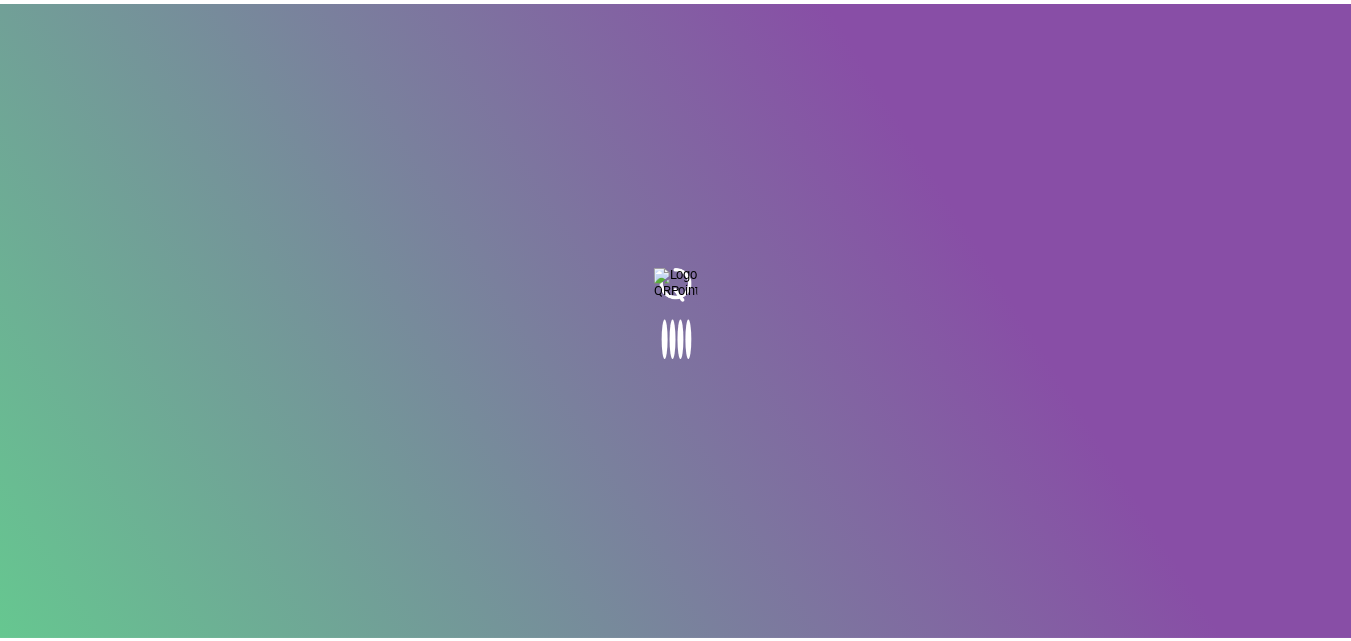 scroll, scrollTop: 0, scrollLeft: 0, axis: both 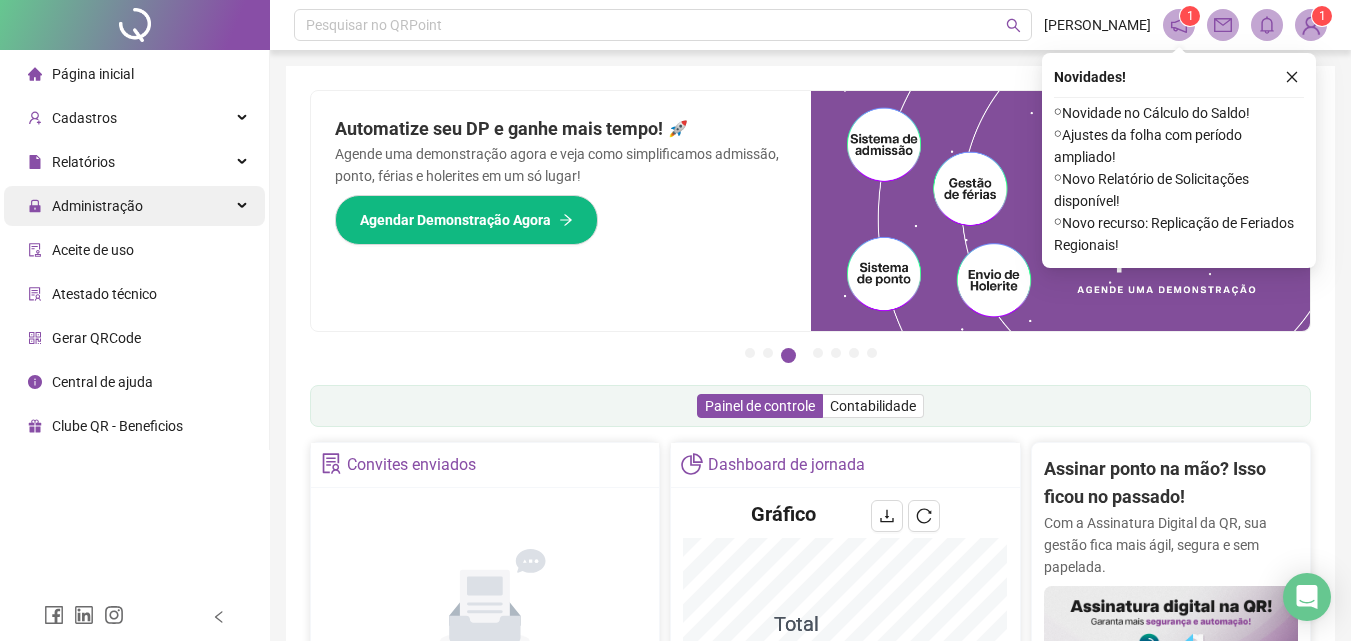 click on "Administração" at bounding box center (134, 206) 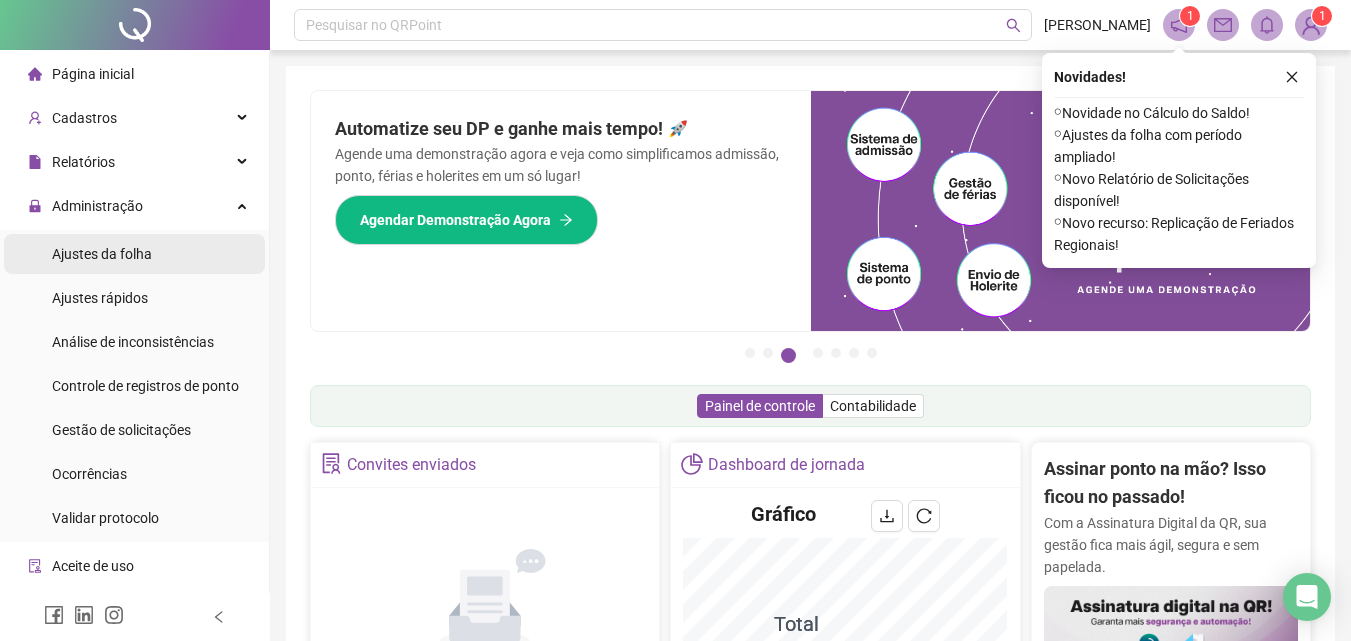 click on "Ajustes da folha" at bounding box center [134, 254] 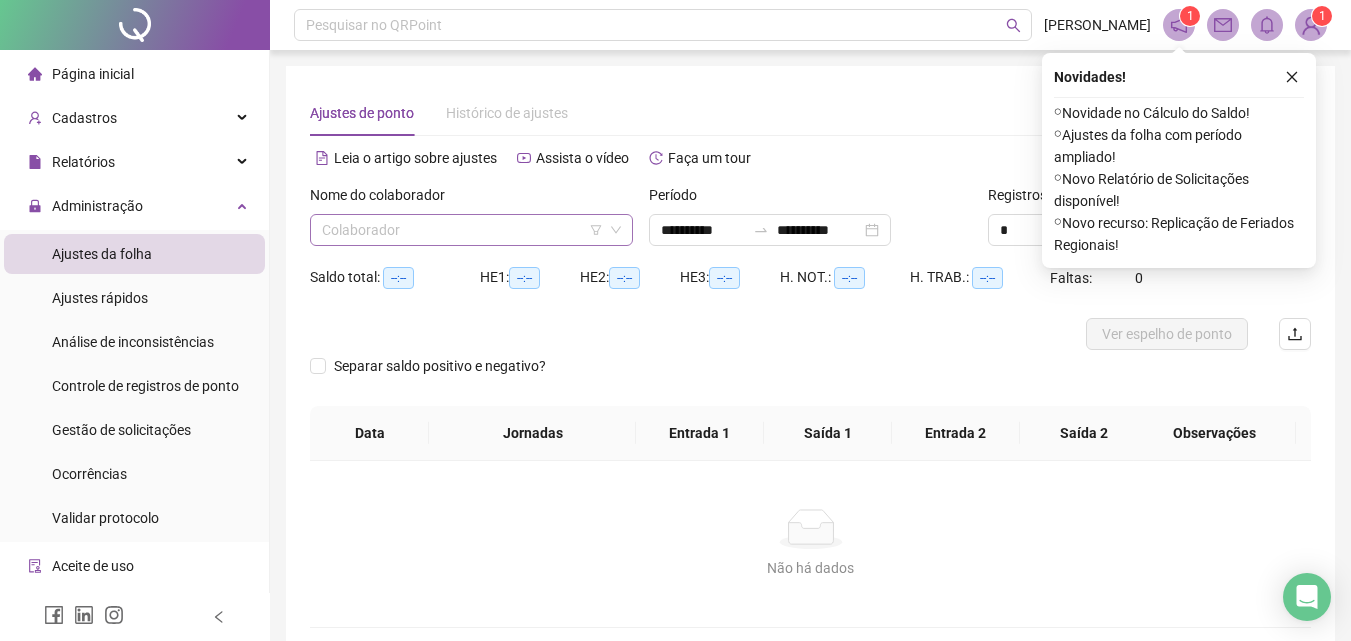 click at bounding box center (465, 230) 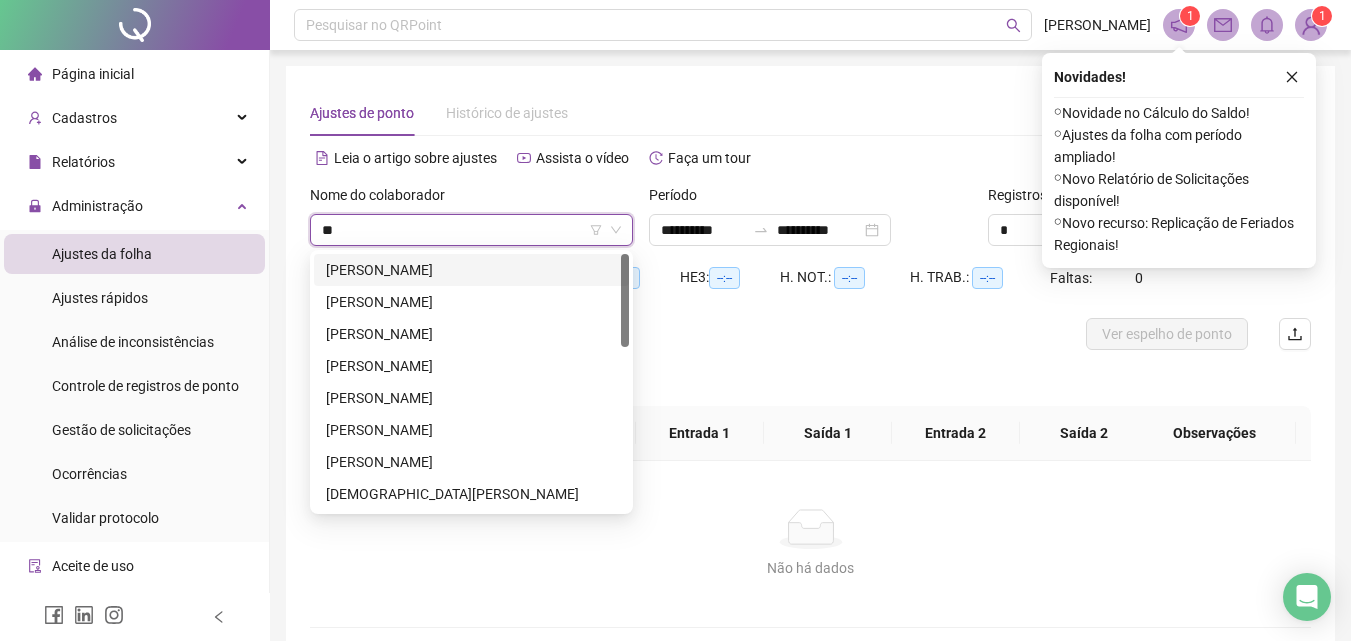 type on "***" 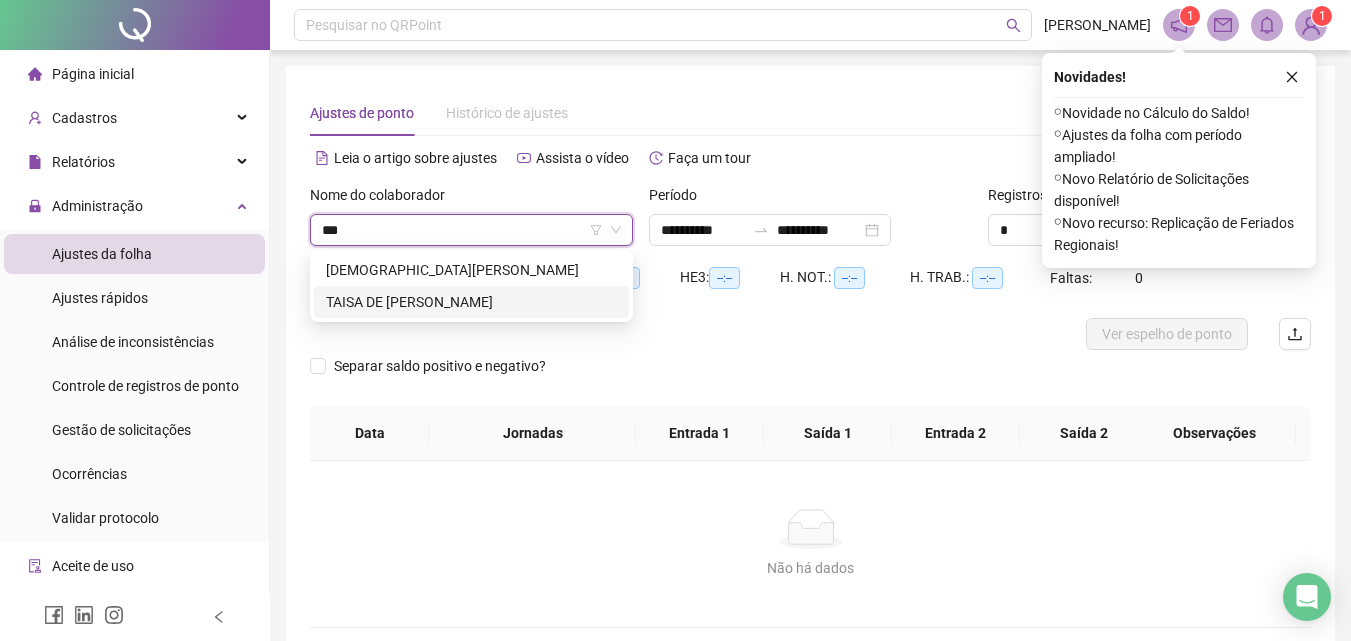click on "TAISA DE [PERSON_NAME]" at bounding box center (471, 302) 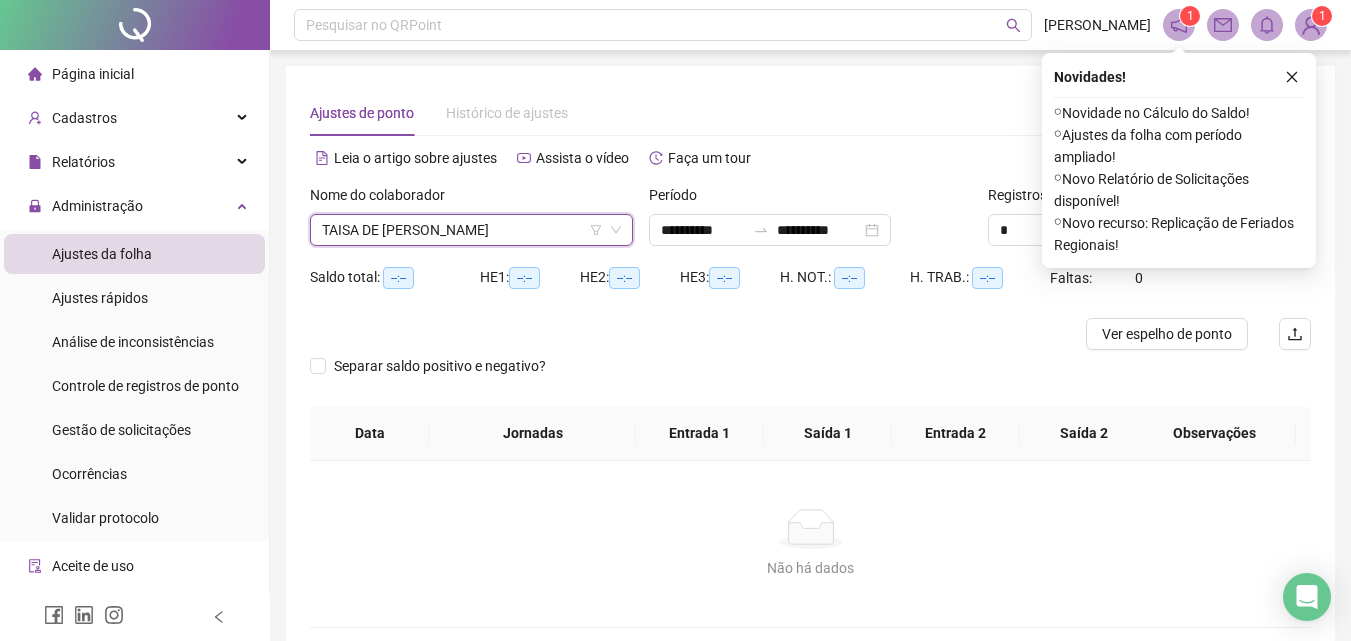 click 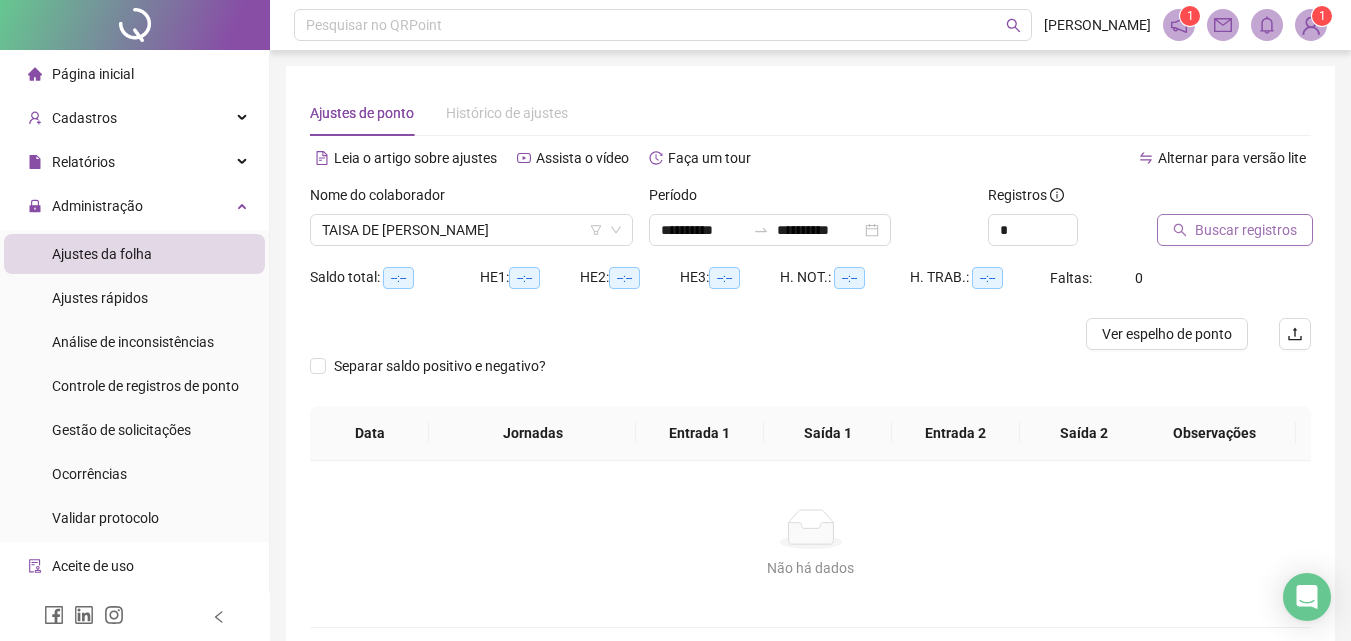 click on "Buscar registros" at bounding box center [1246, 230] 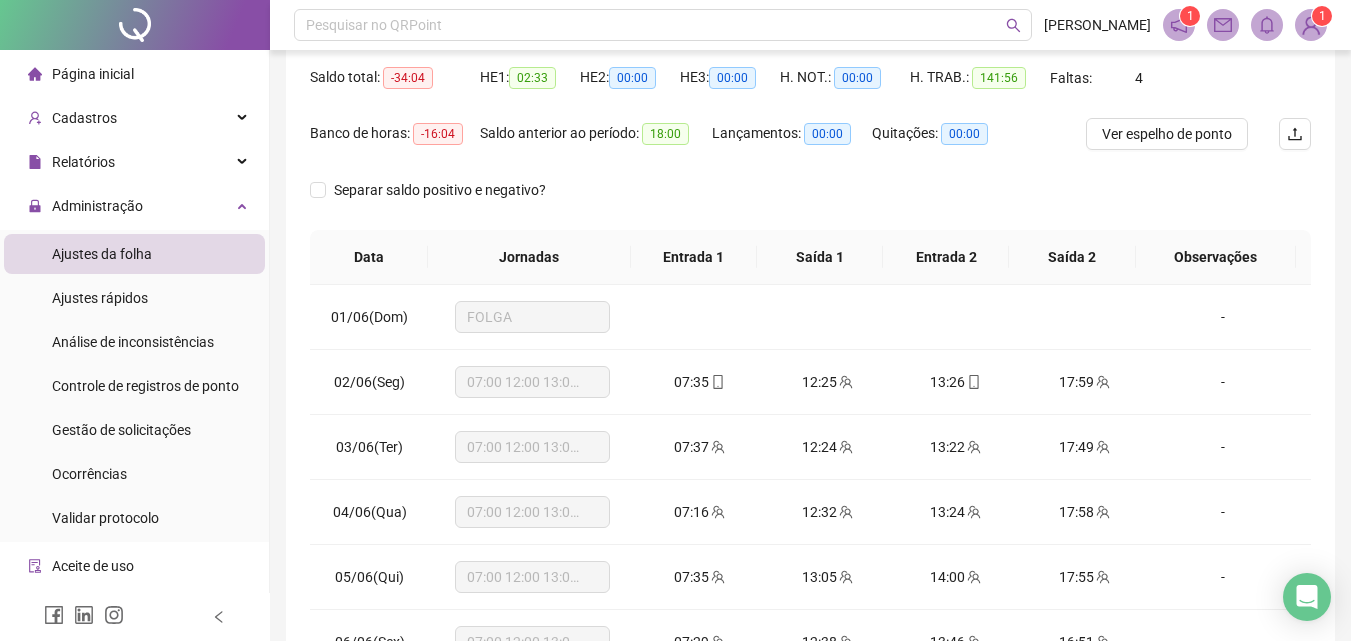 scroll, scrollTop: 300, scrollLeft: 0, axis: vertical 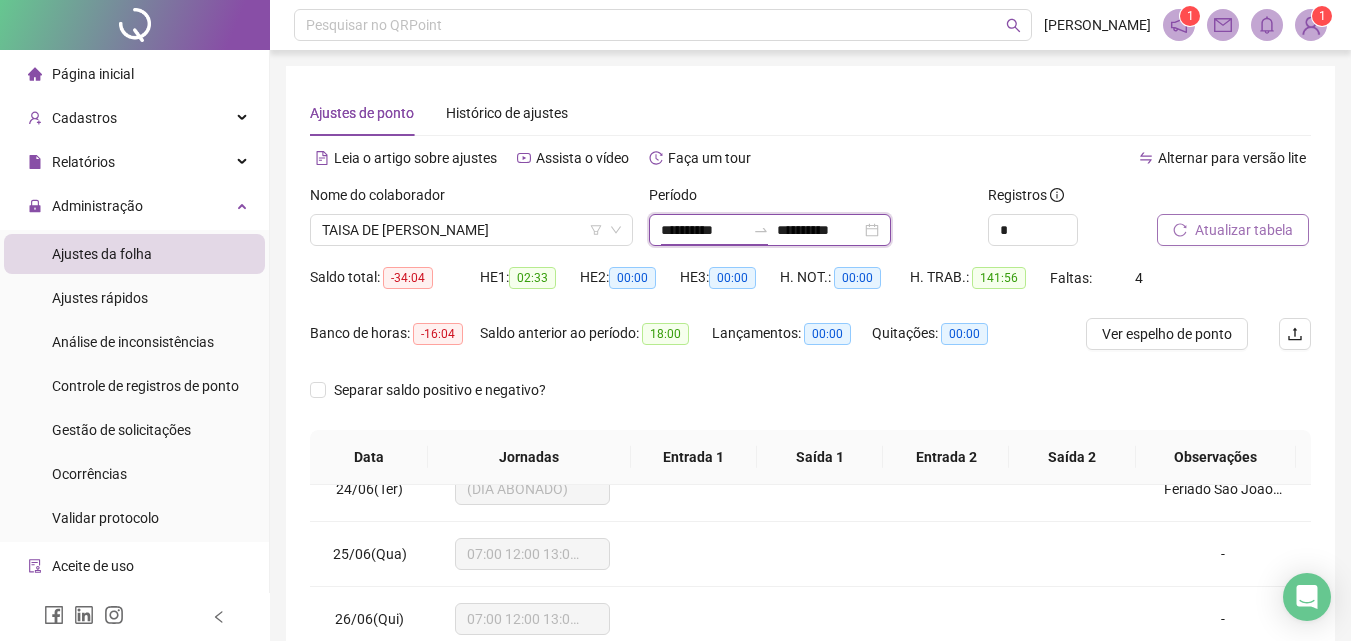 click on "**********" at bounding box center (703, 230) 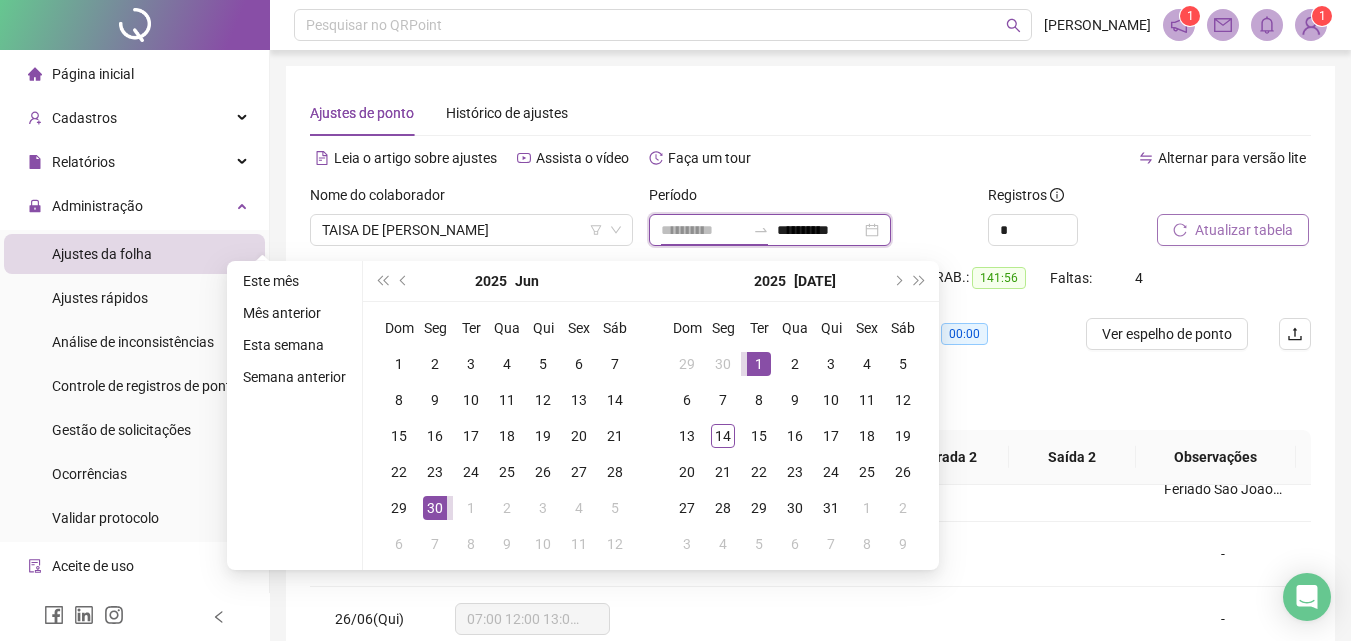 type on "**********" 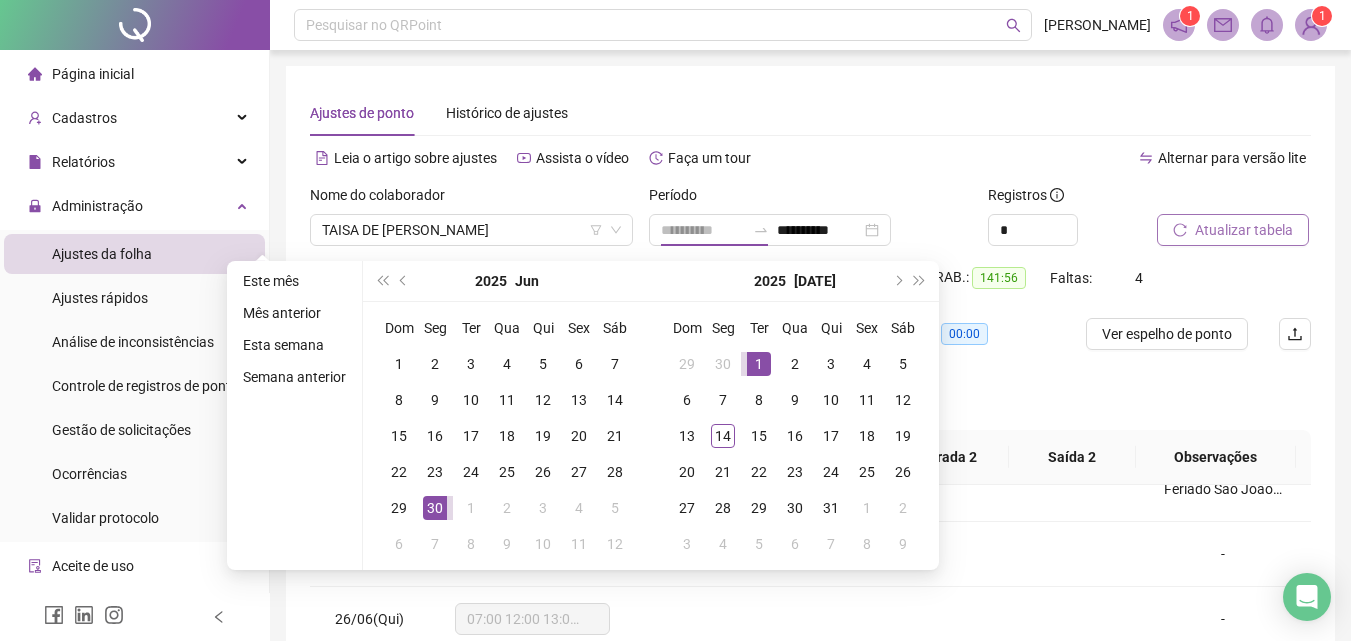 click on "1" at bounding box center [759, 364] 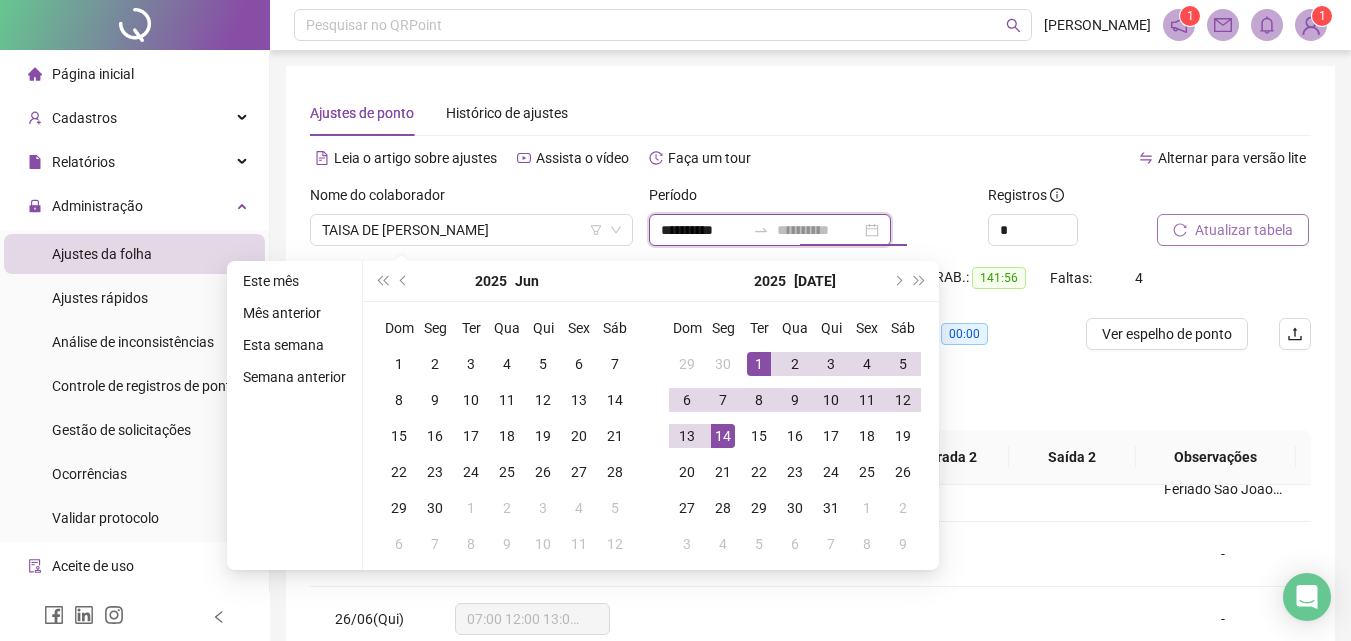 type on "**********" 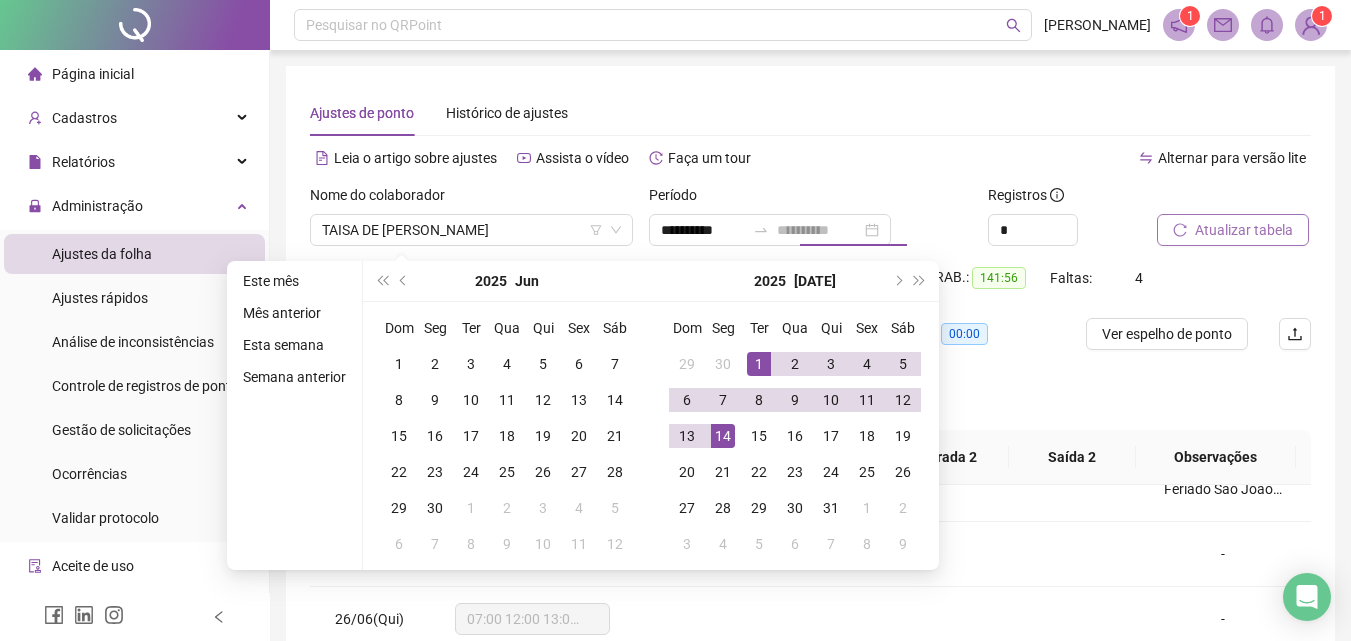 click on "14" at bounding box center [723, 436] 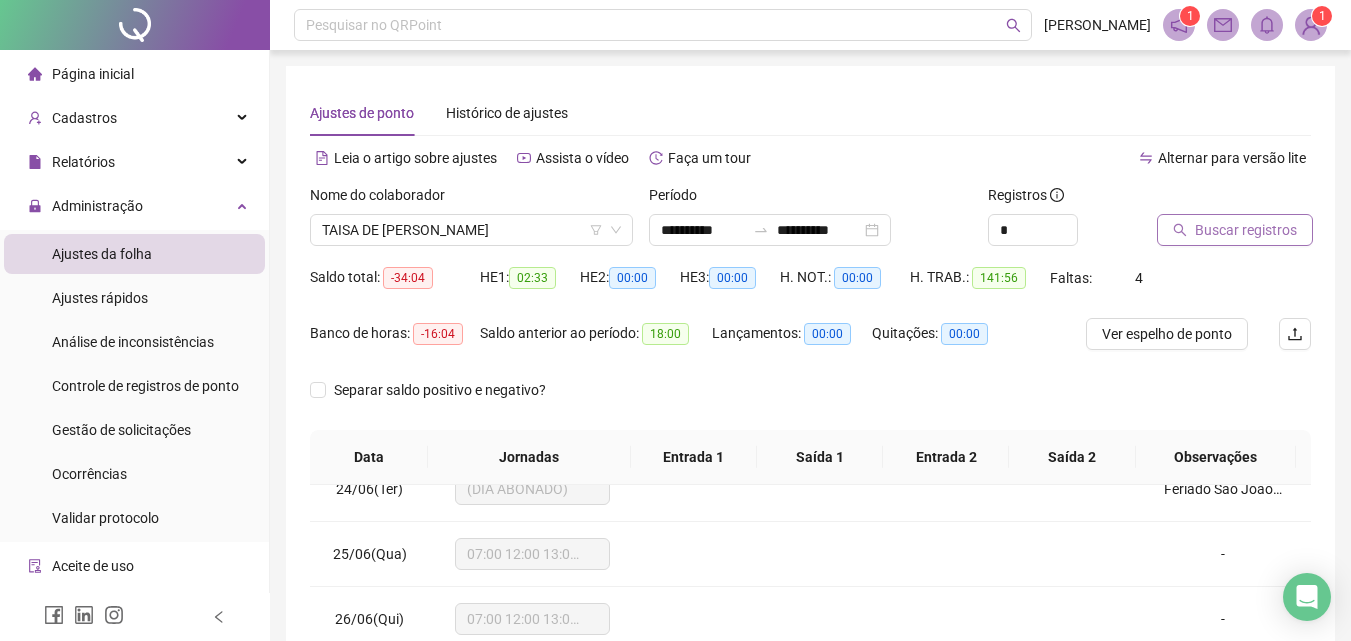 click on "Buscar registros" at bounding box center [1246, 230] 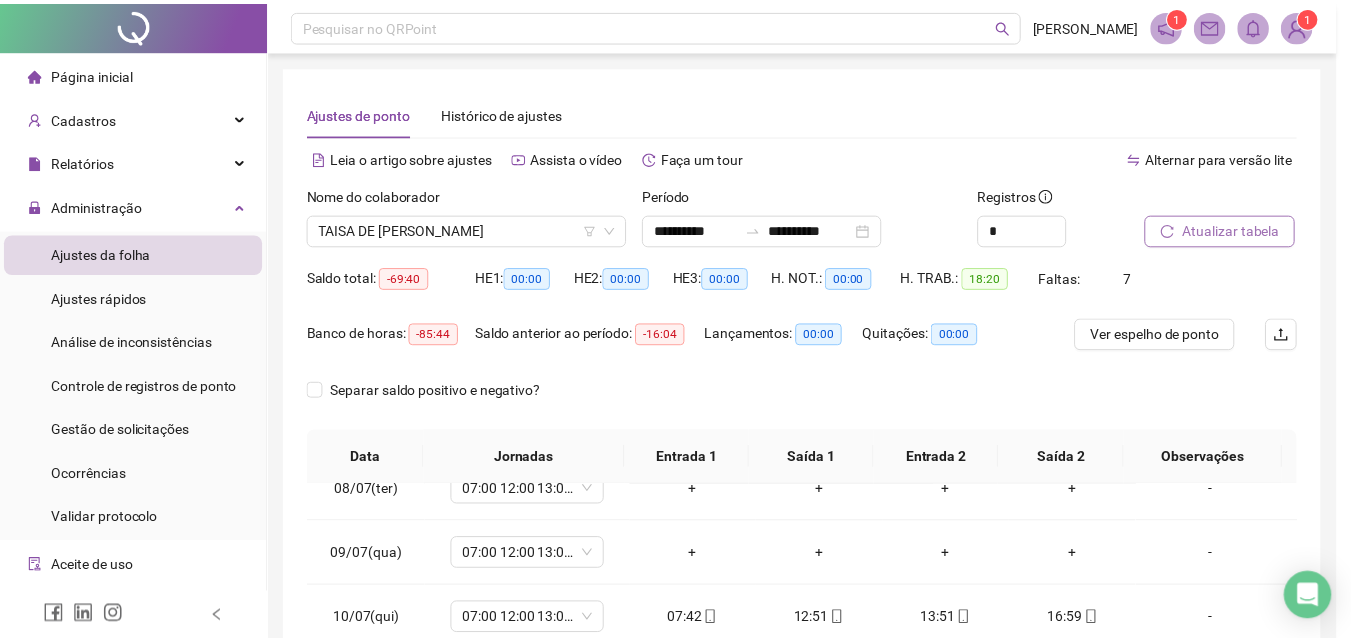 scroll, scrollTop: 483, scrollLeft: 0, axis: vertical 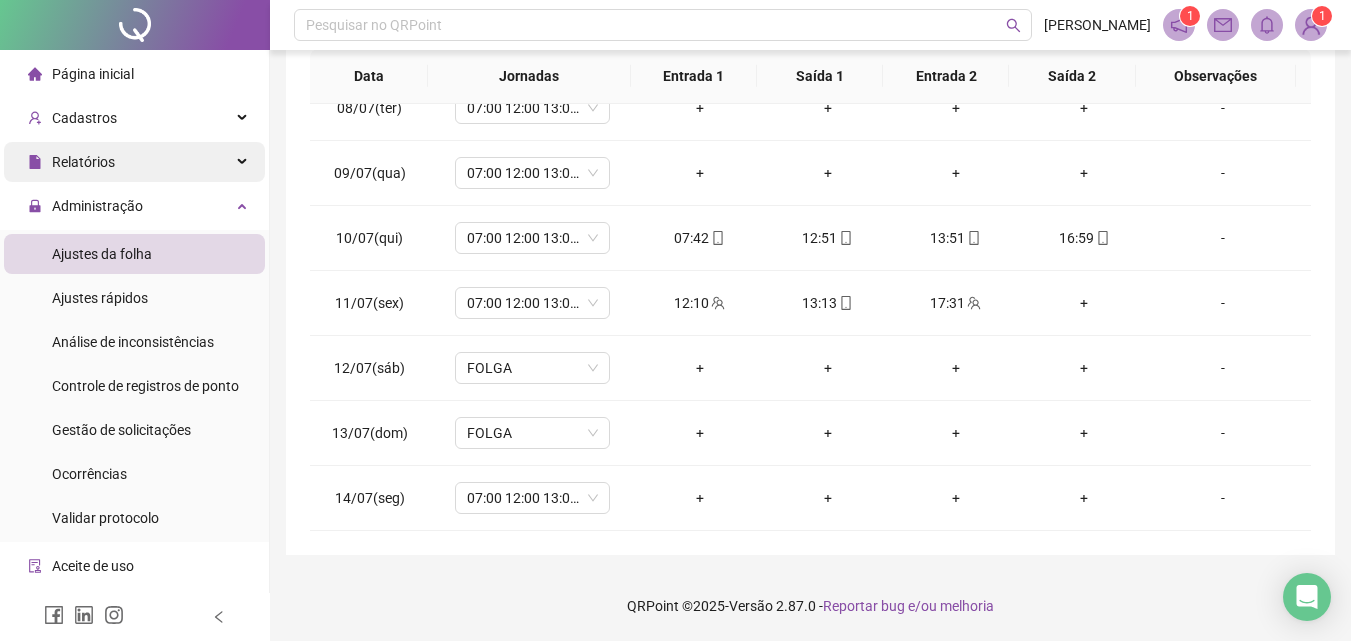 click on "Relatórios" at bounding box center [134, 162] 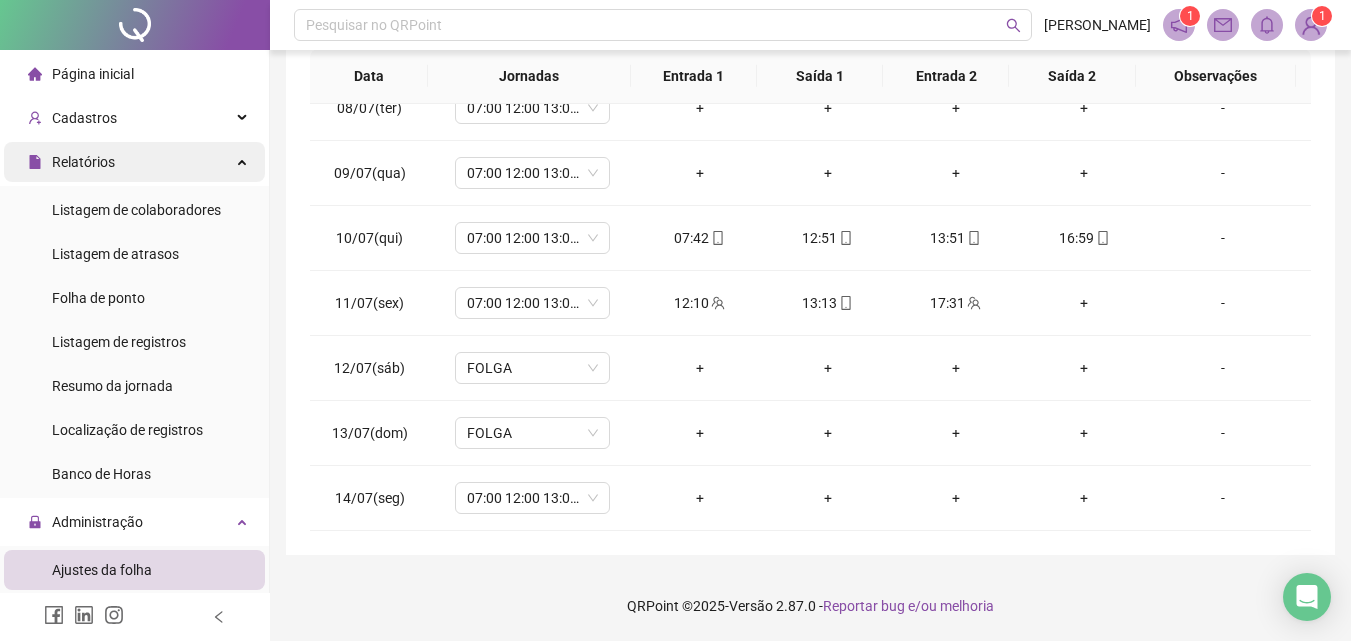 click on "Relatórios" at bounding box center (134, 162) 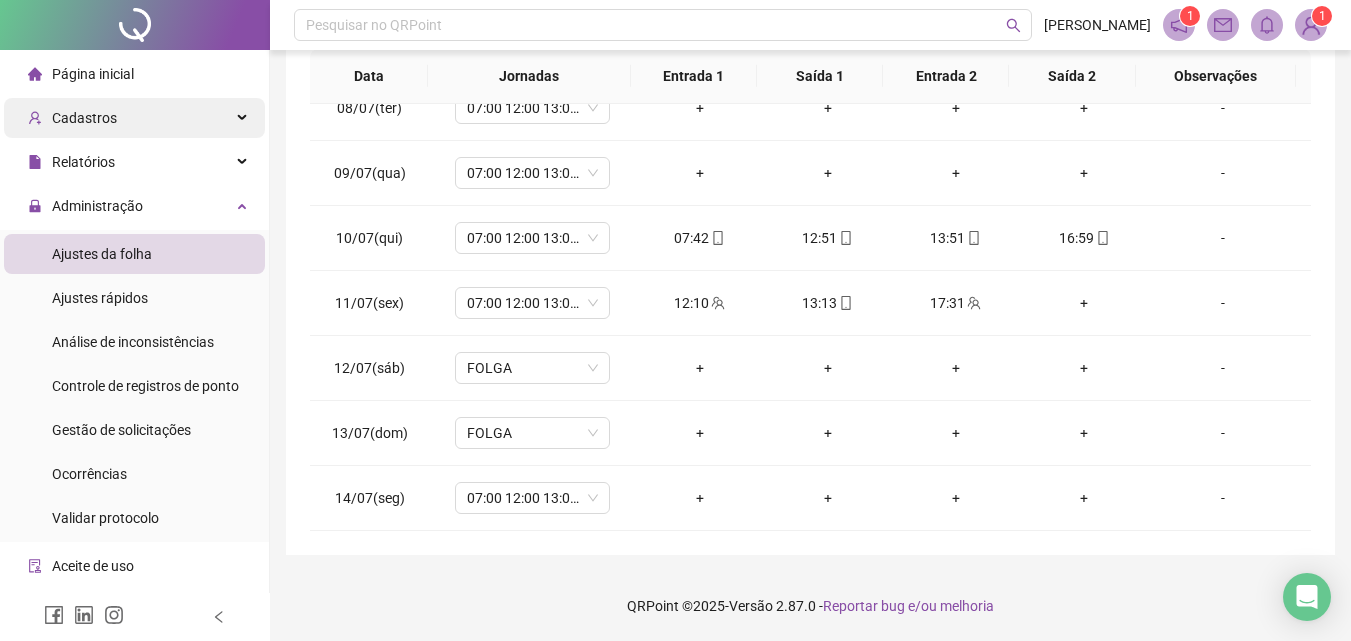 click on "Cadastros" at bounding box center [134, 118] 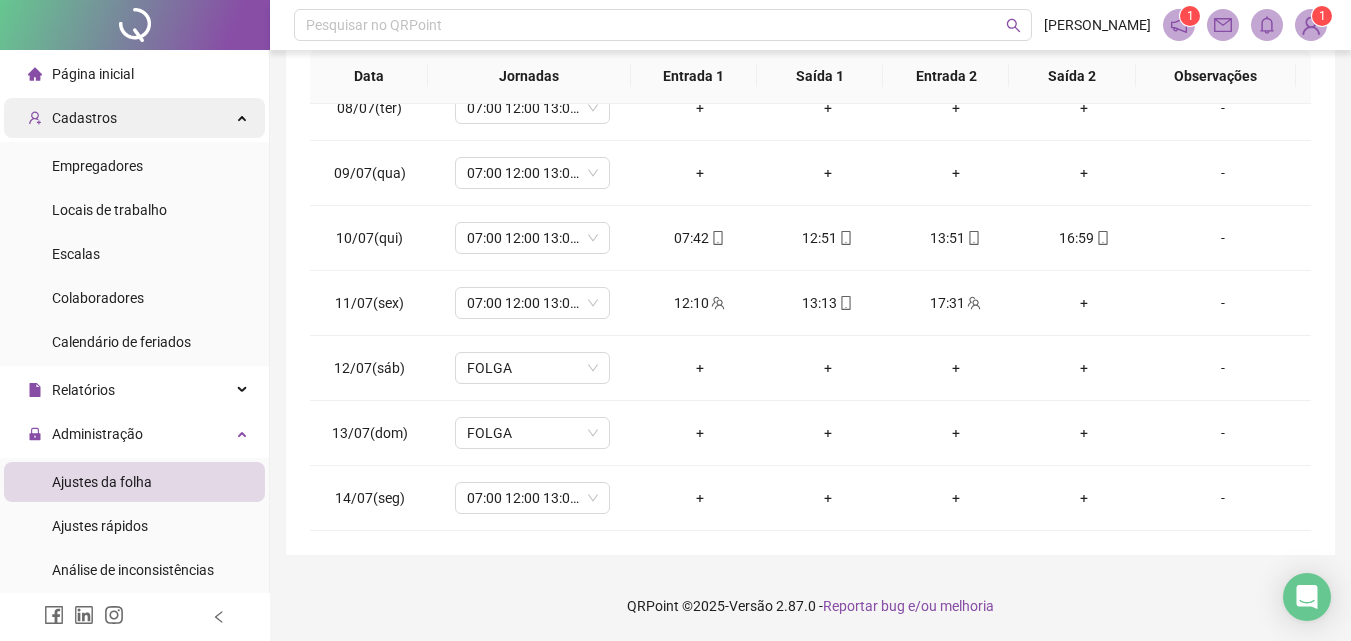 click on "Cadastros" at bounding box center (134, 118) 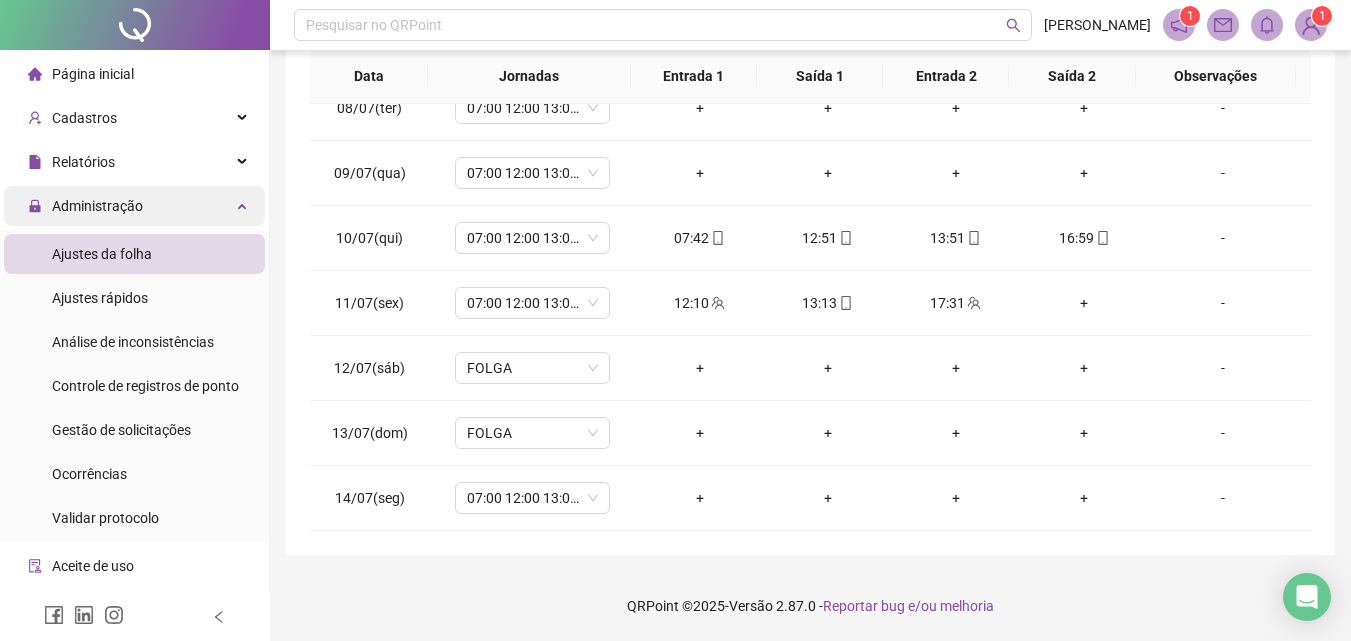 click on "Administração" at bounding box center (134, 206) 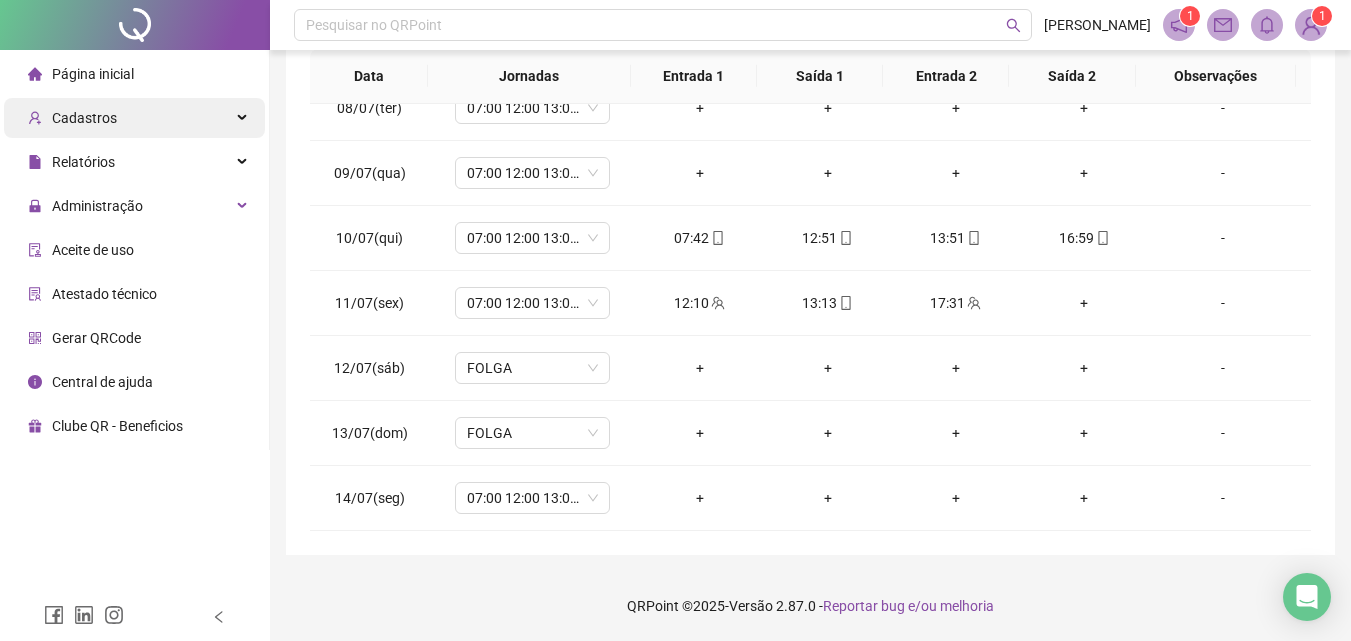 click on "Cadastros" at bounding box center [134, 118] 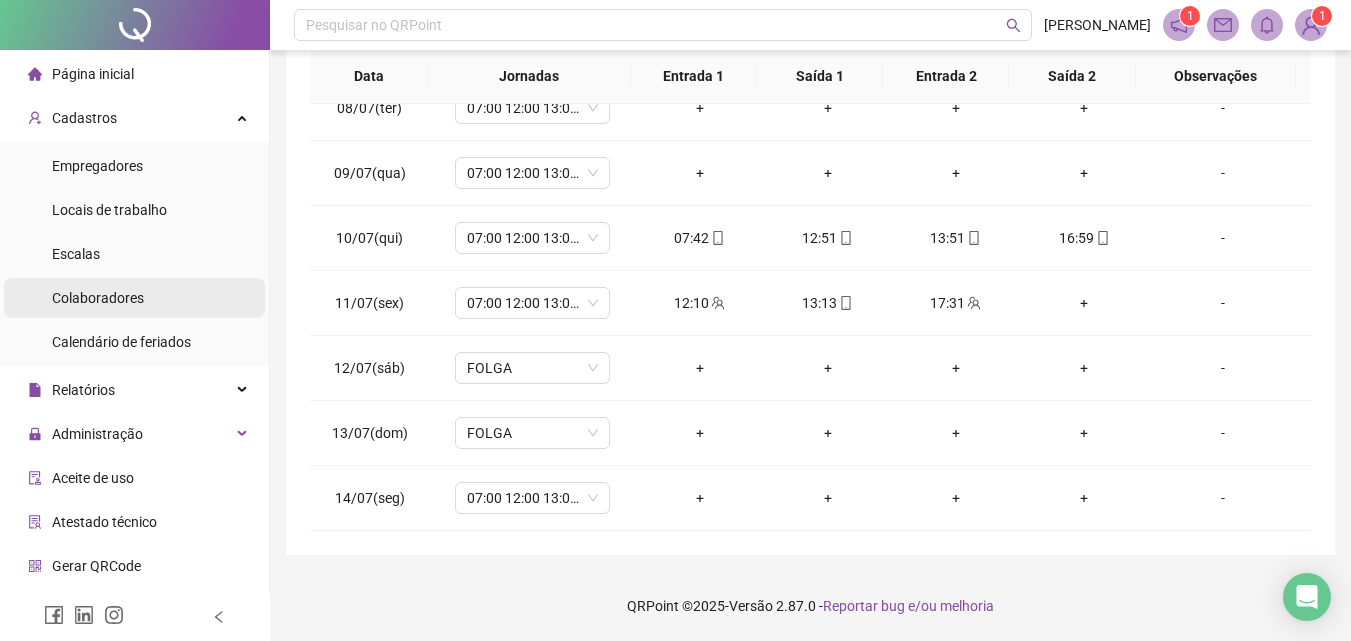 click on "Colaboradores" at bounding box center (98, 298) 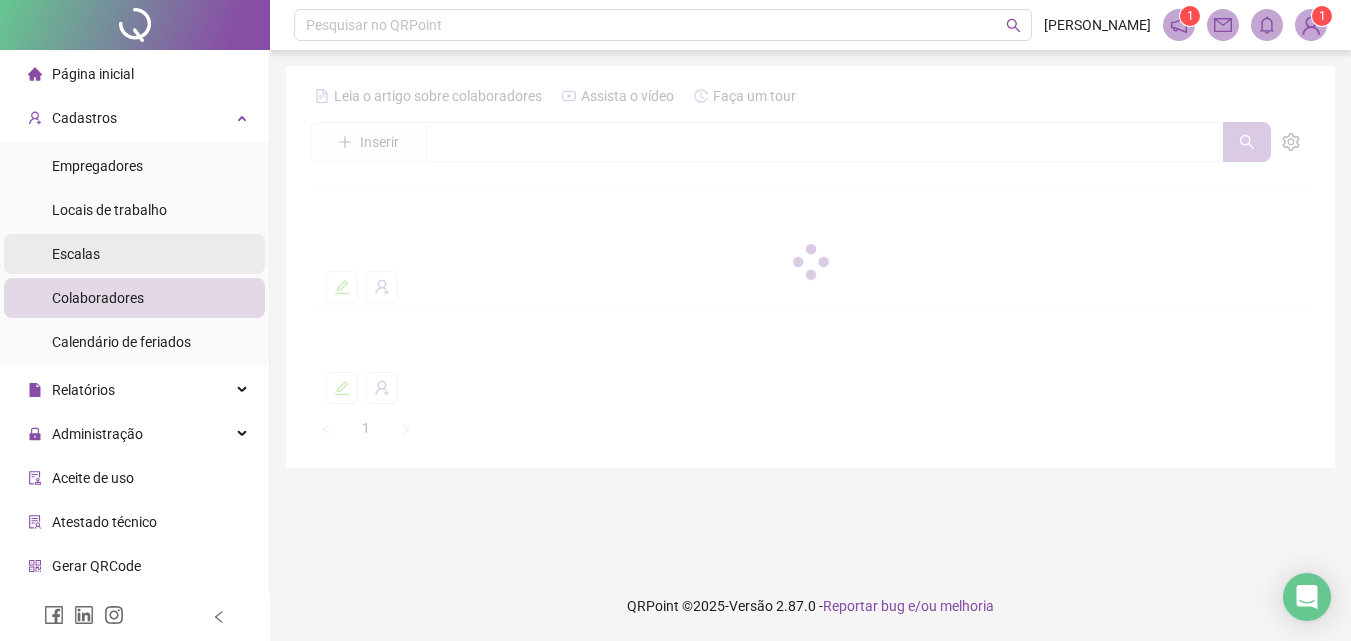 scroll, scrollTop: 0, scrollLeft: 0, axis: both 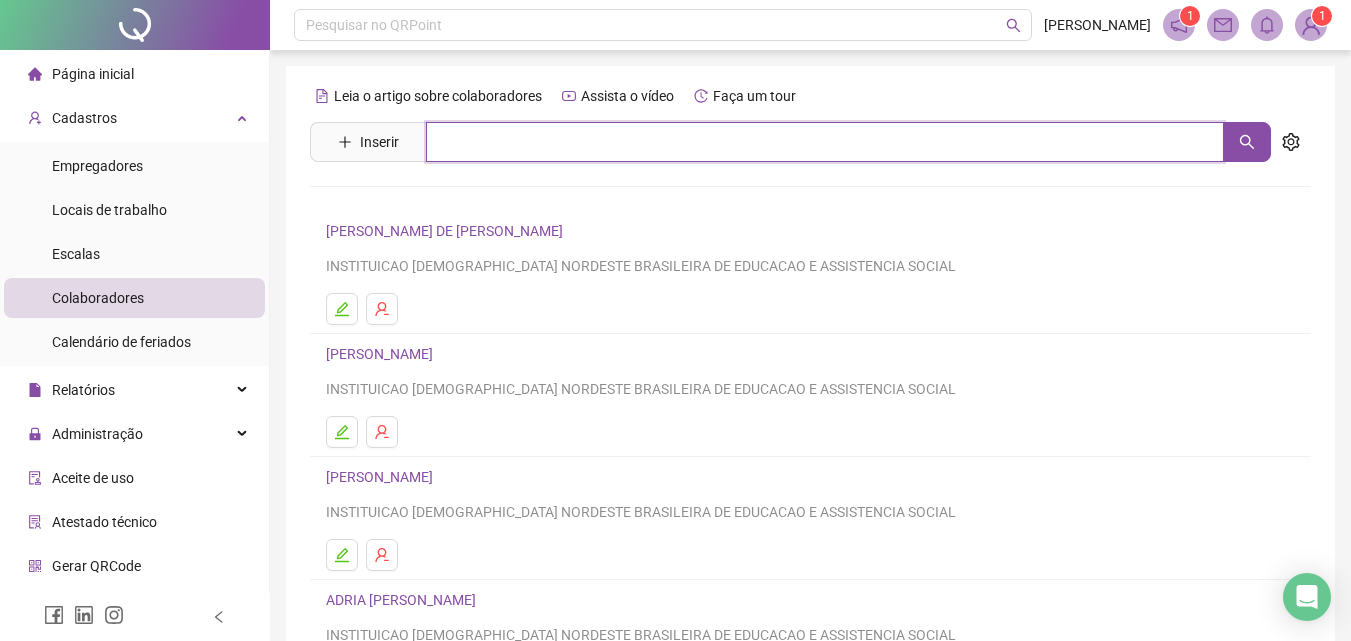 click at bounding box center (825, 142) 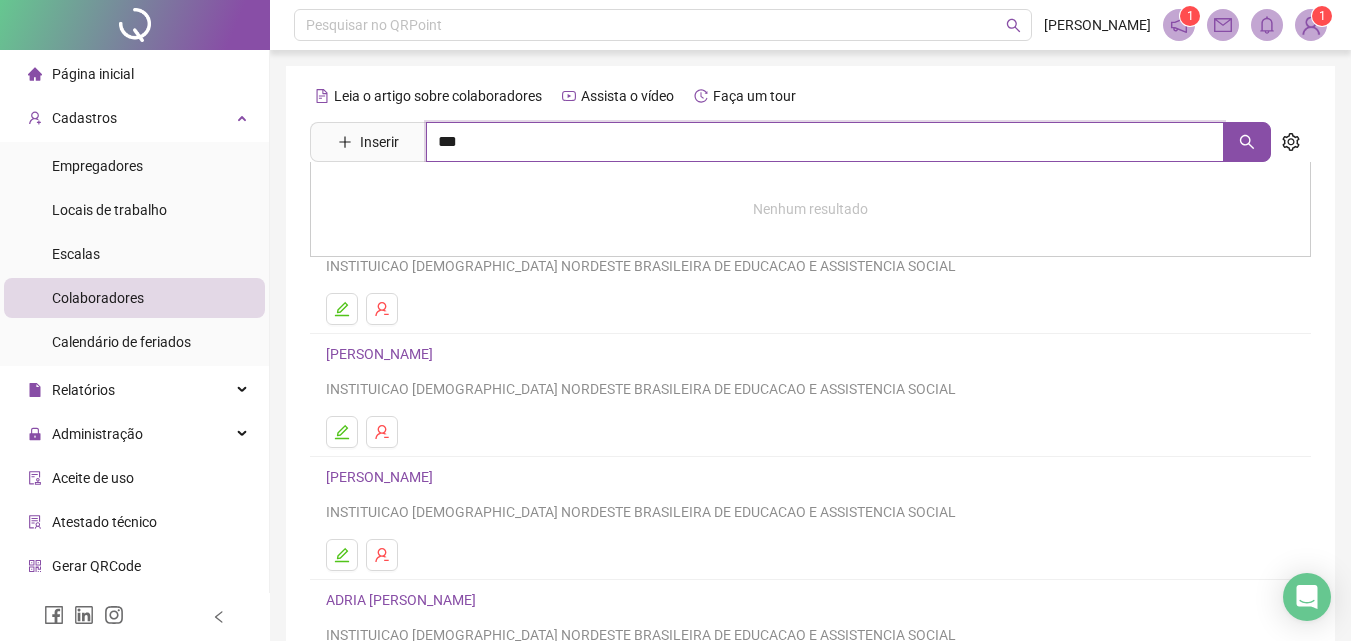 type on "***" 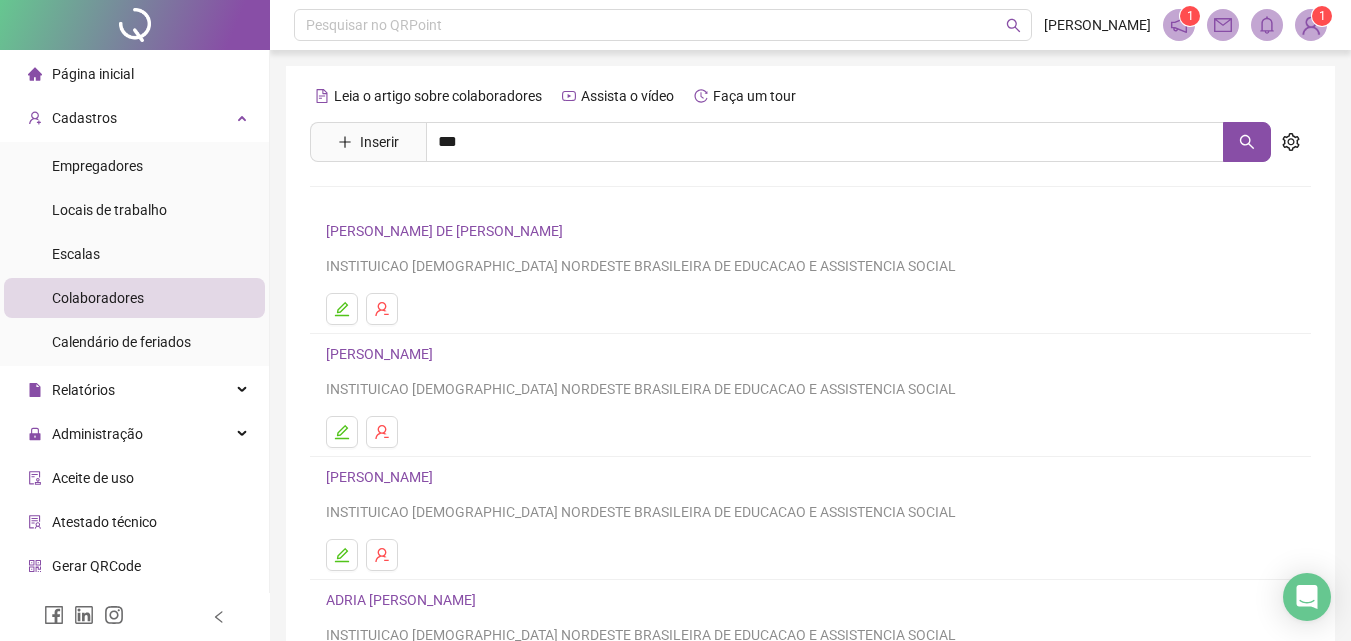 click on "TAISA DE [PERSON_NAME]" at bounding box center [430, 244] 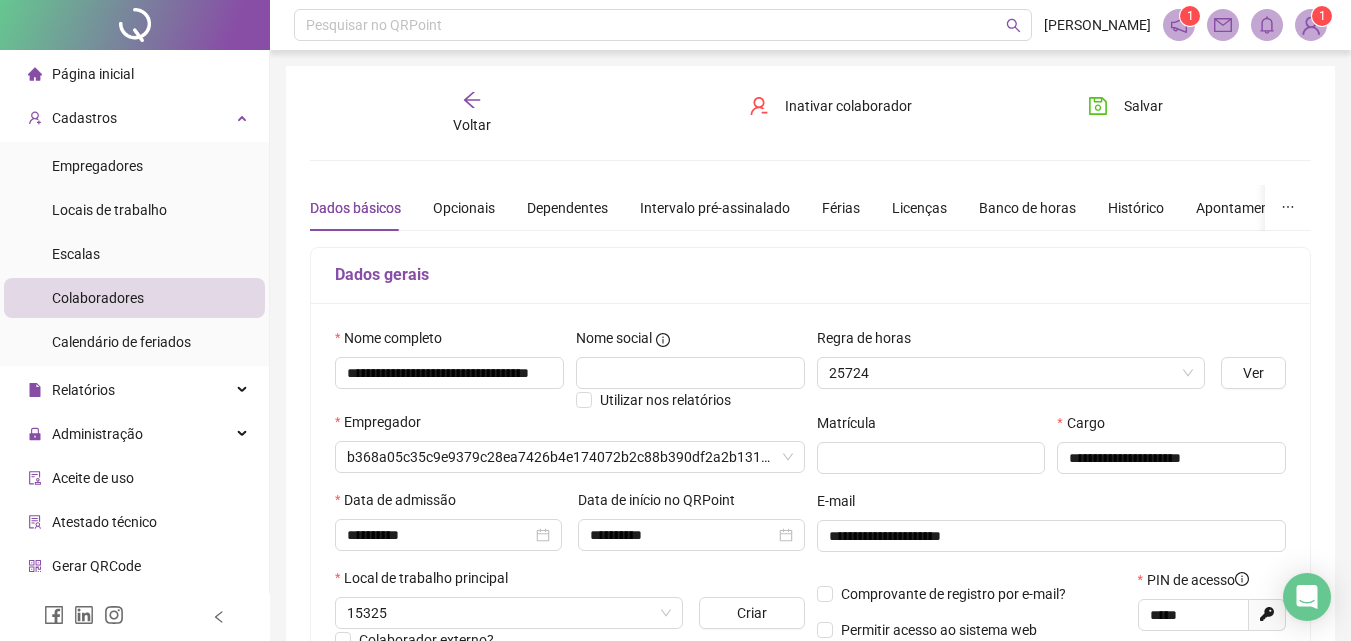 type on "**********" 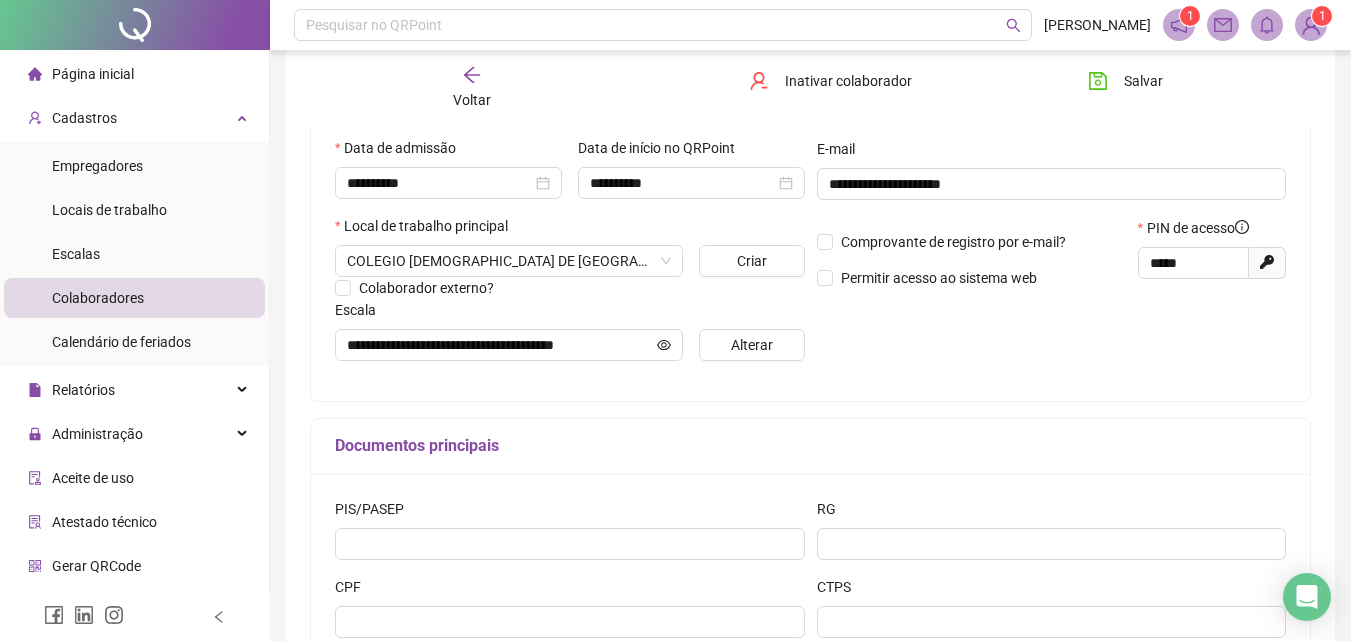 scroll, scrollTop: 400, scrollLeft: 0, axis: vertical 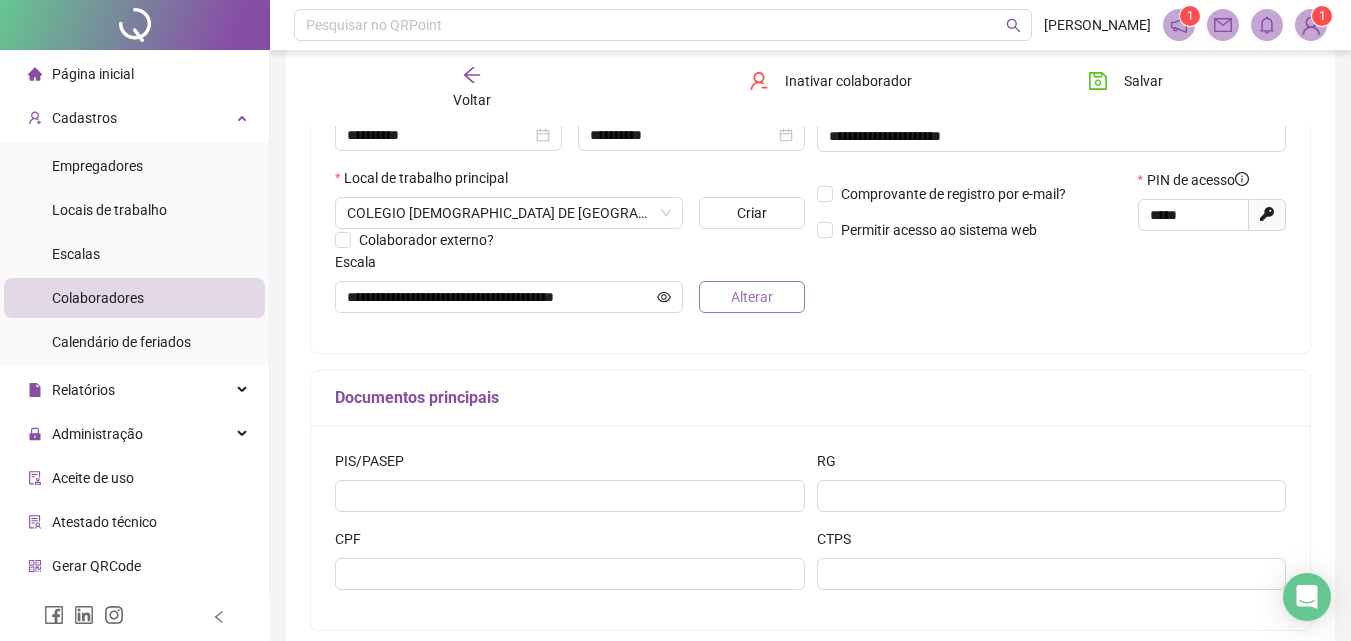click on "Alterar" at bounding box center [752, 297] 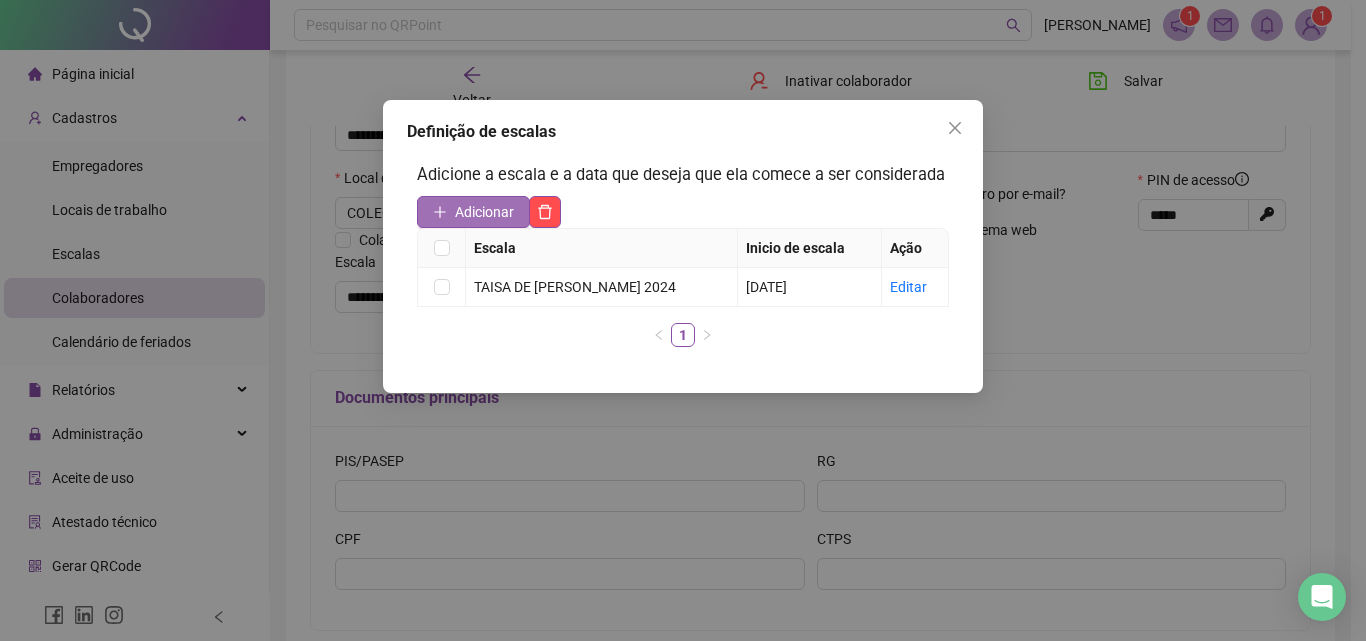 click on "Adicionar" at bounding box center [484, 212] 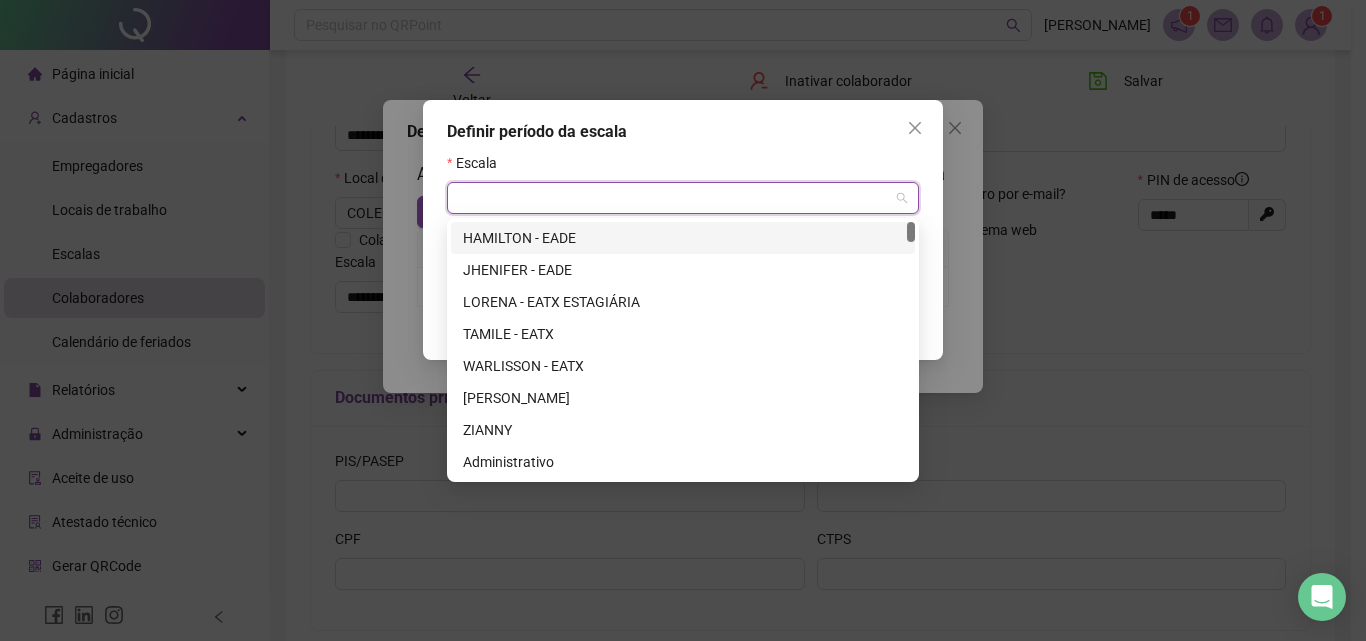 click at bounding box center (677, 198) 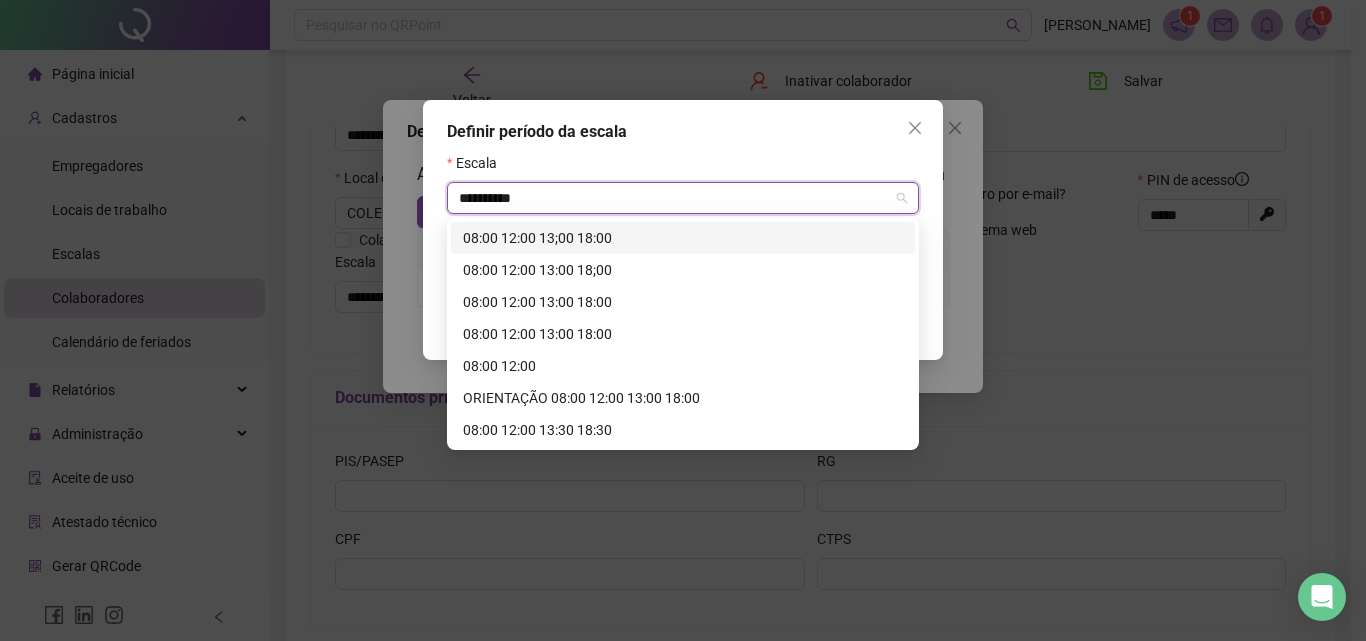 type on "**********" 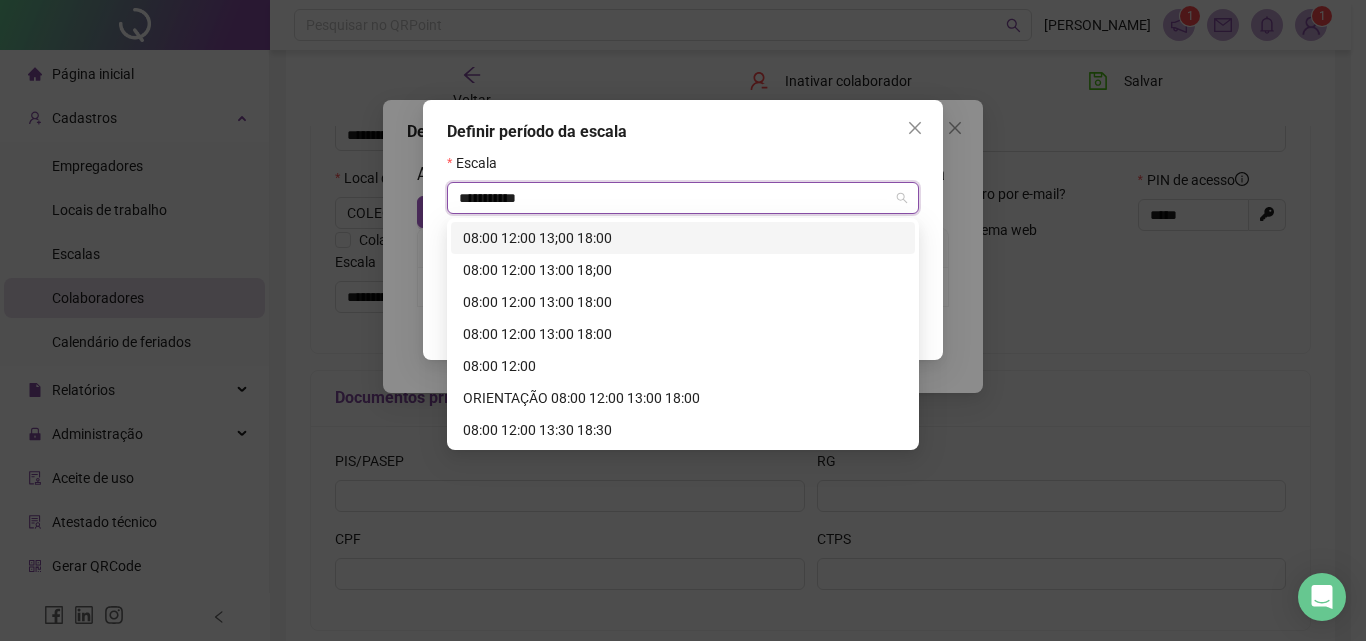 click on "08:00 12:00 13;00 18:00" at bounding box center [683, 238] 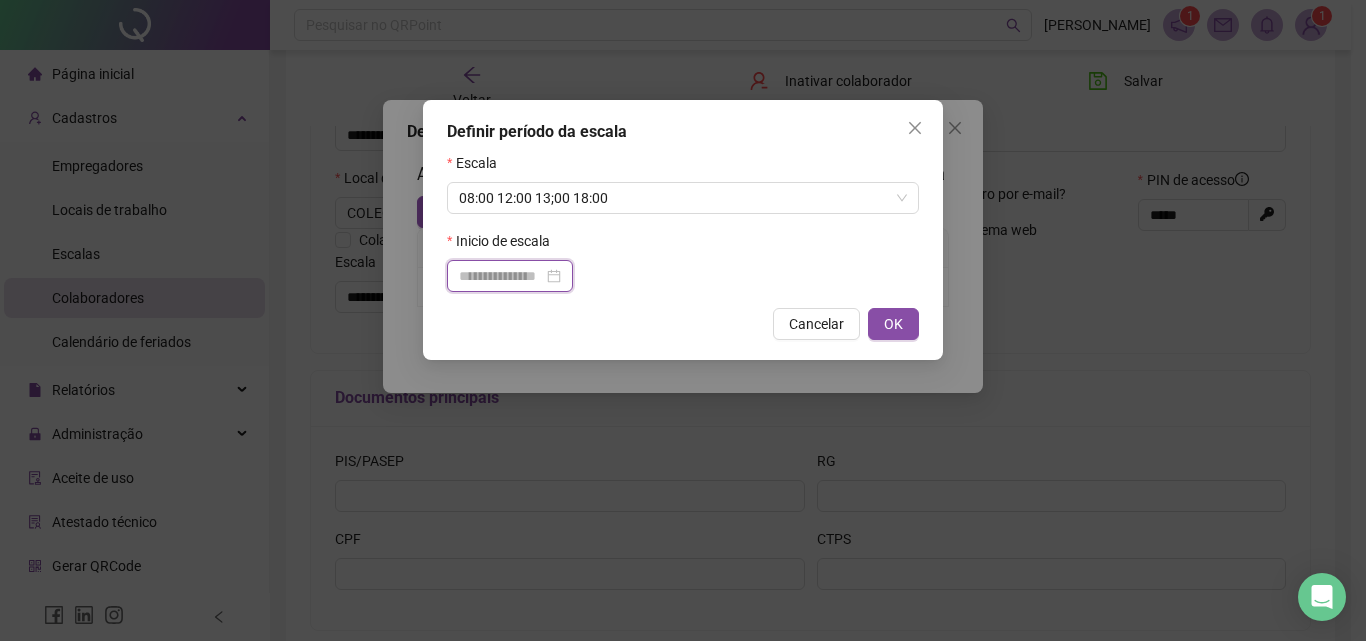 click at bounding box center [501, 276] 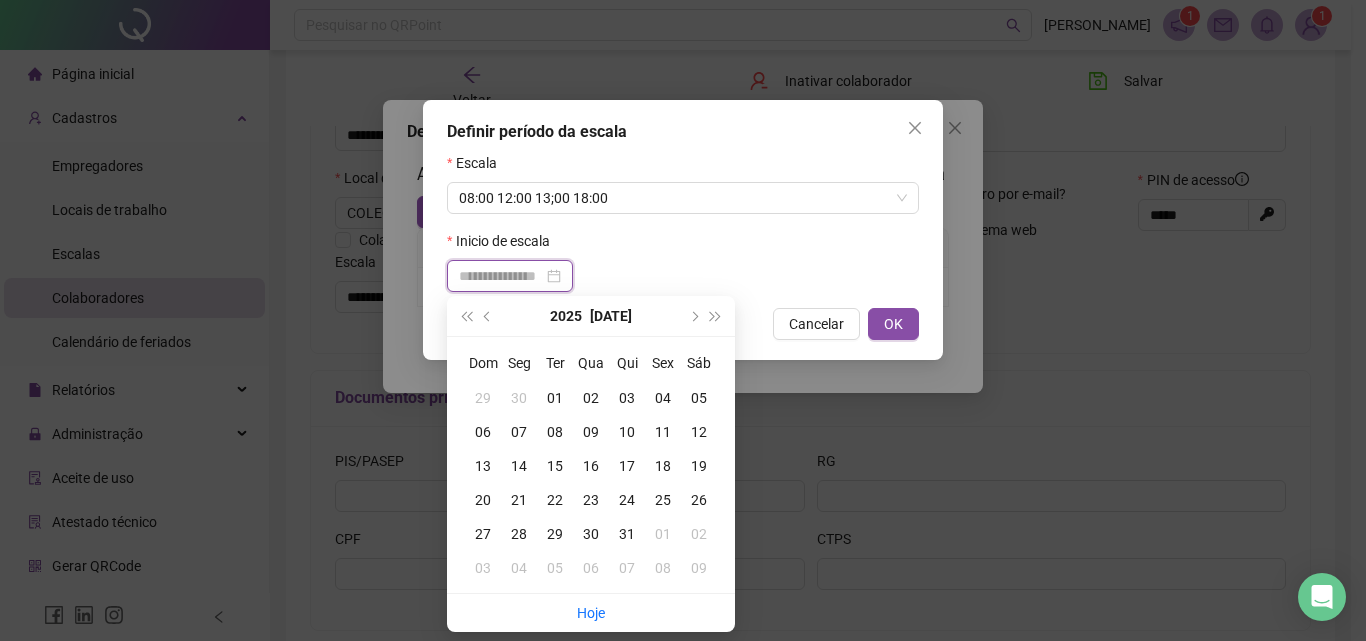 type on "**********" 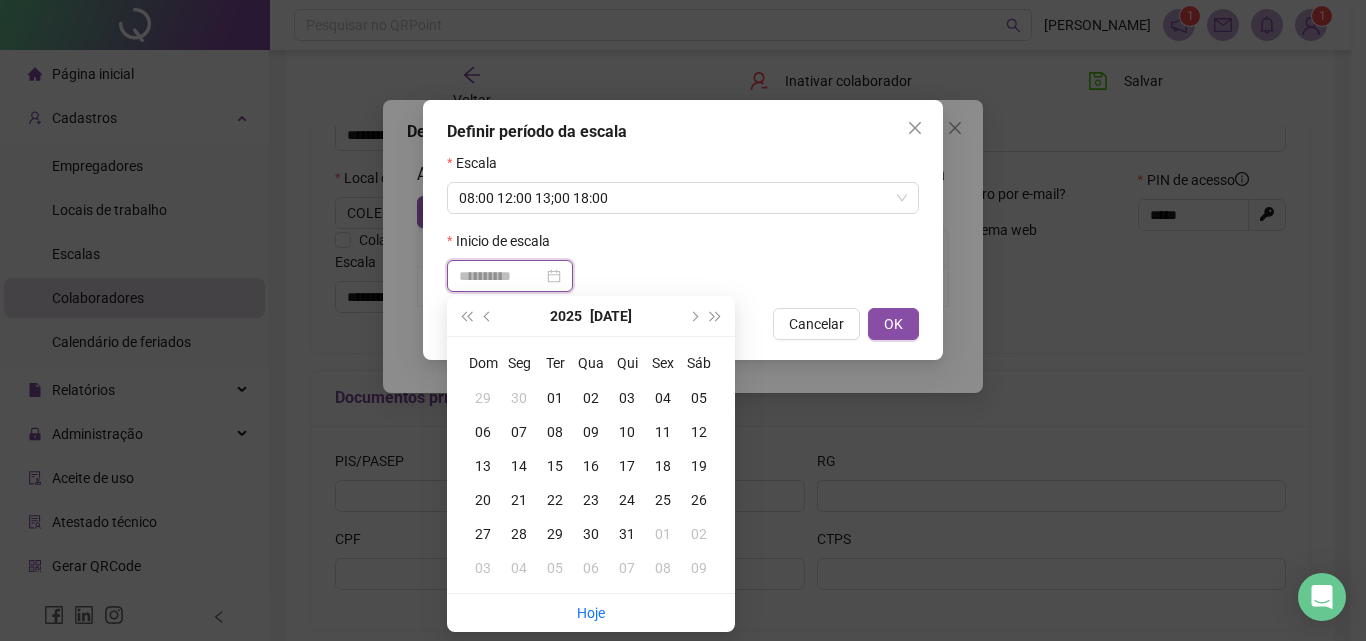 type on "**********" 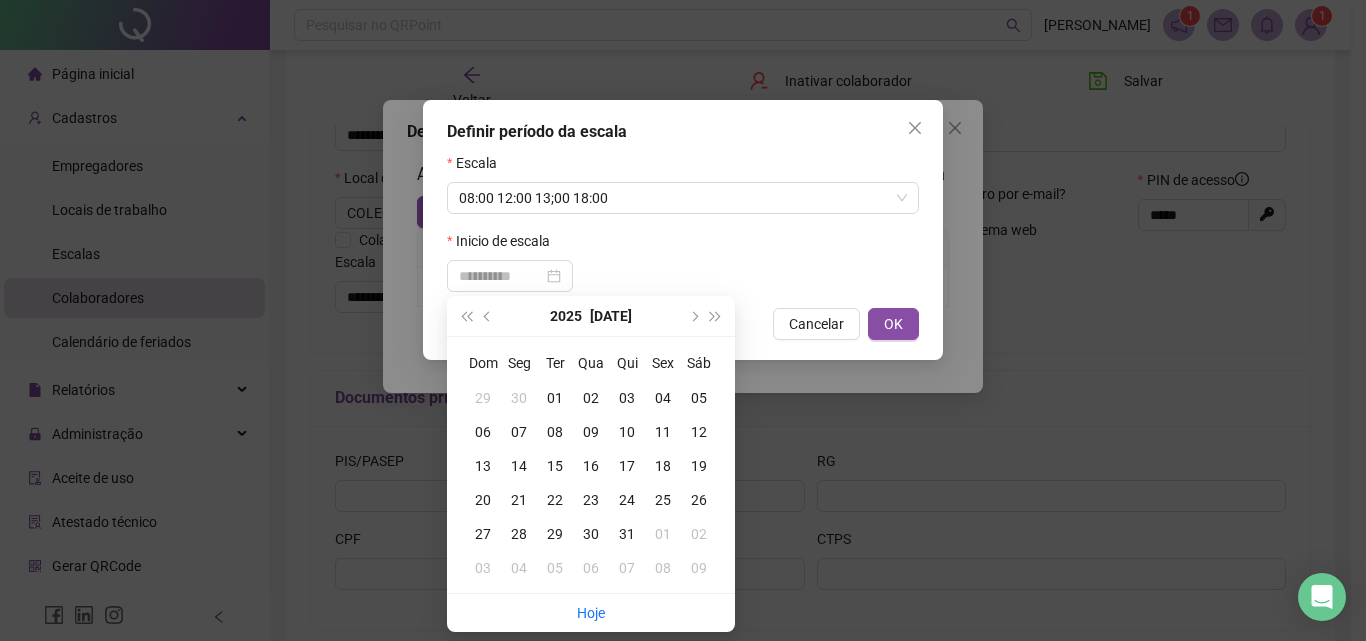 click on "11" at bounding box center (663, 432) 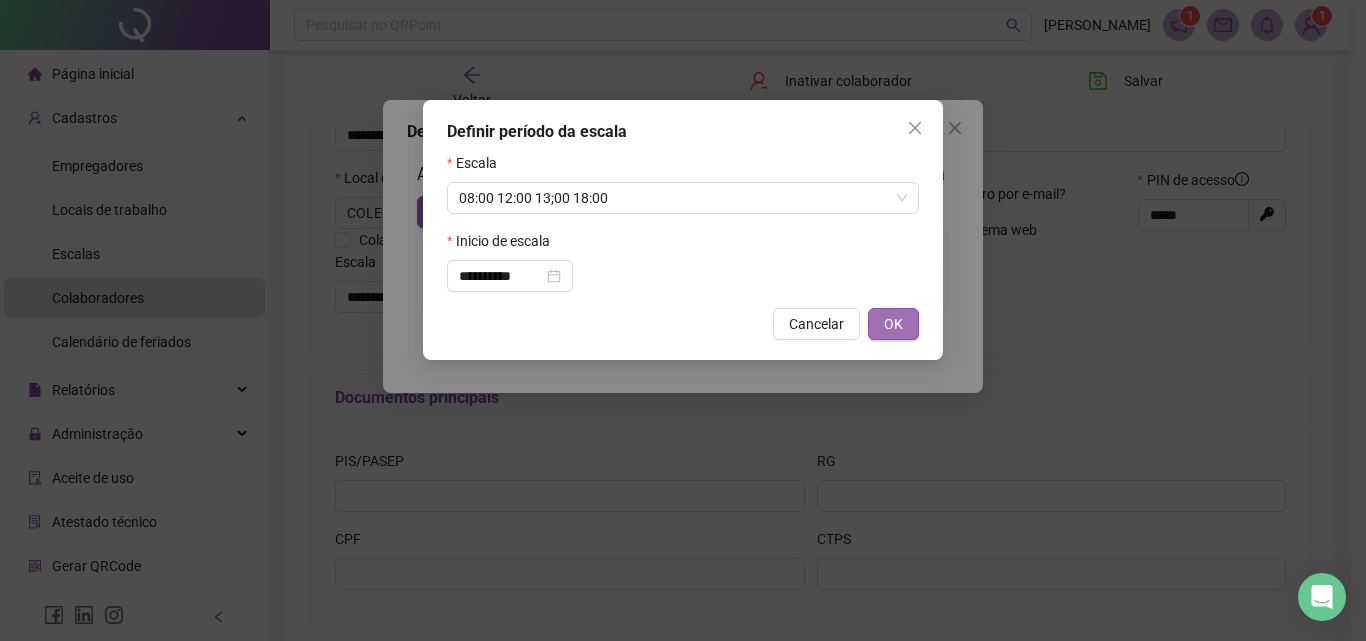 click on "OK" at bounding box center (893, 324) 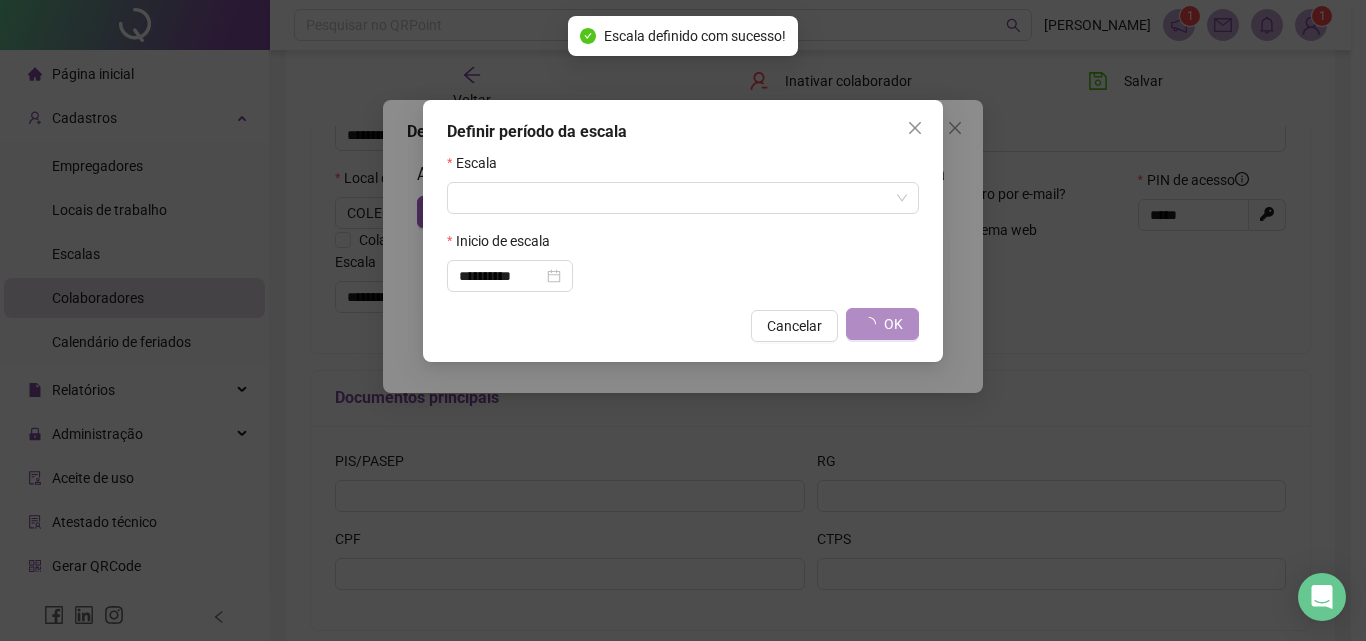 type on "**********" 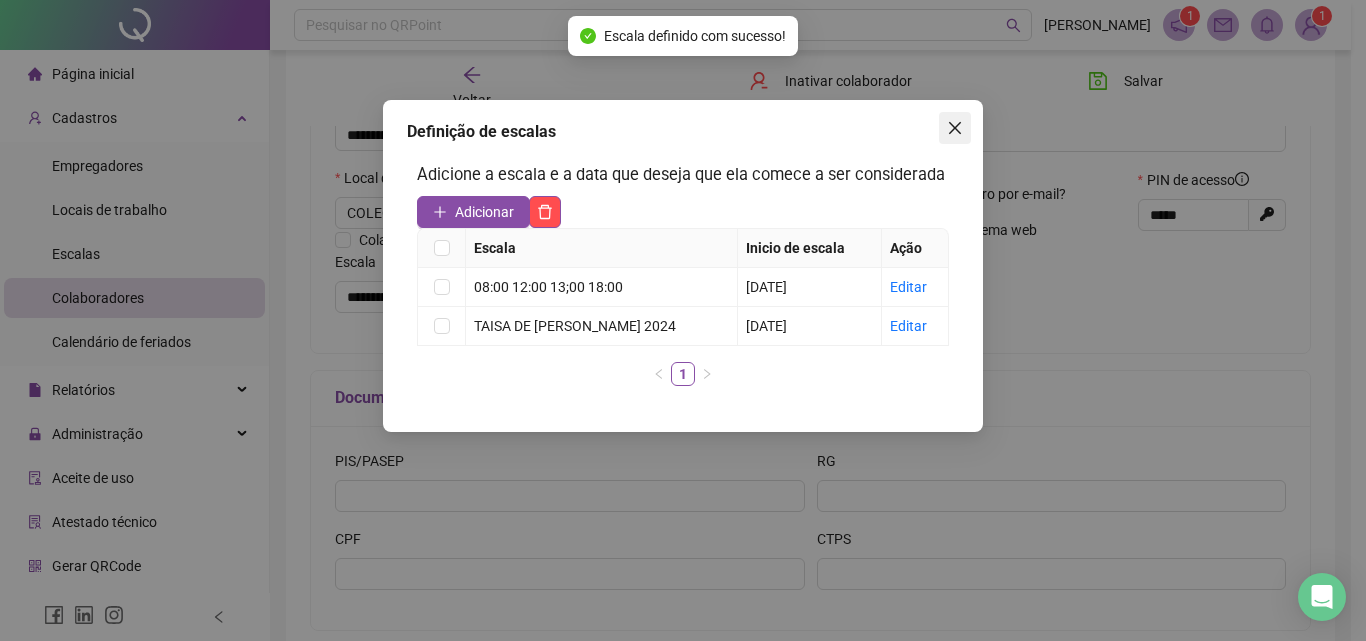 click 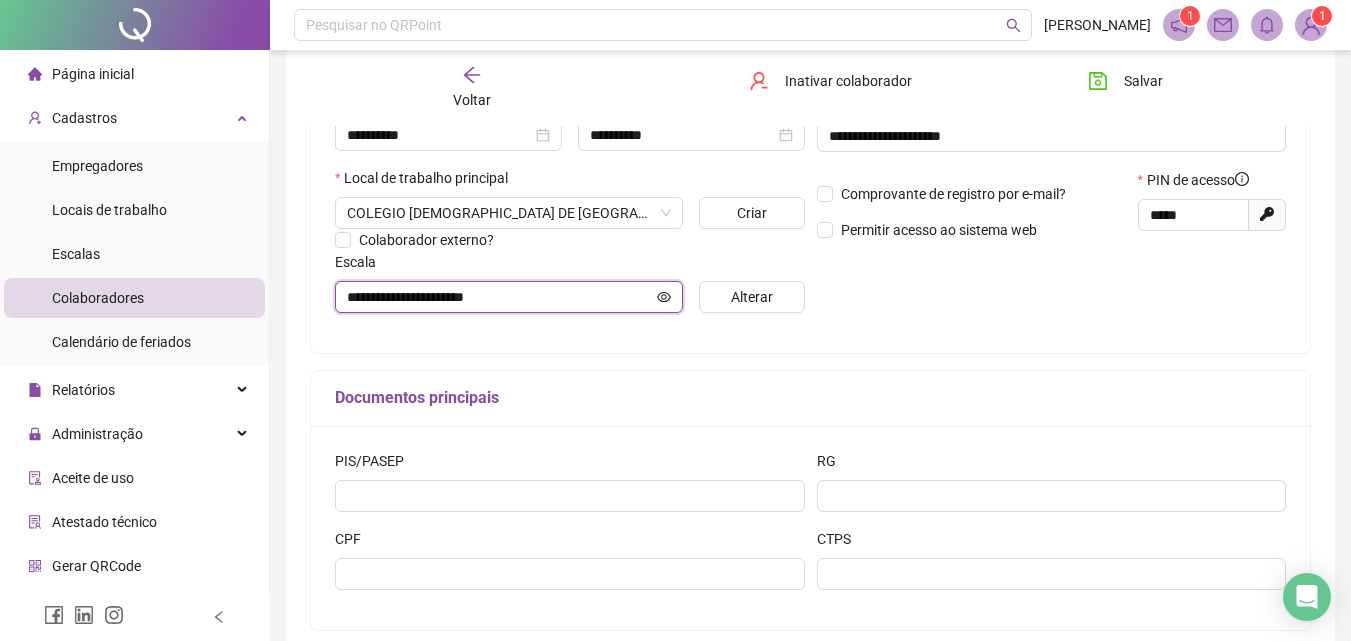 click 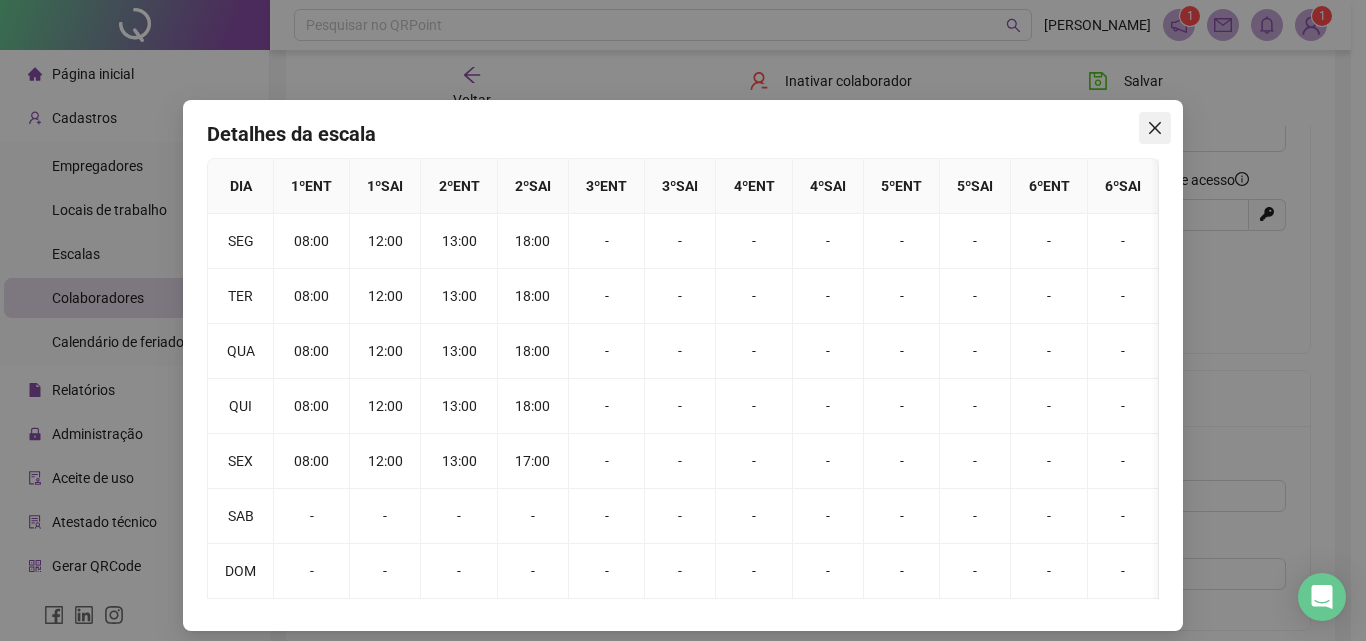 click 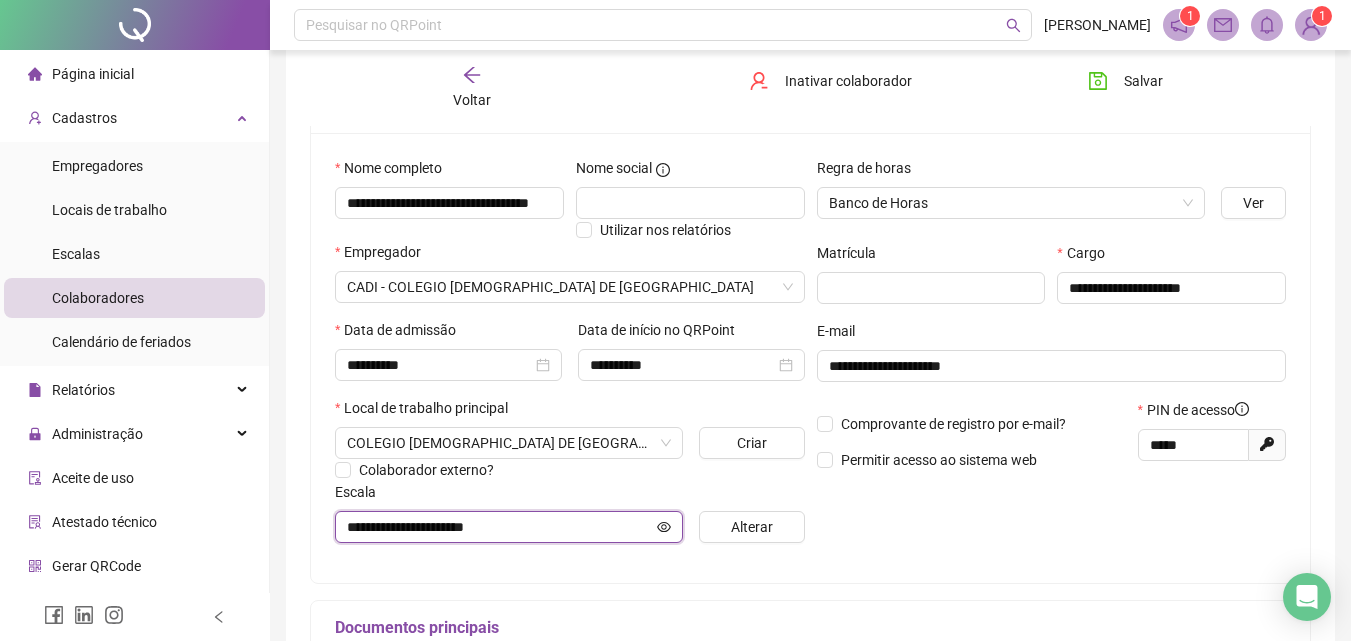 scroll, scrollTop: 0, scrollLeft: 0, axis: both 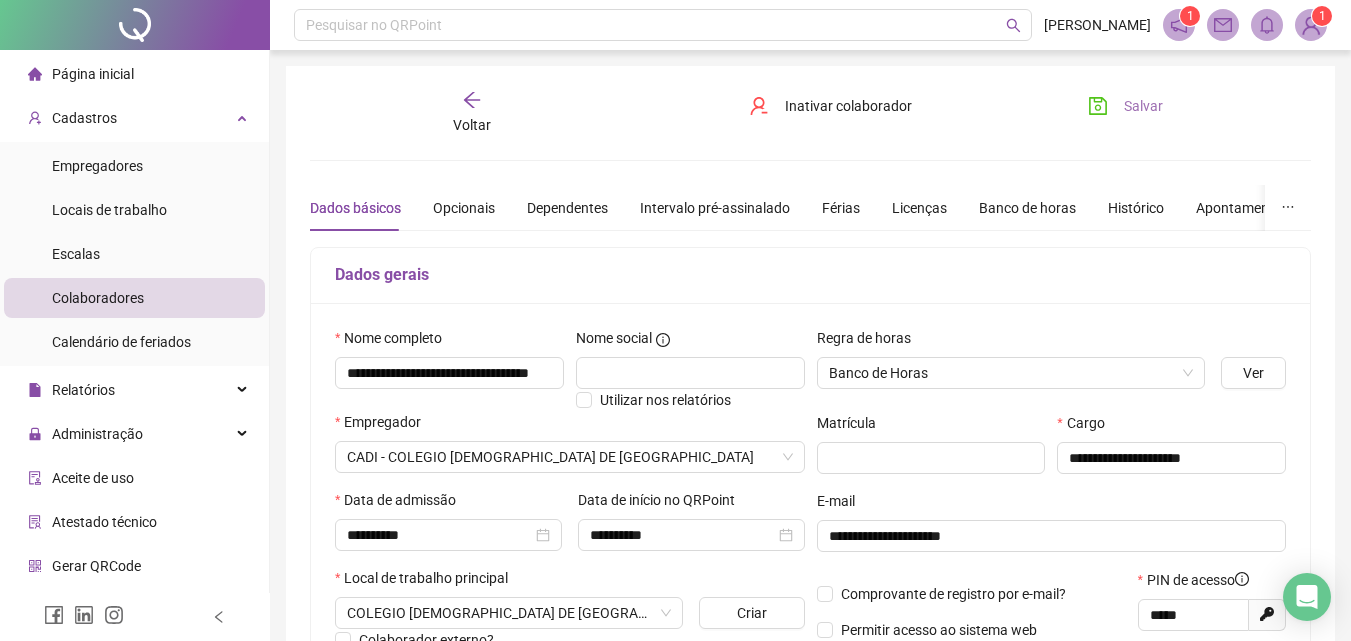 click on "Salvar" at bounding box center (1143, 106) 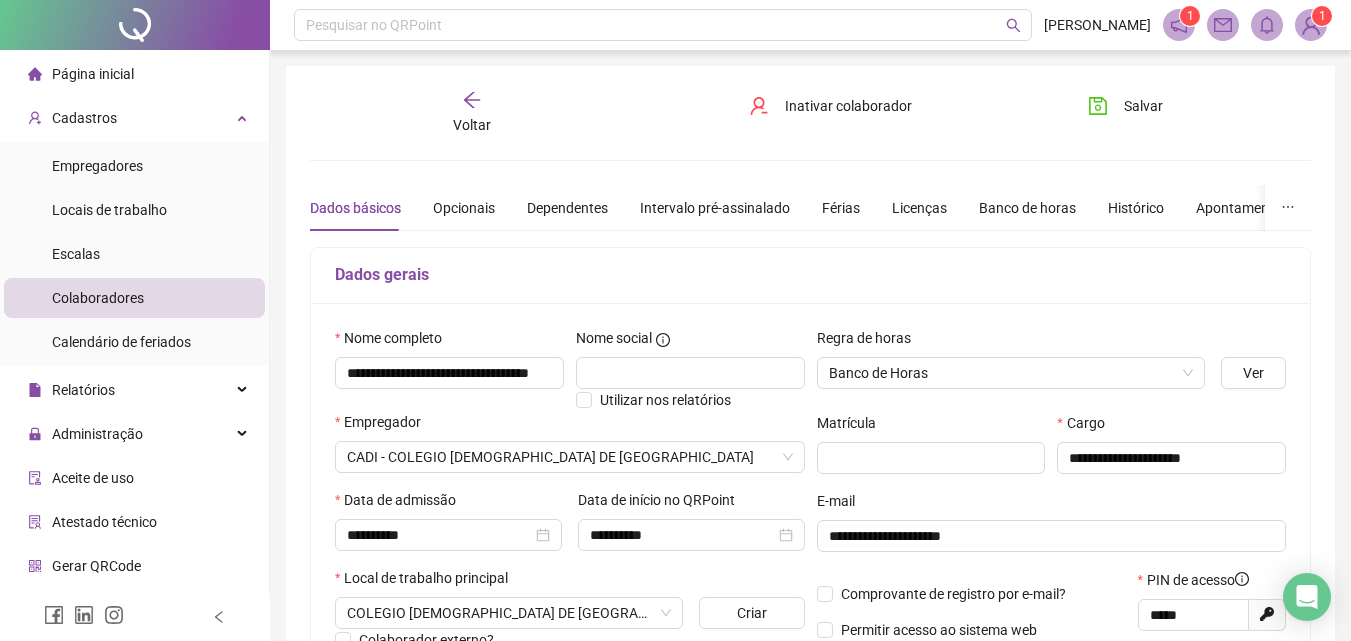 click on "Voltar" at bounding box center [472, 125] 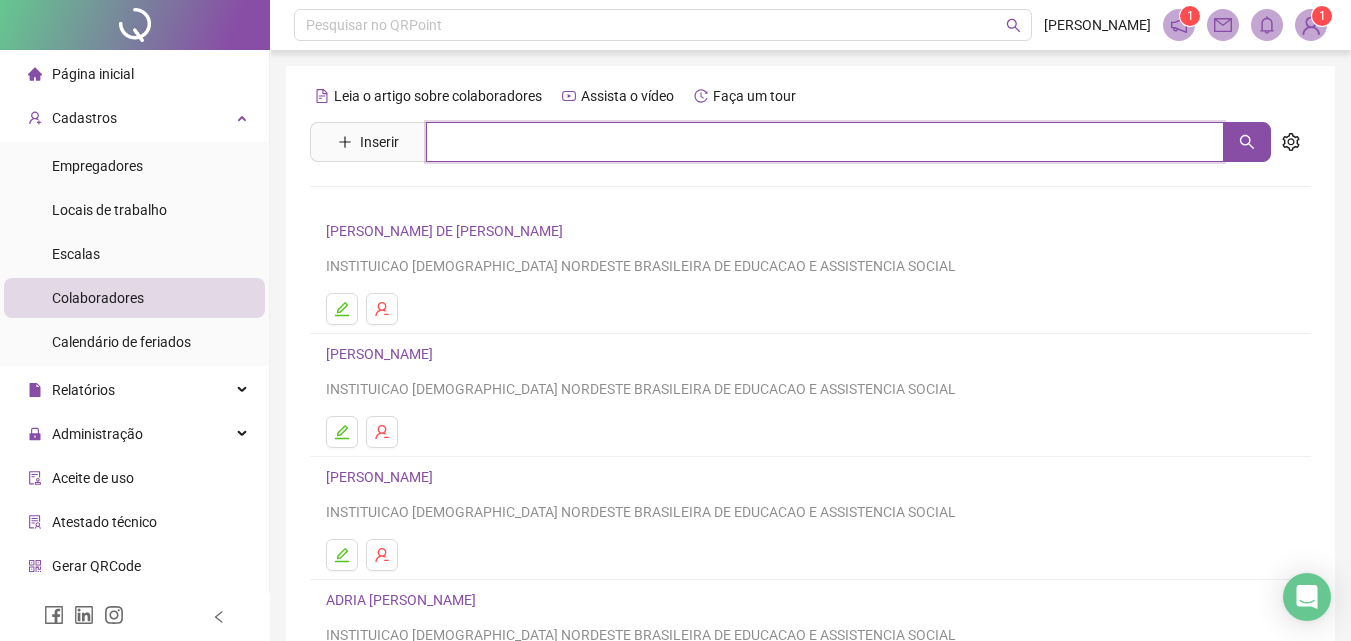 click at bounding box center (825, 142) 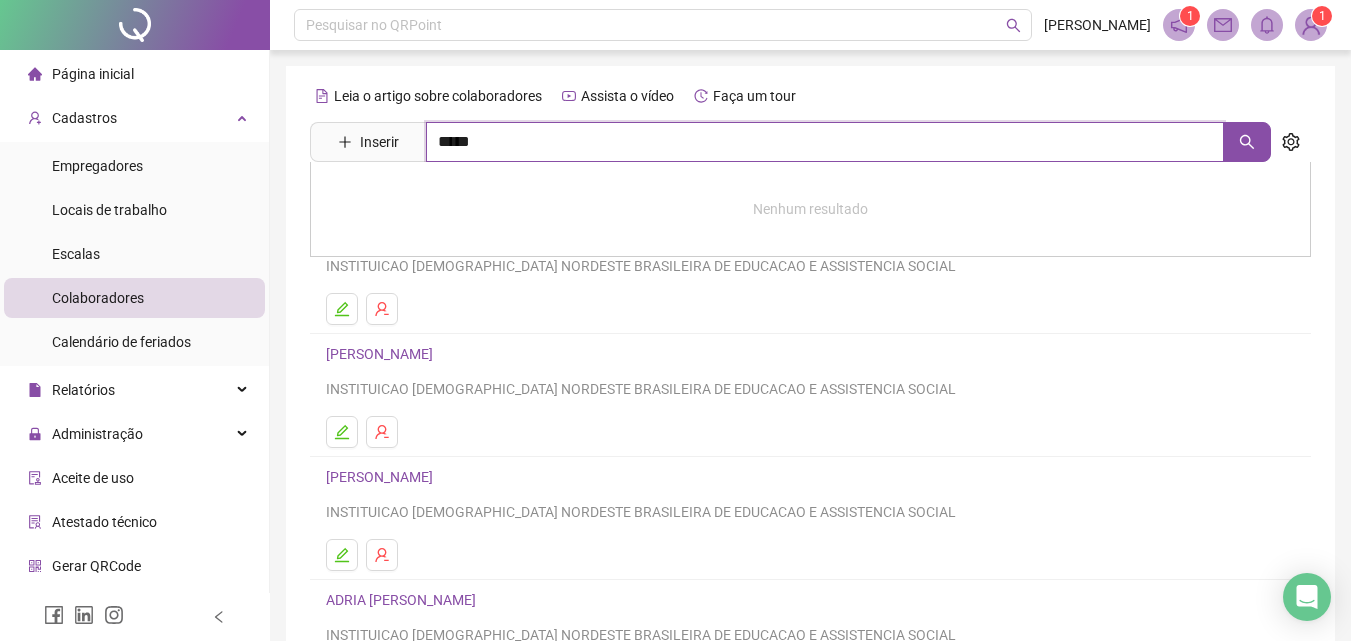 type on "*****" 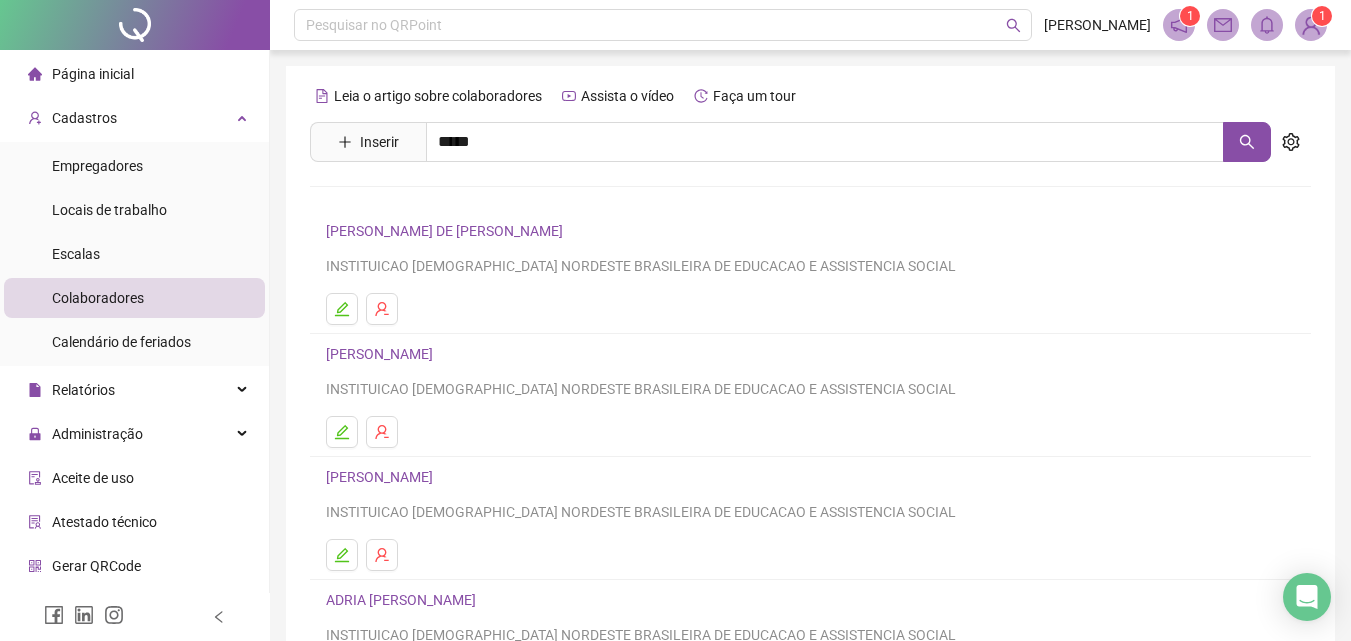 click on "[PERSON_NAME]" at bounding box center (400, 201) 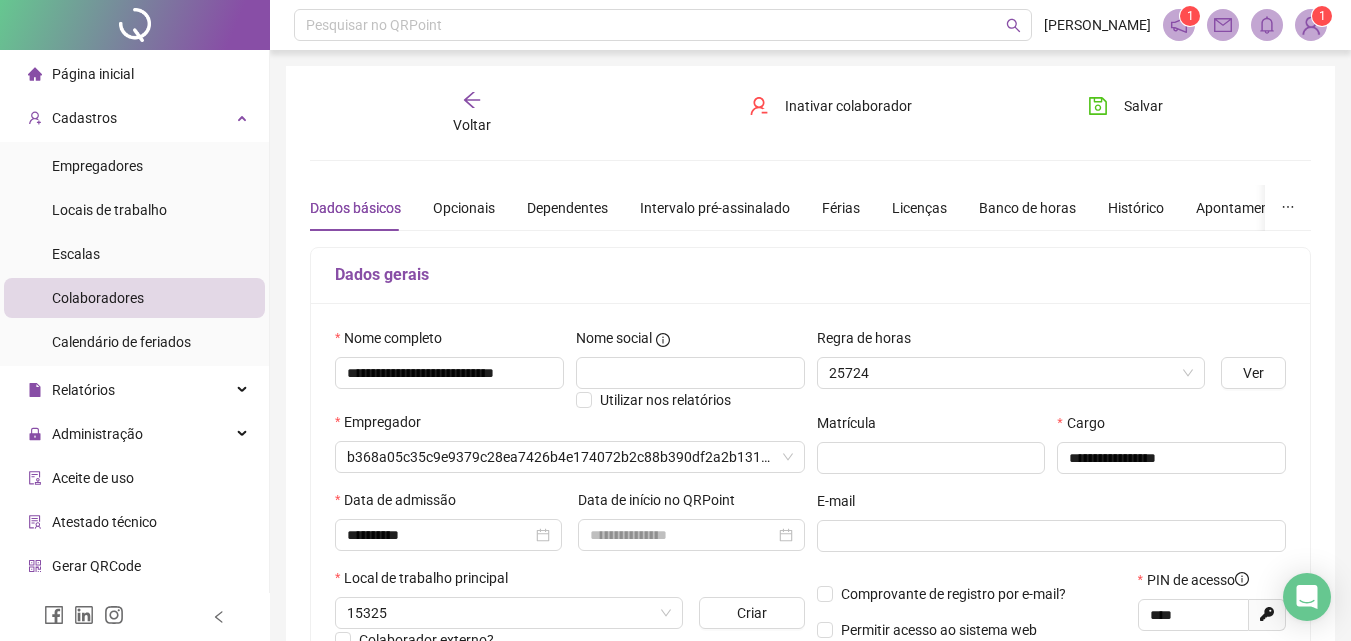 type on "**********" 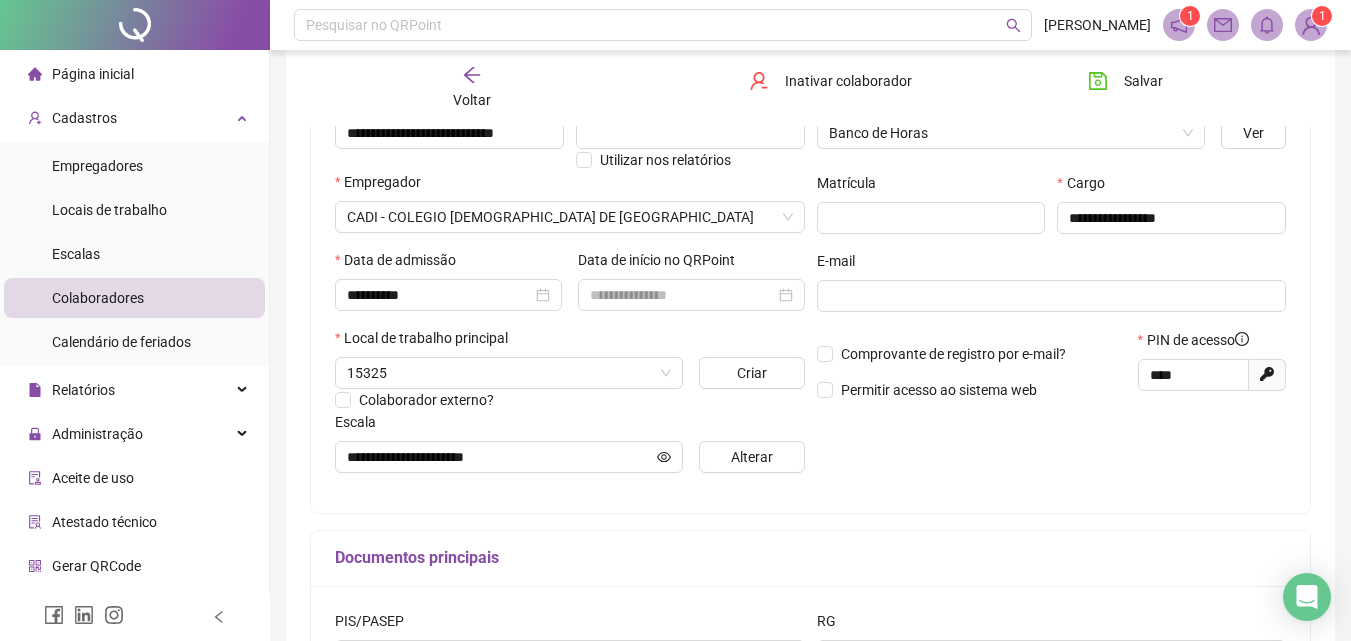 scroll, scrollTop: 300, scrollLeft: 0, axis: vertical 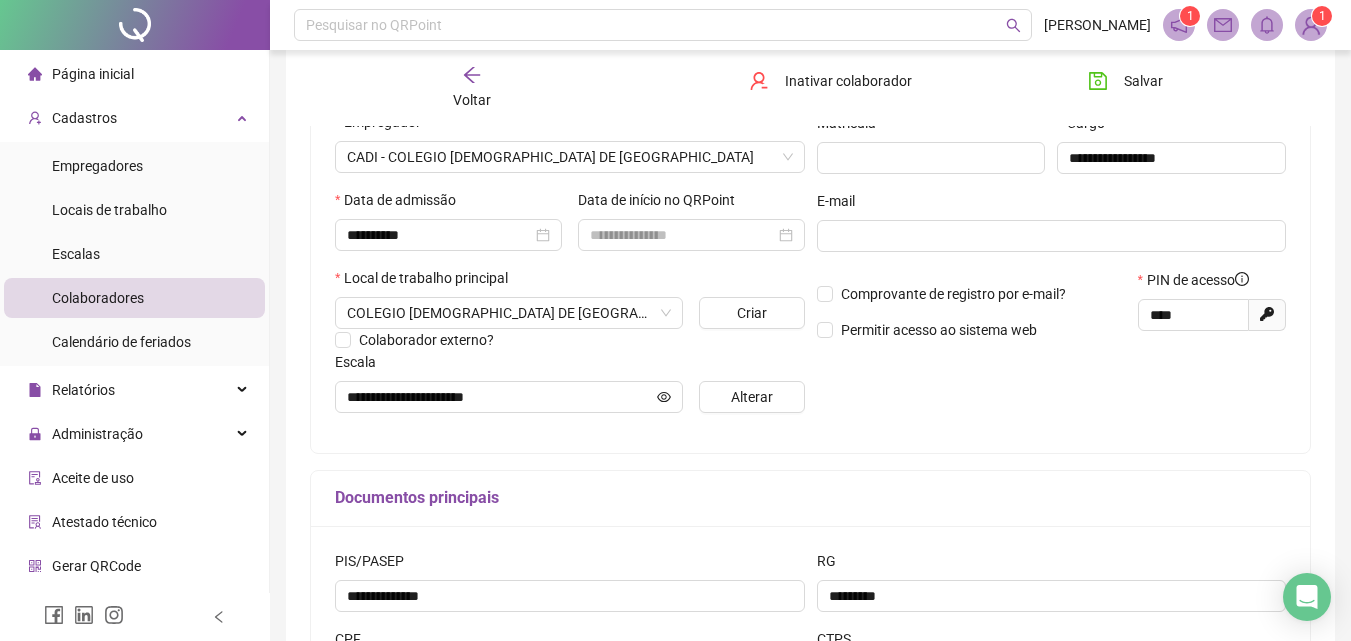 click on "Voltar" at bounding box center (472, 100) 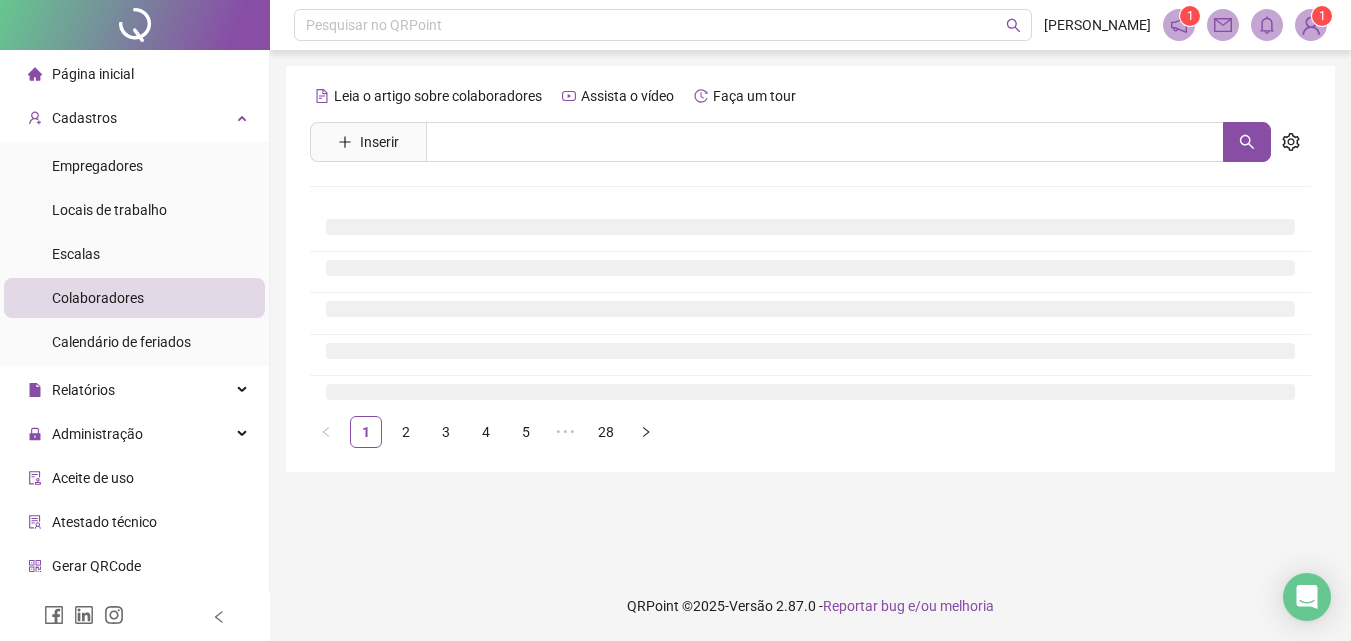 scroll, scrollTop: 0, scrollLeft: 0, axis: both 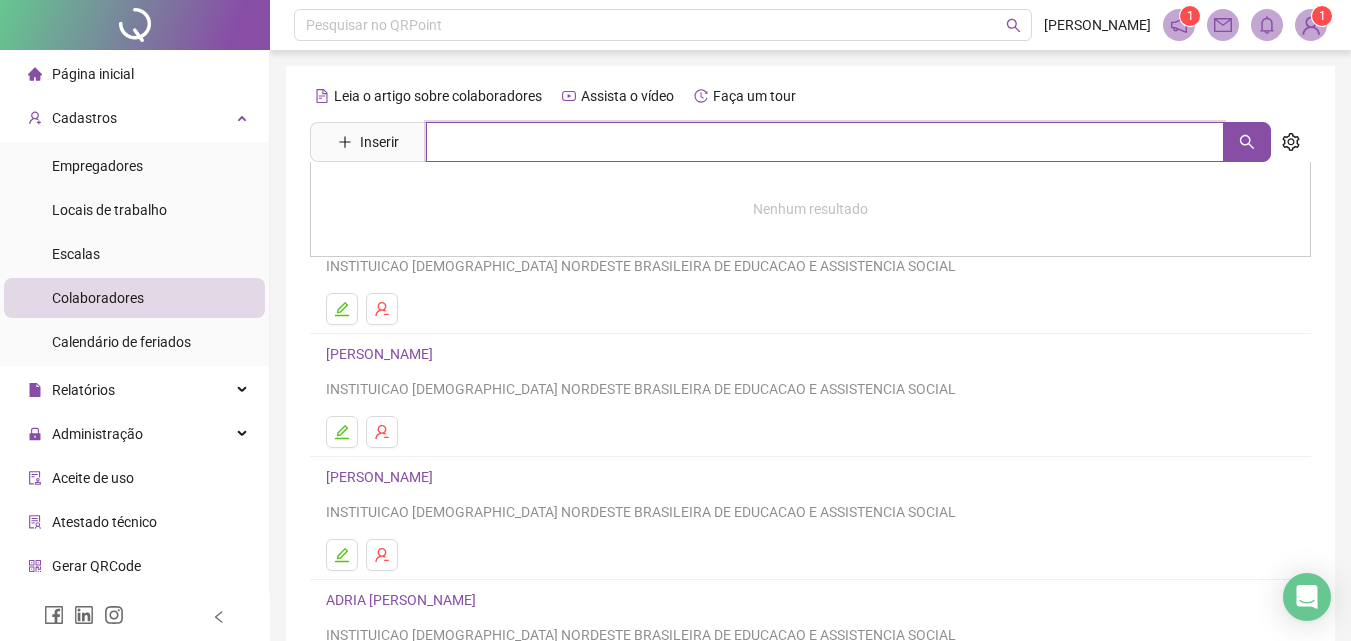 click at bounding box center (825, 142) 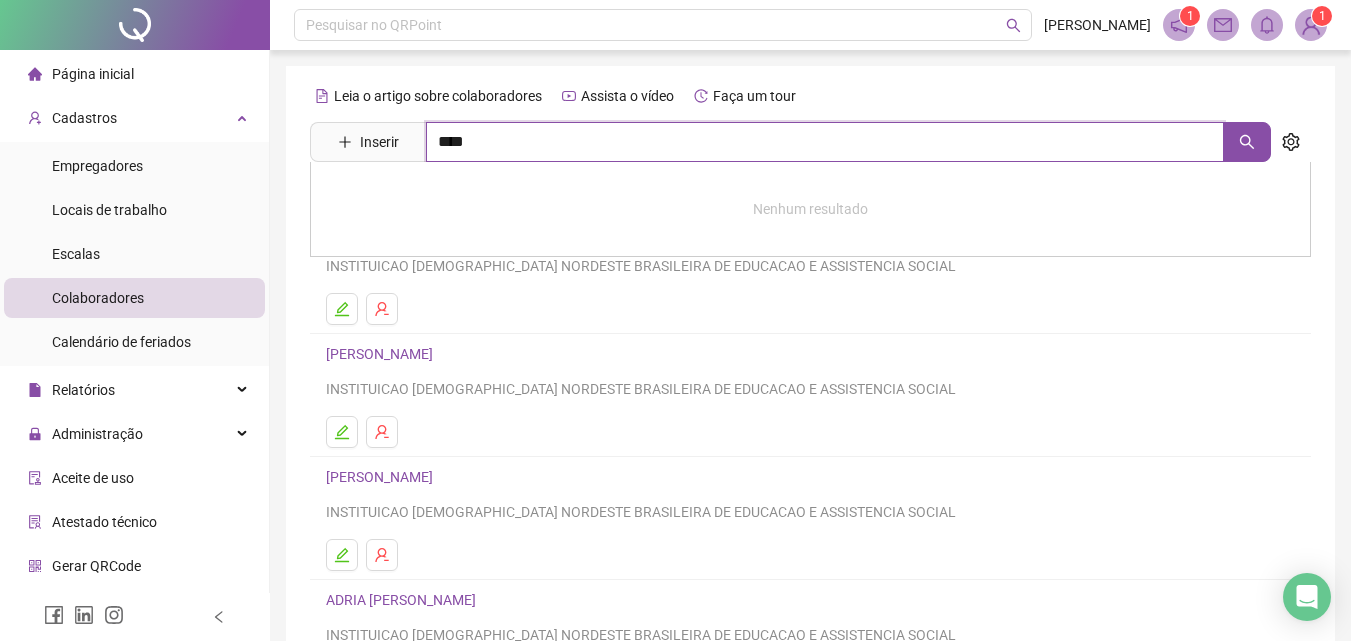 type on "****" 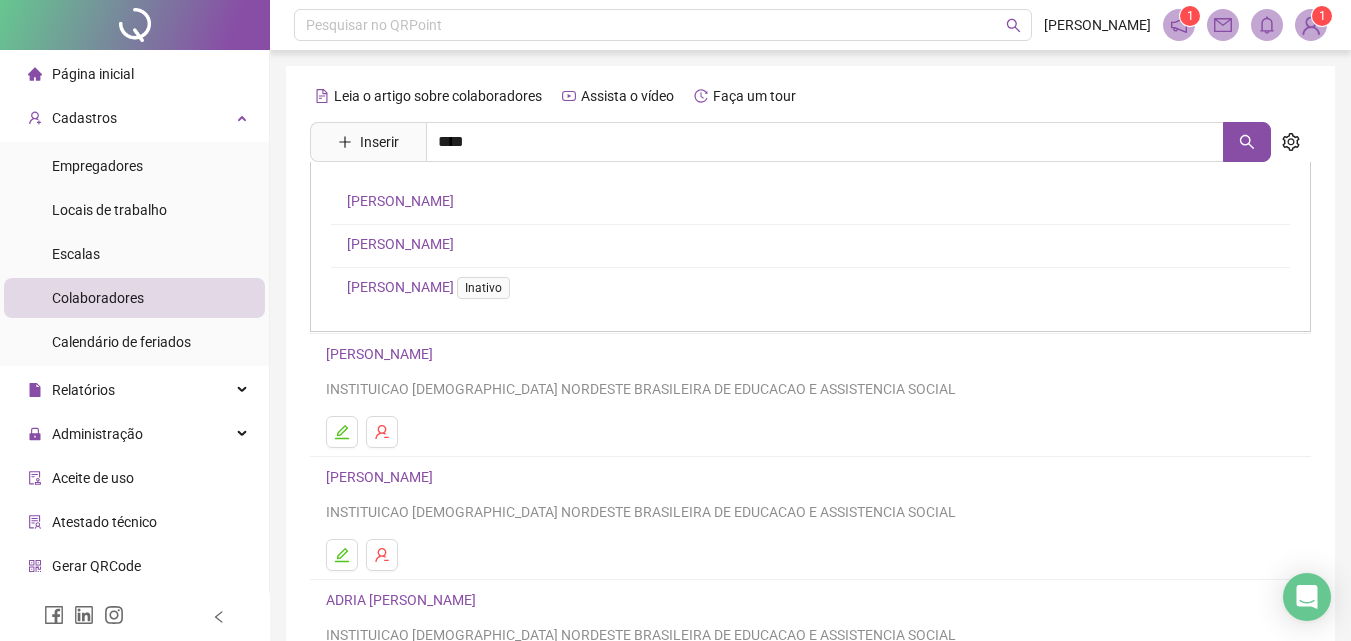 click on "[PERSON_NAME]" at bounding box center (400, 201) 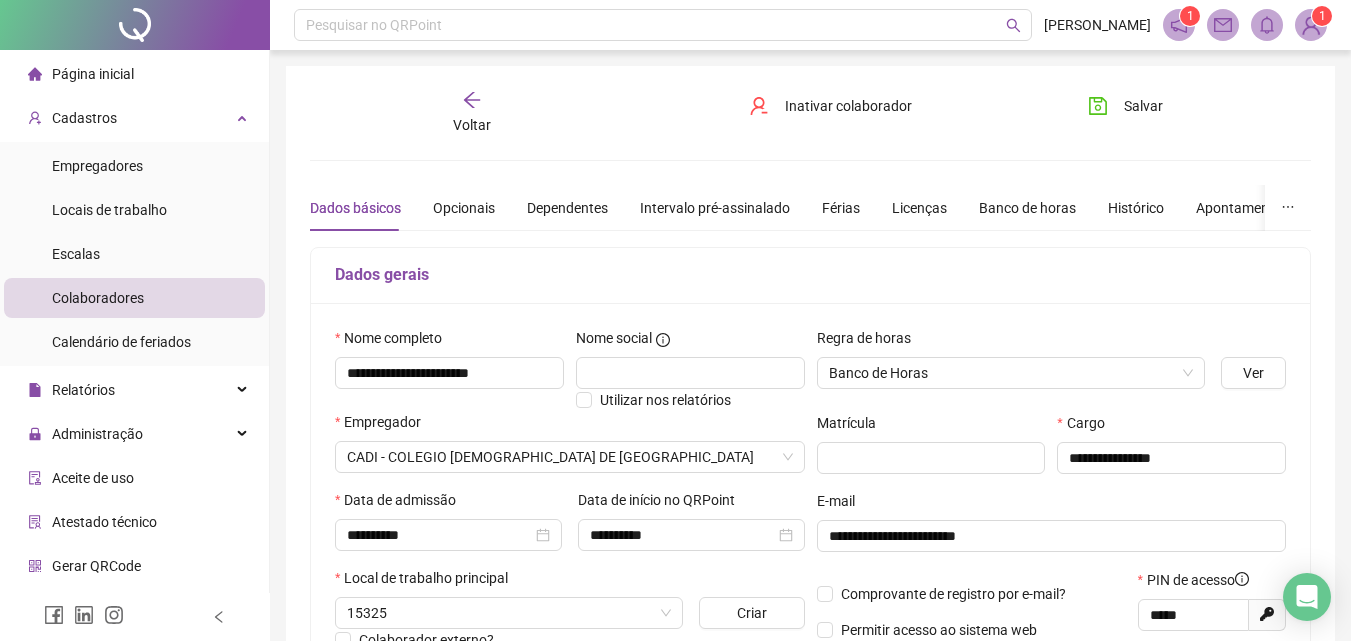 type on "**********" 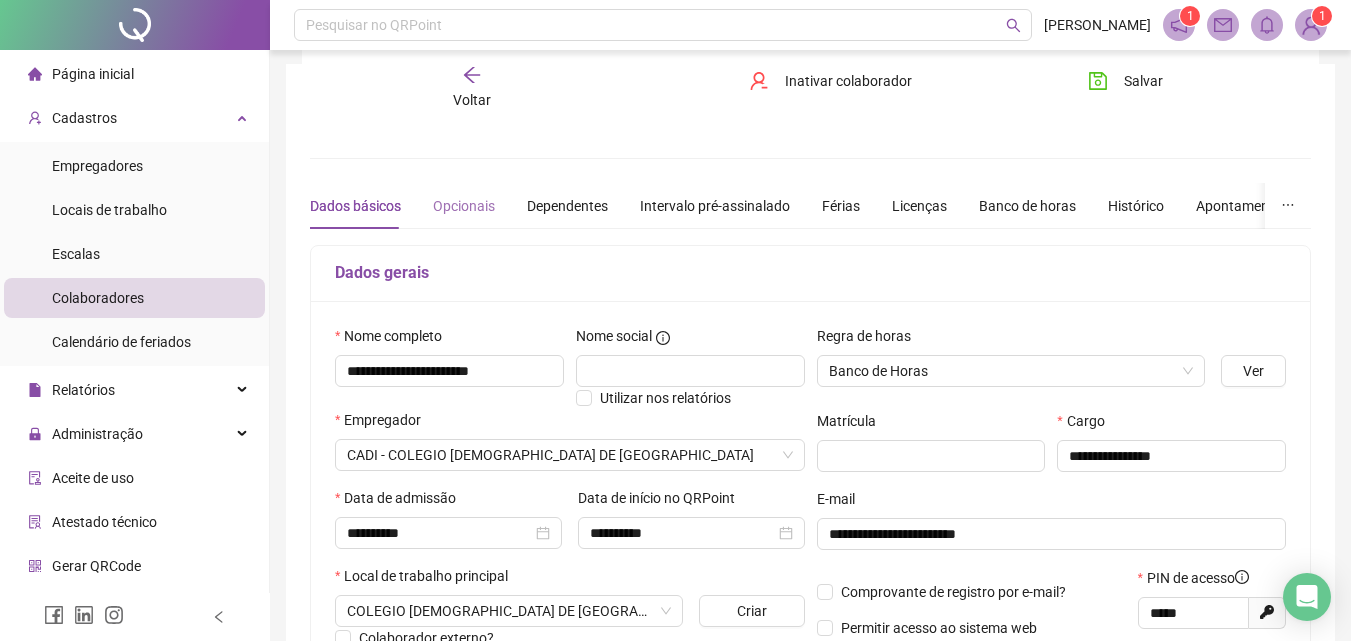 scroll, scrollTop: 0, scrollLeft: 0, axis: both 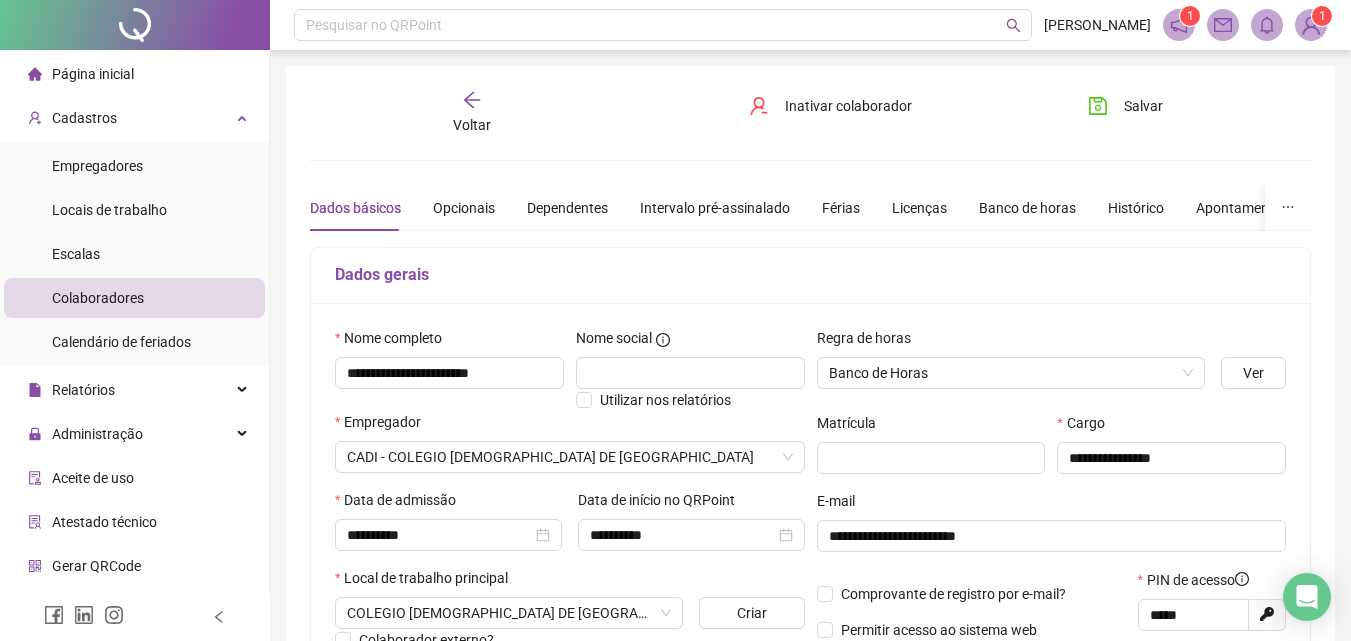 click on "Voltar" at bounding box center (472, 125) 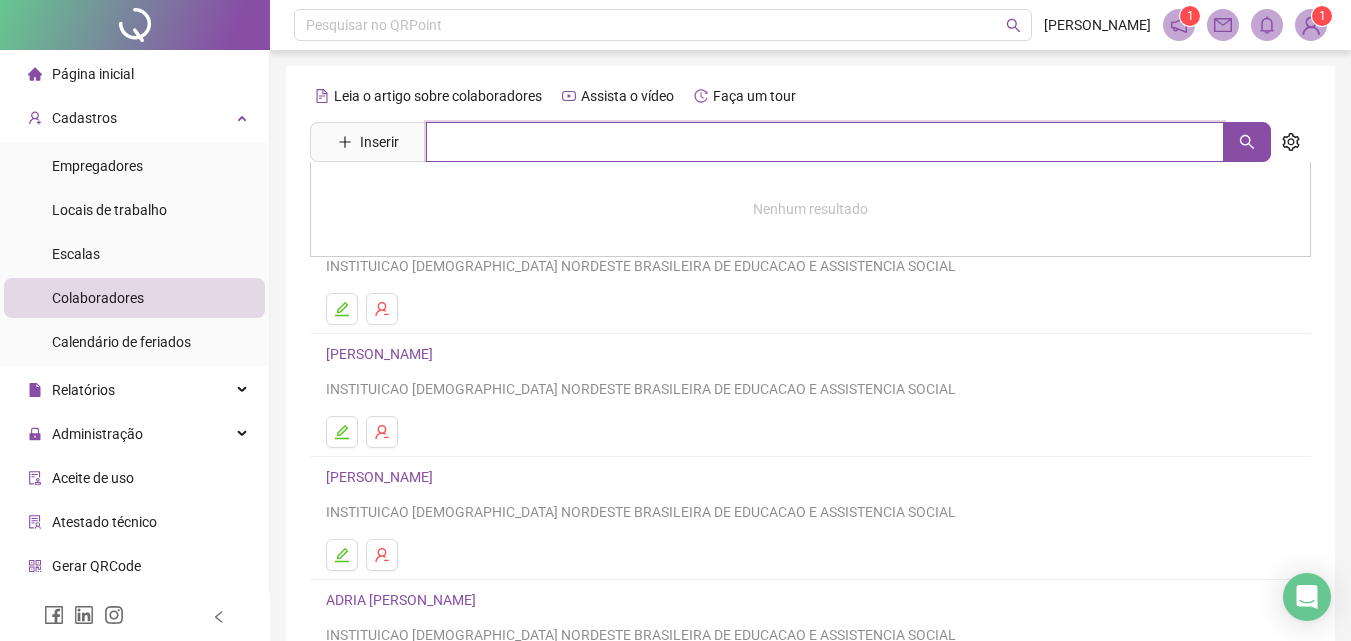 click at bounding box center (825, 142) 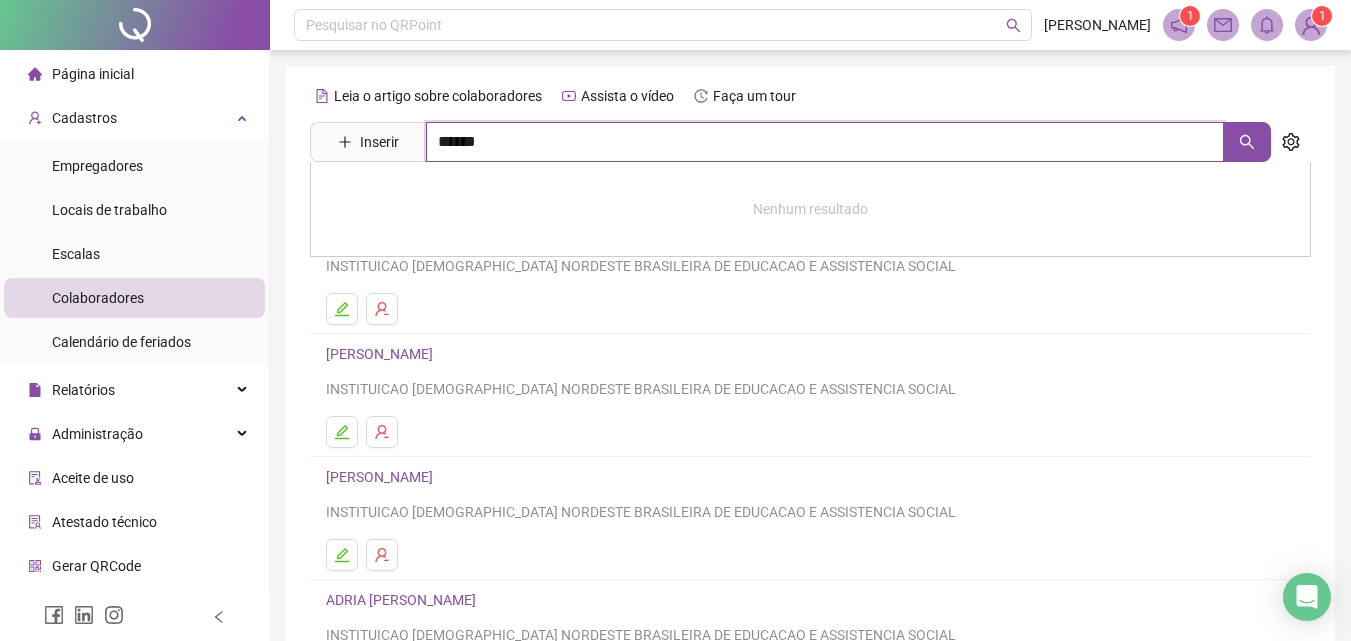 type on "******" 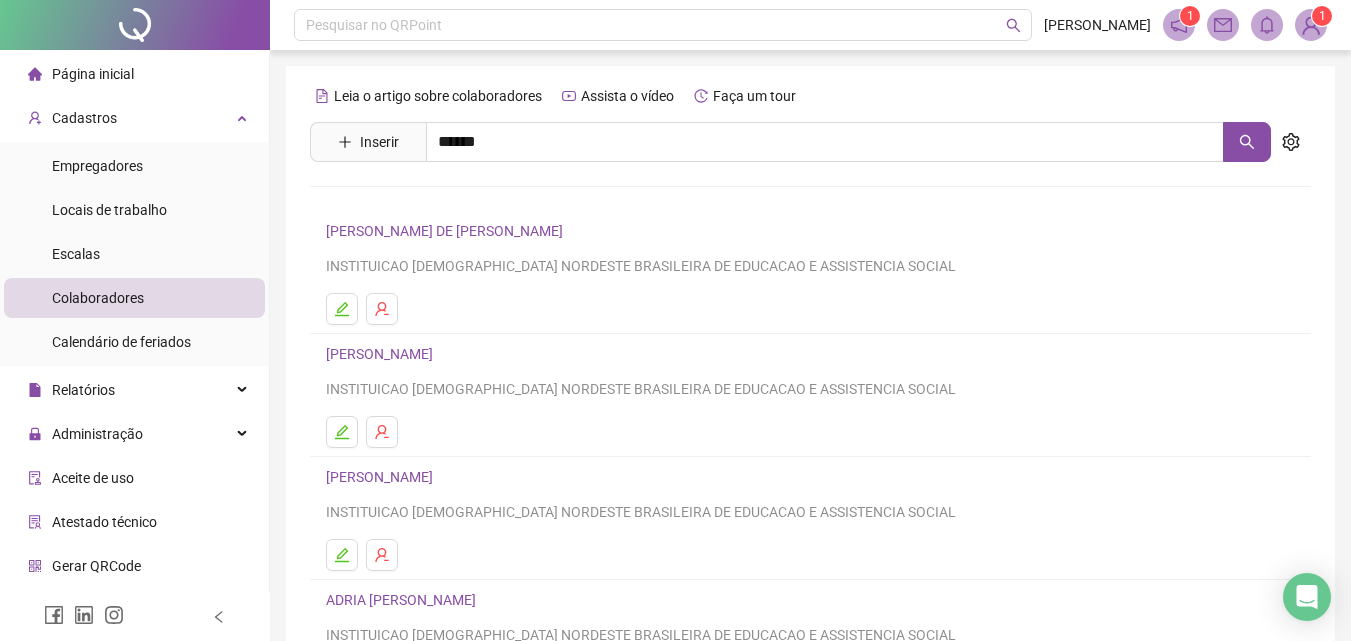 click on "[PERSON_NAME]" at bounding box center (400, 201) 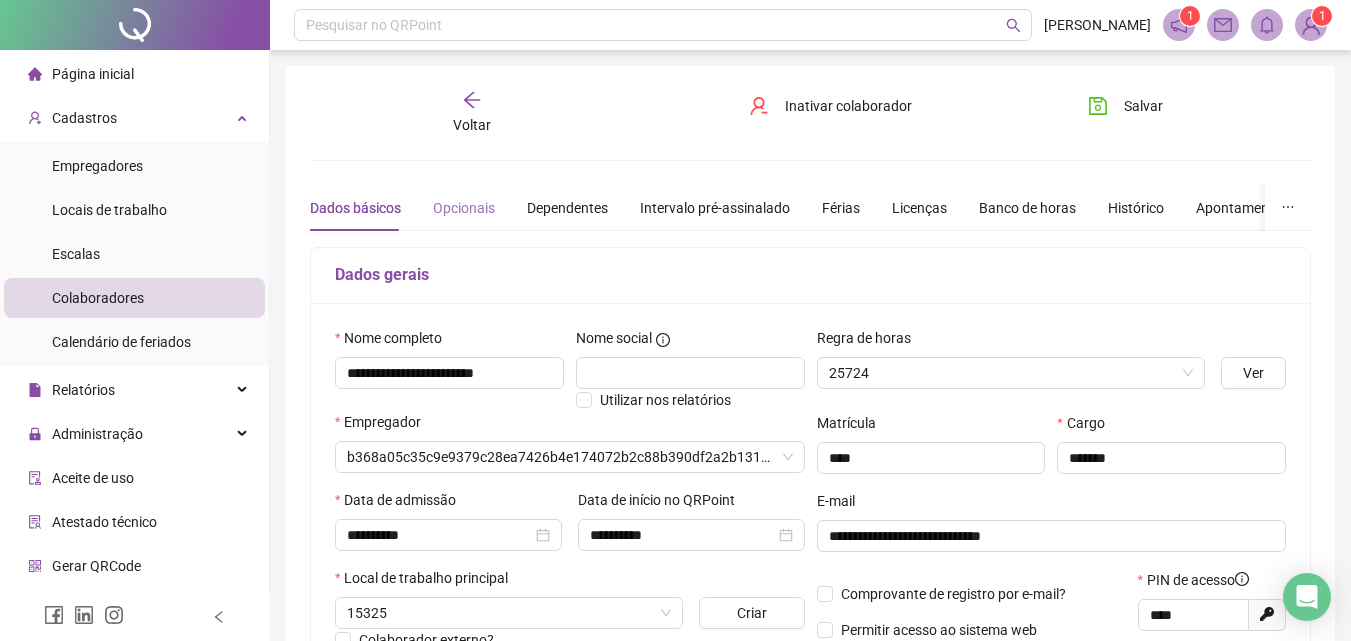 type on "**********" 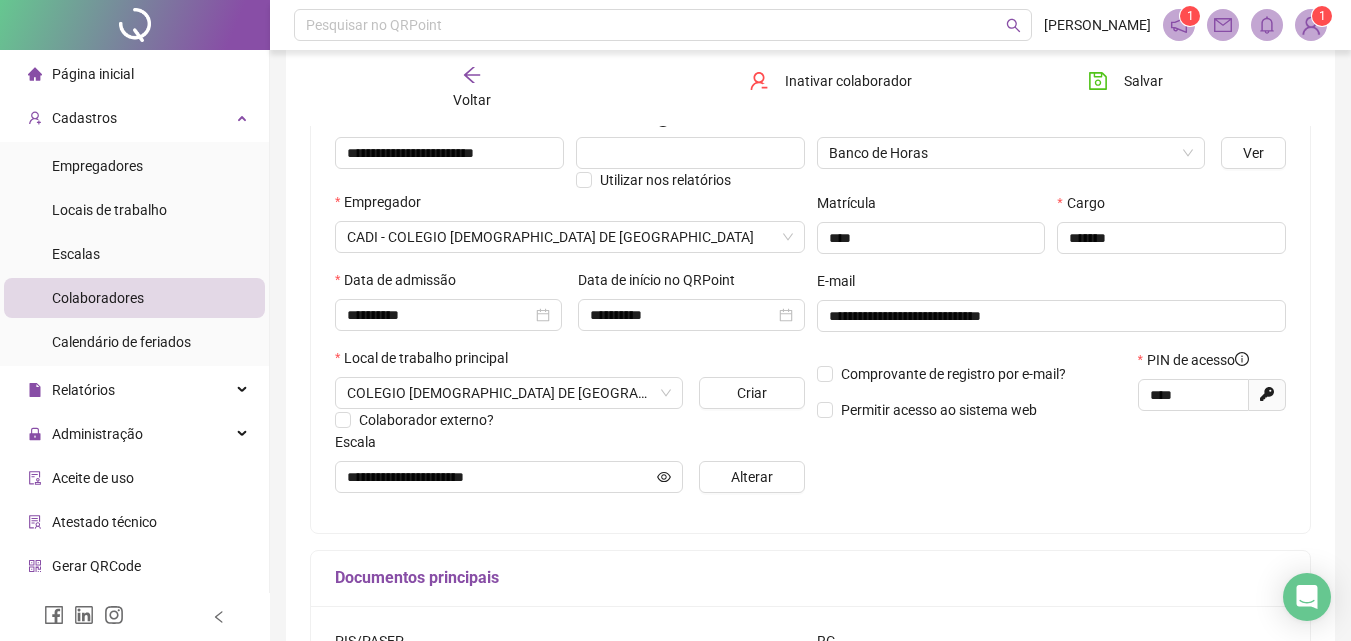 scroll, scrollTop: 100, scrollLeft: 0, axis: vertical 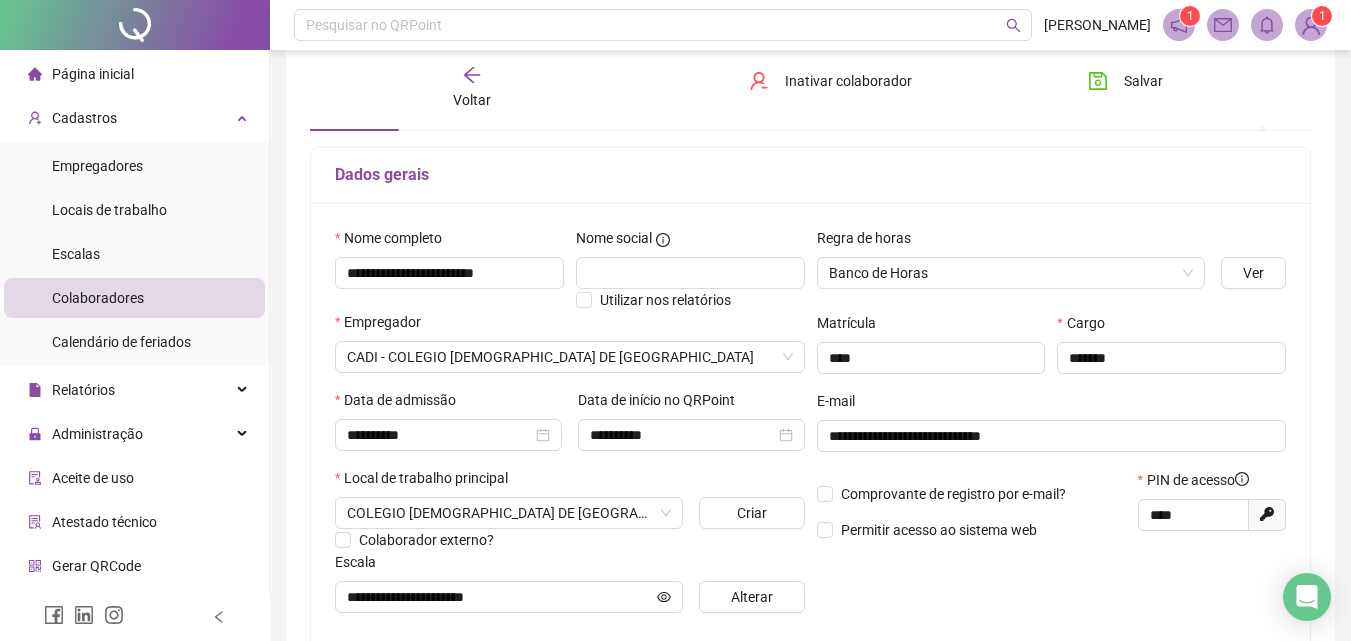 click on "Voltar" at bounding box center [472, 100] 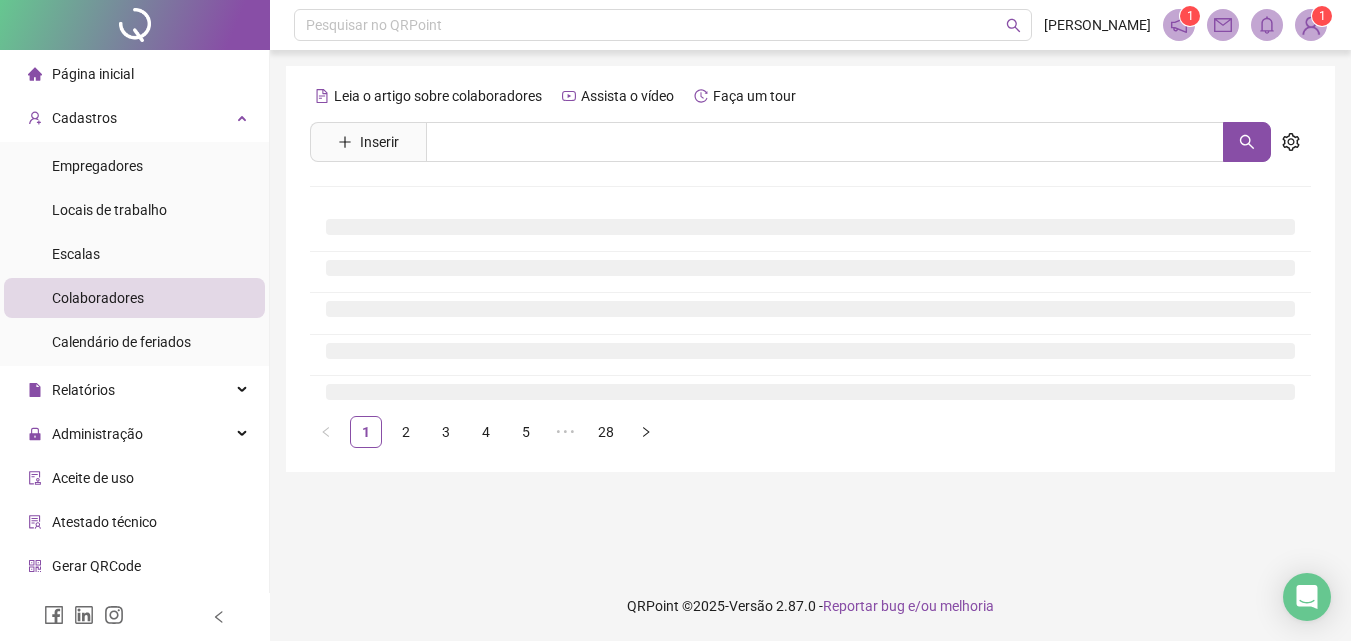 scroll, scrollTop: 0, scrollLeft: 0, axis: both 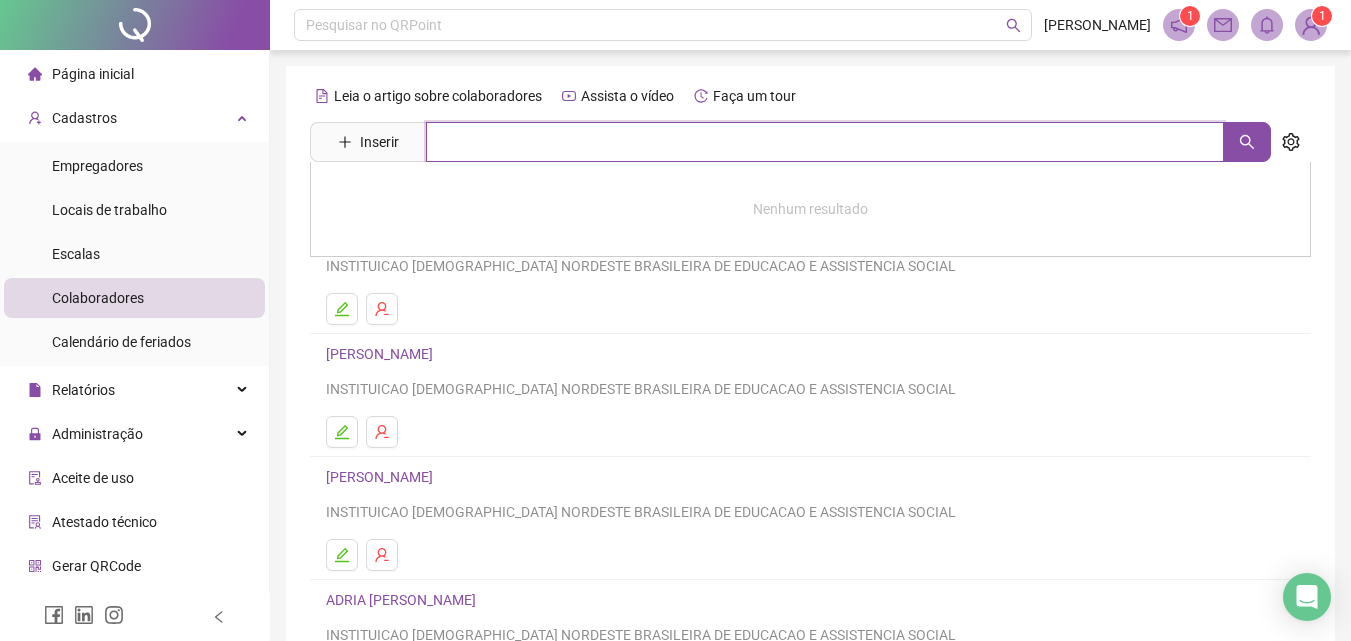 click at bounding box center (825, 142) 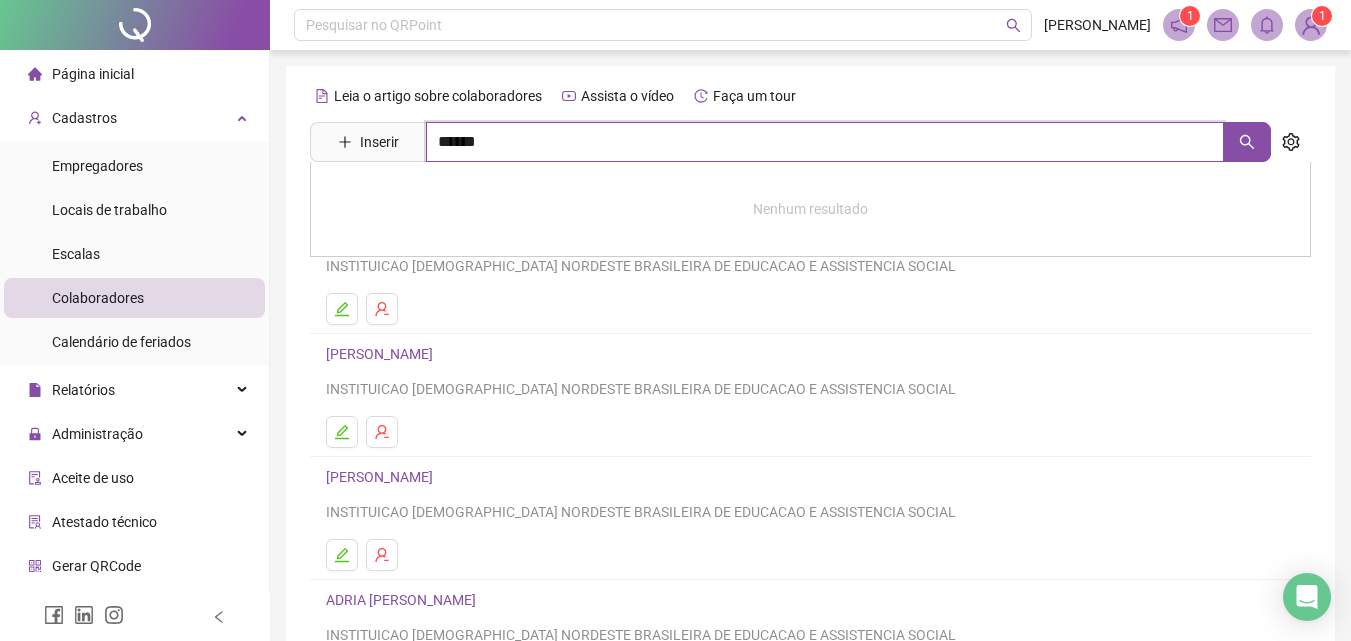 type on "******" 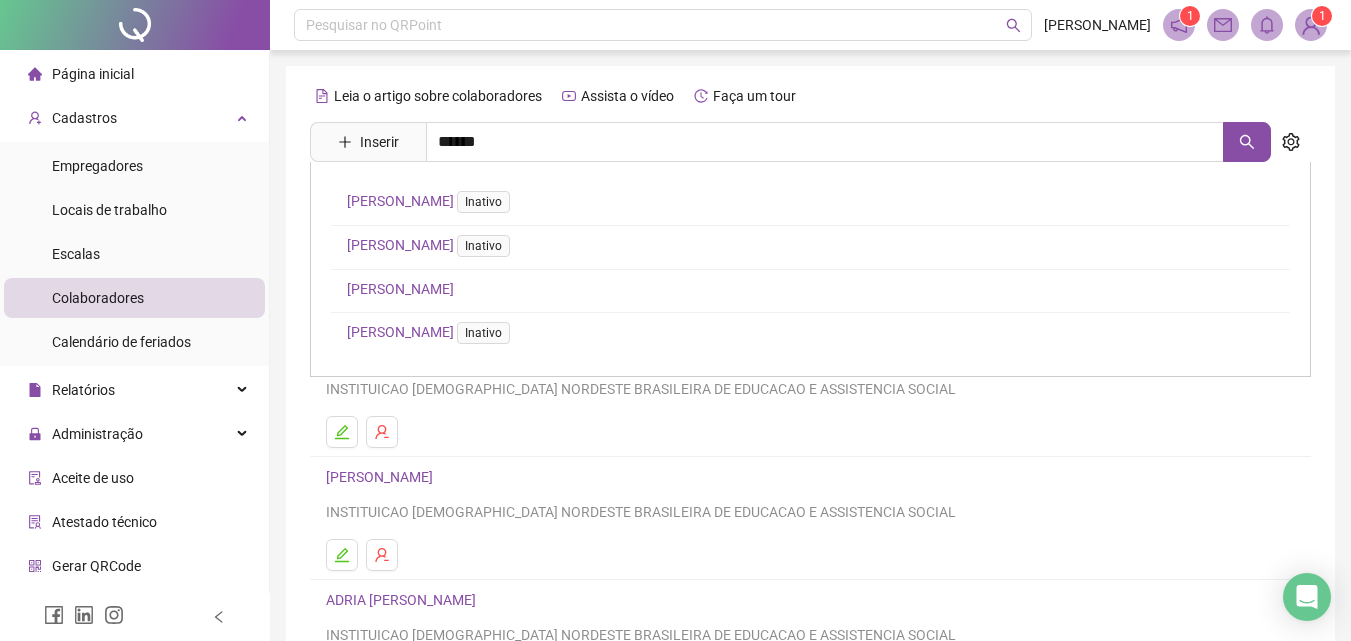 click on "[PERSON_NAME]" at bounding box center [400, 289] 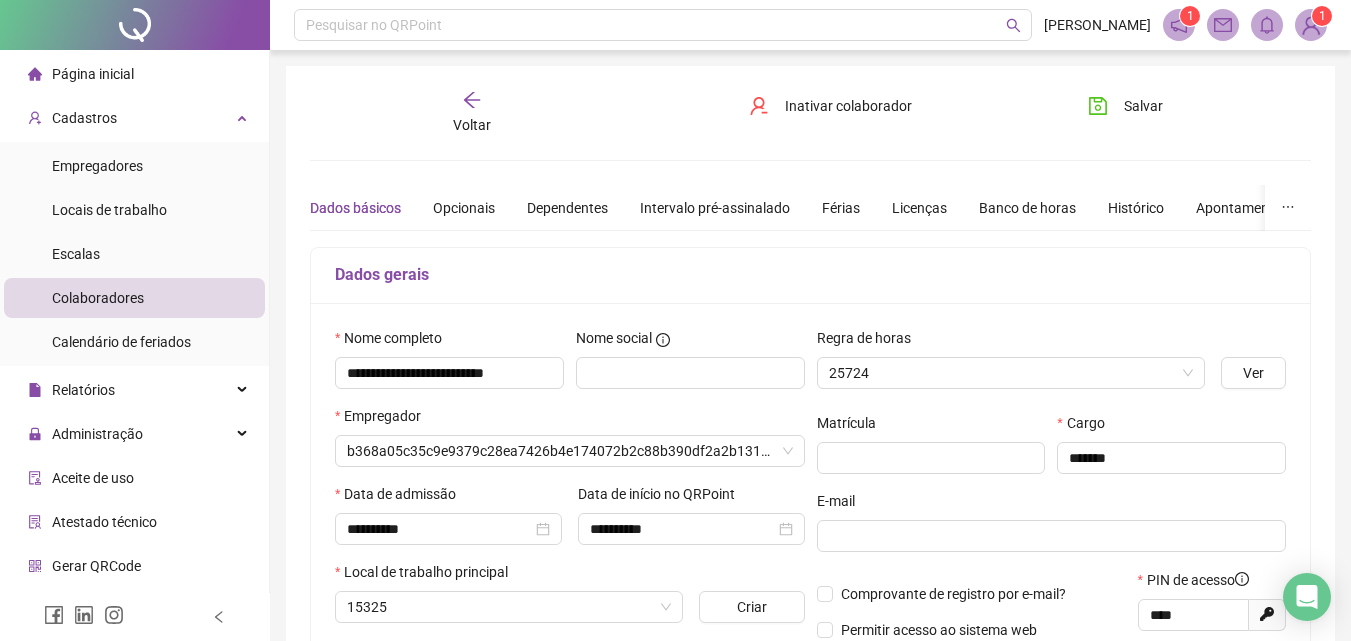 type on "**********" 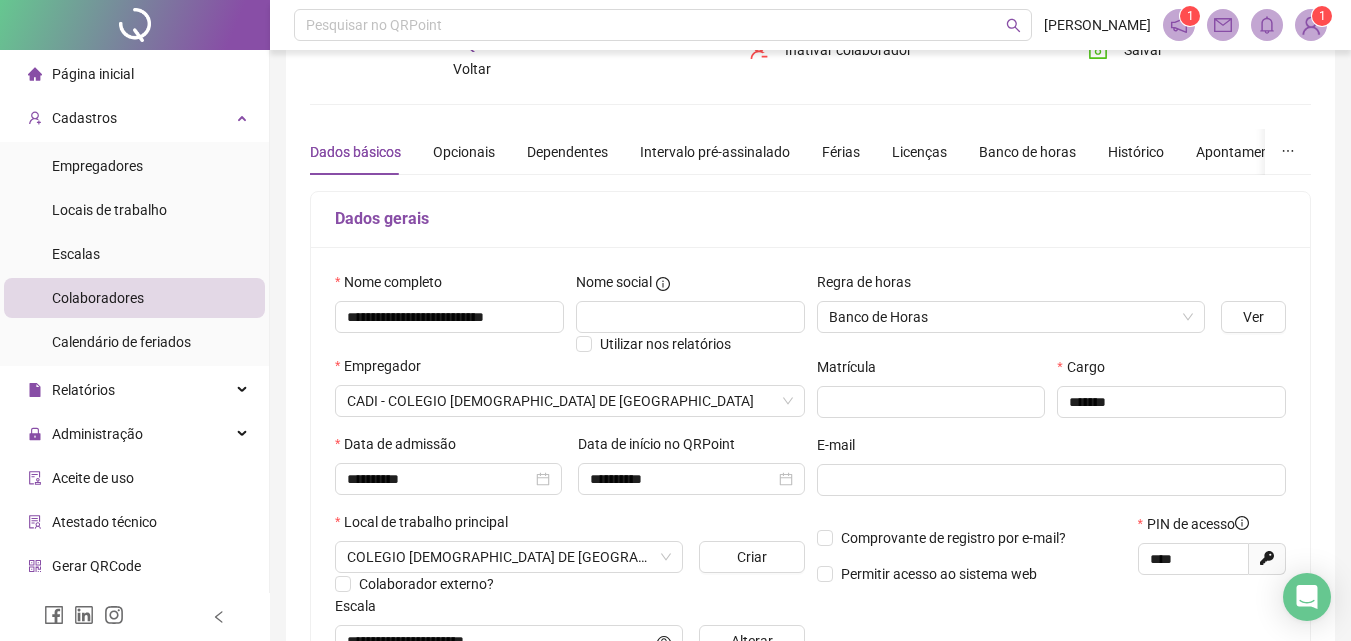 scroll, scrollTop: 0, scrollLeft: 0, axis: both 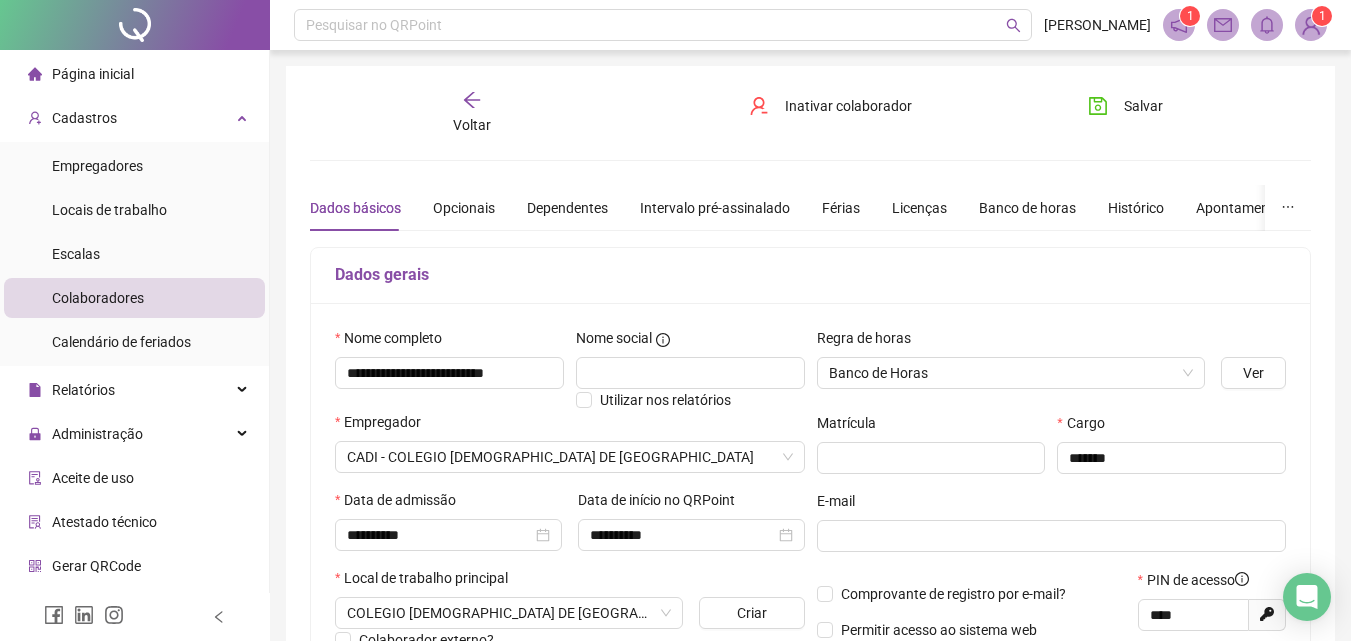 click on "Voltar" at bounding box center [472, 113] 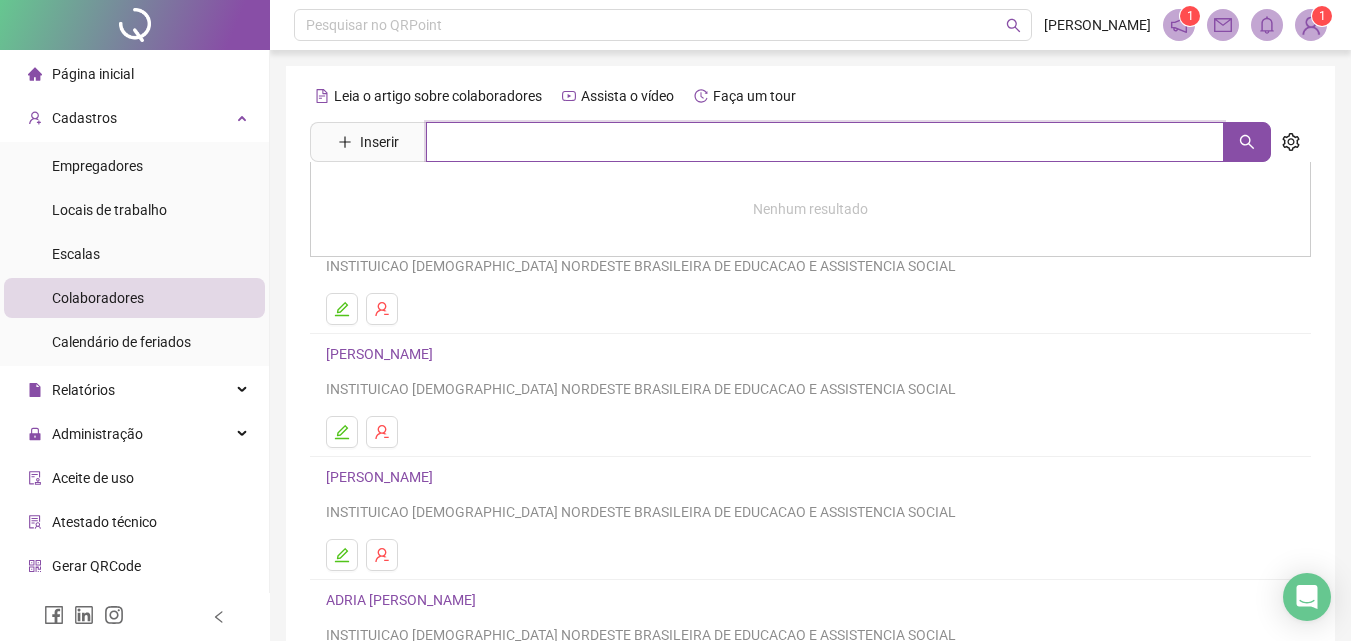 click at bounding box center [825, 142] 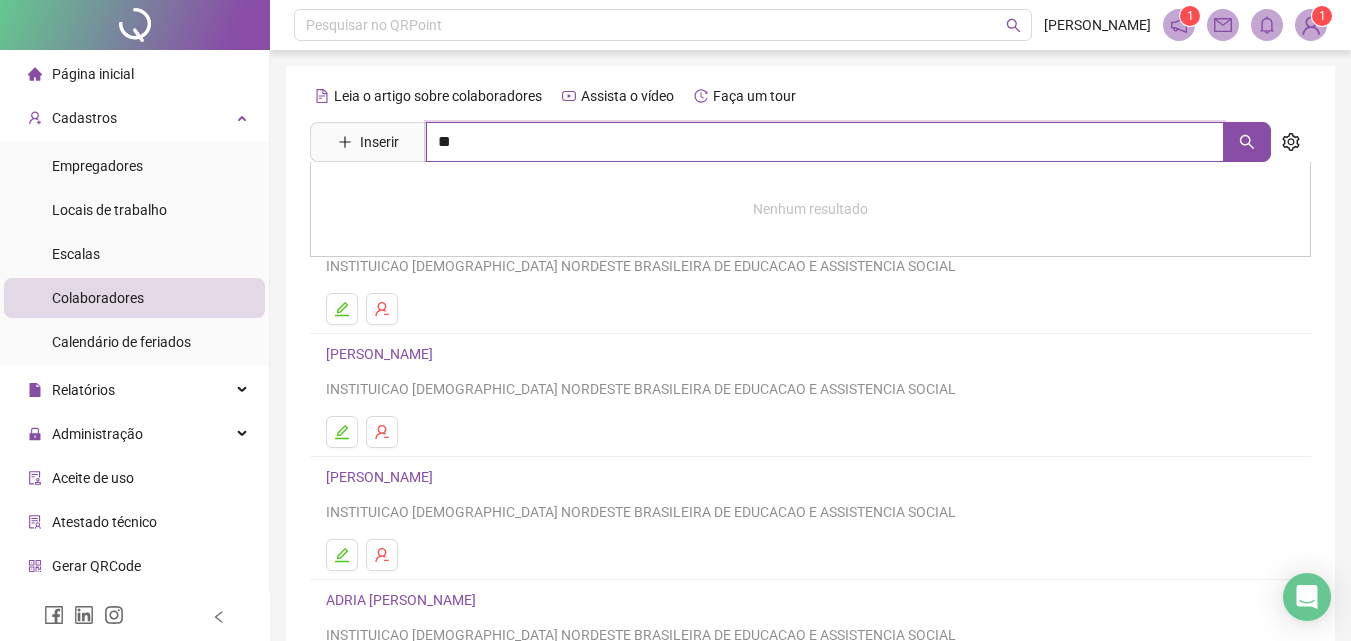 type on "*" 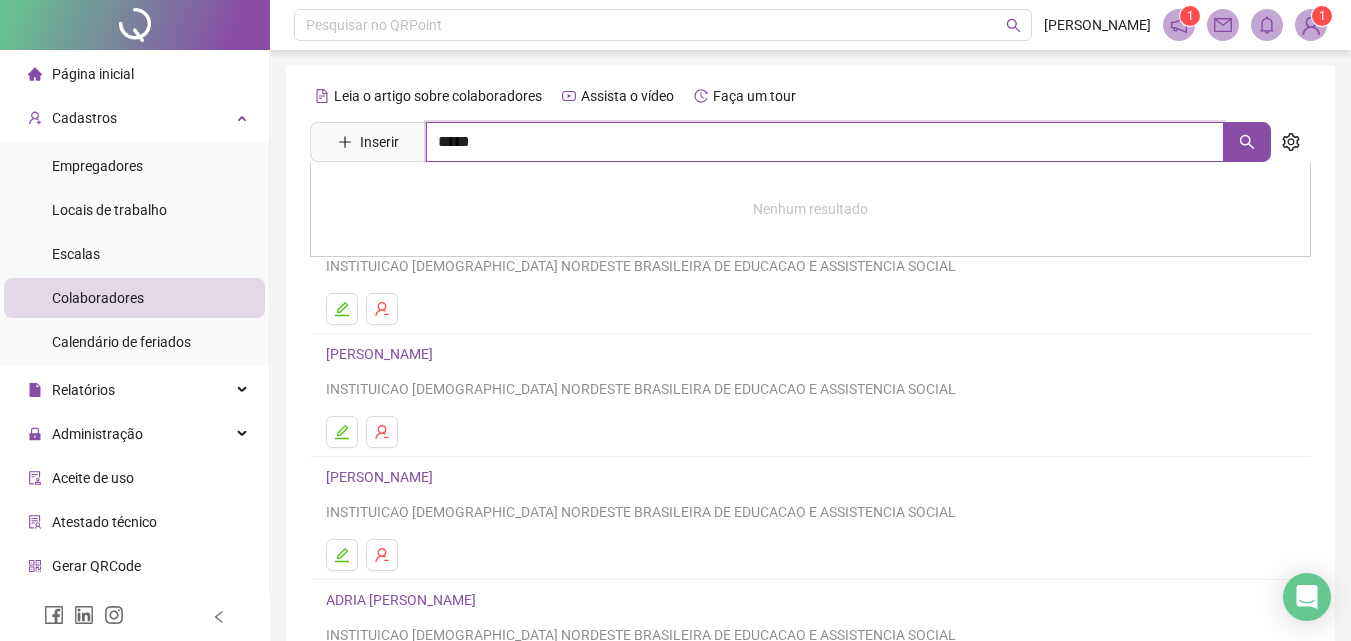type on "*****" 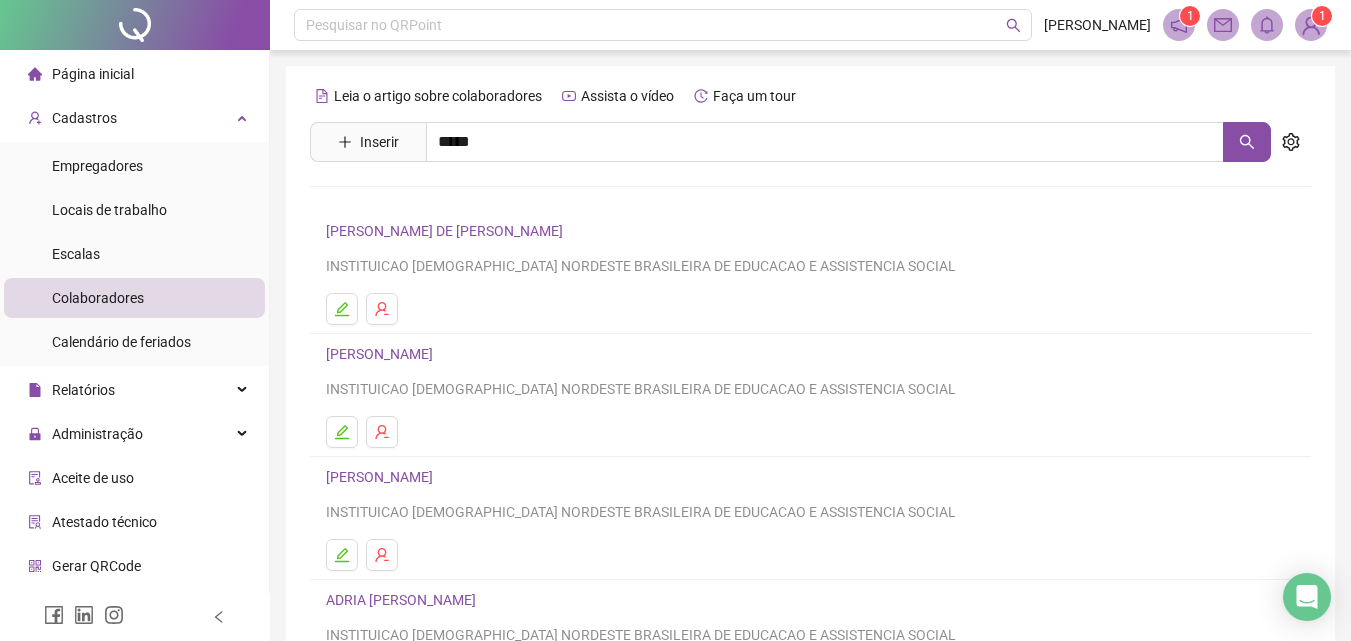 click on "[PERSON_NAME]" at bounding box center (400, 201) 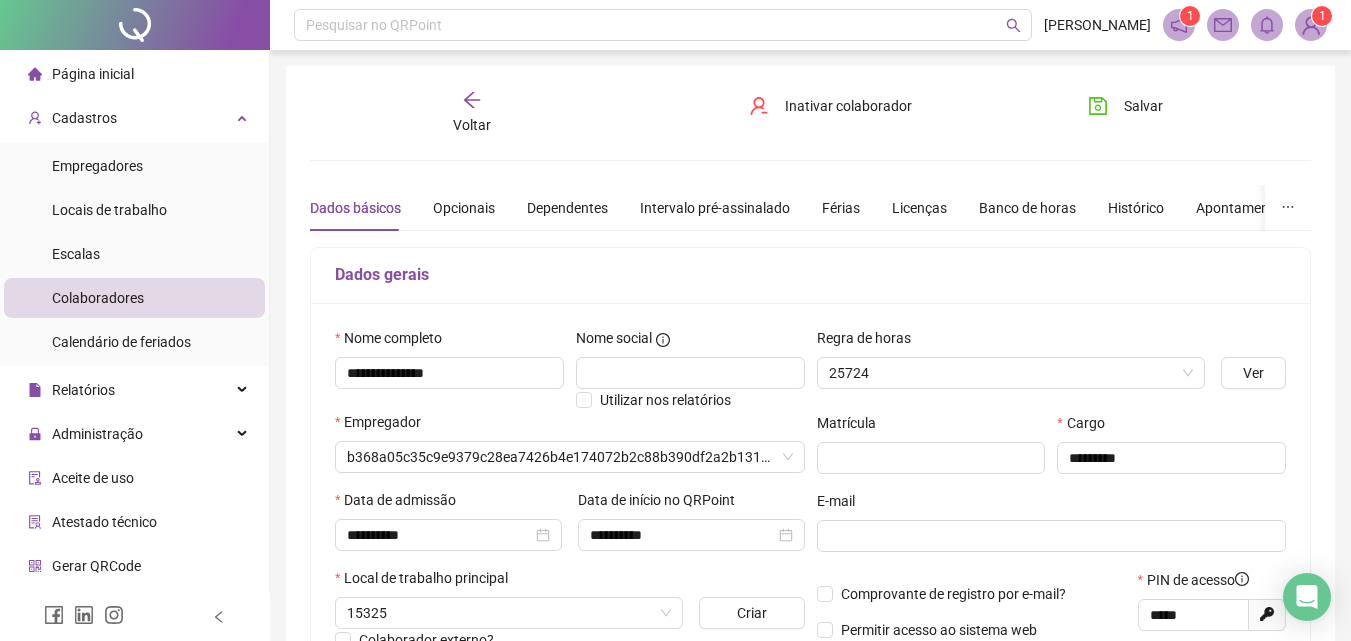 type on "**********" 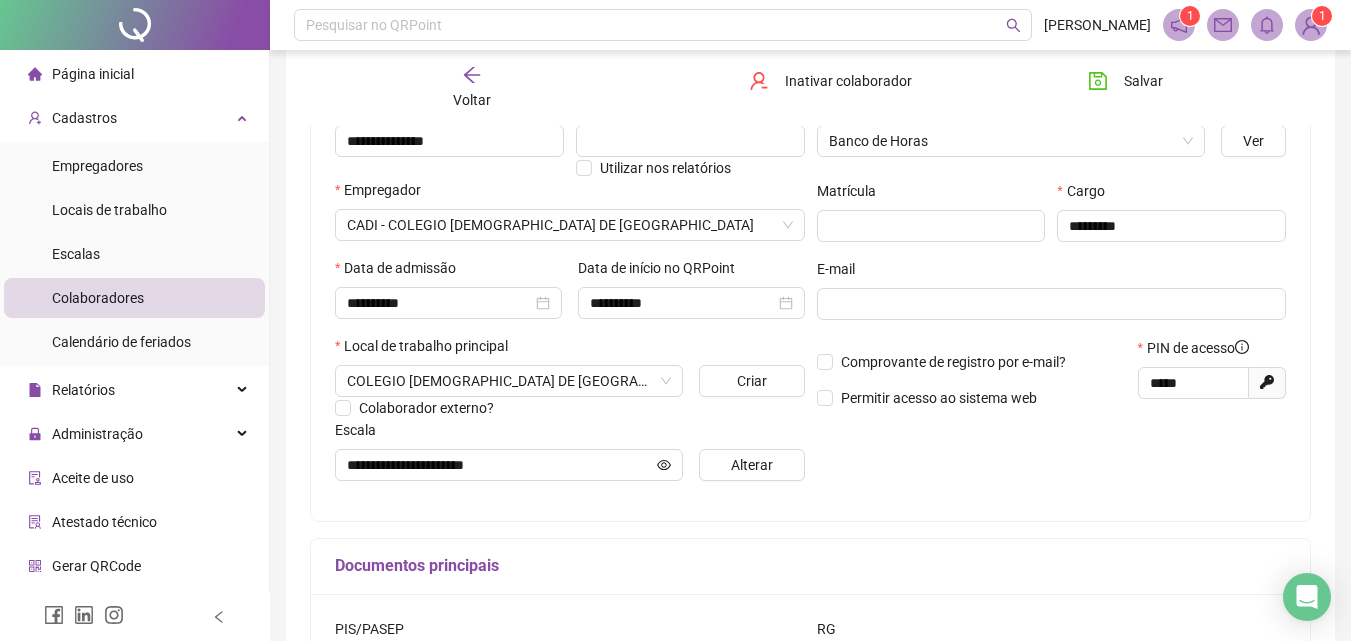 scroll, scrollTop: 0, scrollLeft: 0, axis: both 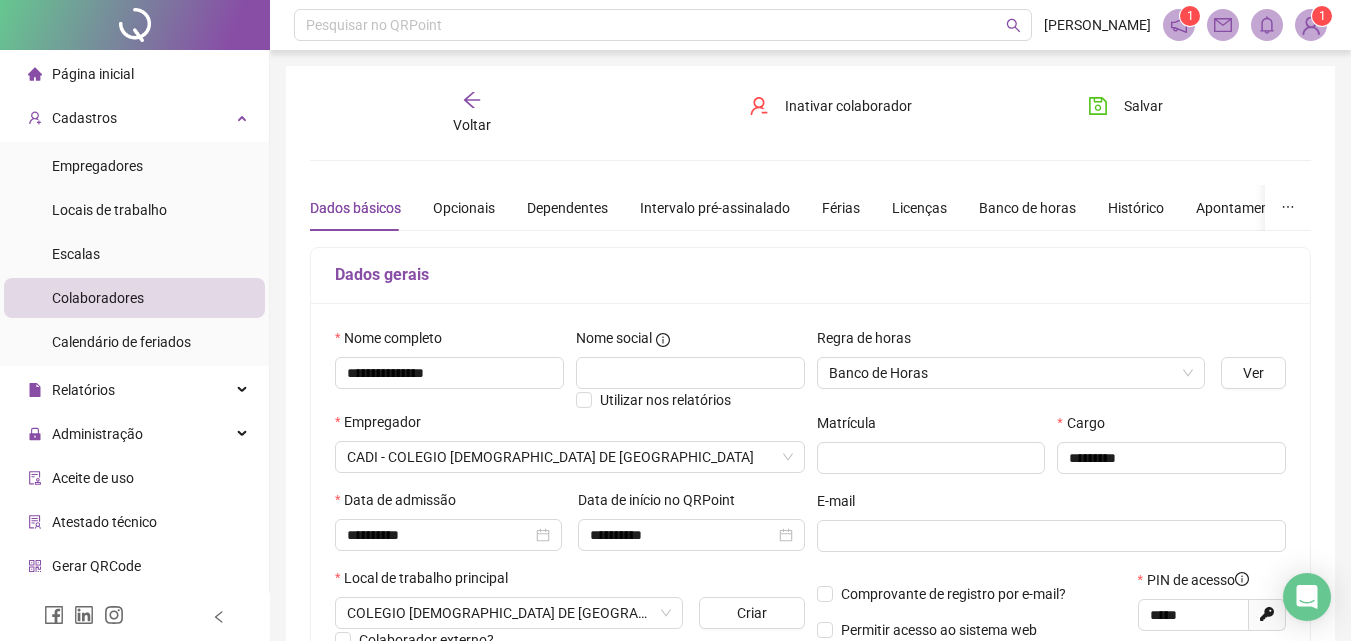 click on "Voltar" at bounding box center (472, 113) 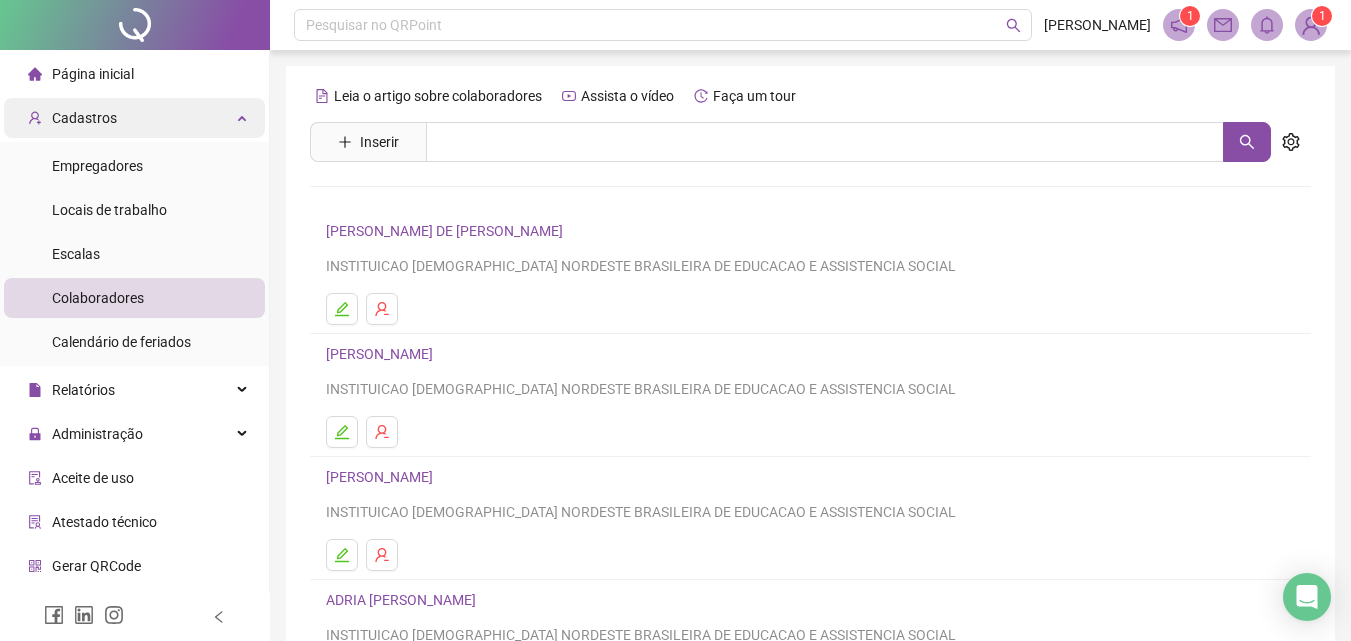 click on "Cadastros" at bounding box center [134, 118] 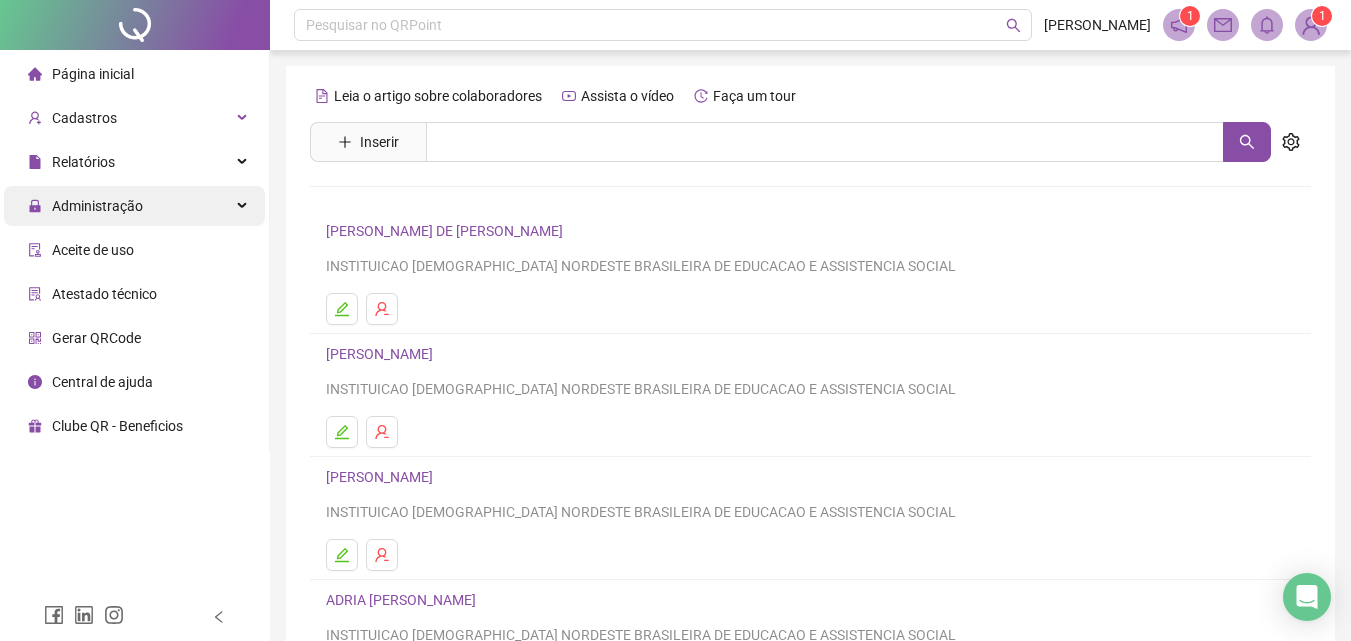 click on "Administração" at bounding box center [134, 206] 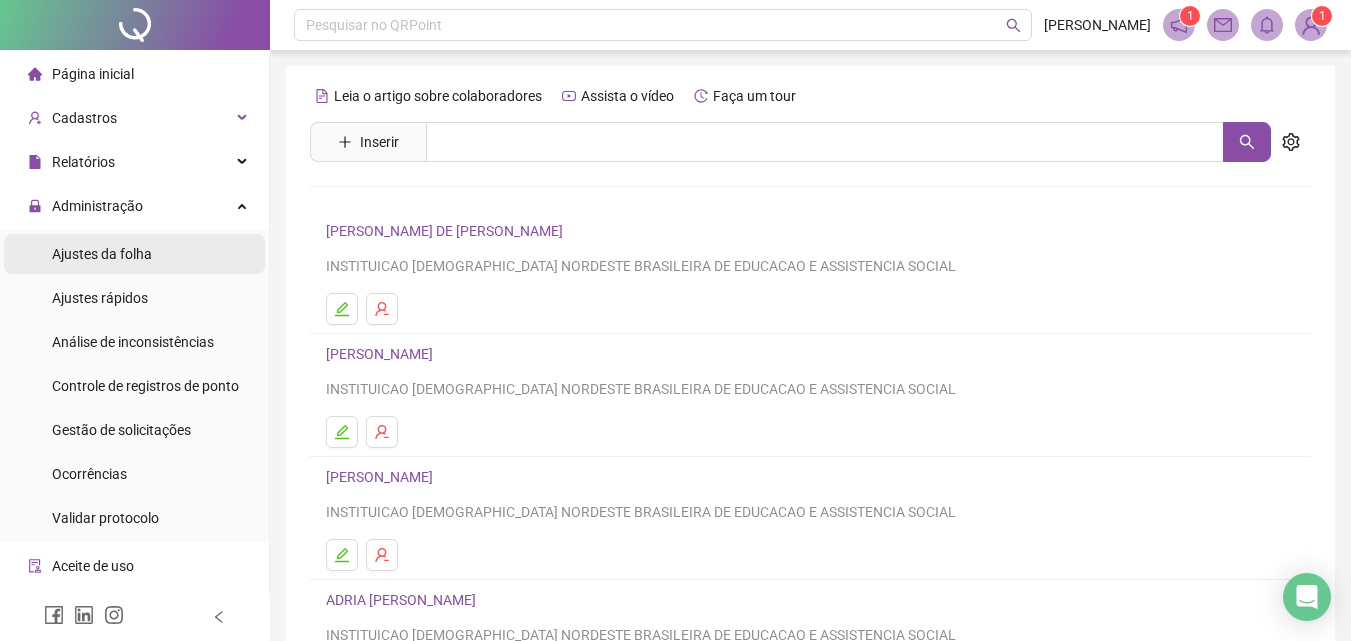 click on "Ajustes da folha" at bounding box center [134, 254] 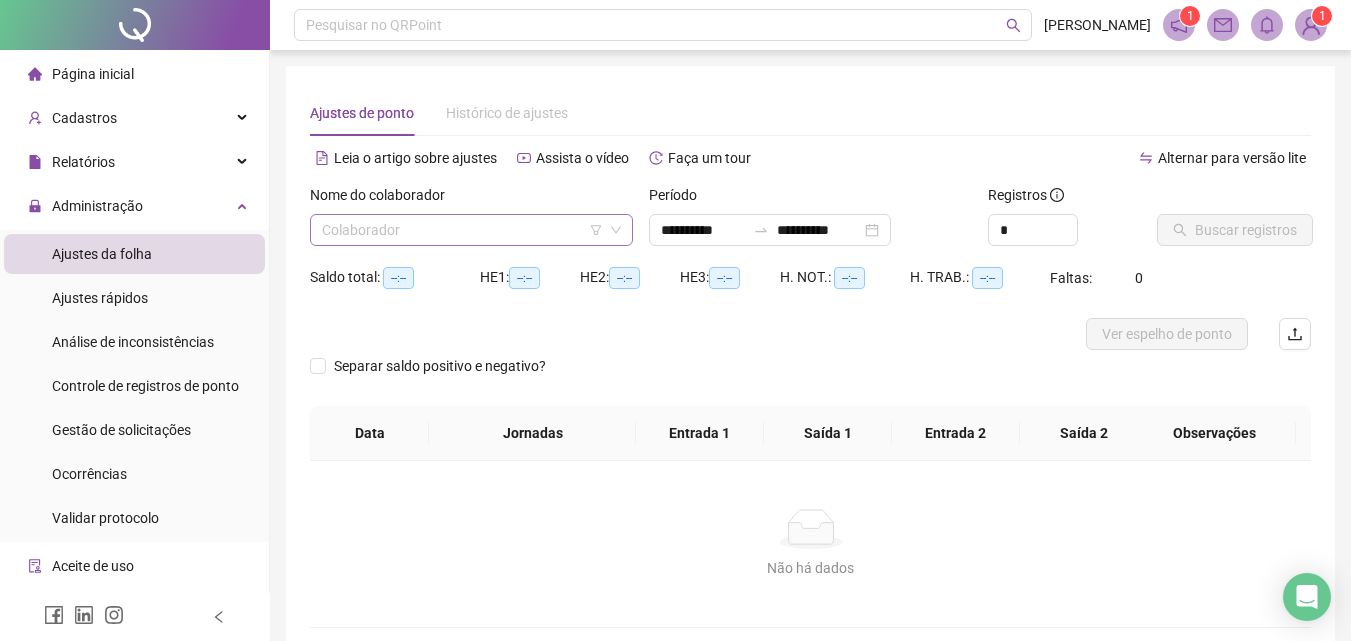 click at bounding box center (465, 230) 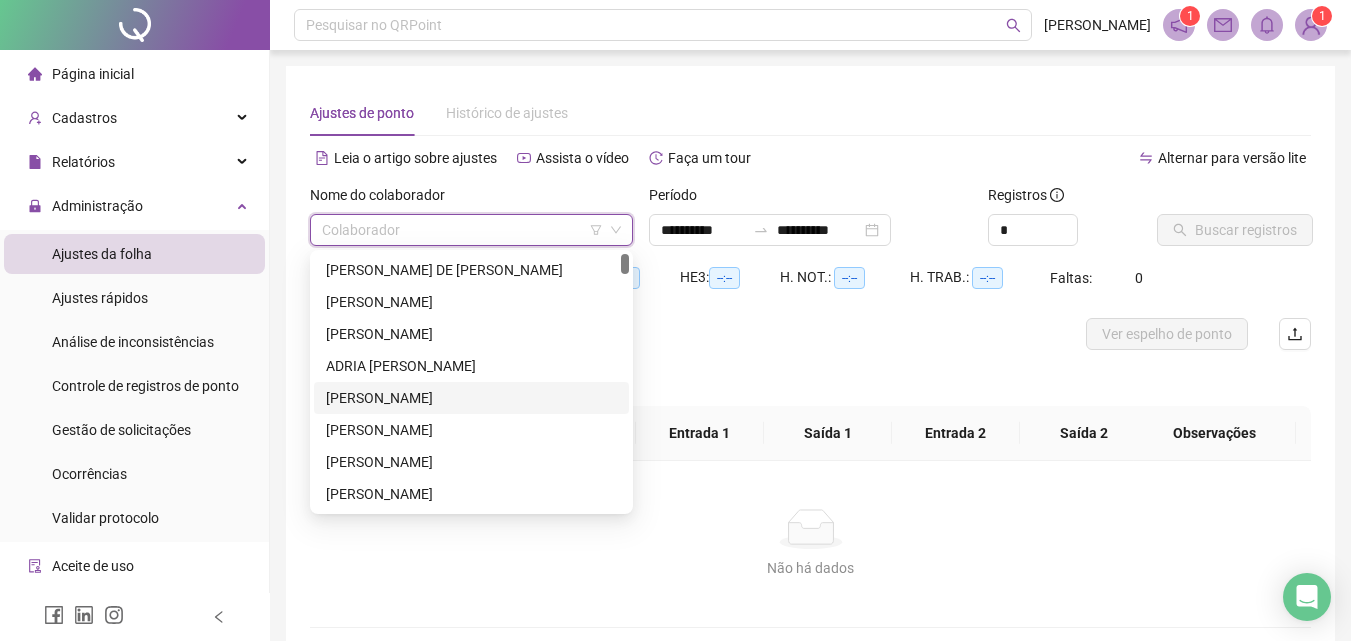 click on "[PERSON_NAME]" at bounding box center [471, 398] 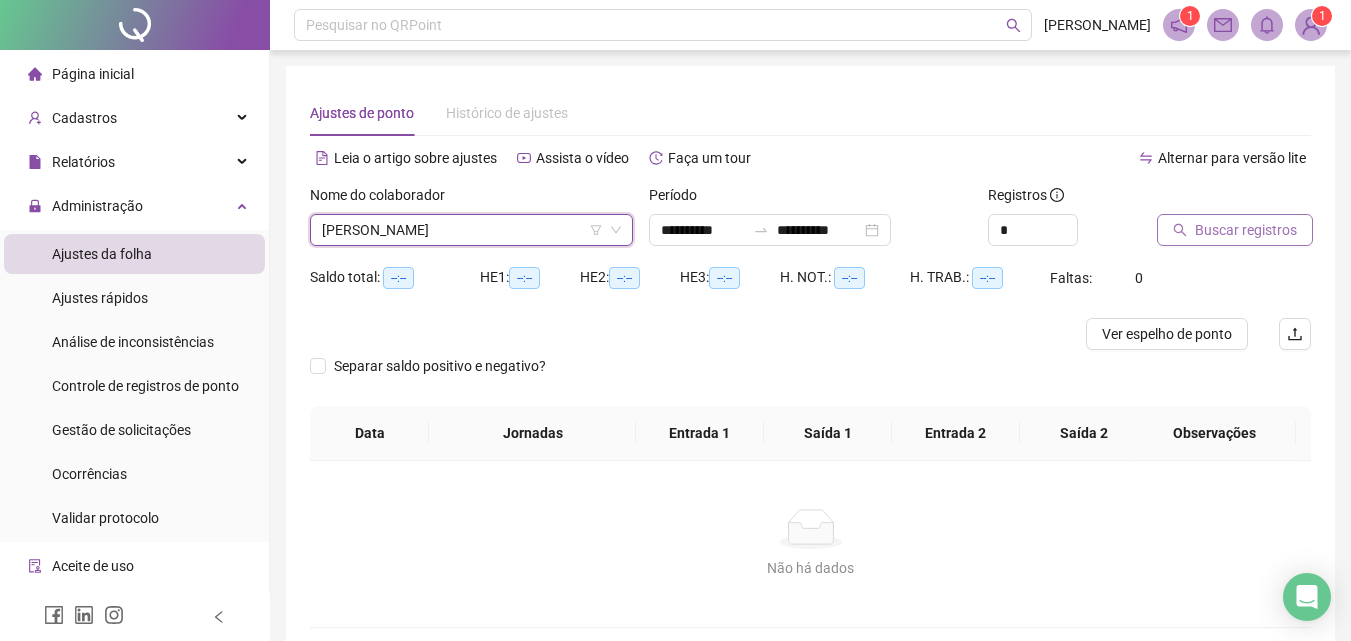 click on "Buscar registros" at bounding box center [1246, 230] 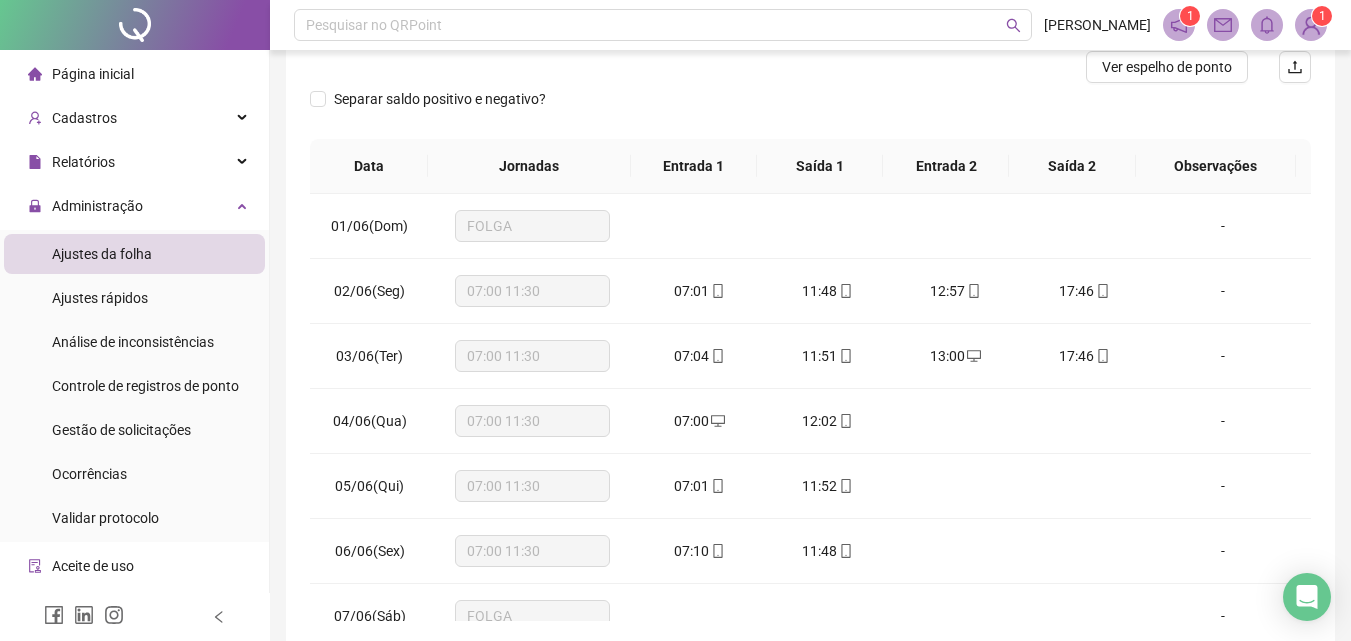 scroll, scrollTop: 357, scrollLeft: 0, axis: vertical 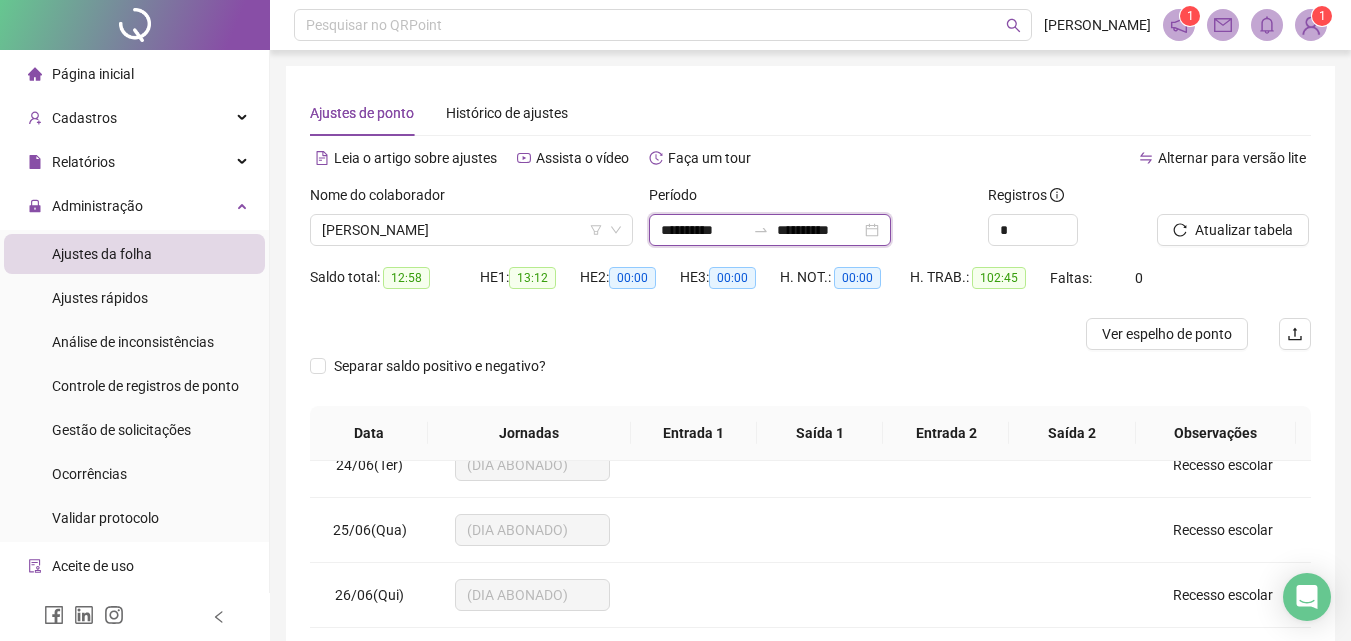 click on "**********" at bounding box center (703, 230) 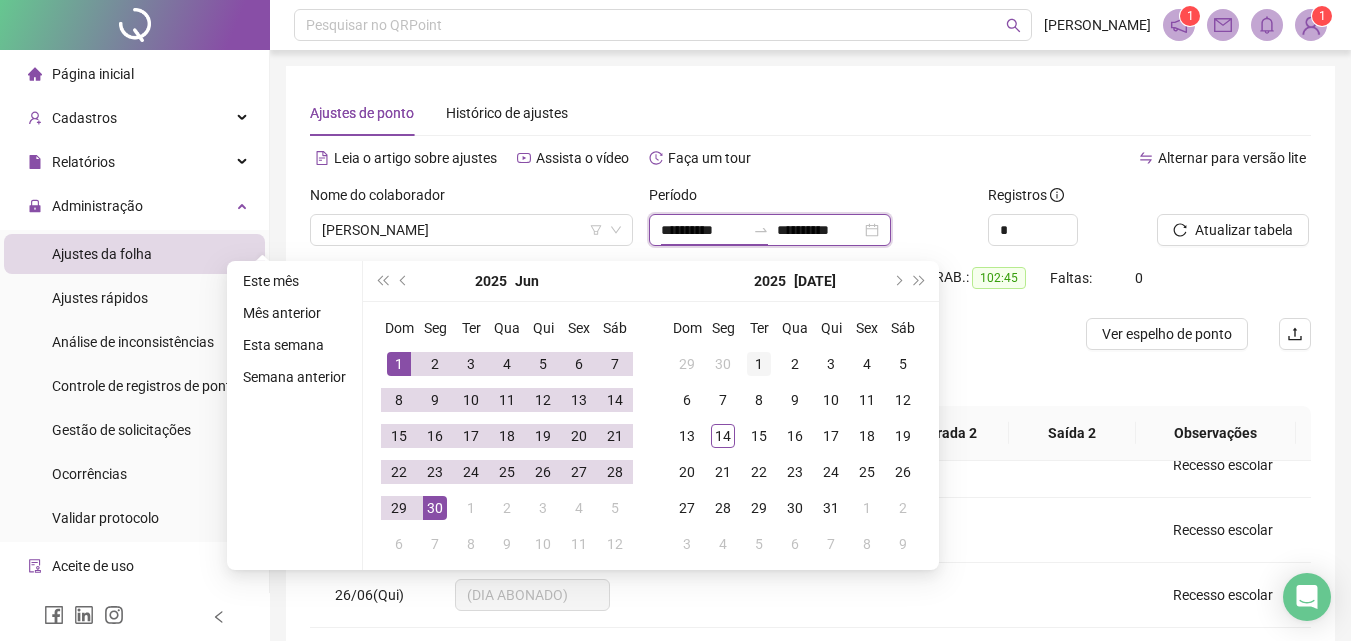 type on "**********" 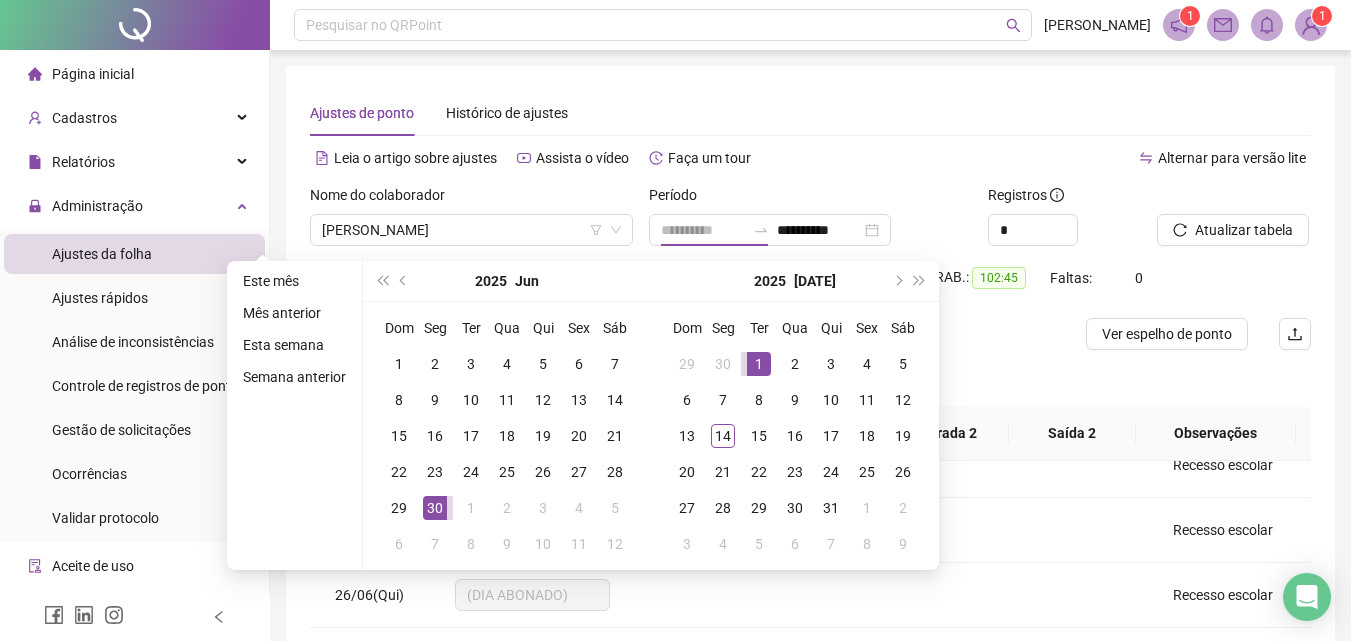 click on "1" at bounding box center [759, 364] 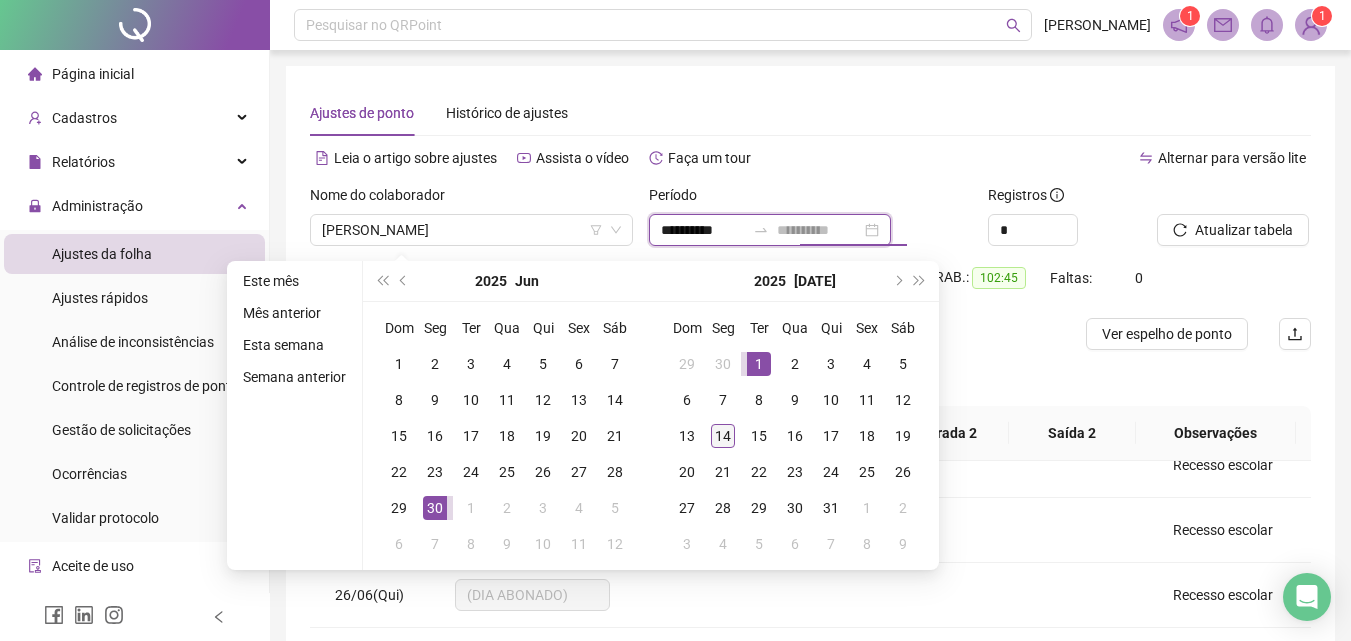 type on "**********" 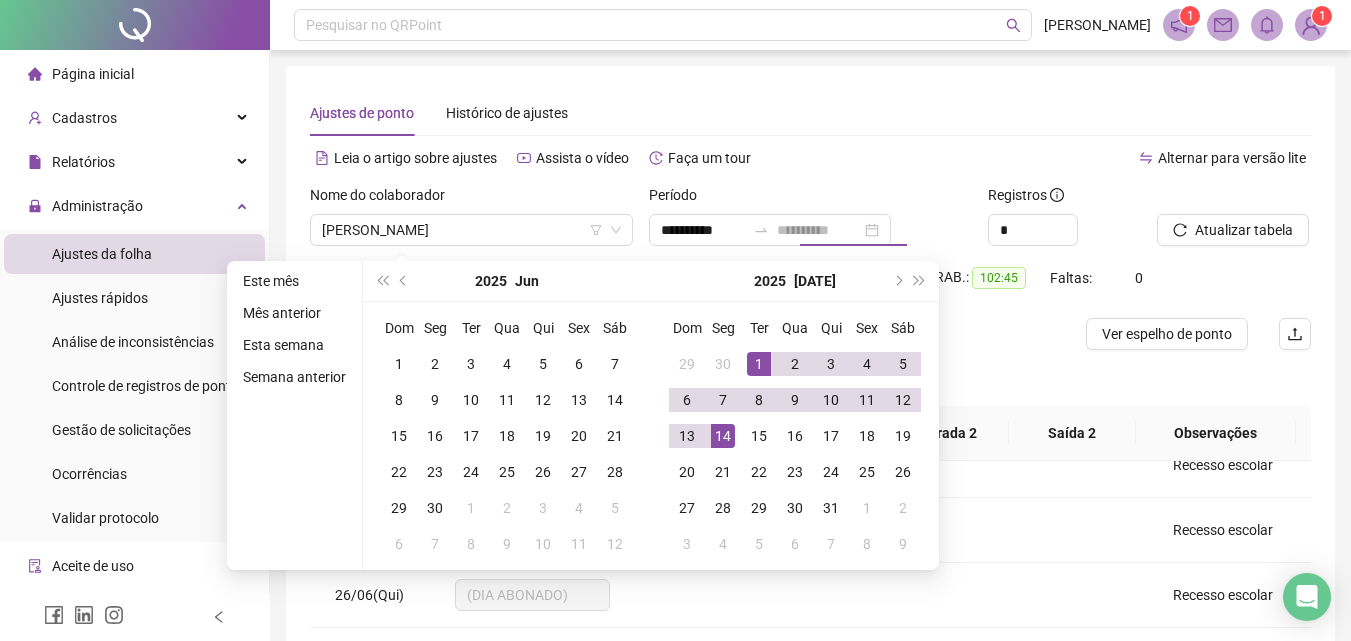 click on "14" at bounding box center (723, 436) 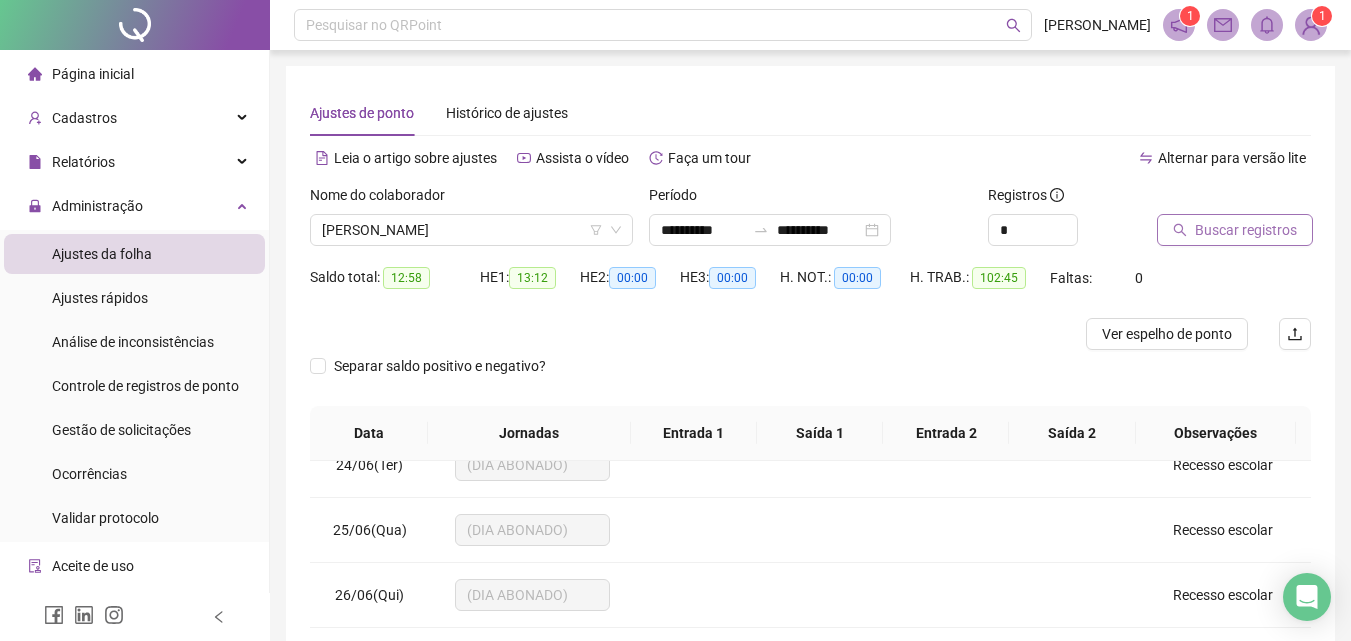 click 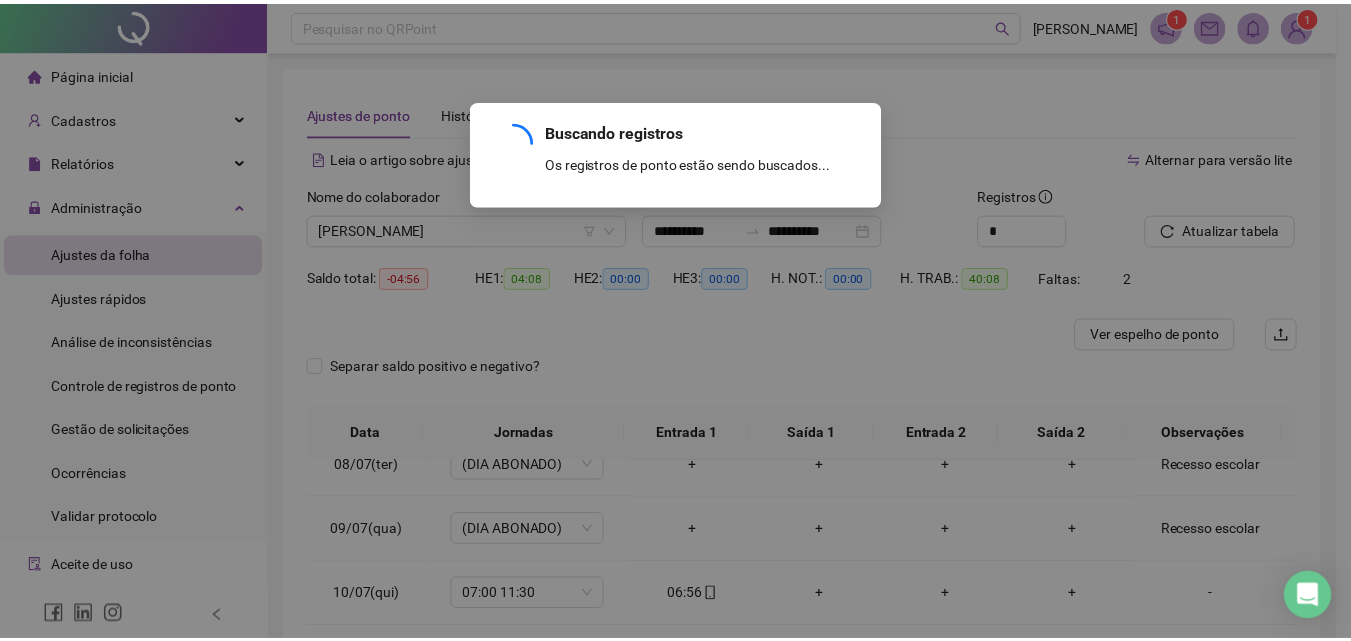 scroll, scrollTop: 483, scrollLeft: 0, axis: vertical 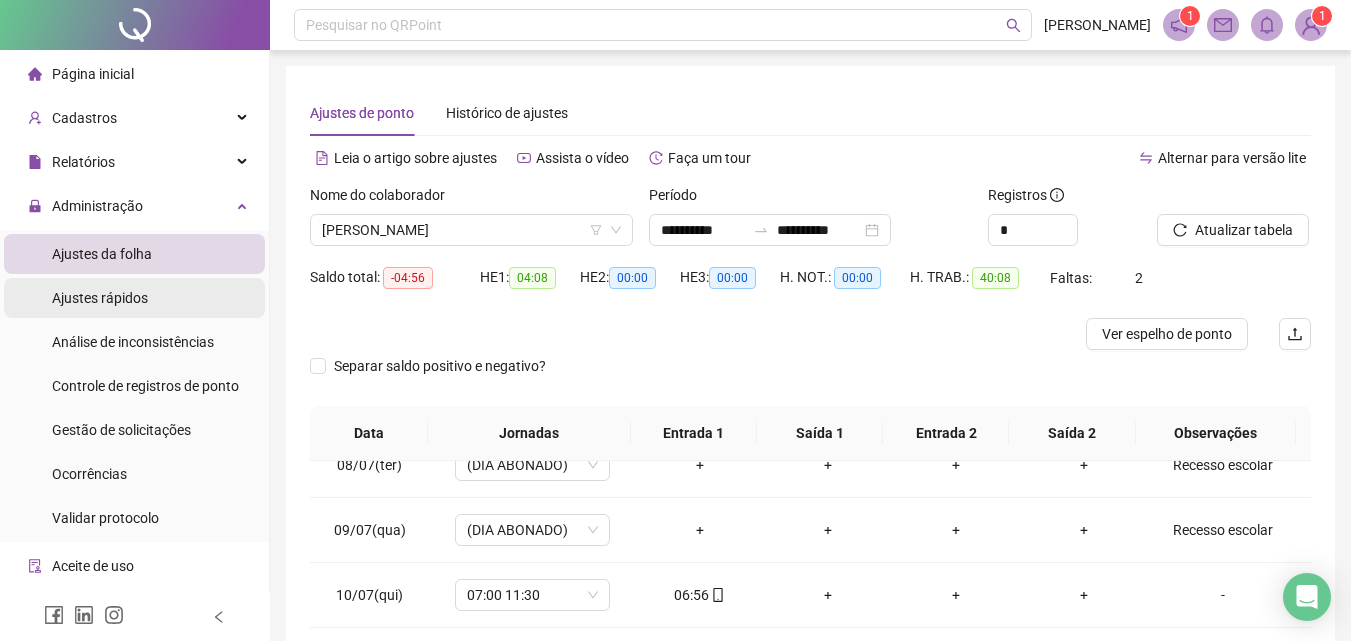 click on "Ajustes rápidos" at bounding box center (100, 298) 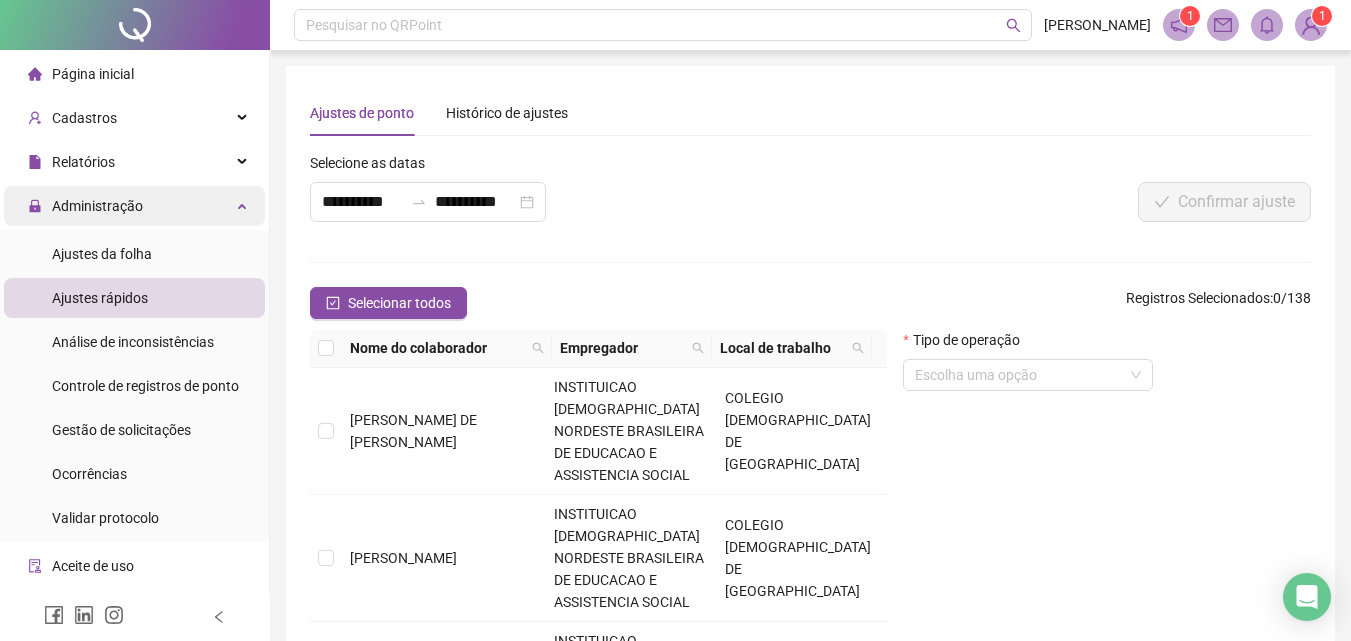 click on "Administração" at bounding box center [97, 206] 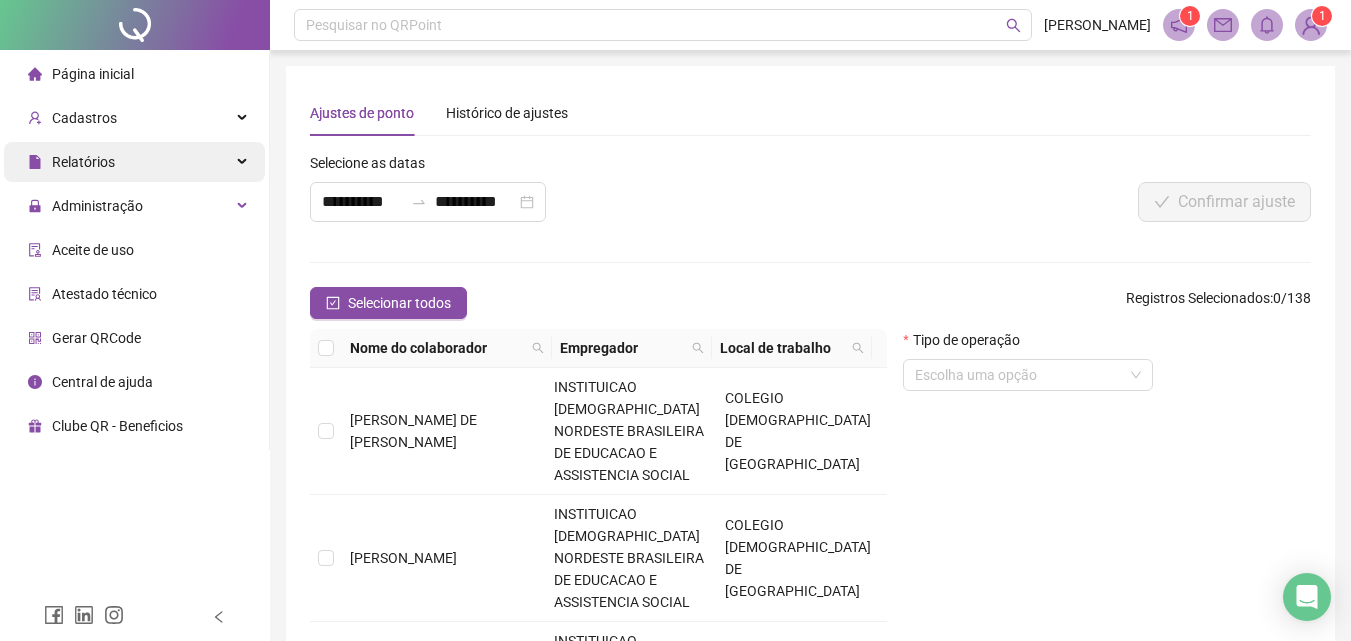 click on "Relatórios" at bounding box center [134, 162] 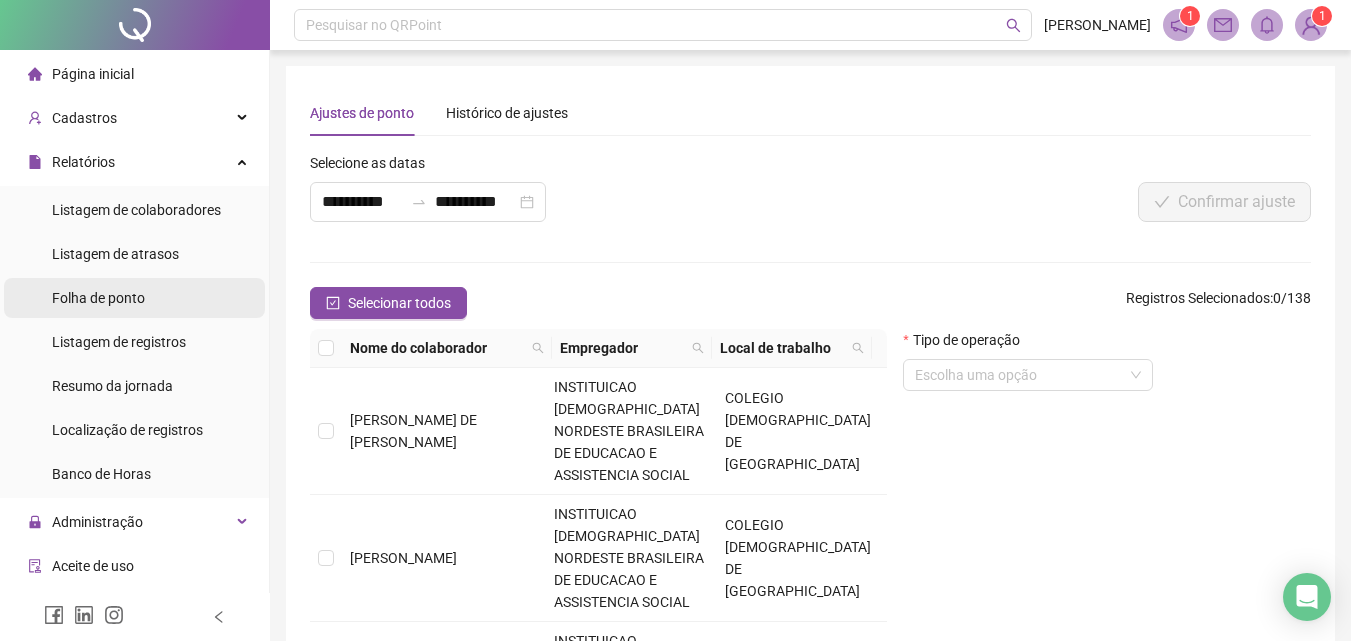 click on "Folha de ponto" at bounding box center [98, 298] 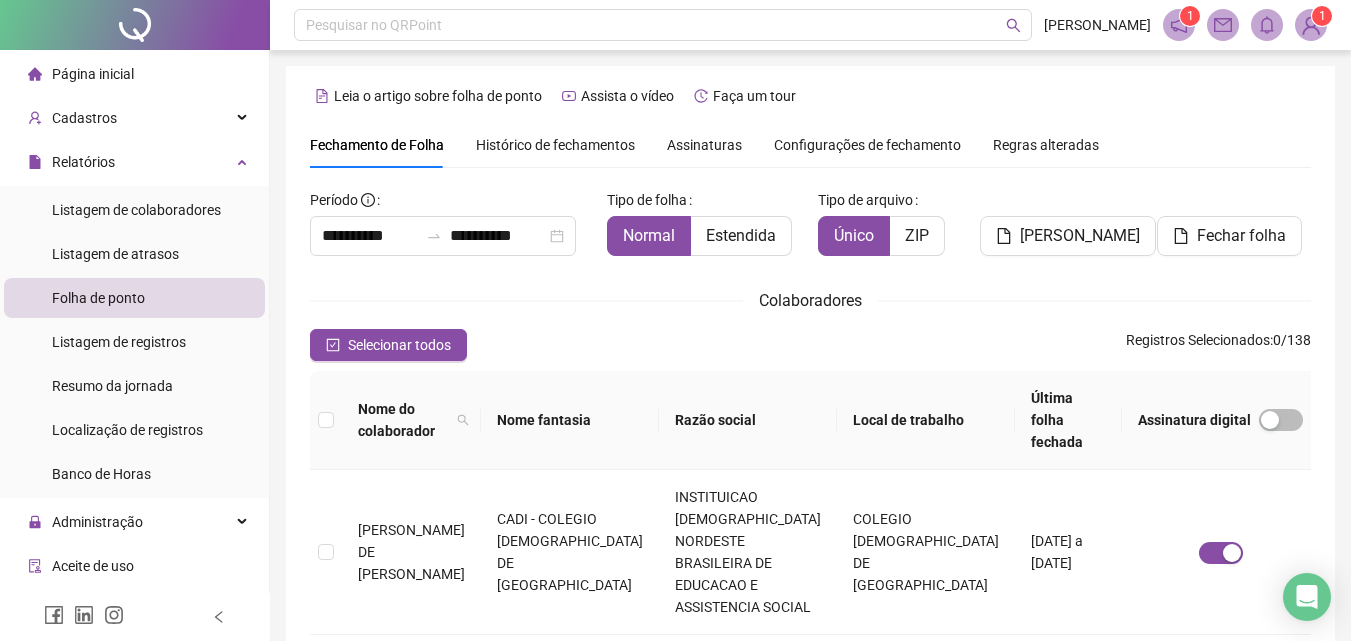 scroll, scrollTop: 89, scrollLeft: 0, axis: vertical 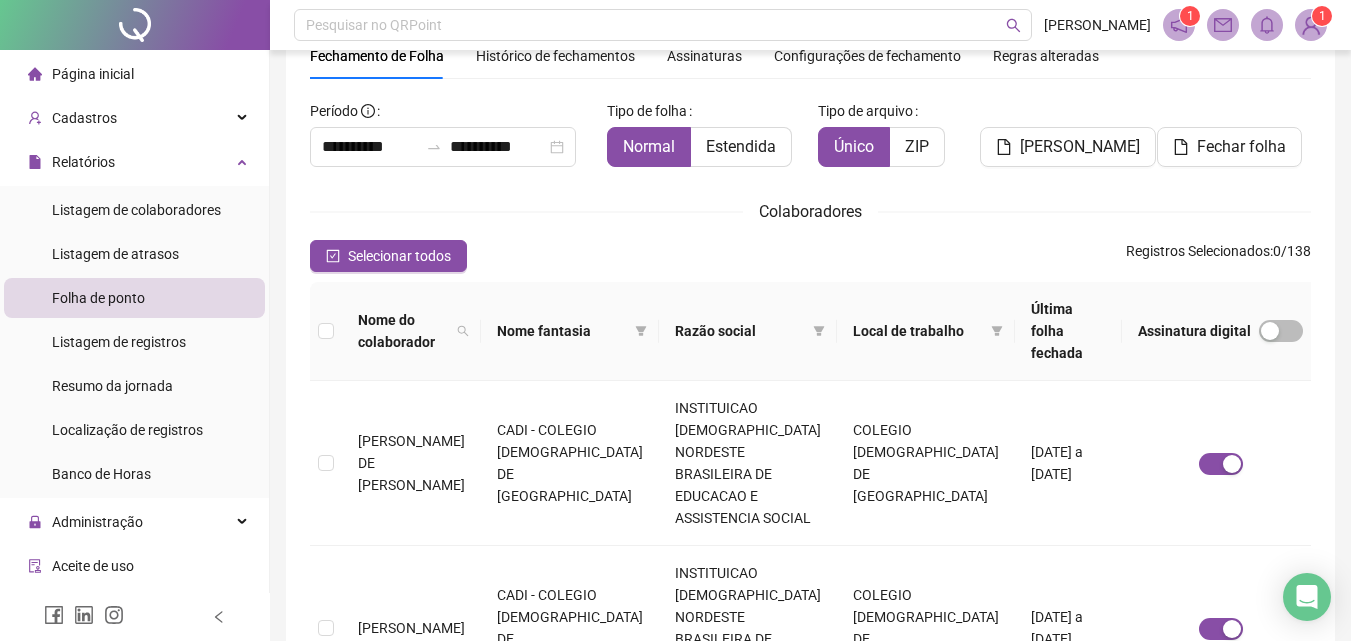 click on "Histórico de fechamentos" at bounding box center [555, 56] 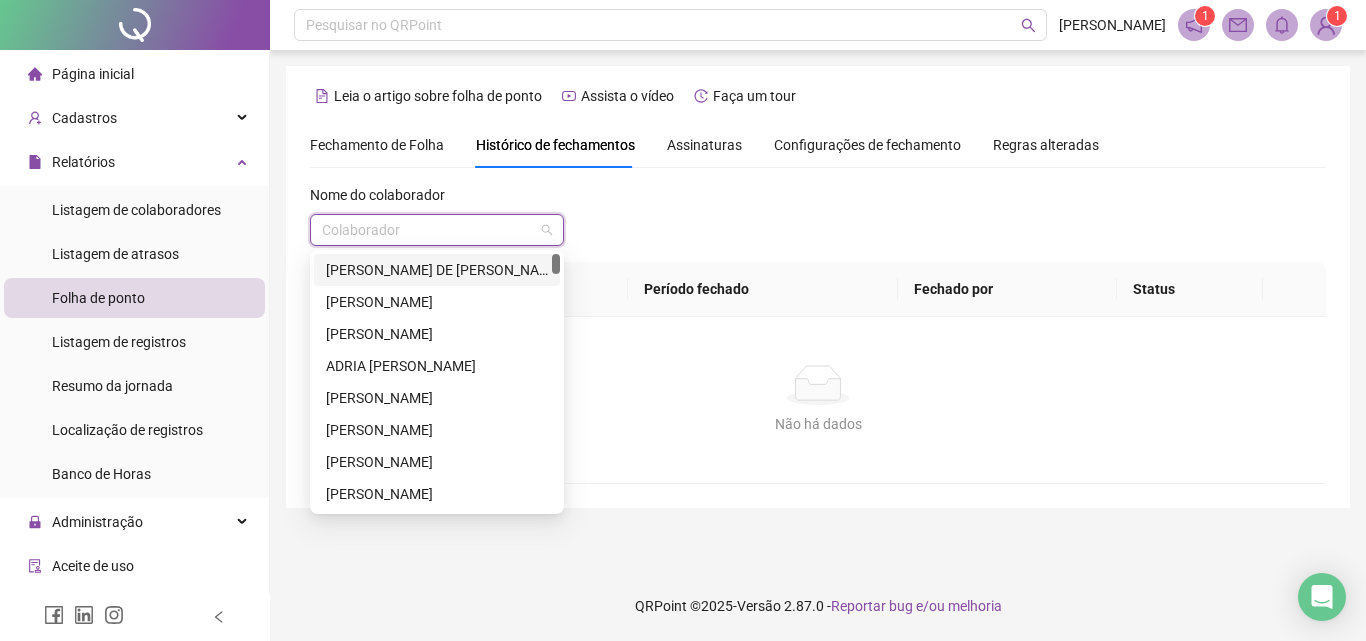 click at bounding box center [431, 230] 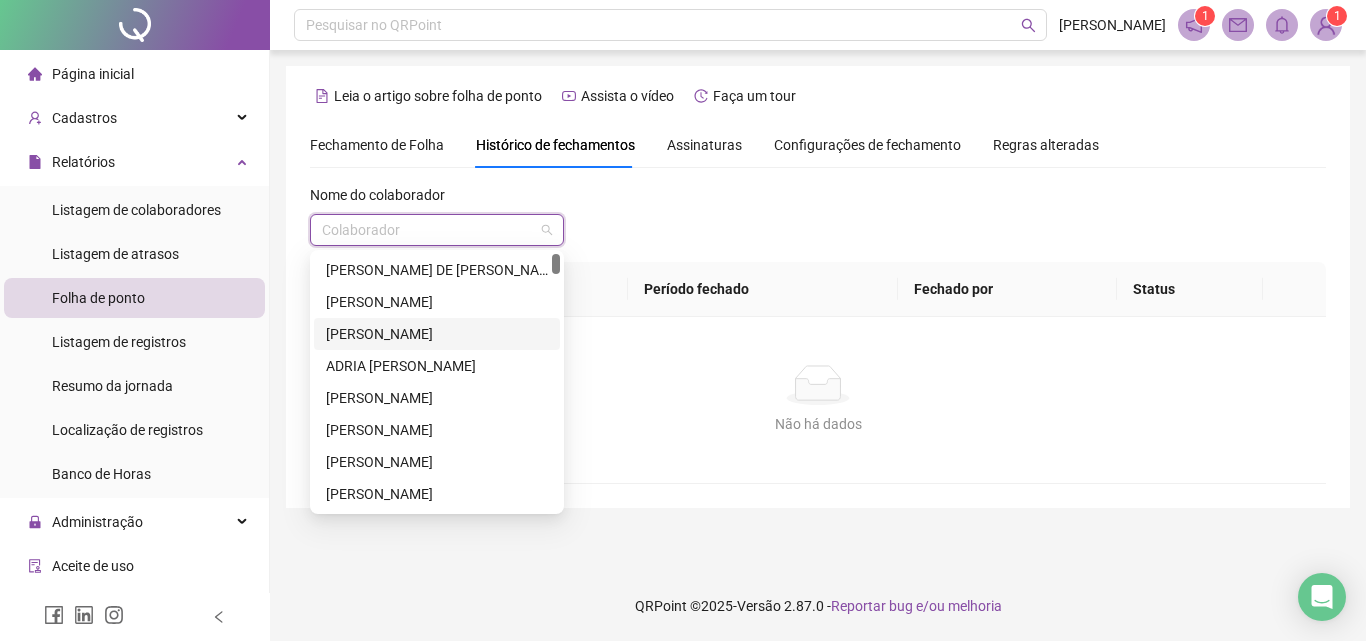 click on "[PERSON_NAME]" at bounding box center [437, 334] 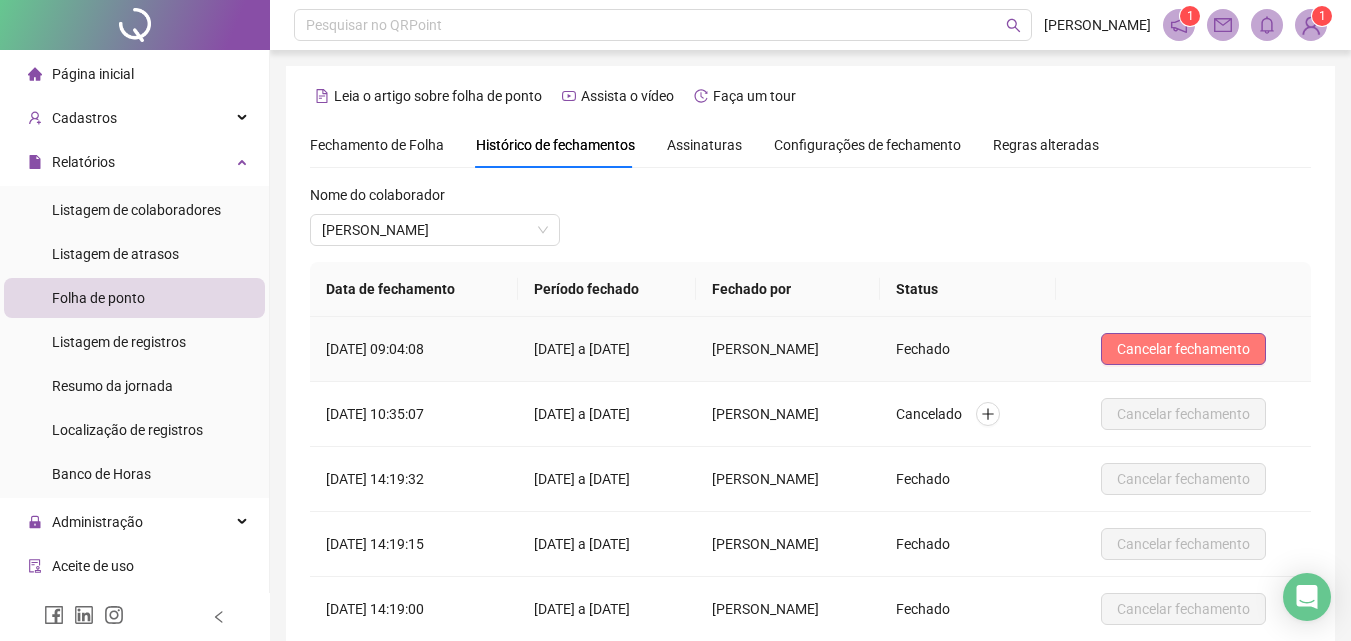 click on "Cancelar fechamento" at bounding box center [1183, 349] 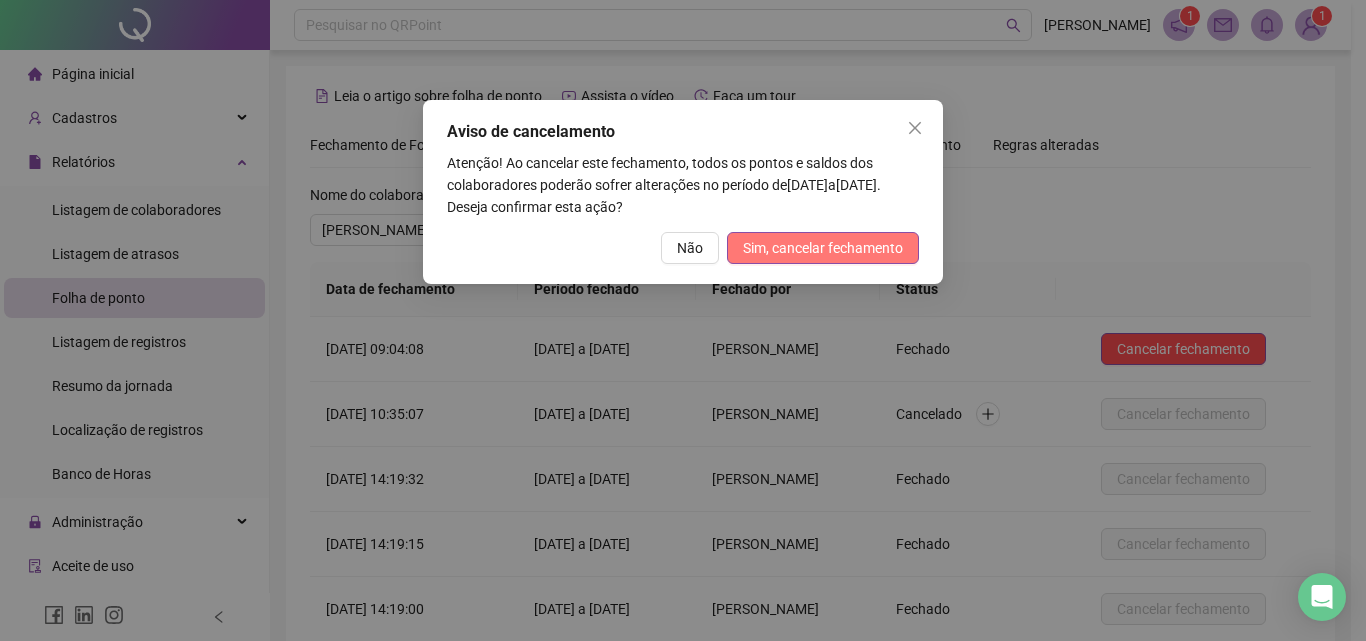 click on "Sim, cancelar fechamento" at bounding box center (823, 248) 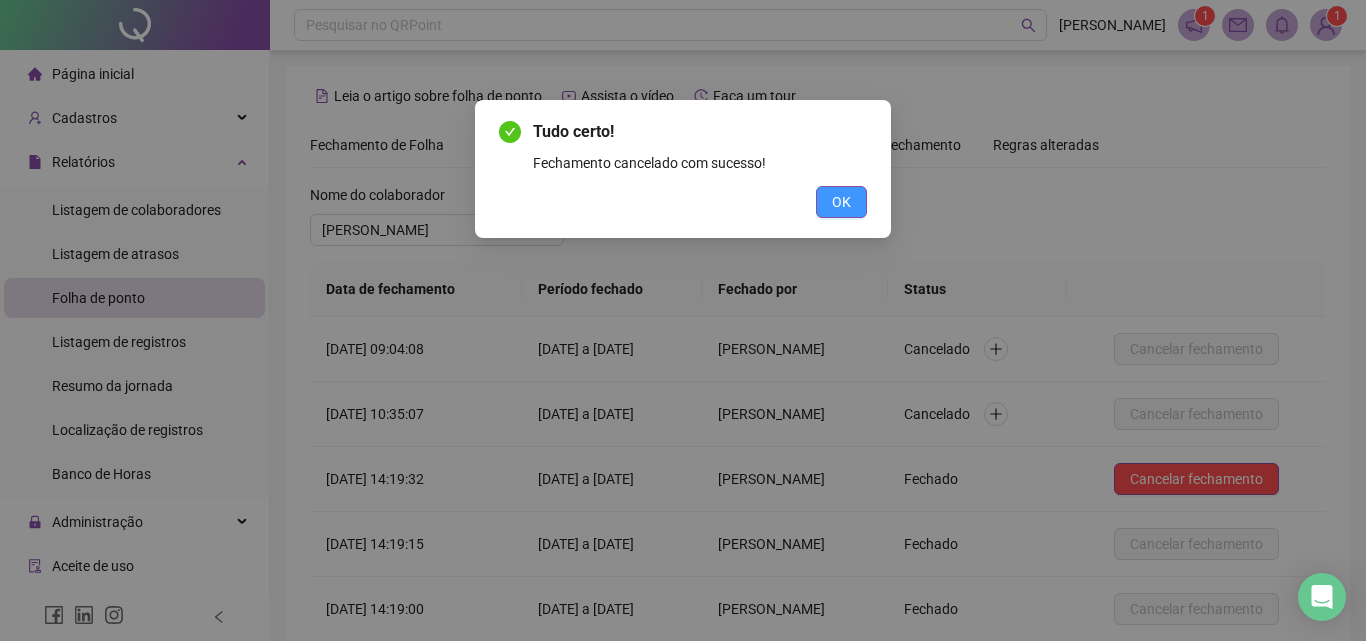 click on "OK" at bounding box center (841, 202) 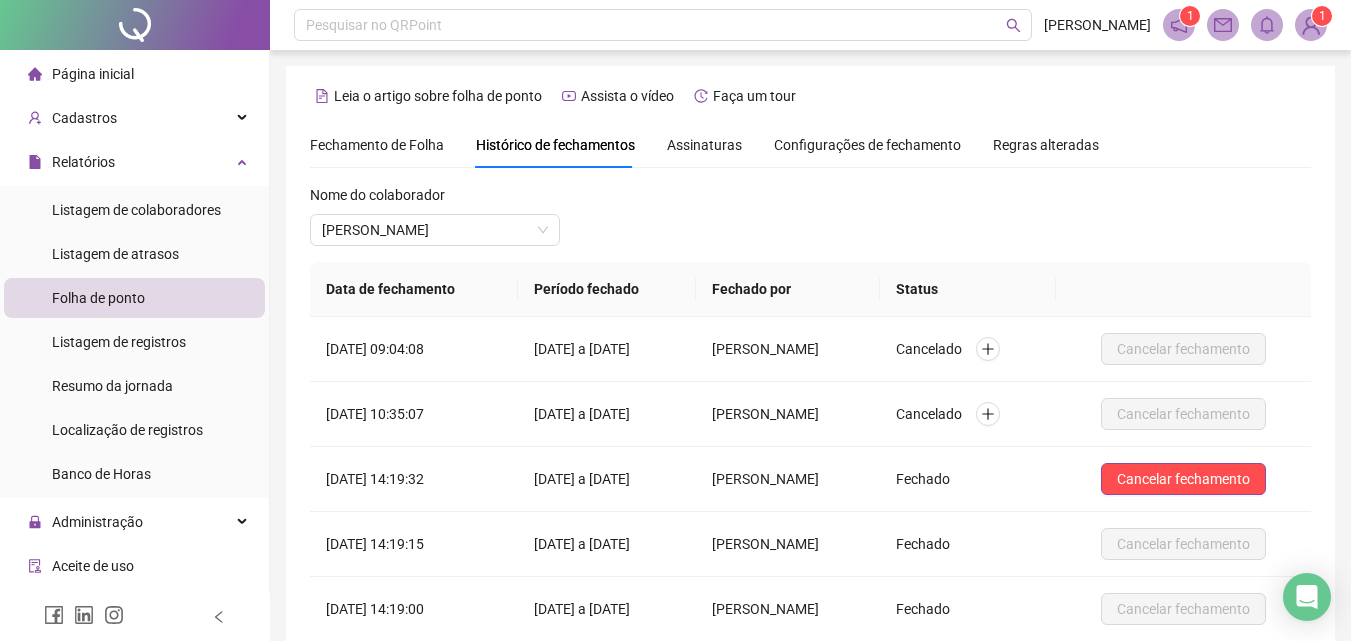 click on "Fechamento de Folha" at bounding box center (377, 145) 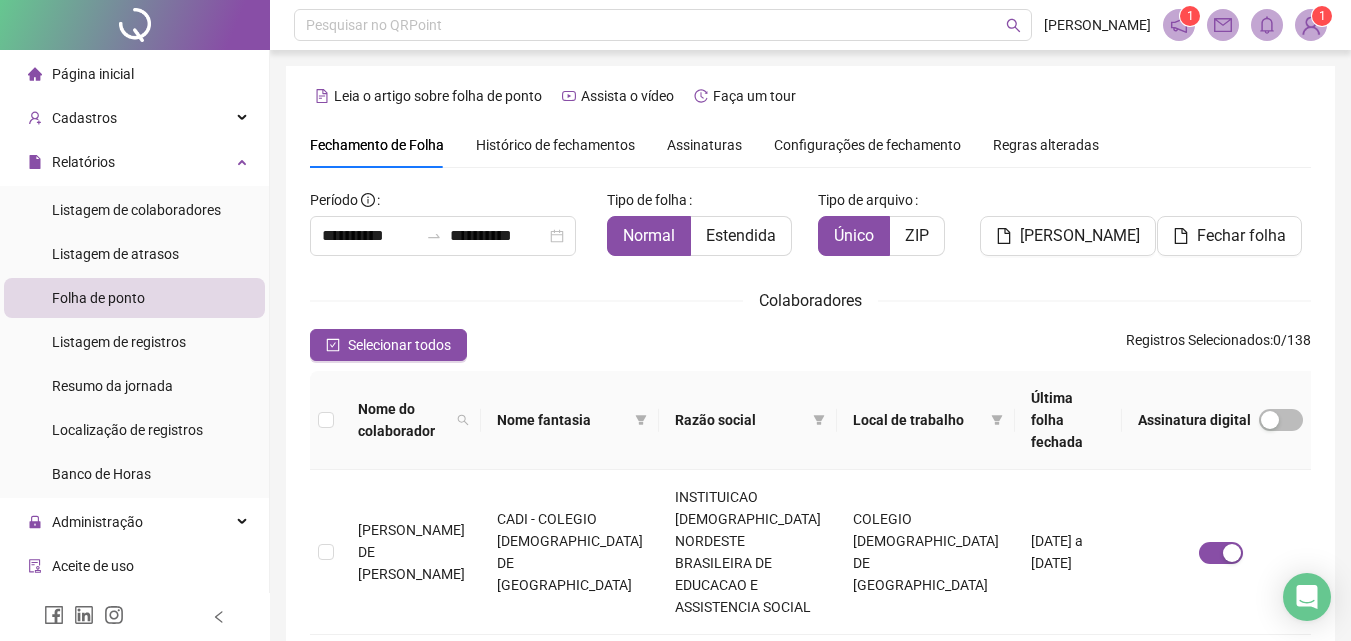 scroll, scrollTop: 89, scrollLeft: 0, axis: vertical 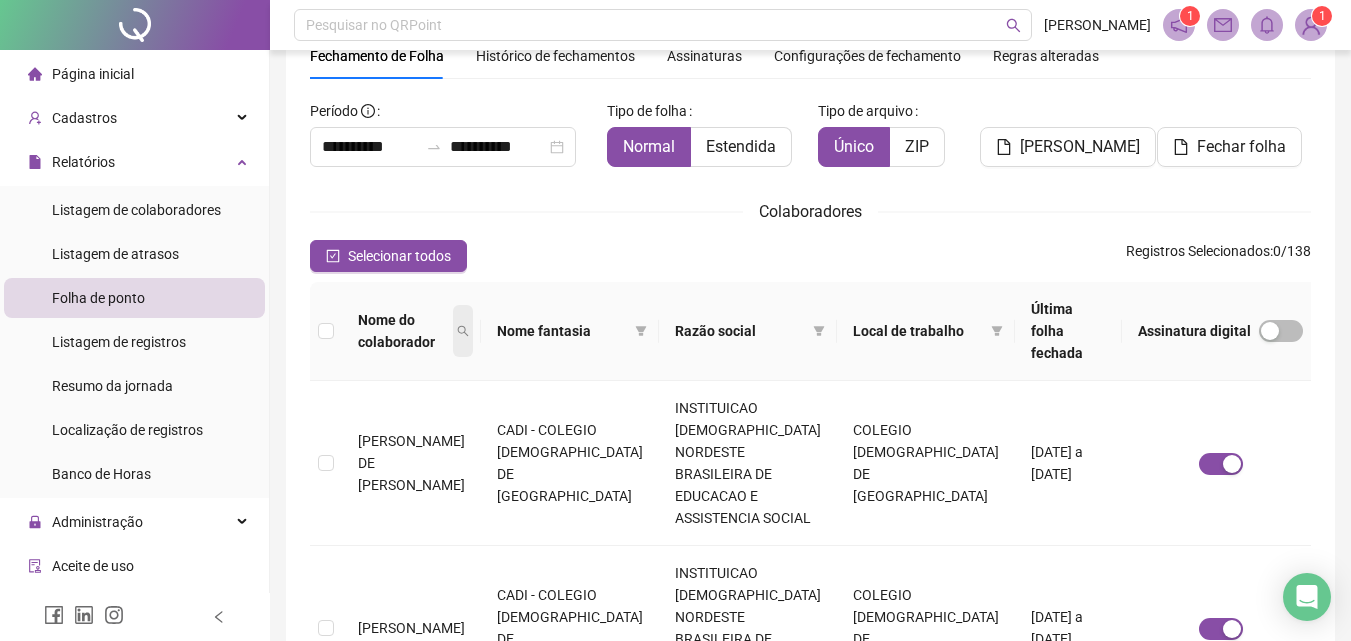 click 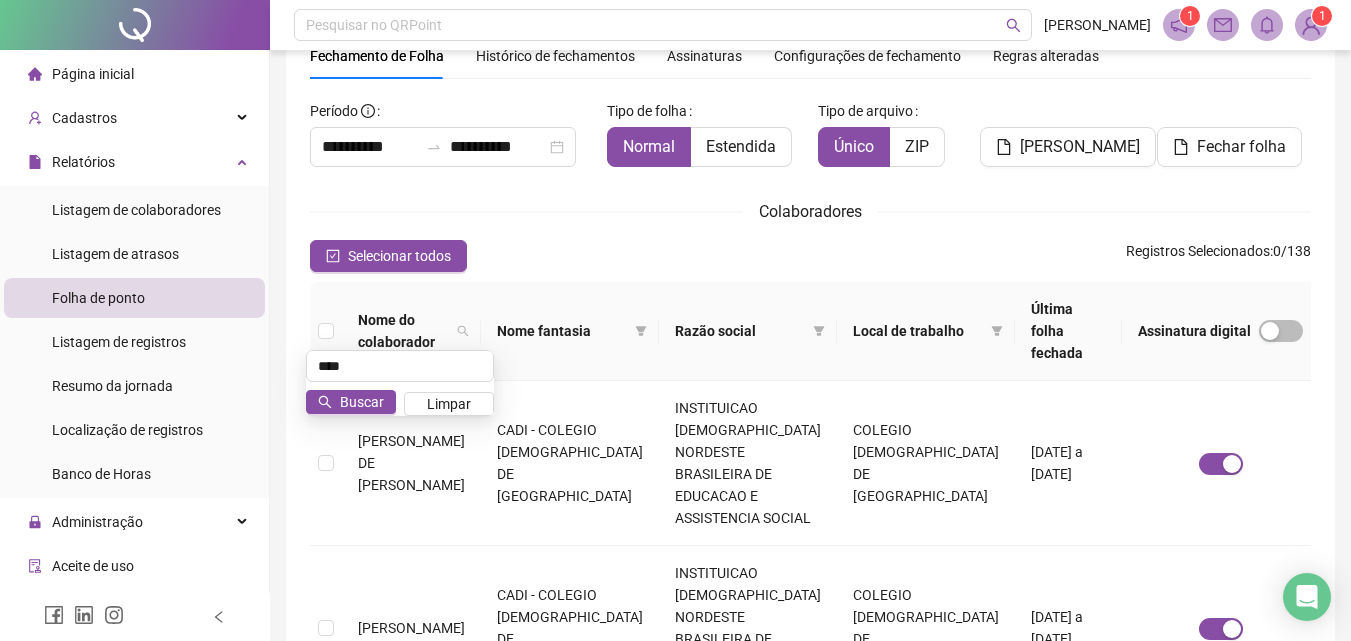 type on "****" 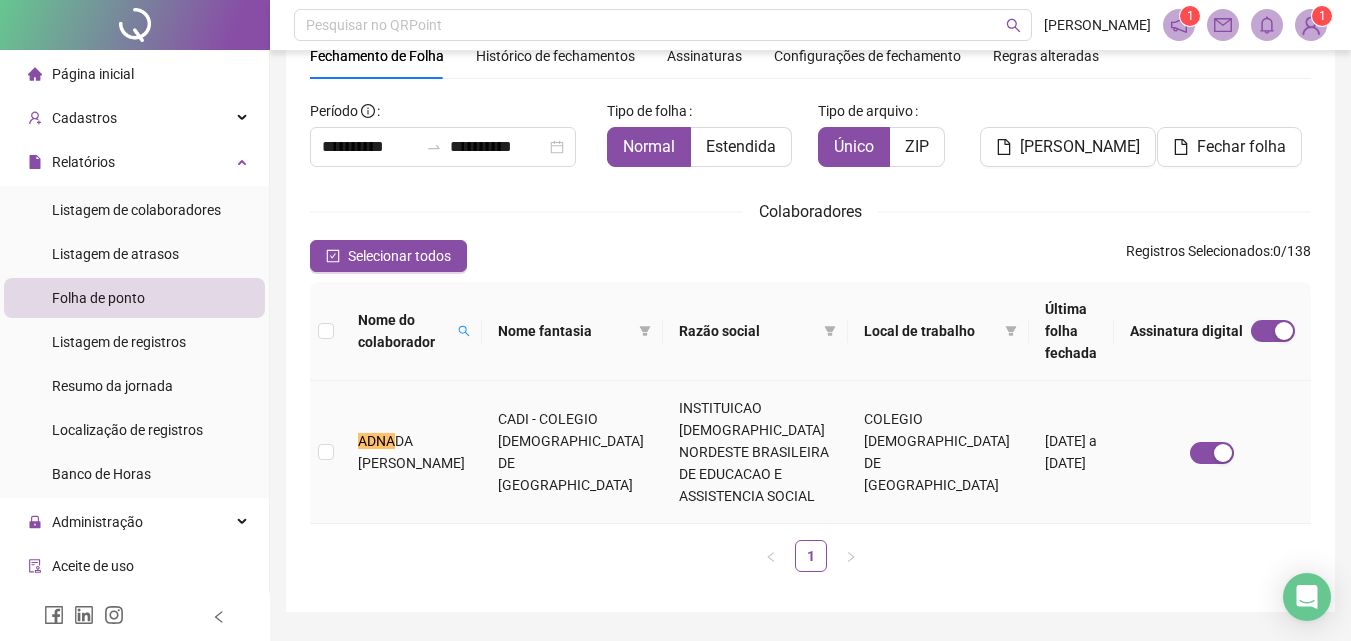 click on "DA [PERSON_NAME]" at bounding box center [411, 452] 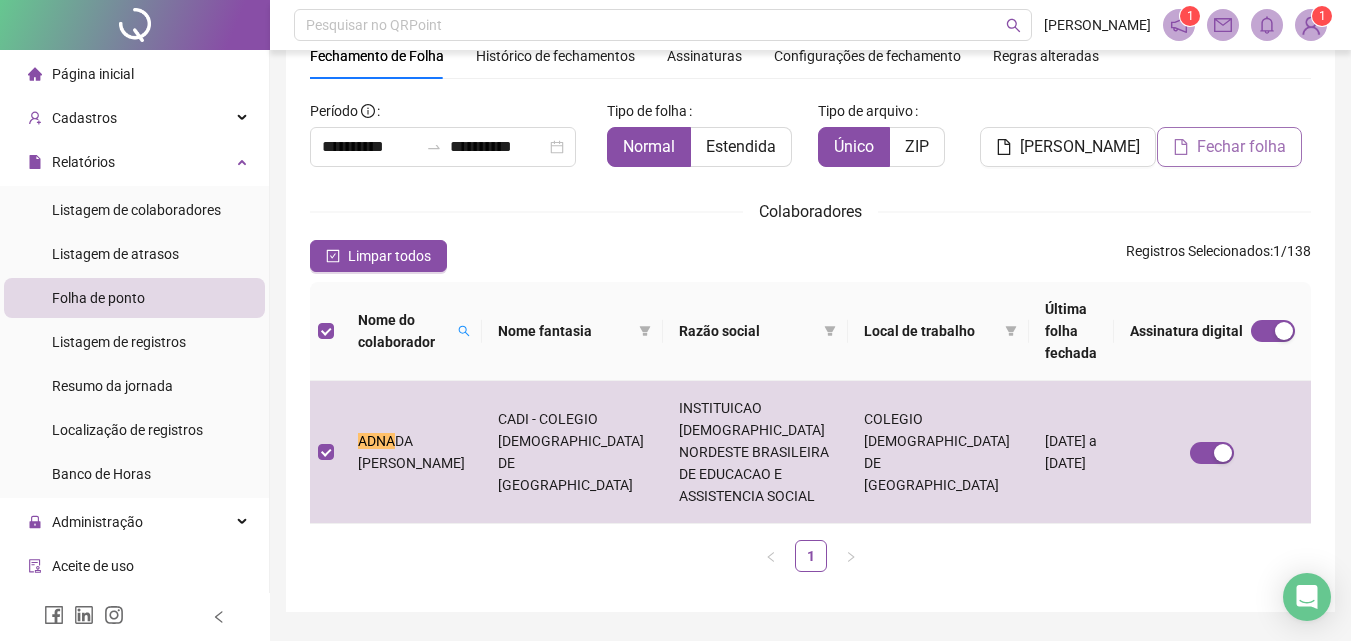 click on "Fechar folha" at bounding box center (1241, 147) 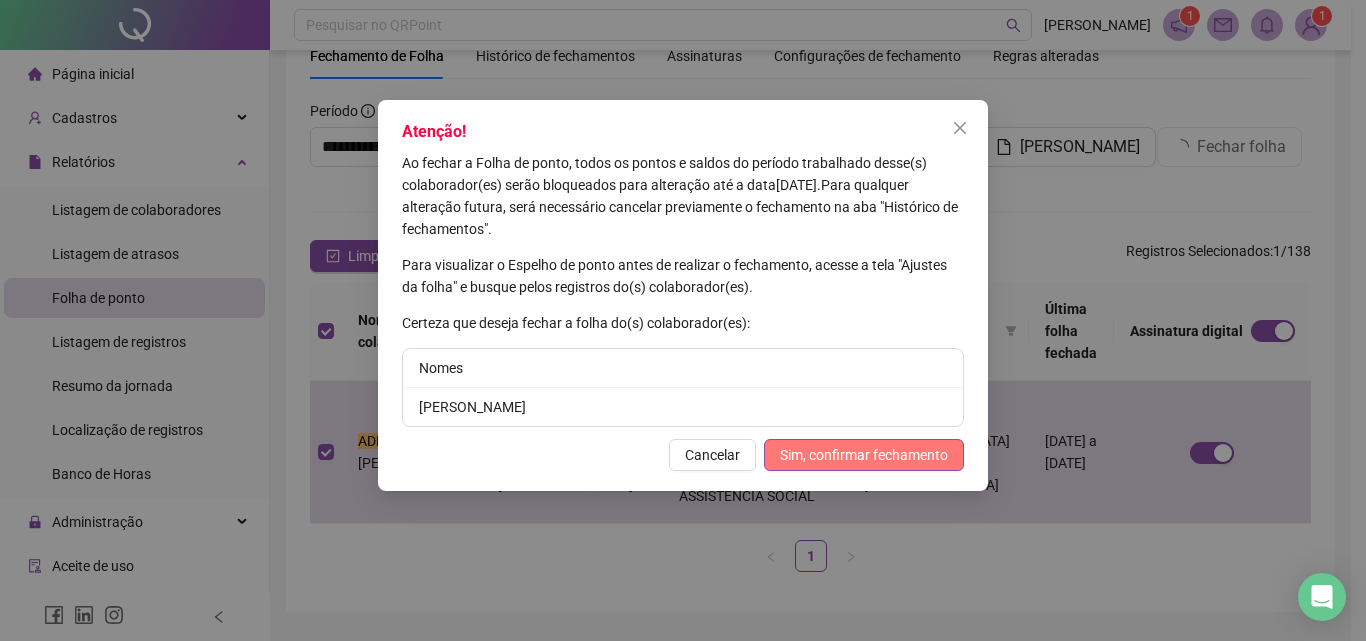 click on "Sim, confirmar fechamento" at bounding box center [864, 455] 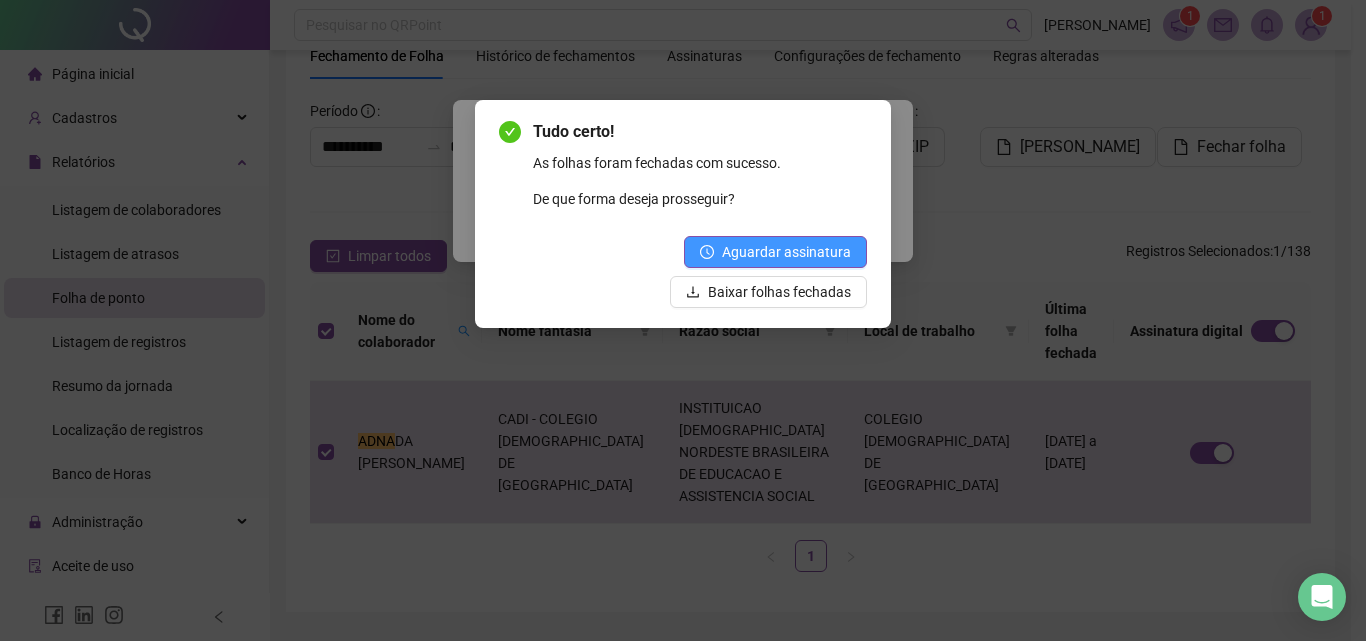 click on "Aguardar assinatura" at bounding box center (786, 252) 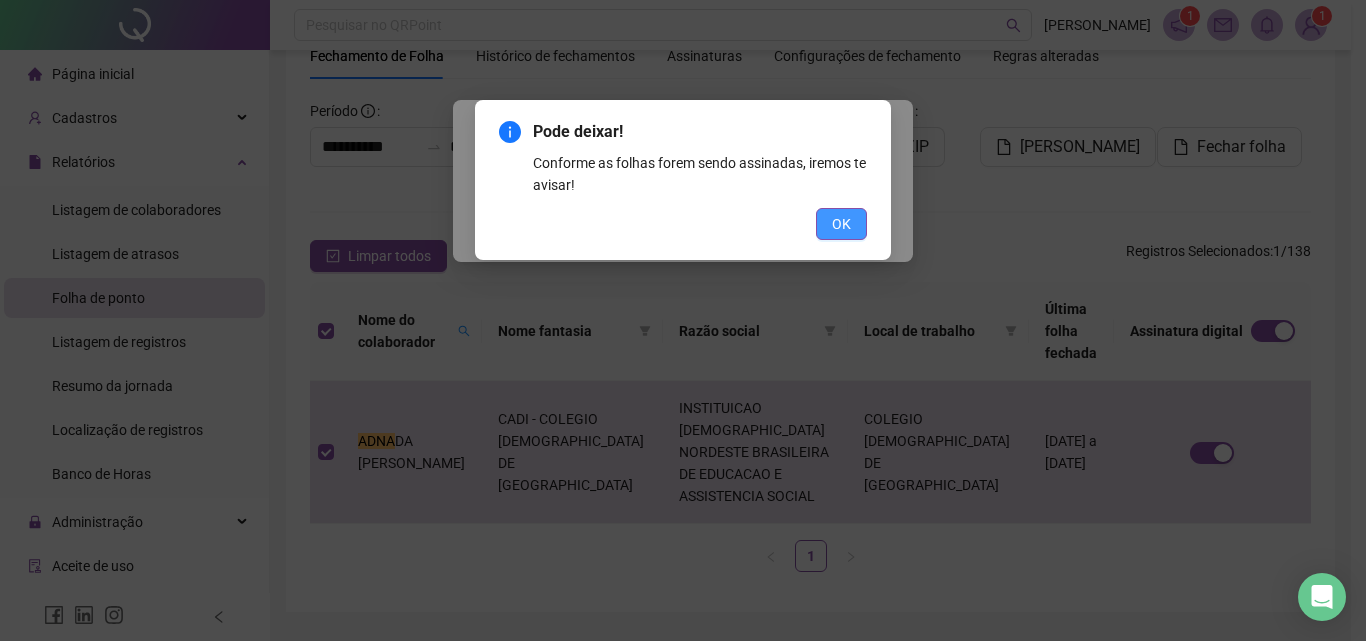 click on "OK" at bounding box center (841, 224) 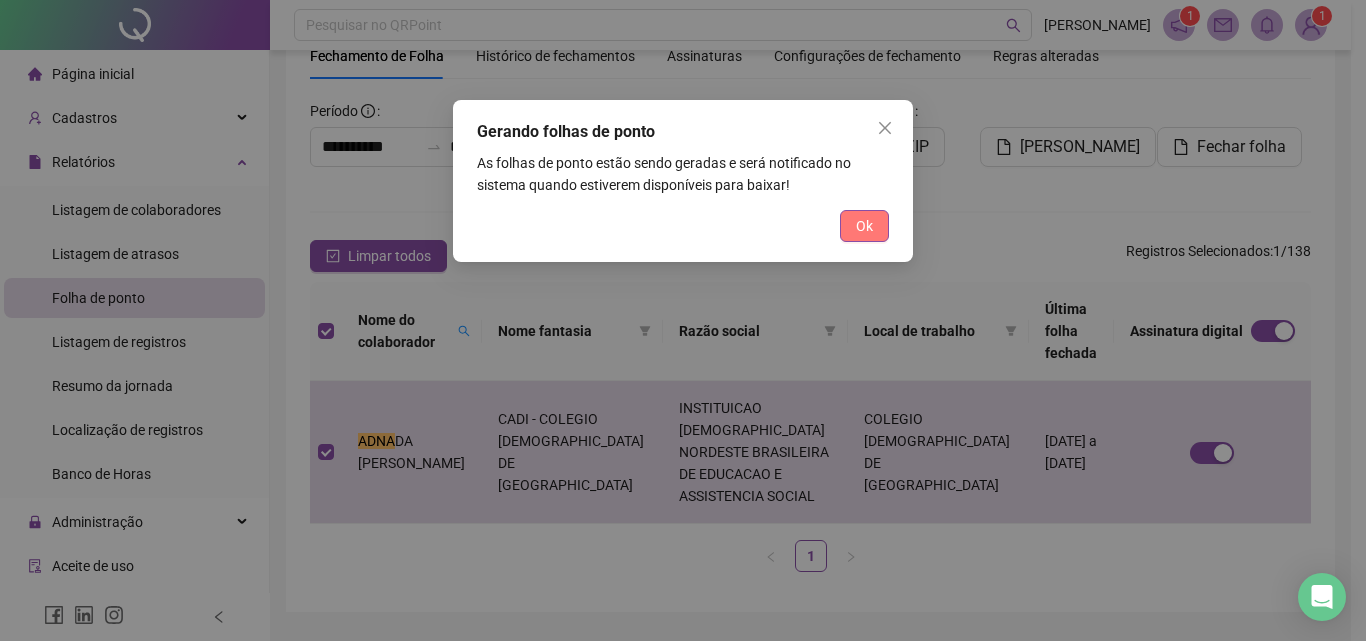 click on "Ok" at bounding box center [864, 226] 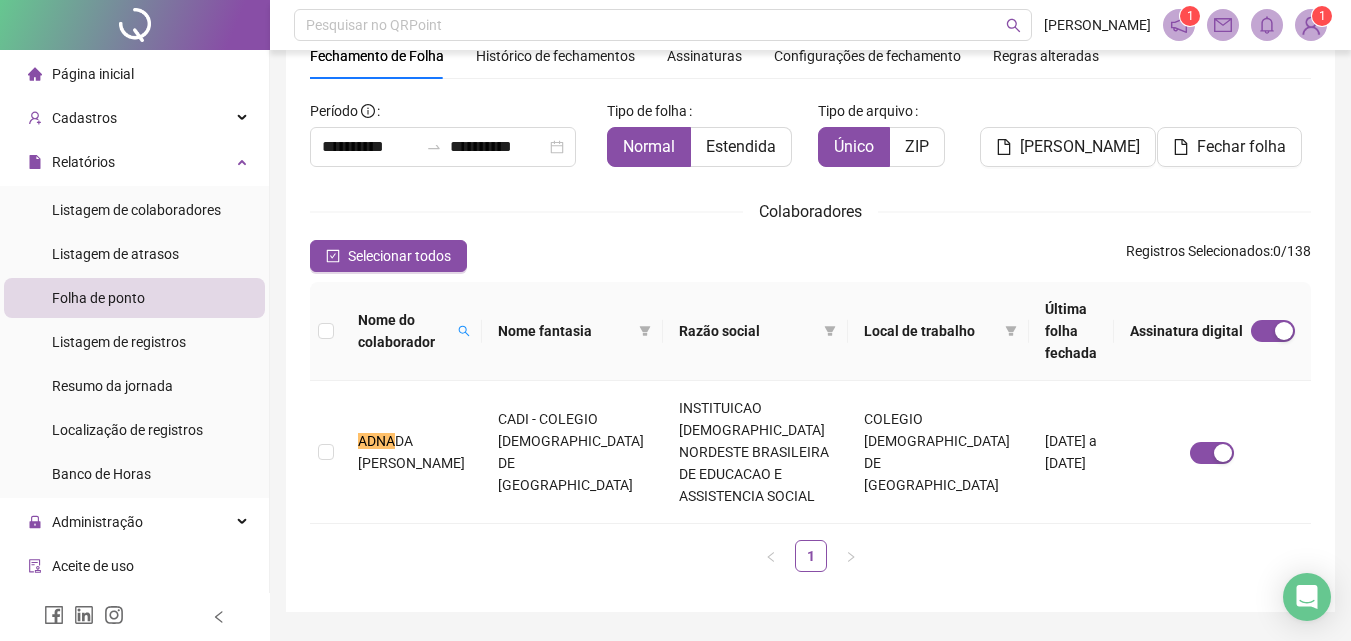 scroll, scrollTop: 0, scrollLeft: 0, axis: both 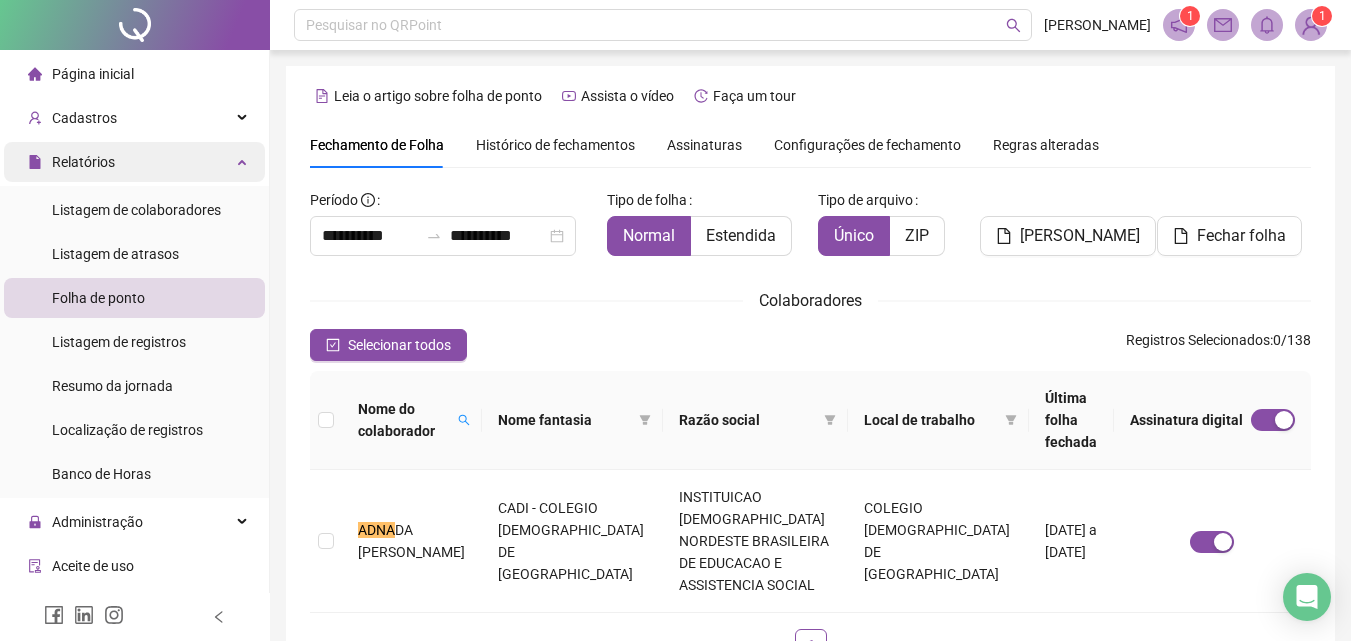 click on "Relatórios" at bounding box center [134, 162] 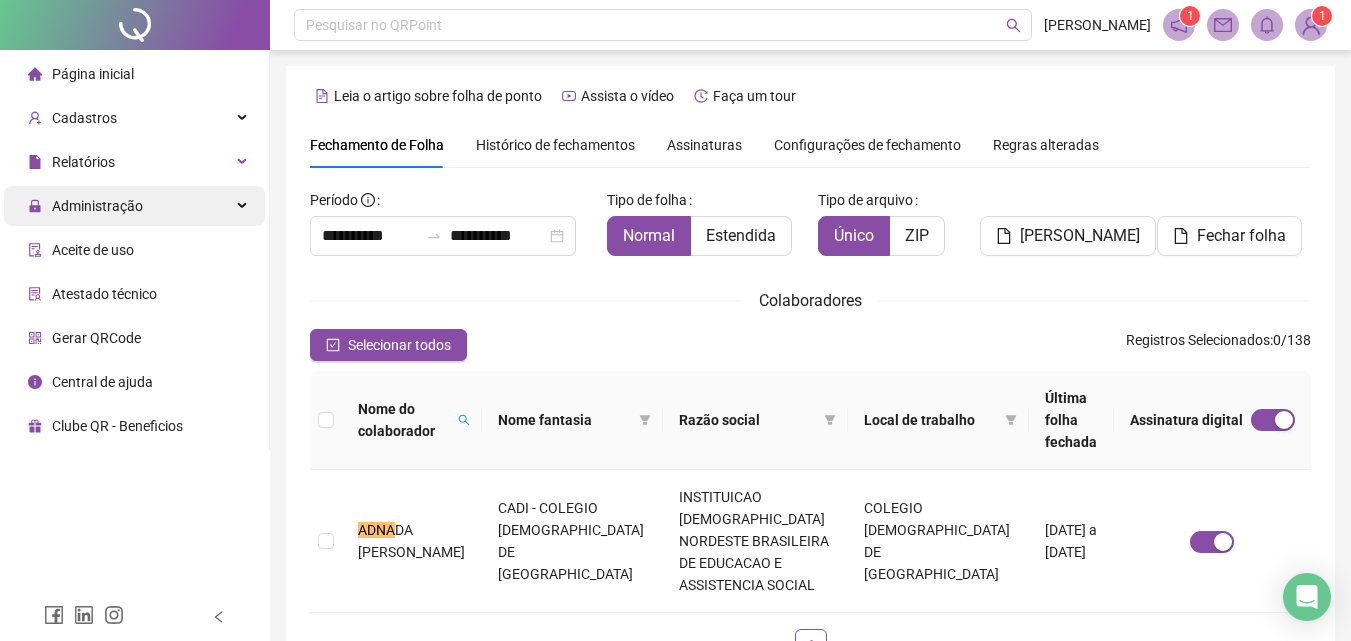 click on "Administração" at bounding box center (134, 206) 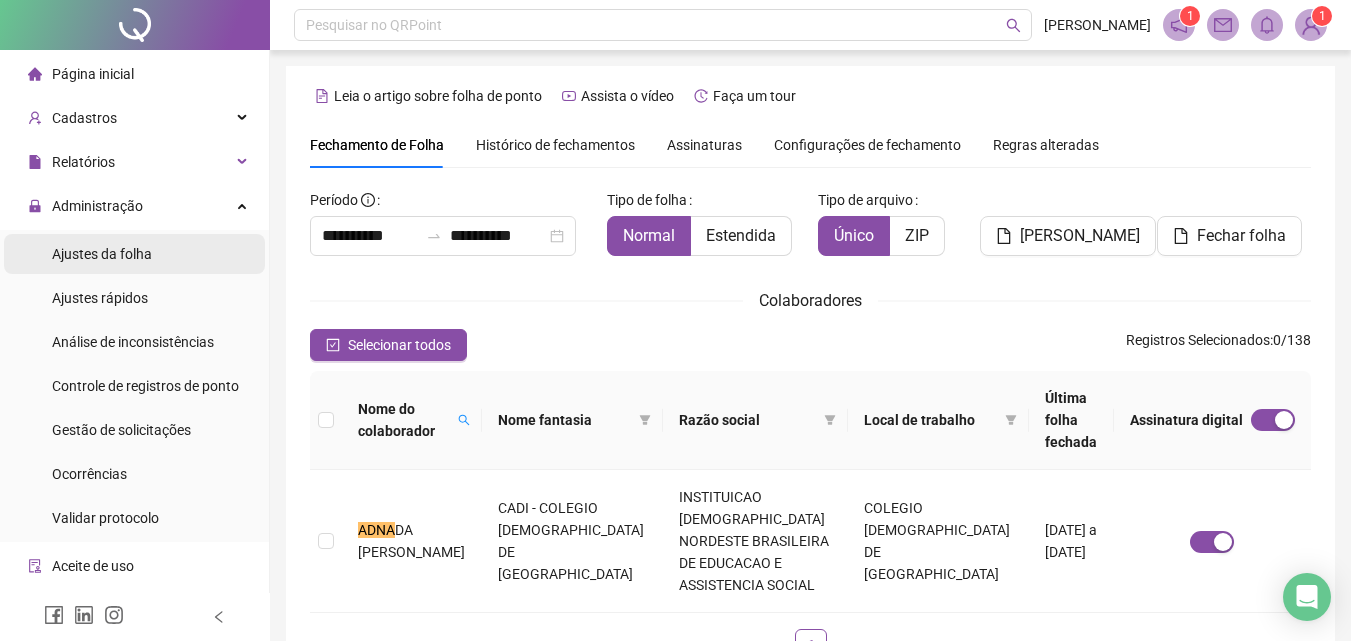 click on "Ajustes da folha" at bounding box center [134, 254] 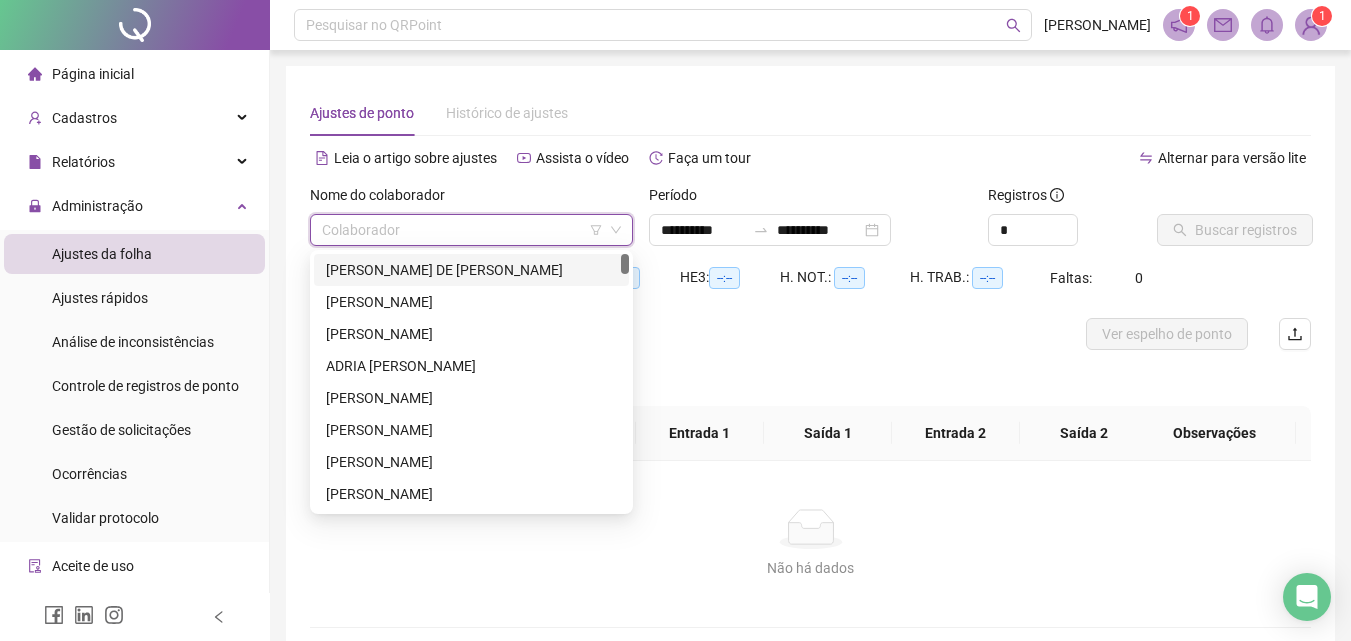 click at bounding box center (465, 230) 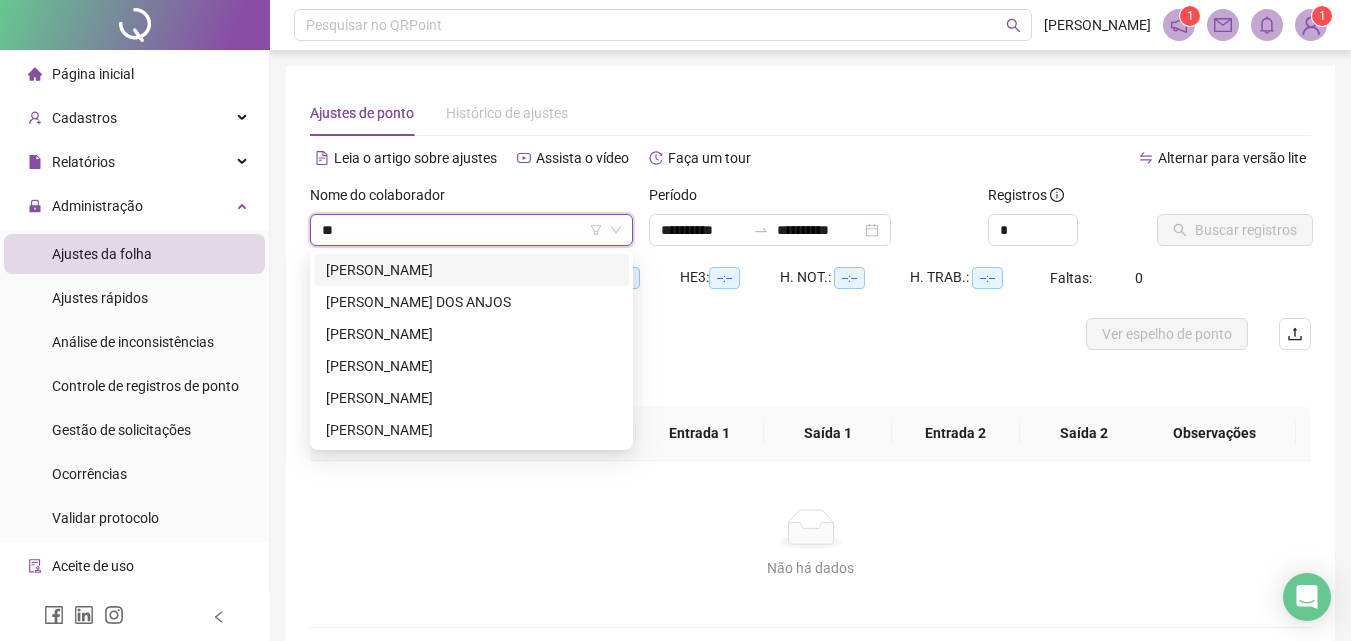 type on "***" 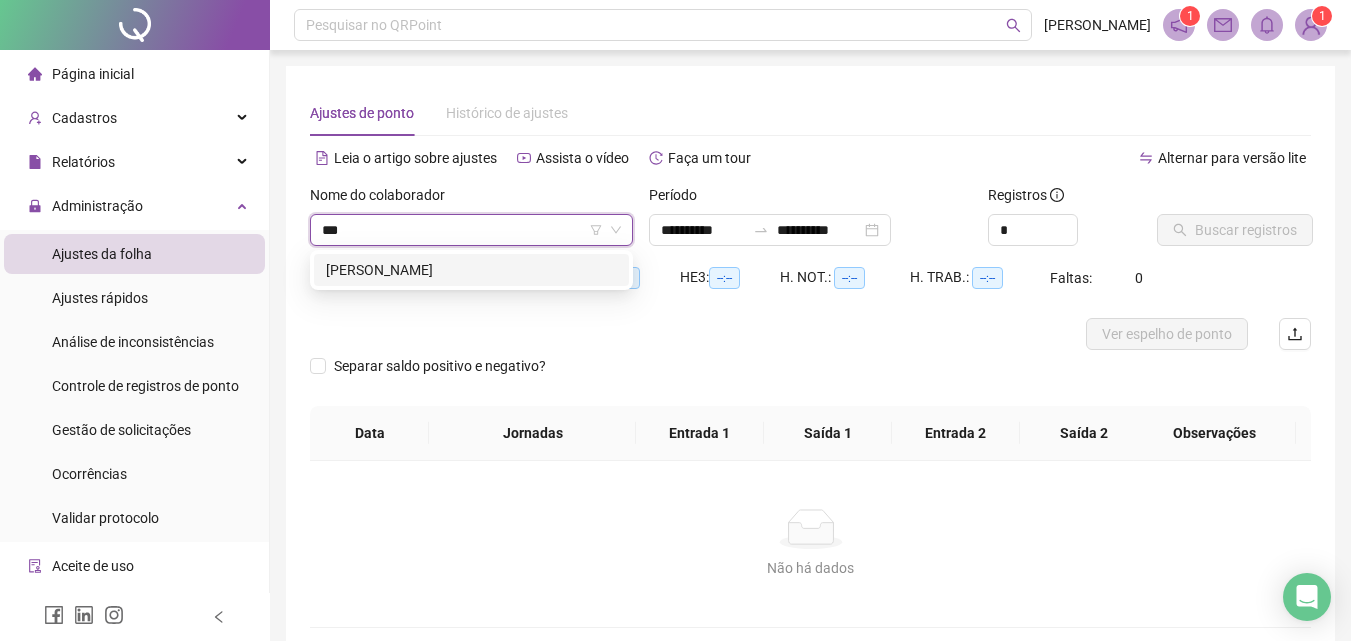 click on "[PERSON_NAME]" at bounding box center (471, 270) 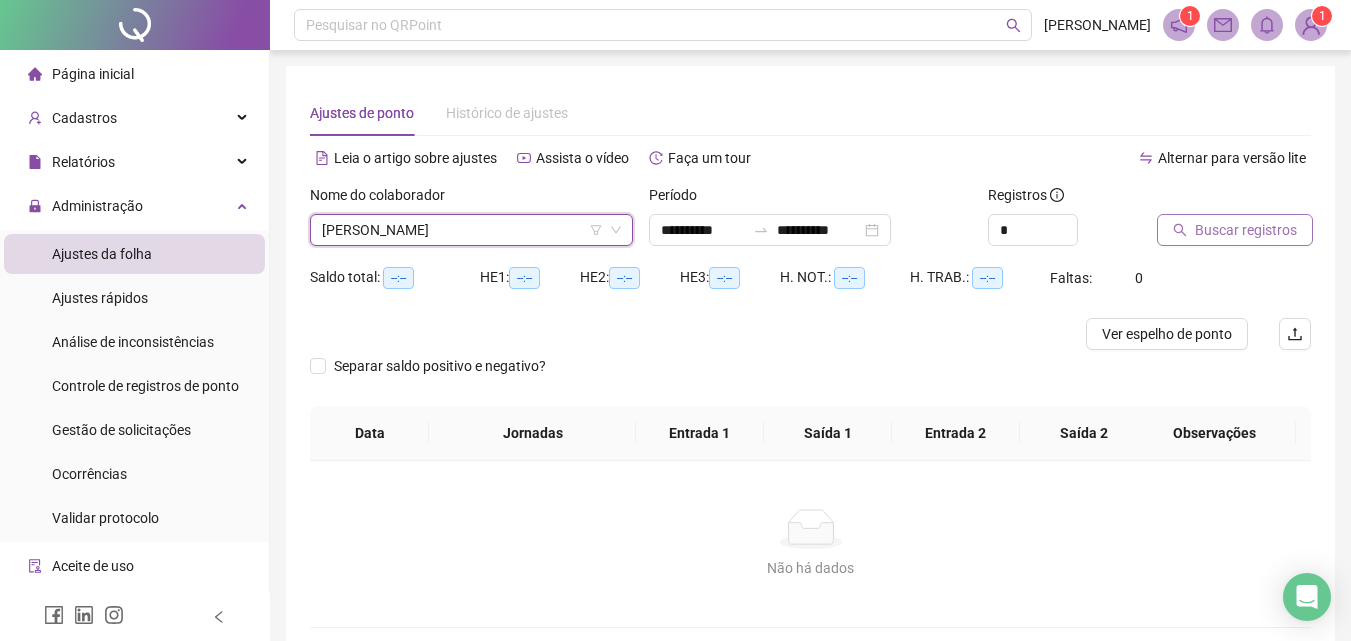 click on "Buscar registros" at bounding box center [1246, 230] 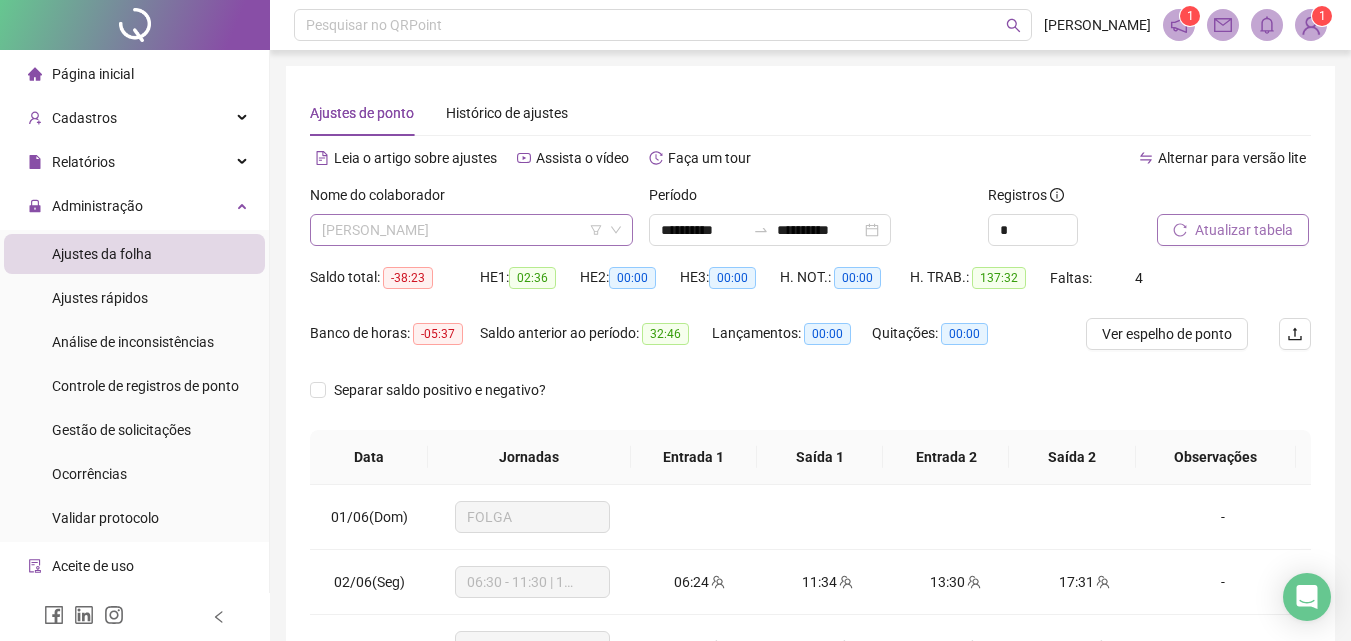 scroll, scrollTop: 1056, scrollLeft: 0, axis: vertical 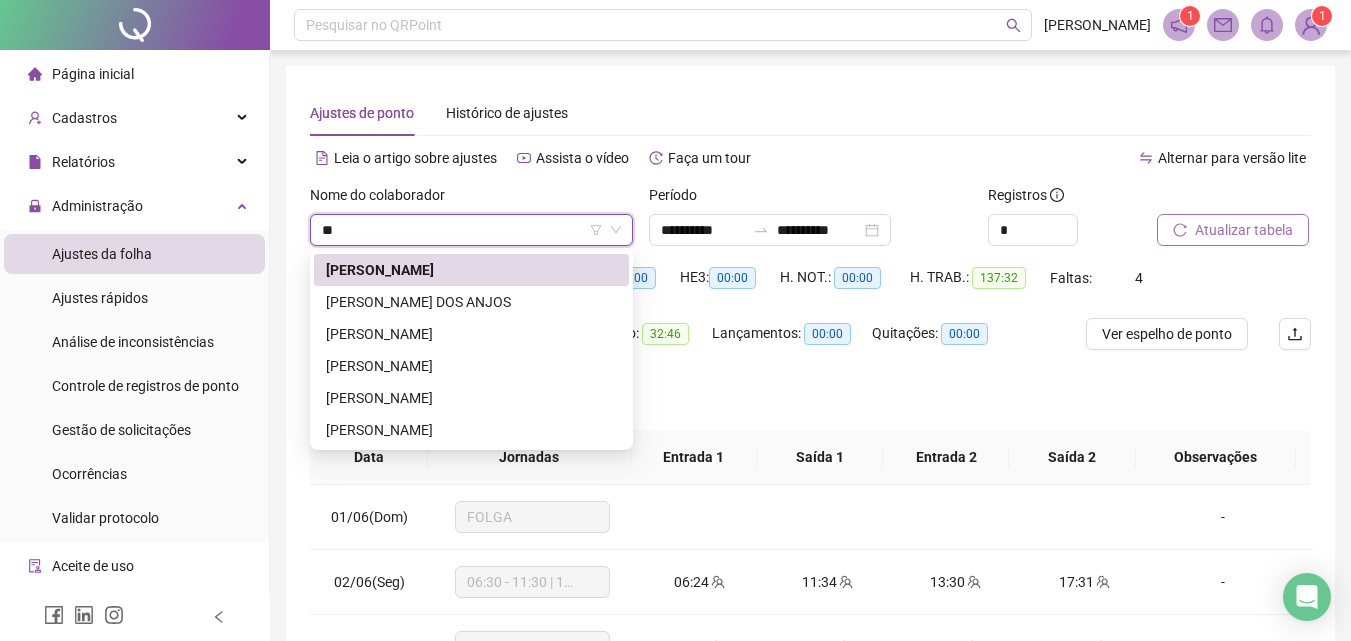 type on "**" 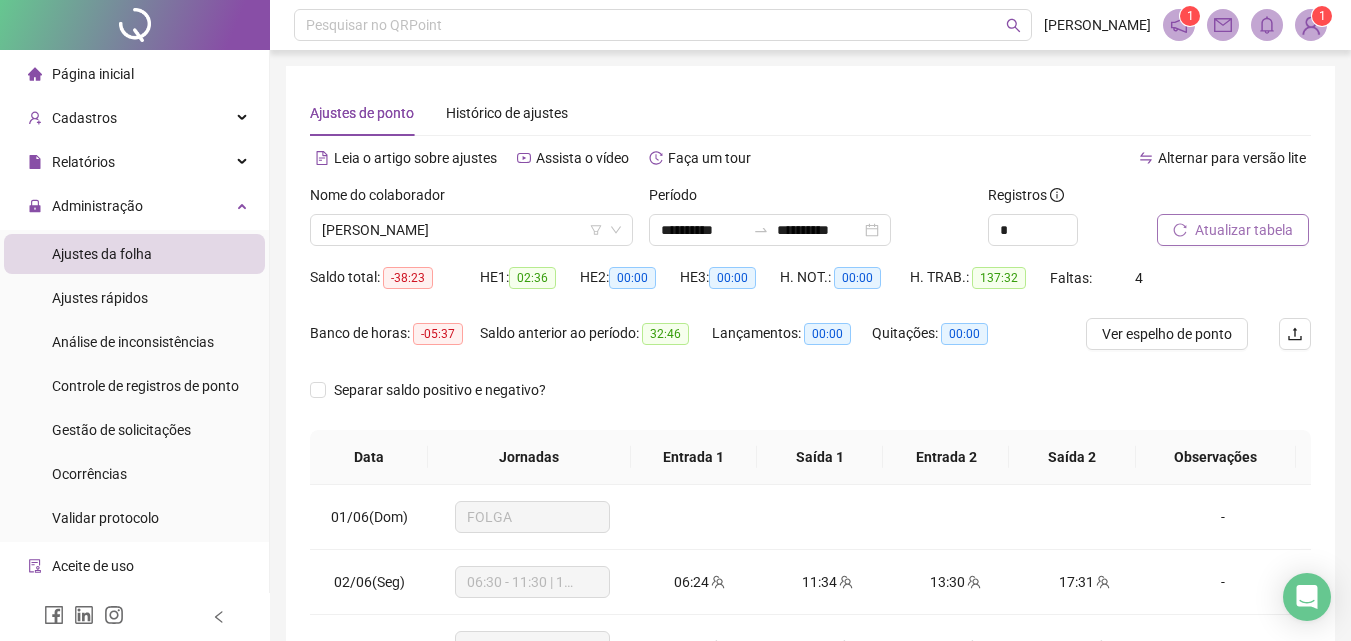 click on "**********" at bounding box center [810, 501] 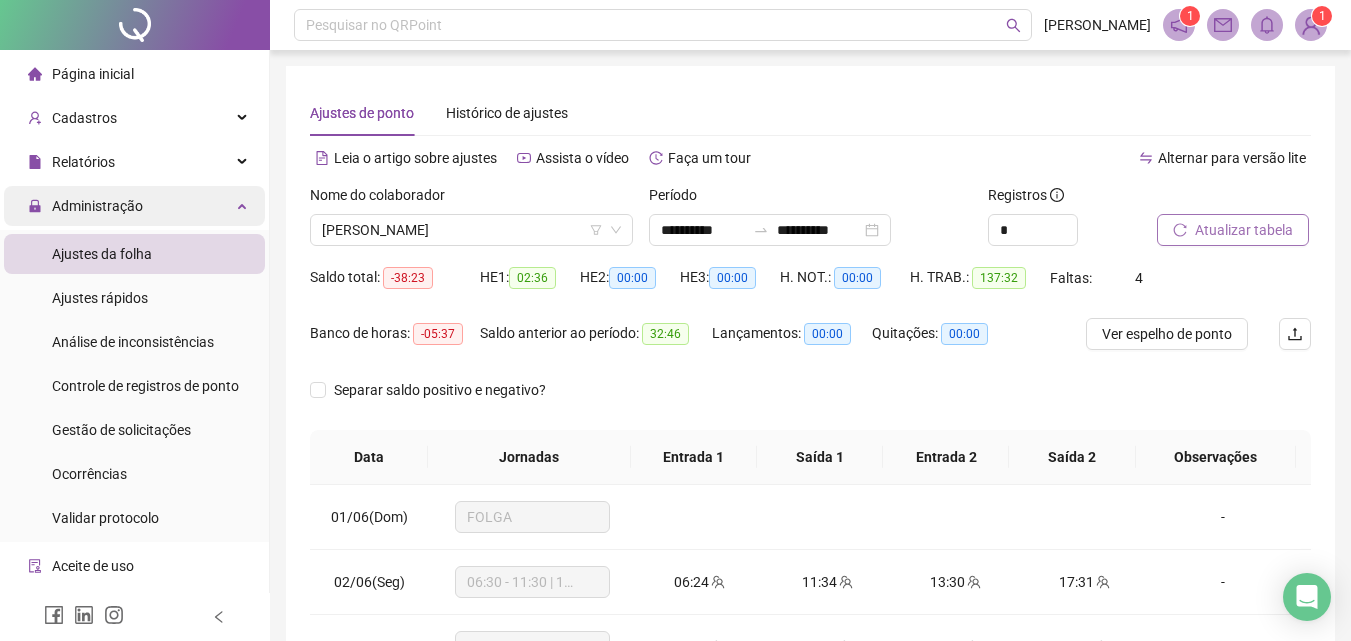 click on "Administração" at bounding box center [134, 206] 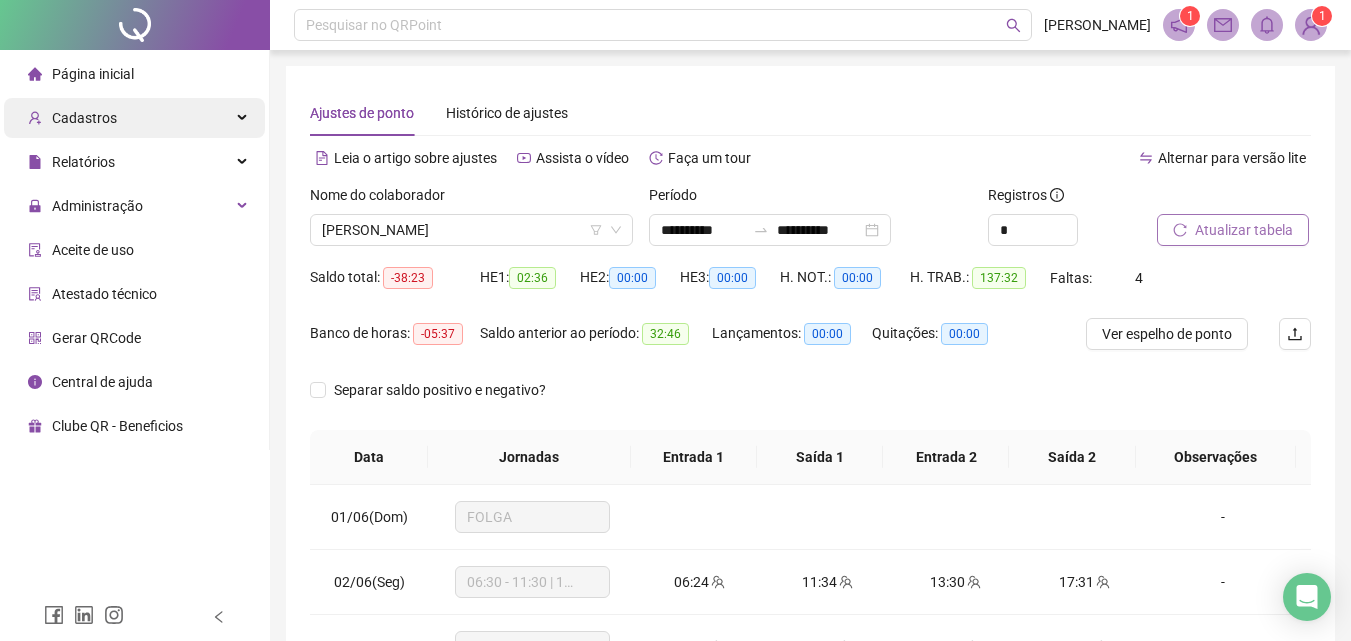click on "Cadastros" at bounding box center (134, 118) 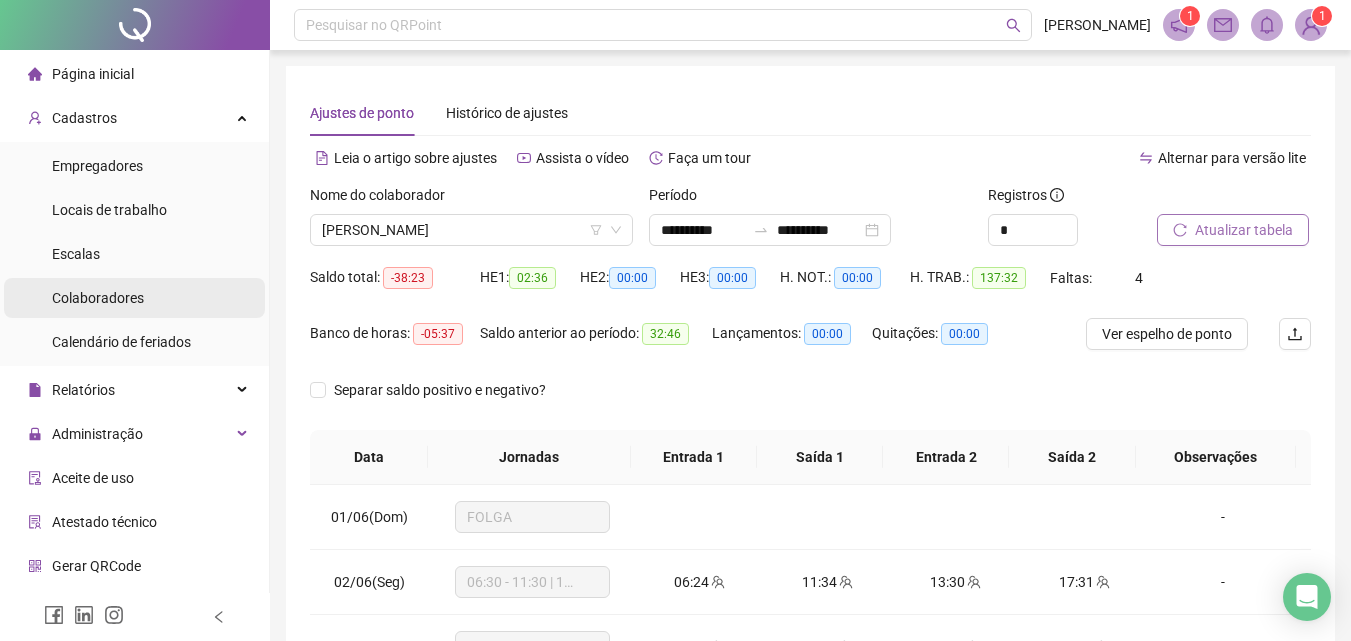 click on "Colaboradores" at bounding box center [98, 298] 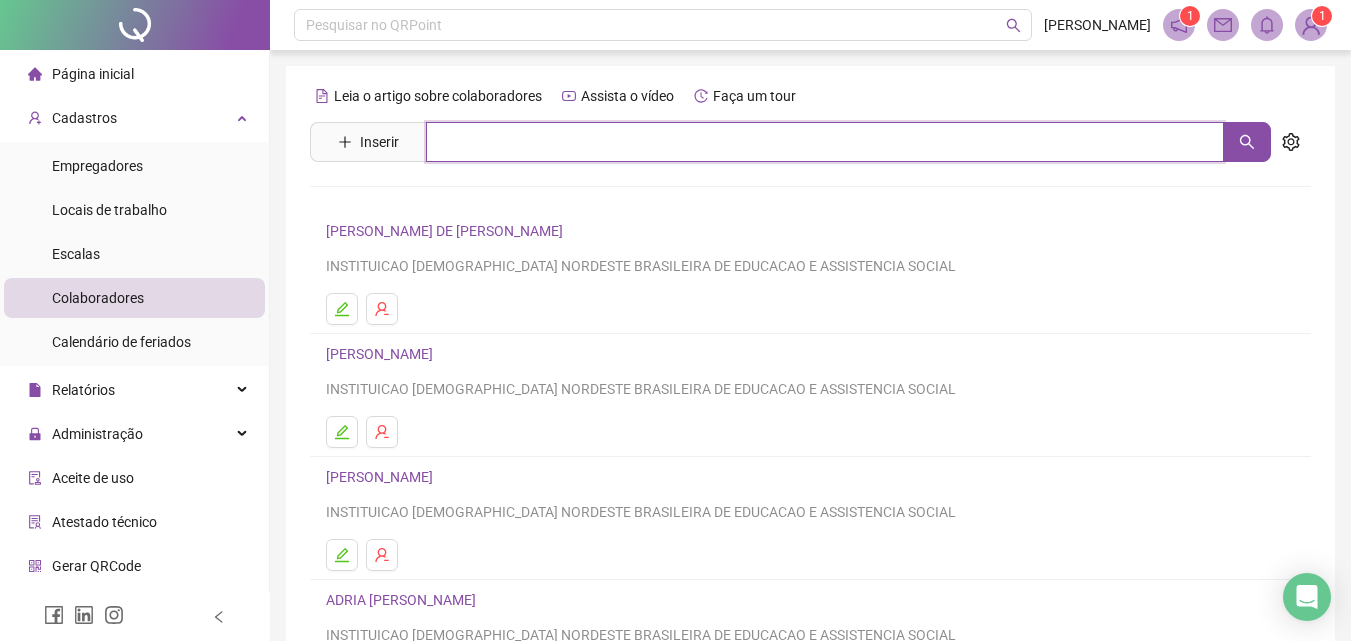 click at bounding box center [825, 142] 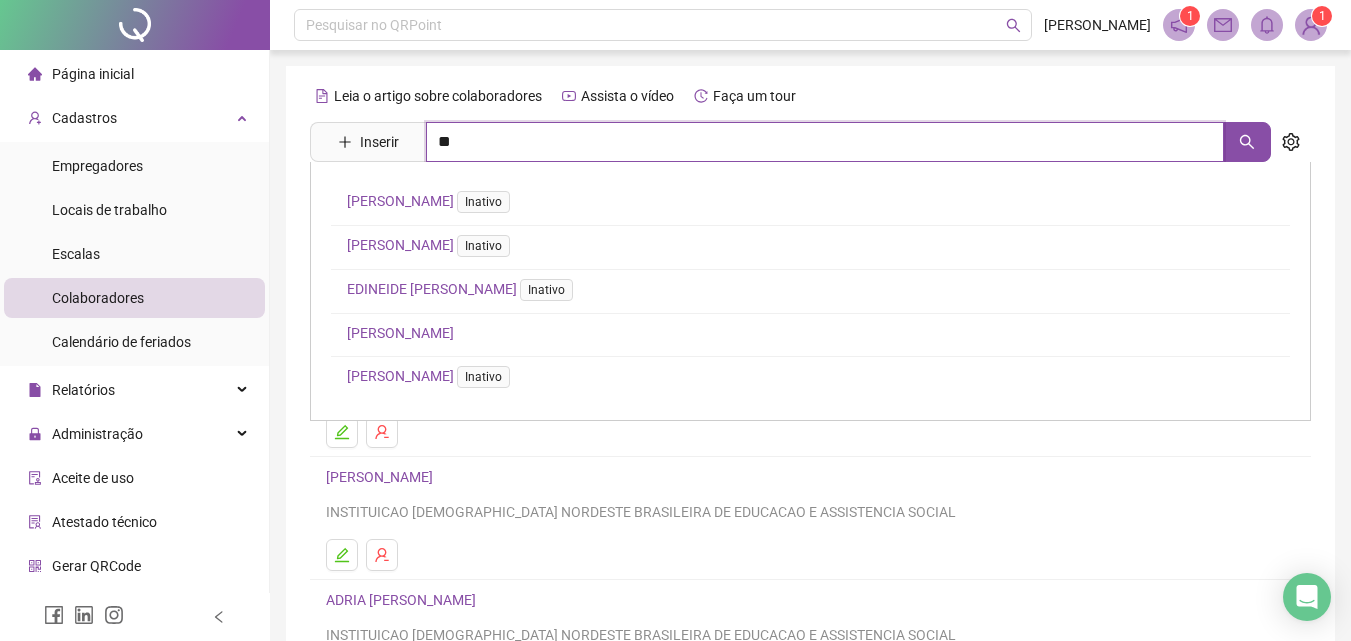 type on "*" 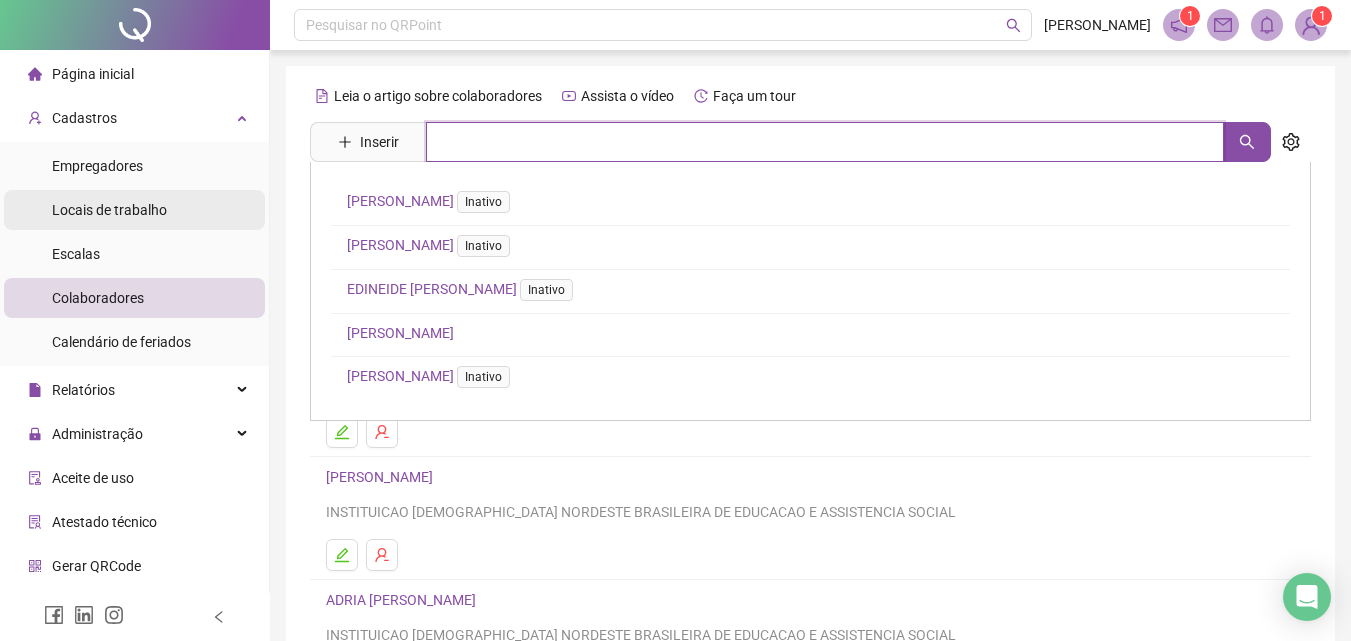 type 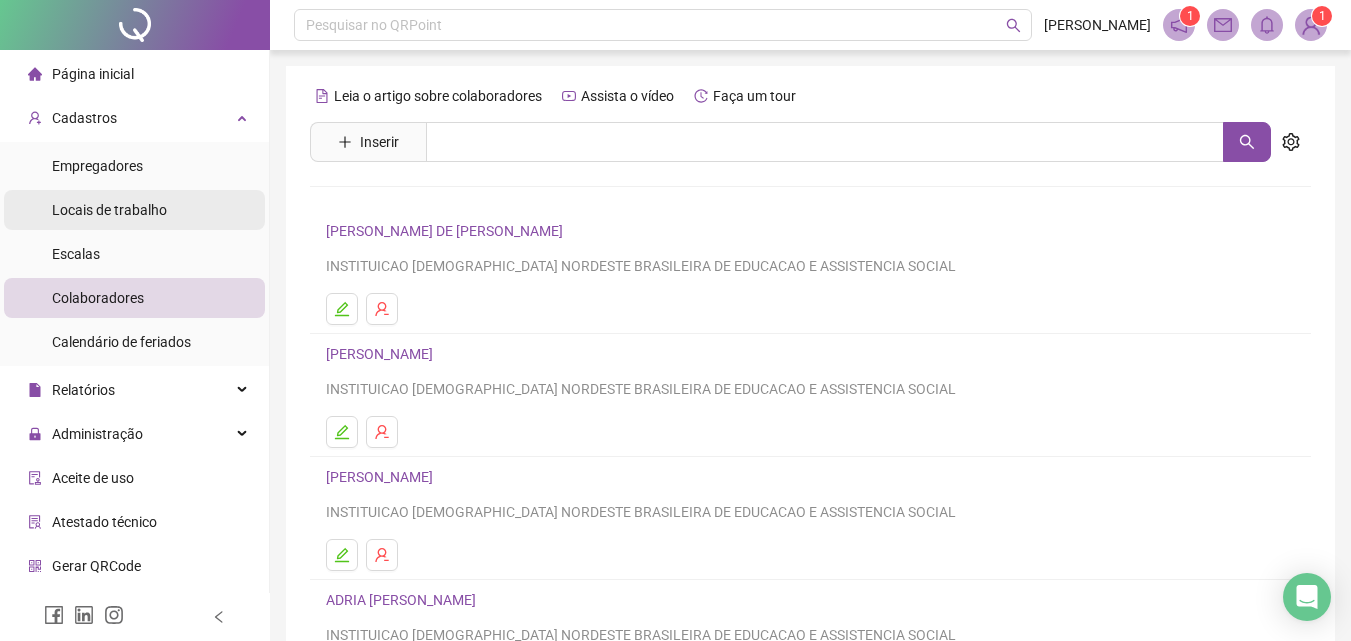 click on "Locais de trabalho" at bounding box center (109, 210) 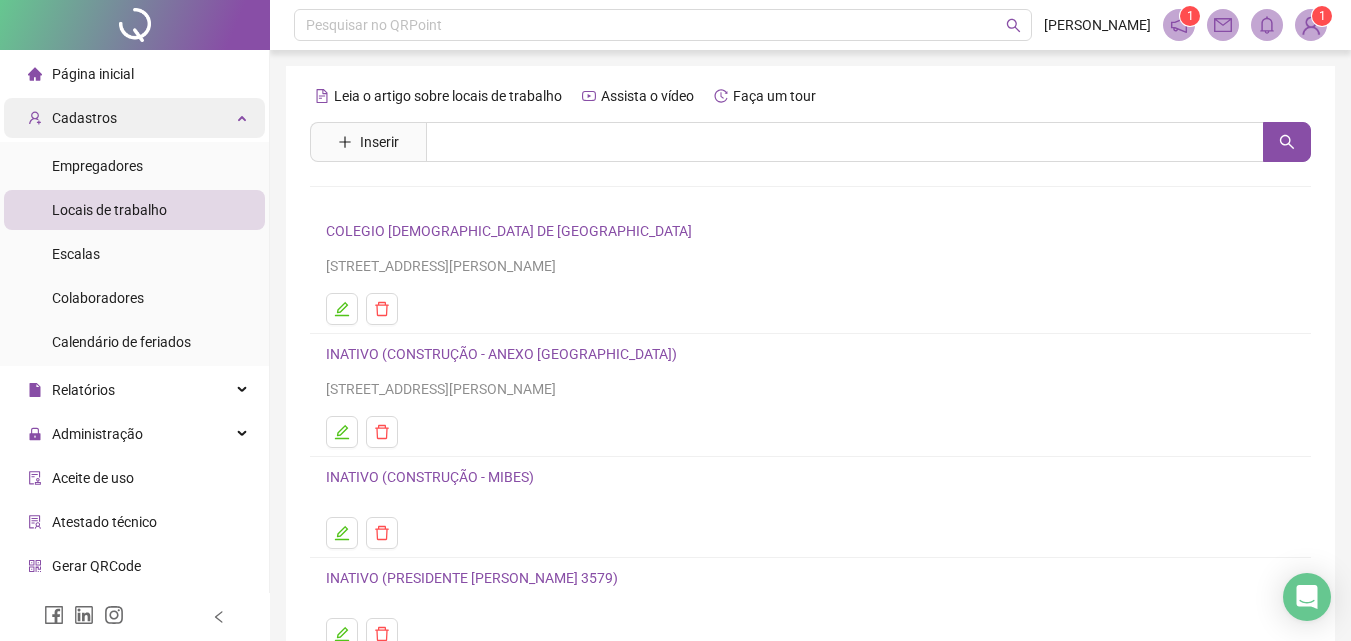 click on "Cadastros" at bounding box center (84, 118) 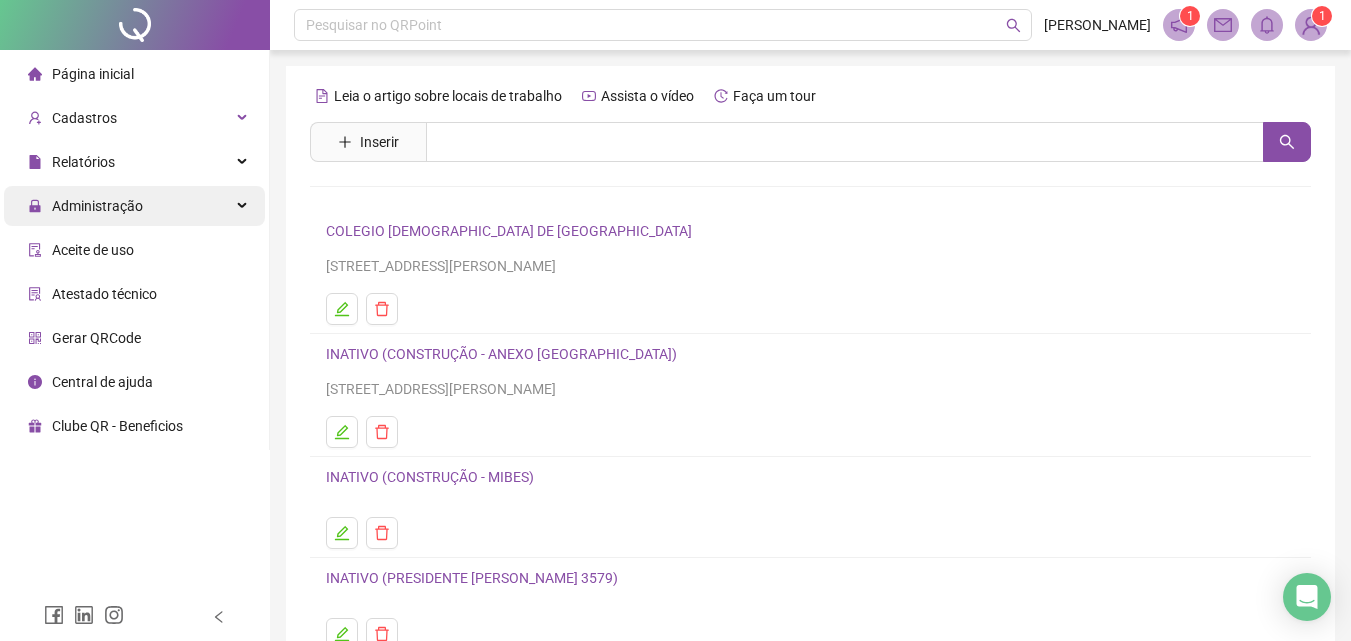 click on "Administração" at bounding box center (97, 206) 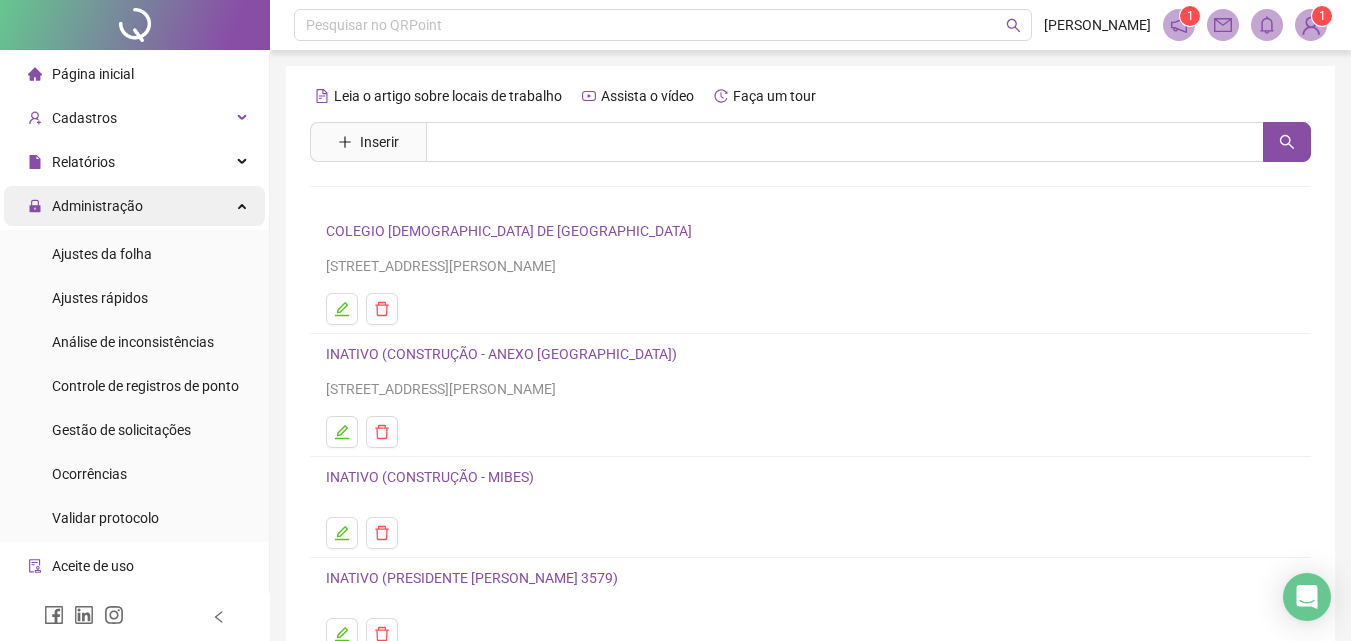 click on "Administração" at bounding box center (97, 206) 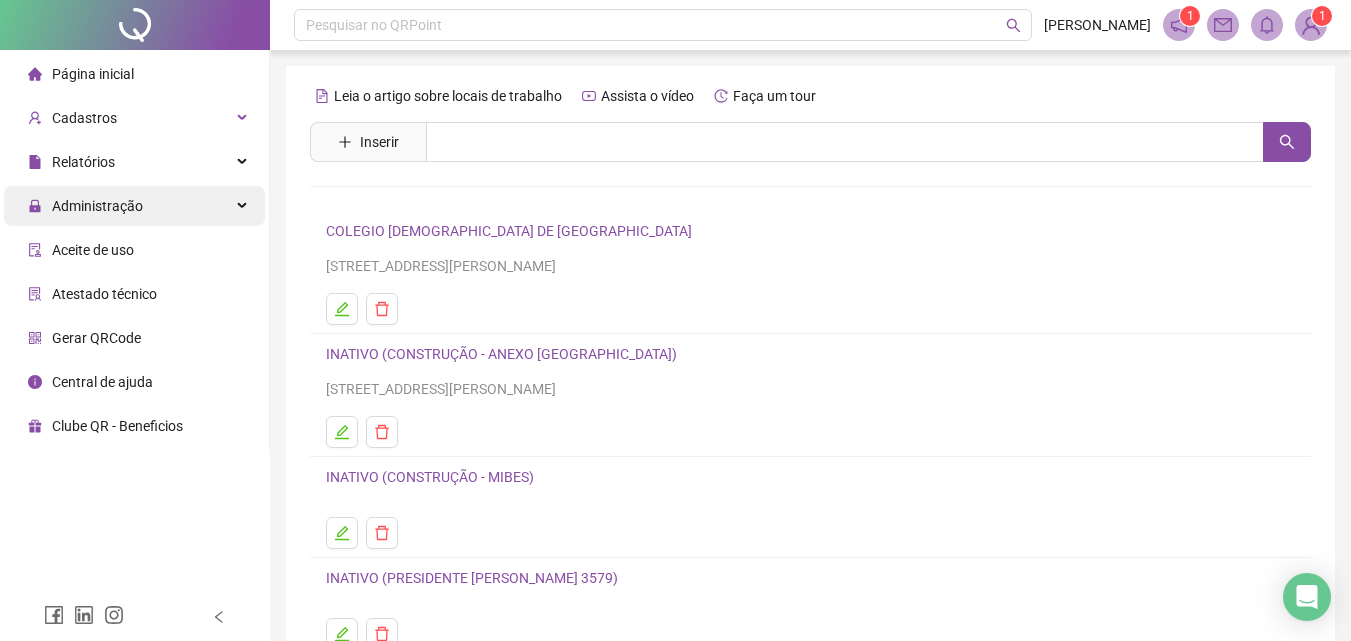 click on "Administração" at bounding box center (97, 206) 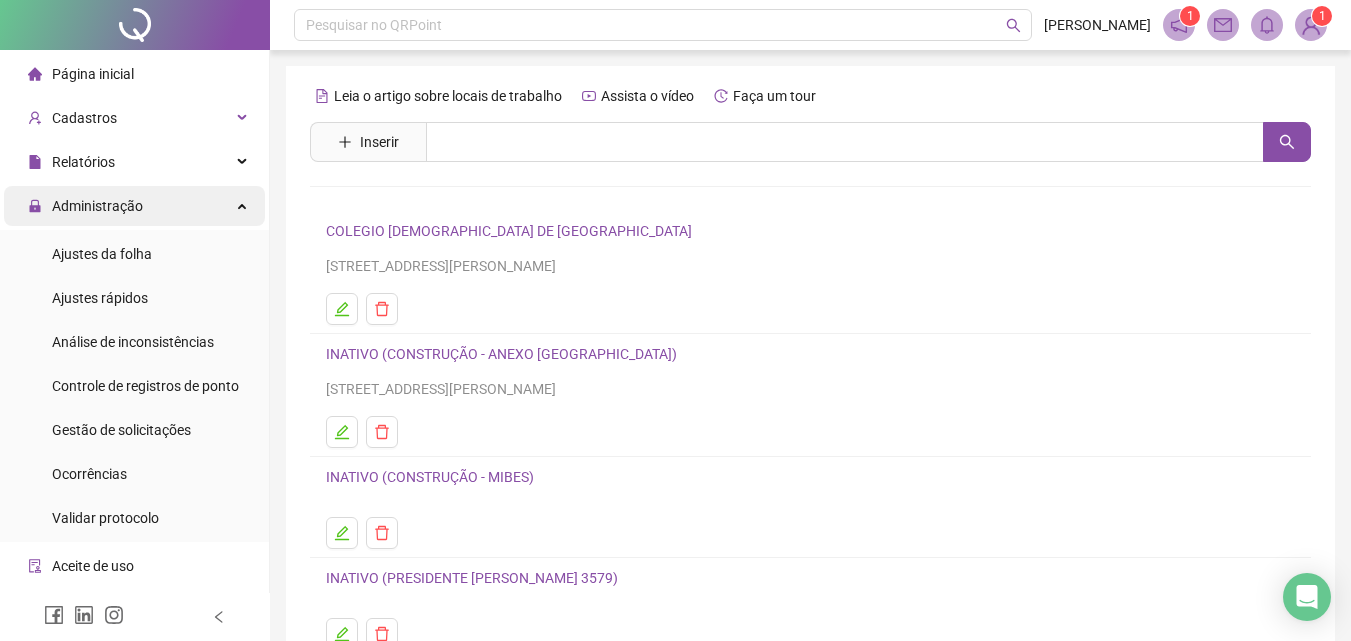 click on "Administração" at bounding box center [97, 206] 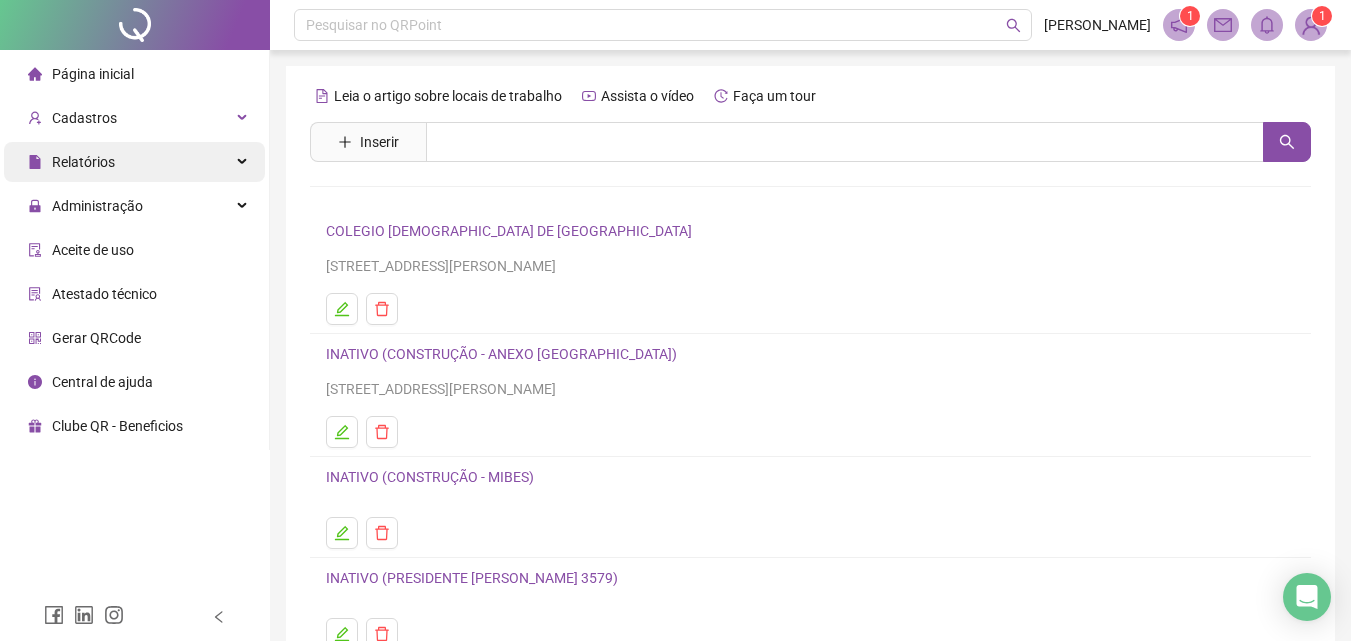 click on "Relatórios" at bounding box center [83, 162] 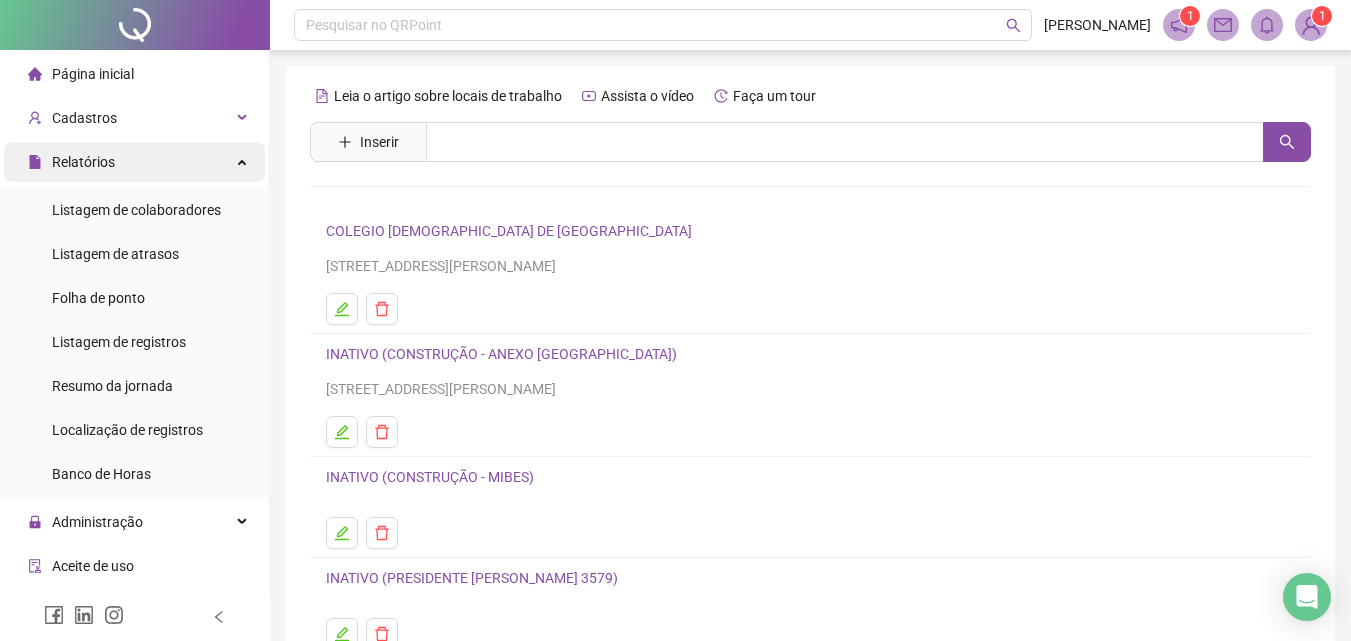 click on "Relatórios" at bounding box center (83, 162) 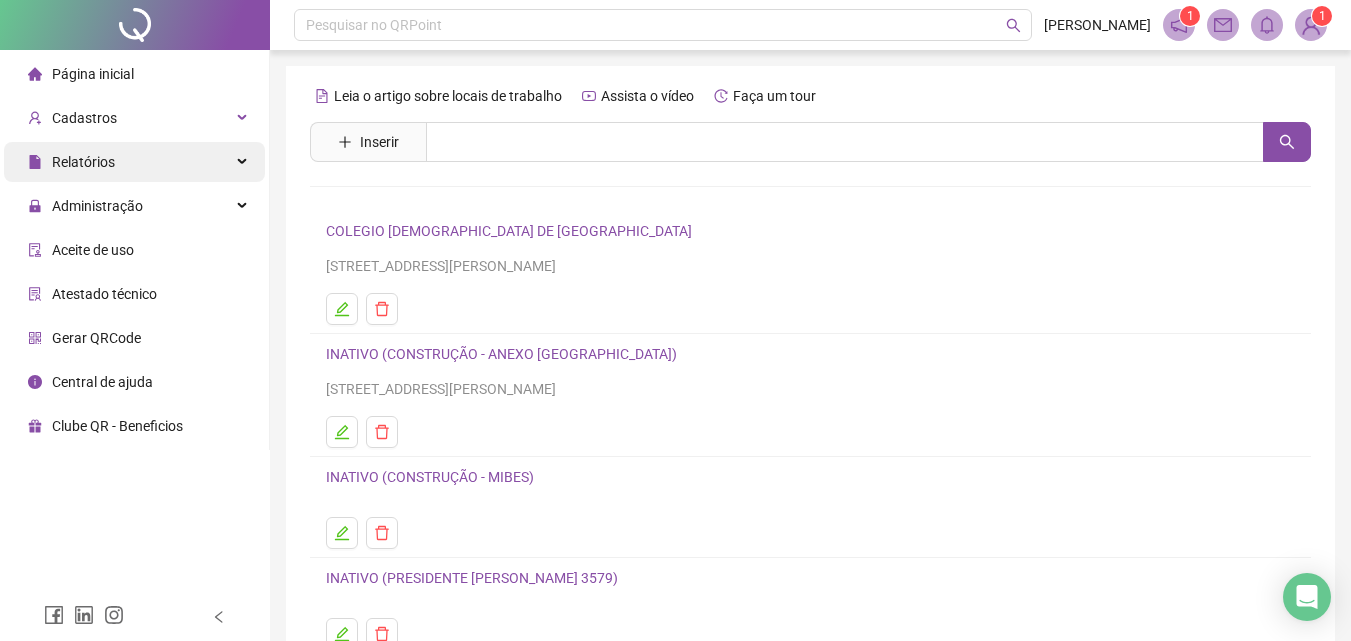 click on "Relatórios" at bounding box center [83, 162] 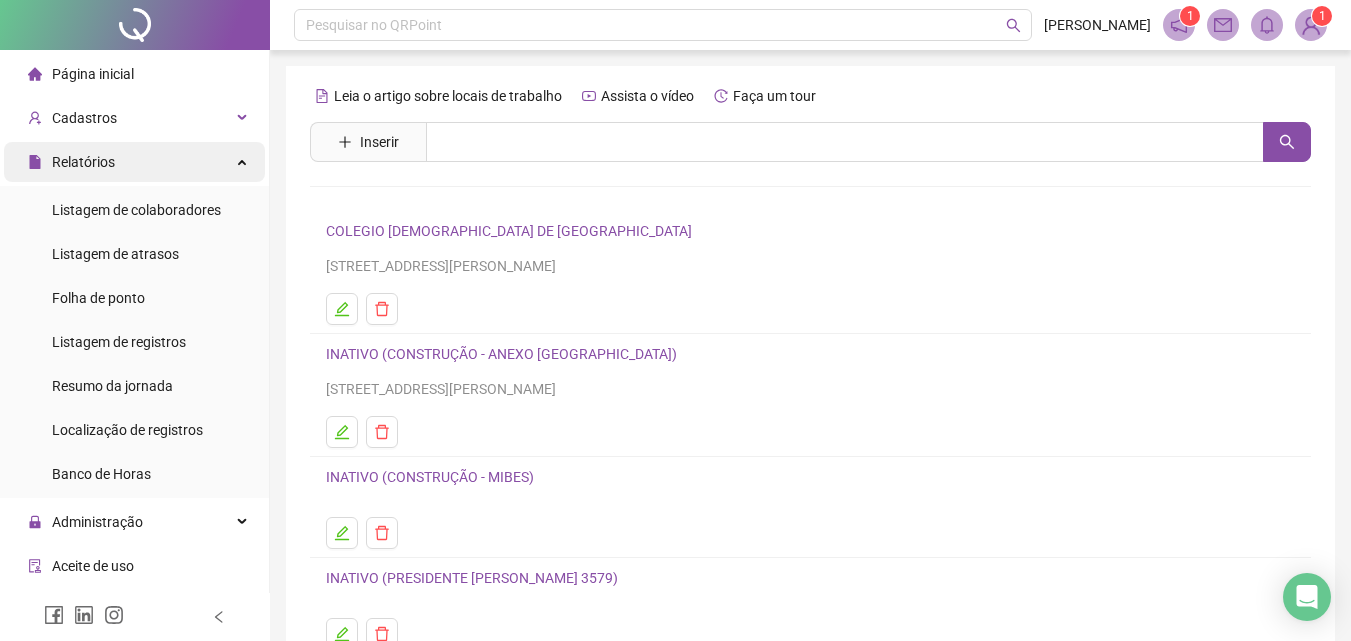click on "Relatórios" at bounding box center [83, 162] 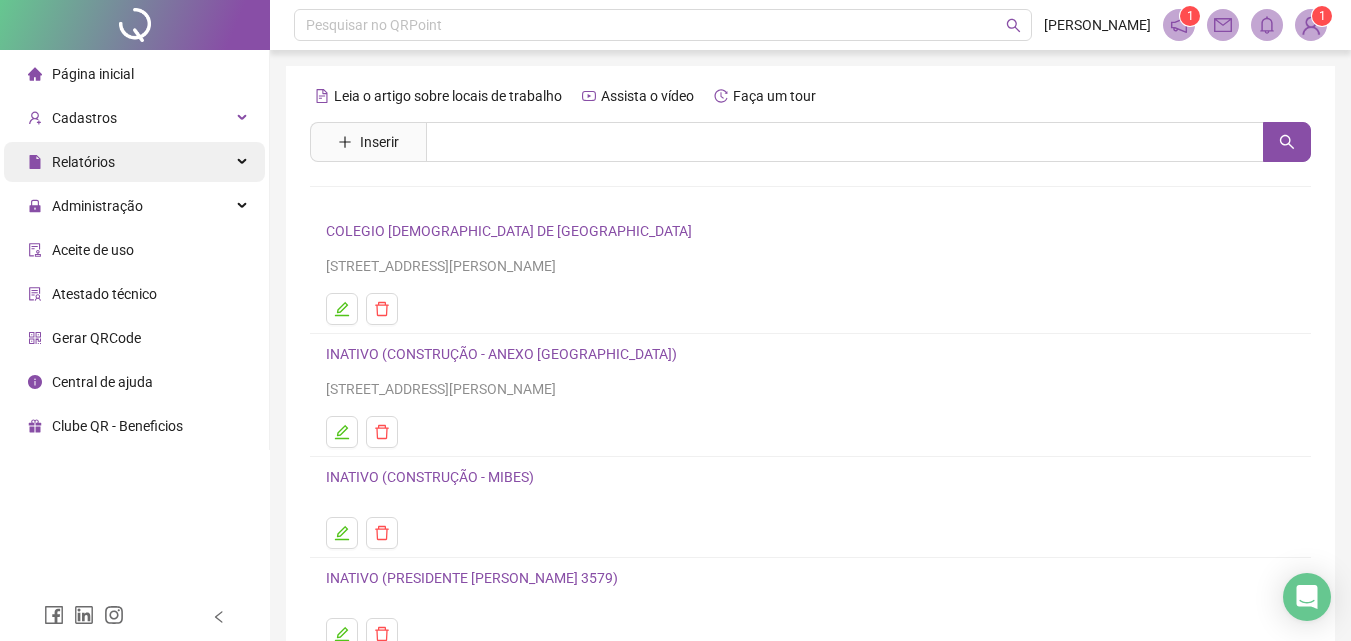 click on "Relatórios" at bounding box center (83, 162) 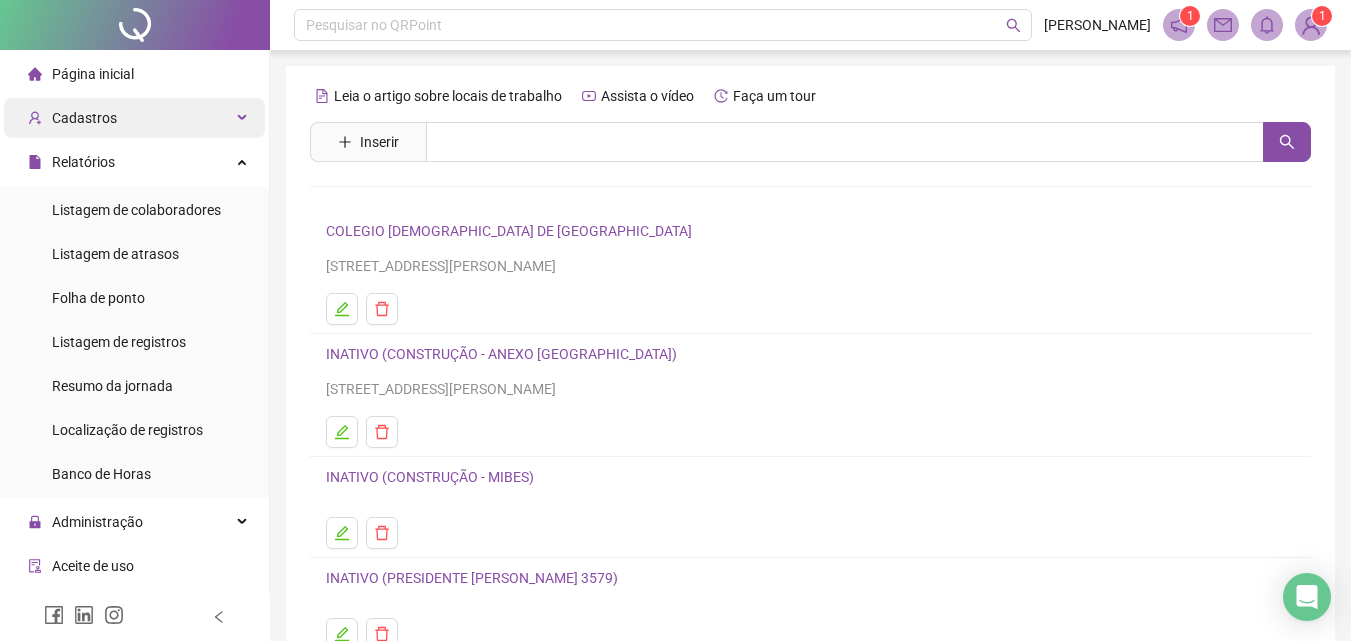 click on "Cadastros" at bounding box center [72, 118] 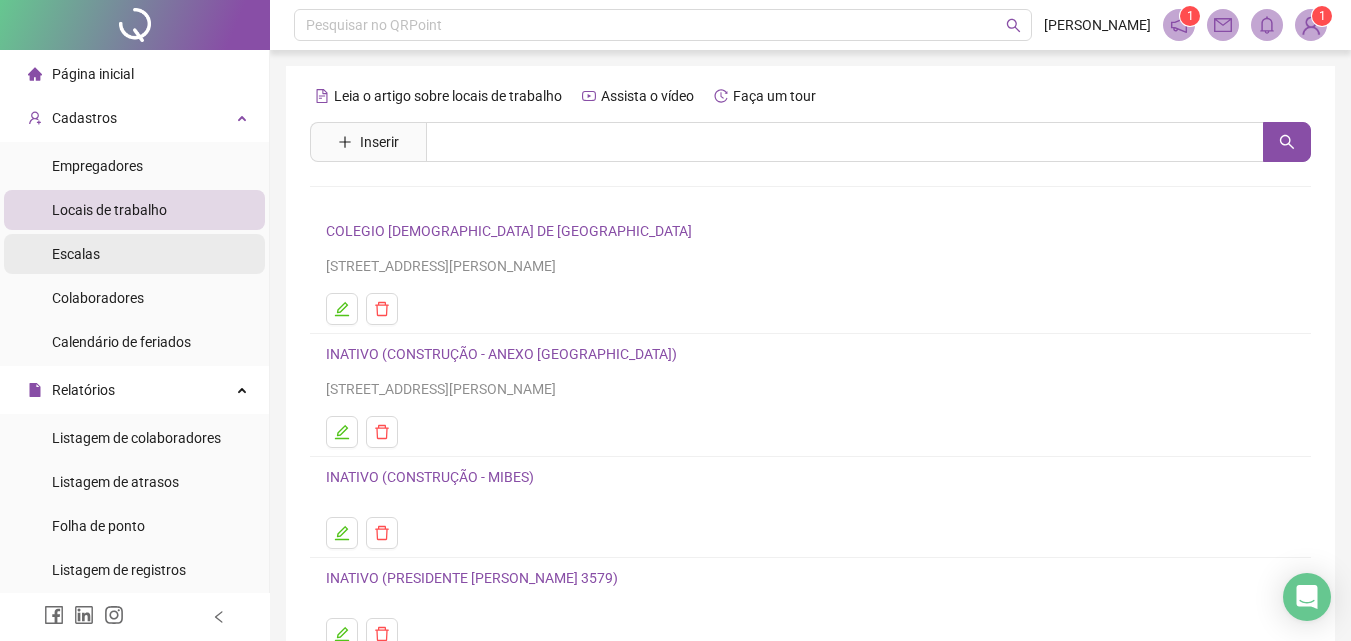 drag, startPoint x: 148, startPoint y: 292, endPoint x: 181, endPoint y: 258, distance: 47.38143 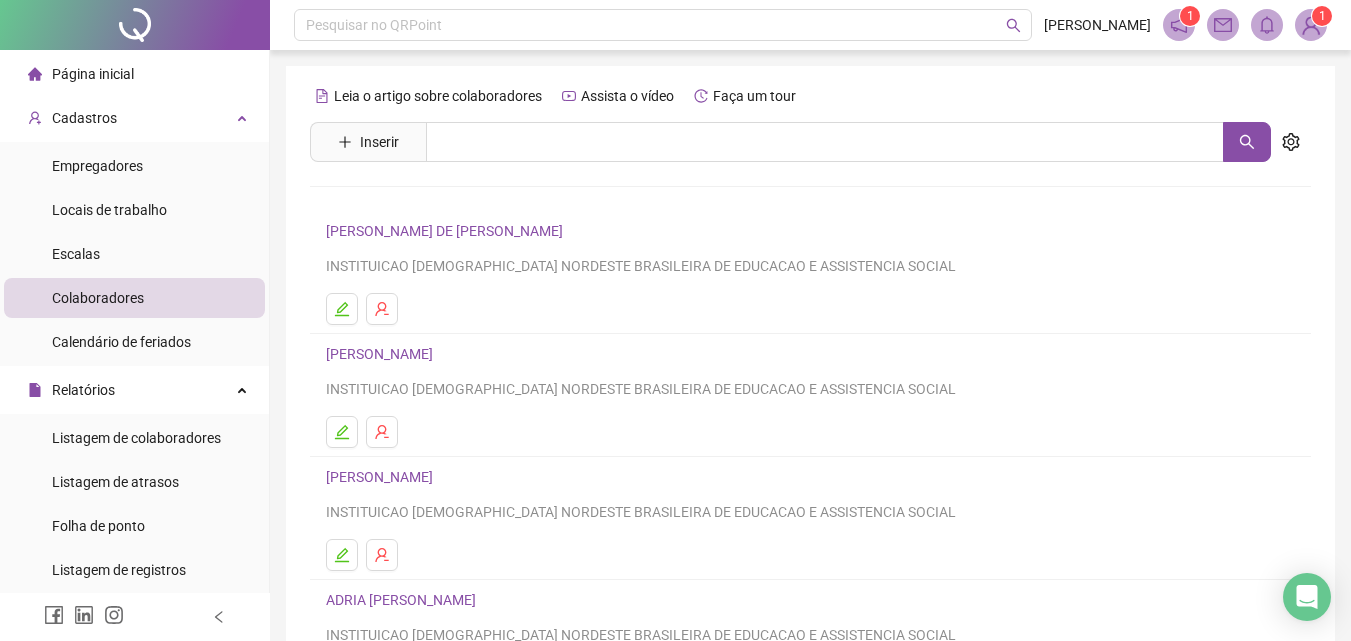 click on "[PERSON_NAME] DE [PERSON_NAME]" at bounding box center [447, 231] 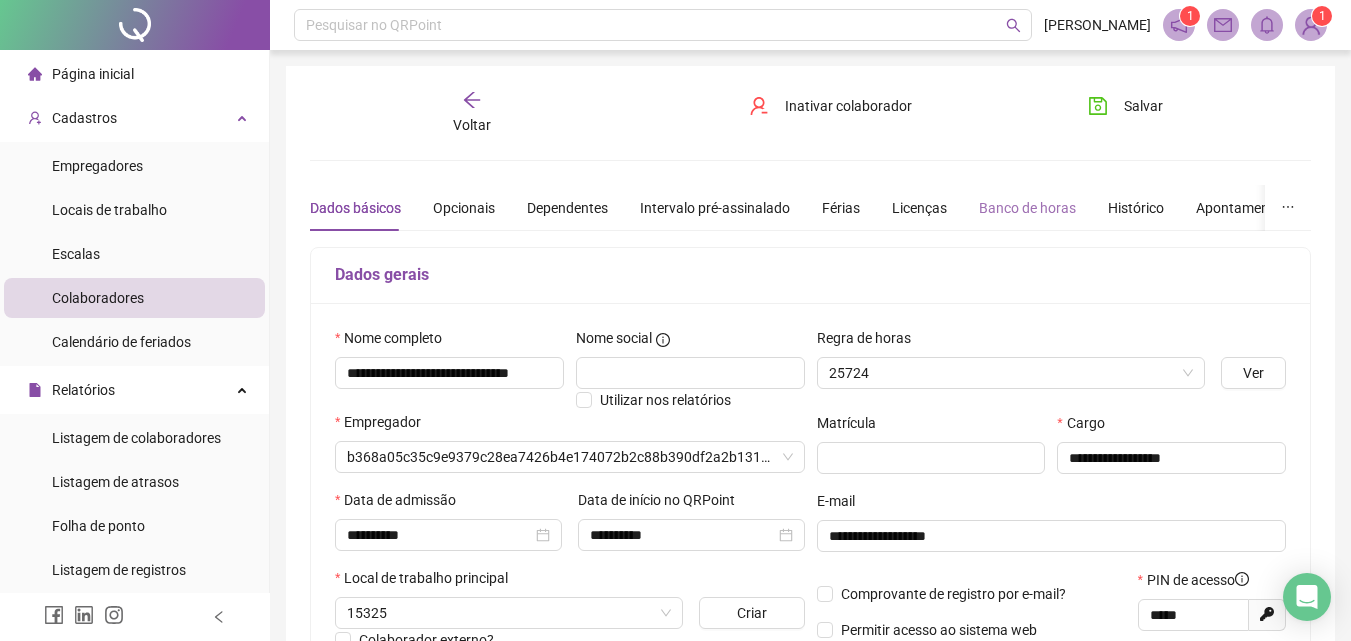type on "**********" 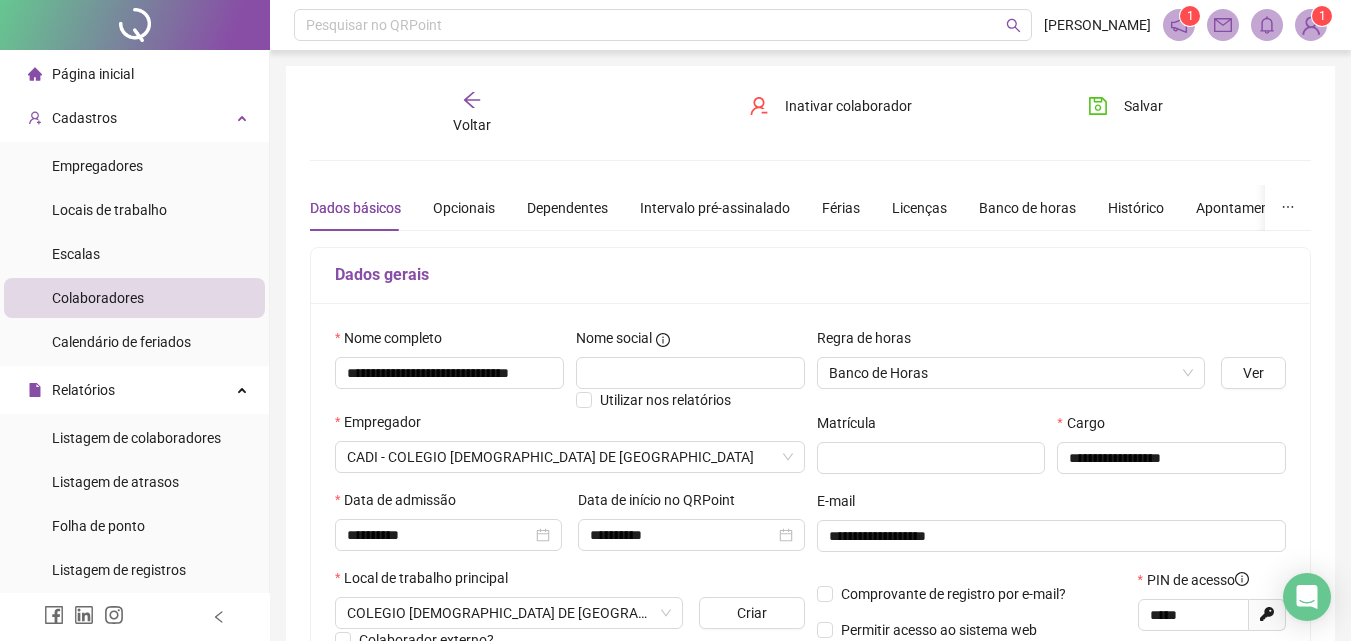 click 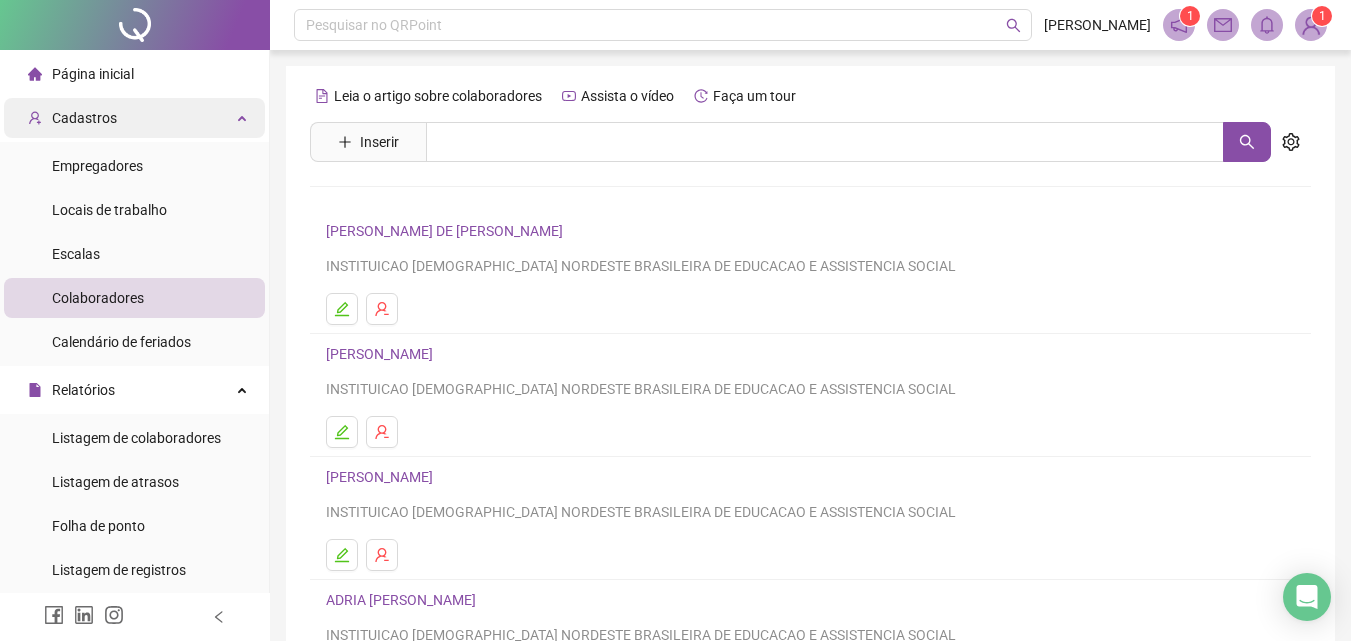 click on "Cadastros" at bounding box center (134, 118) 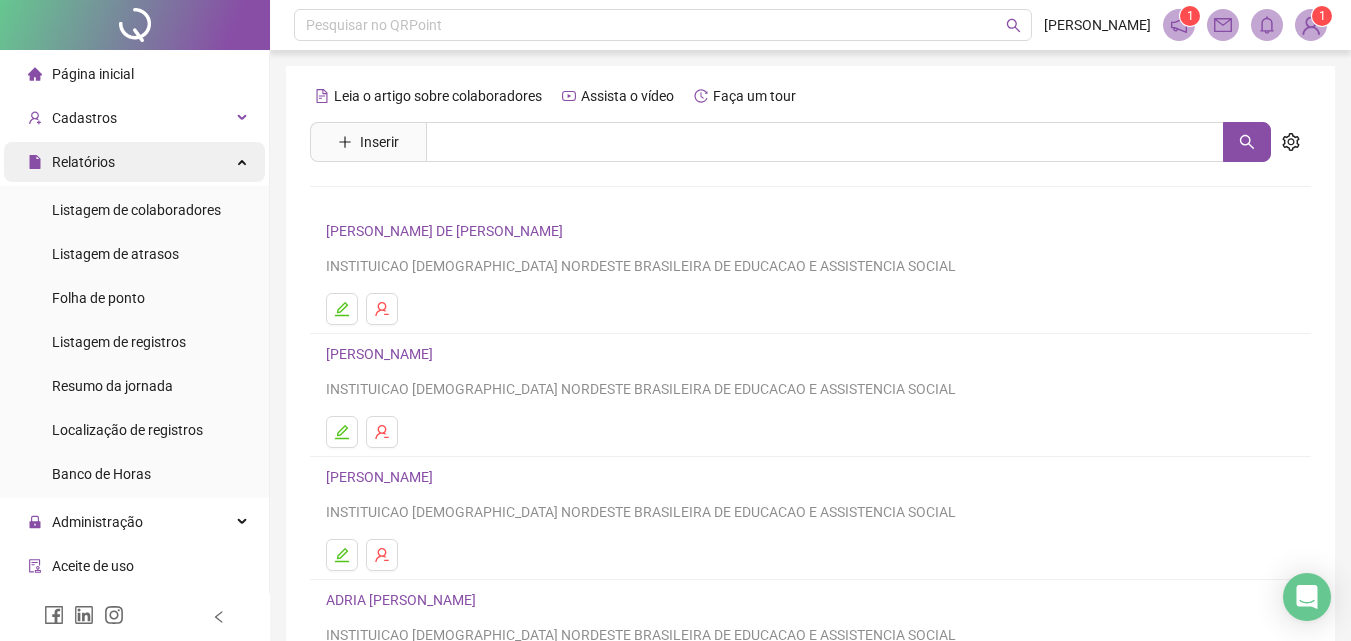 click on "Relatórios" at bounding box center (134, 162) 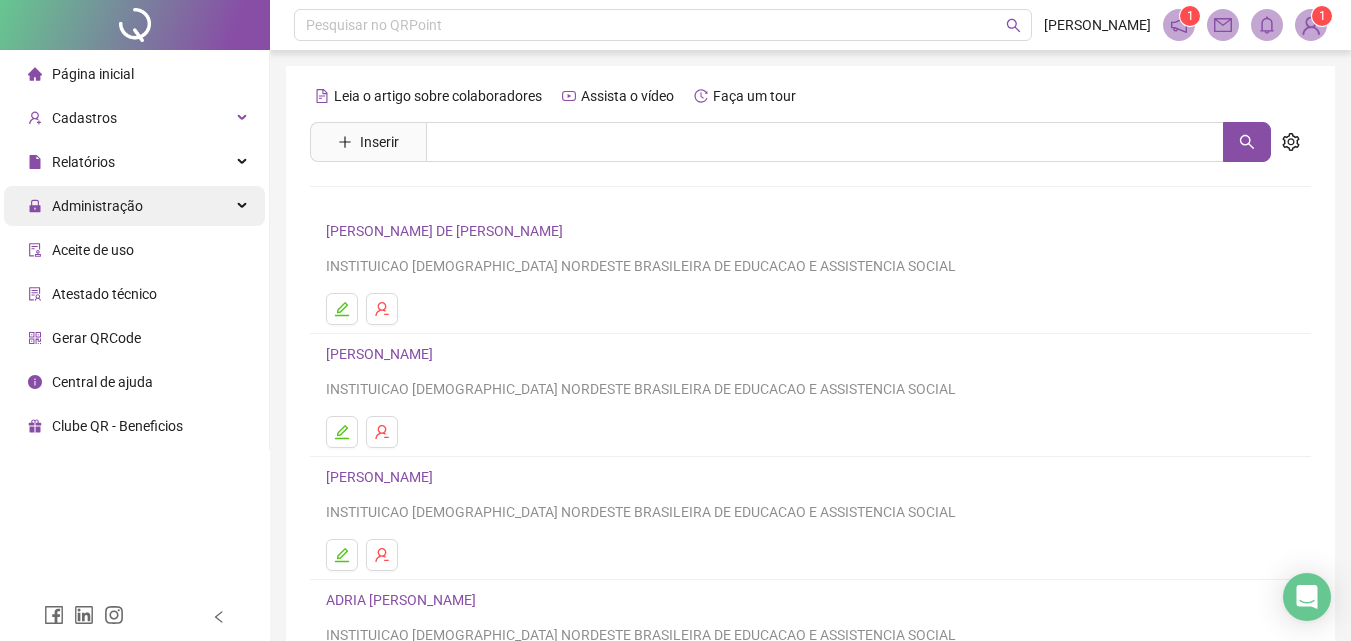 click on "Administração" at bounding box center (134, 206) 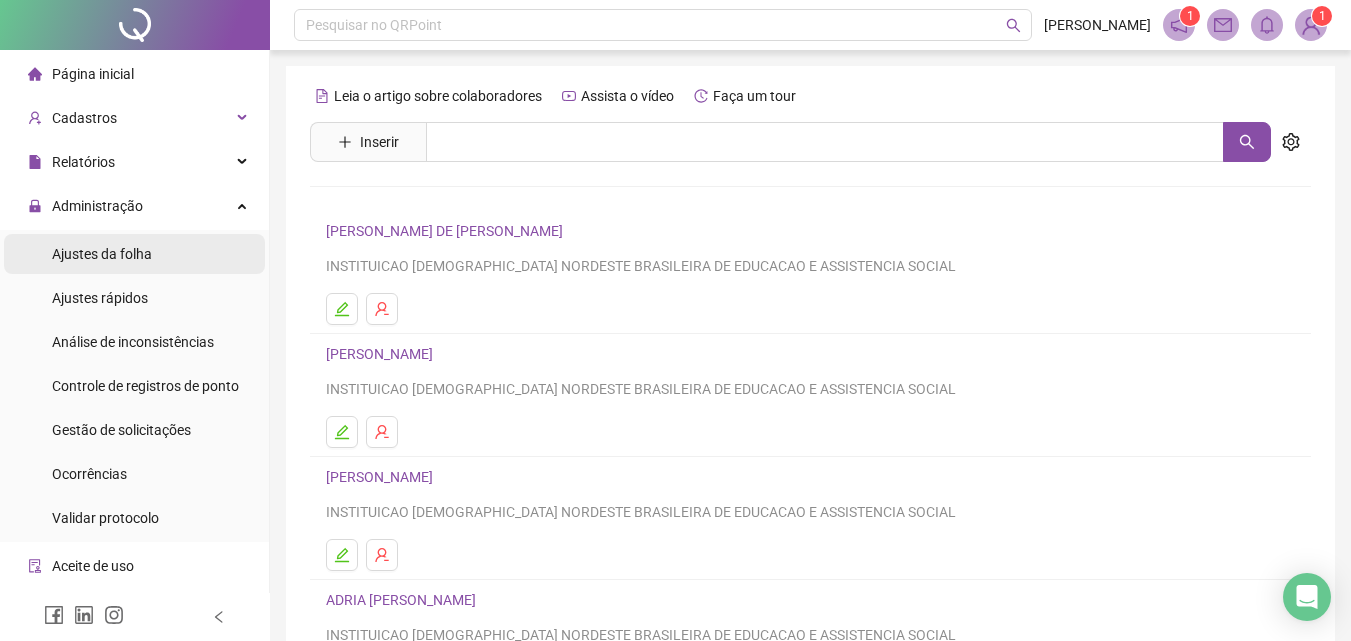 click on "Ajustes da folha" at bounding box center (134, 254) 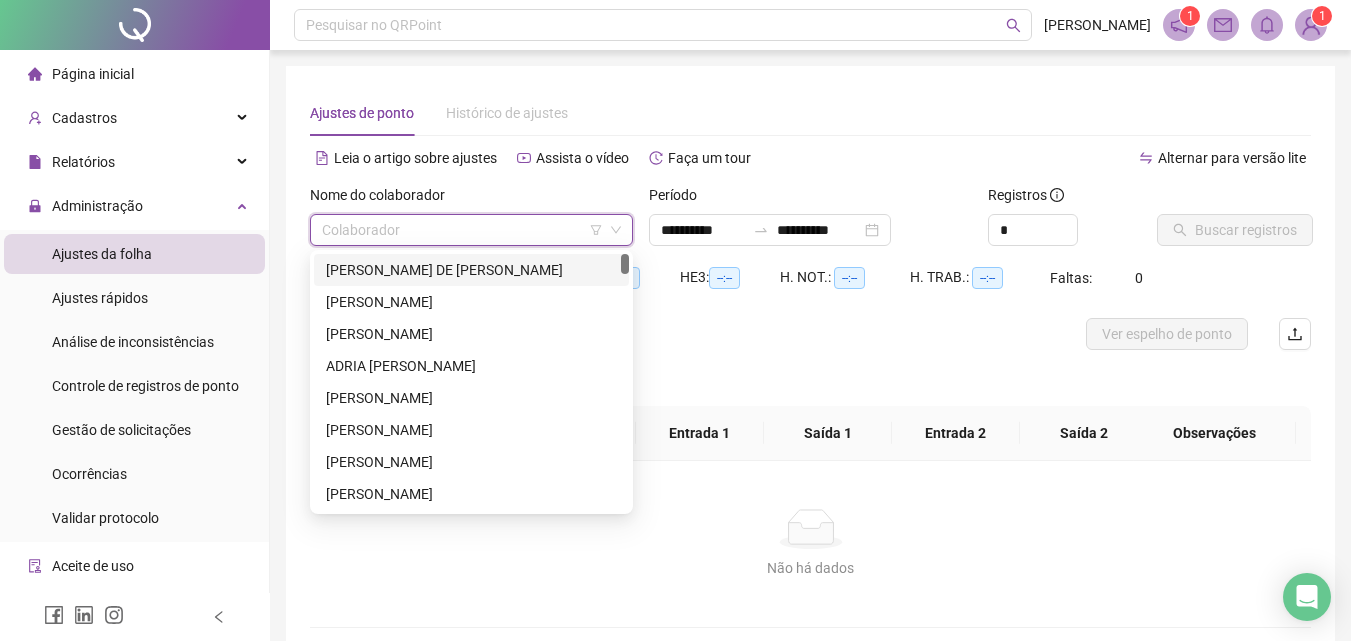 click at bounding box center [465, 230] 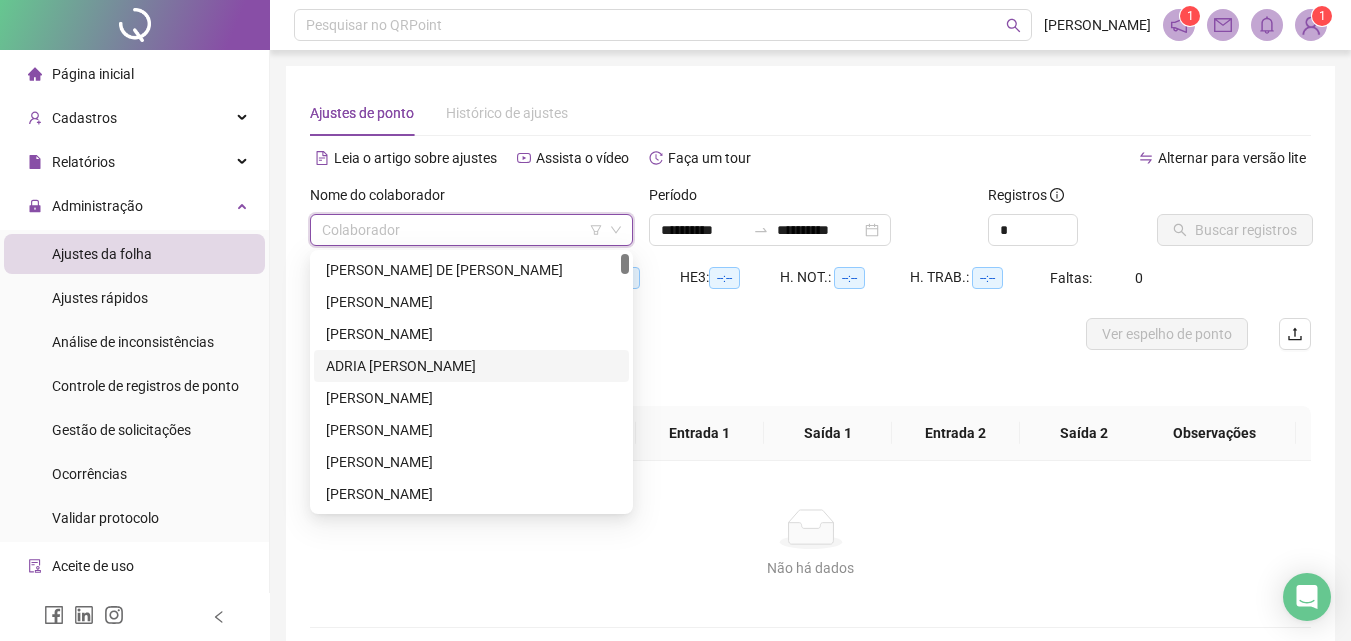 click on "ADRIA [PERSON_NAME]" at bounding box center (471, 366) 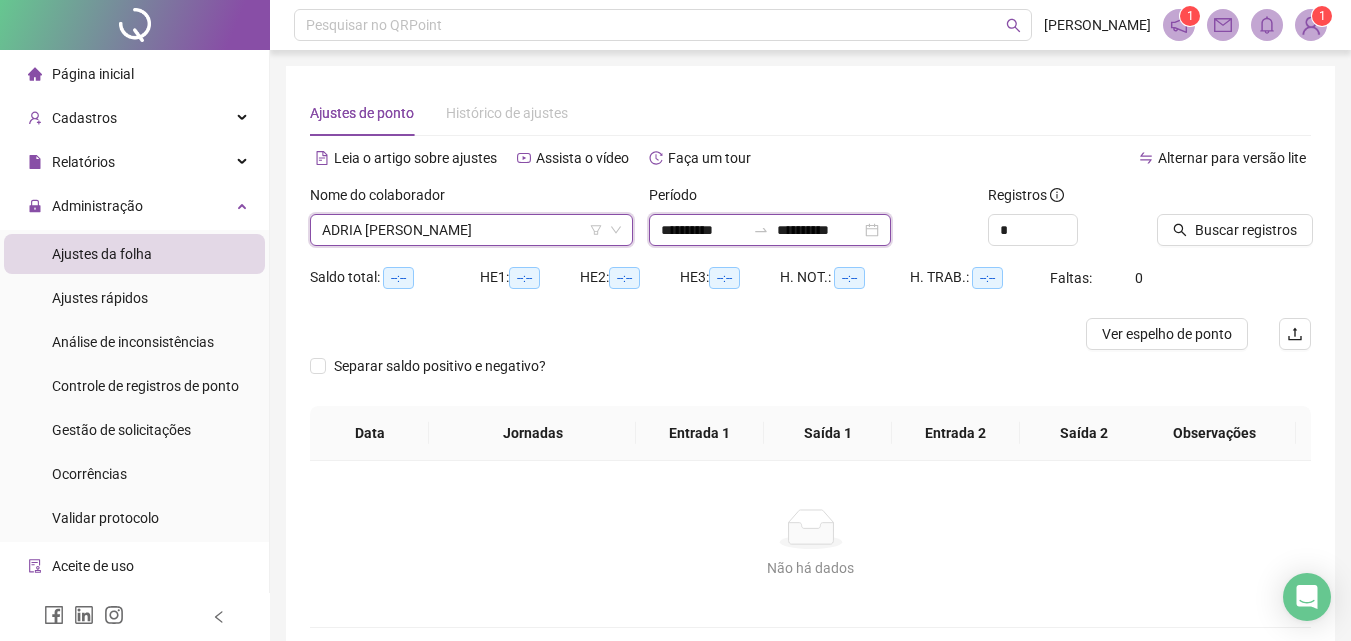 click on "**********" at bounding box center (703, 230) 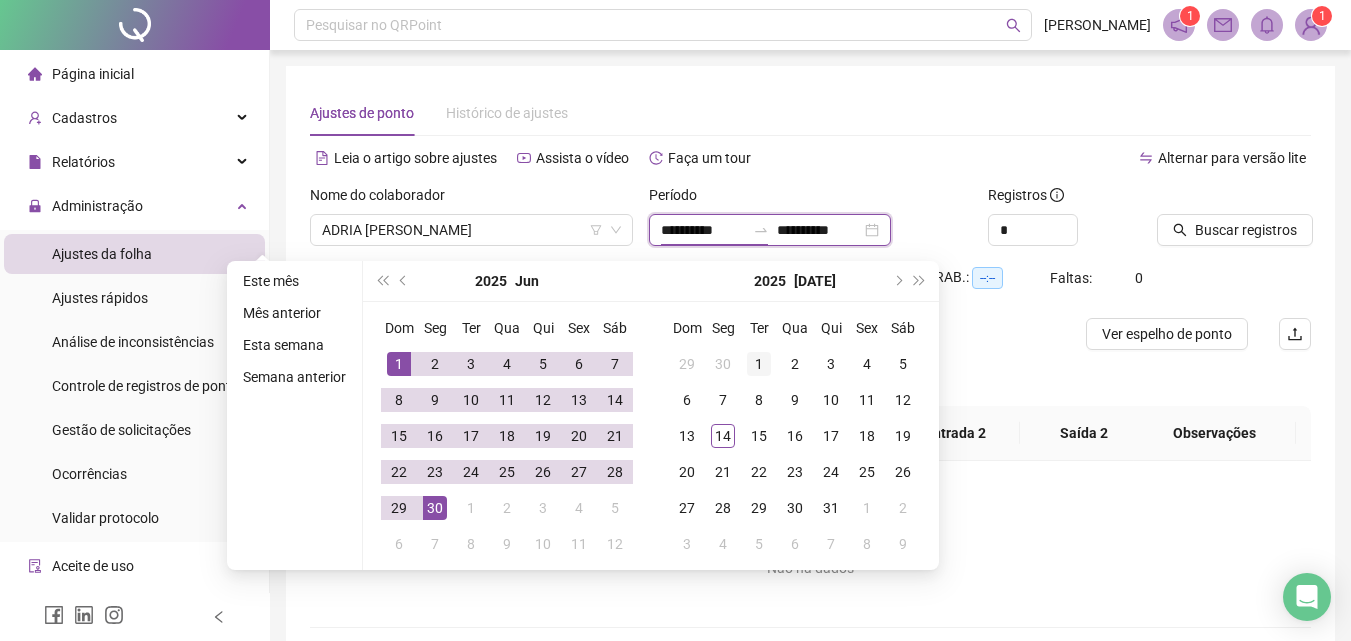type on "**********" 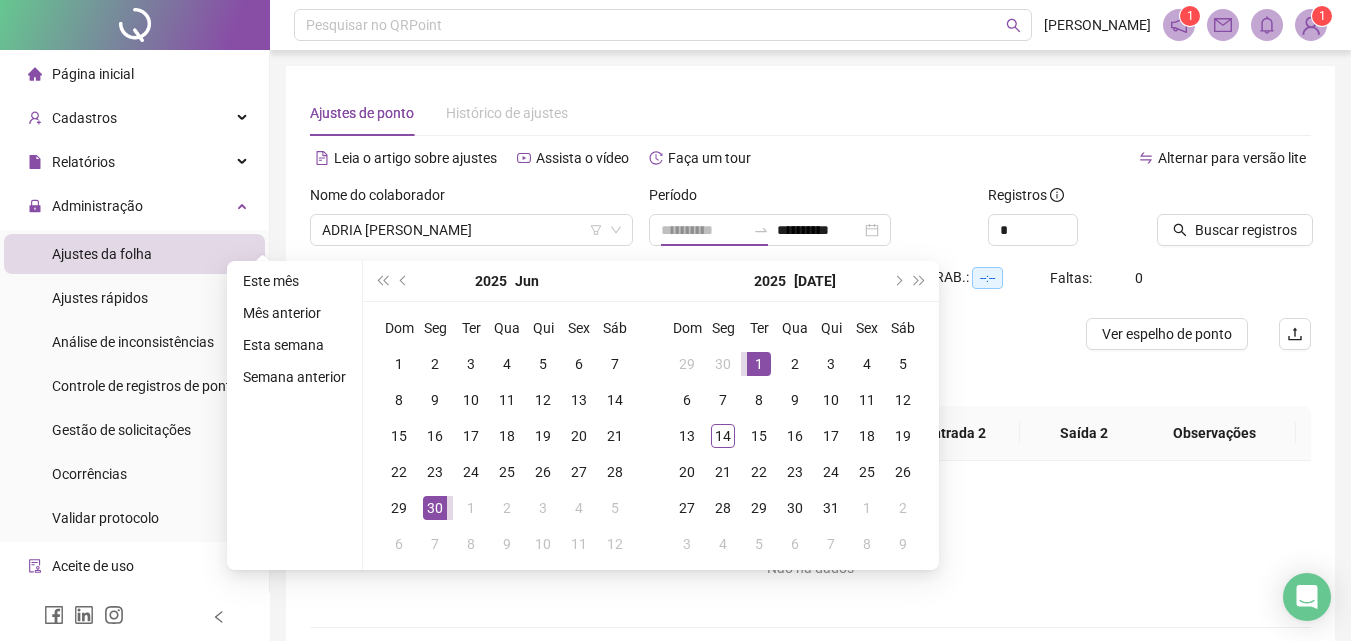 click on "1" at bounding box center [759, 364] 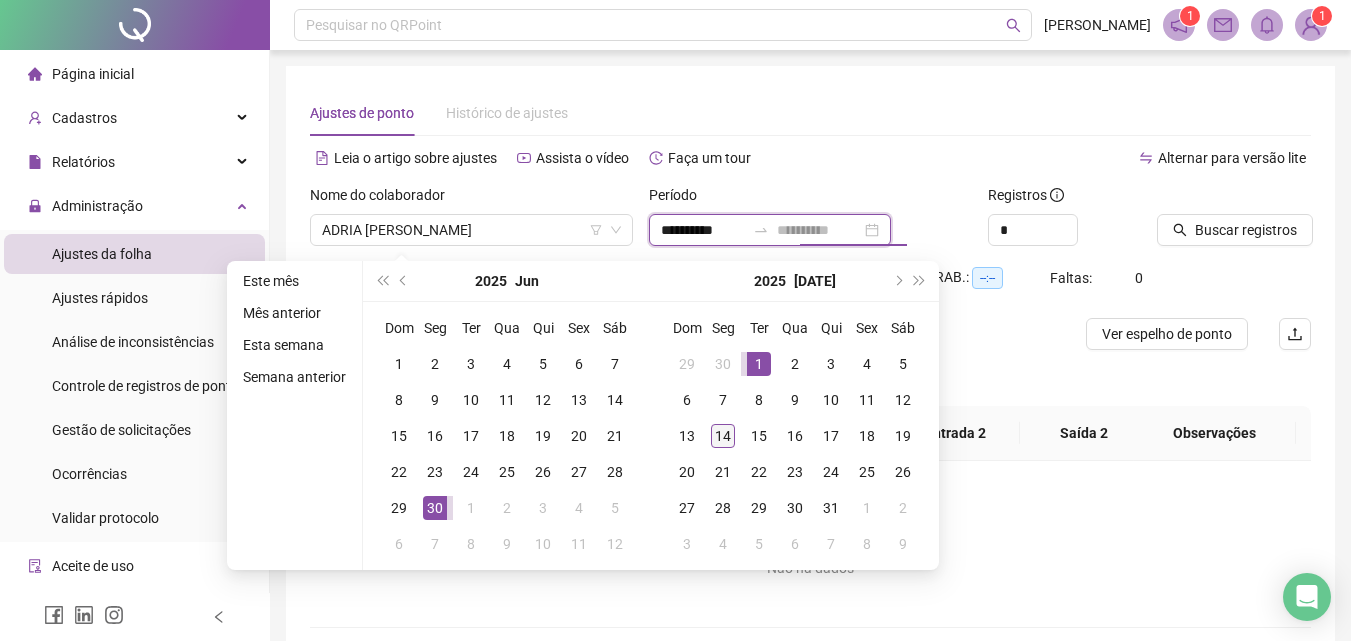 type on "**********" 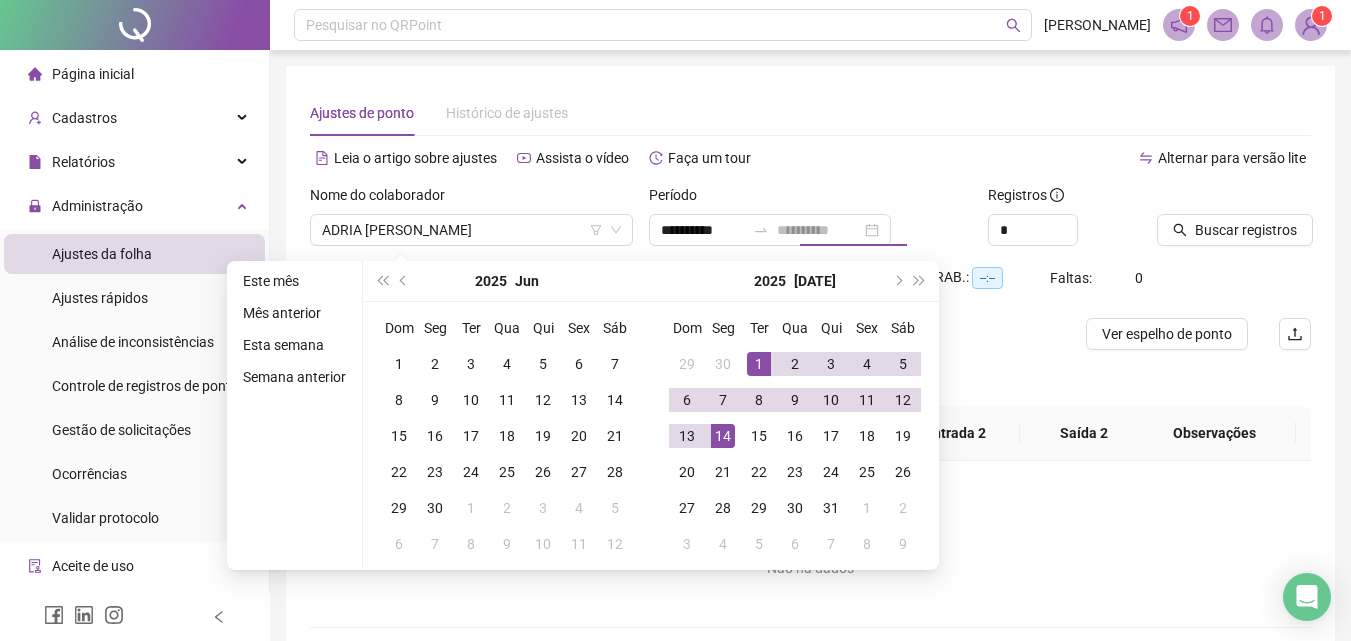 click on "14" at bounding box center [723, 436] 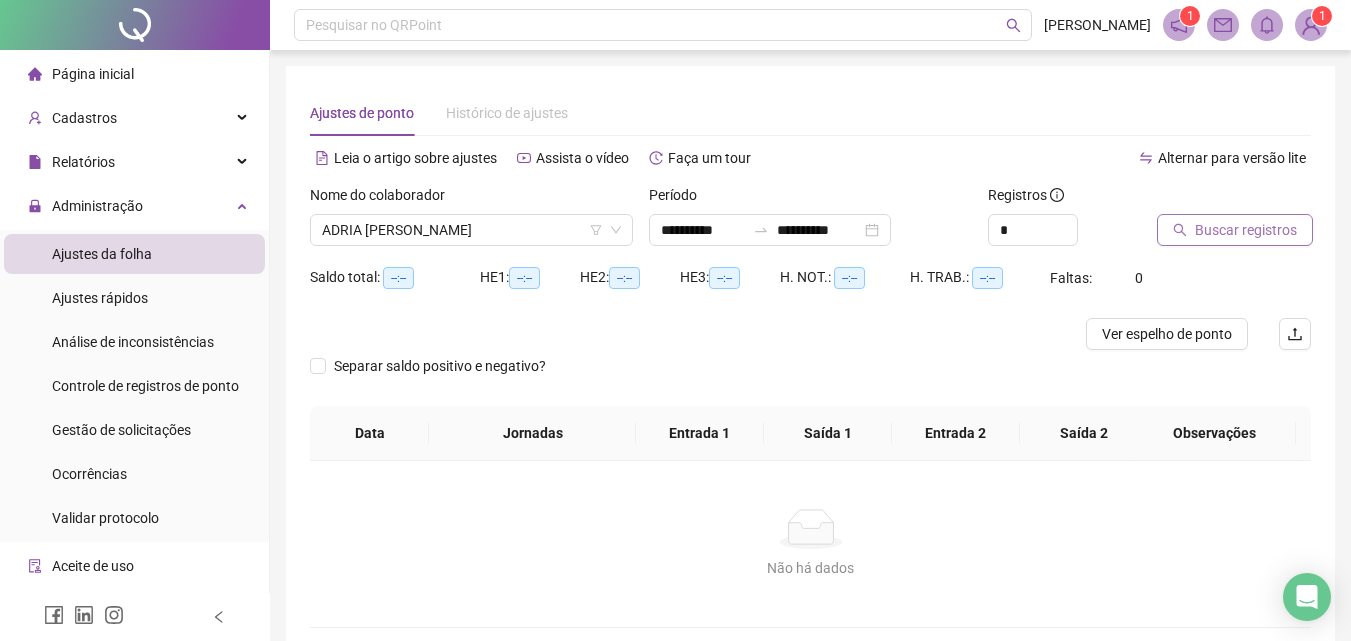 click on "Buscar registros" at bounding box center (1246, 230) 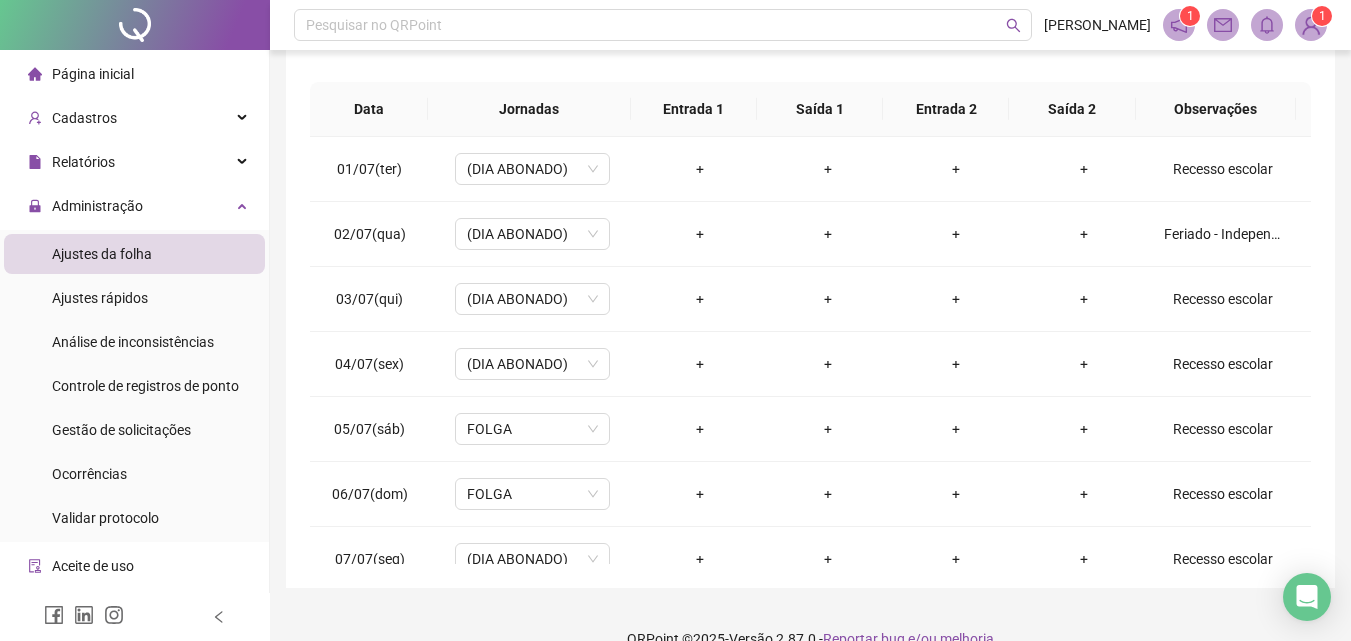 scroll, scrollTop: 357, scrollLeft: 0, axis: vertical 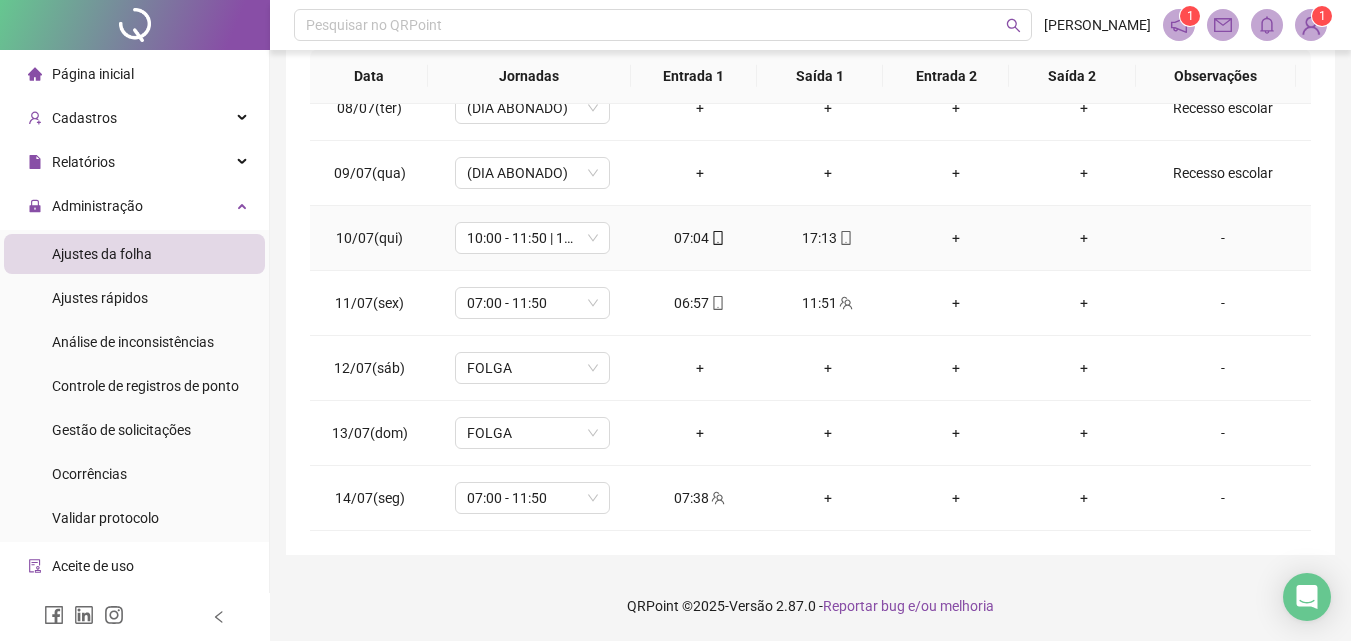 click on "-" at bounding box center [1223, 238] 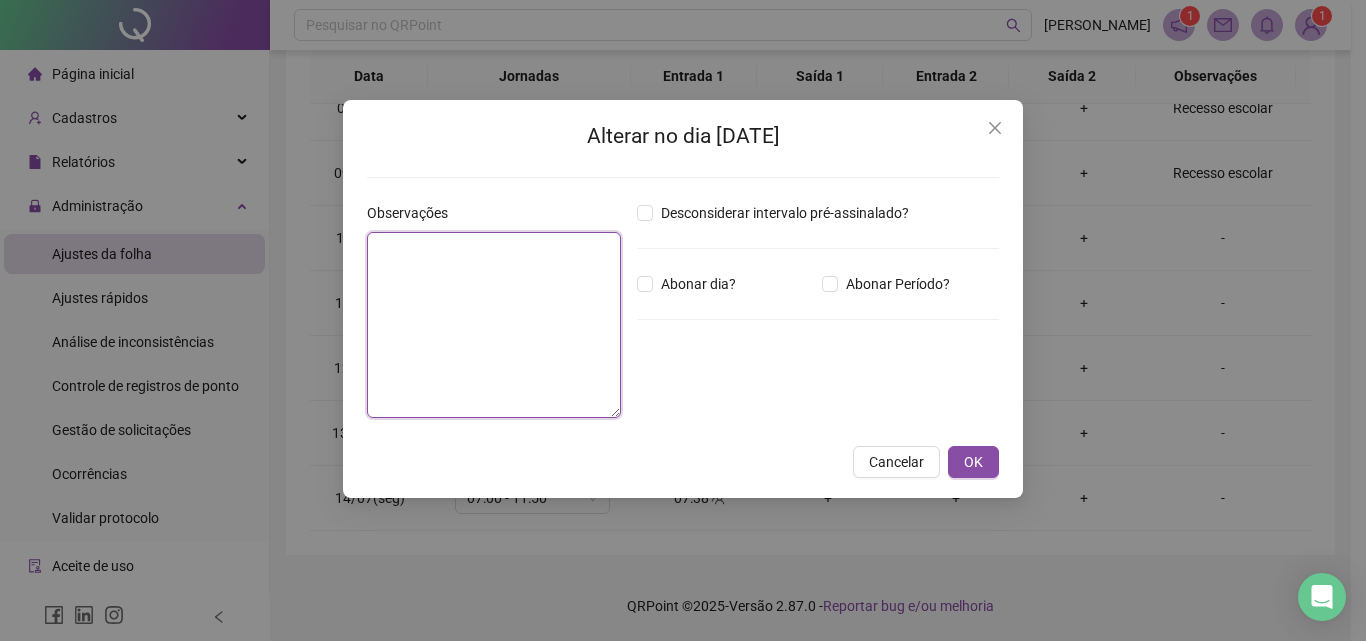 click at bounding box center [494, 325] 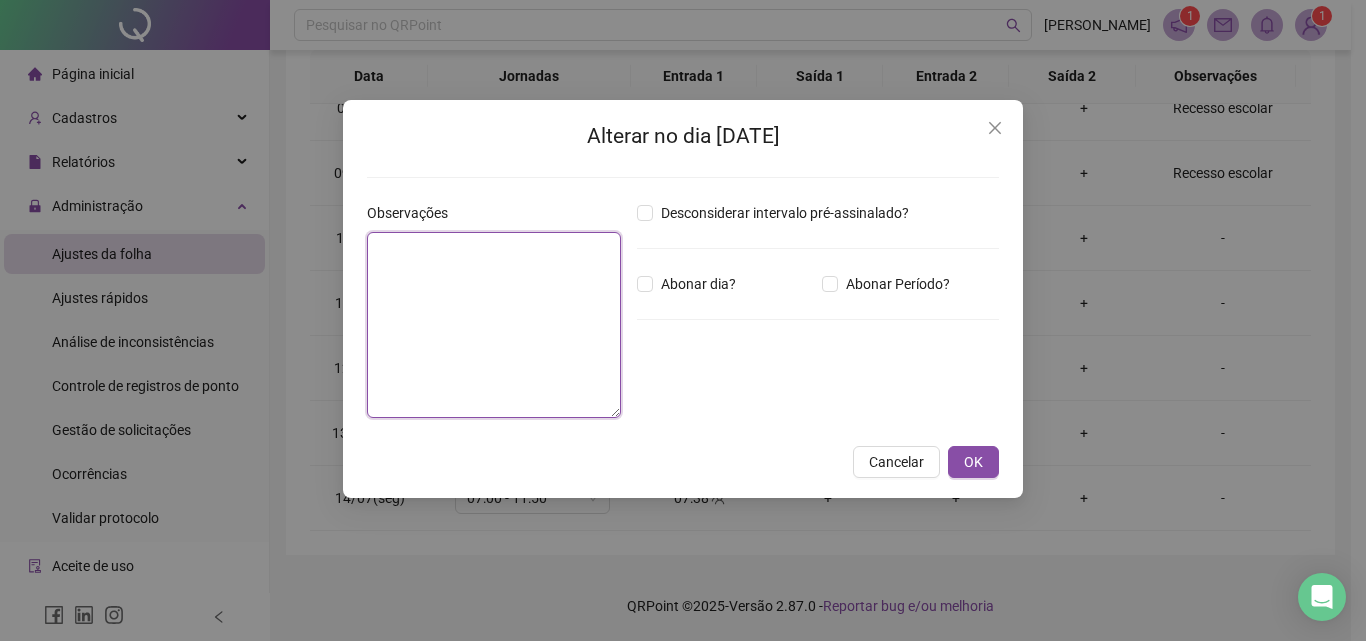 paste on "**********" 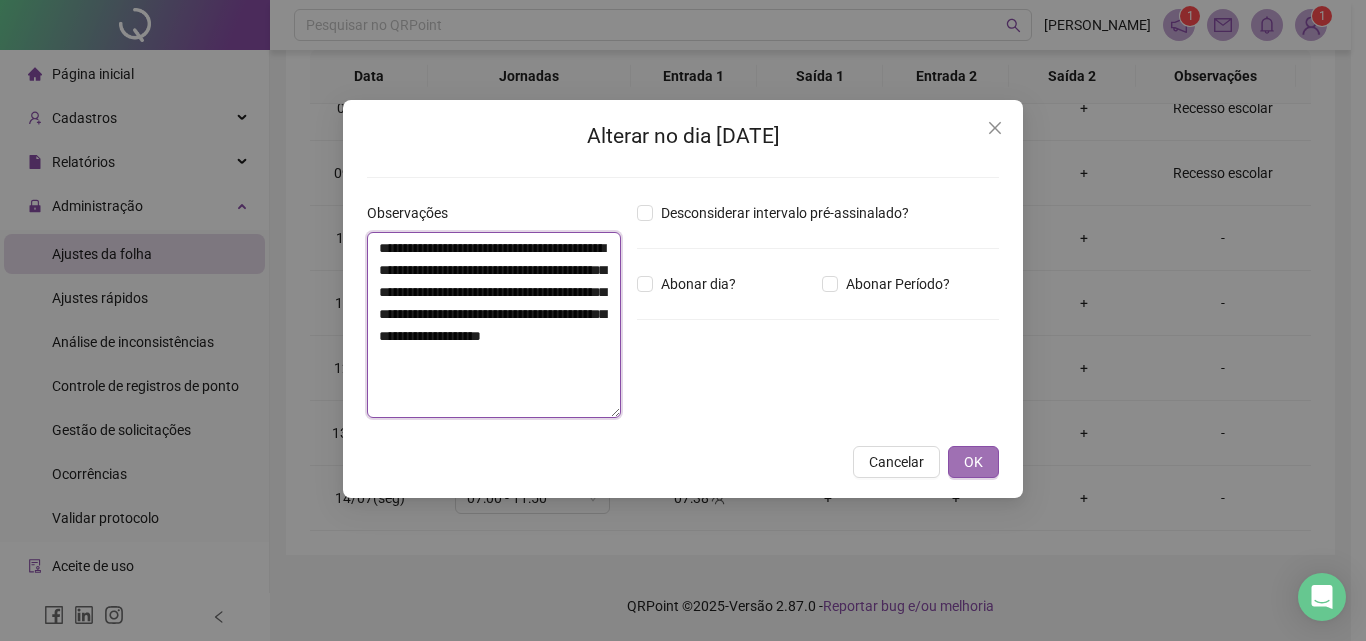 type on "**********" 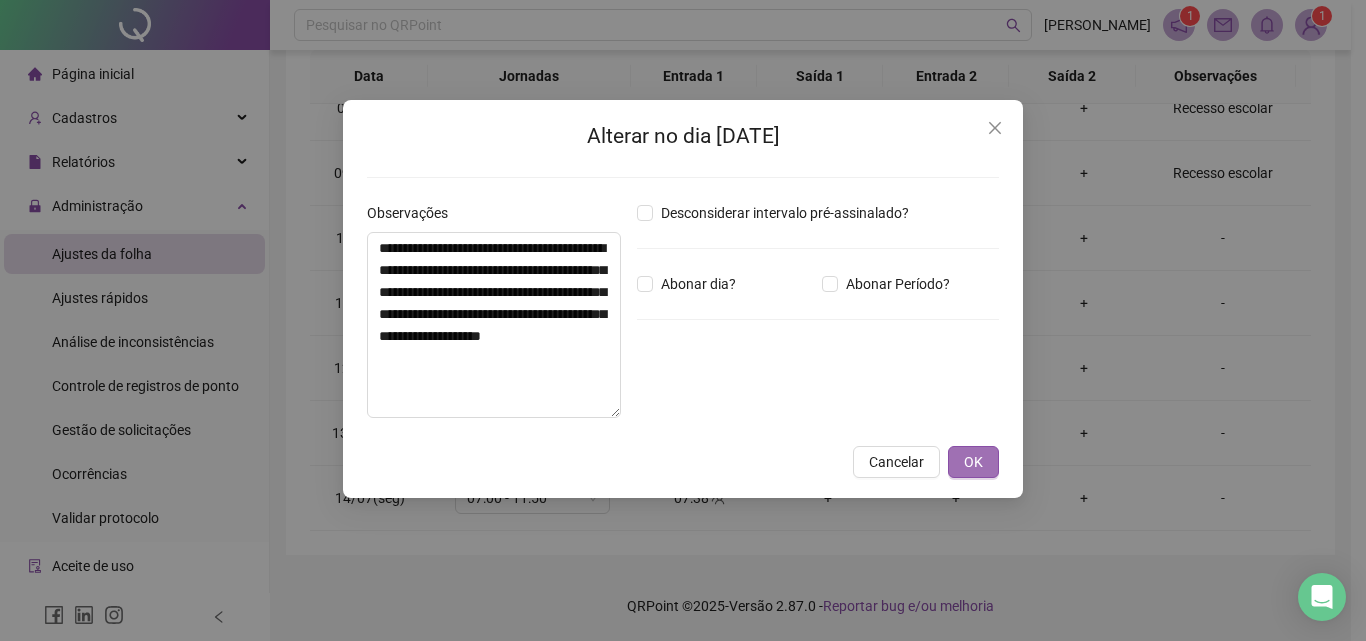 click on "OK" at bounding box center (973, 462) 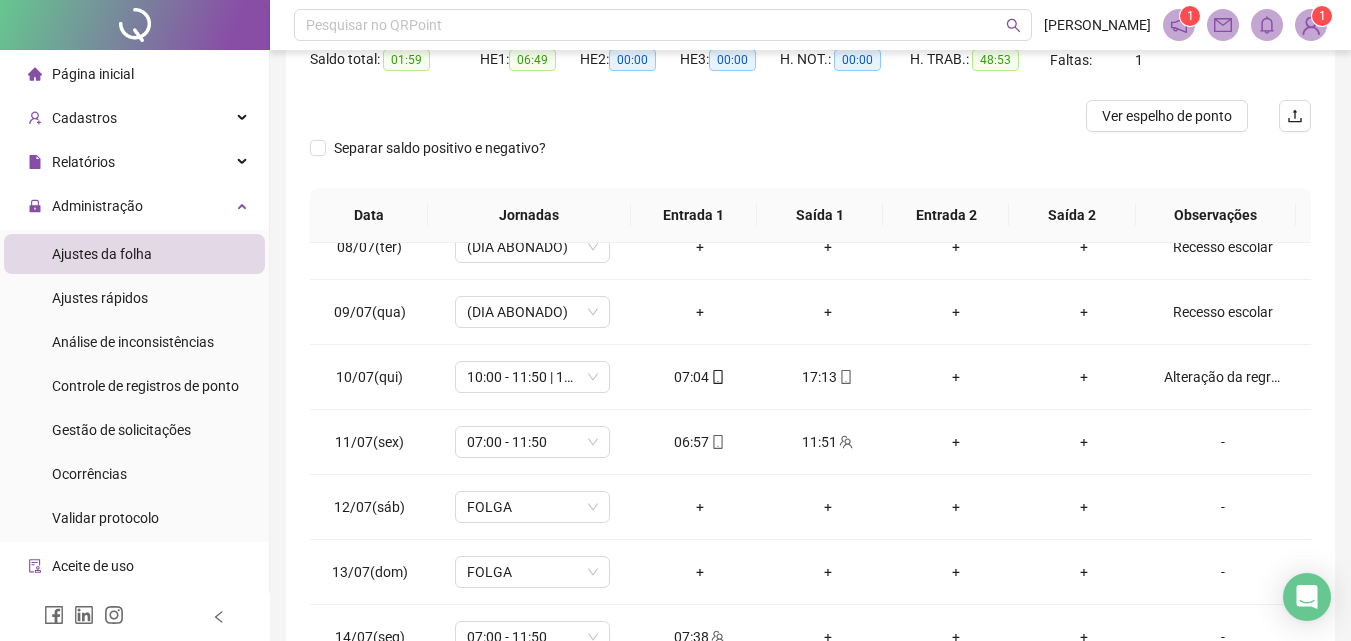 scroll, scrollTop: 0, scrollLeft: 0, axis: both 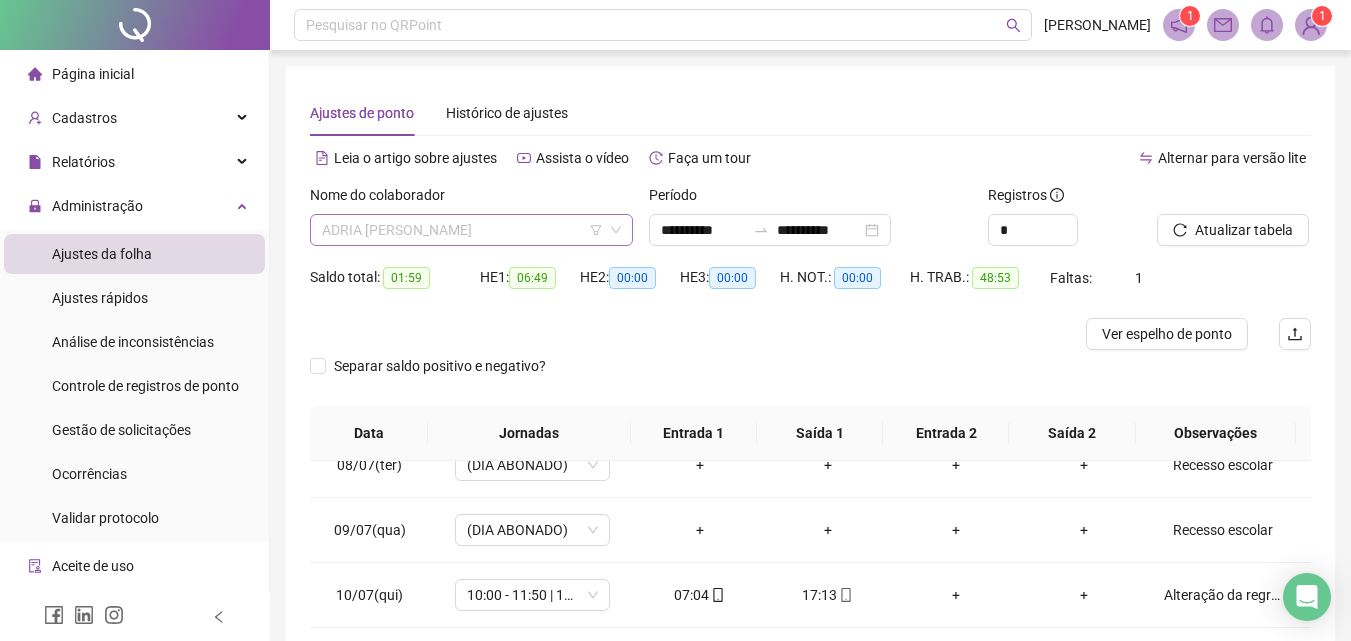 click on "ADRIA [PERSON_NAME]" at bounding box center (471, 230) 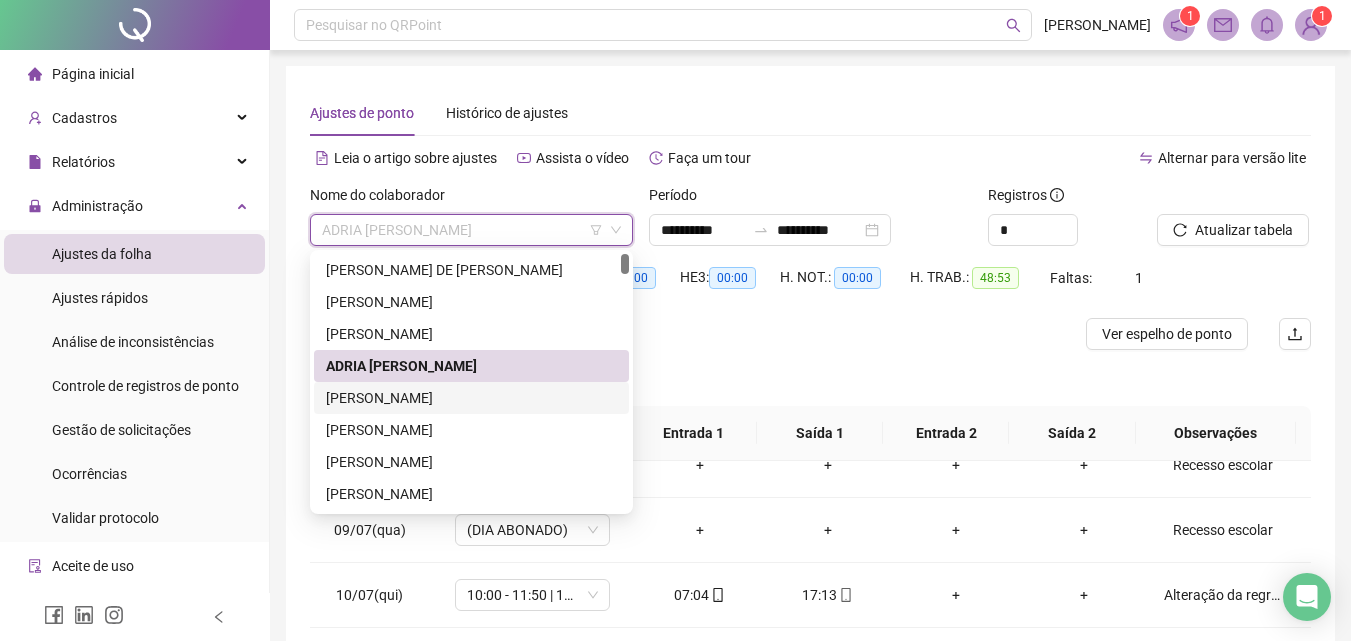 click on "[PERSON_NAME]" at bounding box center (471, 398) 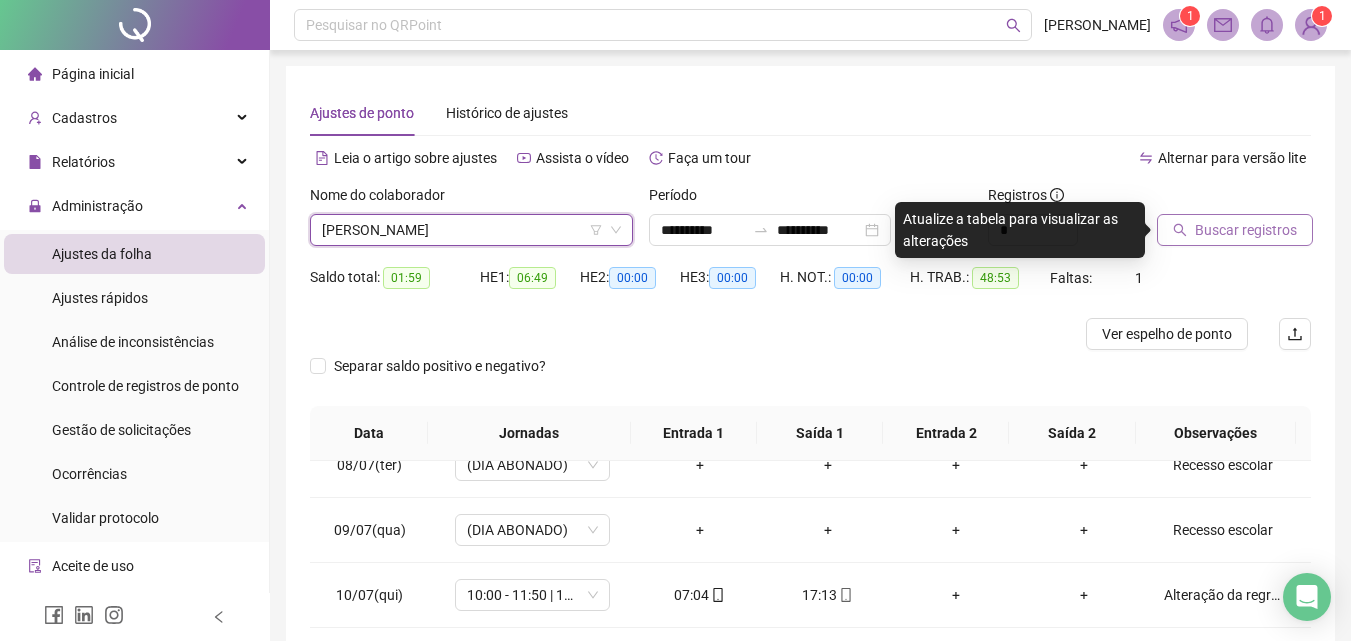 click on "Buscar registros" at bounding box center [1246, 230] 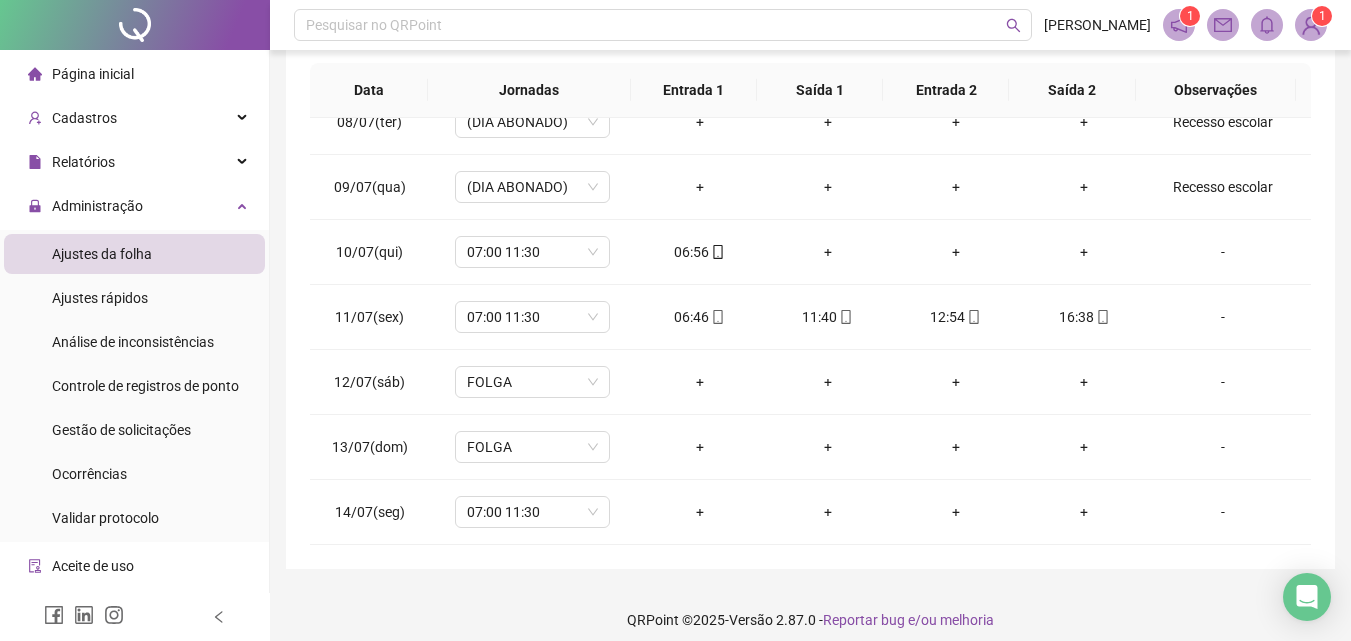 scroll, scrollTop: 357, scrollLeft: 0, axis: vertical 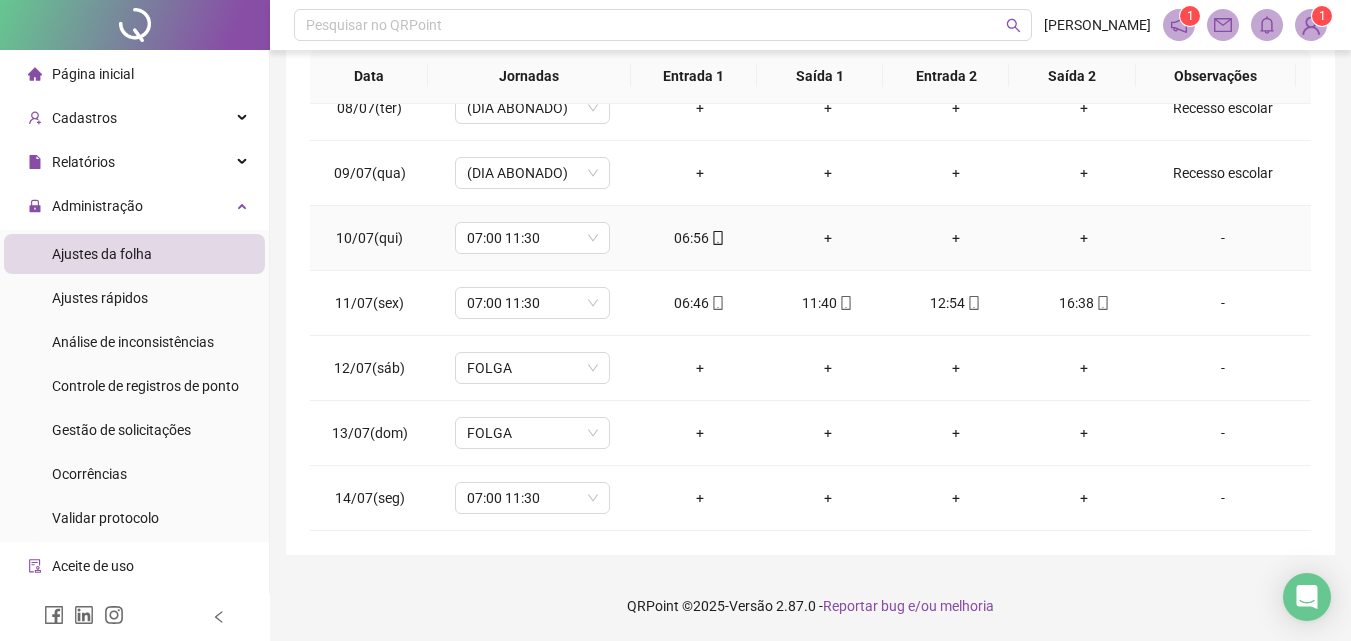 click on "-" at bounding box center (1223, 238) 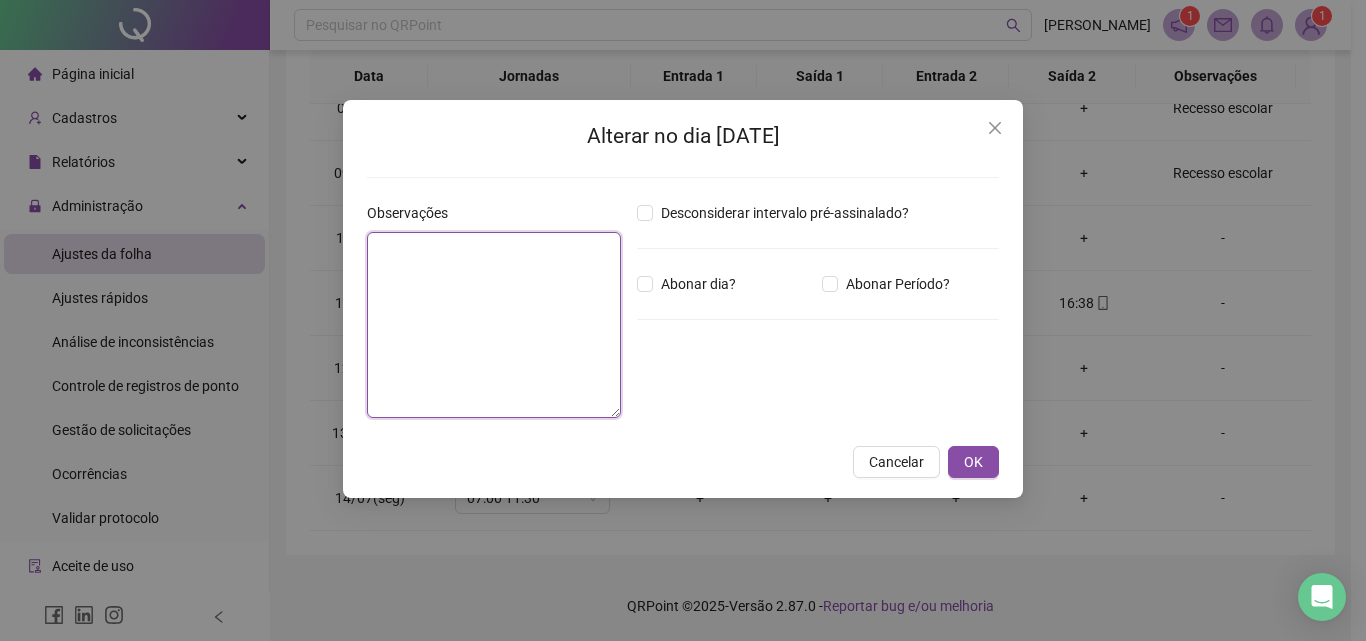click at bounding box center (494, 325) 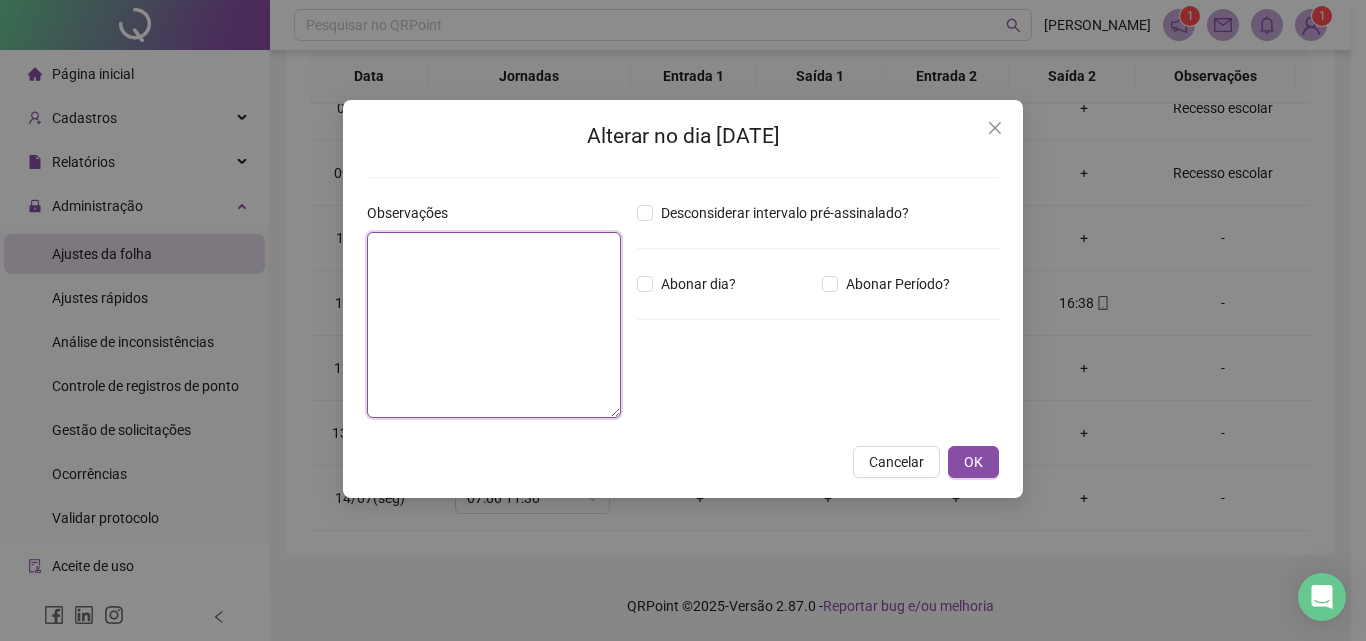 paste on "**********" 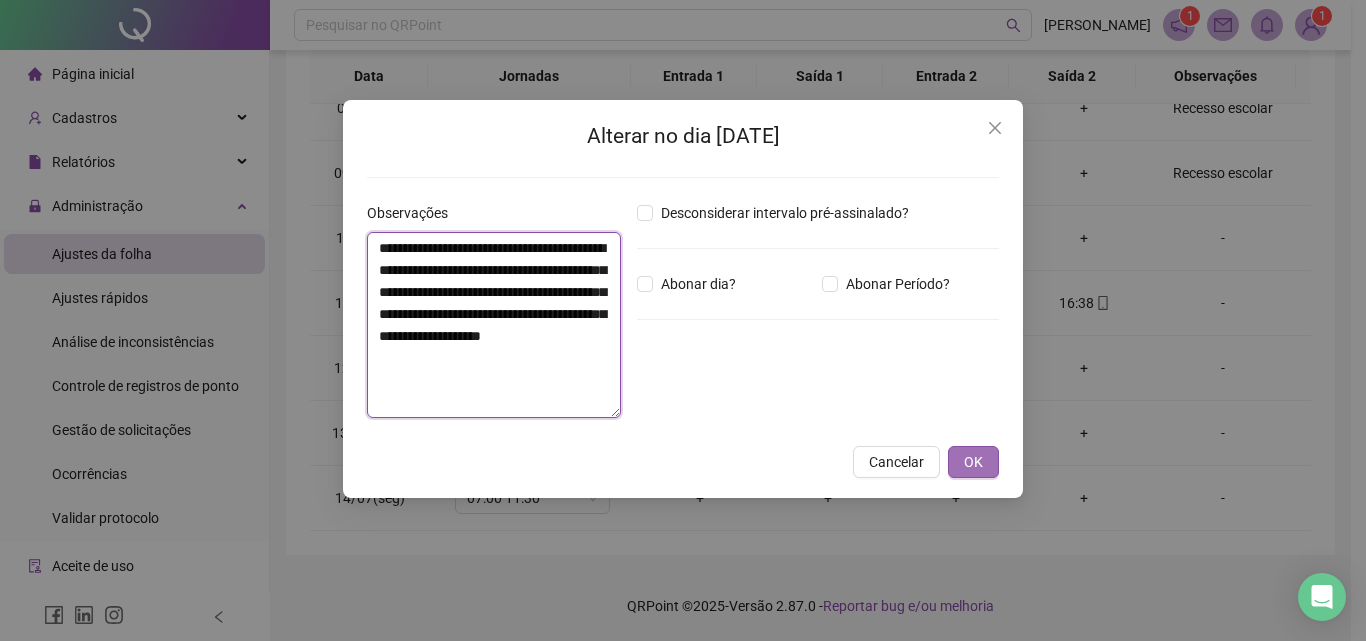 type on "**********" 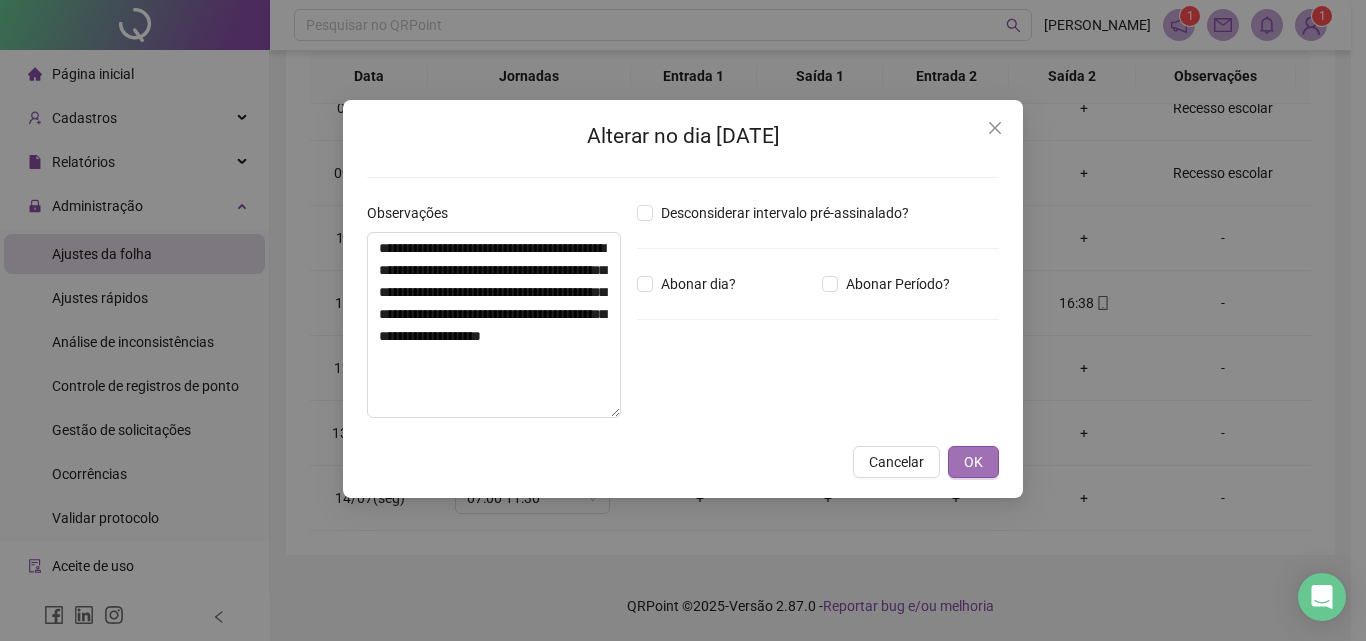 click on "OK" at bounding box center [973, 462] 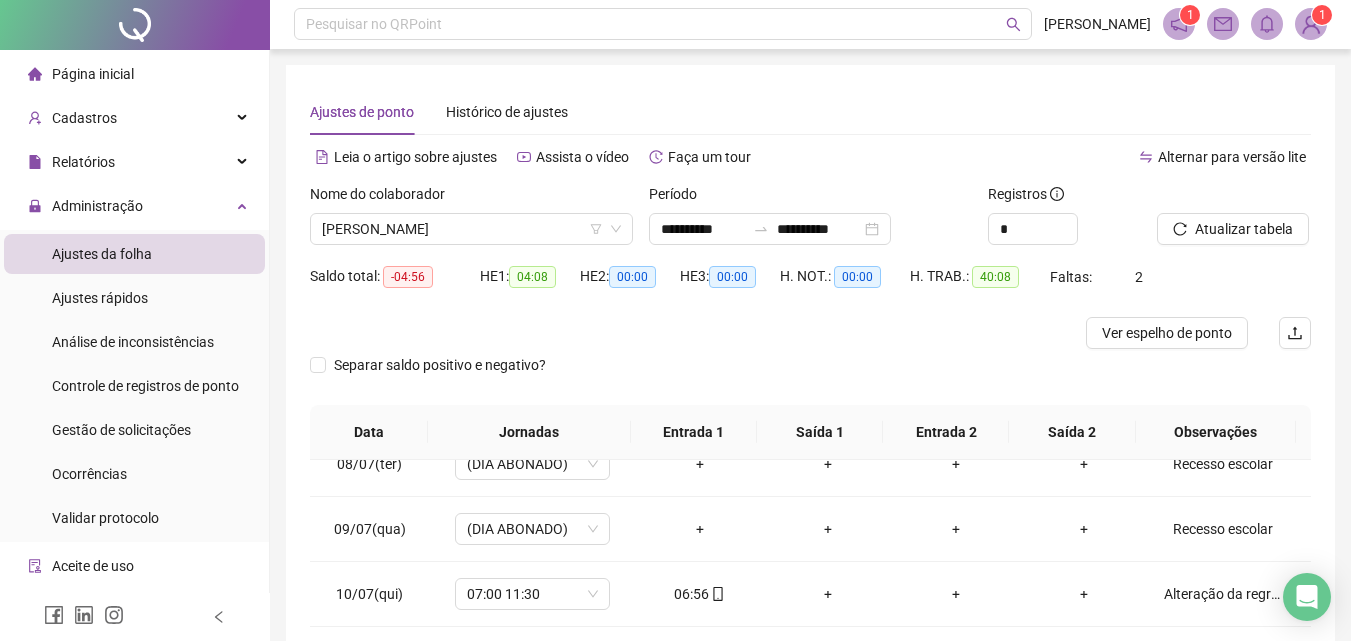 scroll, scrollTop: 0, scrollLeft: 0, axis: both 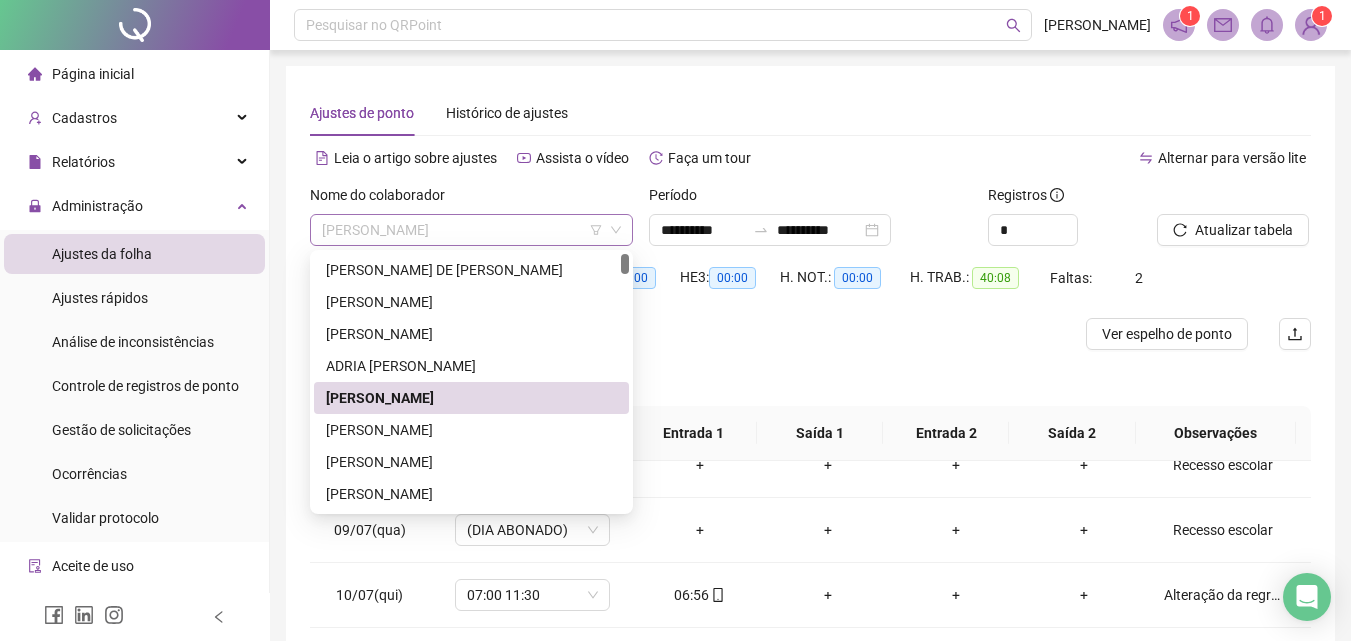 click on "[PERSON_NAME]" at bounding box center [471, 230] 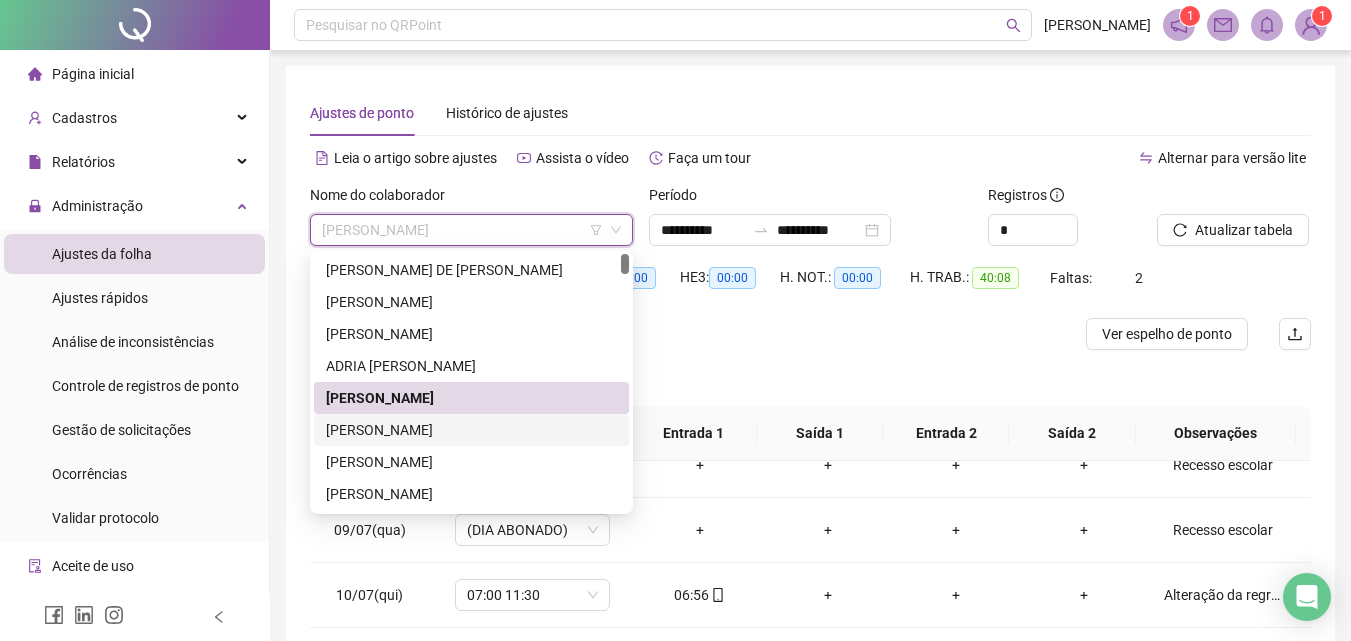 click on "[PERSON_NAME]" at bounding box center [471, 430] 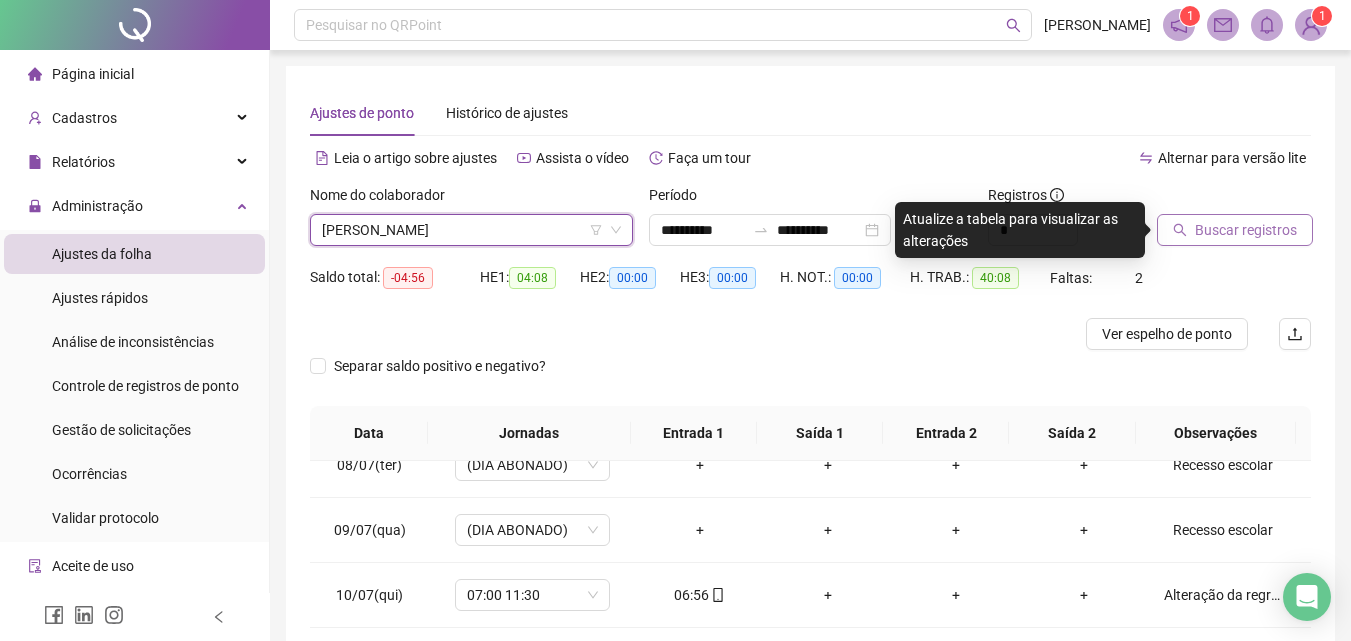 click on "Buscar registros" at bounding box center [1246, 230] 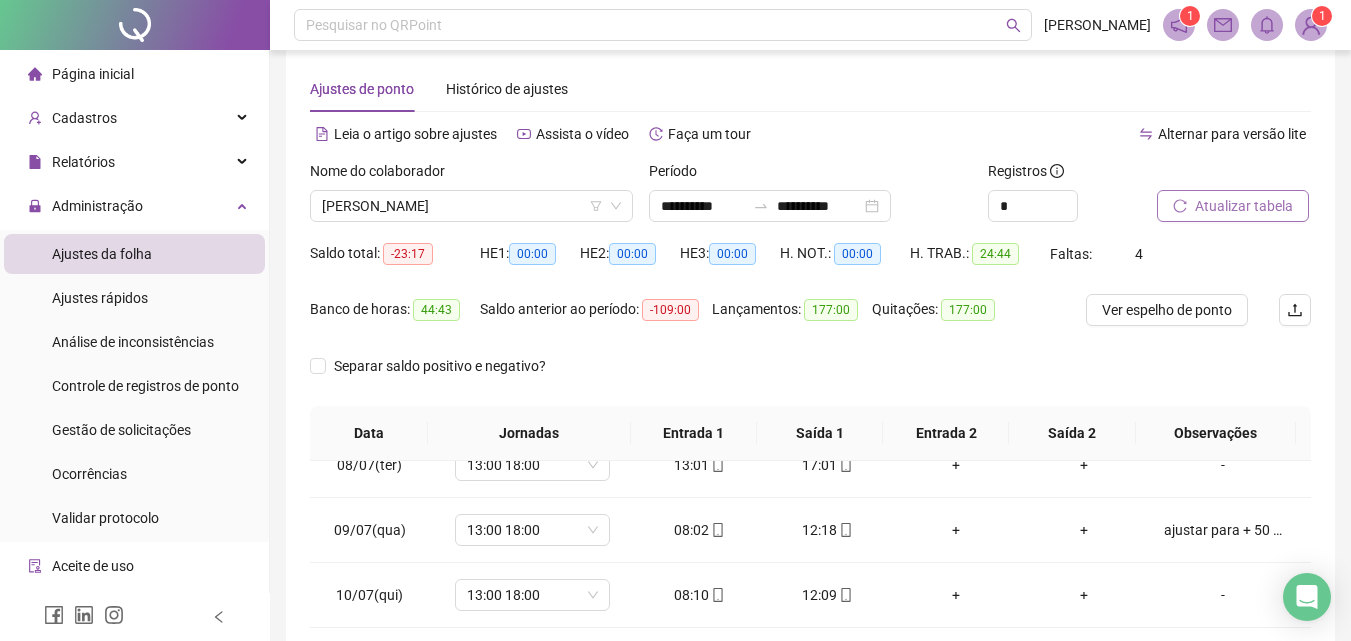 scroll, scrollTop: 0, scrollLeft: 0, axis: both 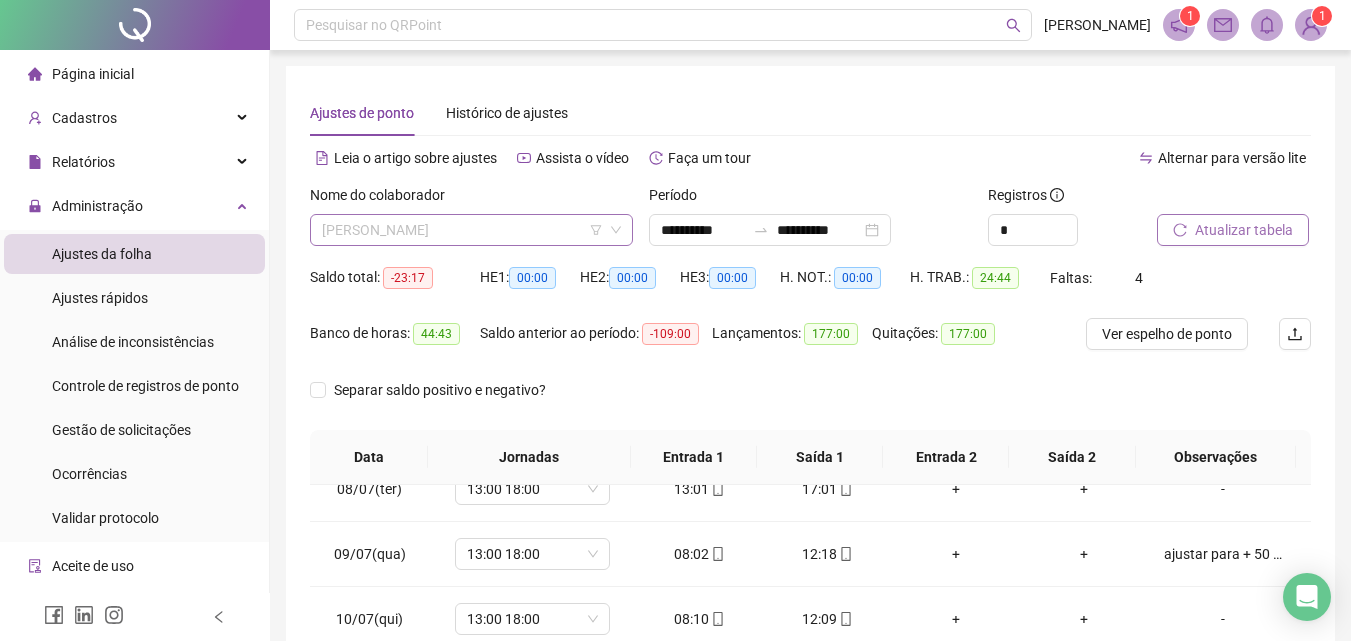 click on "[PERSON_NAME]" at bounding box center (471, 230) 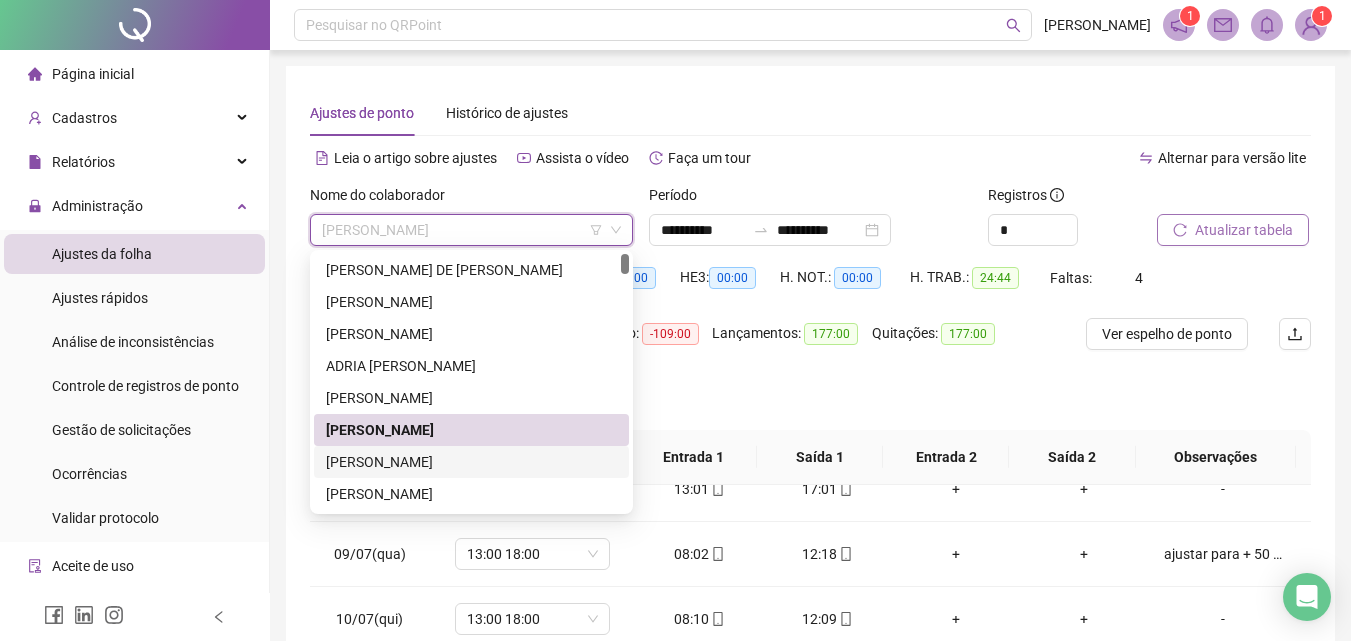 click on "[PERSON_NAME]" at bounding box center [471, 462] 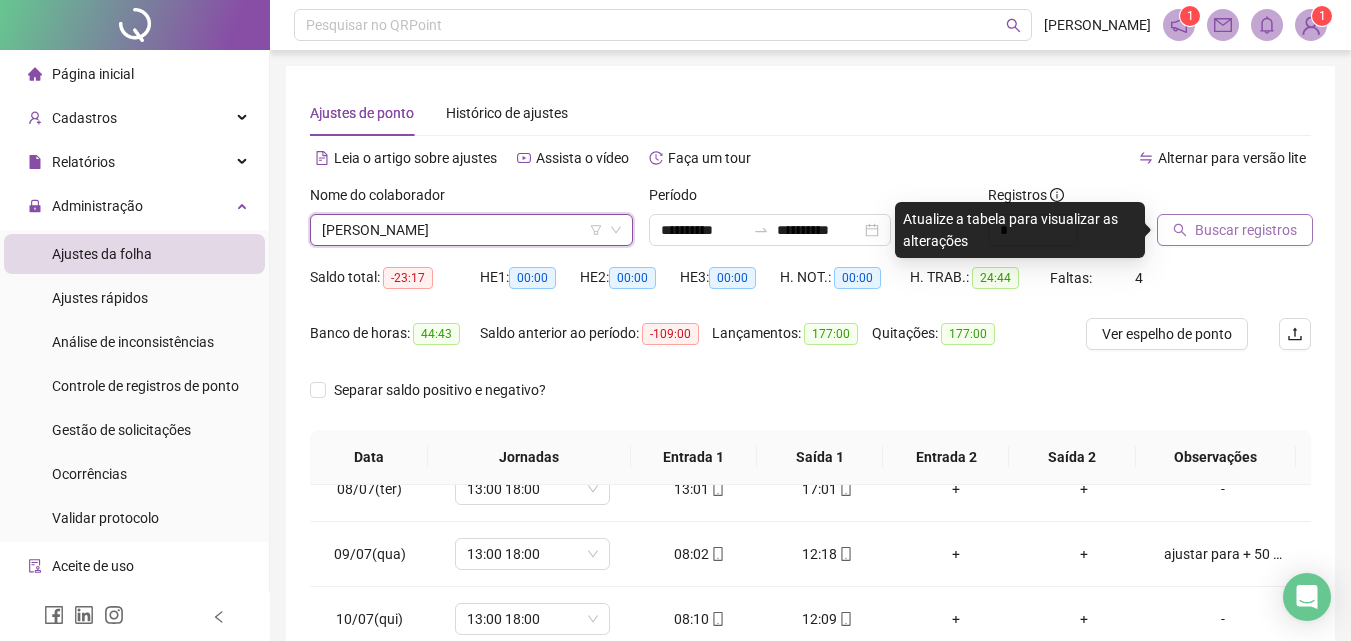click on "Buscar registros" at bounding box center [1235, 230] 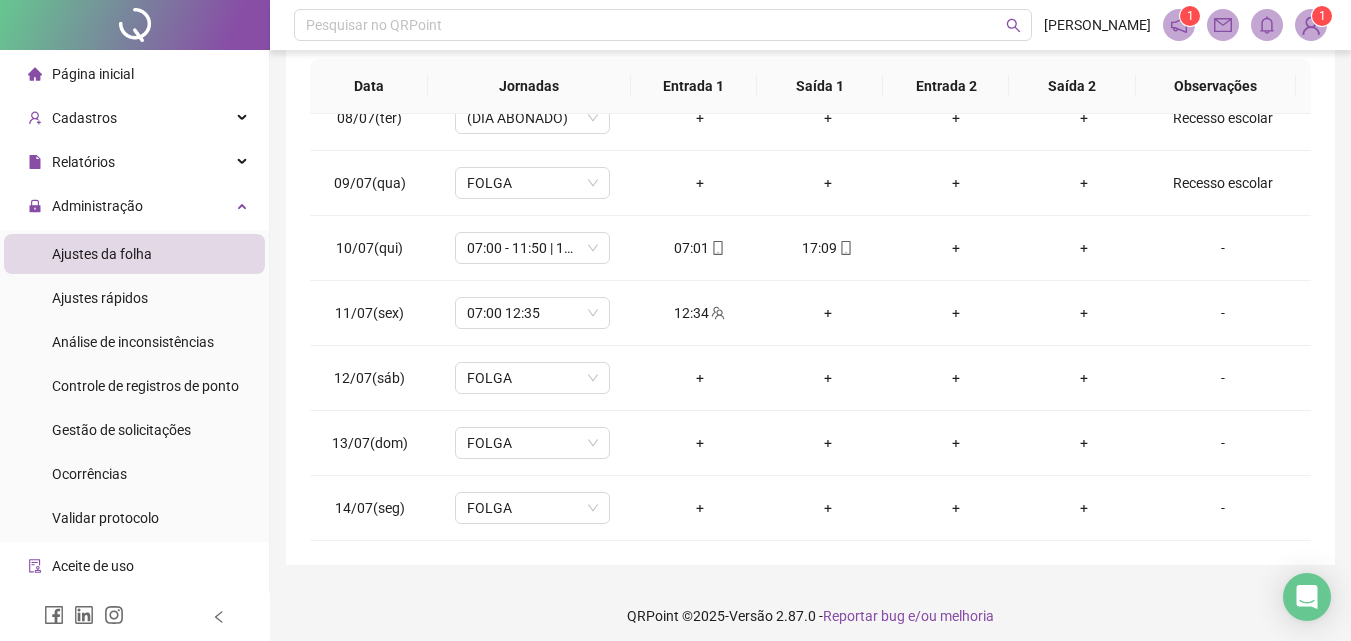 scroll, scrollTop: 357, scrollLeft: 0, axis: vertical 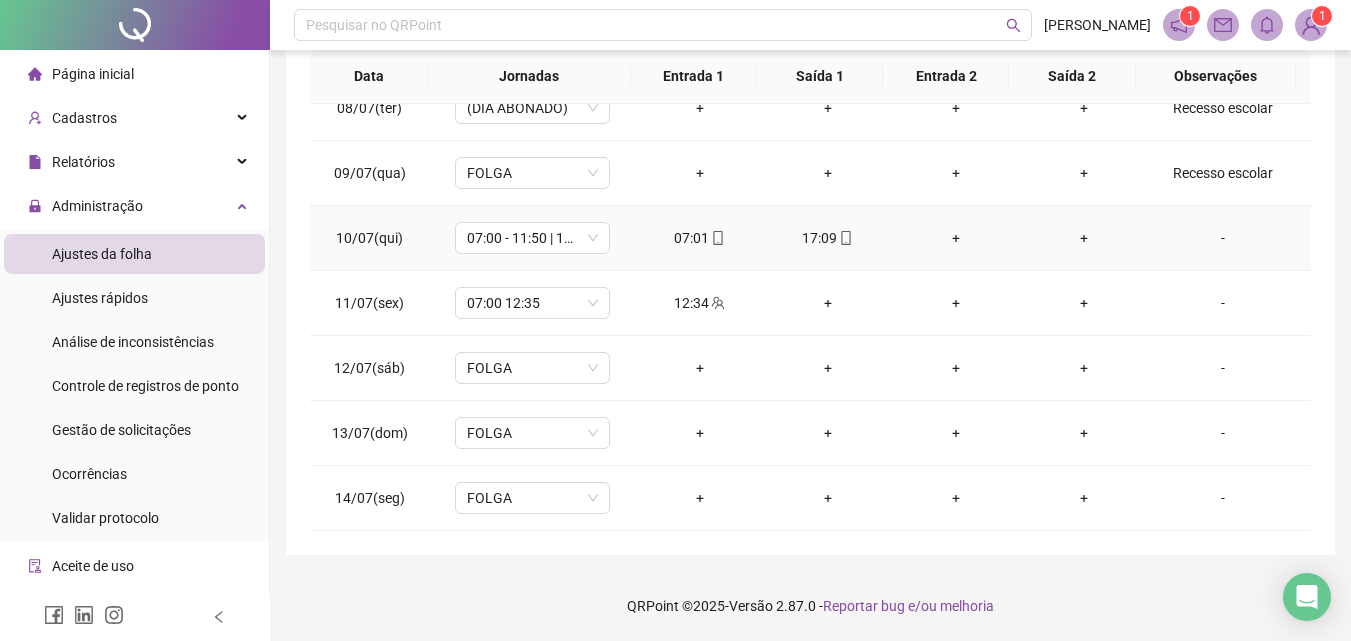 click on "-" at bounding box center [1223, 238] 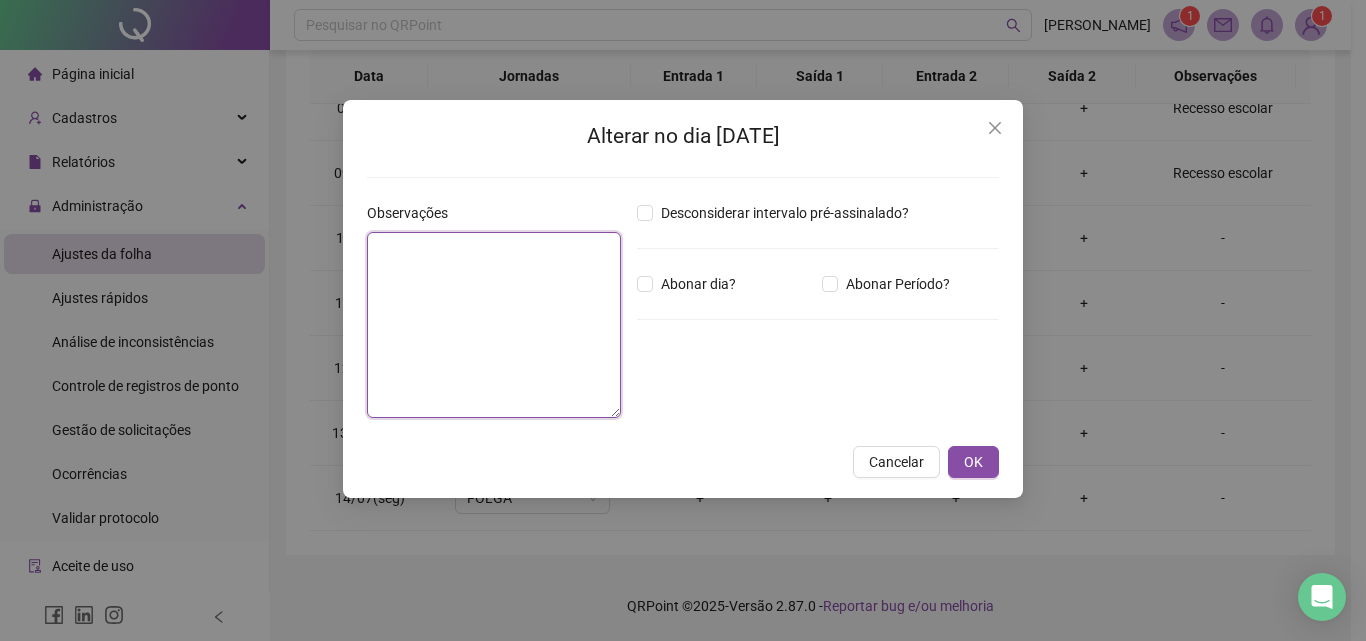 click at bounding box center [494, 325] 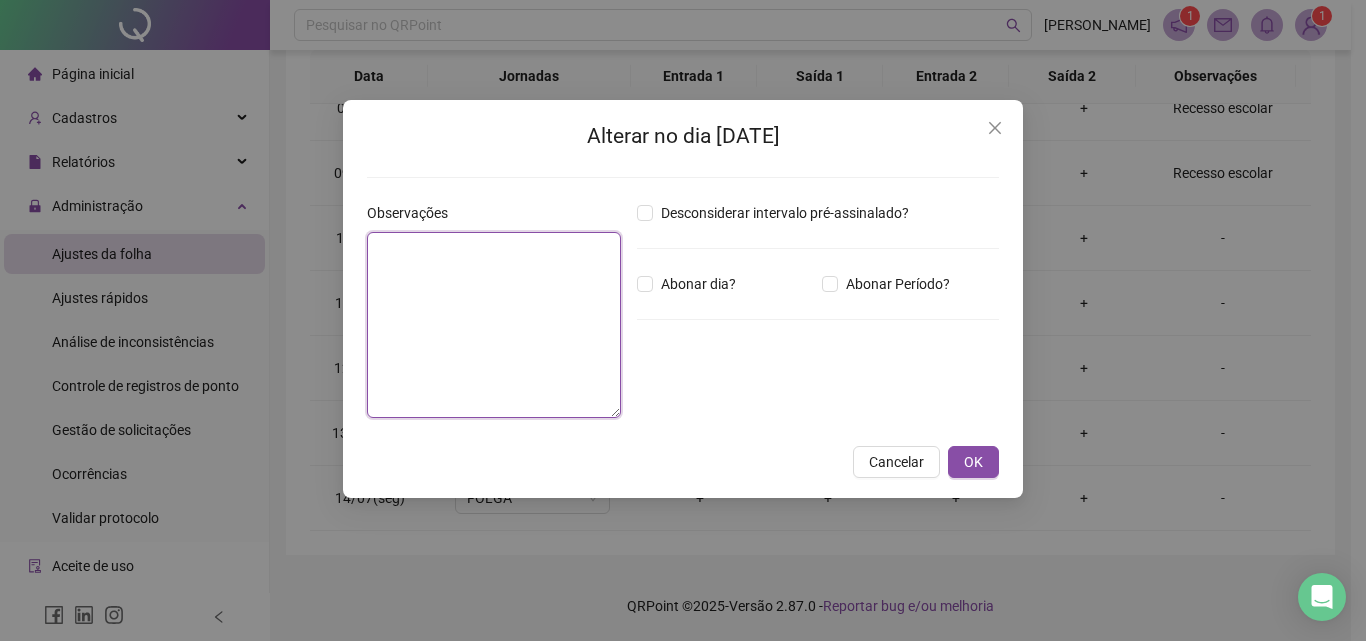 paste on "**********" 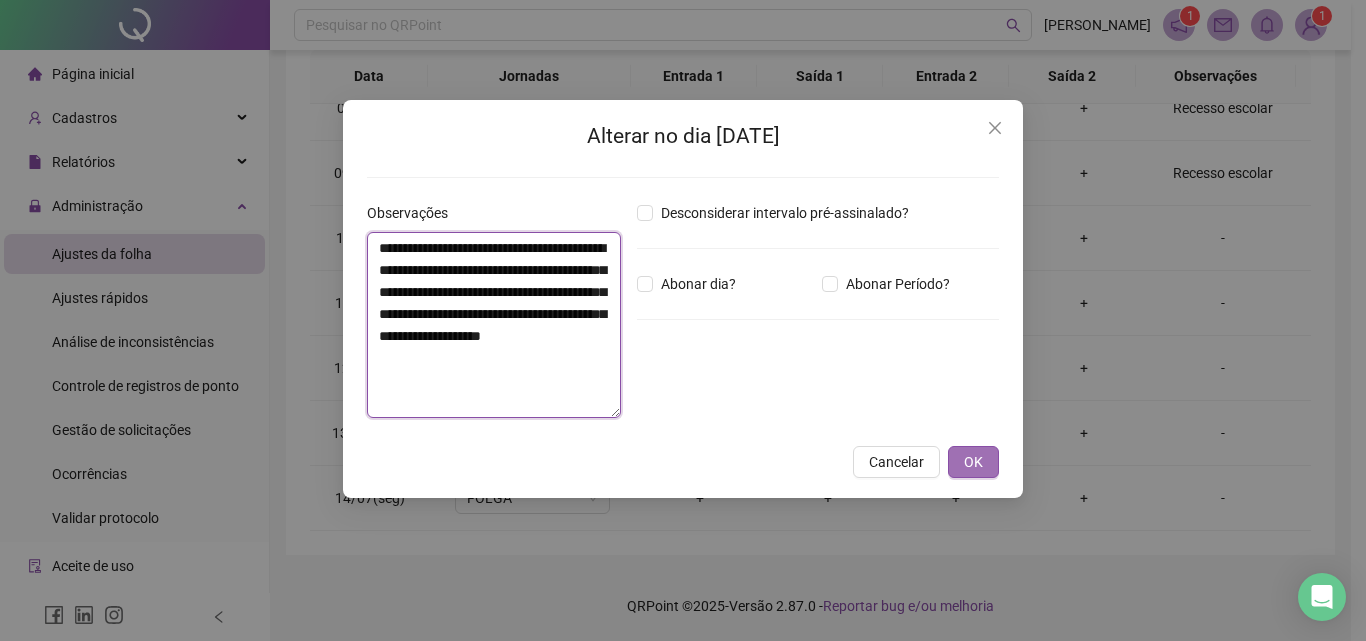type on "**********" 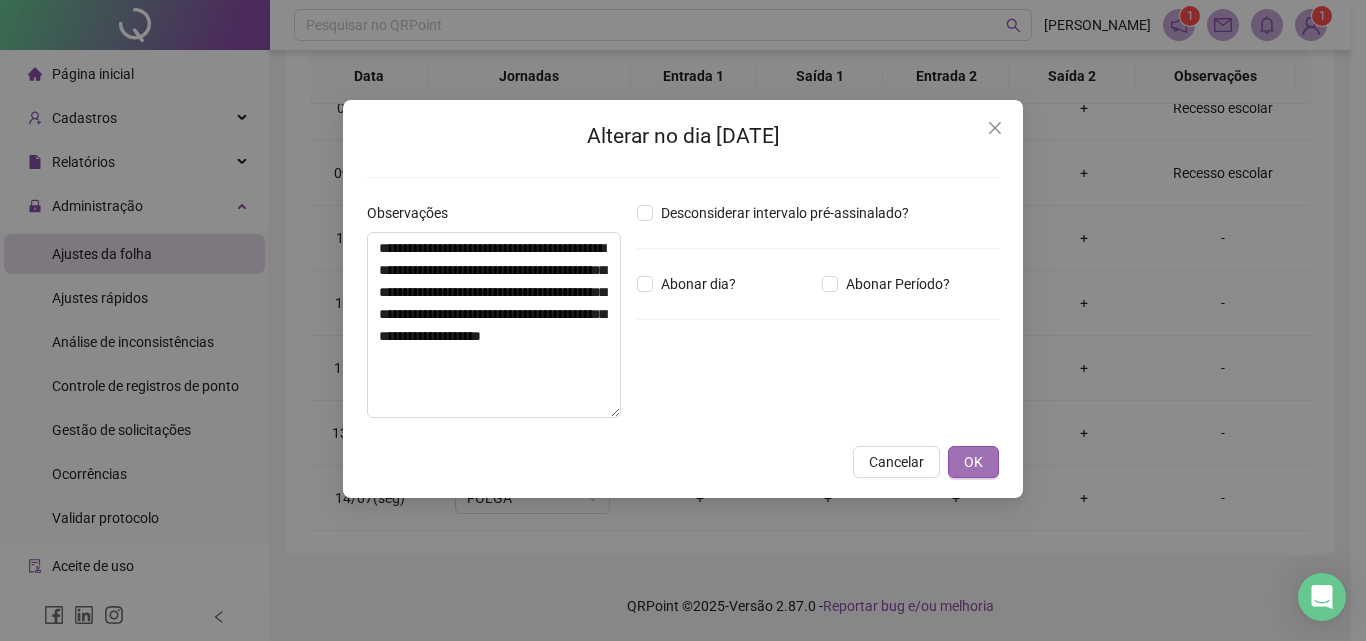 click on "OK" at bounding box center (973, 462) 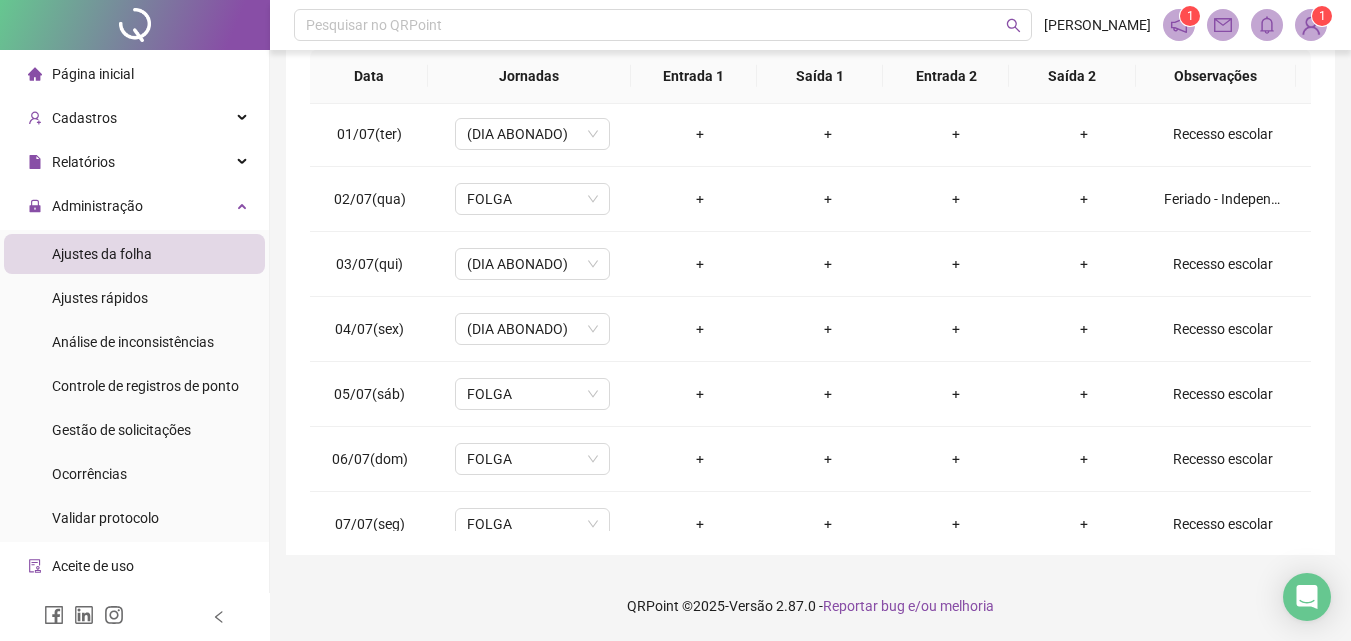 scroll, scrollTop: 0, scrollLeft: 0, axis: both 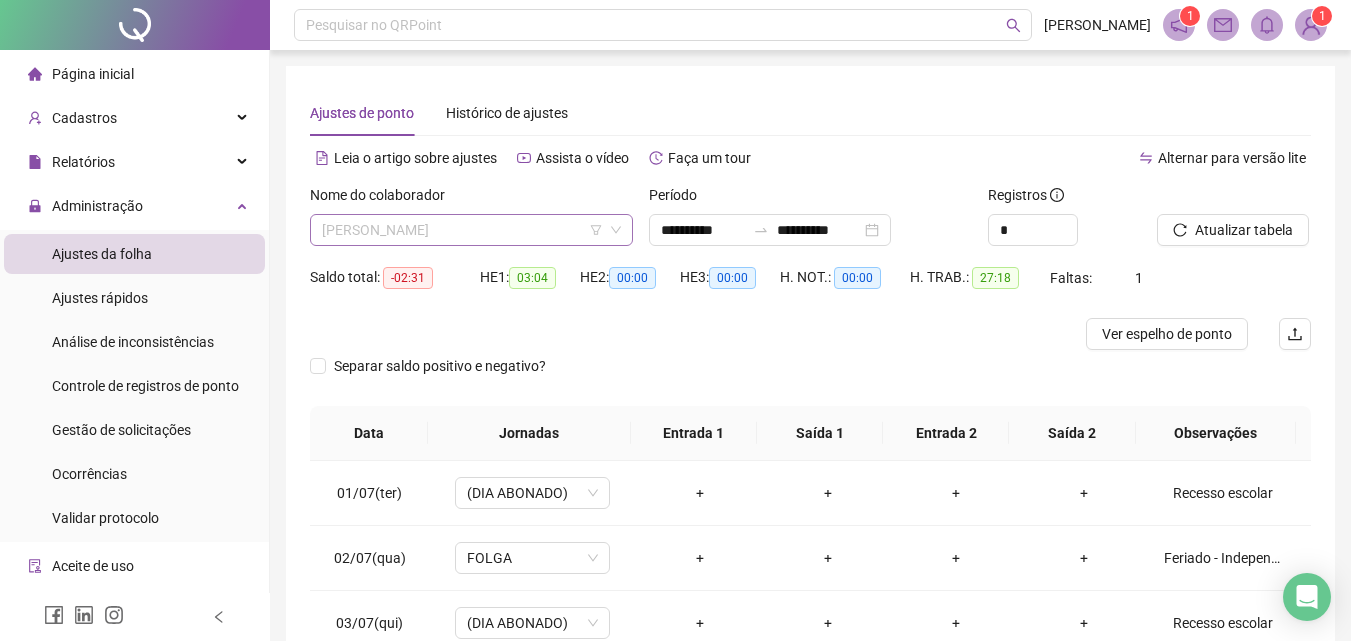 click on "[PERSON_NAME]" at bounding box center (471, 230) 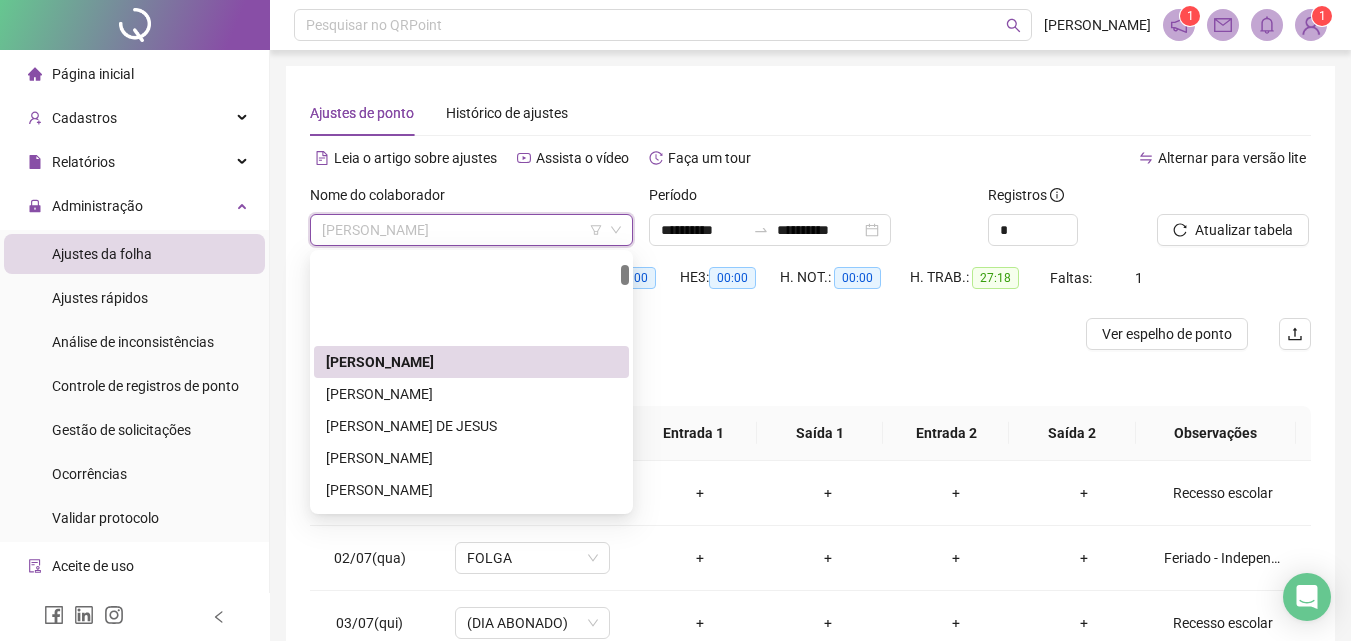 scroll, scrollTop: 200, scrollLeft: 0, axis: vertical 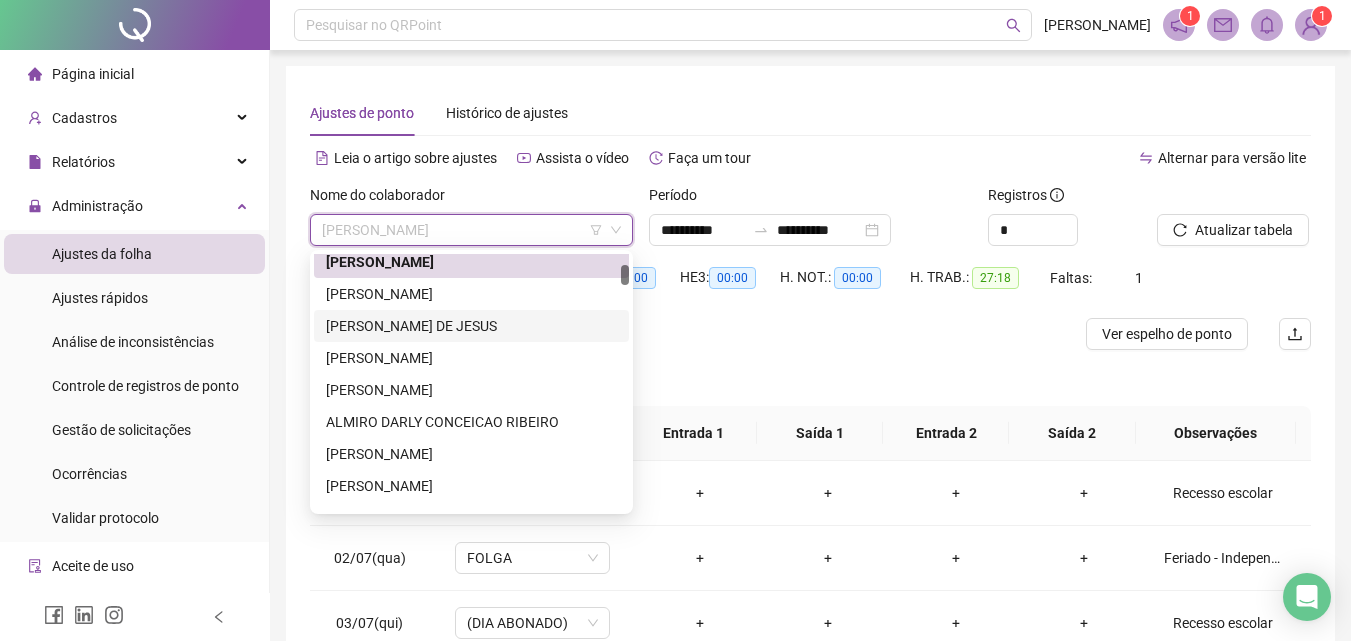 click on "[PERSON_NAME] DE JESUS" at bounding box center [471, 326] 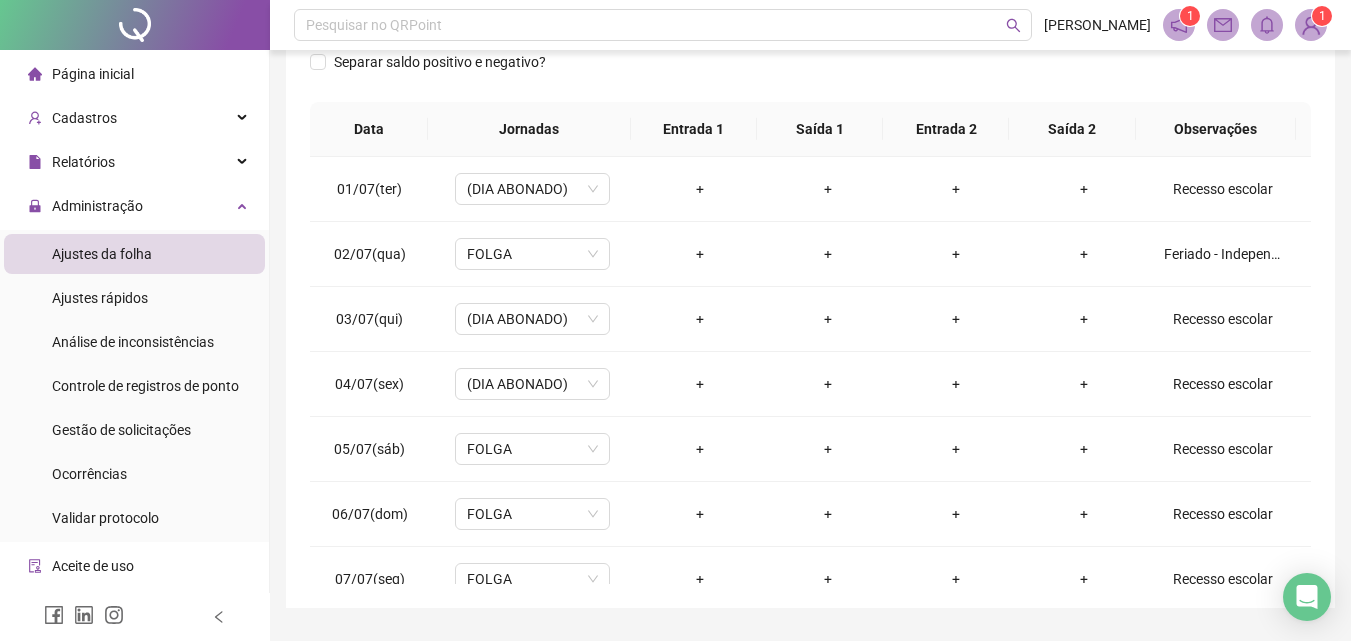 scroll, scrollTop: 357, scrollLeft: 0, axis: vertical 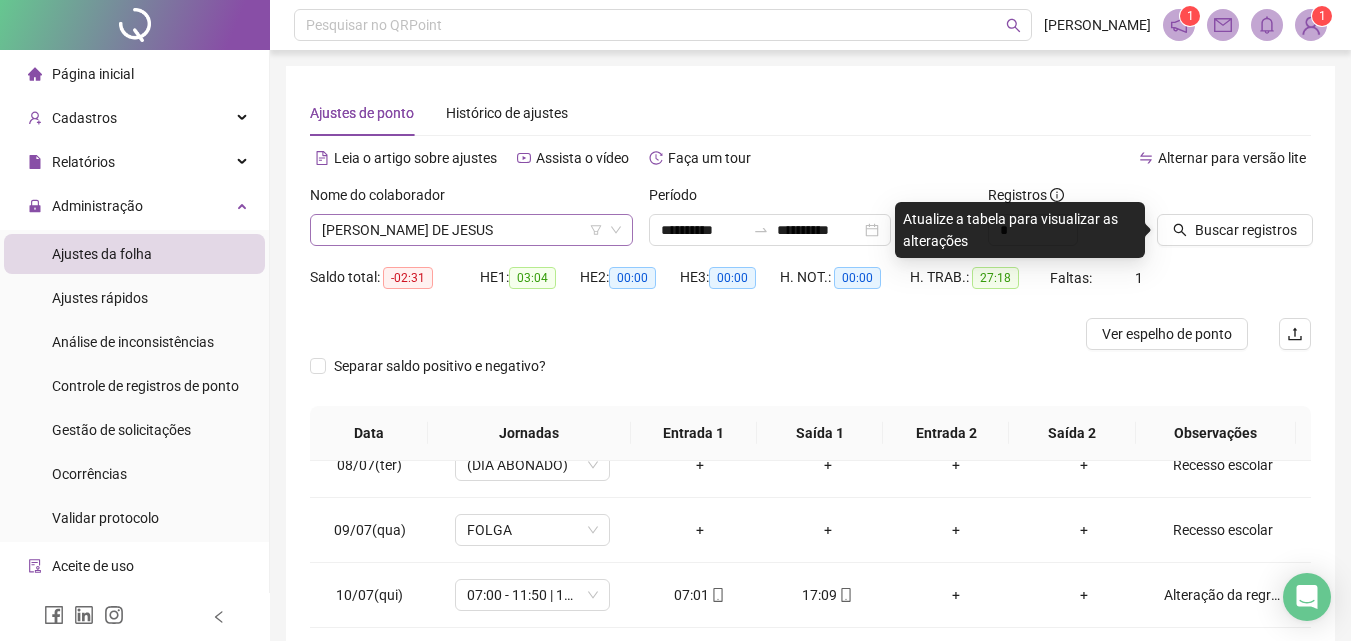 click on "[PERSON_NAME] DE JESUS" at bounding box center (471, 230) 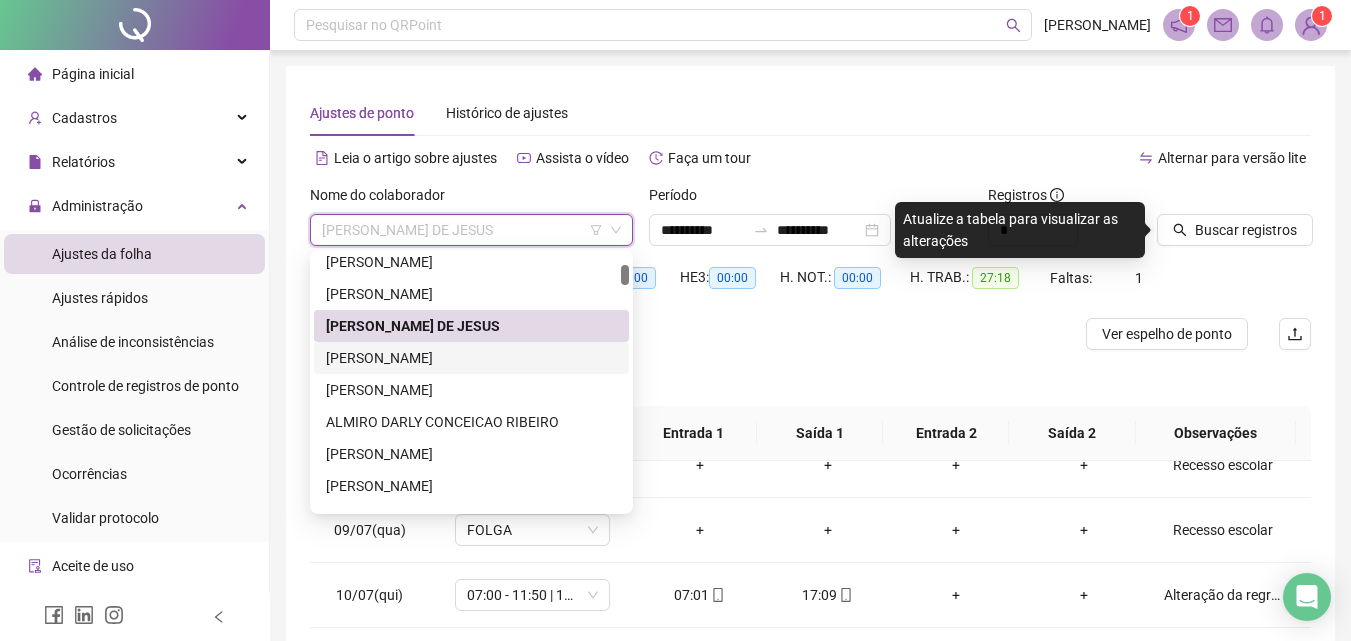 click on "[PERSON_NAME]" at bounding box center [471, 358] 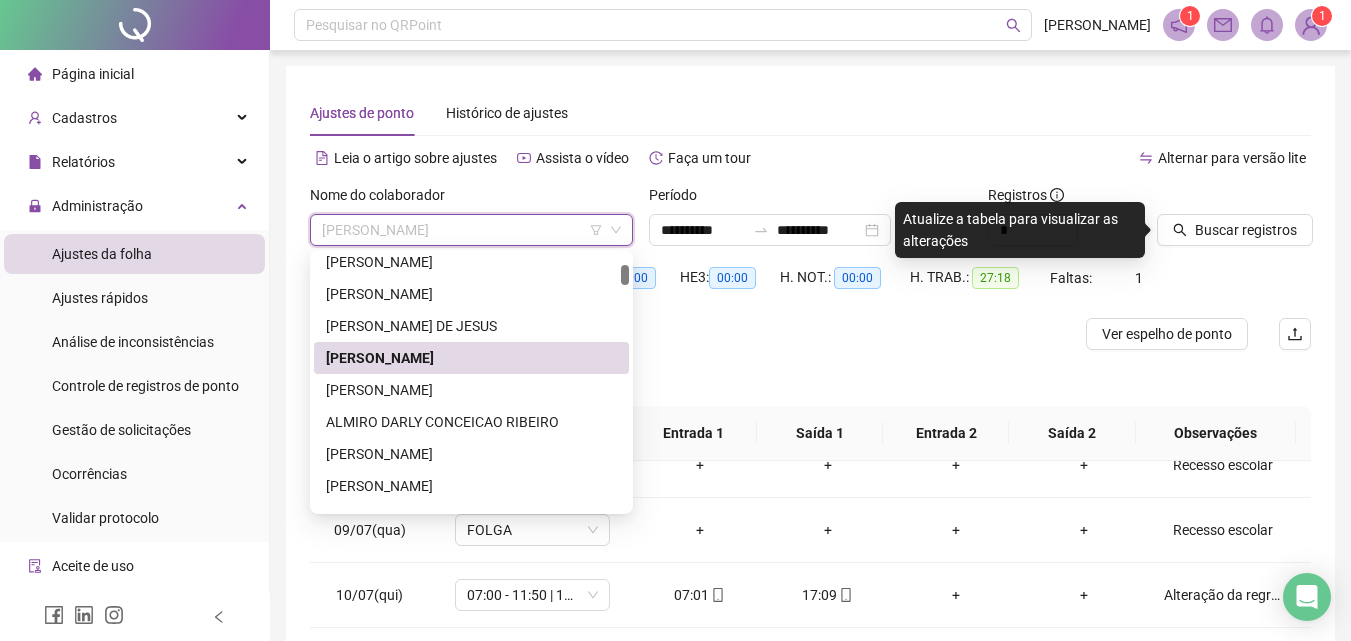 click on "[PERSON_NAME]" at bounding box center (471, 230) 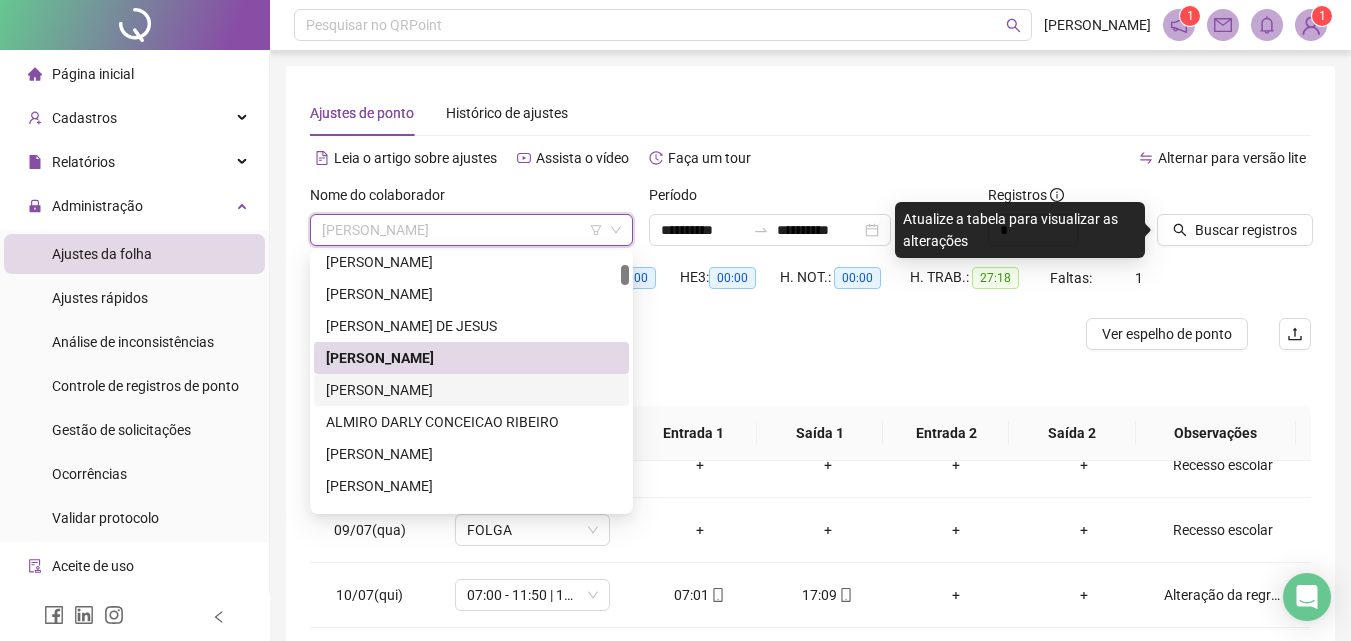 click on "[PERSON_NAME]" at bounding box center (471, 390) 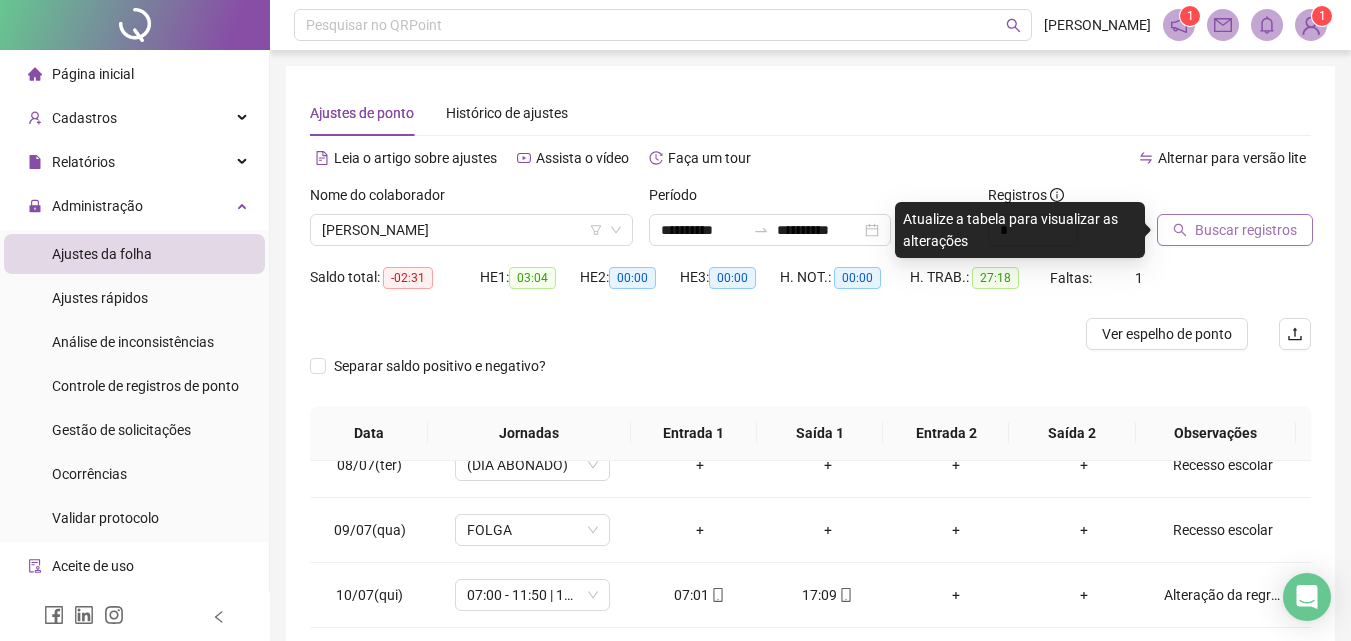 click on "Buscar registros" at bounding box center [1246, 230] 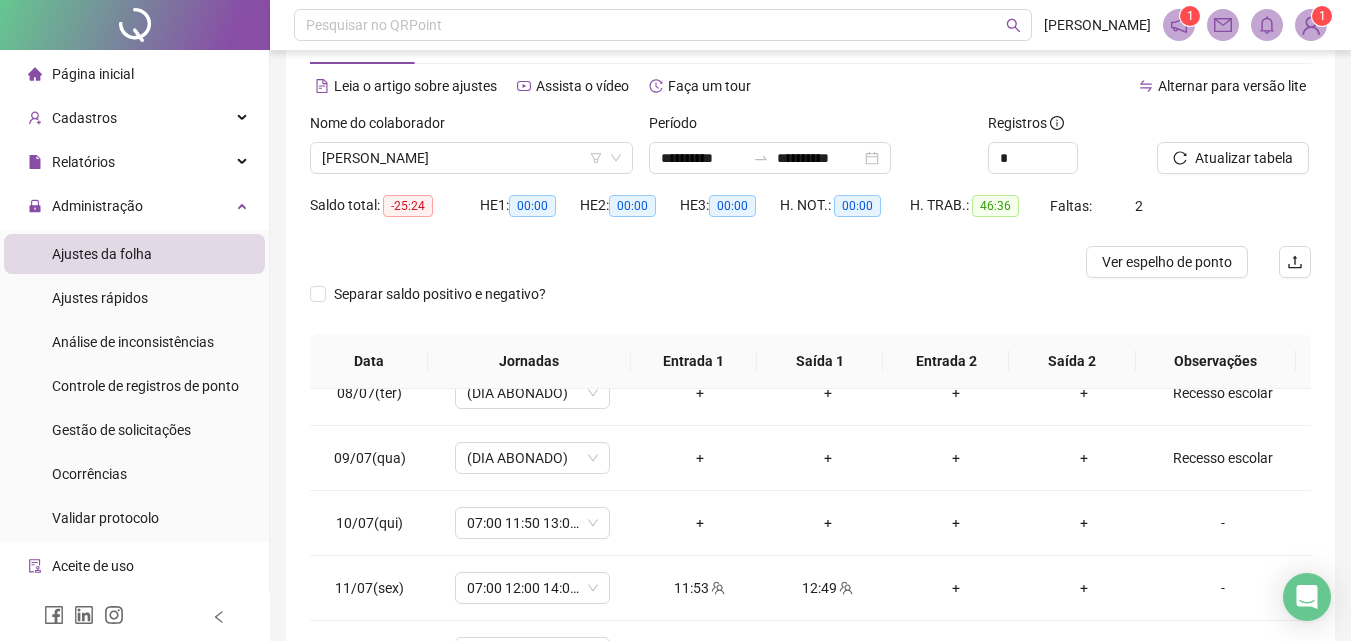 scroll, scrollTop: 100, scrollLeft: 0, axis: vertical 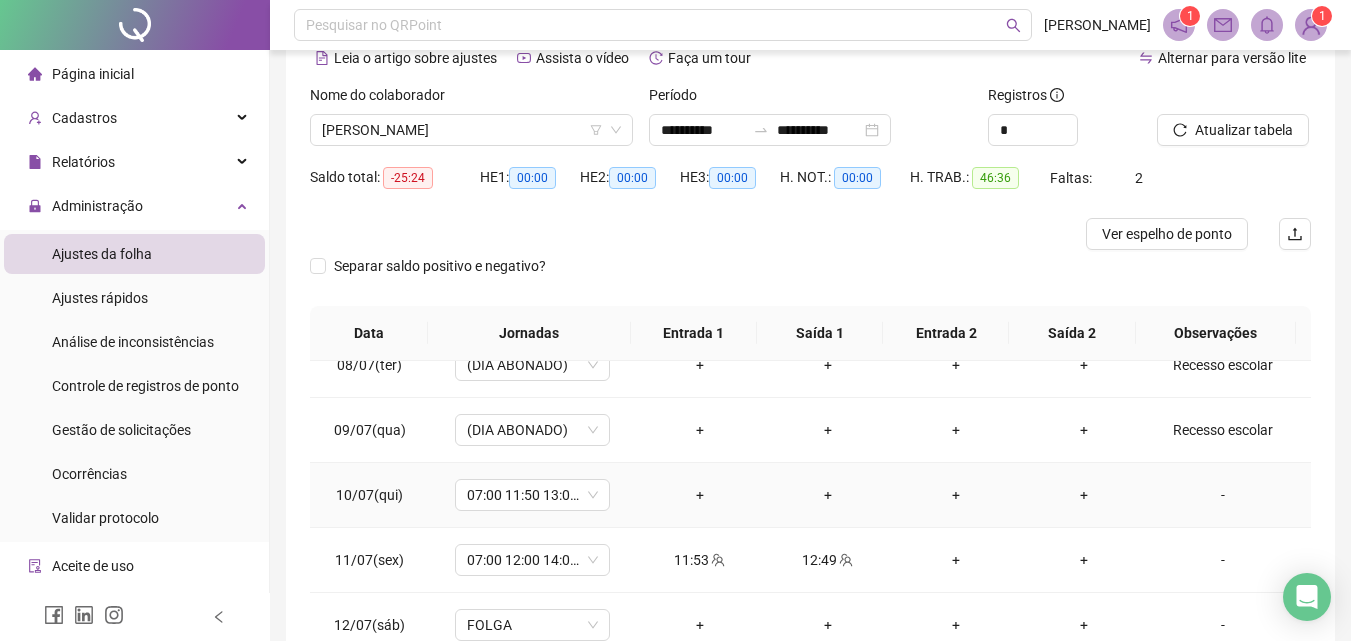 click on "-" at bounding box center [1223, 495] 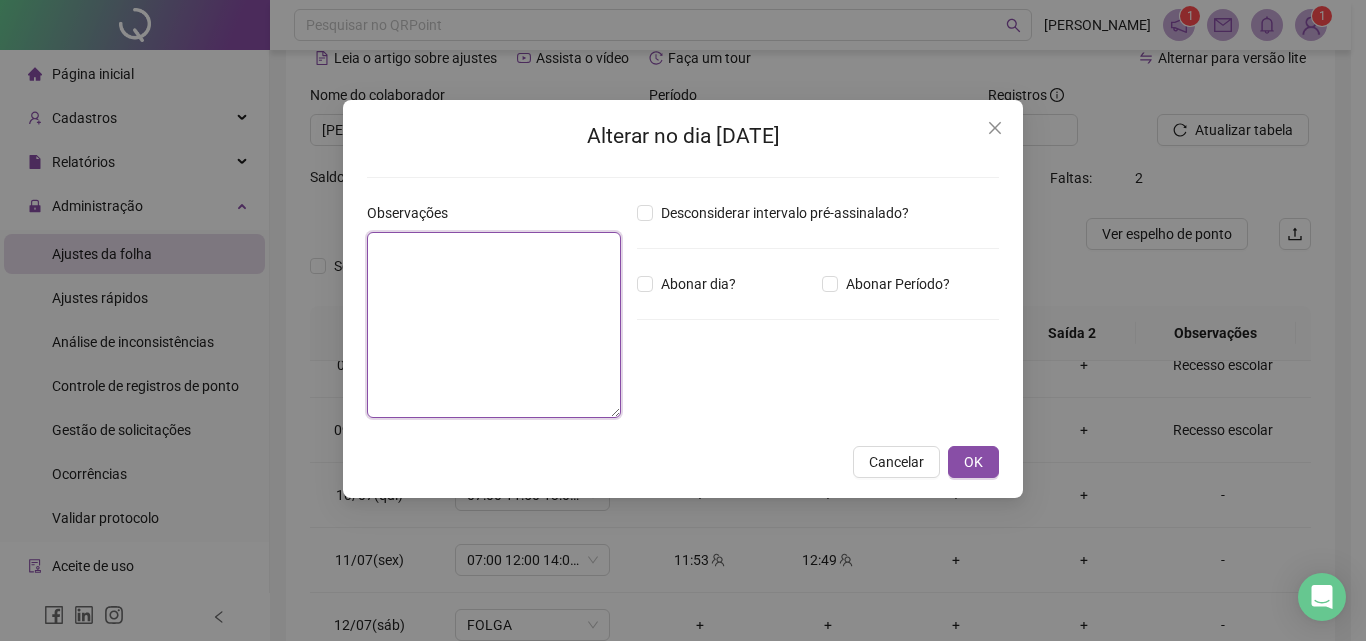 click at bounding box center (494, 325) 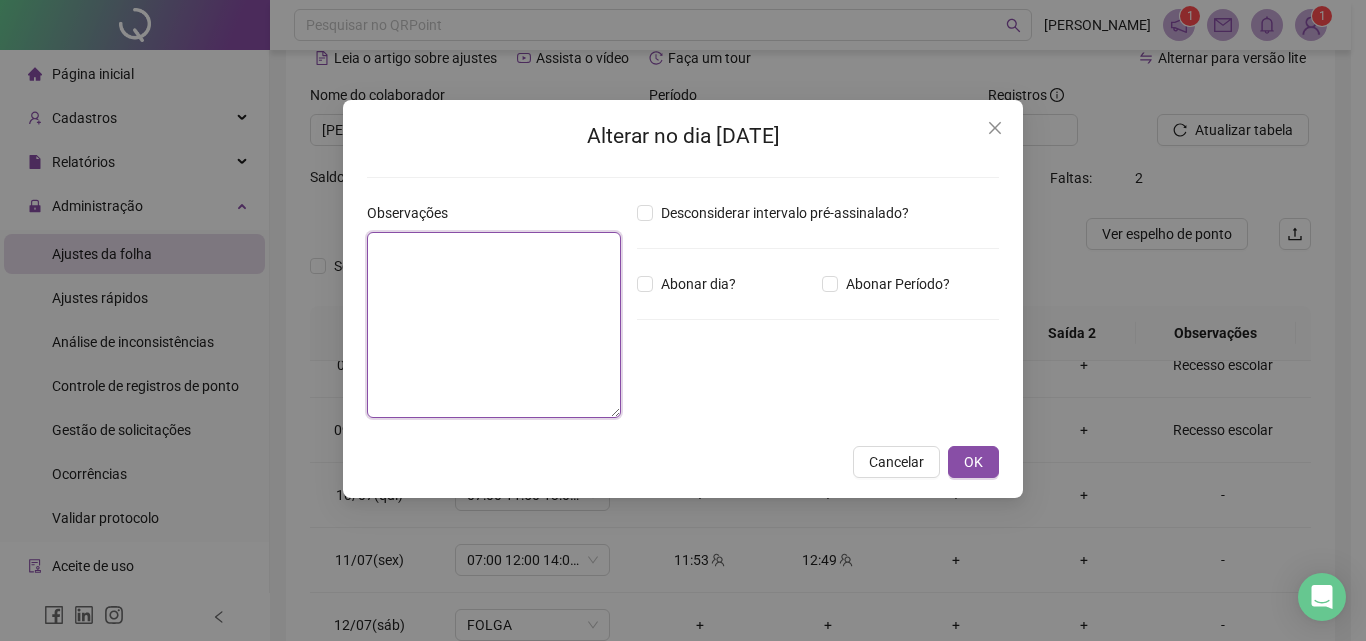 paste on "**********" 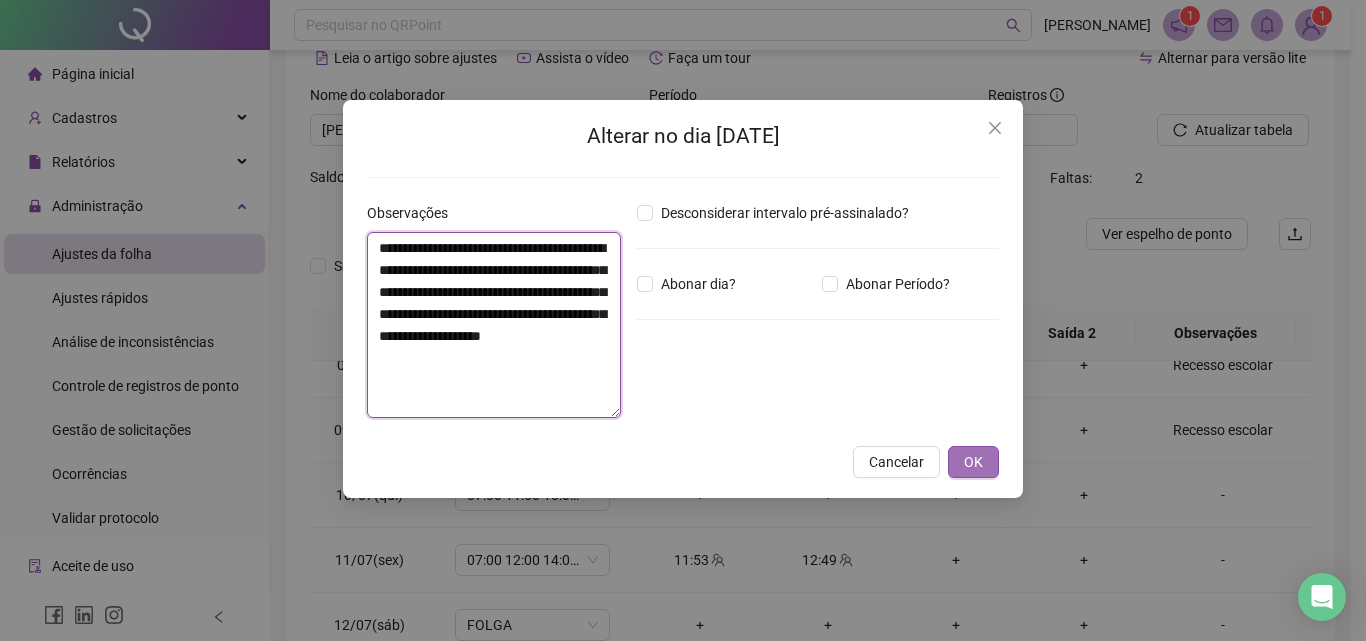 type on "**********" 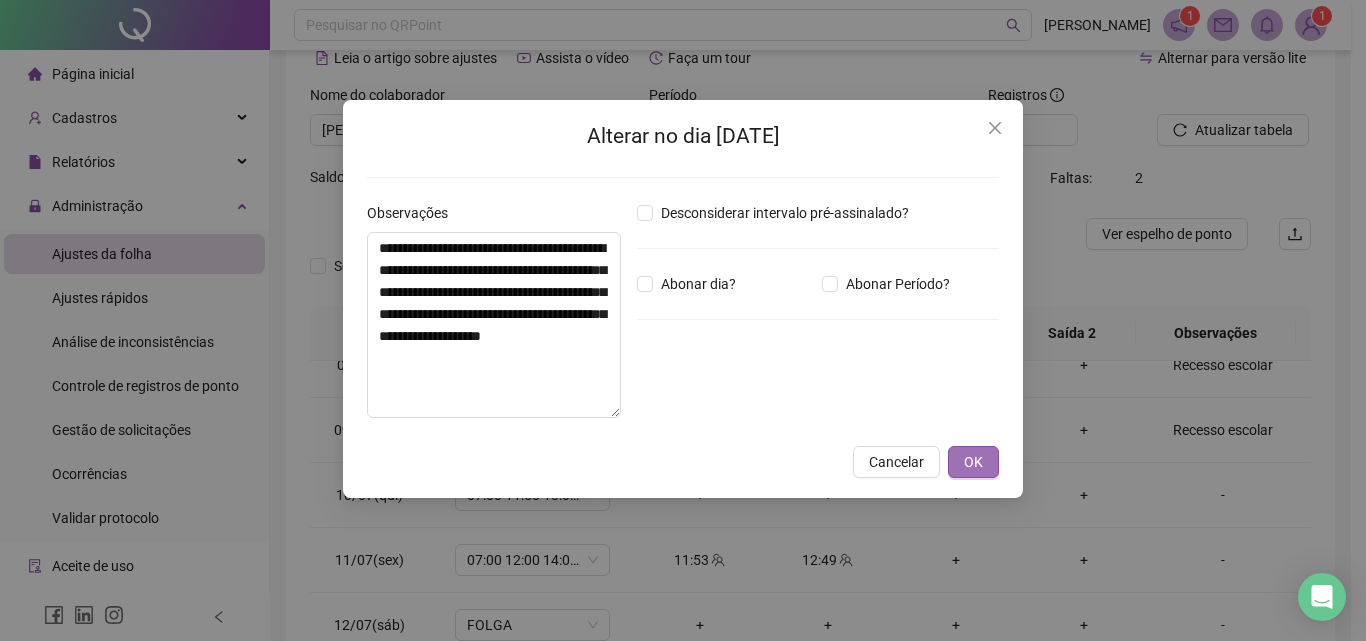 click on "OK" at bounding box center (973, 462) 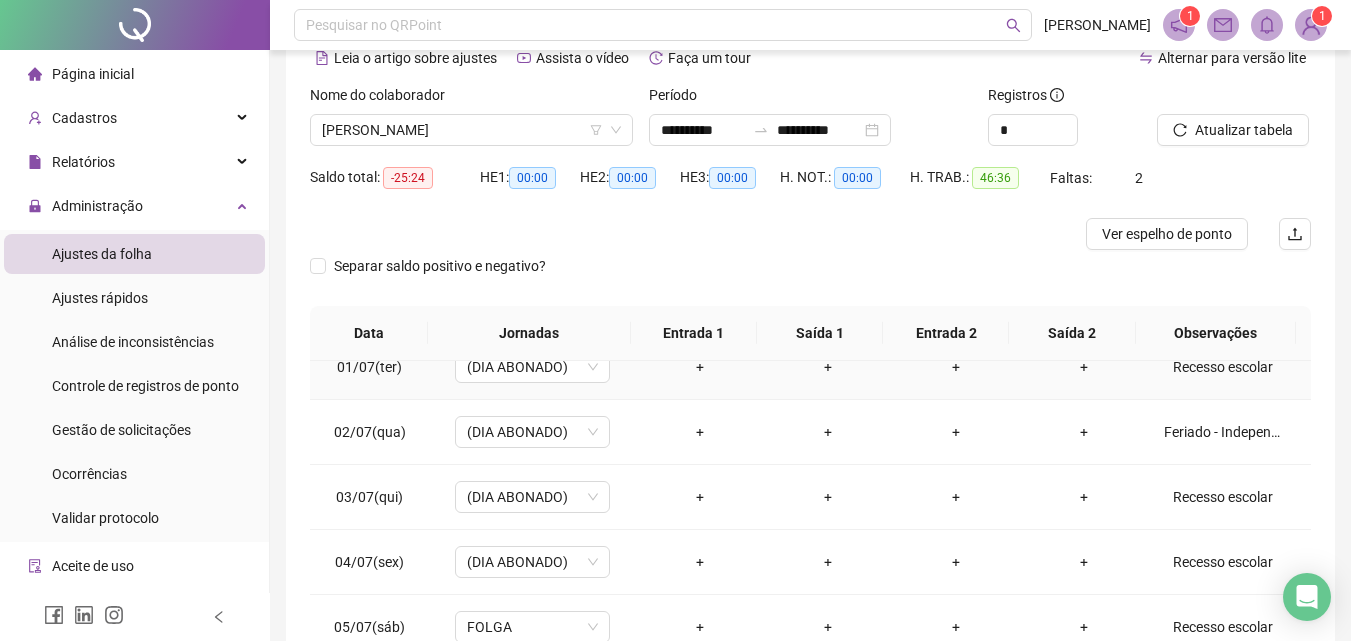 scroll, scrollTop: 0, scrollLeft: 0, axis: both 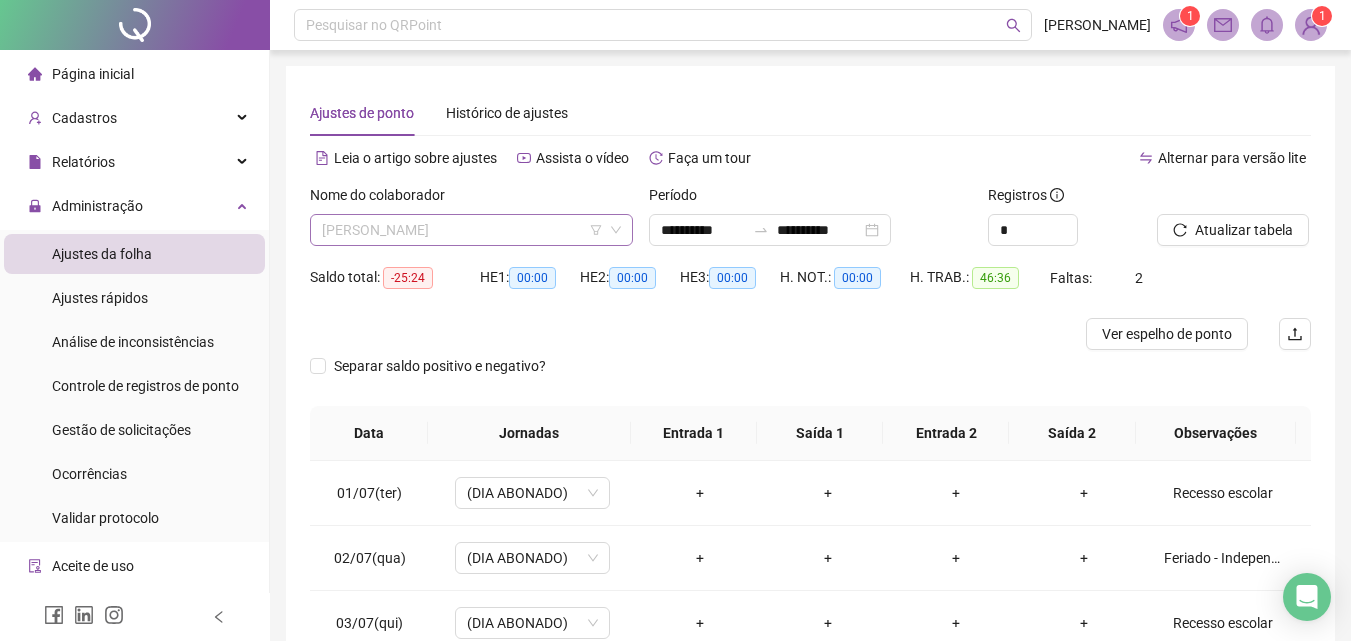 click on "[PERSON_NAME]" at bounding box center [471, 230] 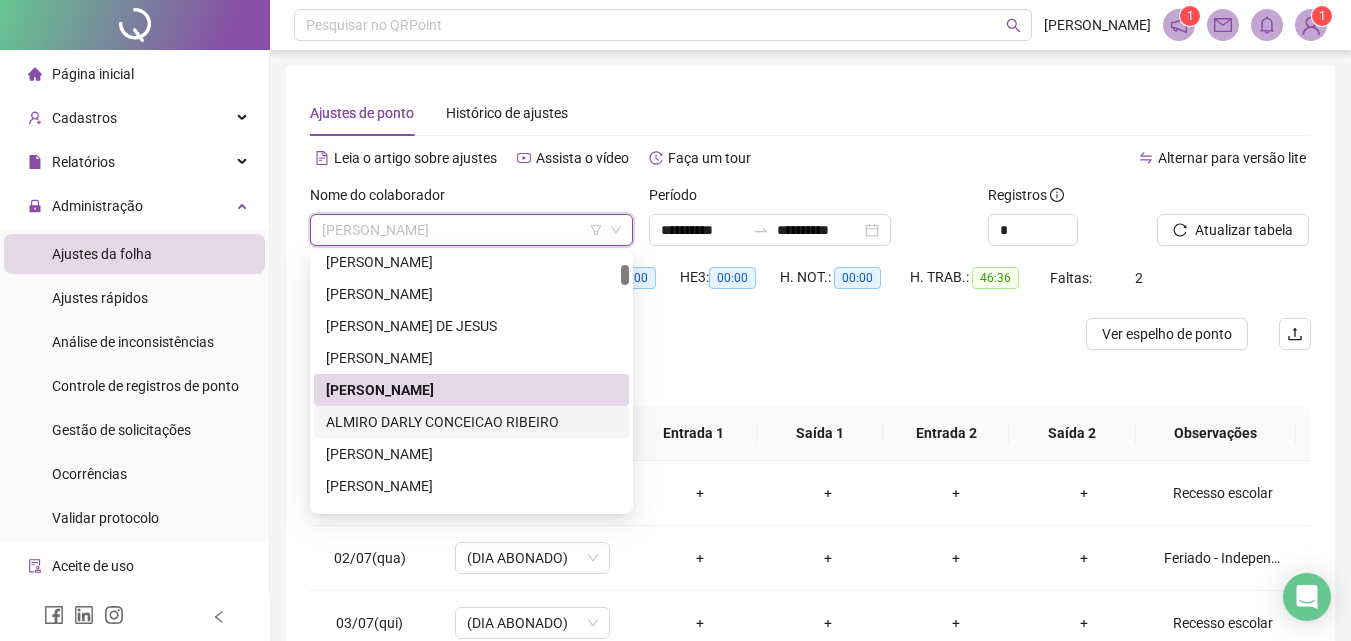 click on "ALMIRO DARLY CONCEICAO RIBEIRO" at bounding box center (471, 422) 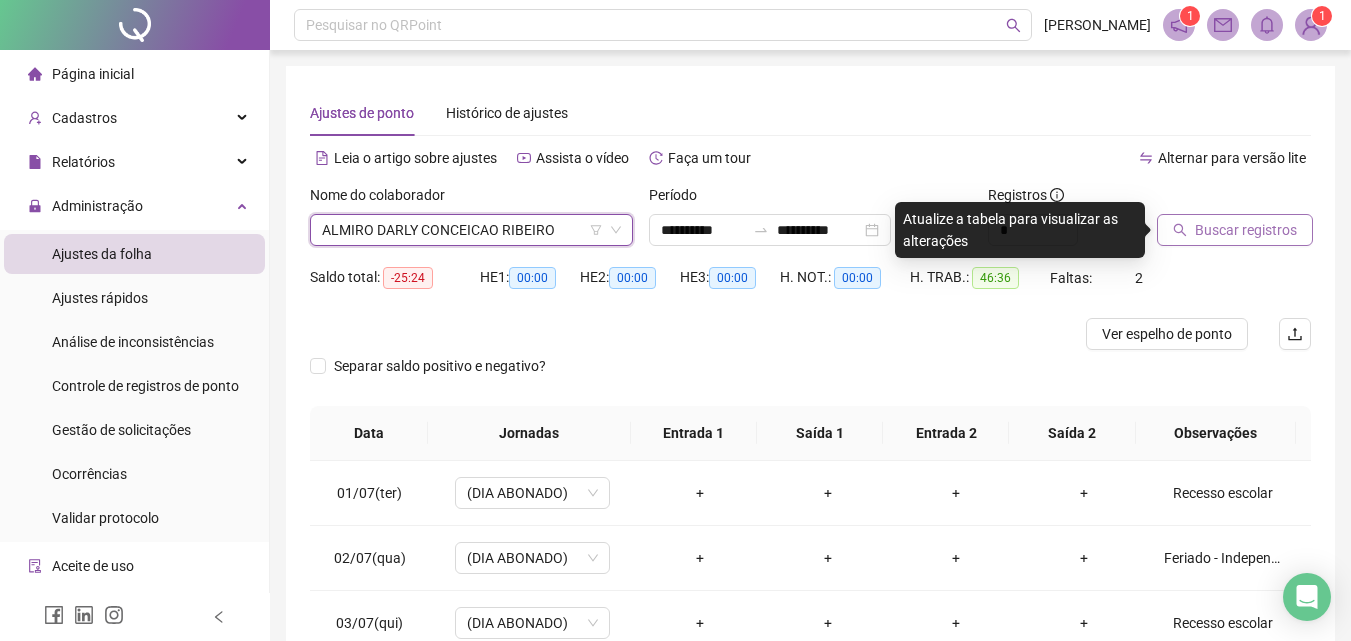 click on "Buscar registros" at bounding box center [1235, 230] 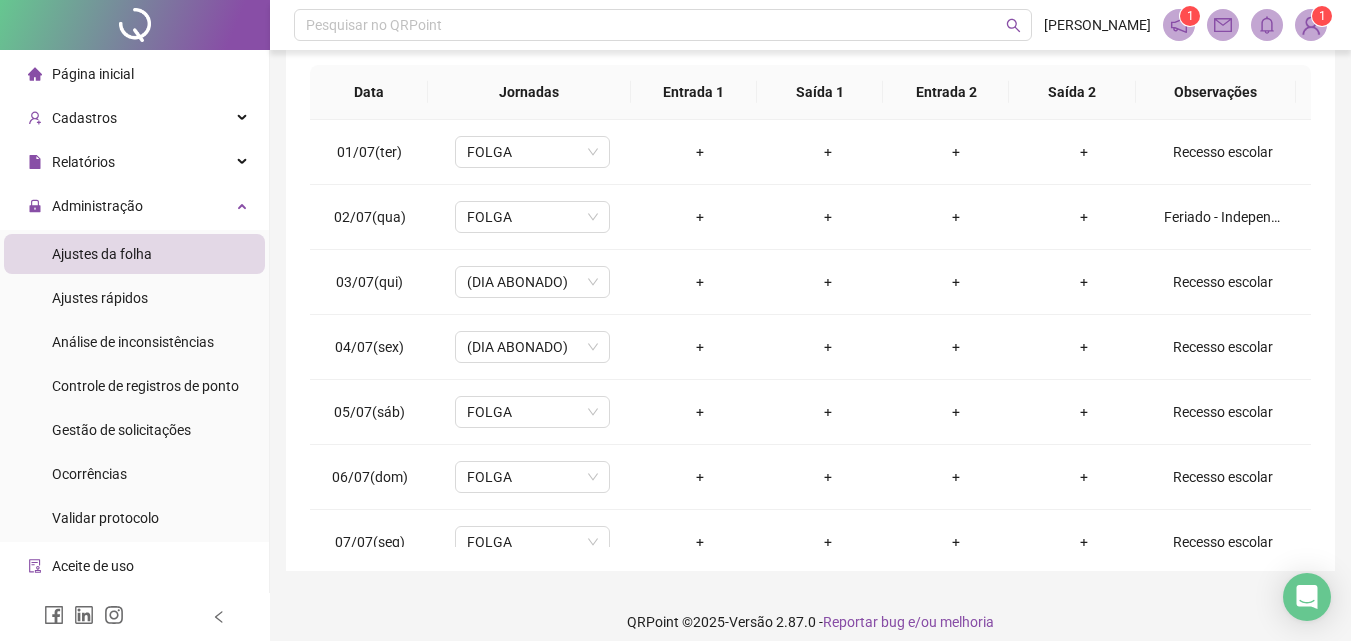 scroll, scrollTop: 357, scrollLeft: 0, axis: vertical 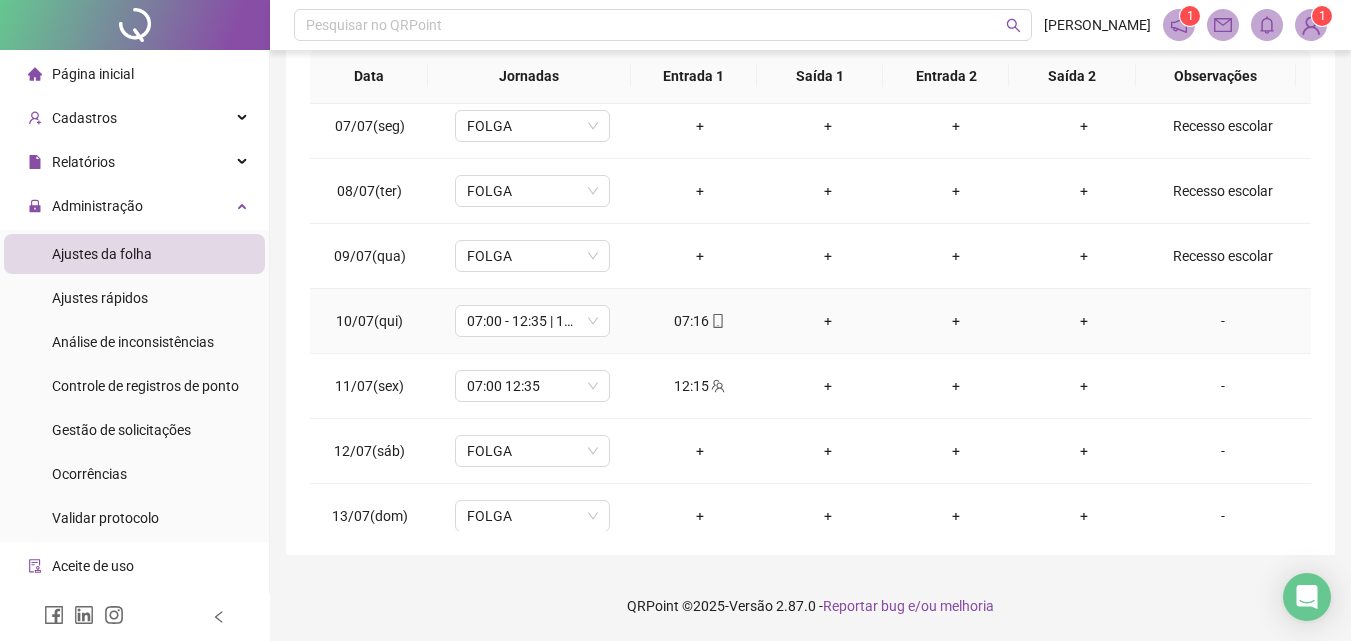 click on "-" at bounding box center [1223, 321] 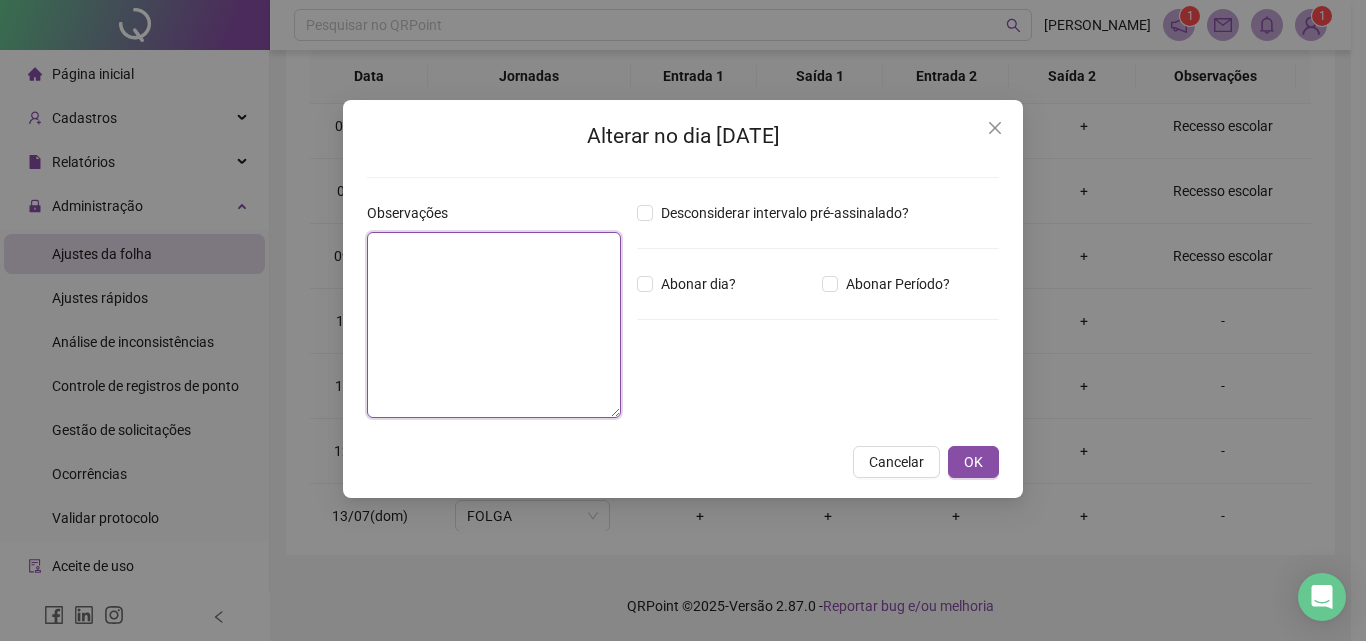 click at bounding box center (494, 325) 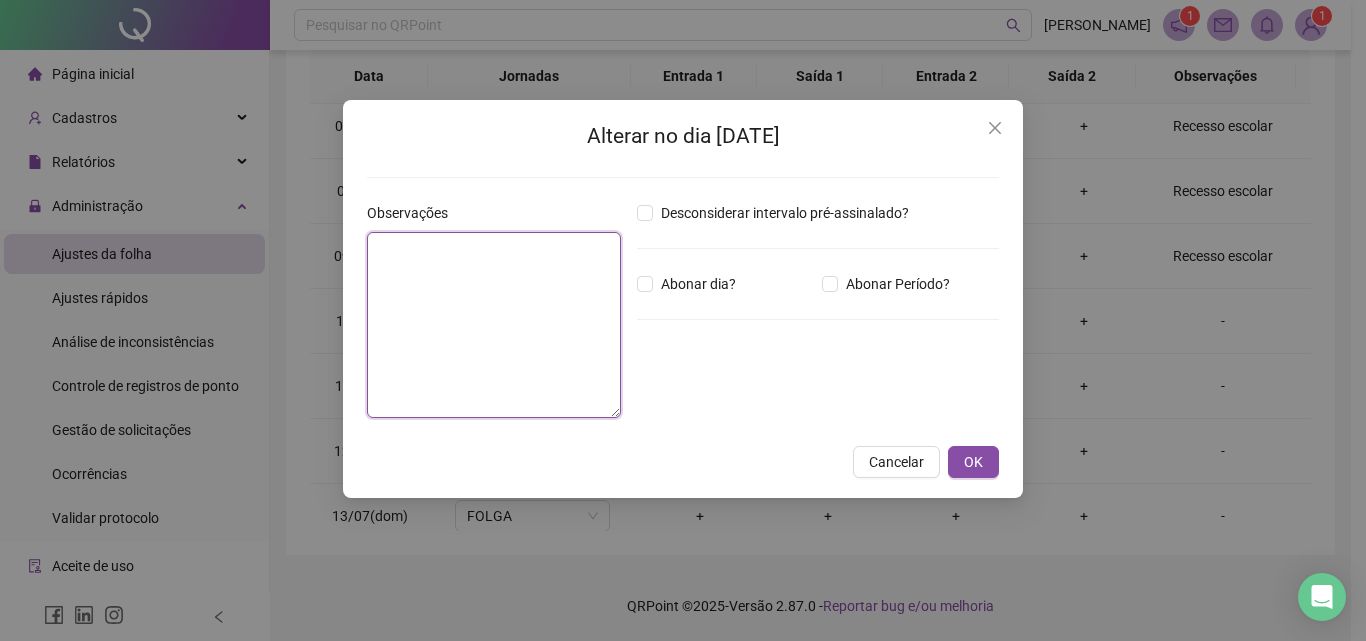 paste on "**********" 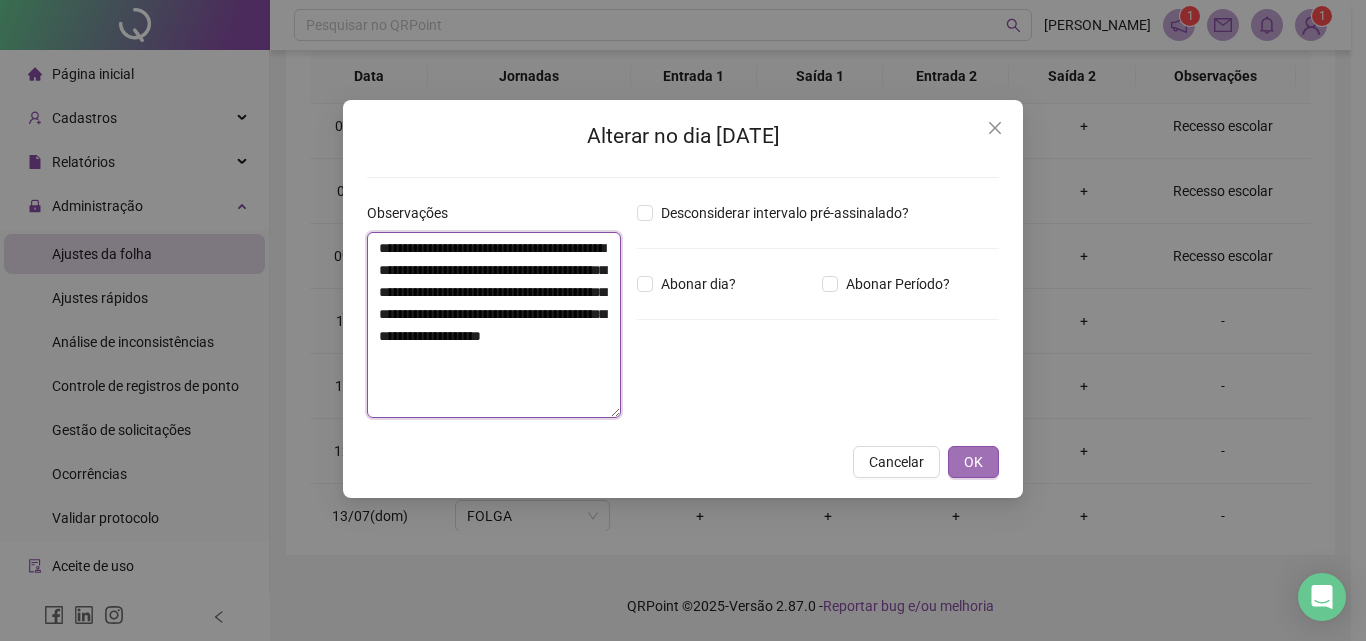 type on "**********" 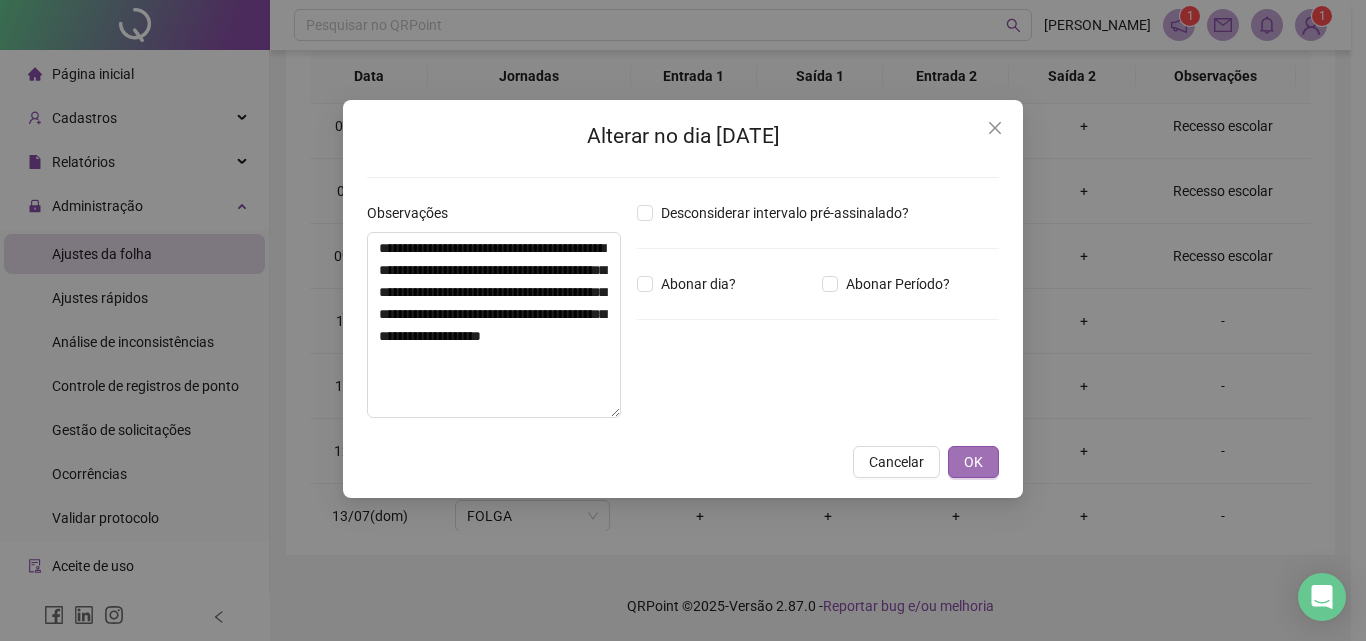 click on "OK" at bounding box center (973, 462) 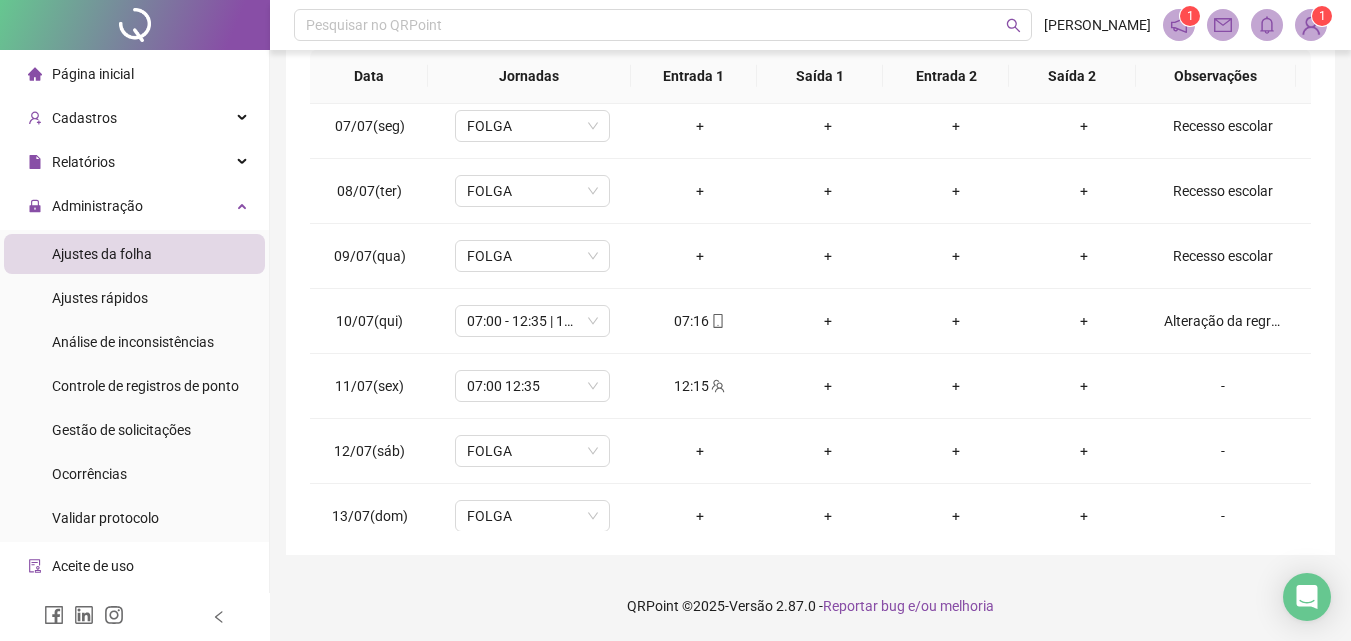 scroll, scrollTop: 57, scrollLeft: 0, axis: vertical 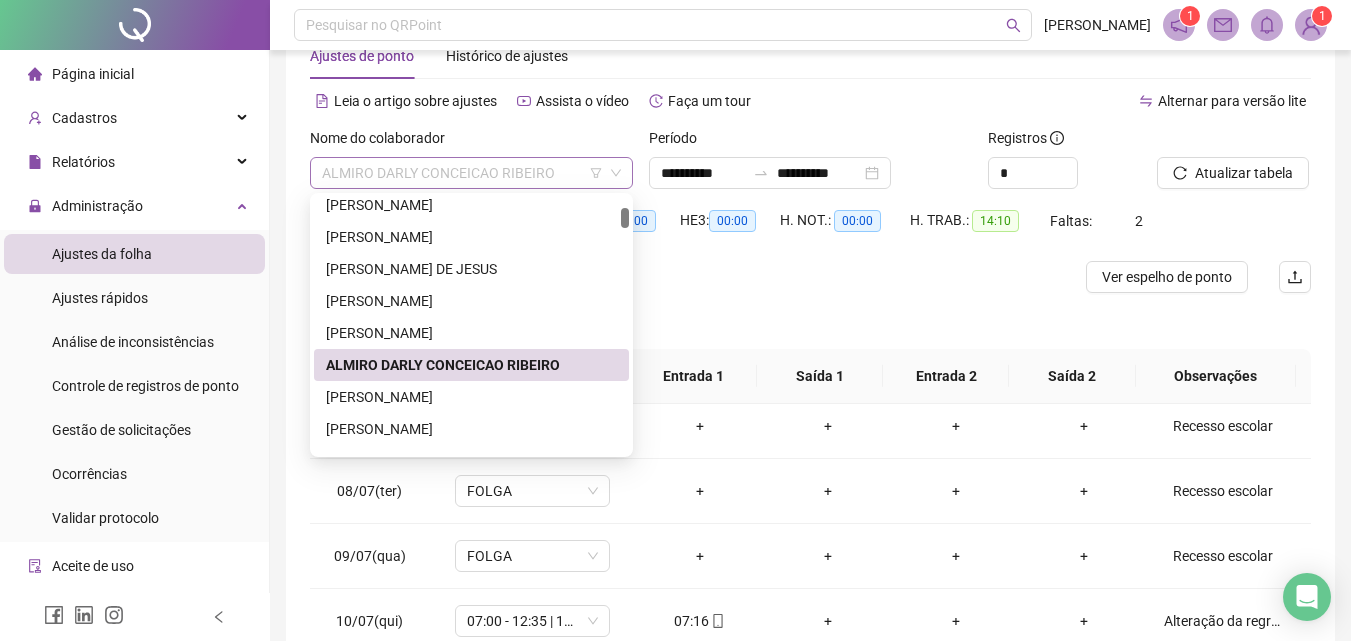 click on "ALMIRO DARLY CONCEICAO RIBEIRO" at bounding box center (471, 173) 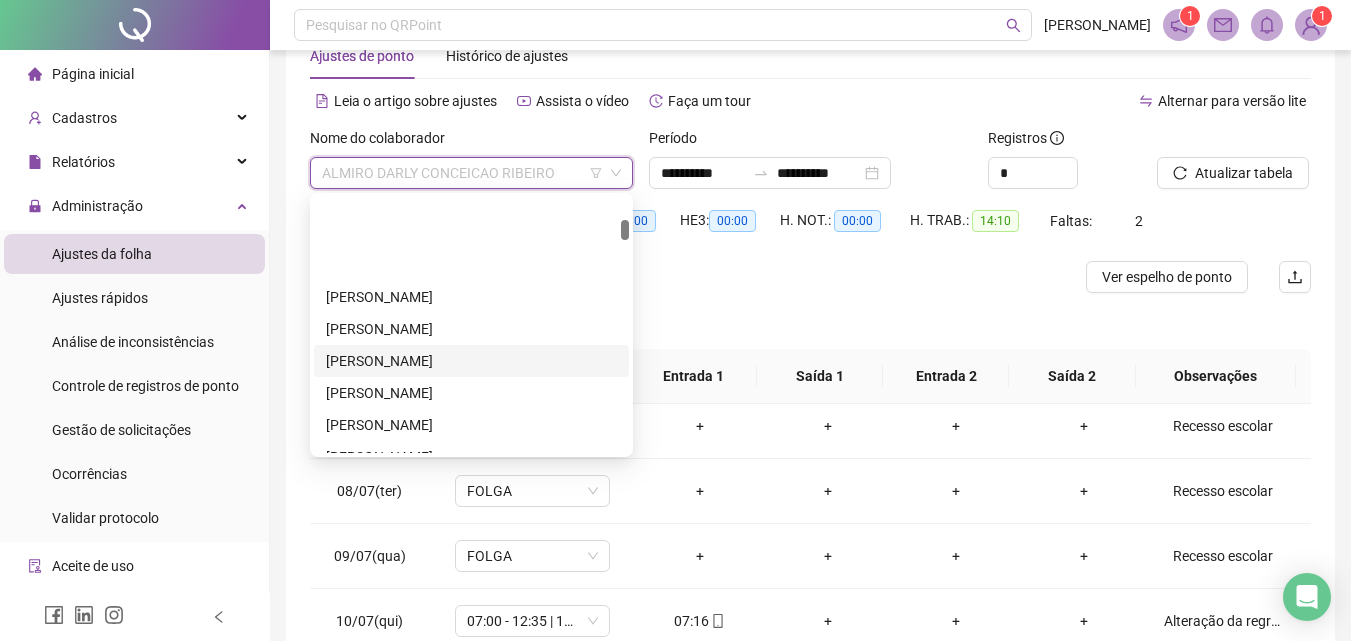scroll, scrollTop: 400, scrollLeft: 0, axis: vertical 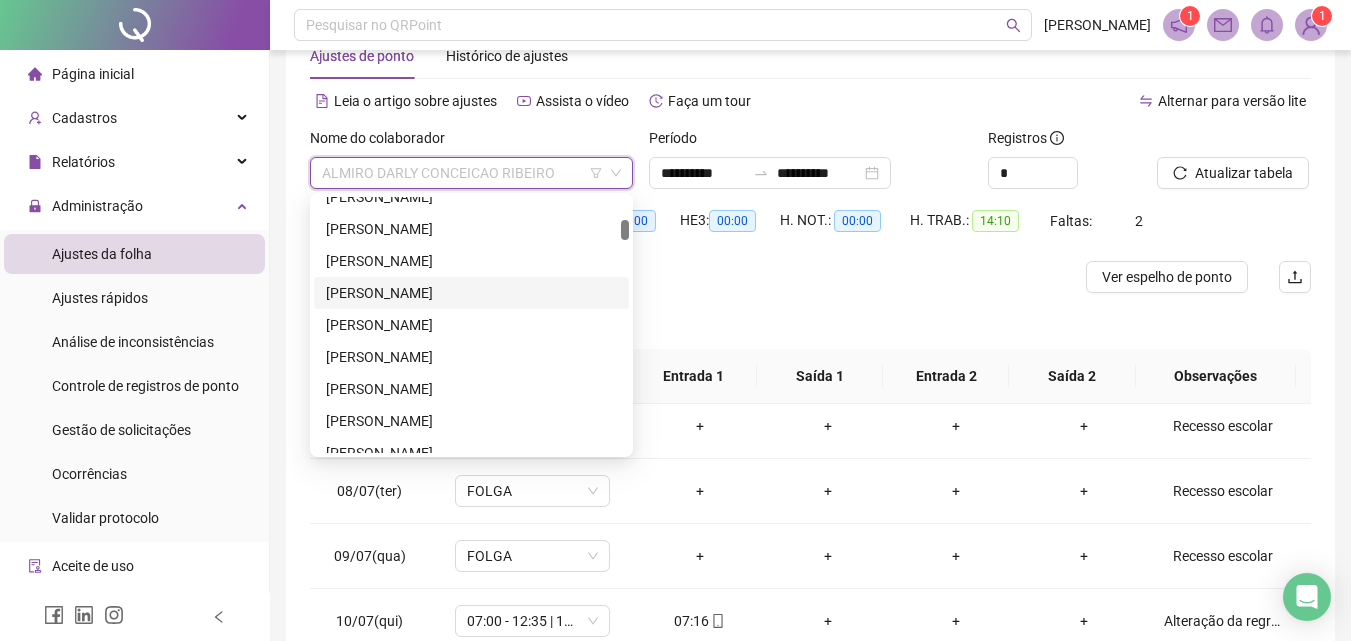 click on "[PERSON_NAME]" at bounding box center (471, 293) 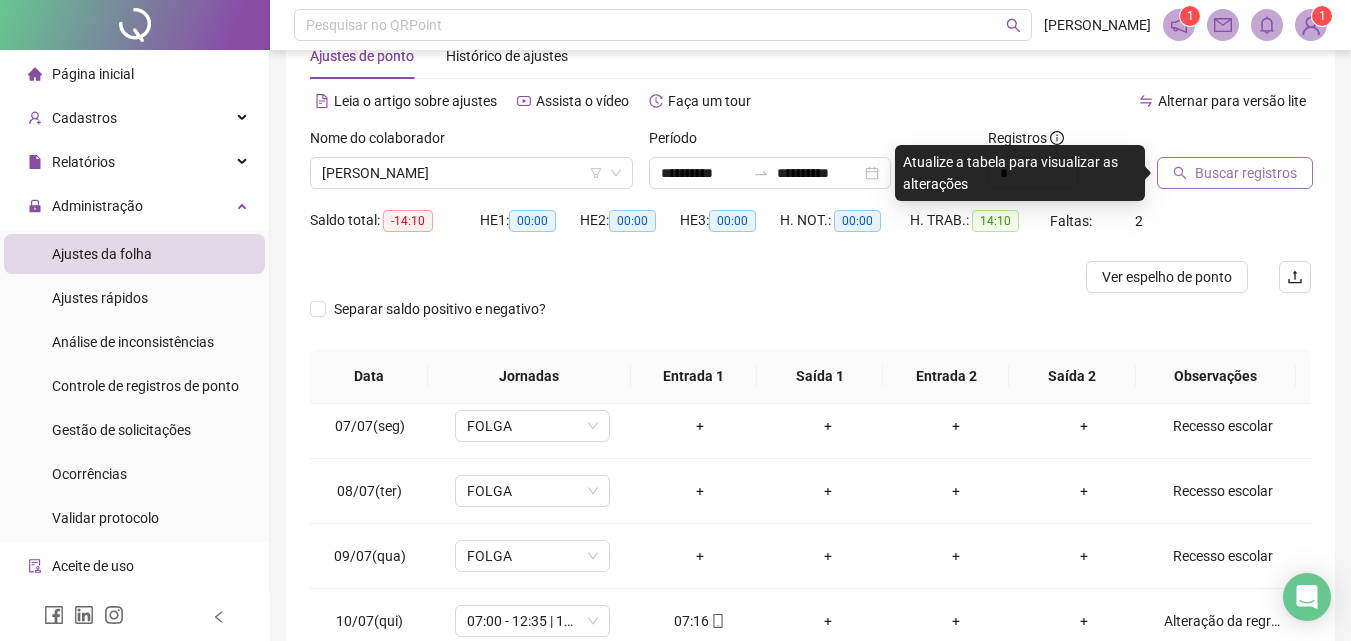 click 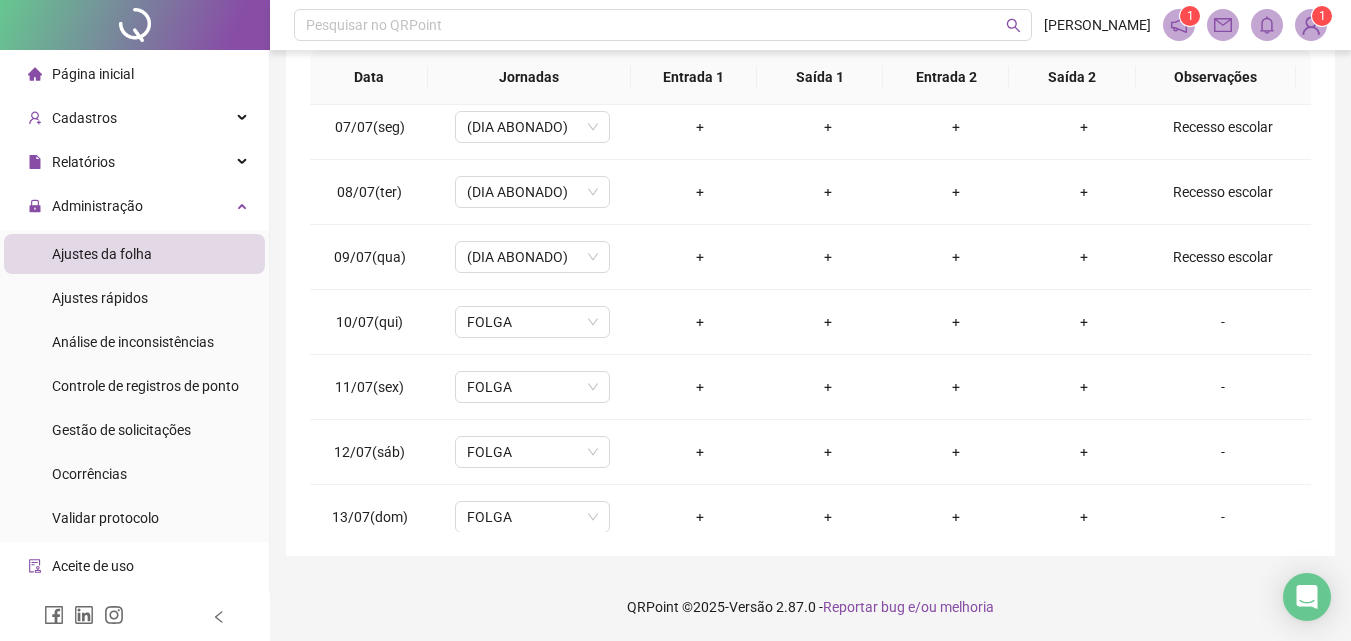scroll, scrollTop: 357, scrollLeft: 0, axis: vertical 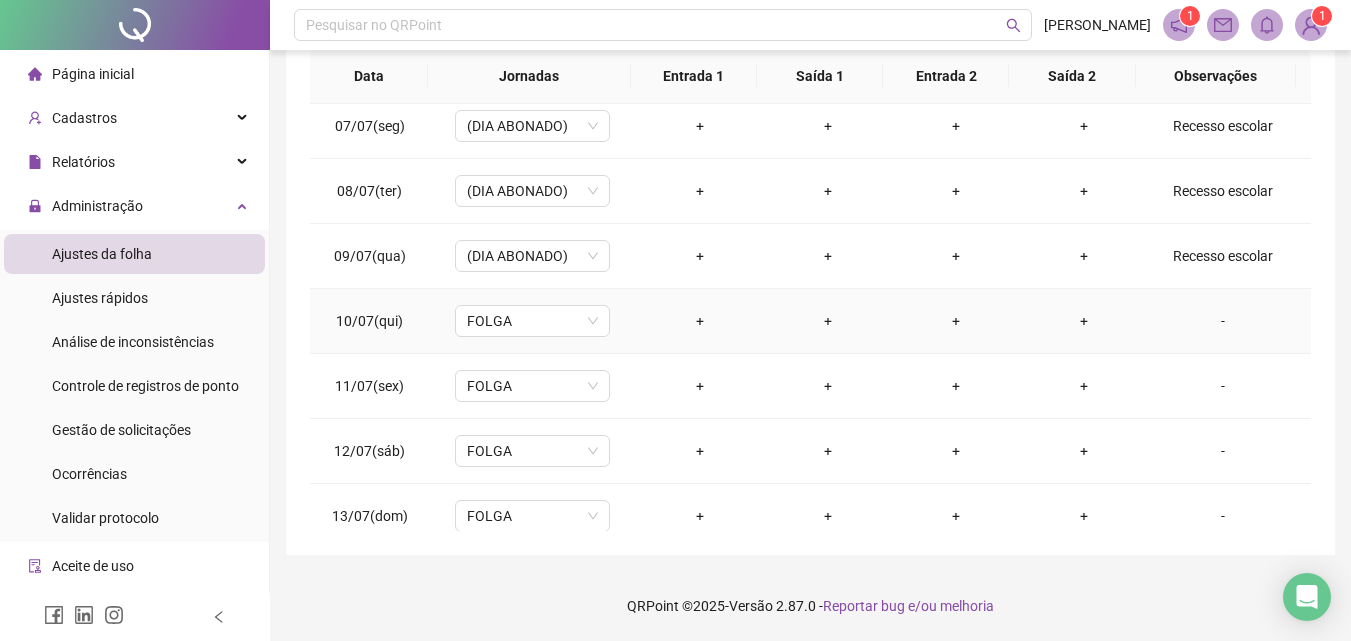 click on "-" at bounding box center (1223, 321) 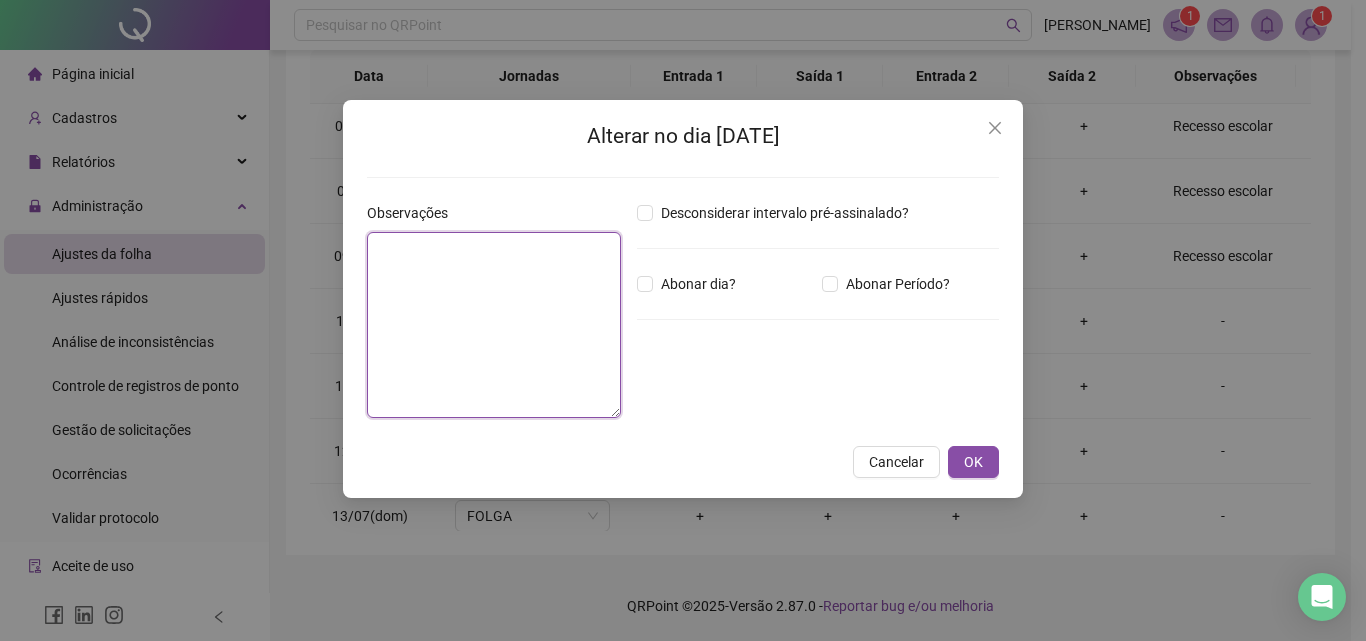 click at bounding box center [494, 325] 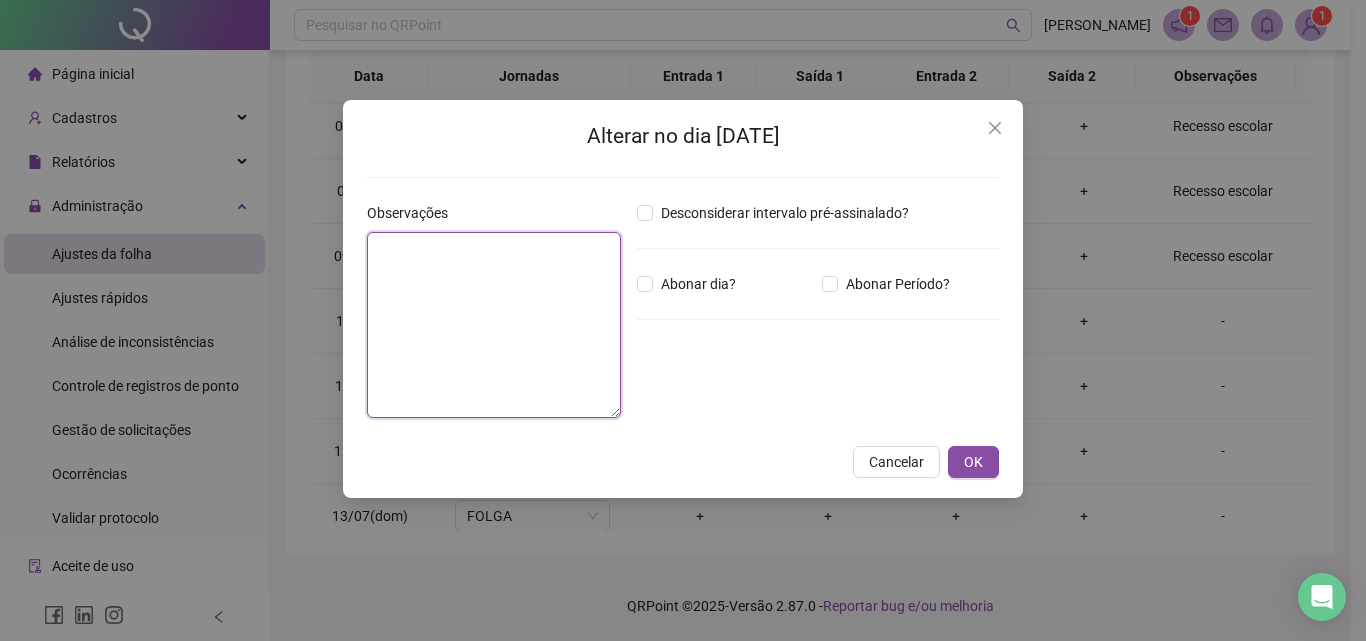 paste on "**********" 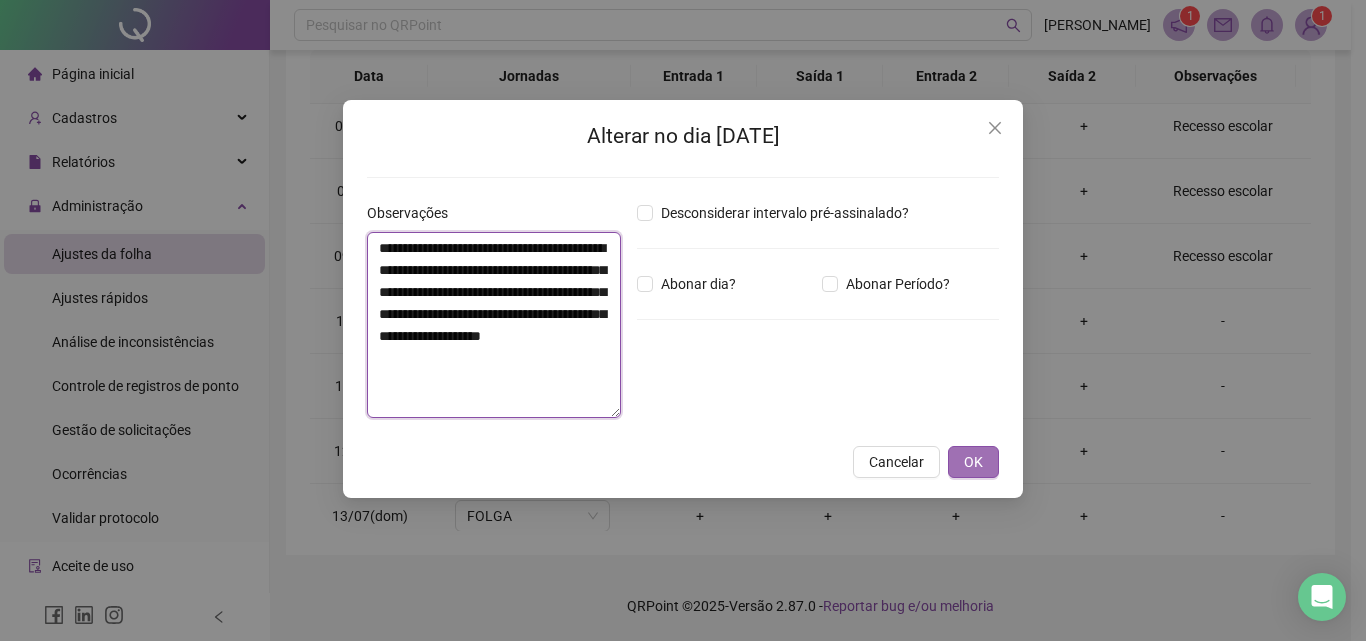 type on "**********" 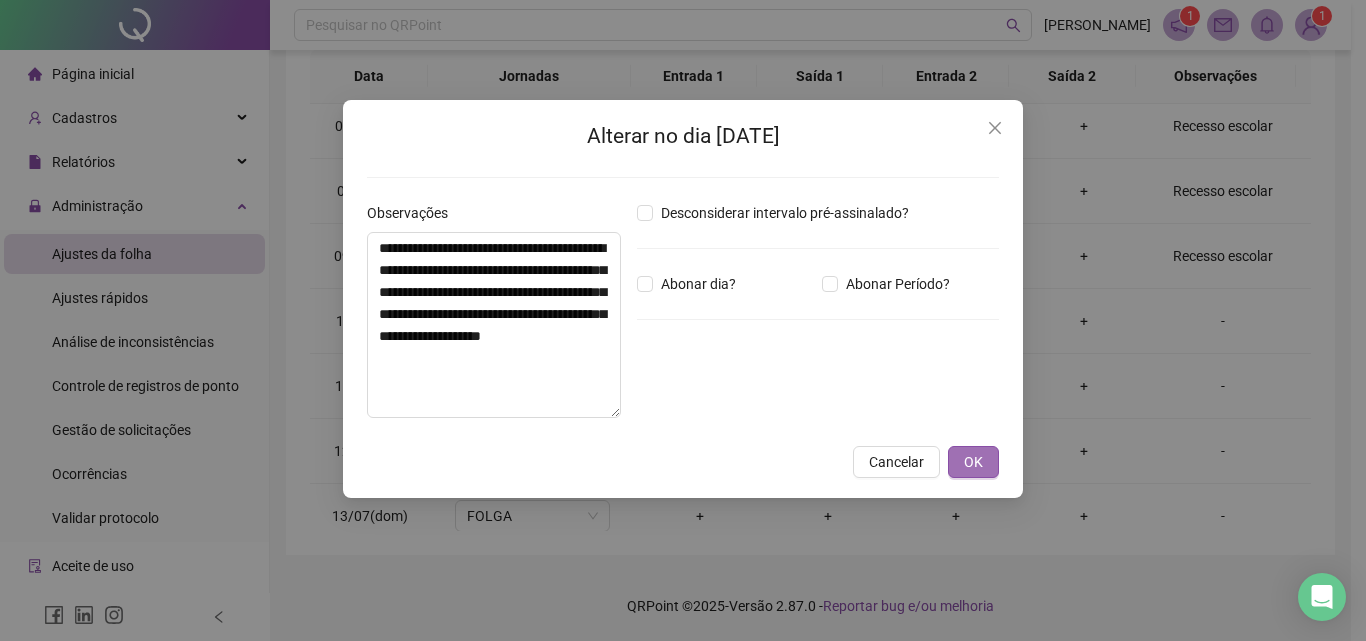 drag, startPoint x: 989, startPoint y: 467, endPoint x: 980, endPoint y: 452, distance: 17.492855 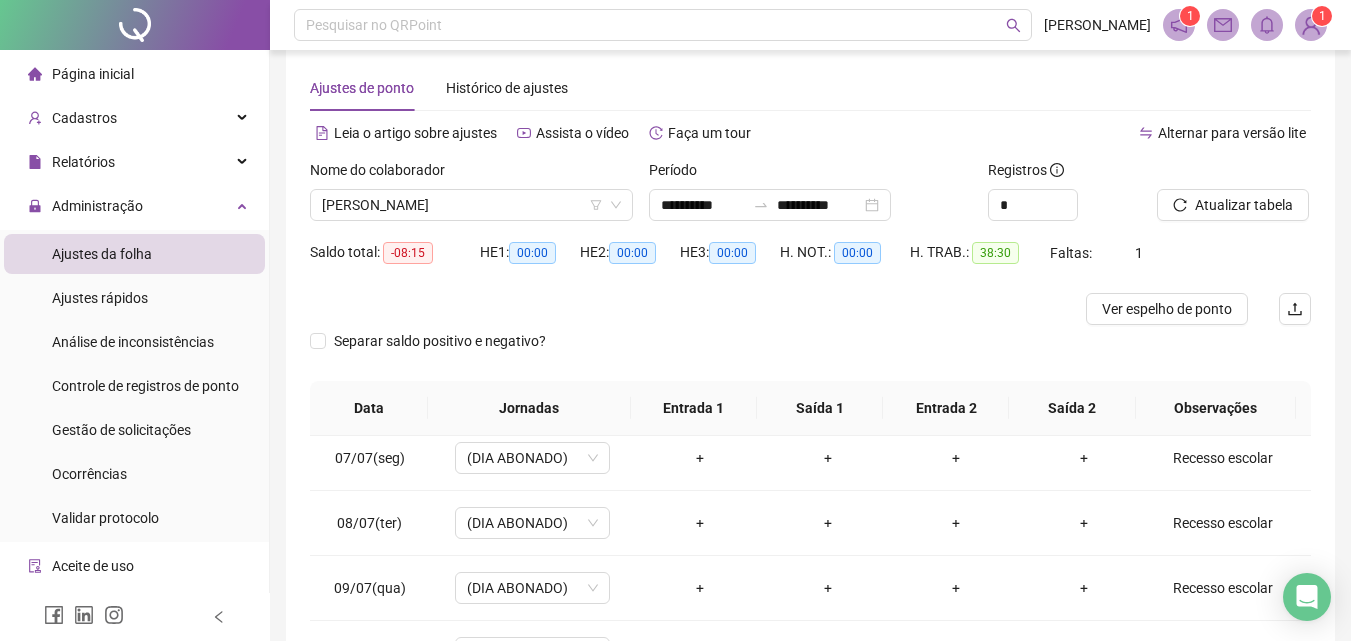 scroll, scrollTop: 0, scrollLeft: 0, axis: both 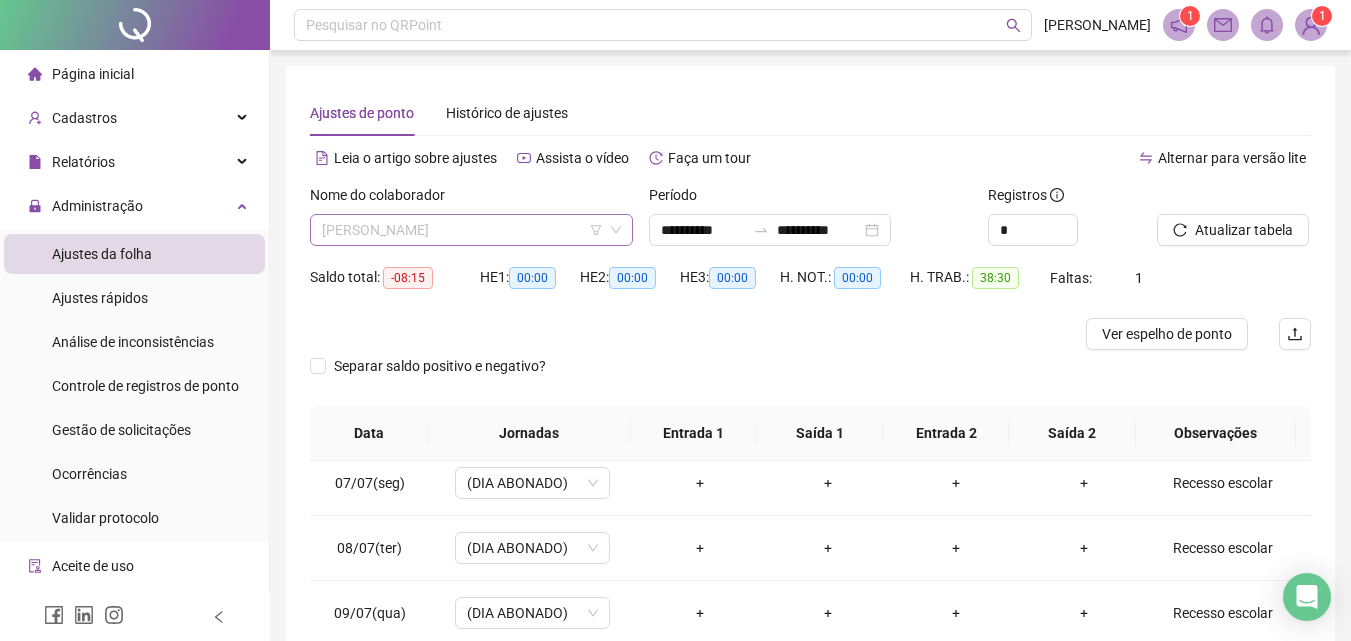 click on "[PERSON_NAME]" at bounding box center [471, 230] 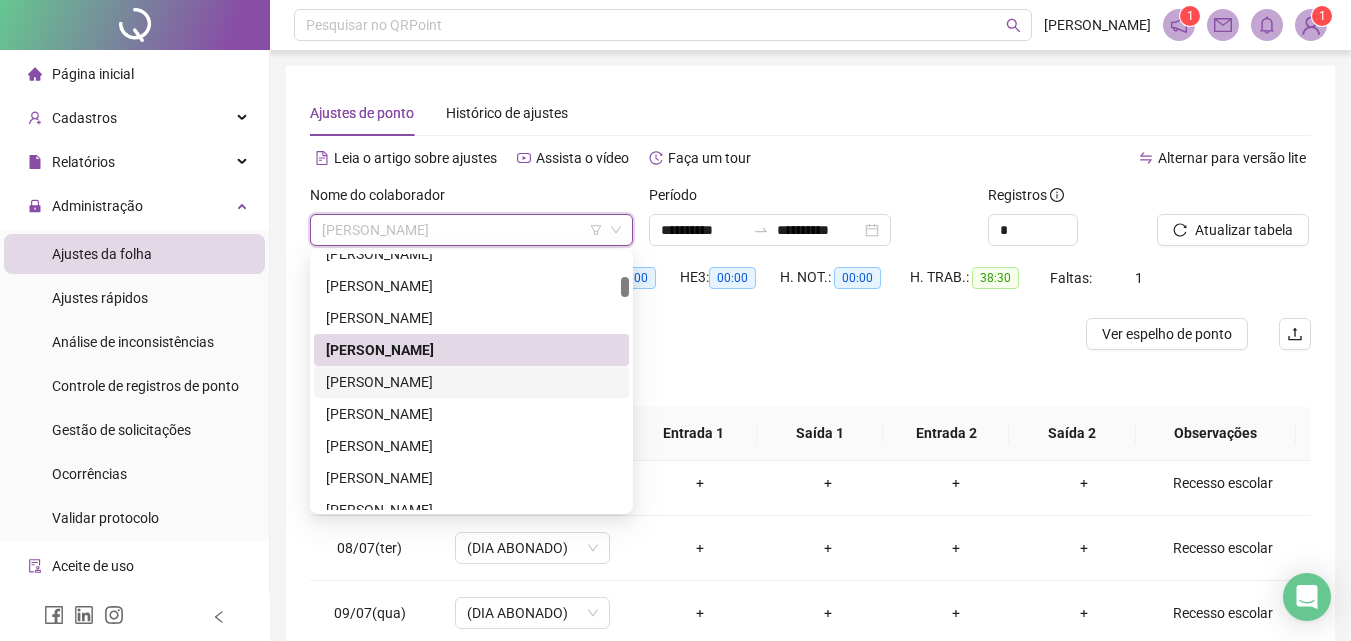 click on "[PERSON_NAME]" at bounding box center [471, 382] 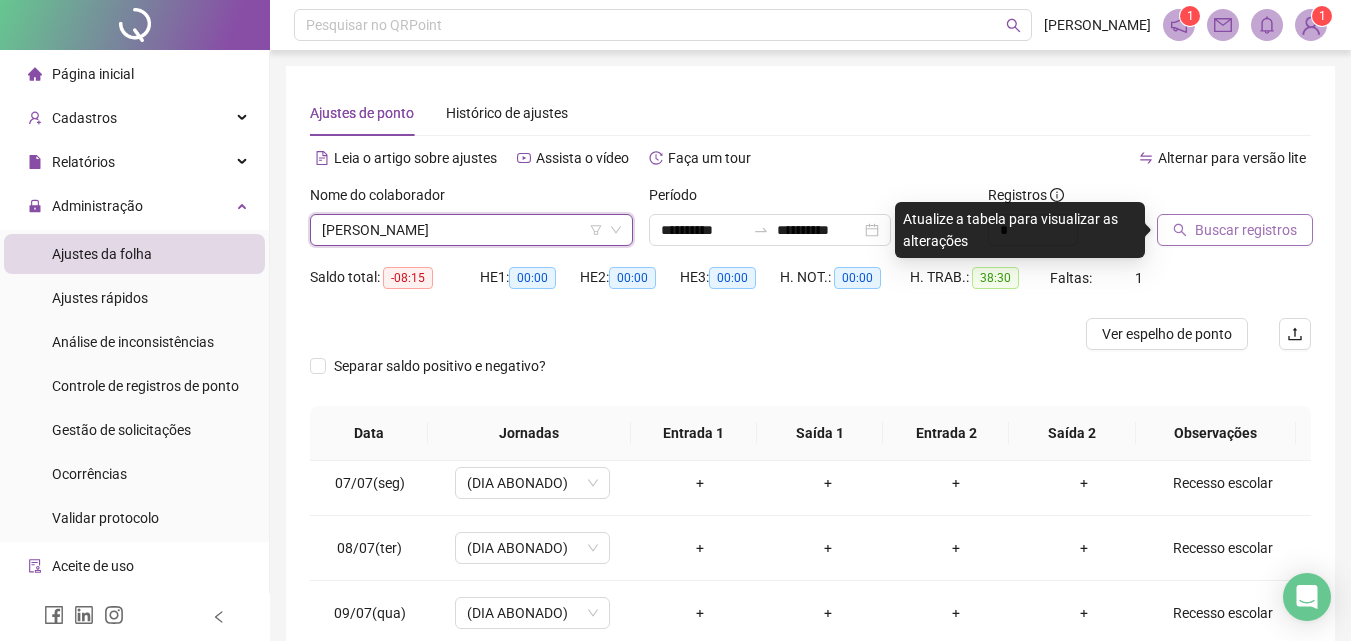 click on "Buscar registros" at bounding box center [1235, 230] 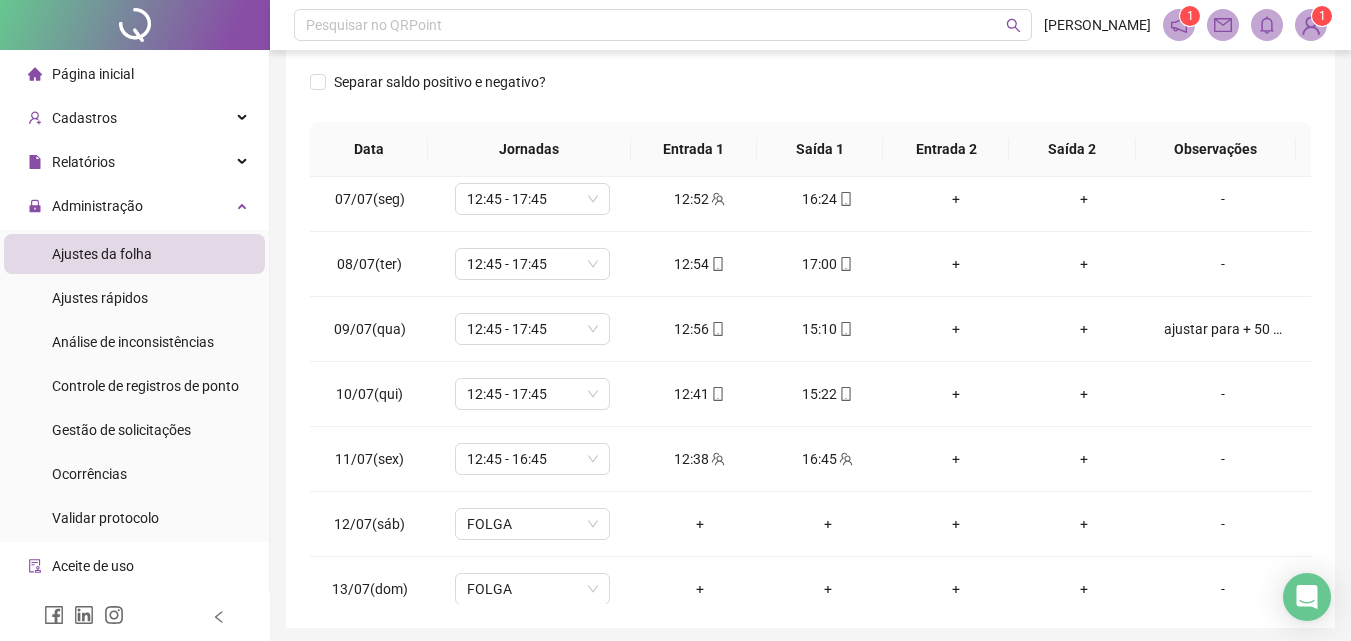 scroll, scrollTop: 381, scrollLeft: 0, axis: vertical 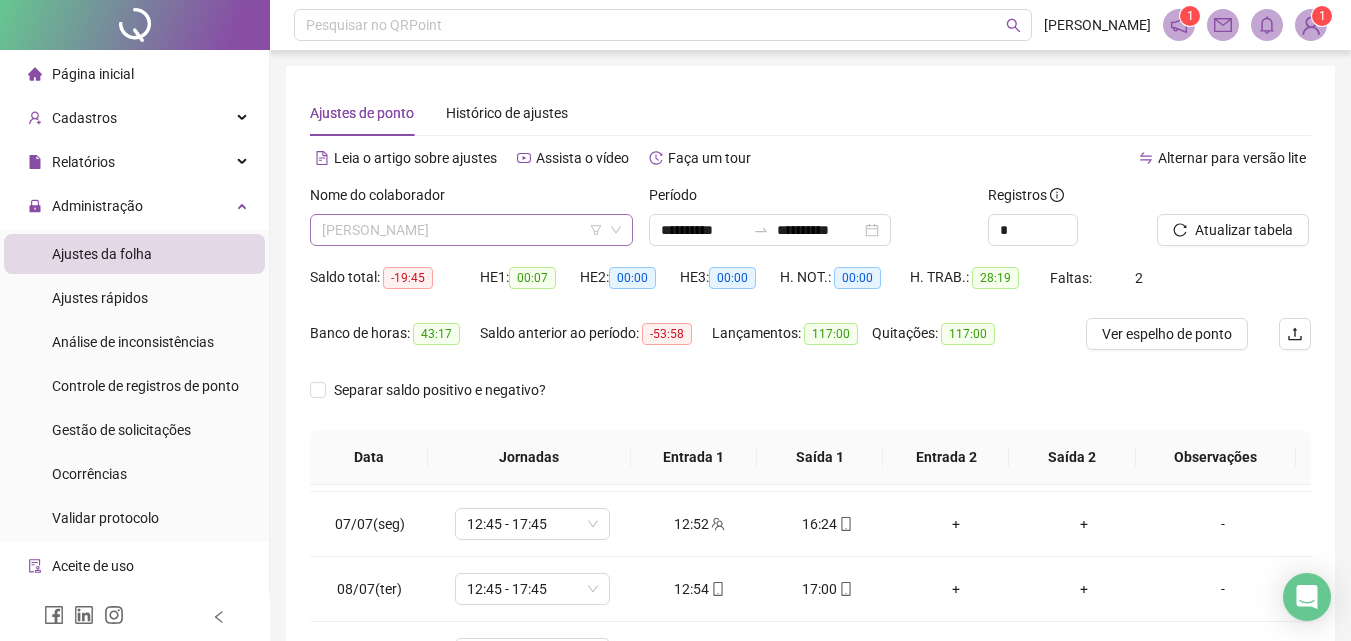 click on "[PERSON_NAME]" at bounding box center (471, 230) 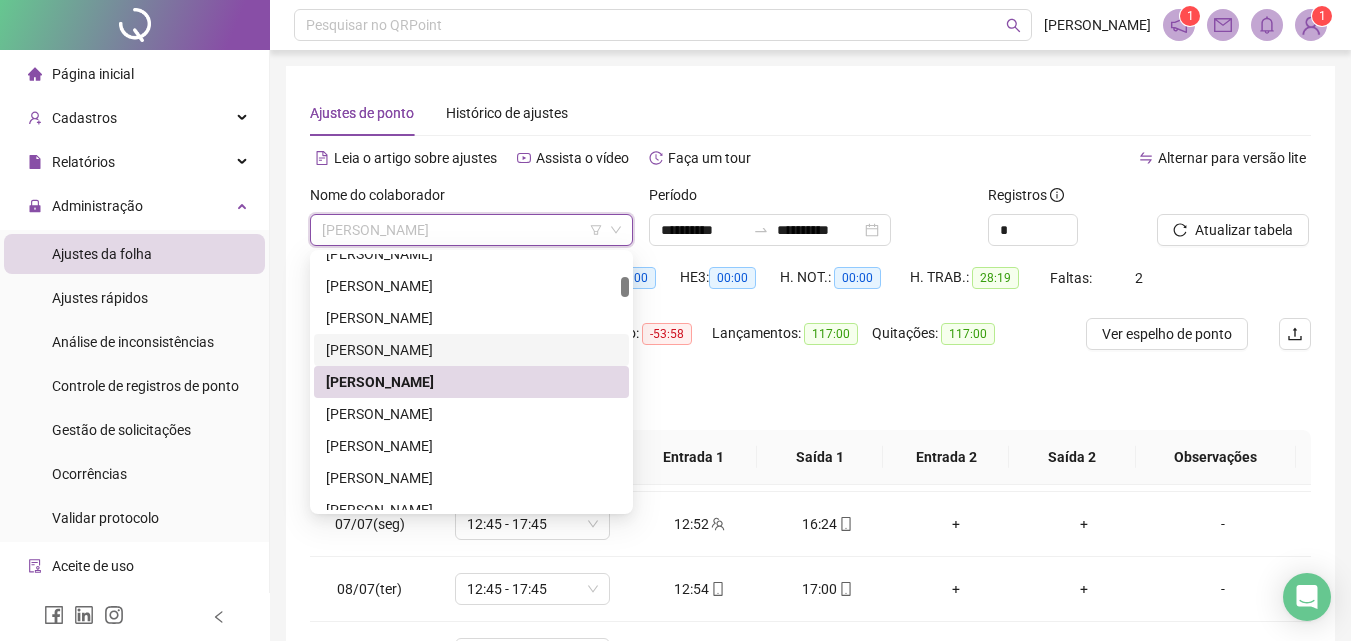 click on "[PERSON_NAME]" at bounding box center (471, 350) 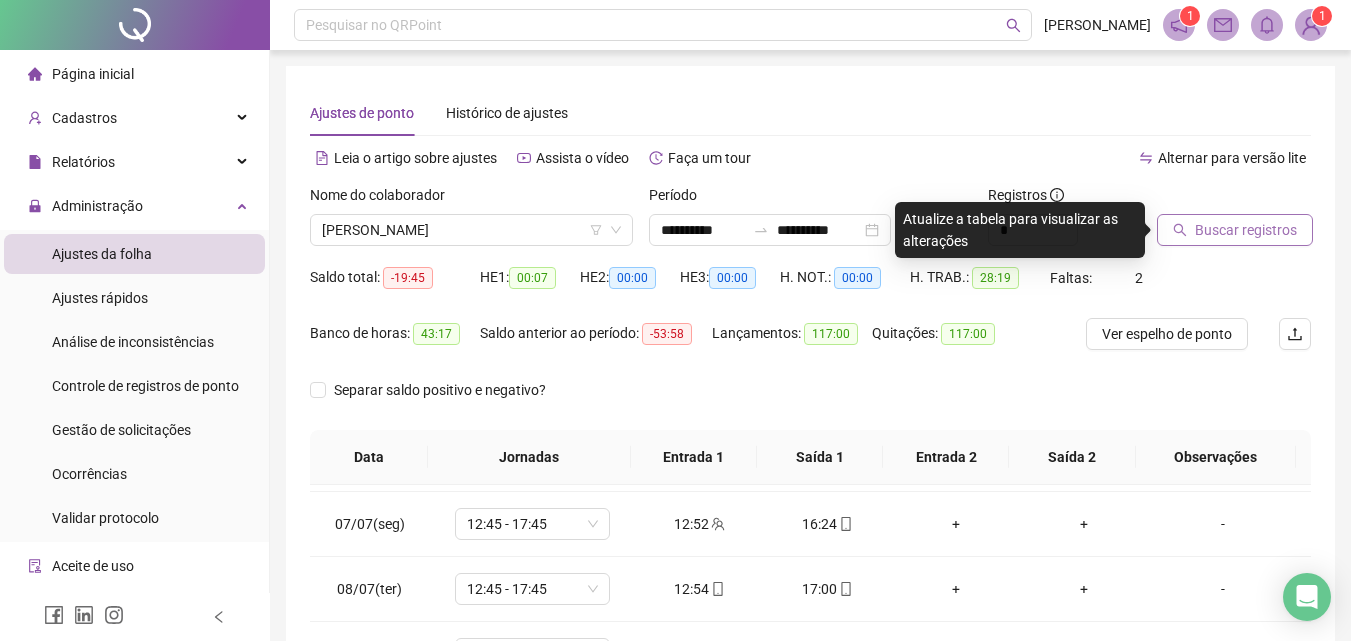click on "Buscar registros" at bounding box center (1235, 230) 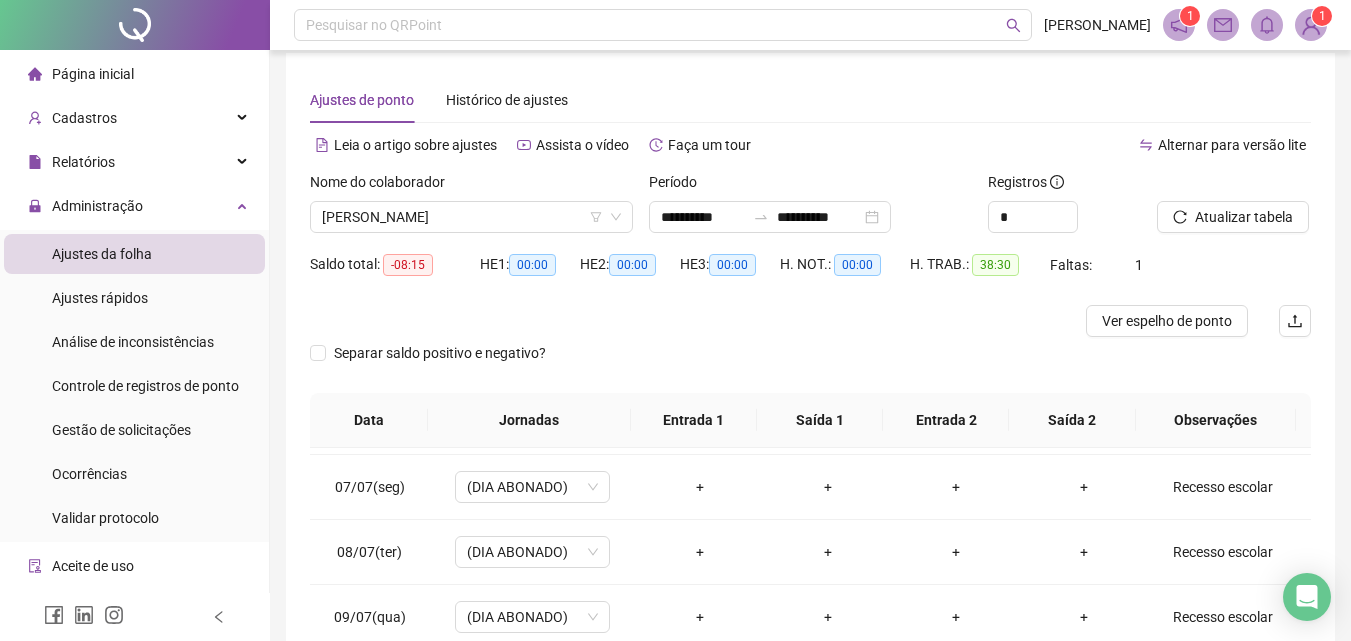 scroll, scrollTop: 0, scrollLeft: 0, axis: both 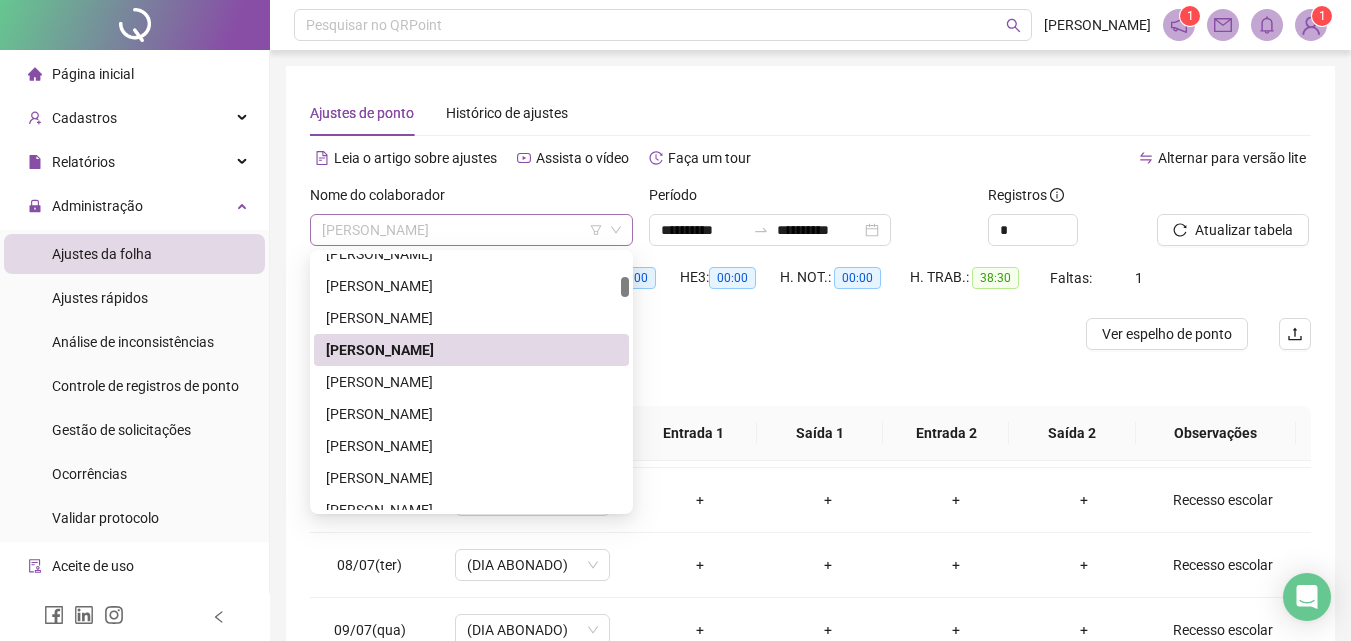 click on "[PERSON_NAME]" at bounding box center [471, 230] 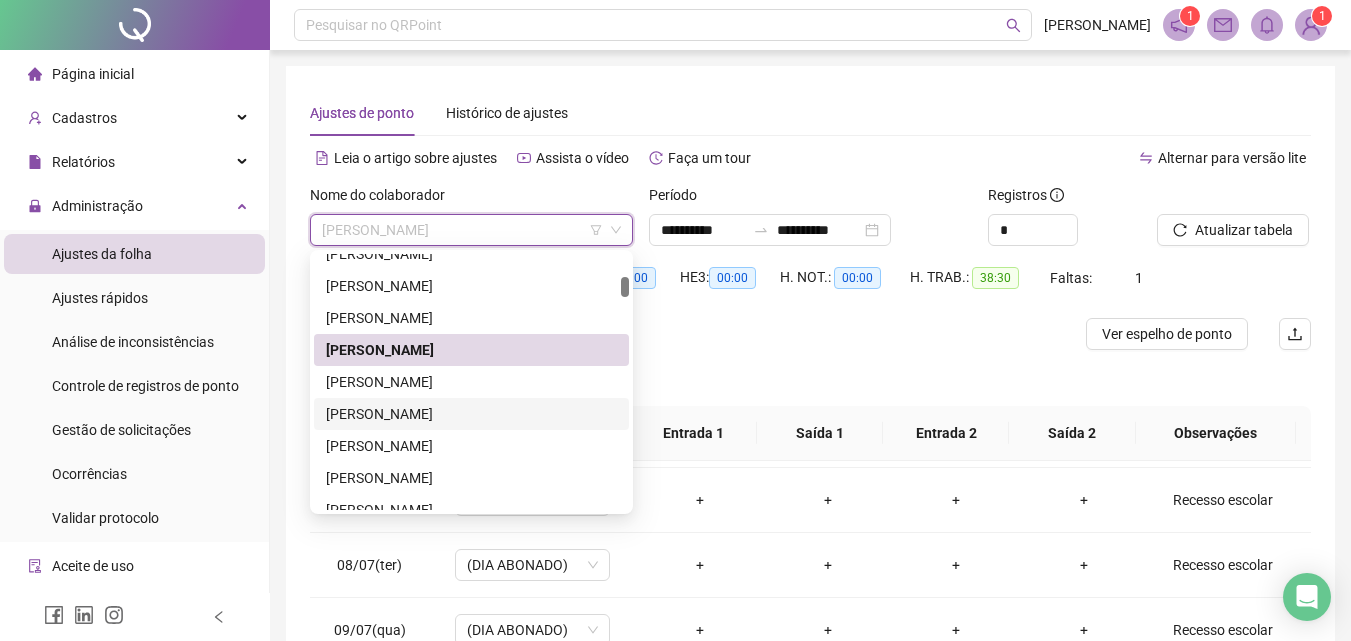 click on "[PERSON_NAME]" at bounding box center (471, 414) 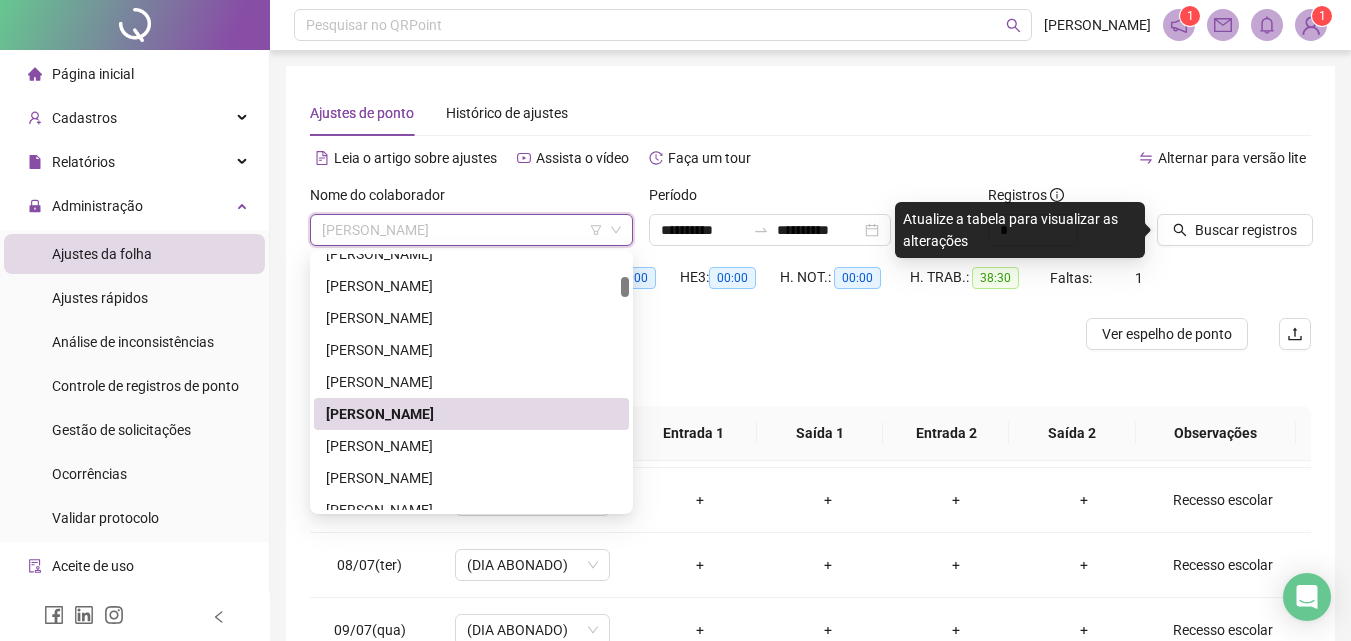 click on "[PERSON_NAME]" at bounding box center [471, 230] 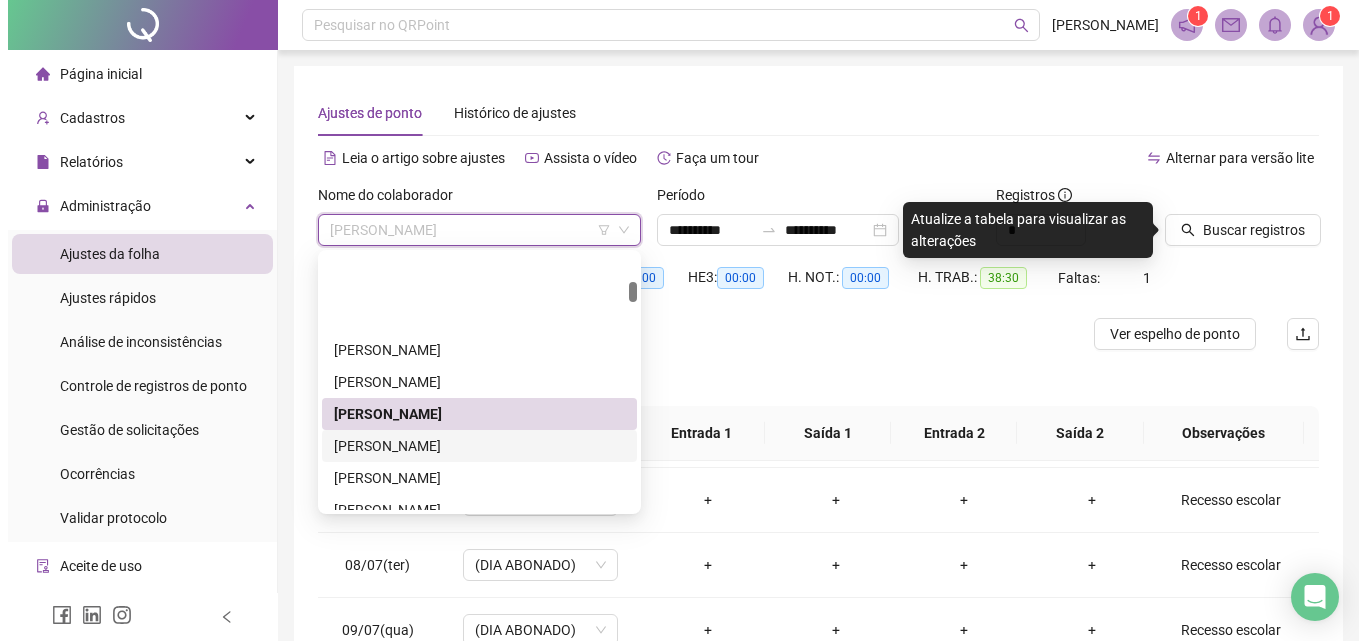 scroll, scrollTop: 500, scrollLeft: 0, axis: vertical 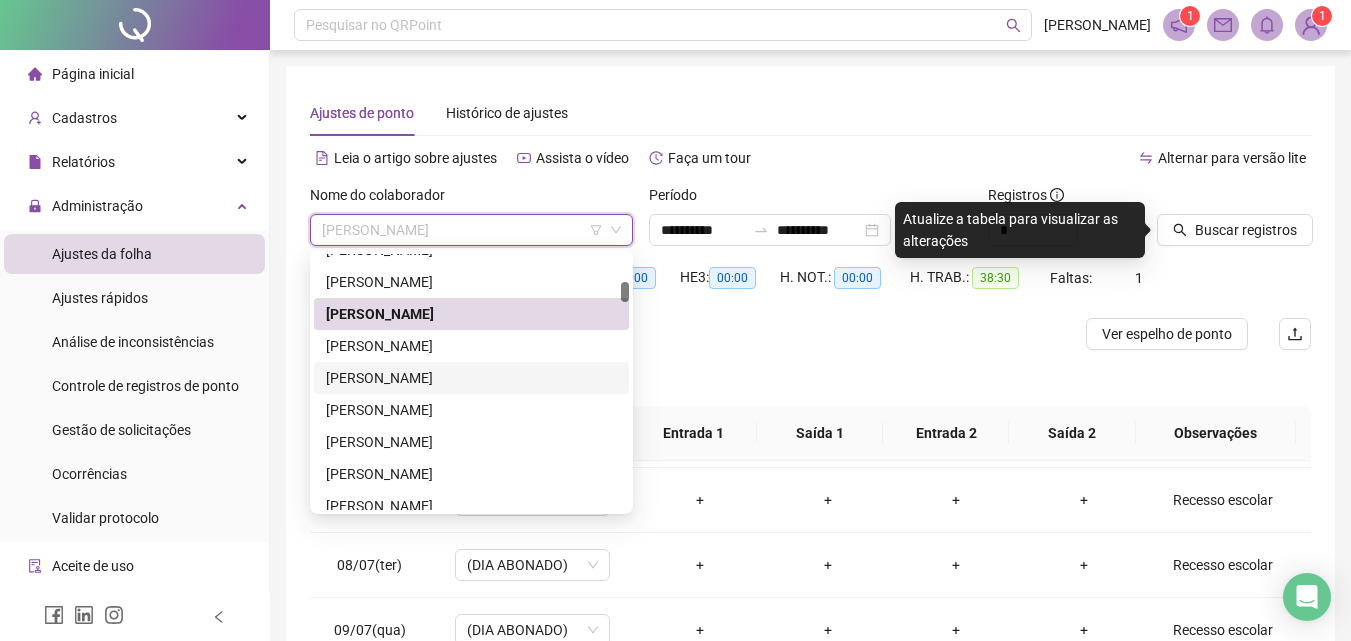 click on "[PERSON_NAME]" at bounding box center [471, 378] 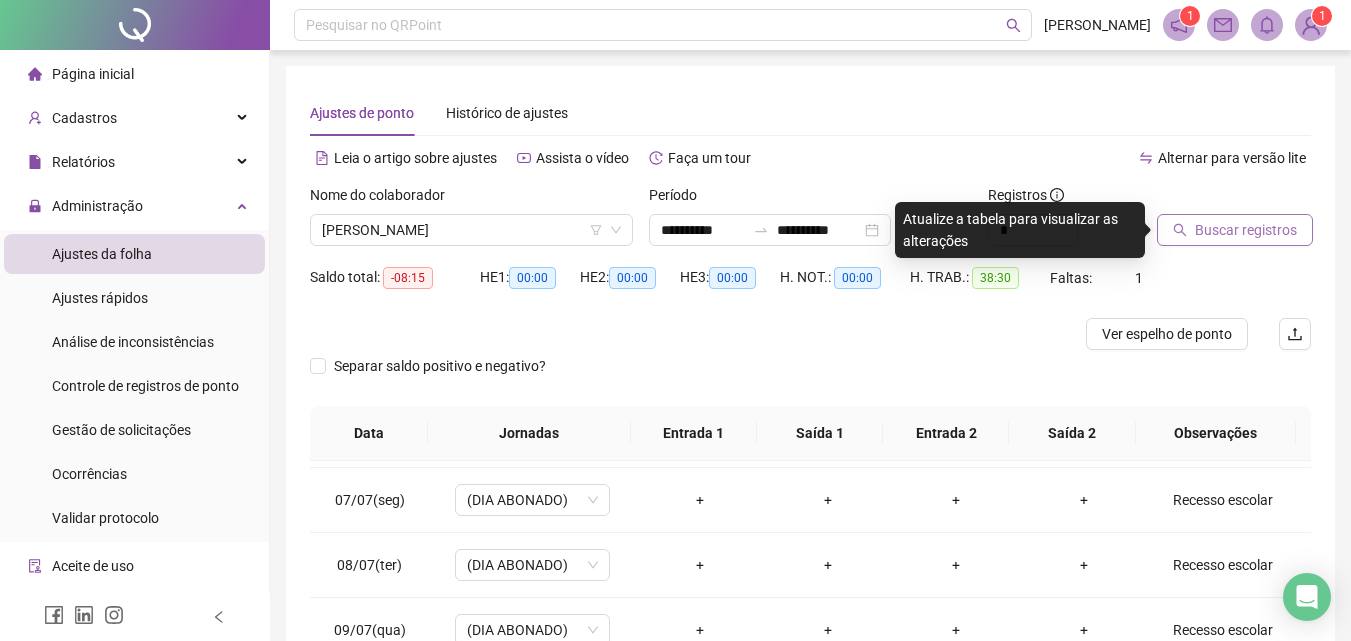 click on "Buscar registros" at bounding box center (1235, 230) 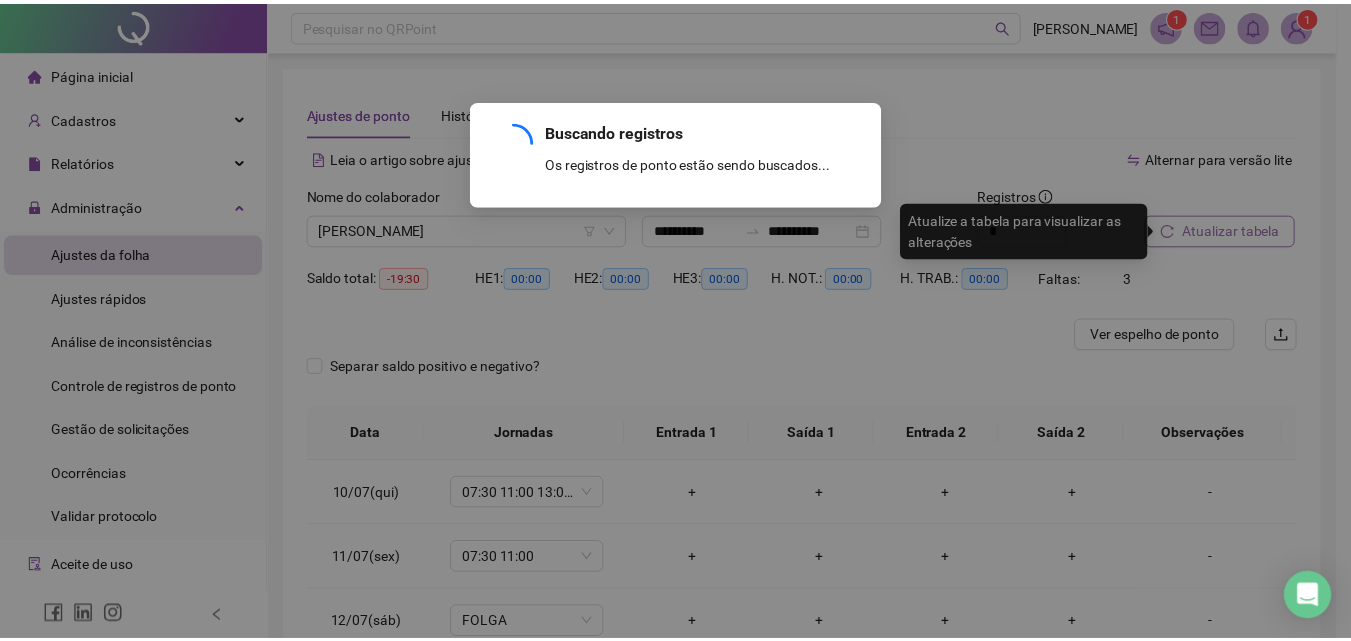 scroll, scrollTop: 0, scrollLeft: 0, axis: both 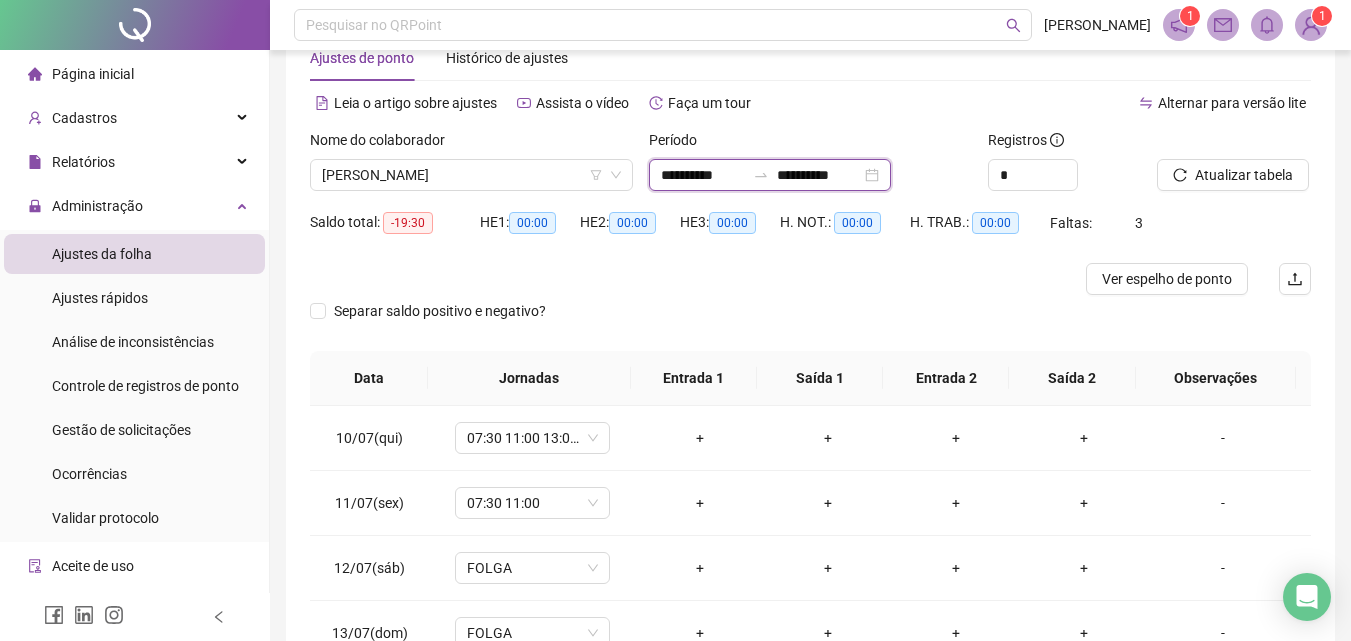 click on "**********" at bounding box center (703, 175) 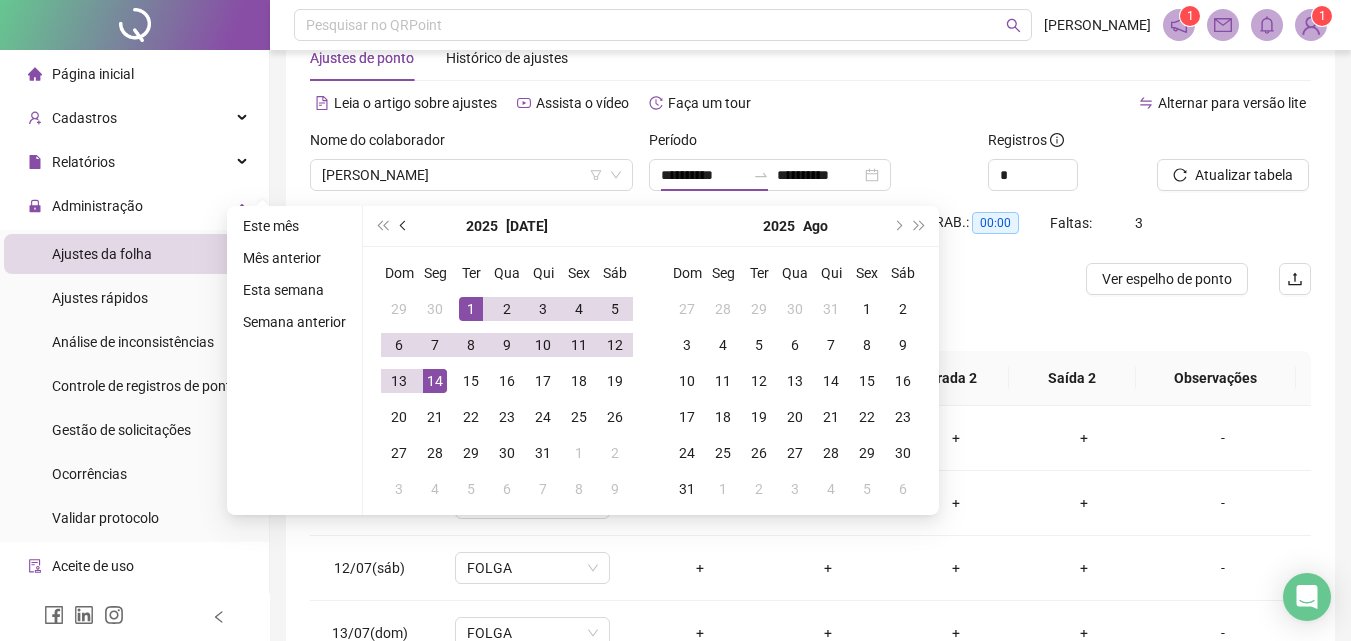 click at bounding box center [404, 226] 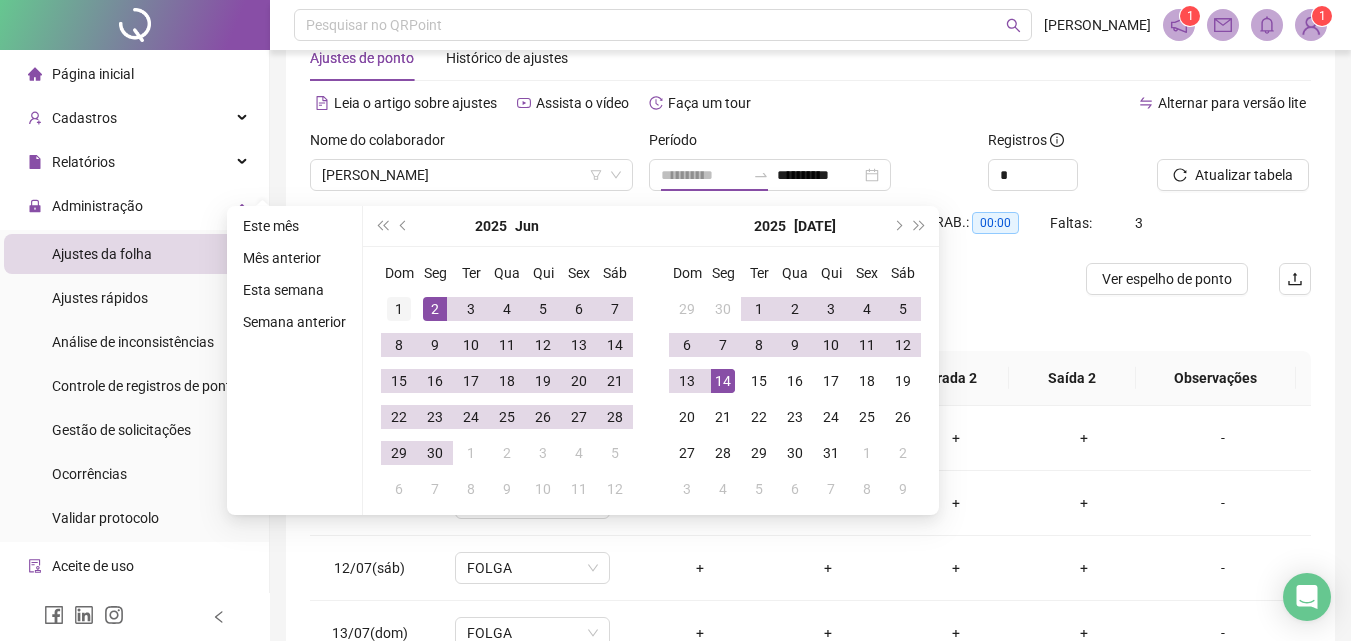 type on "**********" 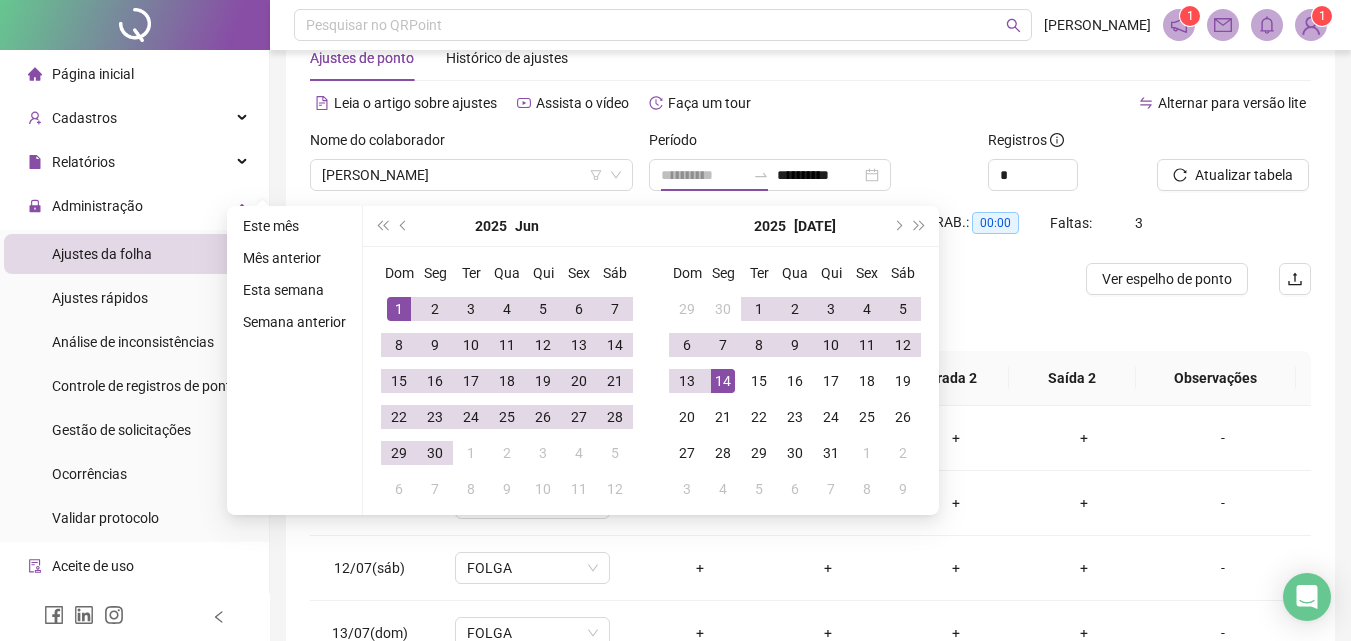 click on "1" at bounding box center (399, 309) 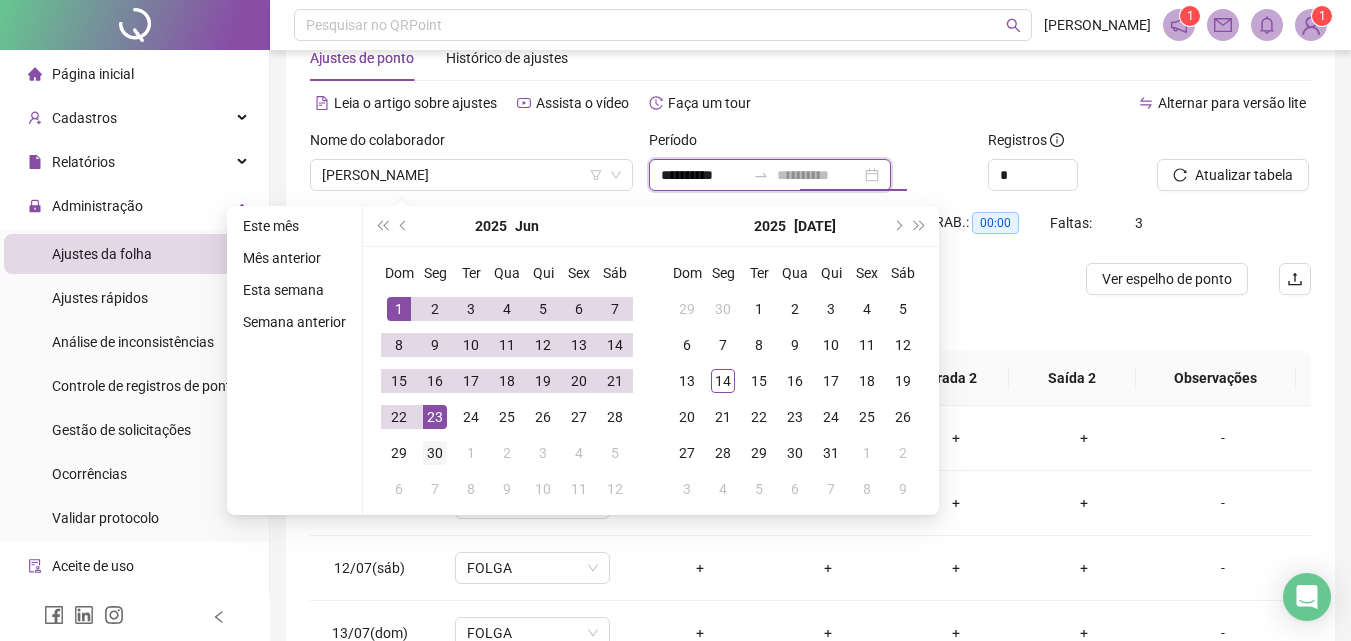 type on "**********" 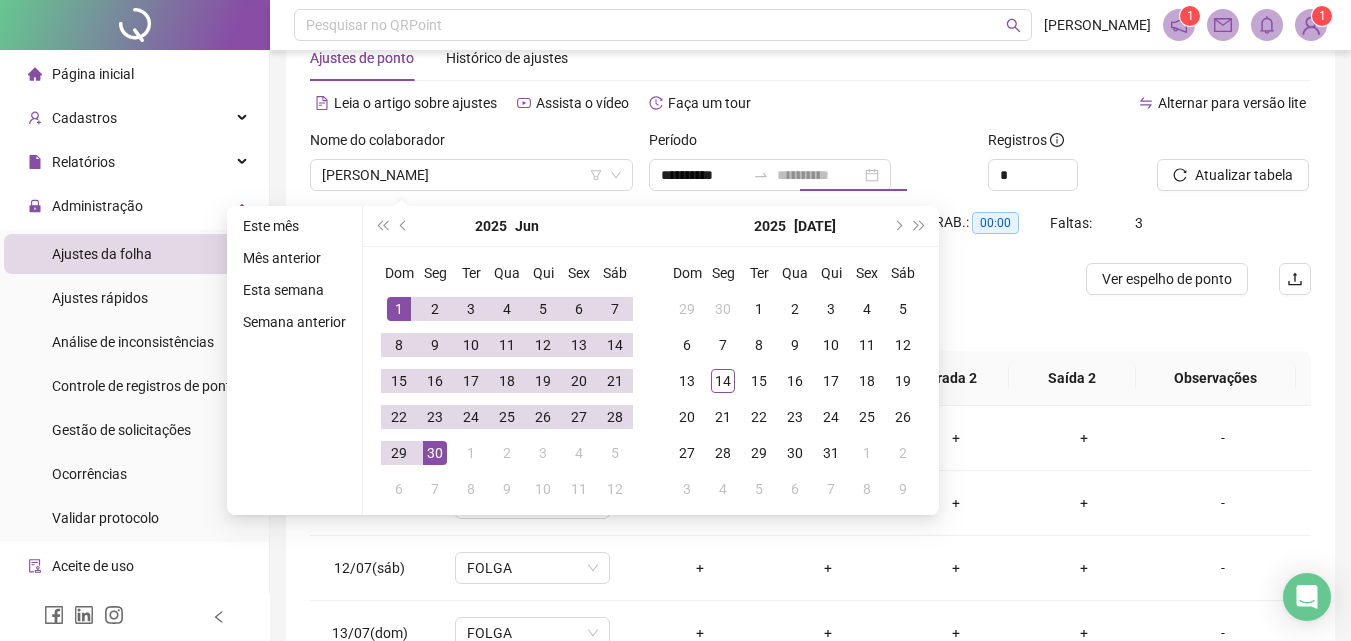 click on "30" at bounding box center (435, 453) 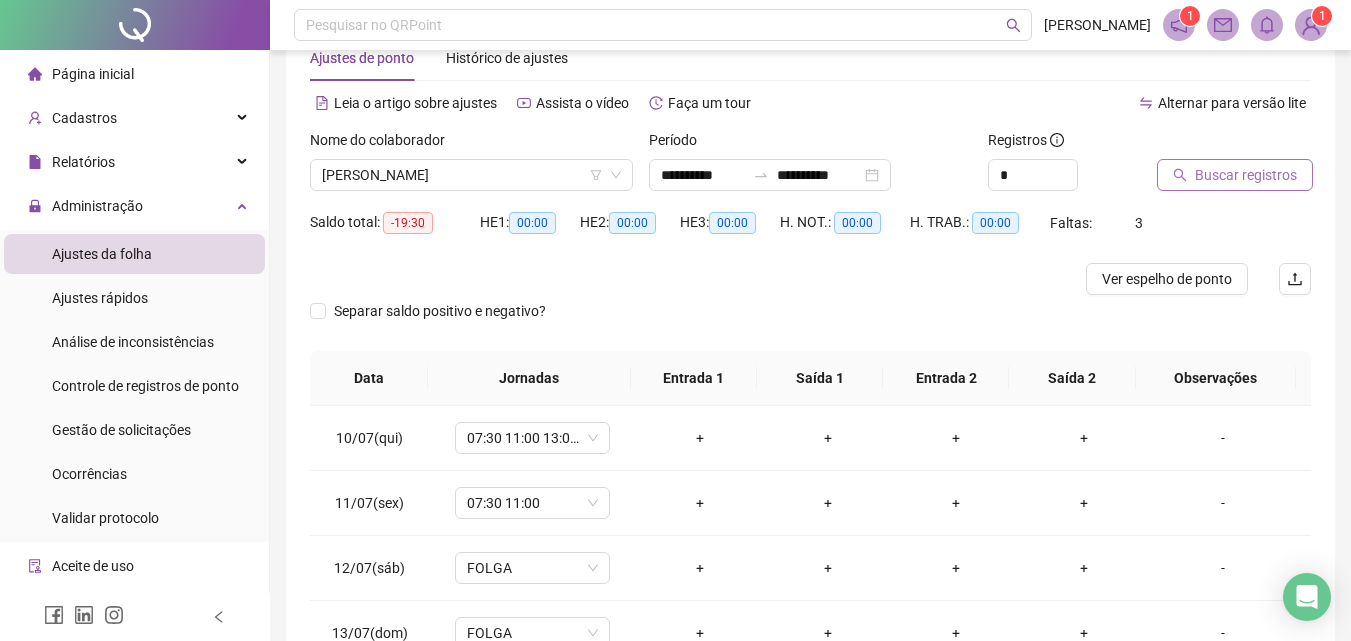 click on "Buscar registros" at bounding box center (1246, 175) 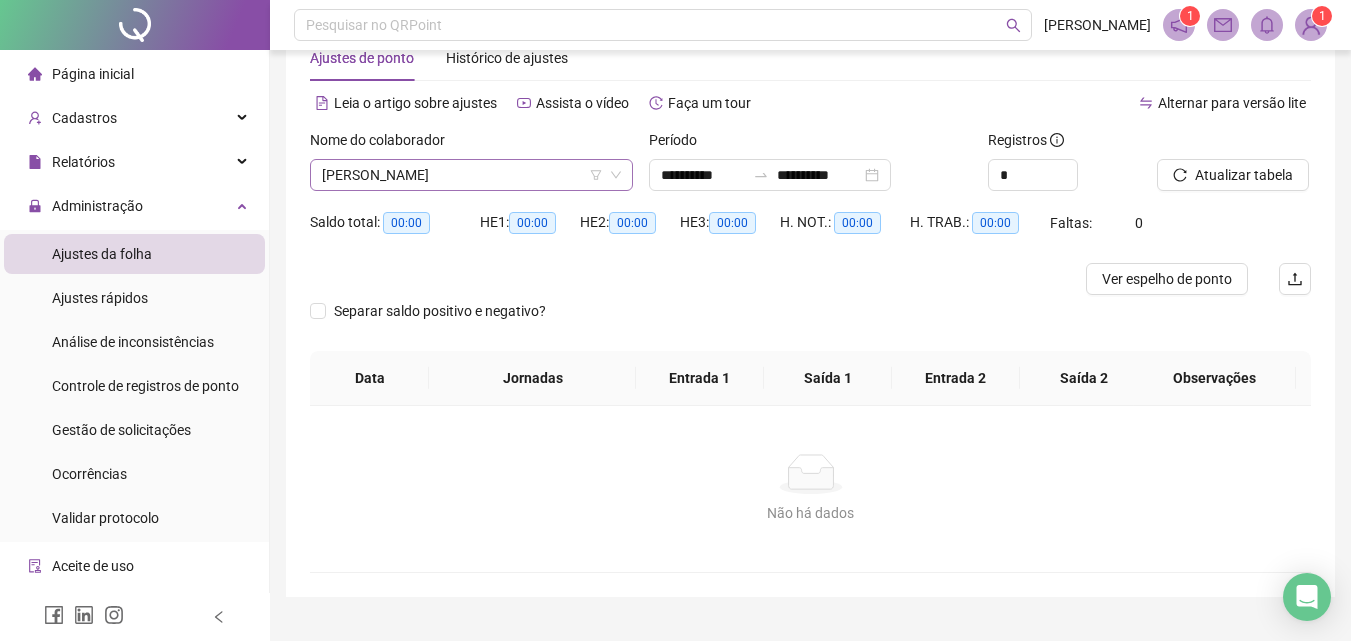 click on "[PERSON_NAME]" at bounding box center (471, 175) 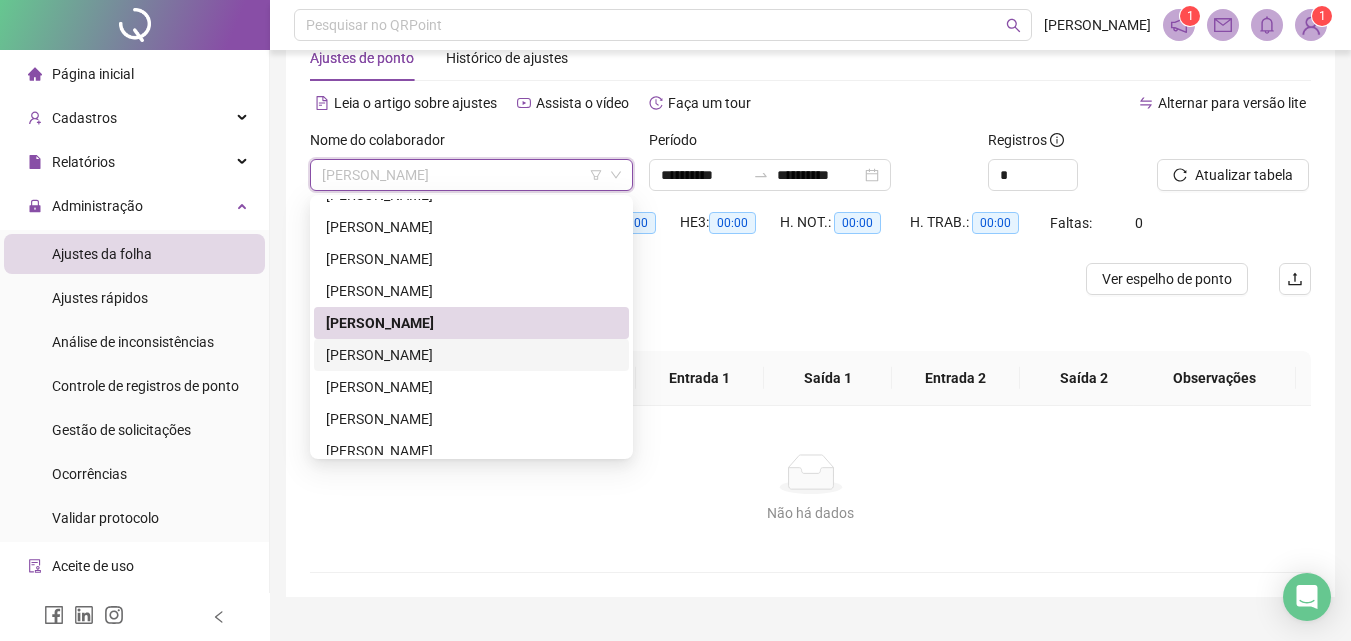 click on "[PERSON_NAME]" at bounding box center (471, 355) 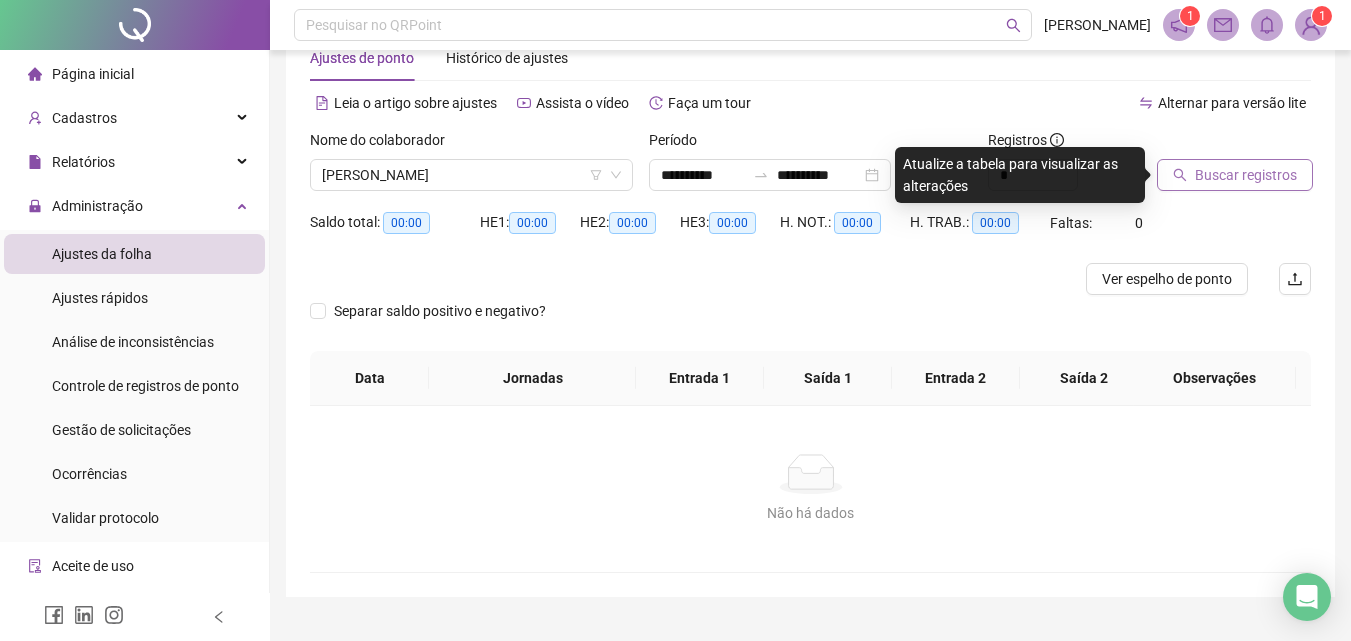 click on "Buscar registros" at bounding box center (1246, 175) 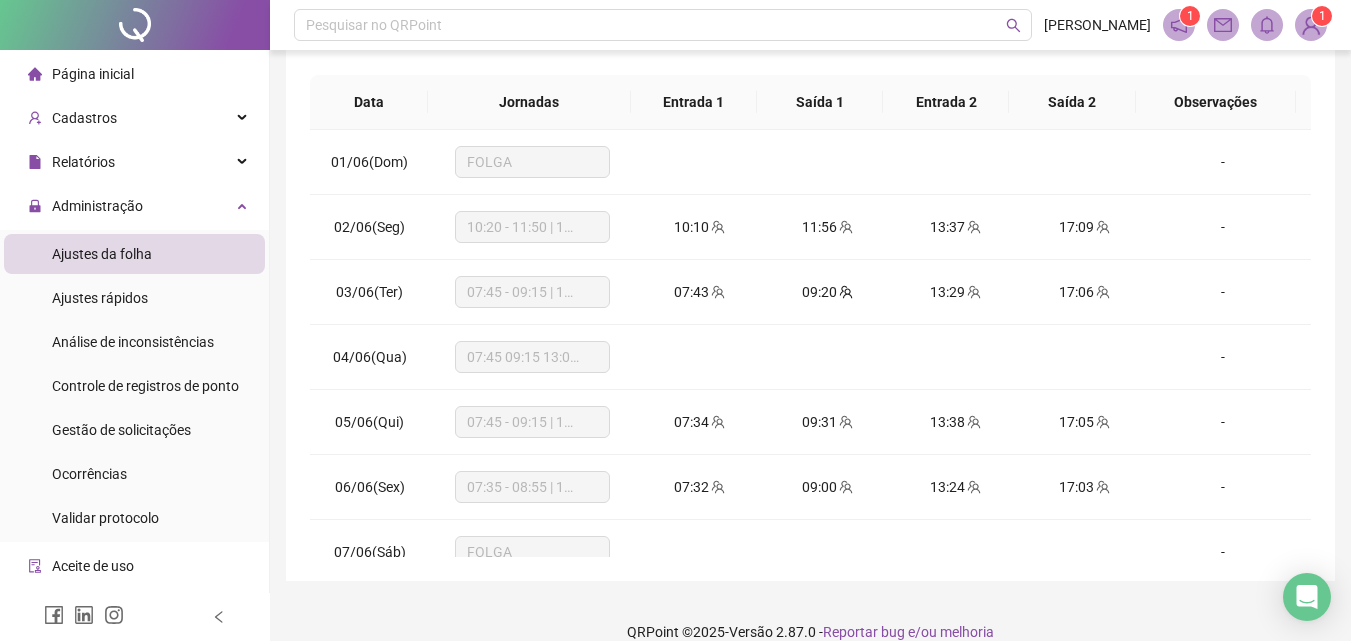 scroll, scrollTop: 381, scrollLeft: 0, axis: vertical 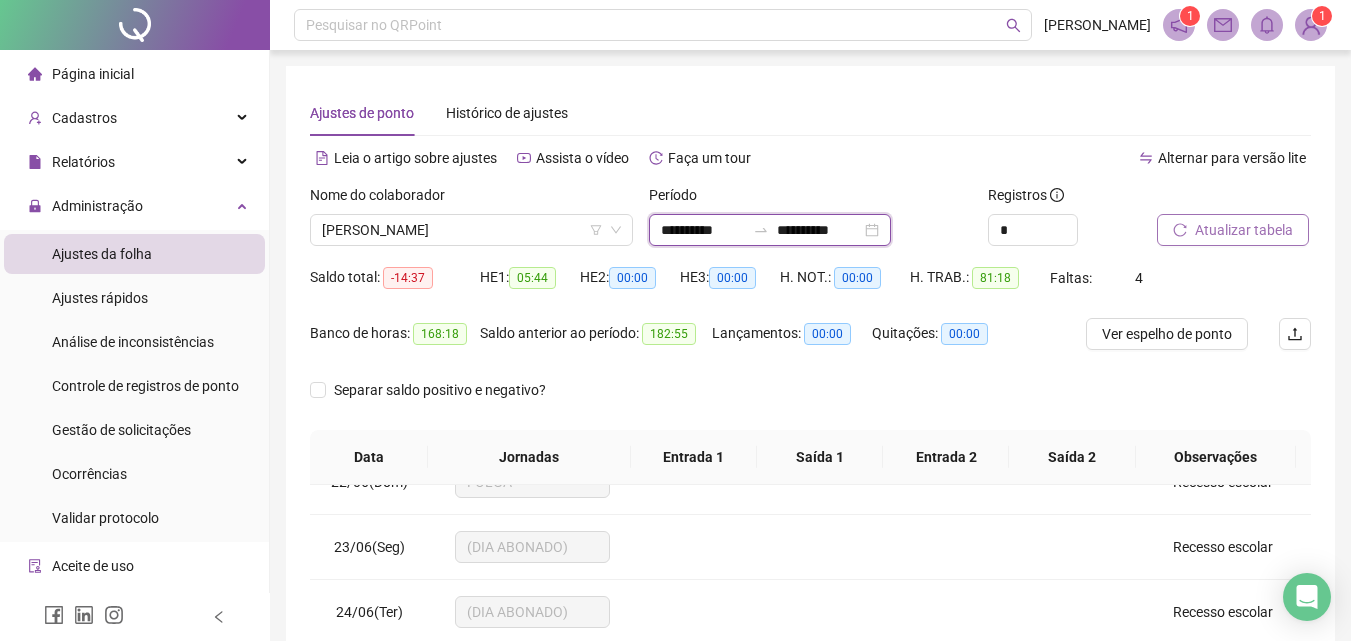 click on "**********" at bounding box center [703, 230] 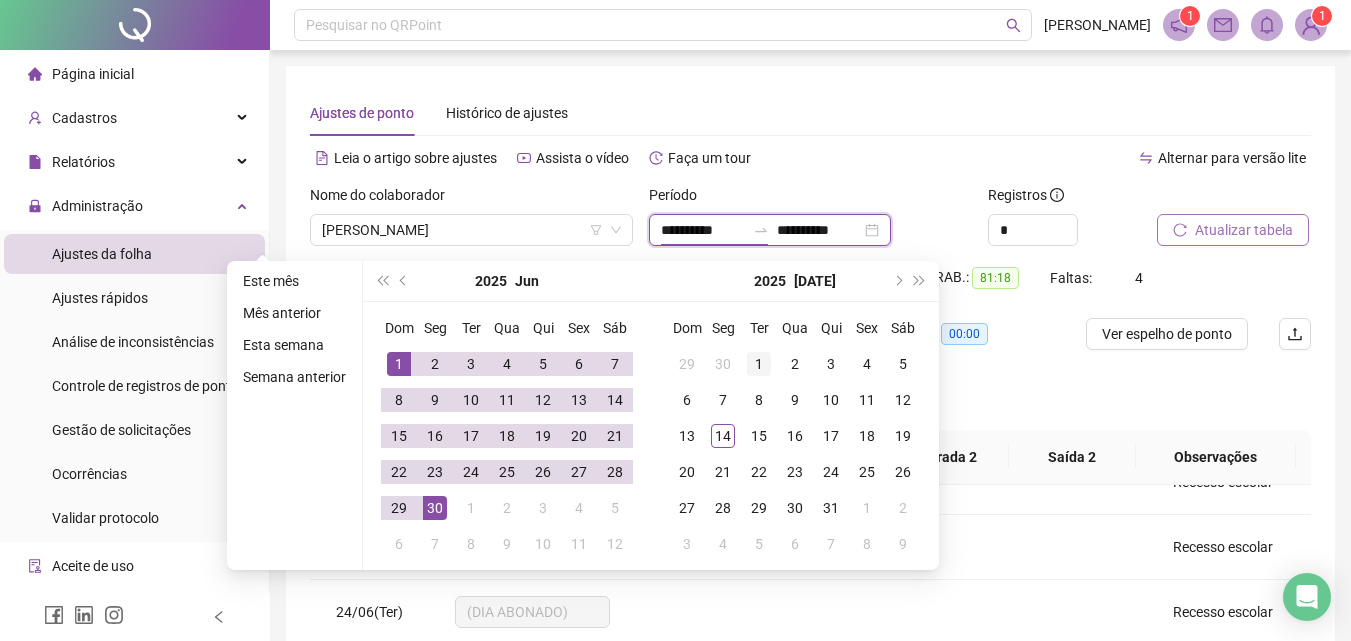 type on "**********" 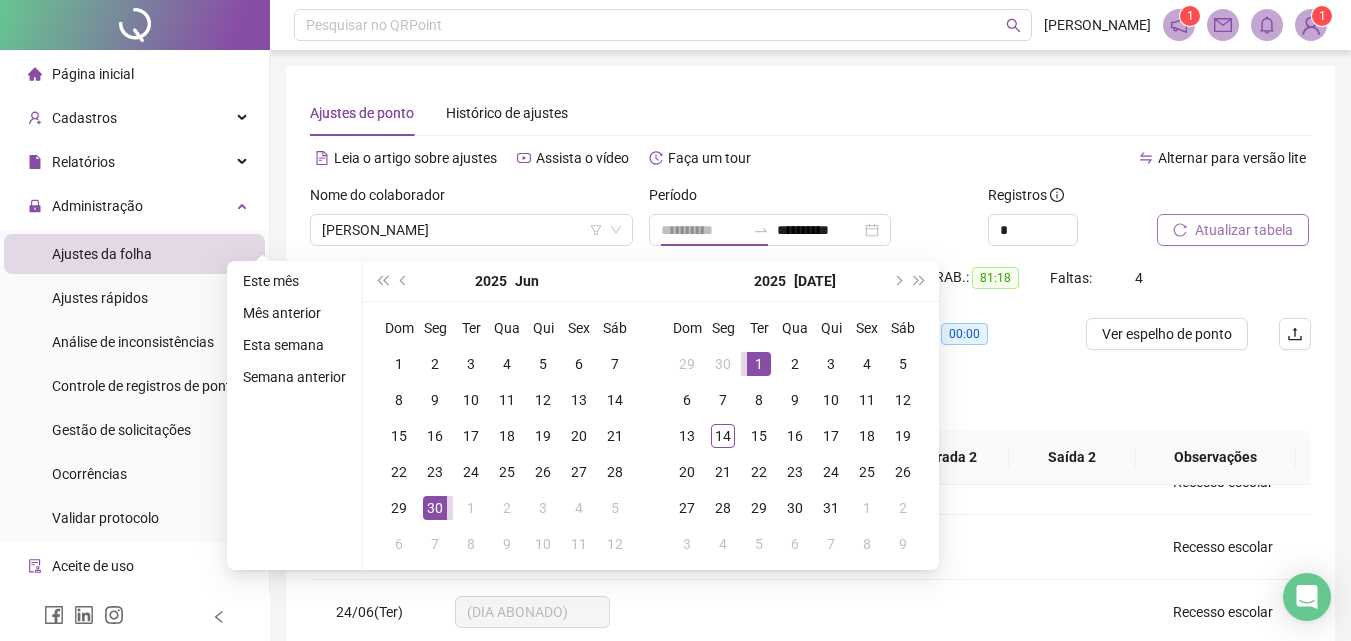 click on "1" at bounding box center (759, 364) 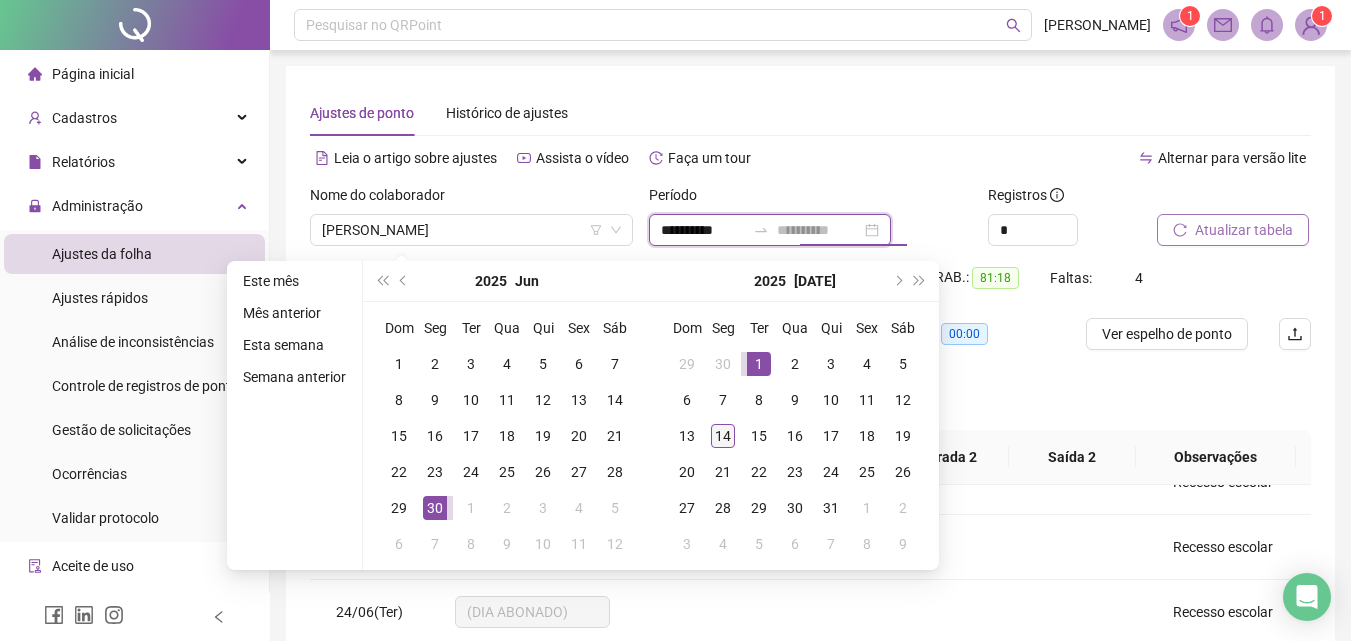 type on "**********" 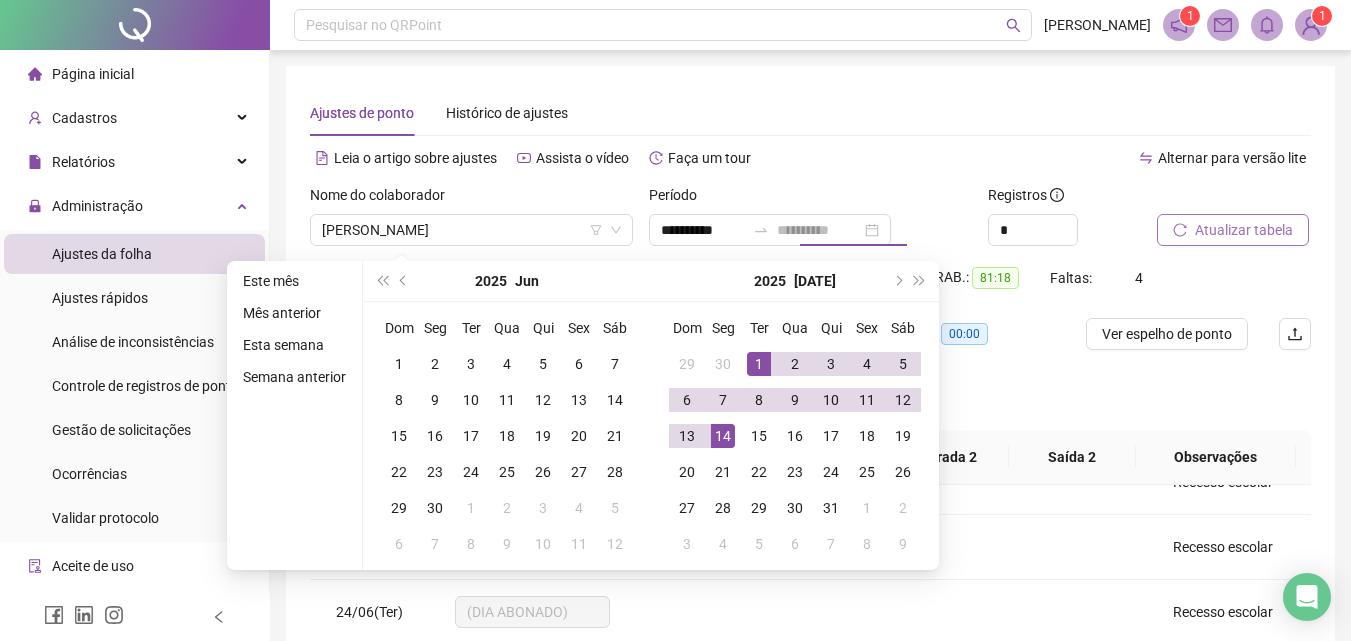 click on "14" at bounding box center [723, 436] 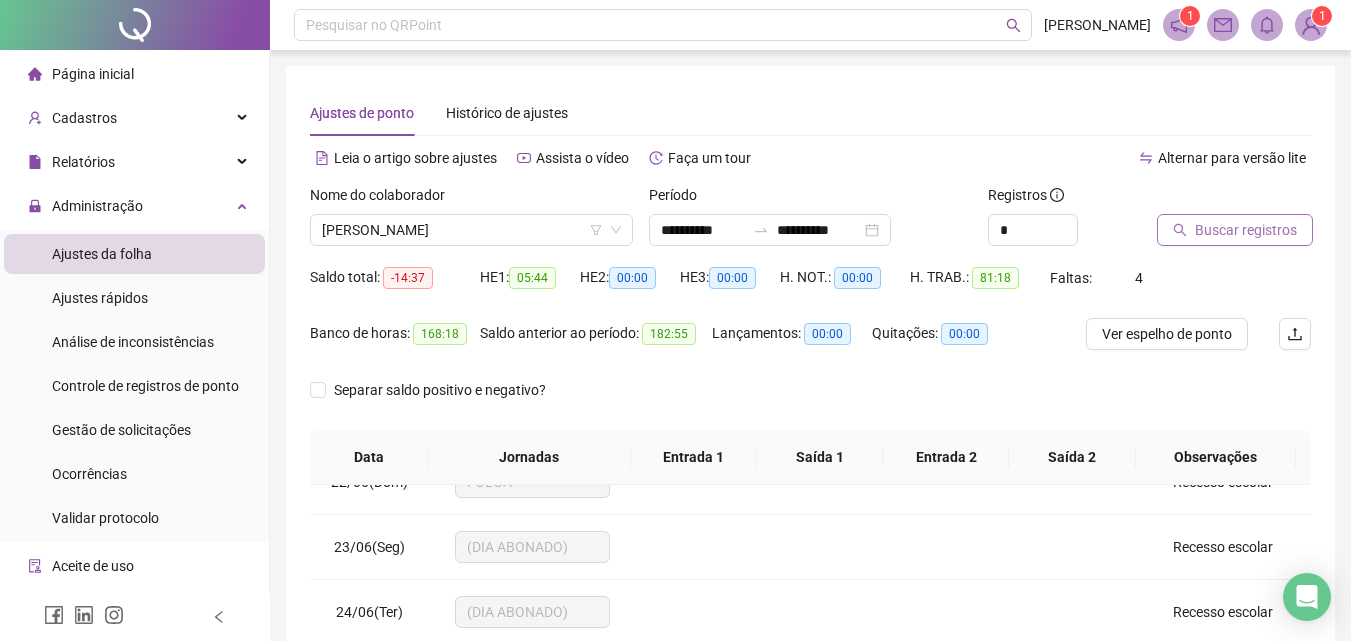 click on "Buscar registros" at bounding box center (1246, 230) 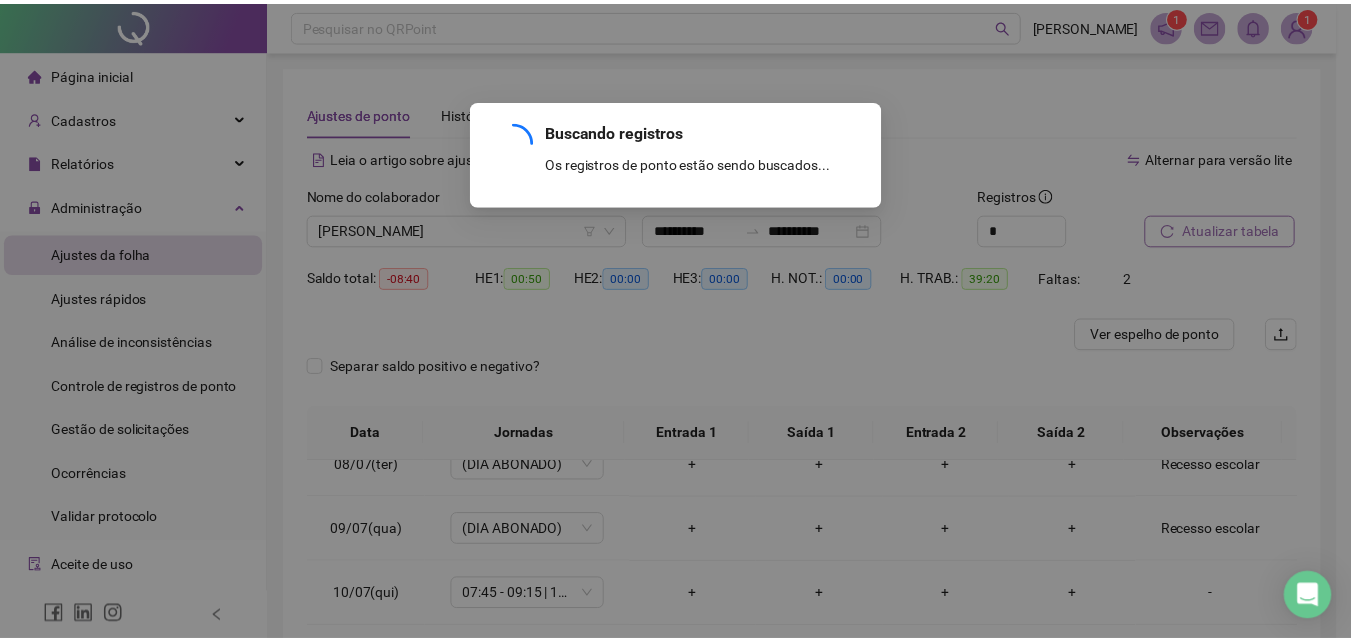 scroll, scrollTop: 483, scrollLeft: 0, axis: vertical 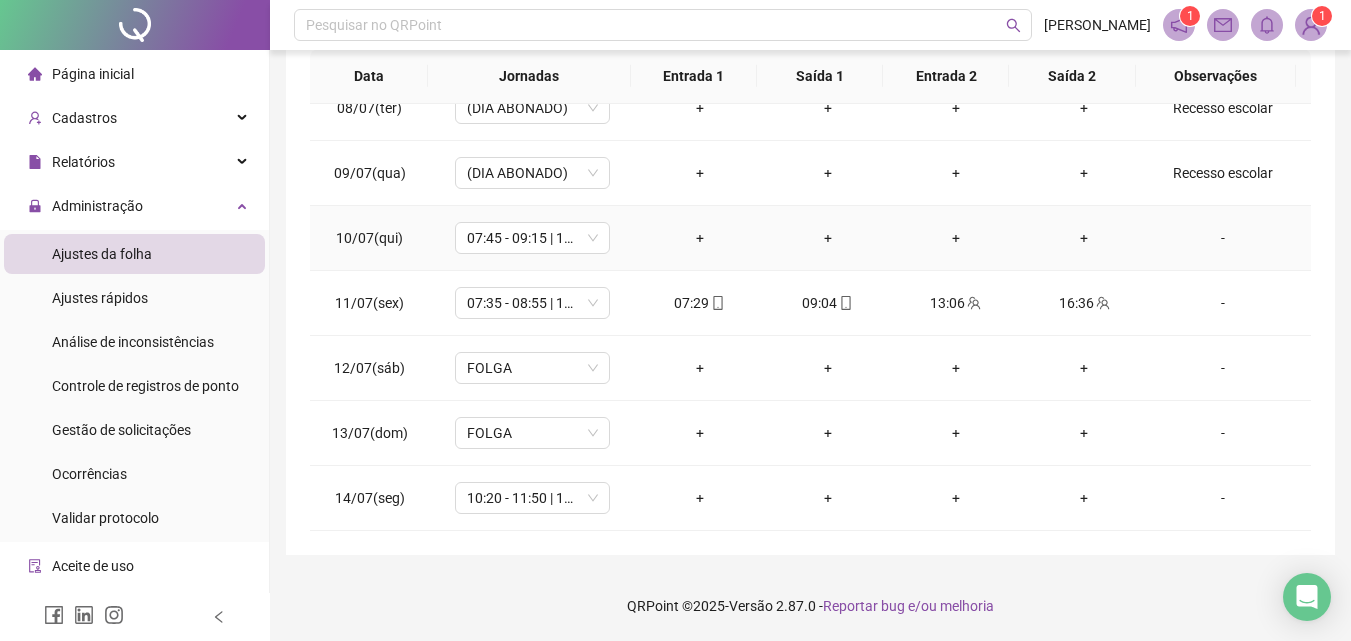 click on "-" at bounding box center [1223, 238] 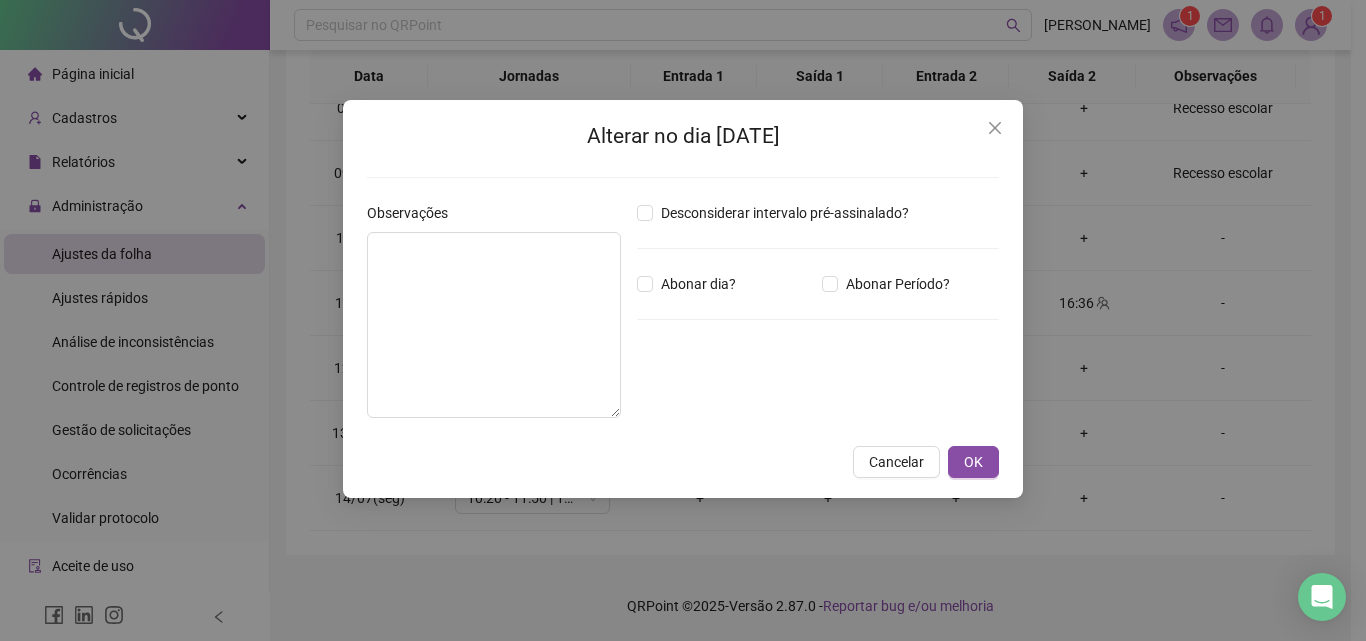click on "Alterar no dia   [DATE] Observações Desconsiderar intervalo pré-assinalado? Abonar dia? Abonar Período? Horas a abonar ***** Aplicar regime de compensação Cancelar OK" at bounding box center (683, 320) 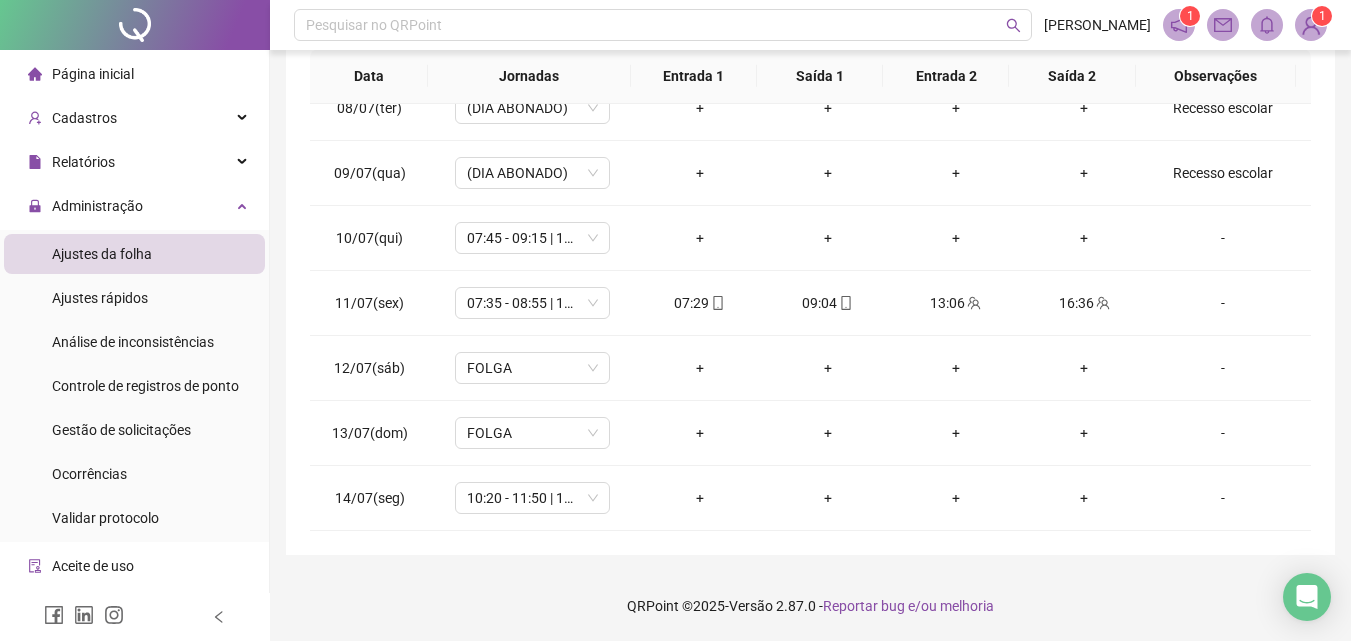 click on "11/07(sex)" at bounding box center (369, 303) 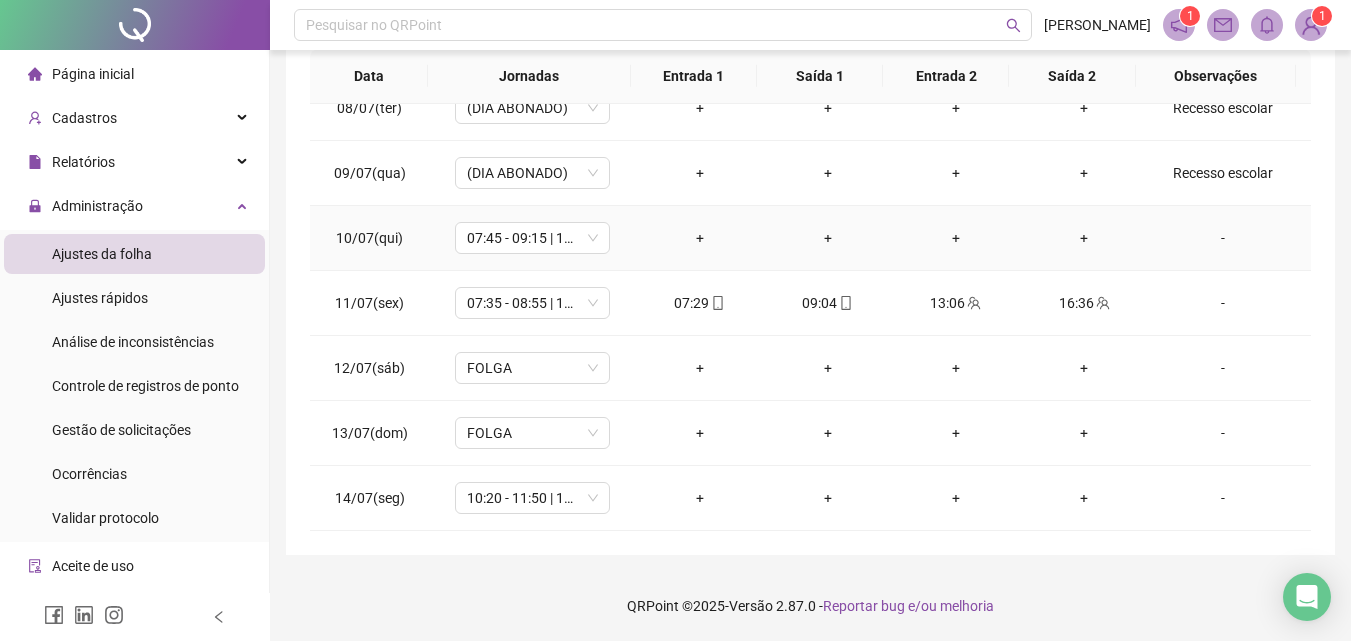 click on "-" at bounding box center [1223, 238] 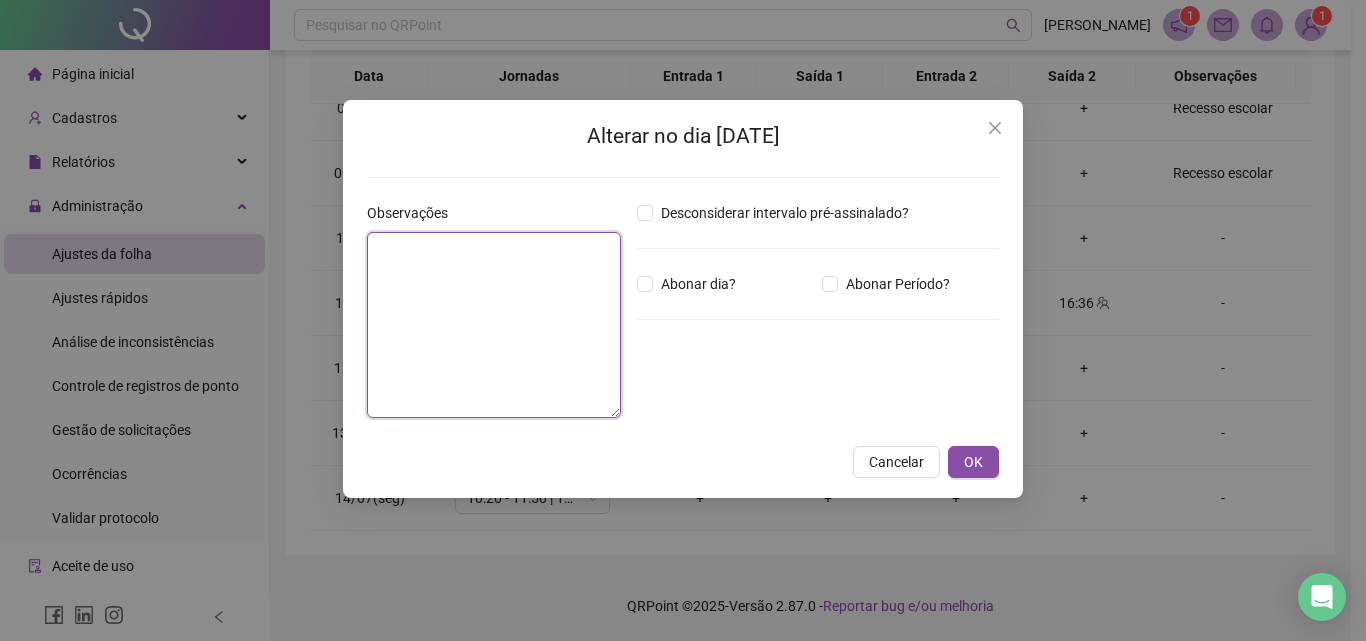 click at bounding box center [494, 325] 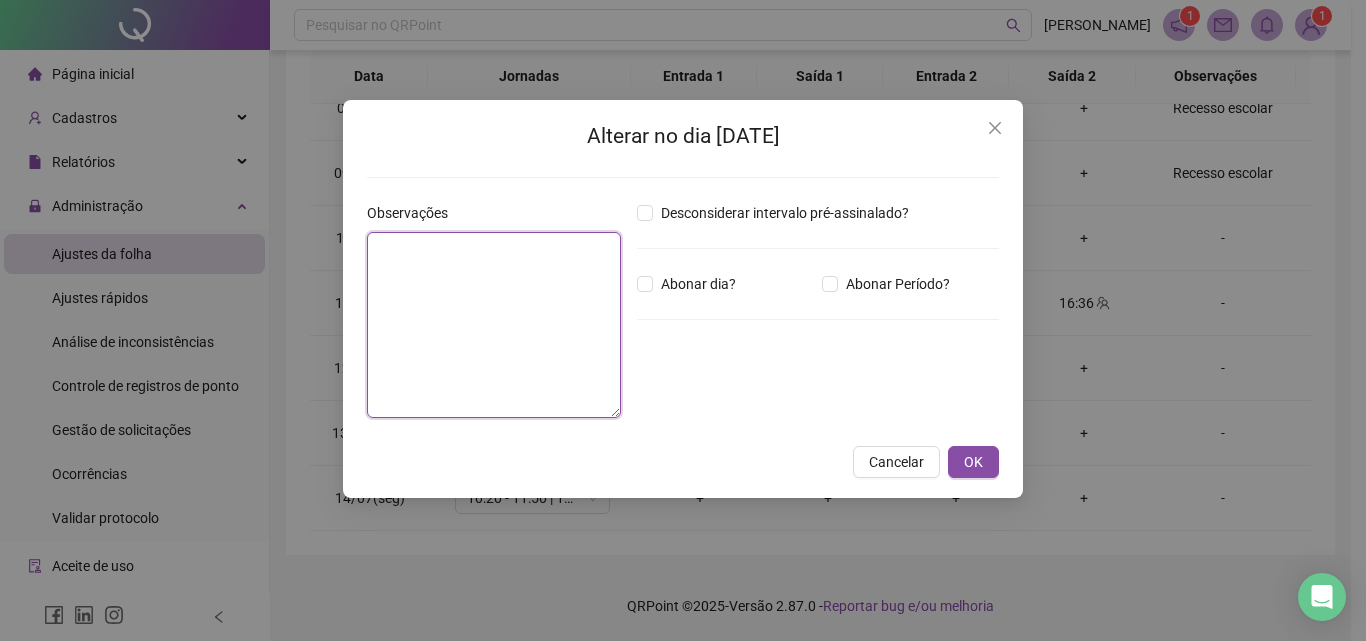 paste on "**********" 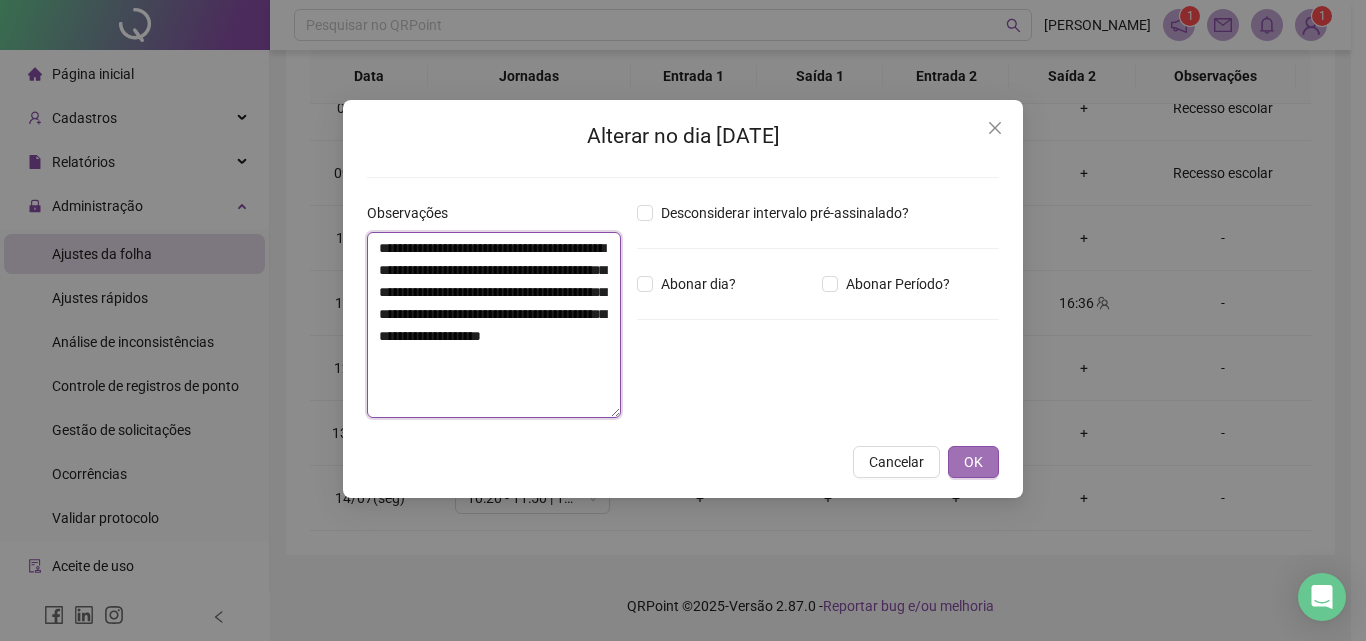 type on "**********" 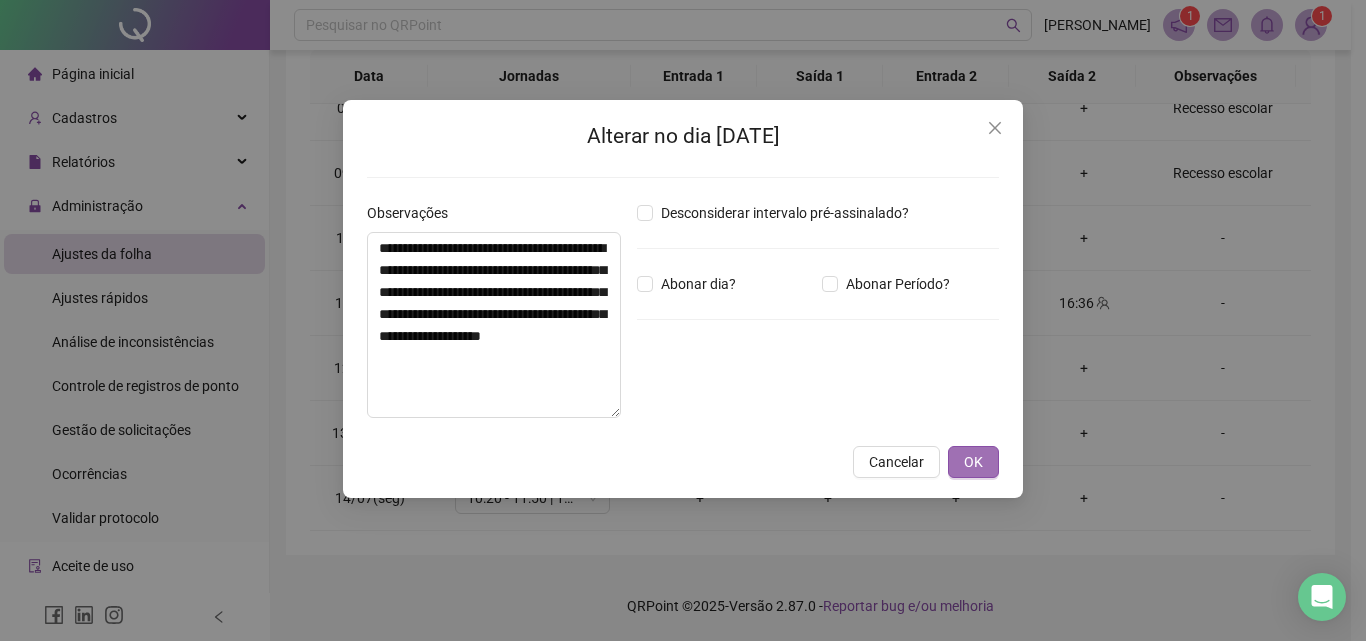 click on "OK" at bounding box center [973, 462] 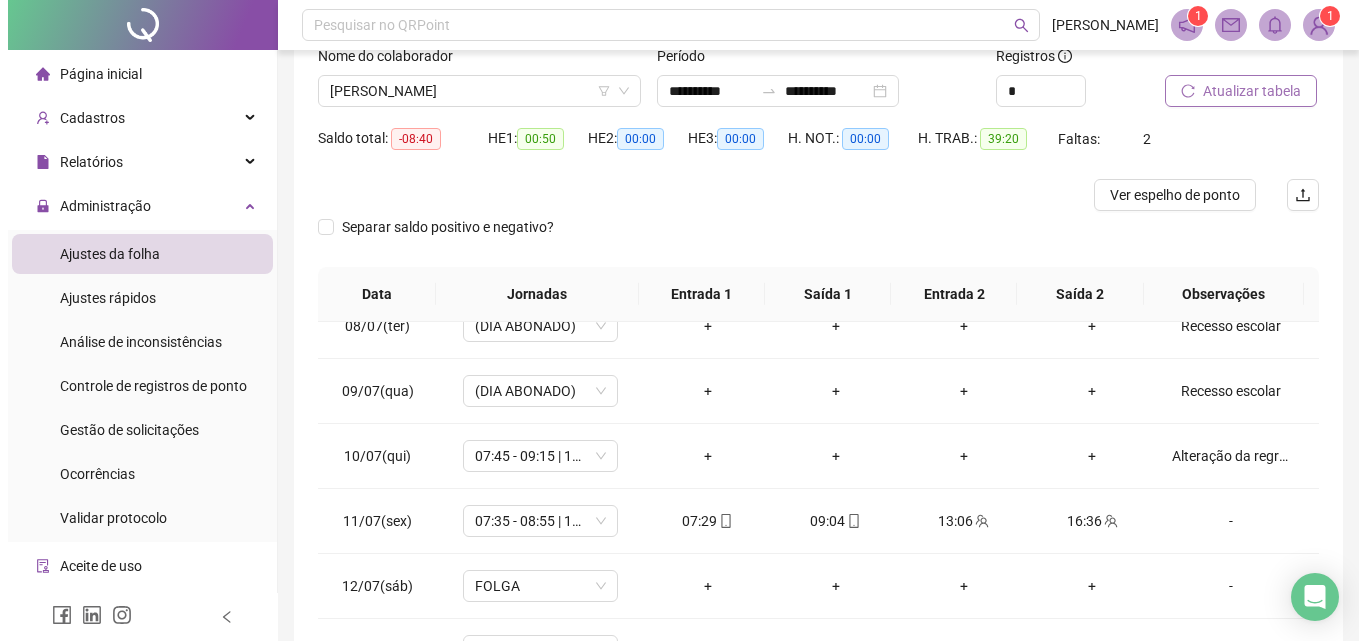scroll, scrollTop: 0, scrollLeft: 0, axis: both 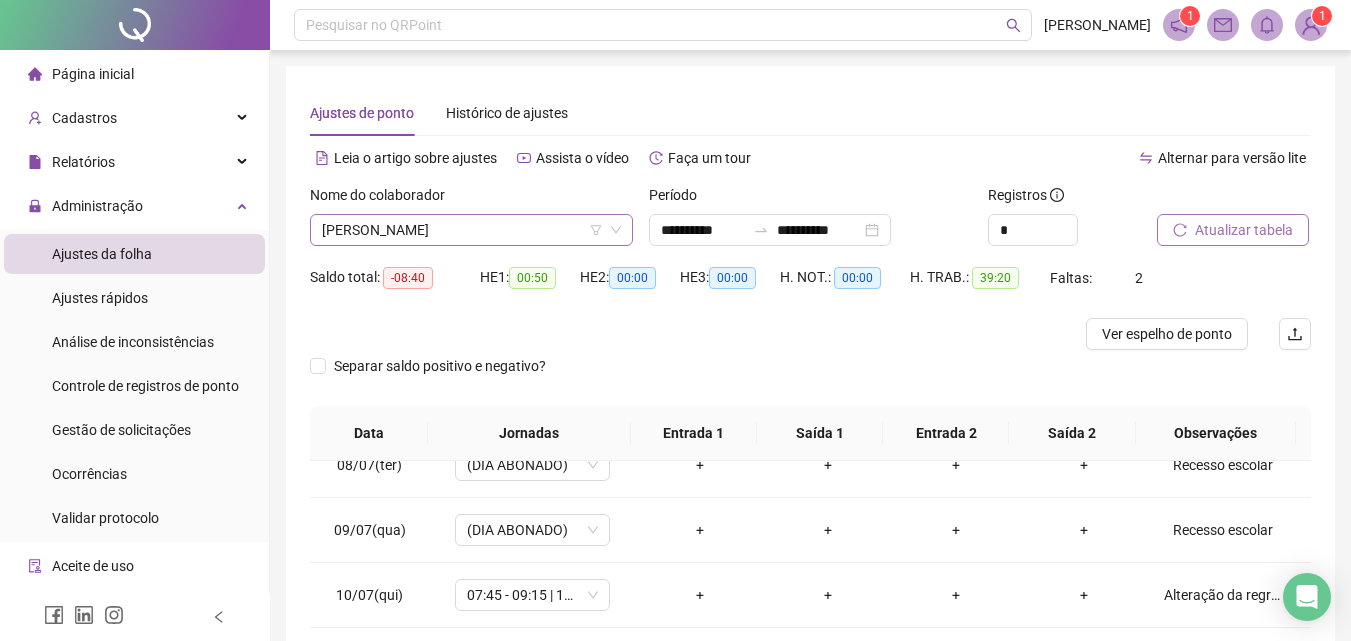 click on "[PERSON_NAME]" at bounding box center [471, 230] 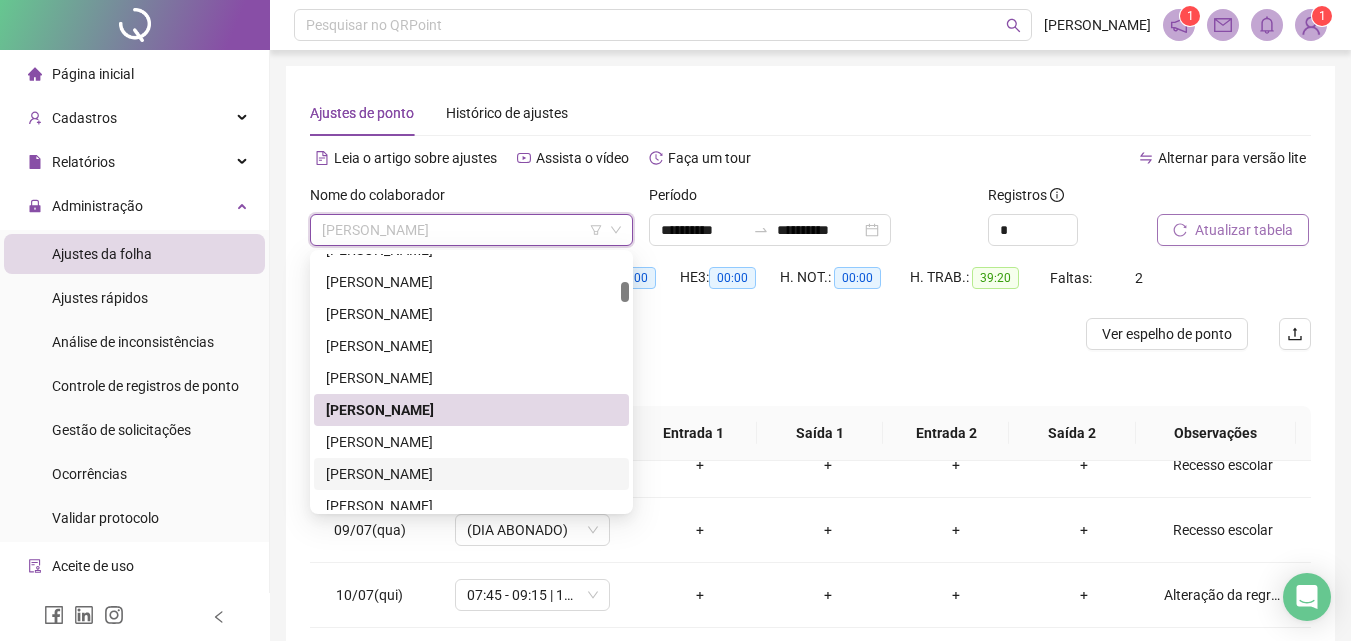 click on "[PERSON_NAME]" at bounding box center [471, 474] 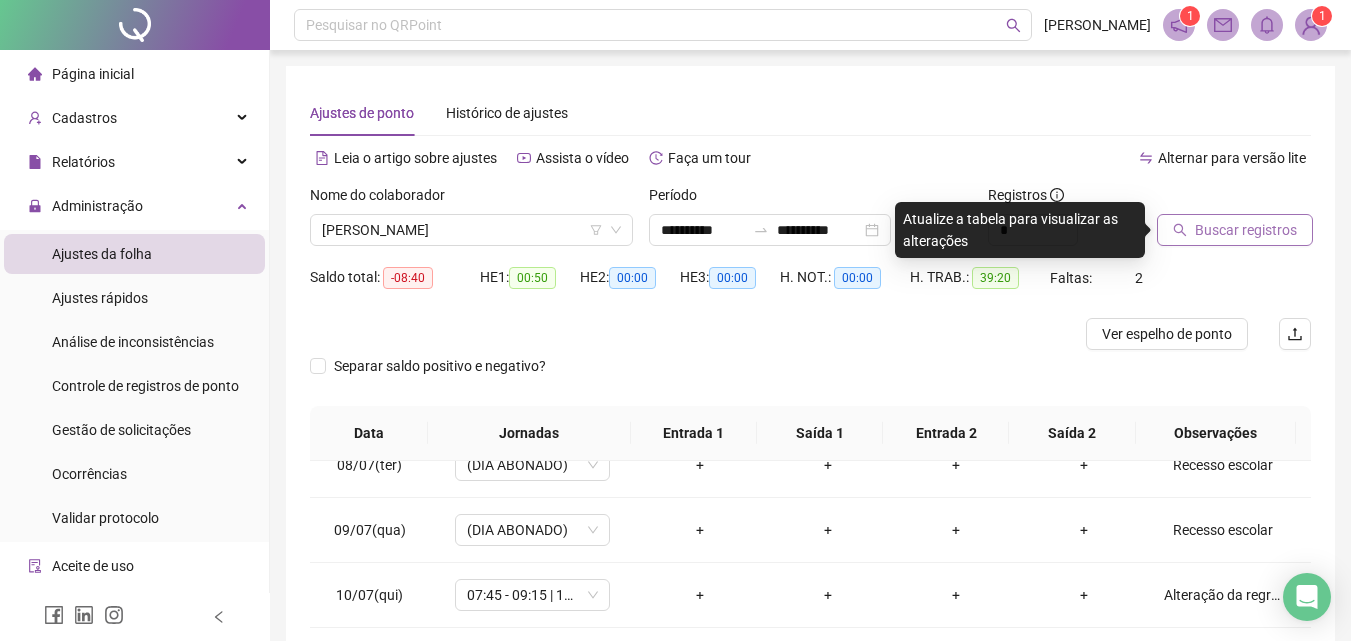 click on "Buscar registros" at bounding box center (1246, 230) 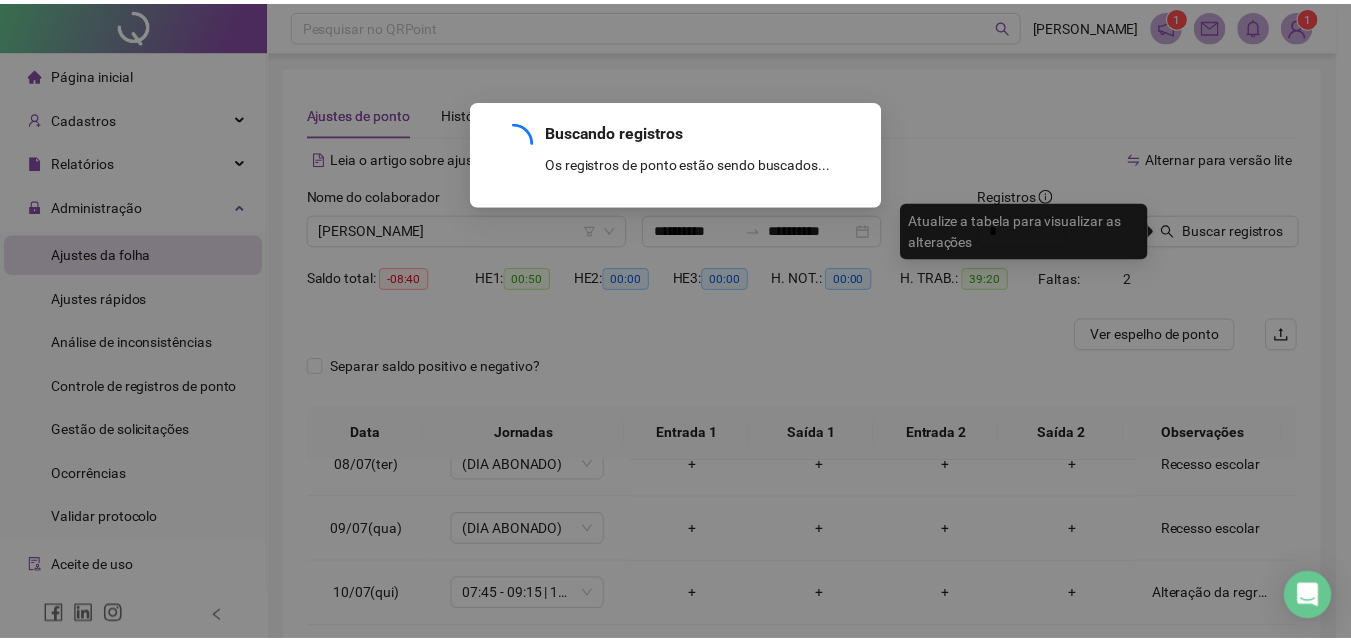 scroll, scrollTop: 0, scrollLeft: 0, axis: both 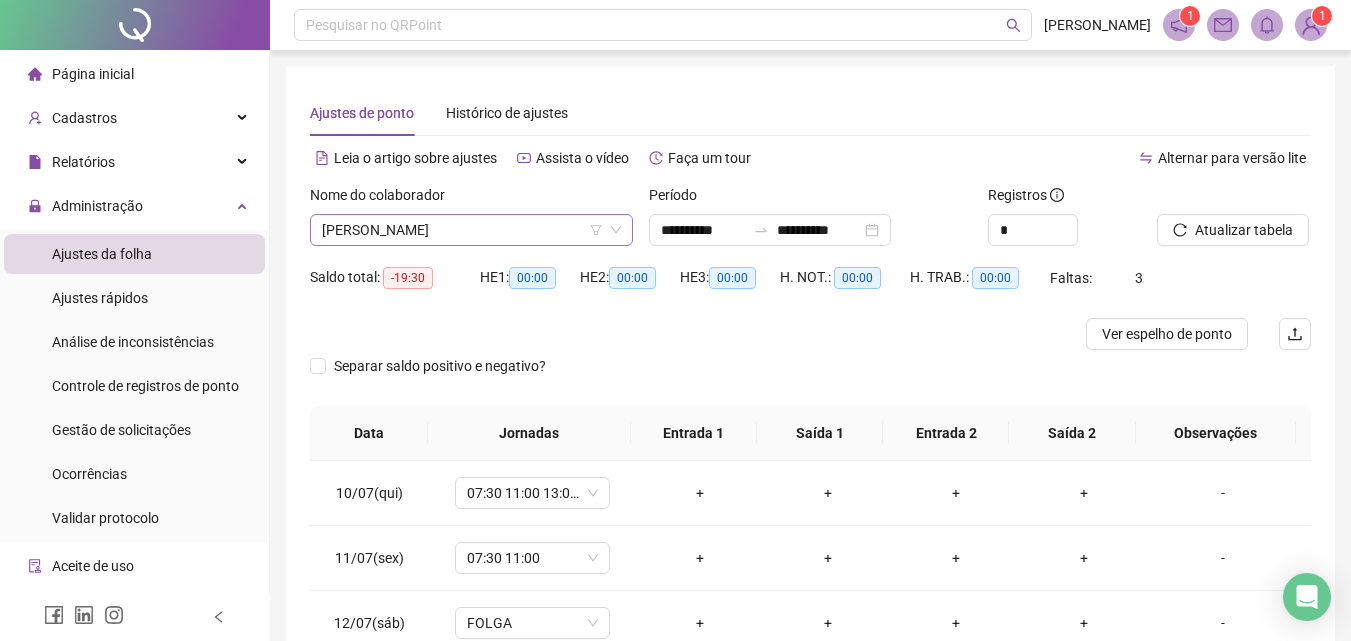 click on "[PERSON_NAME]" at bounding box center [471, 230] 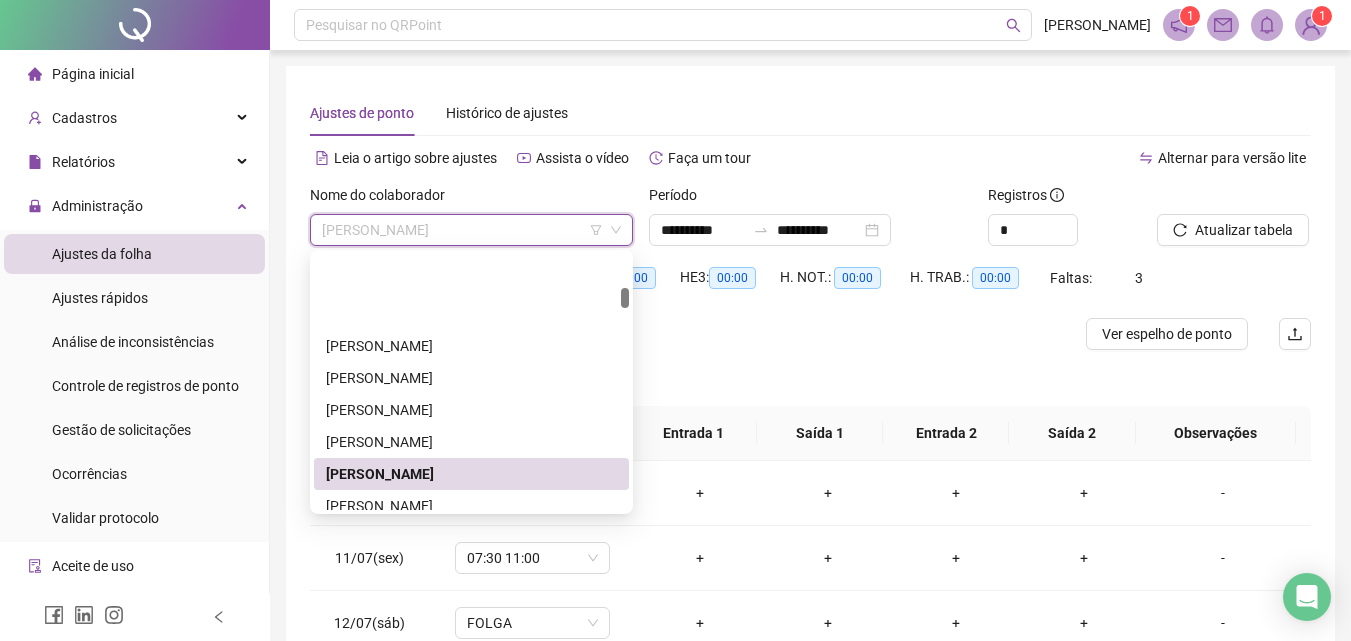 scroll, scrollTop: 600, scrollLeft: 0, axis: vertical 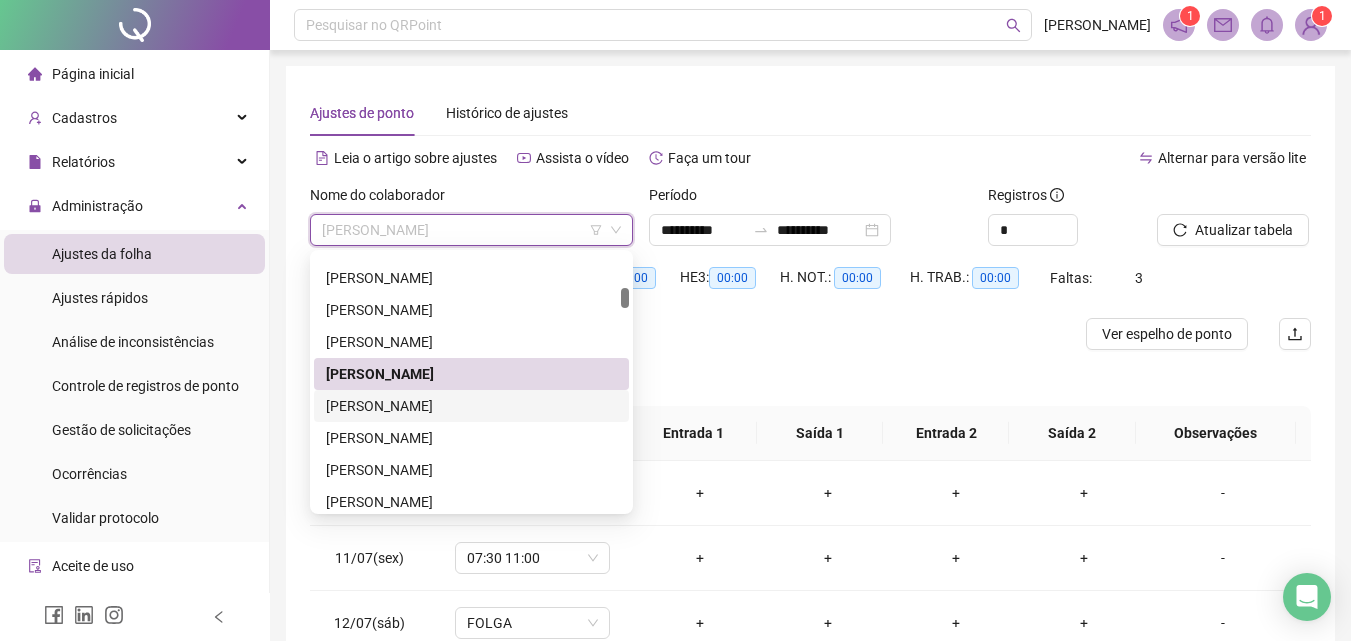 click on "[PERSON_NAME]" at bounding box center (471, 406) 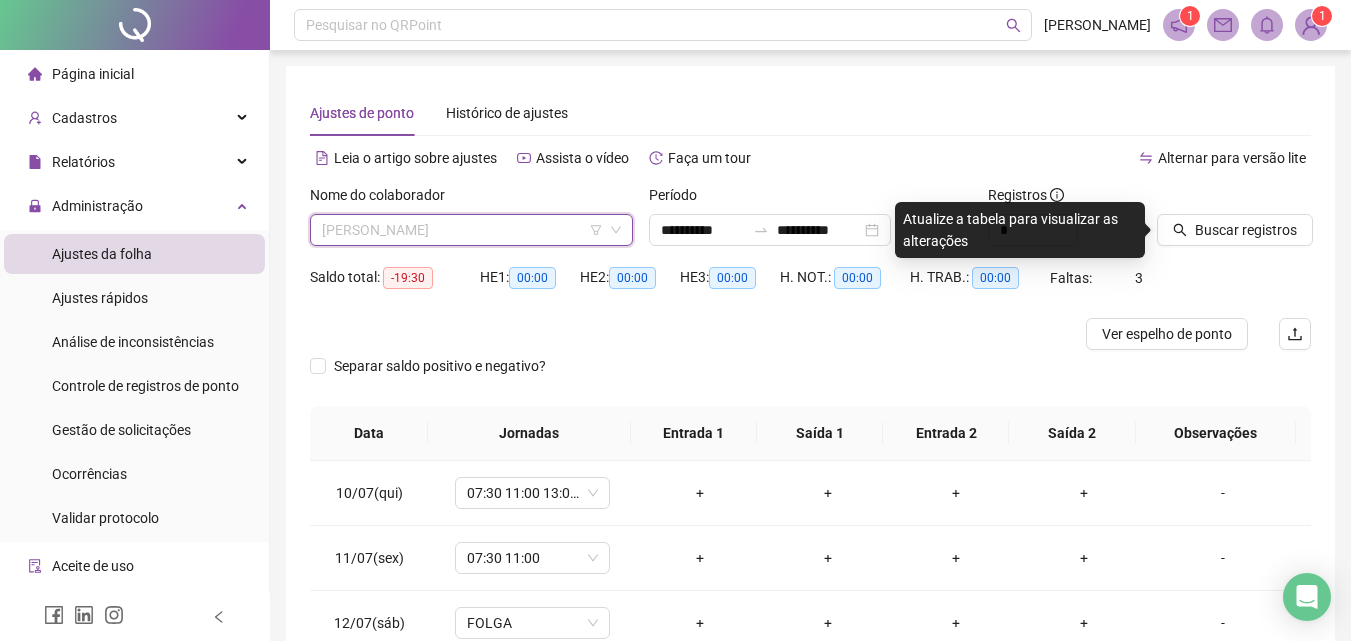 click on "[PERSON_NAME]" at bounding box center [471, 230] 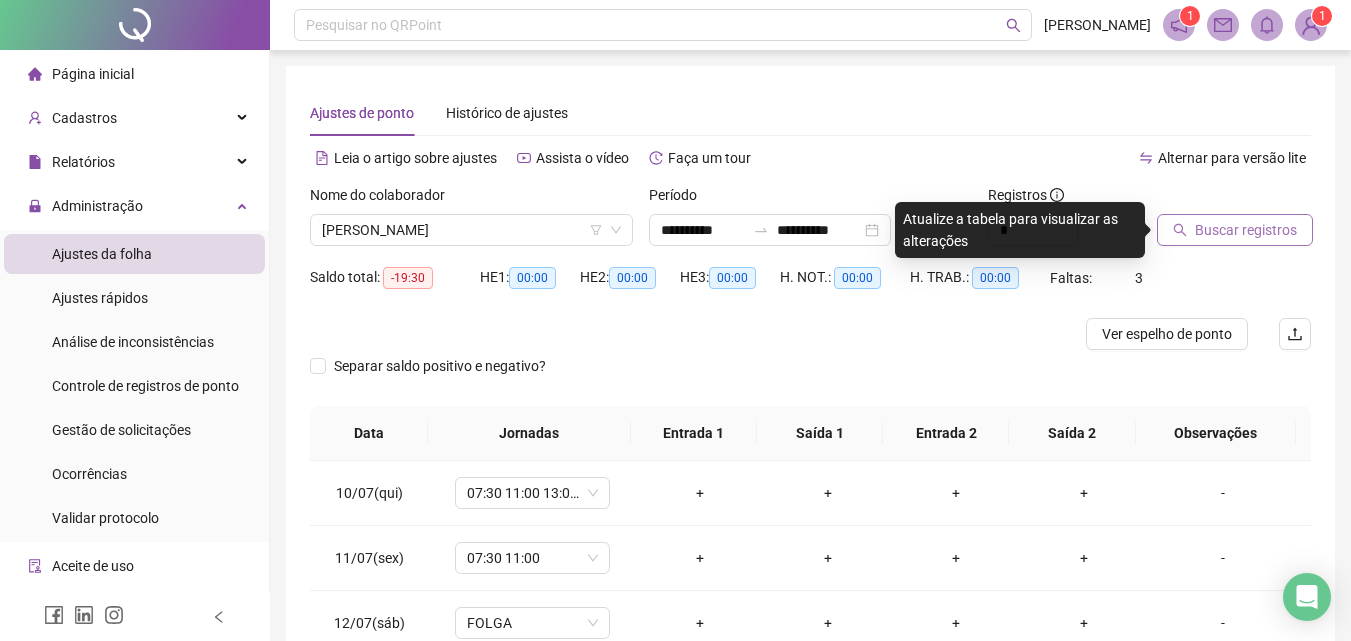 click on "Buscar registros" at bounding box center [1246, 230] 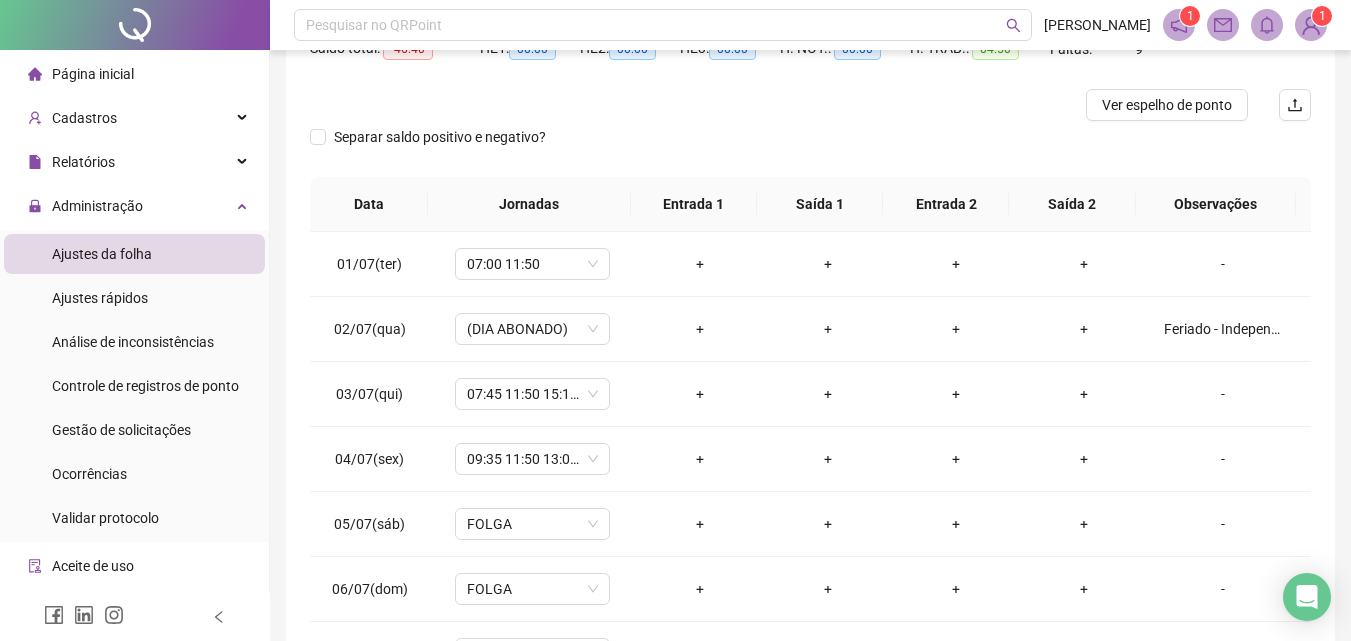 scroll, scrollTop: 357, scrollLeft: 0, axis: vertical 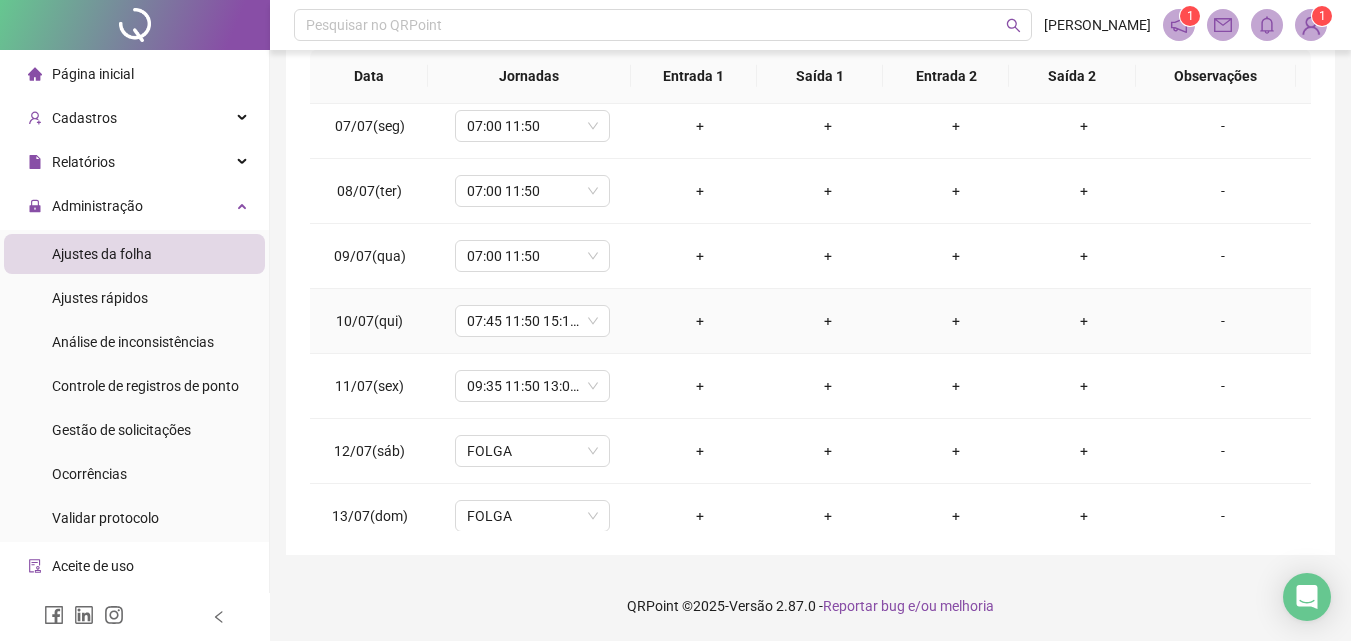 click on "-" at bounding box center [1223, 321] 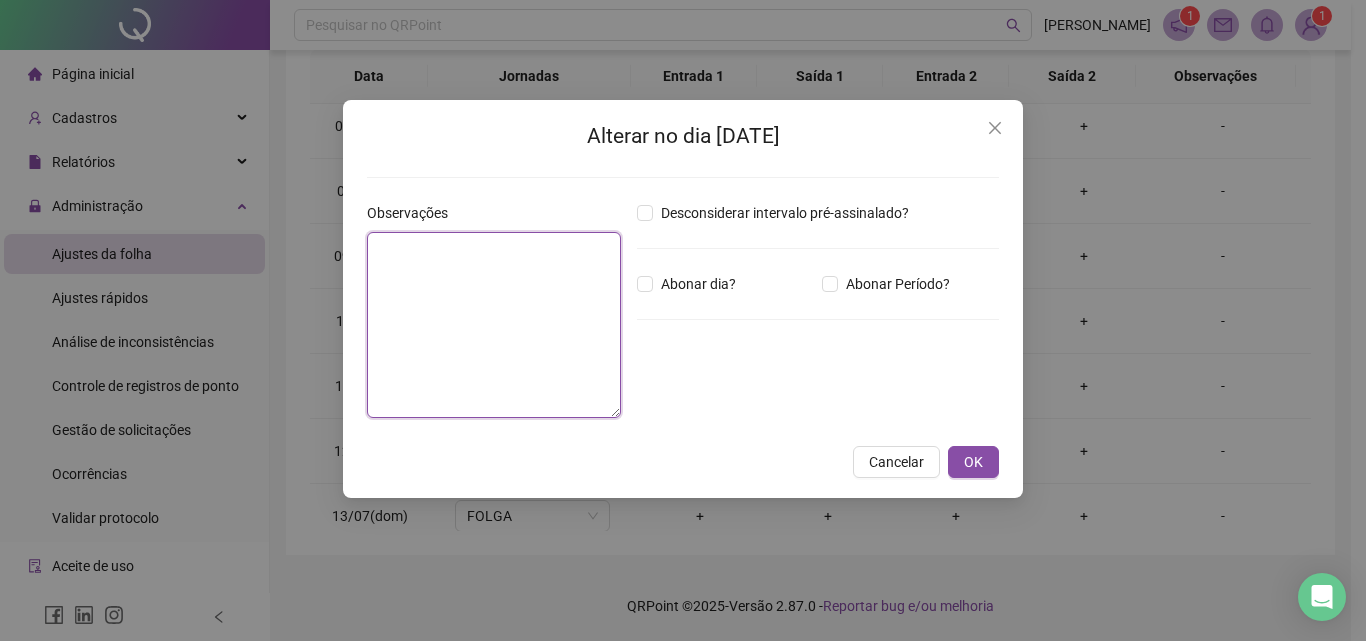 paste on "**********" 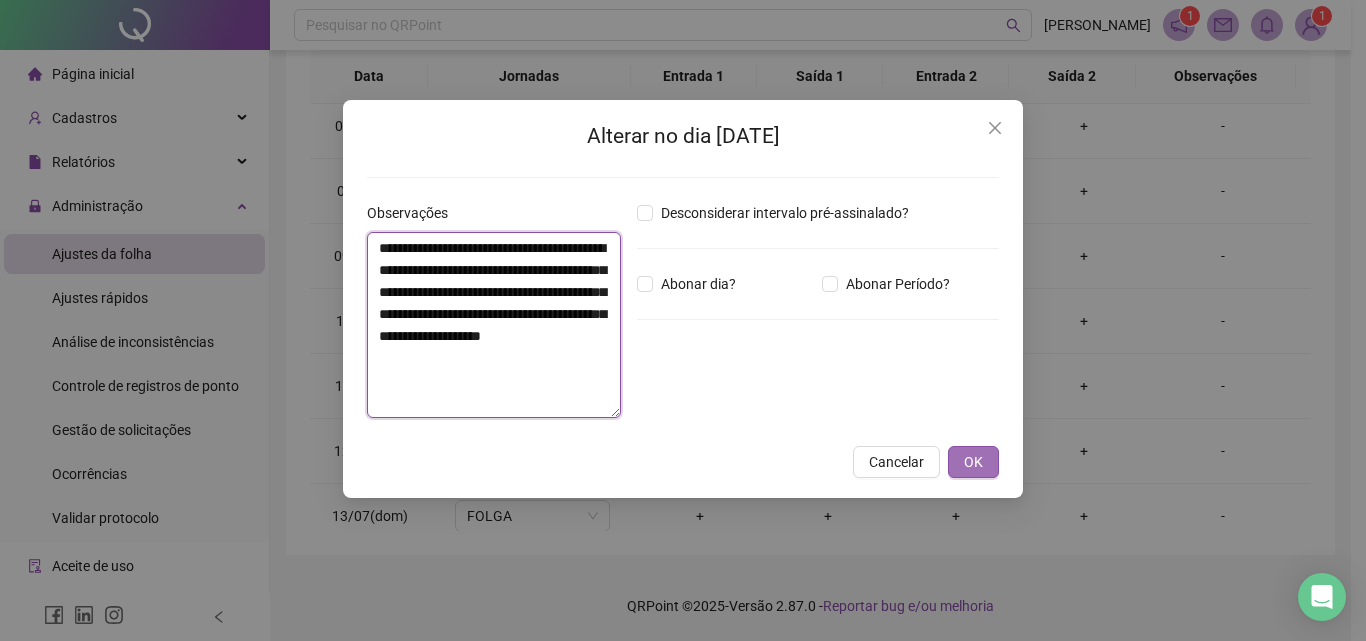 type on "**********" 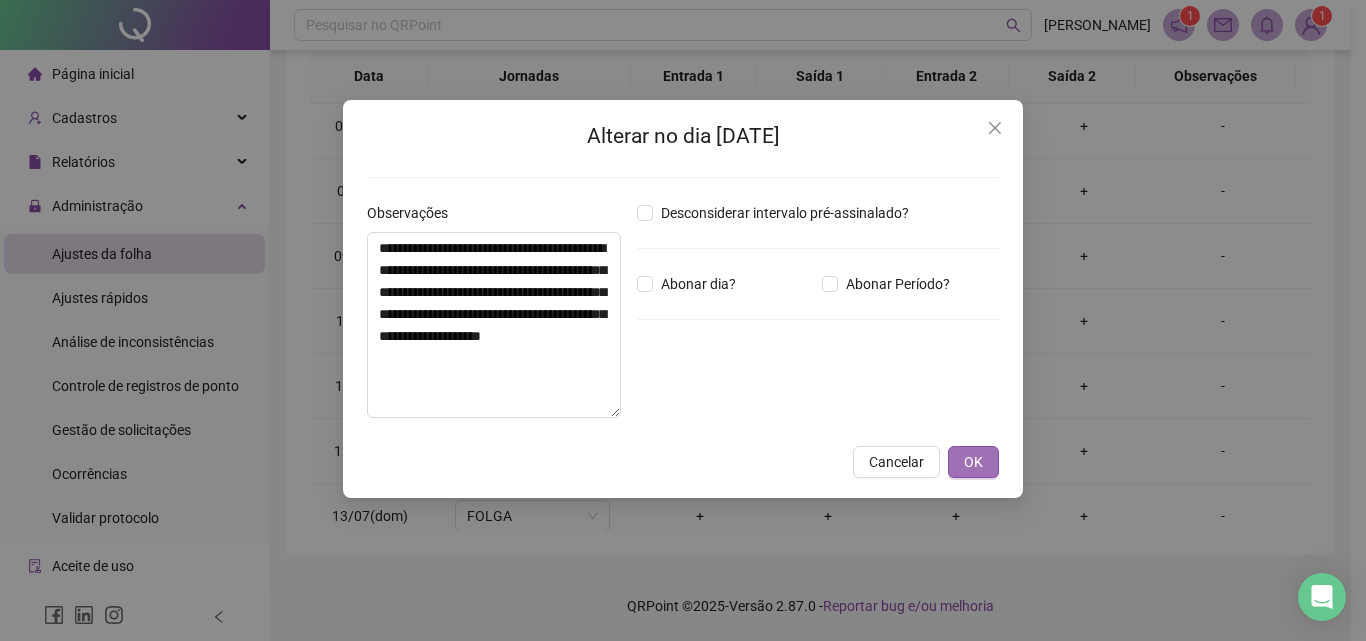 click on "OK" at bounding box center [973, 462] 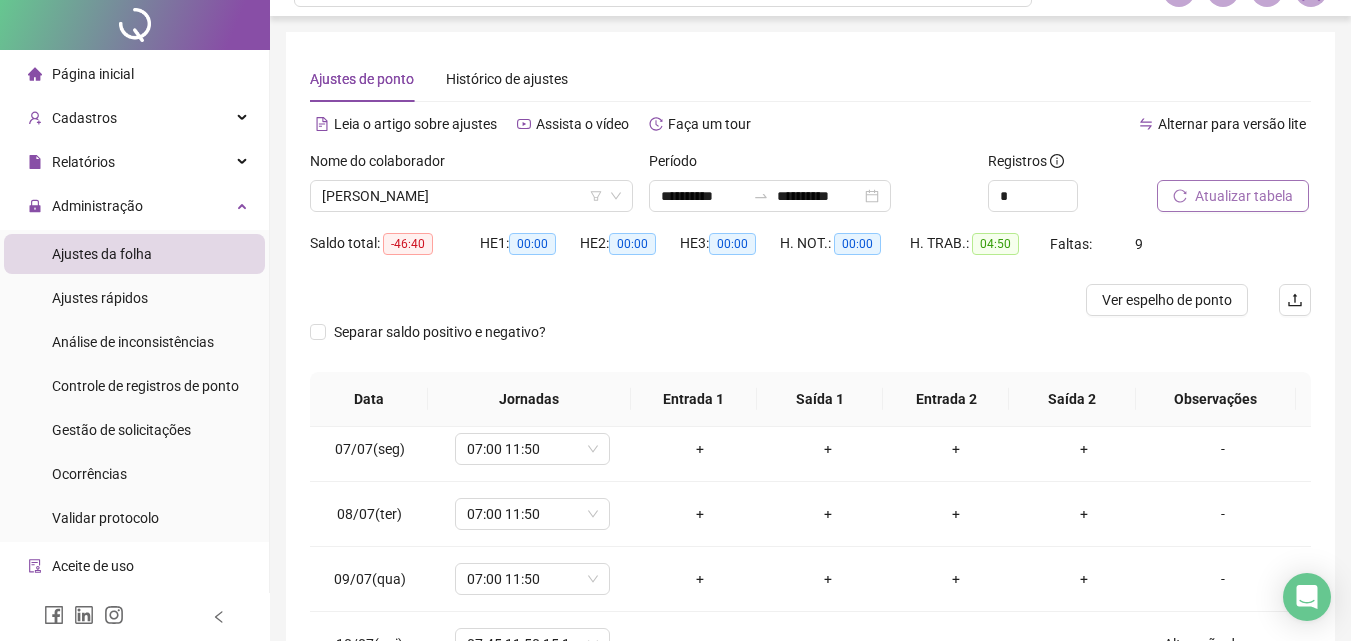 scroll, scrollTop: 0, scrollLeft: 0, axis: both 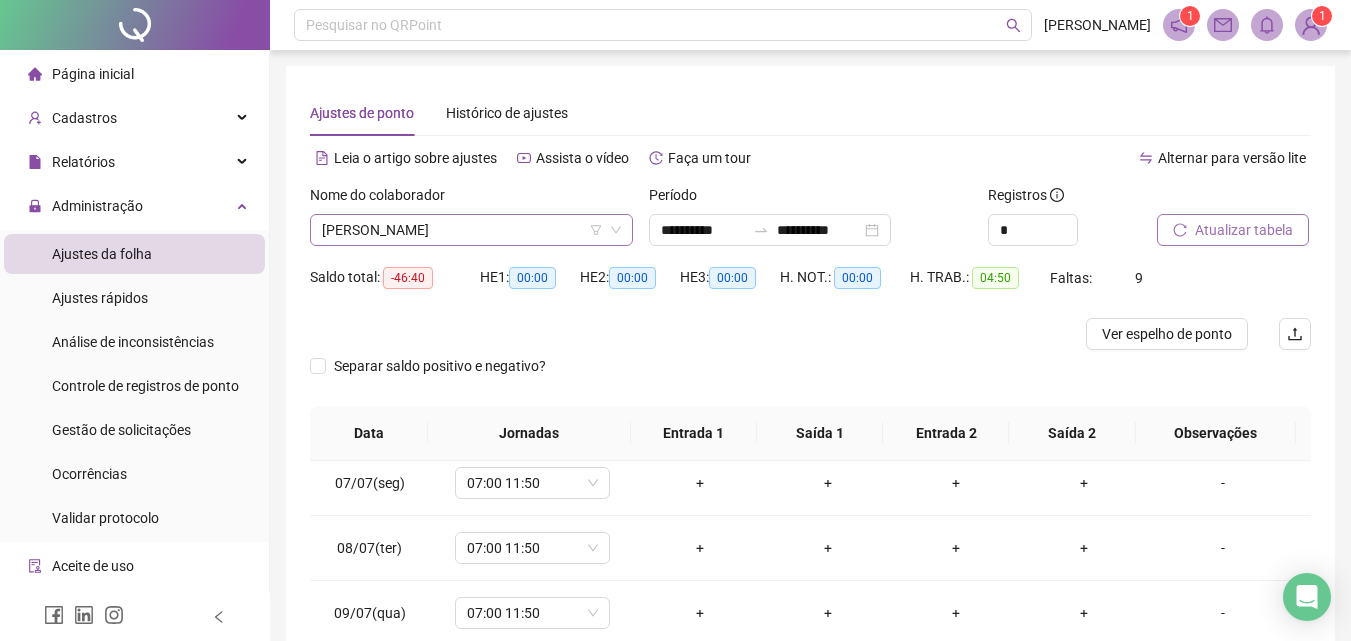 click on "[PERSON_NAME]" at bounding box center [471, 230] 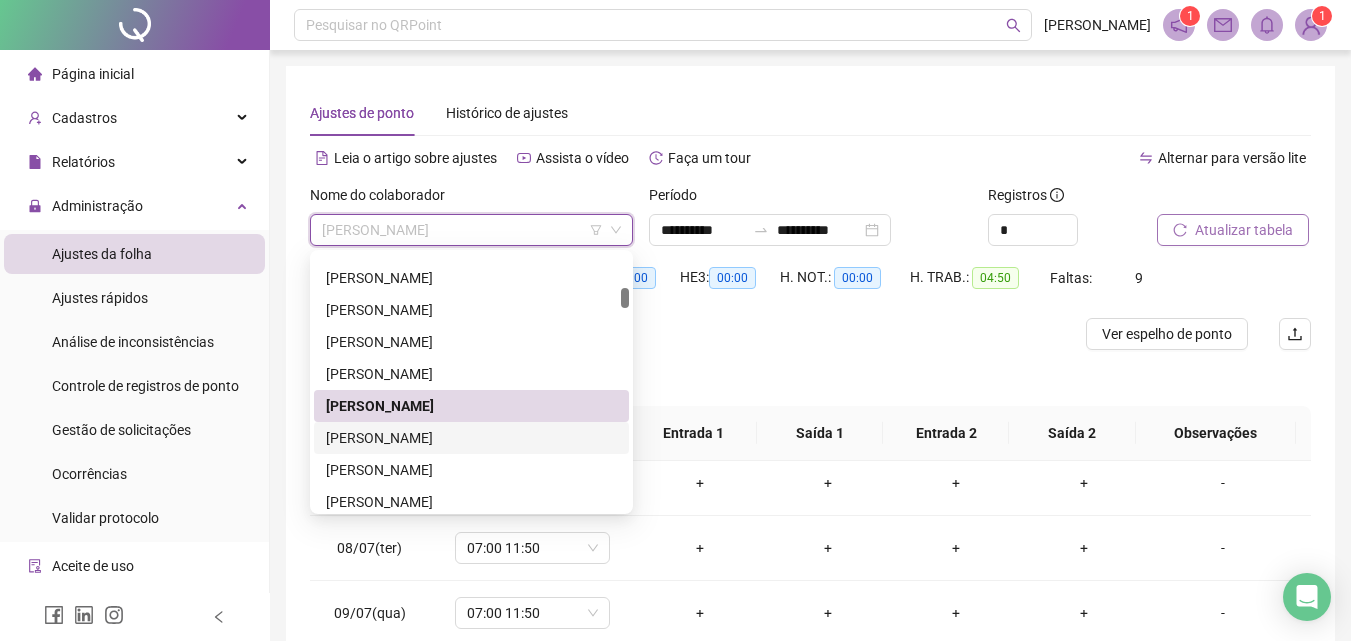 click on "[PERSON_NAME]" at bounding box center [471, 438] 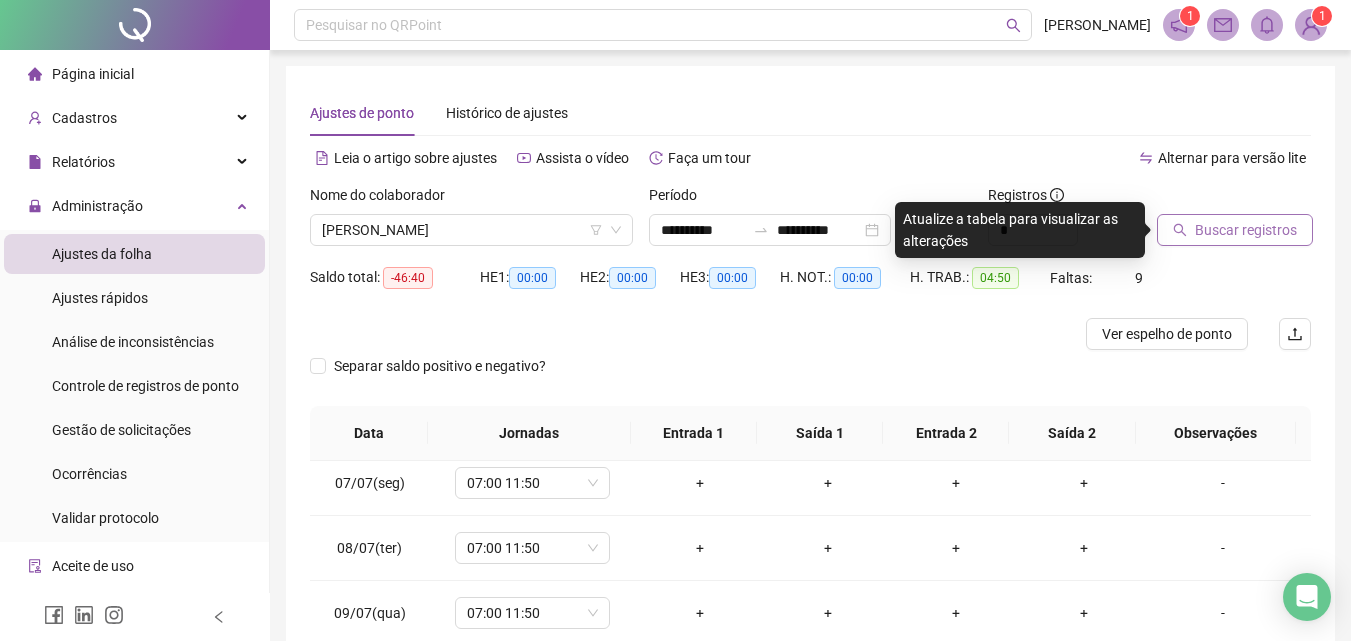 click on "Buscar registros" at bounding box center (1246, 230) 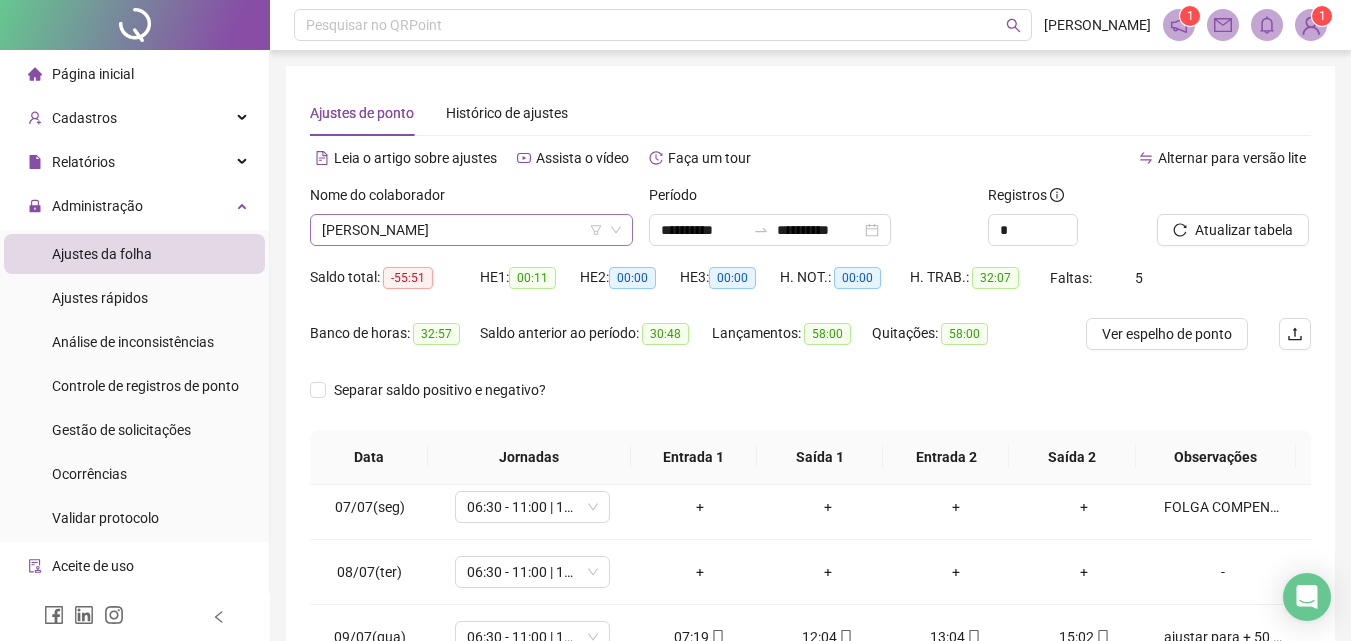 click on "[PERSON_NAME]" at bounding box center (471, 230) 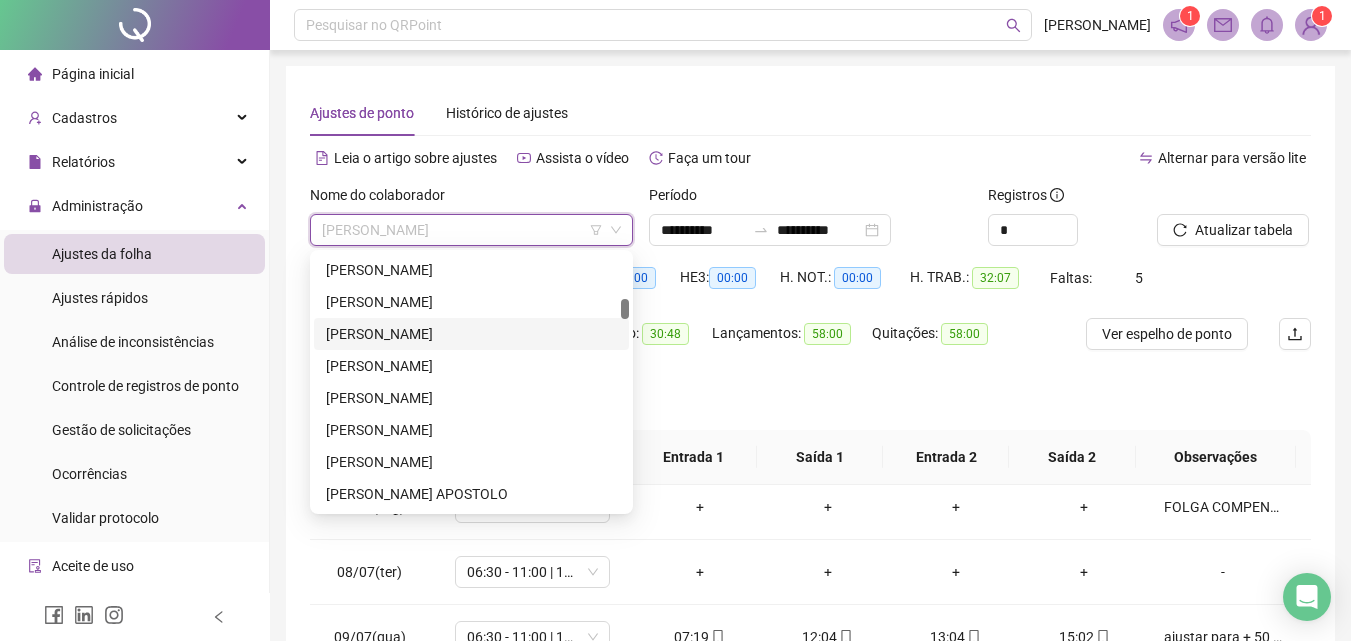 scroll, scrollTop: 700, scrollLeft: 0, axis: vertical 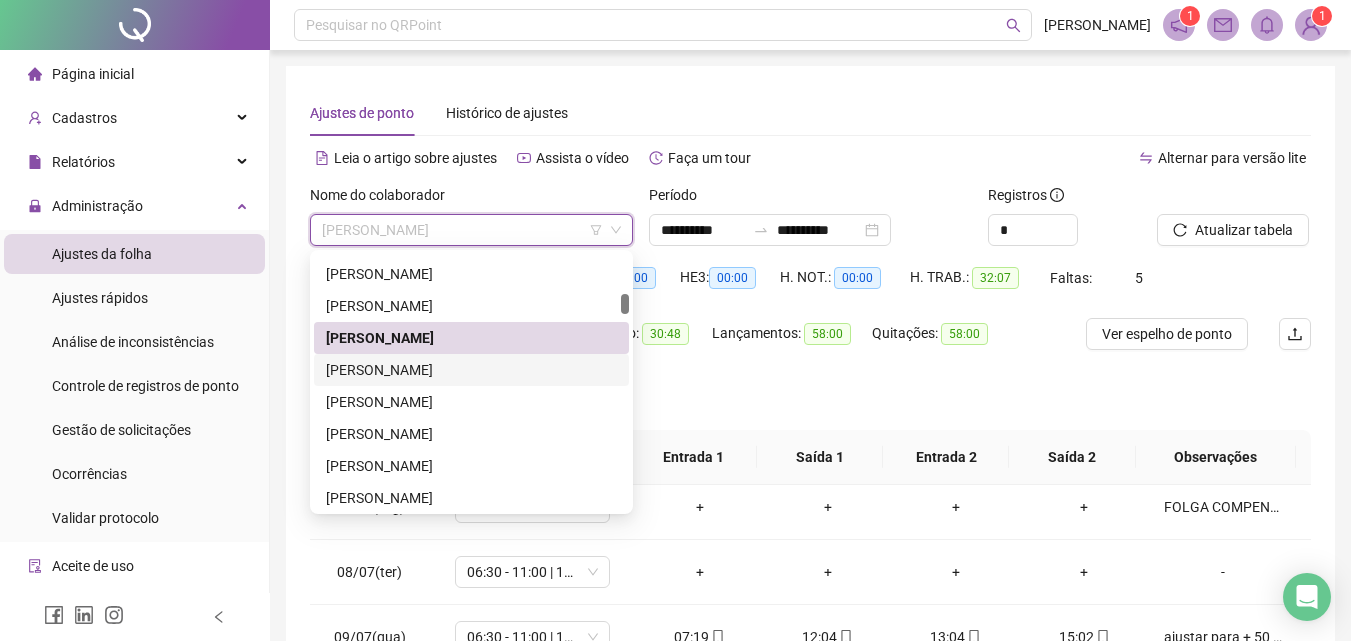 click on "[PERSON_NAME]" at bounding box center (471, 370) 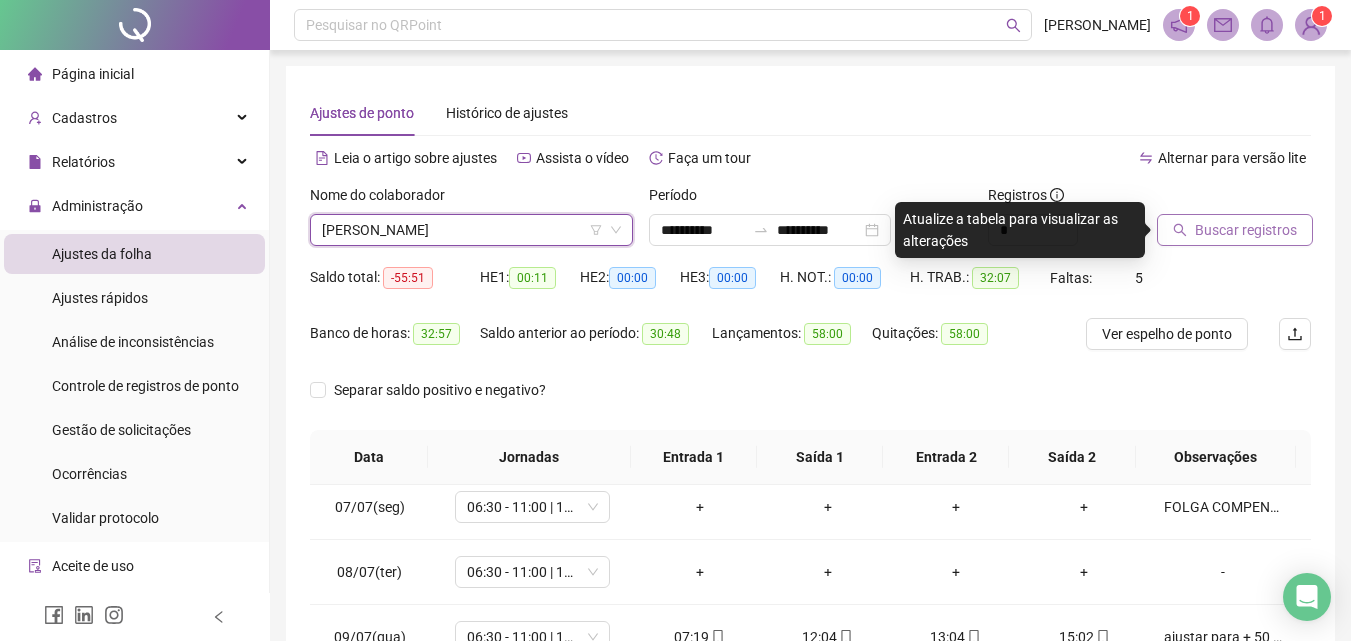 click on "Buscar registros" at bounding box center (1246, 230) 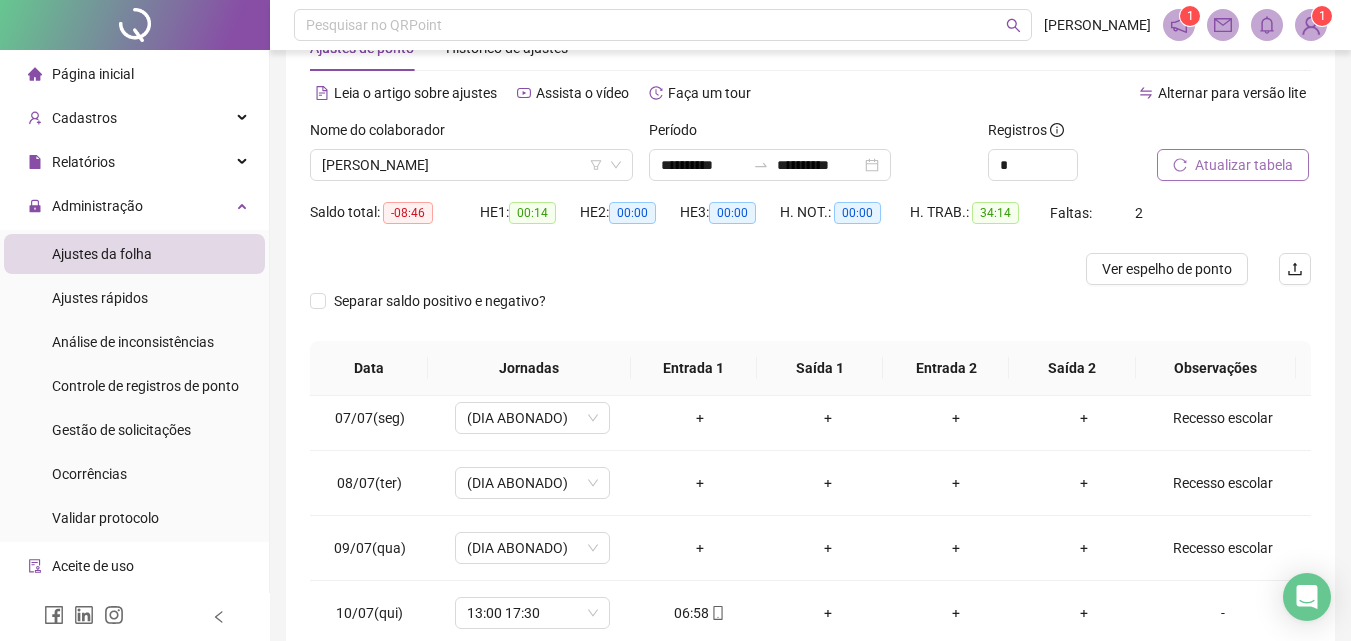 scroll, scrollTop: 357, scrollLeft: 0, axis: vertical 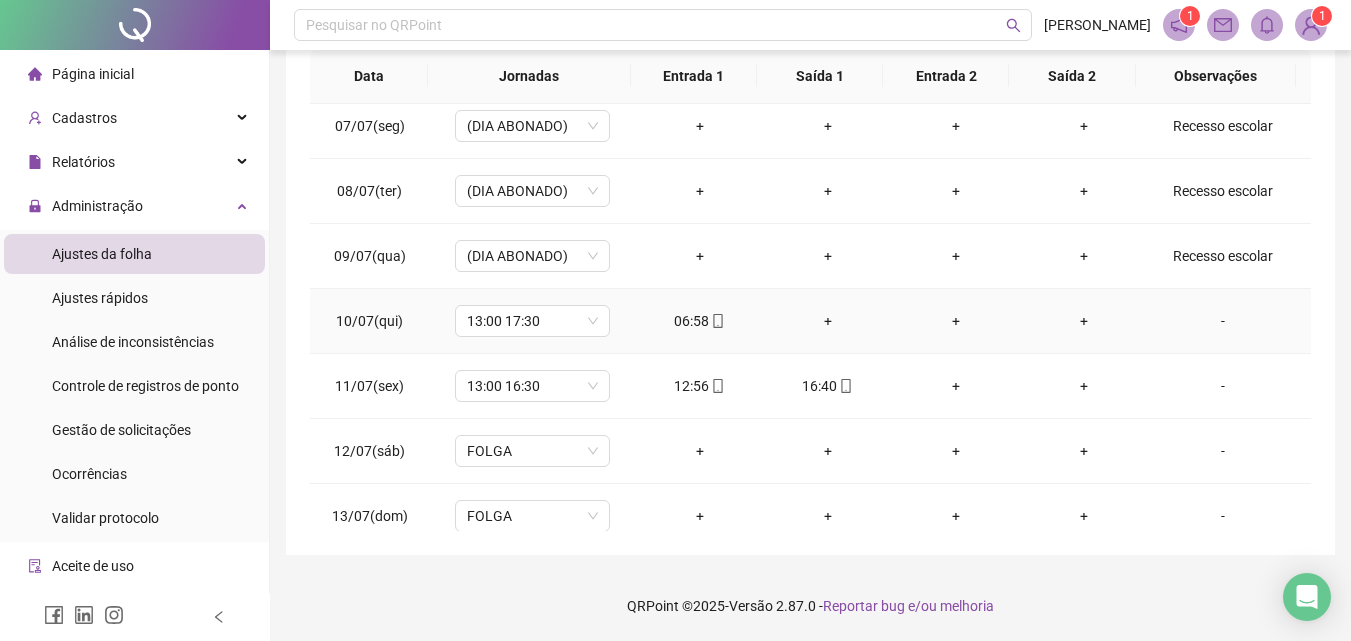 click on "-" at bounding box center (1223, 321) 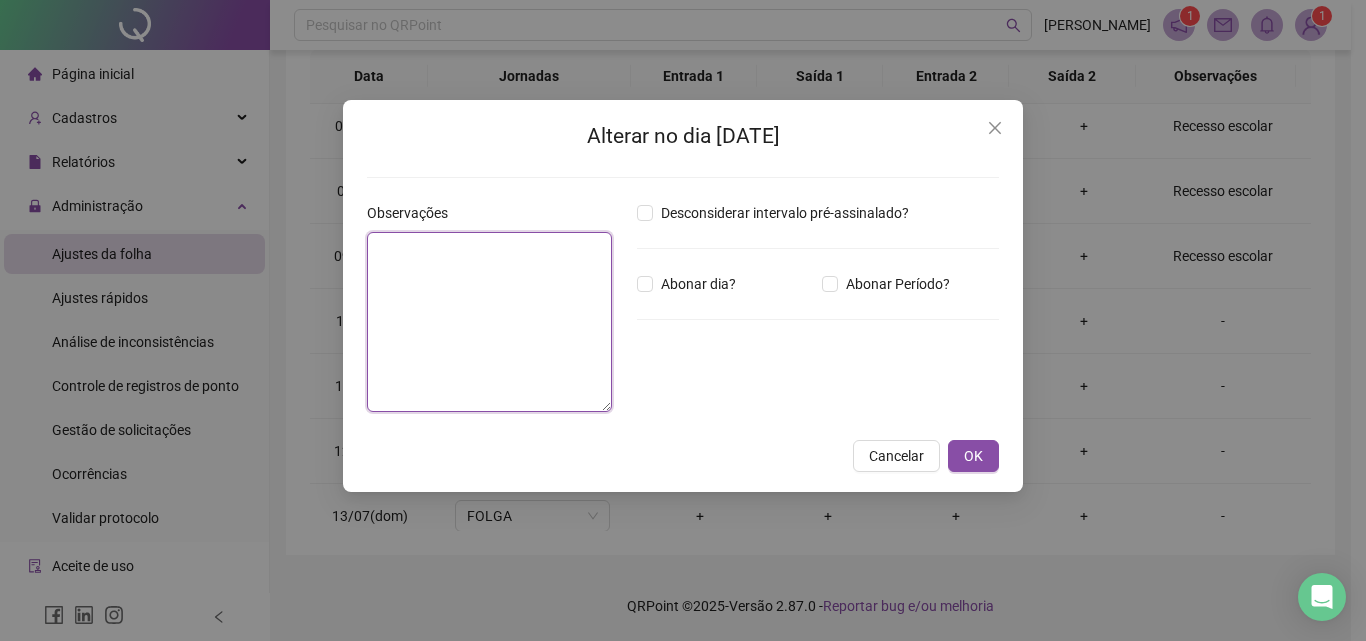 click at bounding box center (489, 322) 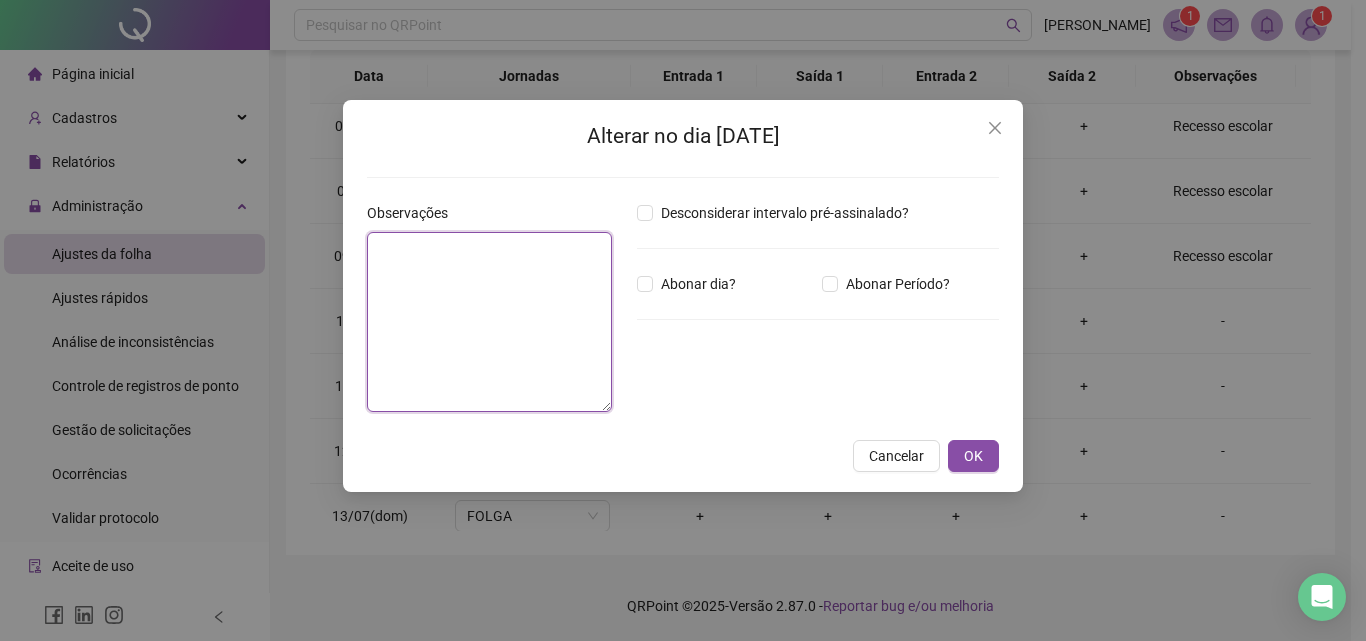 paste on "**********" 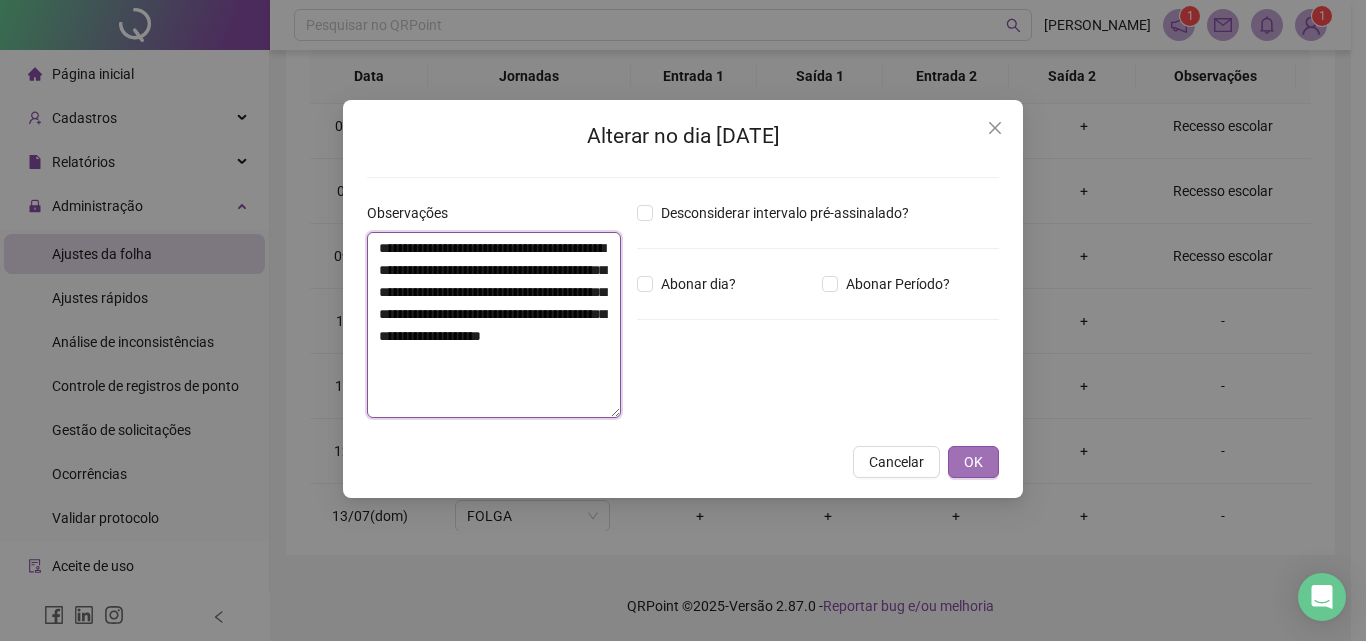 type on "**********" 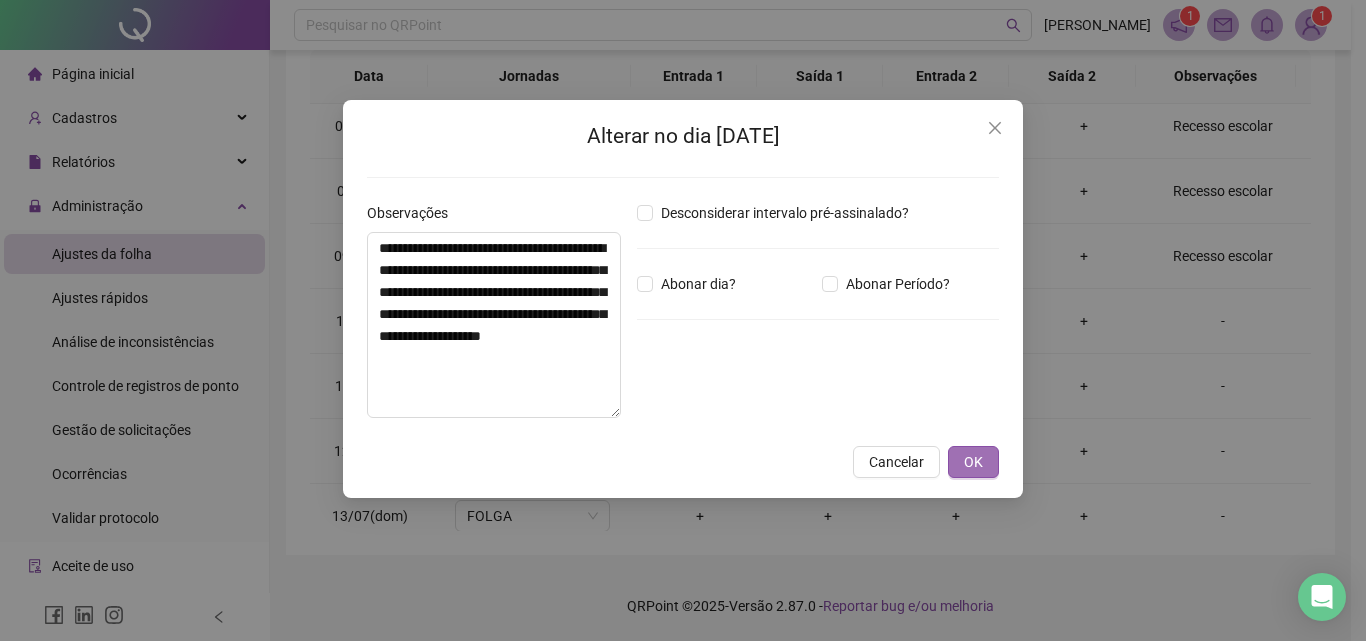 click on "OK" at bounding box center (973, 462) 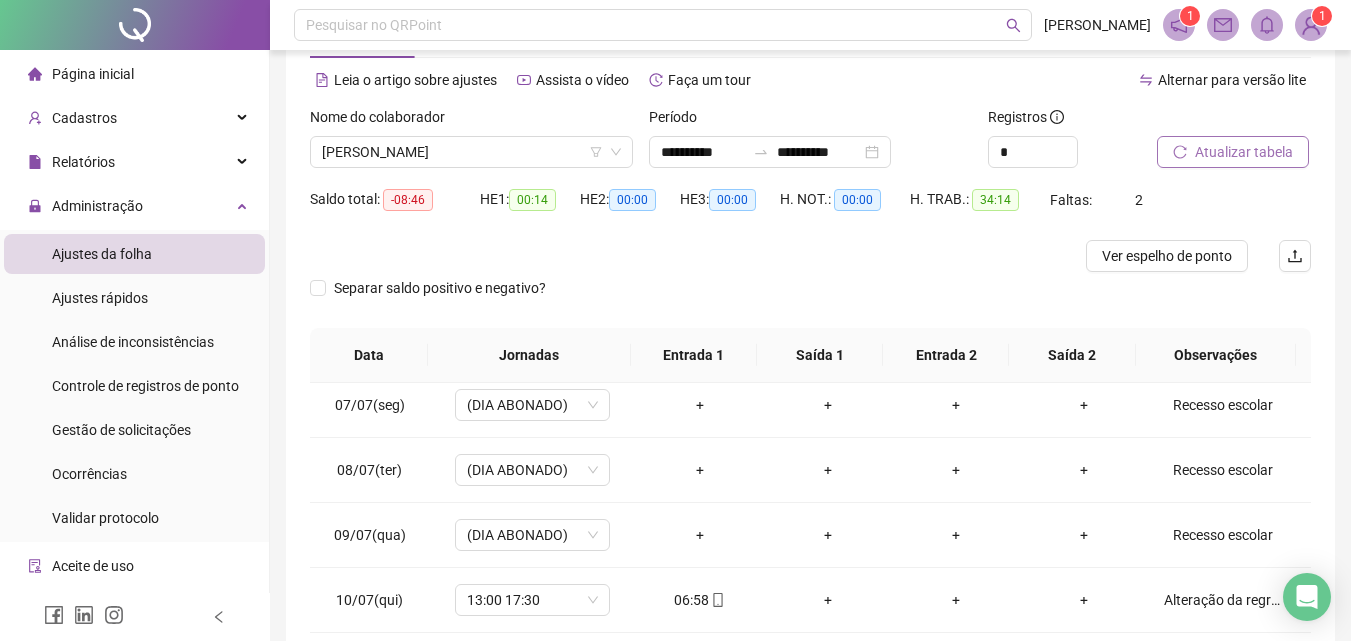 scroll, scrollTop: 0, scrollLeft: 0, axis: both 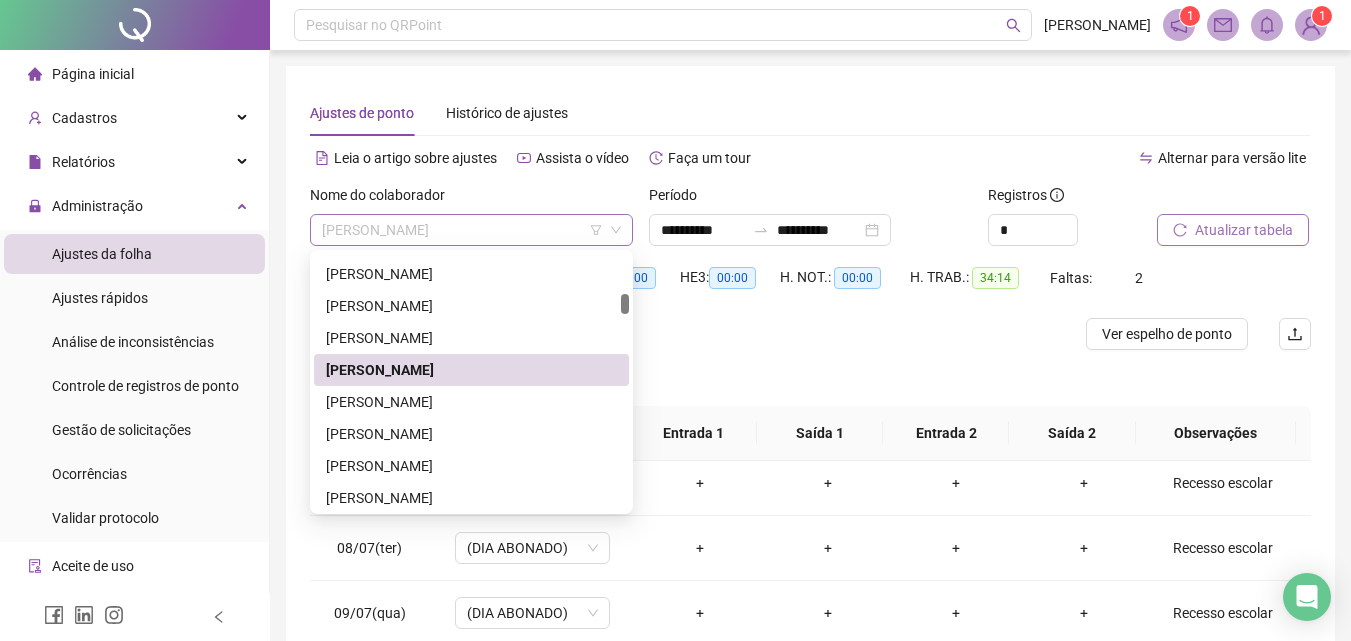 click on "[PERSON_NAME]" at bounding box center [471, 230] 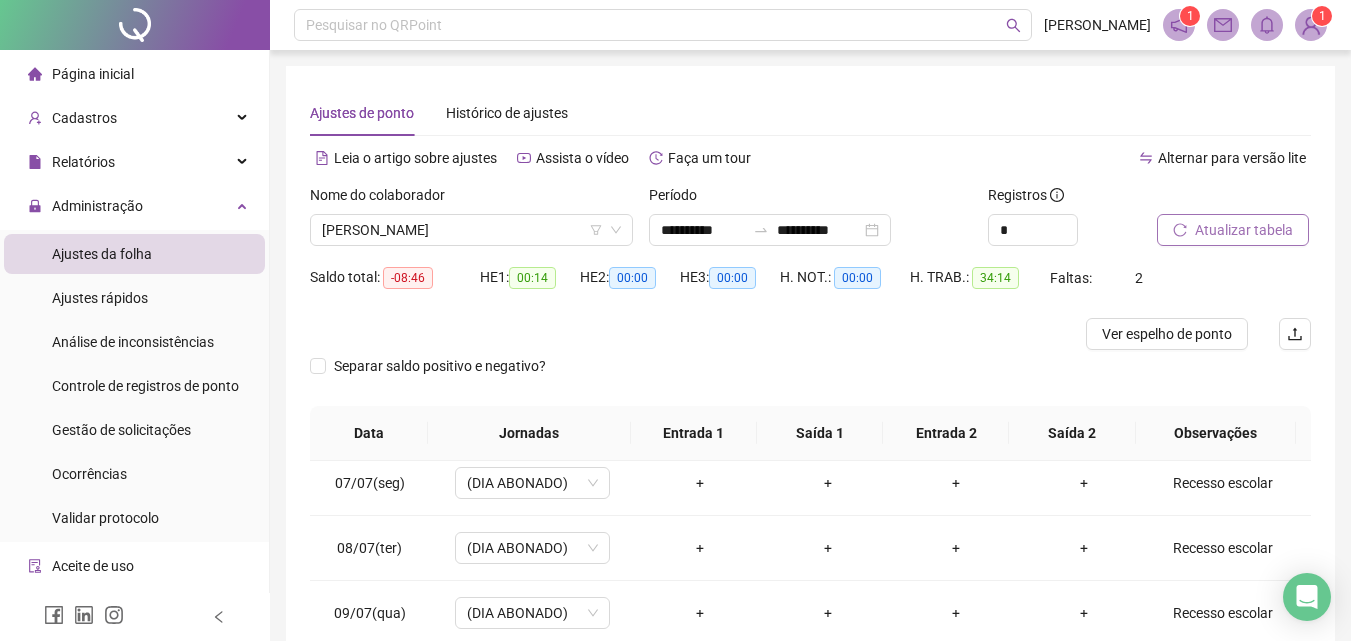 click on "**********" at bounding box center (810, 499) 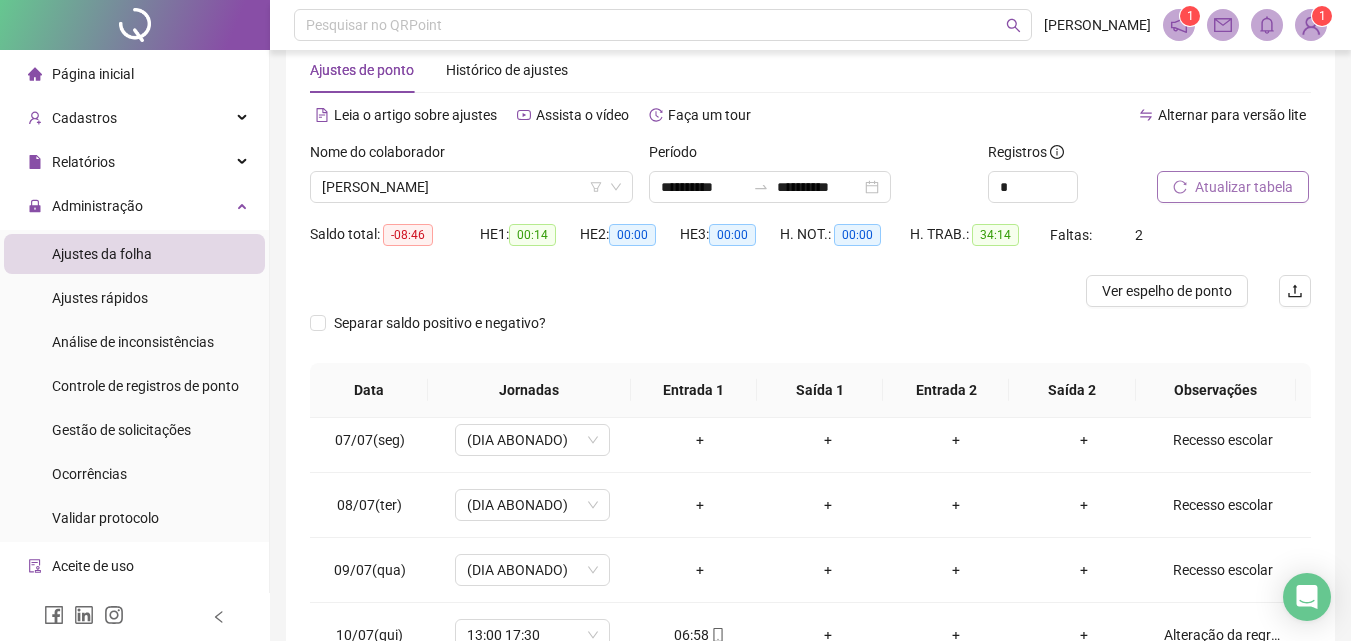 scroll, scrollTop: 0, scrollLeft: 0, axis: both 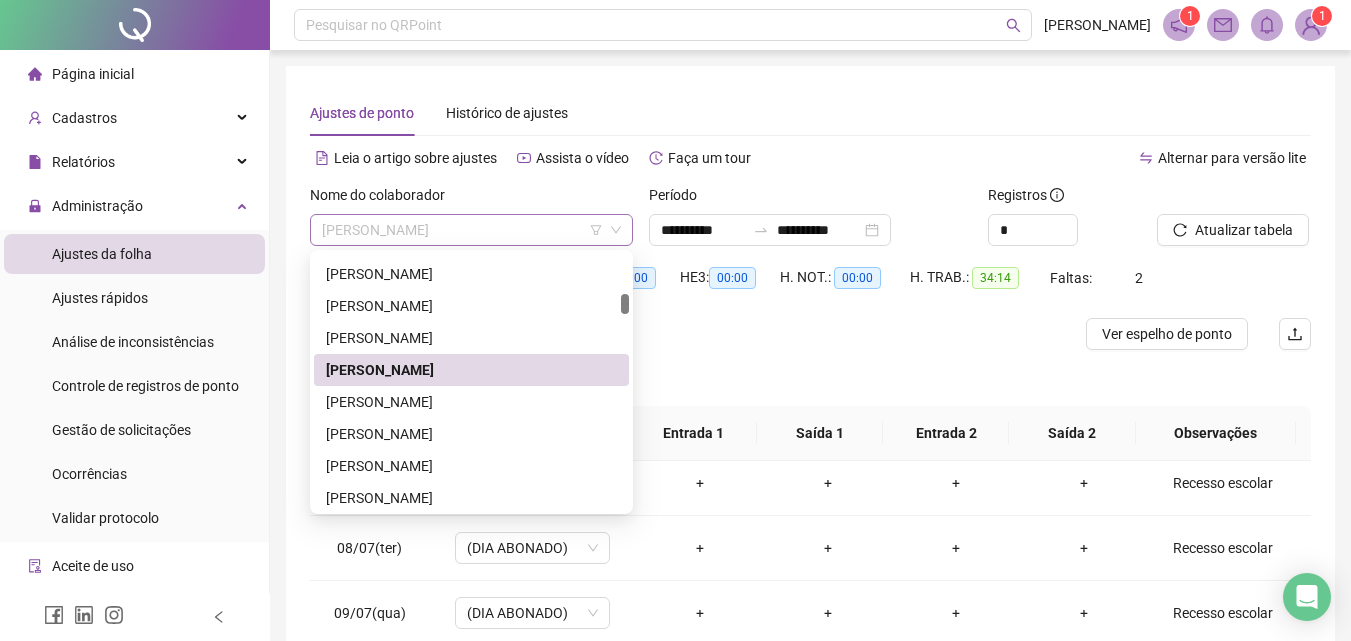 click on "[PERSON_NAME]" at bounding box center [471, 230] 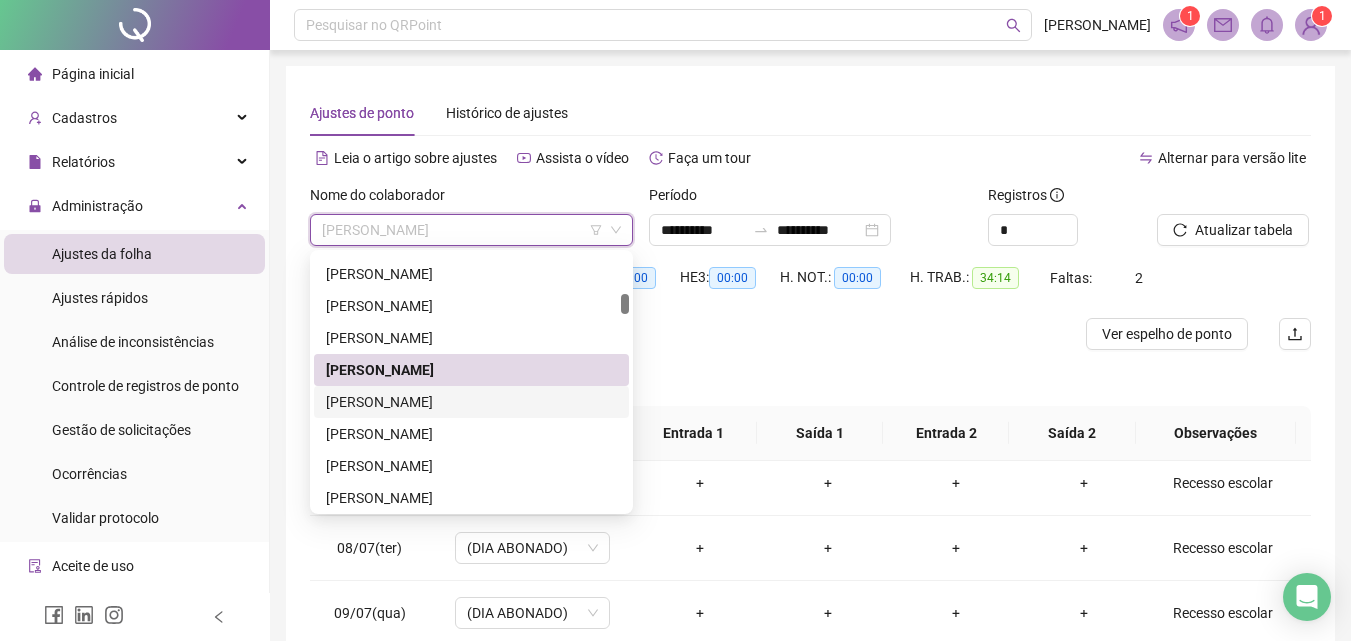 click on "[PERSON_NAME]" at bounding box center (471, 402) 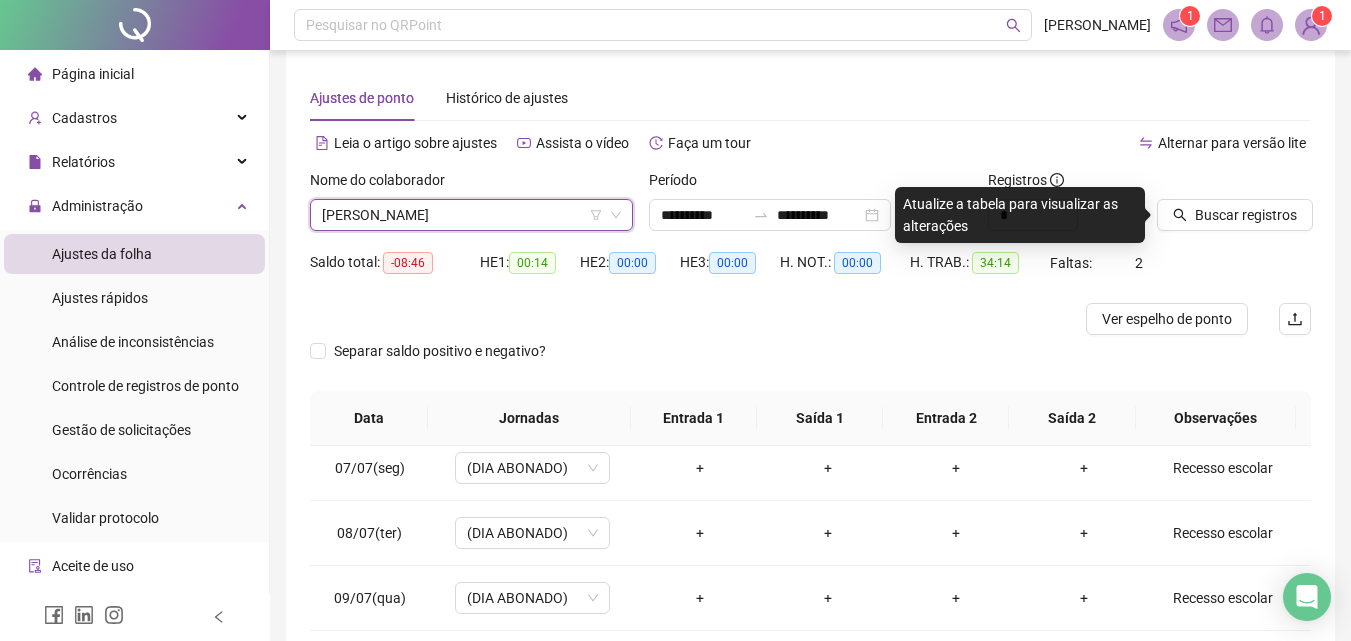 scroll, scrollTop: 0, scrollLeft: 0, axis: both 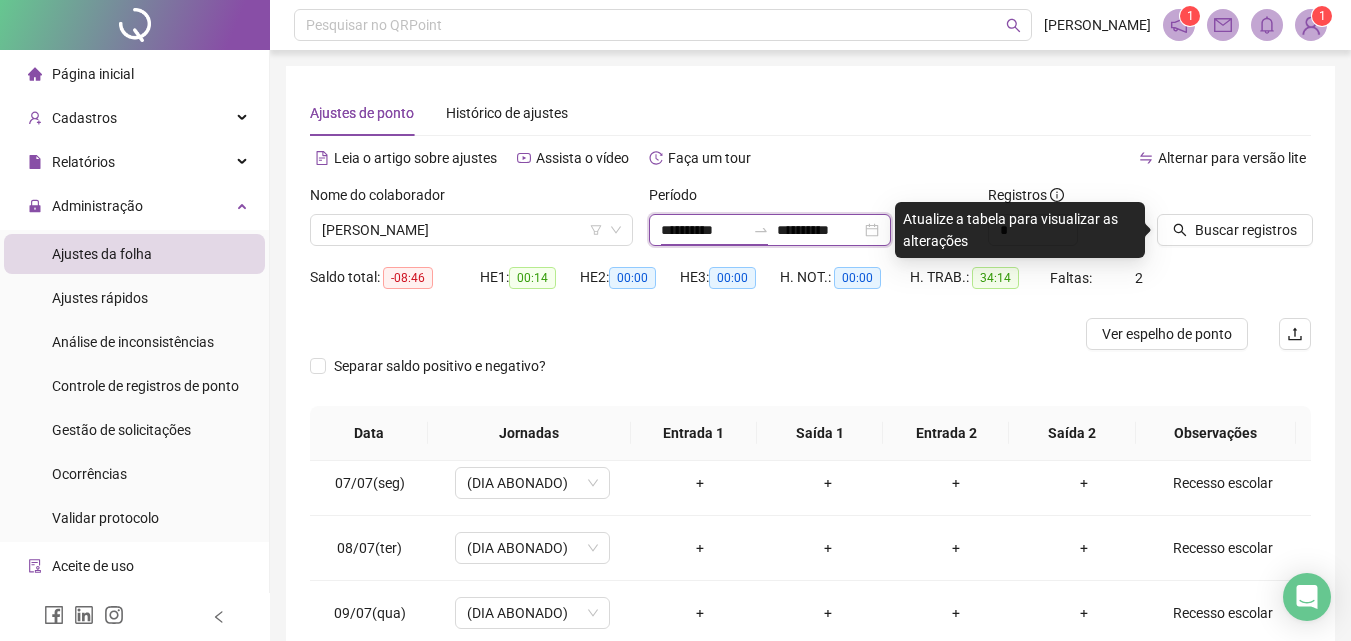click on "**********" at bounding box center [703, 230] 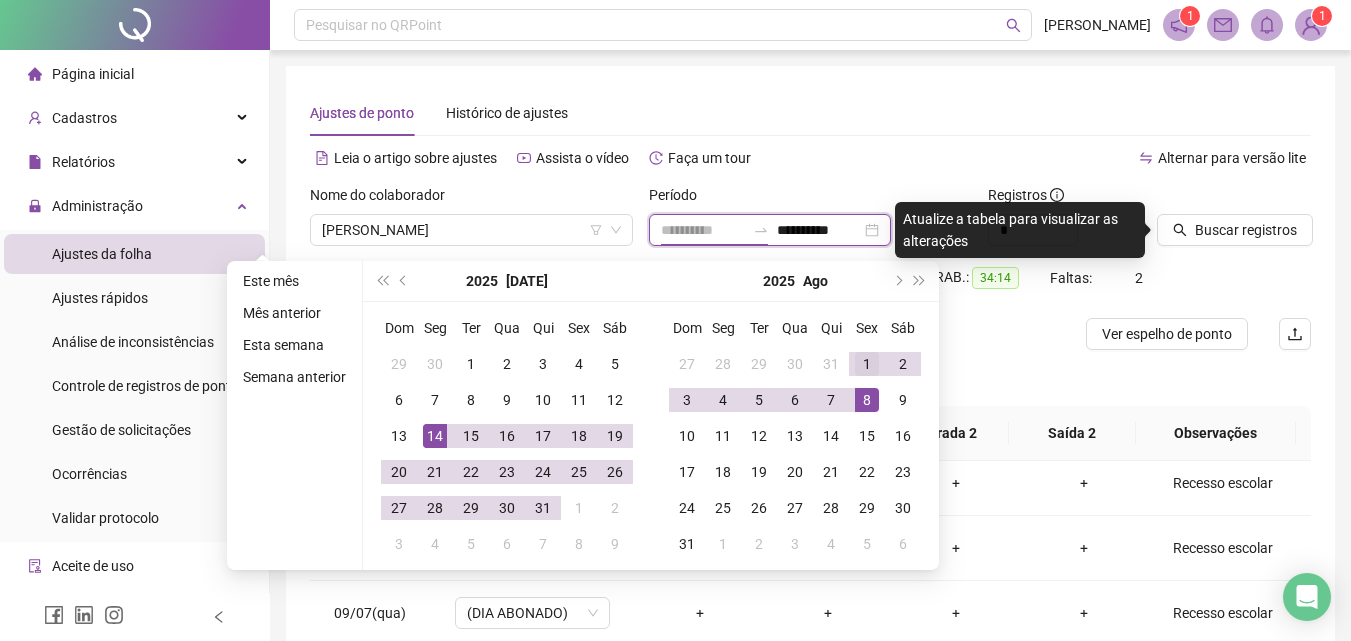 type on "**********" 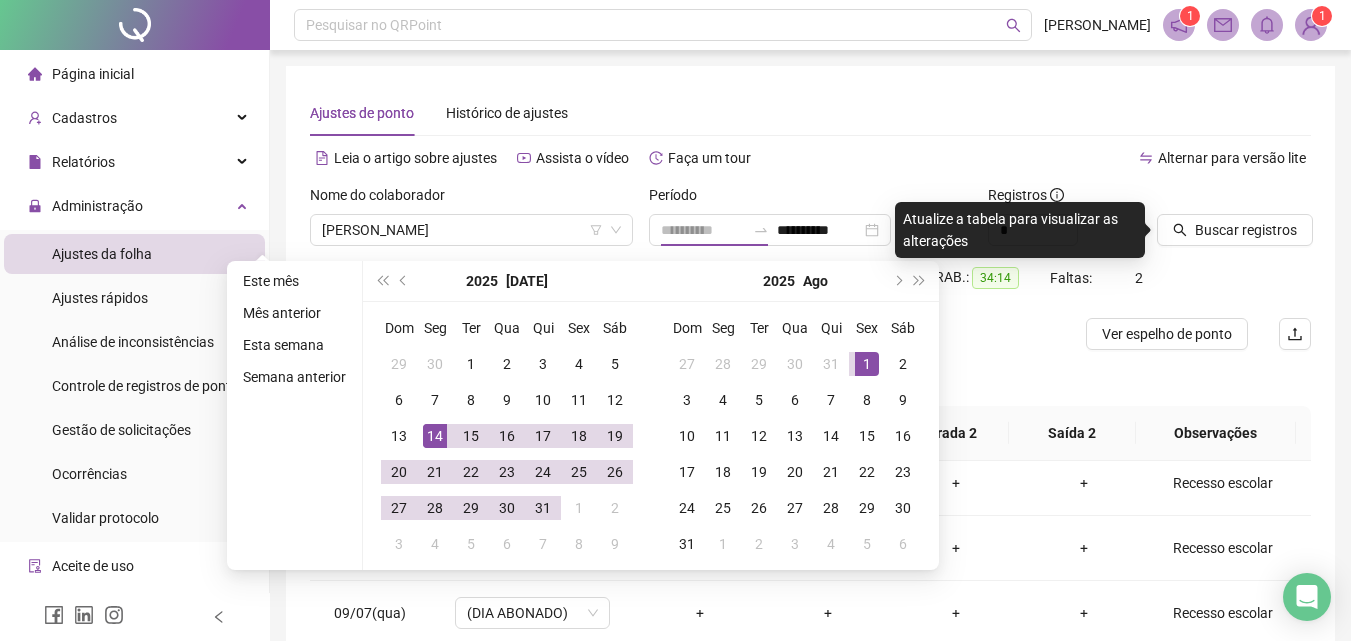 click on "1" at bounding box center (867, 364) 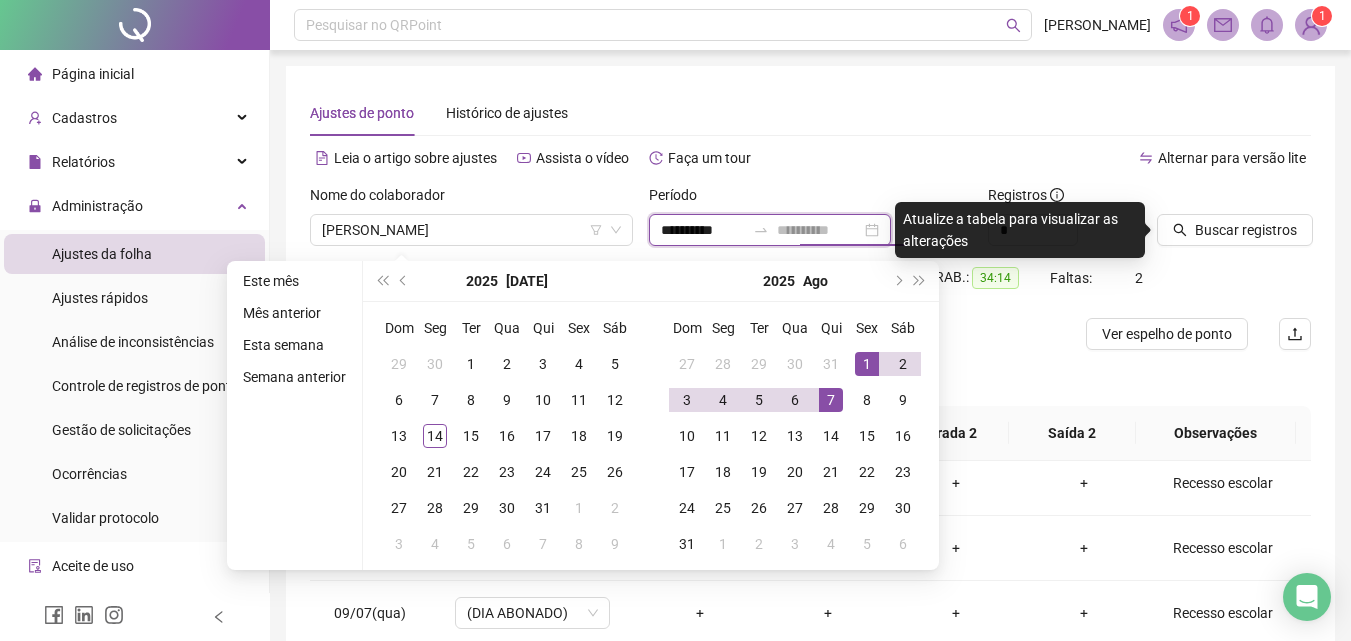 type on "**********" 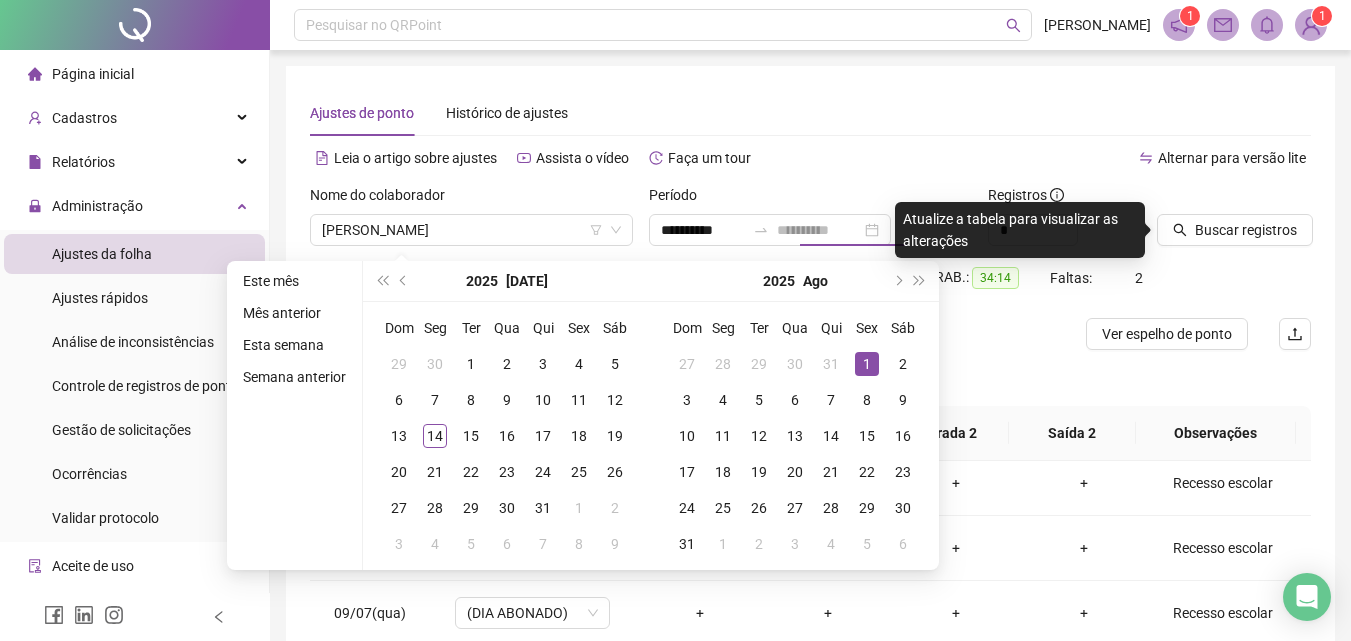 click on "1" at bounding box center [867, 364] 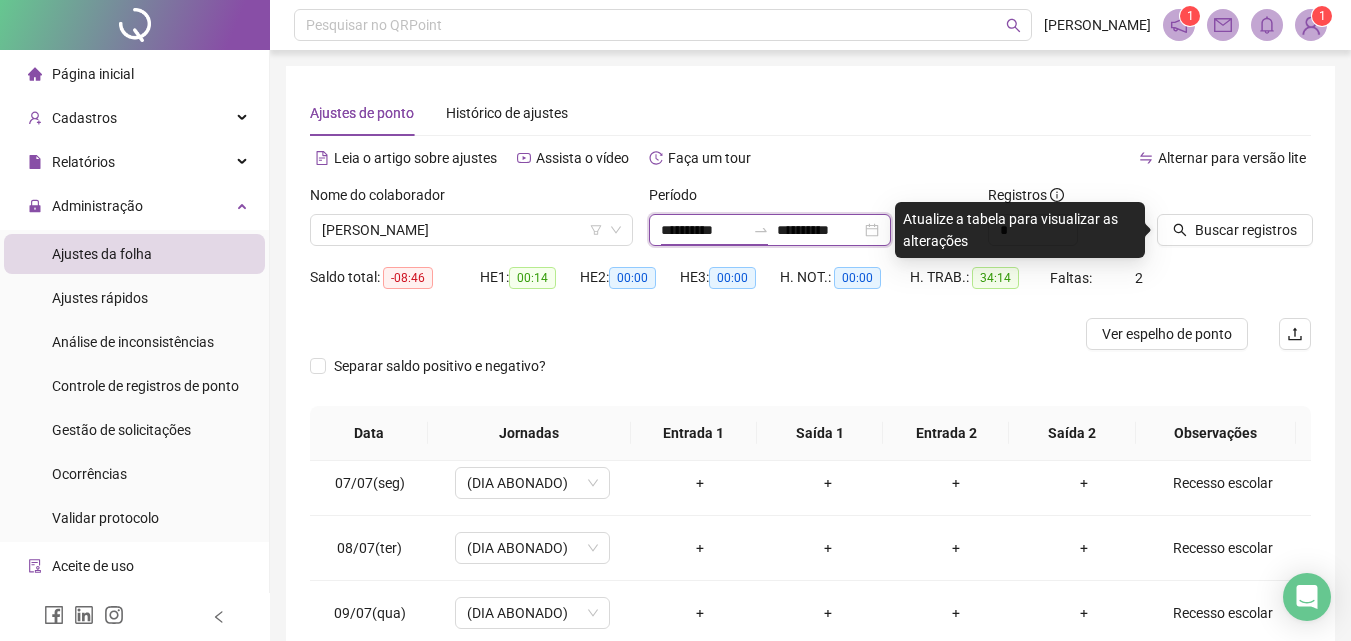click on "**********" at bounding box center (703, 230) 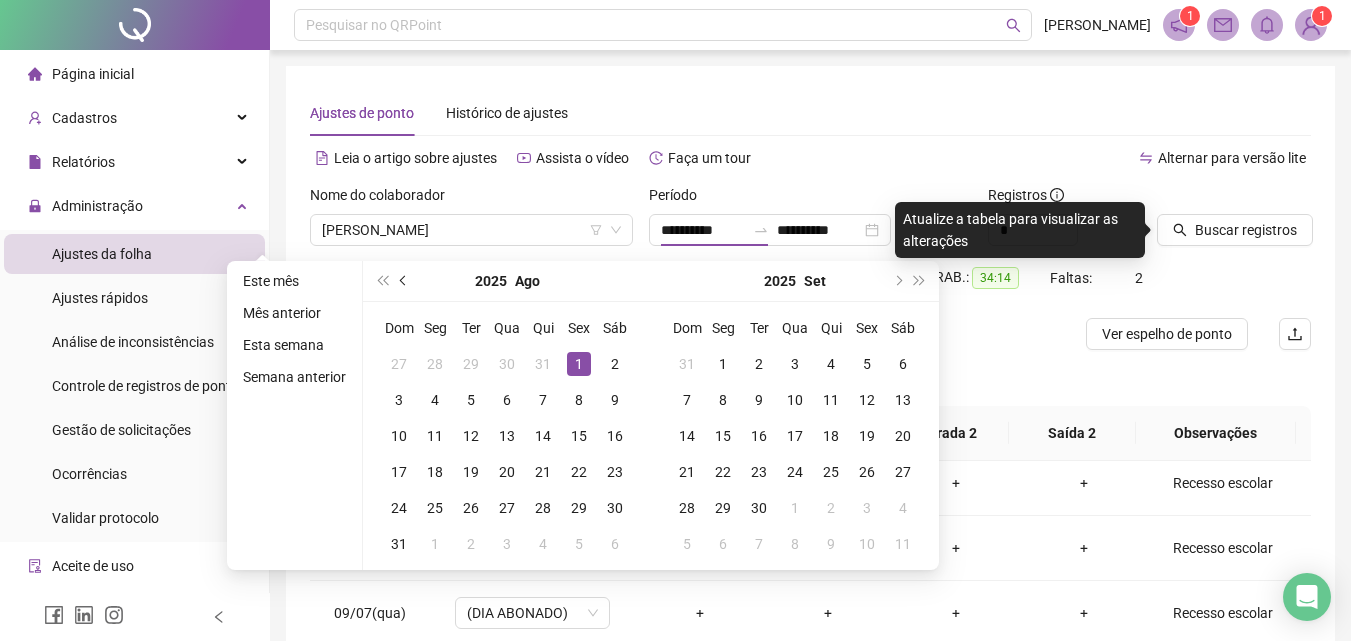 click at bounding box center [404, 281] 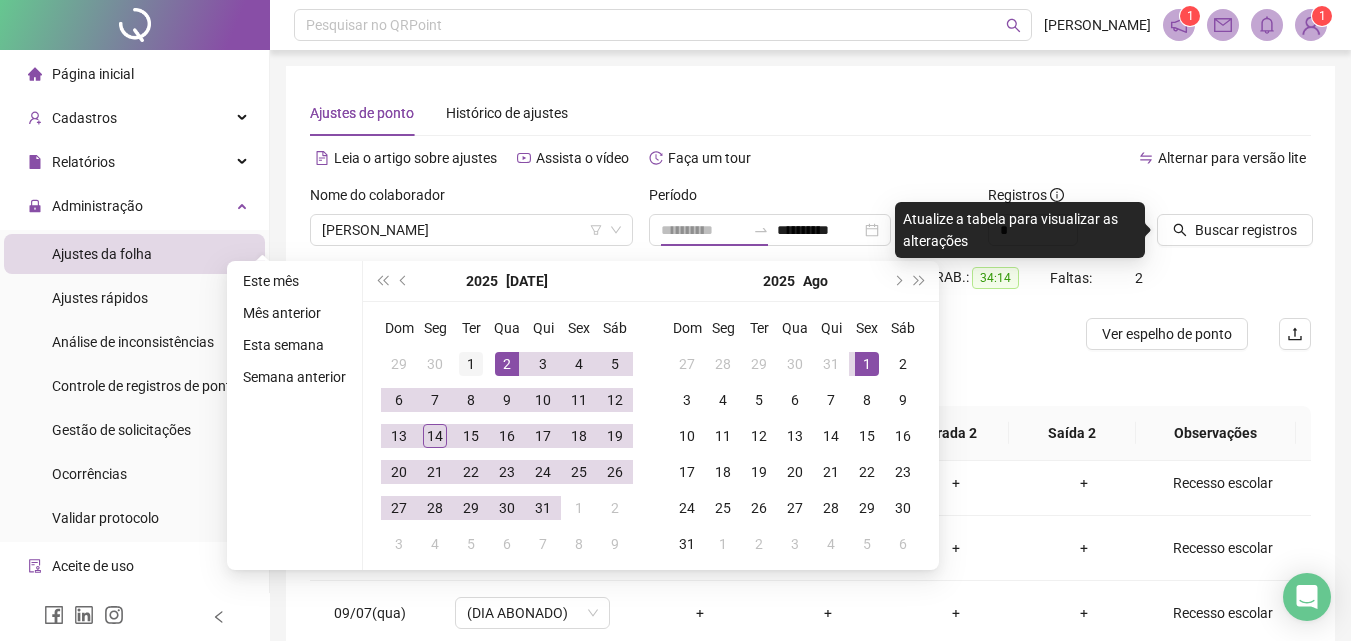 type on "**********" 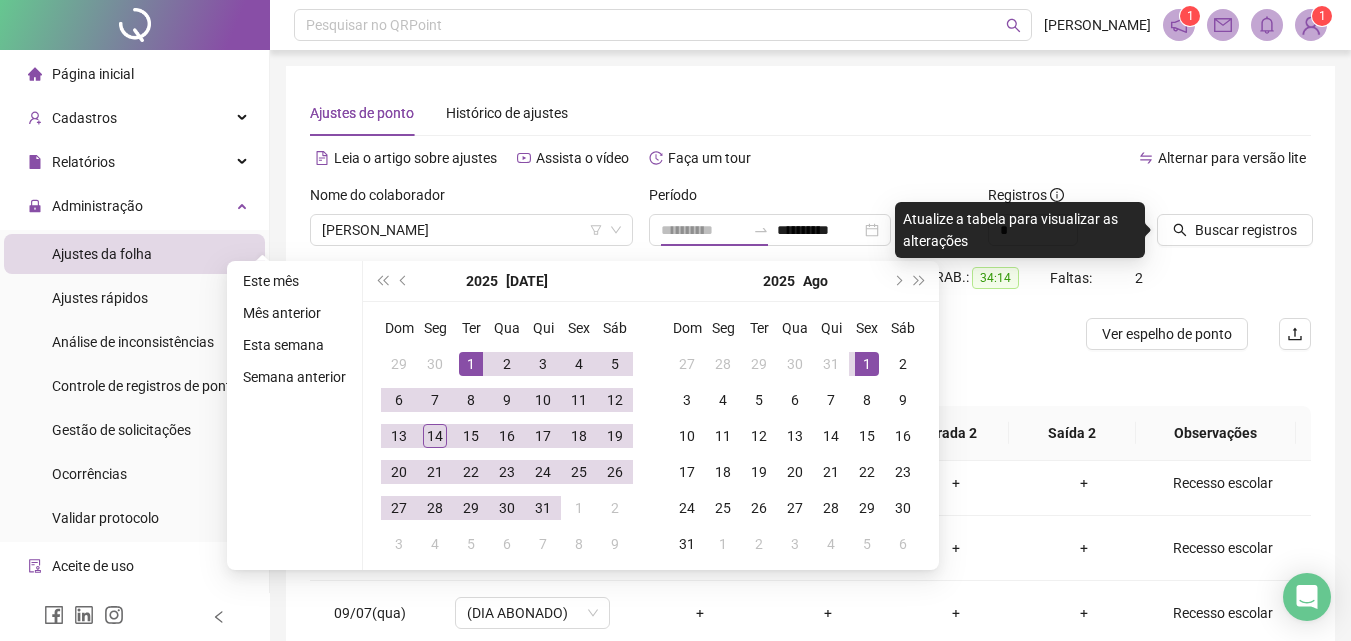 click on "1" at bounding box center (471, 364) 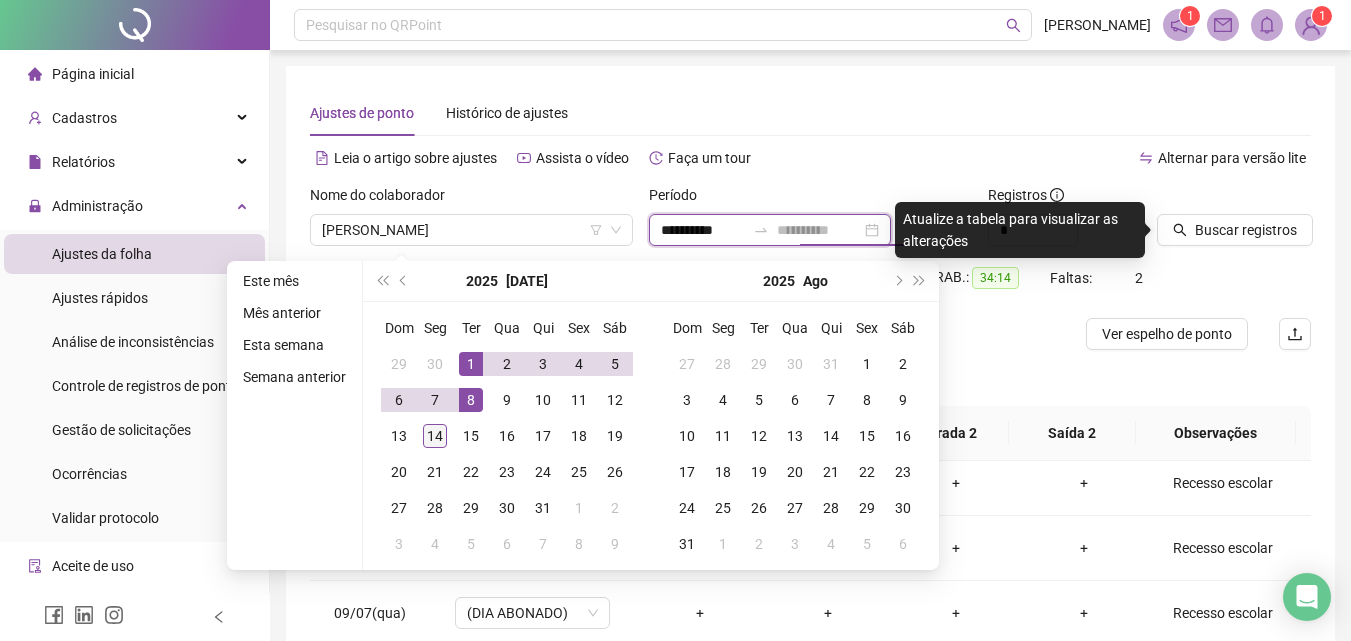 type on "**********" 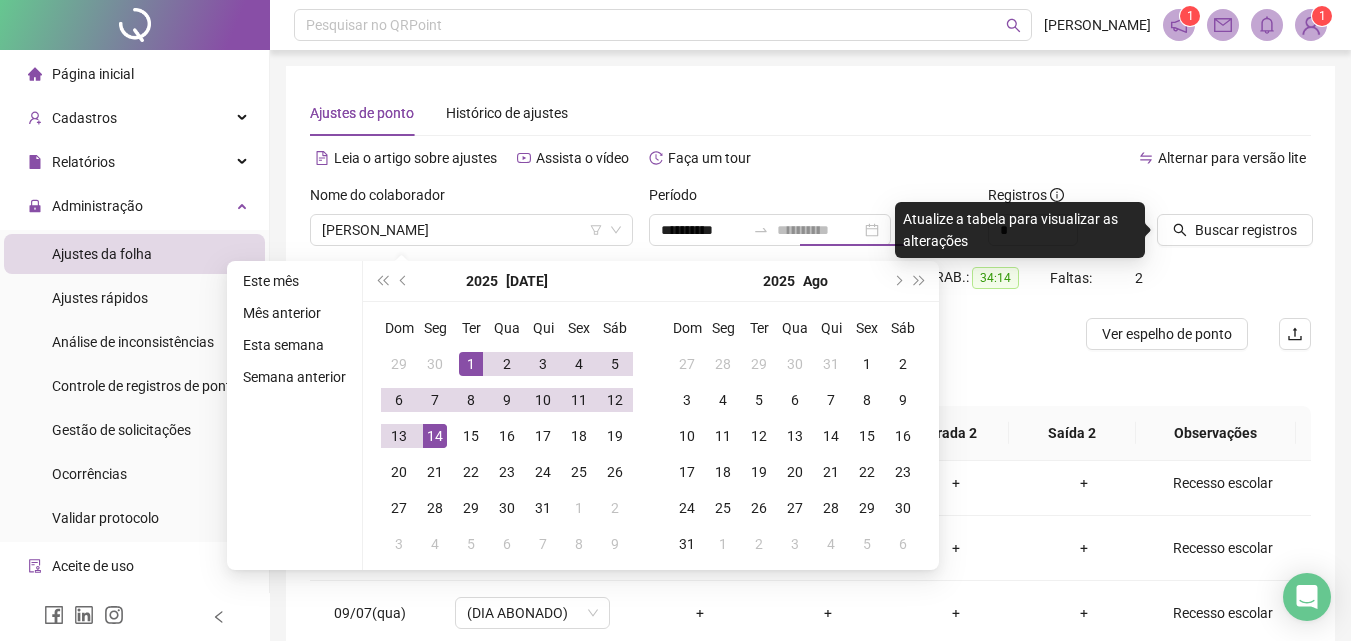 click on "14" at bounding box center [435, 436] 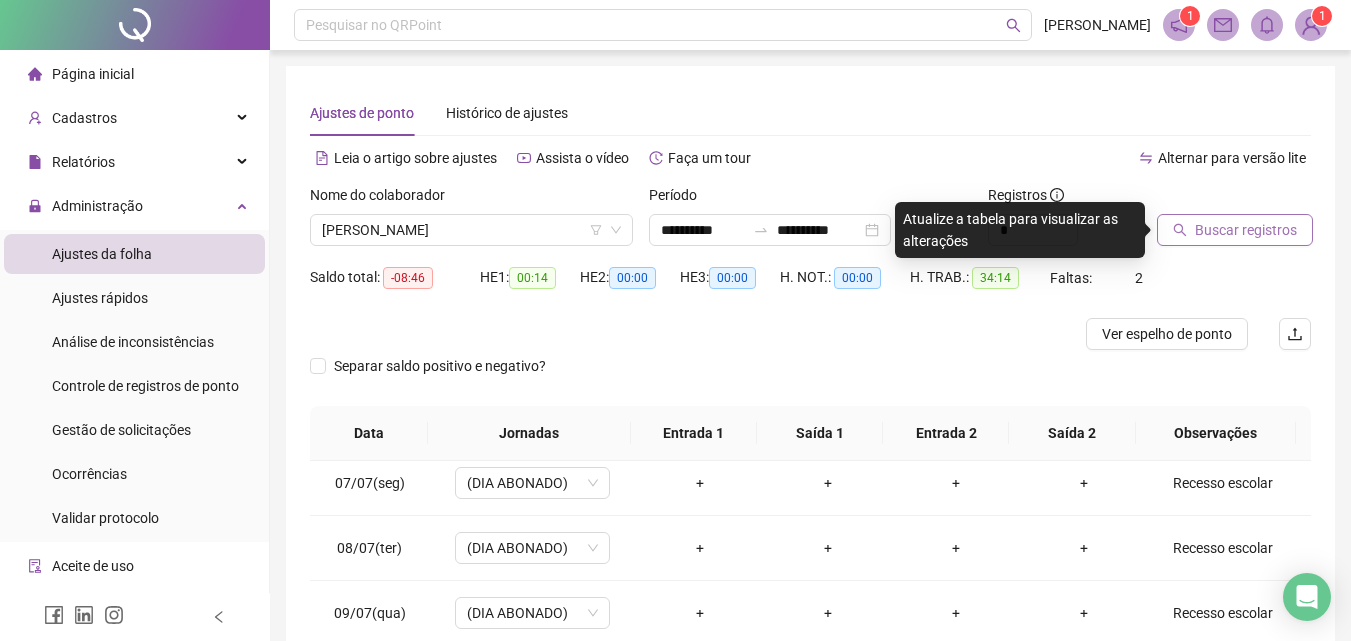 click on "Buscar registros" at bounding box center [1246, 230] 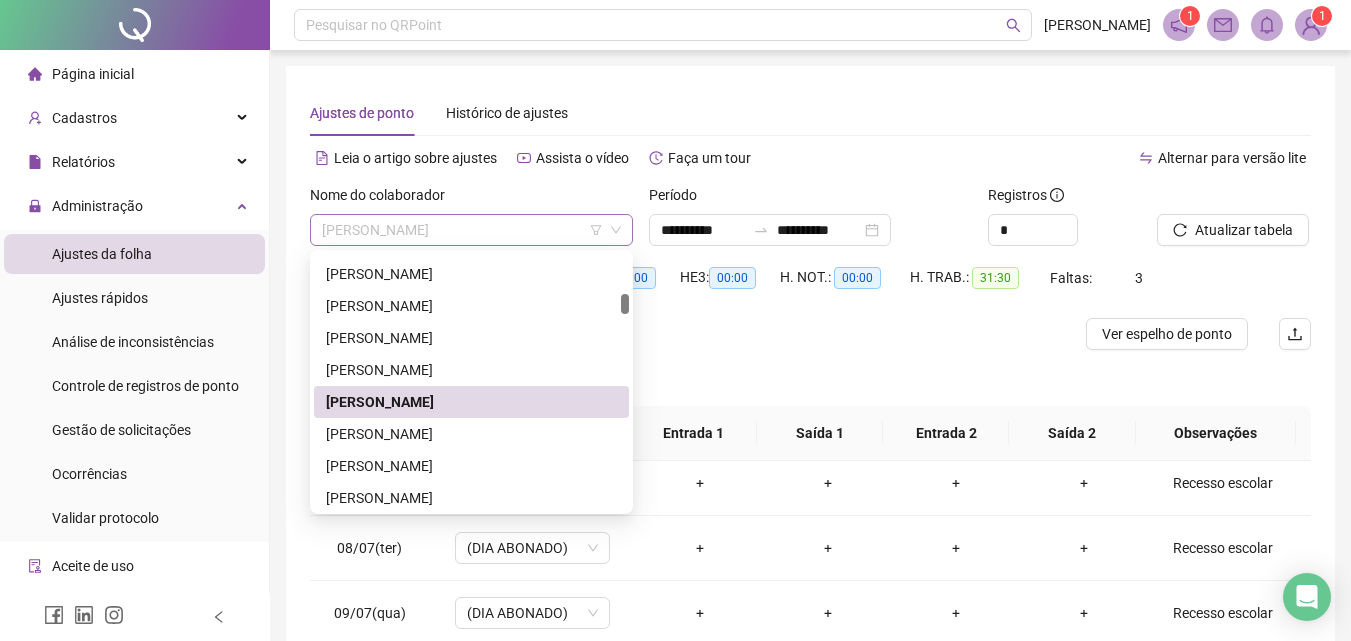 click on "[PERSON_NAME]" at bounding box center (471, 230) 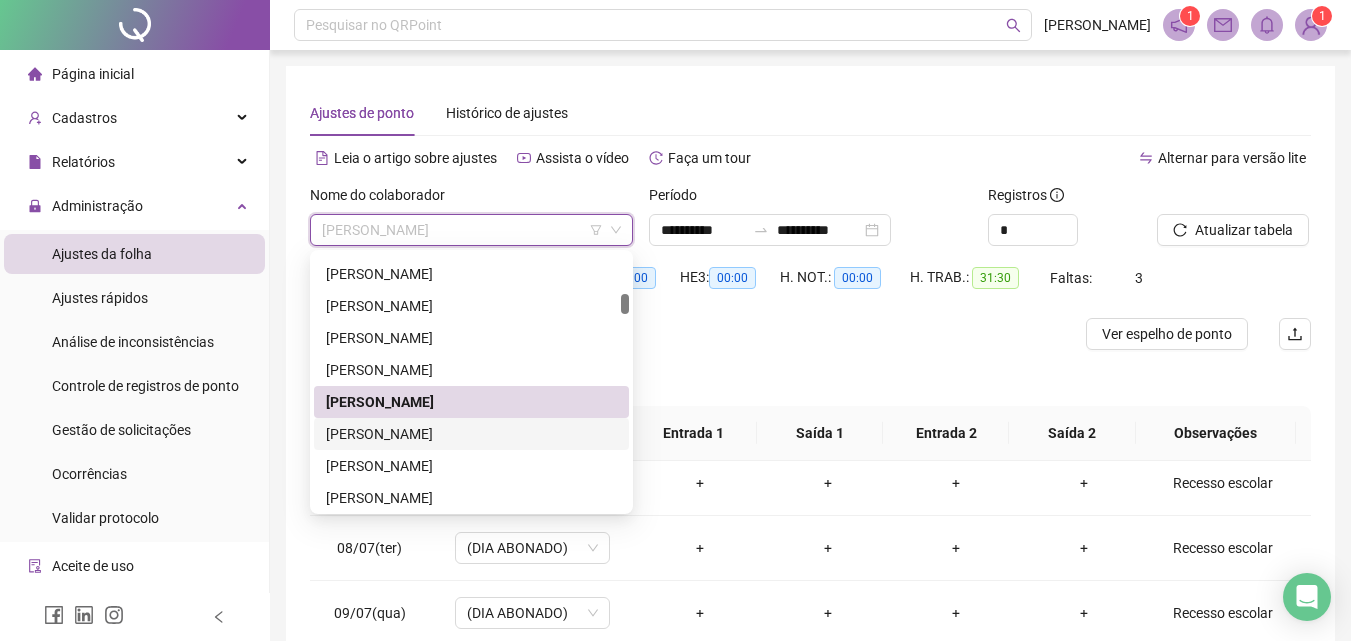 click on "[PERSON_NAME]" at bounding box center (471, 434) 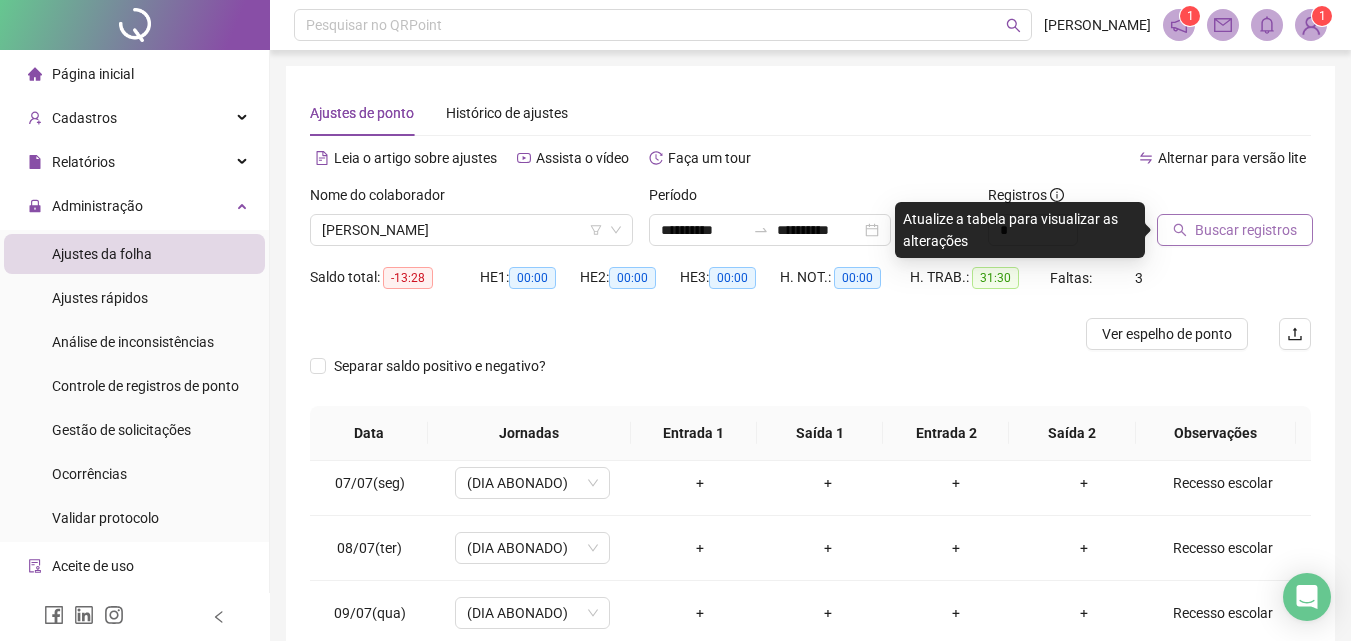 click on "Buscar registros" at bounding box center [1246, 230] 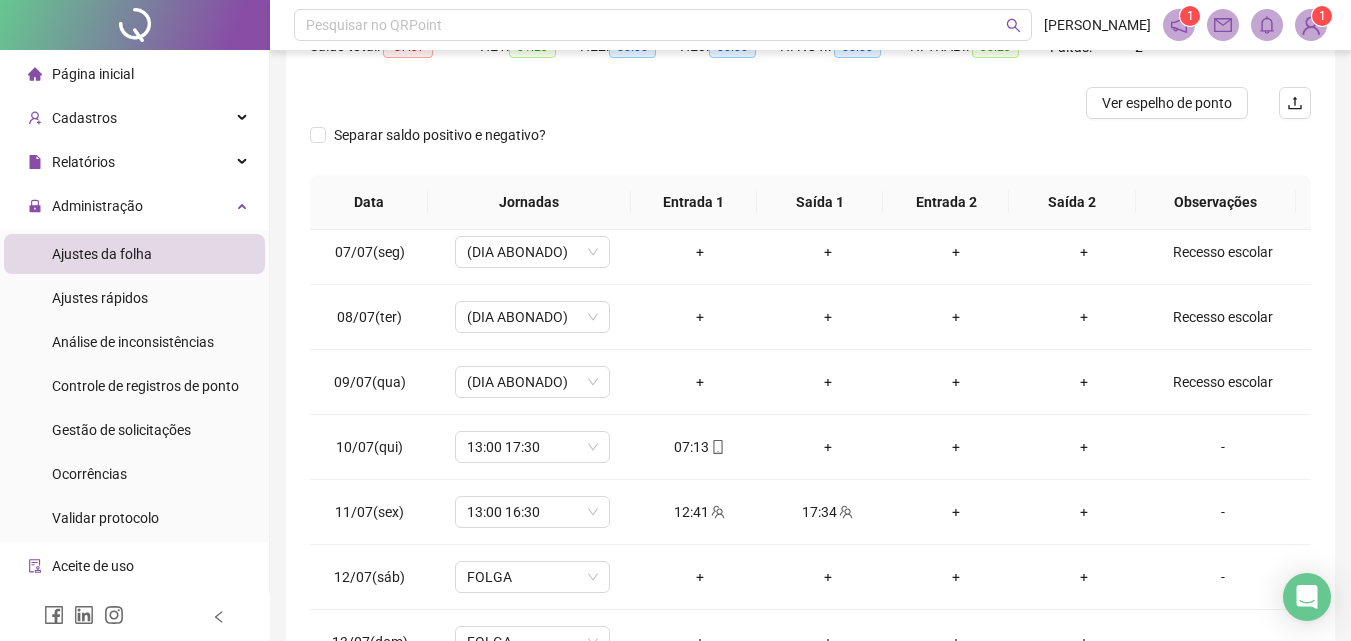 scroll, scrollTop: 357, scrollLeft: 0, axis: vertical 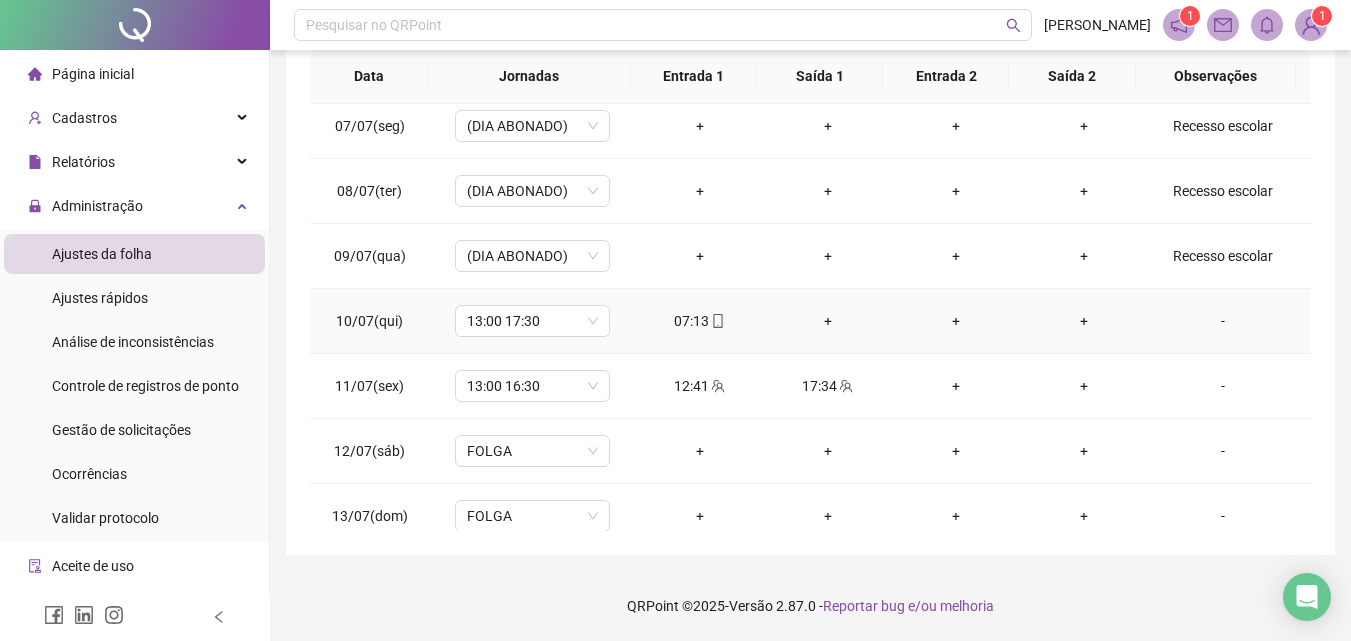 click on "-" at bounding box center (1223, 321) 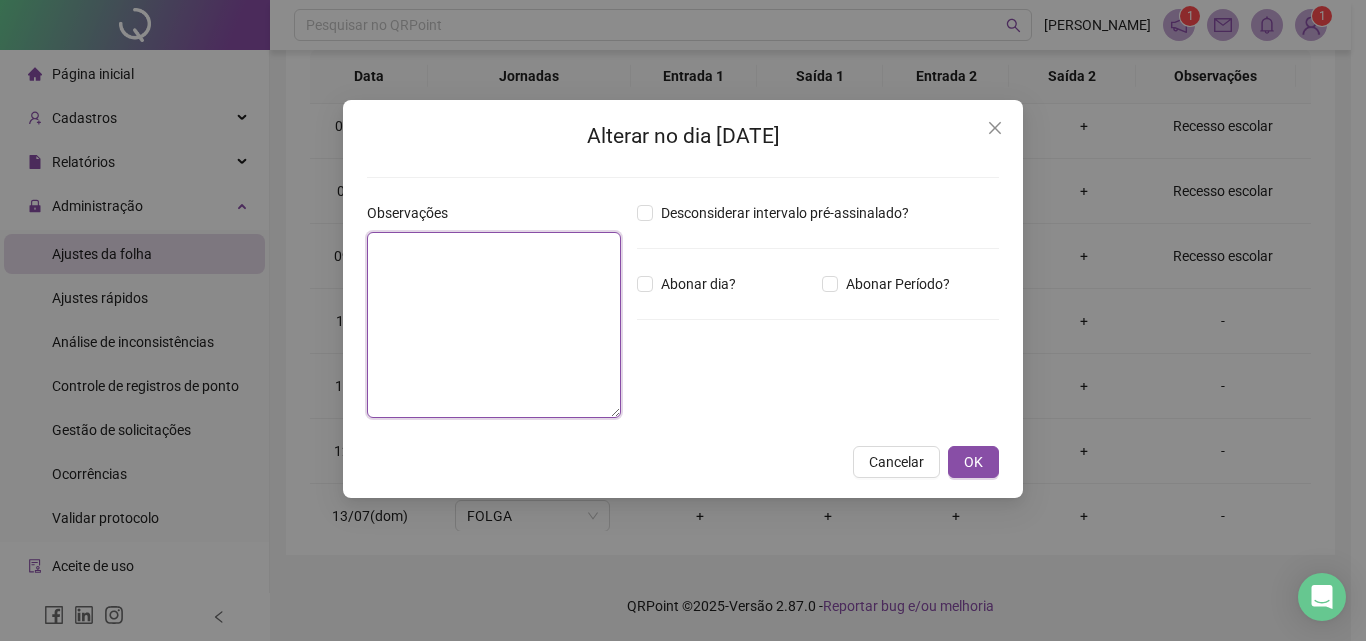 click at bounding box center [494, 325] 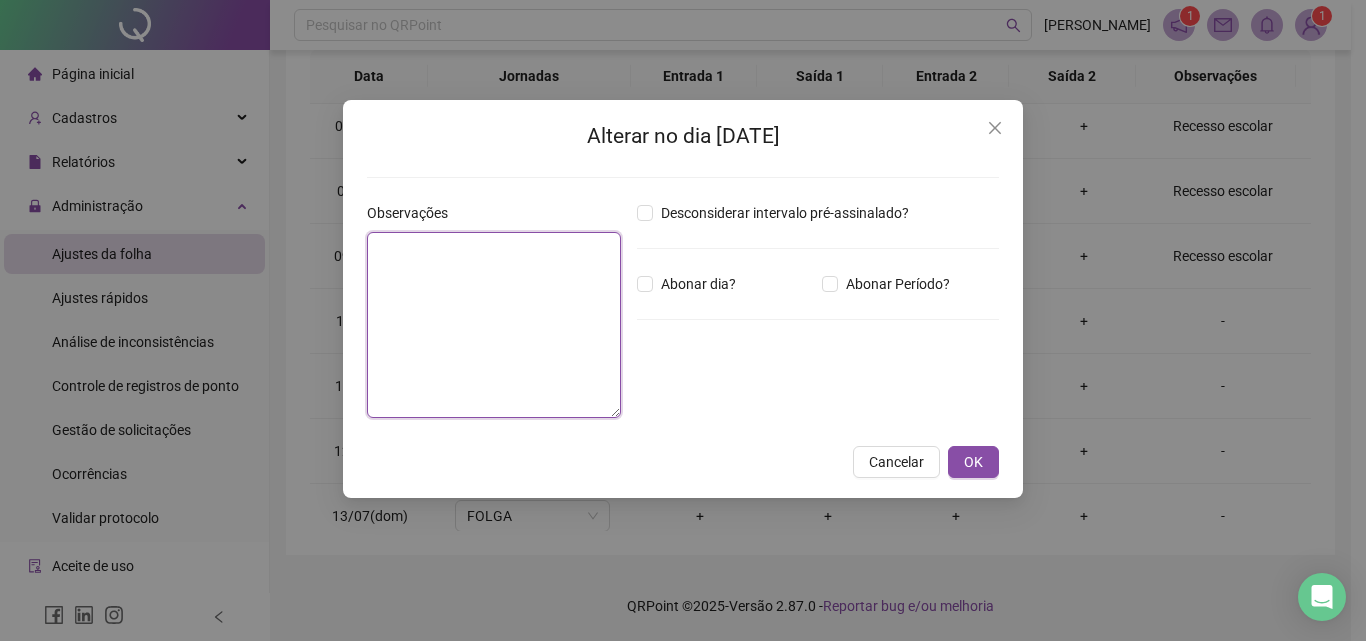 paste on "**********" 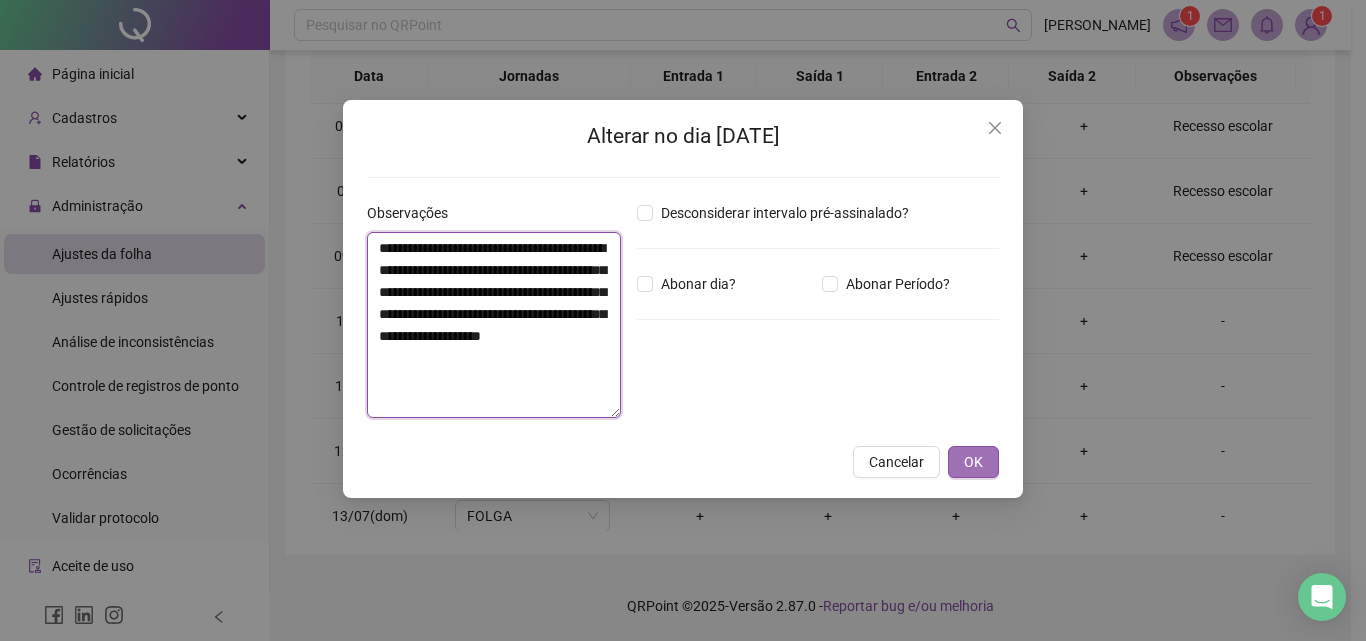 type on "**********" 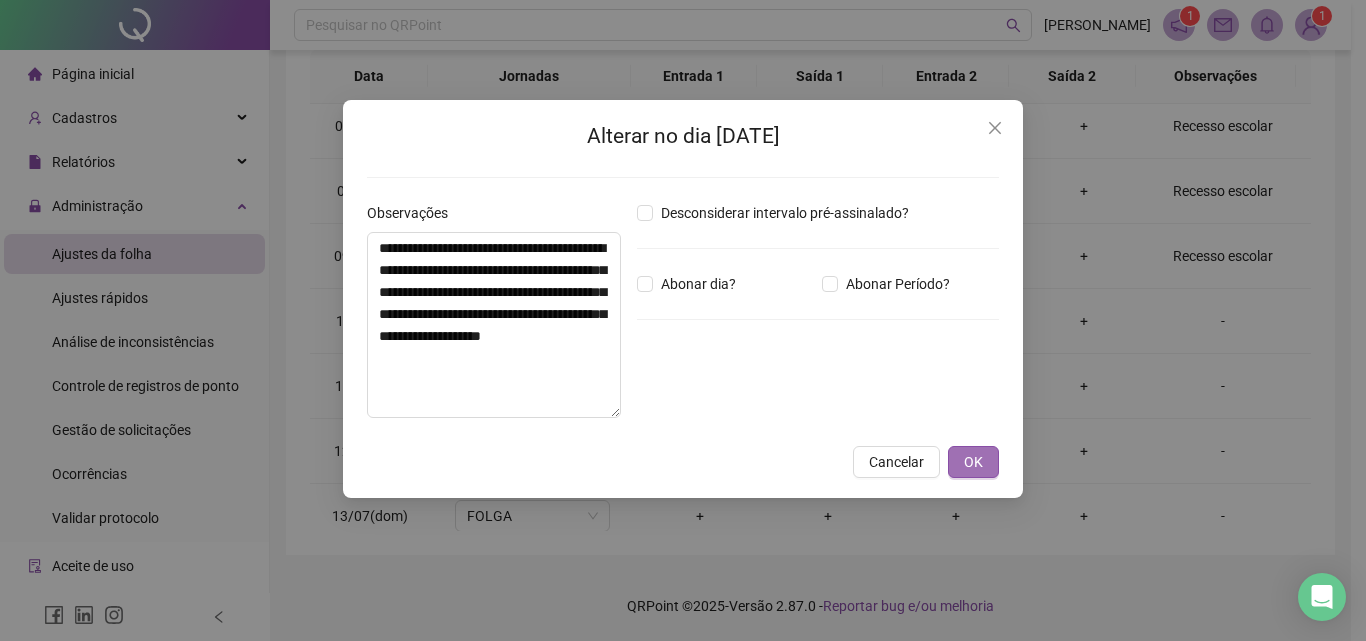click on "OK" at bounding box center [973, 462] 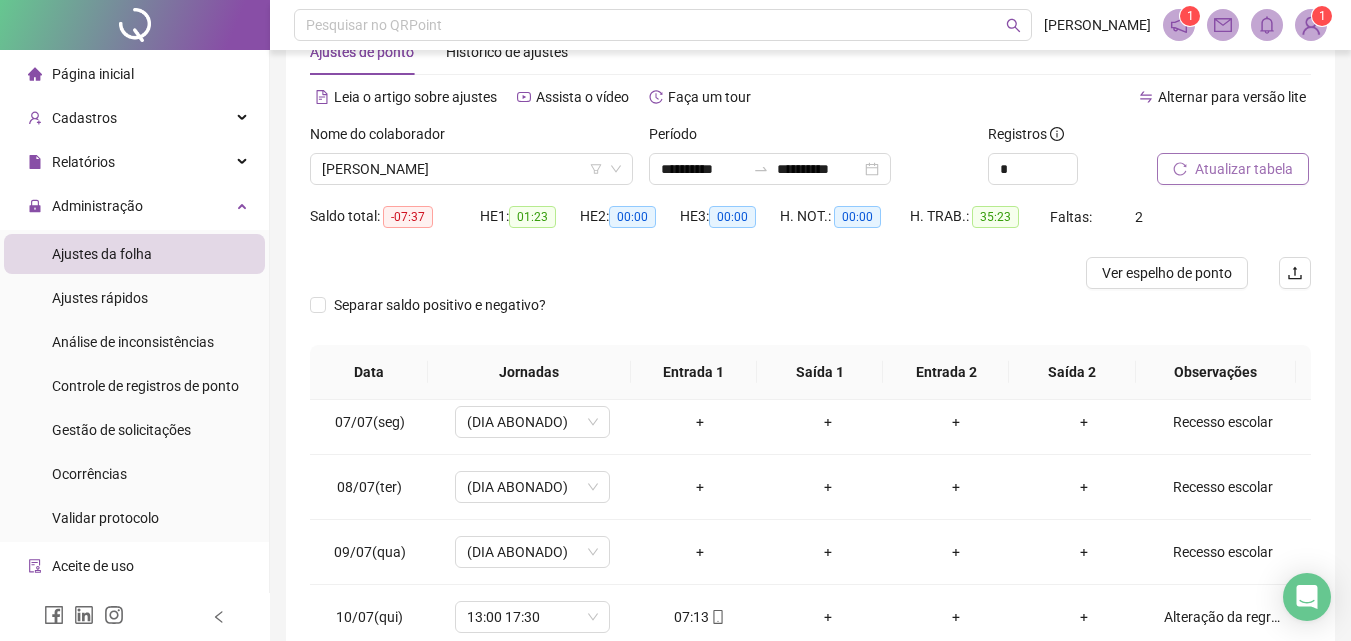 scroll, scrollTop: 57, scrollLeft: 0, axis: vertical 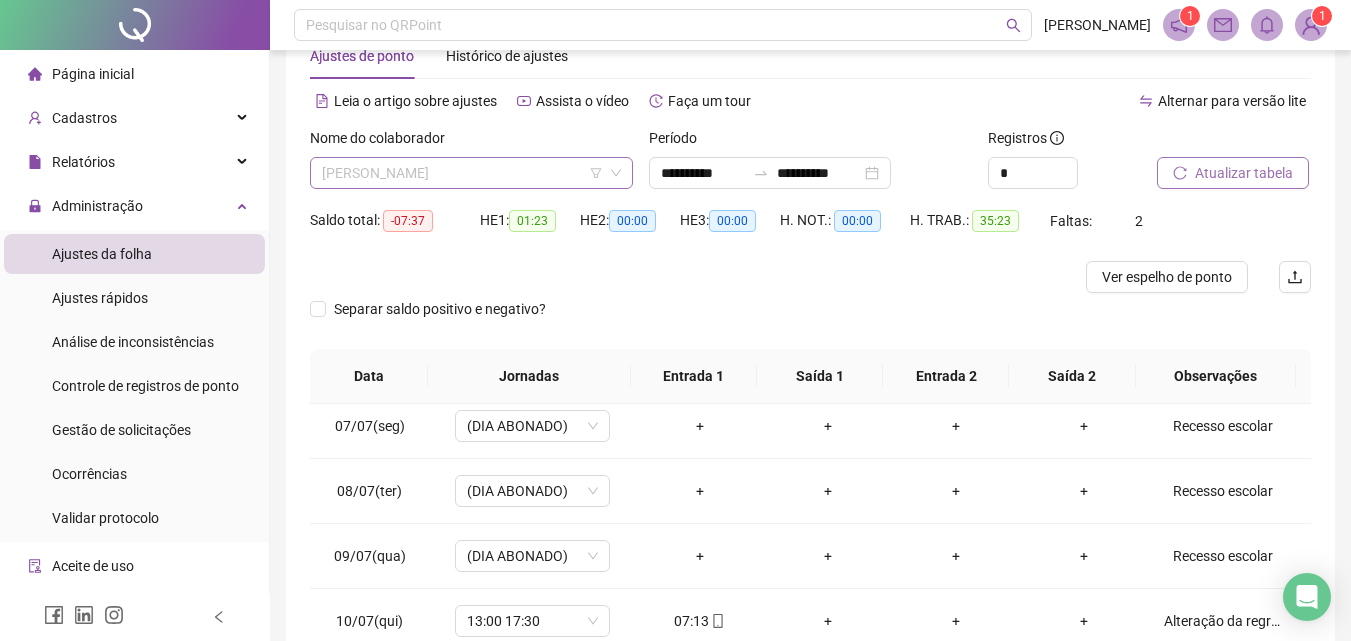 click on "[PERSON_NAME]" at bounding box center (471, 173) 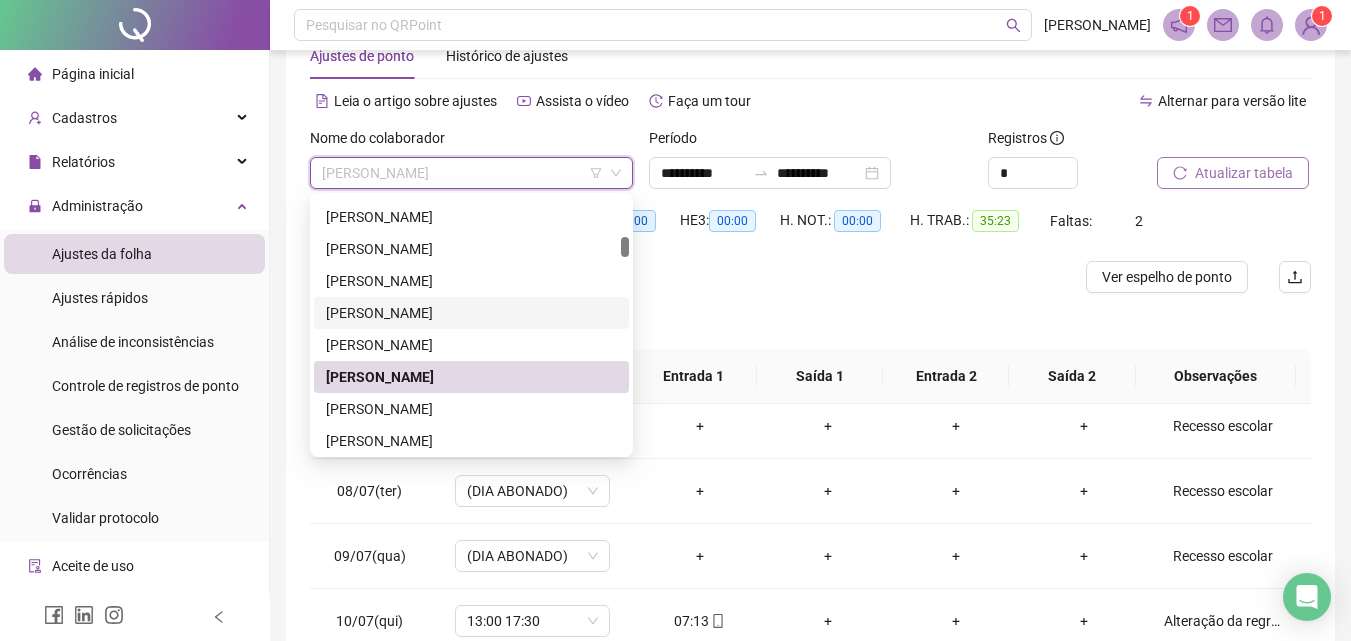 scroll, scrollTop: 800, scrollLeft: 0, axis: vertical 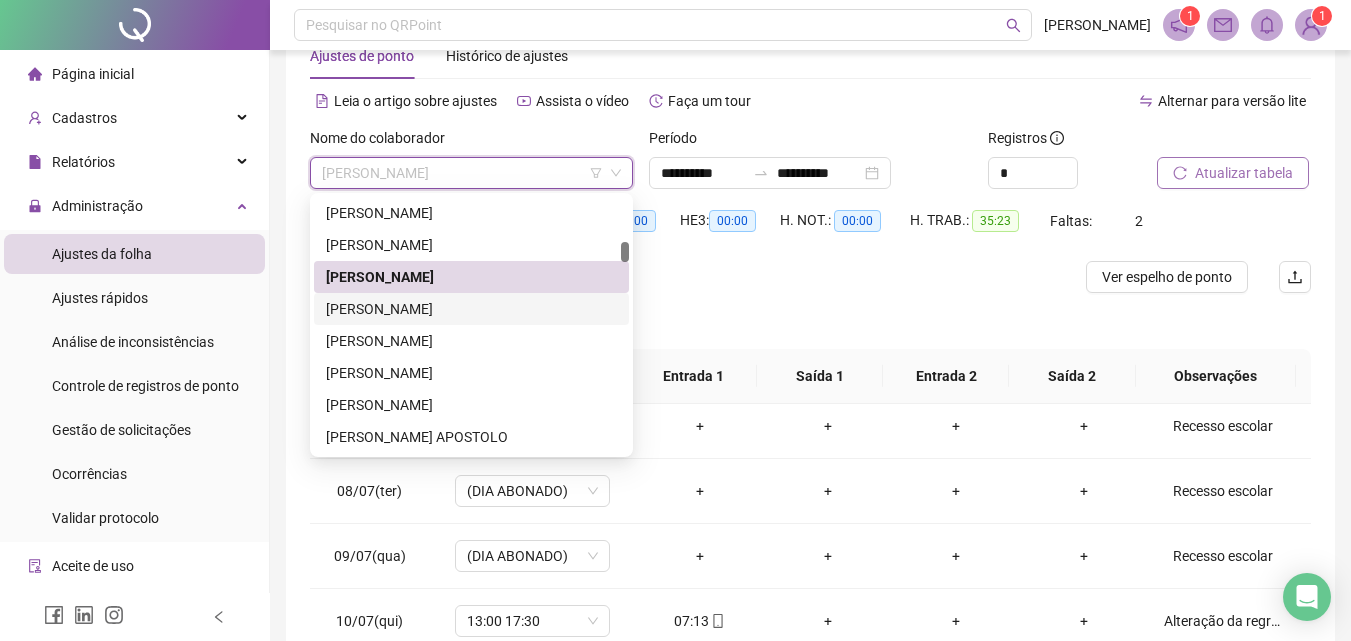 click on "[PERSON_NAME]" at bounding box center (471, 309) 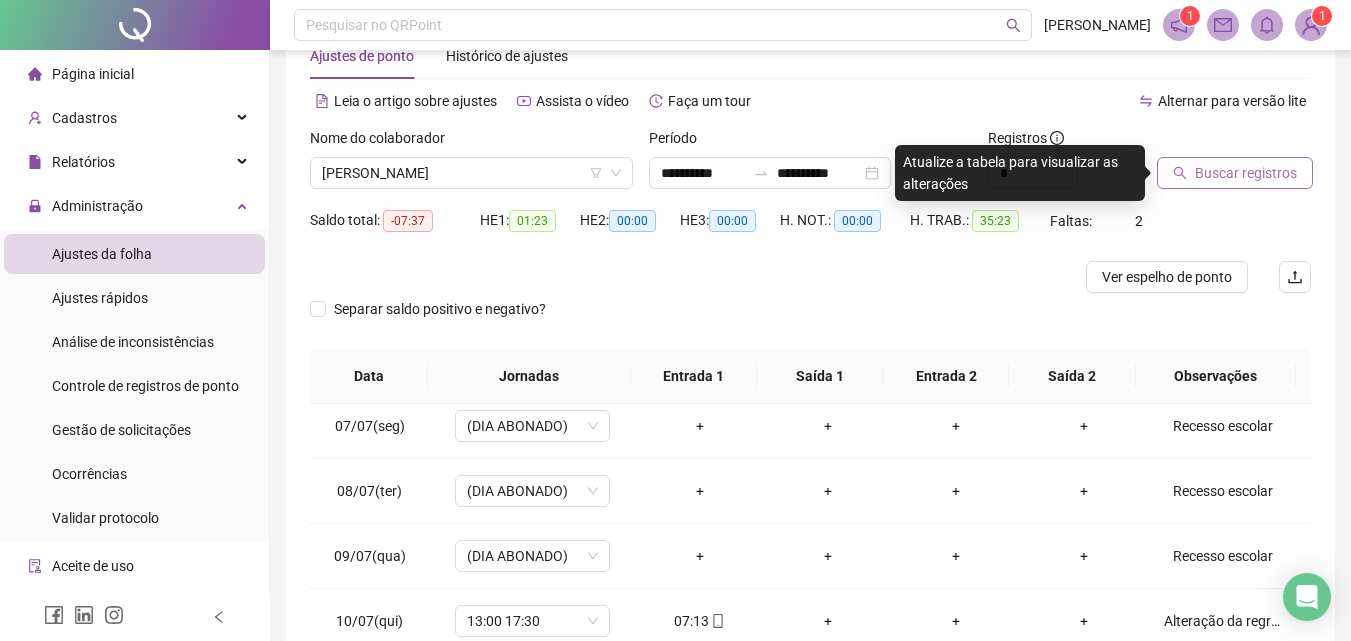 click on "Buscar registros" at bounding box center [1246, 173] 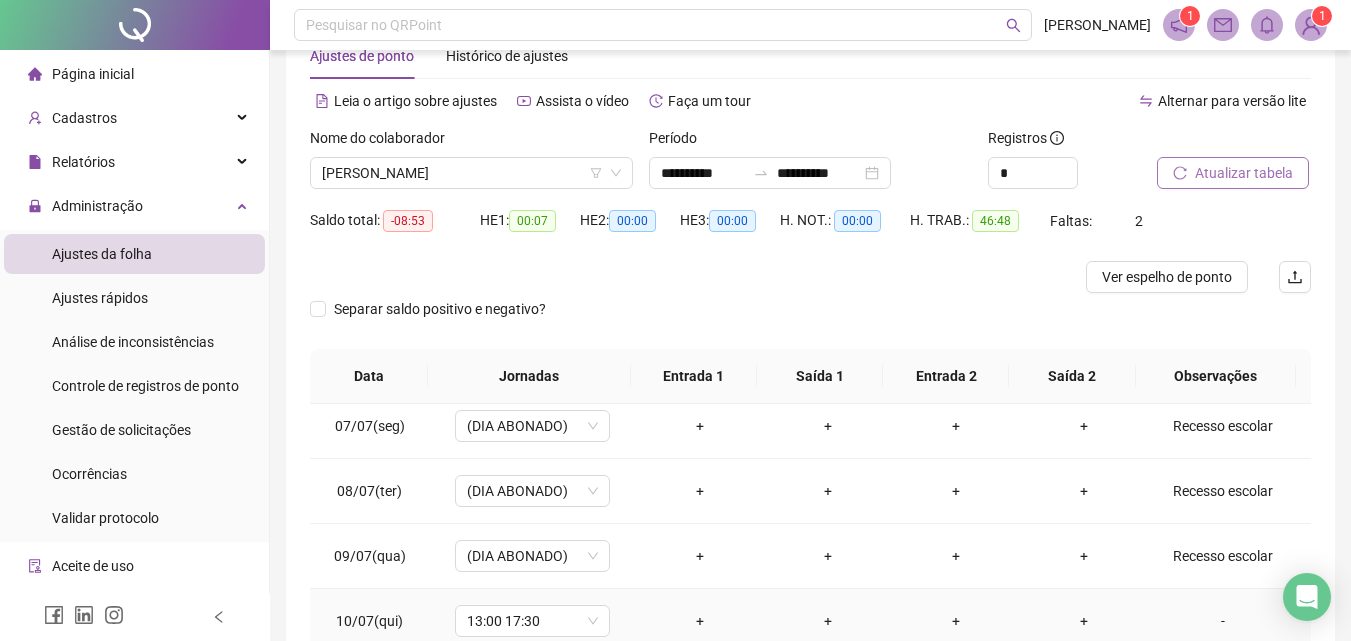 click on "-" at bounding box center [1223, 621] 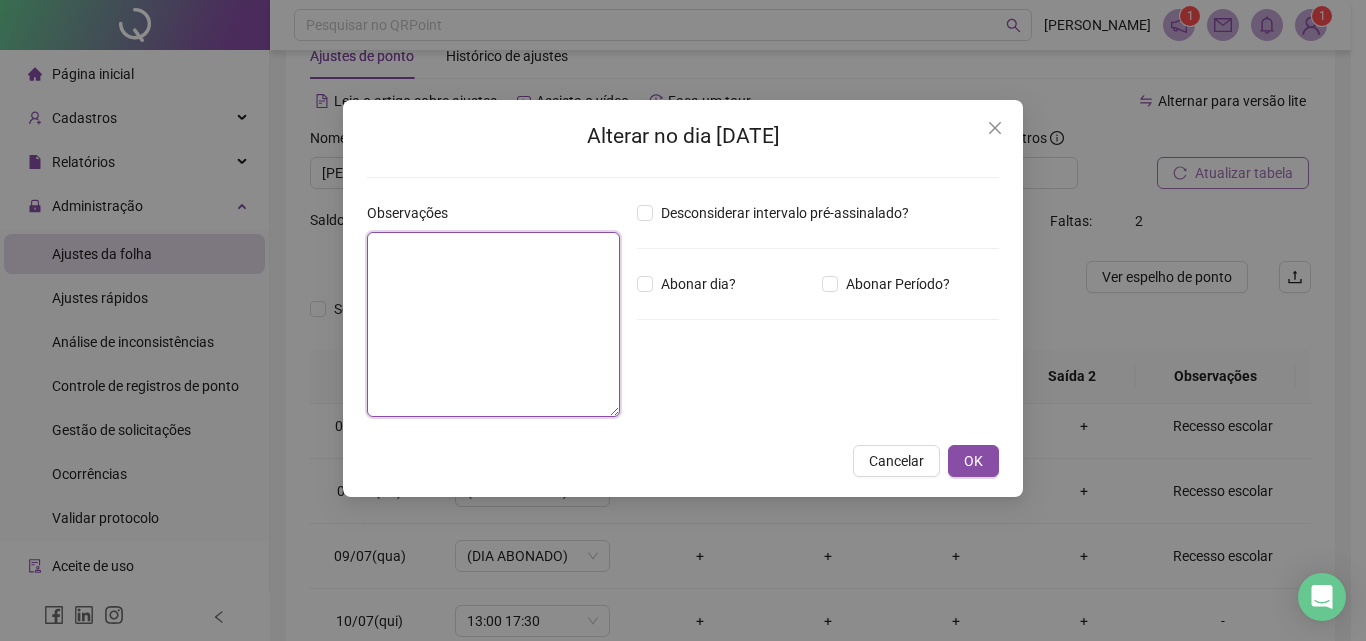 click at bounding box center (493, 324) 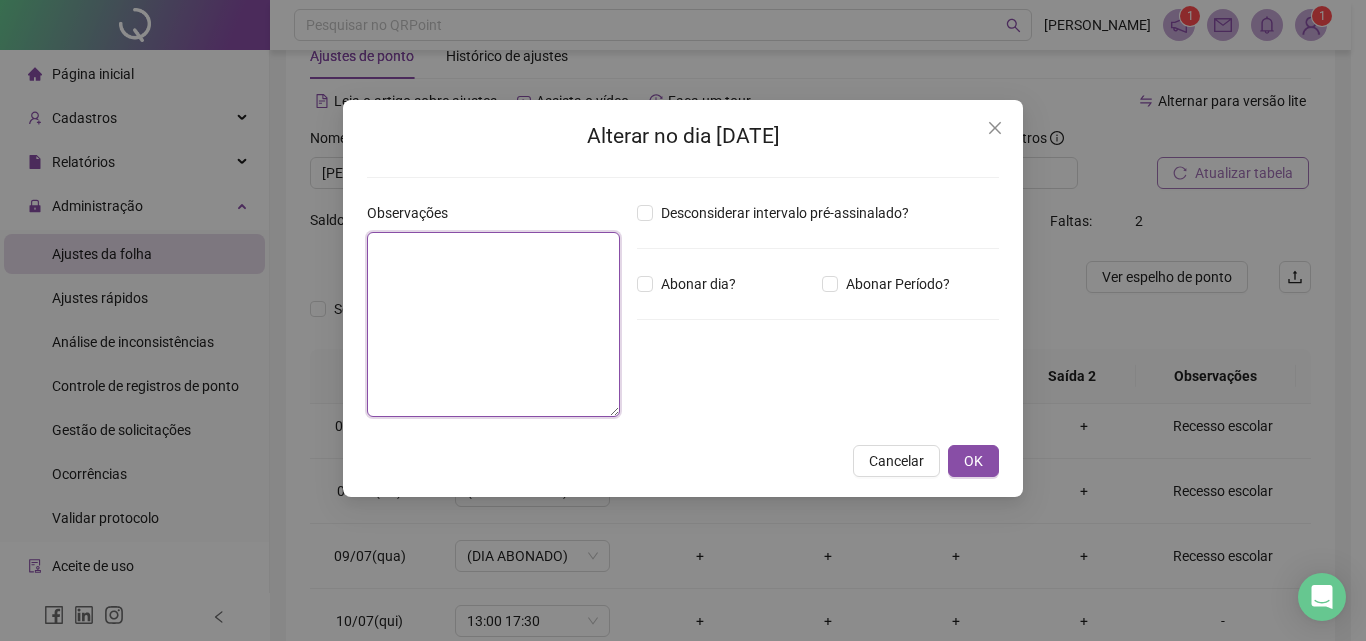 paste on "**********" 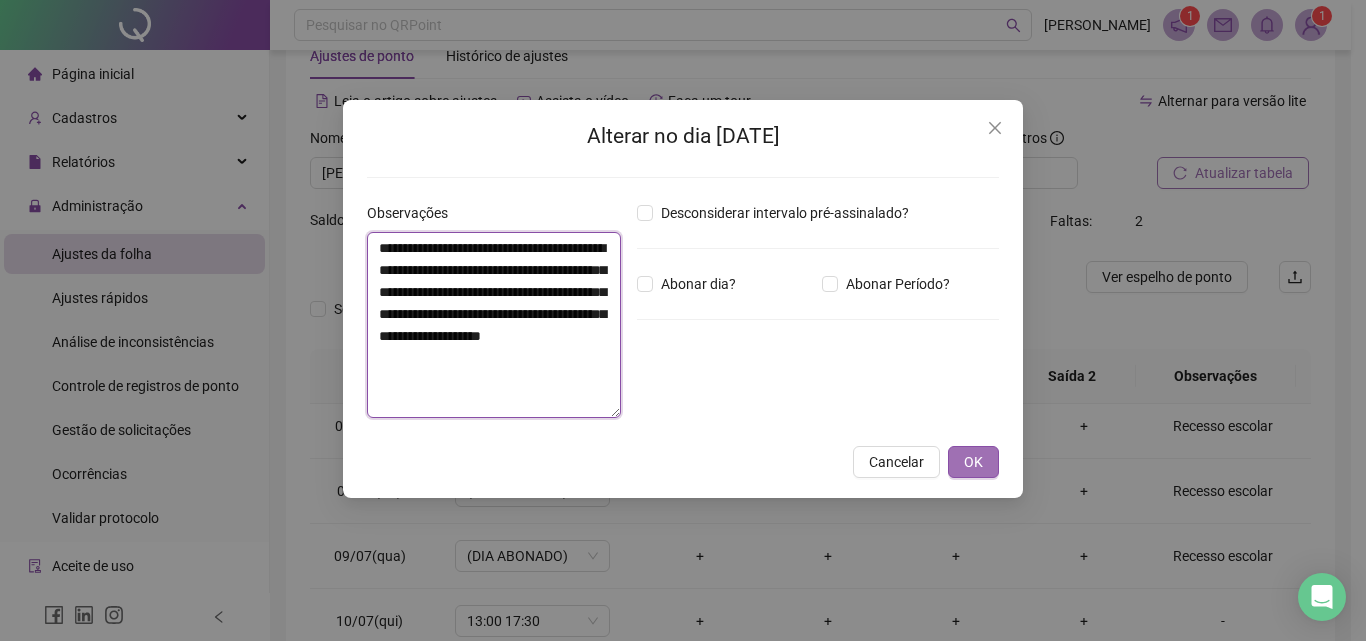 type on "**********" 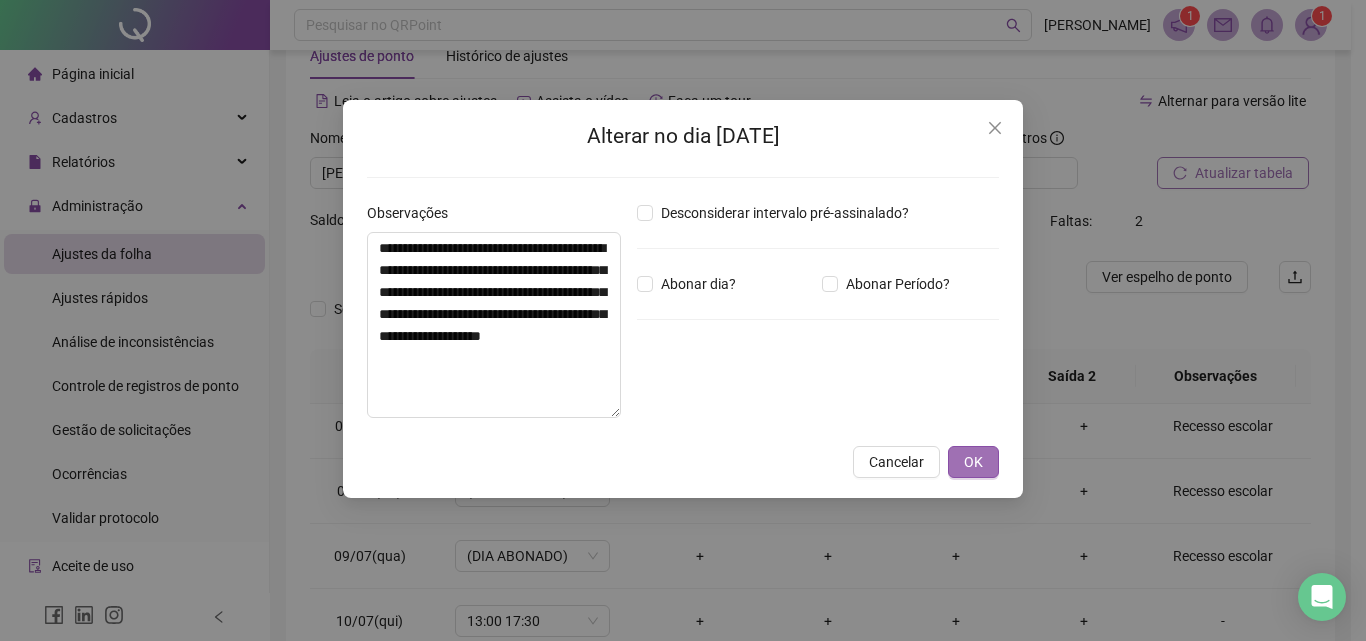 click on "OK" at bounding box center [973, 462] 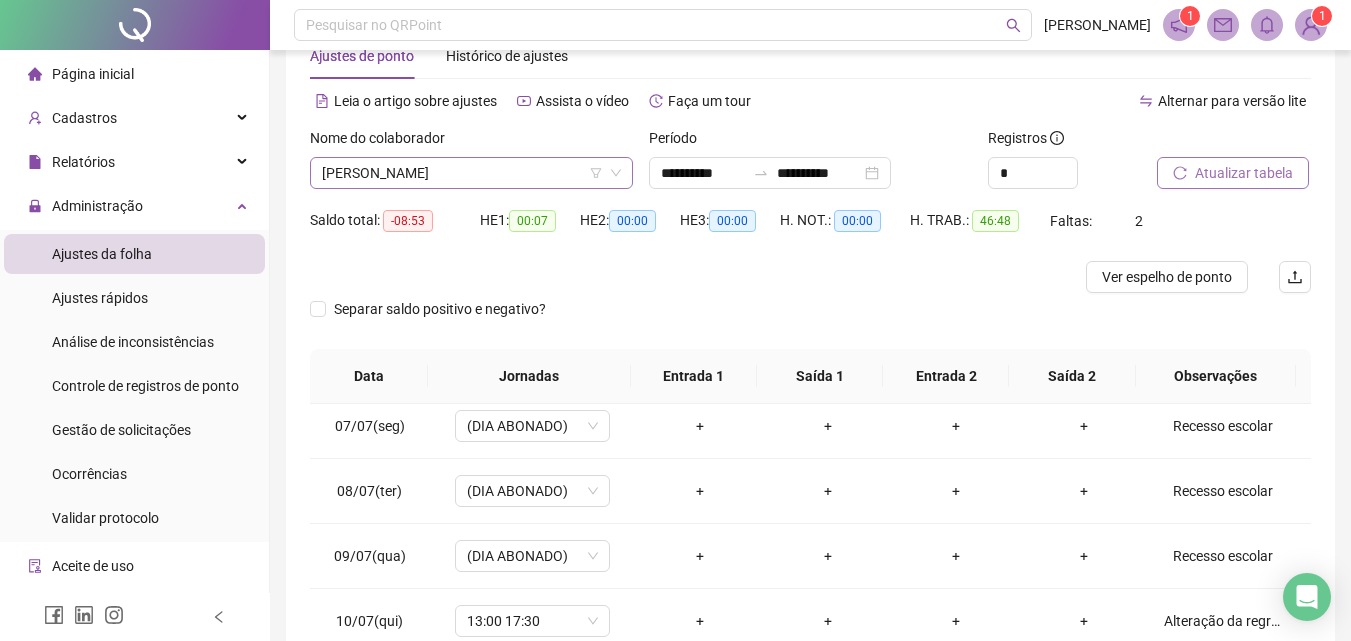 click on "[PERSON_NAME]" at bounding box center (471, 173) 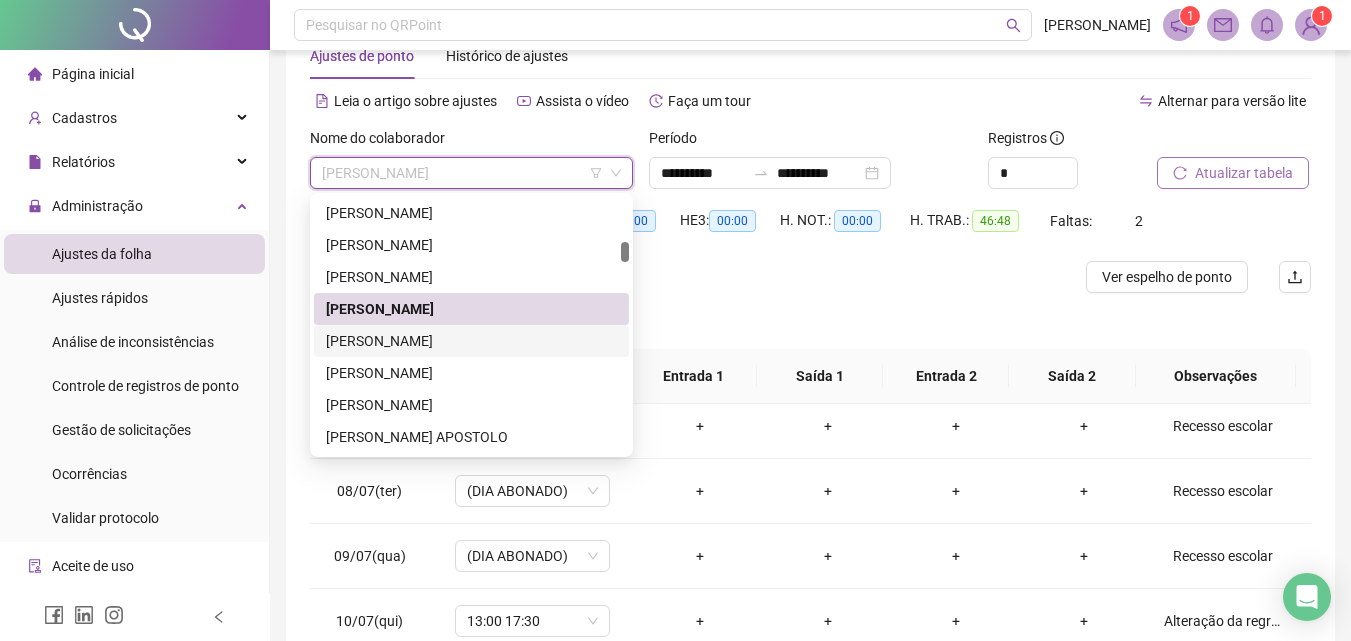 click on "[PERSON_NAME]" at bounding box center [471, 341] 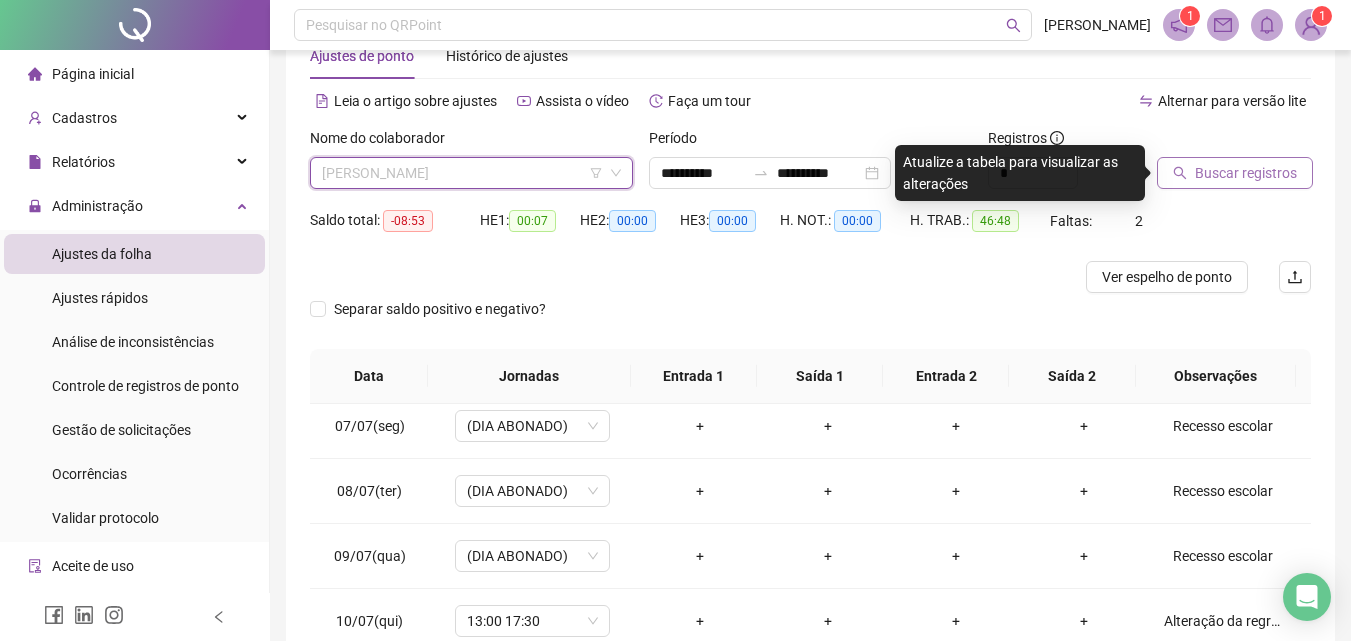 click on "[PERSON_NAME]" at bounding box center (471, 173) 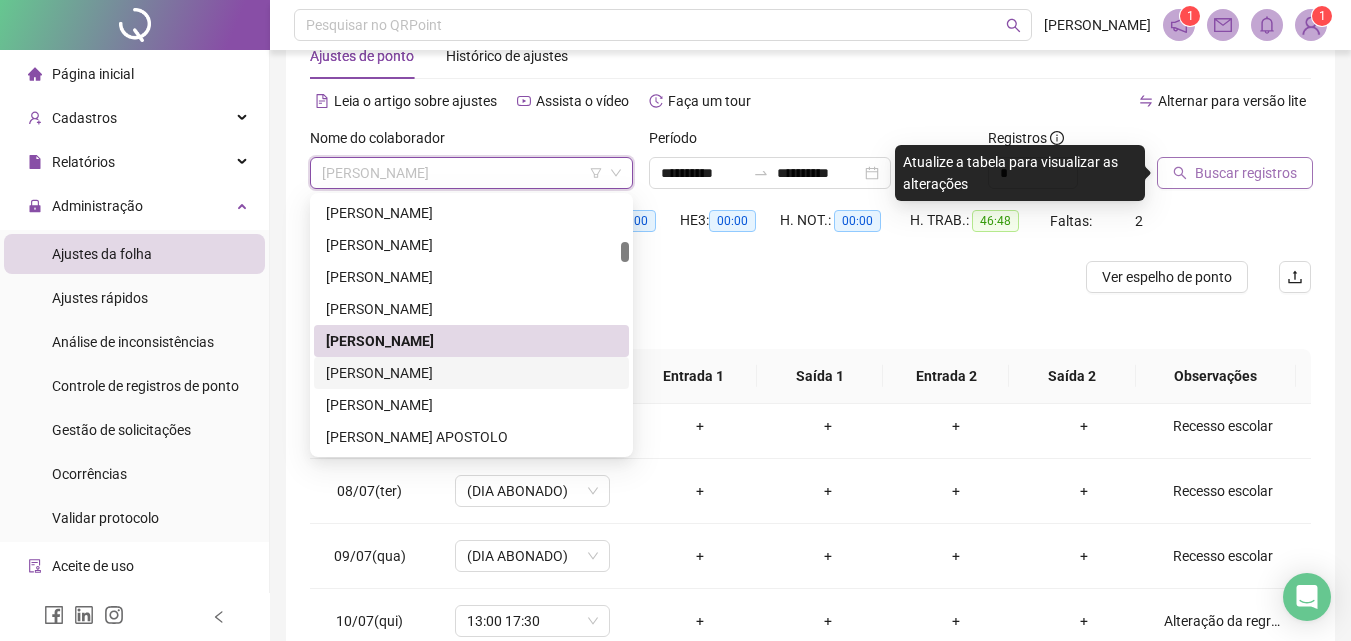 click on "[PERSON_NAME]" at bounding box center [471, 373] 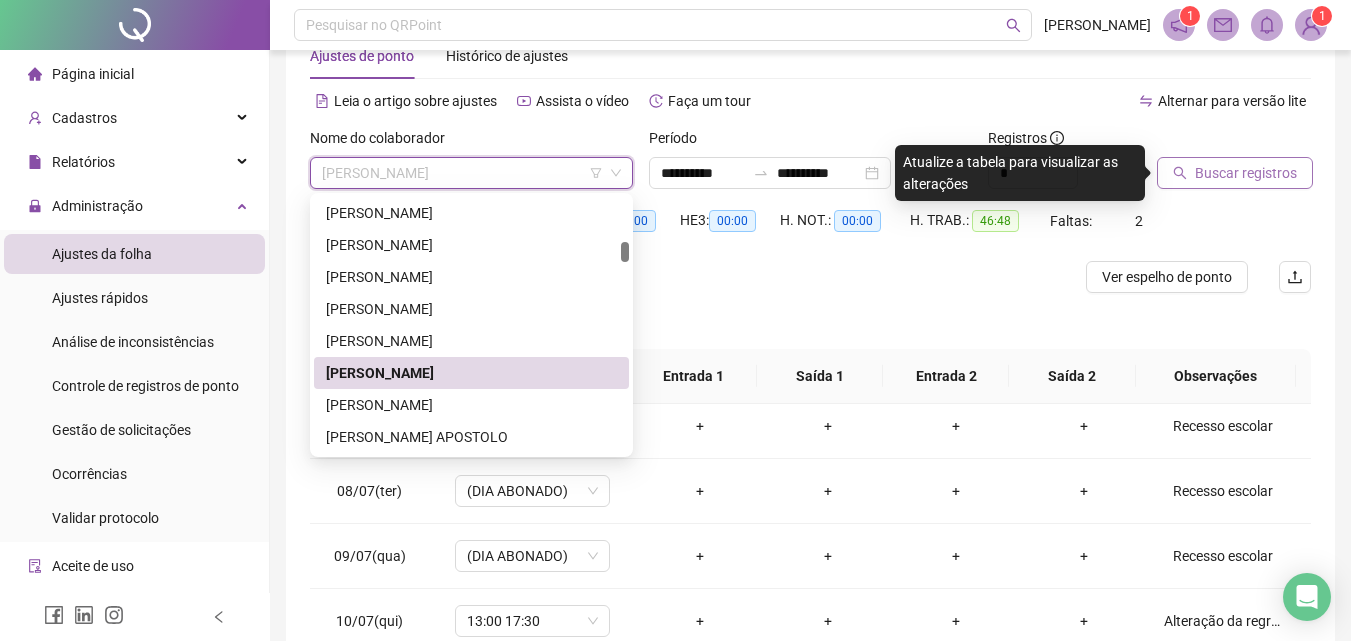 click on "[PERSON_NAME]" at bounding box center (471, 173) 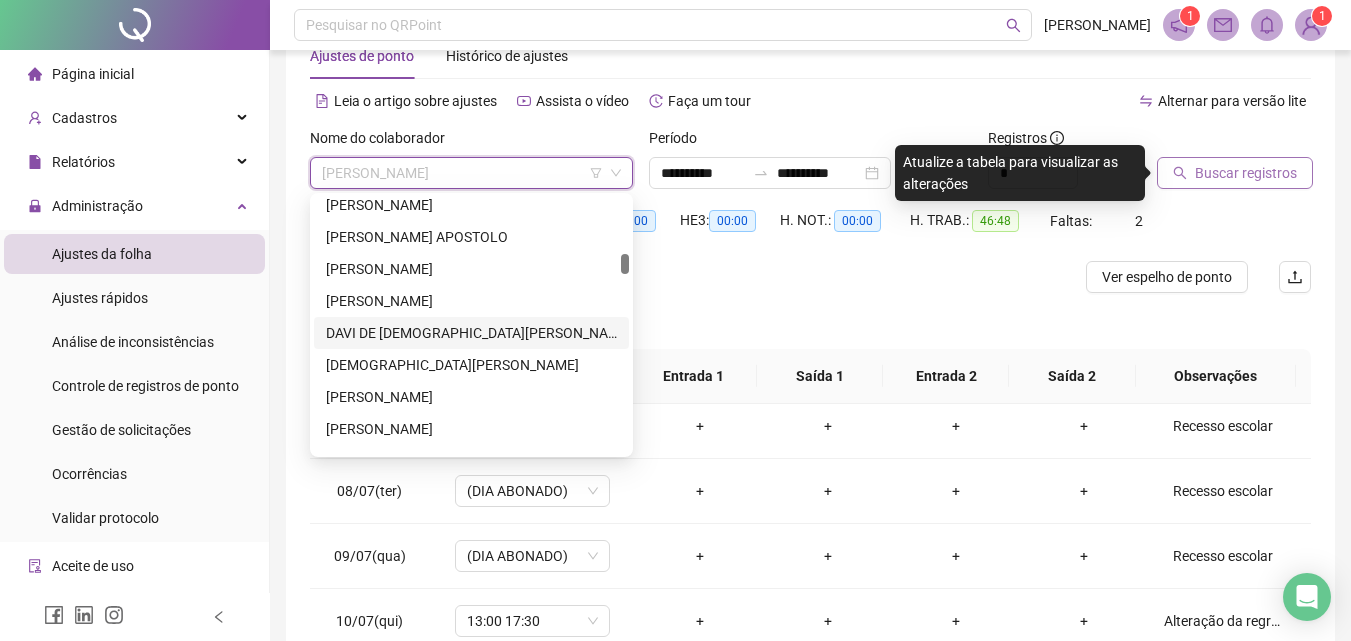 scroll, scrollTop: 1100, scrollLeft: 0, axis: vertical 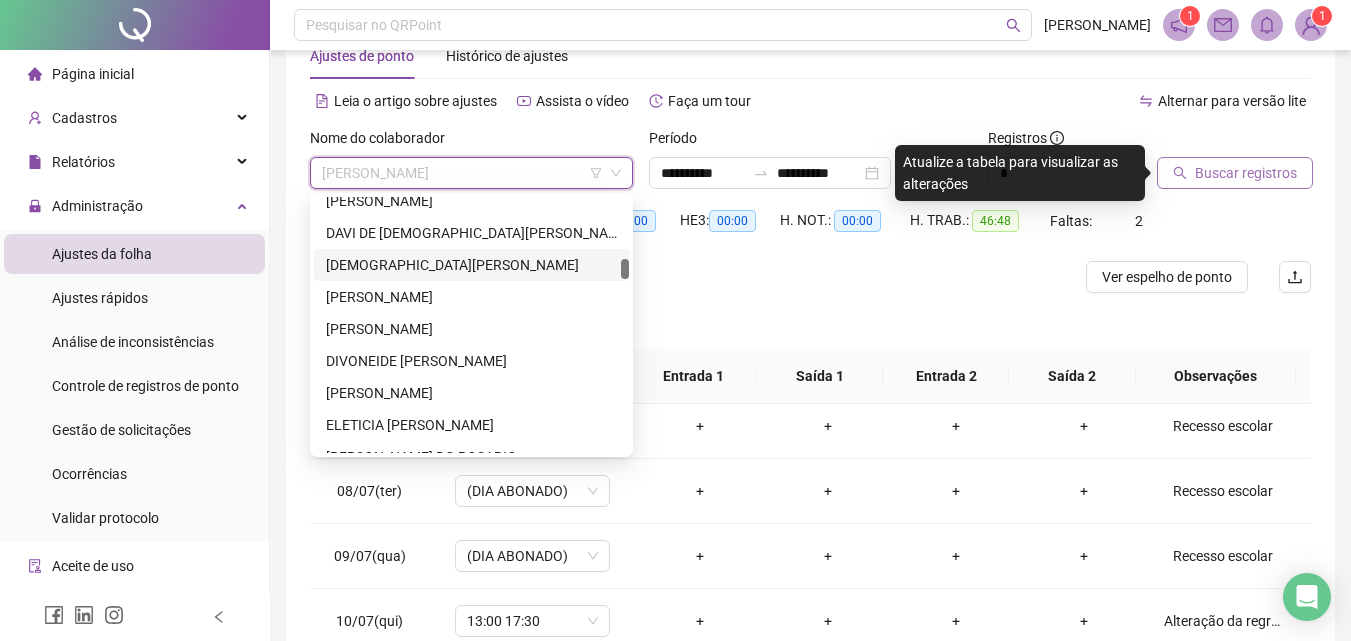 click on "[DEMOGRAPHIC_DATA][PERSON_NAME]" at bounding box center [471, 265] 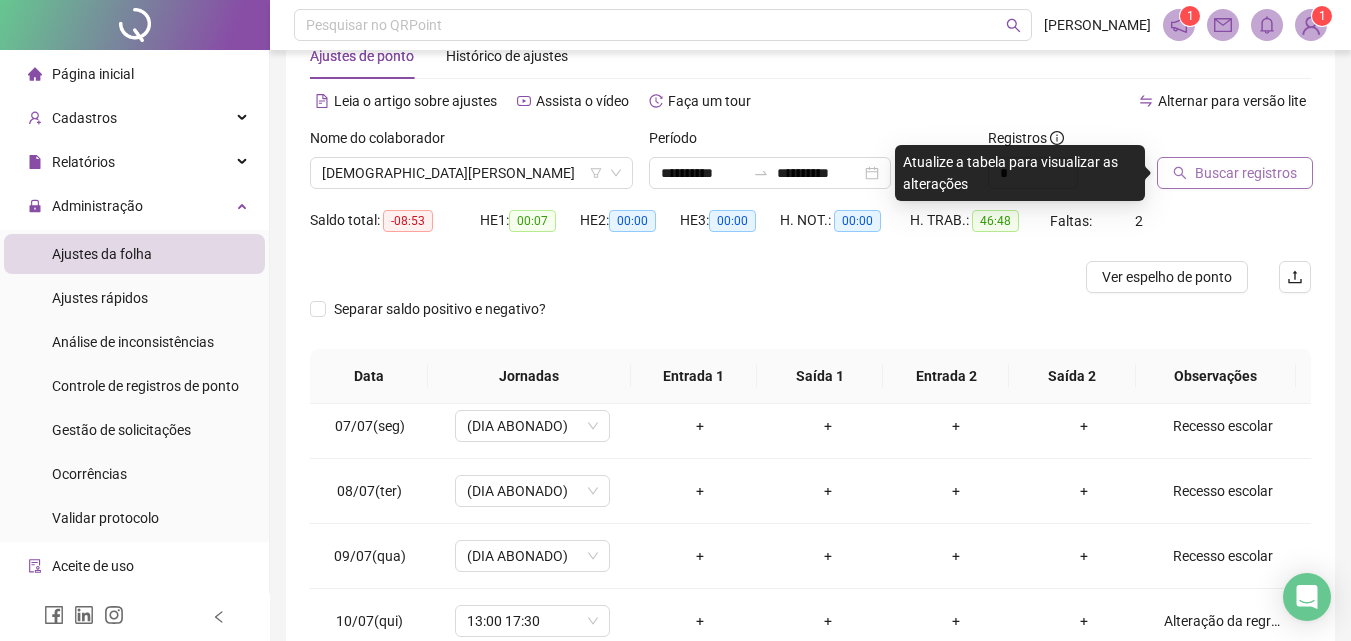 click on "Buscar registros" at bounding box center (1235, 173) 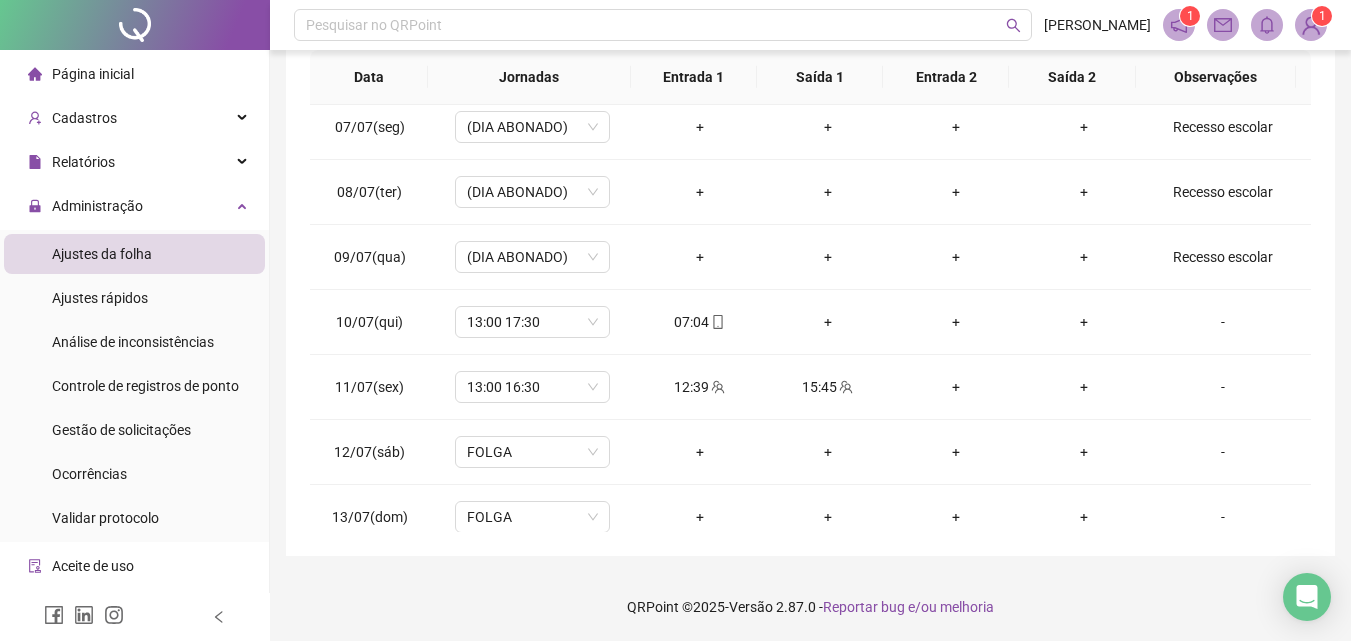 scroll, scrollTop: 357, scrollLeft: 0, axis: vertical 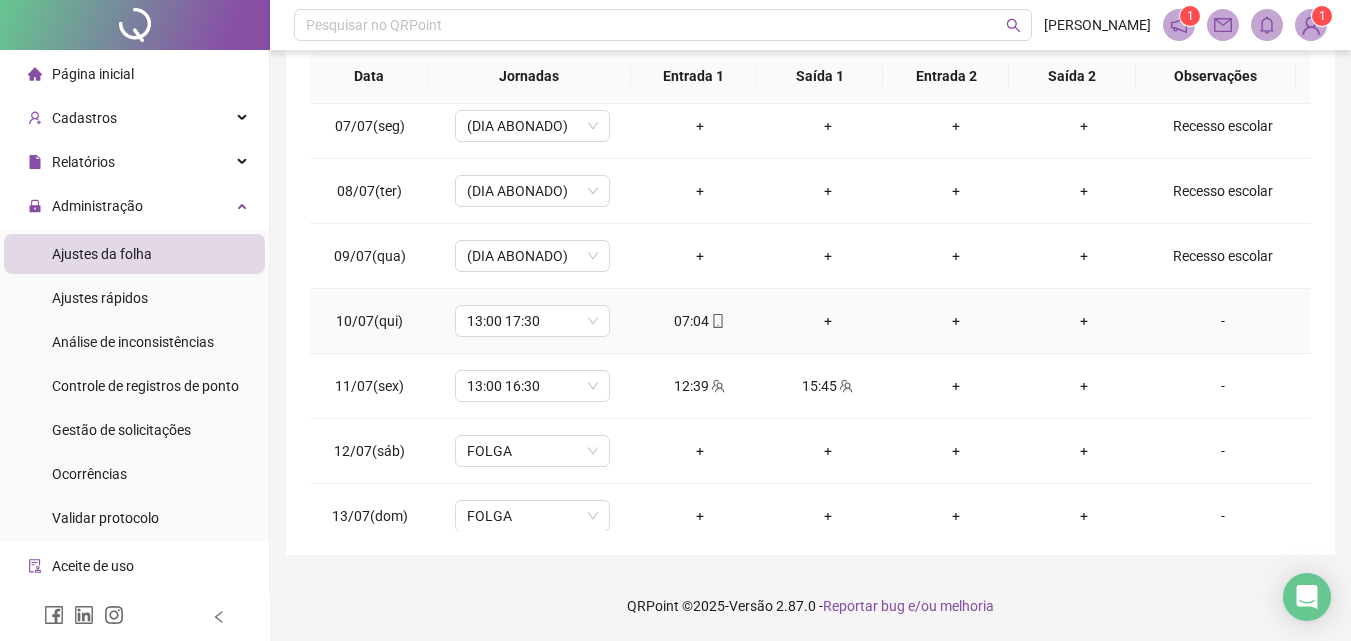 click on "-" at bounding box center (1223, 321) 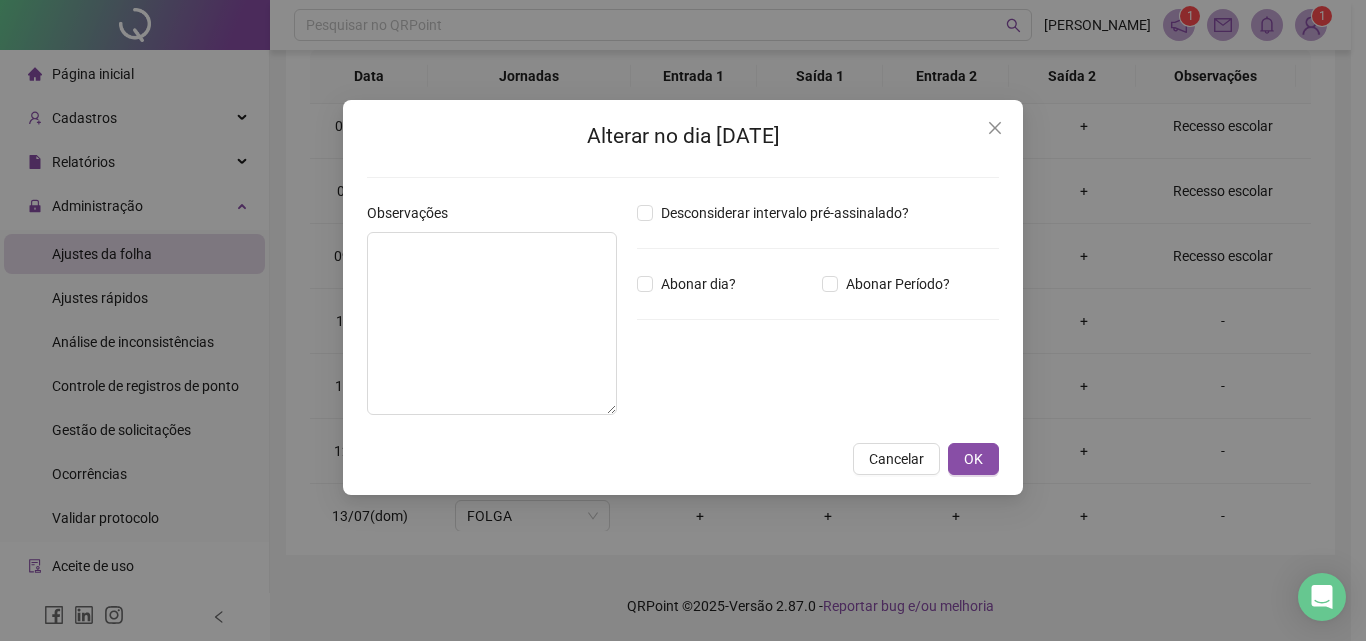 click on "Observações" at bounding box center [494, 316] 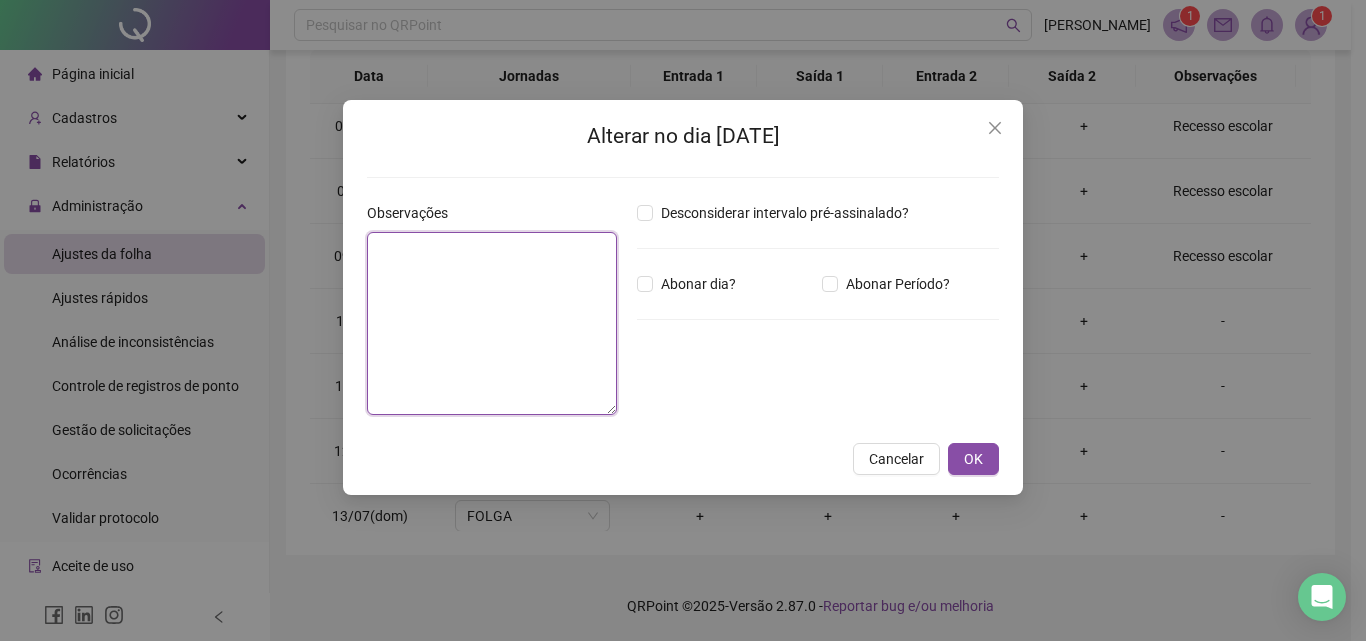 click at bounding box center (492, 323) 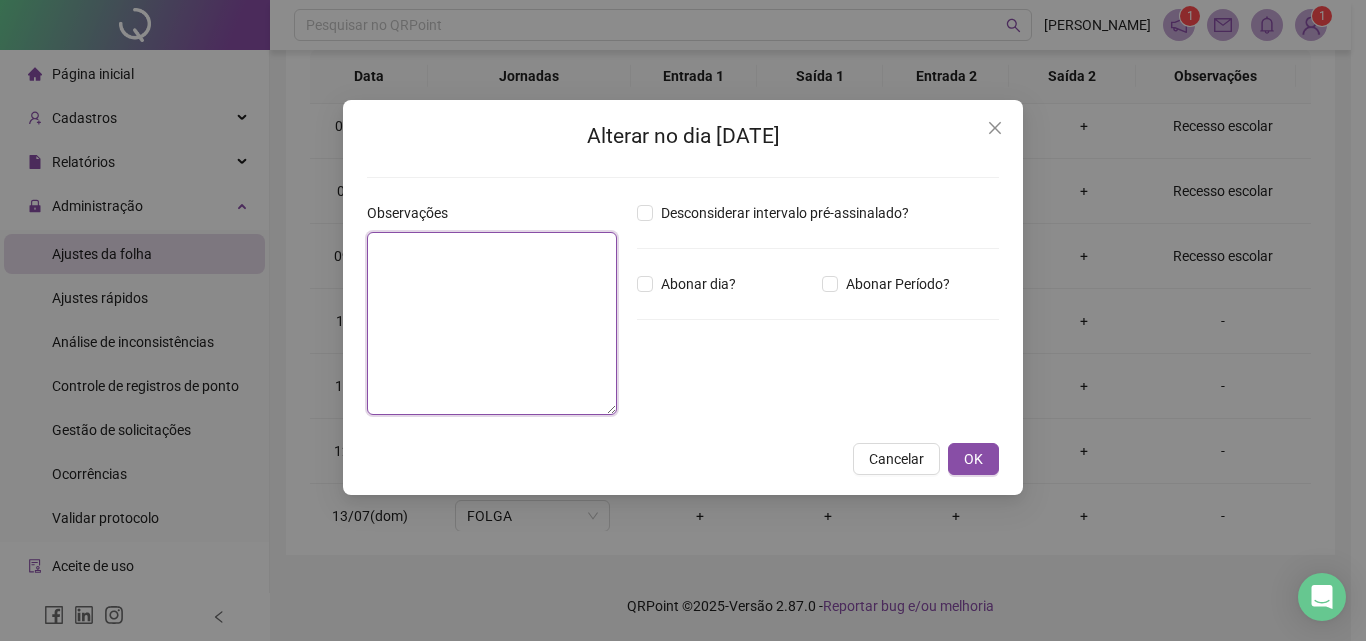 paste on "**********" 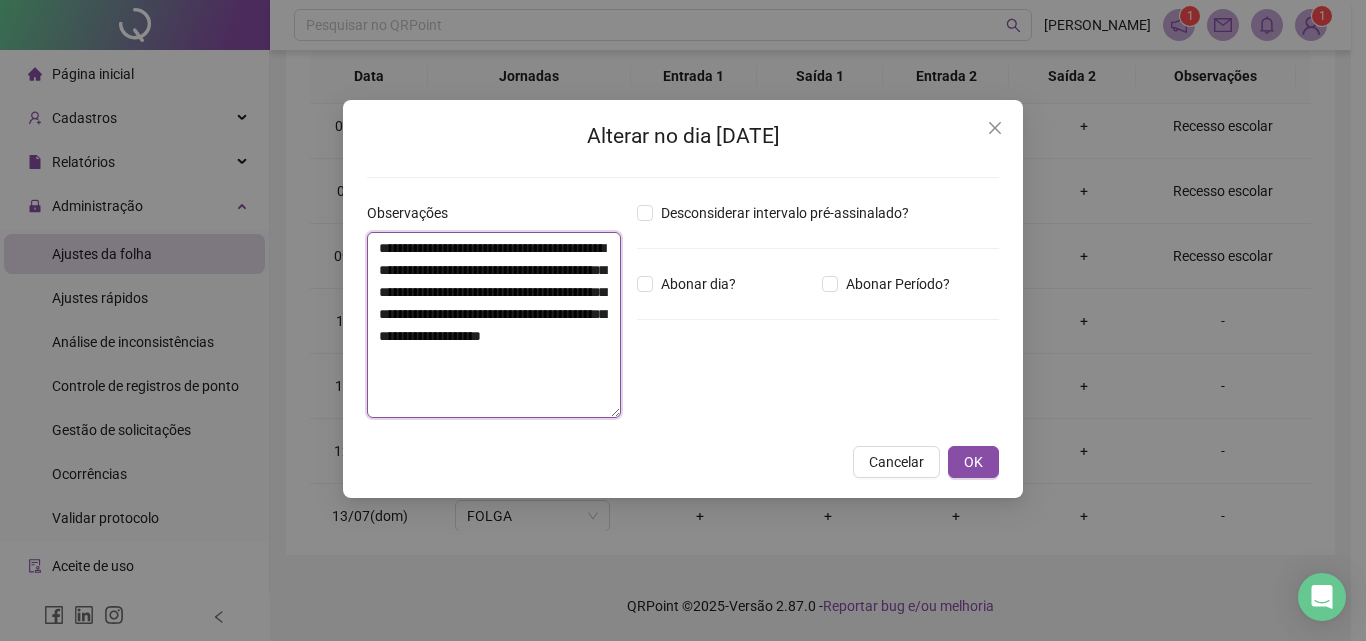 type on "**********" 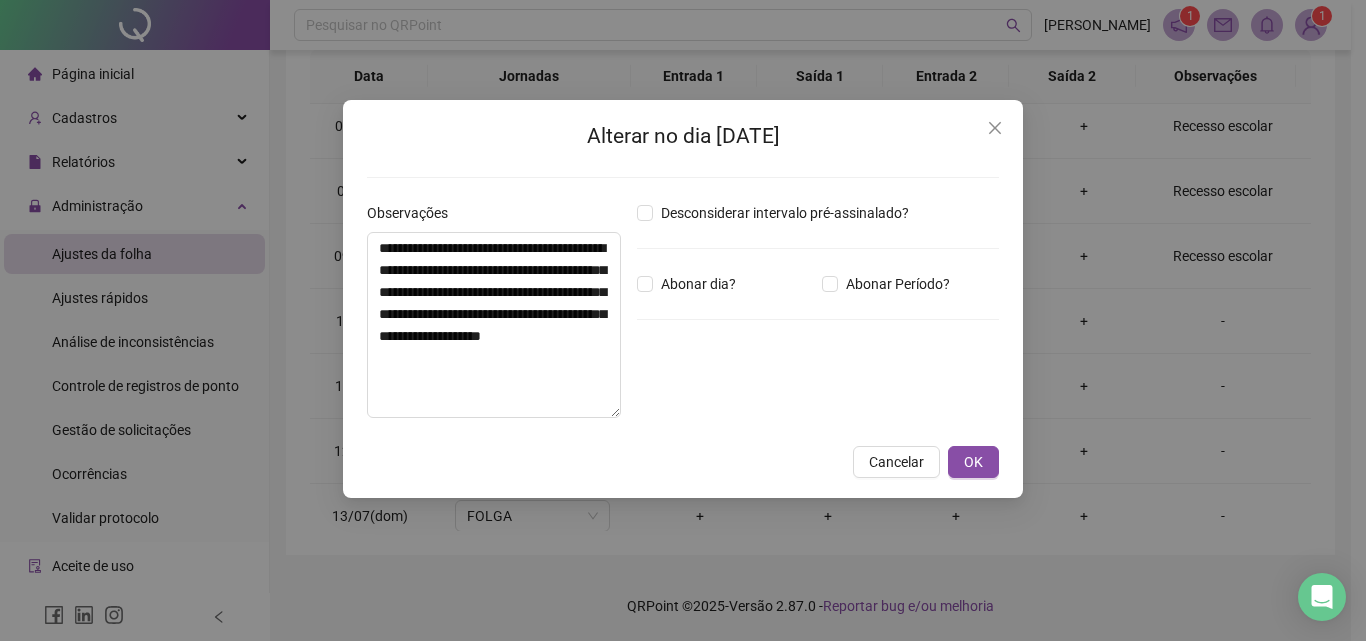 click on "**********" at bounding box center (683, 299) 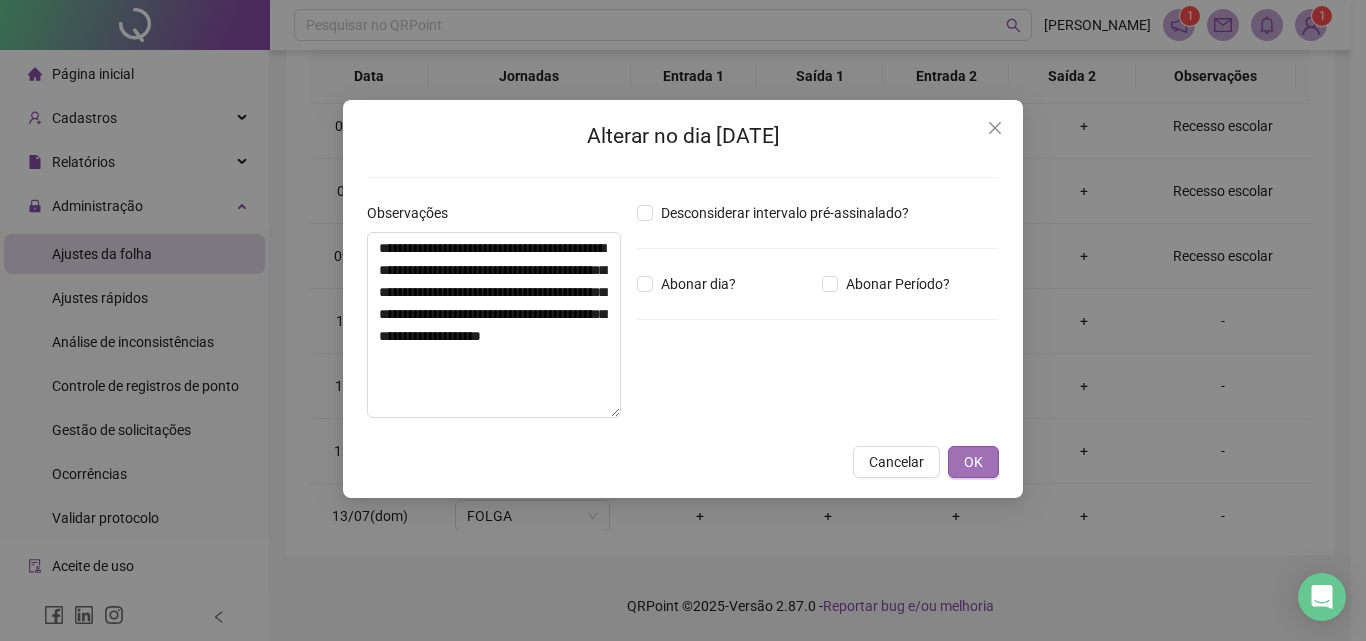 click on "OK" at bounding box center [973, 462] 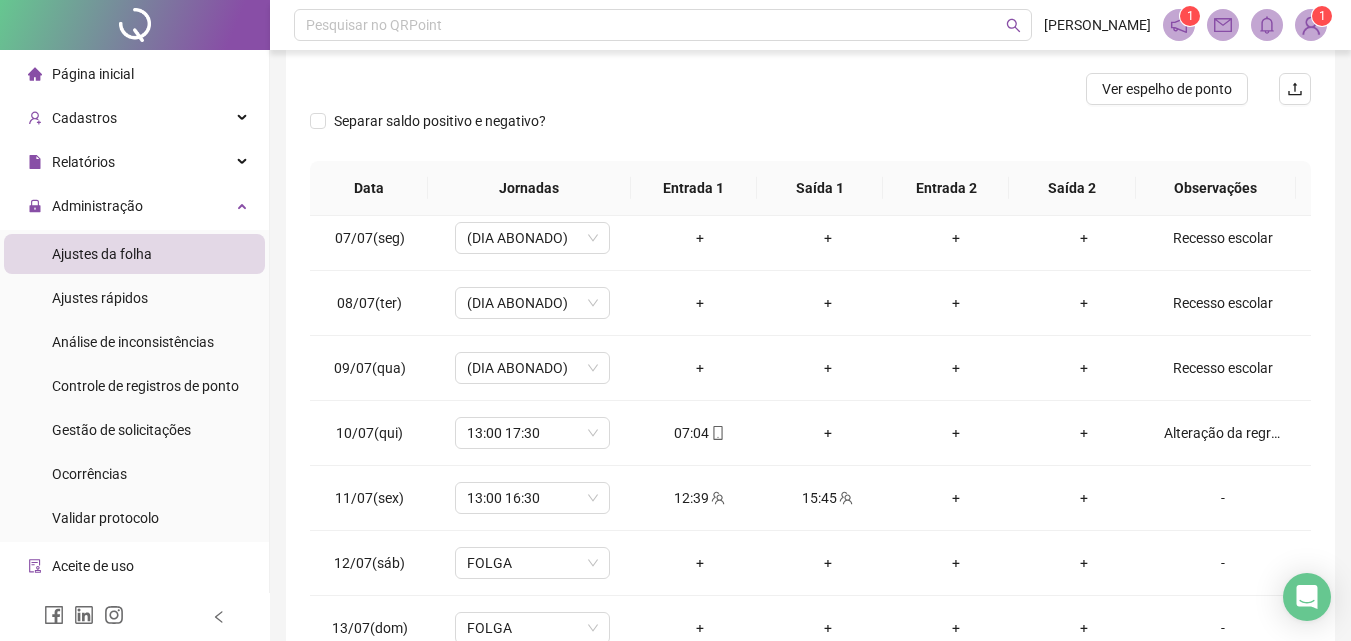 scroll, scrollTop: 0, scrollLeft: 0, axis: both 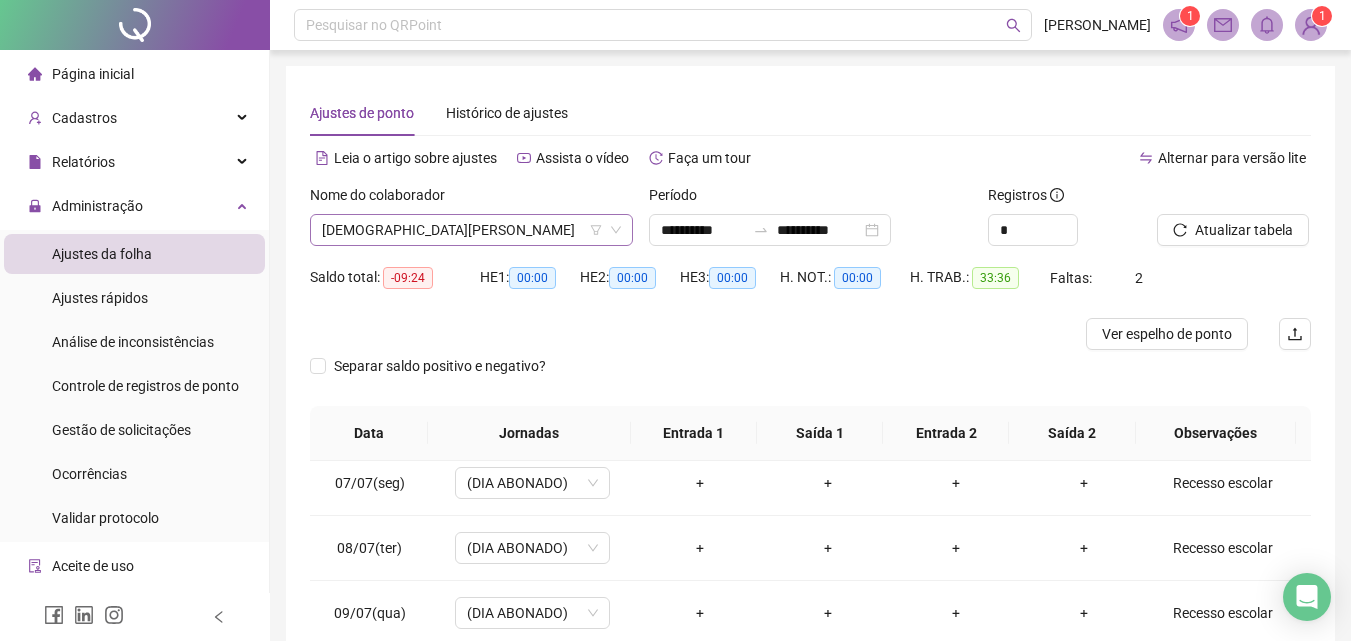 click on "[DEMOGRAPHIC_DATA][PERSON_NAME]" at bounding box center (471, 230) 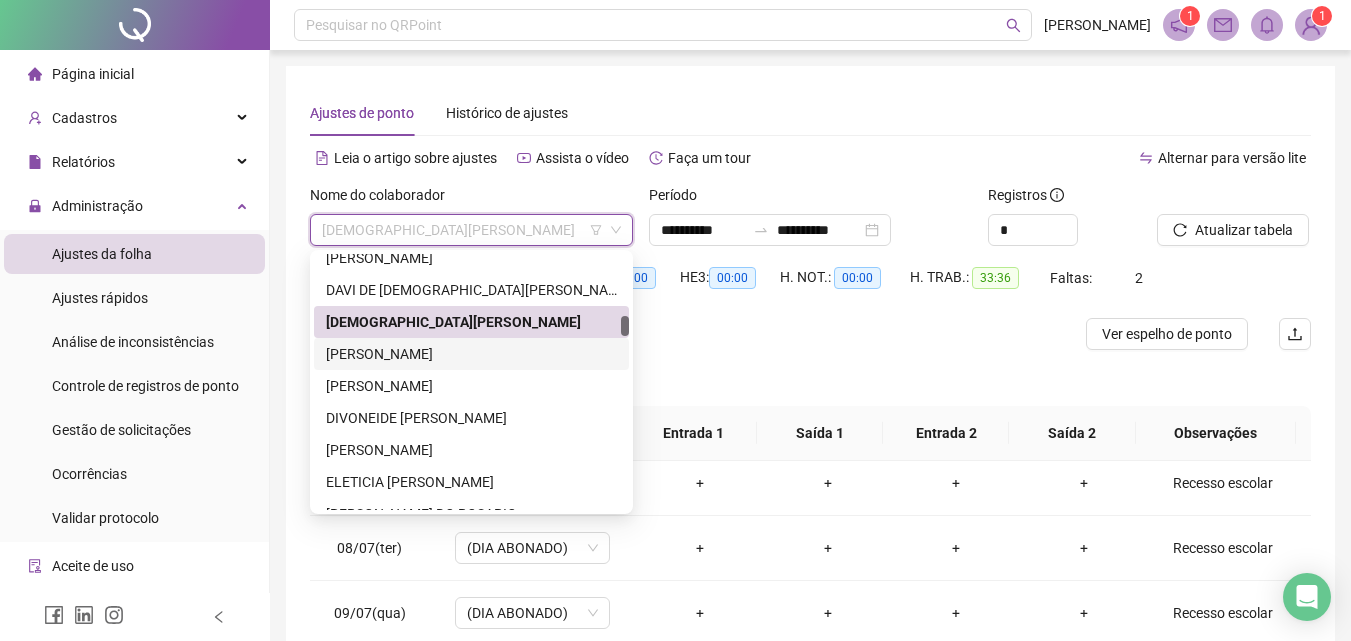 click on "[PERSON_NAME]" at bounding box center [471, 354] 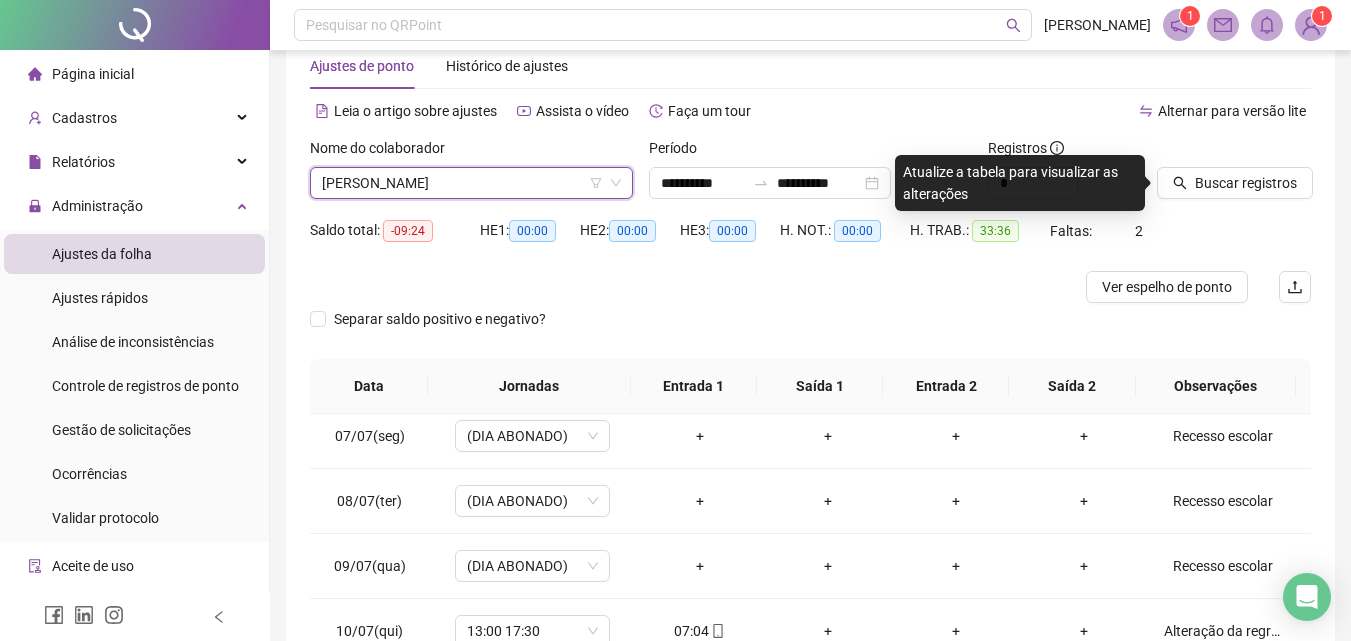 scroll, scrollTop: 0, scrollLeft: 0, axis: both 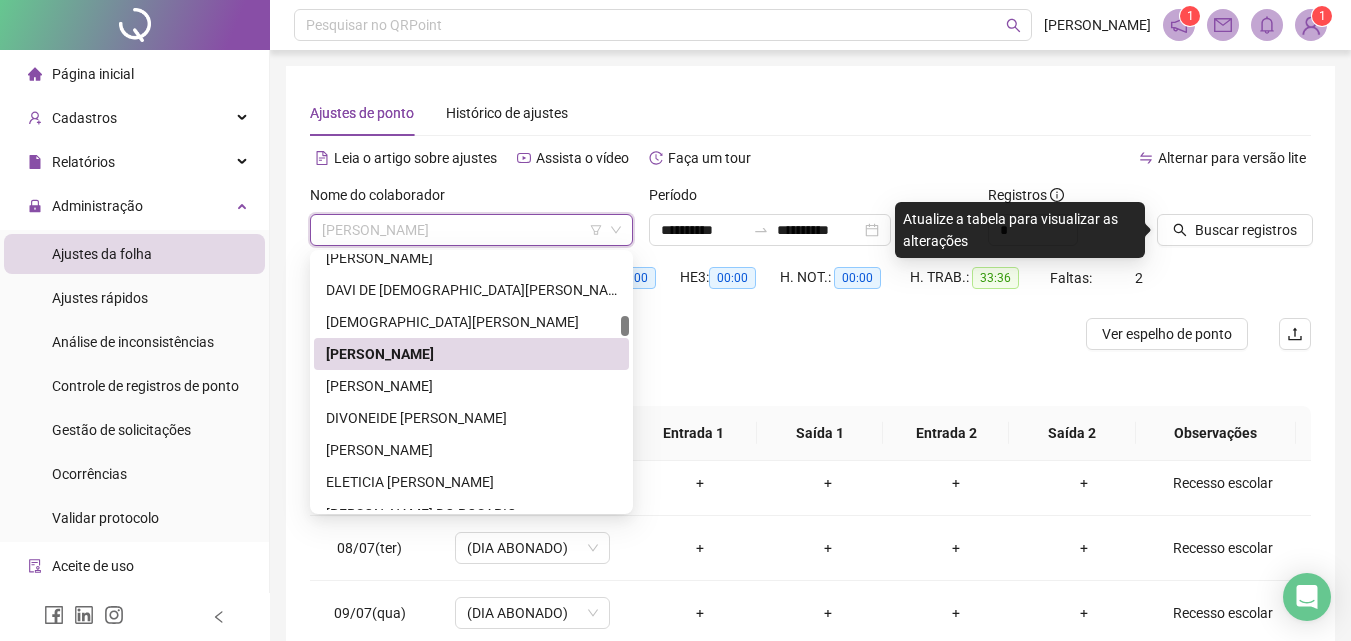 click on "[PERSON_NAME]" at bounding box center [471, 230] 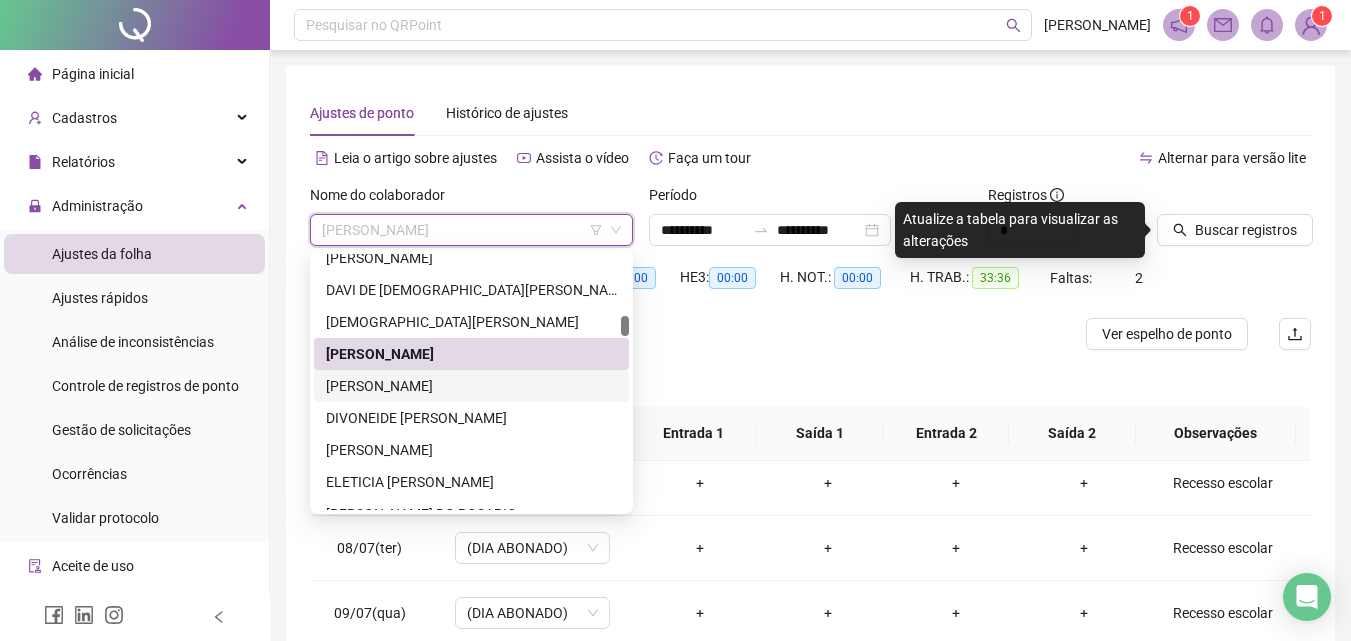 click on "[PERSON_NAME]" at bounding box center [471, 386] 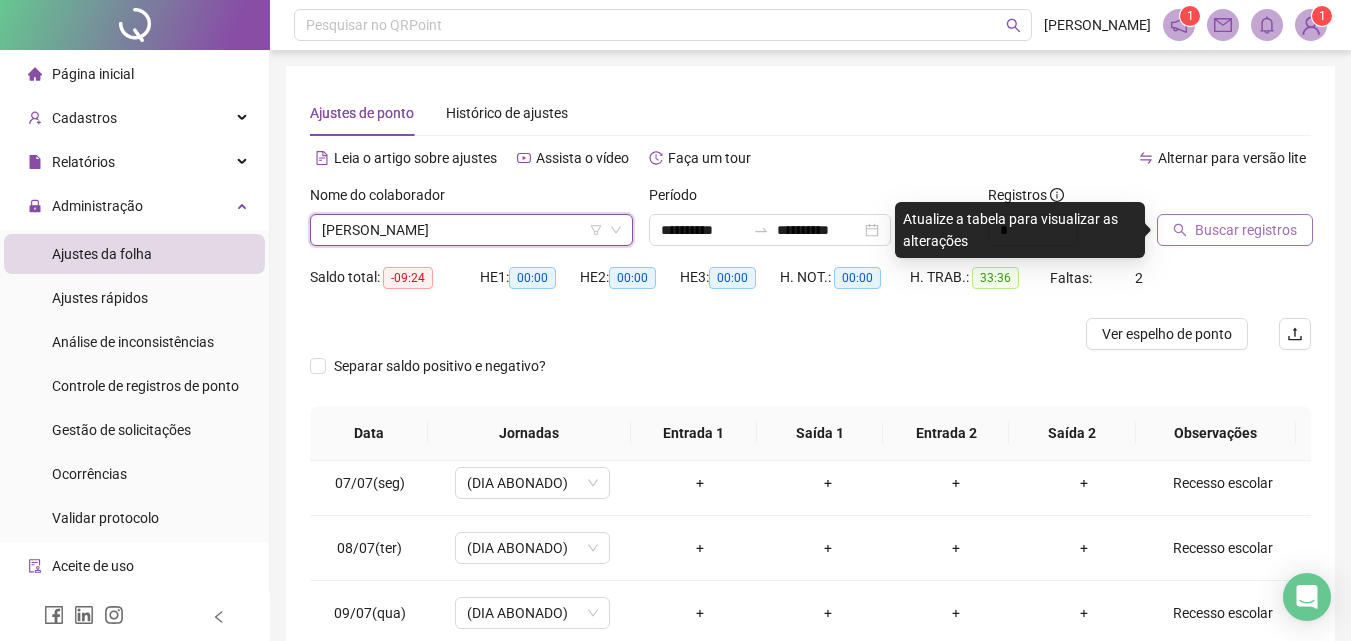 click on "Buscar registros" at bounding box center (1246, 230) 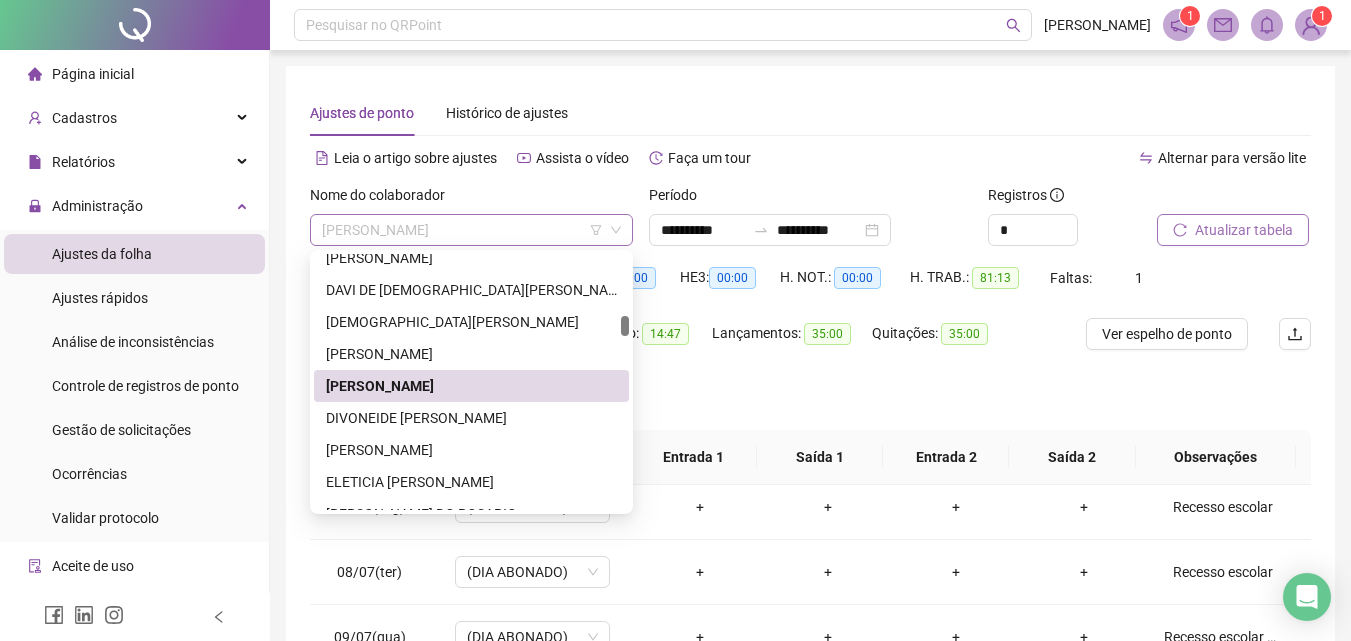 click on "[PERSON_NAME]" at bounding box center (471, 230) 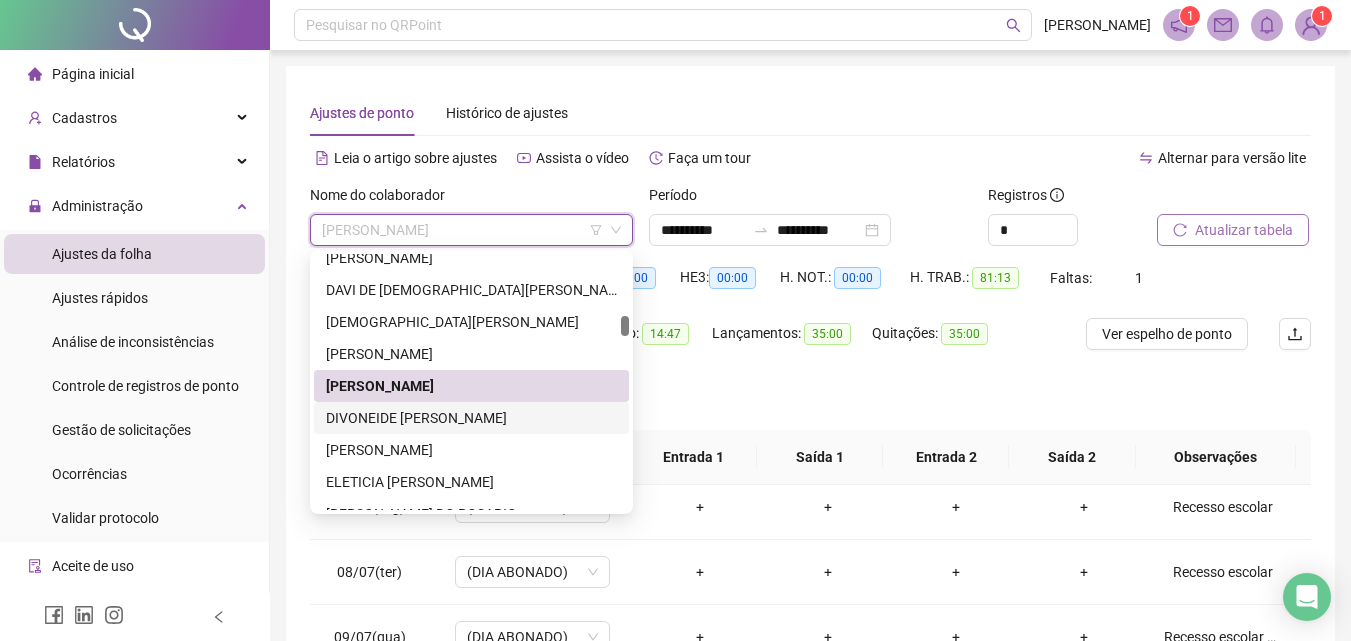 click on "DIVONEIDE [PERSON_NAME]" at bounding box center (471, 418) 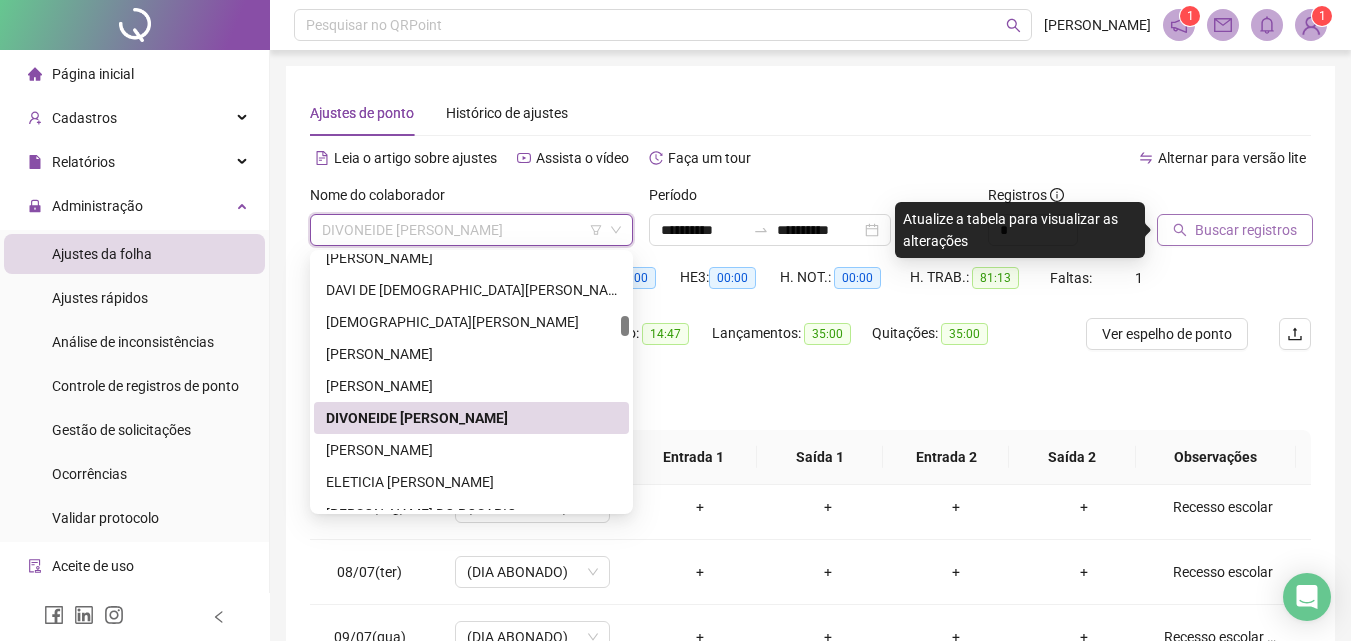 click on "DIVONEIDE [PERSON_NAME]" at bounding box center (471, 230) 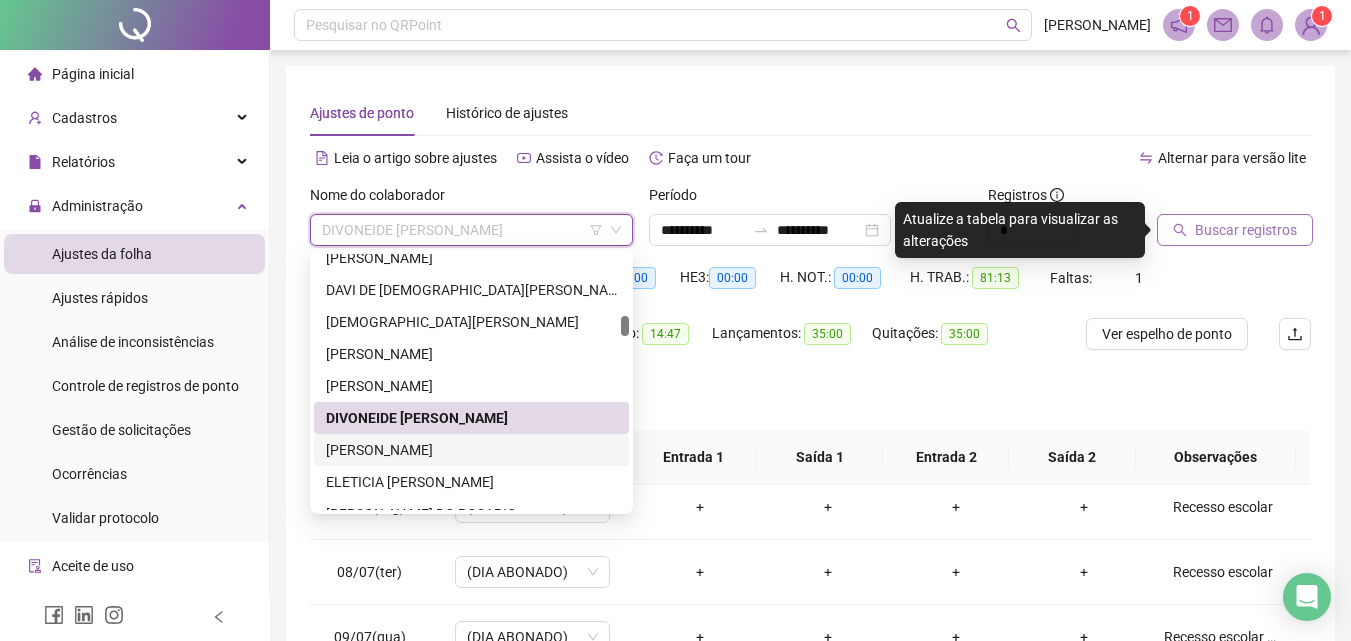 click on "[PERSON_NAME]" at bounding box center (471, 450) 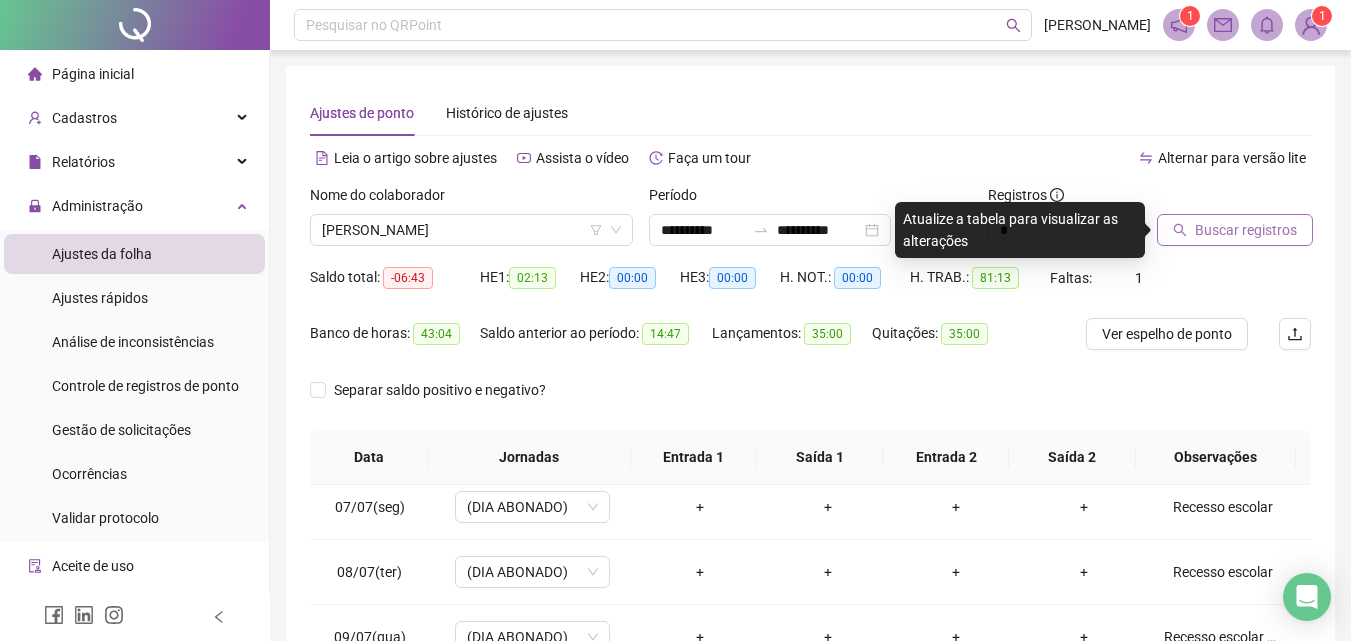 click on "Buscar registros" at bounding box center (1235, 230) 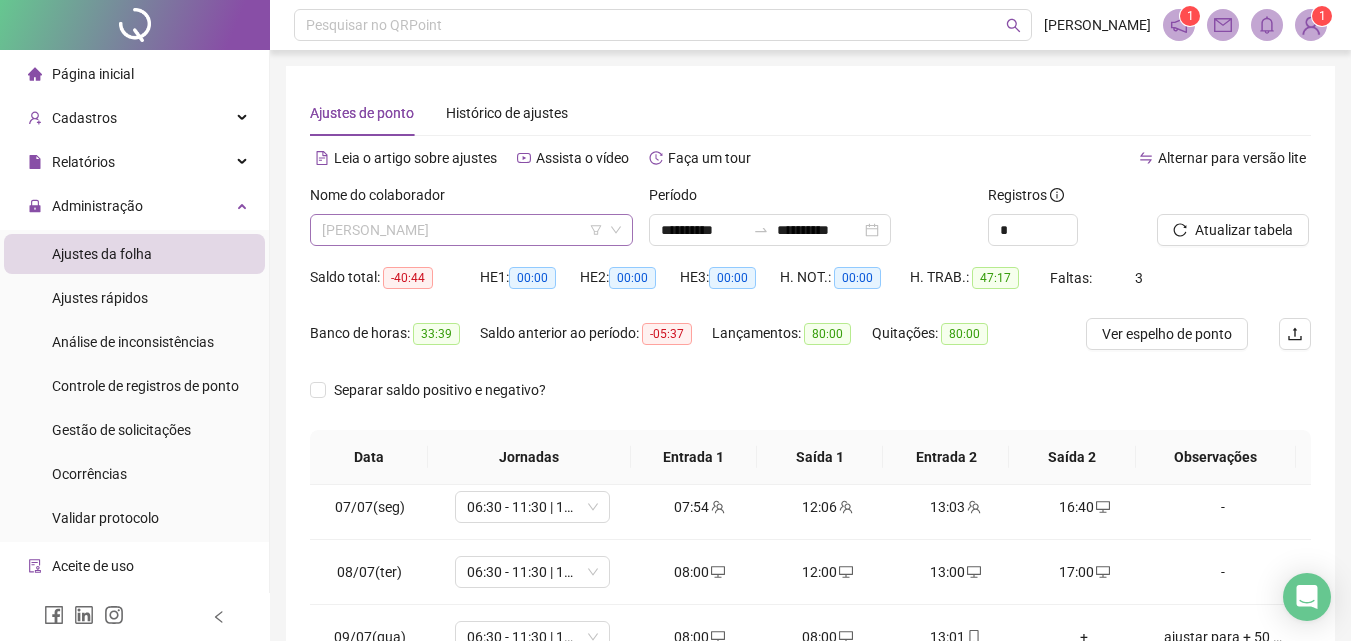 click on "[PERSON_NAME]" at bounding box center [471, 230] 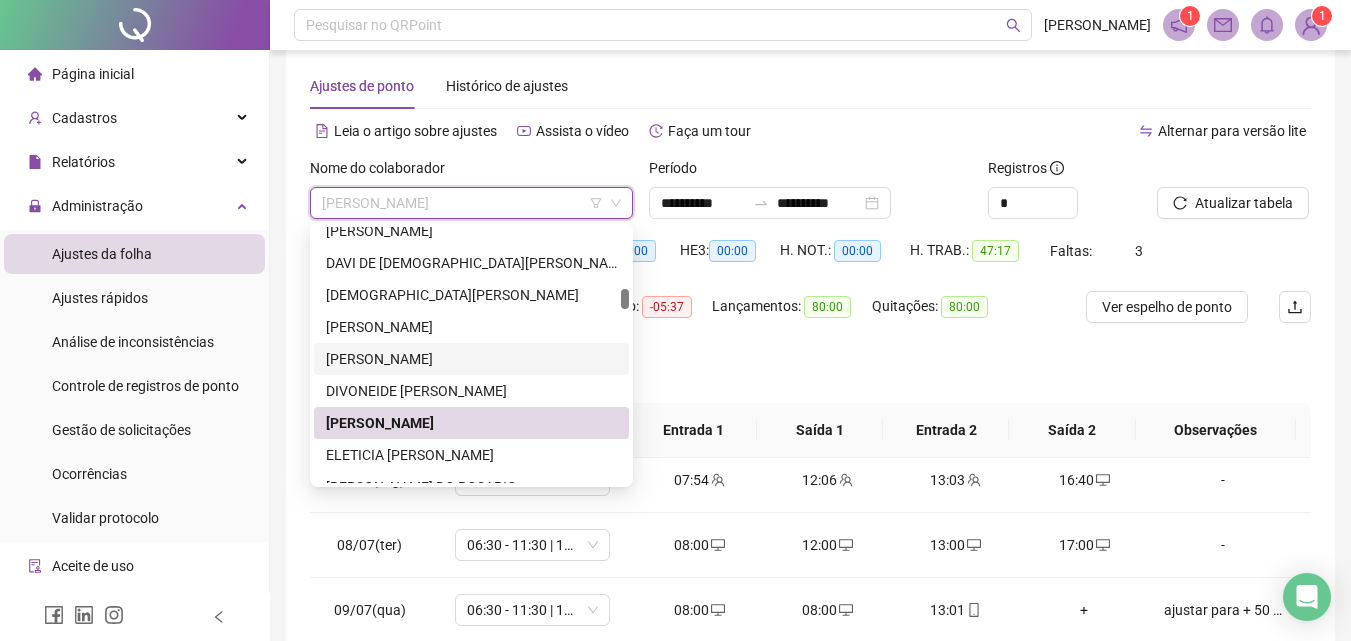 scroll, scrollTop: 0, scrollLeft: 0, axis: both 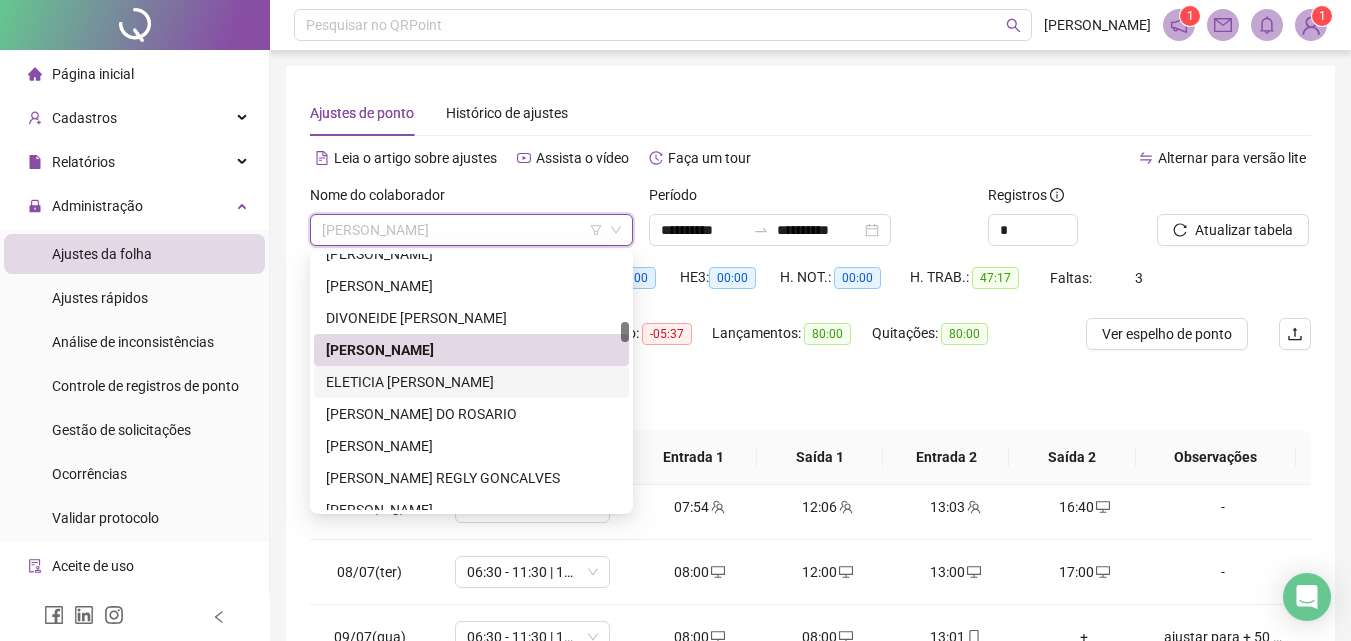 click on "ELETICIA [PERSON_NAME]" at bounding box center (471, 382) 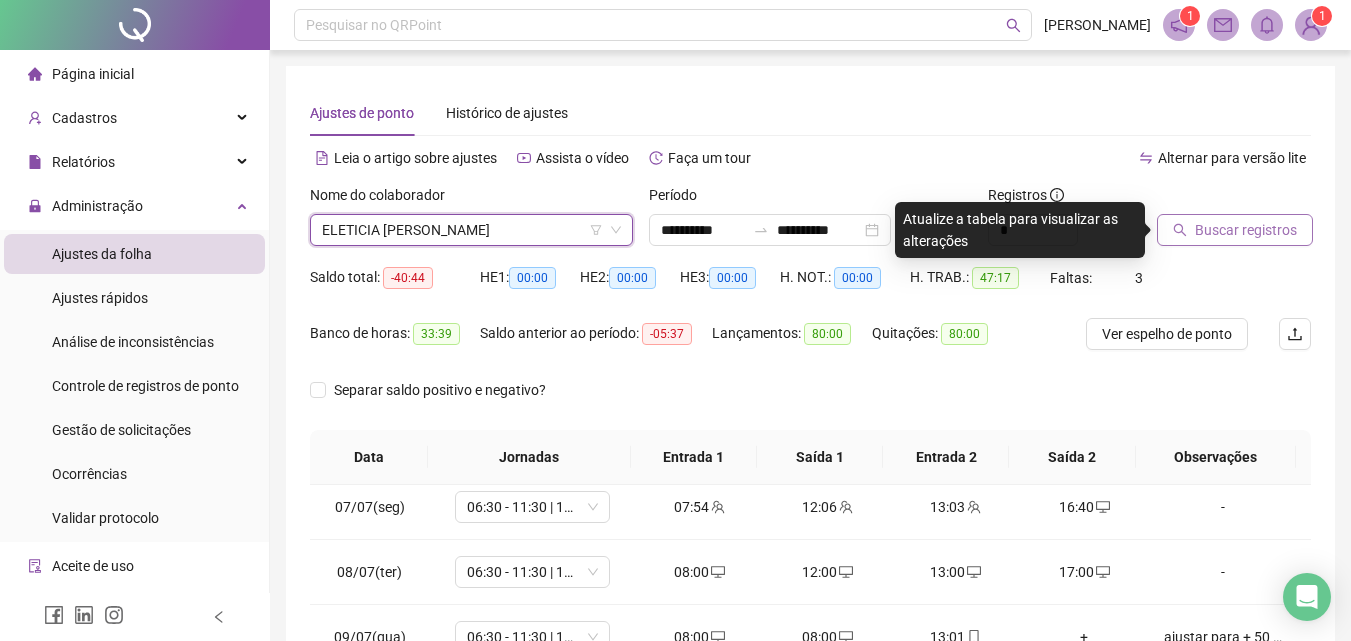 click on "Buscar registros" at bounding box center (1246, 230) 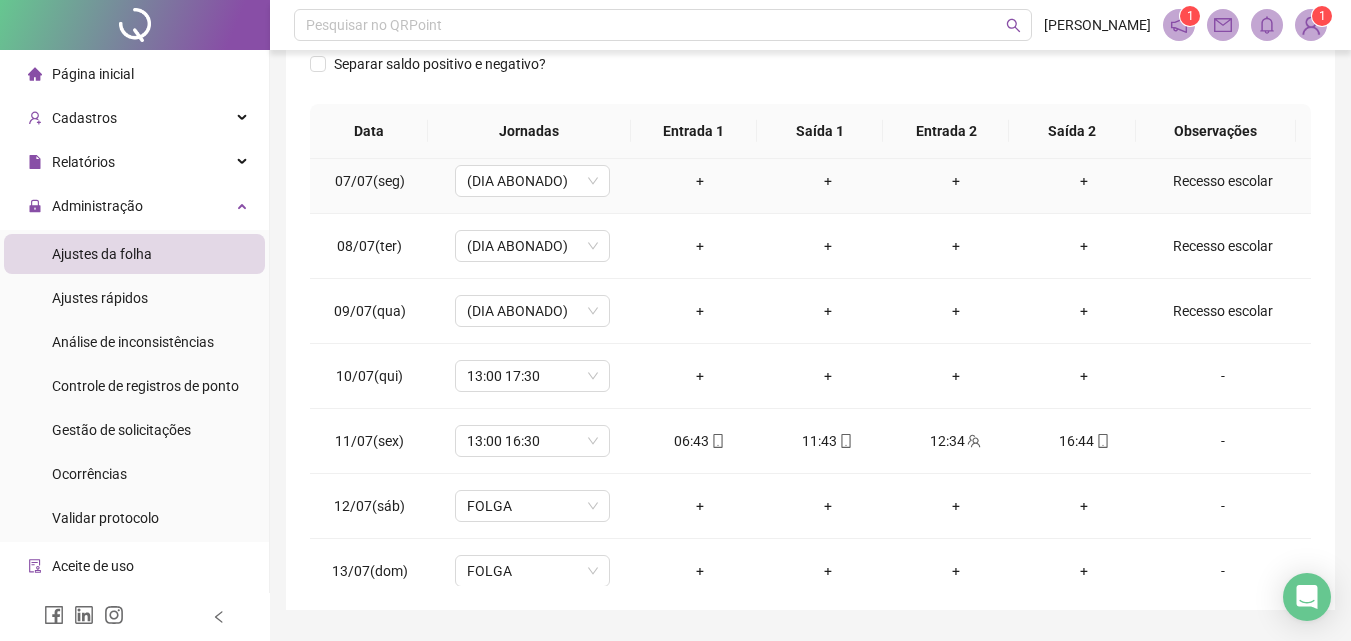 scroll, scrollTop: 357, scrollLeft: 0, axis: vertical 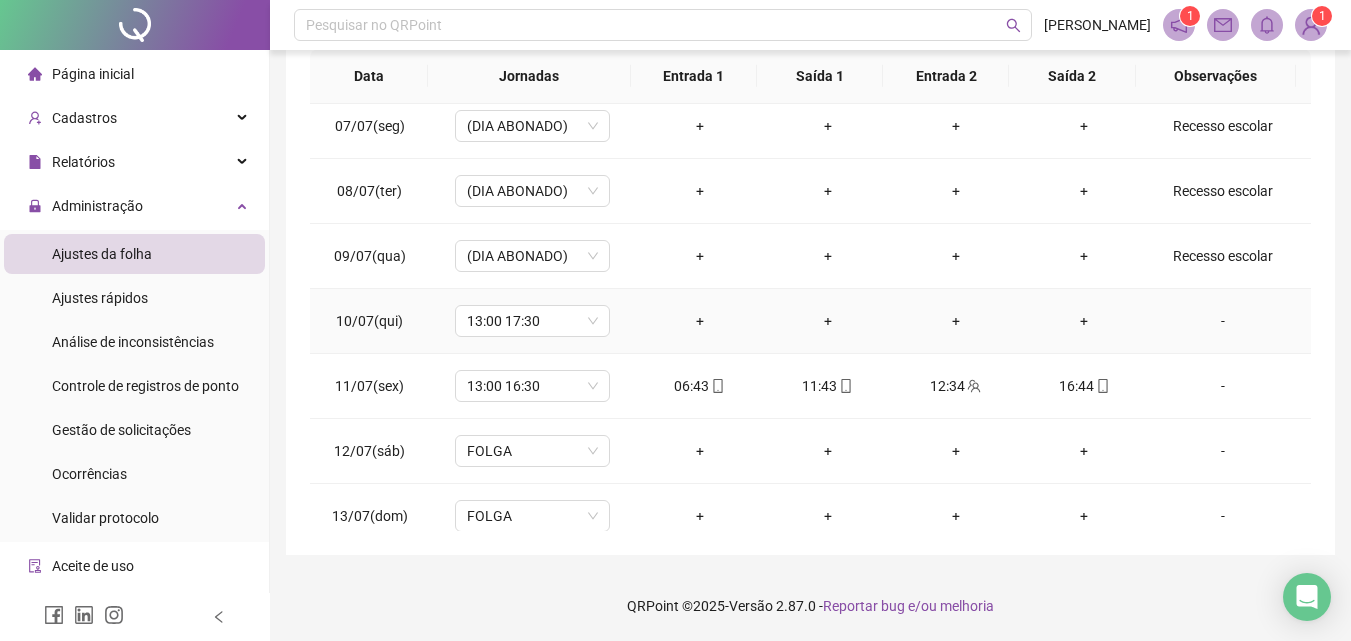 click on "-" at bounding box center (1223, 321) 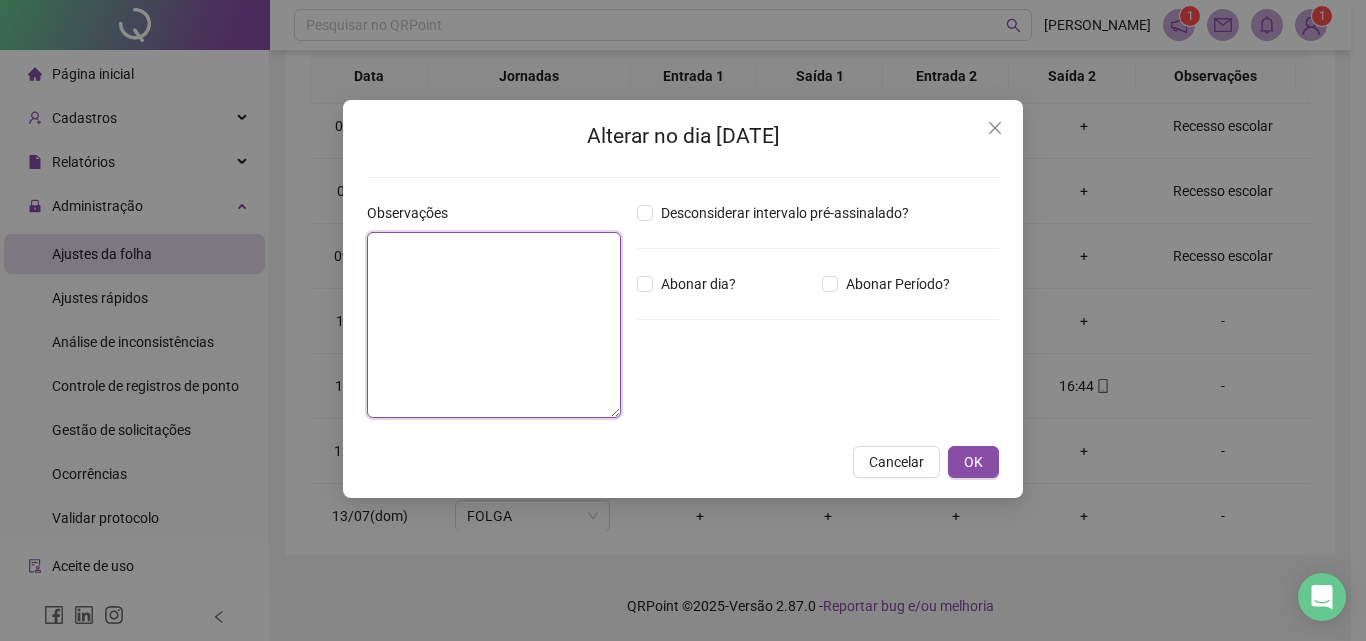 click at bounding box center [494, 325] 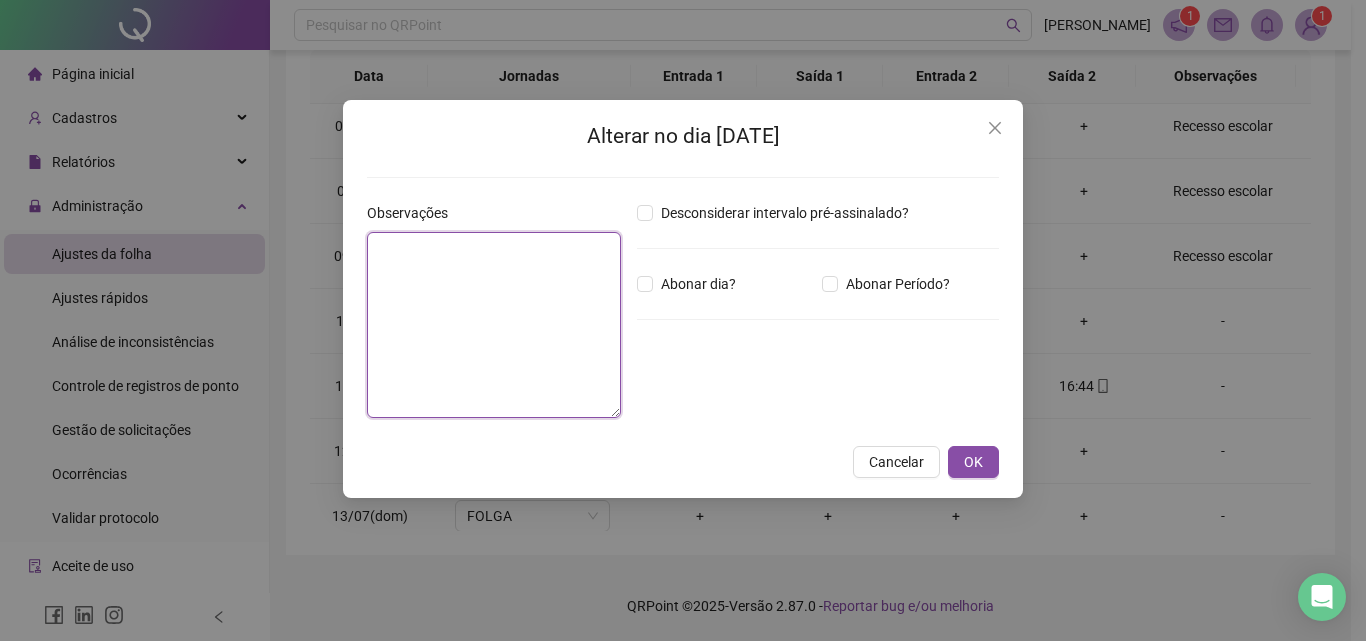 paste on "**********" 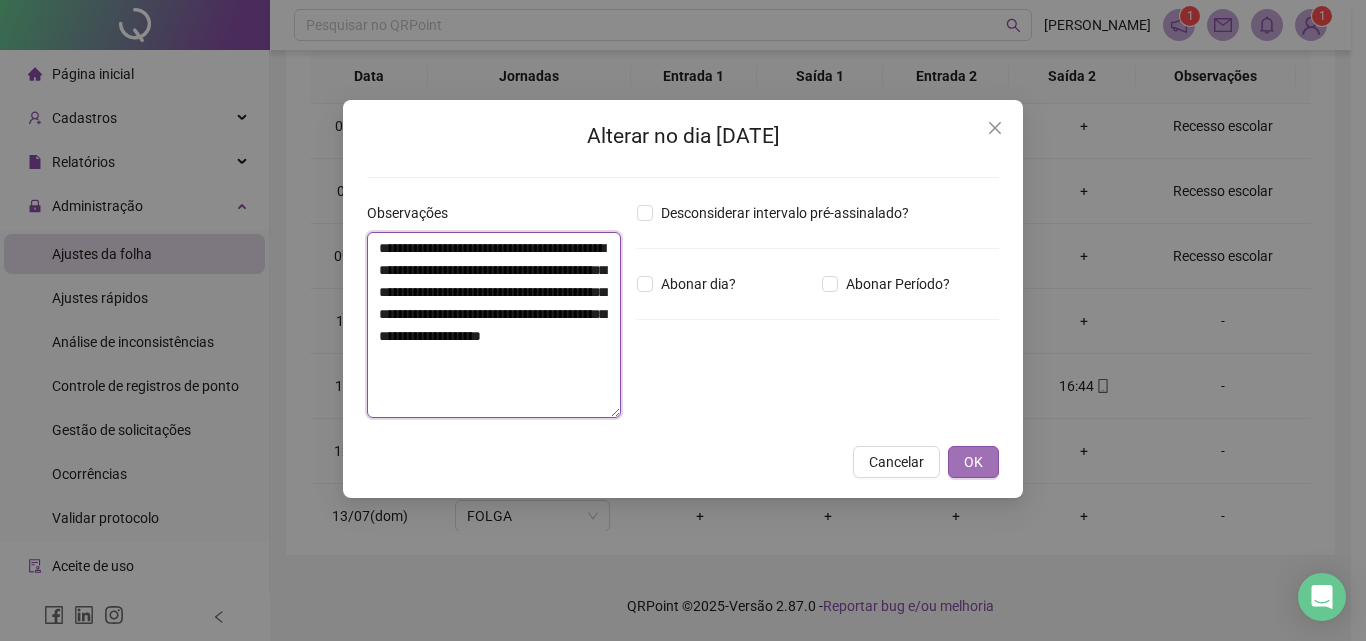 type on "**********" 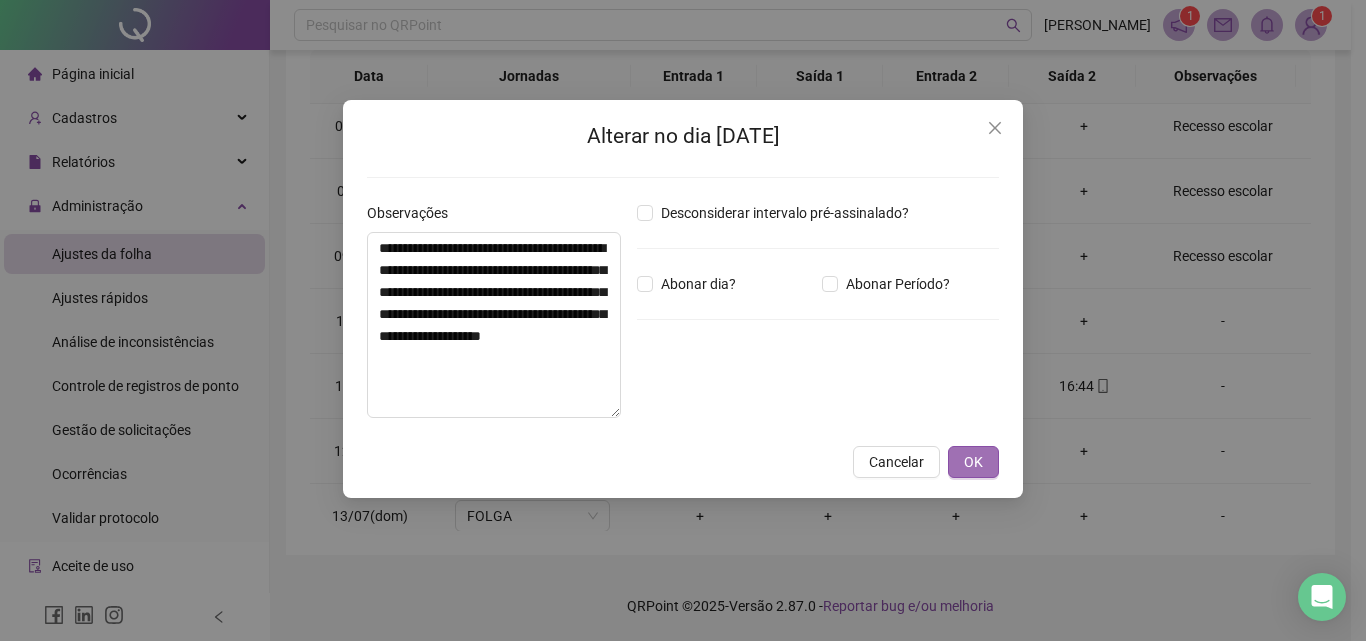 click on "OK" at bounding box center (973, 462) 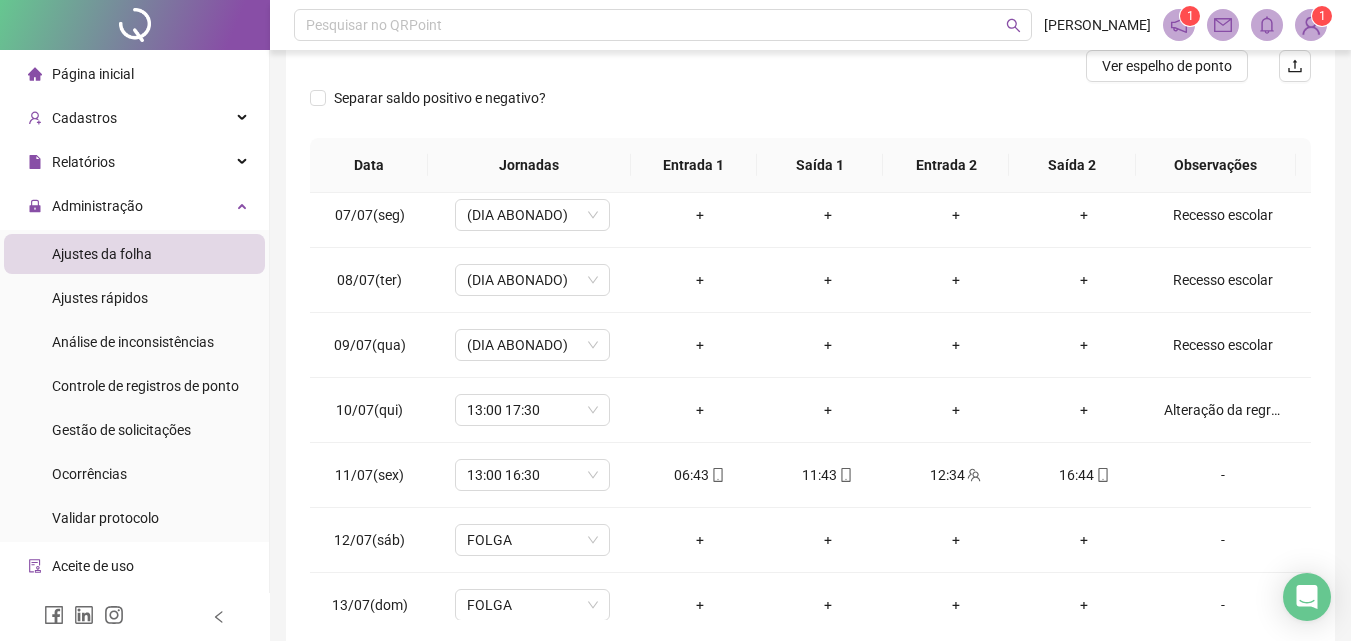 scroll, scrollTop: 0, scrollLeft: 0, axis: both 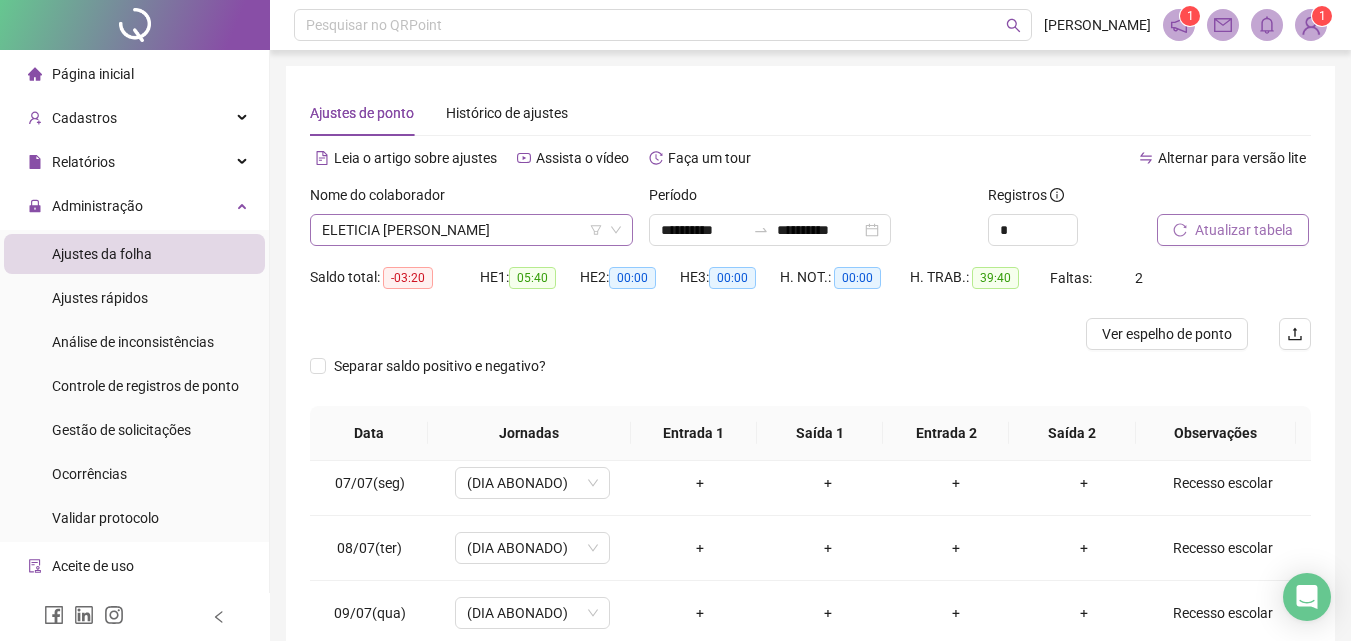 click on "ELETICIA [PERSON_NAME]" at bounding box center (471, 230) 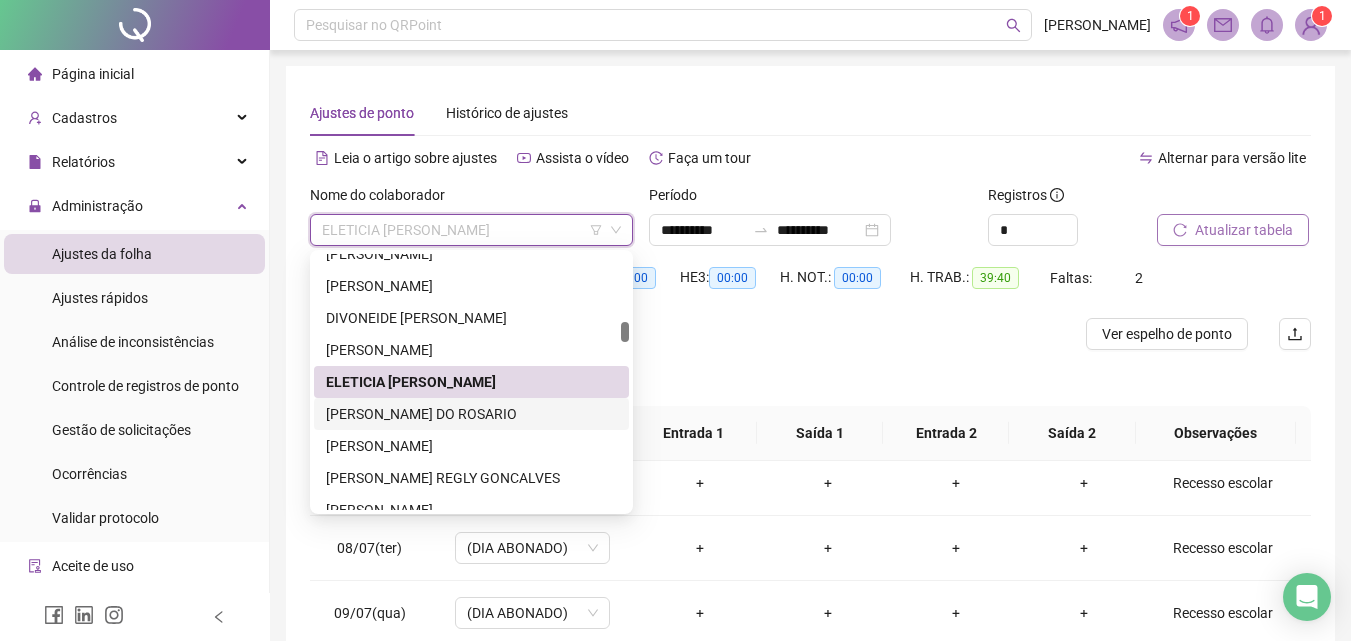 click on "[PERSON_NAME] DO ROSARIO" at bounding box center (471, 414) 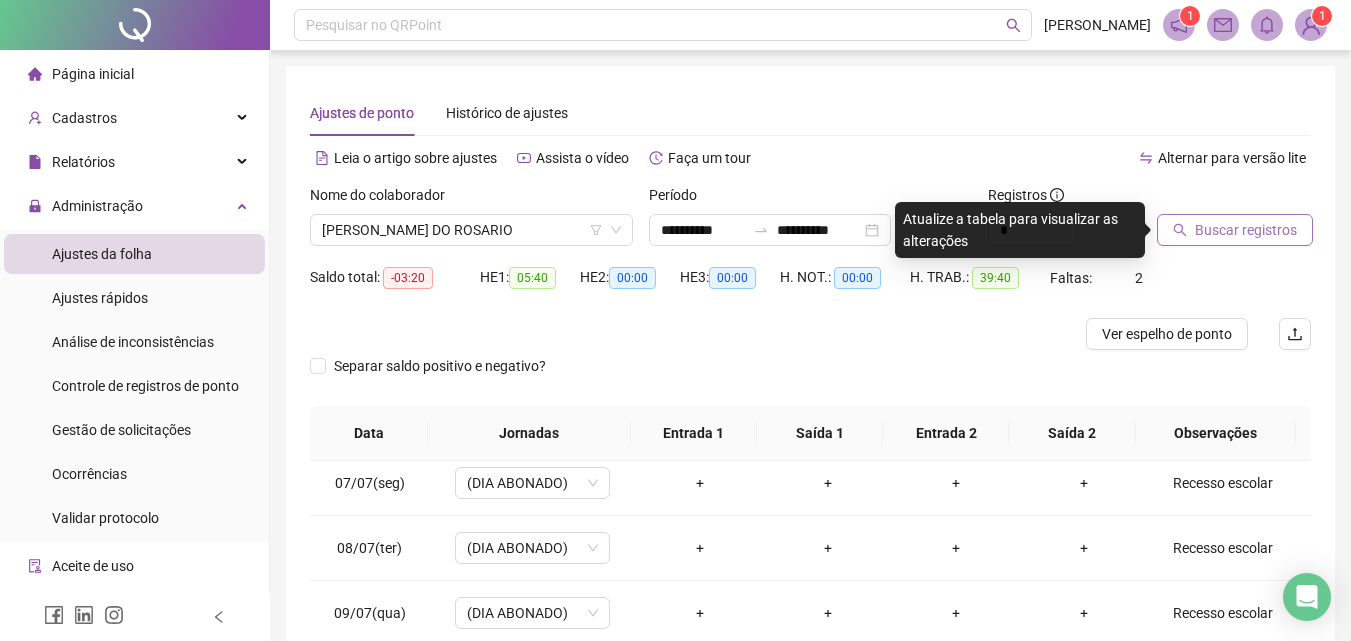 click on "Buscar registros" at bounding box center [1246, 230] 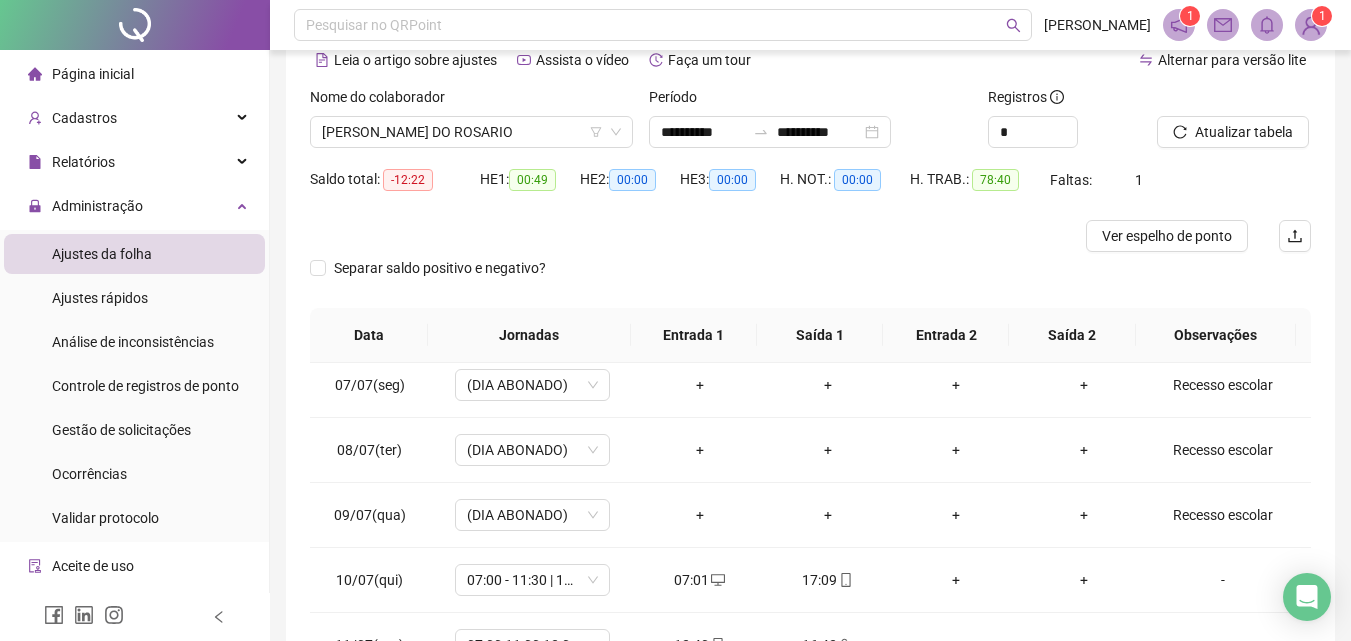 scroll, scrollTop: 357, scrollLeft: 0, axis: vertical 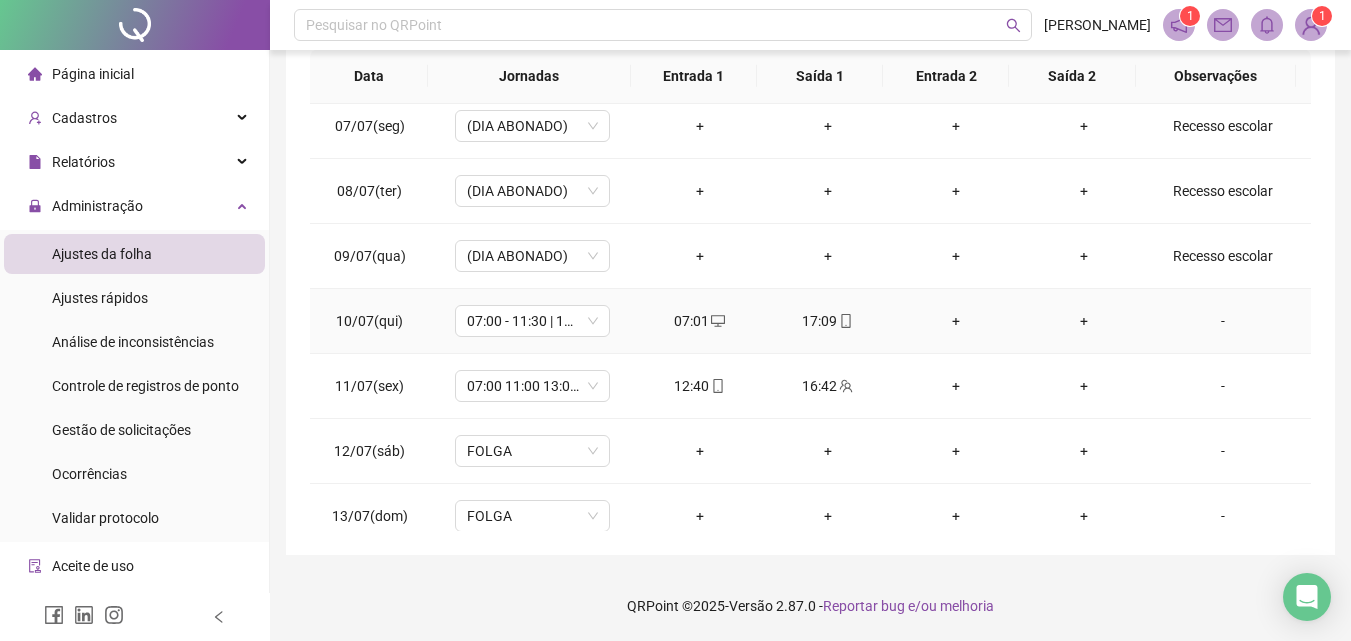 click on "-" at bounding box center (1223, 321) 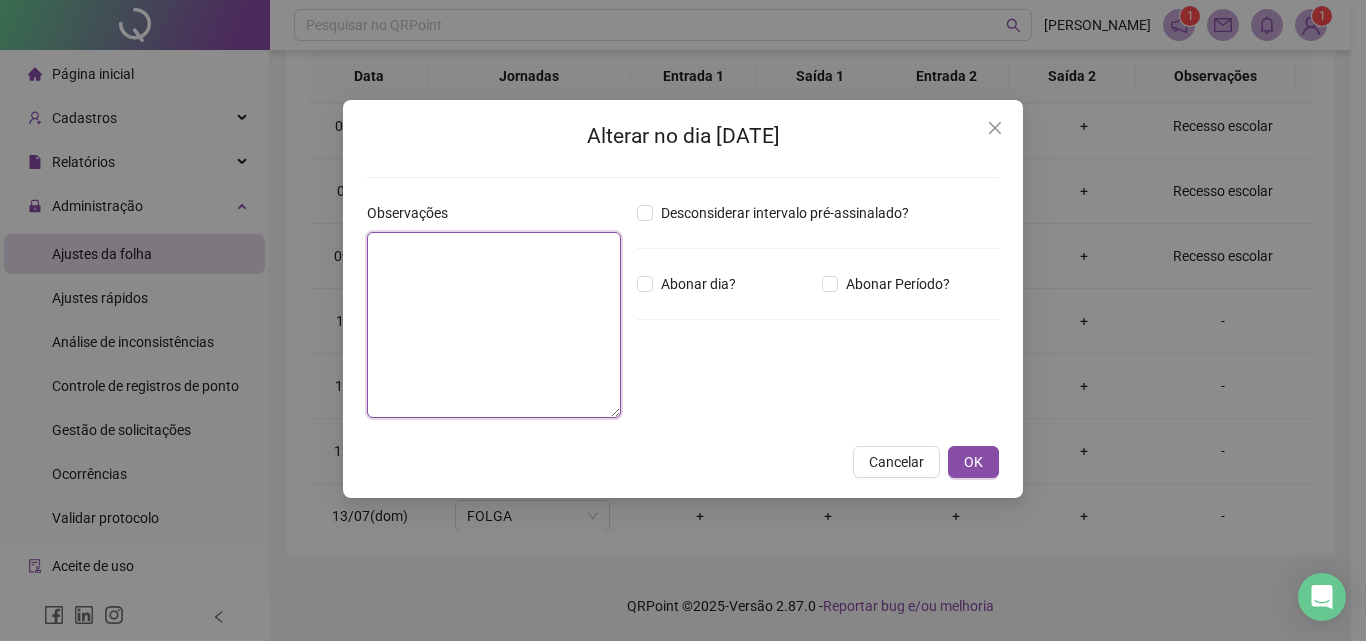 click at bounding box center (494, 325) 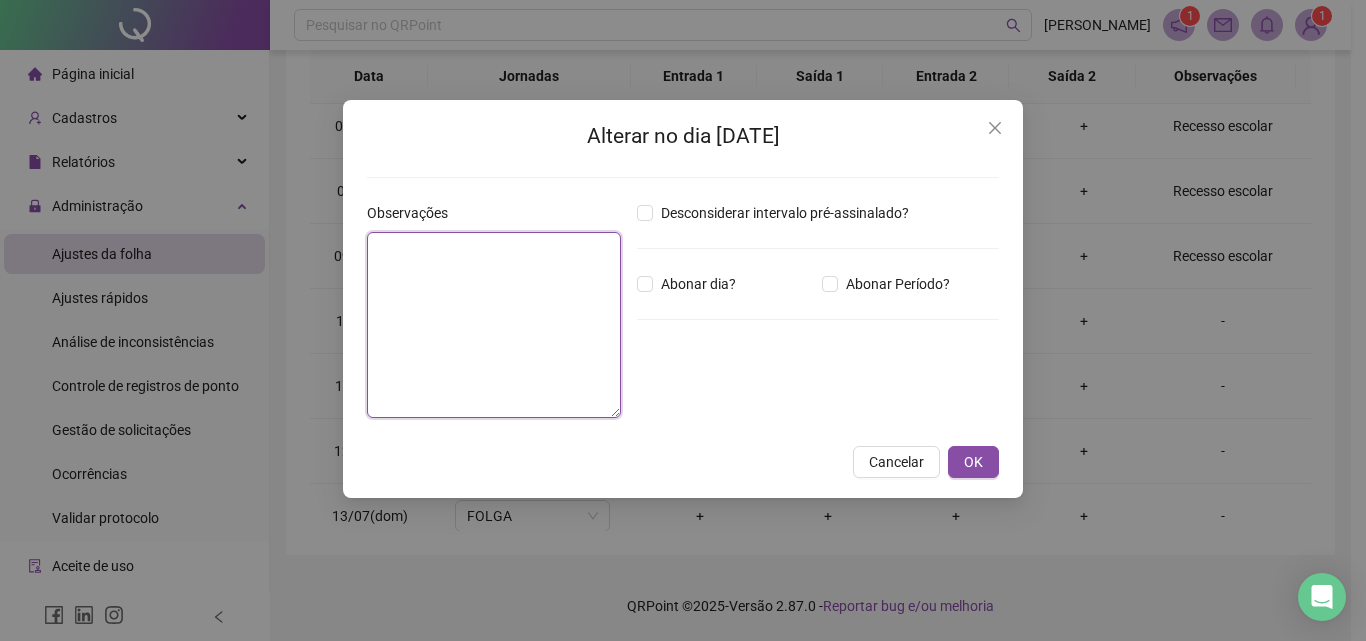 paste on "**********" 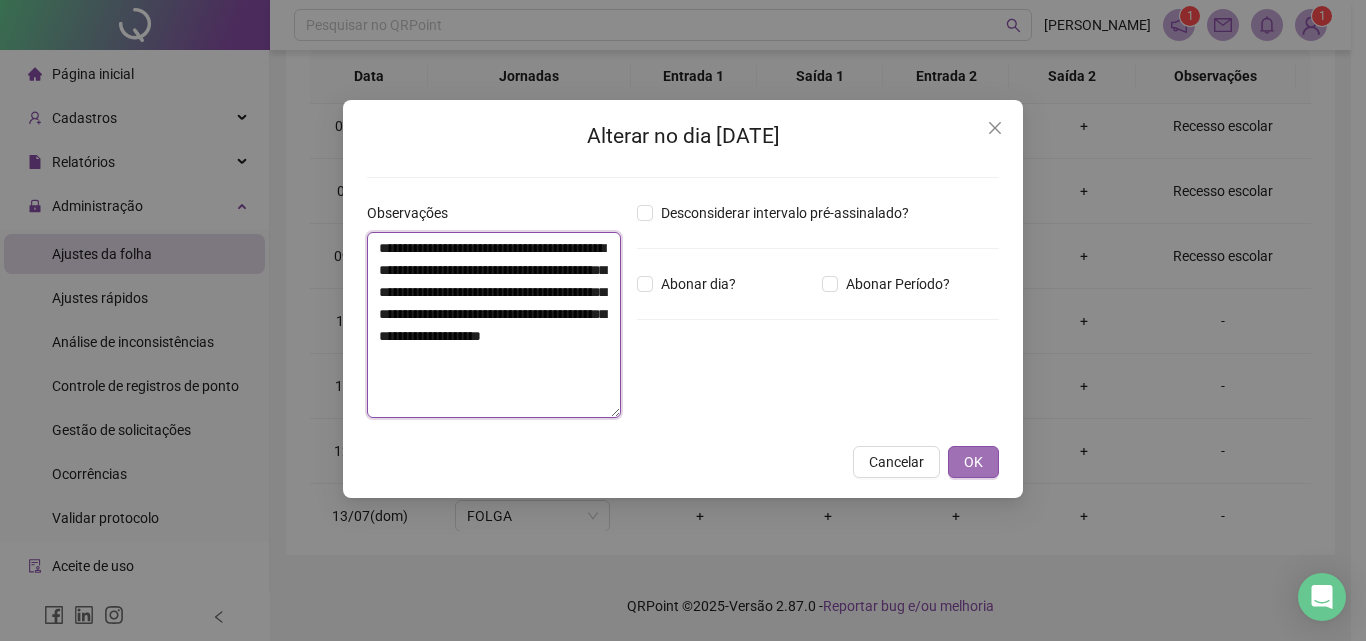 type on "**********" 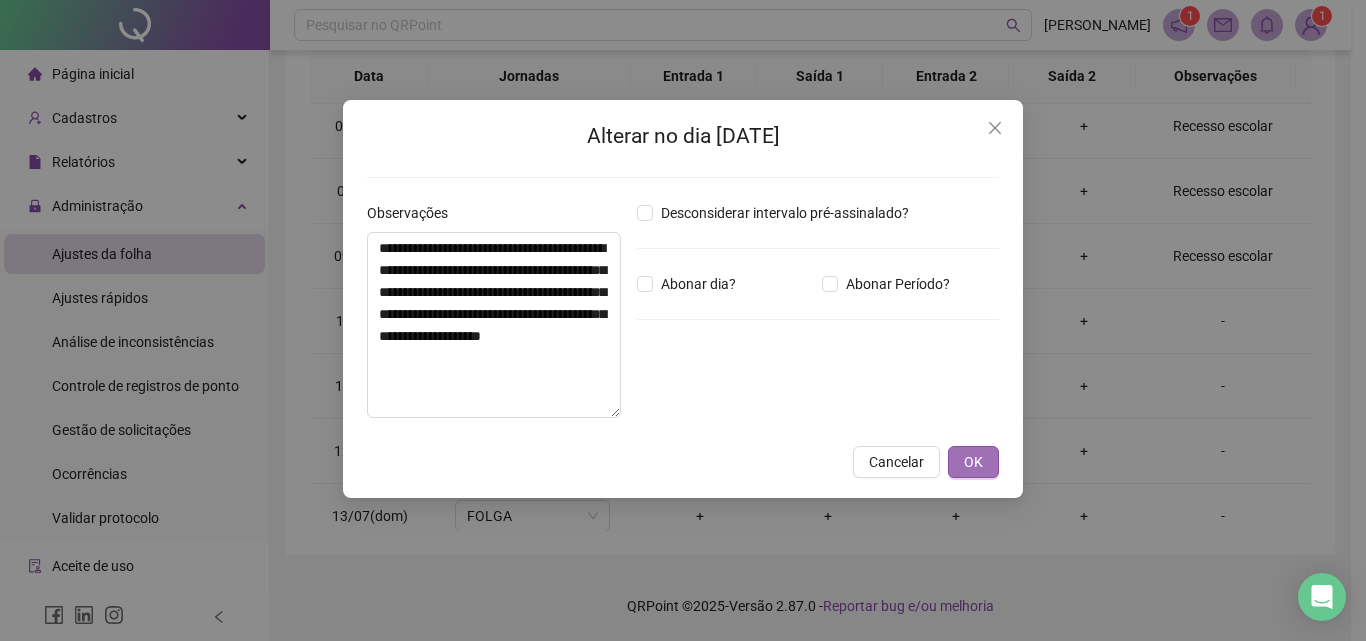 click on "OK" at bounding box center (973, 462) 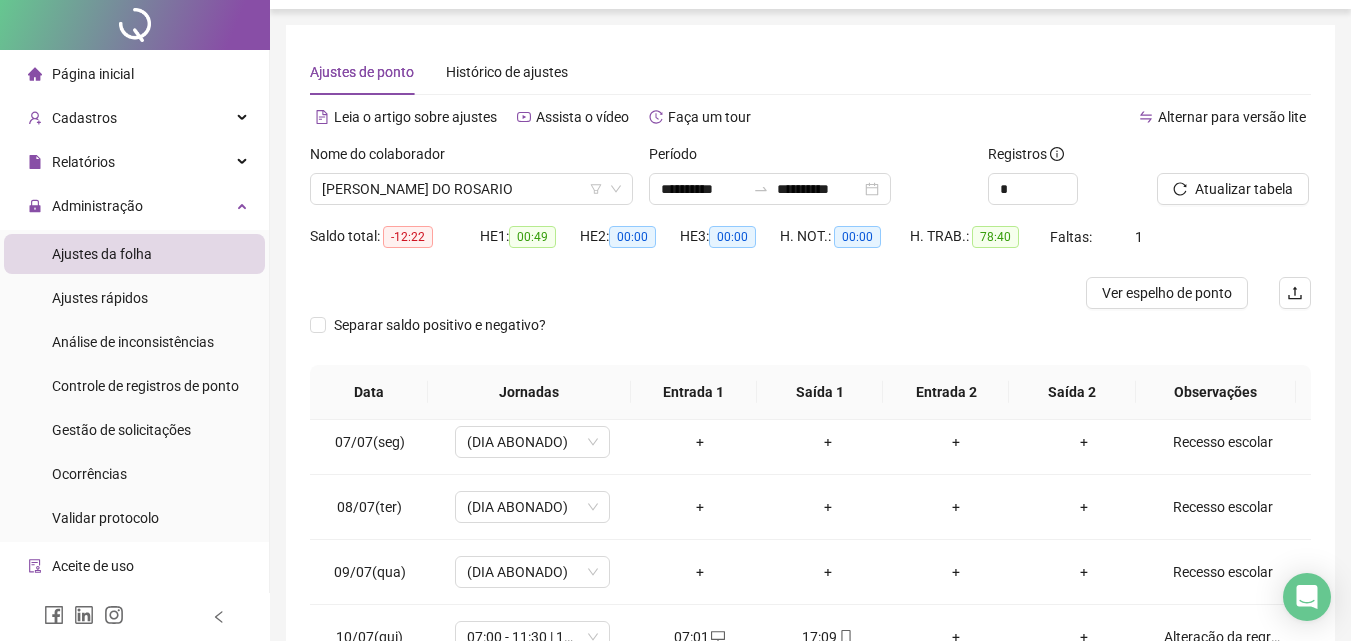 scroll, scrollTop: 0, scrollLeft: 0, axis: both 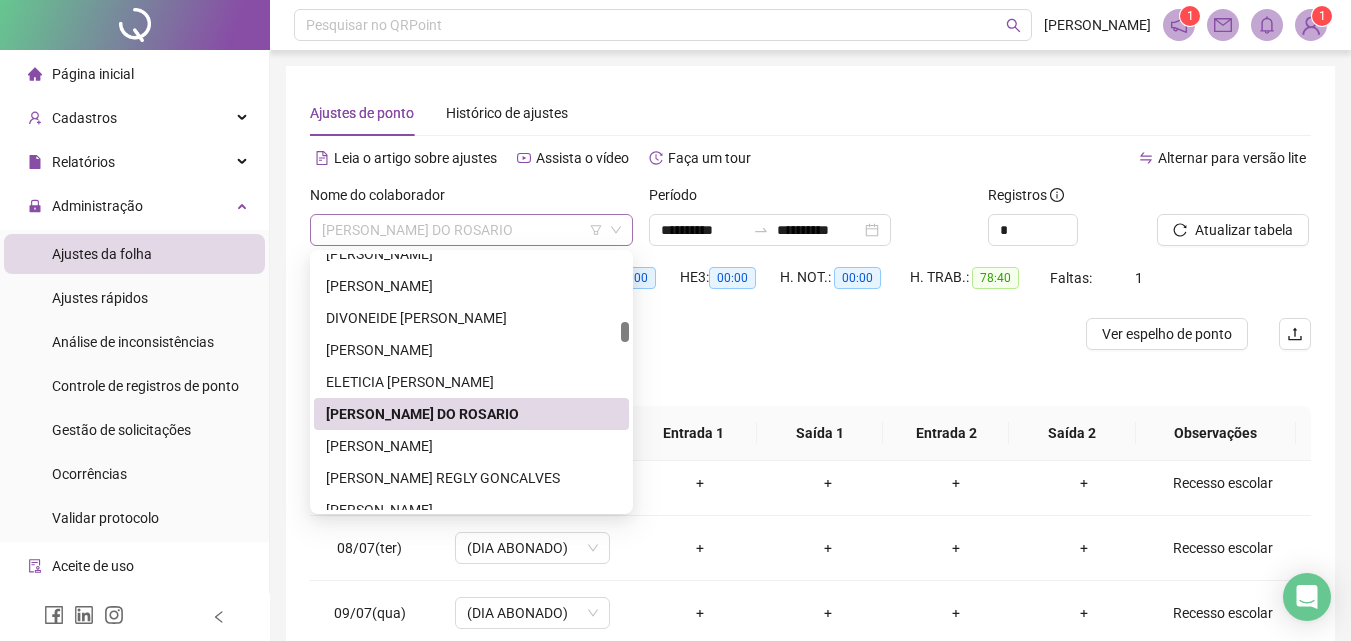 click on "[PERSON_NAME] DO ROSARIO" at bounding box center (471, 230) 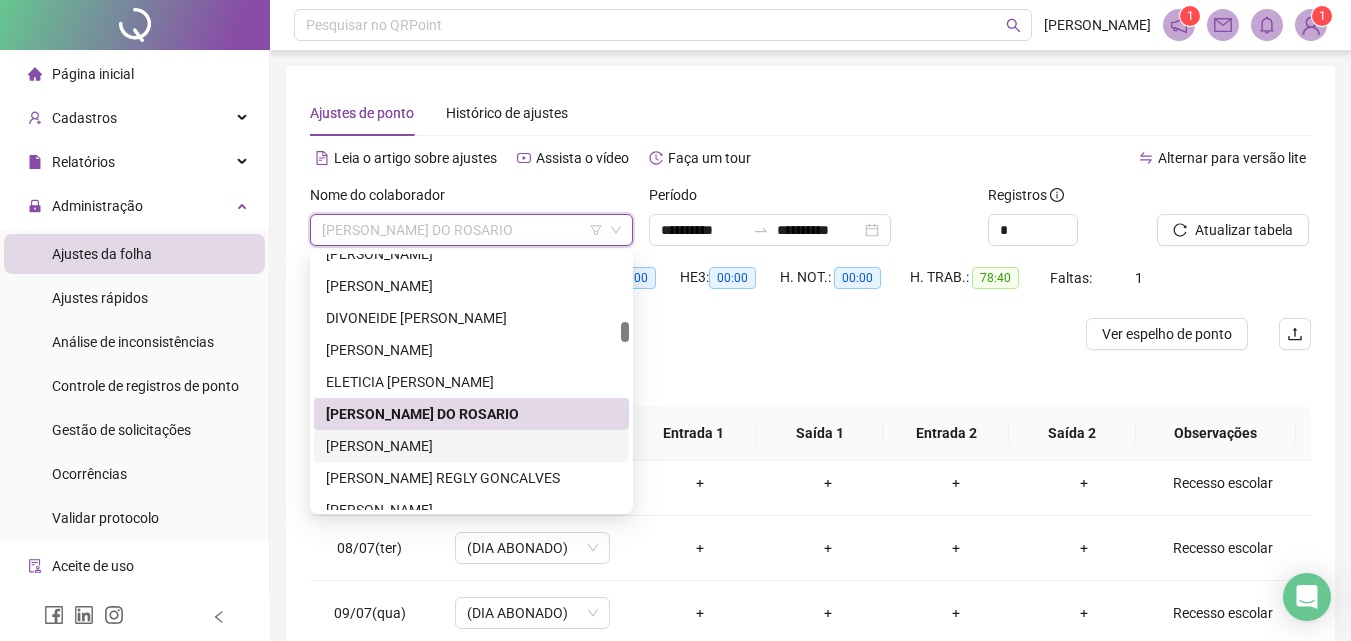 click on "[PERSON_NAME]" at bounding box center [471, 446] 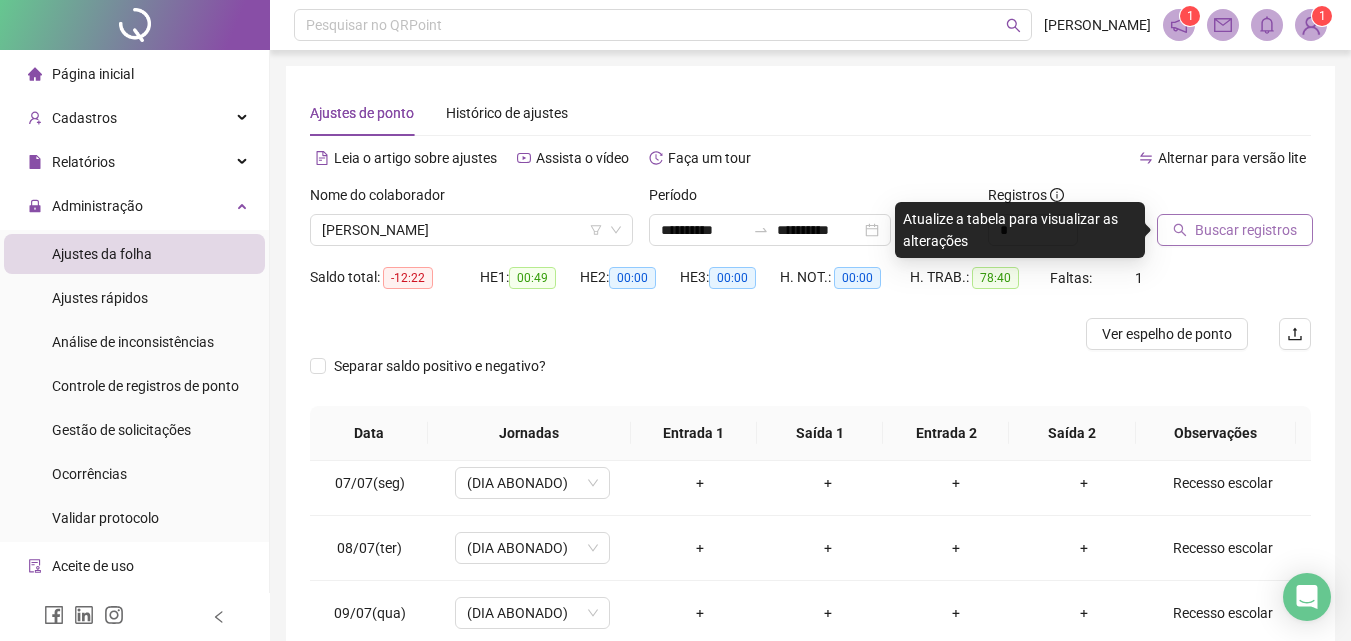 click on "Buscar registros" at bounding box center [1246, 230] 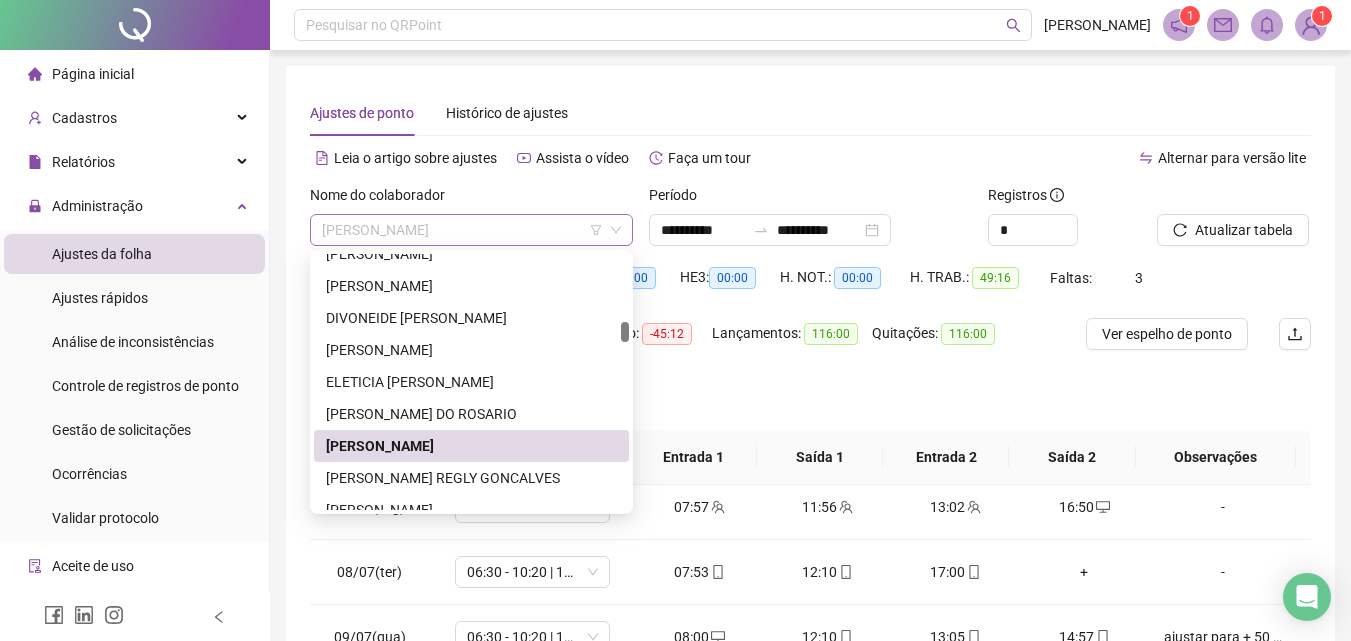 click on "[PERSON_NAME]" at bounding box center (471, 230) 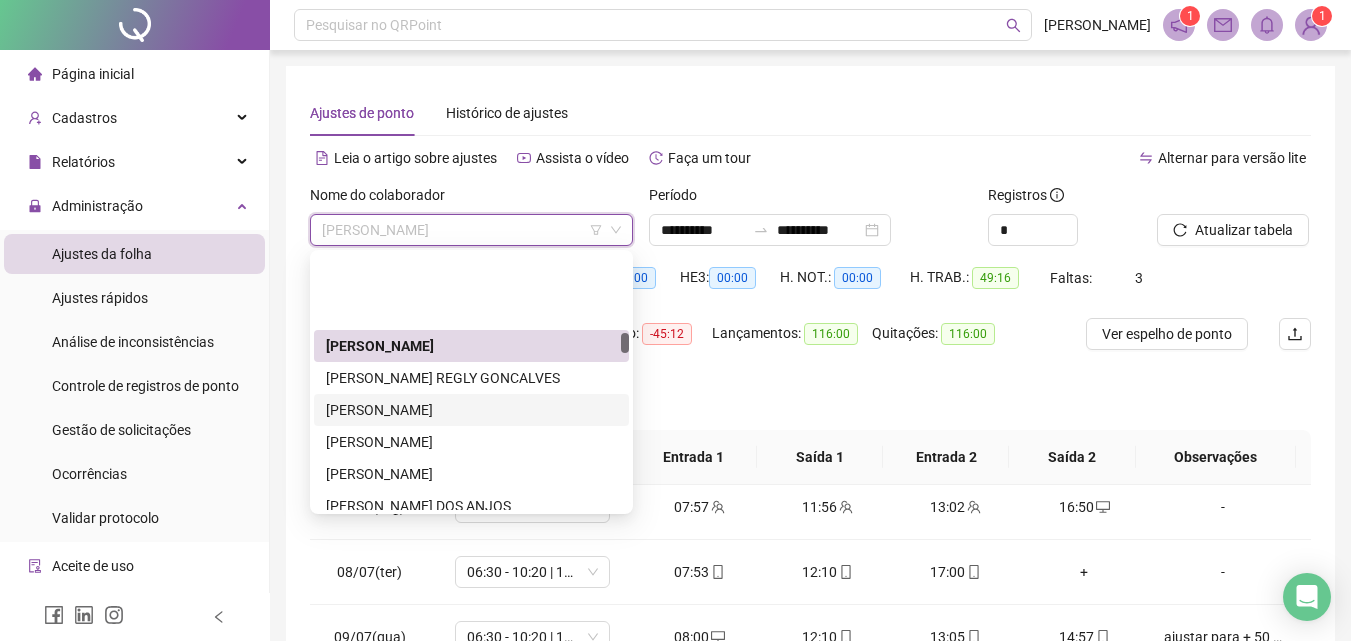 scroll, scrollTop: 1400, scrollLeft: 0, axis: vertical 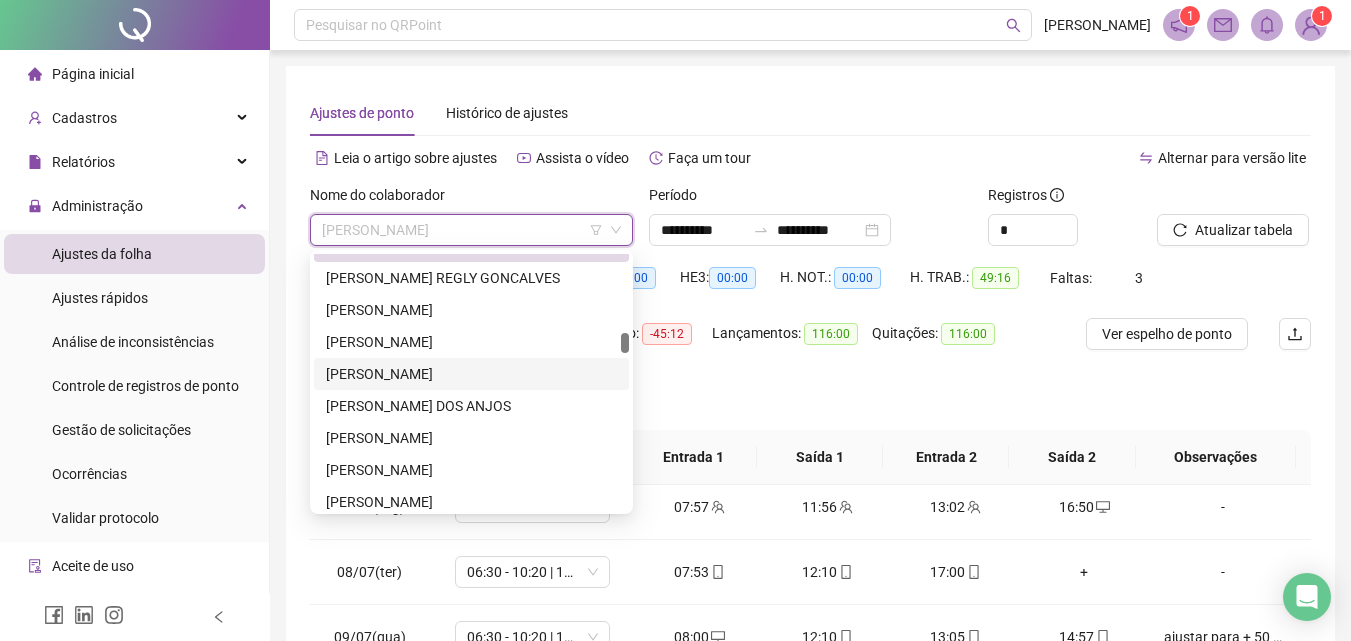 click on "[PERSON_NAME]" at bounding box center (471, 374) 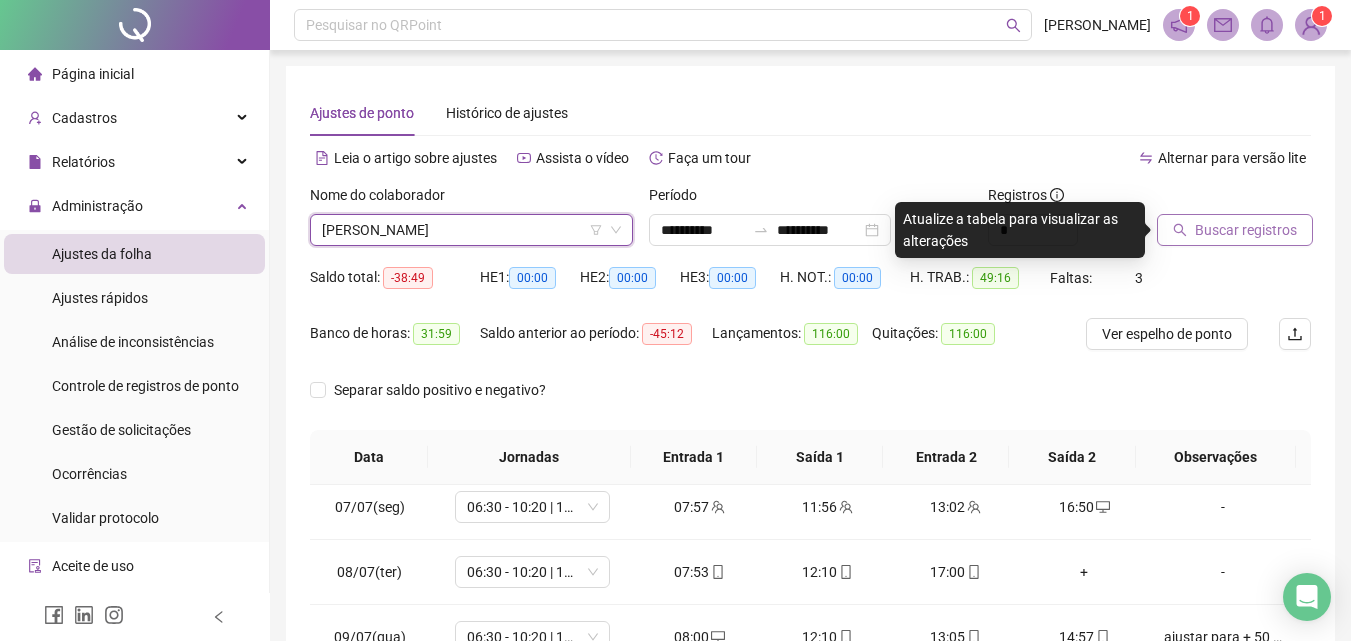 click on "Buscar registros" at bounding box center [1235, 230] 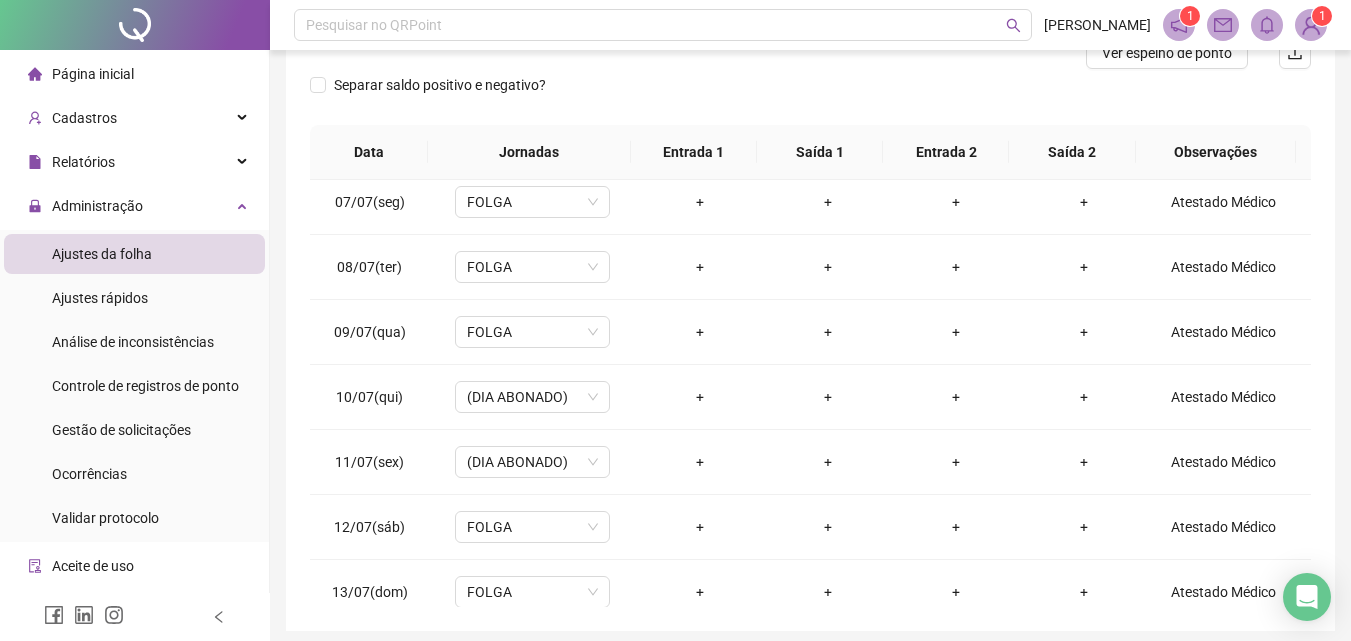 scroll, scrollTop: 357, scrollLeft: 0, axis: vertical 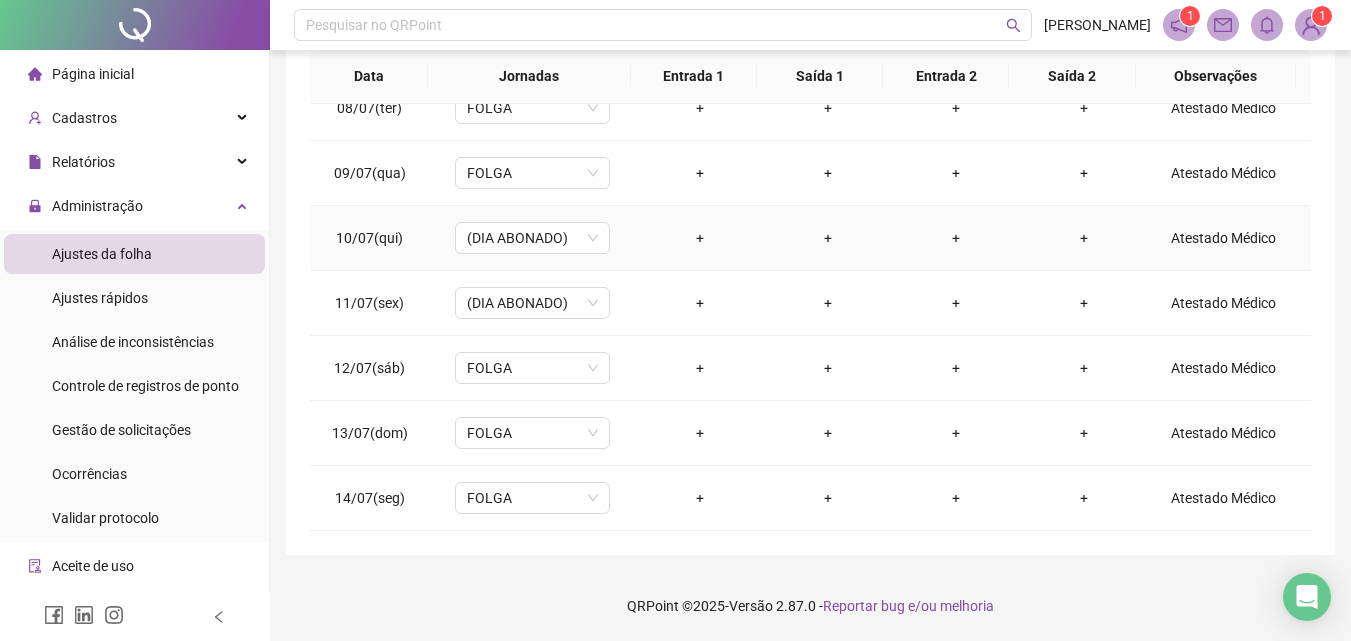 click on "Atestado Médico" at bounding box center (1223, 238) 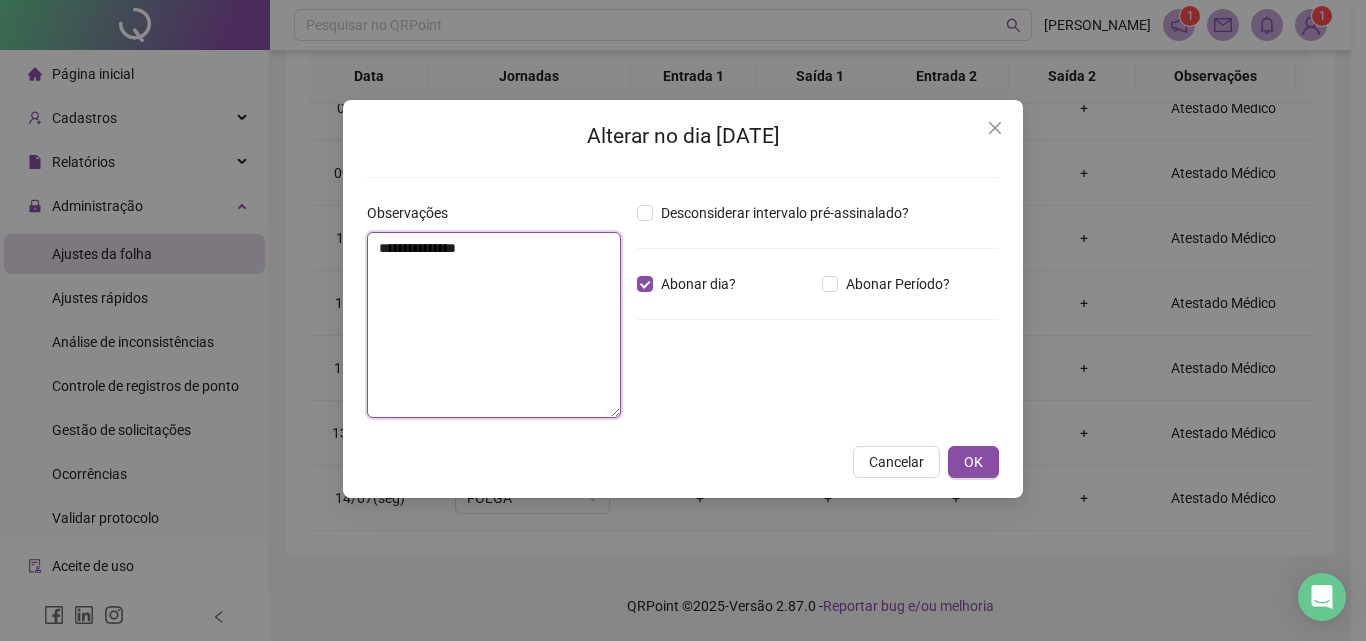 click on "**********" at bounding box center (494, 325) 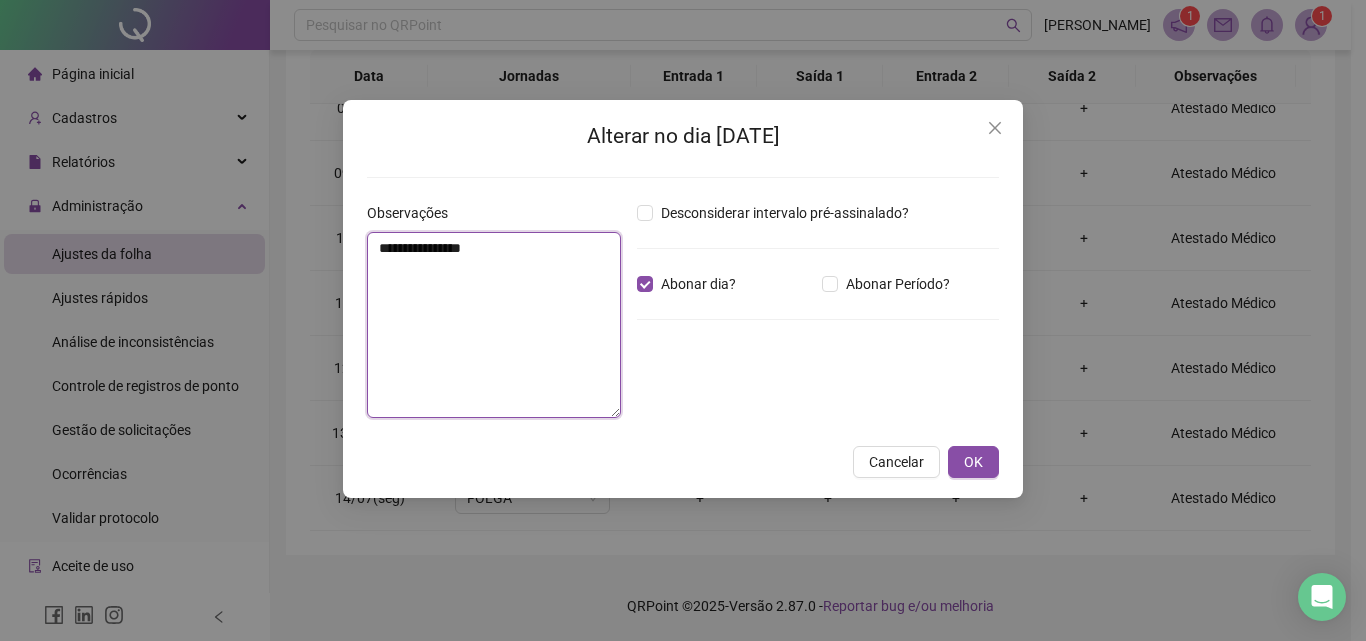 paste on "**********" 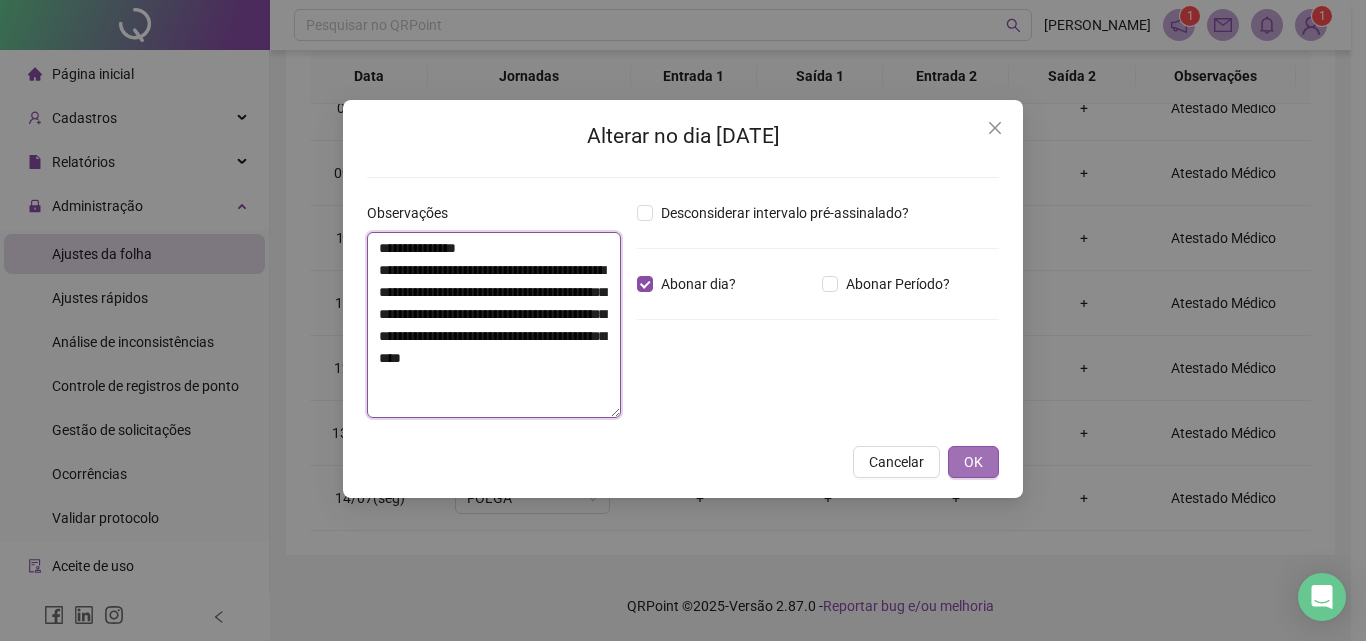 type on "**********" 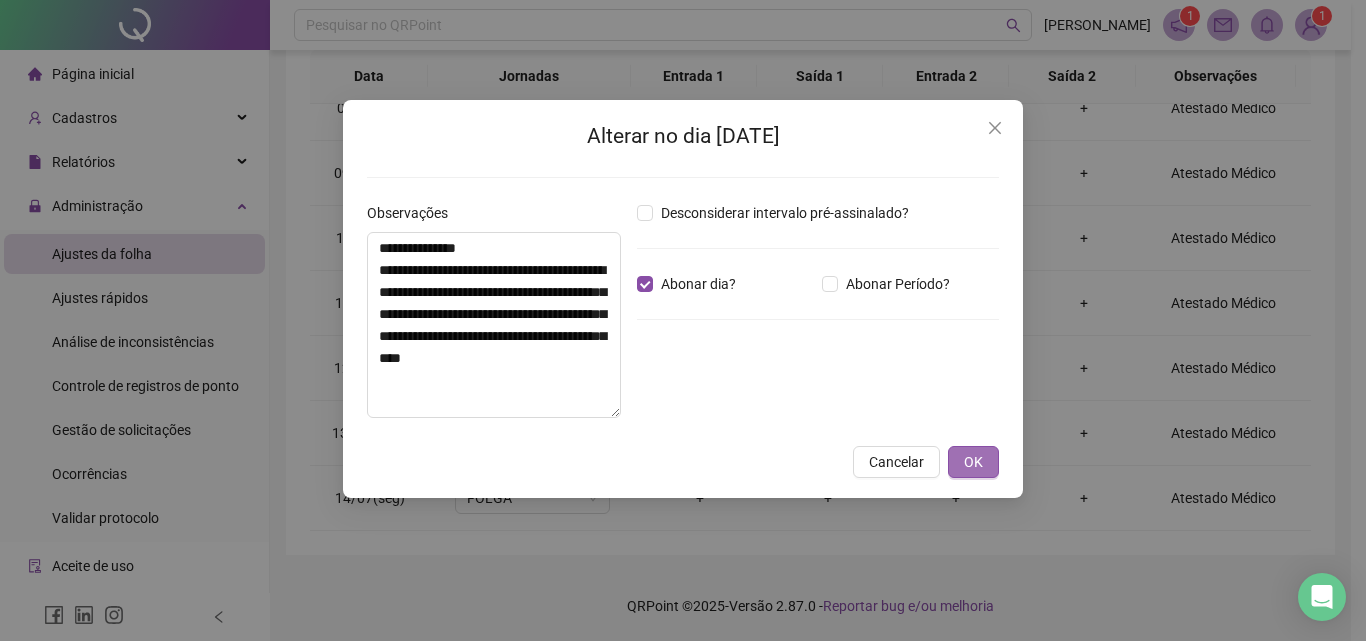 click on "OK" at bounding box center [973, 462] 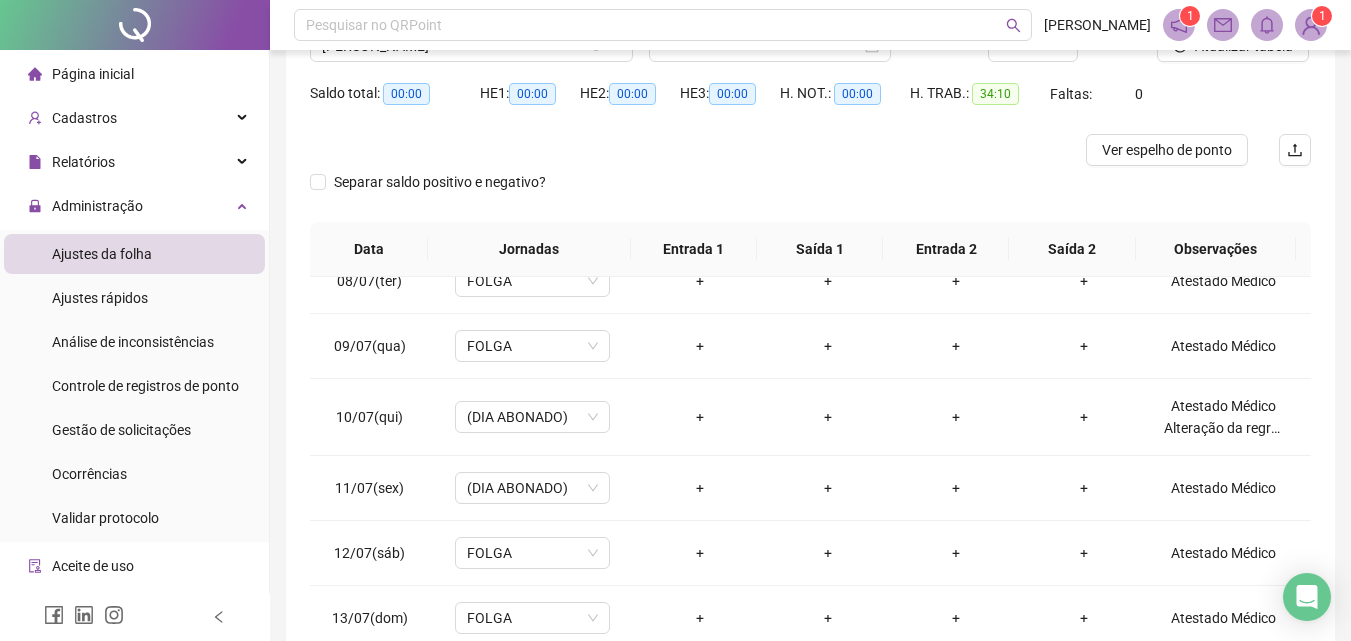 scroll, scrollTop: 0, scrollLeft: 0, axis: both 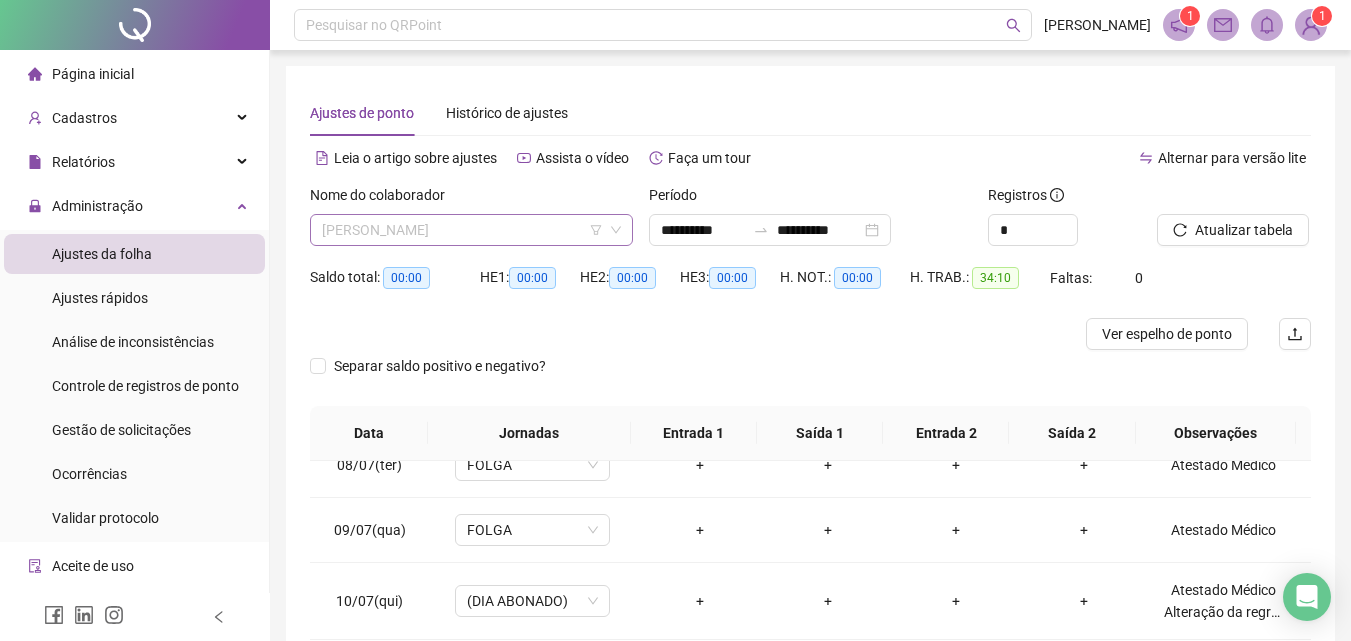 click on "[PERSON_NAME]" at bounding box center (471, 230) 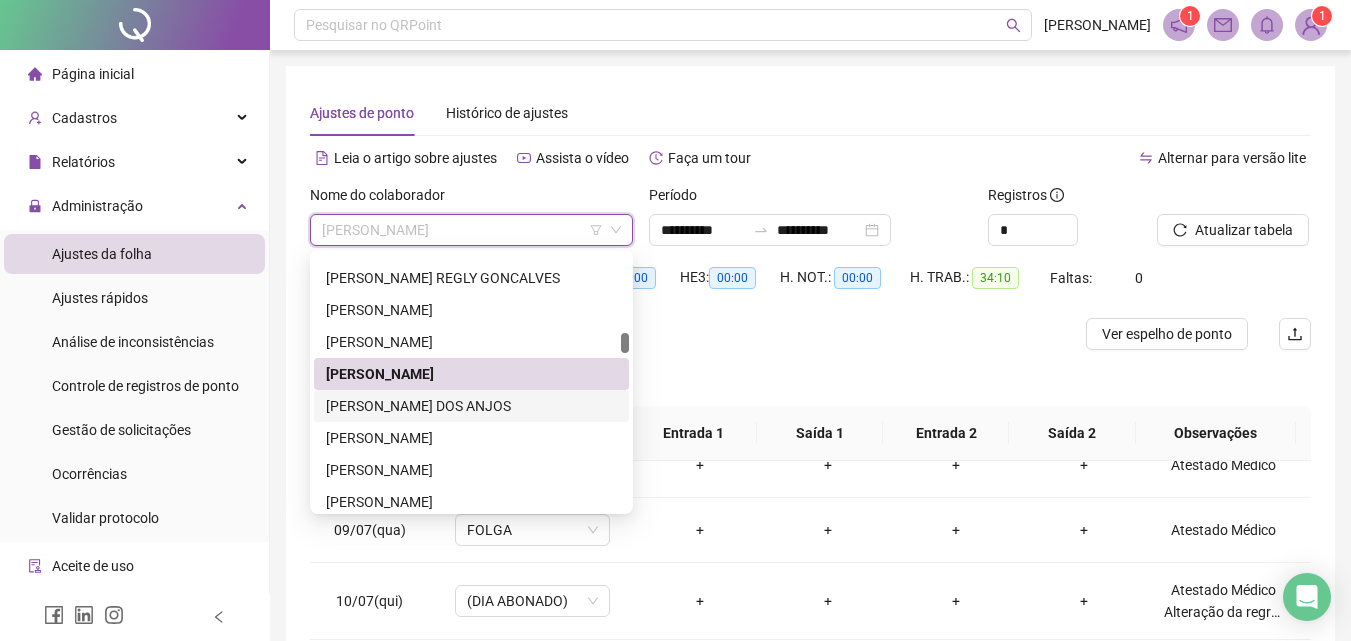 click on "[PERSON_NAME] DOS ANJOS" at bounding box center (471, 406) 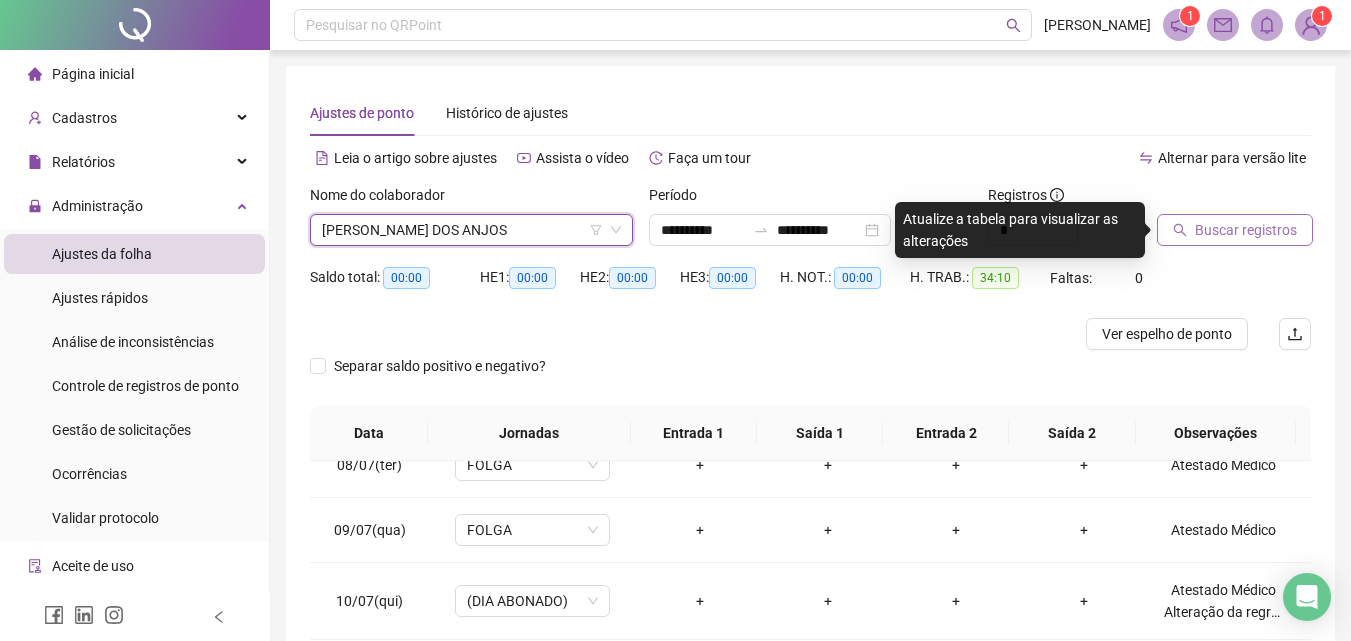 click on "Buscar registros" at bounding box center [1235, 230] 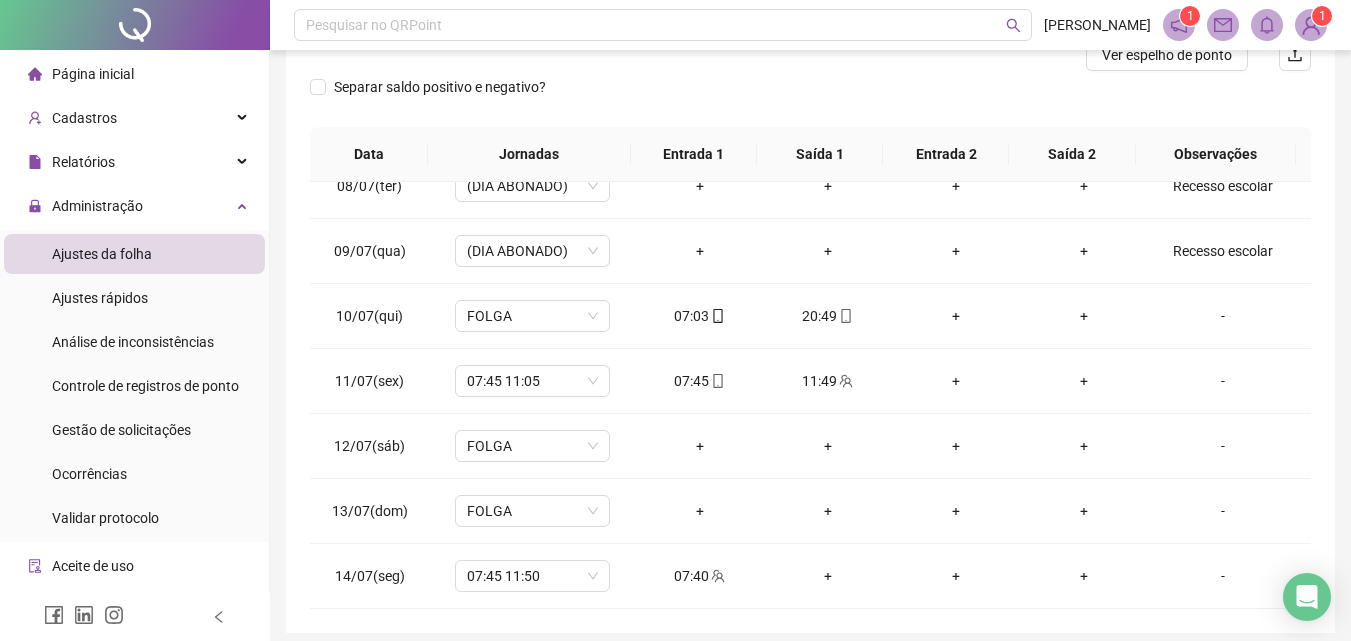 scroll, scrollTop: 357, scrollLeft: 0, axis: vertical 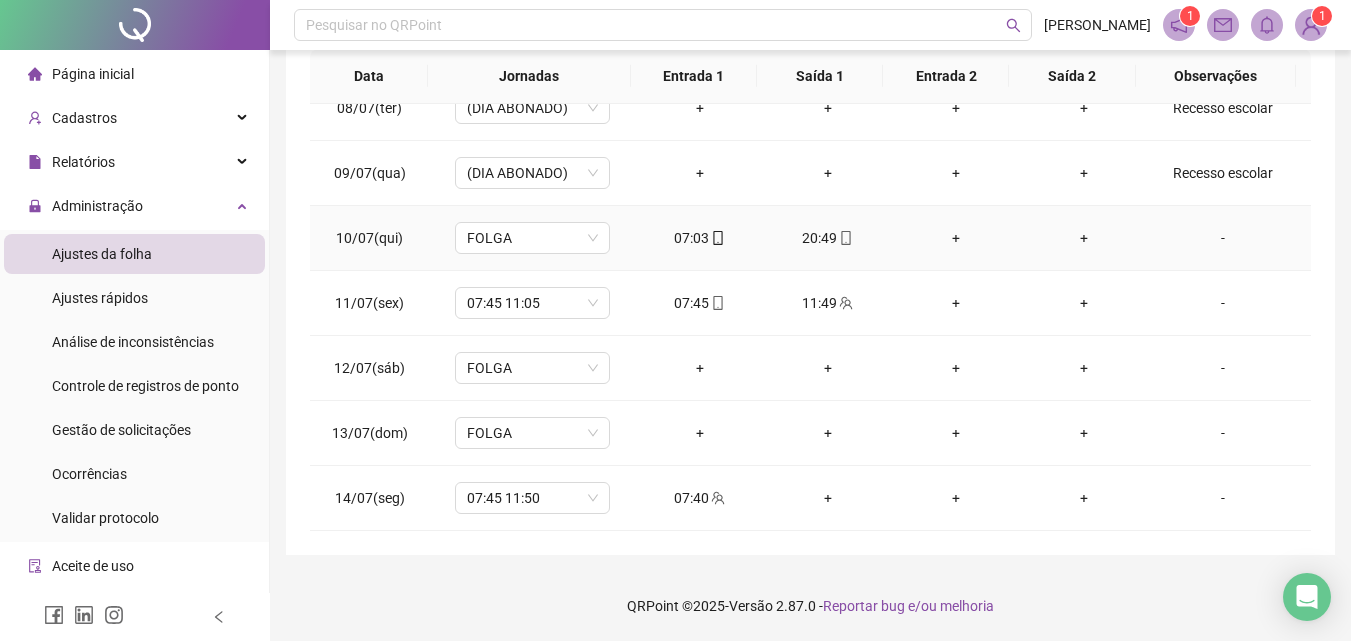 click on "-" at bounding box center [1223, 238] 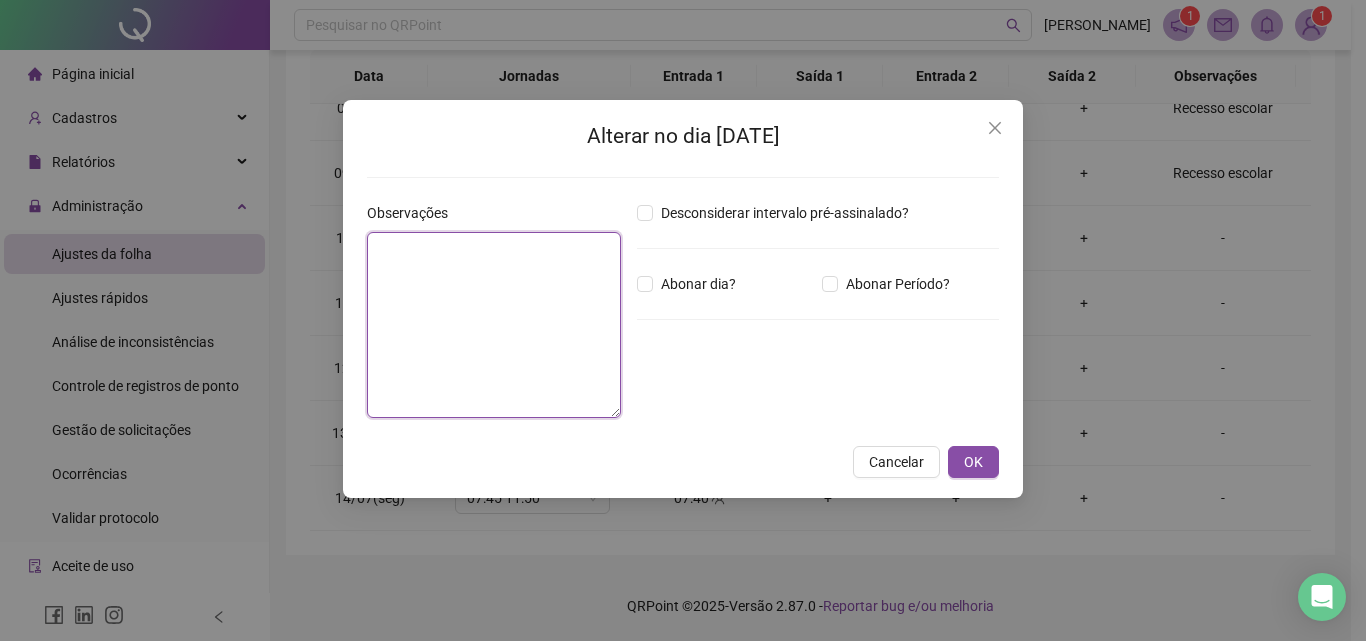 paste on "**********" 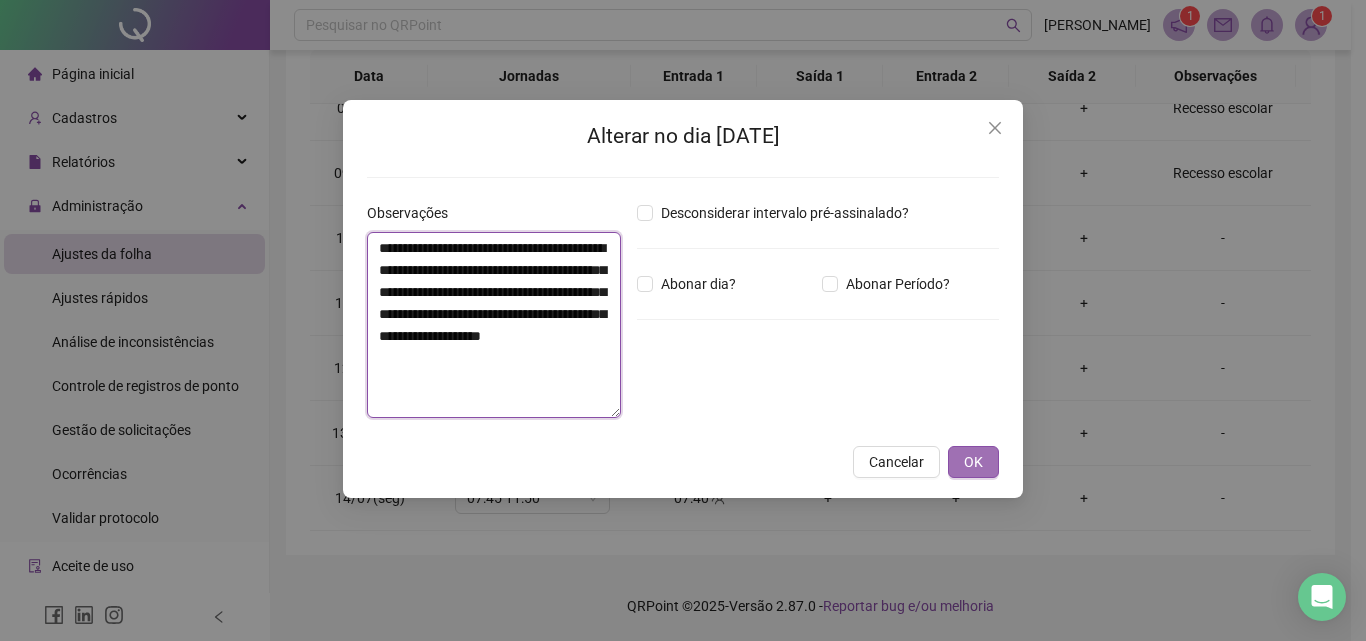 type on "**********" 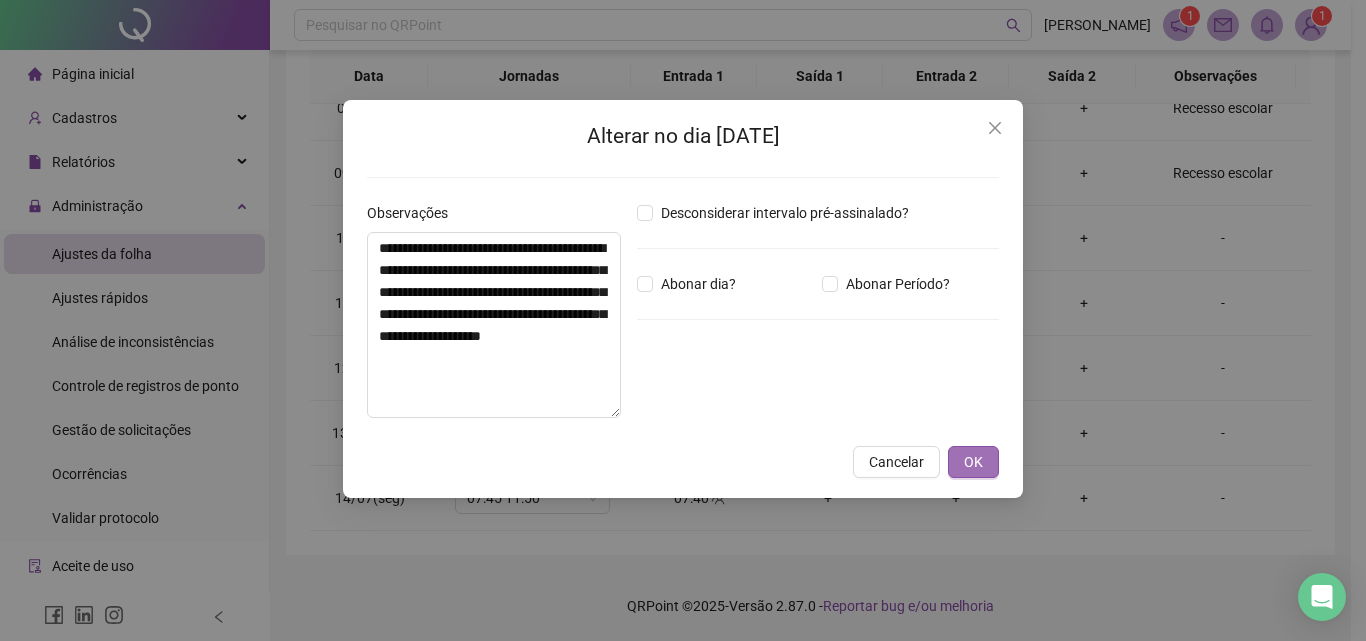 click on "OK" at bounding box center (973, 462) 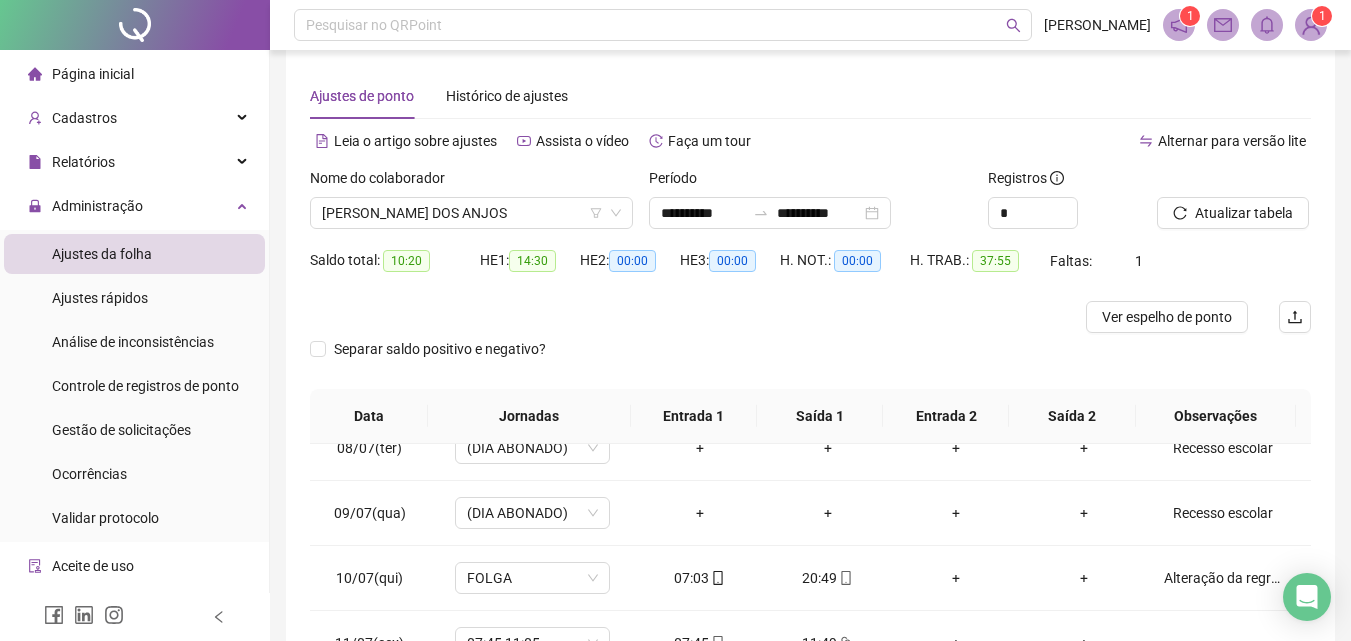 scroll, scrollTop: 0, scrollLeft: 0, axis: both 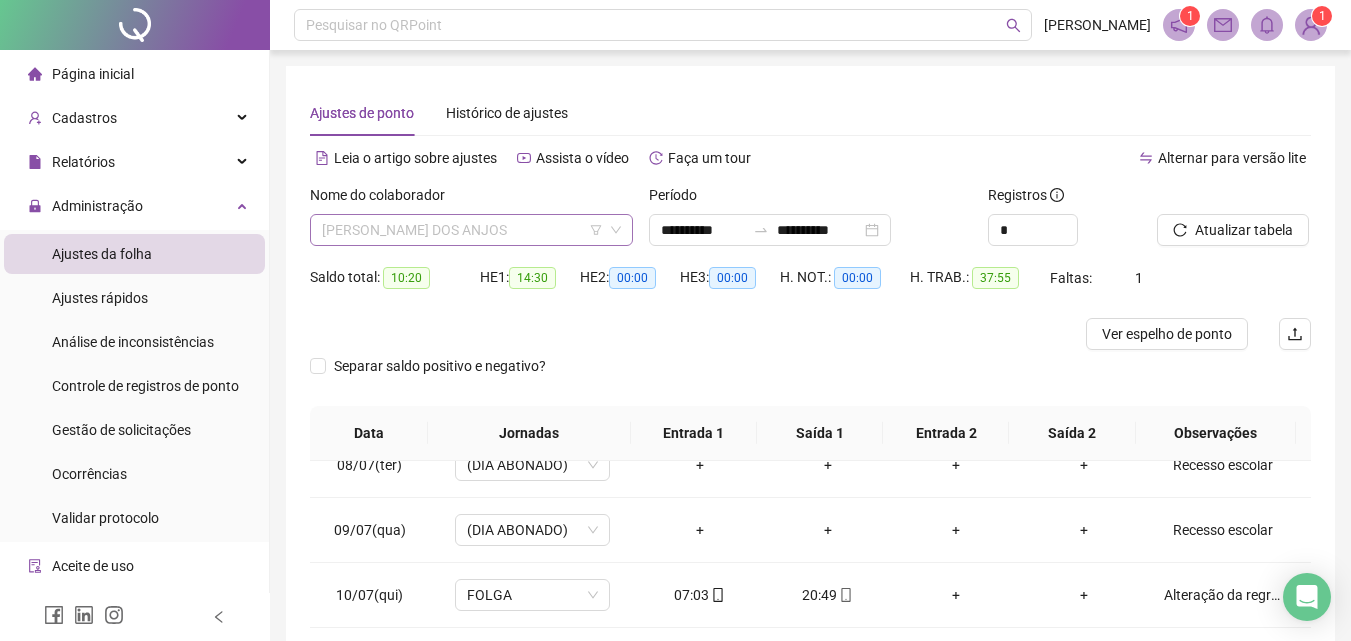 click on "[PERSON_NAME] DOS ANJOS" at bounding box center [471, 230] 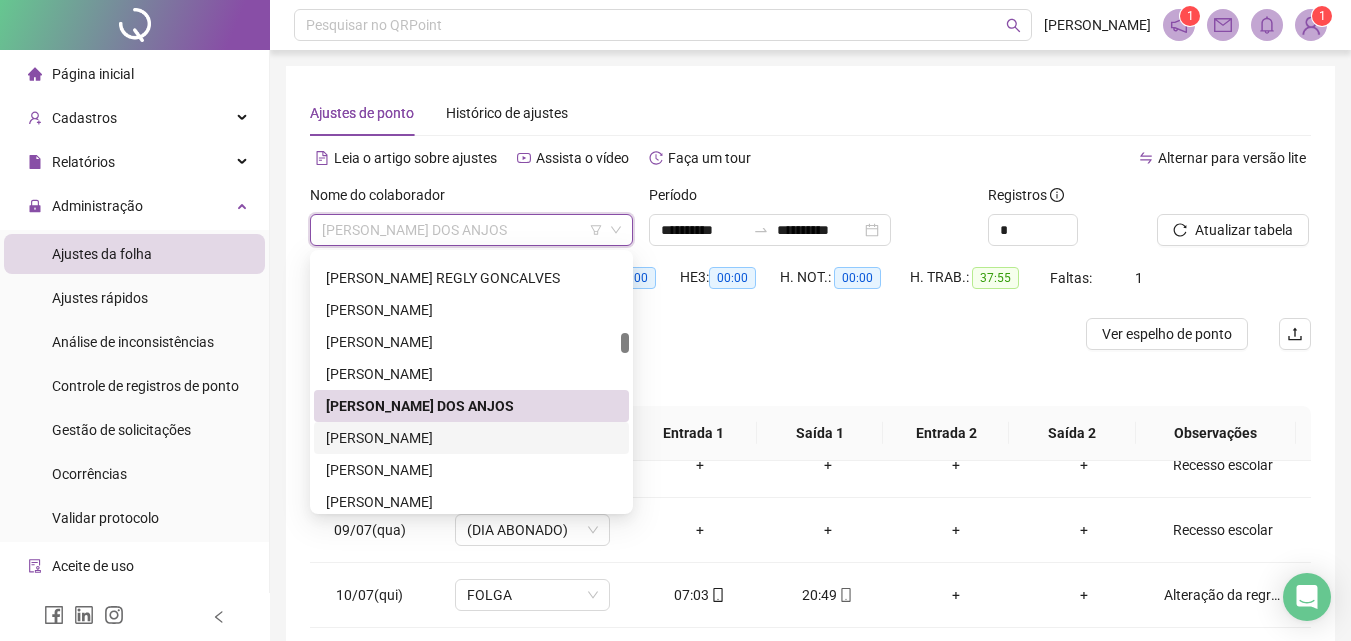 click on "[PERSON_NAME]" at bounding box center [471, 438] 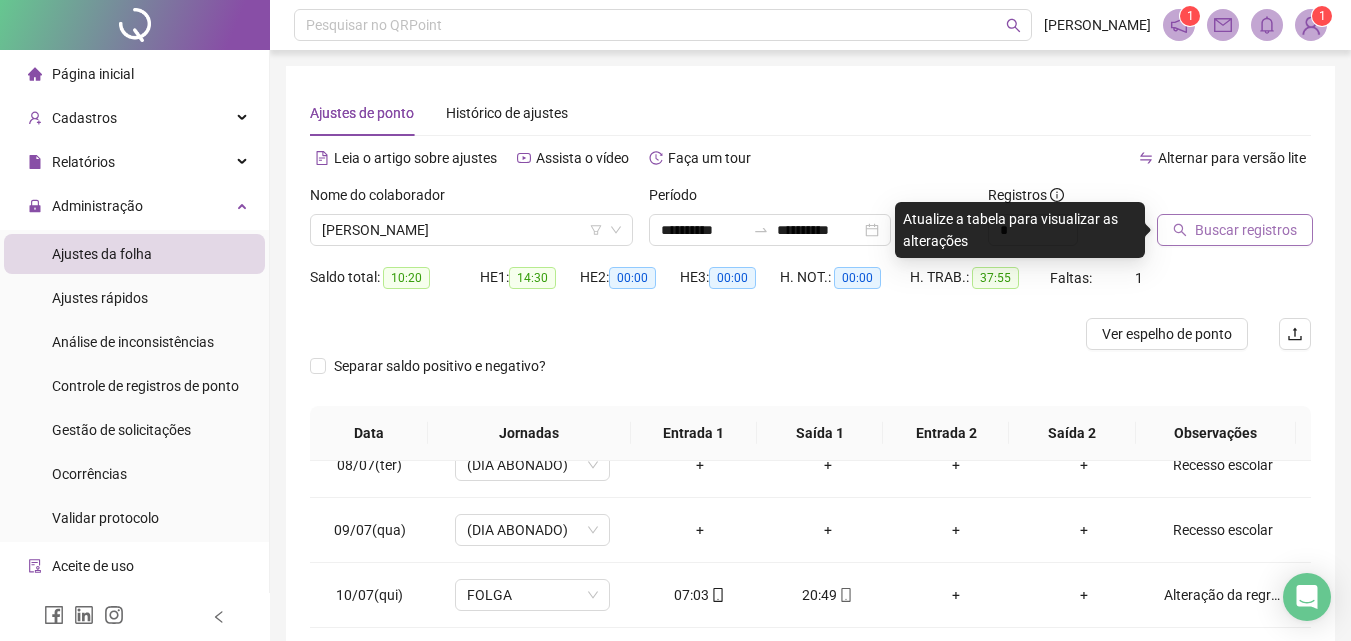 click on "Buscar registros" at bounding box center [1246, 230] 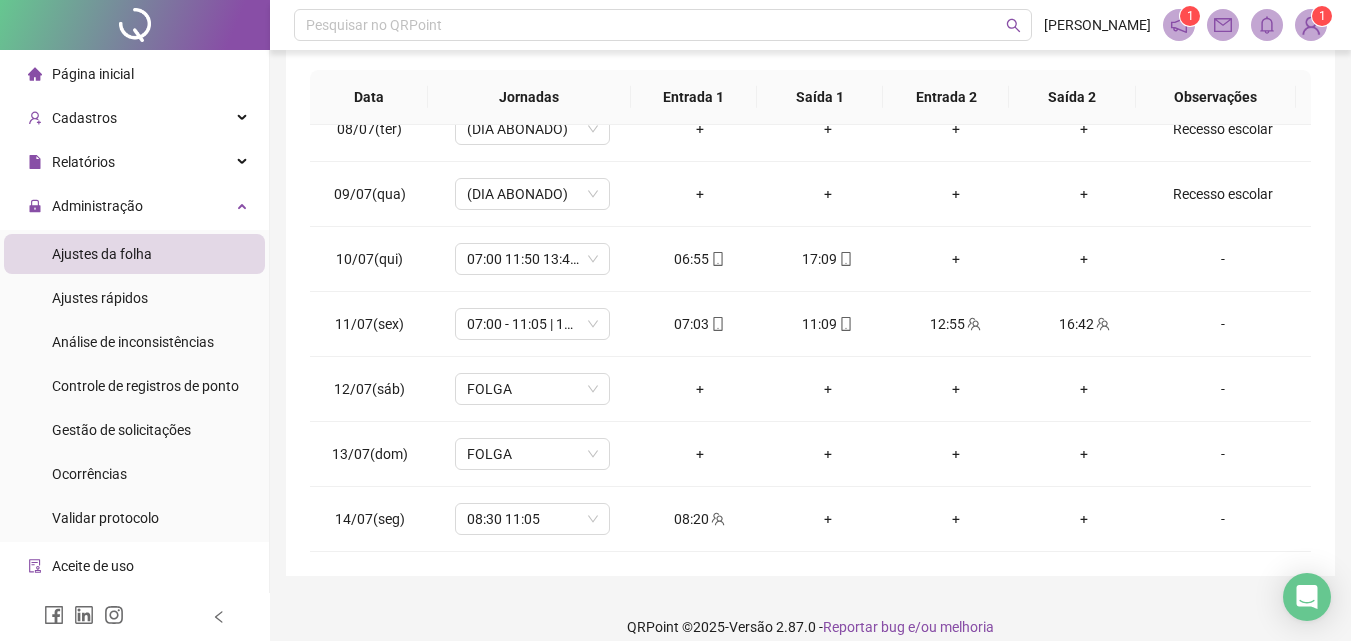 scroll, scrollTop: 357, scrollLeft: 0, axis: vertical 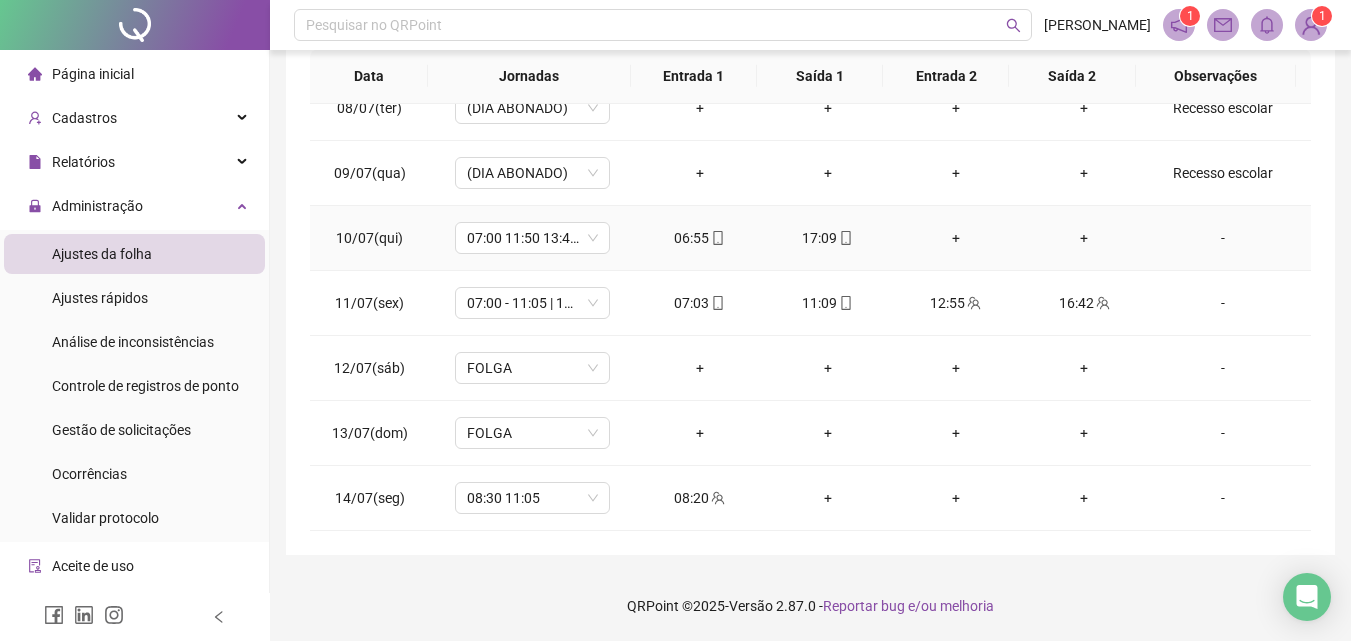 click on "-" at bounding box center [1223, 238] 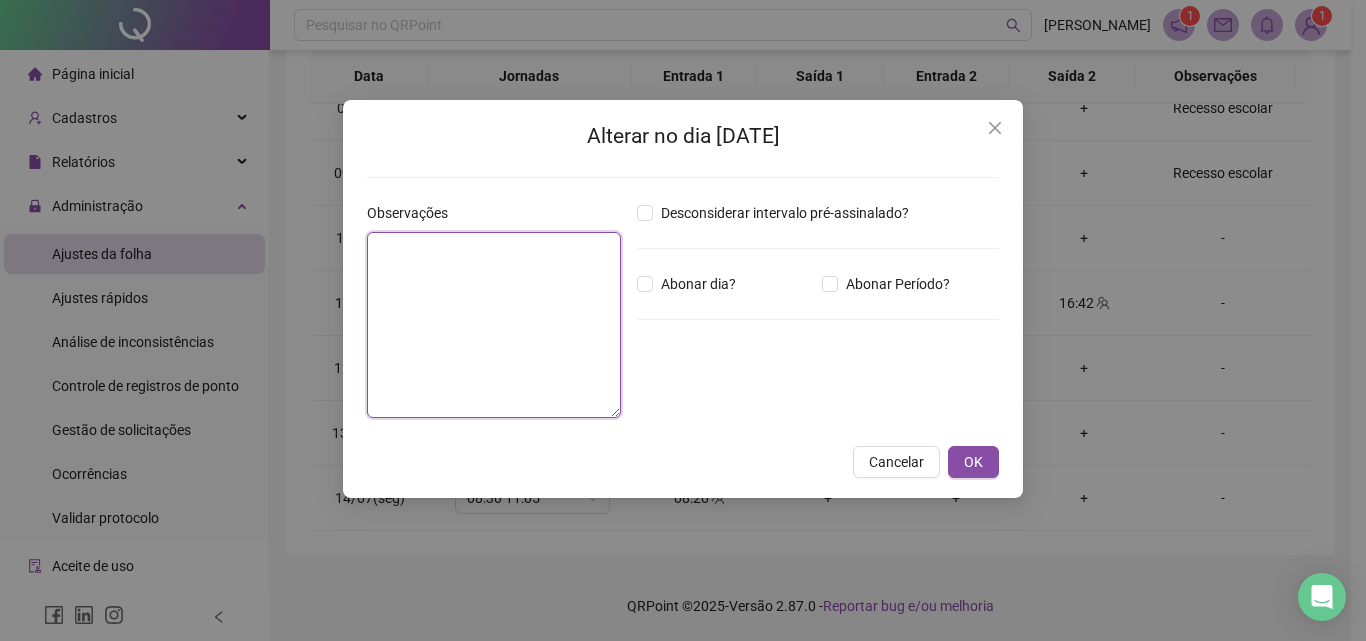 click at bounding box center (494, 325) 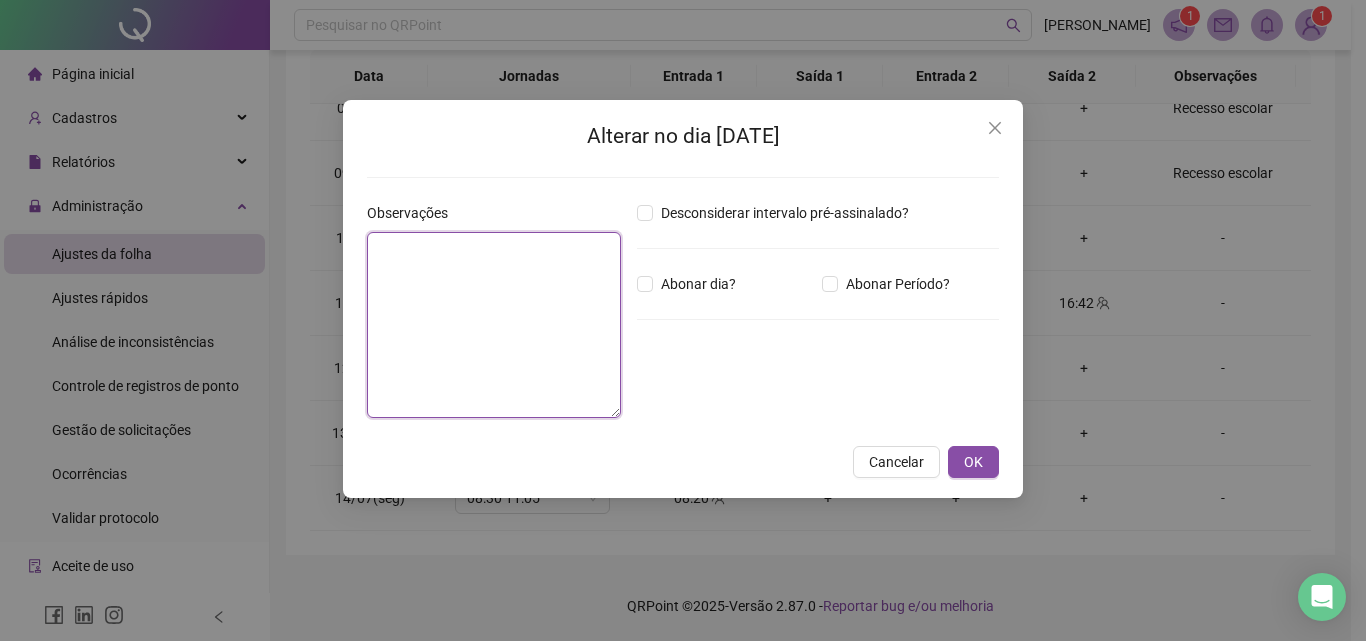 paste on "**********" 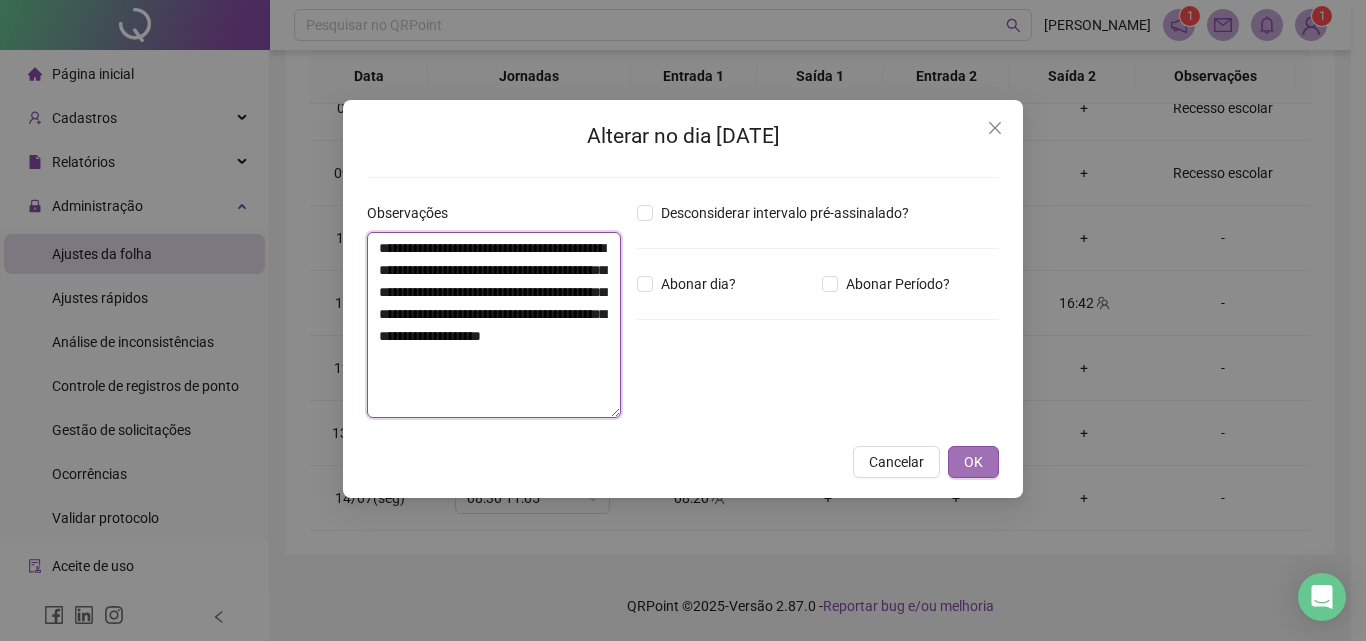 type on "**********" 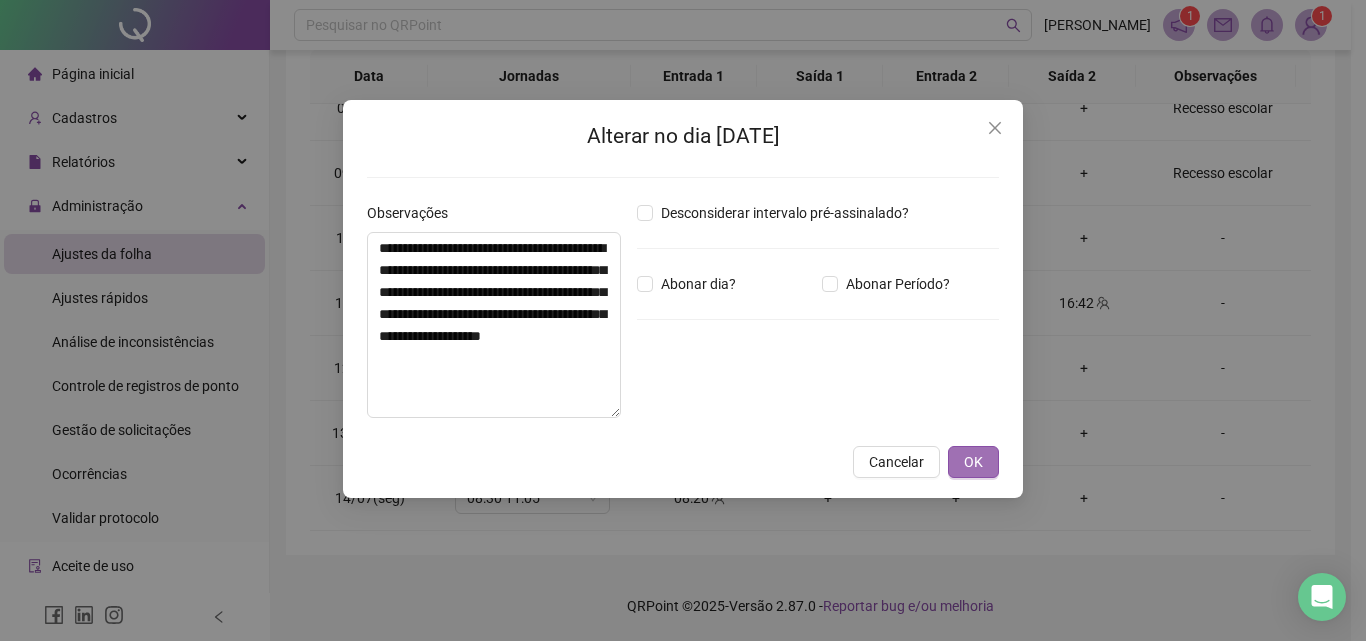 click on "OK" at bounding box center (973, 462) 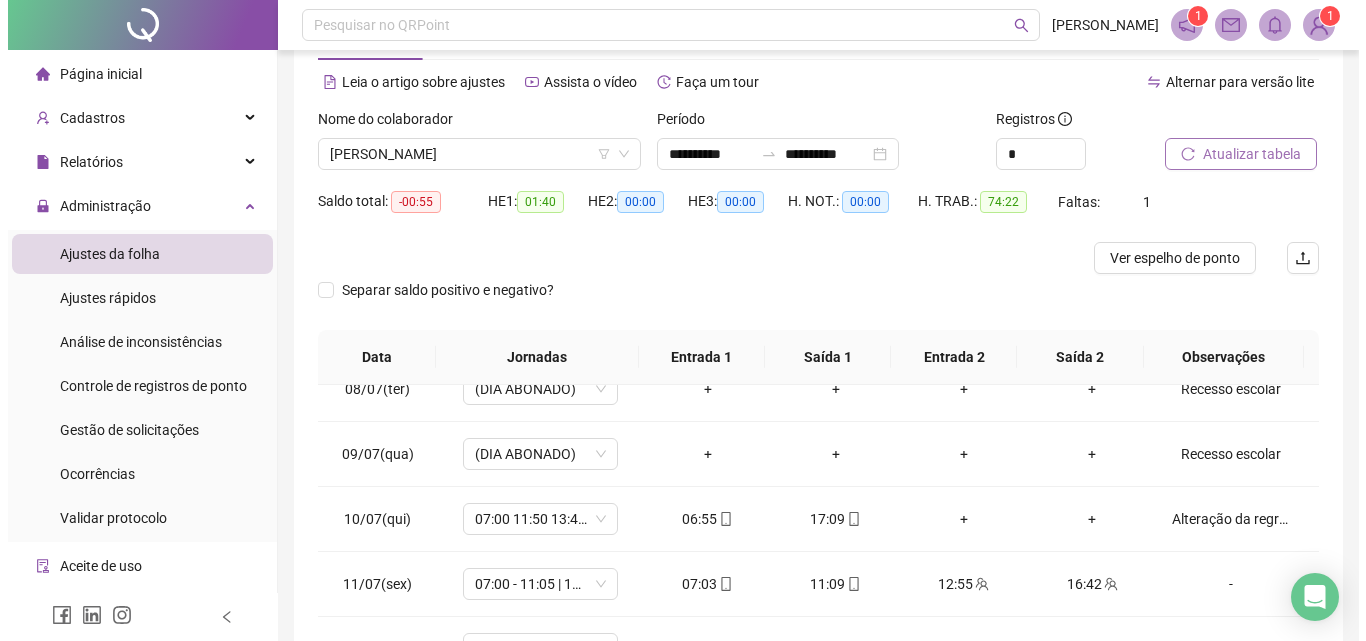 scroll, scrollTop: 0, scrollLeft: 0, axis: both 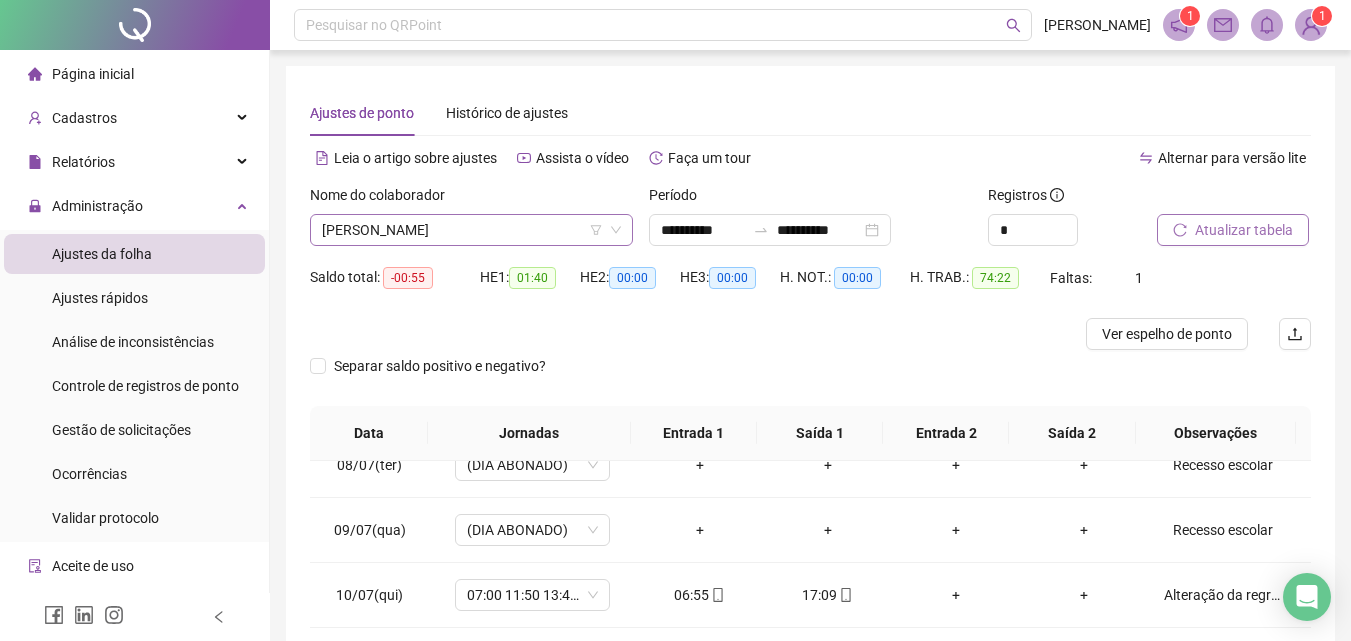 click on "[PERSON_NAME]" at bounding box center [471, 230] 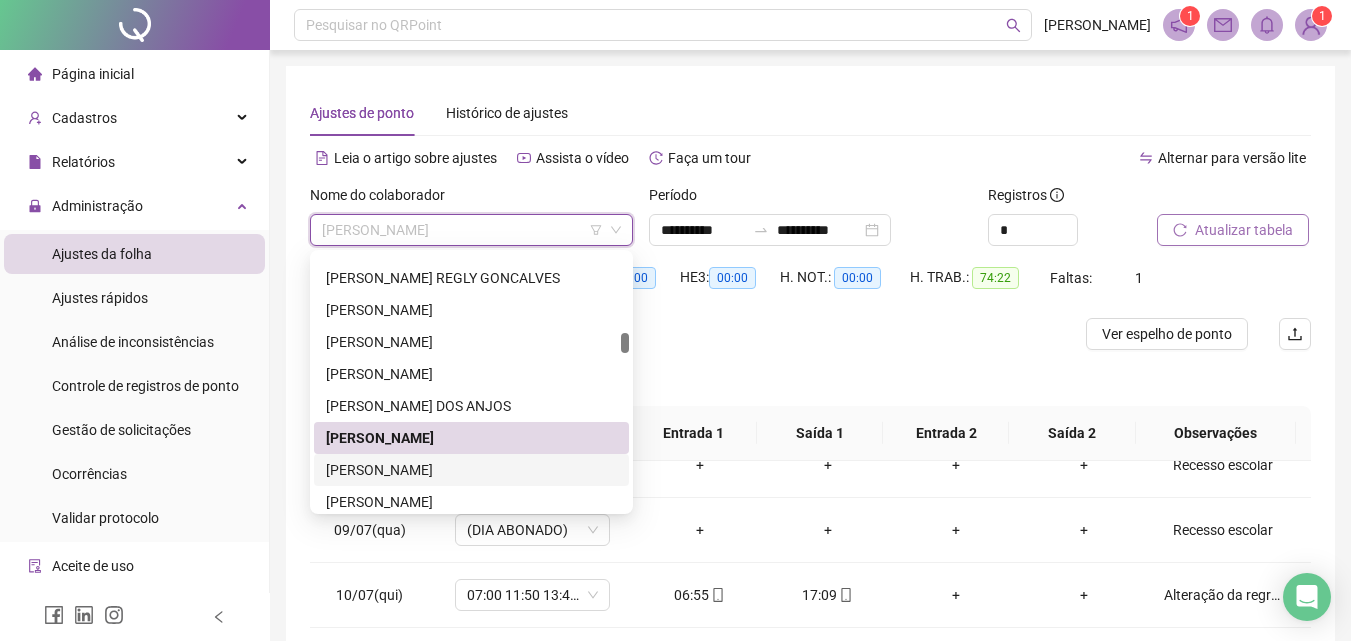 click on "[PERSON_NAME]" at bounding box center [471, 470] 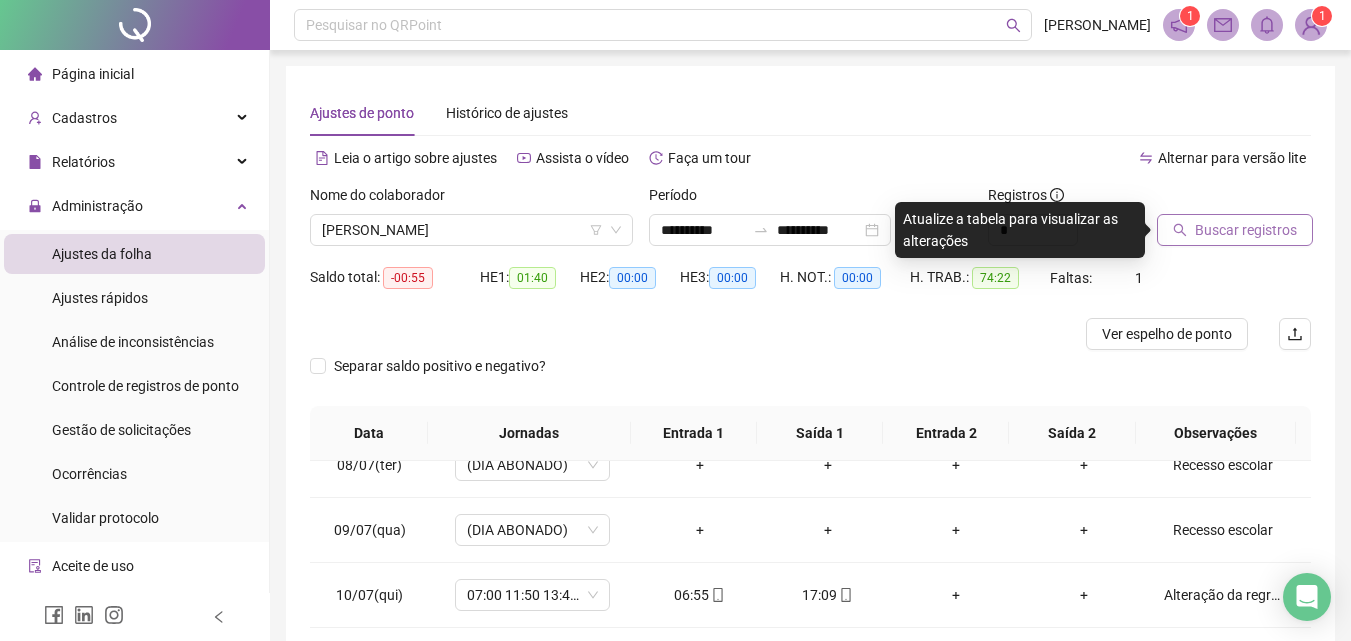 click on "Buscar registros" at bounding box center [1235, 230] 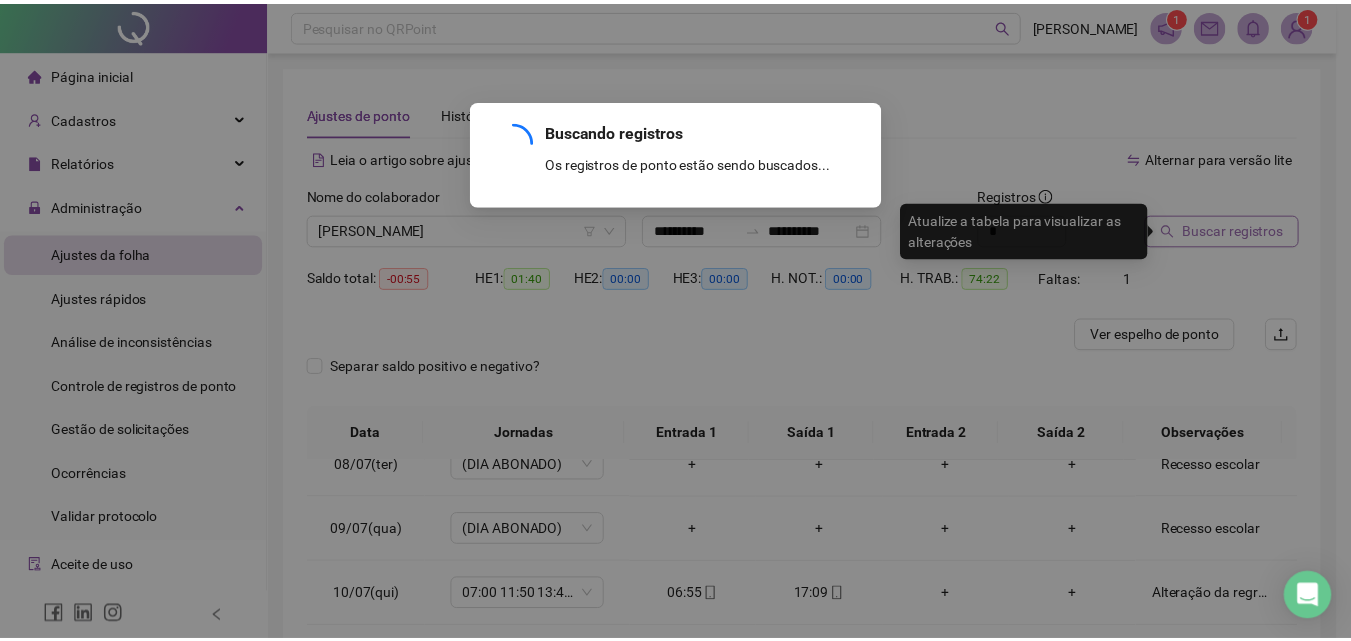 scroll, scrollTop: 0, scrollLeft: 0, axis: both 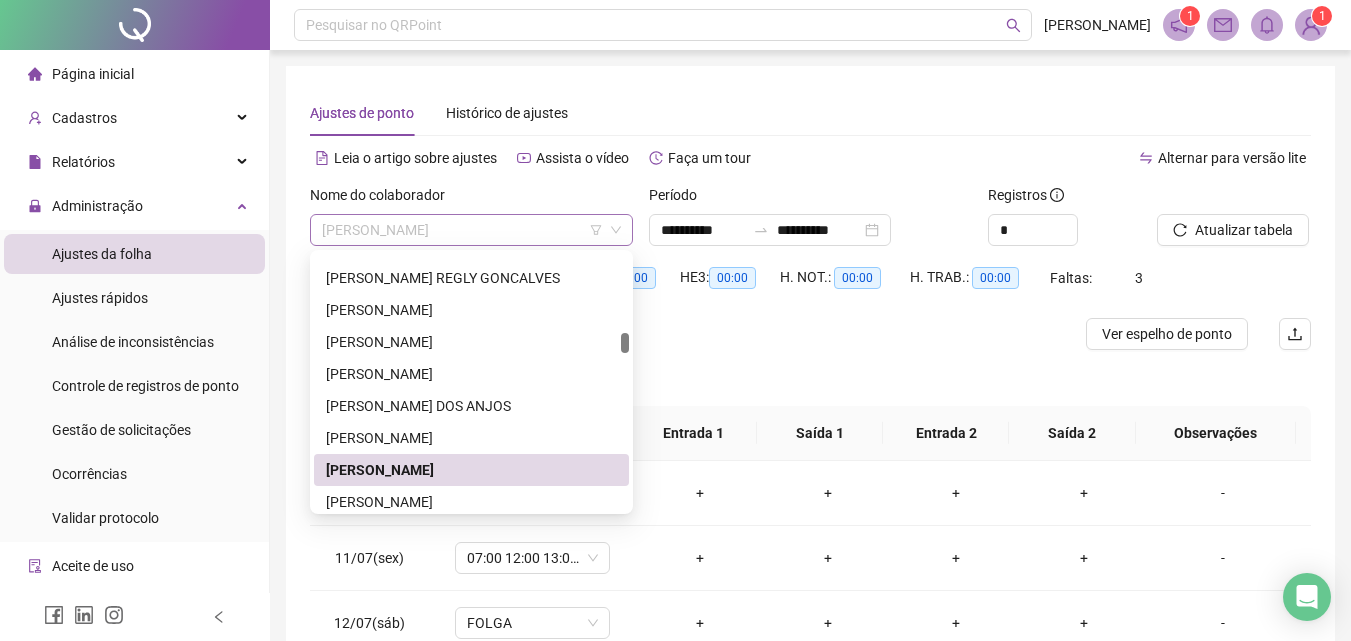 click on "[PERSON_NAME]" at bounding box center (471, 230) 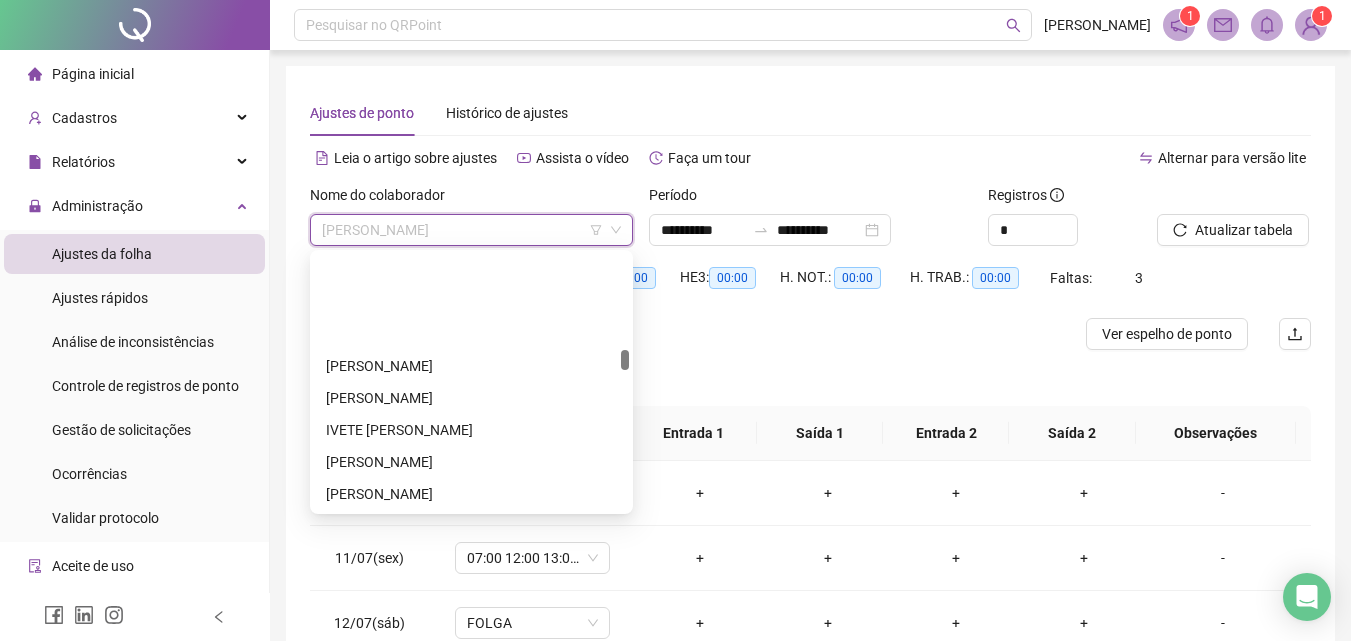 scroll, scrollTop: 1700, scrollLeft: 0, axis: vertical 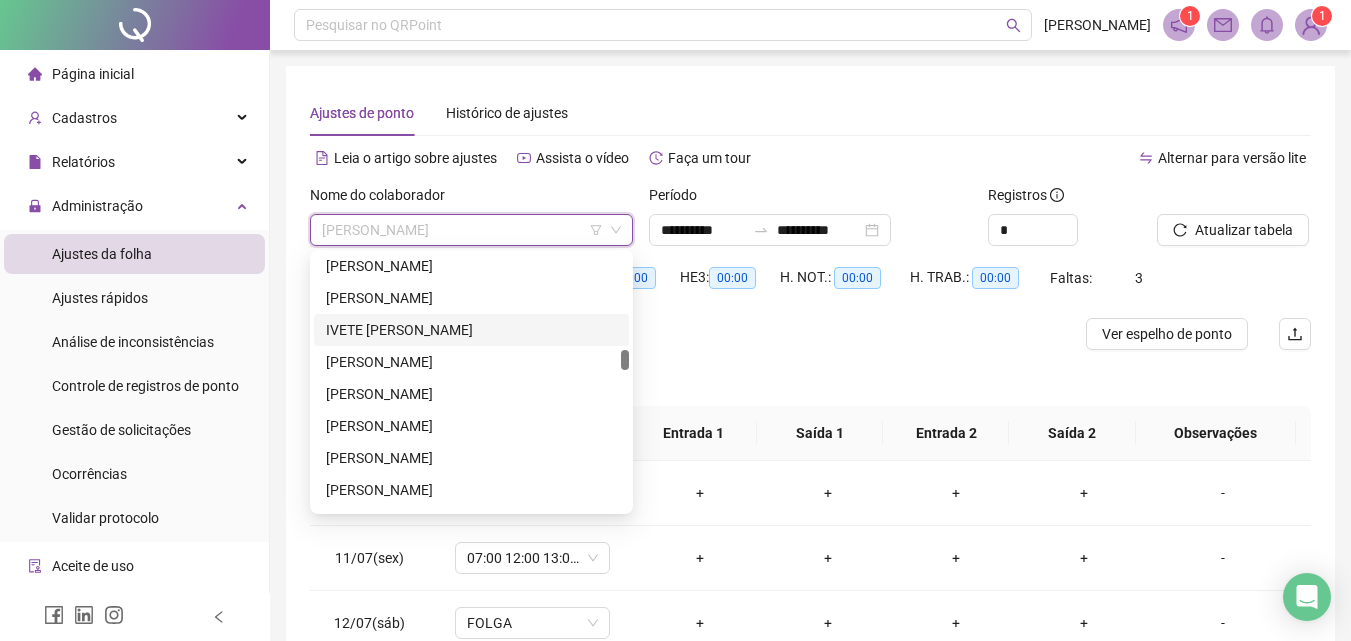click on "IVETE [PERSON_NAME]" at bounding box center (471, 330) 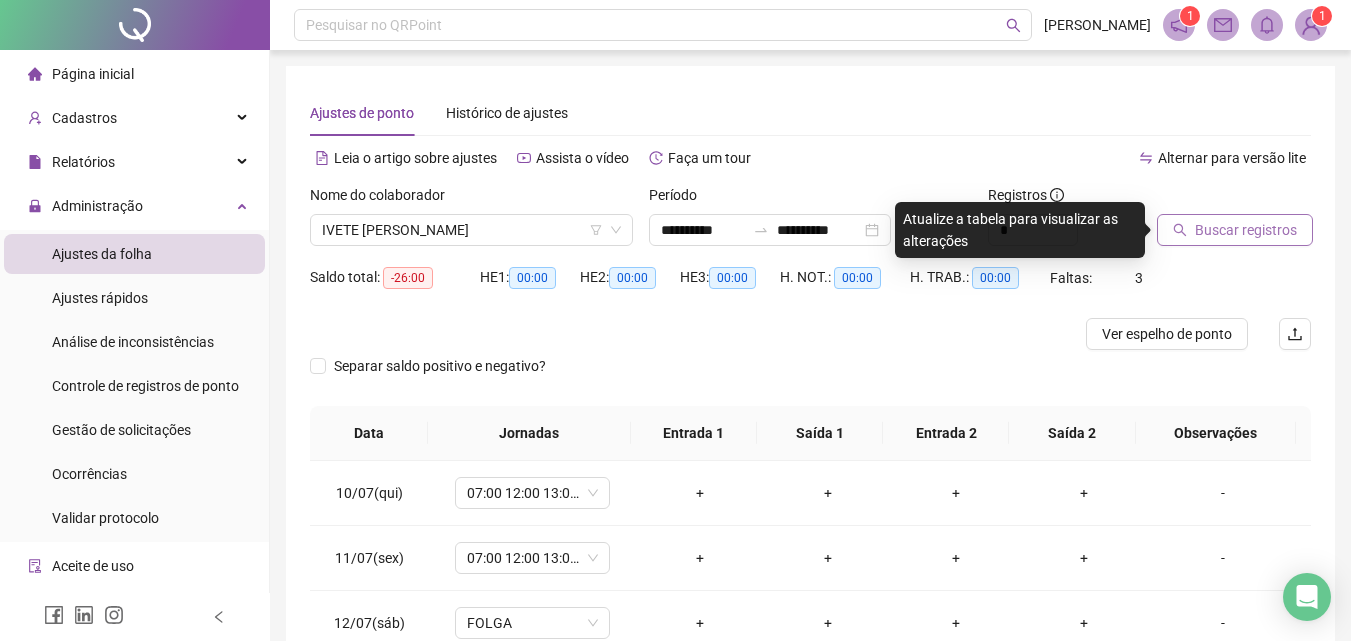 click on "Buscar registros" at bounding box center (1246, 230) 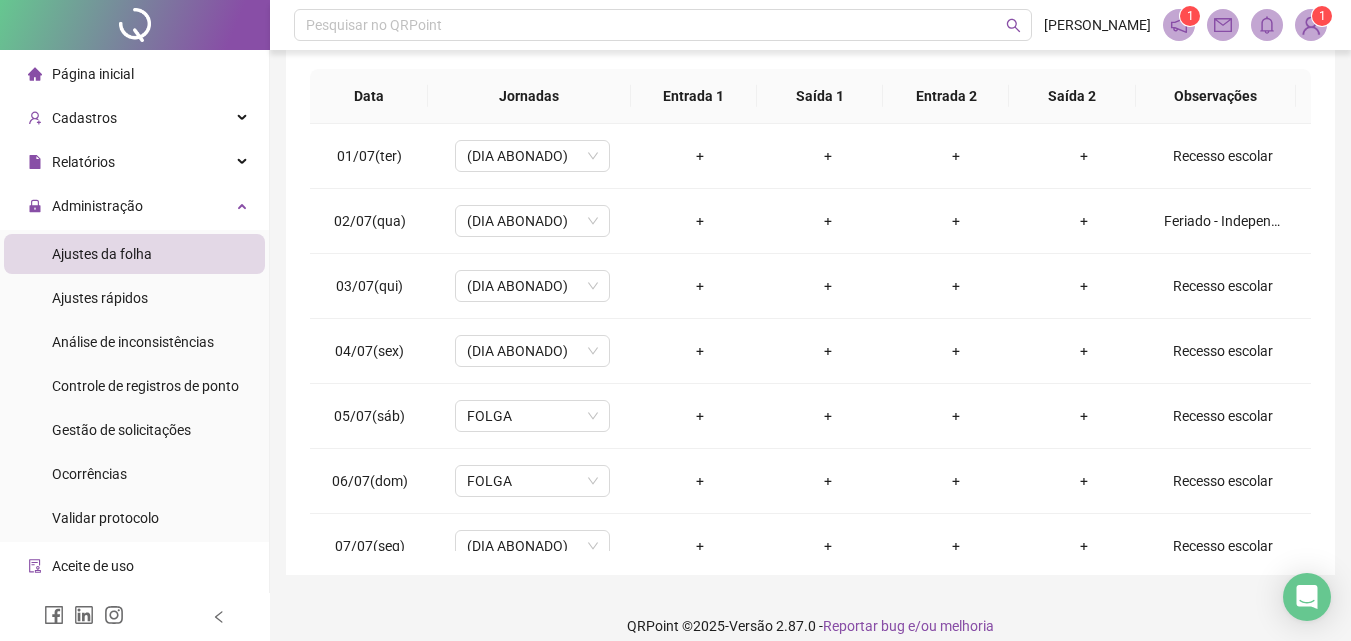 scroll, scrollTop: 357, scrollLeft: 0, axis: vertical 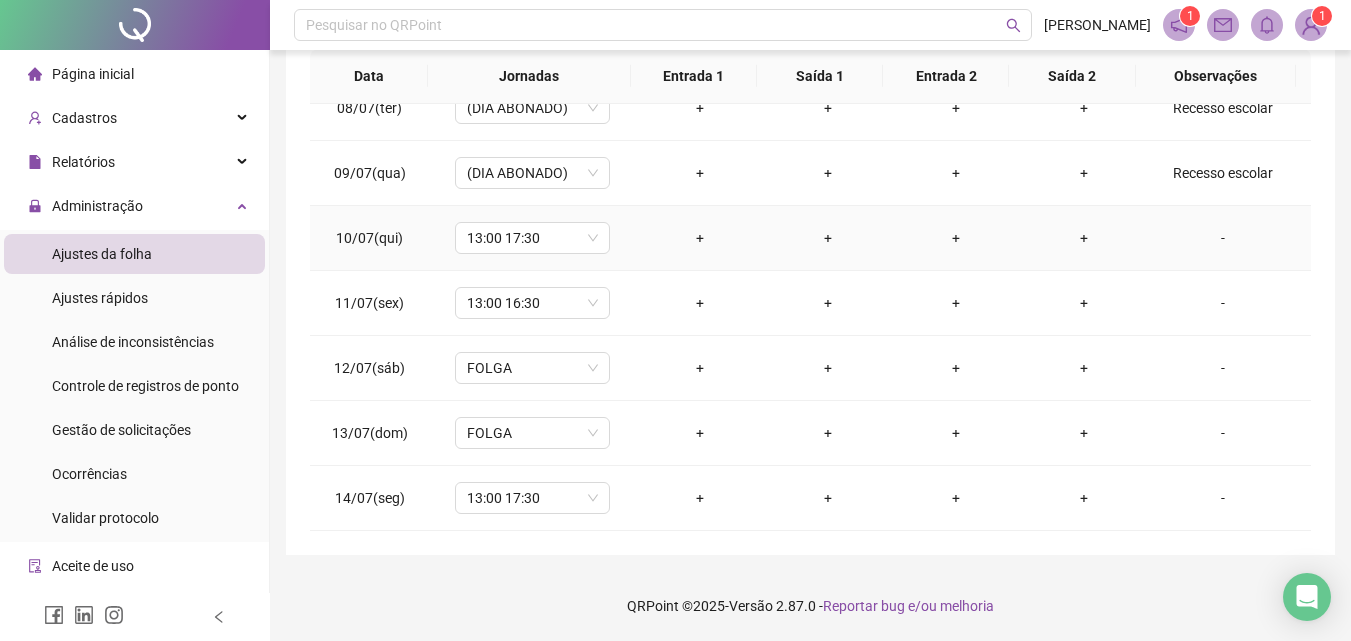 click on "-" at bounding box center (1223, 238) 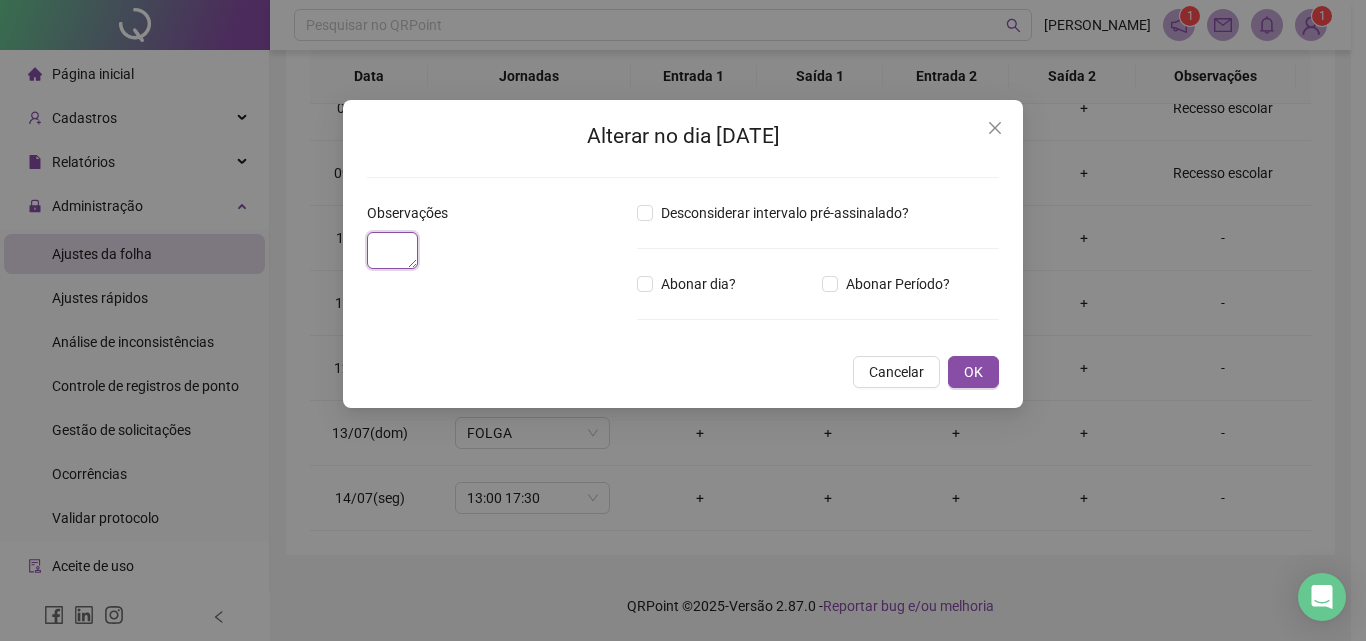 click at bounding box center [392, 250] 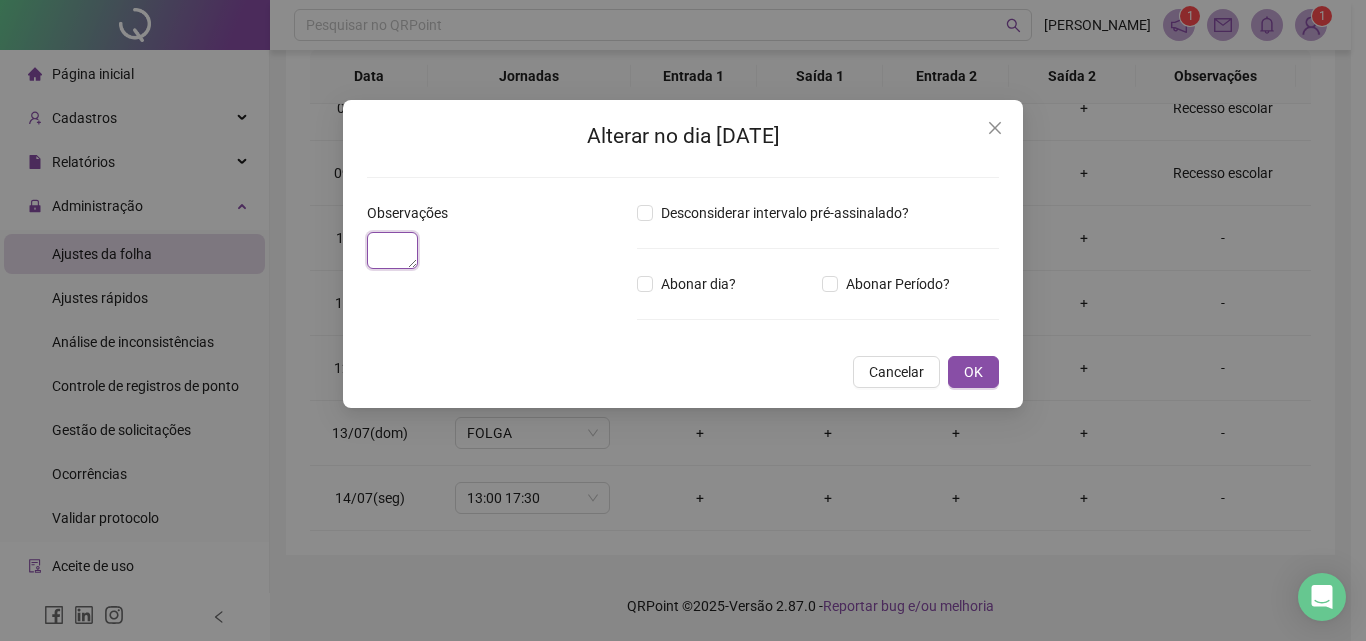 paste on "**********" 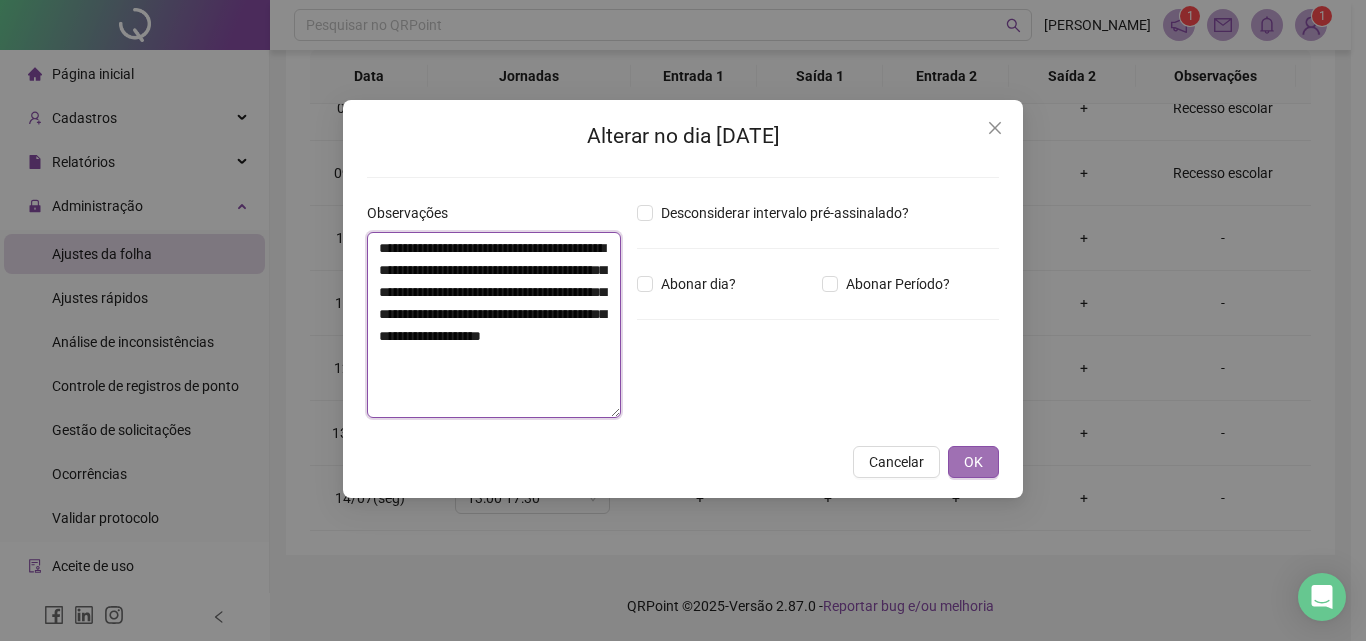 type on "**********" 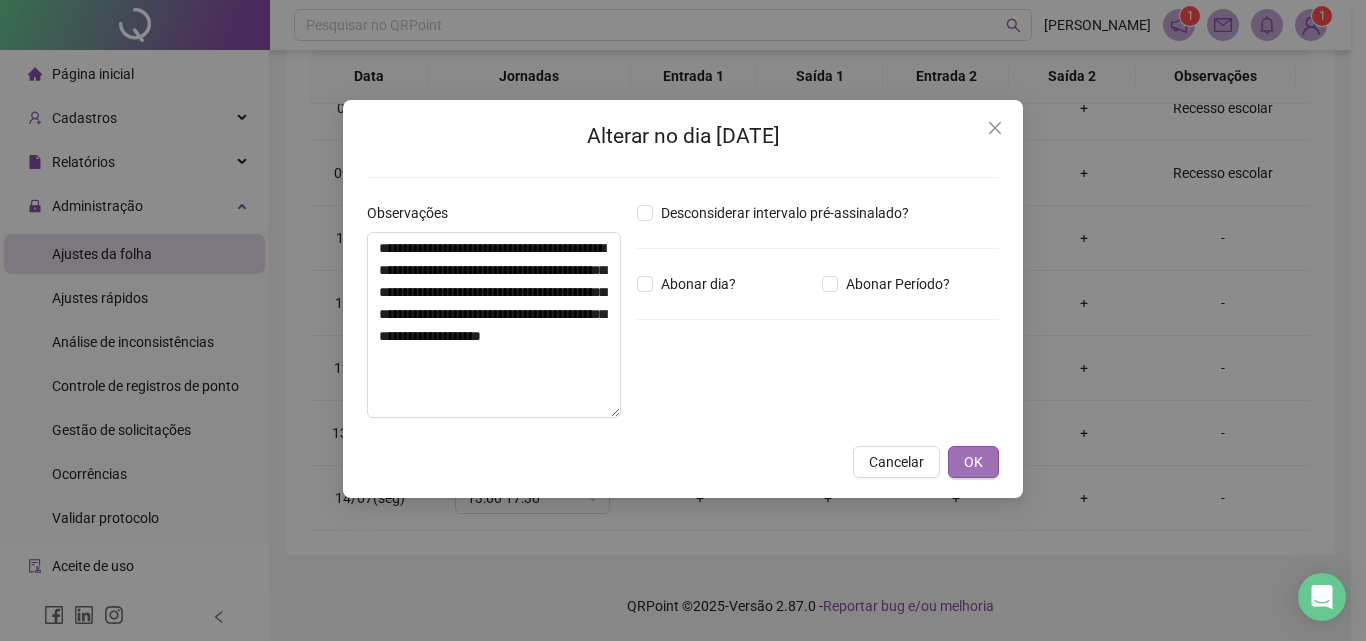 click on "OK" at bounding box center (973, 462) 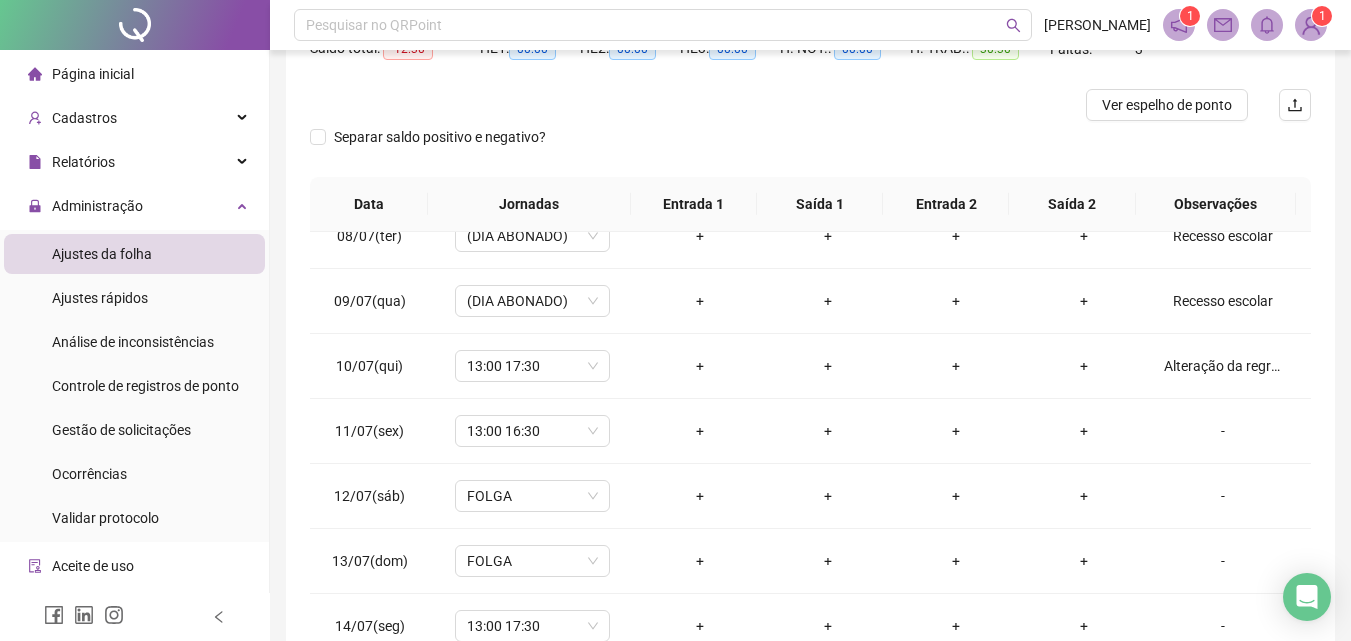 scroll, scrollTop: 0, scrollLeft: 0, axis: both 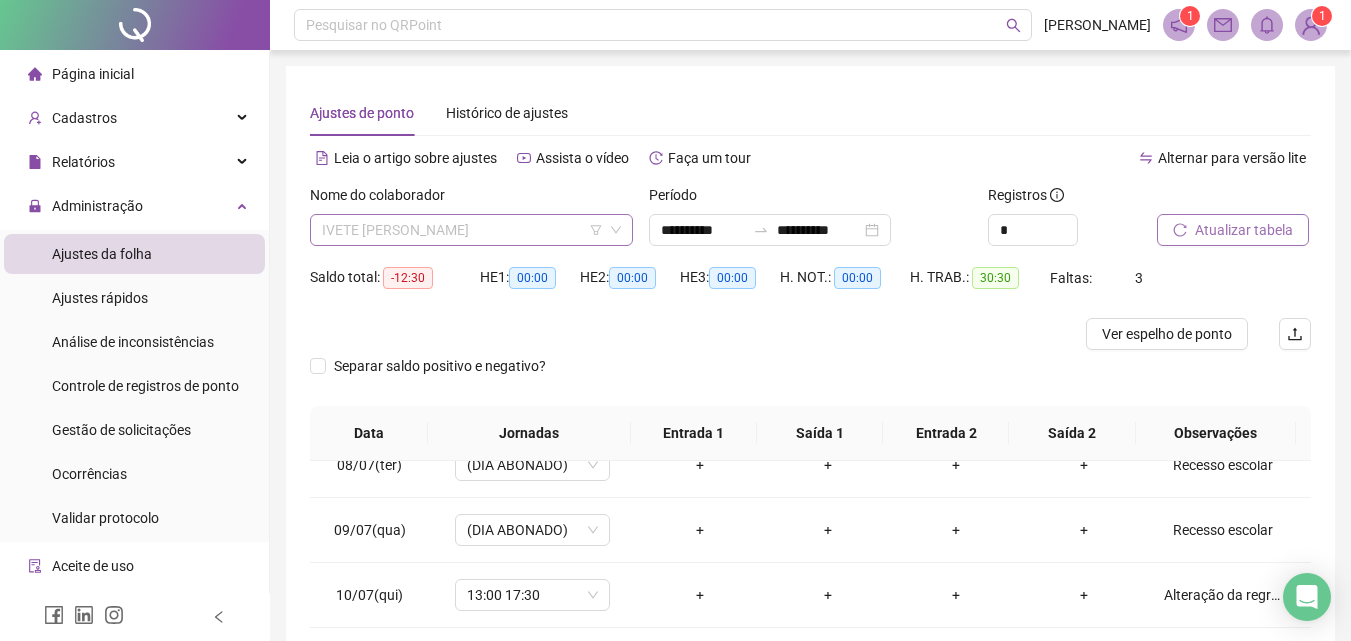 click on "IVETE [PERSON_NAME]" at bounding box center (471, 230) 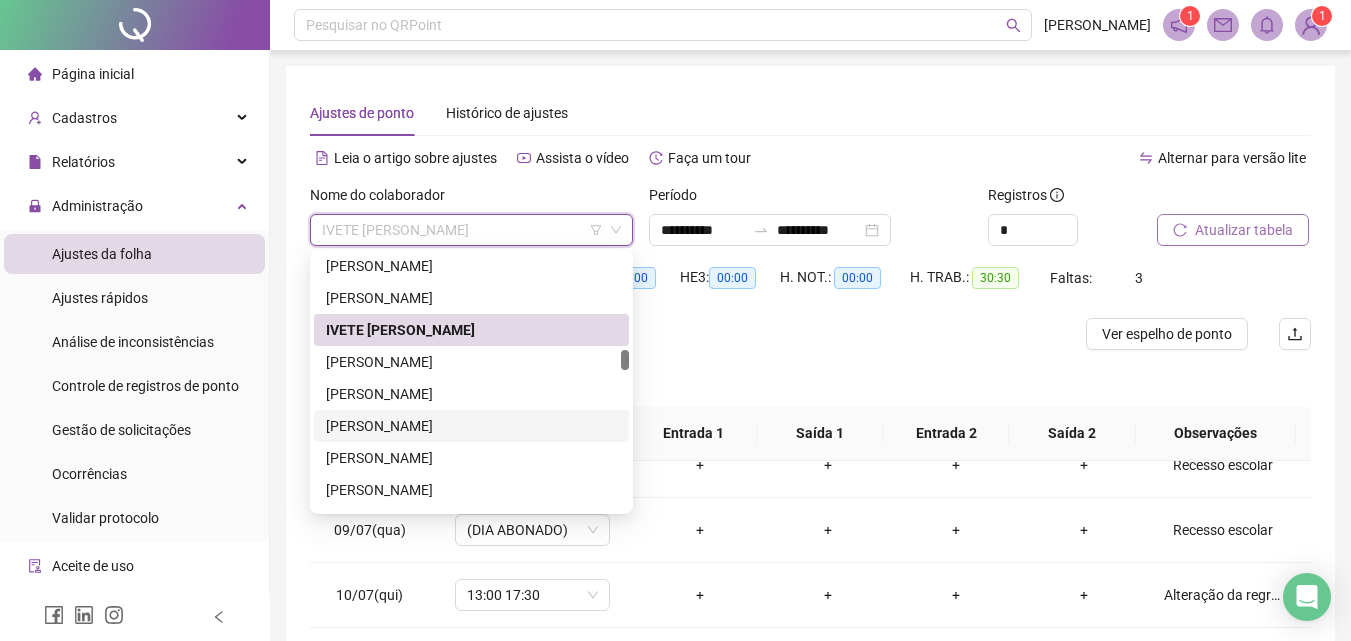 click on "[PERSON_NAME]" at bounding box center [471, 426] 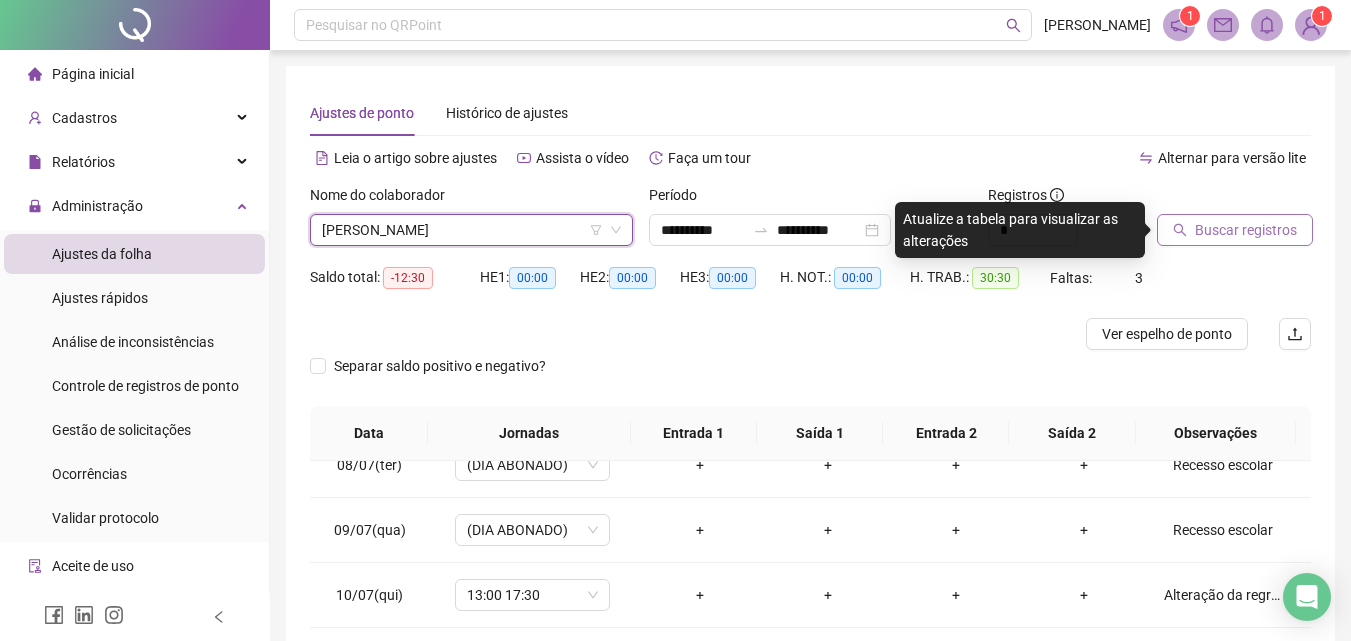 click on "Buscar registros" at bounding box center [1246, 230] 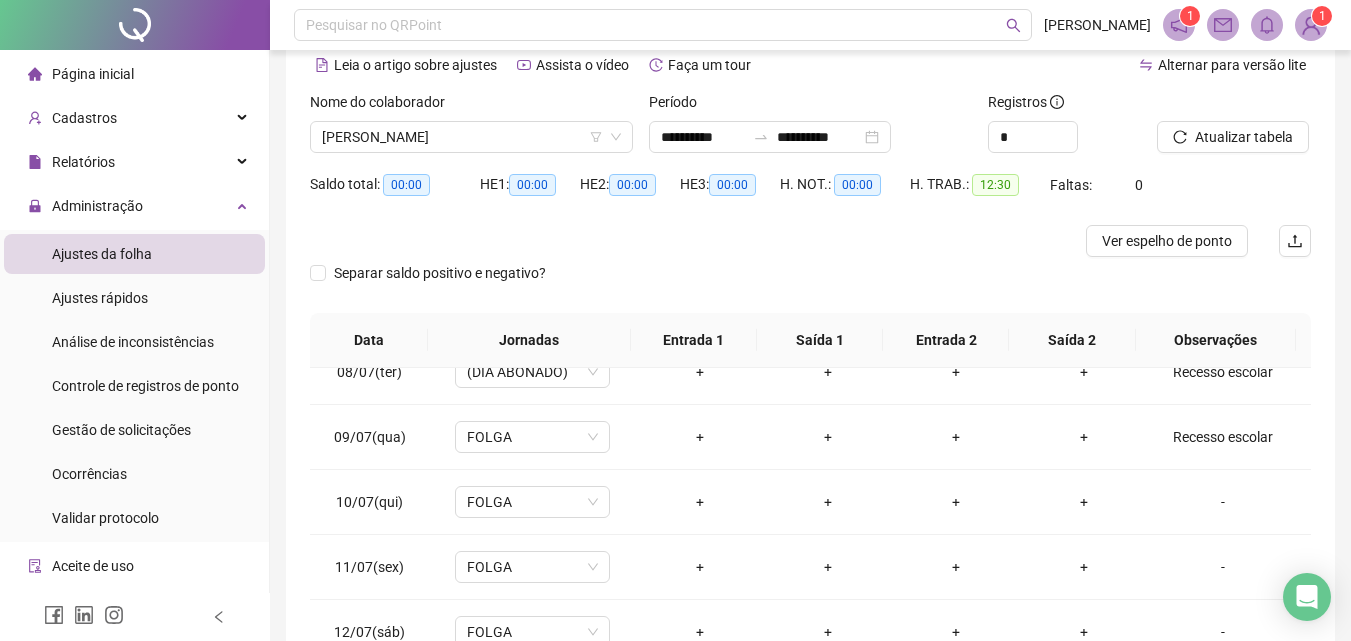 scroll, scrollTop: 357, scrollLeft: 0, axis: vertical 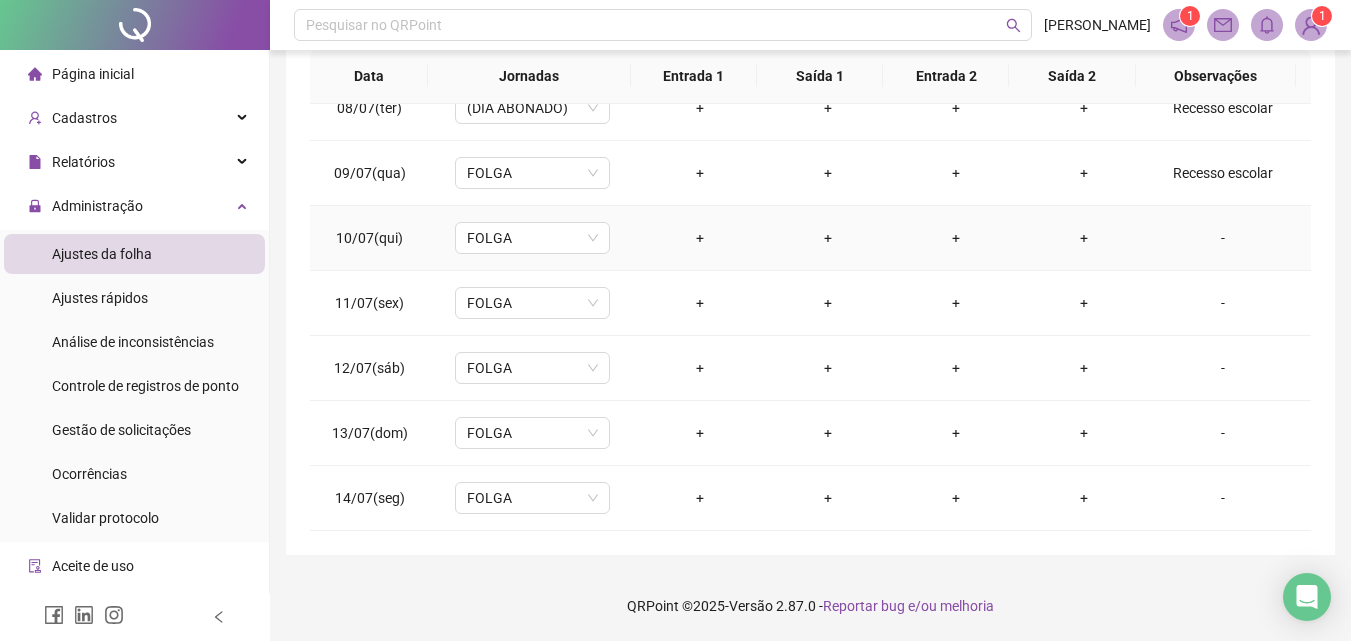 click on "-" at bounding box center (1223, 238) 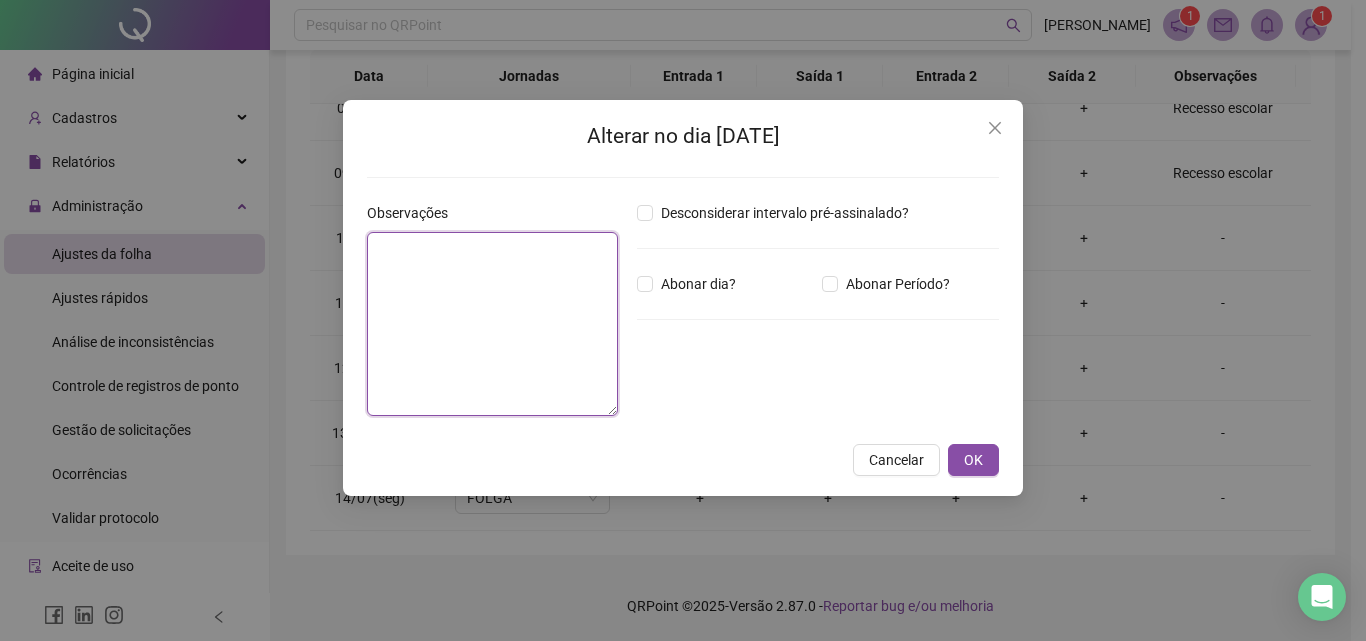 click at bounding box center (492, 324) 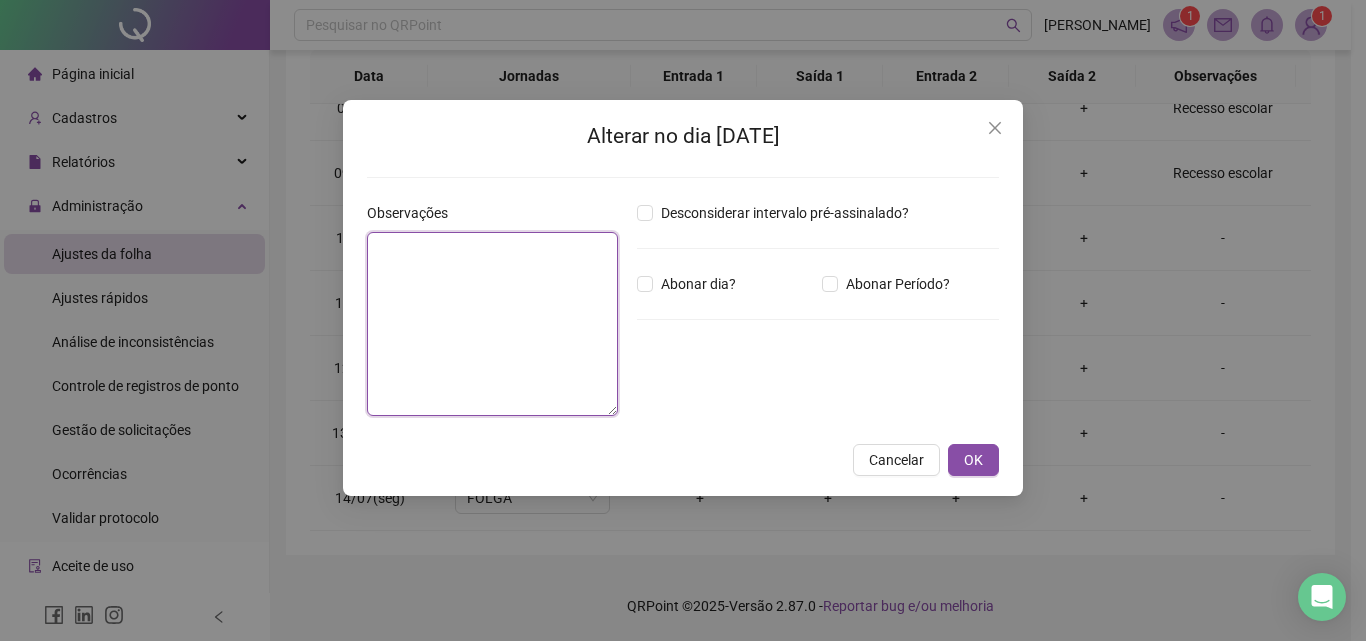paste on "**********" 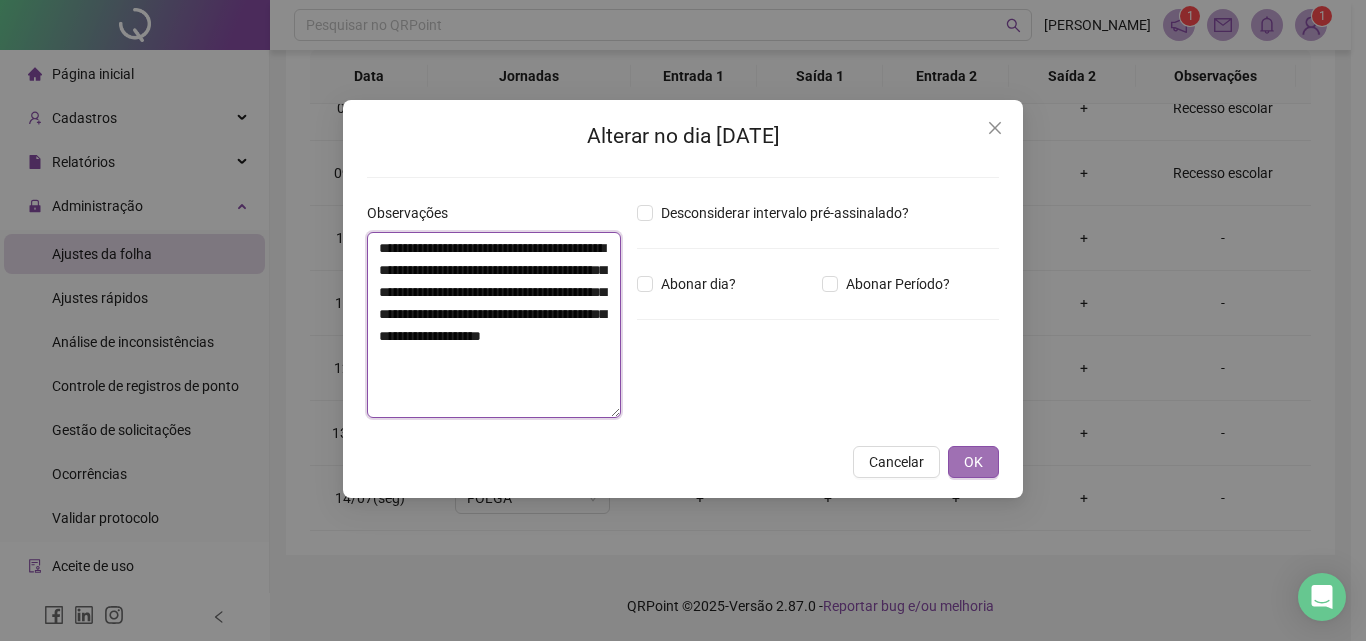 type on "**********" 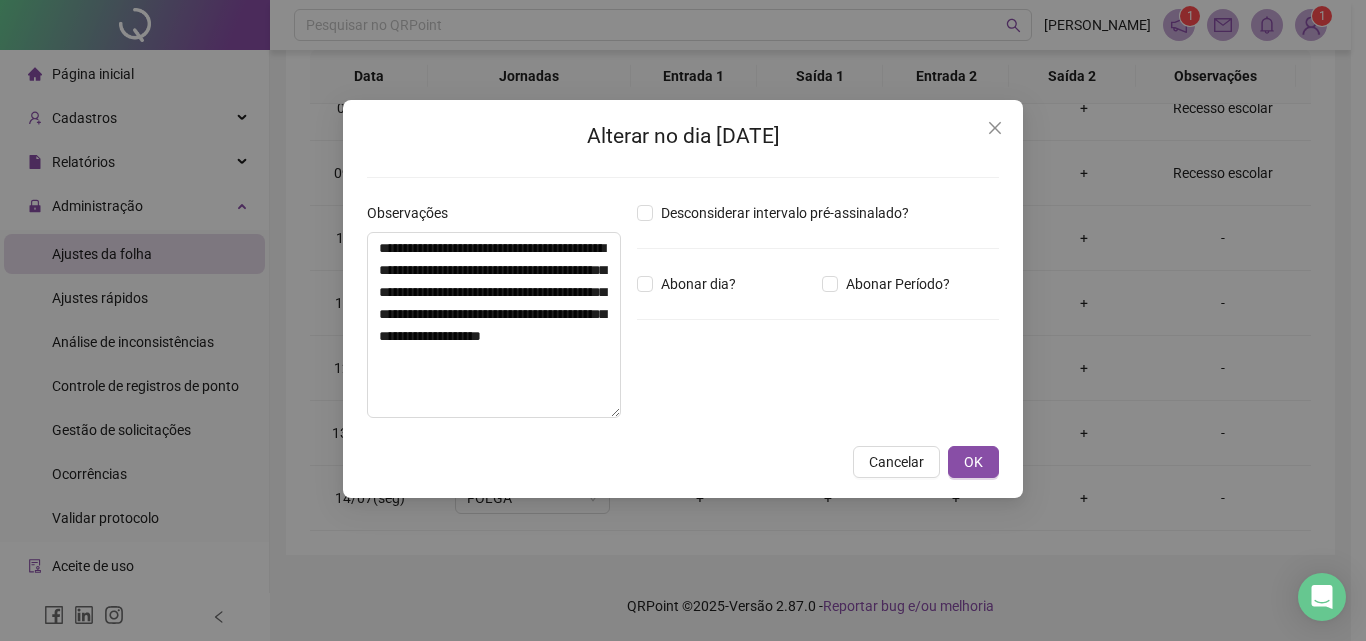 drag, startPoint x: 965, startPoint y: 462, endPoint x: 958, endPoint y: 434, distance: 28.86174 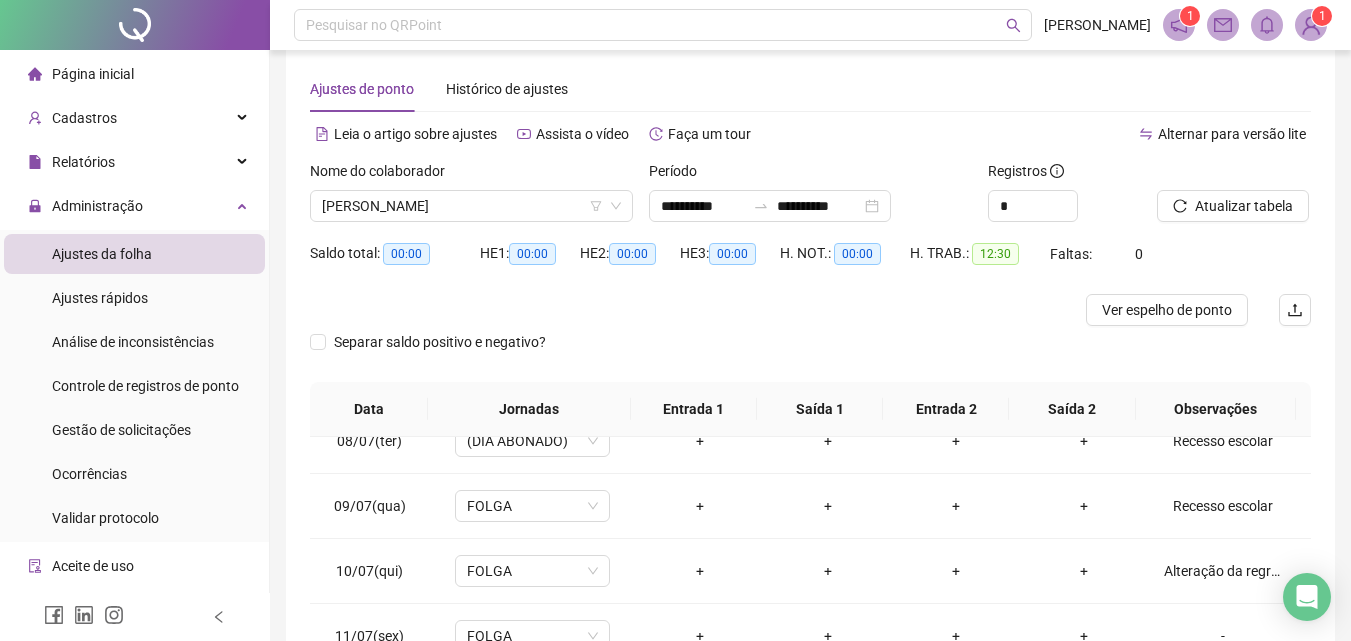 scroll, scrollTop: 0, scrollLeft: 0, axis: both 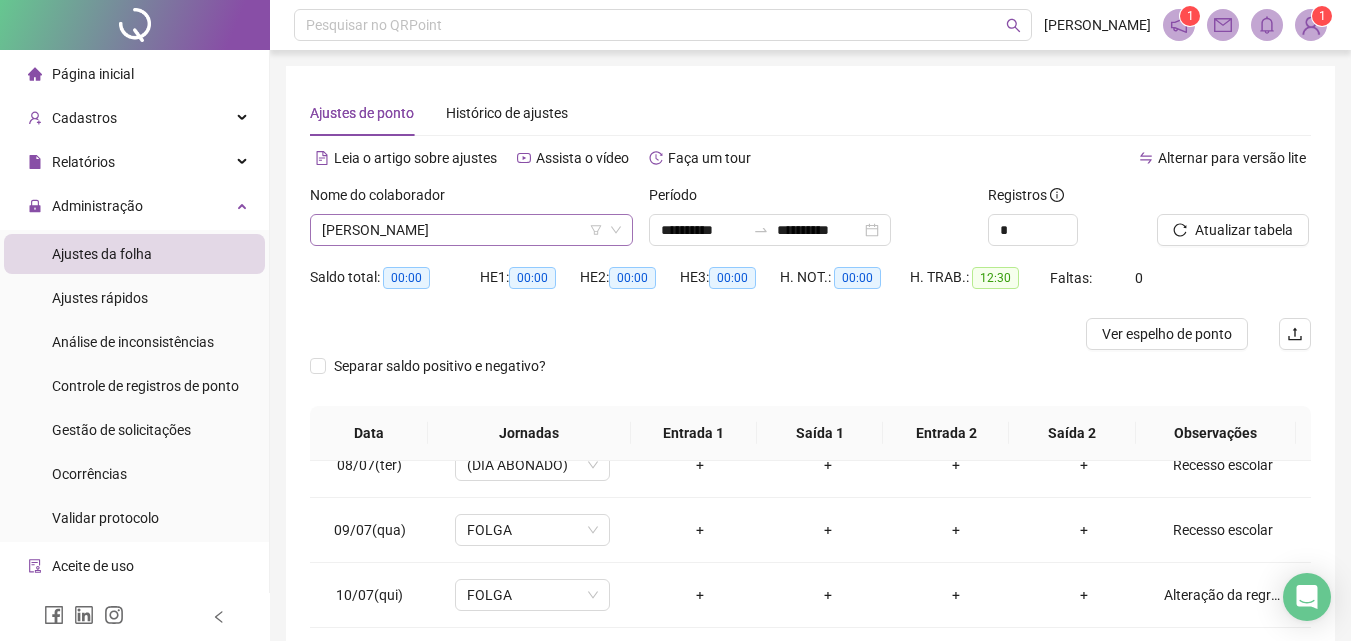 click on "[PERSON_NAME]" at bounding box center [471, 230] 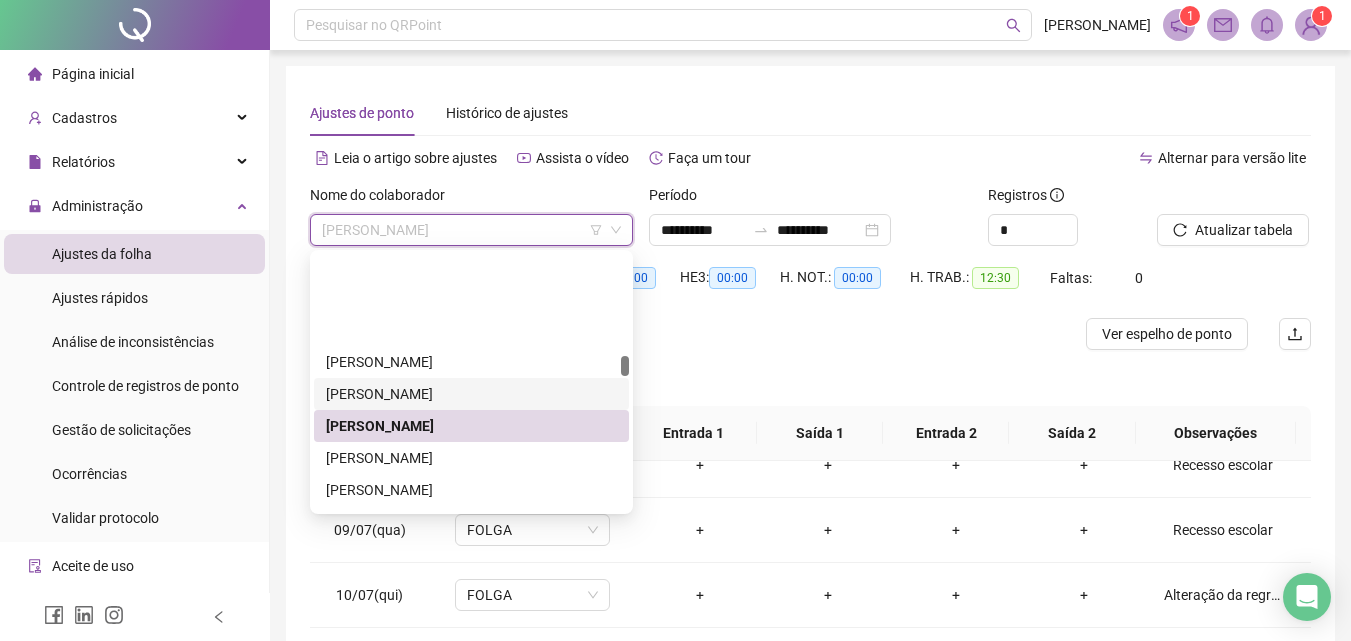 scroll, scrollTop: 1800, scrollLeft: 0, axis: vertical 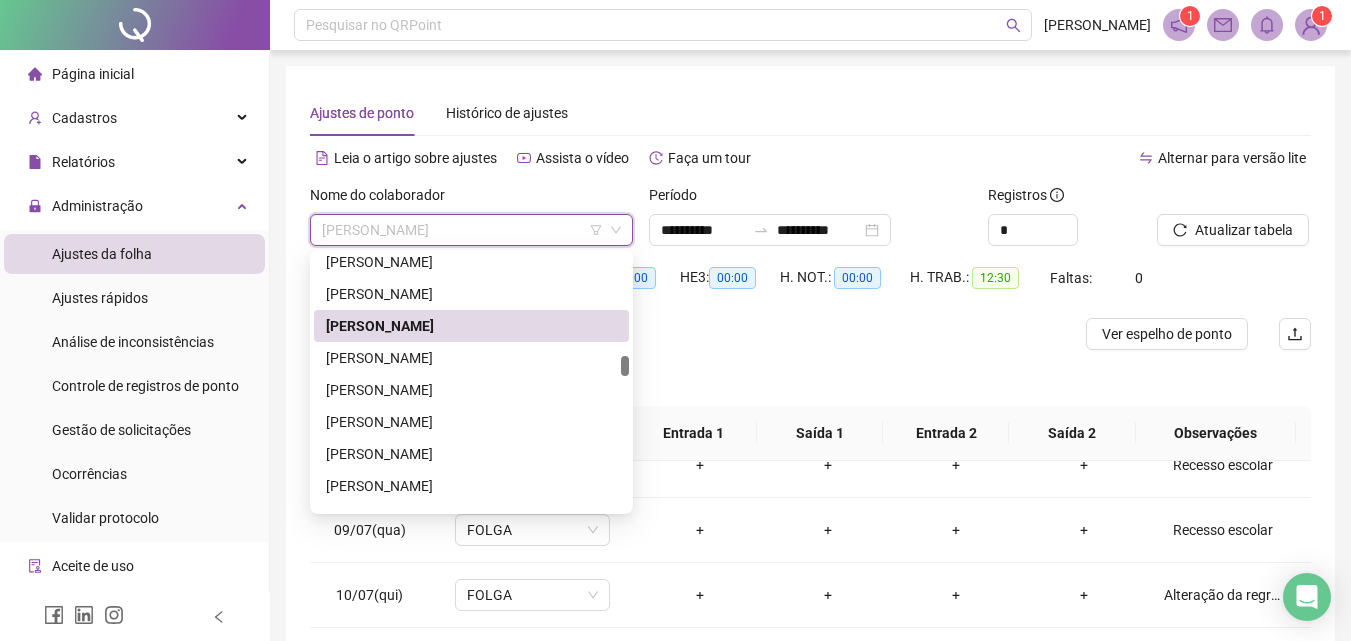 click on "[PERSON_NAME]" at bounding box center (471, 326) 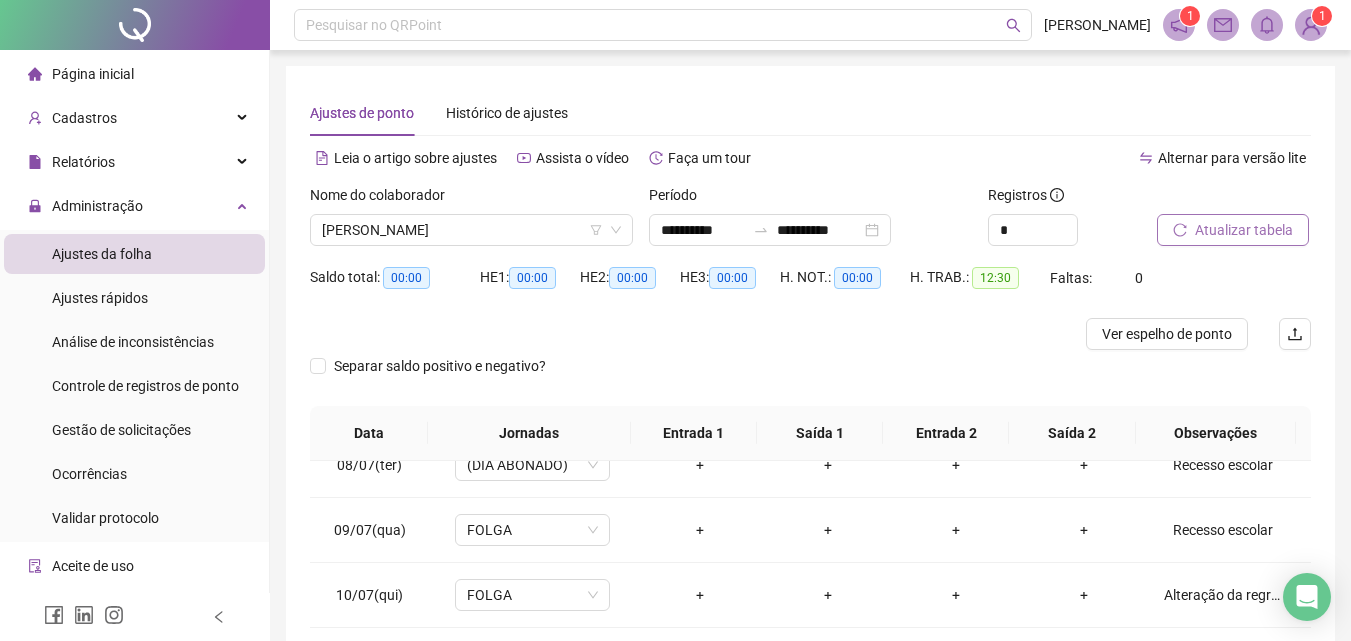 click on "Atualizar tabela" at bounding box center (1244, 230) 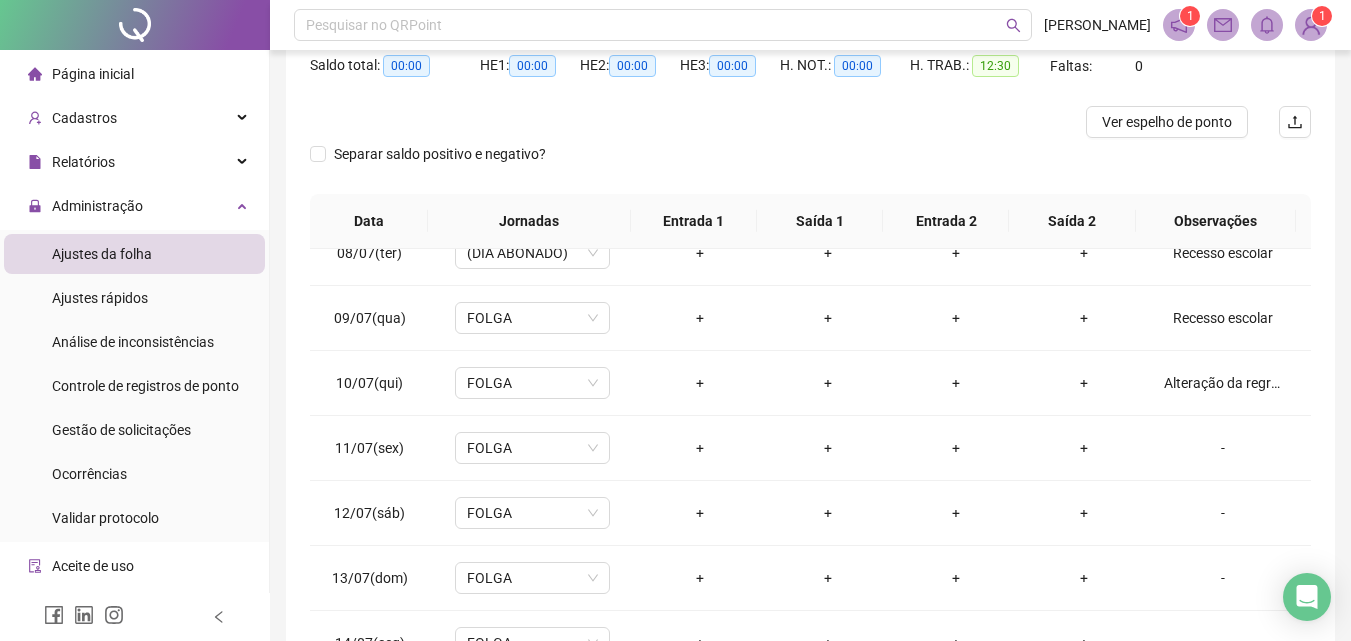 scroll, scrollTop: 0, scrollLeft: 0, axis: both 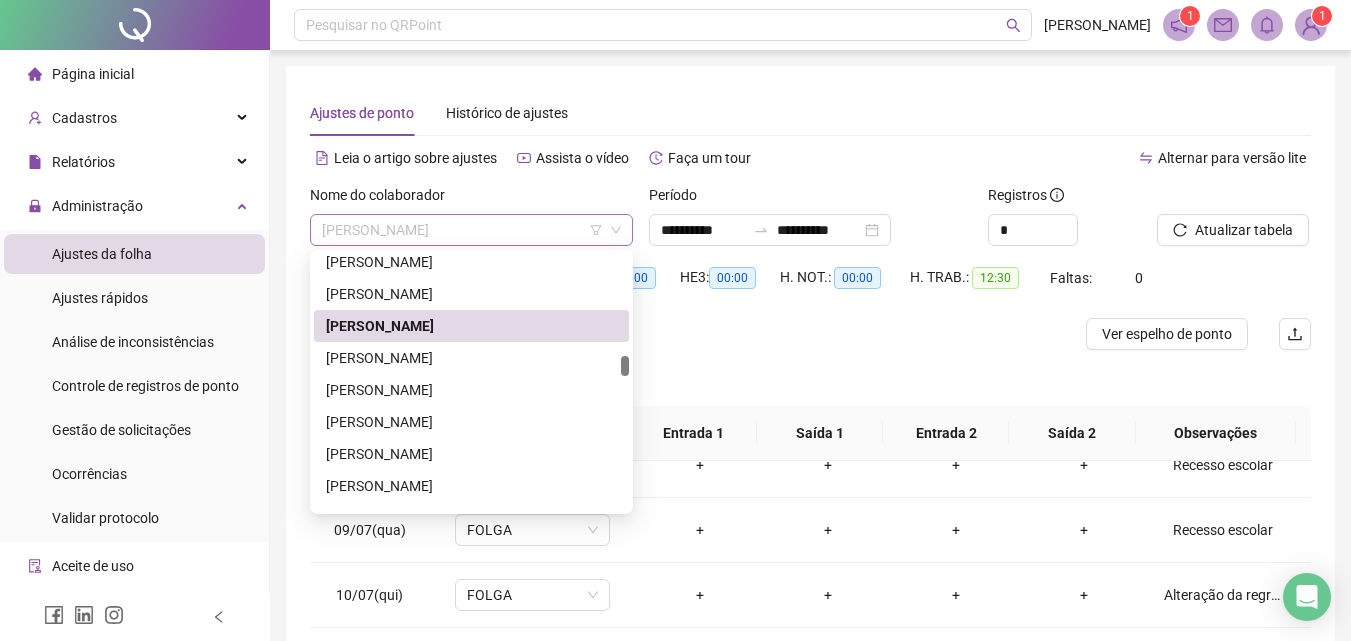 click on "[PERSON_NAME]" at bounding box center (471, 230) 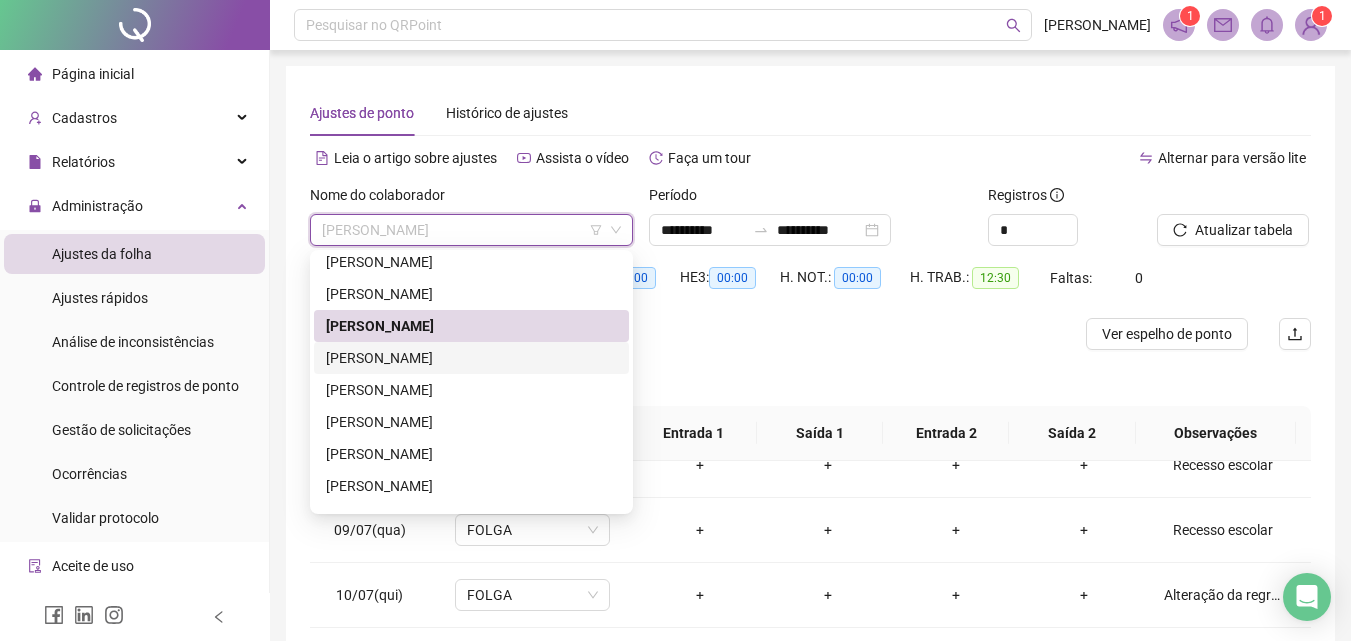 click on "[PERSON_NAME]" at bounding box center [471, 358] 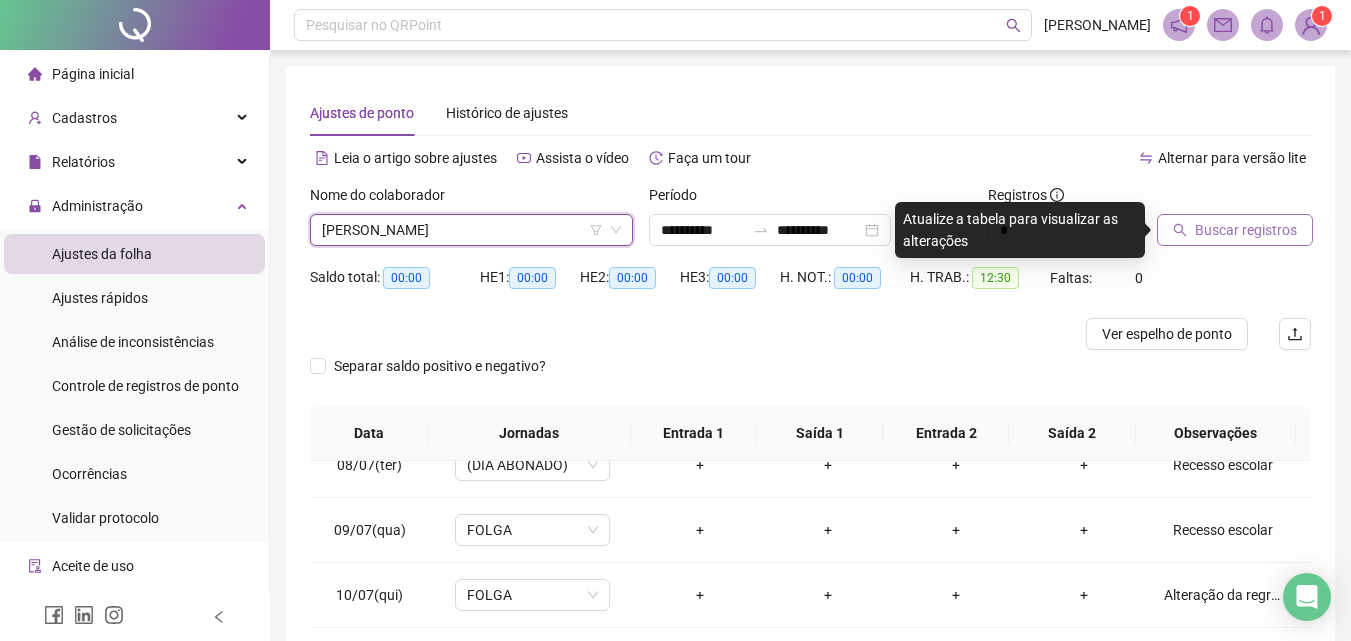click on "Buscar registros" at bounding box center [1246, 230] 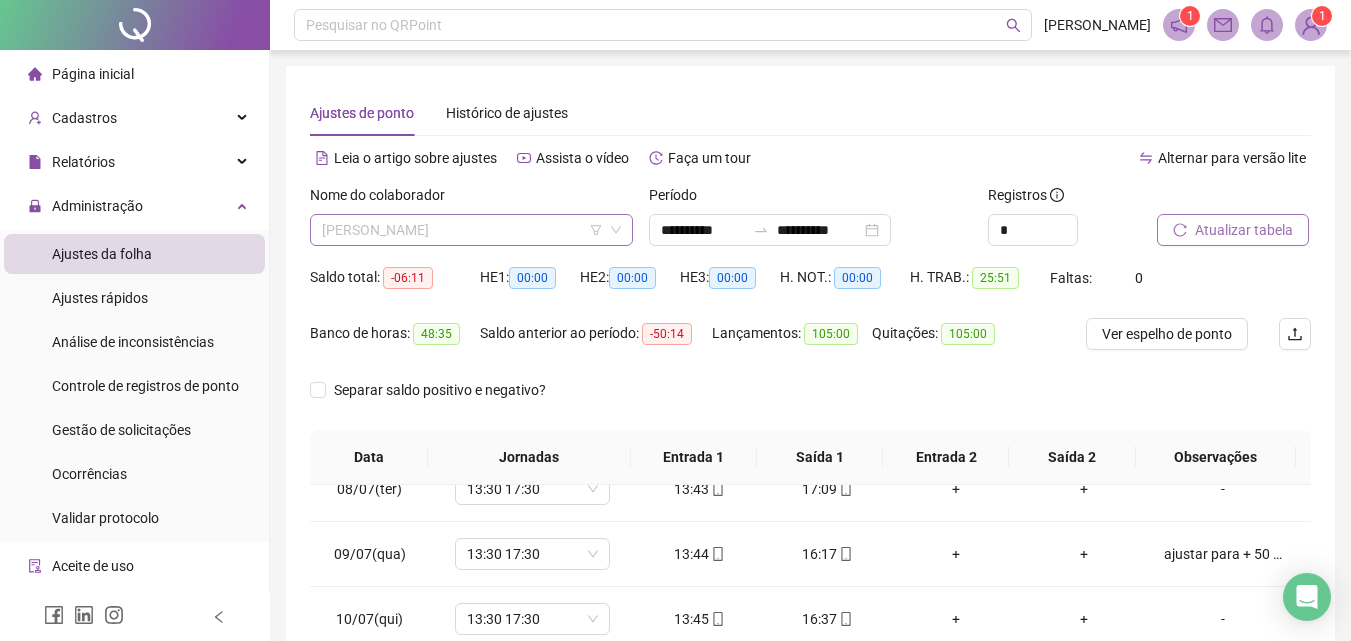 click on "[PERSON_NAME]" at bounding box center [471, 230] 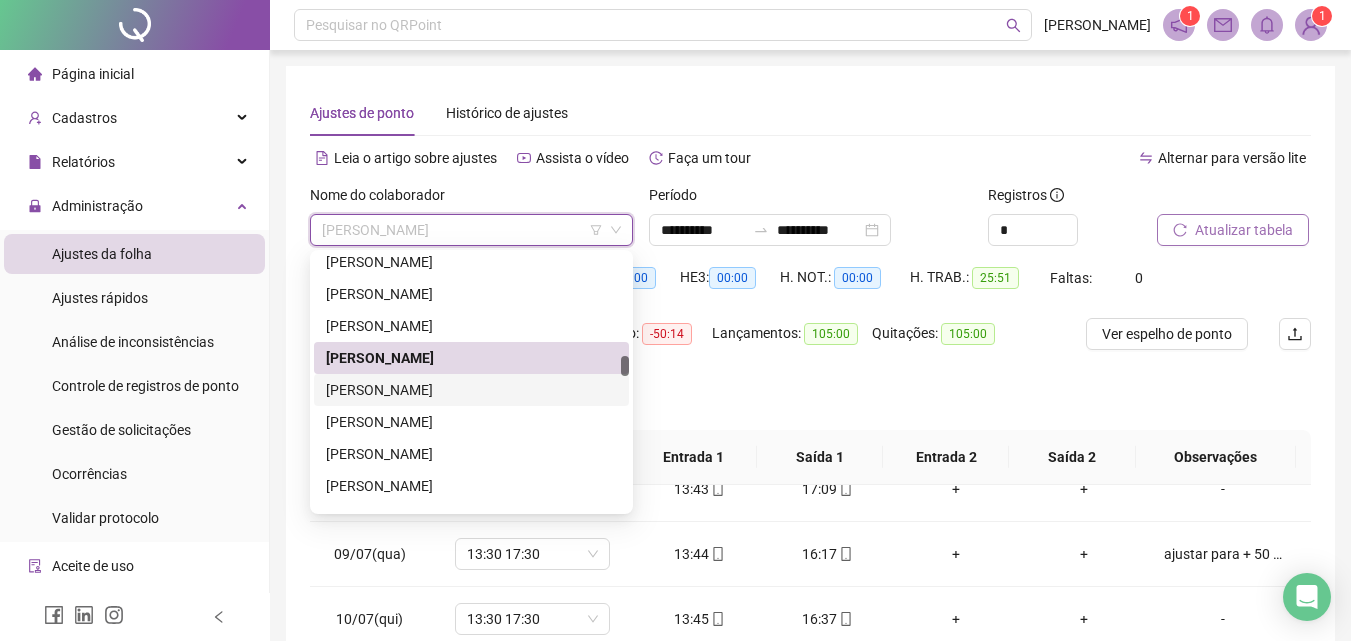 click on "[PERSON_NAME]" at bounding box center [471, 390] 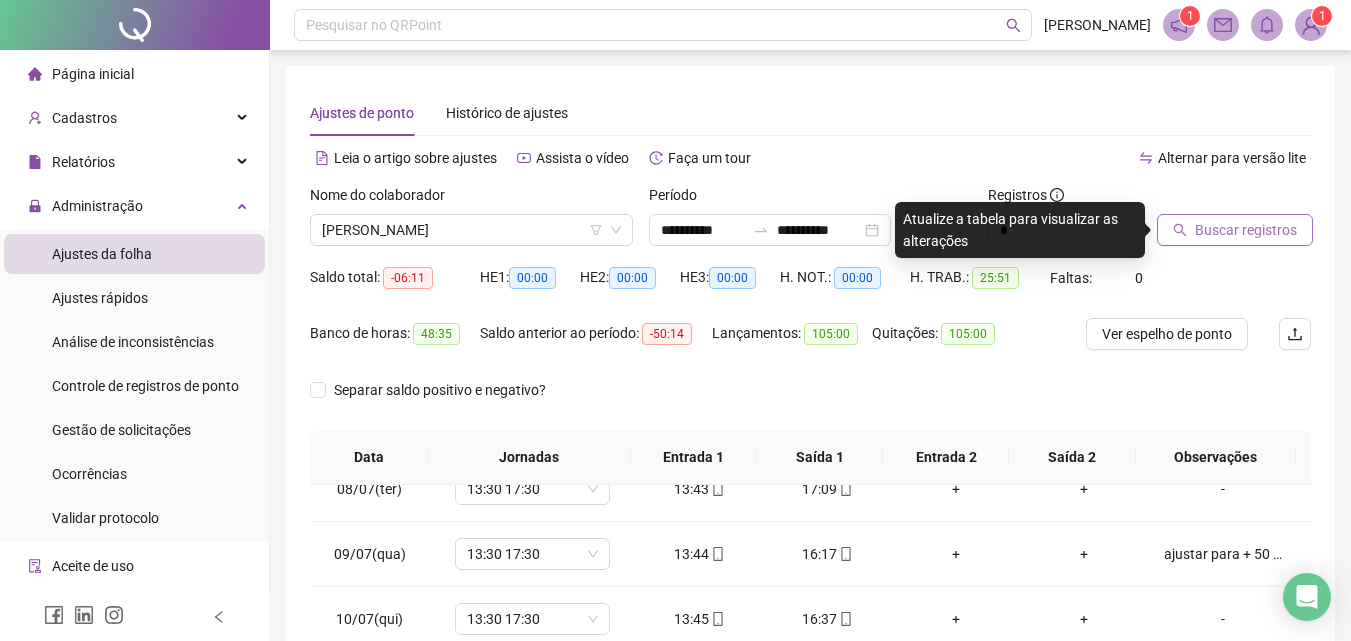 click on "Buscar registros" at bounding box center (1235, 230) 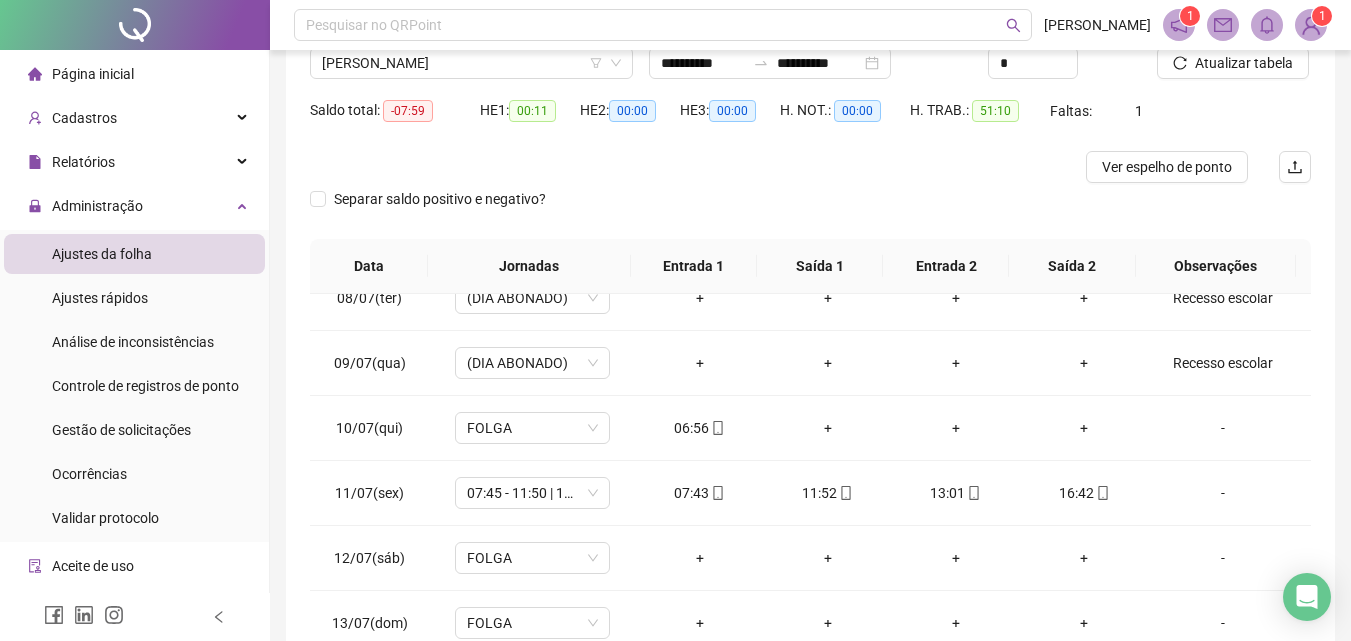 scroll, scrollTop: 200, scrollLeft: 0, axis: vertical 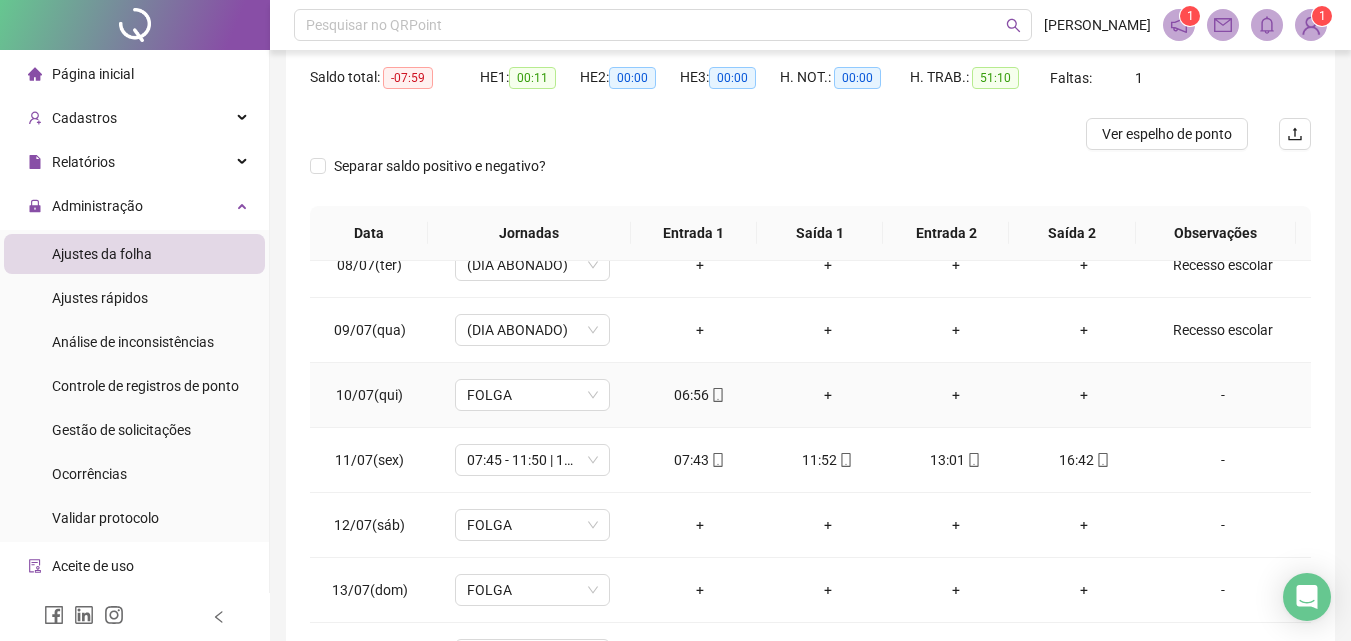 click on "-" at bounding box center [1223, 395] 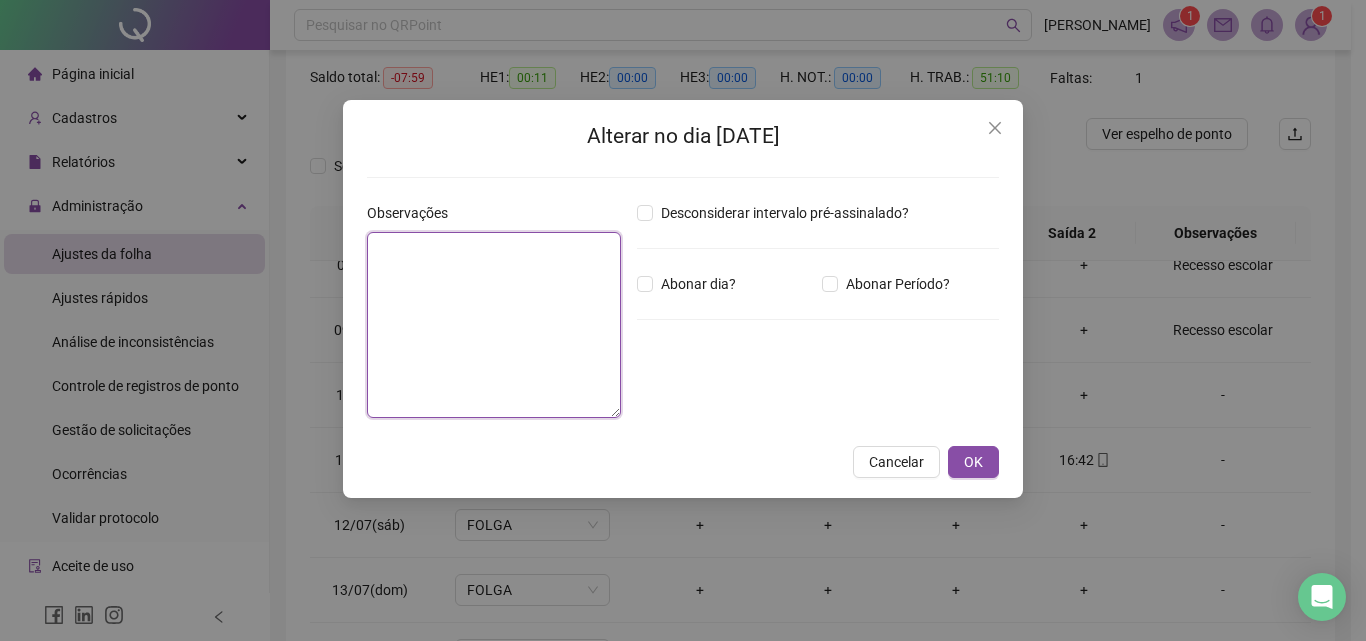 click at bounding box center [494, 325] 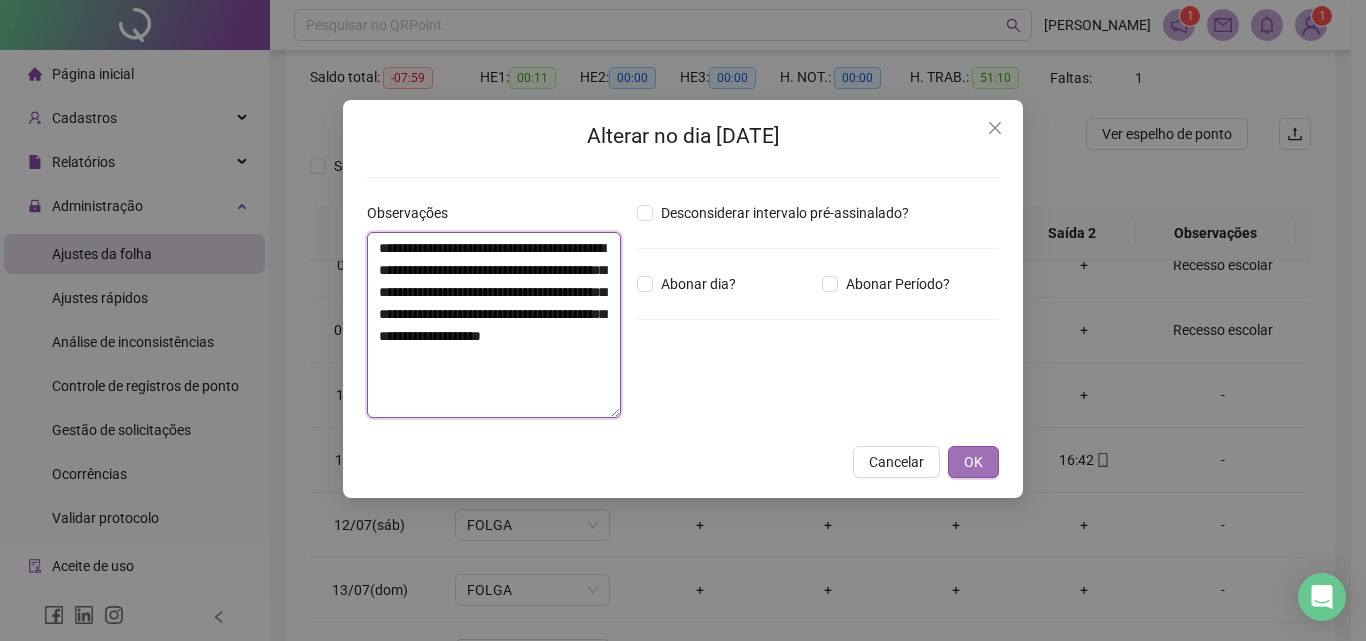 type on "**********" 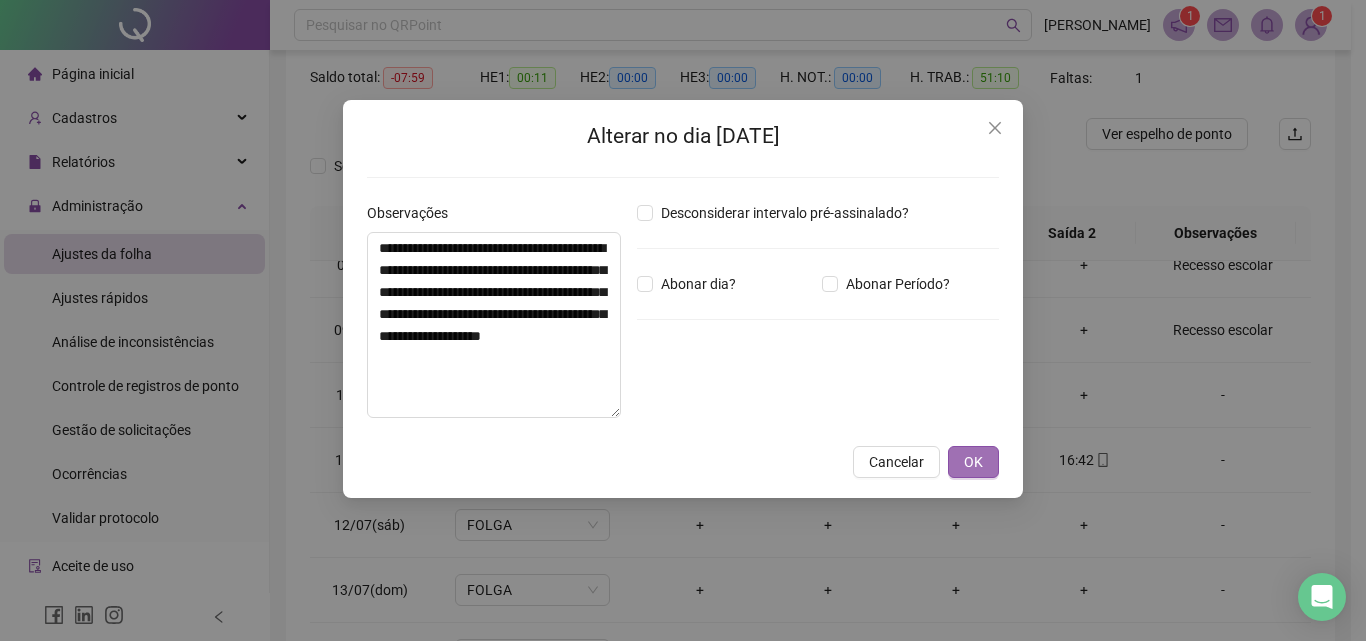 click on "OK" at bounding box center (973, 462) 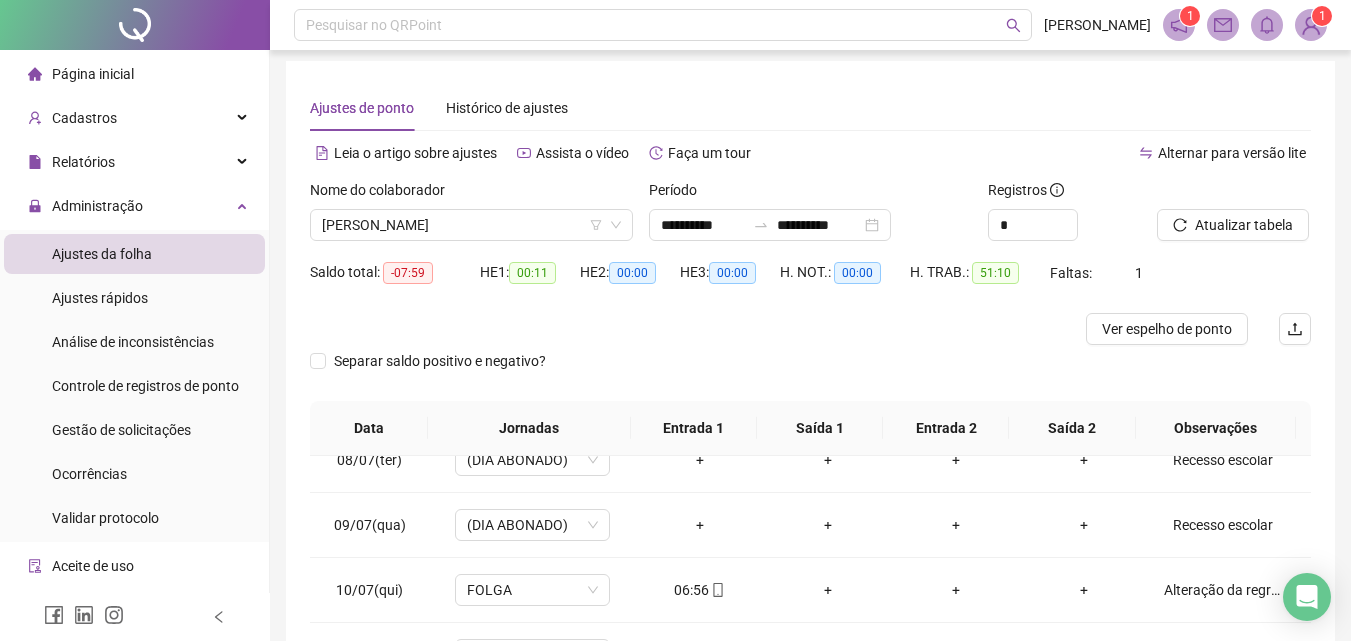 scroll, scrollTop: 0, scrollLeft: 0, axis: both 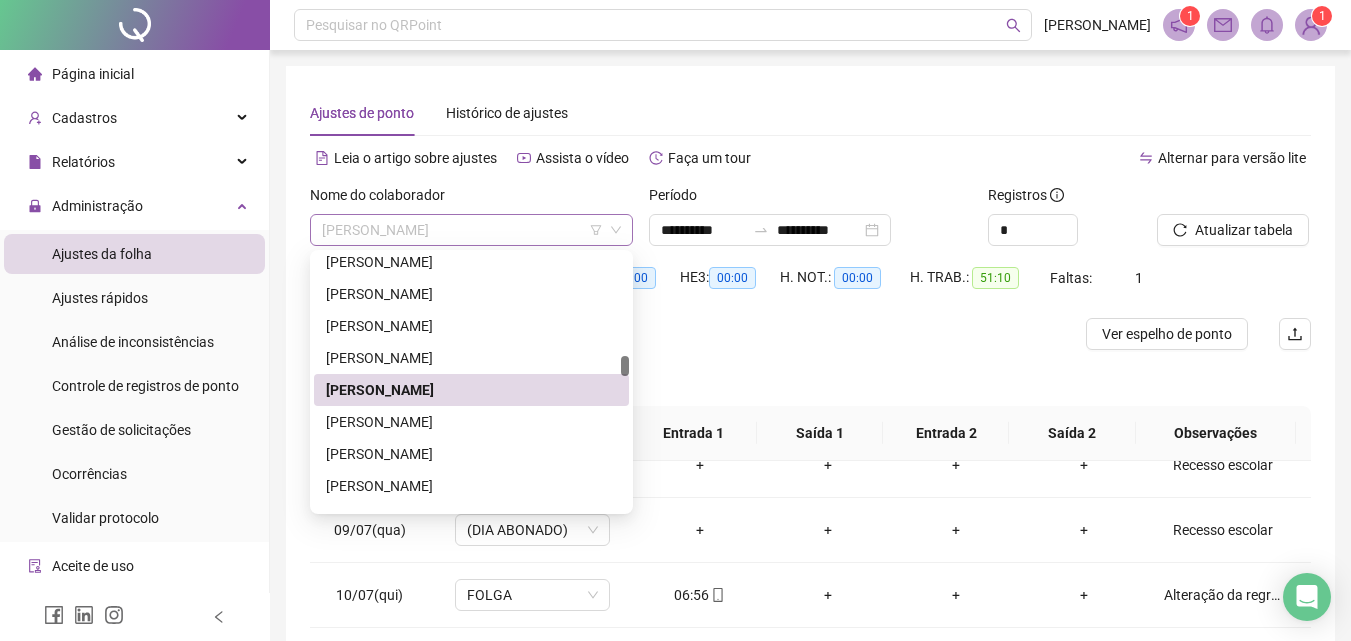 click on "[PERSON_NAME]" at bounding box center [471, 230] 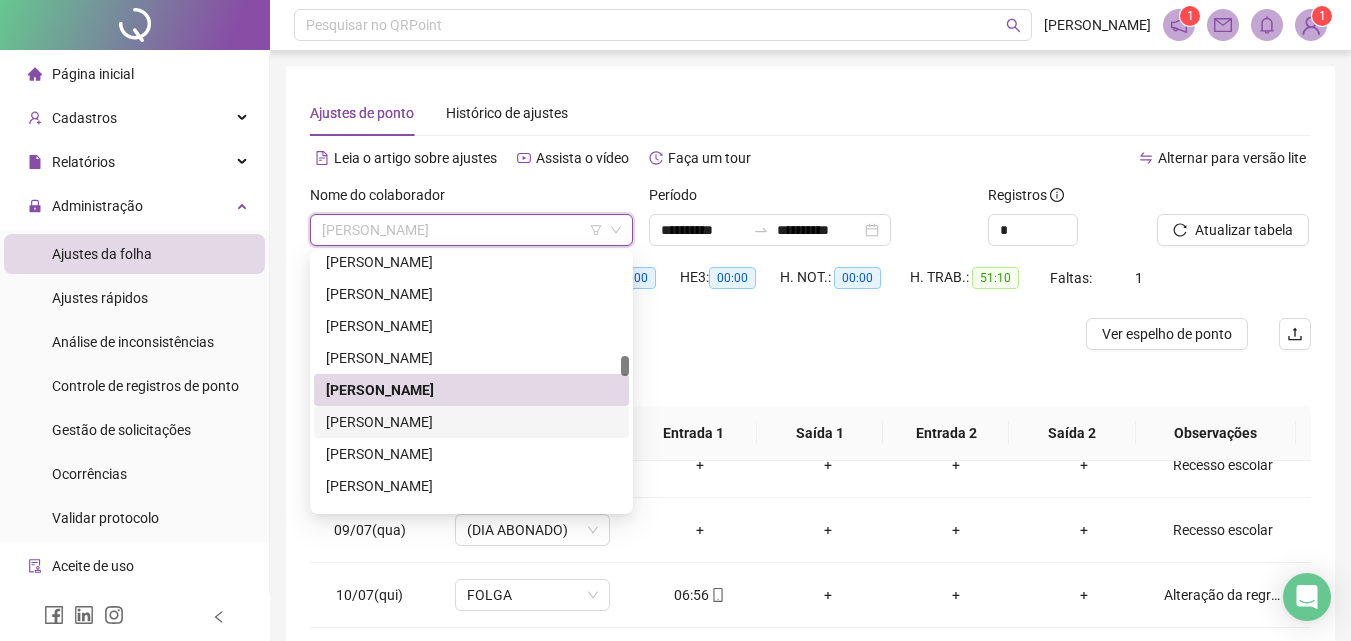 drag, startPoint x: 445, startPoint y: 422, endPoint x: 723, endPoint y: 343, distance: 289.00693 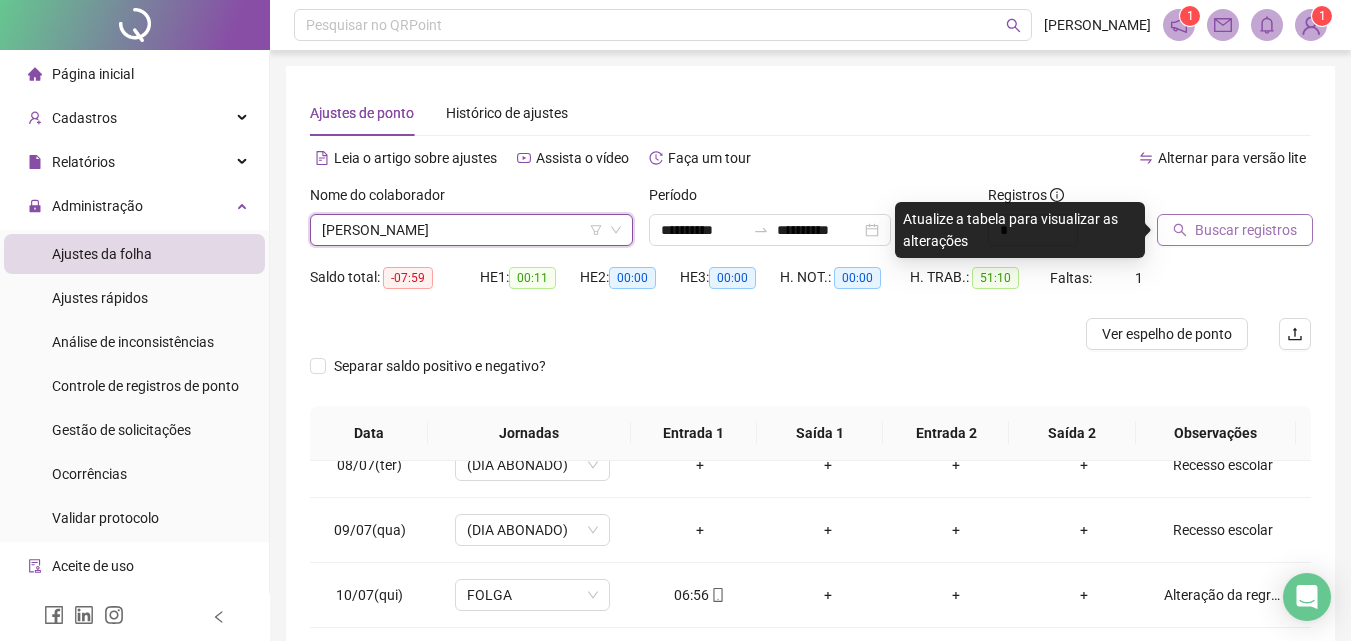 click 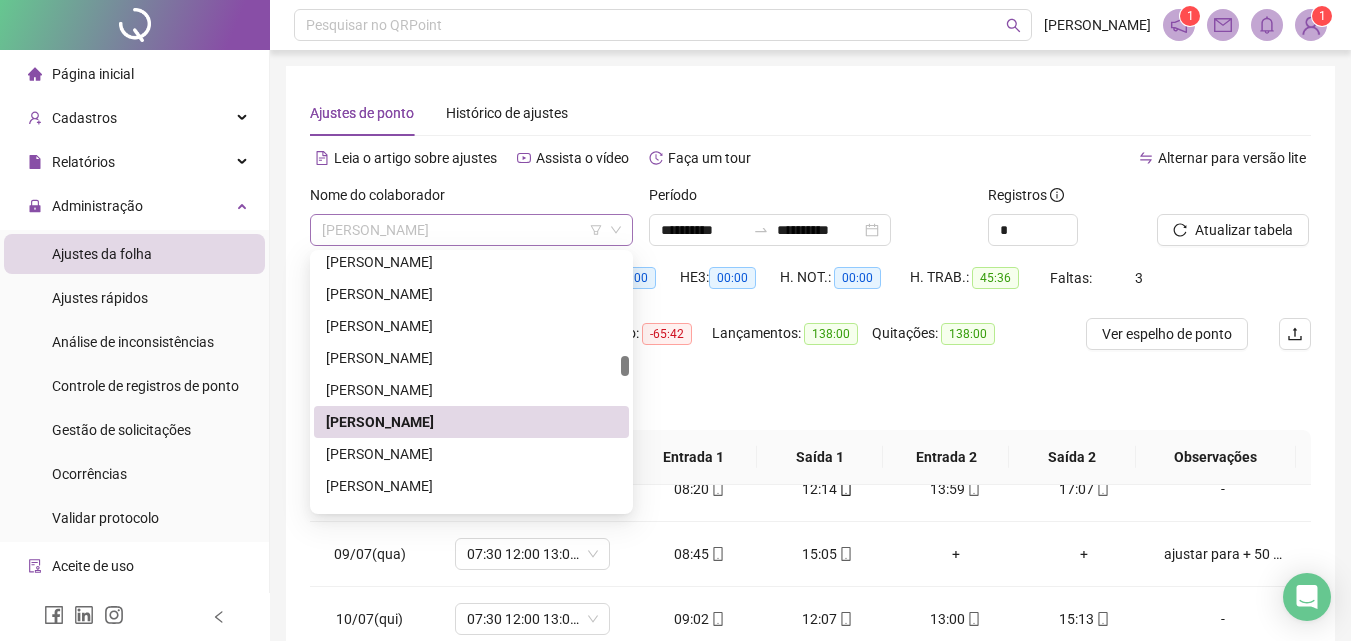 click on "[PERSON_NAME]" at bounding box center [471, 230] 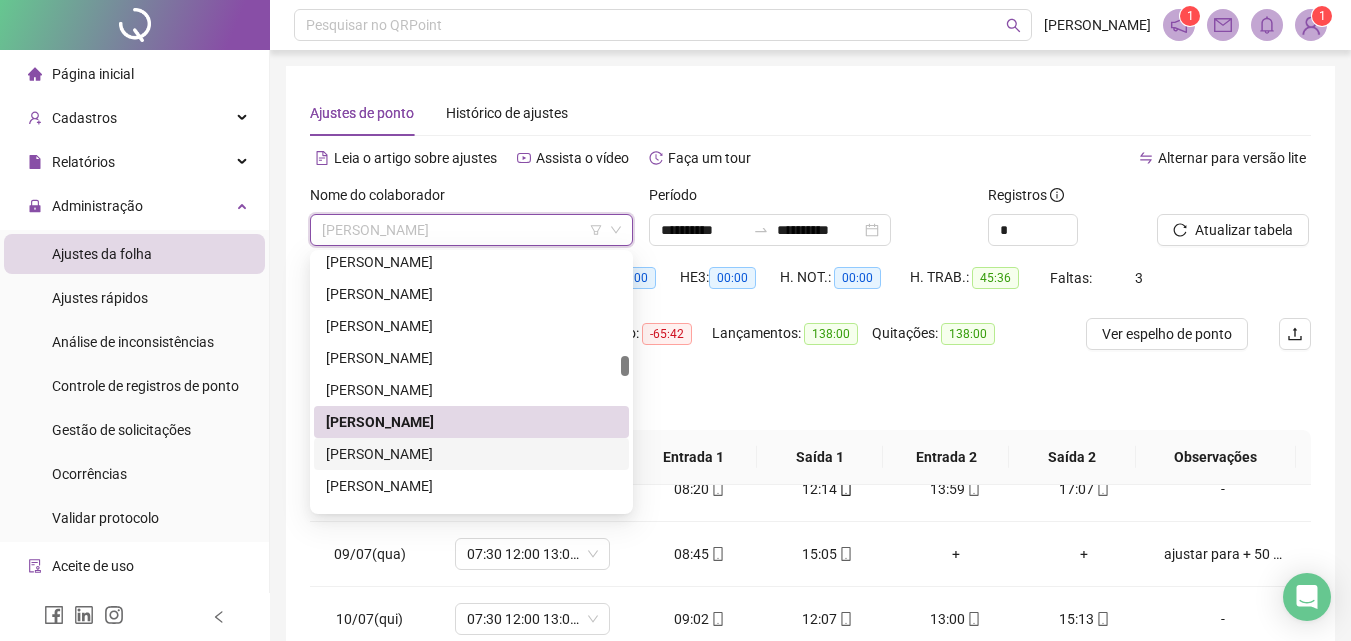 click on "[PERSON_NAME]" at bounding box center (471, 454) 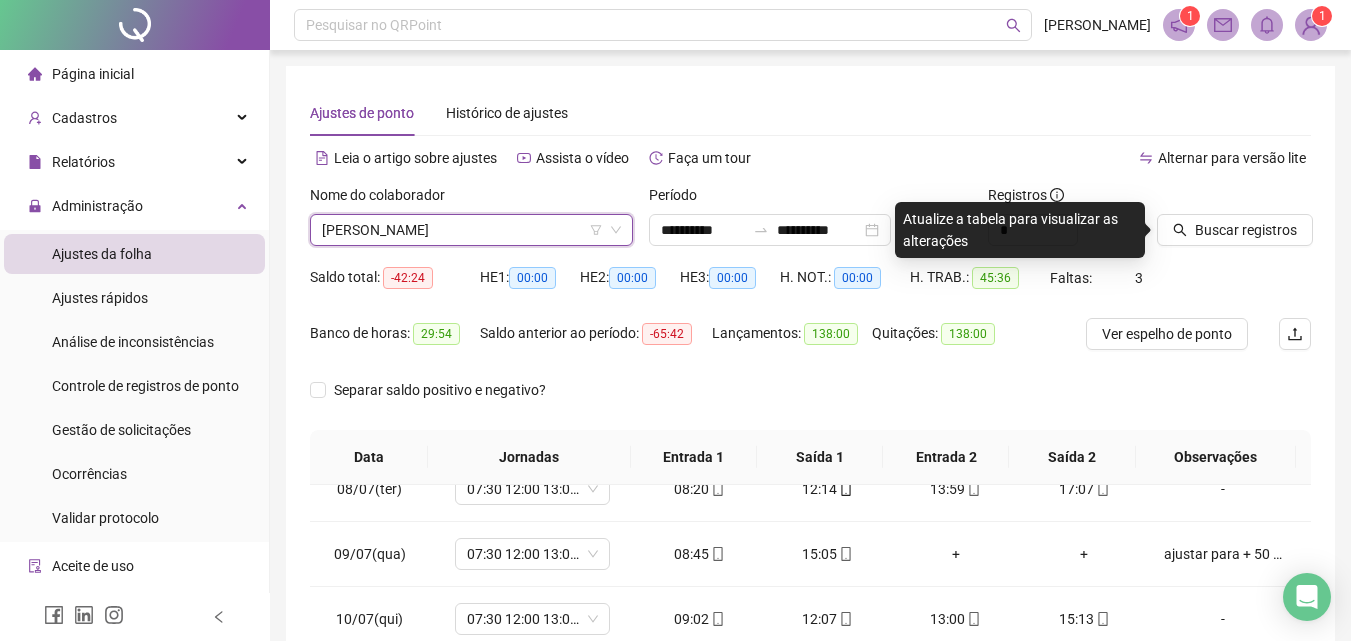 click on "Buscar registros" at bounding box center [1234, 223] 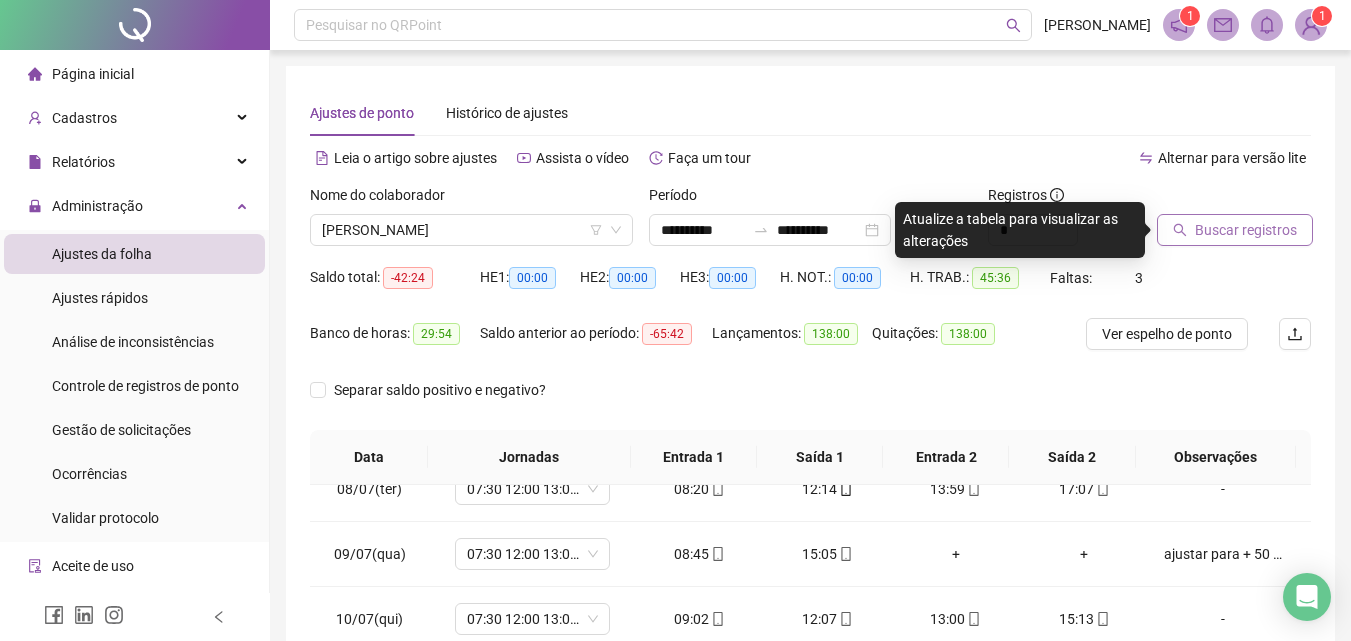 click on "Buscar registros" at bounding box center (1235, 230) 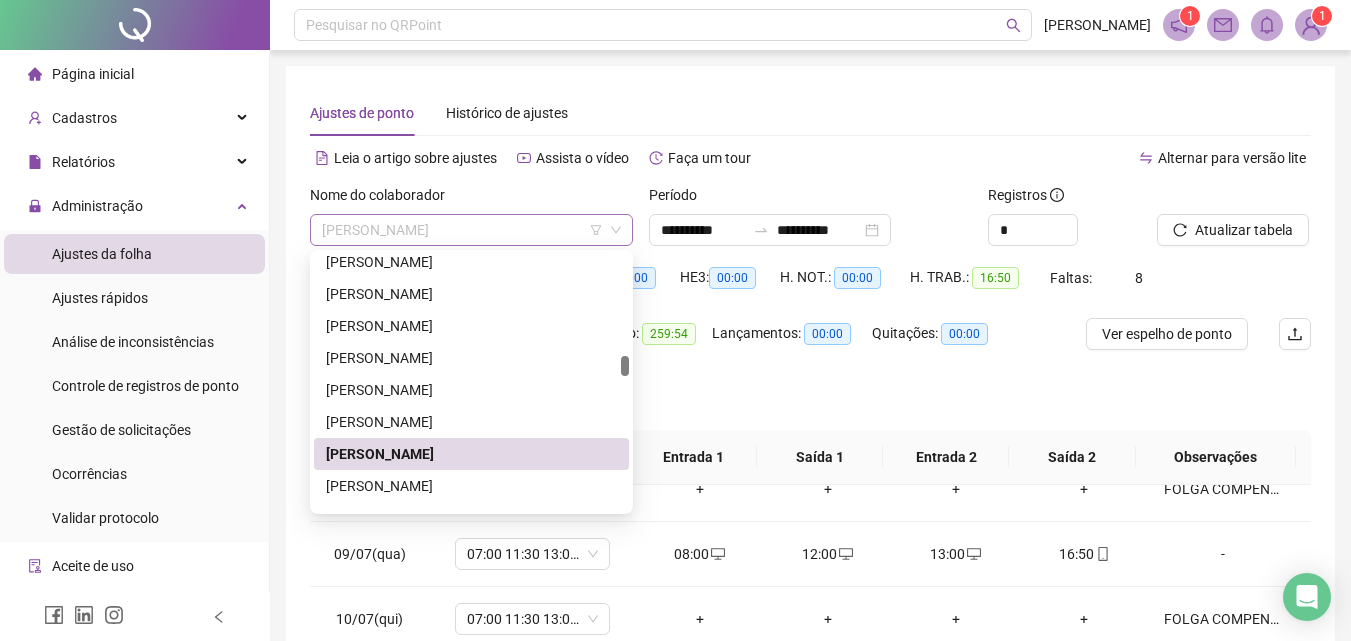 click on "[PERSON_NAME]" at bounding box center (471, 230) 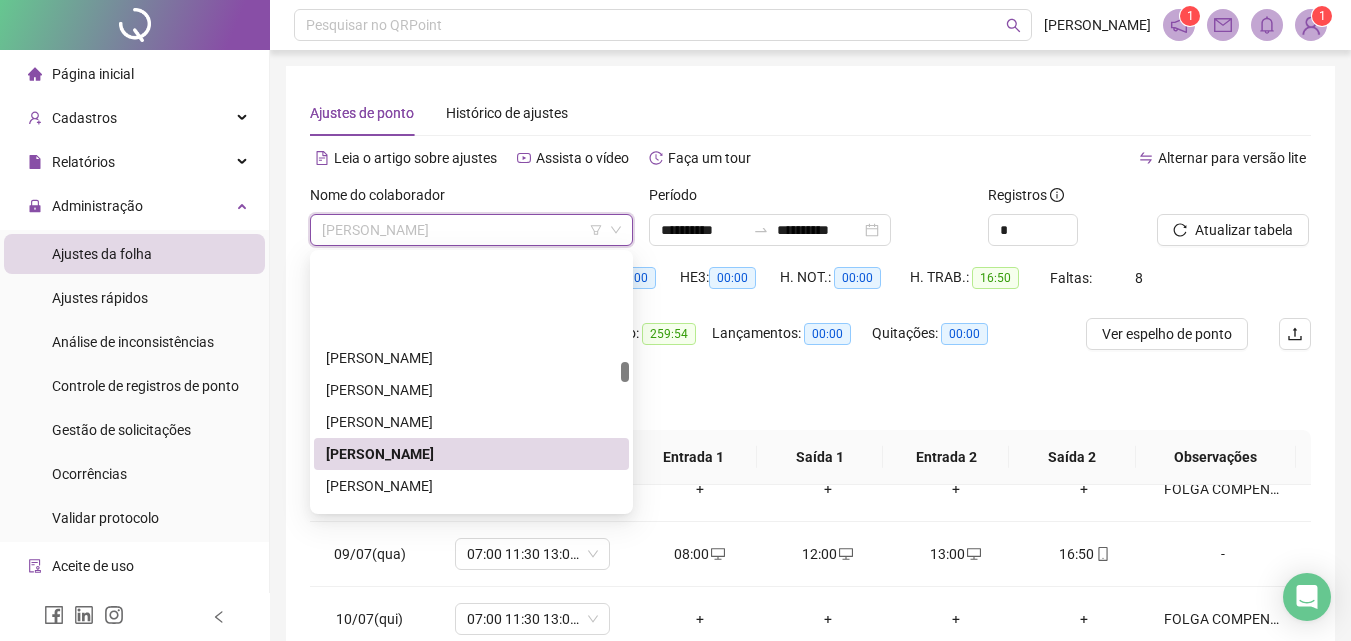 scroll, scrollTop: 1900, scrollLeft: 0, axis: vertical 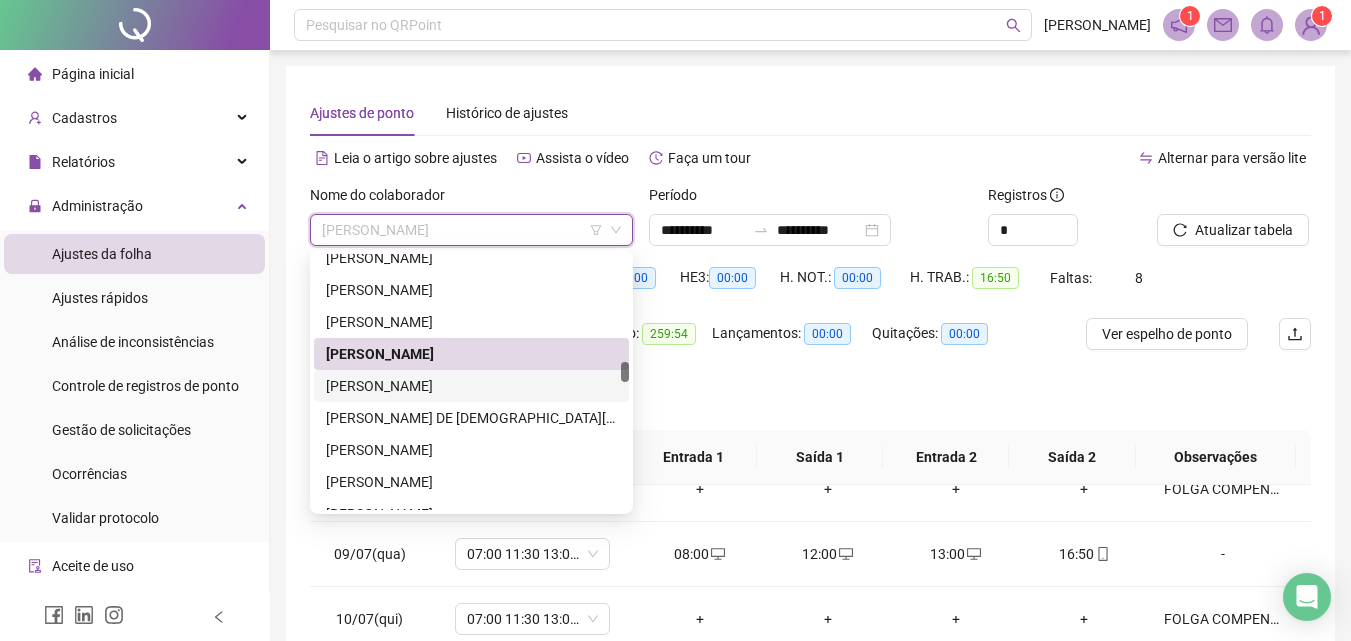 click on "[PERSON_NAME]" at bounding box center (471, 386) 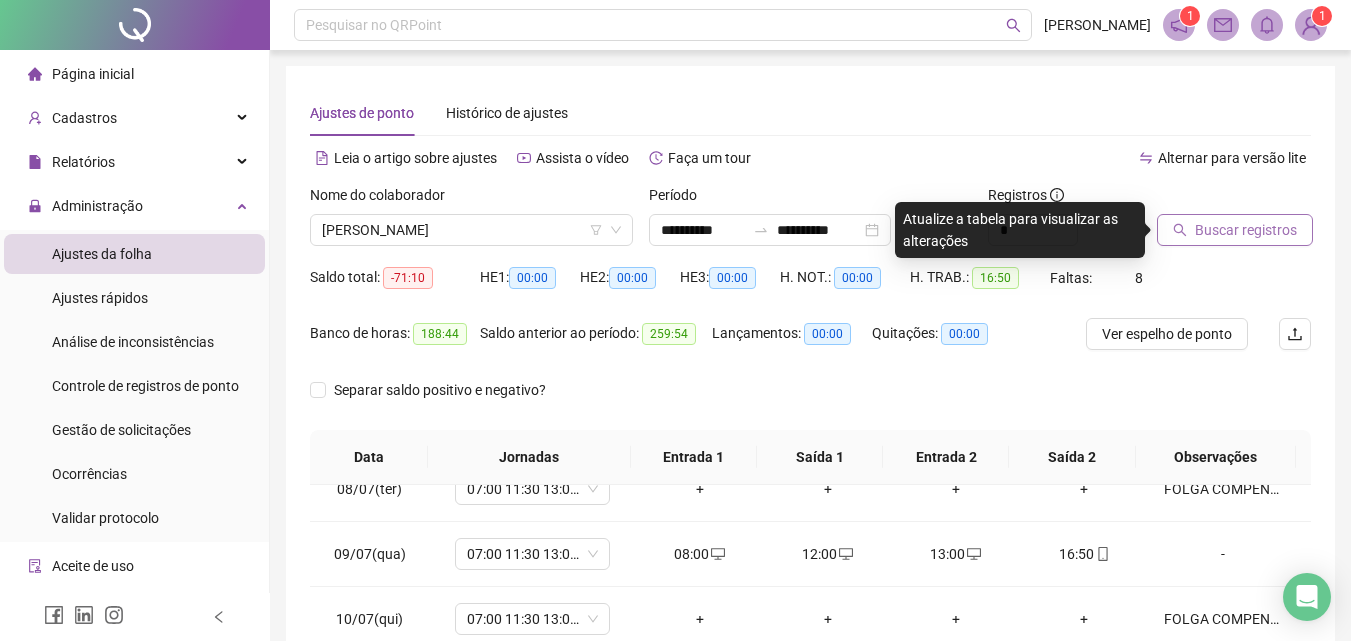 click on "Buscar registros" at bounding box center (1246, 230) 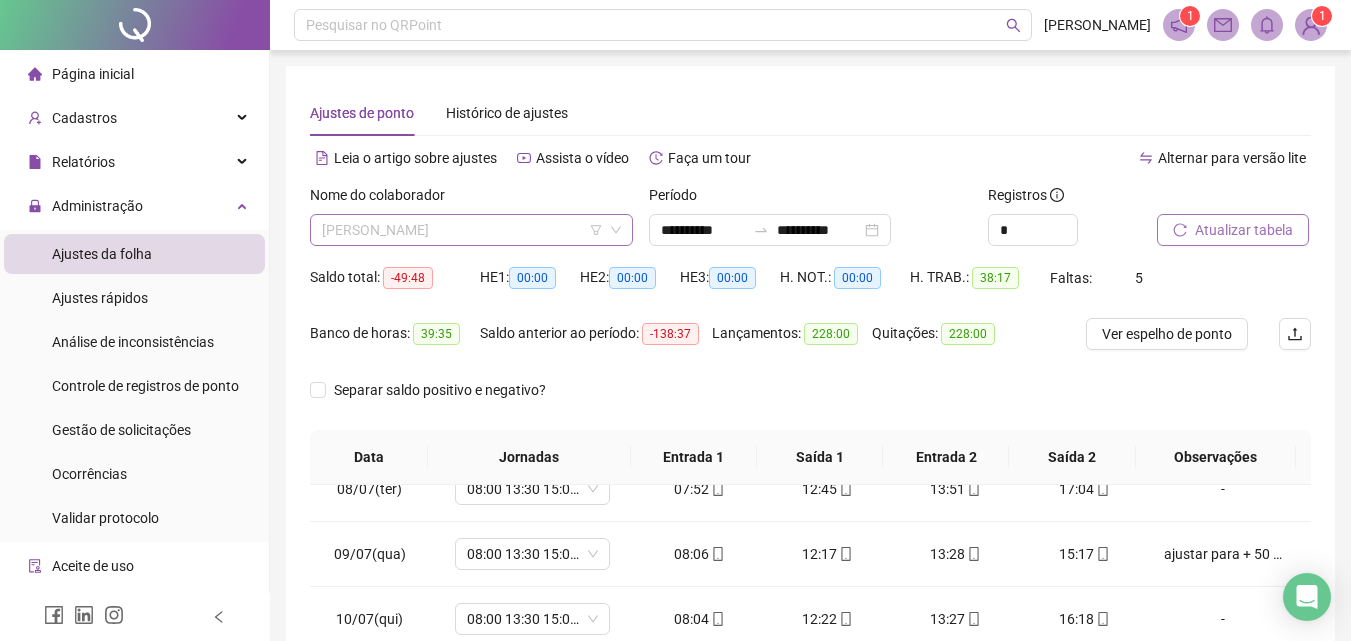 click on "[PERSON_NAME]" at bounding box center (471, 230) 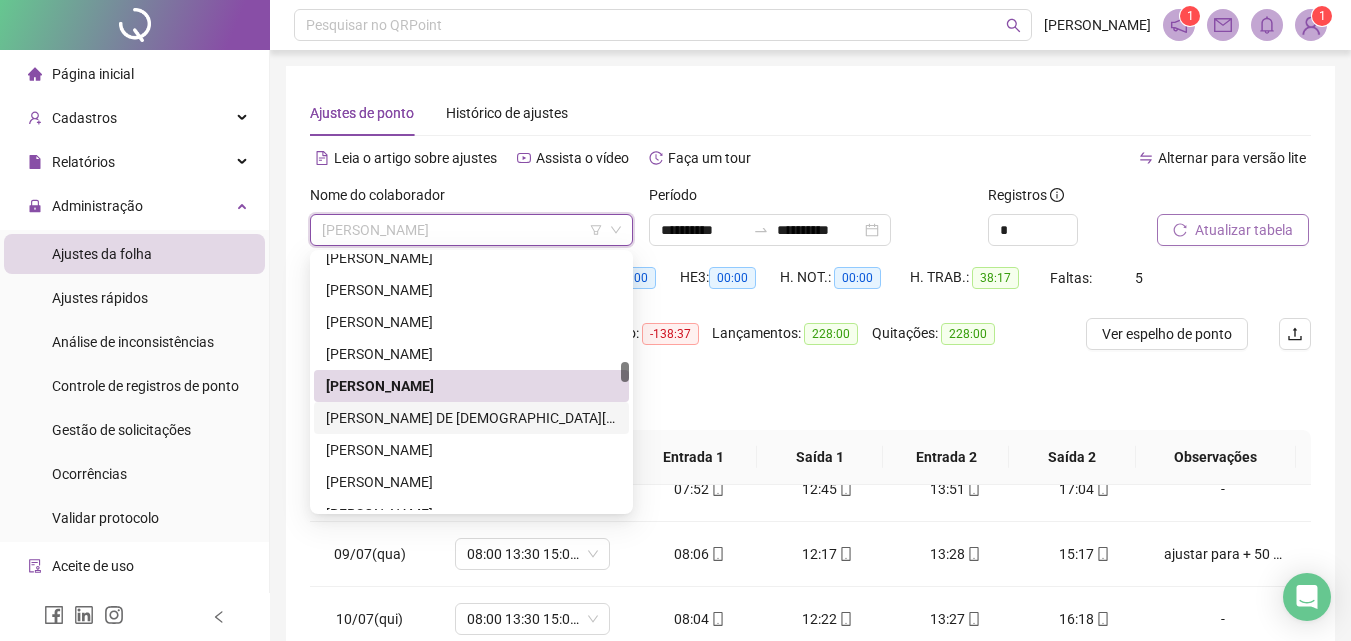 click on "[PERSON_NAME] DE [DEMOGRAPHIC_DATA][PERSON_NAME]" at bounding box center [471, 418] 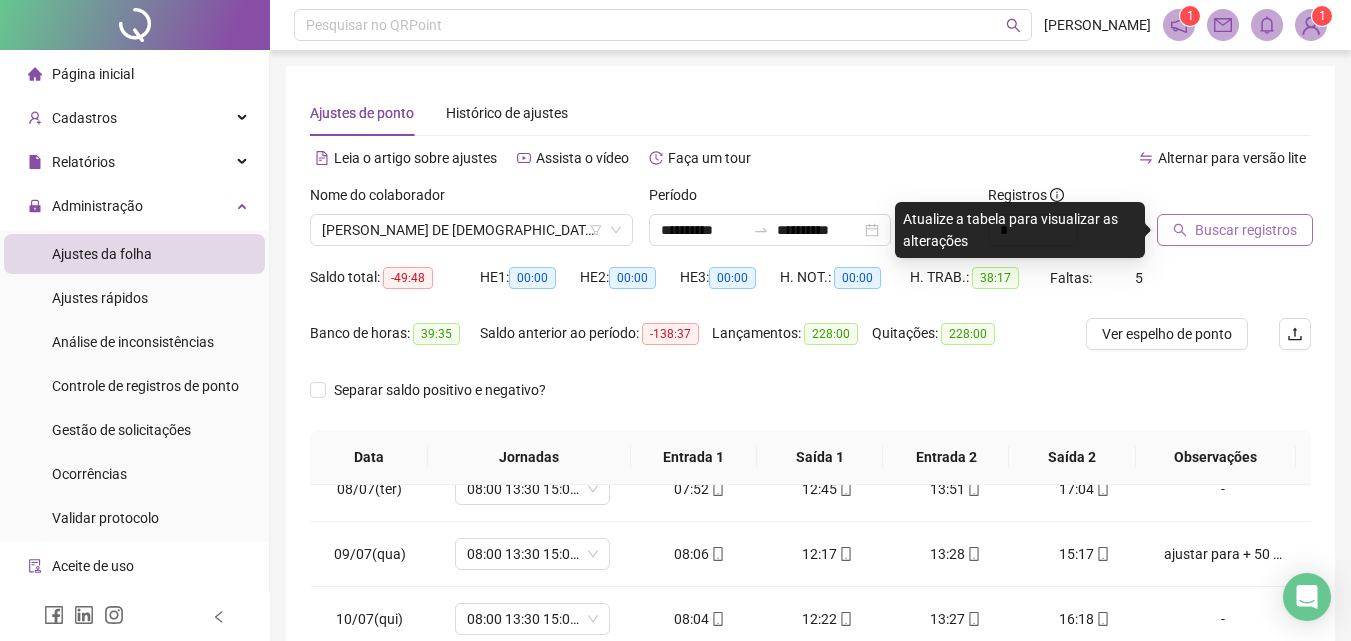 click on "Buscar registros" at bounding box center (1246, 230) 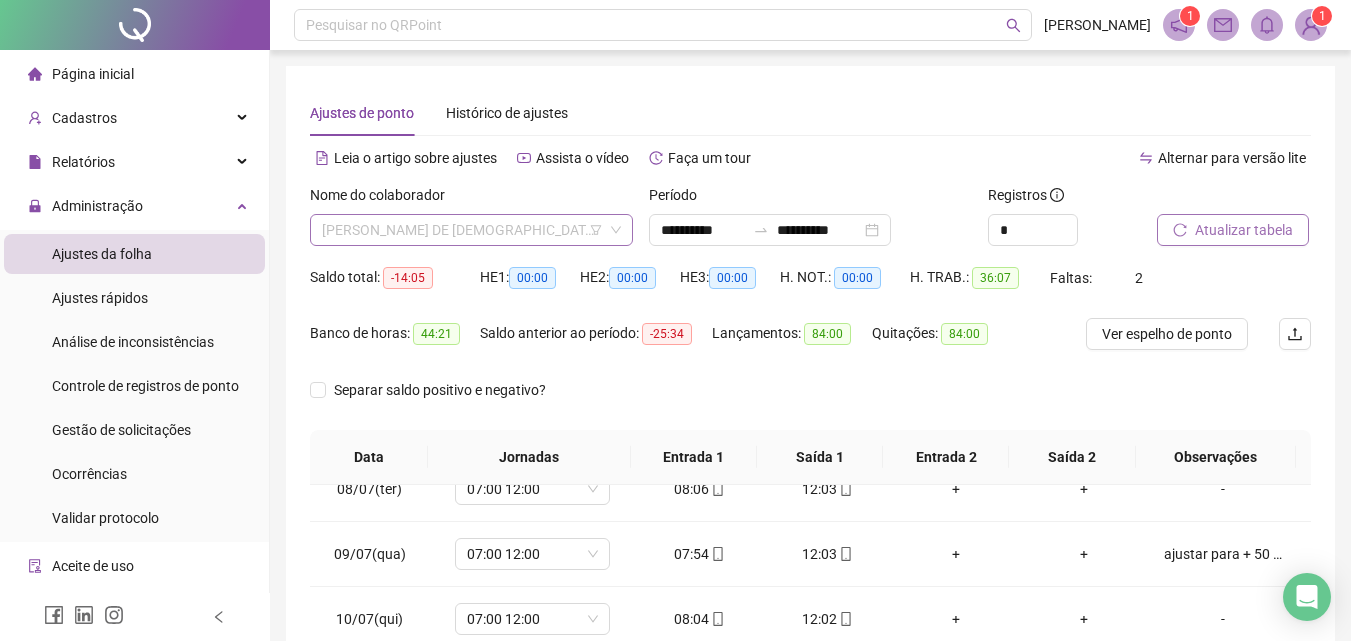 click on "[PERSON_NAME] DE [DEMOGRAPHIC_DATA][PERSON_NAME]" at bounding box center (471, 230) 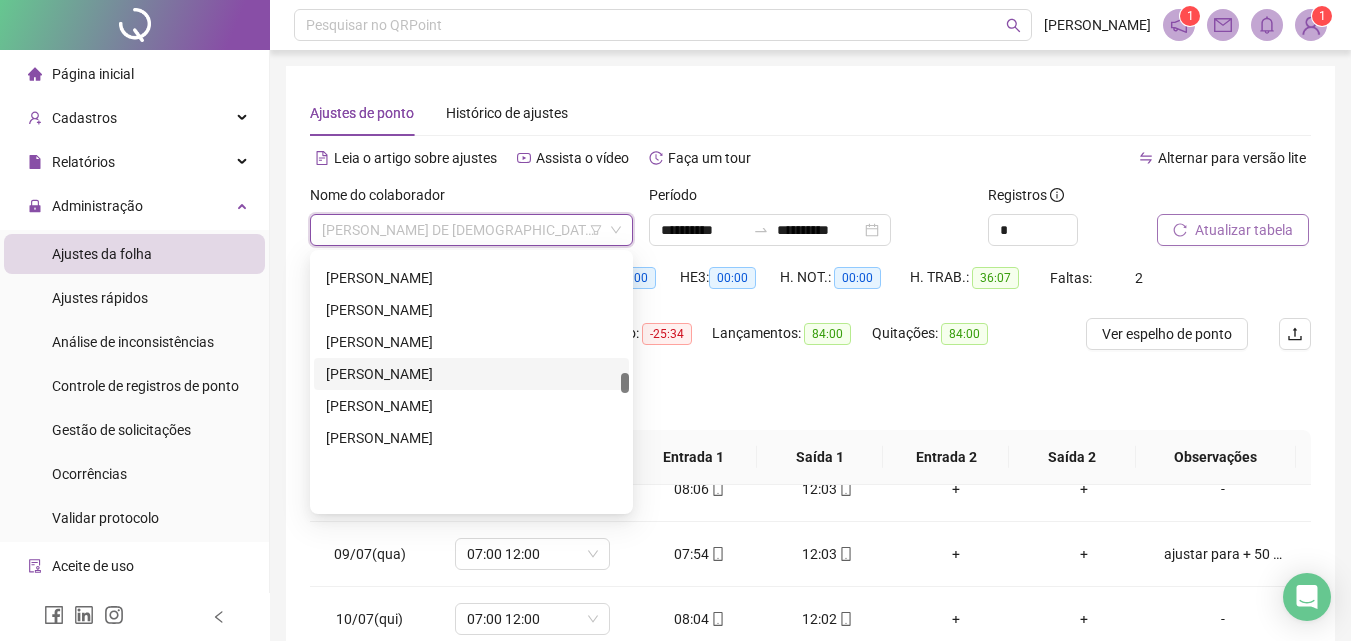 scroll, scrollTop: 2100, scrollLeft: 0, axis: vertical 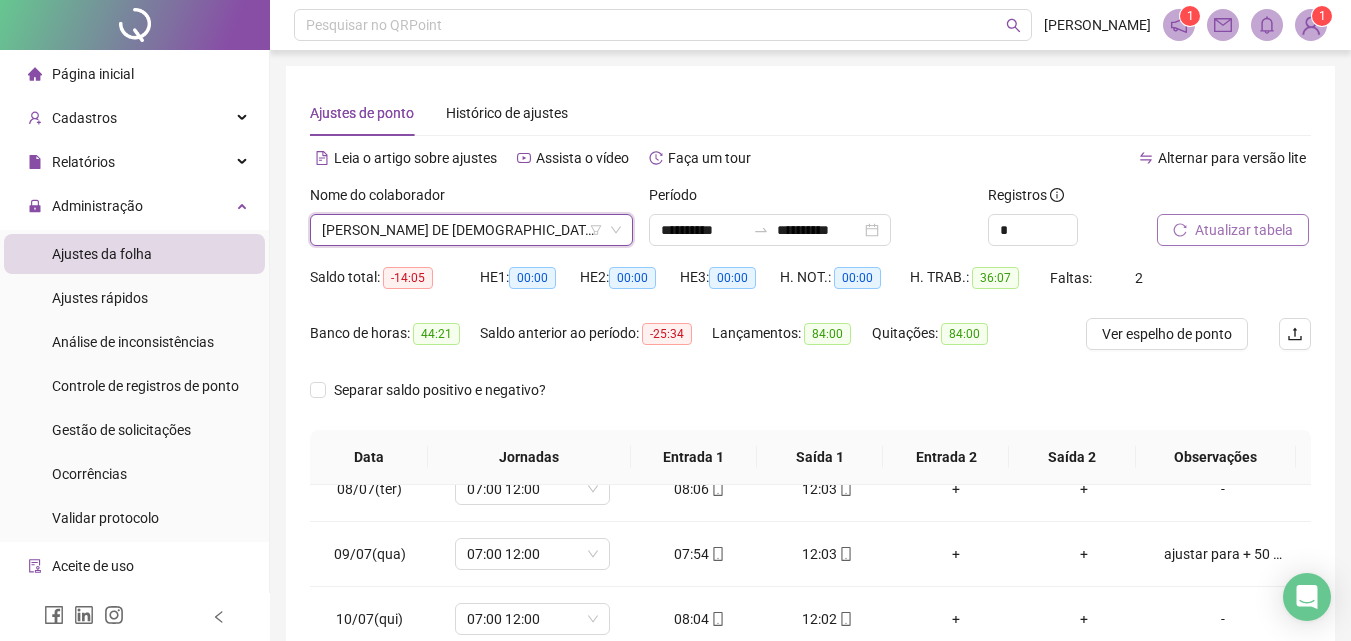 click on "[PERSON_NAME] DE [DEMOGRAPHIC_DATA][PERSON_NAME]" at bounding box center (471, 230) 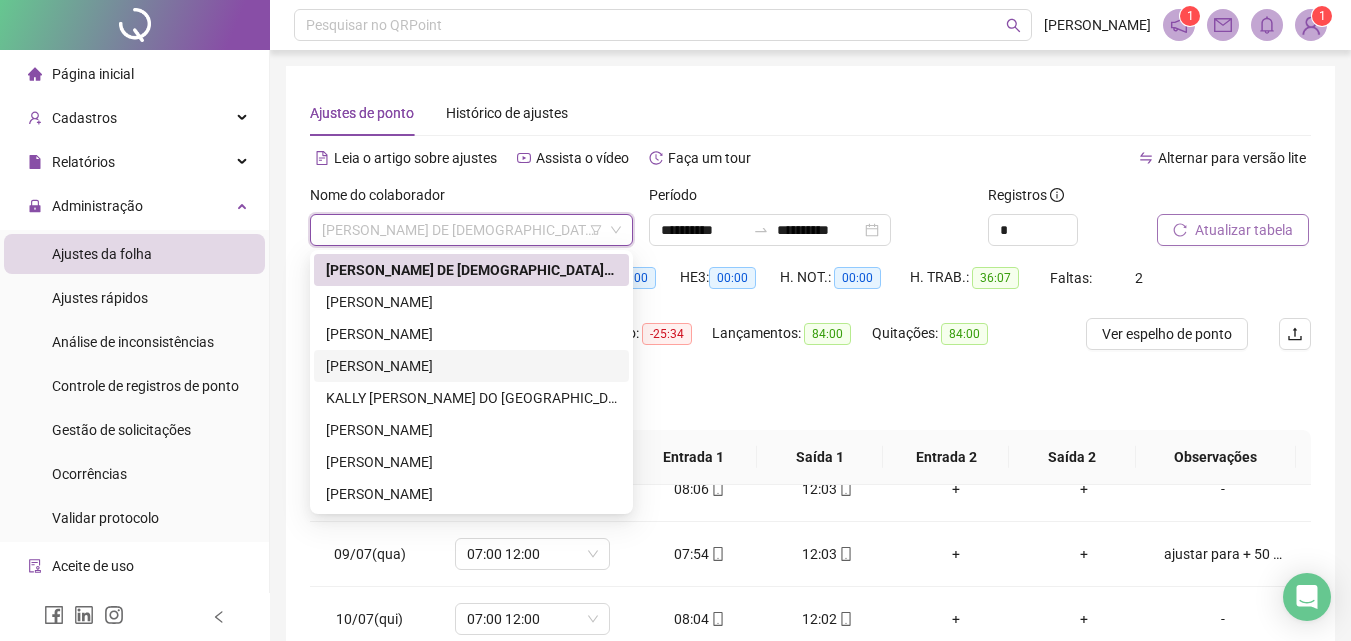 click on "[PERSON_NAME]" at bounding box center (471, 366) 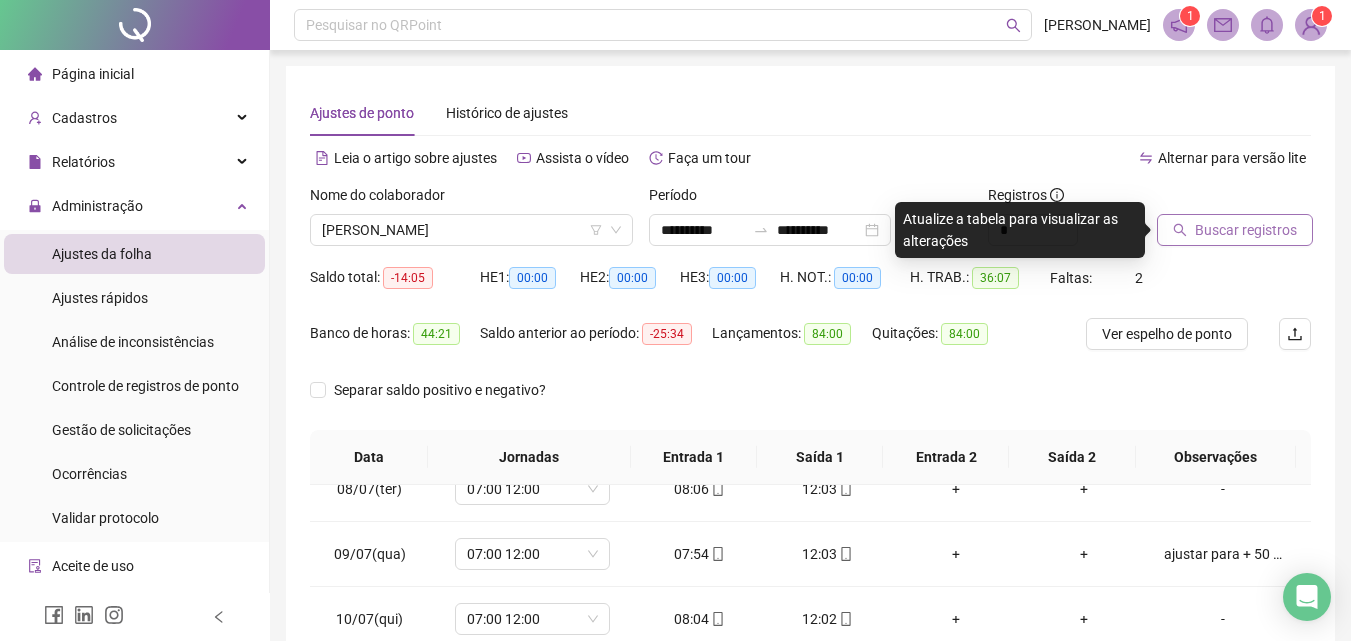click on "Buscar registros" at bounding box center [1246, 230] 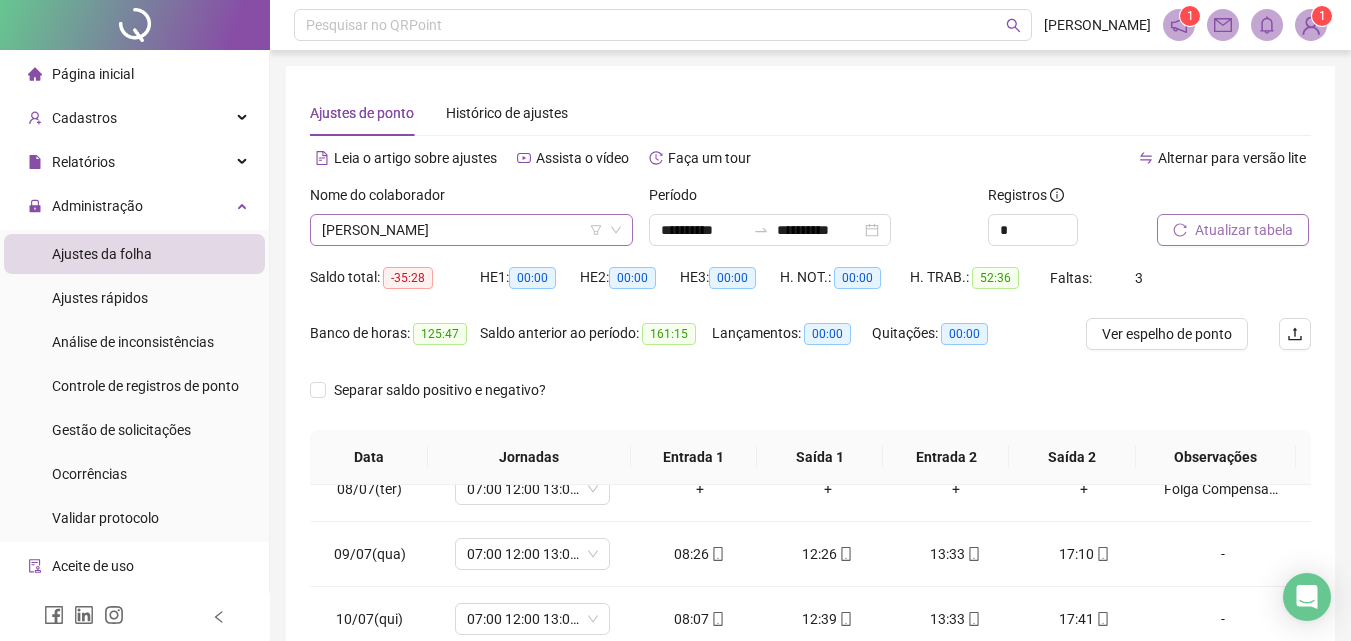 click on "[PERSON_NAME]" at bounding box center [471, 230] 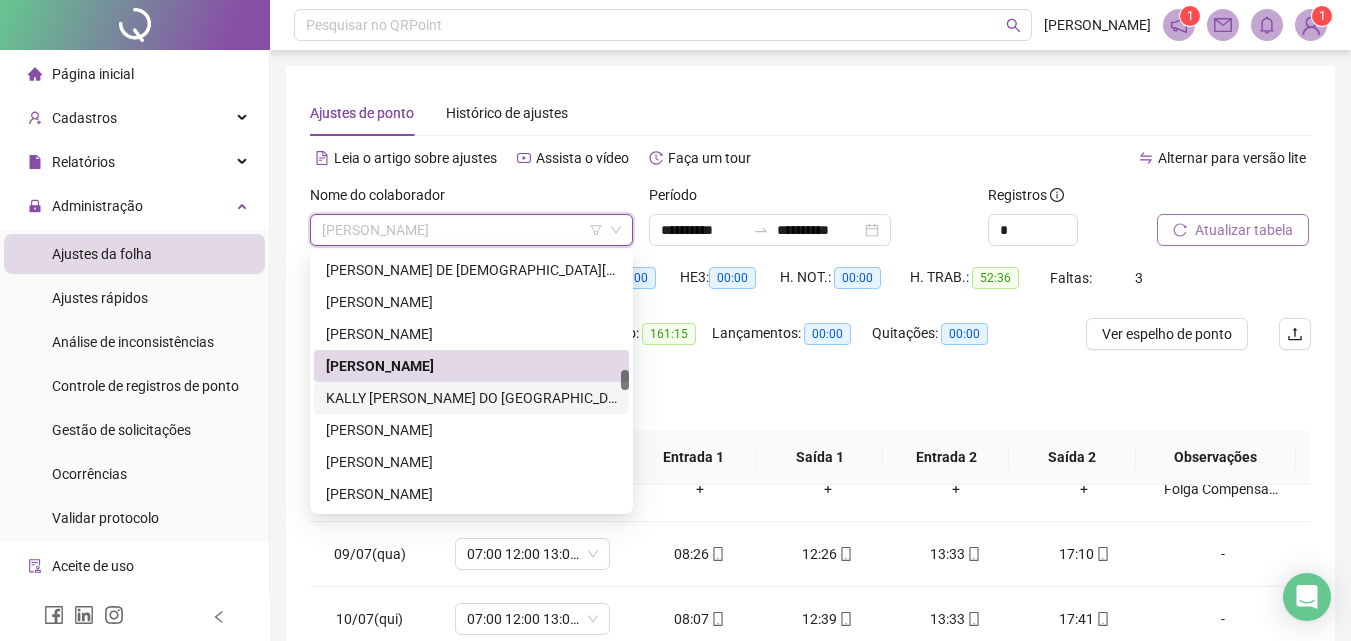 click on "KALLY [PERSON_NAME] DO [GEOGRAPHIC_DATA]" at bounding box center (471, 398) 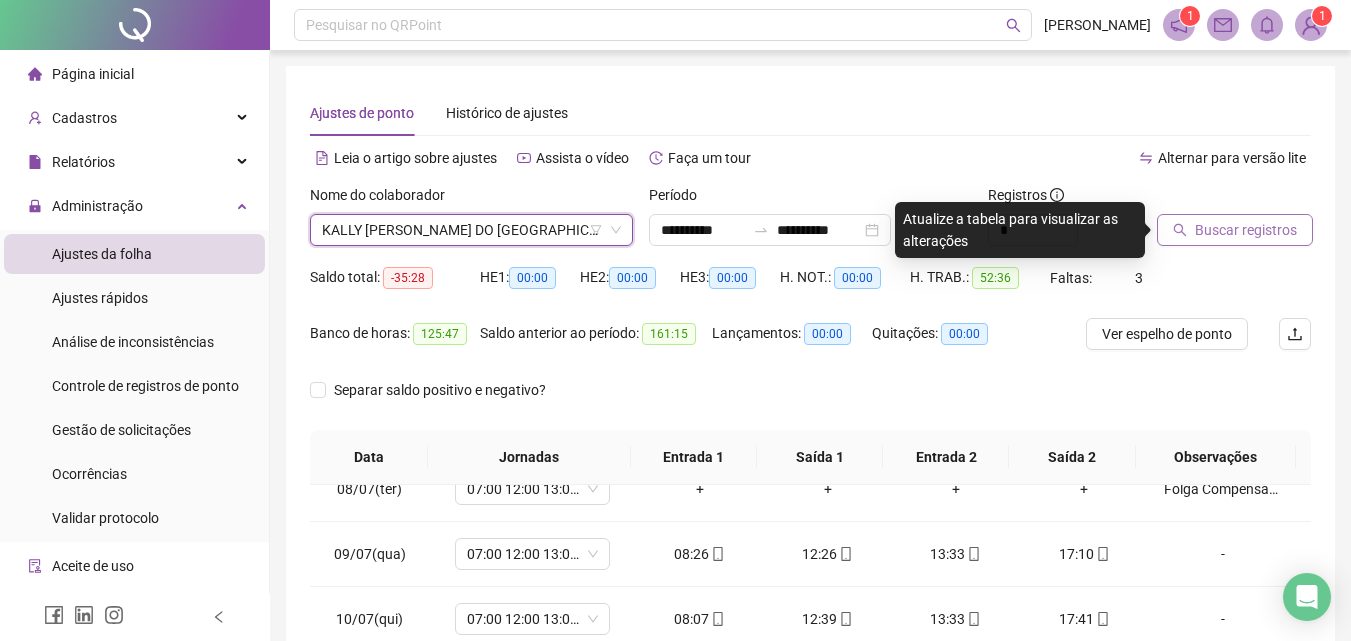 click on "Buscar registros" at bounding box center (1246, 230) 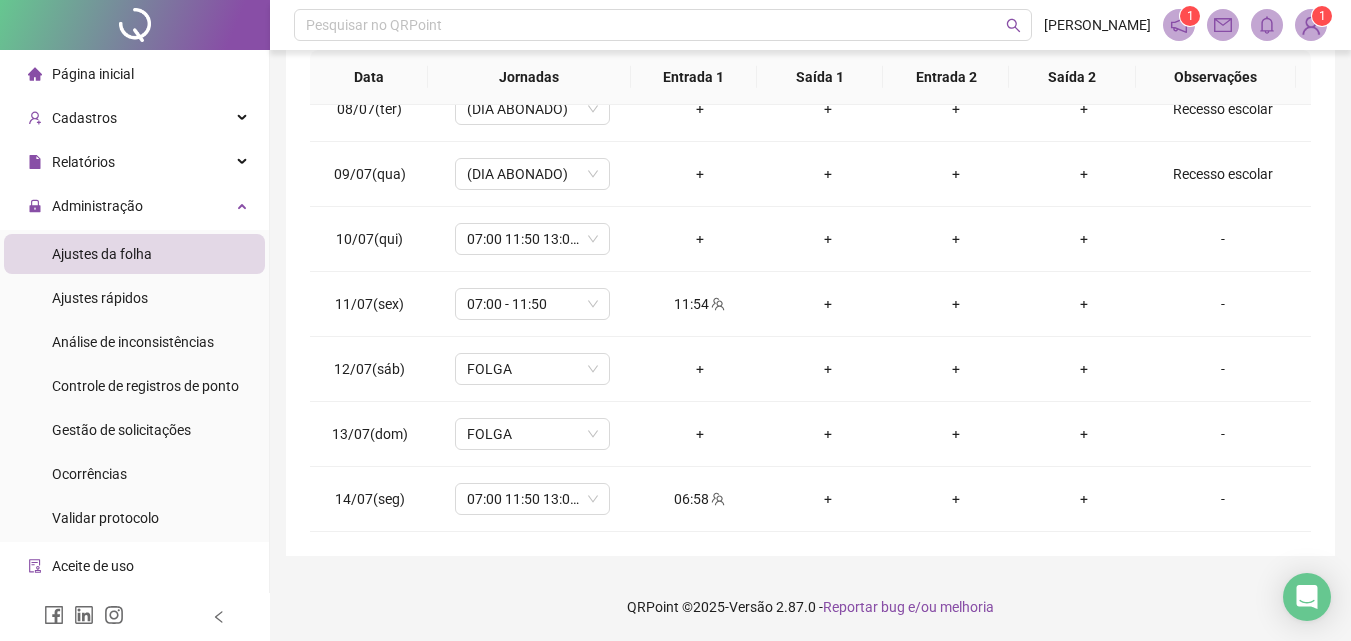 scroll, scrollTop: 357, scrollLeft: 0, axis: vertical 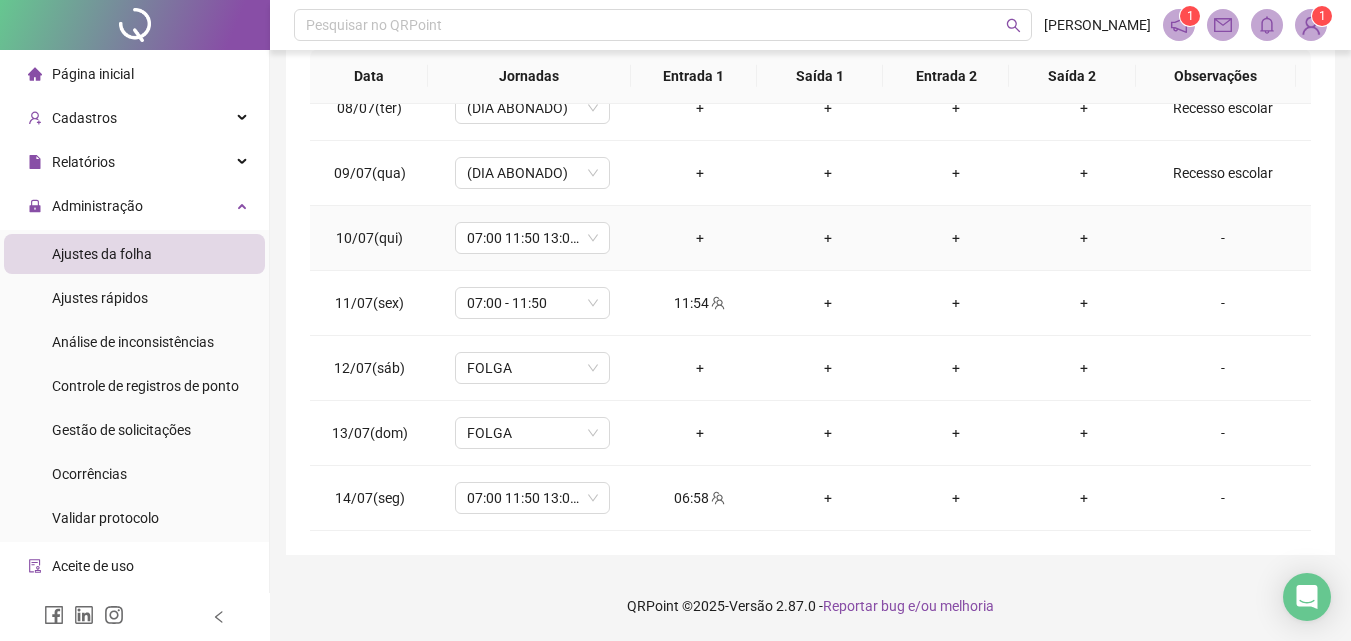 click on "-" at bounding box center (1223, 238) 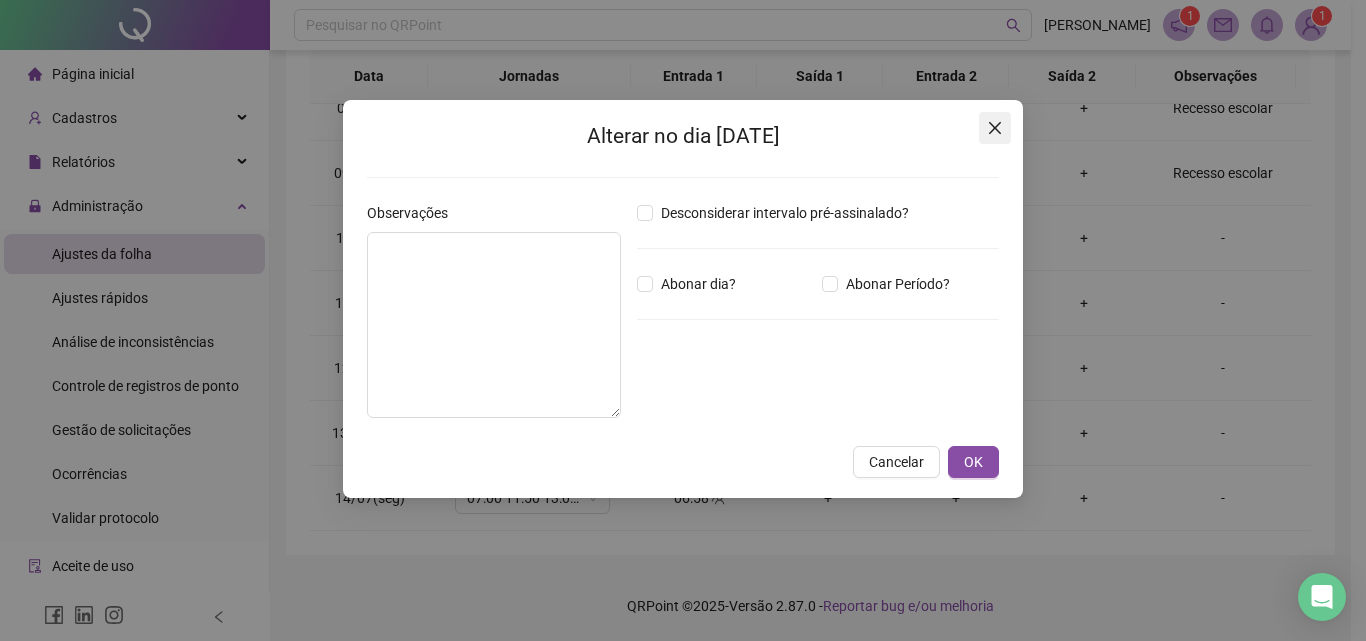 drag, startPoint x: 459, startPoint y: 305, endPoint x: 987, endPoint y: 129, distance: 556.56085 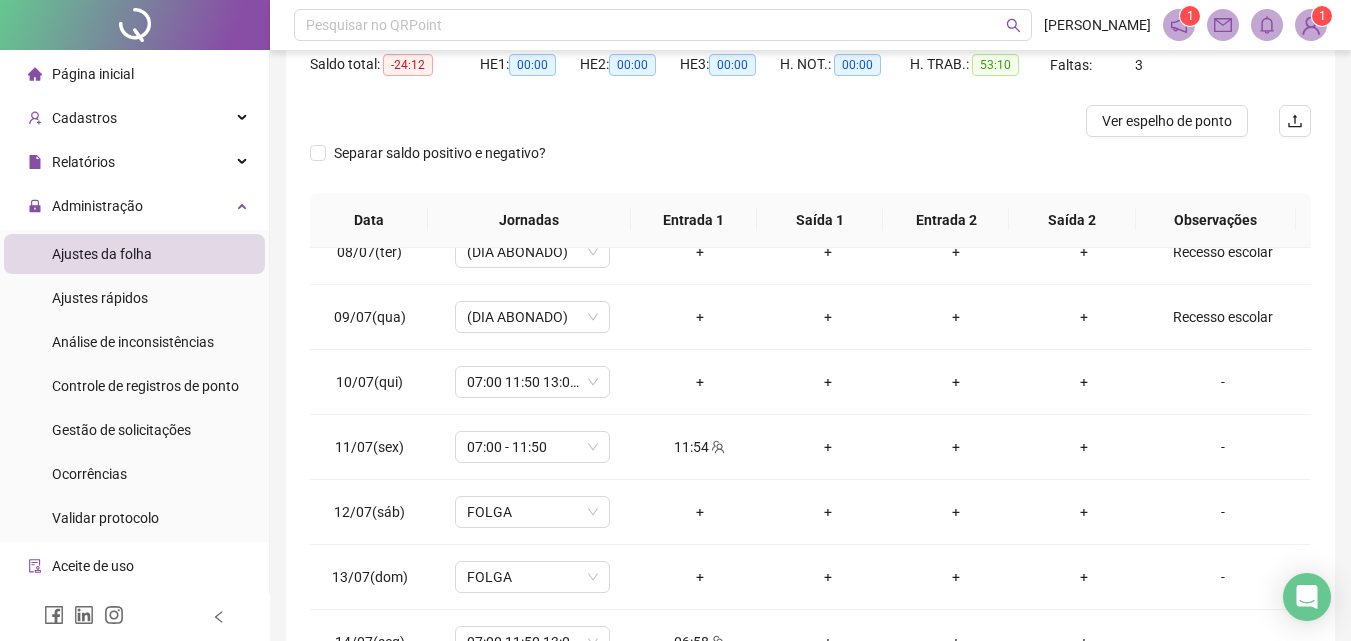 scroll, scrollTop: 0, scrollLeft: 0, axis: both 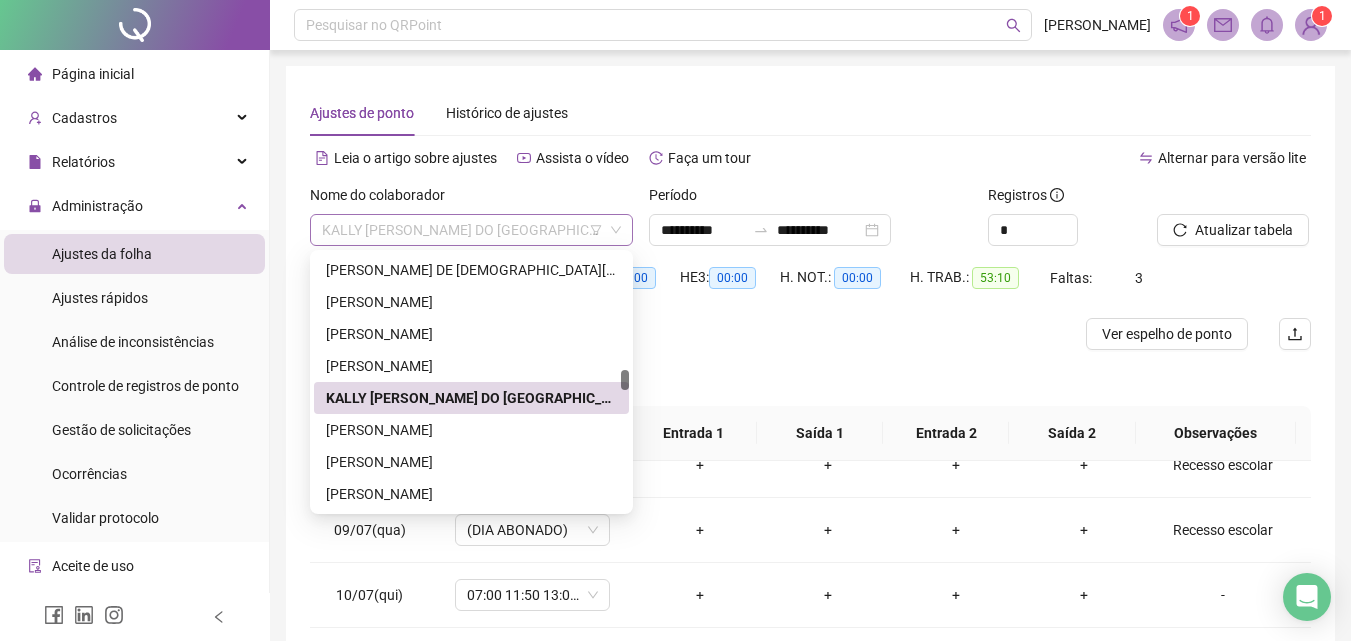 click on "KALLY [PERSON_NAME] DO [GEOGRAPHIC_DATA]" at bounding box center (471, 230) 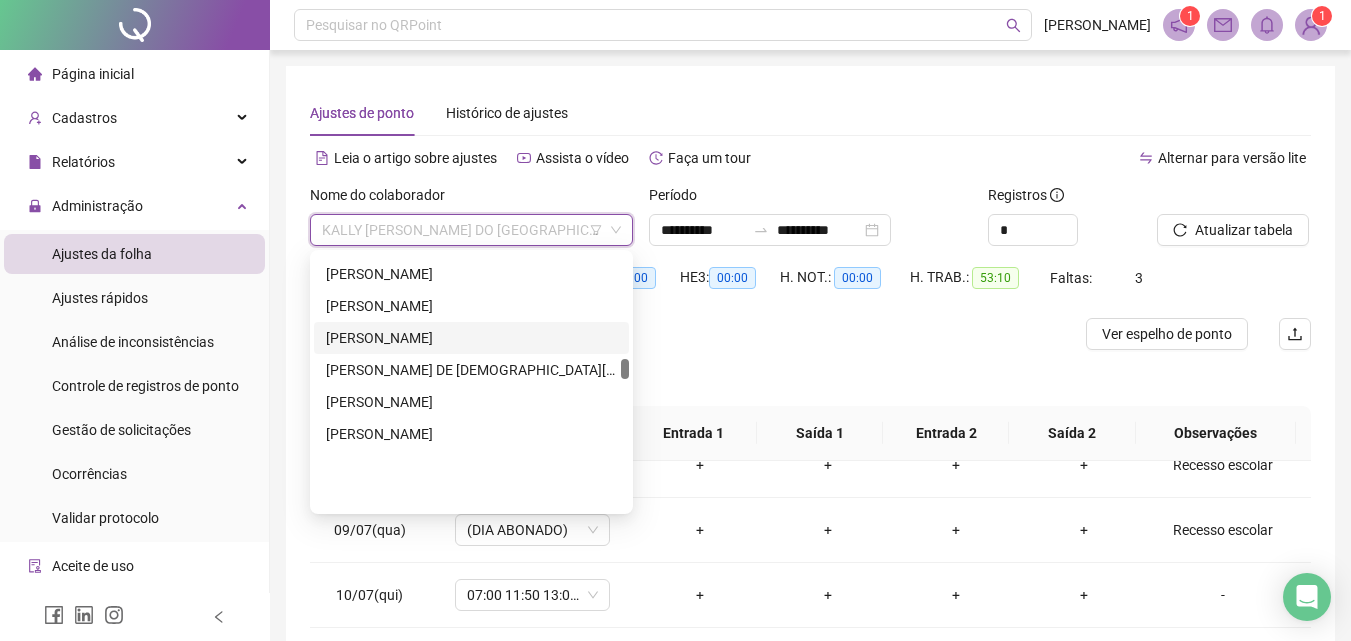 scroll, scrollTop: 1848, scrollLeft: 0, axis: vertical 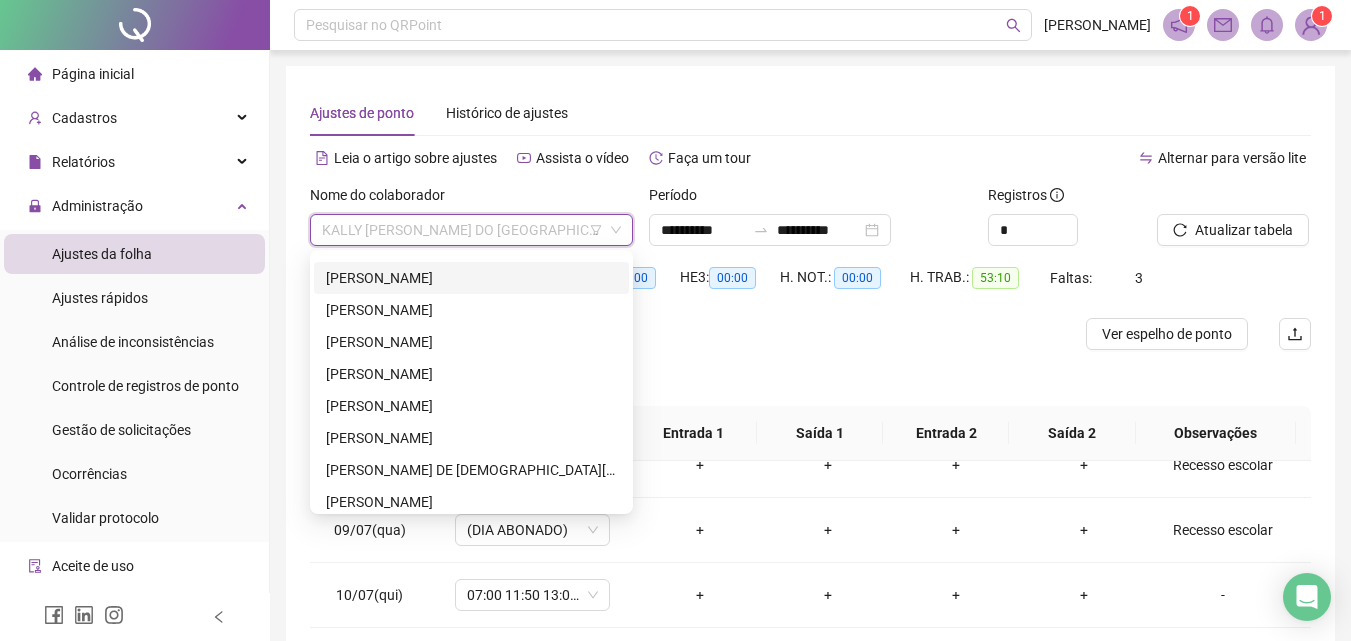click on "[PERSON_NAME]" at bounding box center [471, 278] 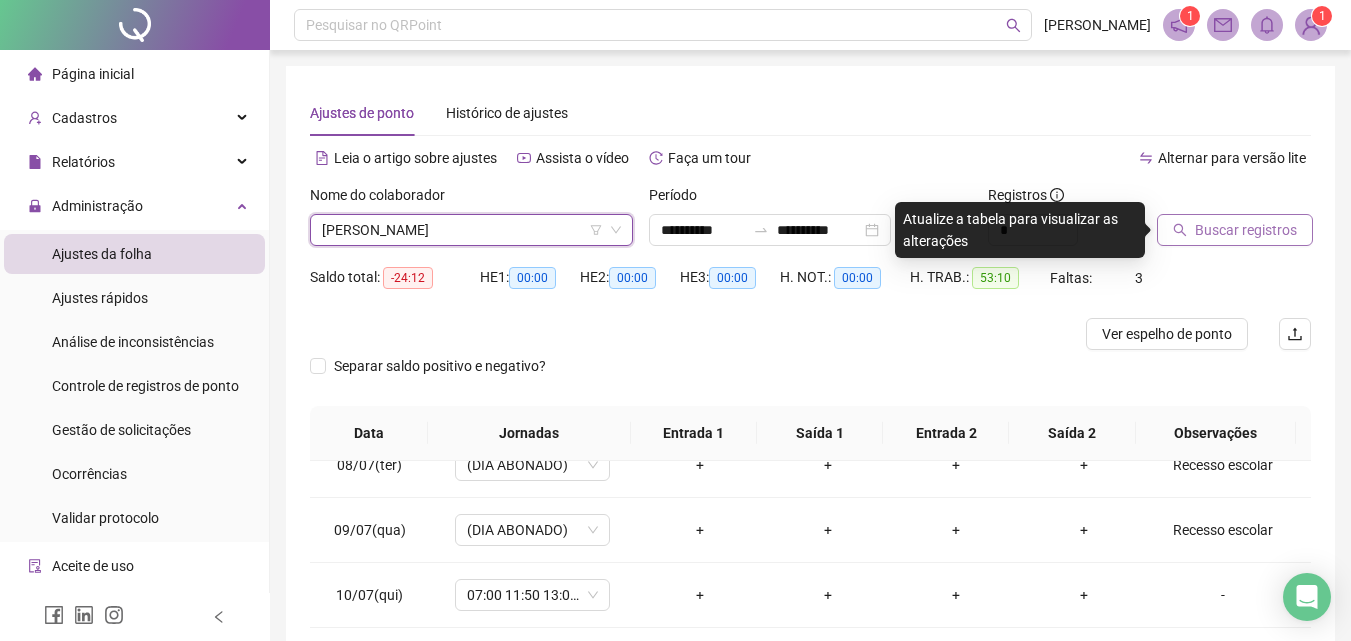 click on "Buscar registros" at bounding box center [1246, 230] 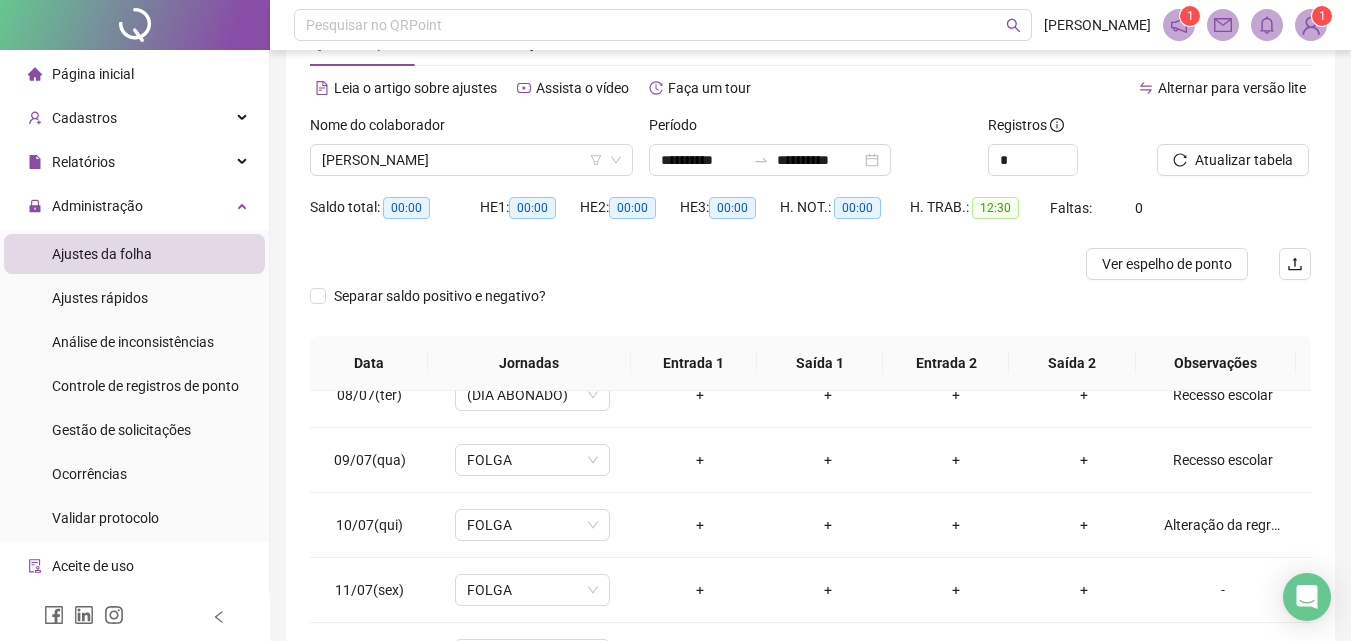 scroll, scrollTop: 200, scrollLeft: 0, axis: vertical 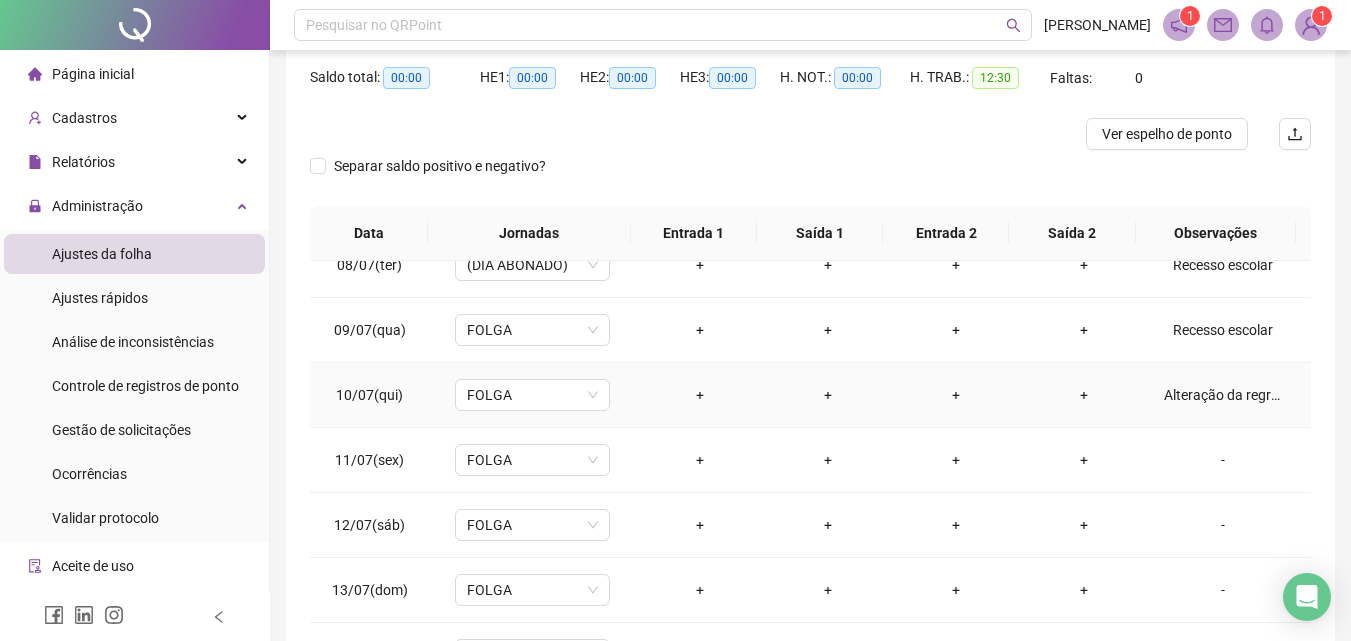 click on "Alteração da regra de contabilização de horas no sistema, de “banco de horas” para “hora extra”. Essa mudança é apenas no sistema, pois, na prática, o pagamento das horas já era realizado normalmente" at bounding box center (1223, 395) 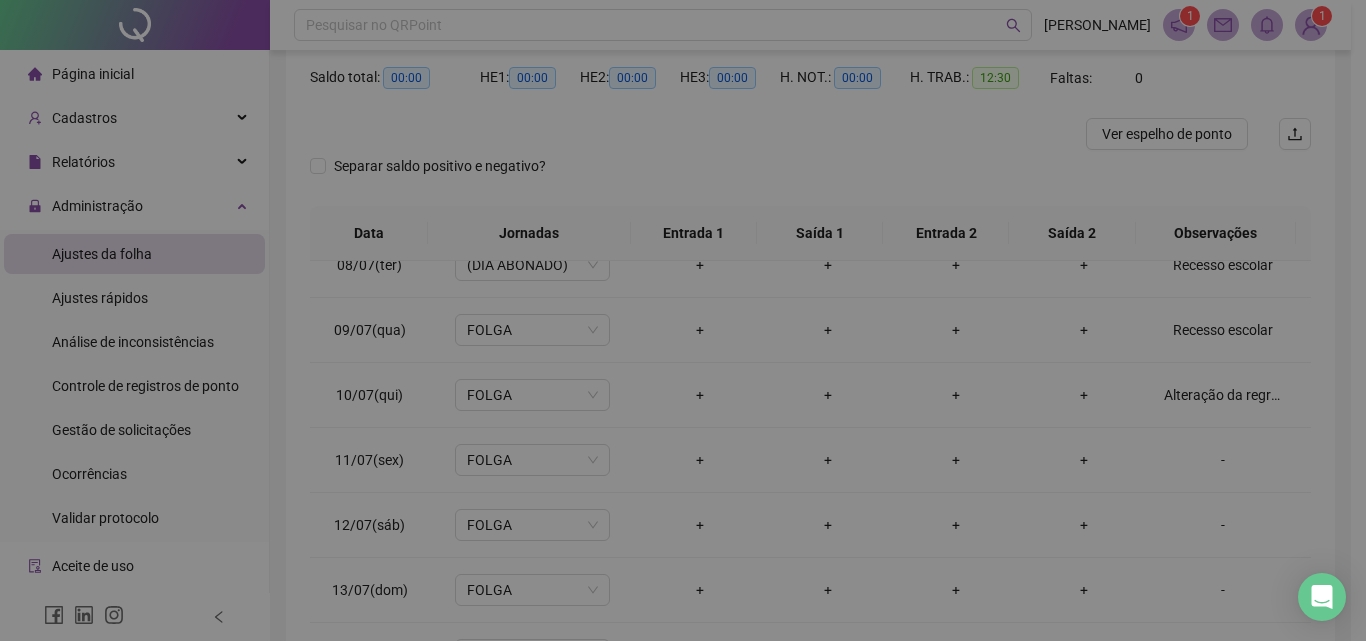 type on "**********" 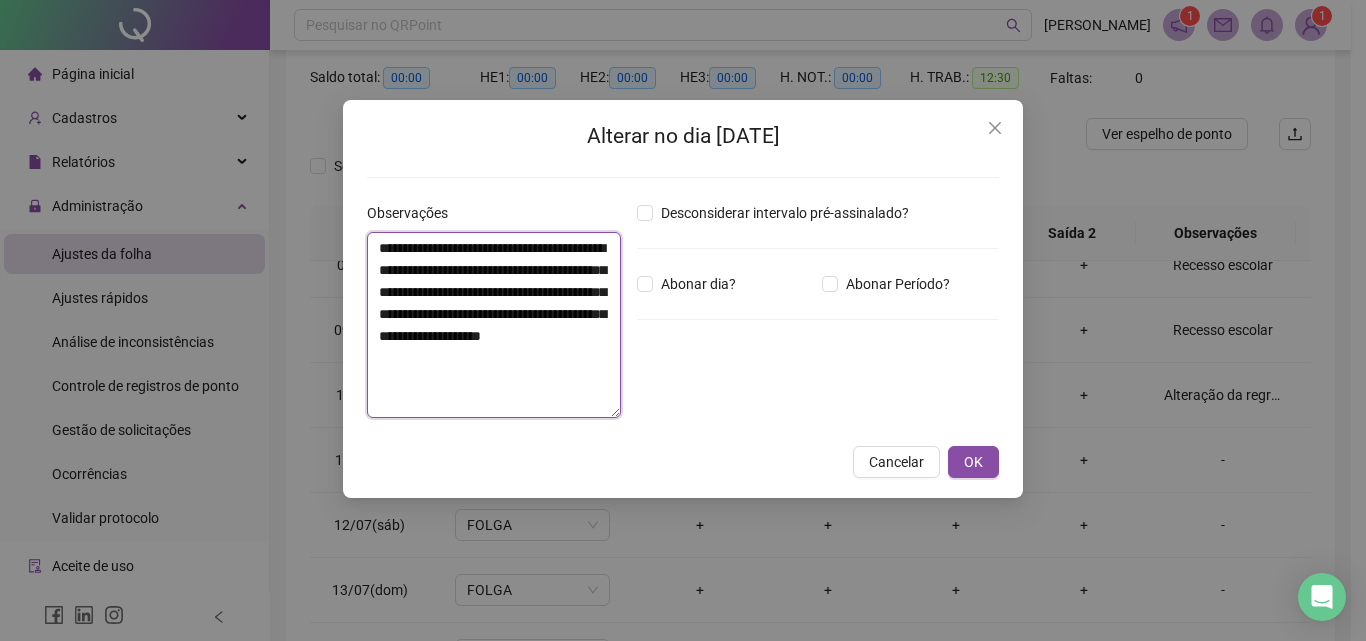 drag, startPoint x: 552, startPoint y: 365, endPoint x: 377, endPoint y: 252, distance: 208.31227 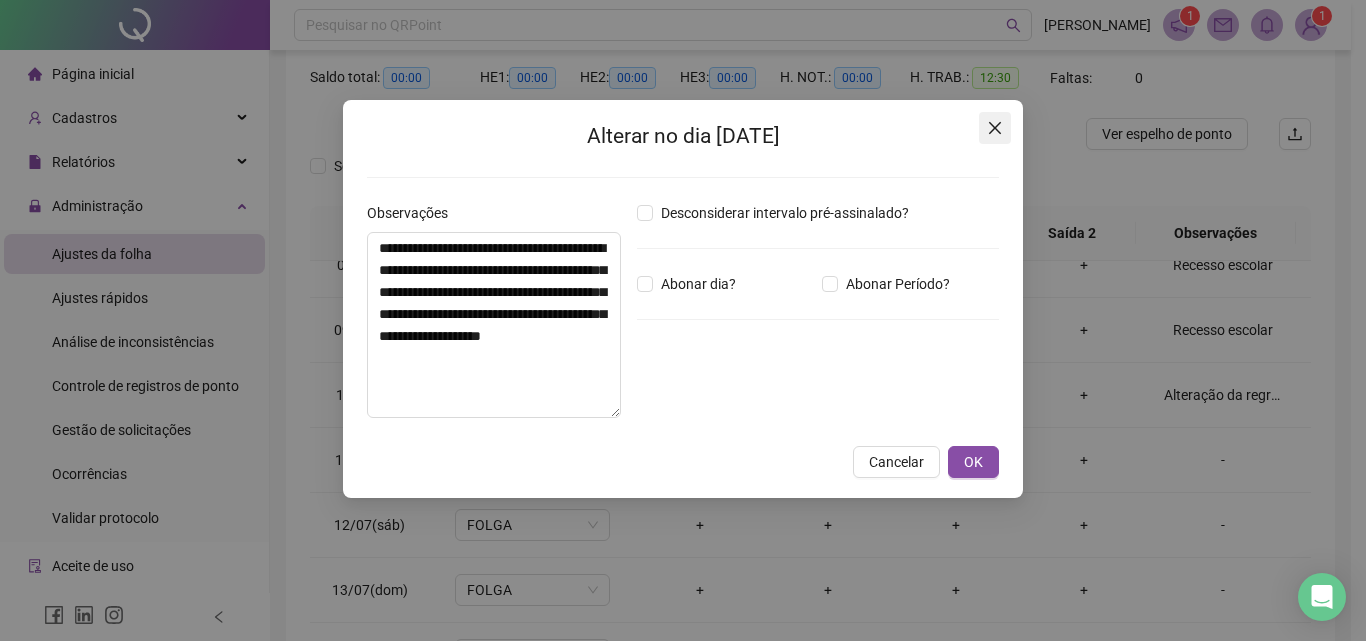 click 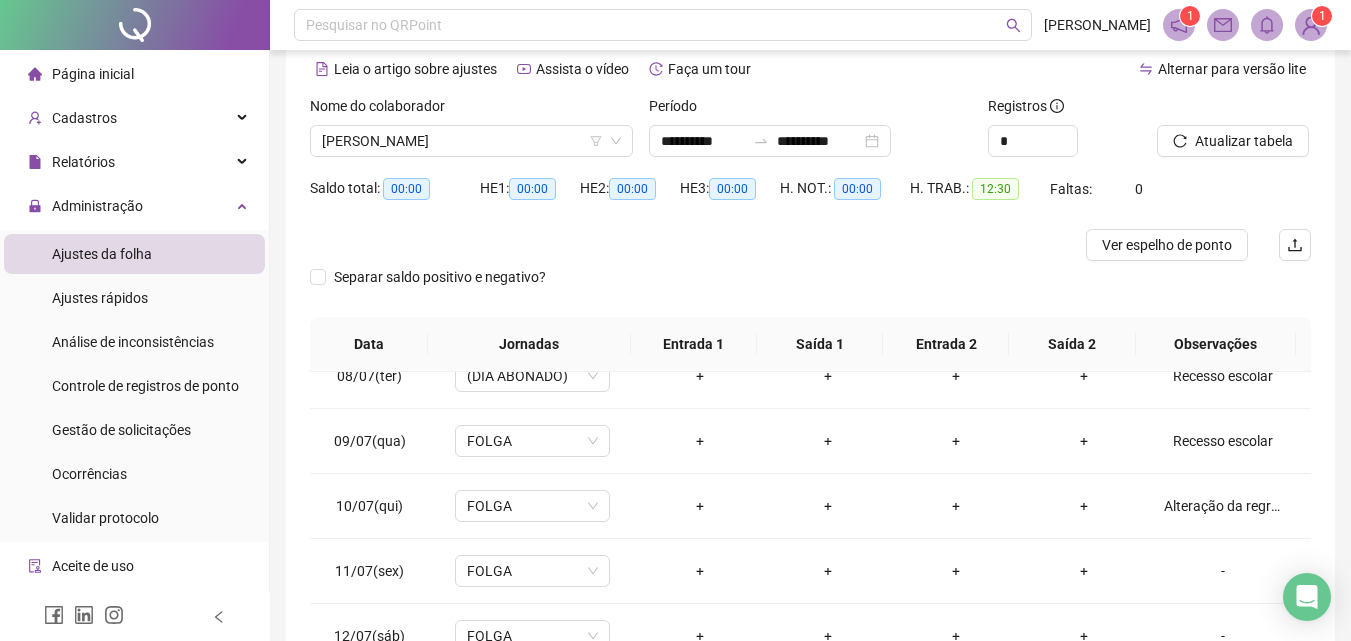 scroll, scrollTop: 0, scrollLeft: 0, axis: both 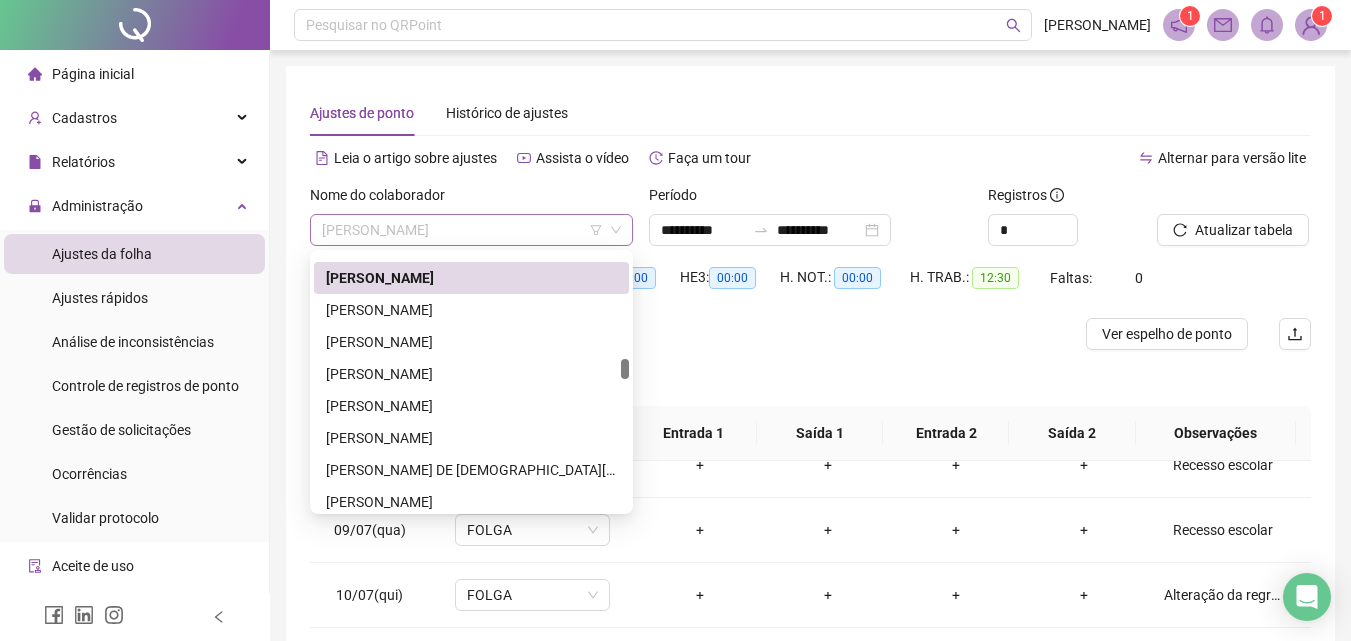click on "[PERSON_NAME]" at bounding box center (471, 230) 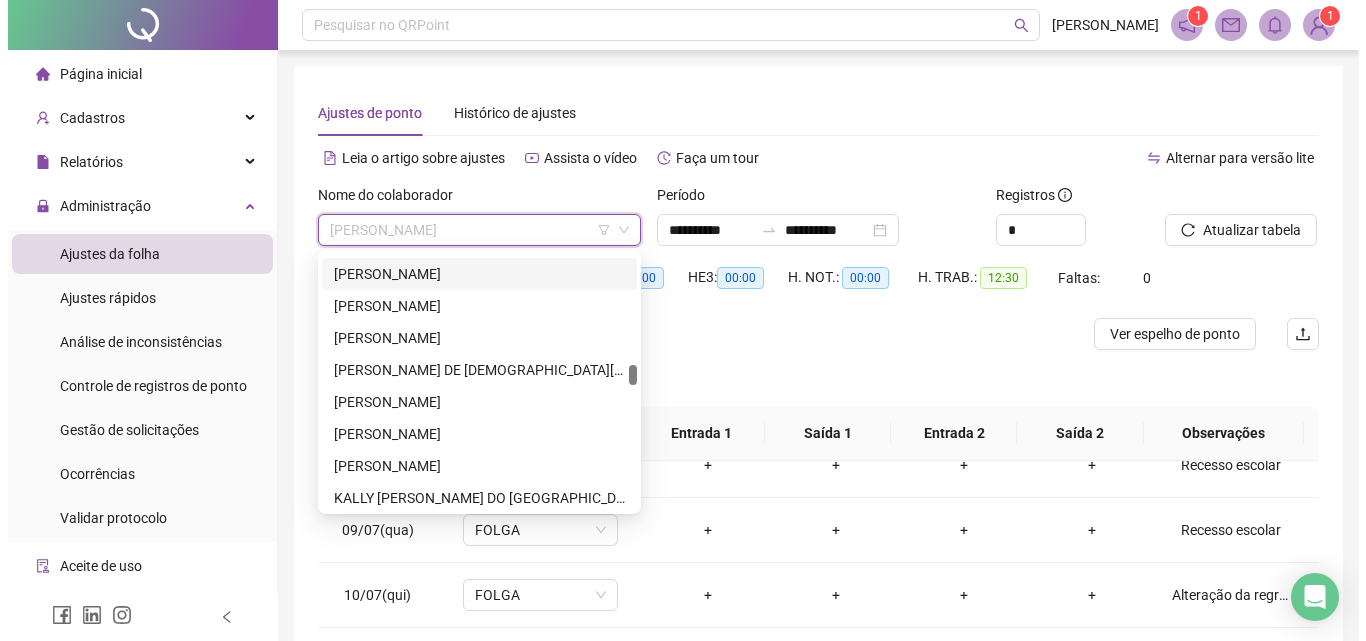 scroll, scrollTop: 2048, scrollLeft: 0, axis: vertical 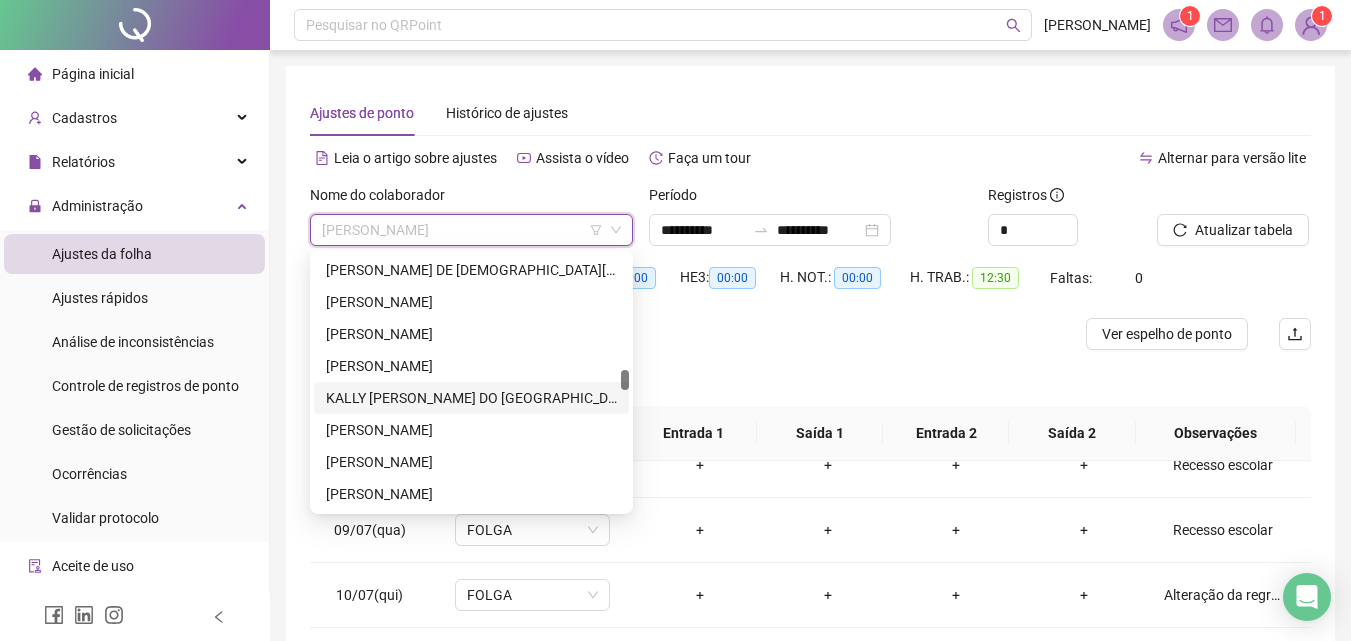 click on "KALLY [PERSON_NAME] DO [GEOGRAPHIC_DATA]" at bounding box center [471, 398] 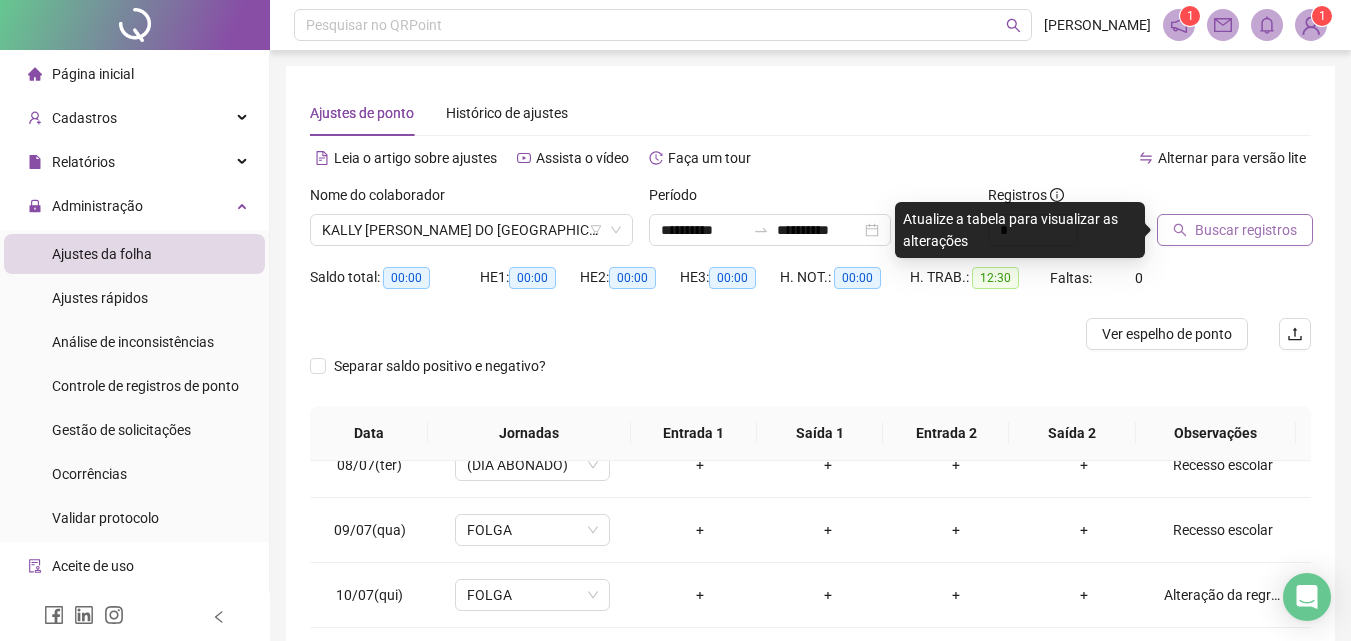 click on "Buscar registros" at bounding box center (1246, 230) 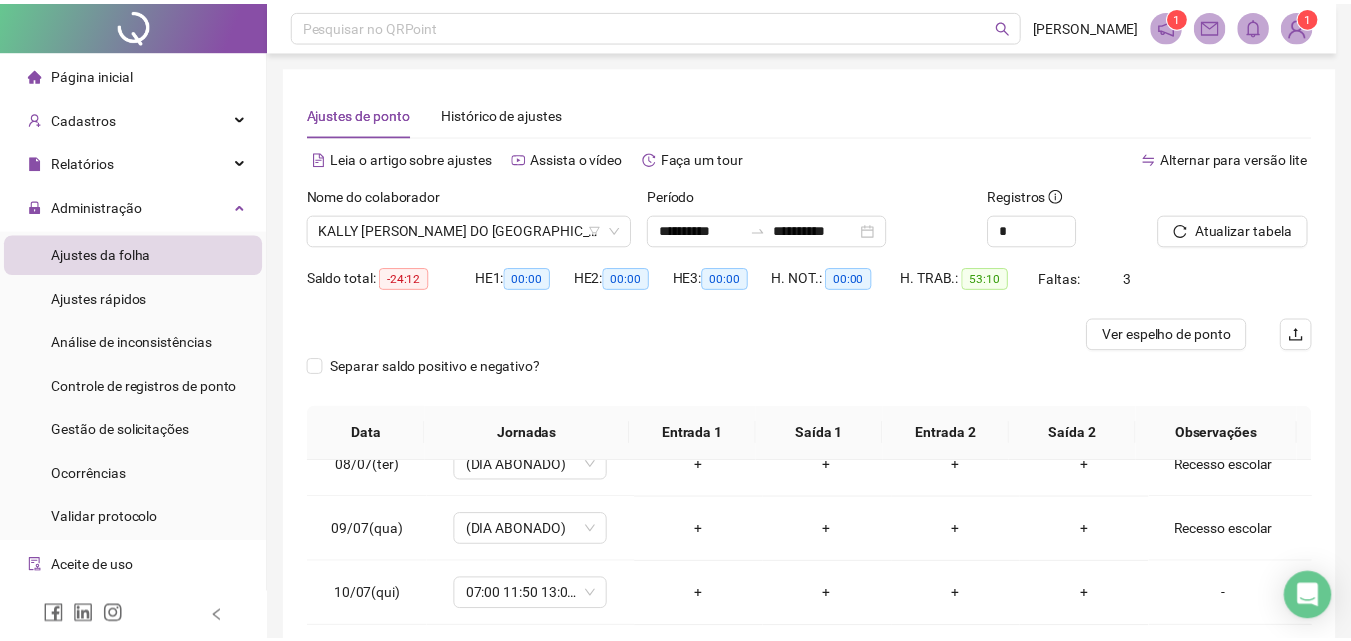 scroll, scrollTop: 300, scrollLeft: 0, axis: vertical 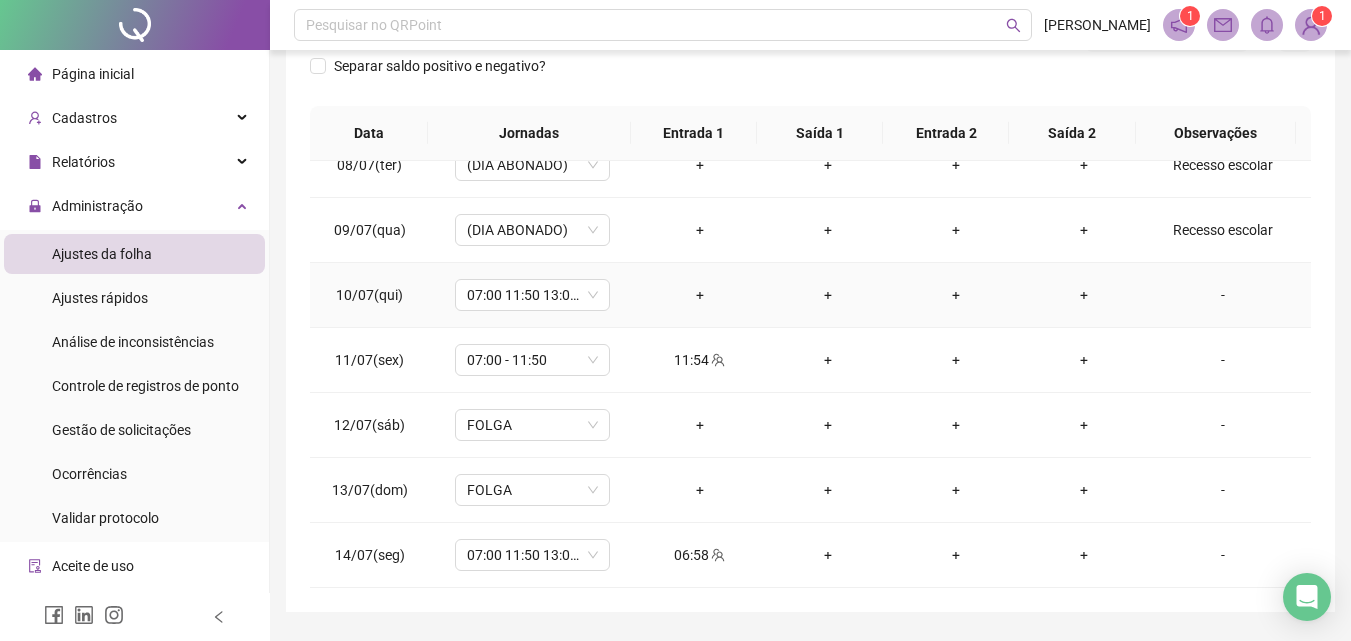 click on "-" at bounding box center [1223, 295] 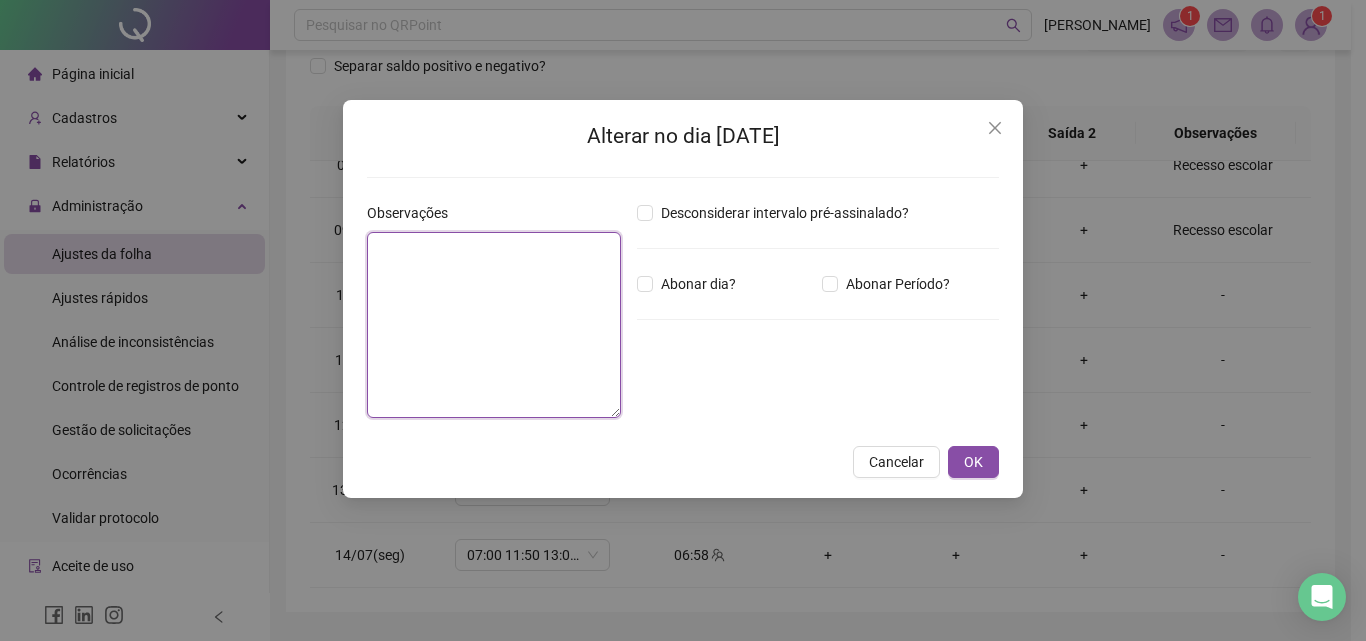 click at bounding box center (494, 325) 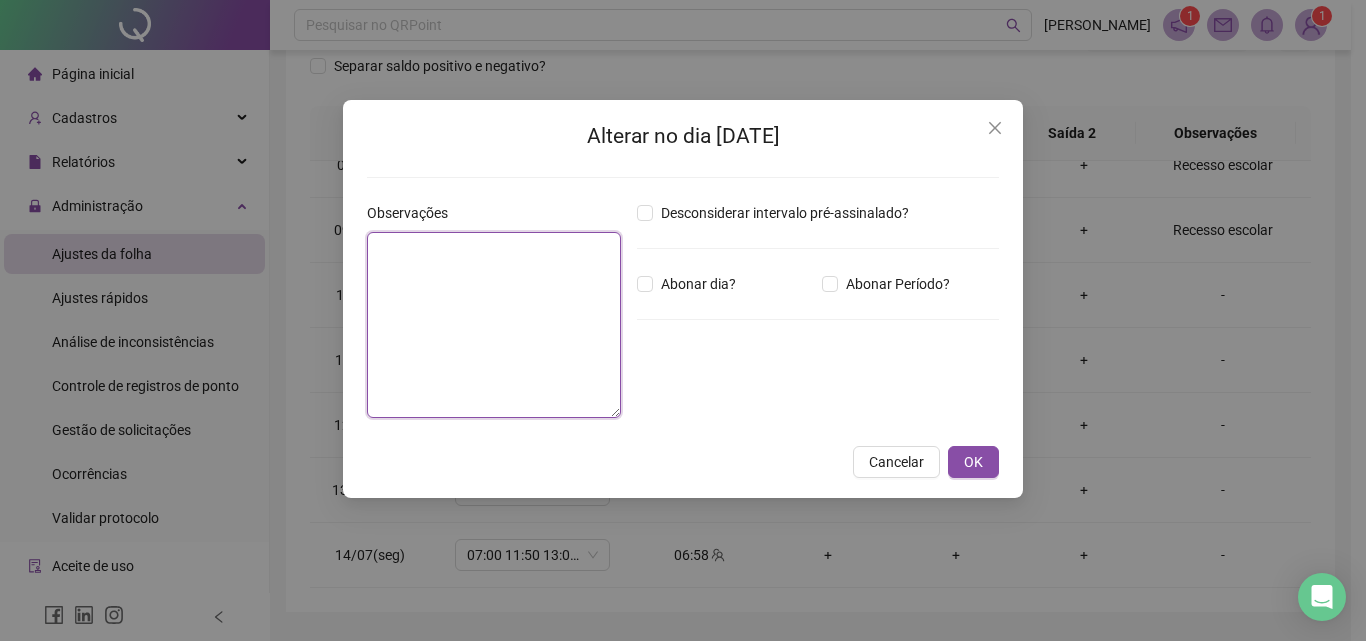 paste on "**********" 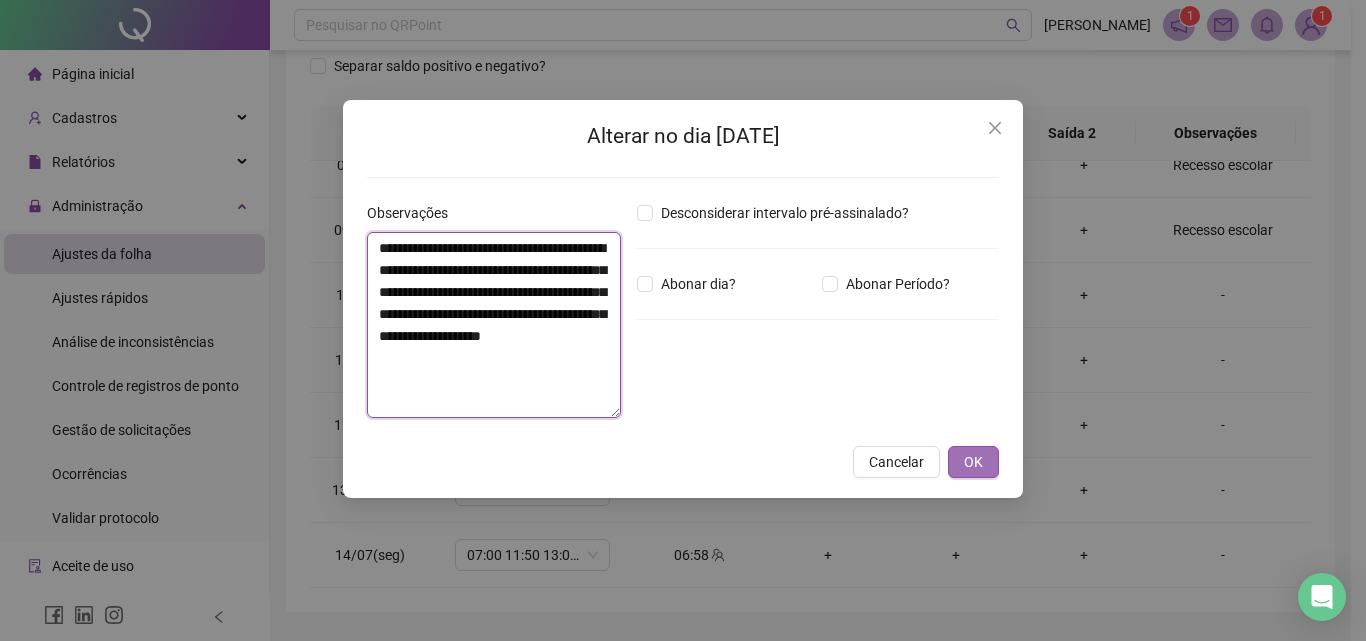 type on "**********" 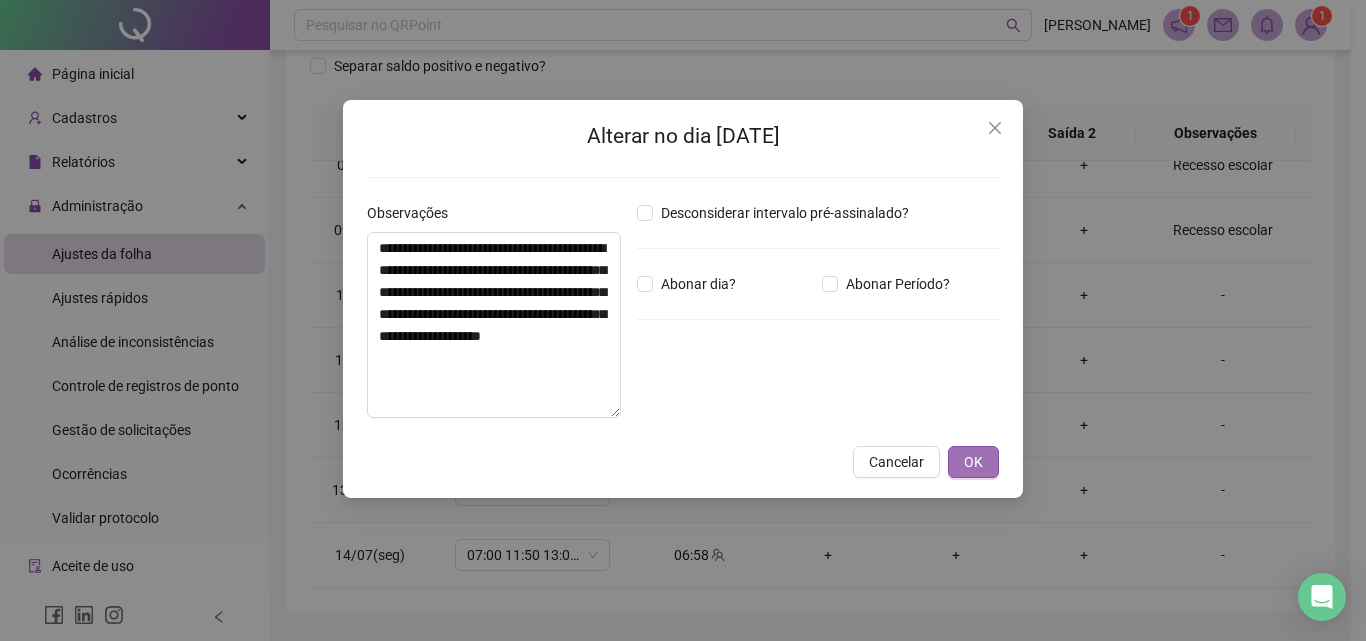 click on "OK" at bounding box center (973, 462) 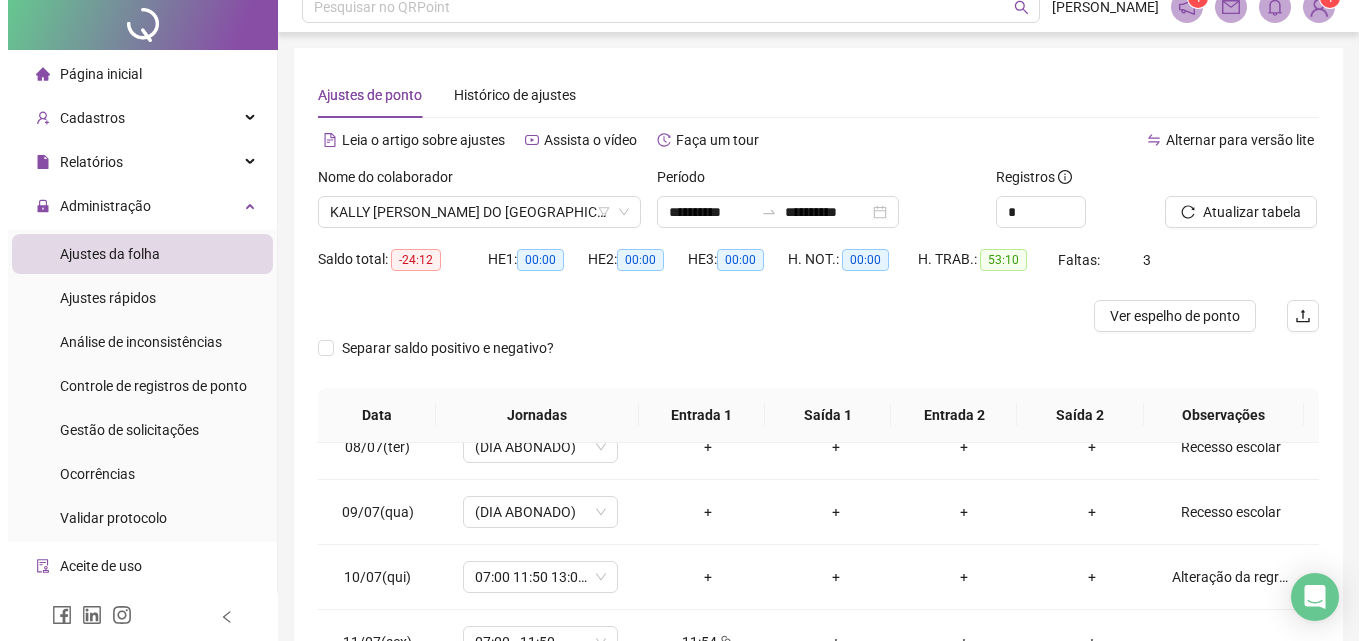 scroll, scrollTop: 0, scrollLeft: 0, axis: both 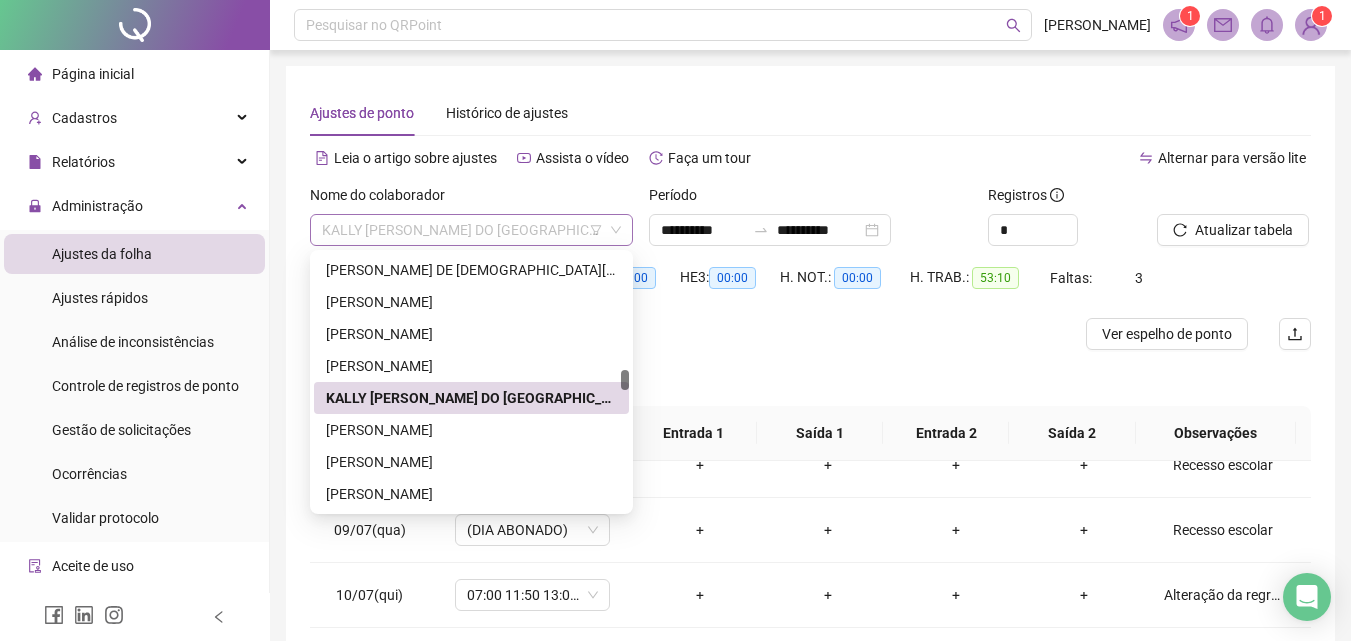click on "KALLY [PERSON_NAME] DO [GEOGRAPHIC_DATA]" at bounding box center [471, 230] 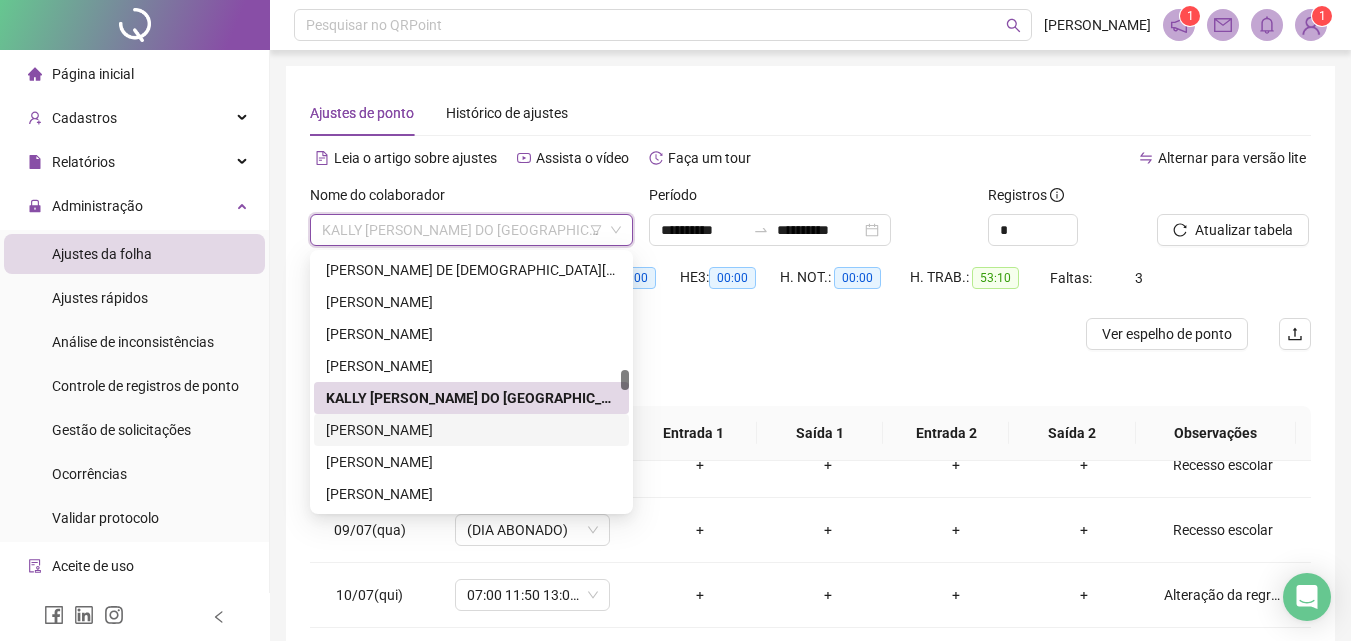click on "[PERSON_NAME]" at bounding box center (471, 430) 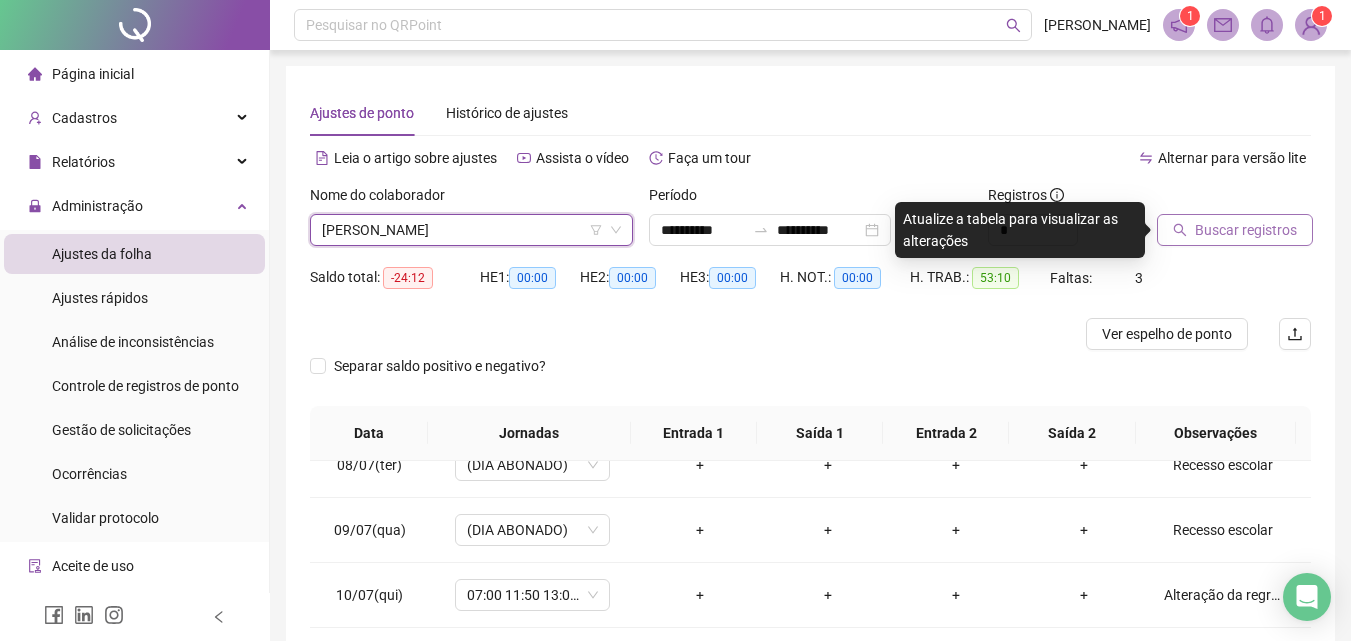 click on "Buscar registros" at bounding box center [1246, 230] 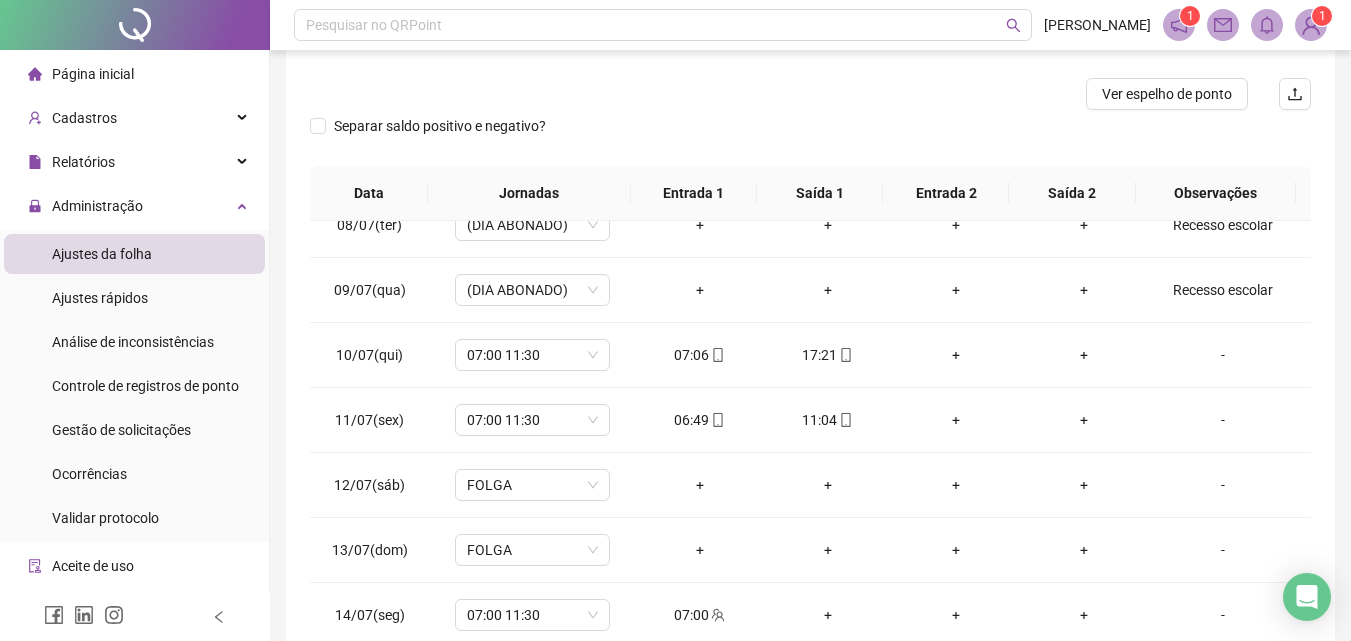 scroll, scrollTop: 300, scrollLeft: 0, axis: vertical 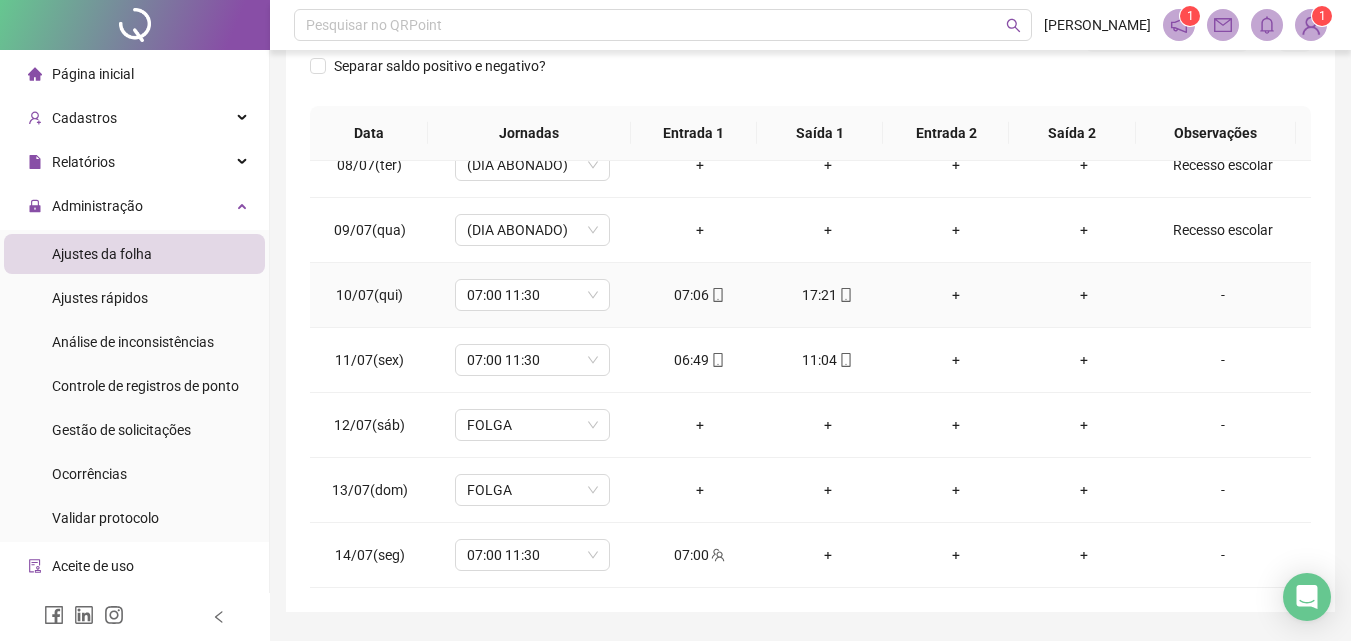 click on "-" at bounding box center [1223, 295] 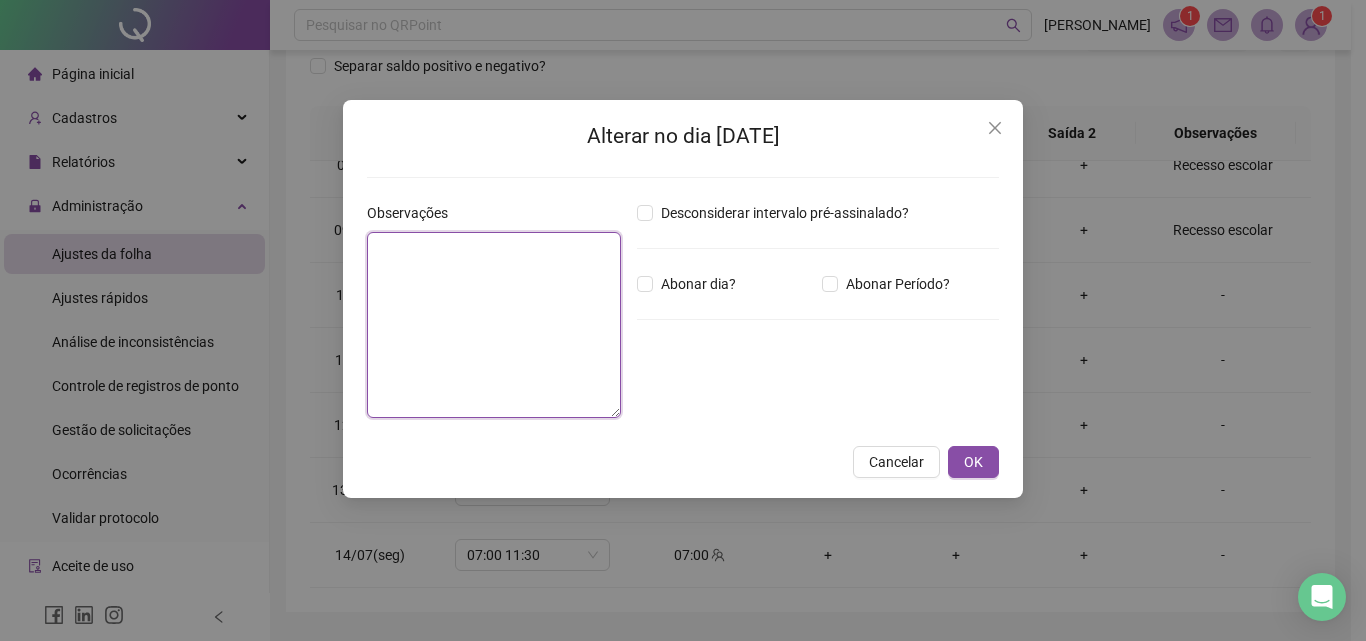 click at bounding box center [494, 325] 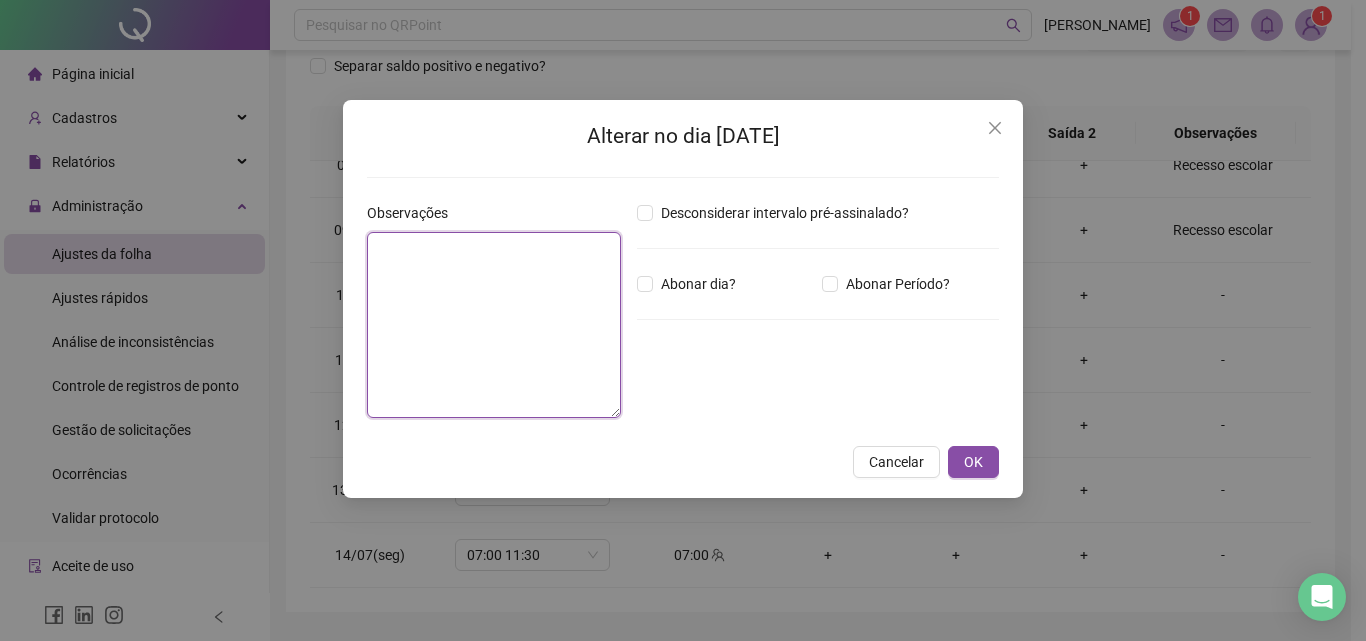 paste on "**********" 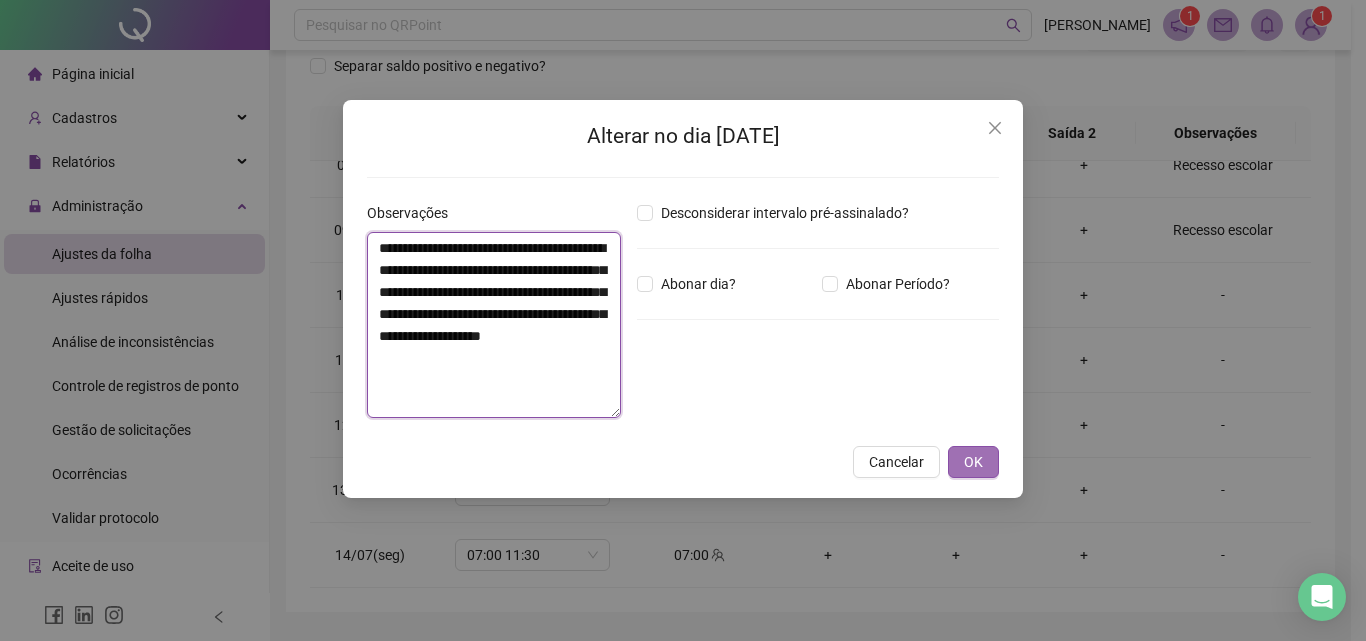 type on "**********" 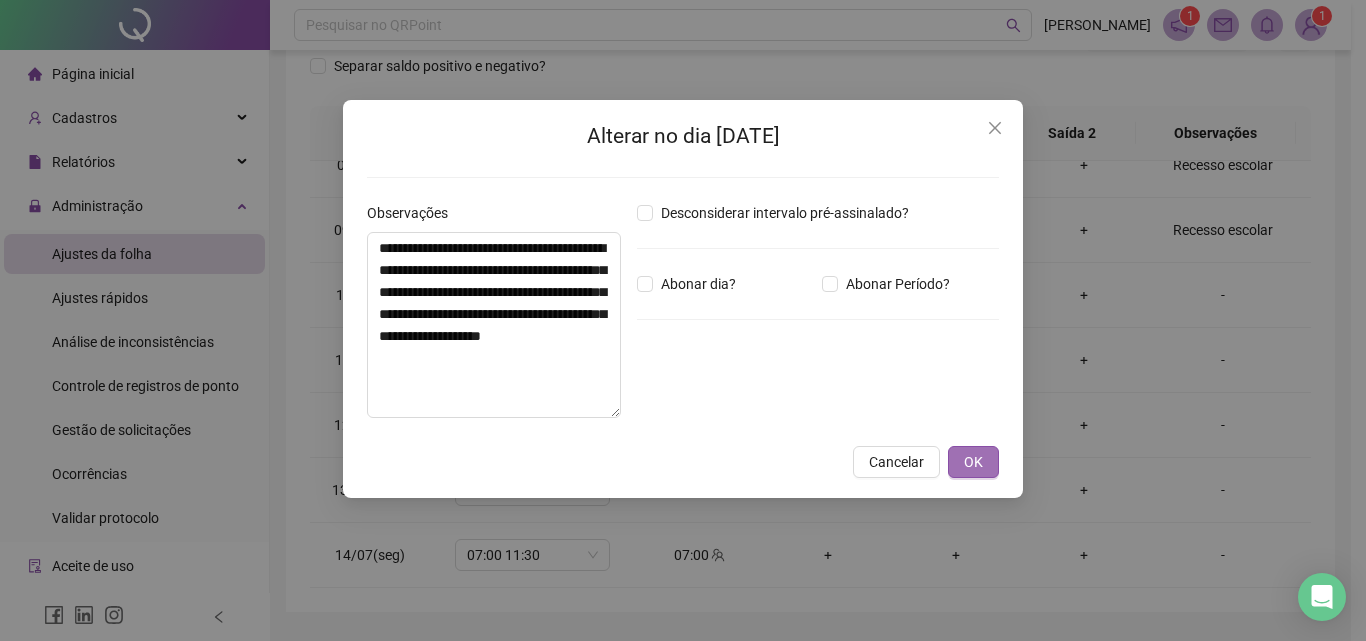 click on "OK" at bounding box center (973, 462) 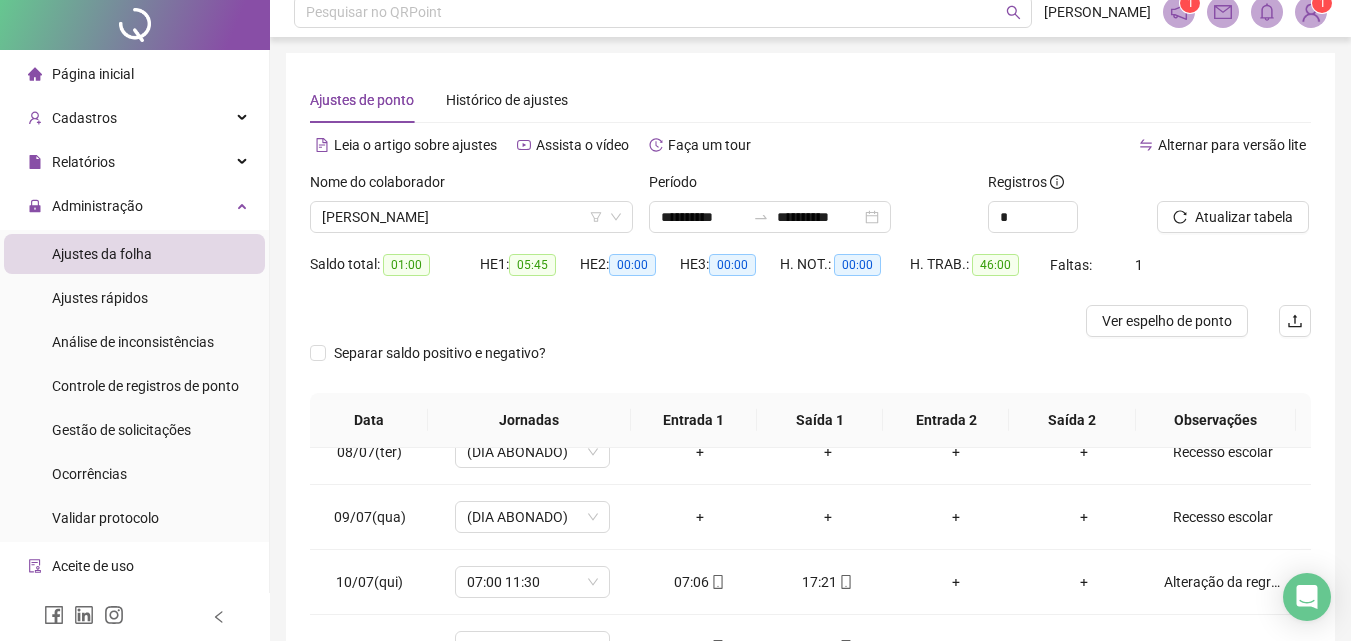 scroll, scrollTop: 0, scrollLeft: 0, axis: both 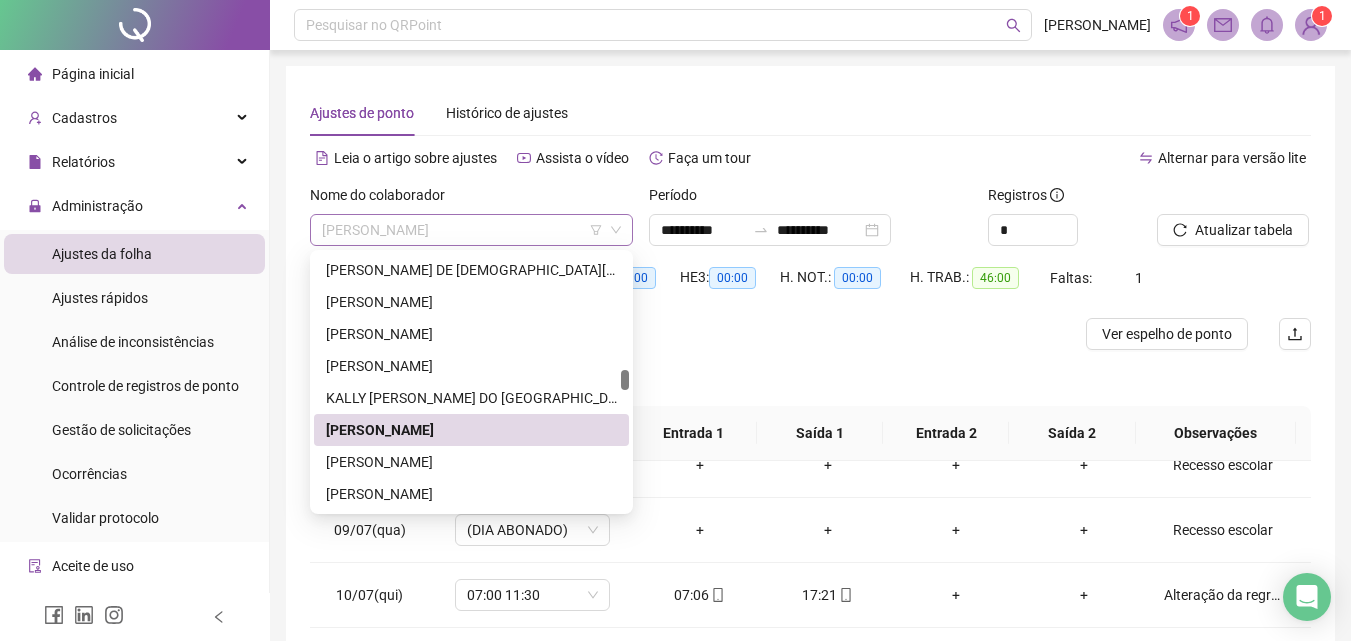click on "[PERSON_NAME]" at bounding box center (471, 230) 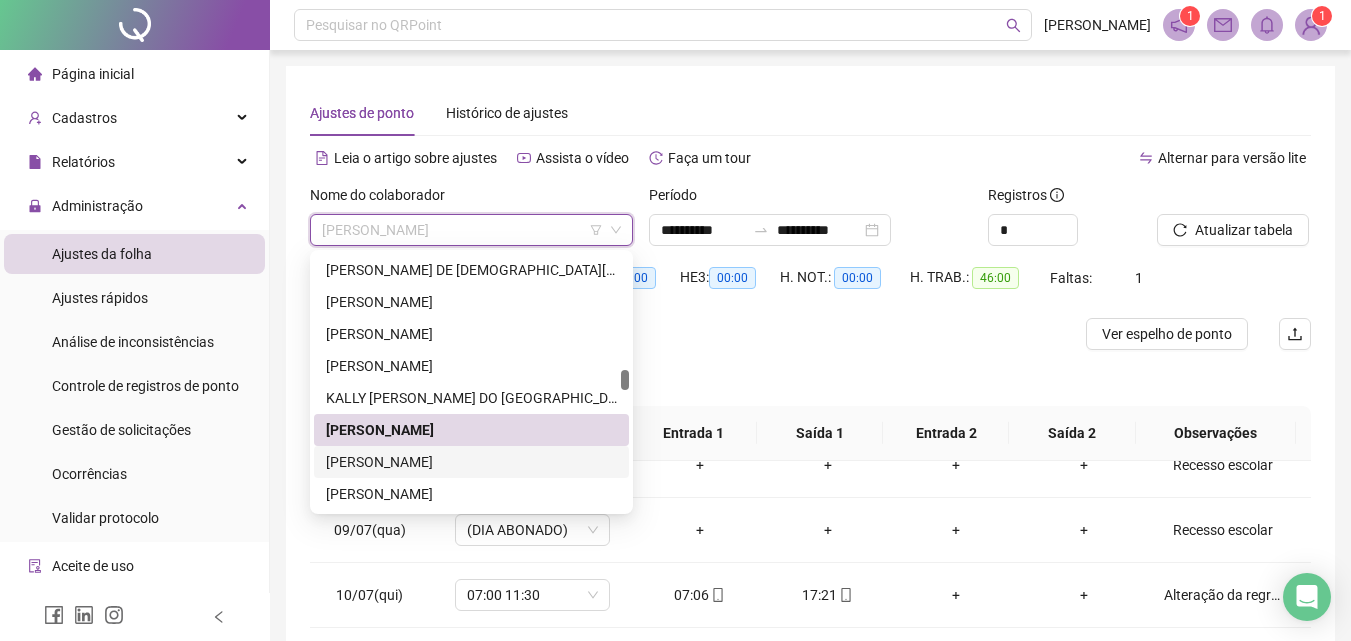 click on "[PERSON_NAME]" at bounding box center (471, 462) 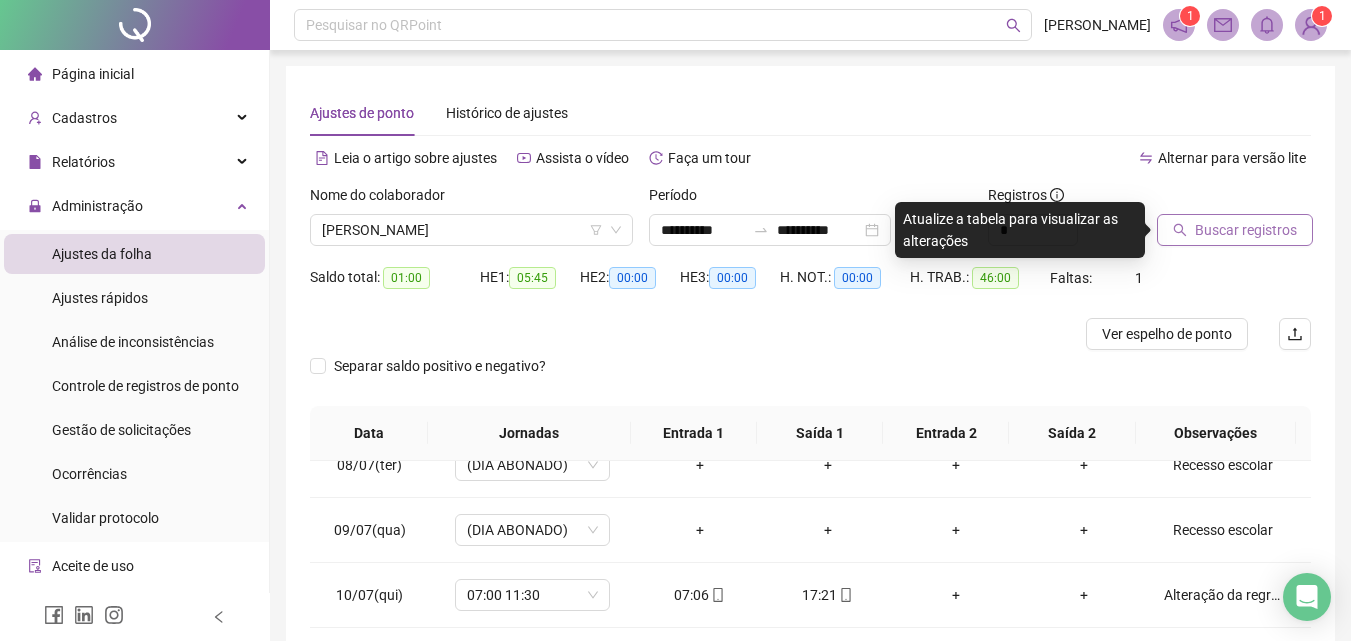 click on "Buscar registros" at bounding box center [1246, 230] 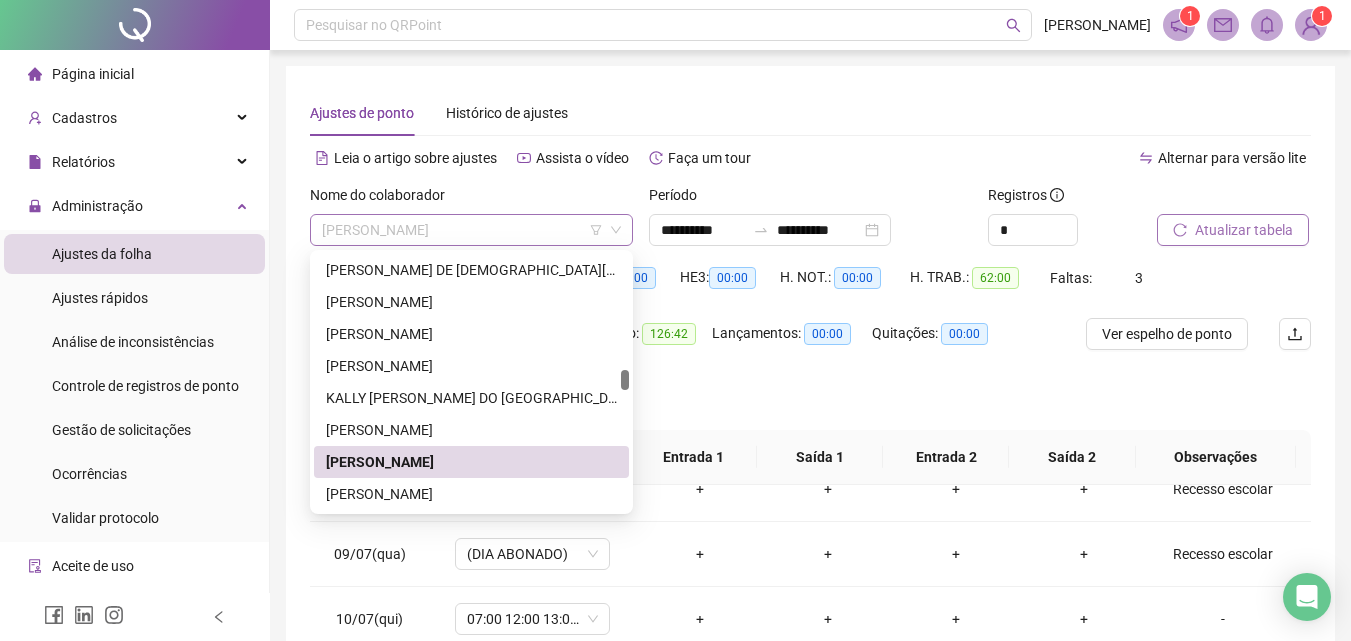 click on "[PERSON_NAME]" at bounding box center [471, 230] 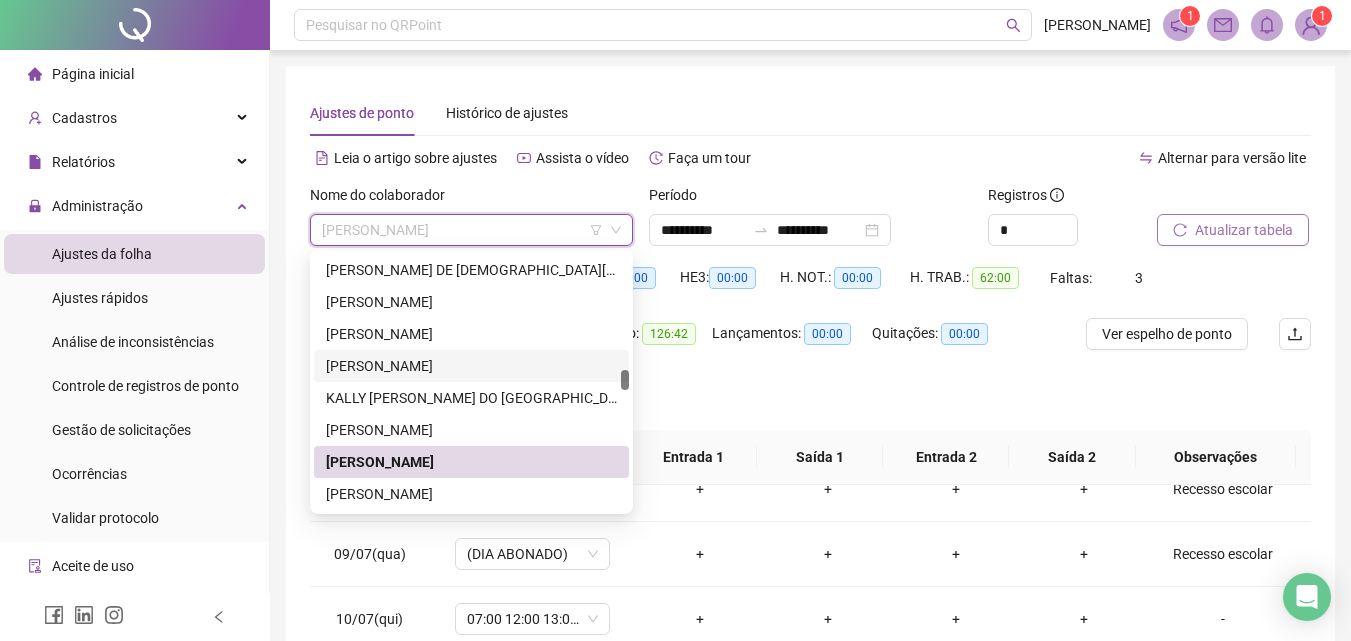 scroll, scrollTop: 2148, scrollLeft: 0, axis: vertical 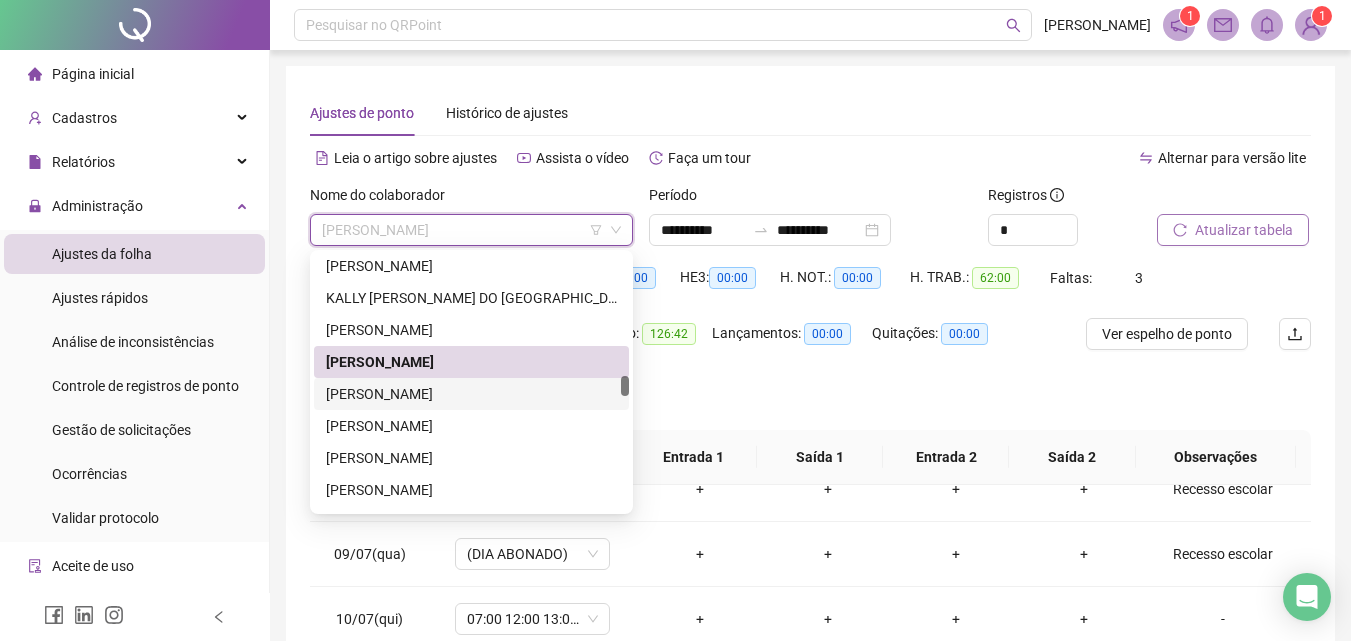 click on "[PERSON_NAME]" at bounding box center (471, 394) 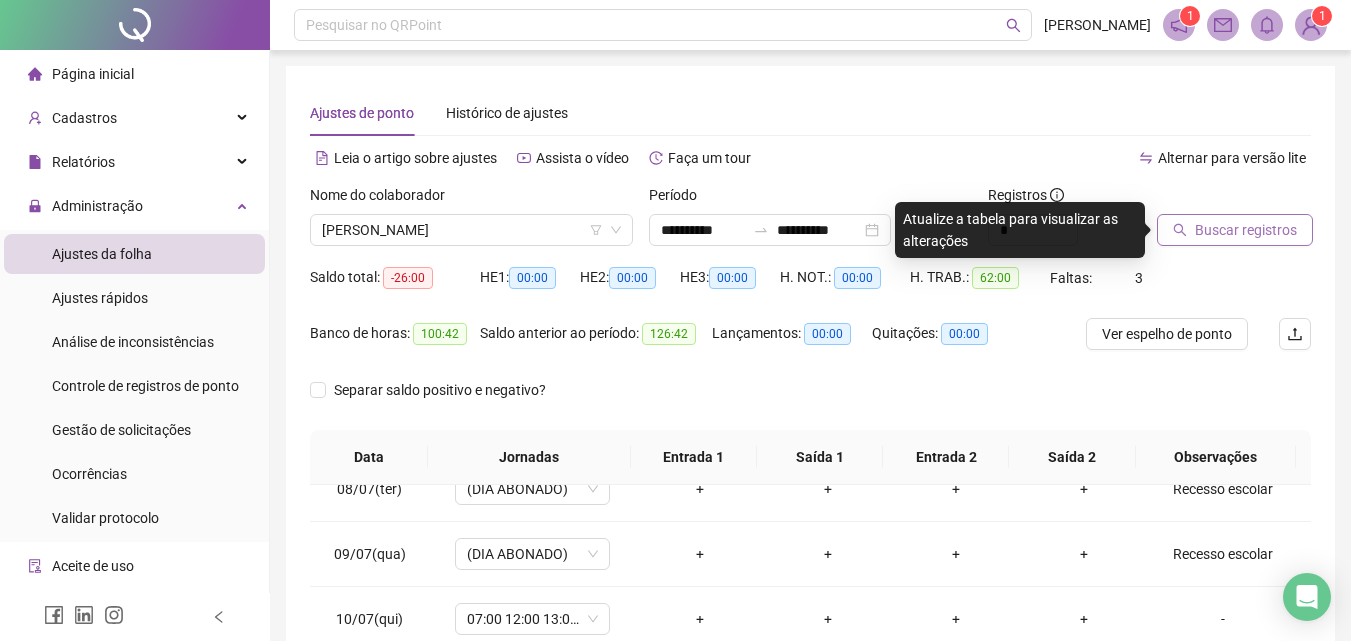 click on "Buscar registros" at bounding box center (1246, 230) 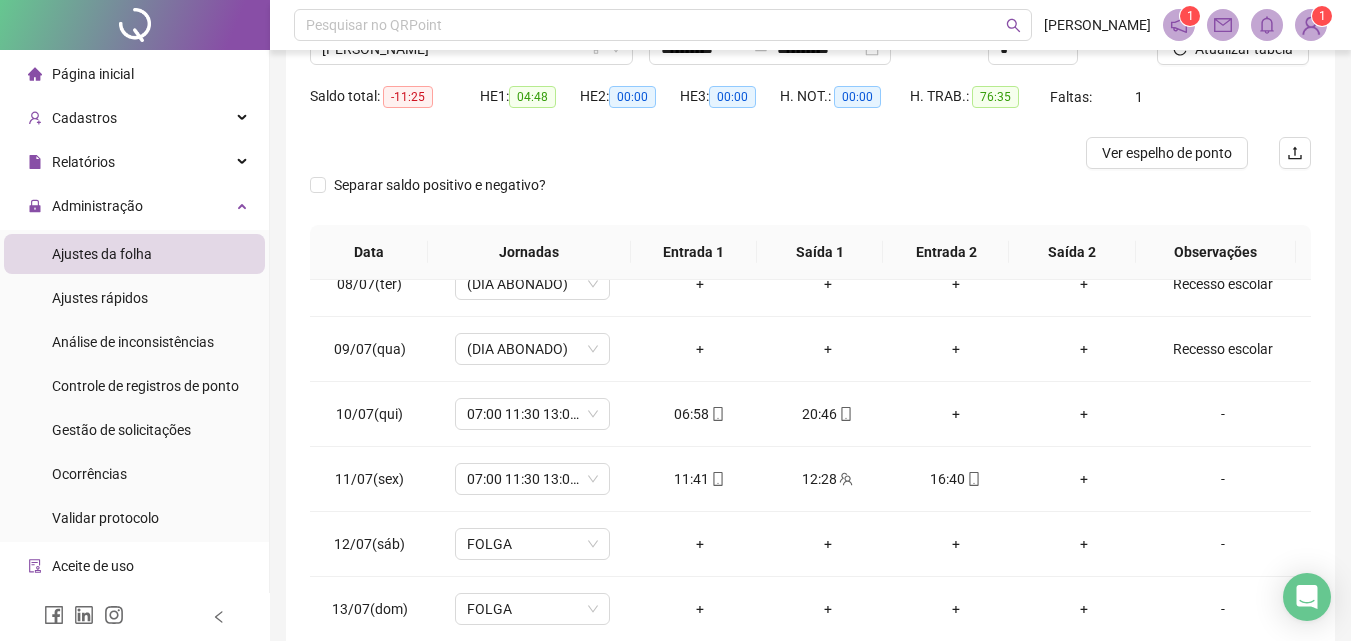 scroll, scrollTop: 300, scrollLeft: 0, axis: vertical 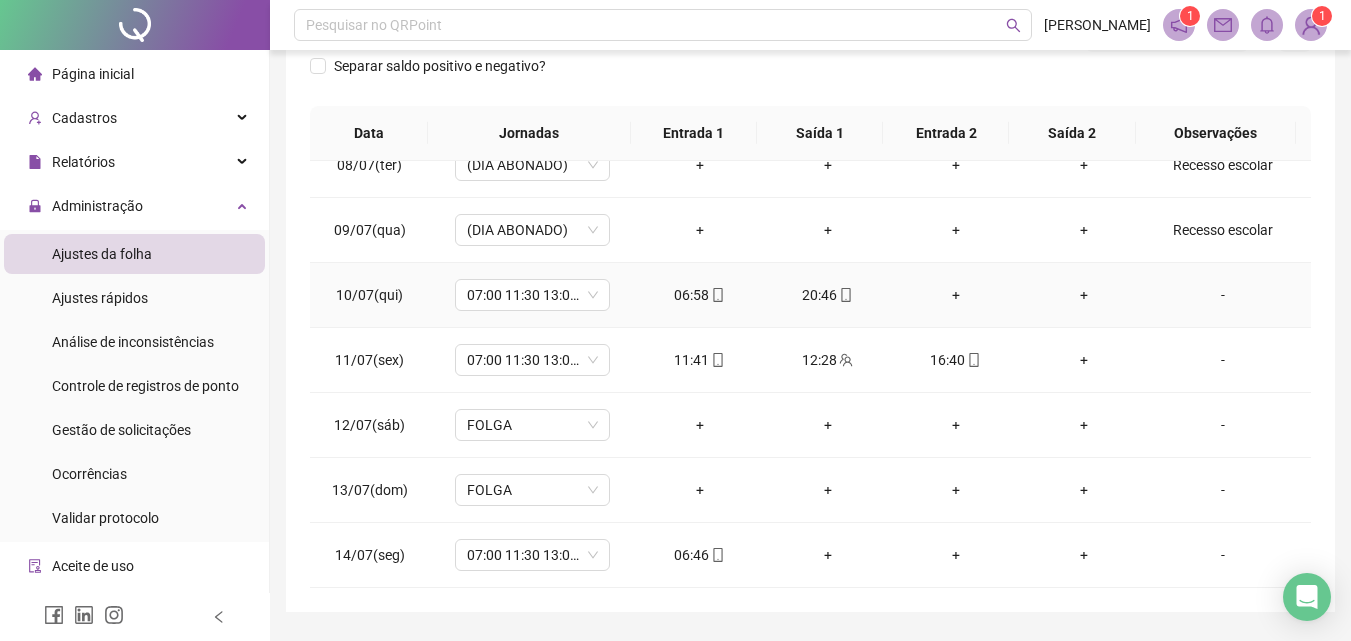 click on "-" at bounding box center [1229, 295] 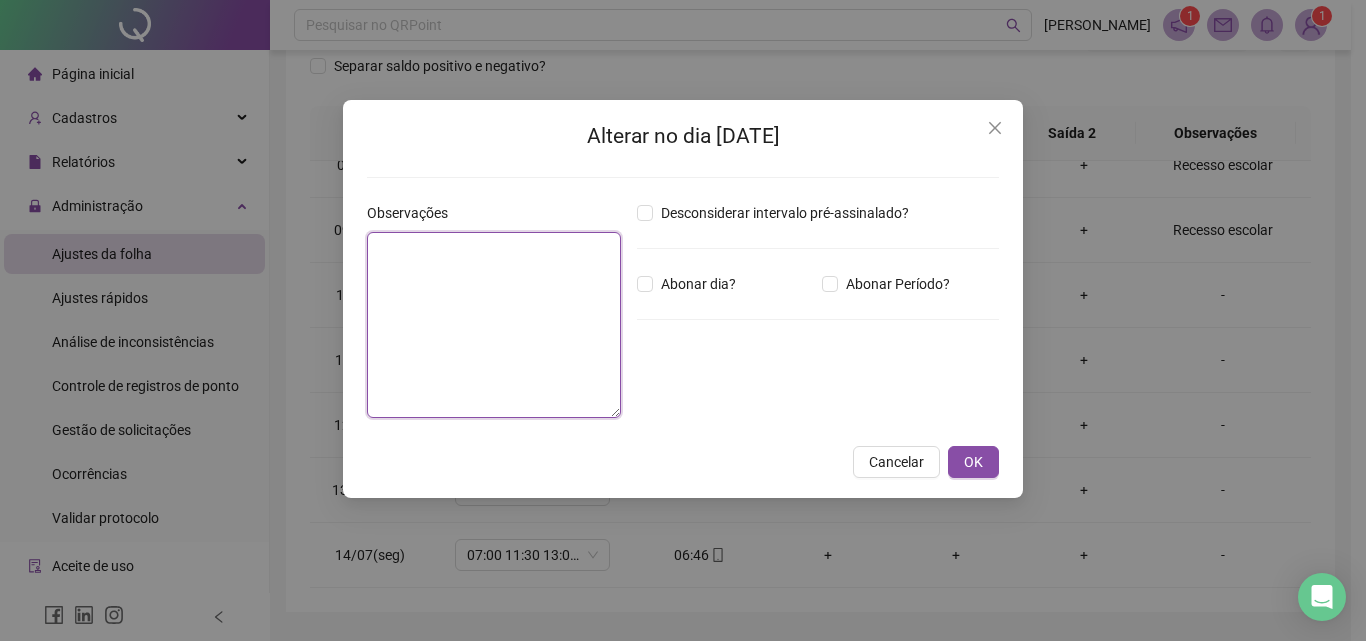 click at bounding box center (494, 325) 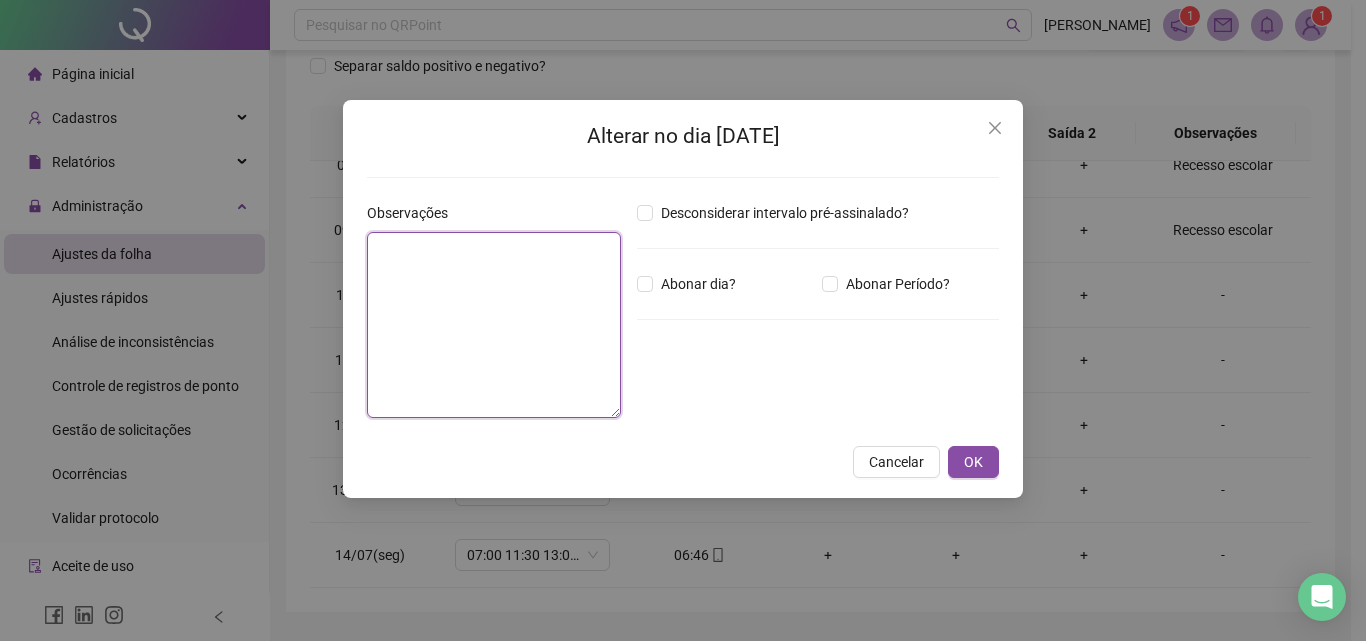 paste on "**********" 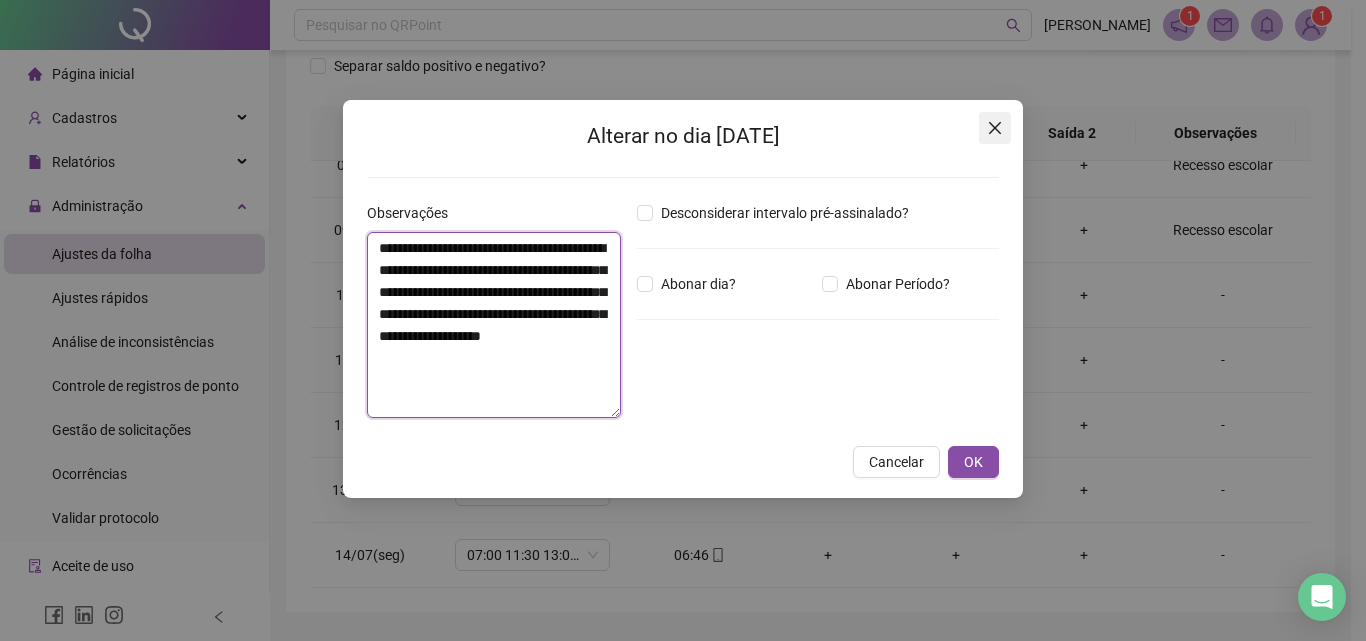 type on "**********" 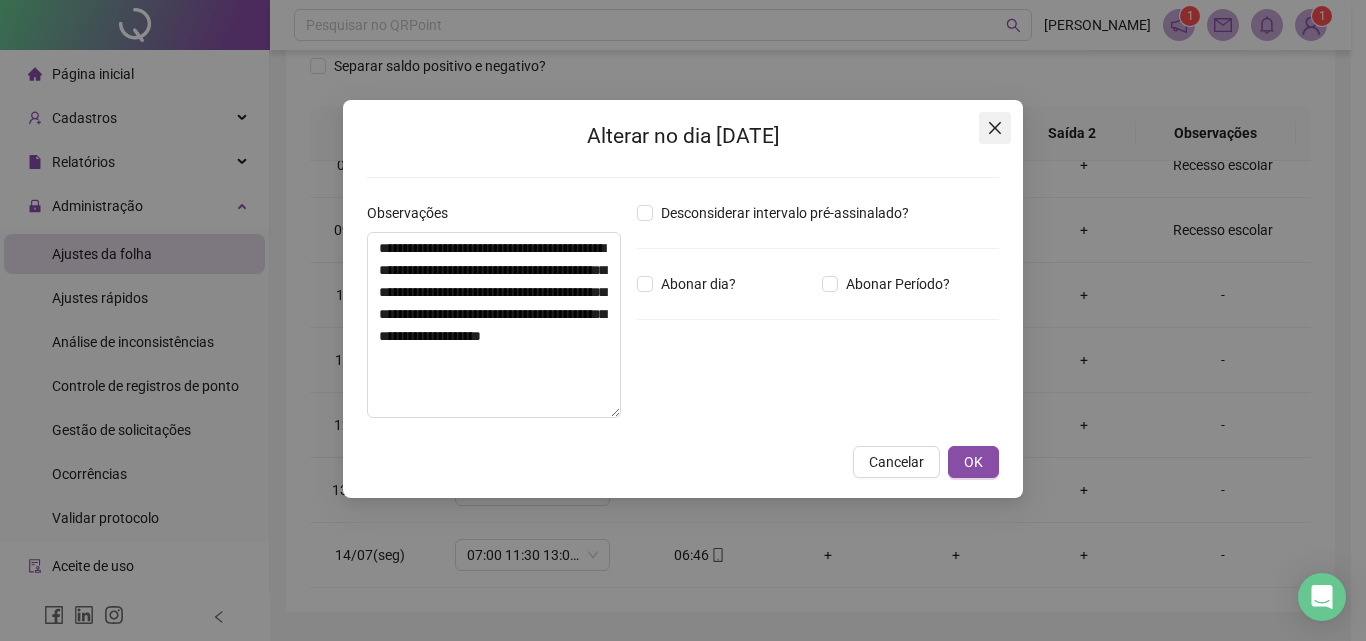 click 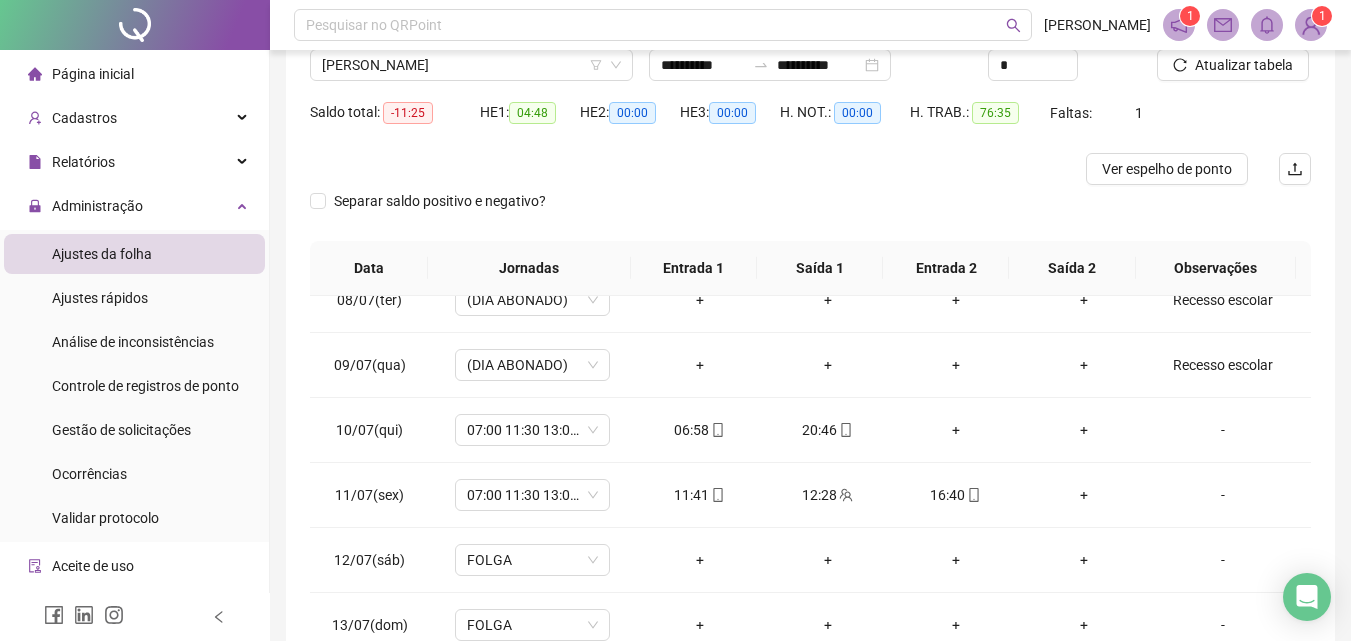 scroll, scrollTop: 200, scrollLeft: 0, axis: vertical 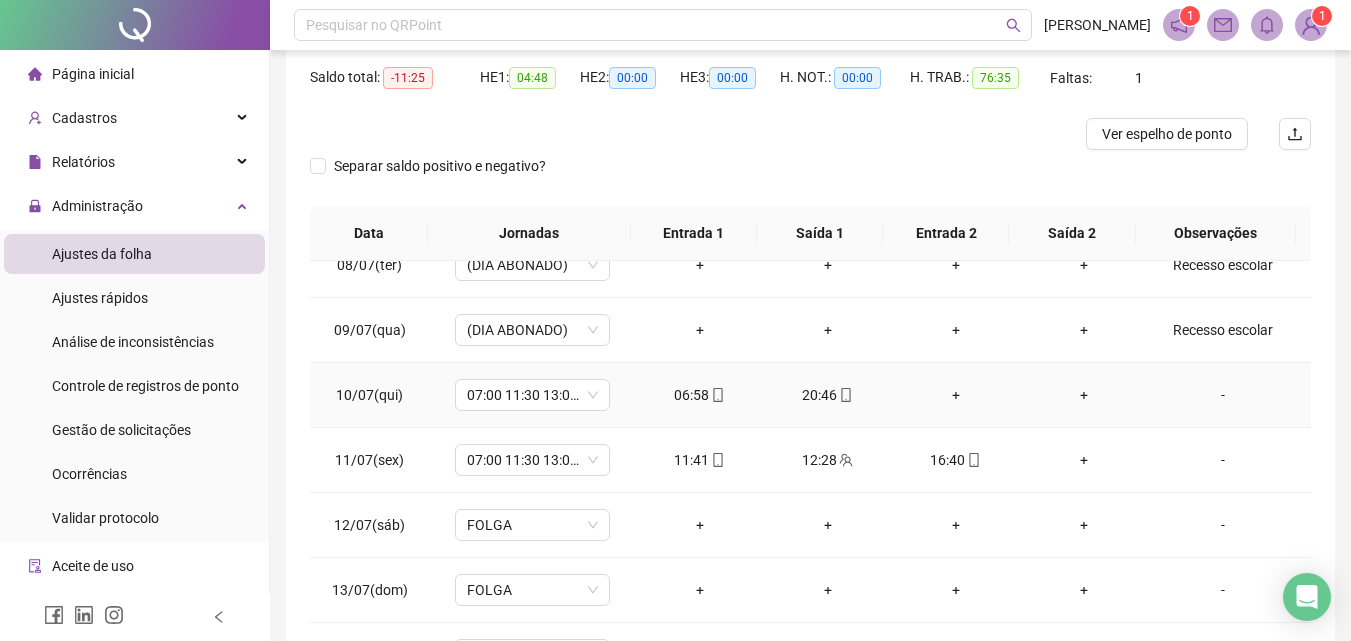 click on "-" at bounding box center [1223, 395] 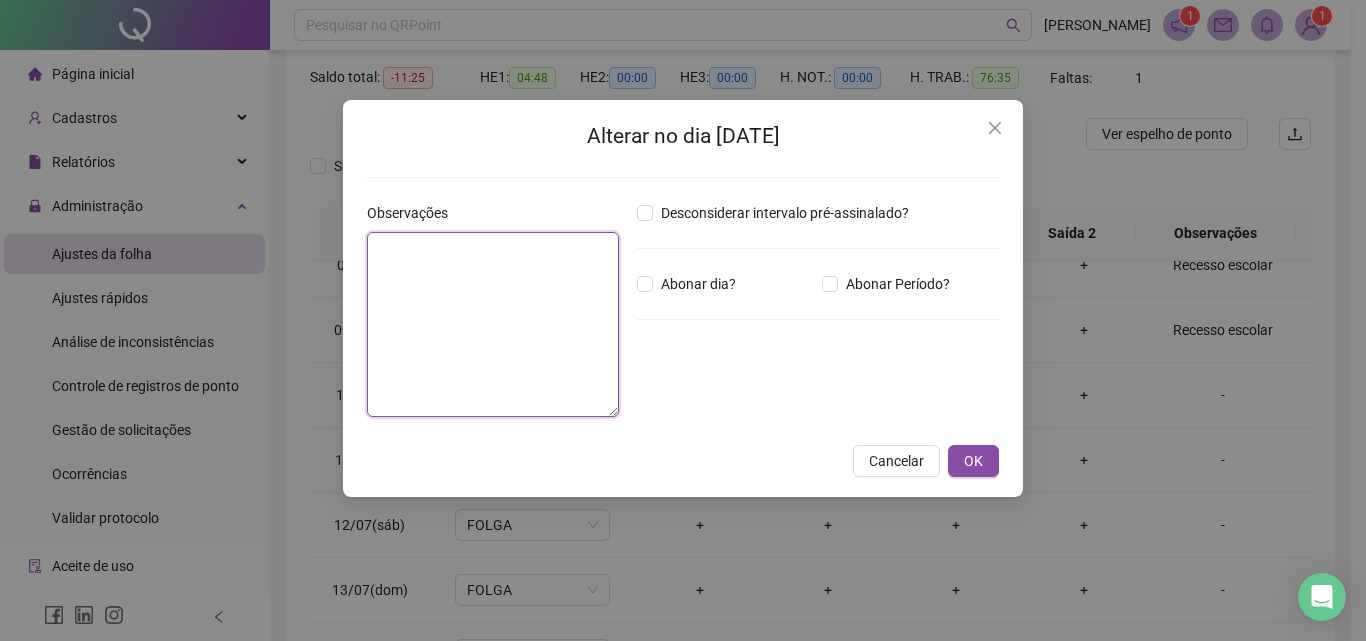 click at bounding box center [493, 324] 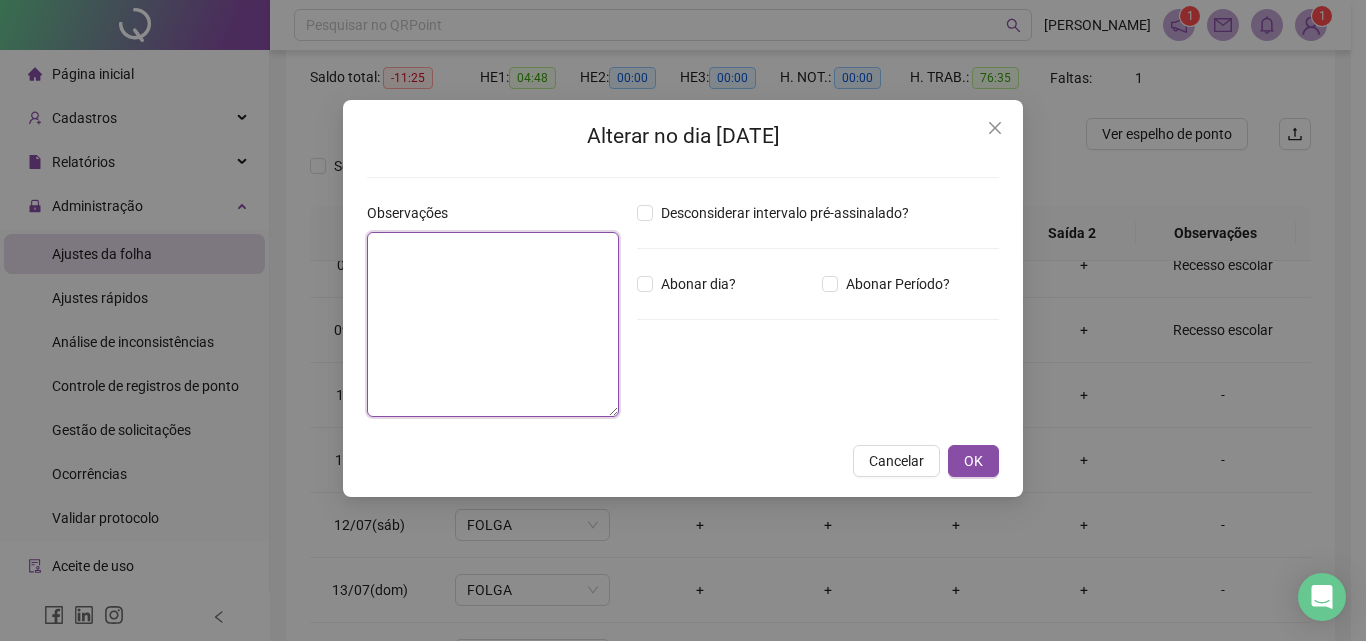 paste on "**********" 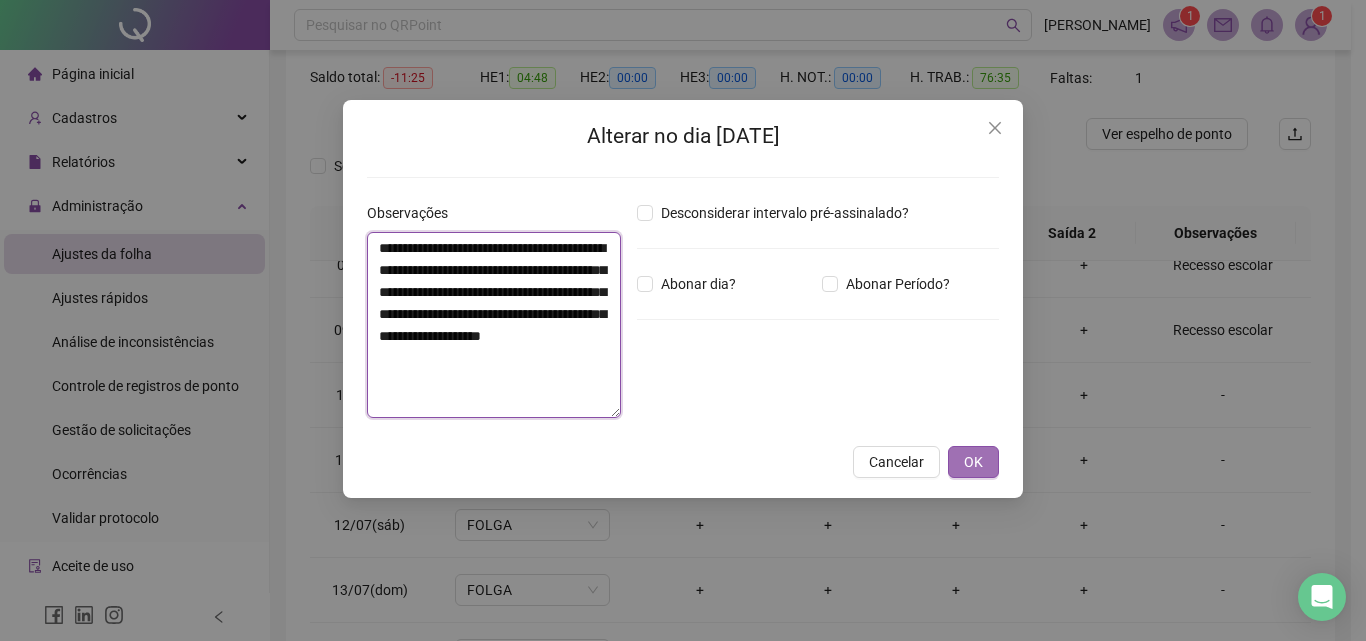 type on "**********" 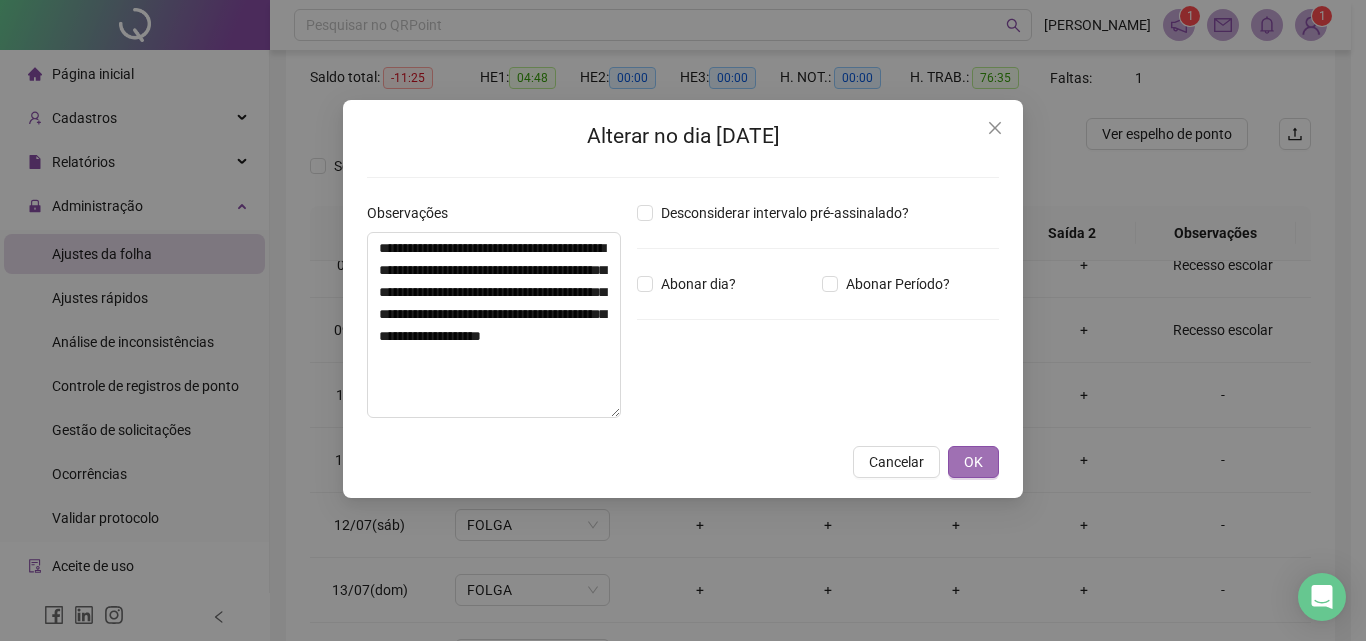 click on "OK" at bounding box center (973, 462) 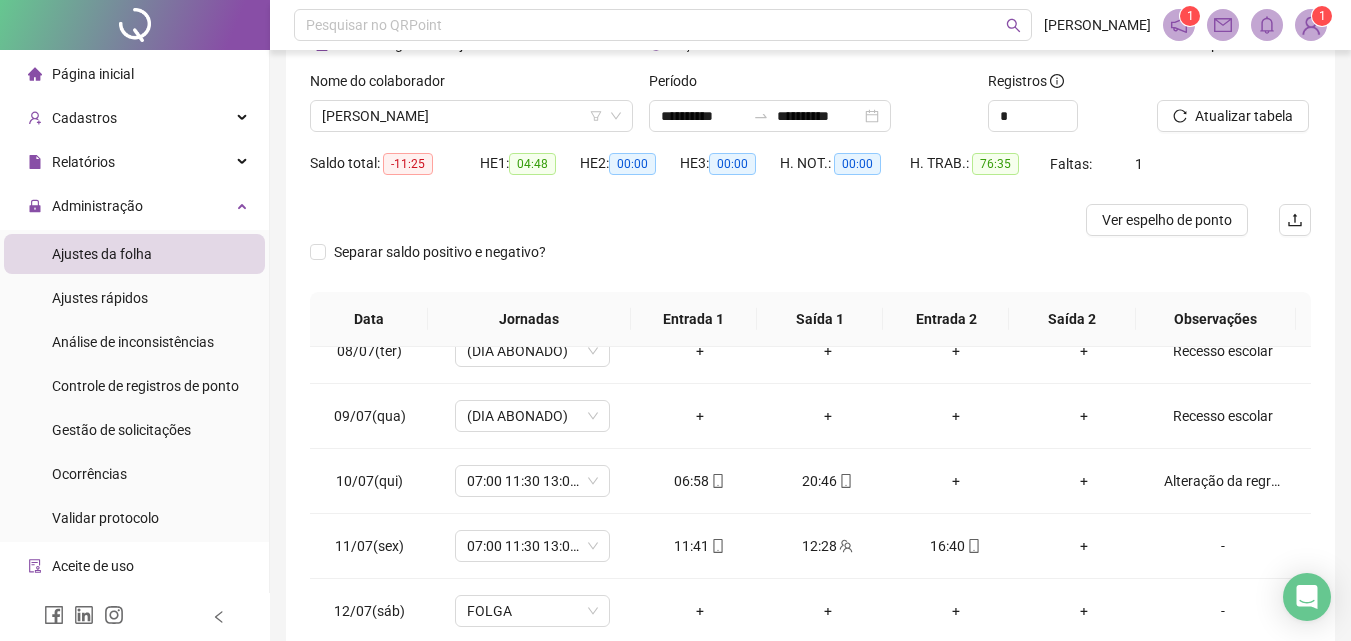 scroll, scrollTop: 0, scrollLeft: 0, axis: both 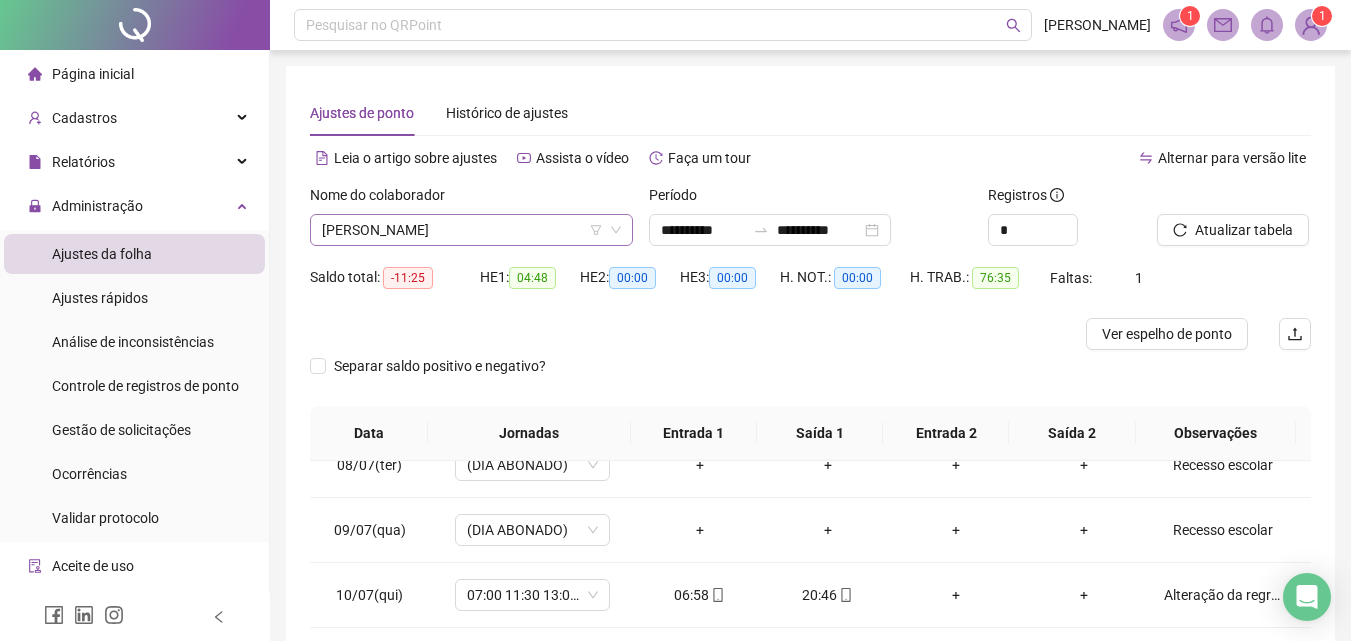 click on "[PERSON_NAME]" at bounding box center [471, 230] 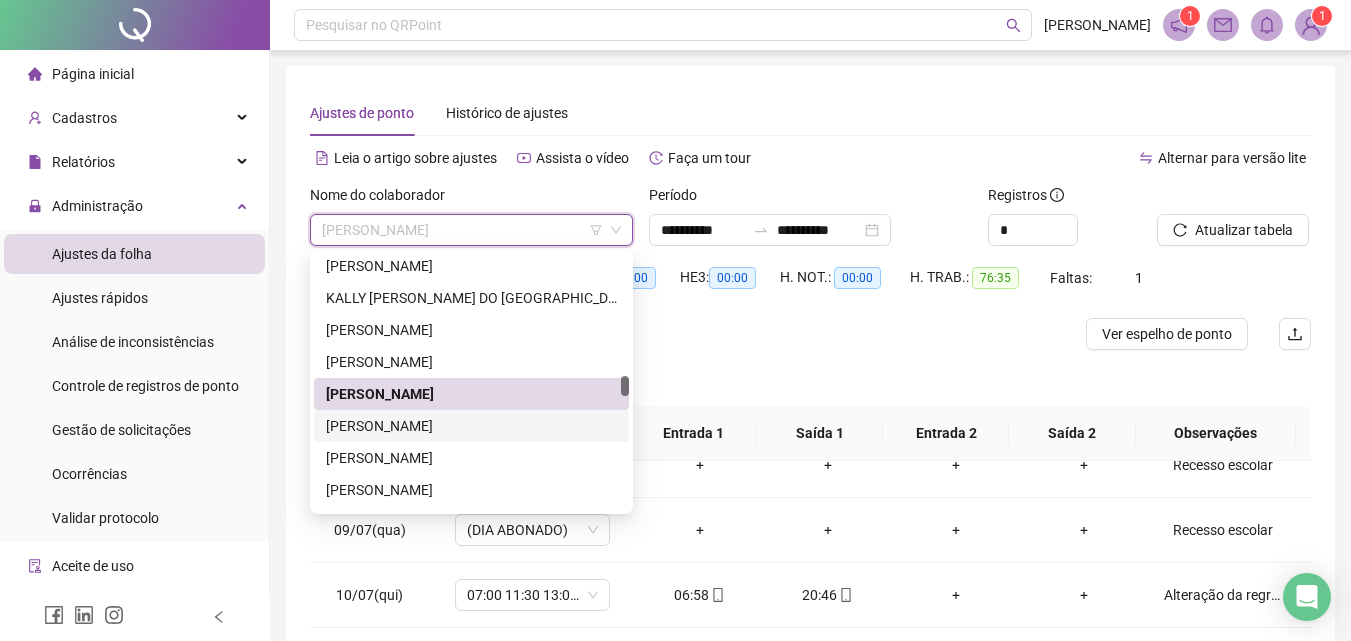 click on "[PERSON_NAME]" at bounding box center (471, 426) 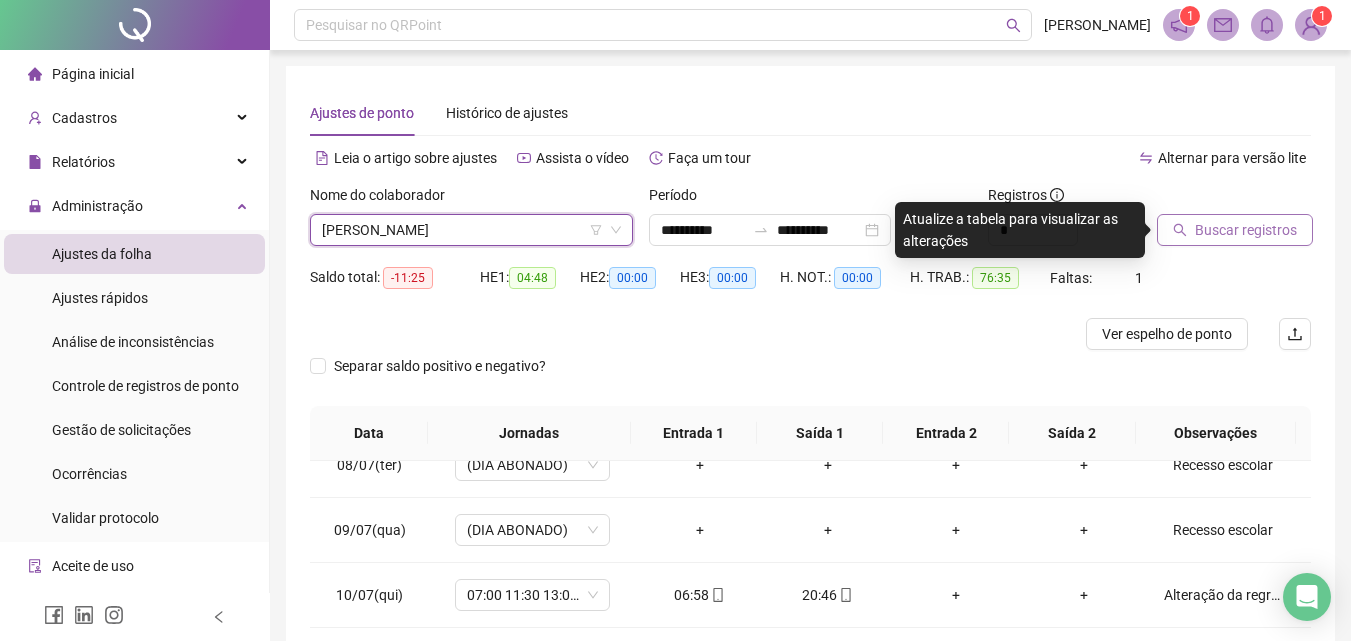 click on "Buscar registros" at bounding box center [1235, 230] 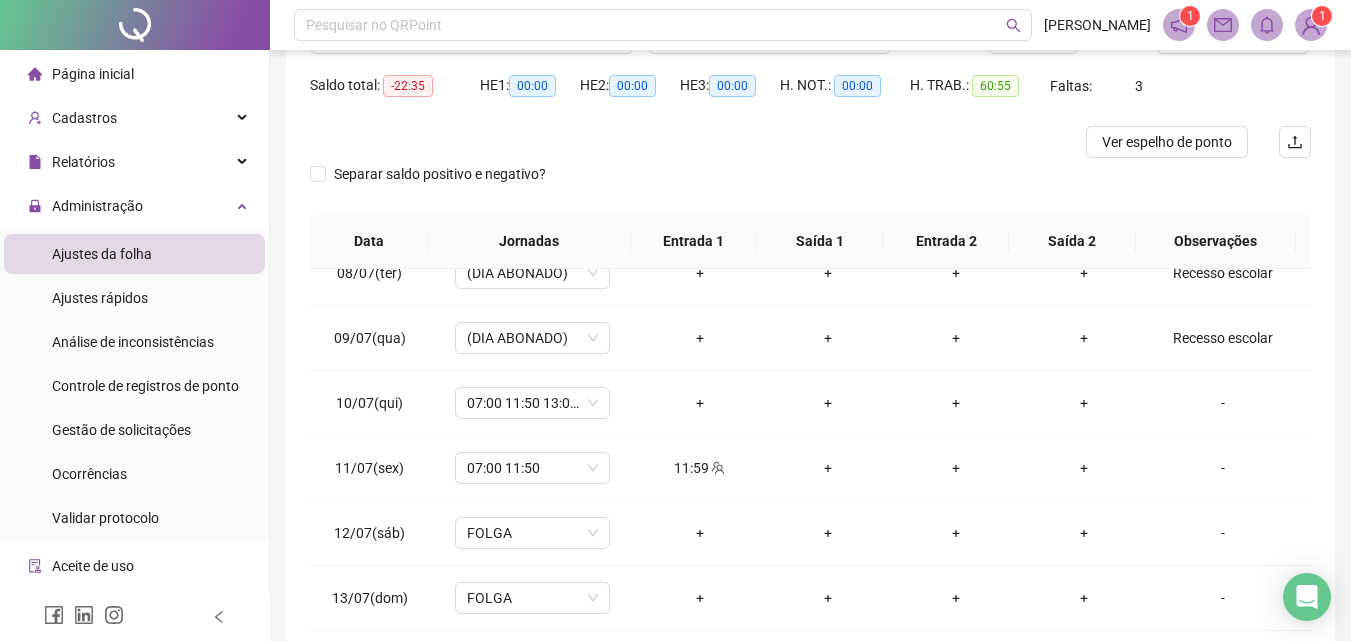 scroll, scrollTop: 200, scrollLeft: 0, axis: vertical 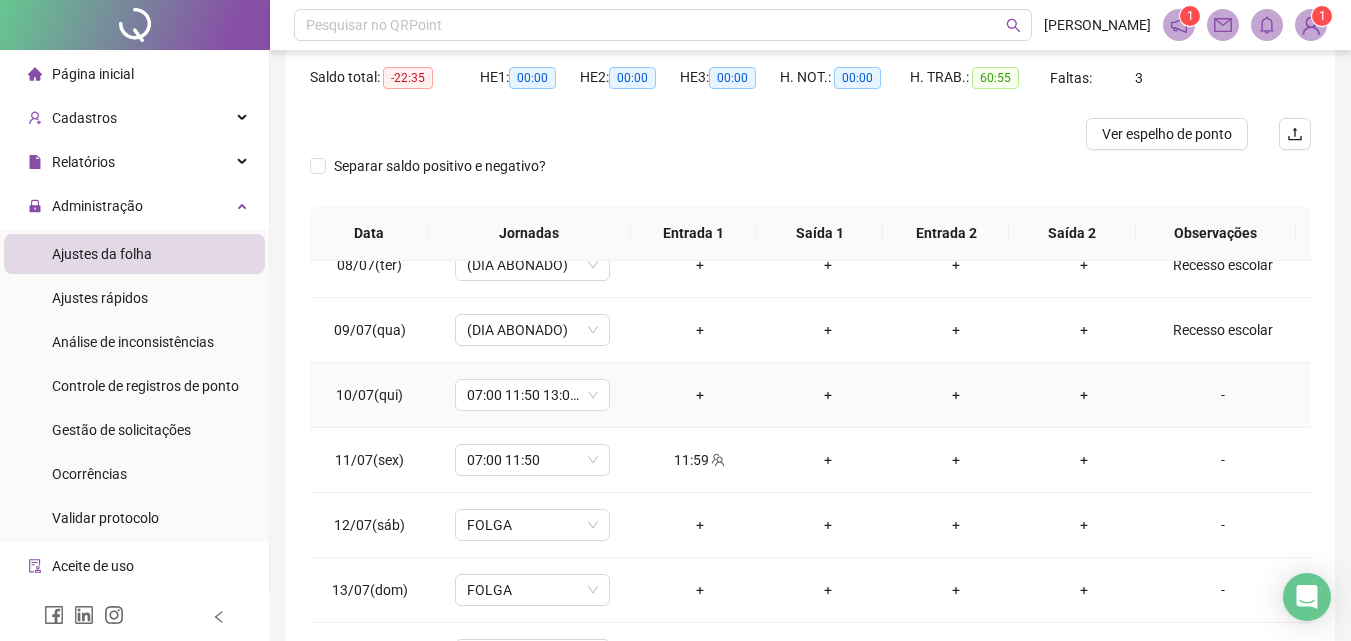 click on "-" at bounding box center [1223, 395] 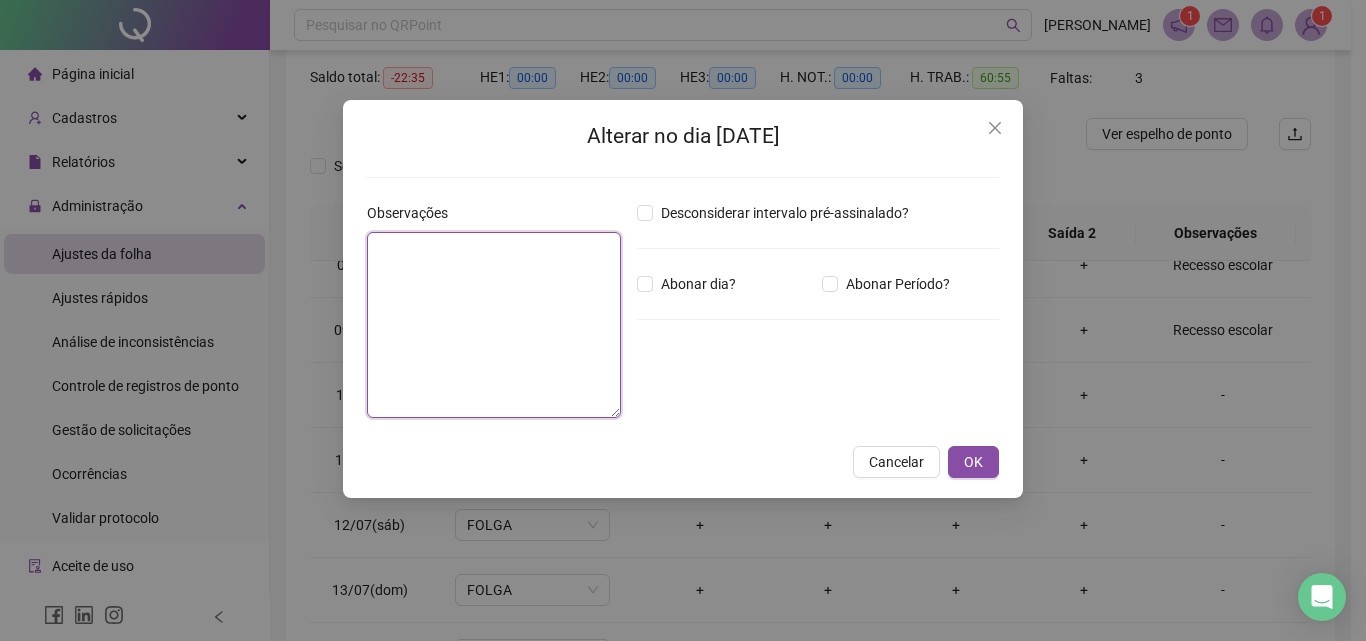 click at bounding box center [494, 325] 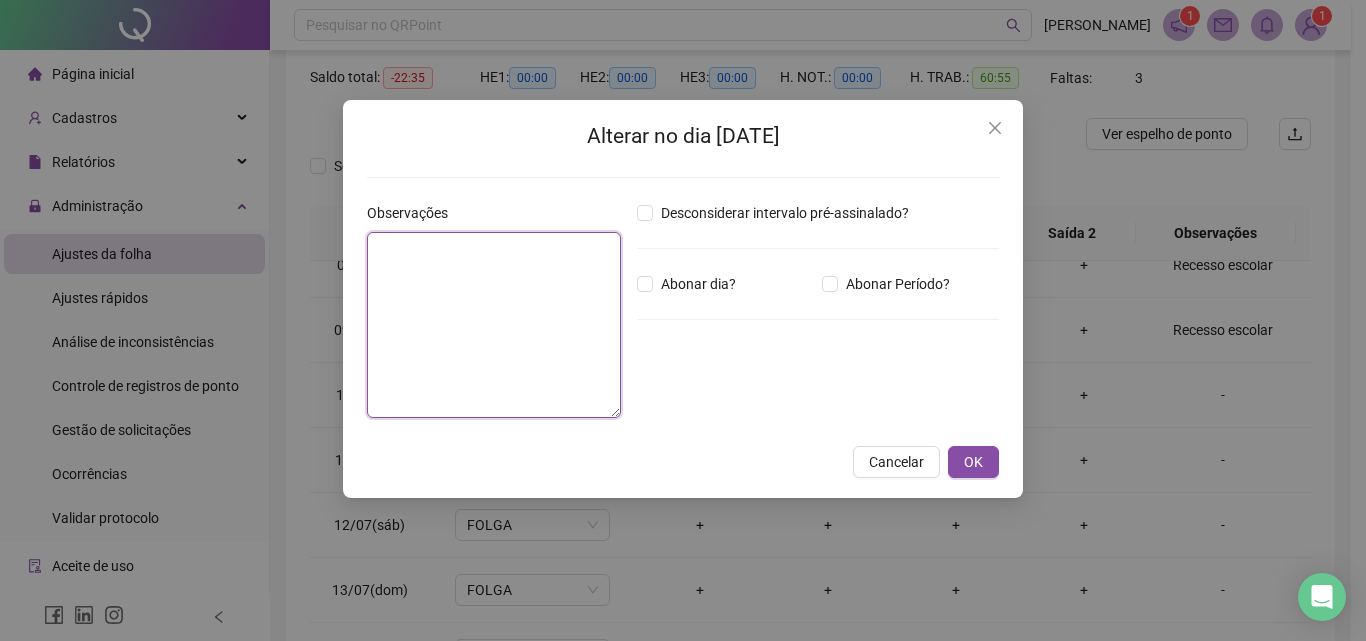 paste on "**********" 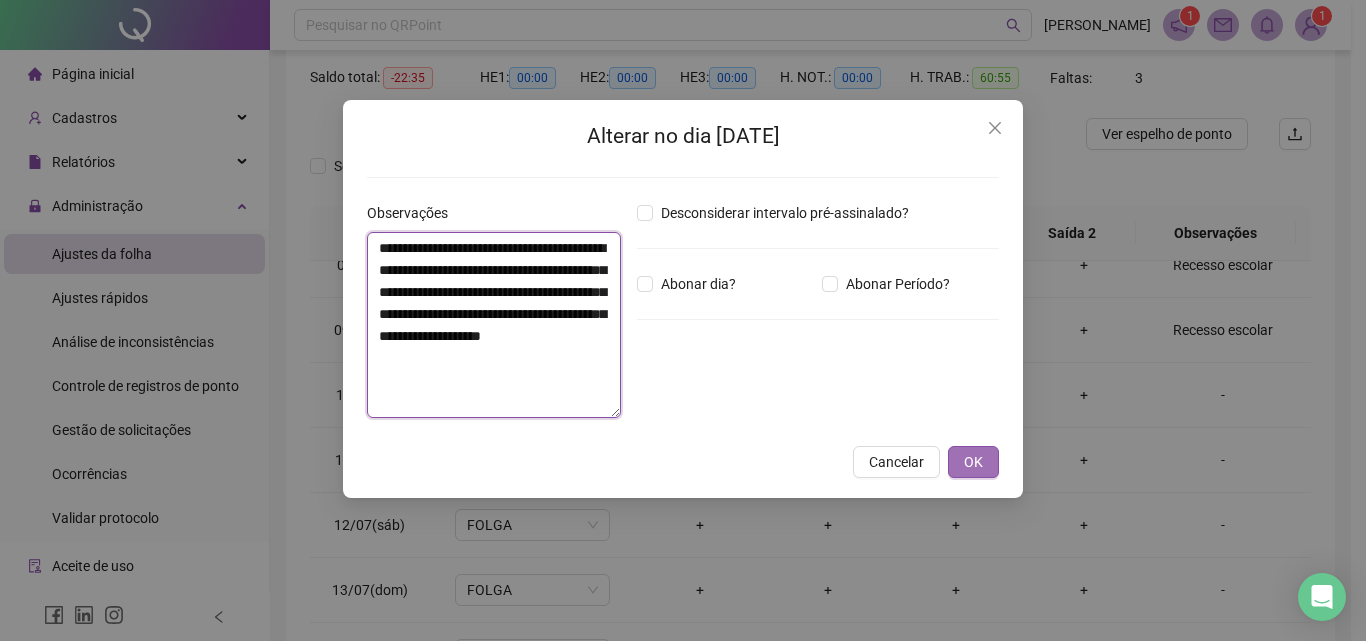 type on "**********" 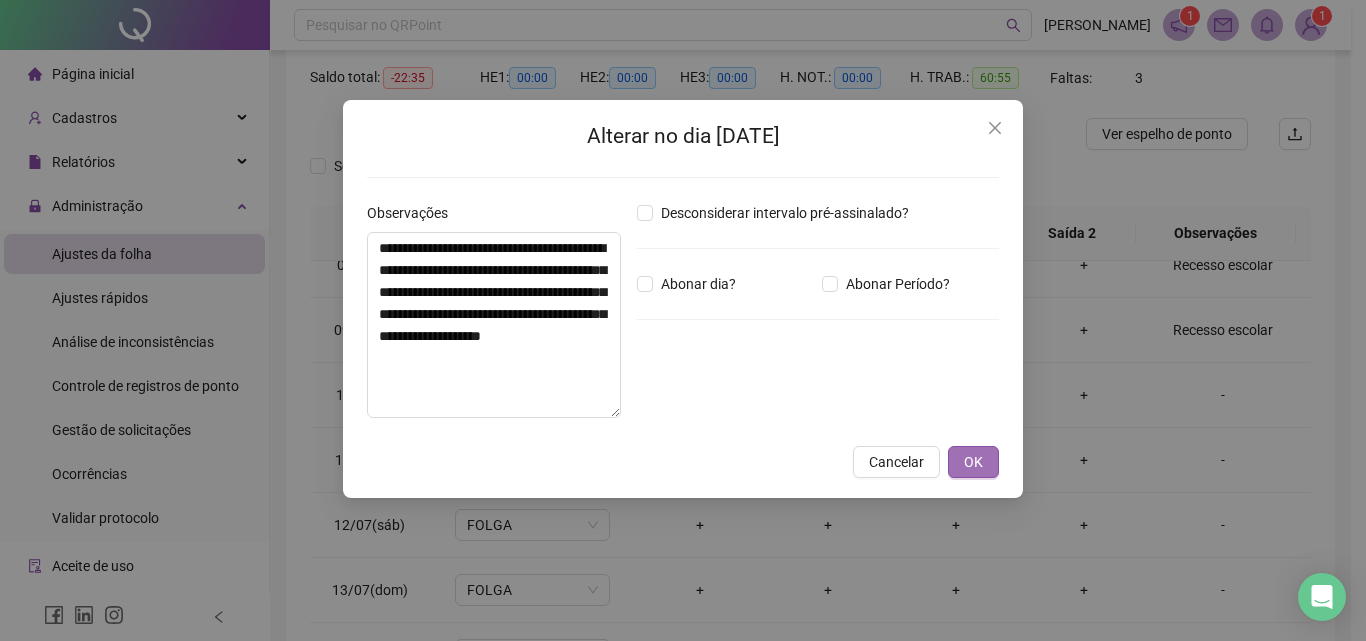 click on "OK" at bounding box center [973, 462] 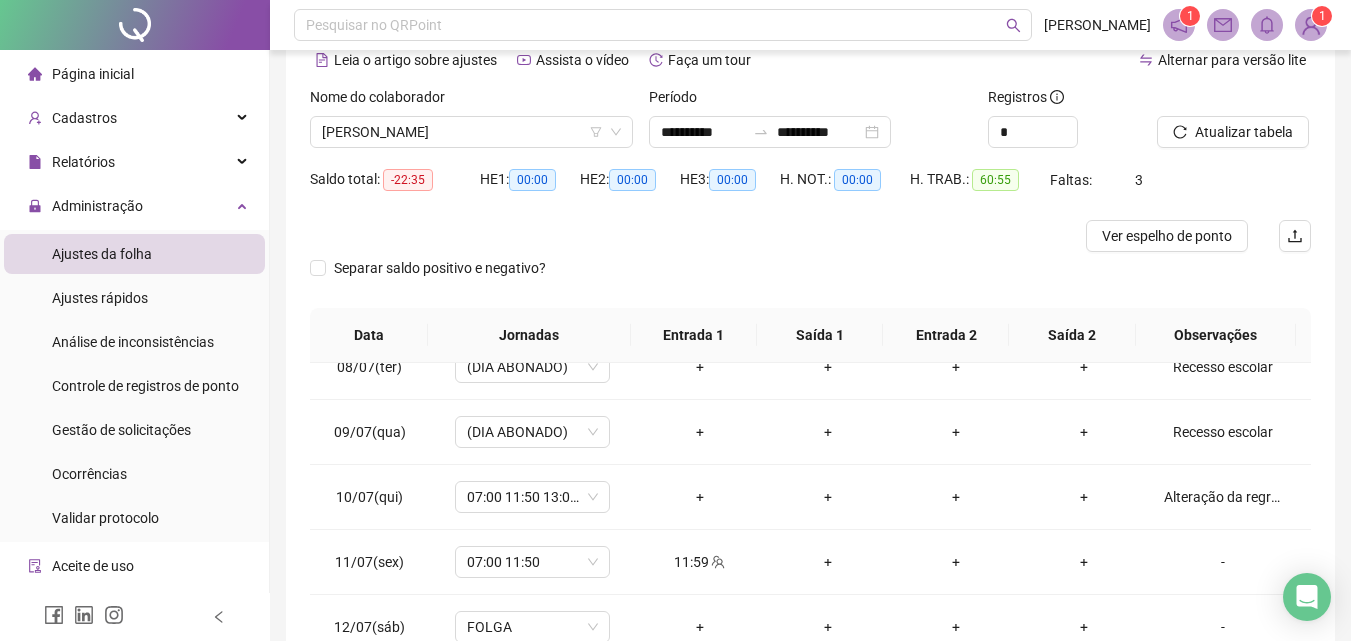 scroll, scrollTop: 0, scrollLeft: 0, axis: both 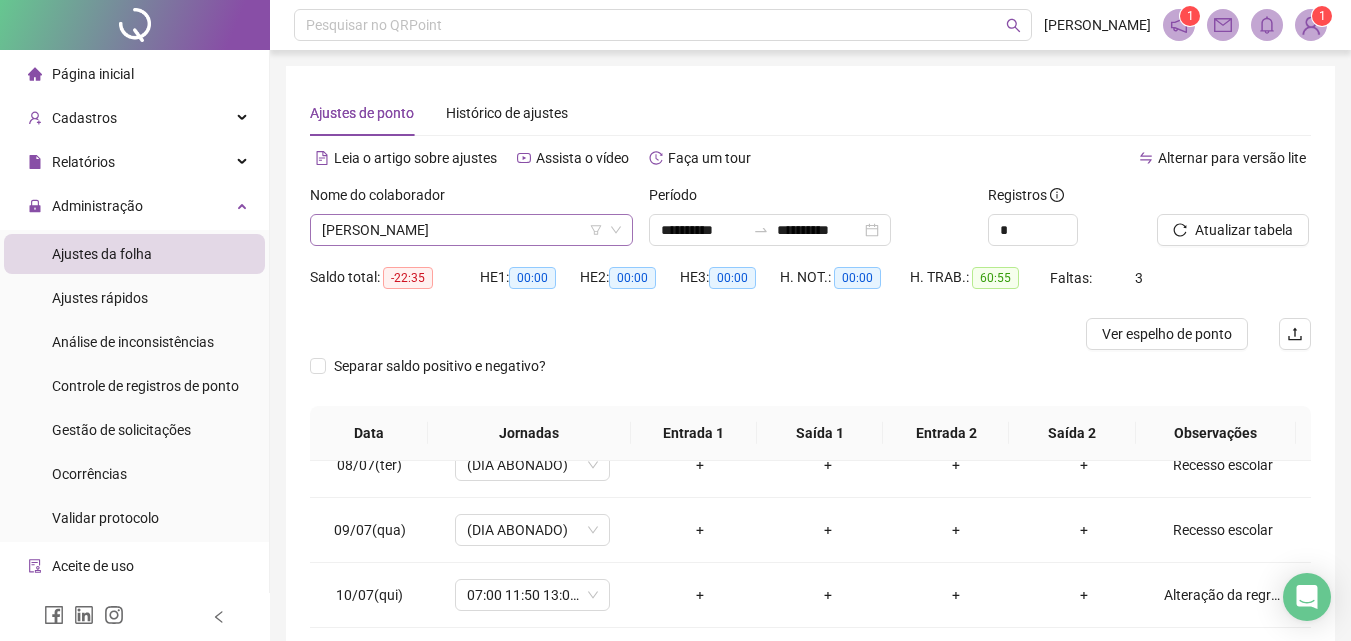 click on "[PERSON_NAME]" at bounding box center (471, 230) 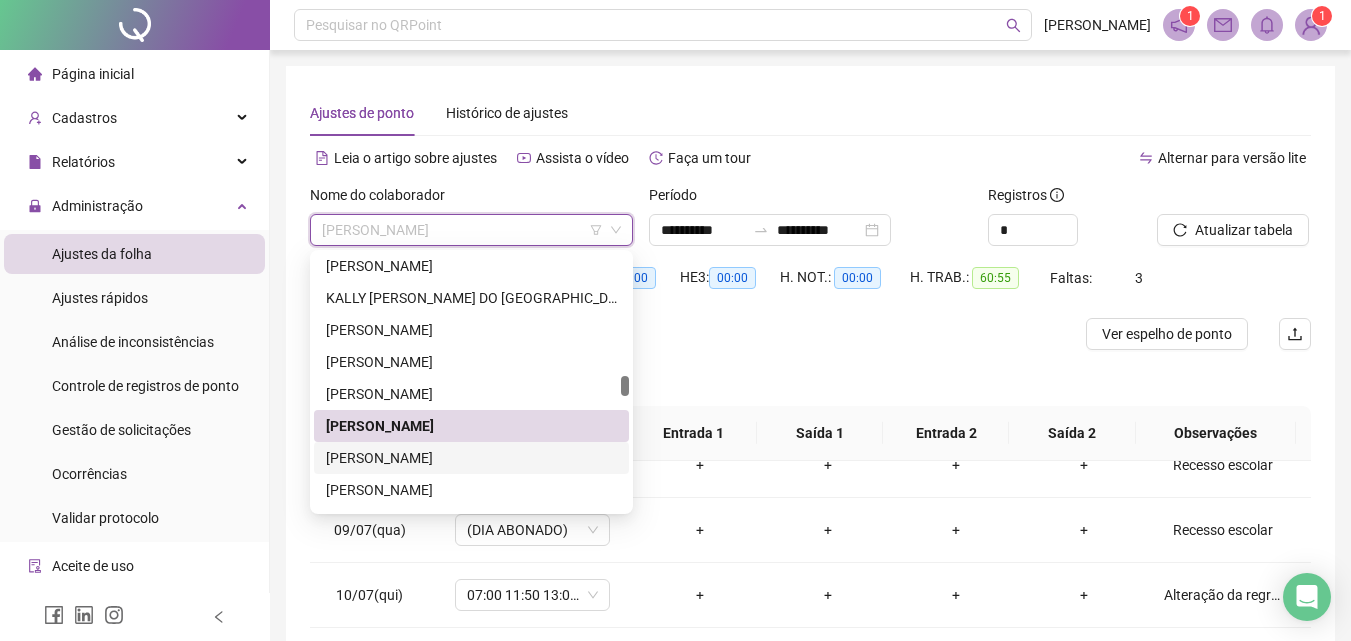 click on "[PERSON_NAME]" at bounding box center (471, 458) 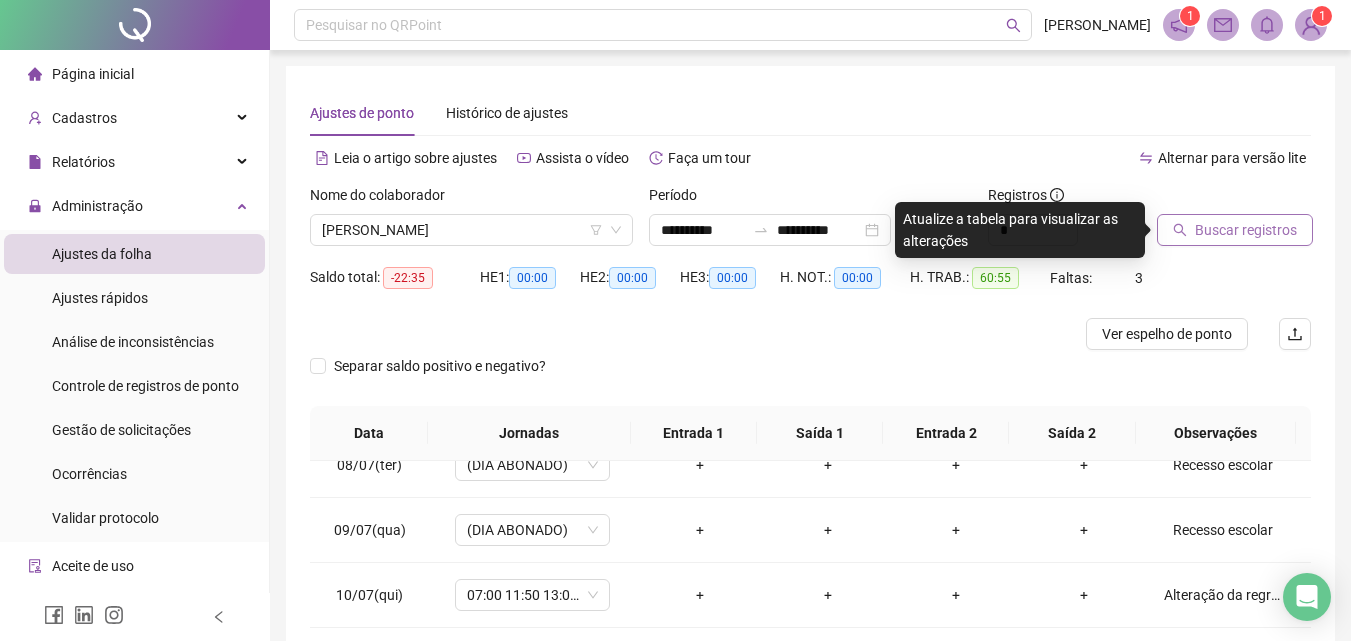 click on "Buscar registros" at bounding box center [1246, 230] 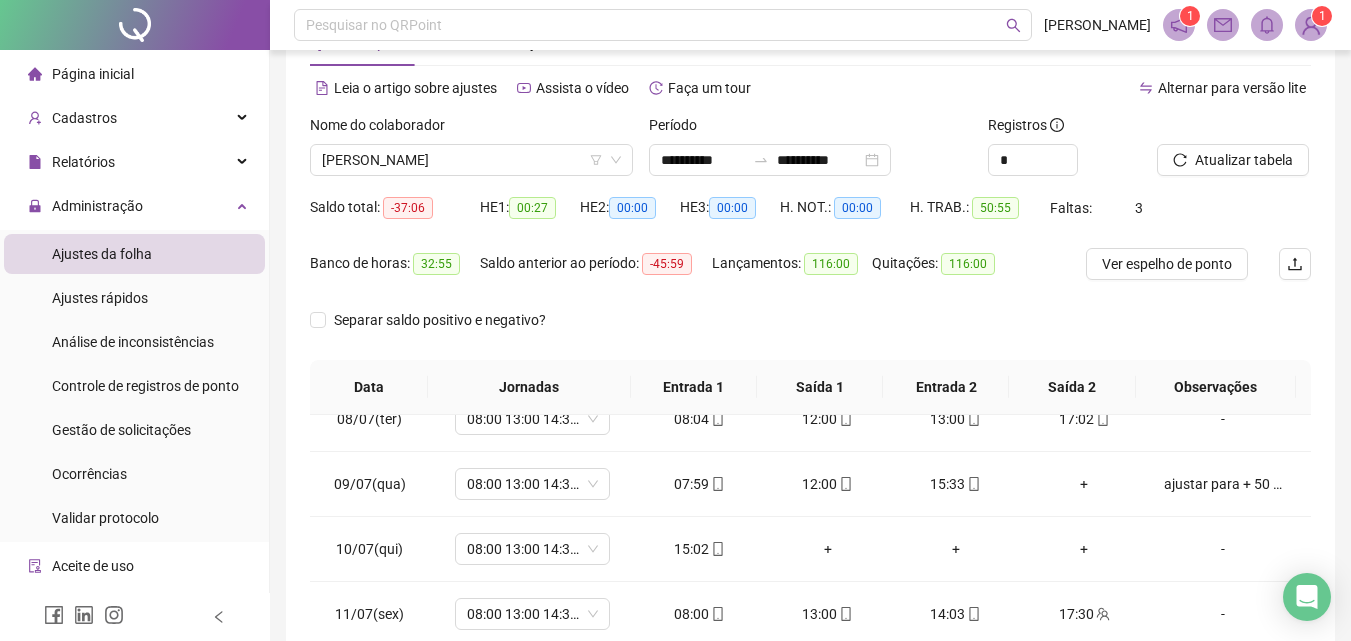 scroll, scrollTop: 300, scrollLeft: 0, axis: vertical 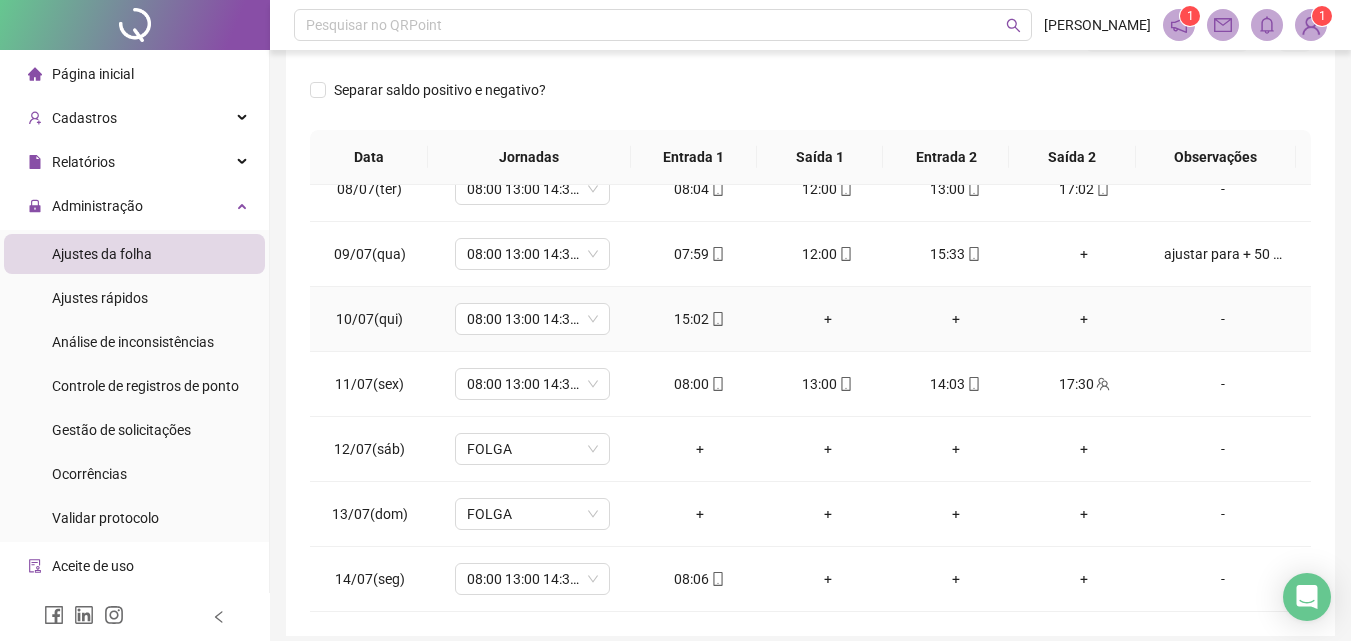 click on "-" at bounding box center [1223, 319] 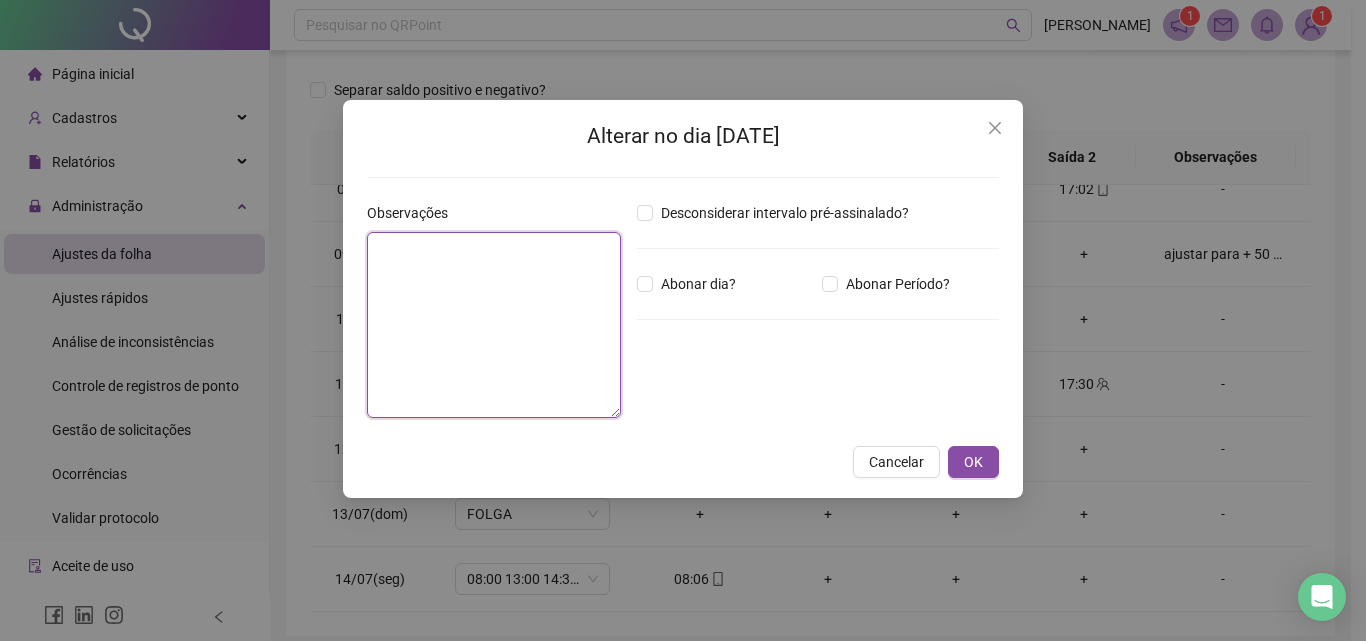 click at bounding box center (494, 325) 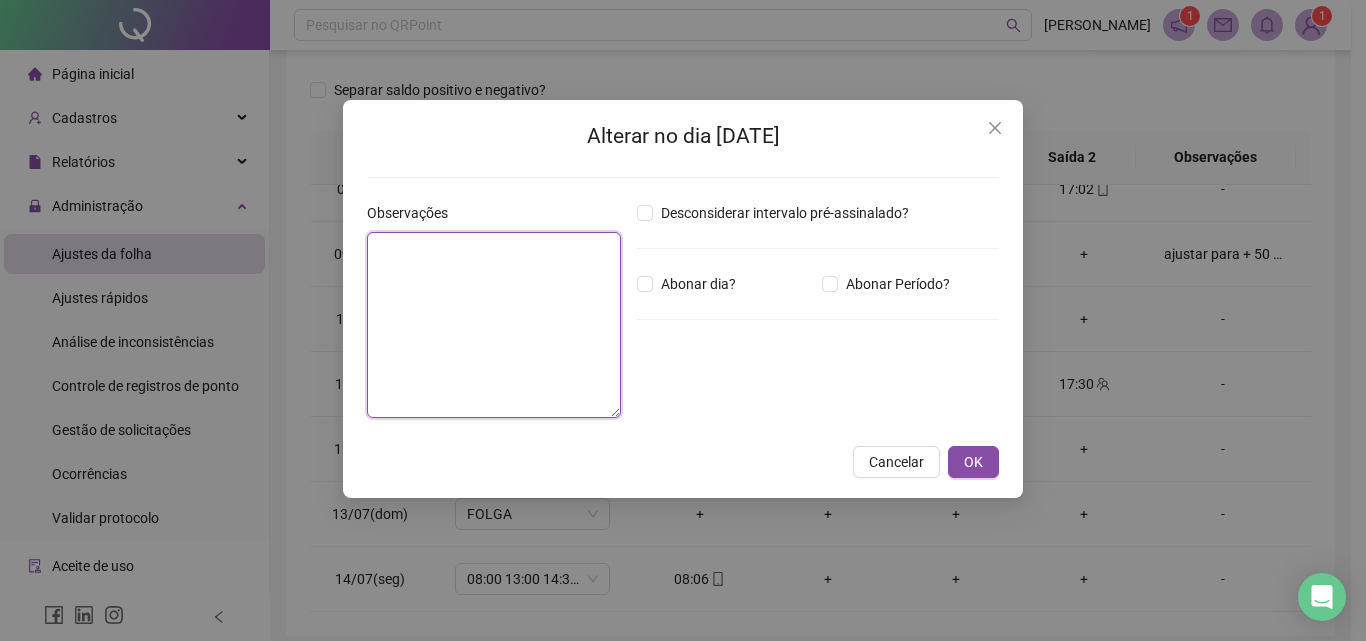 paste on "**********" 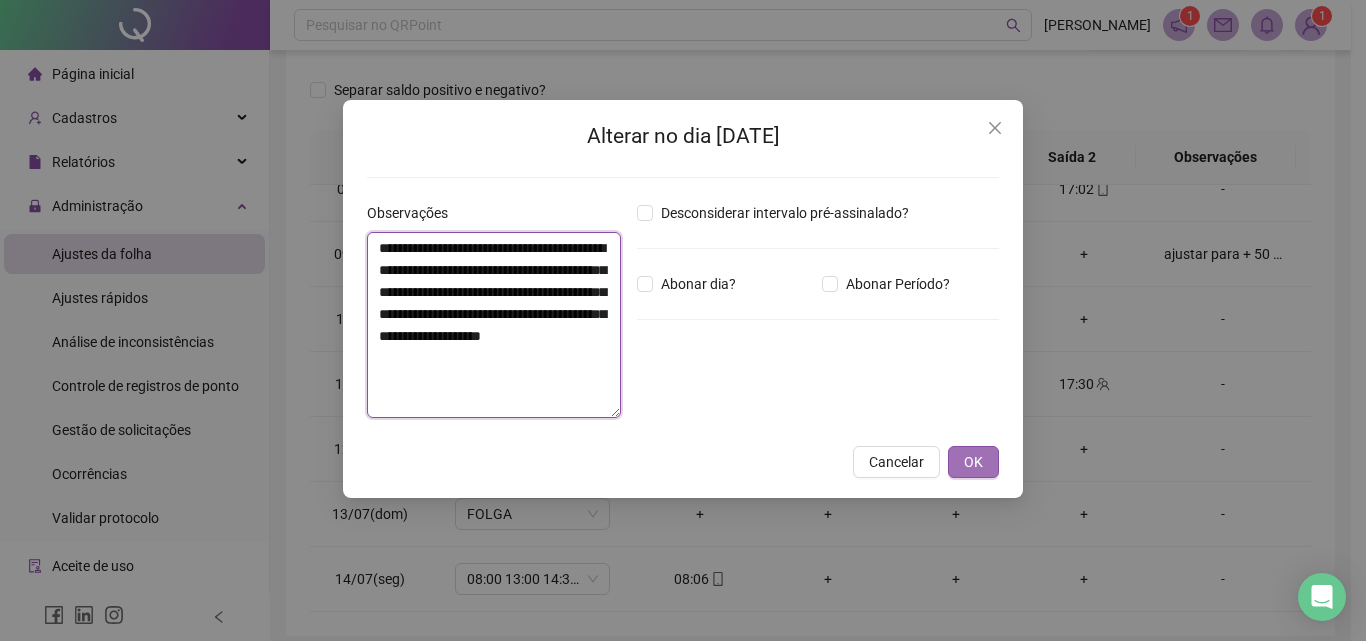 type on "**********" 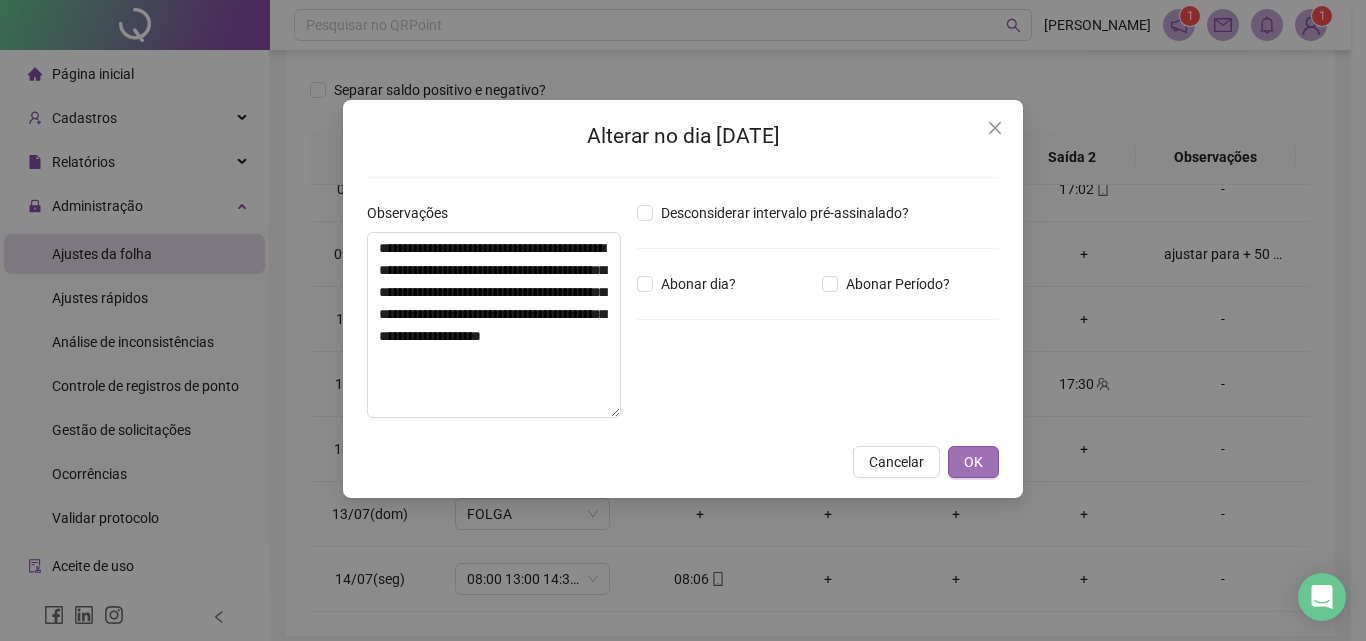 click on "OK" at bounding box center [973, 462] 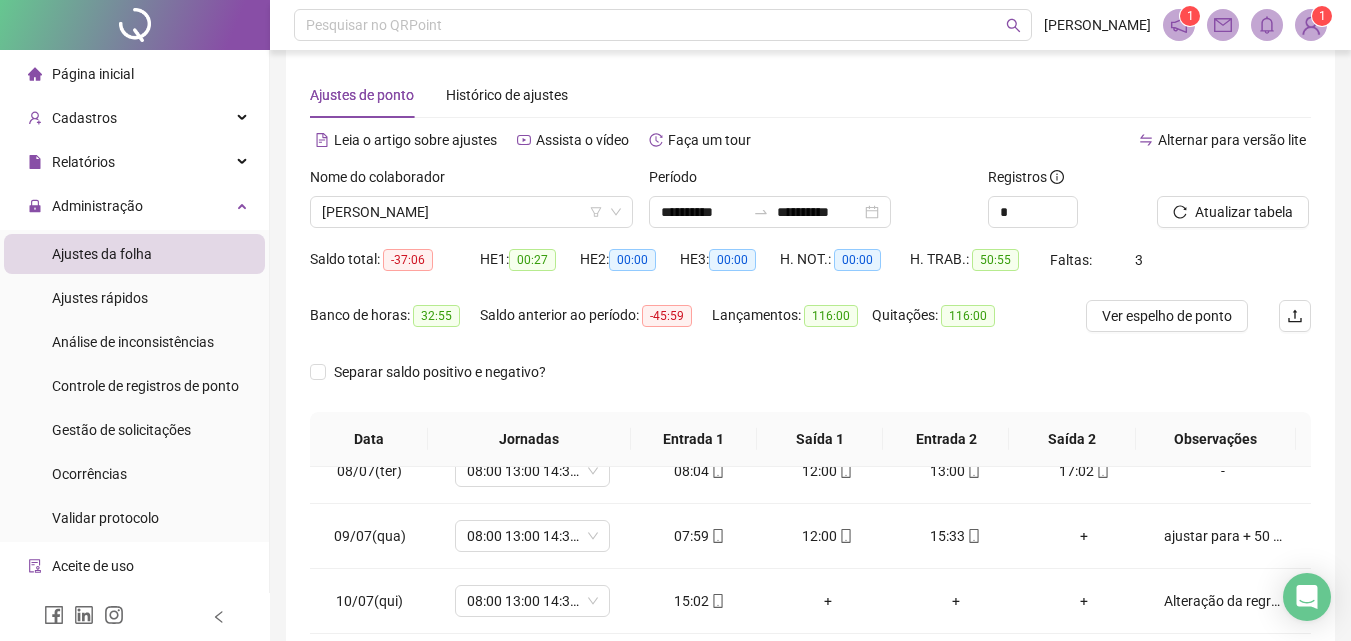 scroll, scrollTop: 0, scrollLeft: 0, axis: both 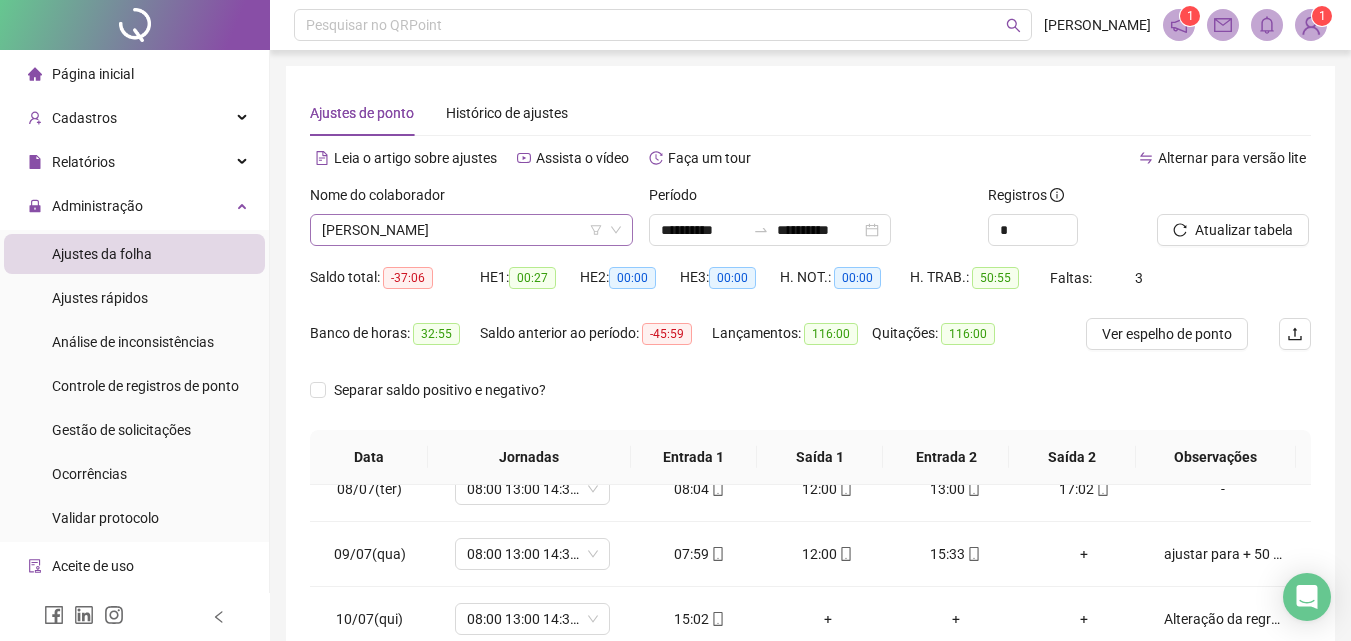 click on "[PERSON_NAME]" at bounding box center [471, 230] 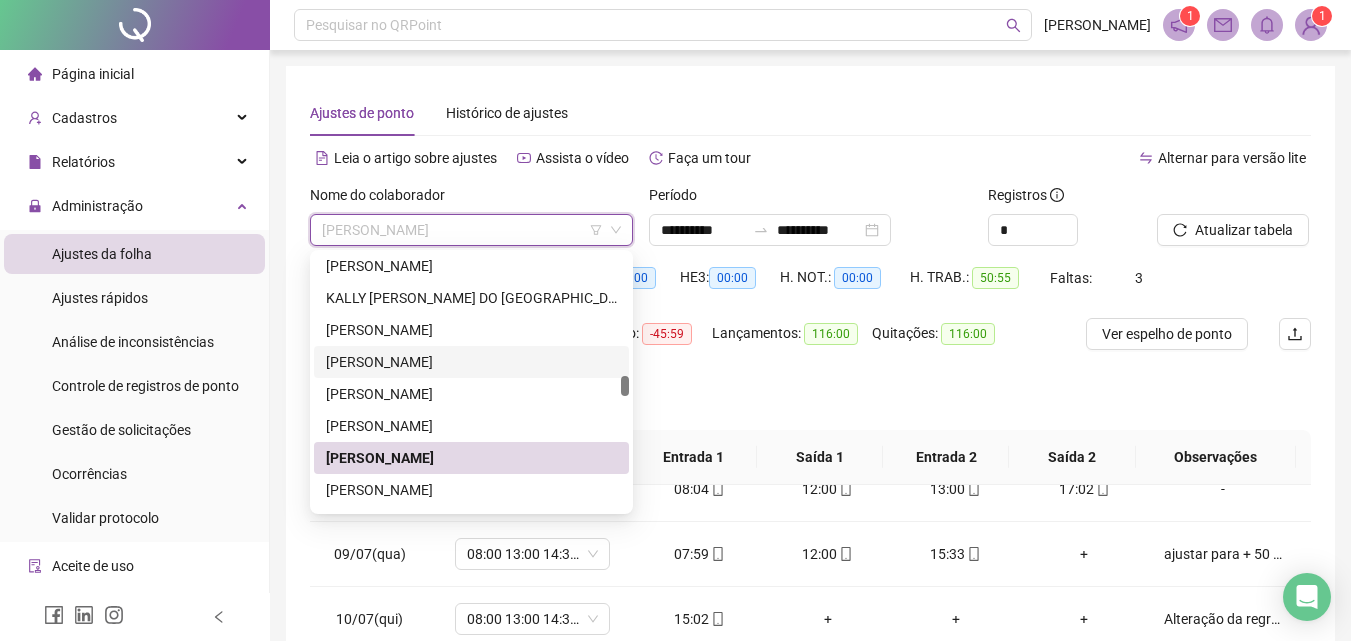 scroll, scrollTop: 2248, scrollLeft: 0, axis: vertical 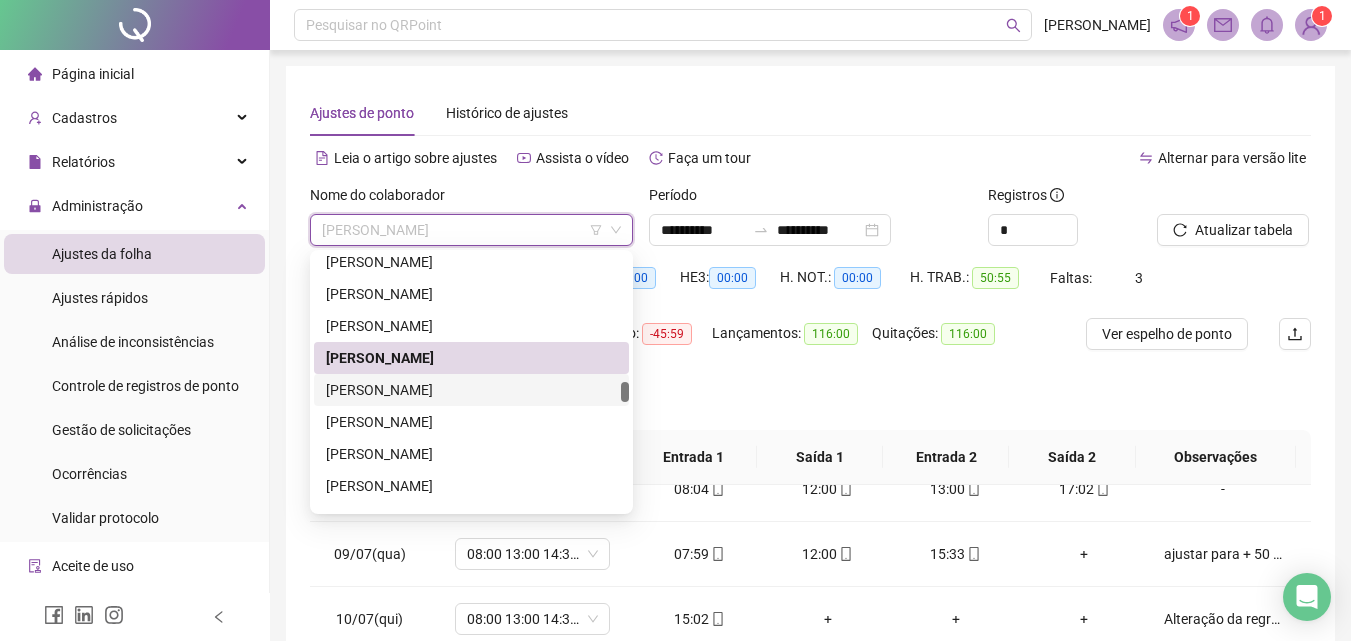click on "[PERSON_NAME]" at bounding box center (471, 390) 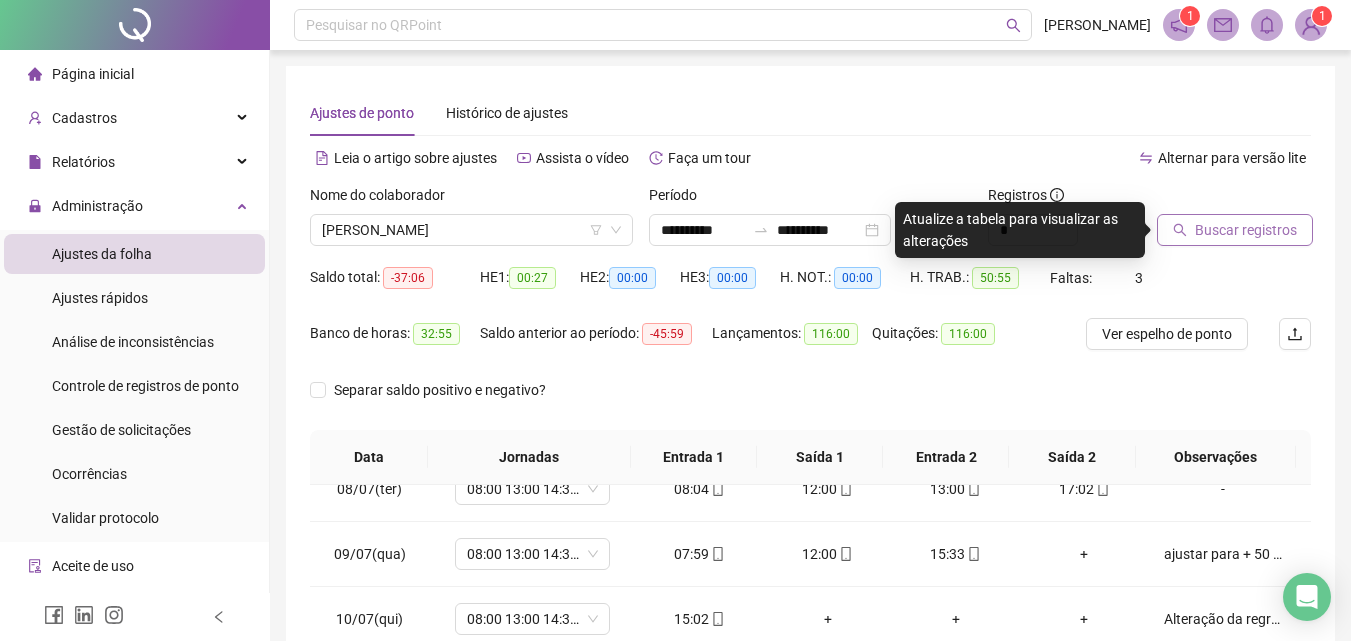 click on "Buscar registros" at bounding box center (1246, 230) 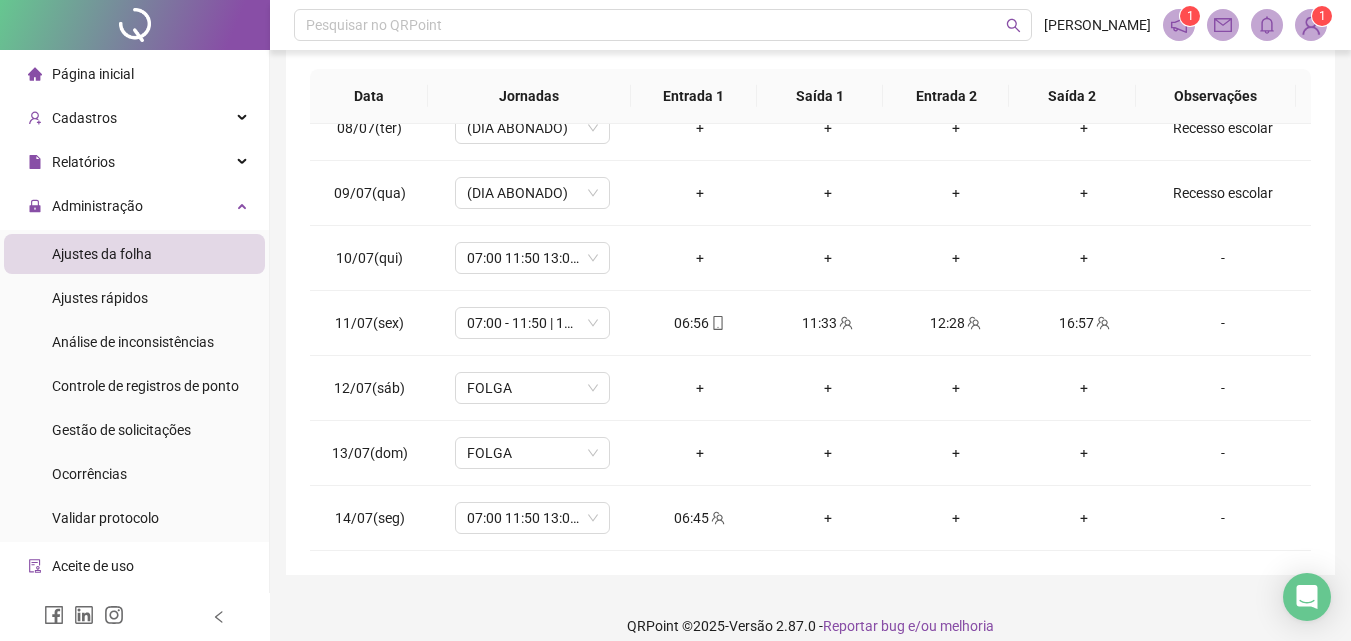 scroll, scrollTop: 357, scrollLeft: 0, axis: vertical 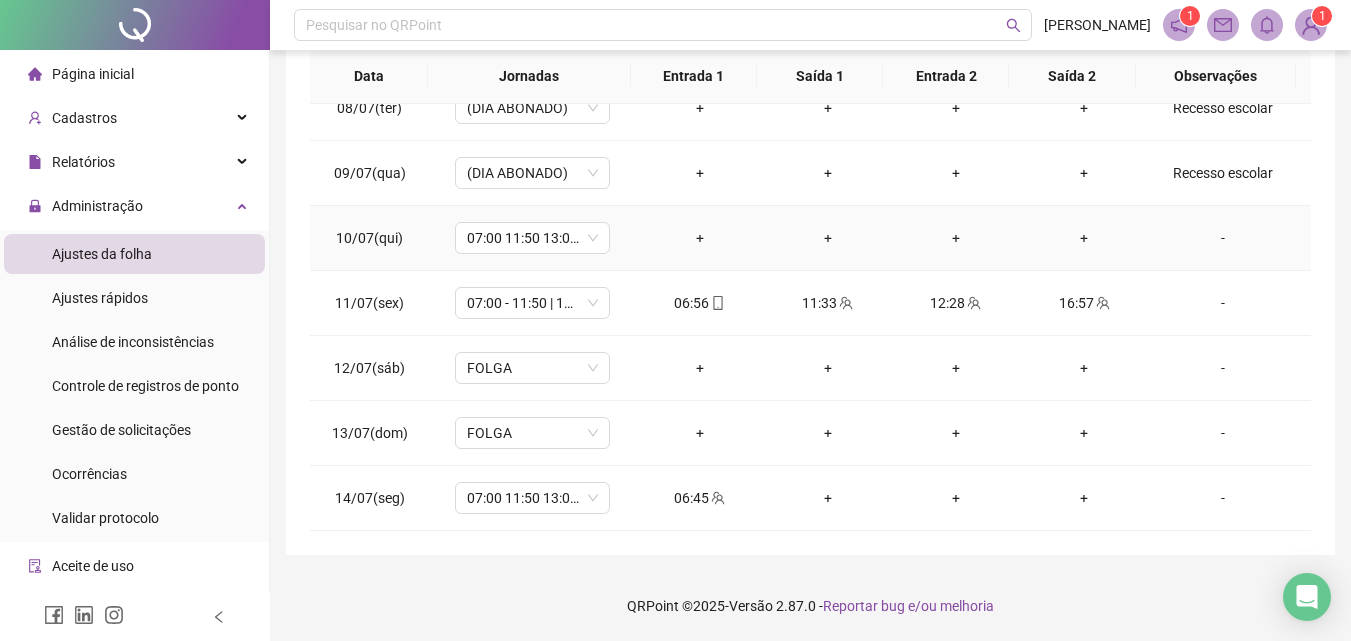 click on "-" at bounding box center [1223, 238] 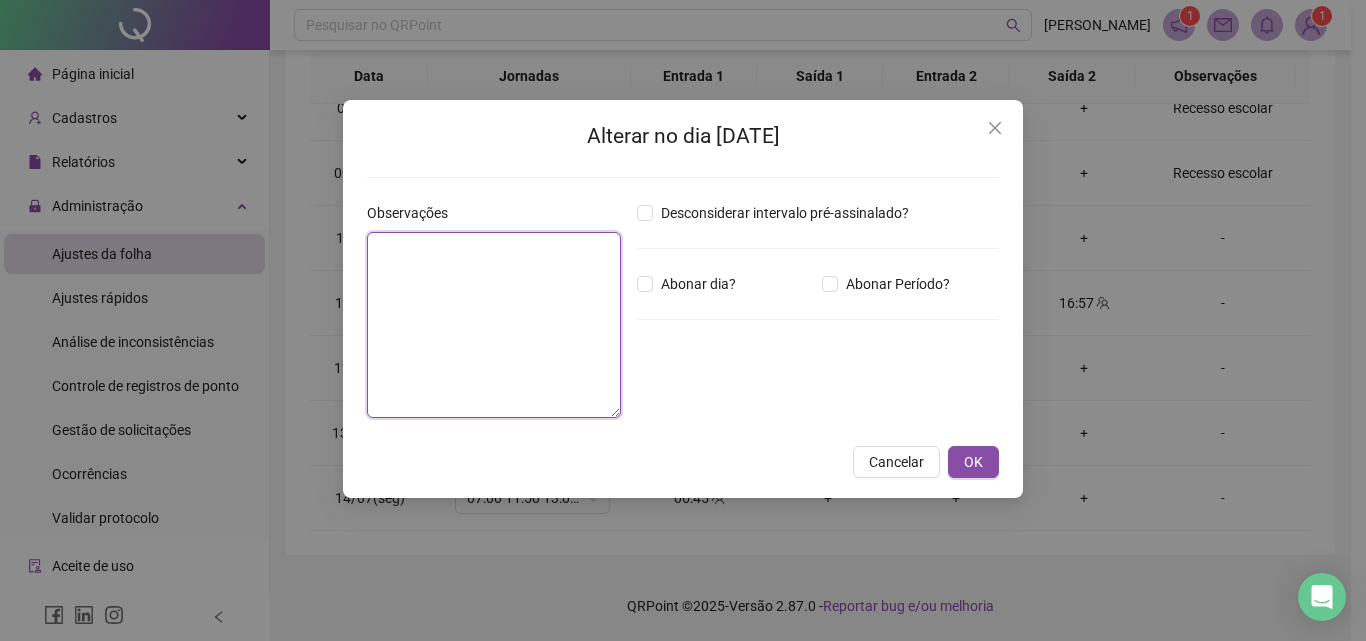 paste on "**********" 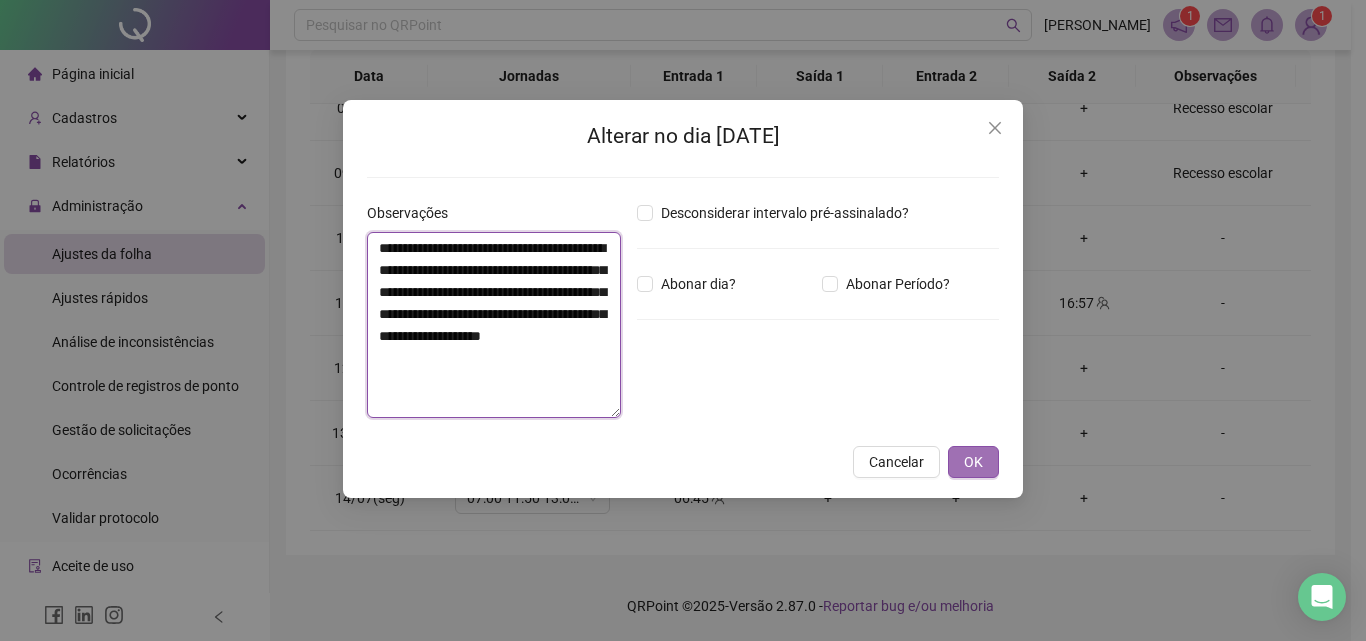 type on "**********" 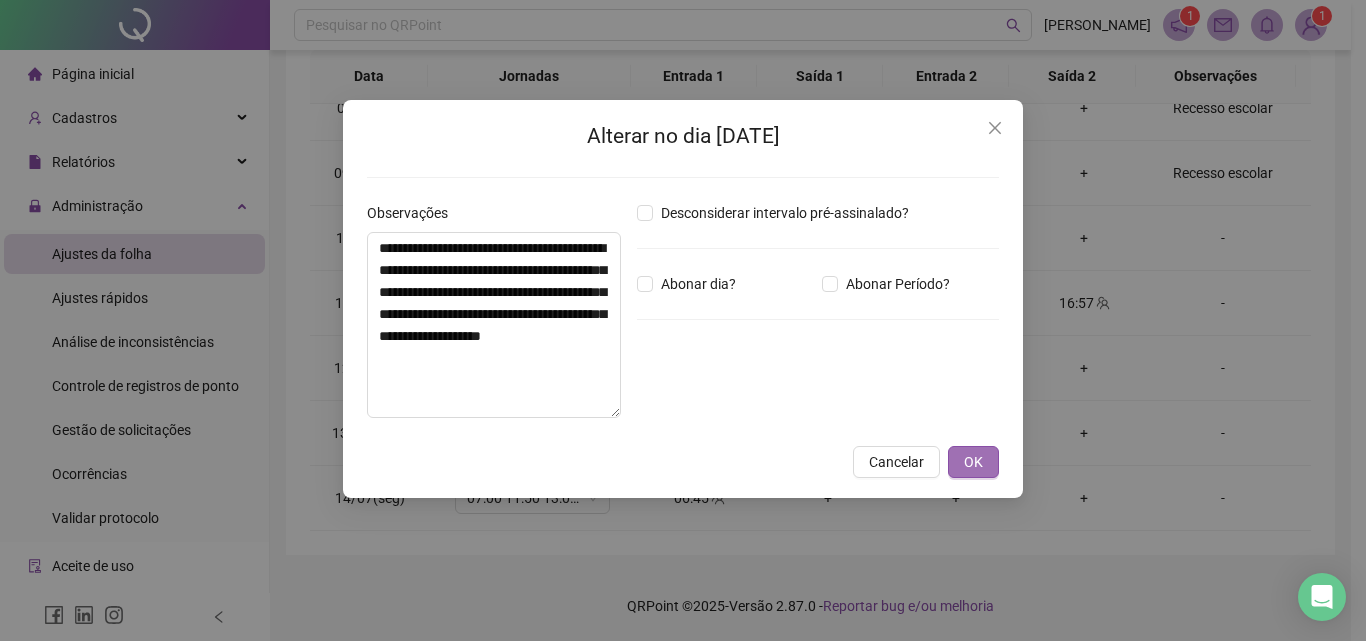 click on "OK" at bounding box center (973, 462) 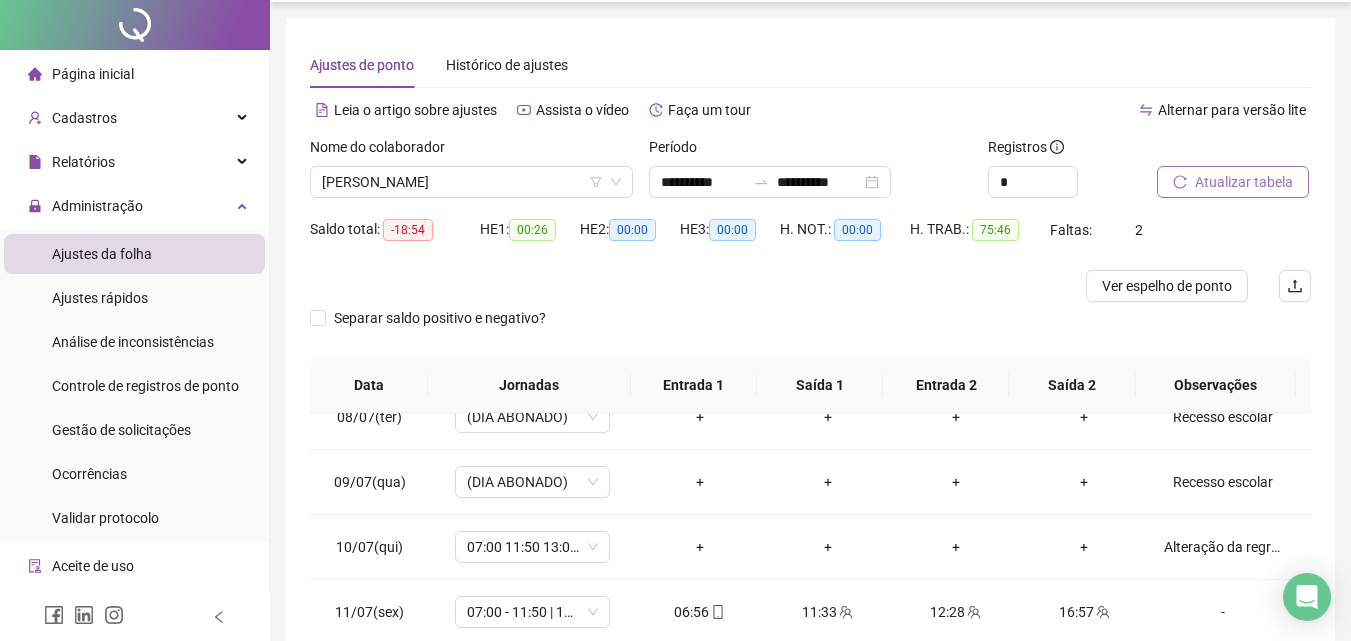 scroll, scrollTop: 0, scrollLeft: 0, axis: both 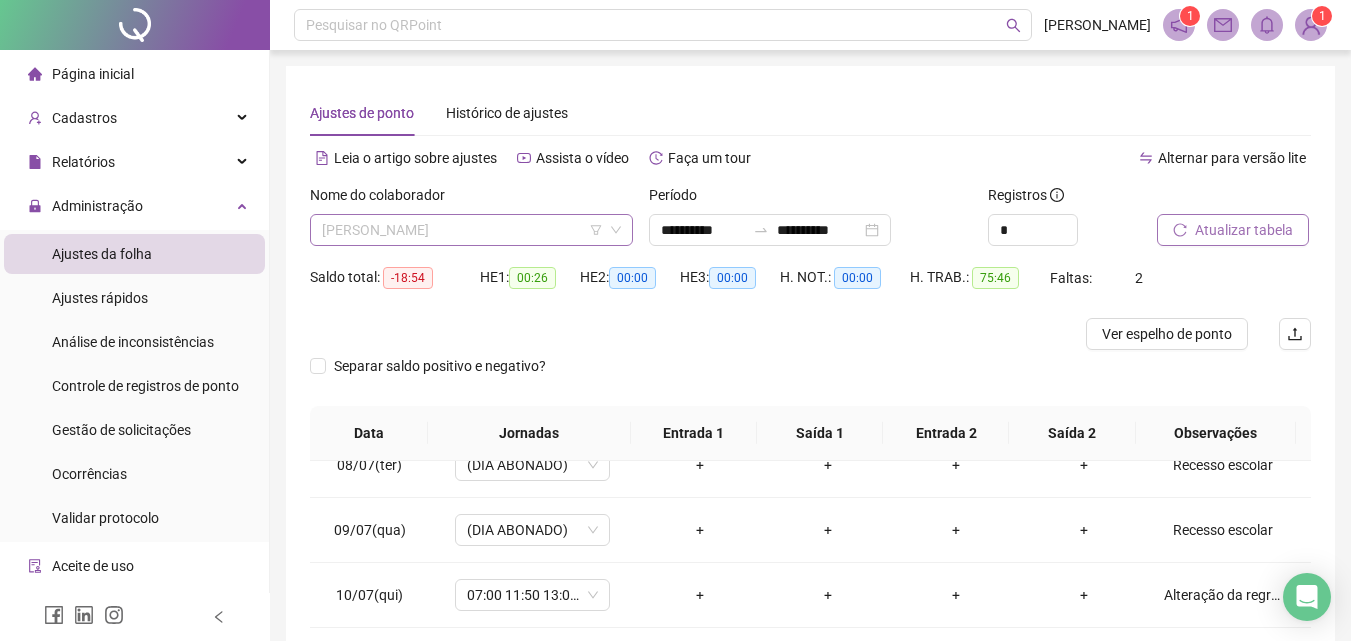 click on "[PERSON_NAME]" at bounding box center (471, 230) 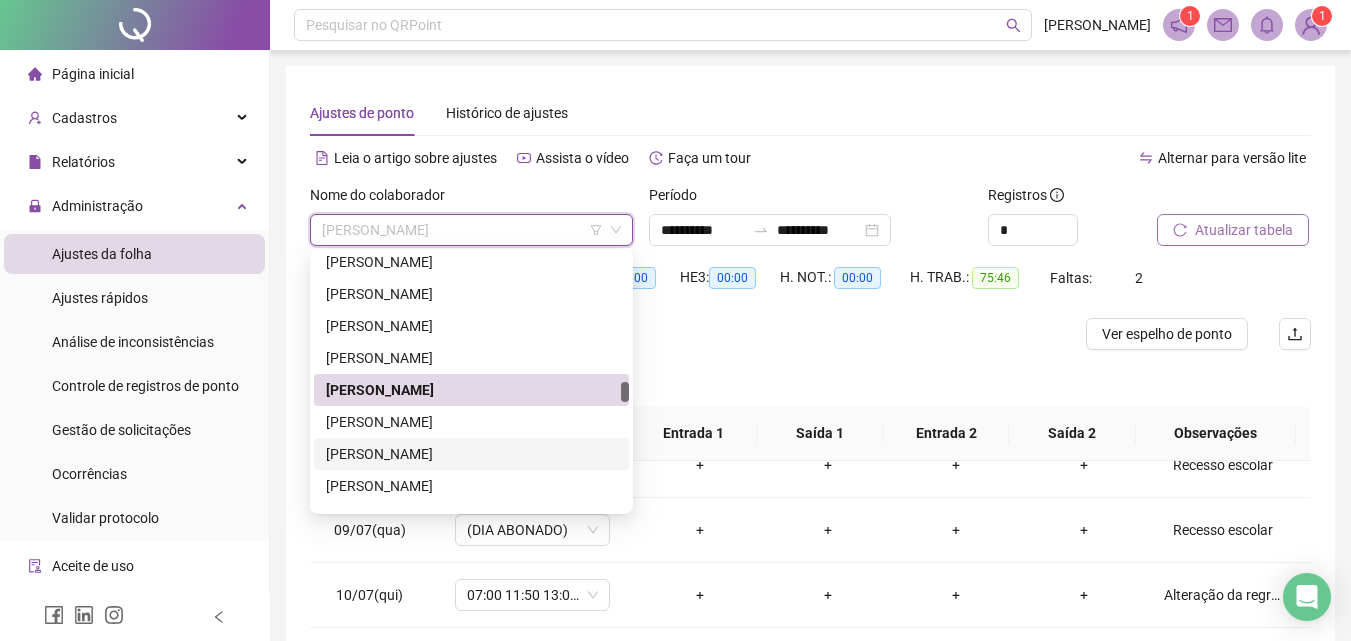 click on "[PERSON_NAME]" at bounding box center [471, 454] 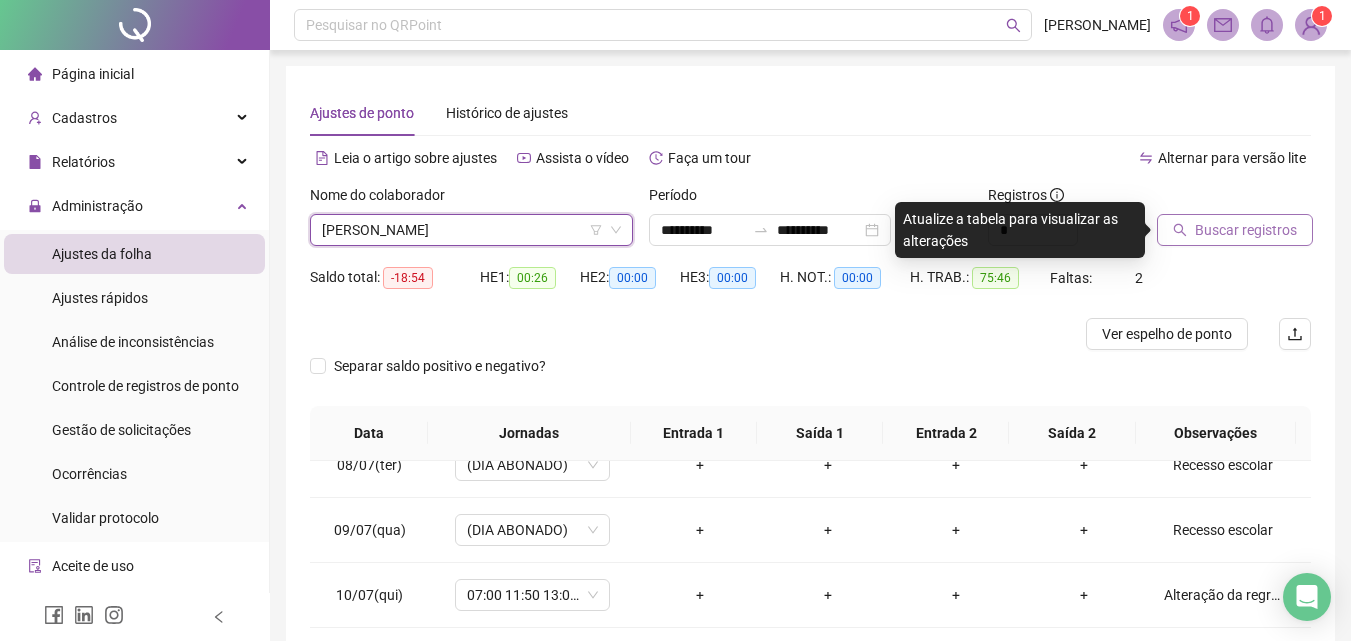 click on "Buscar registros" at bounding box center [1246, 230] 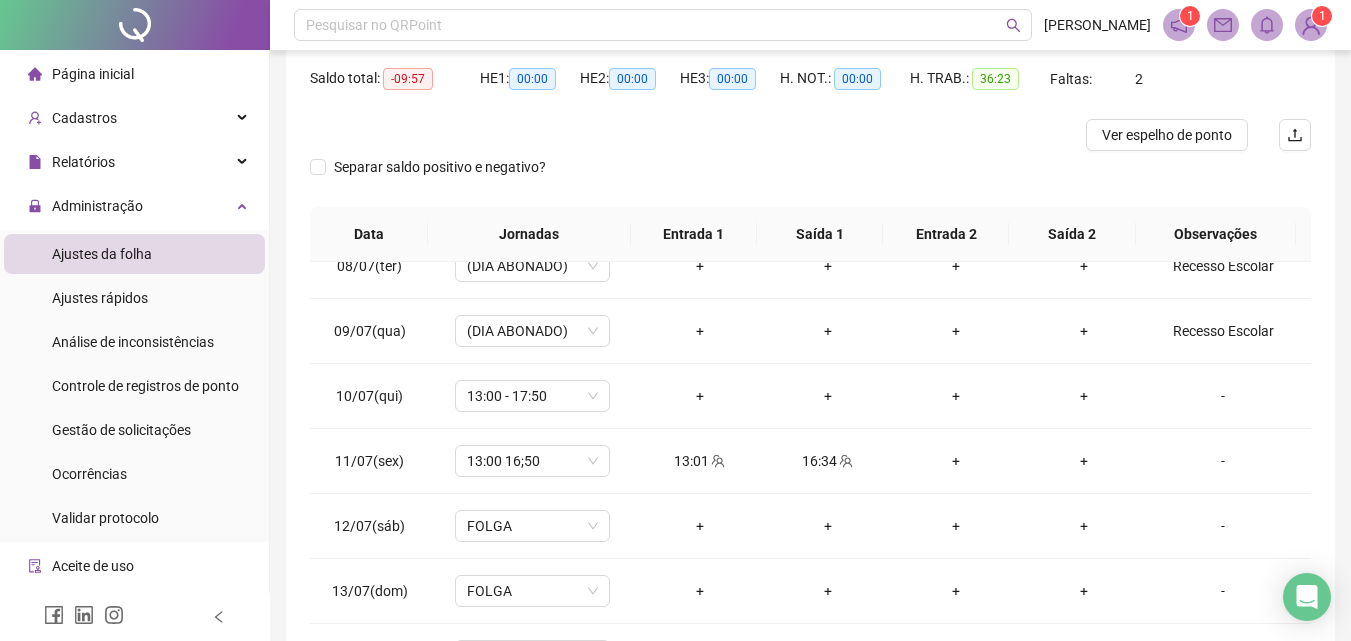scroll, scrollTop: 200, scrollLeft: 0, axis: vertical 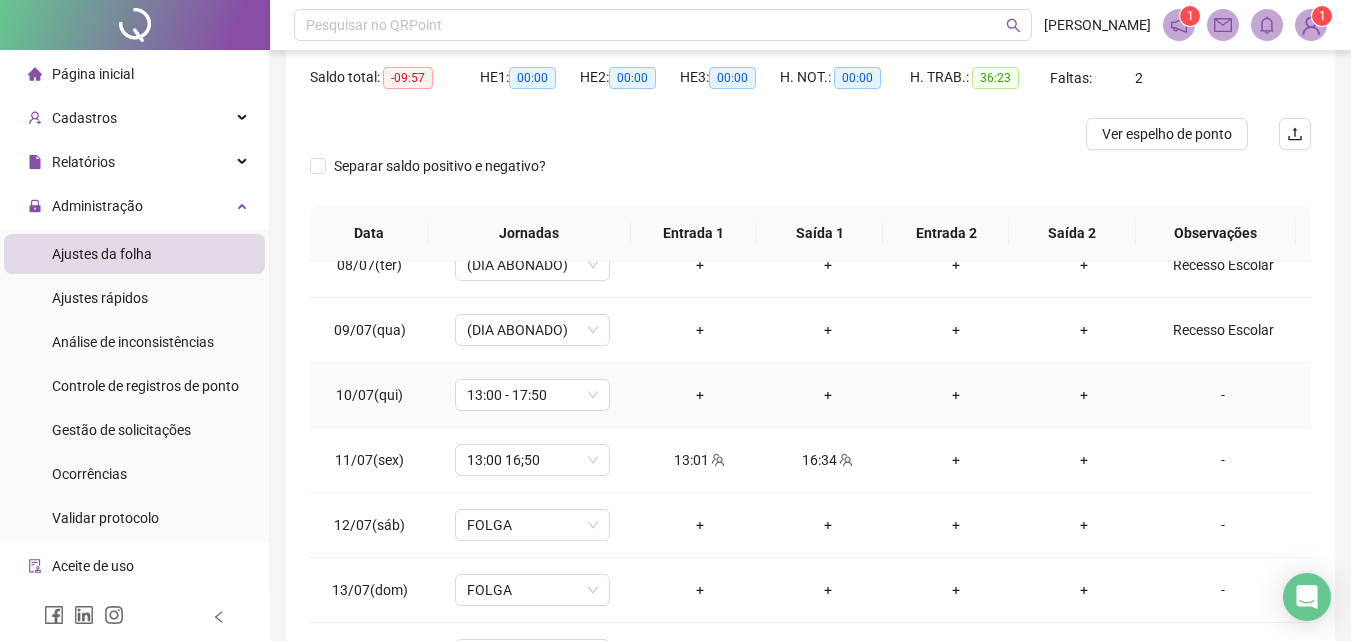 click on "-" at bounding box center (1223, 395) 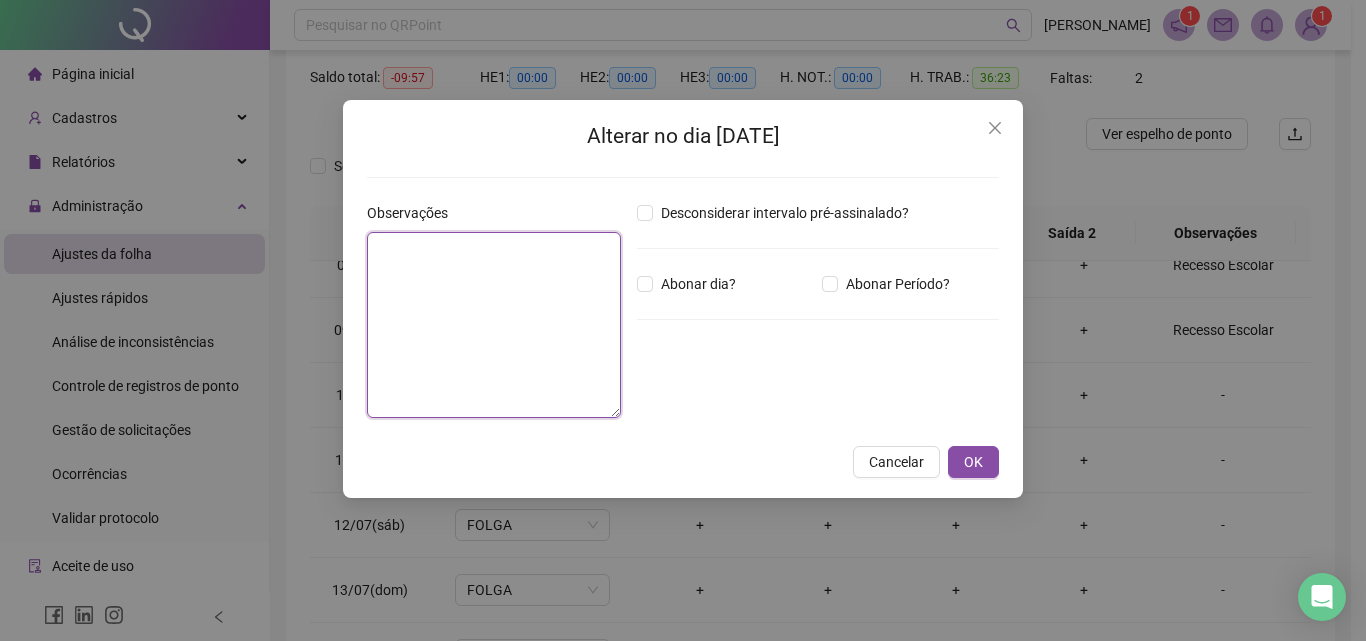click at bounding box center (494, 325) 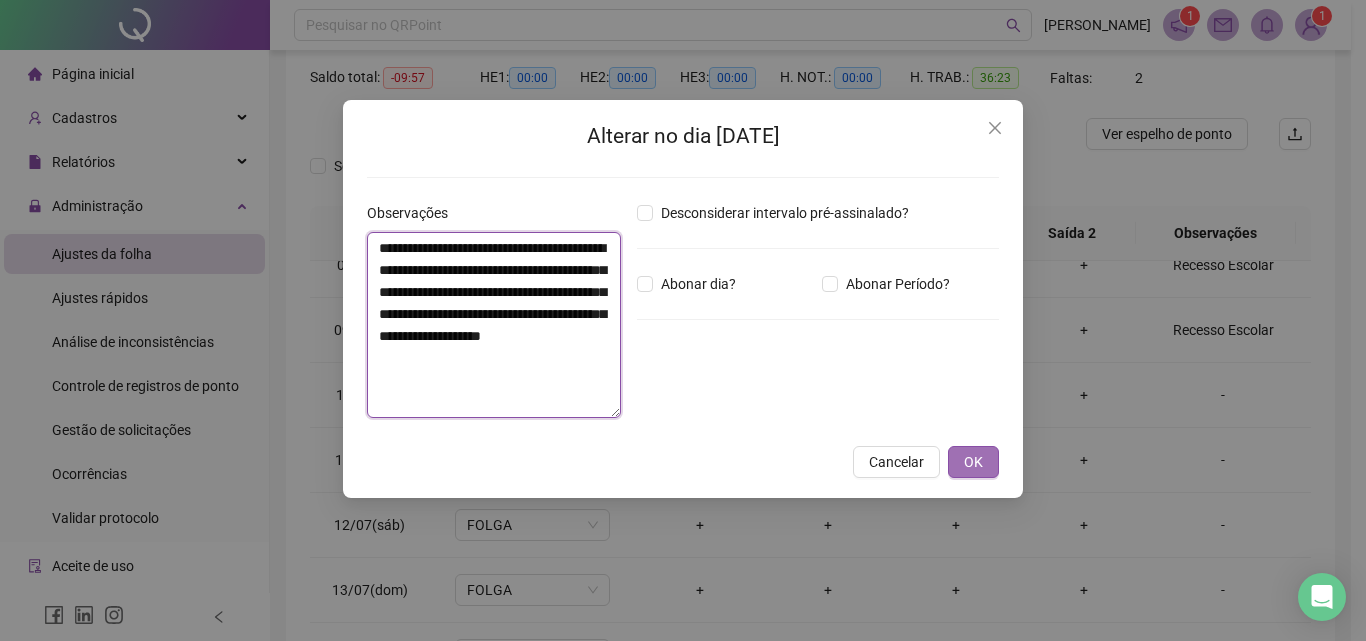 type on "**********" 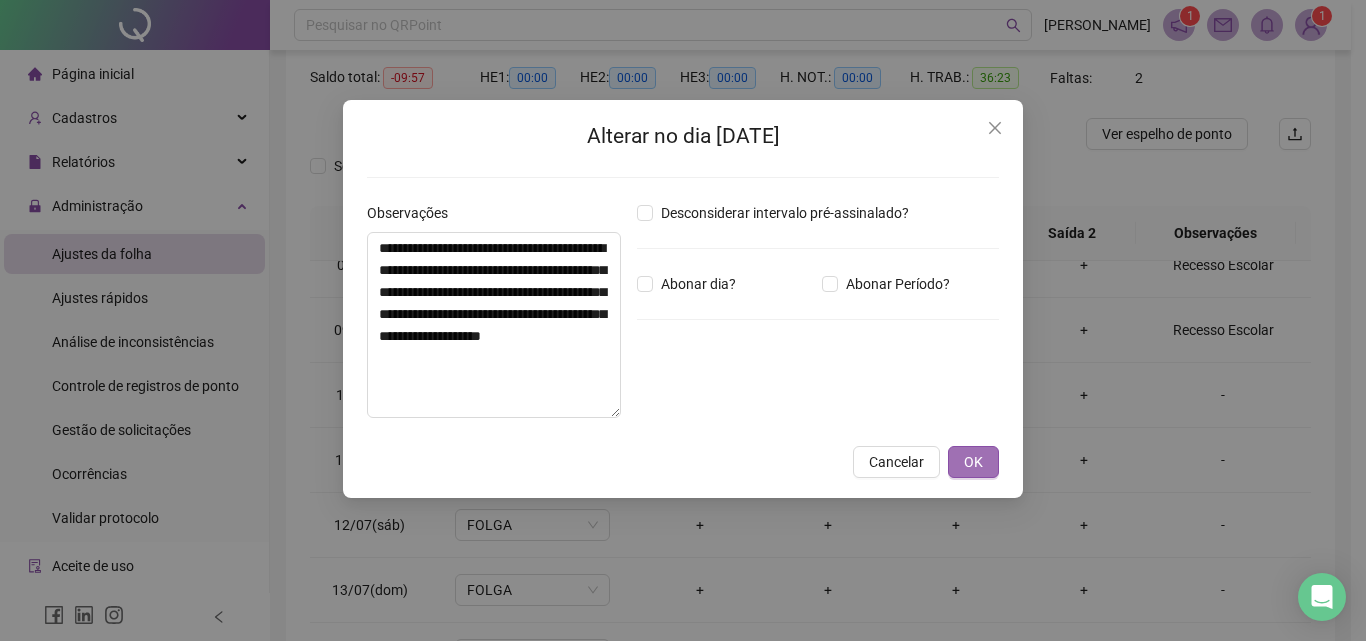 click on "OK" at bounding box center [973, 462] 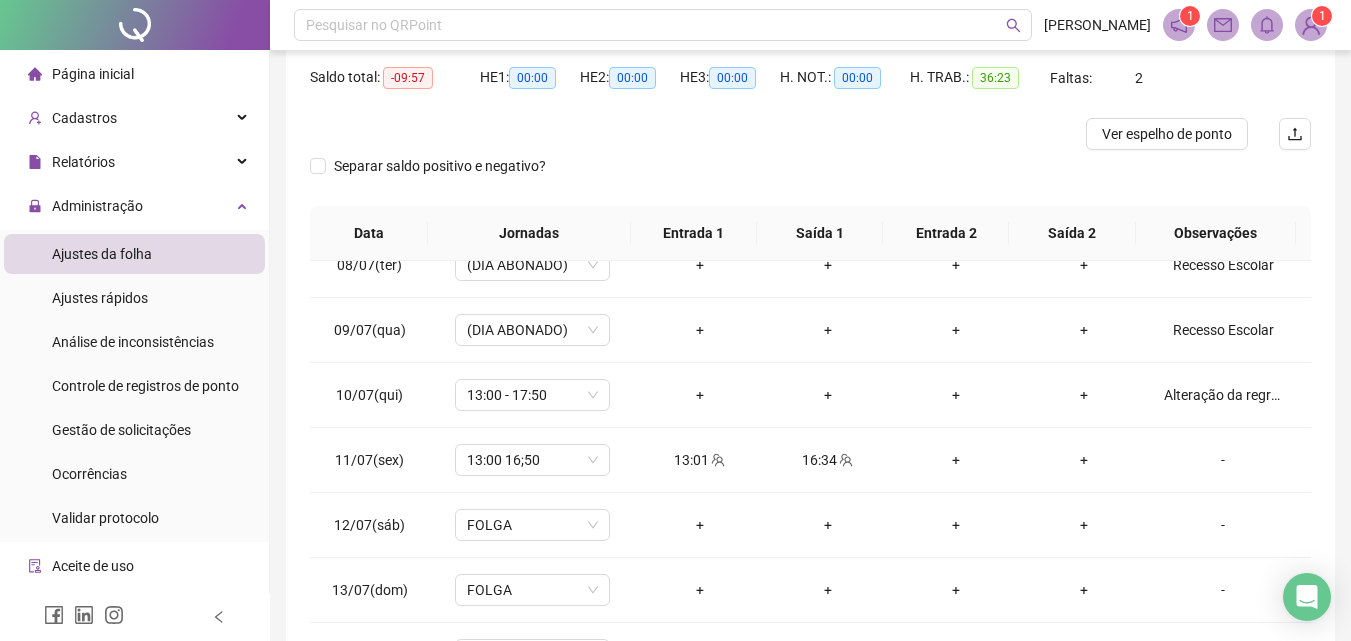 scroll, scrollTop: 0, scrollLeft: 0, axis: both 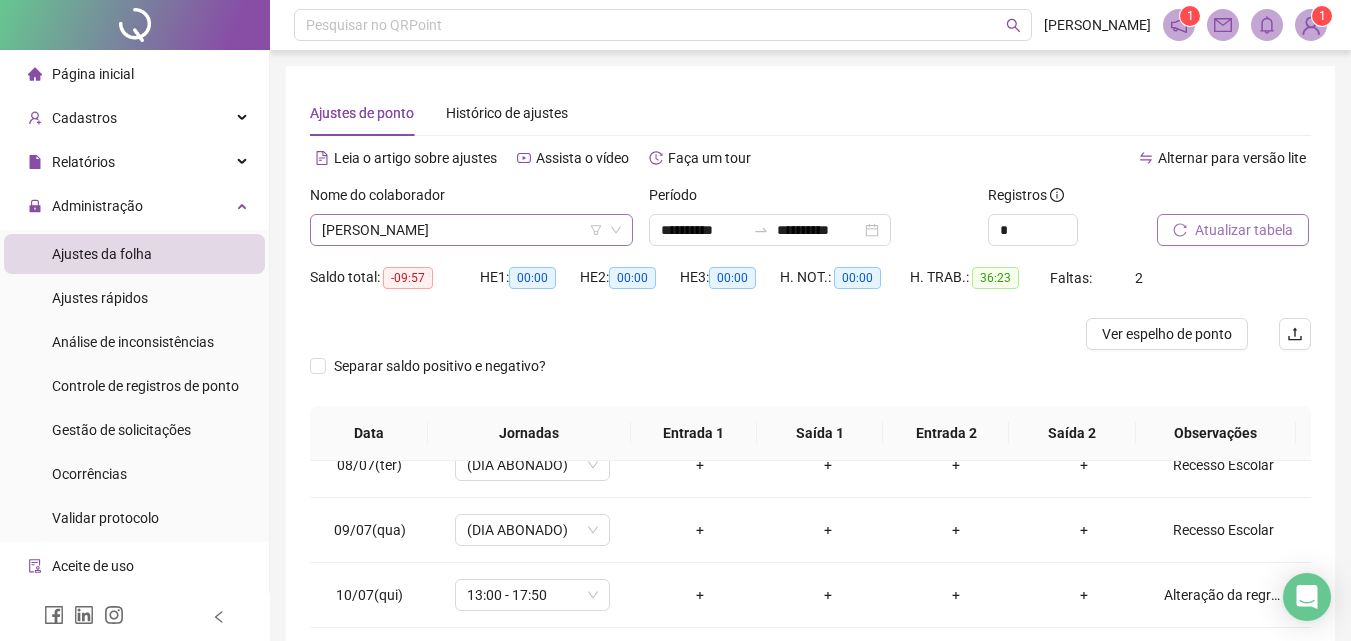 click on "[PERSON_NAME]" at bounding box center (471, 230) 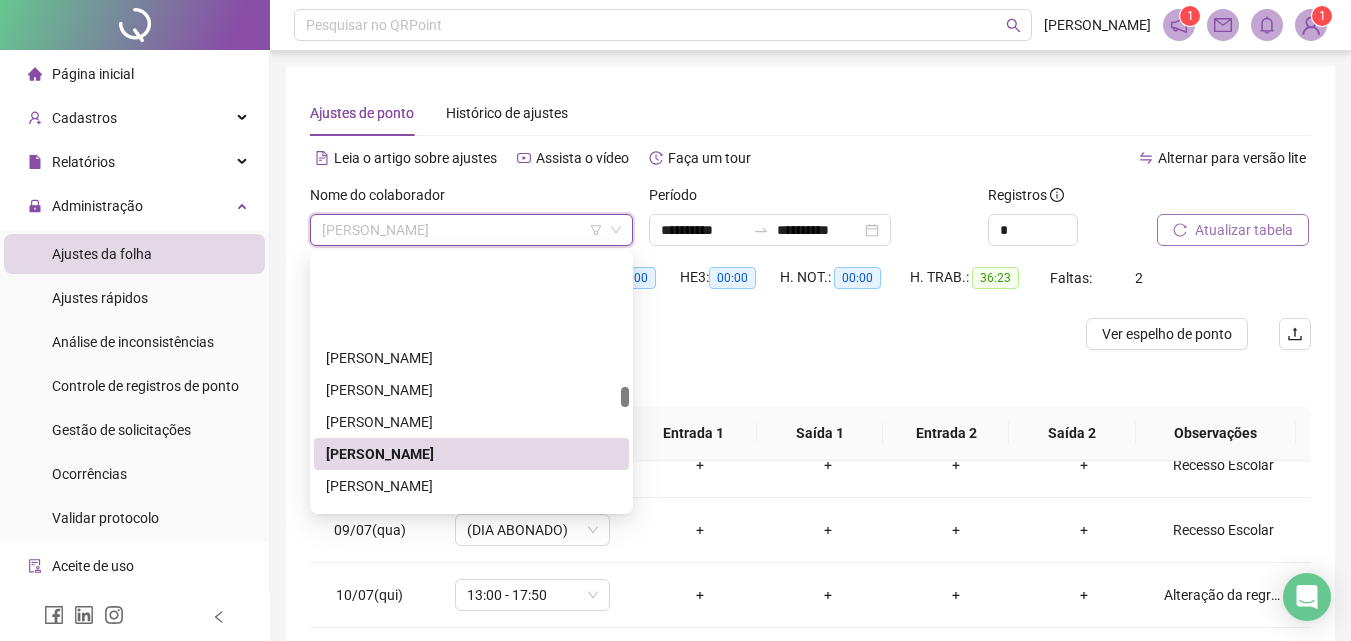 scroll, scrollTop: 2348, scrollLeft: 0, axis: vertical 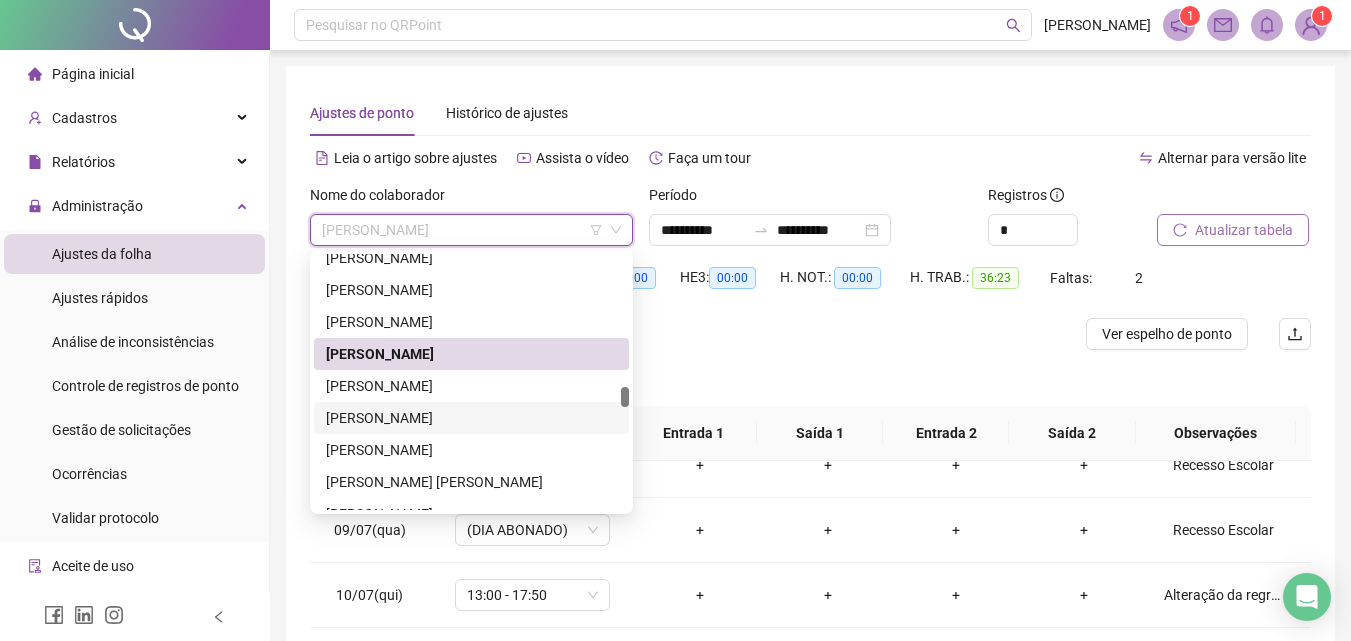 click on "[PERSON_NAME]" at bounding box center [471, 418] 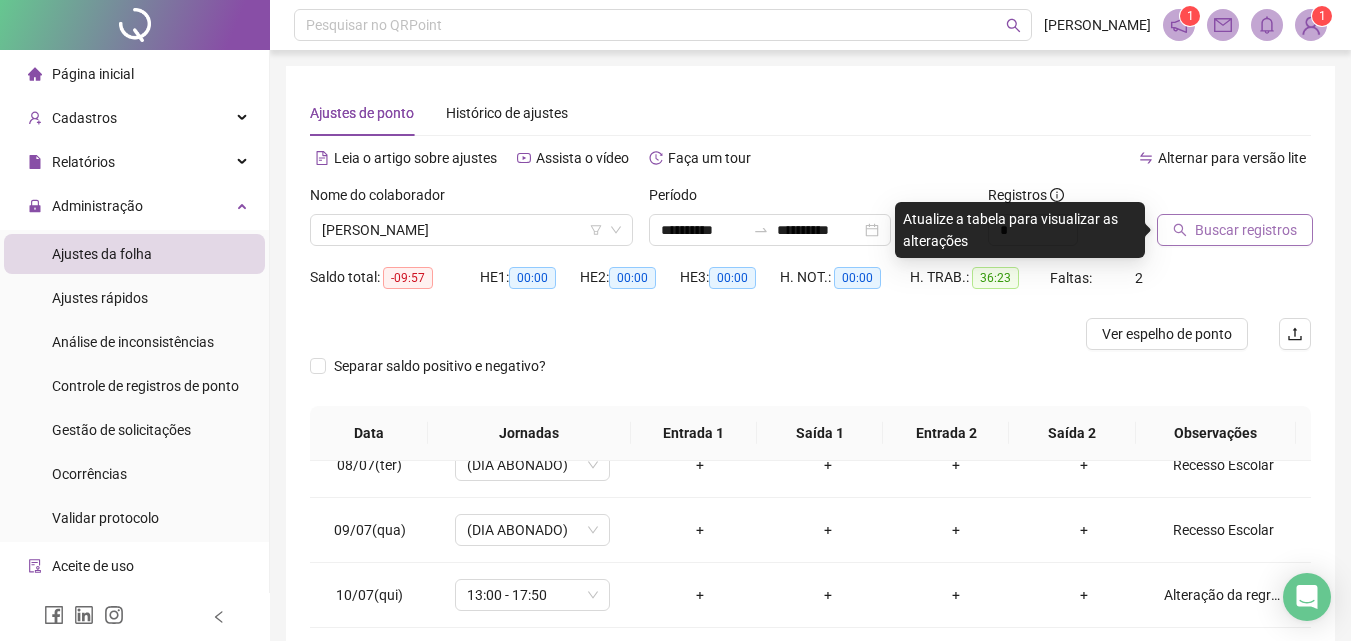 click on "Buscar registros" at bounding box center [1246, 230] 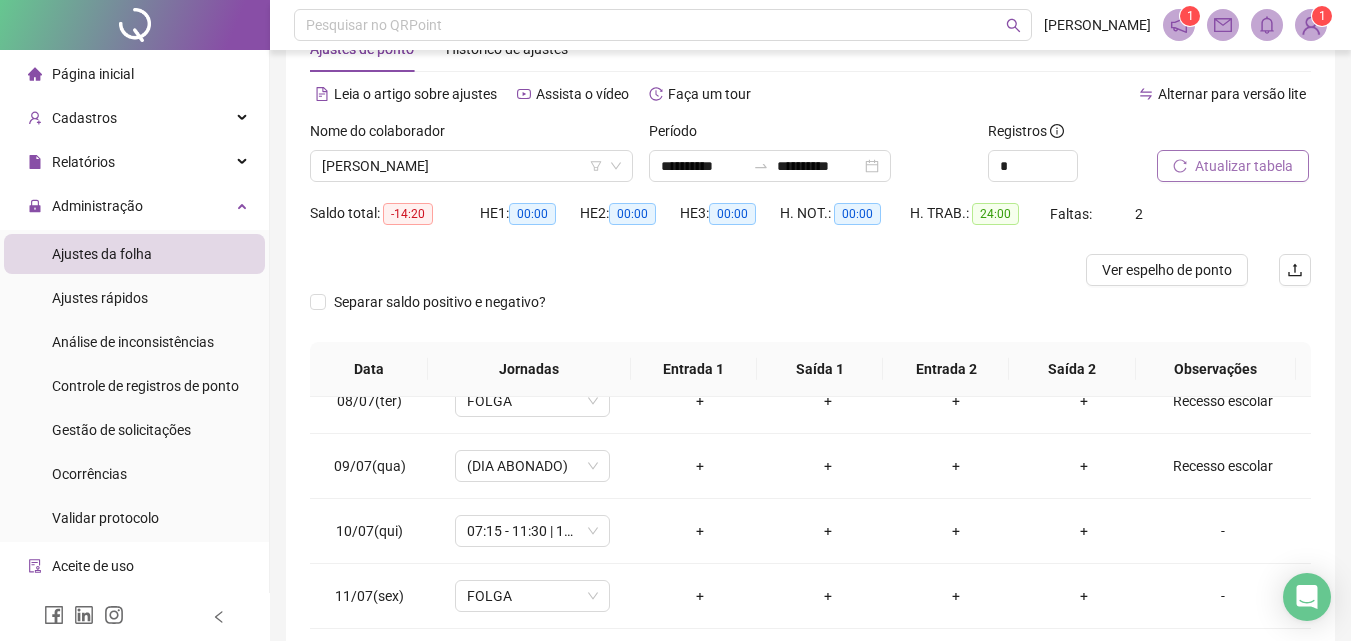 scroll, scrollTop: 200, scrollLeft: 0, axis: vertical 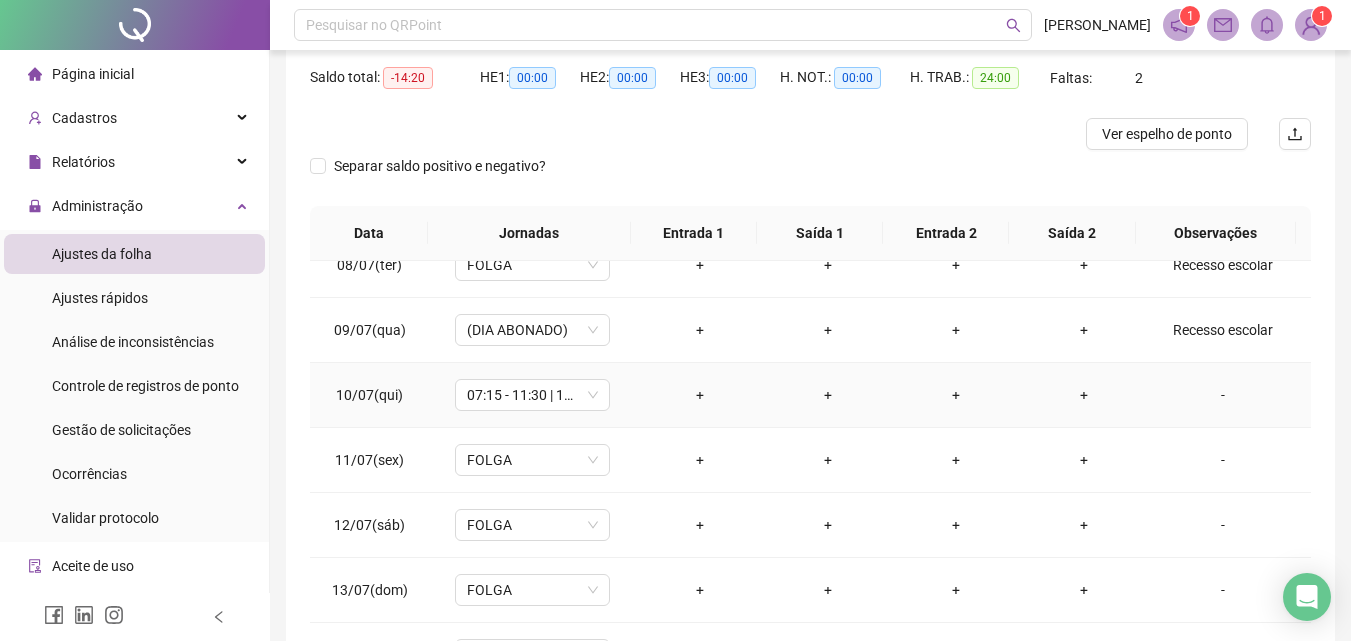 click on "-" at bounding box center [1223, 395] 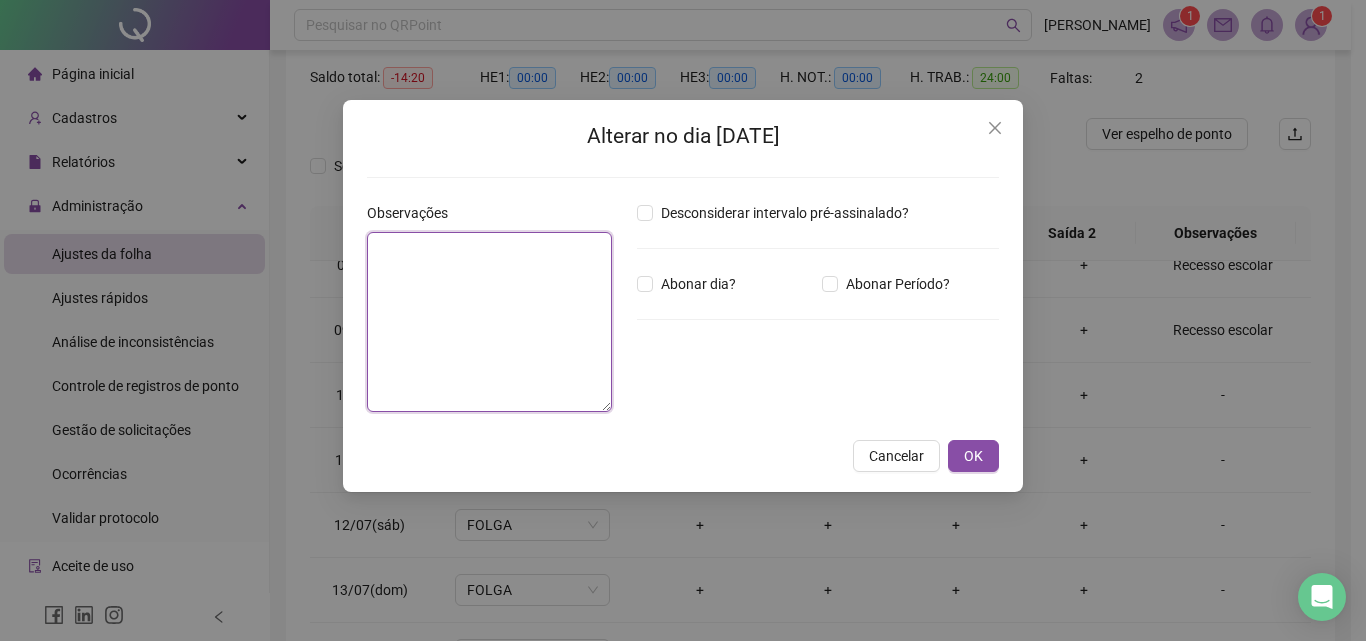 click at bounding box center [489, 322] 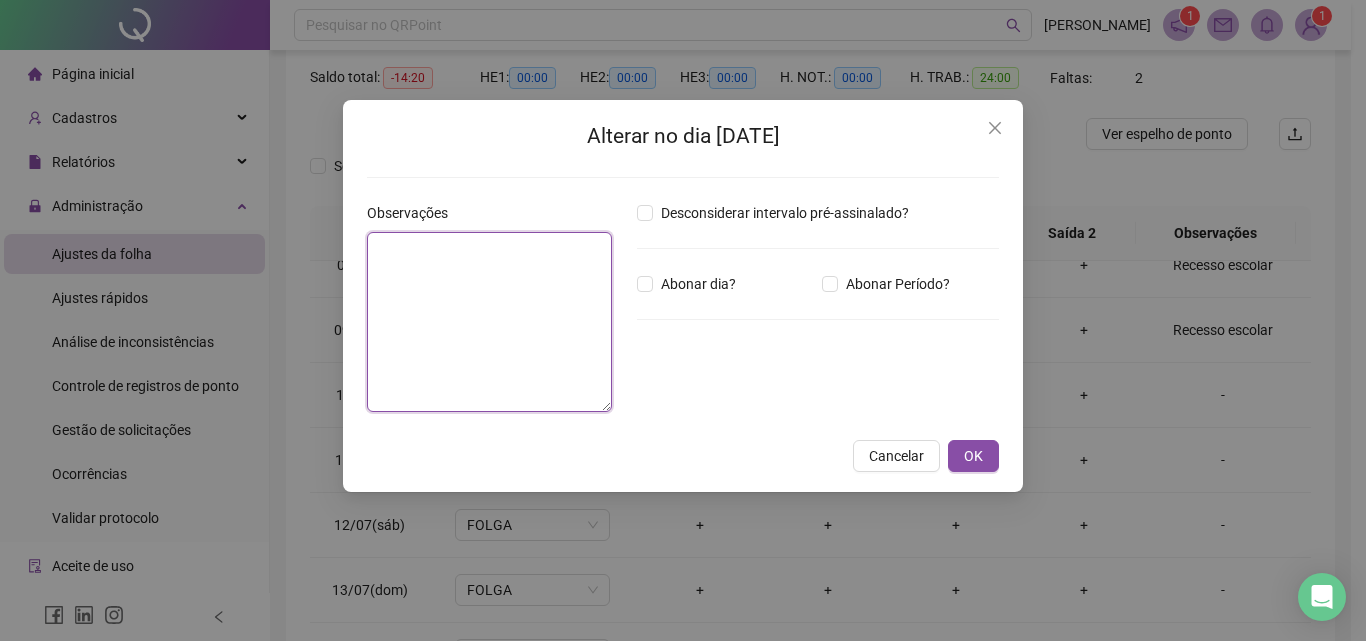paste on "**********" 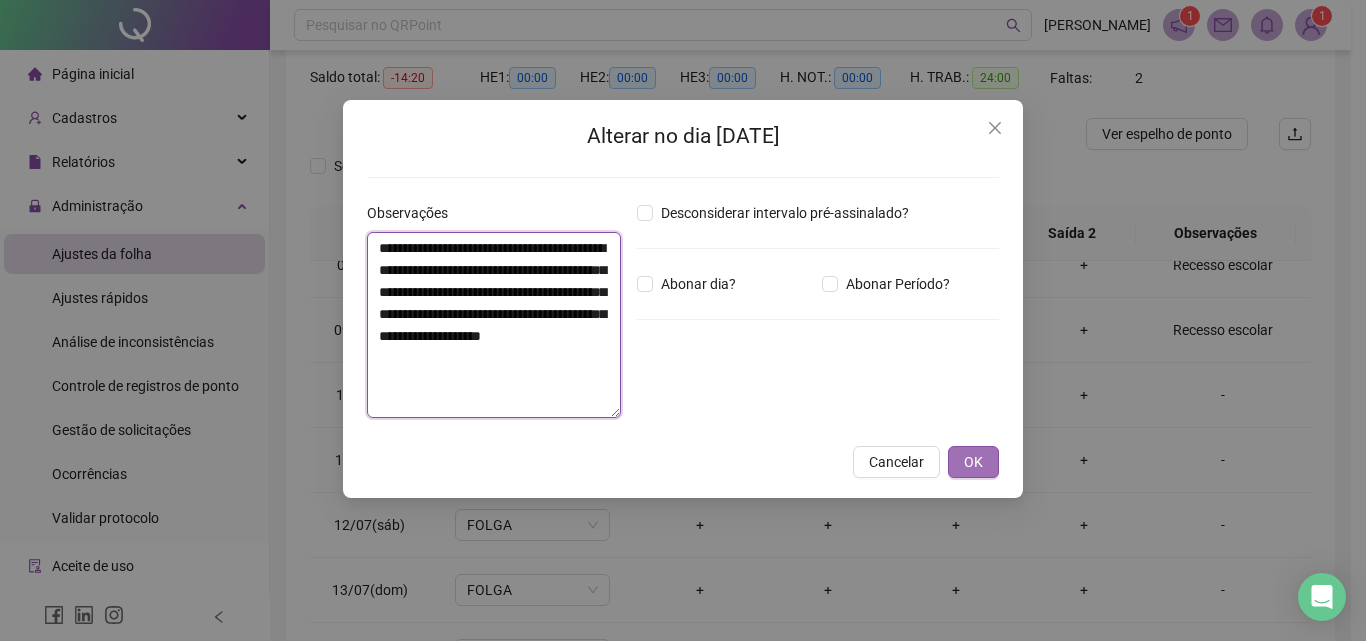 type on "**********" 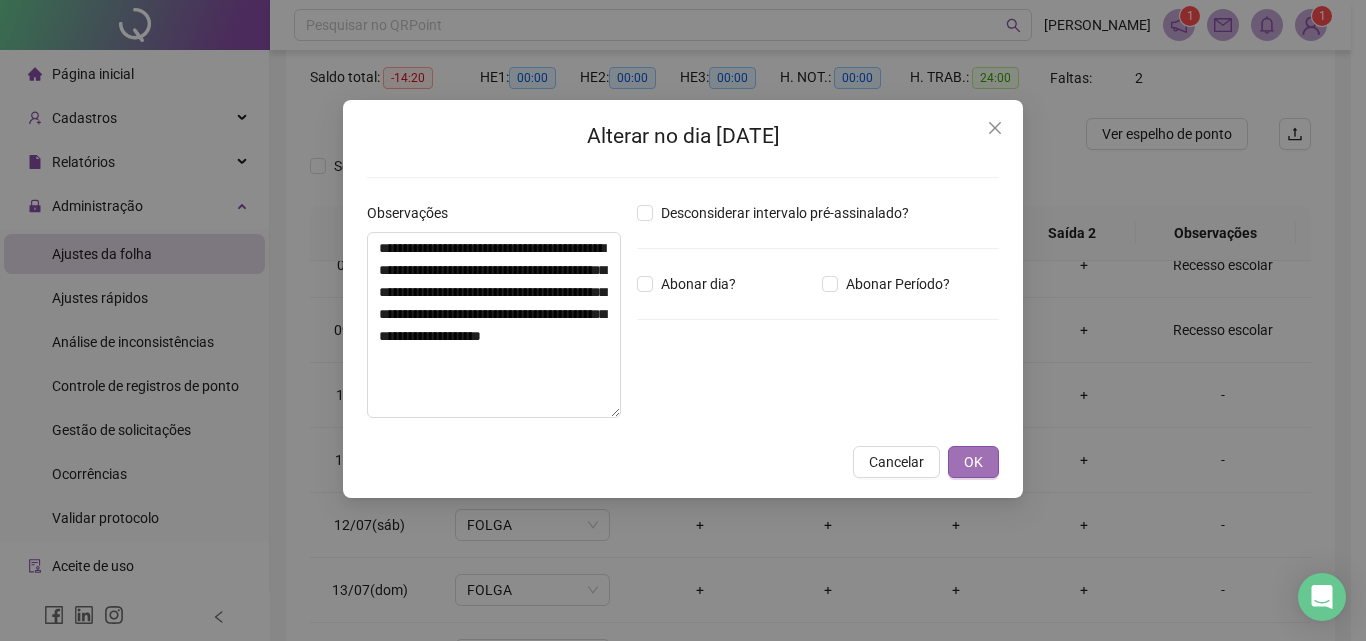click on "OK" at bounding box center [973, 462] 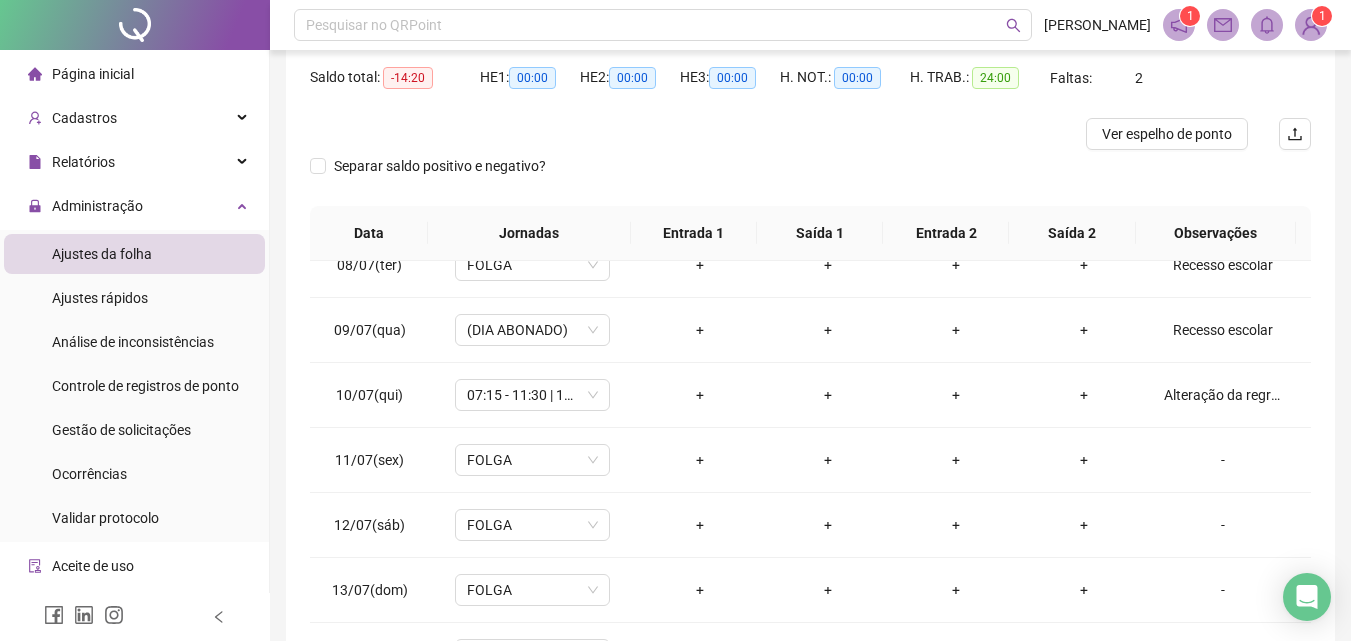 scroll, scrollTop: 0, scrollLeft: 0, axis: both 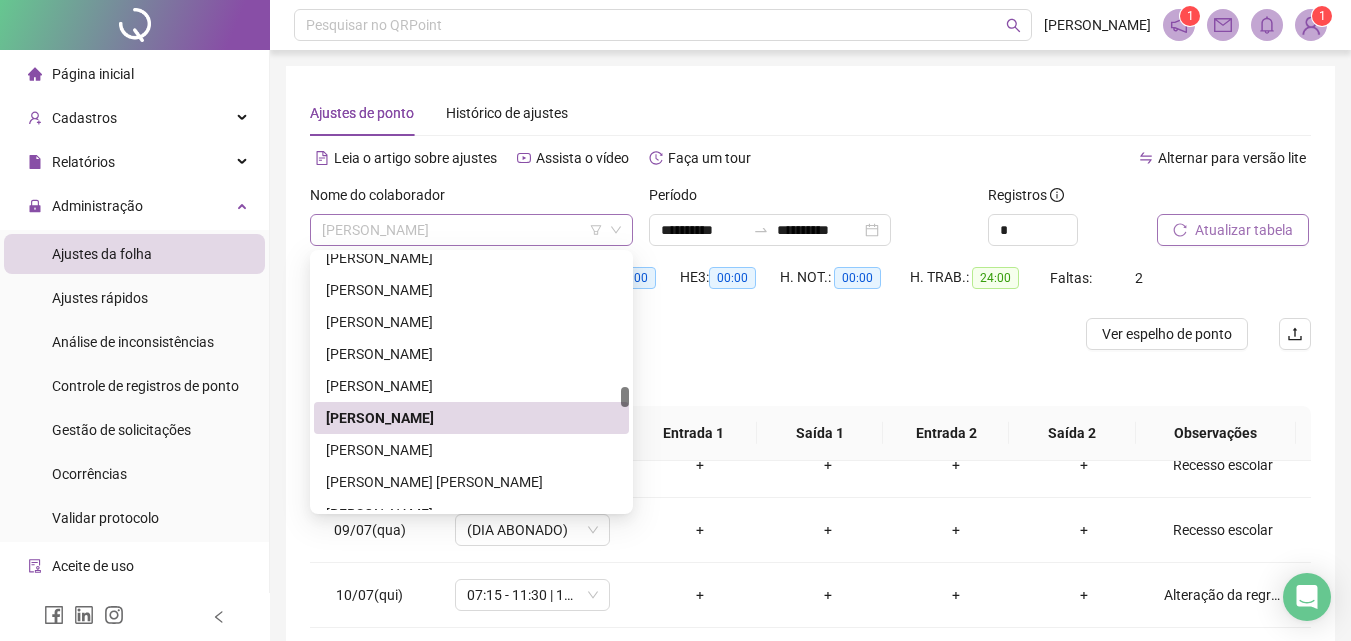 click on "[PERSON_NAME]" at bounding box center [471, 230] 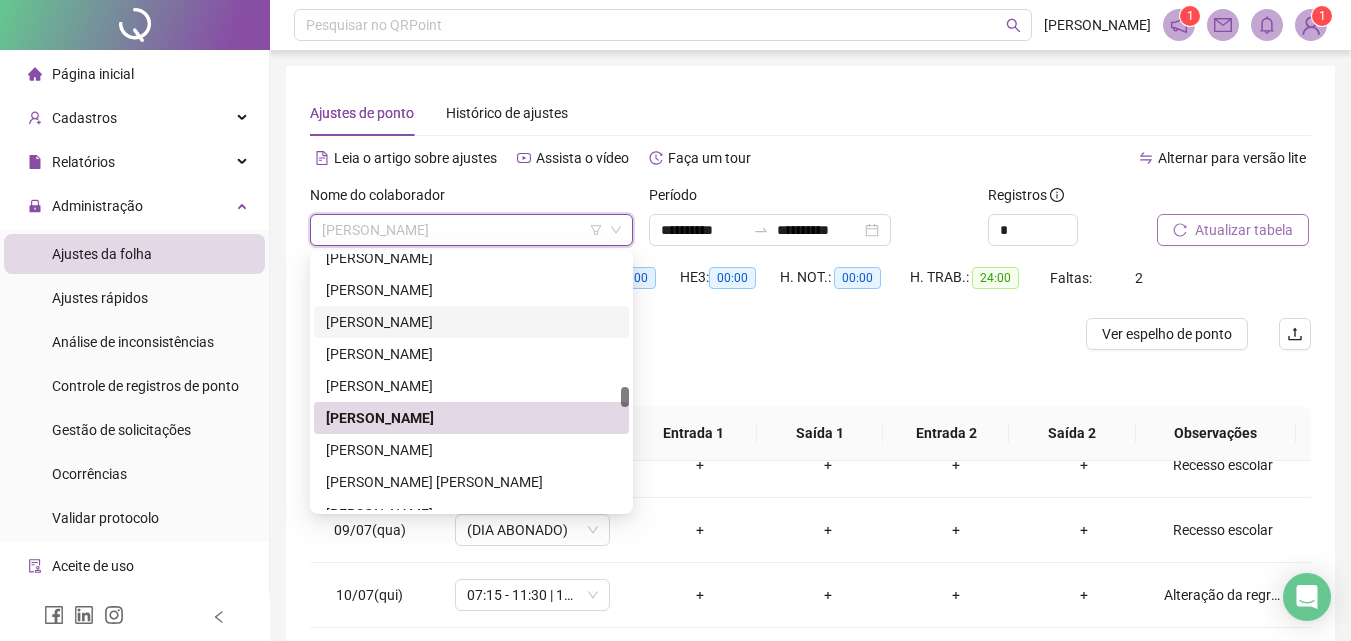 scroll, scrollTop: 2448, scrollLeft: 0, axis: vertical 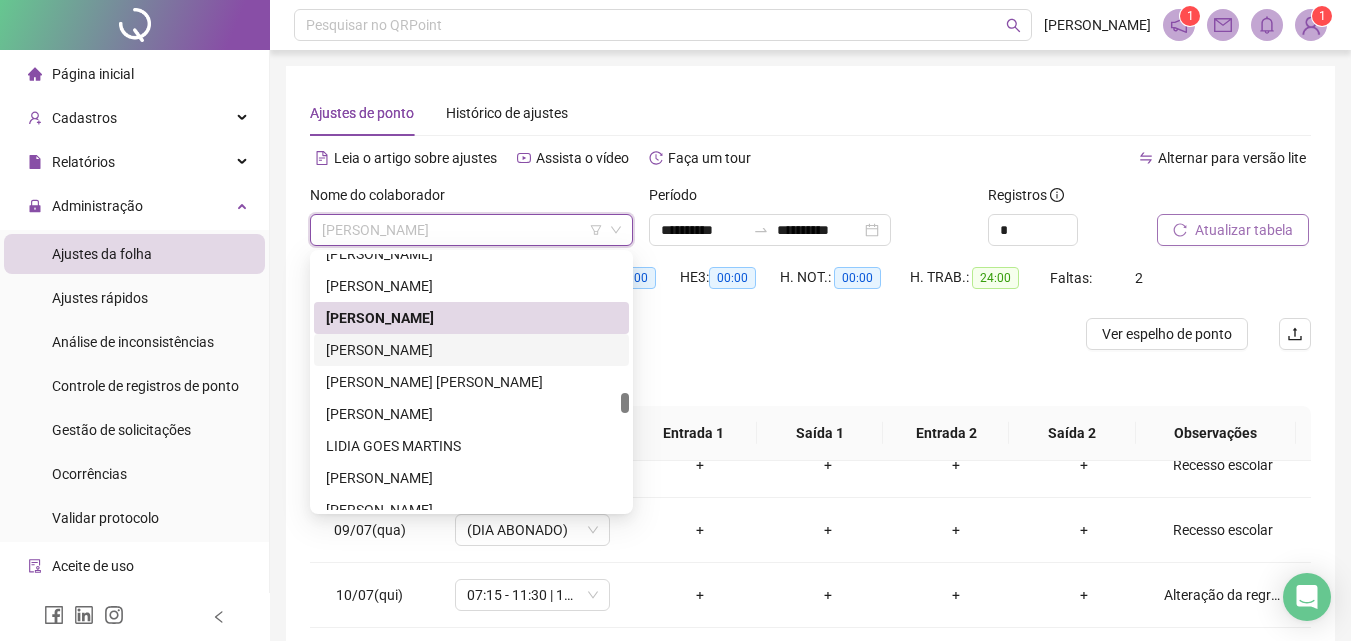 click on "[PERSON_NAME]" at bounding box center [471, 350] 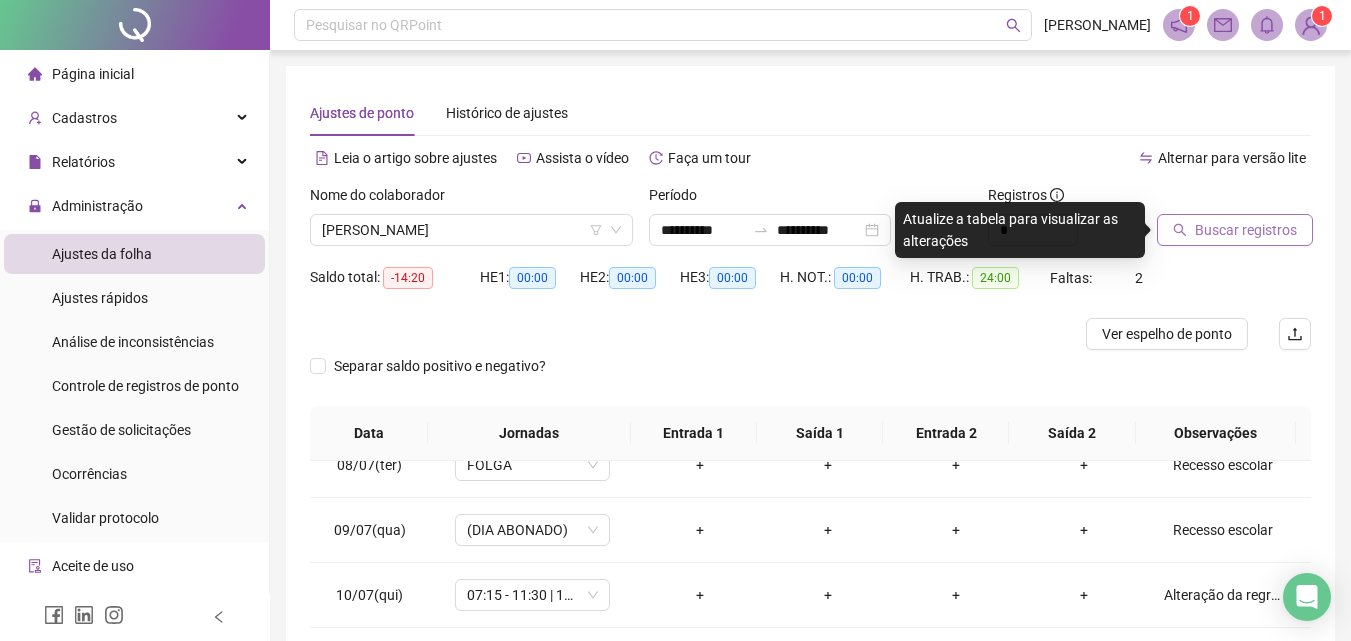 click on "Buscar registros" at bounding box center (1246, 230) 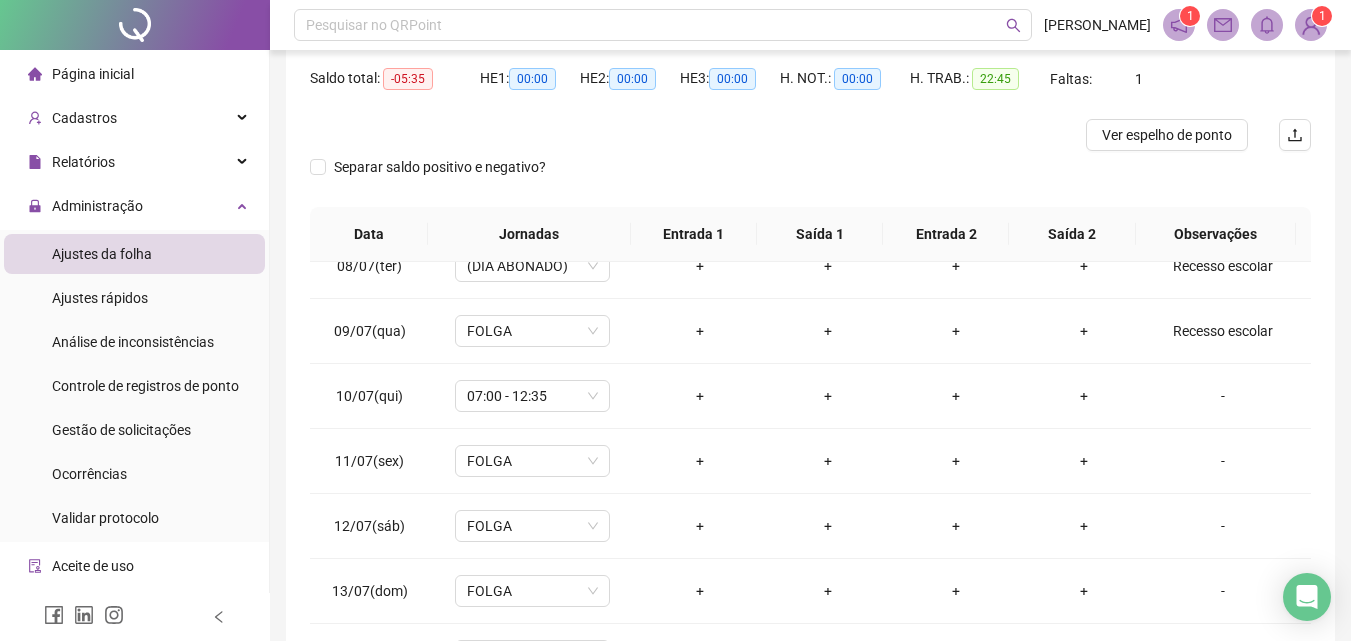 scroll, scrollTop: 200, scrollLeft: 0, axis: vertical 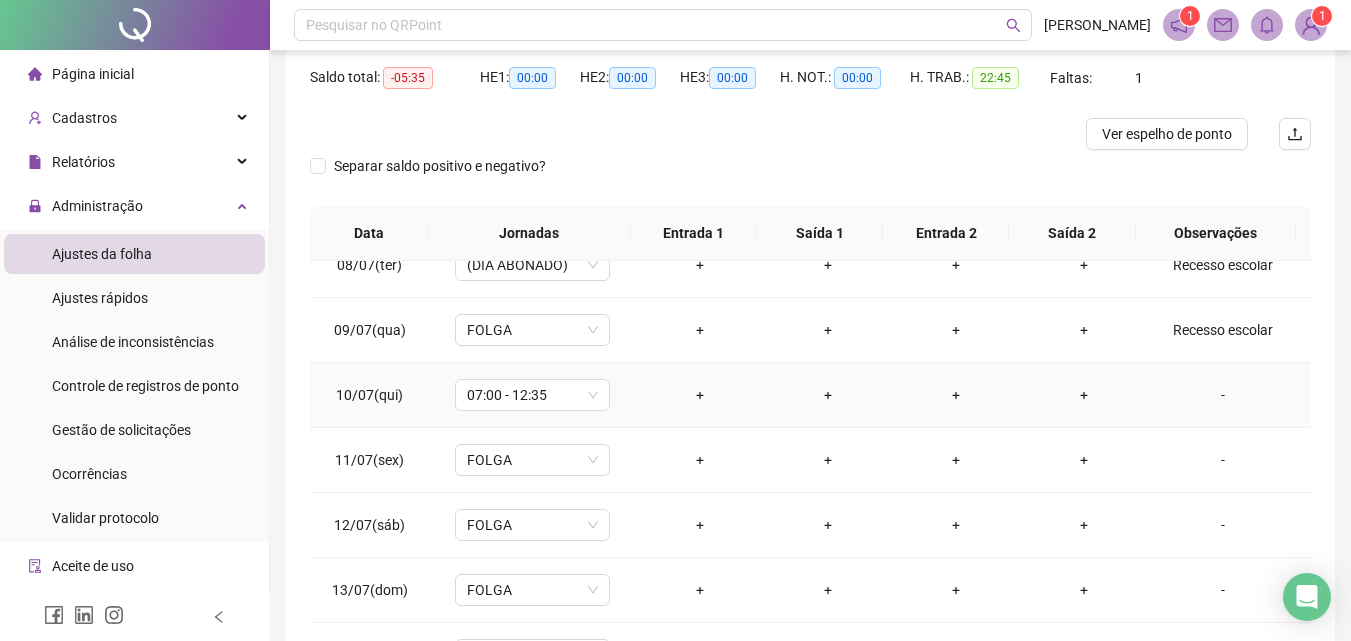 click on "-" at bounding box center [1223, 395] 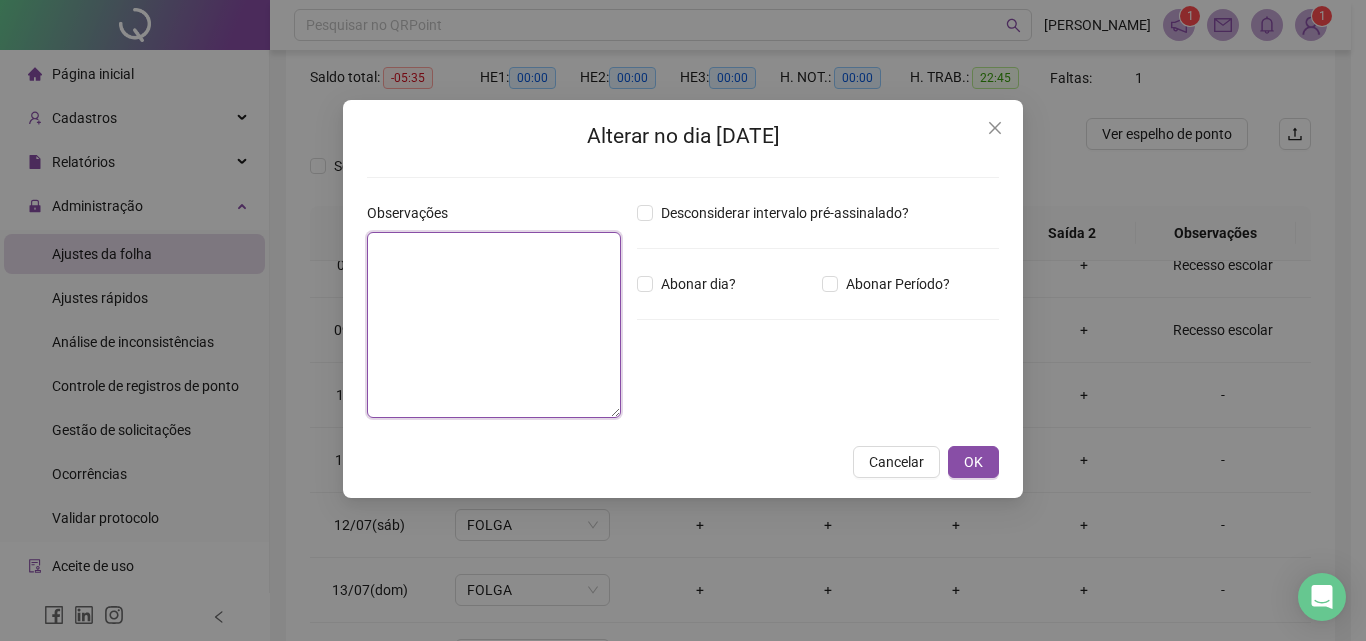 drag, startPoint x: 376, startPoint y: 337, endPoint x: 395, endPoint y: 333, distance: 19.416489 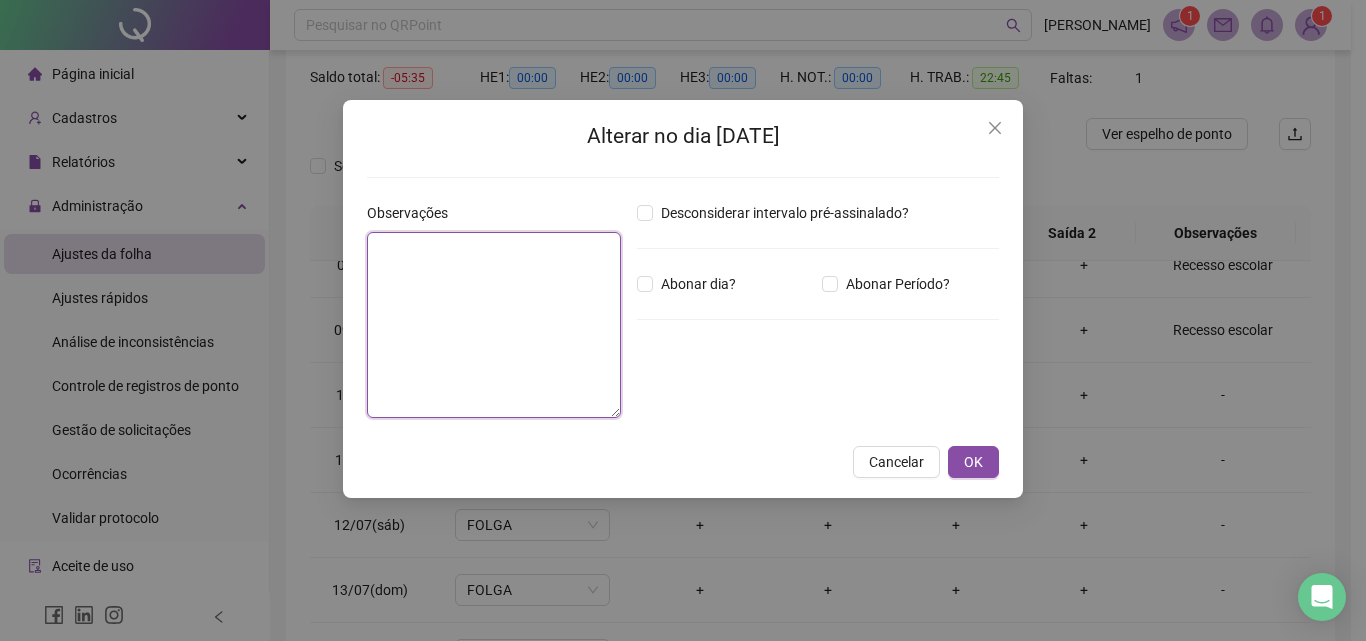 paste on "**********" 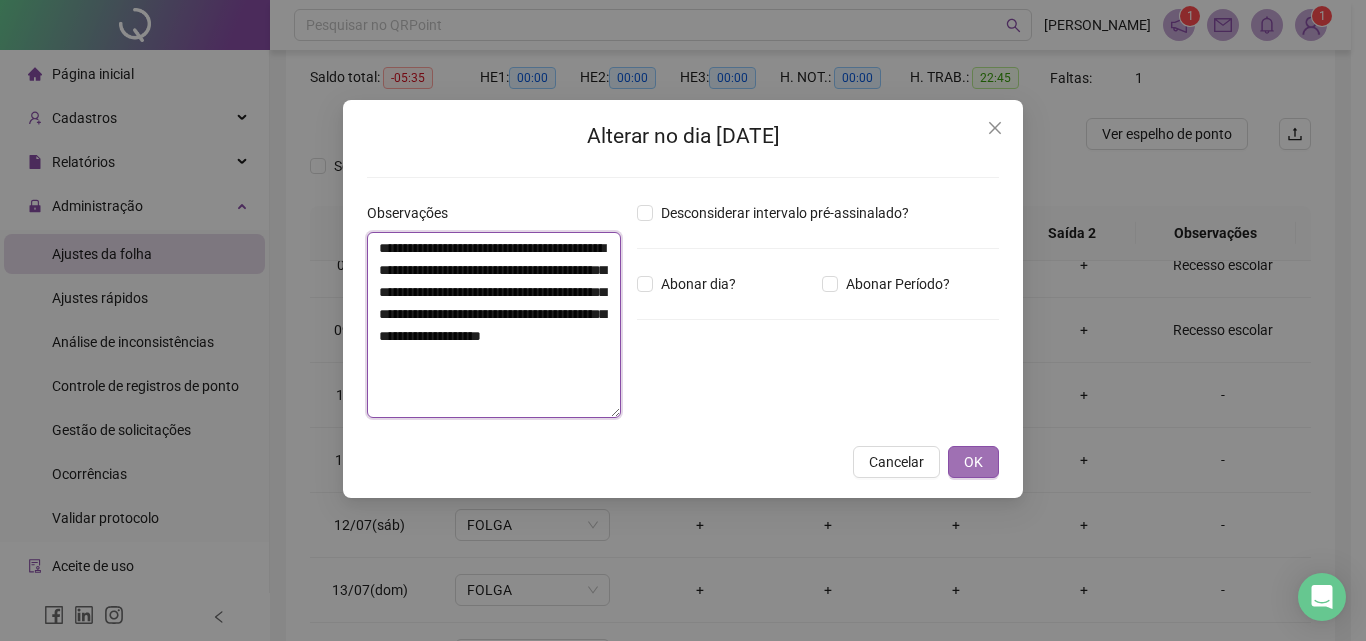 type on "**********" 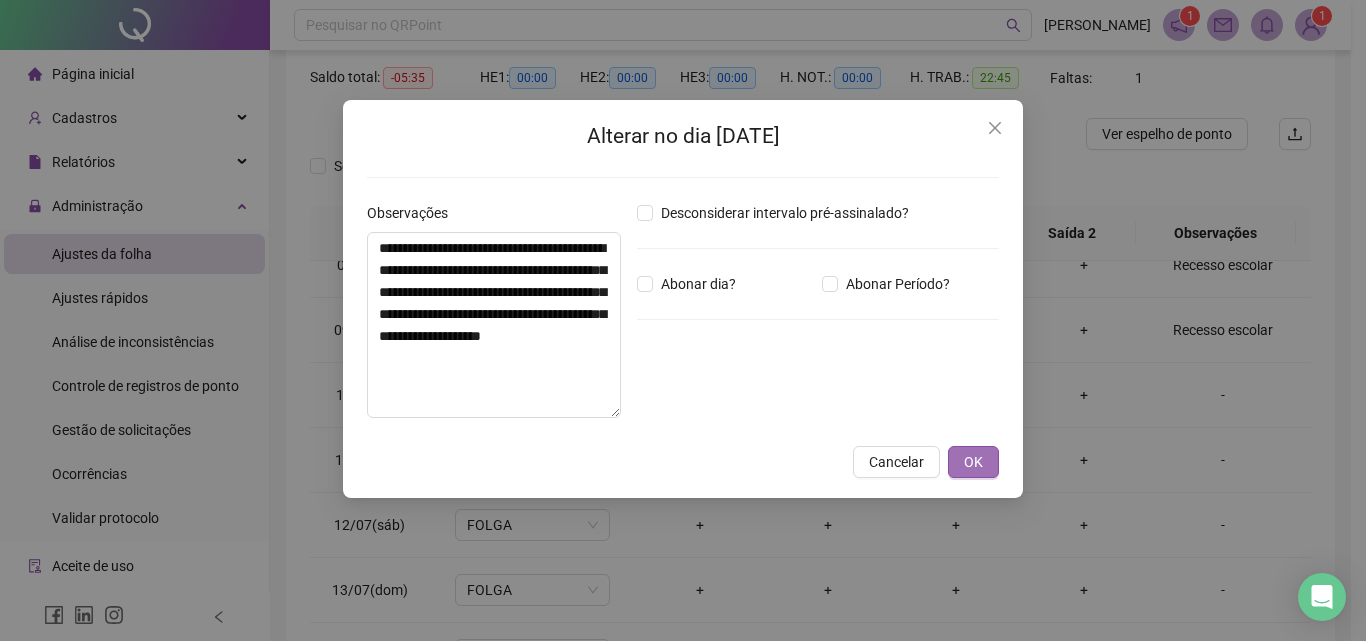 click on "OK" at bounding box center (973, 462) 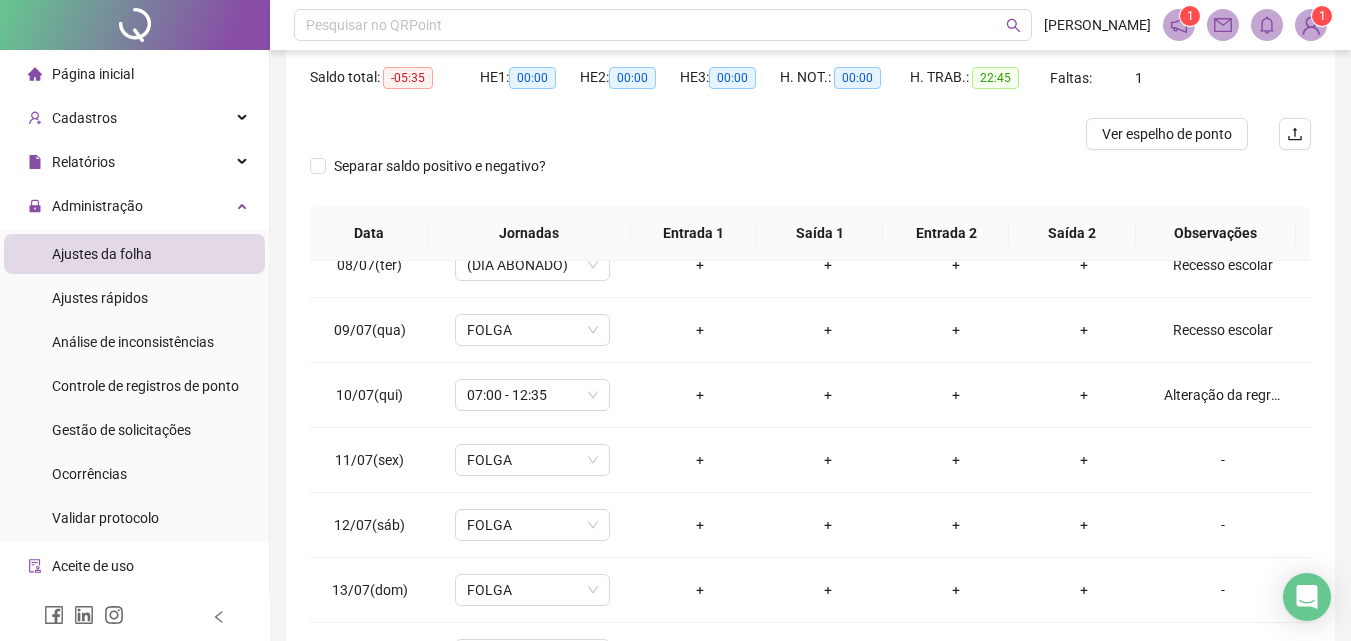 scroll, scrollTop: 0, scrollLeft: 0, axis: both 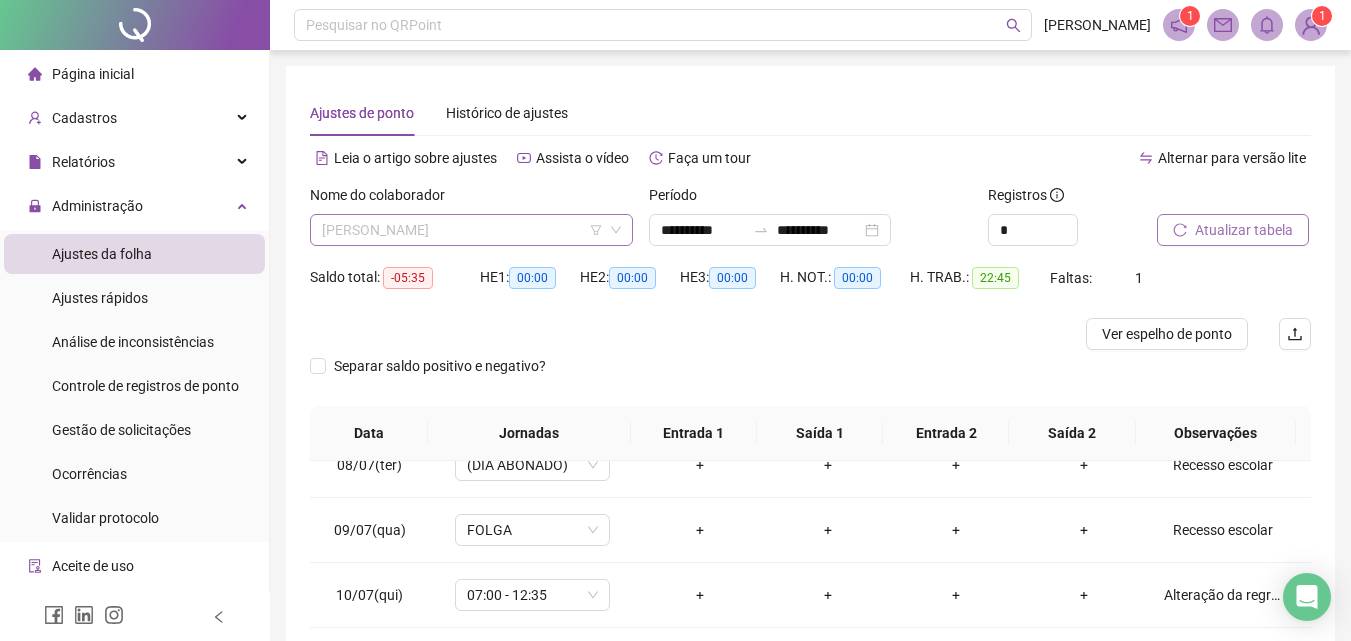 click on "[PERSON_NAME]" at bounding box center [471, 230] 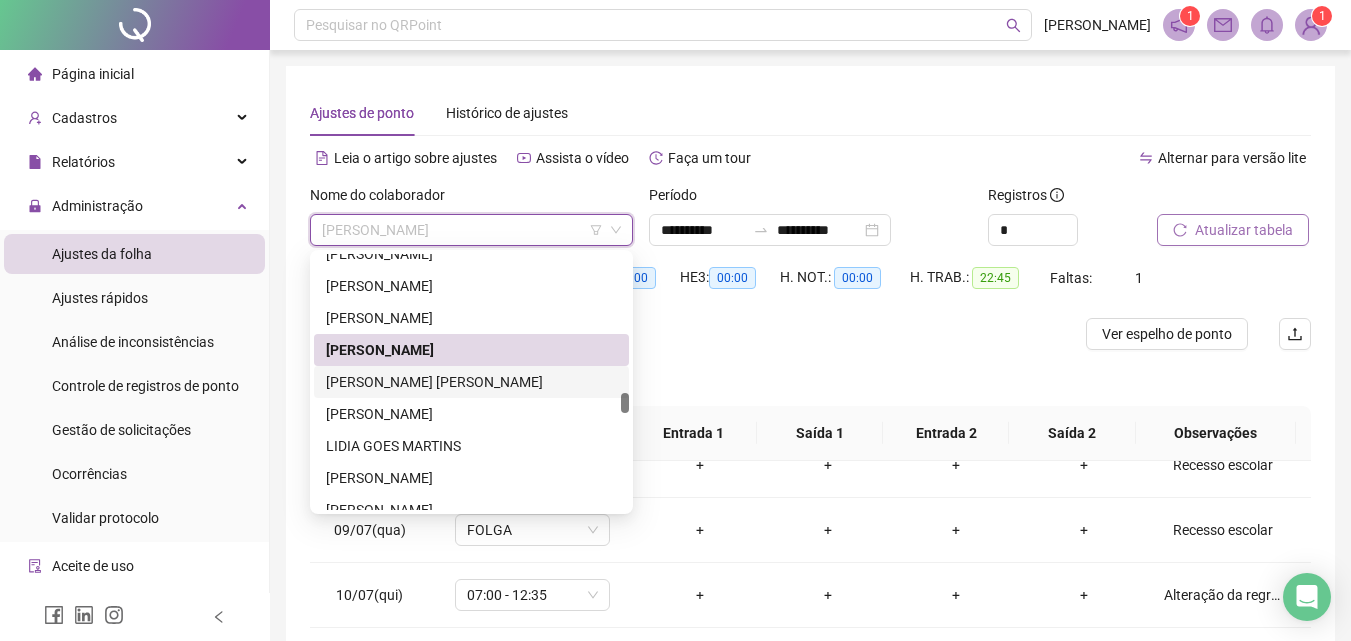 click on "[PERSON_NAME] [PERSON_NAME]" at bounding box center [471, 382] 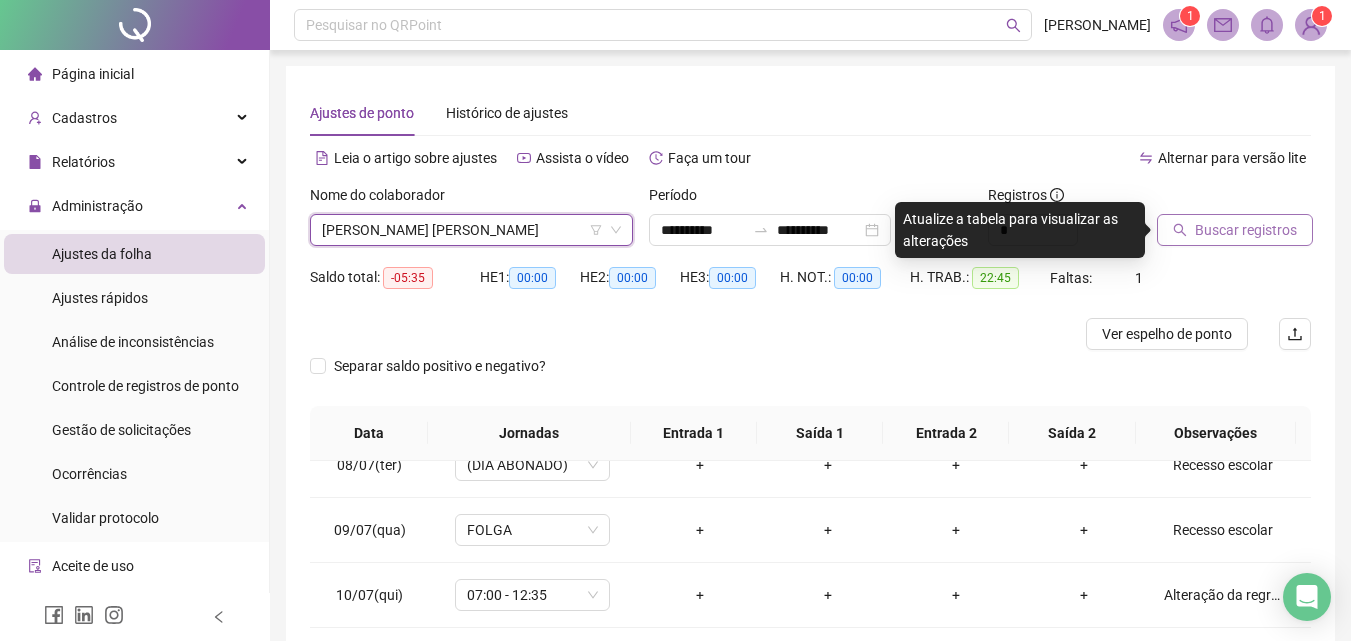 click on "Buscar registros" at bounding box center (1246, 230) 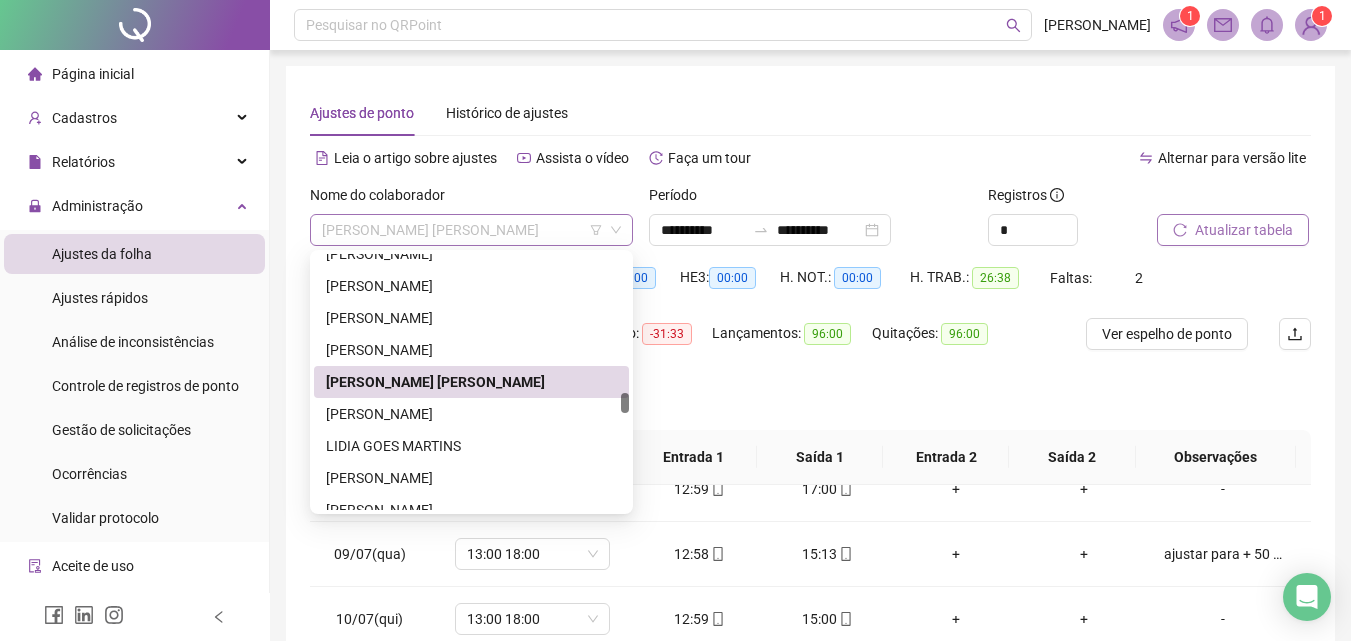 click on "[PERSON_NAME] [PERSON_NAME]" at bounding box center (471, 230) 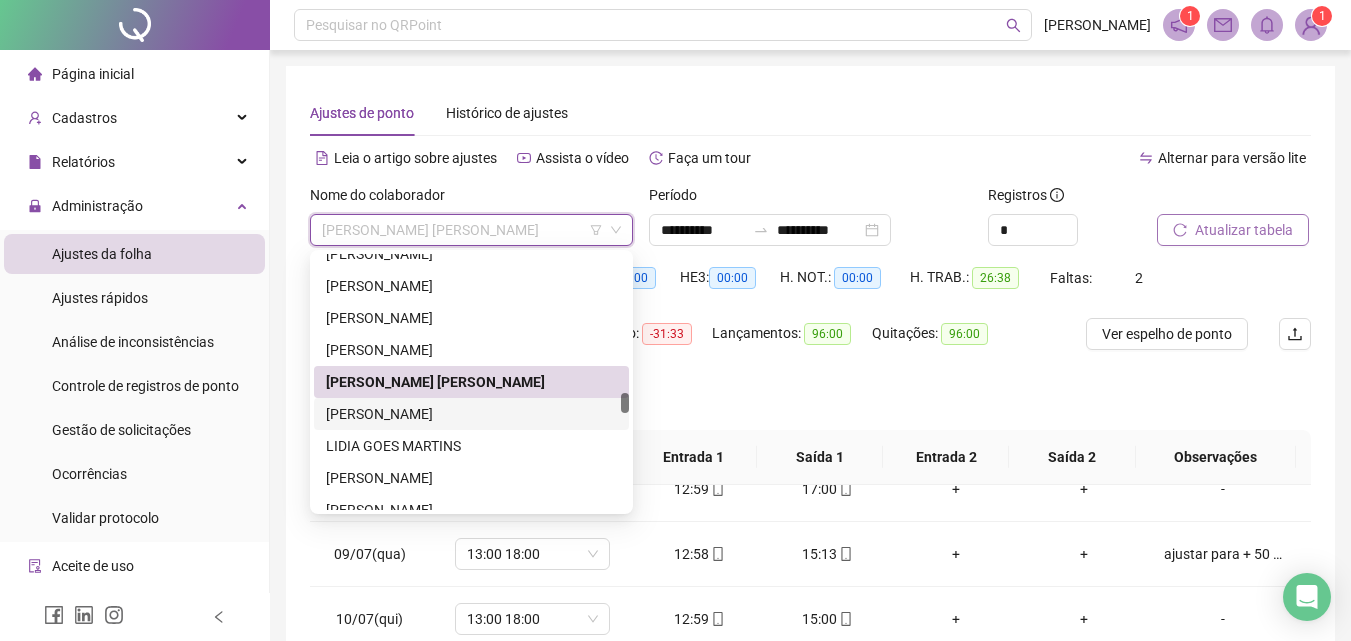 click on "[PERSON_NAME]" at bounding box center (471, 414) 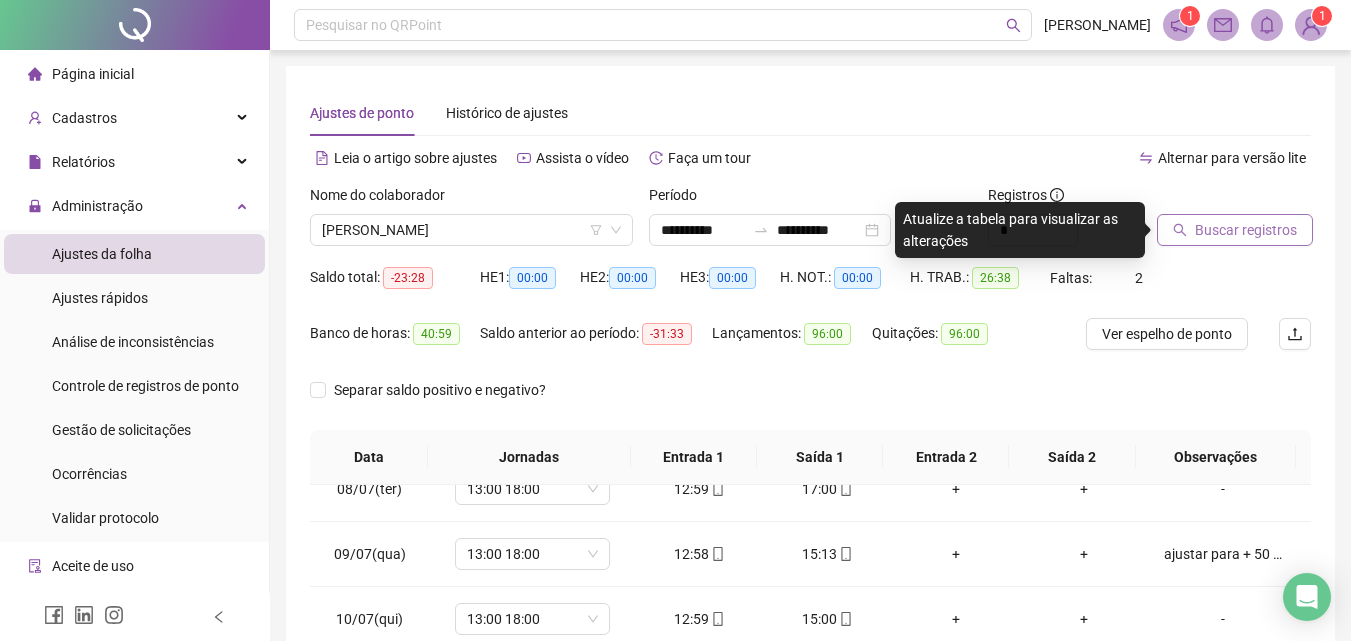 click on "Buscar registros" at bounding box center [1246, 230] 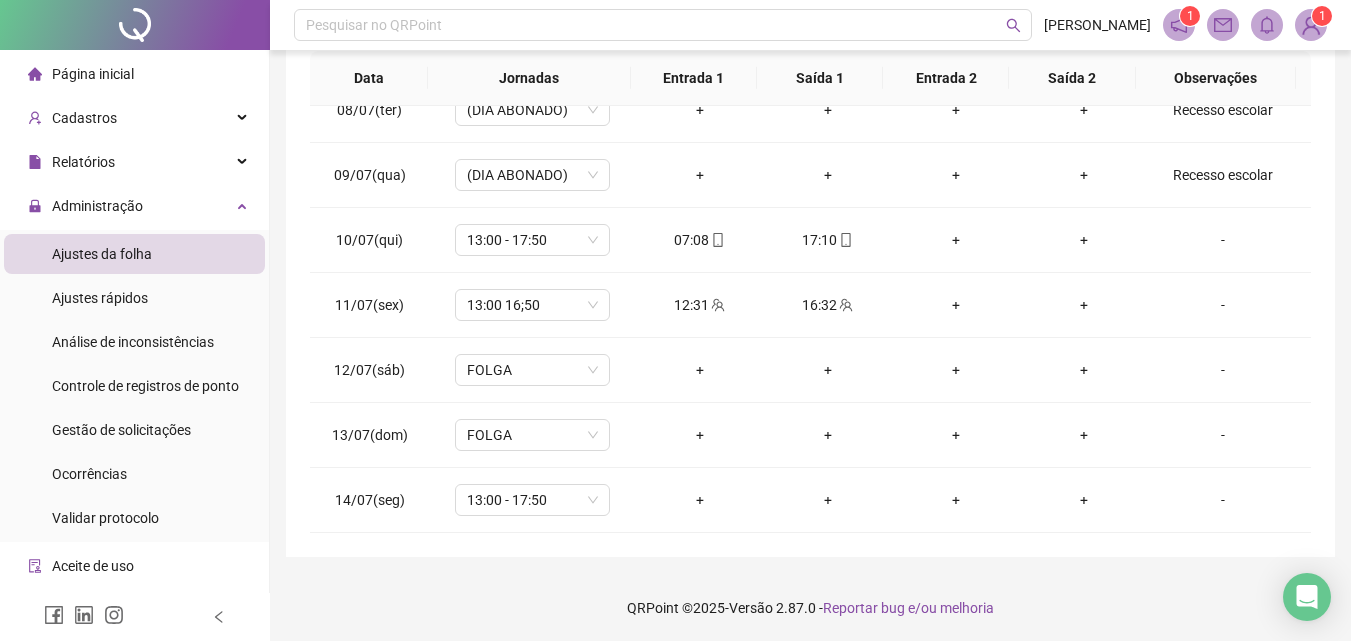 scroll, scrollTop: 357, scrollLeft: 0, axis: vertical 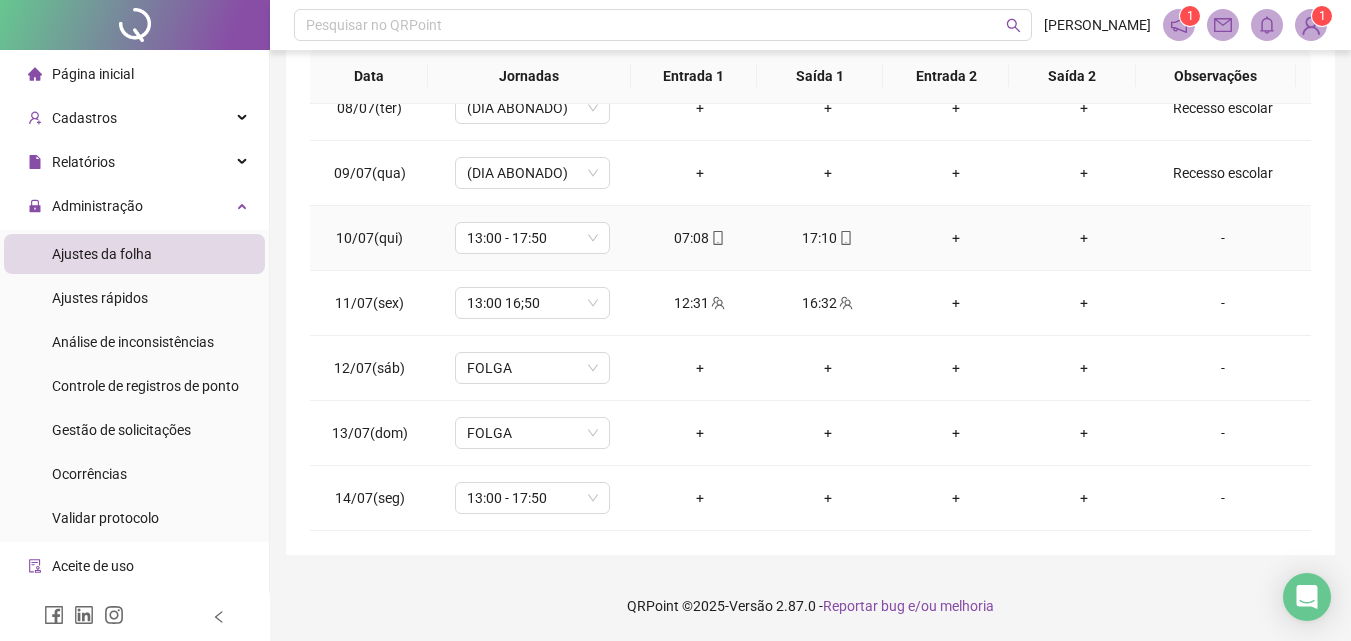 click on "-" at bounding box center (1223, 238) 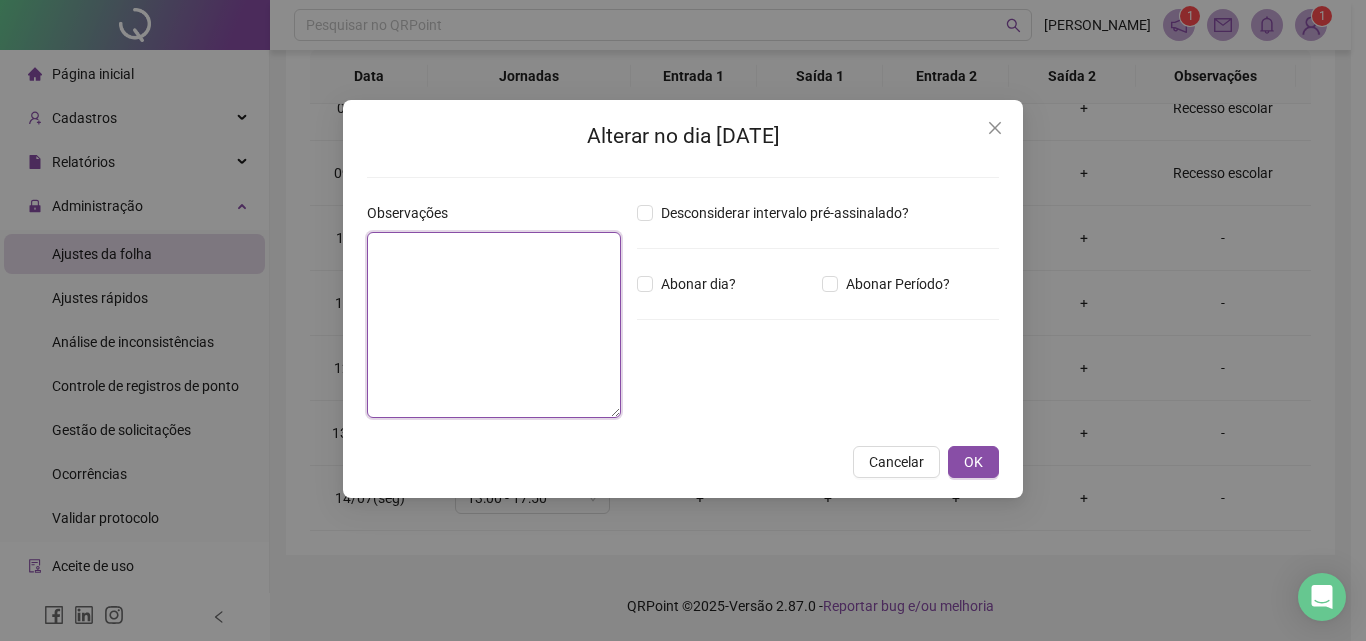 click at bounding box center [494, 325] 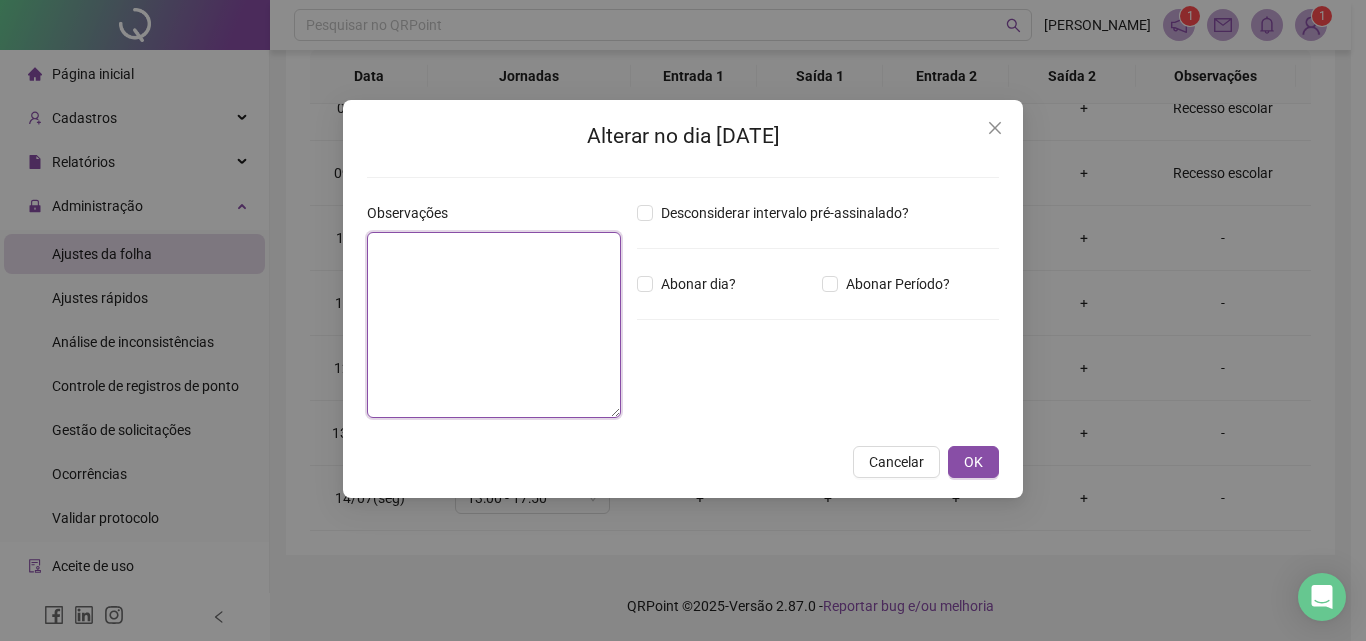 paste on "**********" 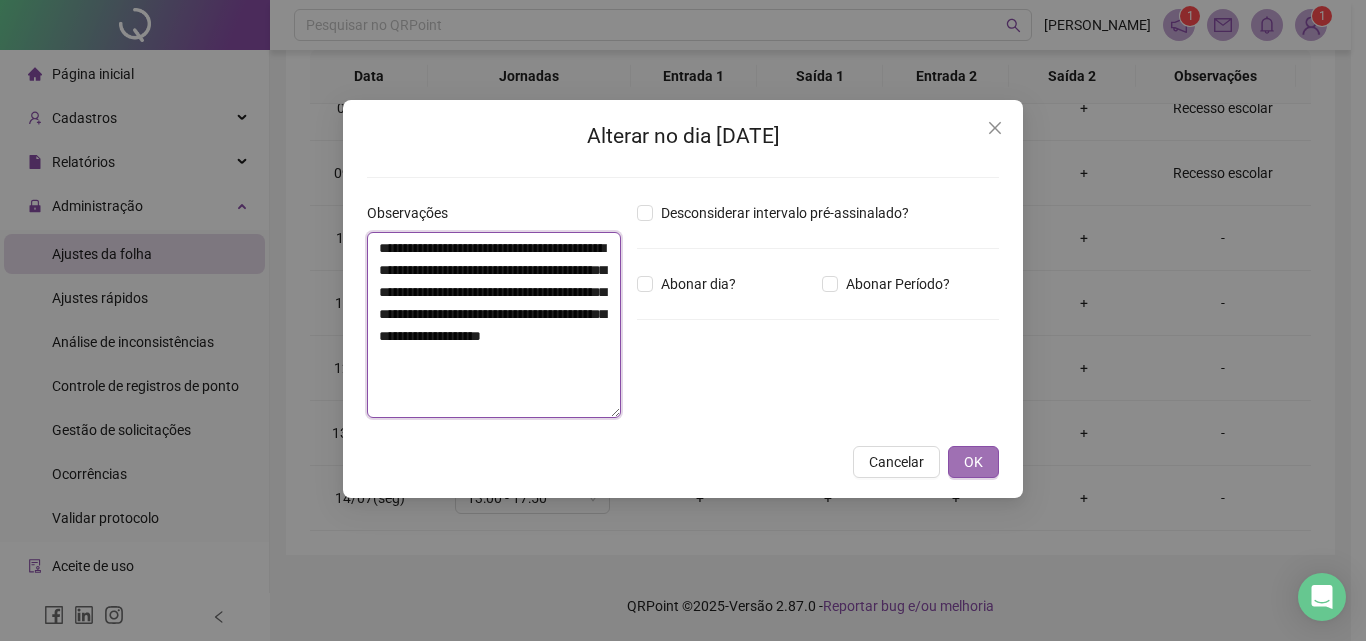 type on "**********" 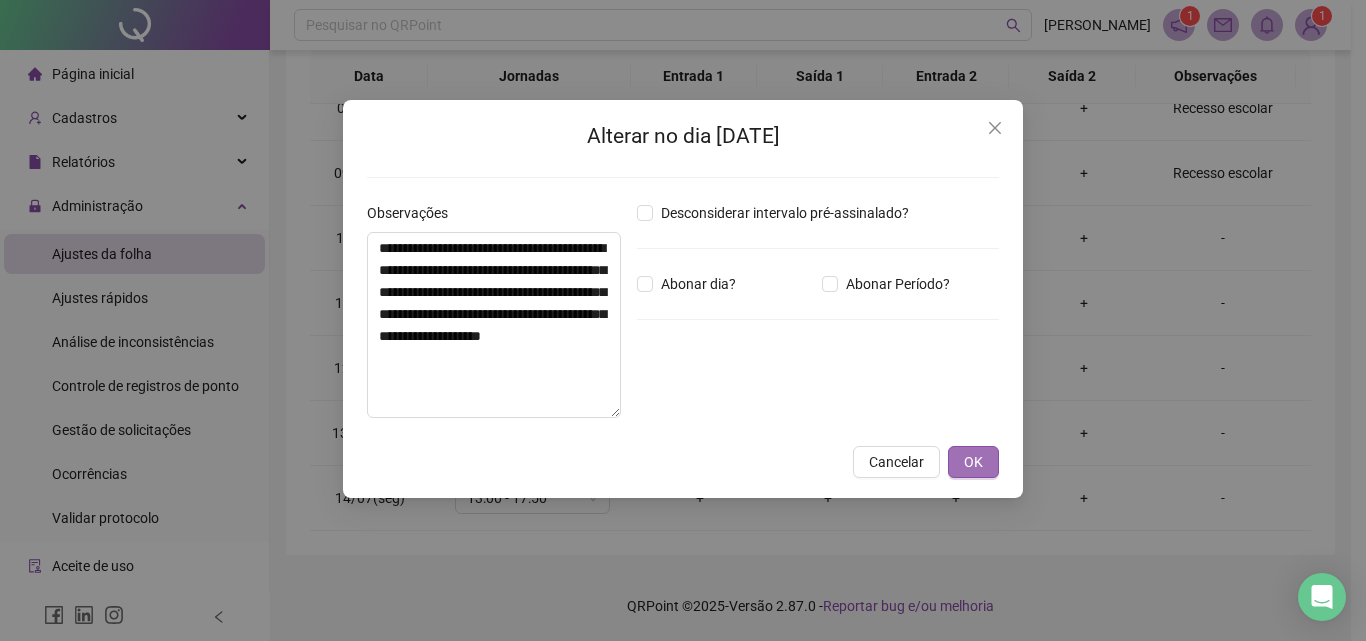click on "OK" at bounding box center [973, 462] 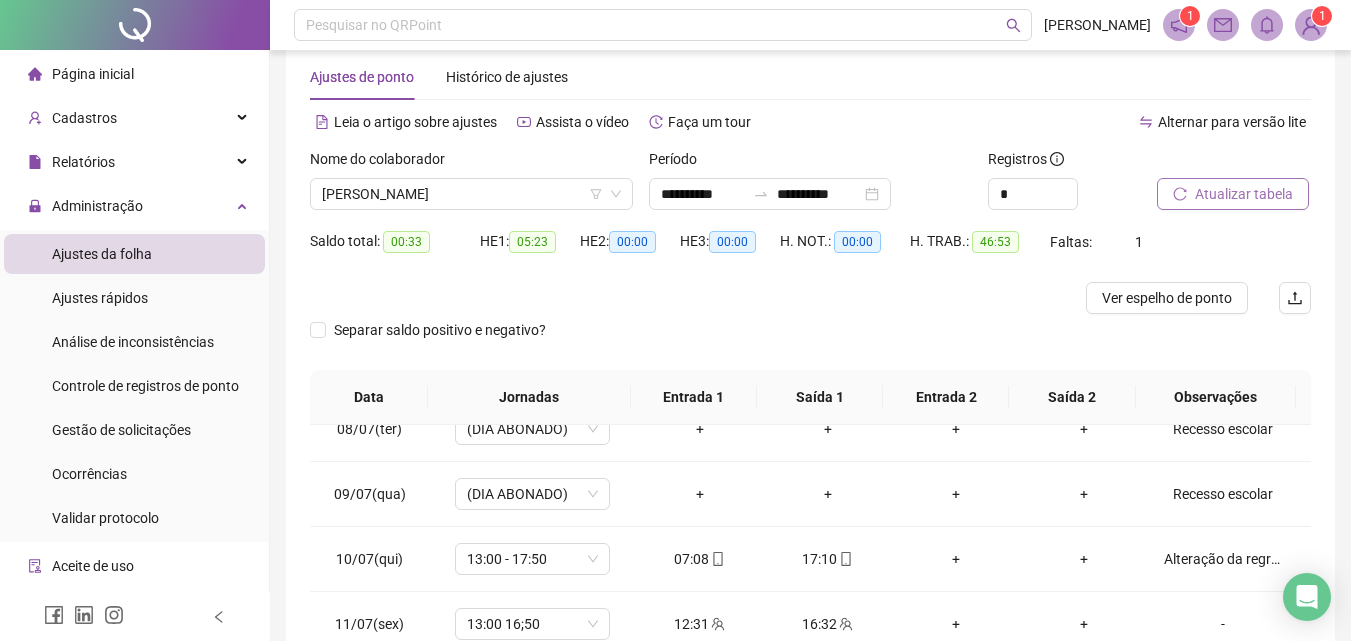 scroll, scrollTop: 0, scrollLeft: 0, axis: both 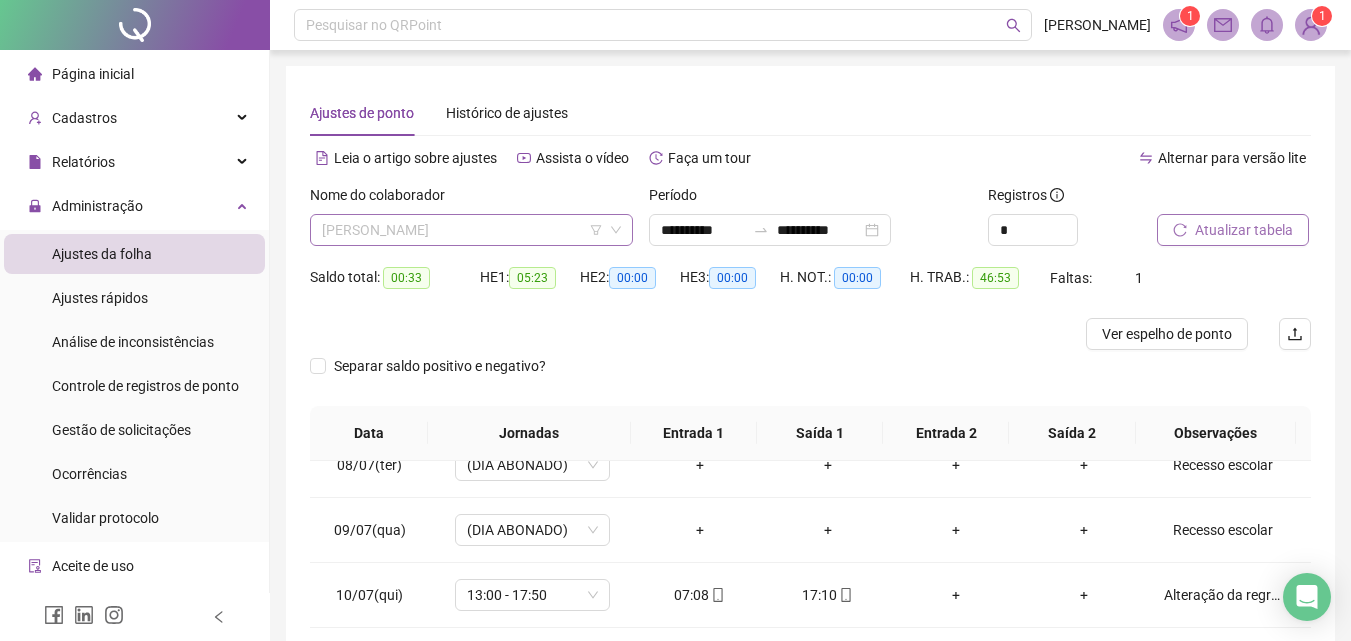 click on "[PERSON_NAME]" at bounding box center [471, 230] 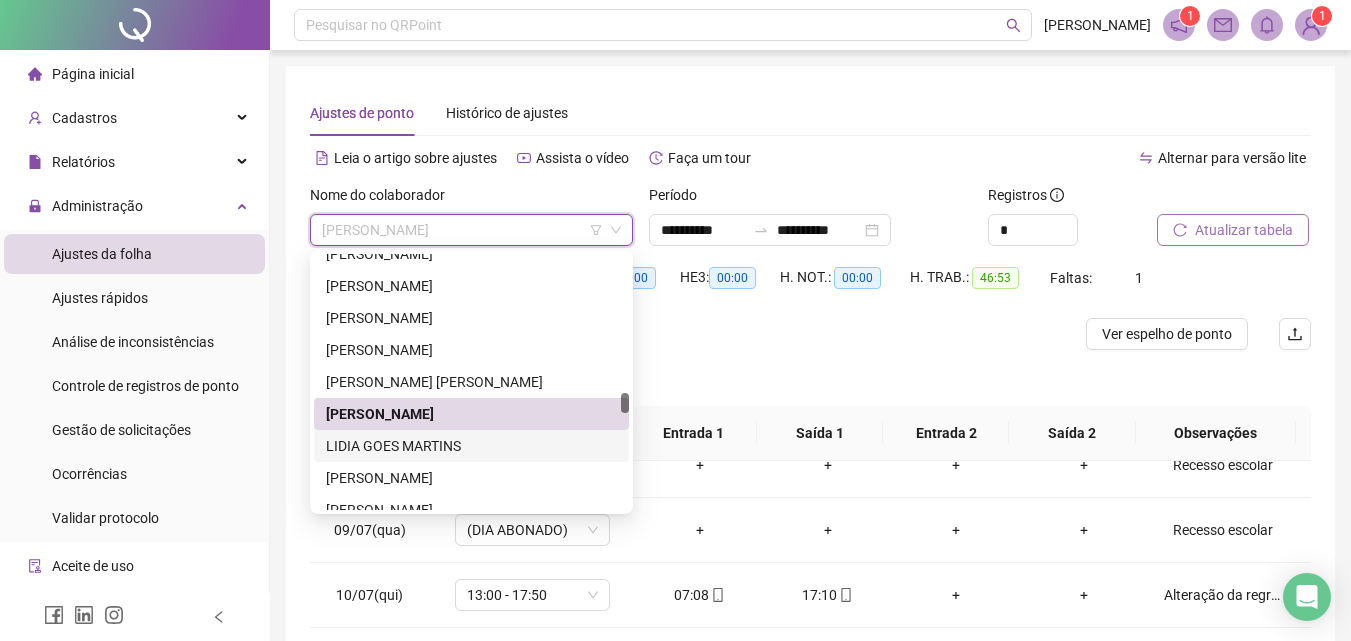 click on "LIDIA GOES MARTINS" at bounding box center (471, 446) 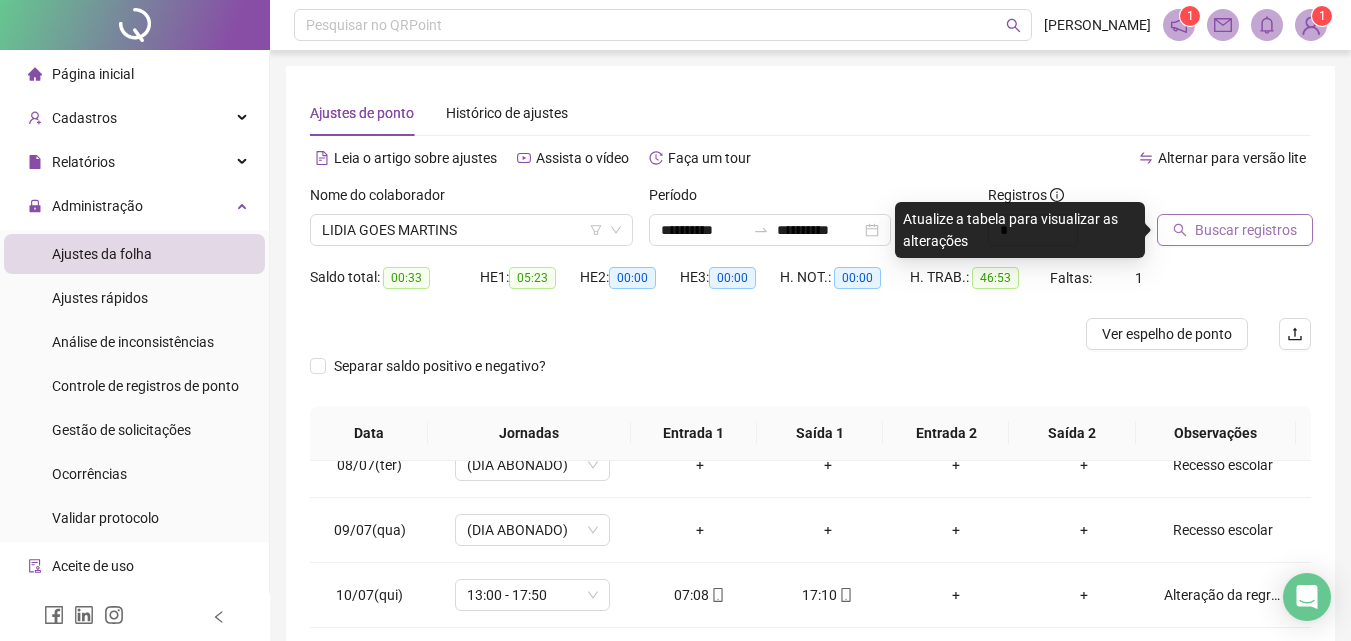 click on "Buscar registros" at bounding box center [1246, 230] 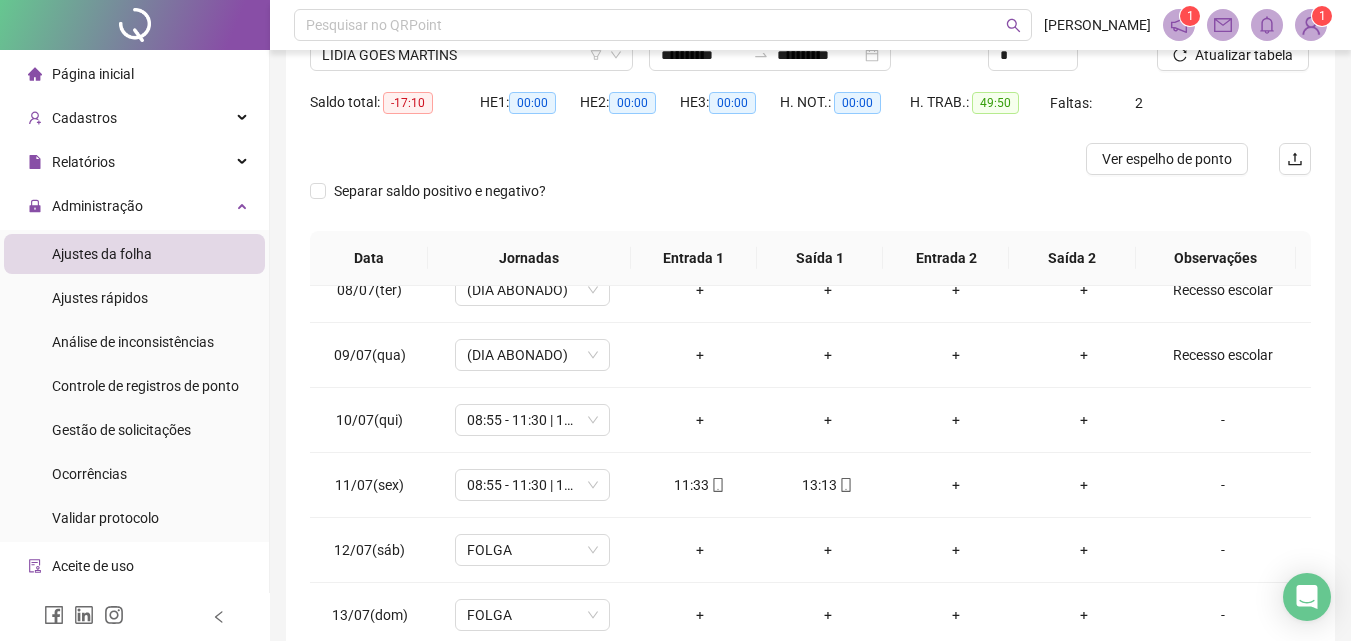 scroll, scrollTop: 300, scrollLeft: 0, axis: vertical 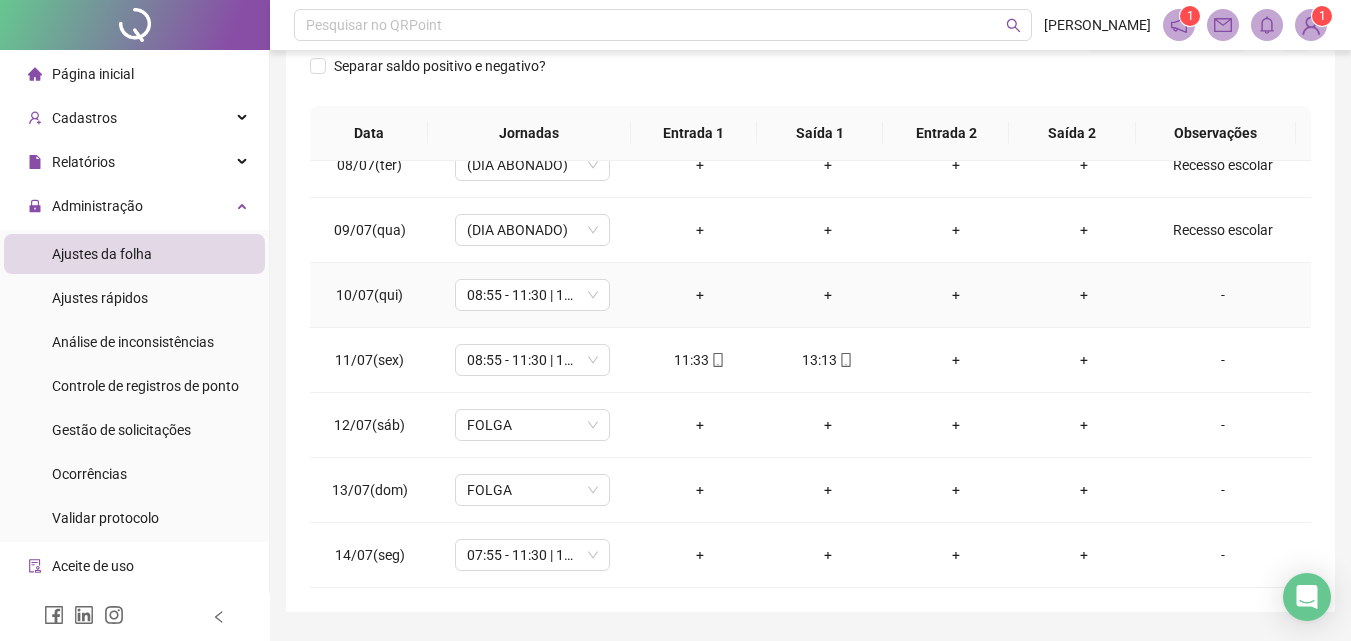 click on "-" at bounding box center [1223, 295] 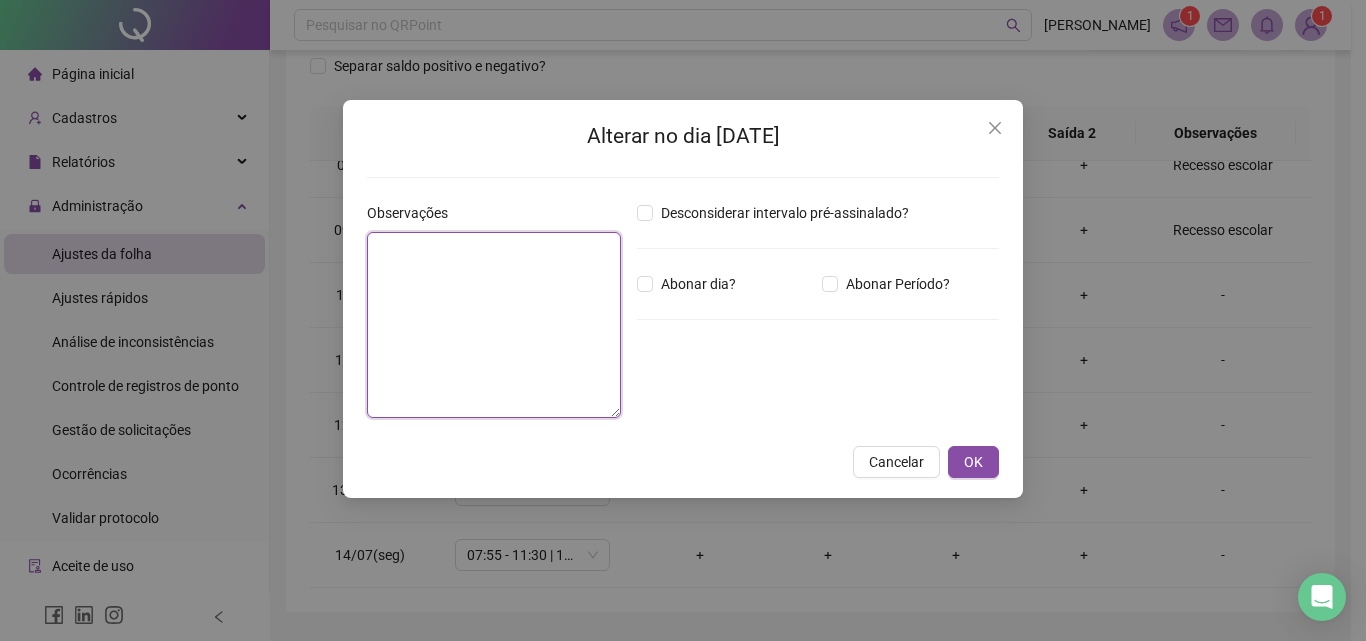 click at bounding box center [494, 325] 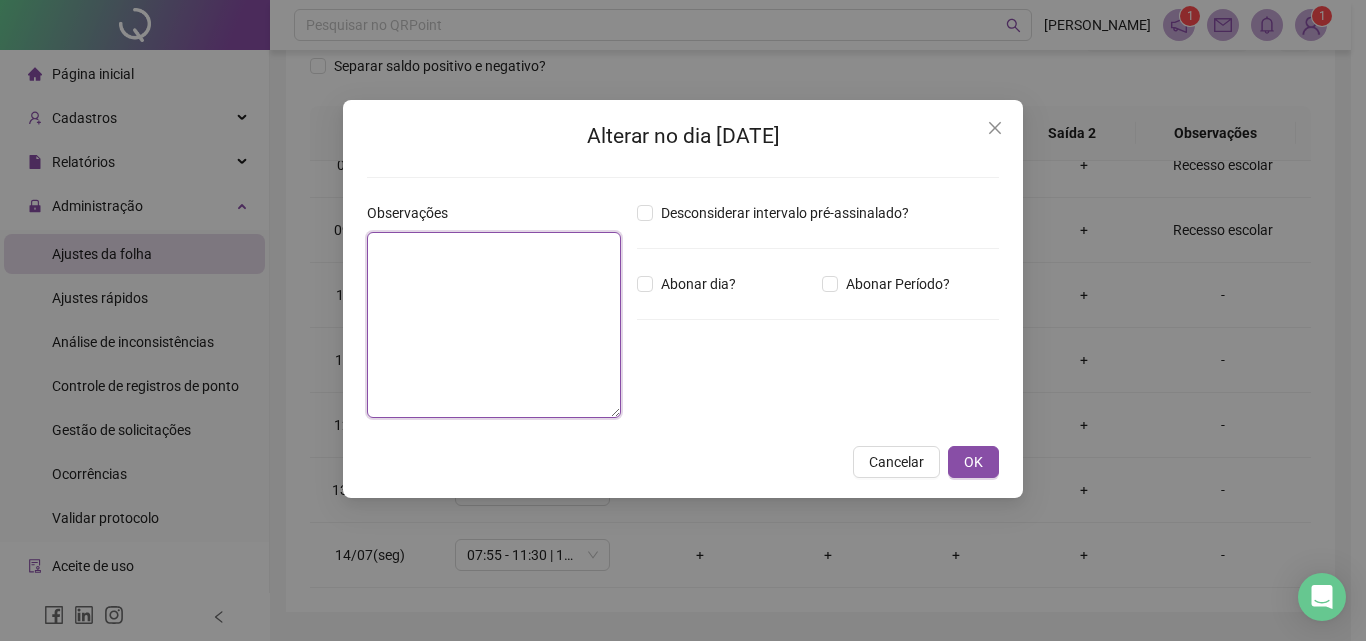 paste on "**********" 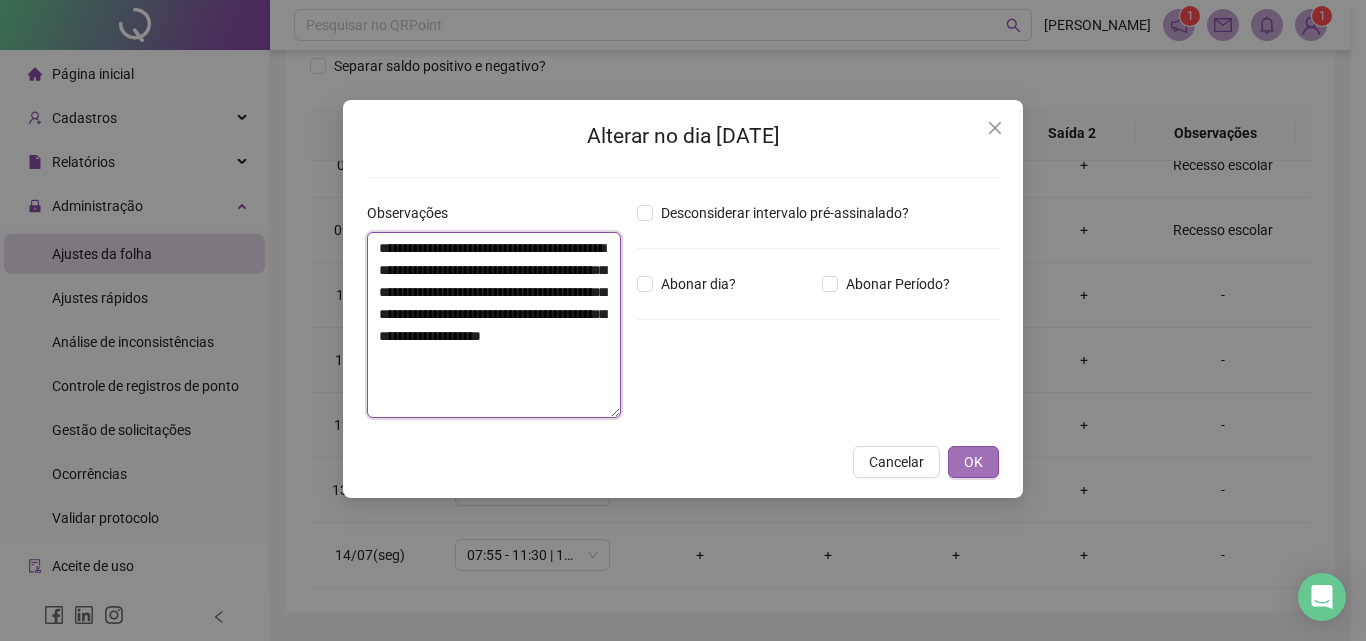 type on "**********" 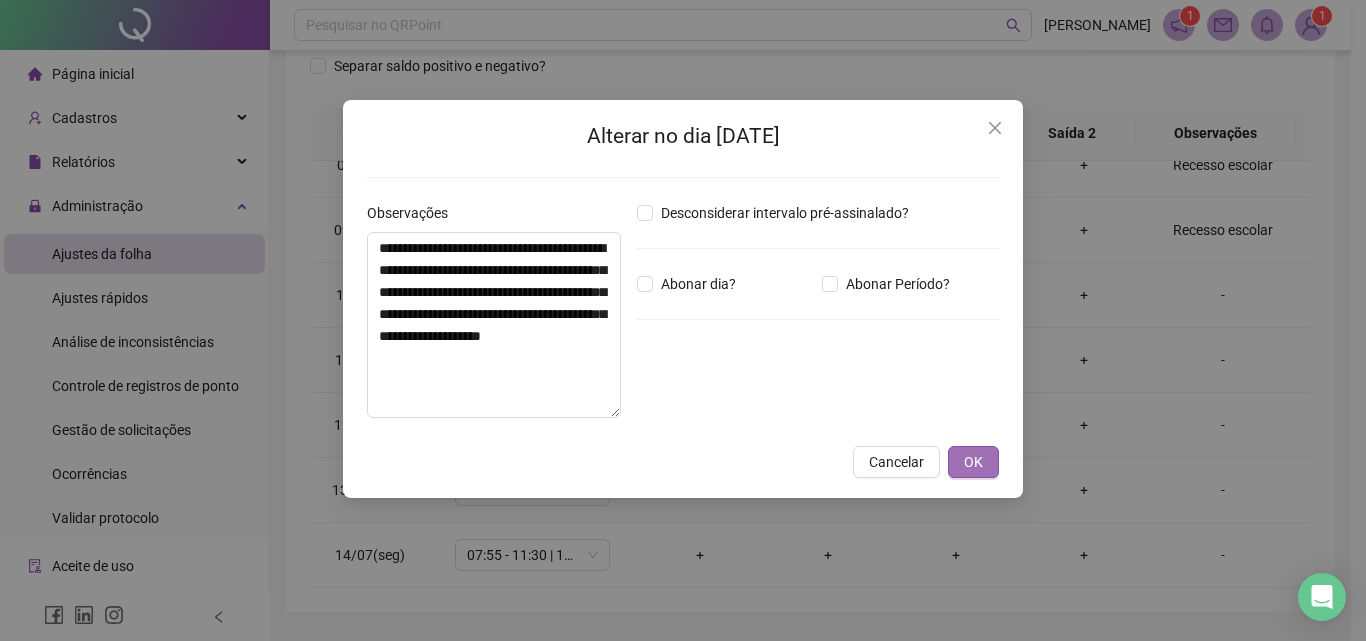 click on "OK" at bounding box center (973, 462) 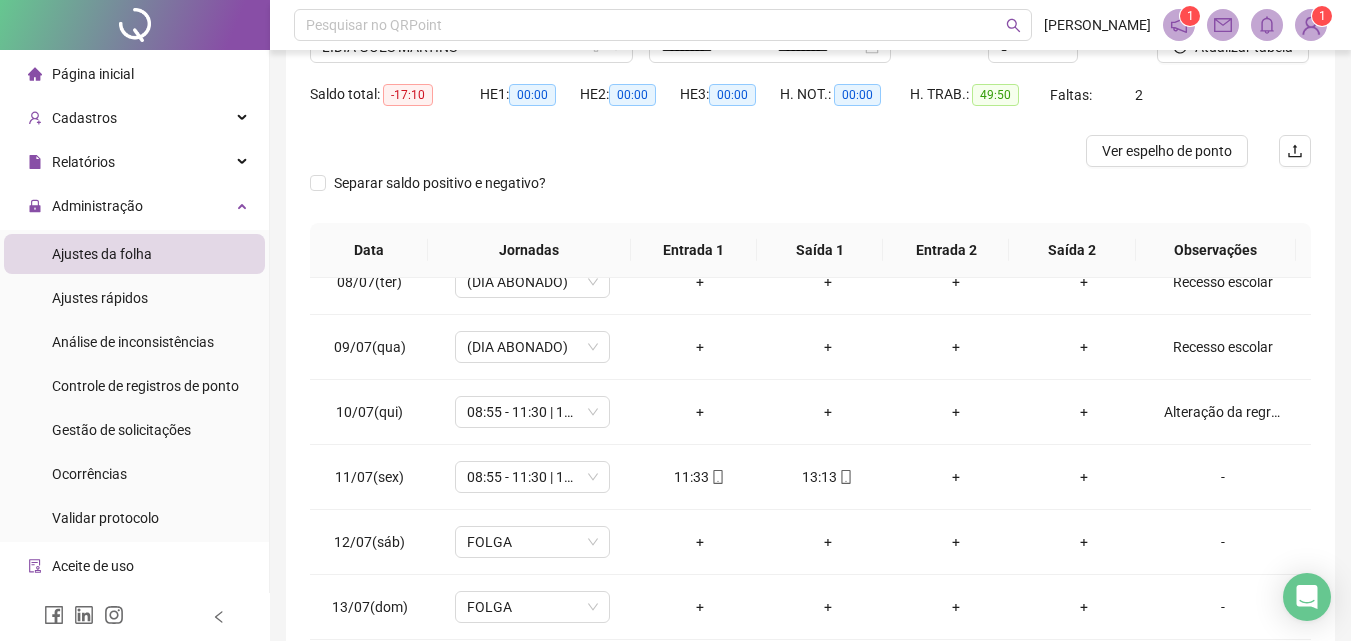 scroll, scrollTop: 0, scrollLeft: 0, axis: both 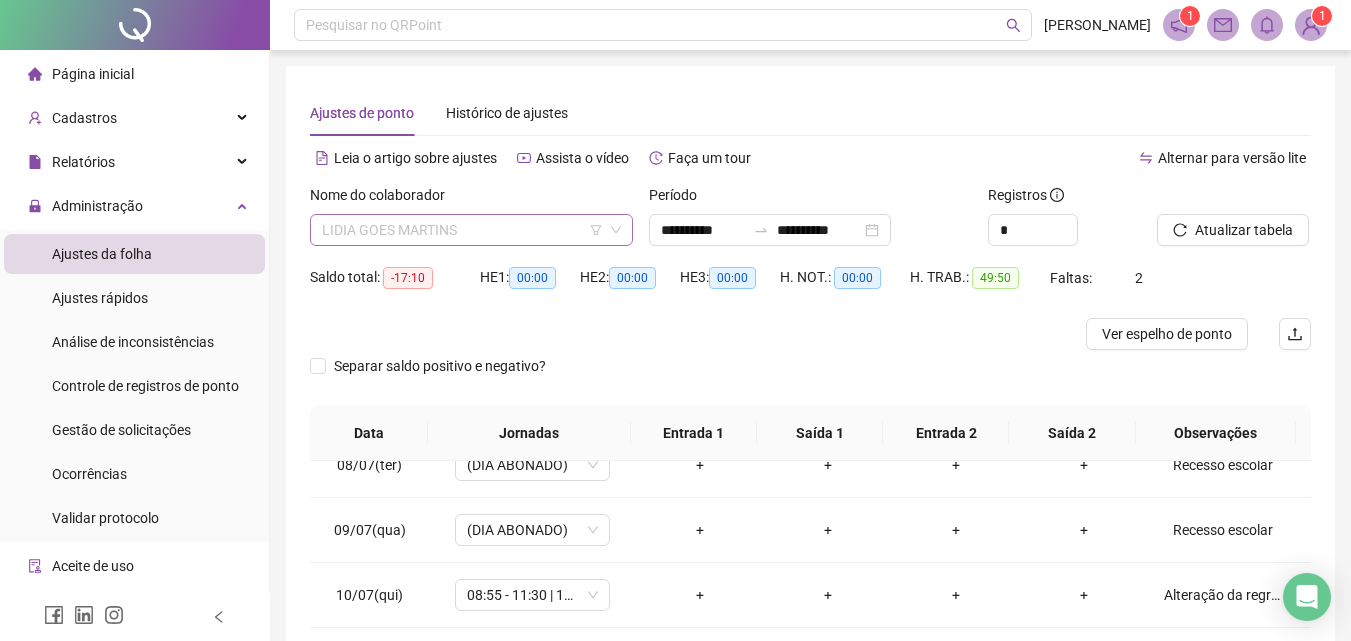 click on "LIDIA GOES MARTINS" at bounding box center [471, 230] 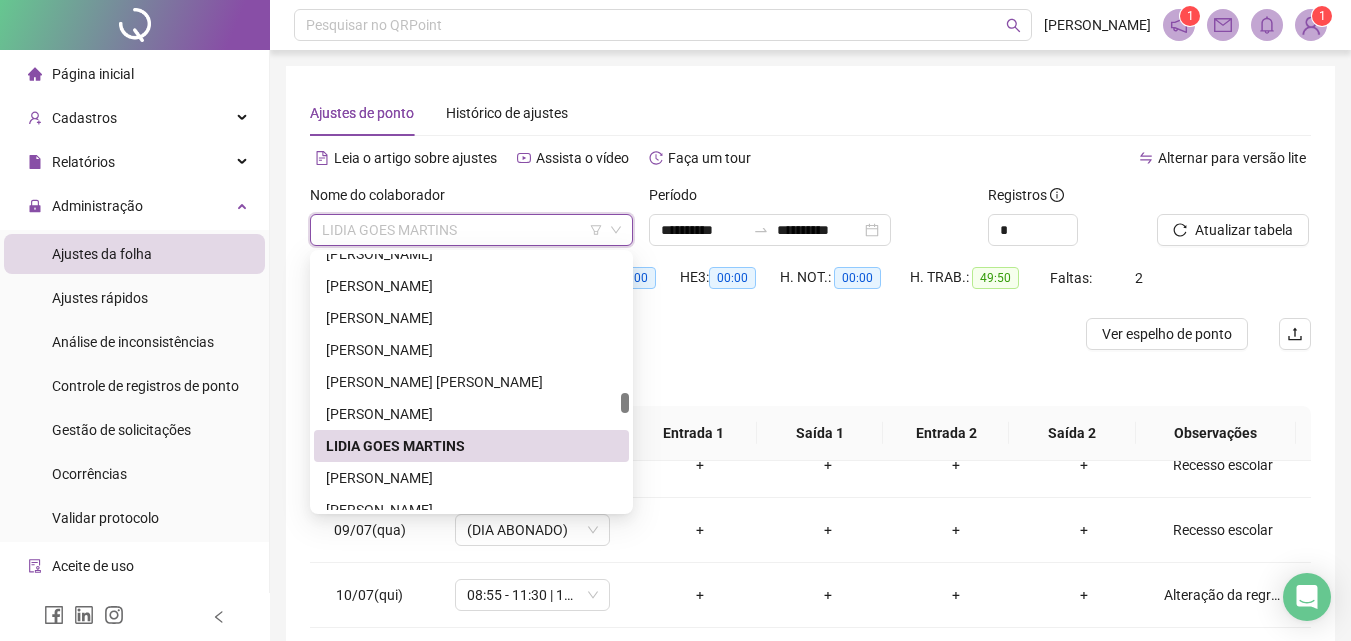 scroll, scrollTop: 2548, scrollLeft: 0, axis: vertical 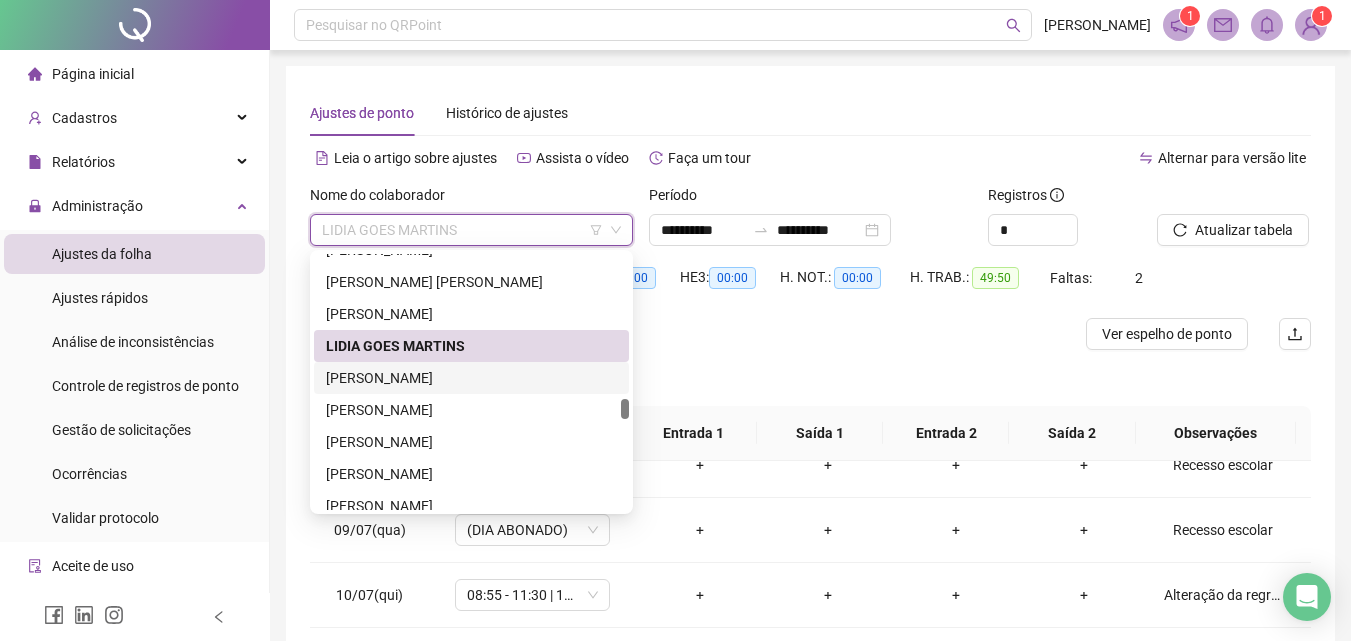 click on "[PERSON_NAME]" at bounding box center [471, 378] 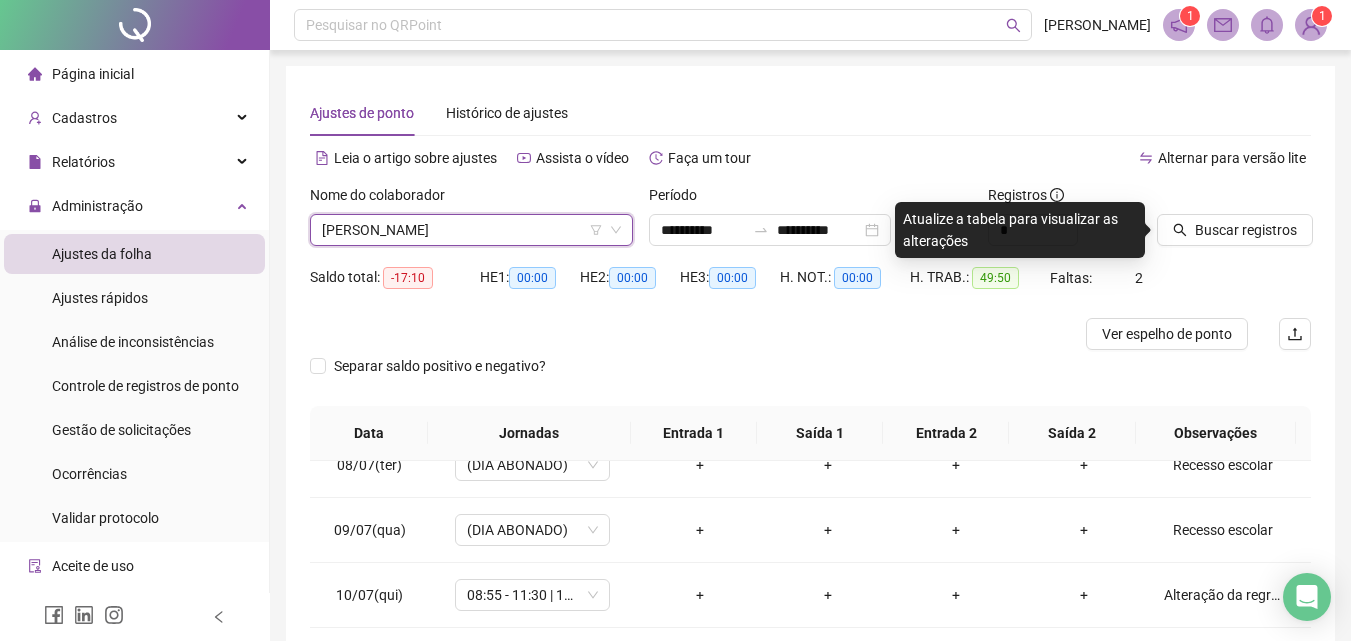 click on "[PERSON_NAME]" at bounding box center [471, 230] 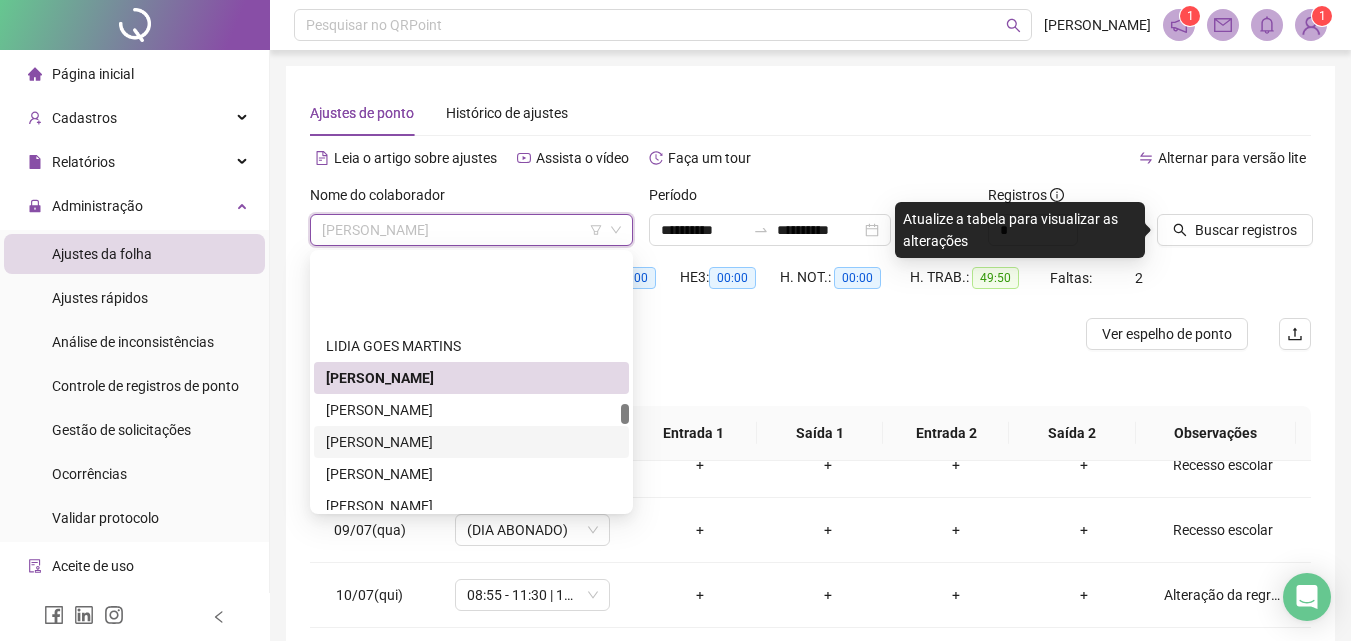 scroll, scrollTop: 2648, scrollLeft: 0, axis: vertical 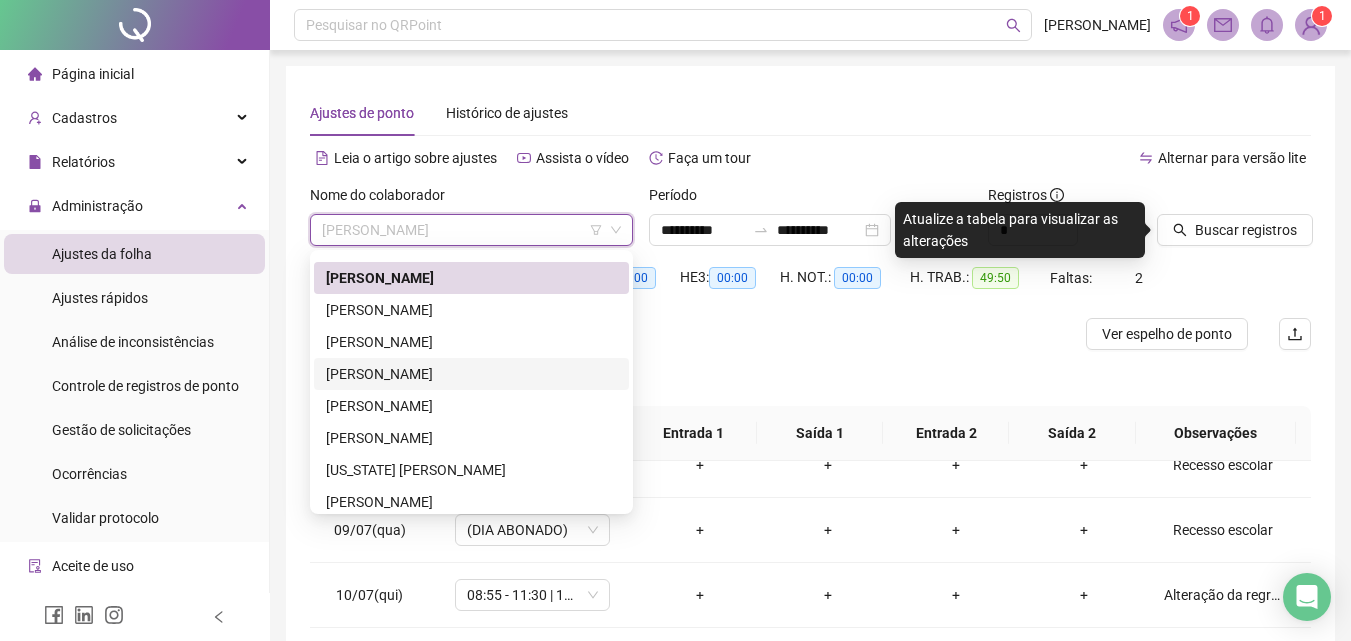 click on "[PERSON_NAME]" at bounding box center [471, 374] 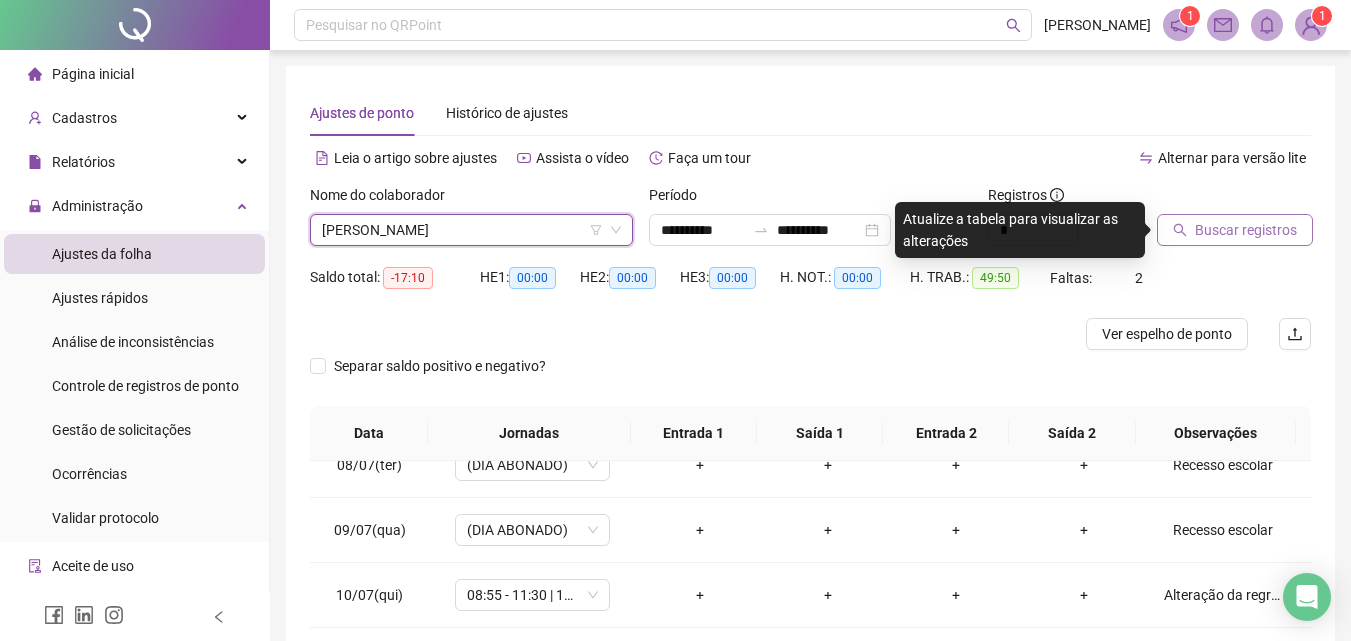 click on "Buscar registros" at bounding box center (1246, 230) 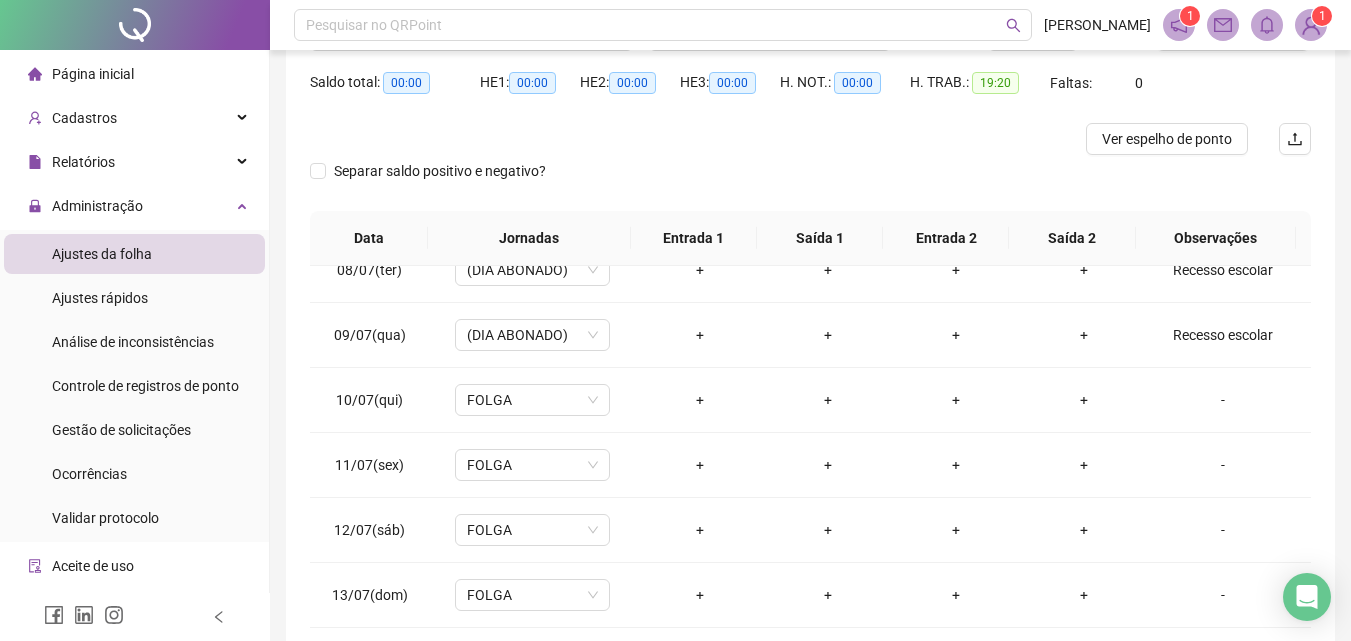 scroll, scrollTop: 200, scrollLeft: 0, axis: vertical 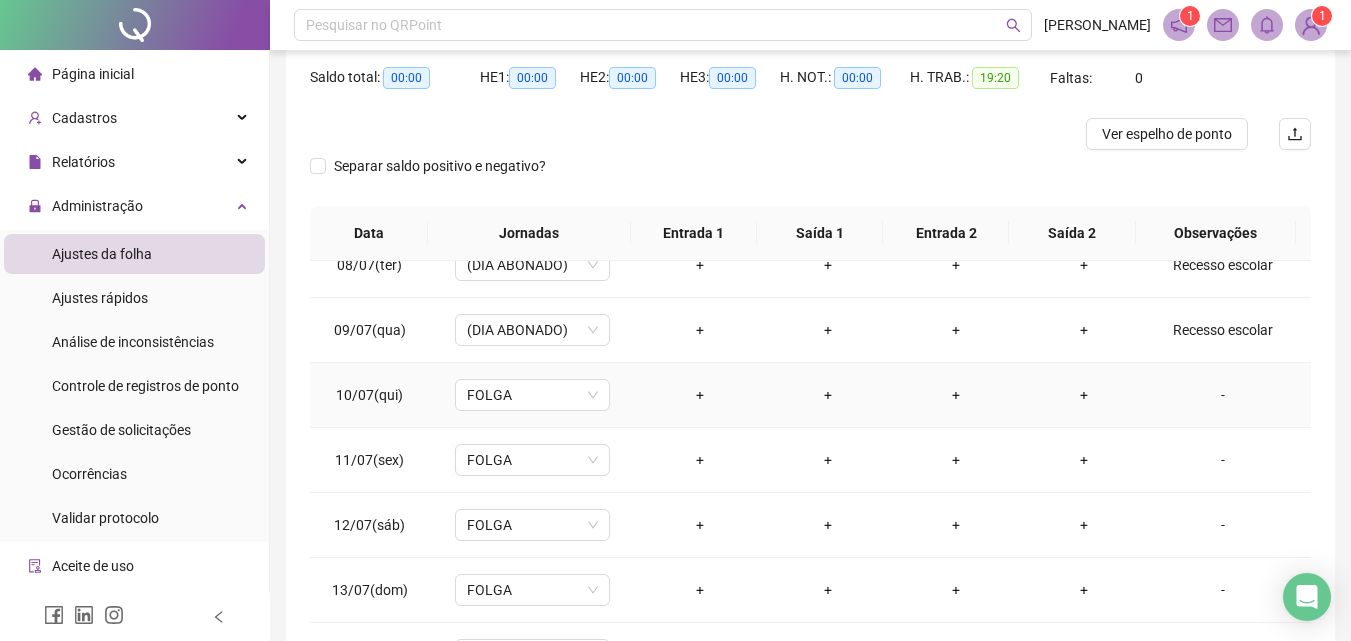 click on "-" at bounding box center (1223, 395) 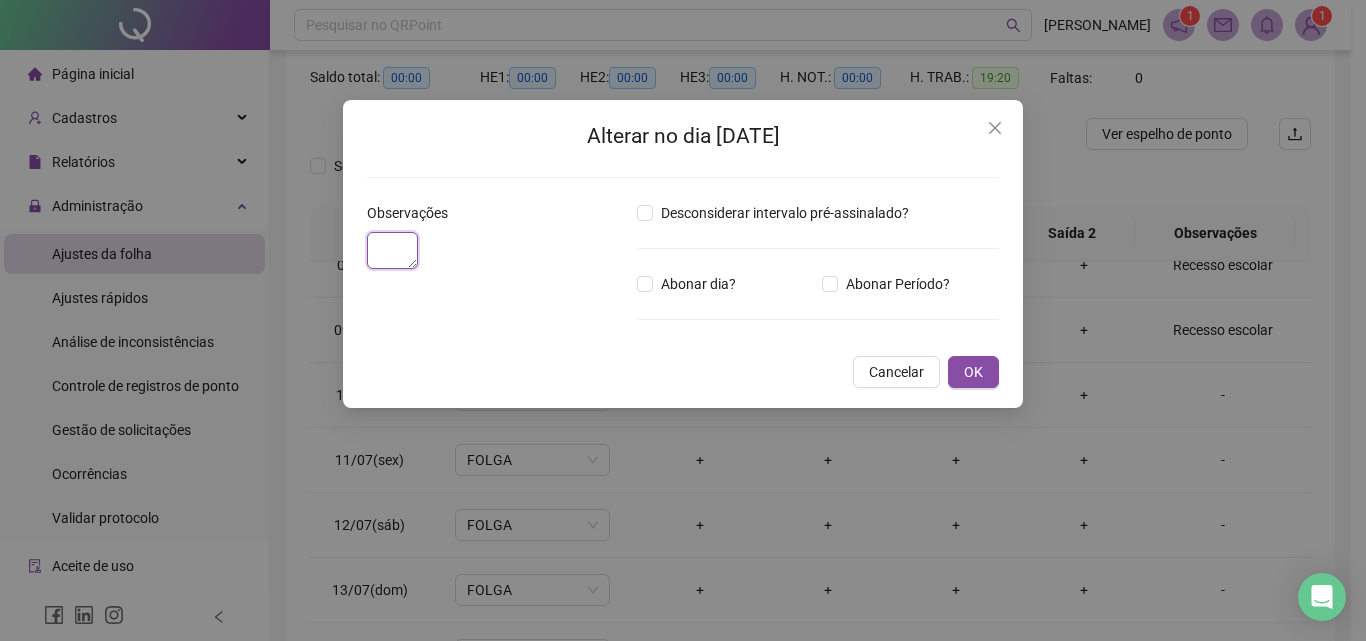 paste on "**********" 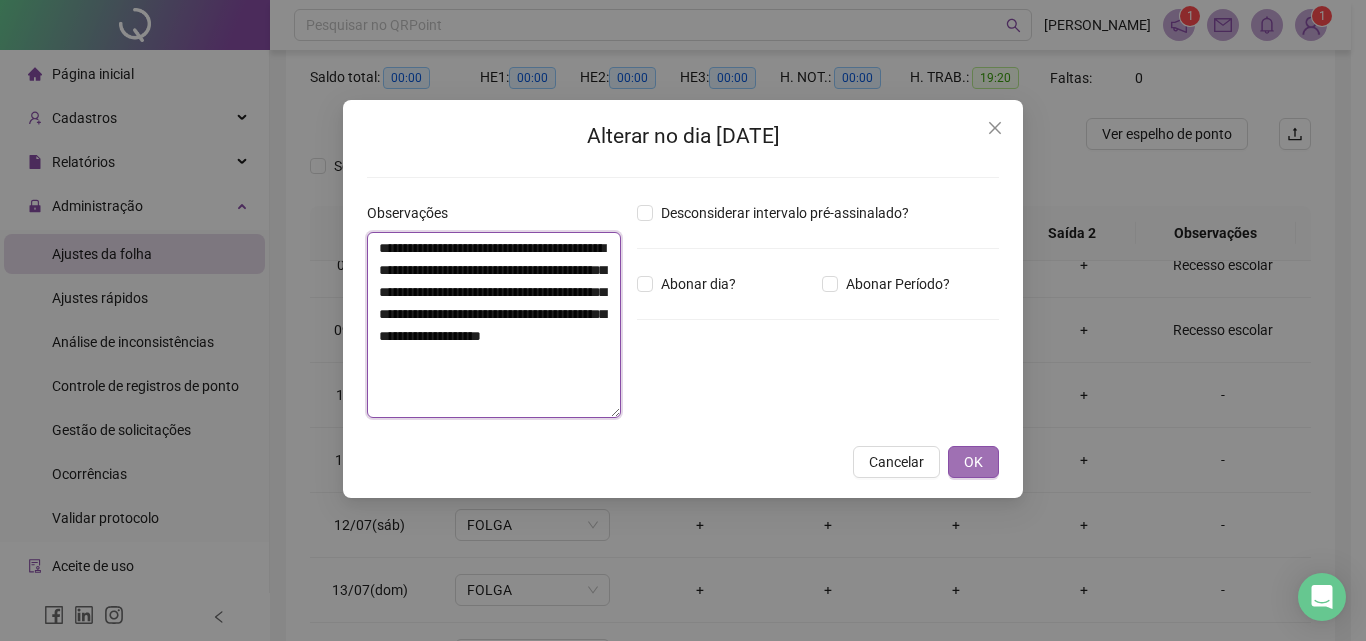 type on "**********" 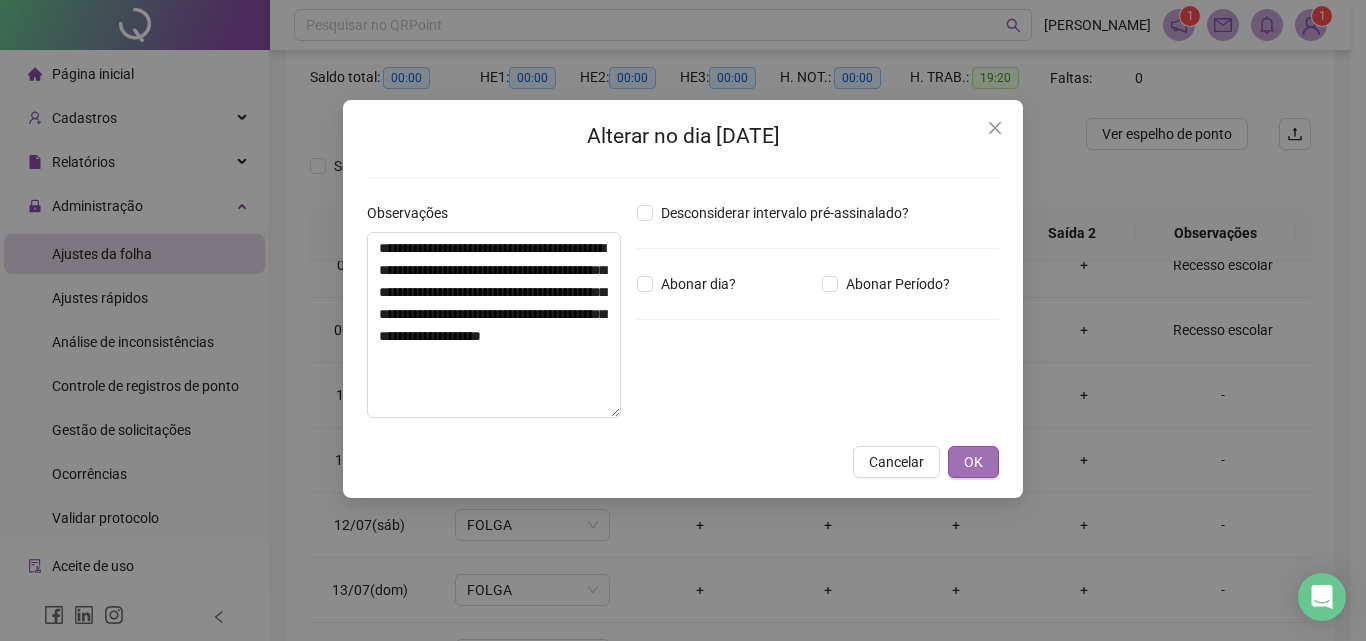 click on "OK" at bounding box center [973, 462] 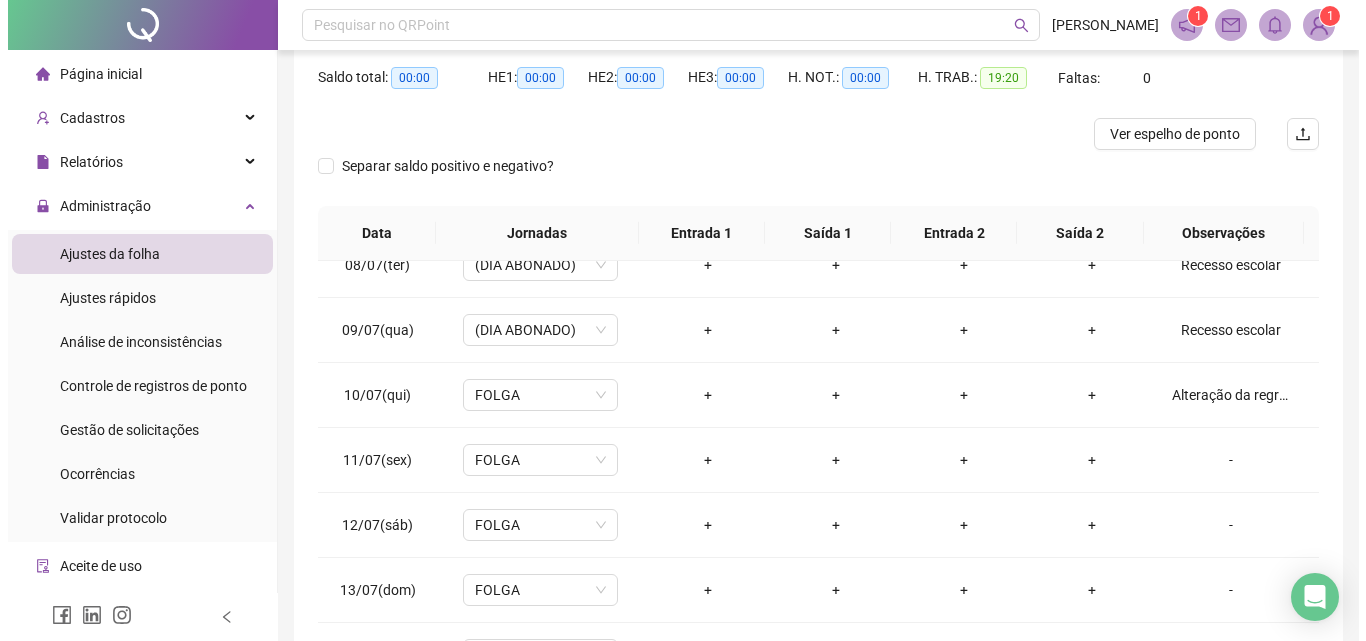 scroll, scrollTop: 0, scrollLeft: 0, axis: both 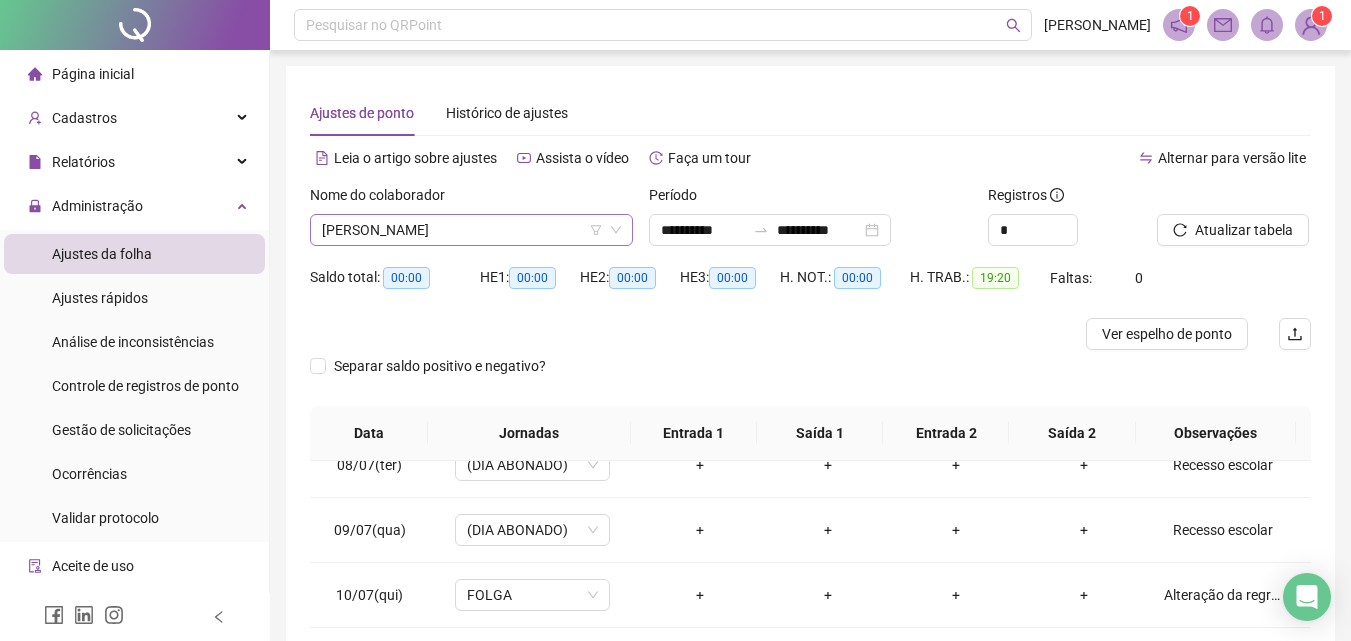 click on "[PERSON_NAME]" at bounding box center [471, 230] 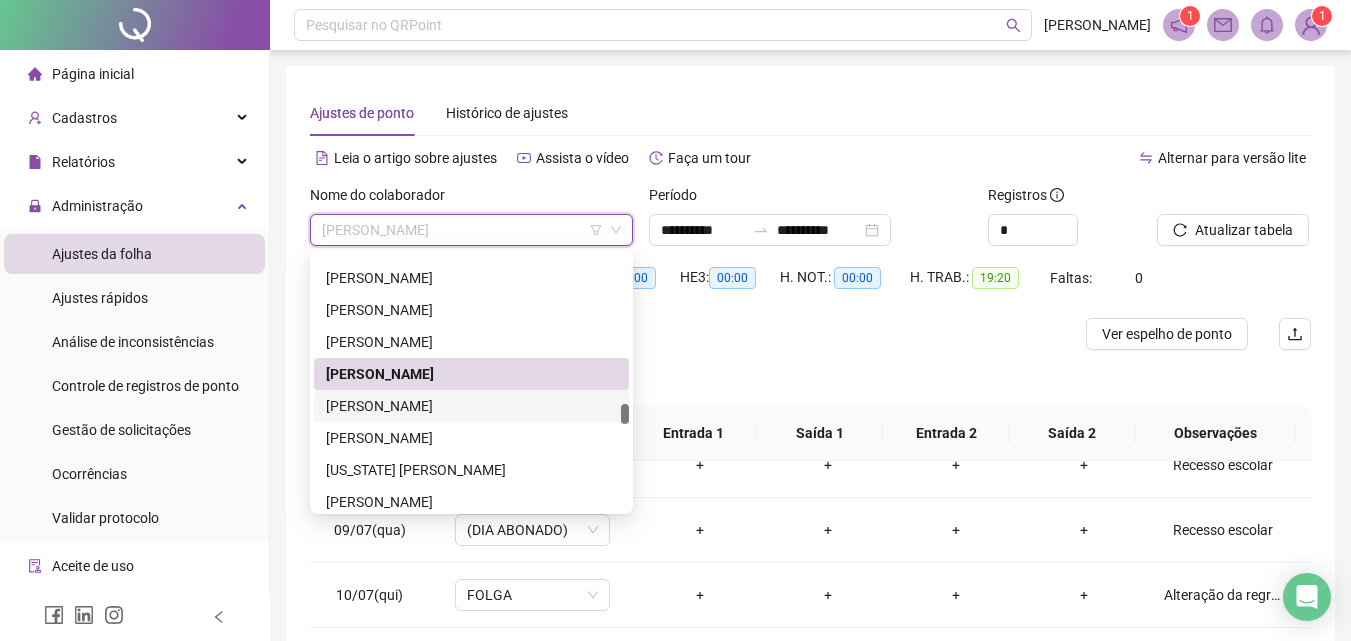 click on "[PERSON_NAME]" at bounding box center [471, 406] 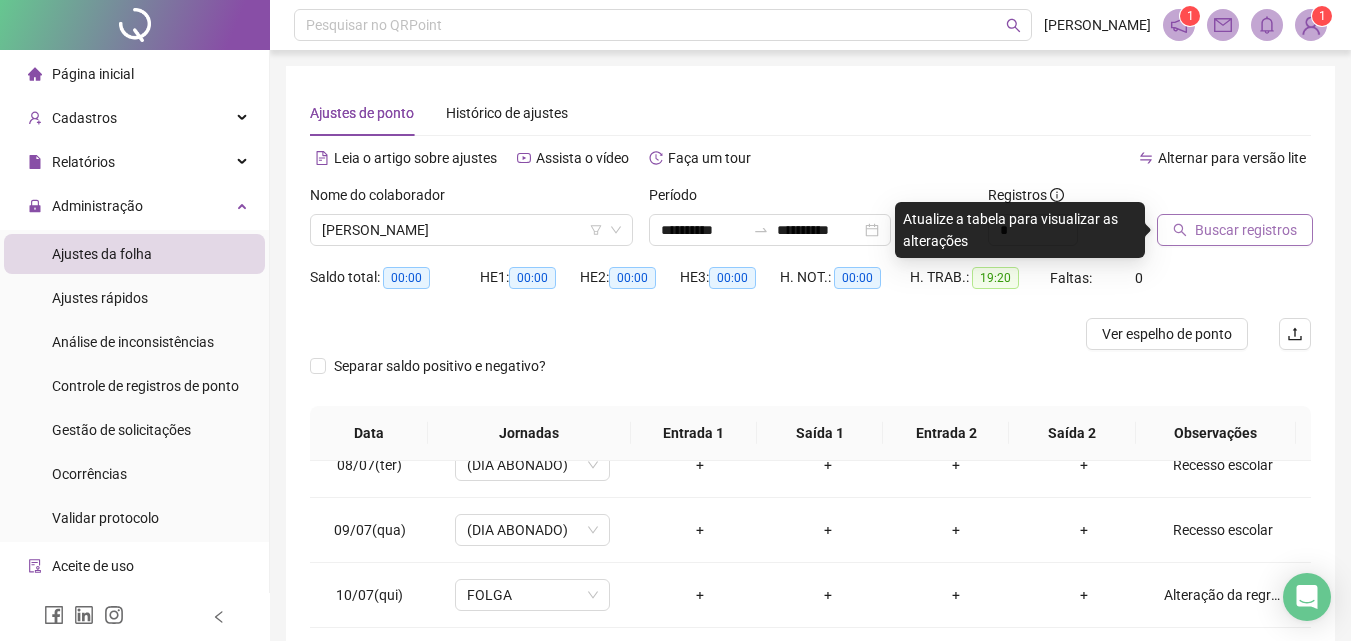 click on "Buscar registros" at bounding box center (1246, 230) 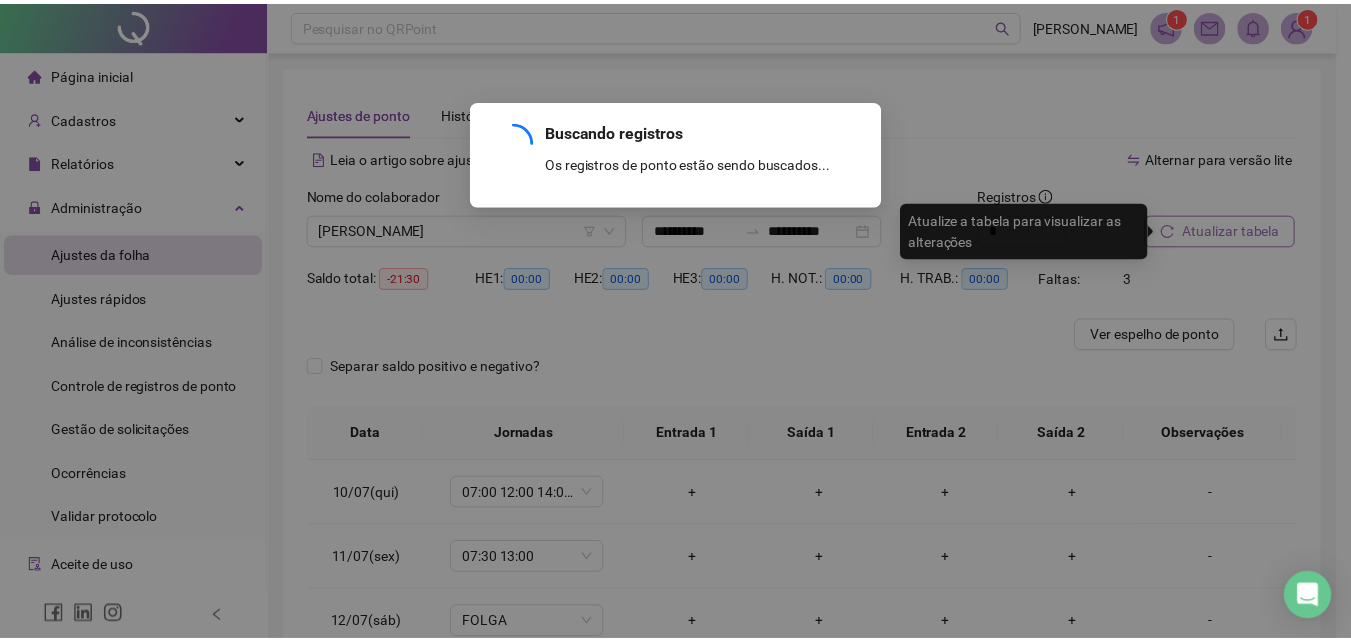 scroll, scrollTop: 0, scrollLeft: 0, axis: both 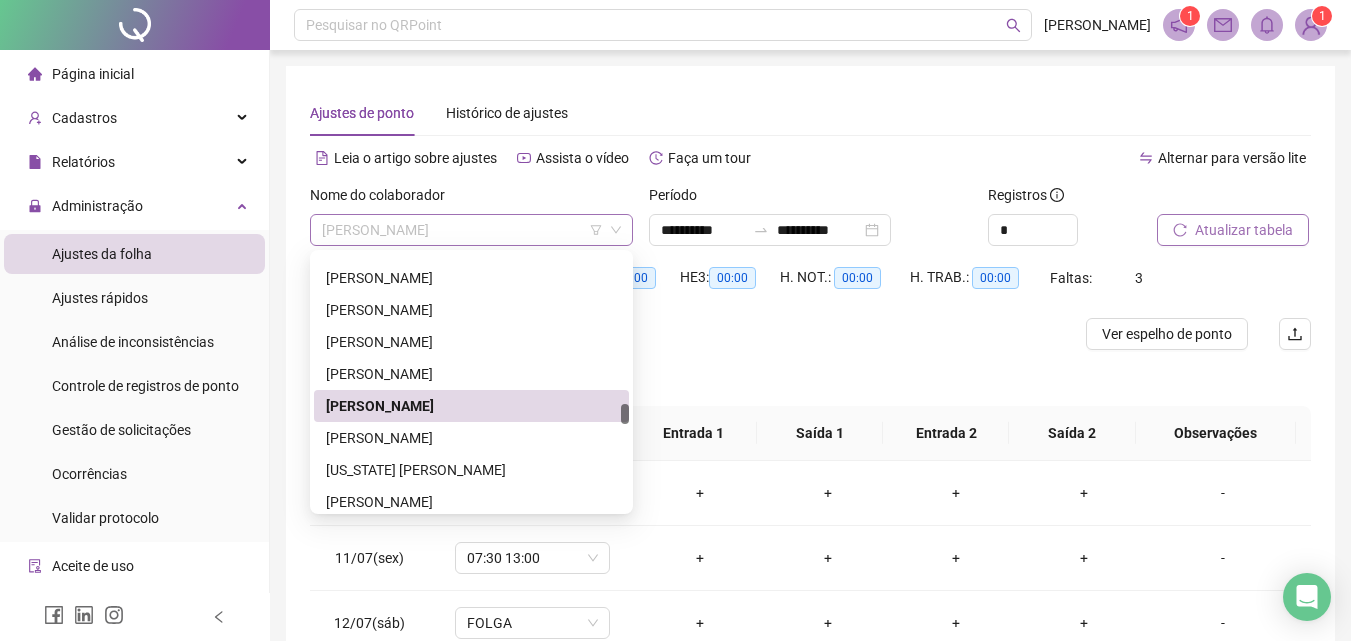 click on "[PERSON_NAME]" at bounding box center [471, 230] 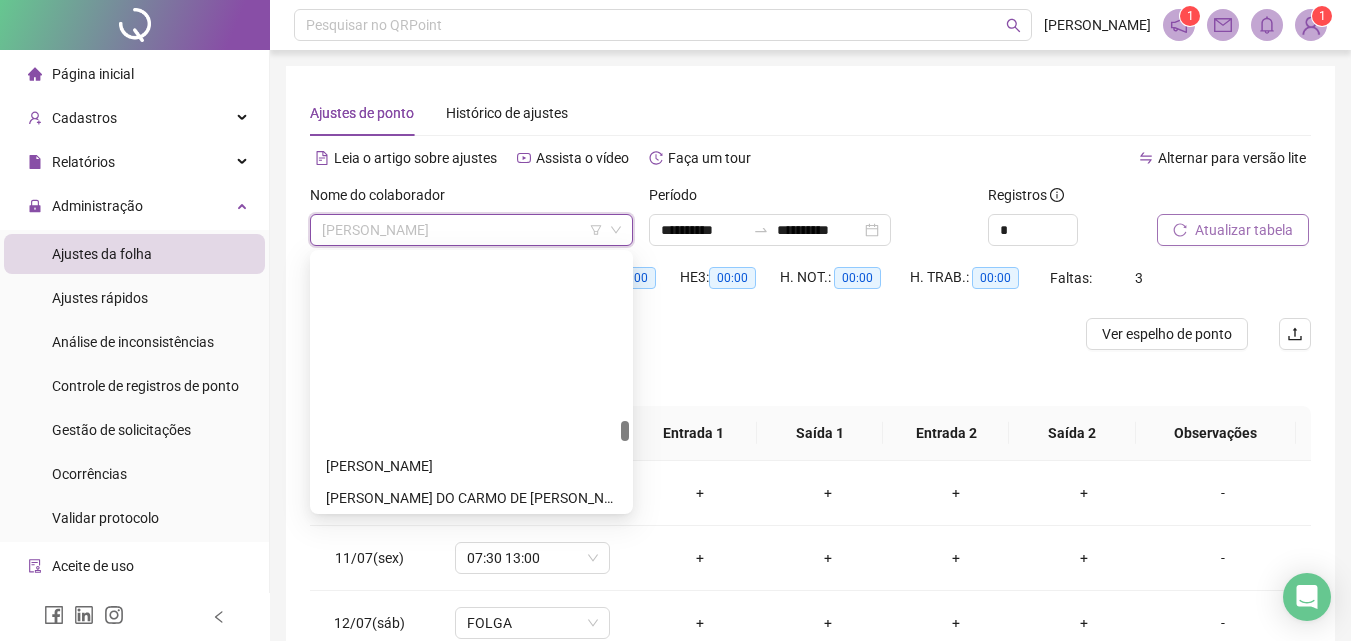 scroll, scrollTop: 2948, scrollLeft: 0, axis: vertical 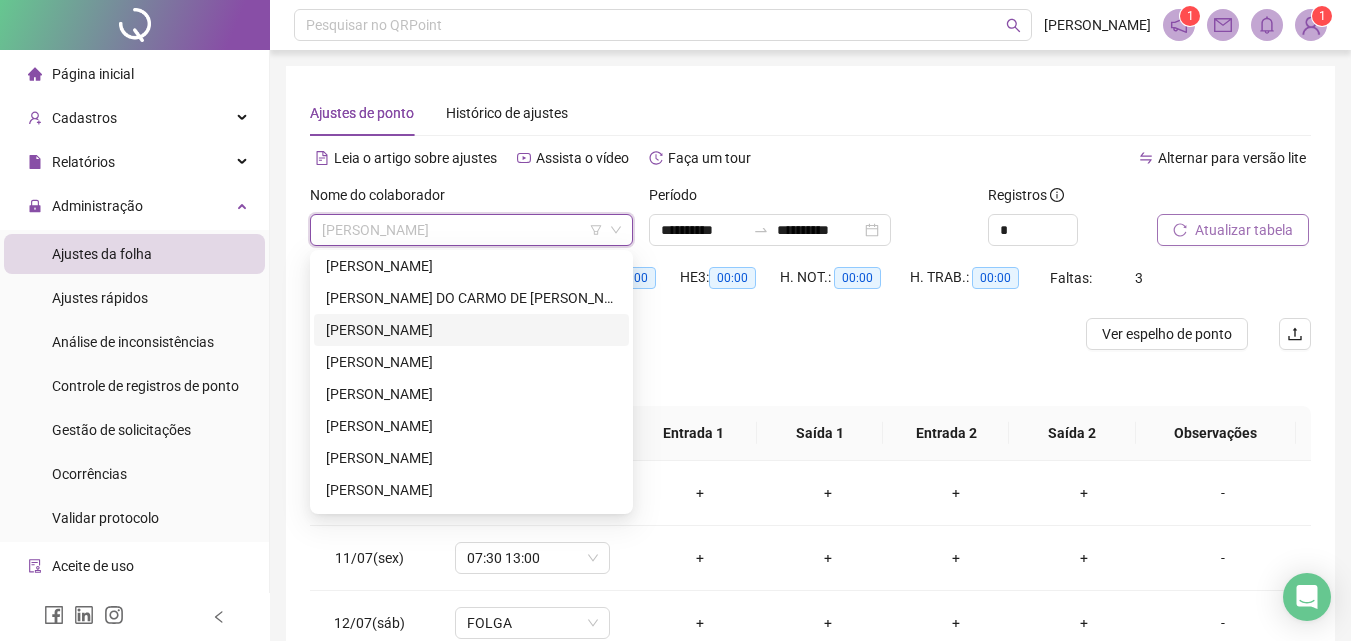 click on "[PERSON_NAME]" at bounding box center (471, 330) 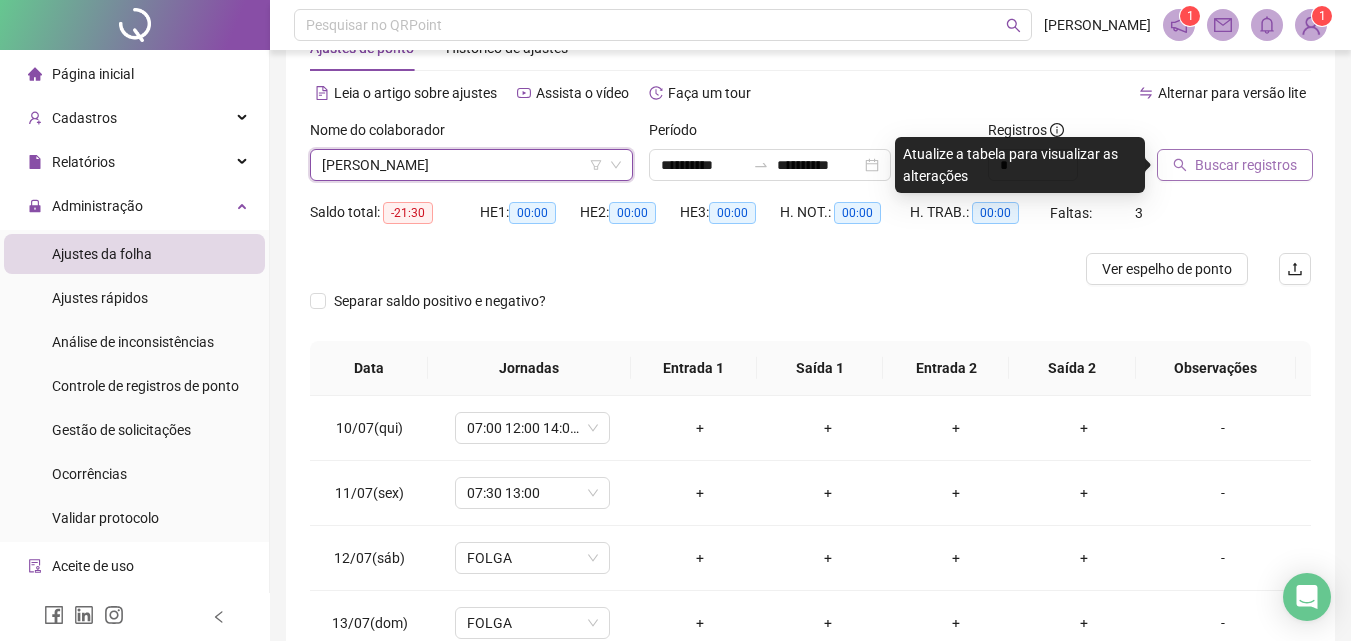 scroll, scrollTop: 255, scrollLeft: 0, axis: vertical 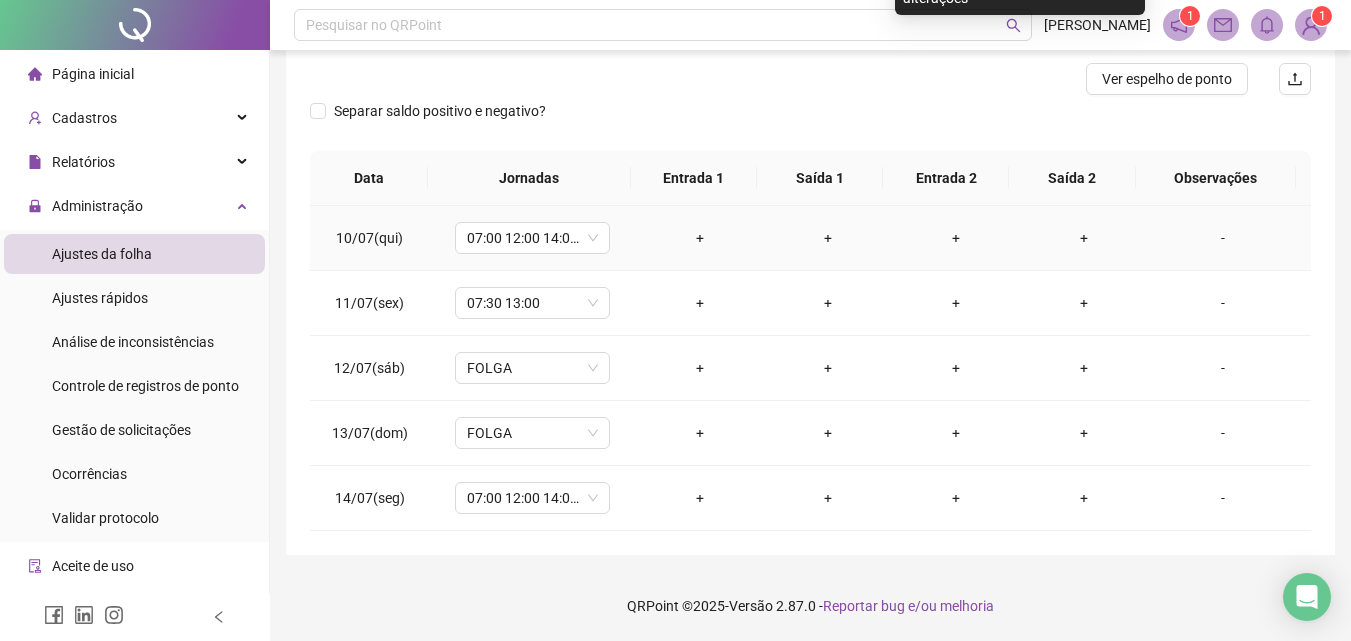 click on "-" at bounding box center (1223, 238) 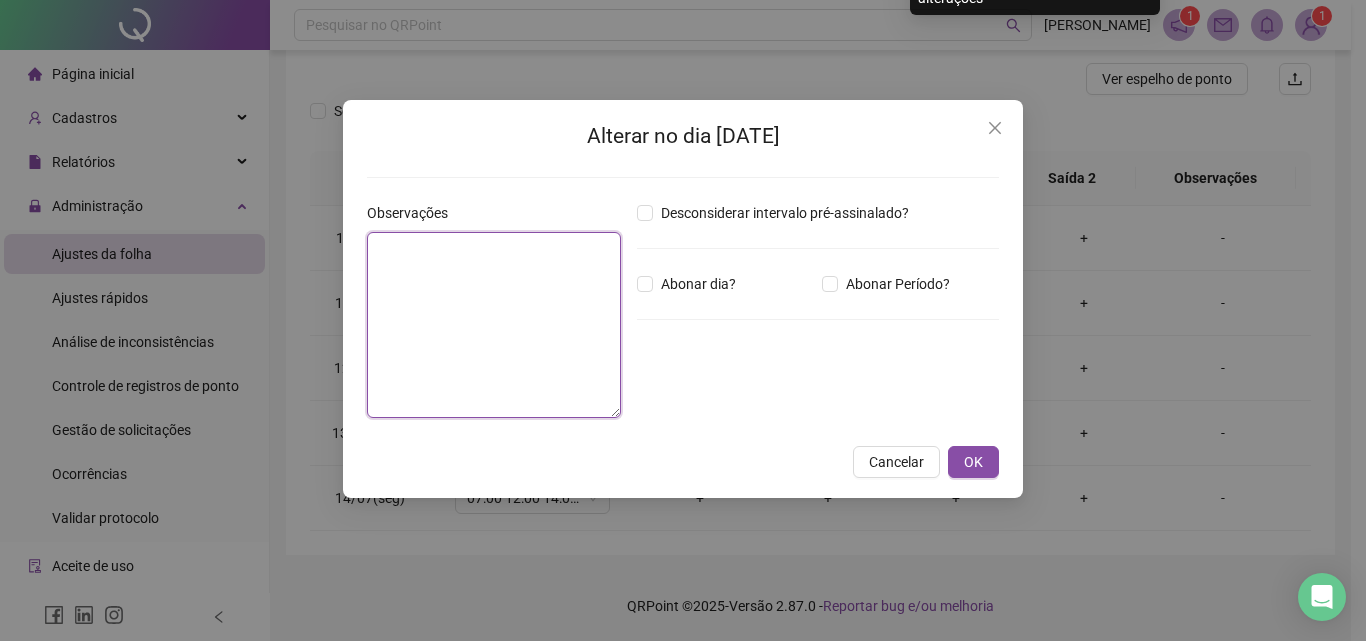 click at bounding box center (494, 325) 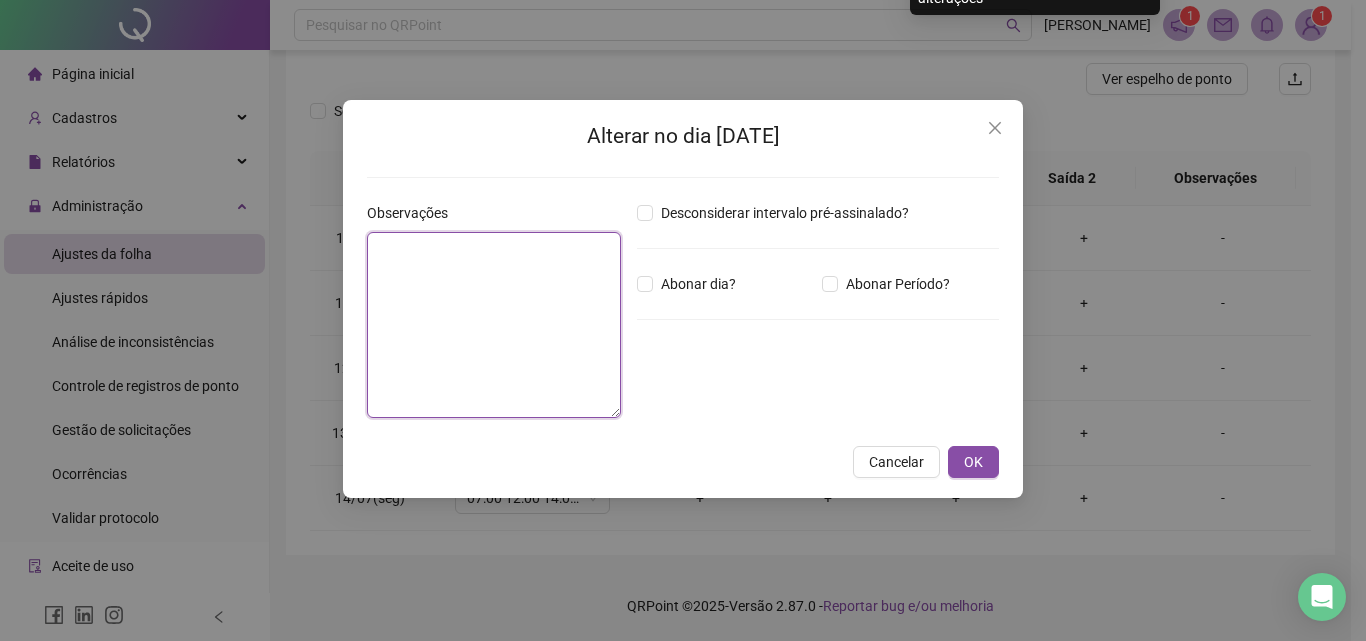 paste on "**********" 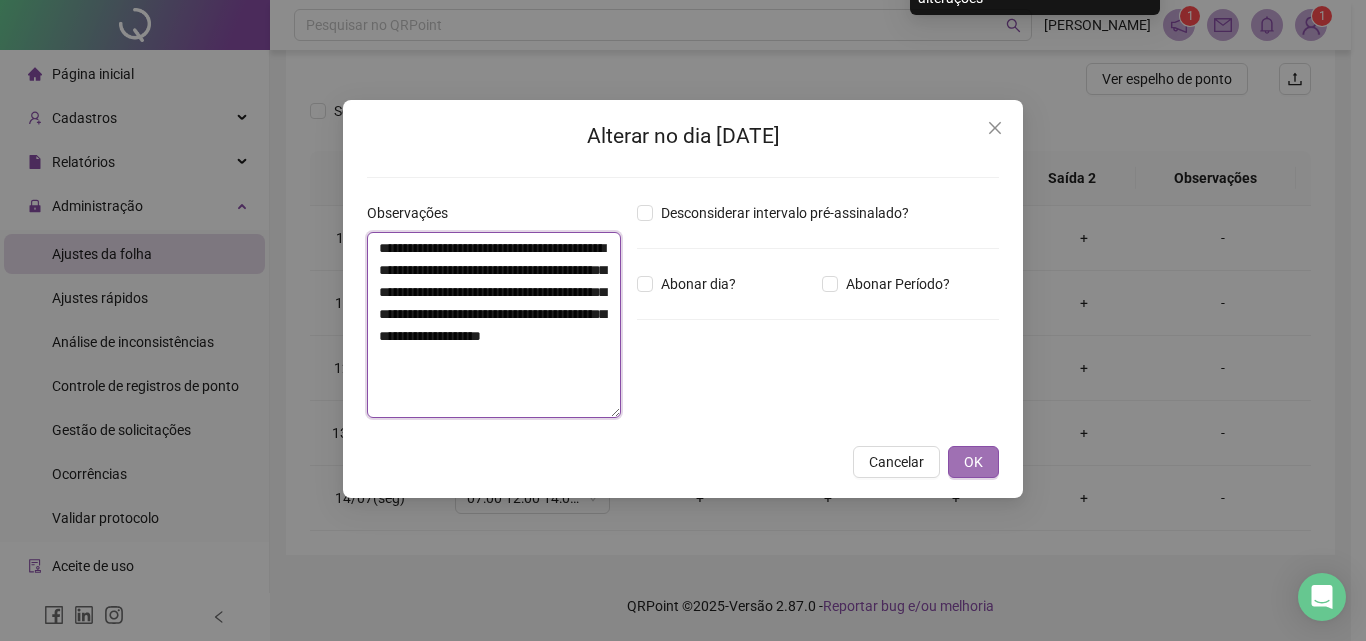 type on "**********" 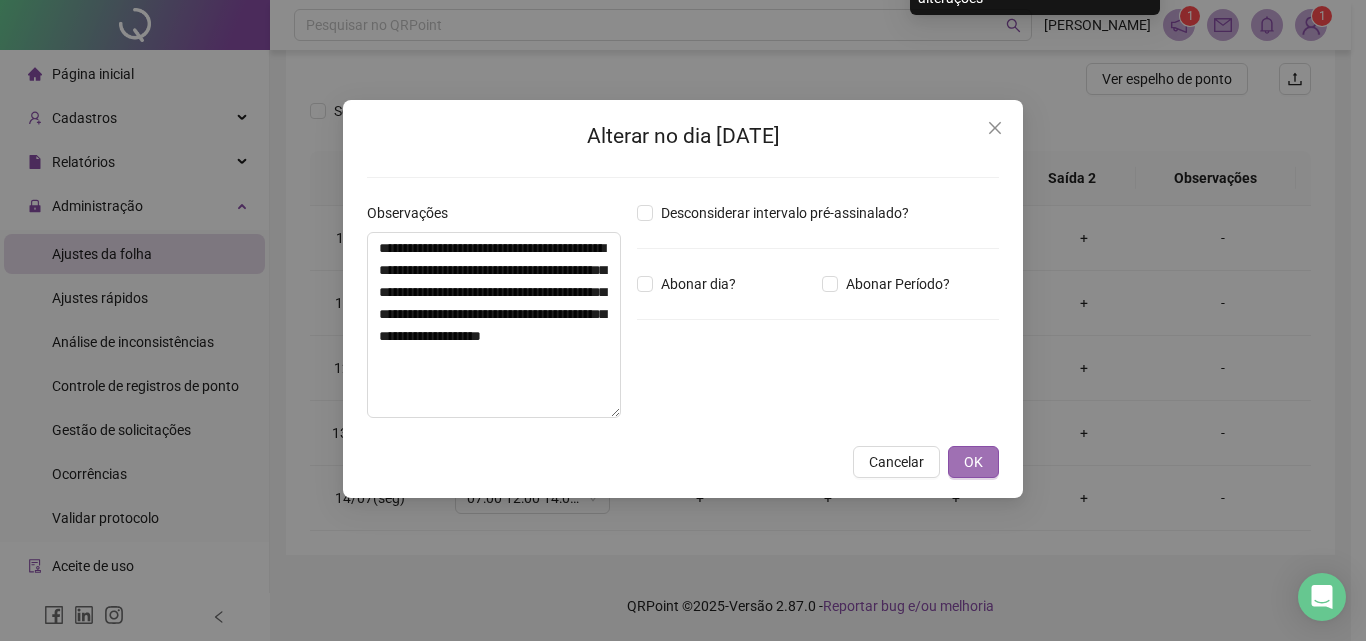 click on "OK" at bounding box center (973, 462) 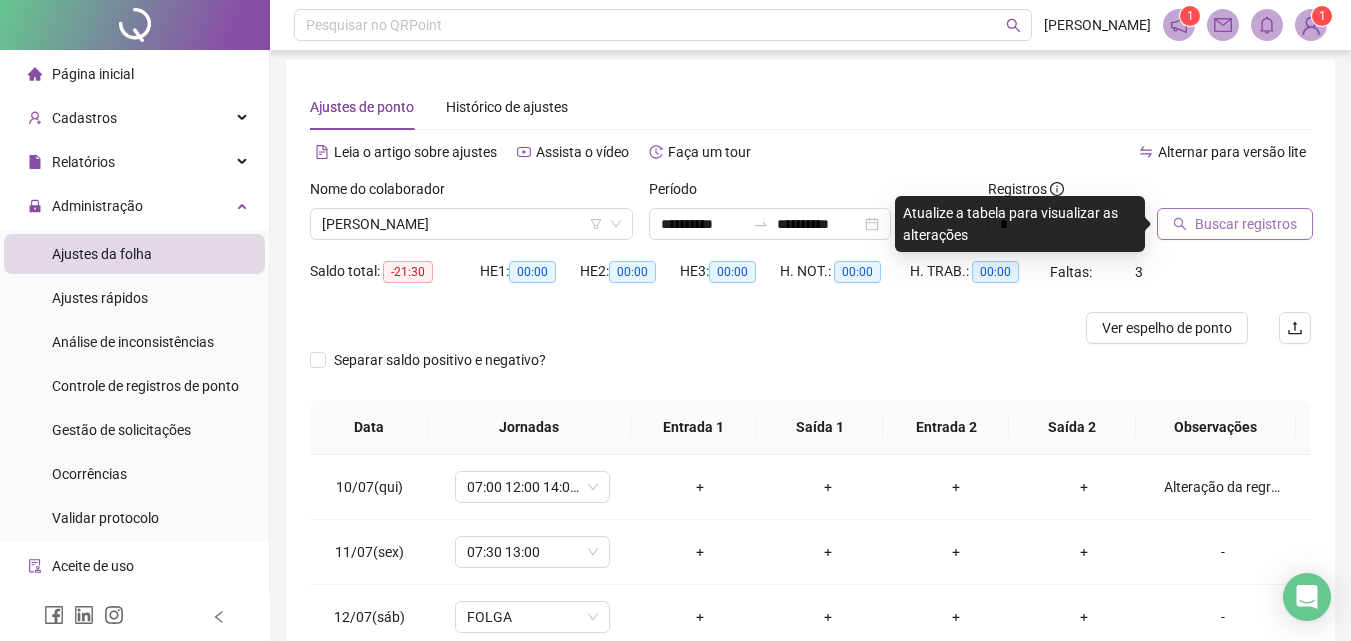 scroll, scrollTop: 0, scrollLeft: 0, axis: both 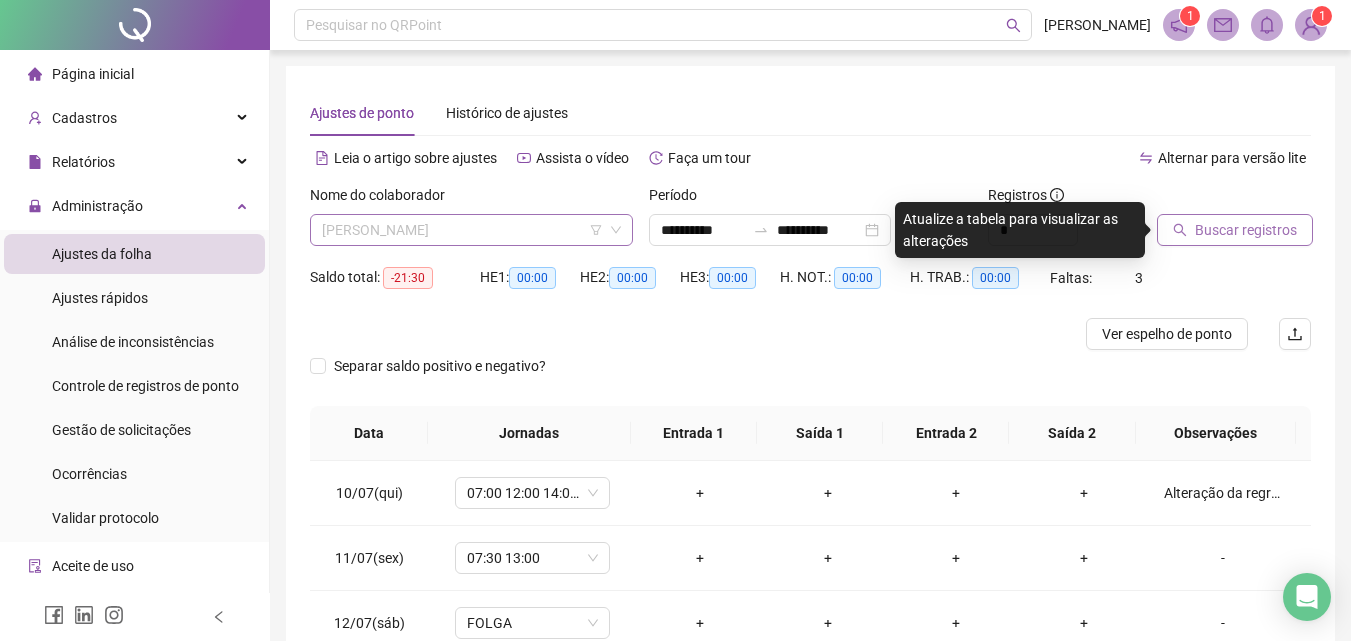 click on "[PERSON_NAME]" at bounding box center [471, 230] 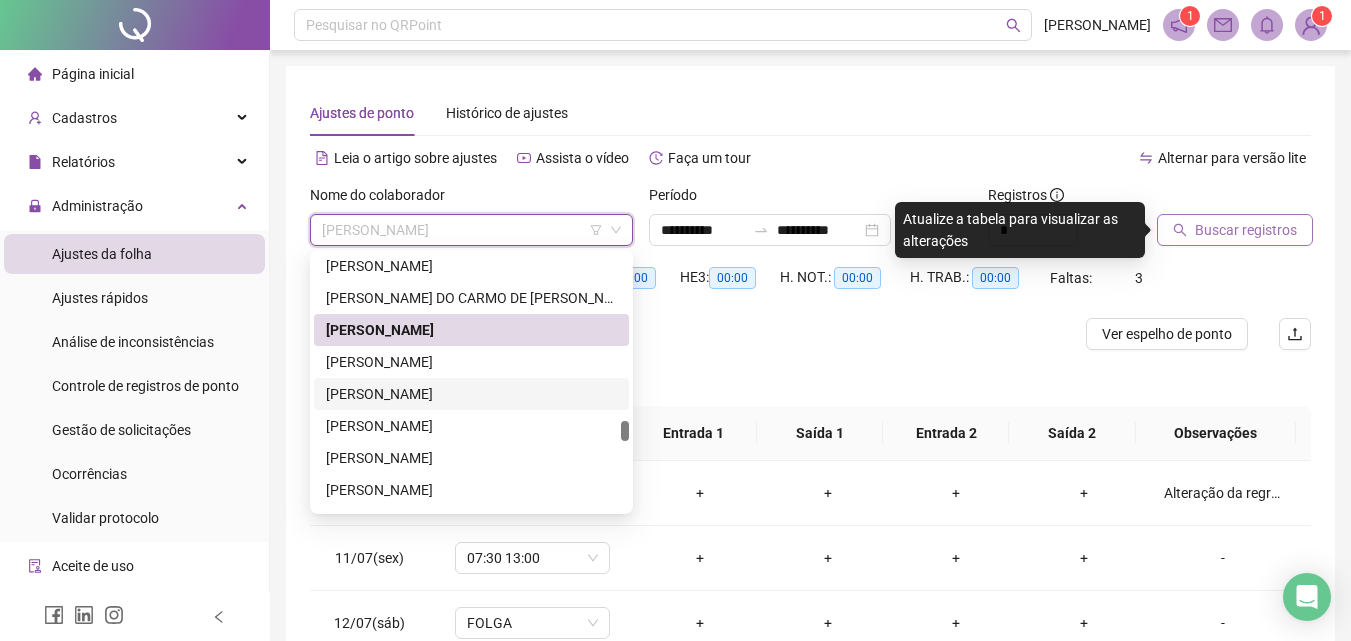 click on "[PERSON_NAME]" at bounding box center [471, 394] 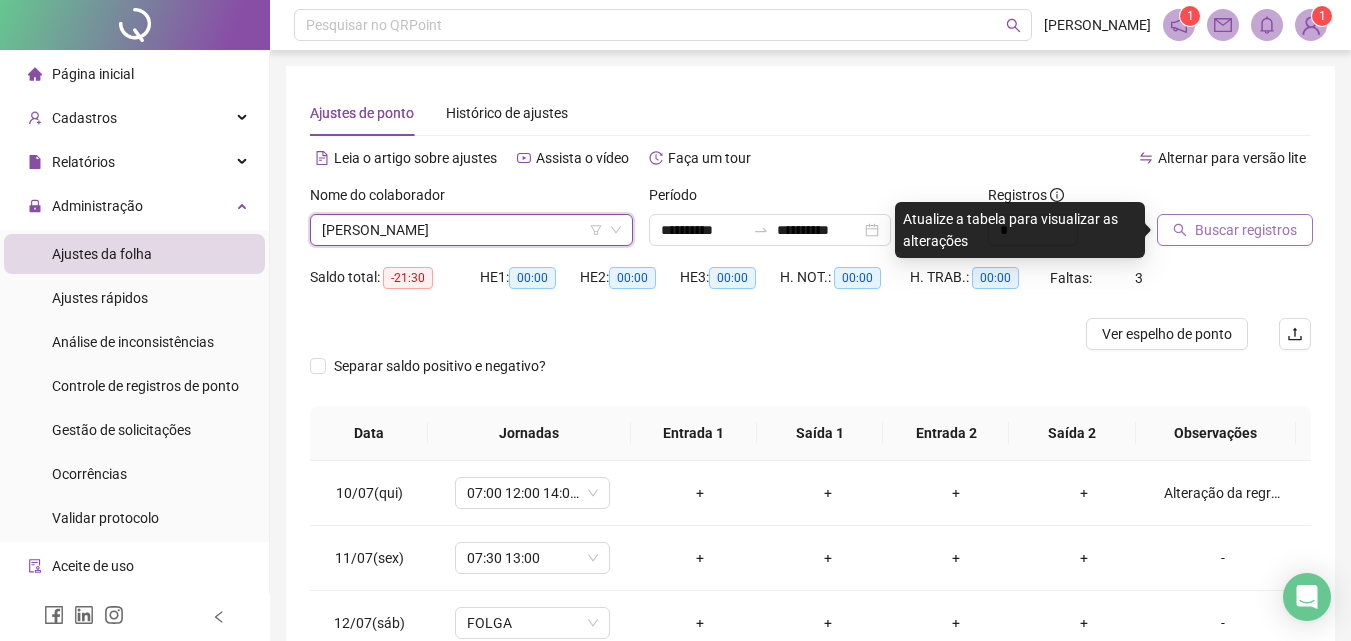 click on "[PERSON_NAME]" at bounding box center (471, 230) 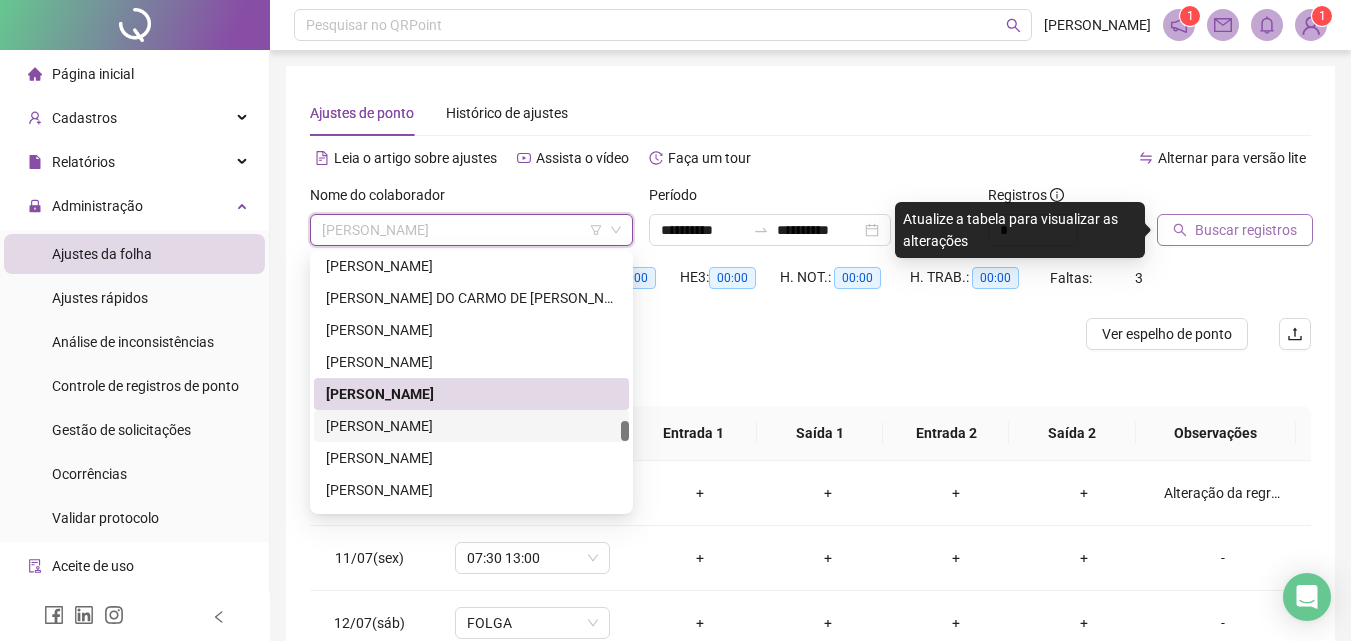 click on "[PERSON_NAME]" at bounding box center [471, 426] 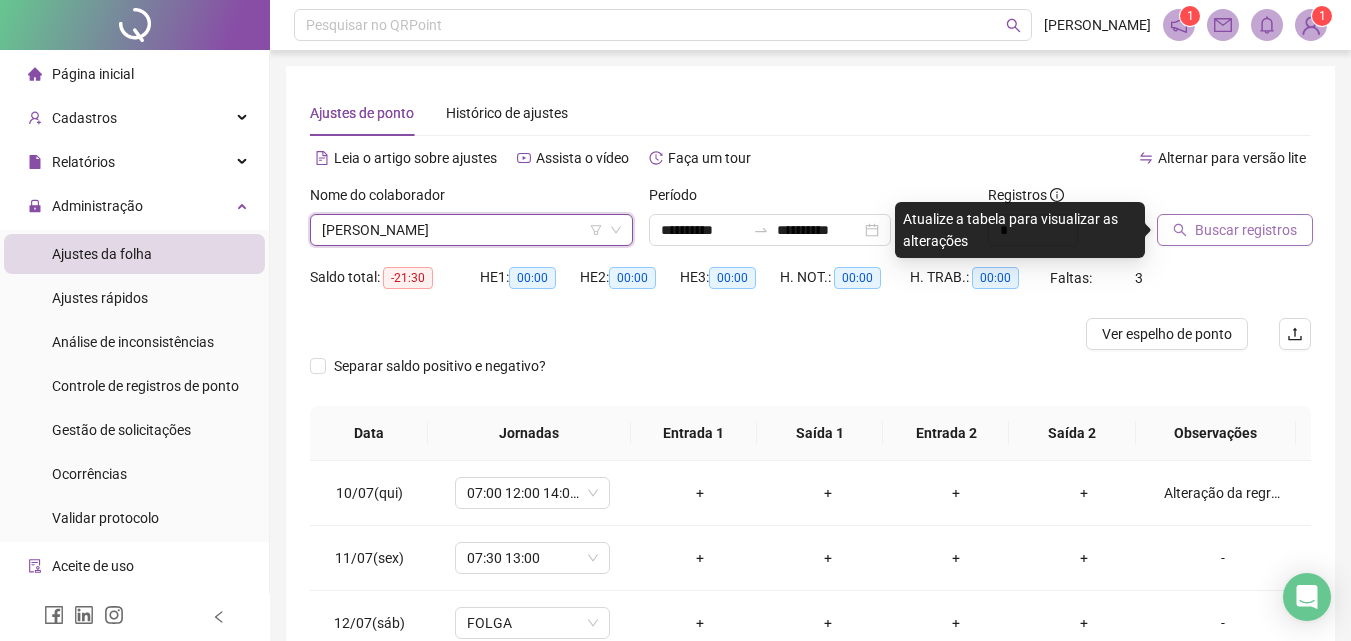 click on "Buscar registros" at bounding box center [1235, 230] 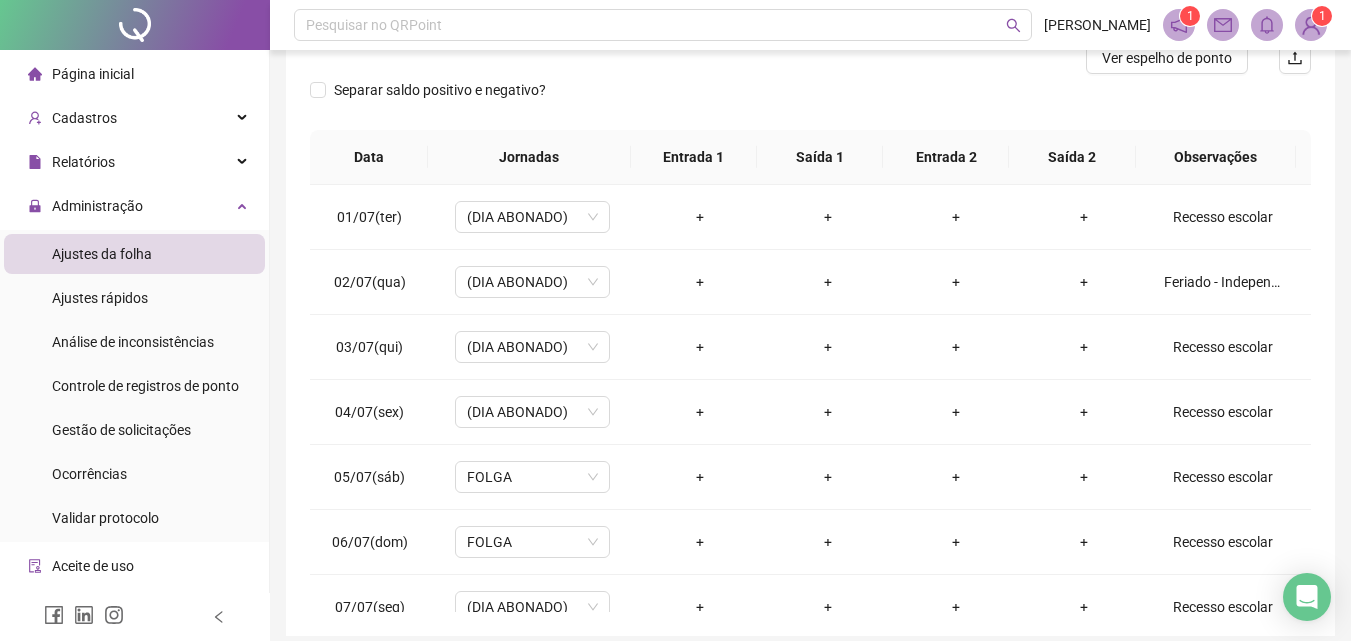 scroll, scrollTop: 300, scrollLeft: 0, axis: vertical 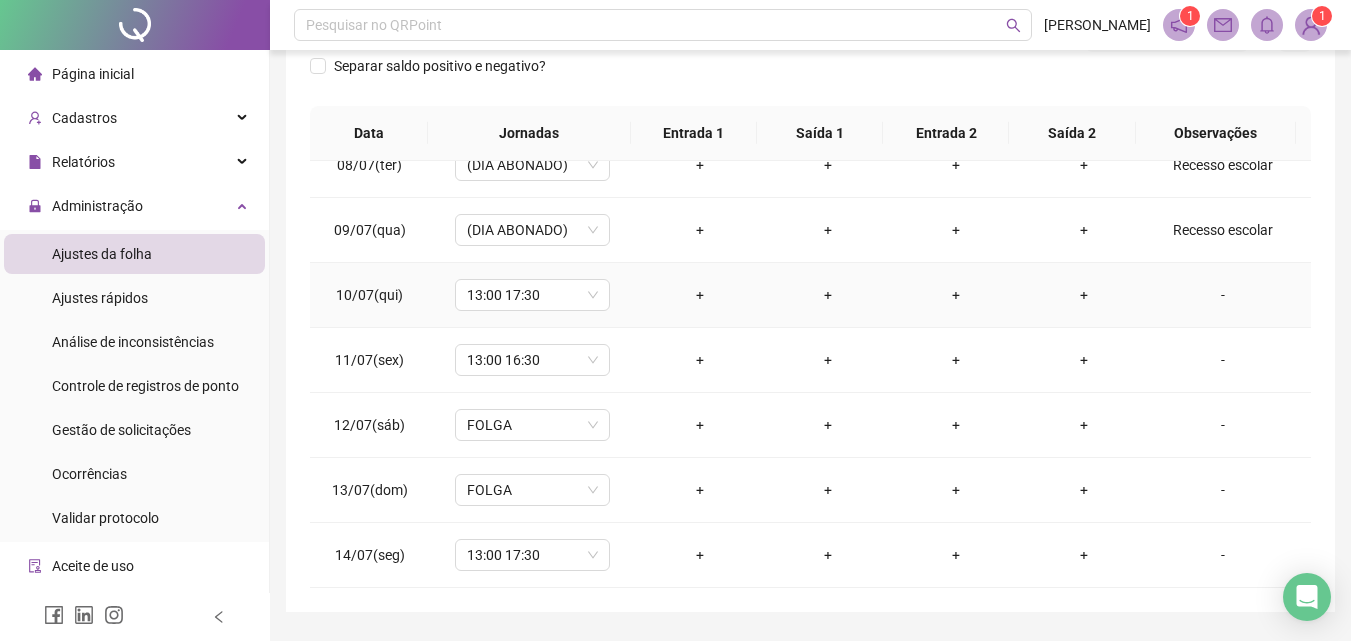 click on "-" at bounding box center [1223, 295] 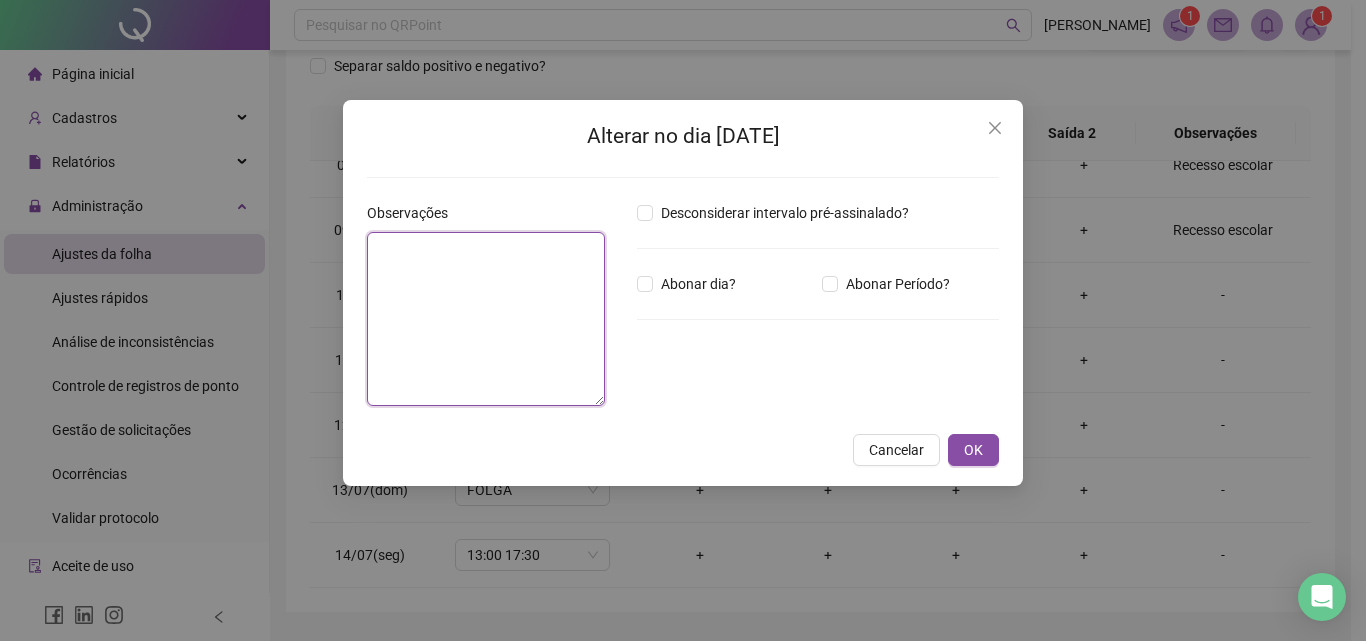 click at bounding box center (486, 319) 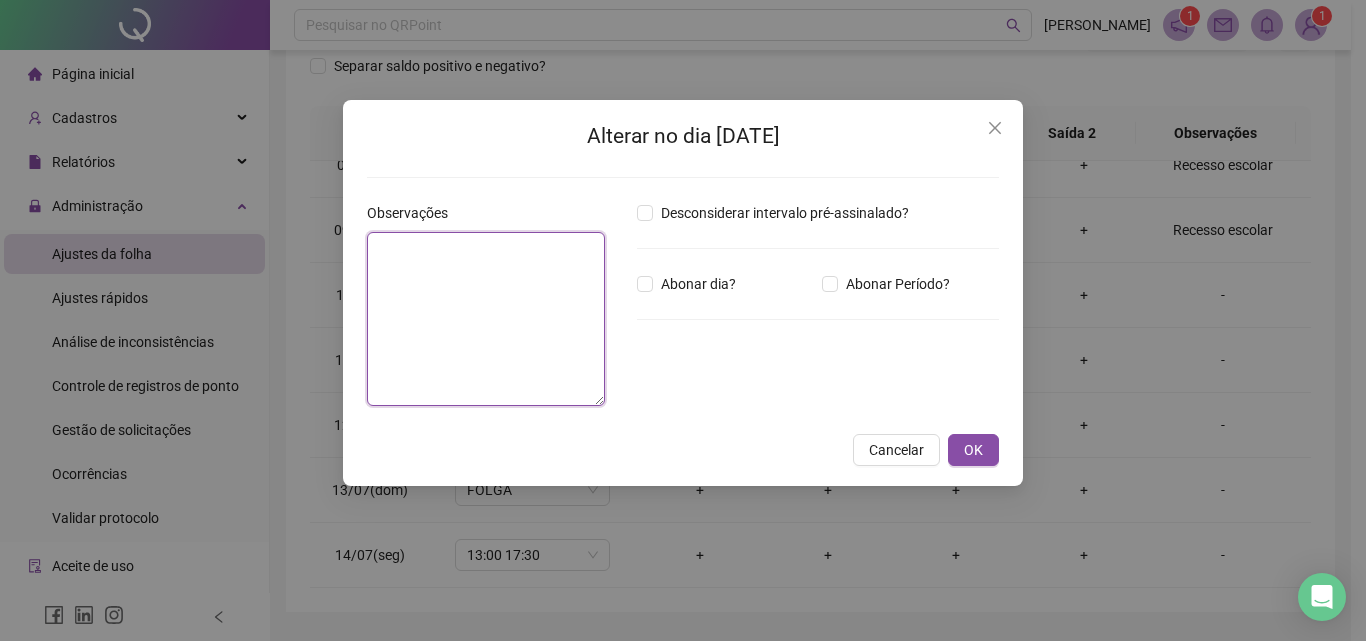 paste on "**********" 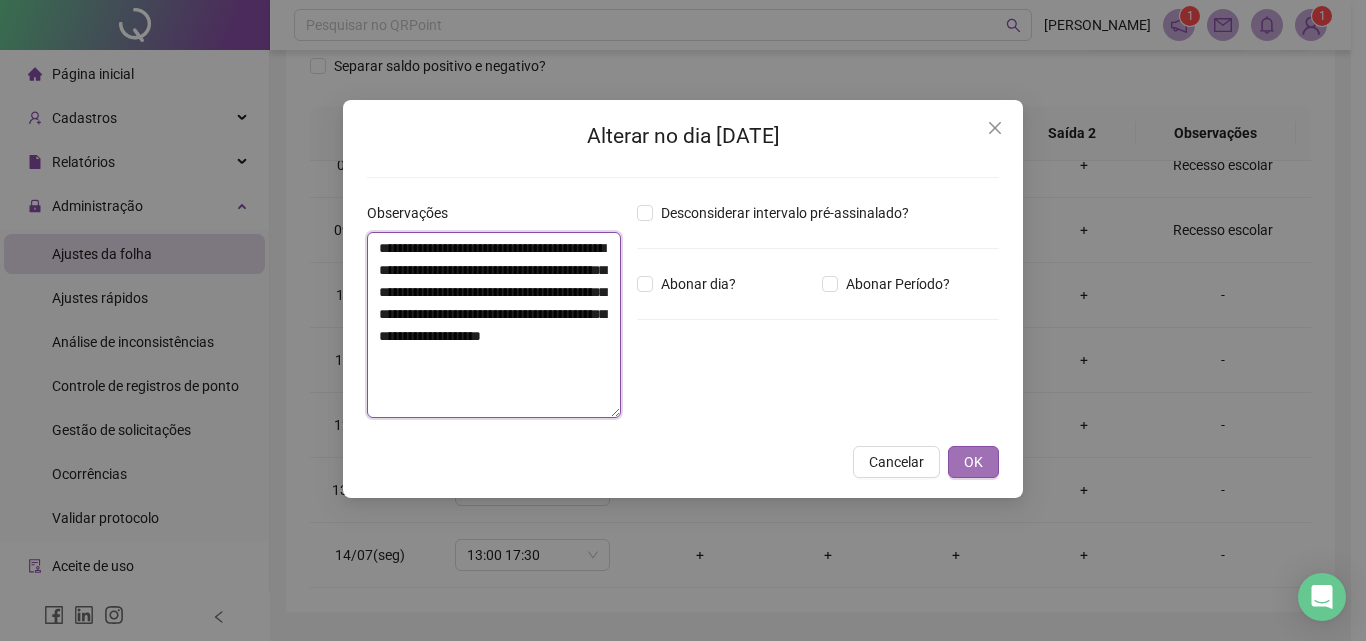 type on "**********" 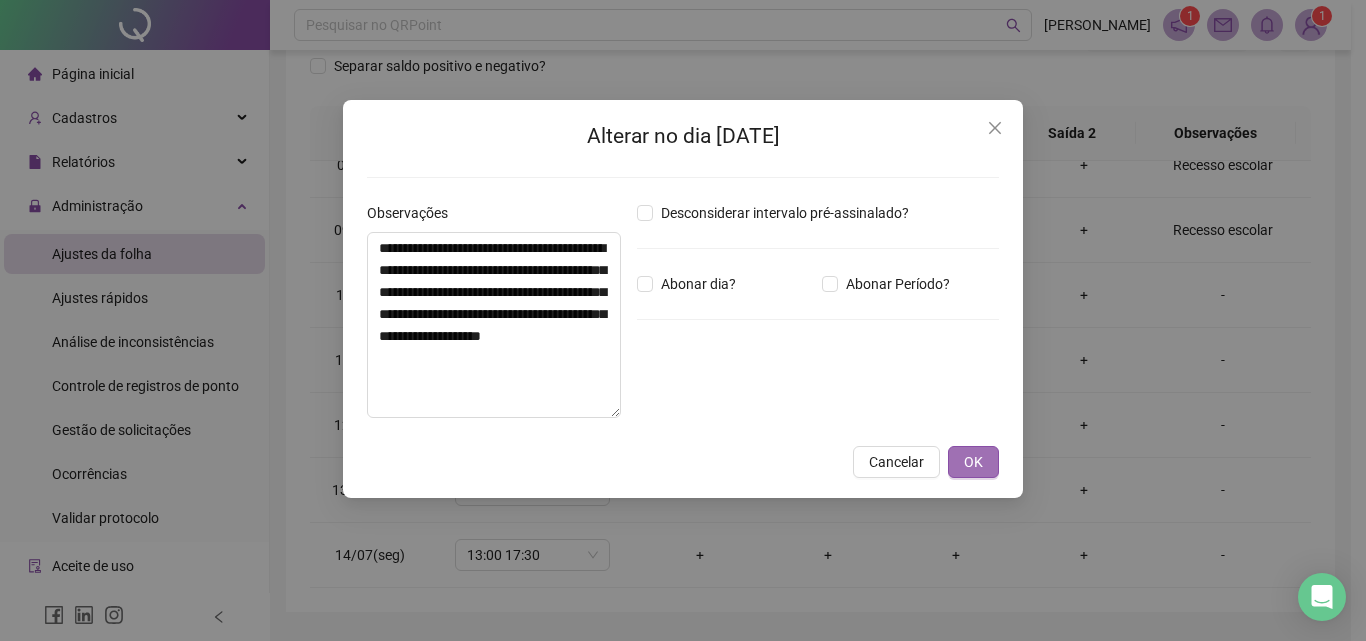 click on "OK" at bounding box center (973, 462) 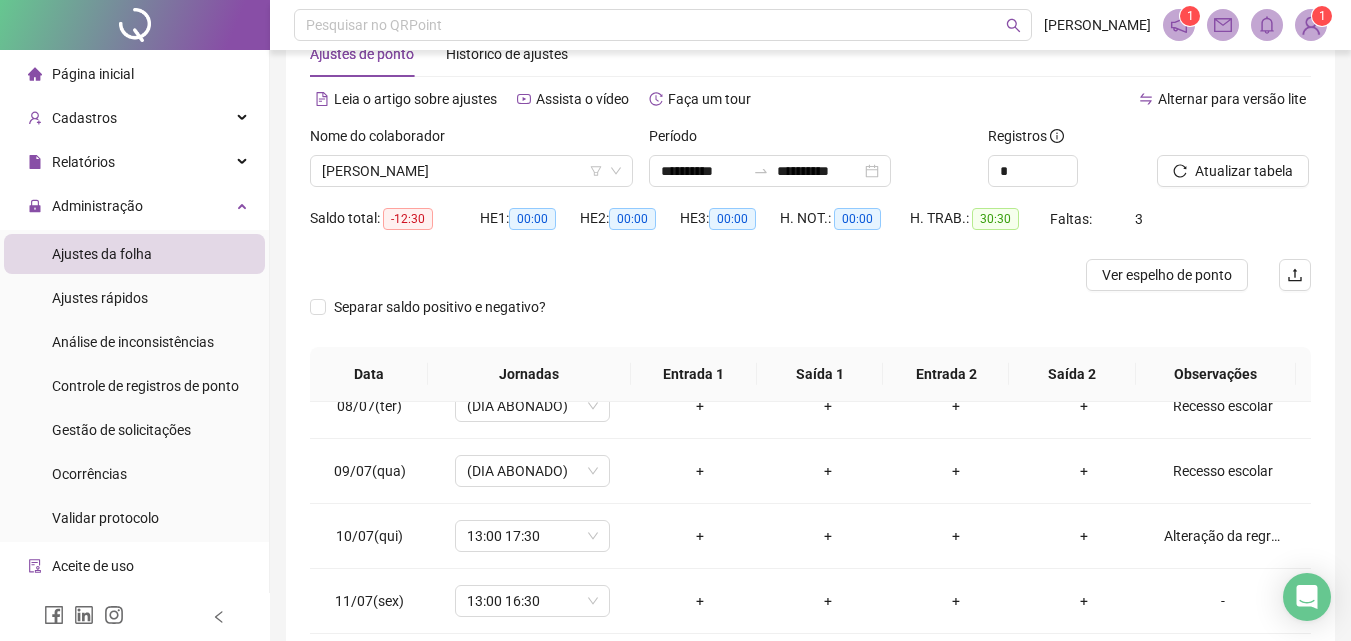 scroll, scrollTop: 0, scrollLeft: 0, axis: both 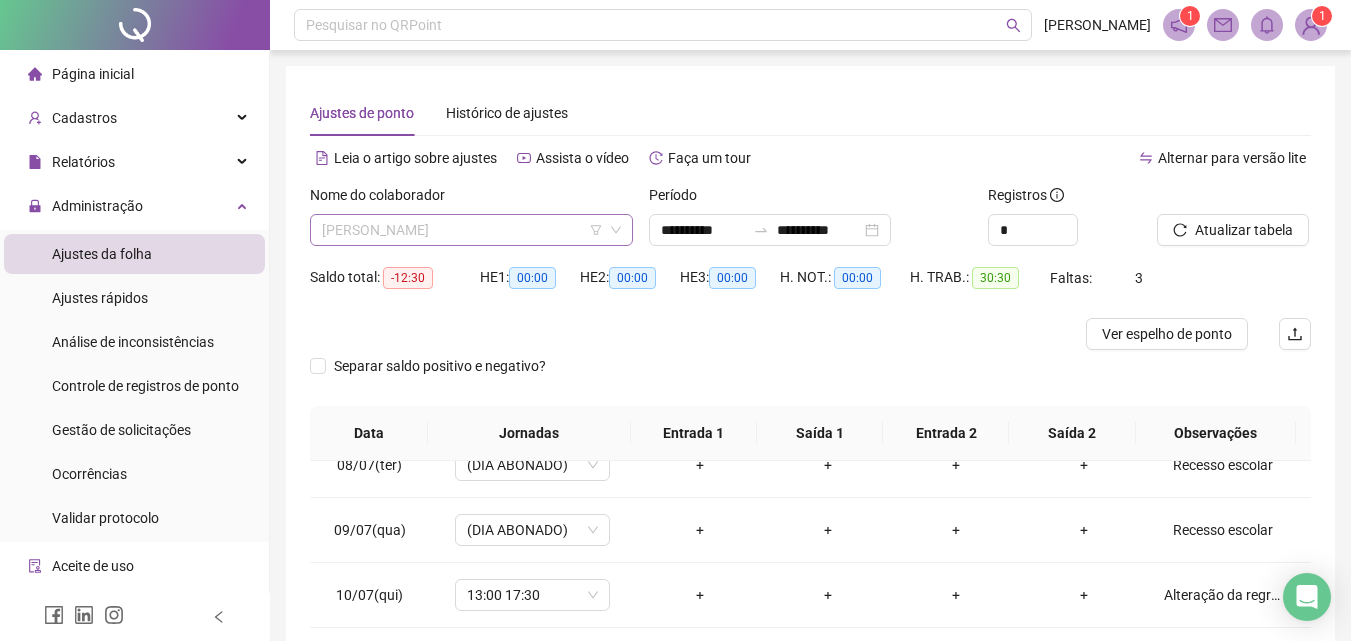 click on "[PERSON_NAME]" at bounding box center (471, 230) 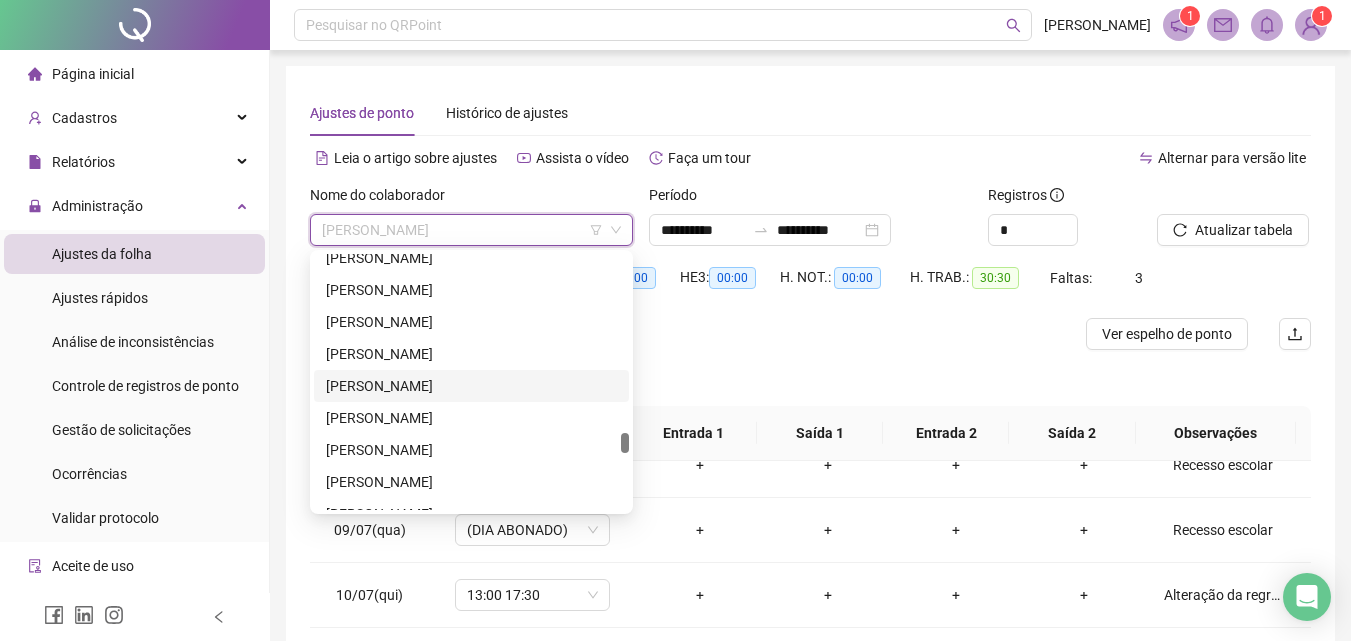scroll, scrollTop: 3248, scrollLeft: 0, axis: vertical 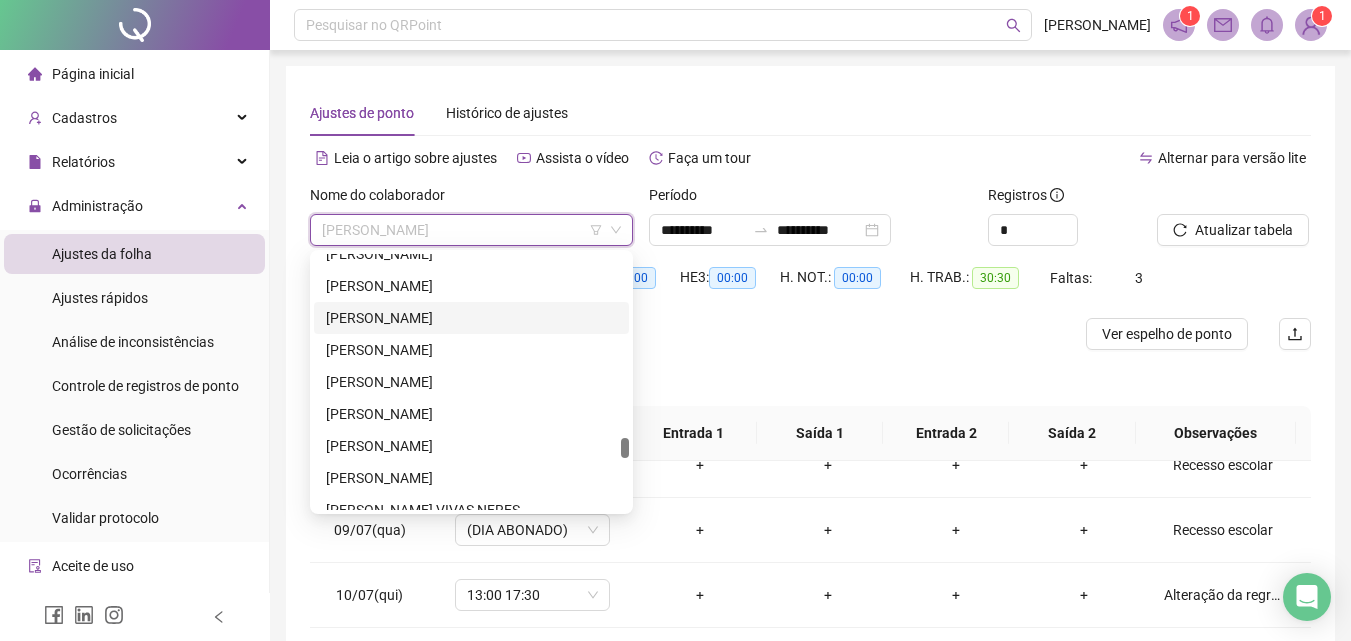 click on "[PERSON_NAME]" at bounding box center (471, 318) 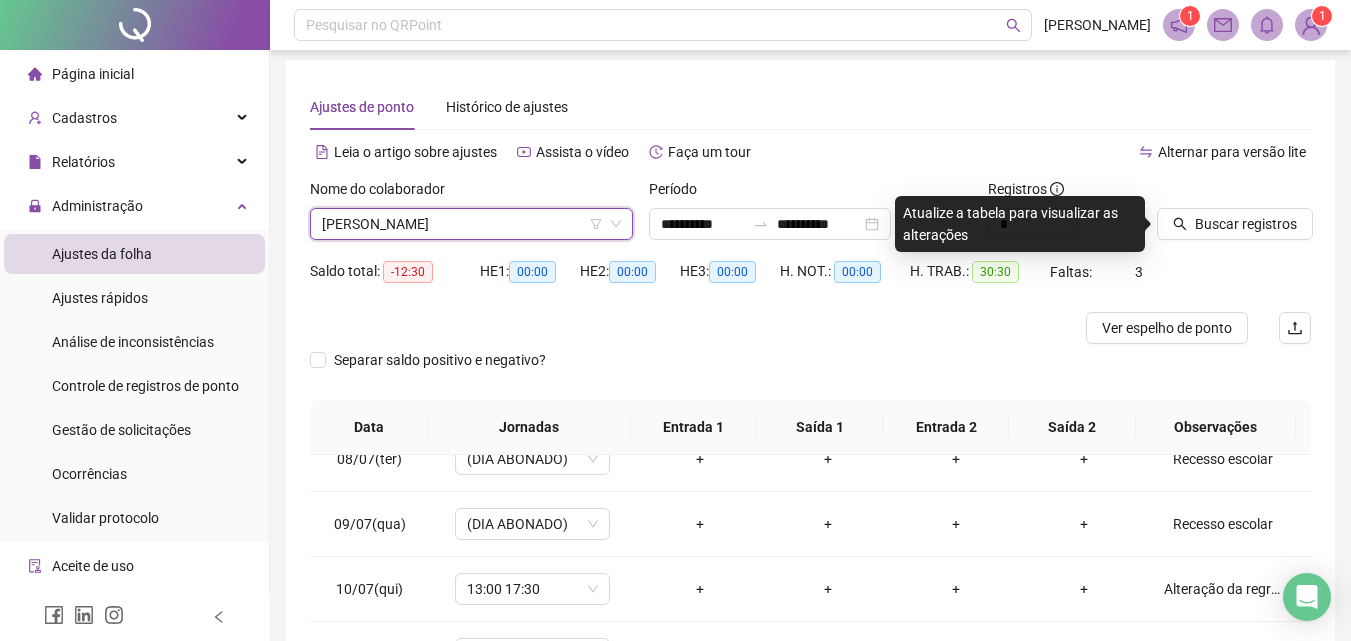 scroll, scrollTop: 0, scrollLeft: 0, axis: both 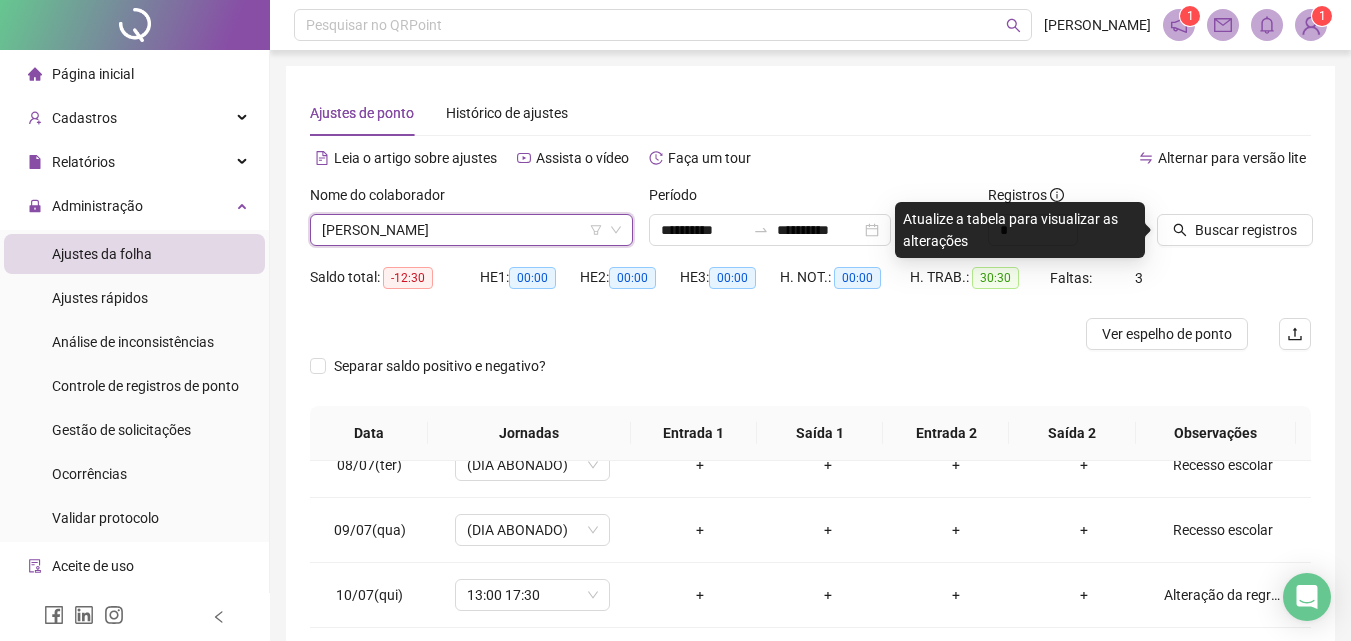 click on "[PERSON_NAME]" at bounding box center (471, 230) 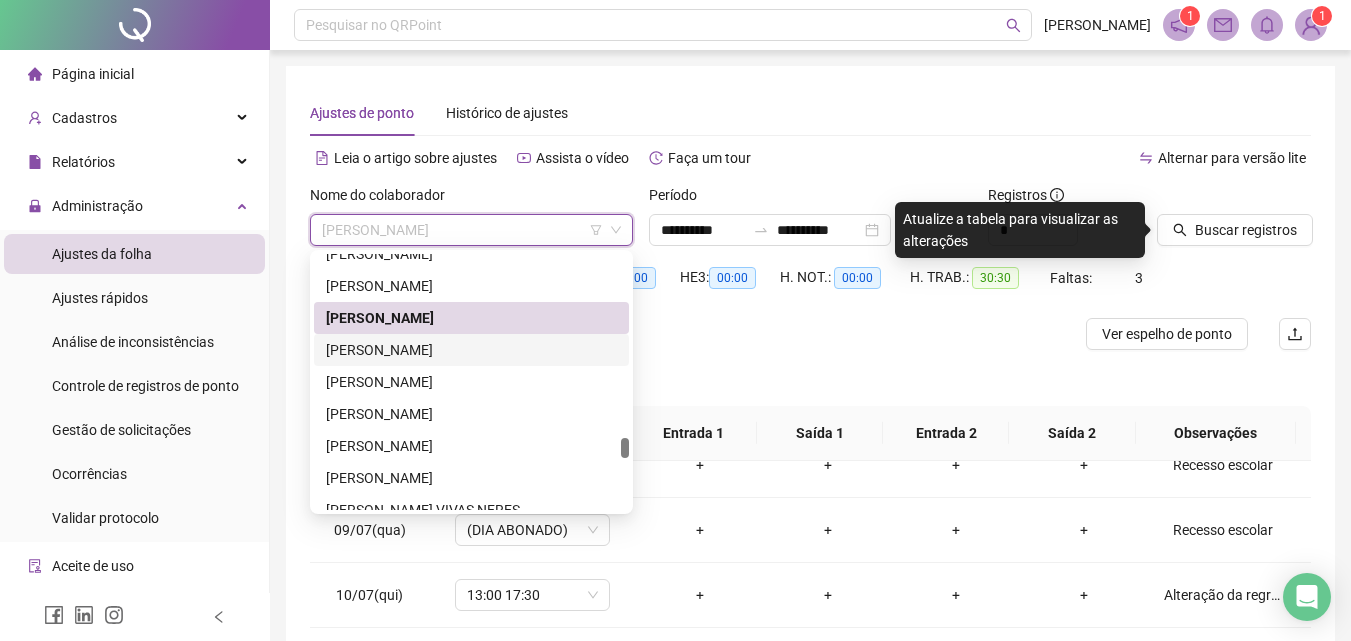 drag, startPoint x: 402, startPoint y: 347, endPoint x: 481, endPoint y: 325, distance: 82.006096 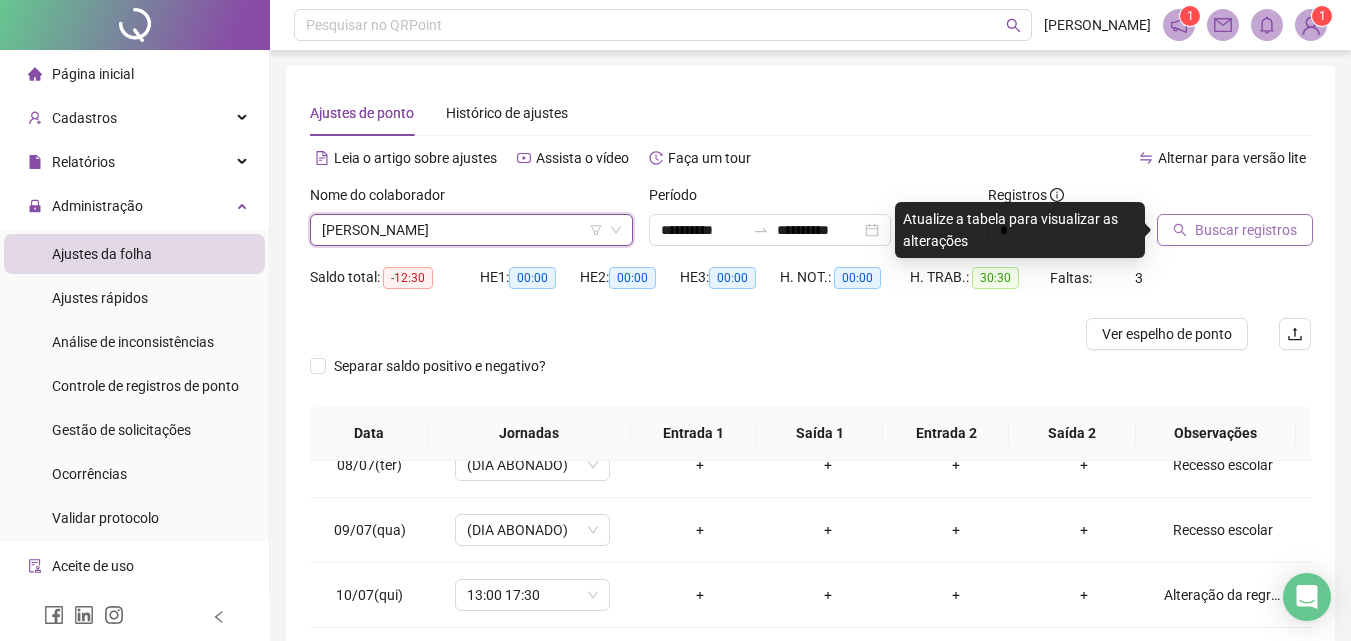 click on "Buscar registros" at bounding box center [1246, 230] 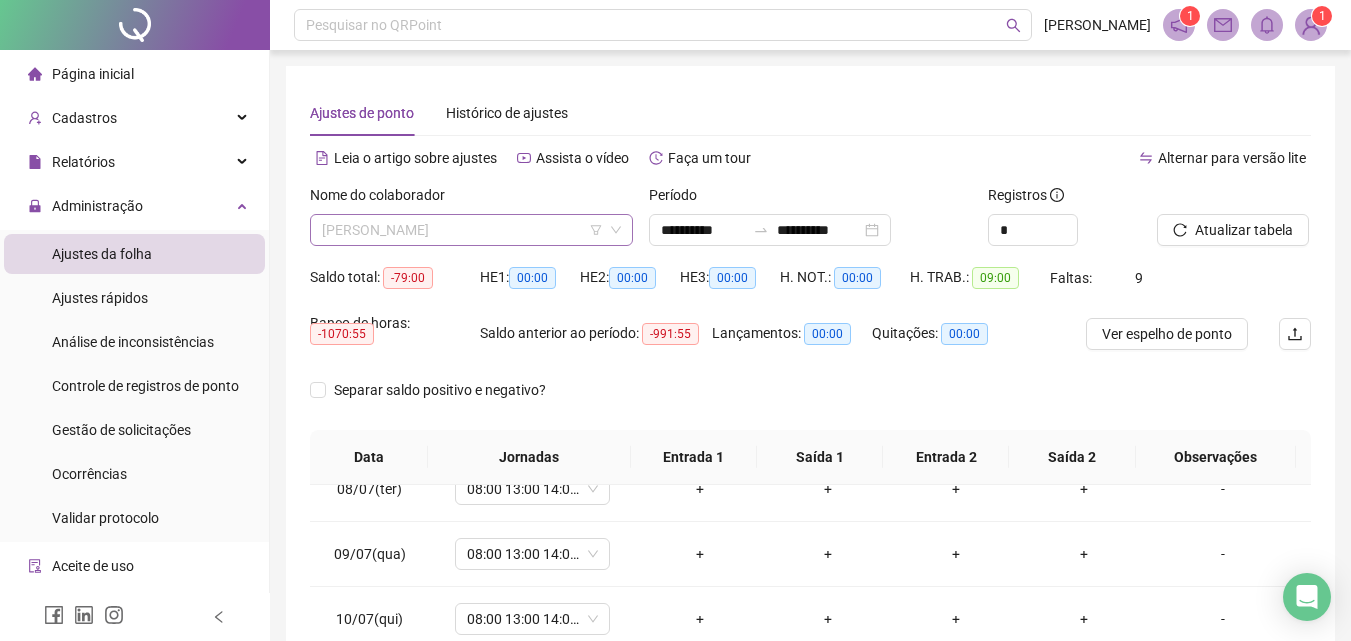 click on "[PERSON_NAME]" at bounding box center [471, 230] 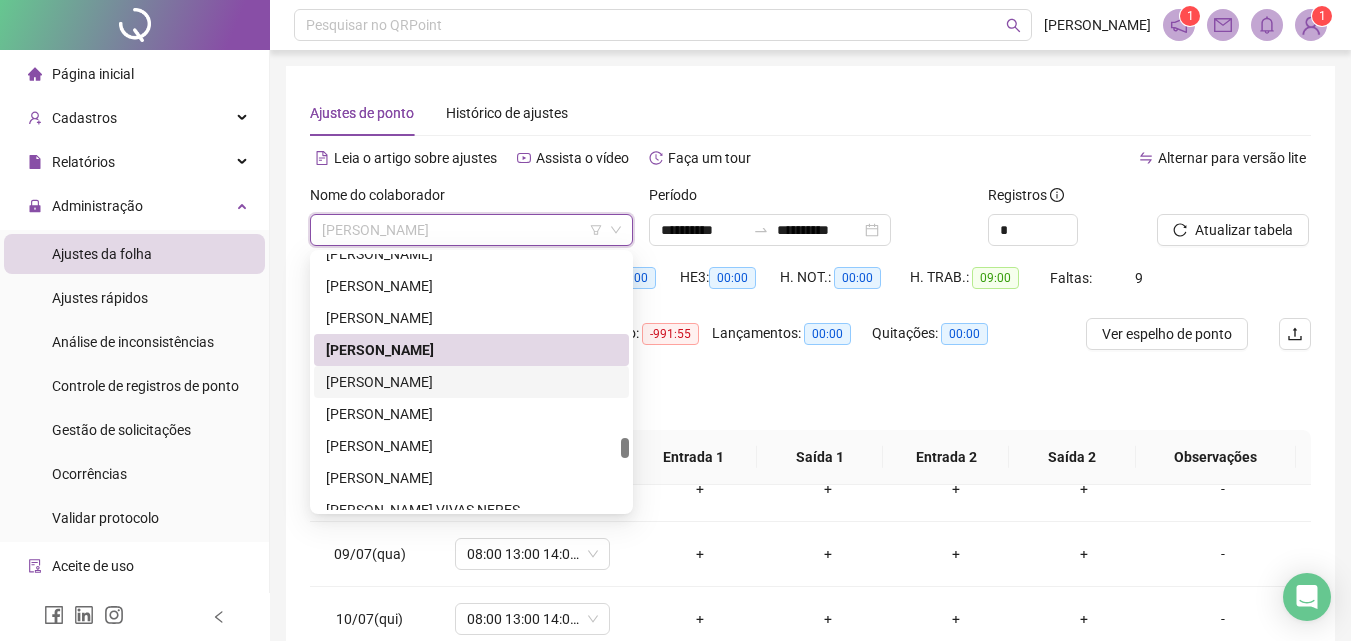 click on "[PERSON_NAME]" at bounding box center (471, 382) 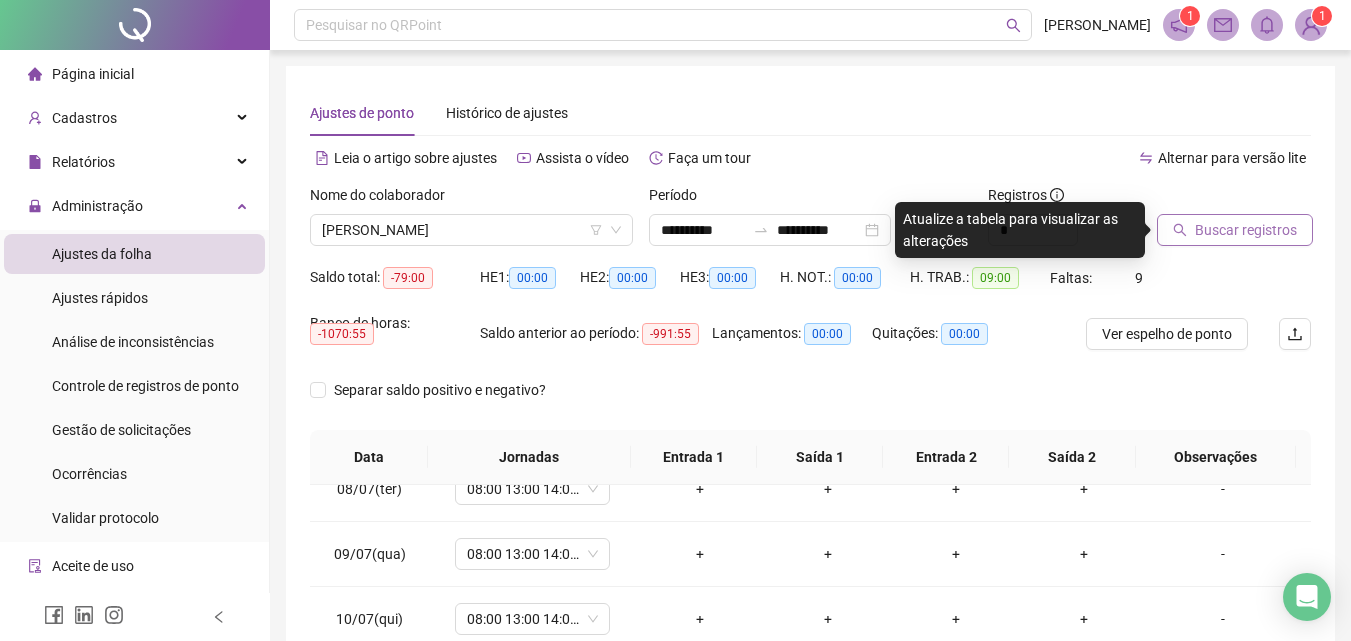 click 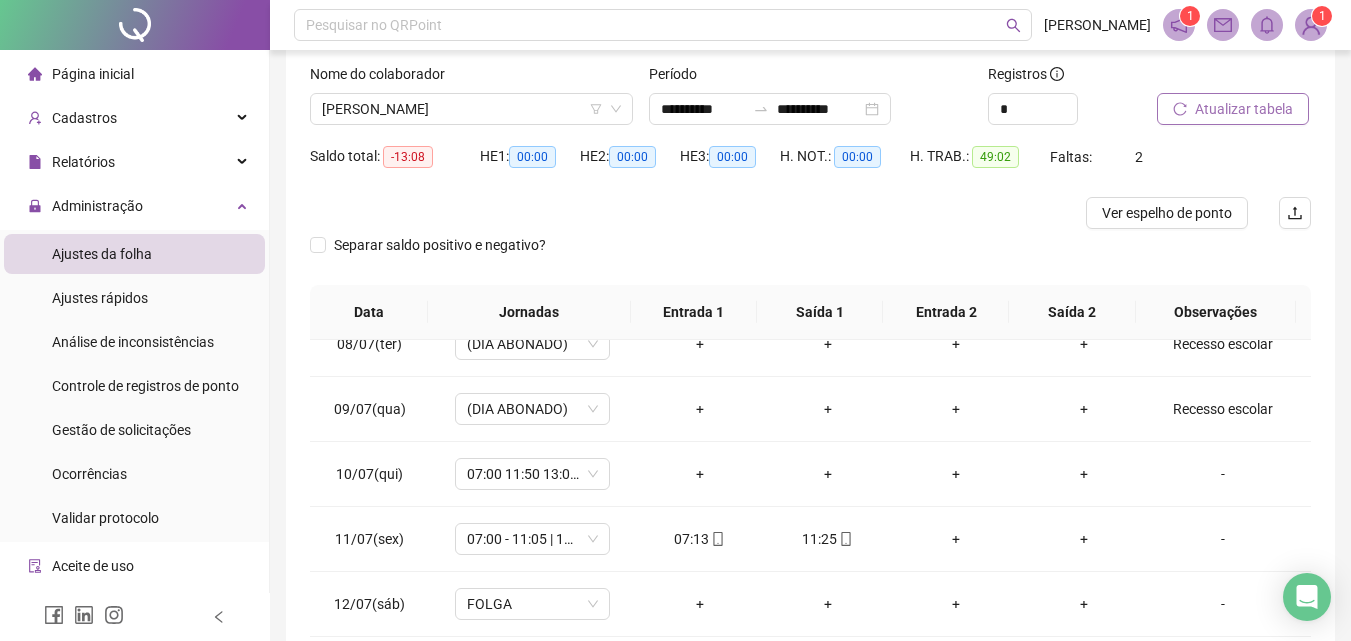 scroll, scrollTop: 200, scrollLeft: 0, axis: vertical 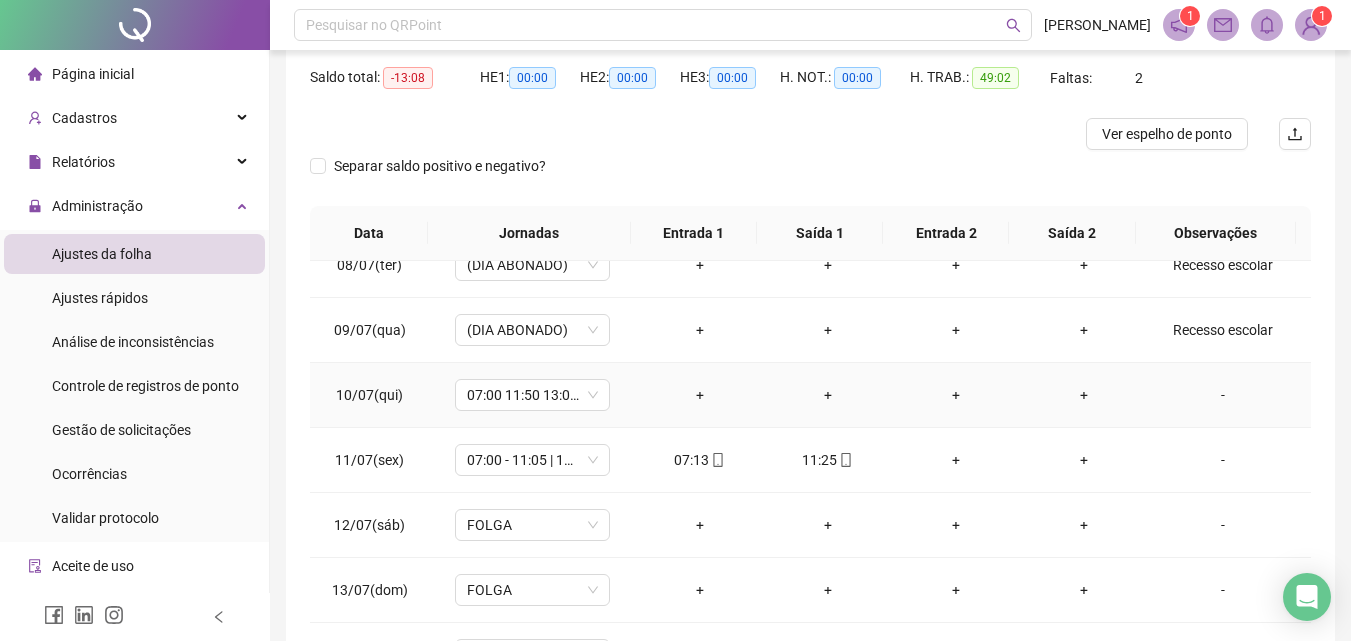 click on "-" at bounding box center (1223, 395) 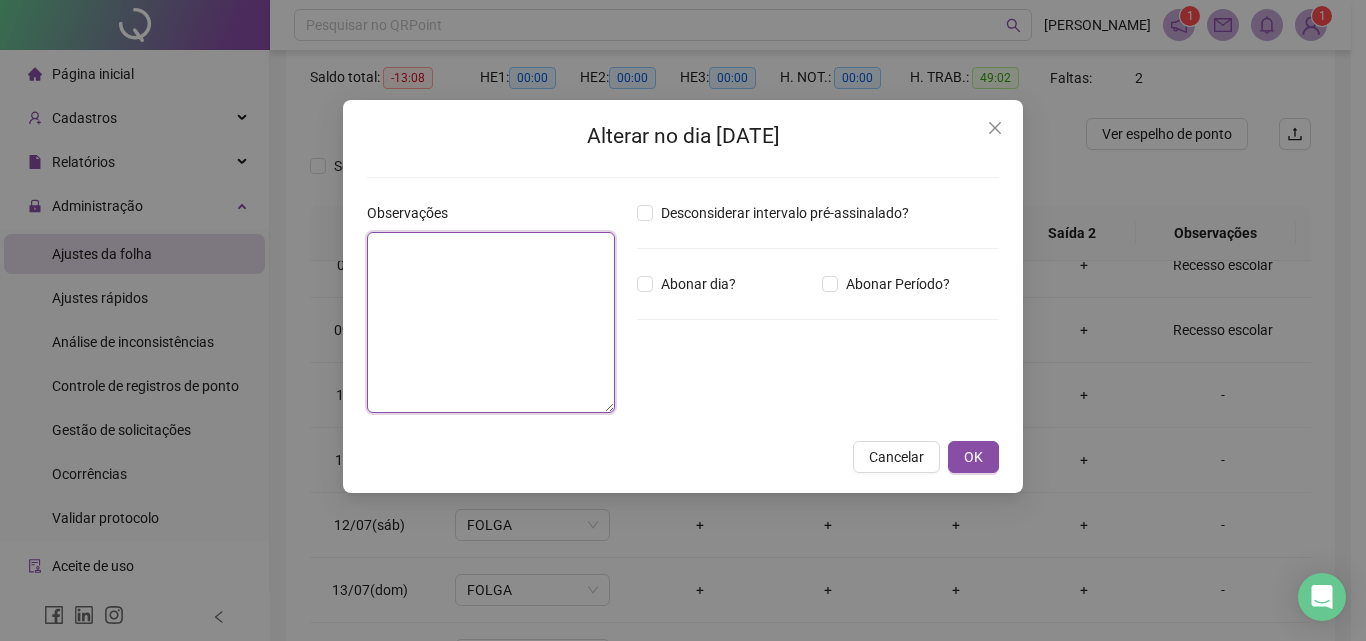 click at bounding box center (491, 322) 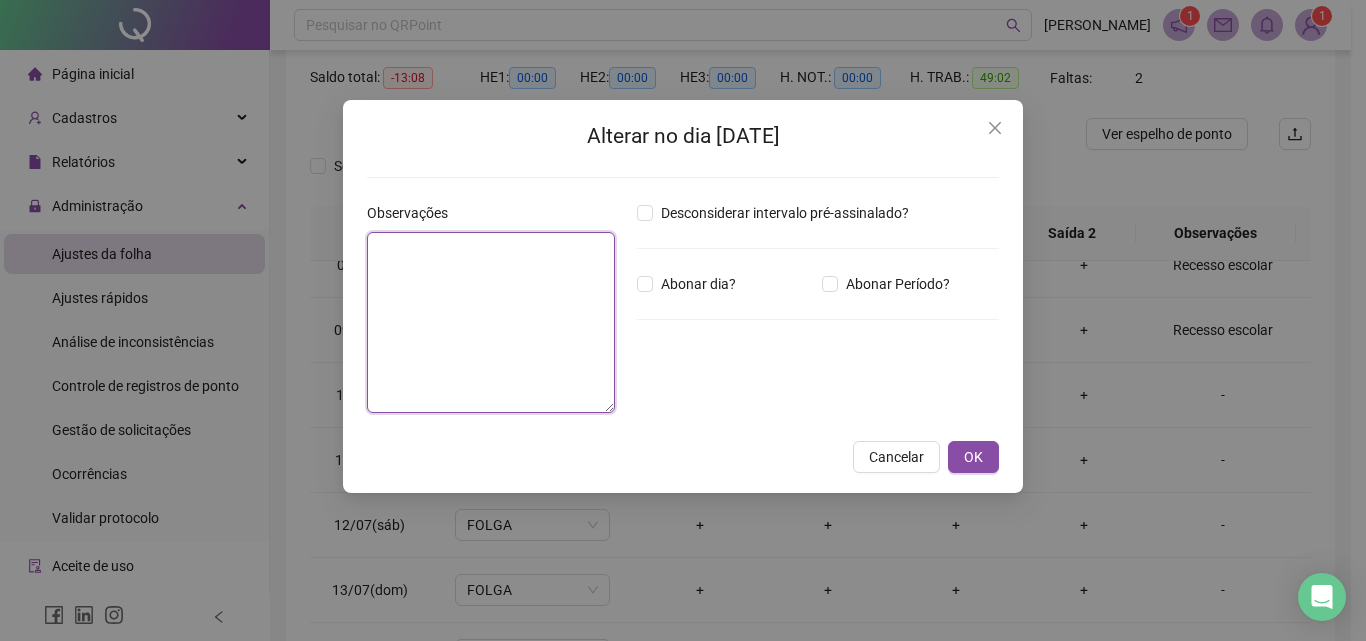 paste on "**********" 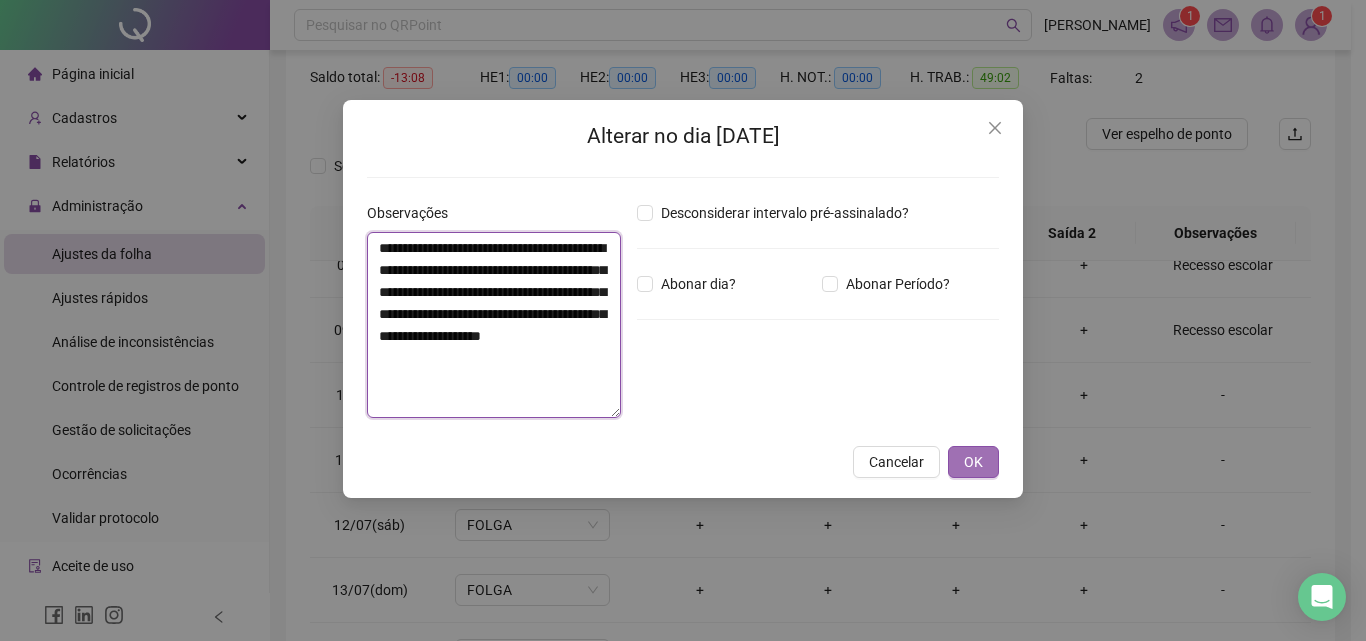 type on "**********" 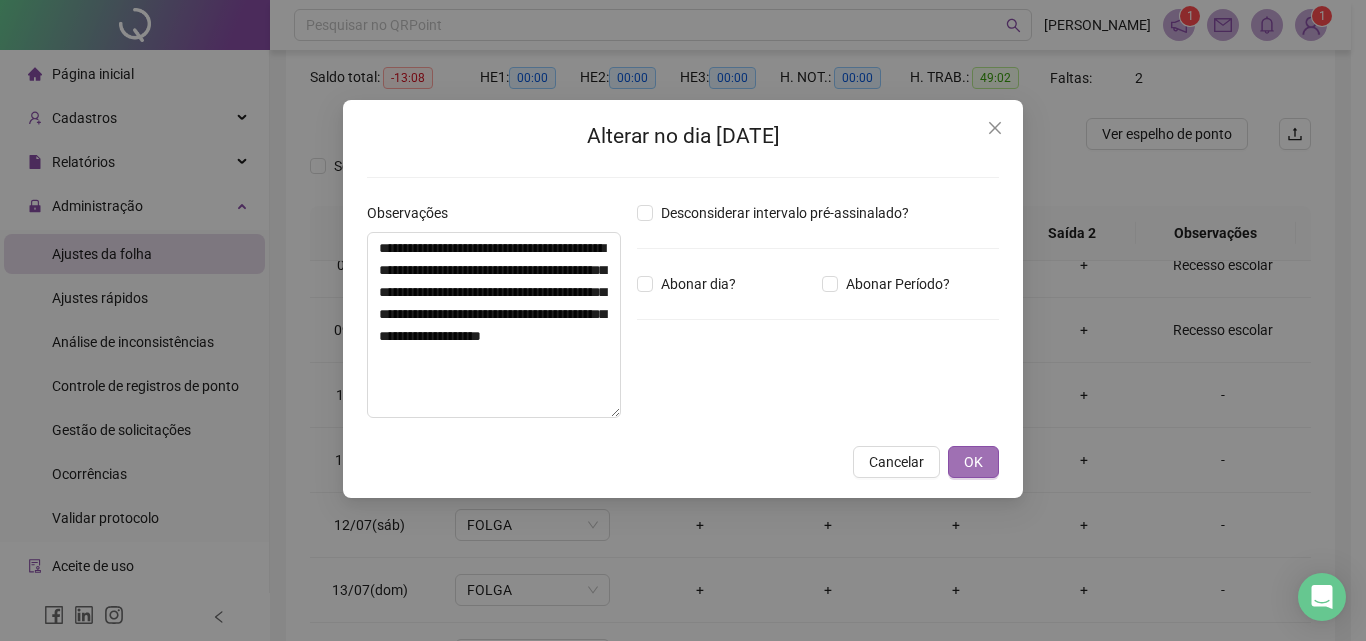 click on "OK" at bounding box center [973, 462] 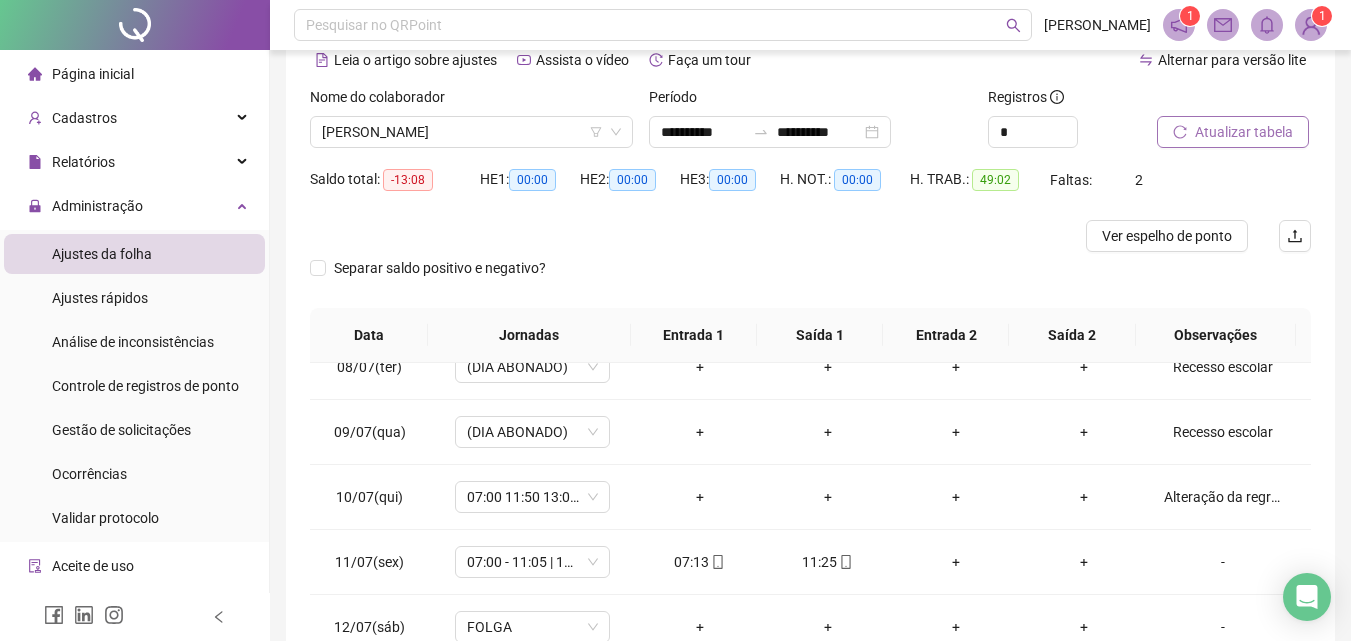 scroll, scrollTop: 0, scrollLeft: 0, axis: both 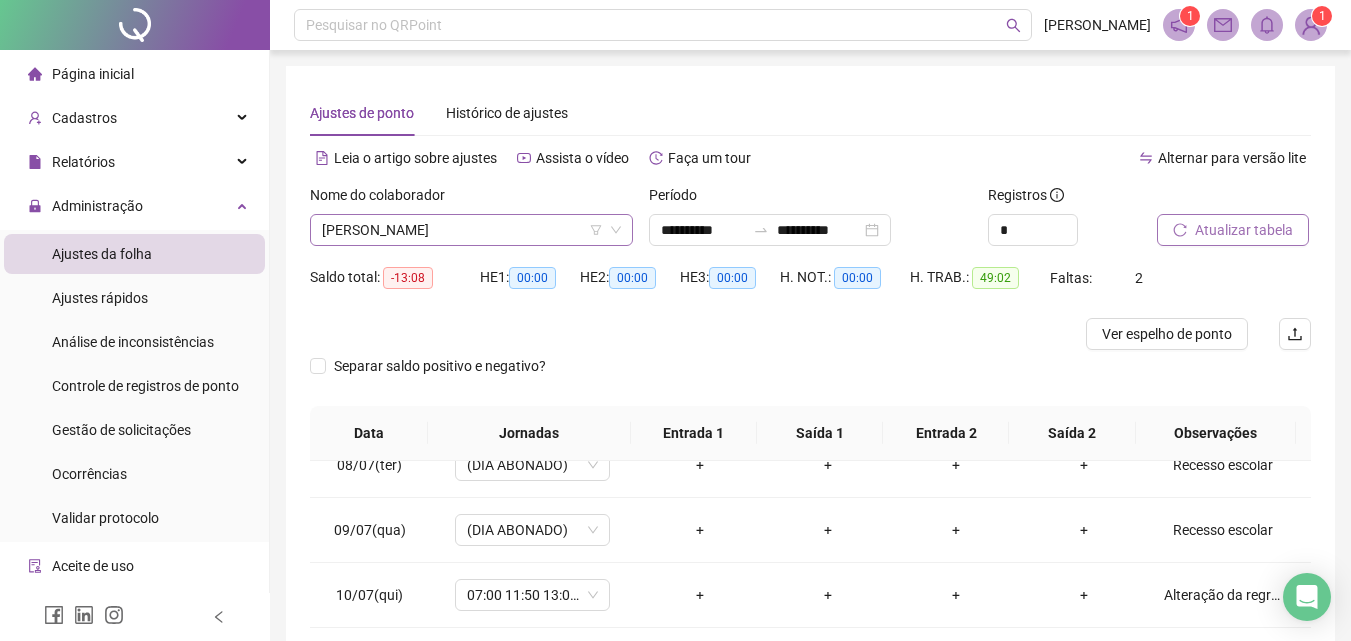 click on "[PERSON_NAME]" at bounding box center (471, 230) 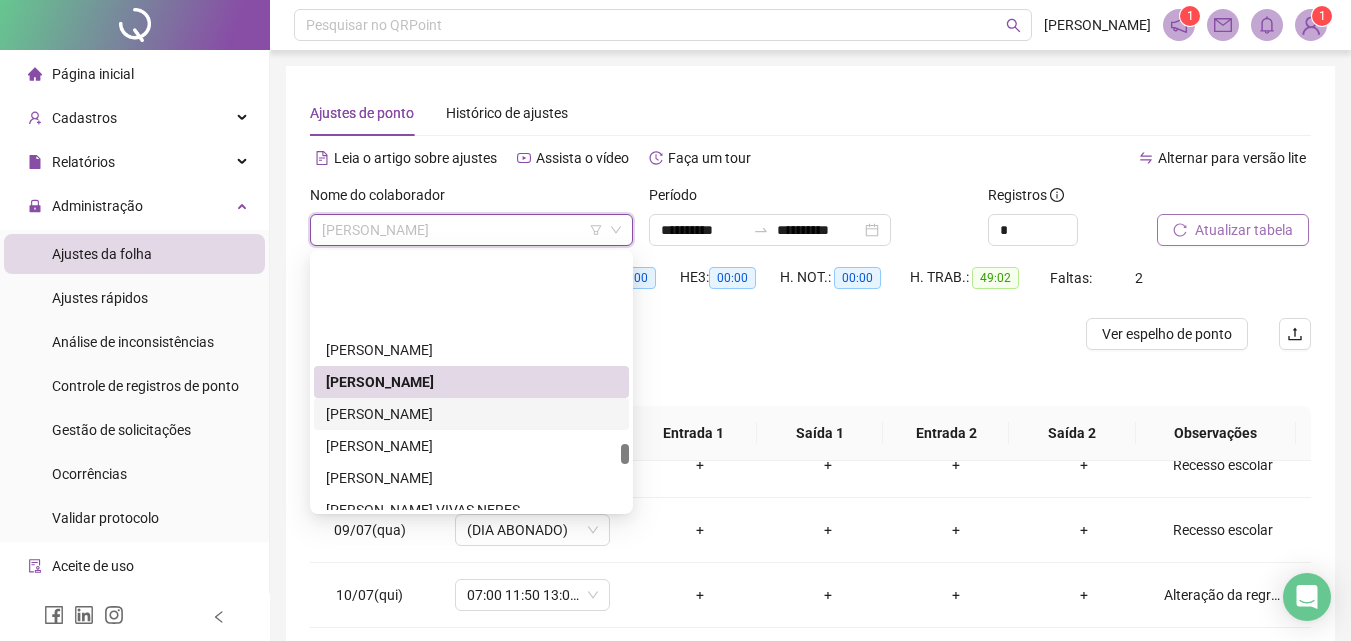 scroll, scrollTop: 3348, scrollLeft: 0, axis: vertical 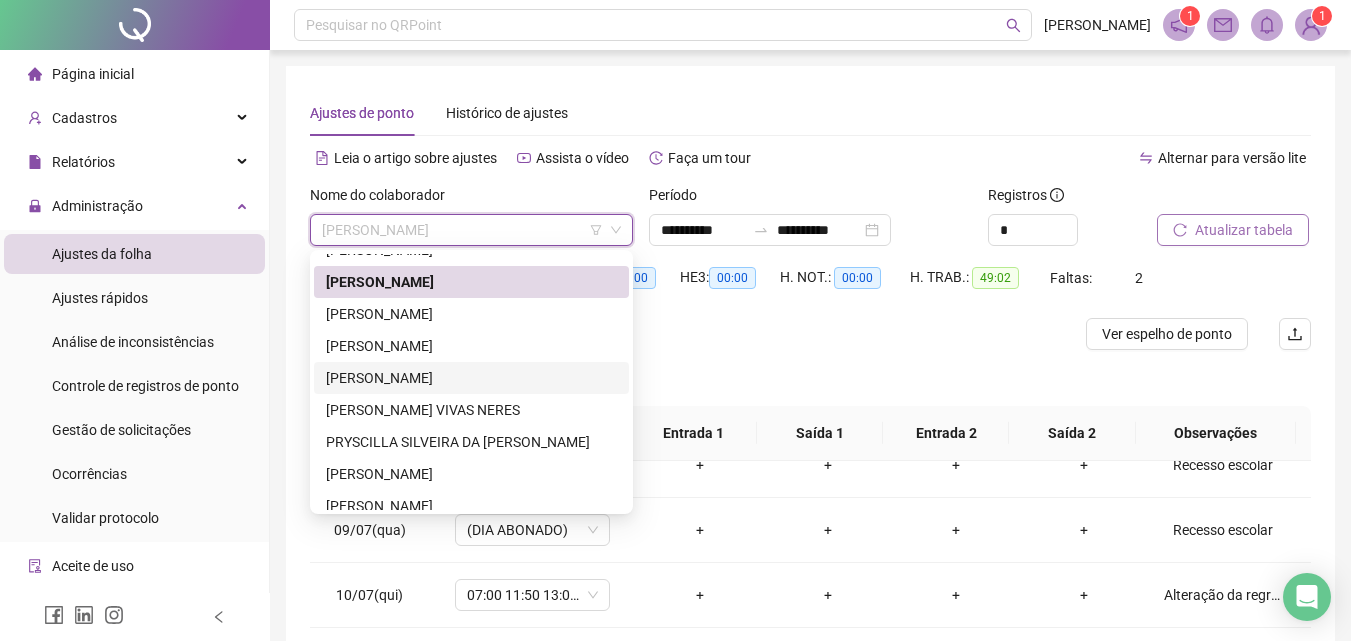 click on "[PERSON_NAME]" at bounding box center [471, 378] 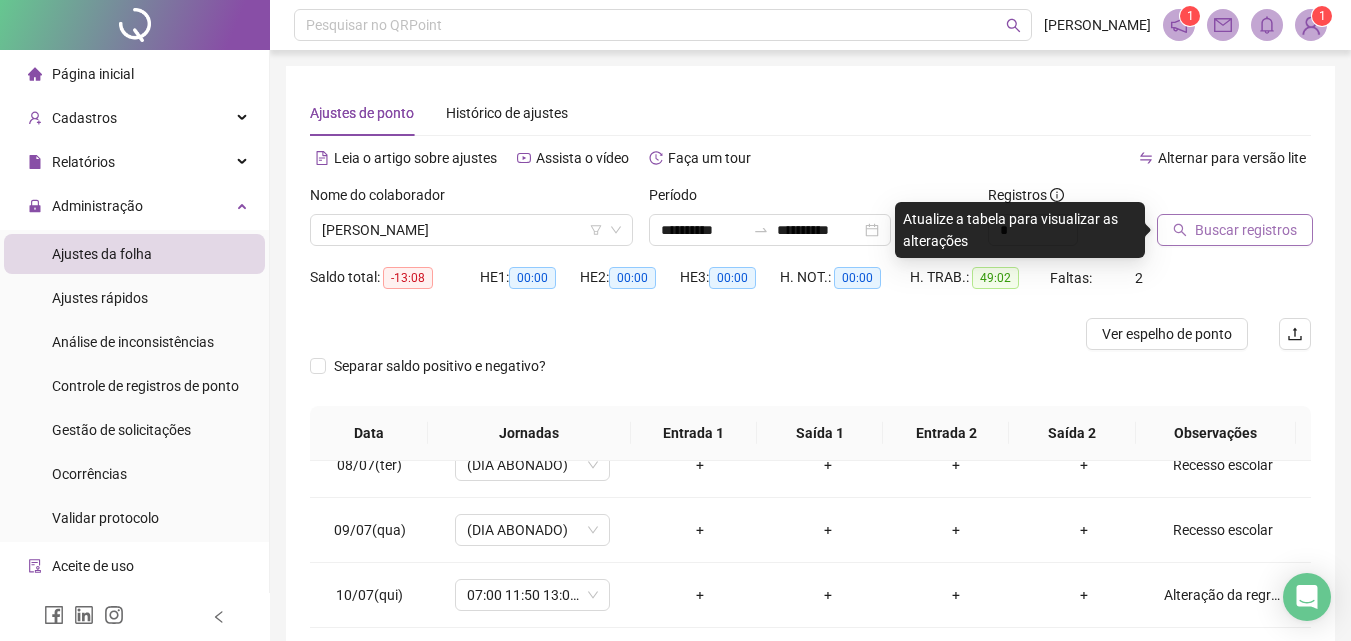 click on "Buscar registros" at bounding box center (1235, 230) 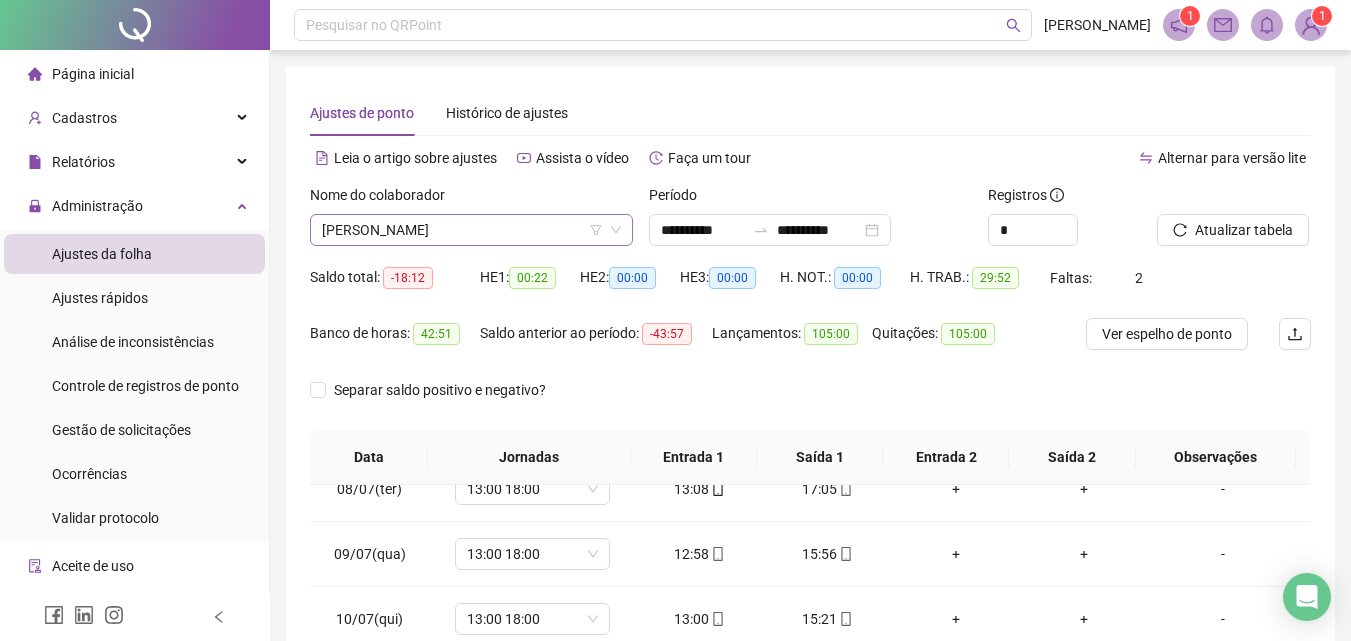 click on "[PERSON_NAME]" at bounding box center (471, 230) 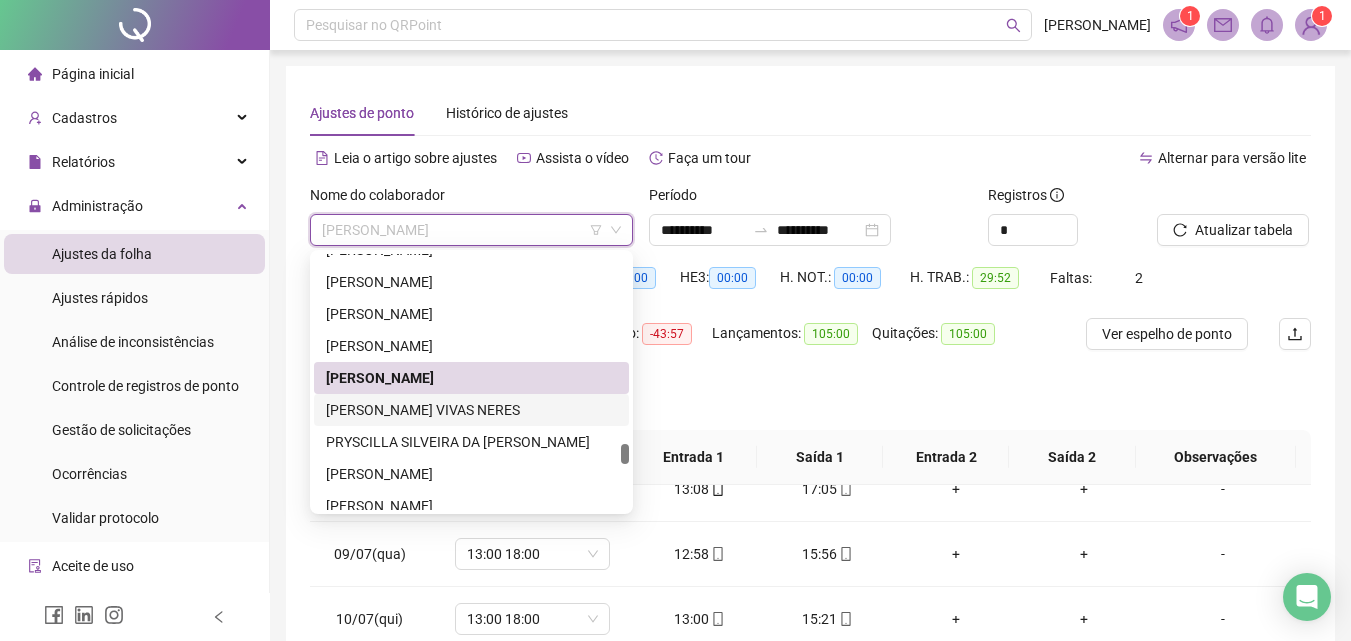 drag, startPoint x: 397, startPoint y: 404, endPoint x: 446, endPoint y: 379, distance: 55.00909 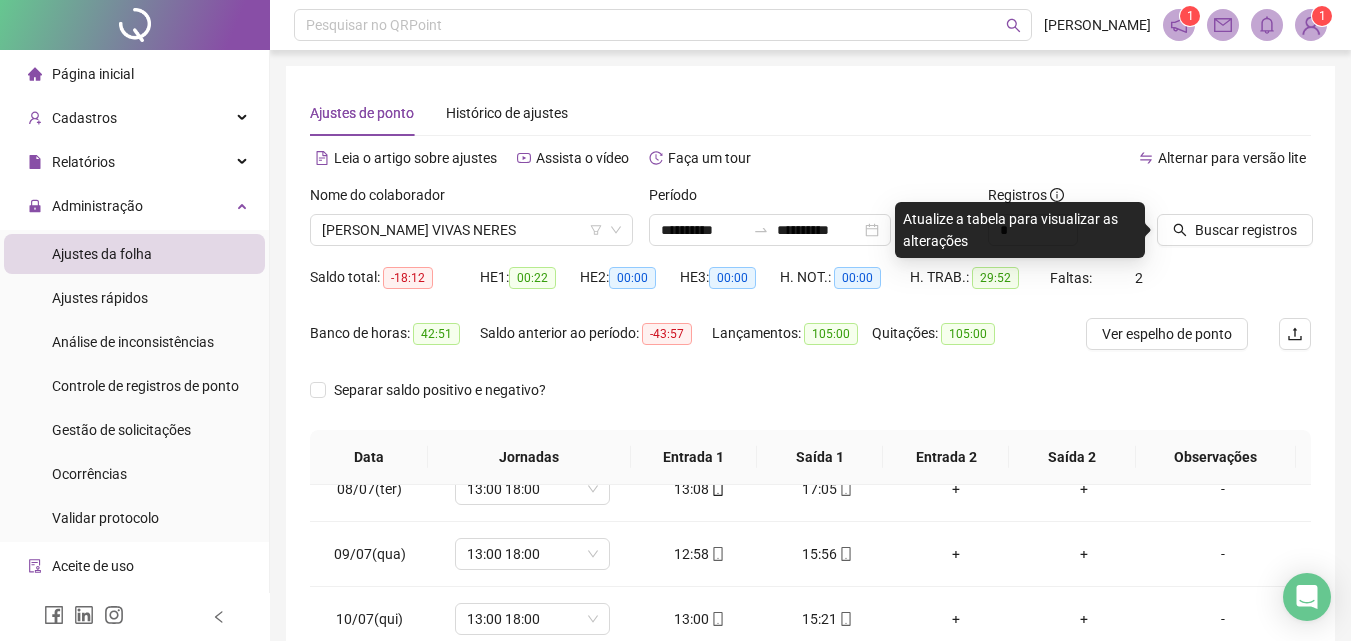 click on "Buscar registros" at bounding box center [1234, 215] 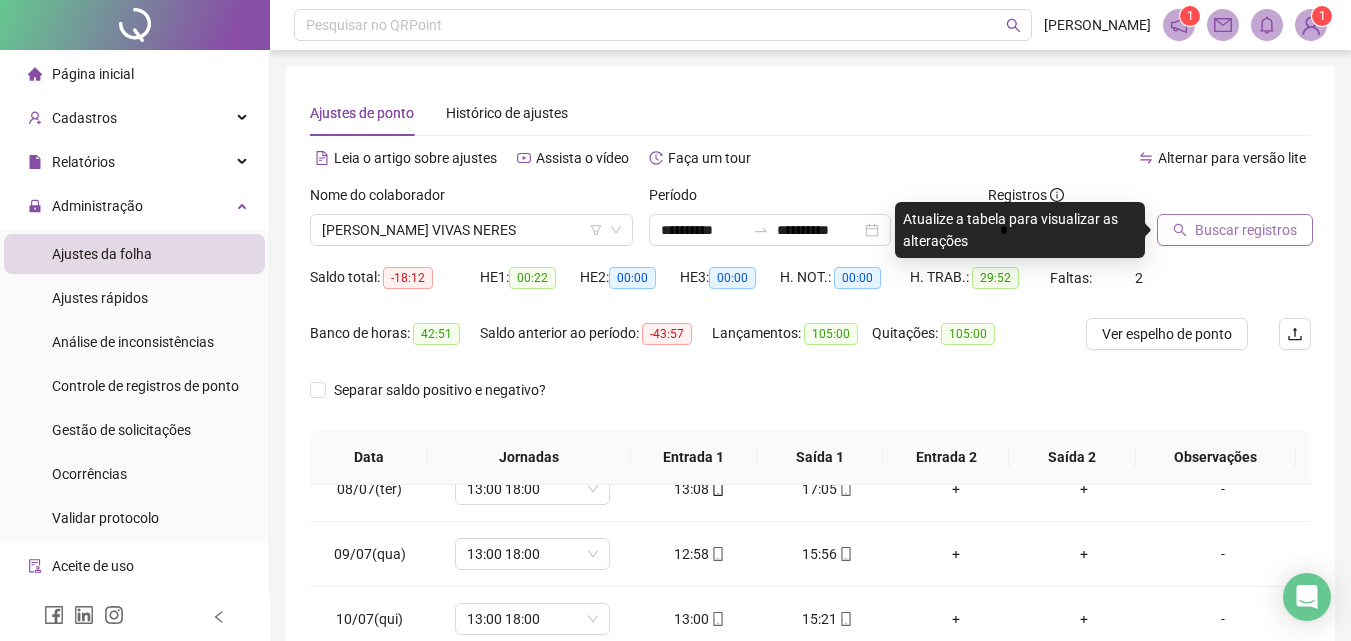 click on "Buscar registros" at bounding box center [1246, 230] 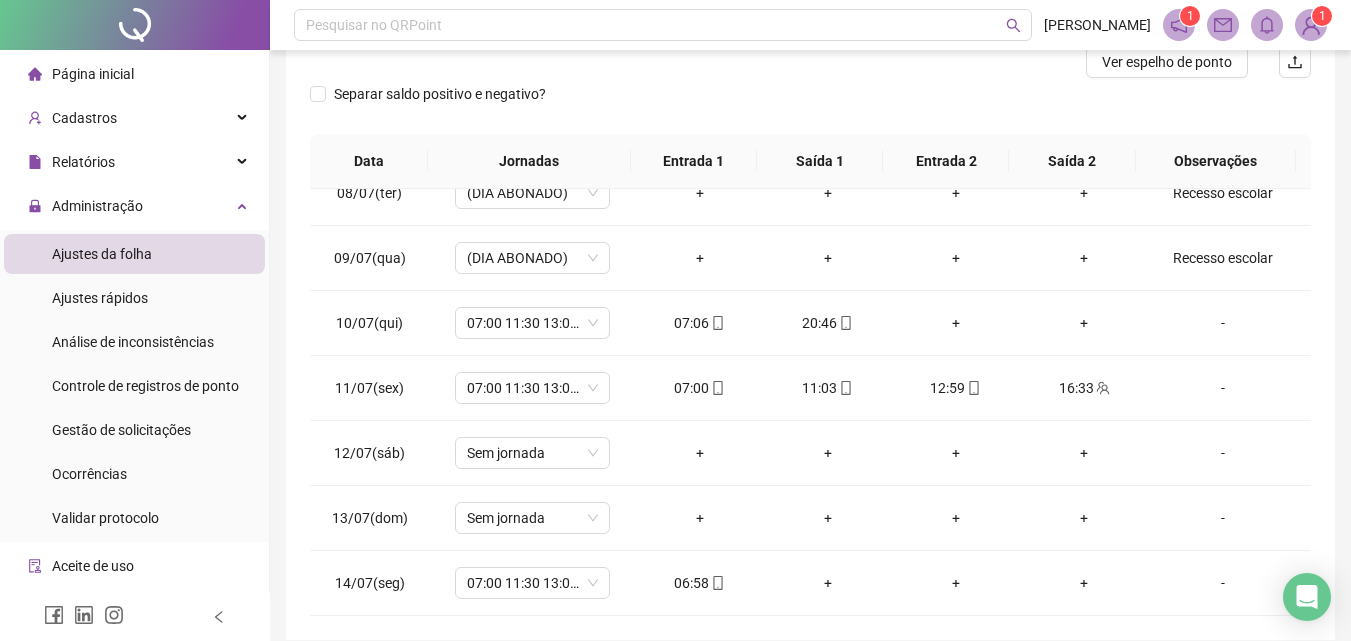 scroll, scrollTop: 357, scrollLeft: 0, axis: vertical 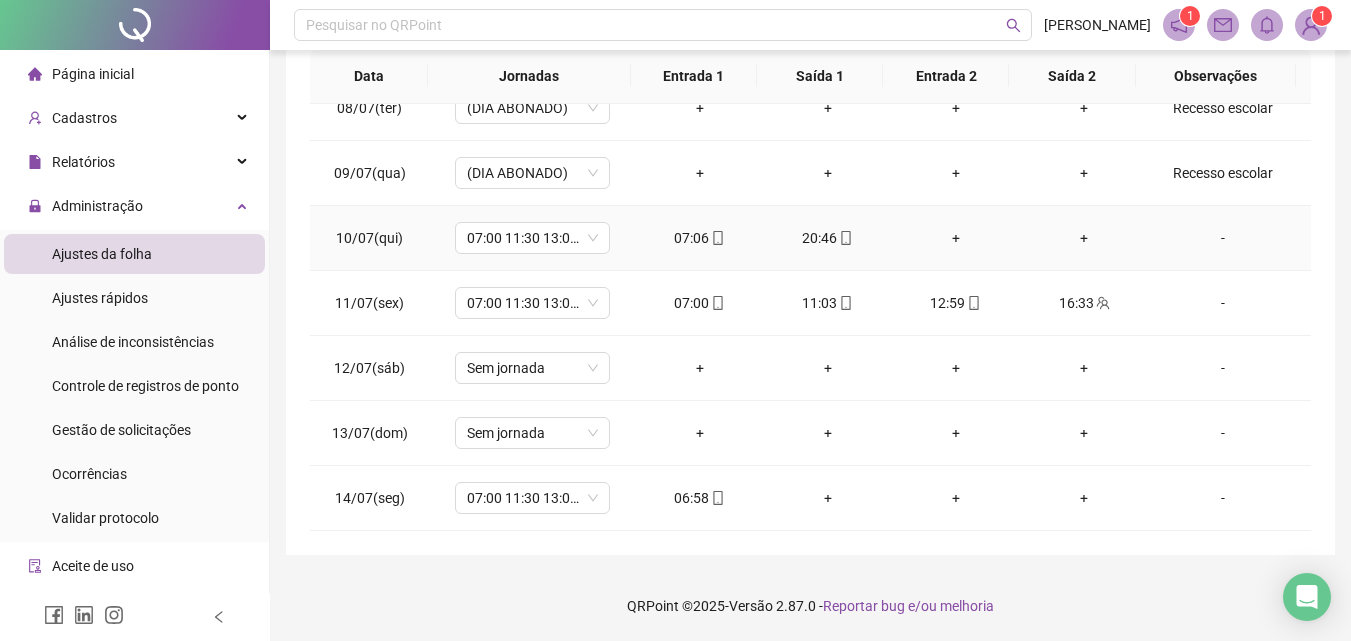 click on "-" at bounding box center (1223, 238) 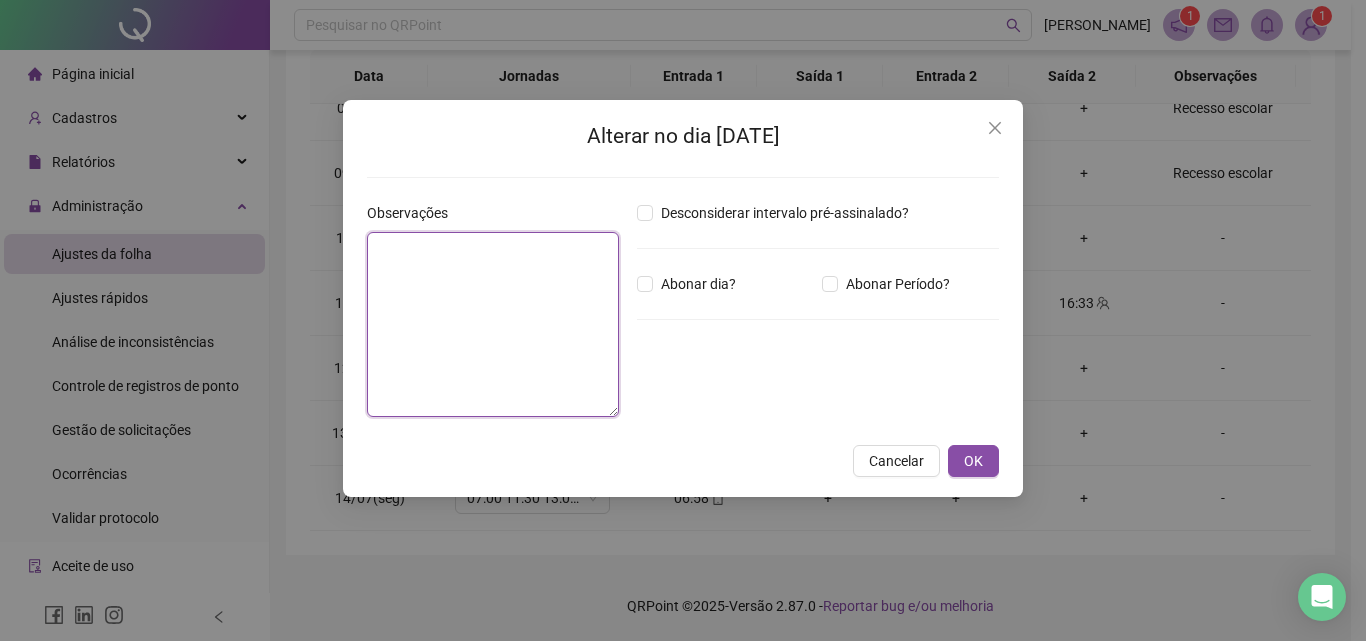 paste on "**********" 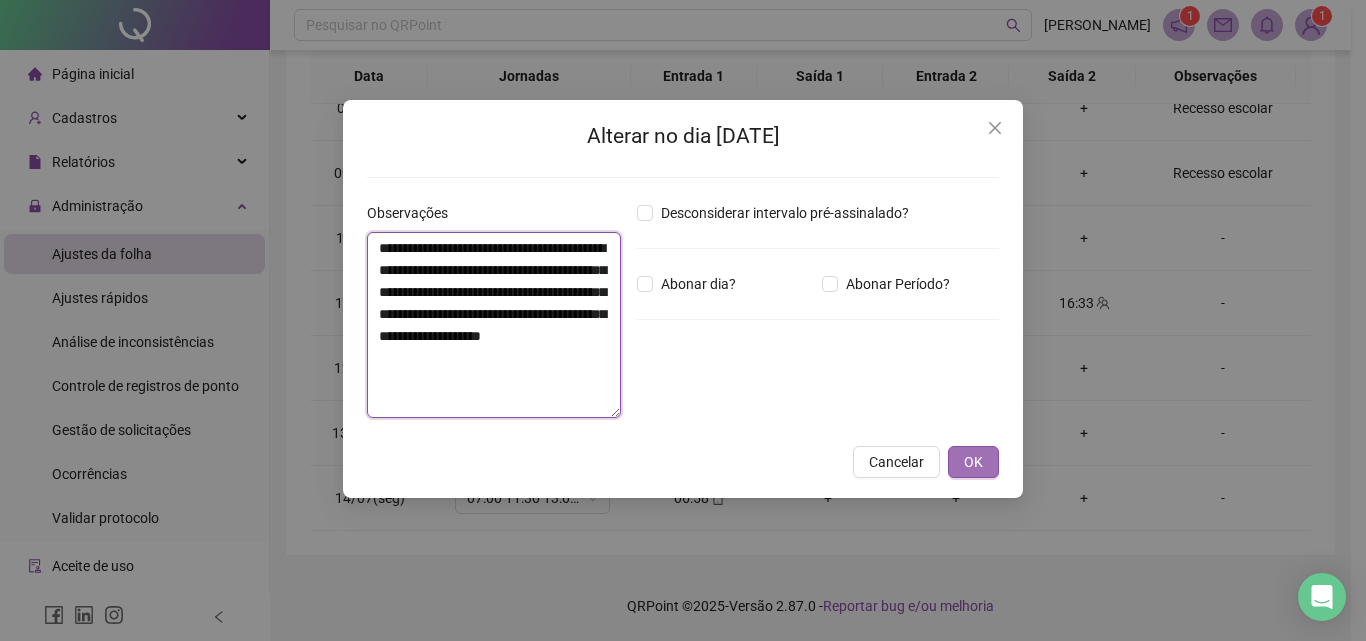 type on "**********" 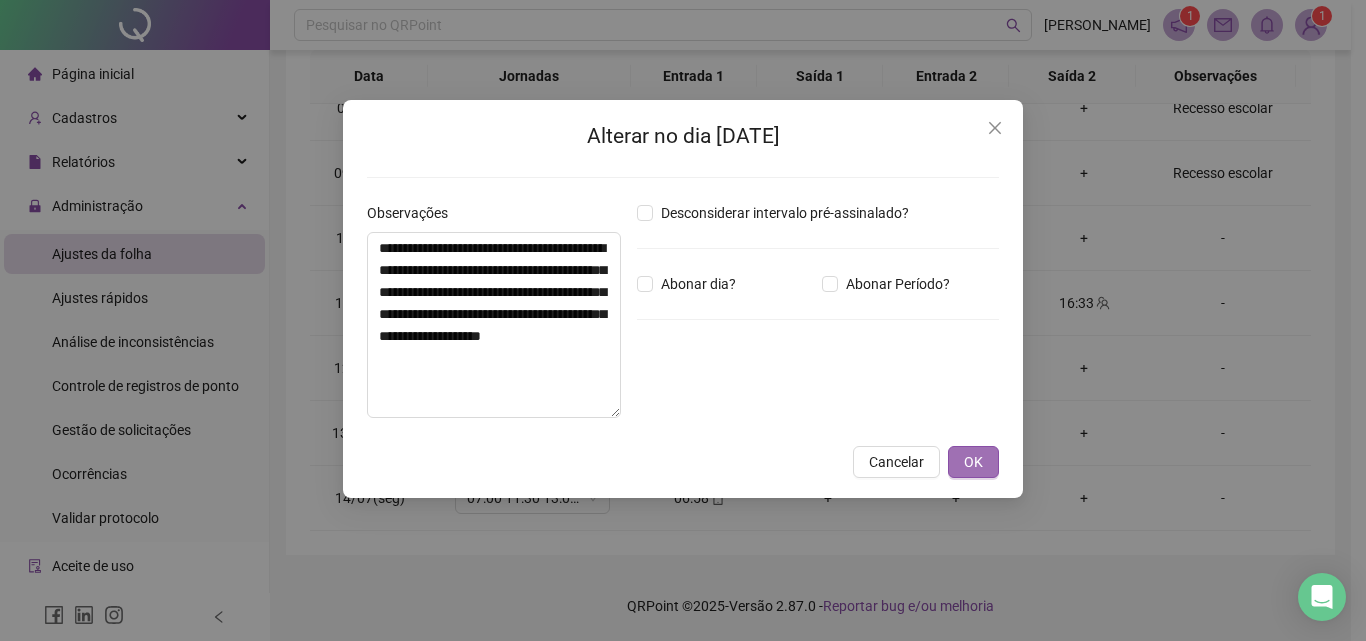 click on "OK" at bounding box center [973, 462] 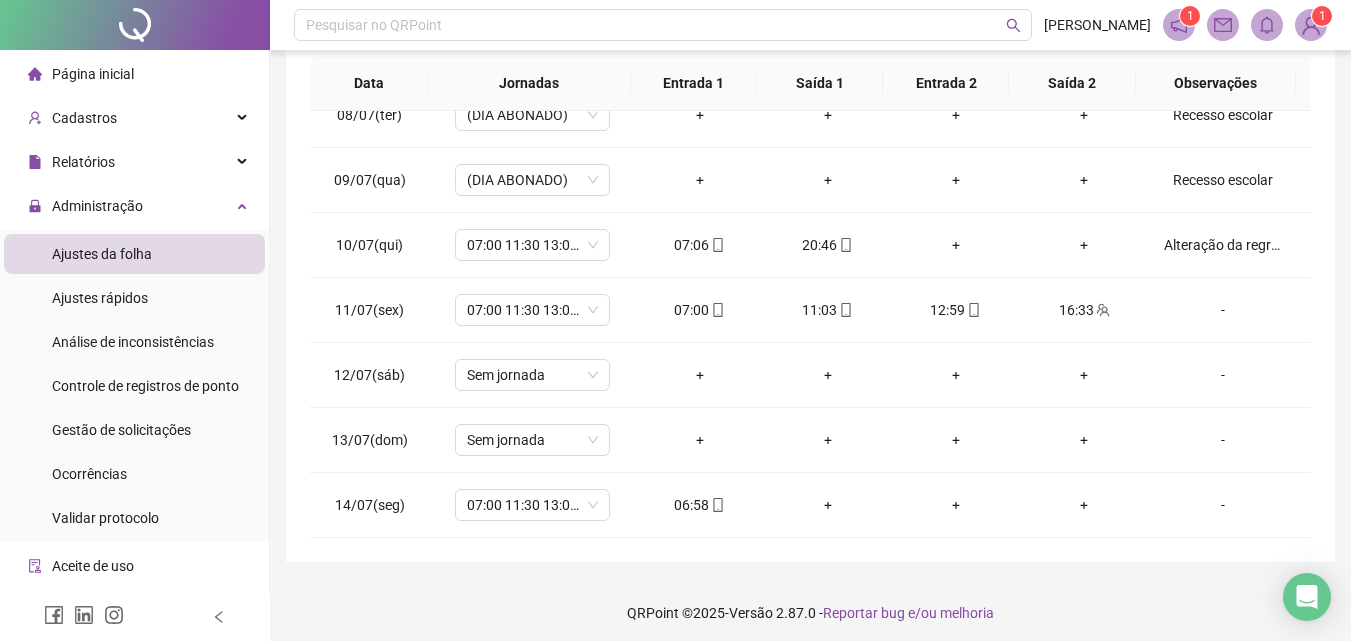 scroll, scrollTop: 357, scrollLeft: 0, axis: vertical 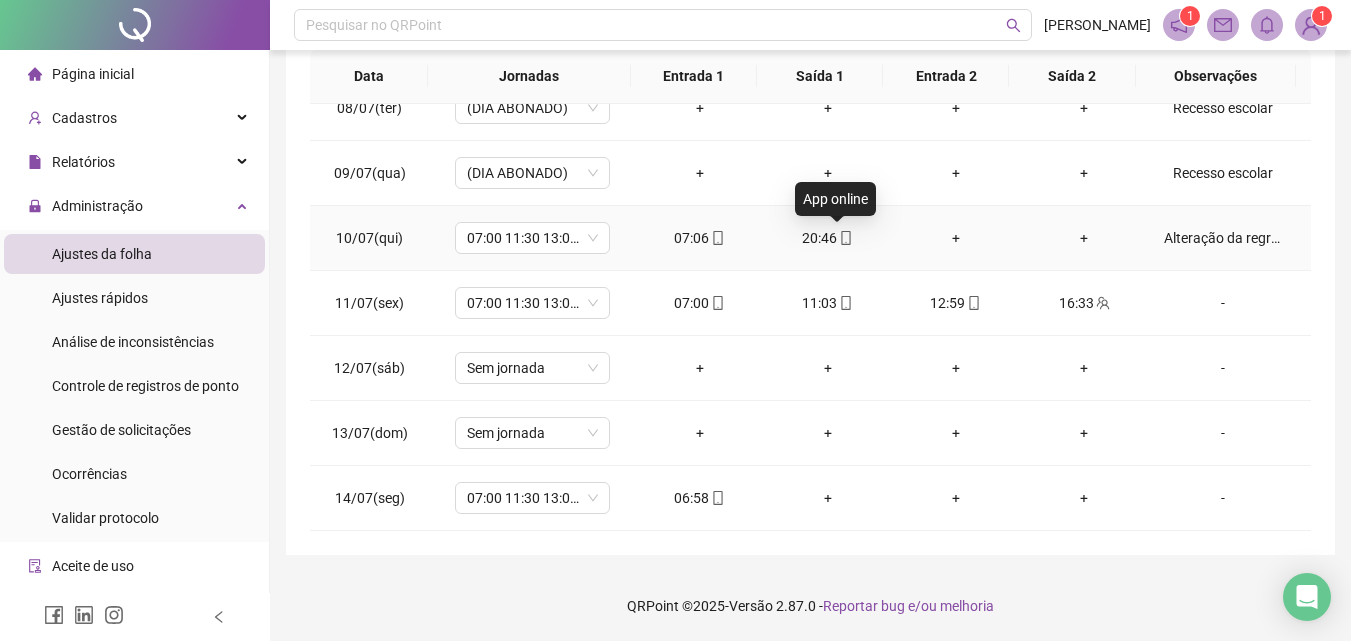 click 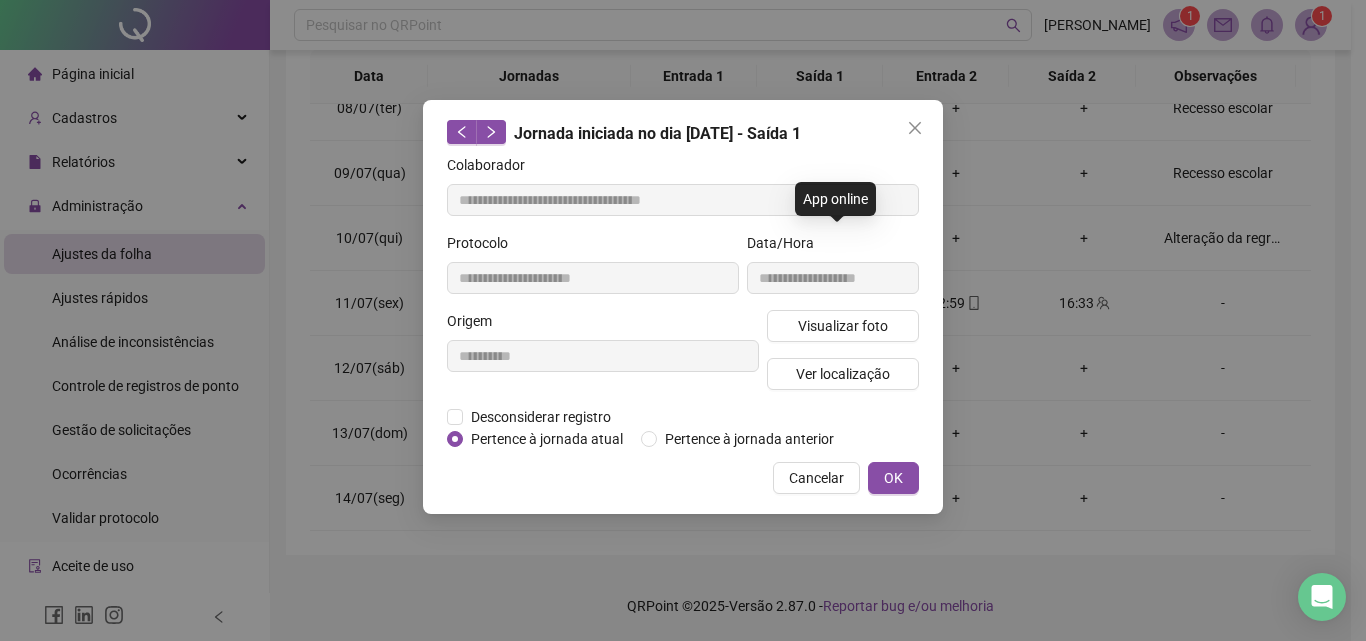 type on "**********" 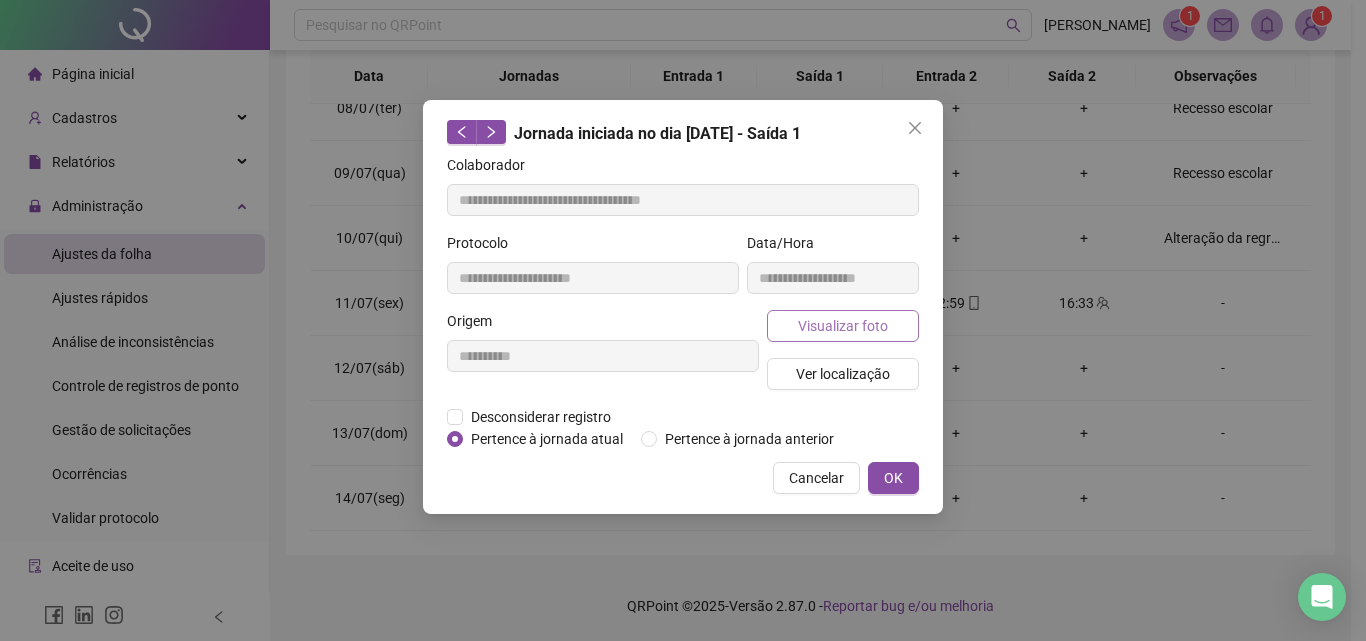 click on "Visualizar foto" at bounding box center (843, 326) 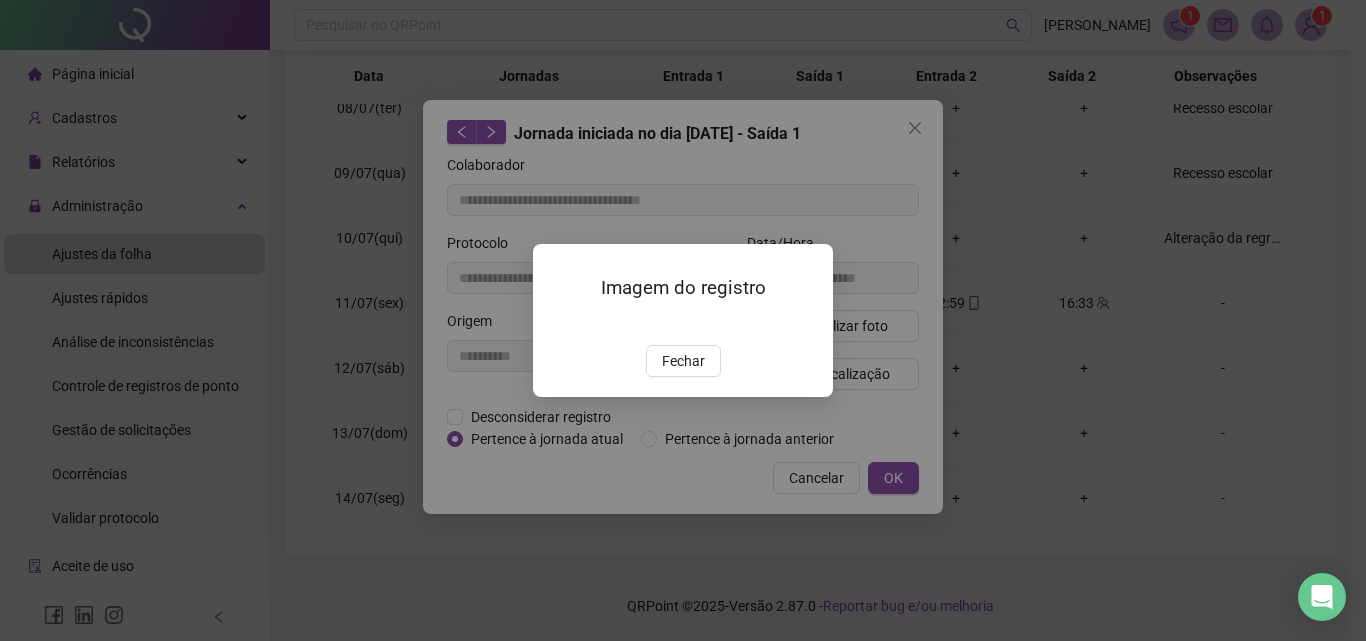click at bounding box center (557, 324) 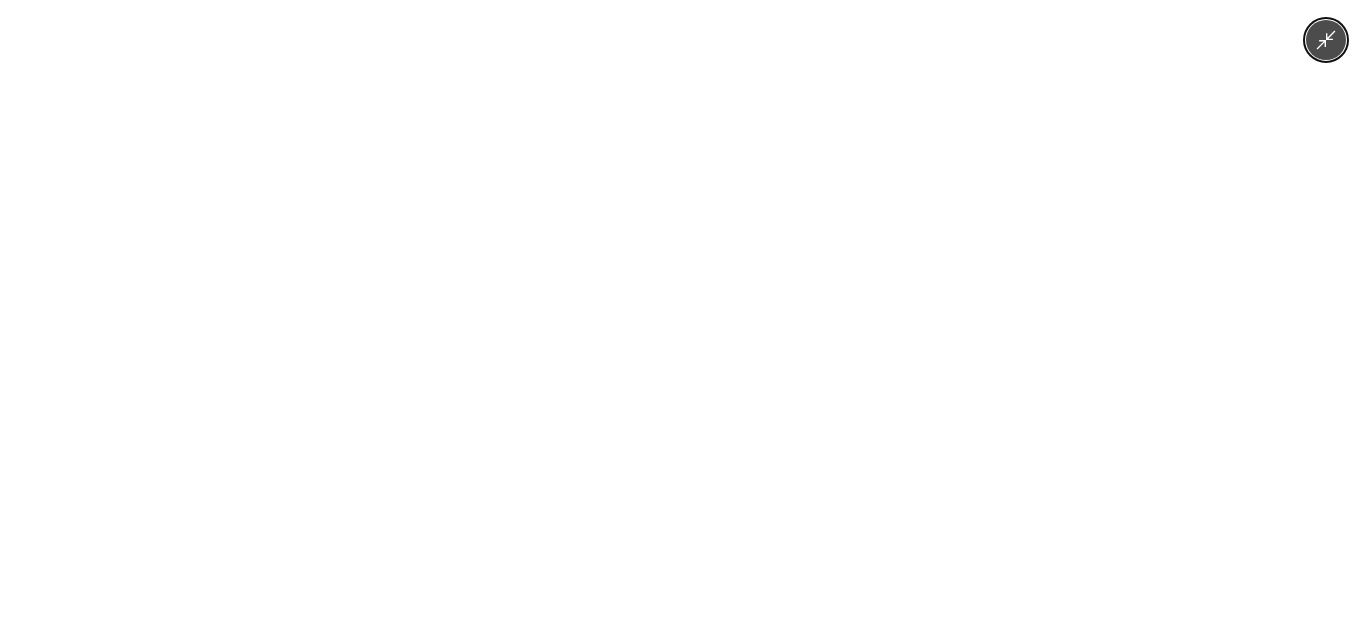click at bounding box center (683, 320) 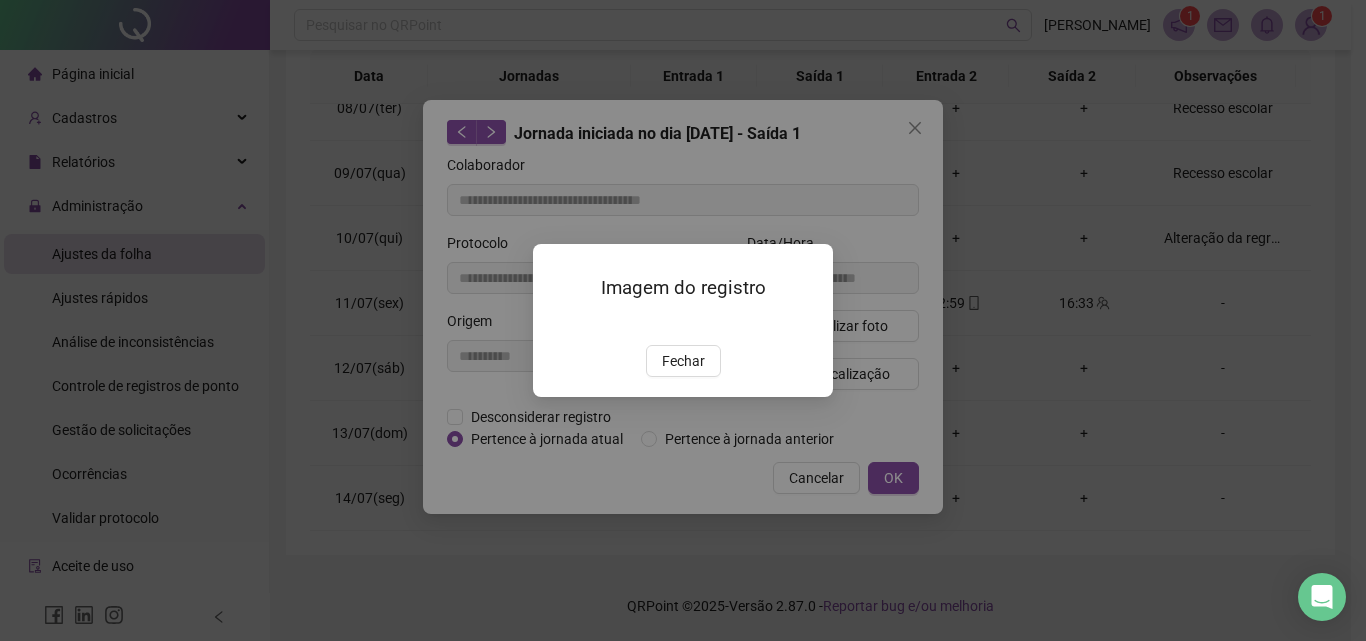 click at bounding box center (557, 324) 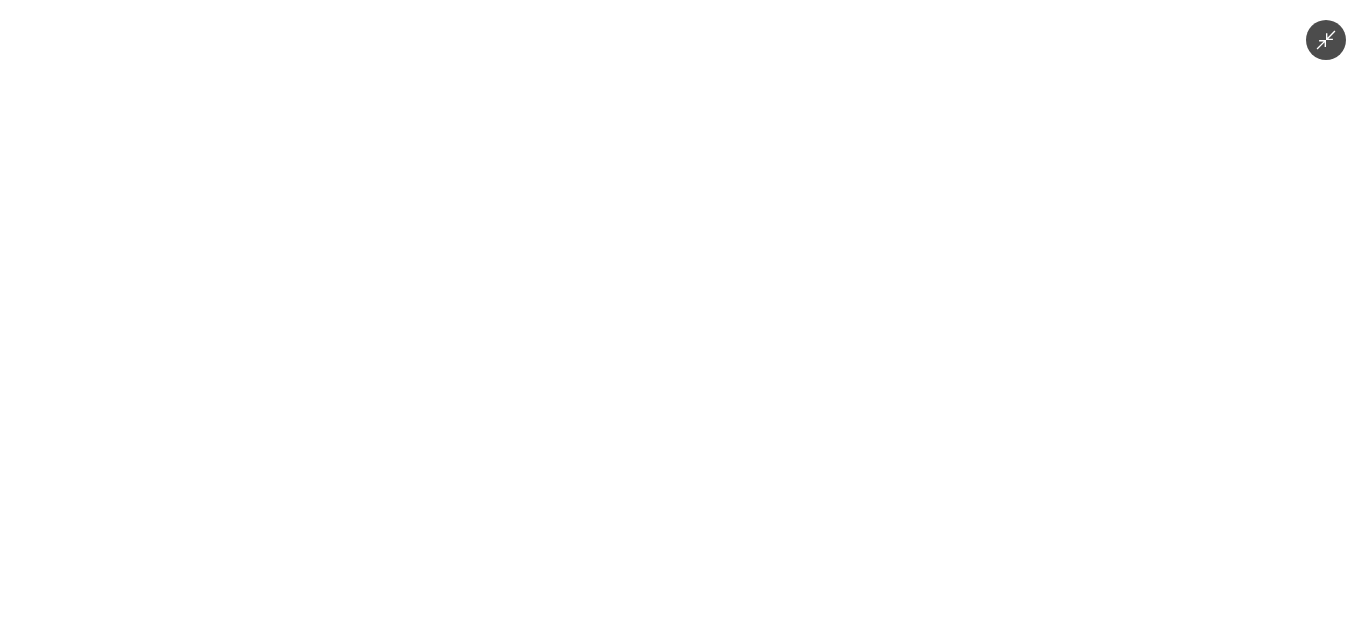 click at bounding box center [683, 320] 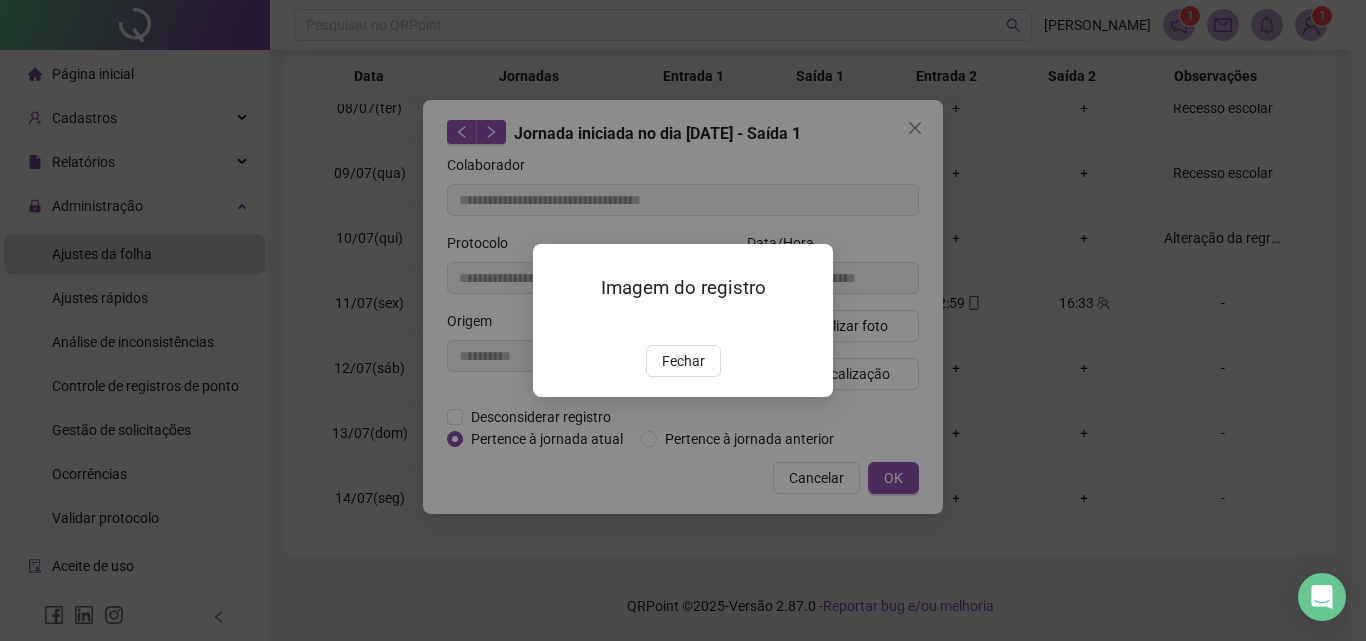 click on "Fechar" at bounding box center [683, 361] 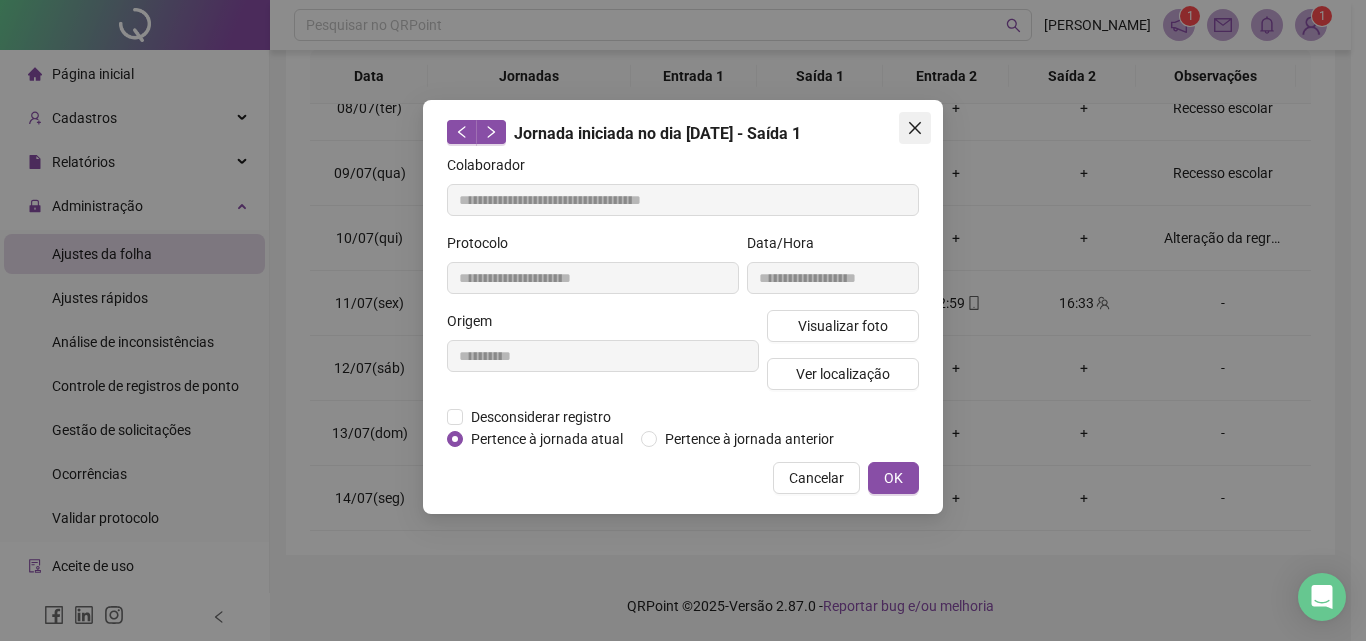 click 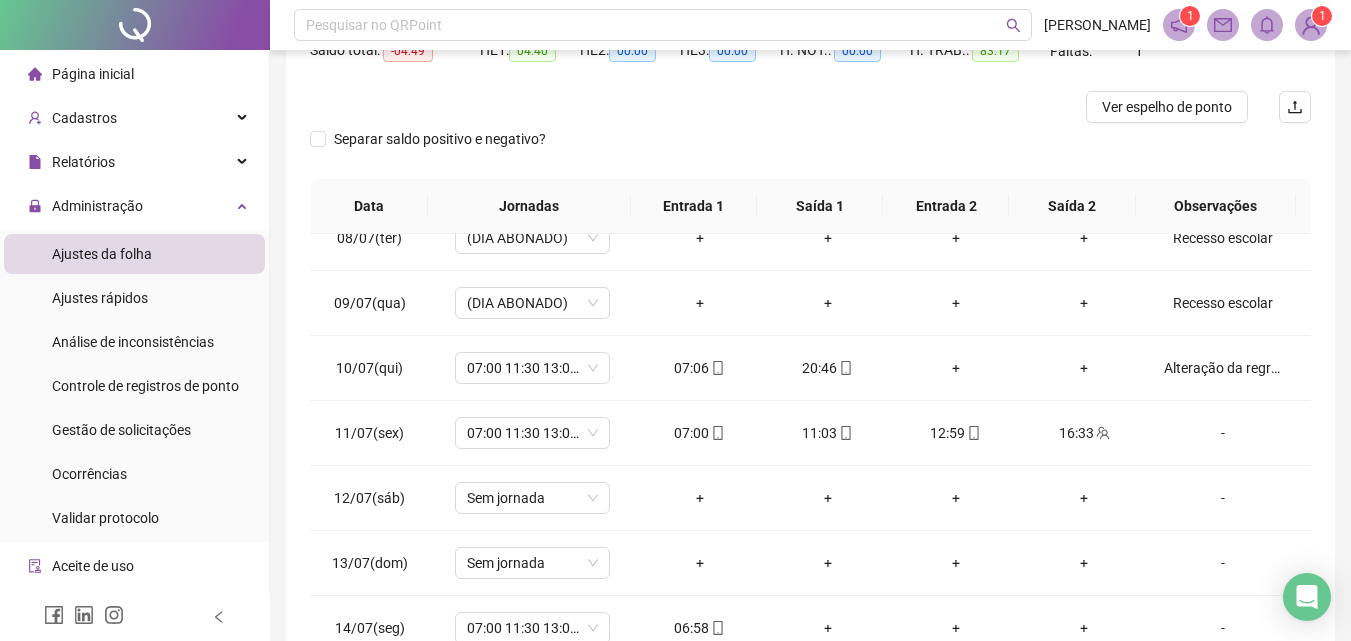 scroll, scrollTop: 57, scrollLeft: 0, axis: vertical 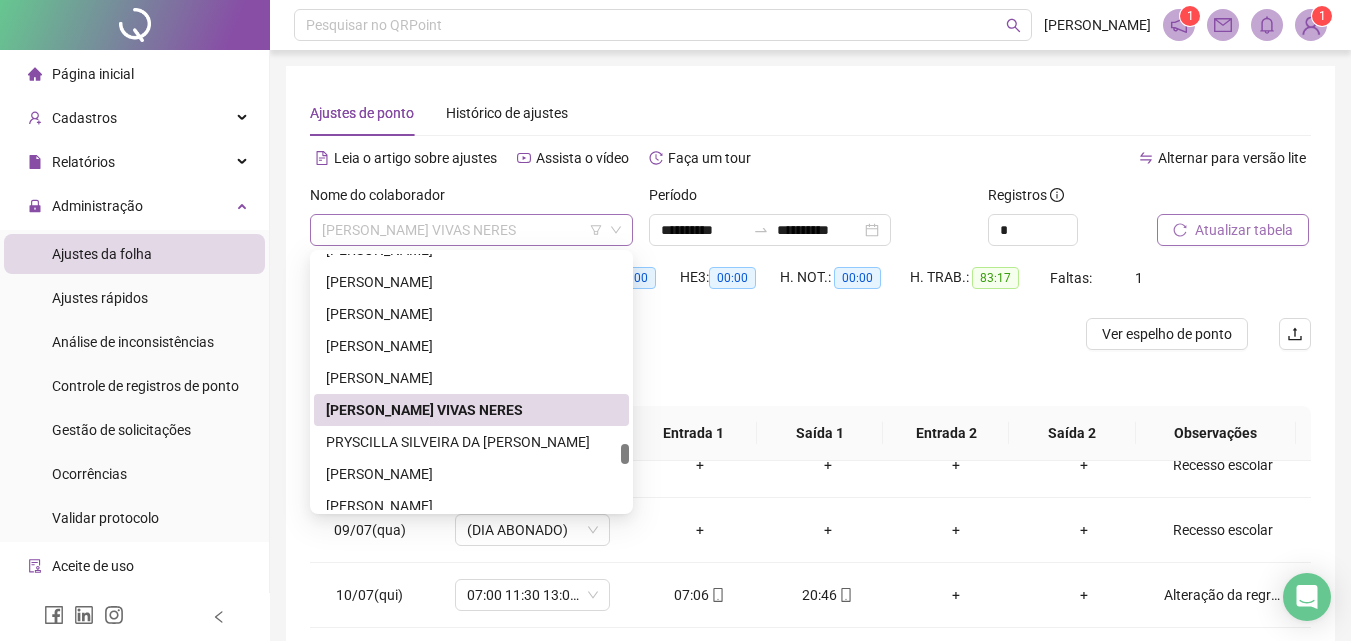 click on "[PERSON_NAME] VIVAS NERES" at bounding box center [471, 230] 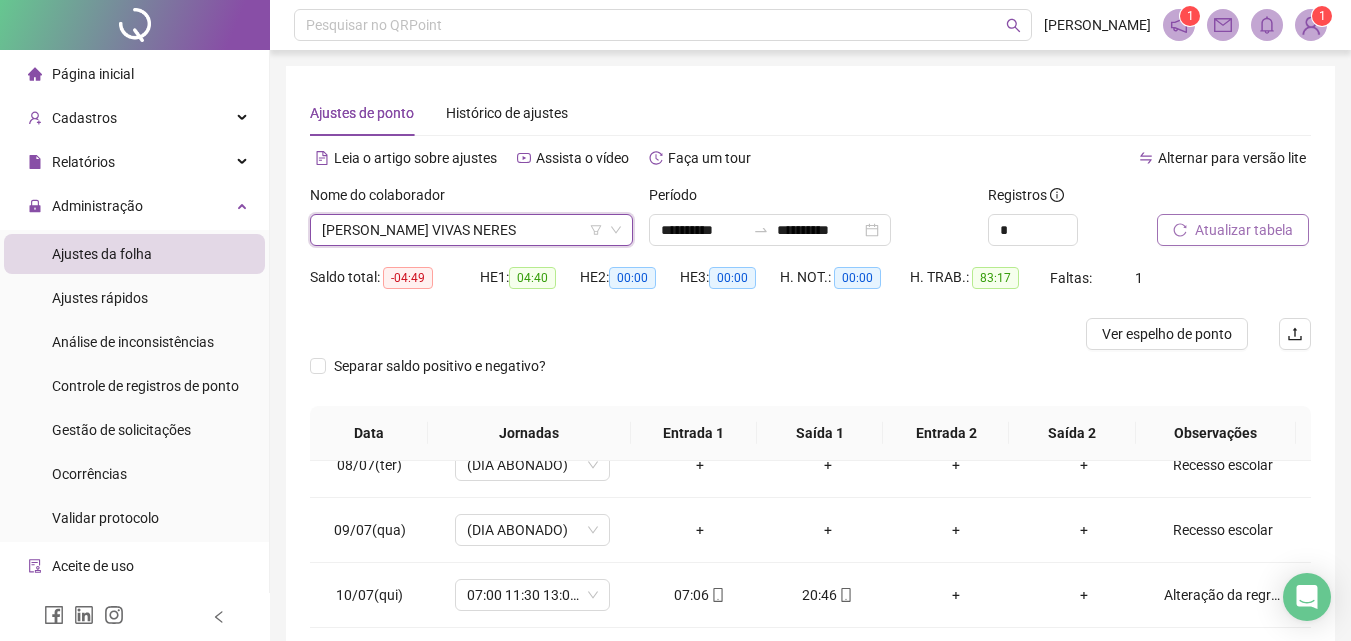 click on "[PERSON_NAME] VIVAS NERES" at bounding box center (471, 230) 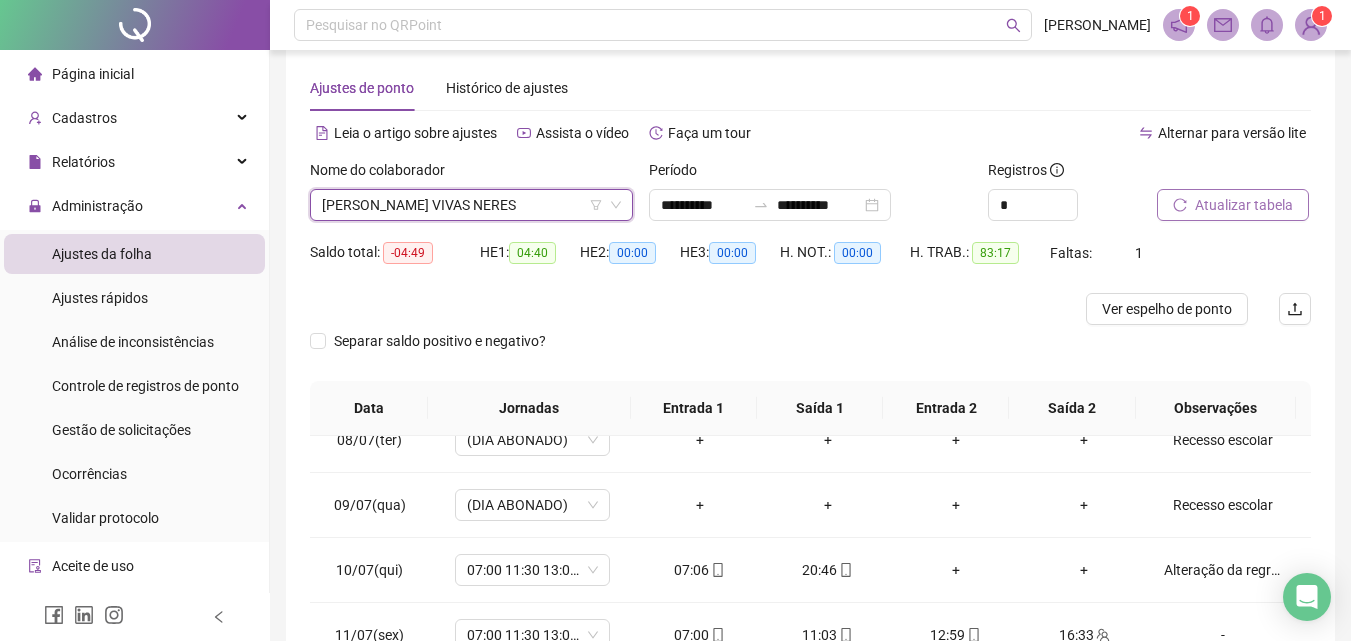 scroll, scrollTop: 0, scrollLeft: 0, axis: both 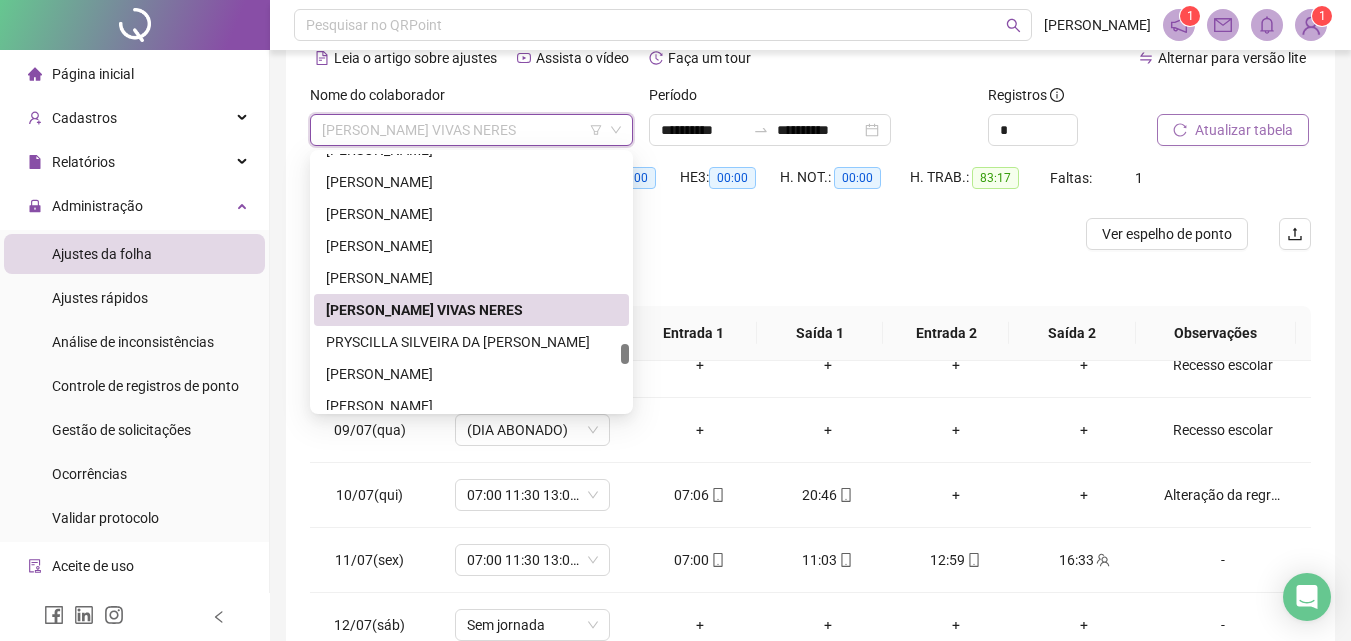 click on "[PERSON_NAME] VIVAS NERES" at bounding box center [471, 130] 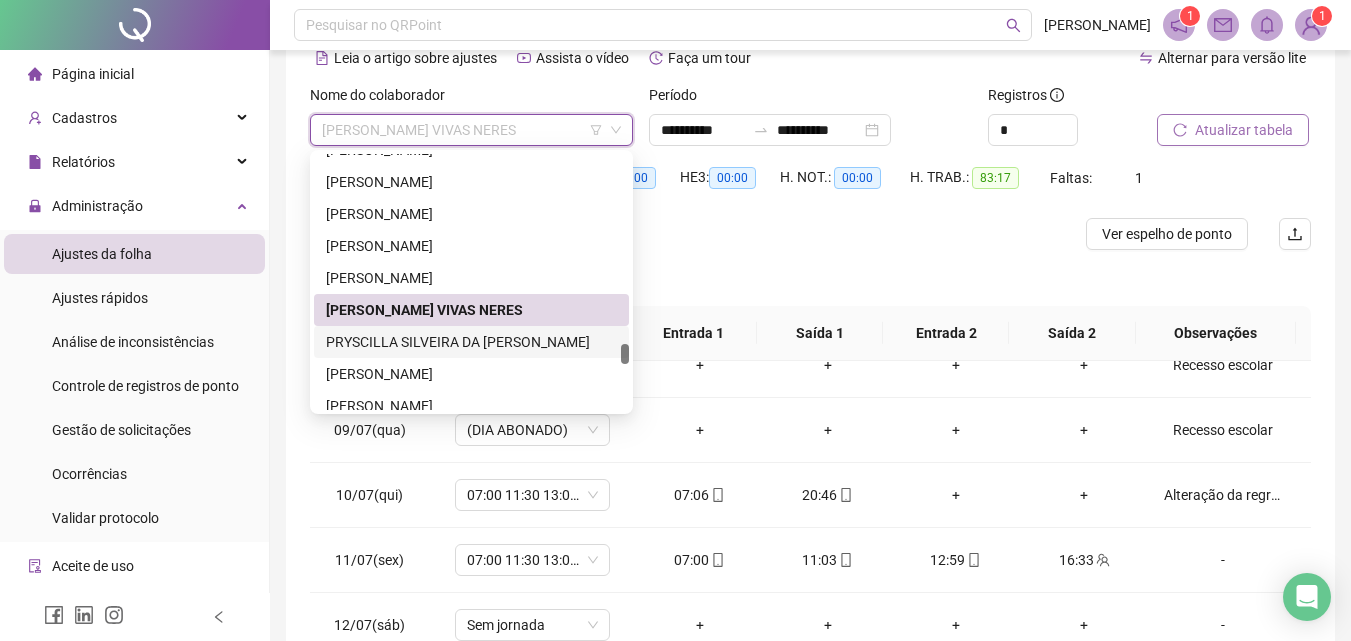 click on "PRYSCILLA SILVEIRA DA [PERSON_NAME]" at bounding box center [471, 342] 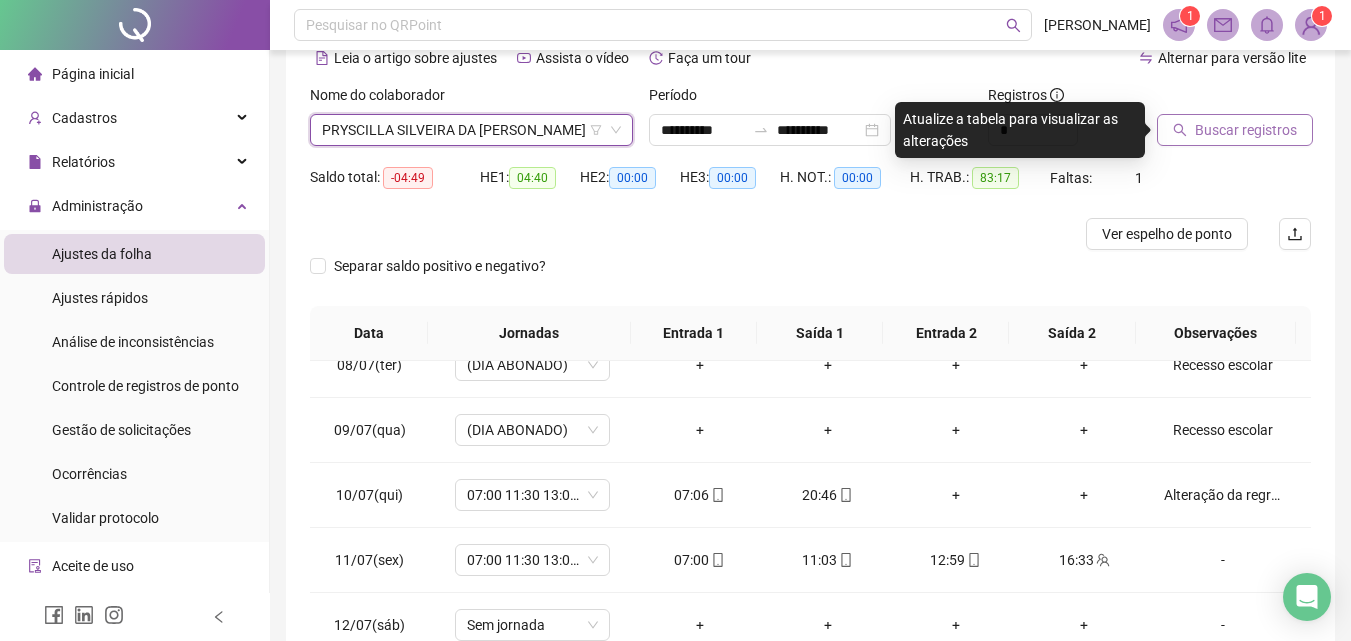 click on "Buscar registros" at bounding box center [1246, 130] 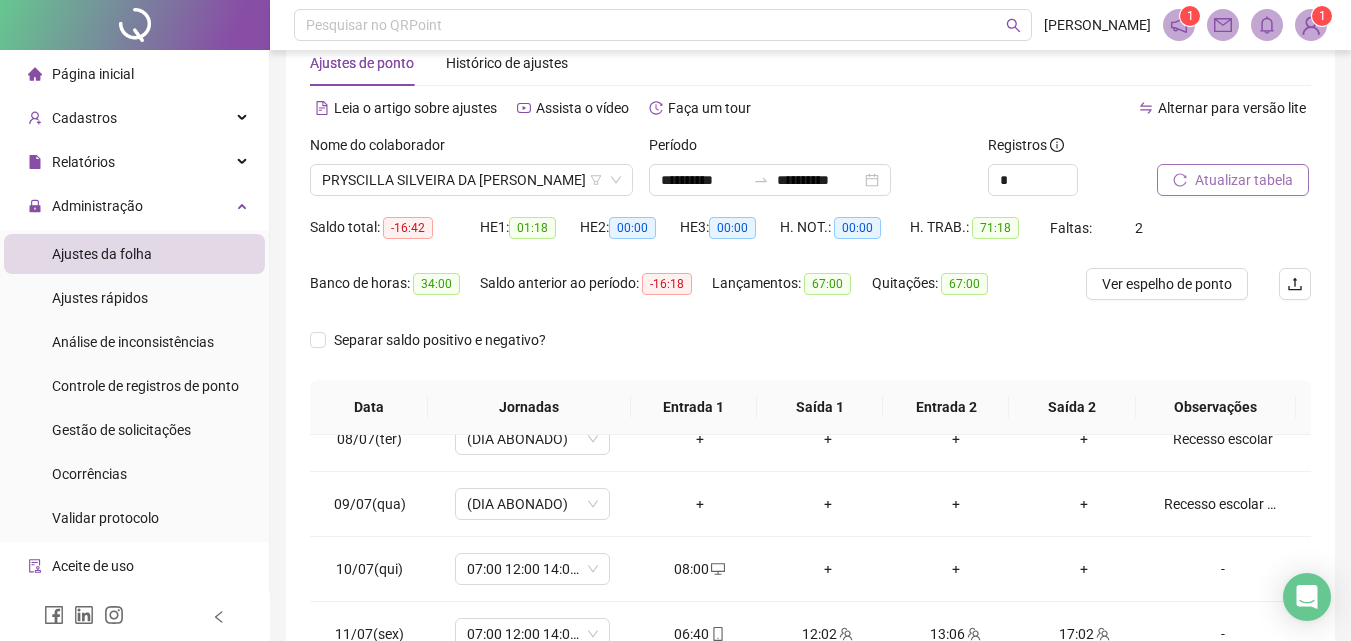 scroll, scrollTop: 0, scrollLeft: 0, axis: both 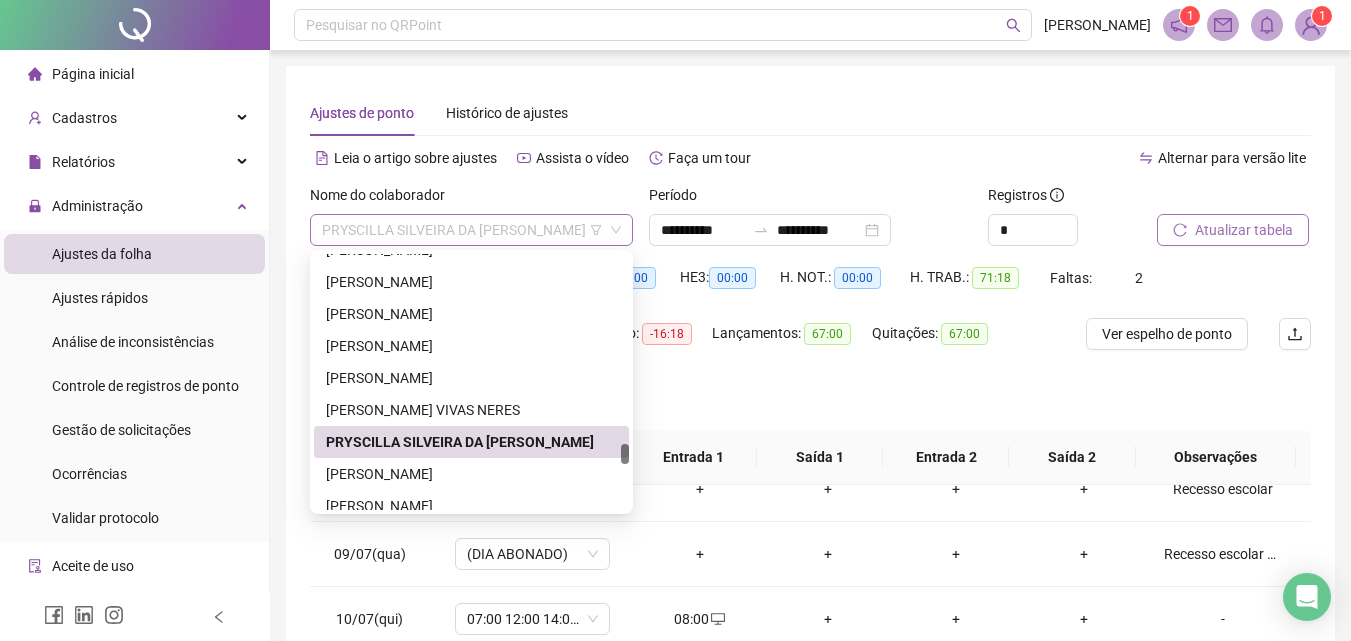 click on "PRYSCILLA SILVEIRA DA [PERSON_NAME]" at bounding box center (471, 230) 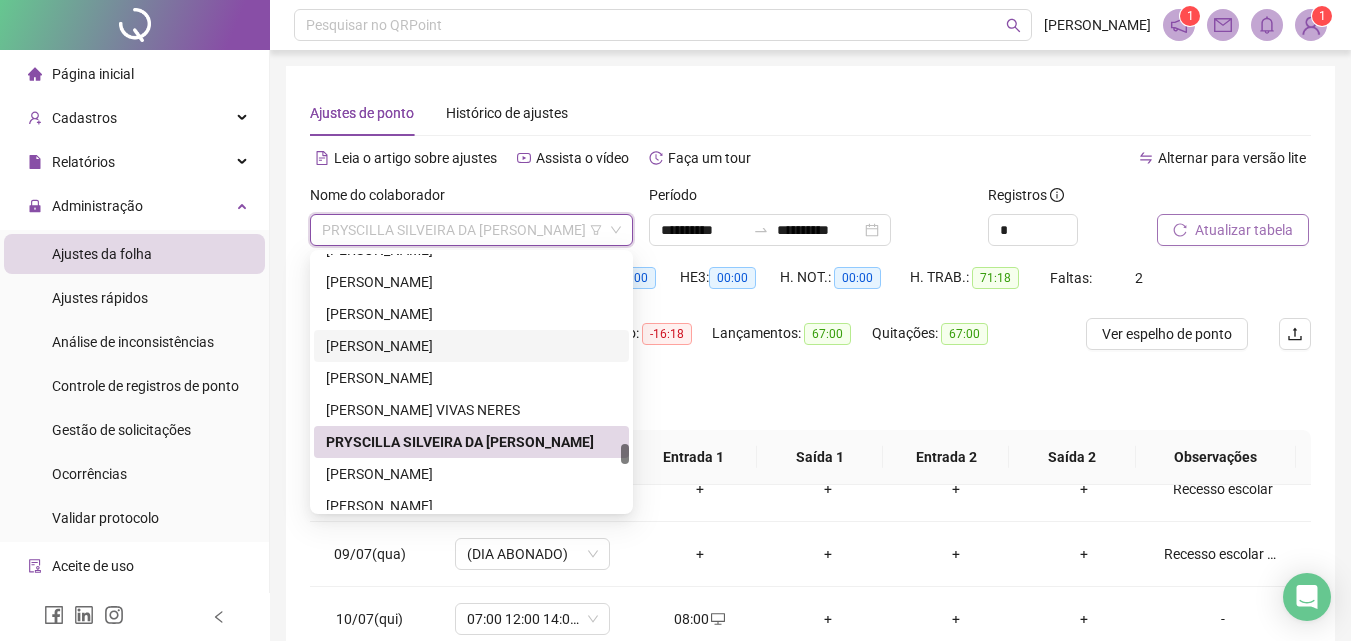 scroll, scrollTop: 3448, scrollLeft: 0, axis: vertical 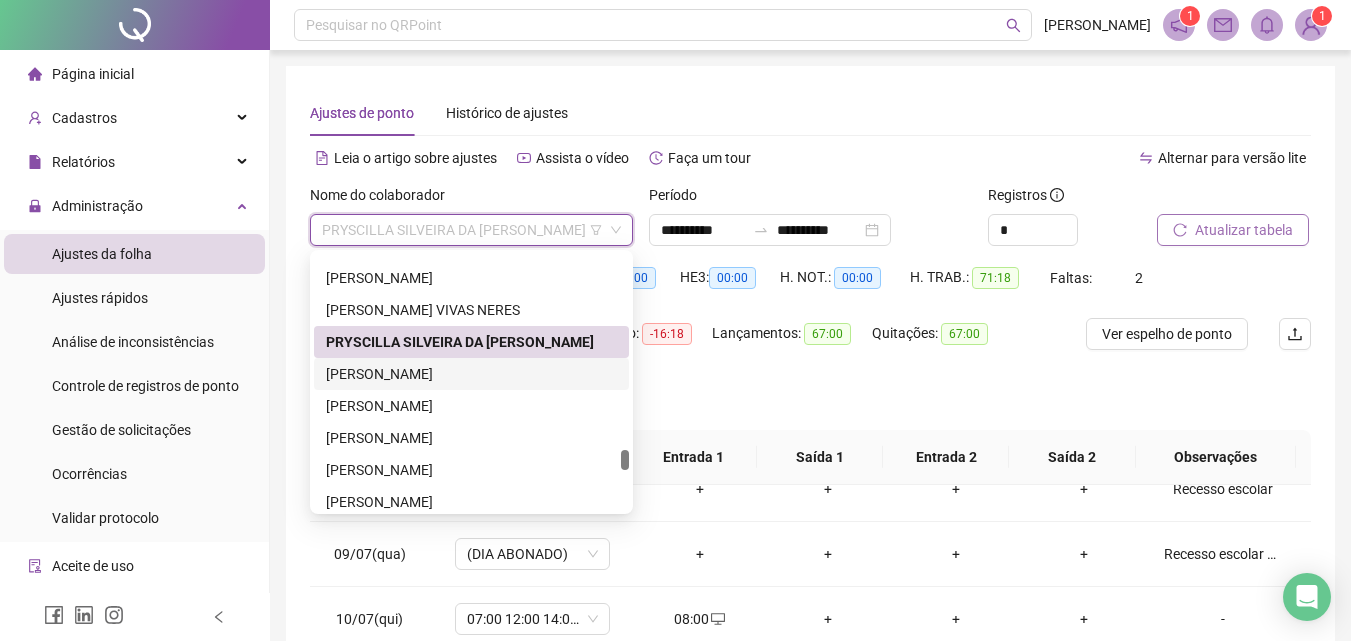 click on "[PERSON_NAME]" at bounding box center [471, 374] 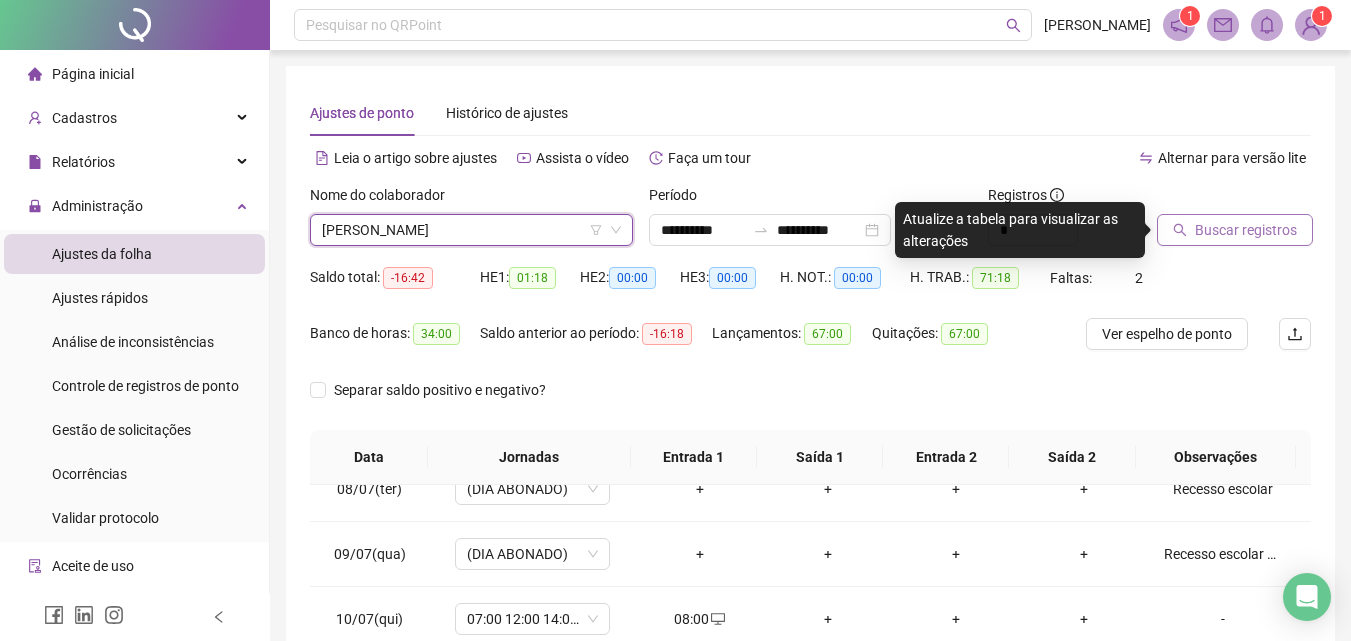 click on "Buscar registros" at bounding box center (1246, 230) 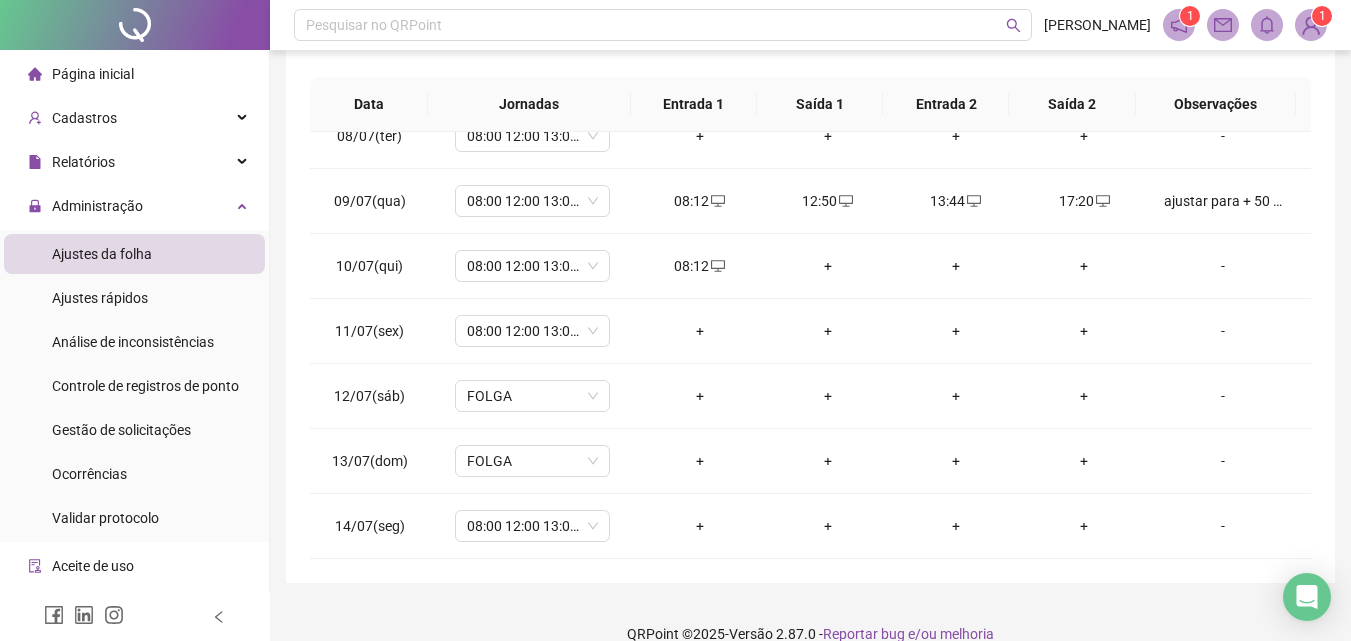 scroll, scrollTop: 381, scrollLeft: 0, axis: vertical 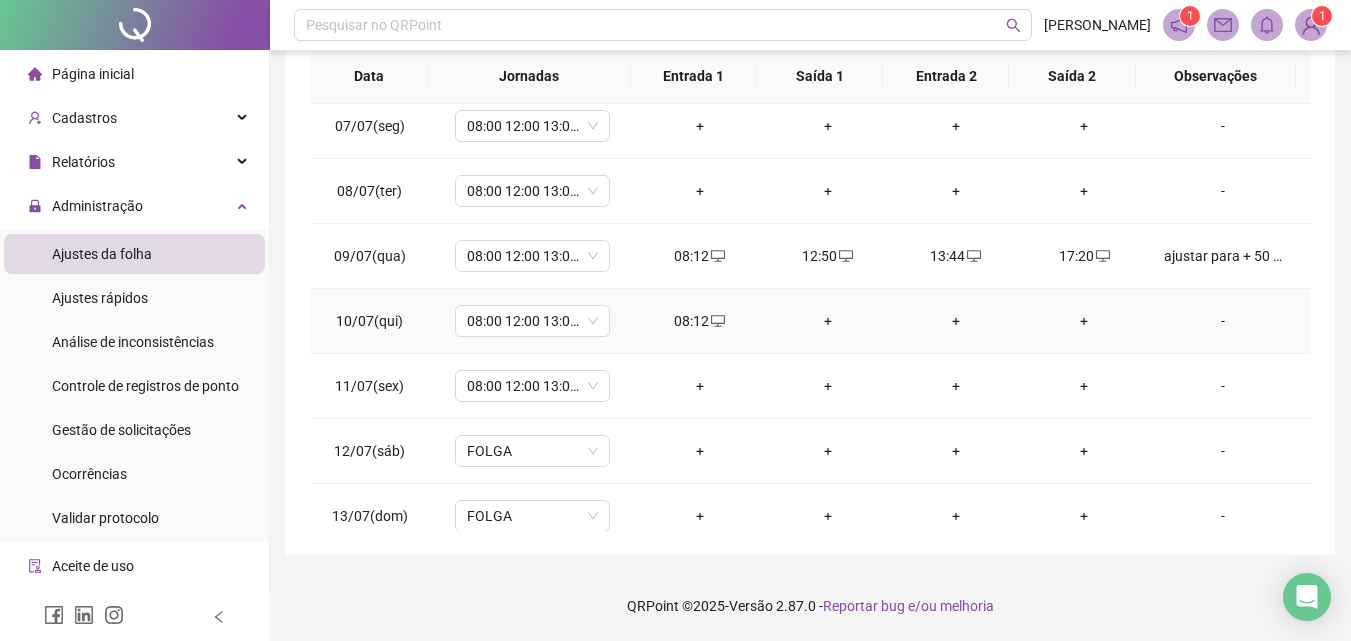 click on "-" at bounding box center [1223, 321] 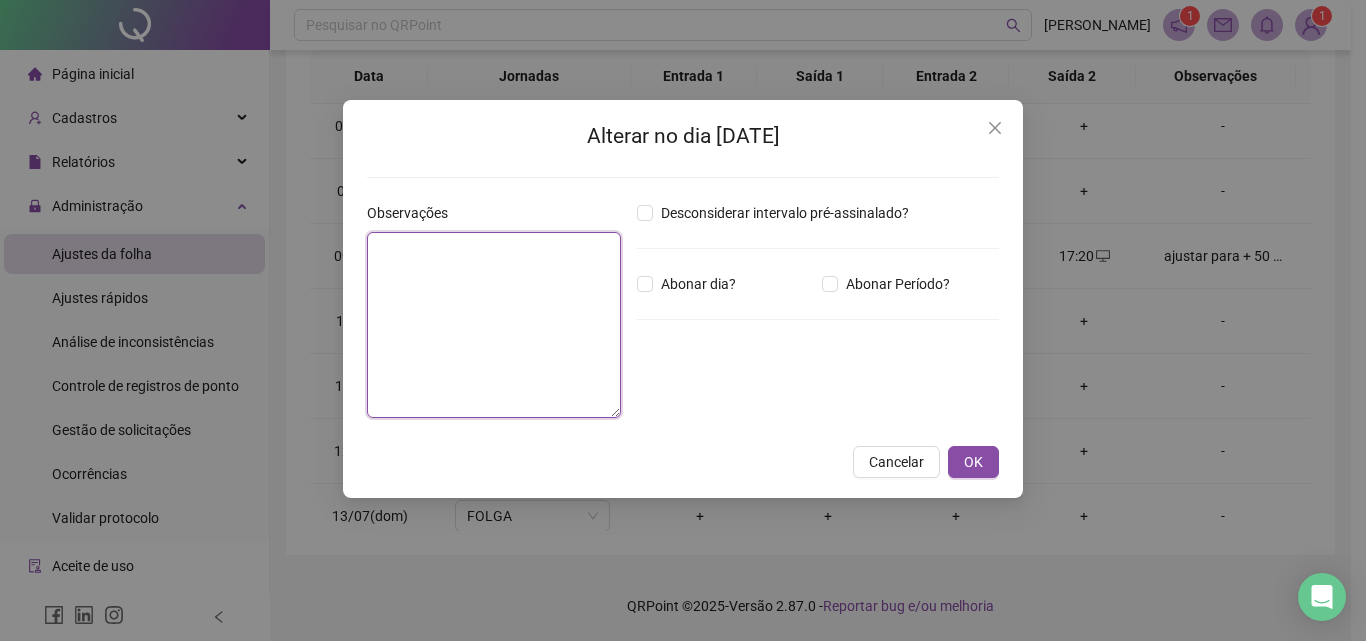 click at bounding box center [494, 325] 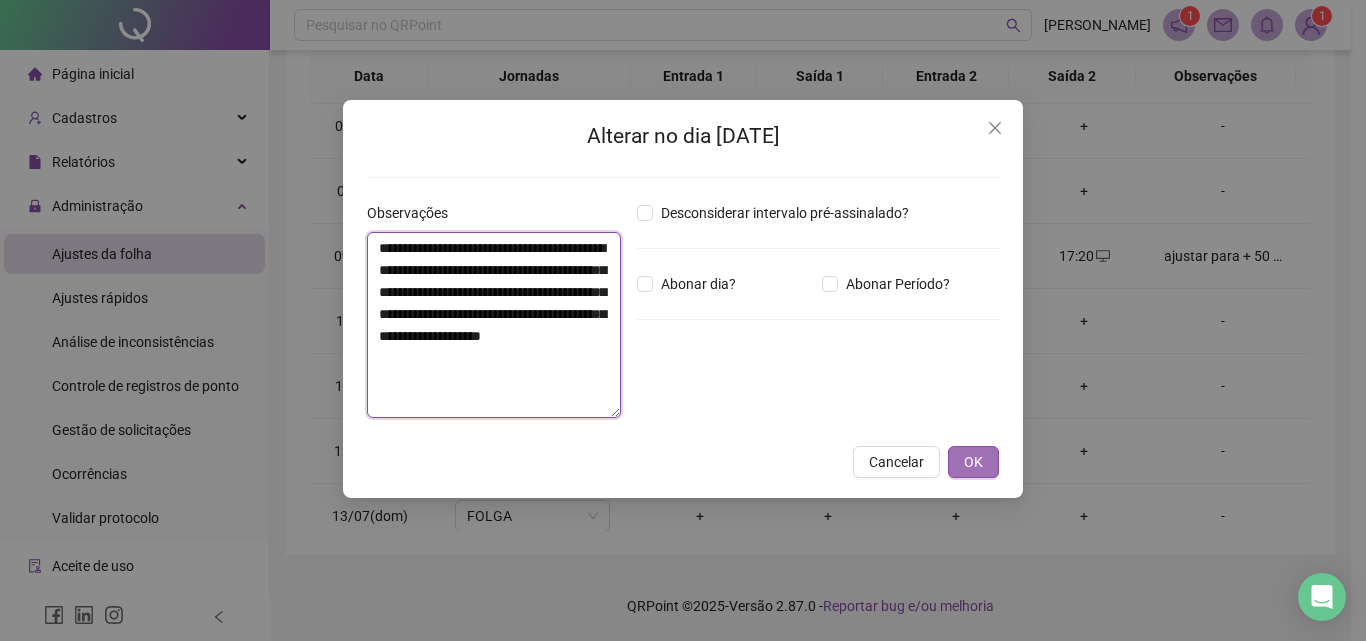 type on "**********" 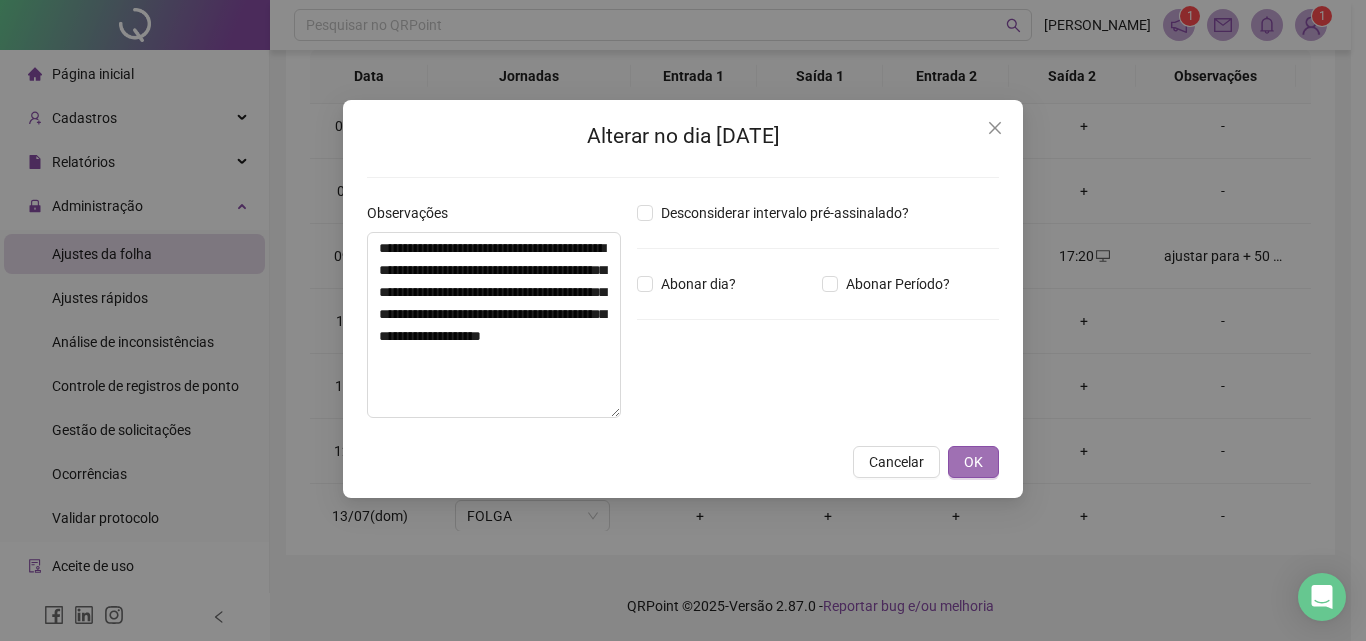 click on "OK" at bounding box center [973, 462] 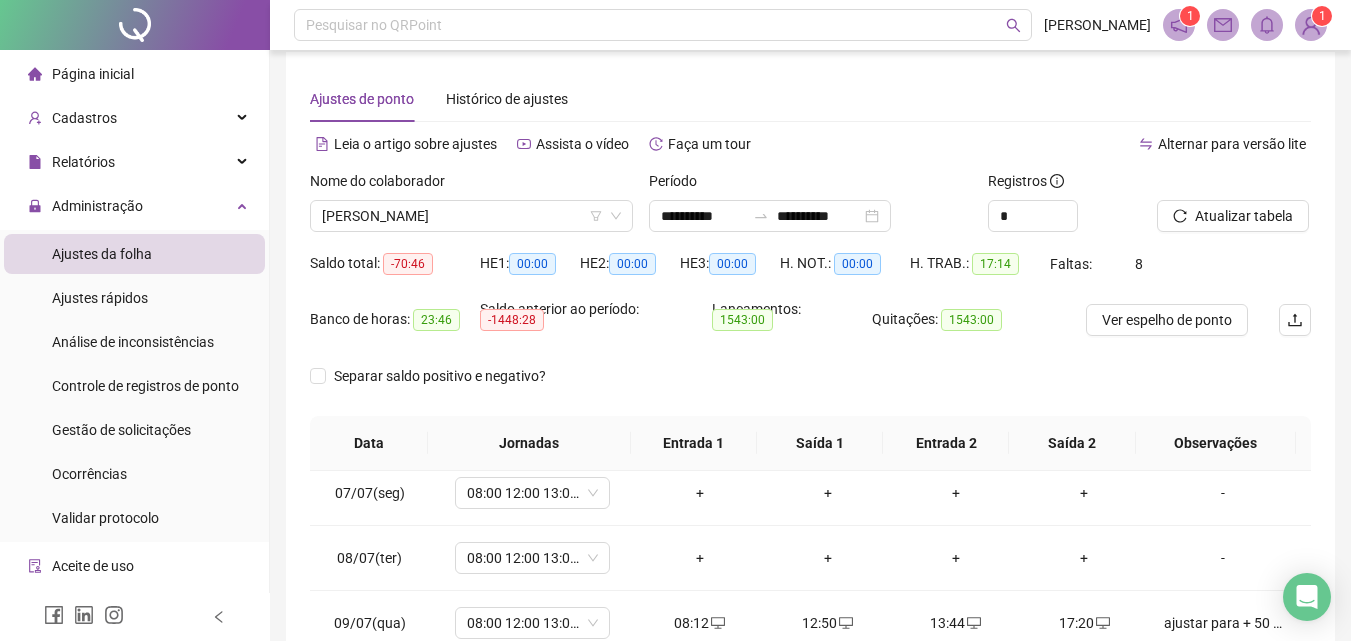 scroll, scrollTop: 0, scrollLeft: 0, axis: both 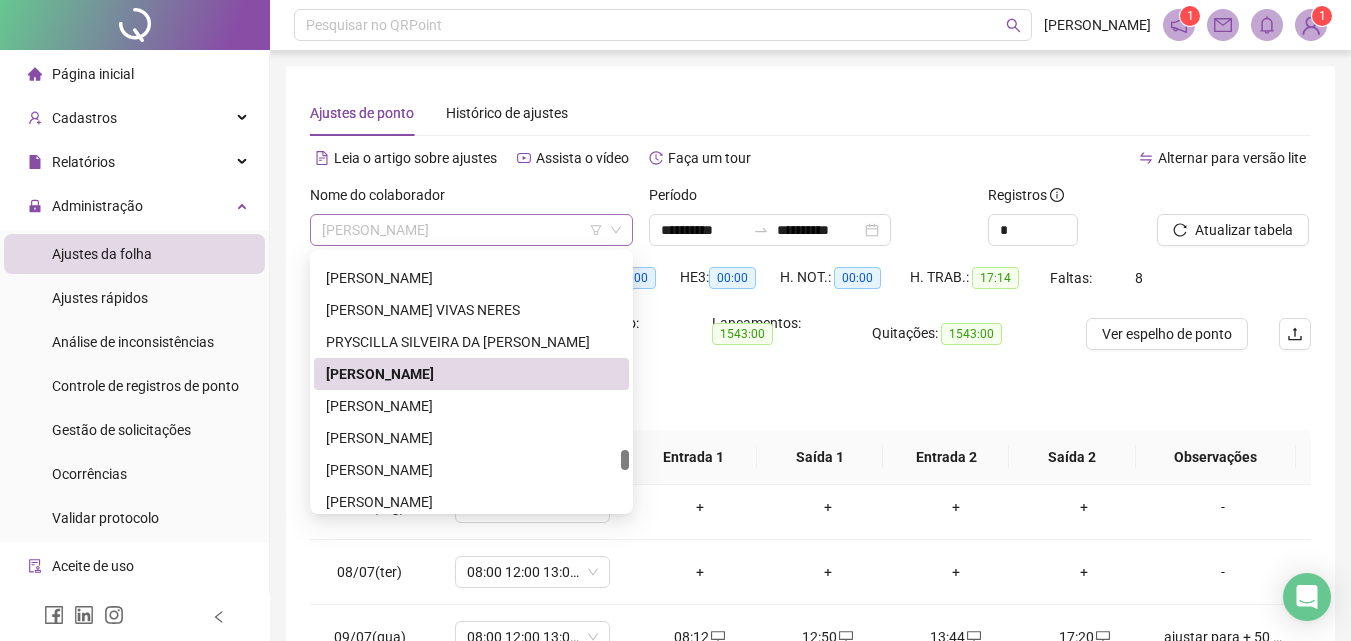 click on "[PERSON_NAME]" at bounding box center [471, 230] 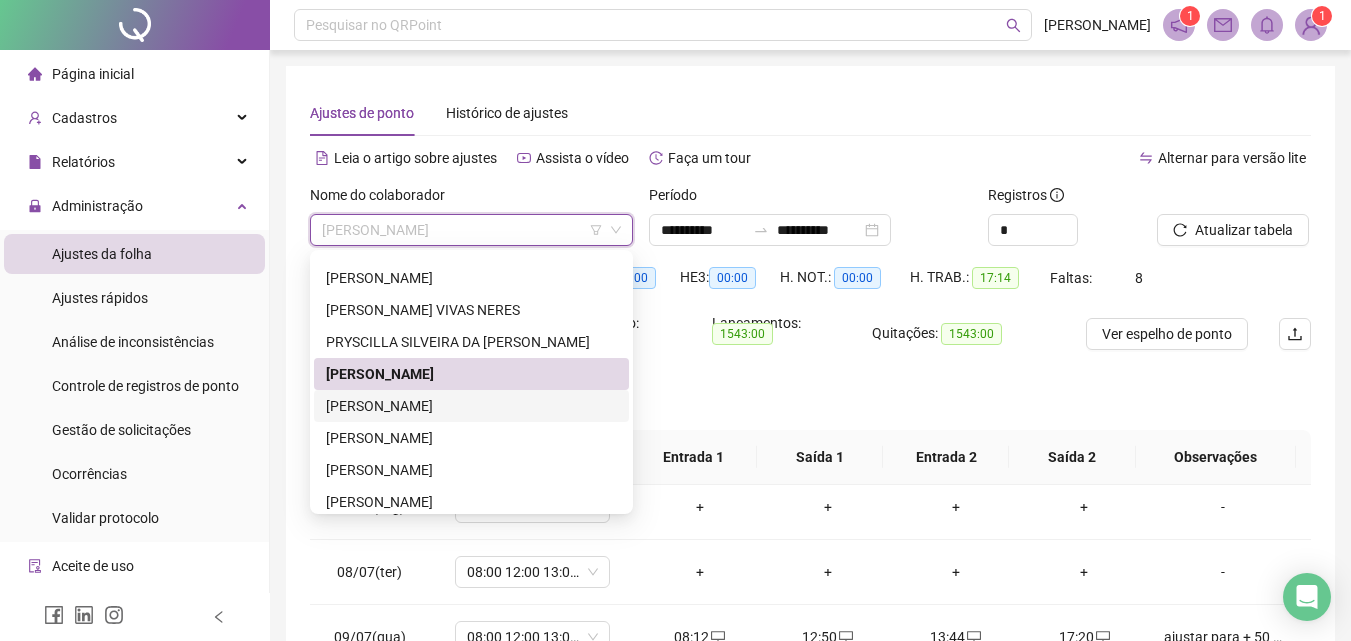 scroll, scrollTop: 3548, scrollLeft: 0, axis: vertical 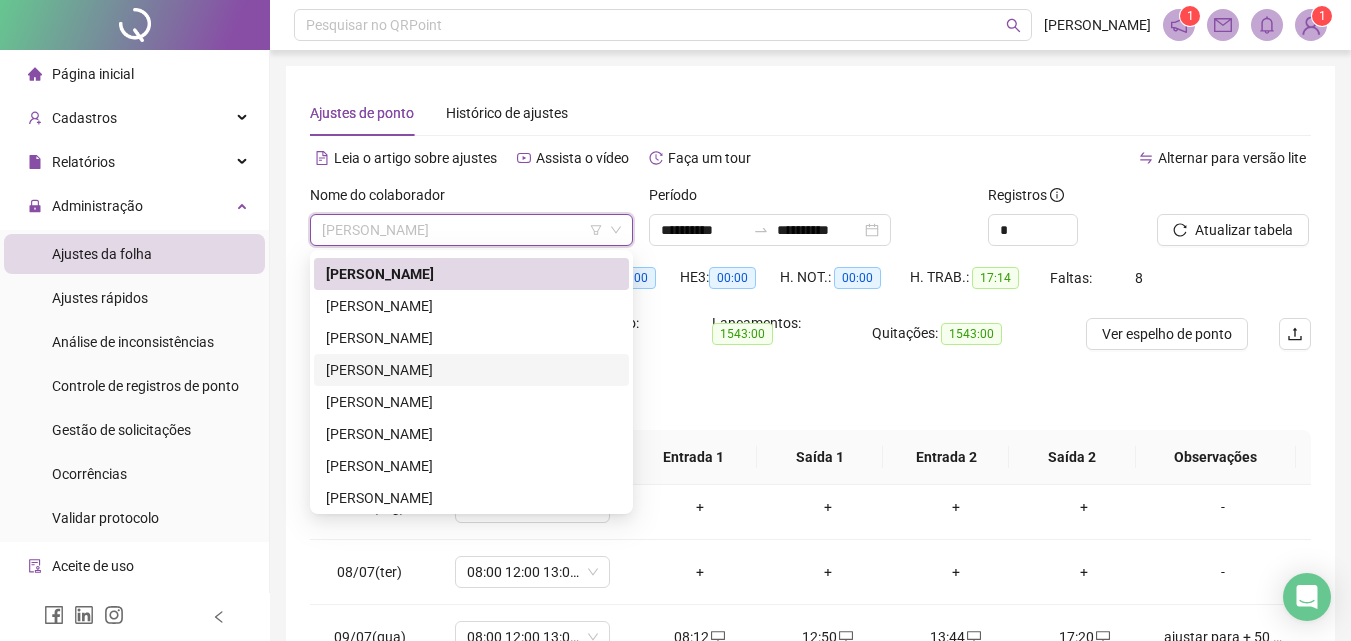 click on "[PERSON_NAME]" at bounding box center [471, 370] 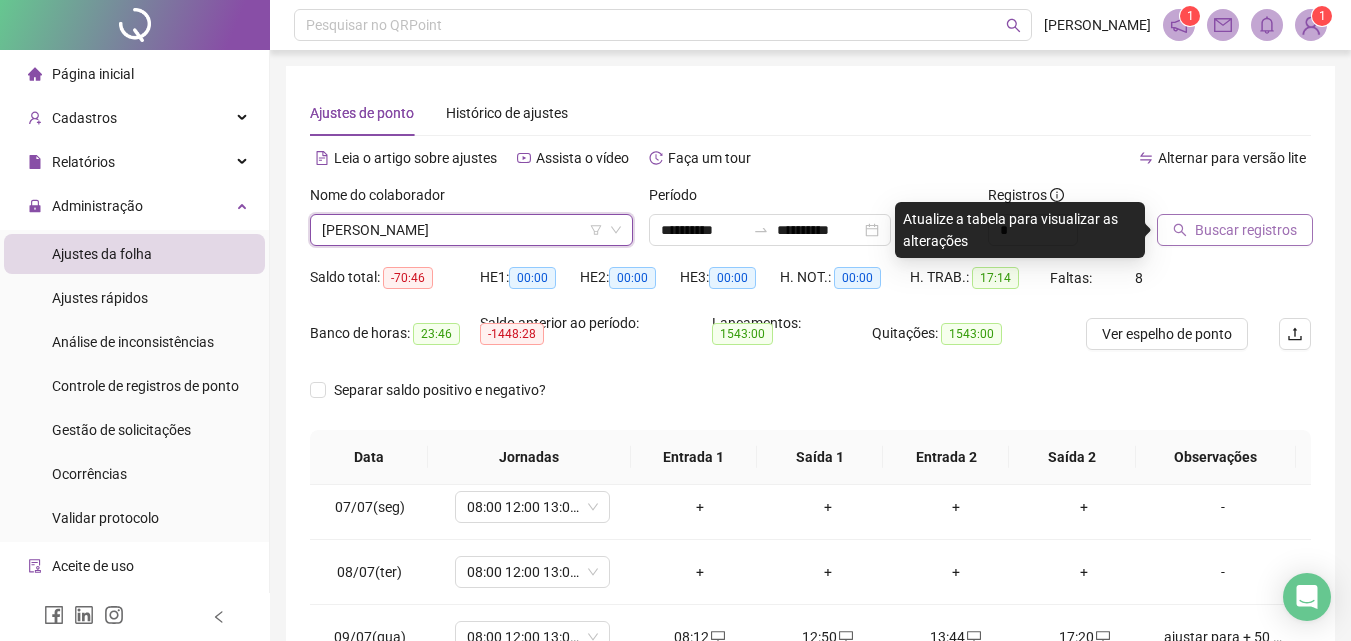 click on "Buscar registros" at bounding box center [1246, 230] 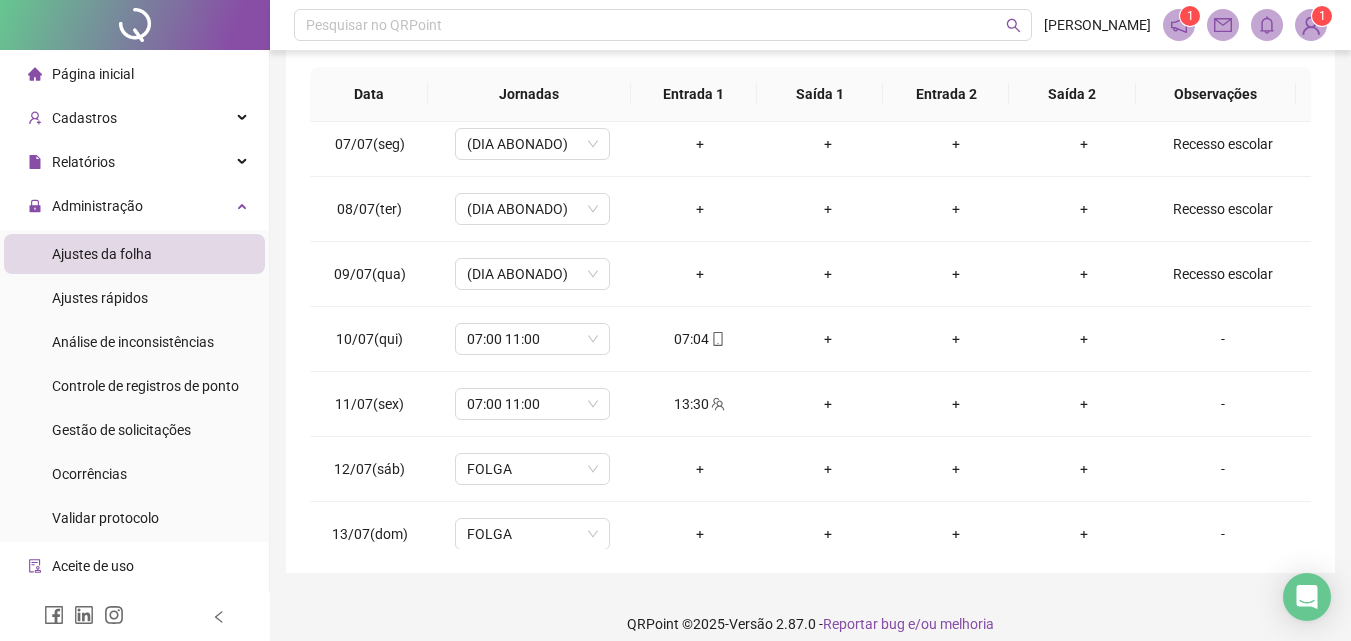 scroll, scrollTop: 357, scrollLeft: 0, axis: vertical 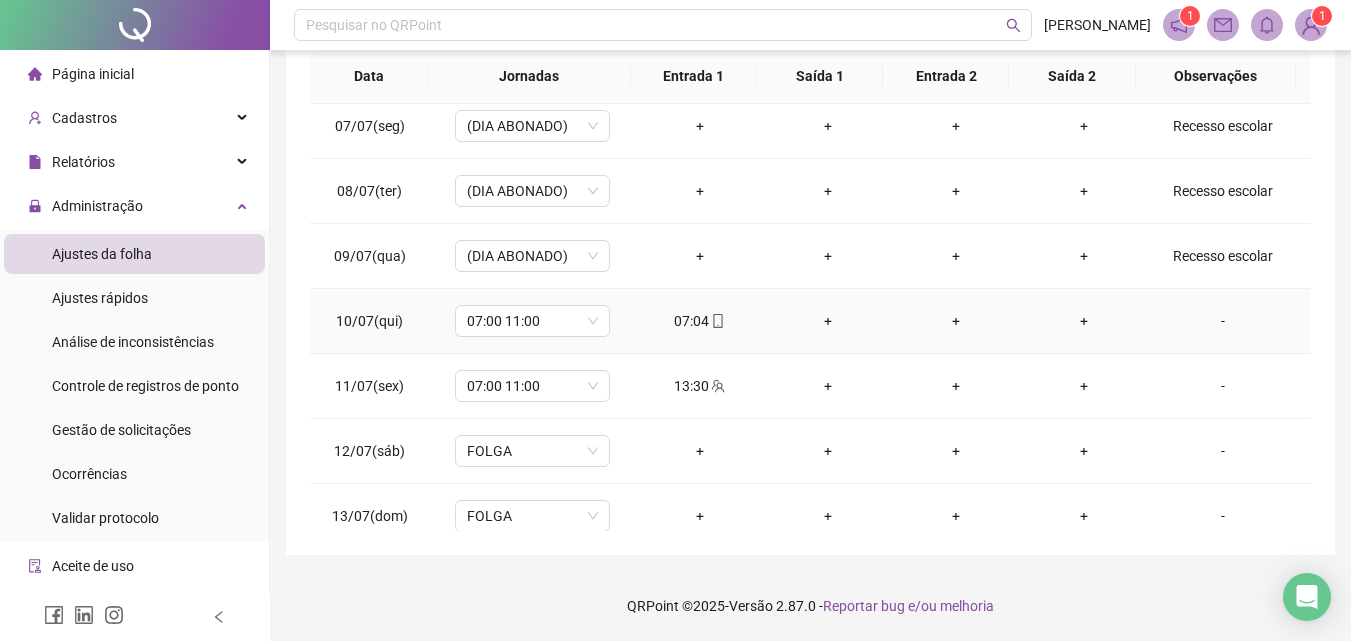 click on "-" at bounding box center (1223, 321) 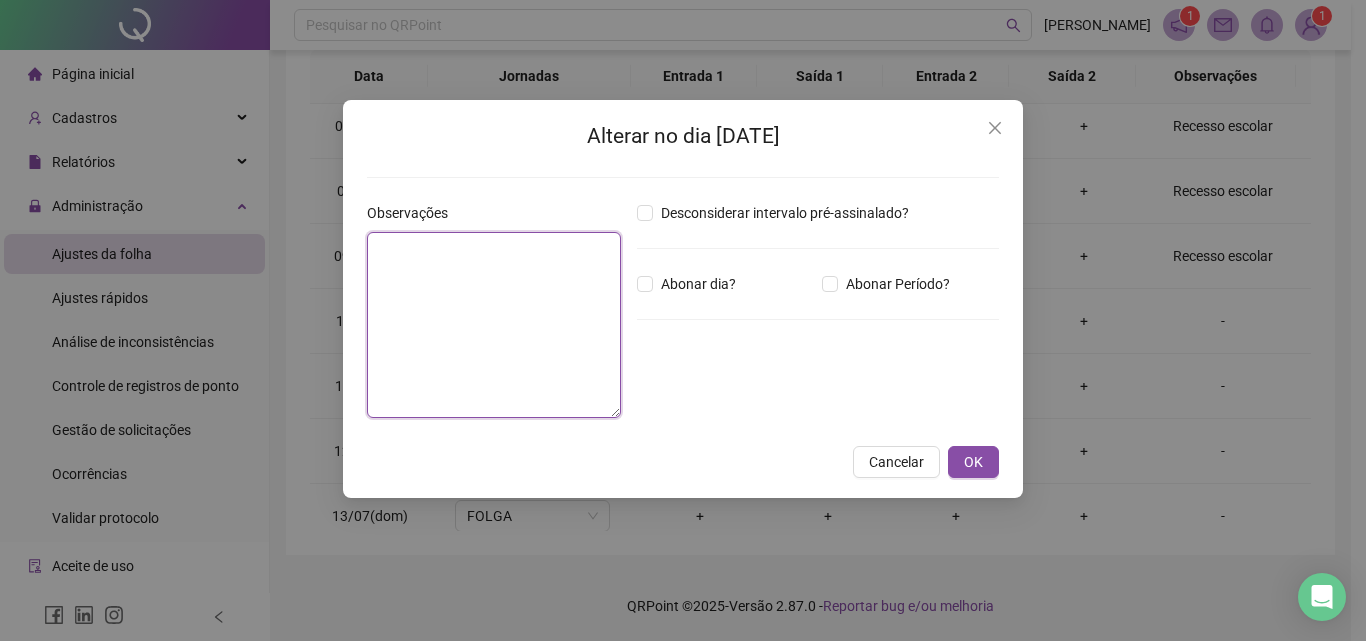 paste on "**********" 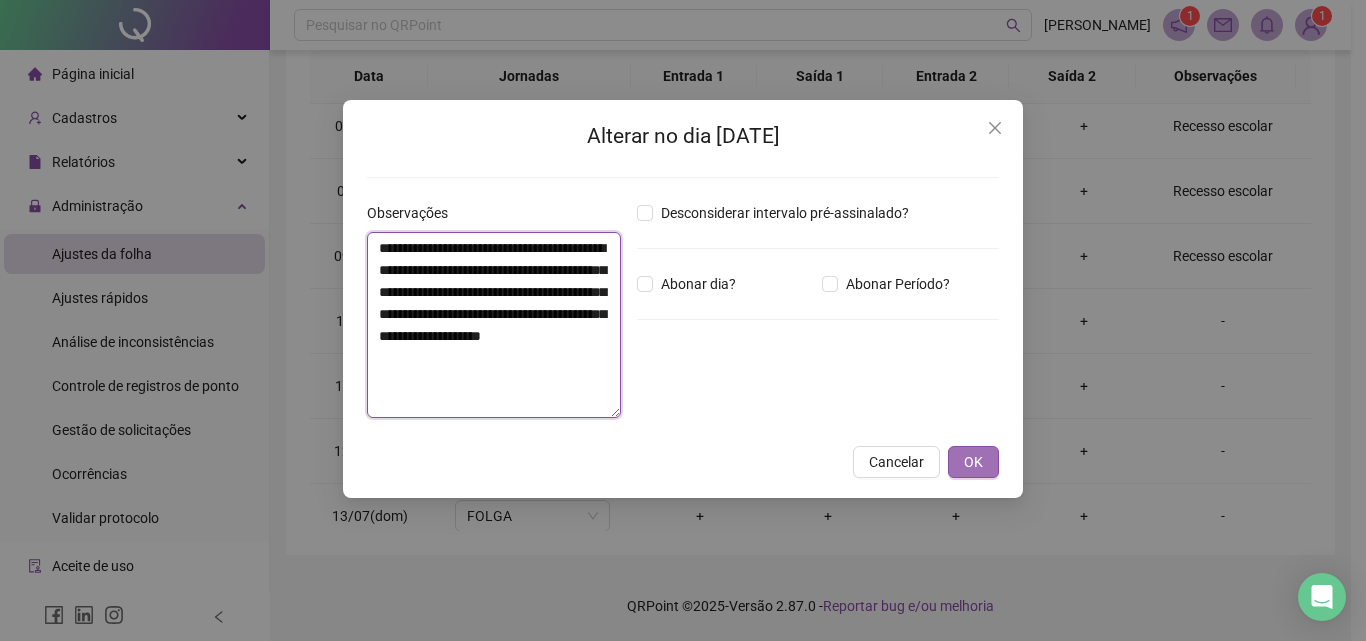 type on "**********" 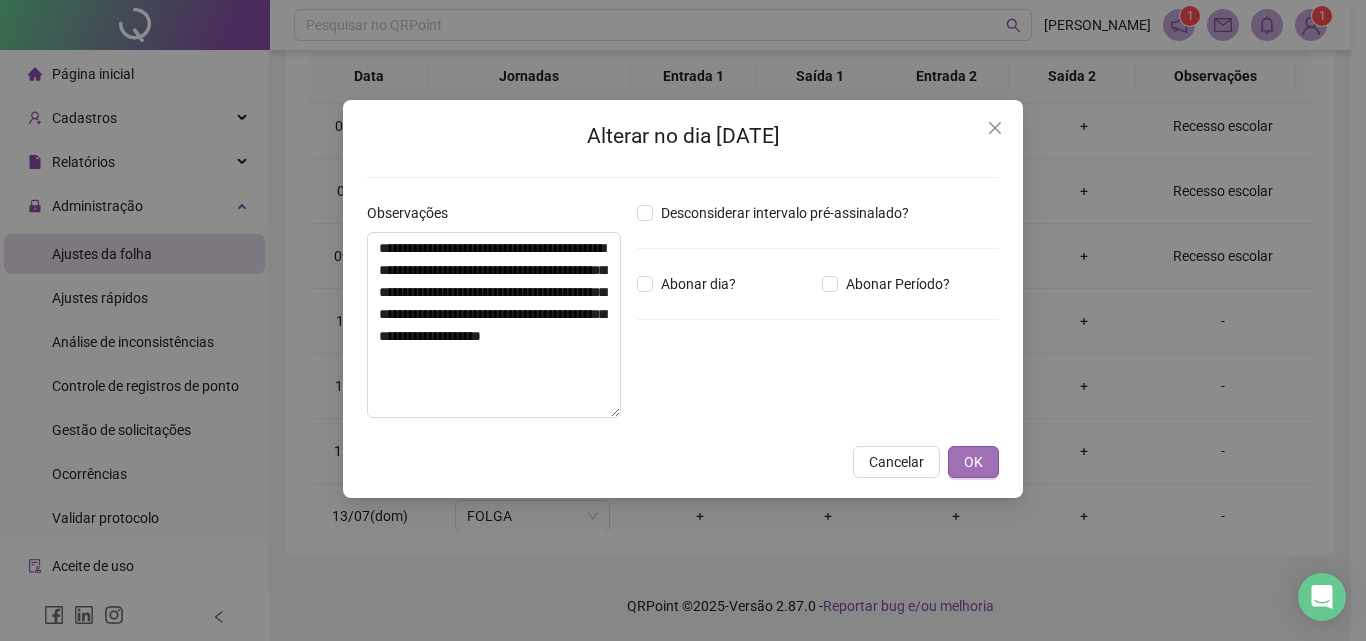 click on "OK" at bounding box center [973, 462] 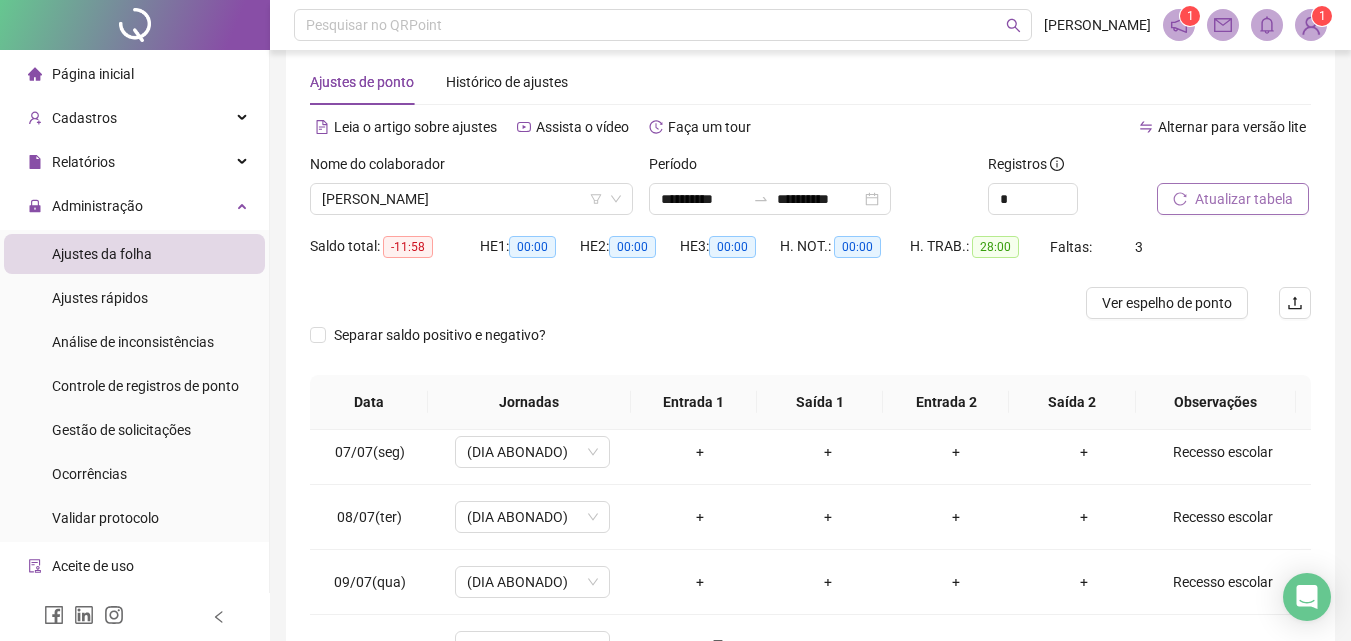 scroll, scrollTop: 0, scrollLeft: 0, axis: both 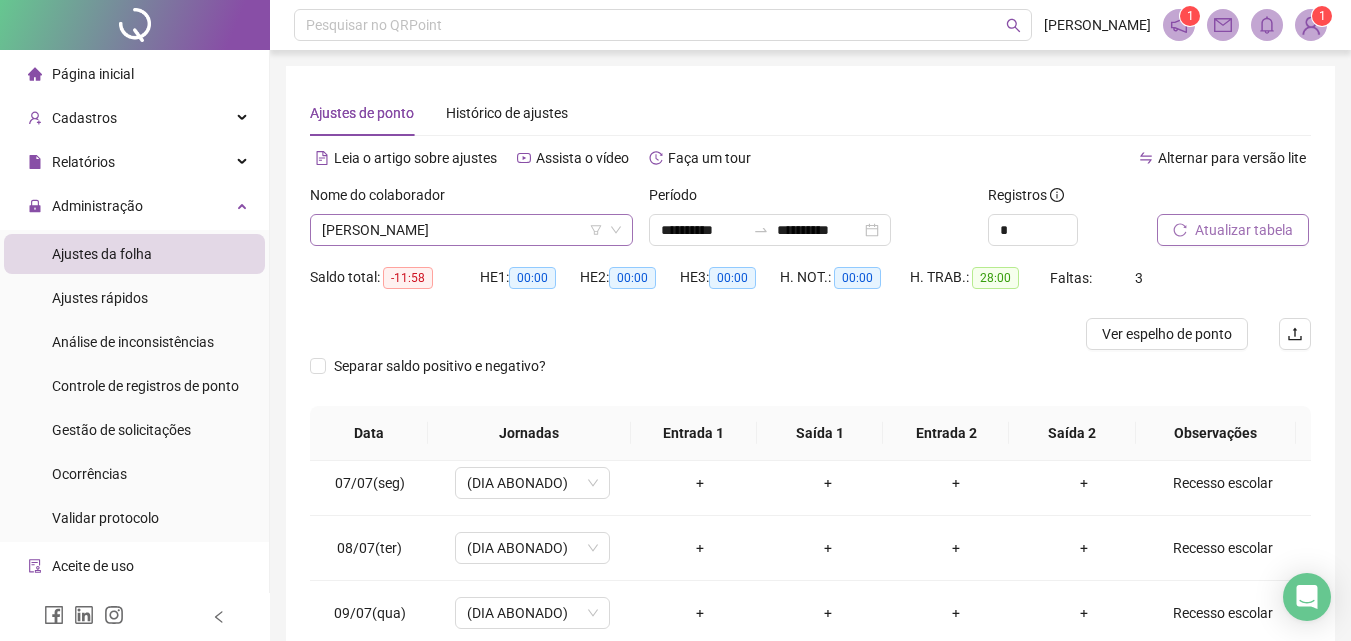 click on "[PERSON_NAME]" at bounding box center [471, 230] 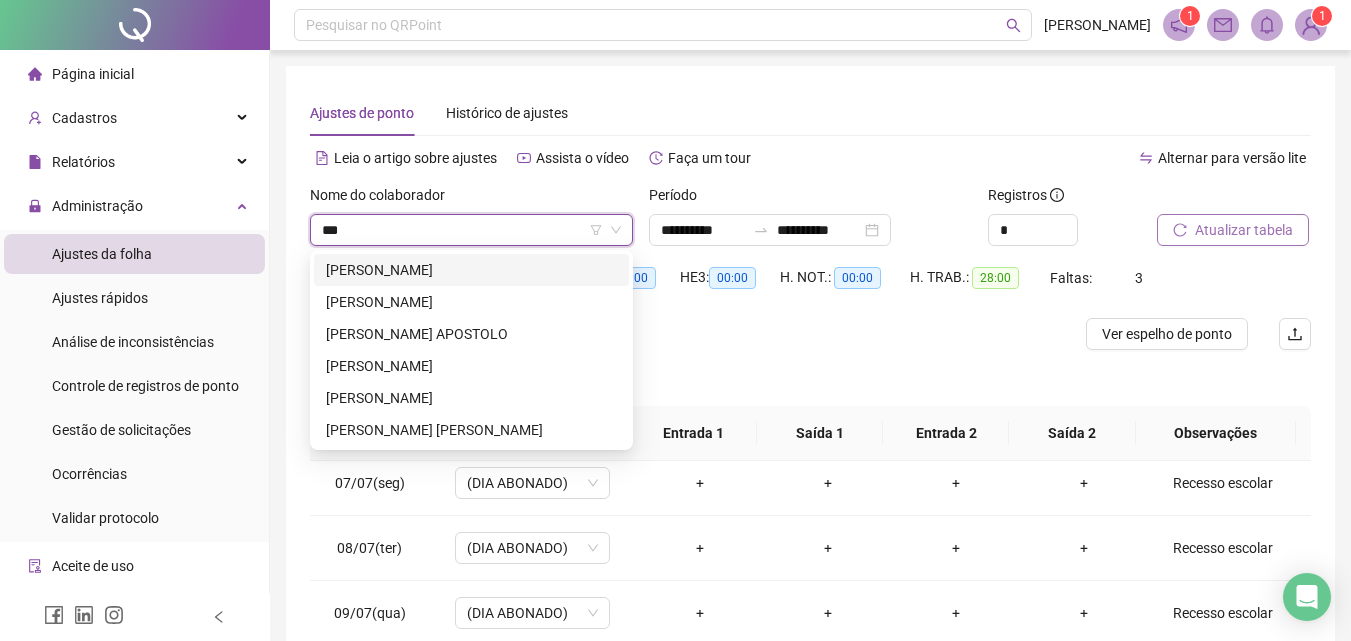 scroll, scrollTop: 0, scrollLeft: 0, axis: both 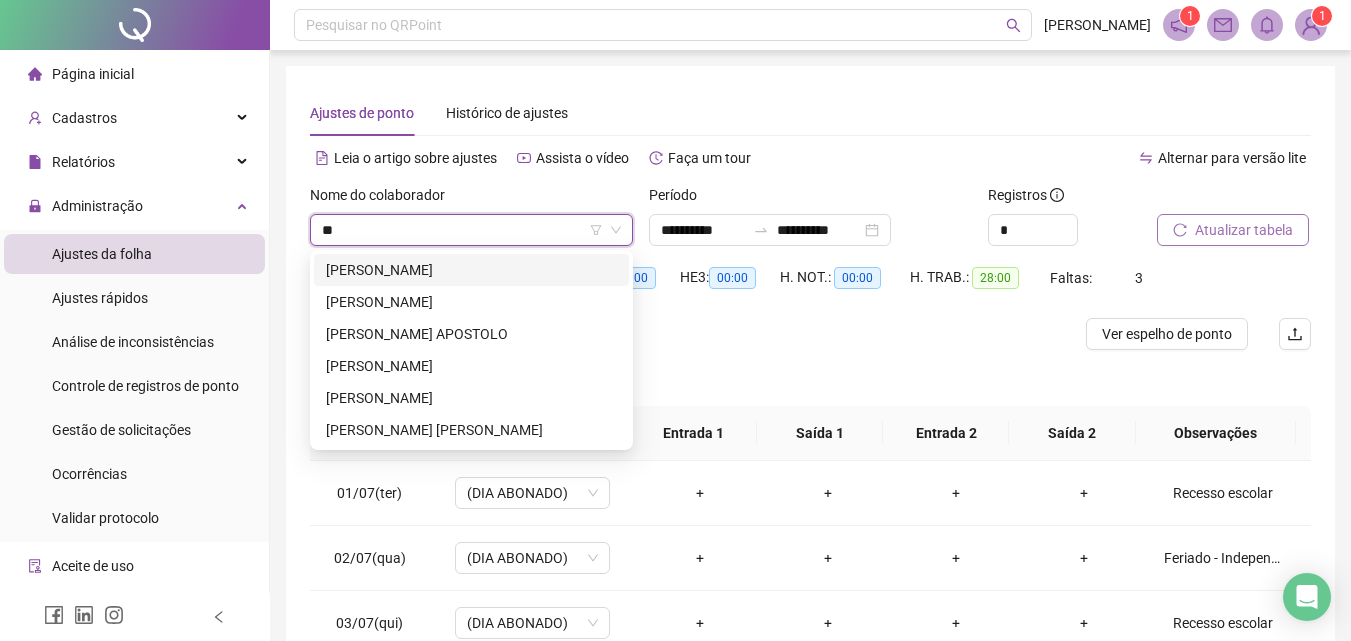 type on "*" 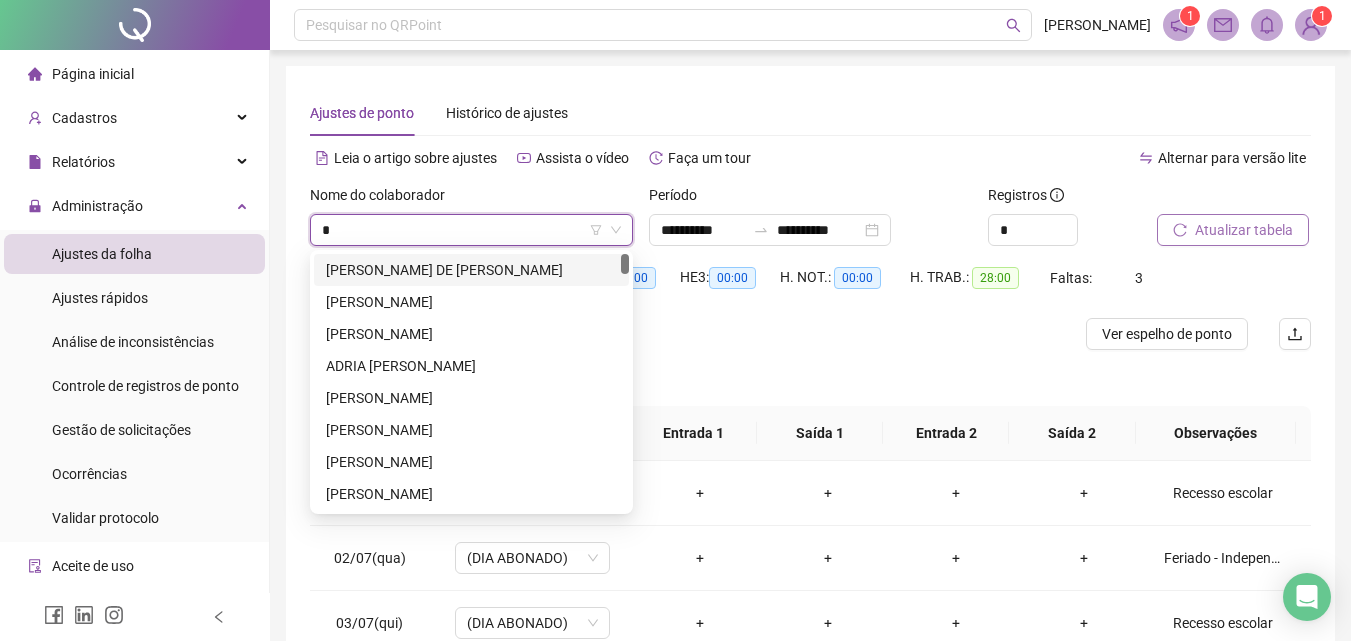 type 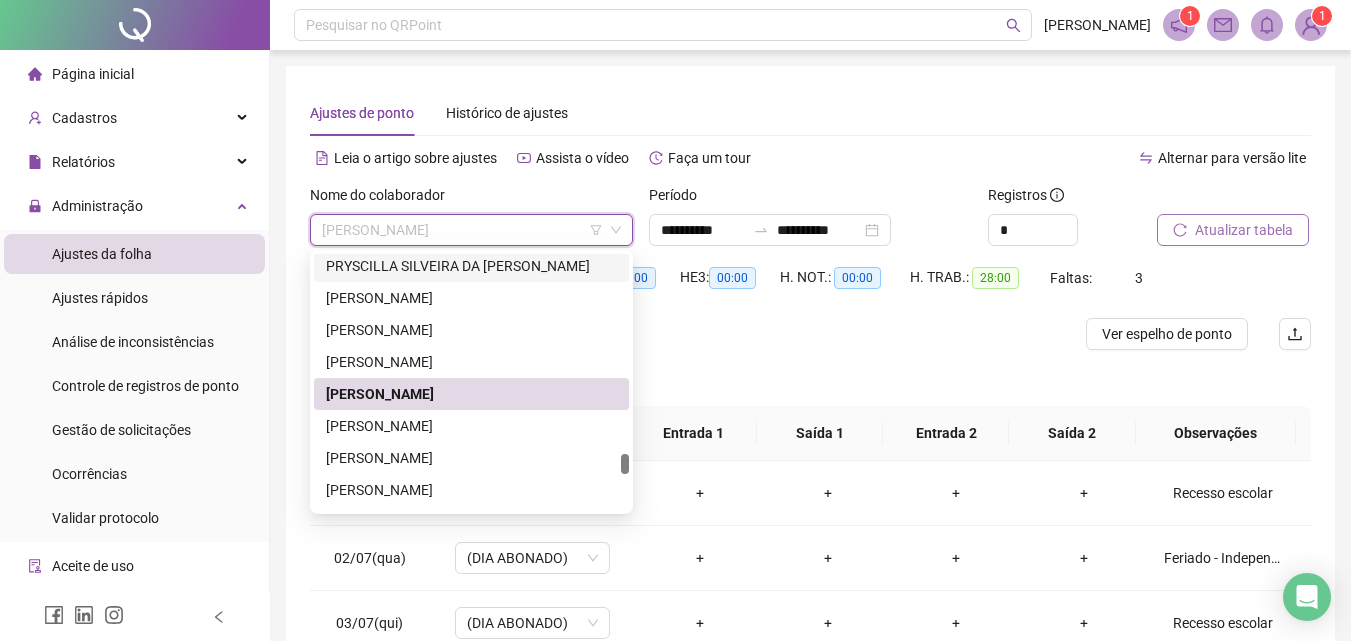 scroll, scrollTop: 3624, scrollLeft: 0, axis: vertical 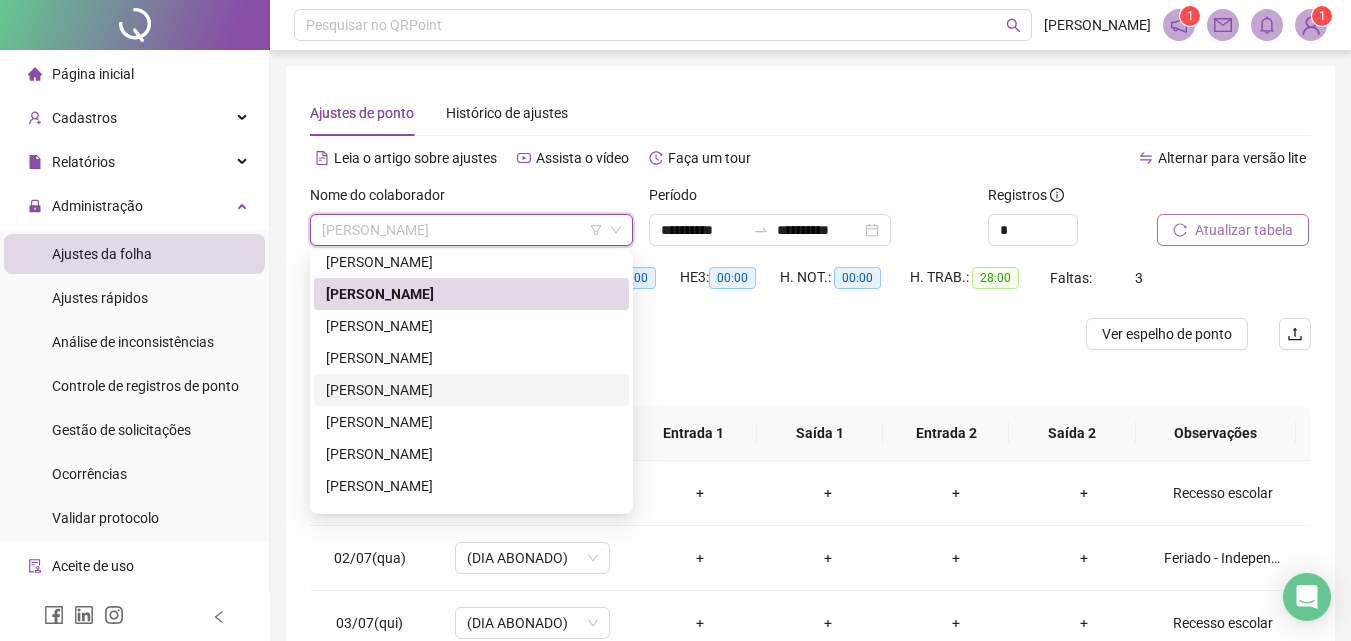 click on "[PERSON_NAME]" at bounding box center (471, 390) 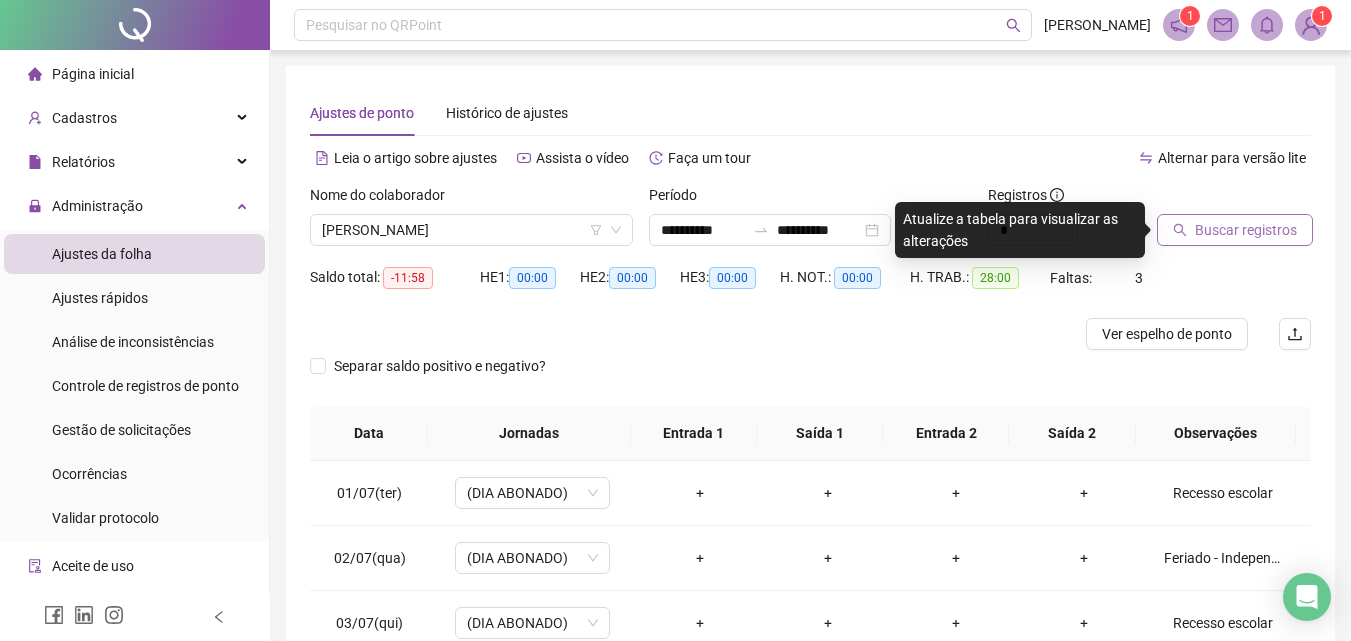 click on "Buscar registros" at bounding box center [1246, 230] 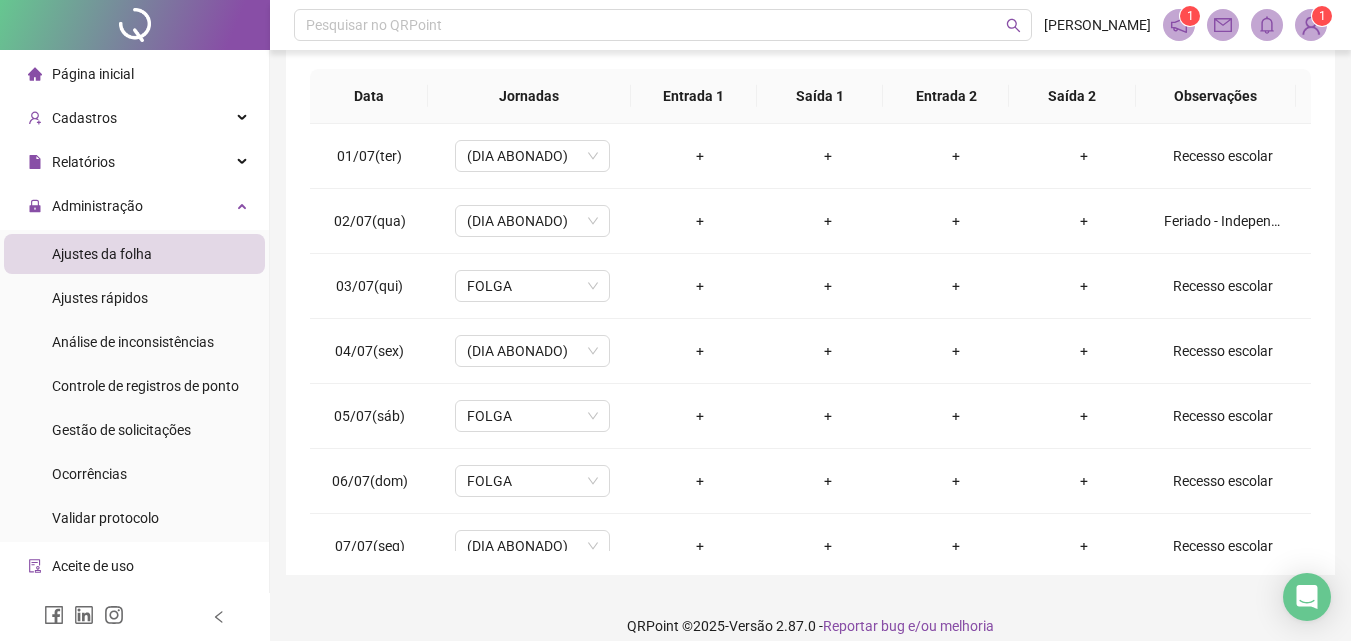 scroll, scrollTop: 357, scrollLeft: 0, axis: vertical 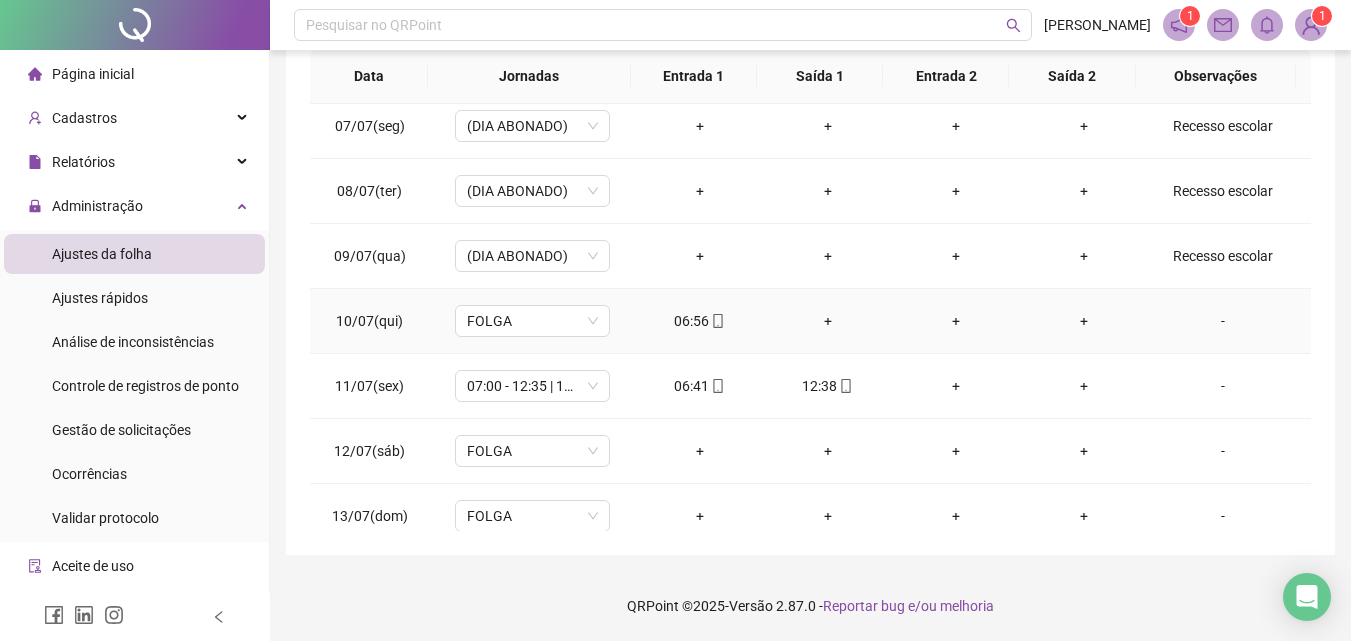 click on "-" at bounding box center (1223, 321) 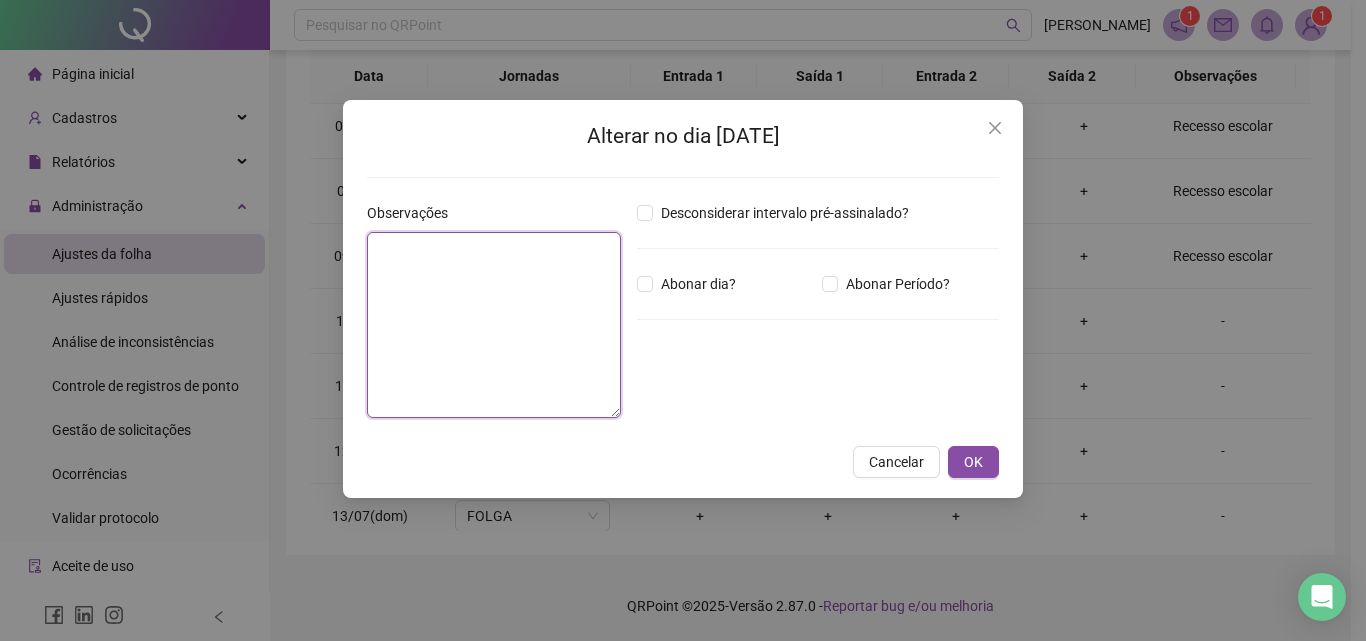 click at bounding box center [494, 325] 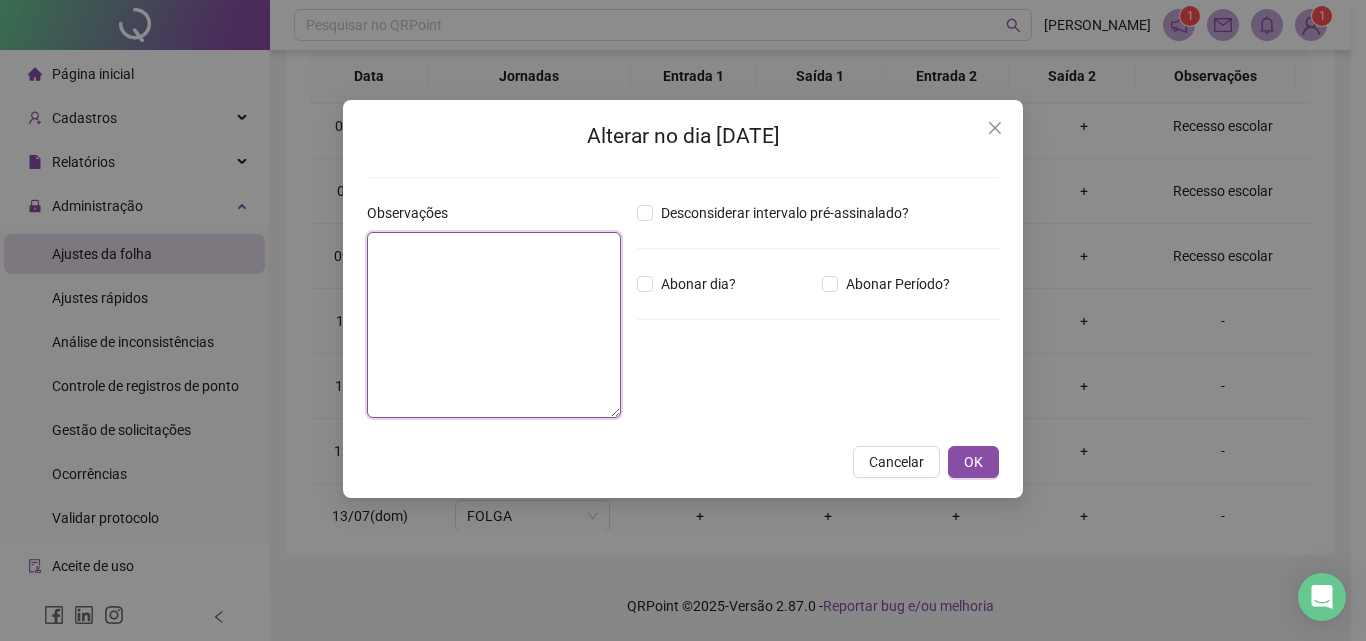 paste on "**********" 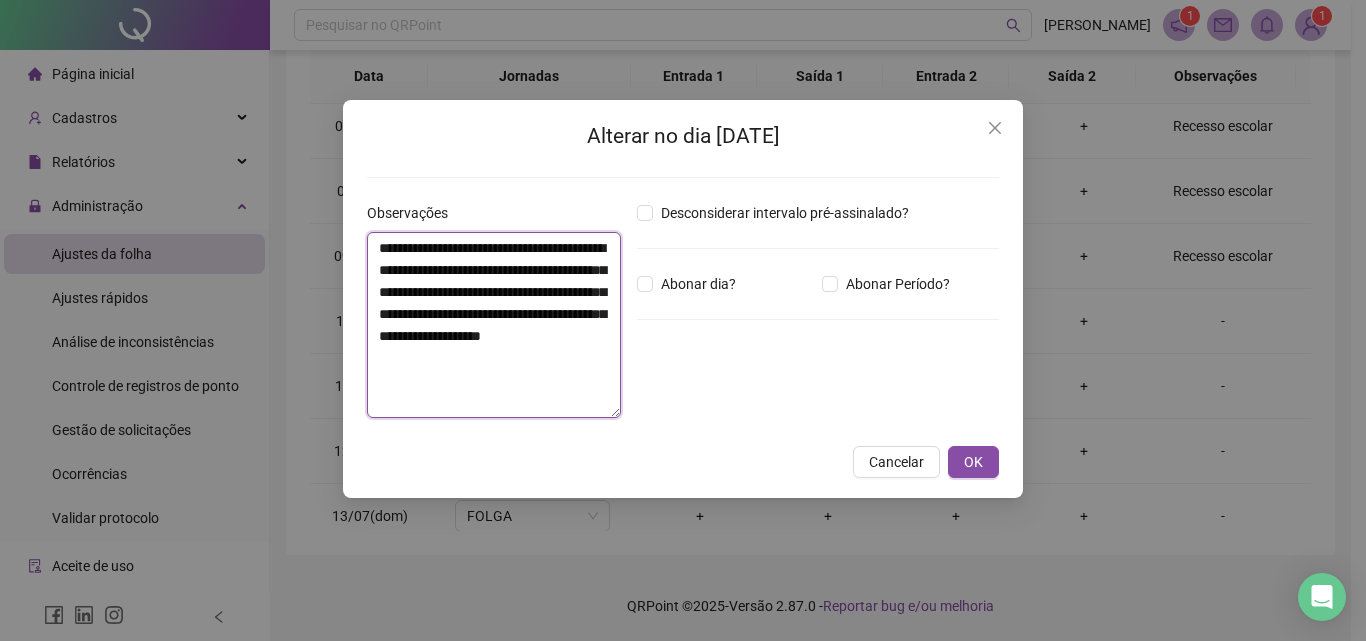 type on "**********" 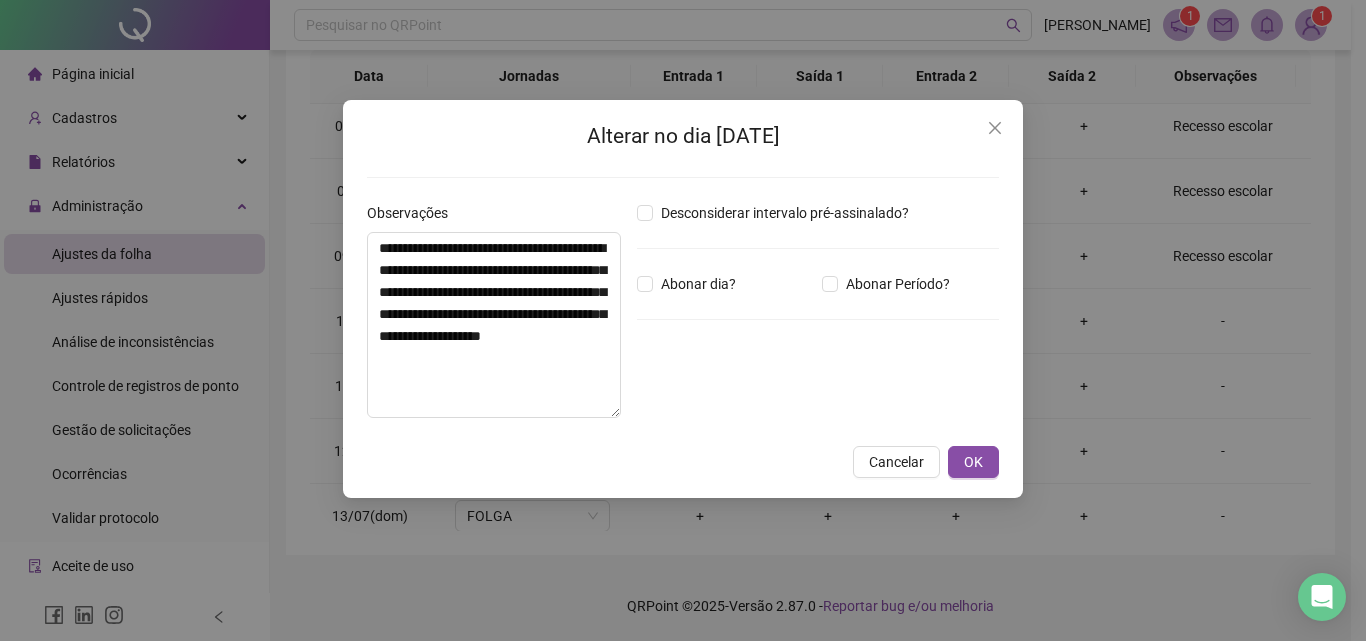 click on "**********" at bounding box center (683, 299) 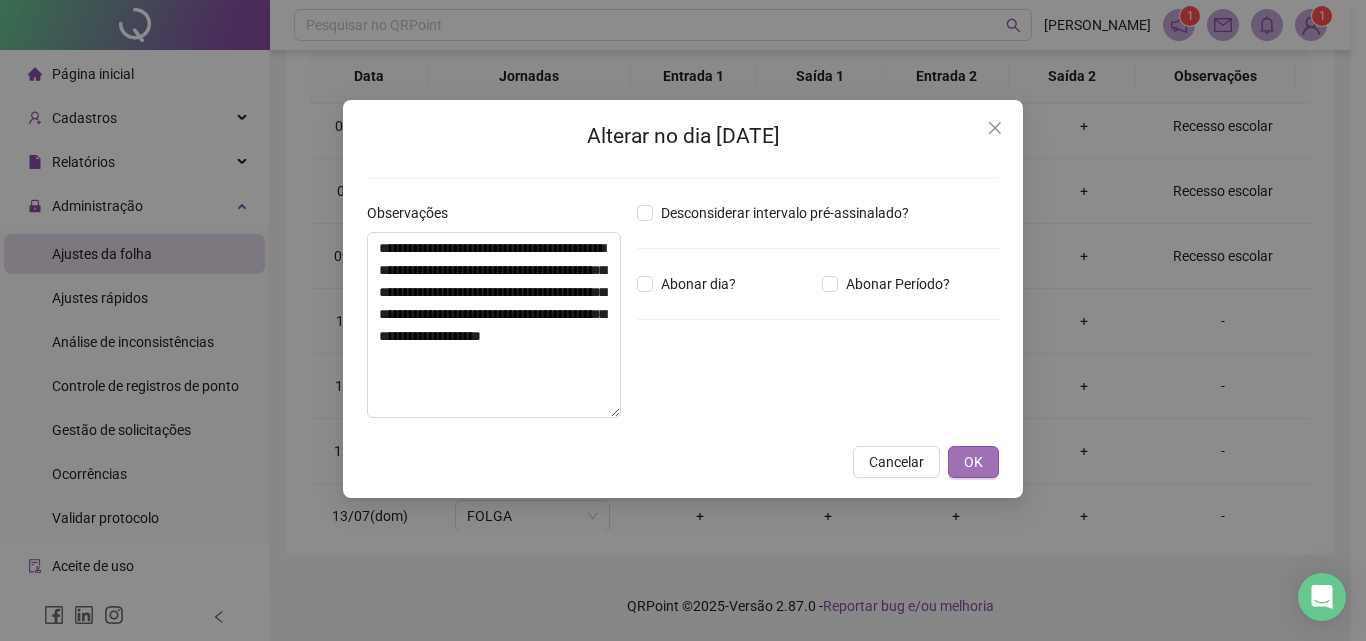 click on "OK" at bounding box center [973, 462] 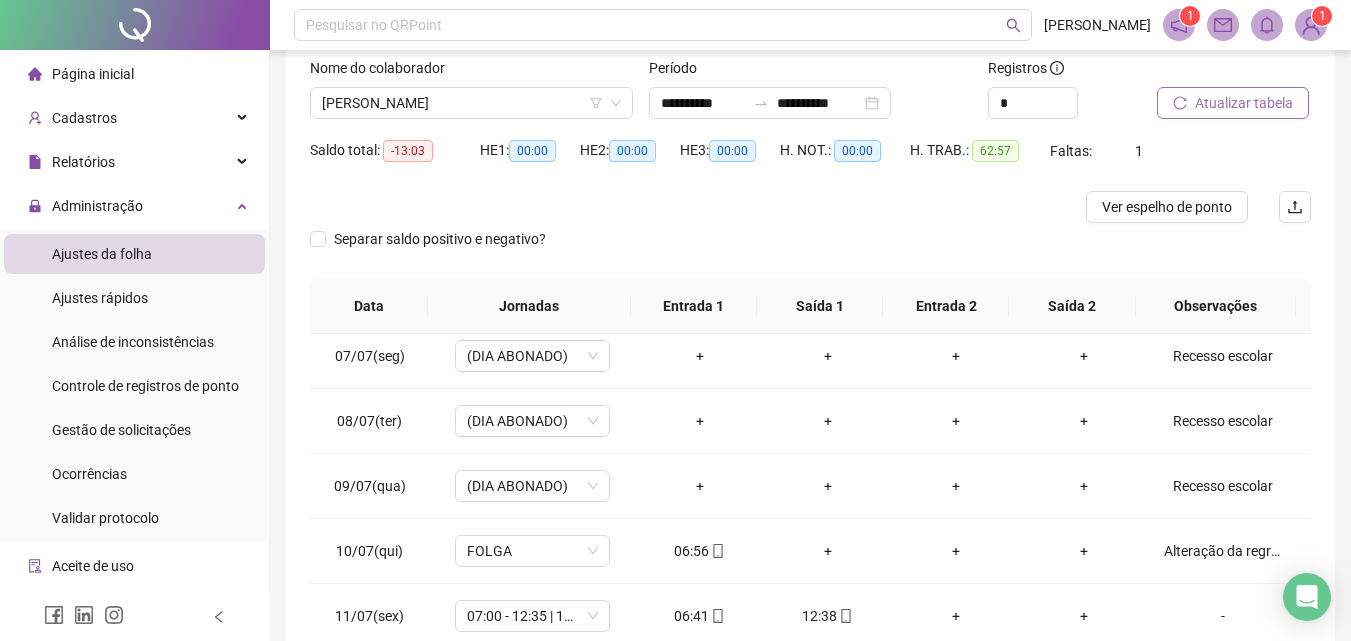 scroll, scrollTop: 0, scrollLeft: 0, axis: both 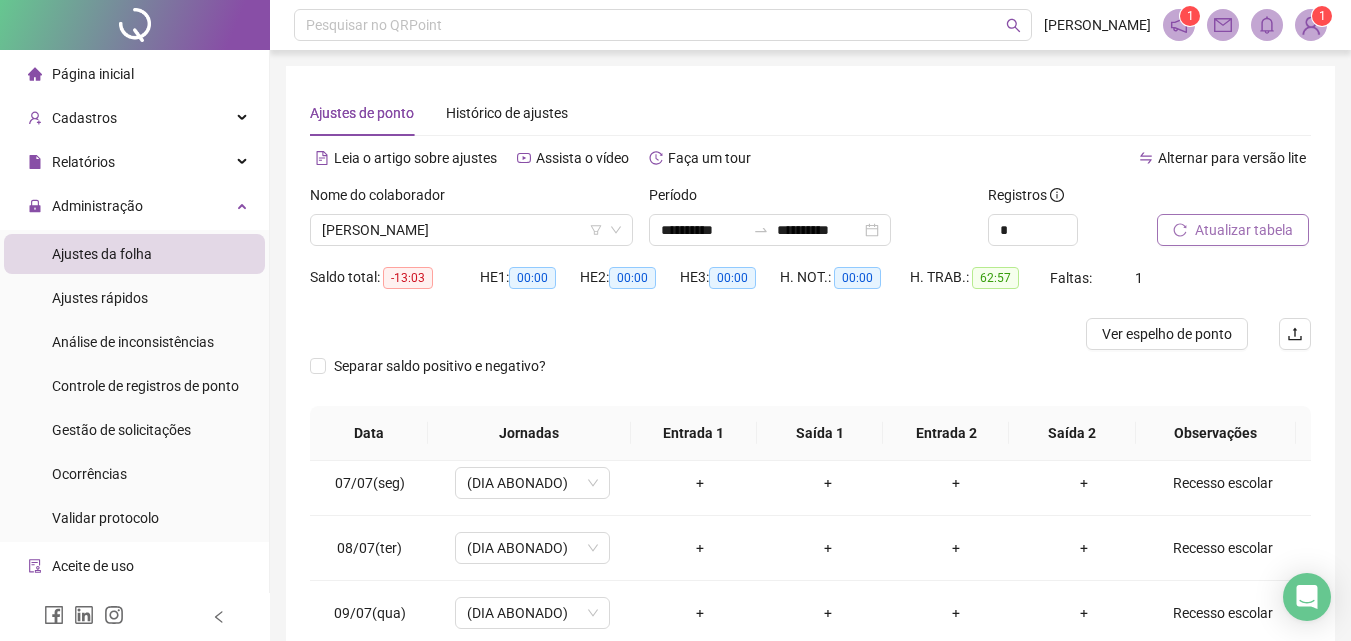 click on "Nome do colaborador" at bounding box center [471, 199] 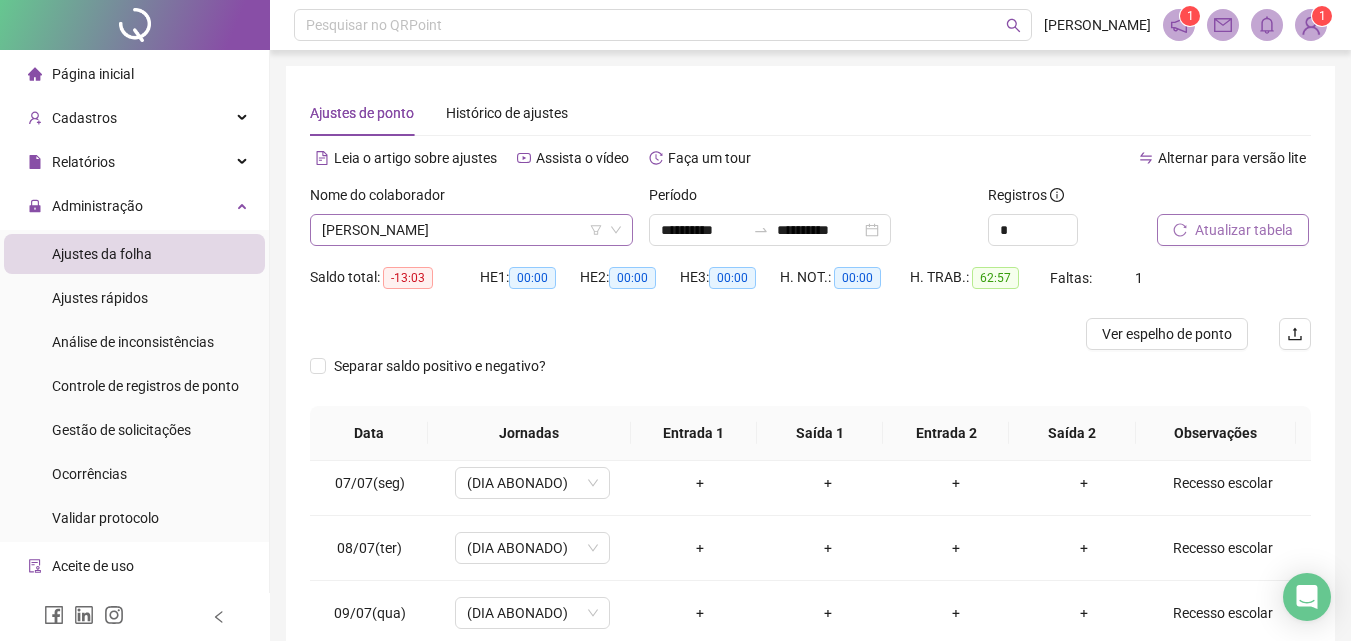 click on "[PERSON_NAME]" at bounding box center [471, 230] 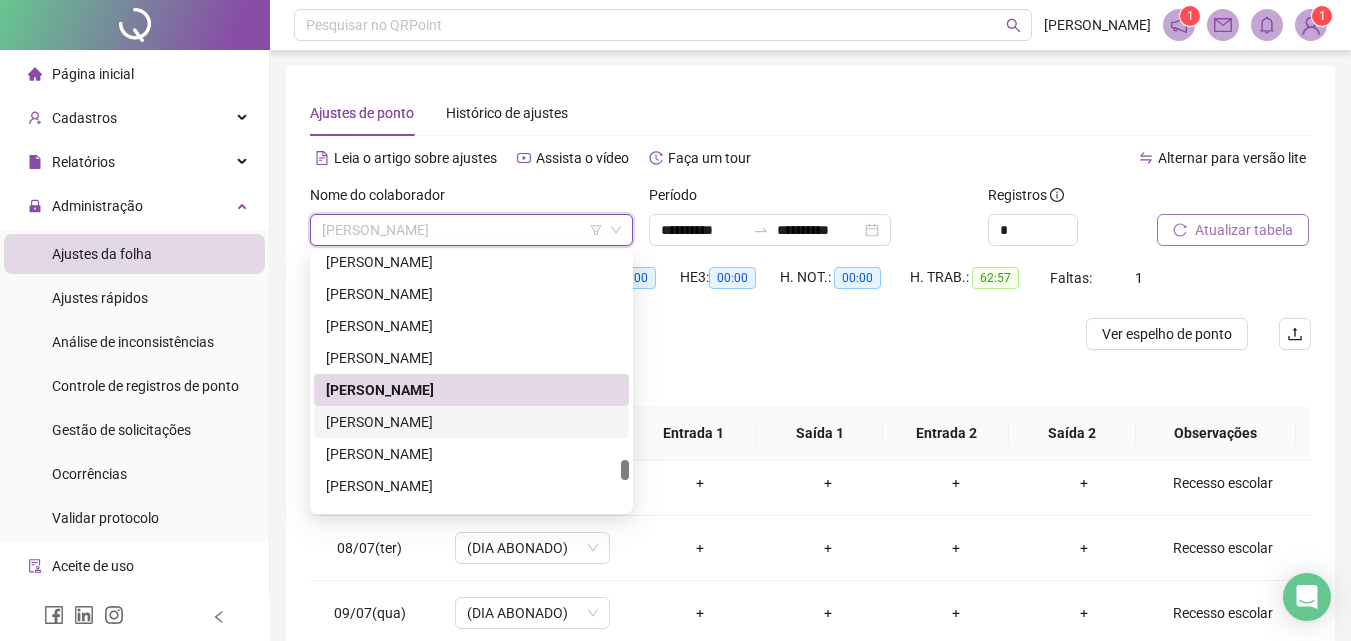 click on "[PERSON_NAME]" at bounding box center (471, 422) 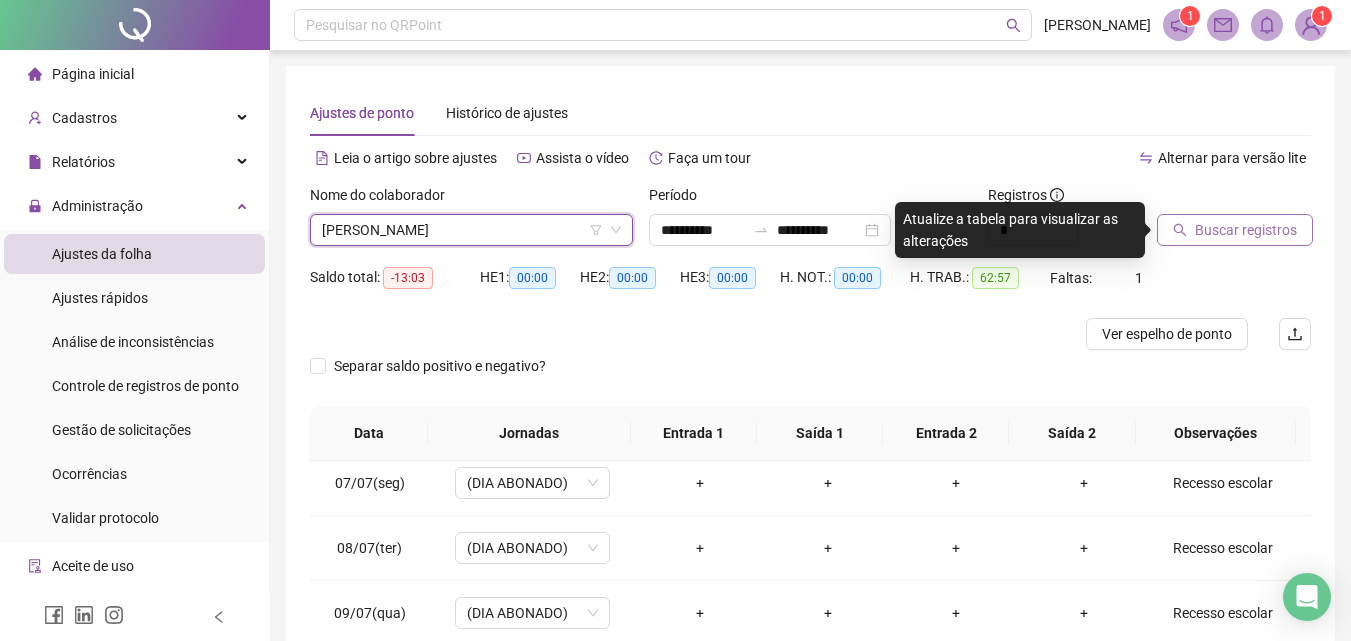 click on "Buscar registros" at bounding box center [1246, 230] 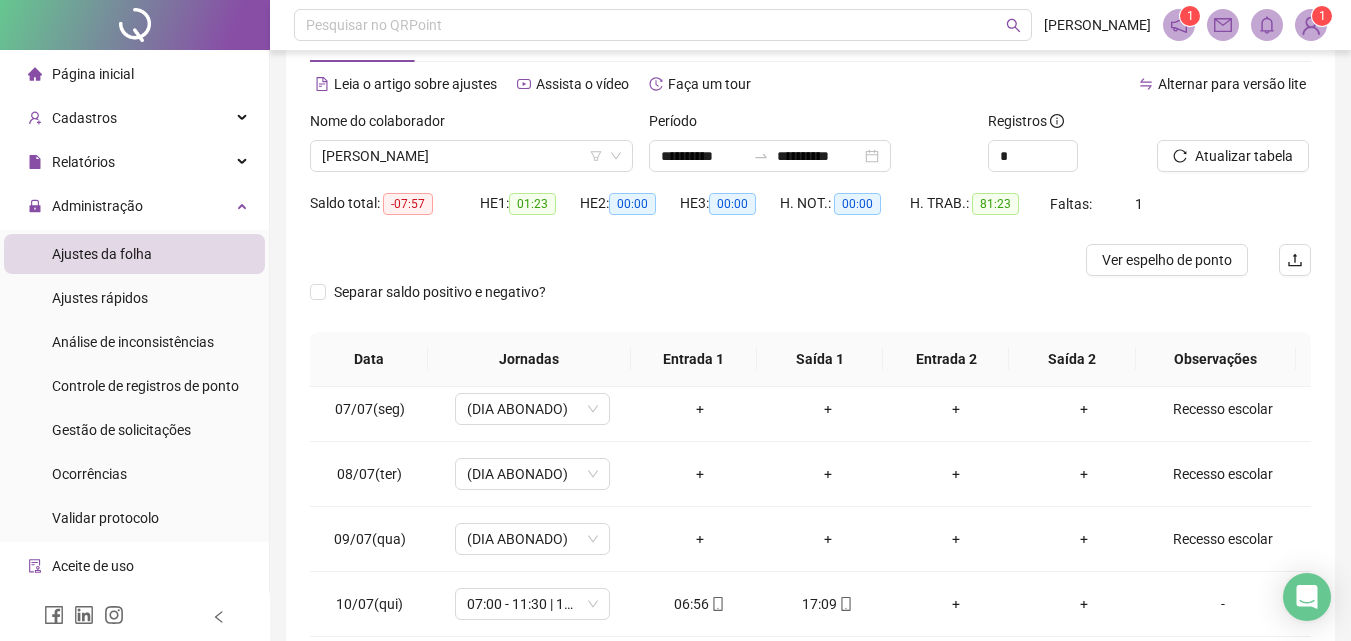 scroll, scrollTop: 357, scrollLeft: 0, axis: vertical 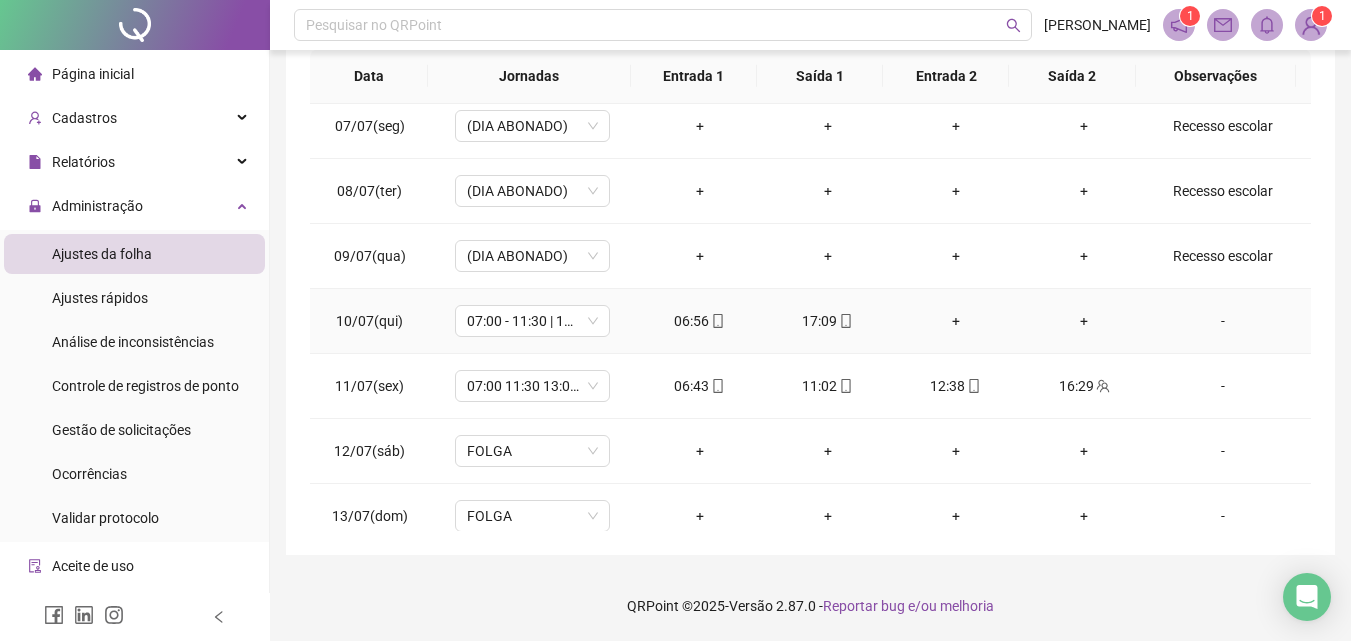 click on "-" at bounding box center [1223, 321] 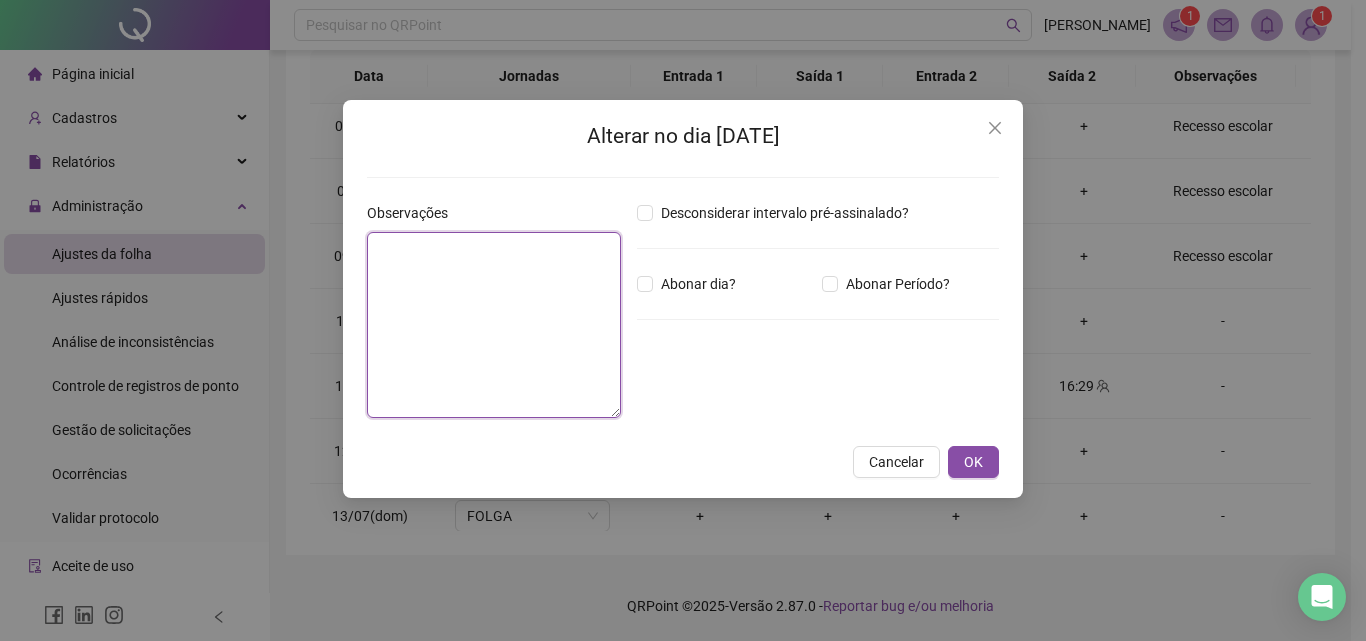 click at bounding box center [494, 325] 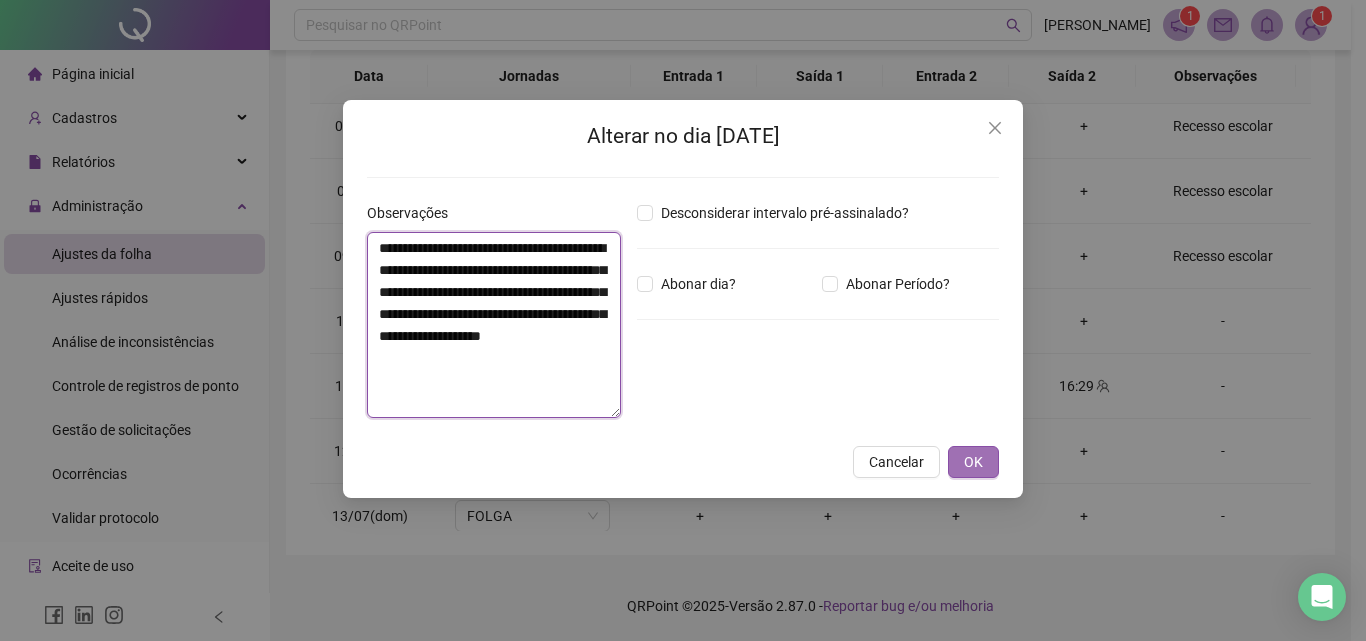type on "**********" 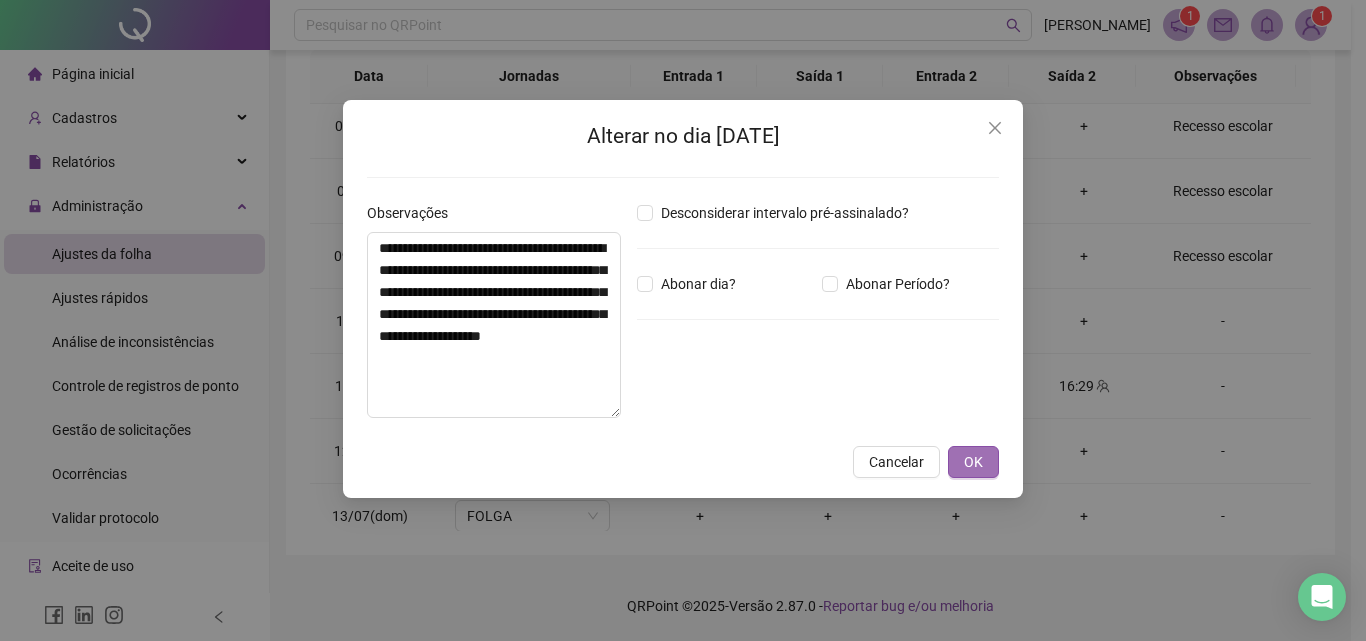 click on "OK" at bounding box center (973, 462) 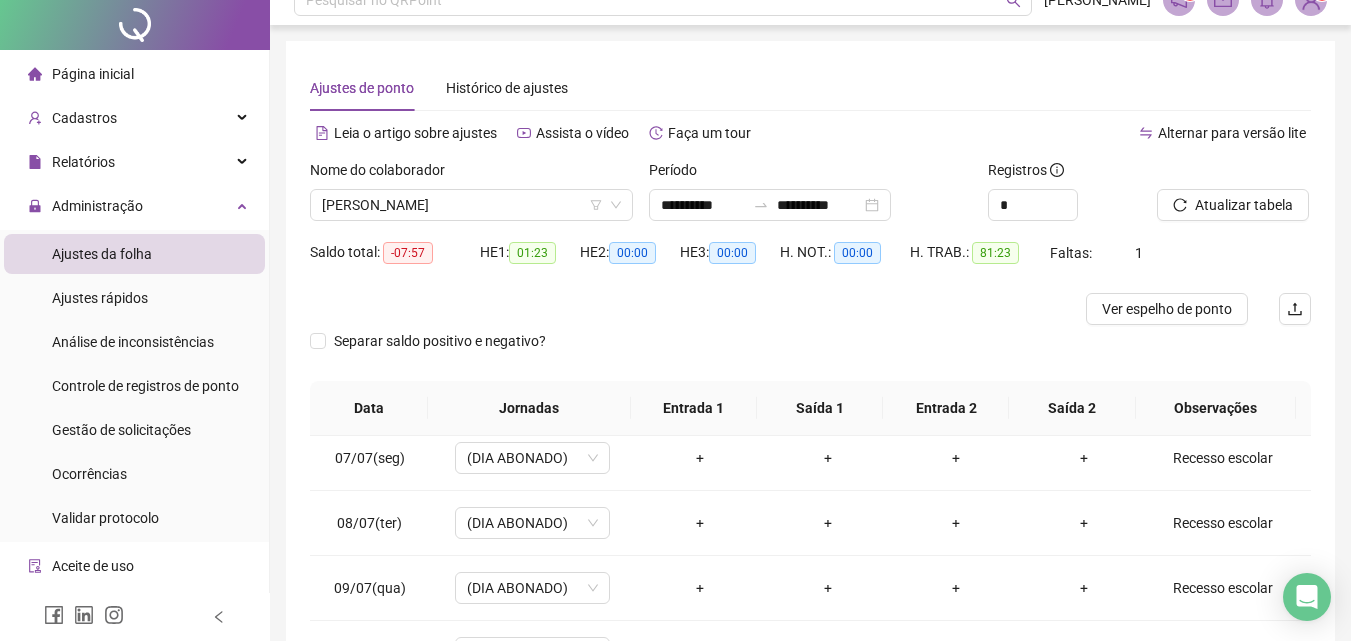 scroll, scrollTop: 0, scrollLeft: 0, axis: both 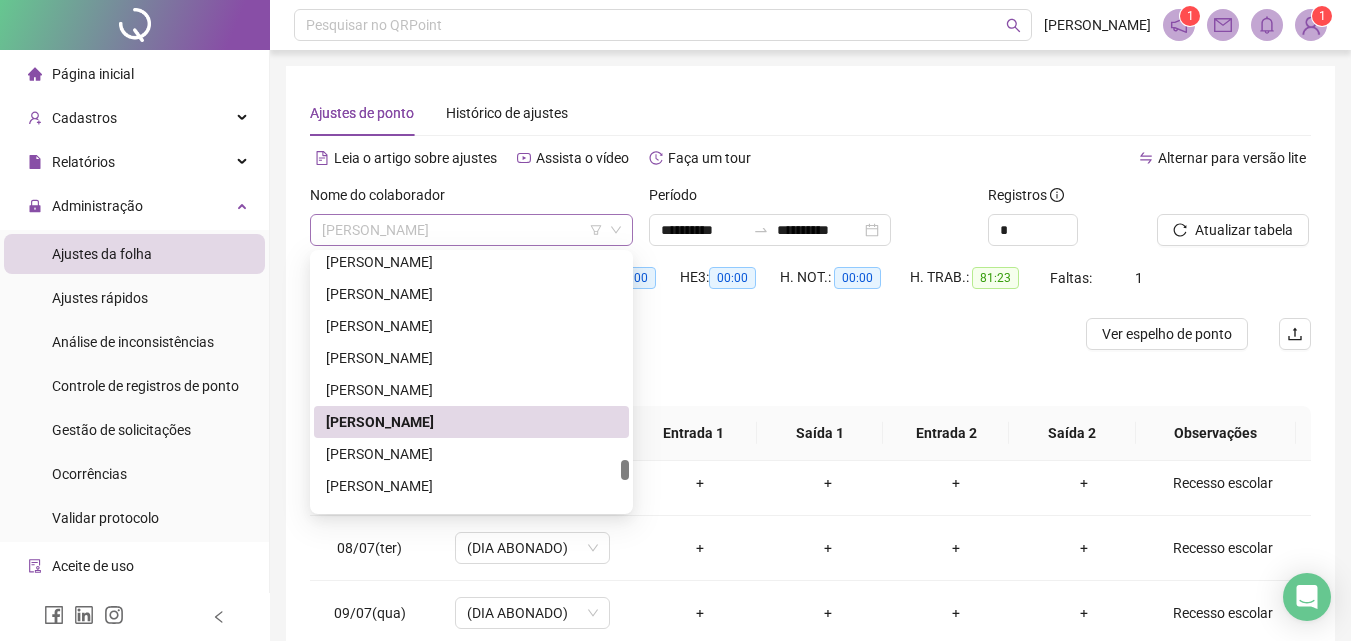 click on "[PERSON_NAME]" at bounding box center [471, 230] 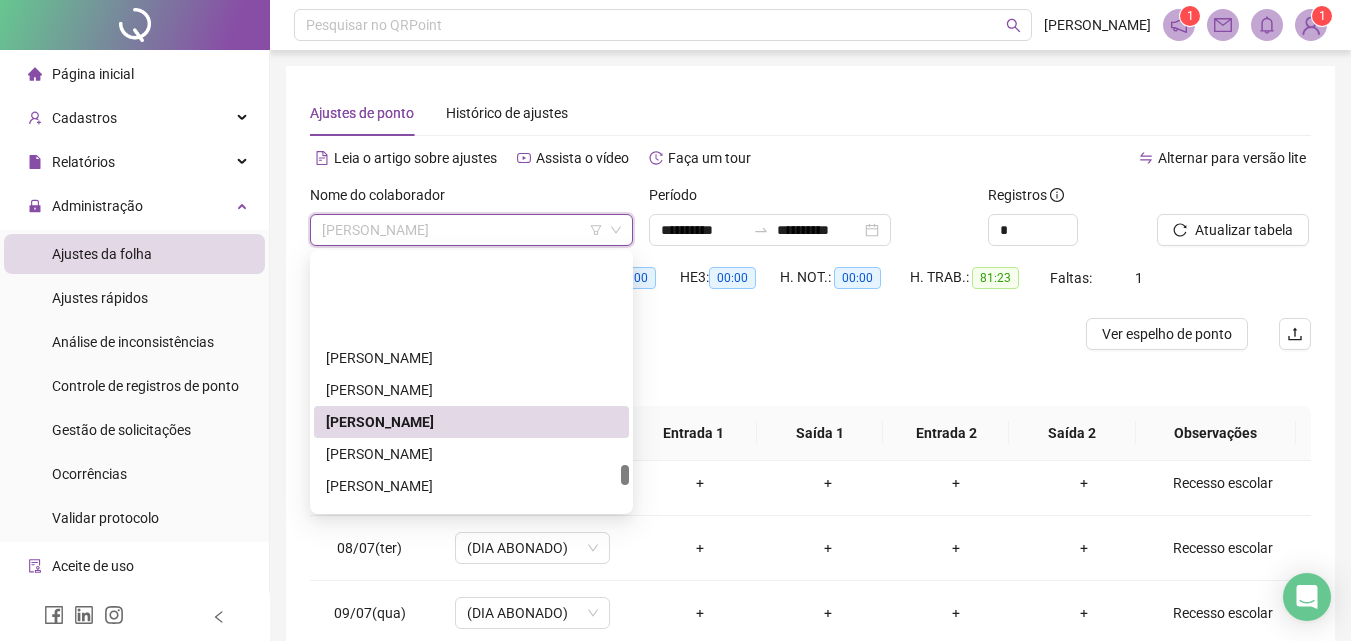 scroll, scrollTop: 3724, scrollLeft: 0, axis: vertical 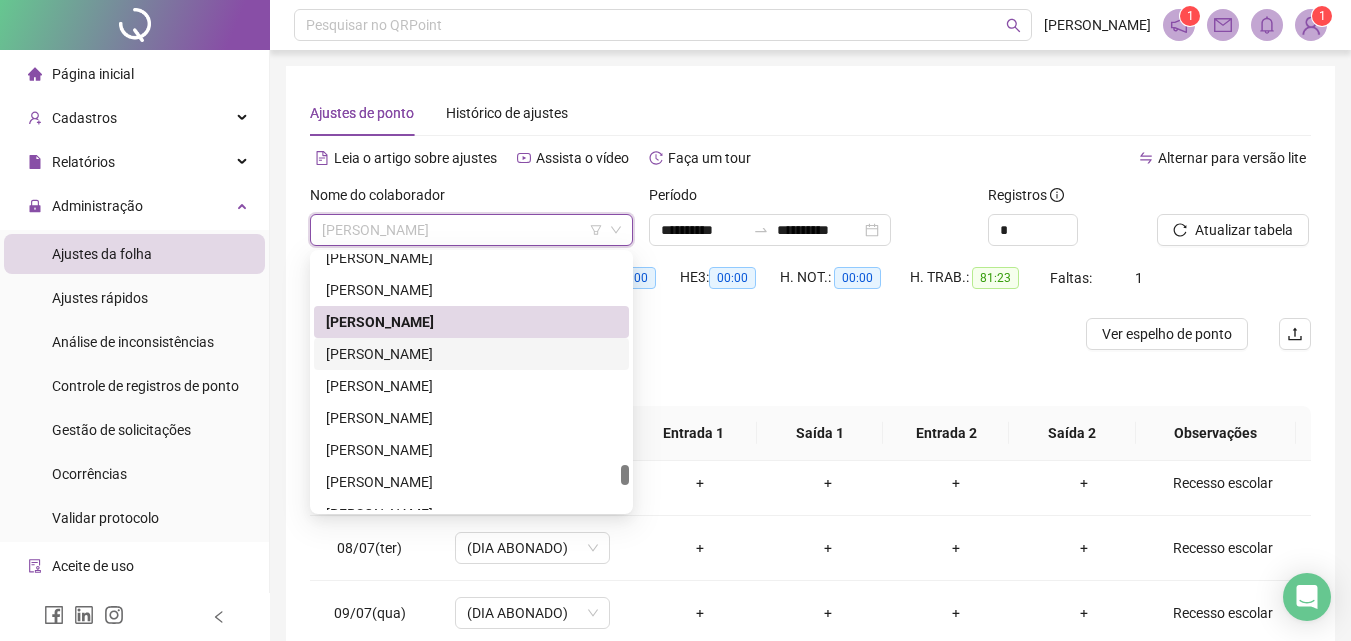 click on "[PERSON_NAME]" at bounding box center (471, 354) 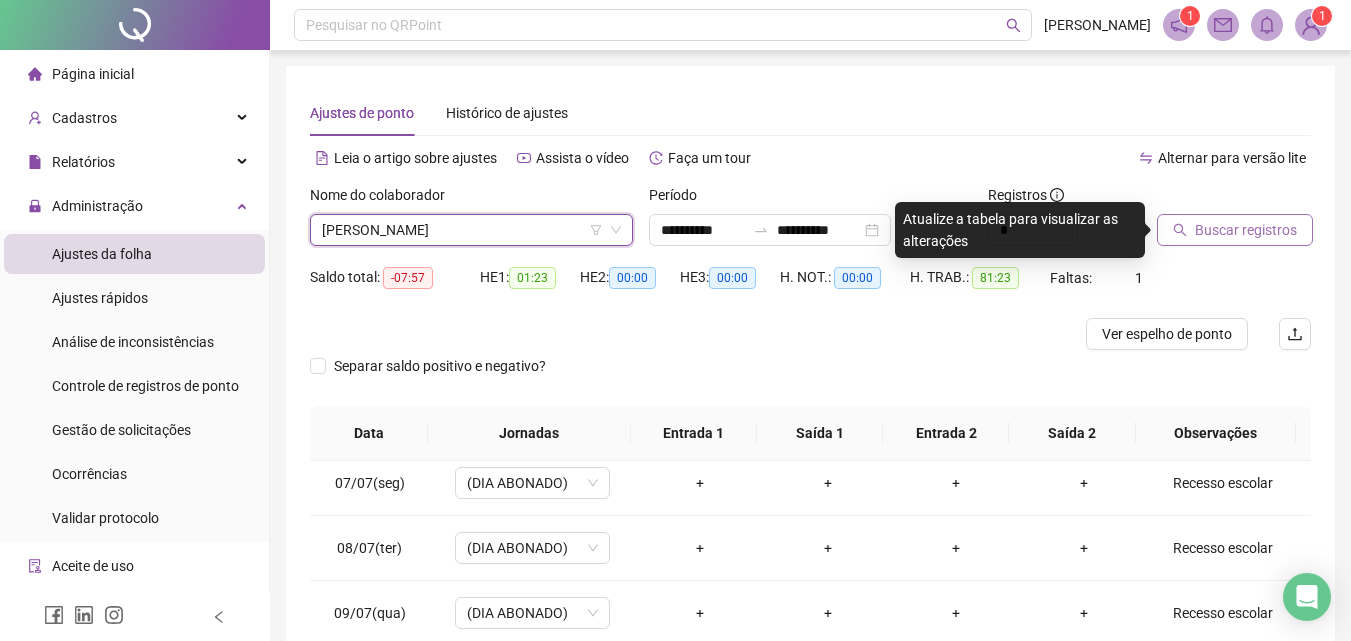 click on "Buscar registros" at bounding box center [1246, 230] 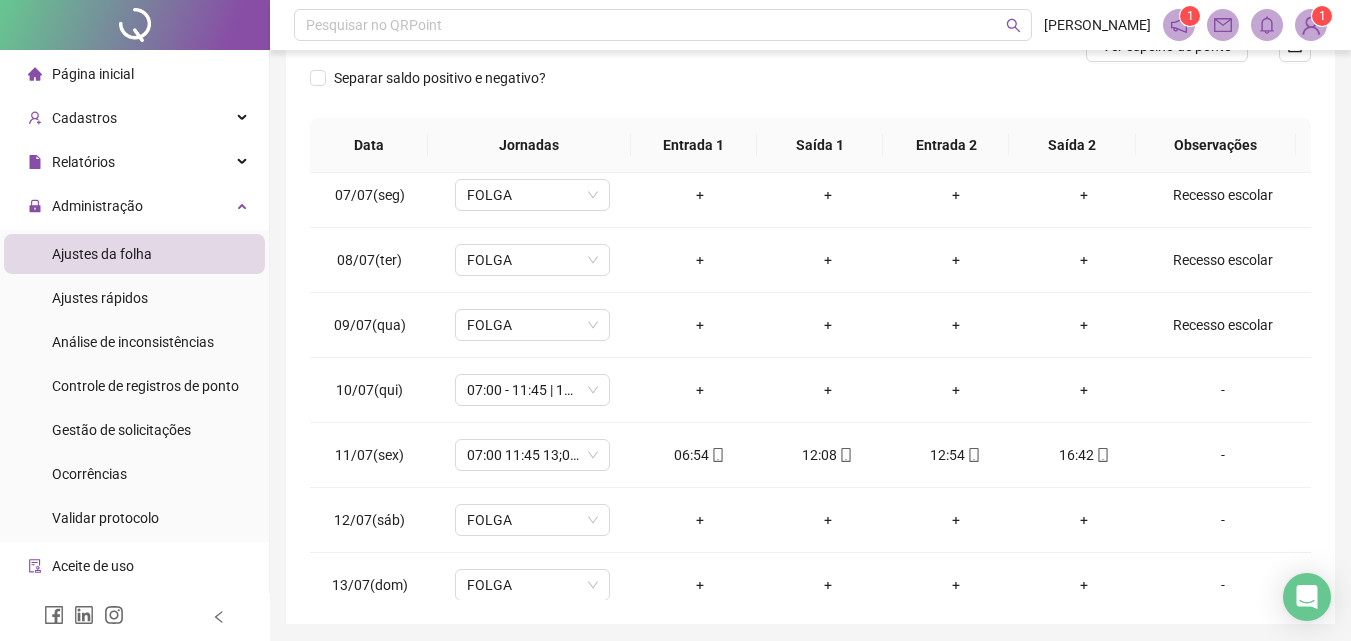 scroll, scrollTop: 357, scrollLeft: 0, axis: vertical 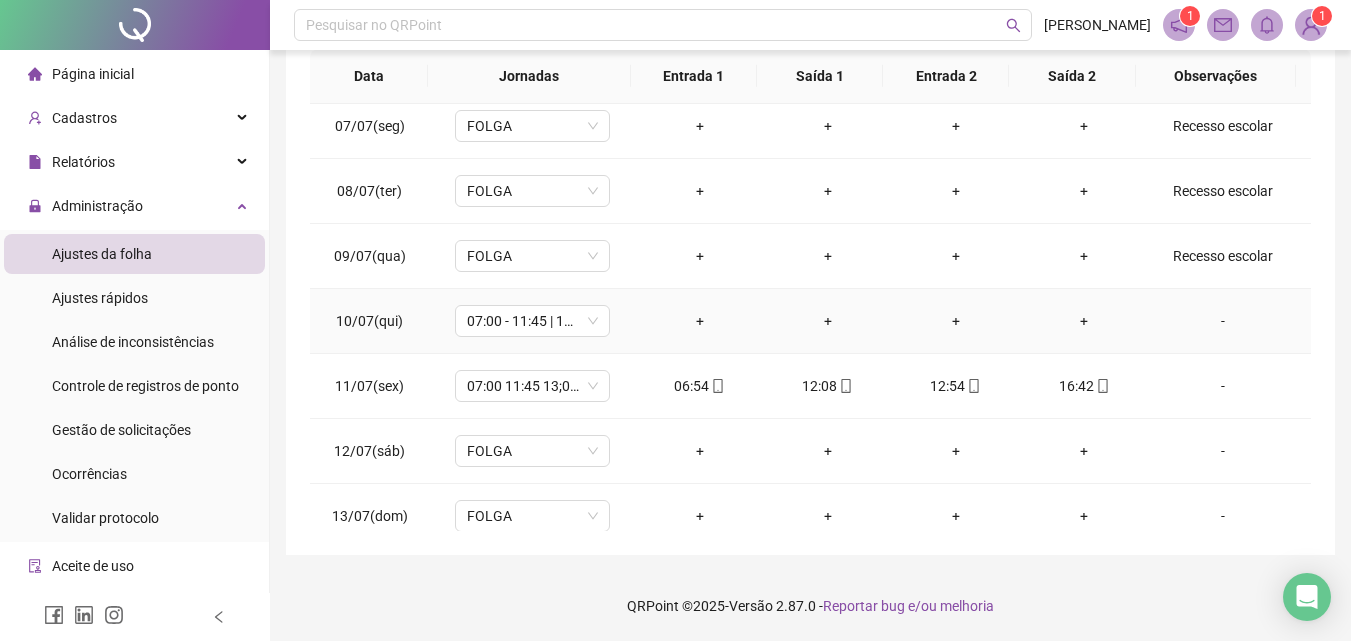 click on "-" at bounding box center [1223, 321] 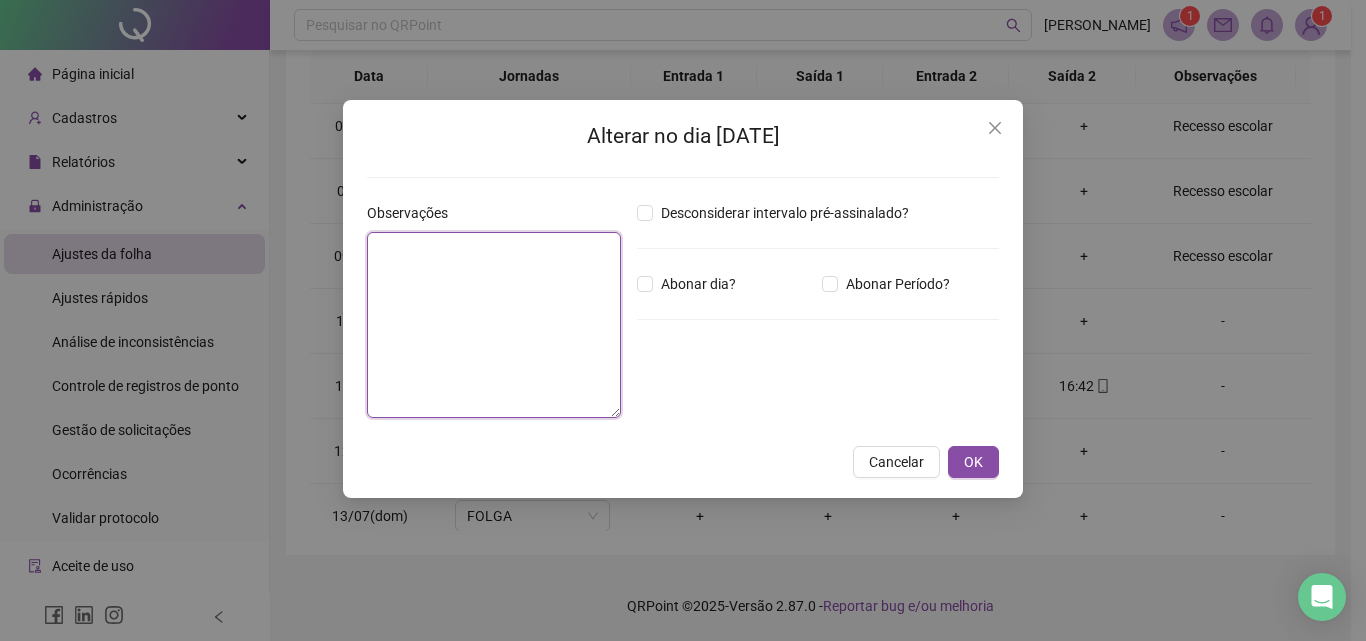 click at bounding box center (494, 325) 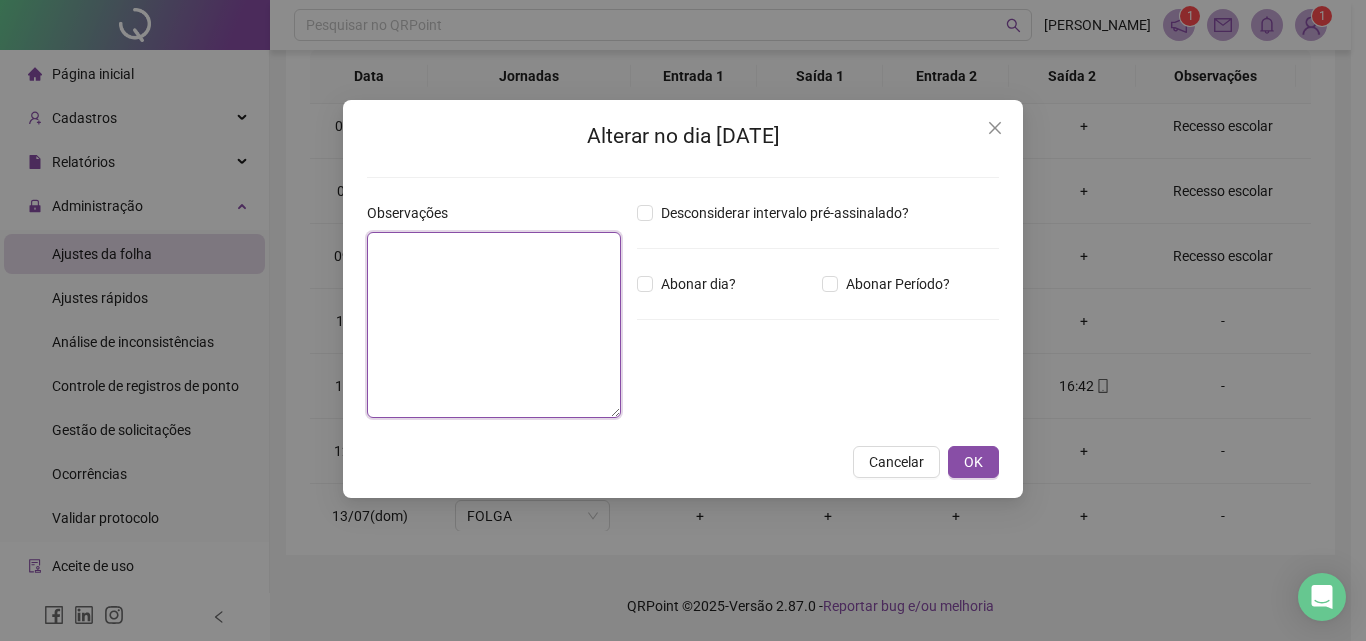 paste on "**********" 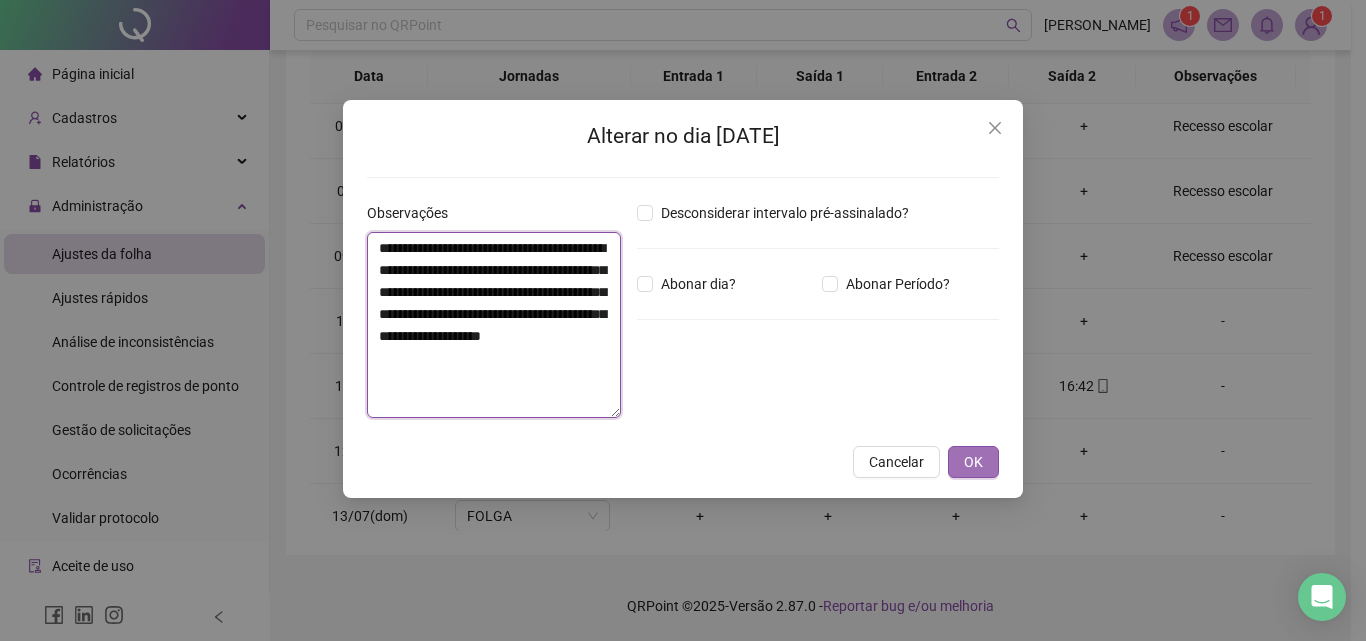 type on "**********" 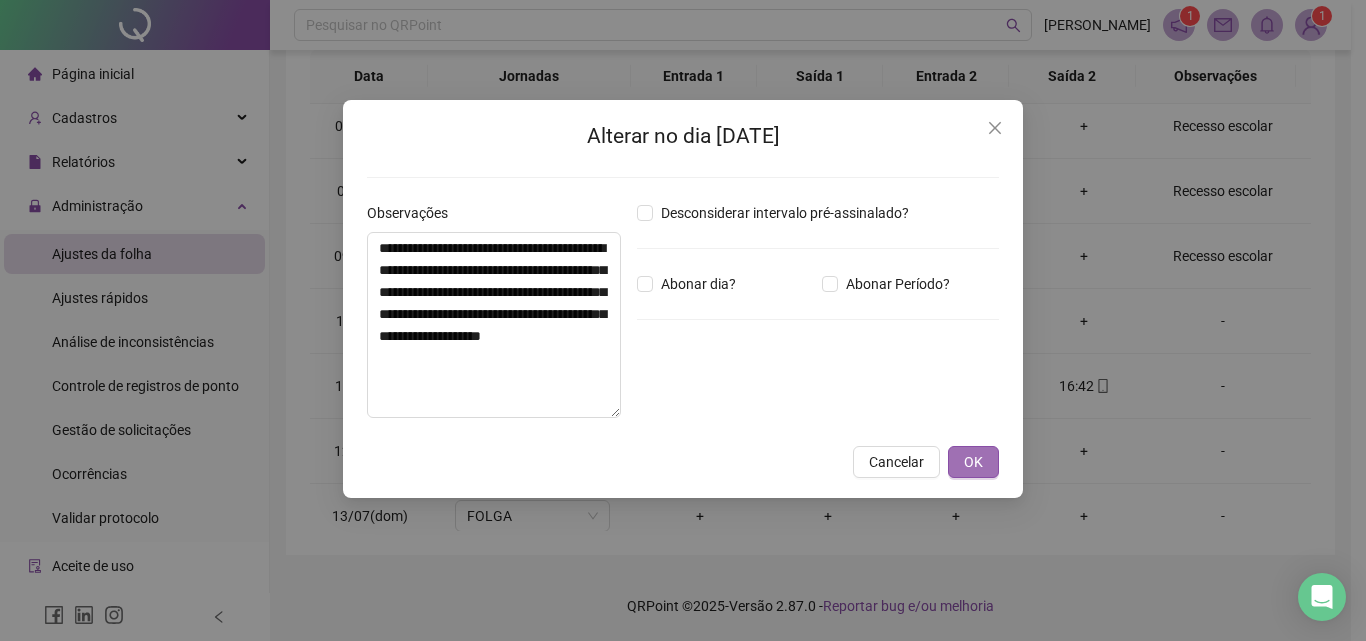 click on "OK" at bounding box center (973, 462) 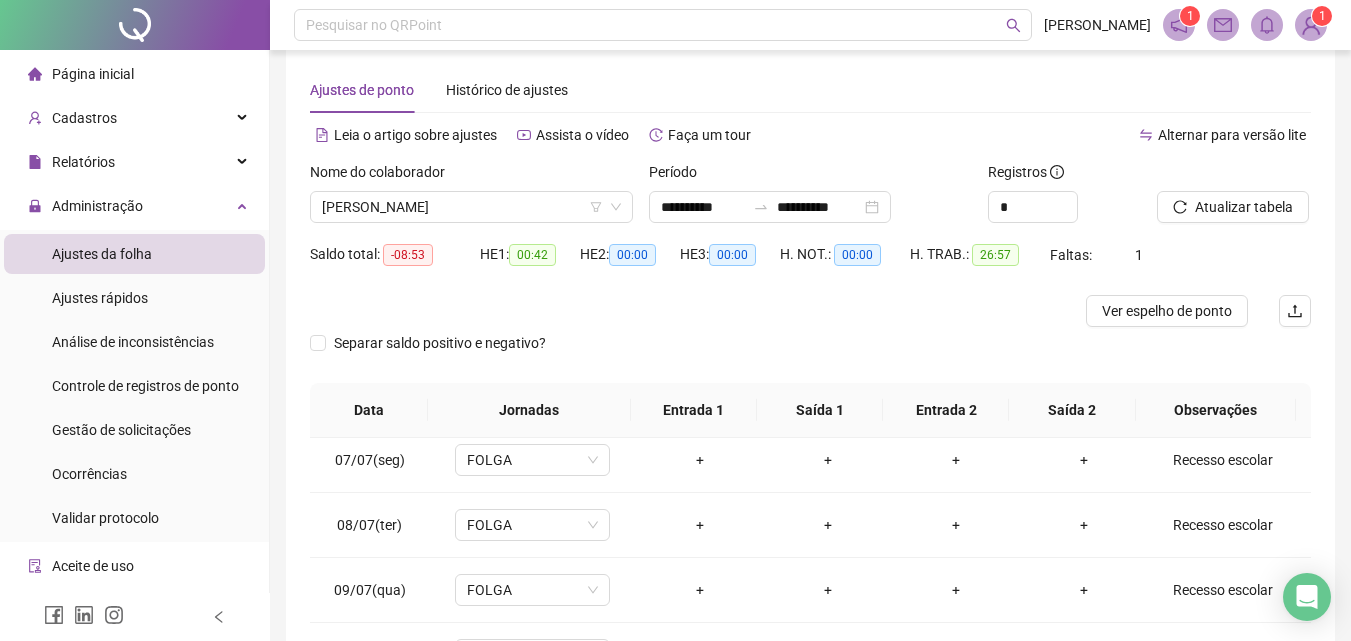 scroll, scrollTop: 0, scrollLeft: 0, axis: both 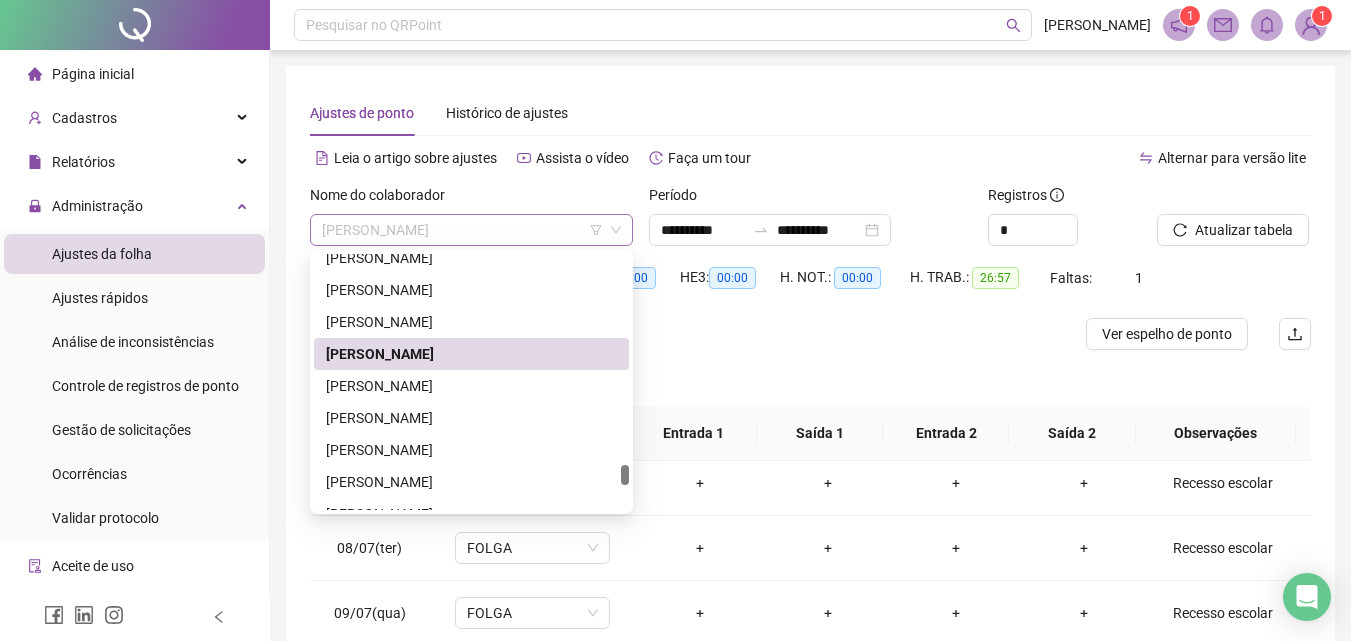 click on "[PERSON_NAME]" at bounding box center [471, 230] 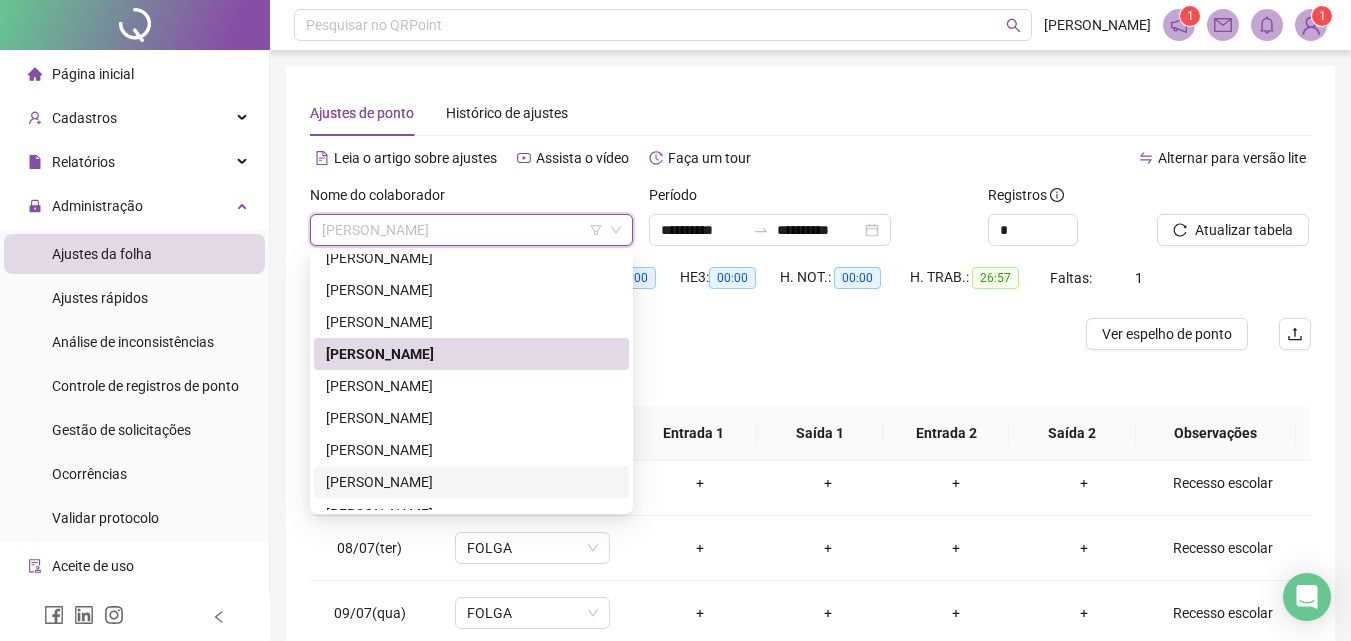 scroll, scrollTop: 3824, scrollLeft: 0, axis: vertical 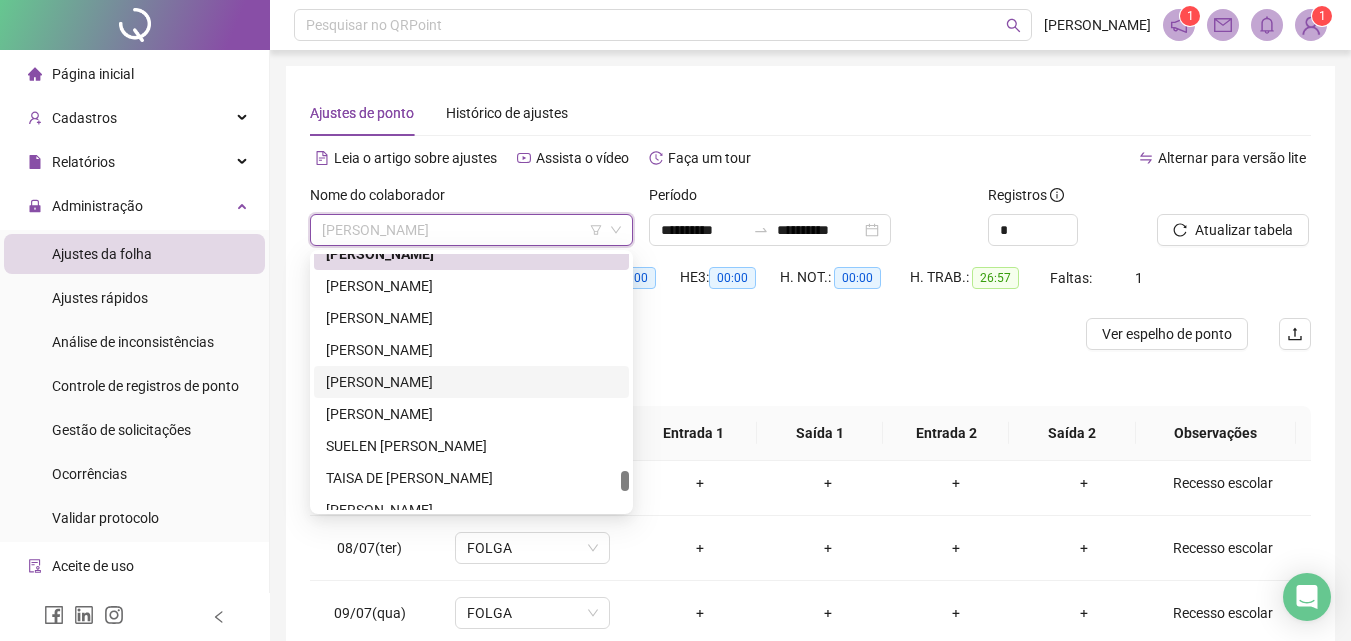 click on "[PERSON_NAME]" at bounding box center (471, 382) 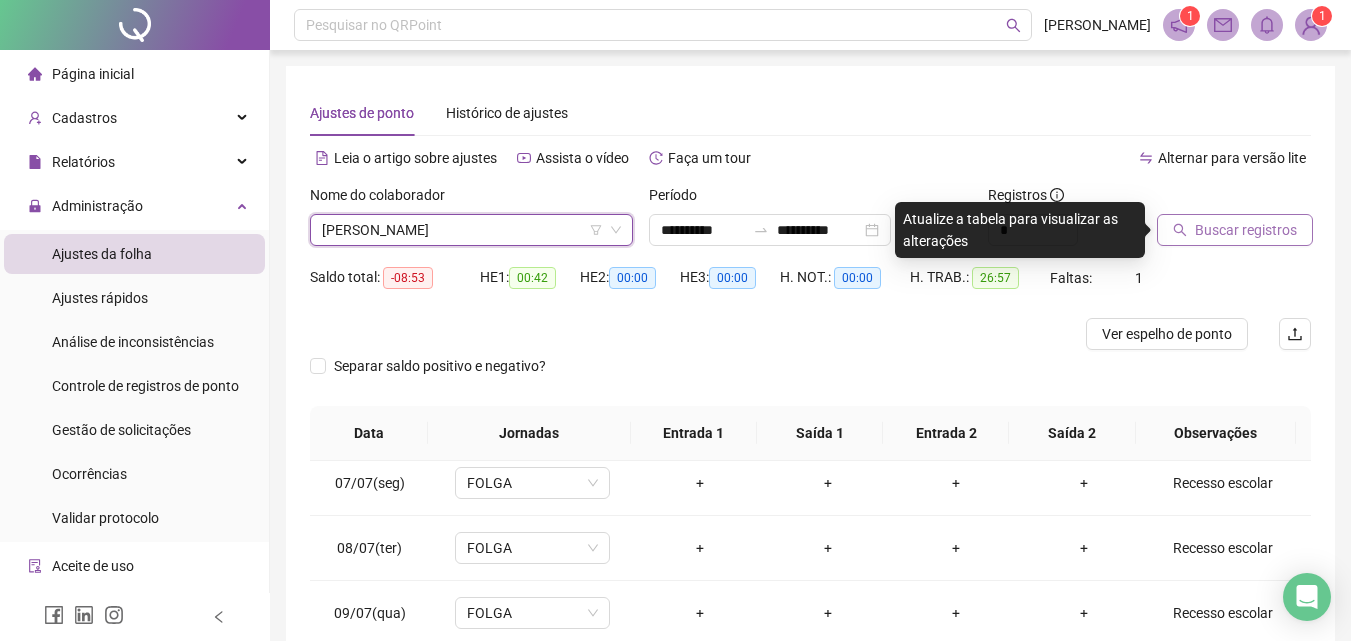 click on "Buscar registros" at bounding box center (1246, 230) 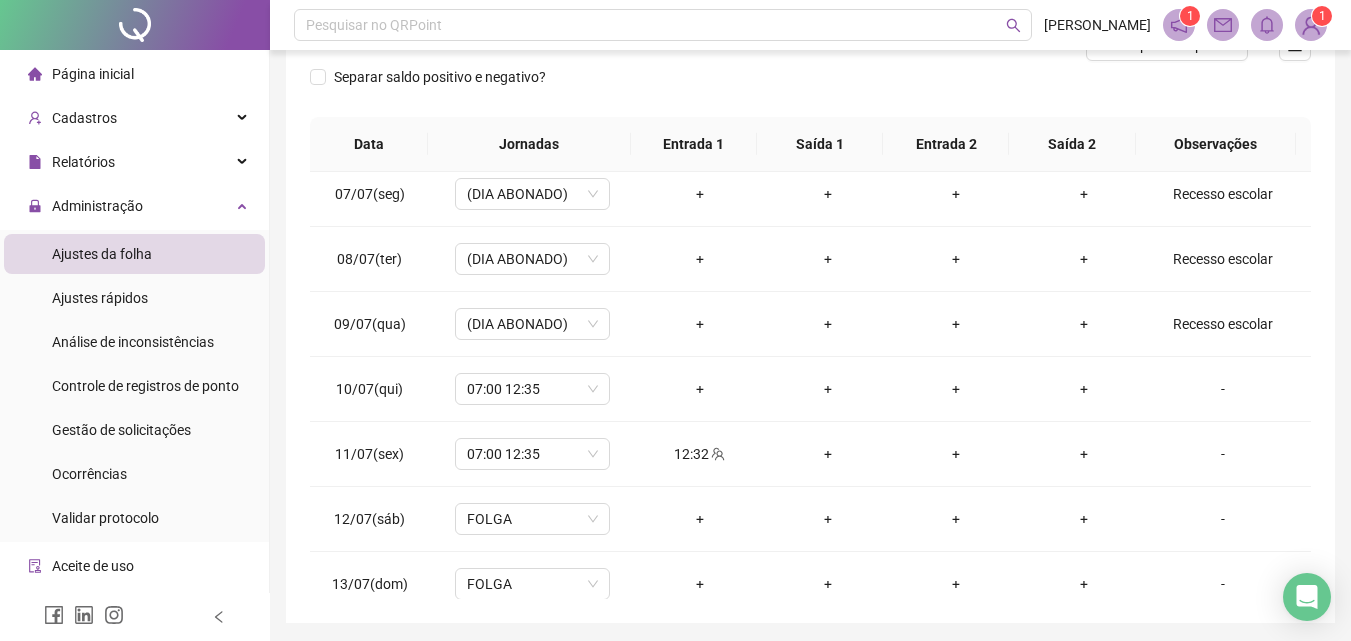 scroll, scrollTop: 357, scrollLeft: 0, axis: vertical 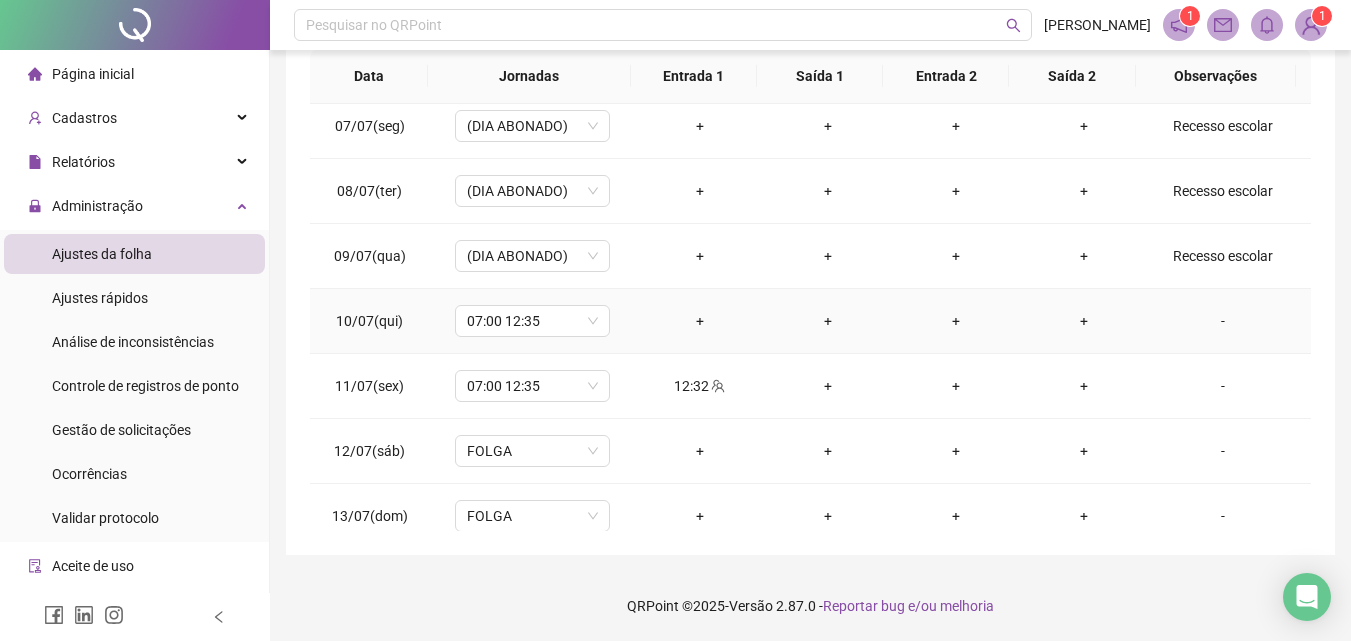 drag, startPoint x: 1214, startPoint y: 320, endPoint x: 1103, endPoint y: 290, distance: 114.982605 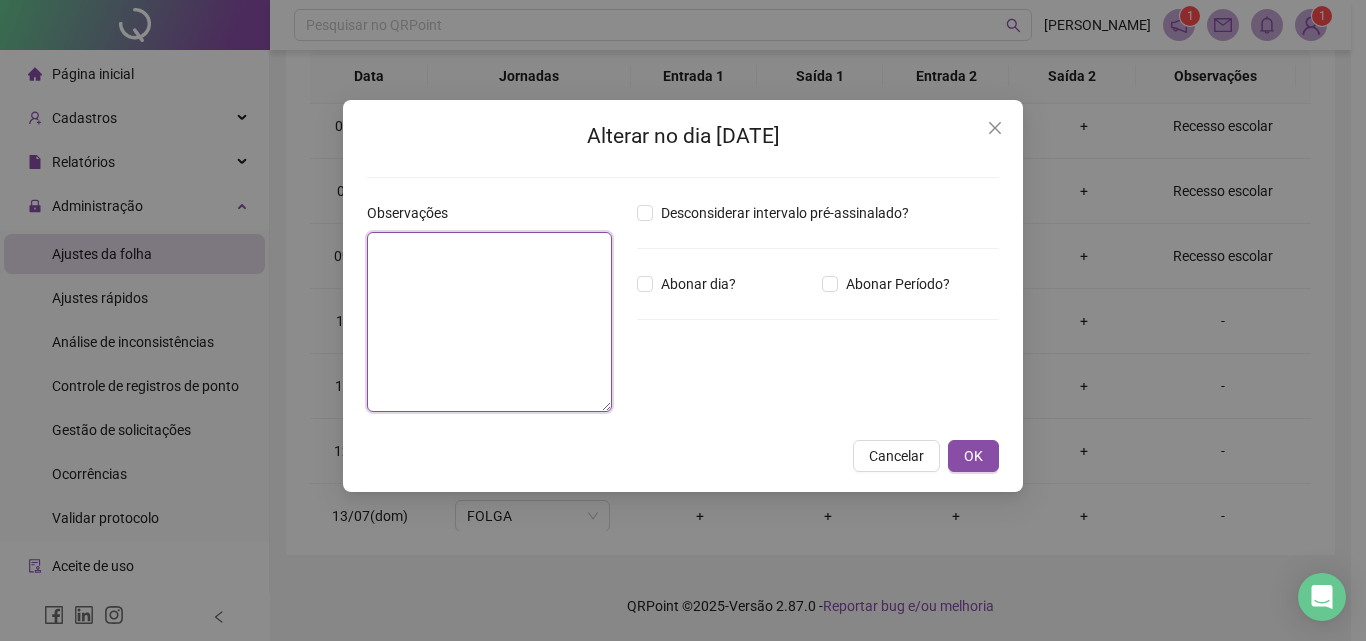 click at bounding box center [489, 322] 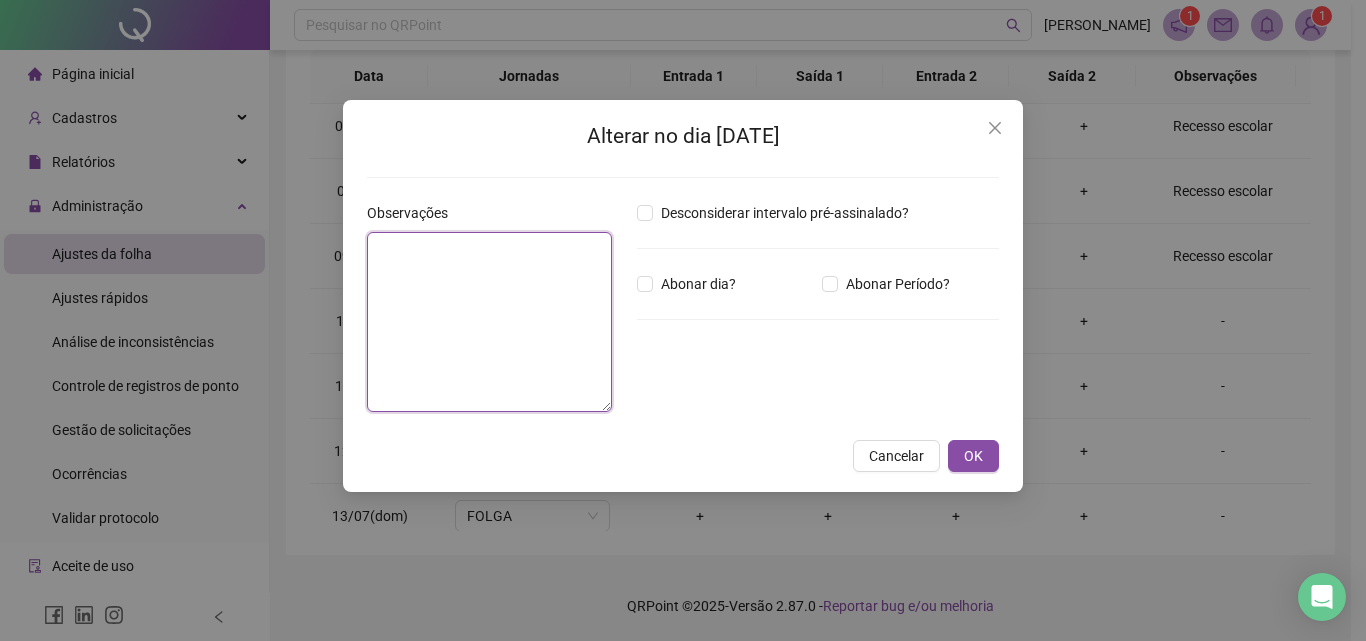 paste on "**********" 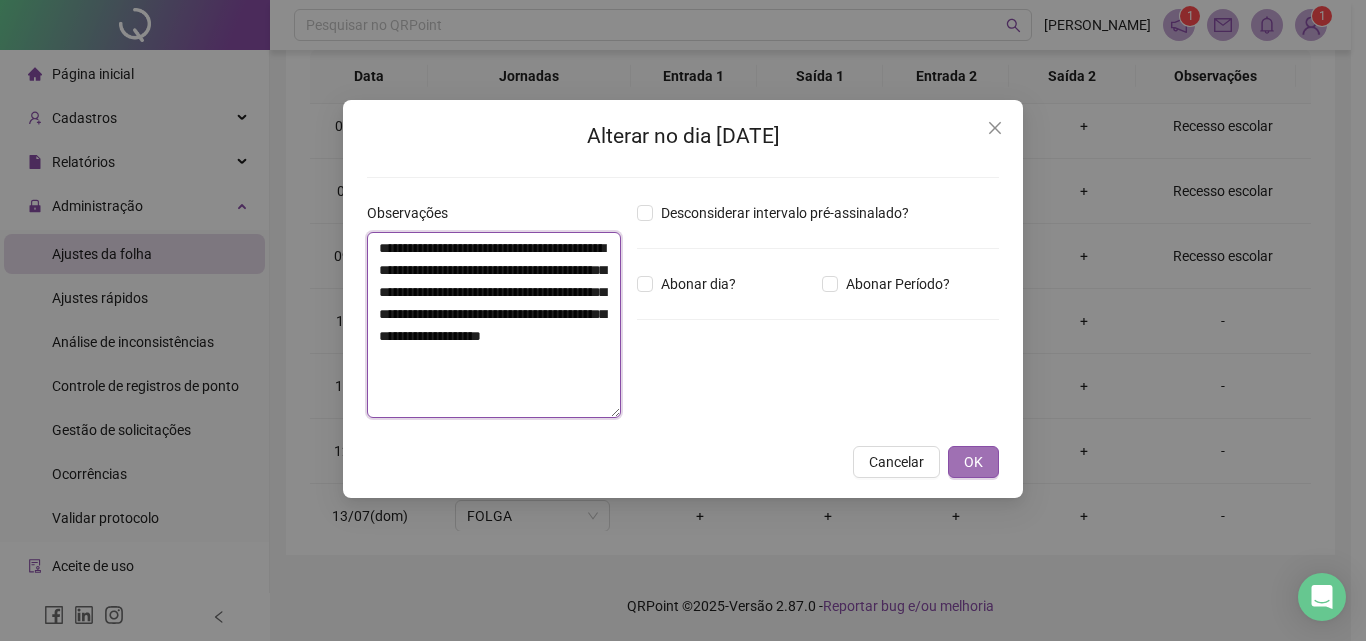 type on "**********" 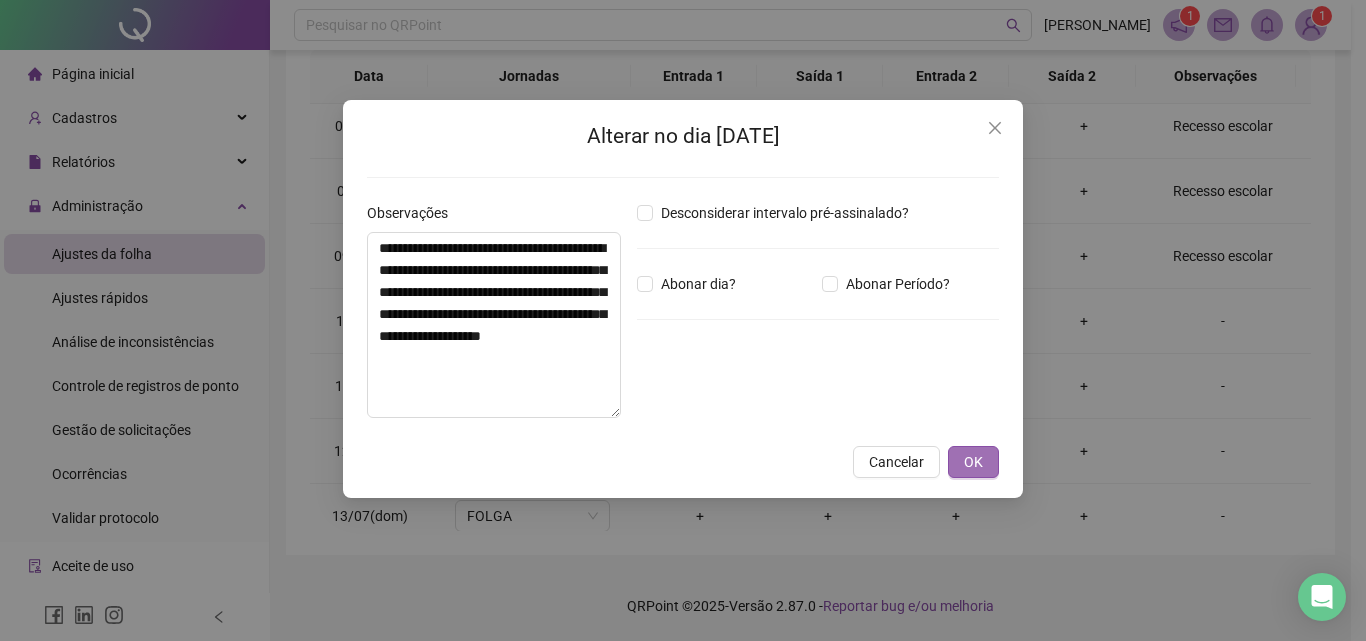 click on "OK" at bounding box center [973, 462] 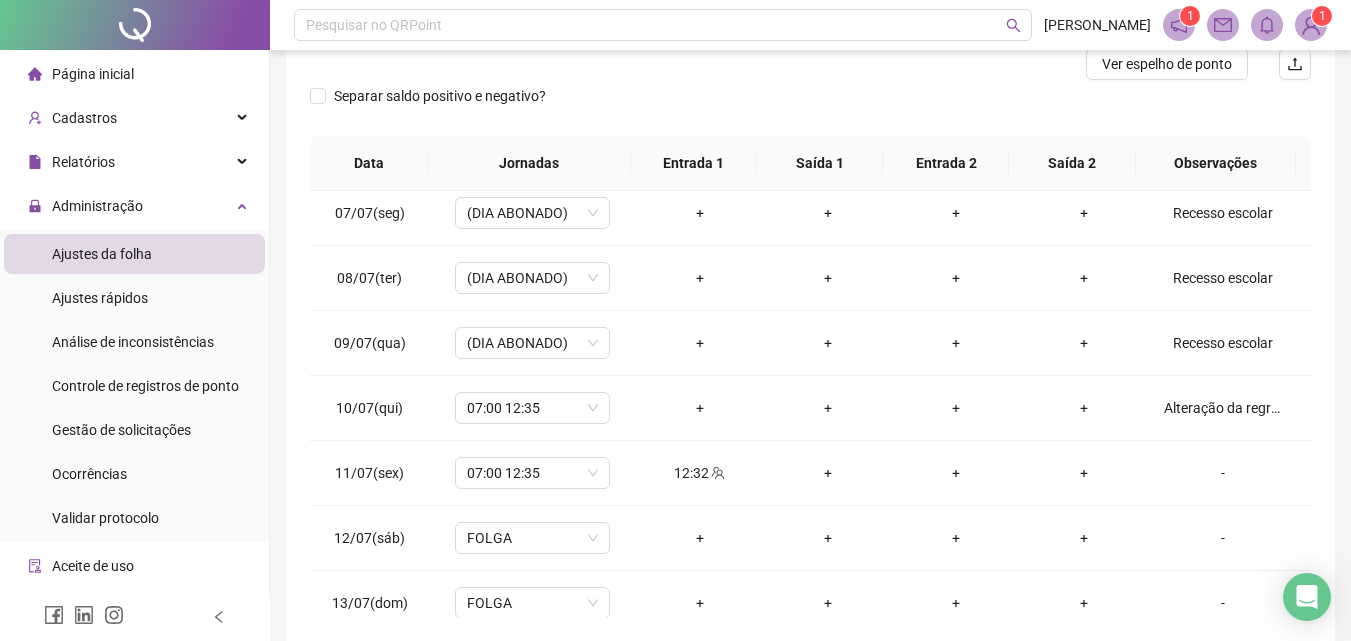scroll, scrollTop: 0, scrollLeft: 0, axis: both 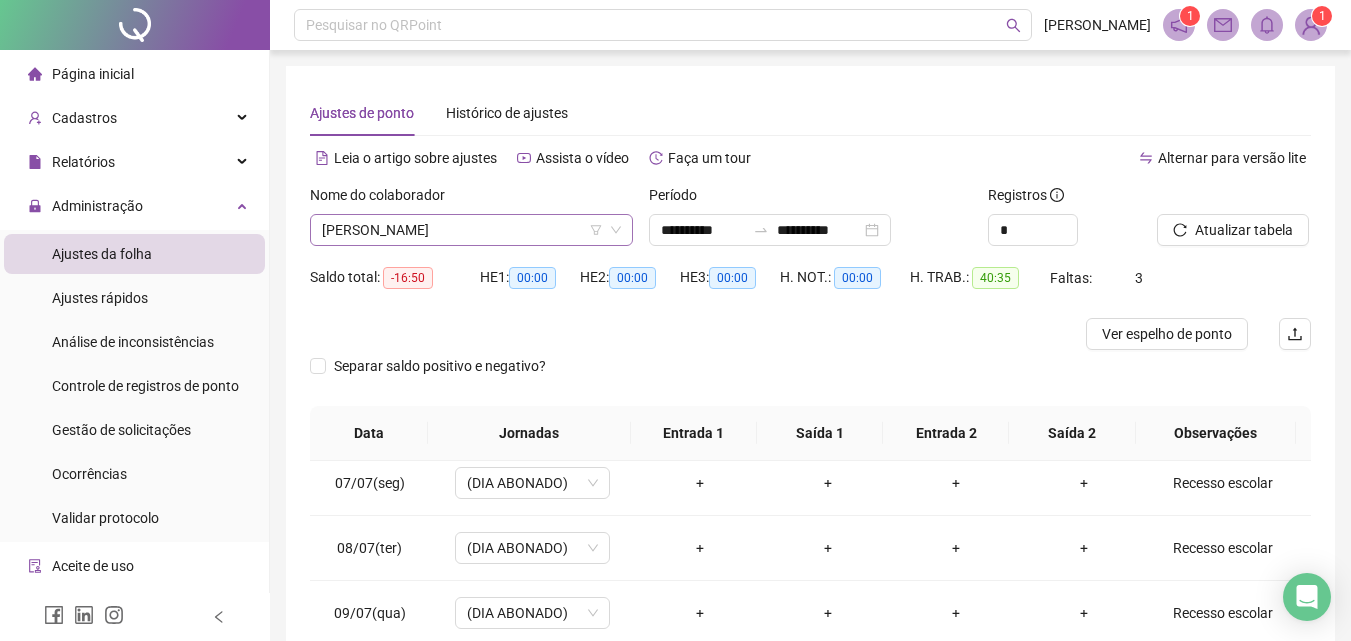 click on "[PERSON_NAME]" at bounding box center [471, 230] 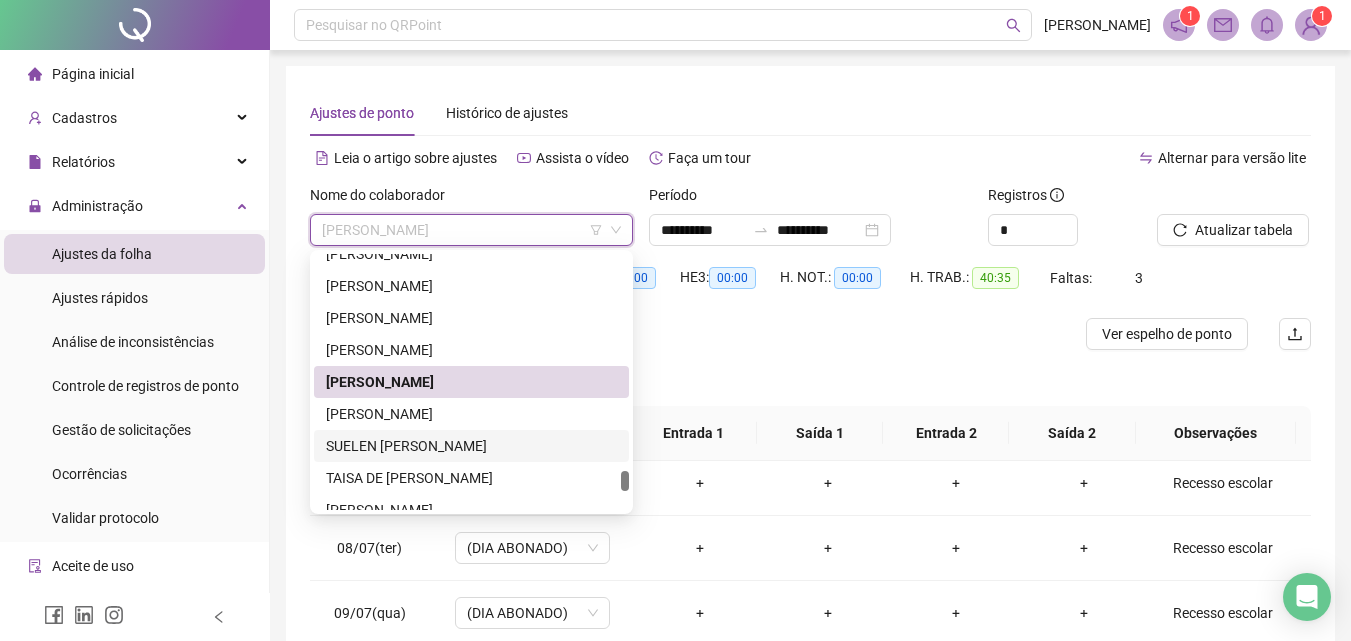 click on "SUELEN [PERSON_NAME]" at bounding box center (471, 446) 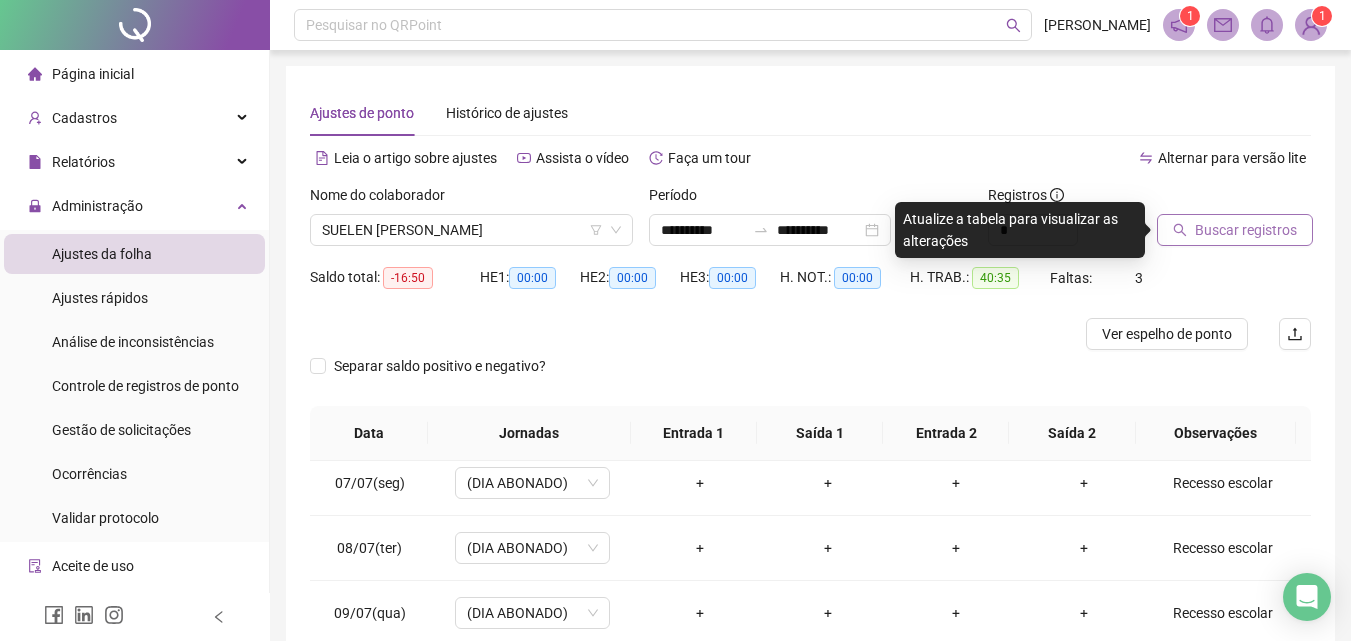 click on "Buscar registros" at bounding box center (1246, 230) 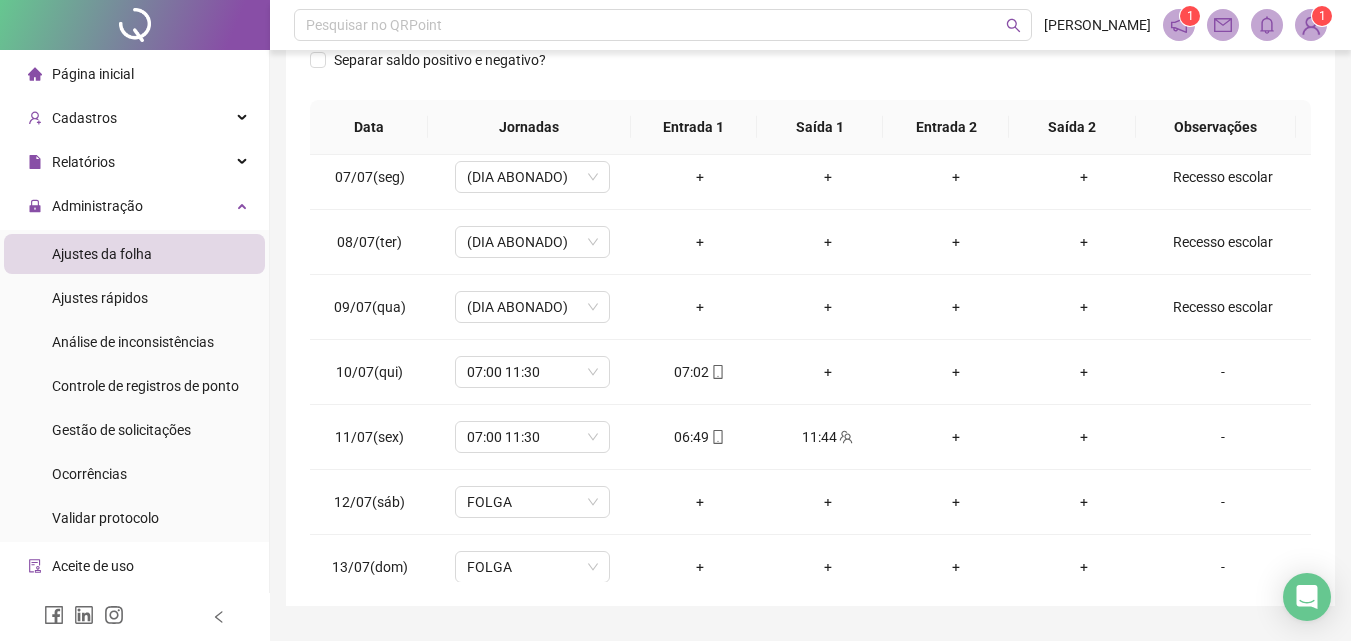 scroll, scrollTop: 357, scrollLeft: 0, axis: vertical 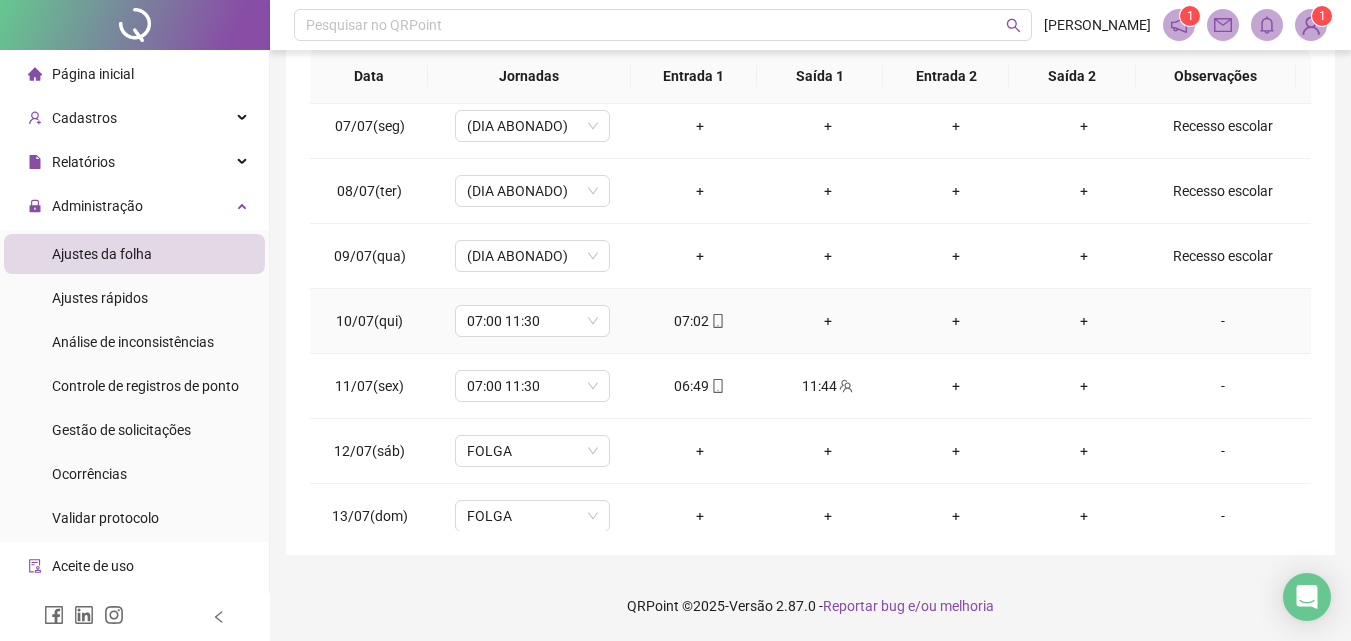 click on "-" at bounding box center (1223, 321) 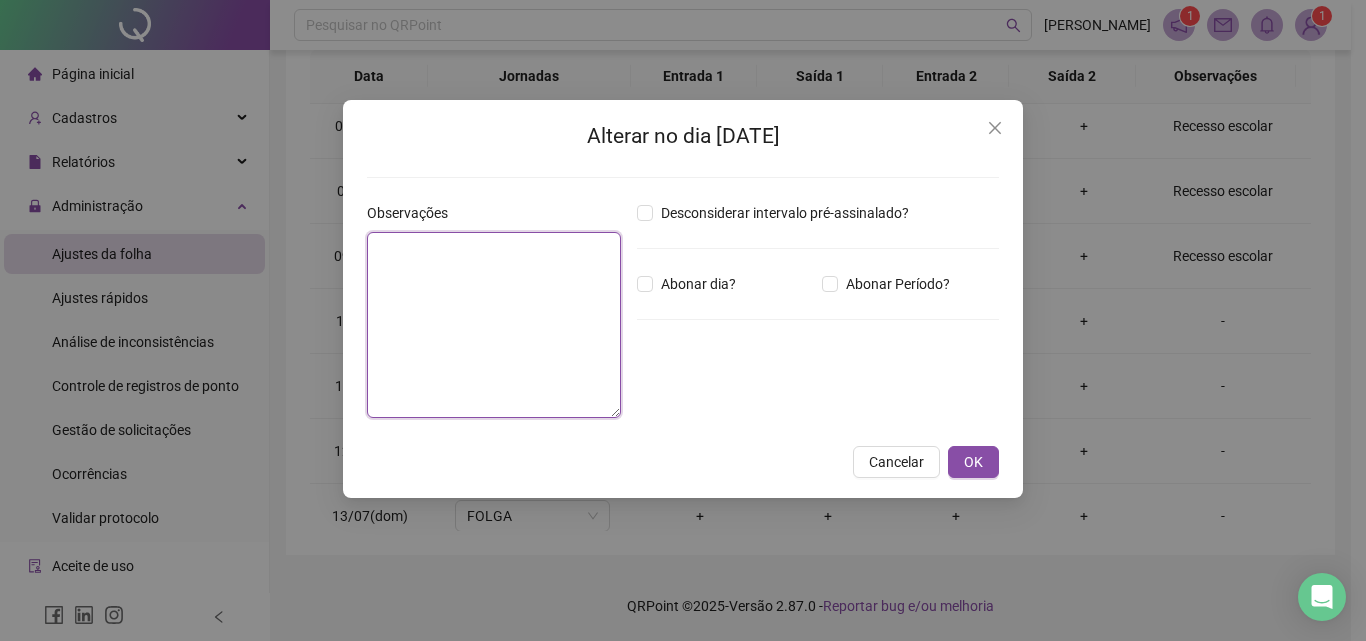 paste on "**********" 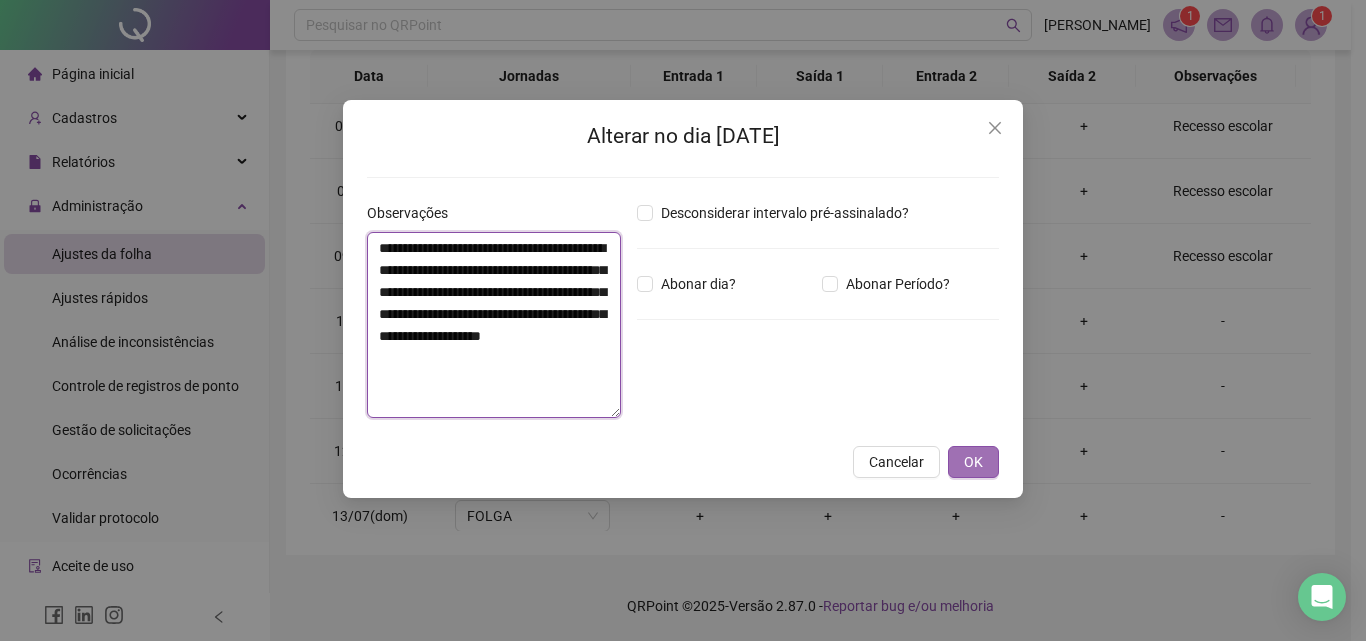 type on "**********" 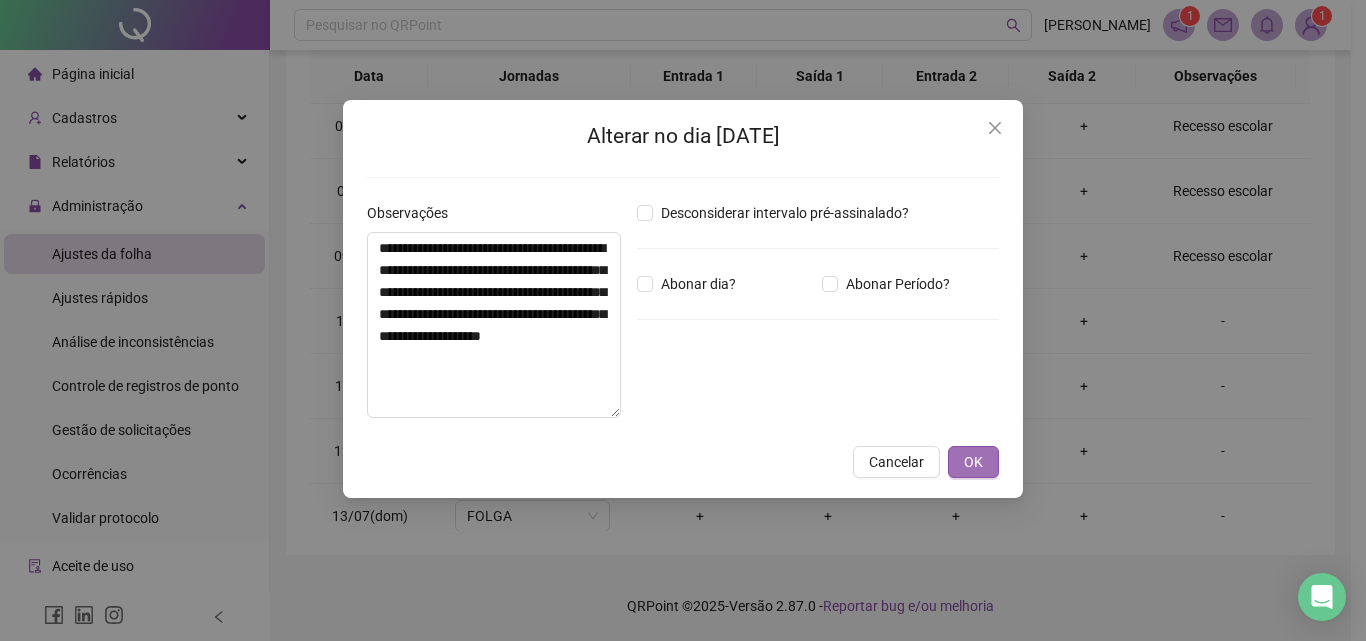 click on "OK" at bounding box center (973, 462) 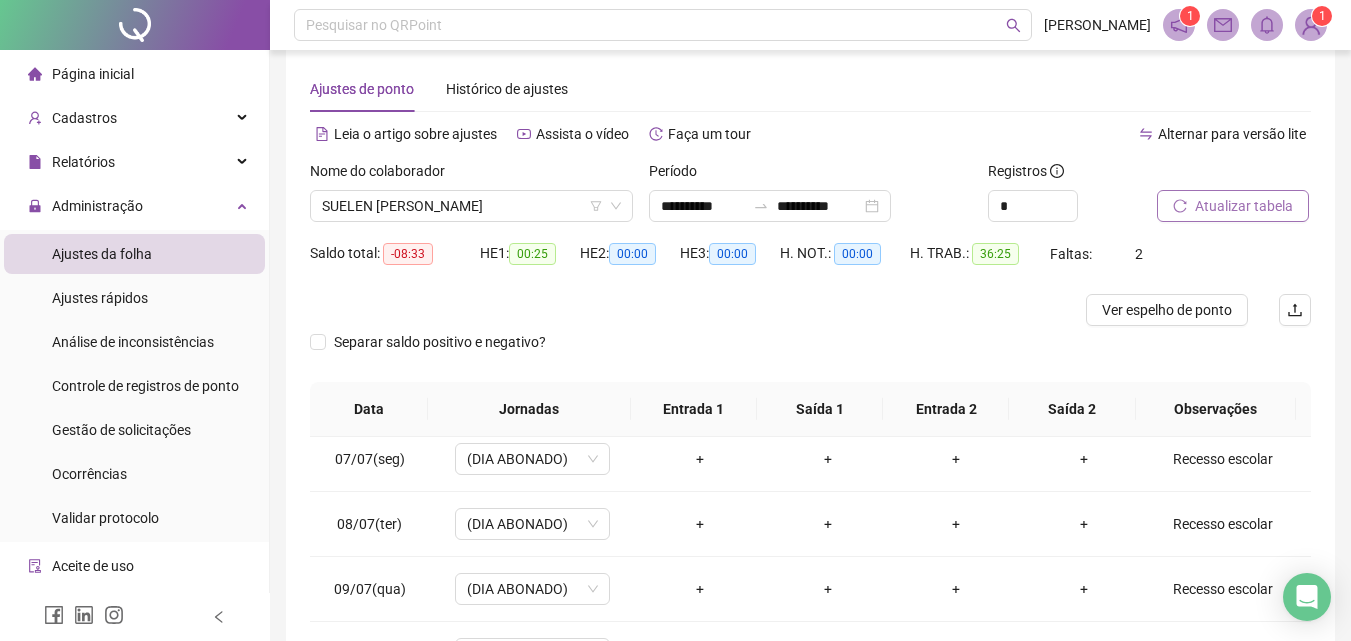 scroll, scrollTop: 0, scrollLeft: 0, axis: both 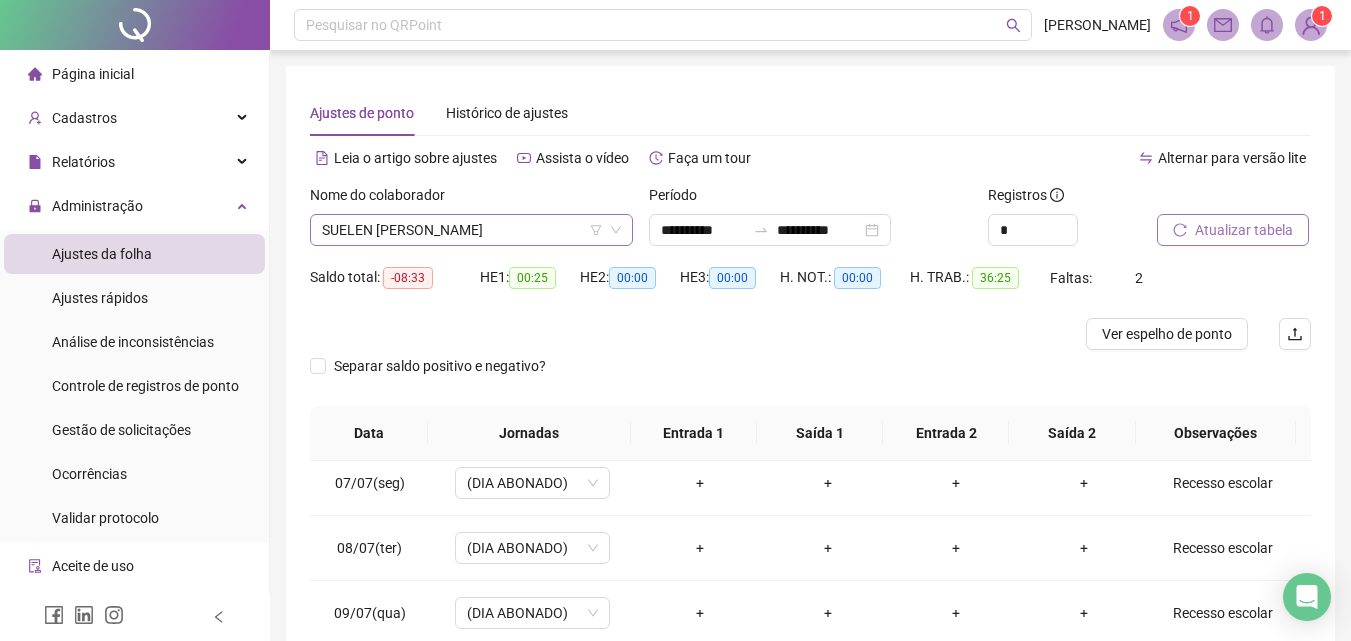click on "SUELEN [PERSON_NAME]" at bounding box center (471, 230) 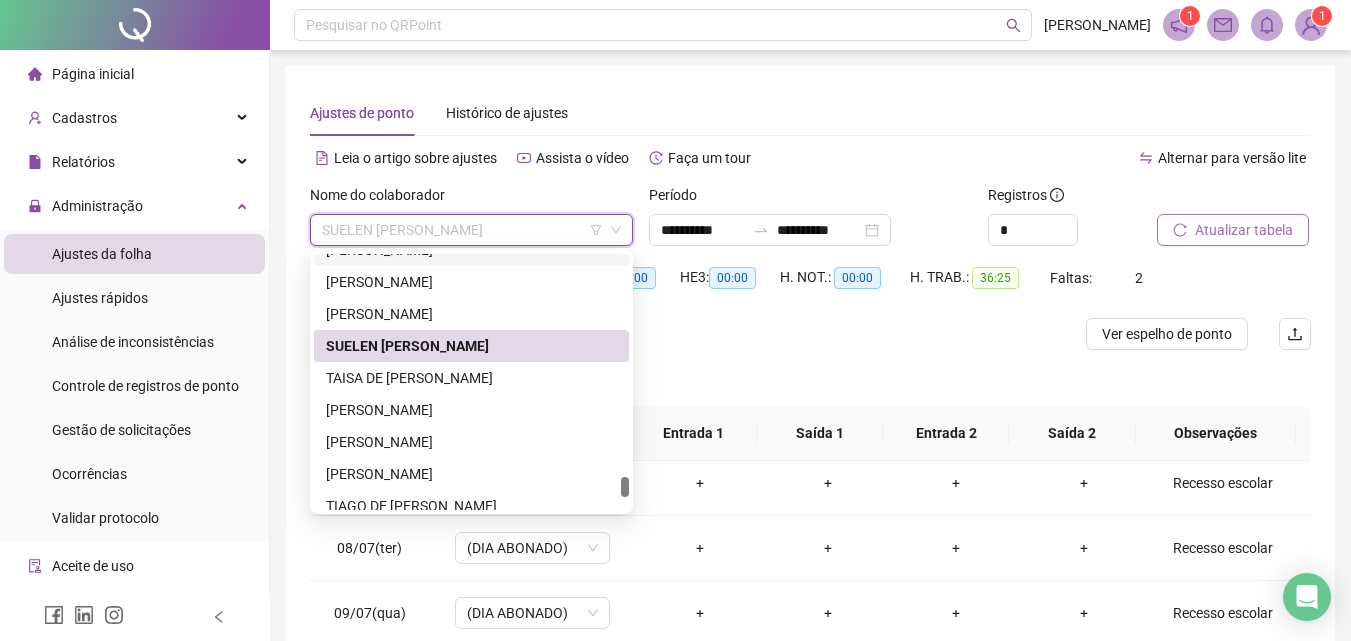 scroll, scrollTop: 4024, scrollLeft: 0, axis: vertical 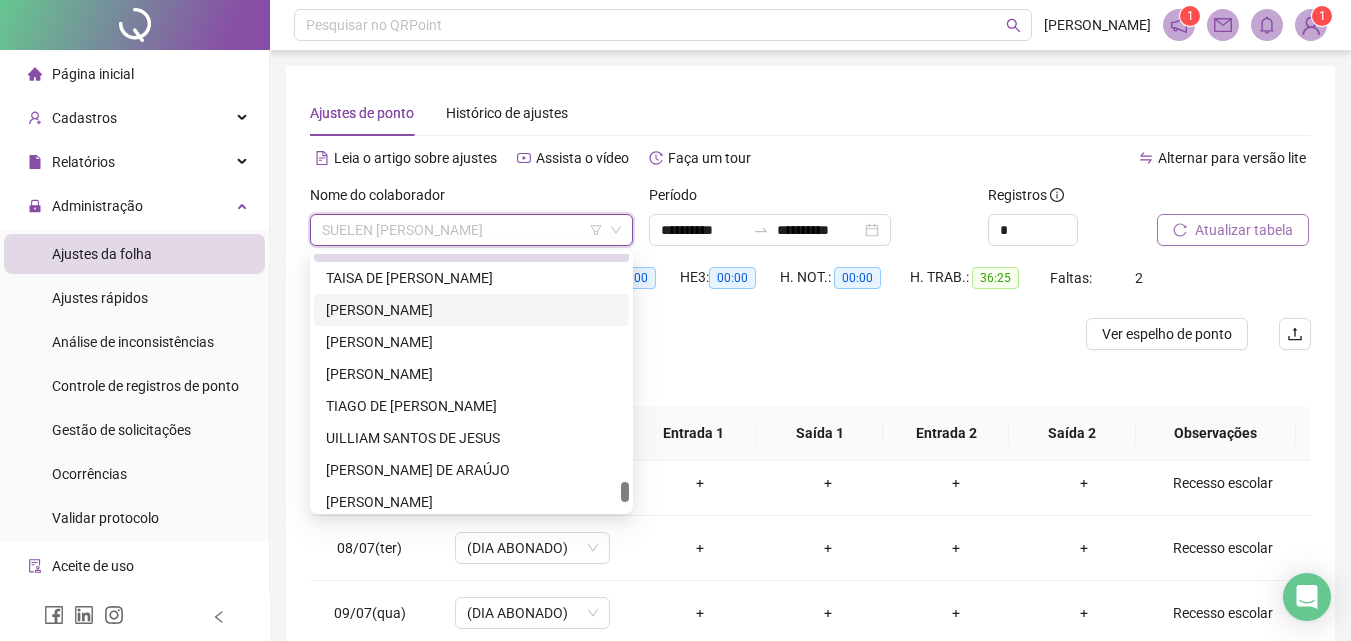 drag, startPoint x: 421, startPoint y: 305, endPoint x: 868, endPoint y: 273, distance: 448.14395 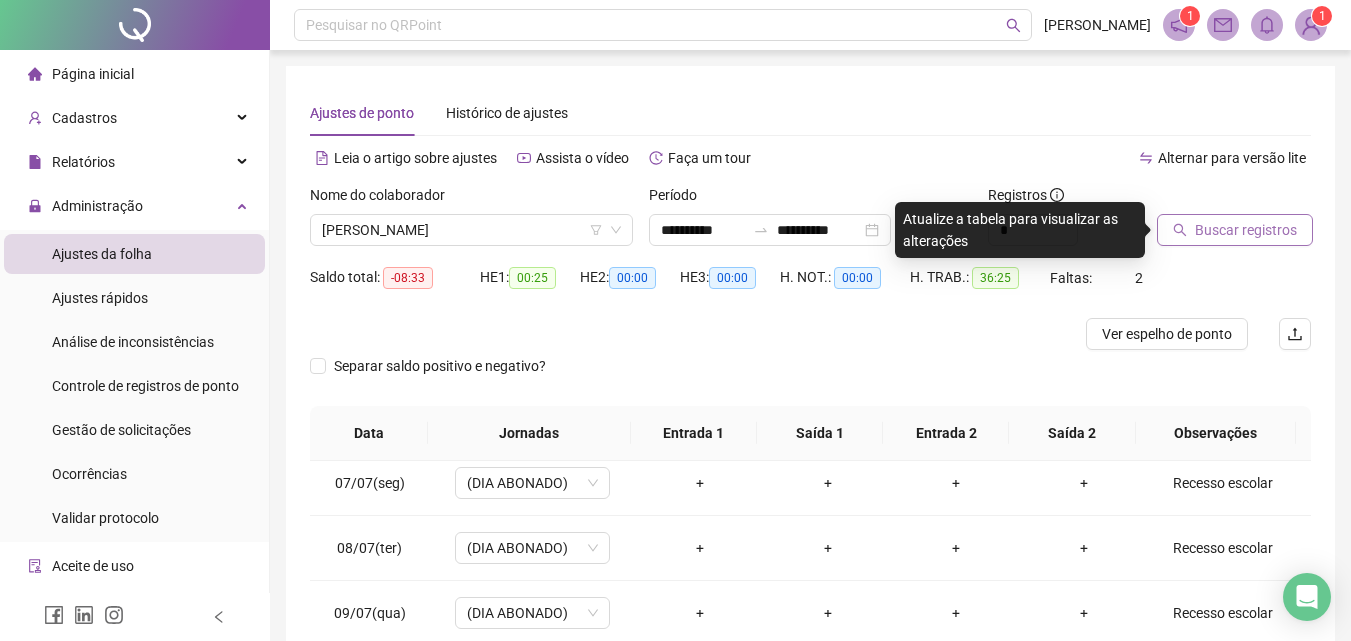 click on "Buscar registros" at bounding box center (1246, 230) 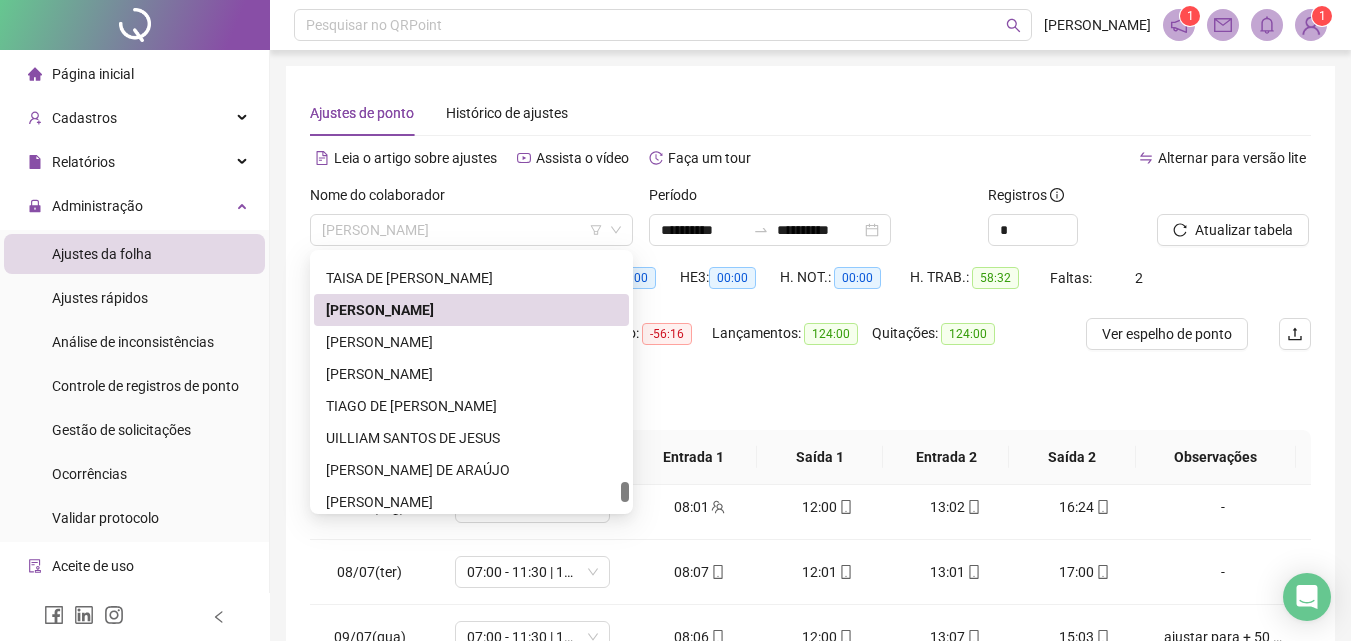 click on "[PERSON_NAME]" at bounding box center (471, 230) 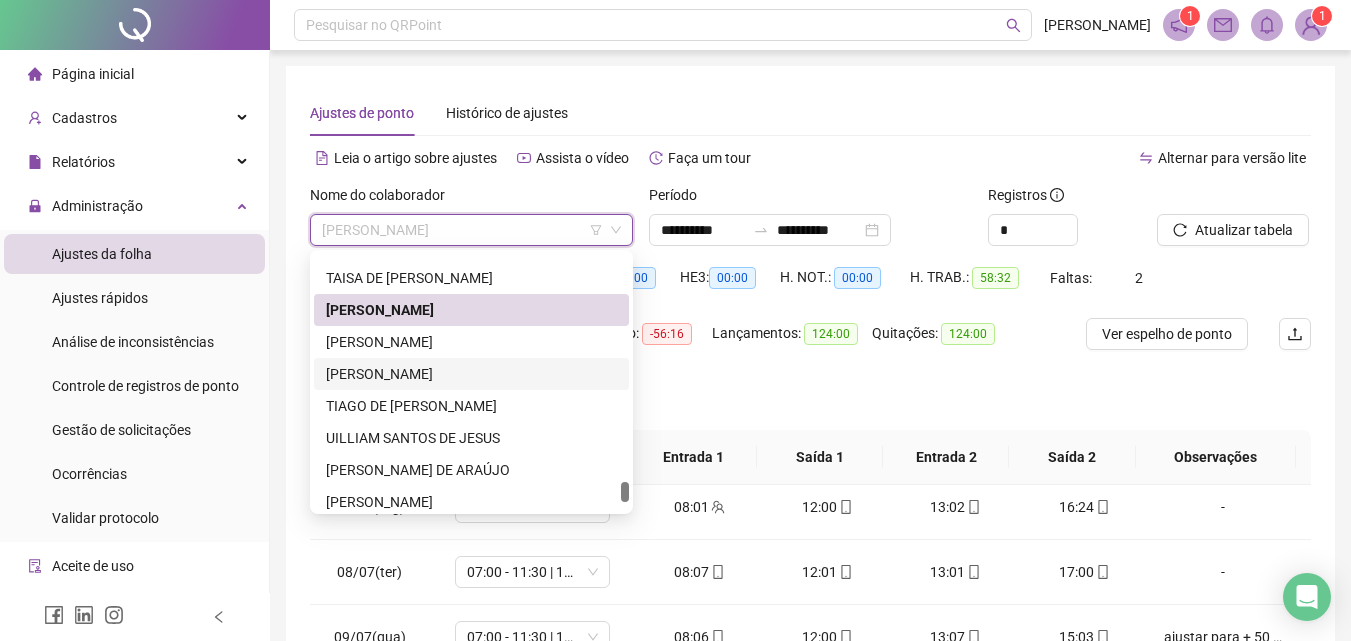 click on "[PERSON_NAME]" at bounding box center [471, 374] 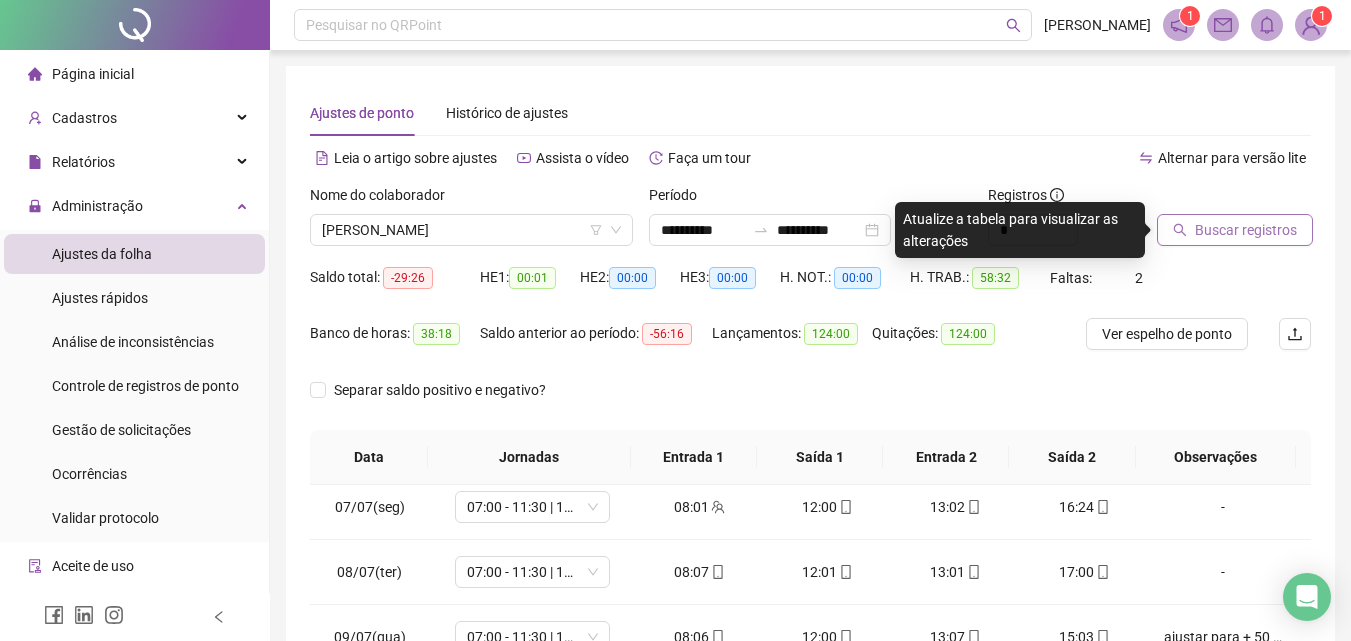 click on "Buscar registros" at bounding box center (1235, 230) 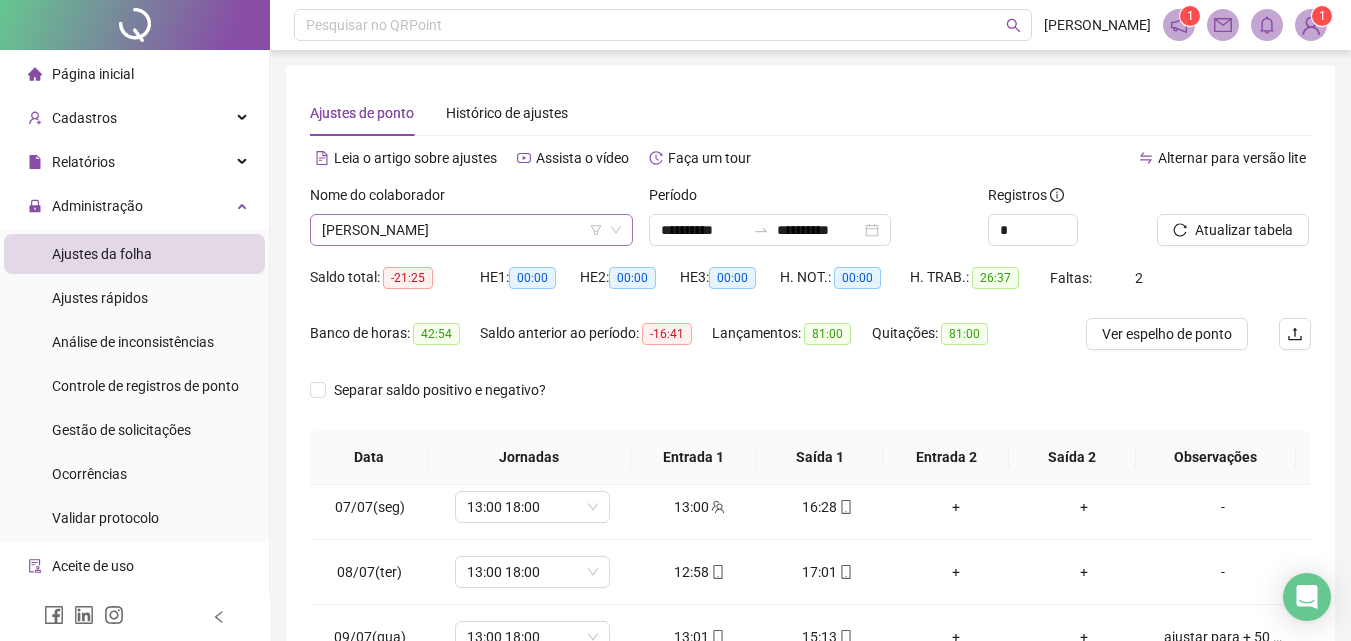 click on "[PERSON_NAME]" at bounding box center (471, 230) 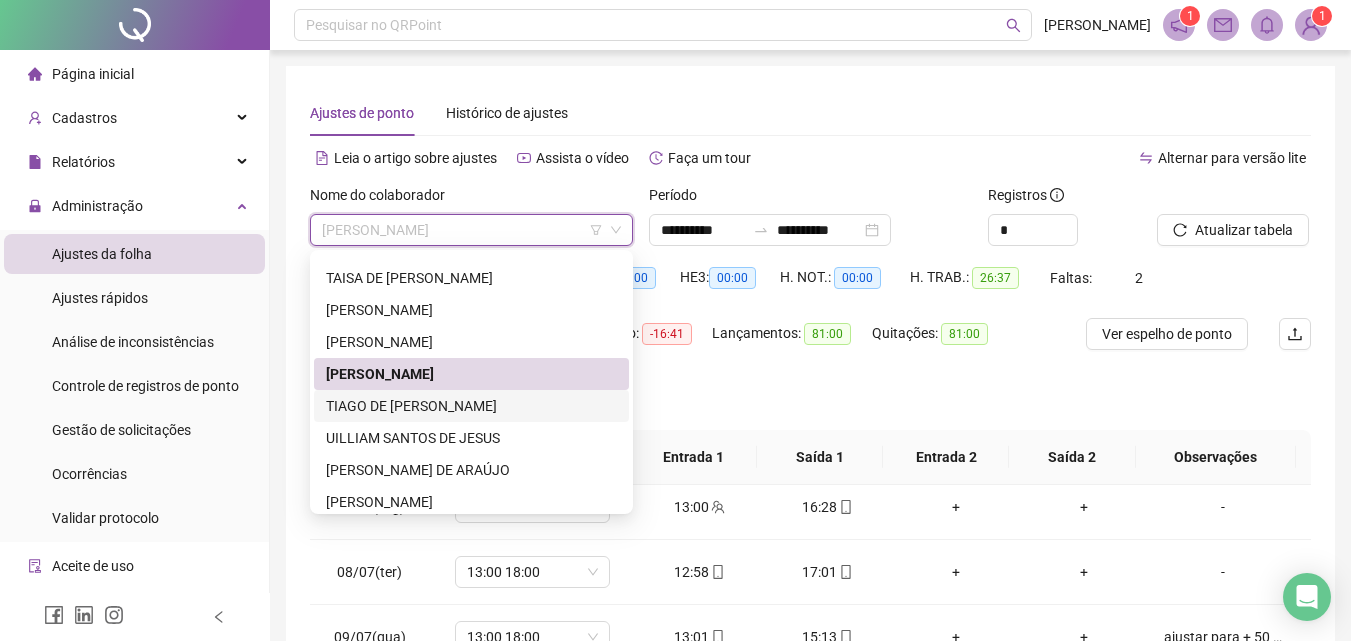 scroll, scrollTop: 4124, scrollLeft: 0, axis: vertical 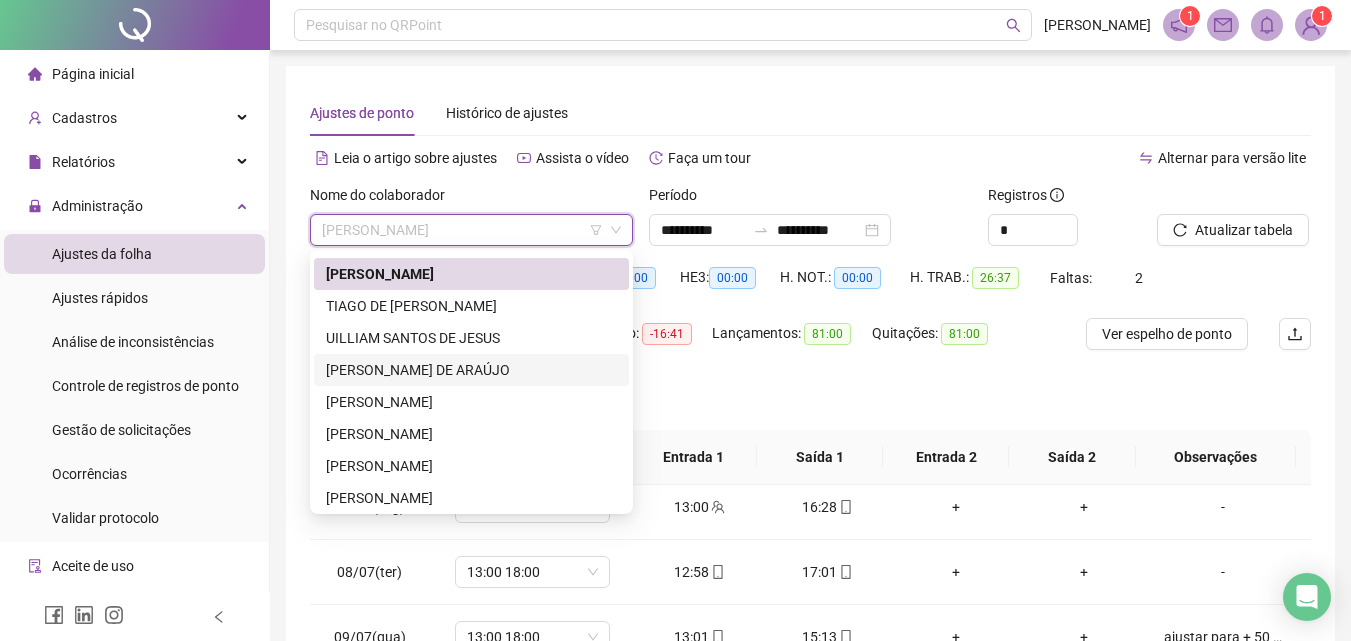 click on "[PERSON_NAME] DE ARAÚJO" at bounding box center [471, 370] 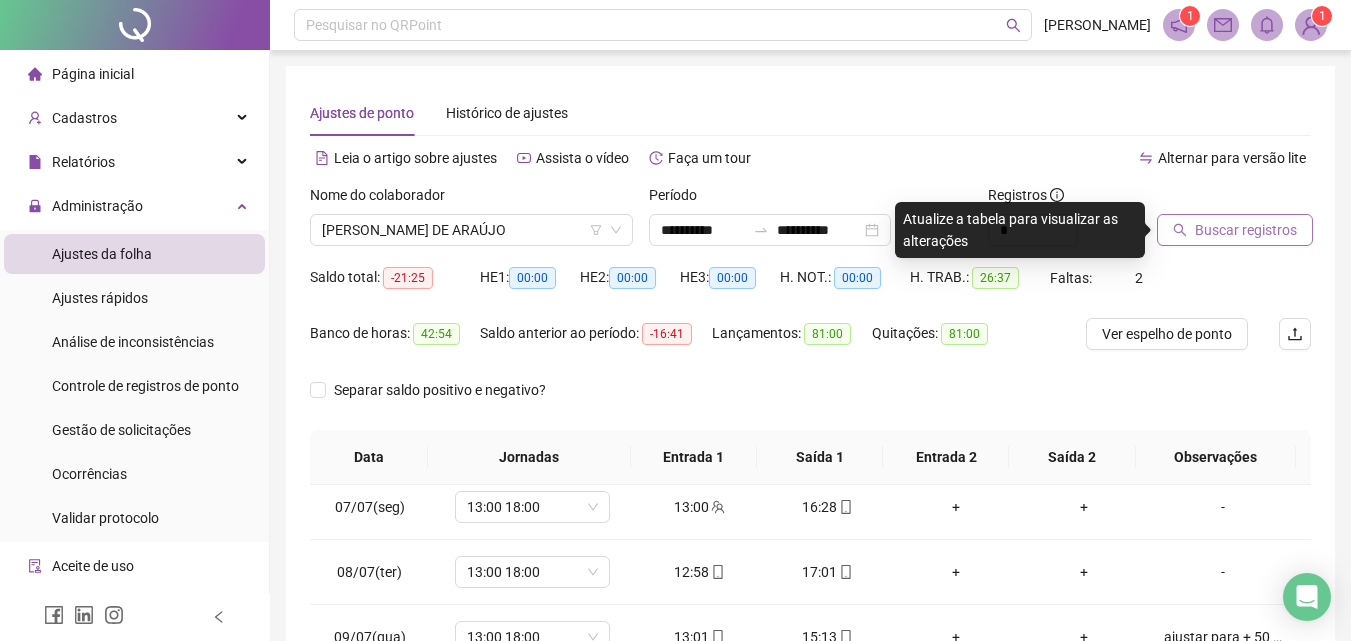 click on "Buscar registros" at bounding box center (1235, 230) 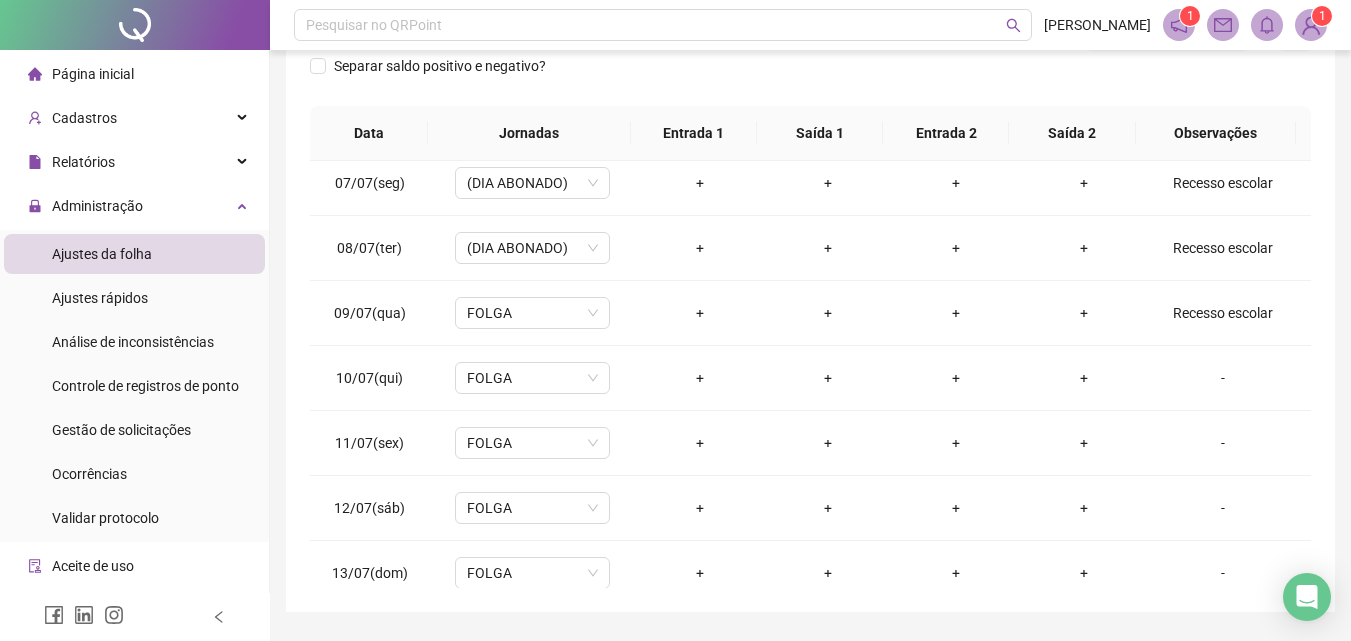 scroll, scrollTop: 357, scrollLeft: 0, axis: vertical 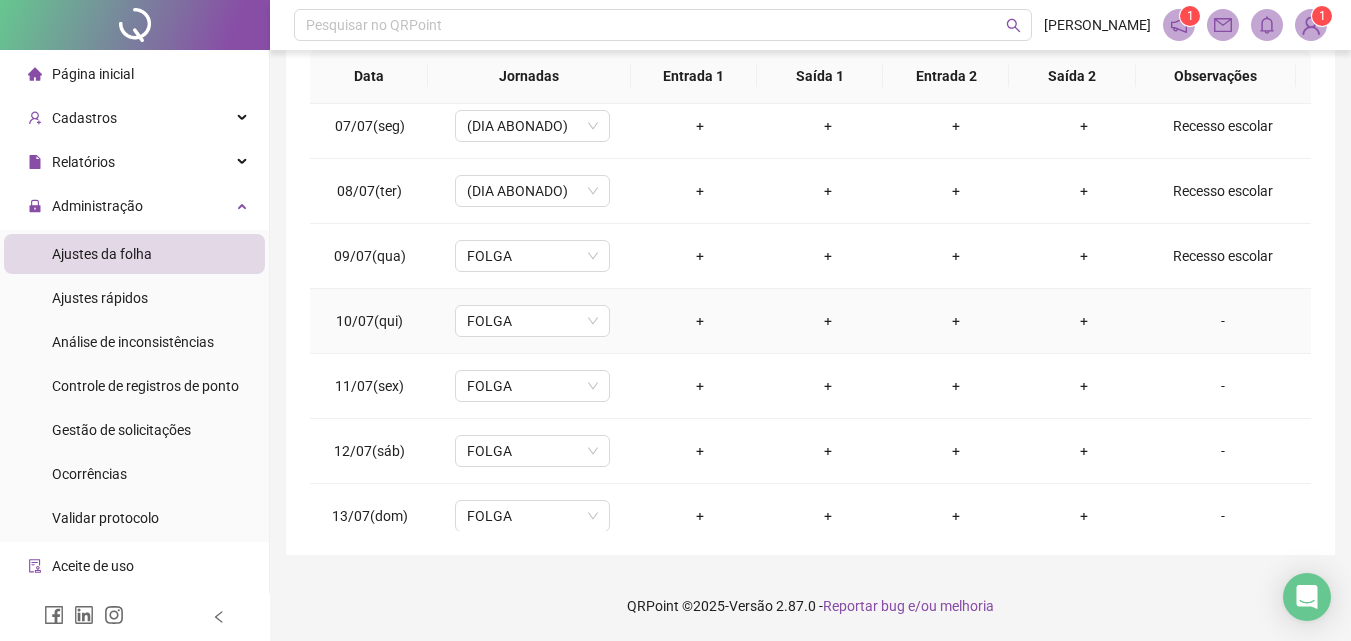 click on "-" at bounding box center (1223, 321) 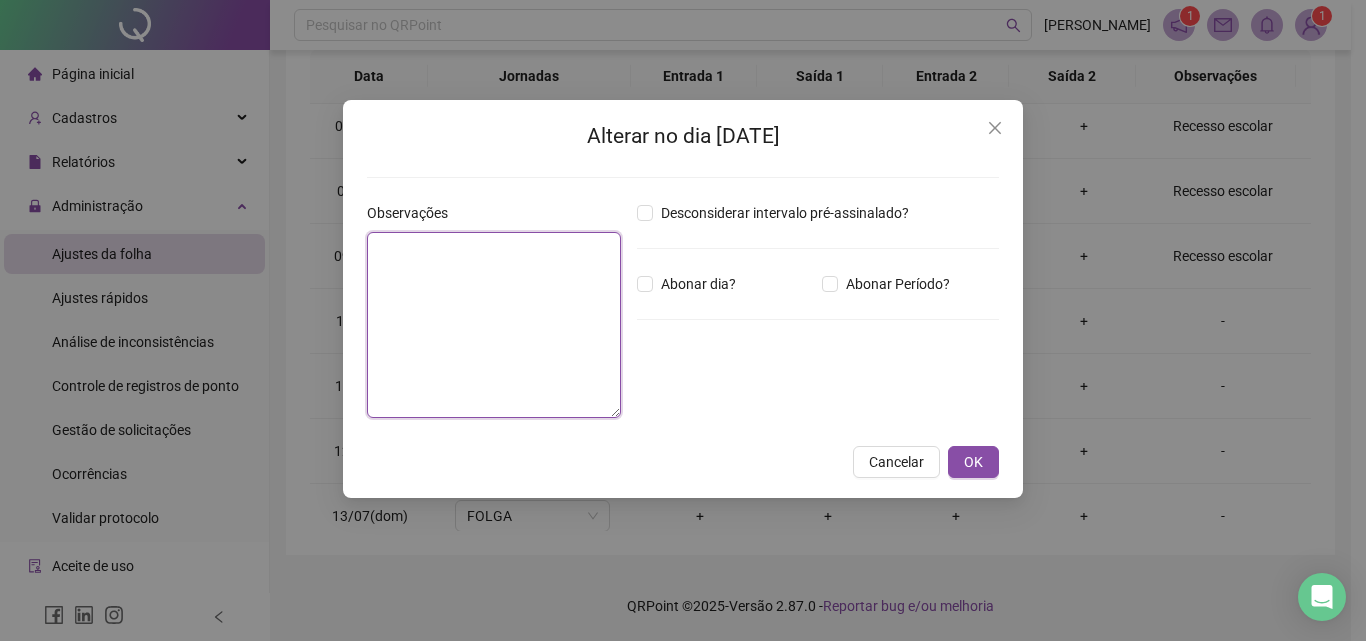paste on "**********" 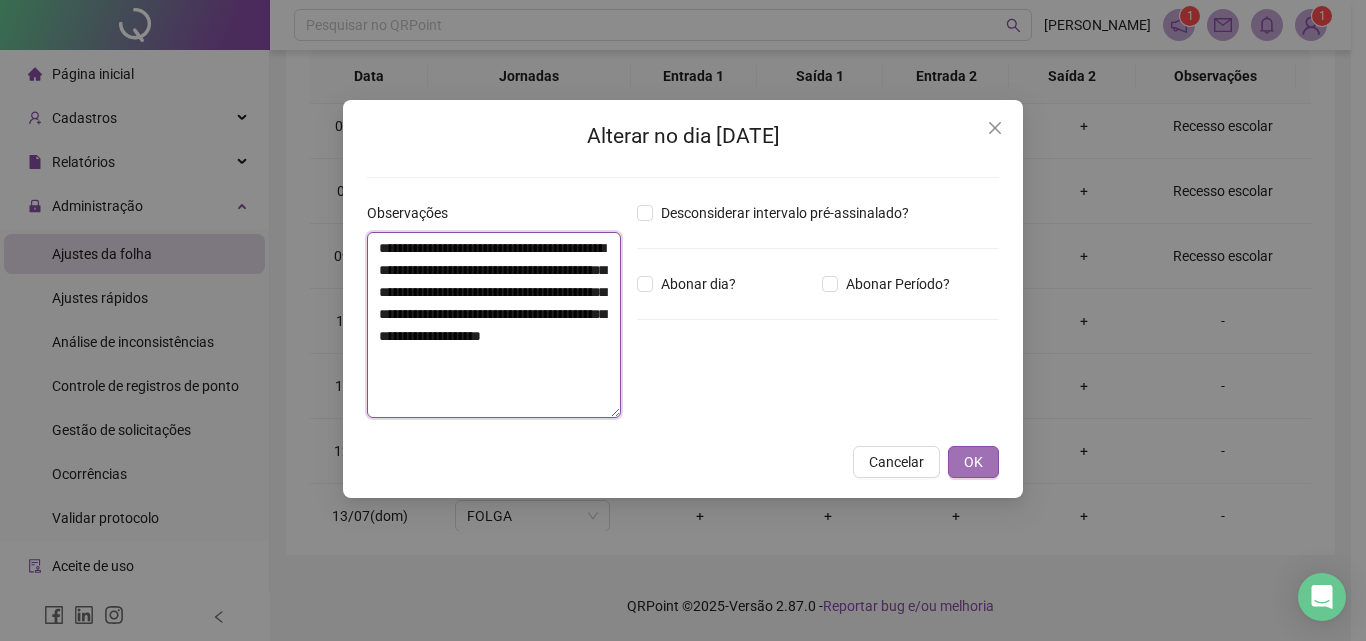 type on "**********" 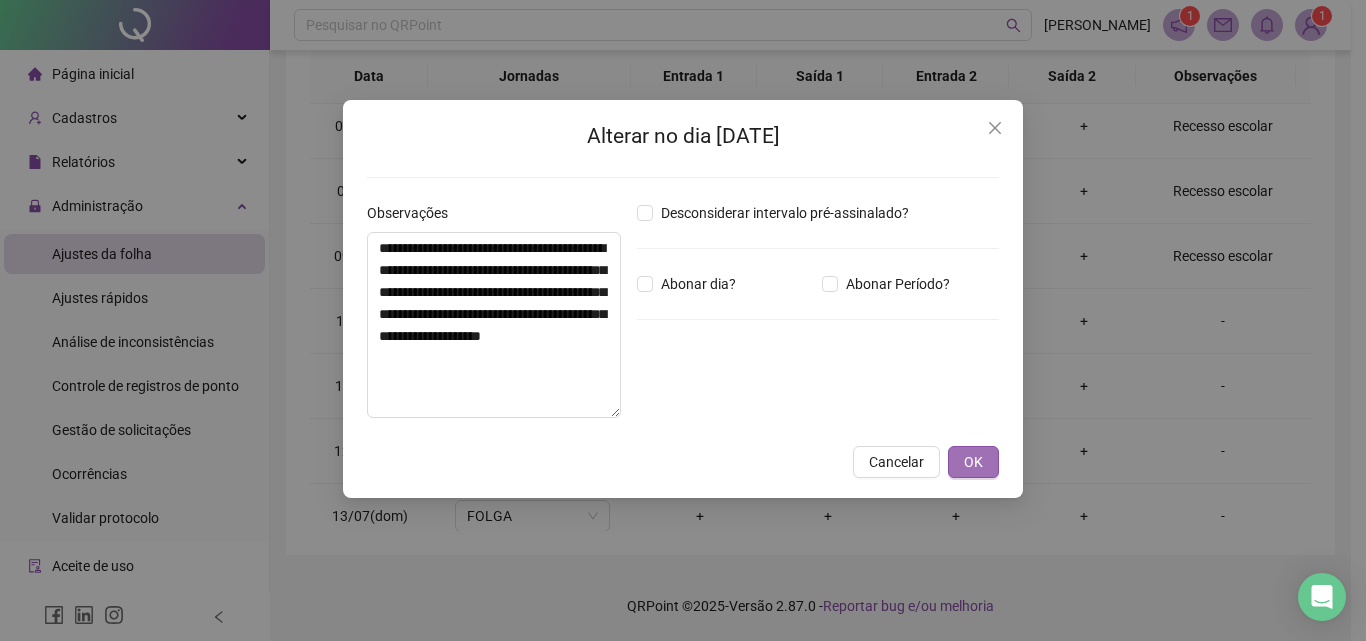 click on "OK" at bounding box center (973, 462) 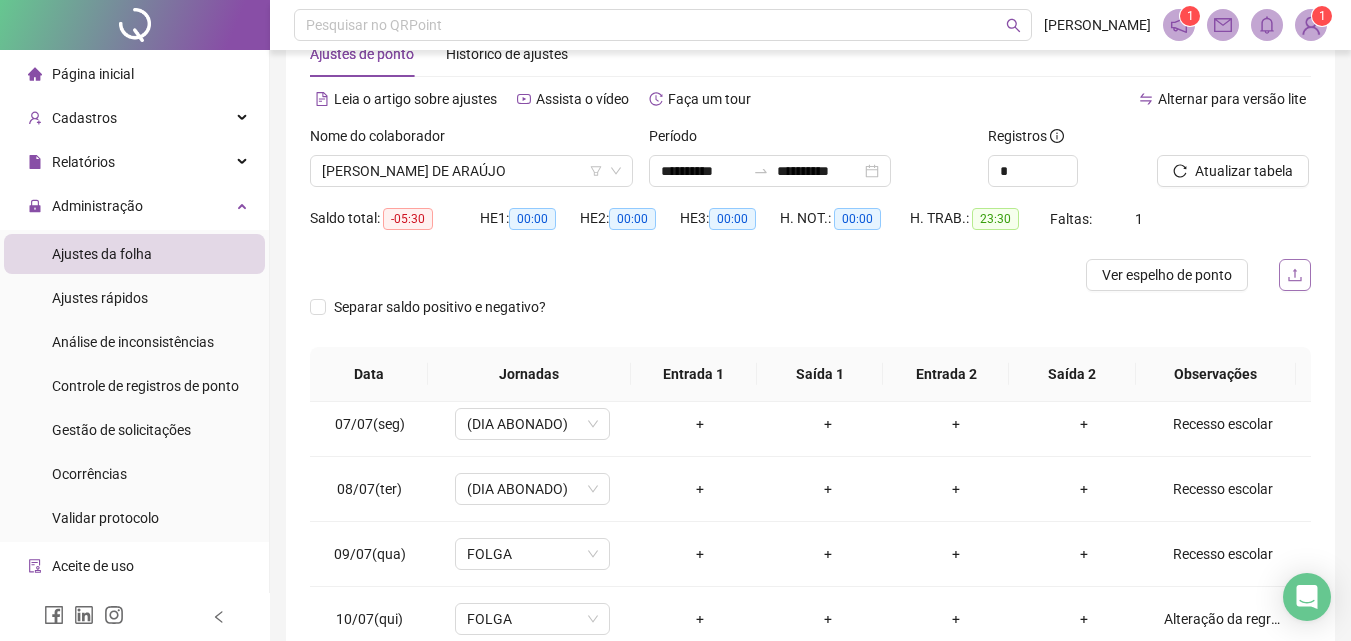 scroll, scrollTop: 0, scrollLeft: 0, axis: both 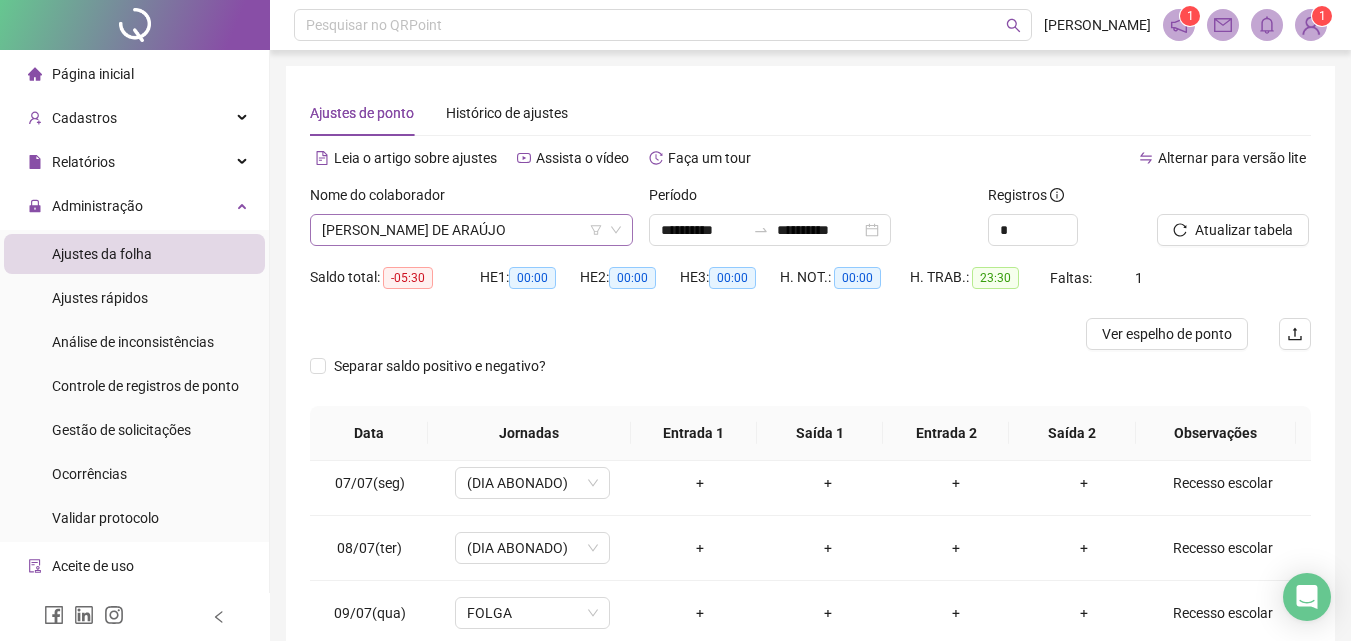 click on "[PERSON_NAME] DE ARAÚJO" at bounding box center [471, 230] 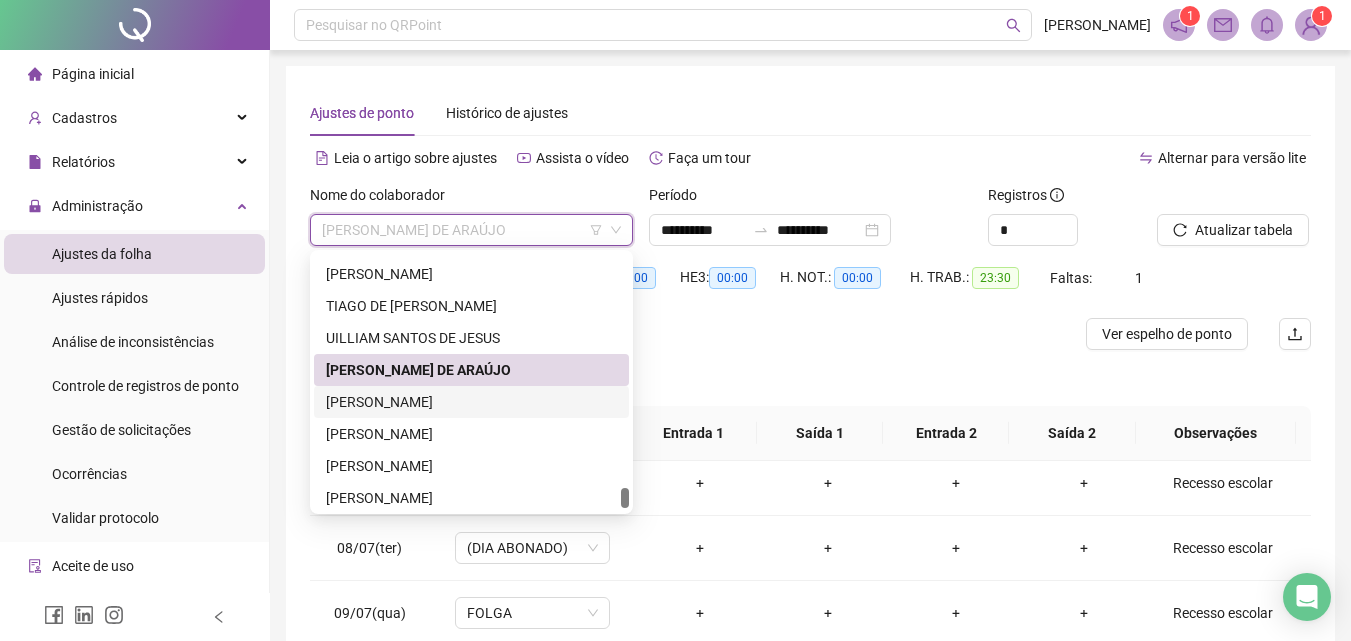 click on "[PERSON_NAME]" at bounding box center [471, 402] 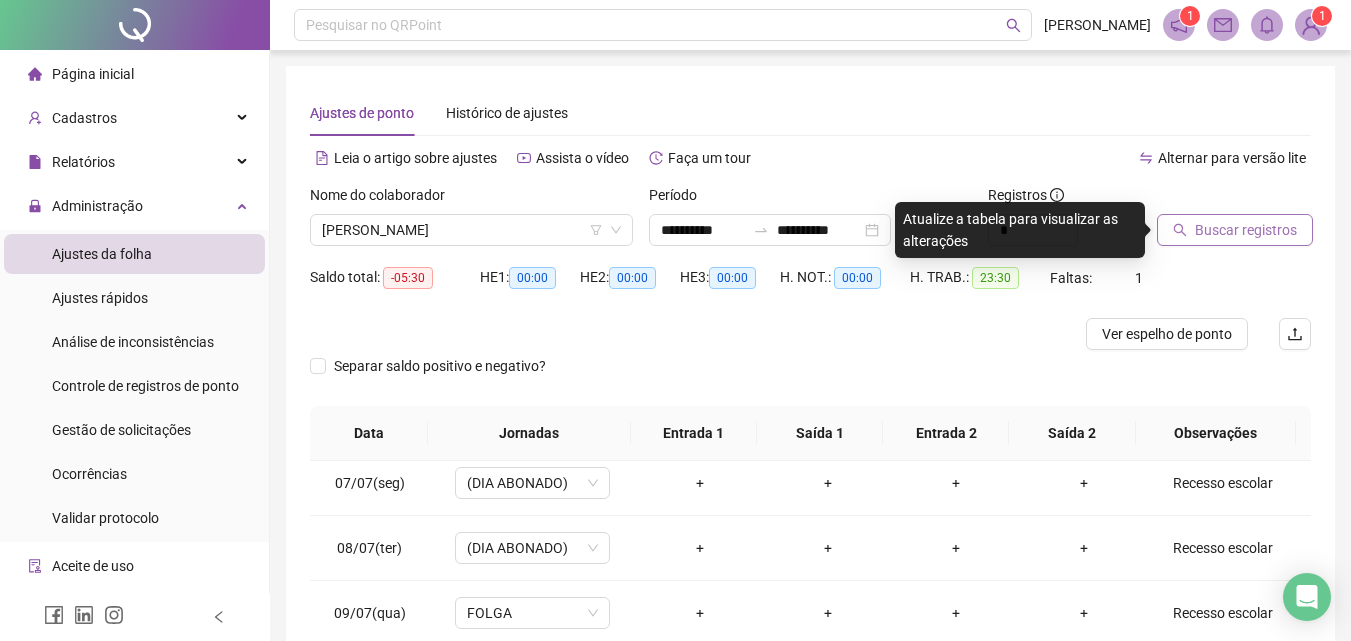 click on "Buscar registros" at bounding box center [1246, 230] 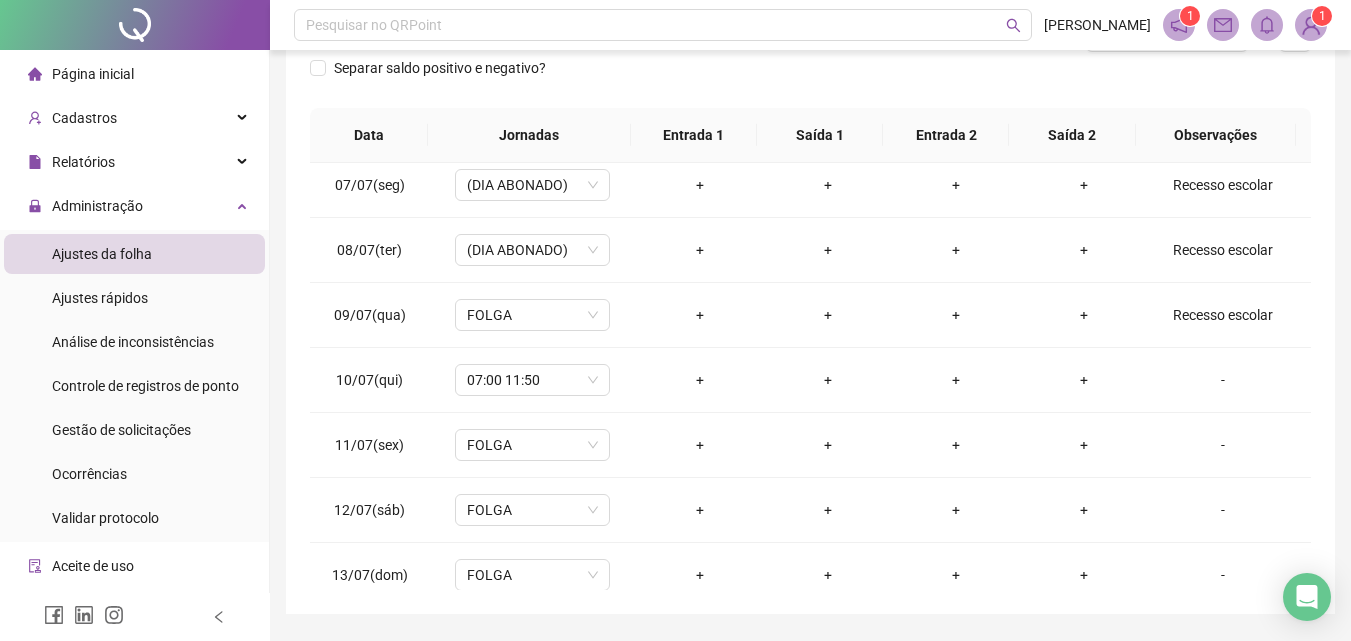 scroll, scrollTop: 357, scrollLeft: 0, axis: vertical 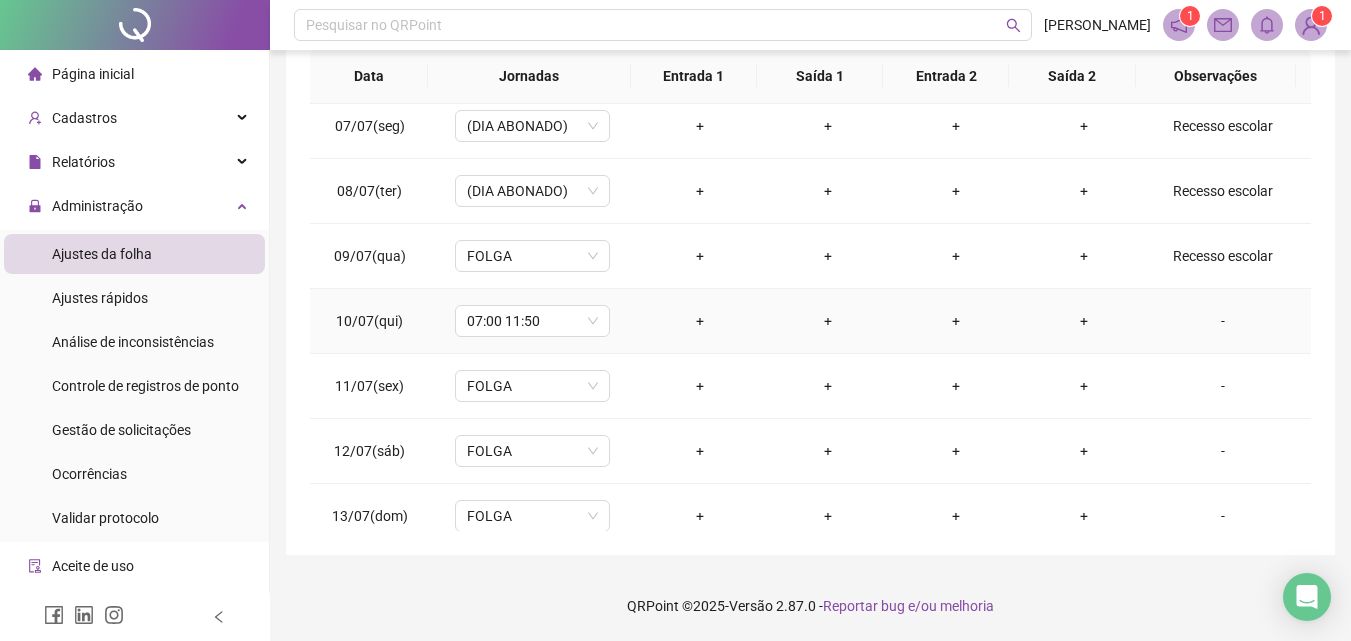click on "-" at bounding box center [1223, 321] 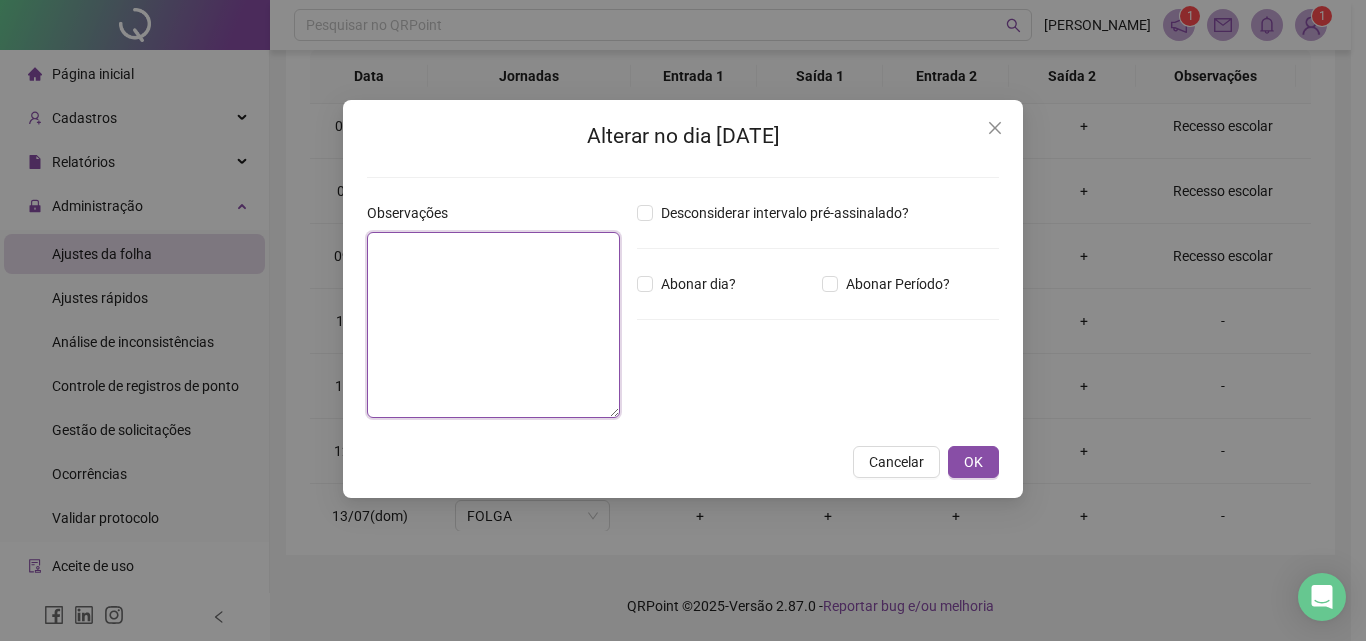 paste on "**********" 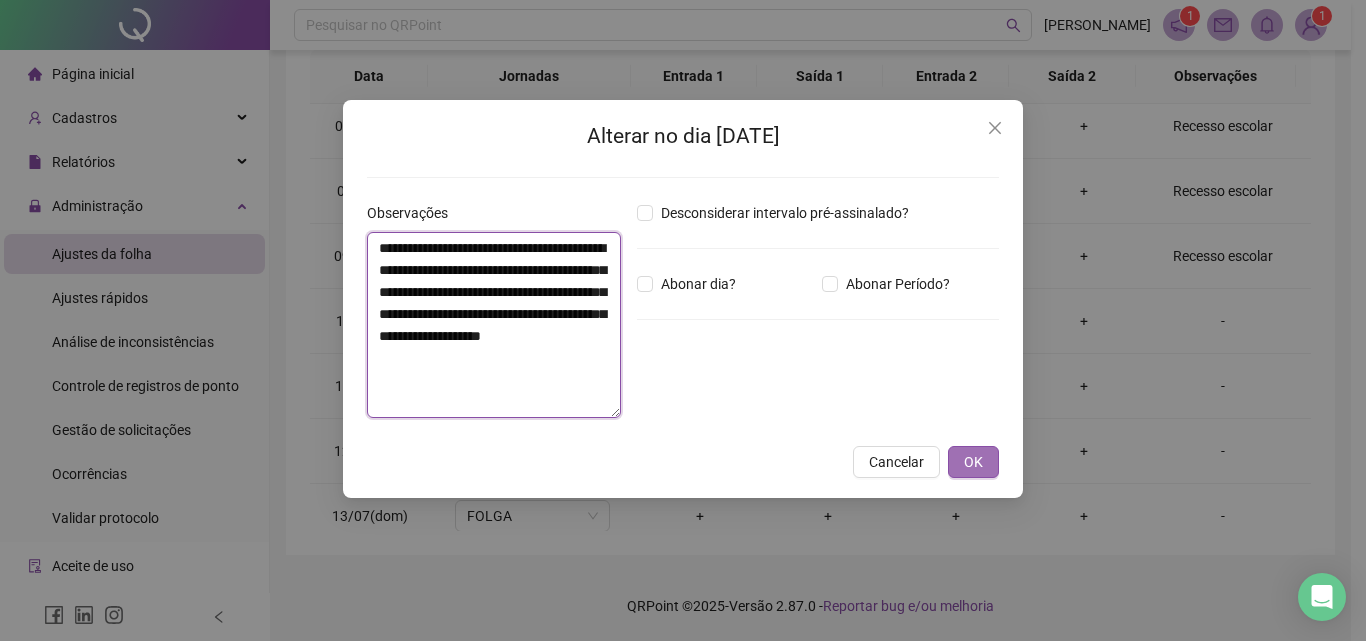 type on "**********" 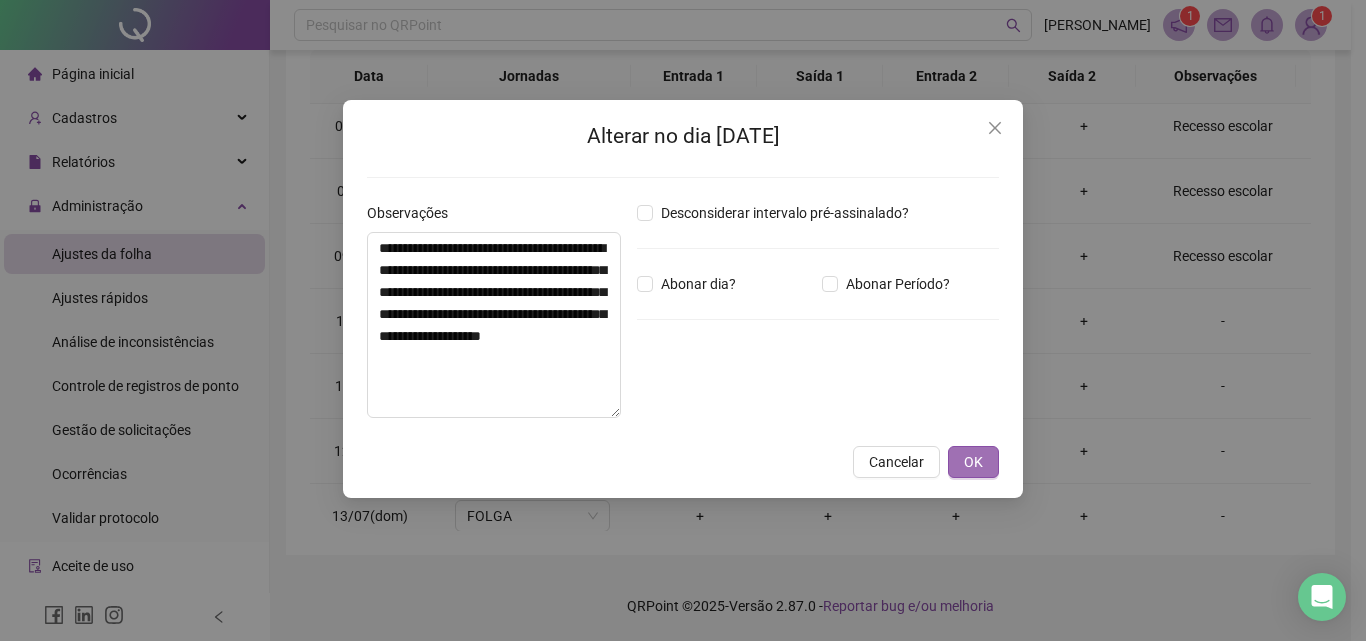 click on "OK" at bounding box center [973, 462] 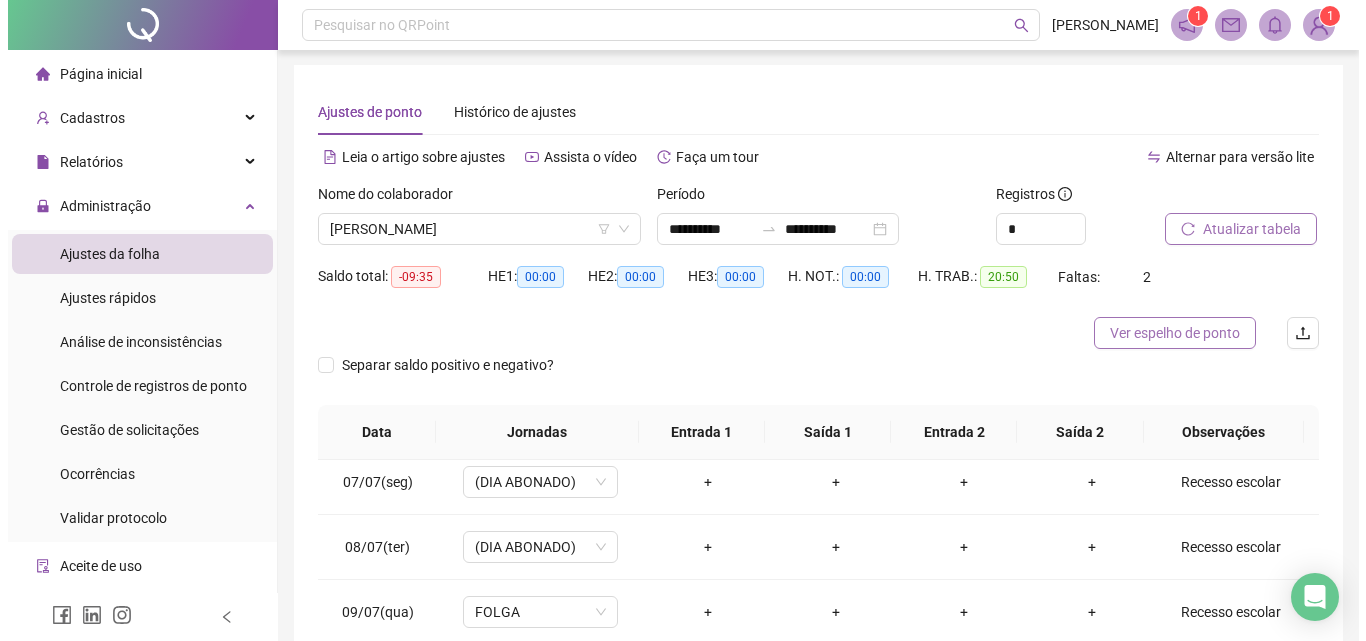 scroll, scrollTop: 0, scrollLeft: 0, axis: both 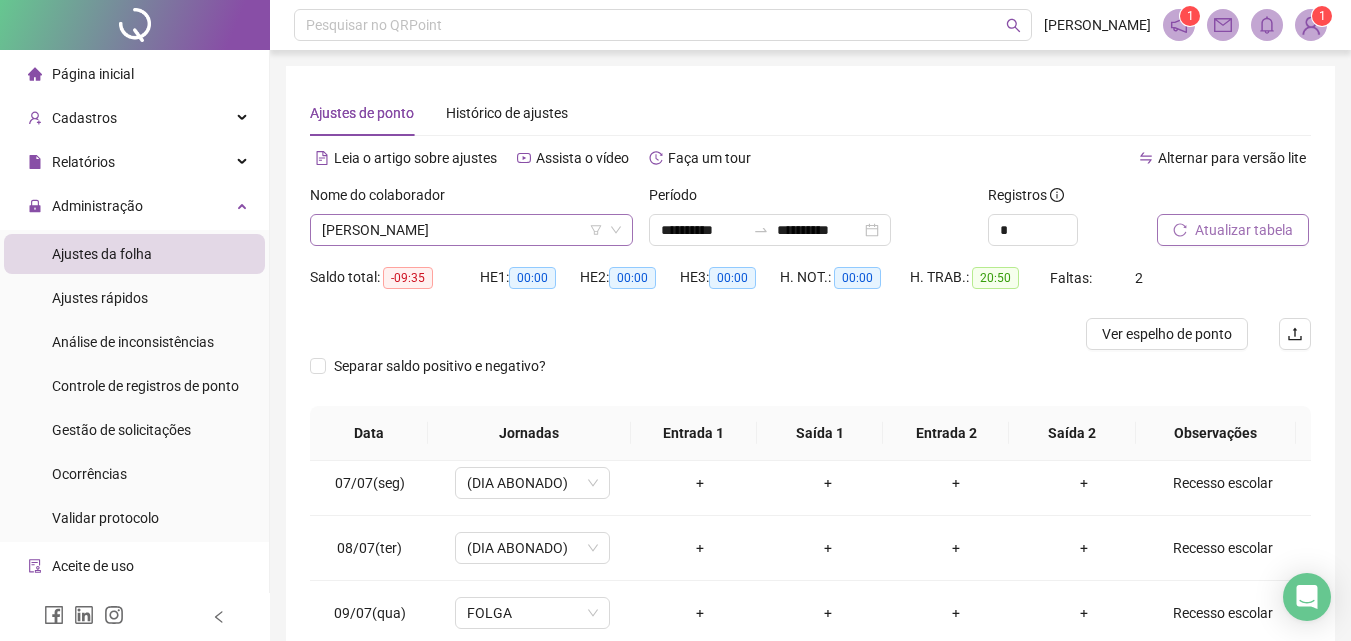 click on "[PERSON_NAME]" at bounding box center (471, 230) 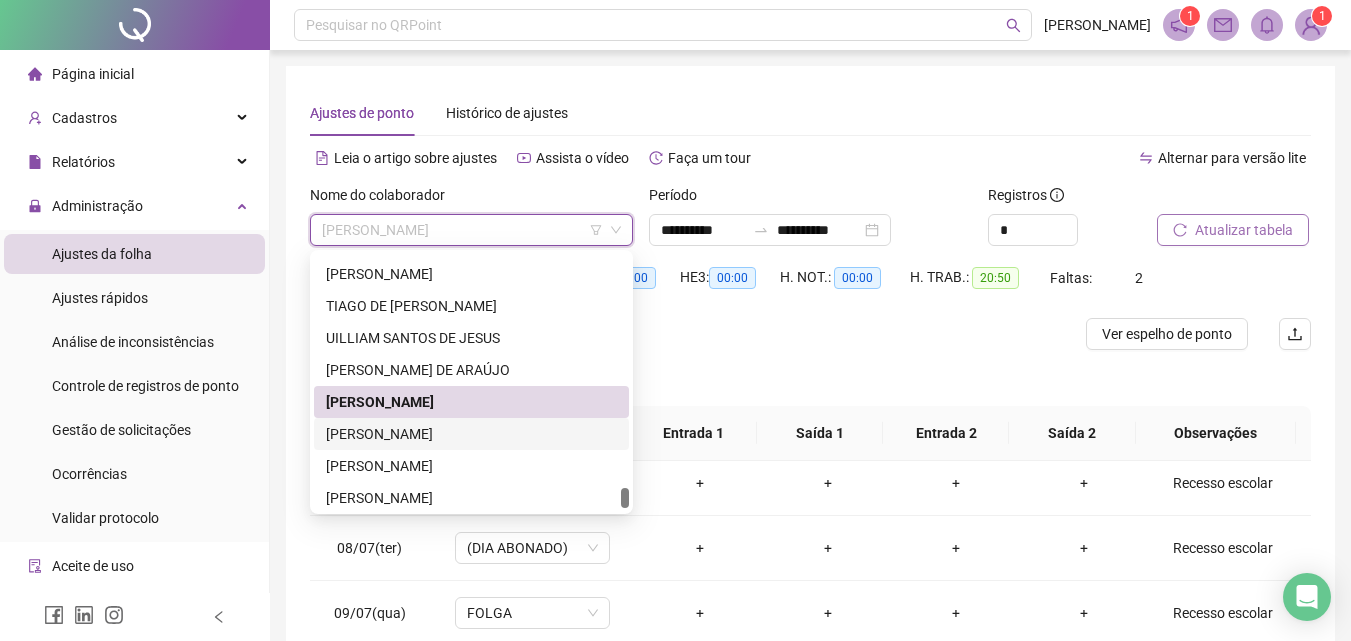 click on "[PERSON_NAME]" at bounding box center [471, 434] 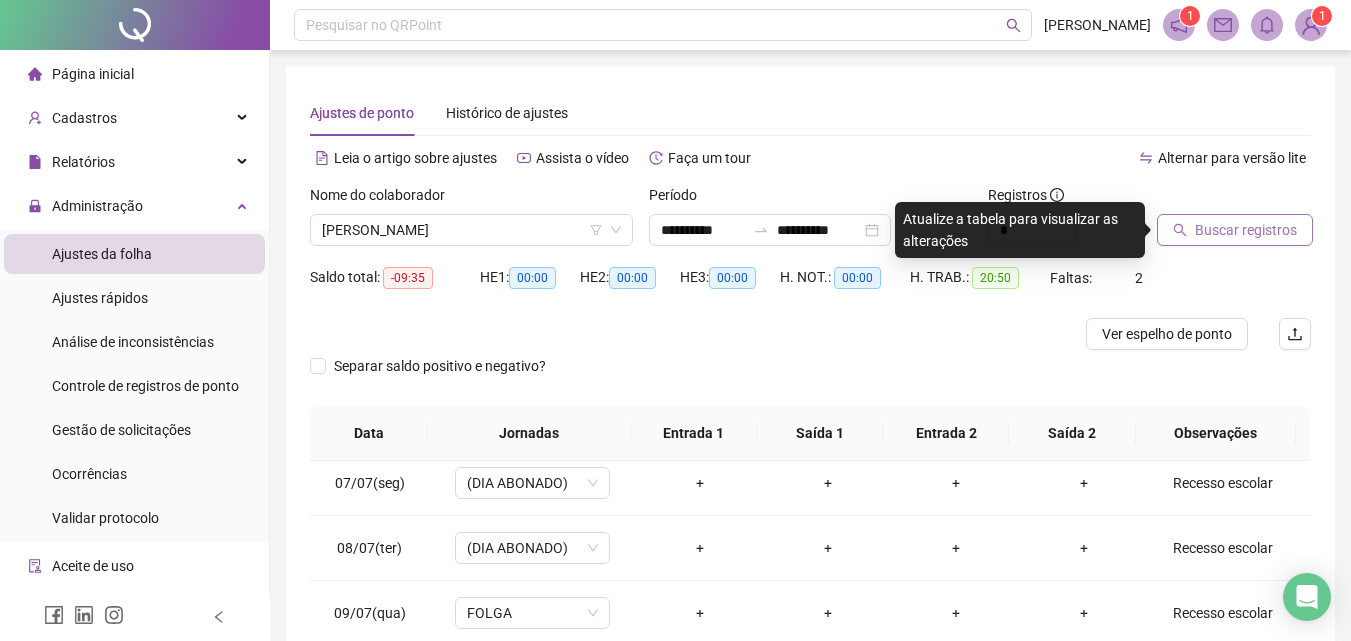 click on "Buscar registros" at bounding box center [1246, 230] 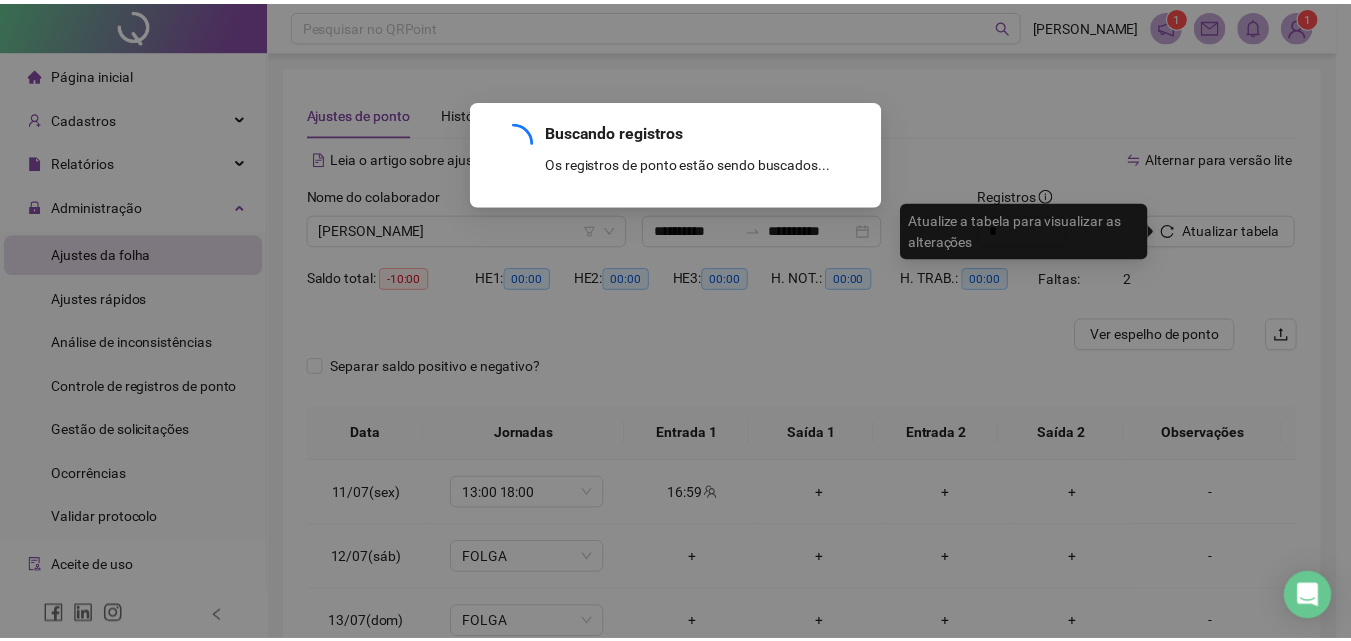 scroll, scrollTop: 0, scrollLeft: 0, axis: both 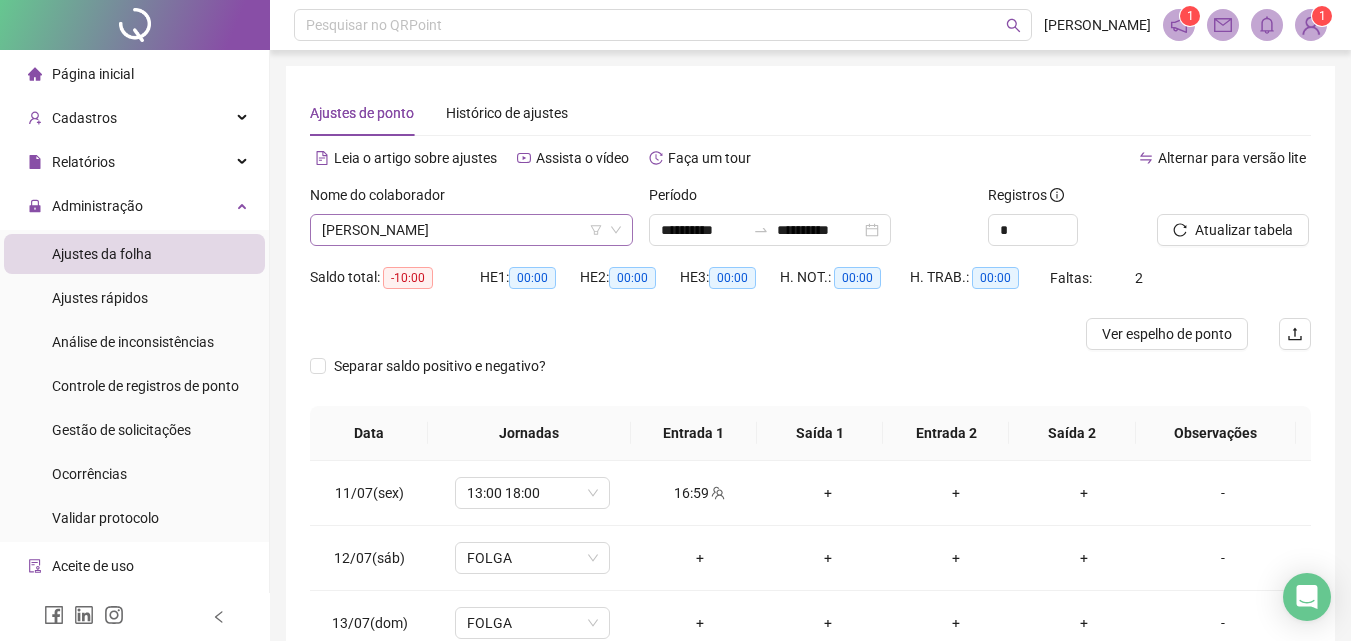 click on "[PERSON_NAME]" at bounding box center [471, 230] 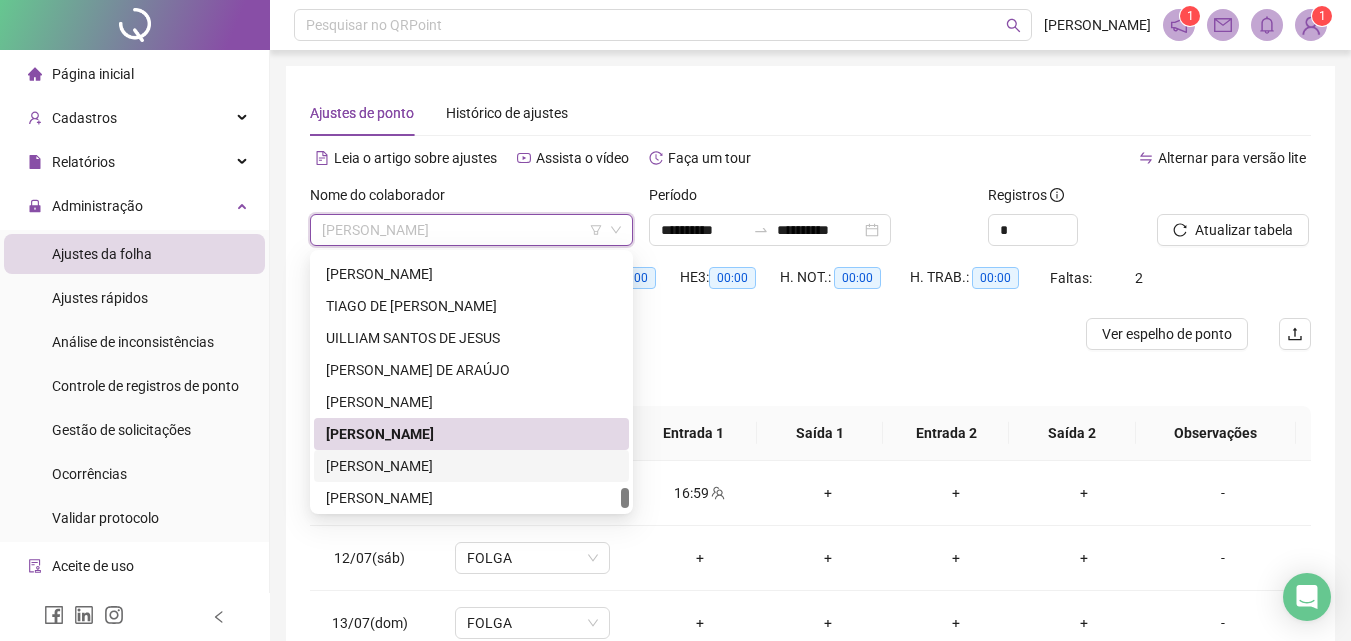 click on "[PERSON_NAME]" at bounding box center [471, 466] 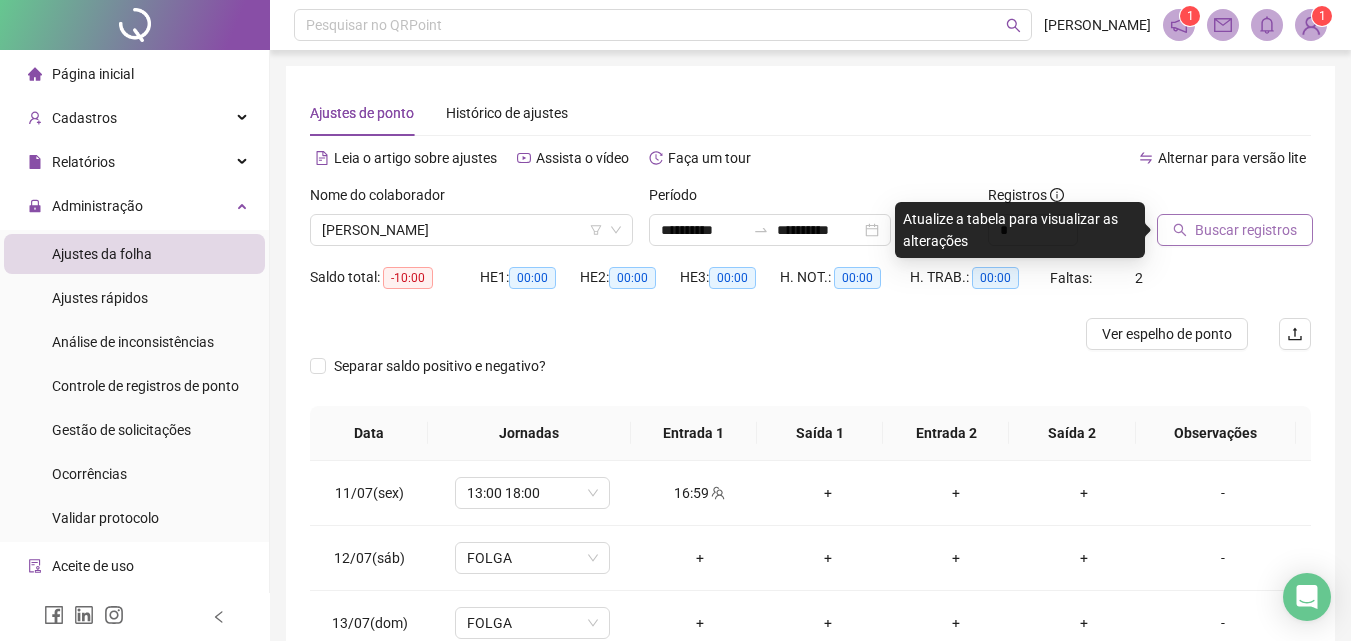click on "Buscar registros" at bounding box center [1246, 230] 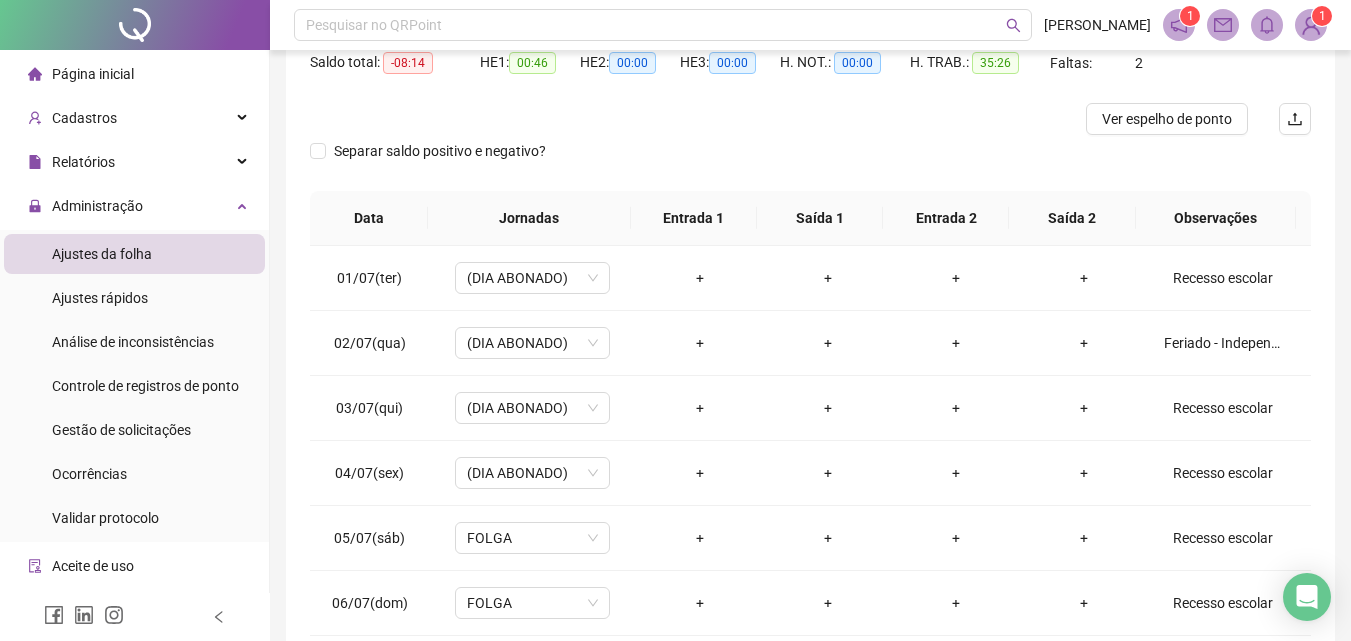 scroll, scrollTop: 300, scrollLeft: 0, axis: vertical 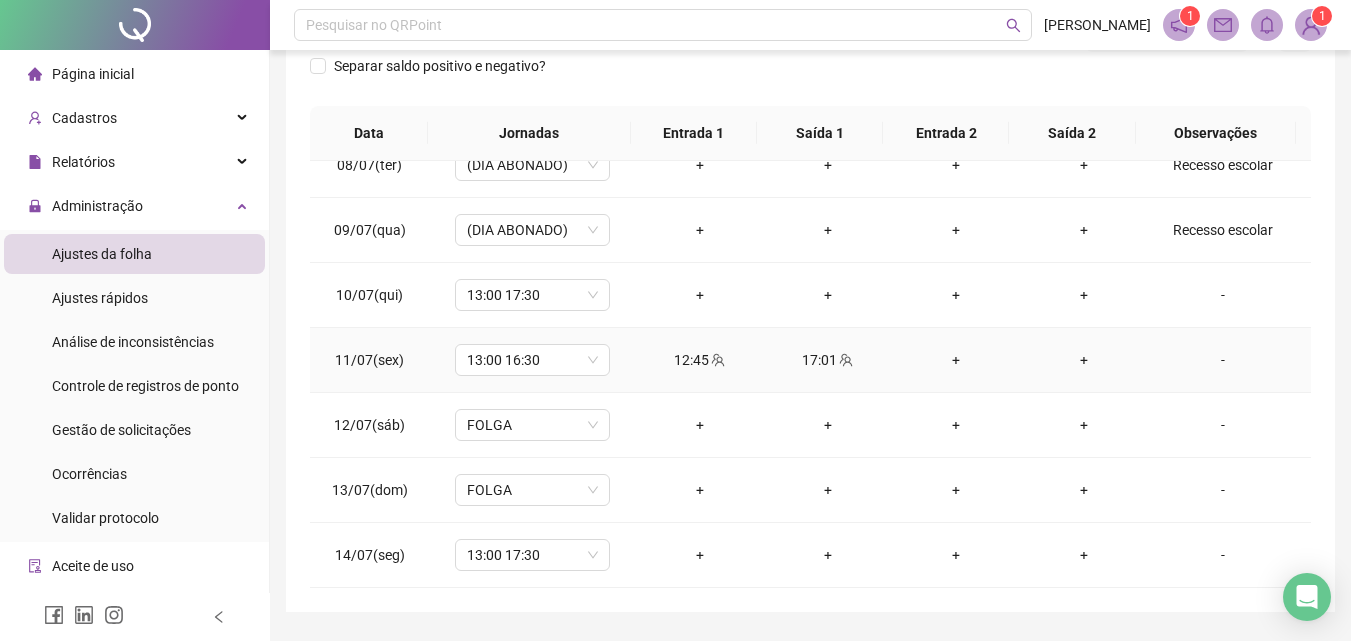 click on "-" at bounding box center (1223, 360) 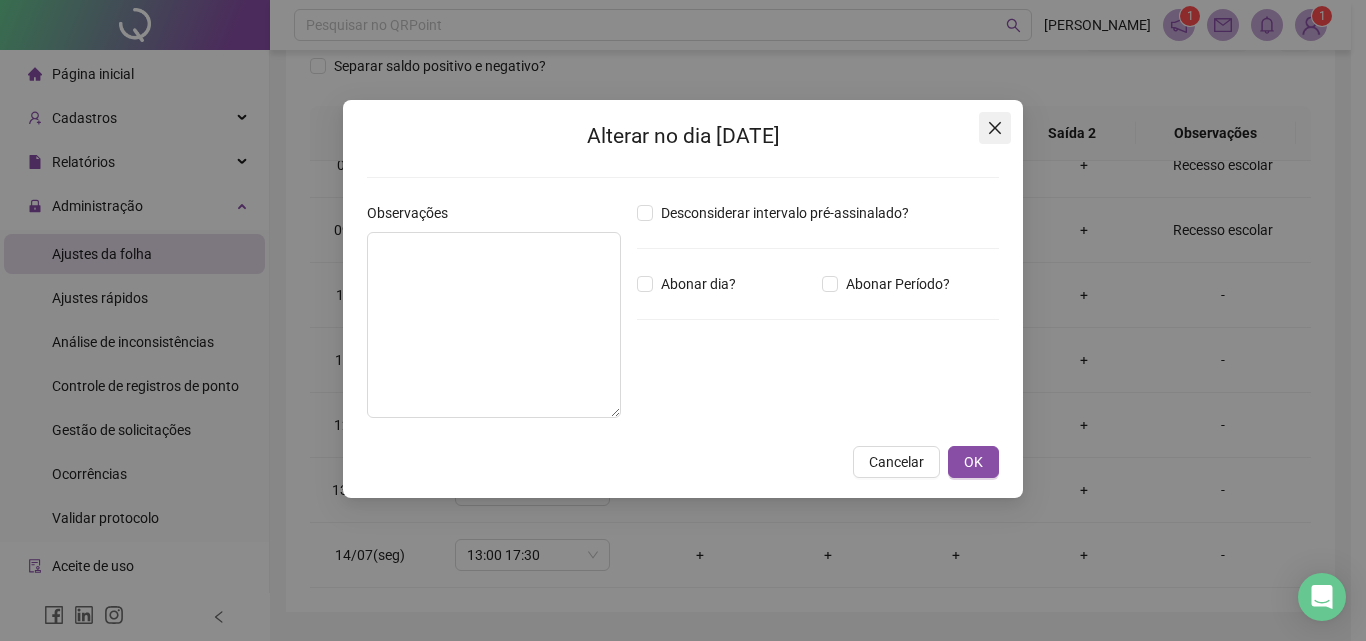 click 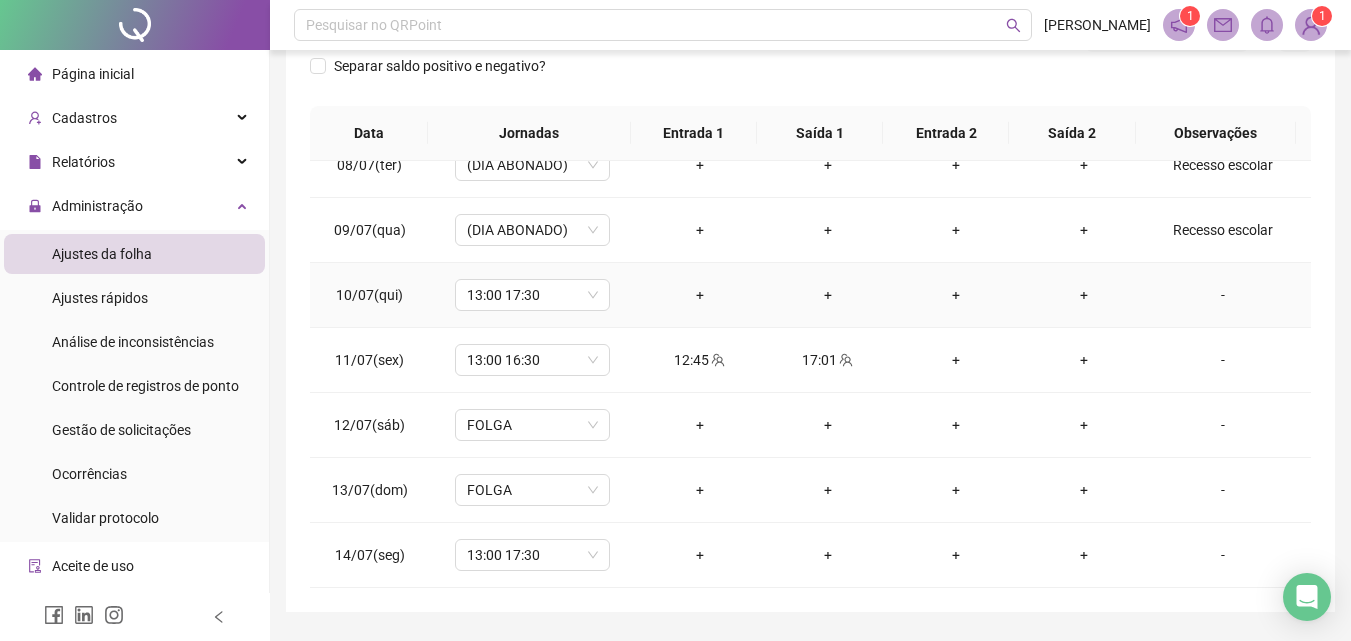 click on "-" at bounding box center (1223, 295) 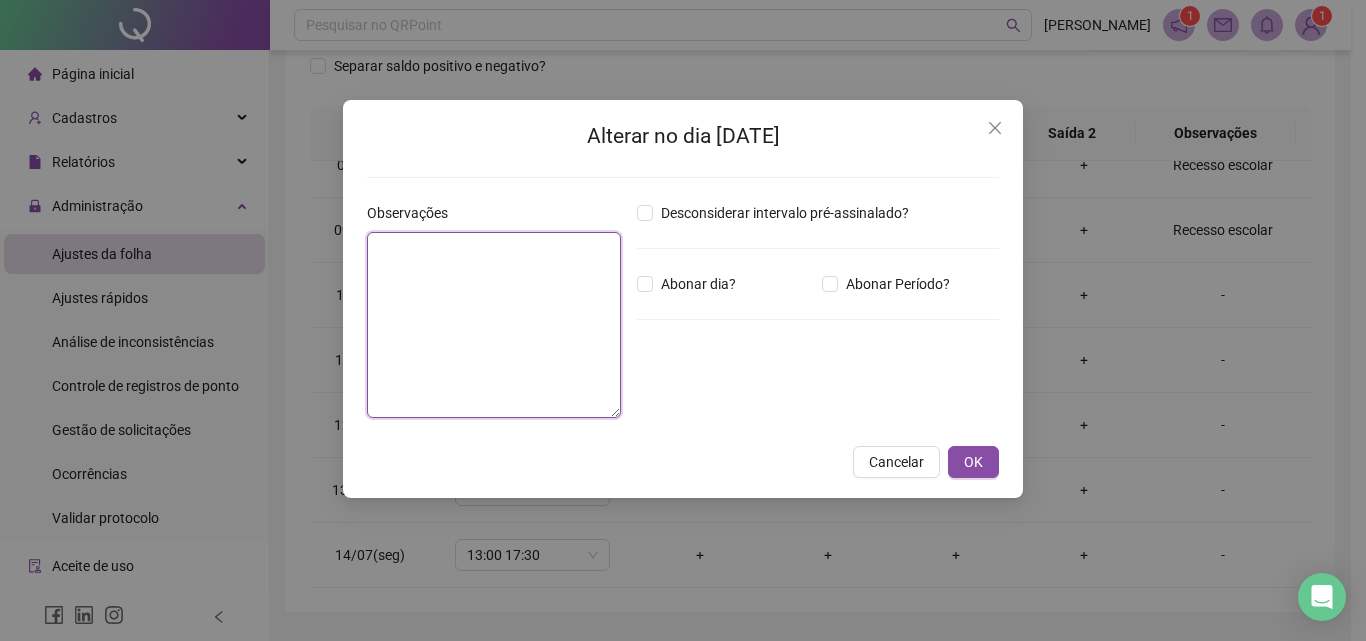 click at bounding box center [494, 325] 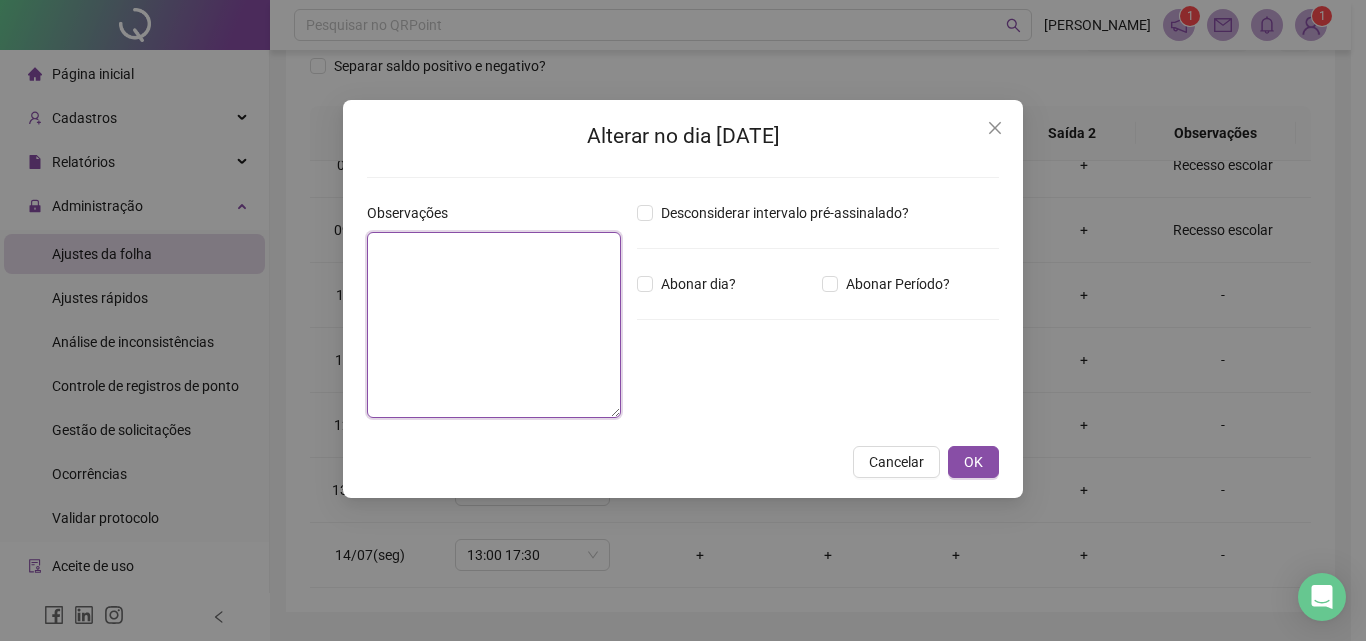 paste on "**********" 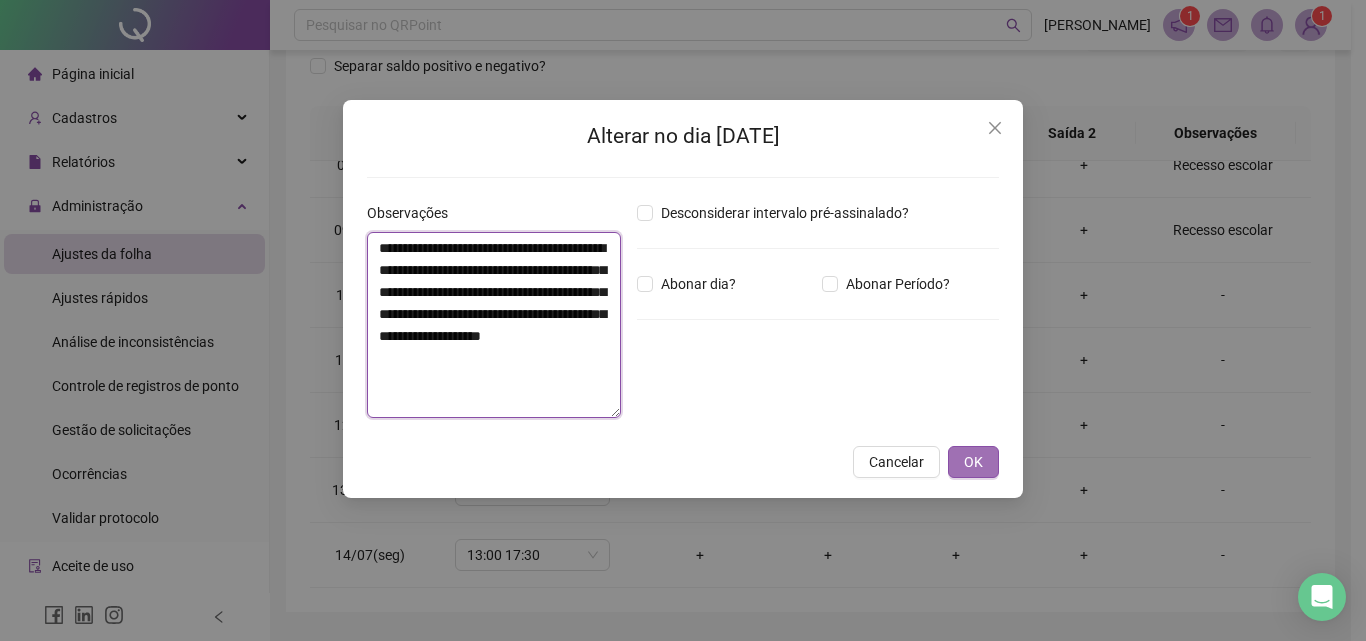 type on "**********" 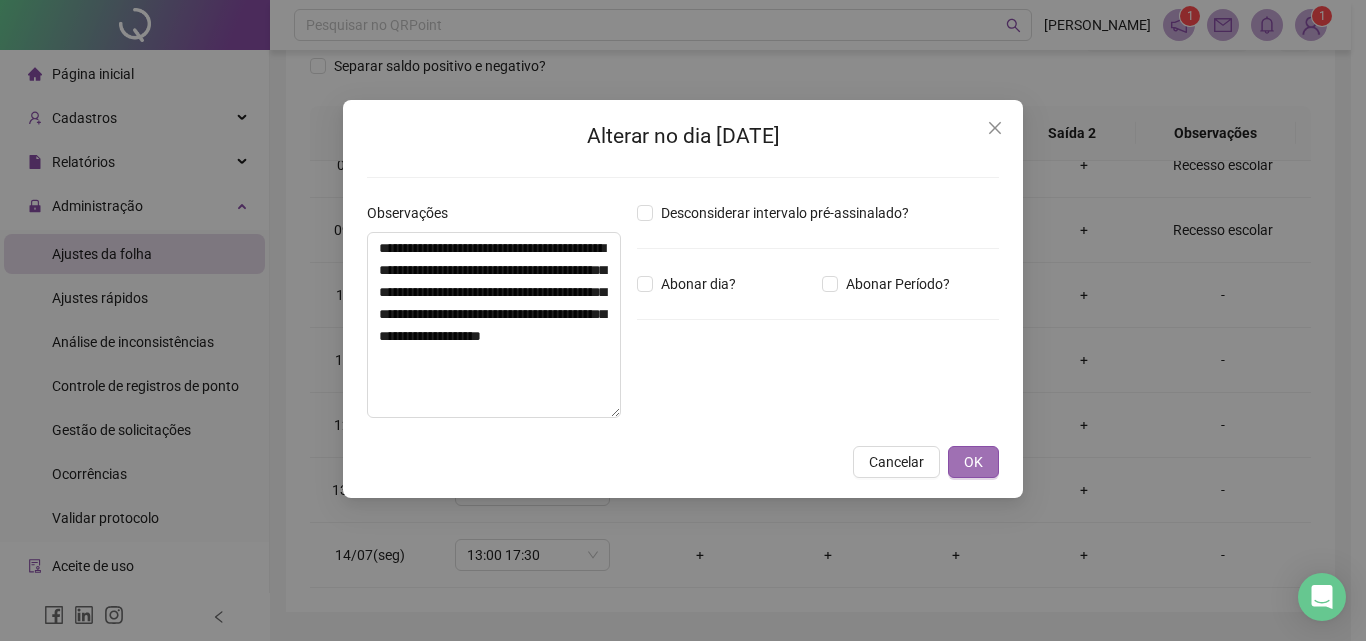 click on "OK" at bounding box center [973, 462] 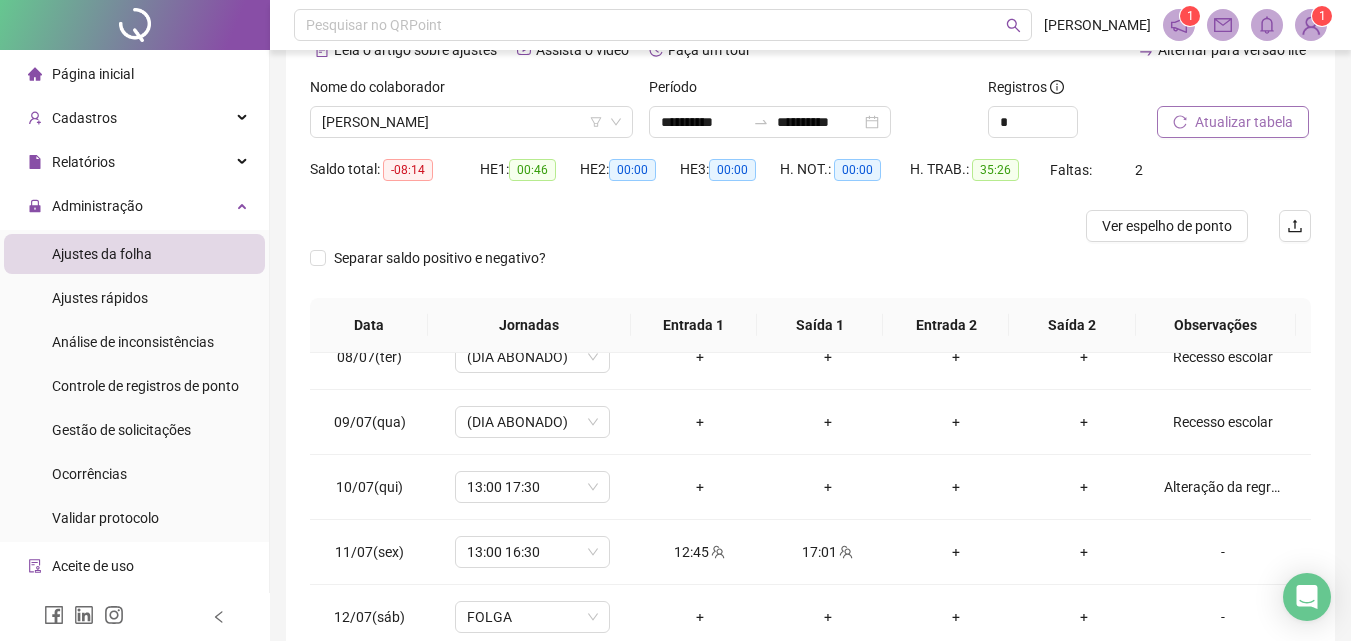 scroll, scrollTop: 0, scrollLeft: 0, axis: both 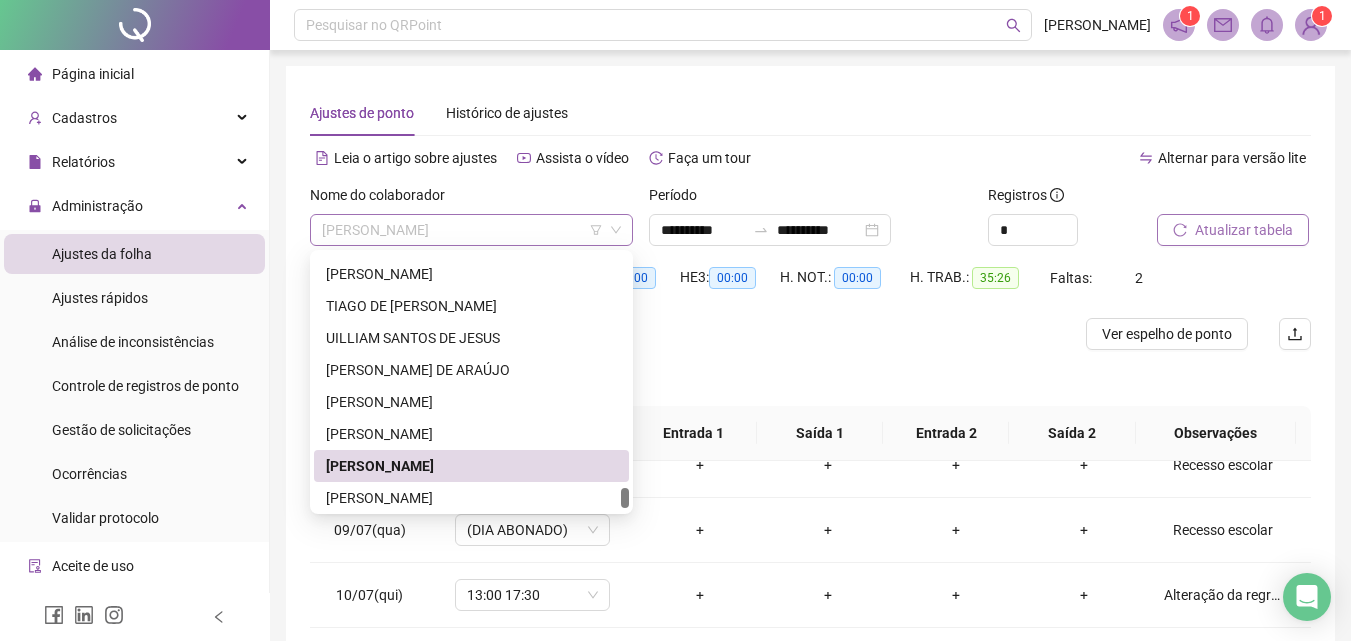click on "[PERSON_NAME]" at bounding box center (471, 230) 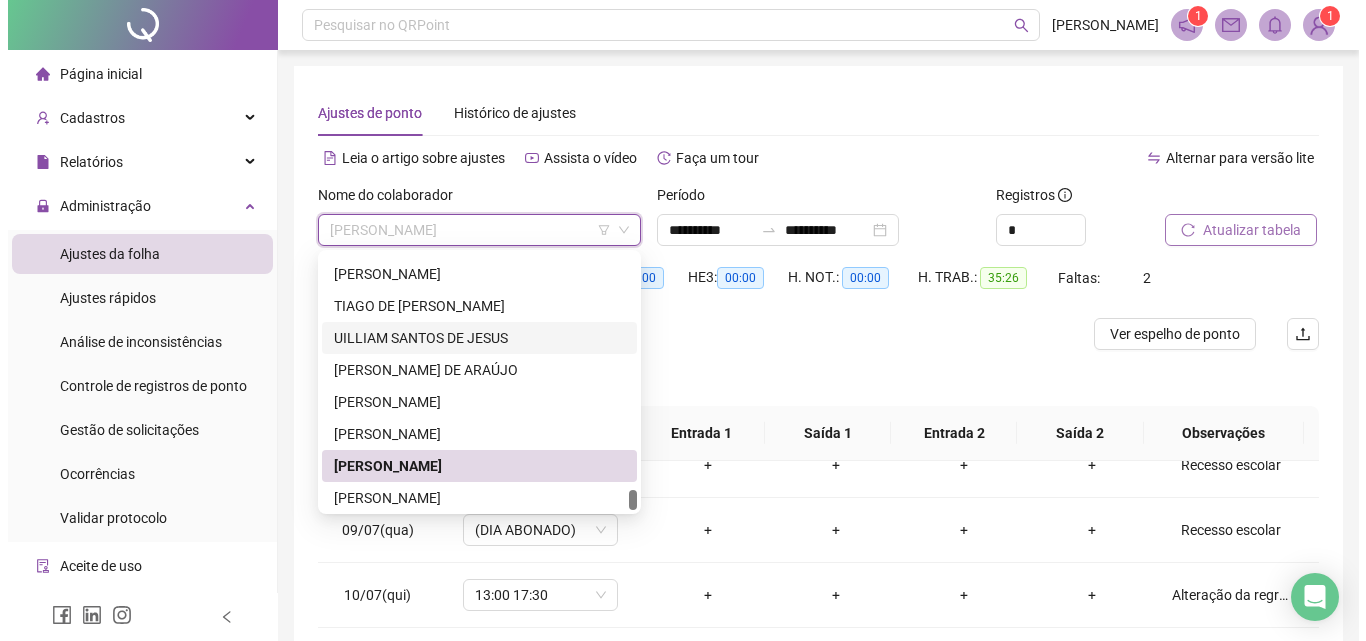 scroll, scrollTop: 4160, scrollLeft: 0, axis: vertical 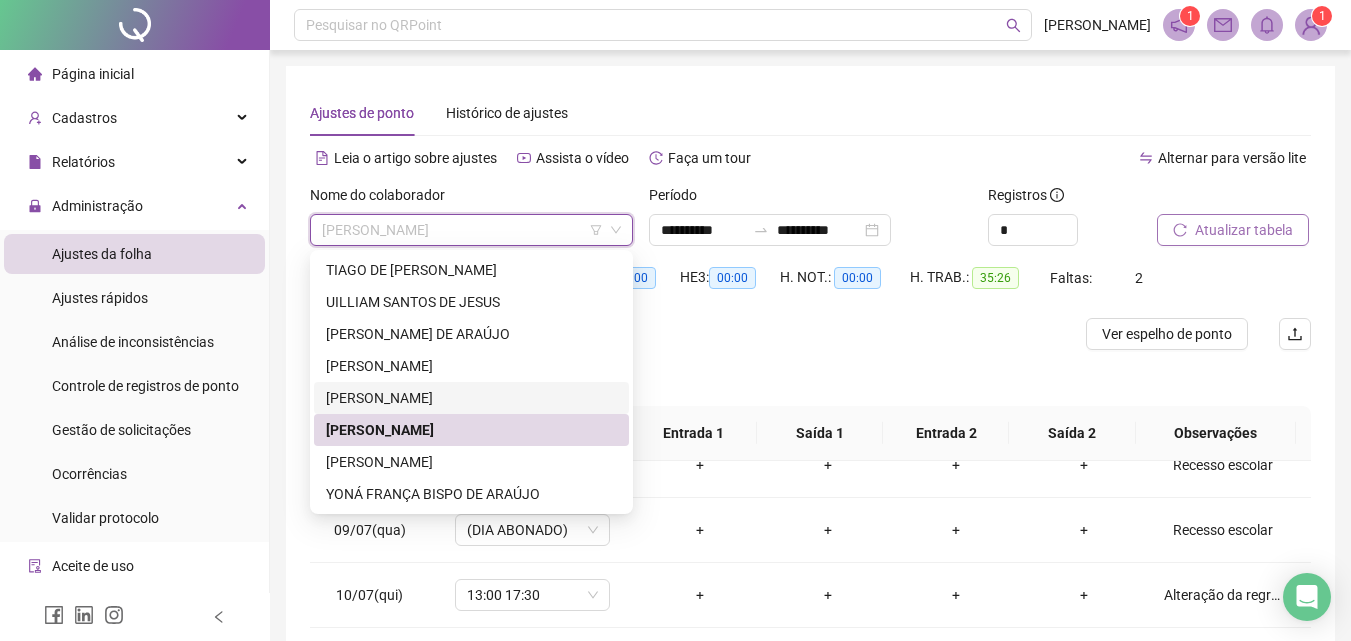 click on "[PERSON_NAME]" at bounding box center [471, 398] 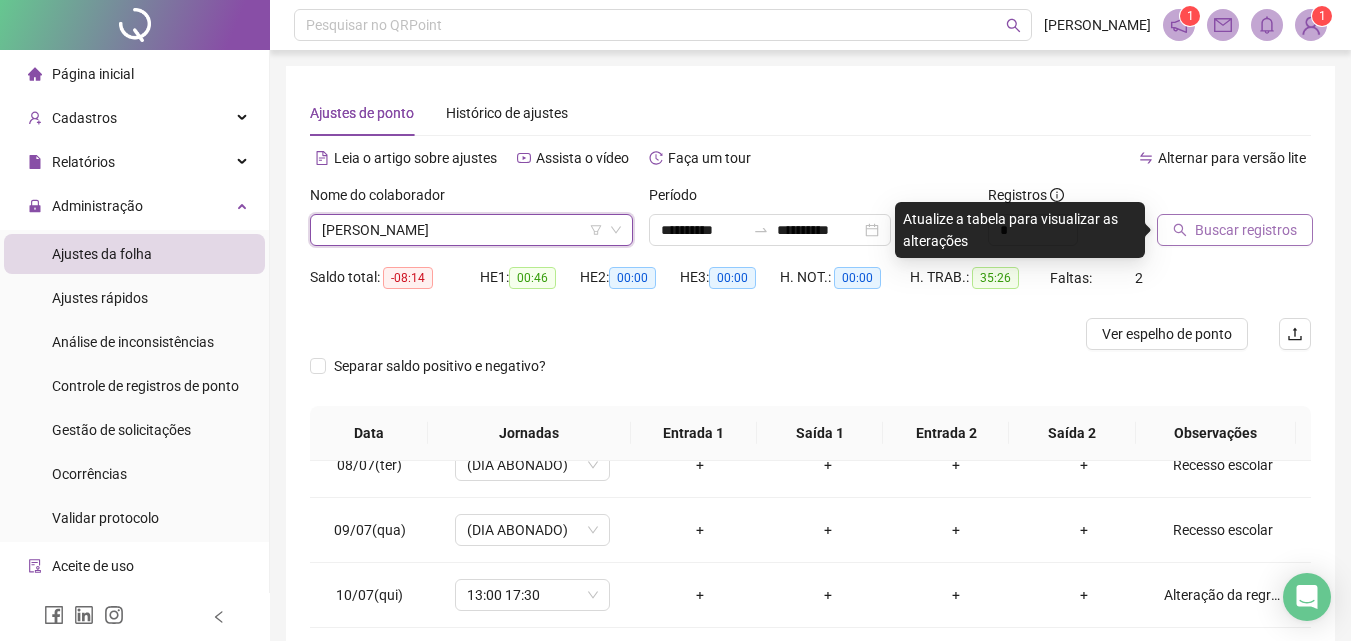 click on "Buscar registros" at bounding box center (1246, 230) 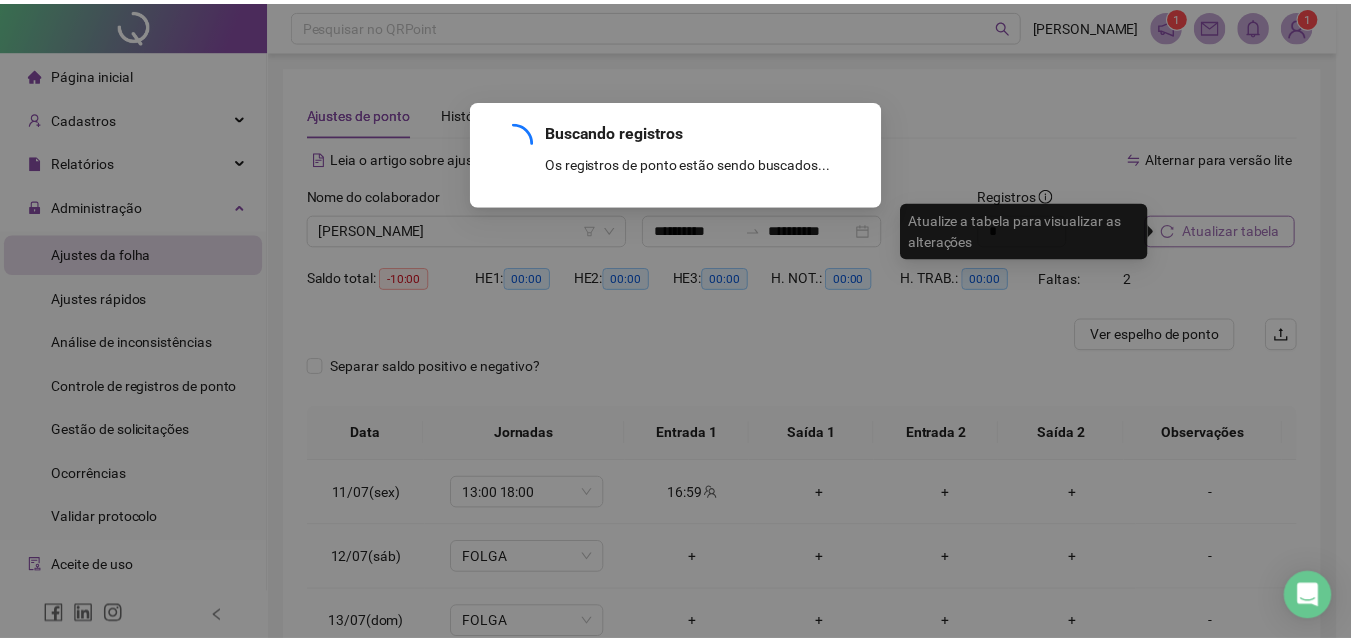 scroll, scrollTop: 0, scrollLeft: 0, axis: both 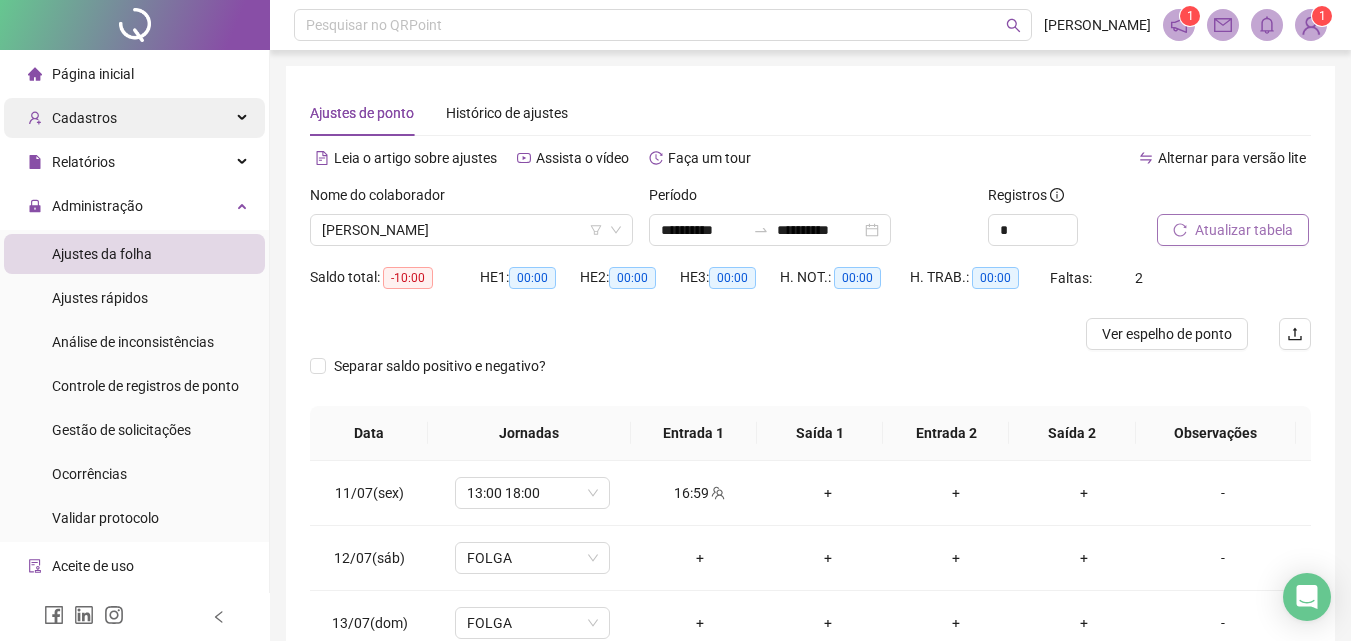 click on "Cadastros" at bounding box center [134, 118] 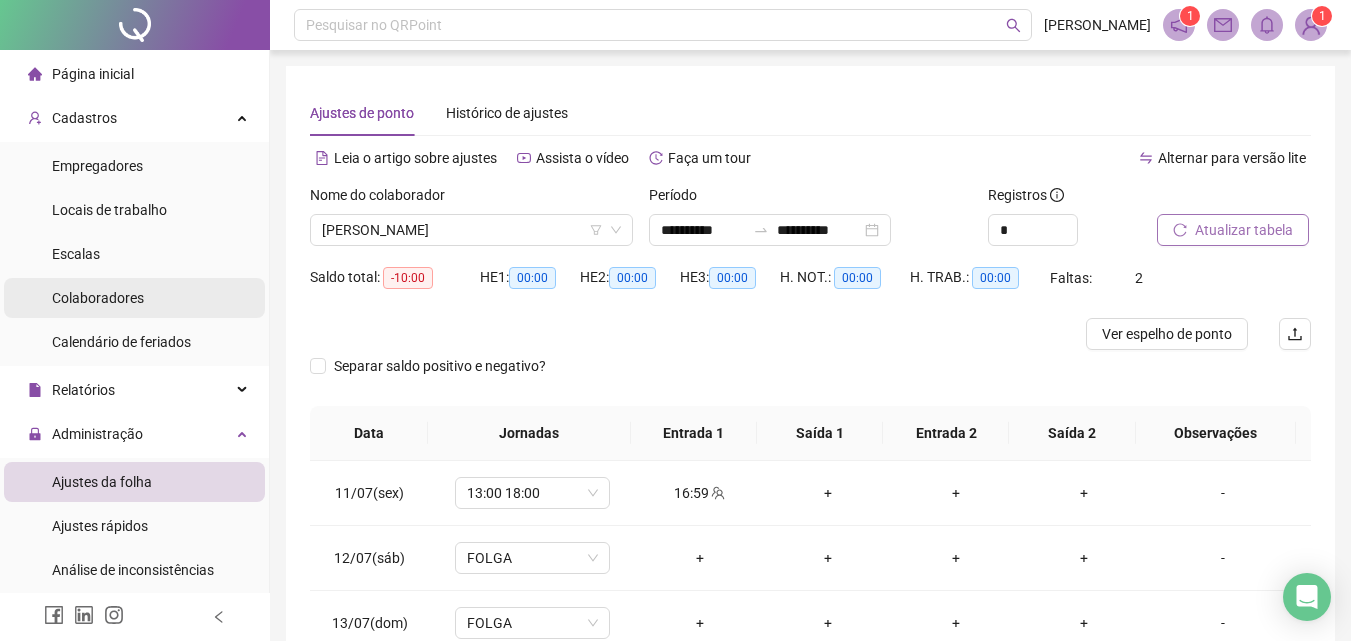 click on "Colaboradores" at bounding box center [134, 298] 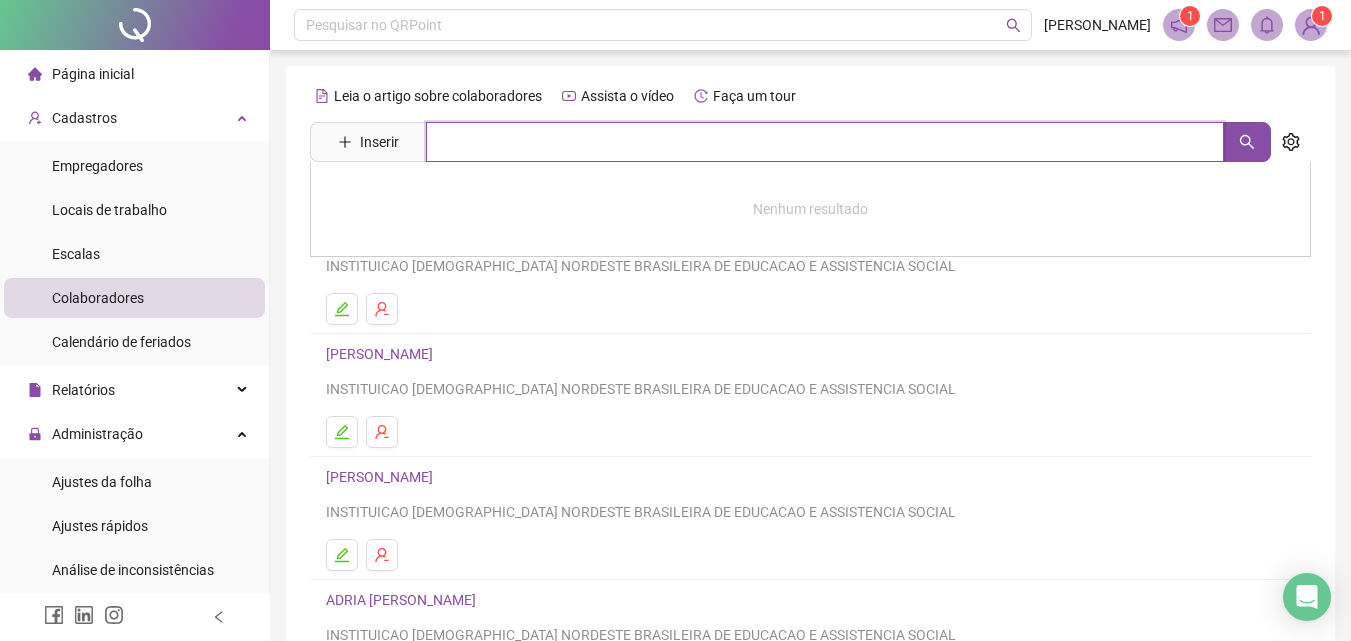 click at bounding box center (825, 142) 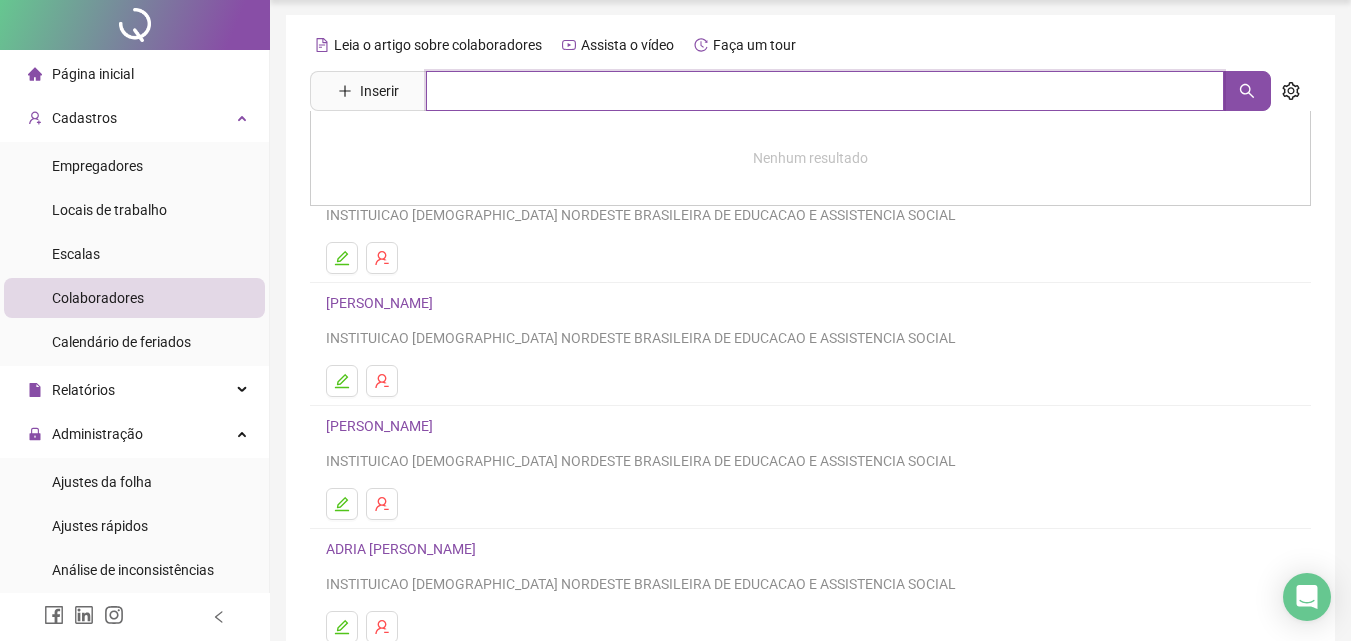 scroll, scrollTop: 0, scrollLeft: 0, axis: both 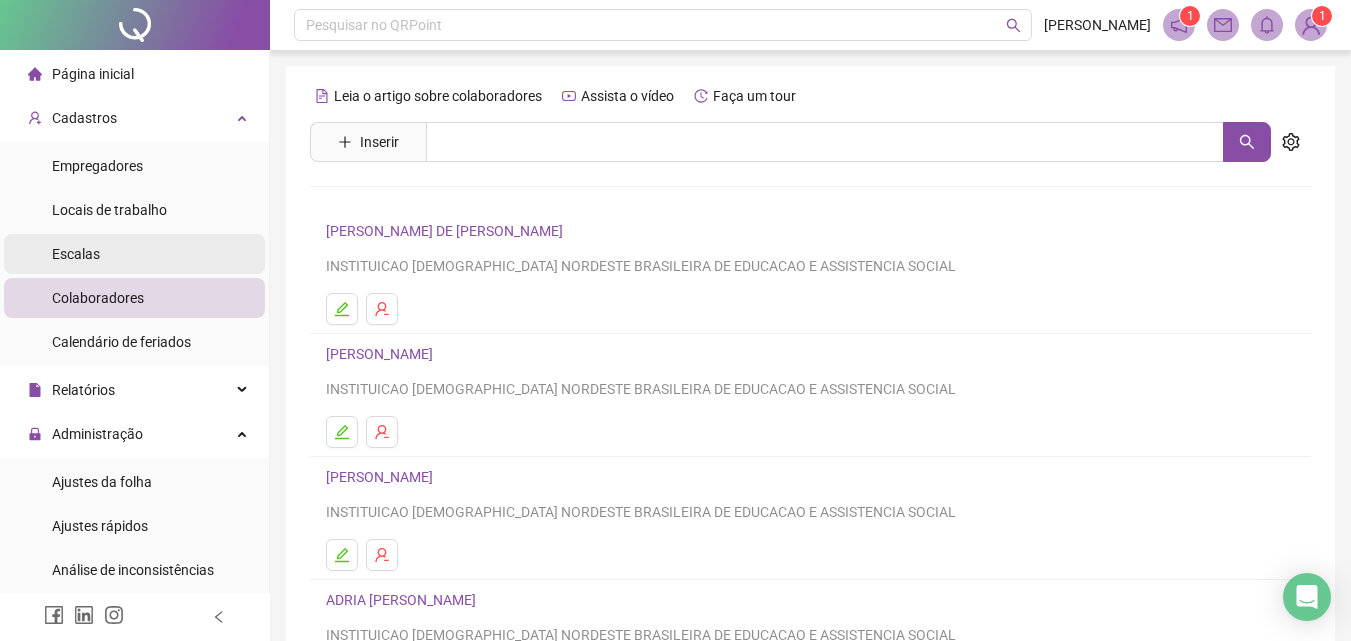 click on "Escalas" at bounding box center [134, 254] 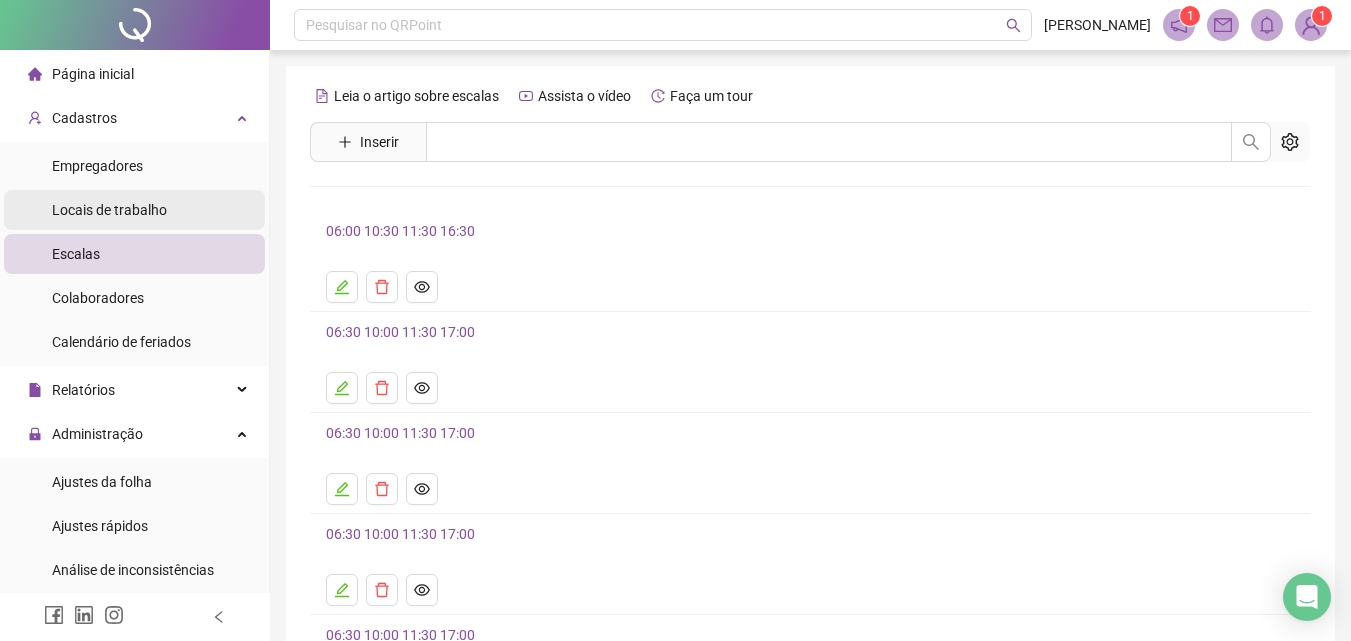 click on "Locais de trabalho" at bounding box center [109, 210] 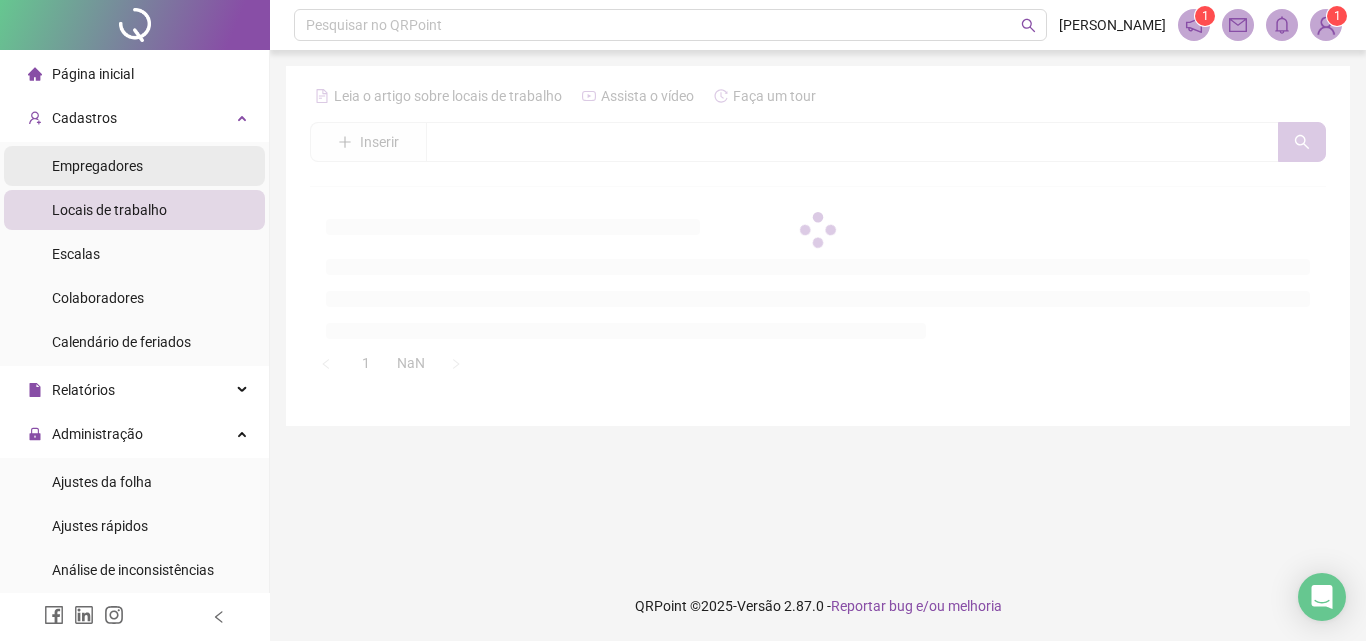 click on "Empregadores" at bounding box center (97, 166) 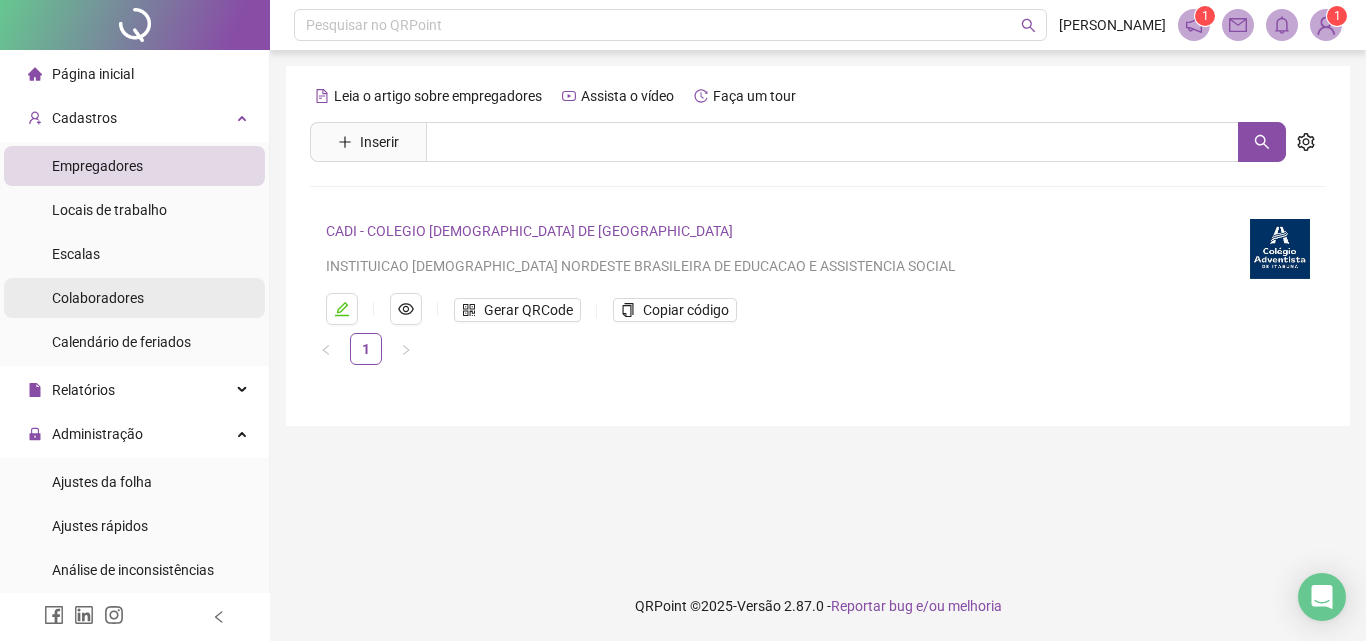 click on "Colaboradores" at bounding box center [134, 298] 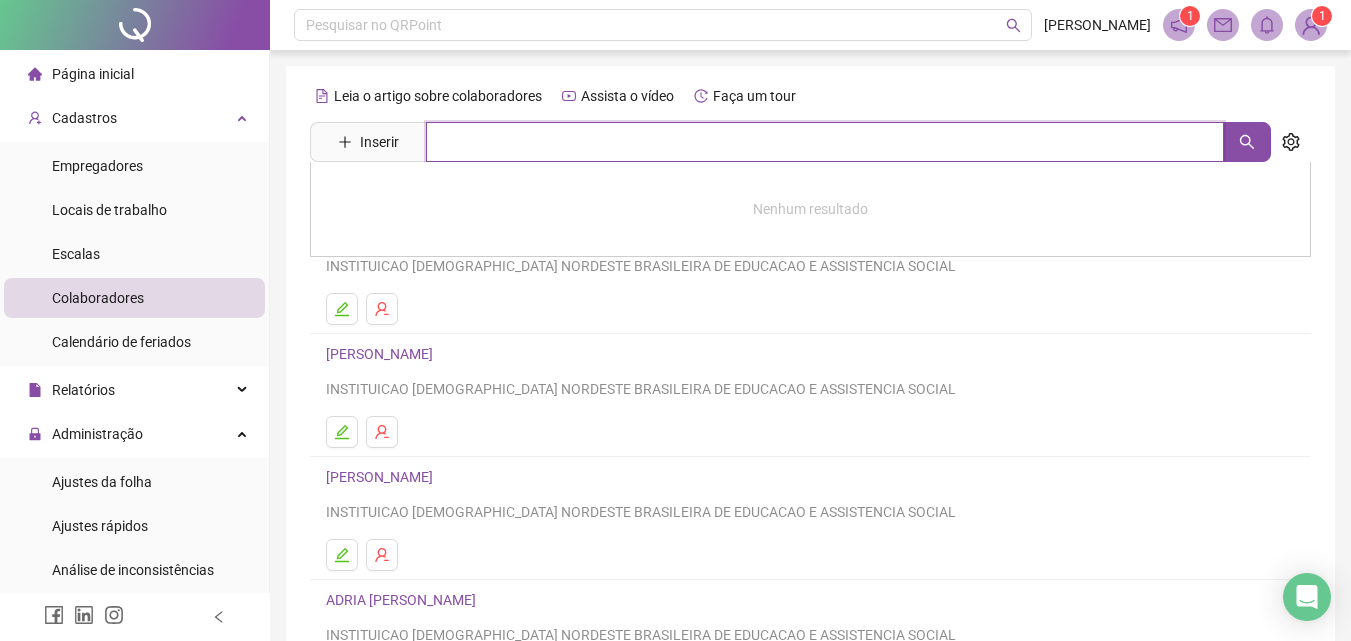 click at bounding box center (825, 142) 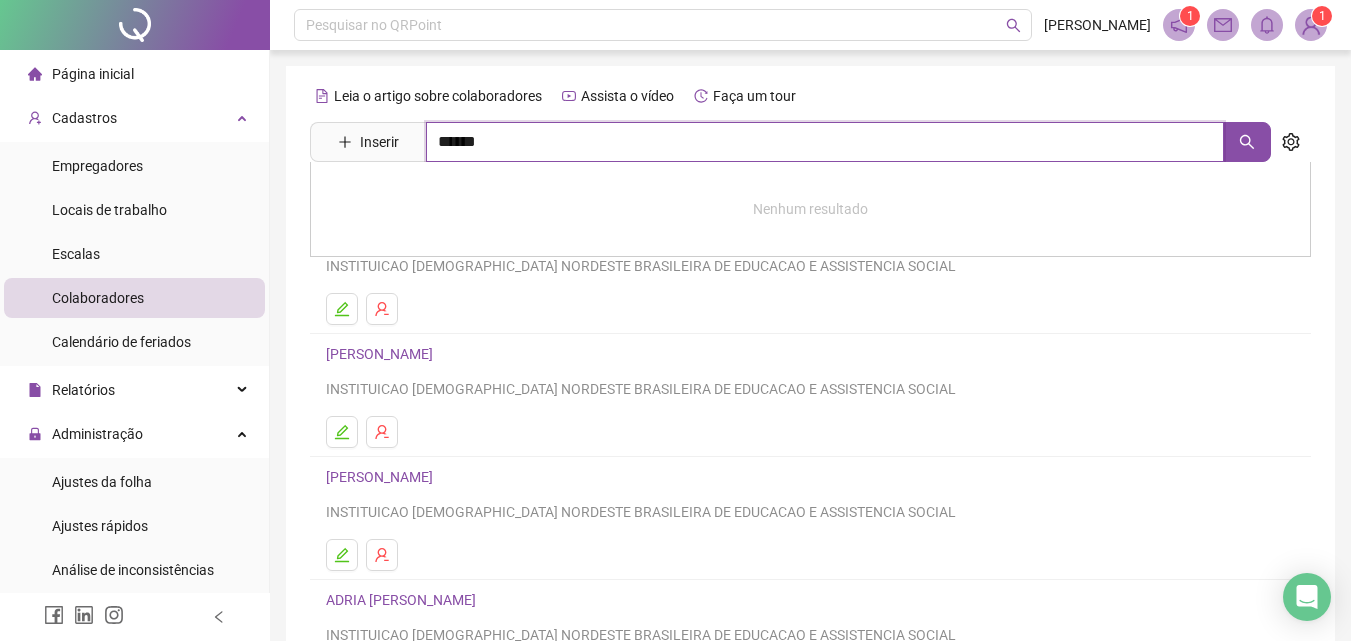 type on "******" 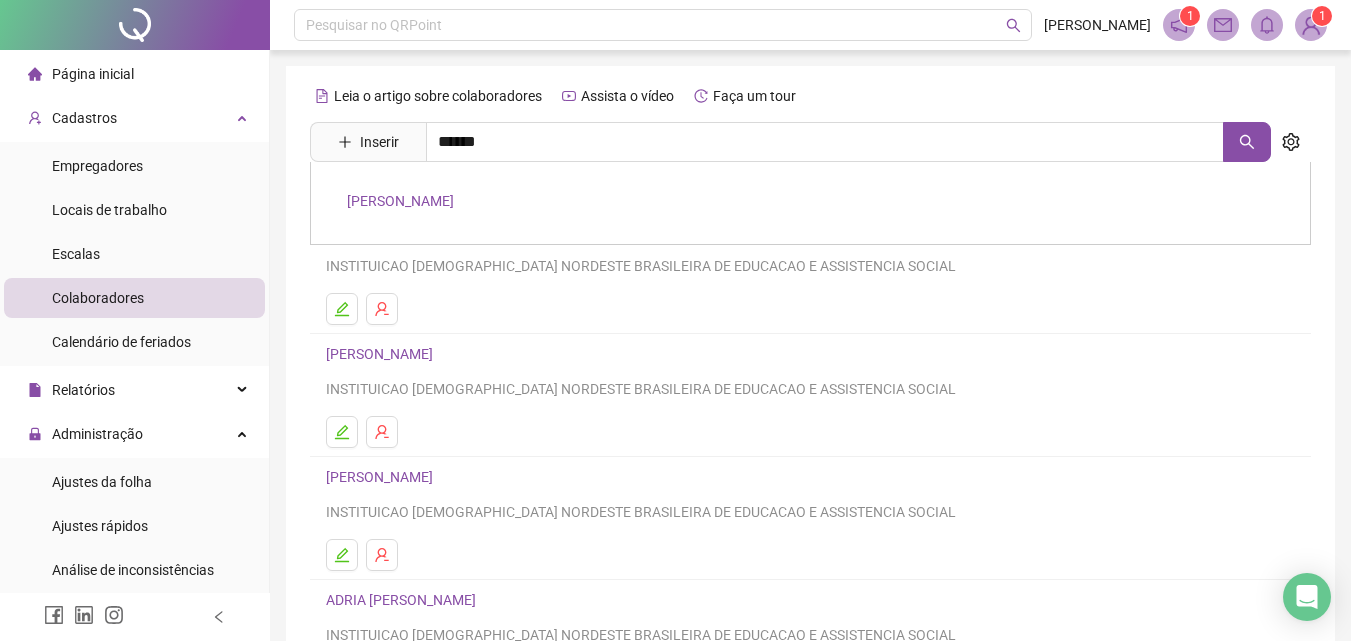 click on "[PERSON_NAME]" at bounding box center [400, 201] 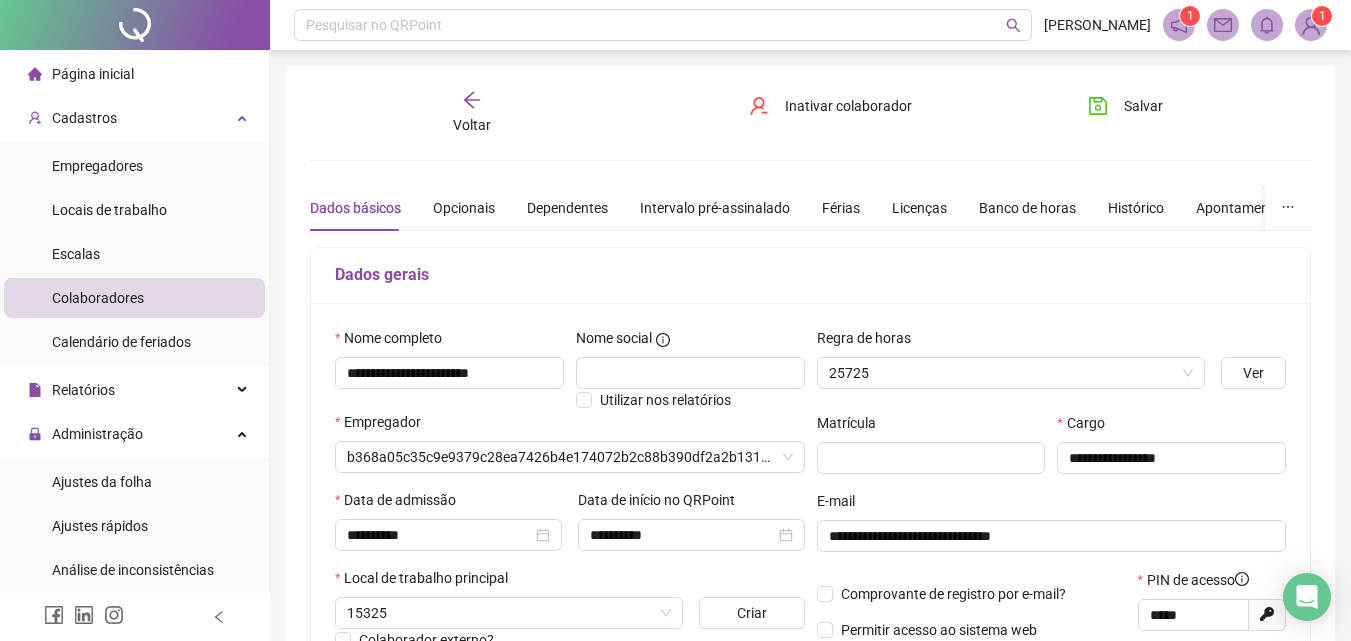 type on "**********" 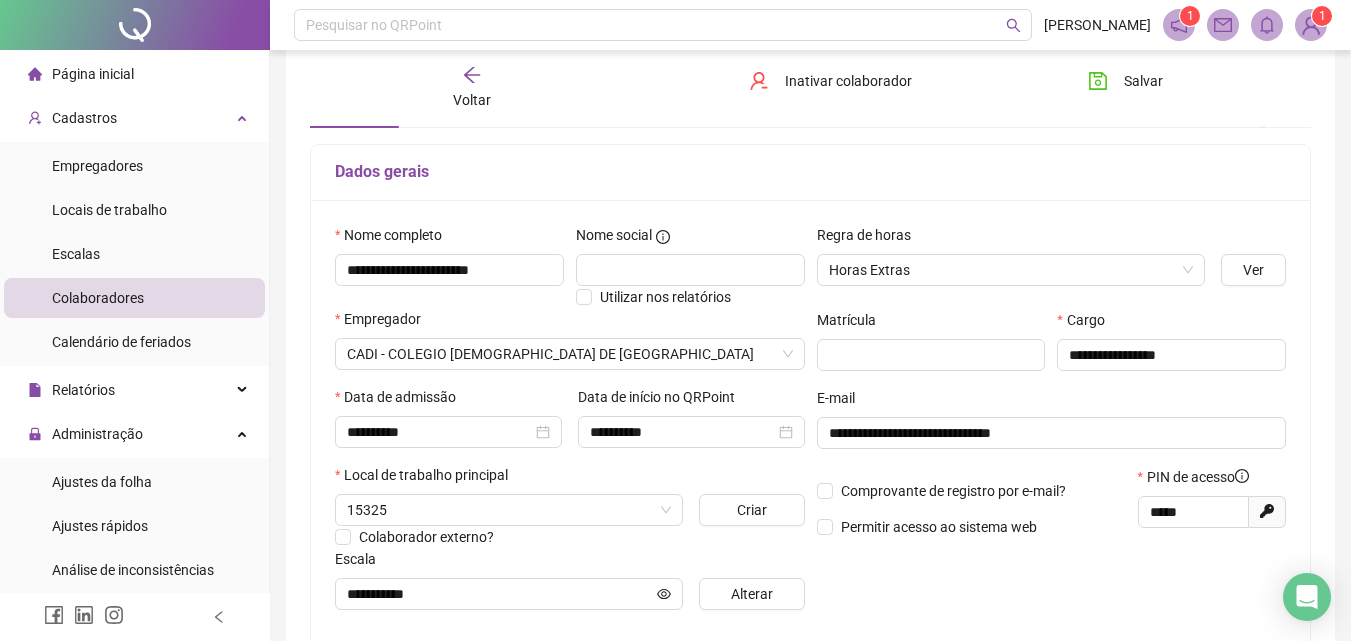 scroll, scrollTop: 100, scrollLeft: 0, axis: vertical 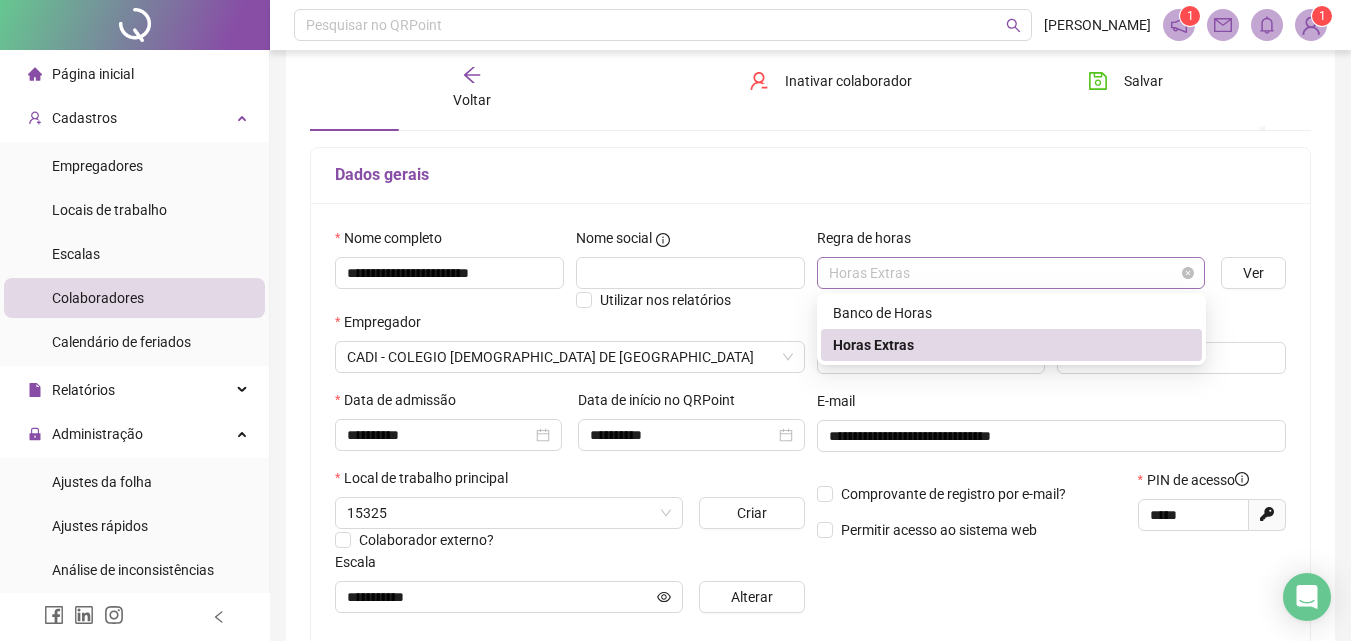 click on "Horas Extras" at bounding box center (1011, 273) 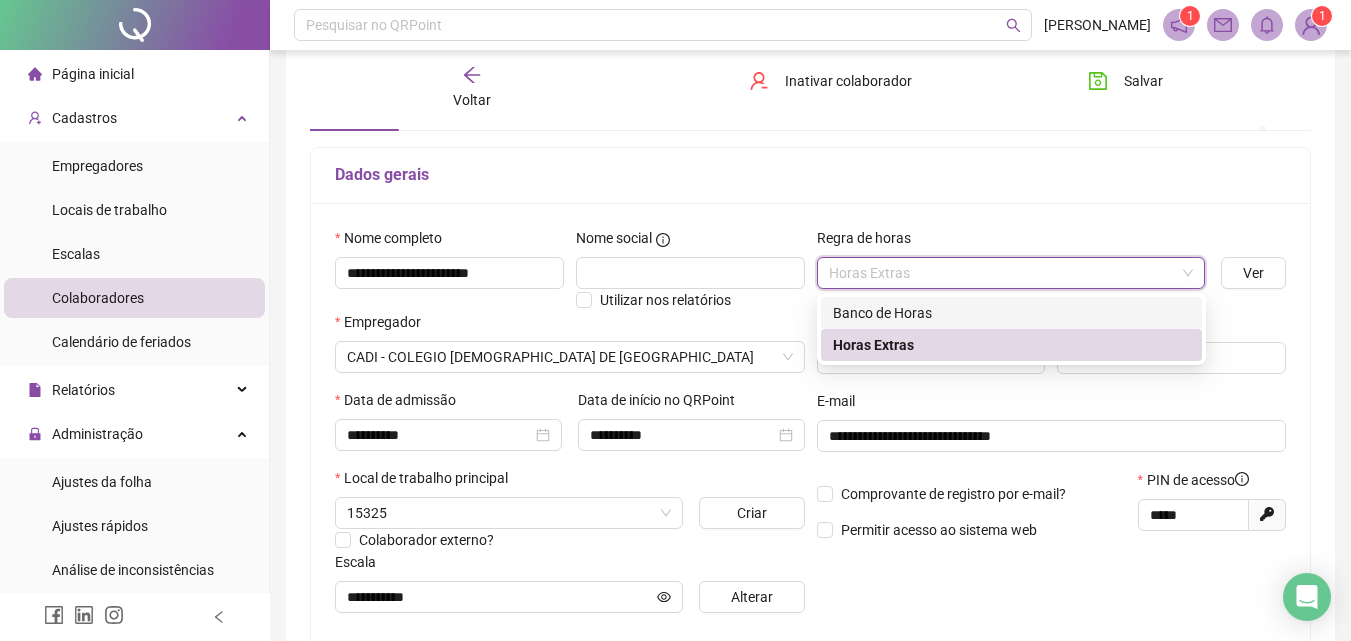 click on "Banco de Horas" at bounding box center (1011, 313) 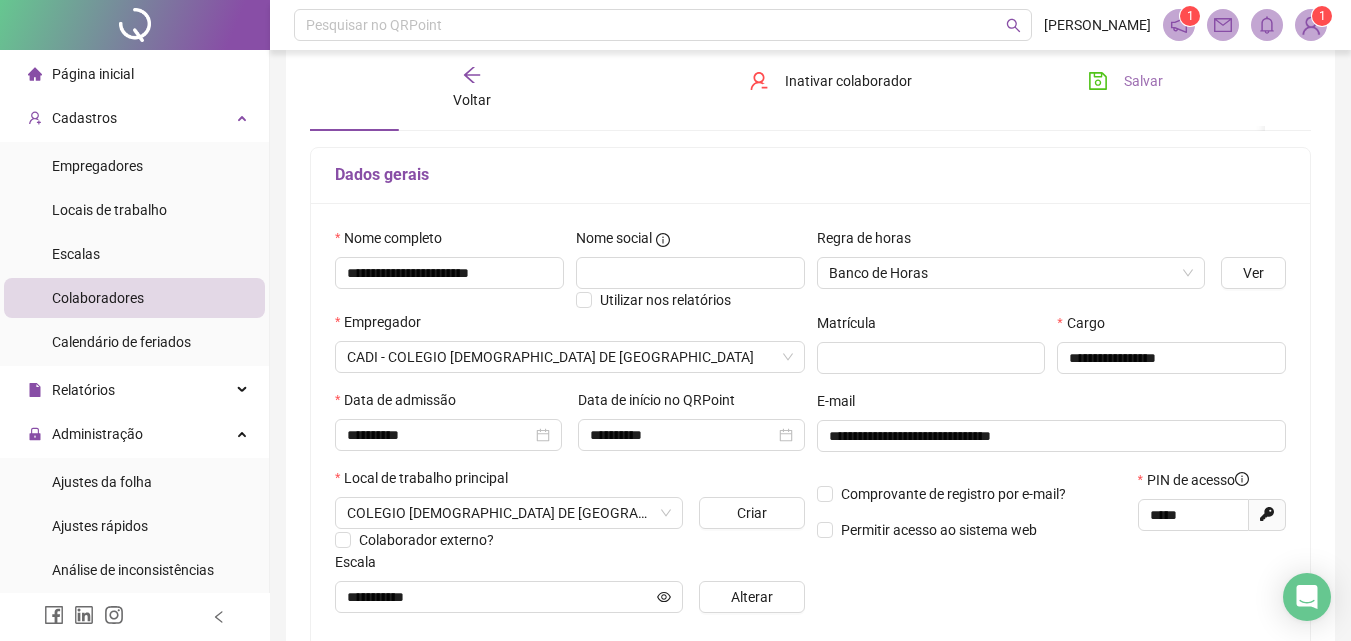 click on "Salvar" at bounding box center [1143, 81] 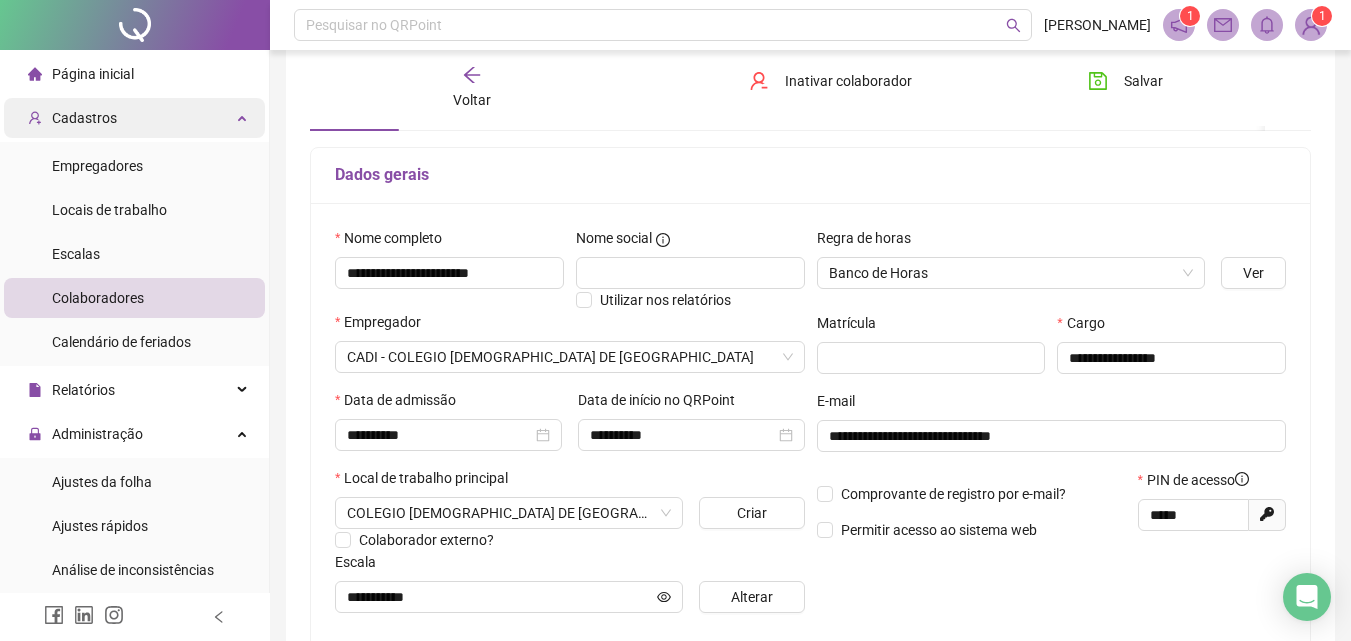 click on "Cadastros" at bounding box center [134, 118] 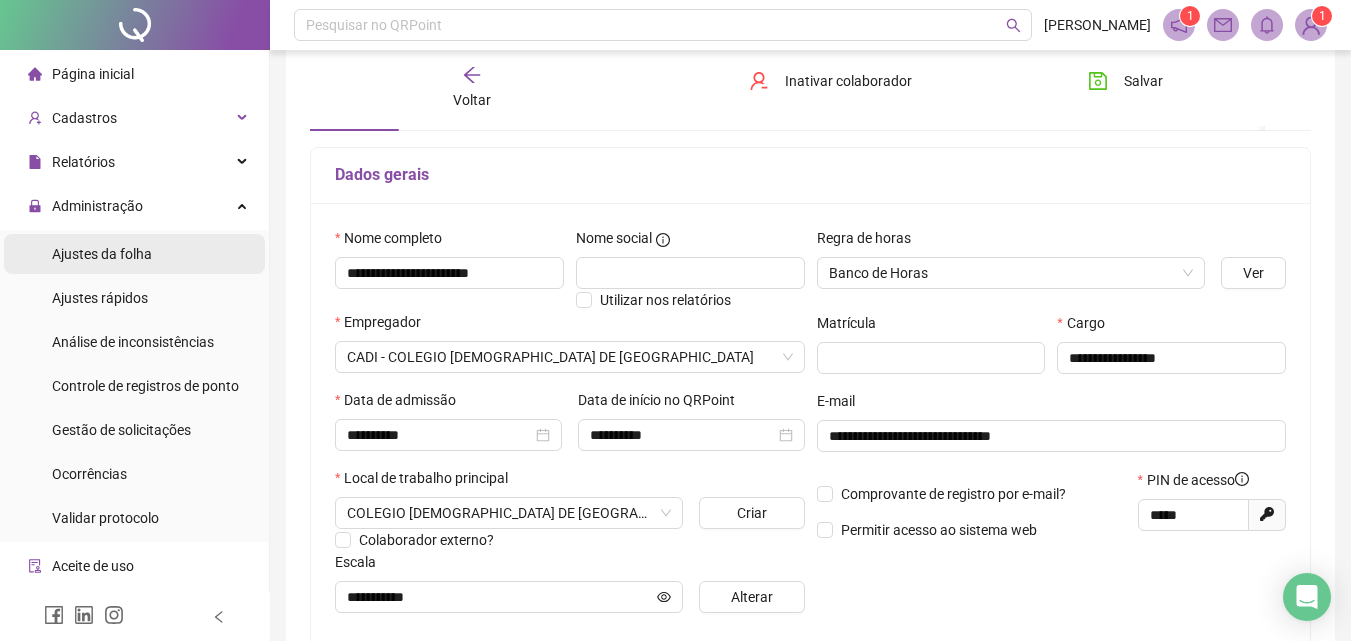 click on "Ajustes da folha" at bounding box center (102, 254) 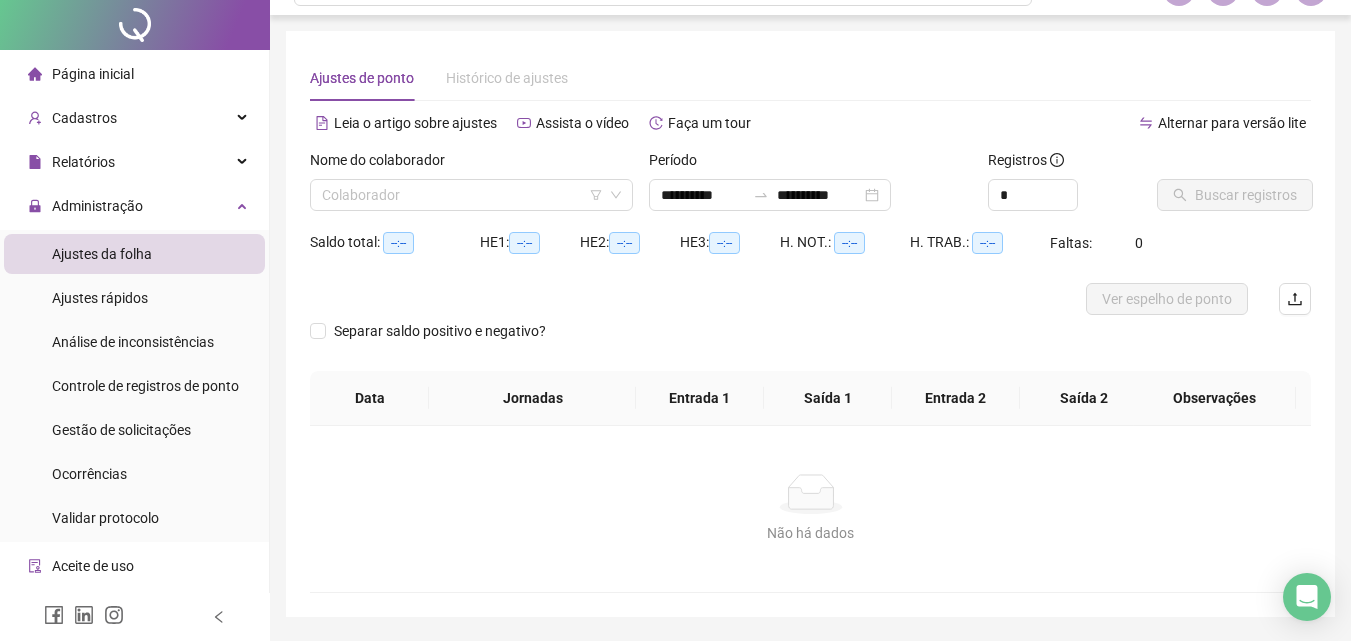 scroll, scrollTop: 0, scrollLeft: 0, axis: both 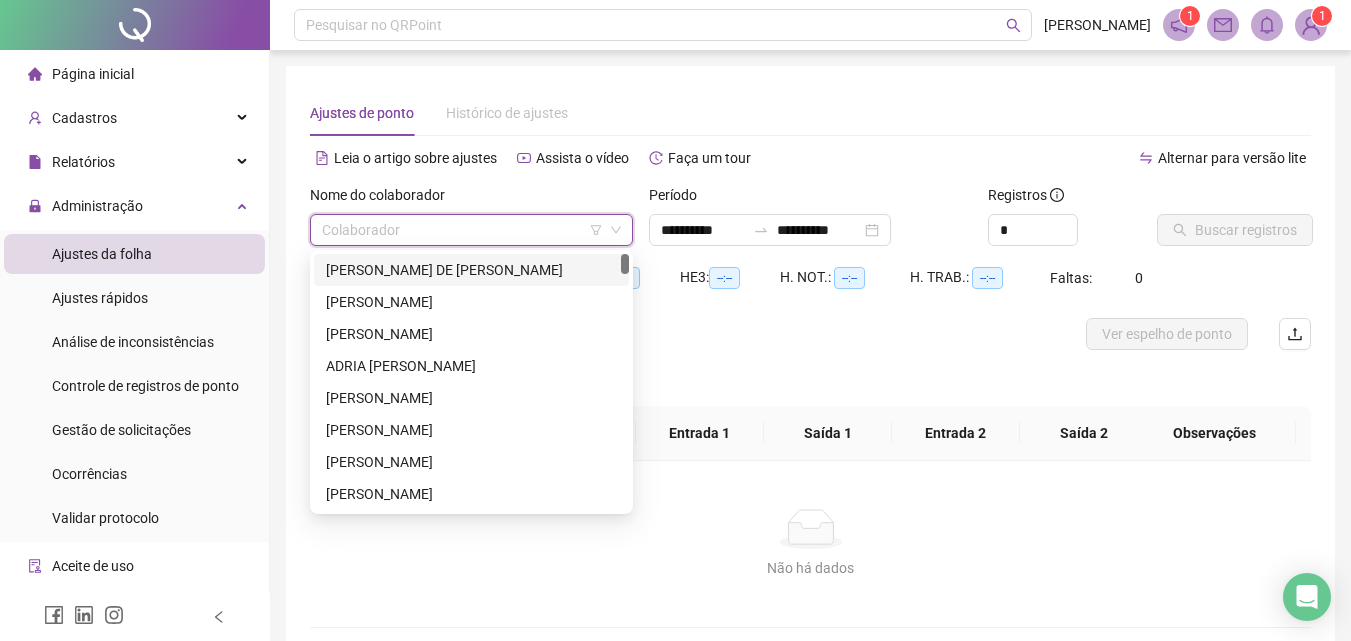 click at bounding box center (465, 230) 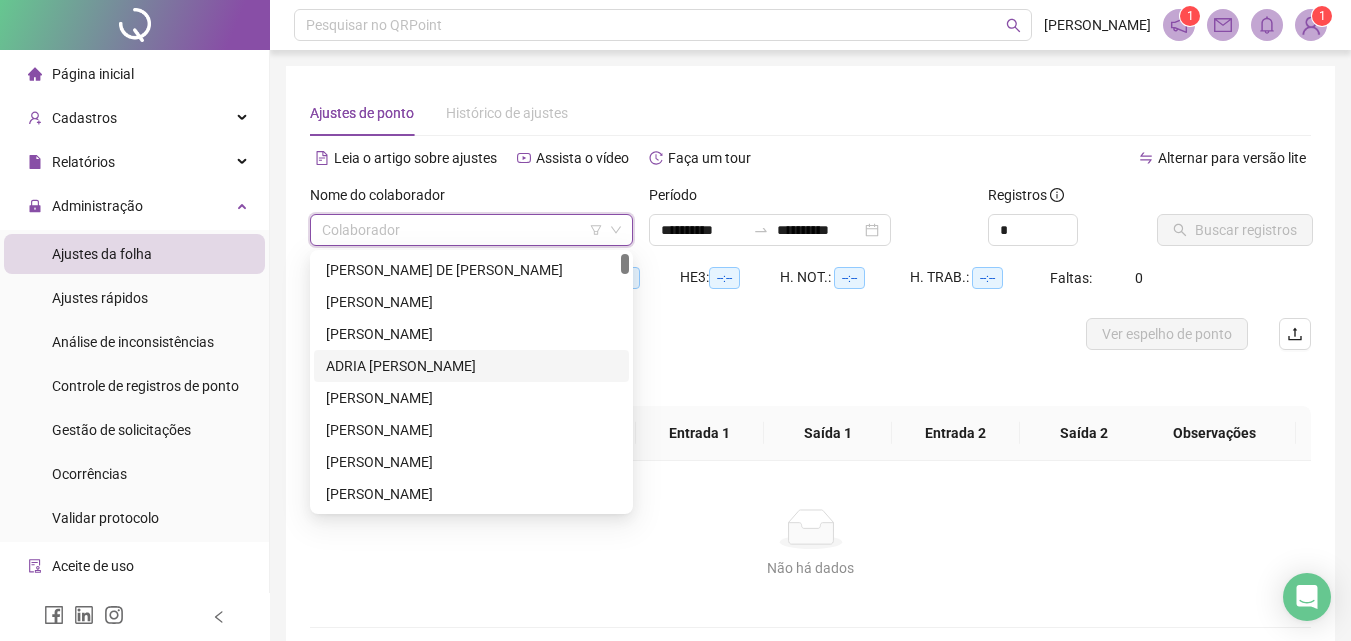 click on "ADRIA [PERSON_NAME]" at bounding box center (471, 366) 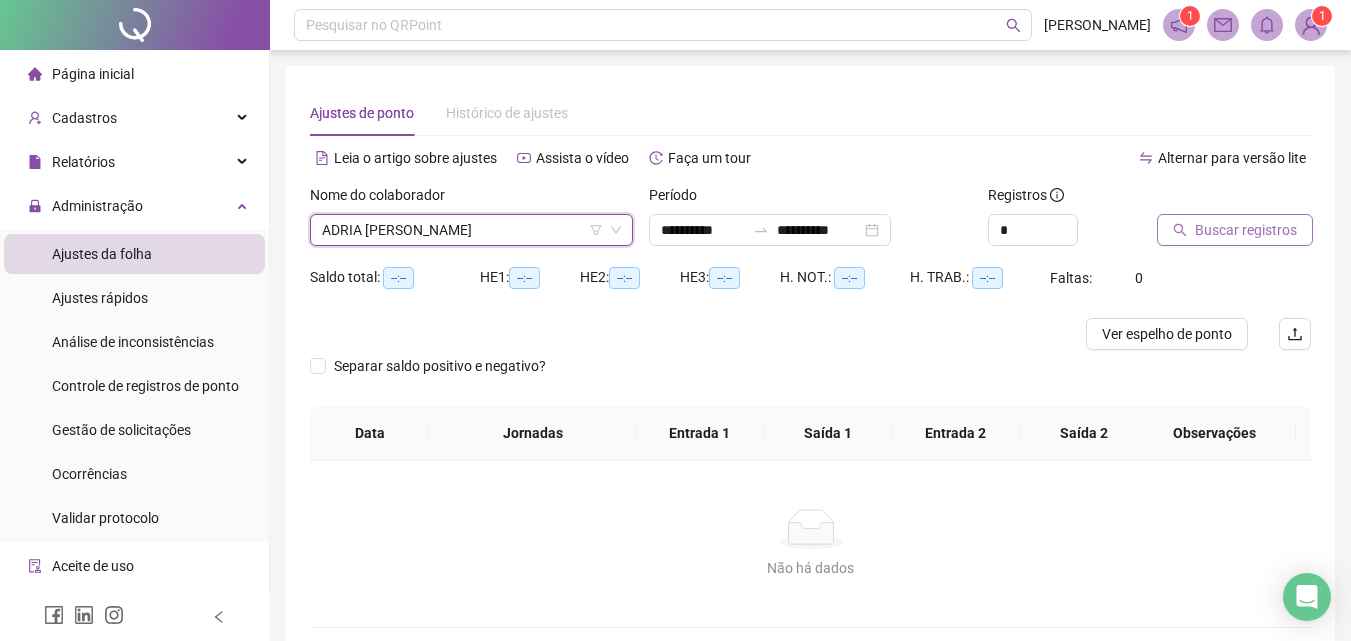 click on "Buscar registros" at bounding box center (1246, 230) 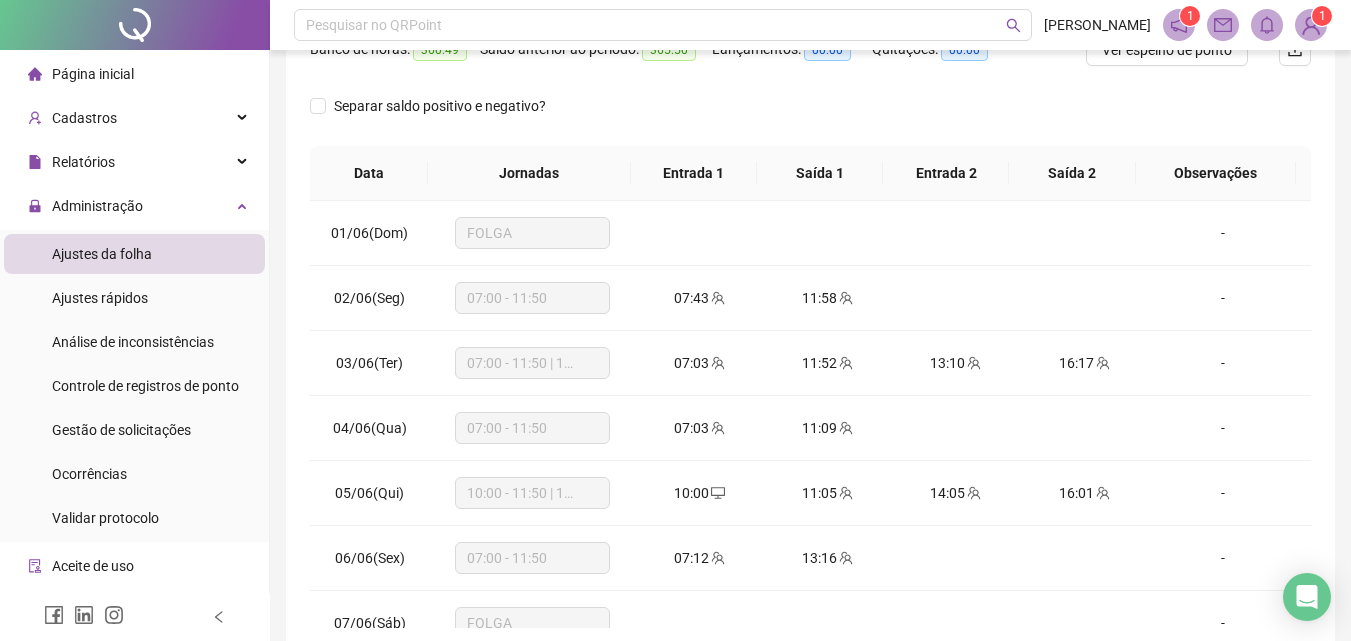 scroll, scrollTop: 381, scrollLeft: 0, axis: vertical 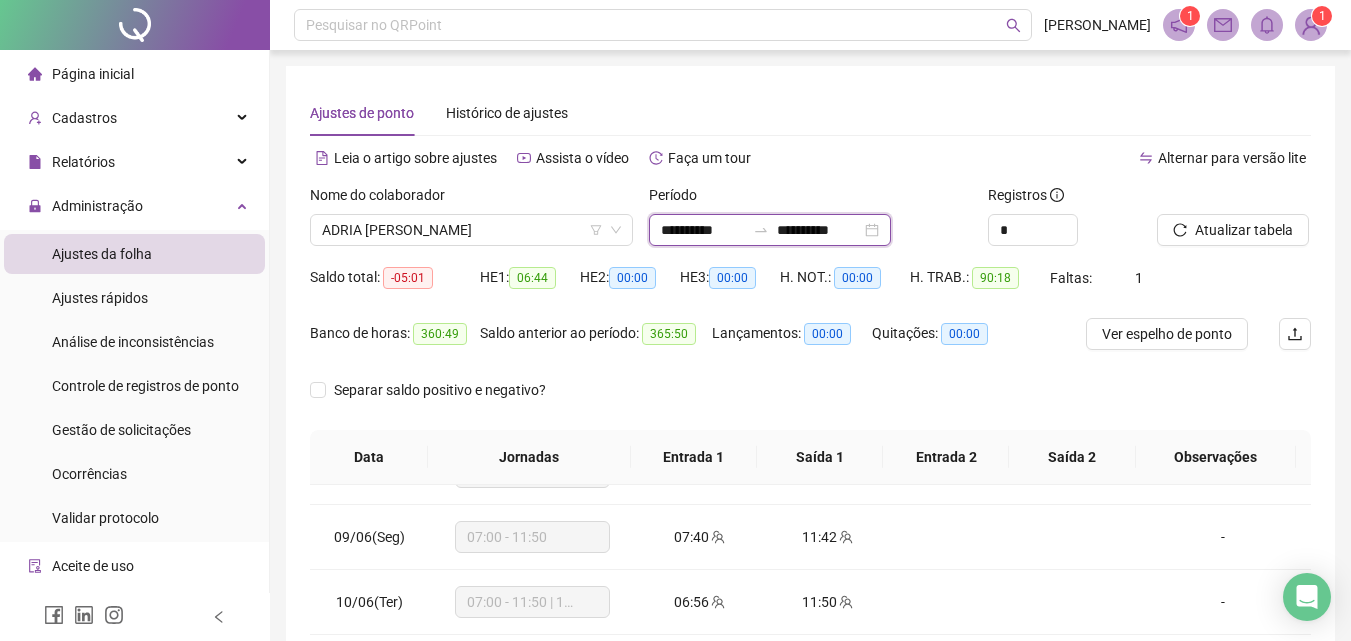 click on "**********" at bounding box center [703, 230] 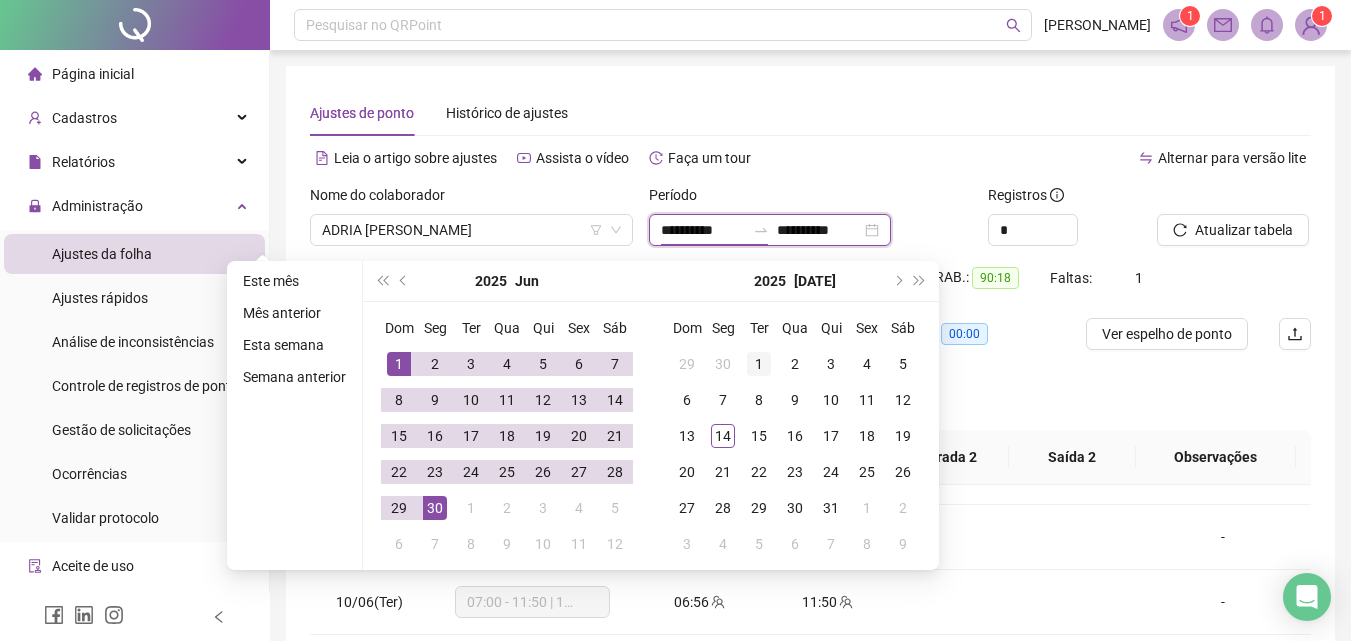 type on "**********" 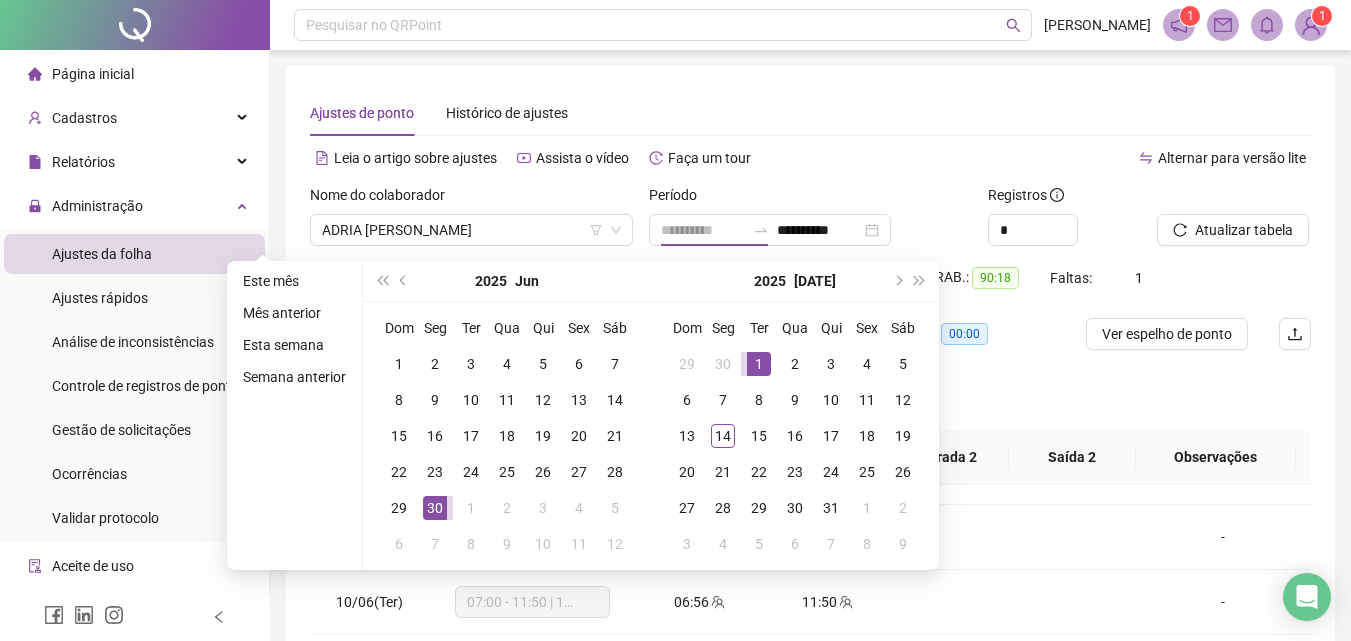 click on "1" at bounding box center [759, 364] 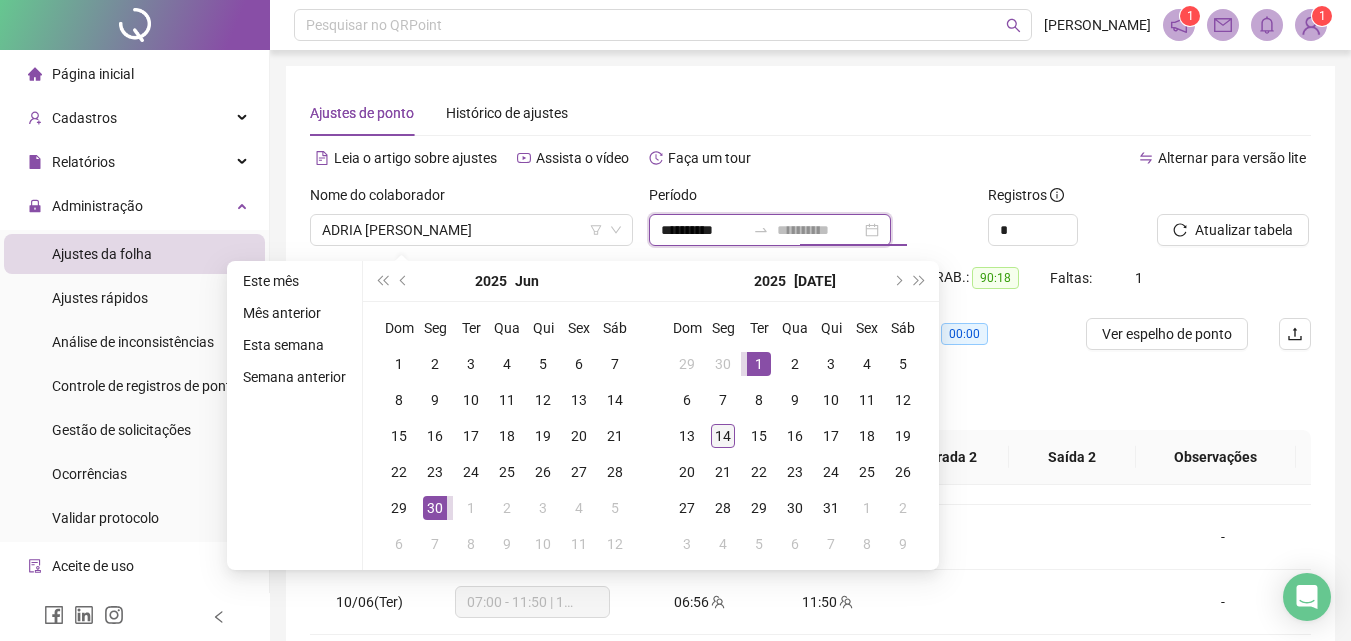 type on "**********" 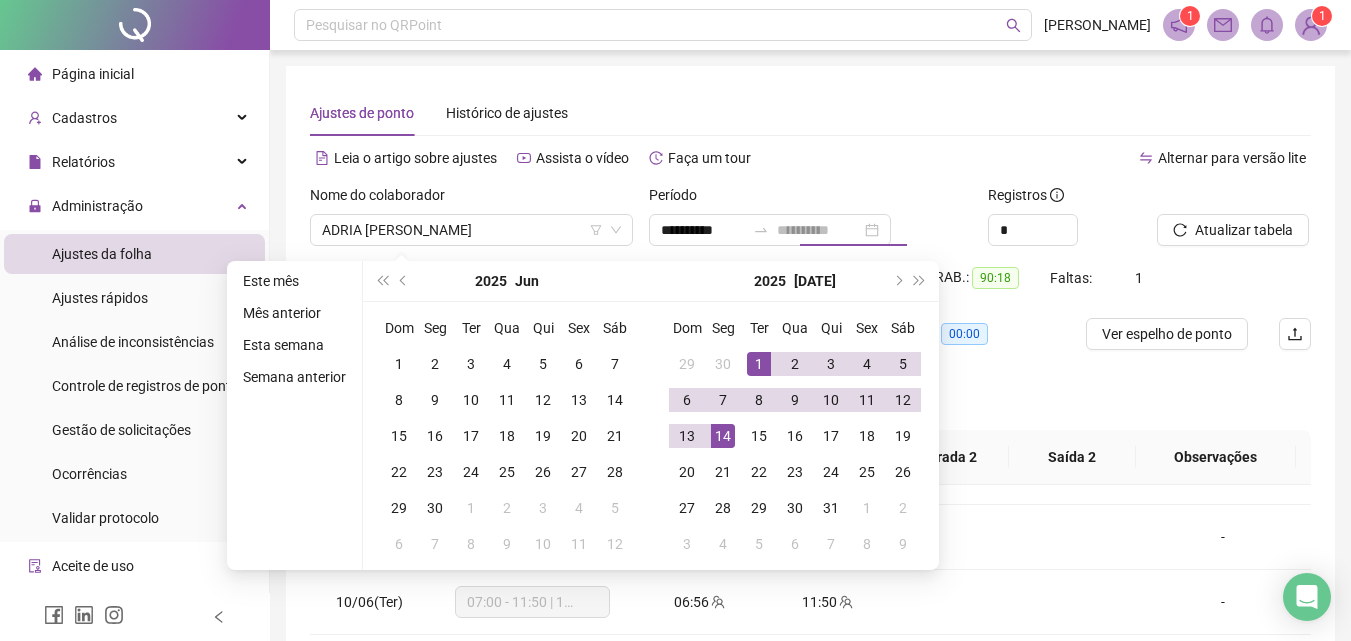 drag, startPoint x: 722, startPoint y: 425, endPoint x: 1148, endPoint y: 264, distance: 455.4086 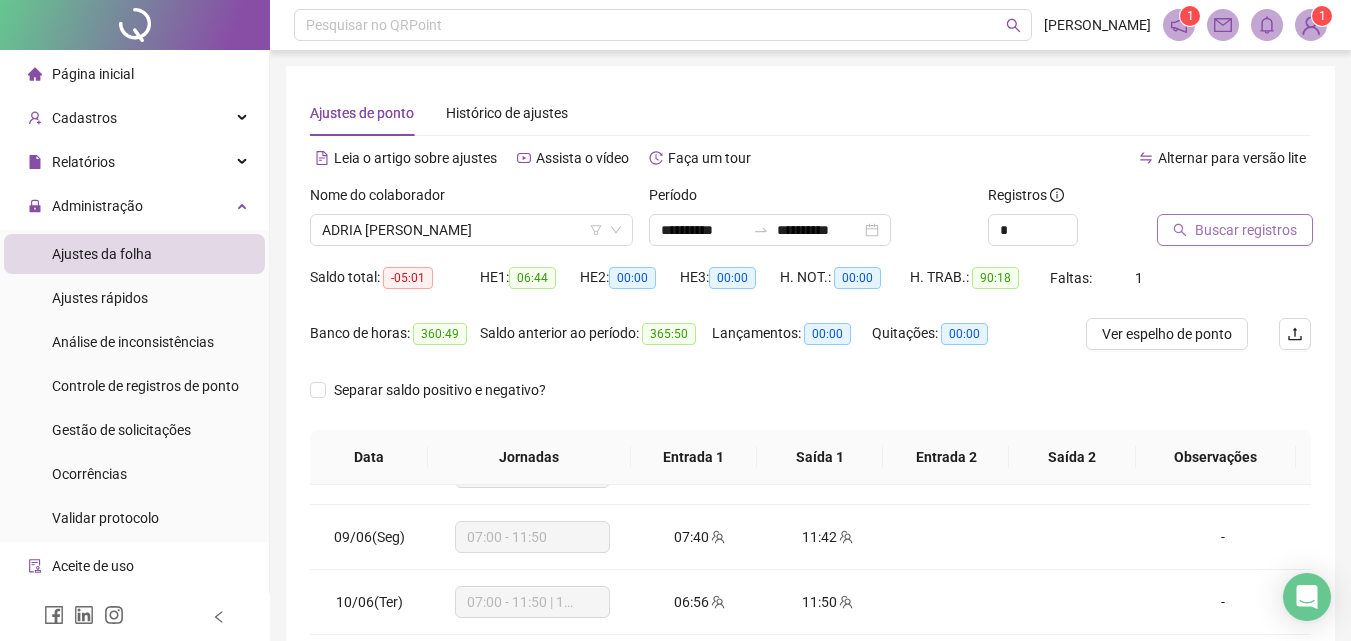 click on "Buscar registros" at bounding box center (1246, 230) 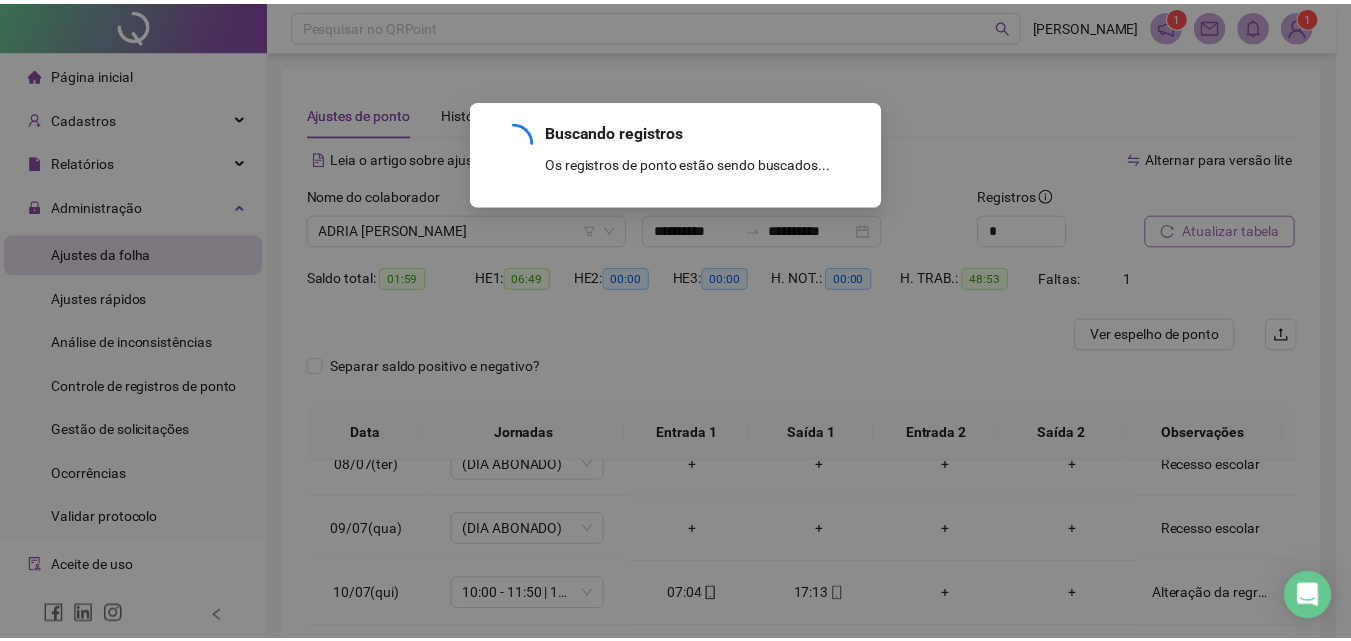 scroll, scrollTop: 483, scrollLeft: 0, axis: vertical 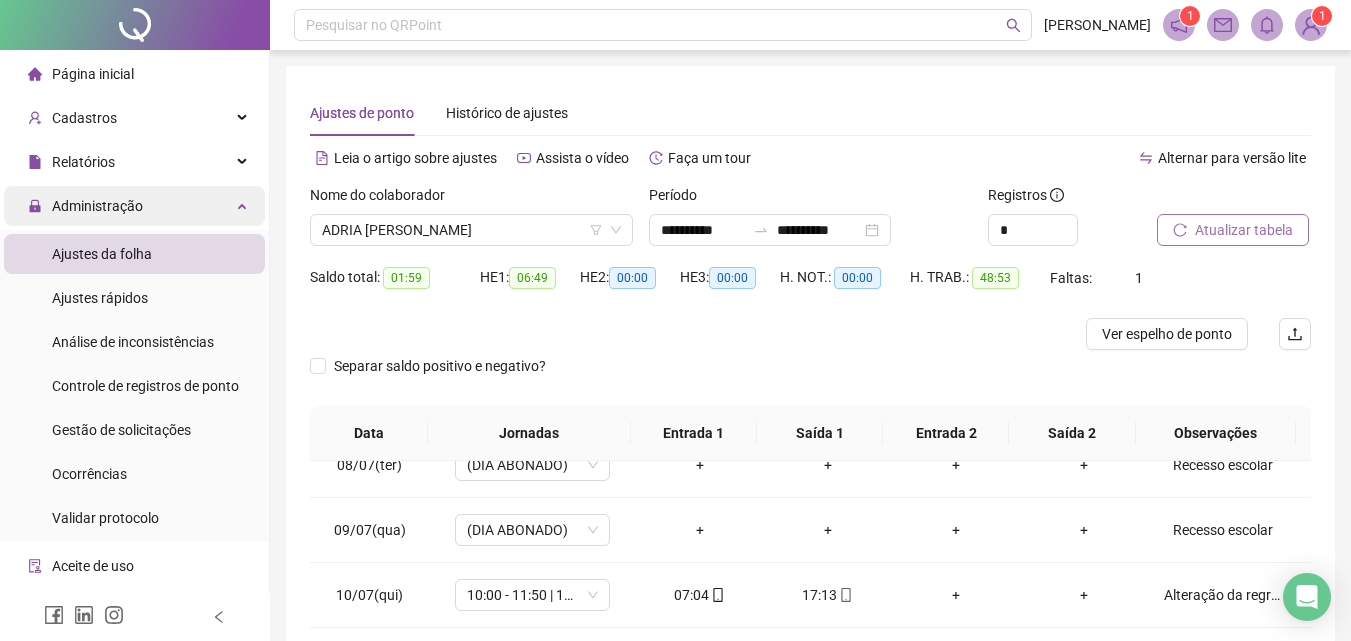 click on "Administração" at bounding box center [97, 206] 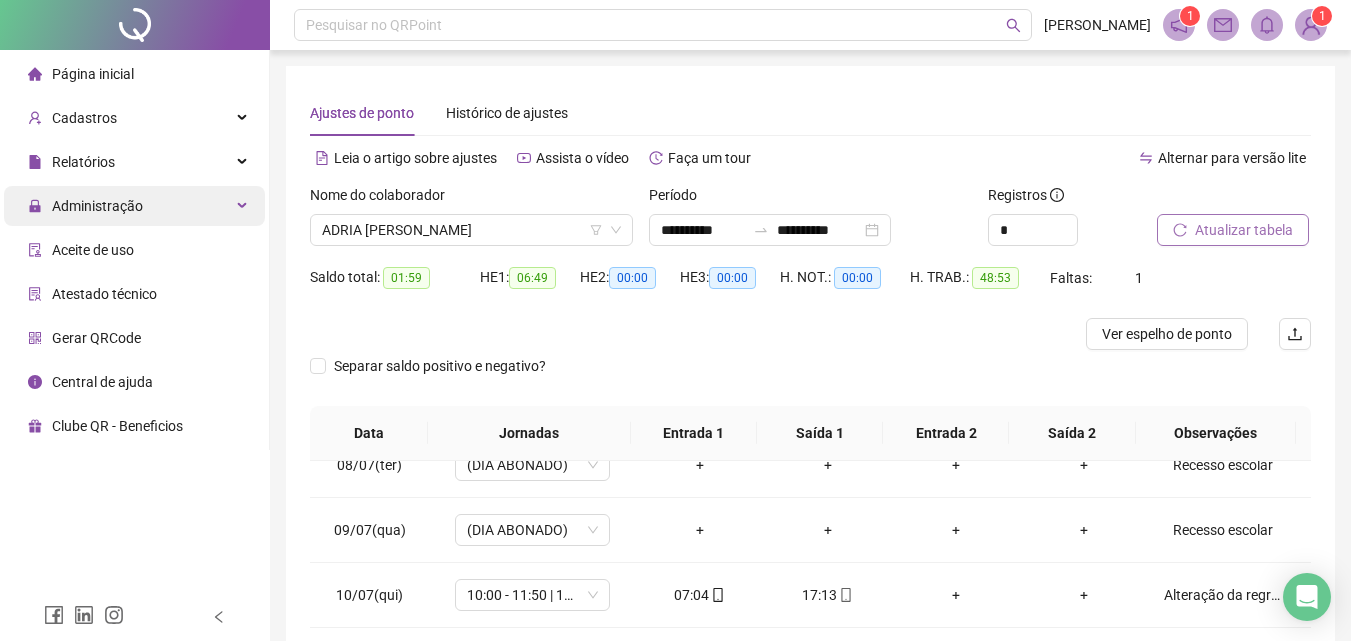 click on "Administração" at bounding box center (97, 206) 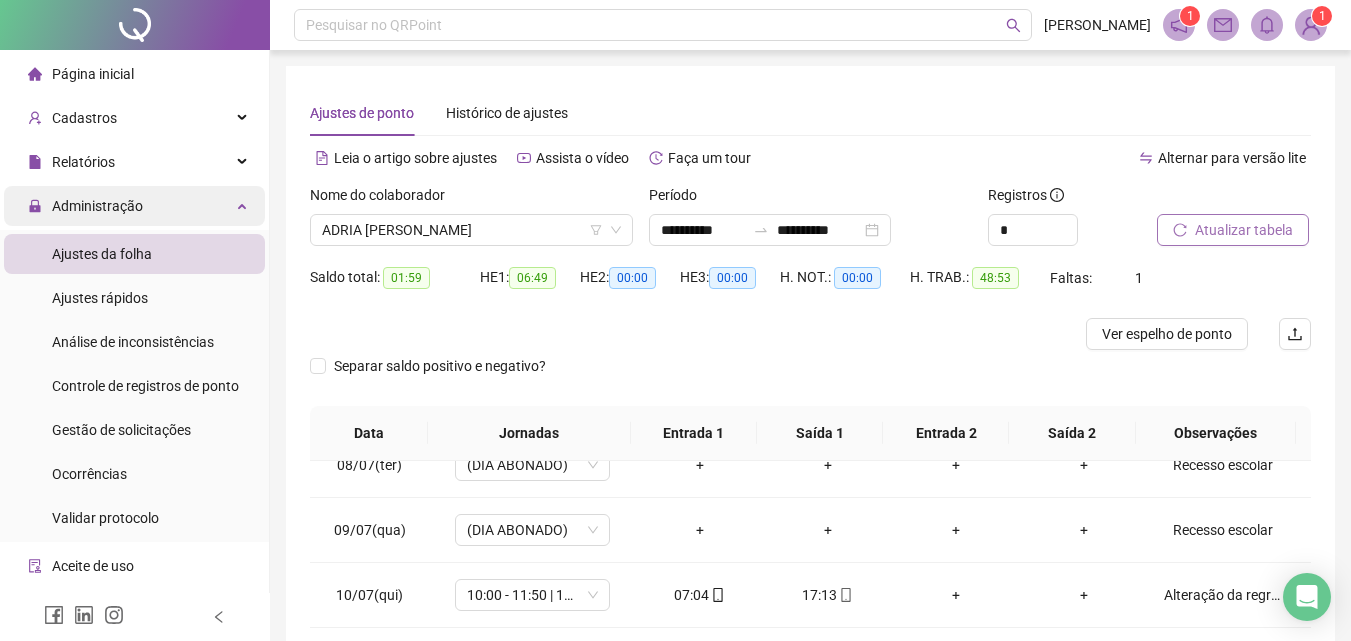 click on "Administração" at bounding box center (97, 206) 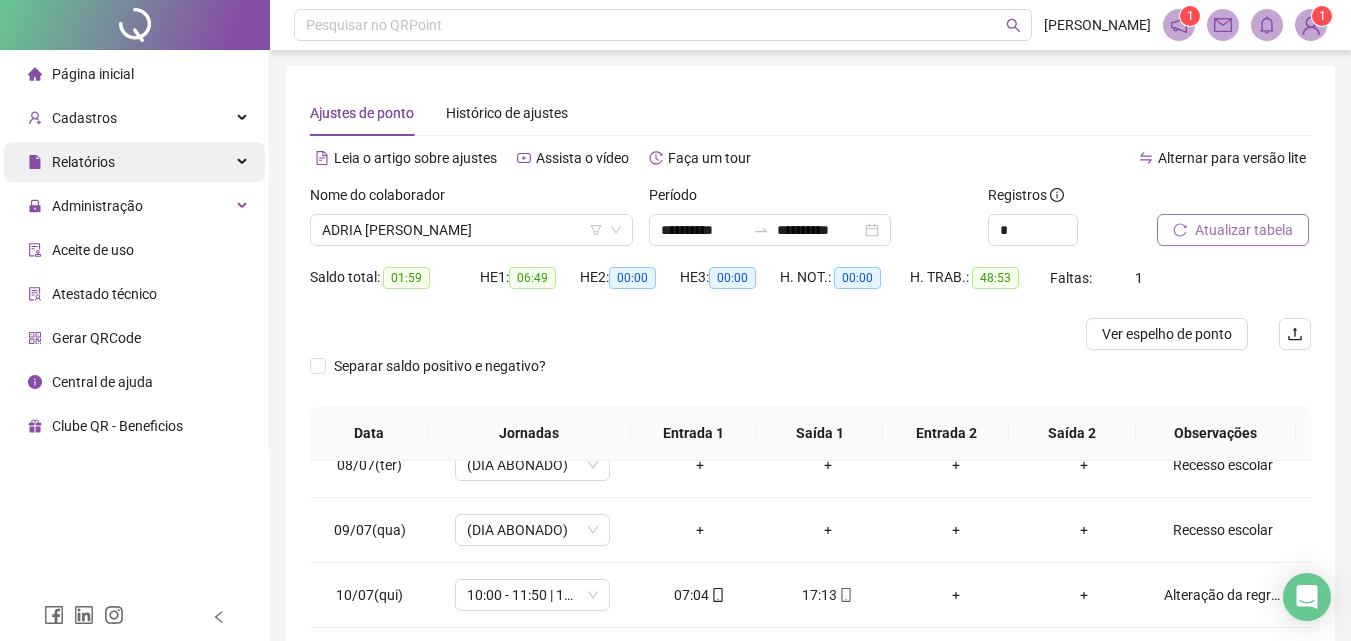 click on "Relatórios" at bounding box center (134, 162) 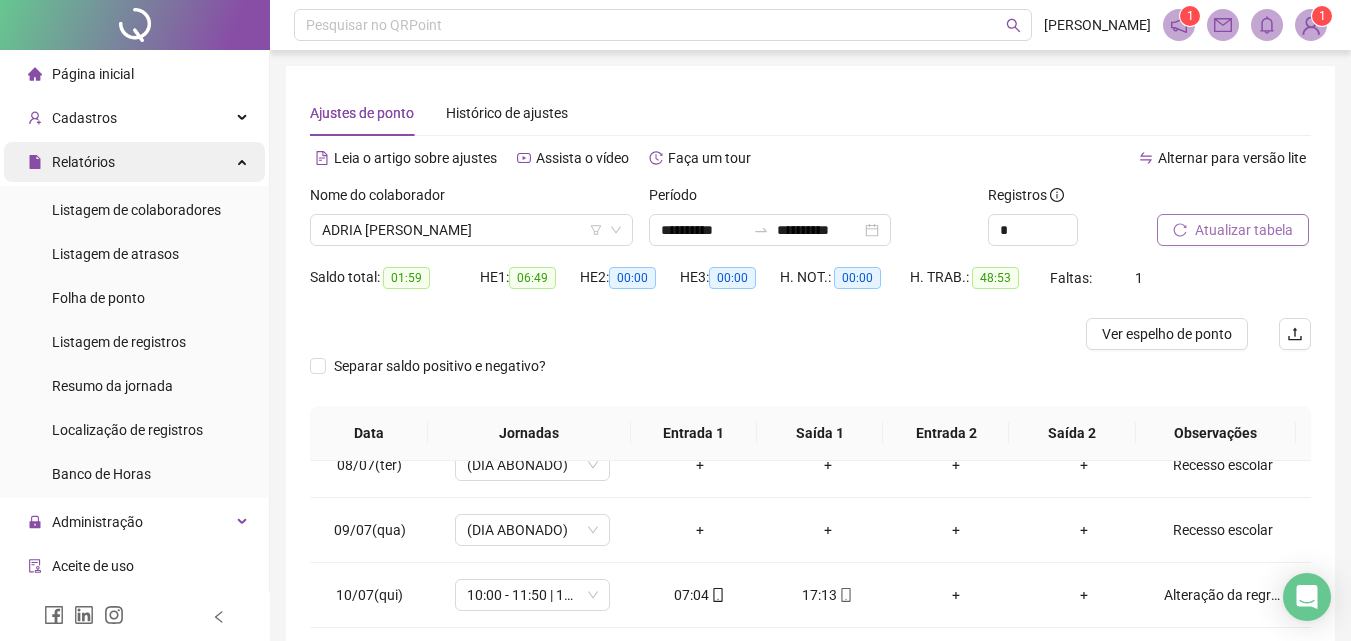 click on "Relatórios" at bounding box center (71, 162) 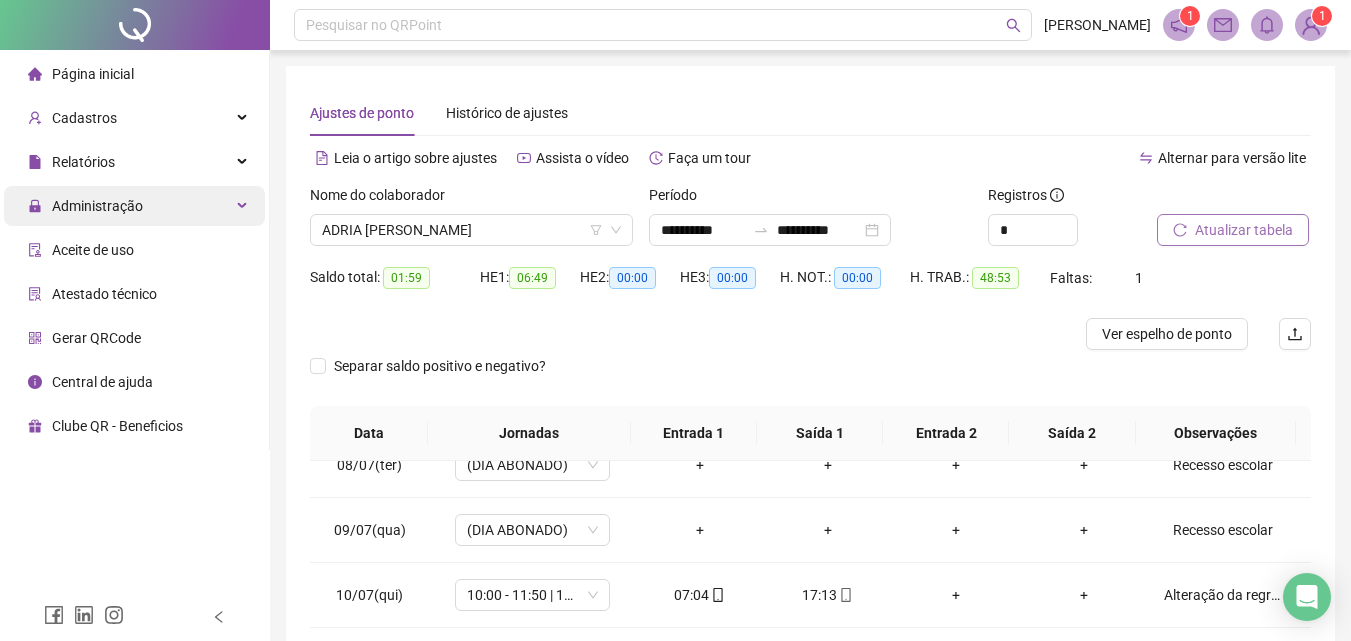 click on "Administração" at bounding box center (97, 206) 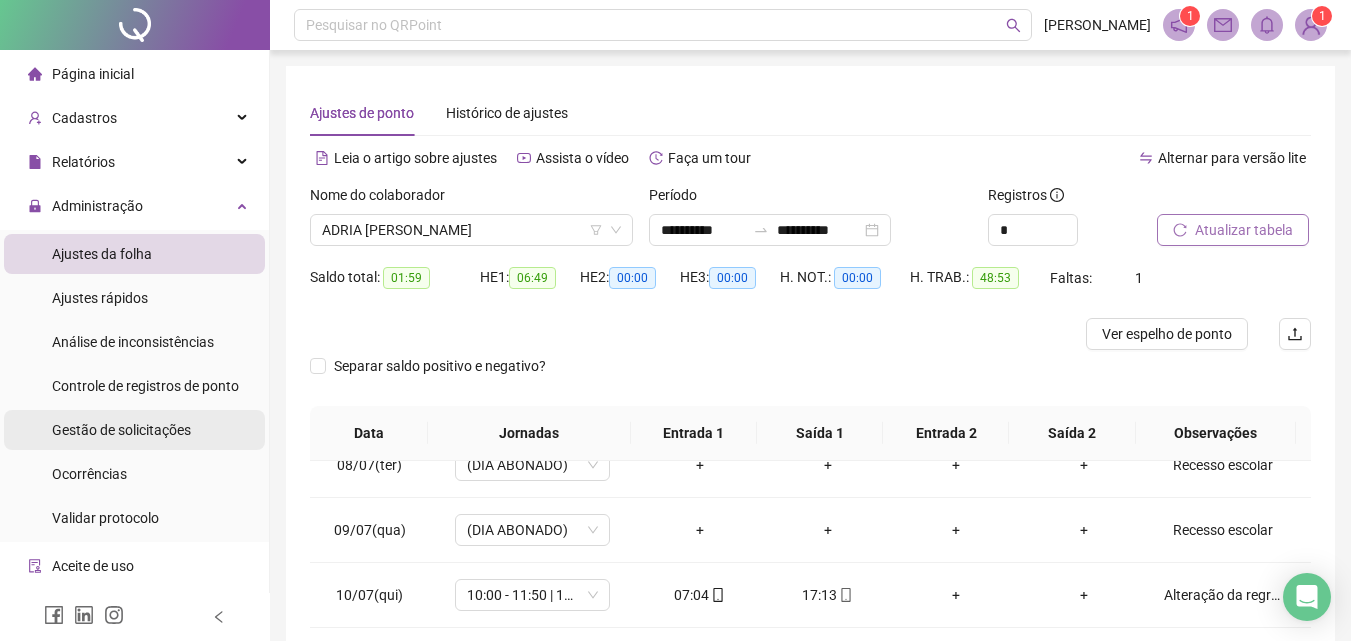 click on "Gestão de solicitações" at bounding box center [121, 430] 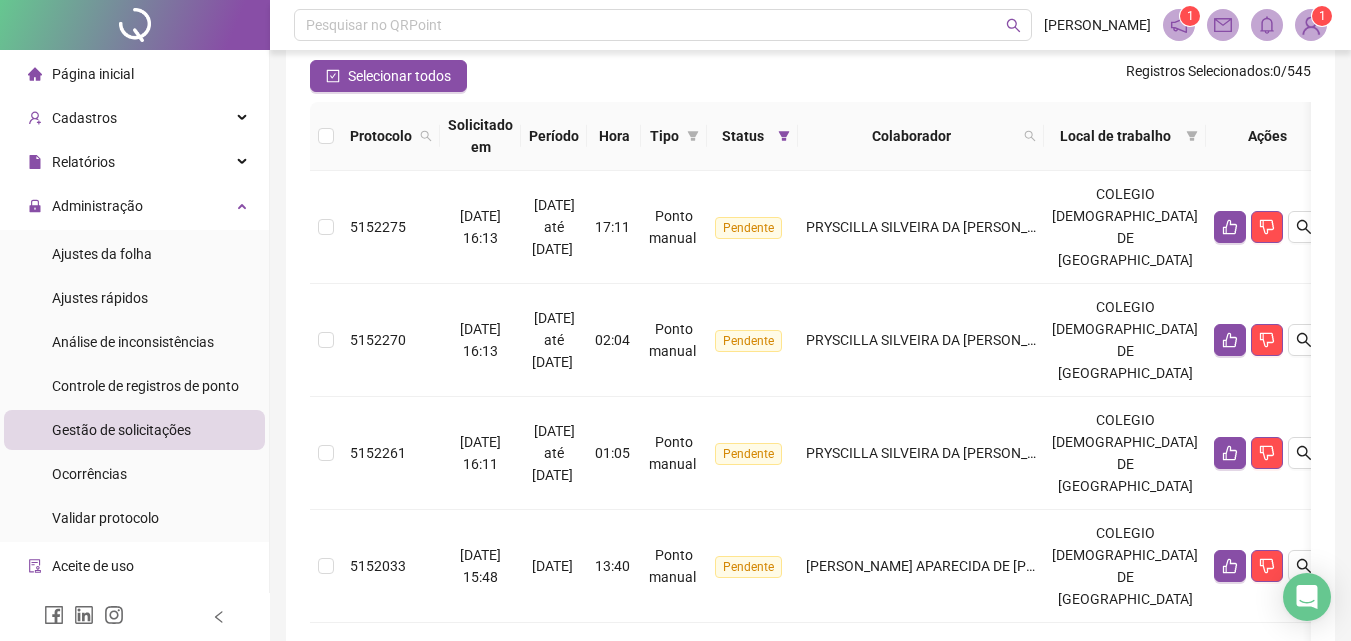 scroll, scrollTop: 100, scrollLeft: 0, axis: vertical 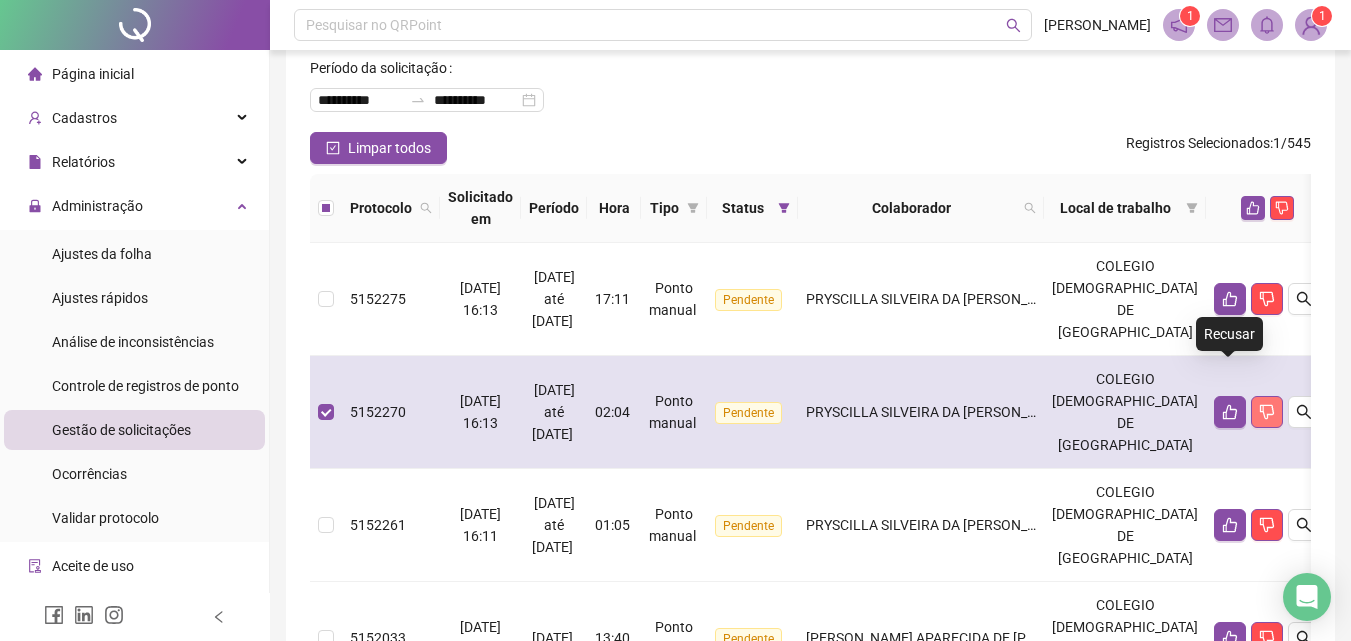click 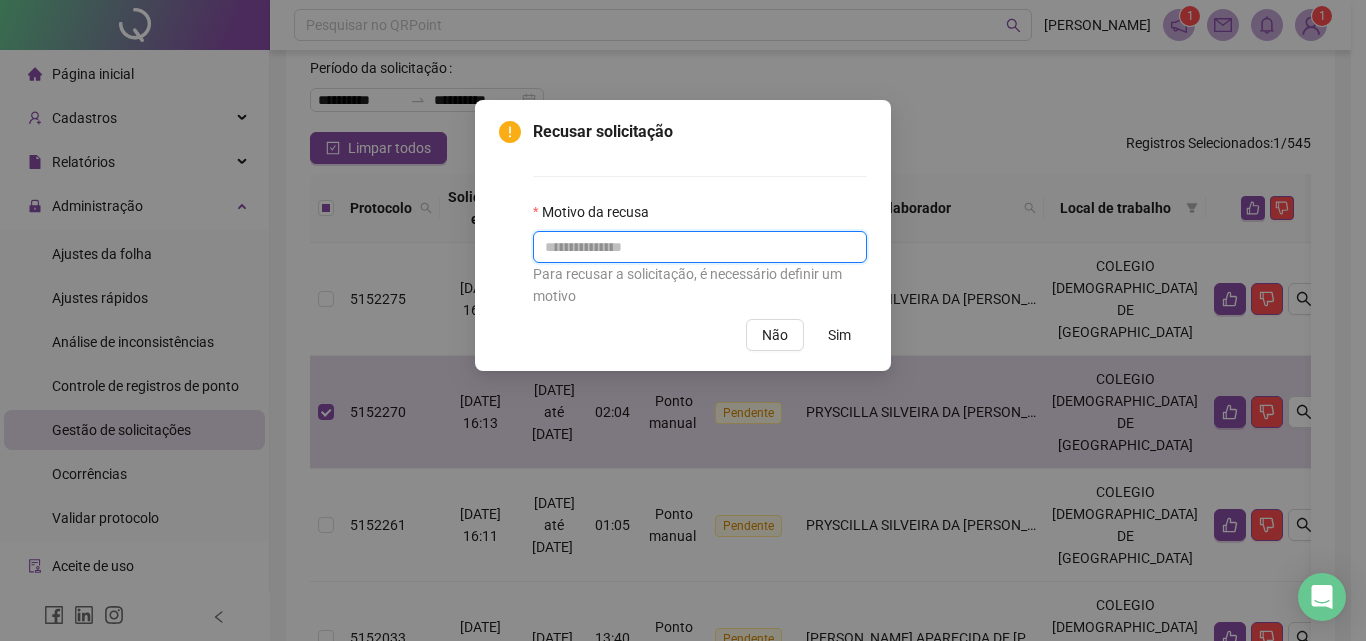 click at bounding box center [700, 247] 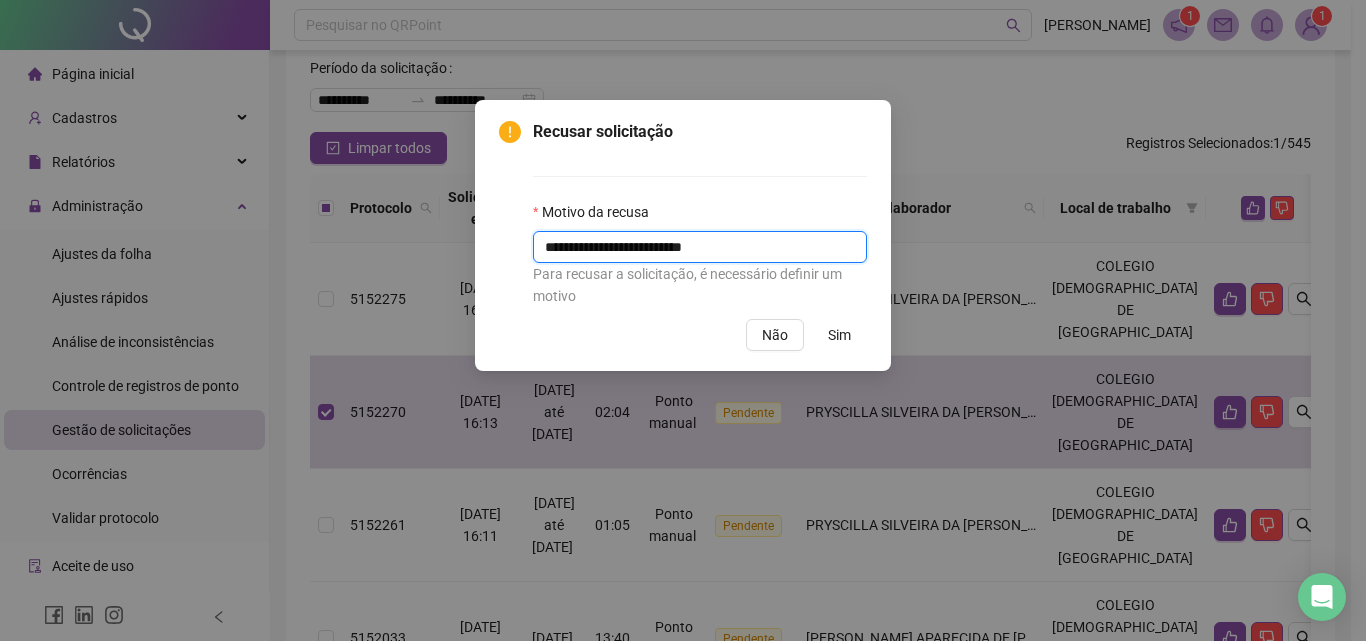 type on "**********" 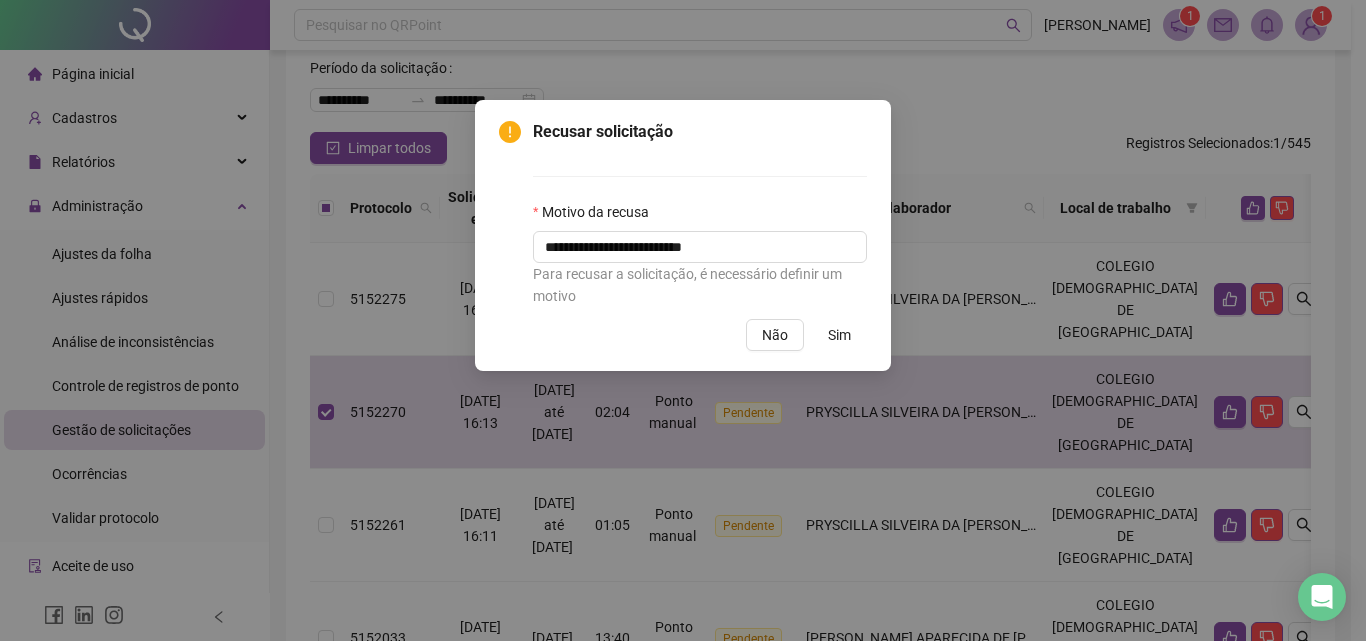 click on "Sim" at bounding box center (839, 335) 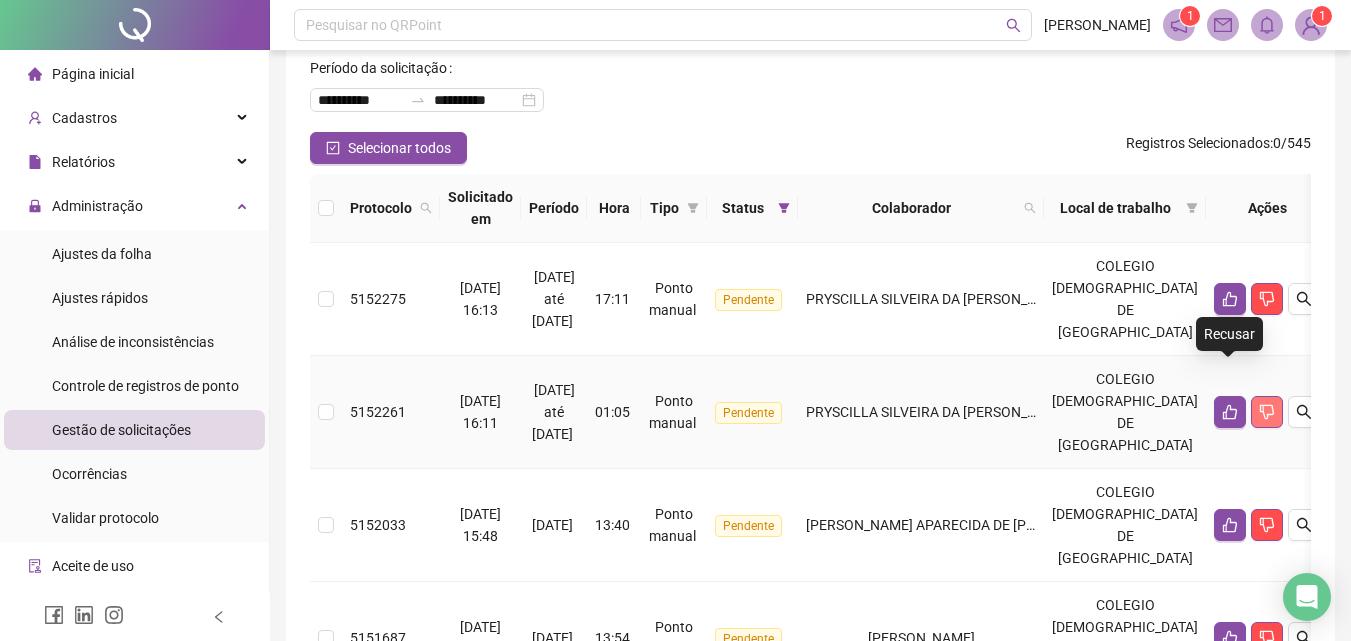 click 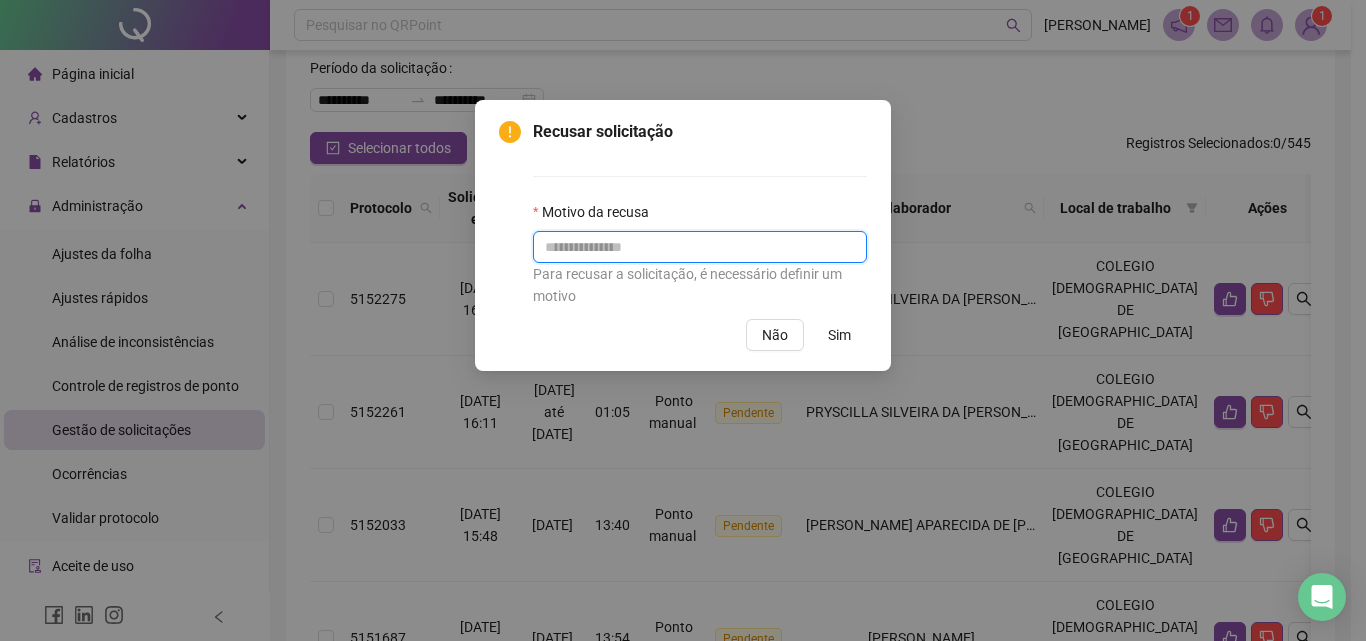 click at bounding box center [700, 247] 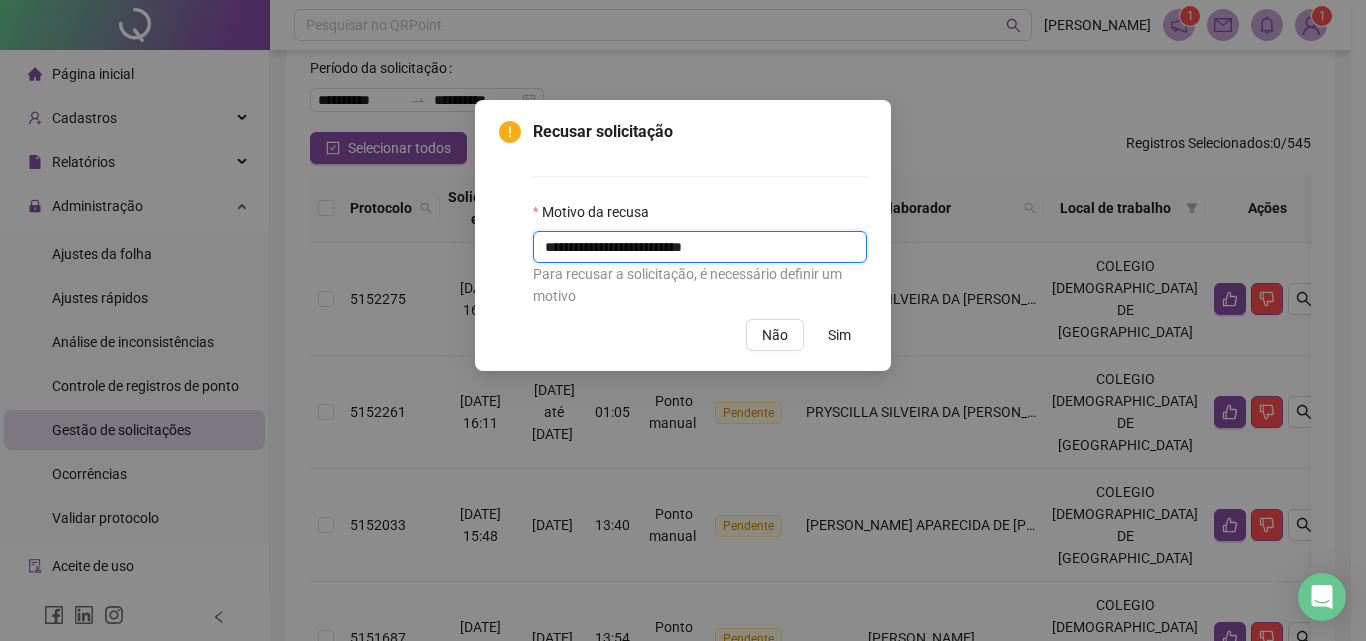 type on "**********" 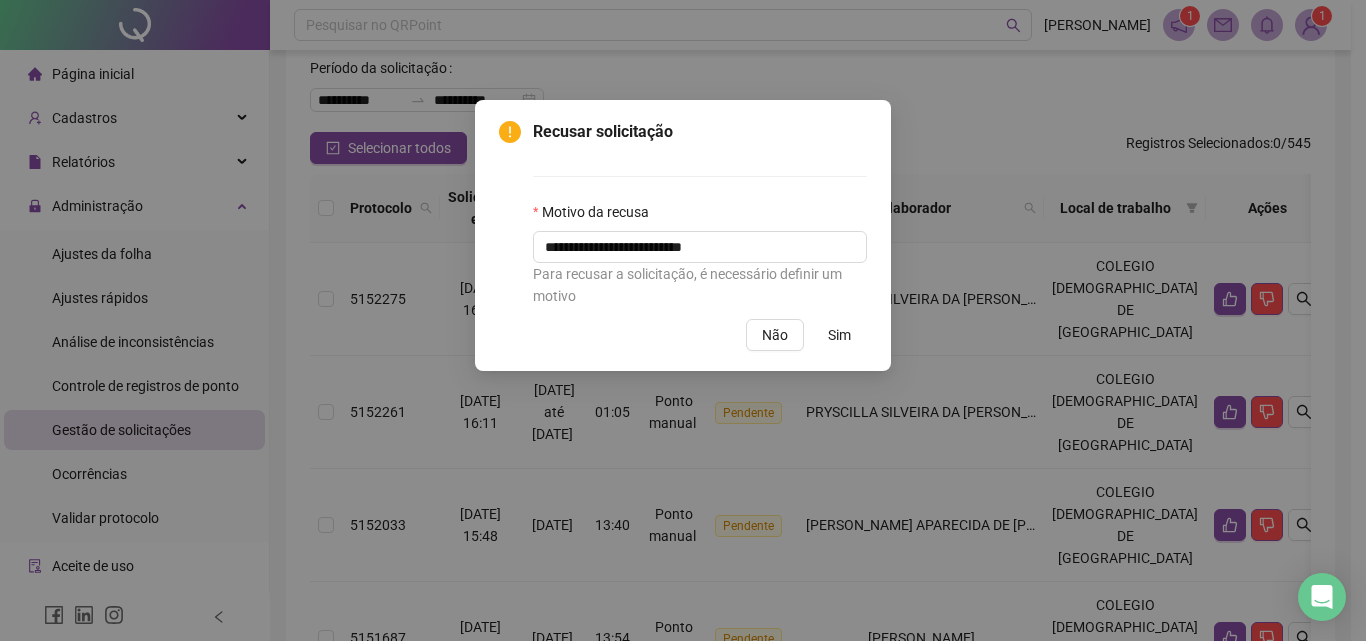 click on "Sim" at bounding box center (839, 335) 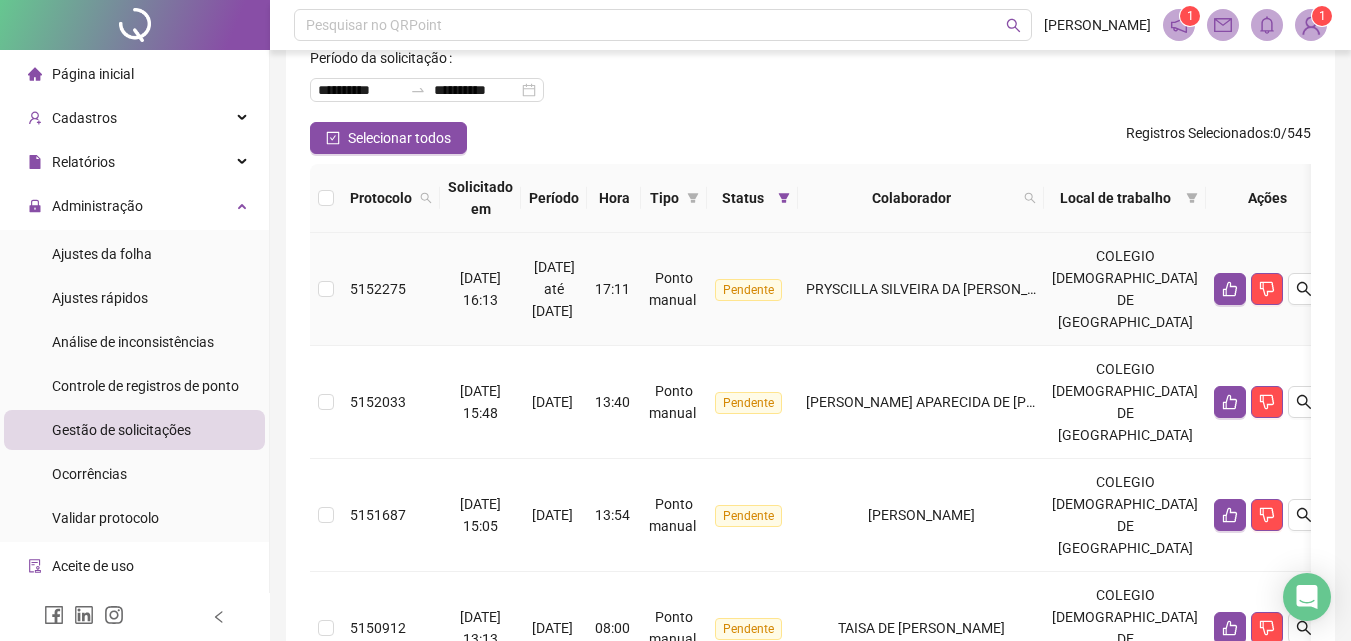 scroll, scrollTop: 75, scrollLeft: 0, axis: vertical 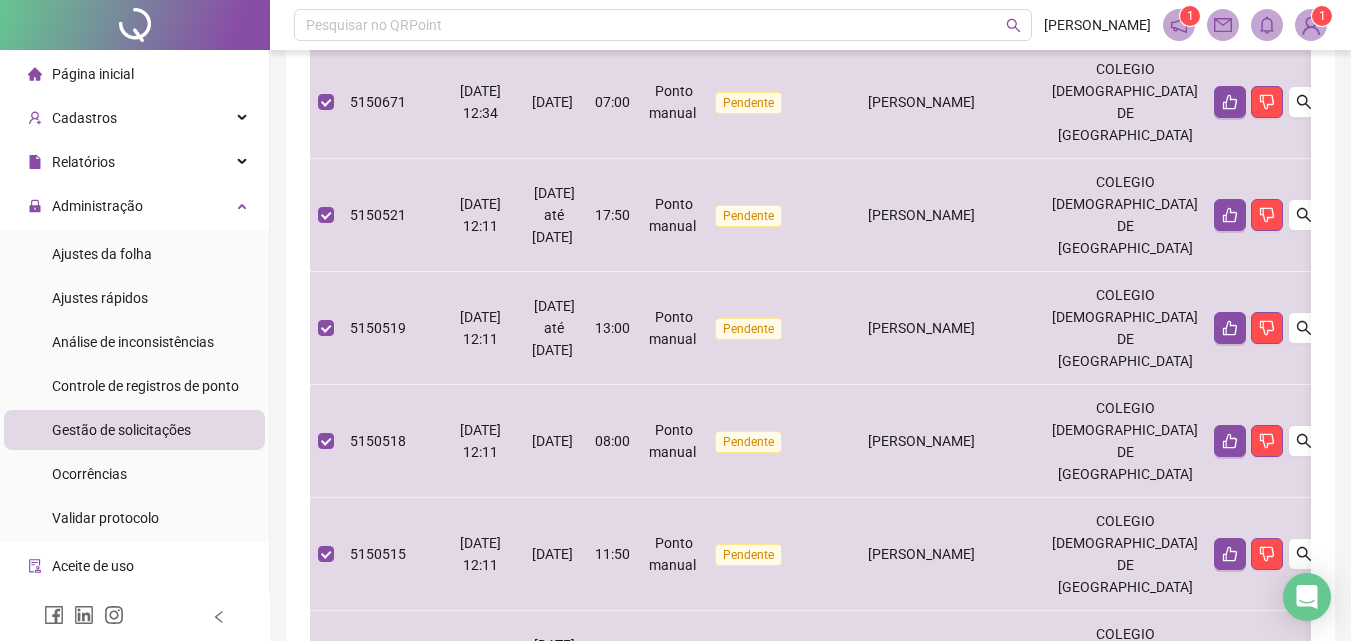 click on "2" at bounding box center (799, 752) 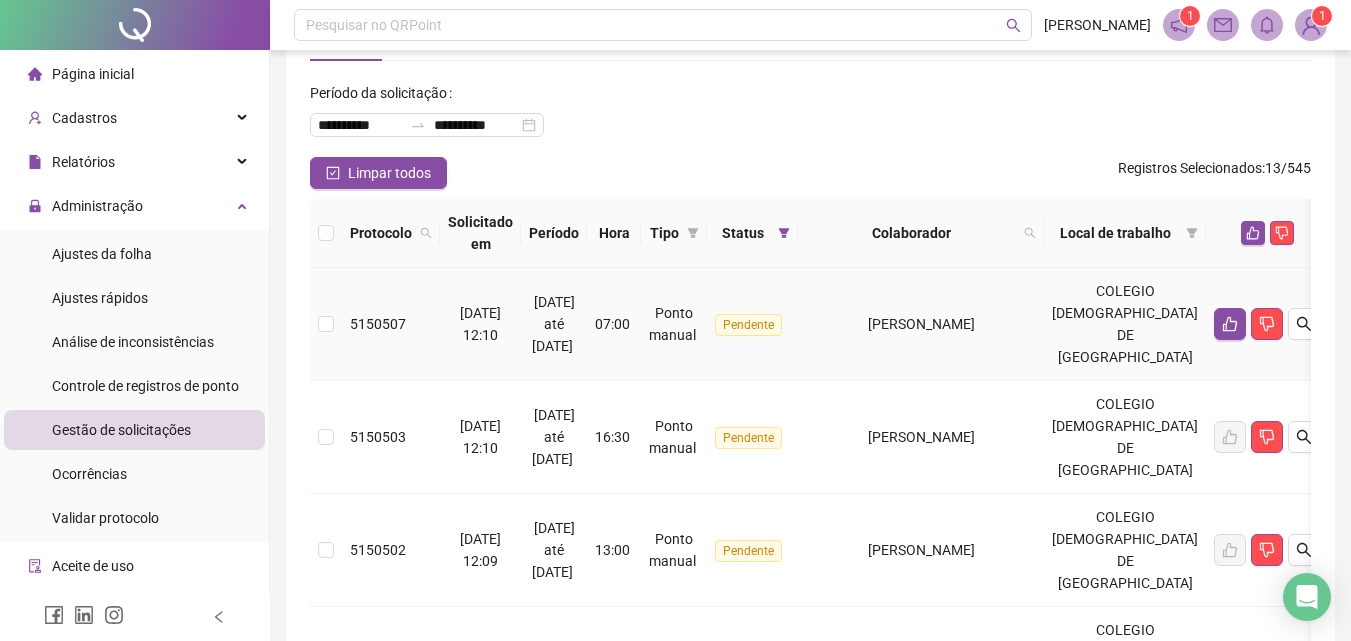 scroll, scrollTop: 0, scrollLeft: 0, axis: both 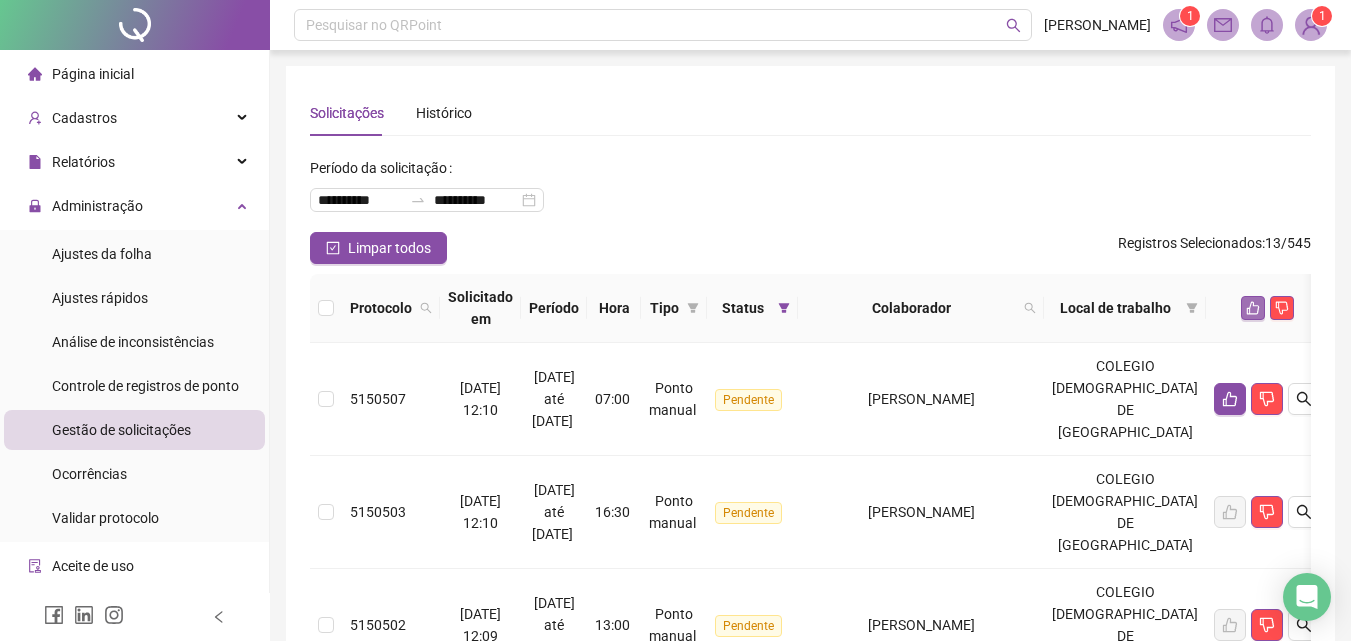 click 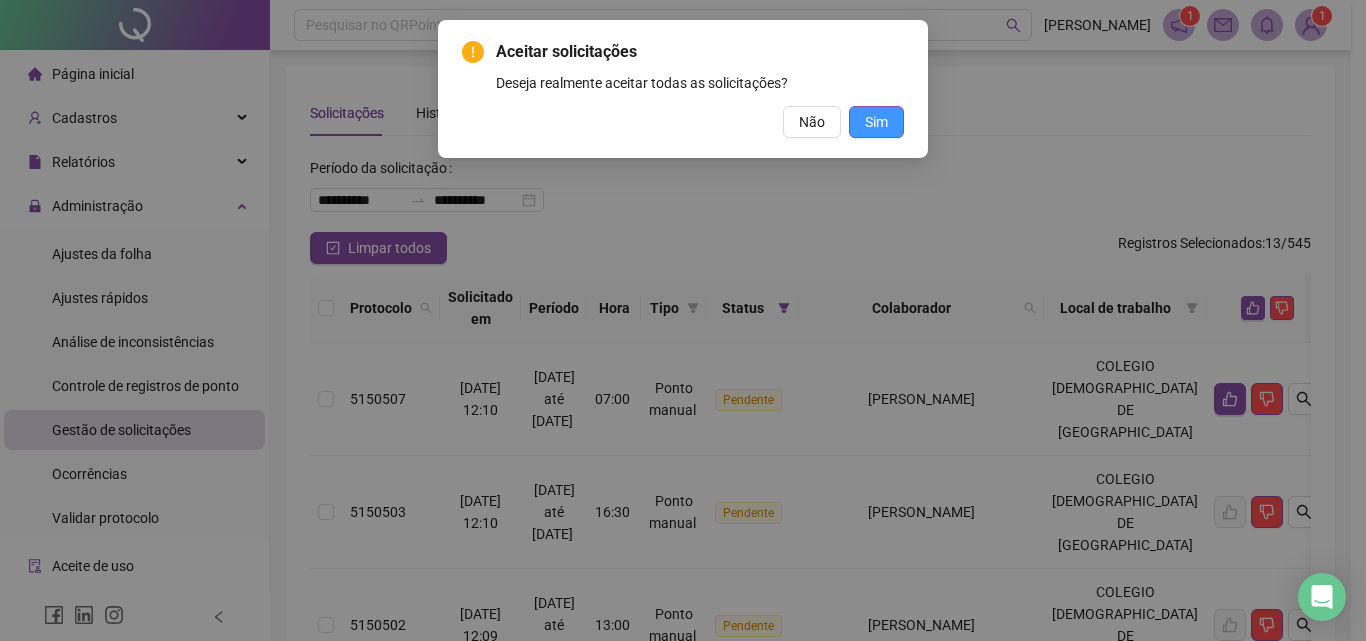 click on "Sim" at bounding box center (876, 122) 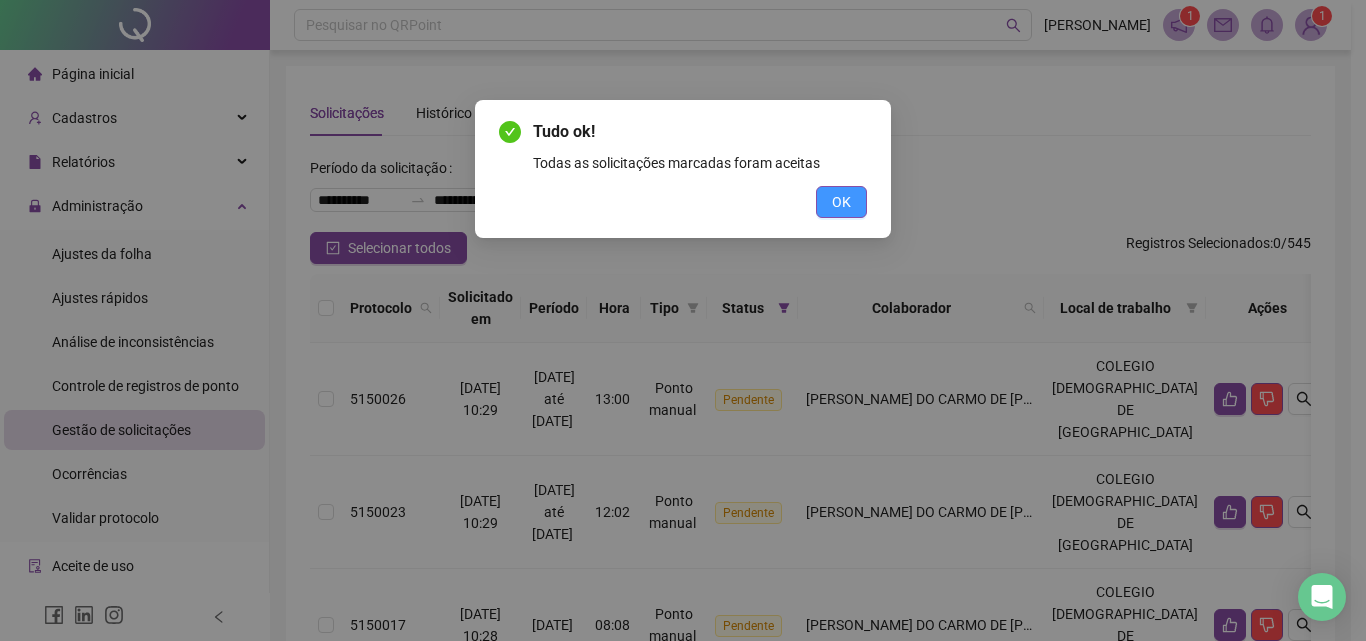 click on "OK" at bounding box center [841, 202] 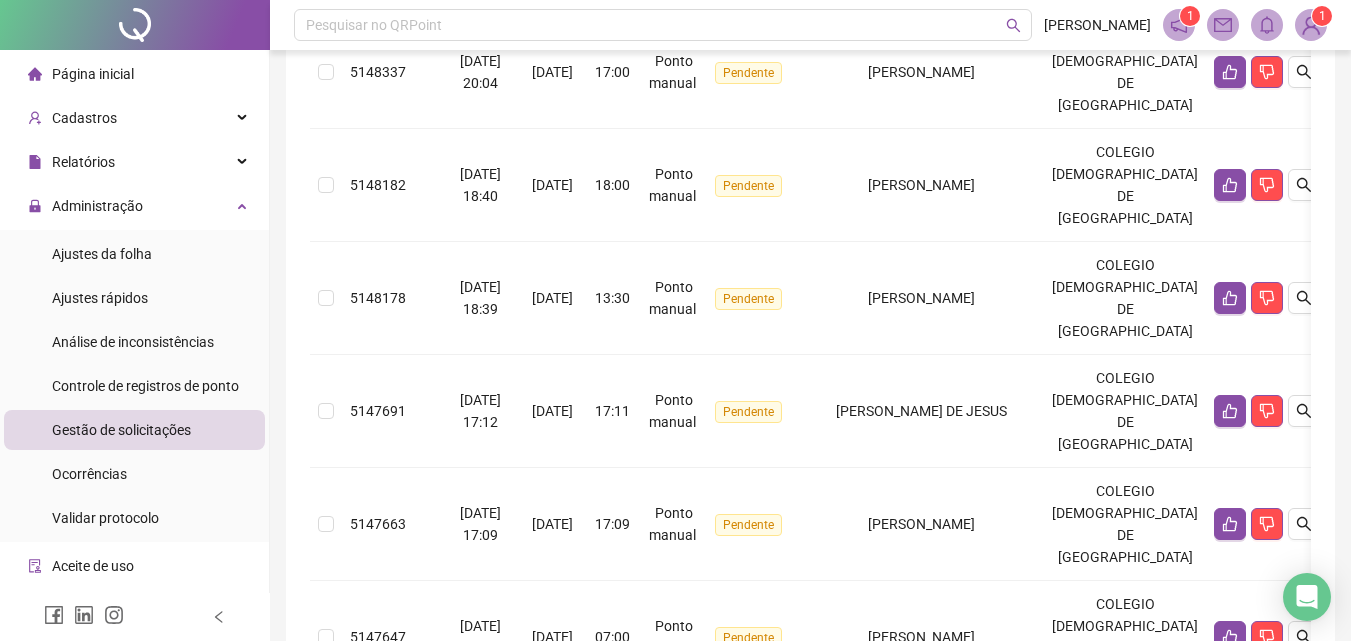 scroll, scrollTop: 900, scrollLeft: 0, axis: vertical 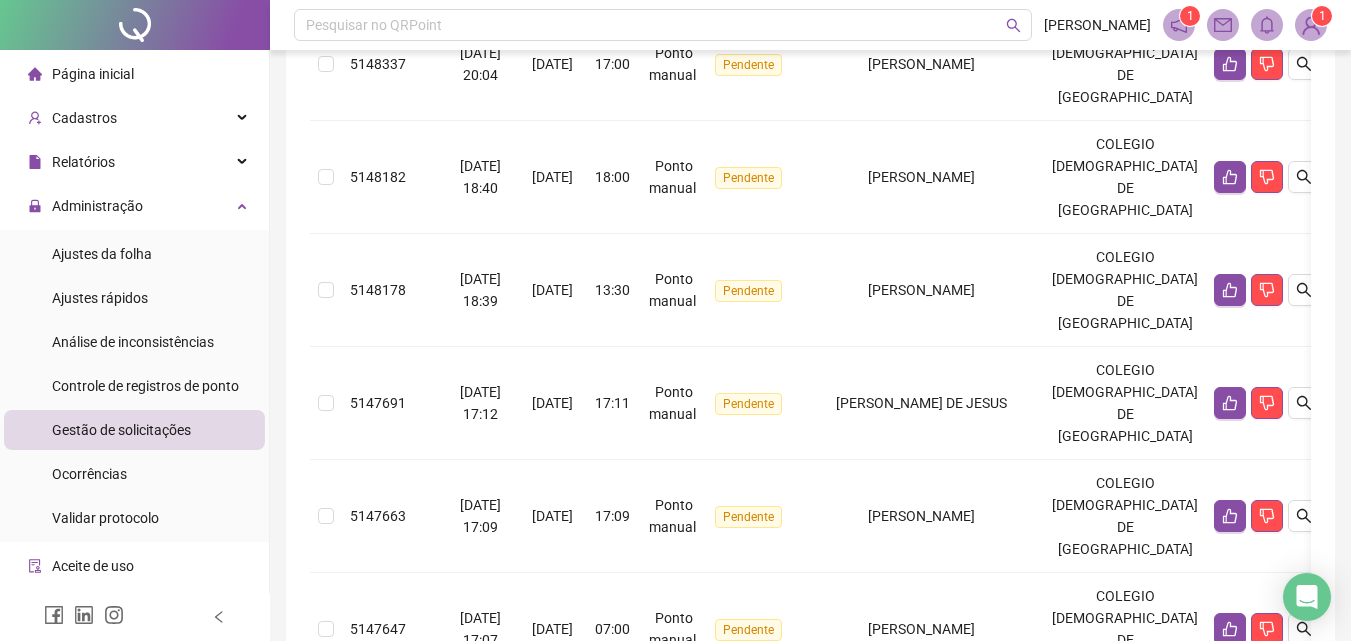 click on "1" at bounding box center [787, 827] 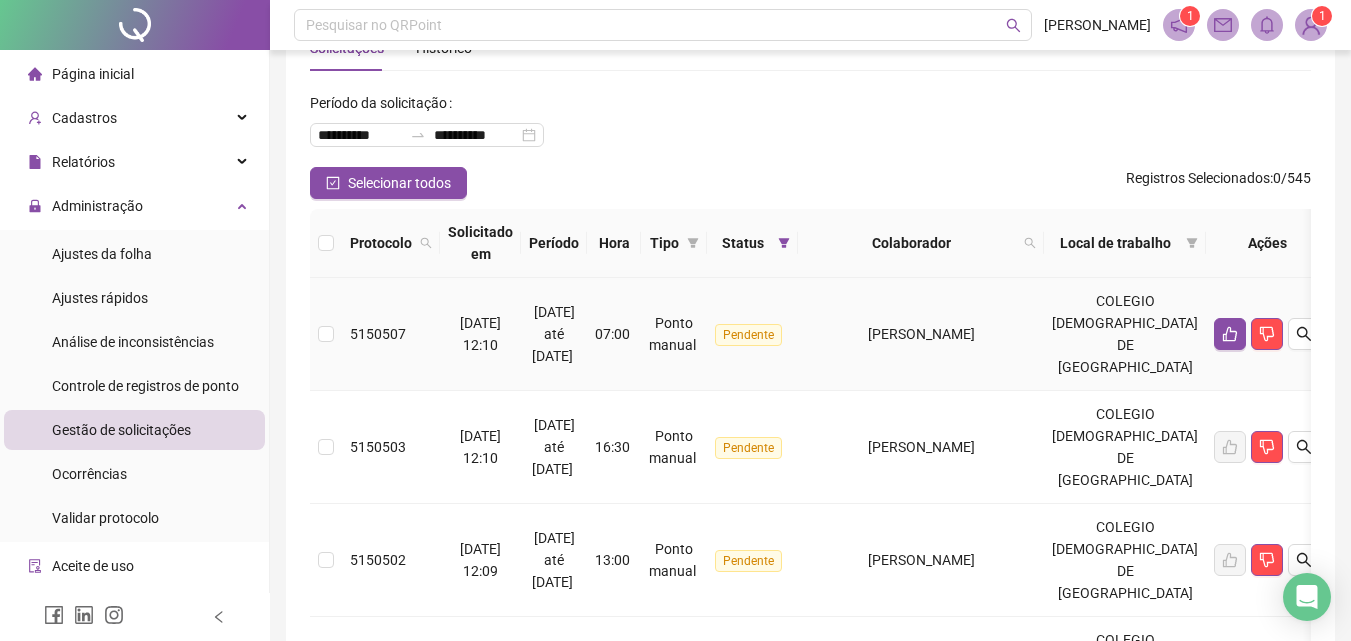 scroll, scrollTop: 100, scrollLeft: 0, axis: vertical 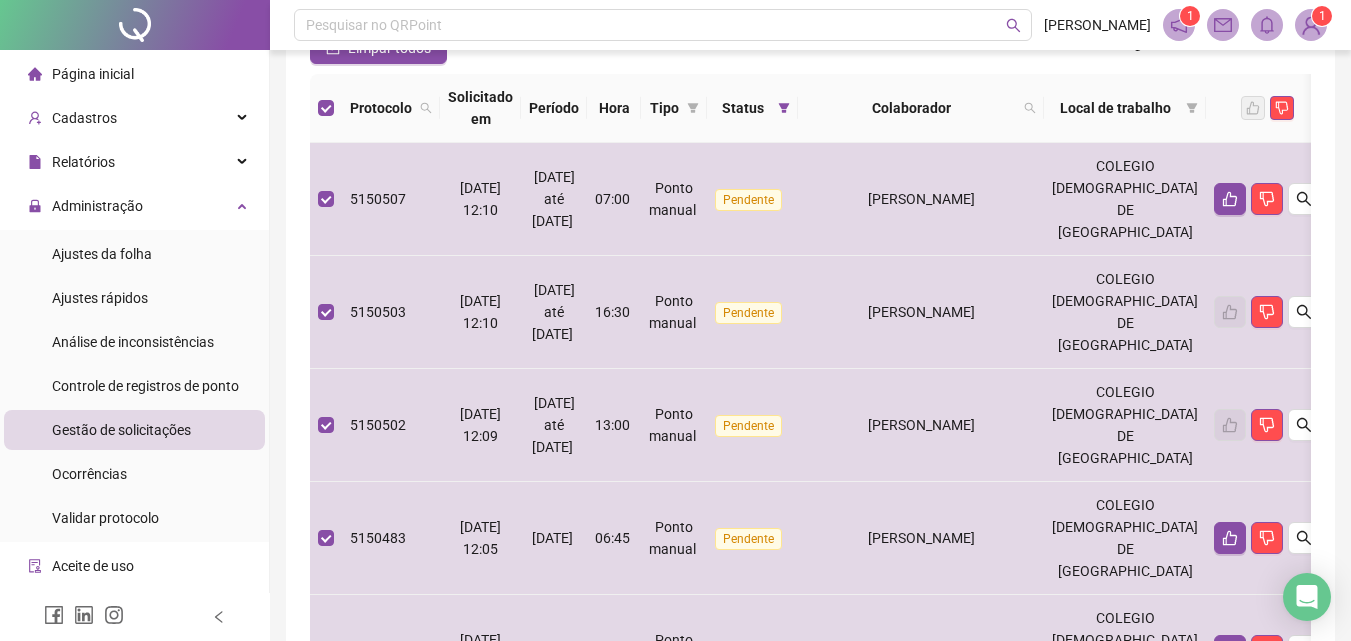 click at bounding box center [326, 108] 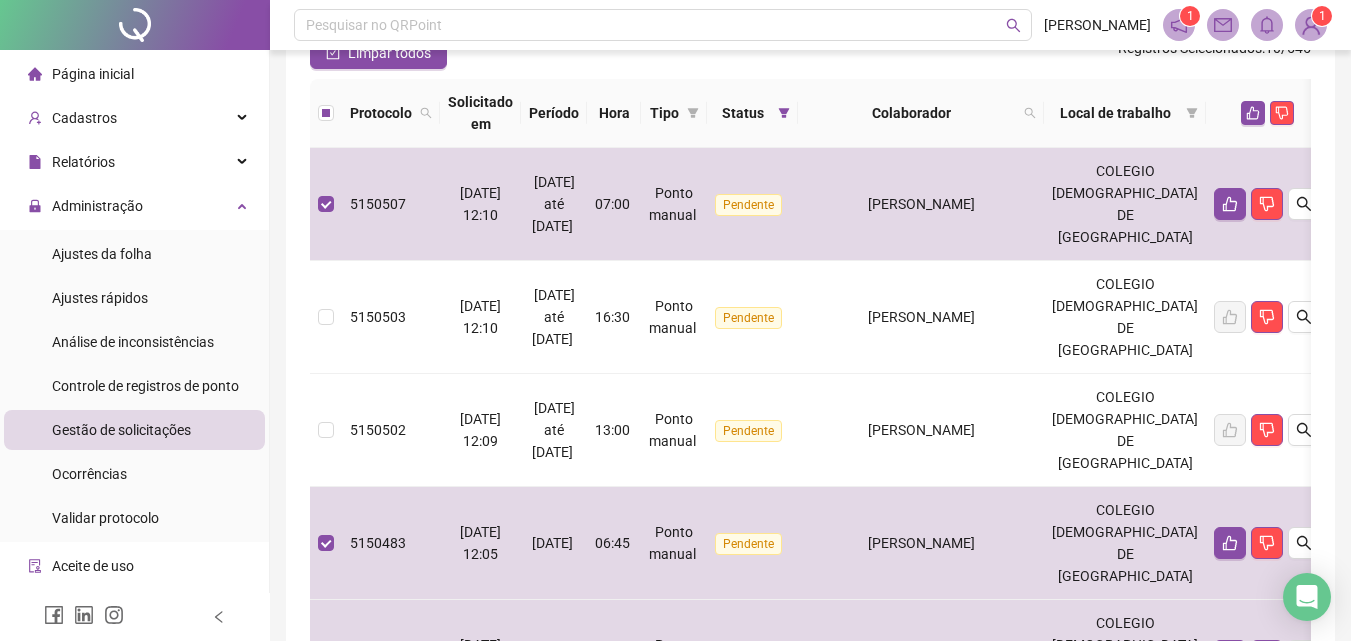 scroll, scrollTop: 75, scrollLeft: 0, axis: vertical 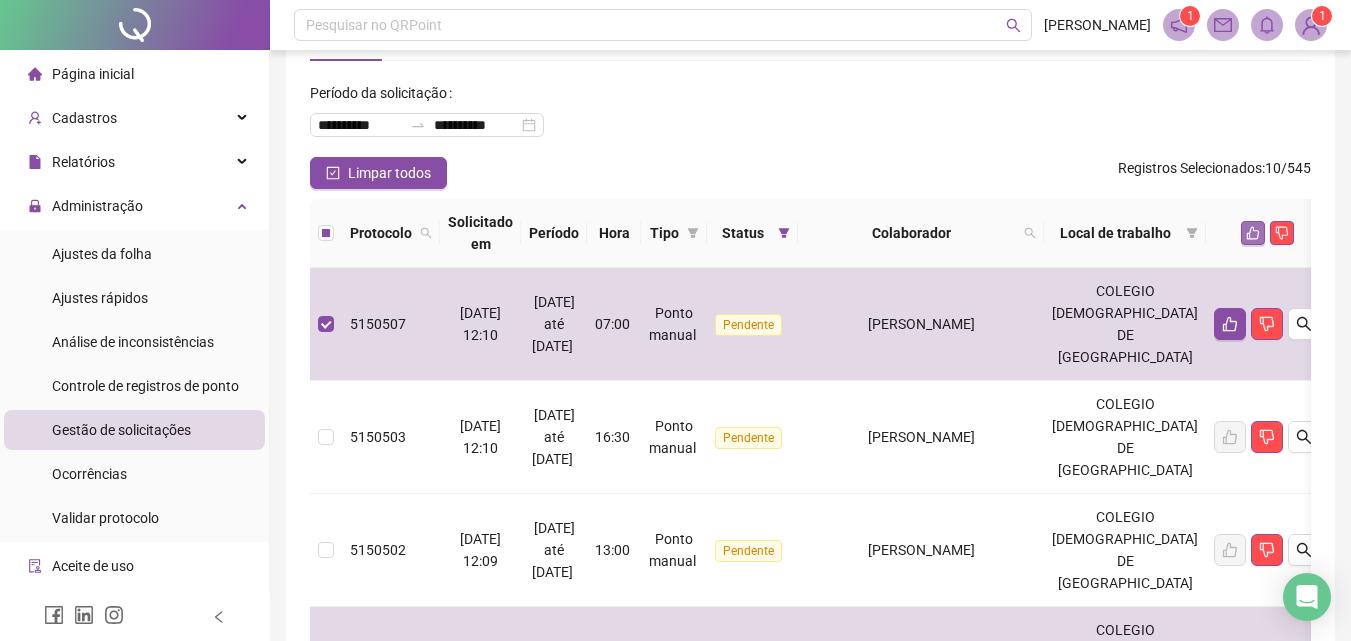 click 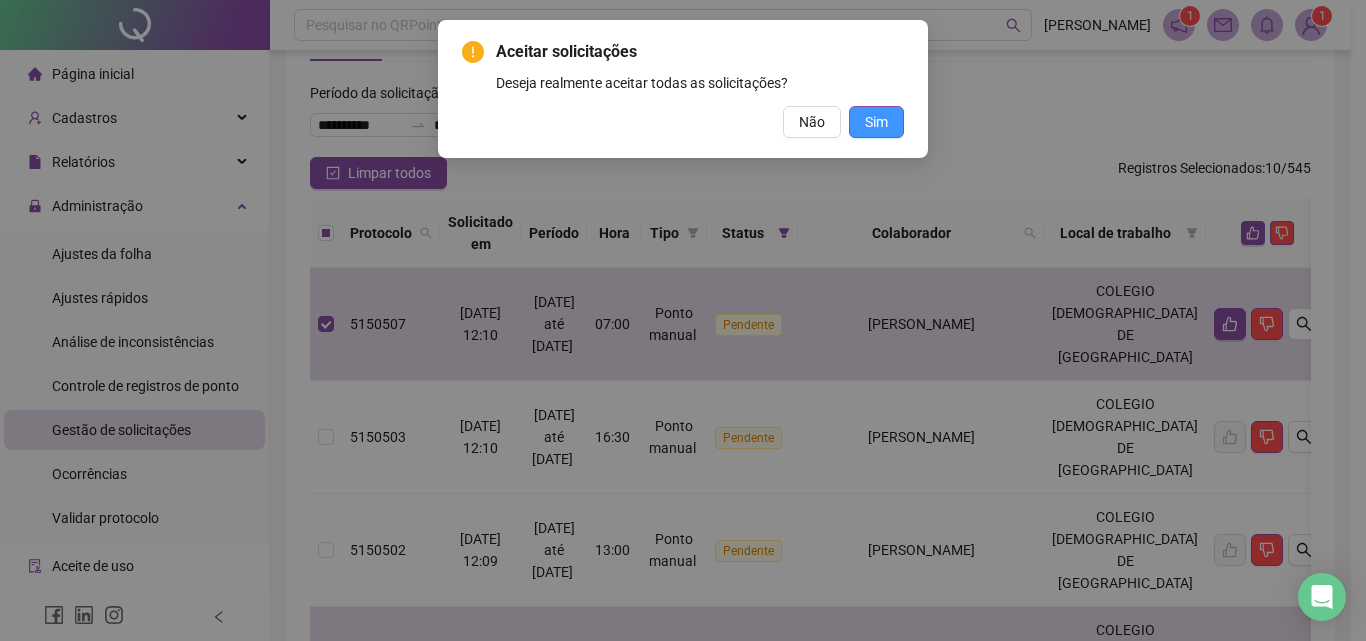click on "Sim" at bounding box center [876, 122] 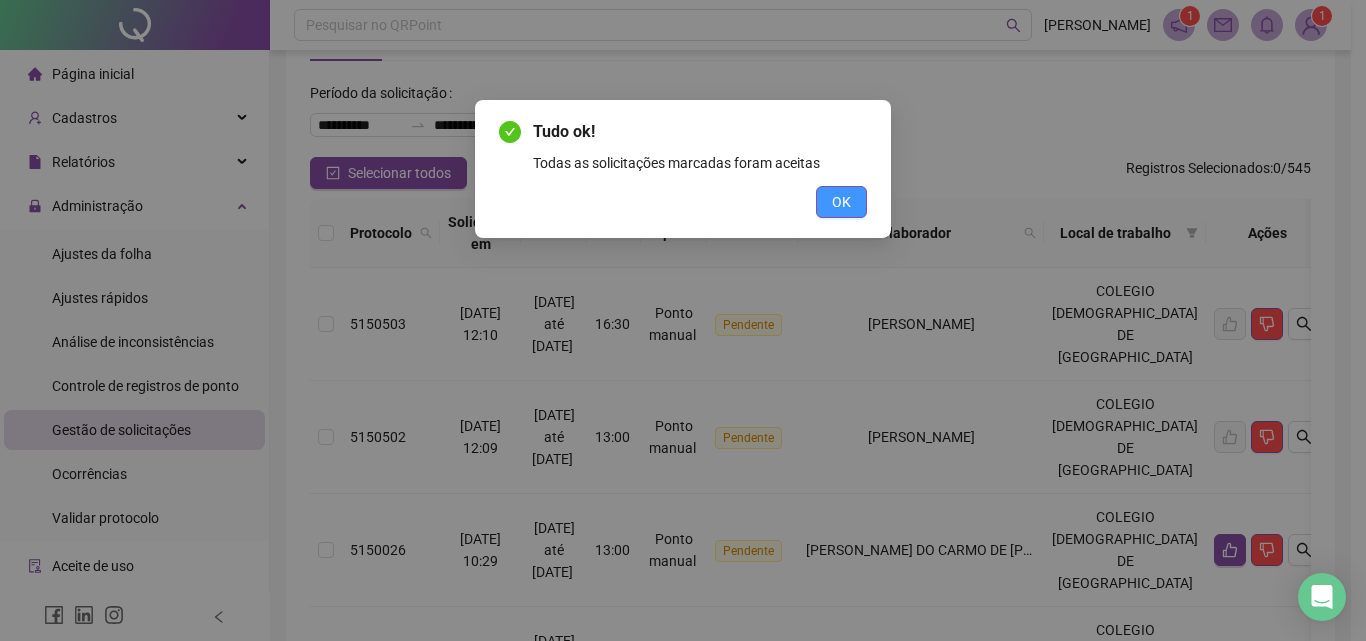 click on "OK" at bounding box center (841, 202) 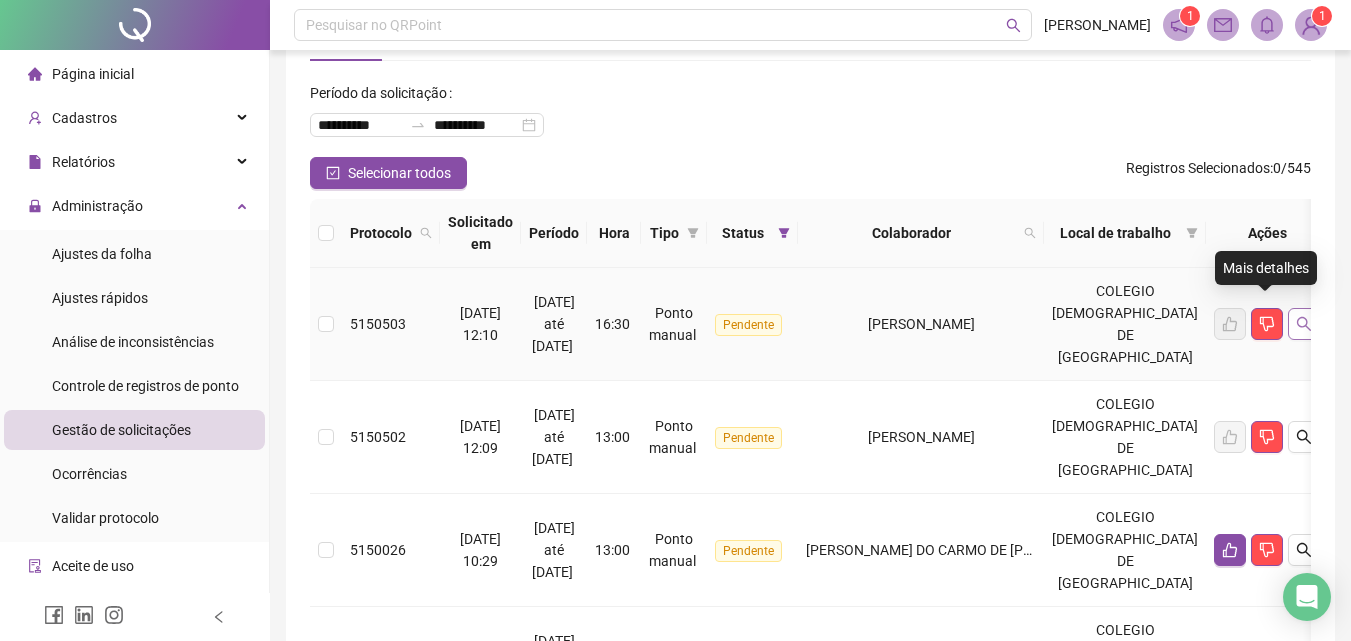 click at bounding box center (1304, 324) 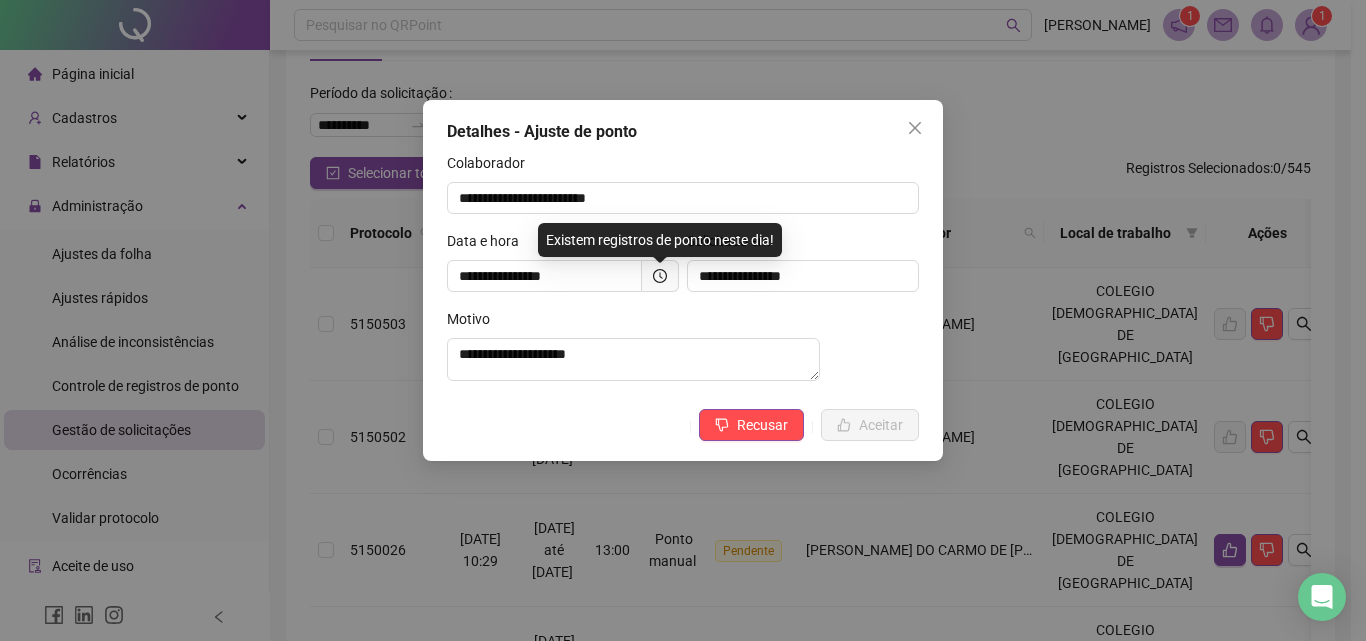 click 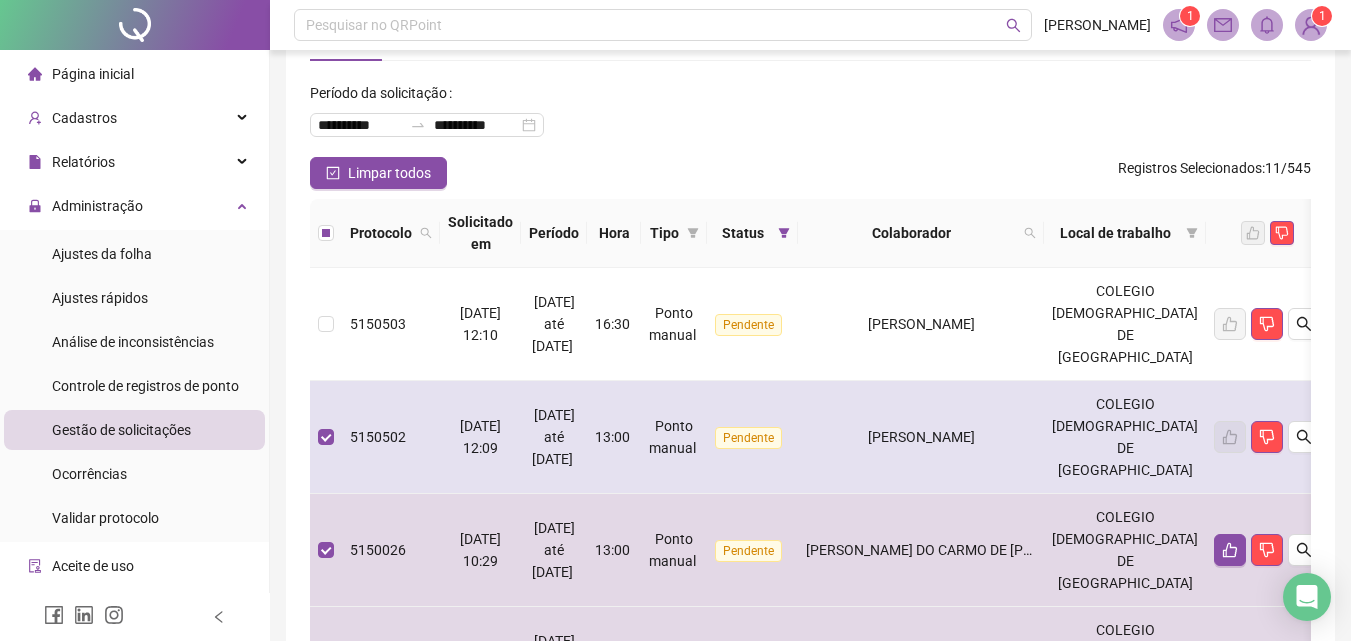 click at bounding box center (326, 437) 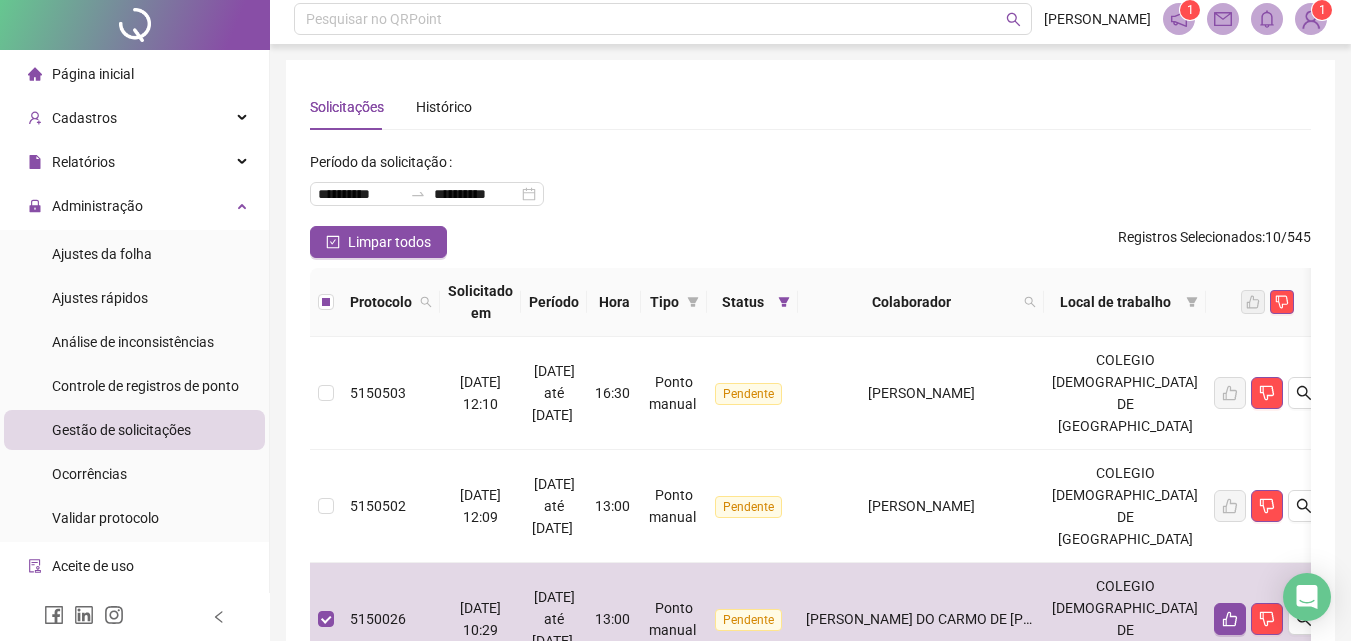 scroll, scrollTop: 0, scrollLeft: 0, axis: both 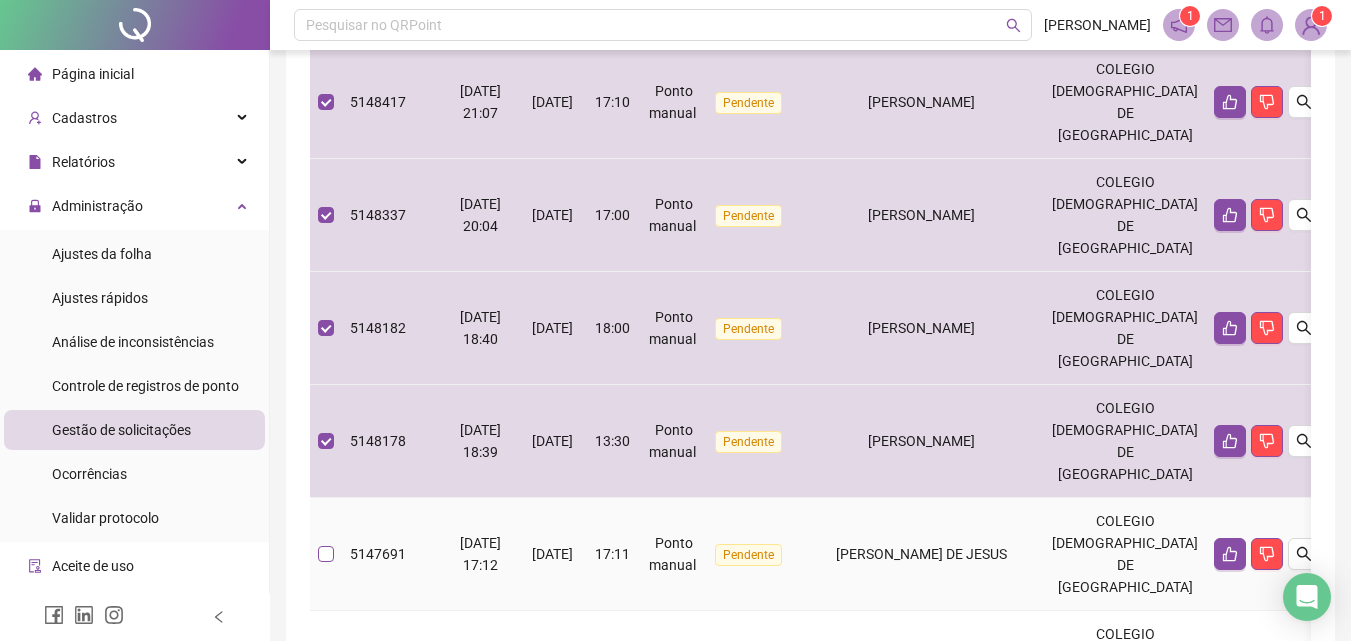 click at bounding box center [326, 554] 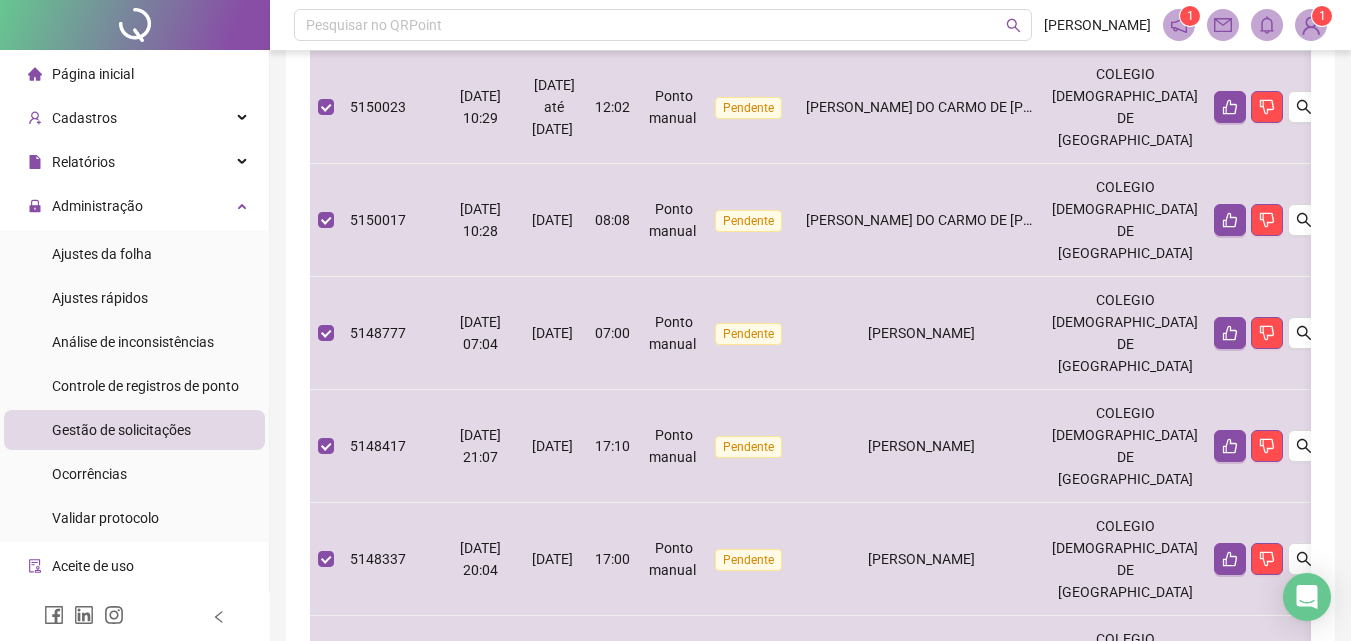 scroll, scrollTop: 900, scrollLeft: 0, axis: vertical 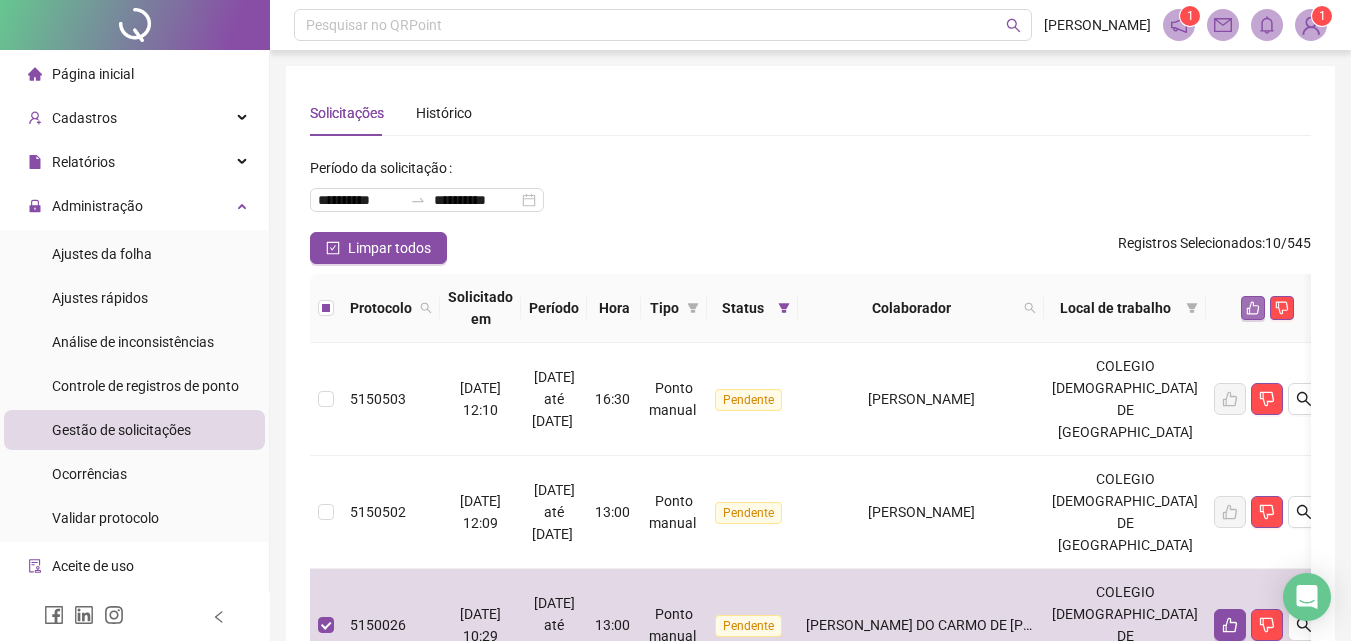 click 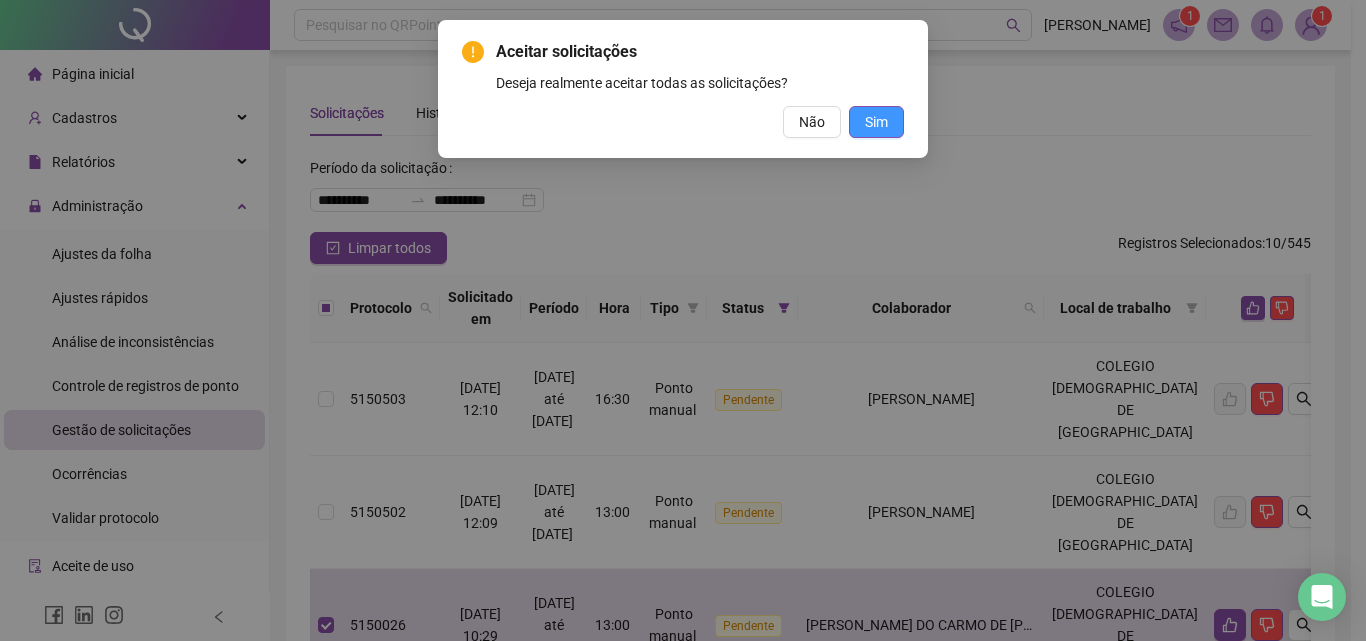 click on "Sim" at bounding box center [876, 122] 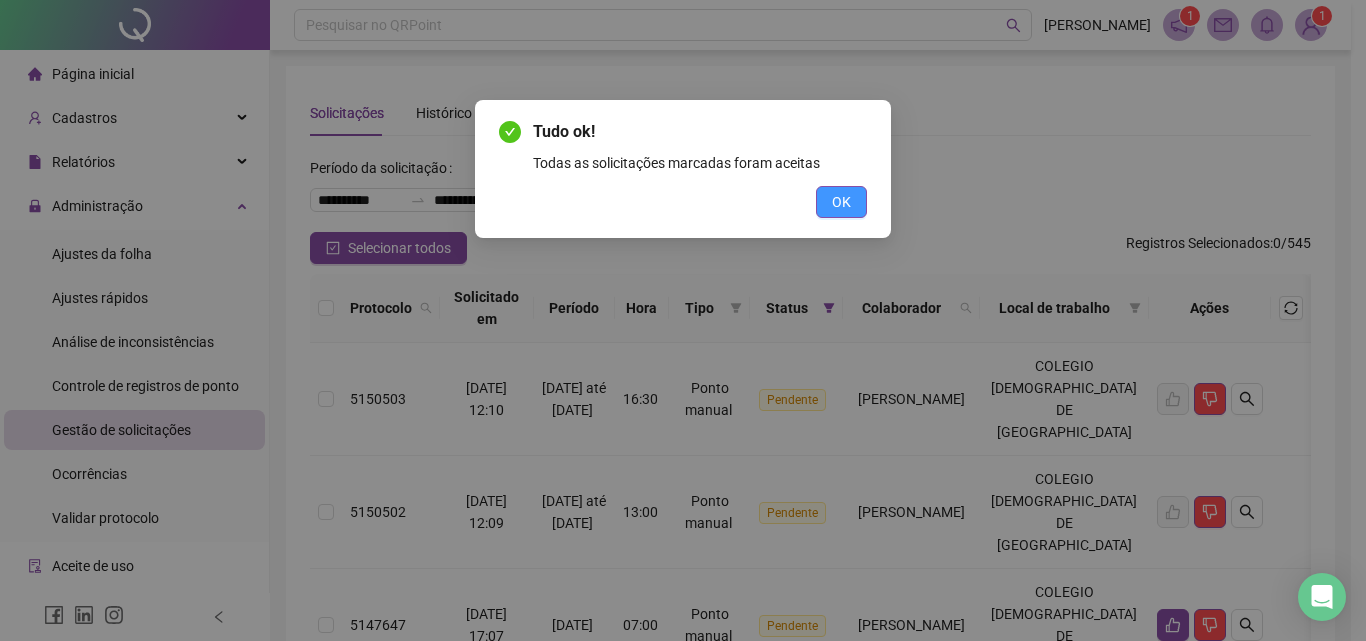 click on "OK" at bounding box center (841, 202) 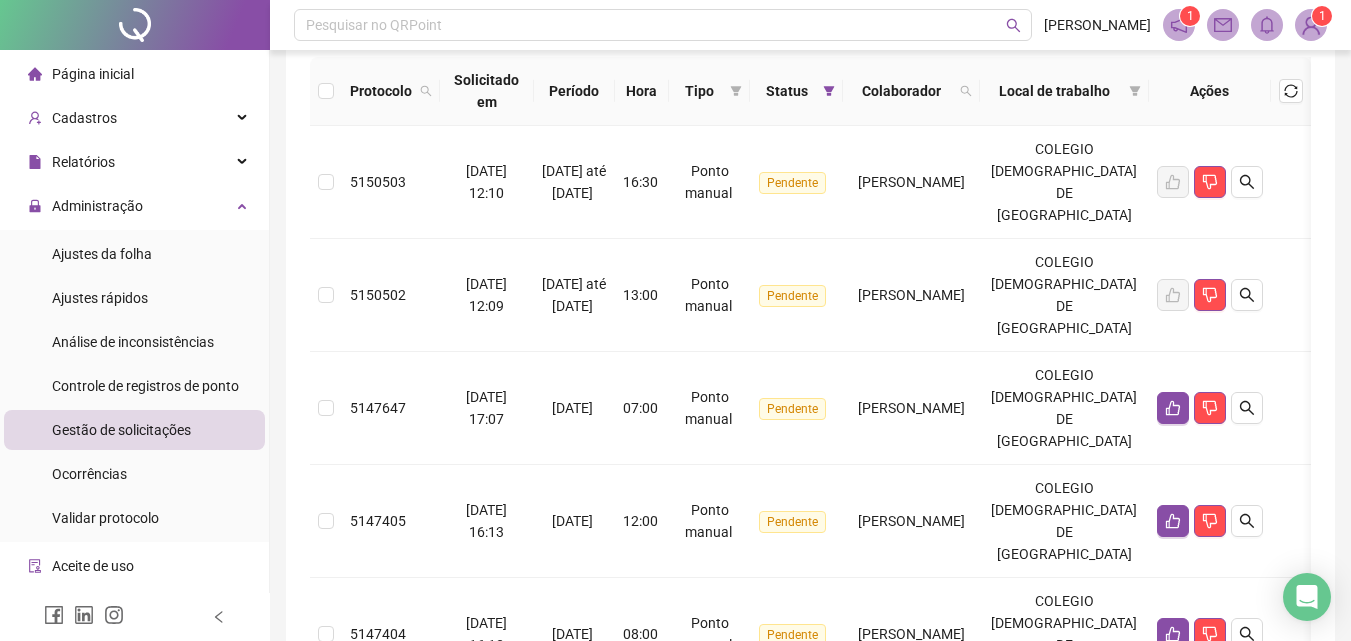 scroll, scrollTop: 300, scrollLeft: 0, axis: vertical 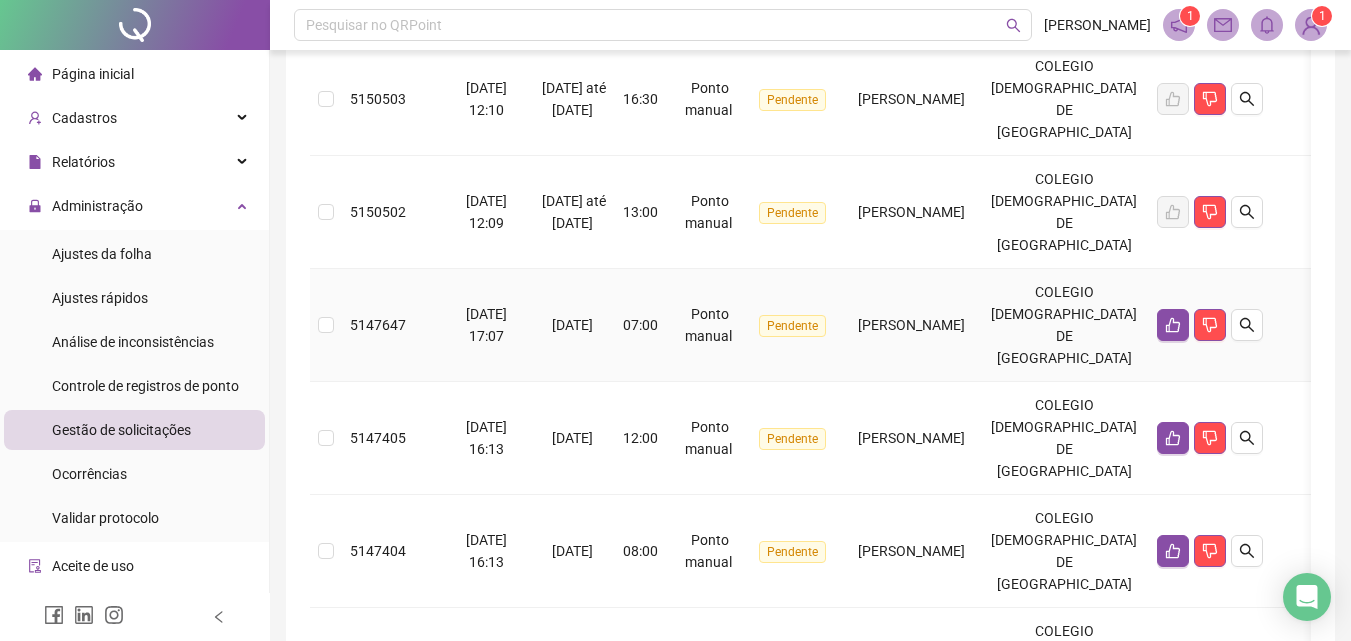 click at bounding box center [326, 325] 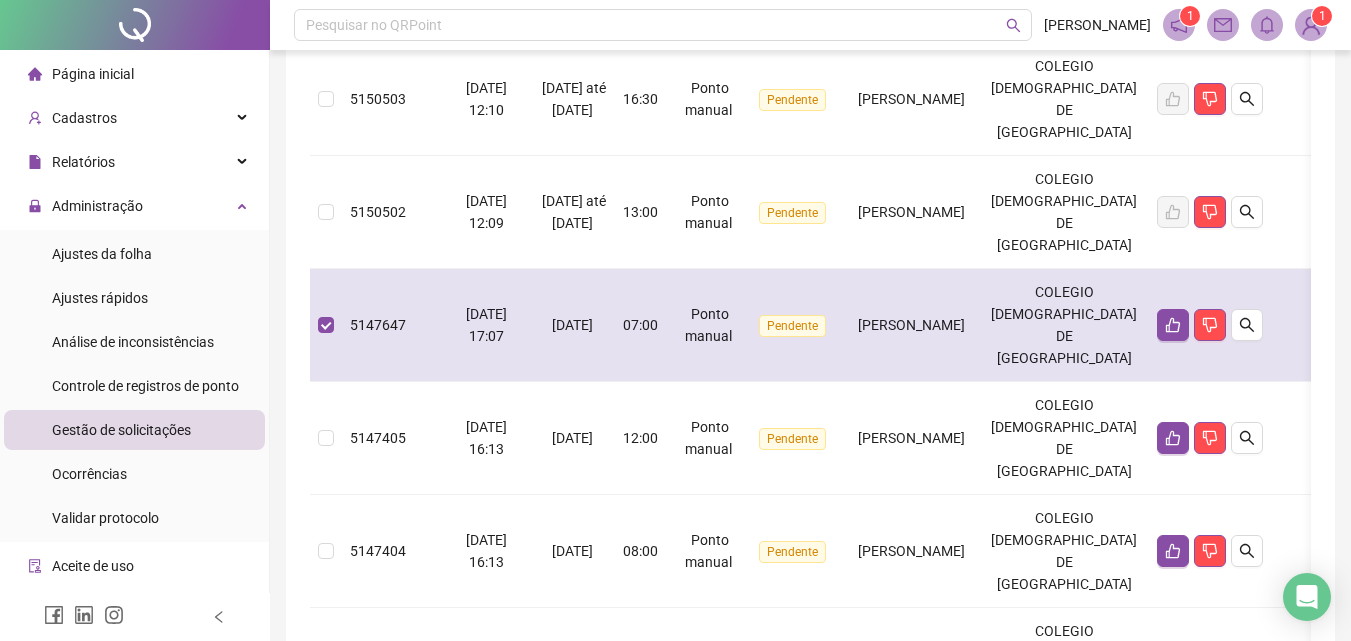 click at bounding box center [326, 325] 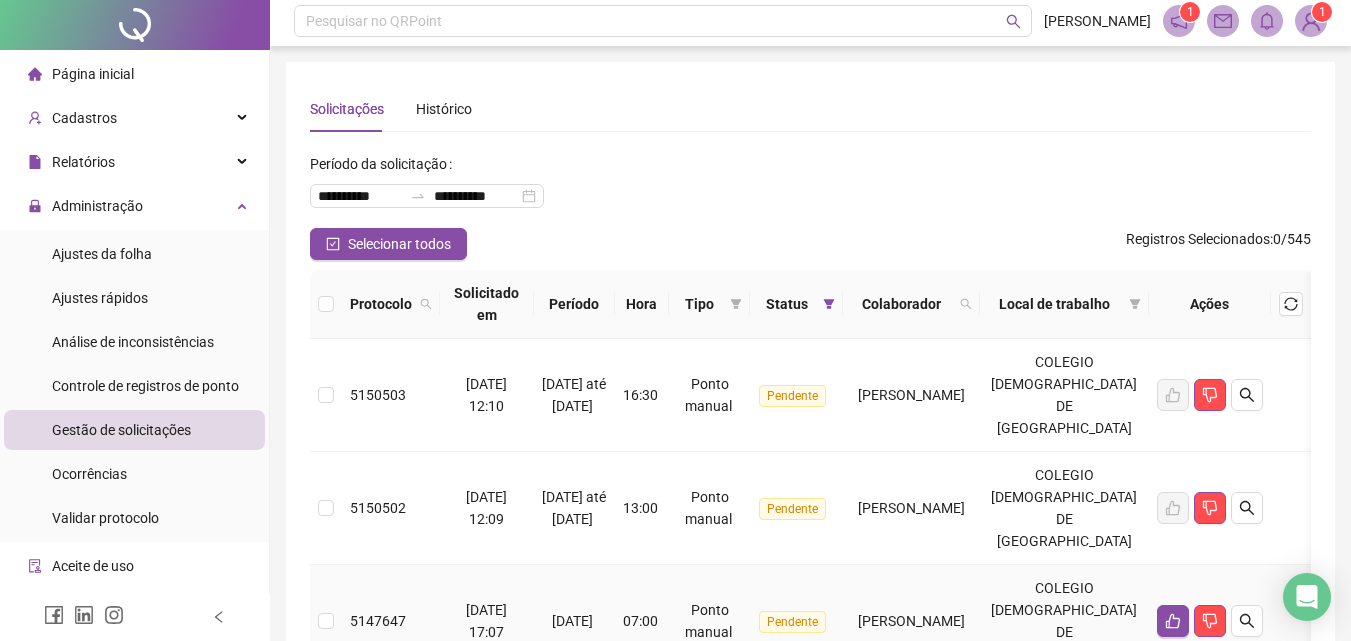scroll, scrollTop: 0, scrollLeft: 0, axis: both 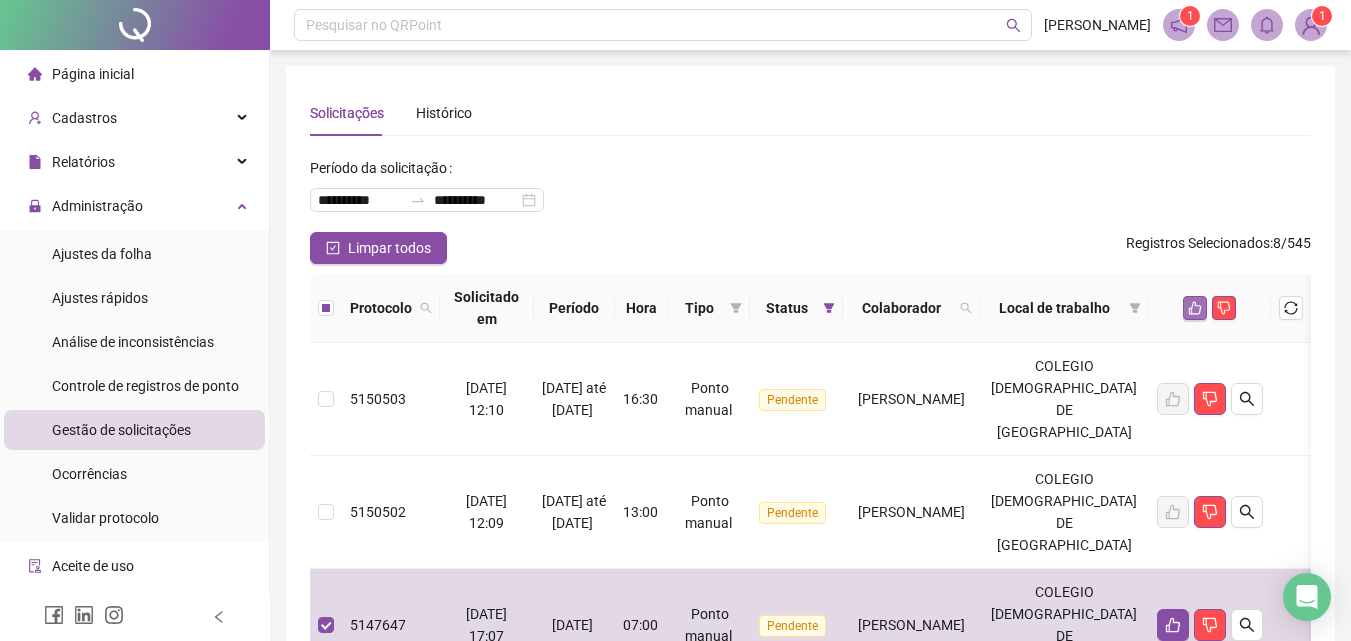 click 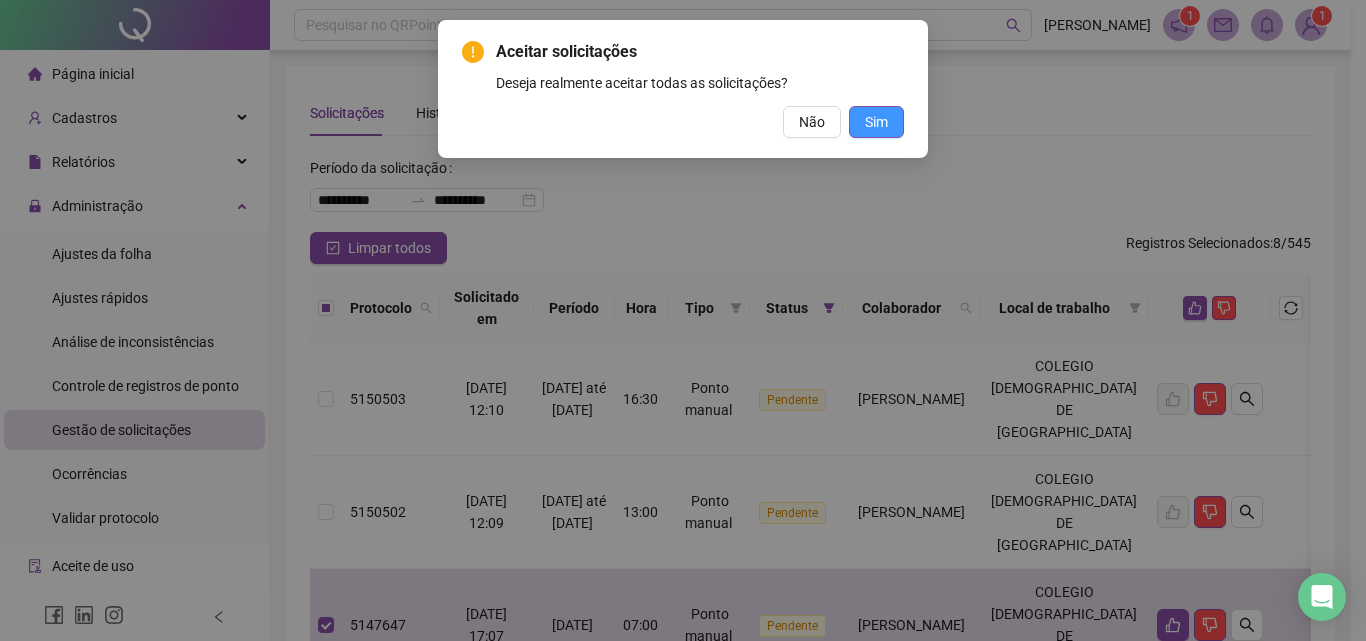 click on "Sim" at bounding box center (876, 122) 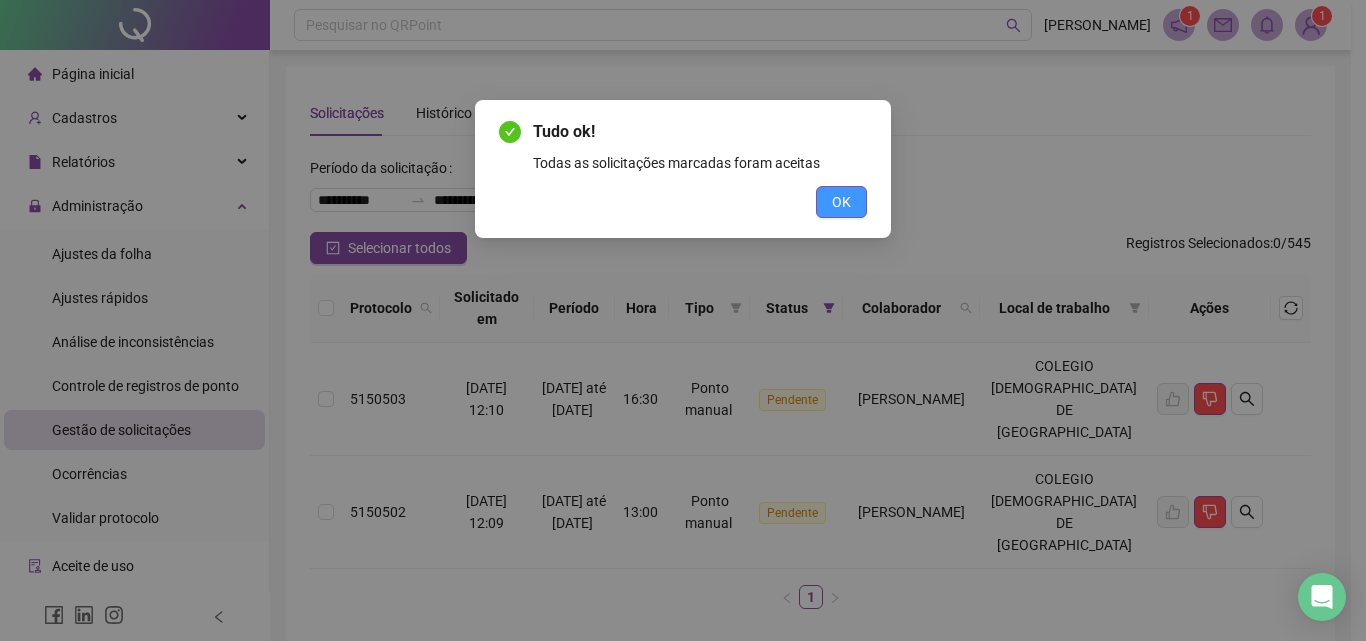 click on "OK" at bounding box center (841, 202) 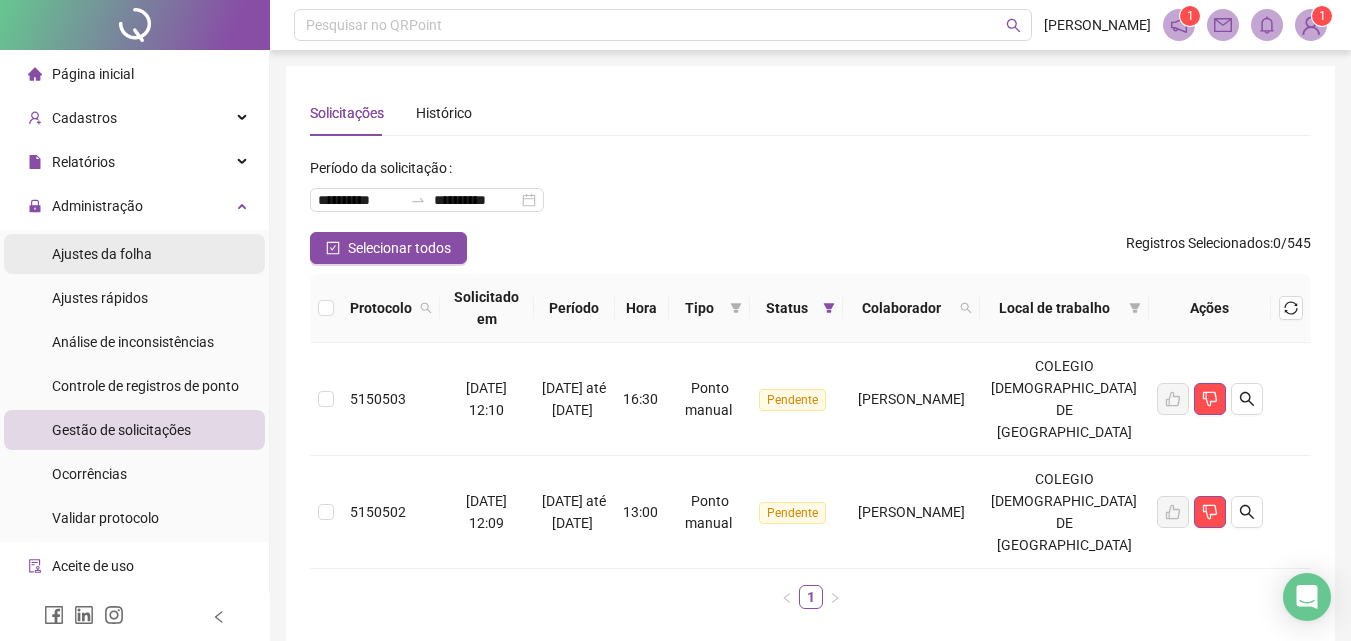 click on "Ajustes da folha" at bounding box center [102, 254] 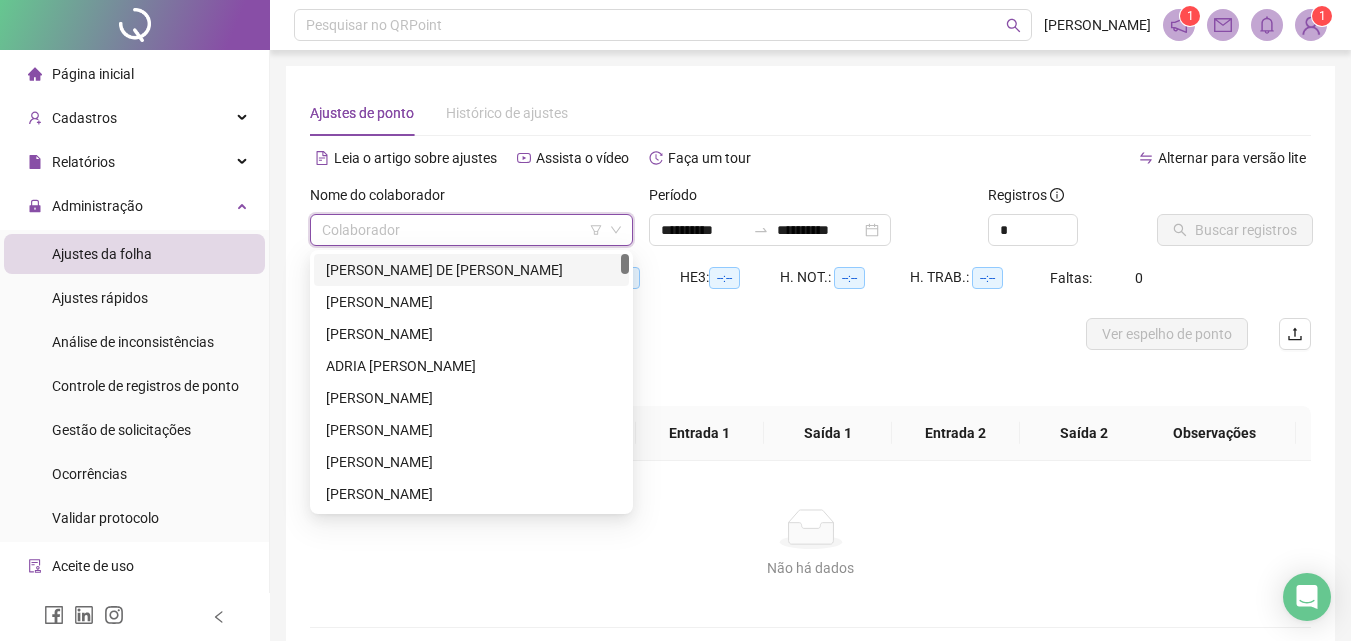 click at bounding box center (465, 230) 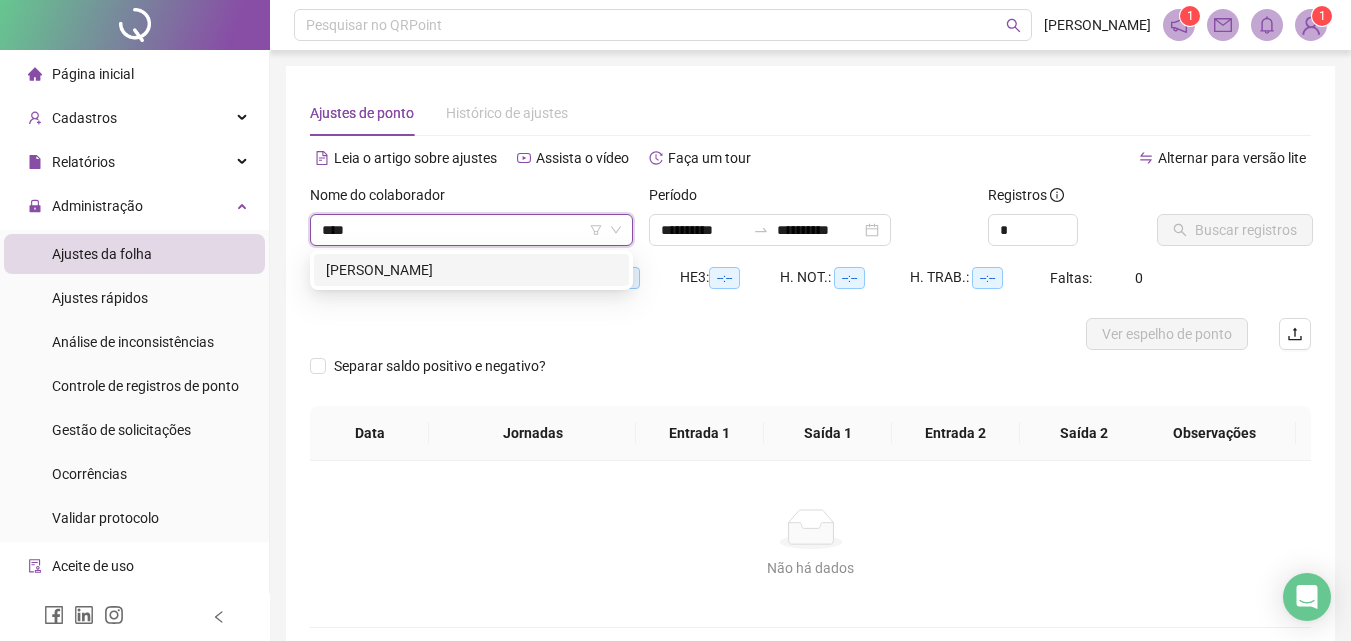 type on "*****" 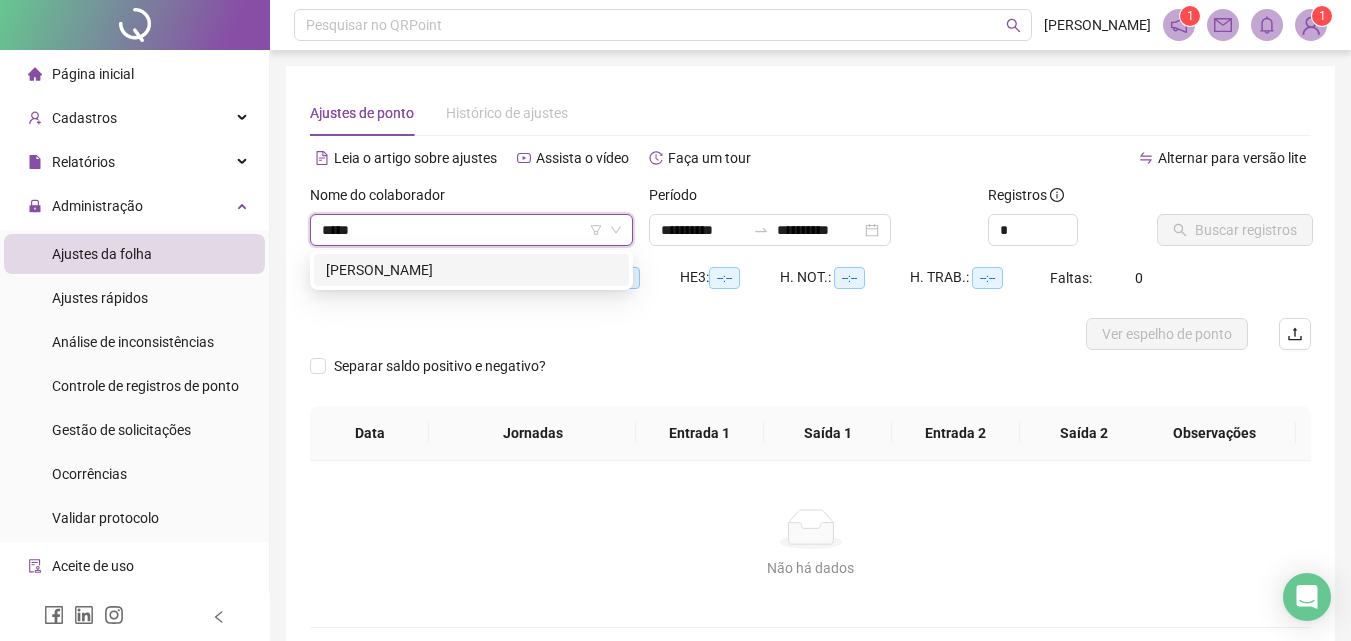 click on "[PERSON_NAME]" at bounding box center (471, 270) 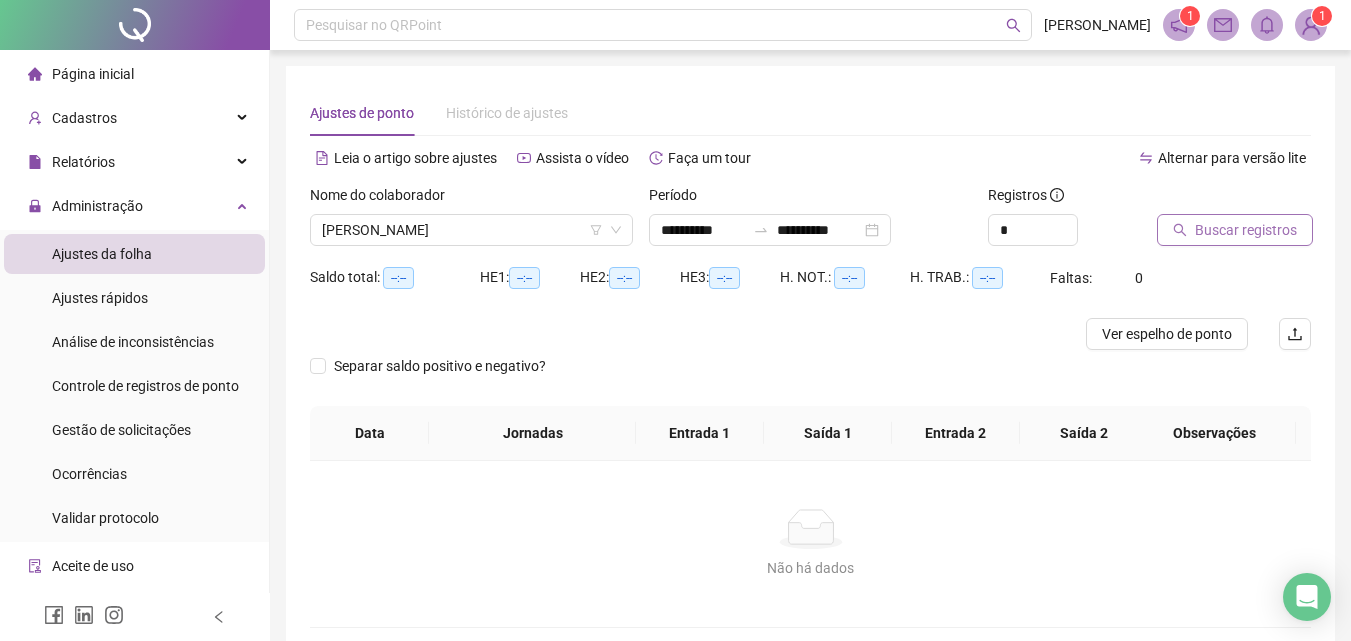 click on "Buscar registros" at bounding box center (1235, 230) 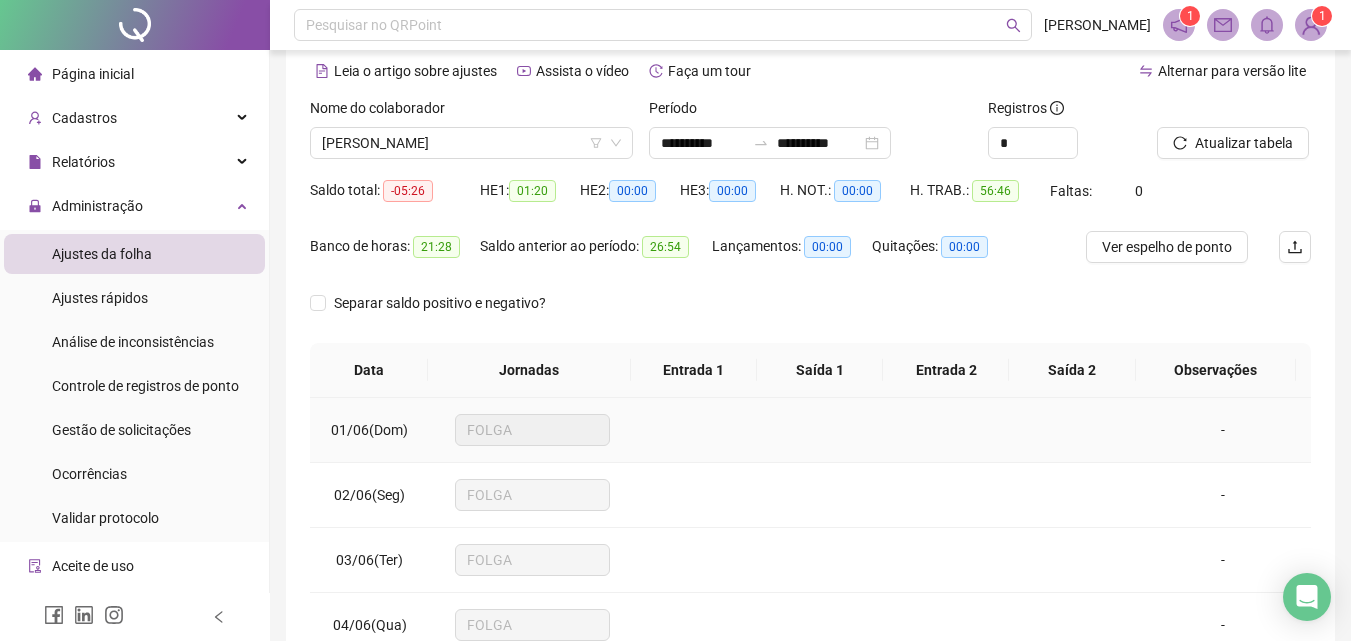 scroll, scrollTop: 381, scrollLeft: 0, axis: vertical 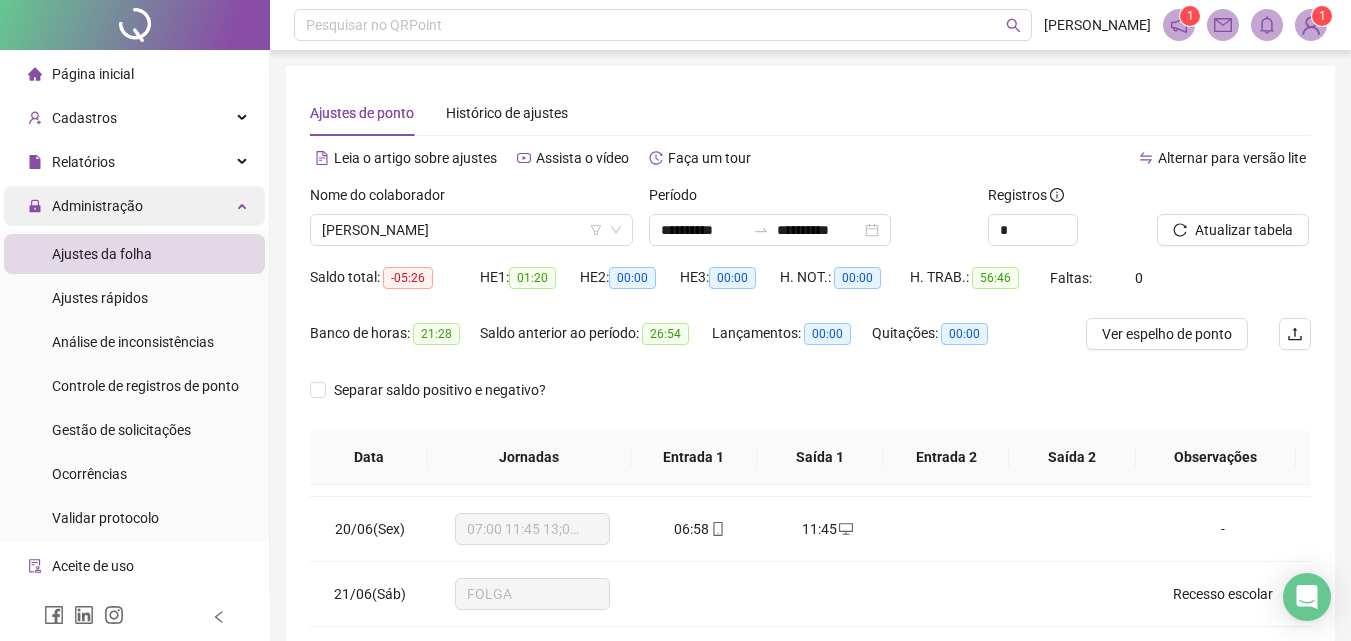 click on "Administração" at bounding box center (134, 206) 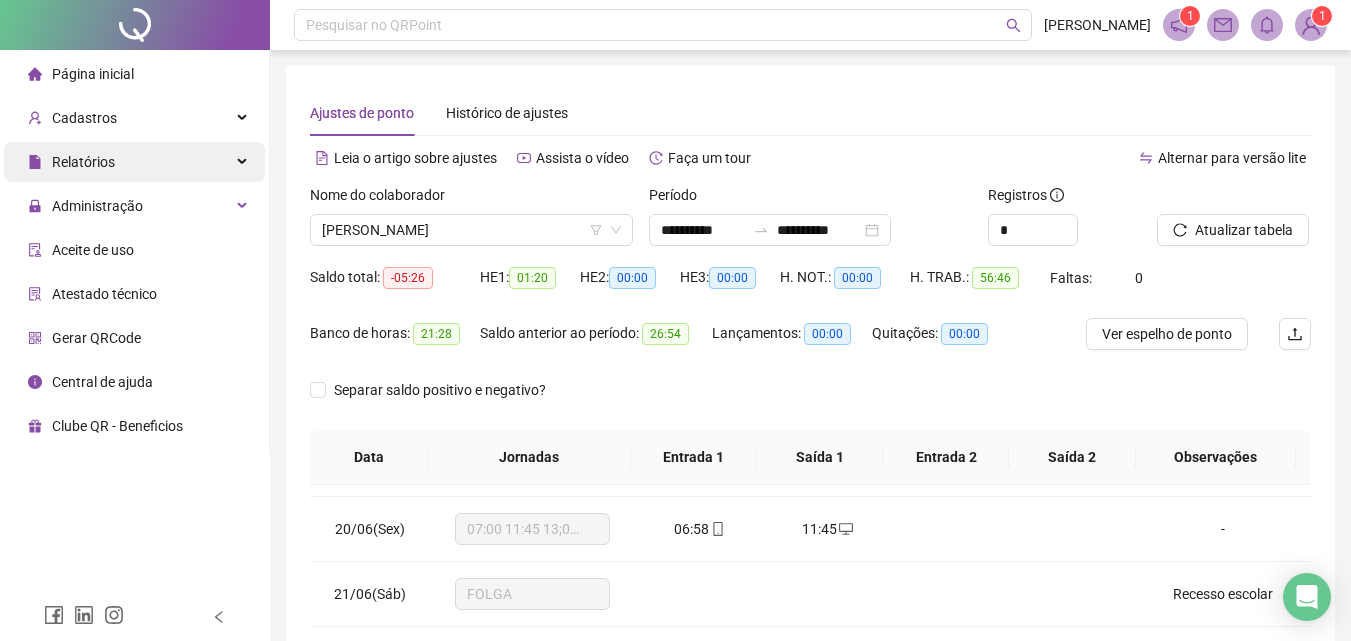 click on "Relatórios" at bounding box center [134, 162] 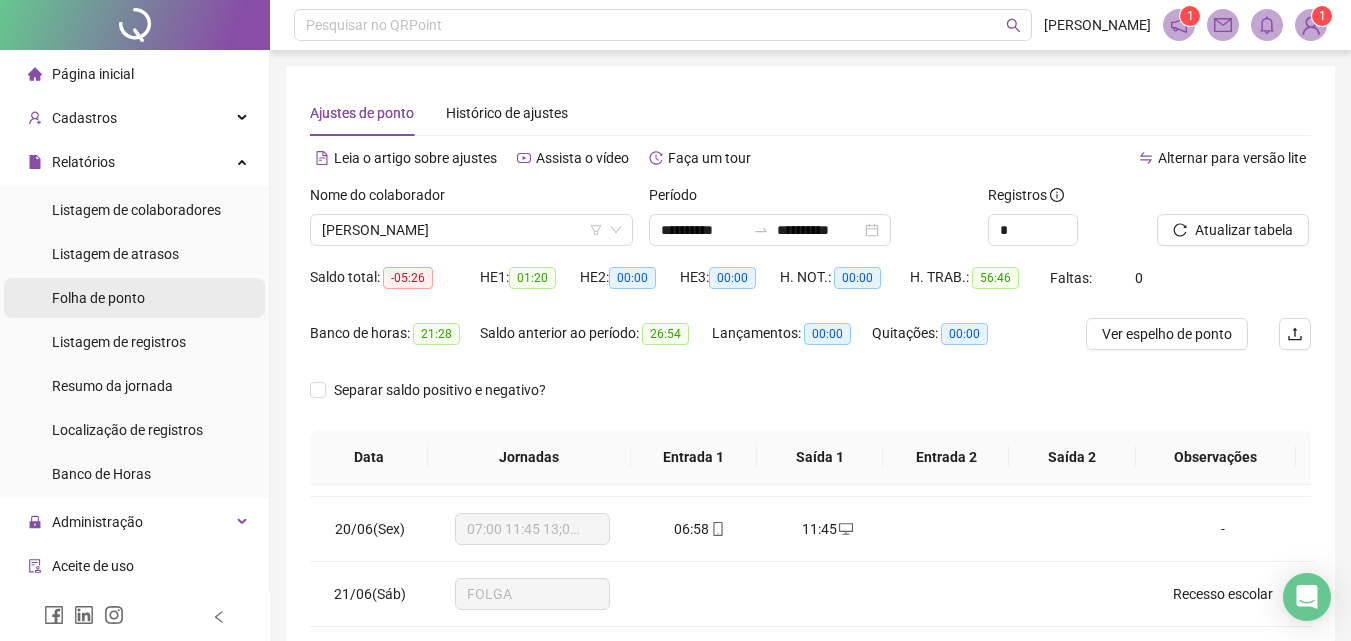 click on "Folha de ponto" at bounding box center [98, 298] 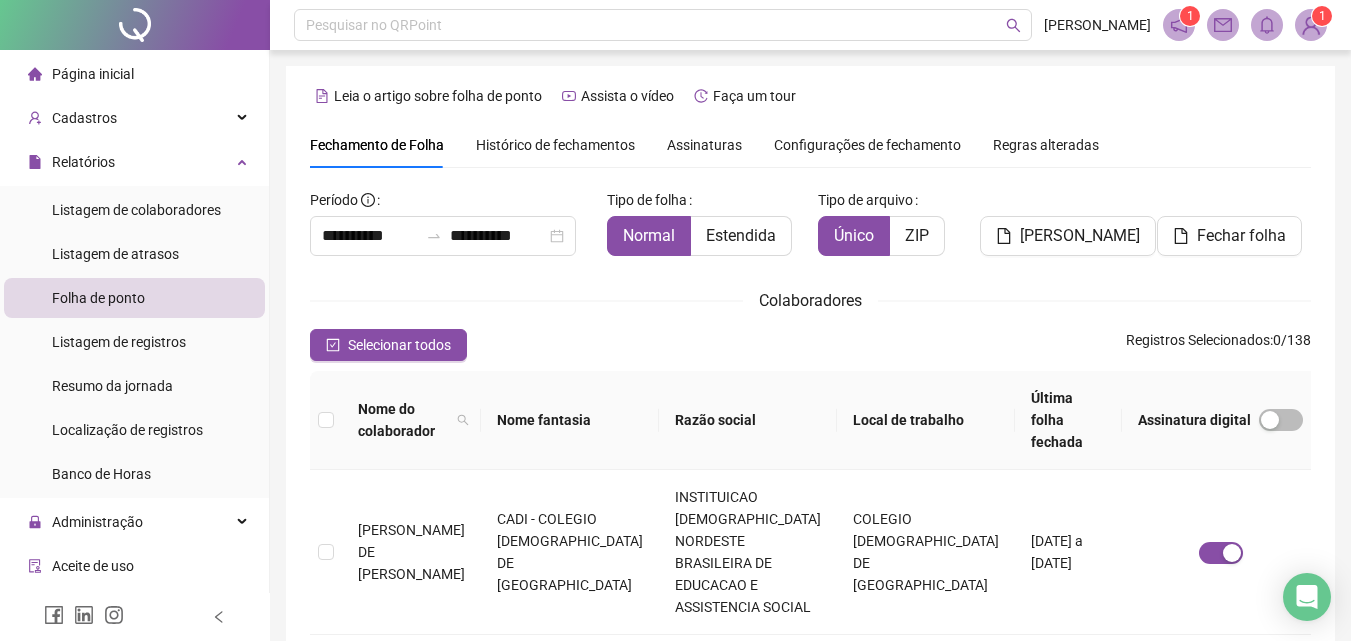 scroll, scrollTop: 89, scrollLeft: 0, axis: vertical 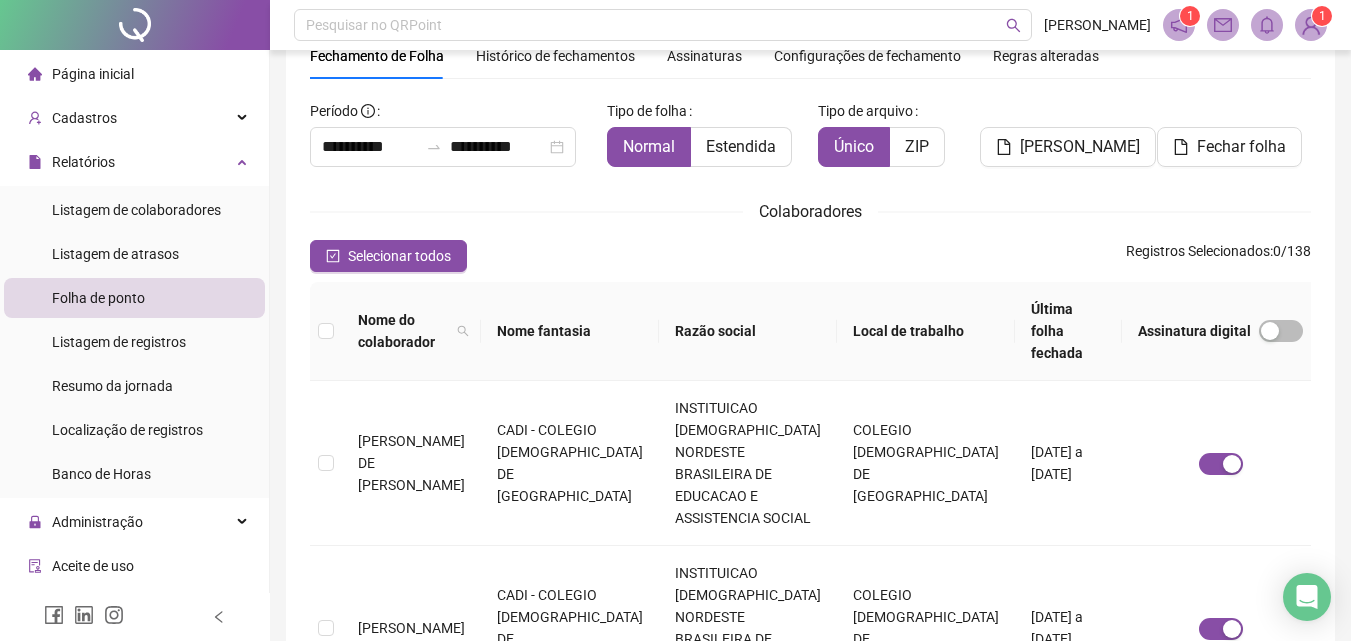 click on "Histórico de fechamentos" at bounding box center (555, 56) 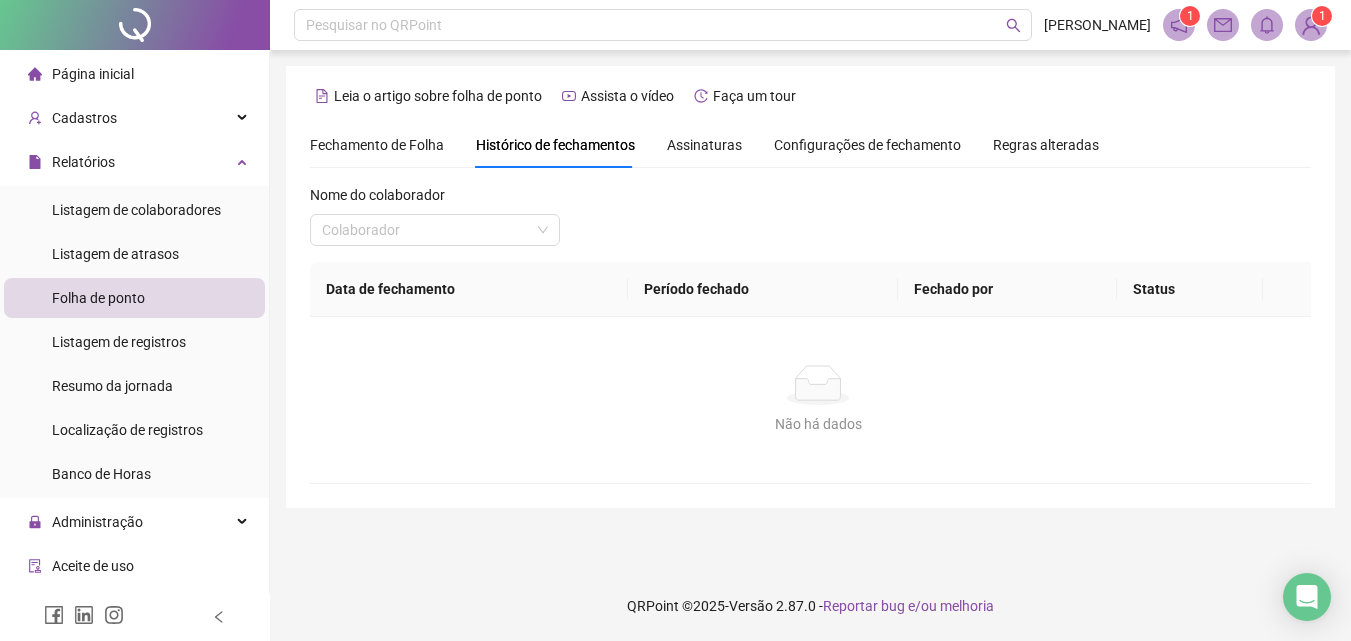 scroll, scrollTop: 0, scrollLeft: 0, axis: both 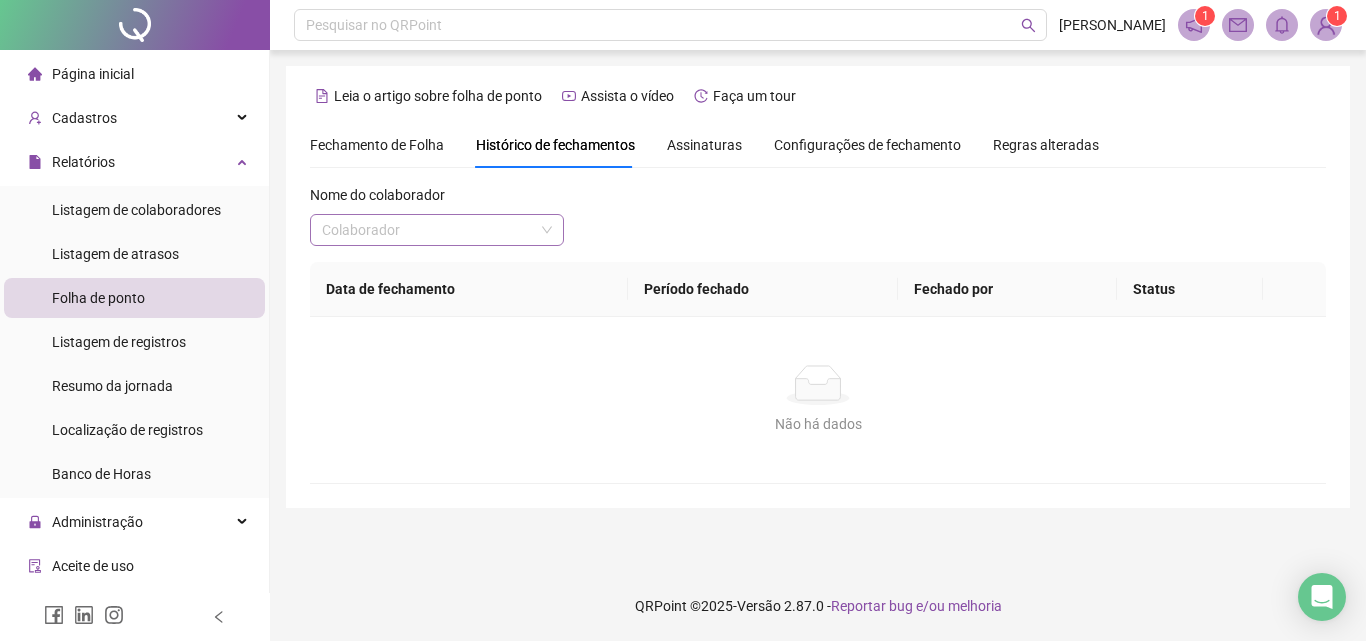 click at bounding box center [431, 230] 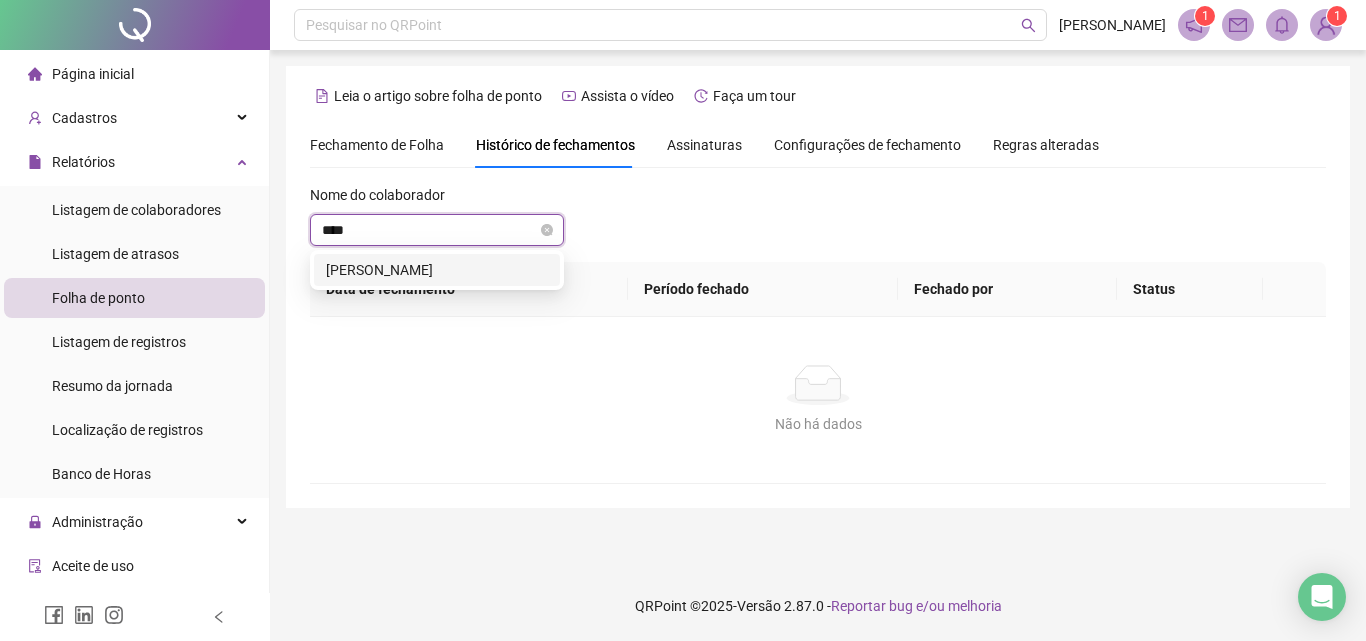 type on "*****" 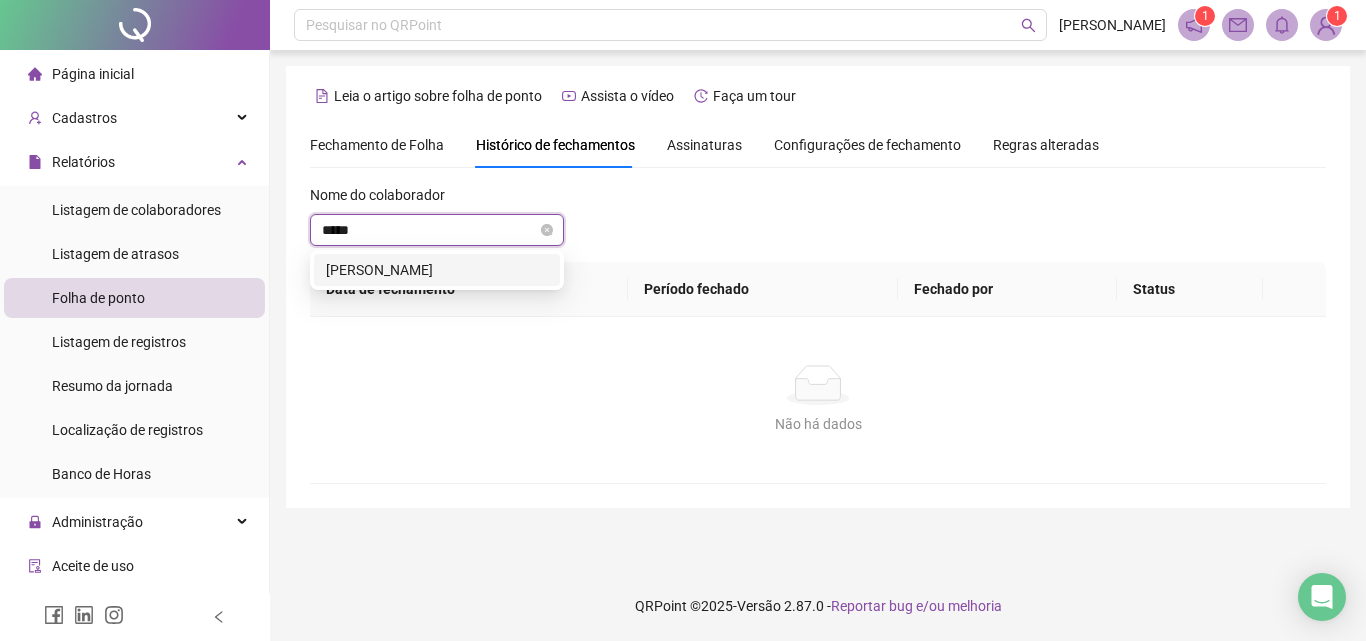 type 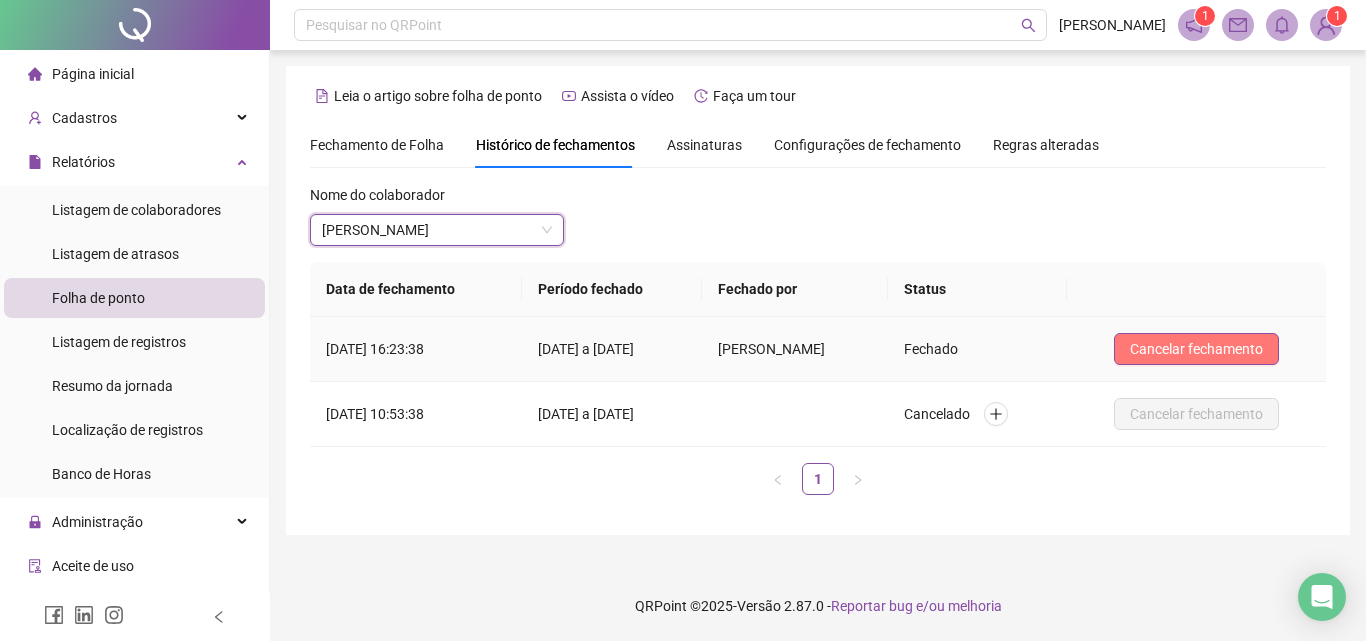 click on "Cancelar fechamento" at bounding box center (1196, 349) 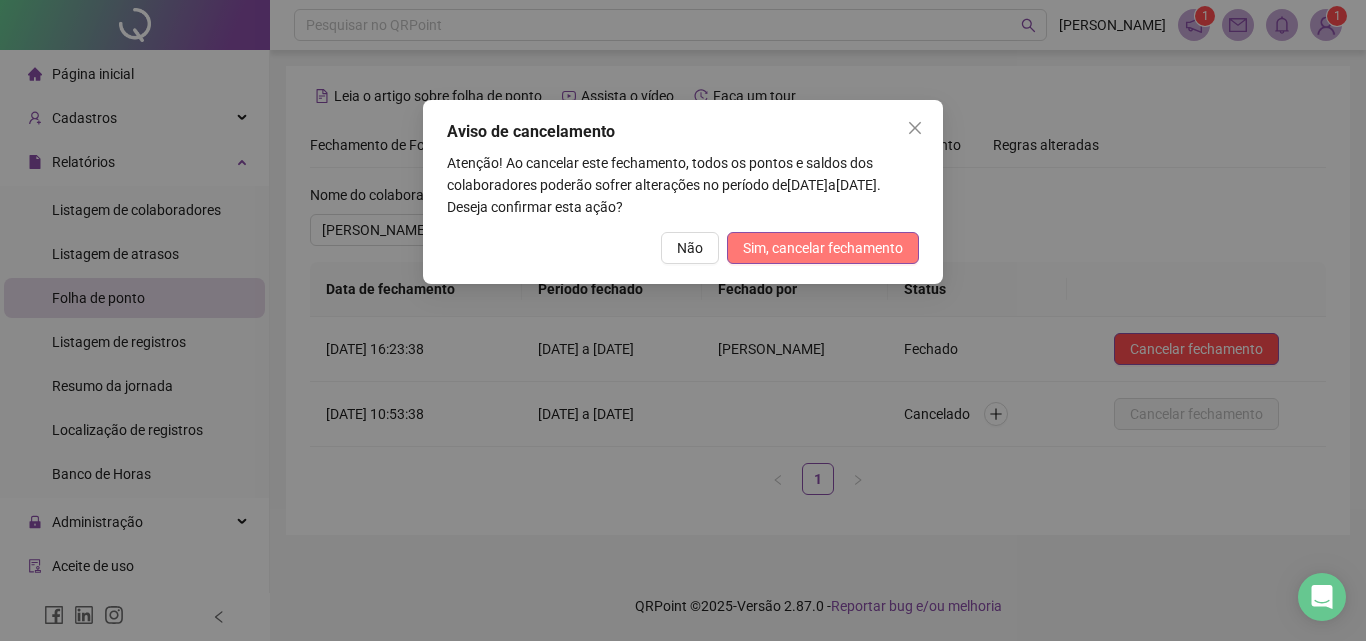 click on "Sim, cancelar fechamento" at bounding box center (823, 248) 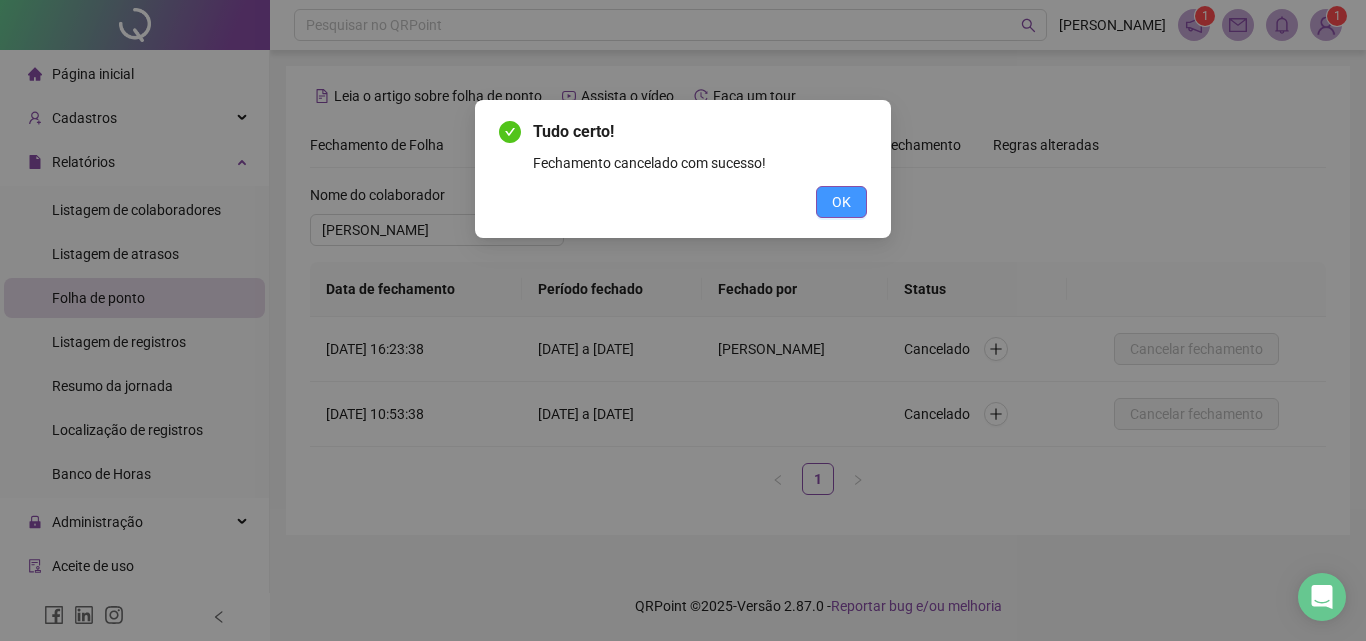 click on "OK" at bounding box center [841, 202] 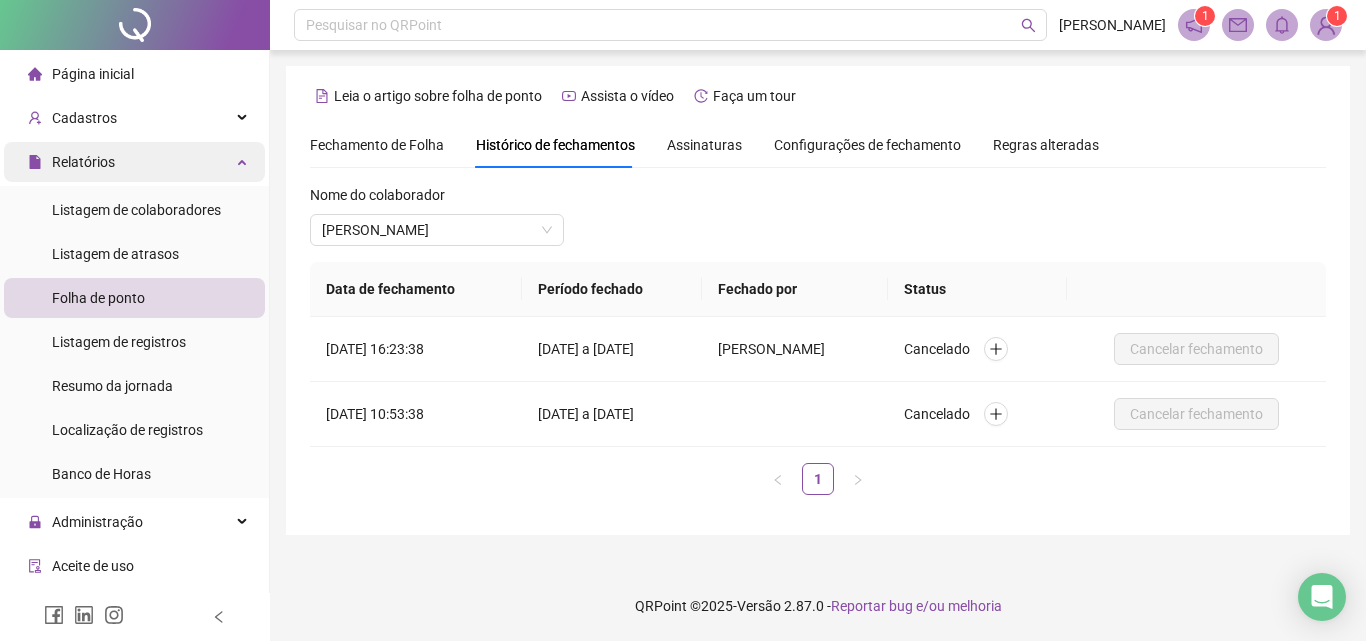 click on "Relatórios" at bounding box center (134, 162) 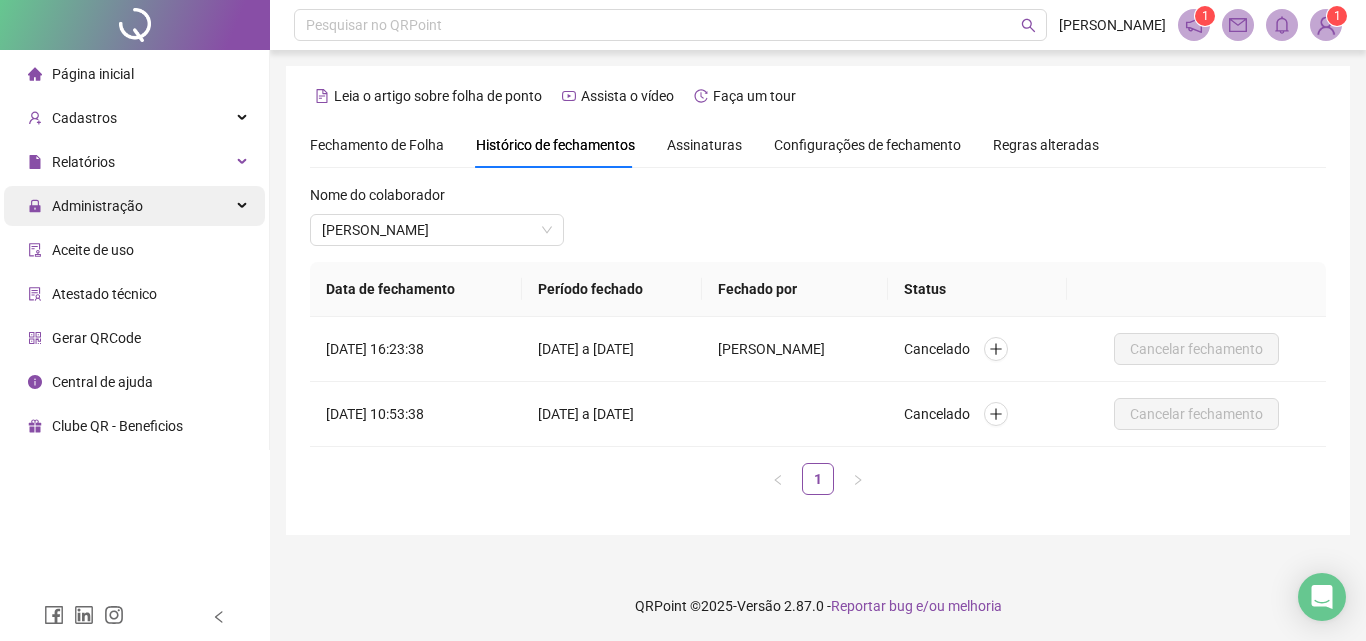 click on "Administração" at bounding box center (97, 206) 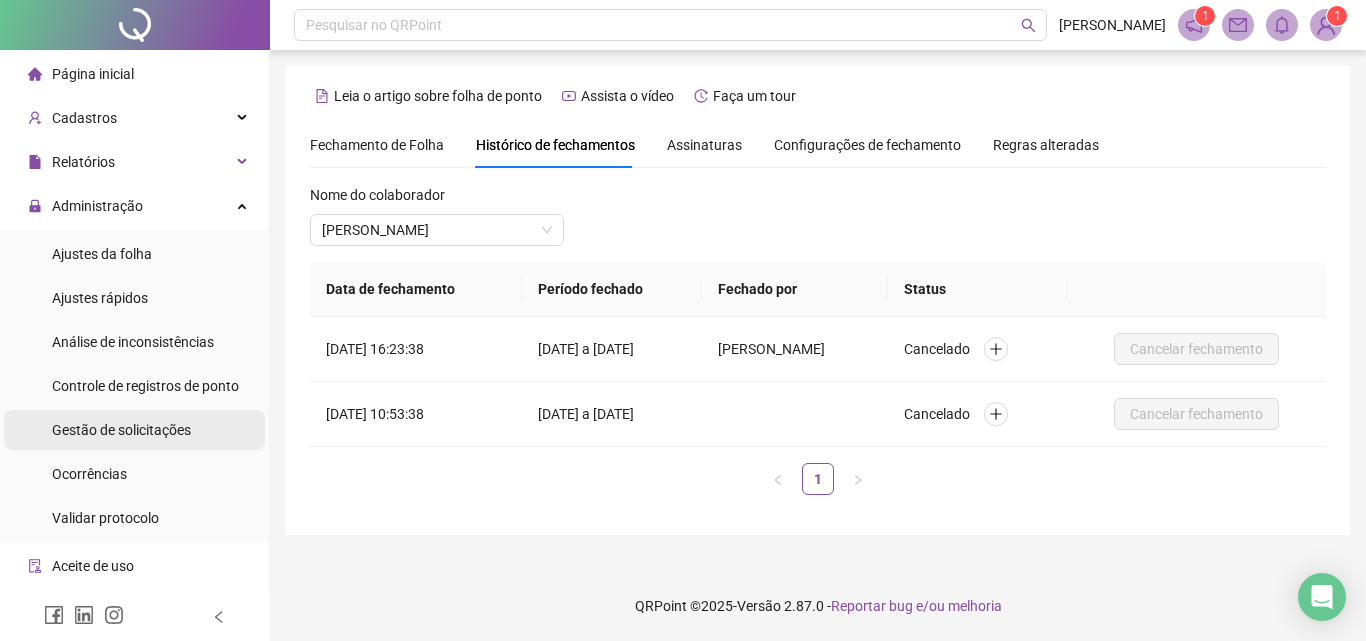 click on "Gestão de solicitações" at bounding box center [121, 430] 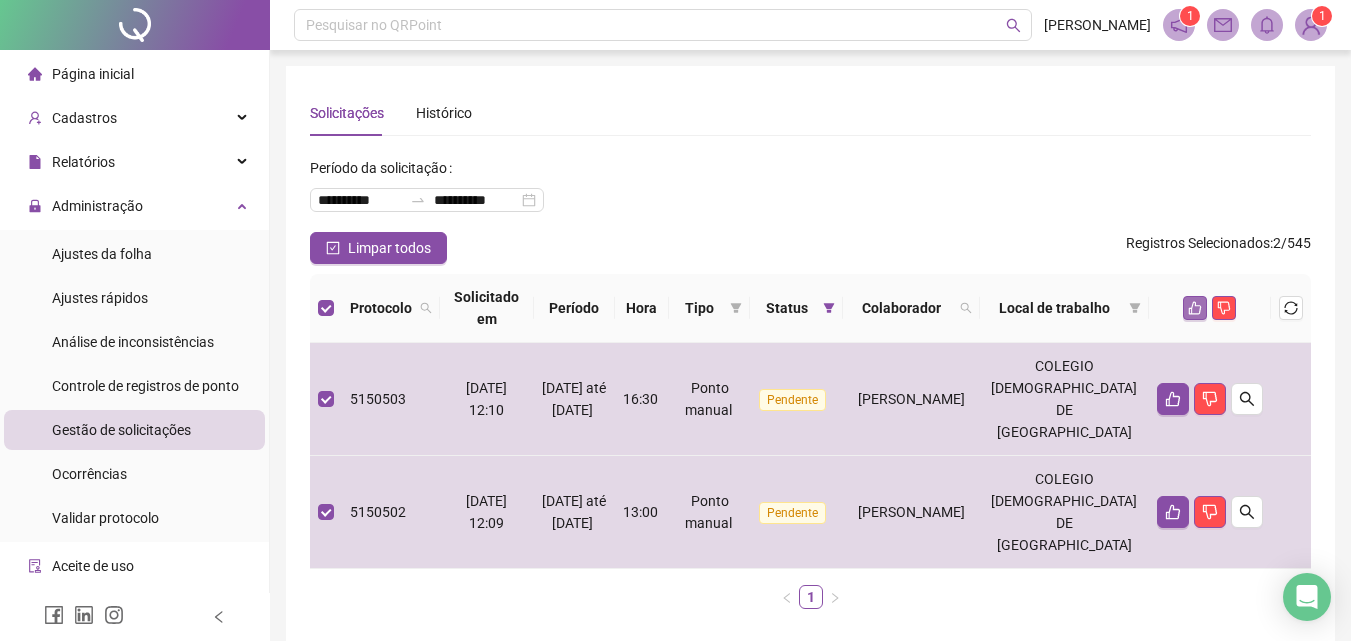 click 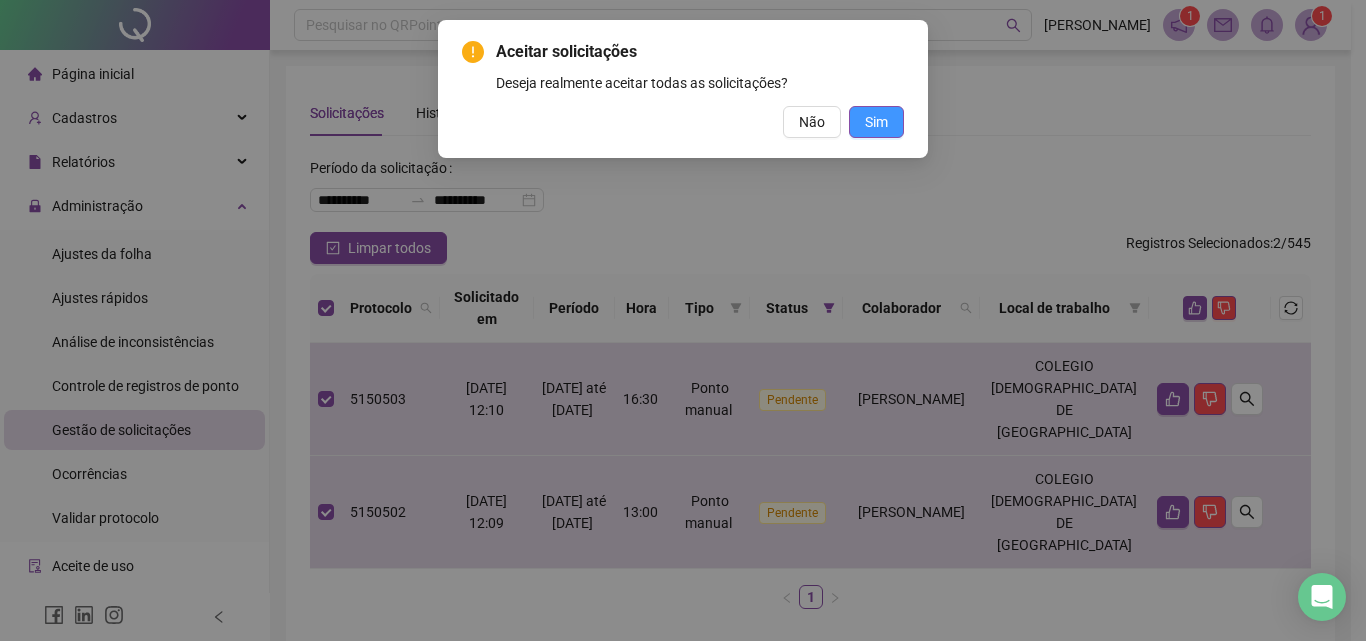click on "Sim" at bounding box center [876, 122] 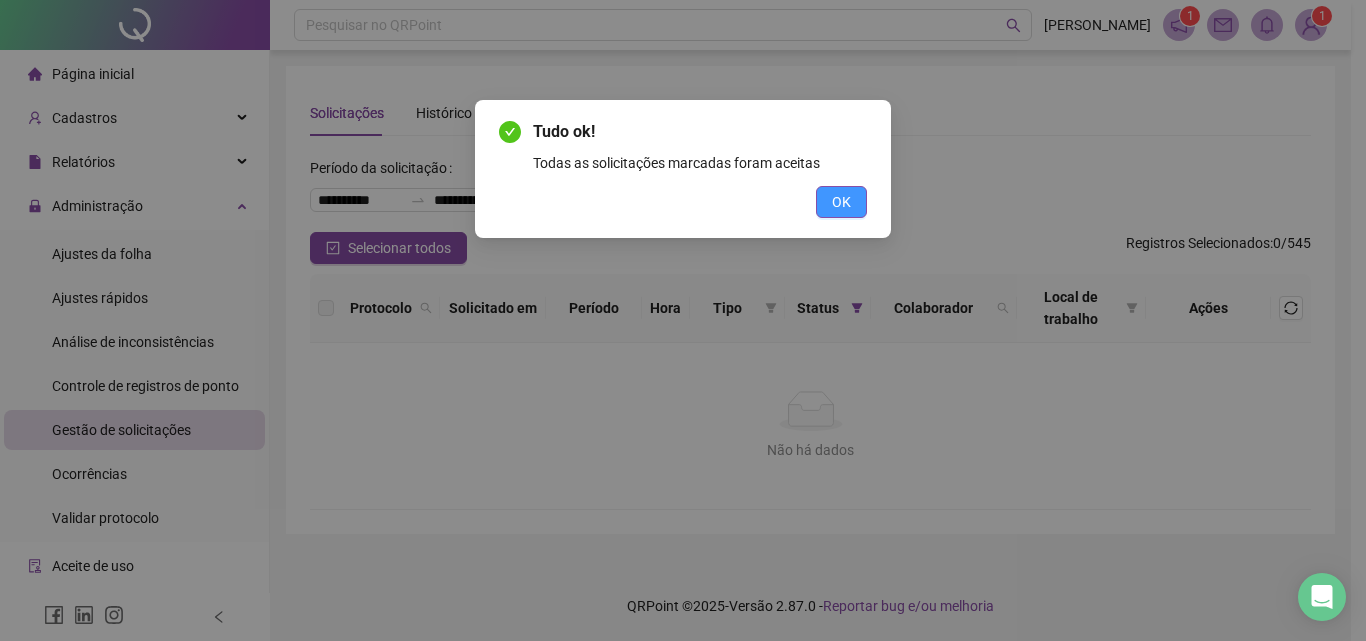 click on "OK" at bounding box center [841, 202] 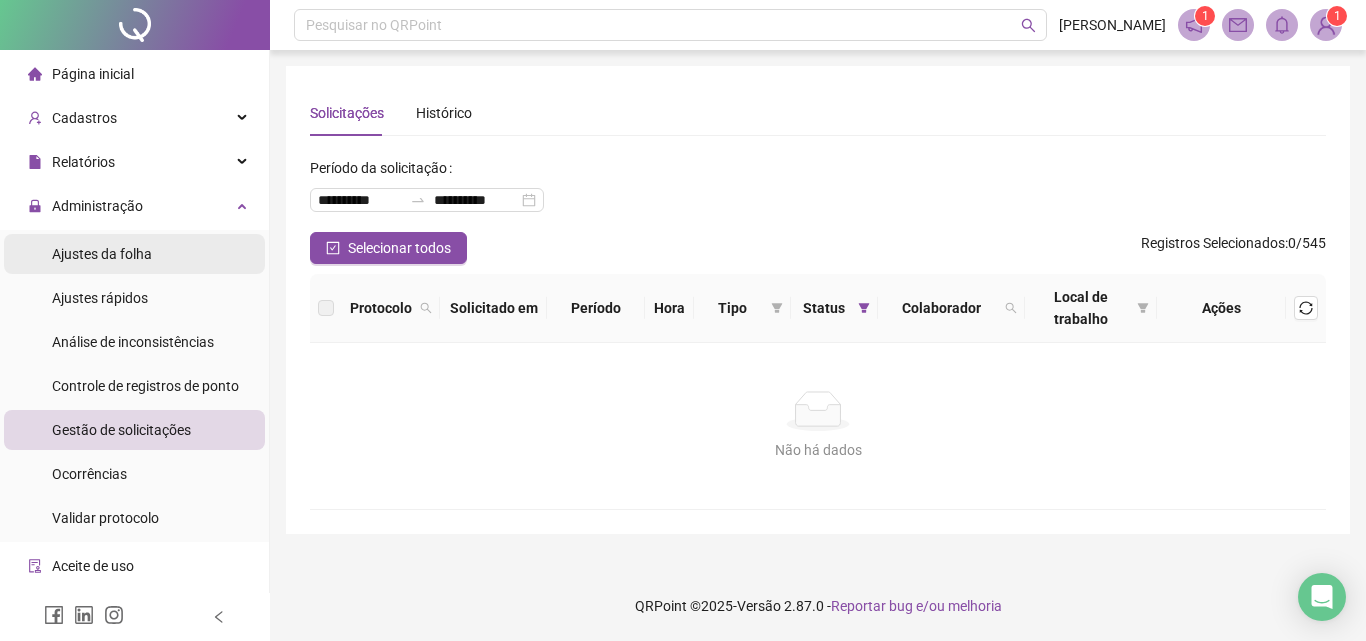 click on "Ajustes da folha" at bounding box center (102, 254) 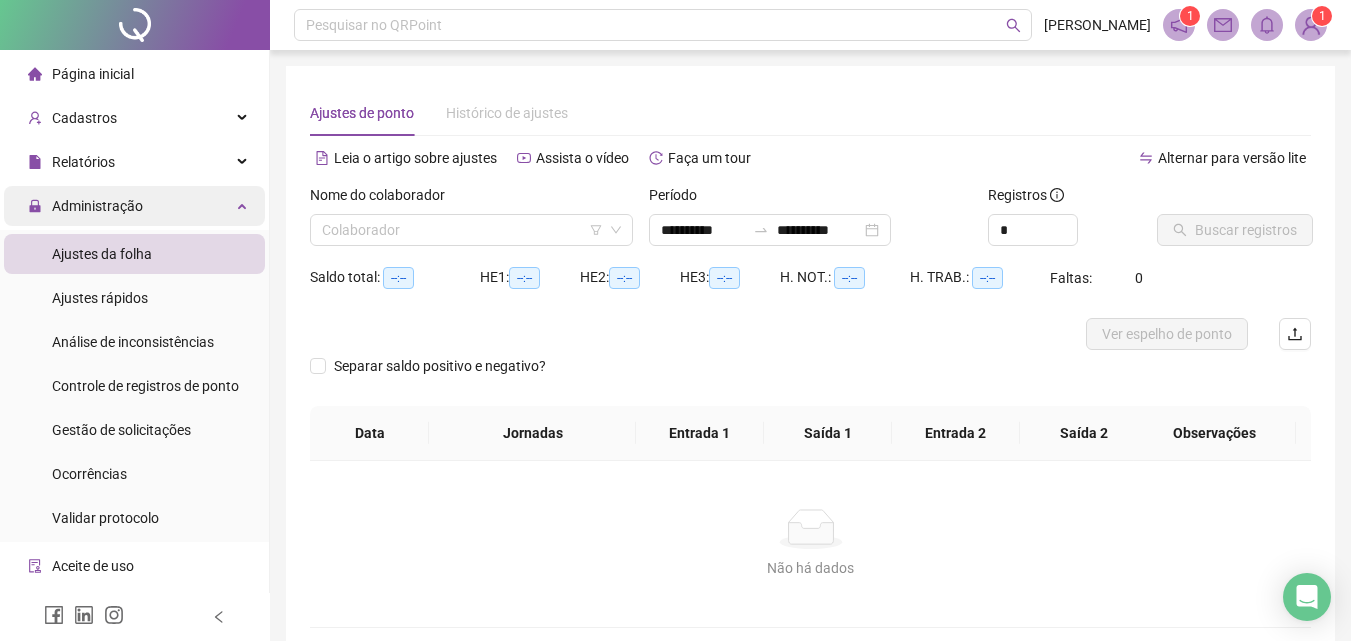 click on "Administração" at bounding box center [97, 206] 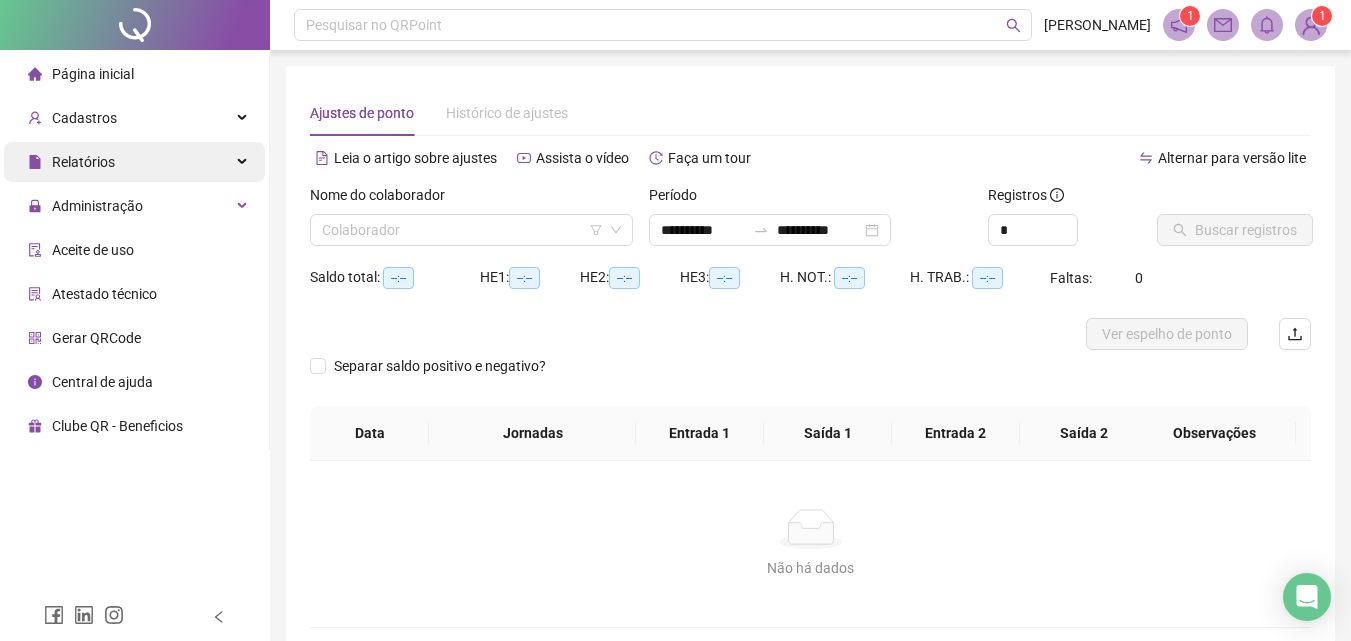click on "Relatórios" at bounding box center [134, 162] 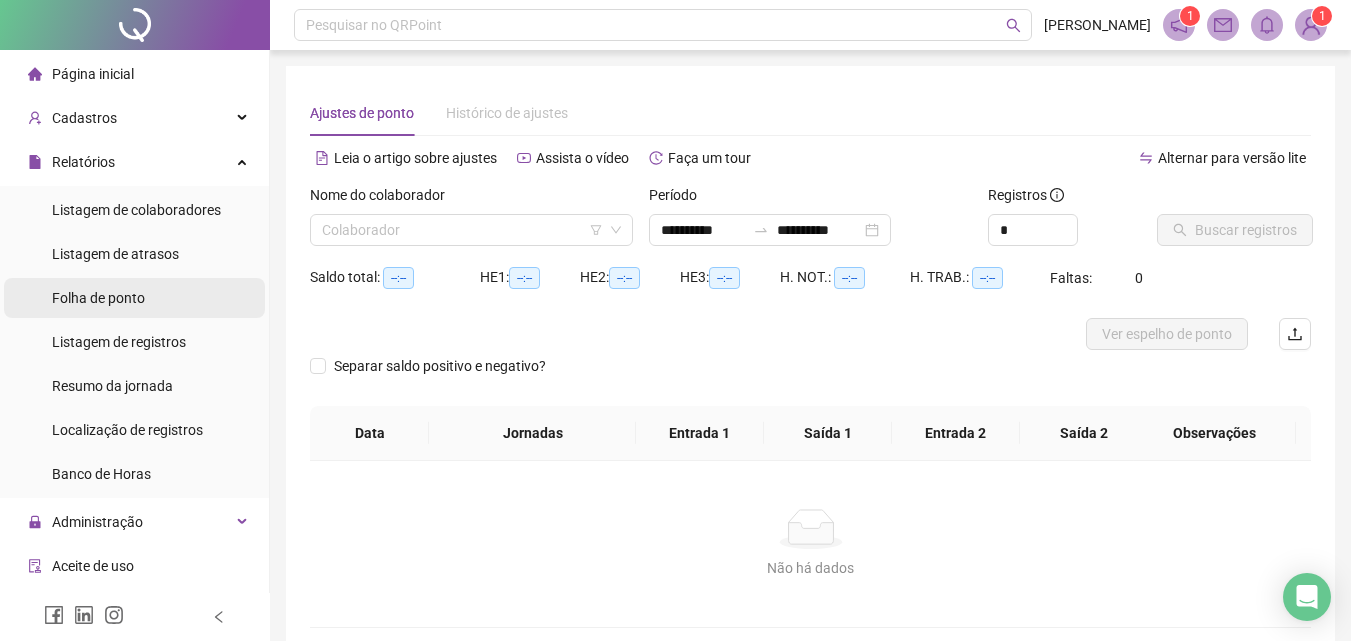 click on "Folha de ponto" at bounding box center [98, 298] 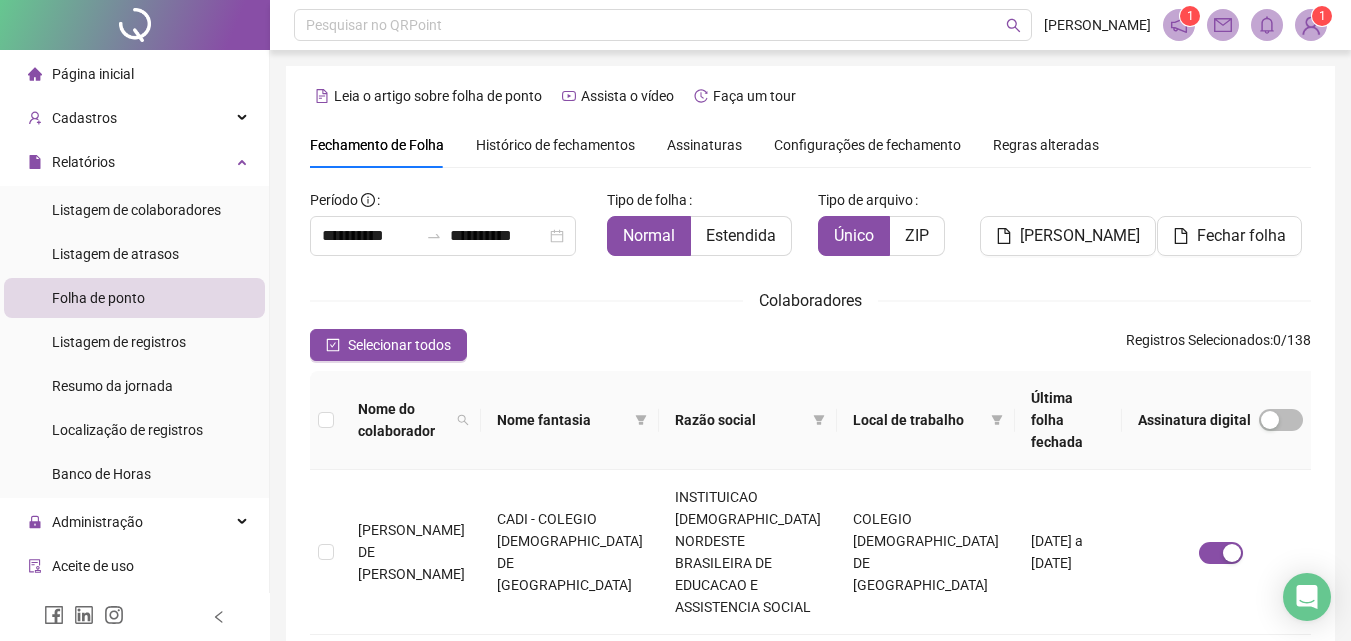 scroll, scrollTop: 89, scrollLeft: 0, axis: vertical 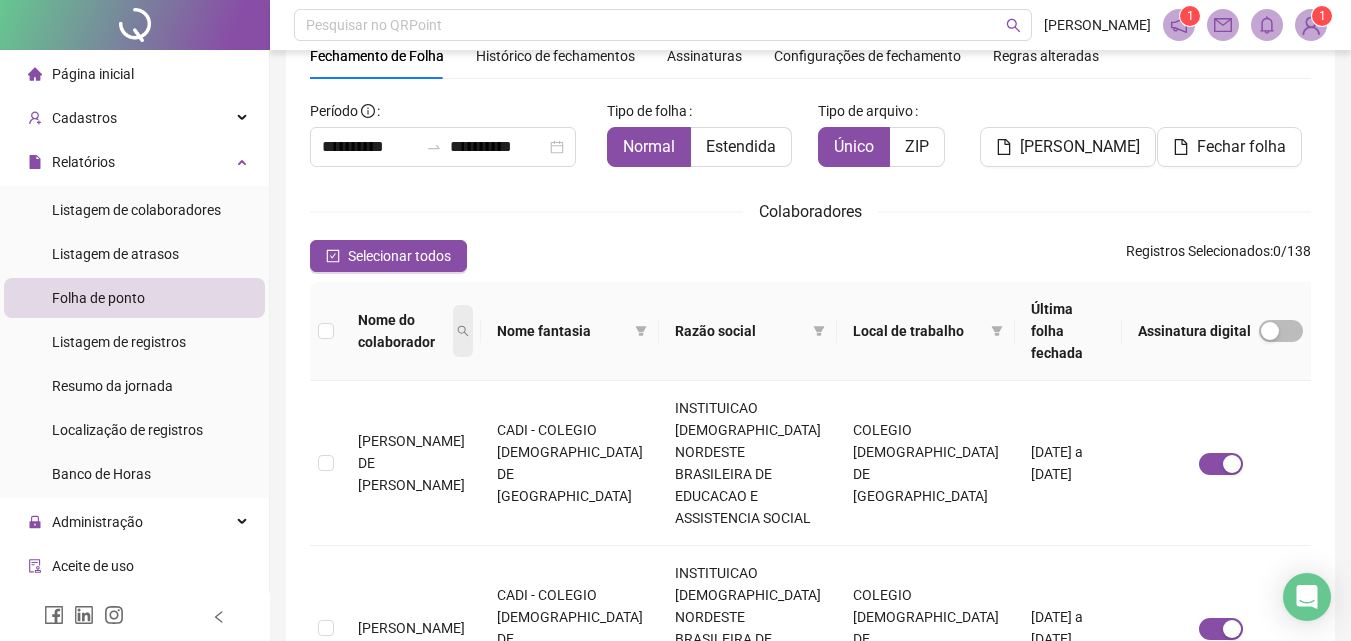 drag, startPoint x: 482, startPoint y: 321, endPoint x: 536, endPoint y: 271, distance: 73.593475 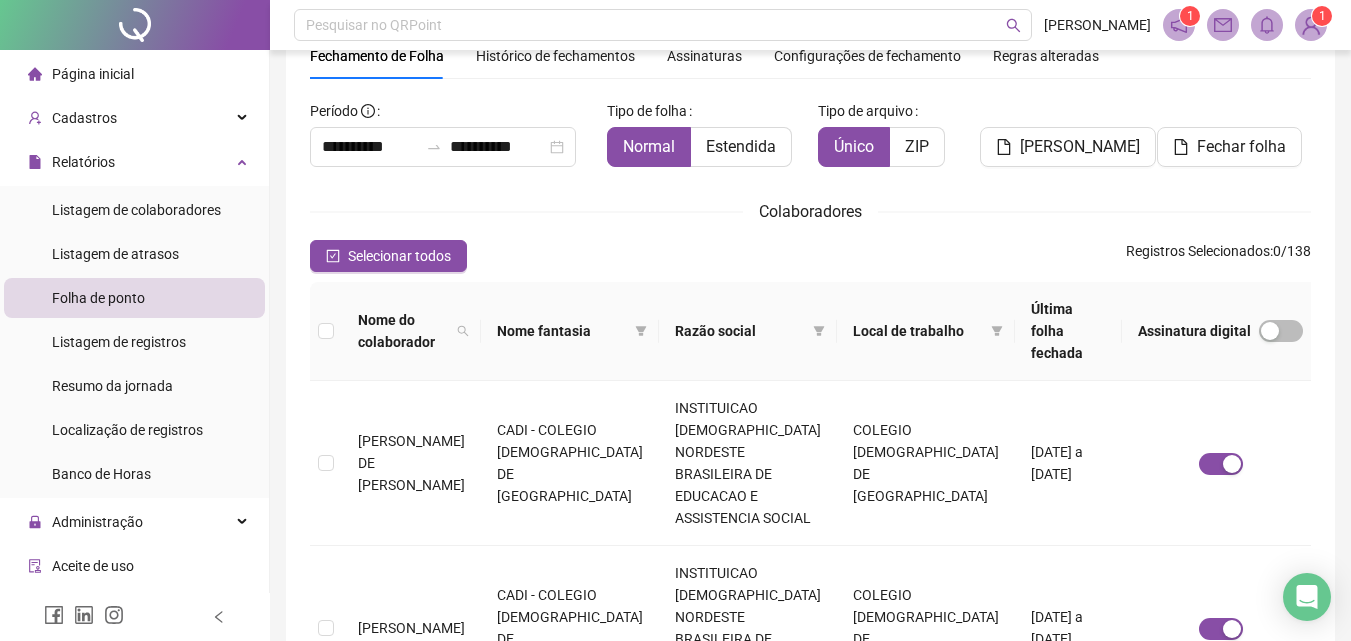 click 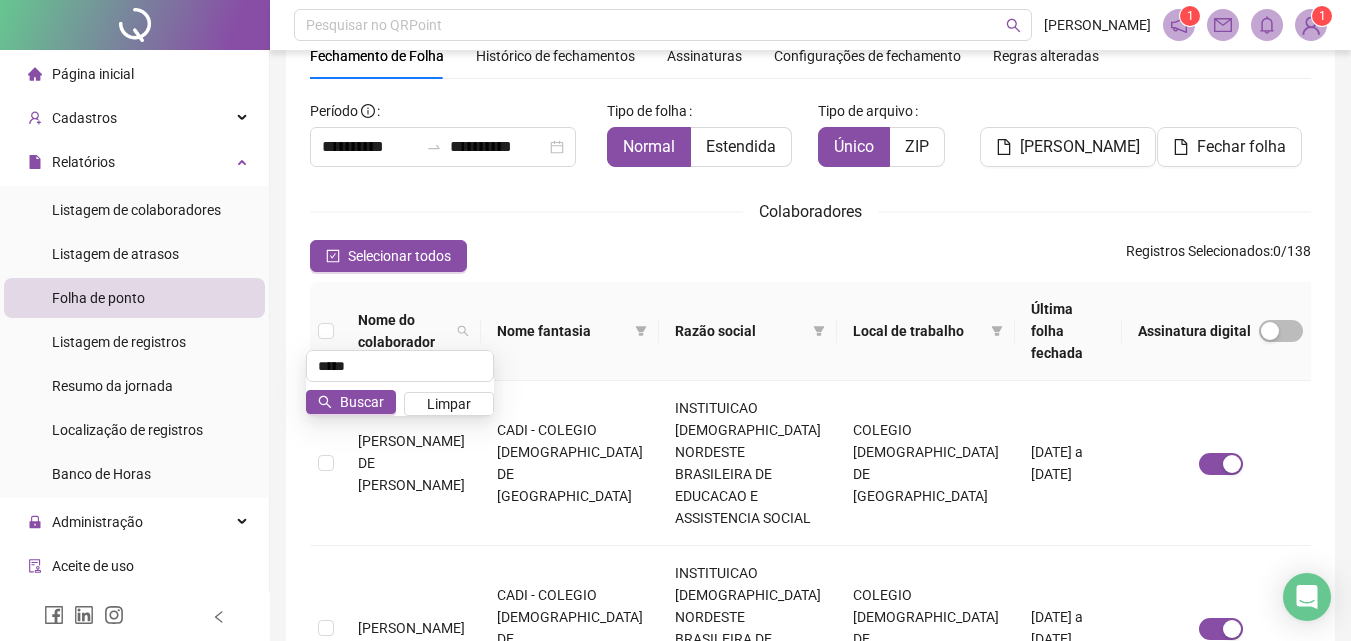 type on "*****" 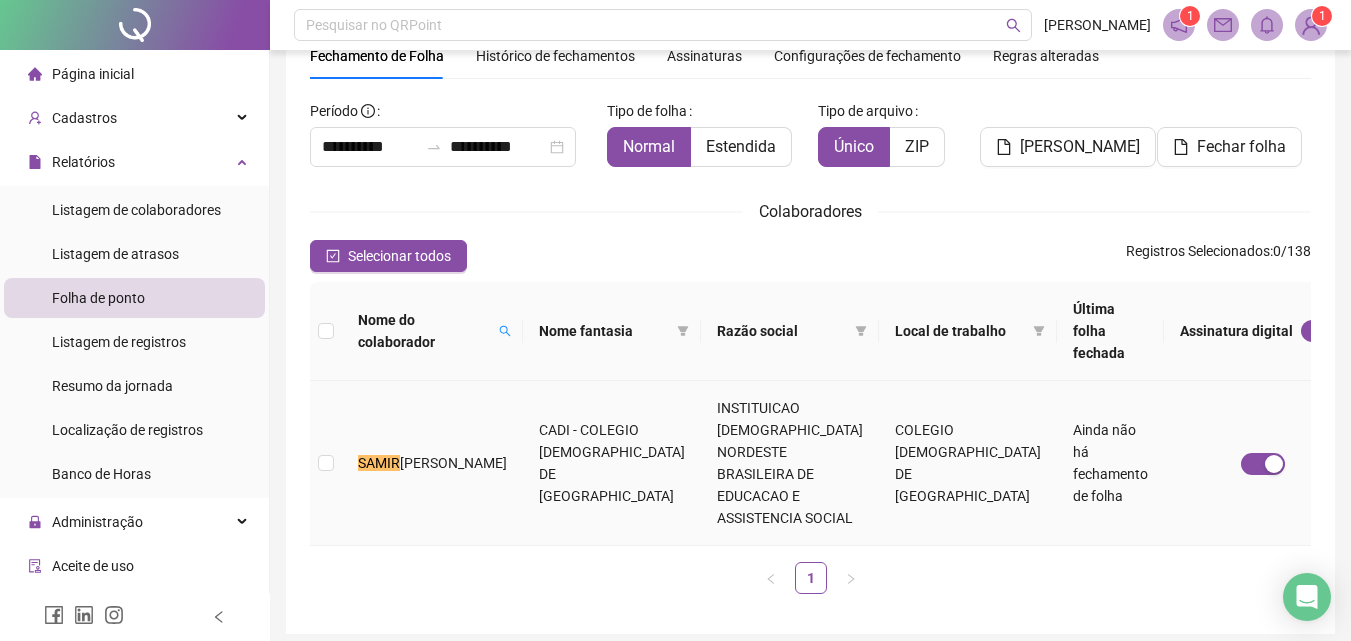 drag, startPoint x: 530, startPoint y: 415, endPoint x: 528, endPoint y: 405, distance: 10.198039 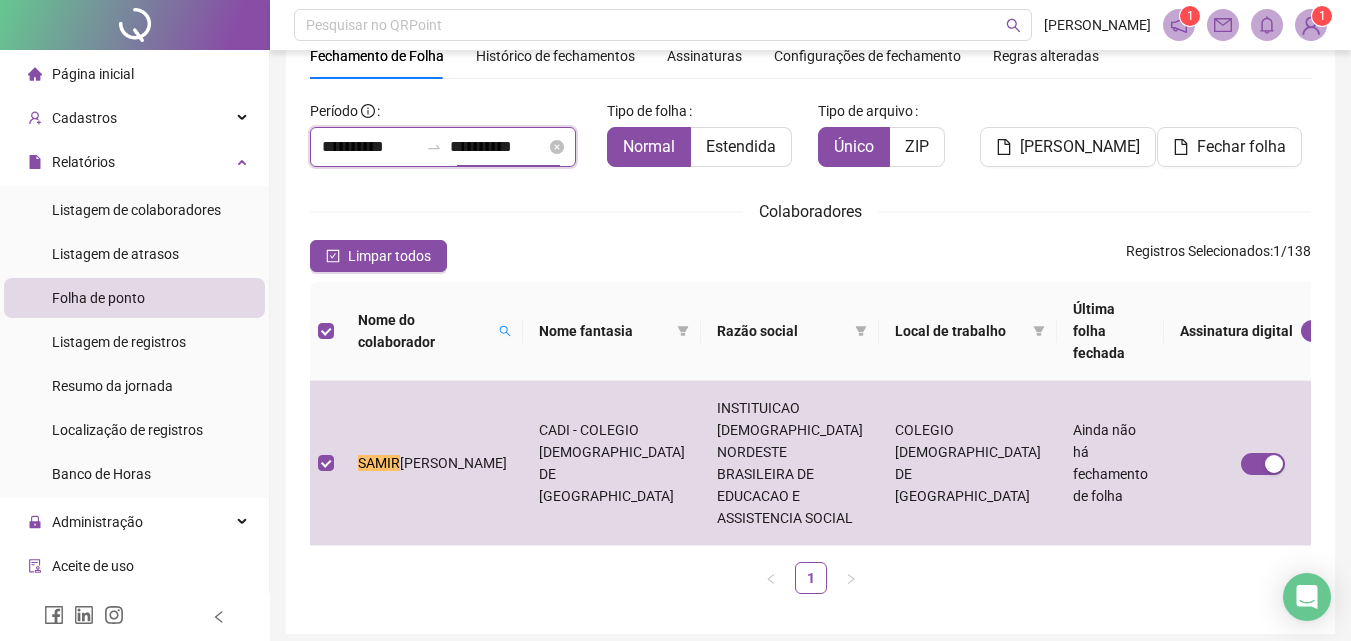 click on "**********" at bounding box center [498, 147] 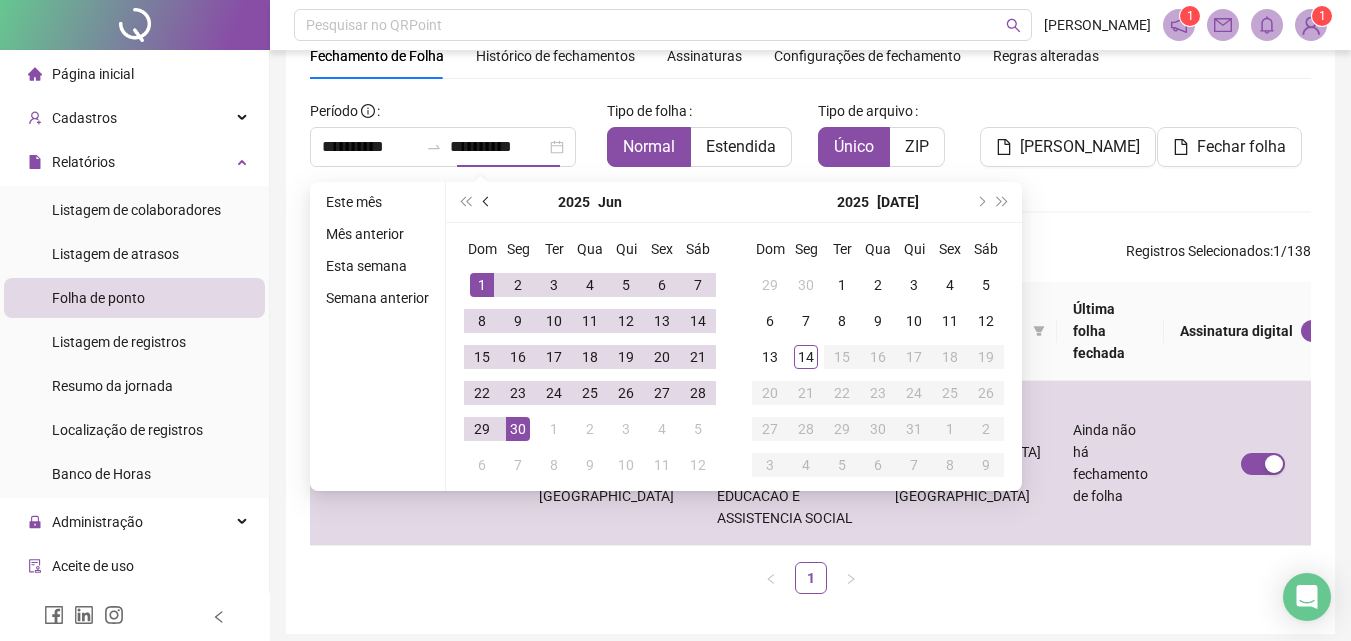 click at bounding box center (487, 202) 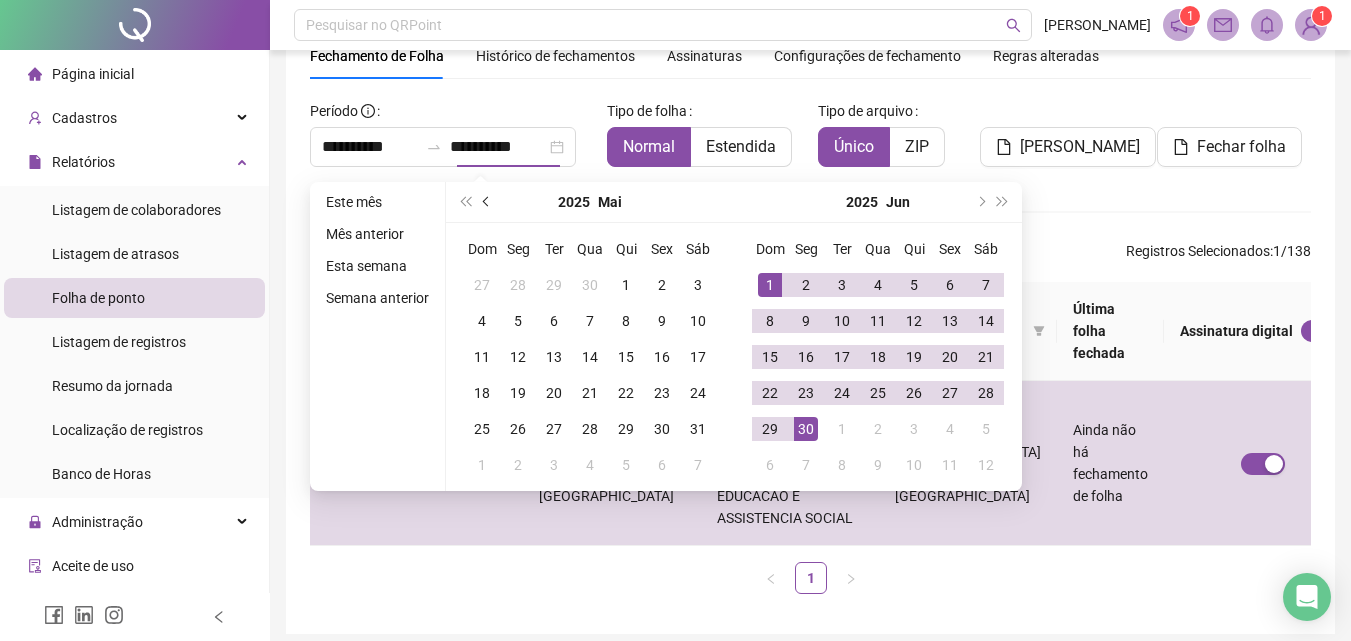 click at bounding box center (487, 202) 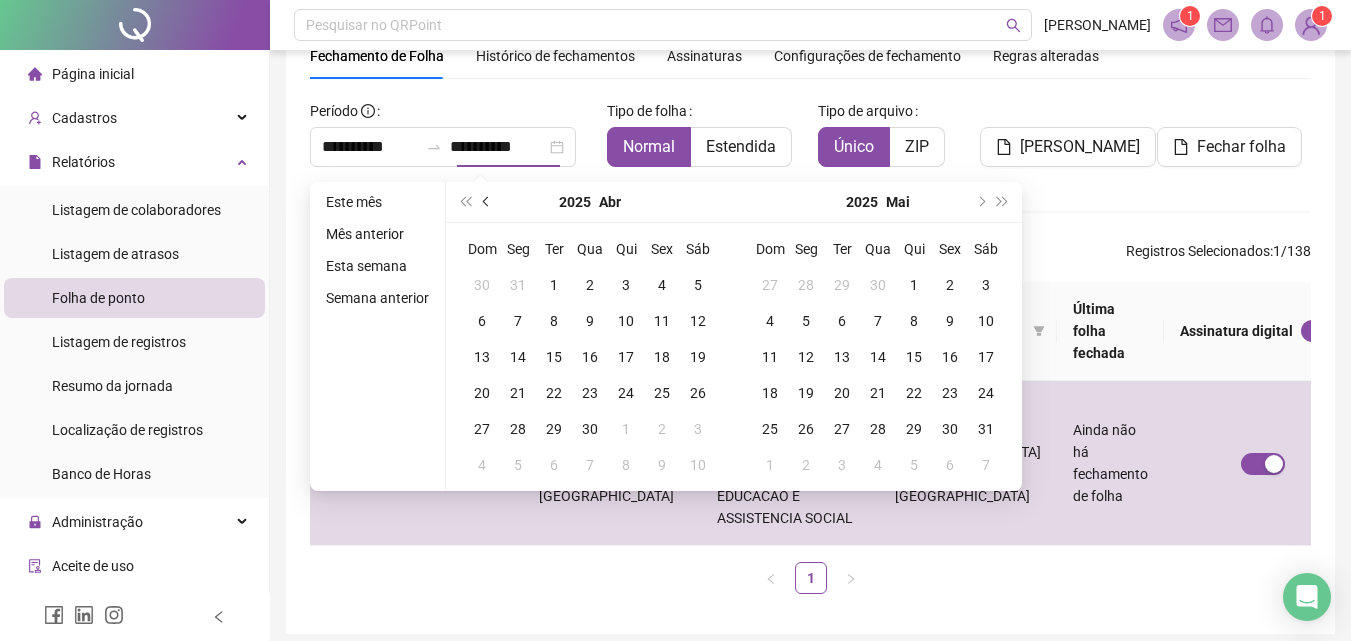 click at bounding box center (487, 202) 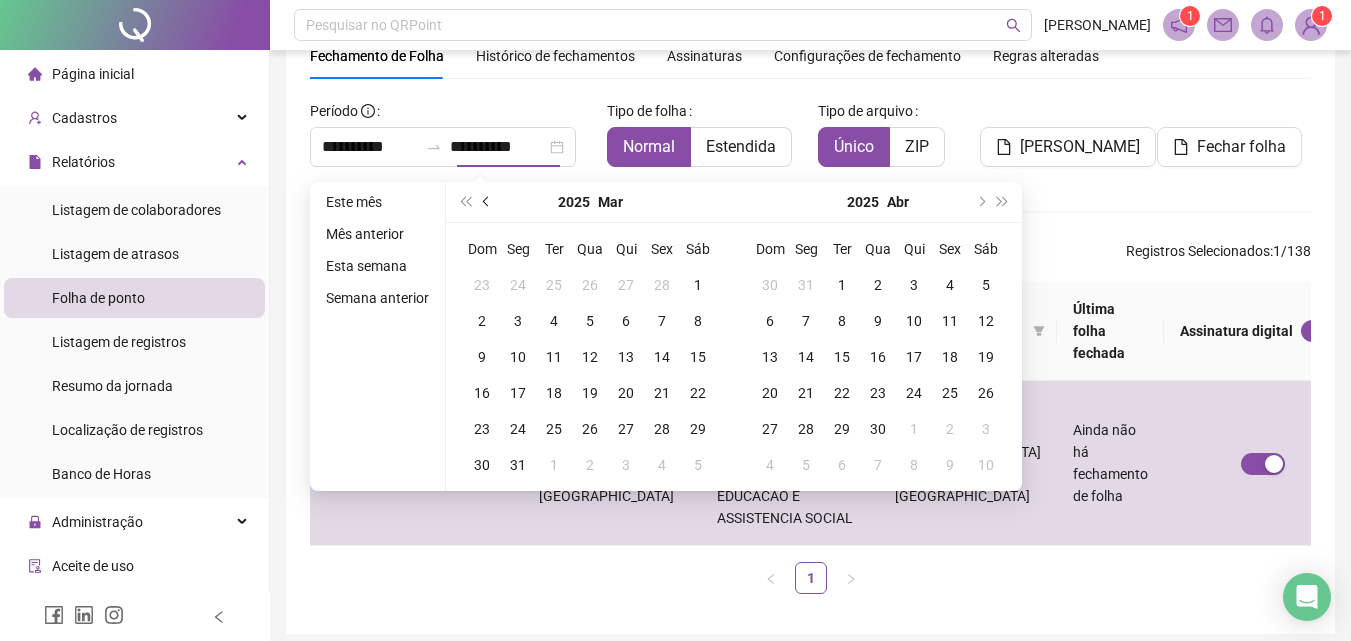 click at bounding box center (487, 202) 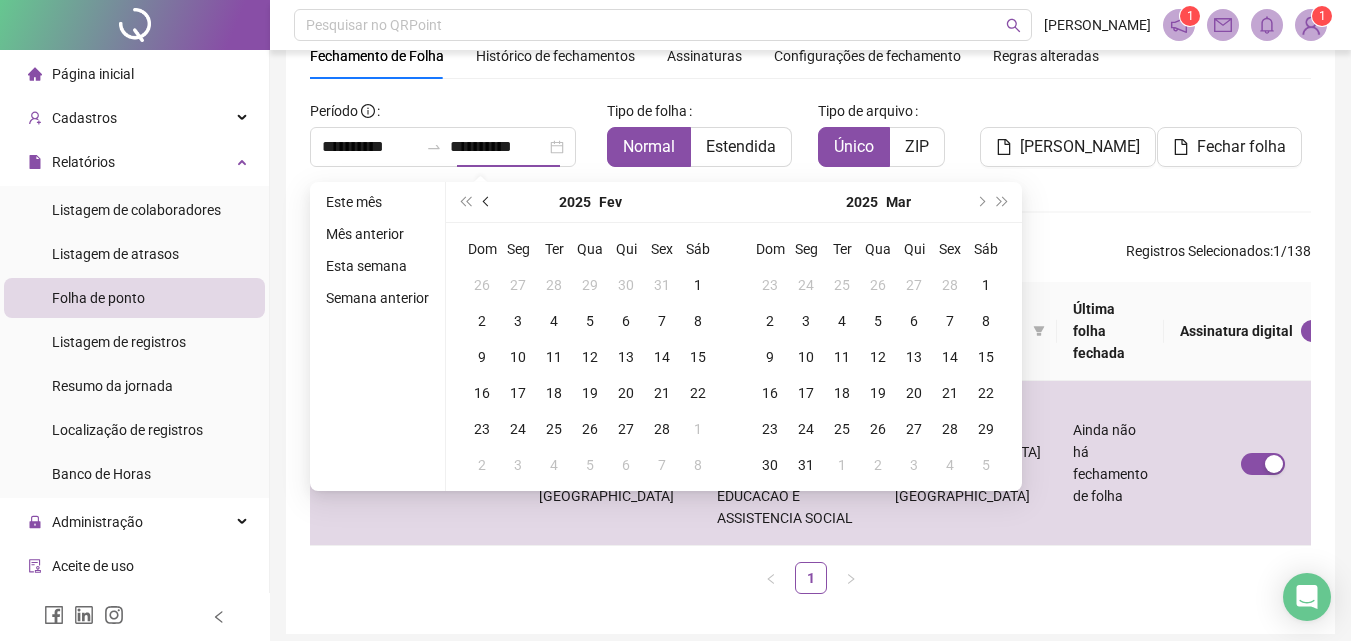 click at bounding box center [487, 202] 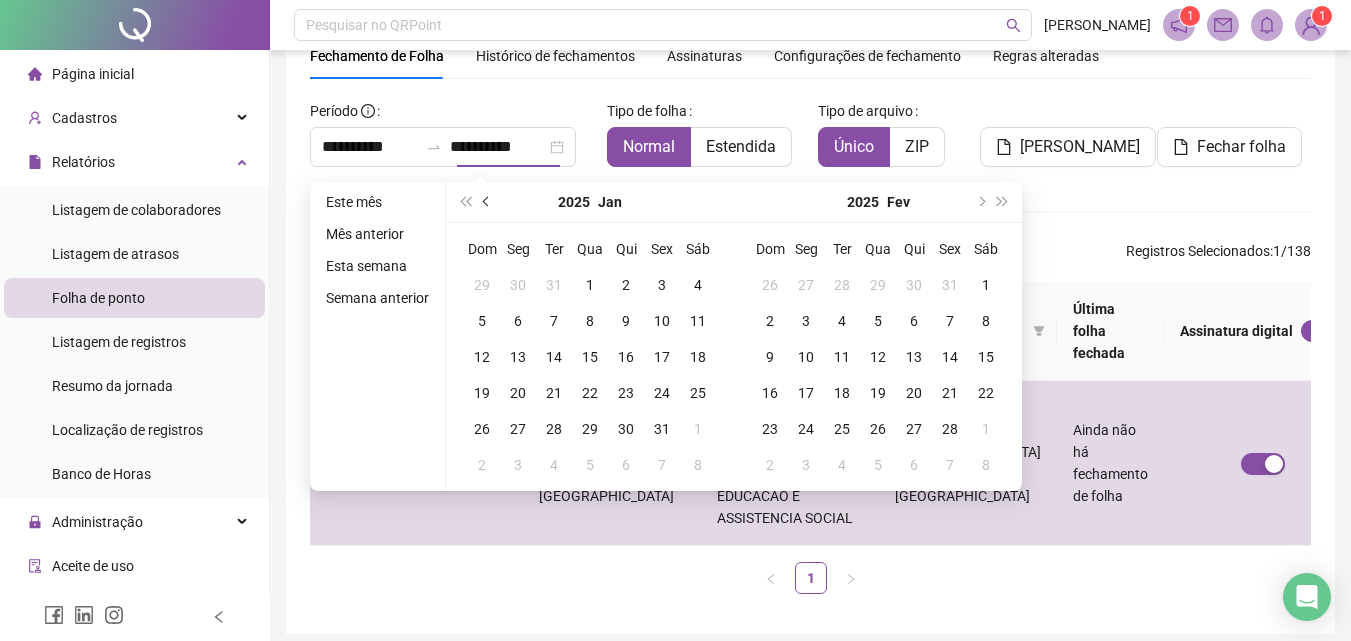 click at bounding box center (487, 202) 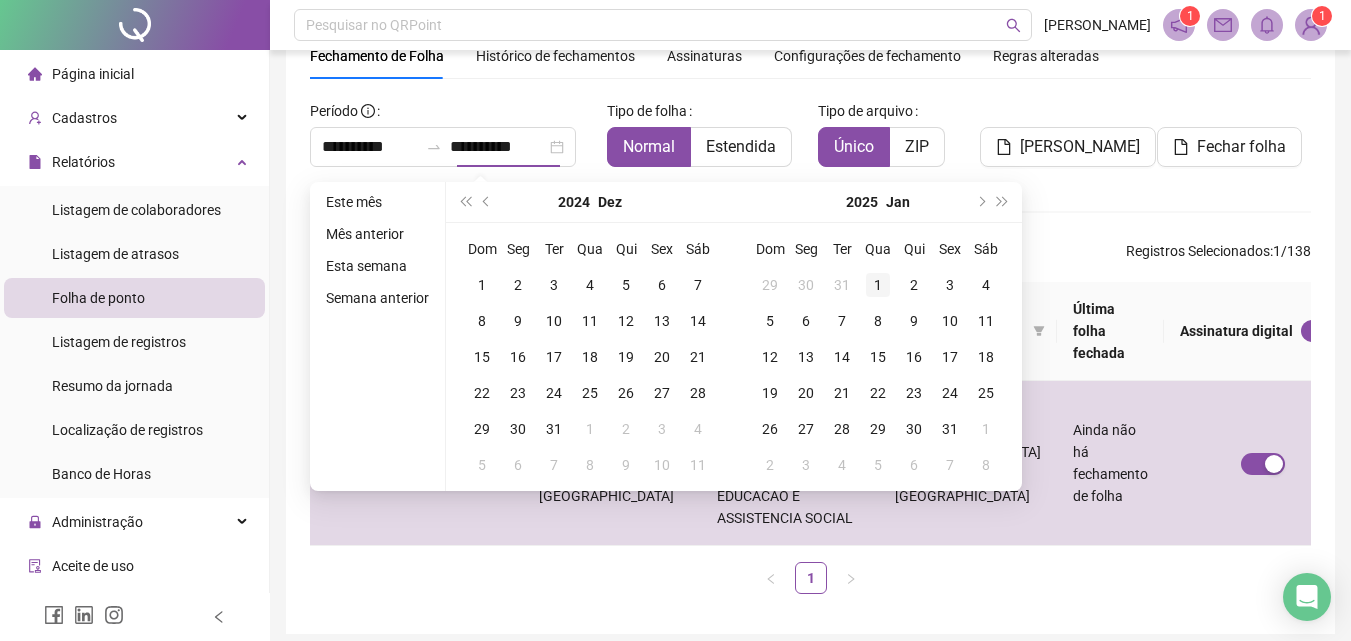 type on "**********" 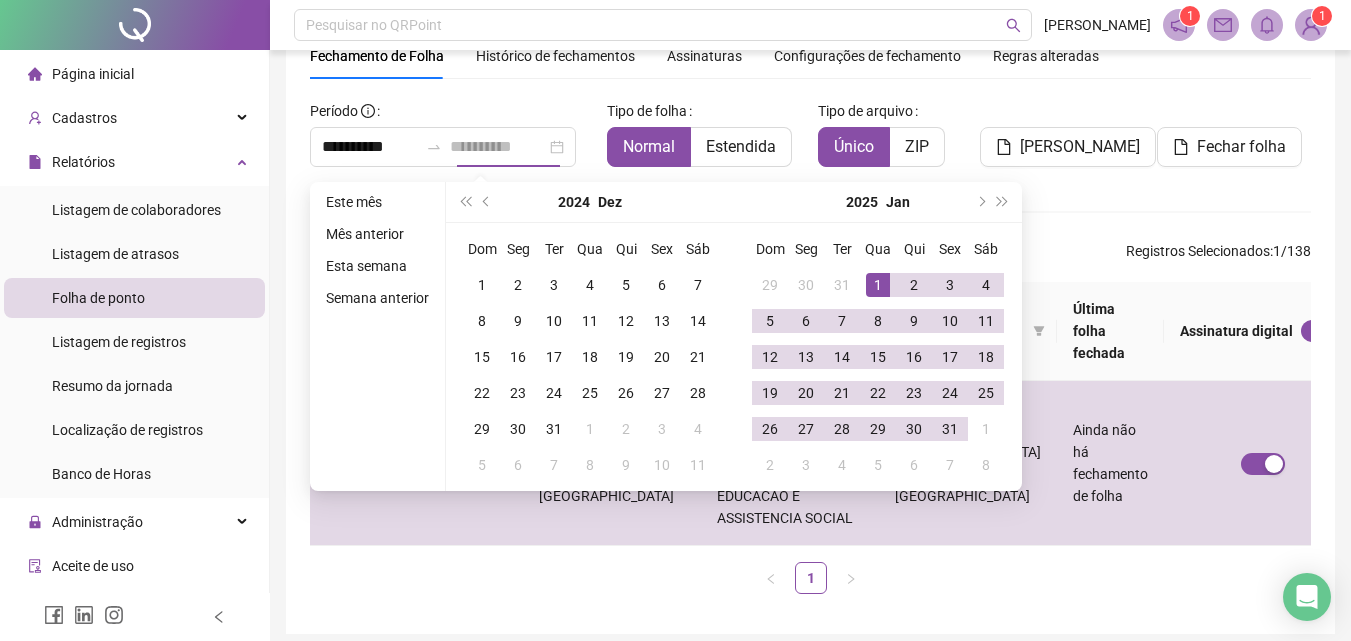 click on "1" at bounding box center (878, 285) 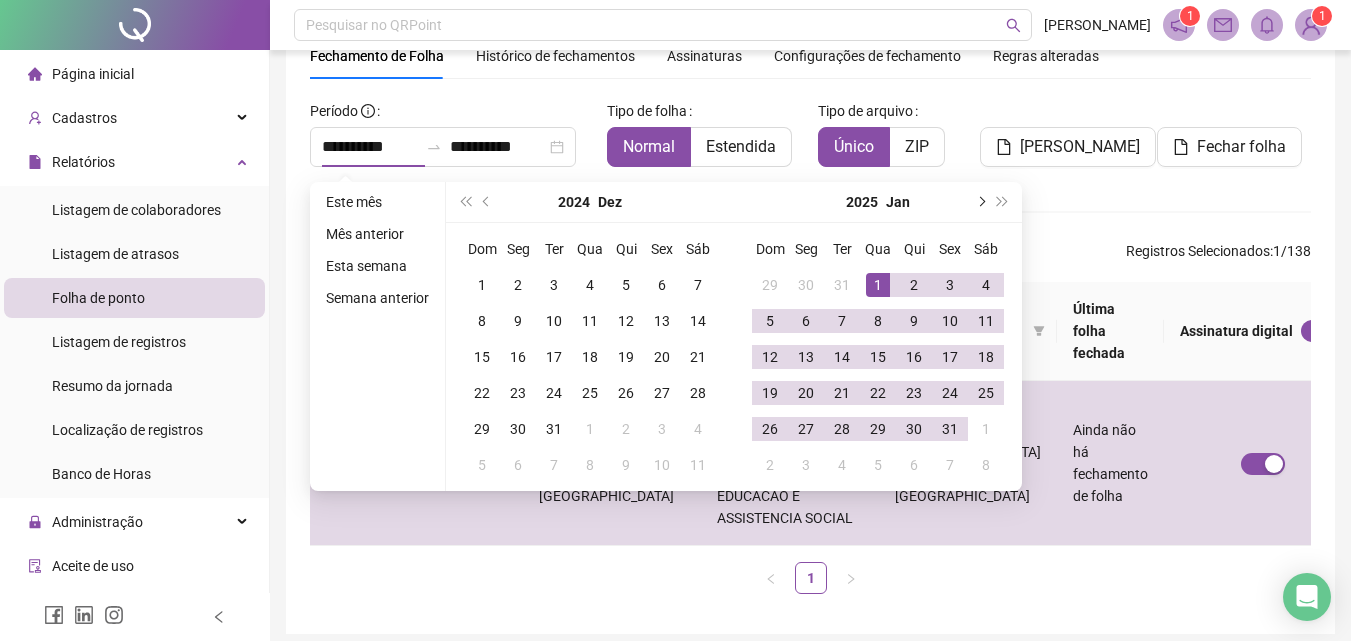 click at bounding box center [980, 202] 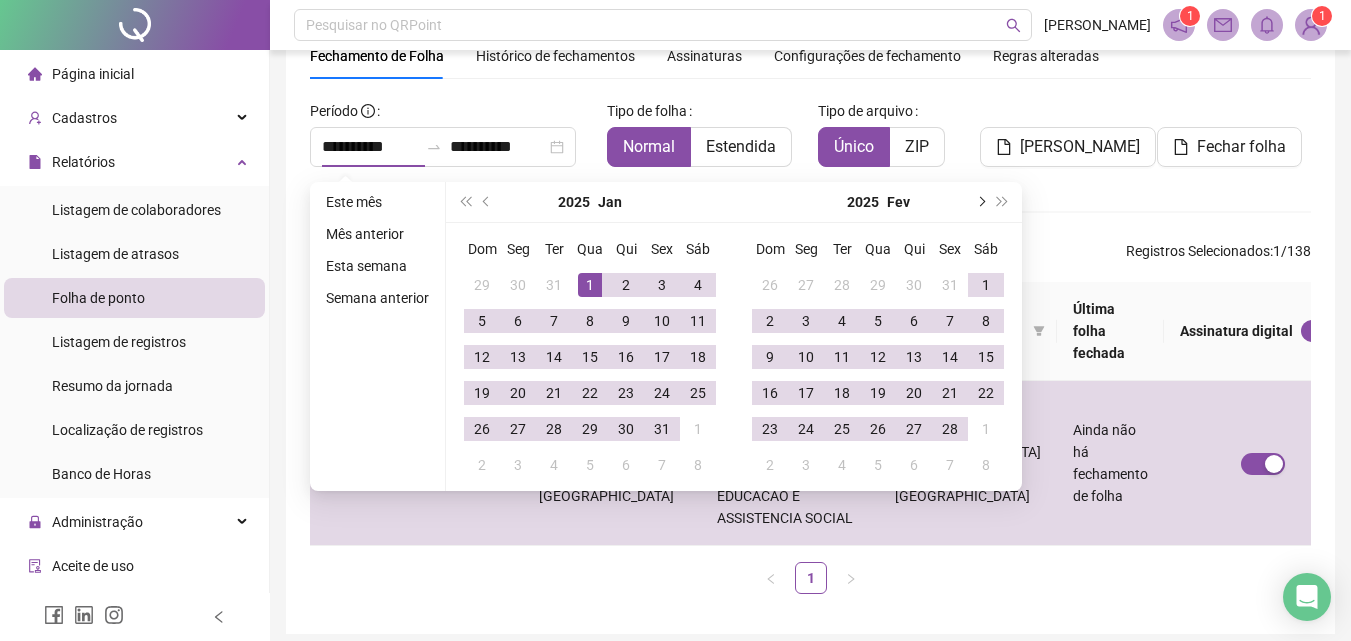click at bounding box center [980, 202] 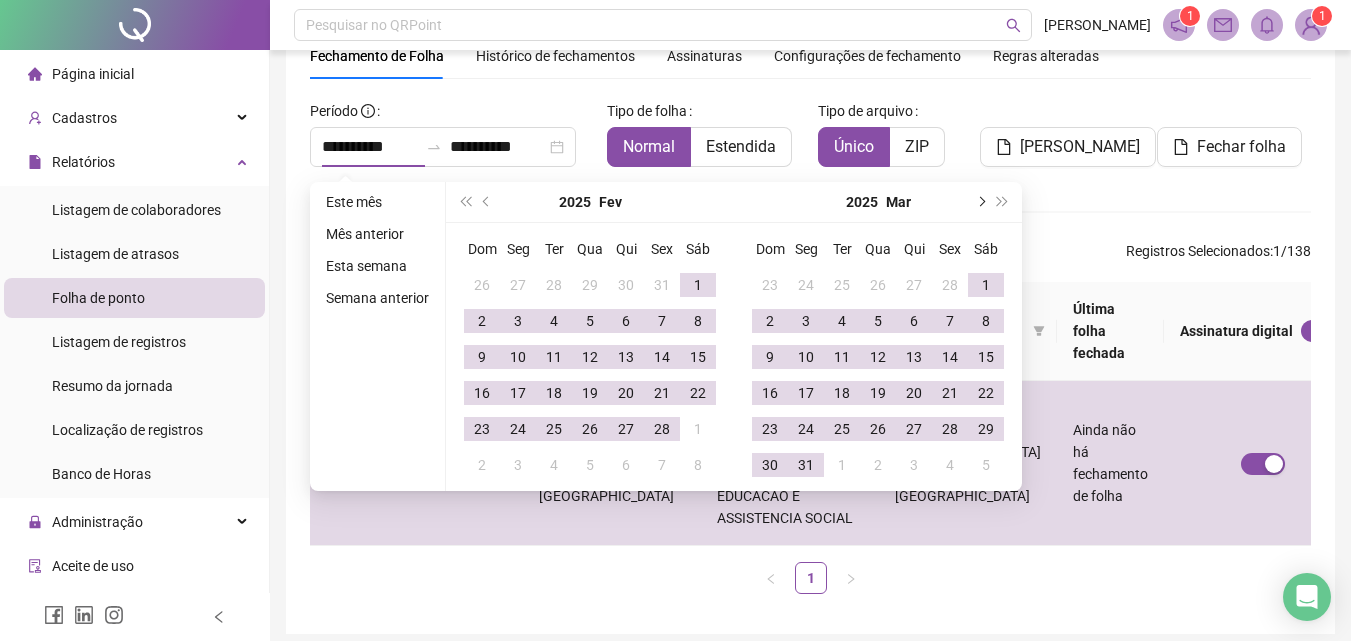 click at bounding box center [980, 202] 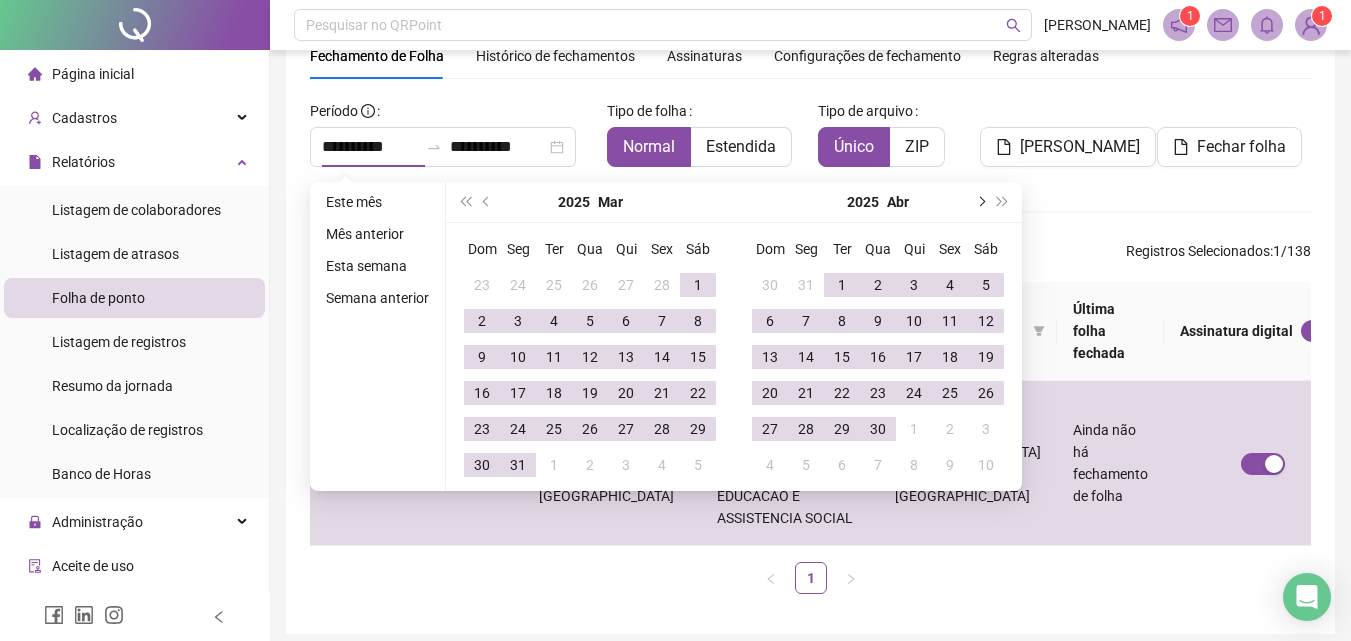 click at bounding box center (980, 202) 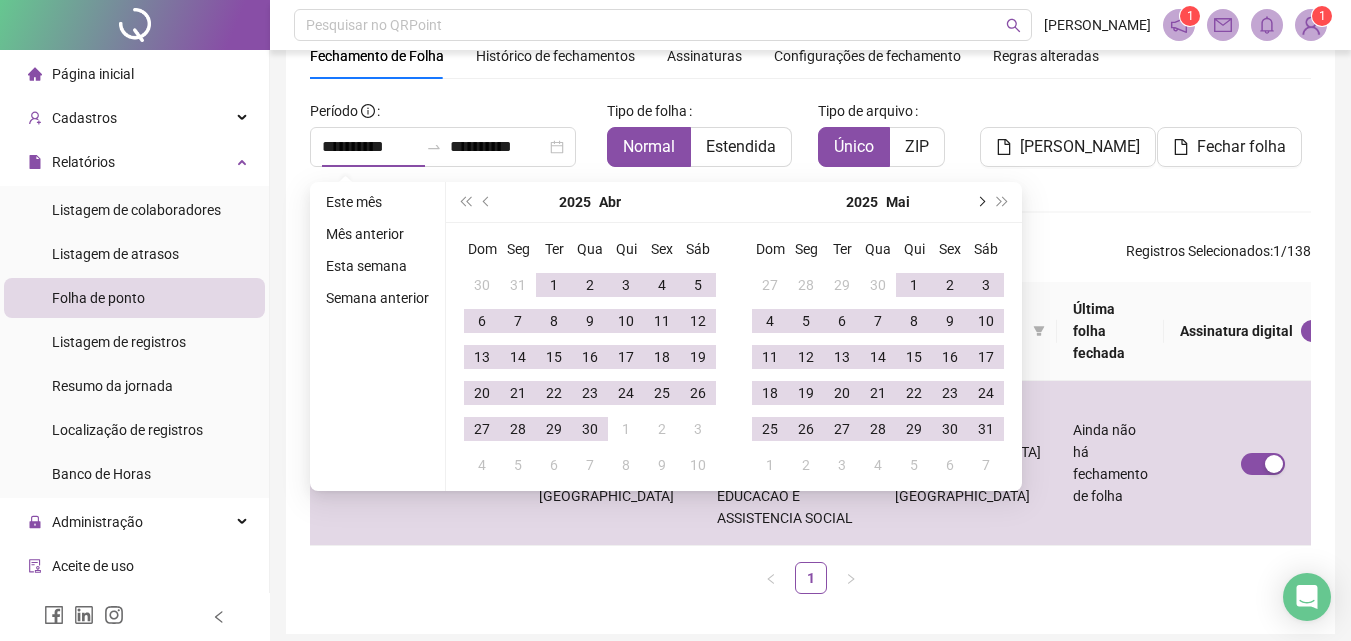 click at bounding box center [980, 202] 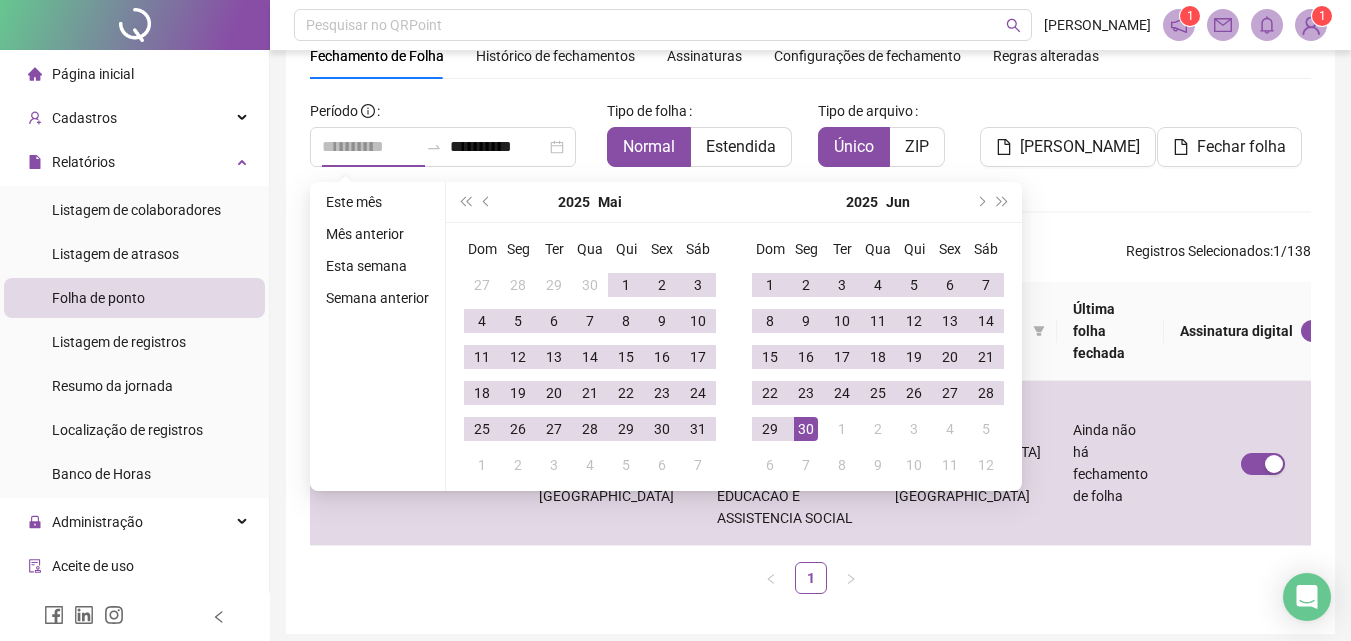 click on "30" at bounding box center [806, 429] 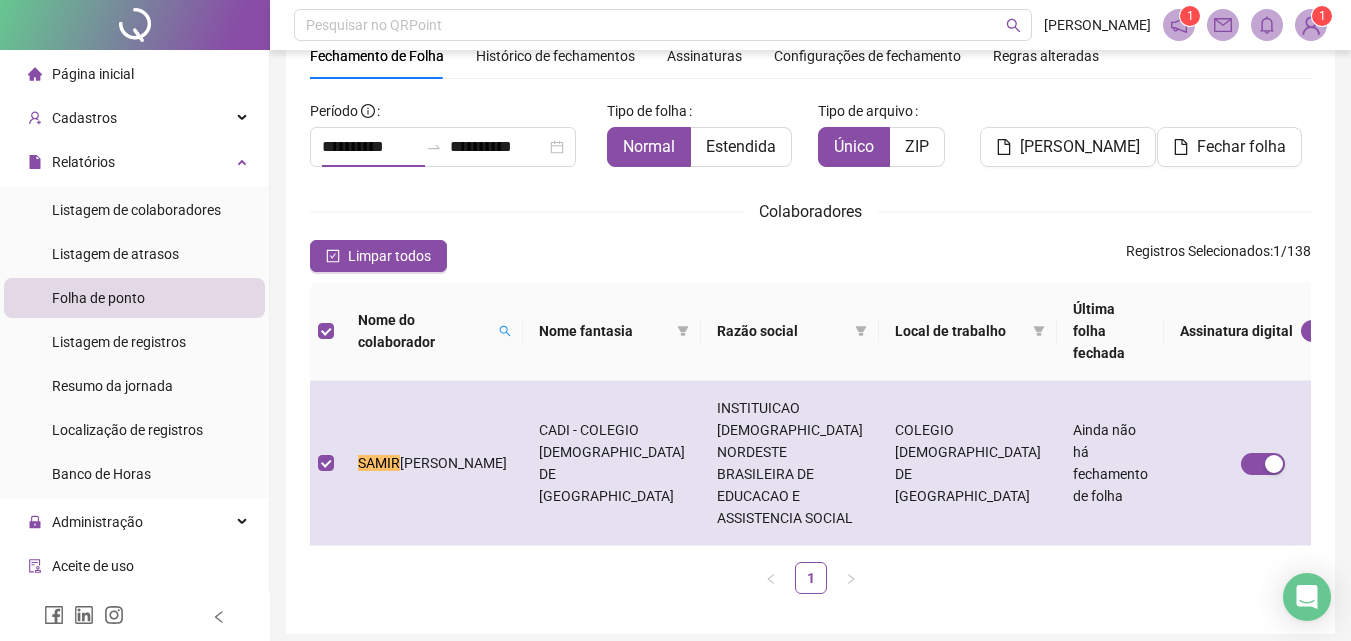 type on "**********" 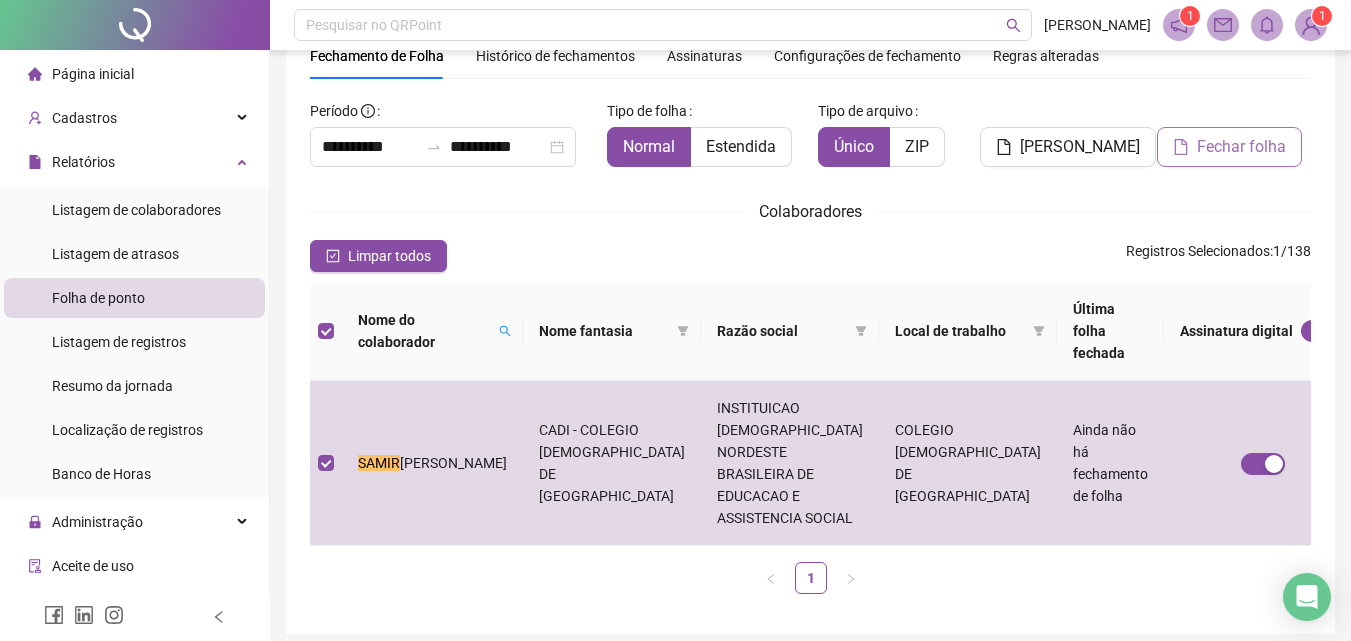 click on "Fechar folha" at bounding box center [1241, 147] 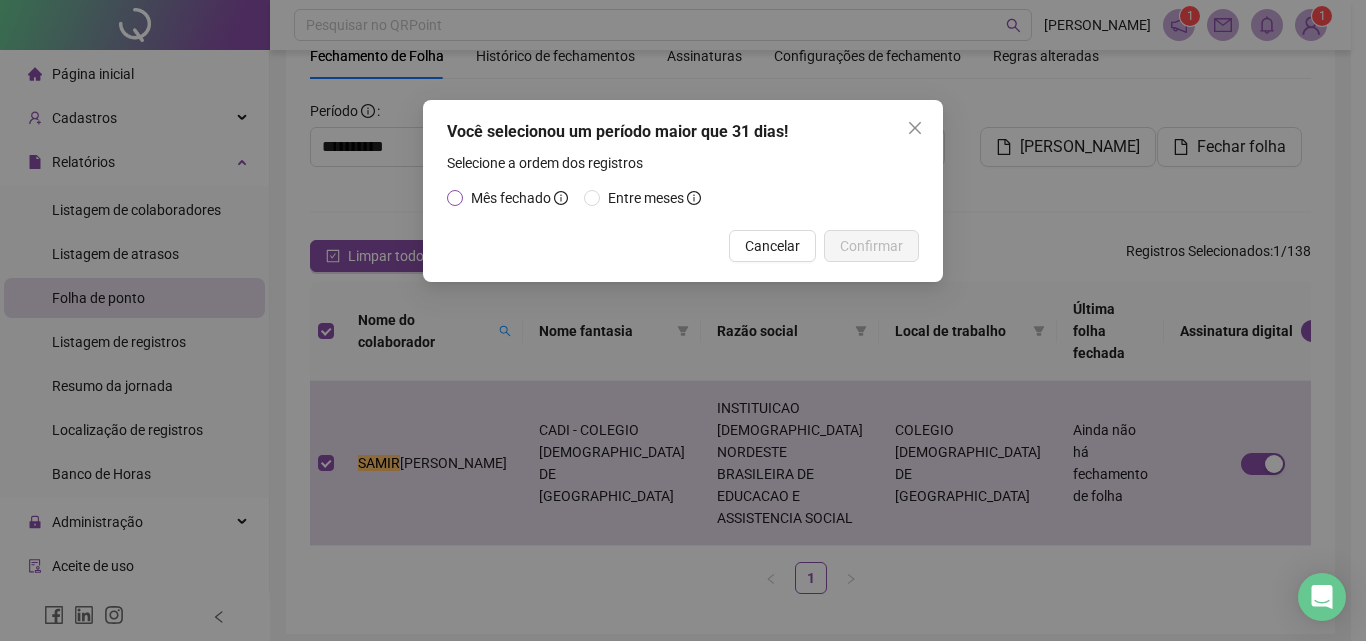 click on "Mês fechado" at bounding box center [511, 198] 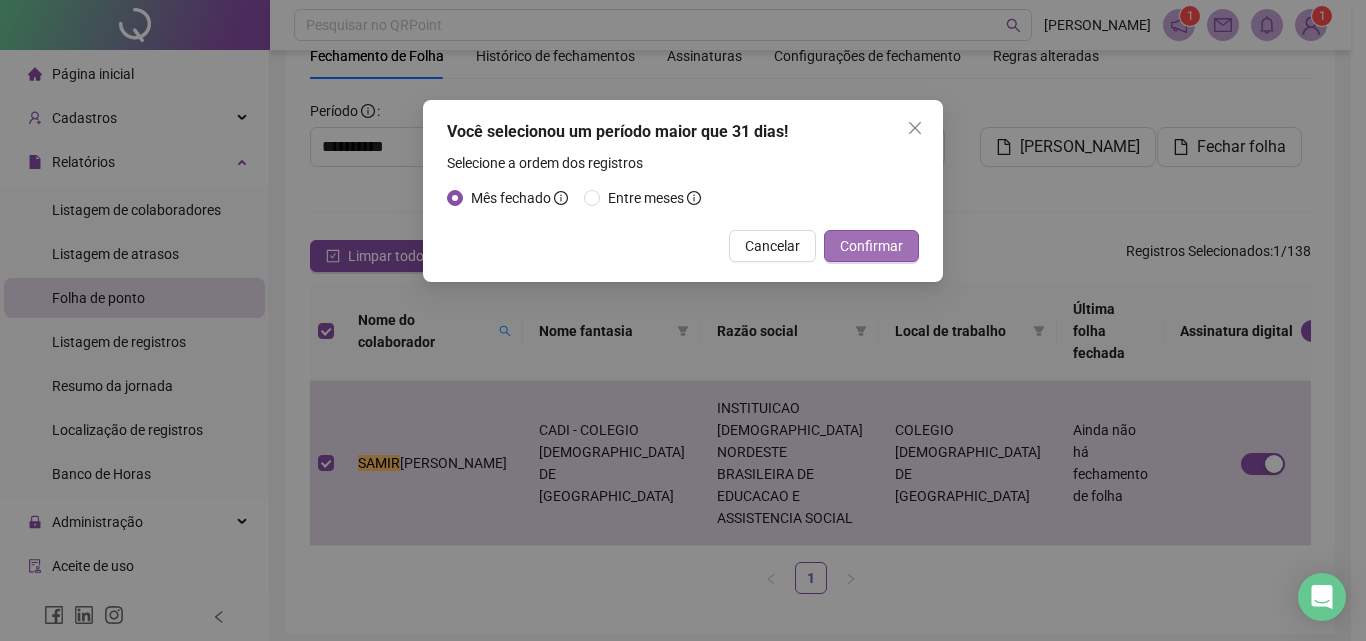 click on "Confirmar" at bounding box center (871, 246) 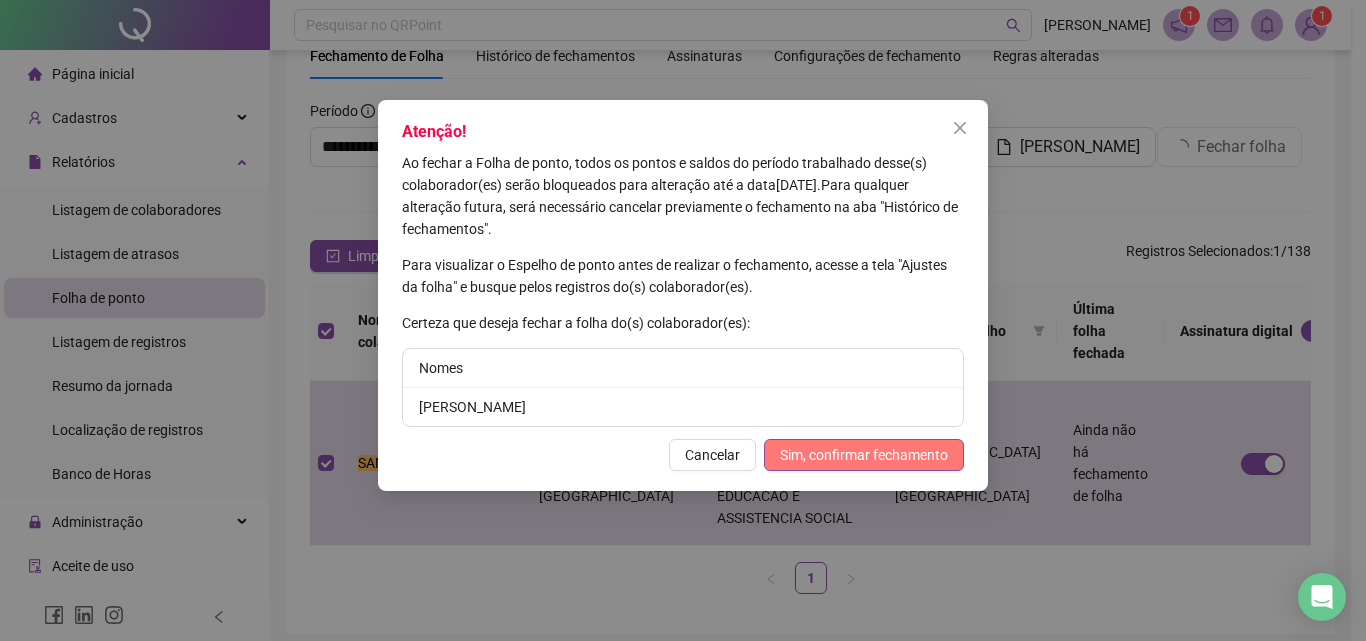 click on "Sim, confirmar fechamento" at bounding box center [864, 455] 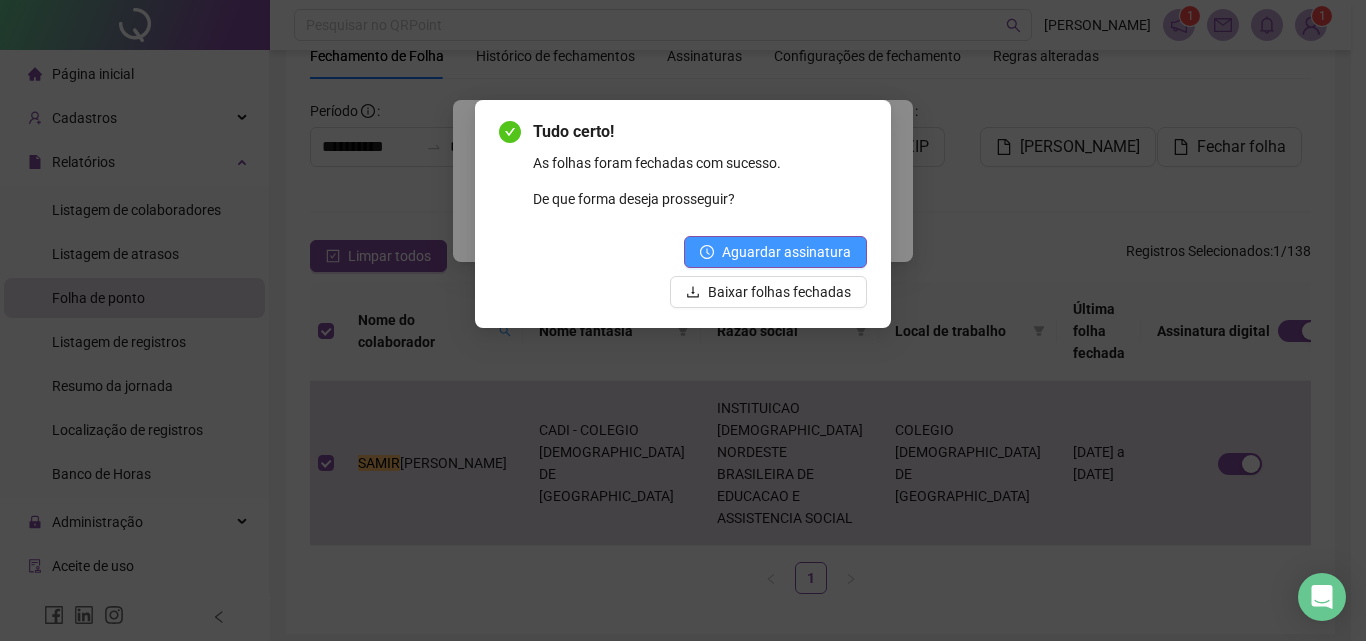 click on "Aguardar assinatura" at bounding box center (786, 252) 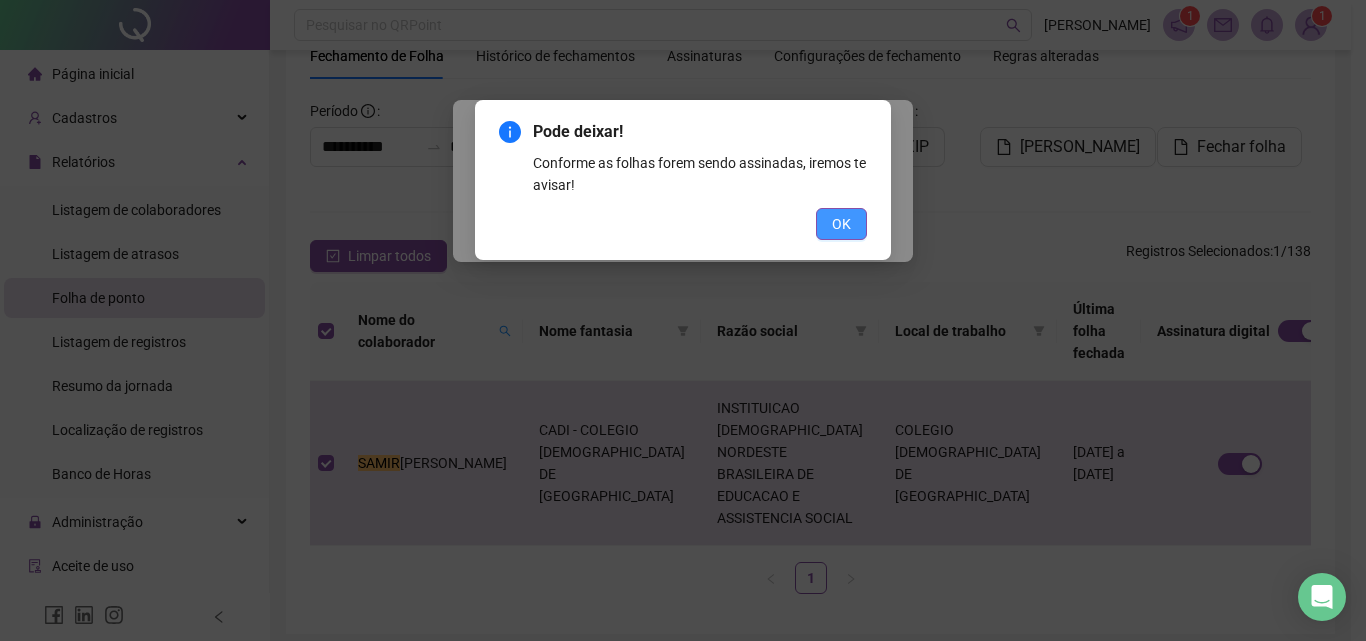 click on "OK" at bounding box center (841, 224) 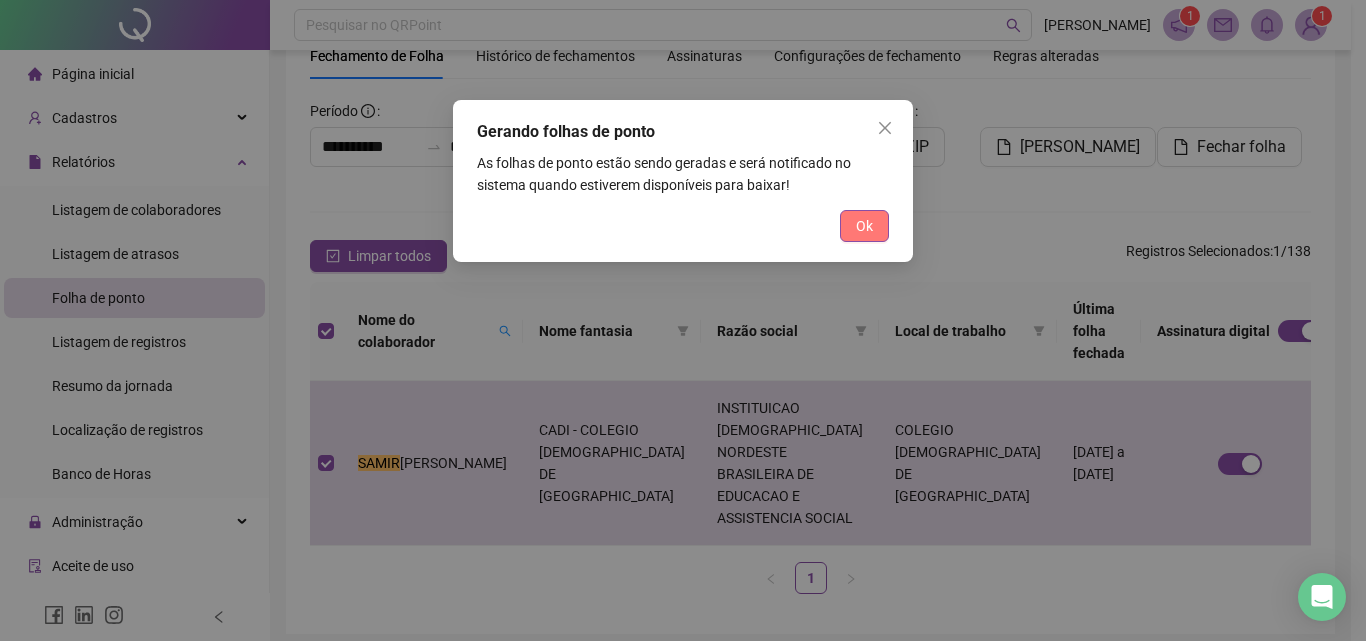 click on "Ok" at bounding box center (864, 226) 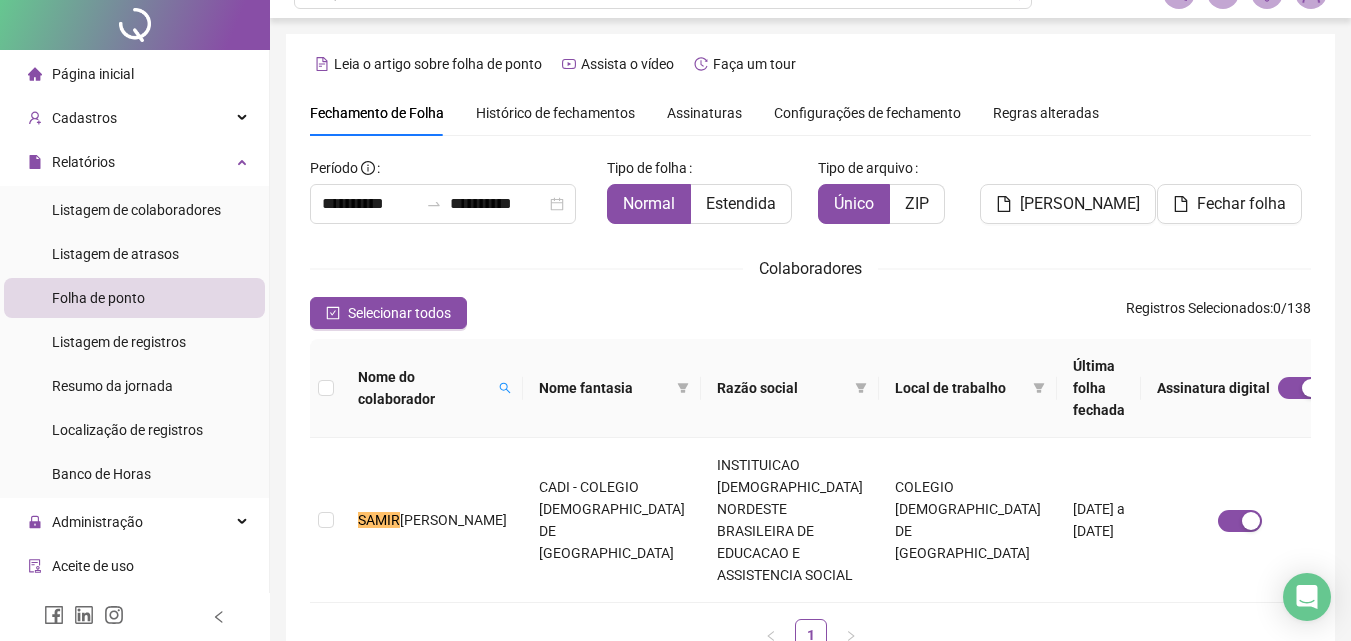 scroll, scrollTop: 0, scrollLeft: 0, axis: both 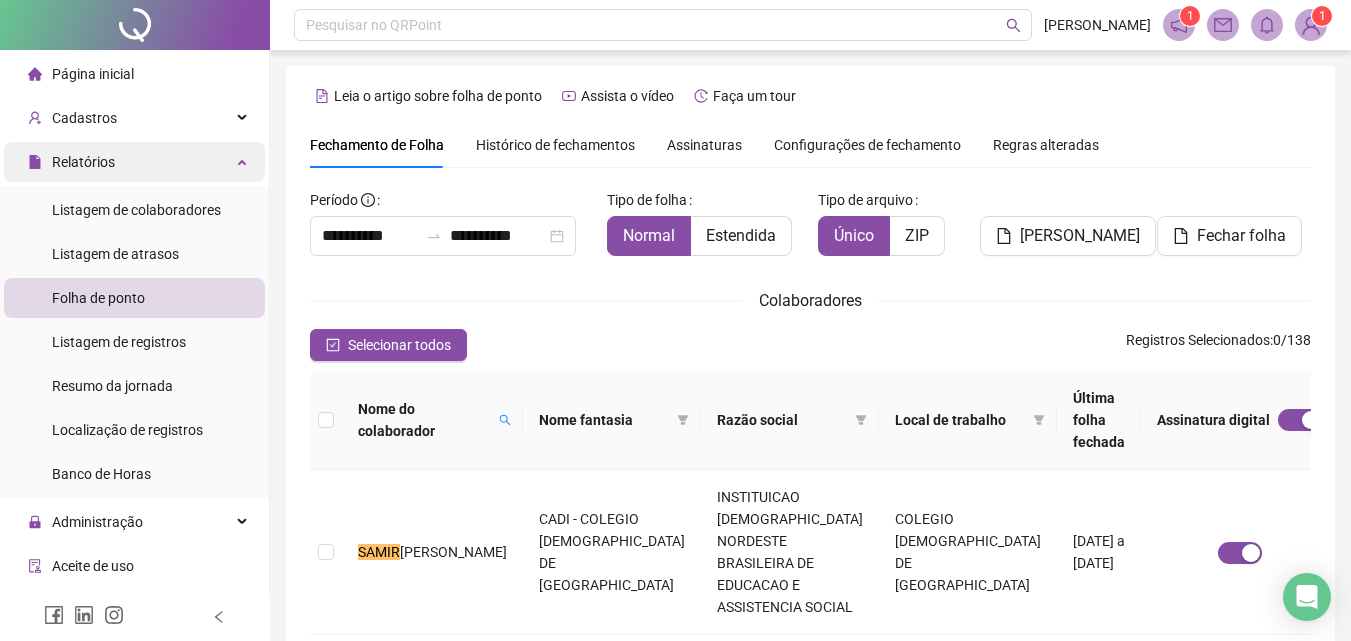click on "Relatórios" at bounding box center (134, 162) 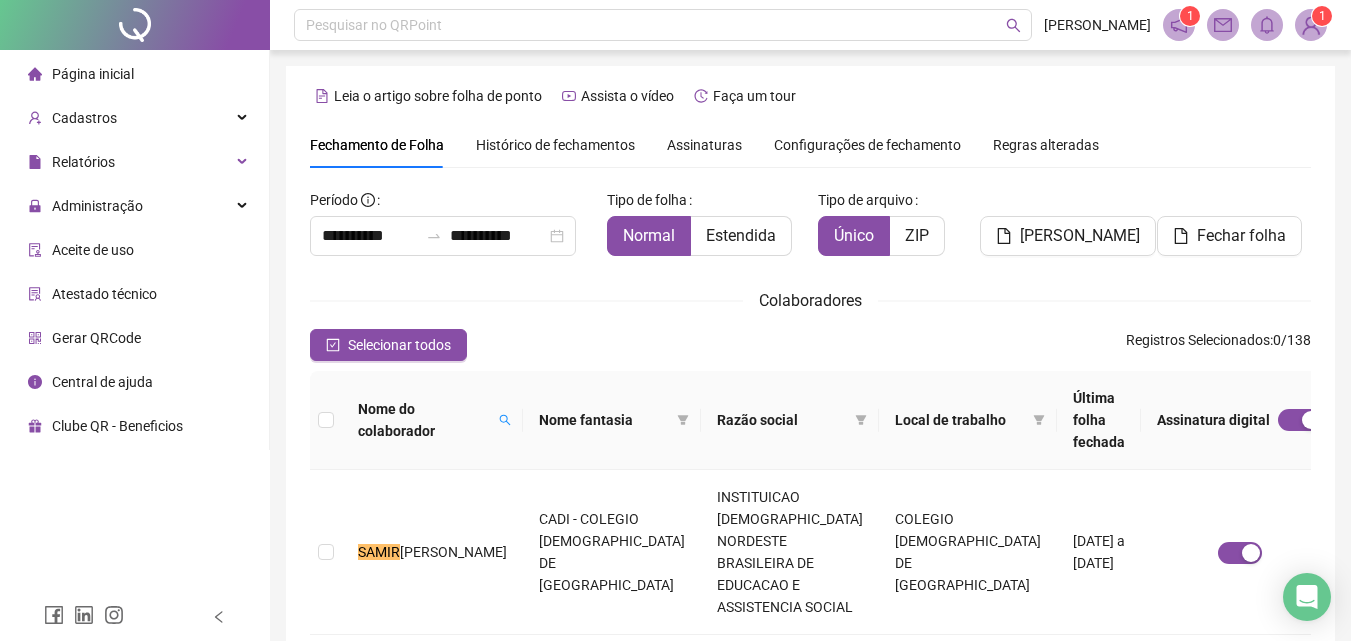 click on "Histórico de fechamentos" at bounding box center (555, 145) 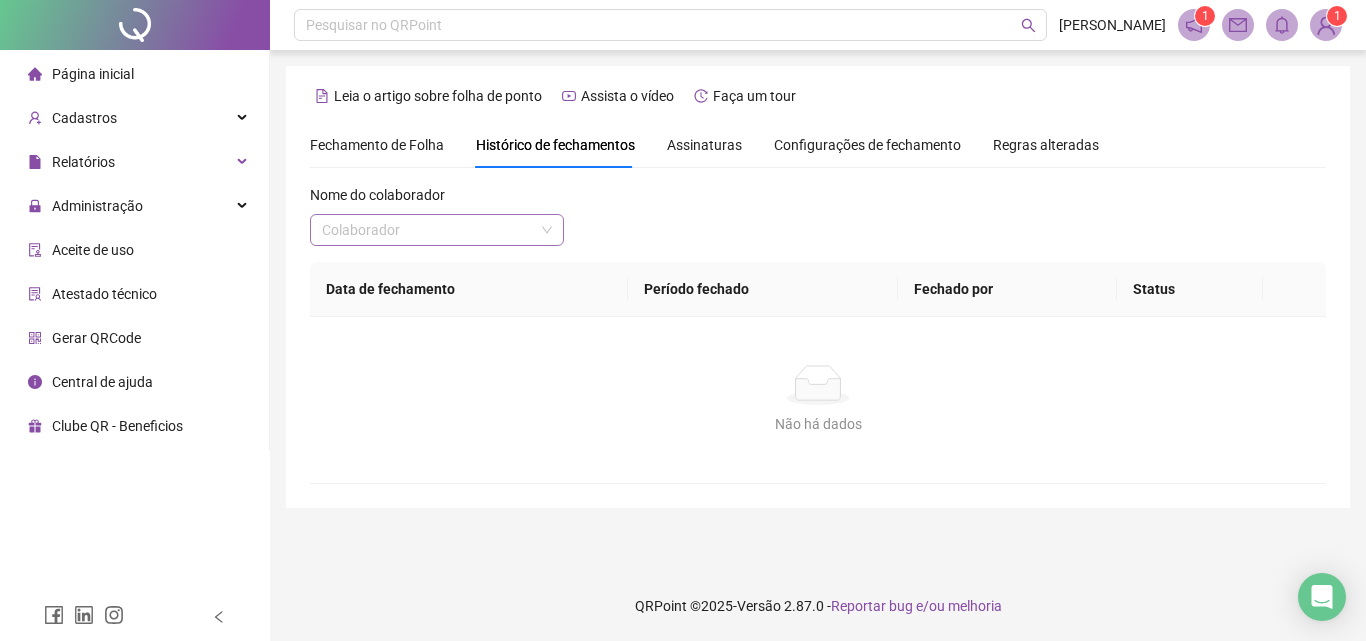 drag, startPoint x: 502, startPoint y: 236, endPoint x: 507, endPoint y: 226, distance: 11.18034 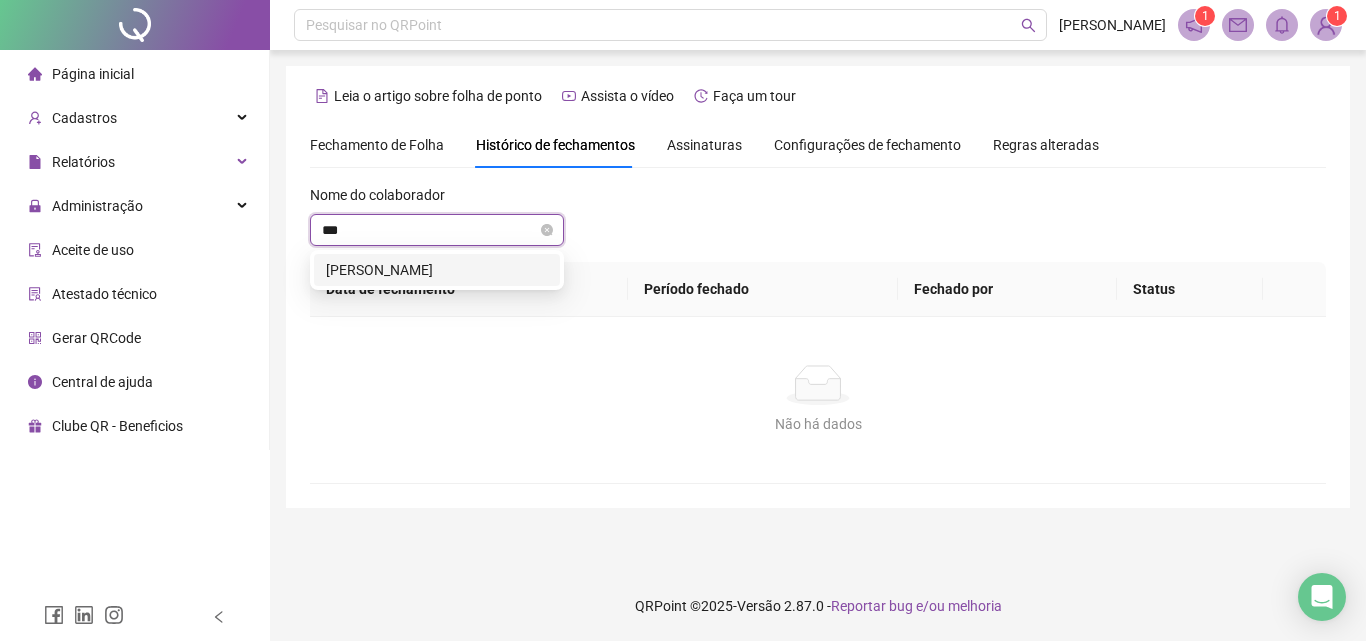 type on "****" 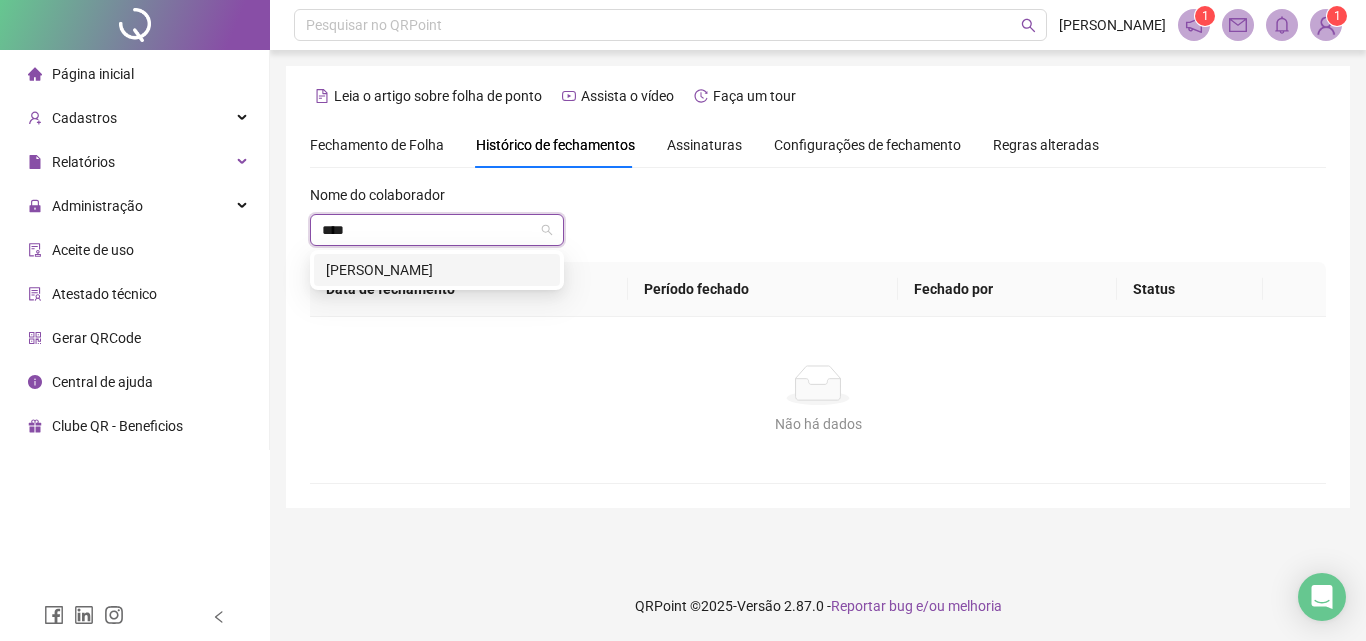 click on "[PERSON_NAME]" at bounding box center [437, 270] 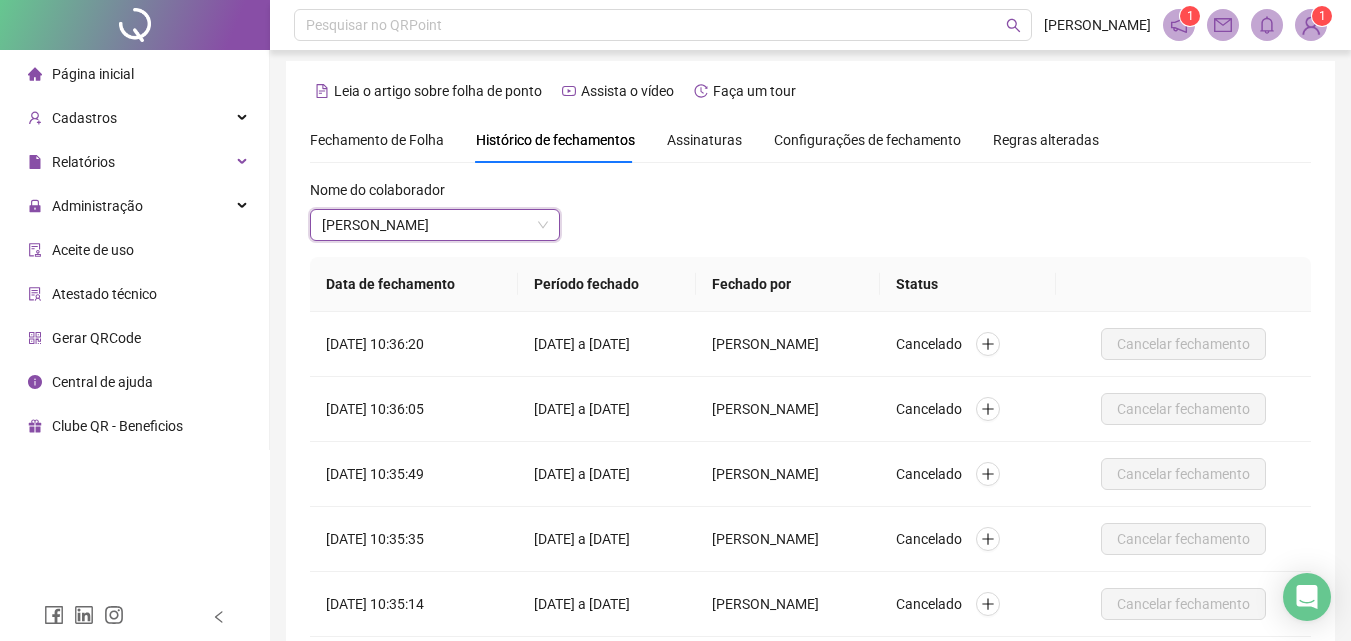 scroll, scrollTop: 0, scrollLeft: 0, axis: both 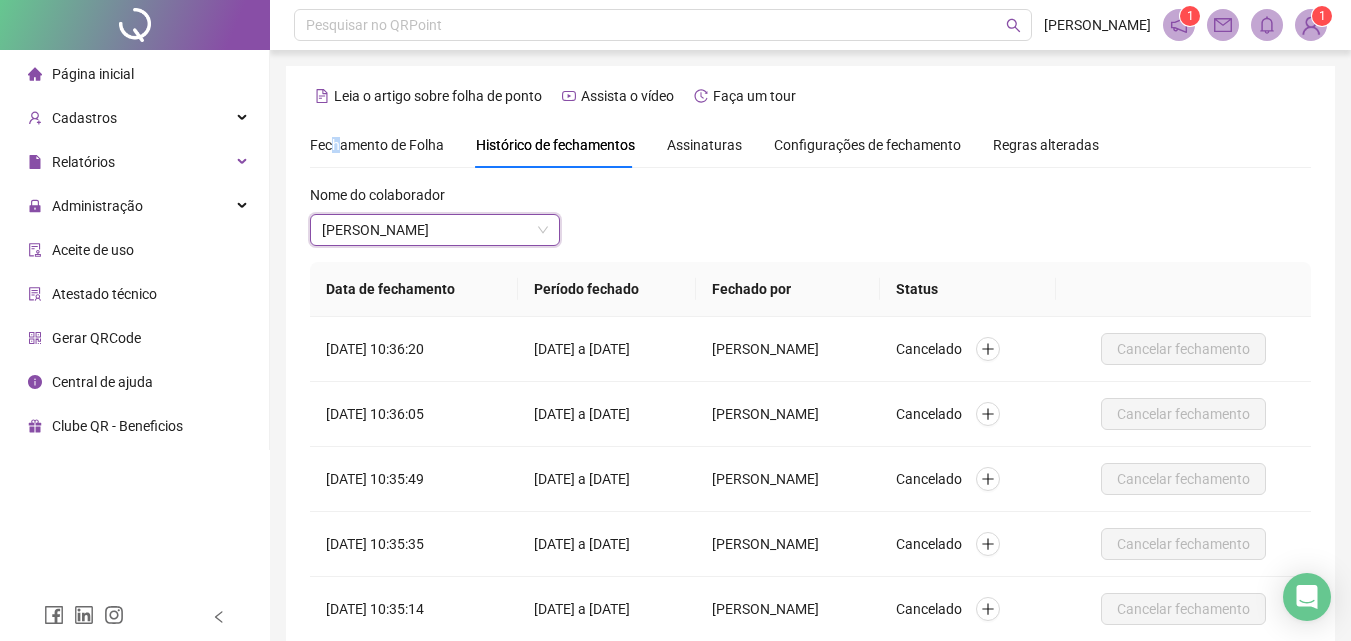 click on "Fechamento de Folha" at bounding box center (377, 145) 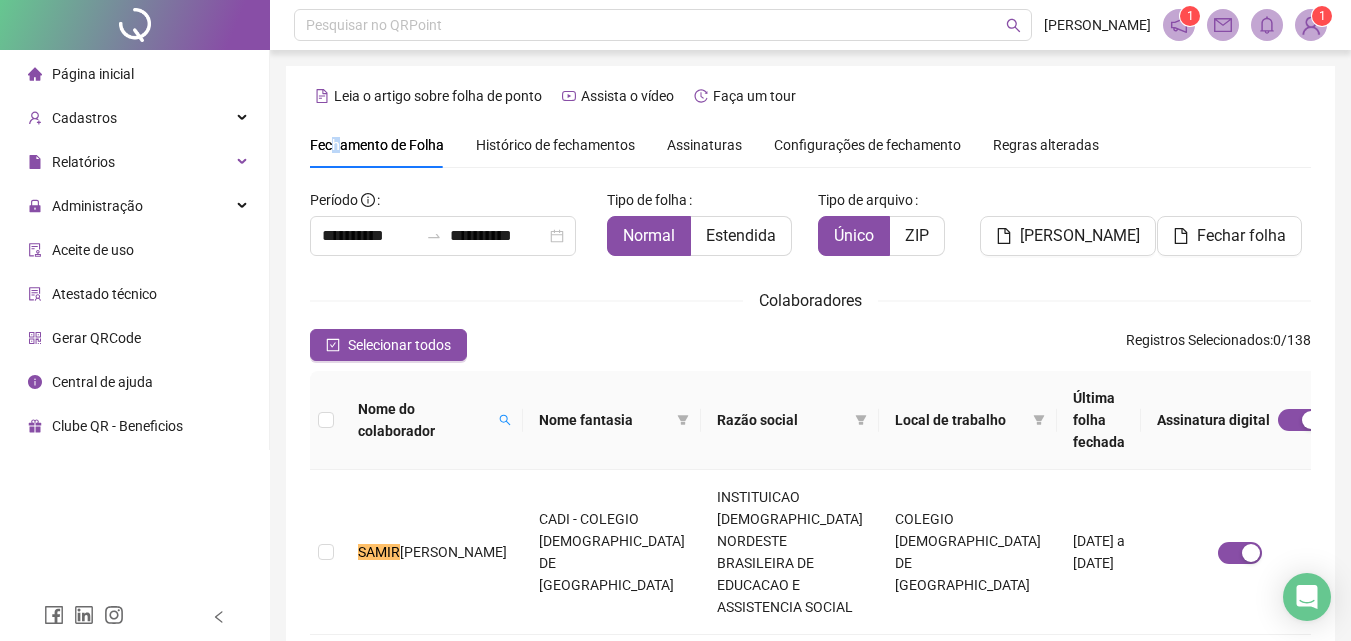 type on "**********" 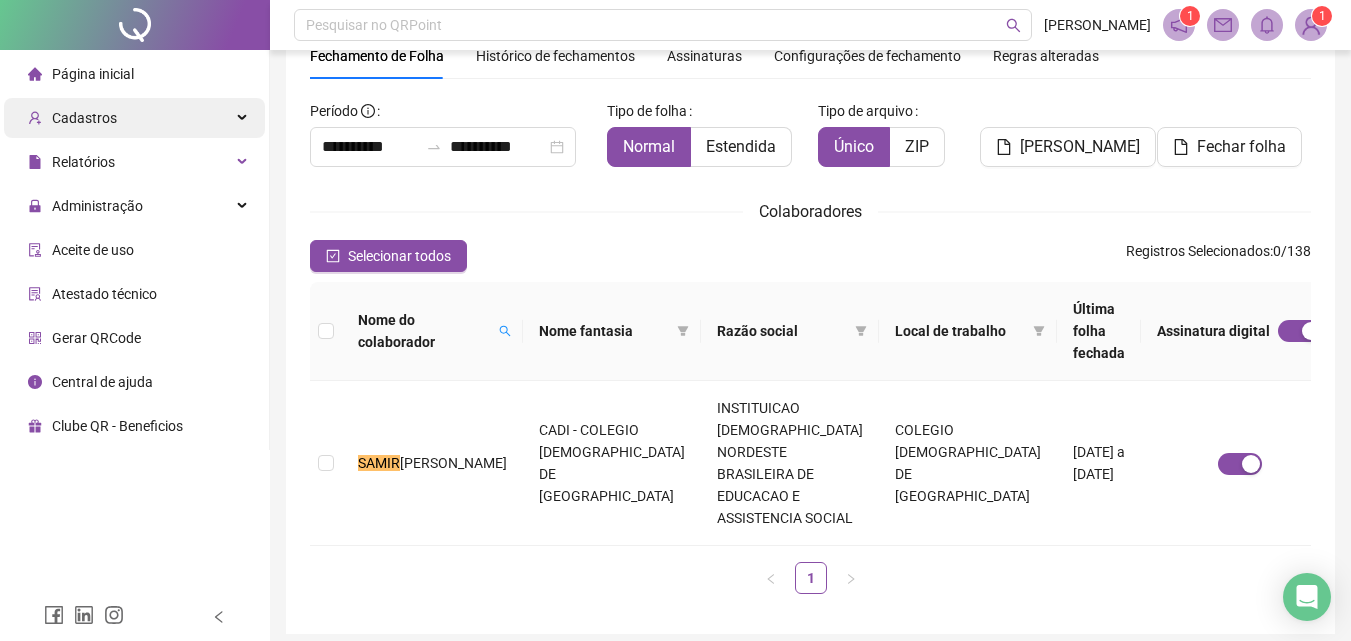 click on "Cadastros" at bounding box center (134, 118) 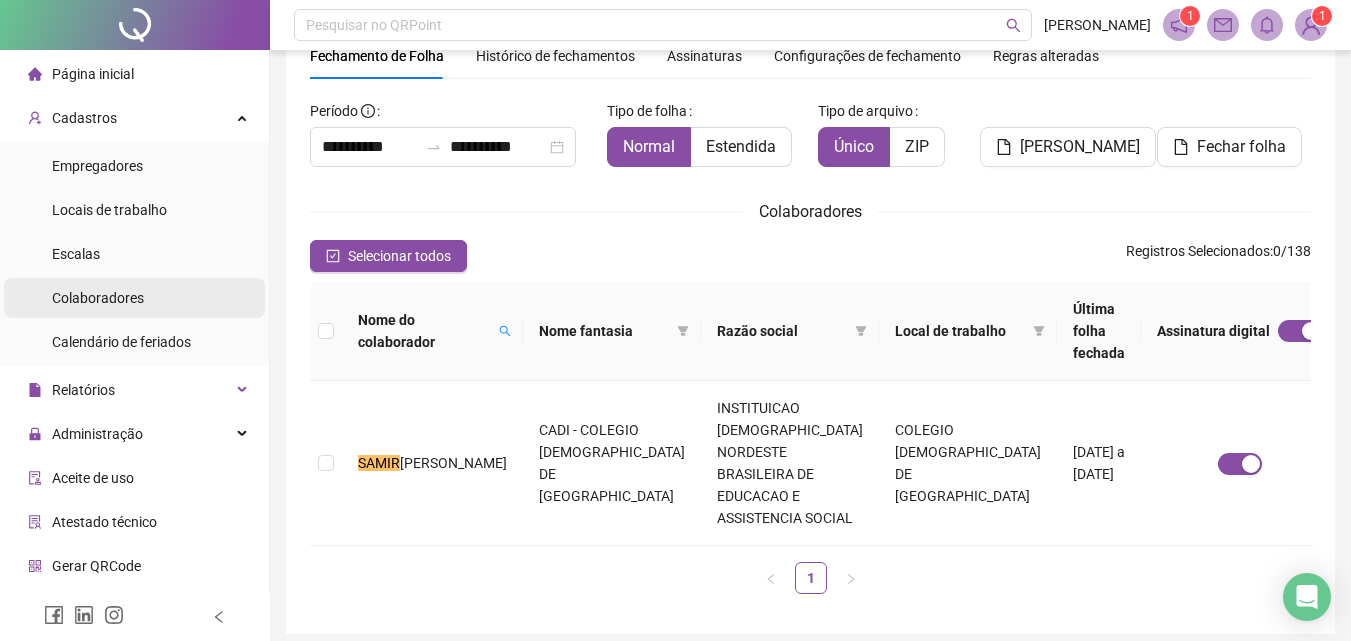 click on "Colaboradores" at bounding box center [98, 298] 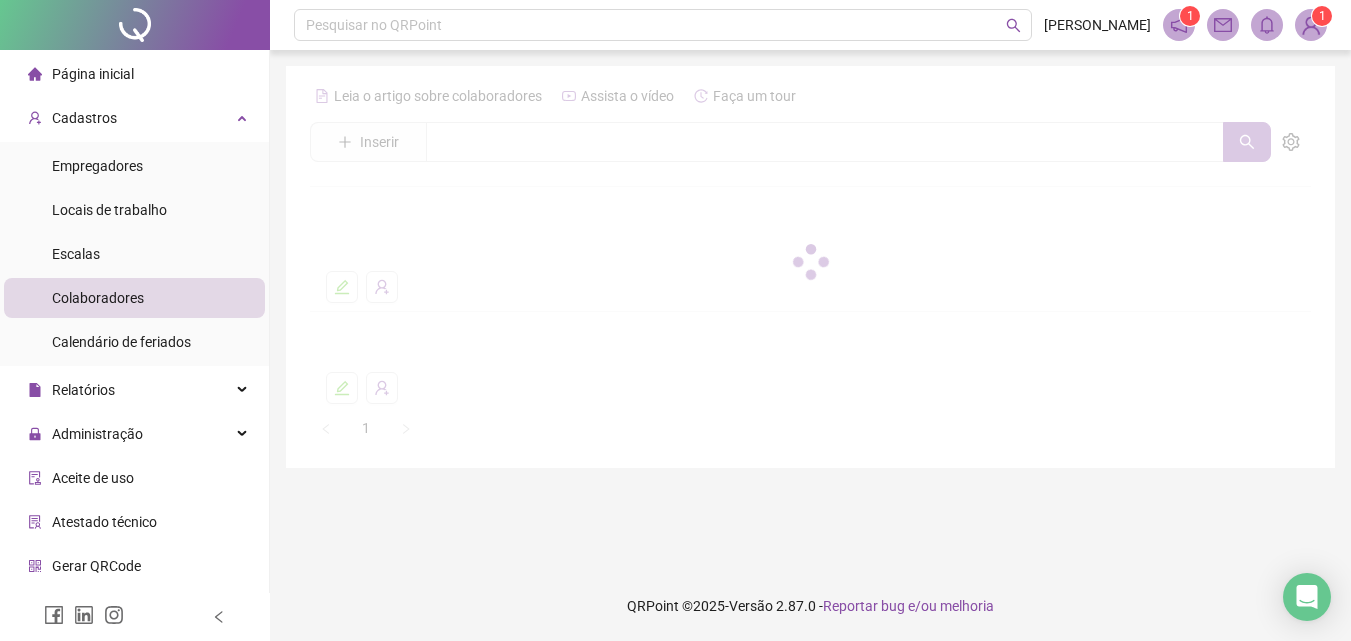 scroll, scrollTop: 0, scrollLeft: 0, axis: both 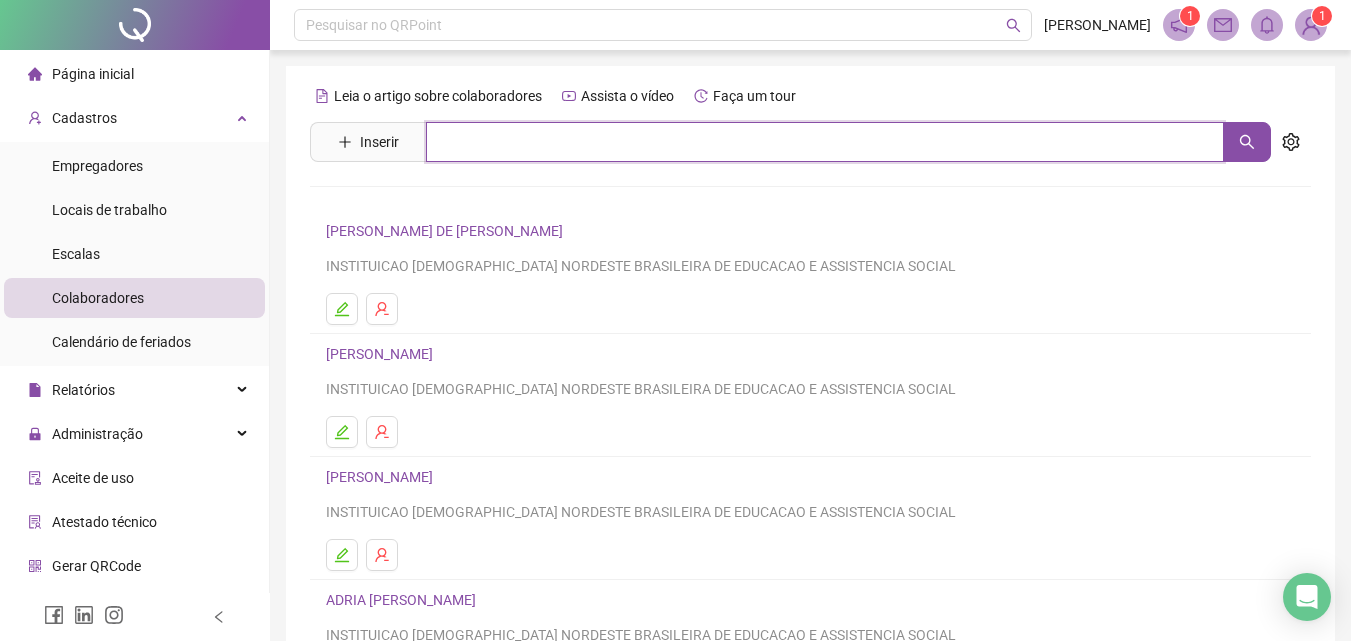 click at bounding box center (825, 142) 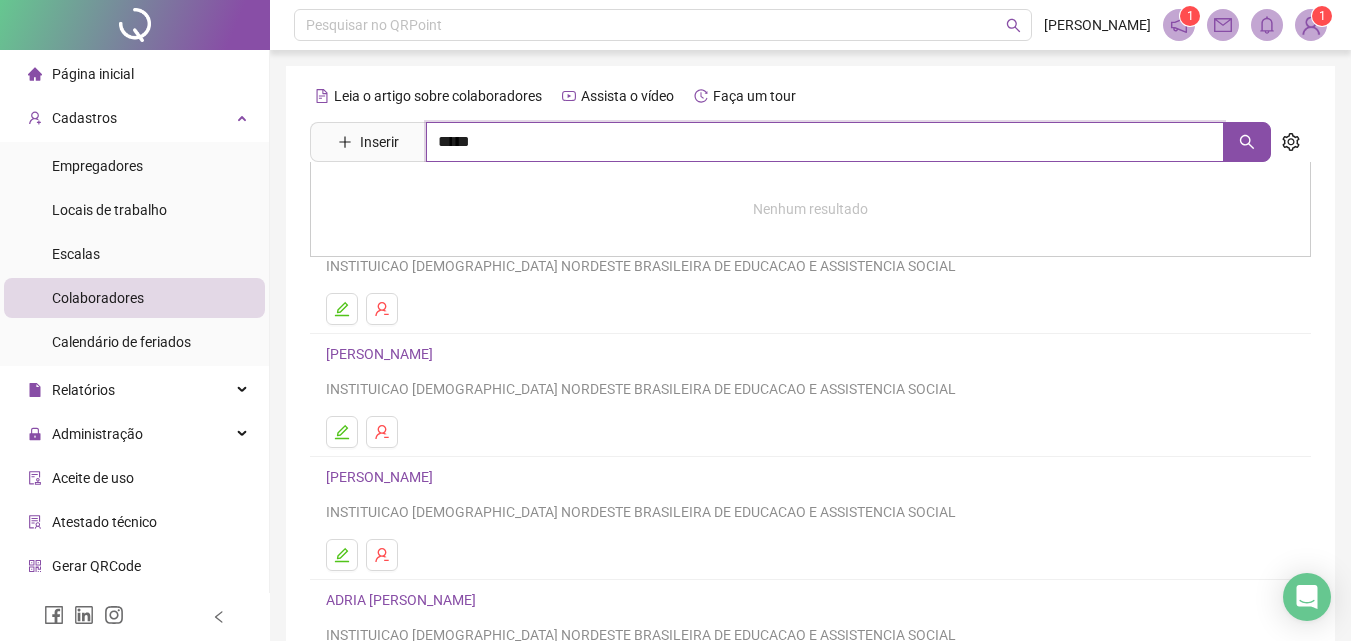 type on "*****" 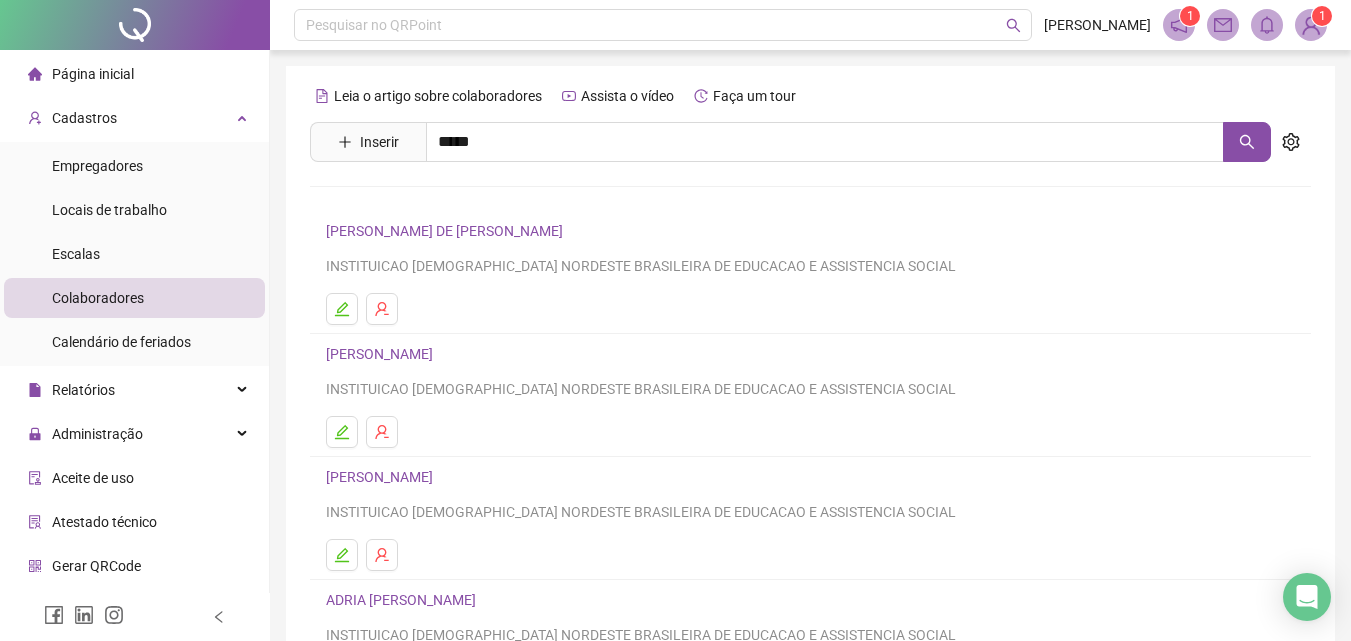 click on "[PERSON_NAME]" at bounding box center (400, 201) 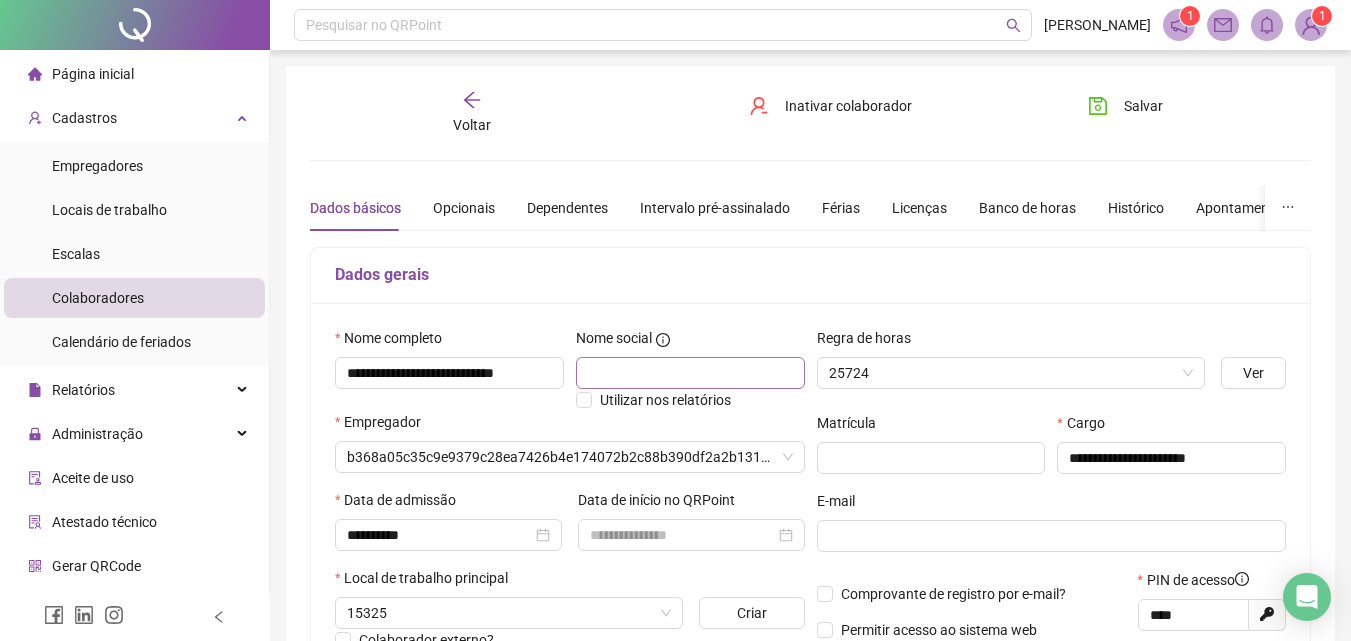 type on "**********" 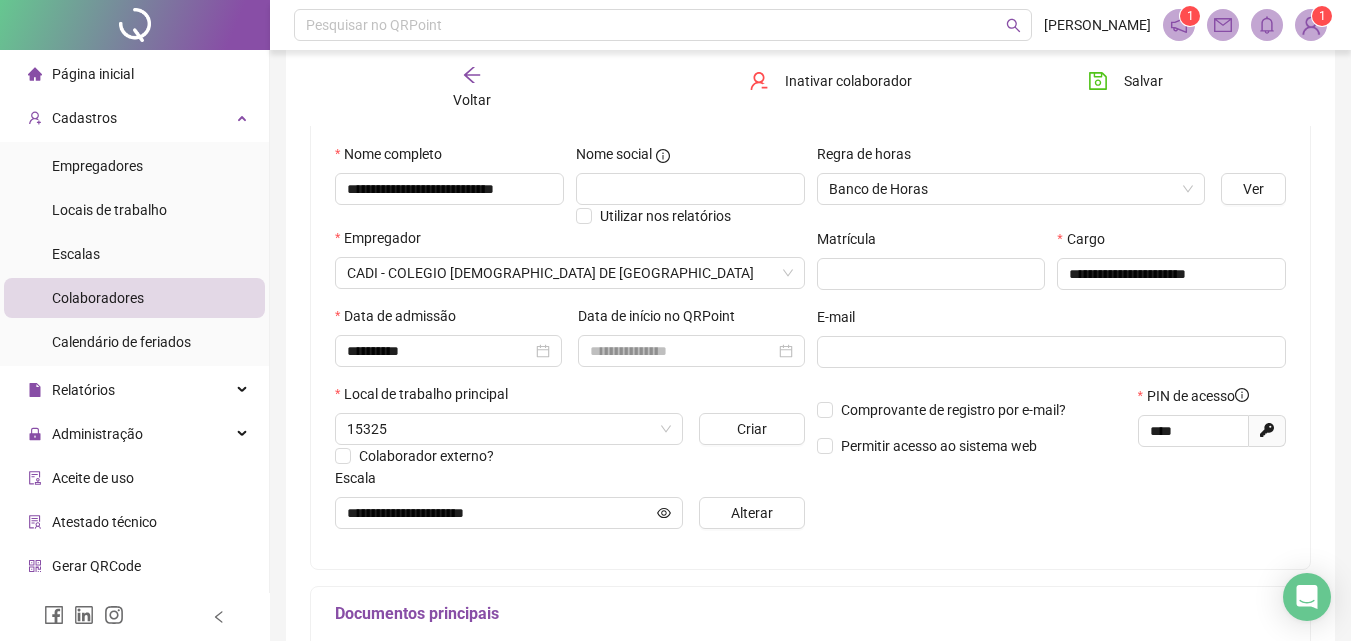 scroll, scrollTop: 200, scrollLeft: 0, axis: vertical 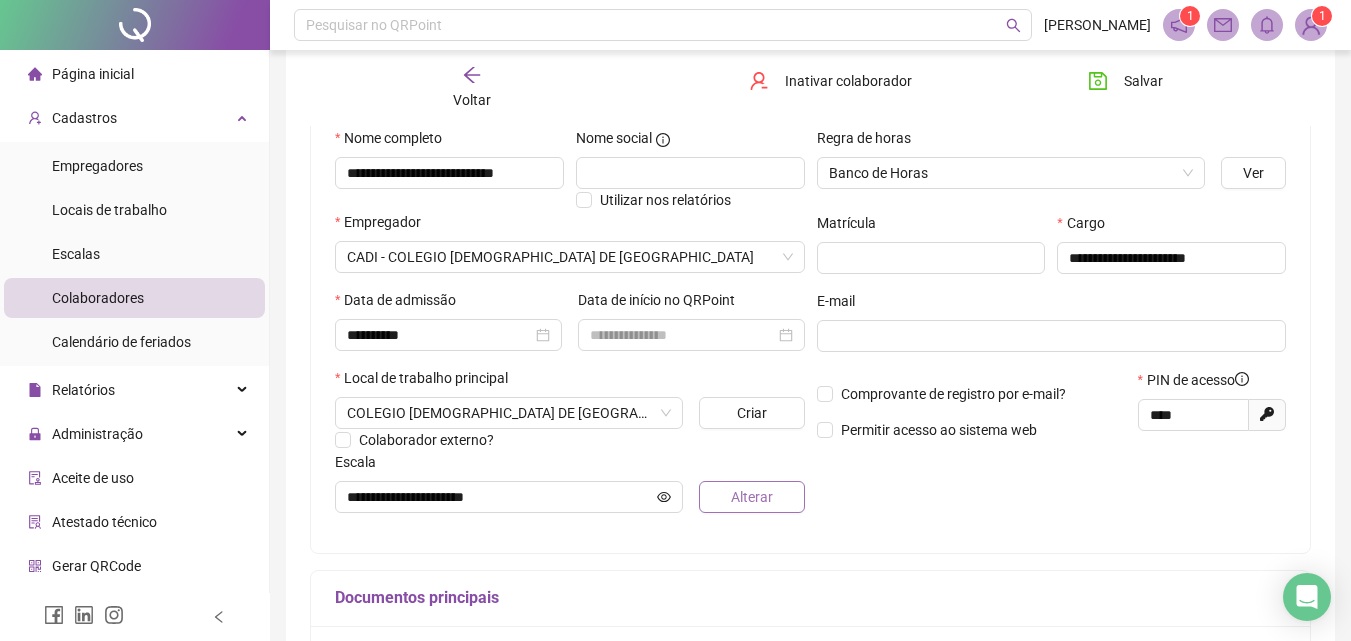 click on "Alterar" at bounding box center (752, 497) 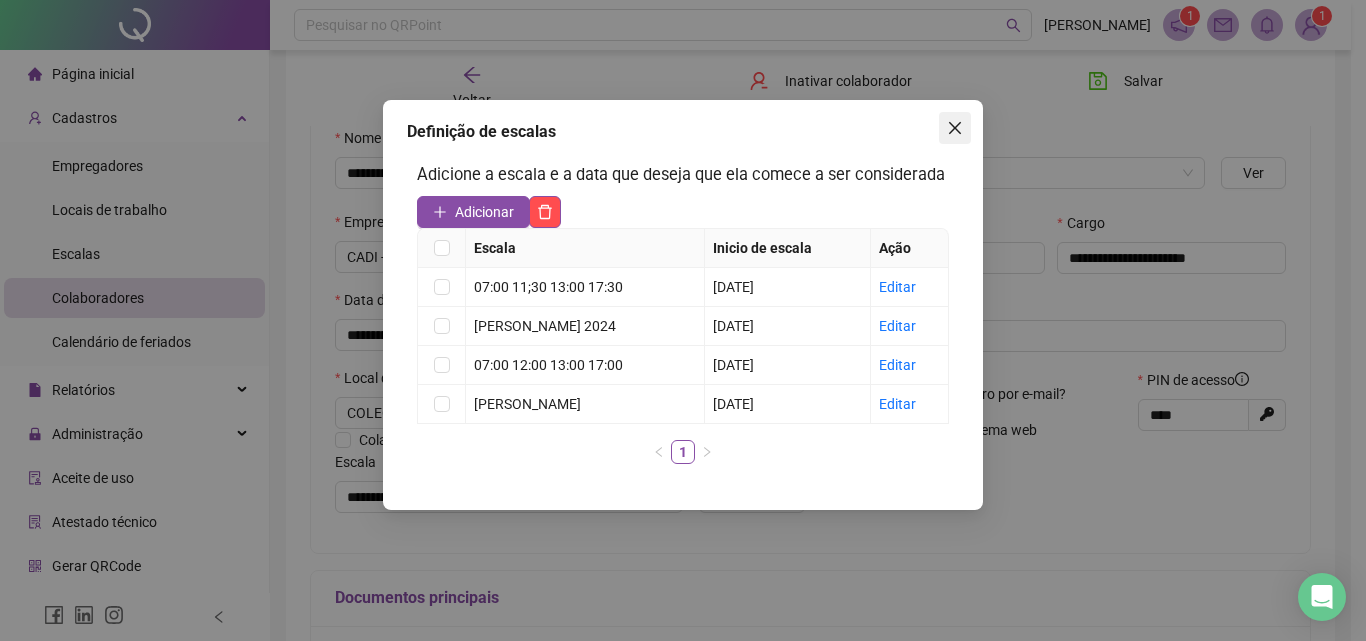 click 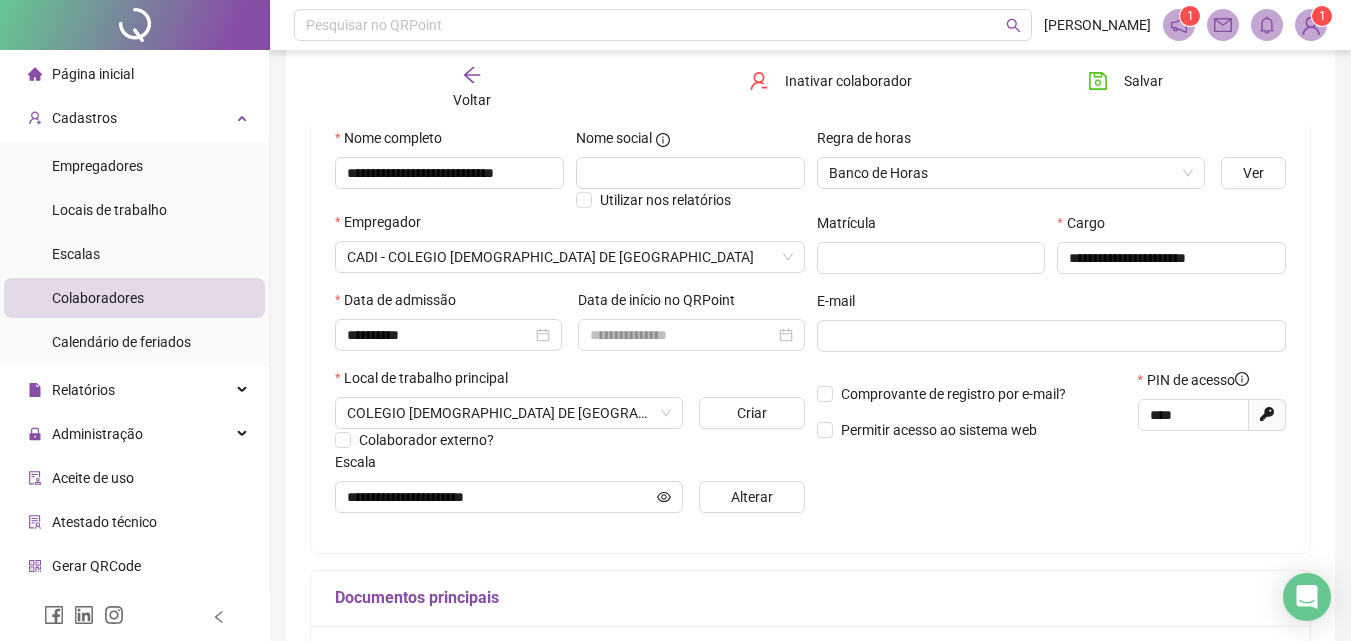 click 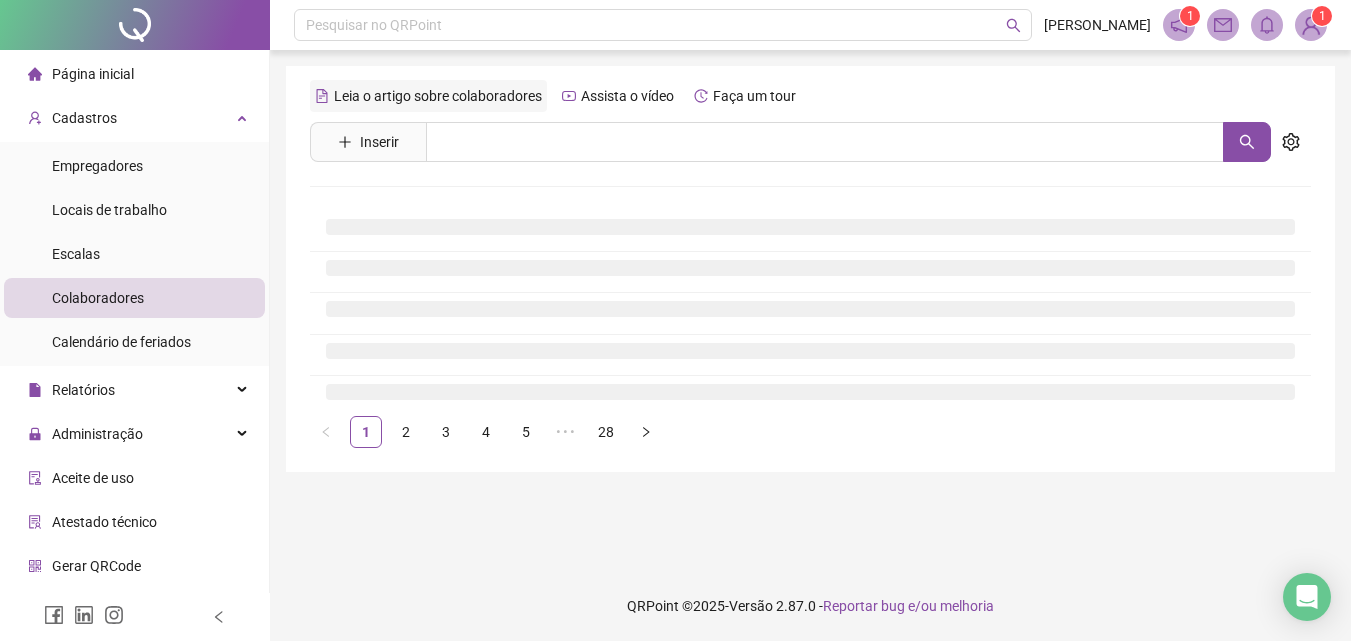 scroll, scrollTop: 0, scrollLeft: 0, axis: both 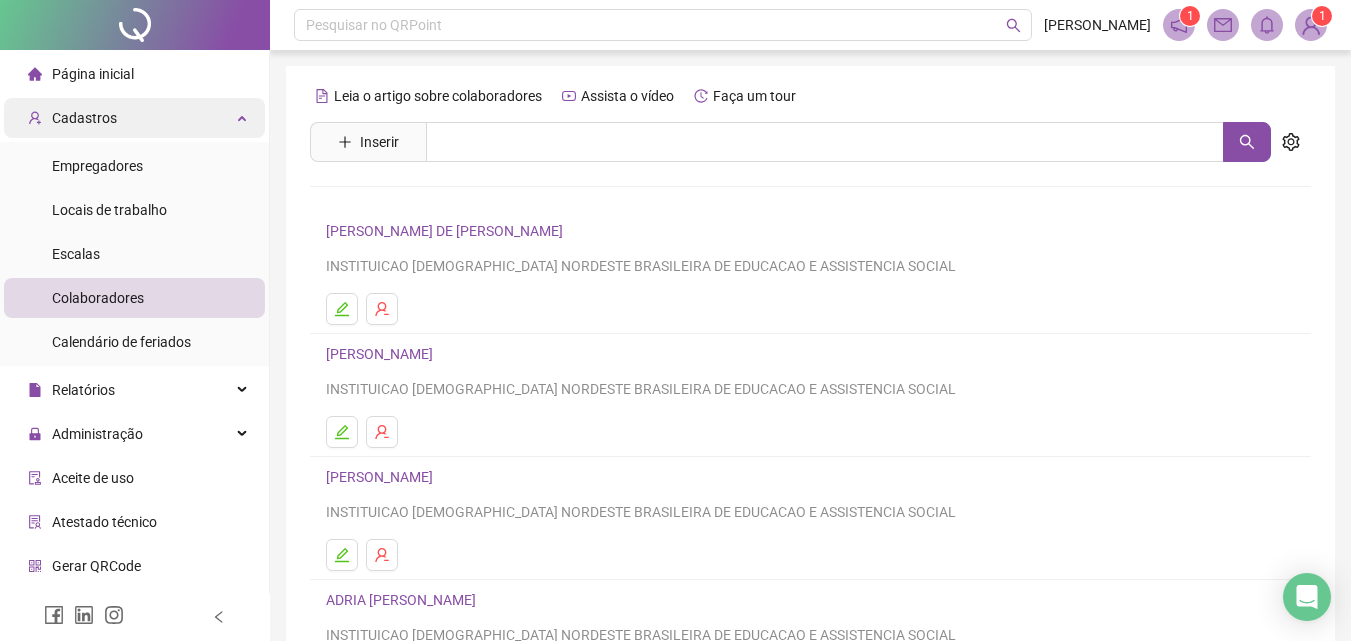 click on "Cadastros" at bounding box center [84, 118] 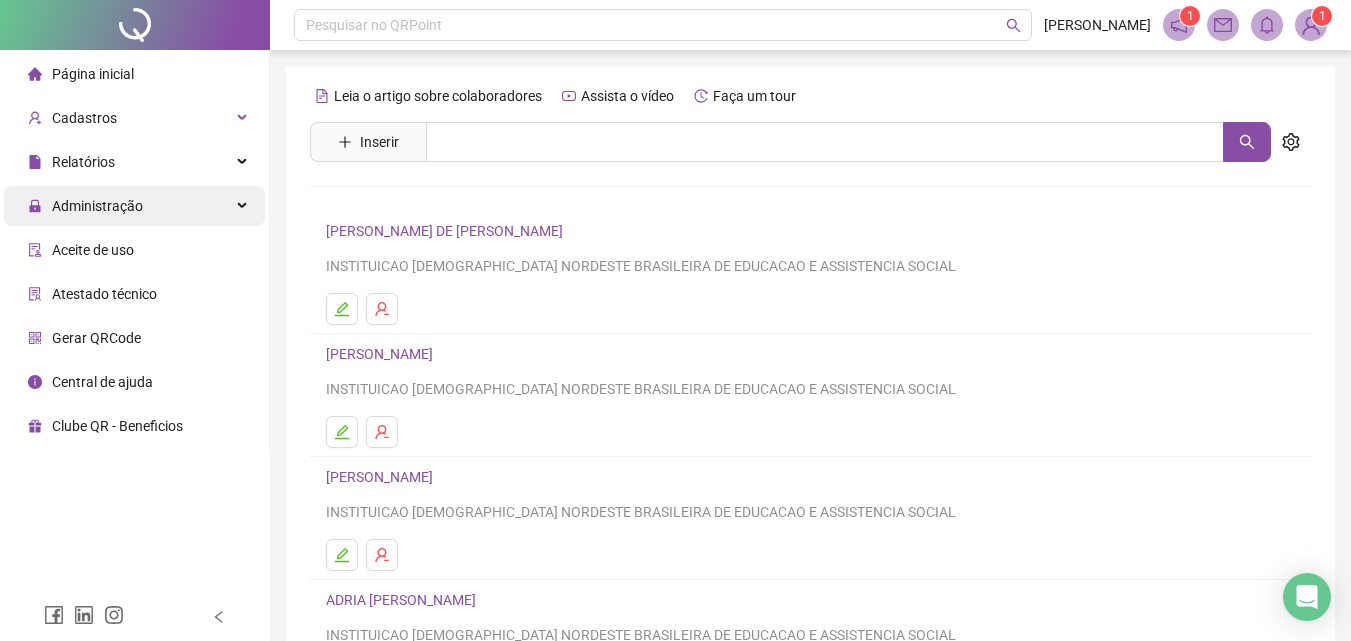 click on "Administração" at bounding box center (85, 206) 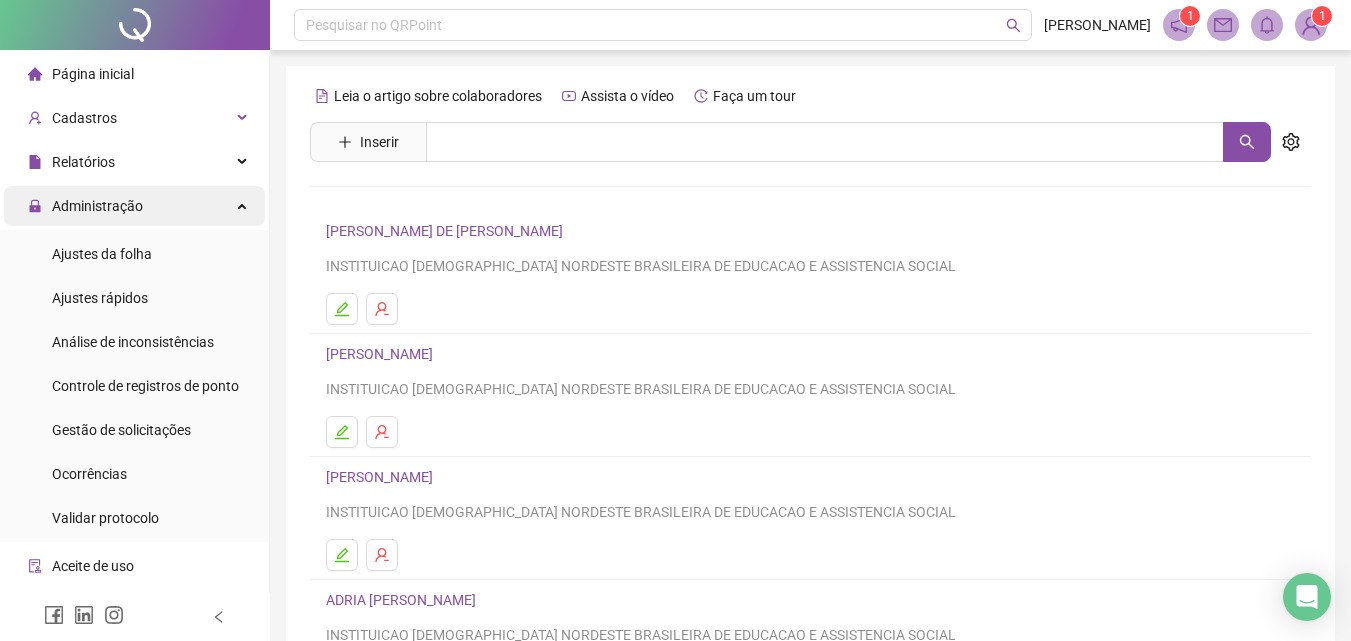 click on "Administração" at bounding box center (97, 206) 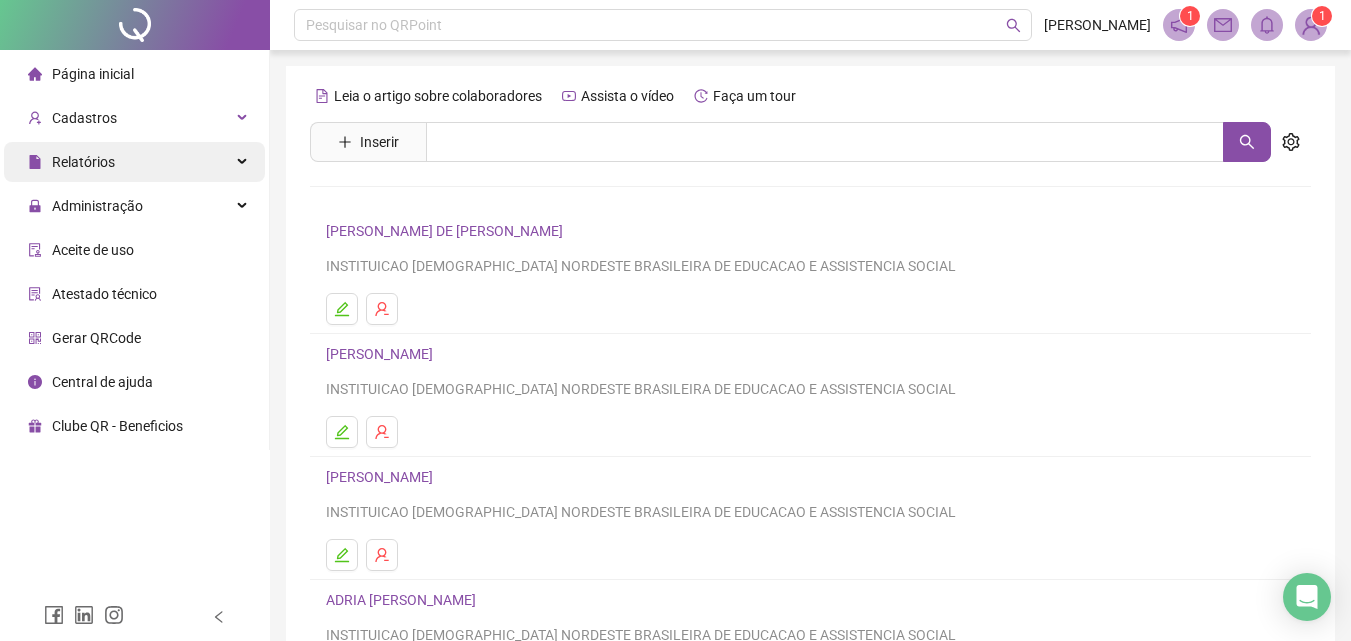 click on "Relatórios" at bounding box center [134, 162] 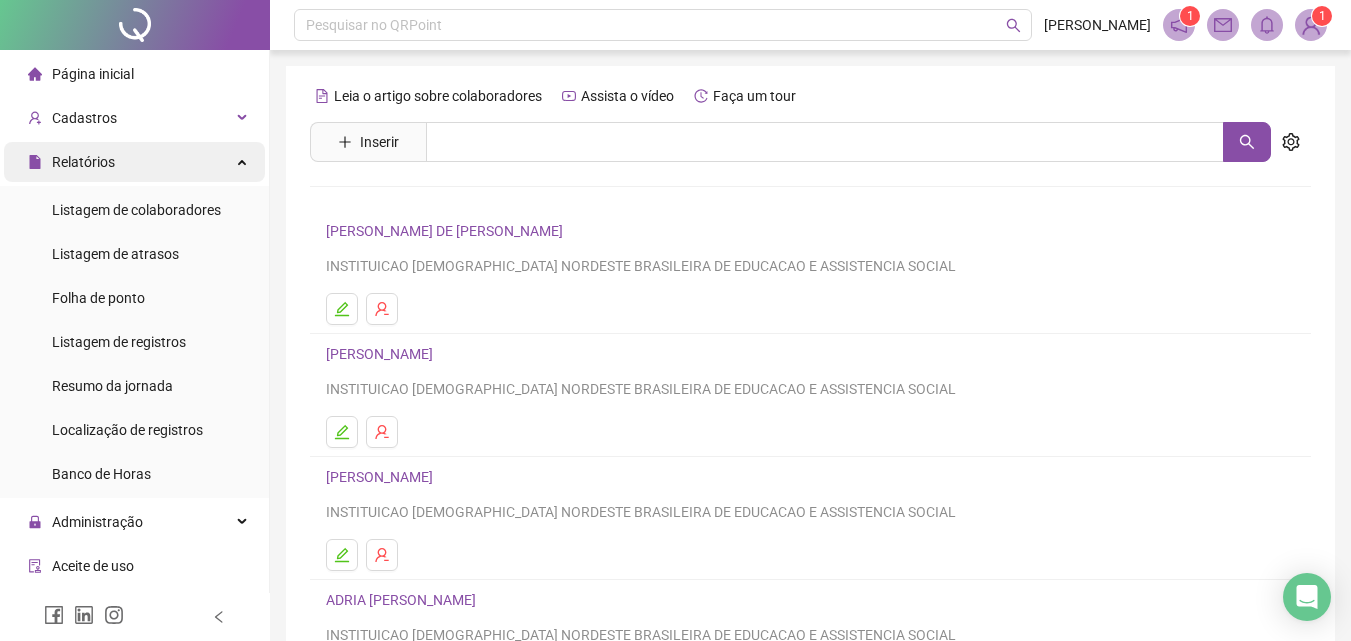 click on "Relatórios" at bounding box center (134, 162) 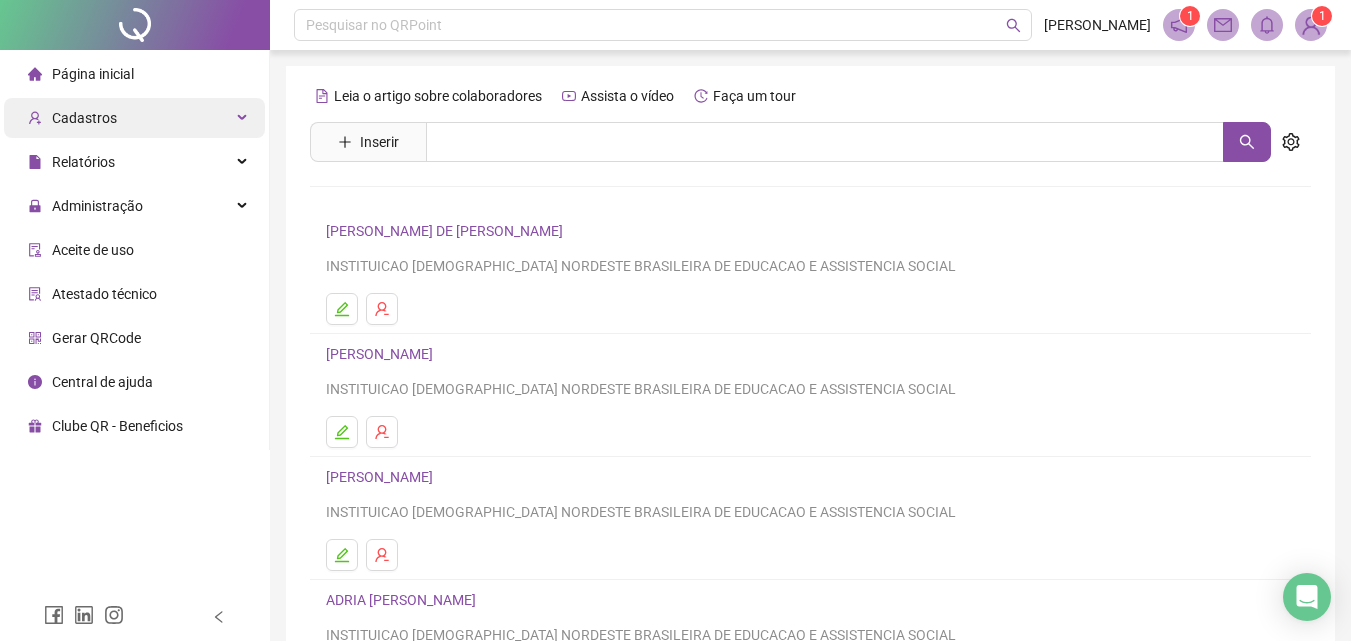 click on "Cadastros" at bounding box center [134, 118] 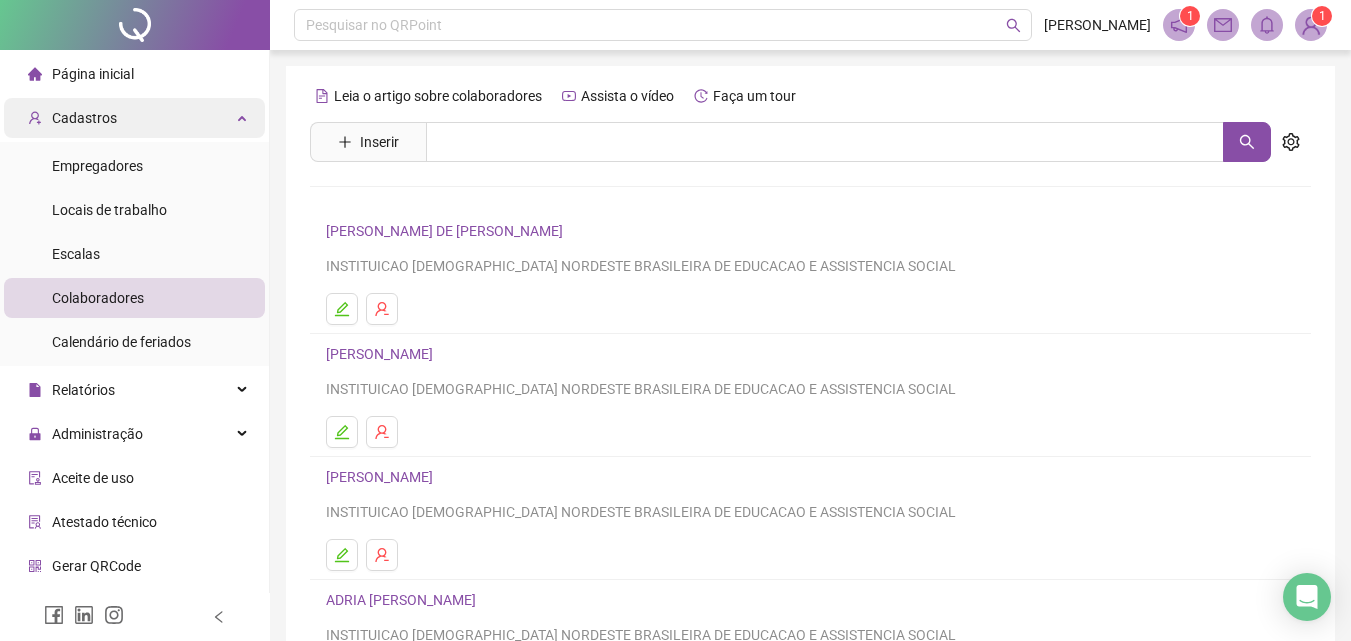 click on "Cadastros" at bounding box center (84, 118) 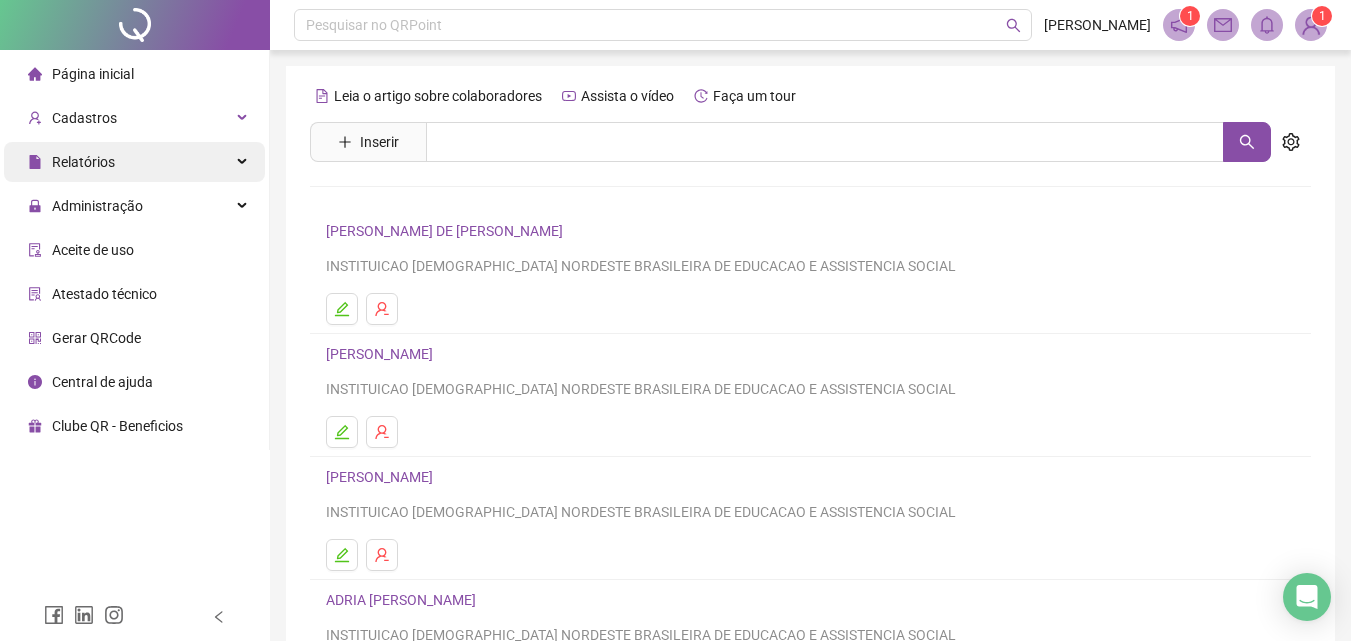 click on "Relatórios" at bounding box center [83, 162] 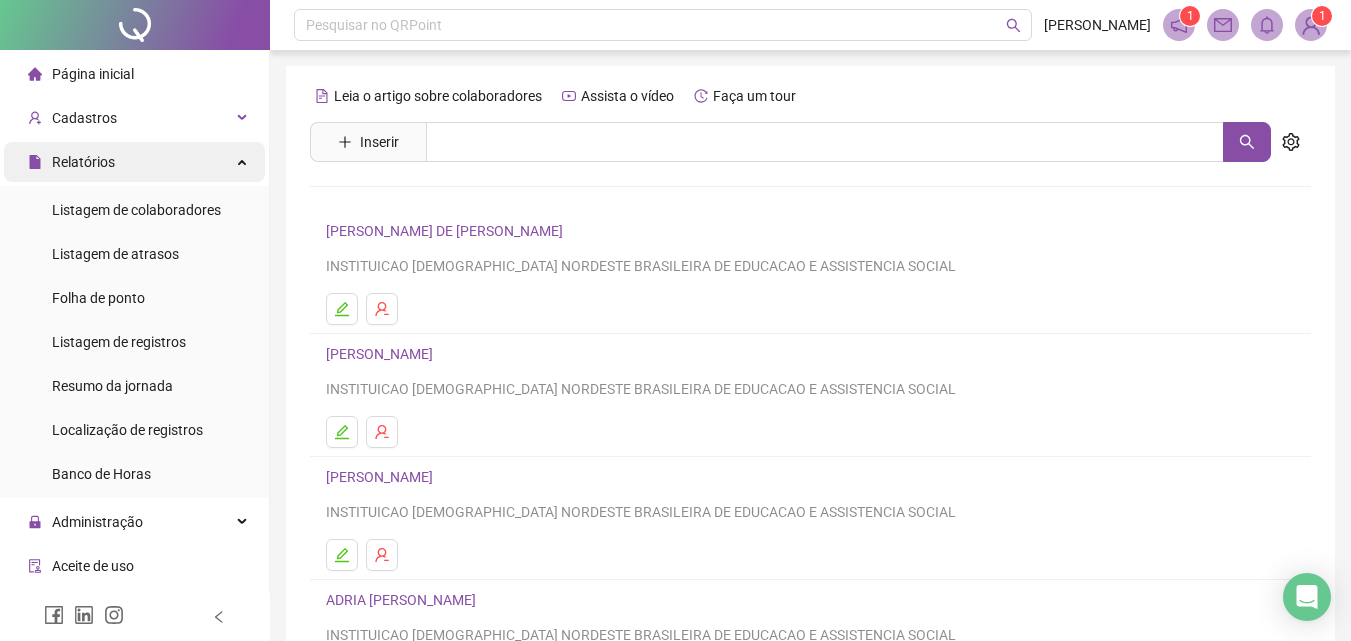 click on "Relatórios" at bounding box center [83, 162] 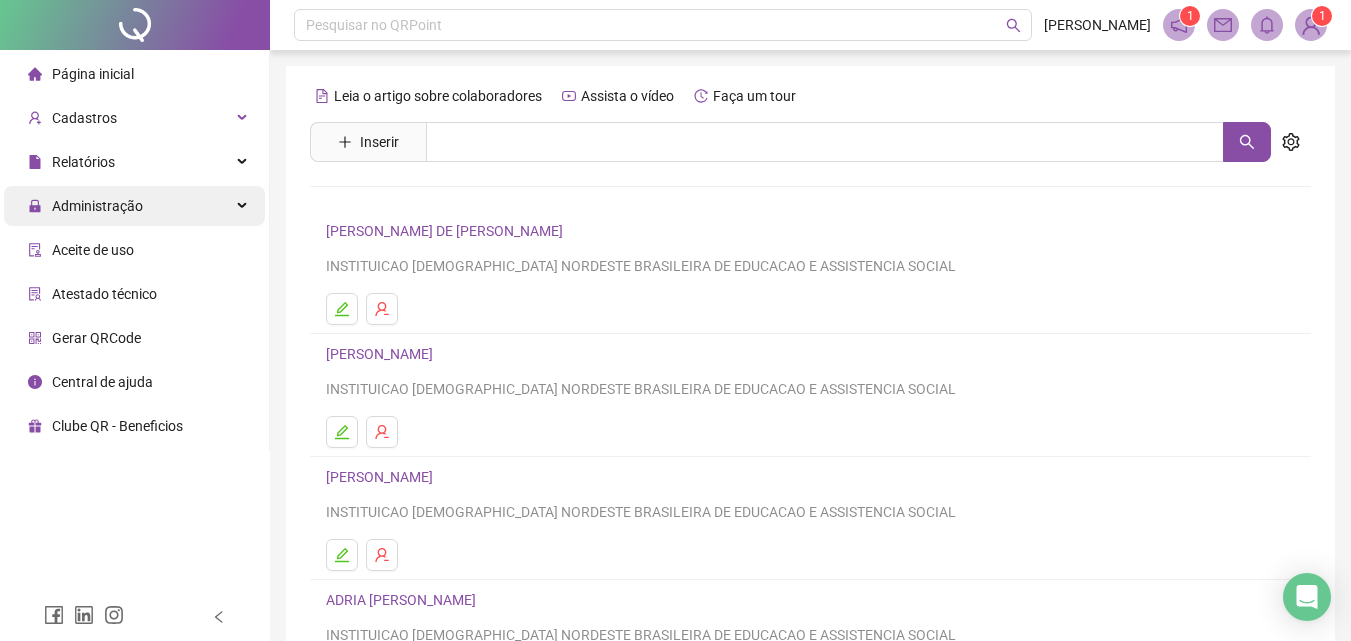 click on "Administração" at bounding box center (97, 206) 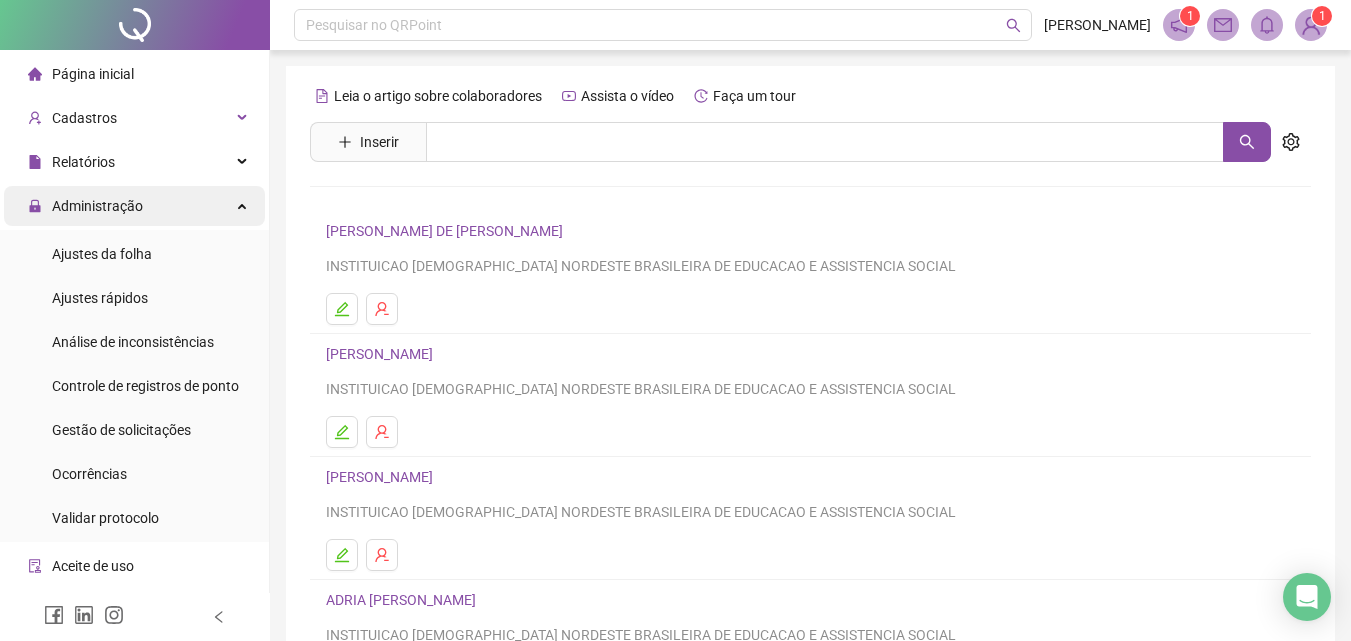 click on "Administração" at bounding box center (85, 206) 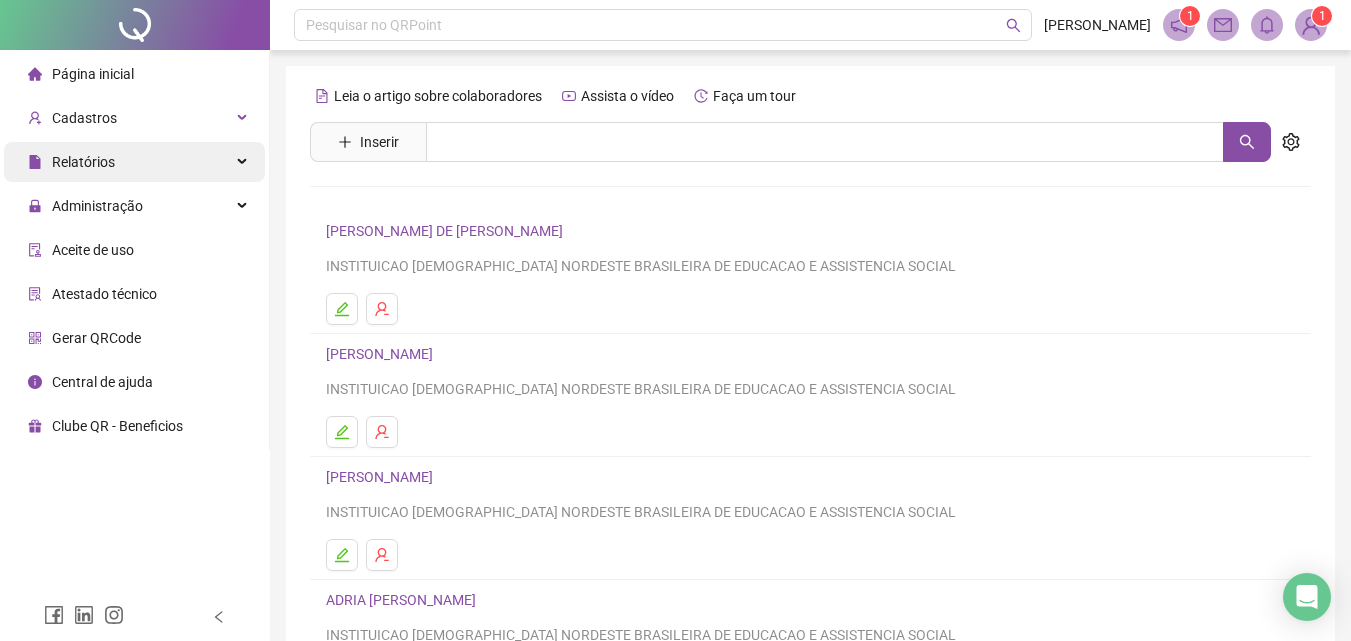 click on "Relatórios" at bounding box center (83, 162) 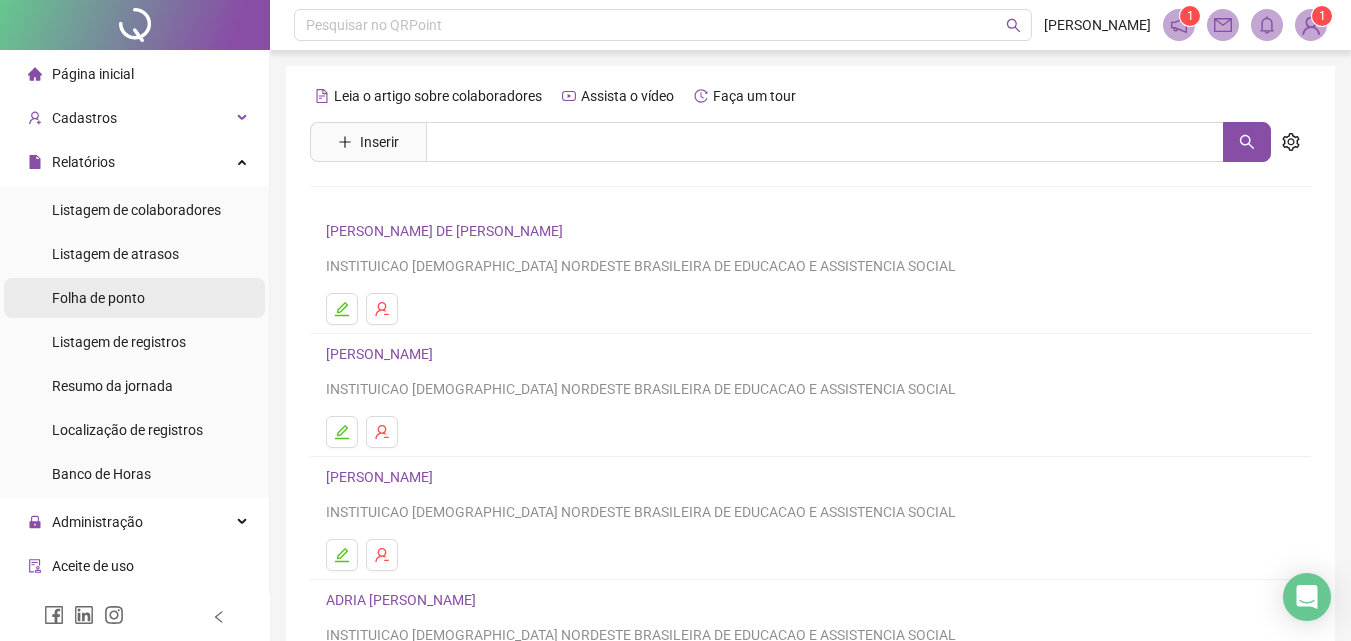 click on "Folha de ponto" at bounding box center [98, 298] 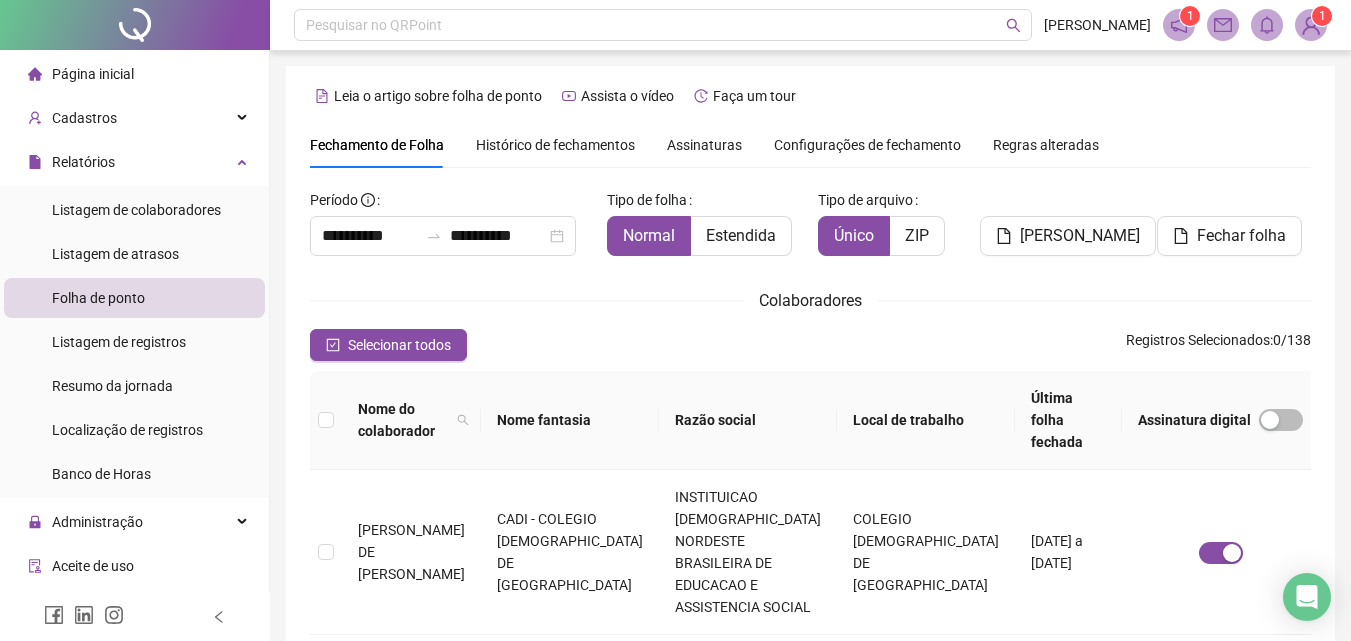 scroll, scrollTop: 89, scrollLeft: 0, axis: vertical 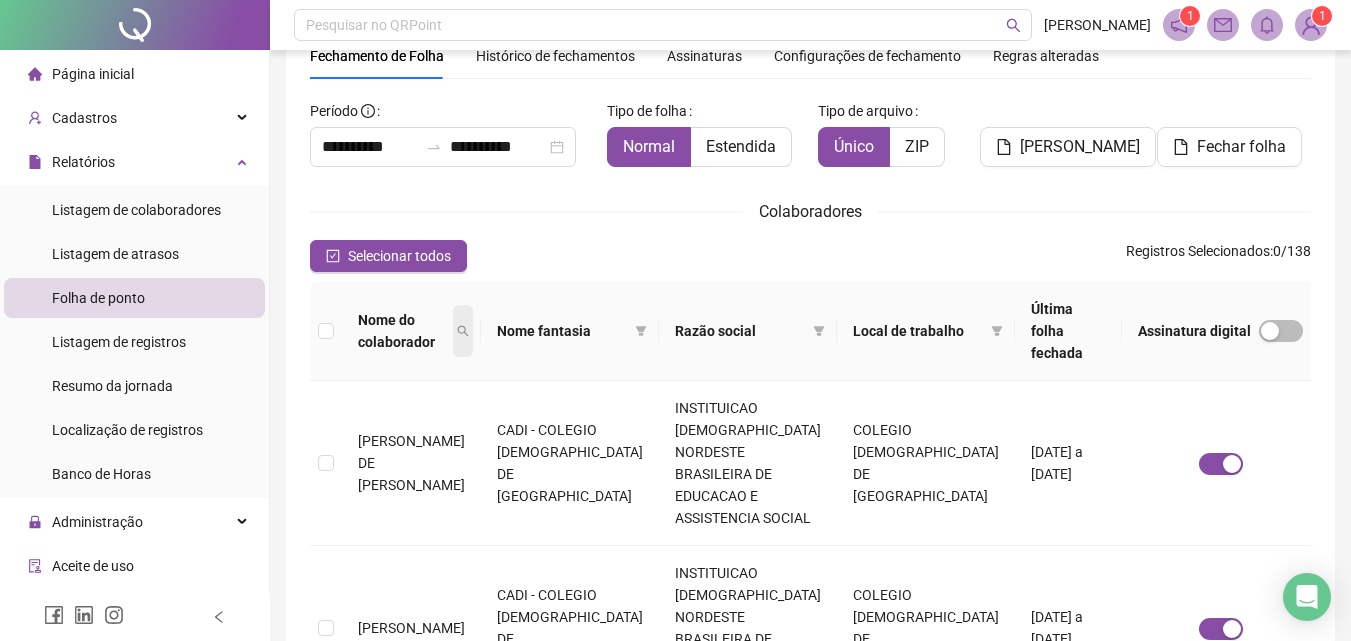 click 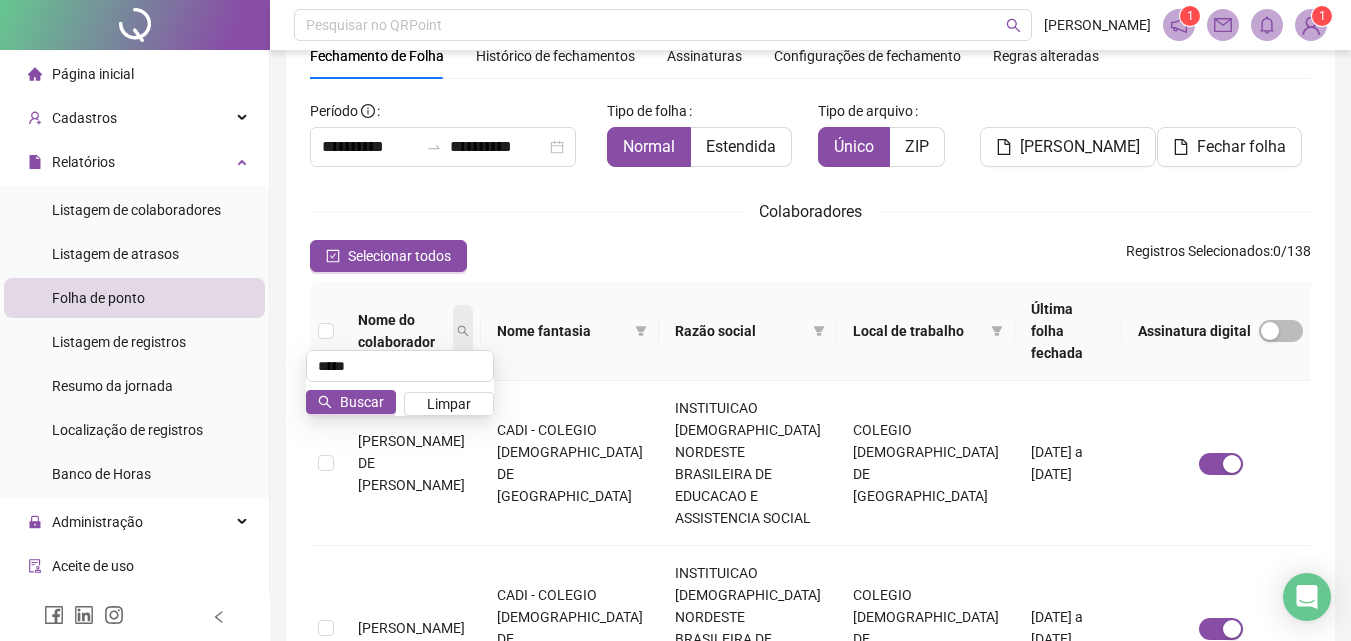 type on "*****" 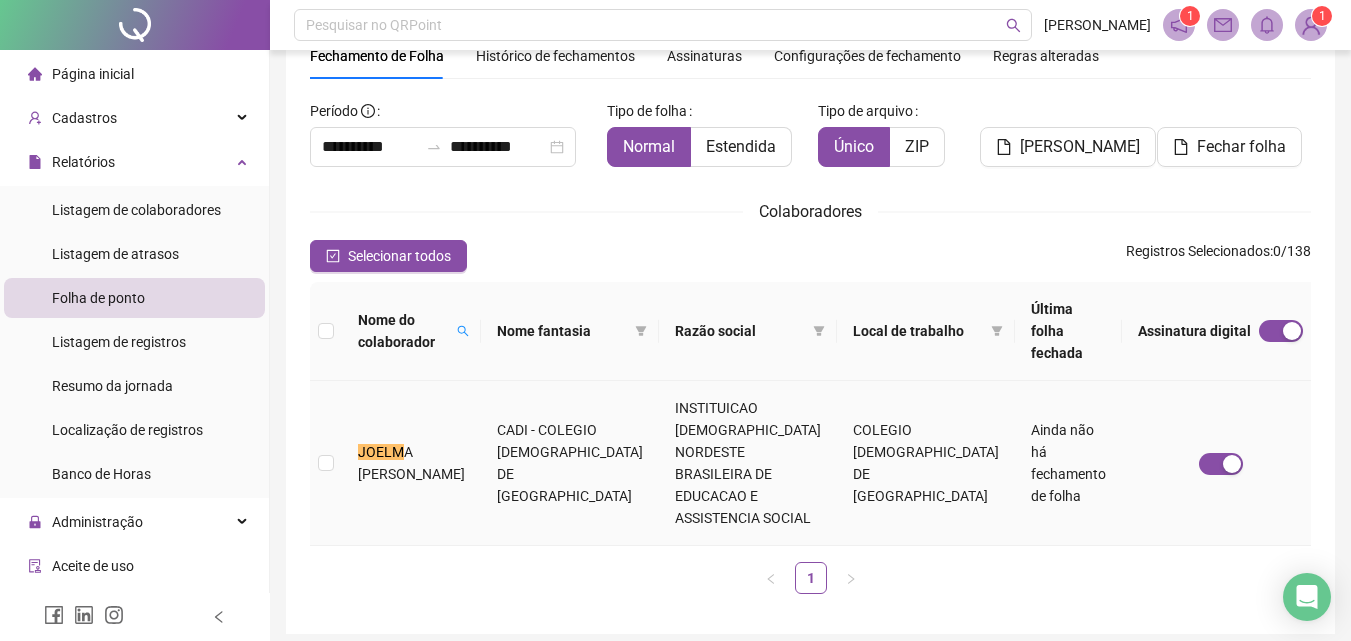 click on "A [PERSON_NAME]" at bounding box center (411, 463) 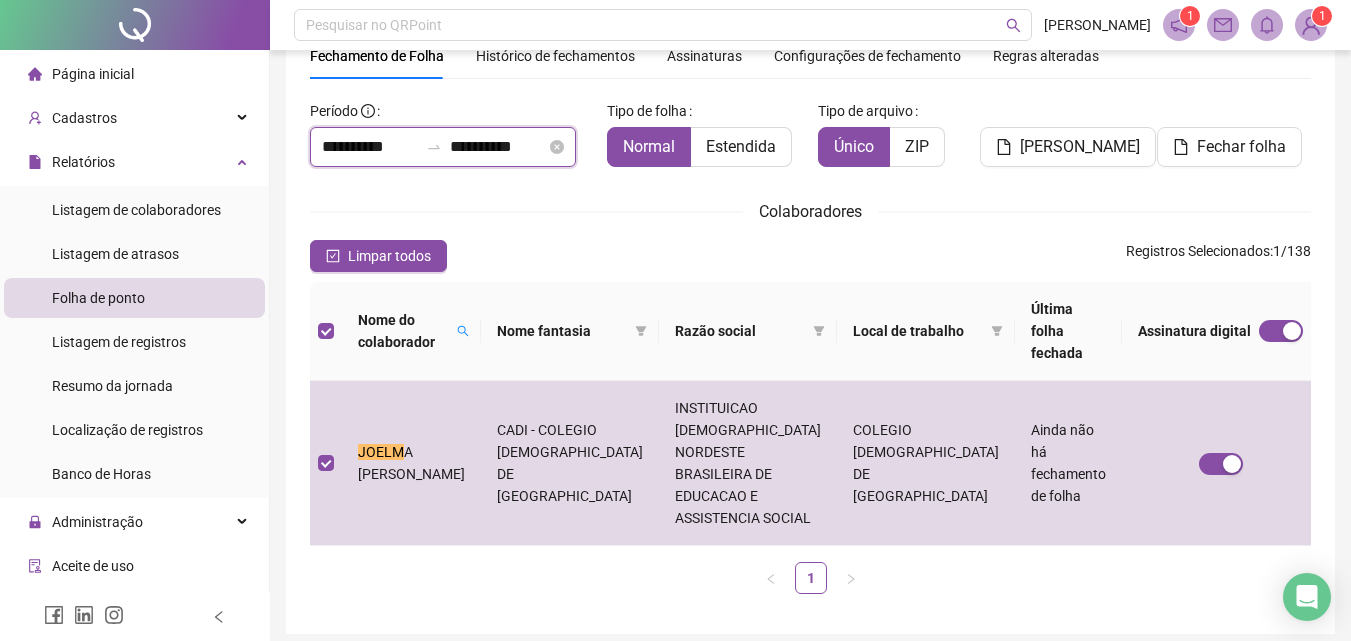 click on "**********" at bounding box center (370, 147) 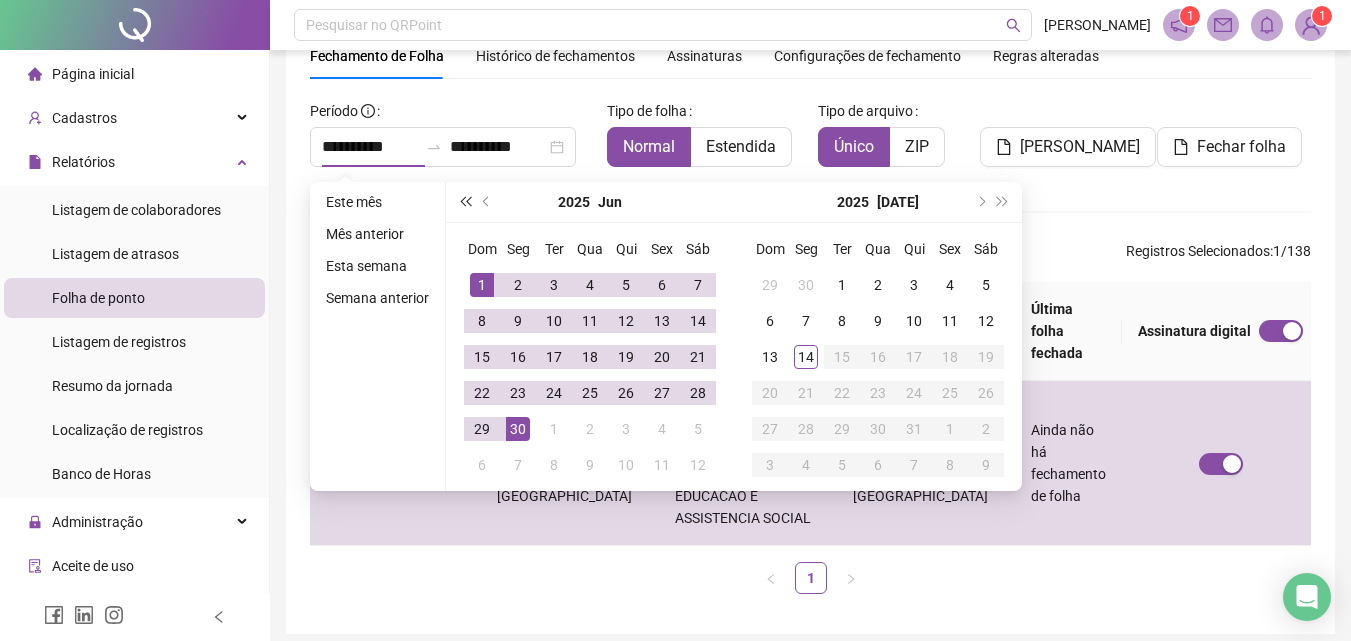 click at bounding box center (465, 202) 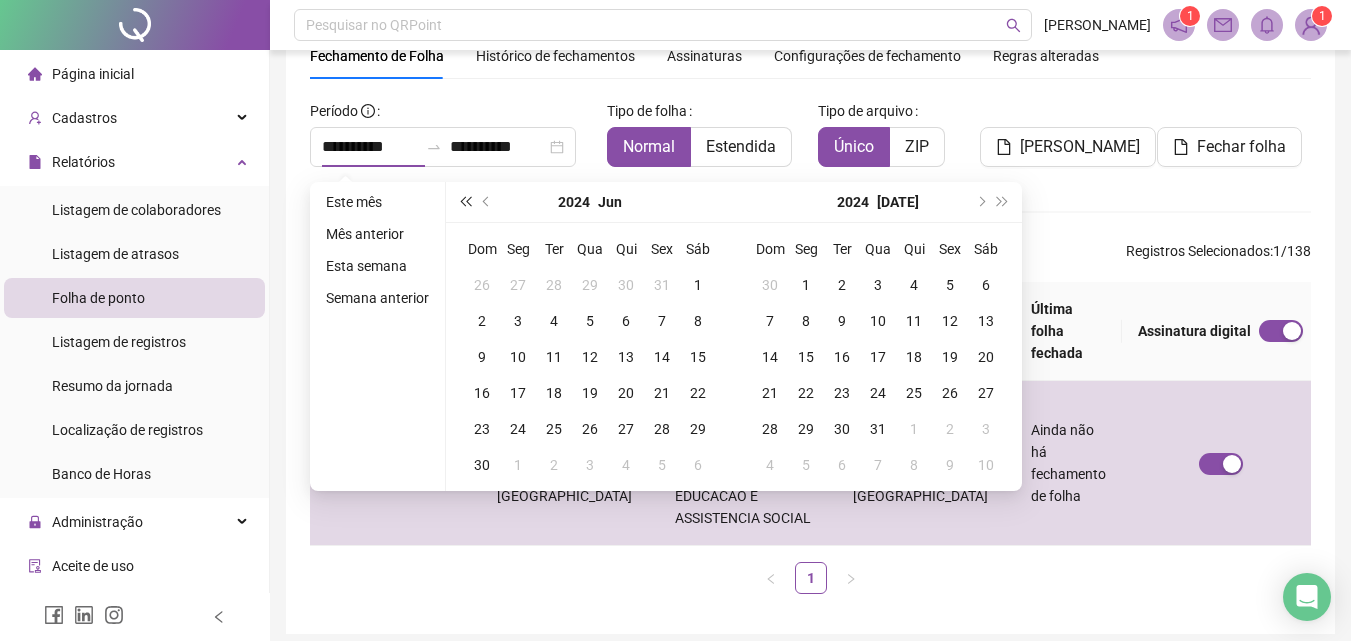 click at bounding box center [465, 202] 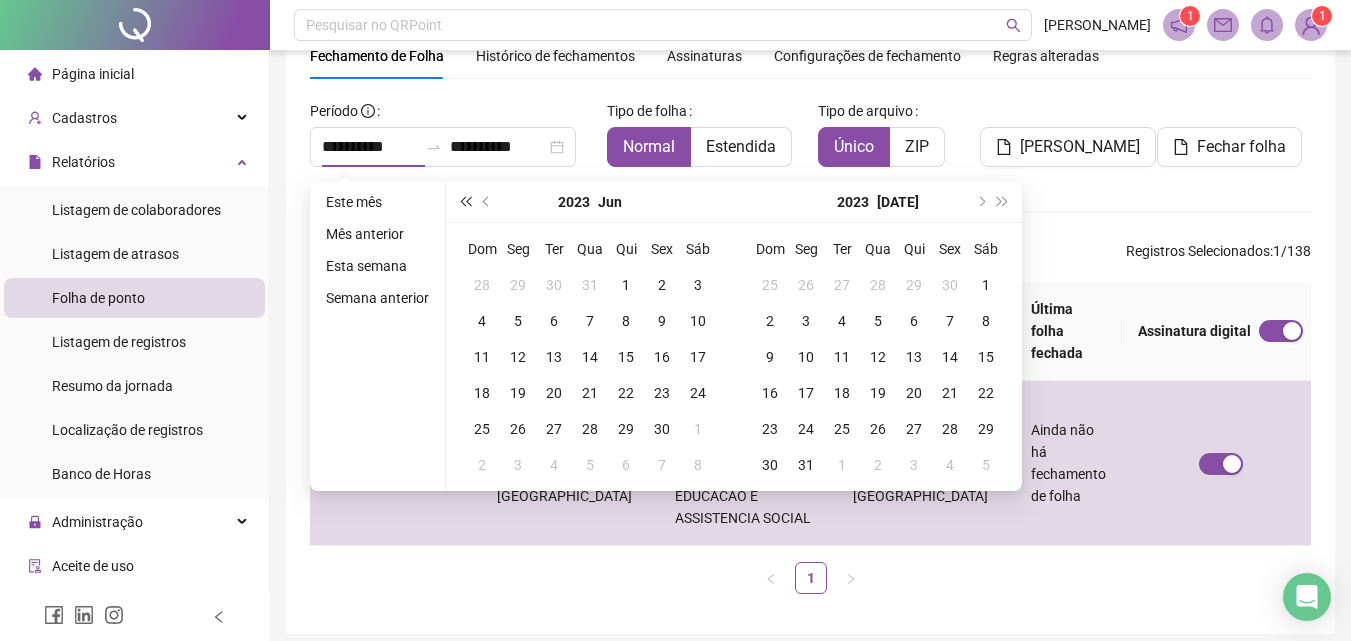 click at bounding box center (465, 202) 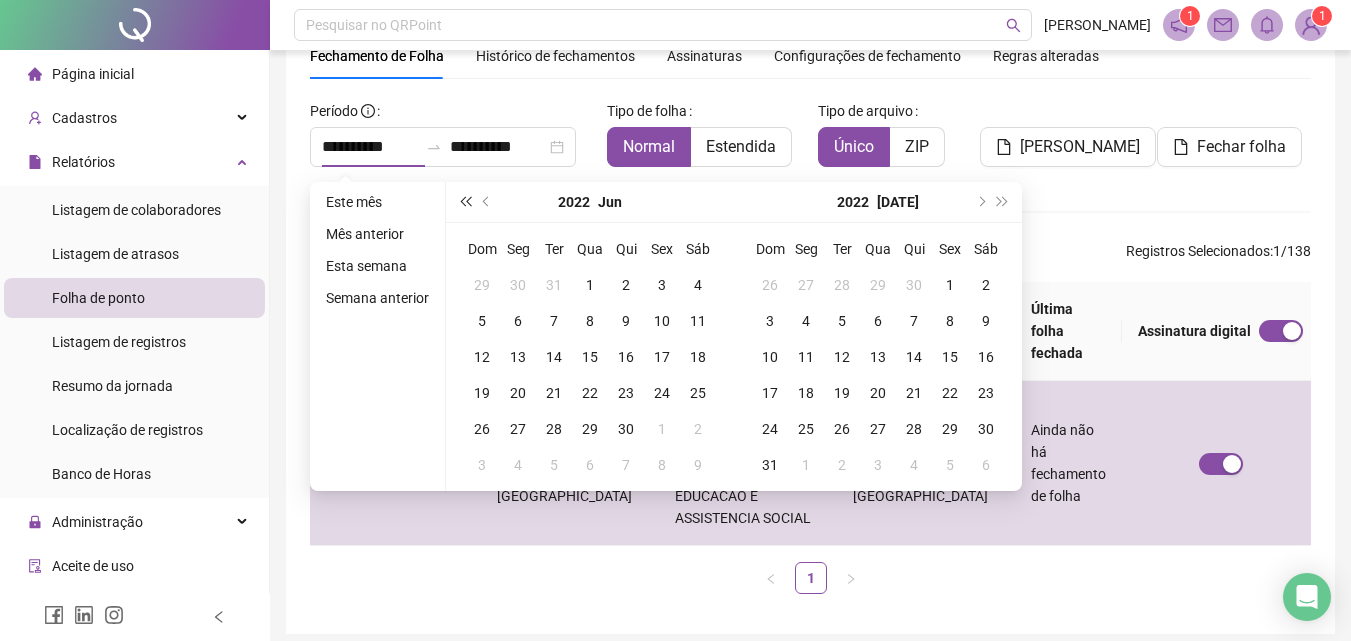 click at bounding box center (465, 202) 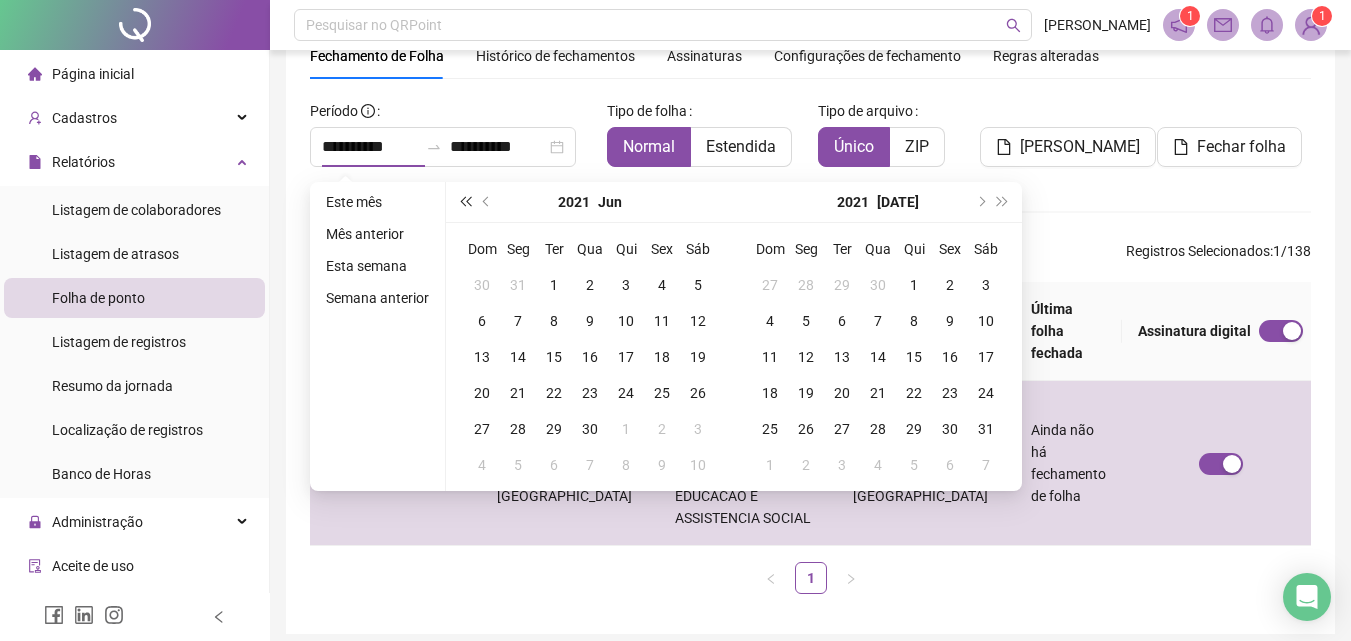 click at bounding box center [465, 202] 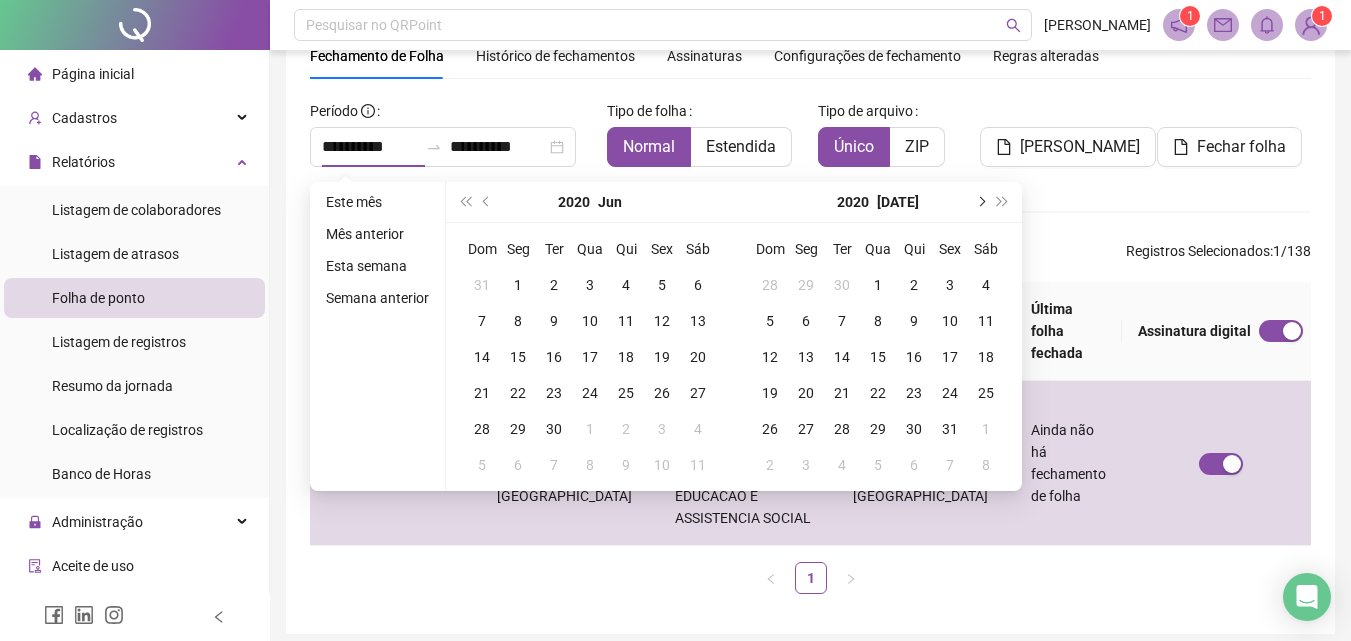 click at bounding box center (980, 202) 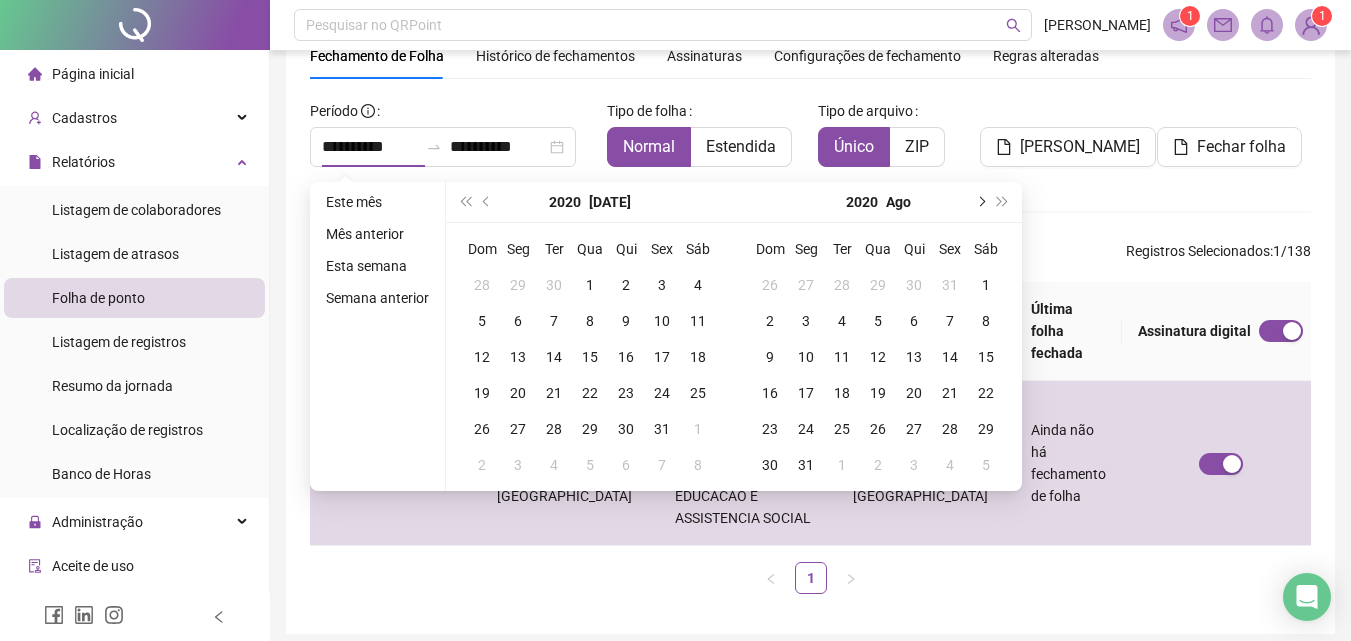 click at bounding box center [980, 202] 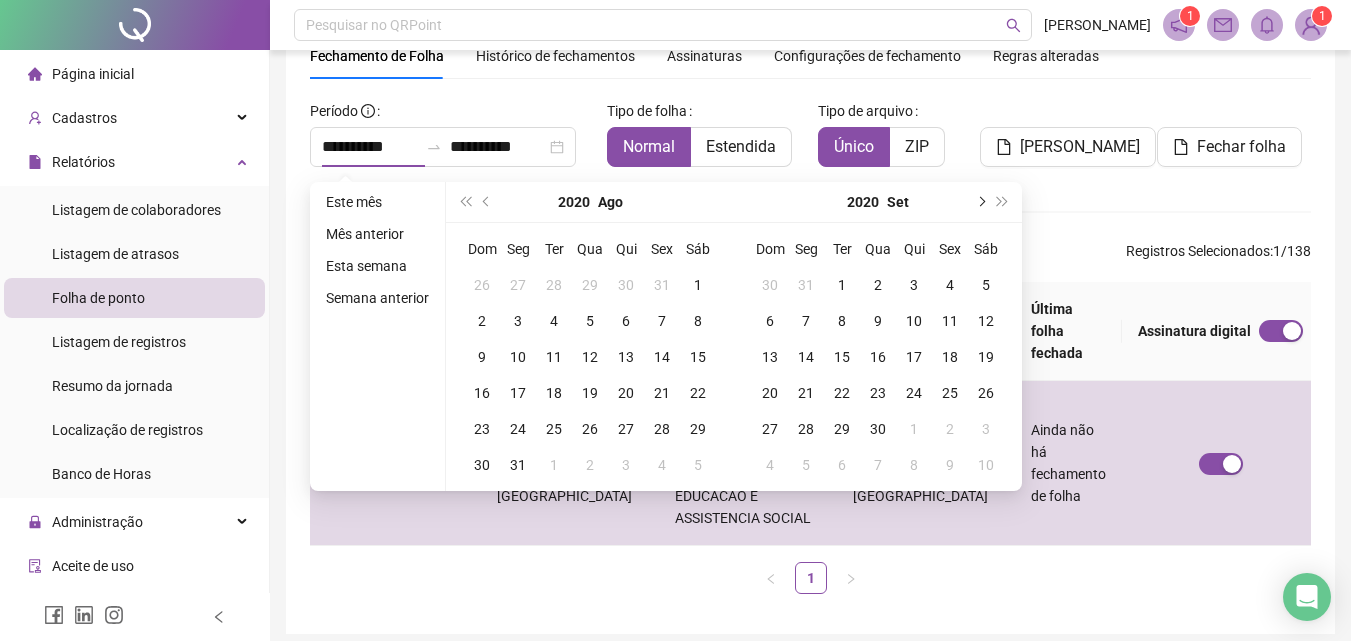 click at bounding box center [980, 202] 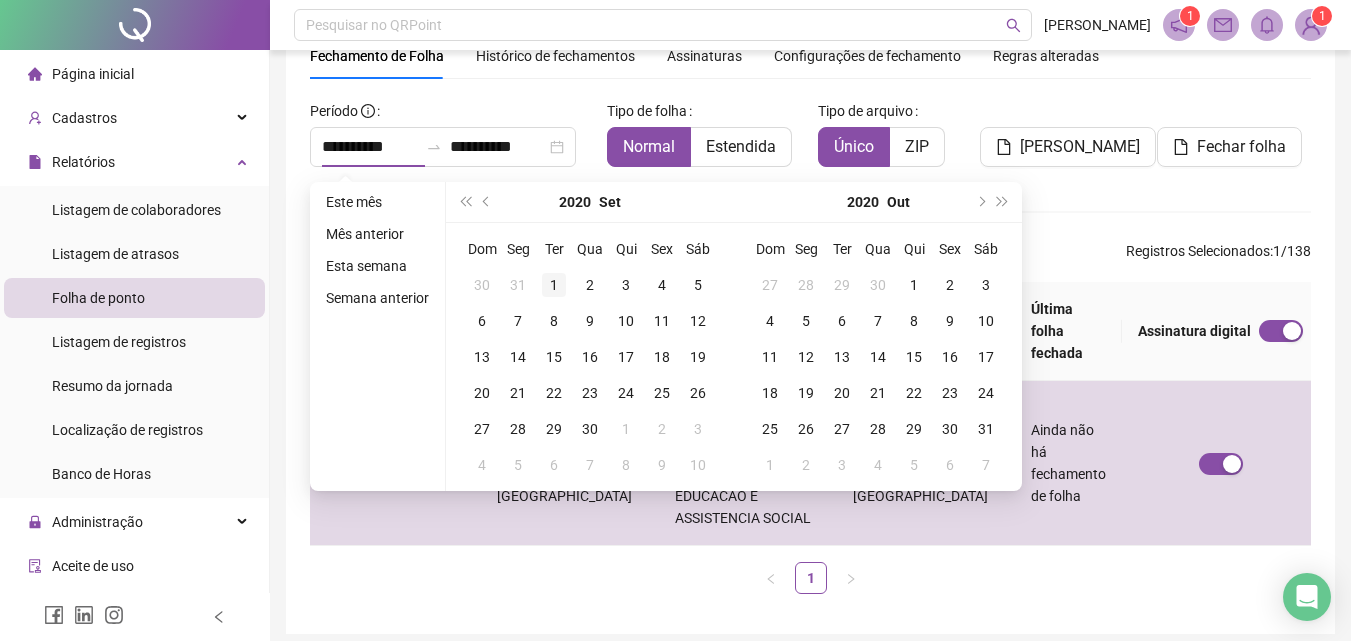 type on "**********" 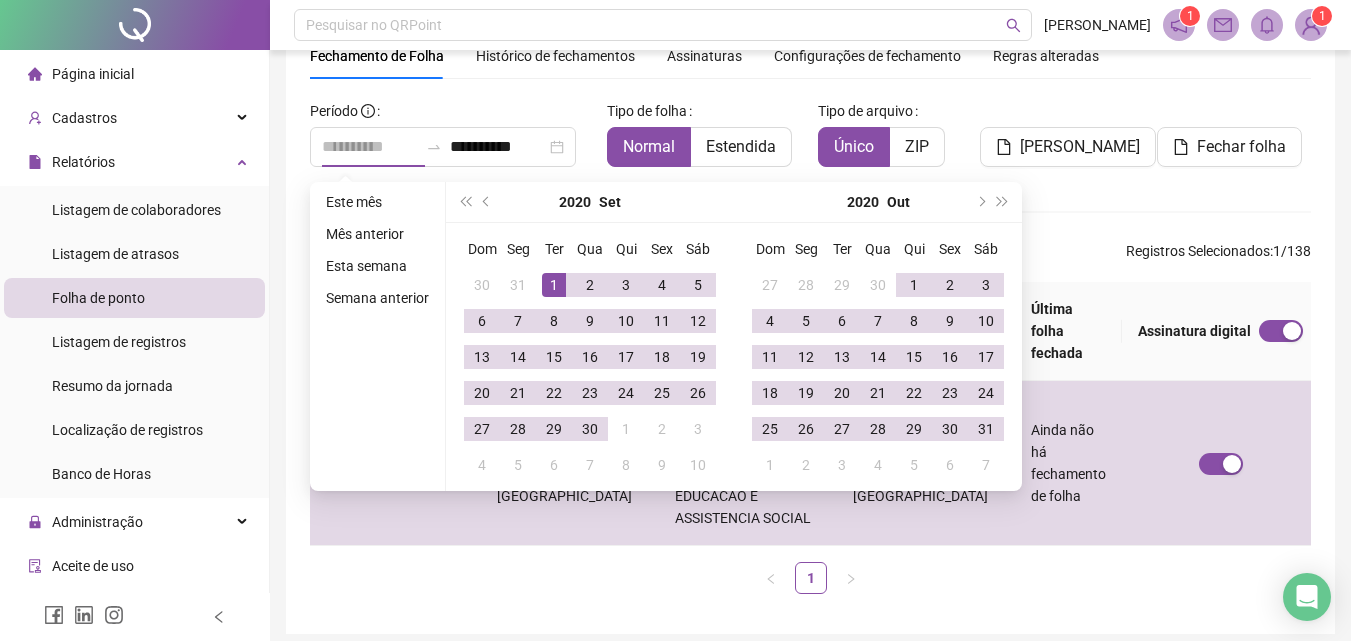 click on "1" at bounding box center [554, 285] 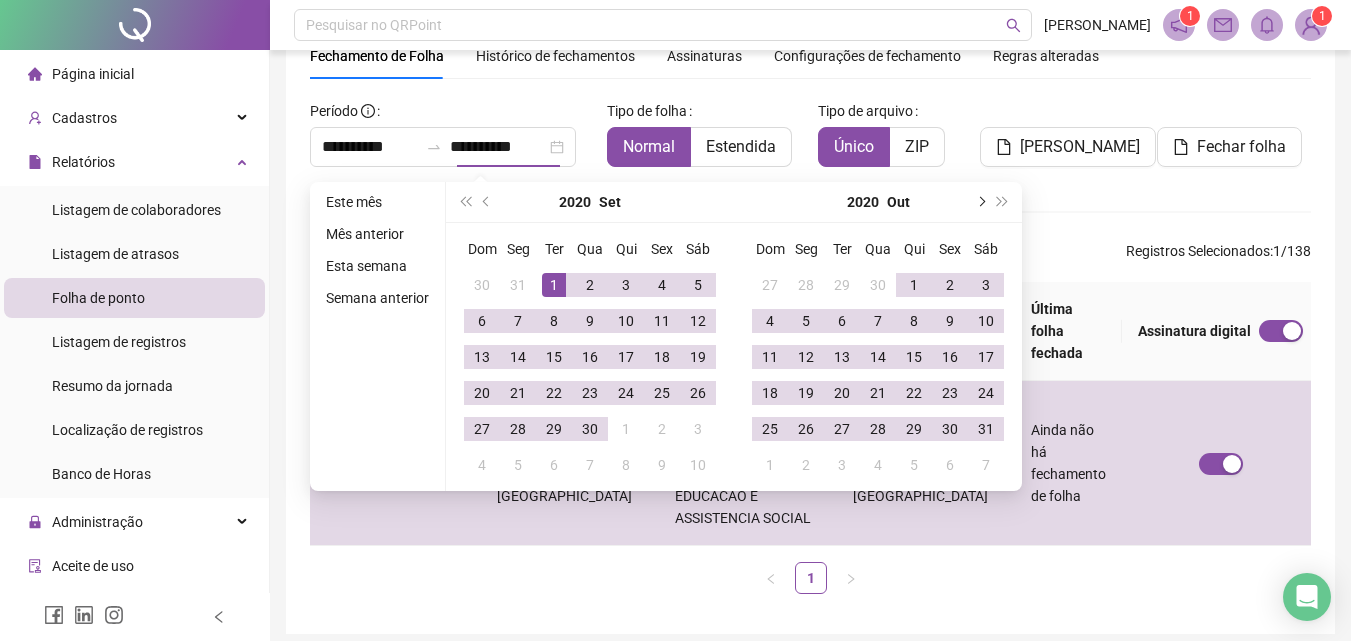 click at bounding box center [980, 202] 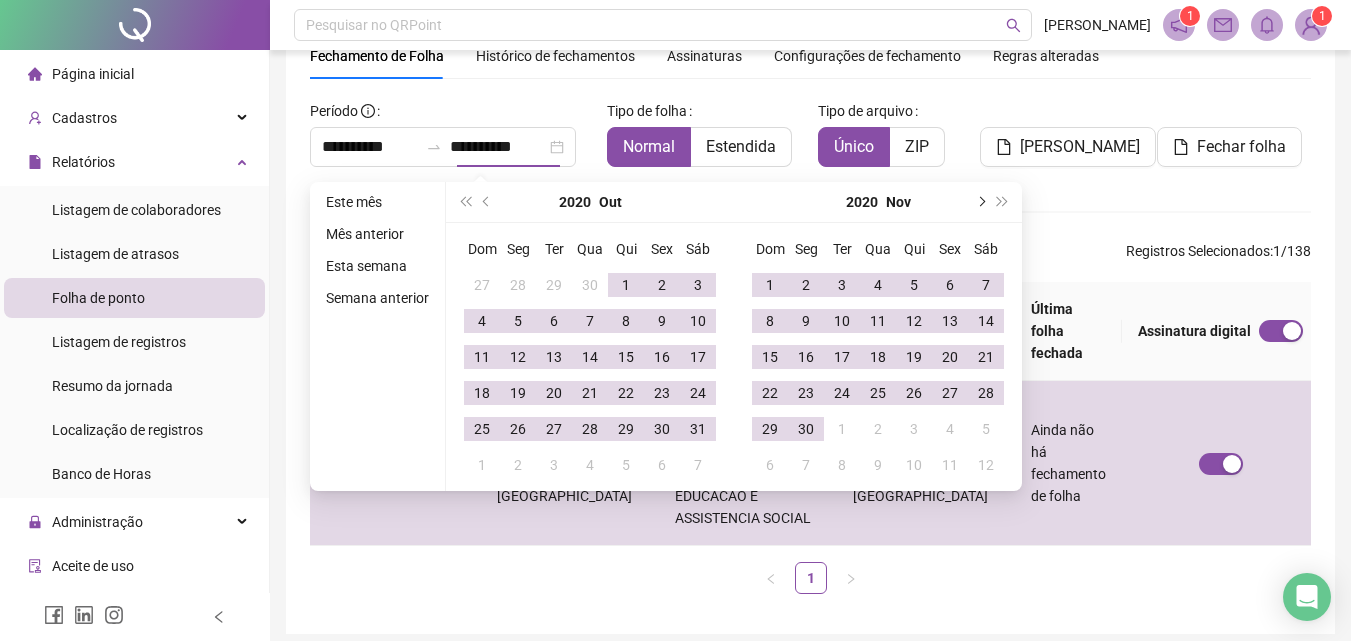 click at bounding box center [980, 202] 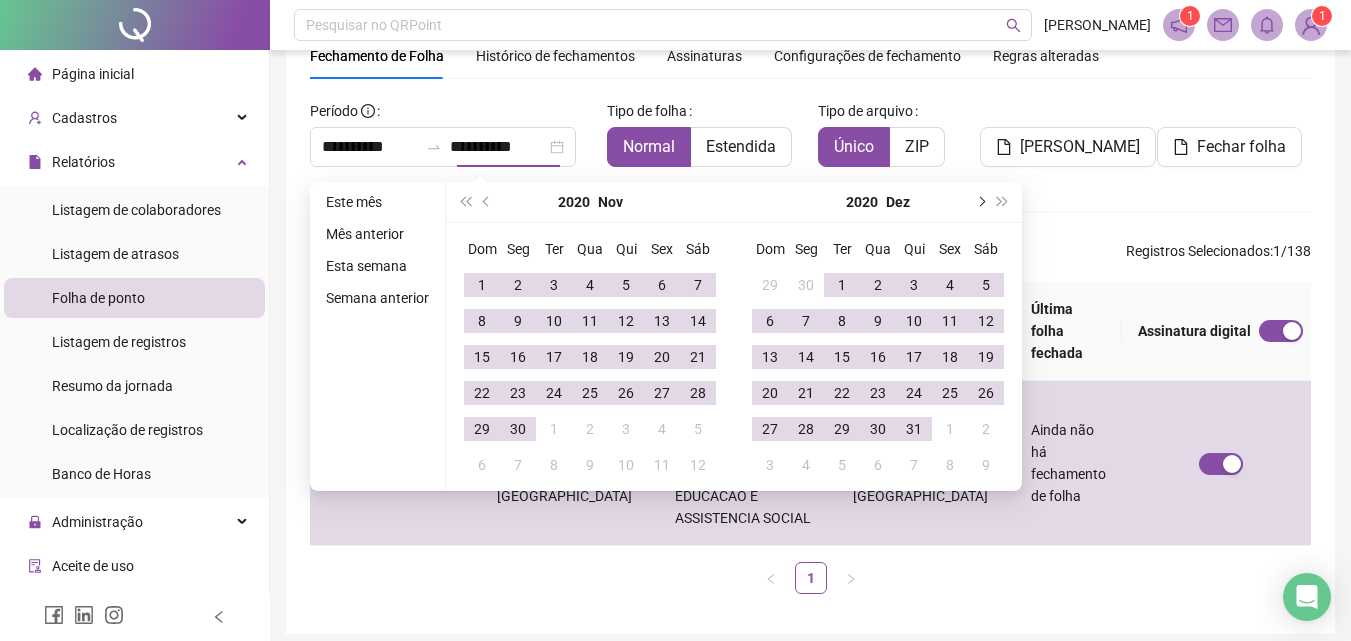 click at bounding box center (980, 202) 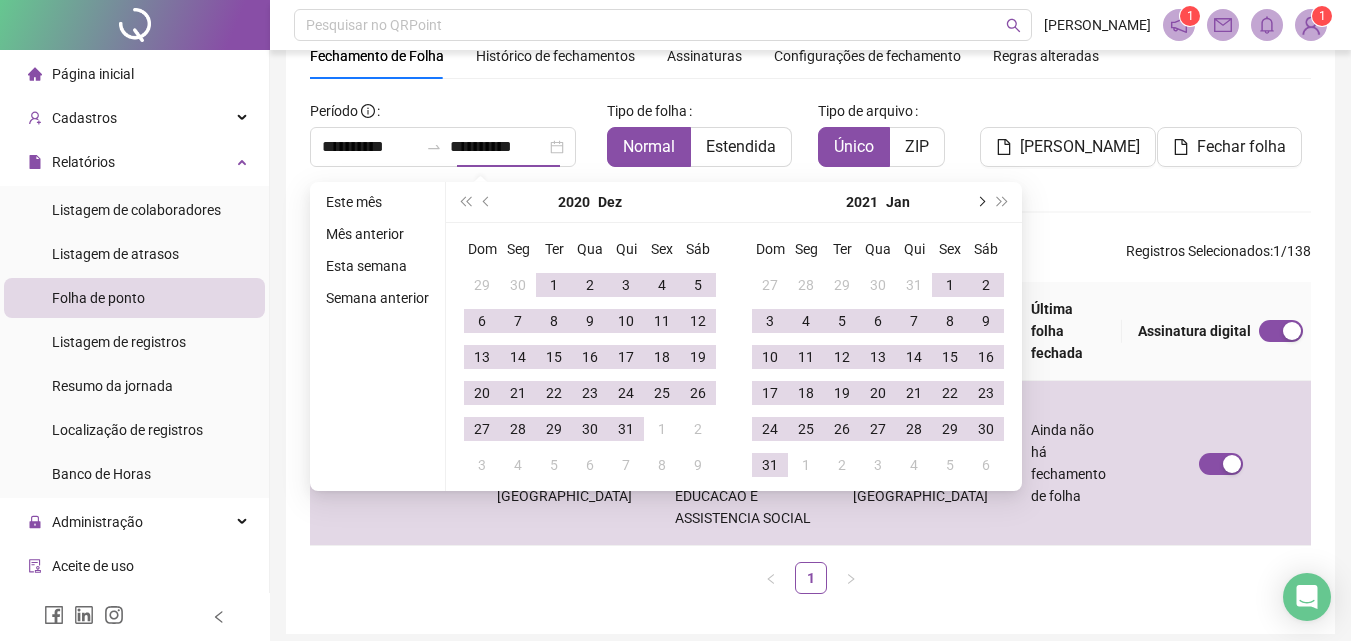 click at bounding box center [980, 202] 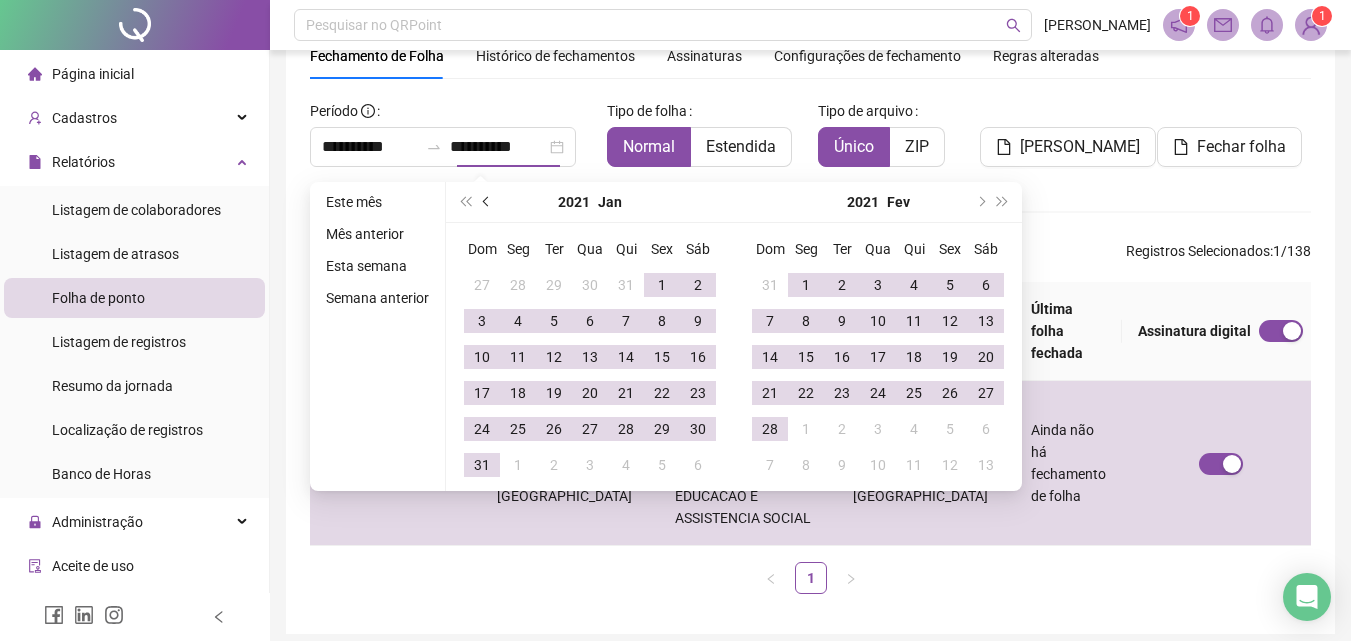 click at bounding box center [488, 202] 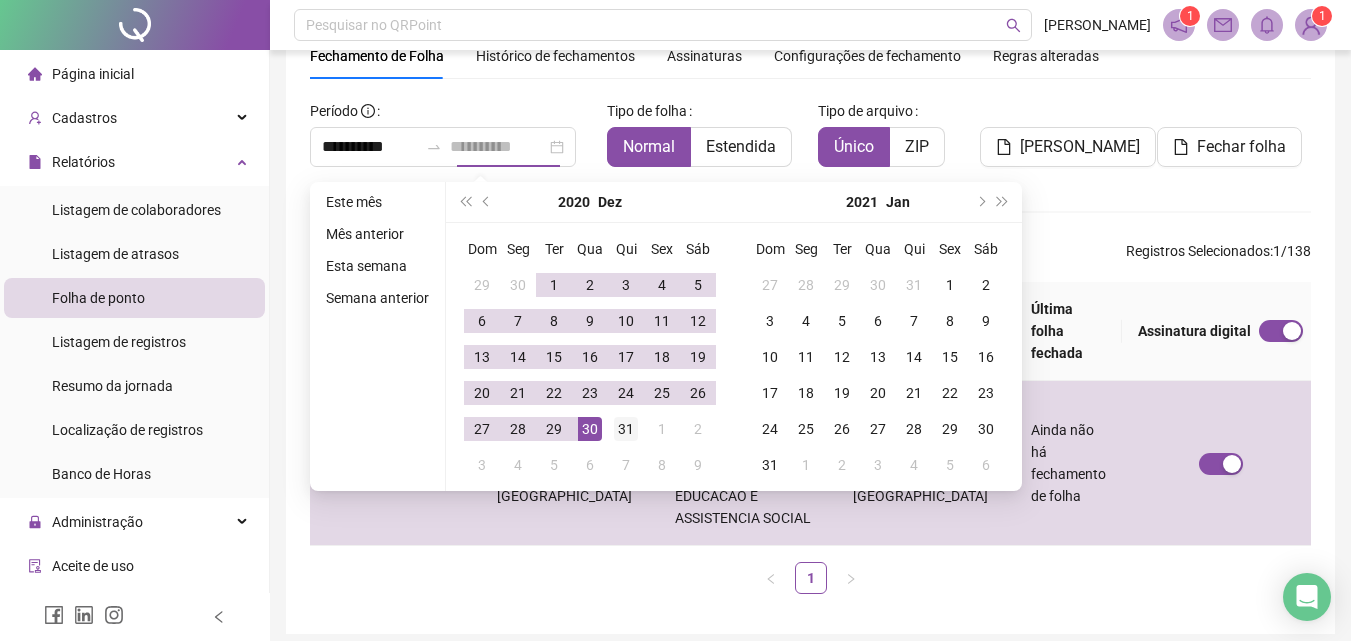 type on "**********" 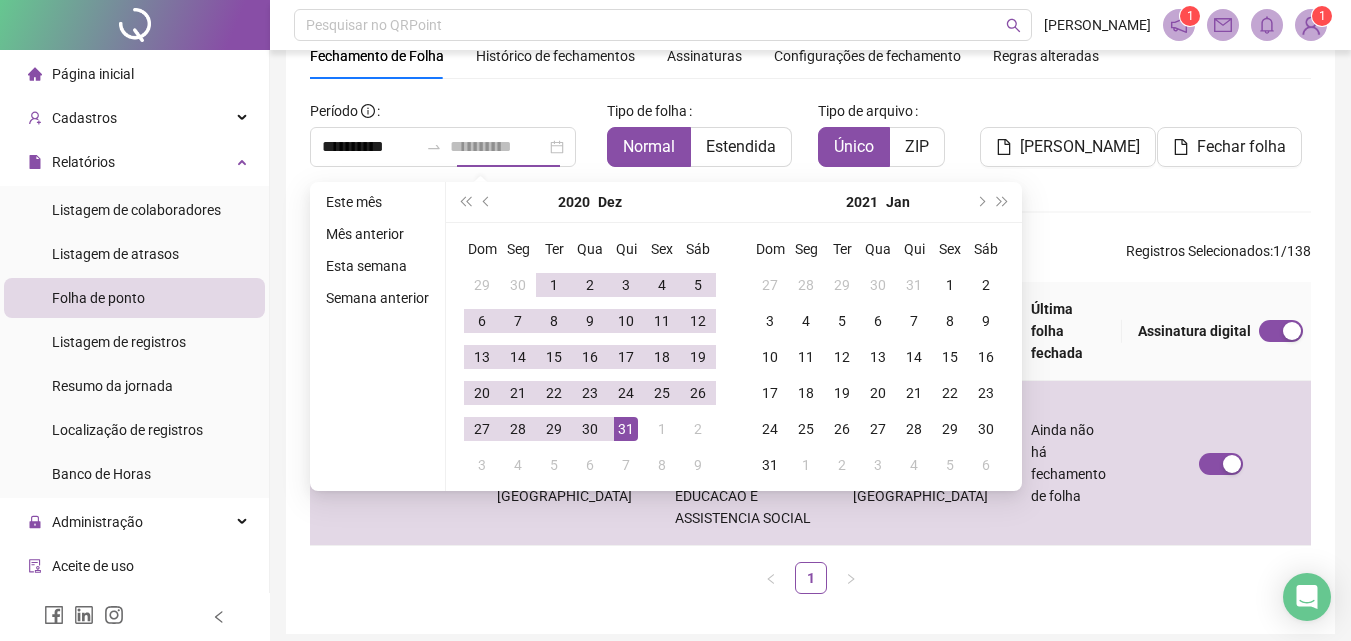 click on "31" at bounding box center [626, 429] 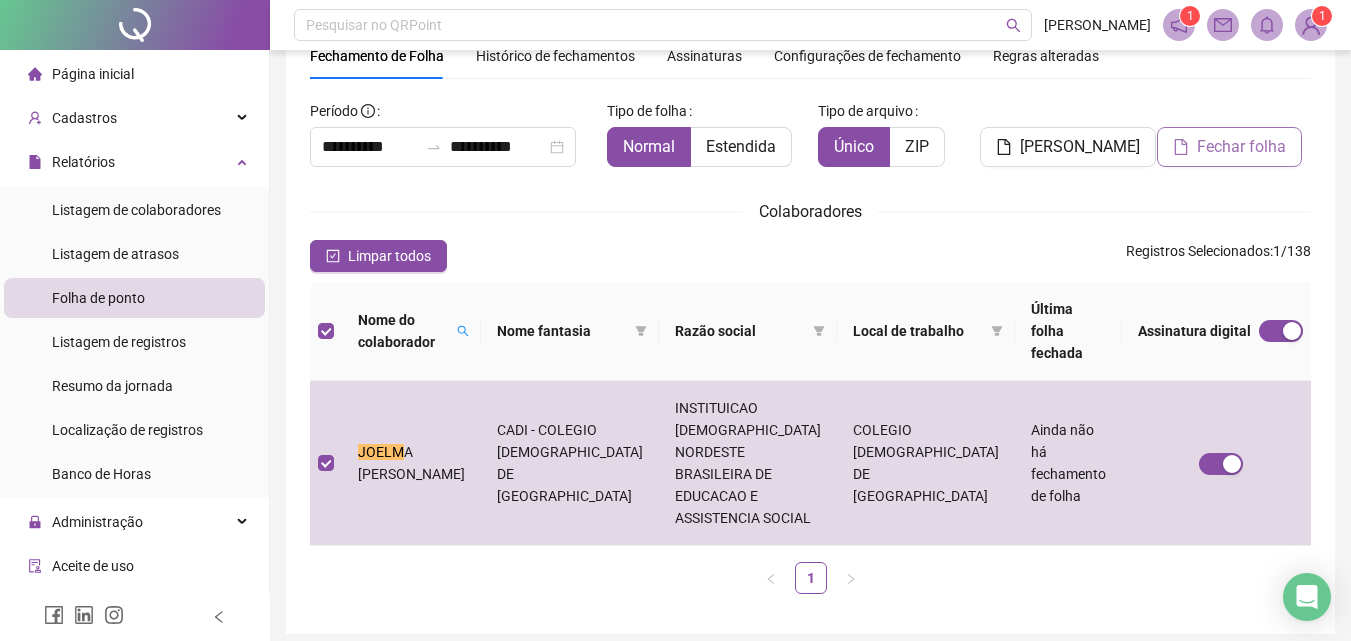 click on "Fechar folha" at bounding box center (1241, 147) 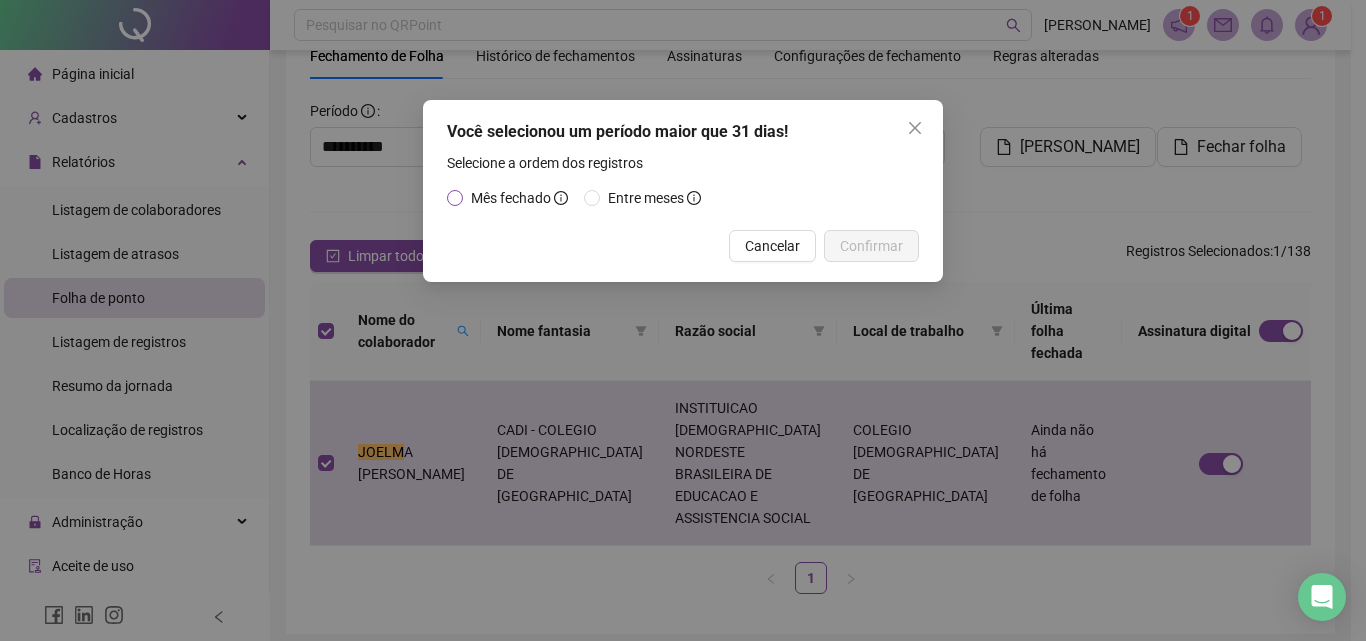 click on "Mês fechado" at bounding box center (511, 198) 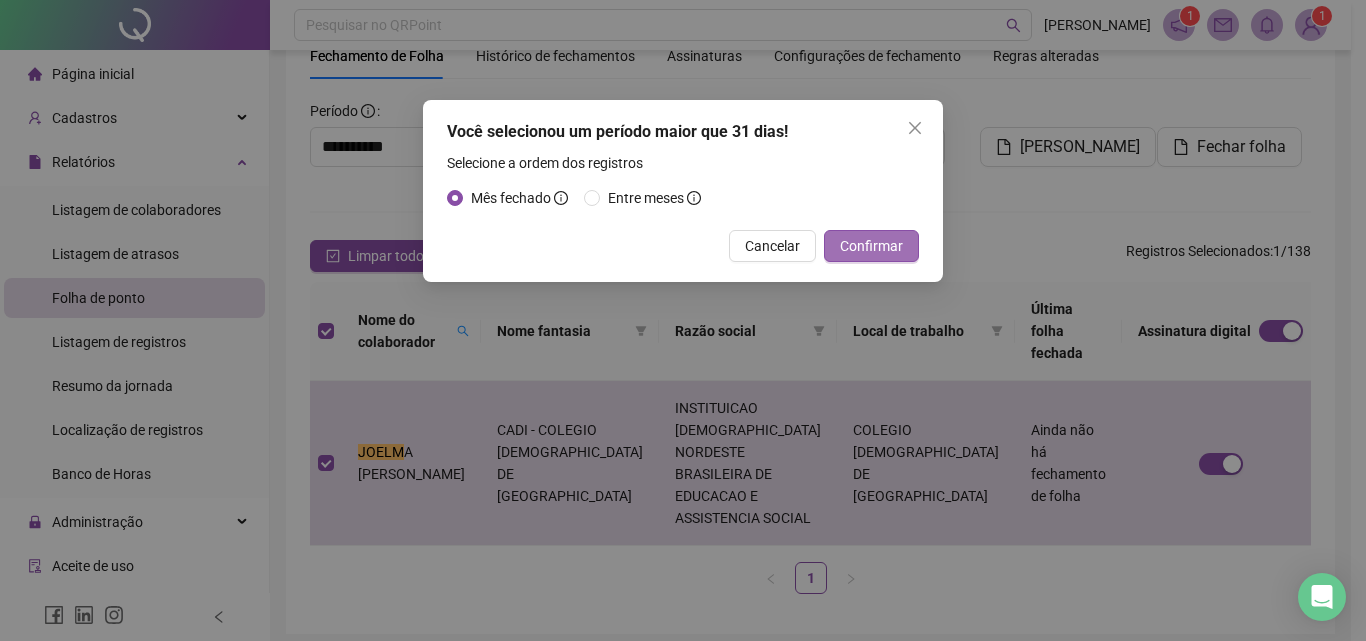 click on "Confirmar" at bounding box center [871, 246] 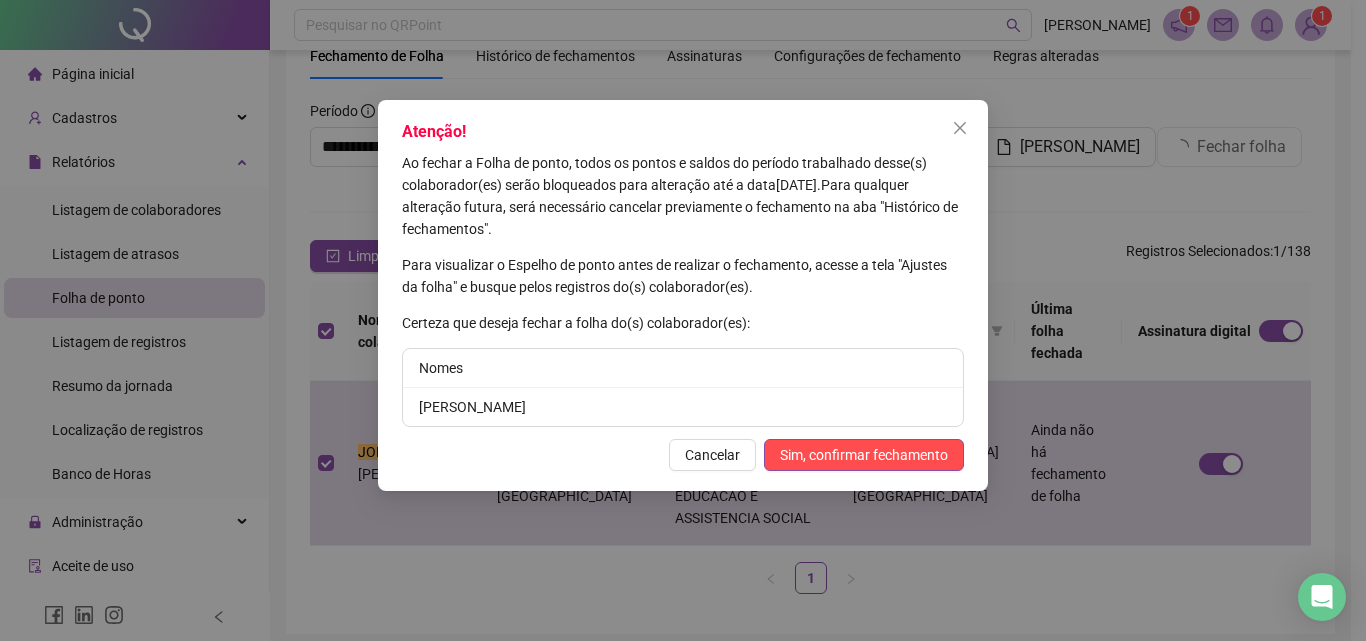 drag, startPoint x: 905, startPoint y: 454, endPoint x: 904, endPoint y: 429, distance: 25.019993 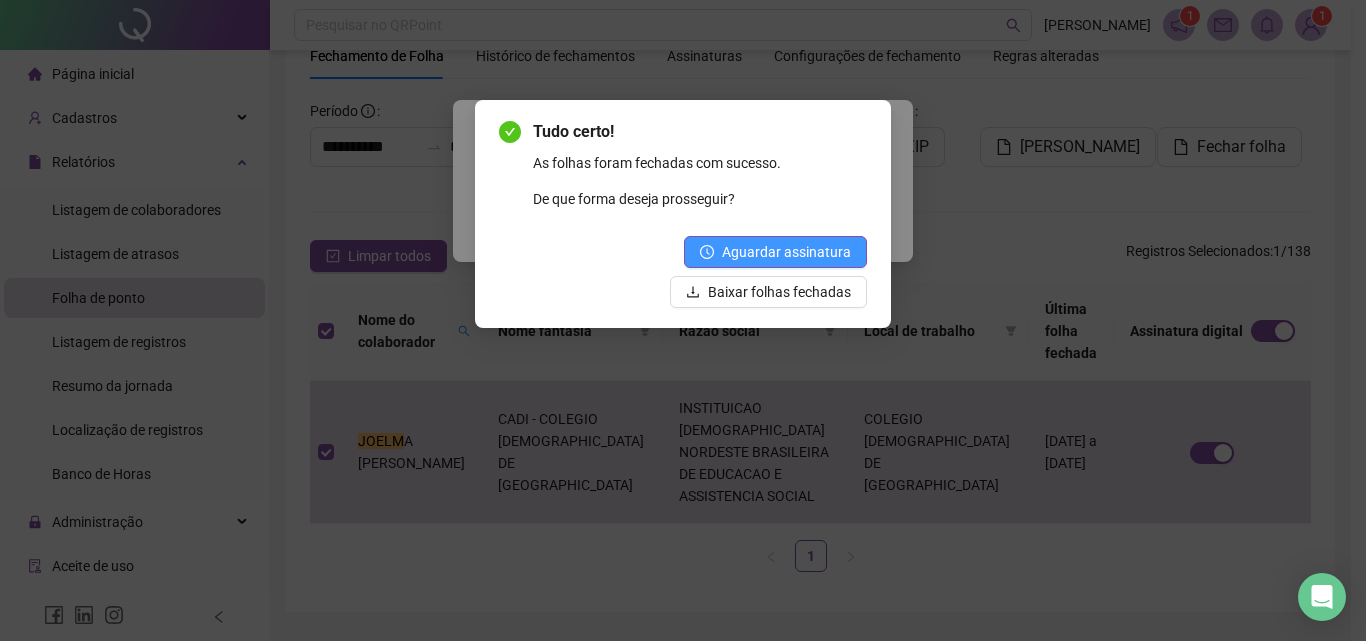 click on "Aguardar assinatura" at bounding box center (786, 252) 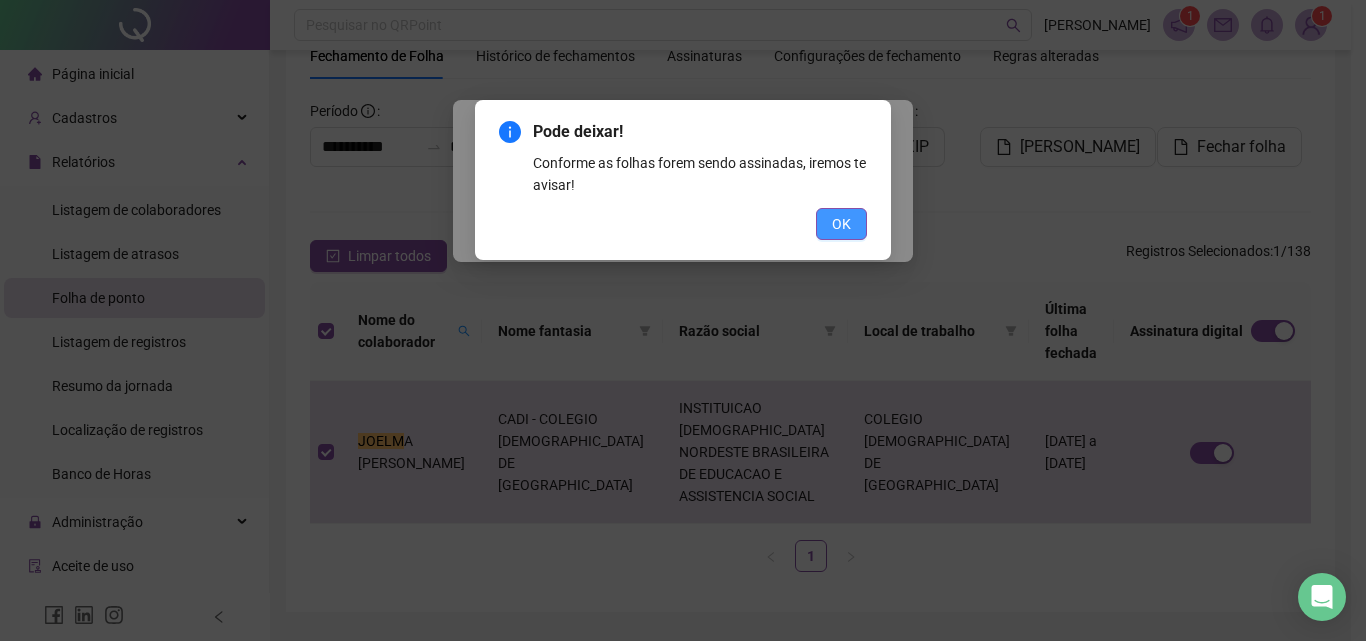 click on "OK" at bounding box center (841, 224) 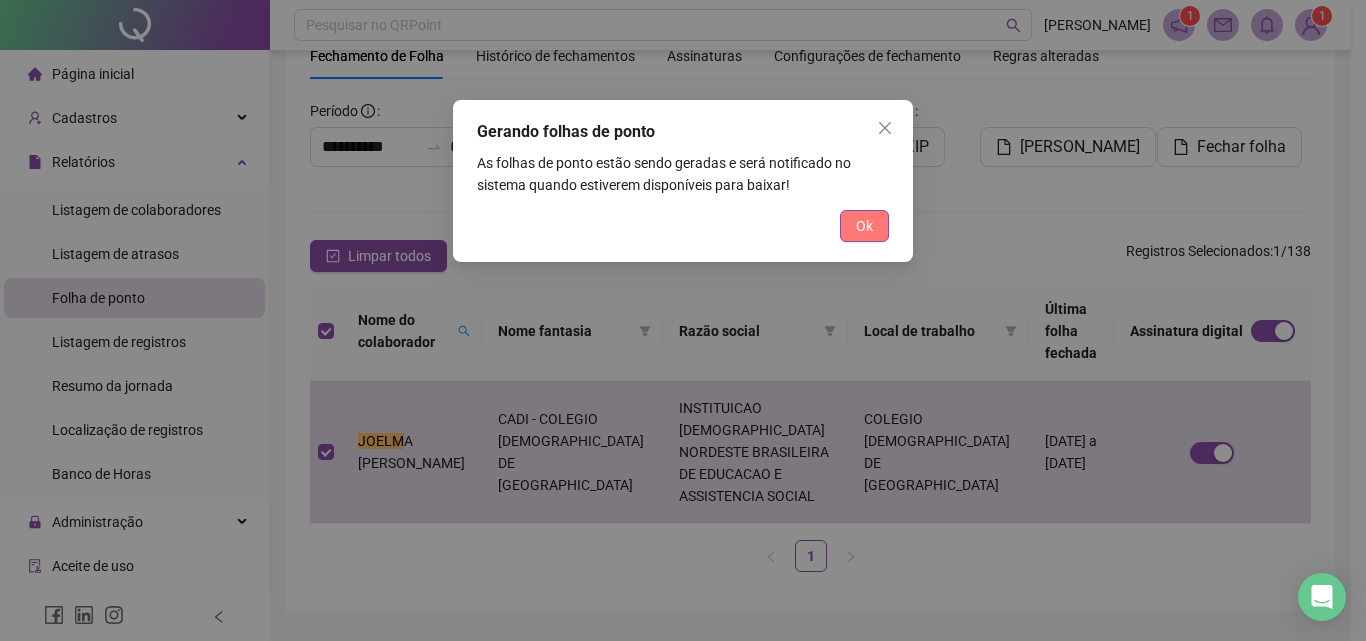 click on "Ok" at bounding box center (864, 226) 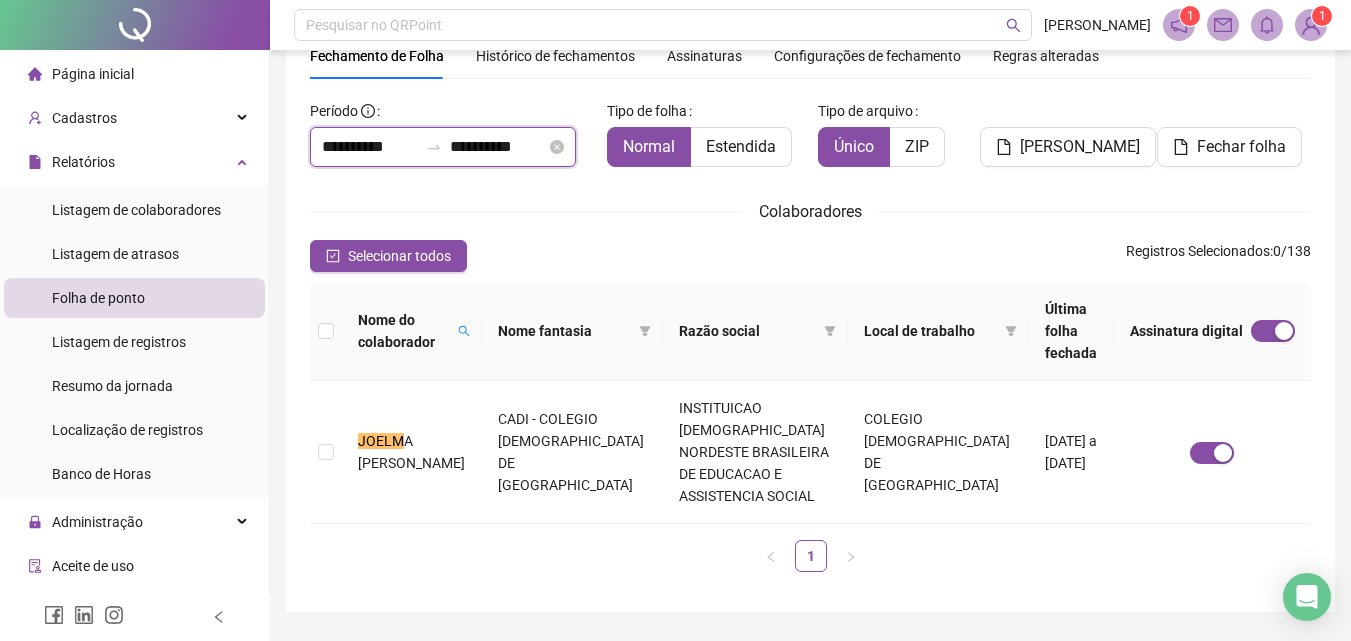 click on "**********" at bounding box center [370, 147] 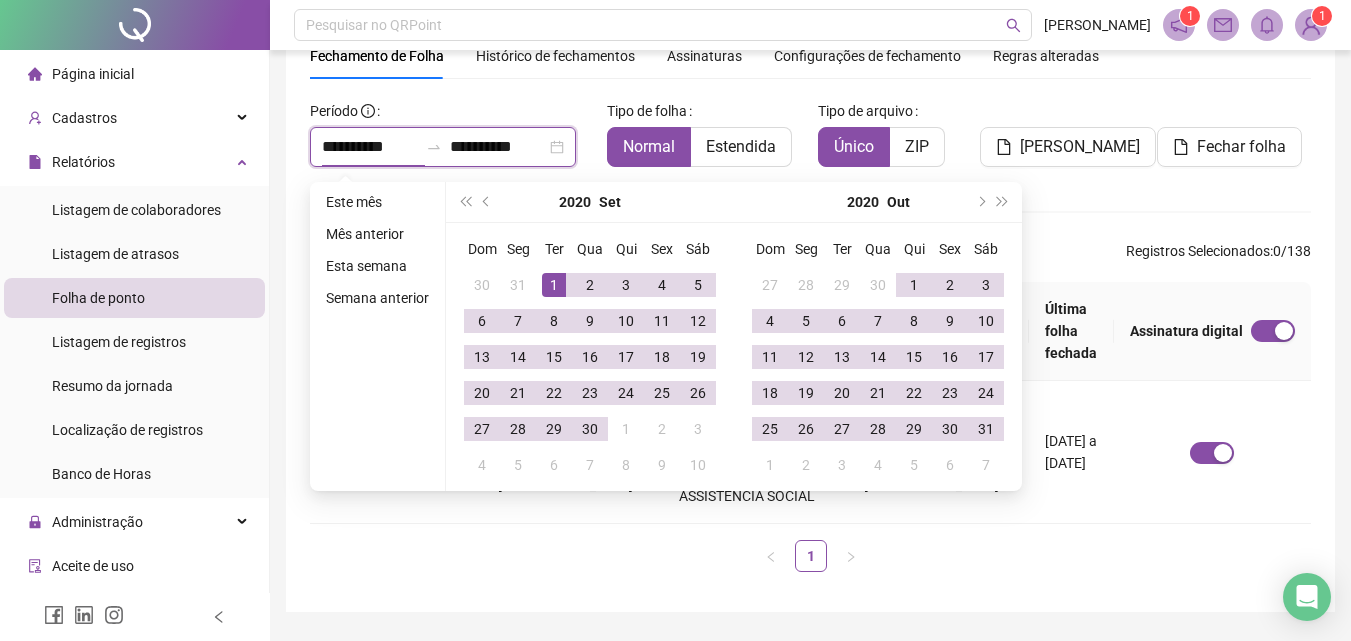 type on "**********" 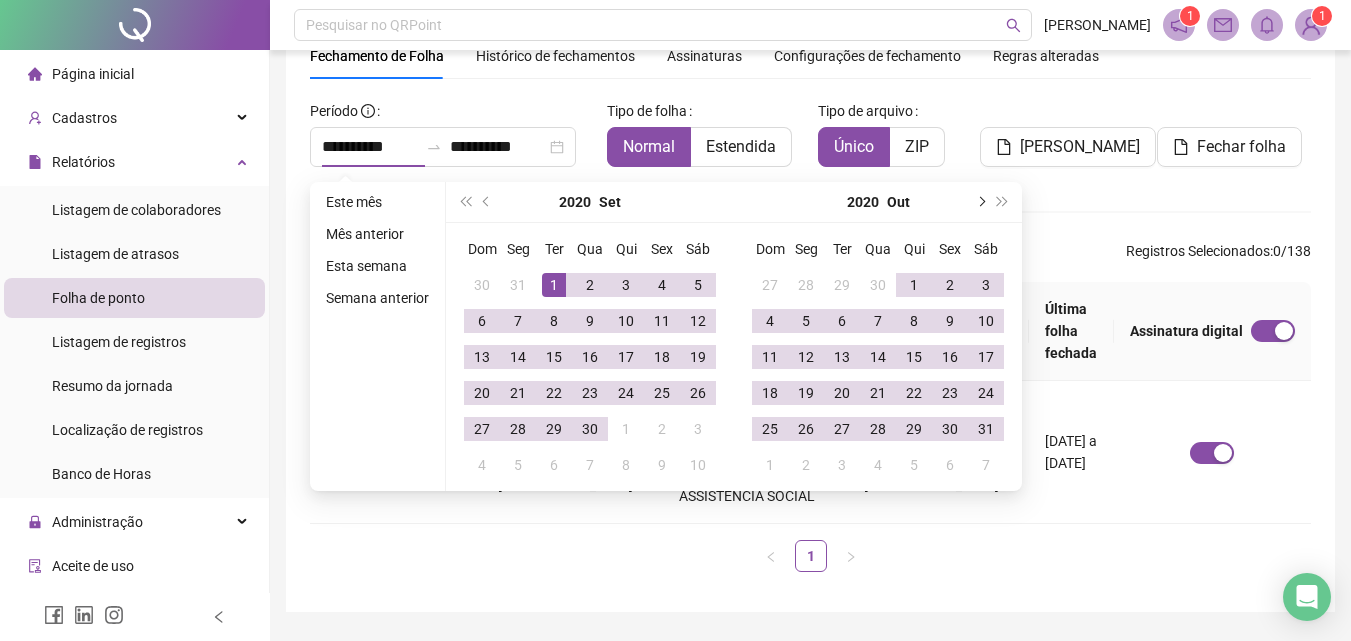 click at bounding box center [980, 202] 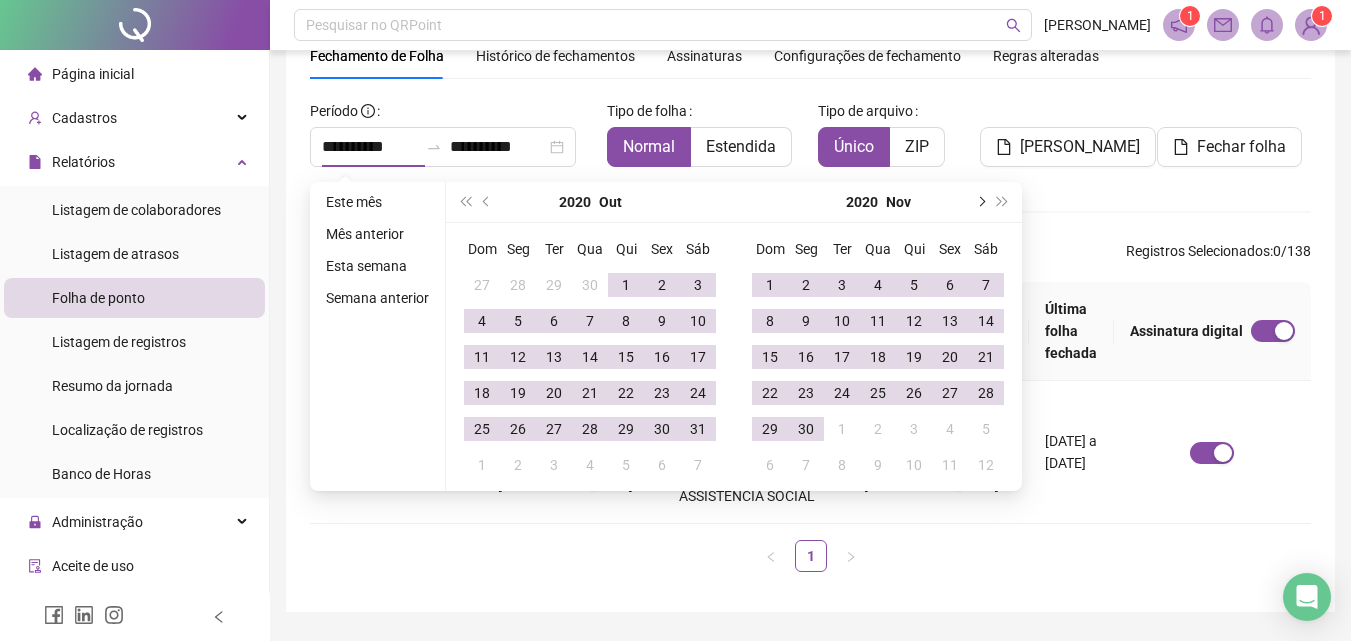 click at bounding box center [980, 202] 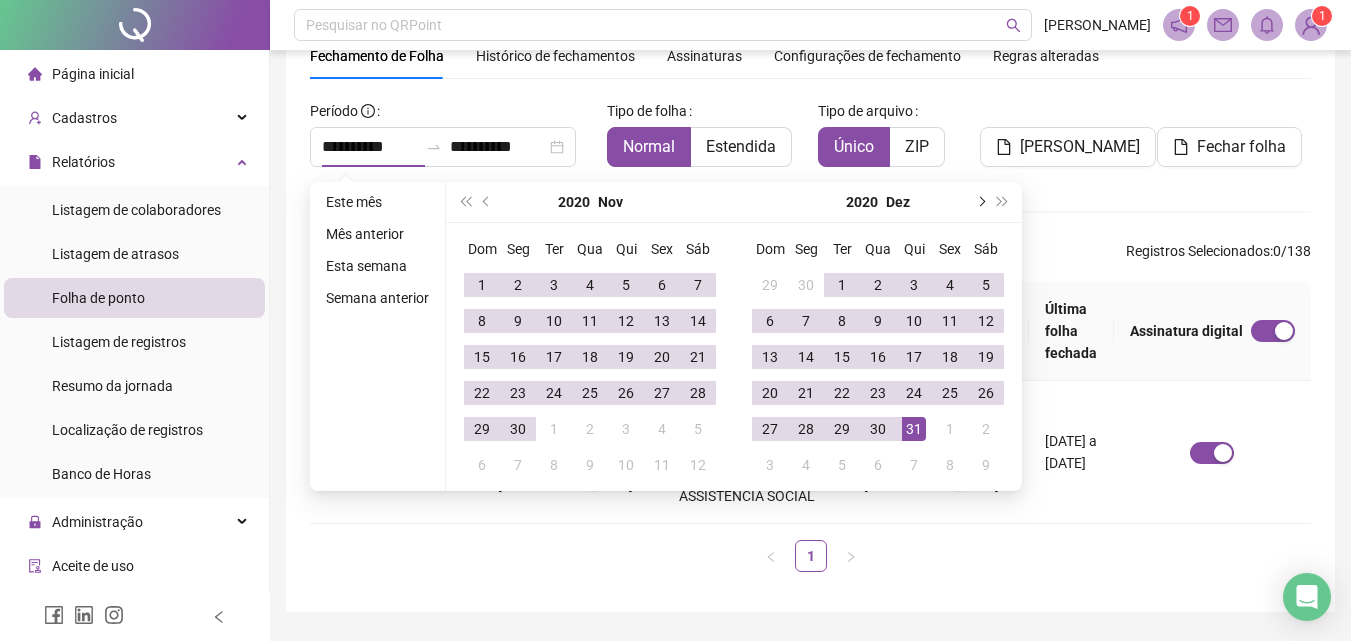 click at bounding box center (980, 202) 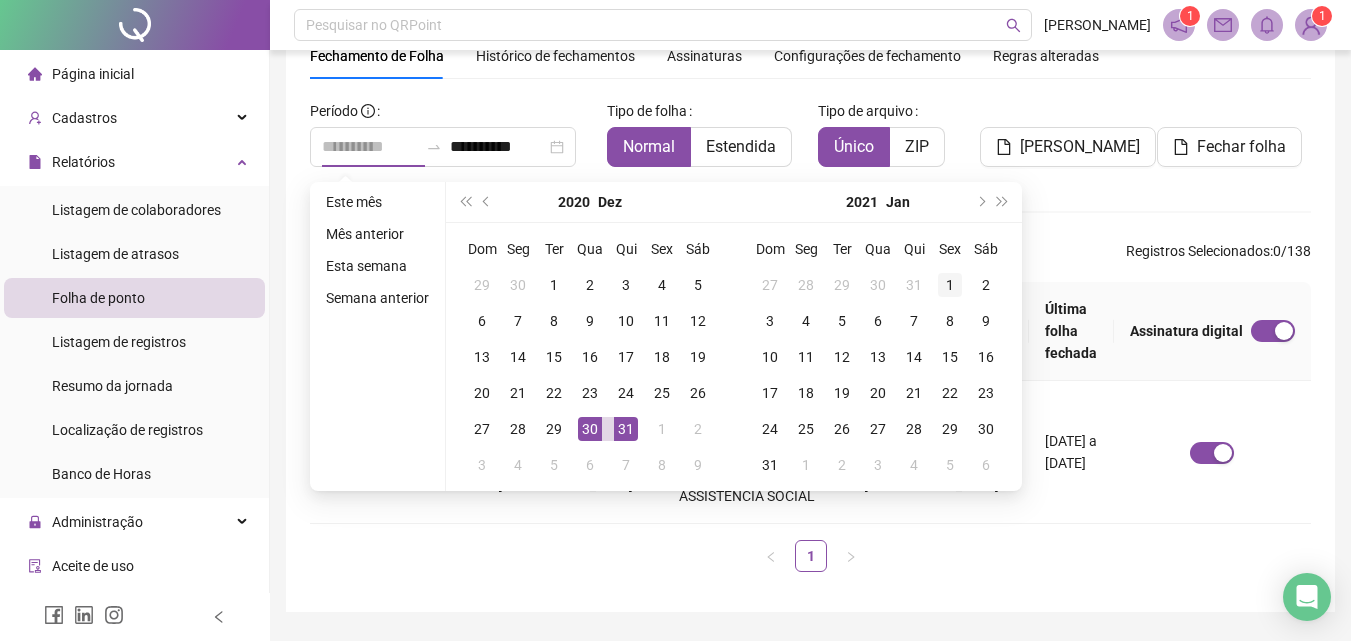 type on "**********" 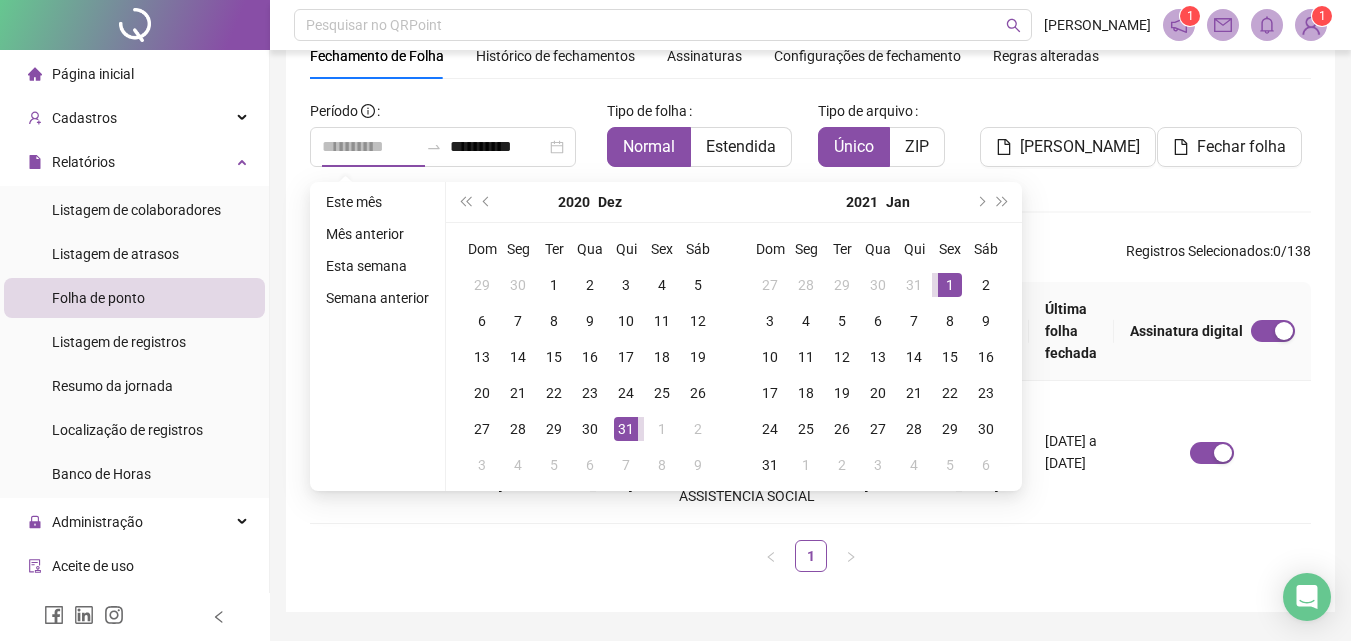 click on "1" at bounding box center [950, 285] 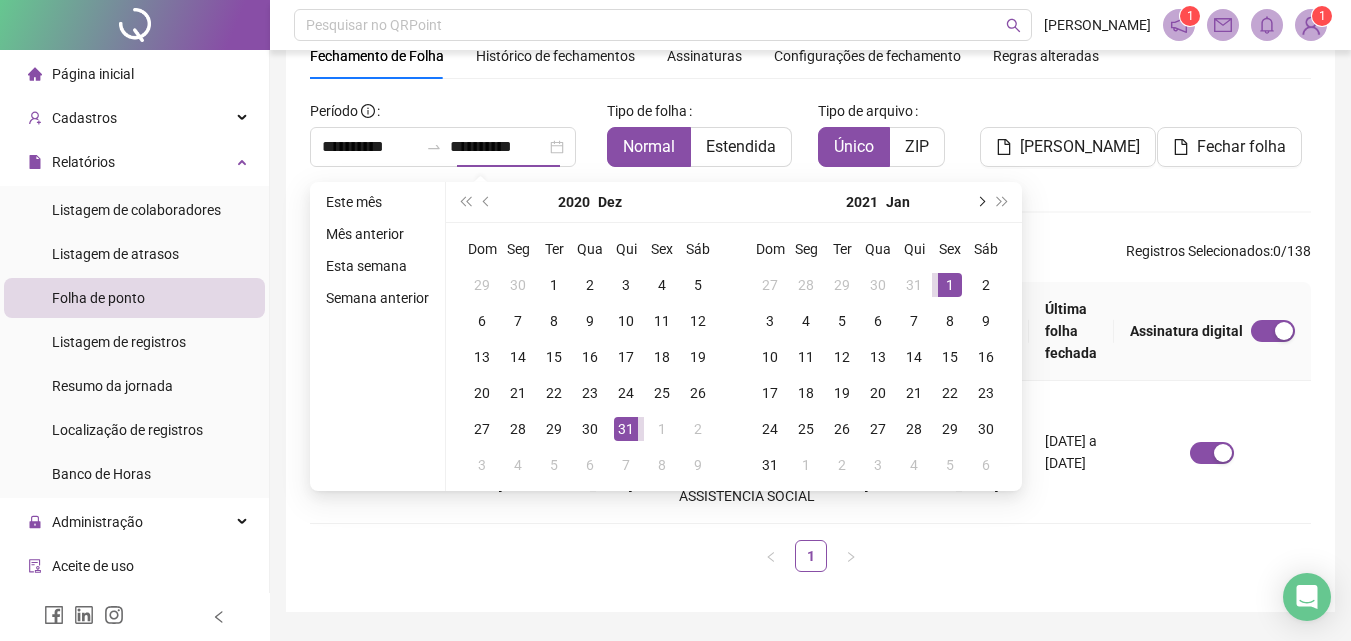 click at bounding box center (980, 202) 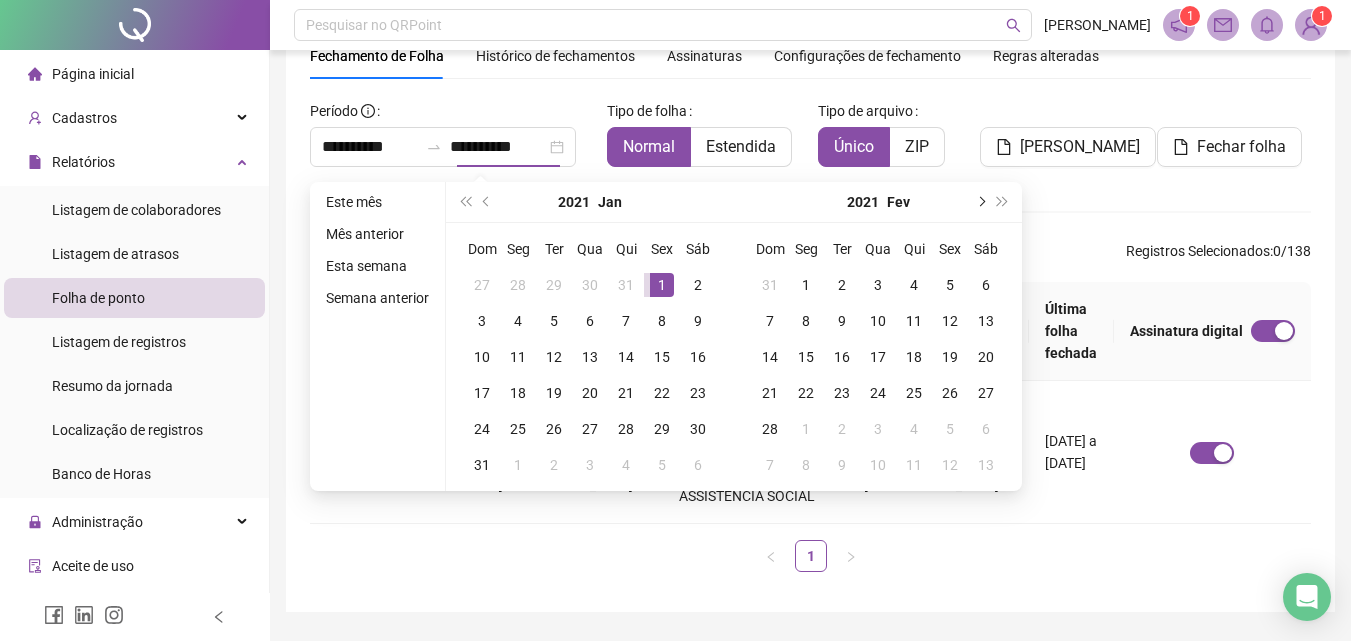 click at bounding box center [980, 202] 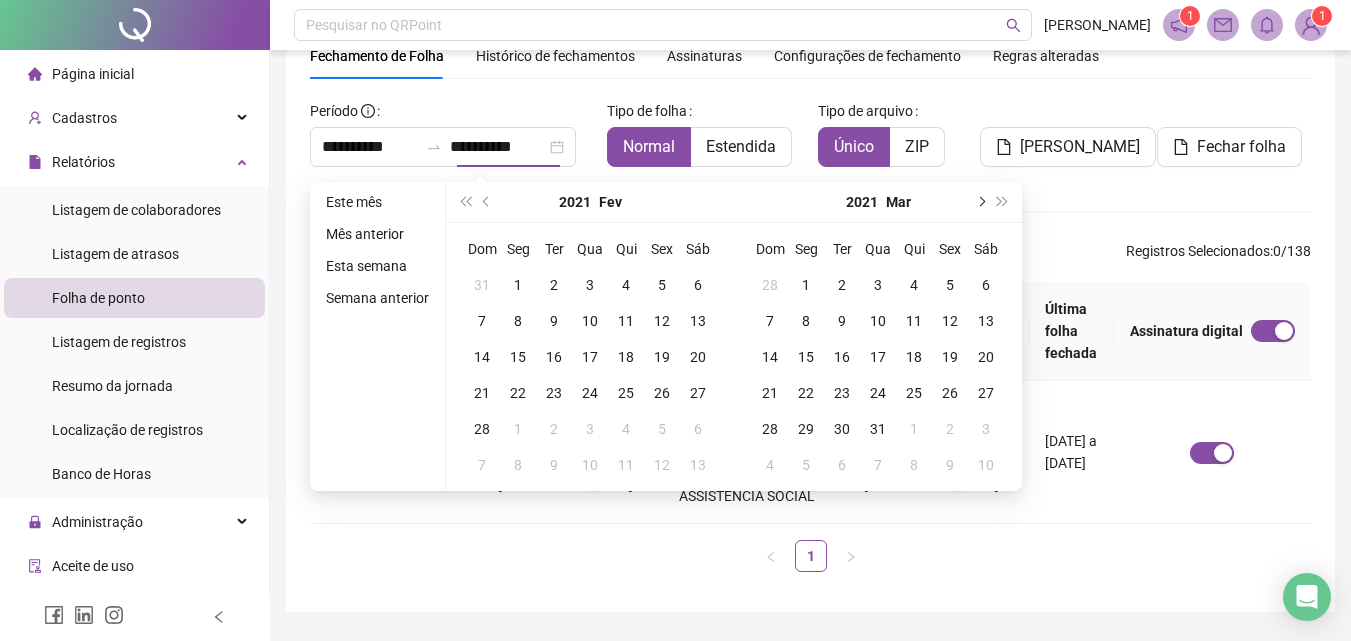 click at bounding box center [980, 202] 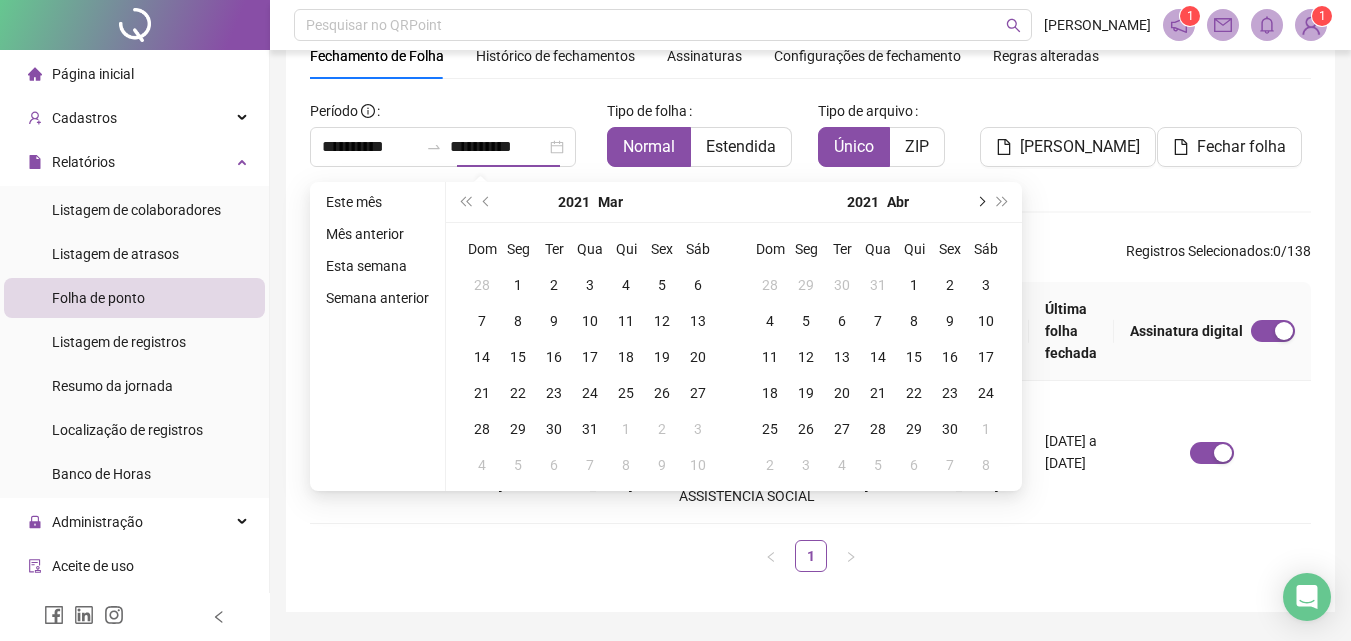 click at bounding box center [980, 202] 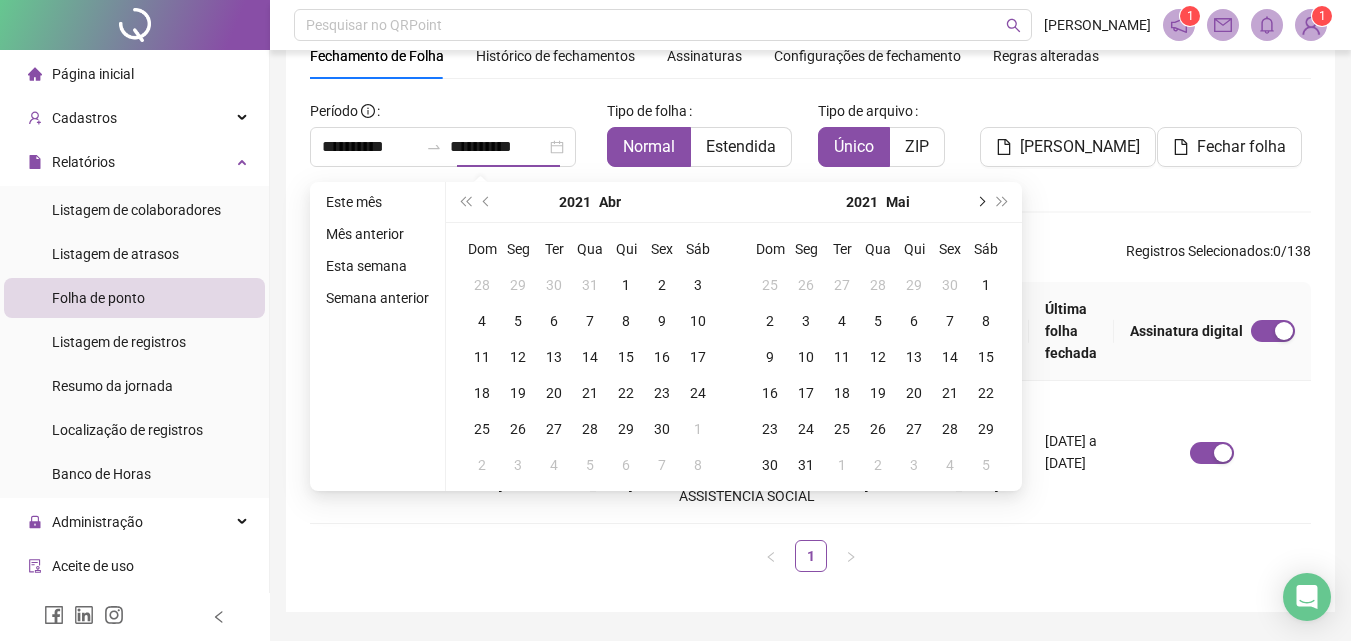 click at bounding box center [980, 202] 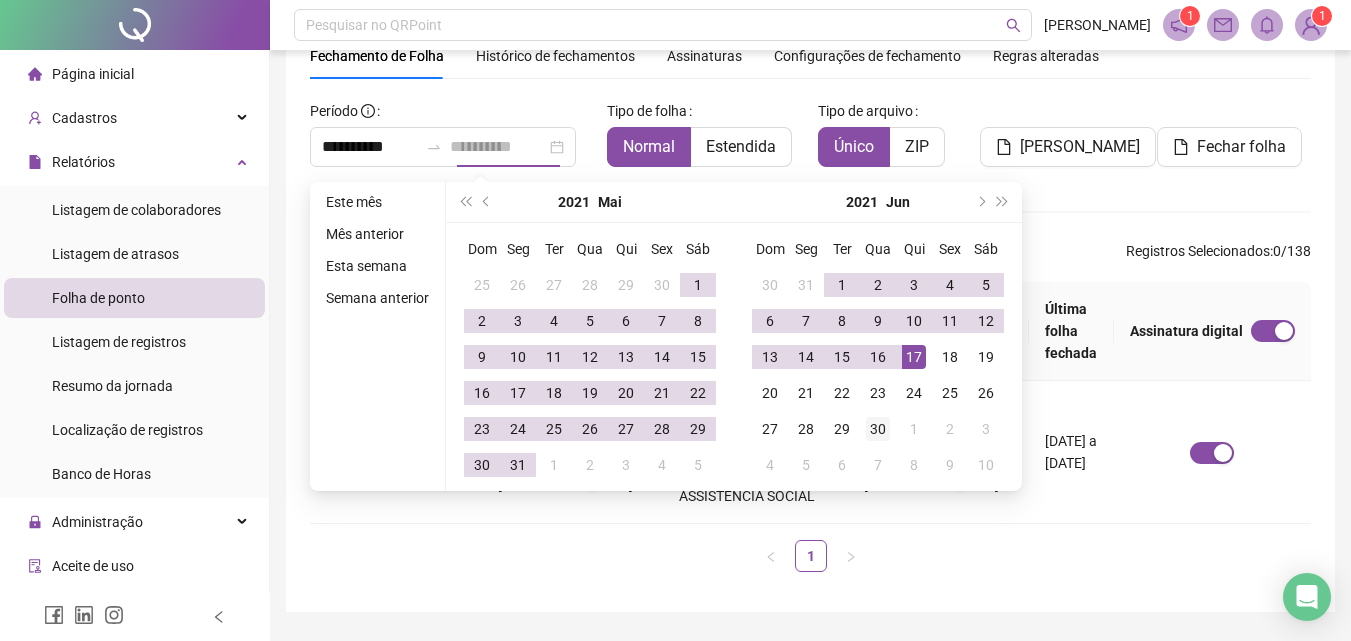 type on "**********" 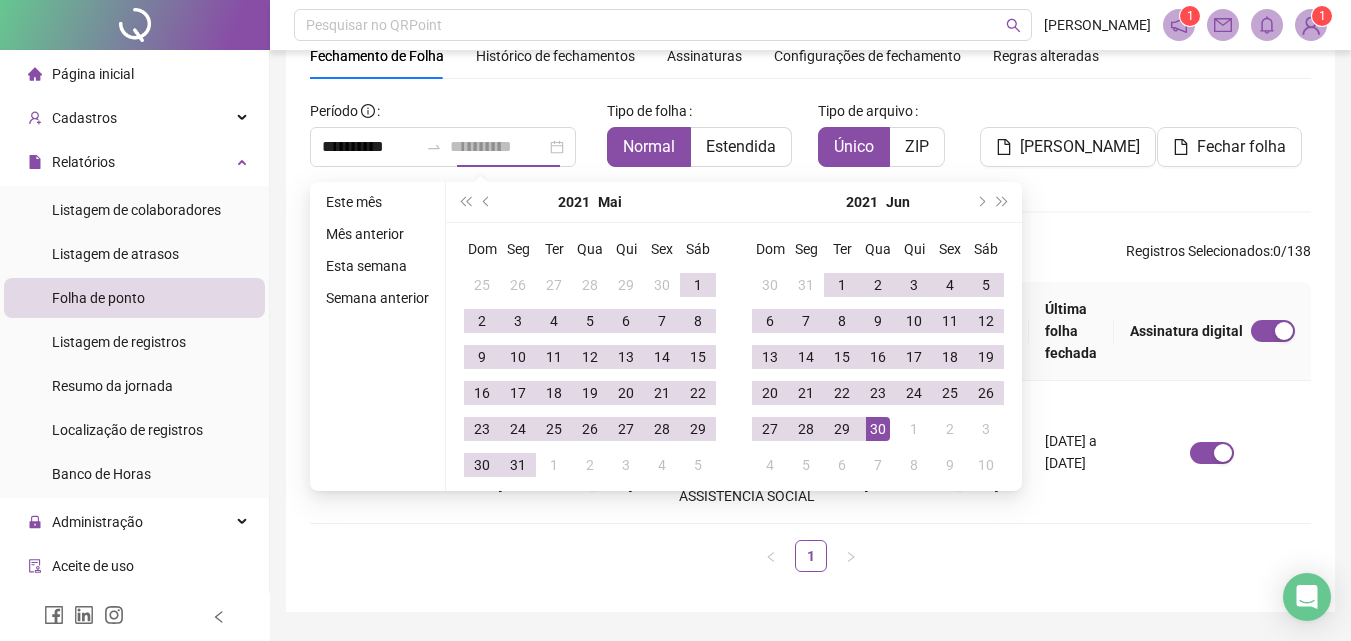 click on "30" at bounding box center (878, 429) 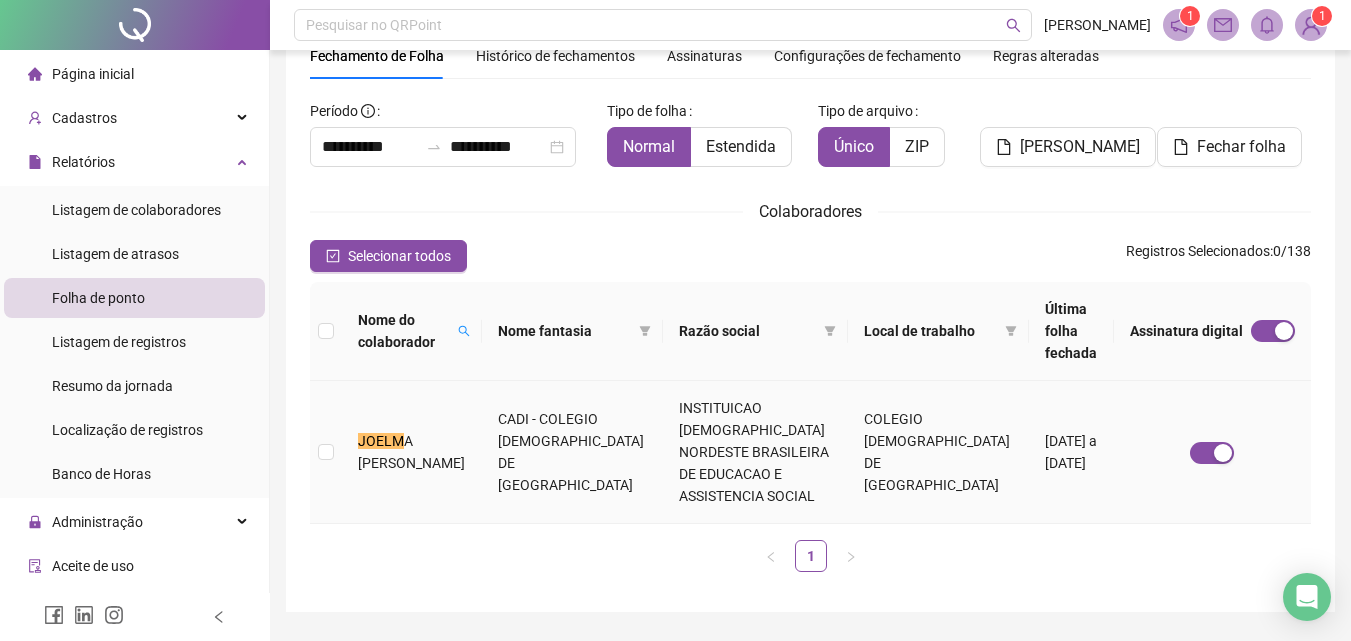 click on "JOELM A [PERSON_NAME]" at bounding box center (412, 452) 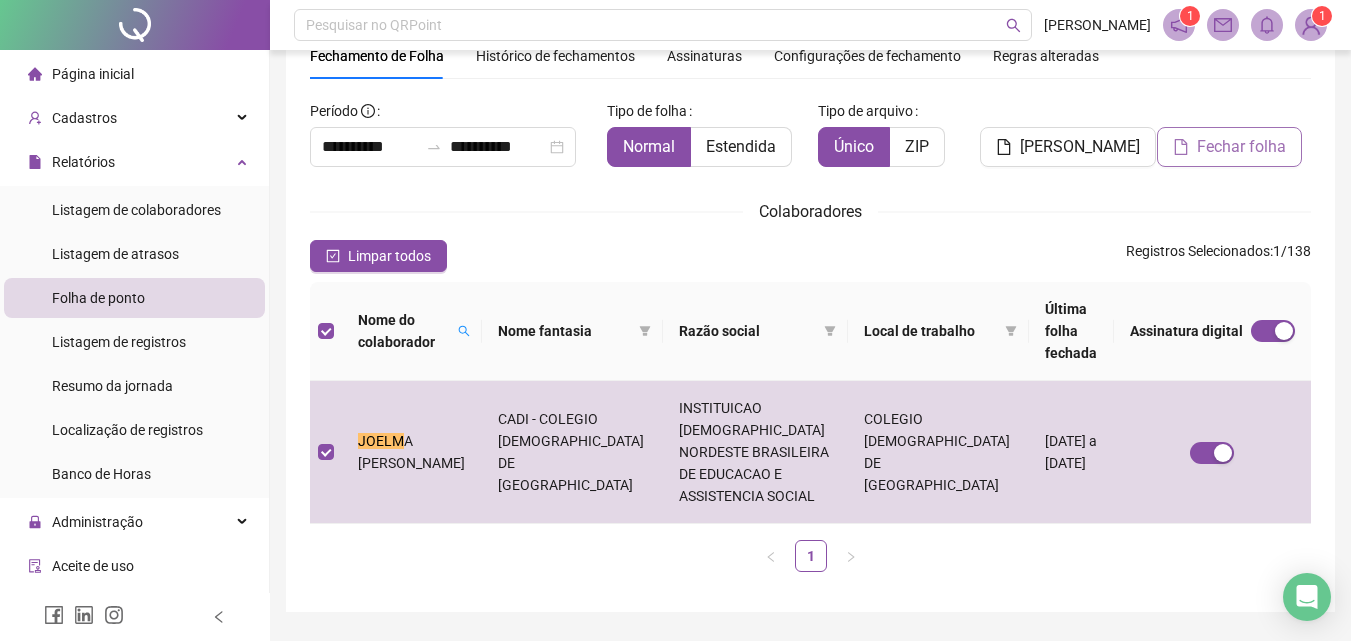 click on "Fechar folha" at bounding box center [1241, 147] 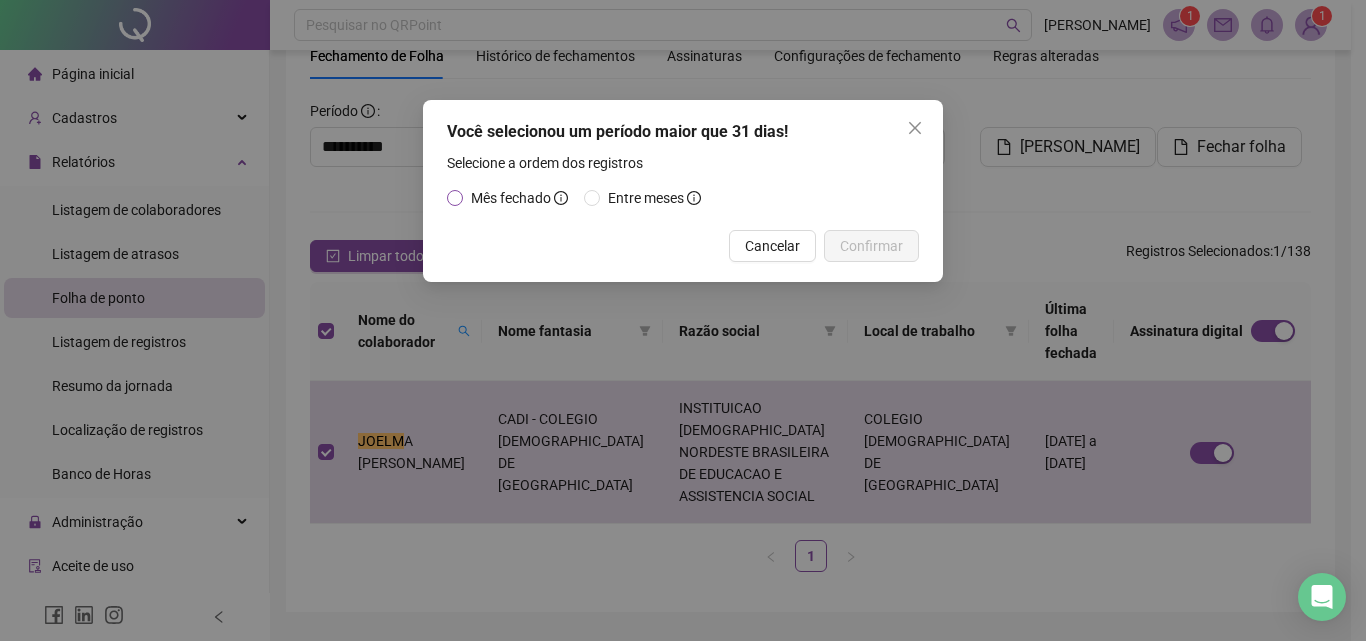 click on "Mês fechado" at bounding box center [519, 198] 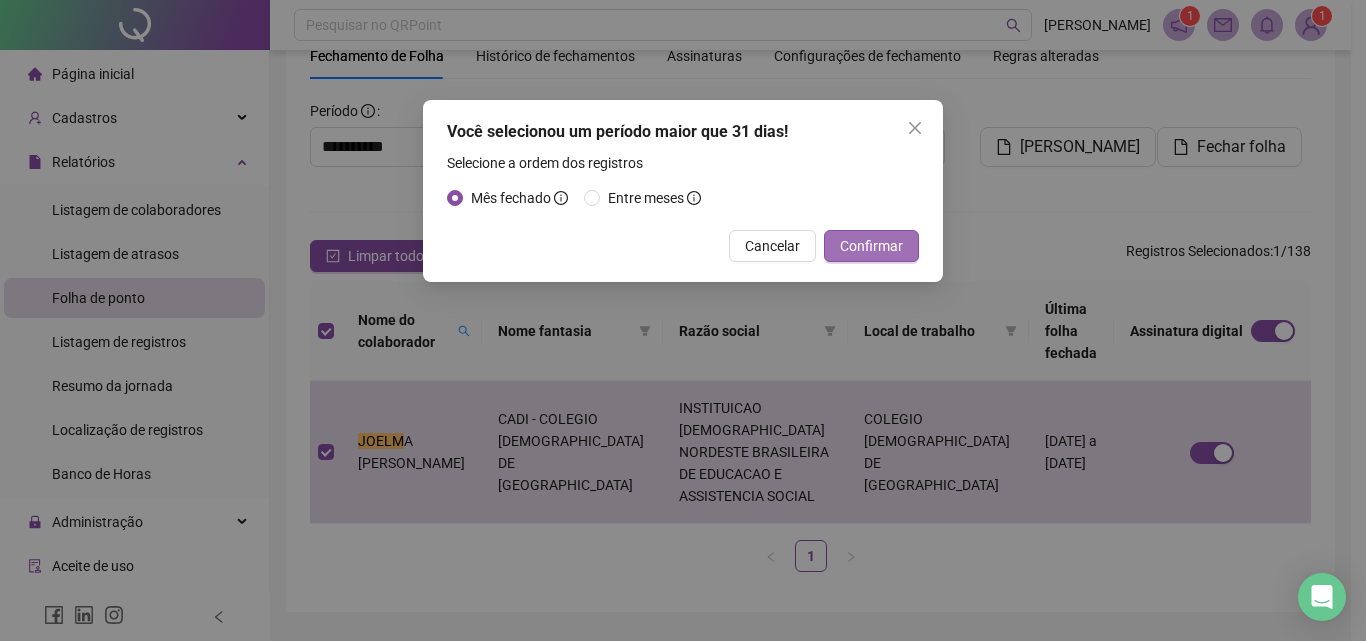 click on "Confirmar" at bounding box center (871, 246) 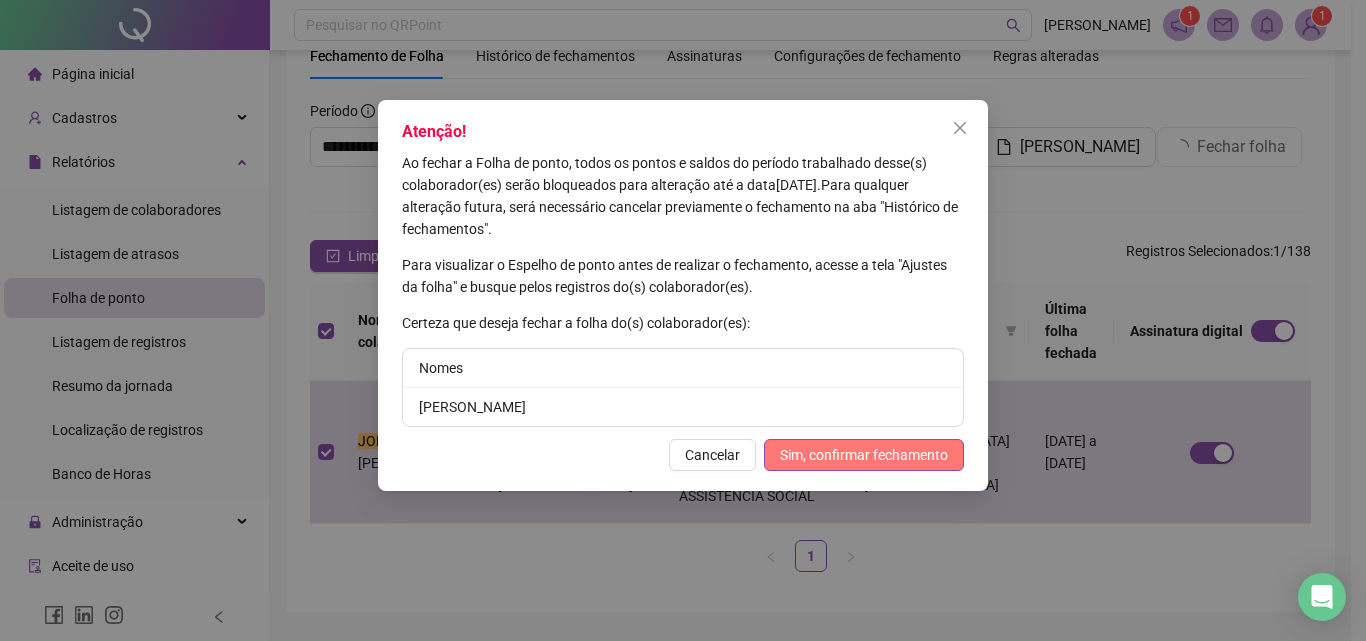 click on "Sim, confirmar fechamento" at bounding box center [864, 455] 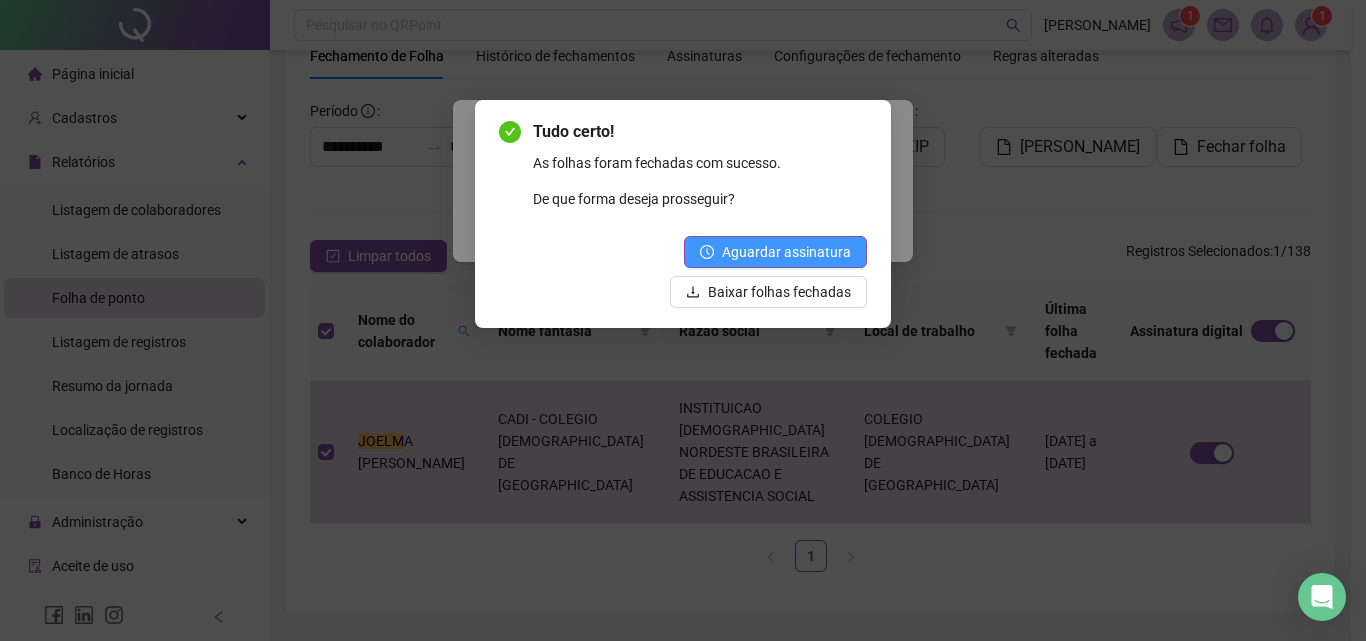 click on "Aguardar assinatura" at bounding box center [786, 252] 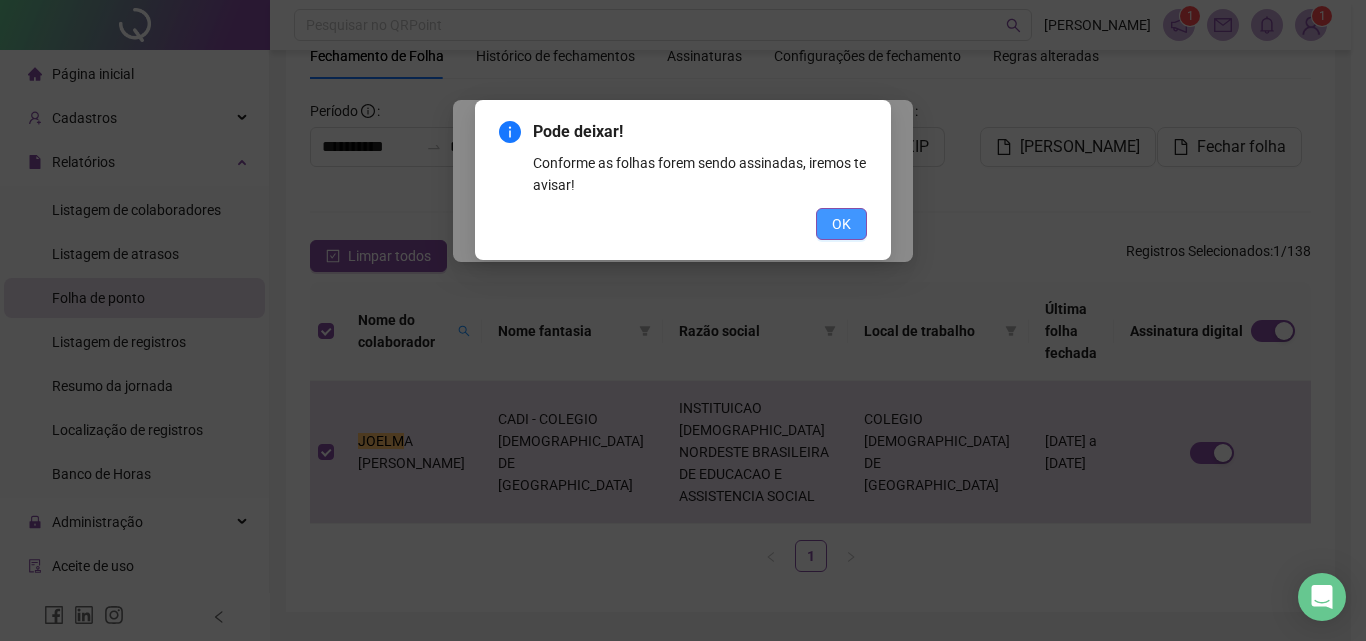 click on "OK" at bounding box center [841, 224] 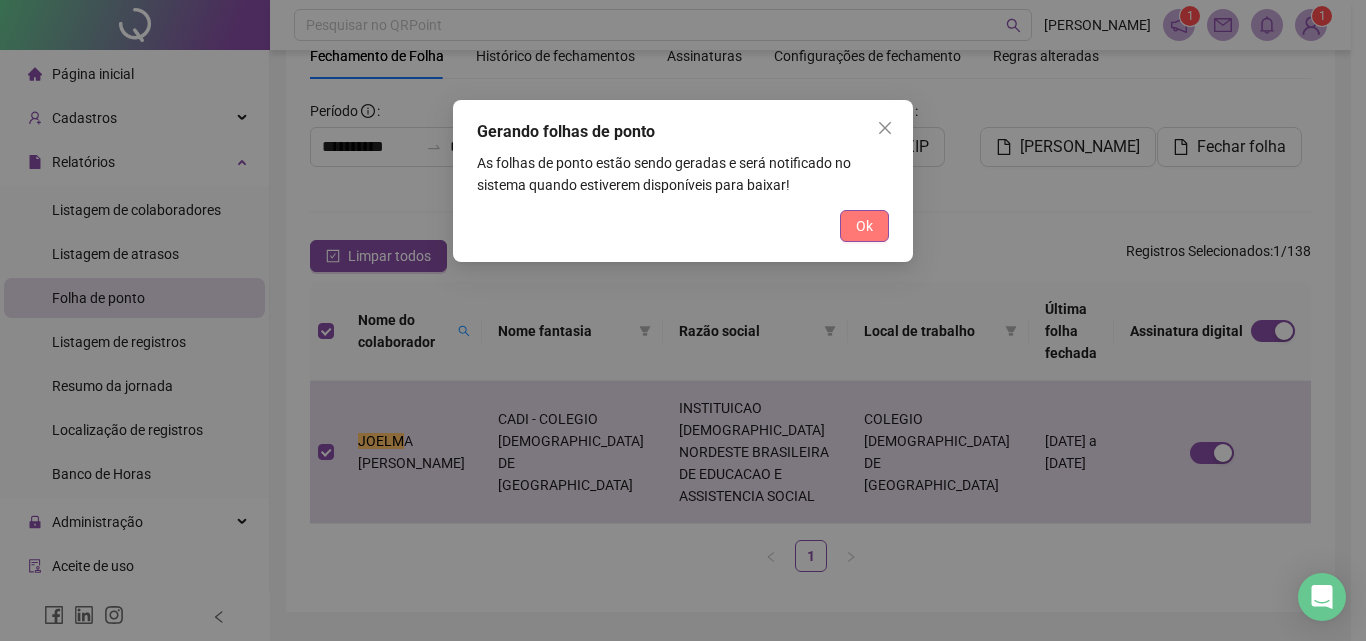 click on "Ok" at bounding box center [864, 226] 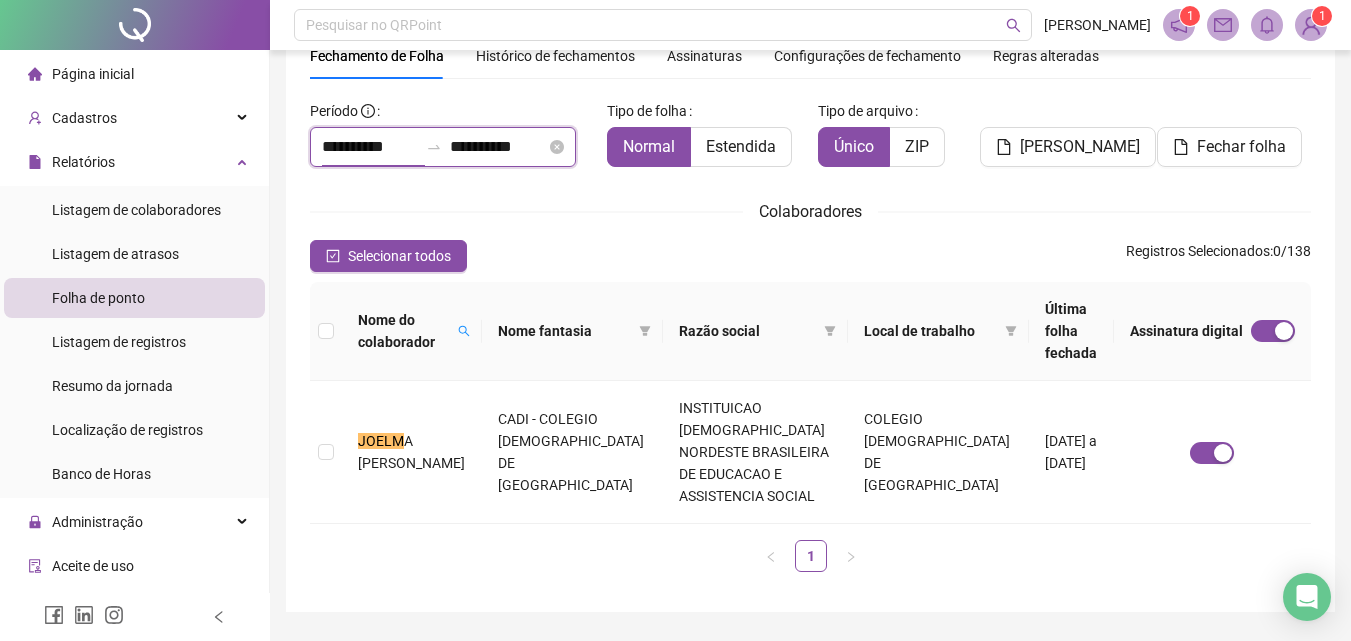 click on "**********" at bounding box center [370, 147] 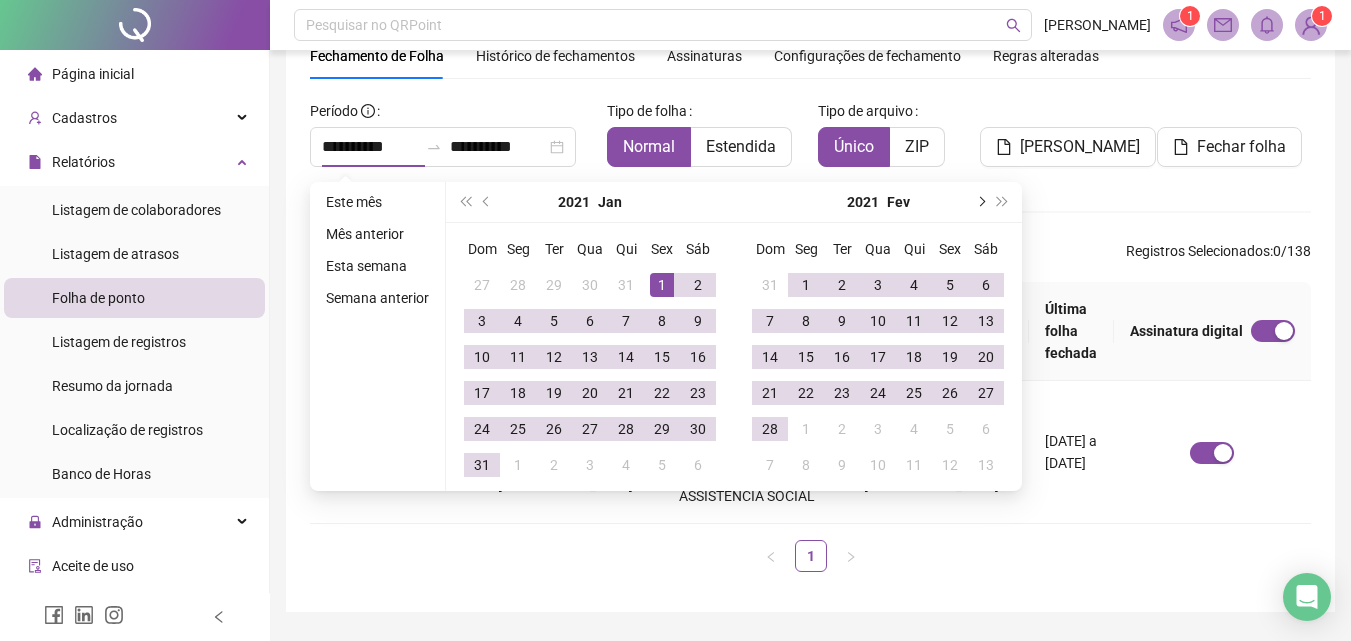 click at bounding box center [980, 202] 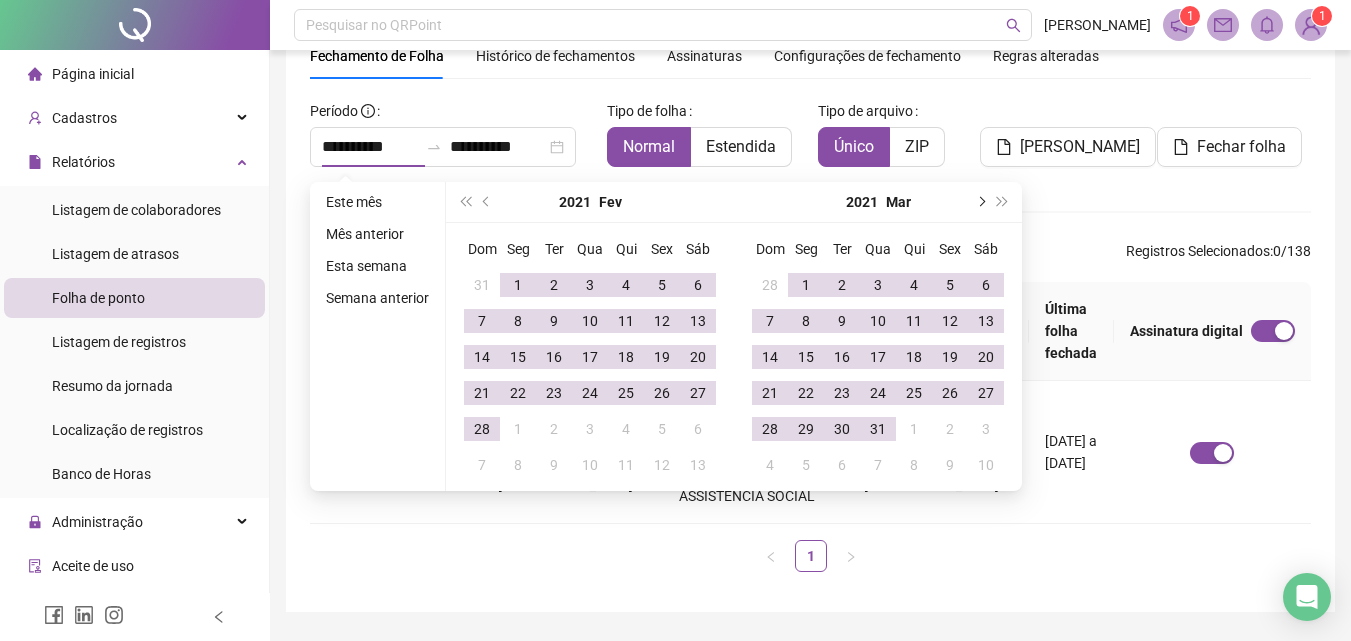 click at bounding box center (980, 202) 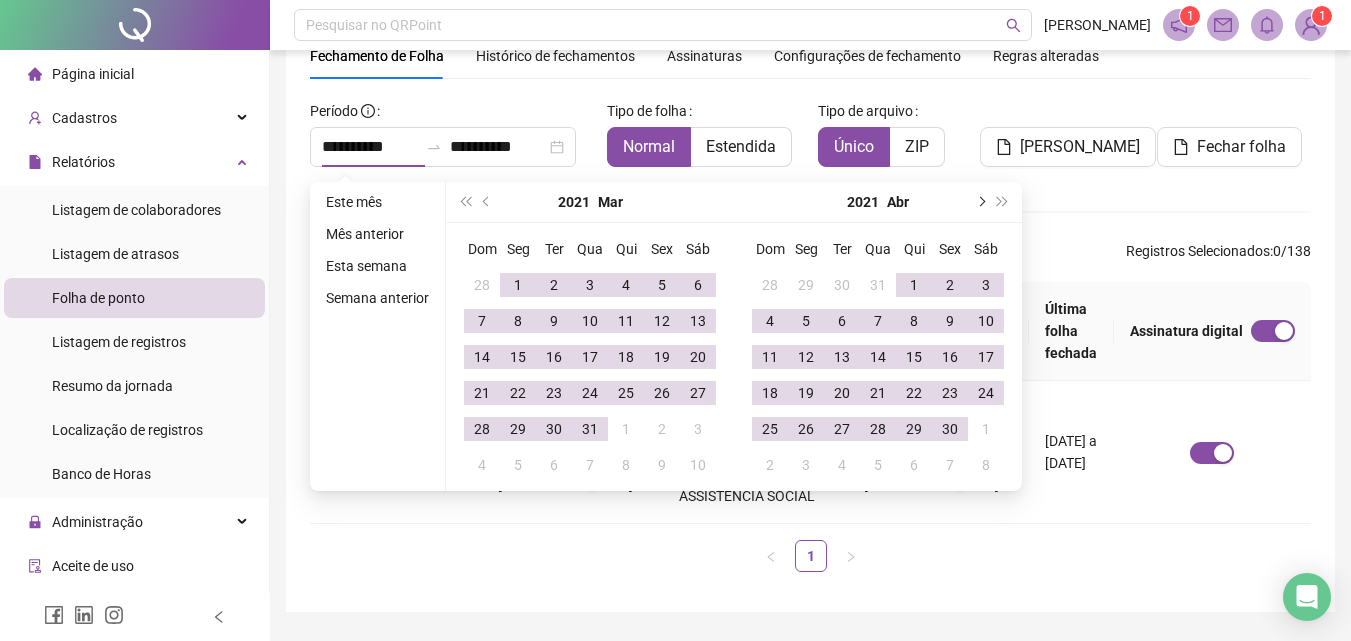 click at bounding box center [980, 202] 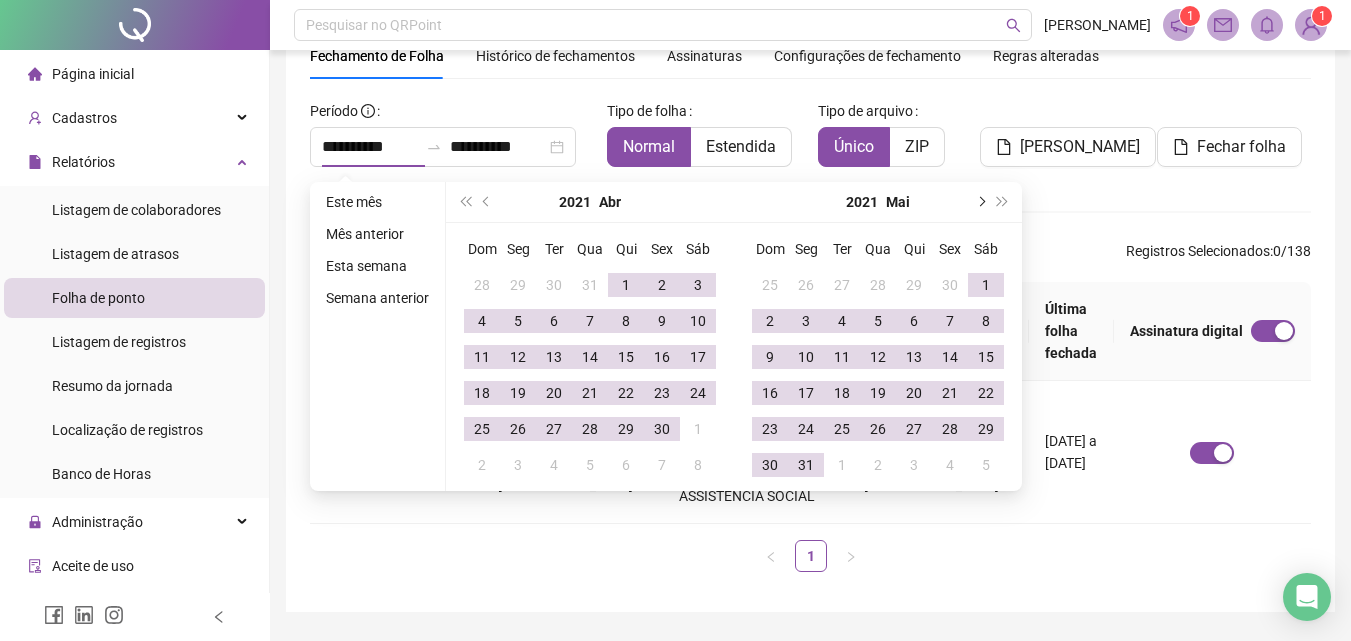 click at bounding box center [980, 202] 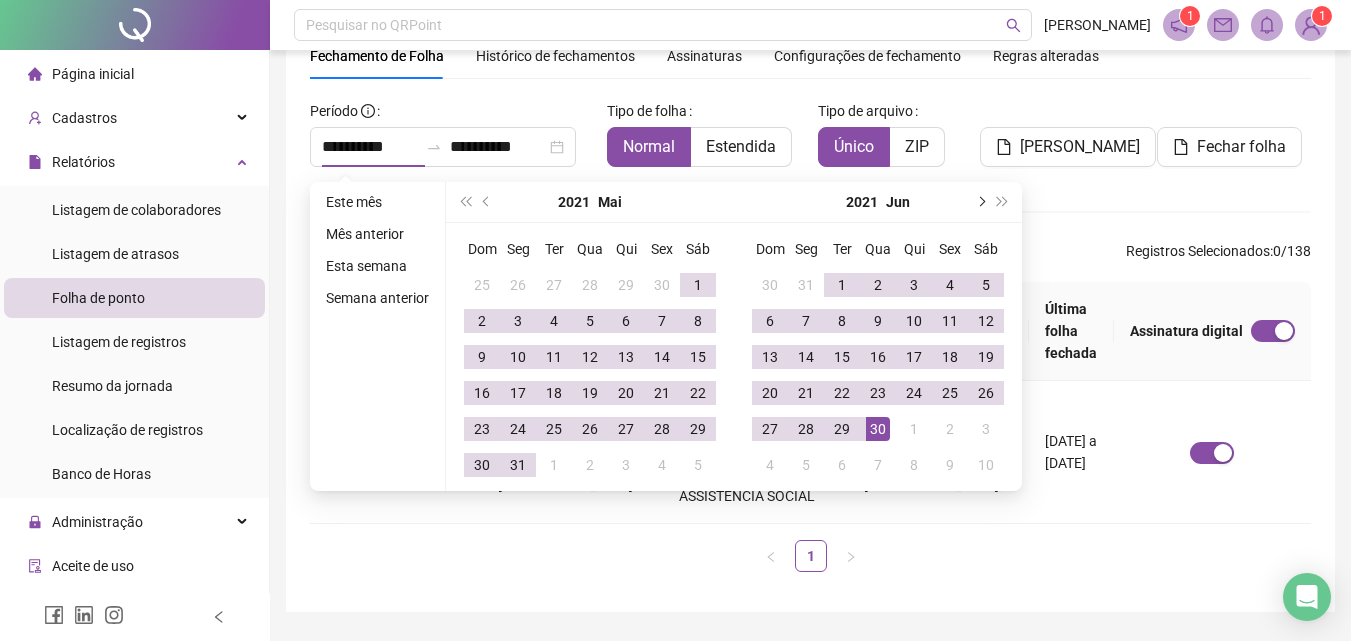 click at bounding box center (980, 202) 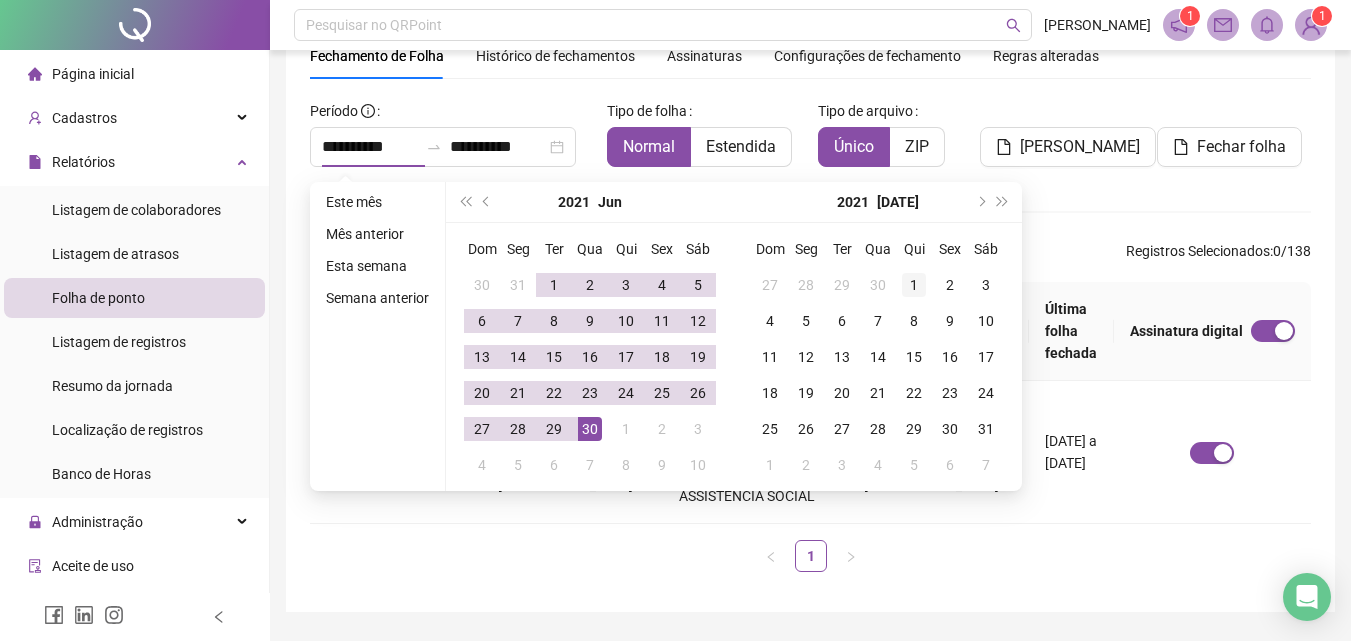 type on "**********" 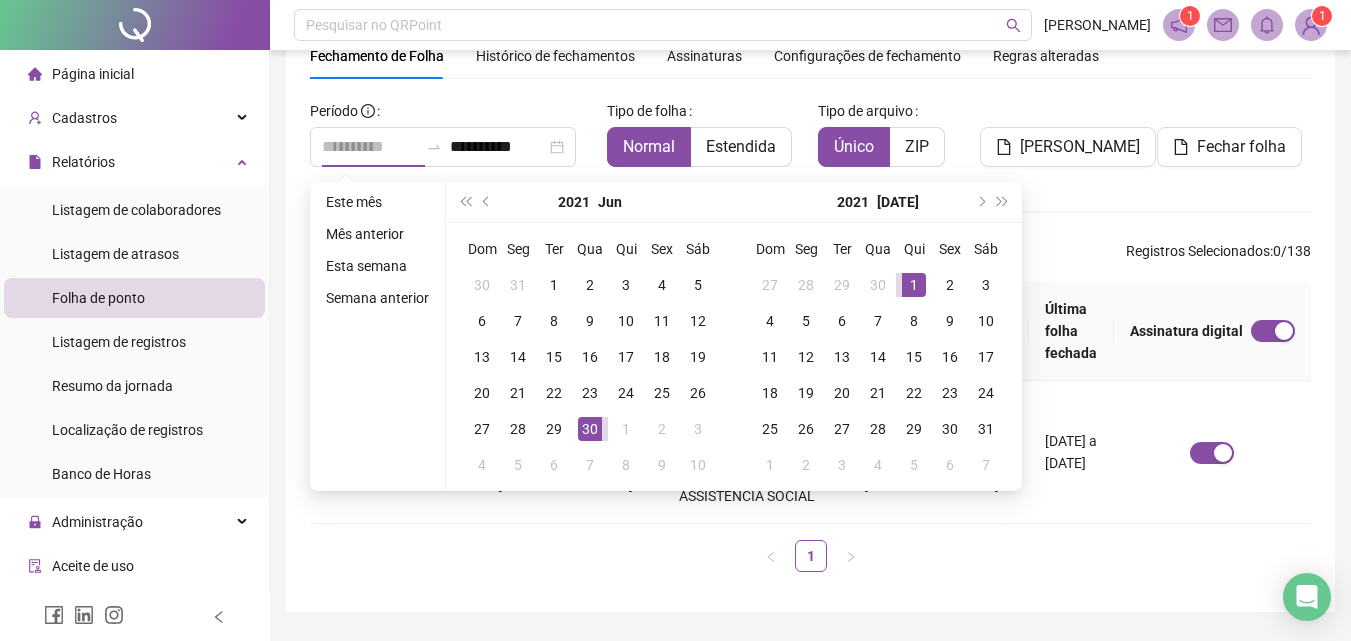 click on "1" at bounding box center [914, 285] 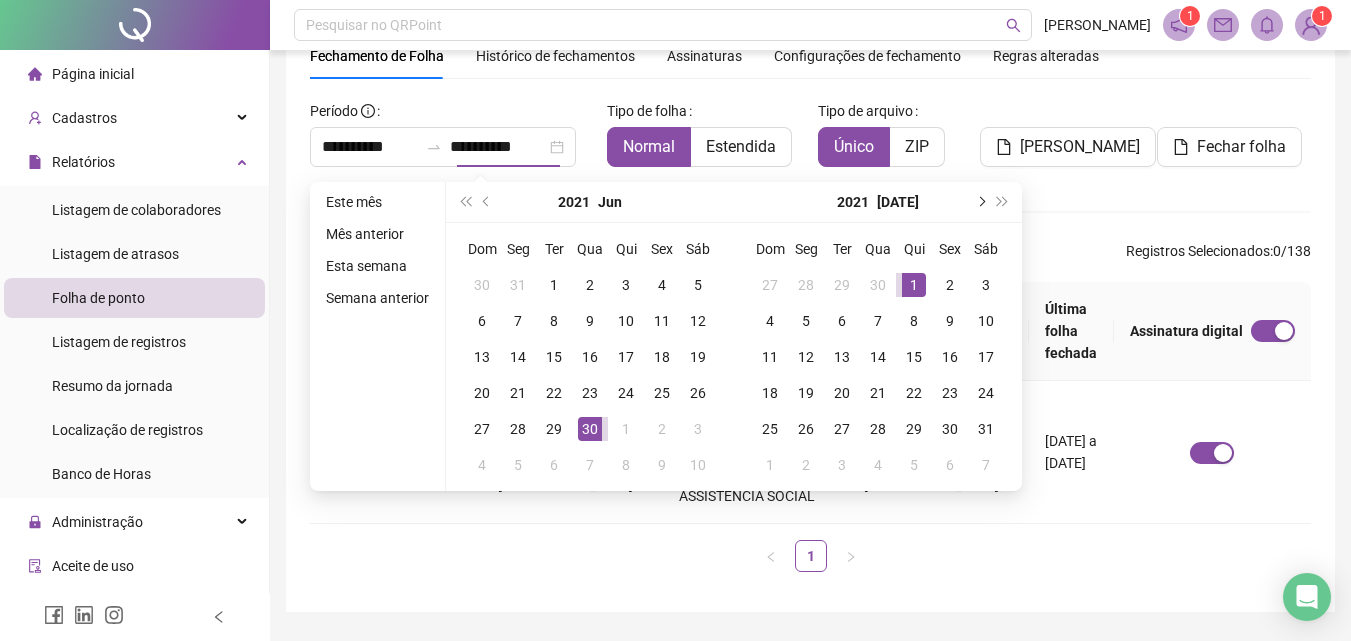 click at bounding box center [980, 202] 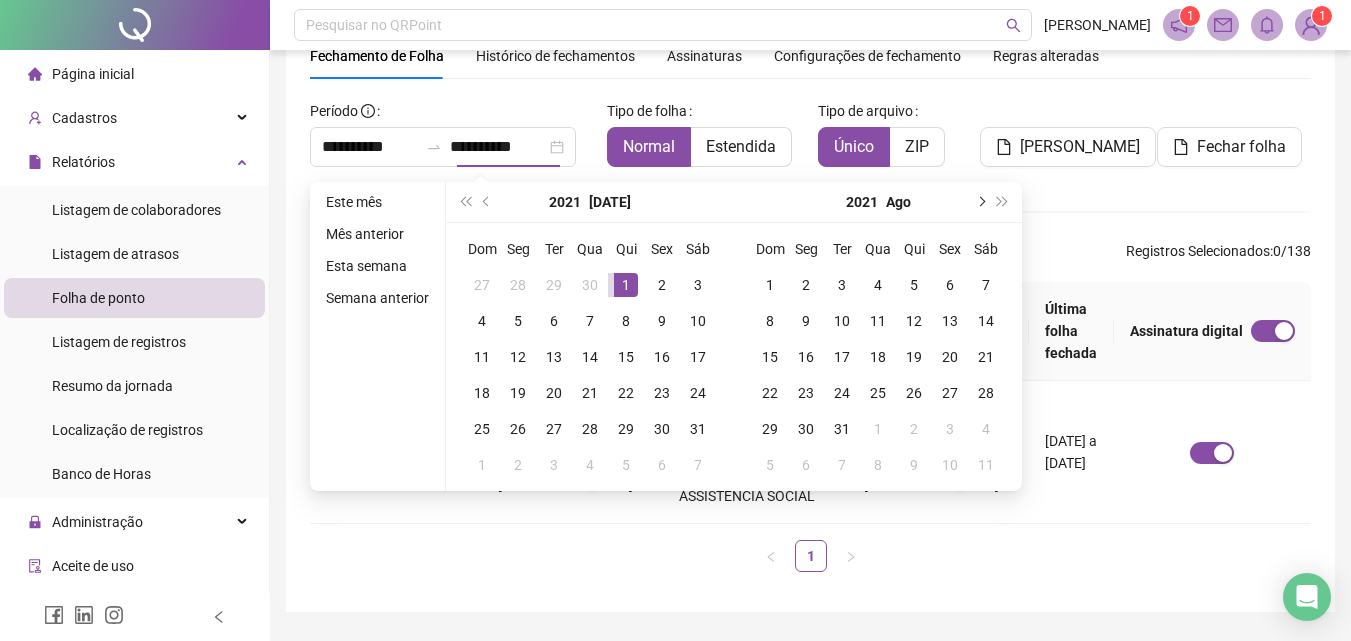 click at bounding box center [980, 202] 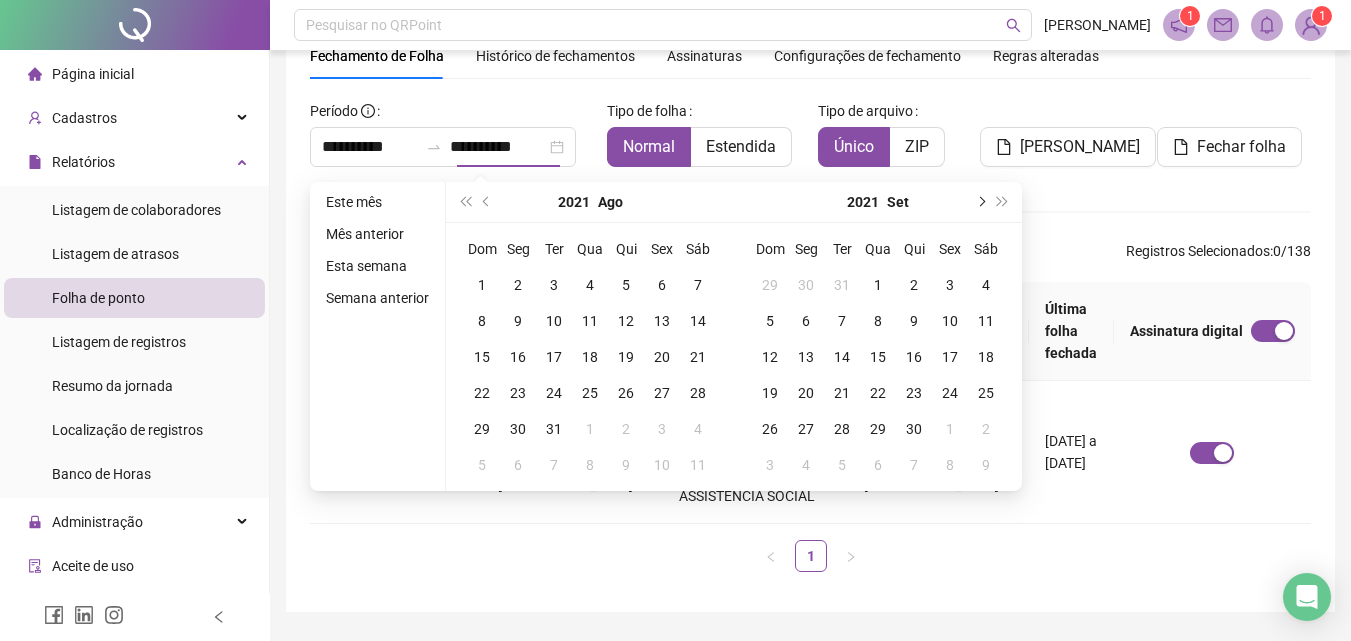 click at bounding box center (980, 202) 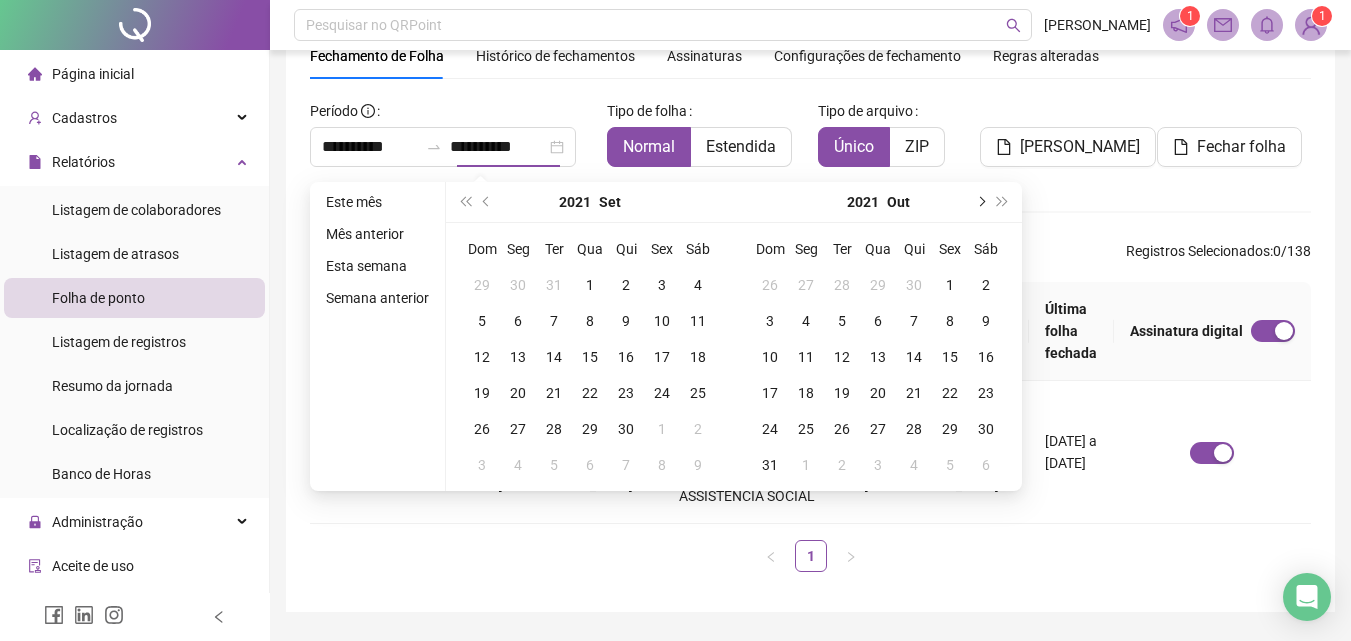 click at bounding box center [980, 202] 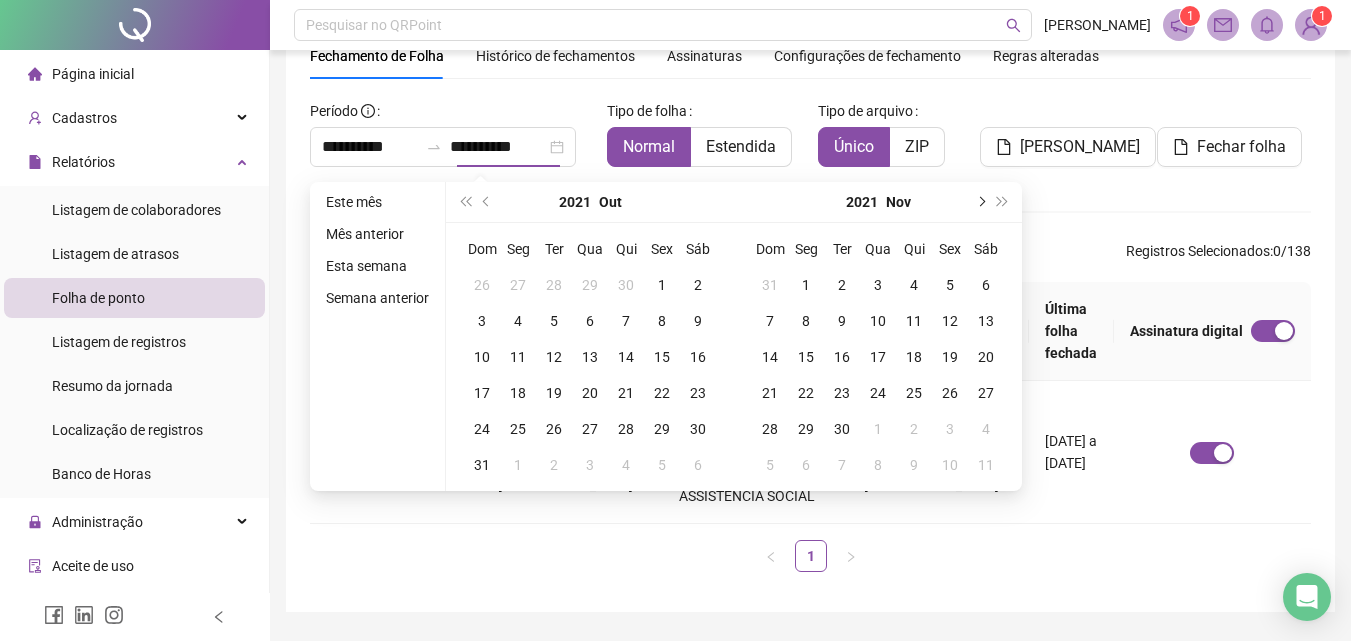 click at bounding box center [980, 202] 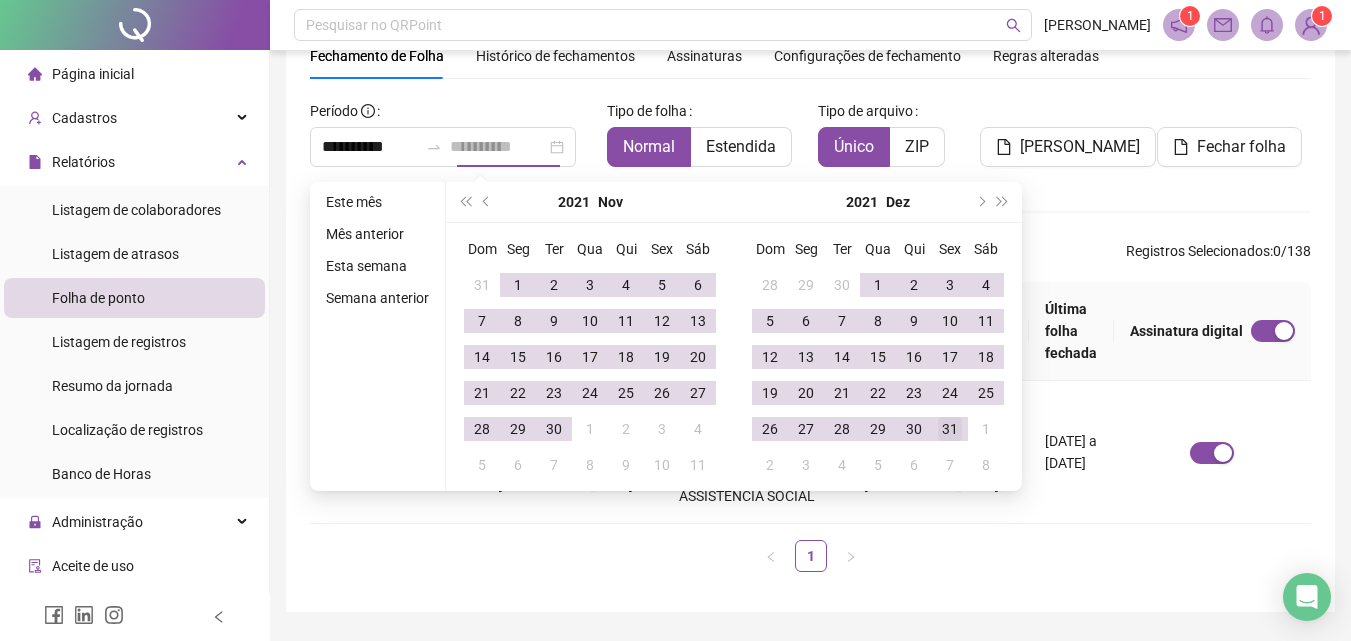 type on "**********" 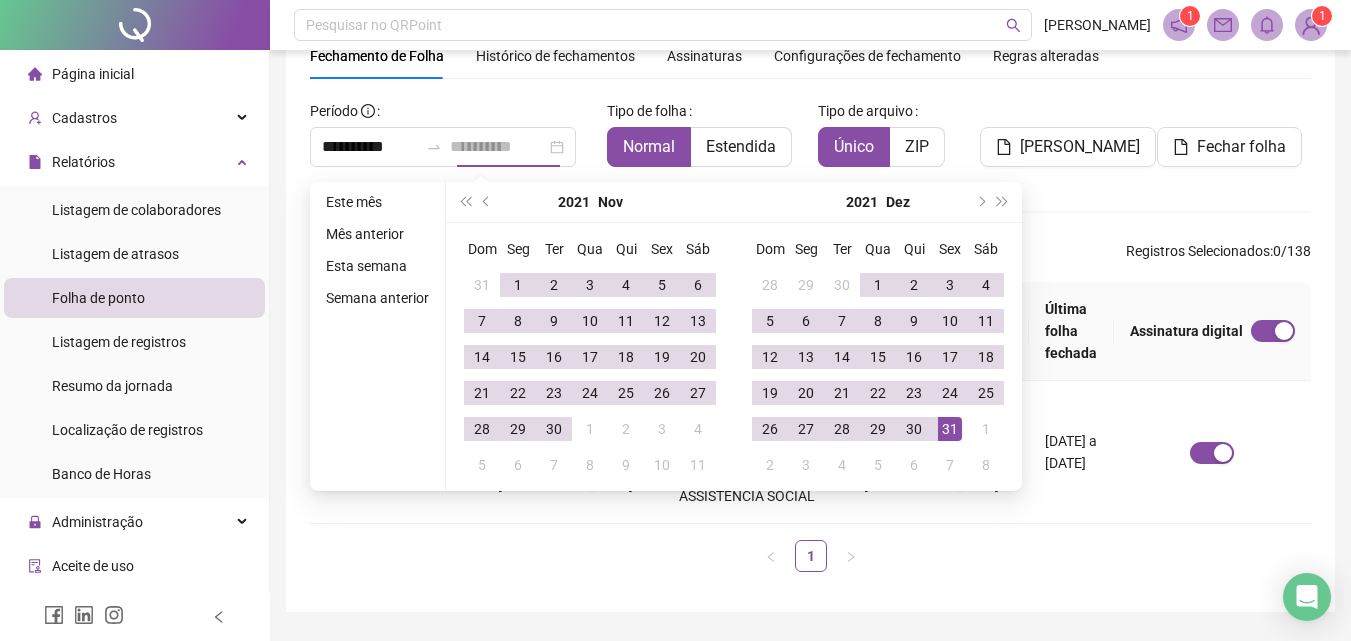 click on "31" at bounding box center [950, 429] 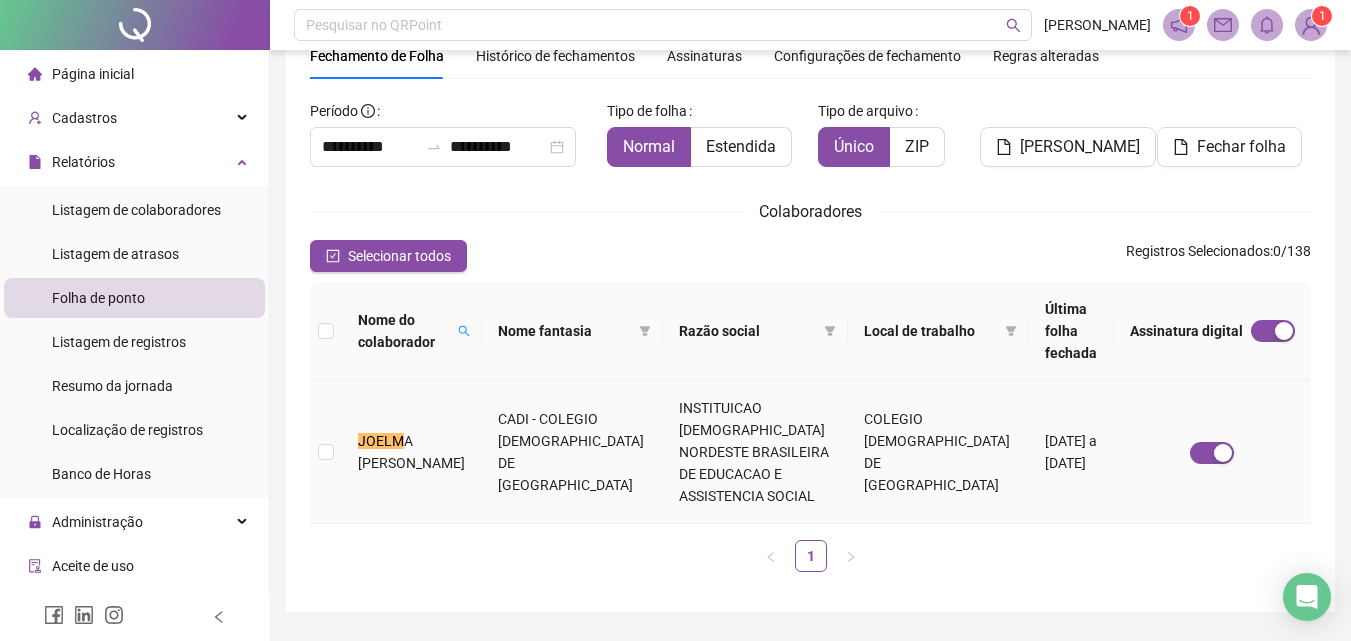 click on "JOELM" at bounding box center [381, 441] 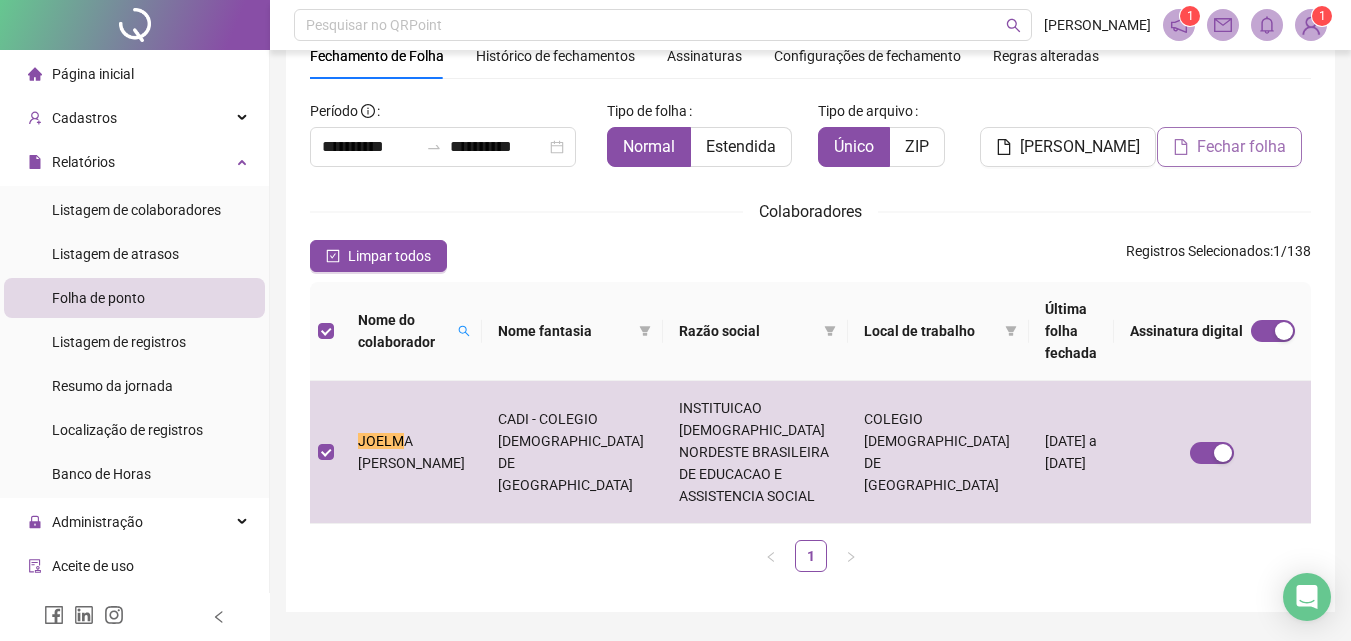 click on "Fechar folha" at bounding box center [1241, 147] 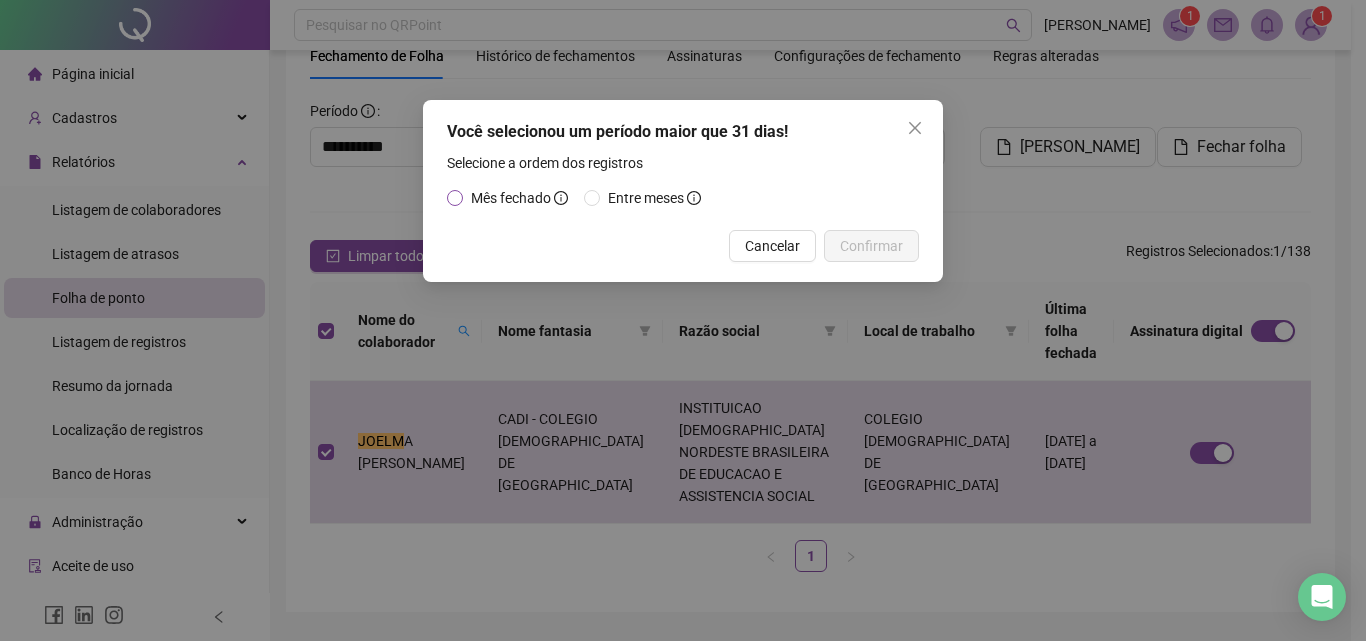 click on "Mês fechado" at bounding box center (511, 198) 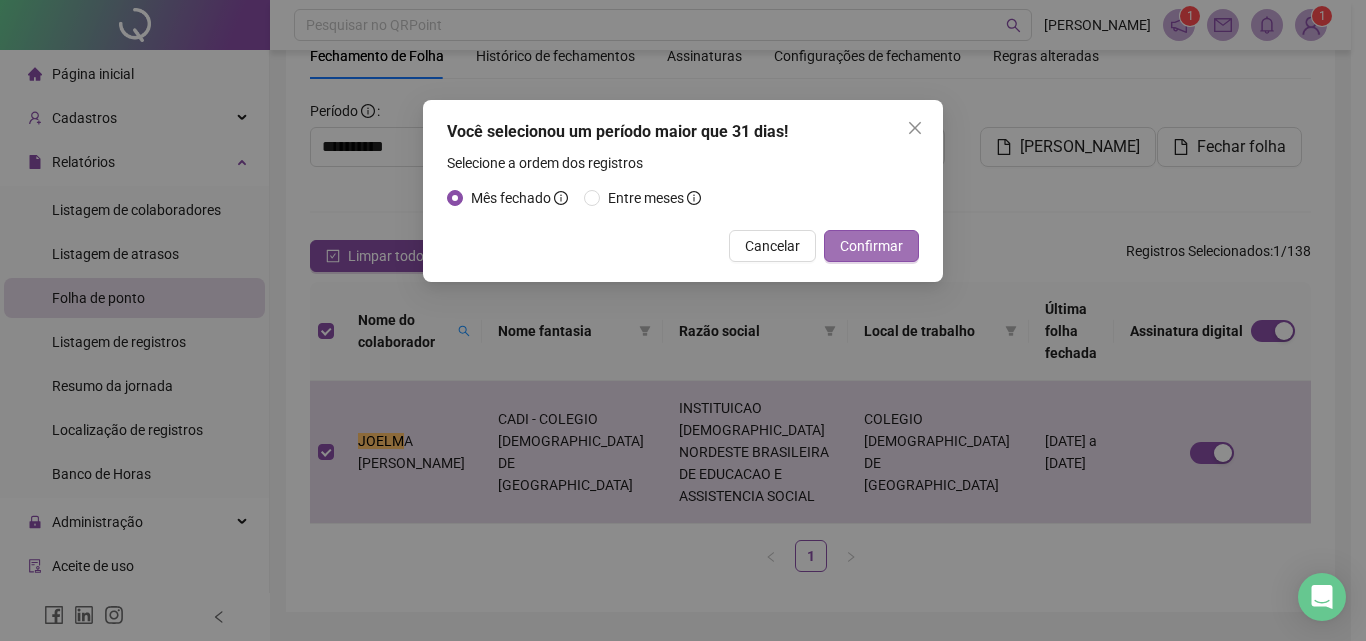 click on "Confirmar" at bounding box center [871, 246] 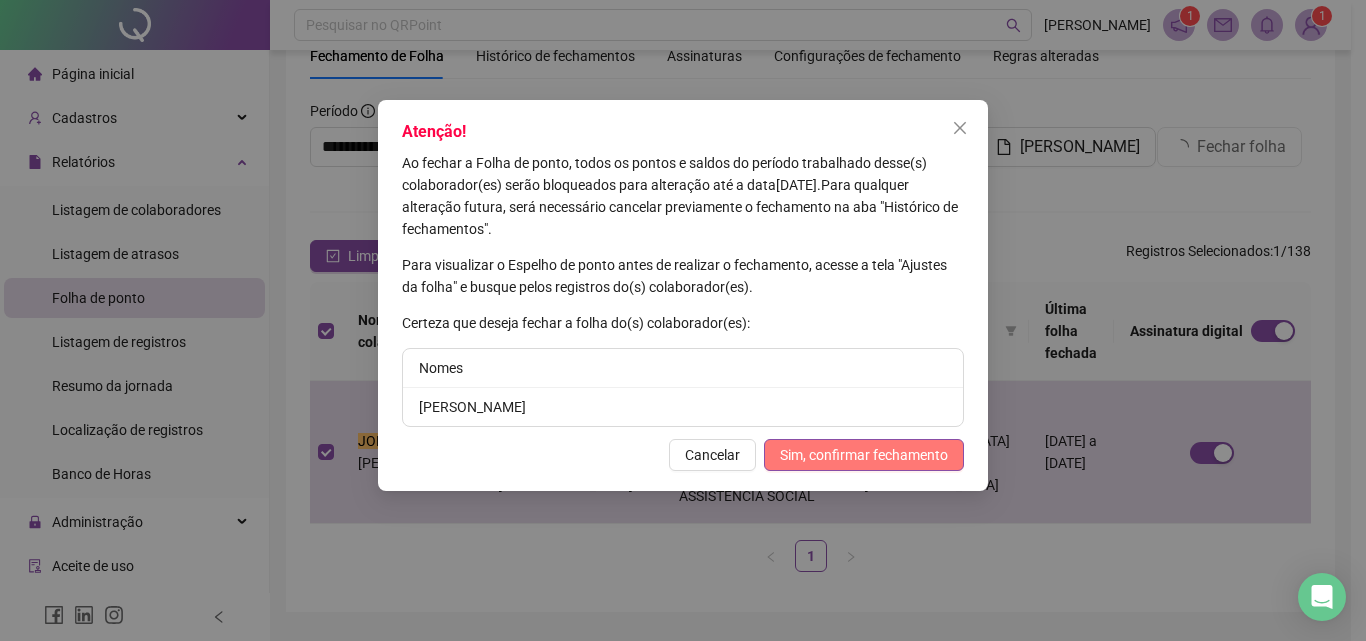 click on "Sim, confirmar fechamento" at bounding box center (864, 455) 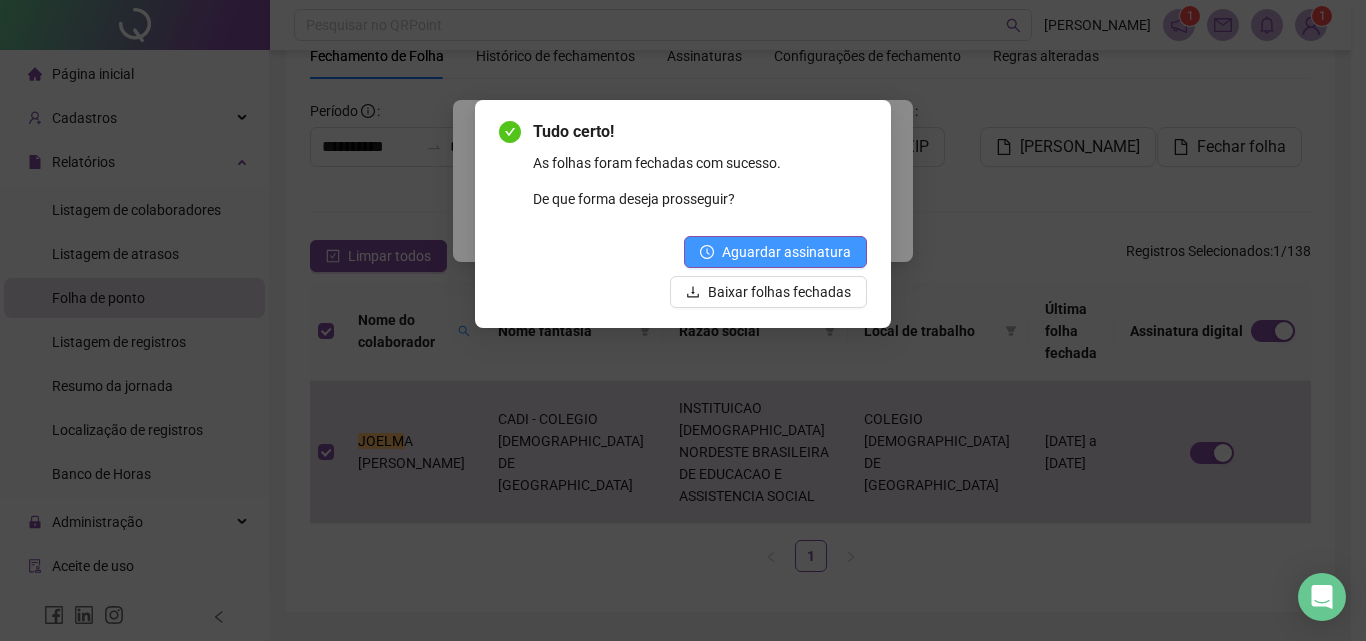 click on "Aguardar assinatura" at bounding box center [786, 252] 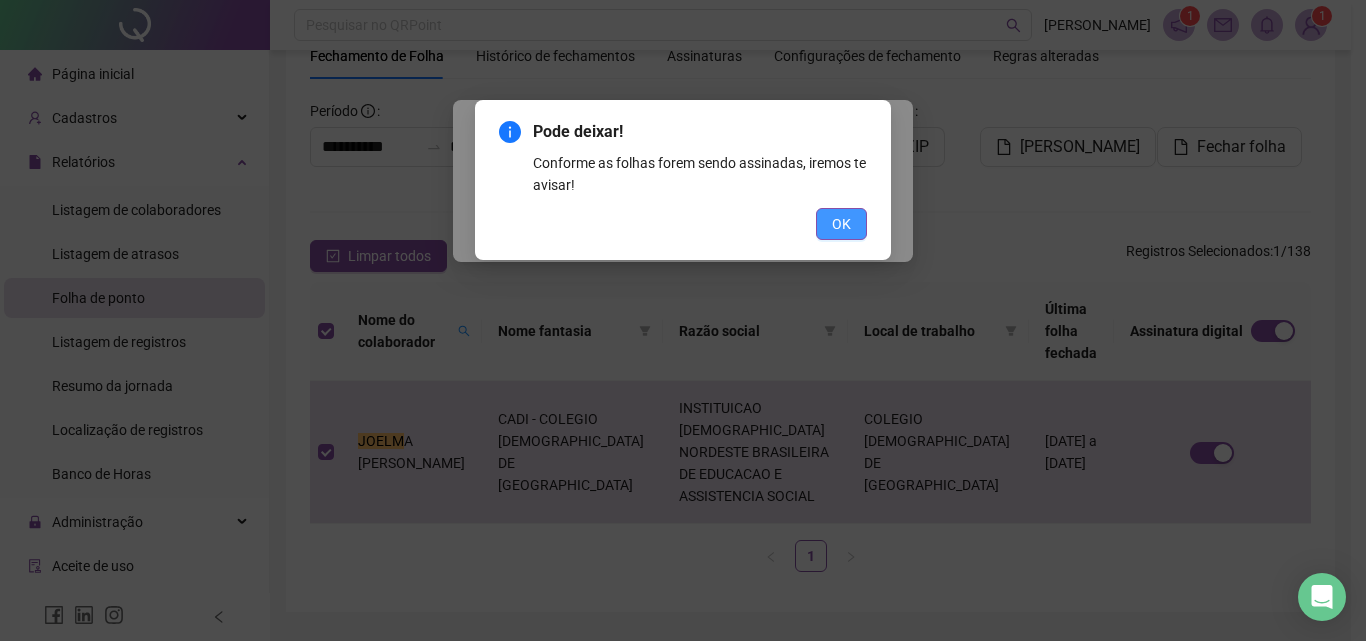 click on "OK" at bounding box center (841, 224) 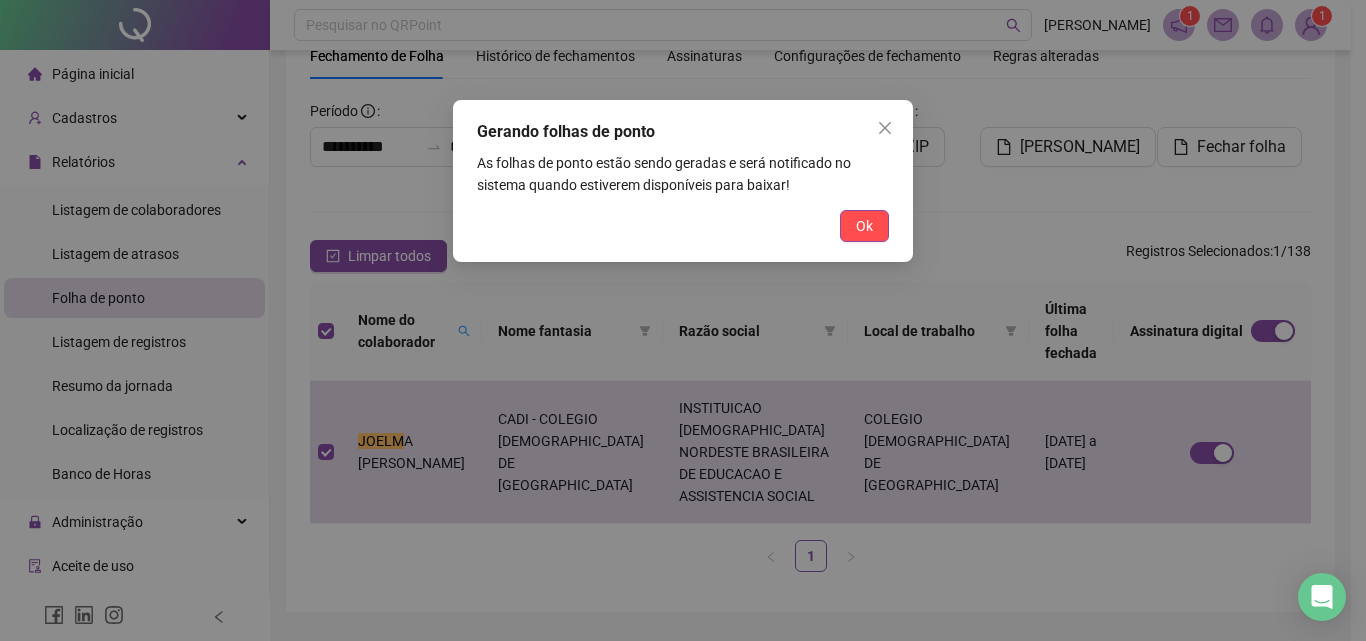 click on "Gerando folhas de ponto As folhas de ponto estão sendo geradas e será notificado no
sistema quando estiverem disponíveis para baixar! Ok" at bounding box center [683, 181] 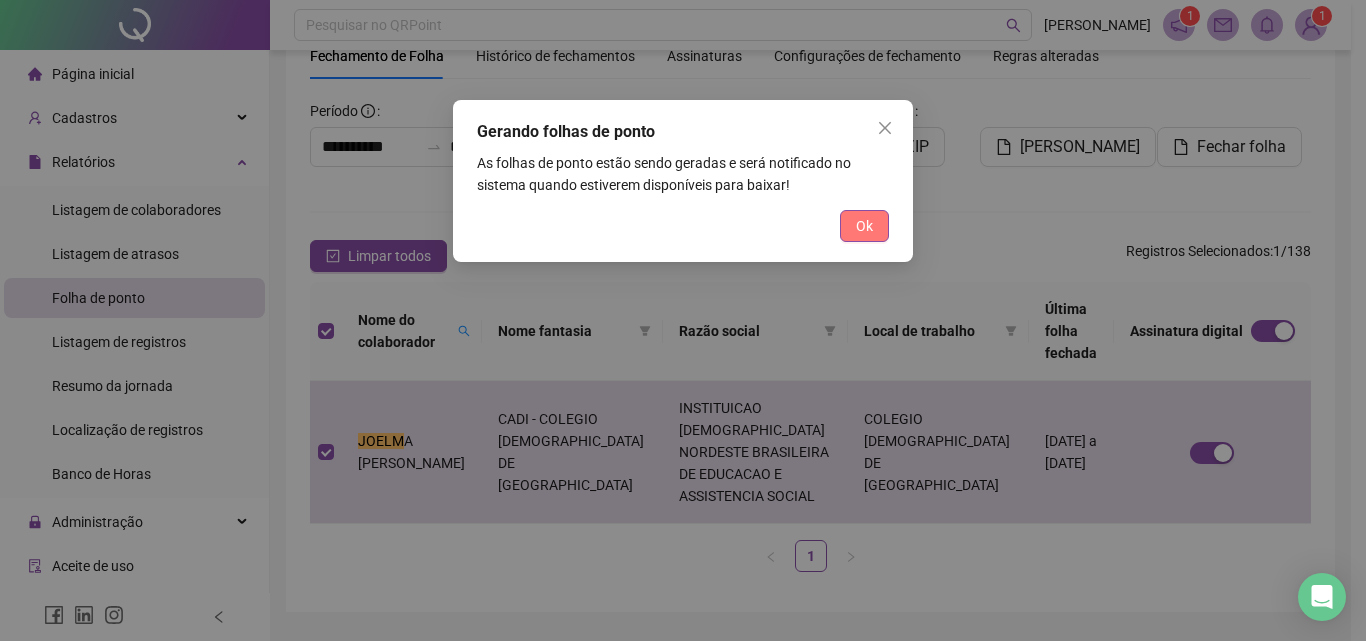 click on "Ok" at bounding box center [864, 226] 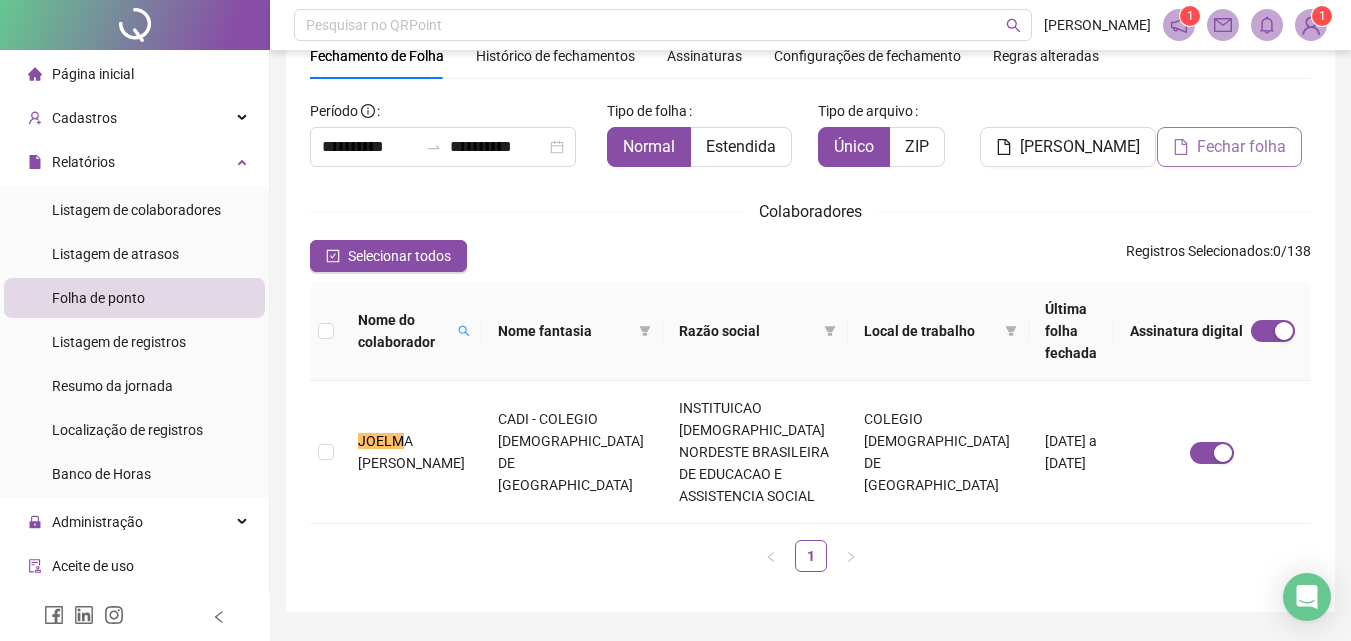 click on "Fechar folha" at bounding box center (1241, 147) 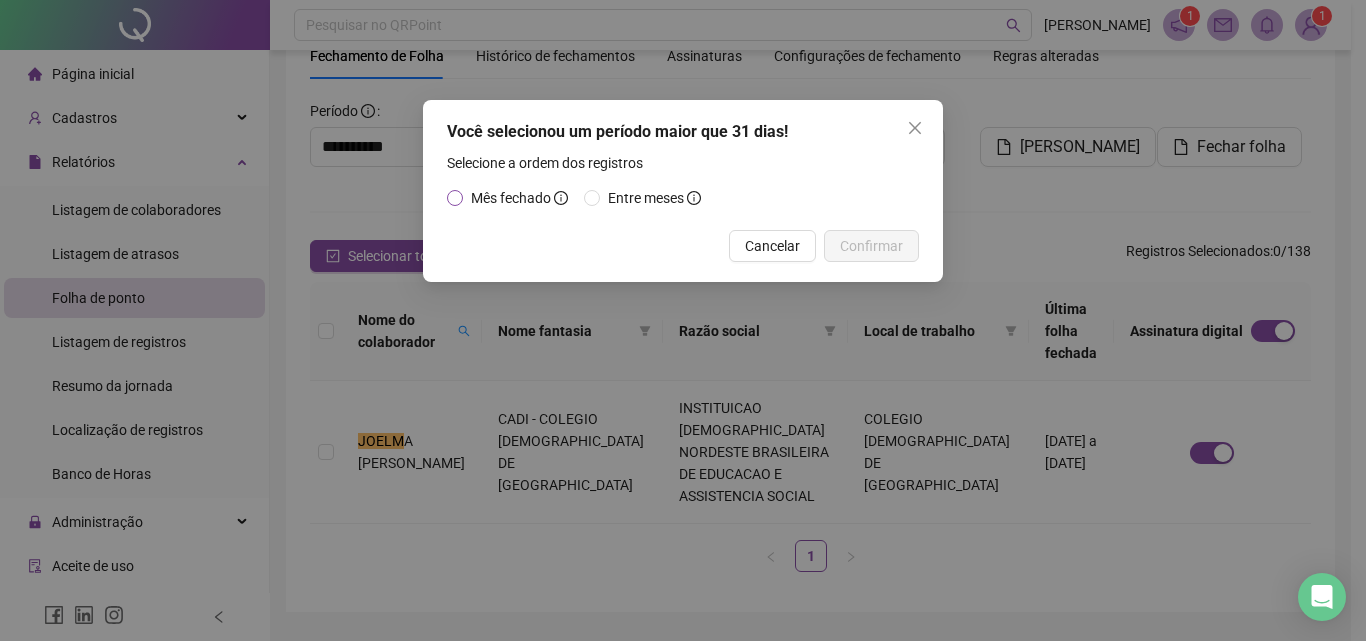 click on "Mês fechado" at bounding box center (511, 198) 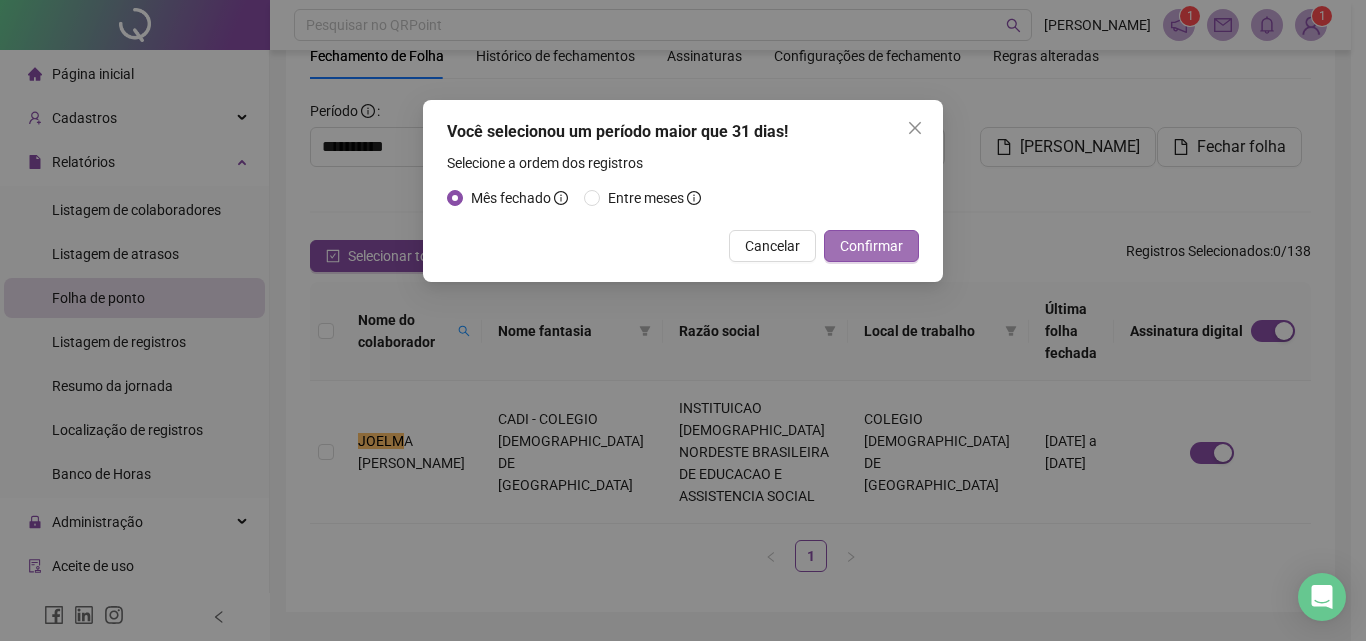 click on "Confirmar" at bounding box center [871, 246] 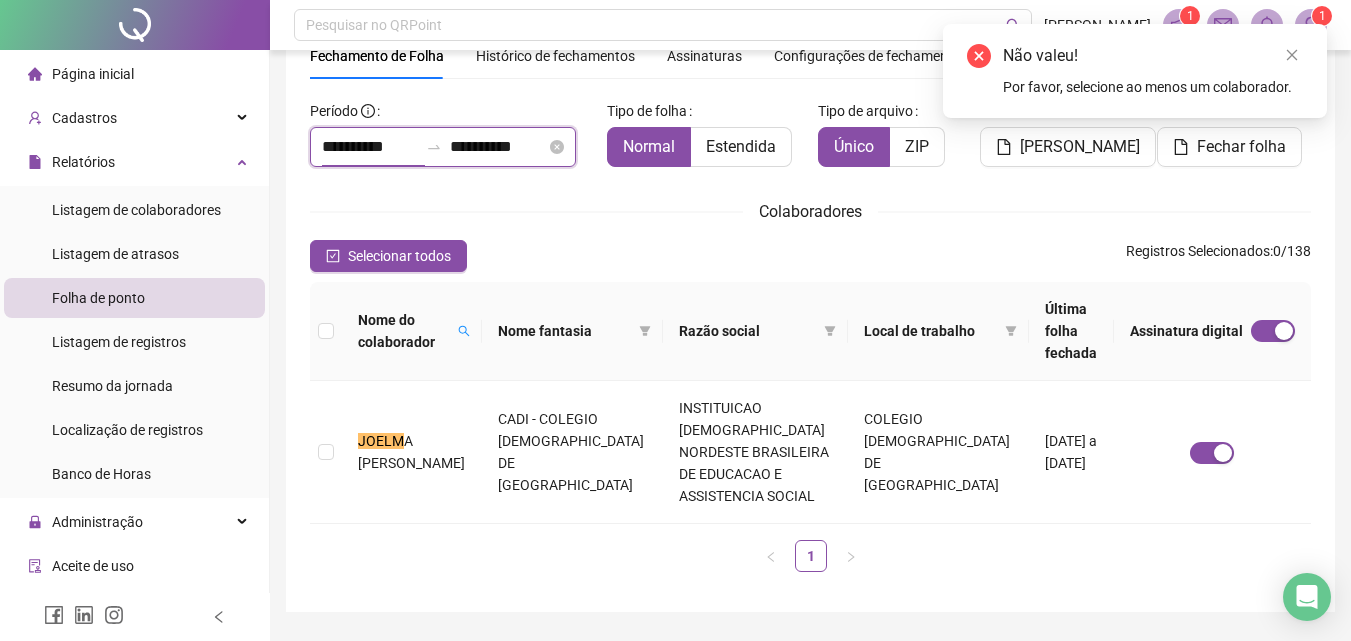click on "**********" at bounding box center [370, 147] 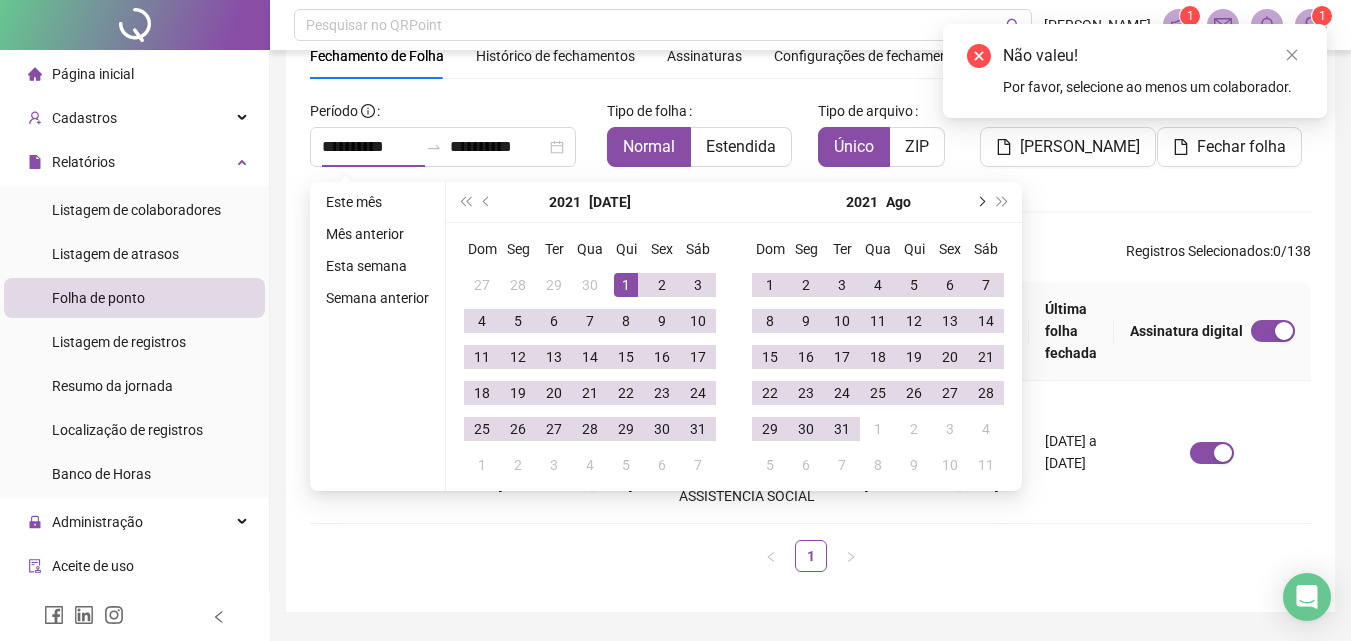 click at bounding box center [980, 202] 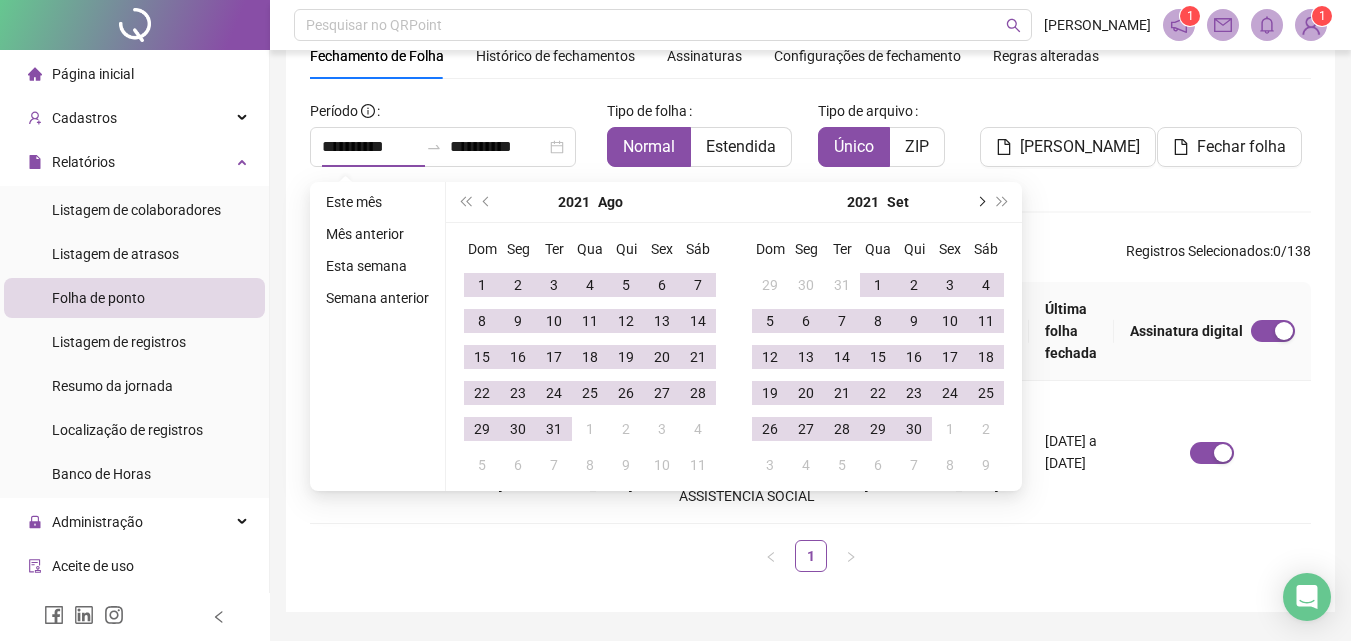 click at bounding box center (980, 202) 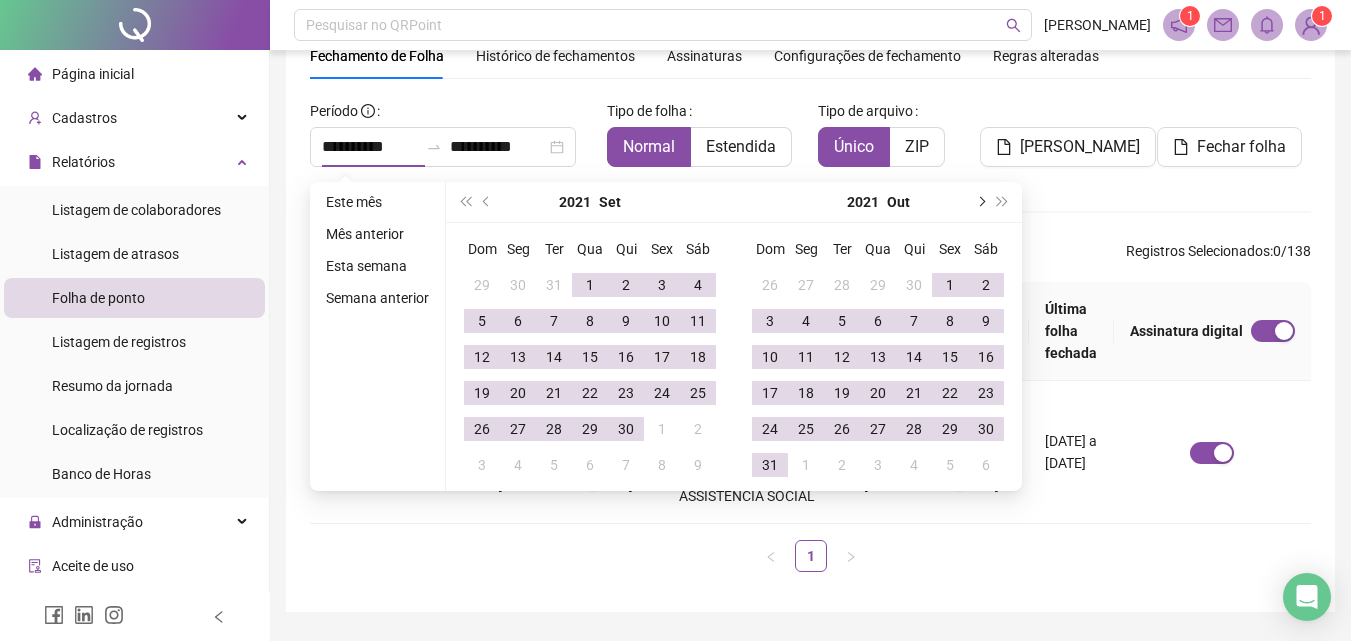 click at bounding box center (980, 202) 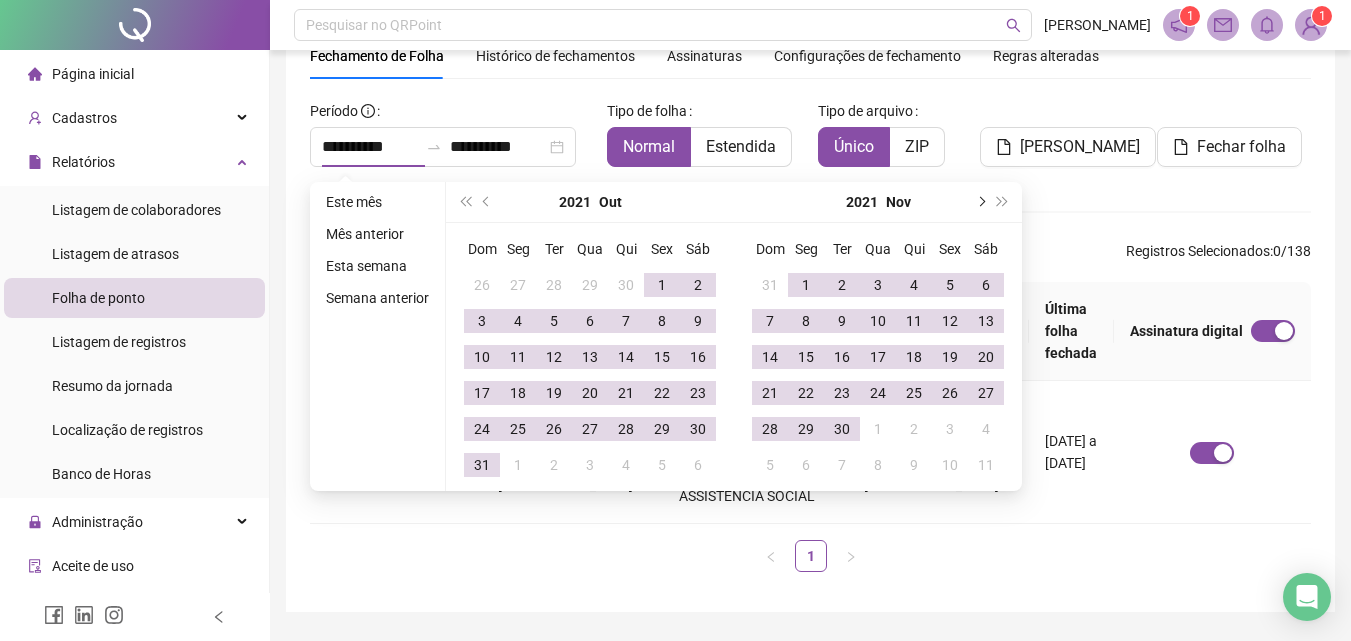 click at bounding box center (980, 202) 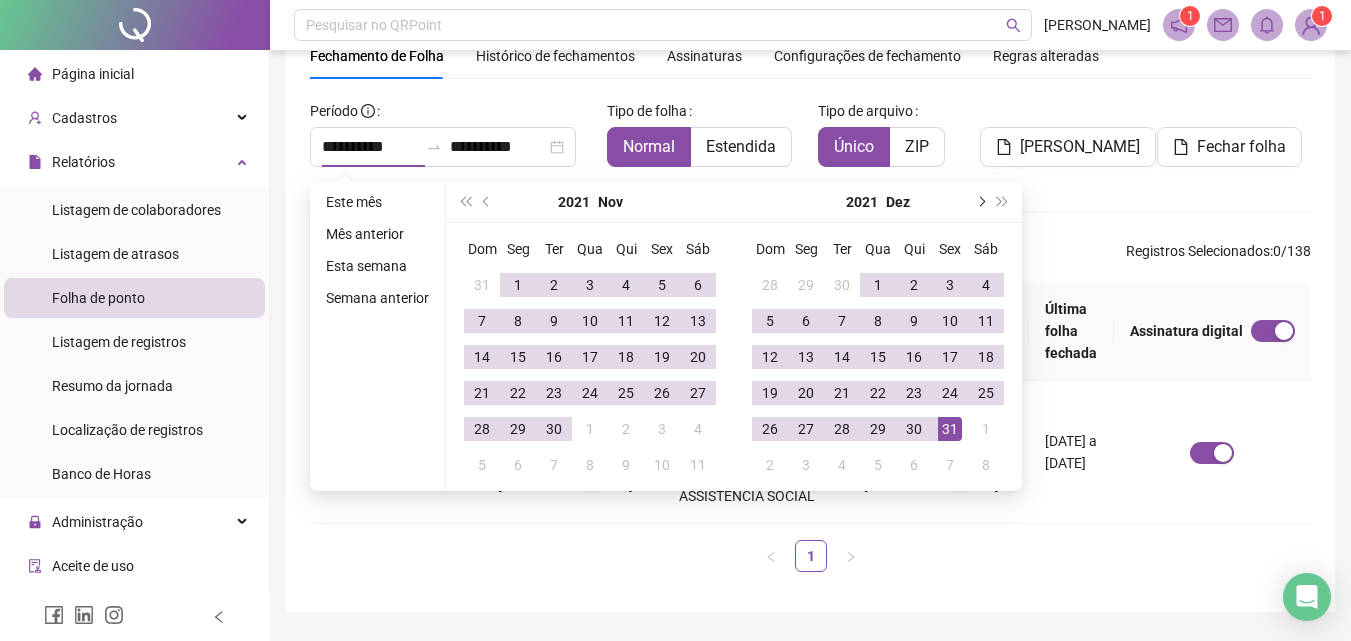 click at bounding box center [980, 202] 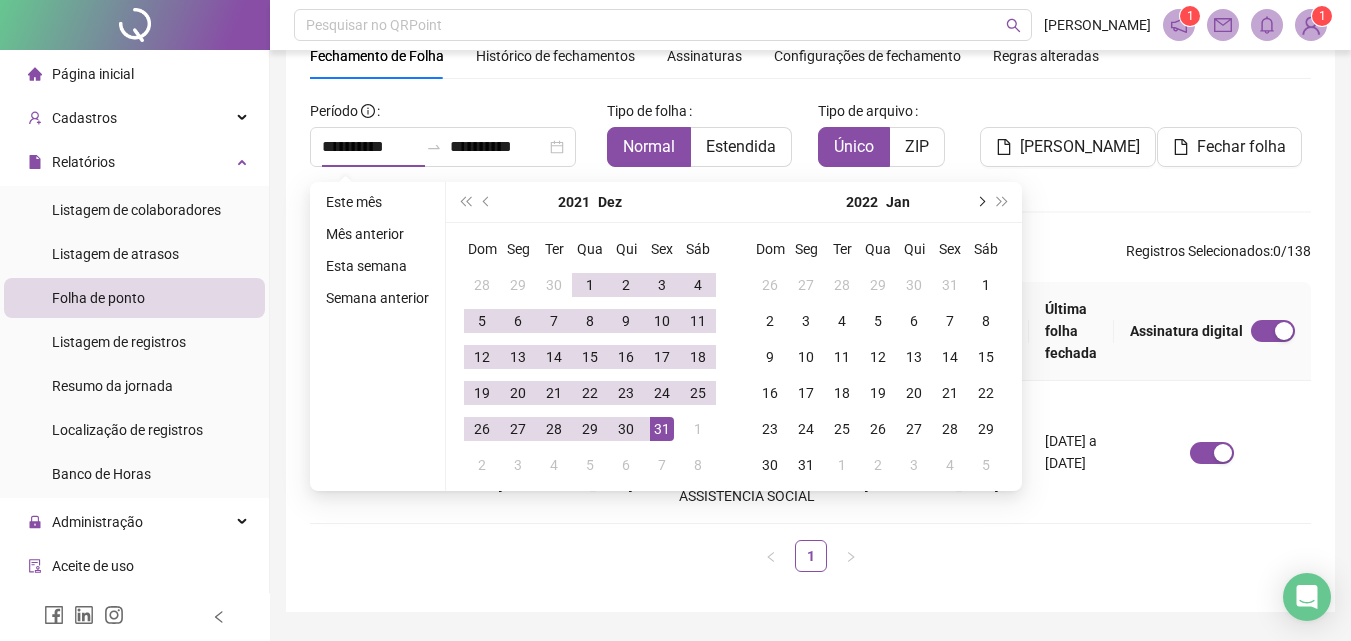 click at bounding box center (980, 202) 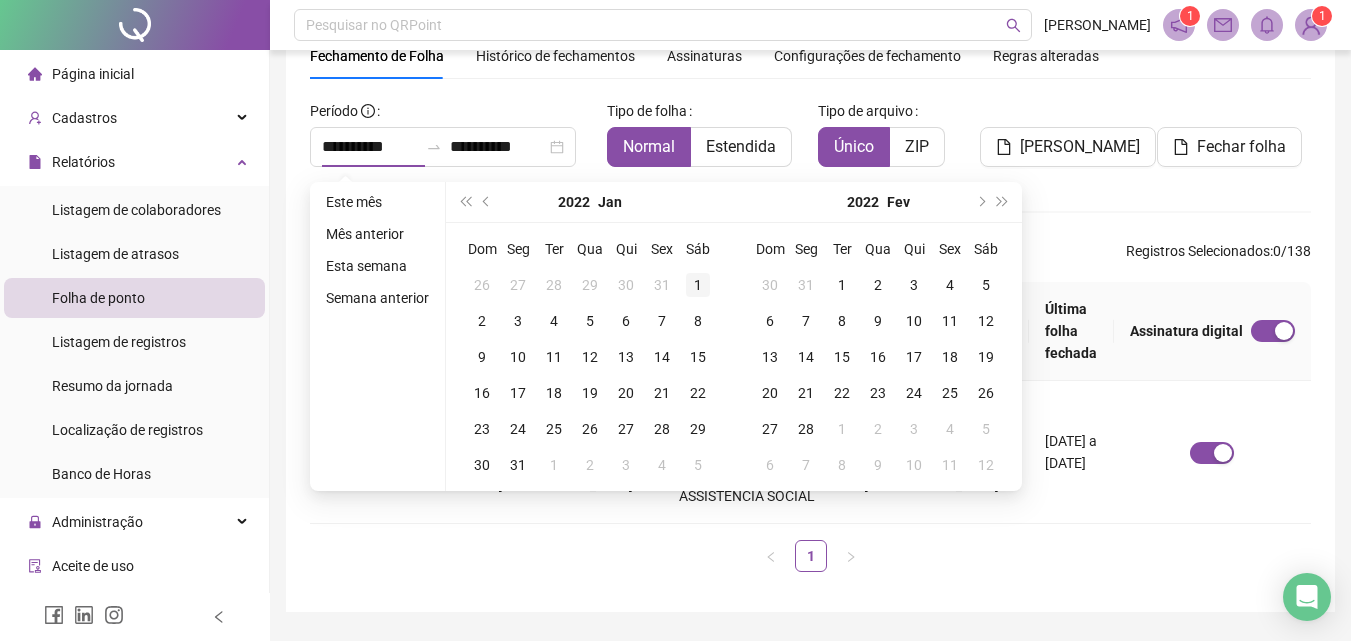 type on "**********" 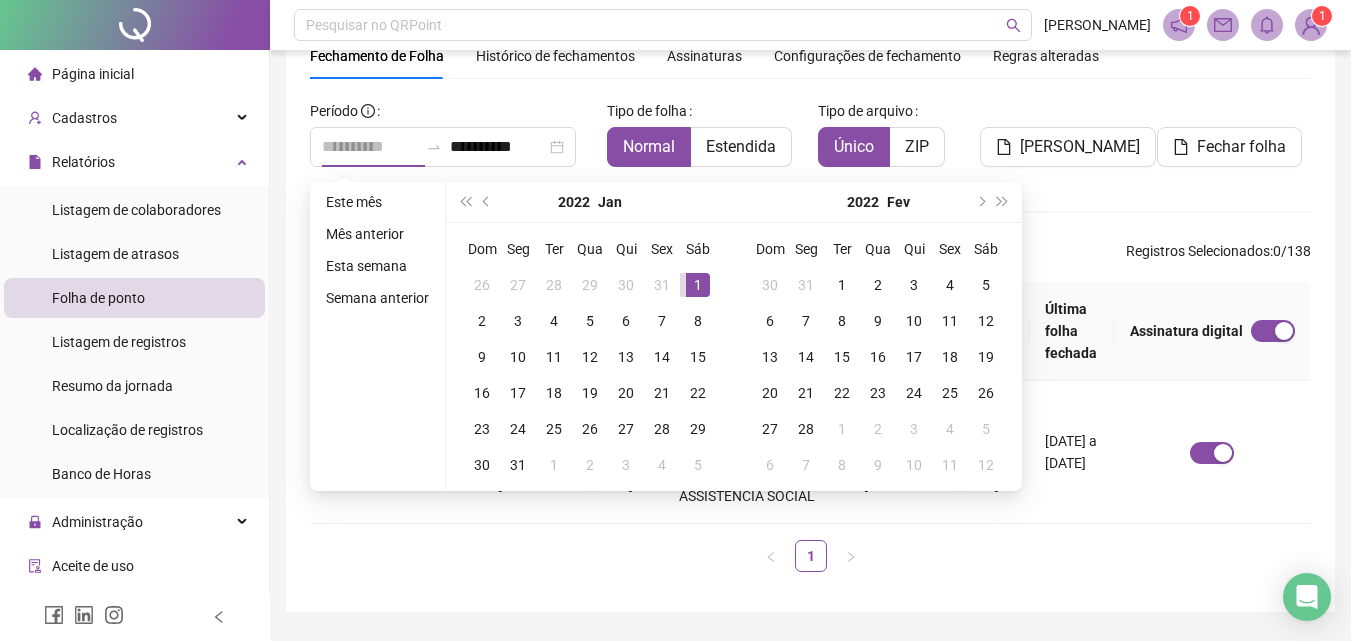 click on "1" at bounding box center [698, 285] 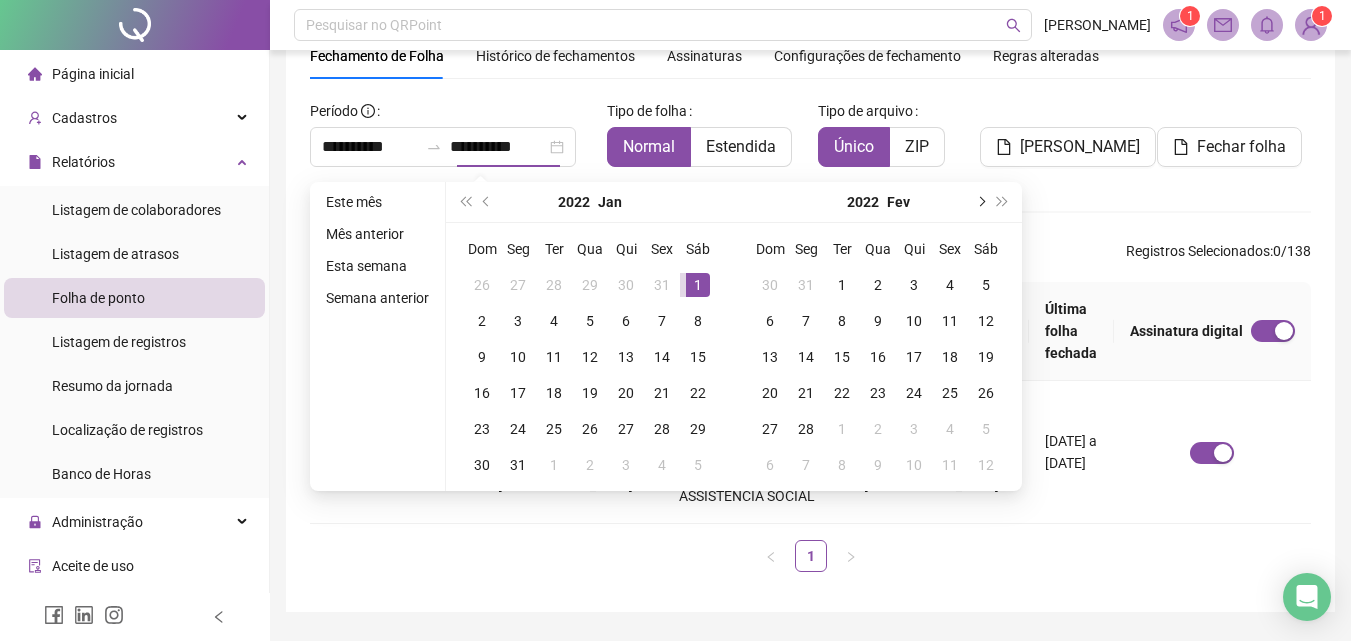 click at bounding box center (980, 202) 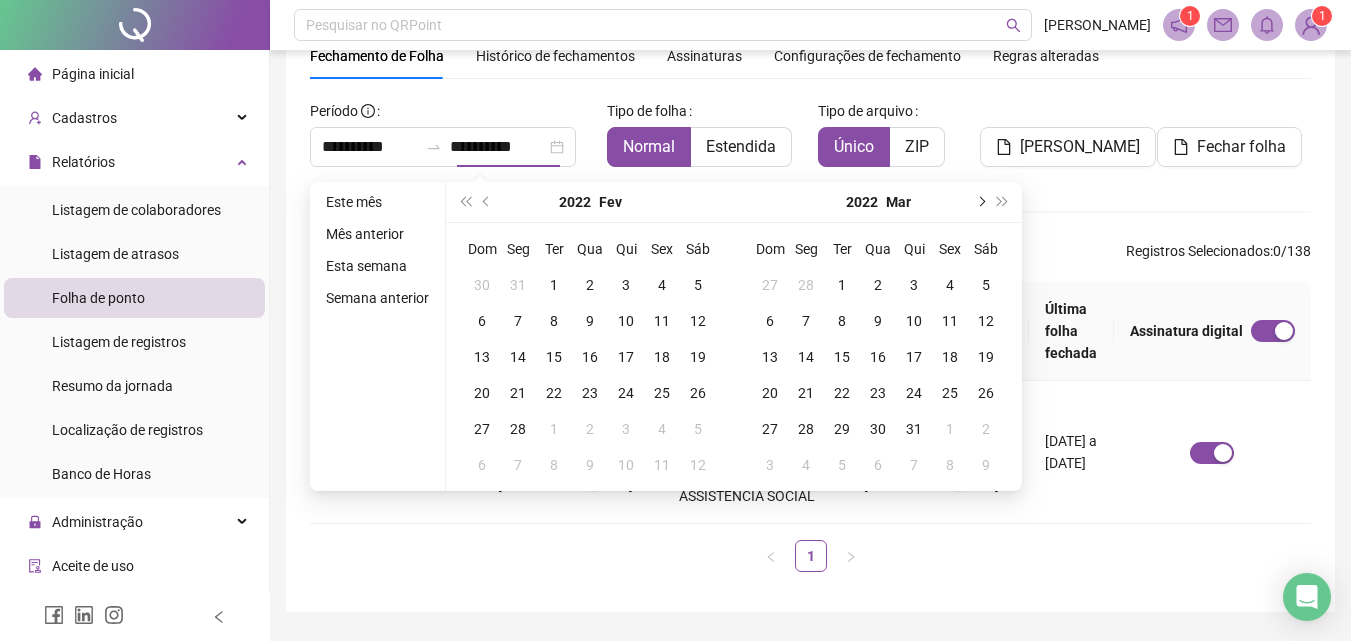 click at bounding box center [980, 202] 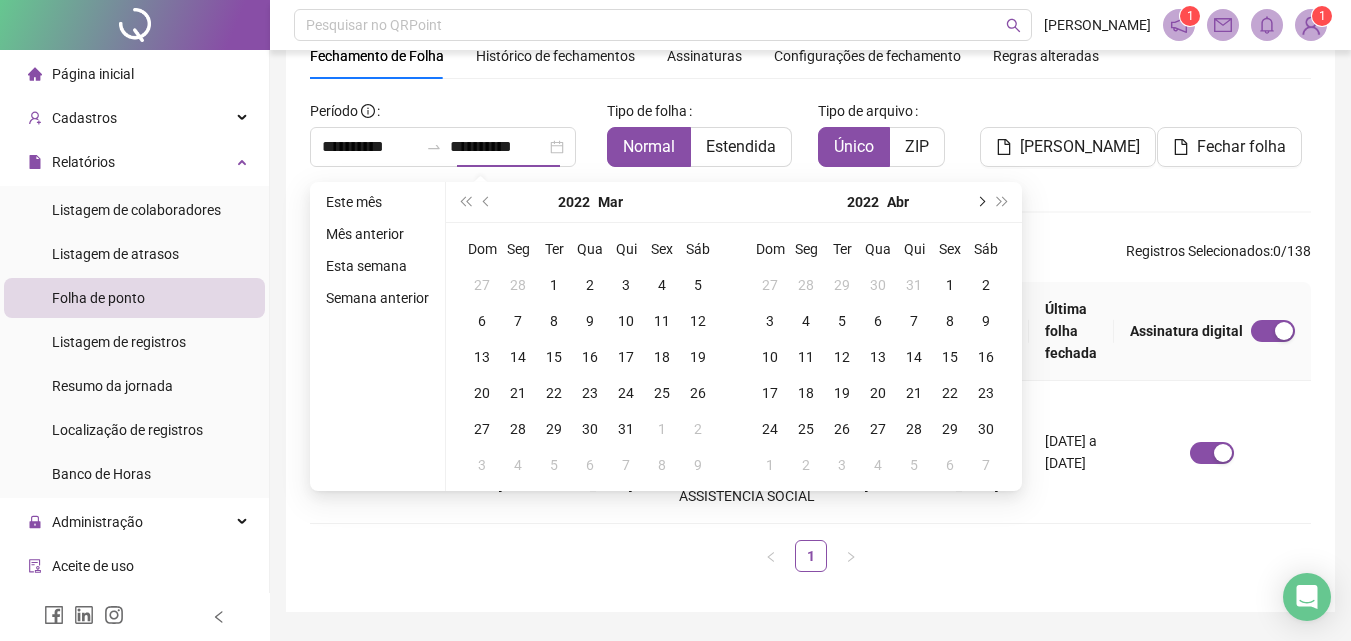 click at bounding box center [980, 202] 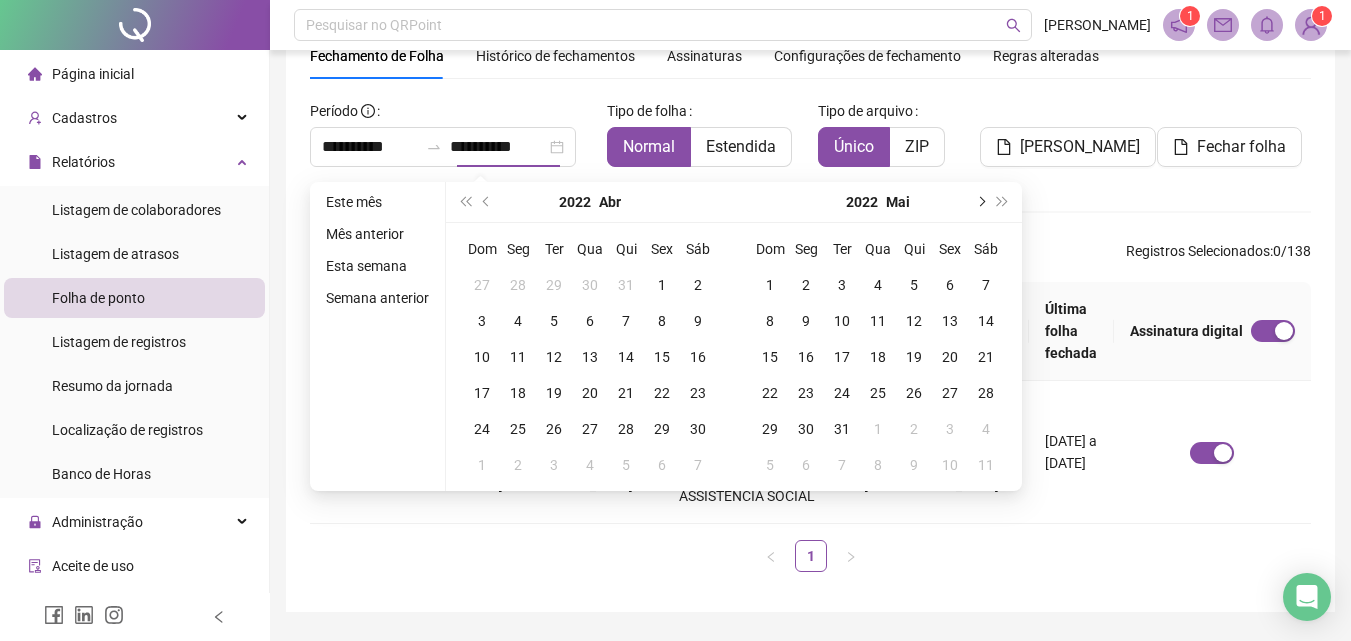 click at bounding box center (980, 202) 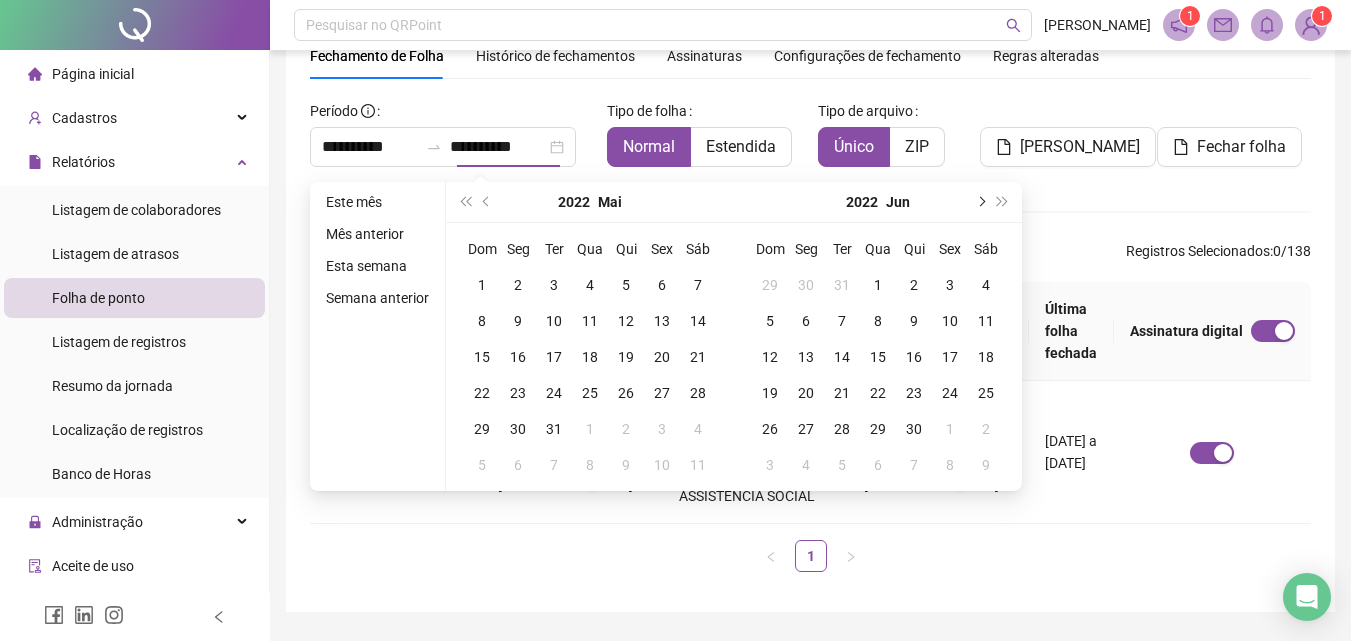 click at bounding box center [980, 202] 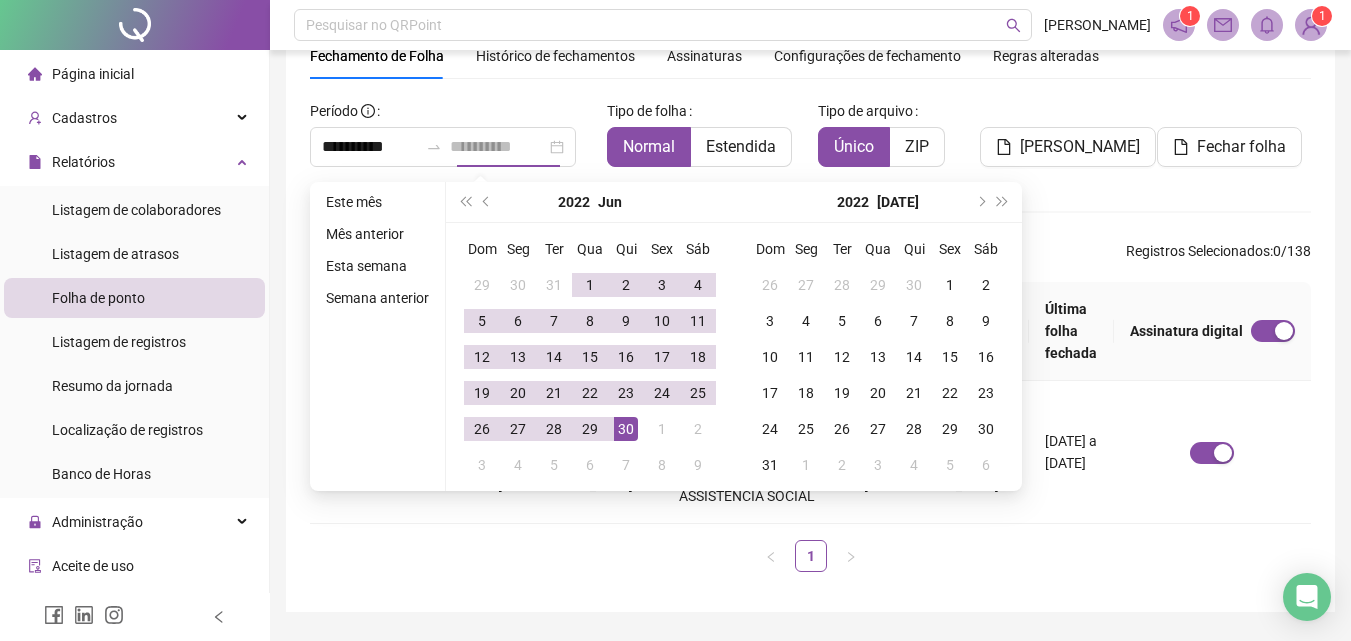 click on "30" at bounding box center (626, 429) 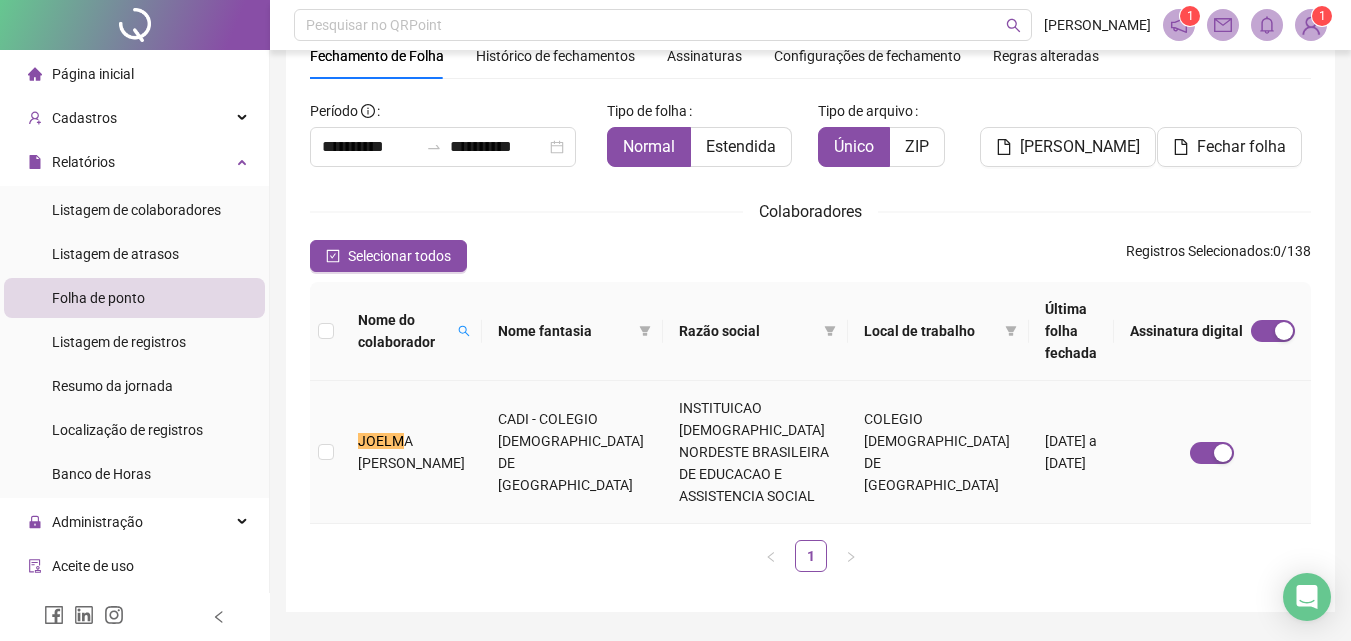 click on "A [PERSON_NAME]" at bounding box center [411, 452] 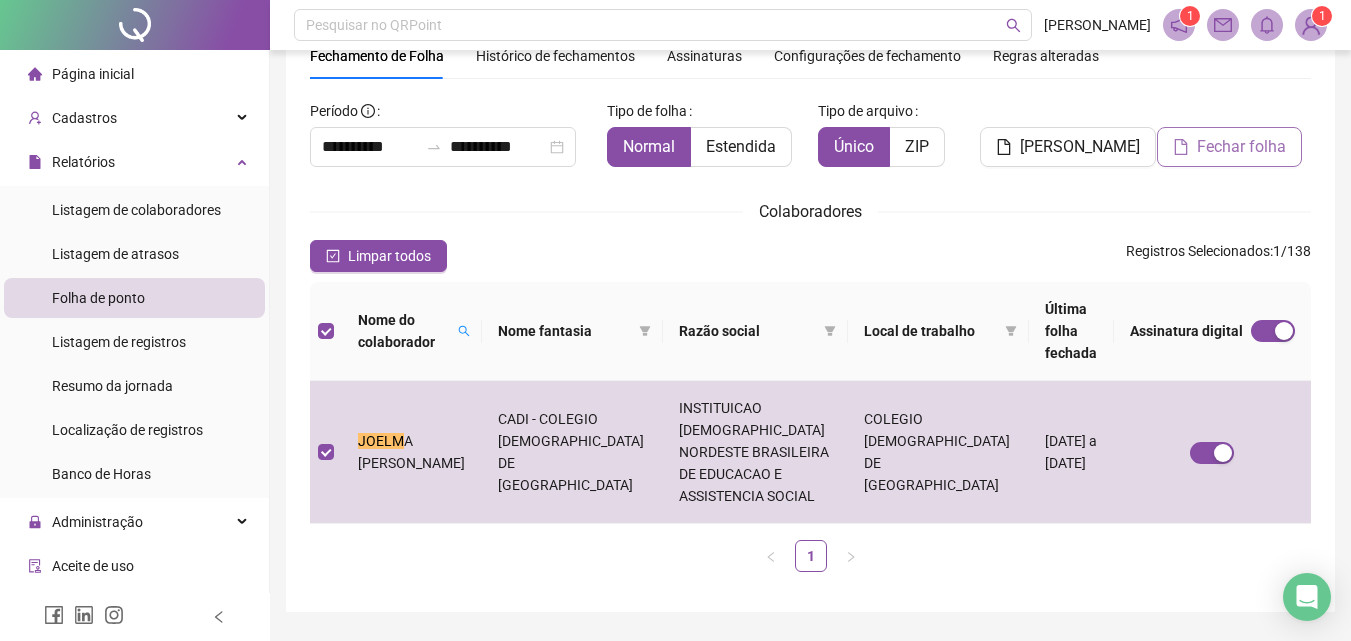 click on "Fechar folha" at bounding box center [1229, 147] 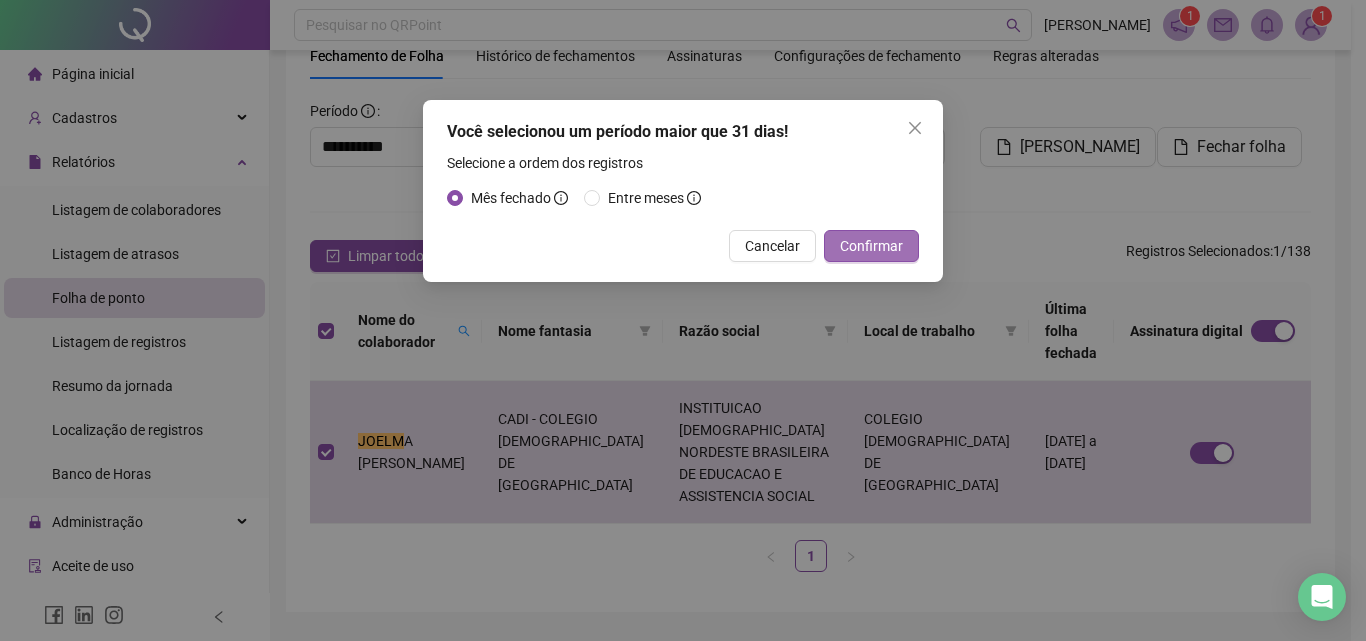 click on "Confirmar" at bounding box center [871, 246] 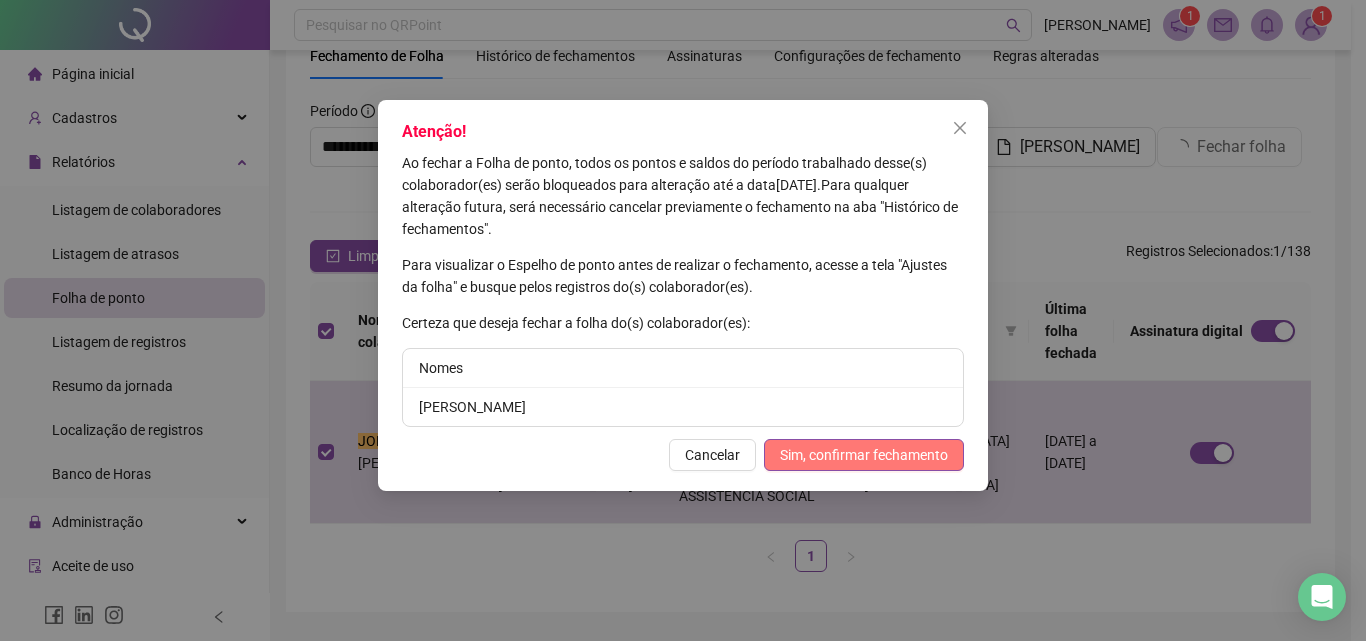 click on "Sim, confirmar fechamento" at bounding box center (864, 455) 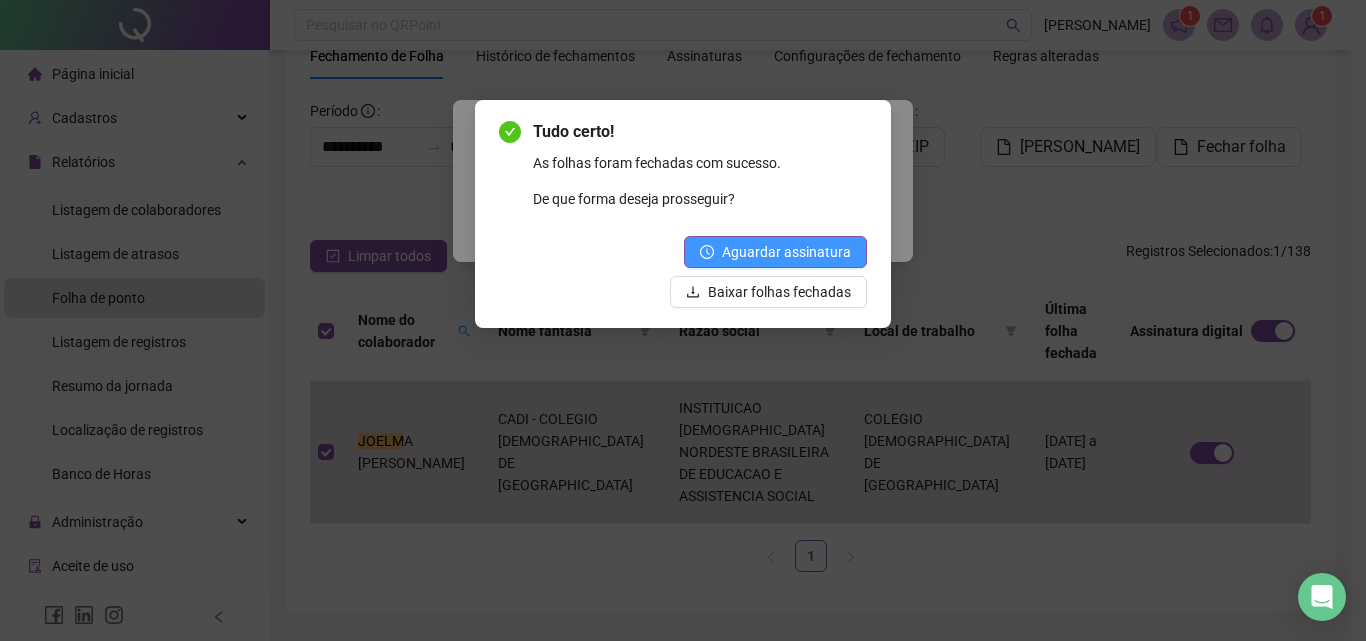 click on "Aguardar assinatura" at bounding box center [775, 252] 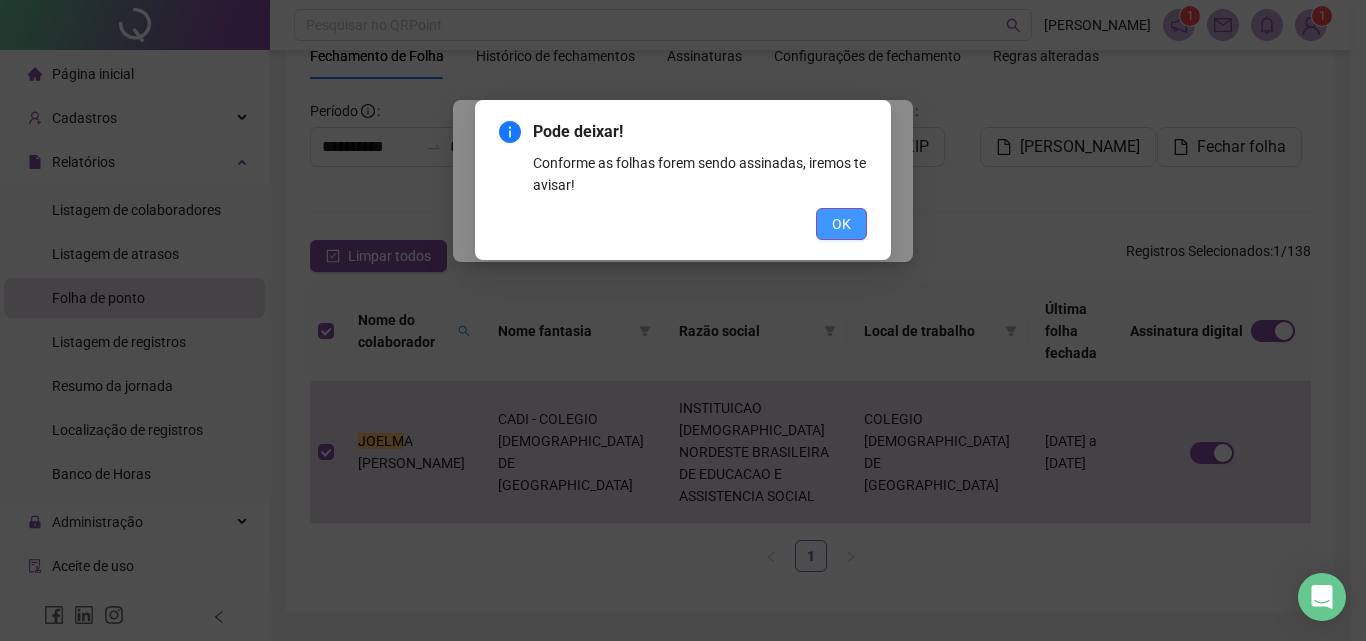 click on "OK" at bounding box center [841, 224] 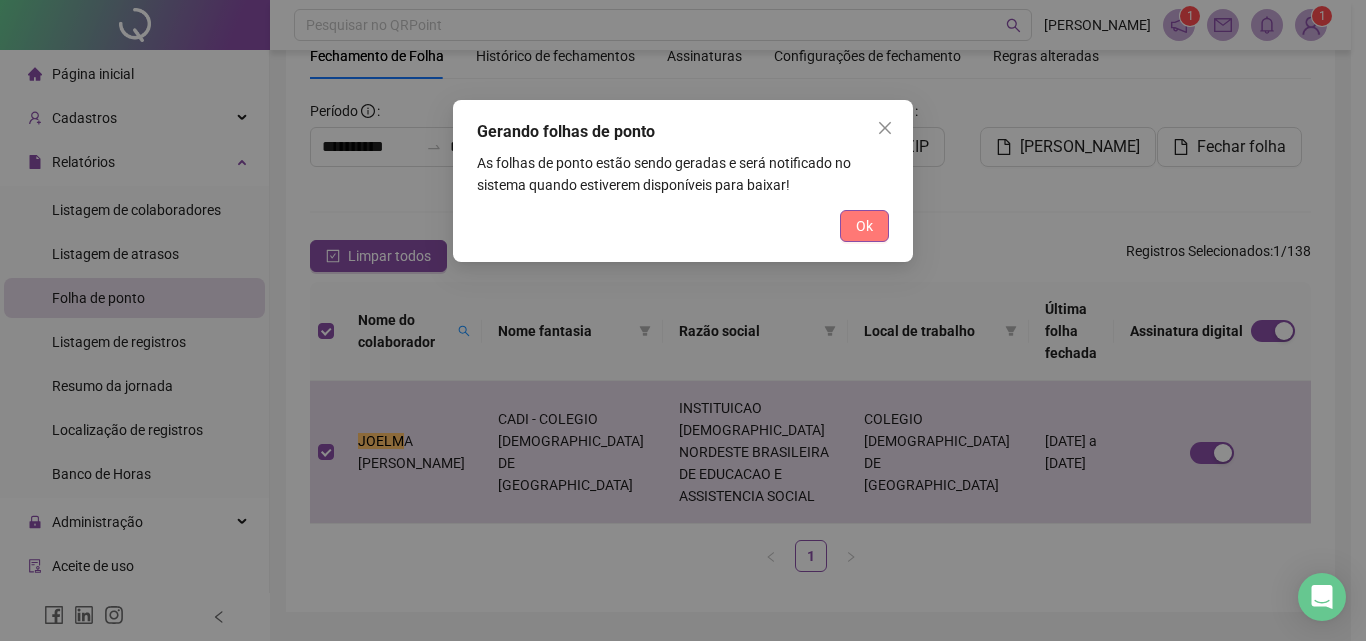 click on "Ok" at bounding box center (864, 226) 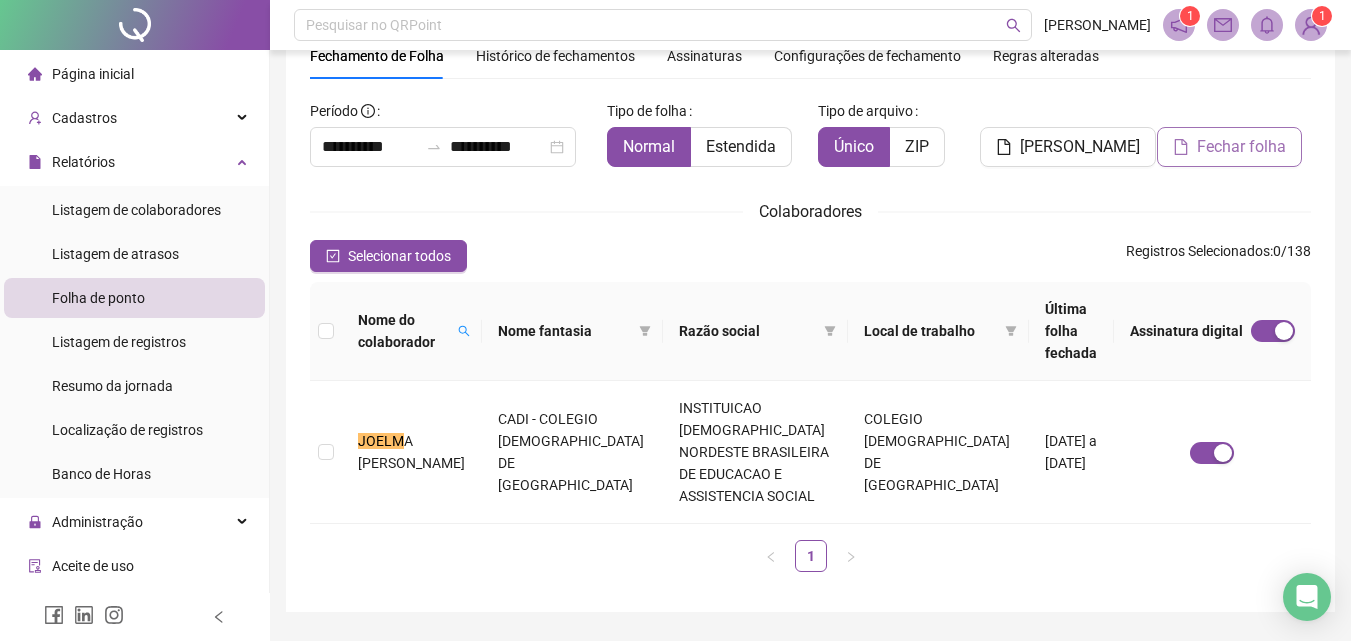 click on "Fechar folha" at bounding box center (1241, 147) 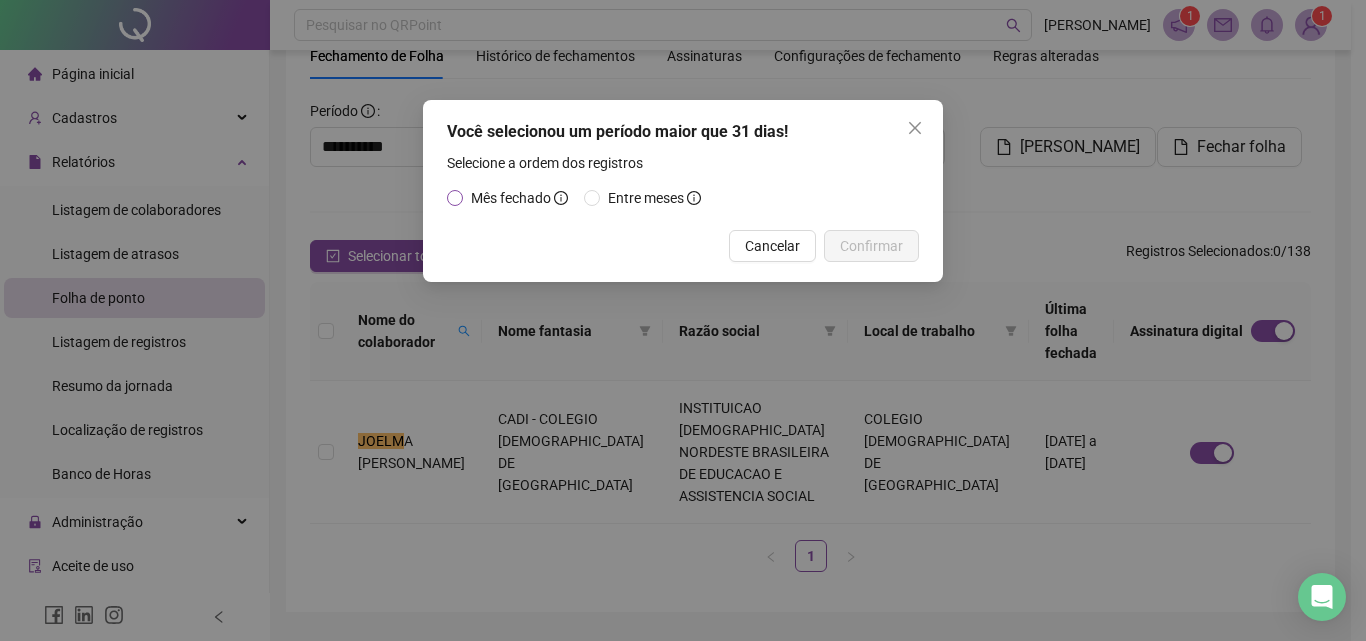 click on "Mês fechado" at bounding box center [511, 198] 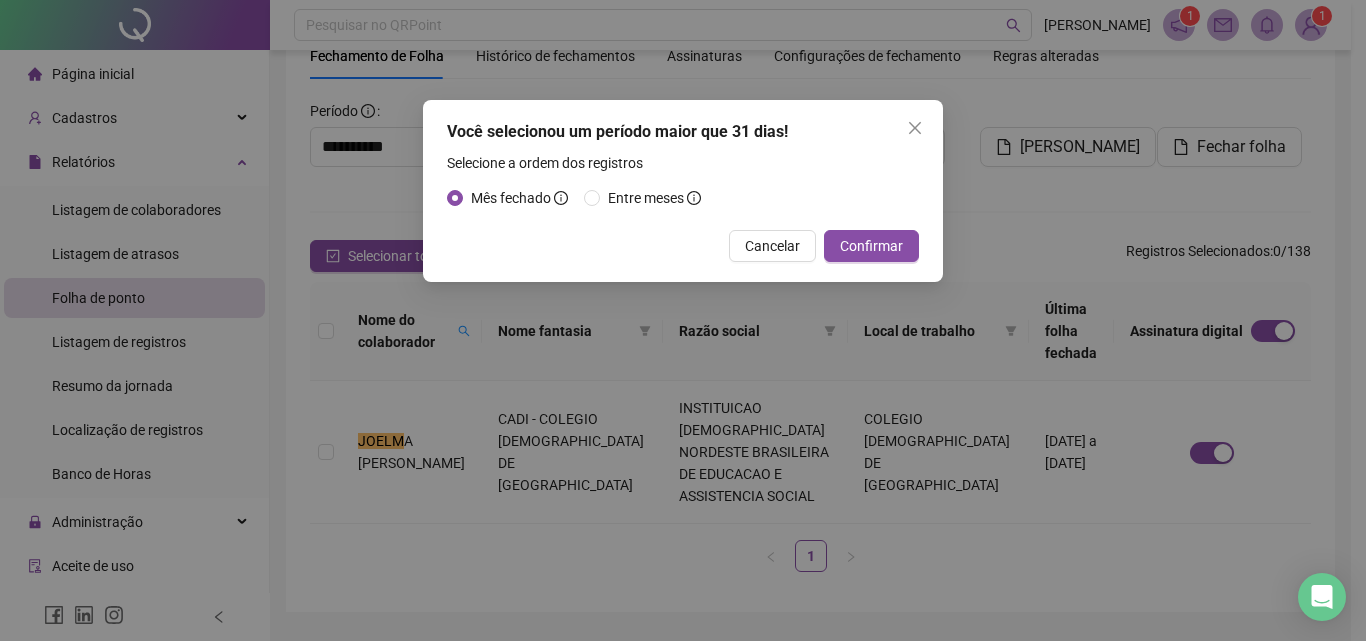 click on "Confirmar" at bounding box center (871, 246) 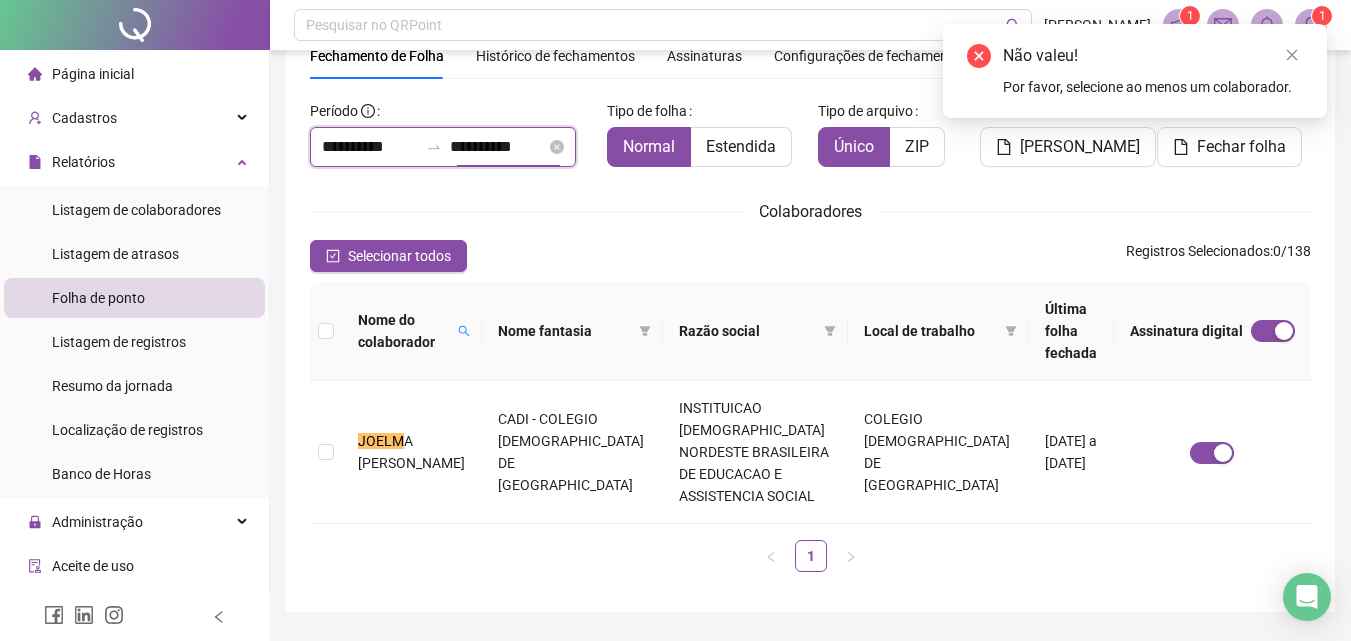 click on "**********" at bounding box center (498, 147) 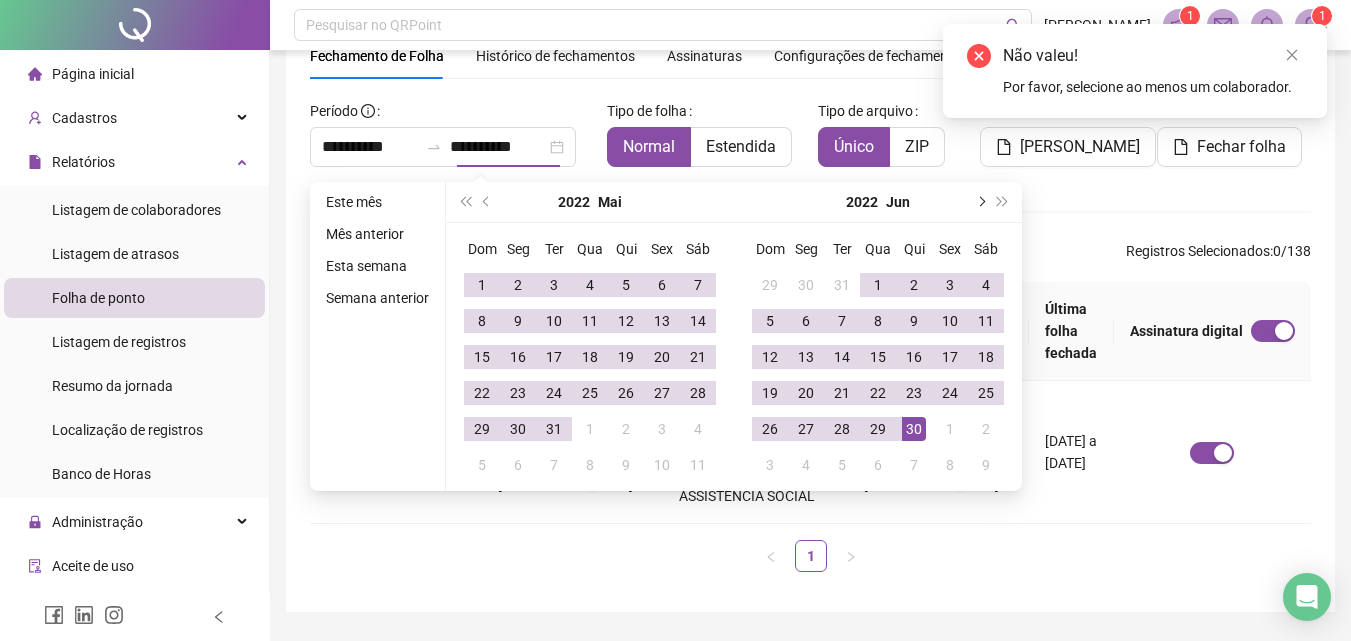 click at bounding box center [980, 202] 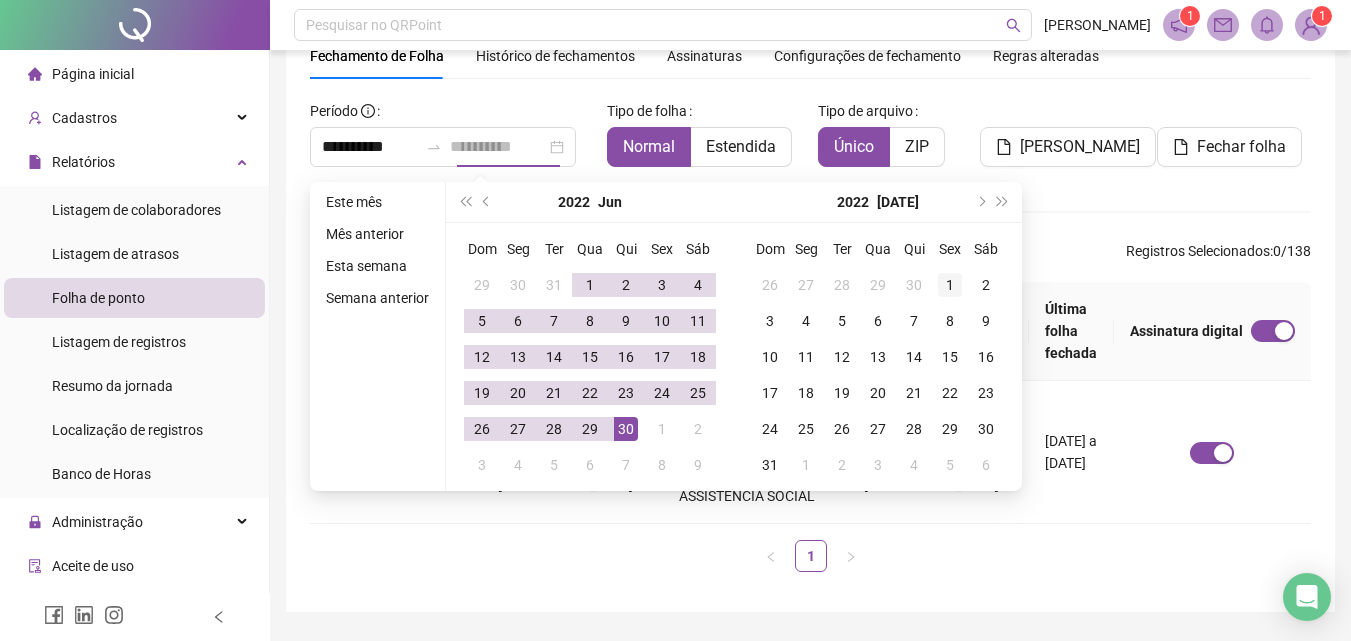 type on "**********" 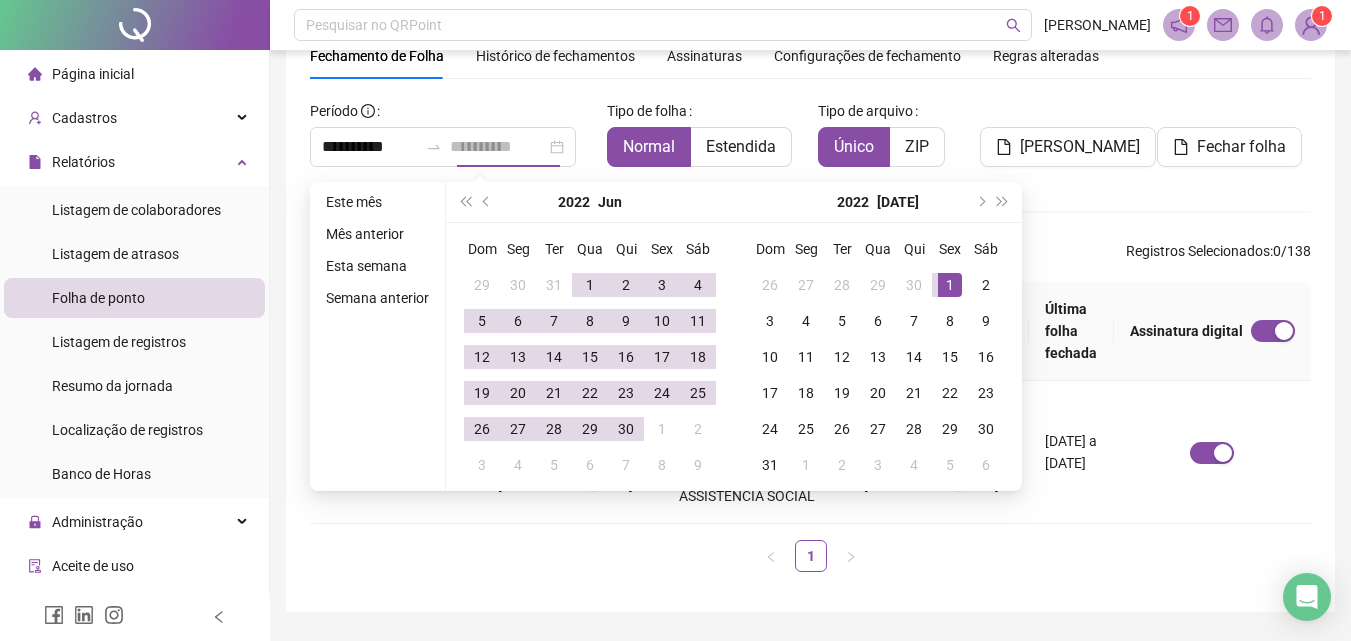 click on "1" at bounding box center (950, 285) 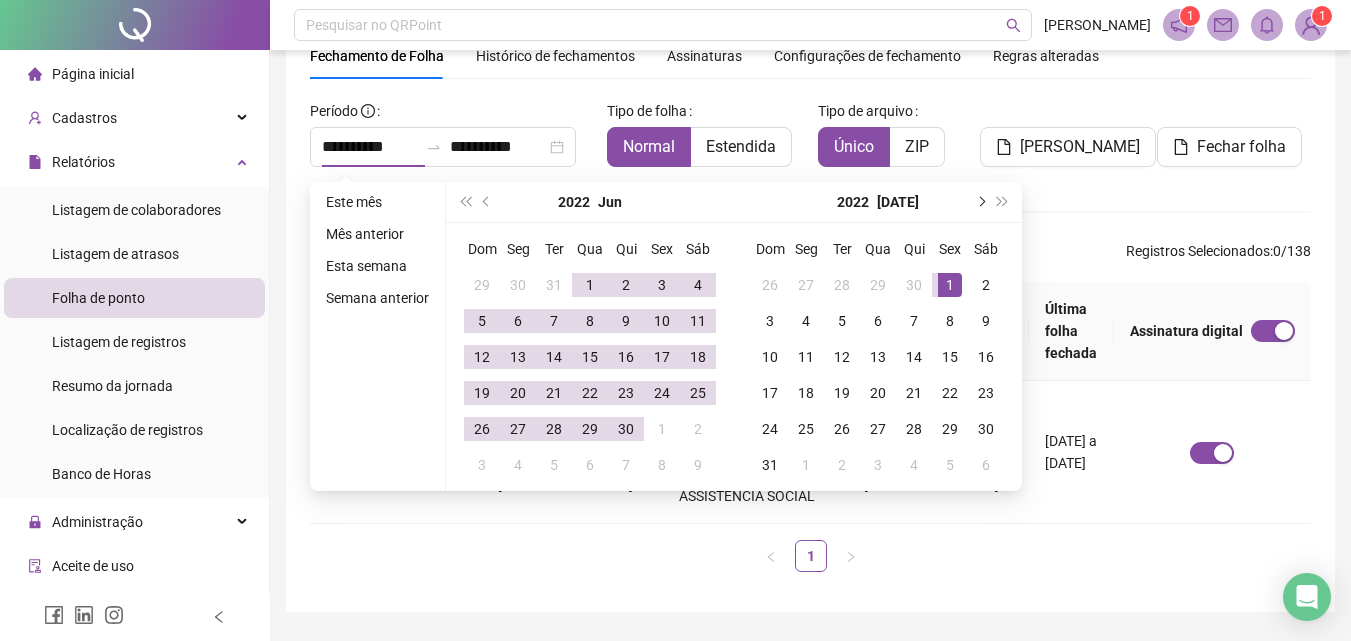 click at bounding box center (980, 202) 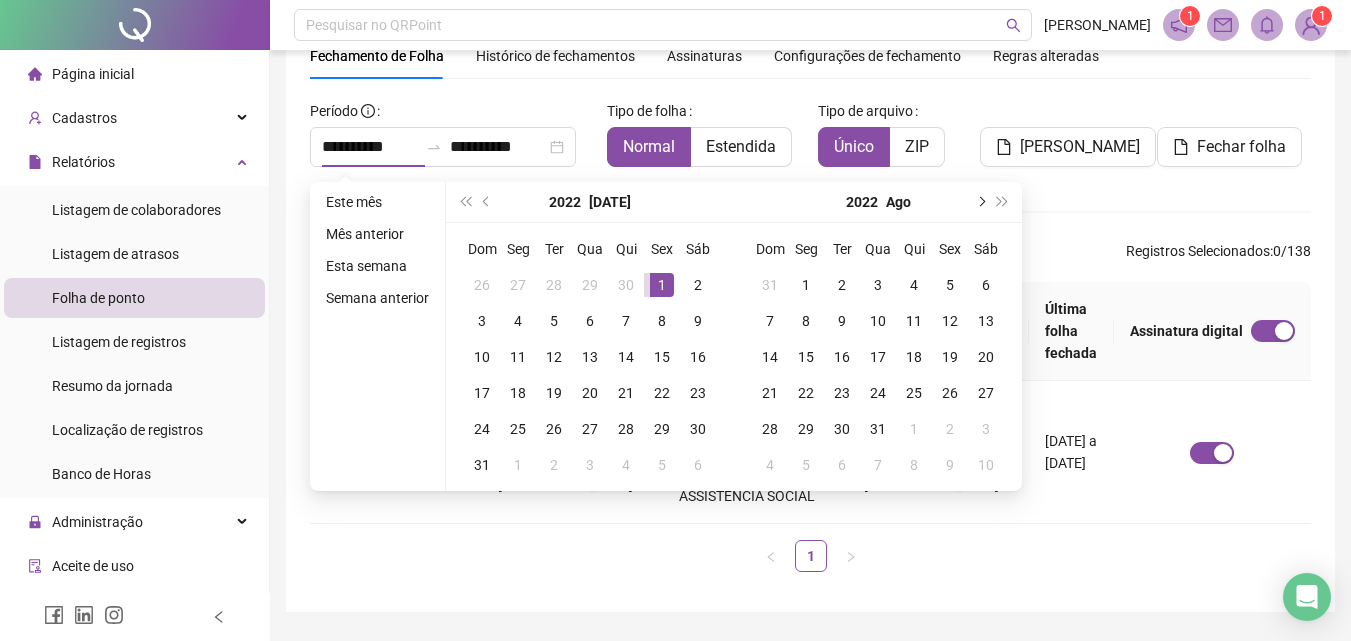 click at bounding box center [980, 202] 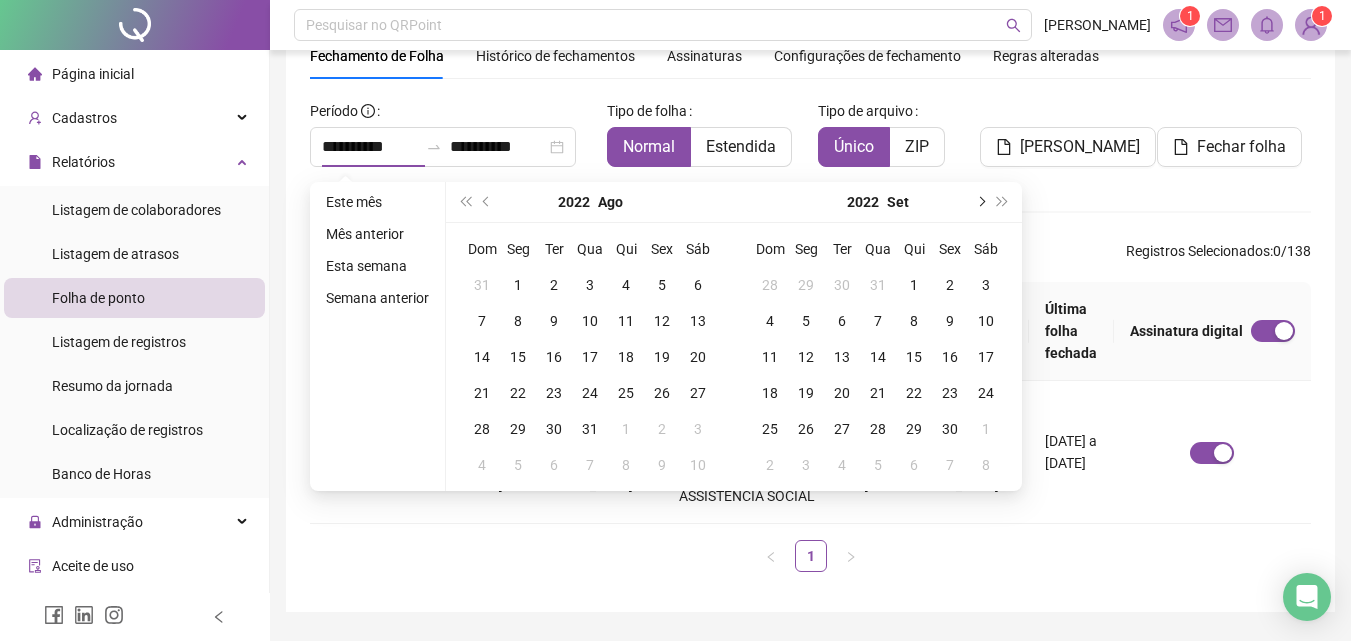 click at bounding box center [980, 202] 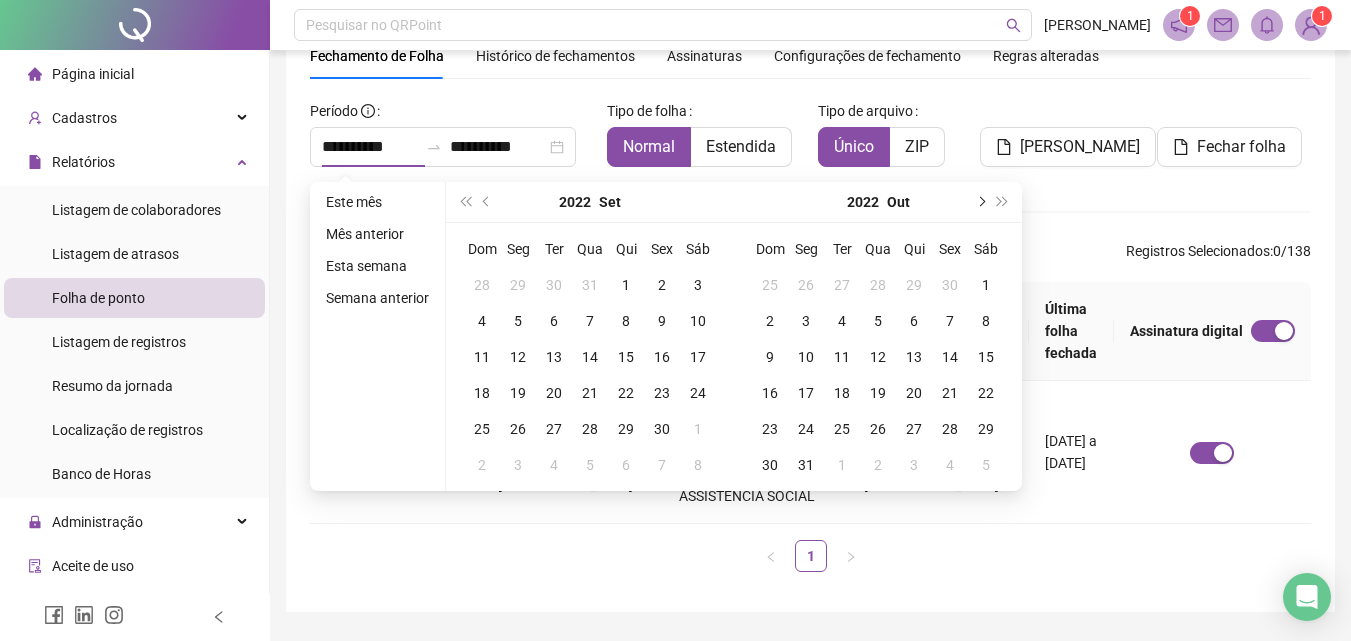 click at bounding box center (980, 202) 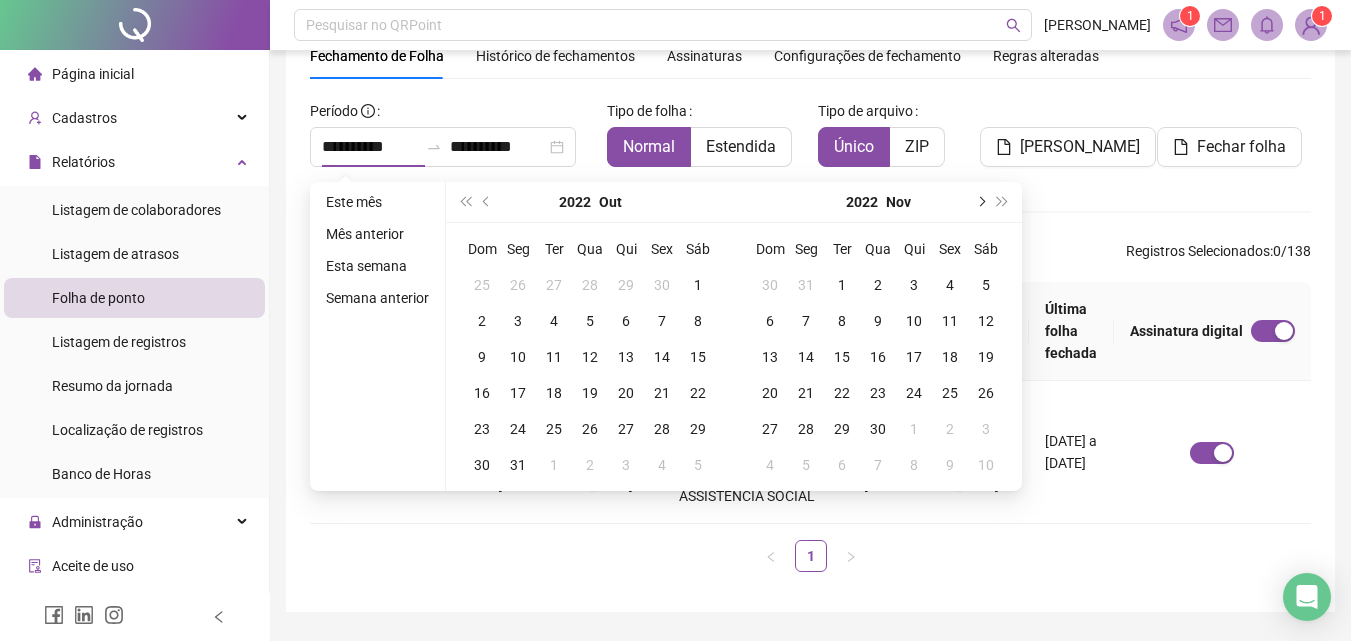 click at bounding box center [980, 202] 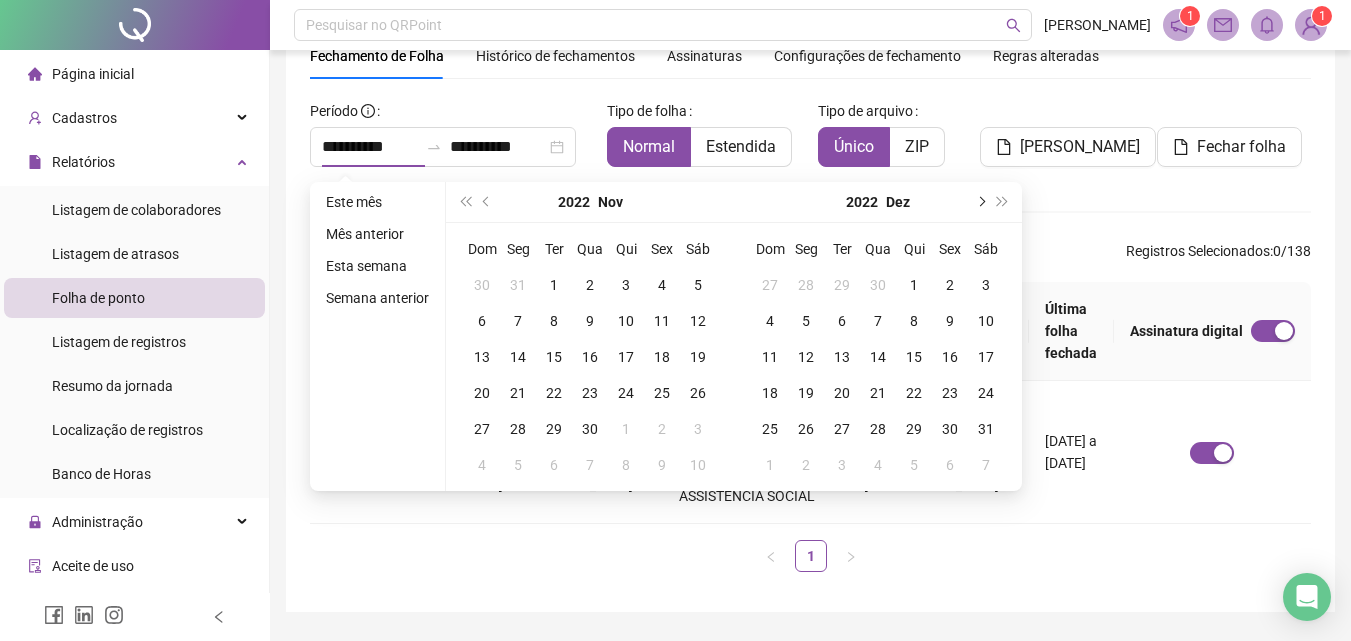 click at bounding box center [980, 202] 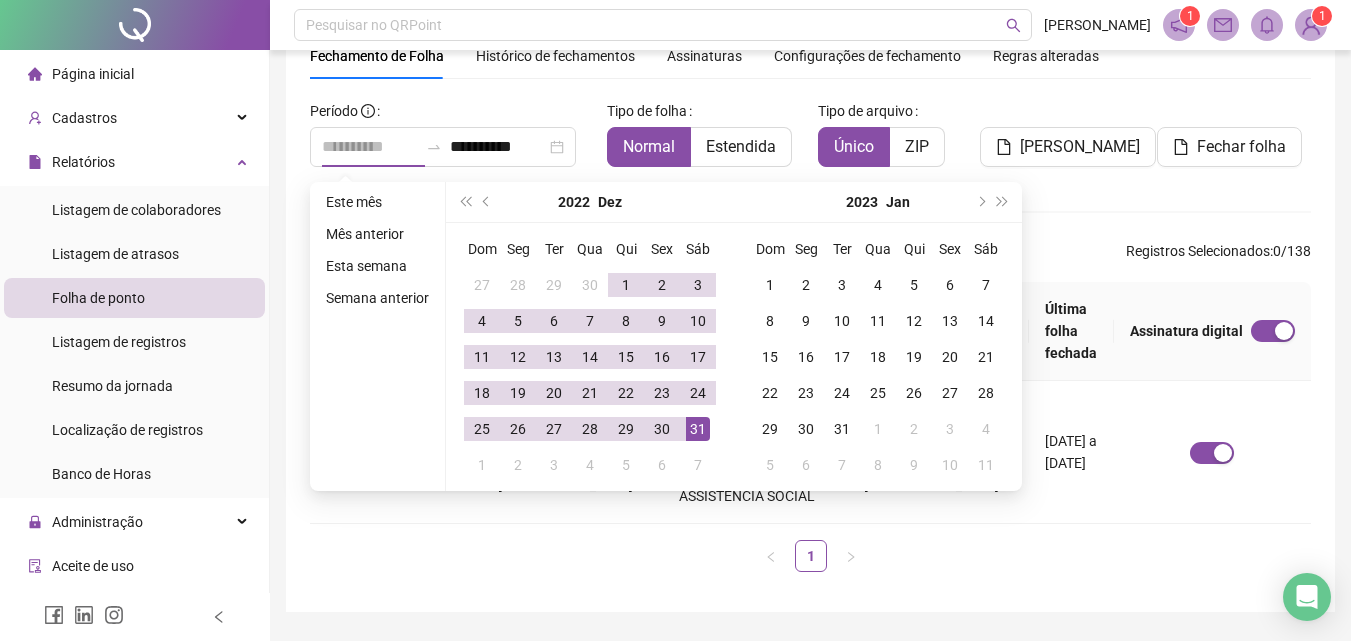 click on "31" at bounding box center (698, 429) 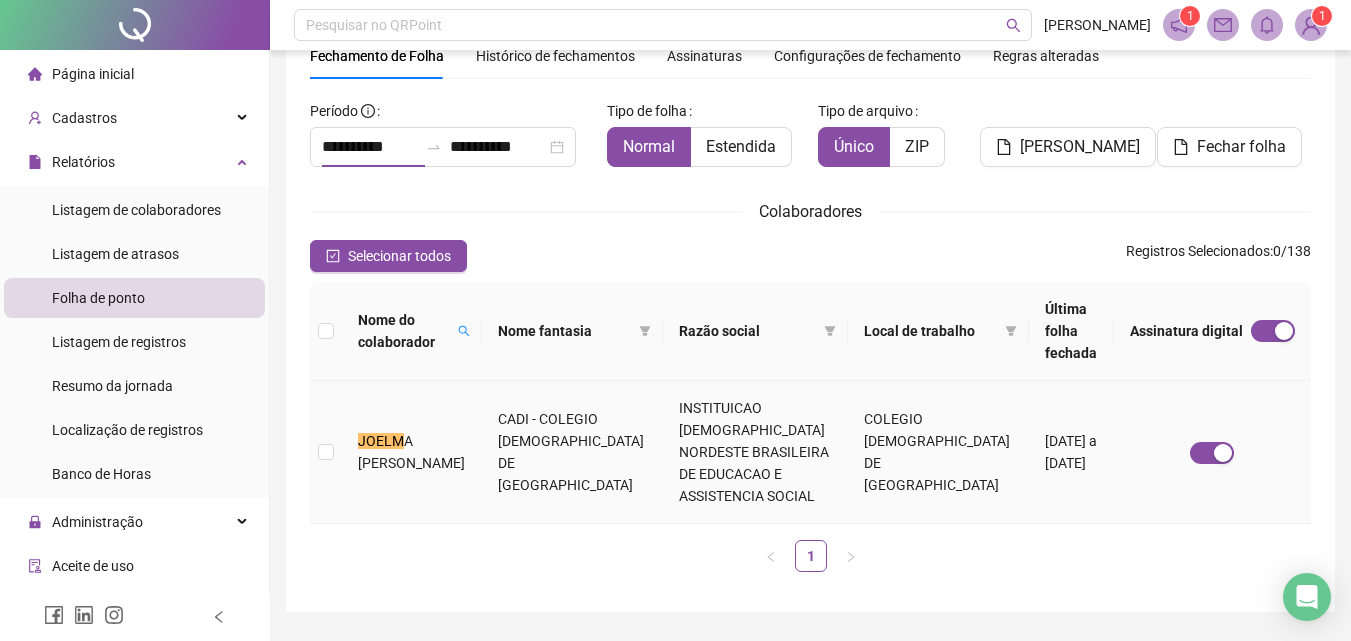 type on "**********" 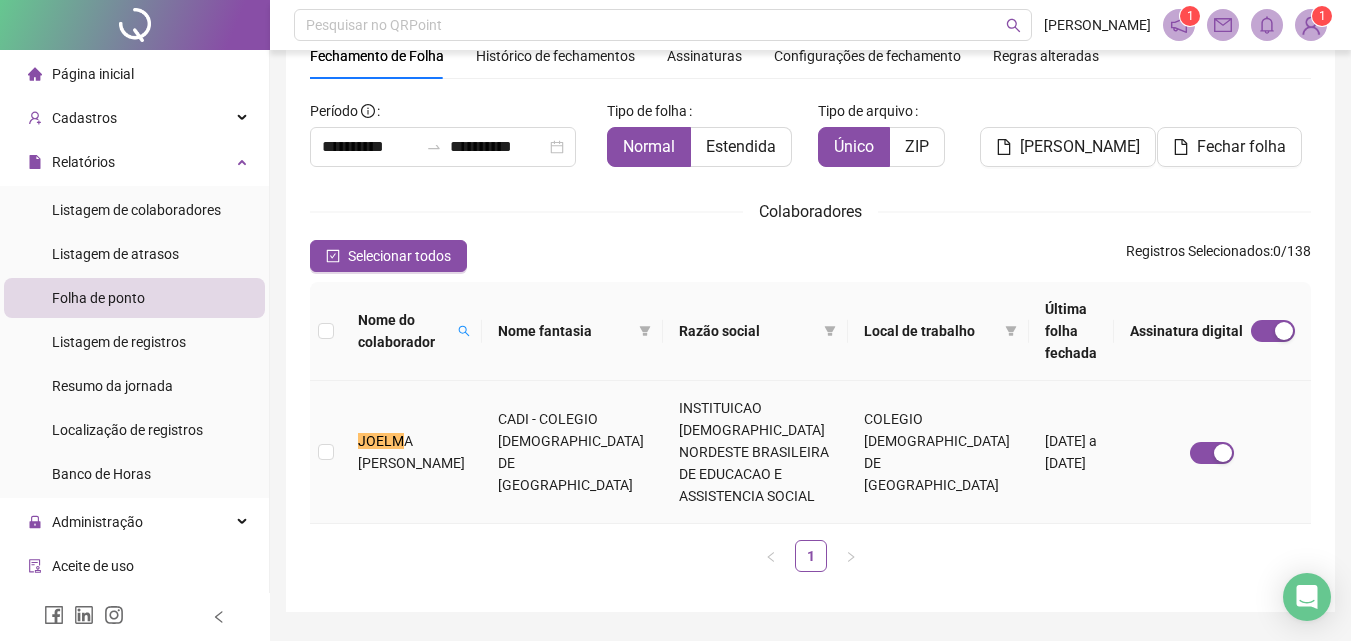 click on "JOELM A [PERSON_NAME]" at bounding box center (412, 452) 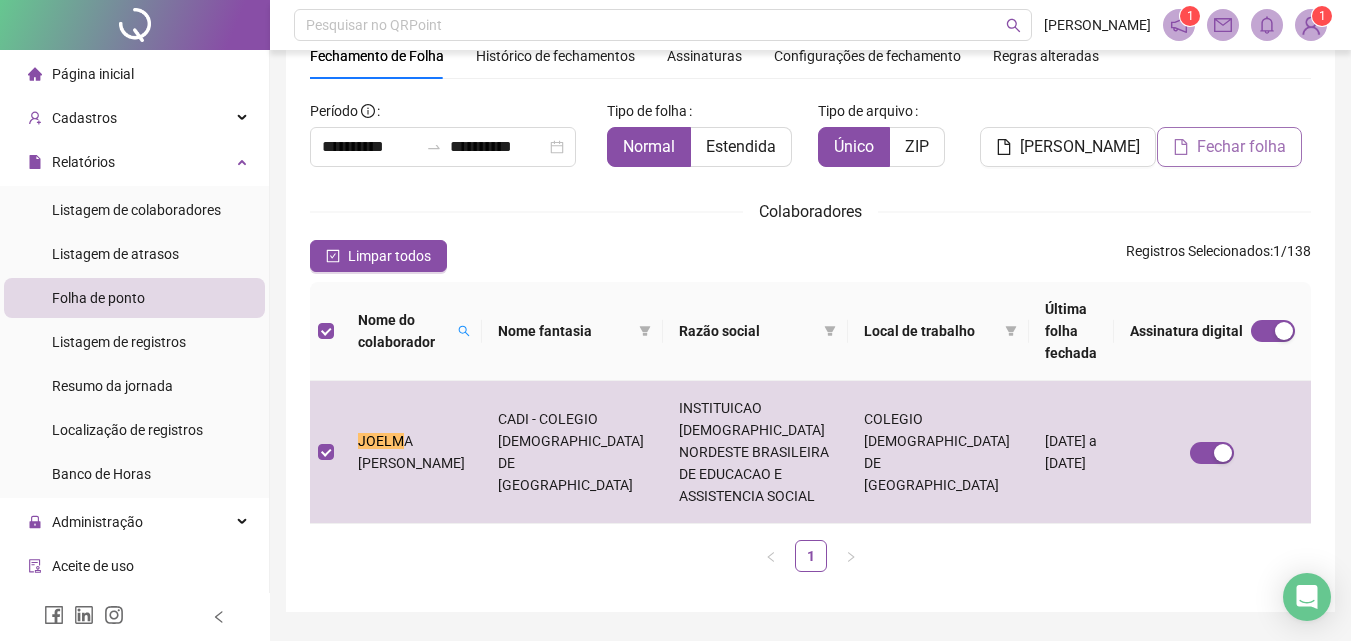 click on "Fechar folha" at bounding box center [1241, 147] 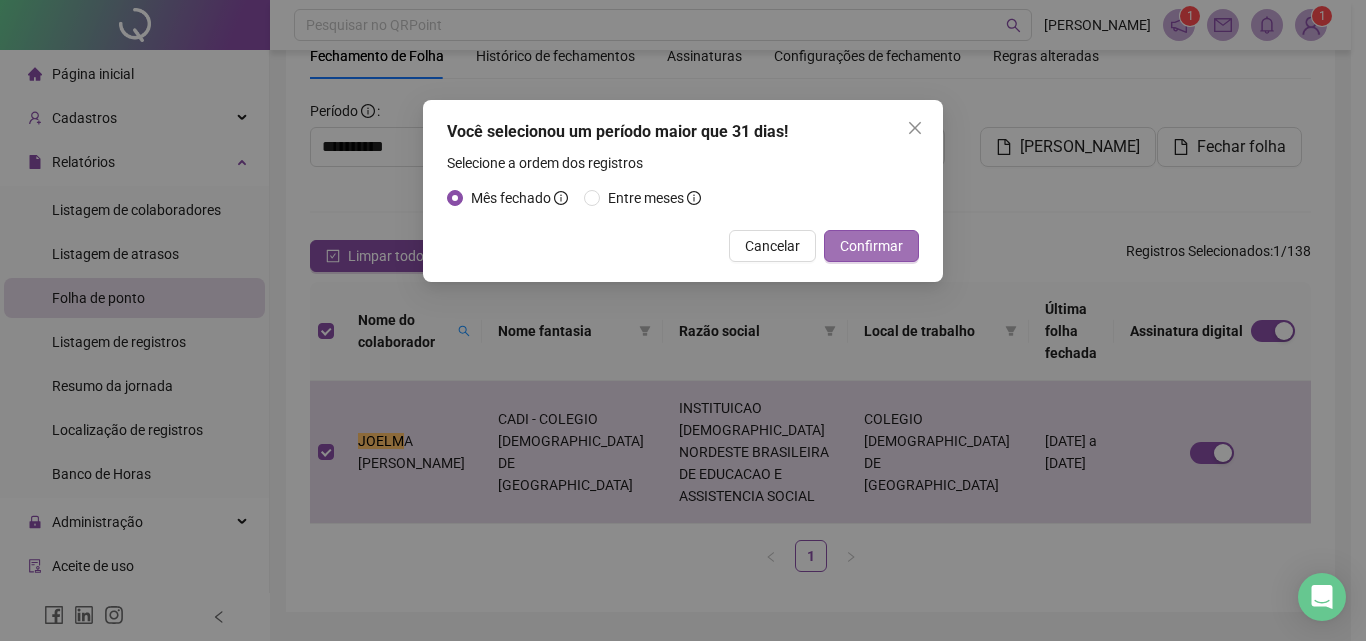 click on "Confirmar" at bounding box center (871, 246) 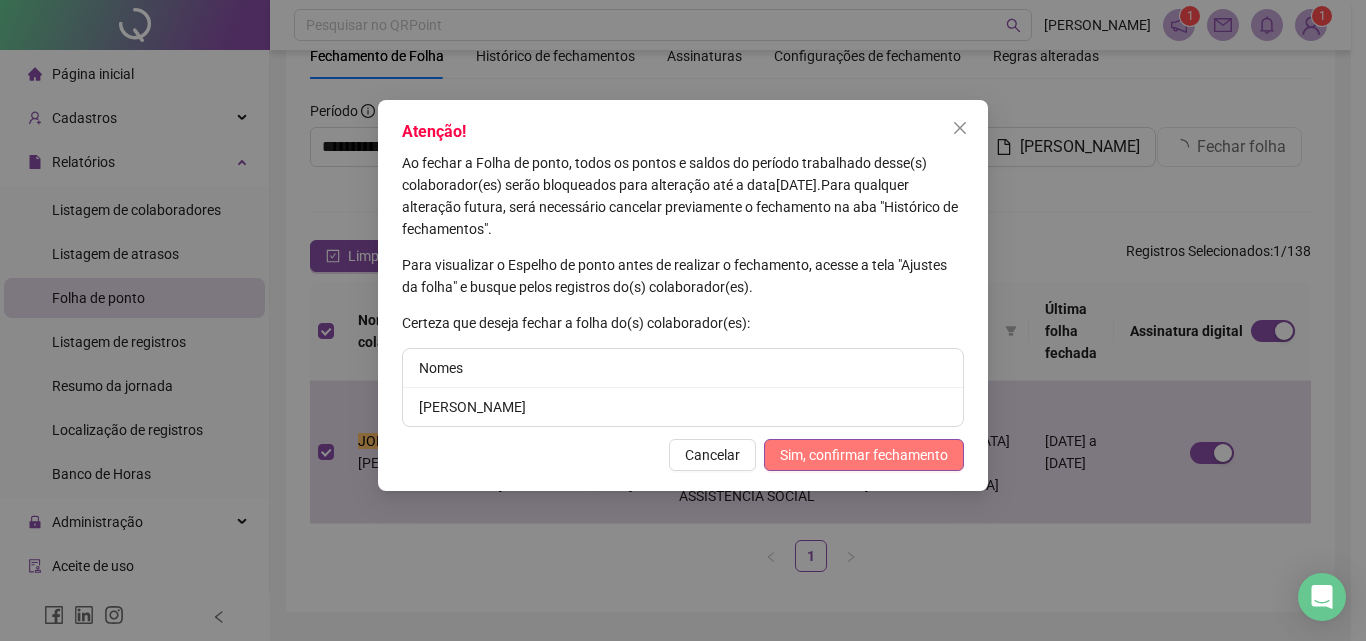 click on "Sim, confirmar fechamento" at bounding box center (864, 455) 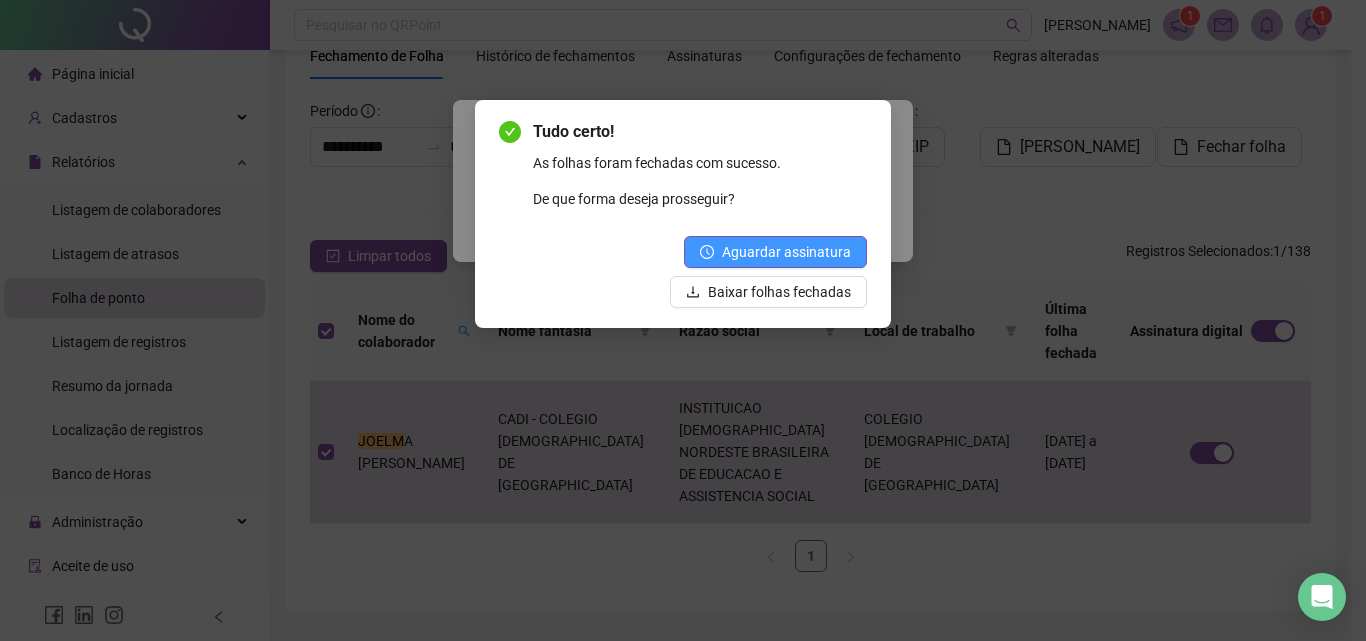 click on "Aguardar assinatura" at bounding box center (786, 252) 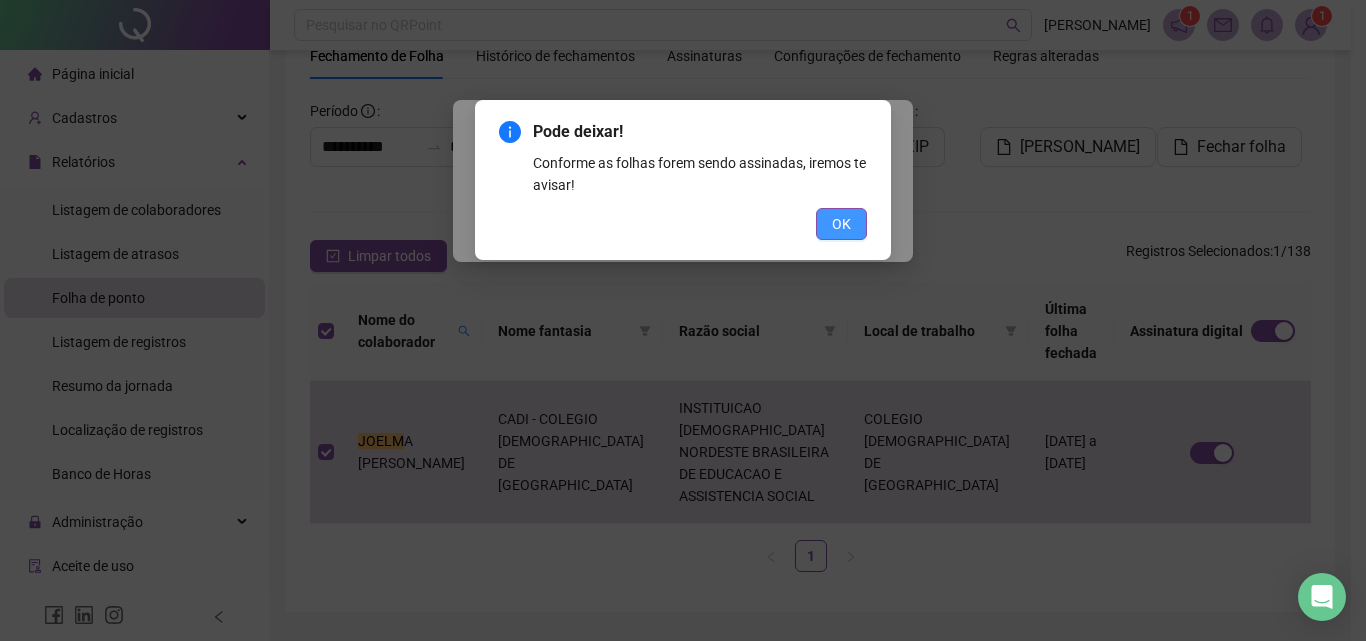 click on "OK" at bounding box center [841, 224] 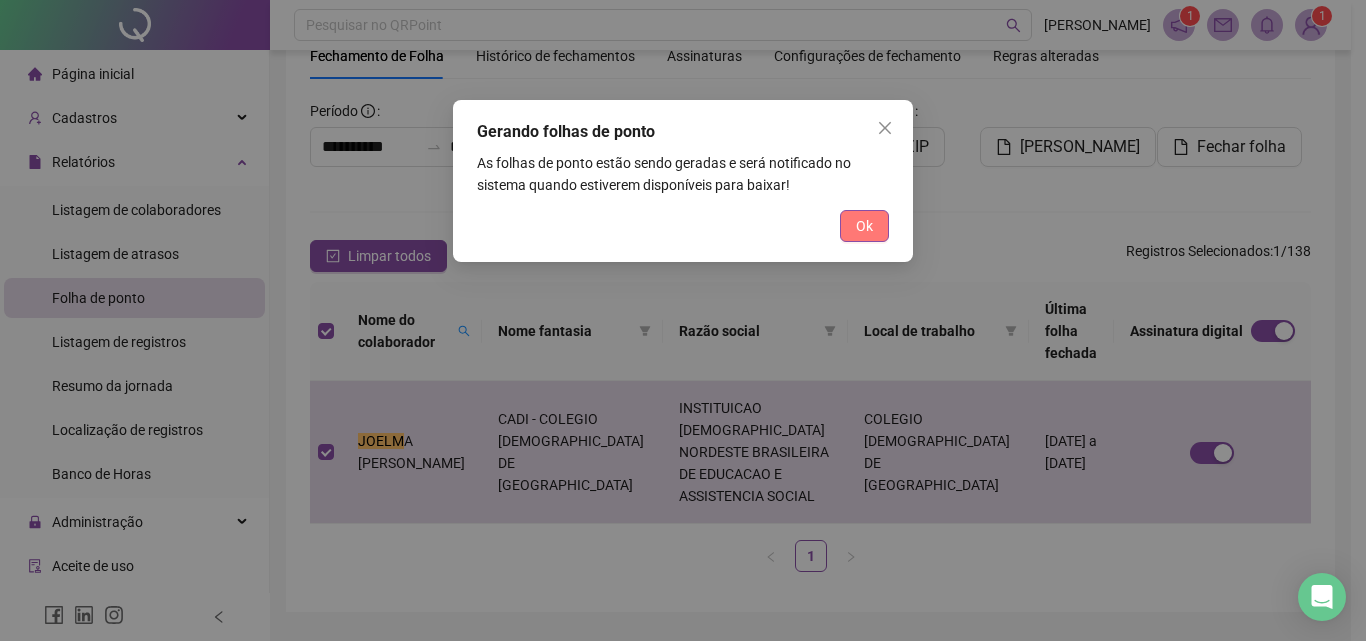 click on "Ok" at bounding box center (864, 226) 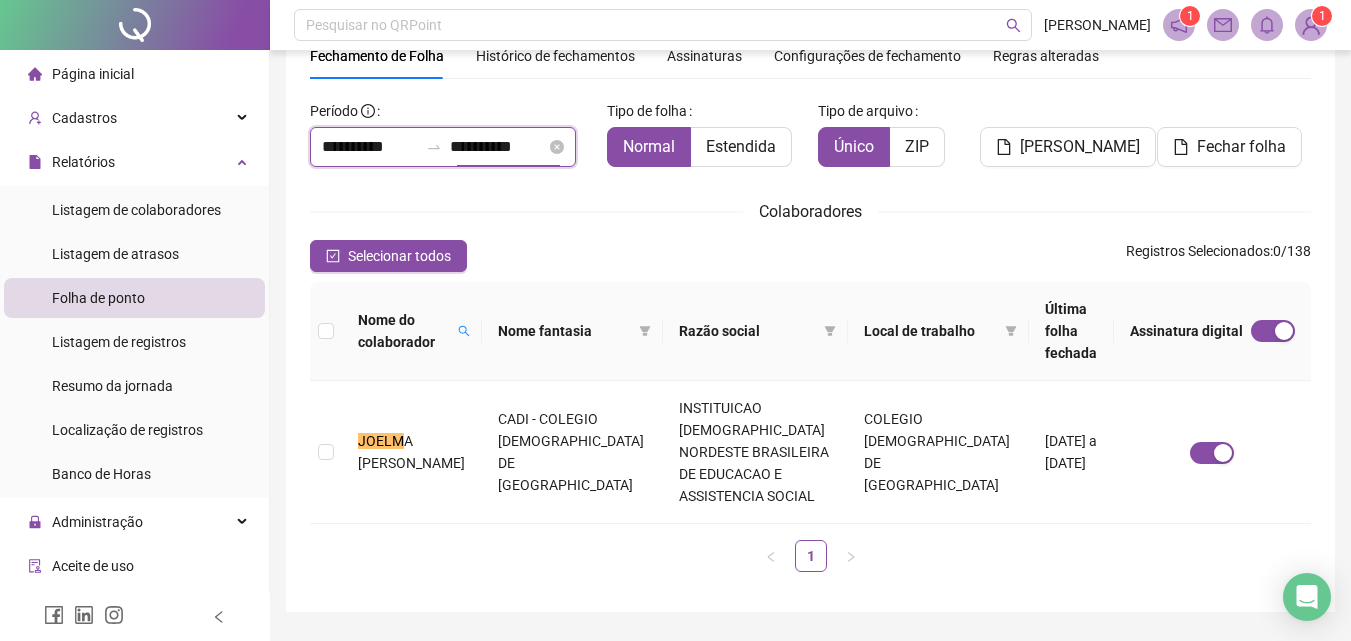 click on "**********" at bounding box center [498, 147] 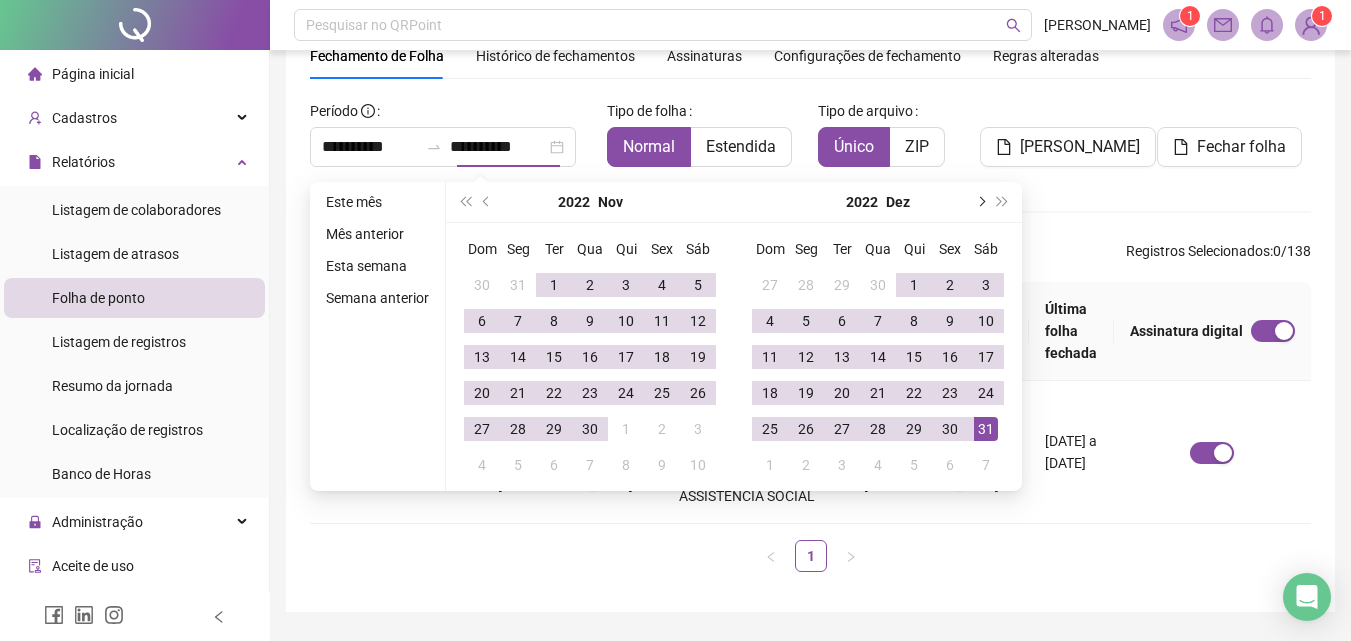 click at bounding box center (980, 202) 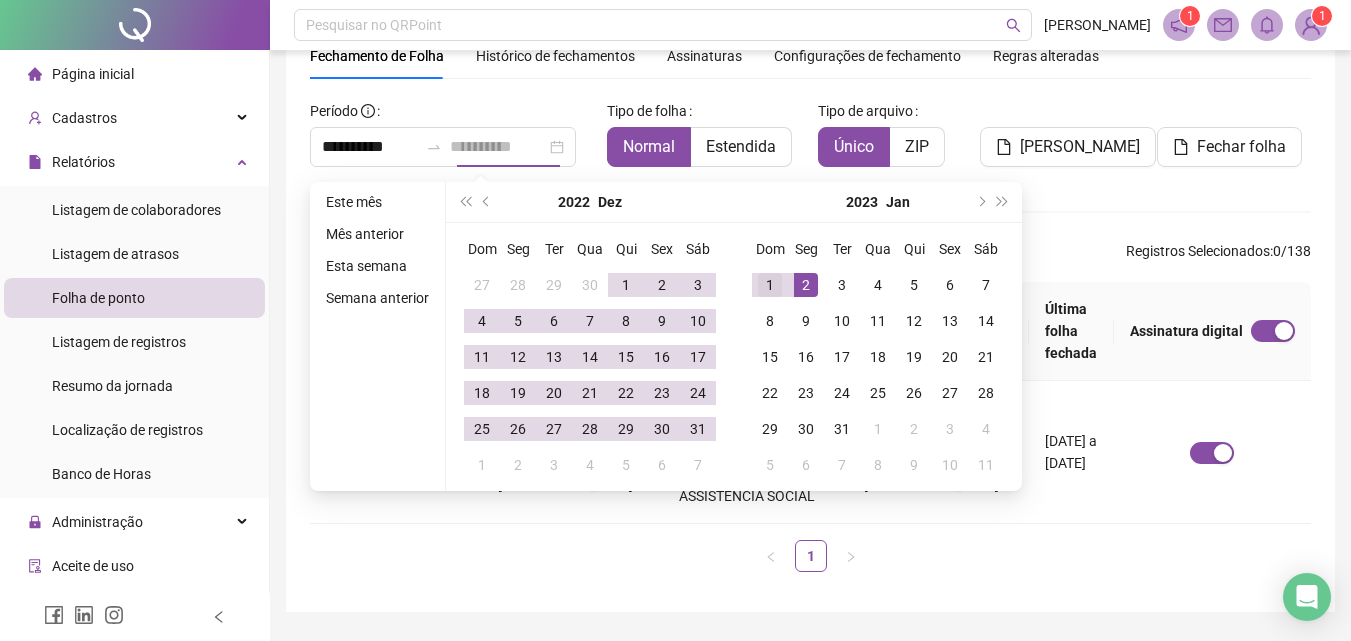type on "**********" 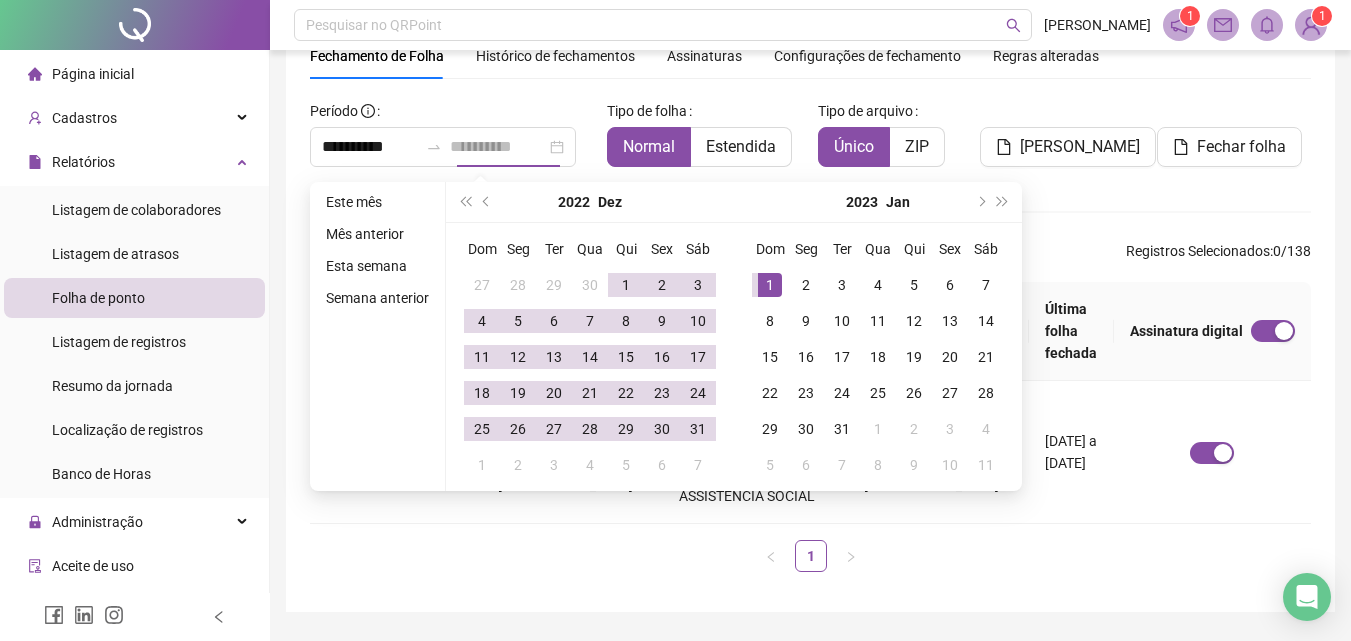 click on "1" at bounding box center (770, 285) 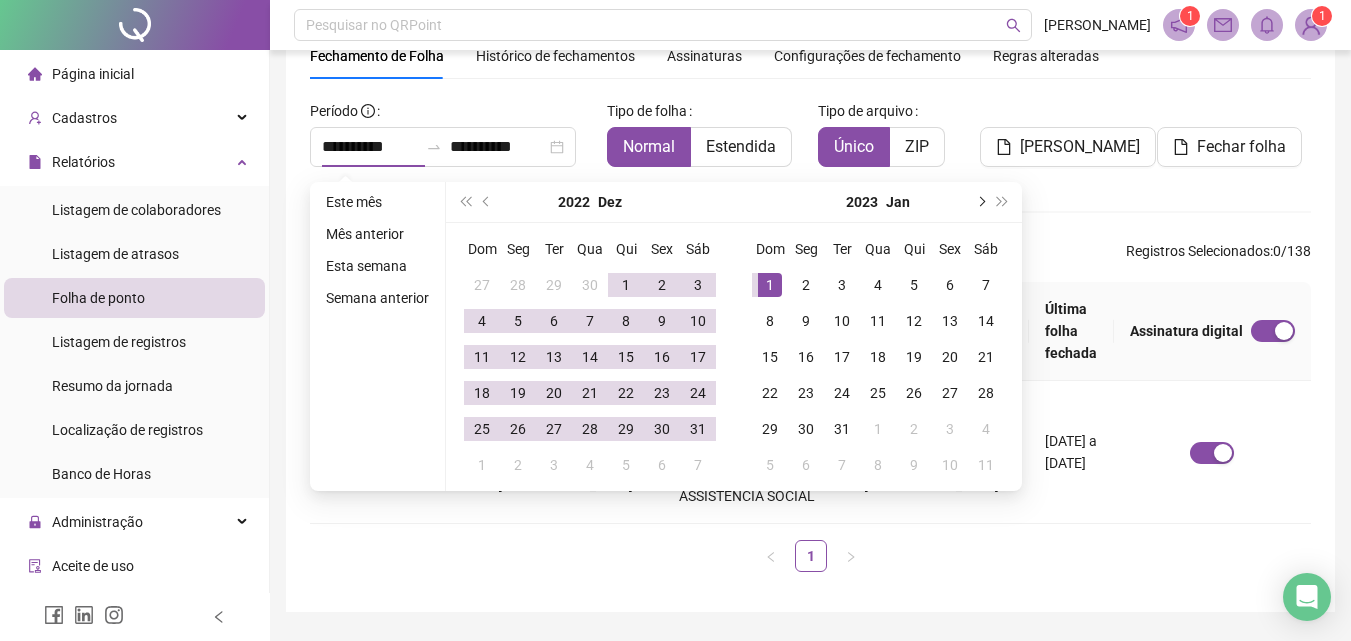 click at bounding box center (980, 202) 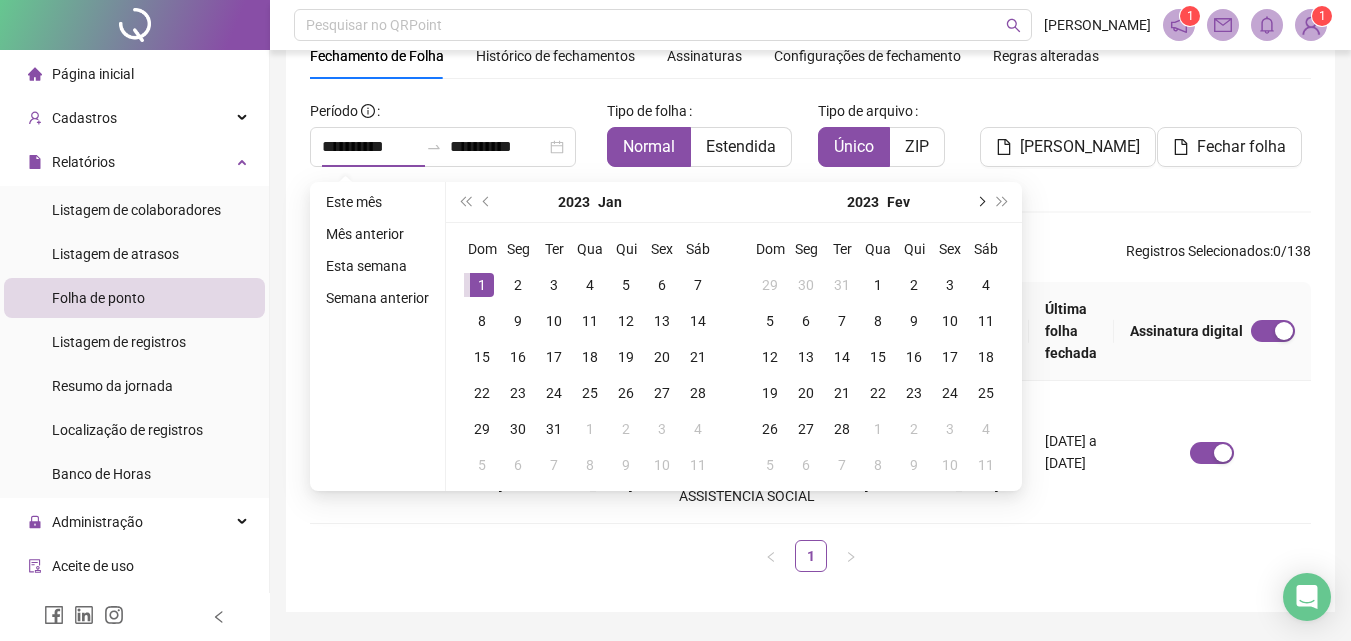 click at bounding box center (980, 202) 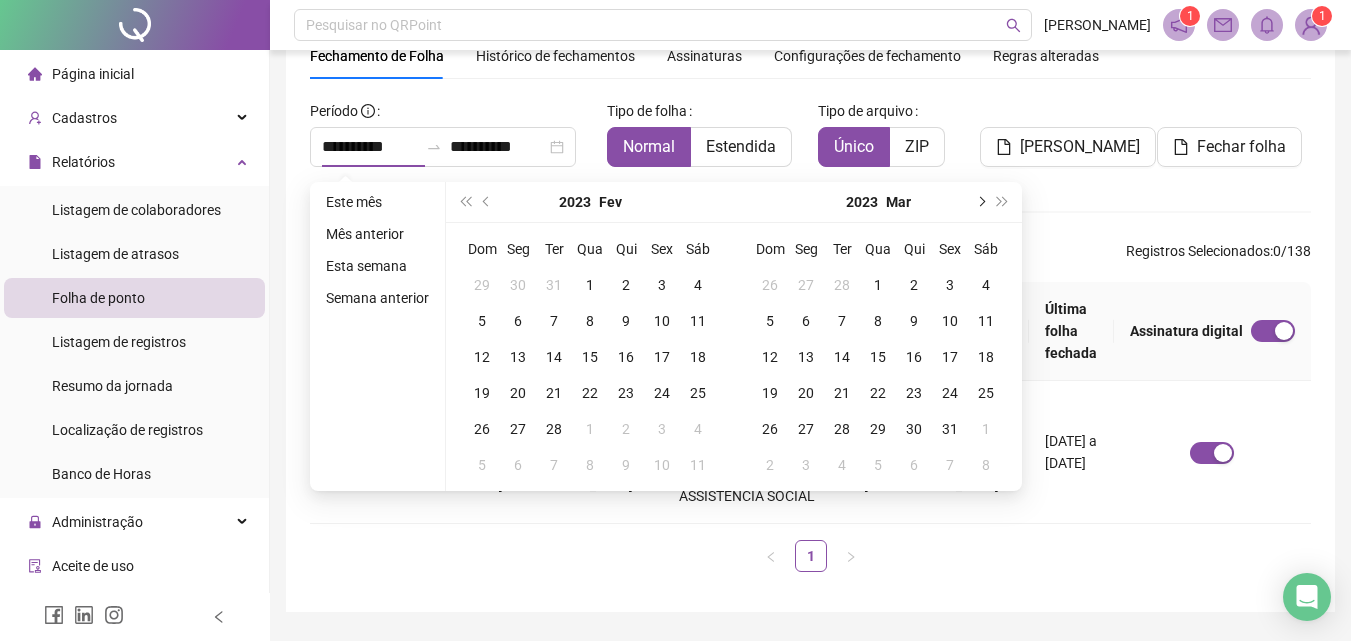 click at bounding box center (980, 202) 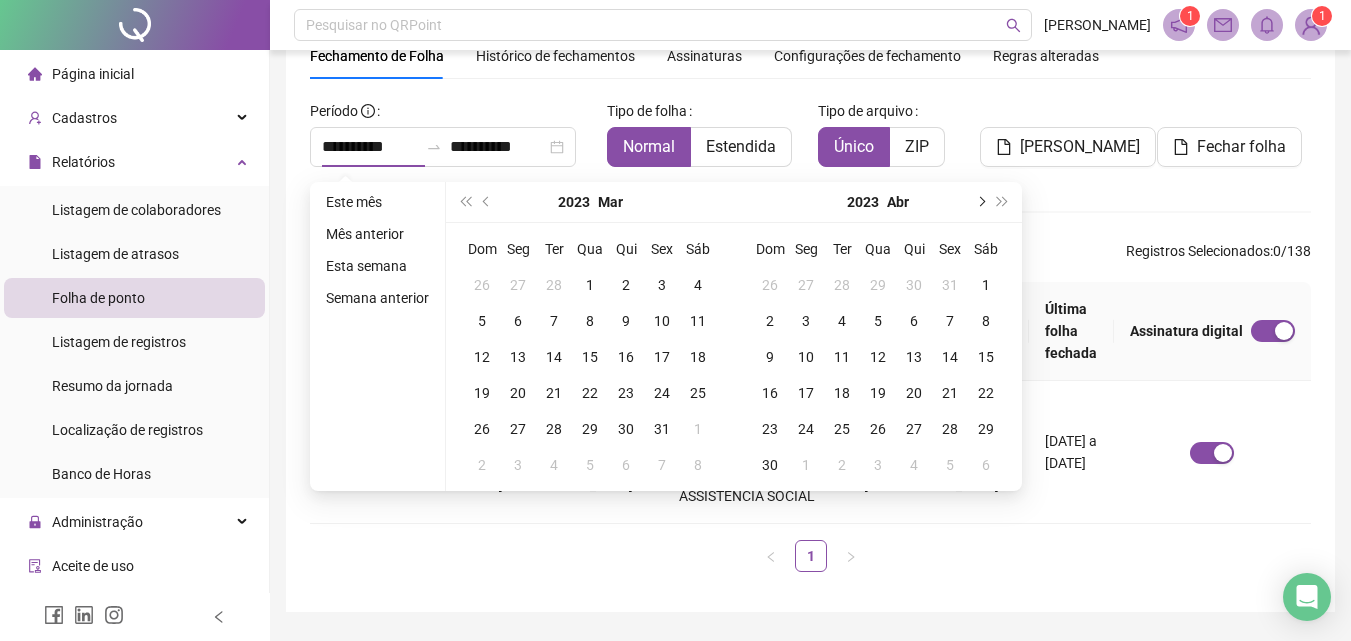 click at bounding box center [980, 202] 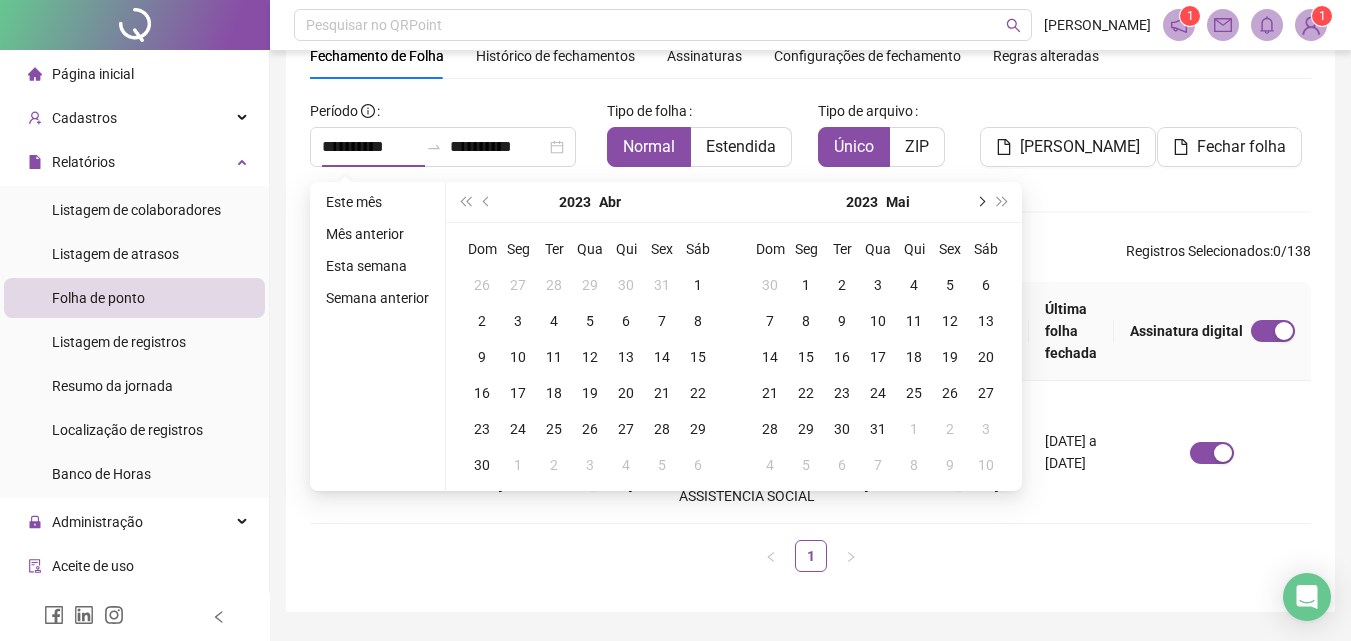 click at bounding box center [980, 202] 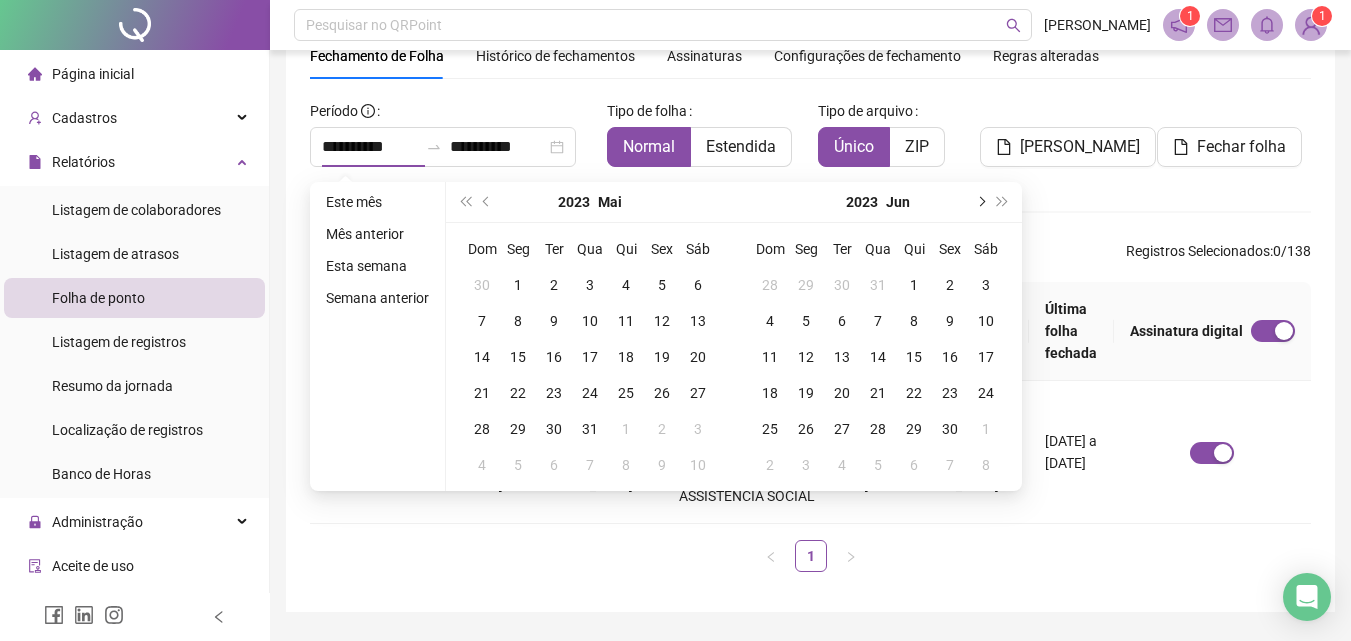 click at bounding box center [980, 202] 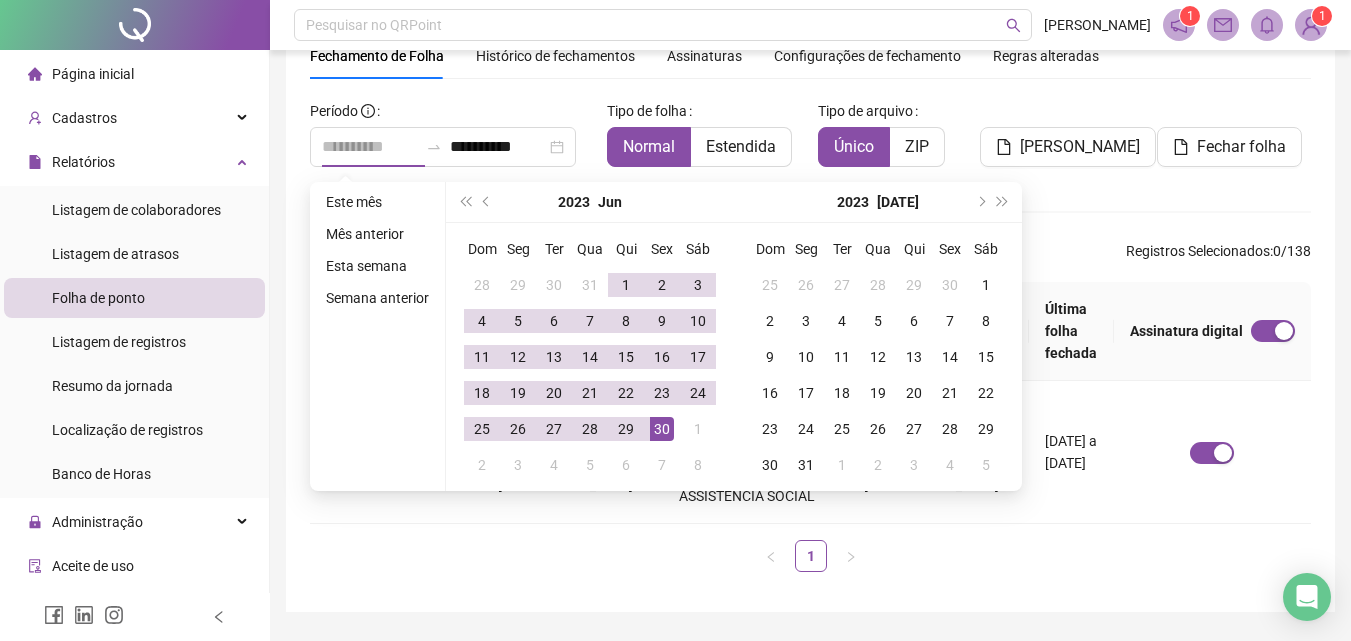 click on "30" at bounding box center [662, 429] 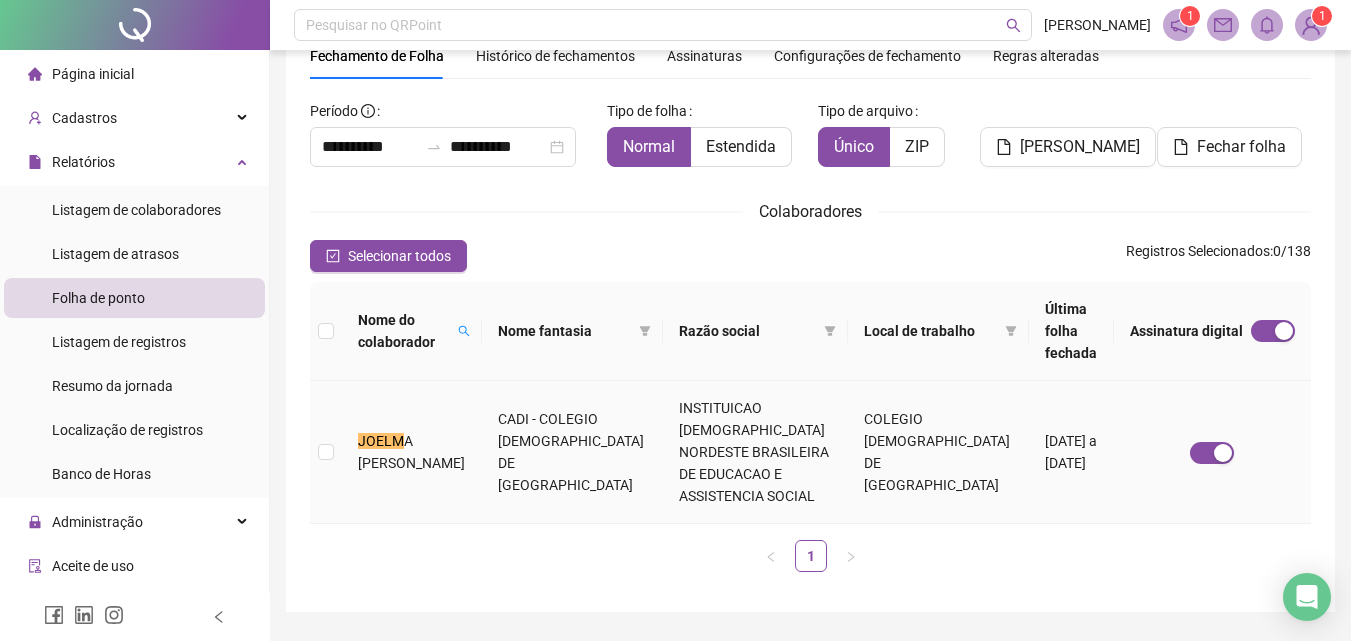 click on "JOELM" at bounding box center (381, 441) 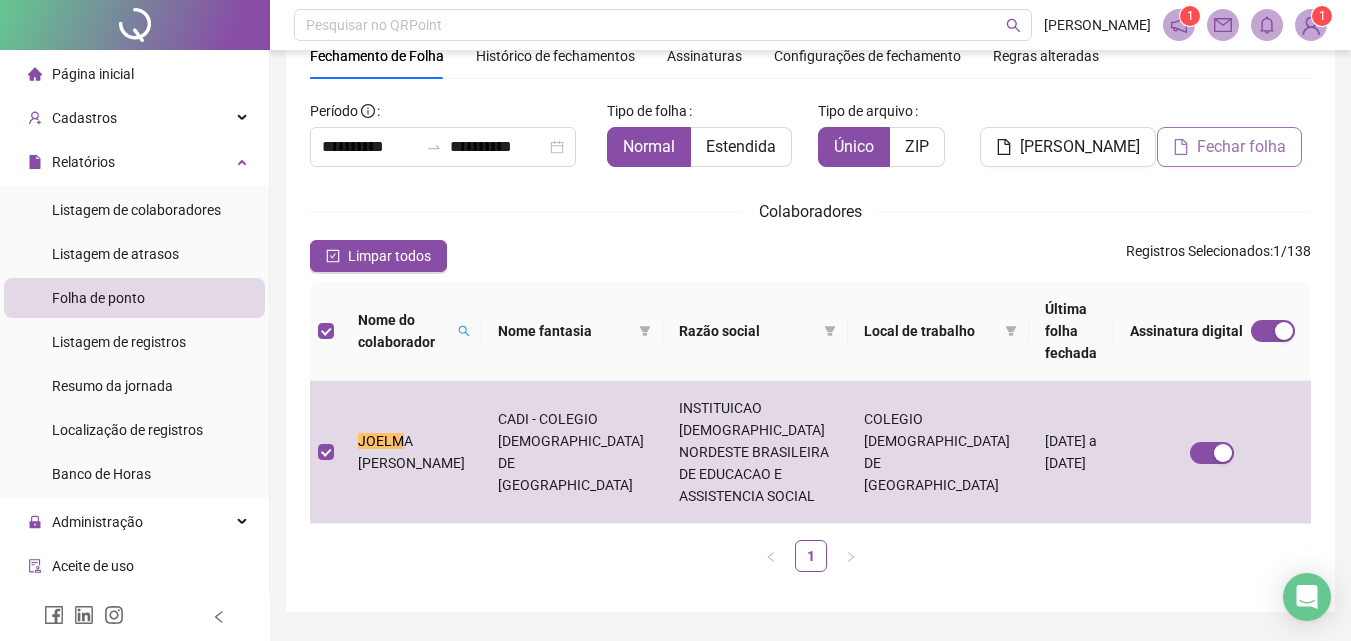 click on "Fechar folha" at bounding box center (1241, 147) 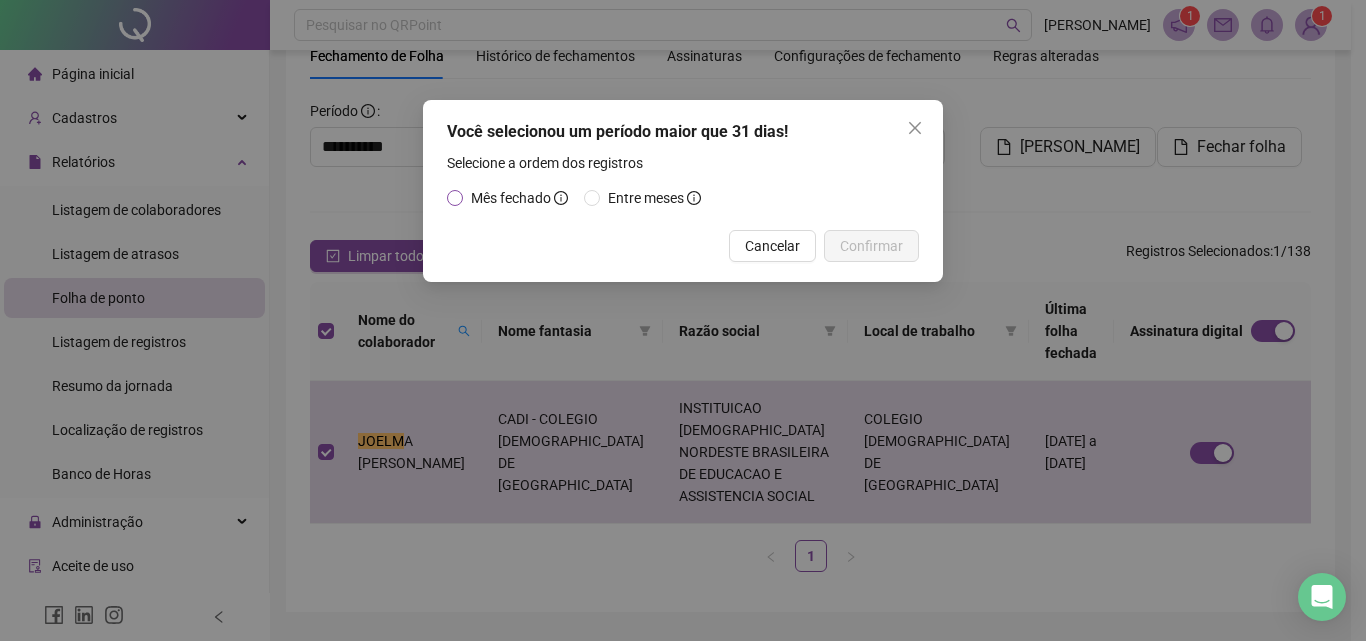 click on "Mês fechado" at bounding box center (511, 198) 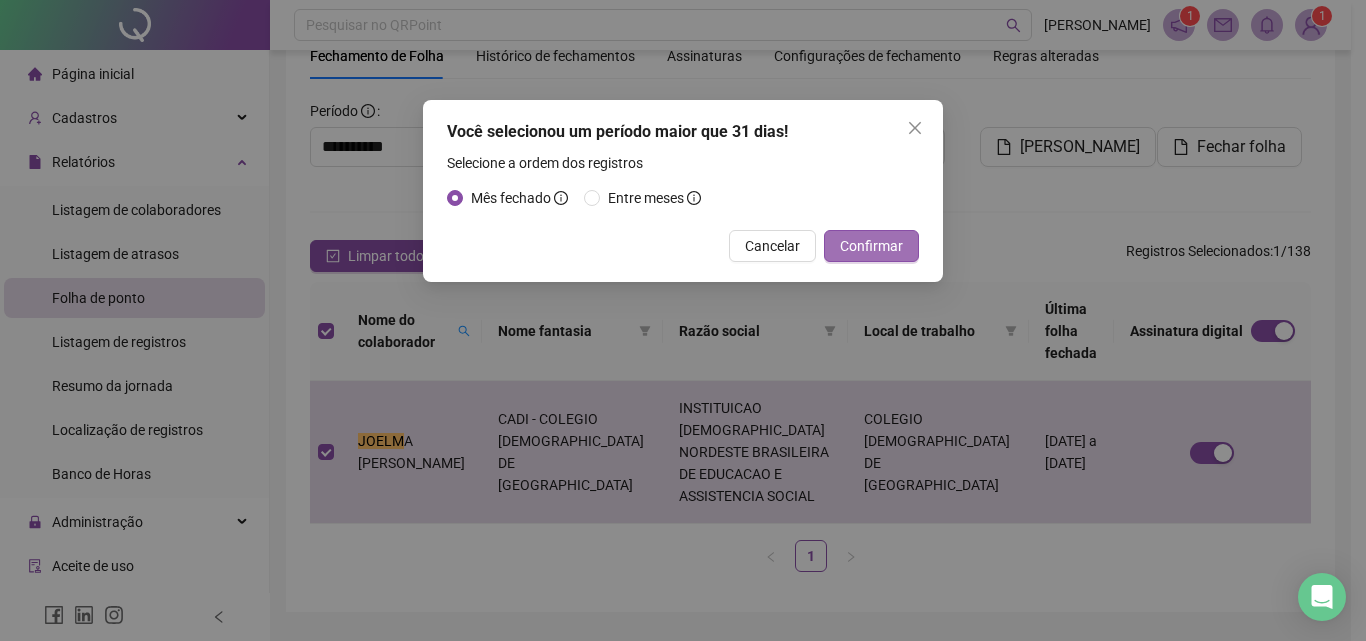 click on "Confirmar" at bounding box center [871, 246] 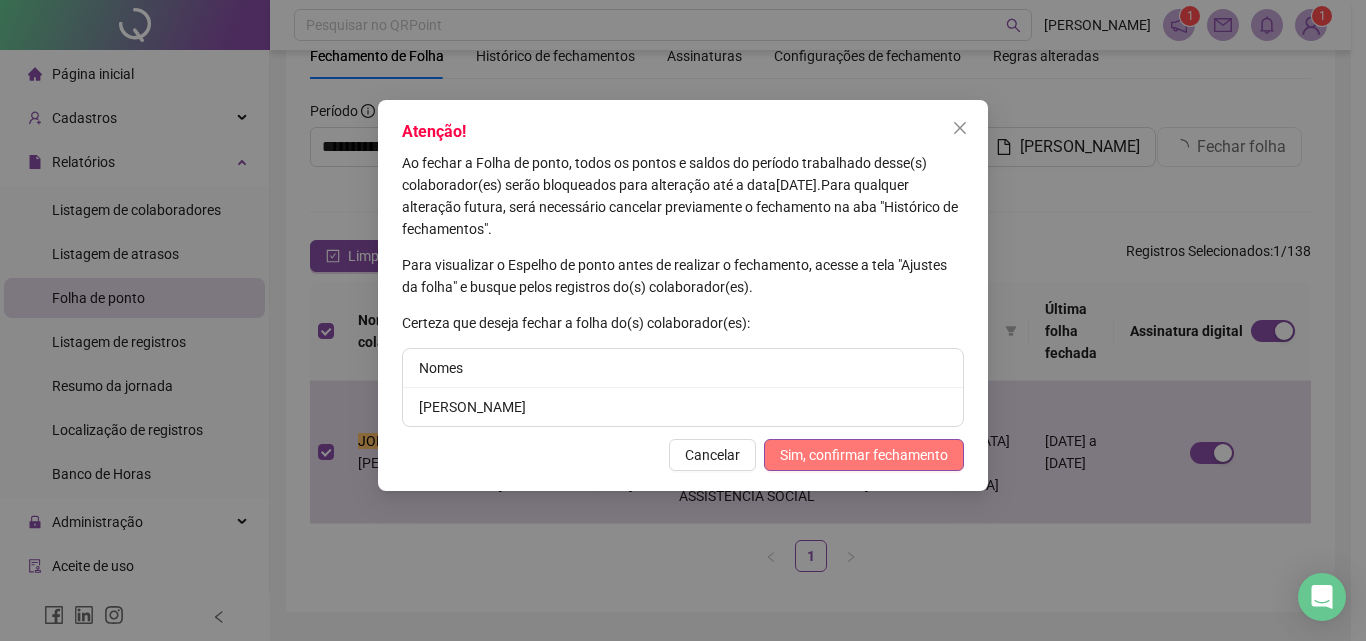 click on "Sim, confirmar fechamento" at bounding box center (864, 455) 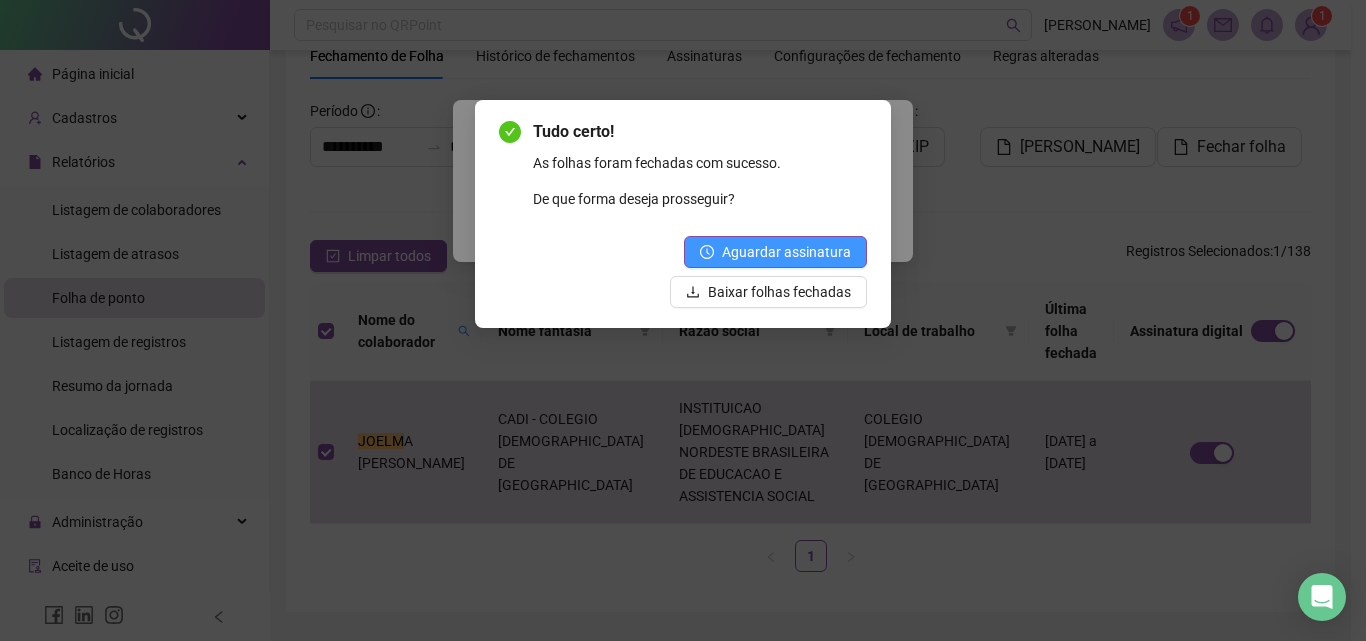 click on "Aguardar assinatura" at bounding box center [786, 252] 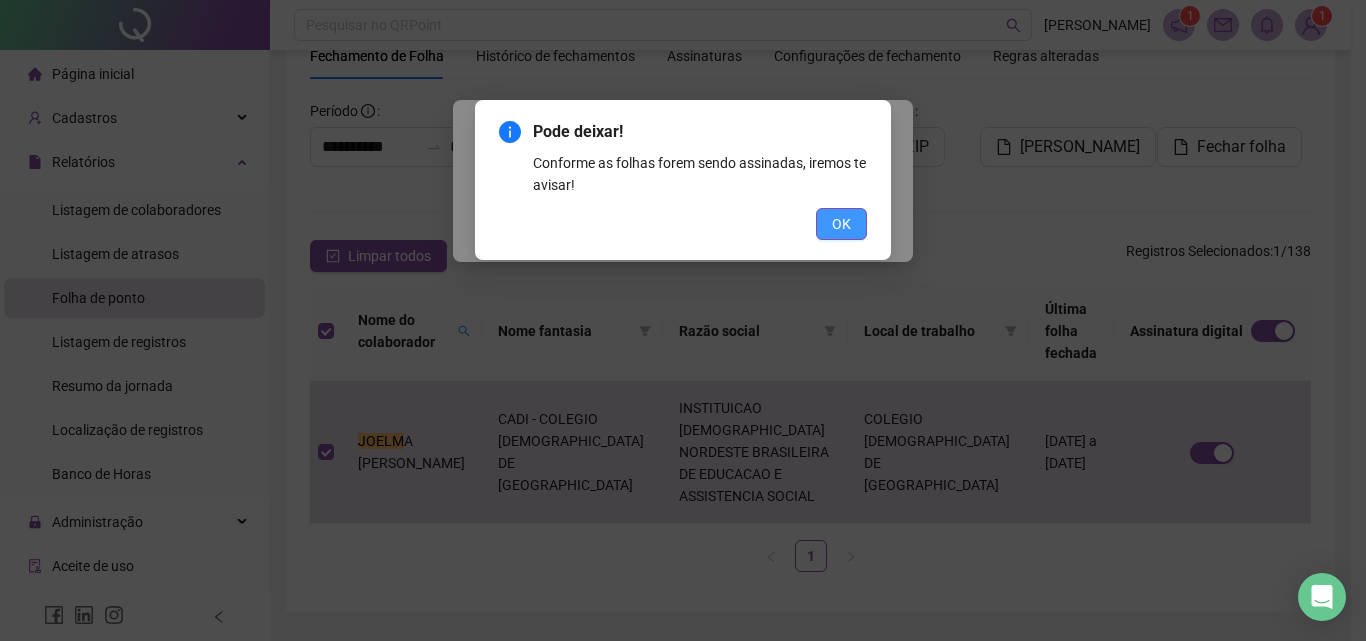 click on "OK" at bounding box center (841, 224) 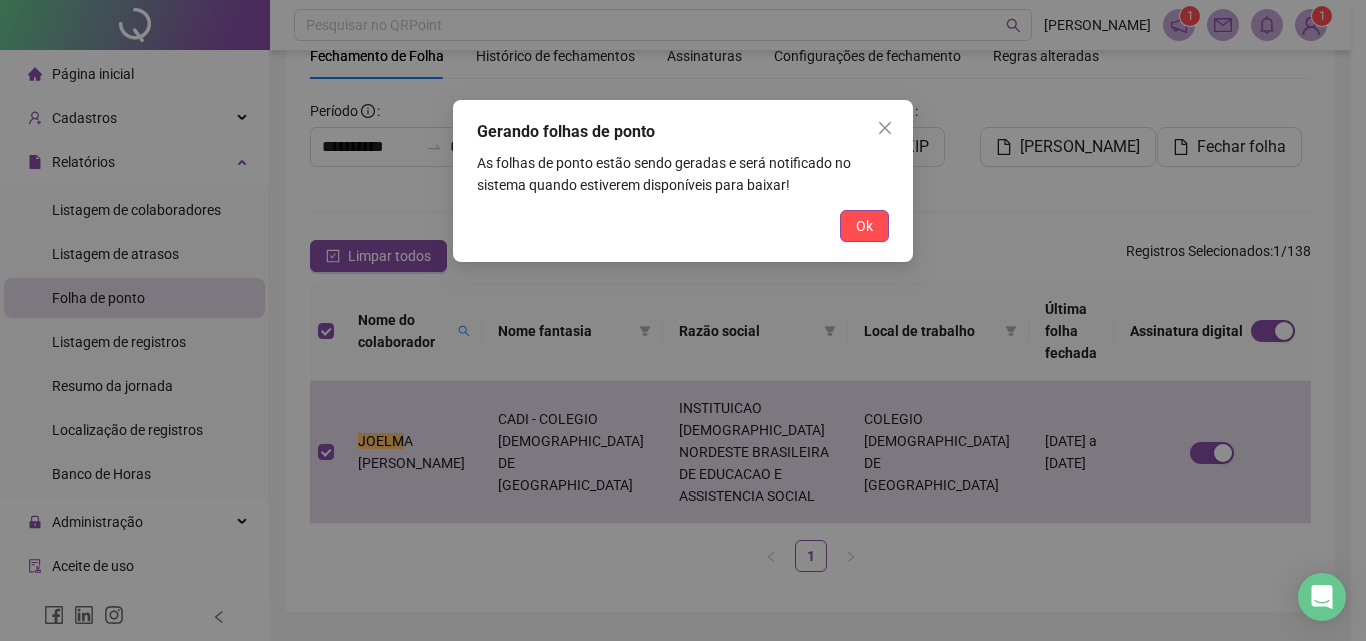 click on "Ok" at bounding box center (864, 226) 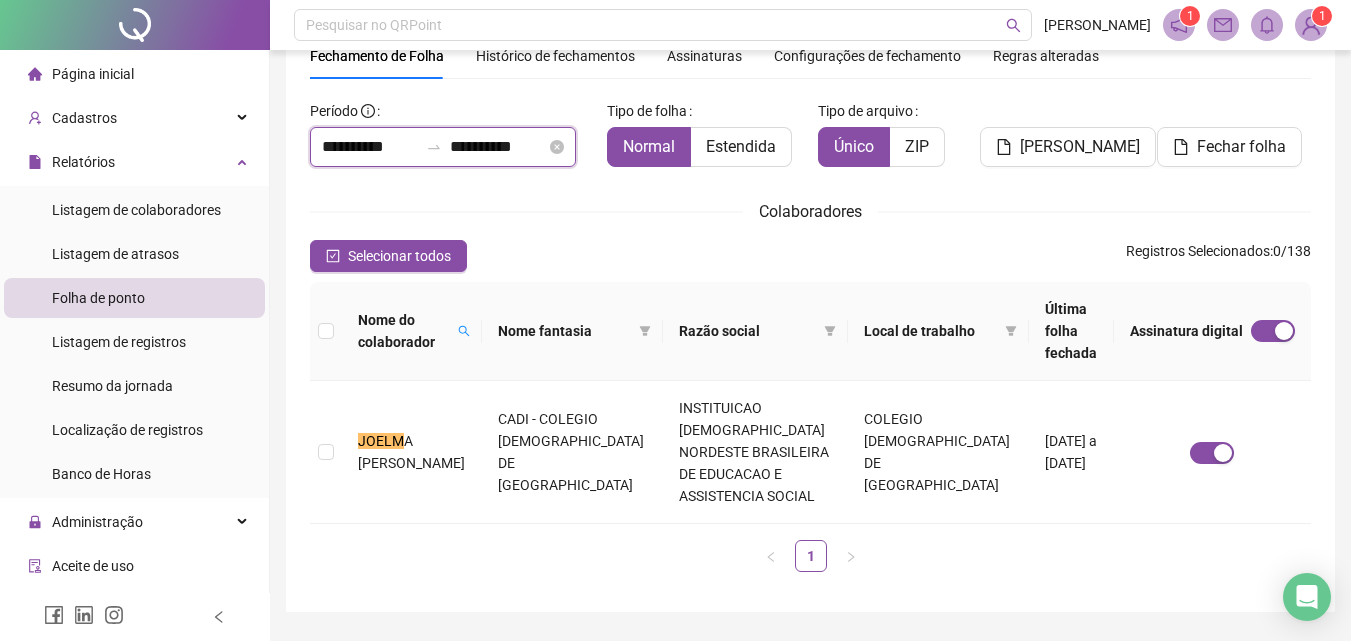 click on "**********" at bounding box center [370, 147] 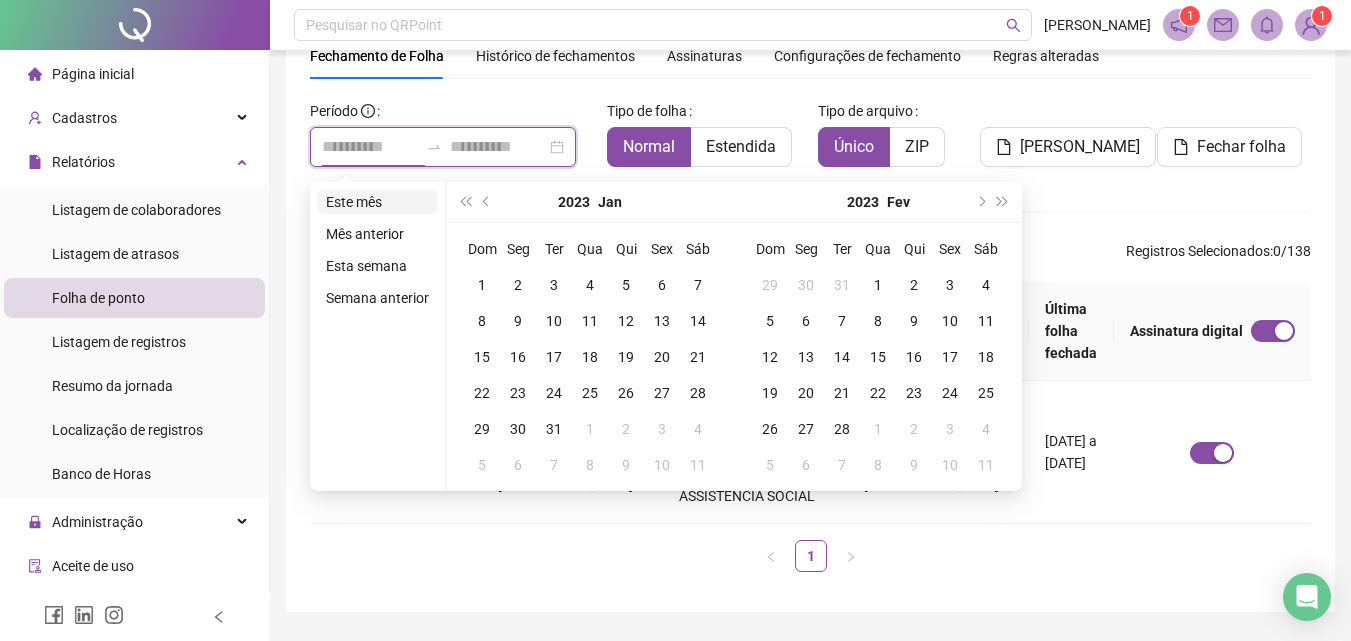 type on "**********" 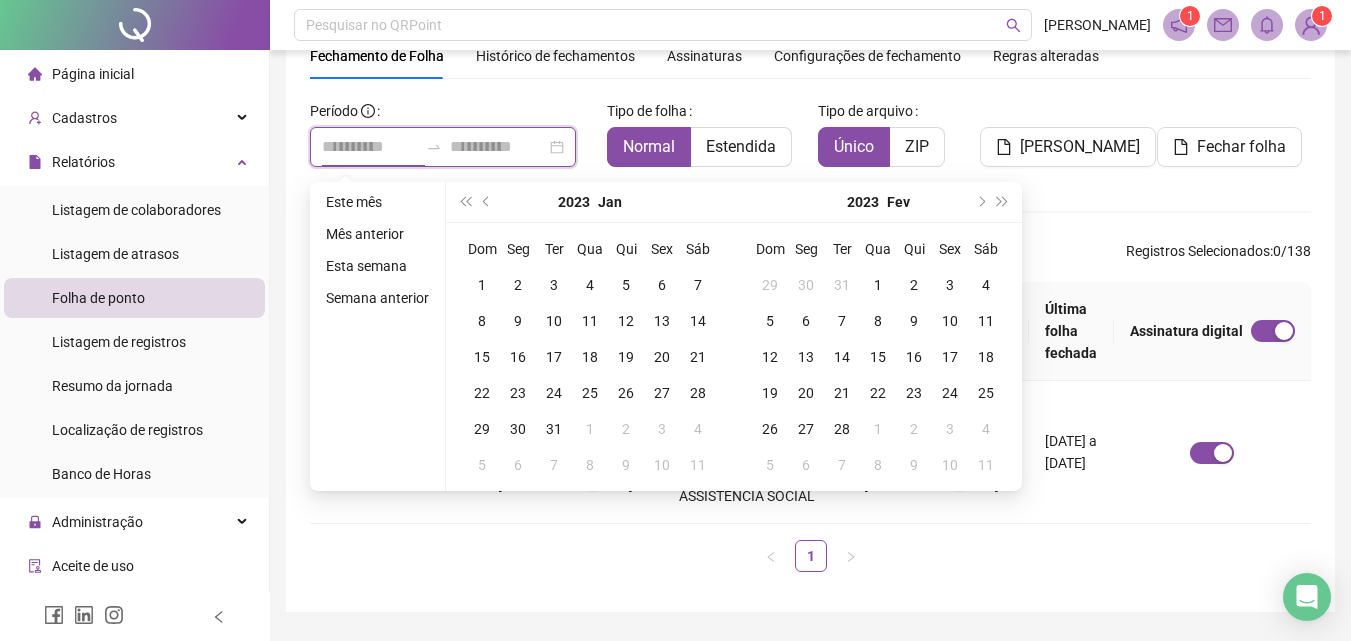 type on "**********" 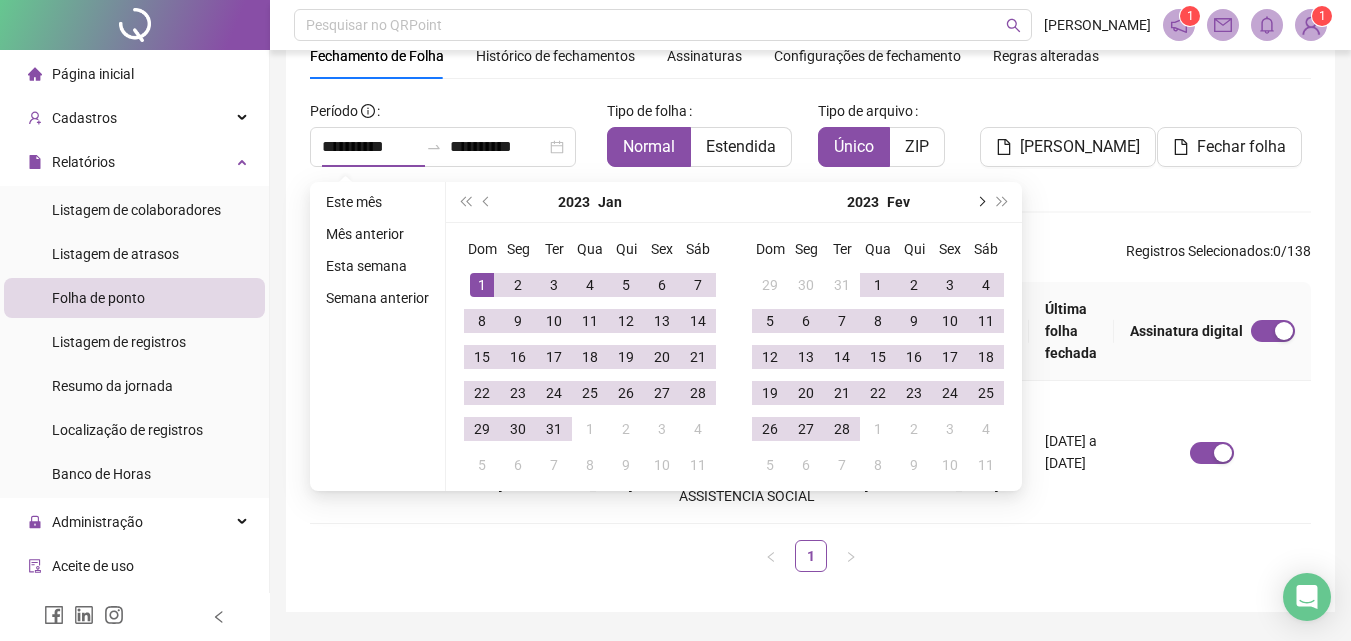 click at bounding box center (980, 202) 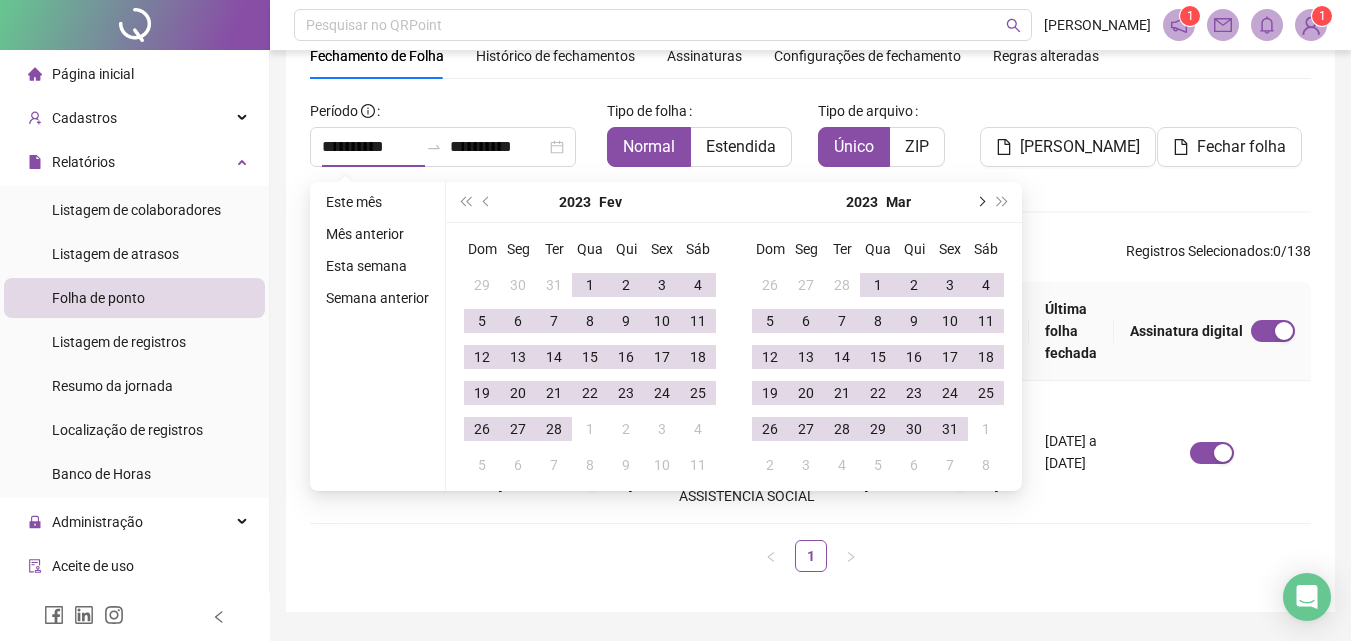 click at bounding box center [980, 202] 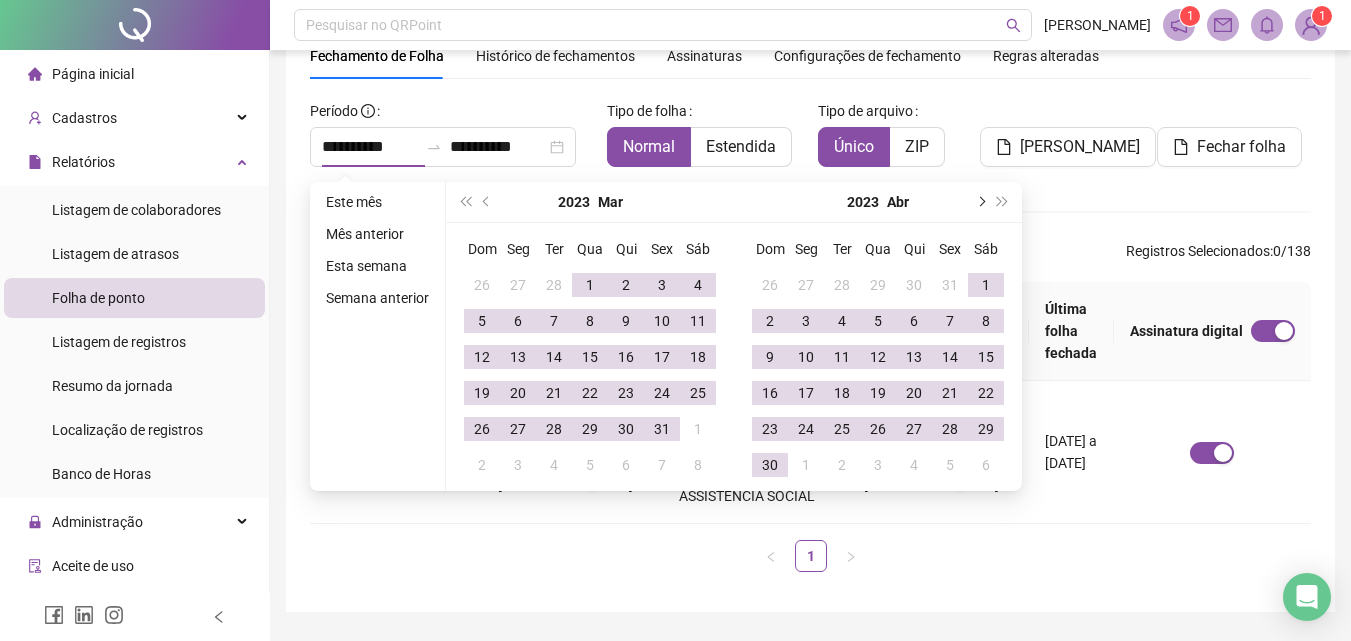 click at bounding box center [980, 202] 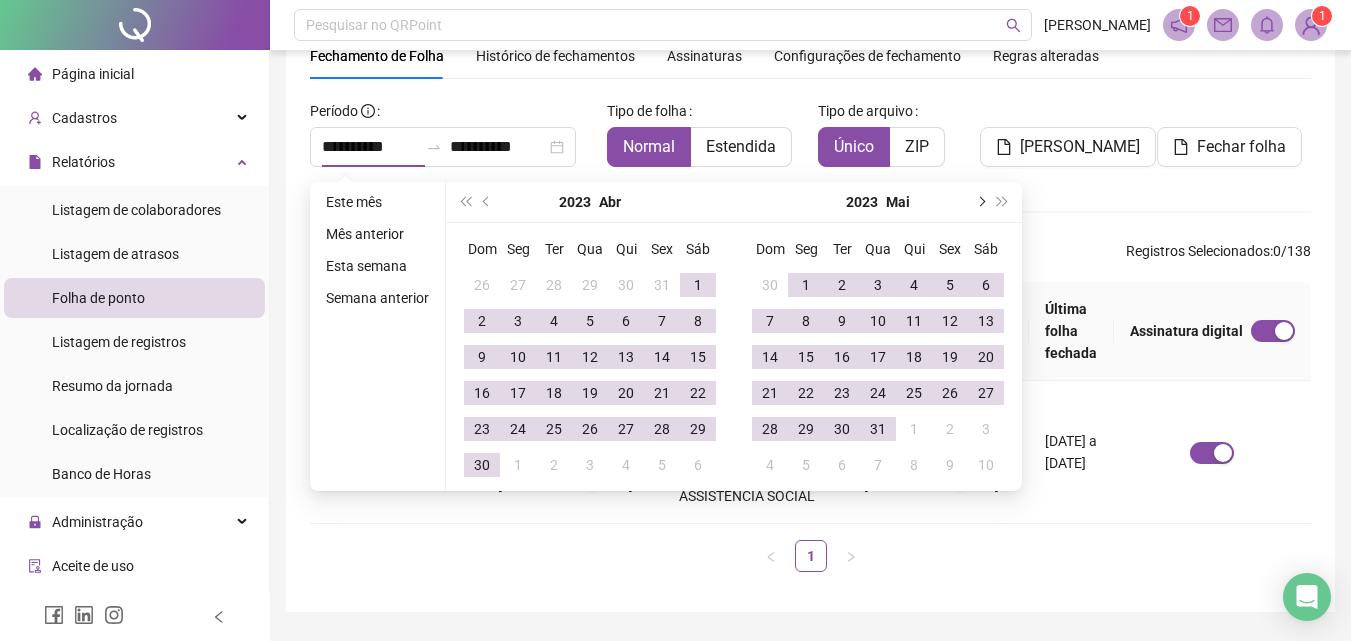 click at bounding box center [980, 202] 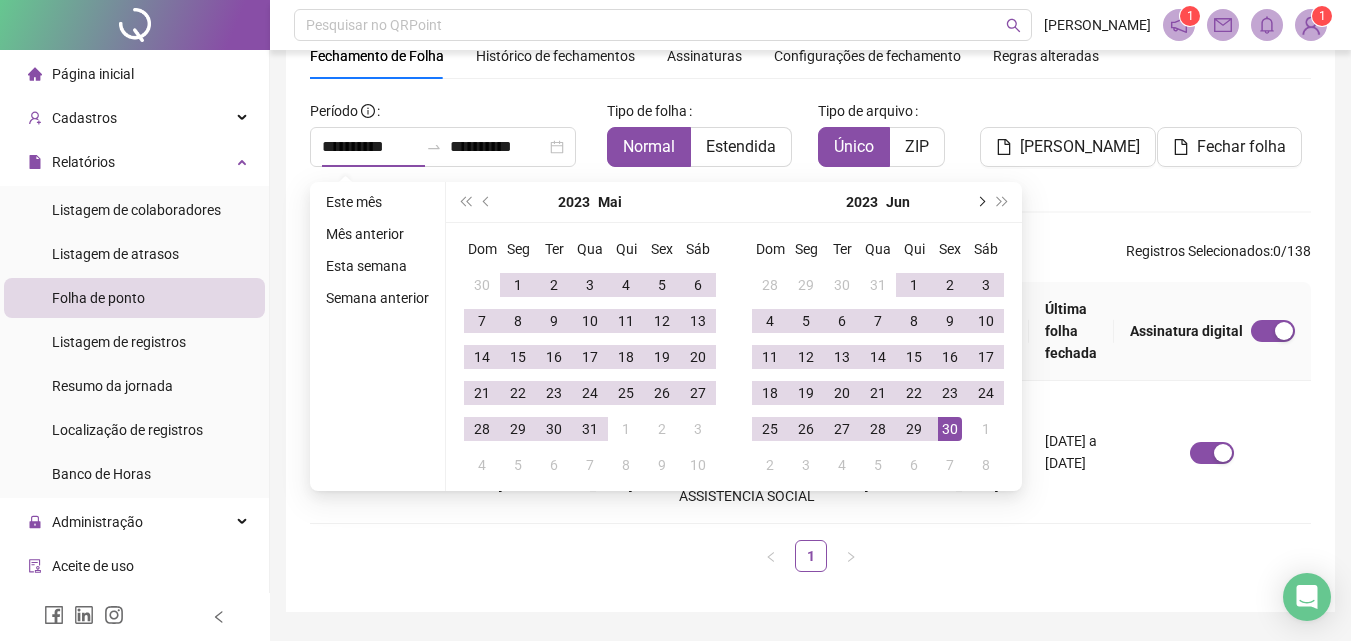 click at bounding box center (980, 202) 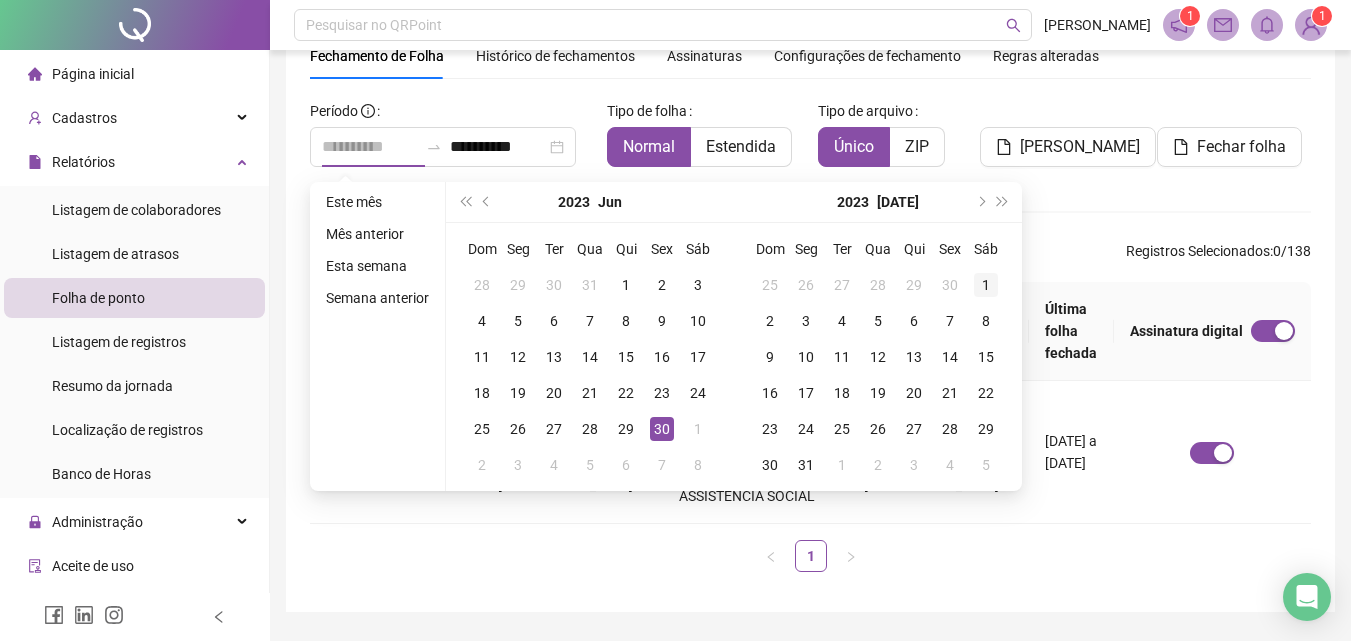 type on "**********" 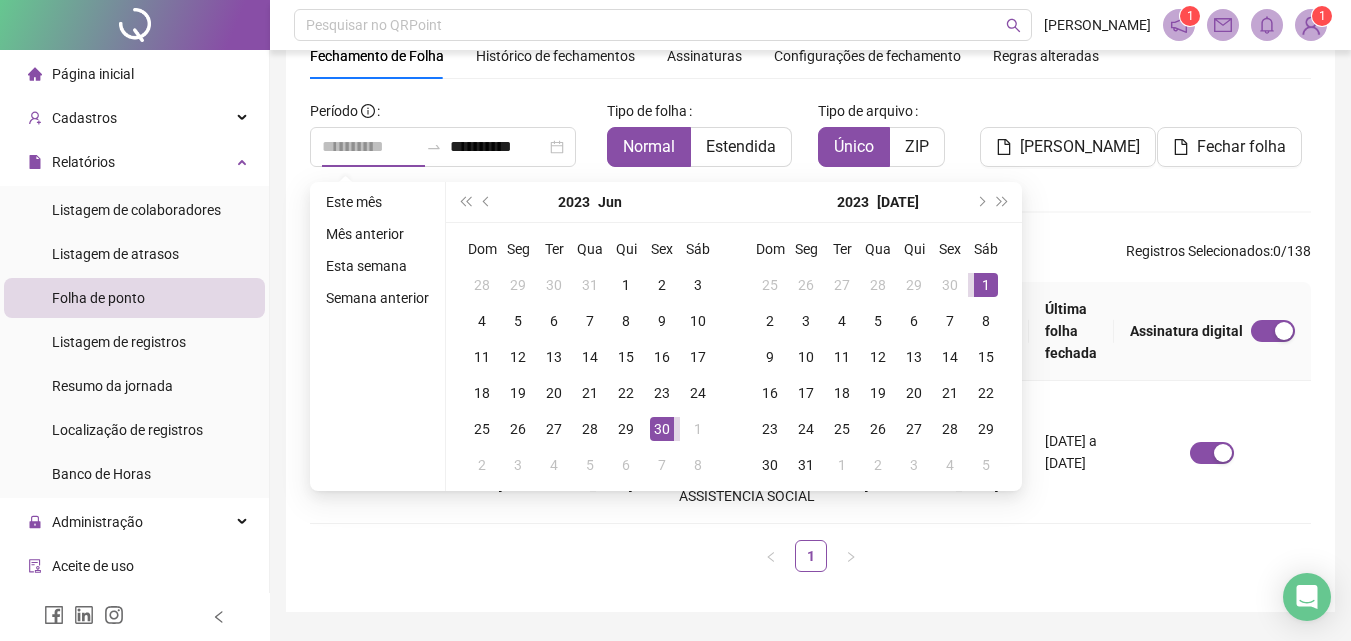 drag, startPoint x: 973, startPoint y: 278, endPoint x: 966, endPoint y: 249, distance: 29.832869 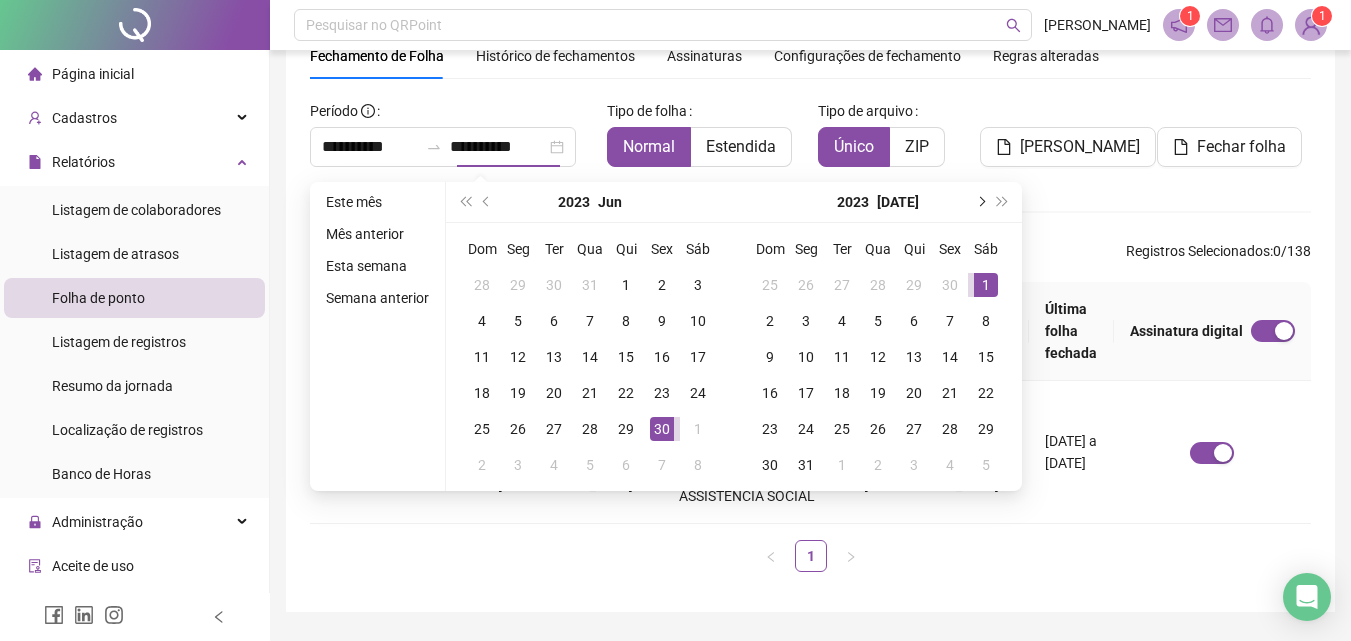 click at bounding box center (980, 202) 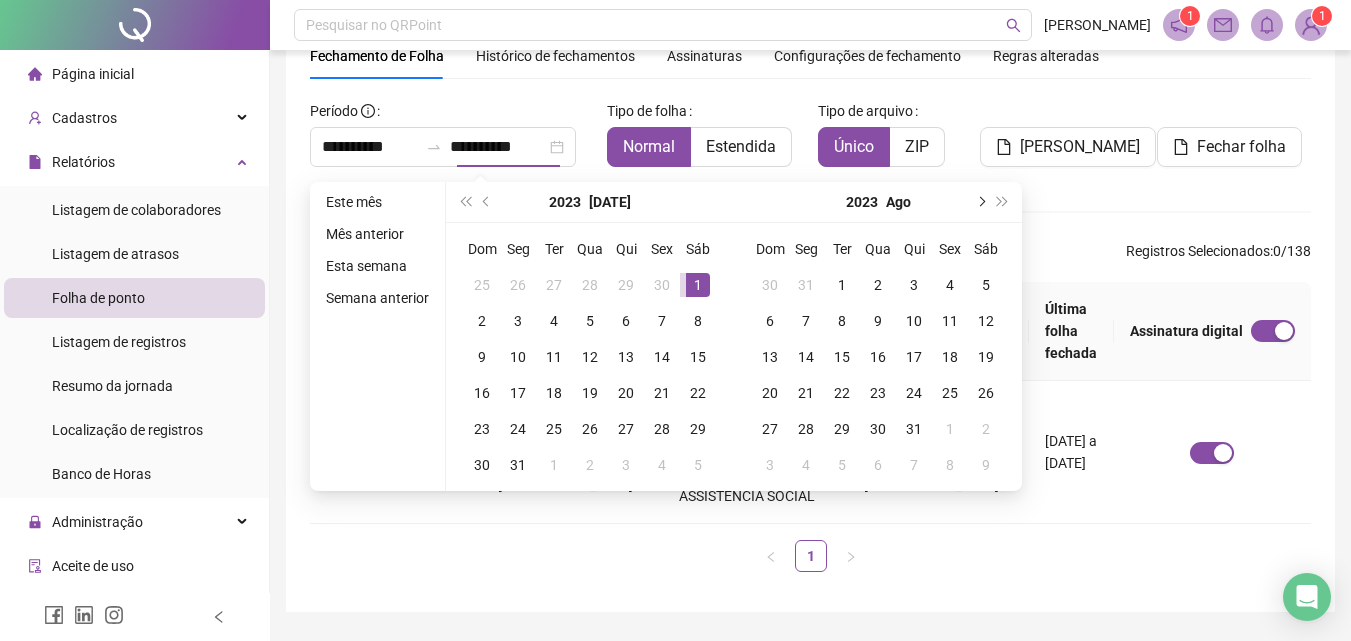 click at bounding box center [980, 202] 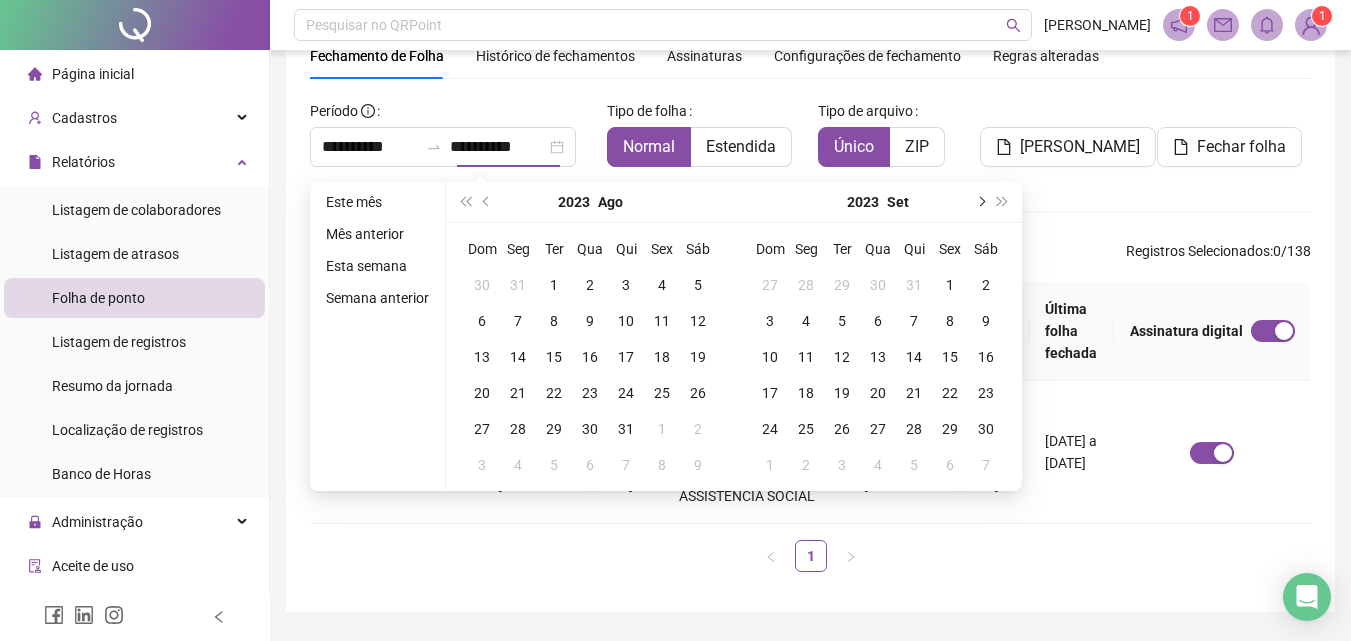 click at bounding box center (980, 202) 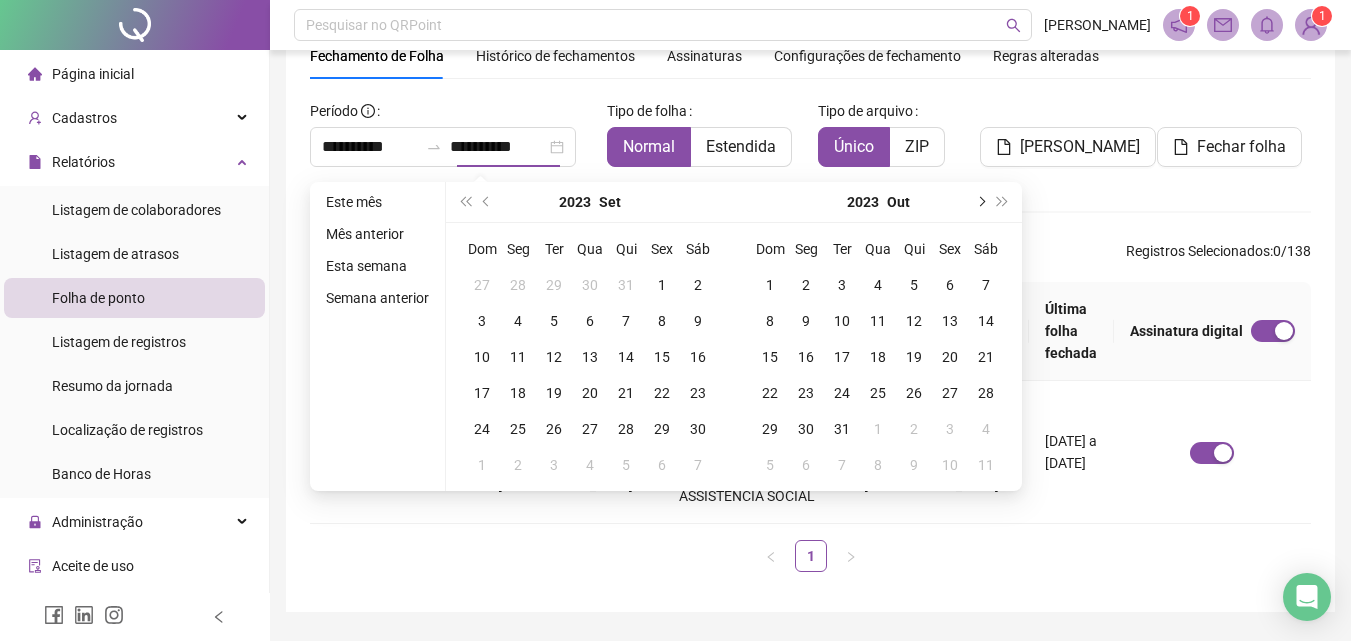 click at bounding box center (980, 202) 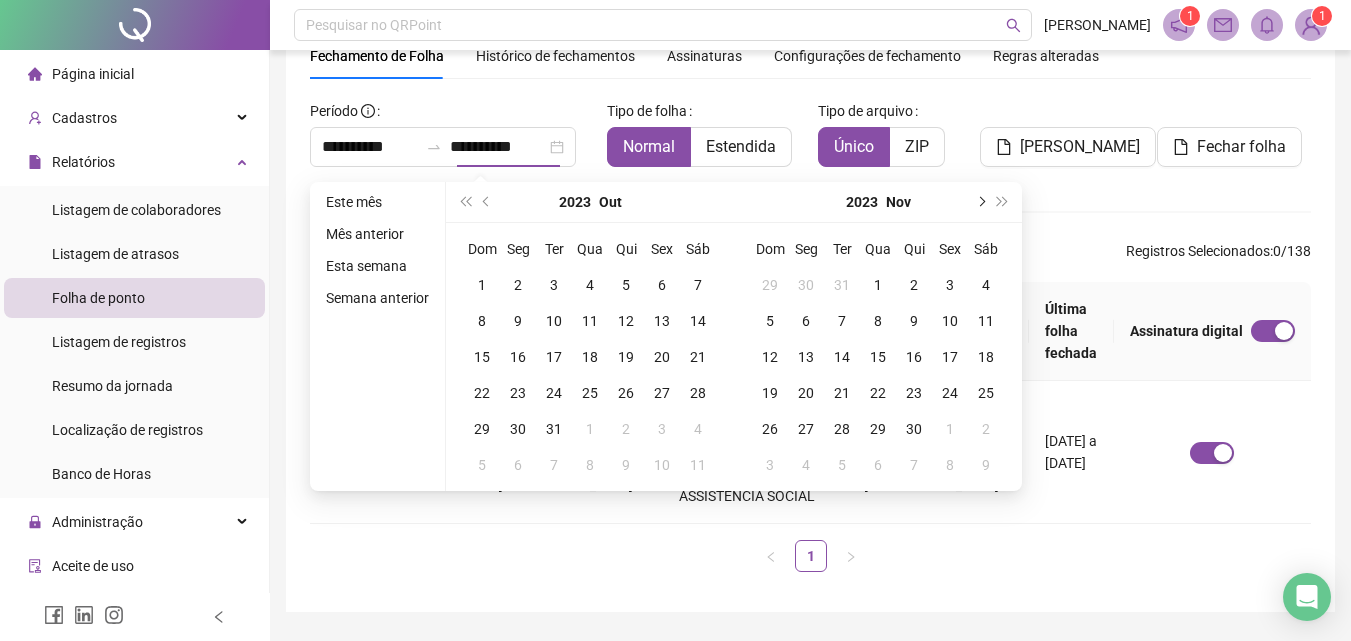 click at bounding box center [980, 202] 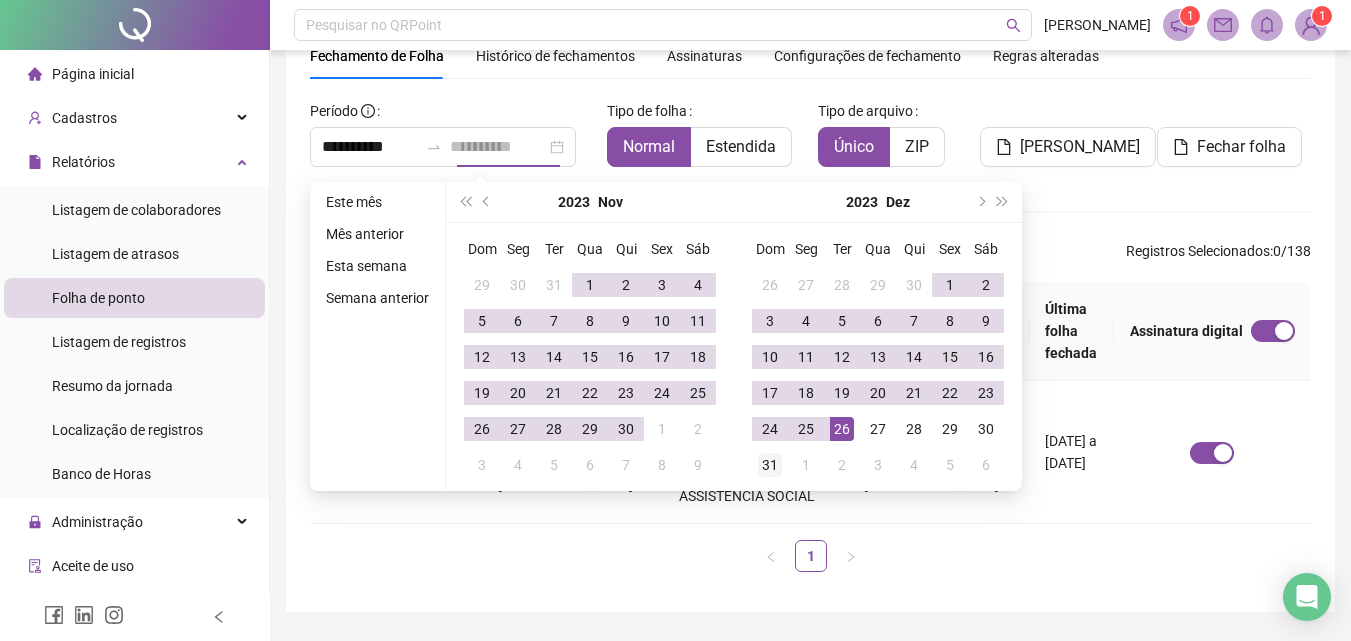 type on "**********" 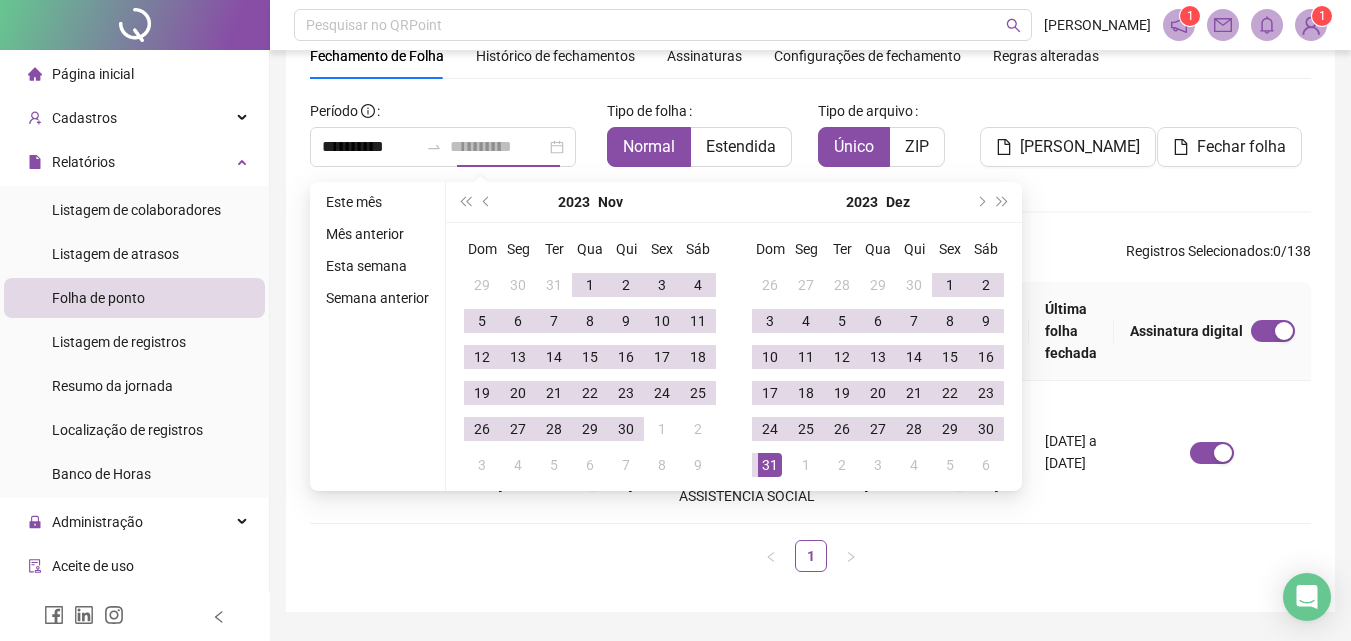 click on "31" at bounding box center (770, 465) 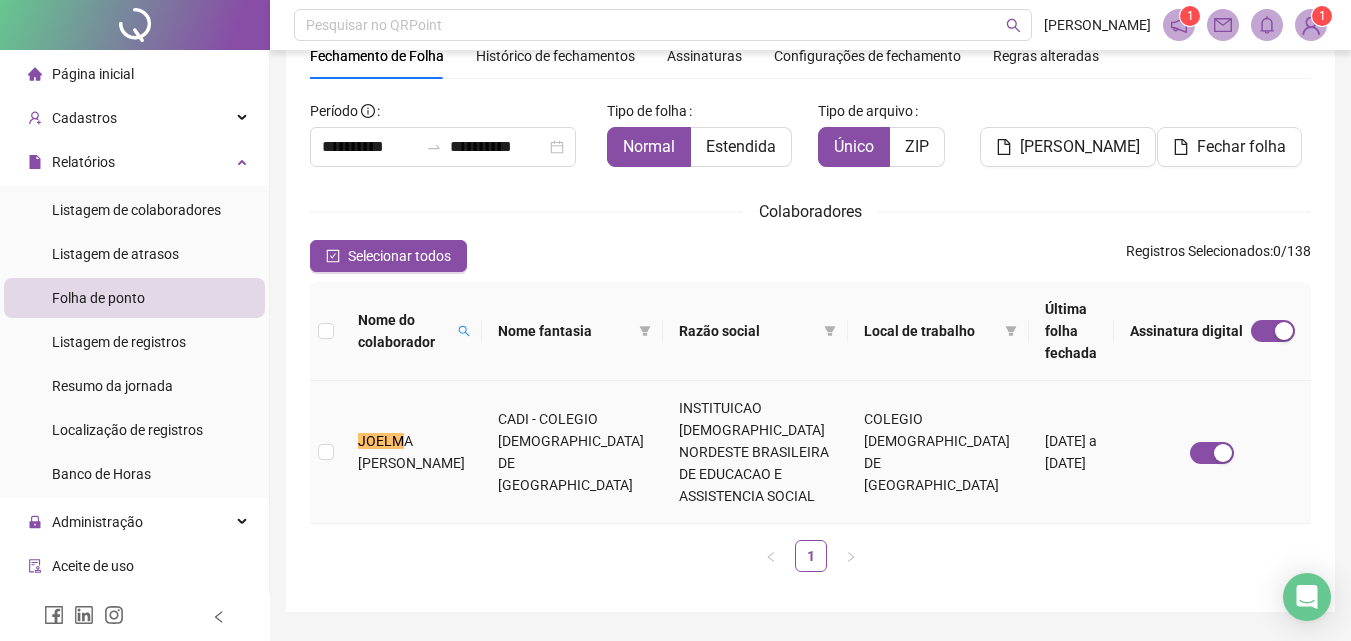 click on "JOELM A [PERSON_NAME]" at bounding box center [412, 452] 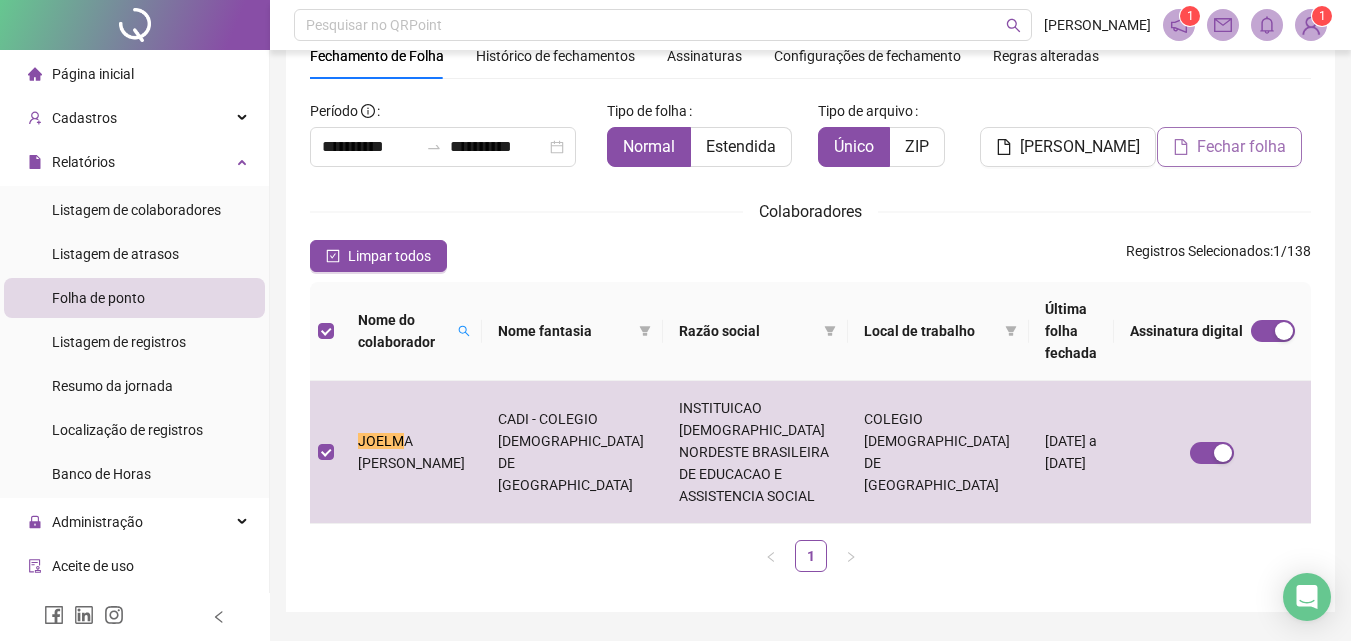 click on "Fechar folha" at bounding box center (1241, 147) 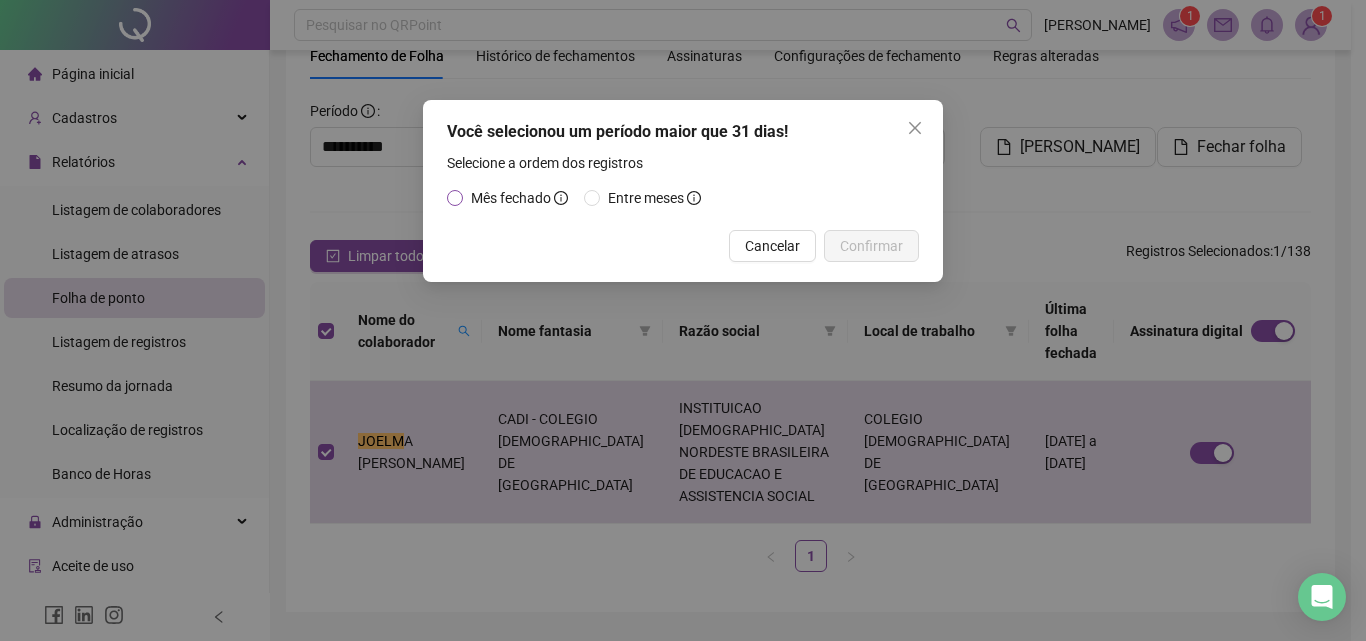 click on "Mês fechado" at bounding box center [511, 198] 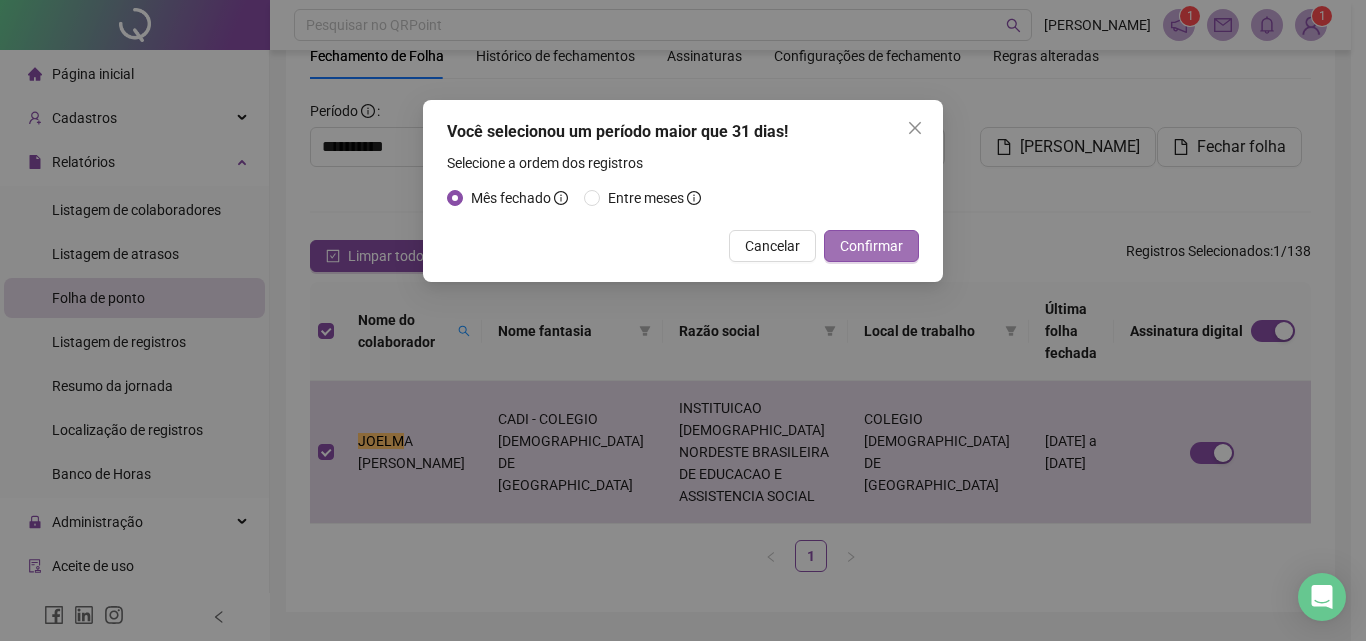click on "Confirmar" at bounding box center (871, 246) 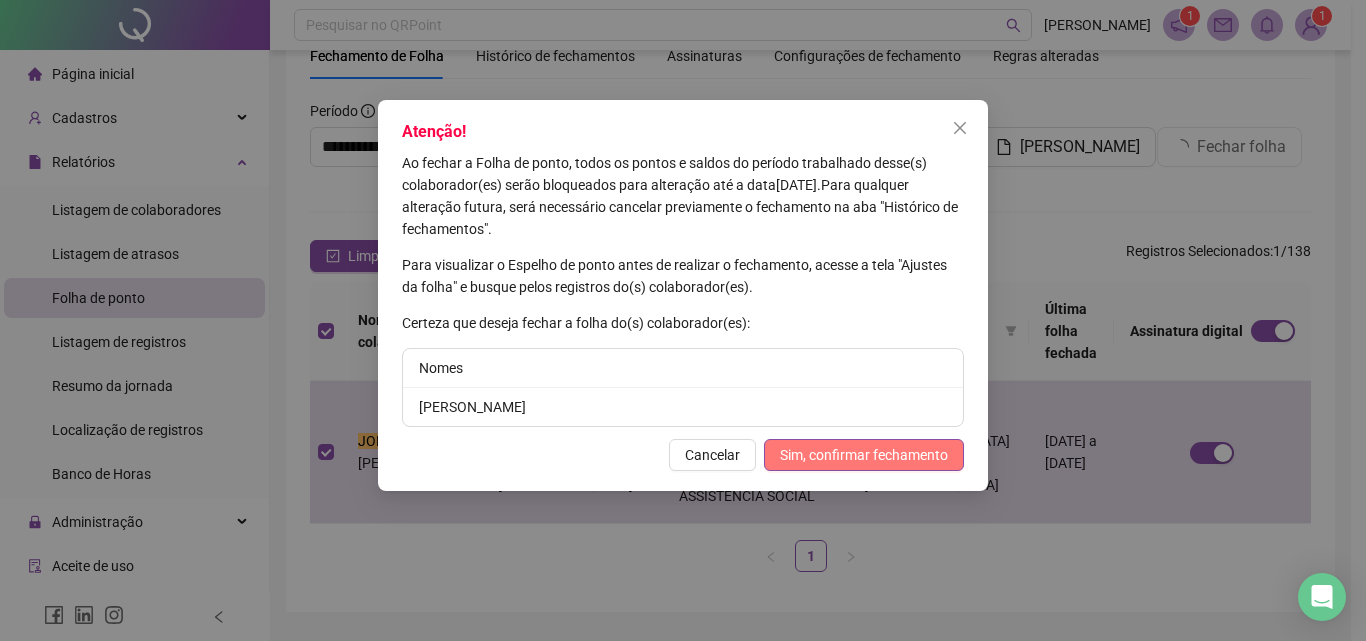 click on "Sim, confirmar fechamento" at bounding box center (864, 455) 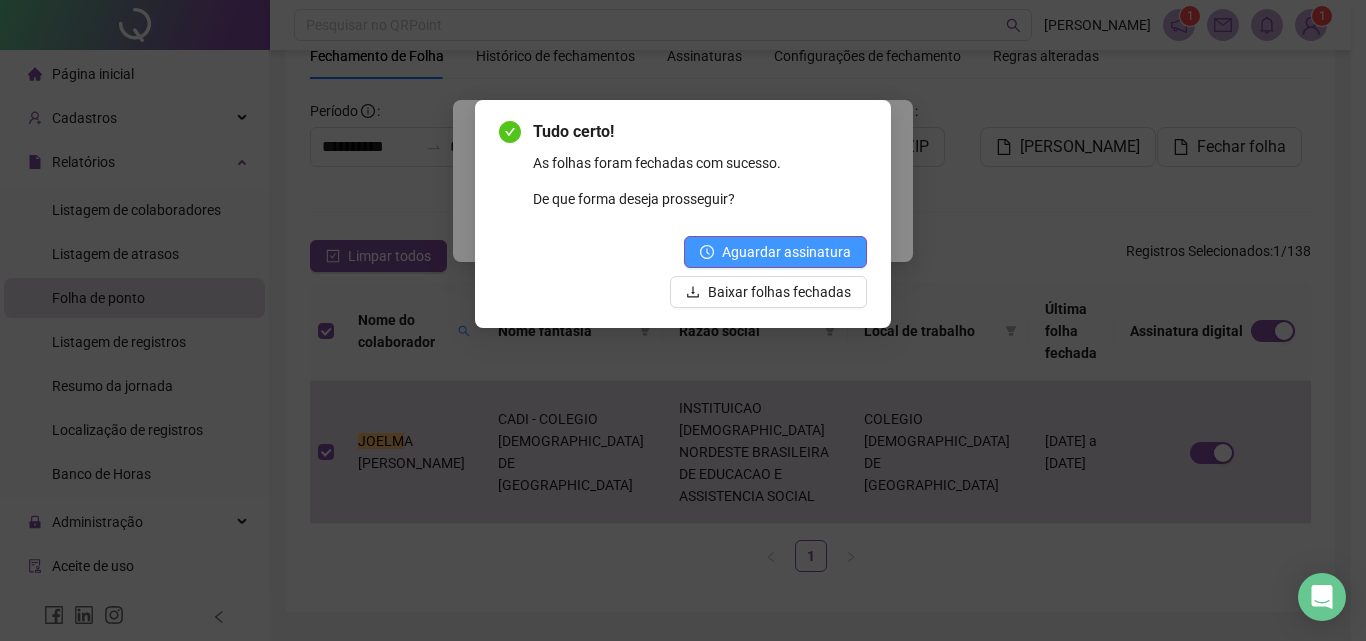 click on "Aguardar assinatura" at bounding box center [775, 252] 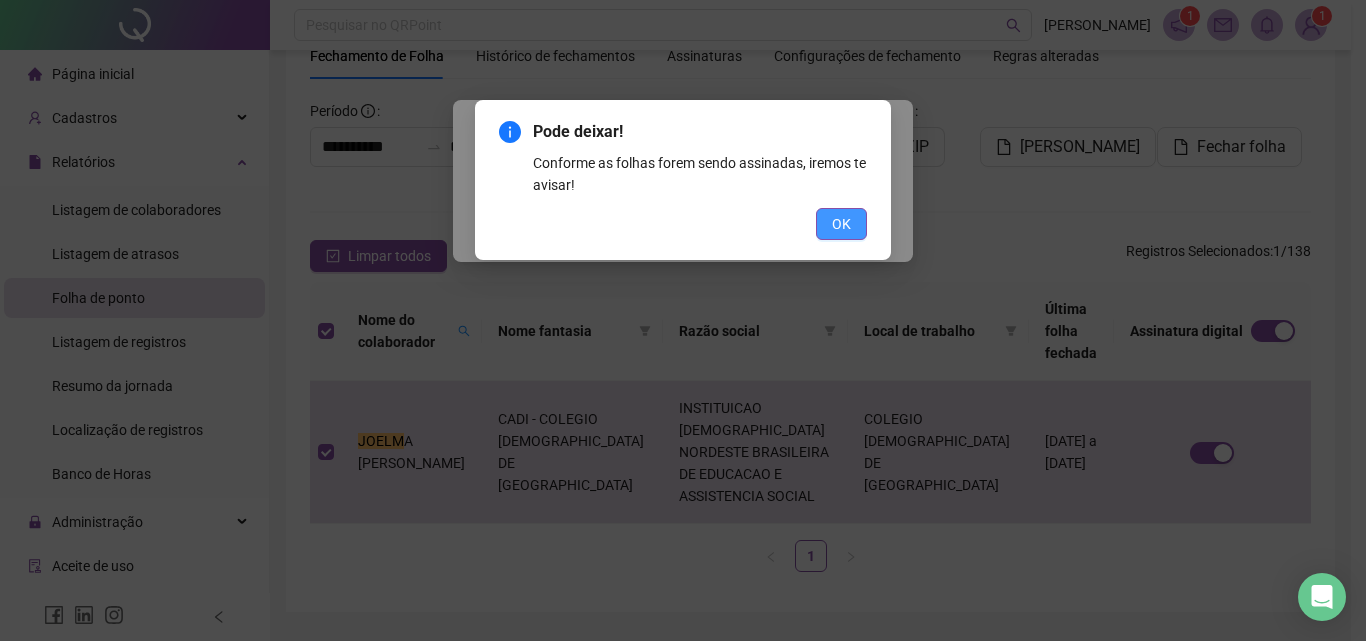 click on "OK" at bounding box center (841, 224) 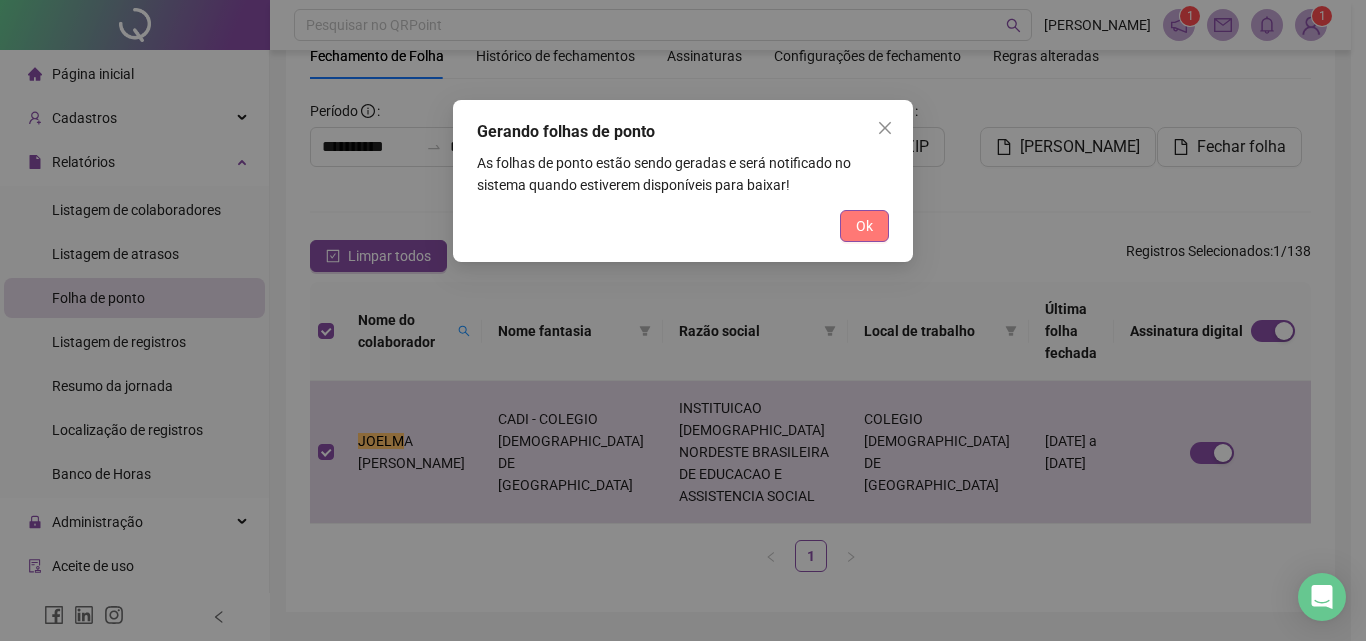 click on "Ok" at bounding box center (864, 226) 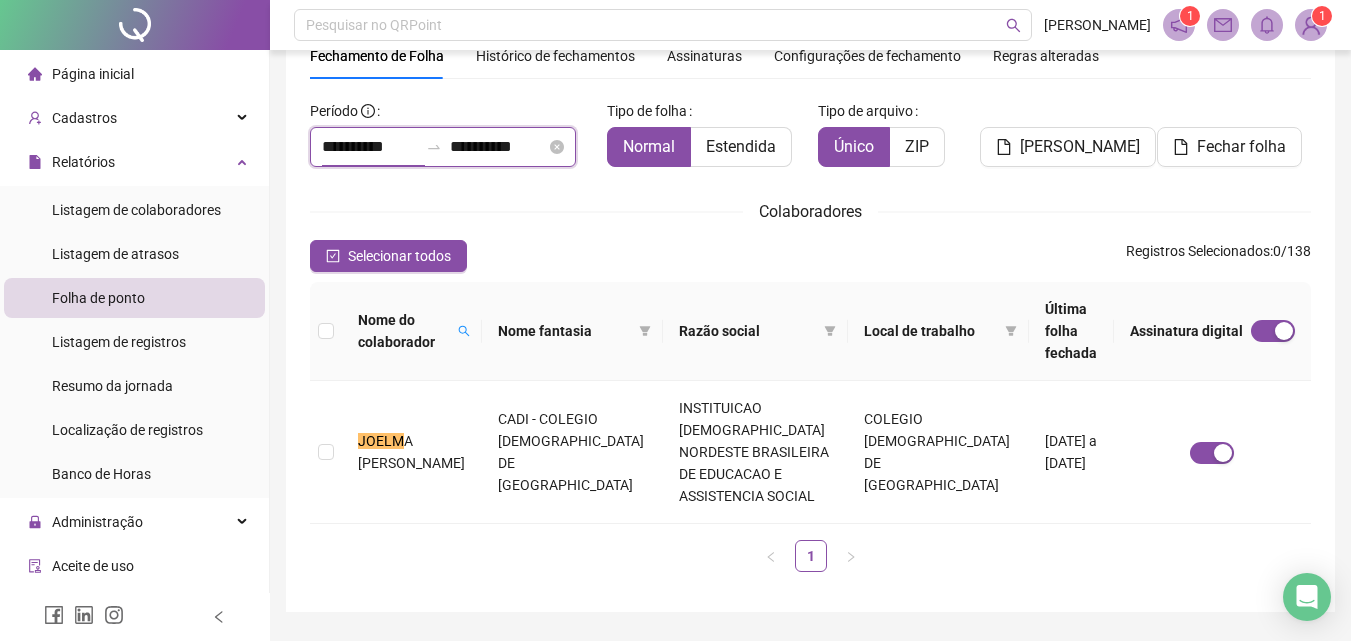 click on "**********" at bounding box center [370, 147] 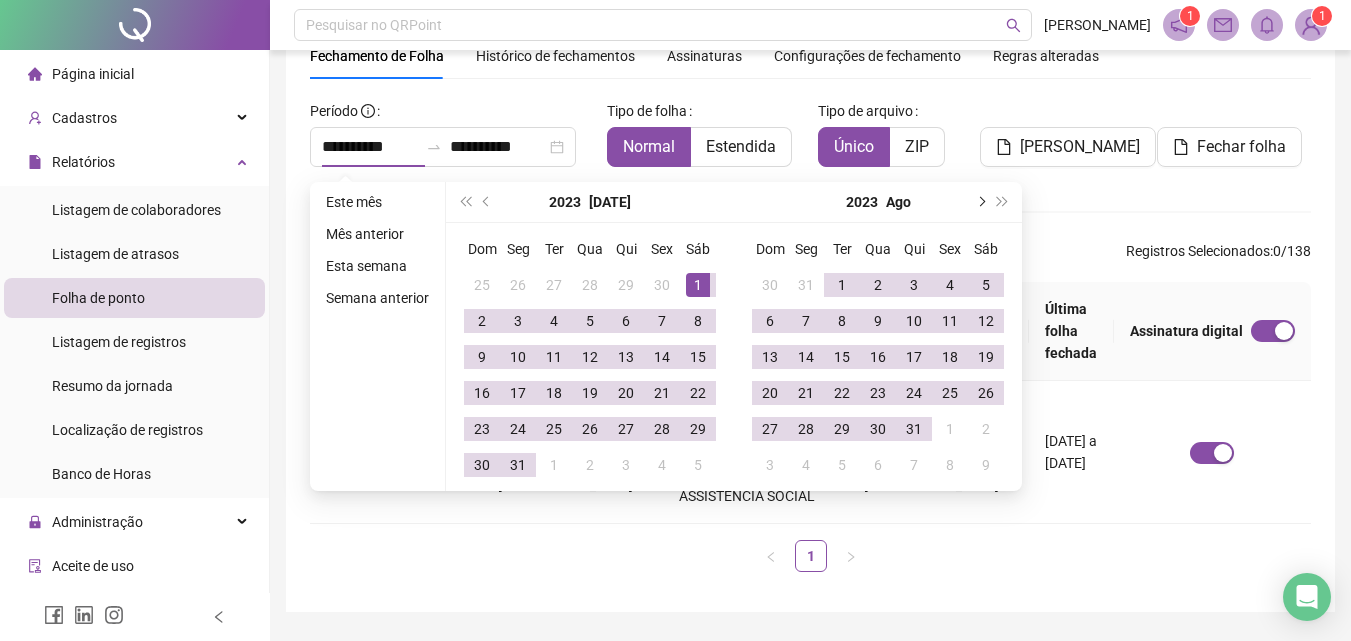 click at bounding box center [980, 202] 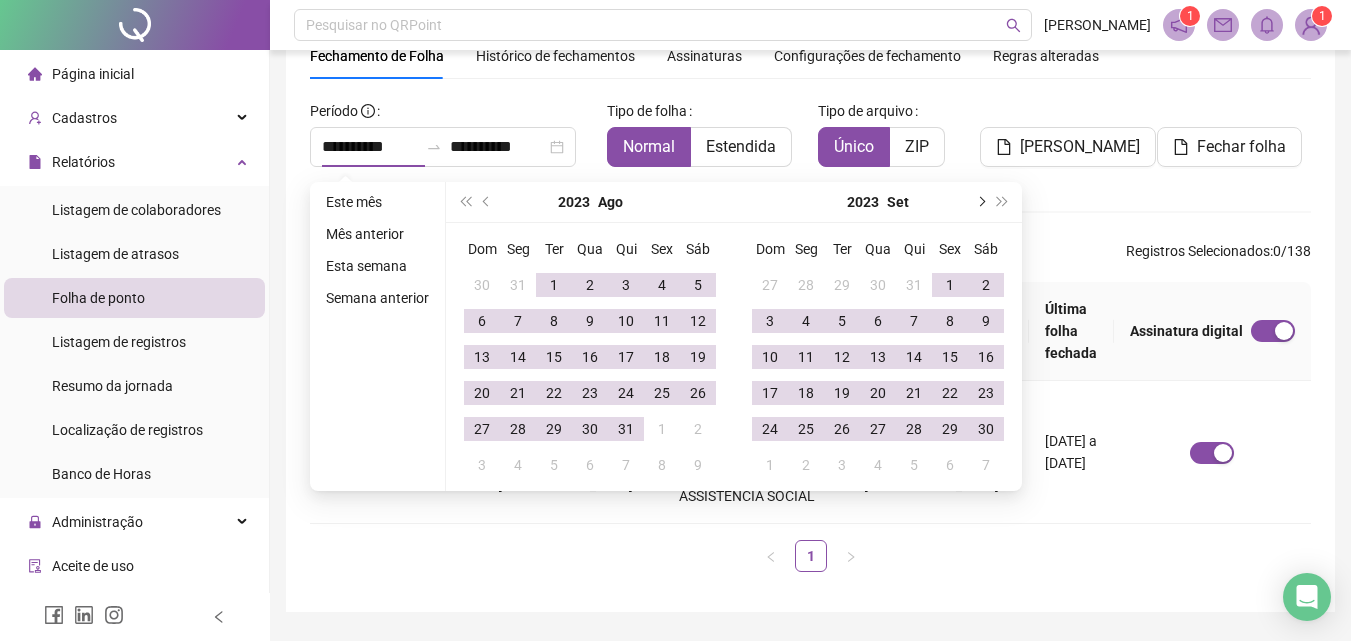 click at bounding box center (980, 202) 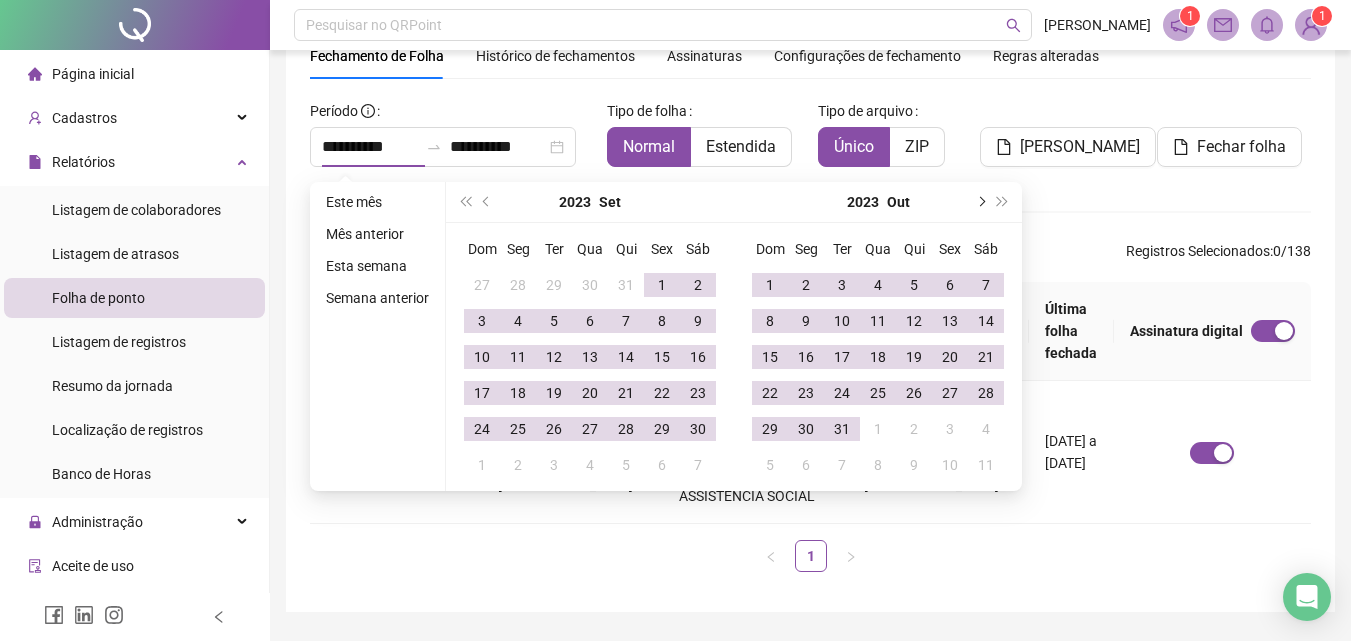 click at bounding box center (980, 202) 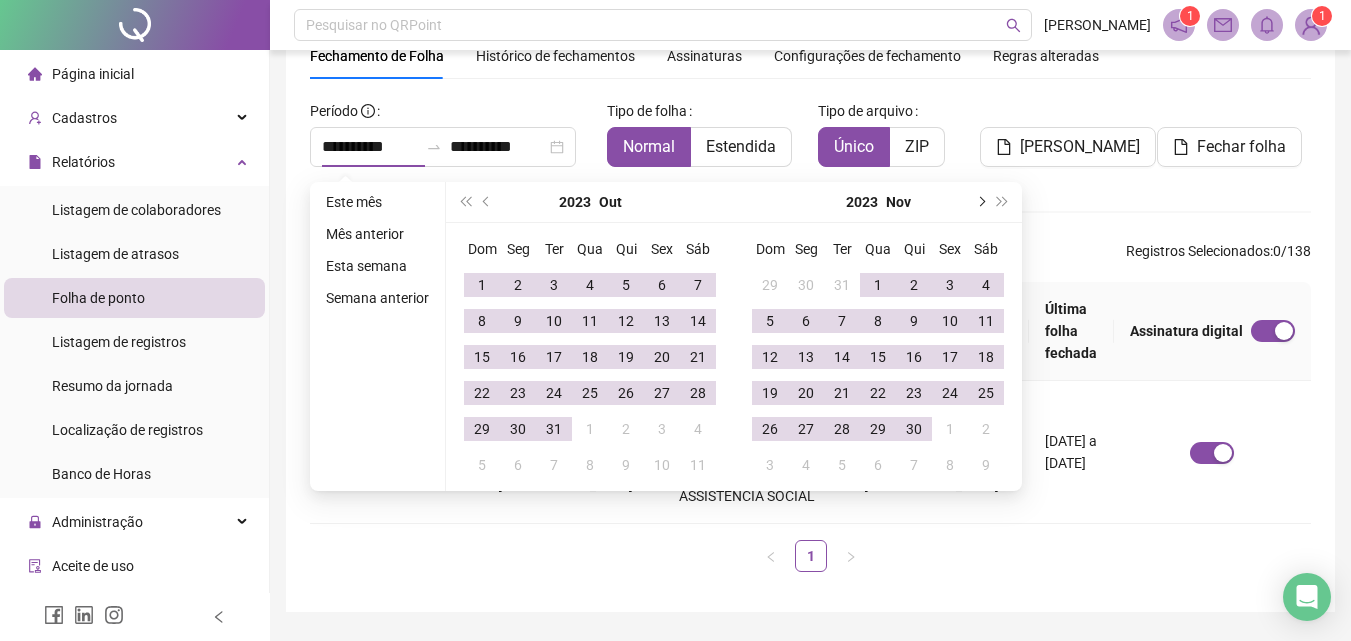 click at bounding box center [980, 202] 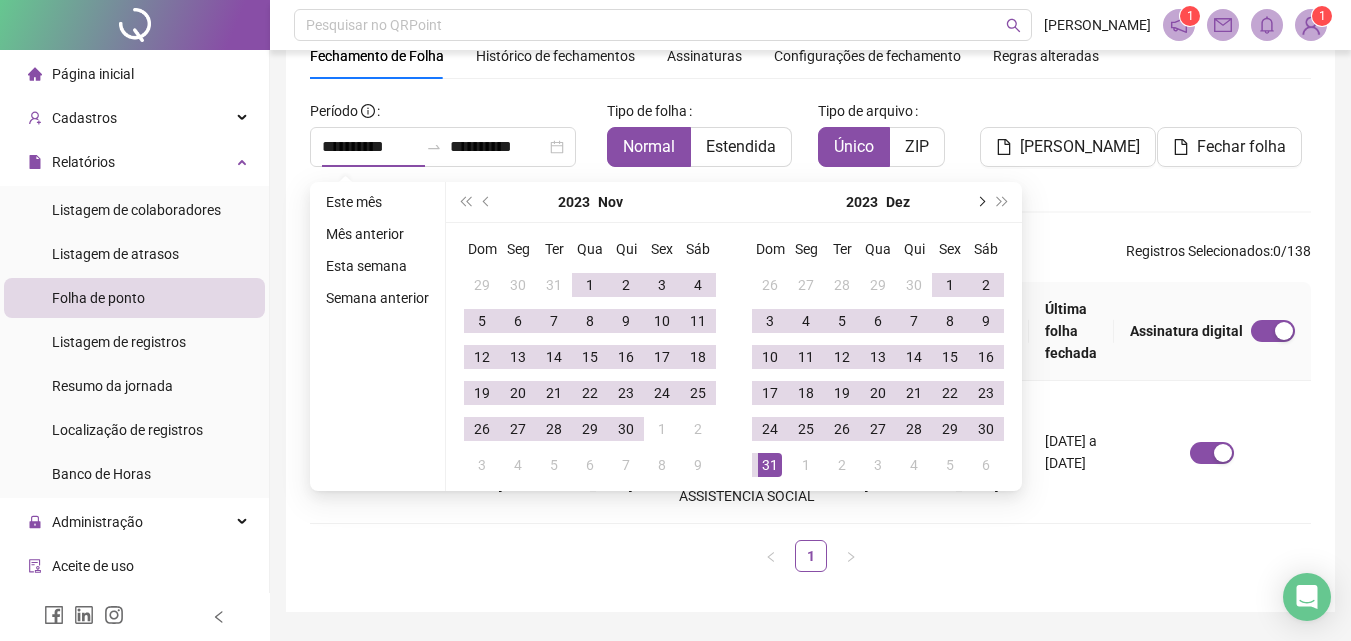 click at bounding box center (980, 202) 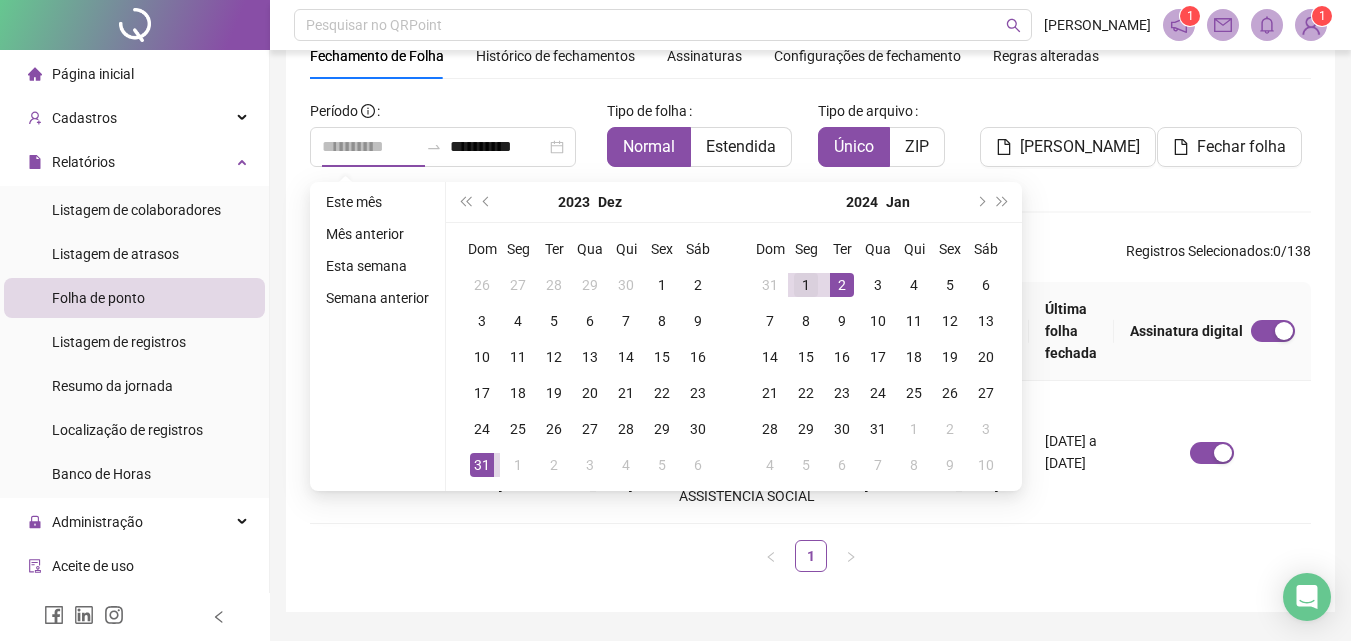 type on "**********" 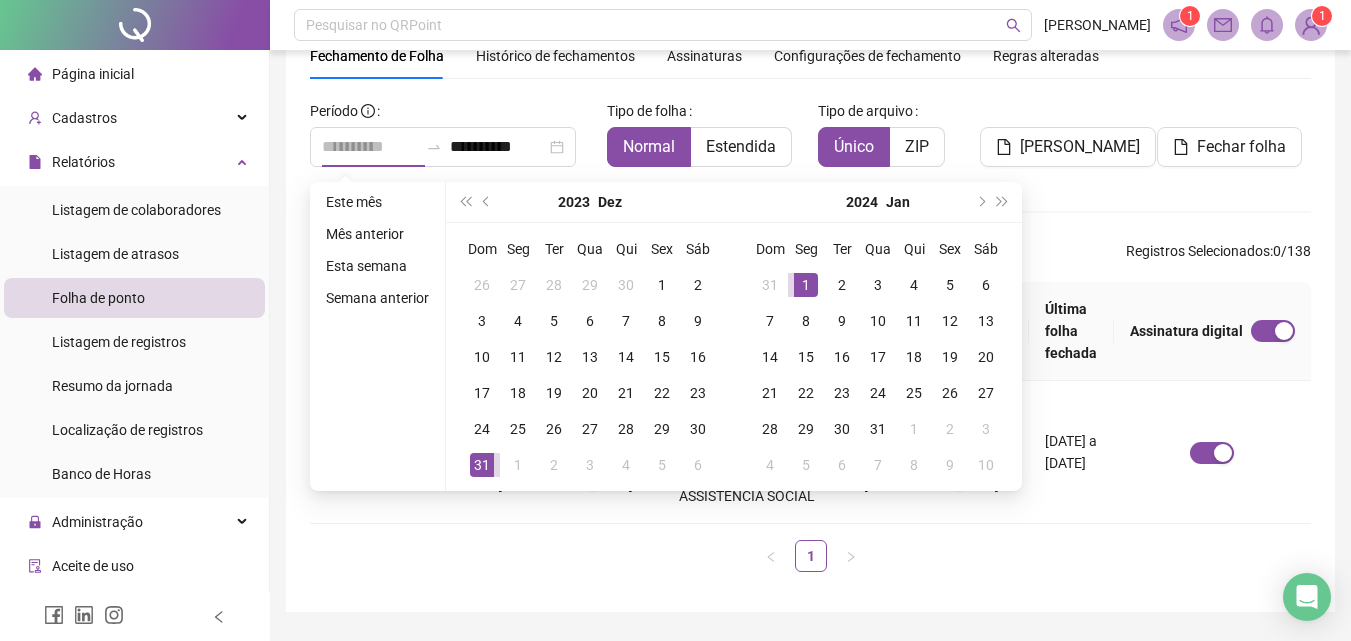 click on "1" at bounding box center [806, 285] 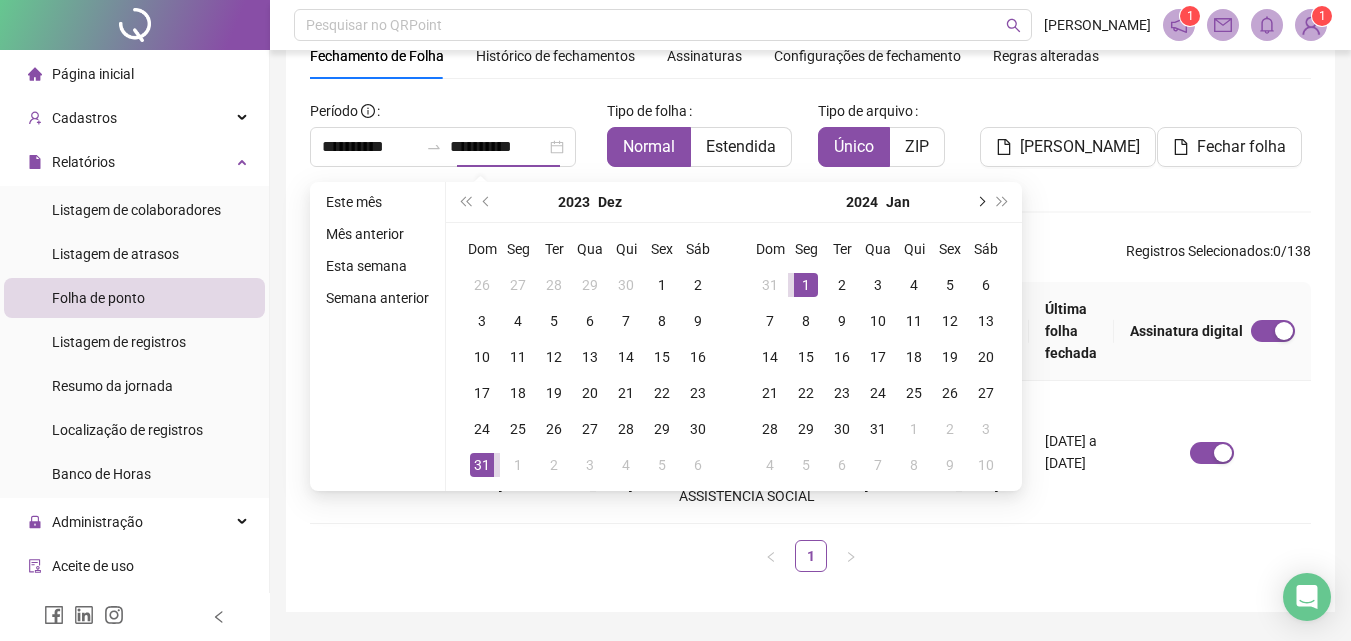 click at bounding box center (980, 202) 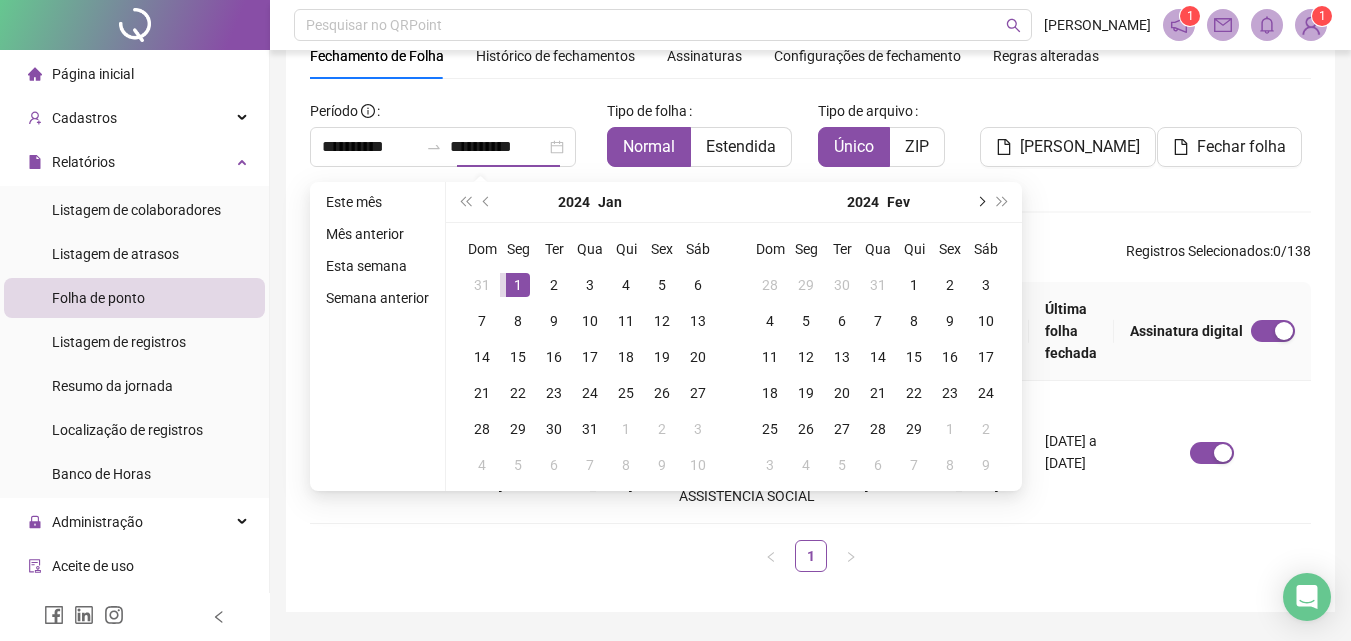 click at bounding box center [980, 202] 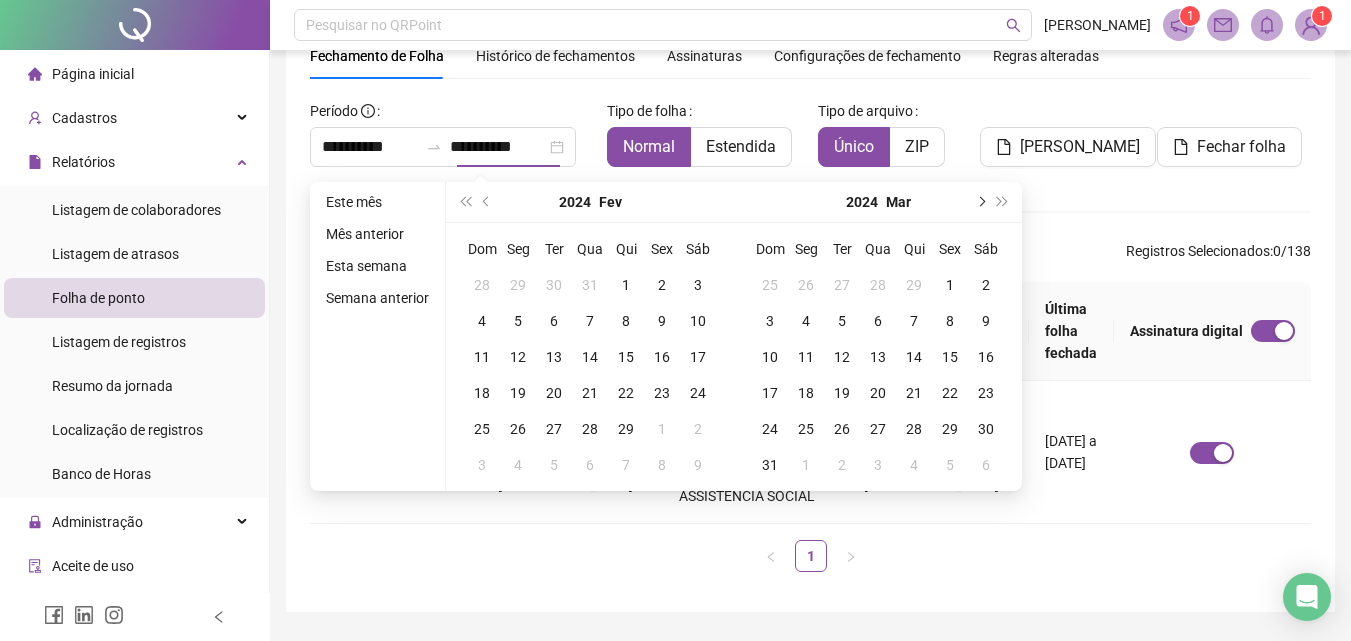 click at bounding box center (980, 202) 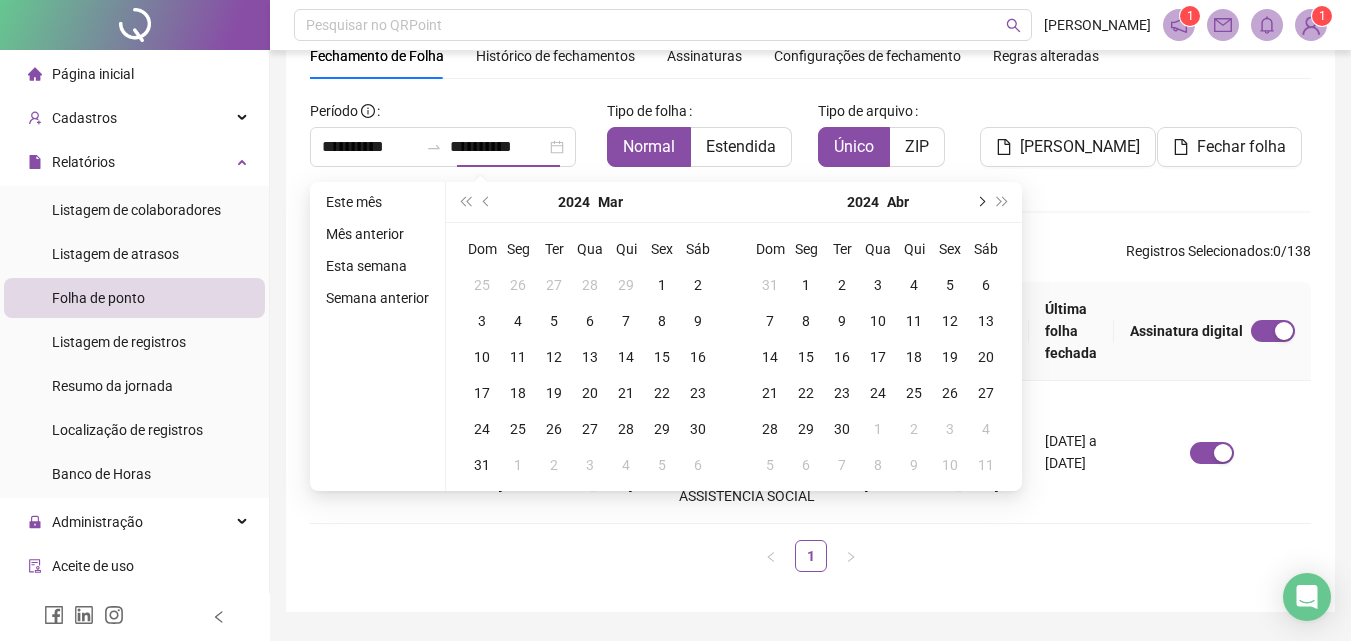 click at bounding box center (980, 202) 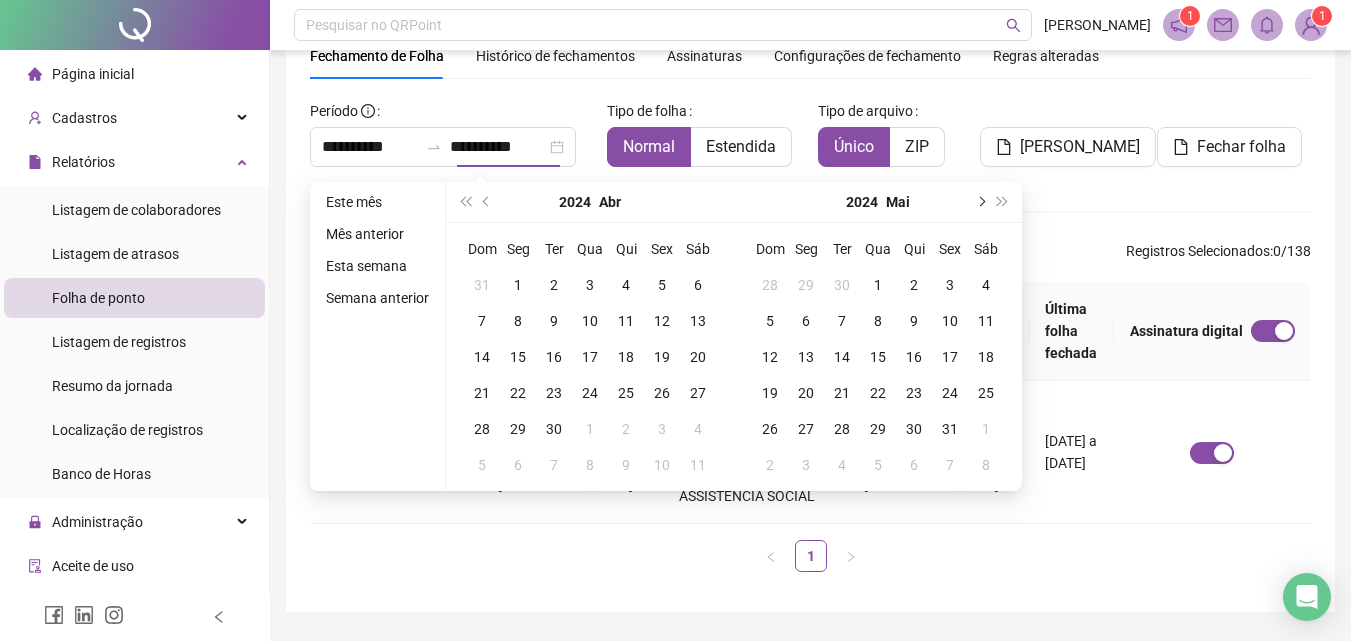click at bounding box center [980, 202] 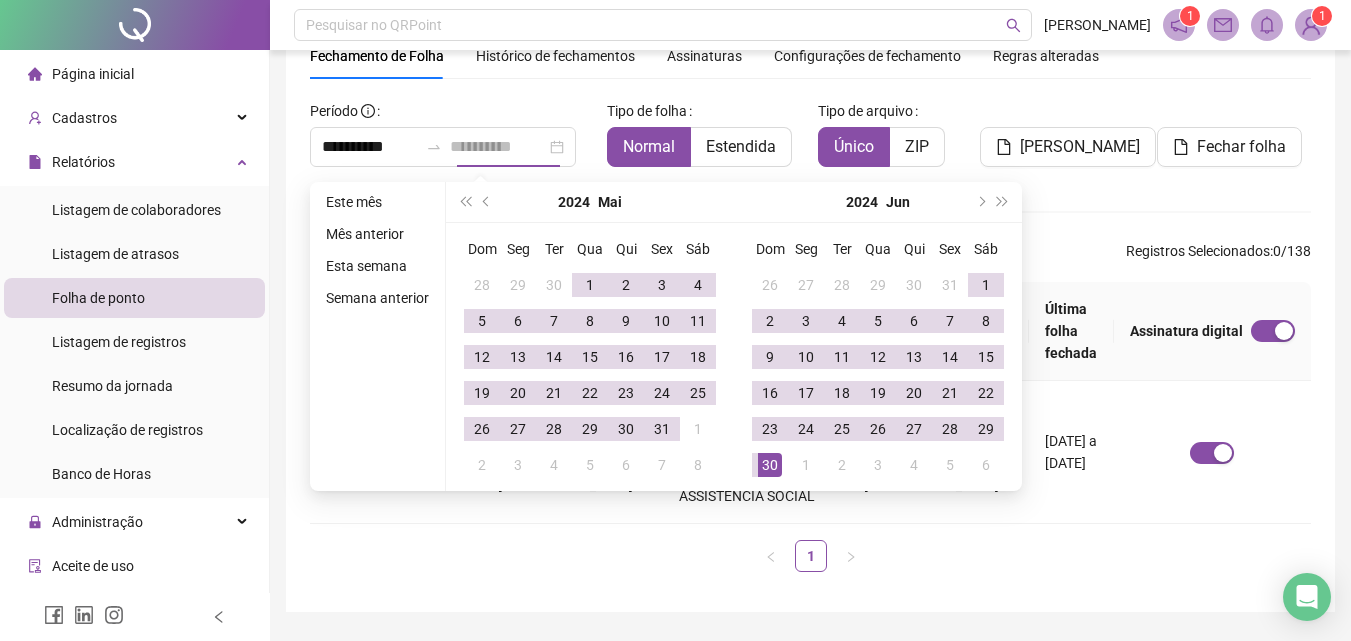 type on "**********" 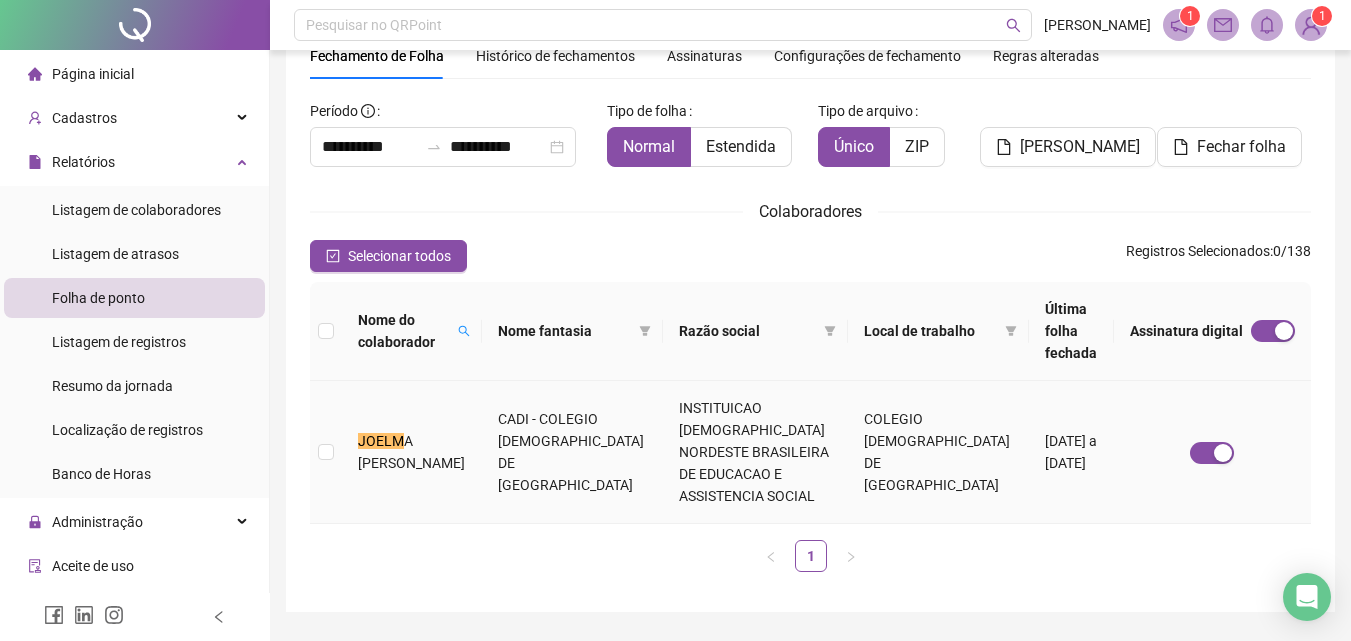click on "JOELM A [PERSON_NAME]" at bounding box center (412, 452) 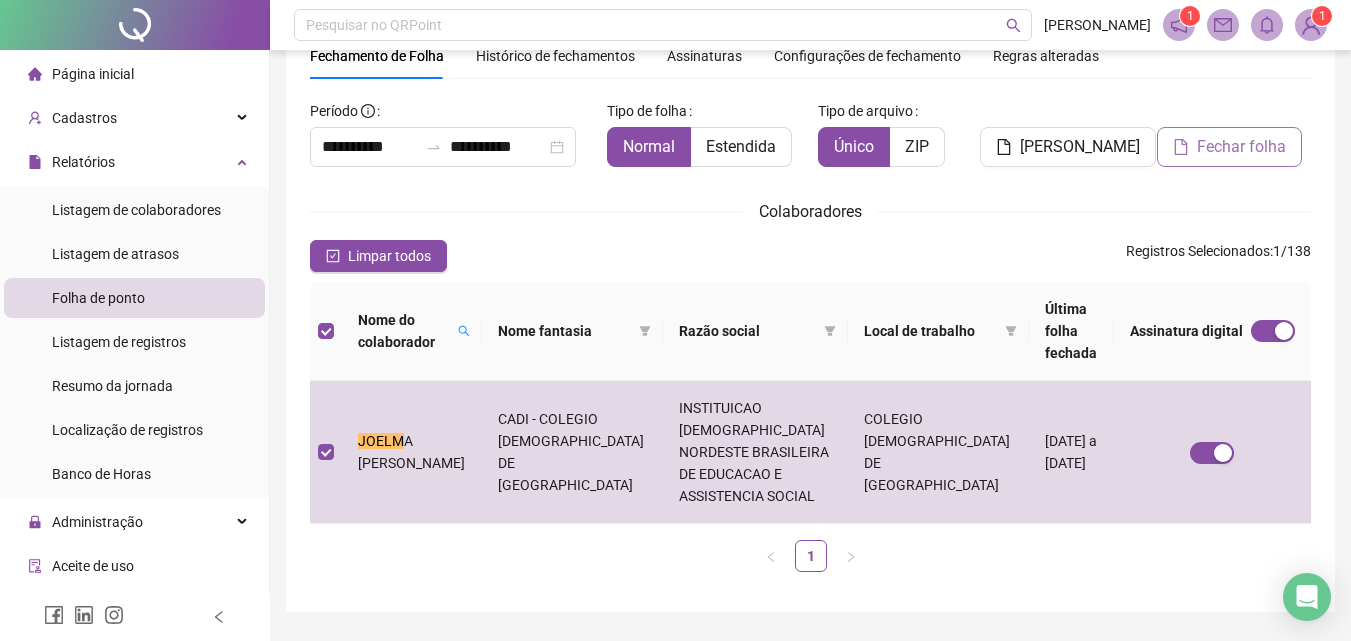click on "Fechar folha" at bounding box center [1241, 147] 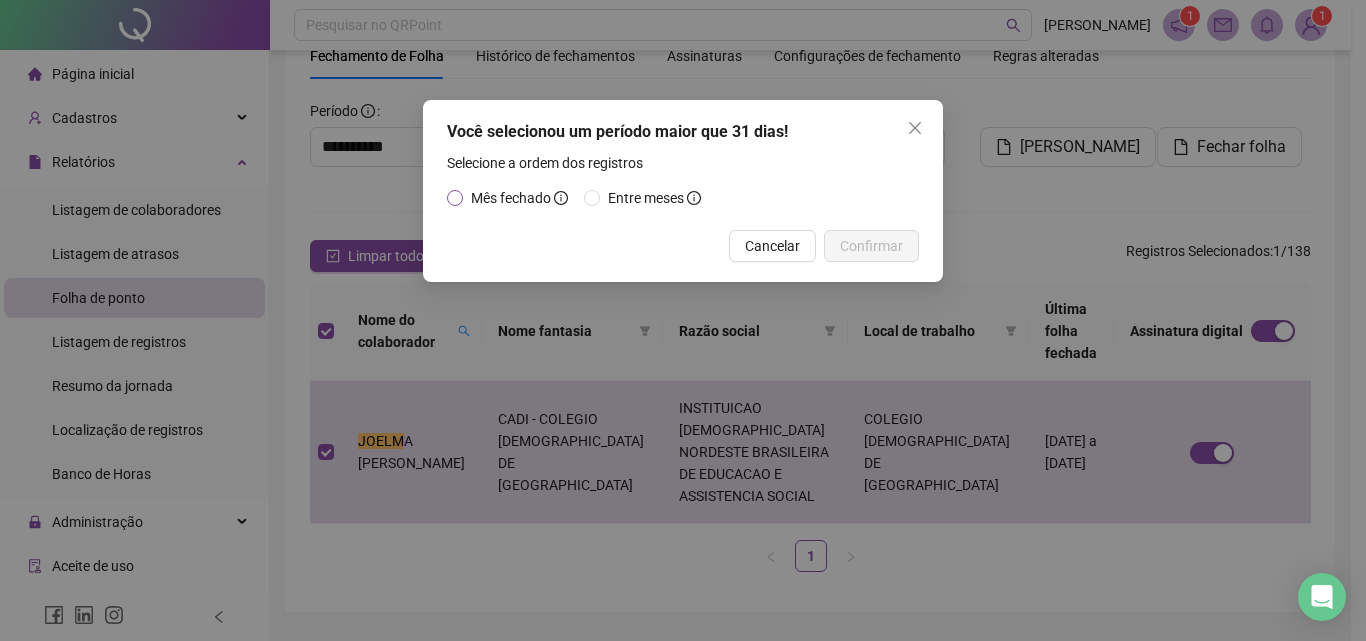 click on "Mês fechado" at bounding box center [511, 198] 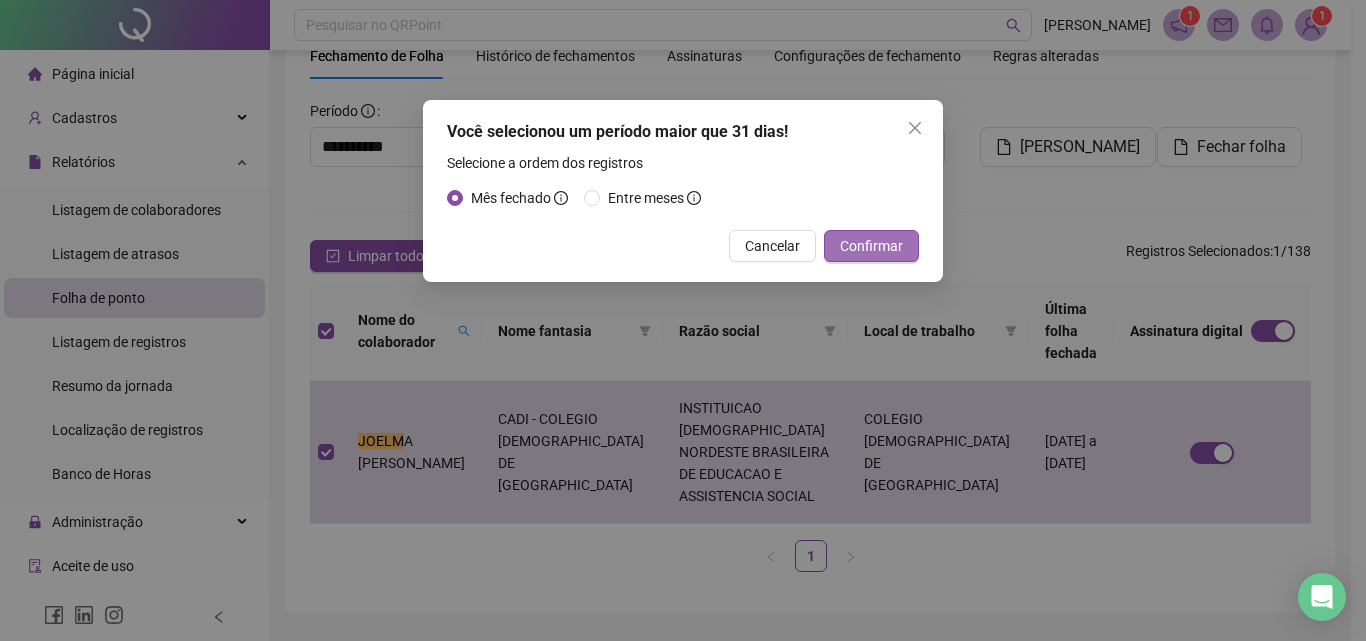click on "Confirmar" at bounding box center [871, 246] 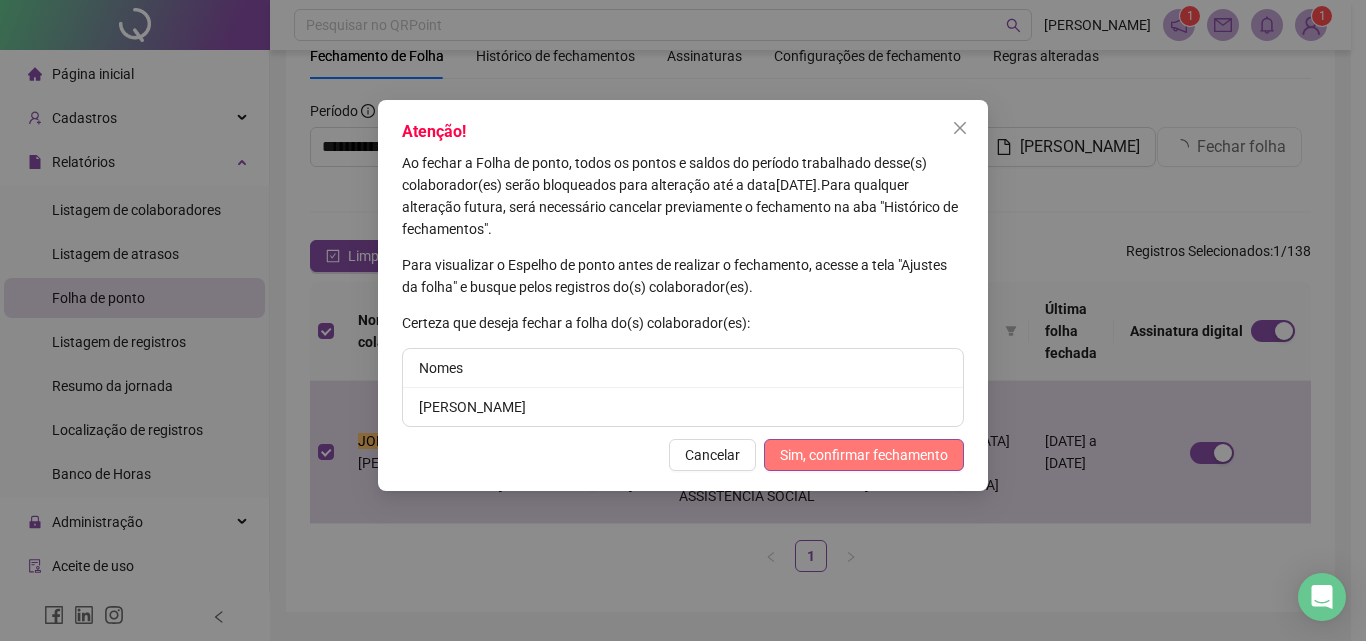 click on "Sim, confirmar fechamento" at bounding box center (864, 455) 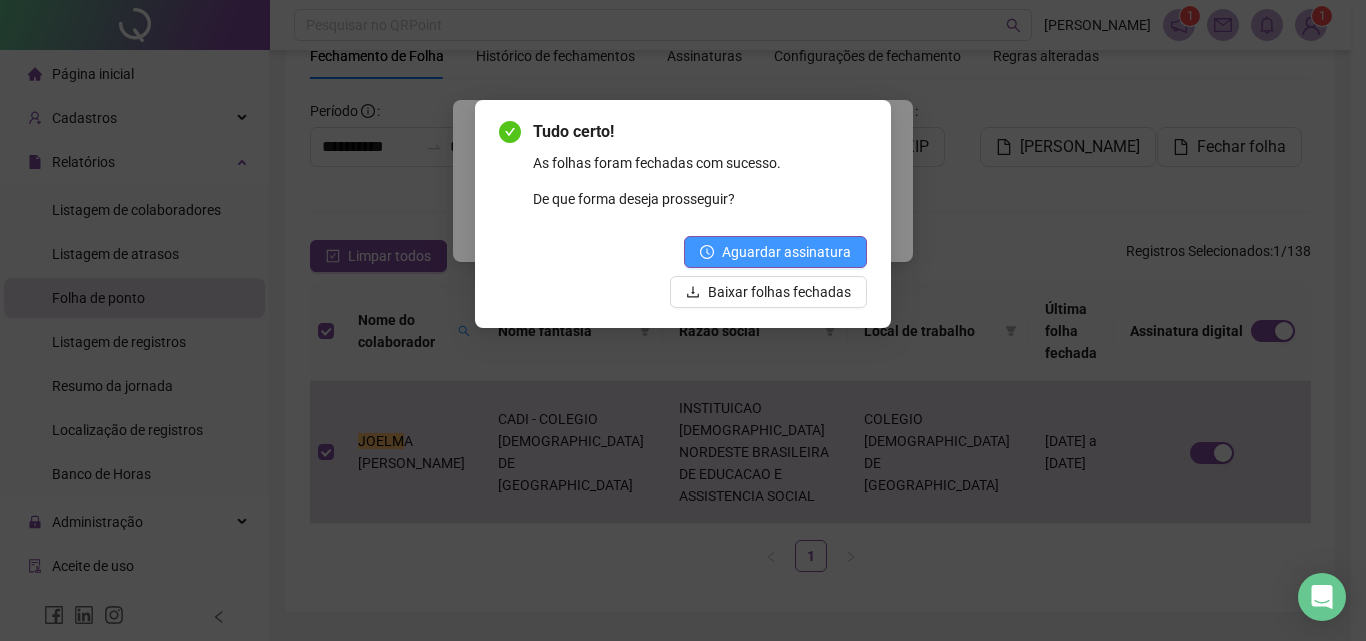 click on "Aguardar assinatura" at bounding box center [786, 252] 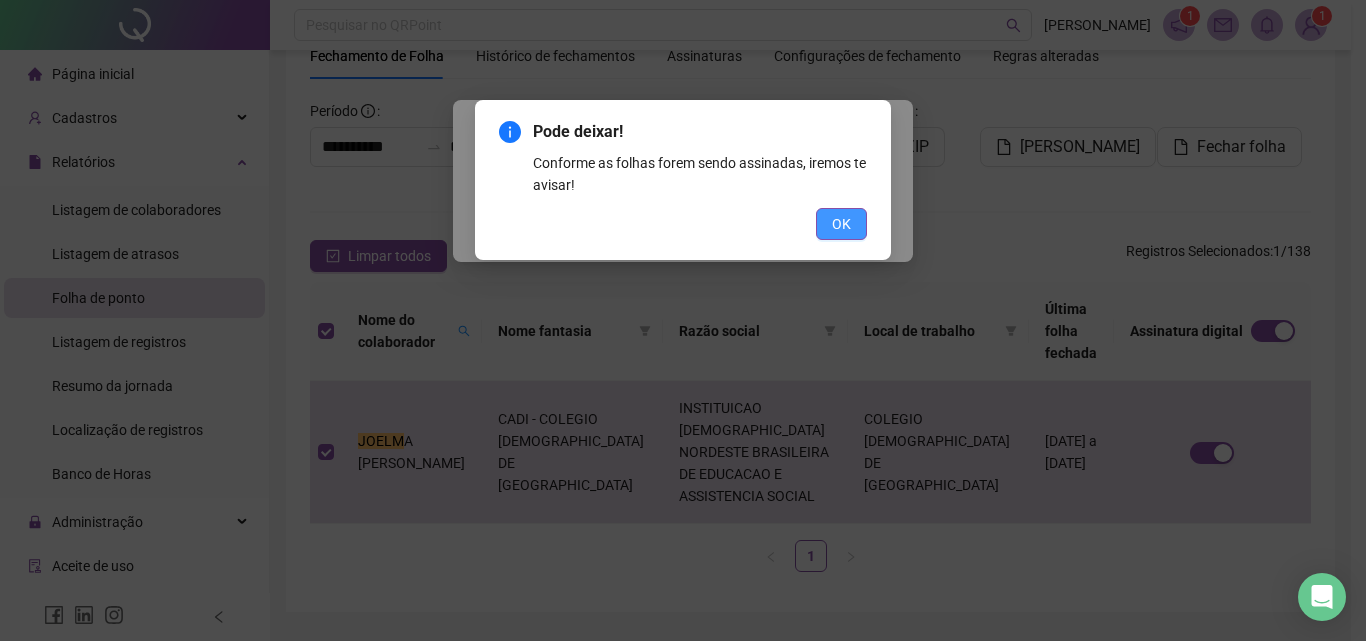 click on "OK" at bounding box center [841, 224] 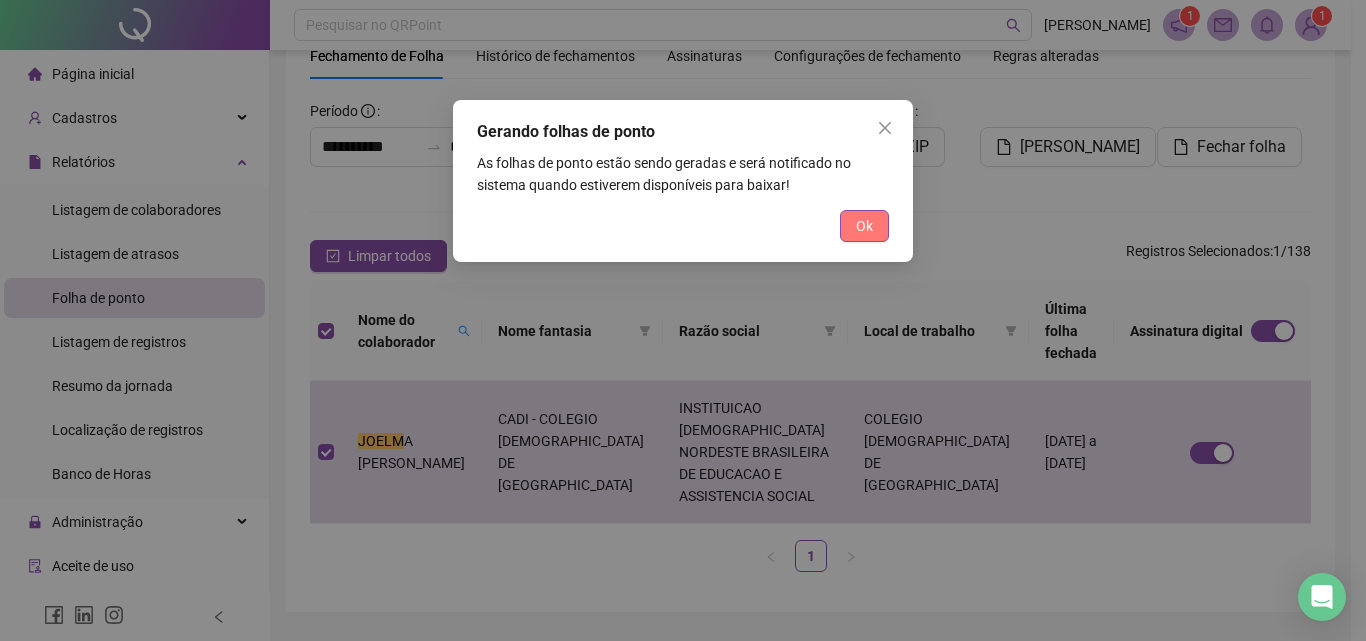 click on "Ok" at bounding box center [864, 226] 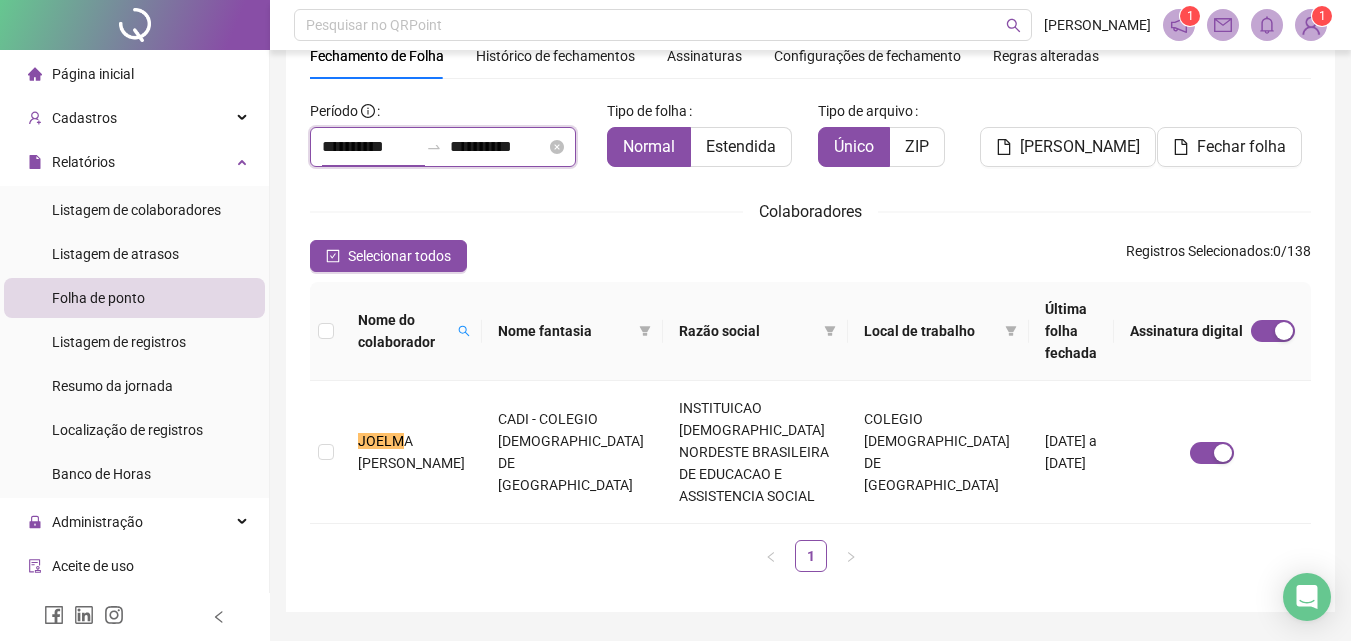 click on "**********" at bounding box center [370, 147] 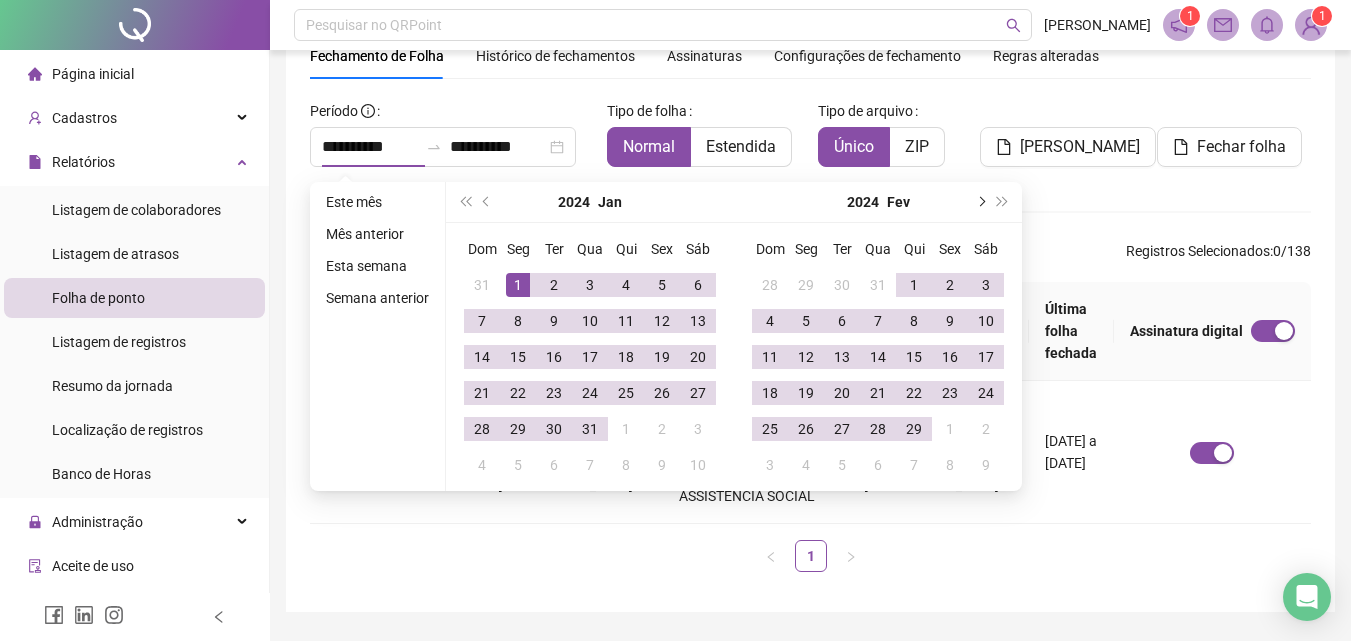 click at bounding box center [980, 202] 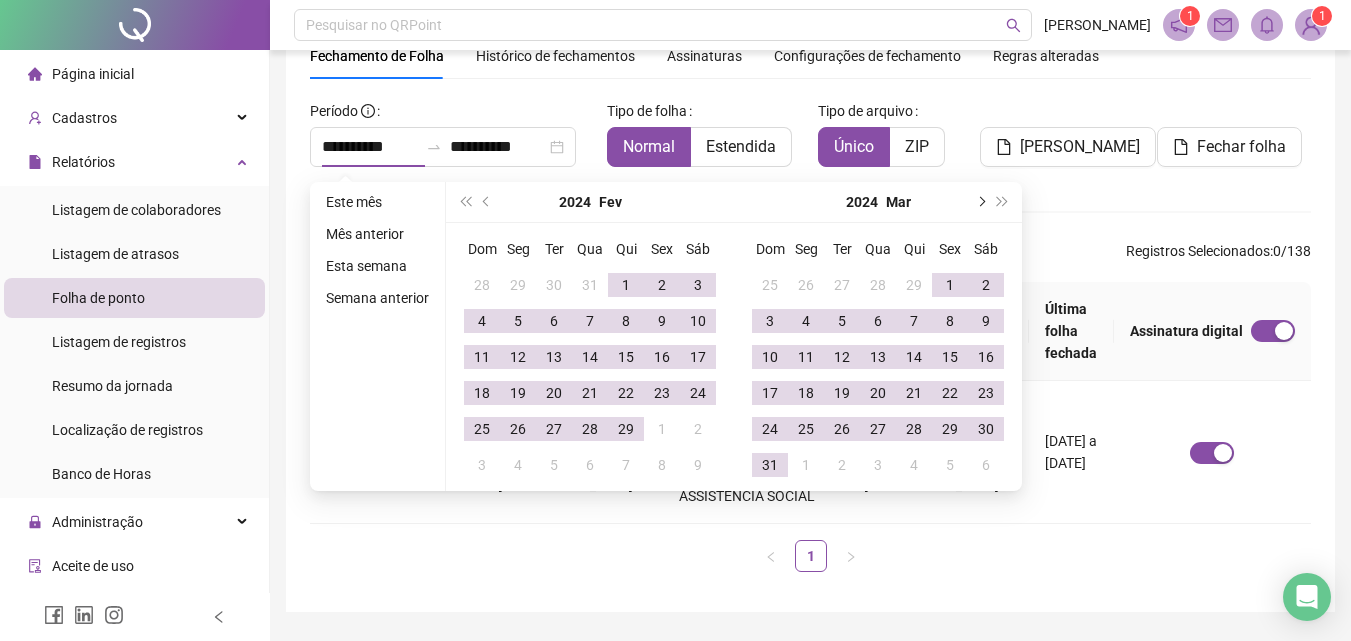 click at bounding box center (980, 202) 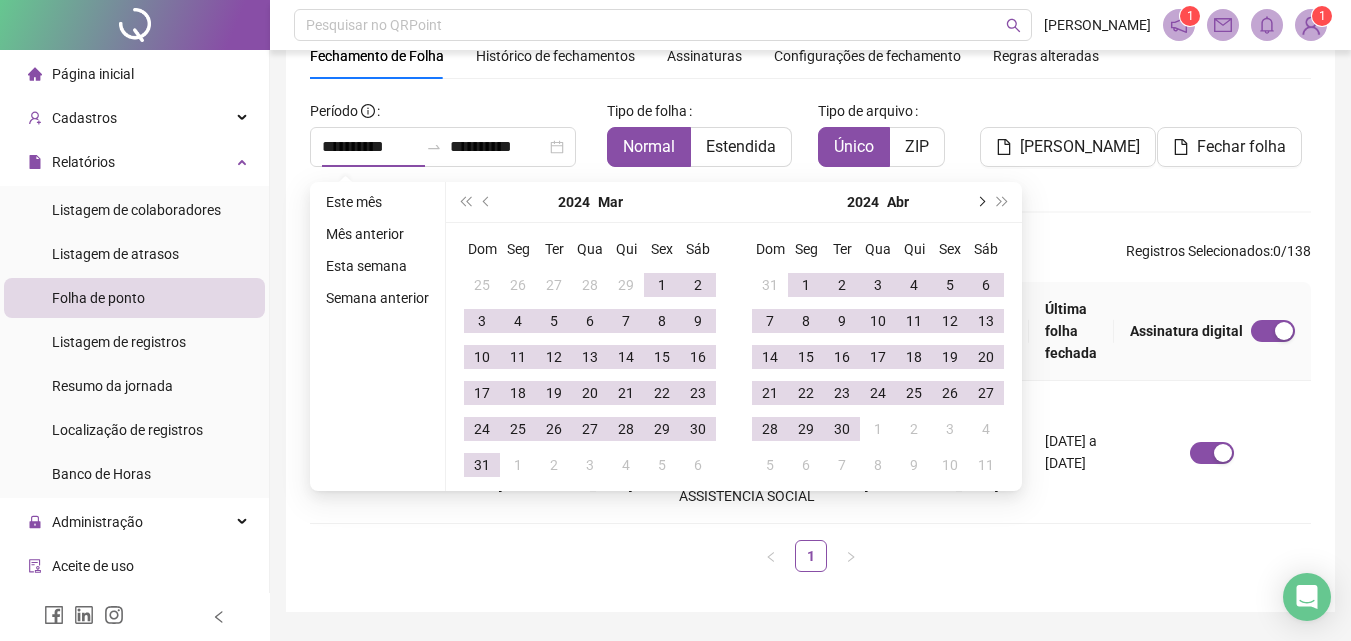 click at bounding box center [980, 202] 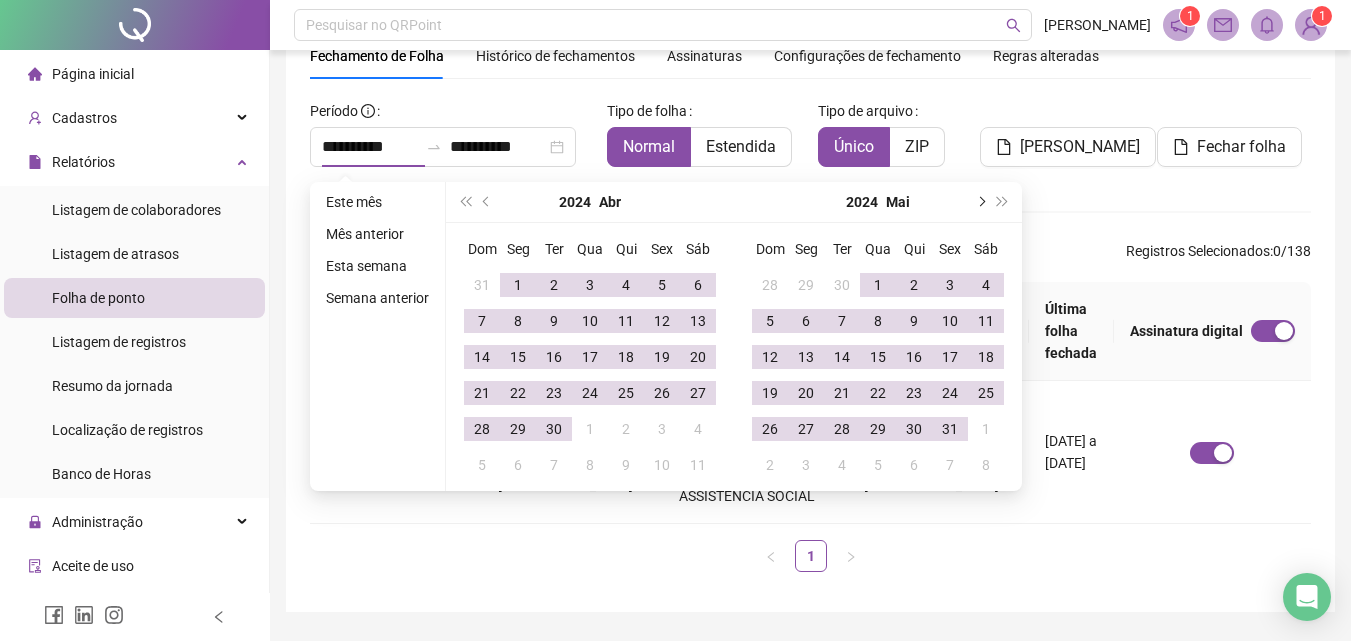click at bounding box center (980, 202) 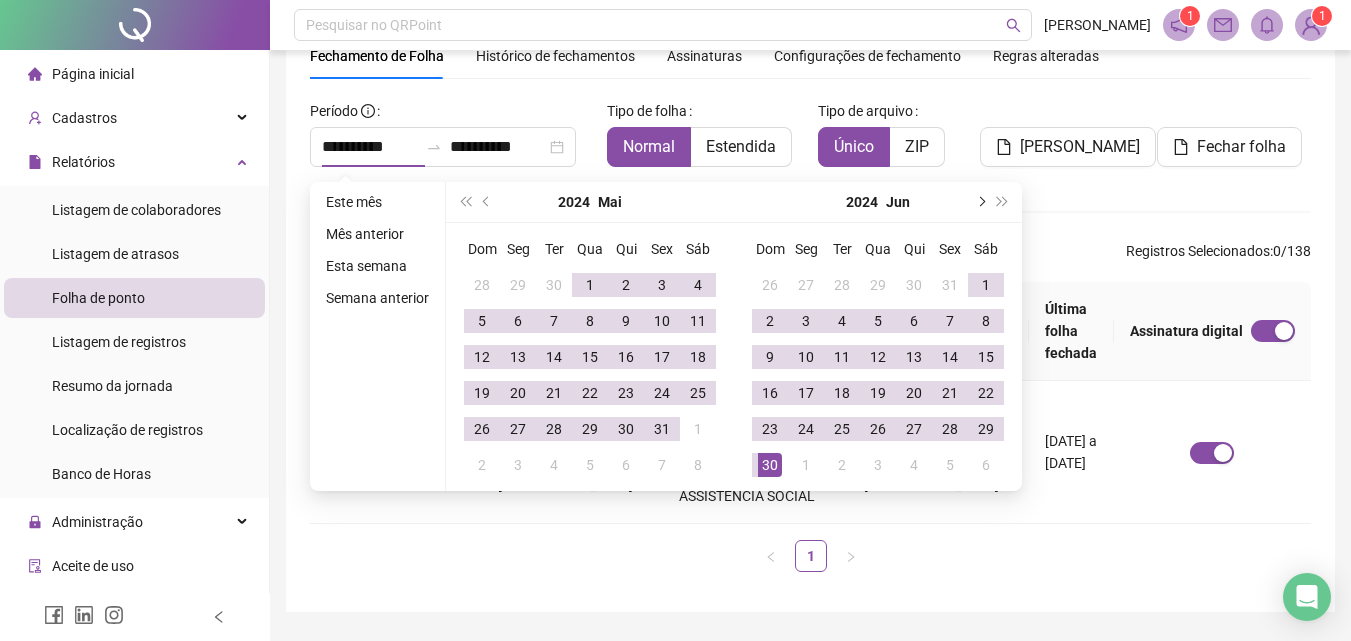 click at bounding box center (980, 202) 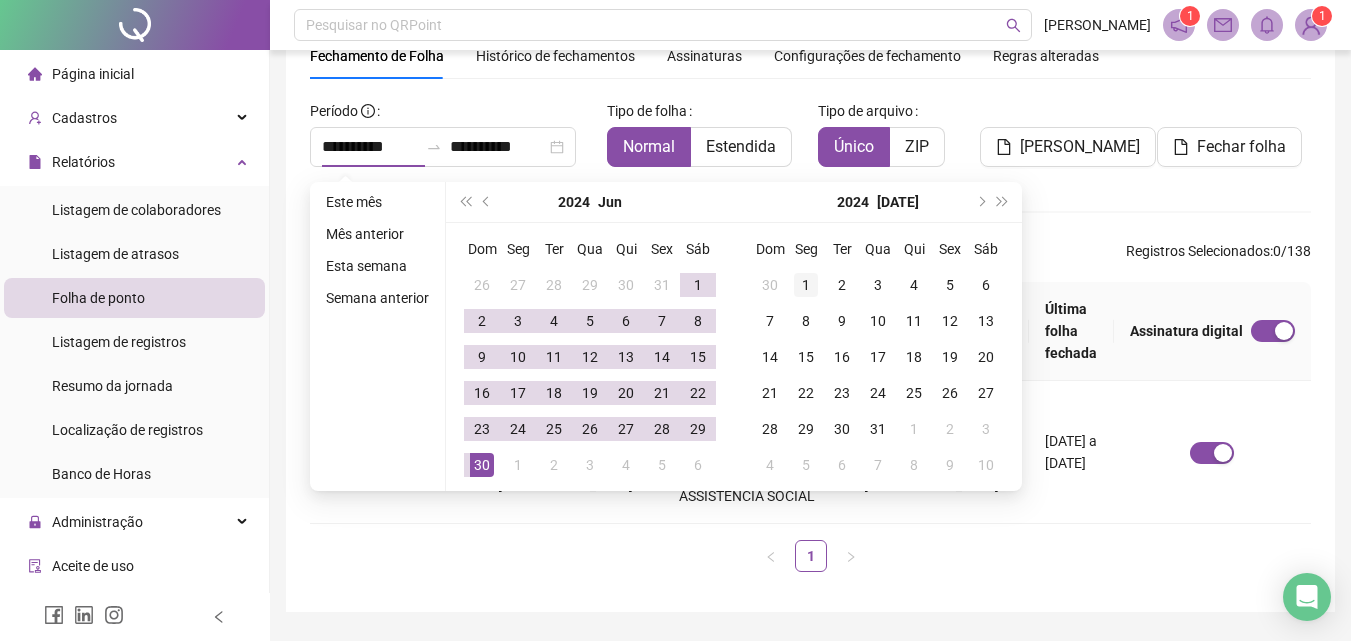 type on "**********" 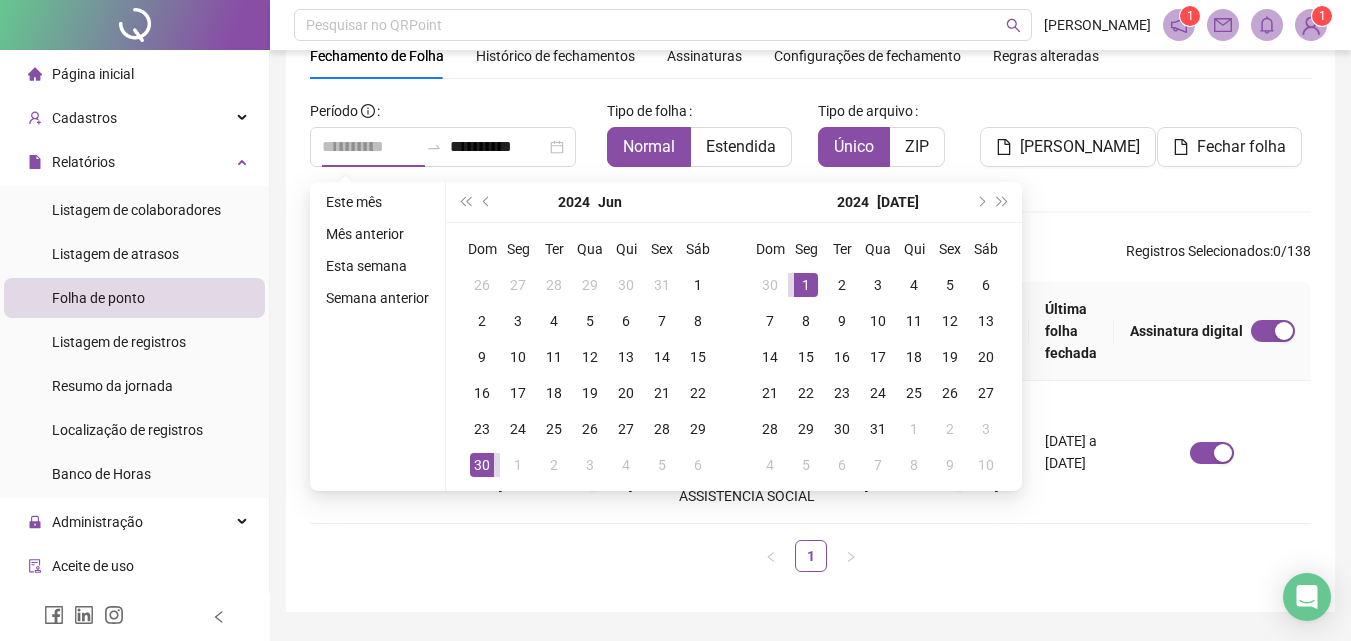 click on "1" at bounding box center [806, 285] 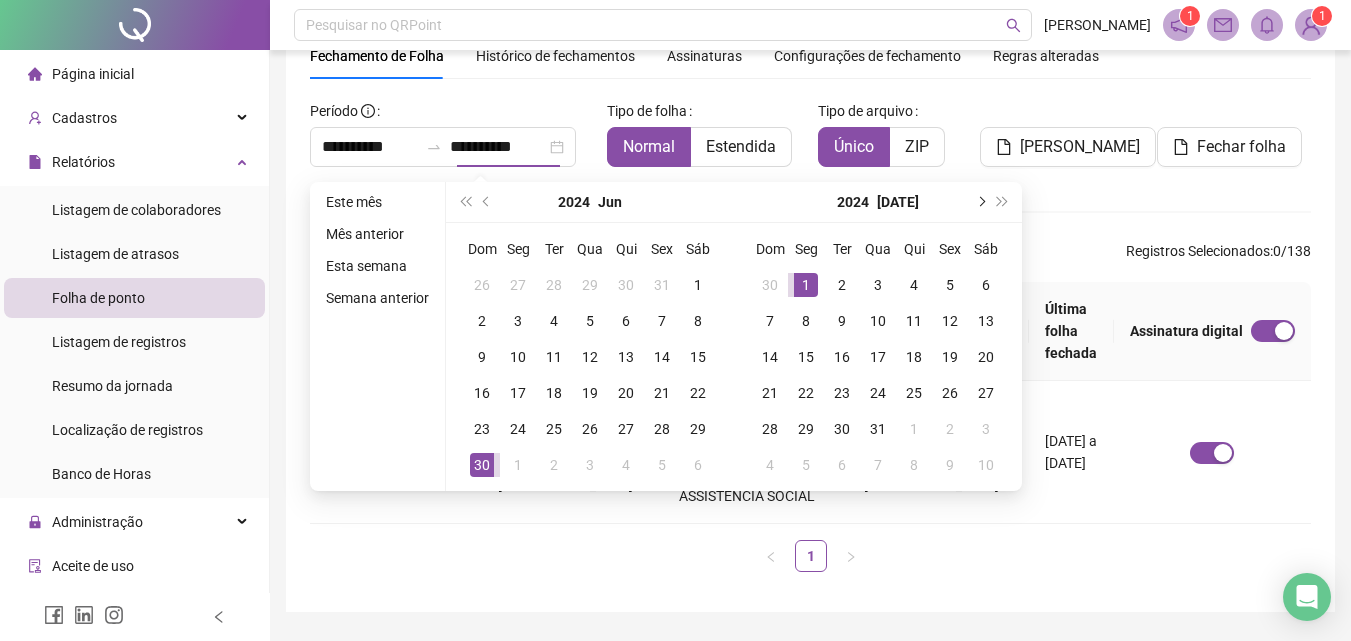 click at bounding box center [980, 202] 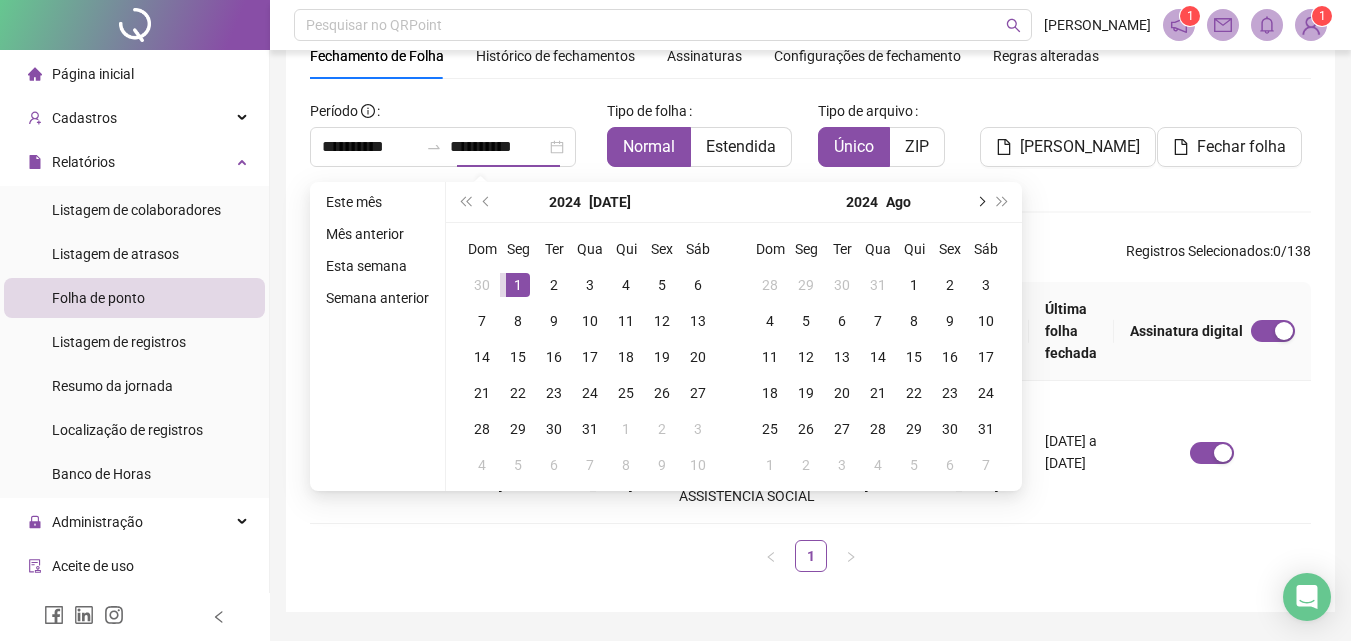 click at bounding box center (980, 202) 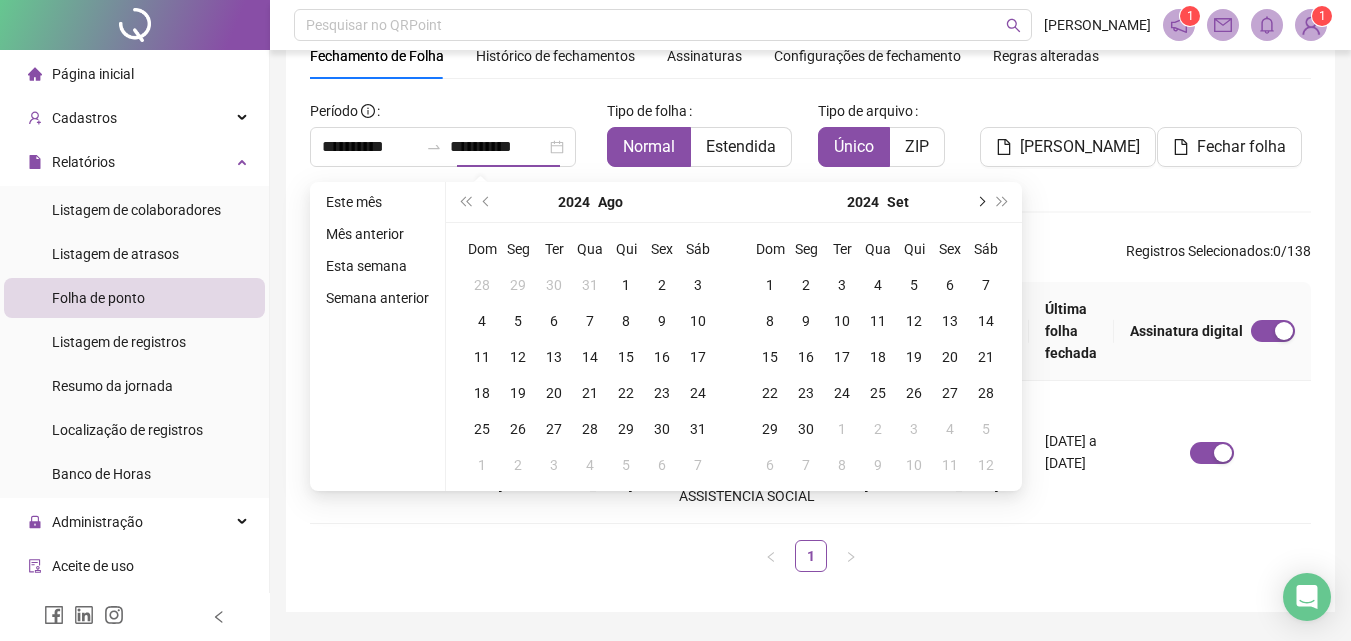 click at bounding box center (980, 202) 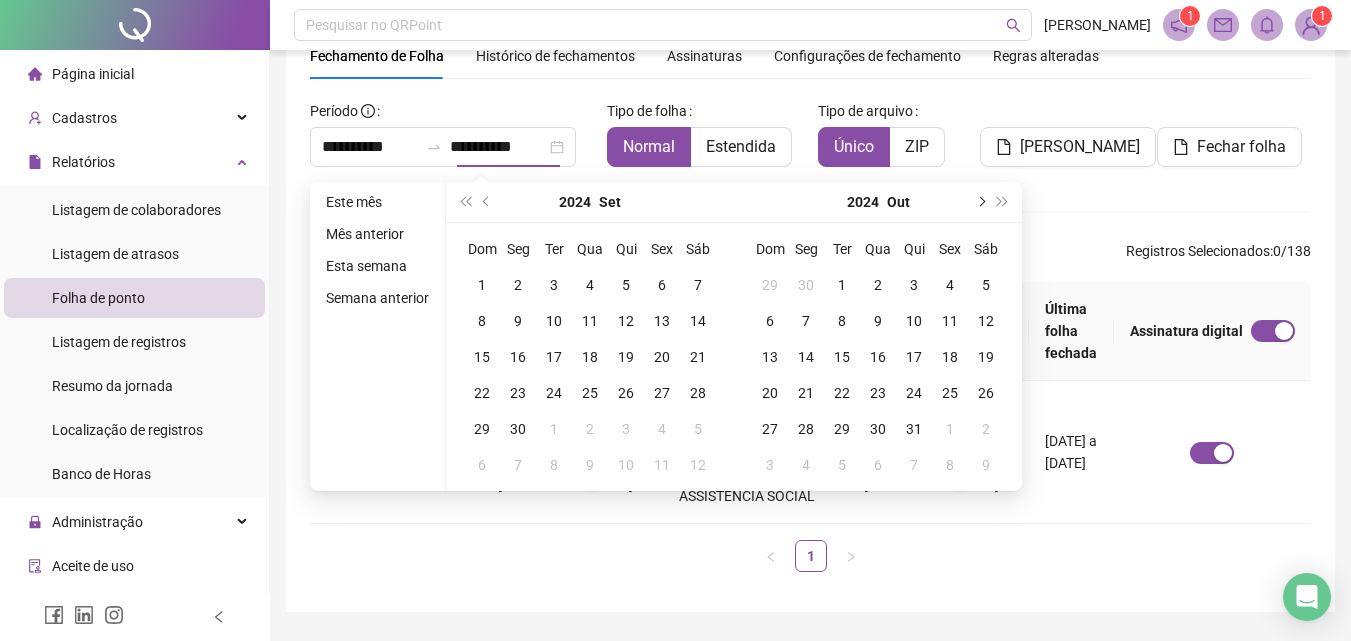 click at bounding box center (980, 202) 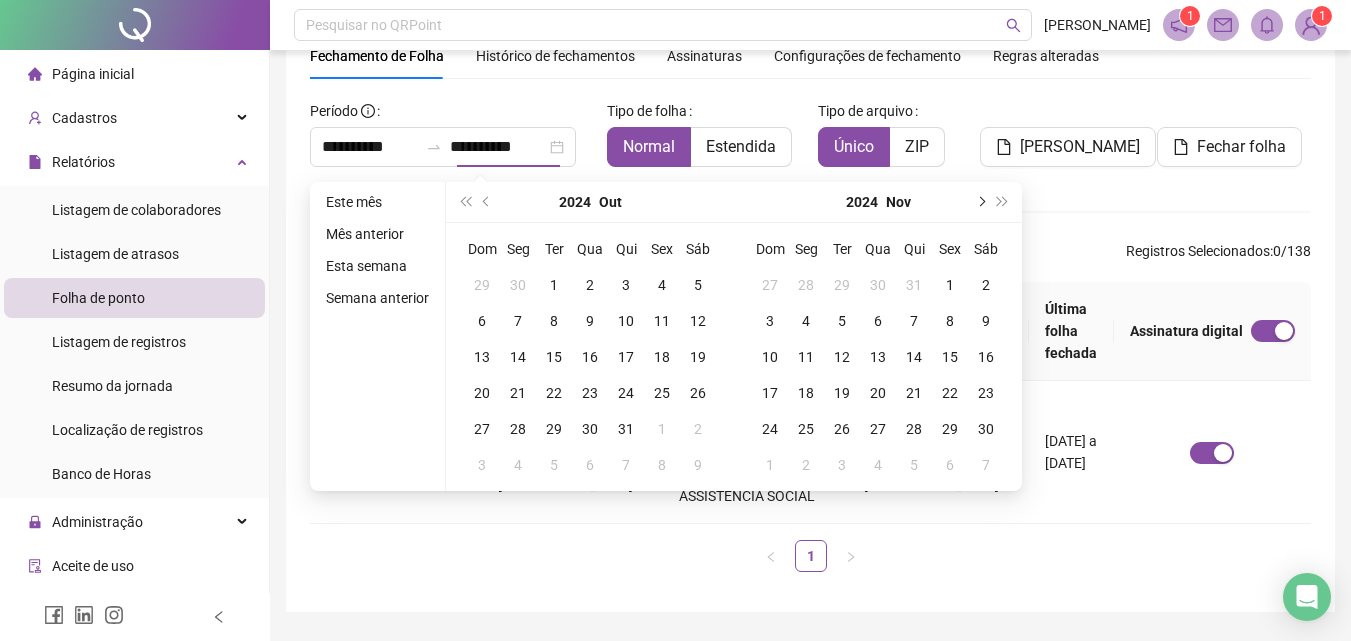 click at bounding box center [980, 202] 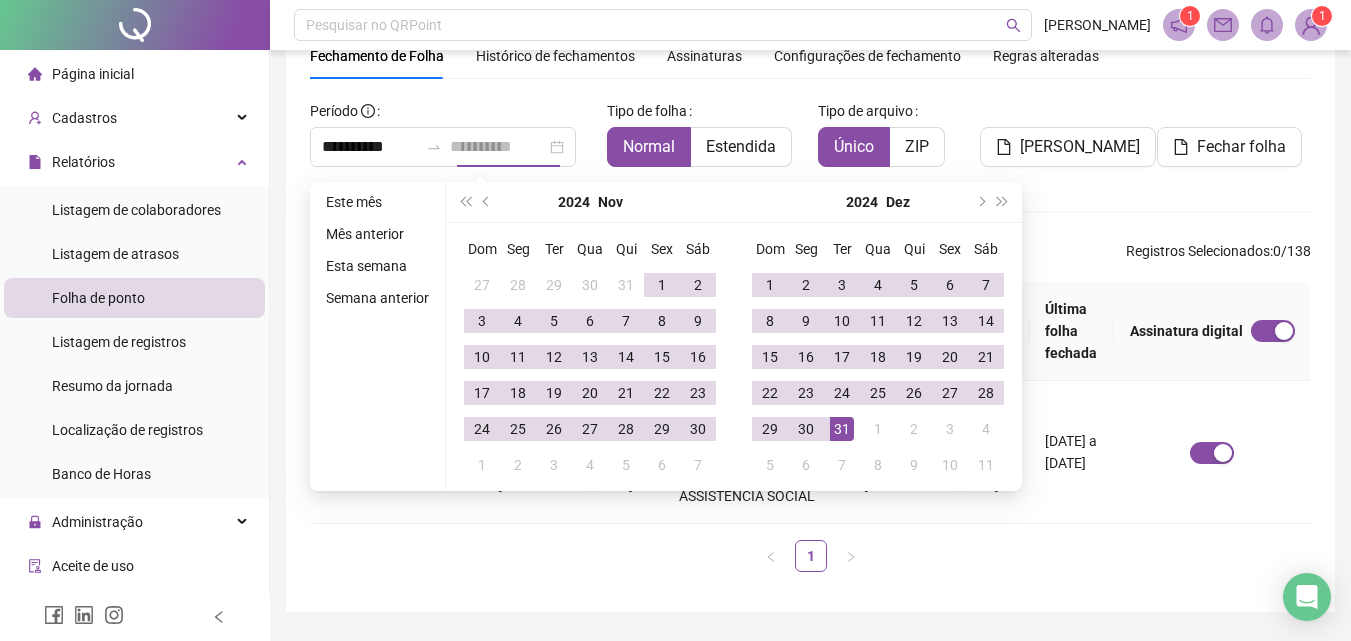 click on "31" at bounding box center [842, 429] 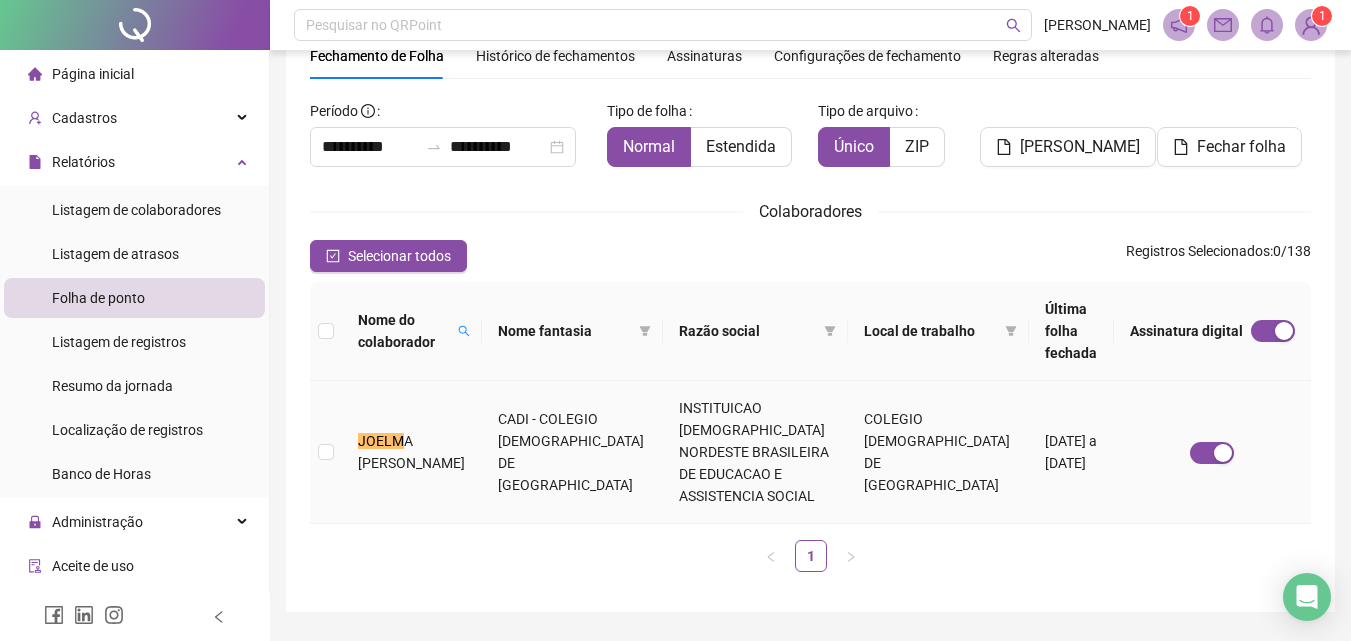 click on "A [PERSON_NAME]" at bounding box center [411, 452] 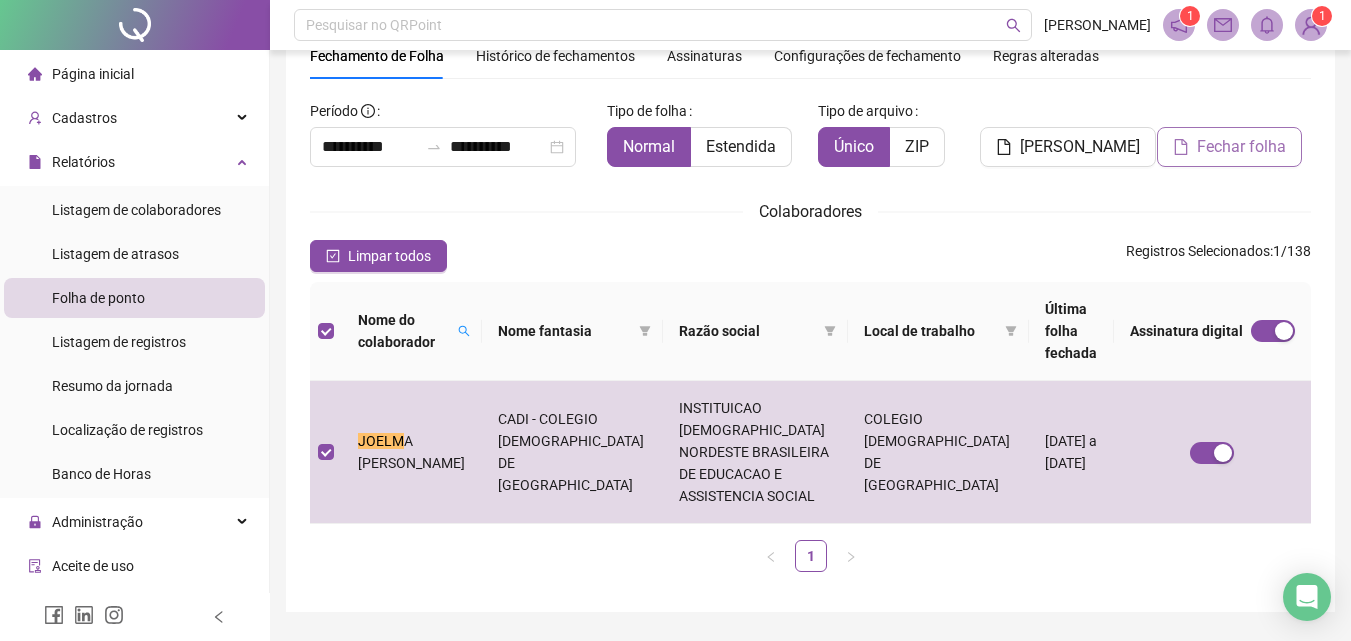 click on "Fechar folha" at bounding box center (1241, 147) 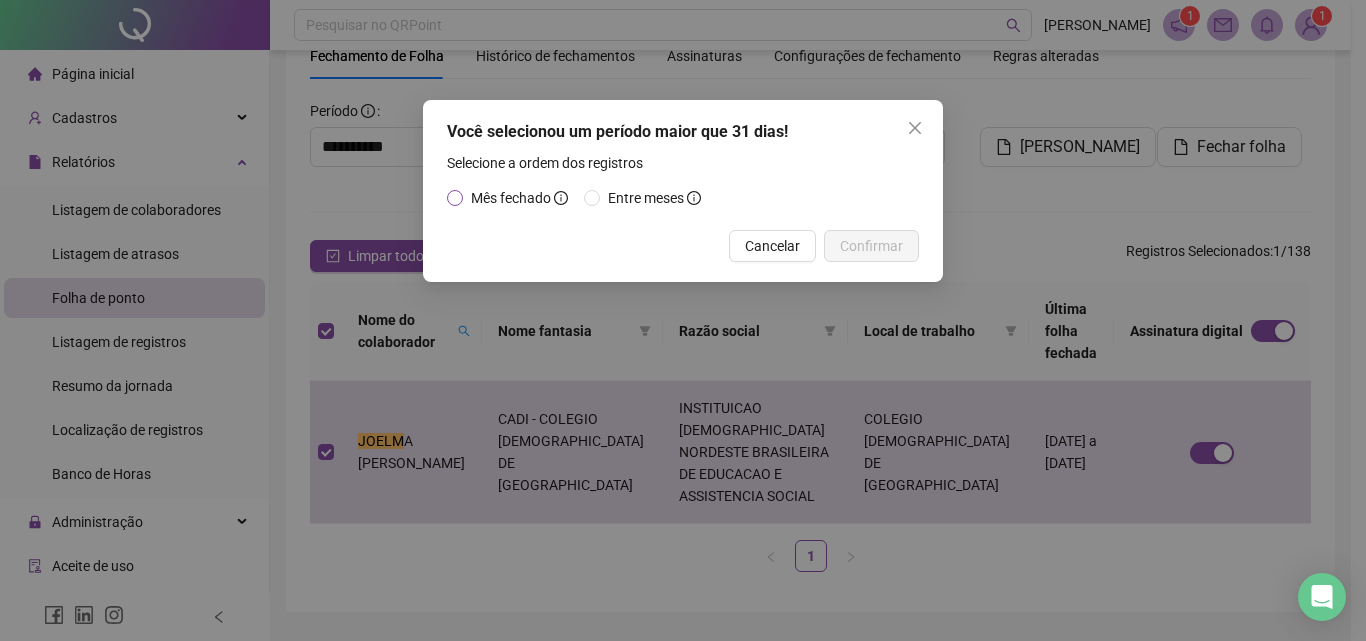 click on "Mês fechado" at bounding box center (511, 198) 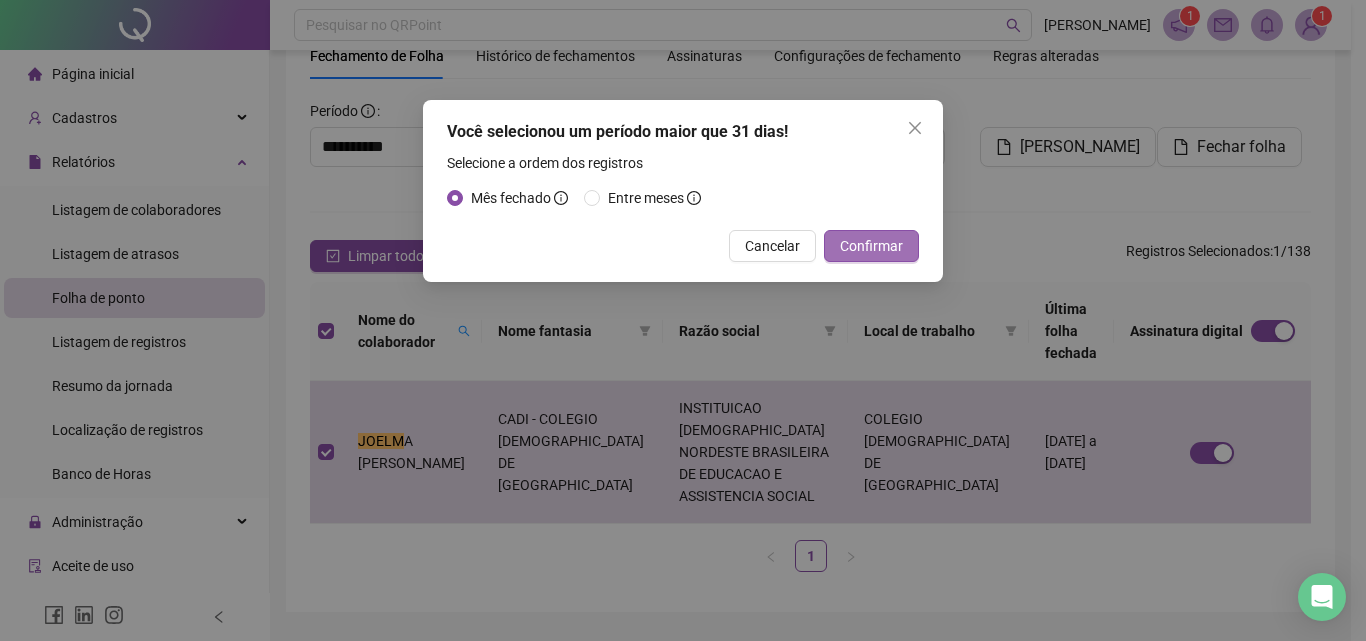 click on "Confirmar" at bounding box center [871, 246] 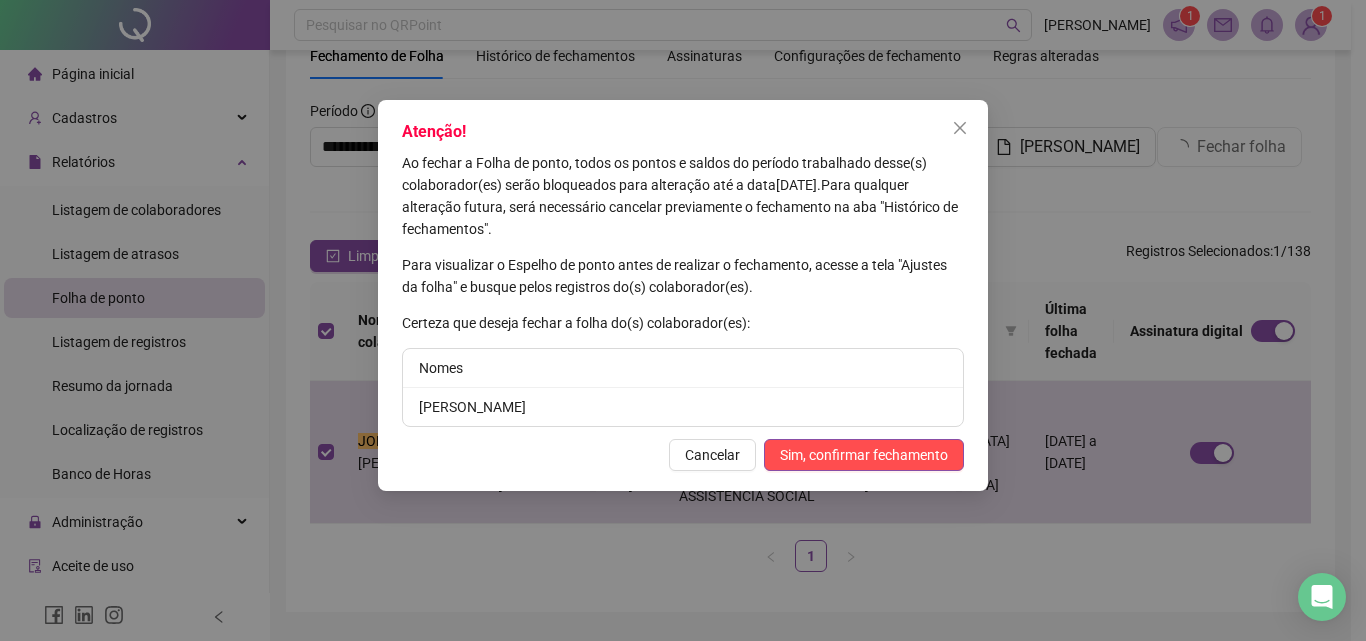 click on "Atenção! Ao fechar a Folha de ponto, todos os pontos e saldos do período trabalhado desse(s)
colaborador(es) serão bloqueados para alteração até a data  [DATE] .  Para qualquer alteração futura, será necessário cancelar previamente o fechamento na aba
"Histórico de fechamentos". Para visualizar o Espelho de ponto antes de realizar o fechamento, acesse a tela "Ajustes da
folha" e busque pelos registros do(s) colaborador(es). Certeza que deseja fechar a folha do(s) colaborador(es): Nomes [PERSON_NAME] [PERSON_NAME], confirmar fechamento" at bounding box center (683, 295) 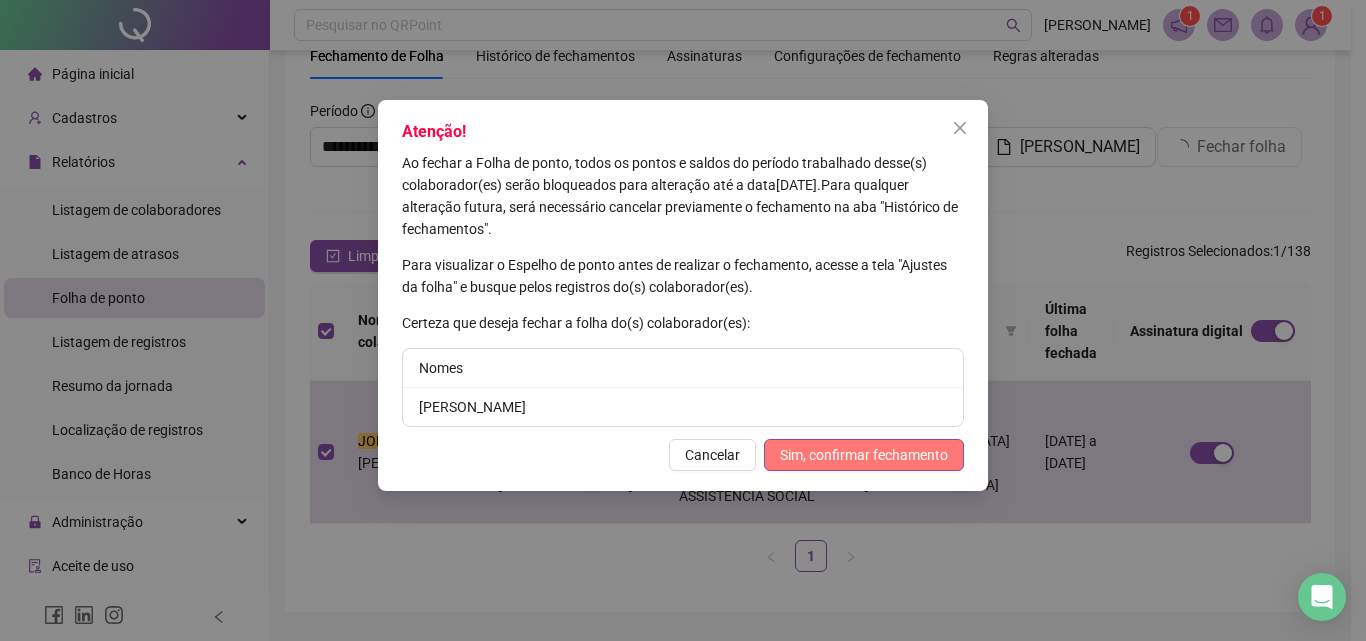 click on "Sim, confirmar fechamento" at bounding box center (864, 455) 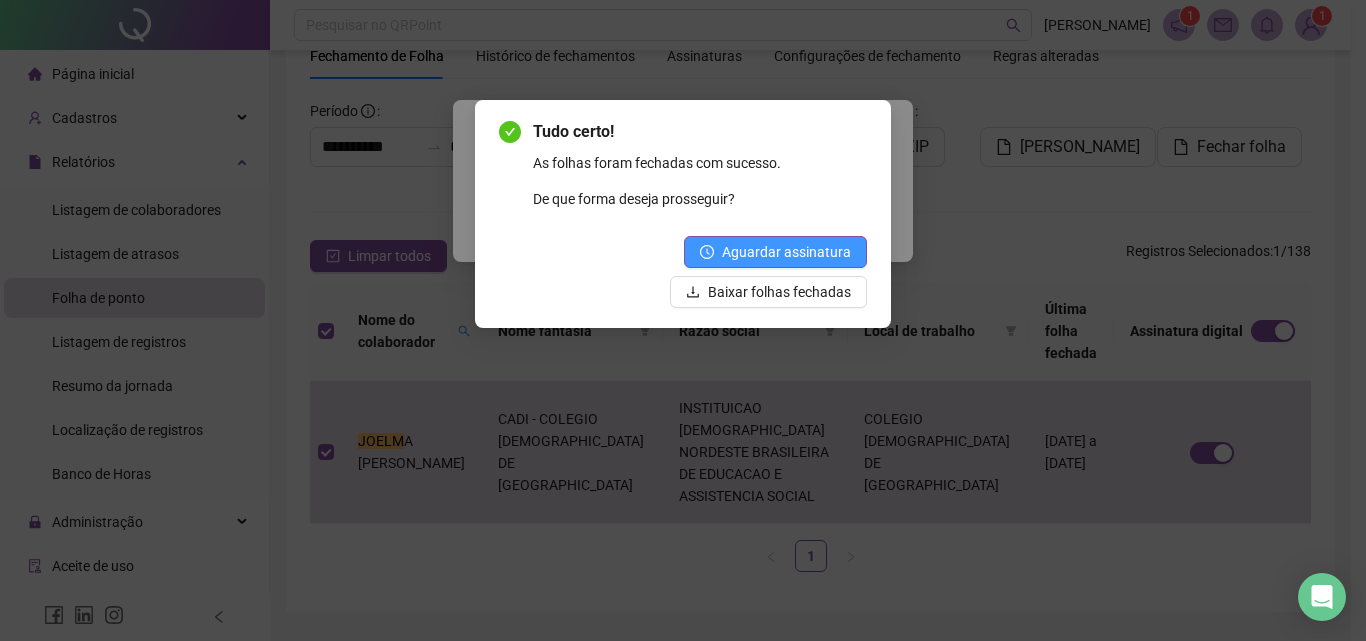click on "Aguardar assinatura" at bounding box center (775, 252) 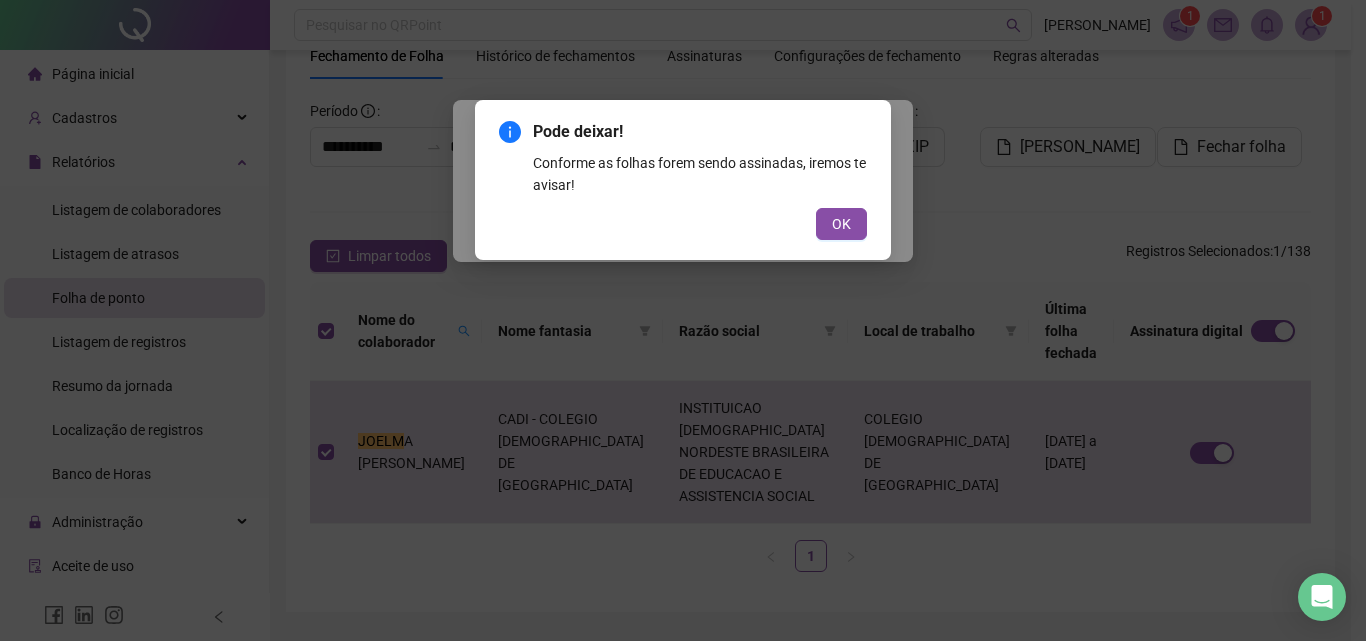 click on "OK" at bounding box center [841, 224] 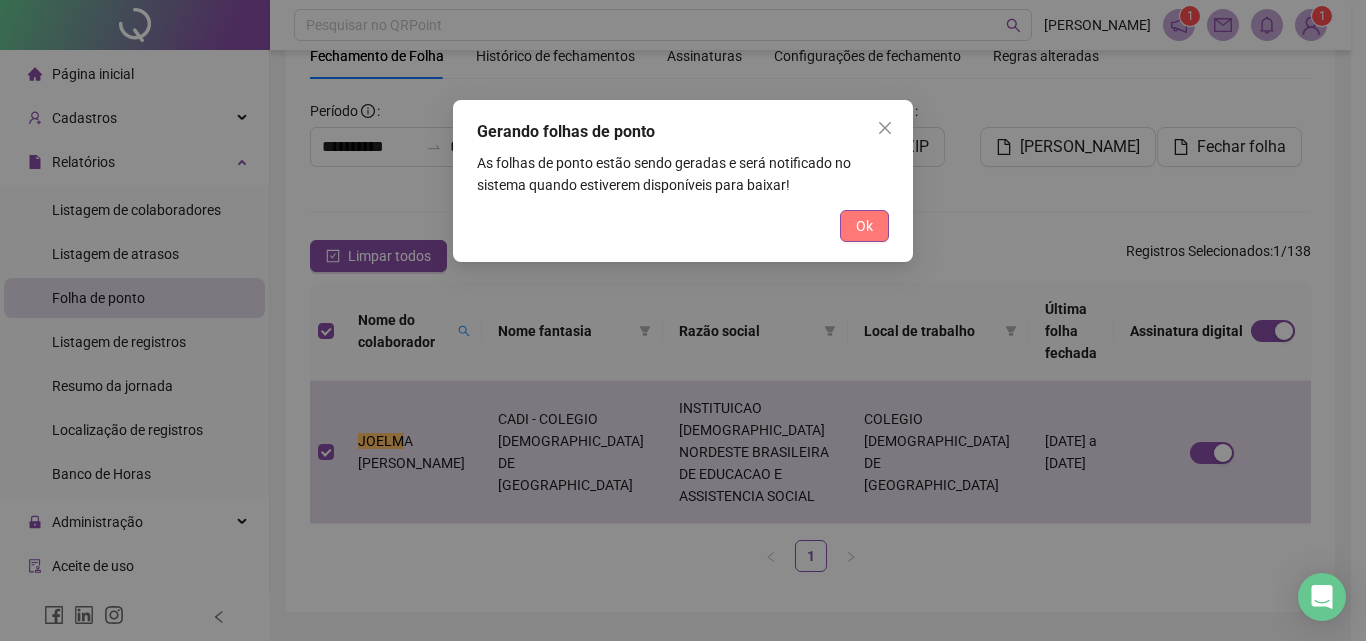 click on "Ok" at bounding box center [864, 226] 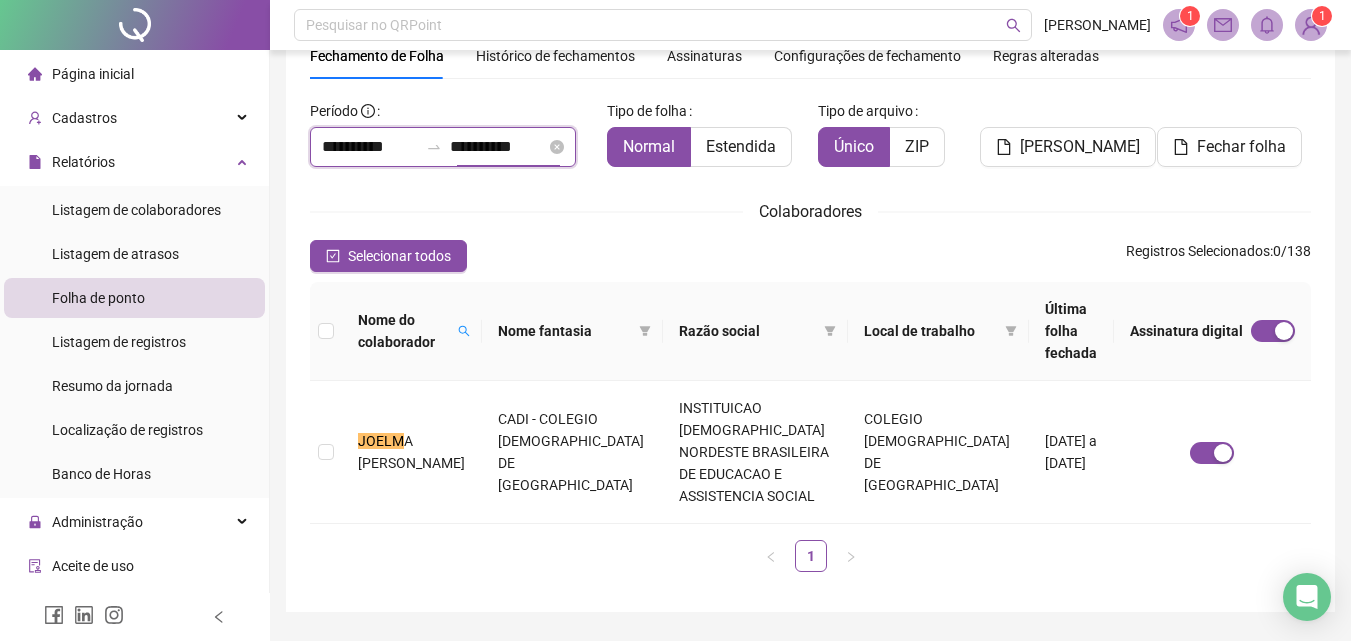 click on "**********" at bounding box center (498, 147) 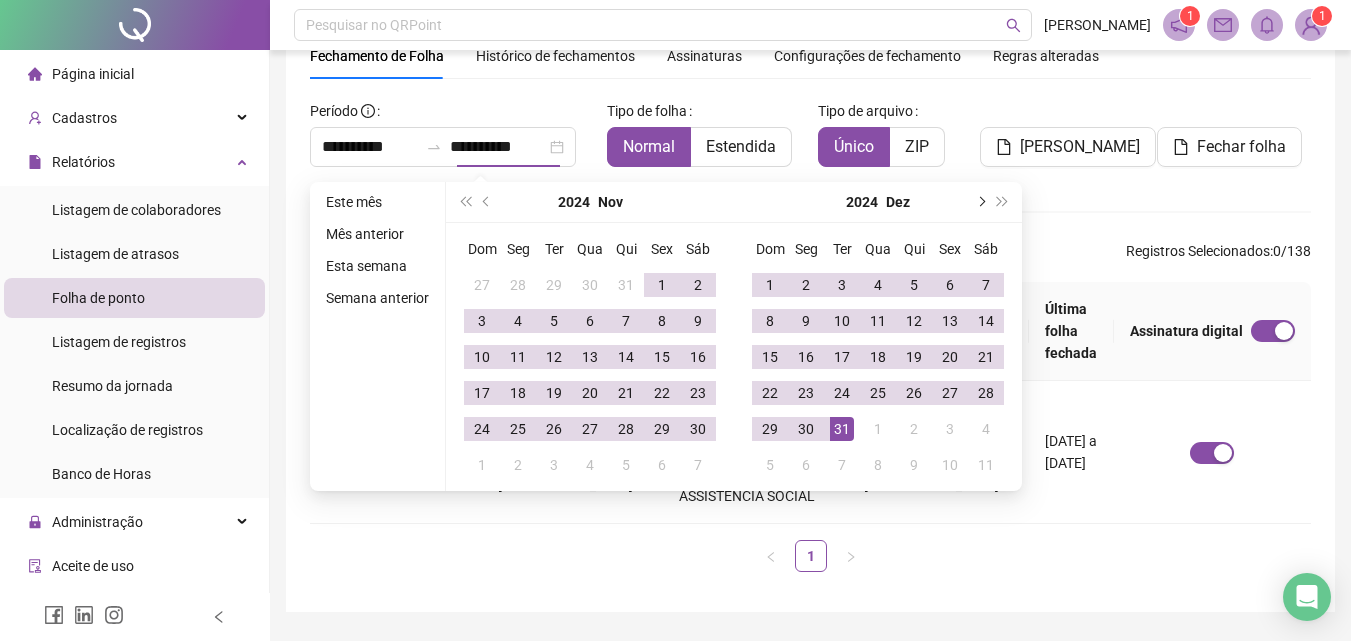 click at bounding box center (980, 202) 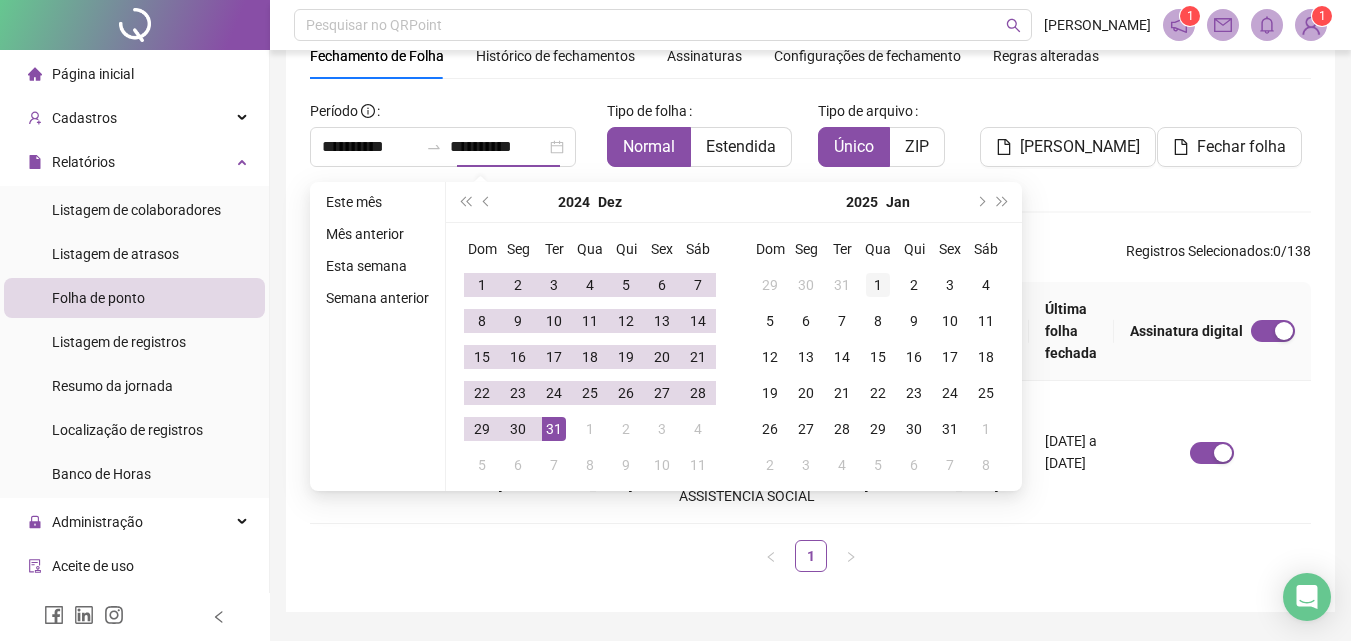 type on "**********" 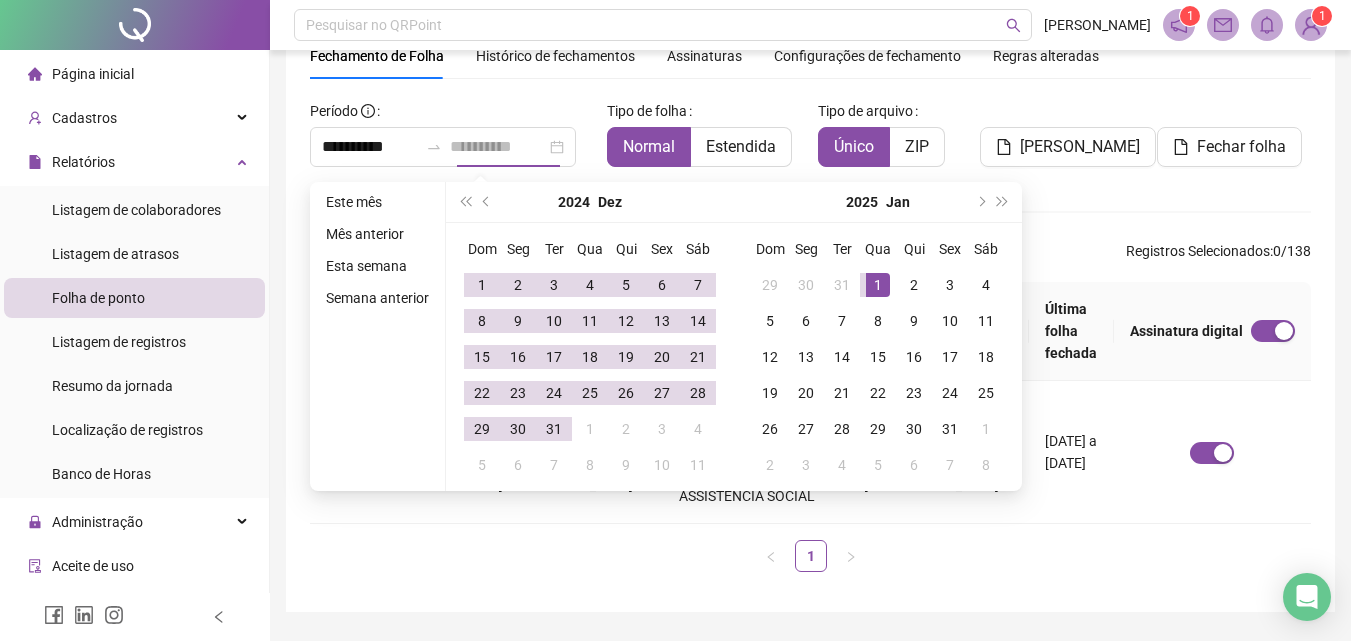 click on "1" at bounding box center (878, 285) 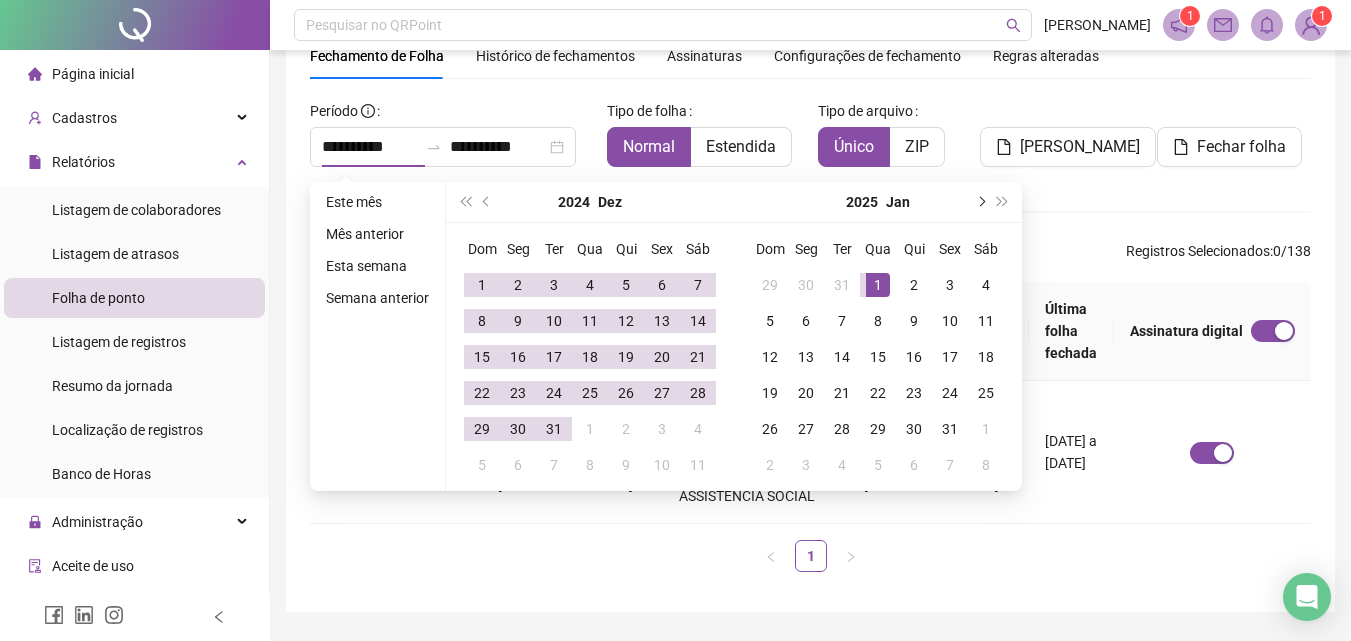 click at bounding box center [980, 202] 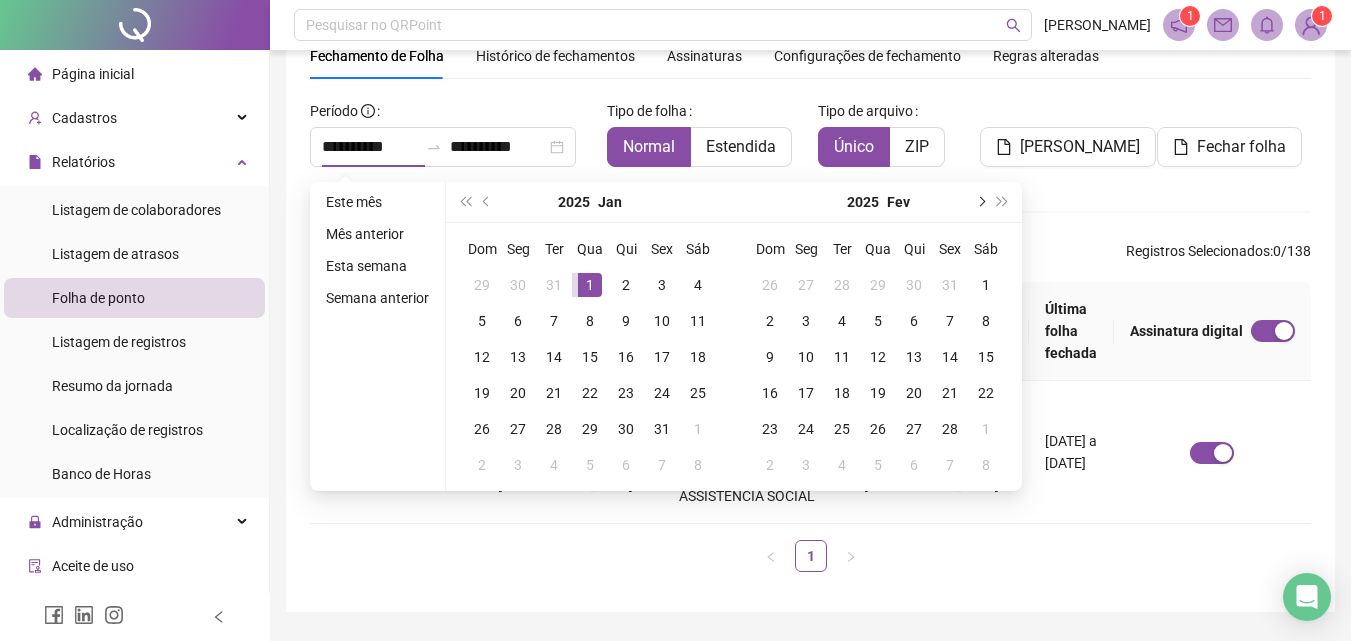 click at bounding box center (980, 202) 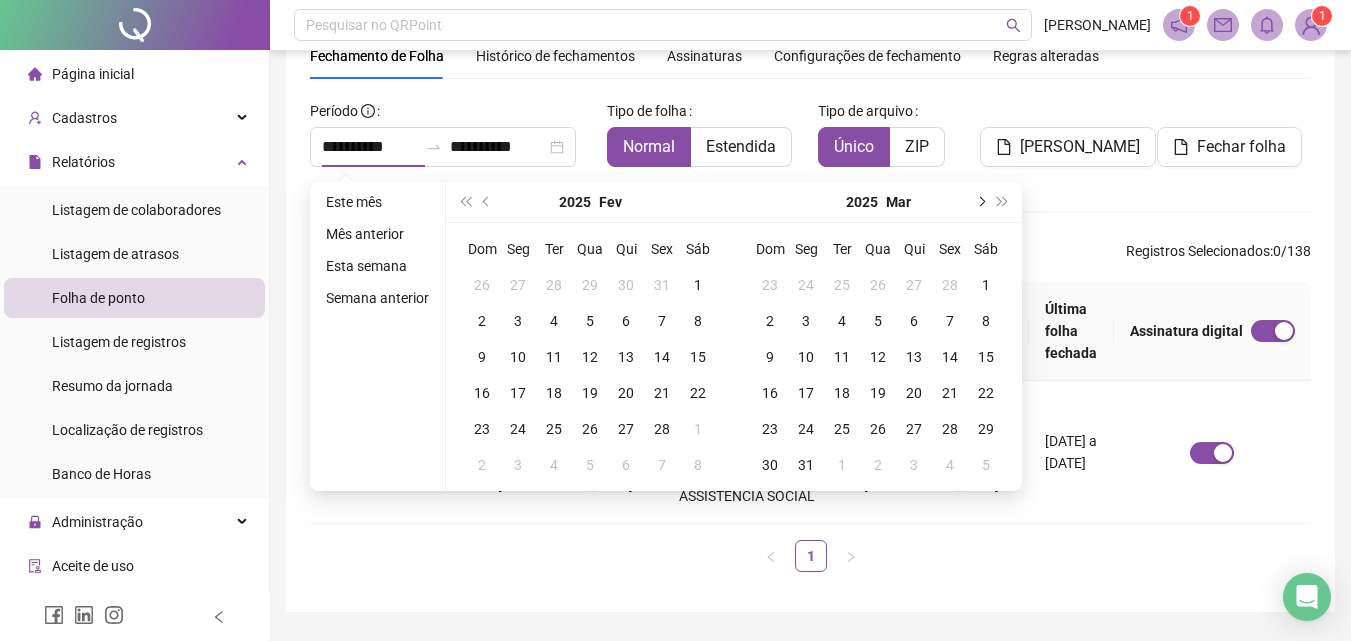 click at bounding box center [980, 202] 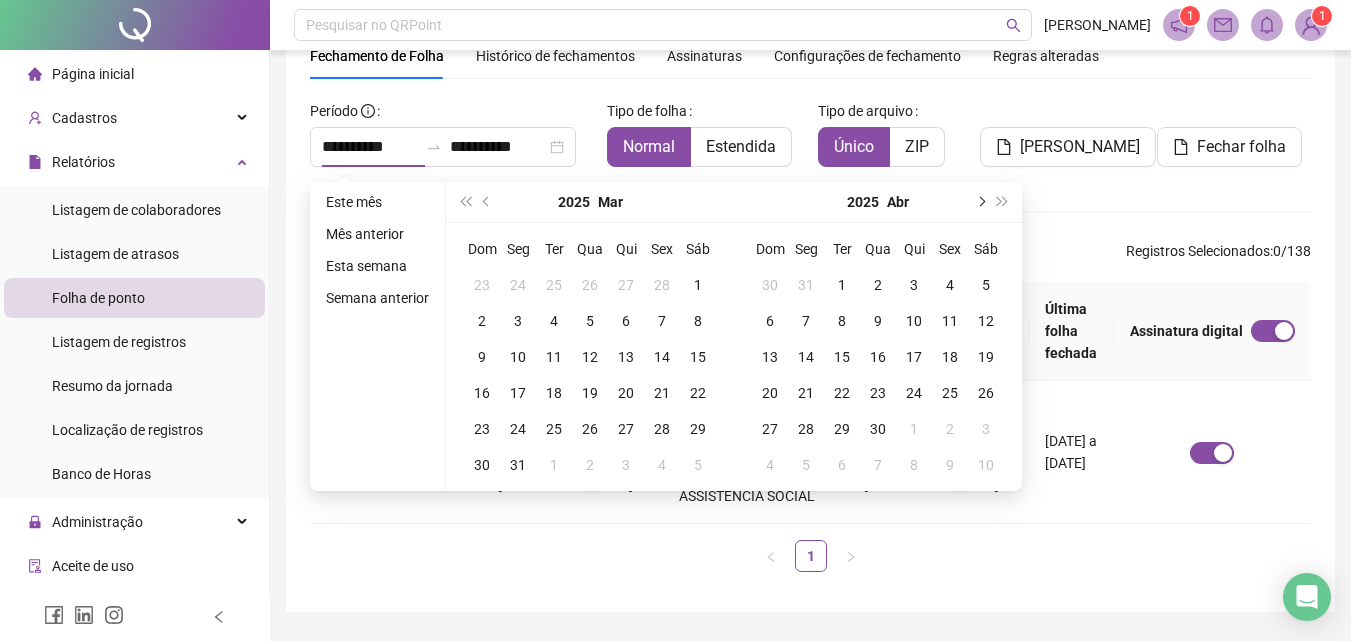 click at bounding box center [980, 202] 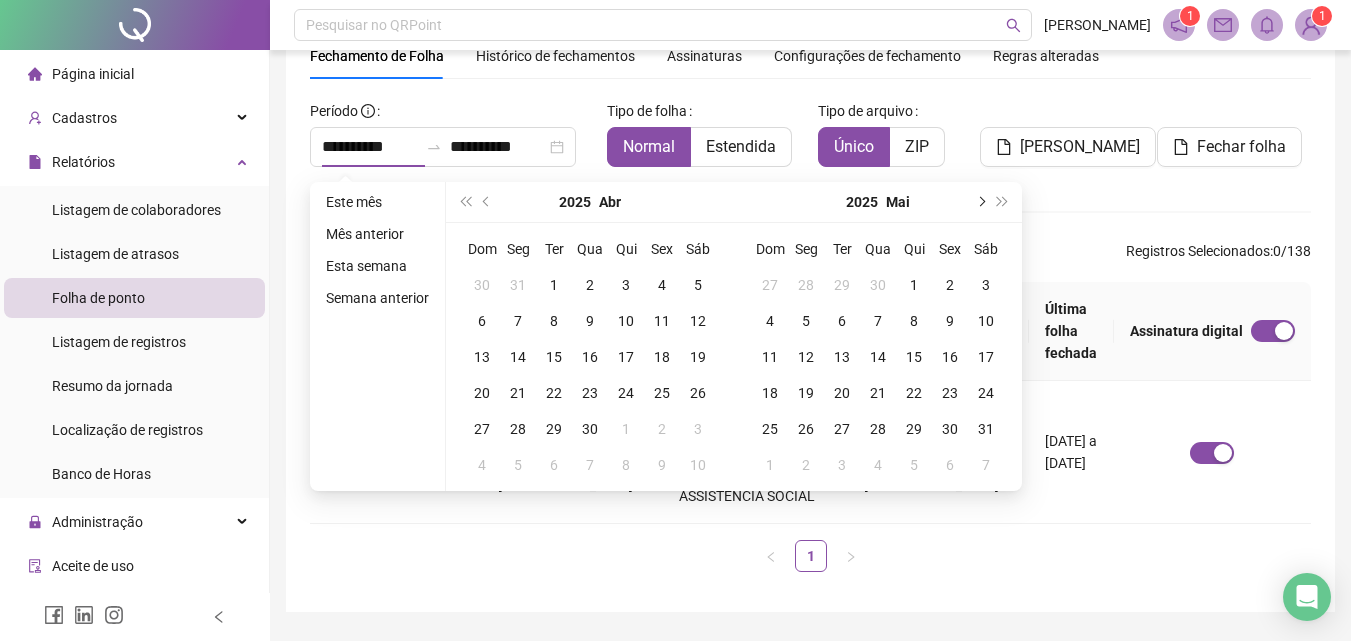 click at bounding box center (980, 202) 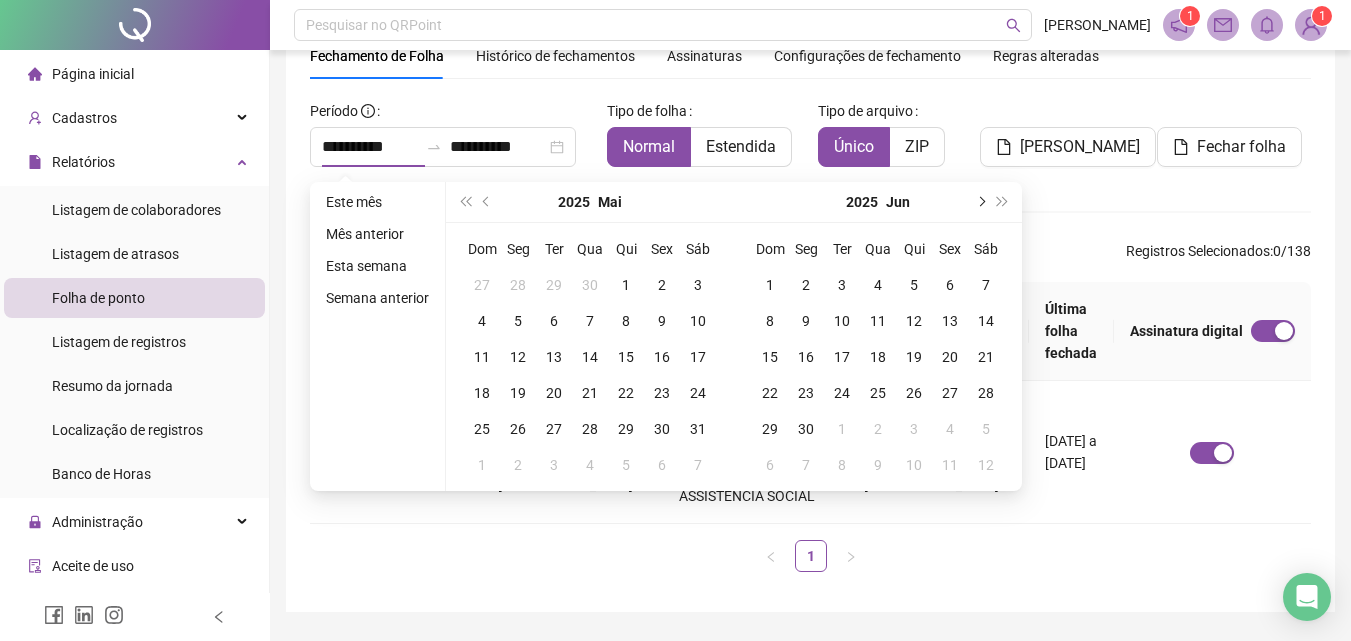 click at bounding box center [980, 202] 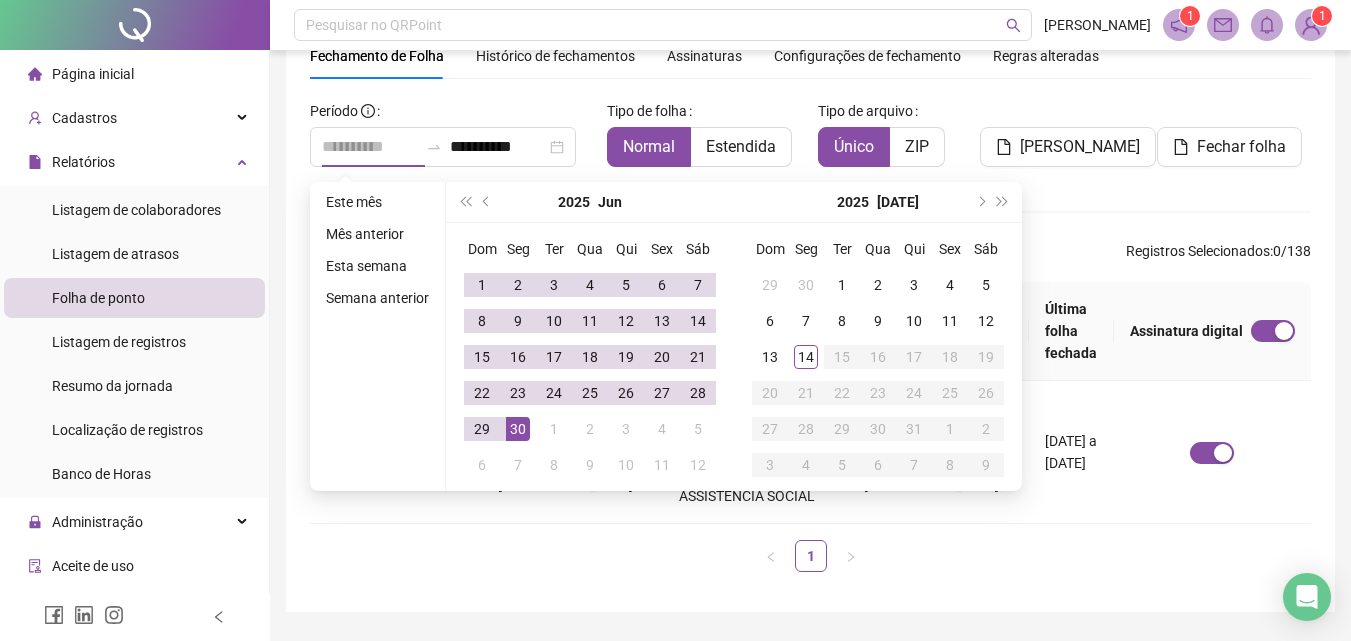 click on "30" at bounding box center (518, 429) 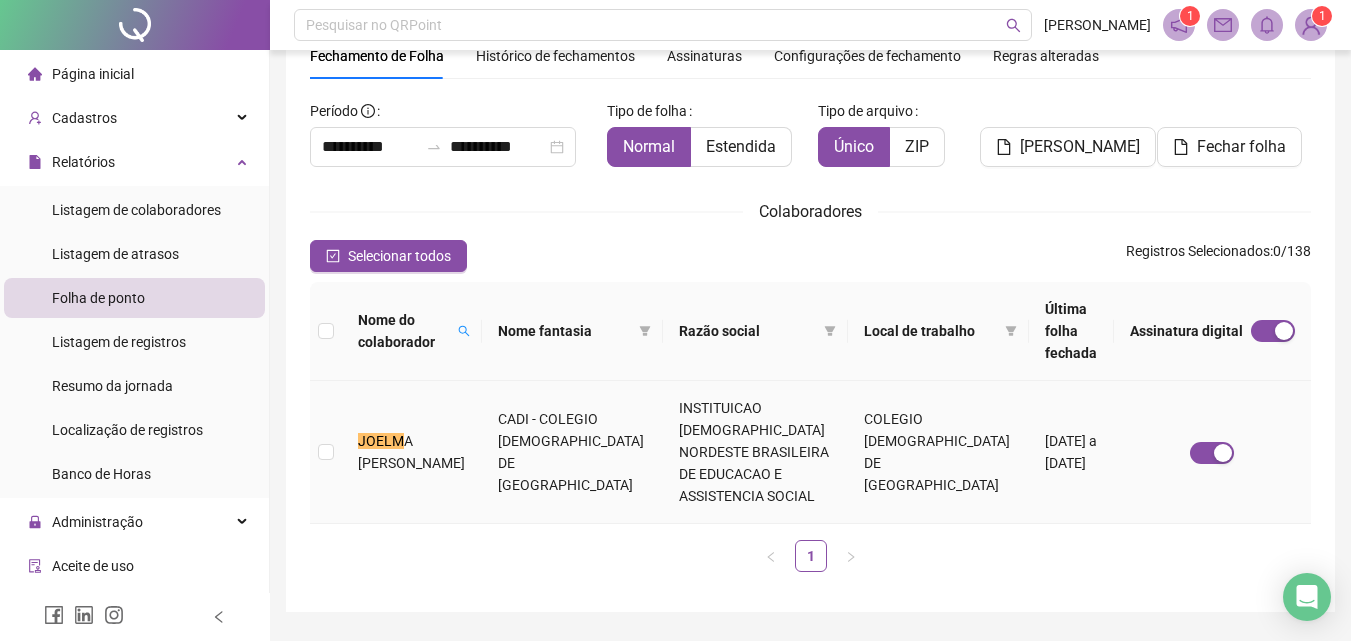 click on "CADI - COLEGIO [DEMOGRAPHIC_DATA] DE [GEOGRAPHIC_DATA]" at bounding box center [573, 452] 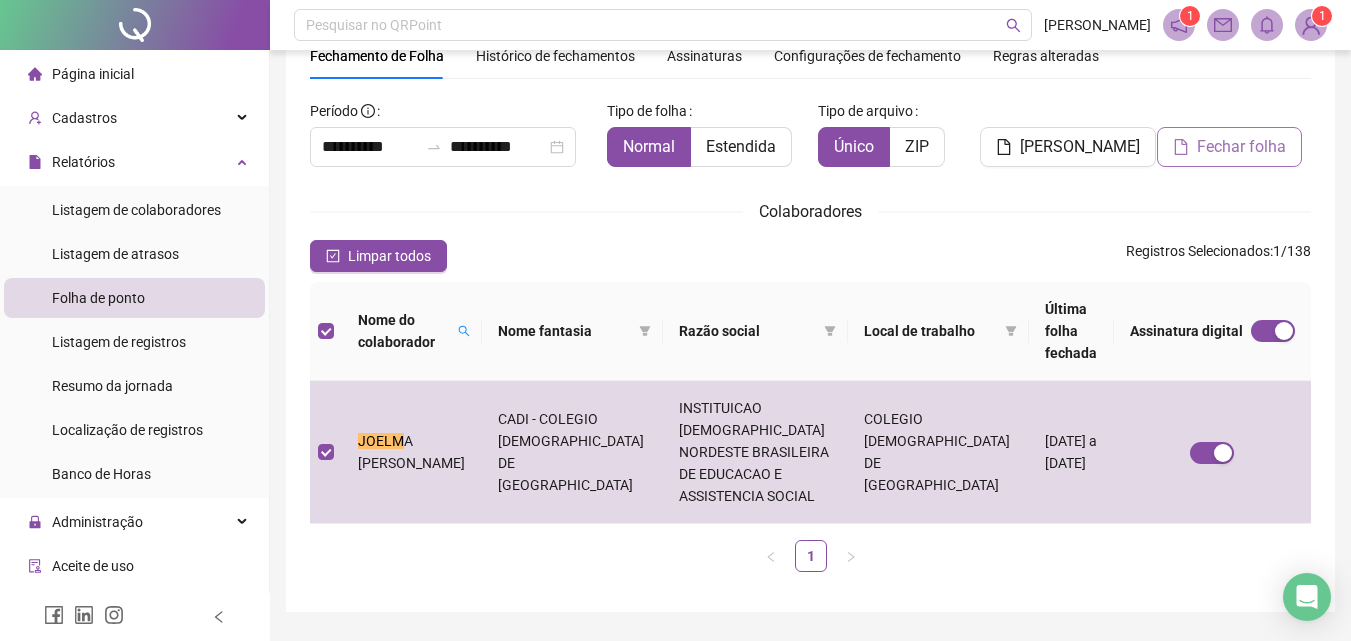 click on "Fechar folha" at bounding box center (1229, 147) 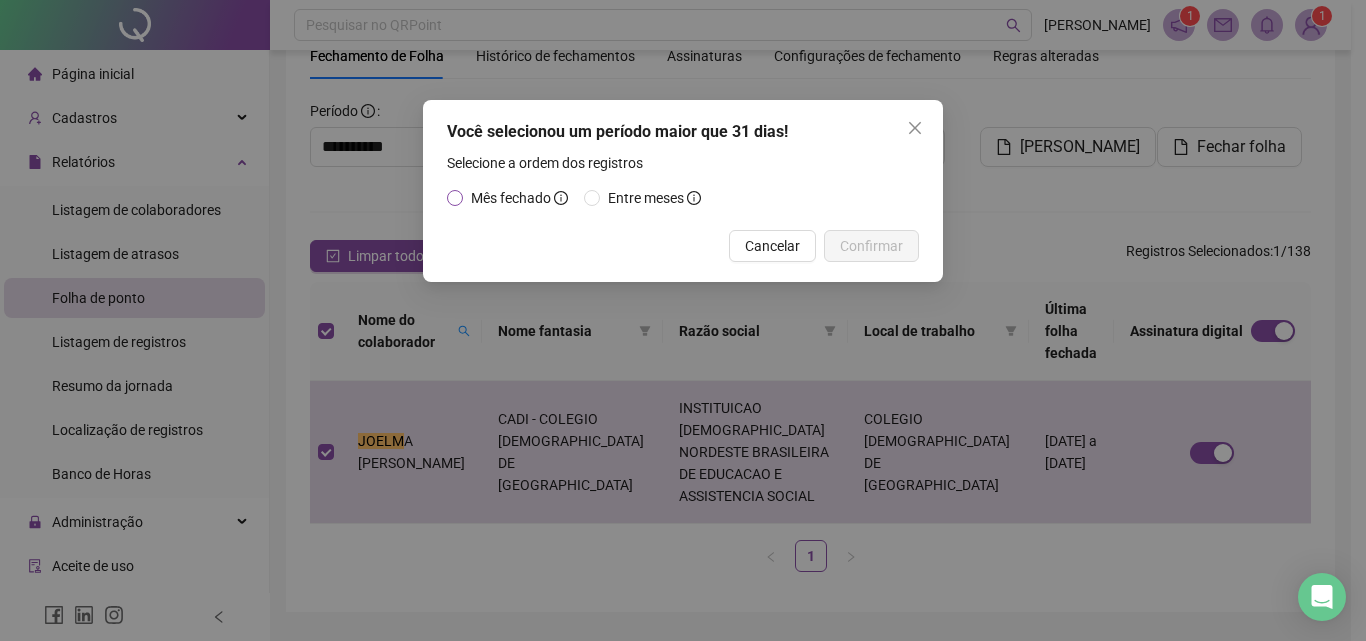 click on "Mês fechado" at bounding box center [511, 198] 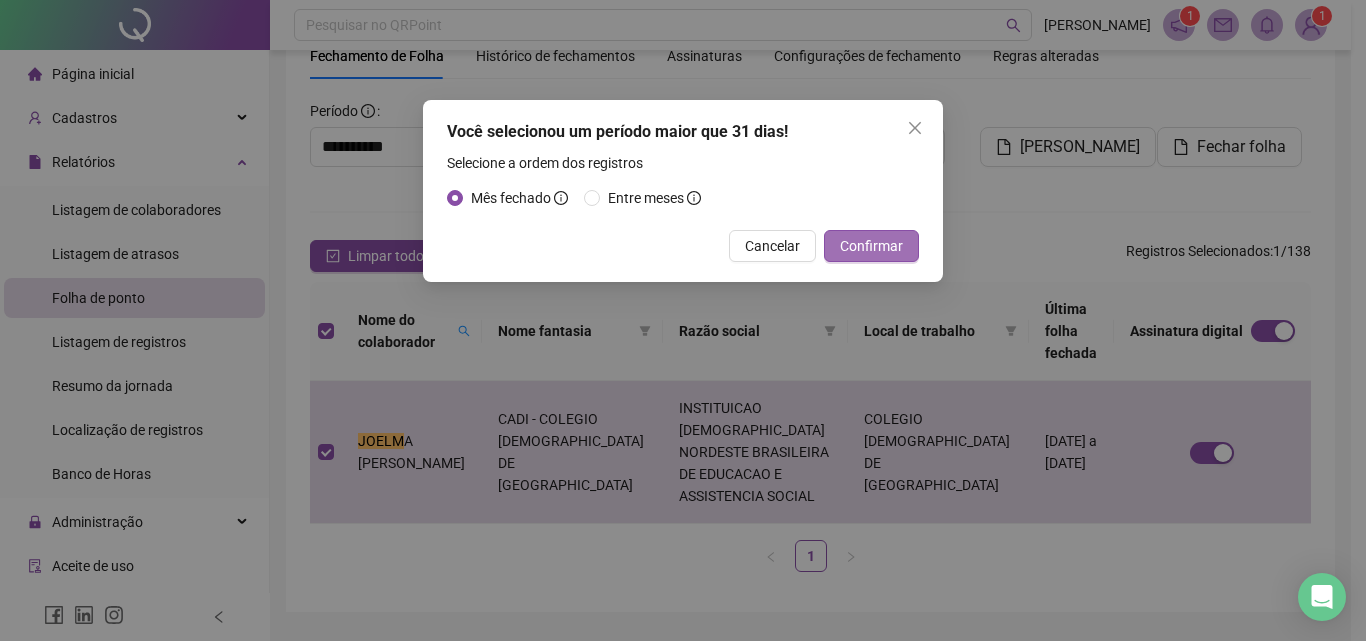 click on "Confirmar" at bounding box center [871, 246] 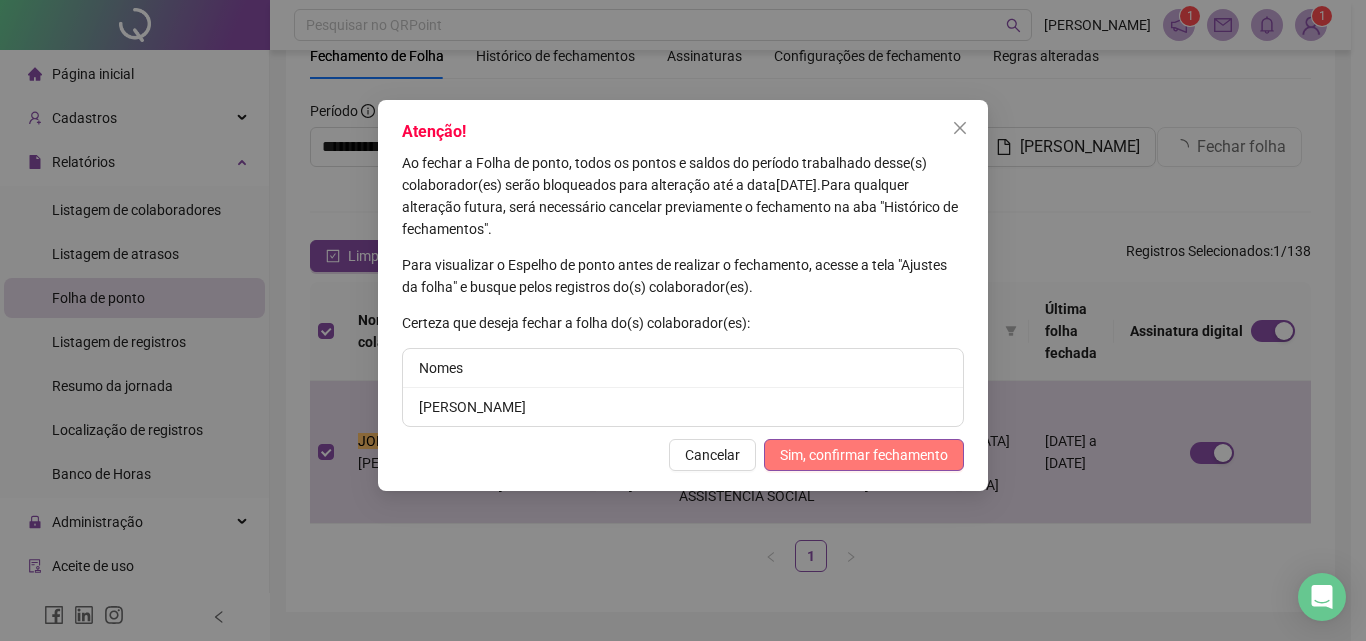 click on "Sim, confirmar fechamento" at bounding box center [864, 455] 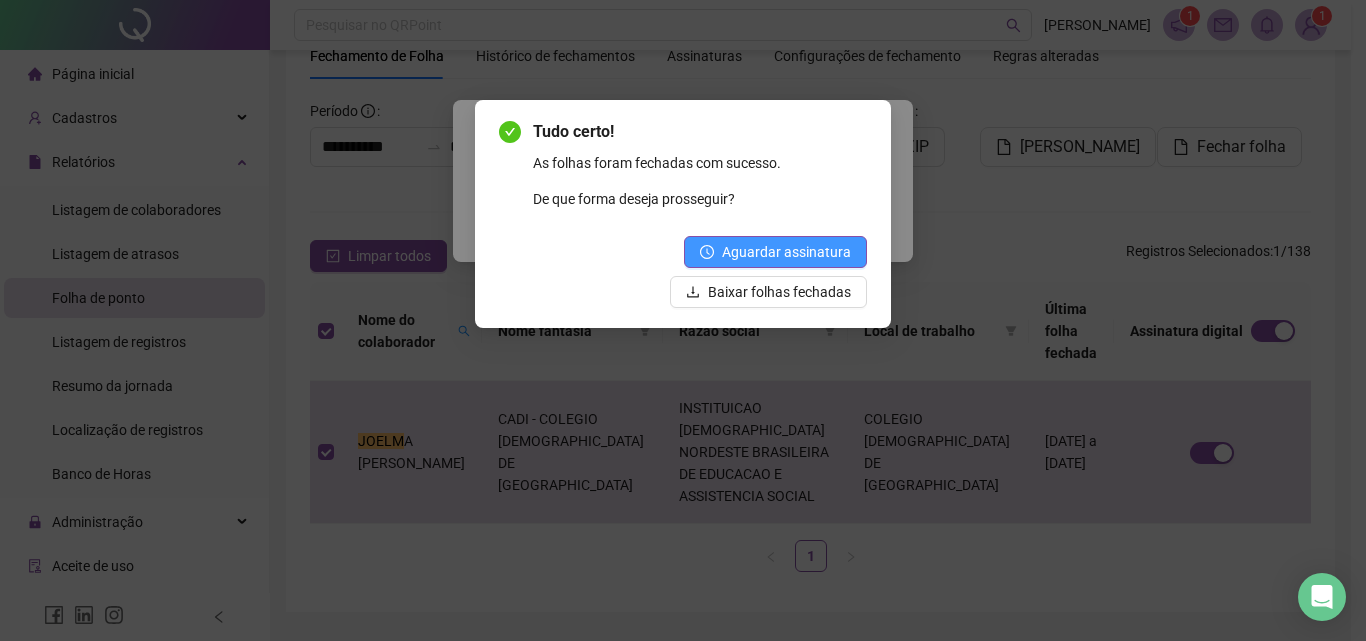 click on "Aguardar assinatura" at bounding box center [786, 252] 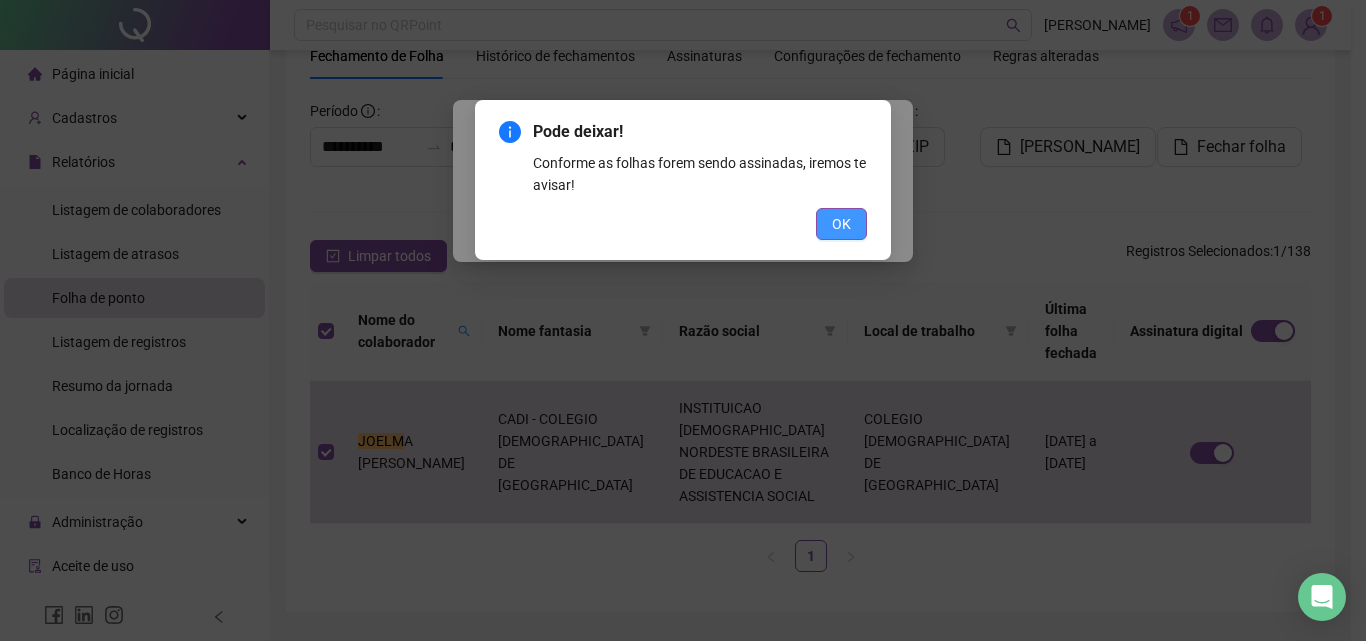 click on "OK" at bounding box center [841, 224] 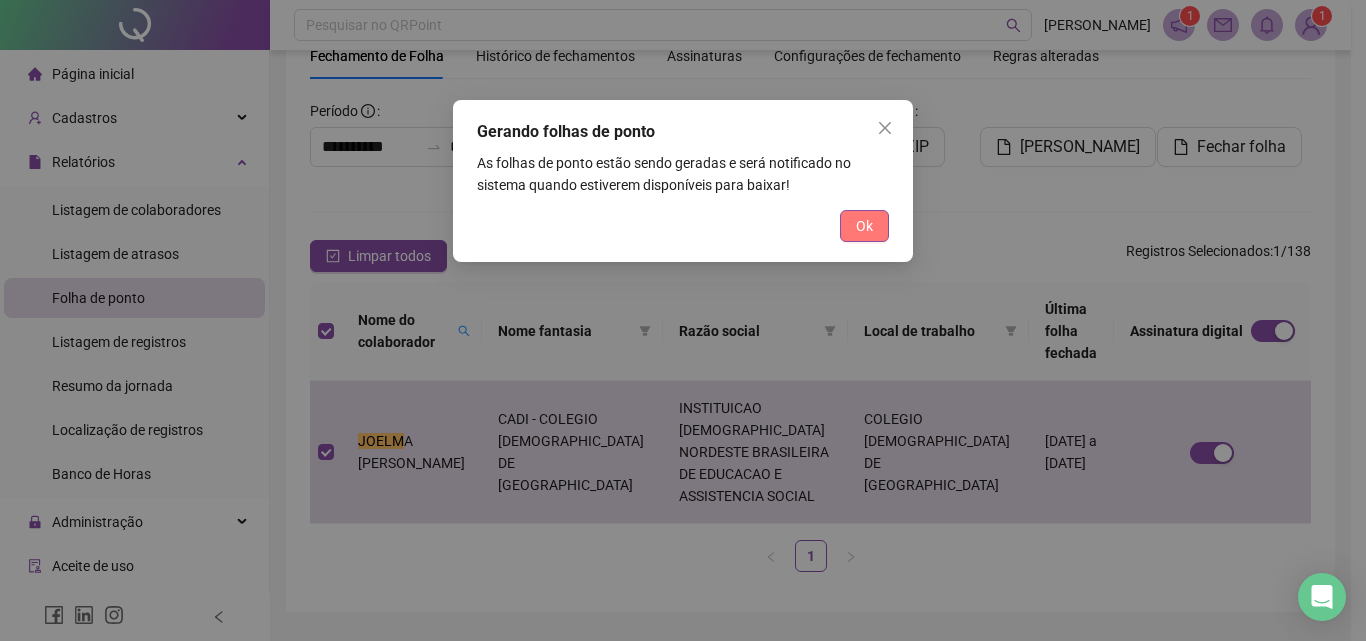 click on "Ok" at bounding box center [864, 226] 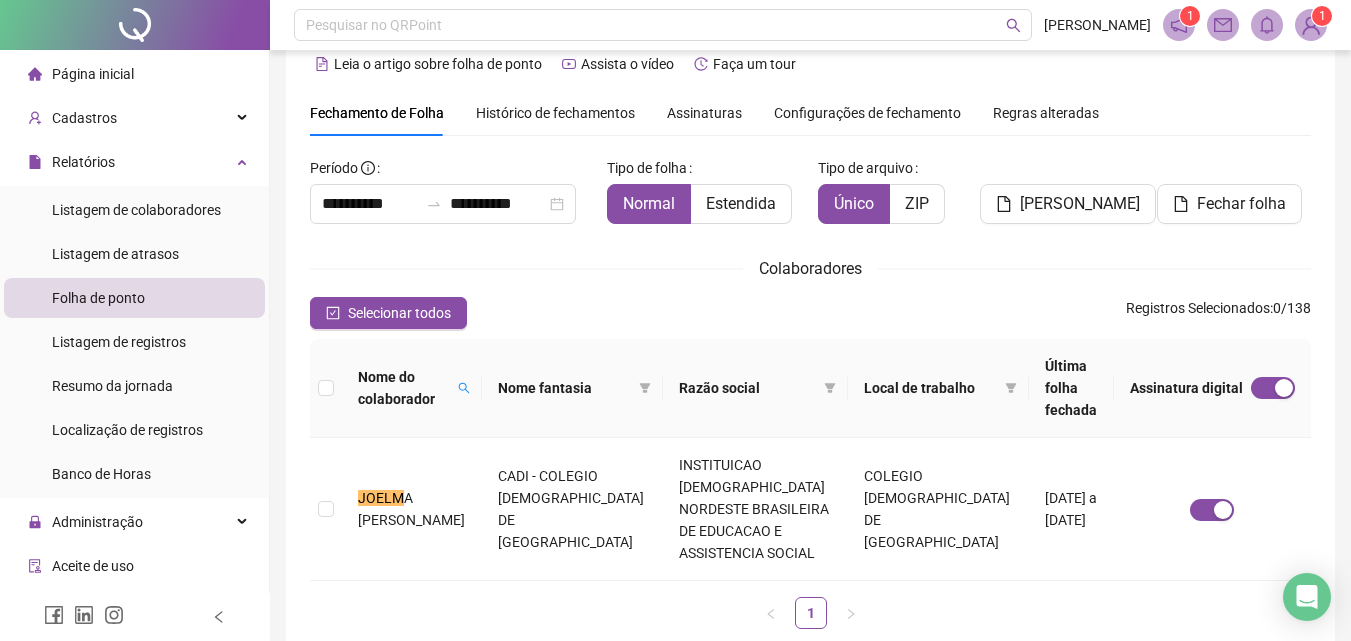 scroll, scrollTop: 0, scrollLeft: 0, axis: both 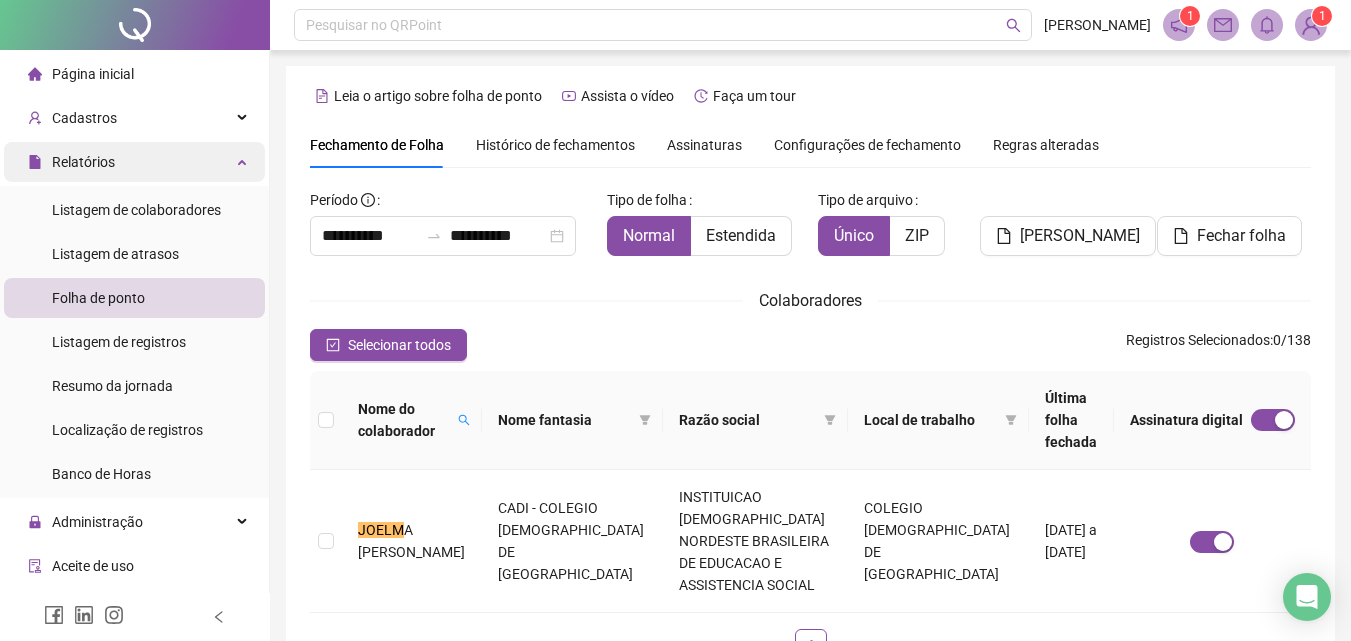 click on "Relatórios" at bounding box center [134, 162] 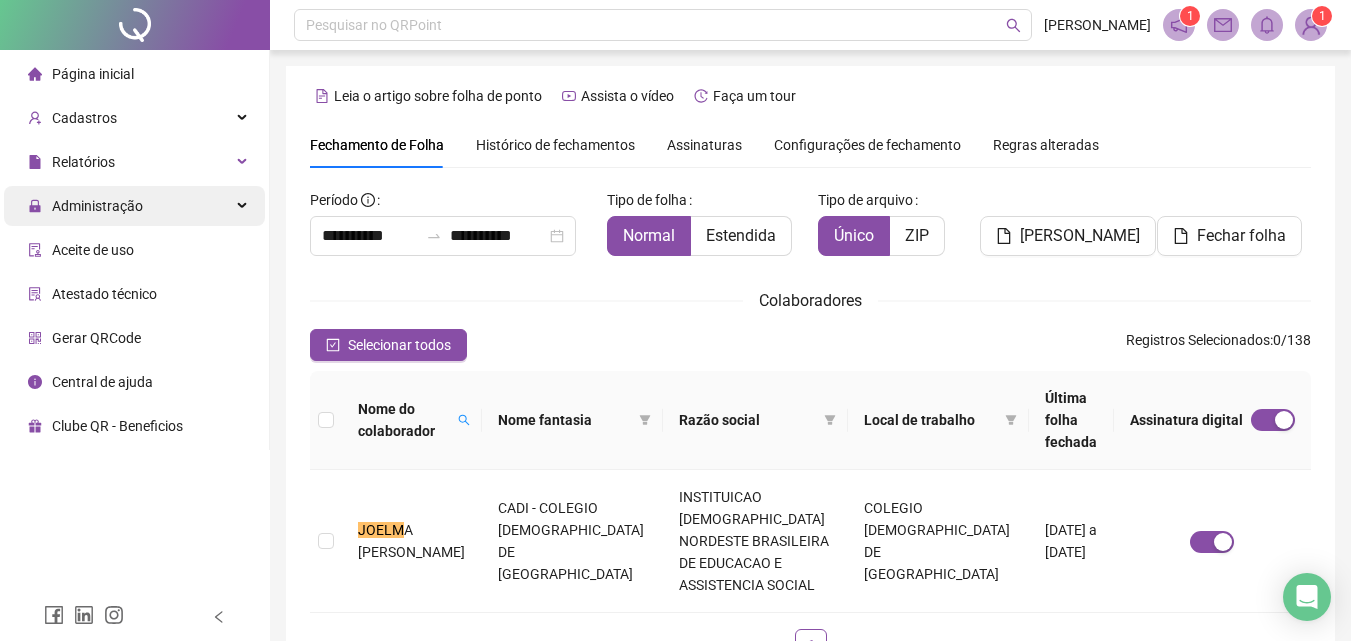 click on "Administração" at bounding box center (97, 206) 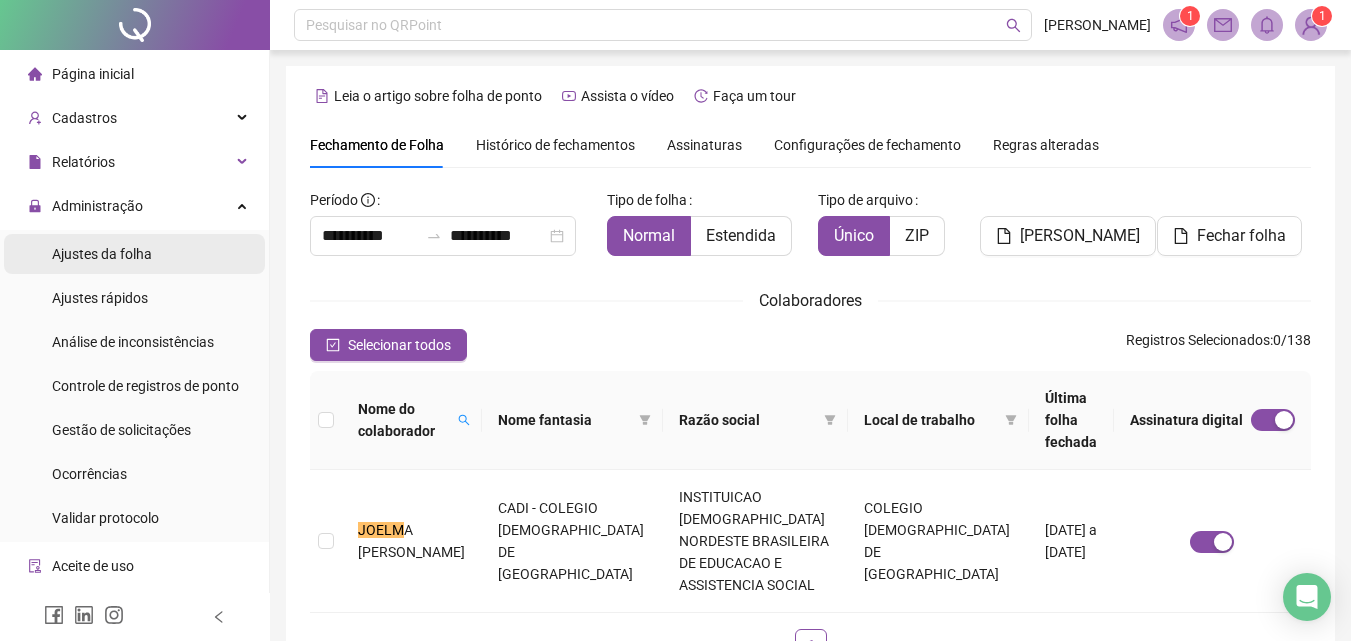 click on "Ajustes da folha" at bounding box center [102, 254] 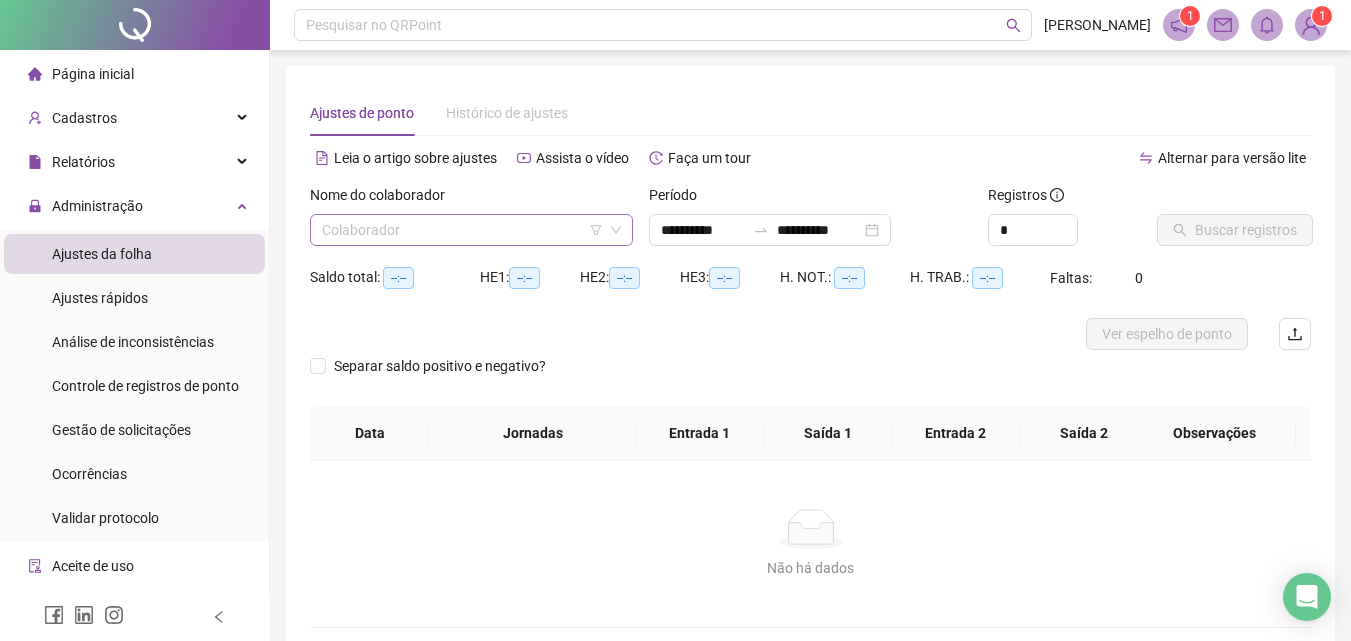 click at bounding box center (465, 230) 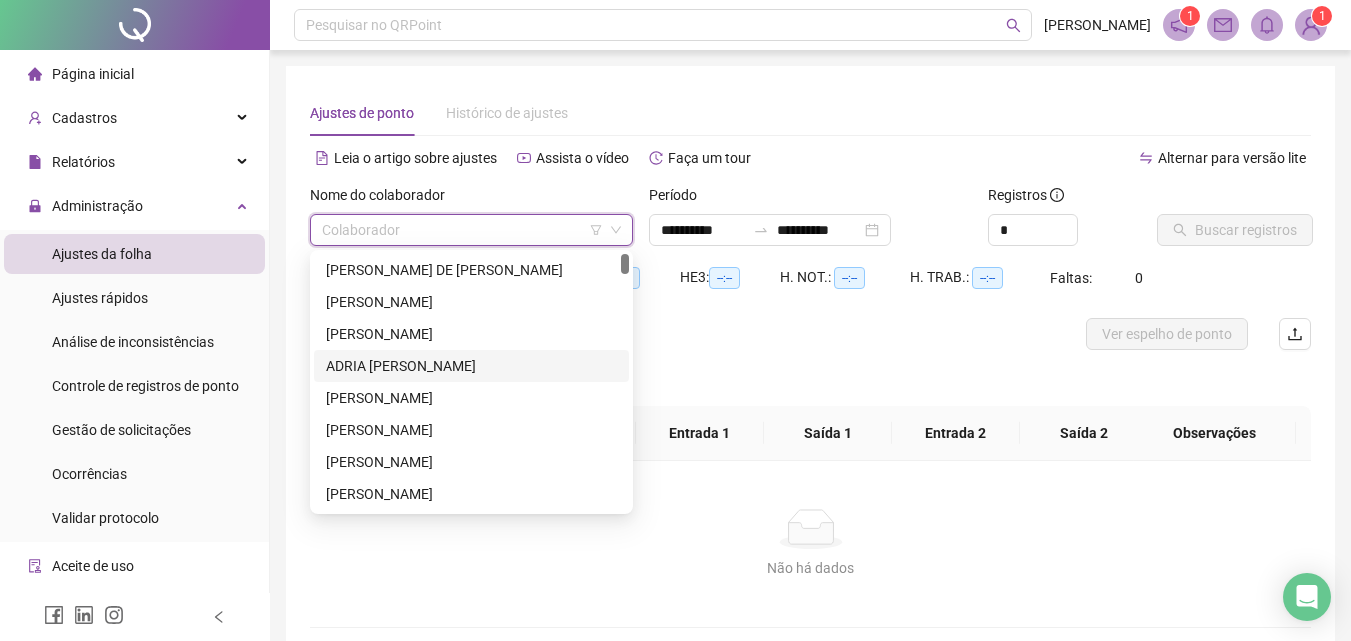 click on "ADRIA [PERSON_NAME]" at bounding box center [471, 366] 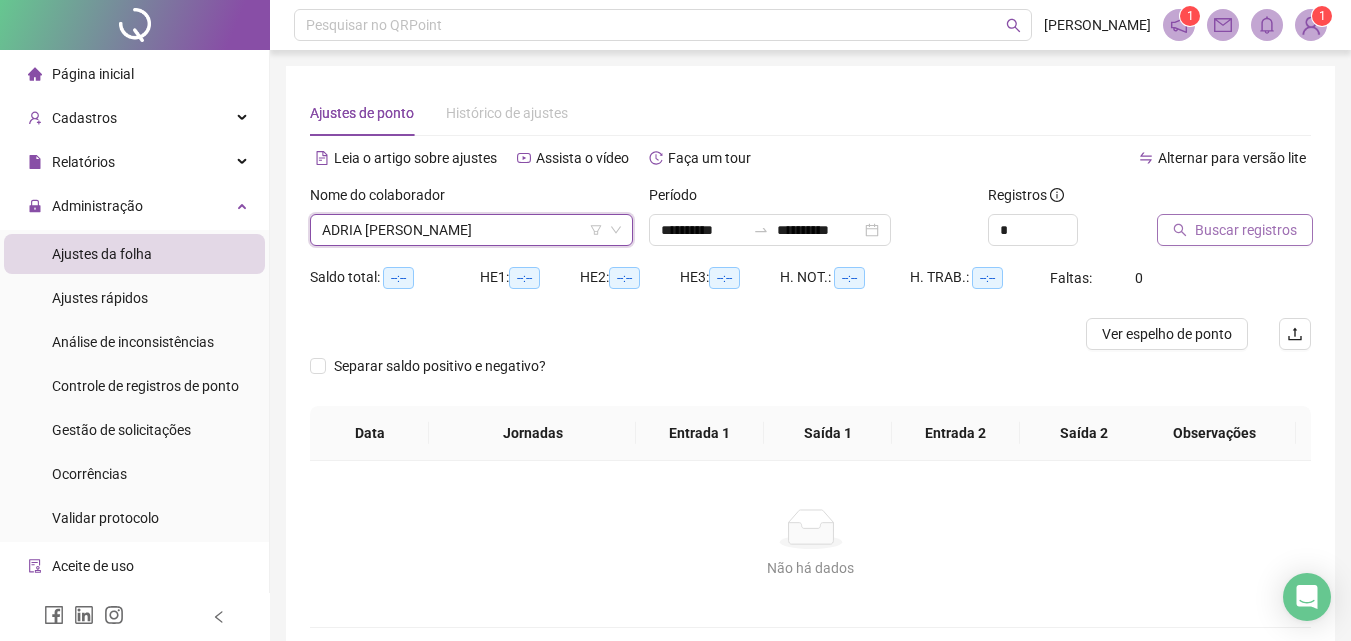click on "Buscar registros" at bounding box center [1246, 230] 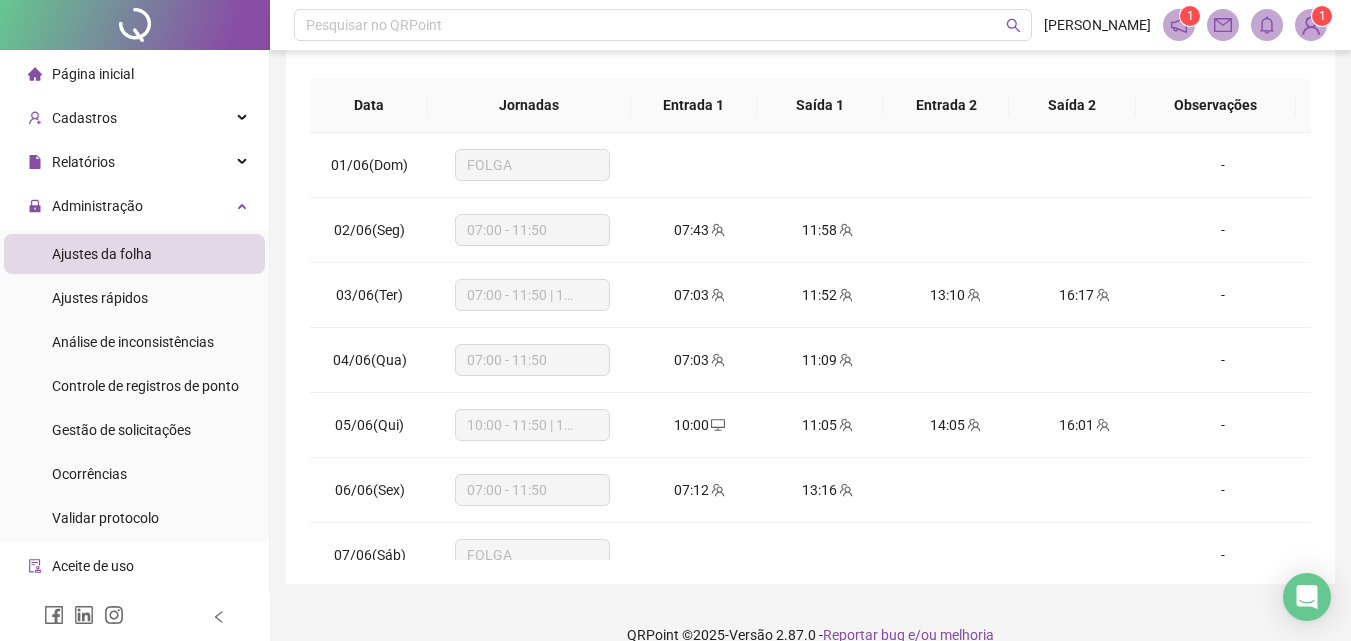 scroll, scrollTop: 381, scrollLeft: 0, axis: vertical 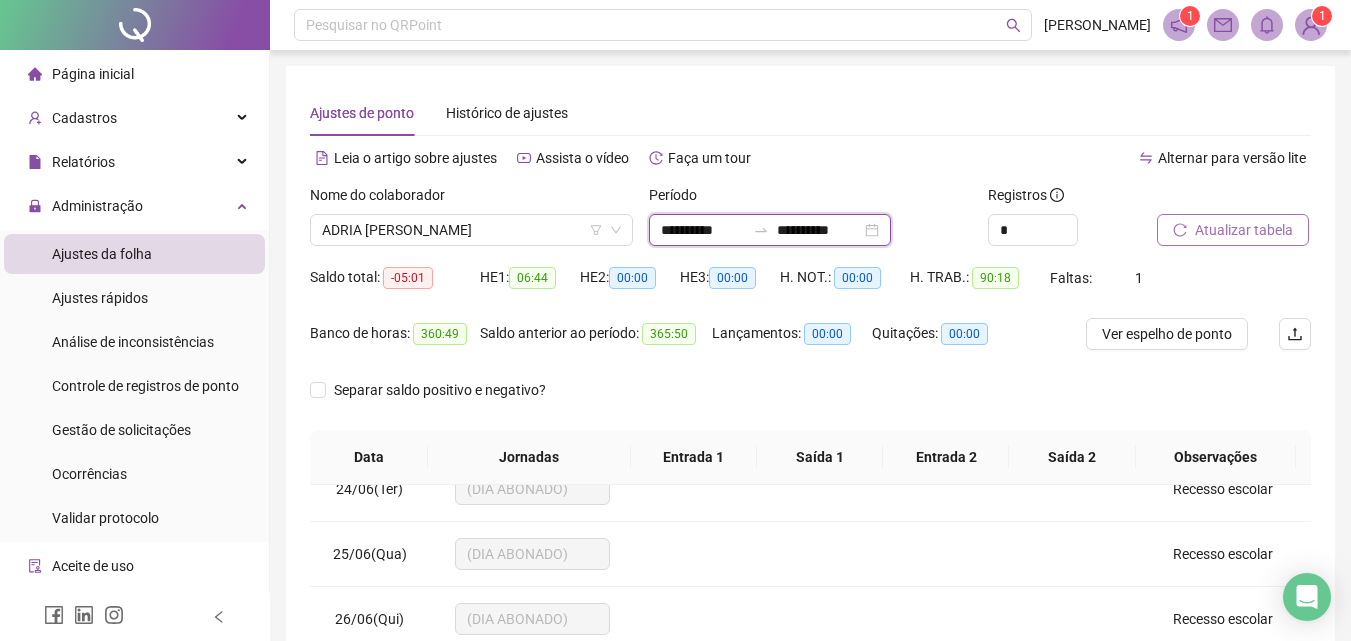 click on "**********" at bounding box center (703, 230) 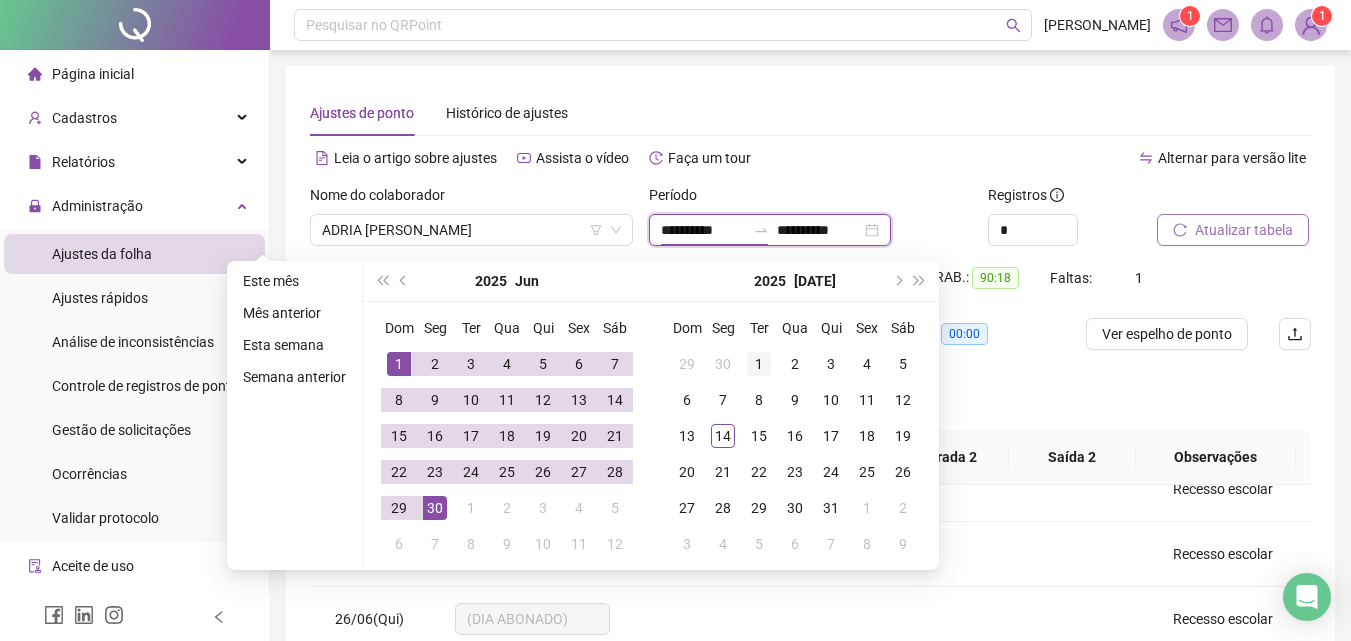 type on "**********" 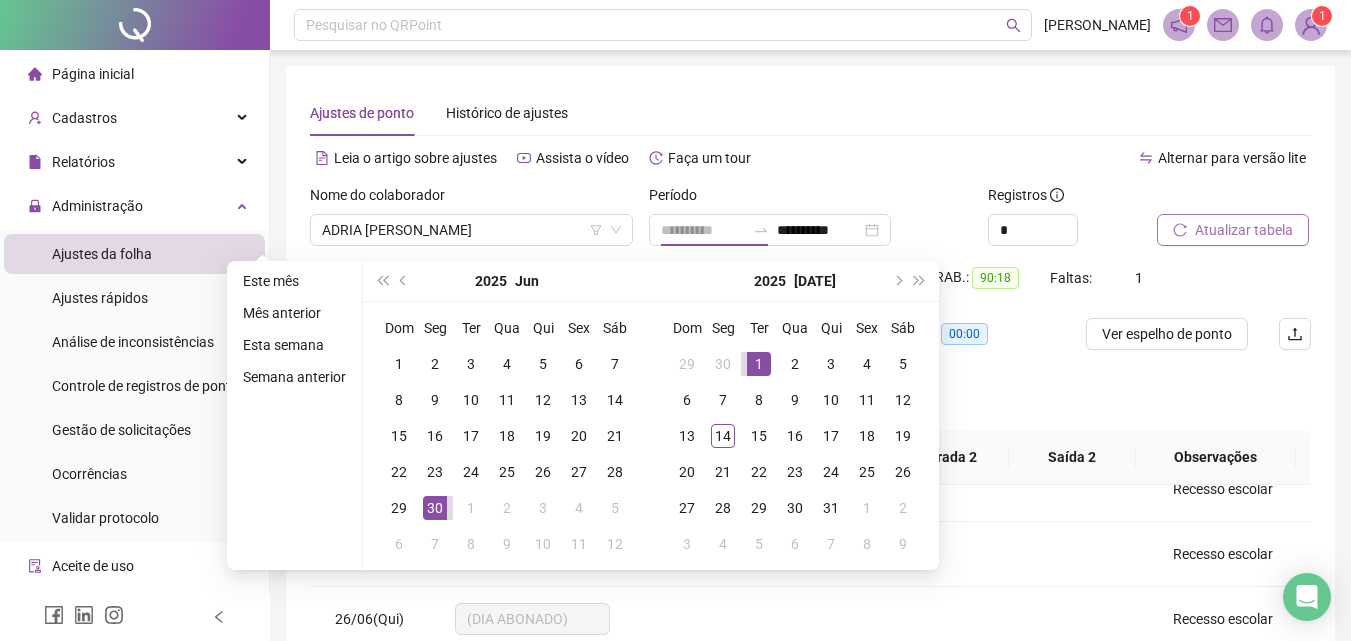 click on "1" at bounding box center (759, 364) 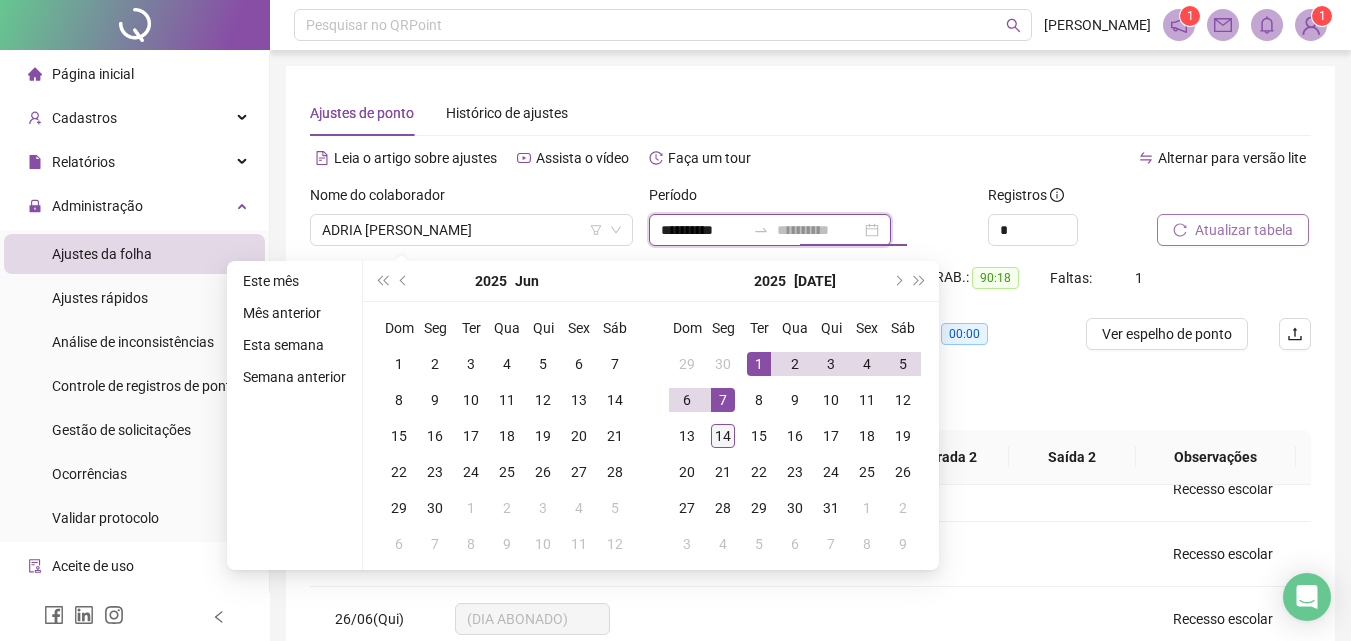 type on "**********" 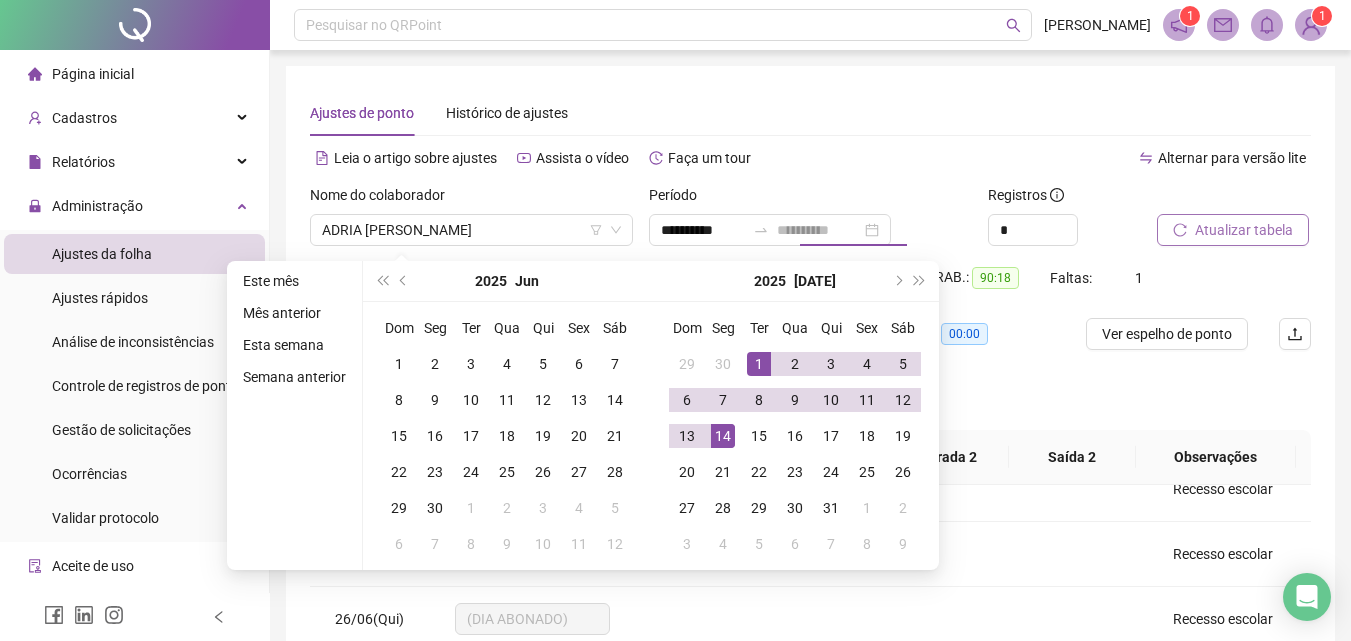 click on "14" at bounding box center [723, 436] 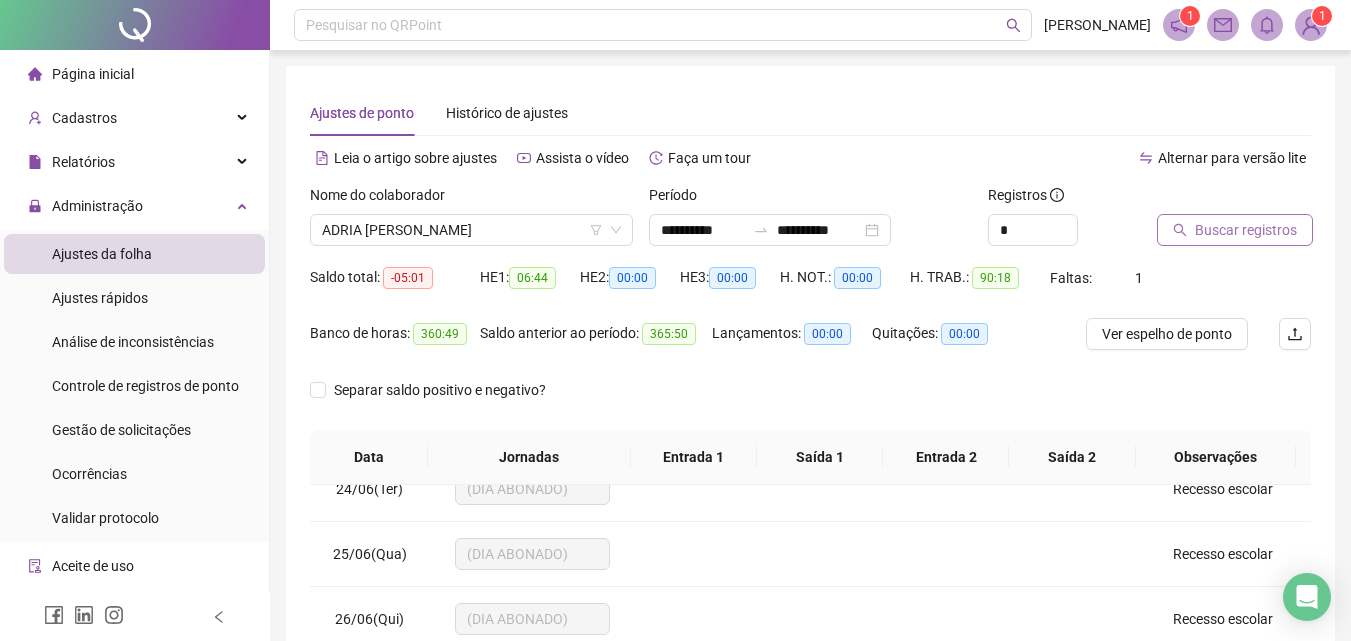 click on "Buscar registros" at bounding box center [1246, 230] 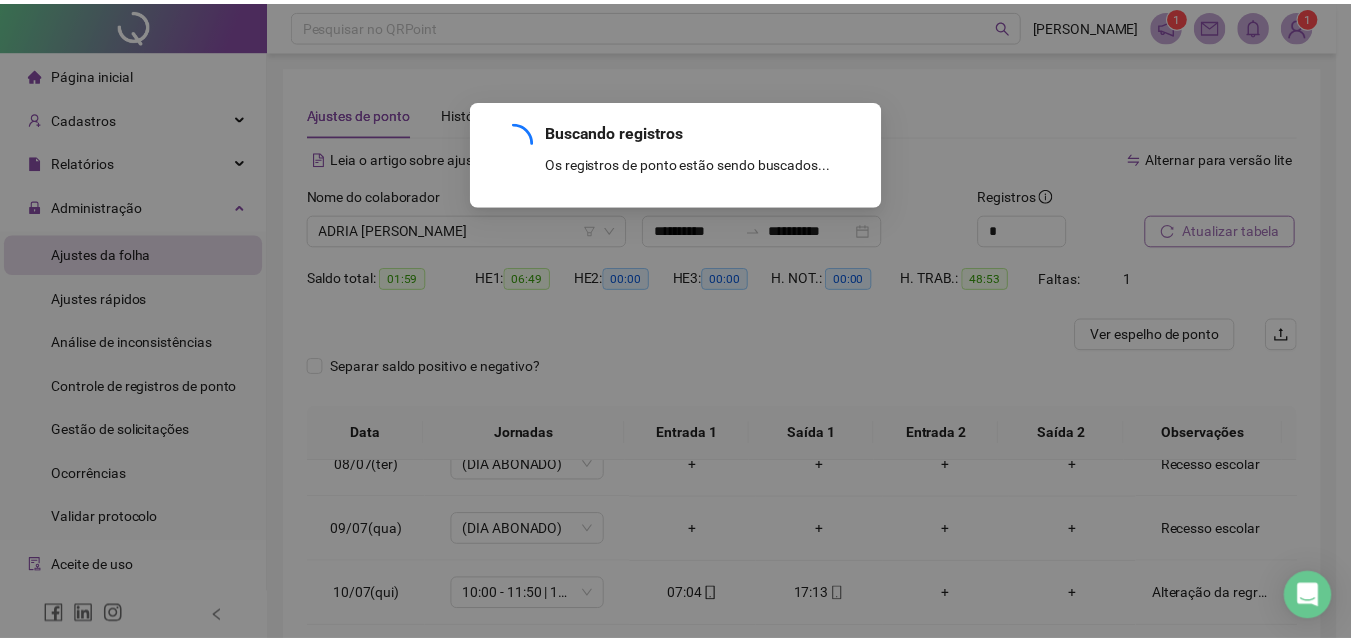 scroll, scrollTop: 483, scrollLeft: 0, axis: vertical 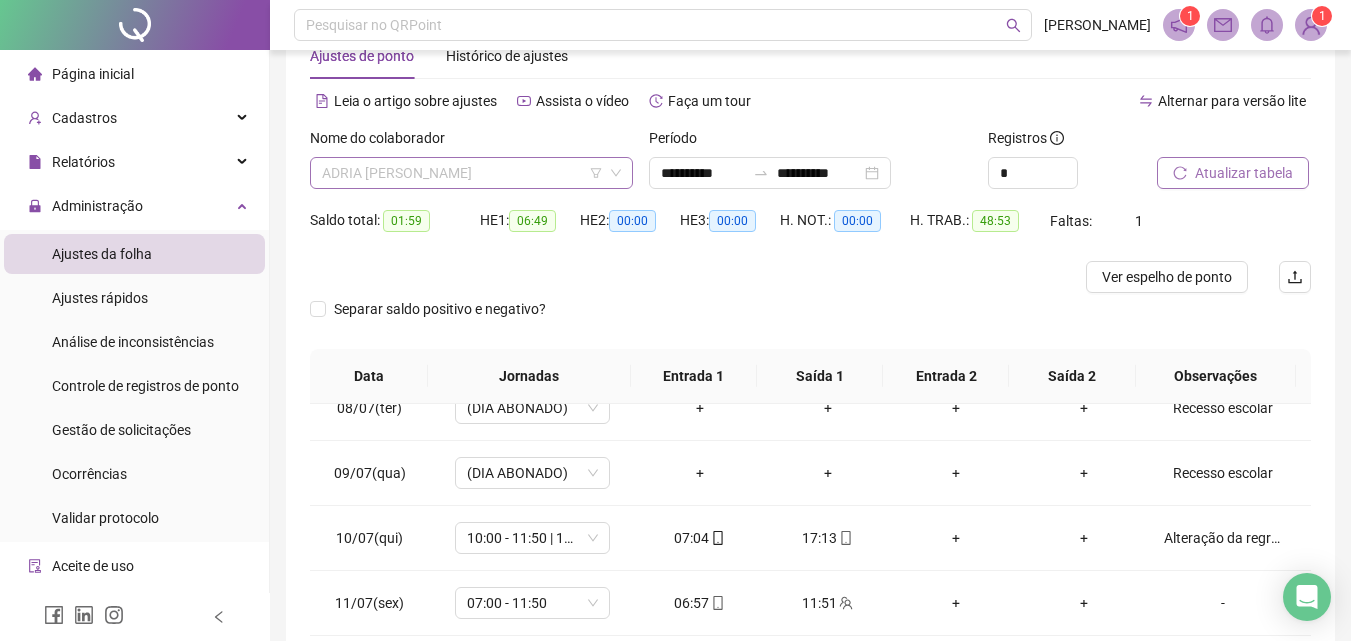 click on "ADRIA [PERSON_NAME]" at bounding box center (471, 173) 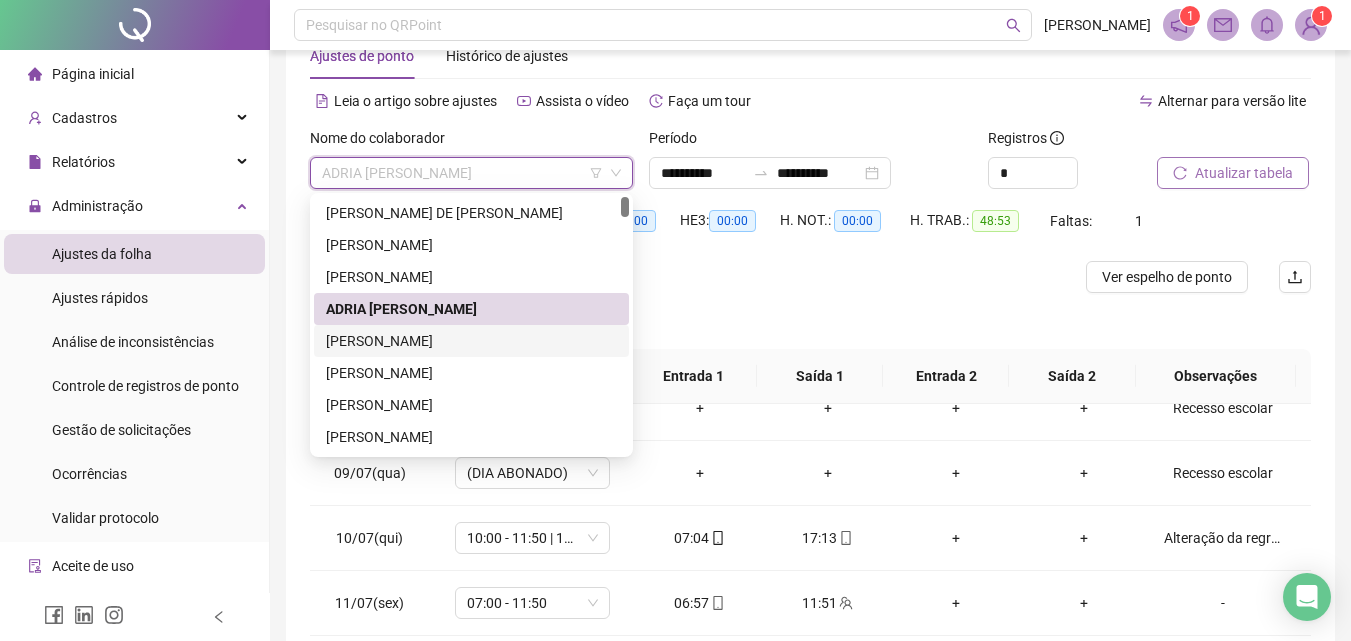 click on "[PERSON_NAME]" at bounding box center [471, 341] 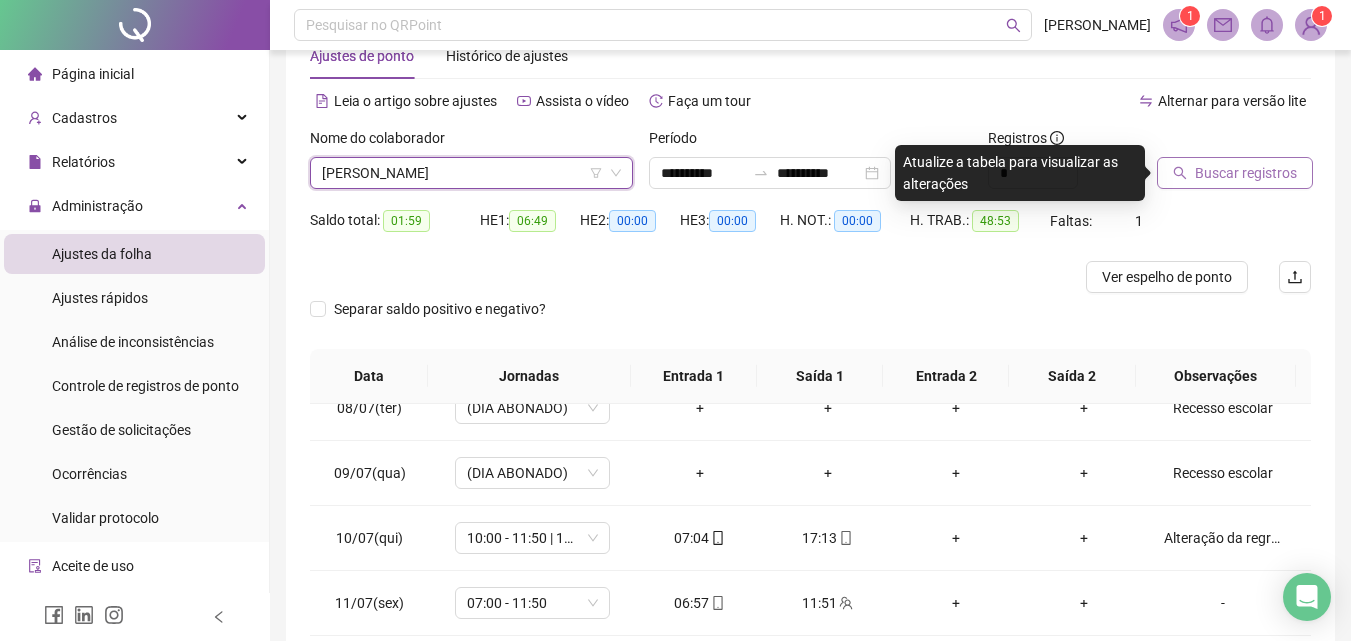 click on "Buscar registros" at bounding box center [1235, 173] 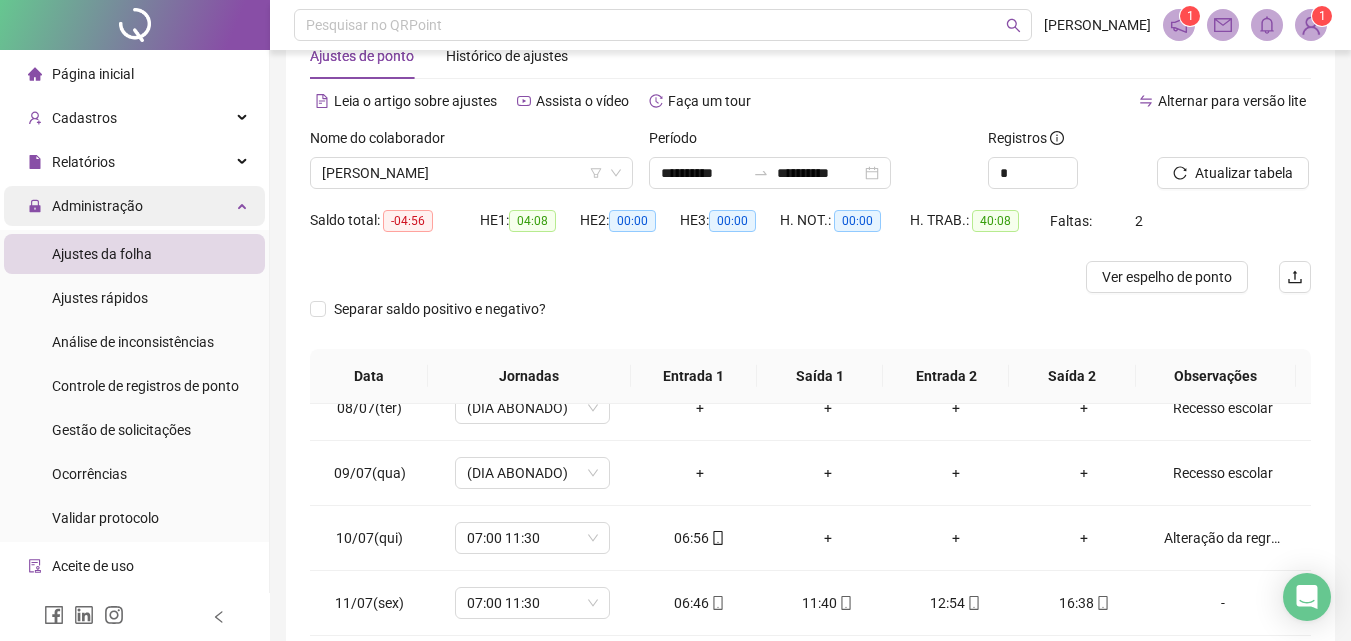 click on "Administração" at bounding box center (134, 206) 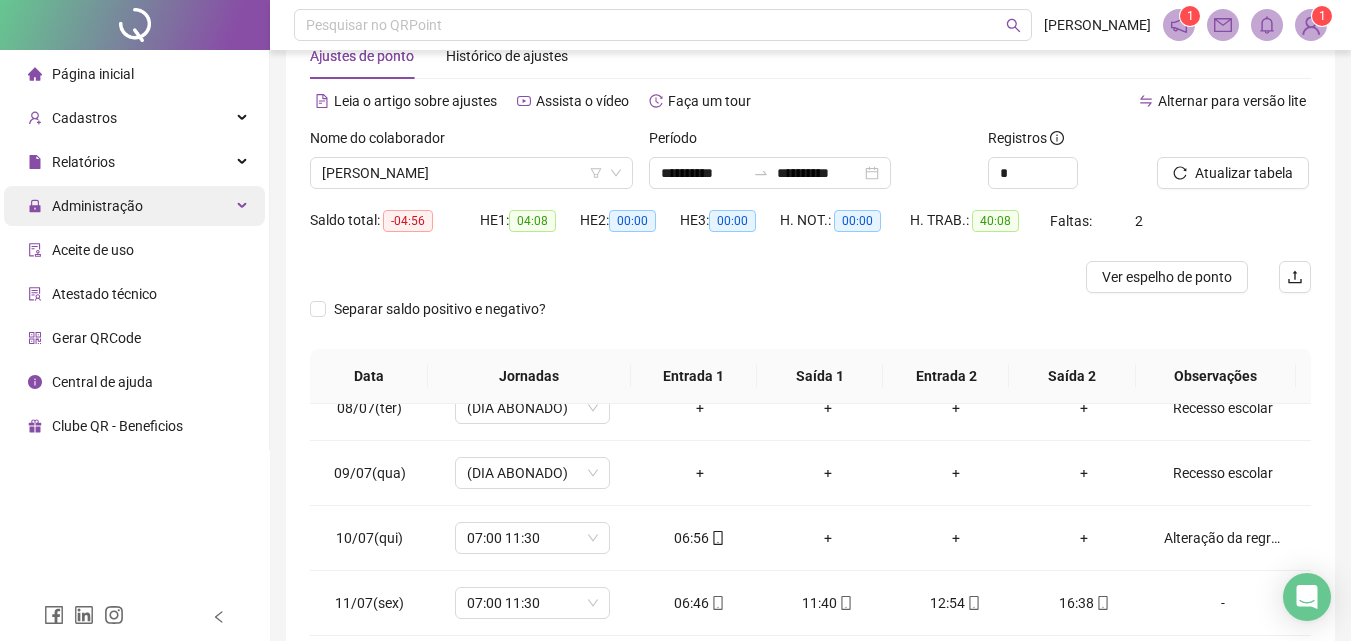 click on "Administração" at bounding box center [134, 206] 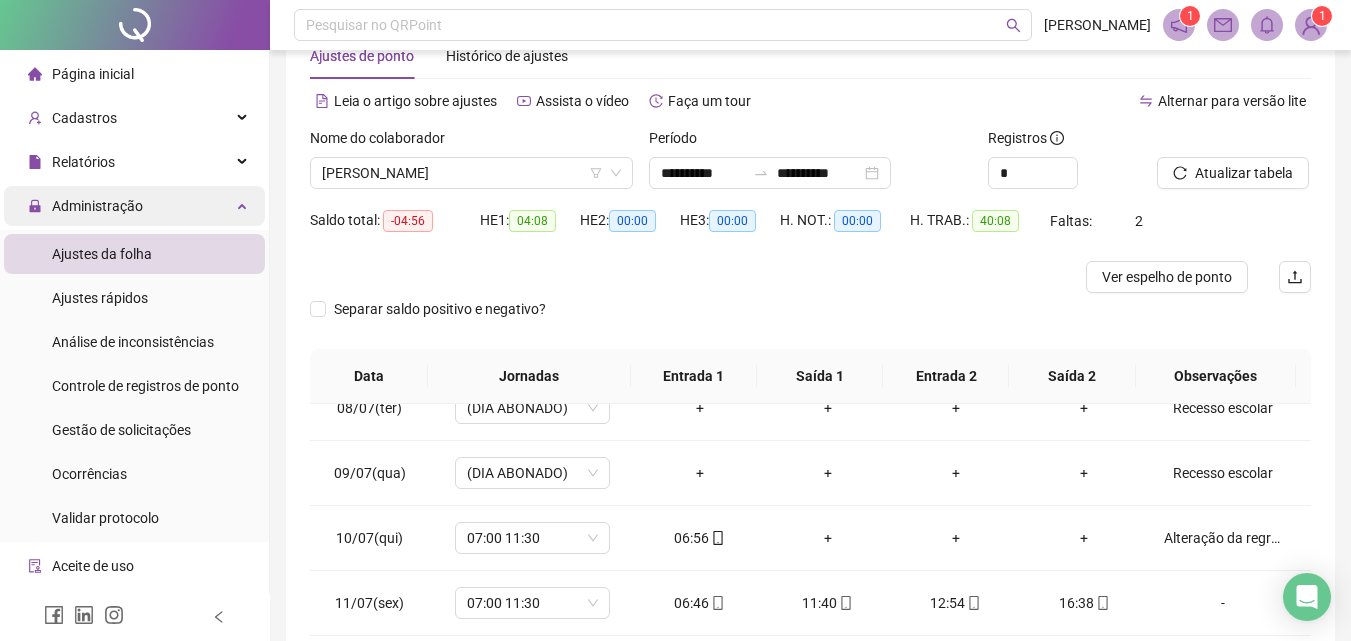 click on "Administração" at bounding box center (134, 206) 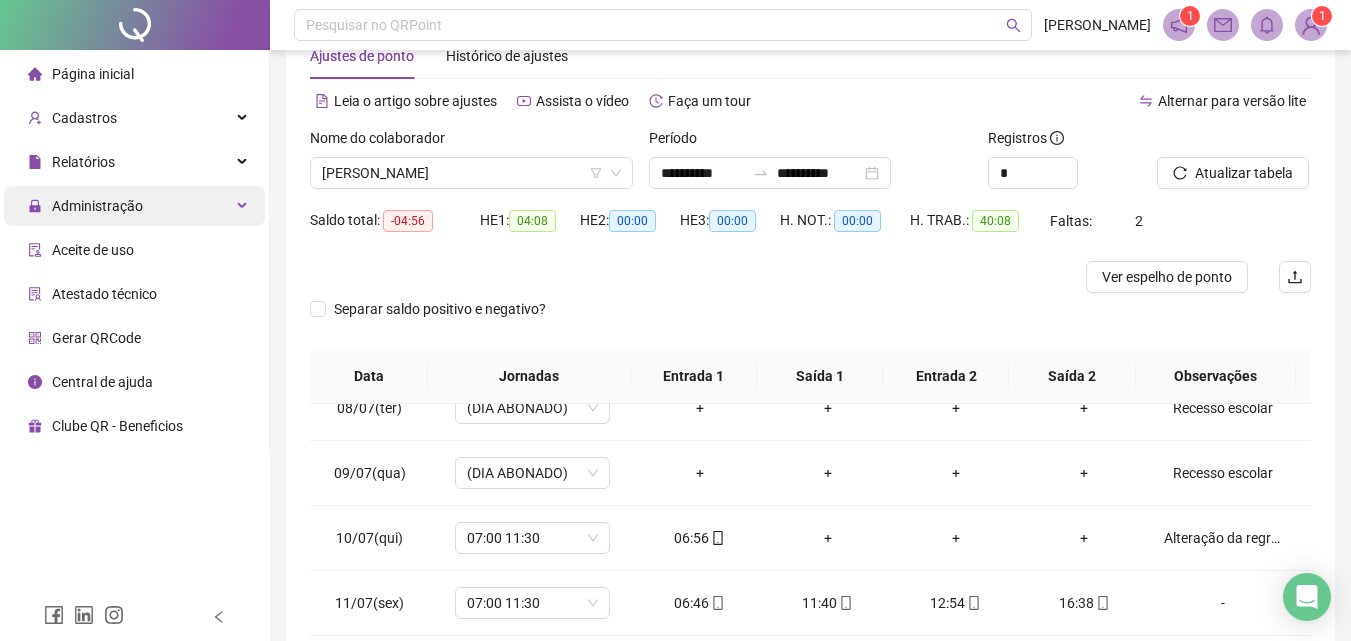 click on "Administração" at bounding box center (134, 206) 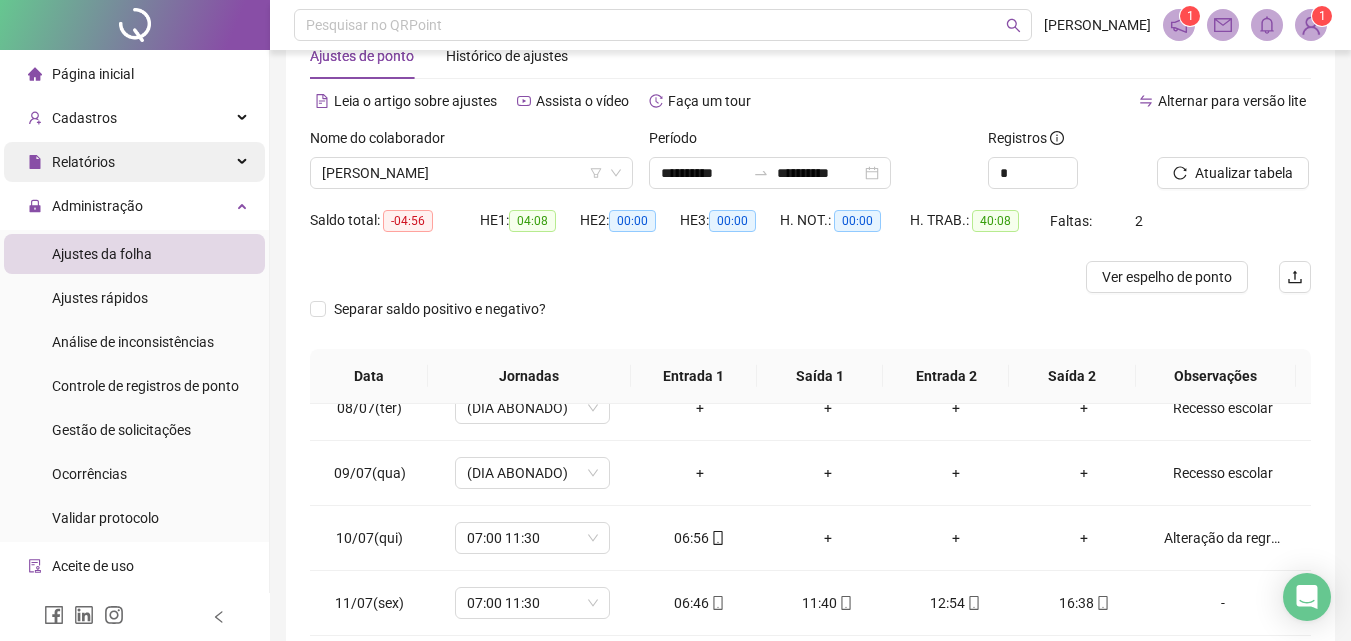 click on "Relatórios" at bounding box center [134, 162] 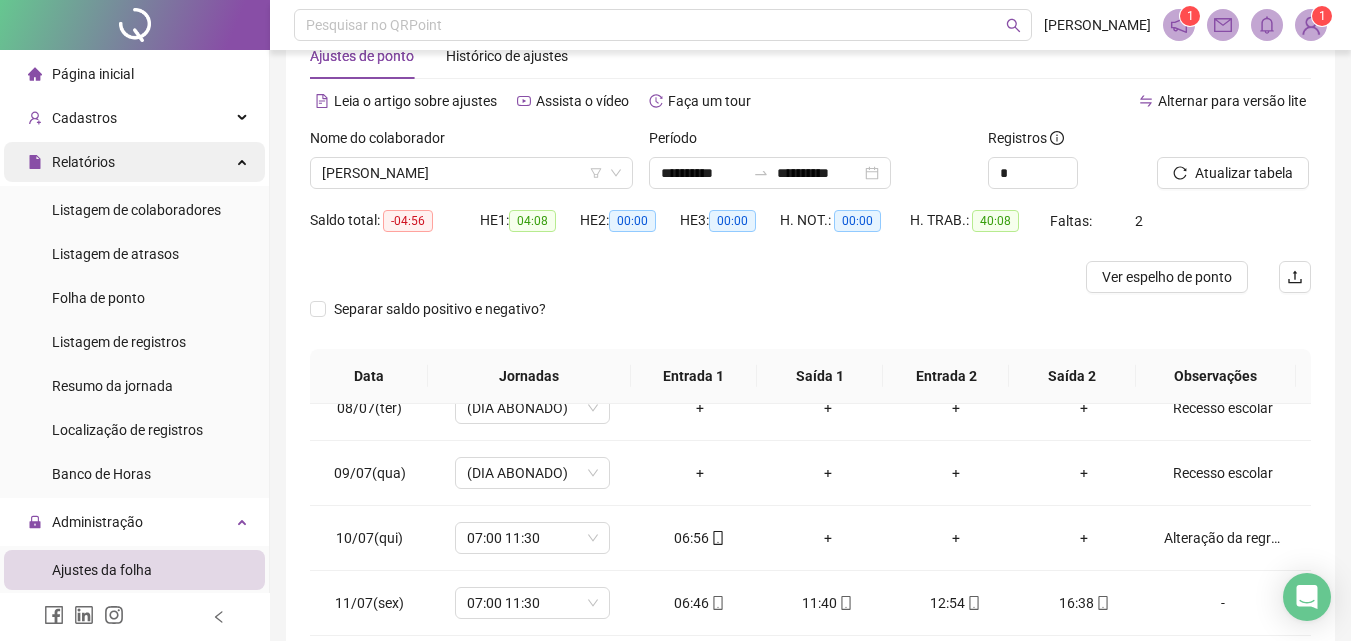 click on "Relatórios" at bounding box center (134, 162) 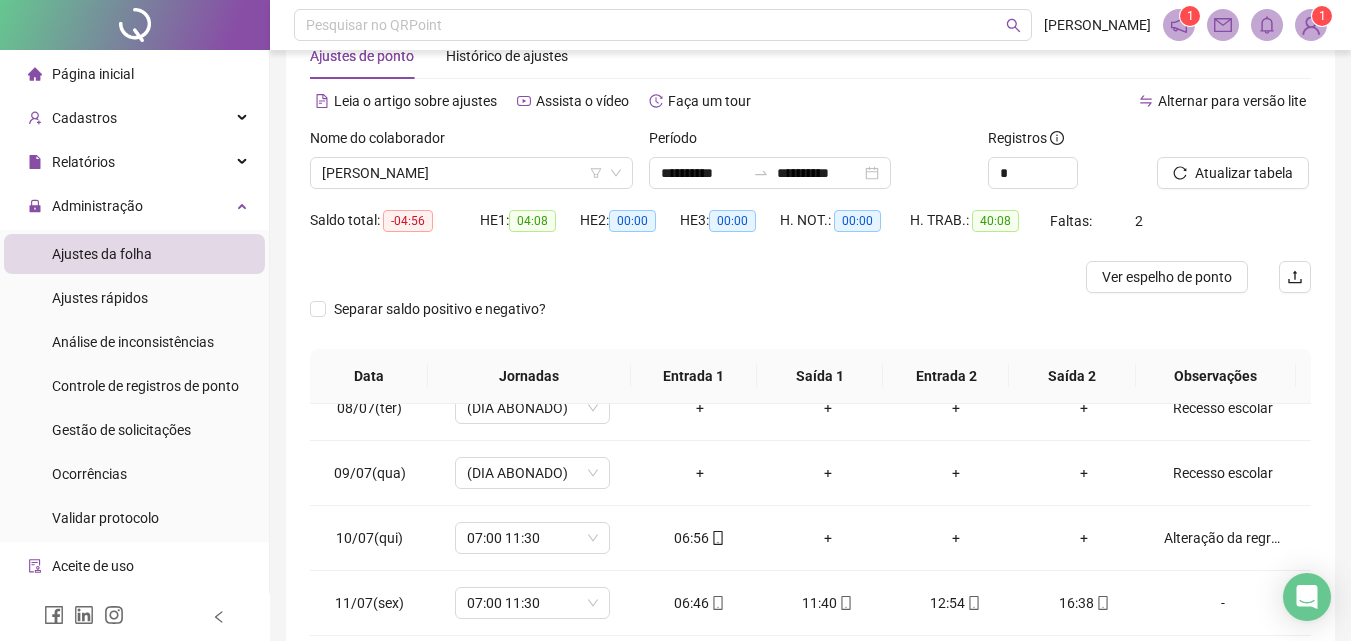 click on "Ajustes da folha" at bounding box center [102, 254] 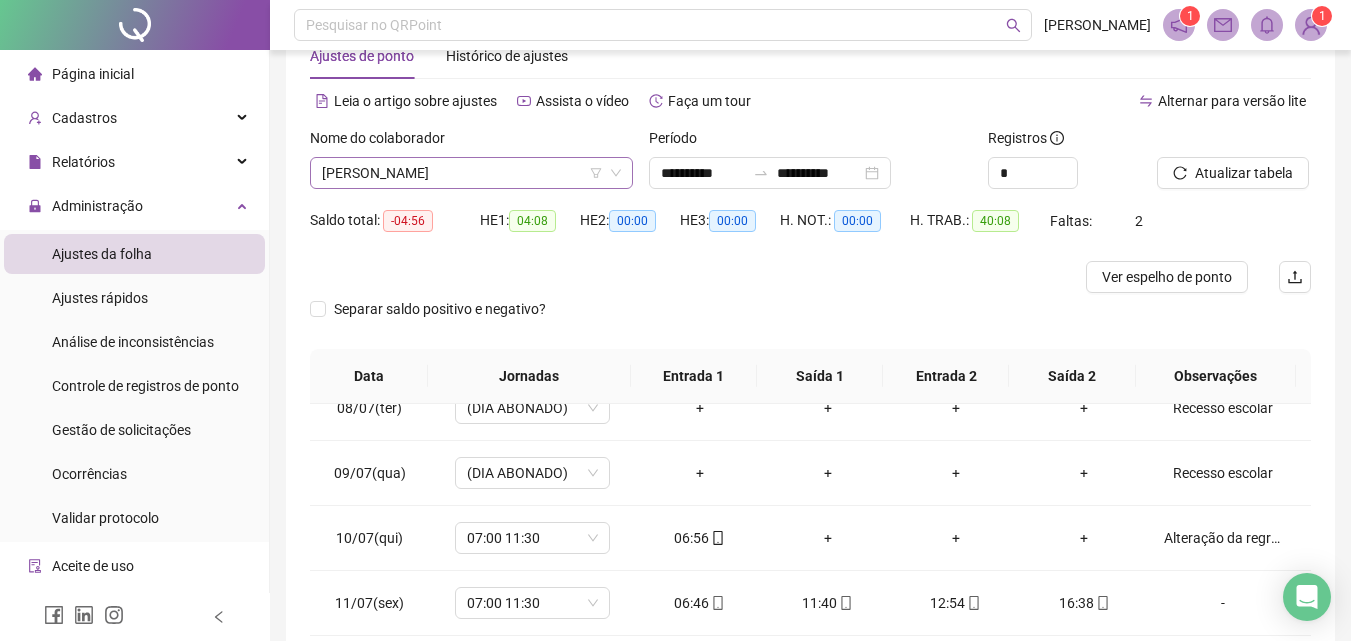 click on "[PERSON_NAME]" at bounding box center (471, 173) 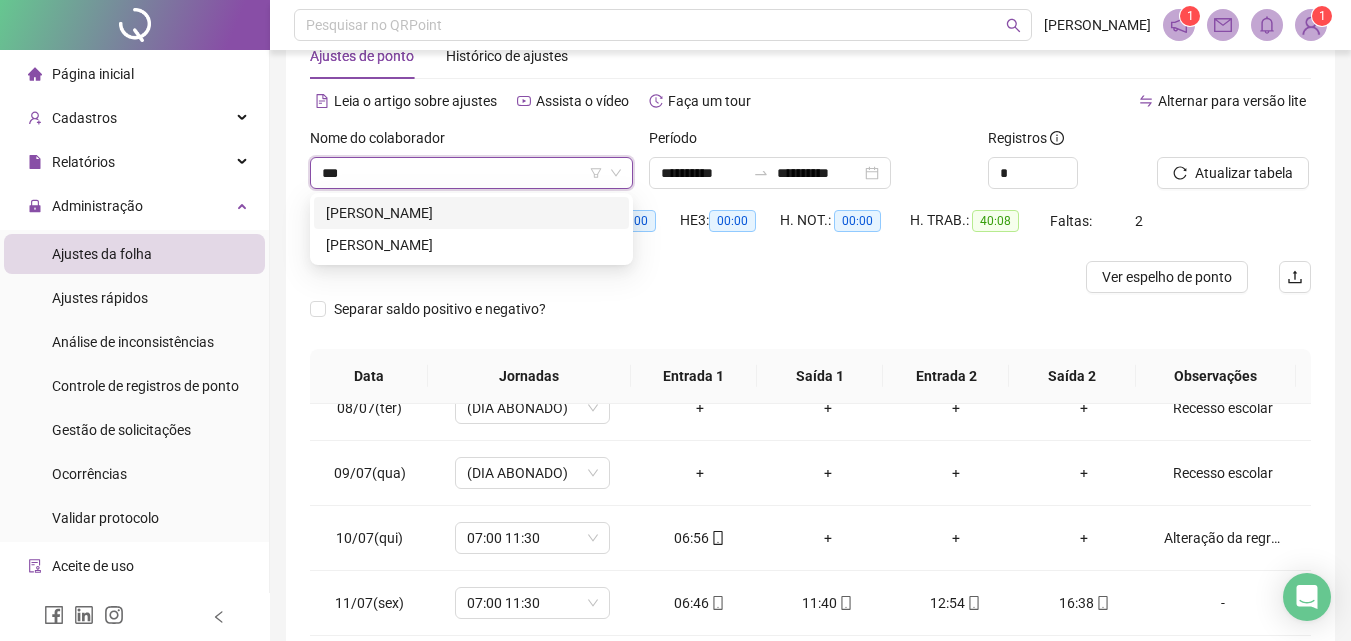 type on "****" 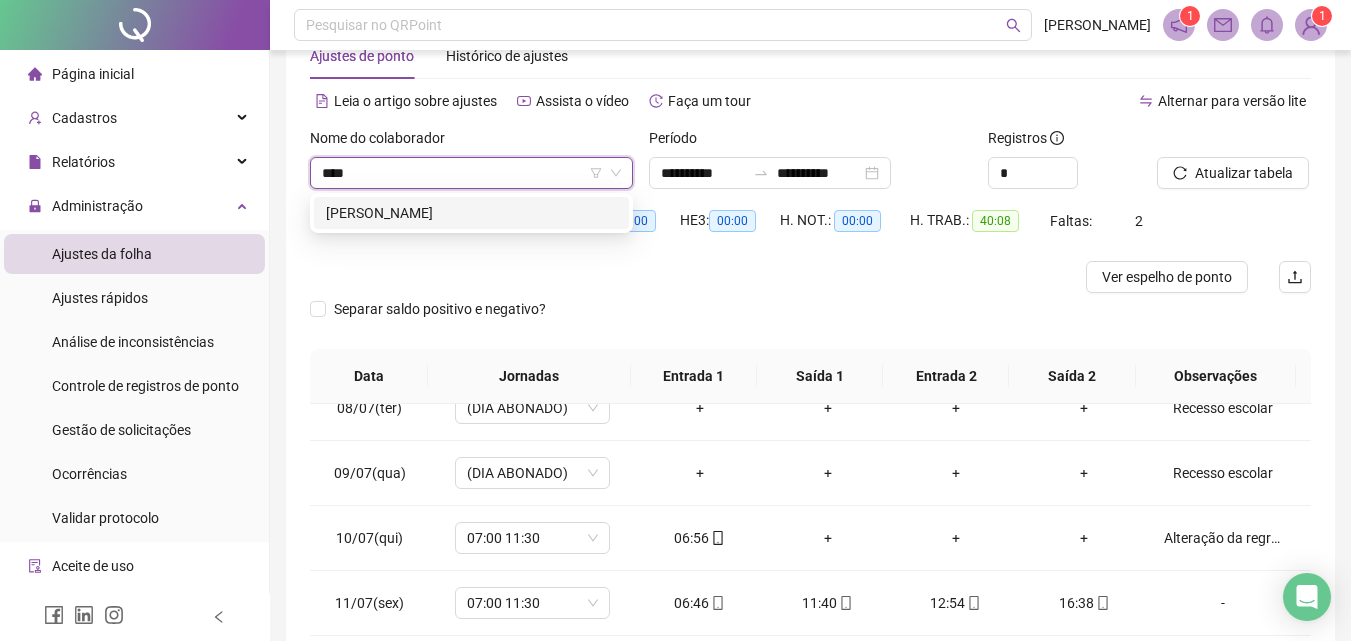drag, startPoint x: 431, startPoint y: 214, endPoint x: 382, endPoint y: 214, distance: 49 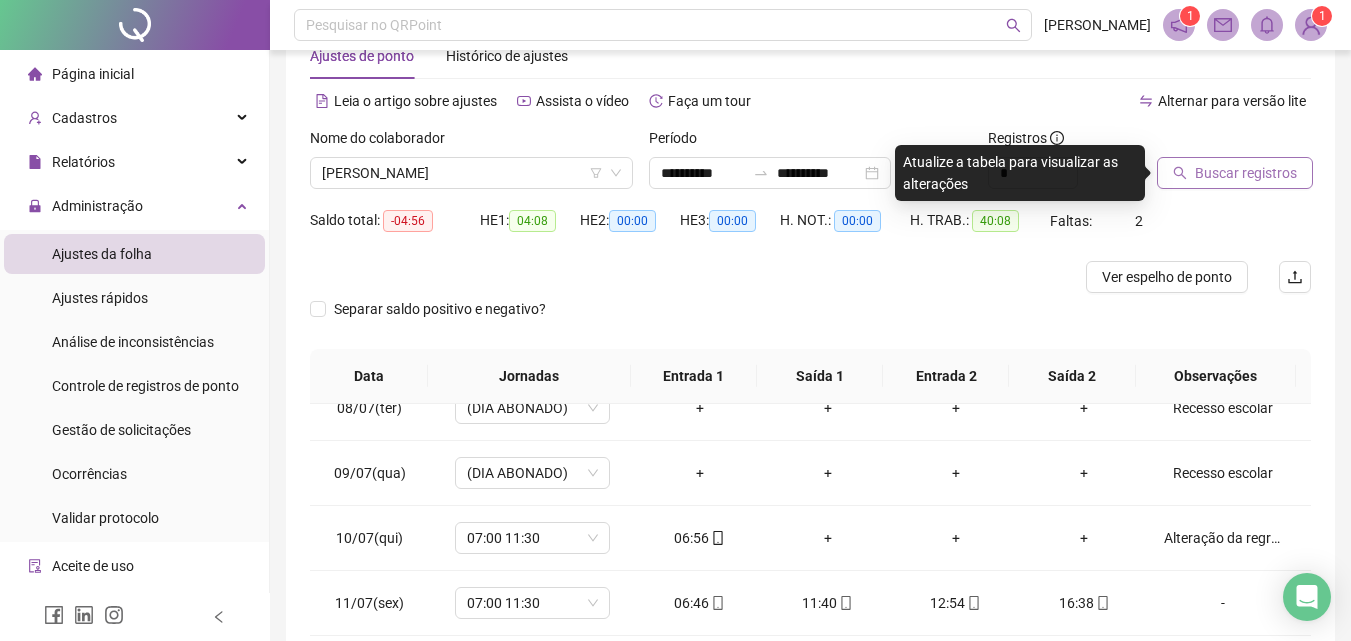 click on "Buscar registros" at bounding box center [1246, 173] 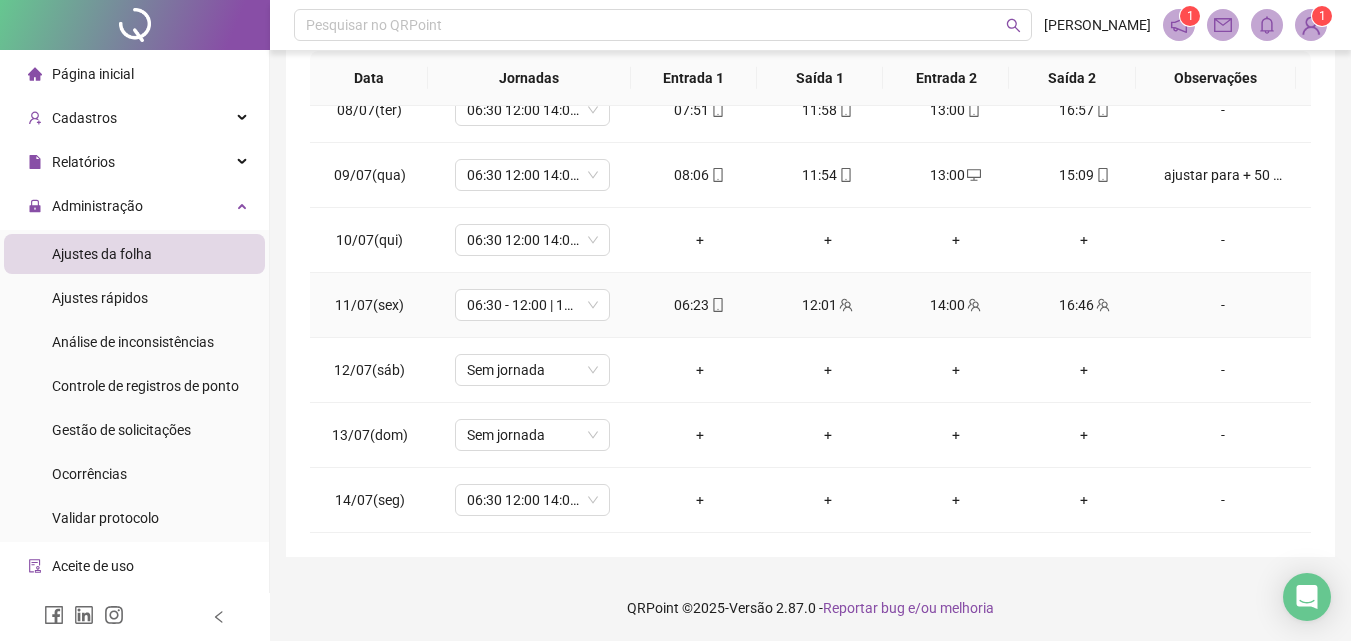 scroll, scrollTop: 381, scrollLeft: 0, axis: vertical 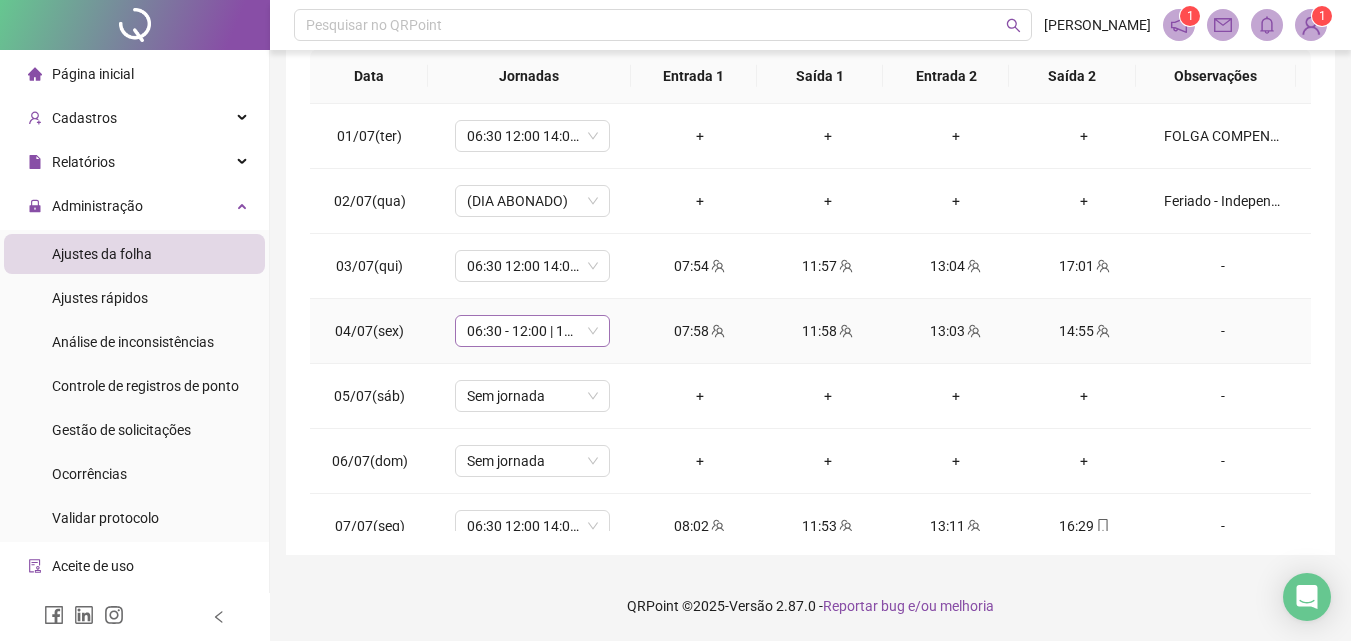 click on "06:30 - 12:00 | 14:00 - 16:30" at bounding box center [532, 331] 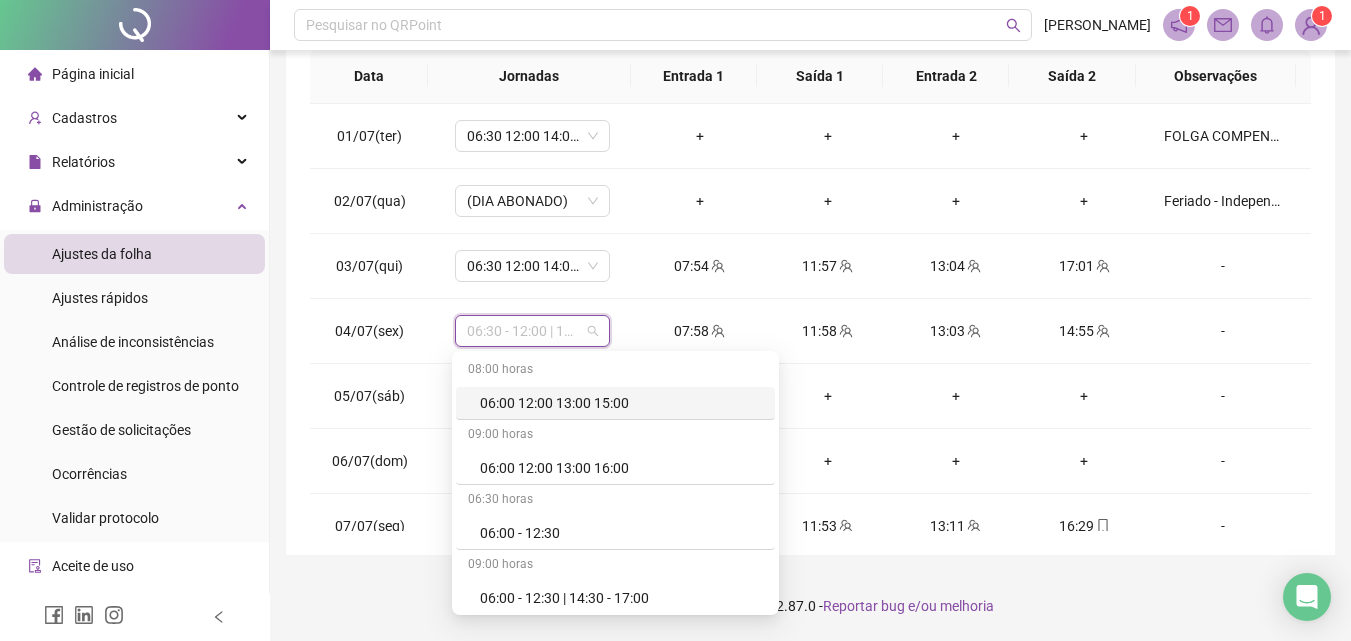 click on "**********" at bounding box center [810, 120] 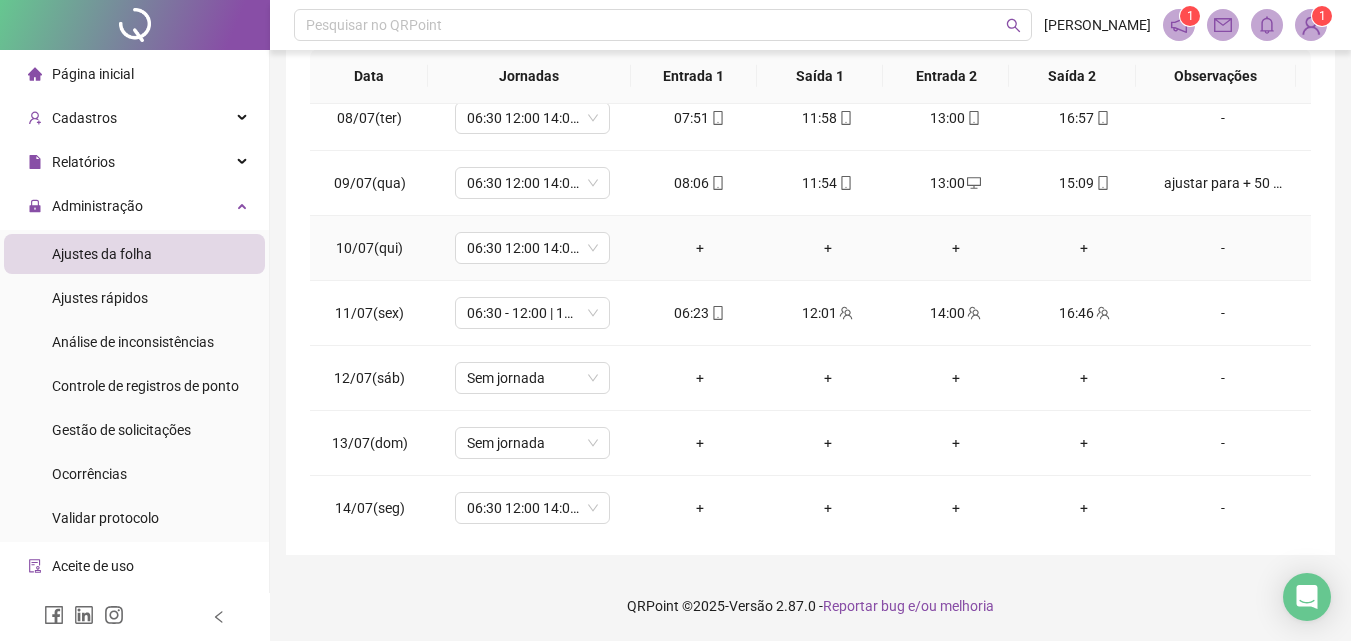 scroll, scrollTop: 483, scrollLeft: 0, axis: vertical 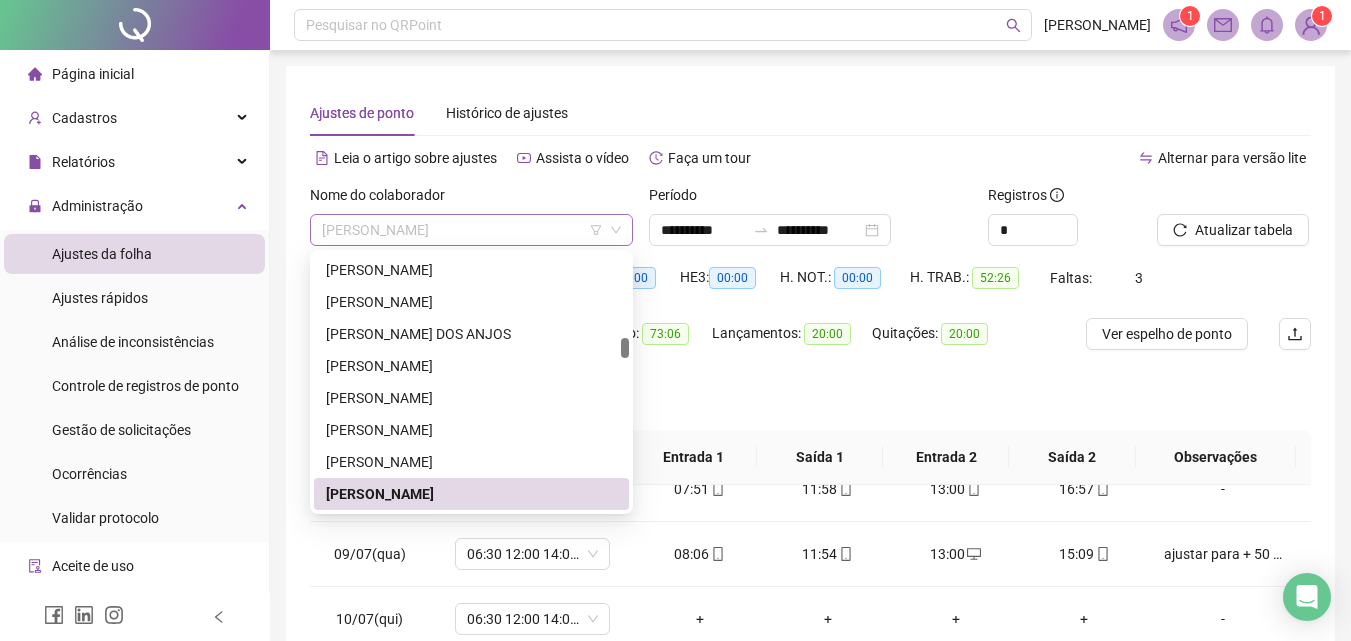 click on "[PERSON_NAME]" at bounding box center [471, 230] 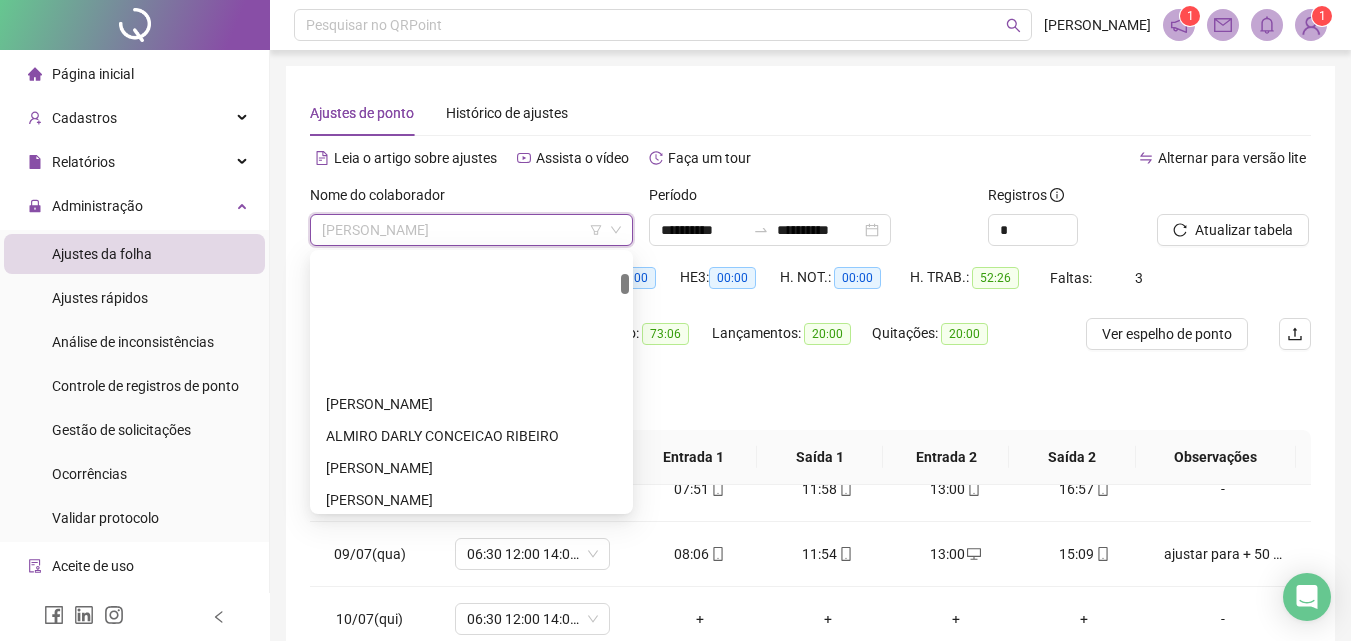 scroll, scrollTop: 0, scrollLeft: 0, axis: both 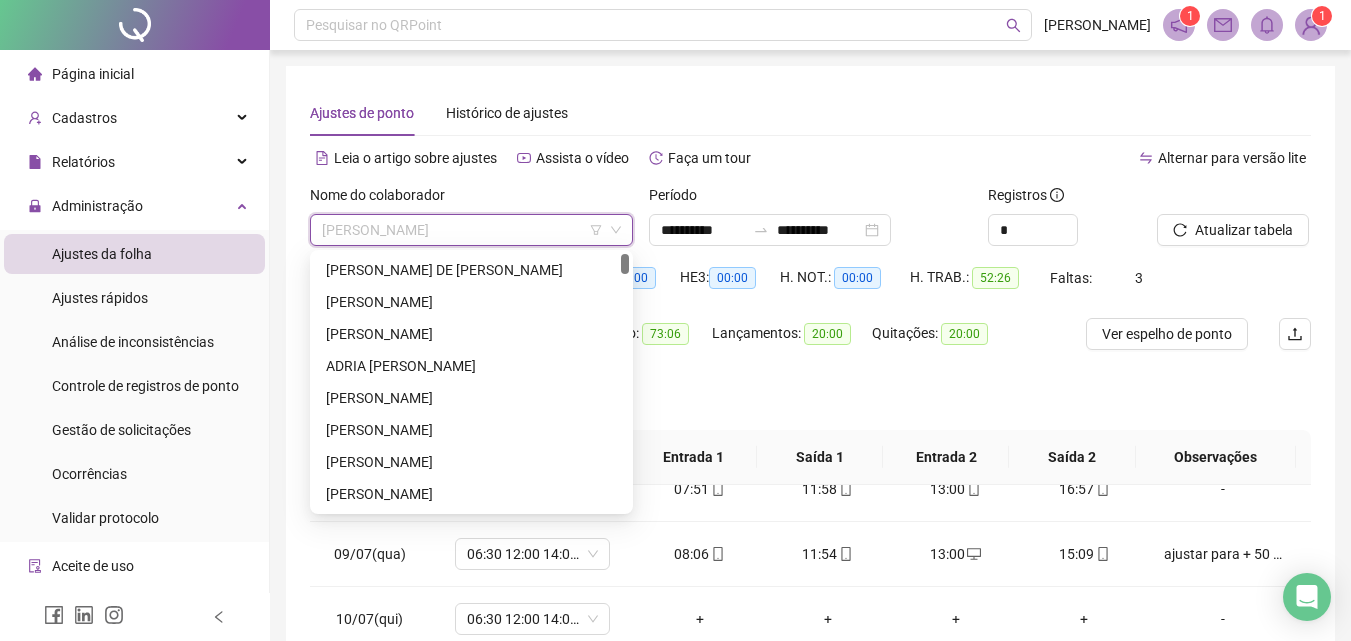 drag, startPoint x: 621, startPoint y: 351, endPoint x: 637, endPoint y: 247, distance: 105.22357 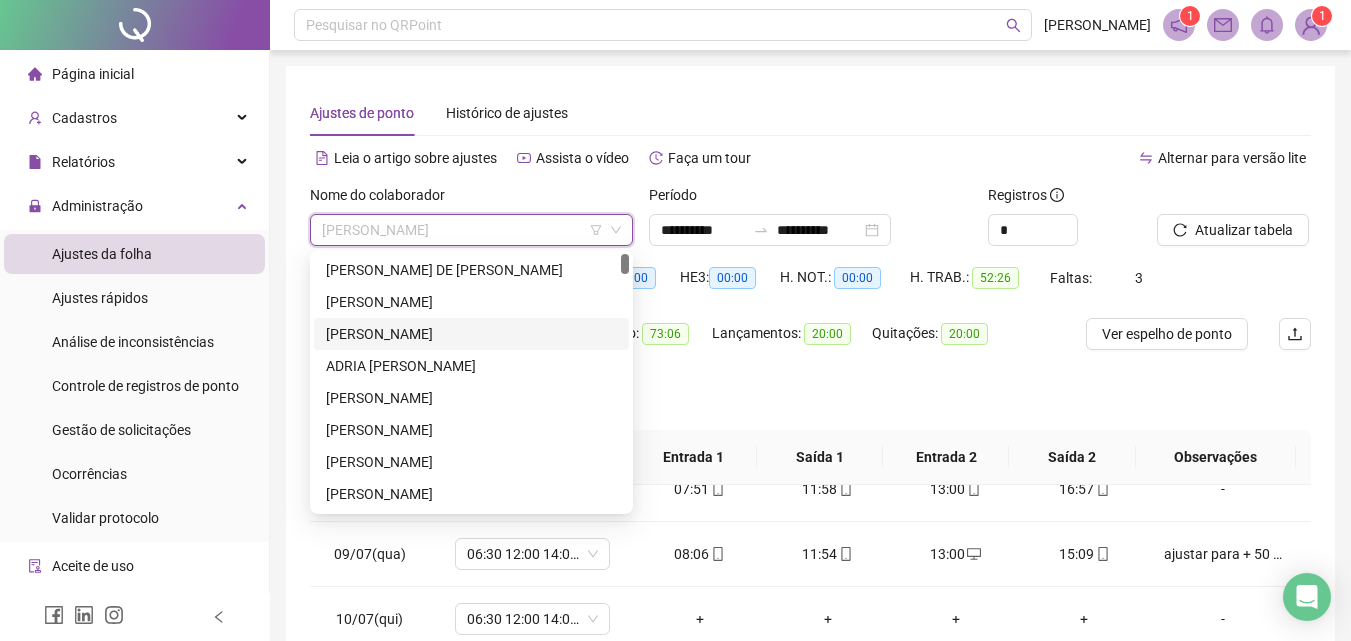 click on "[PERSON_NAME]" at bounding box center (471, 334) 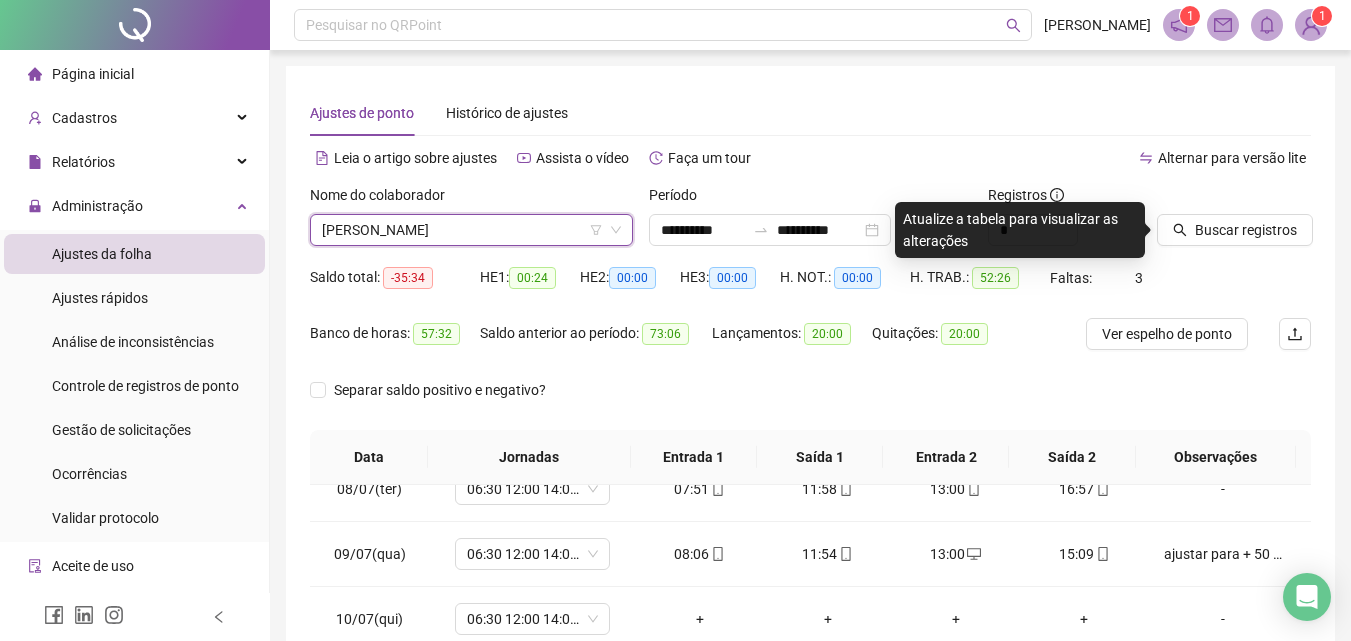 click on "[PERSON_NAME]" at bounding box center (471, 230) 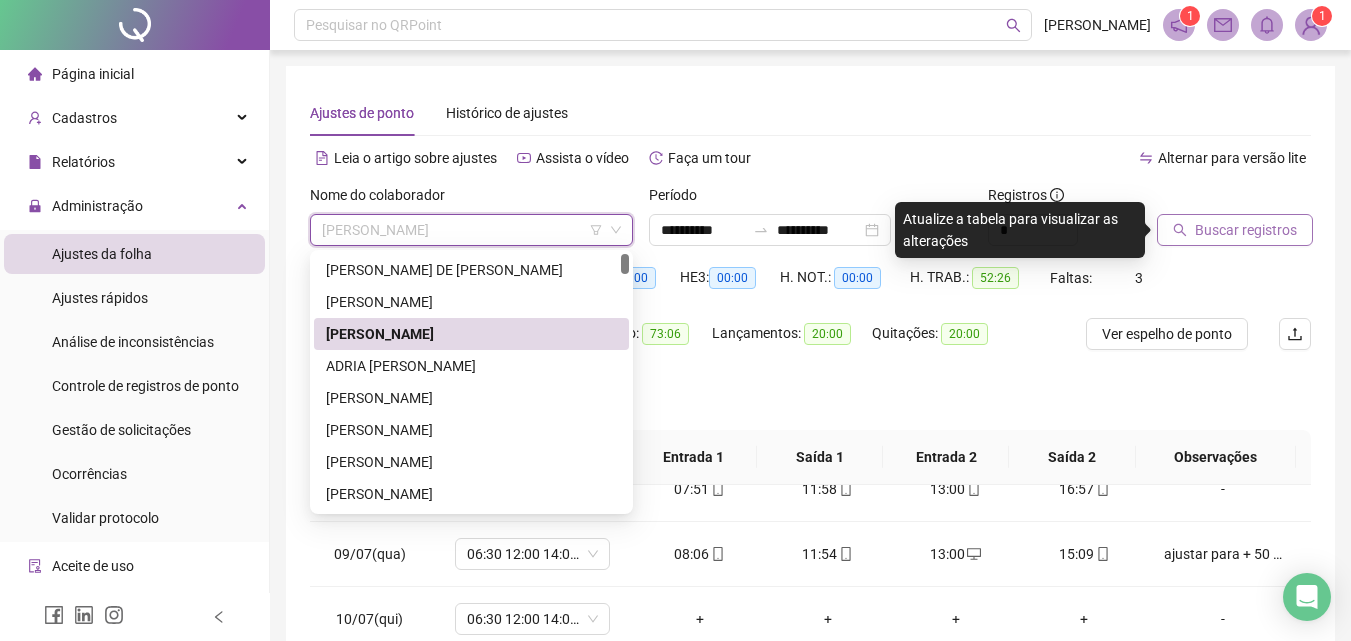 click on "Buscar registros" at bounding box center [1246, 230] 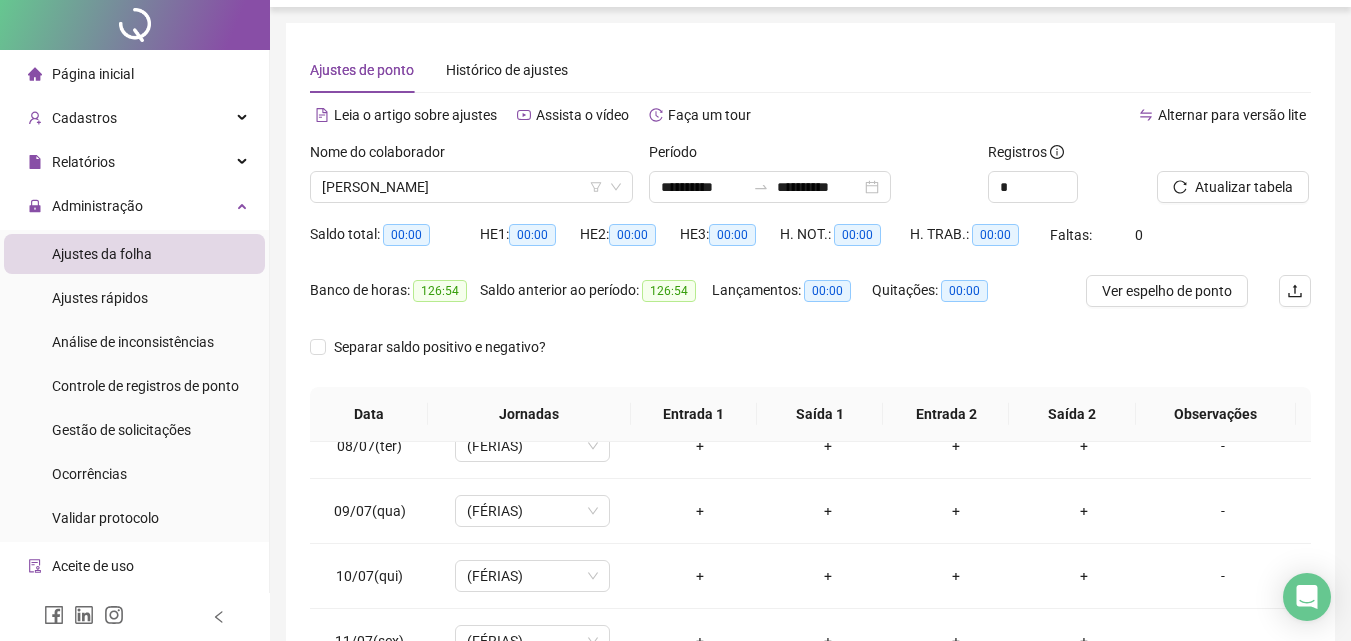 scroll, scrollTop: 0, scrollLeft: 0, axis: both 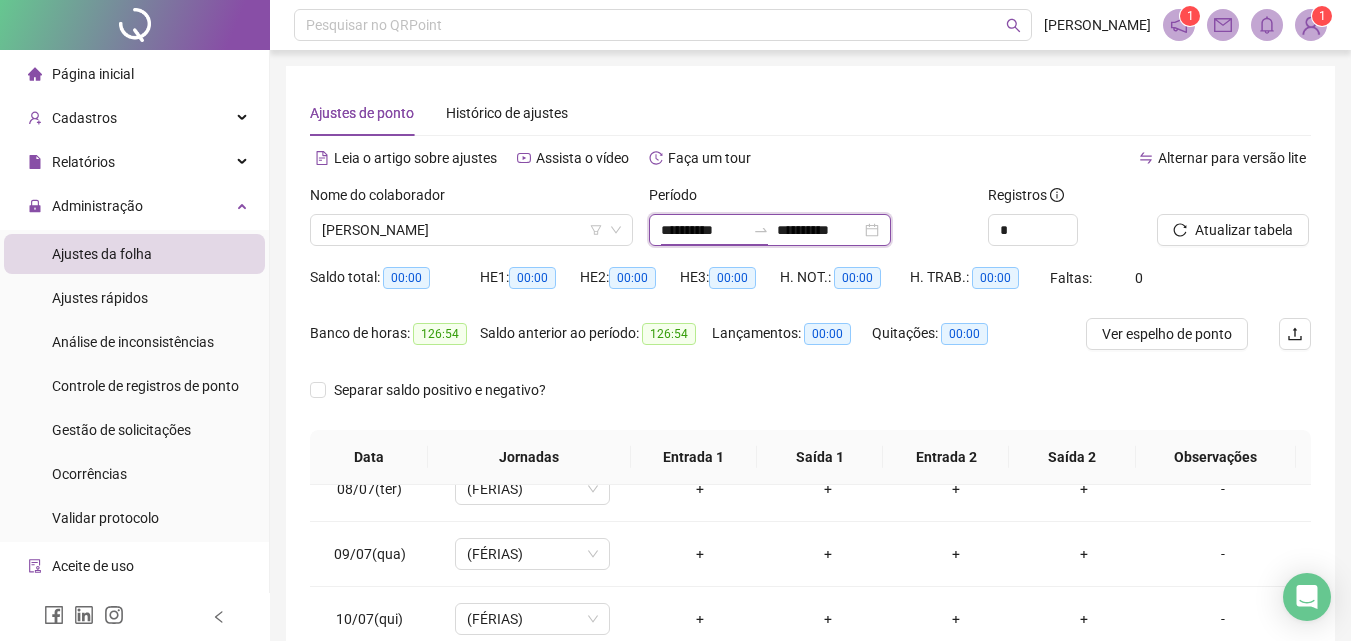 click on "**********" at bounding box center (703, 230) 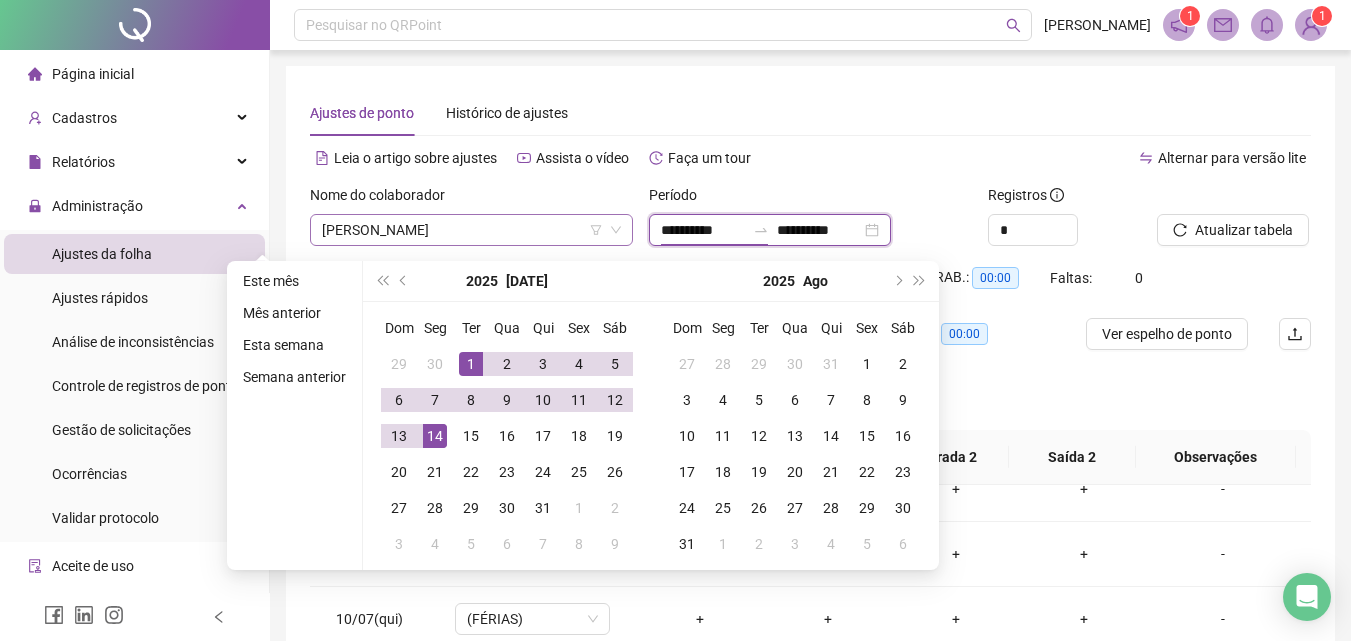 click on "[PERSON_NAME]" at bounding box center (471, 230) 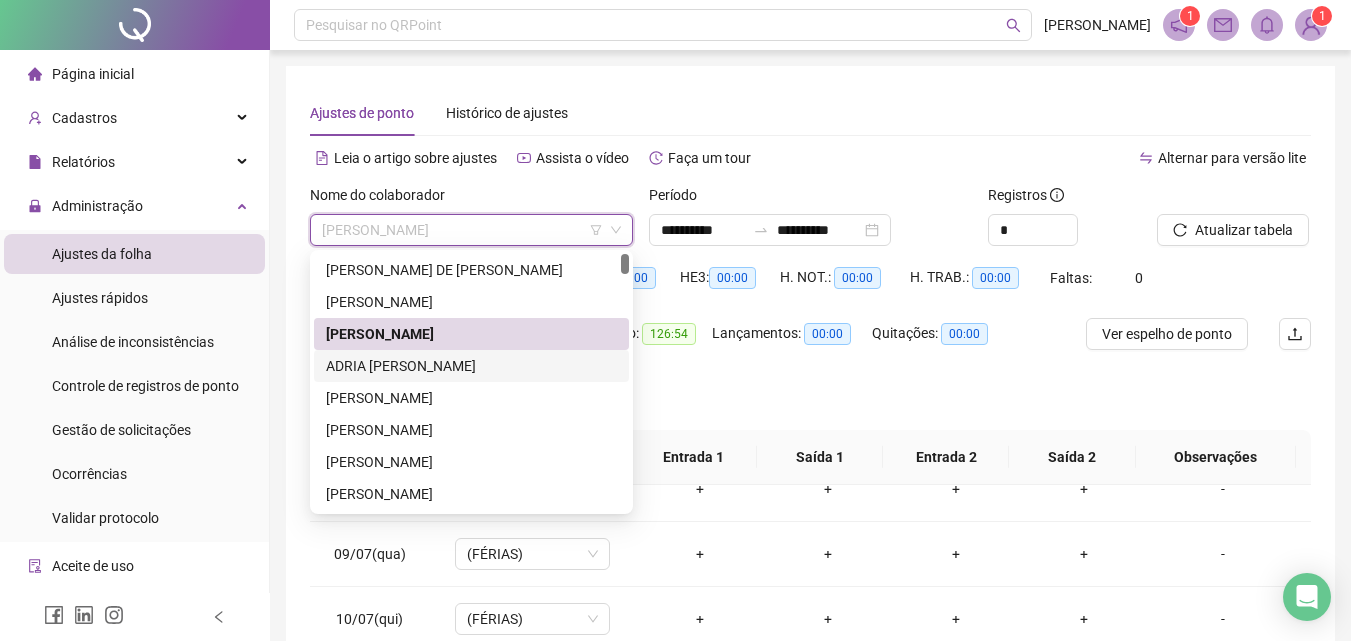 click on "ADRIA [PERSON_NAME]" at bounding box center (471, 366) 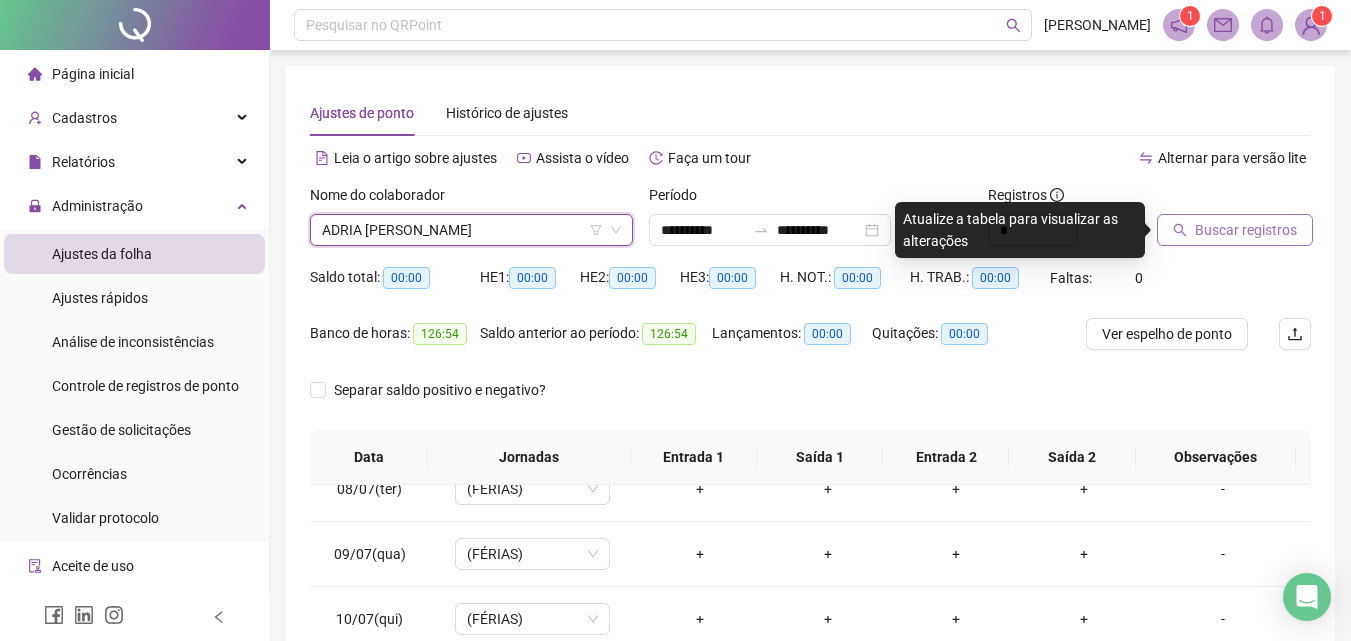 click on "Buscar registros" at bounding box center (1246, 230) 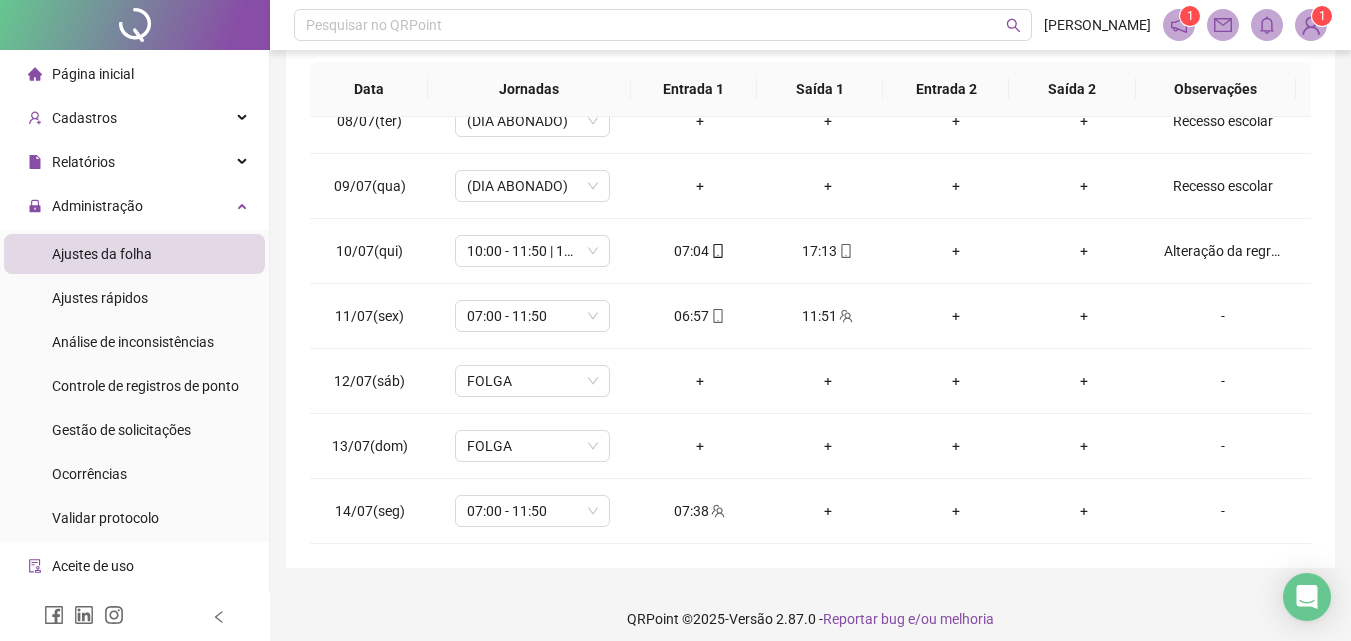 scroll, scrollTop: 357, scrollLeft: 0, axis: vertical 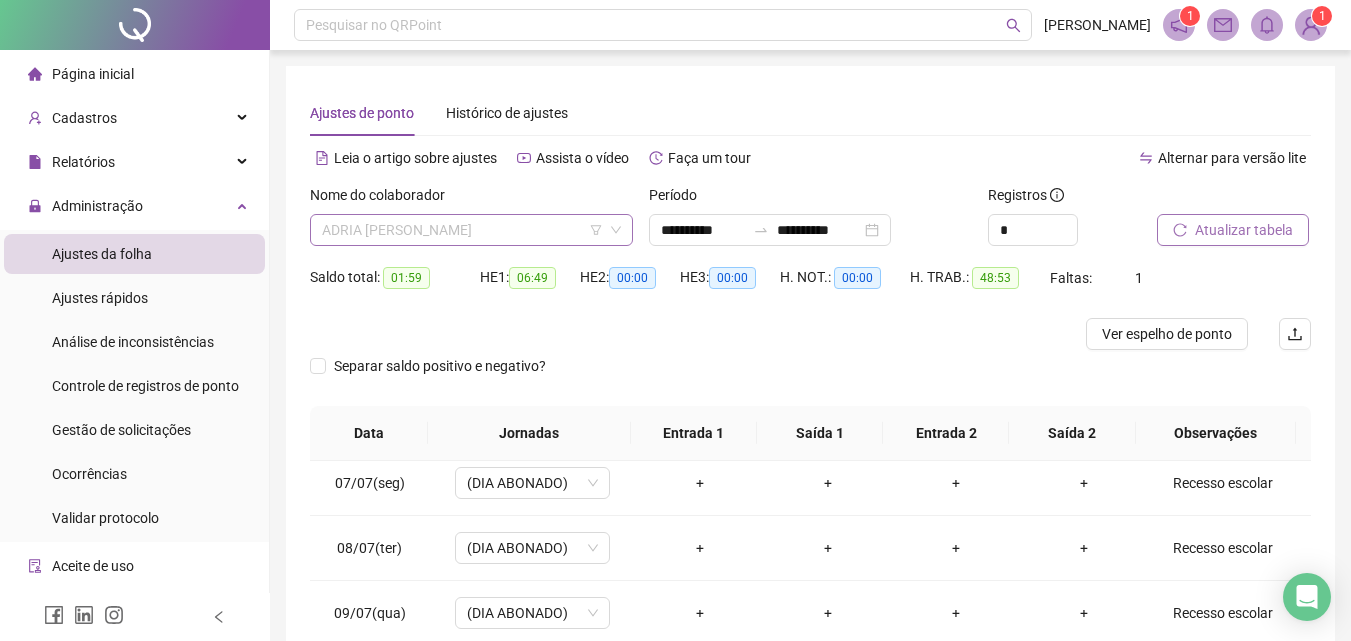 click on "ADRIA [PERSON_NAME]" at bounding box center [471, 230] 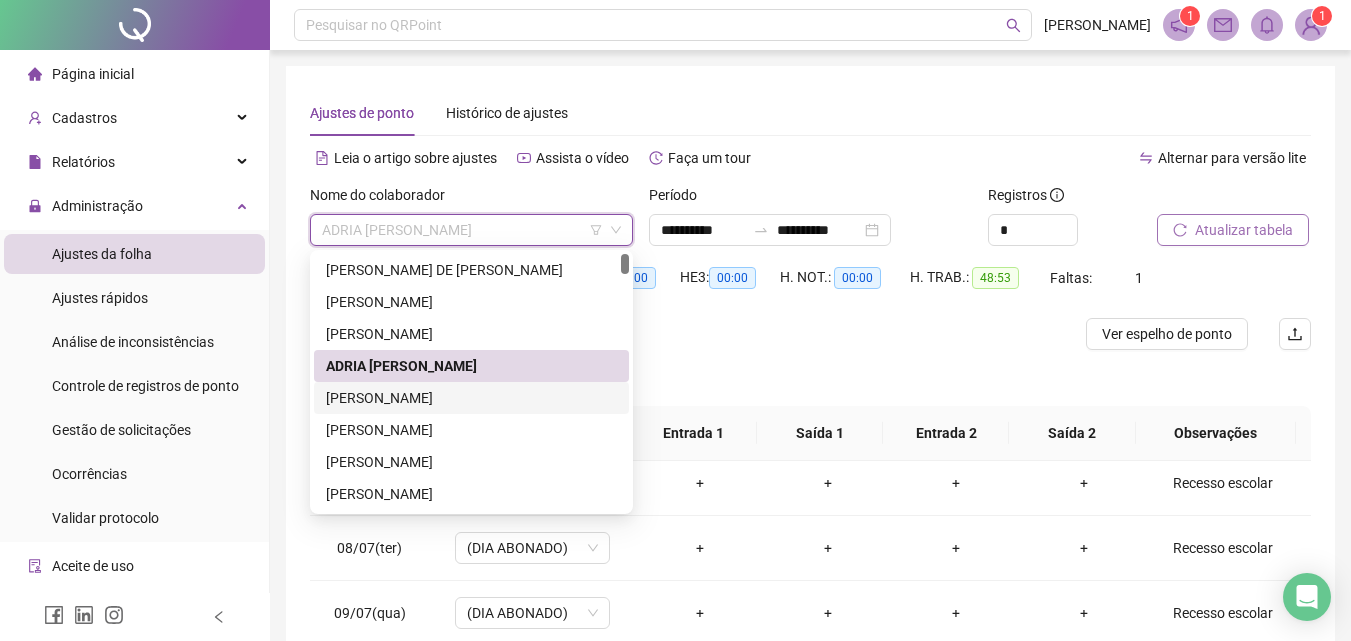 click on "[PERSON_NAME]" at bounding box center (471, 398) 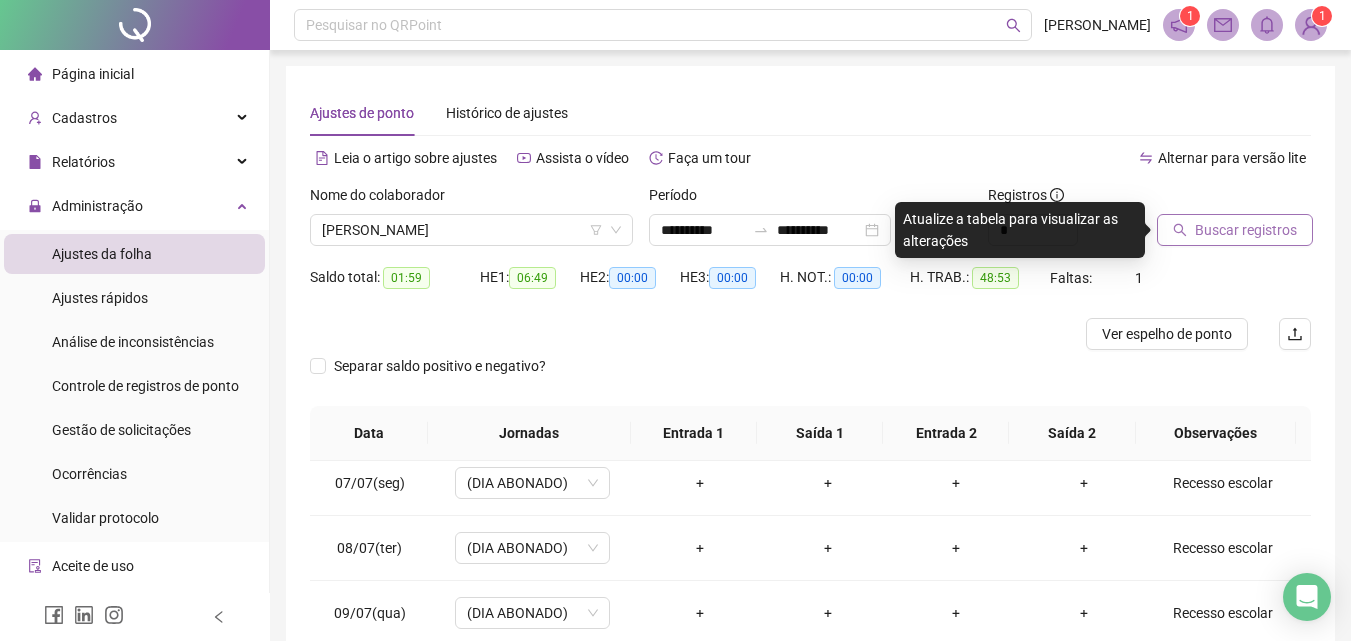 click on "Buscar registros" at bounding box center [1246, 230] 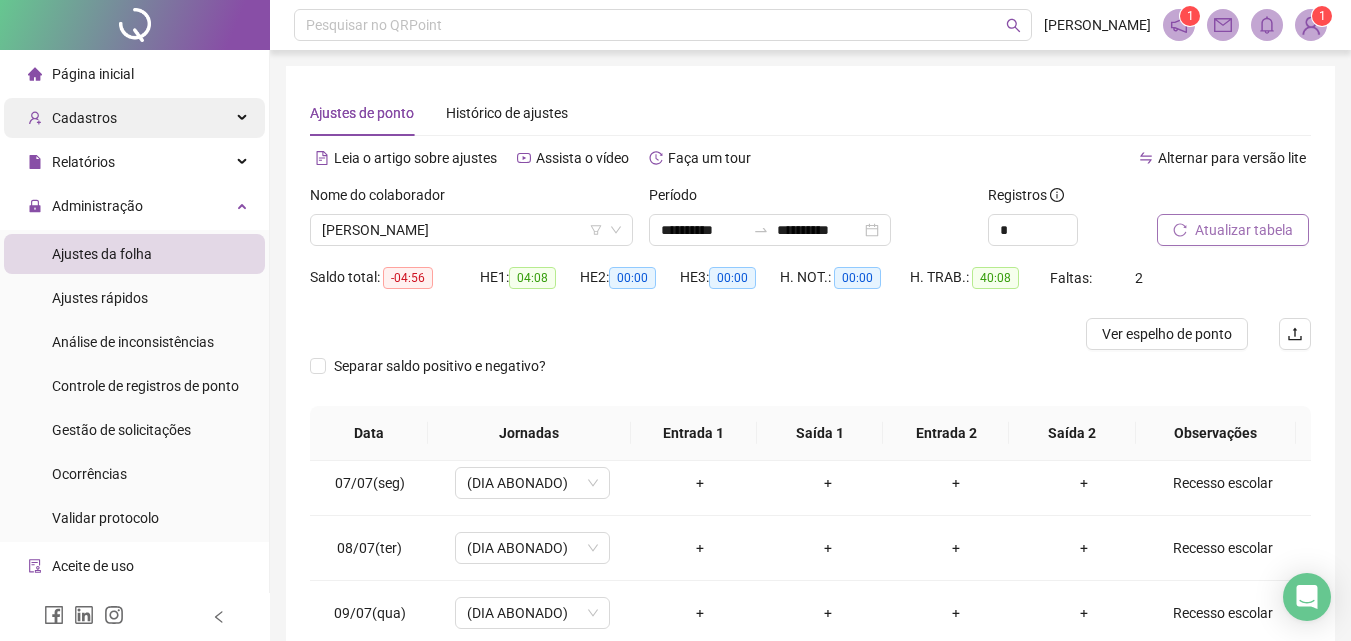 click on "Cadastros" at bounding box center (134, 118) 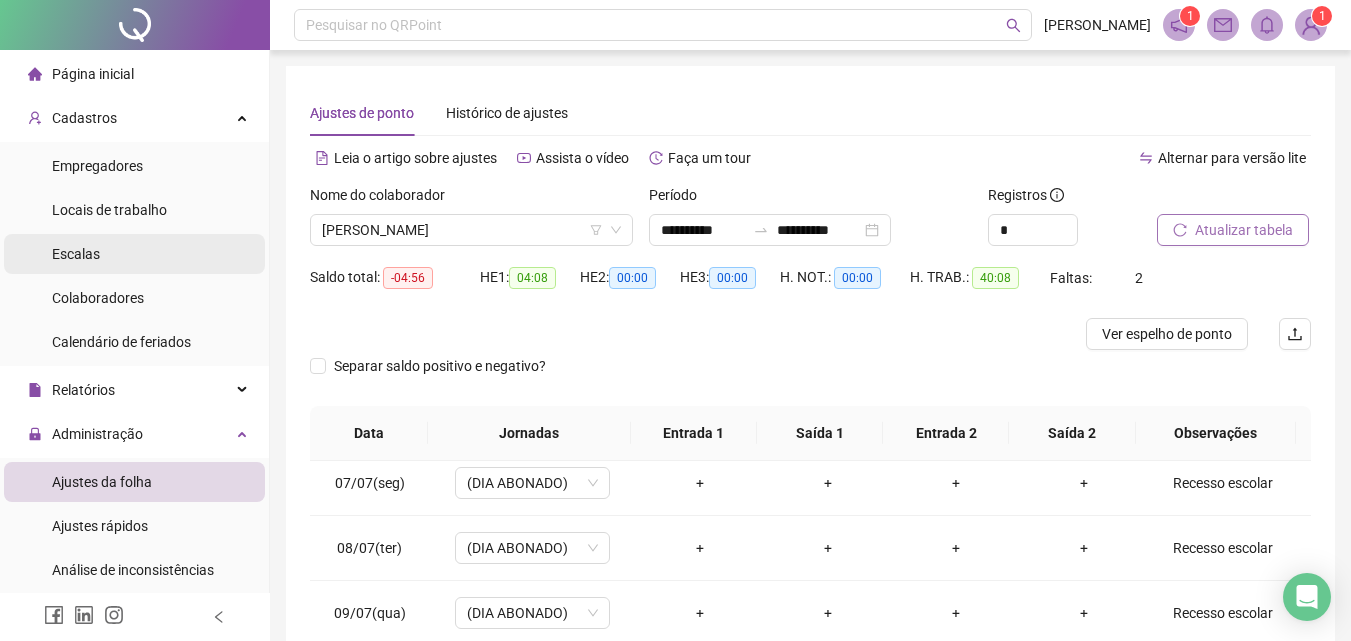 click on "Escalas" at bounding box center (134, 254) 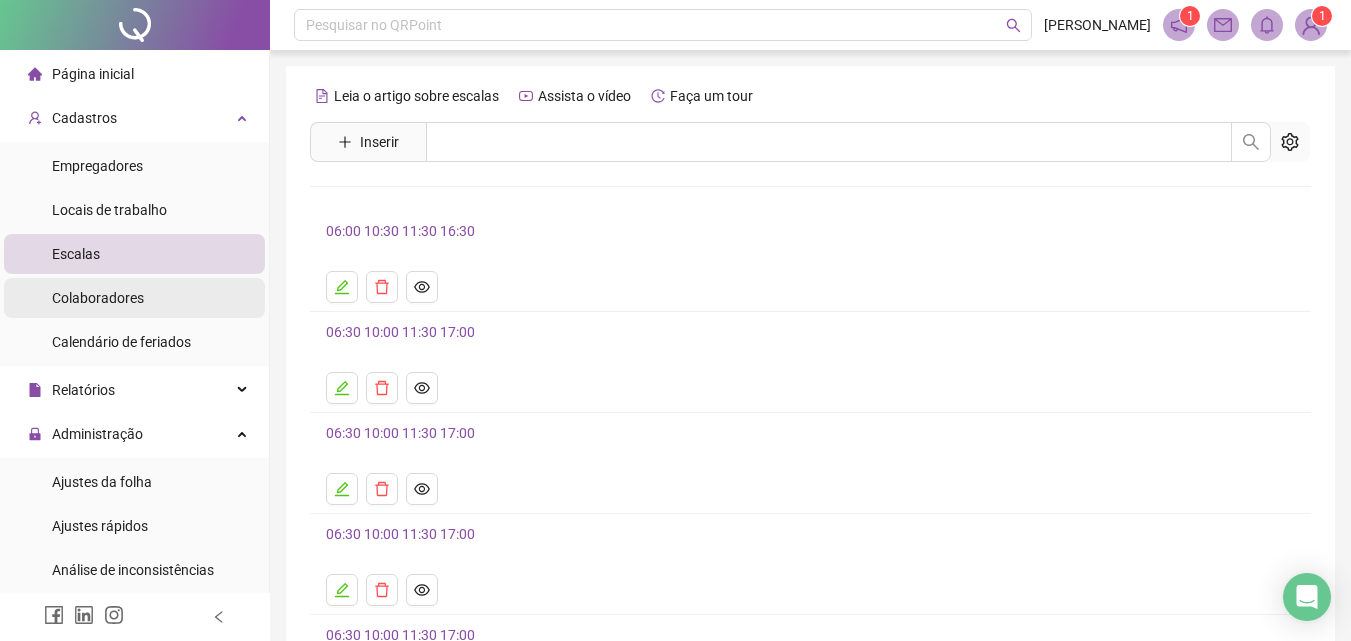 click on "Colaboradores" at bounding box center [98, 298] 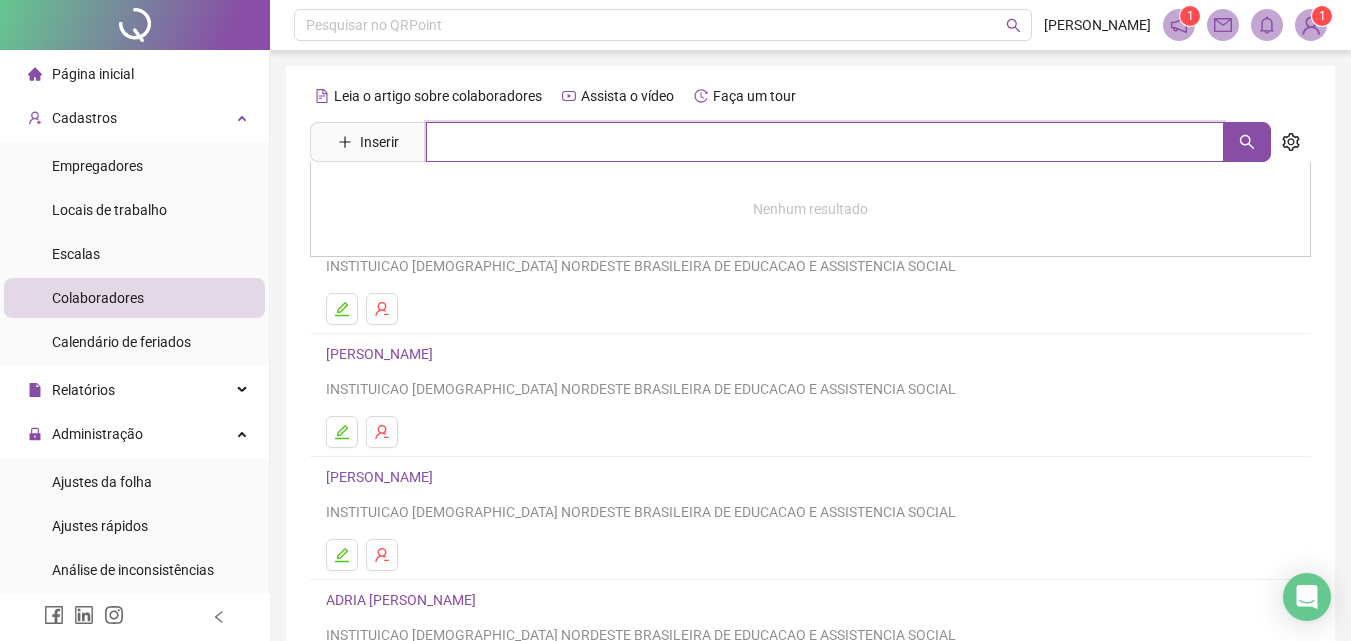click at bounding box center (825, 142) 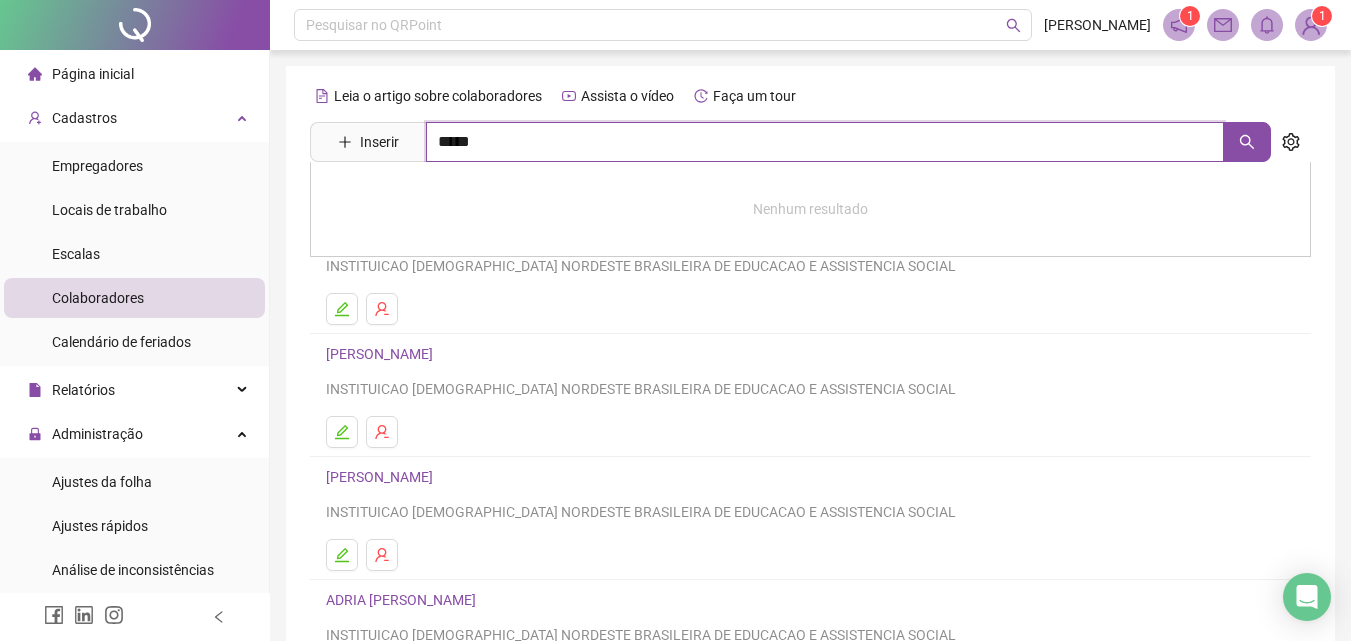 type on "*****" 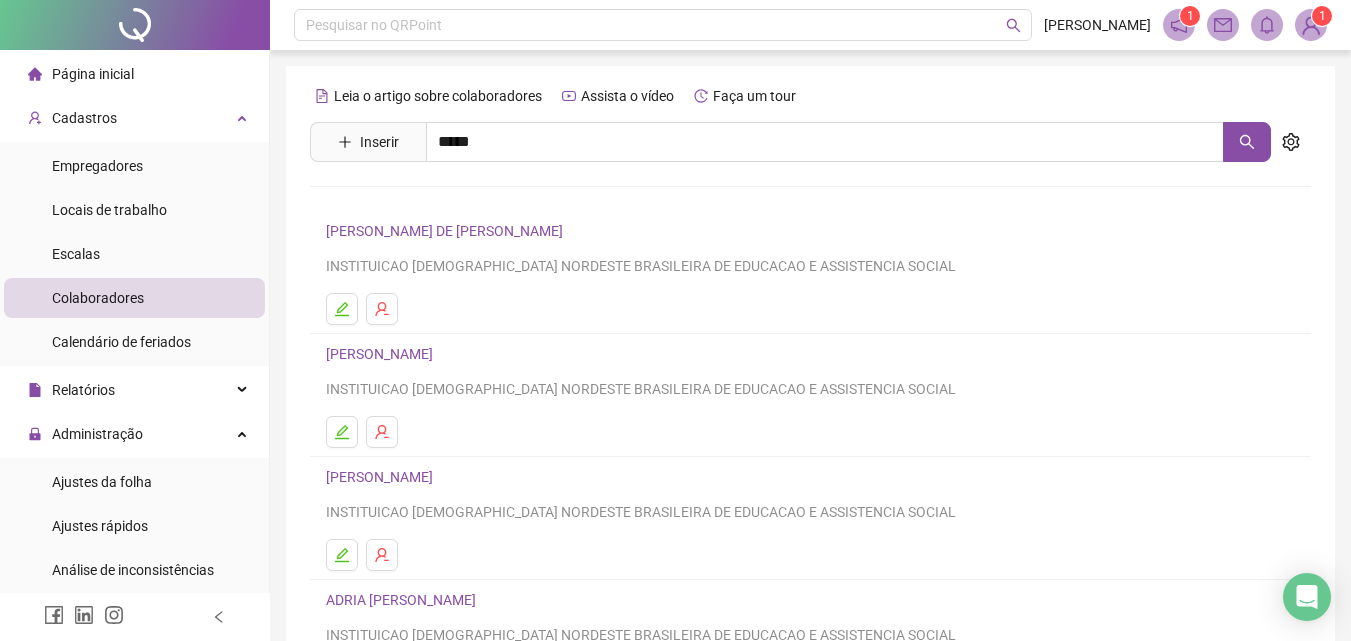 click on "[PERSON_NAME]" at bounding box center (400, 201) 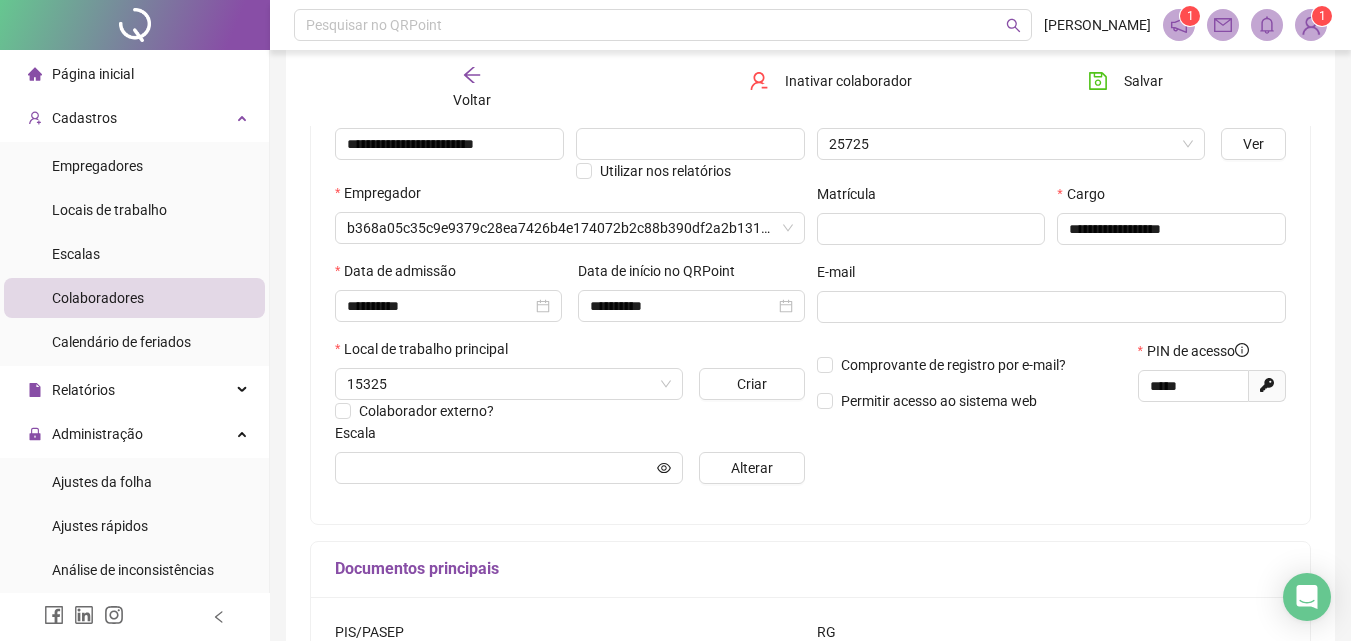 scroll, scrollTop: 300, scrollLeft: 0, axis: vertical 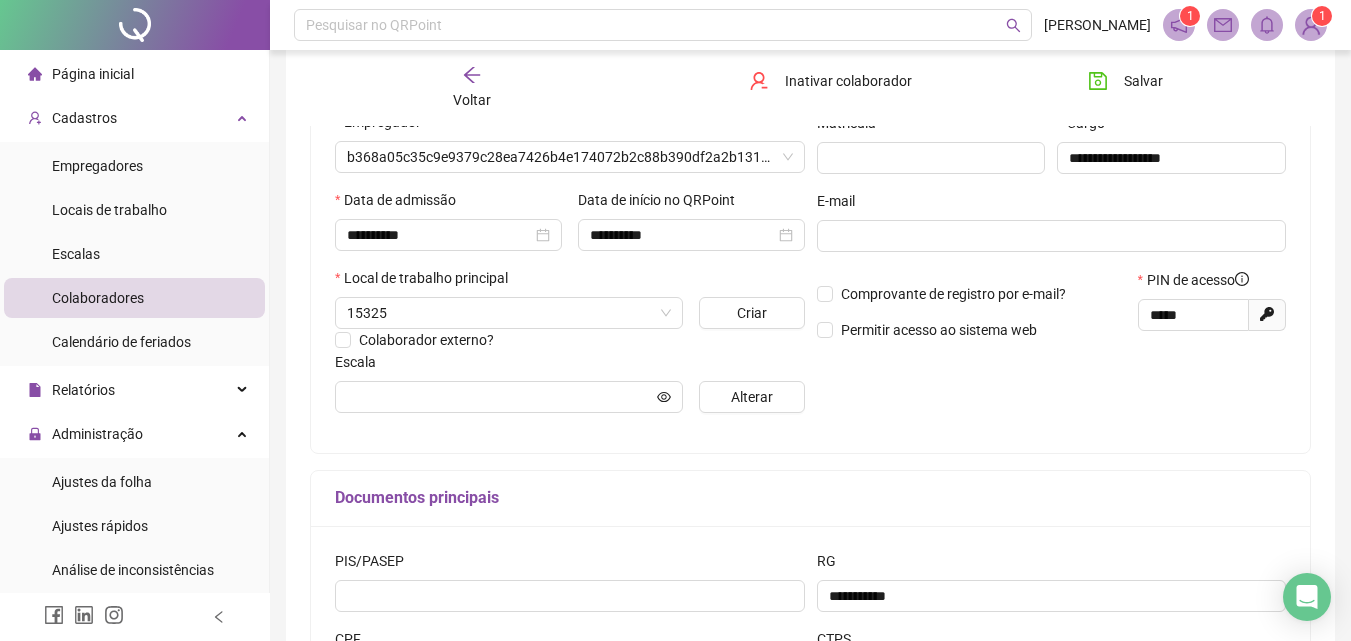 type on "**********" 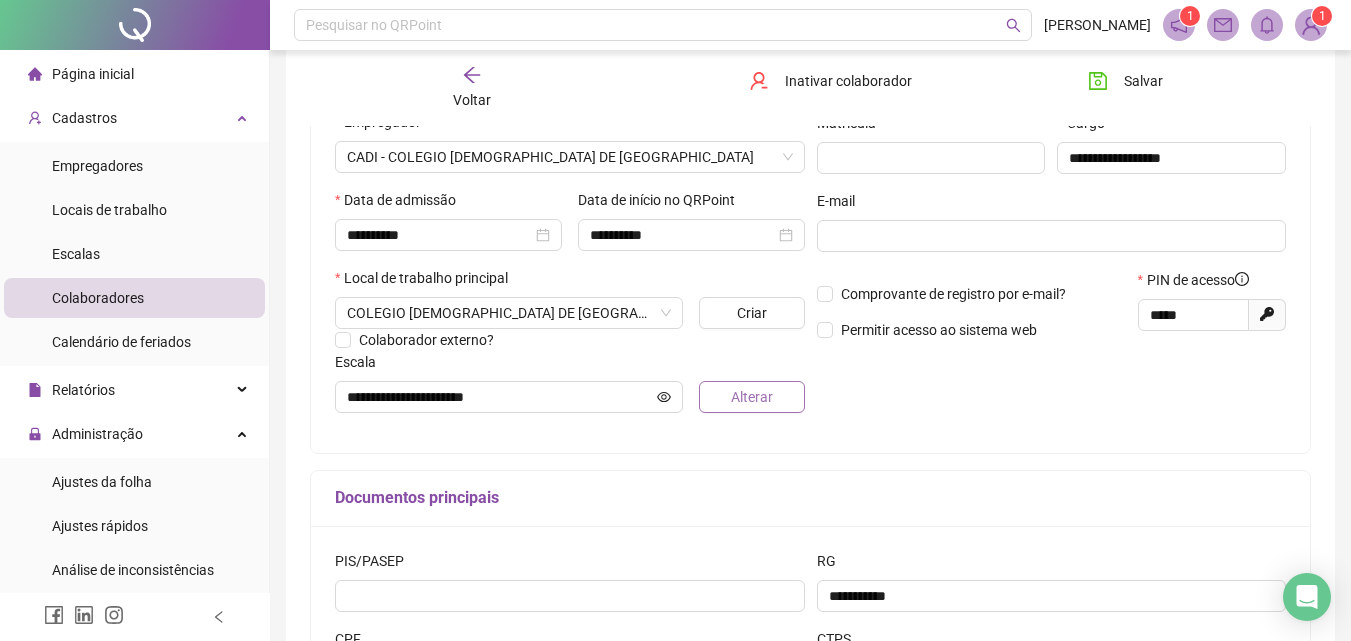 click on "Alterar" at bounding box center (751, 397) 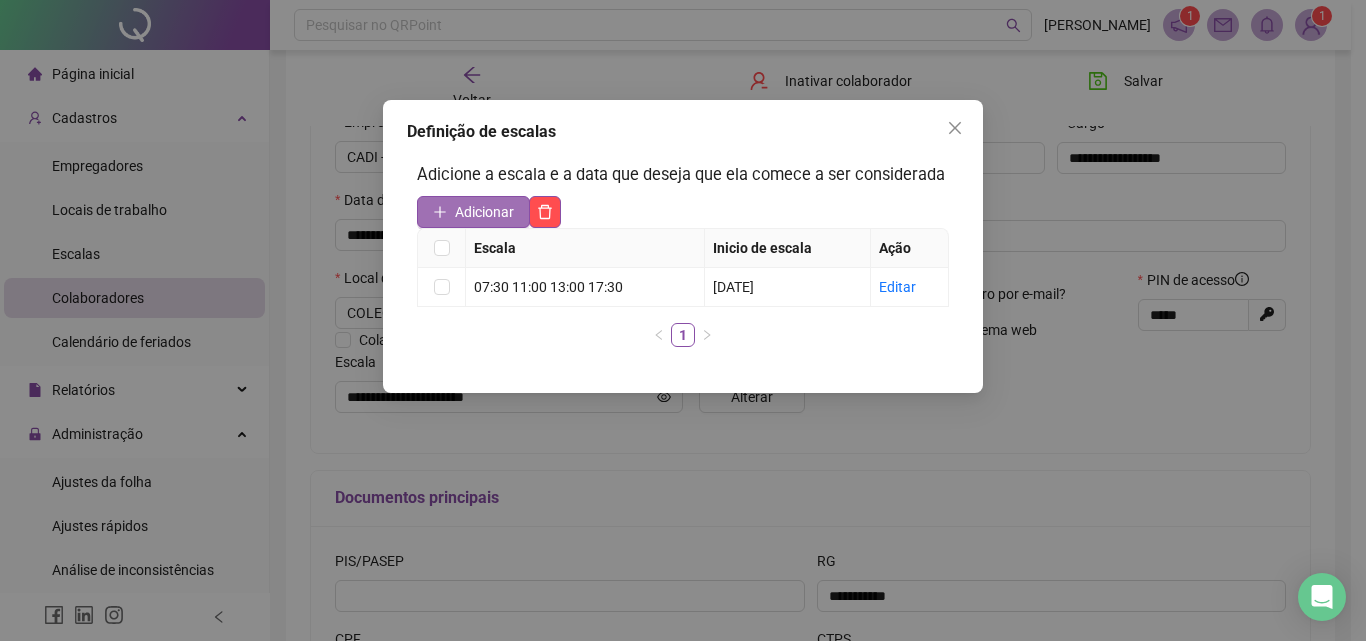 click on "Adicionar" at bounding box center (484, 212) 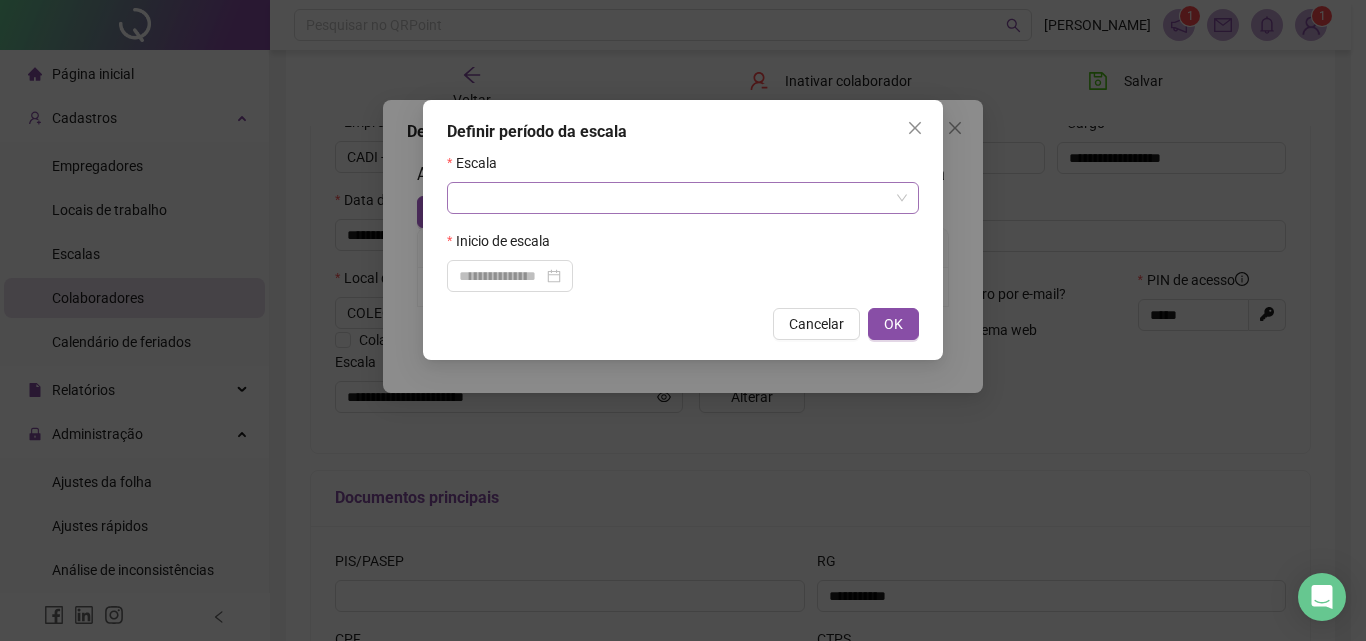 click at bounding box center [677, 198] 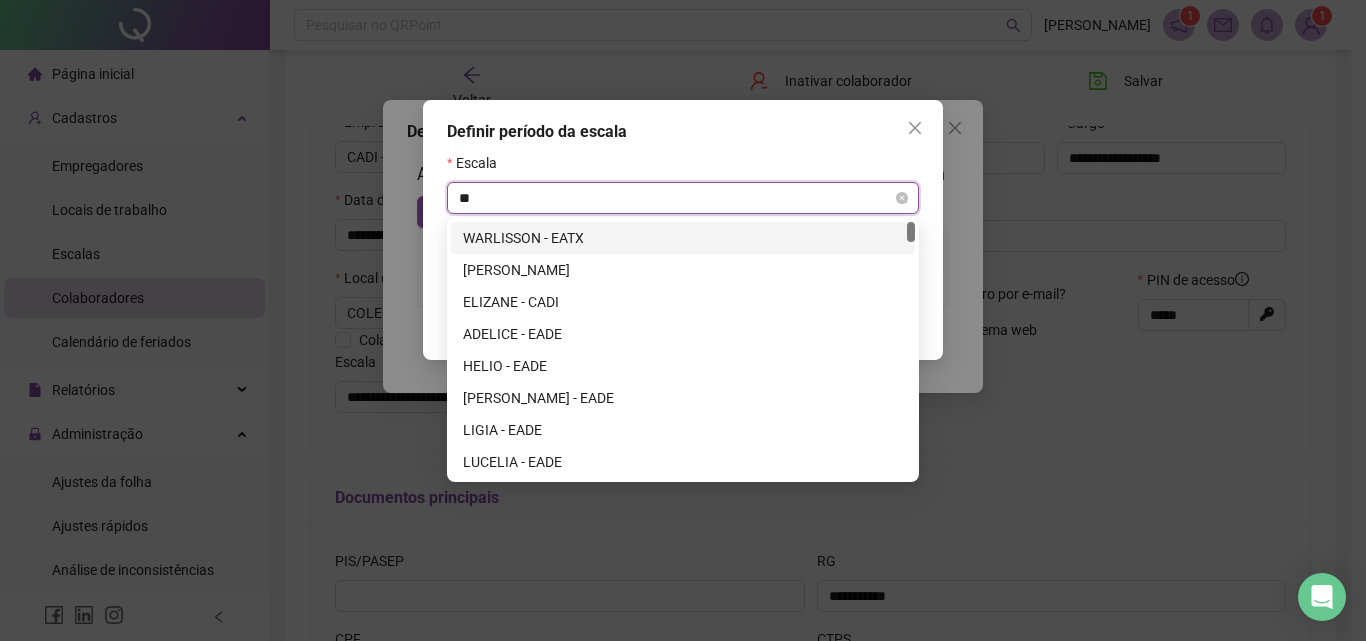 type on "***" 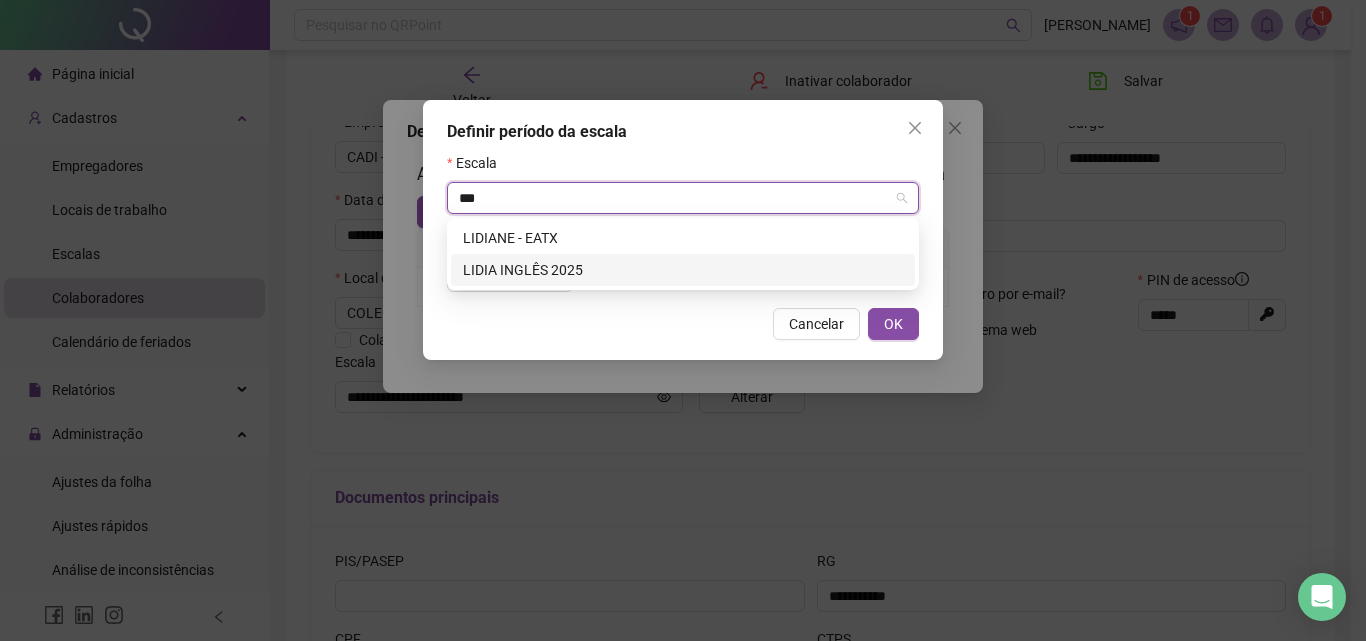 click on "LIDIA INGLÊS 2025" at bounding box center (683, 270) 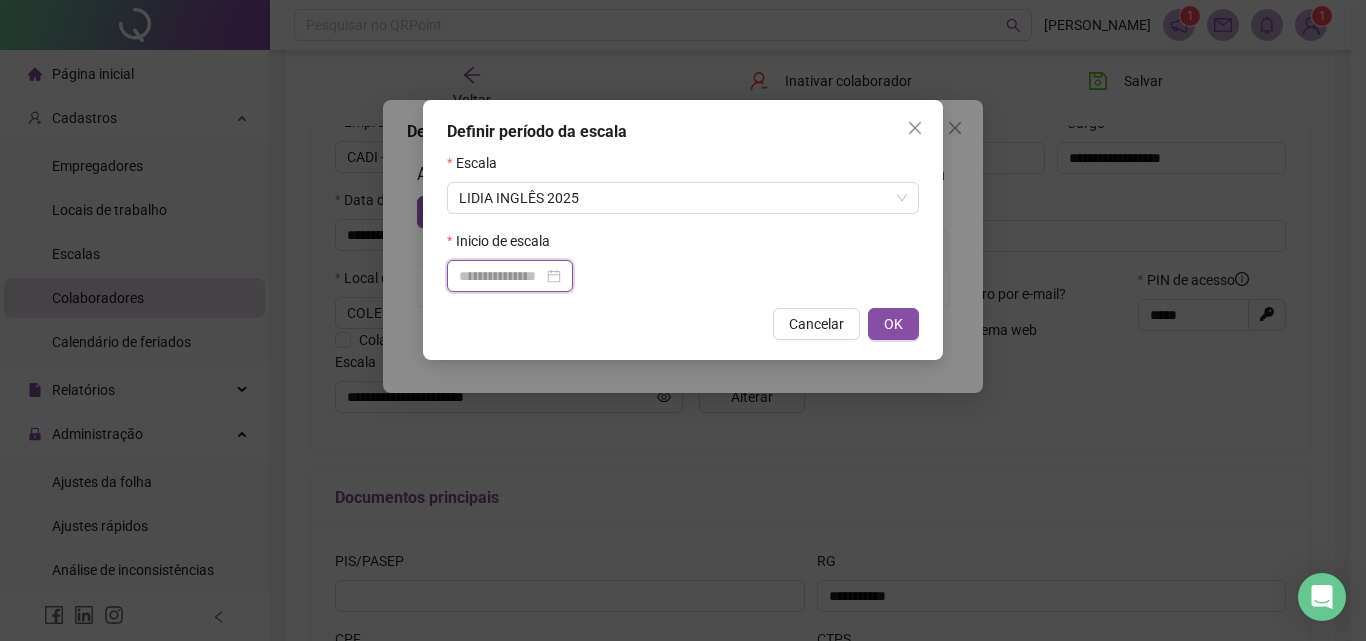 click at bounding box center [501, 276] 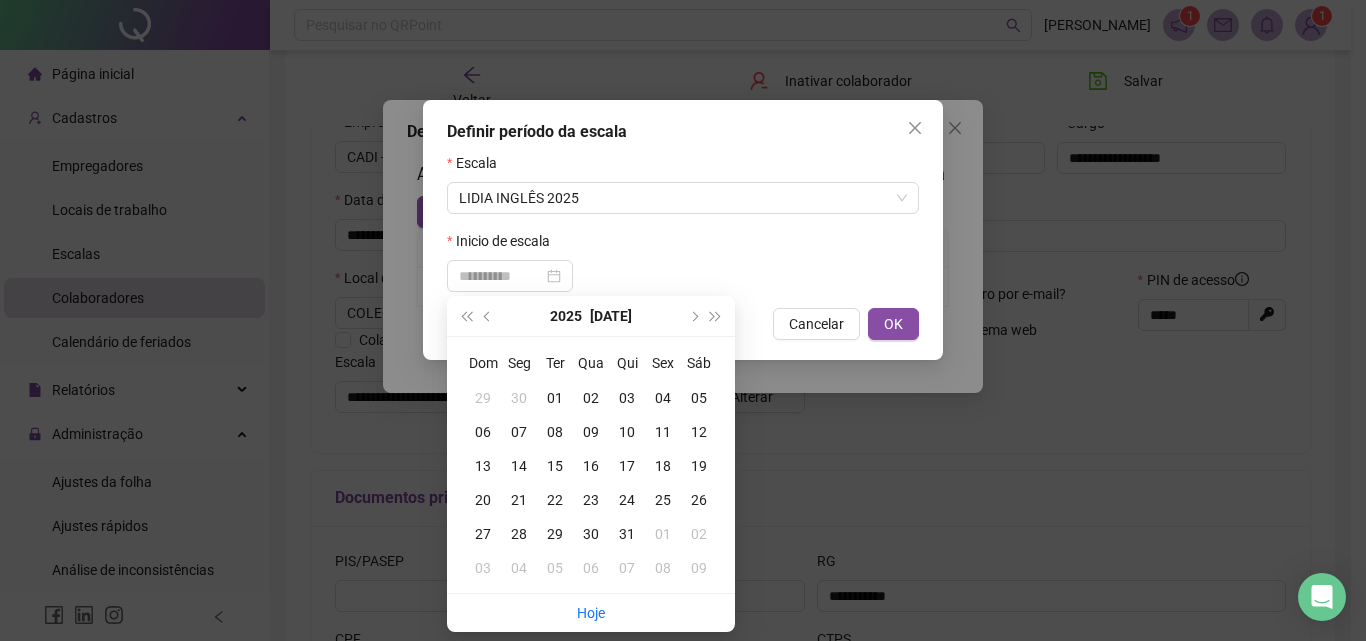 click on "11" at bounding box center [663, 432] 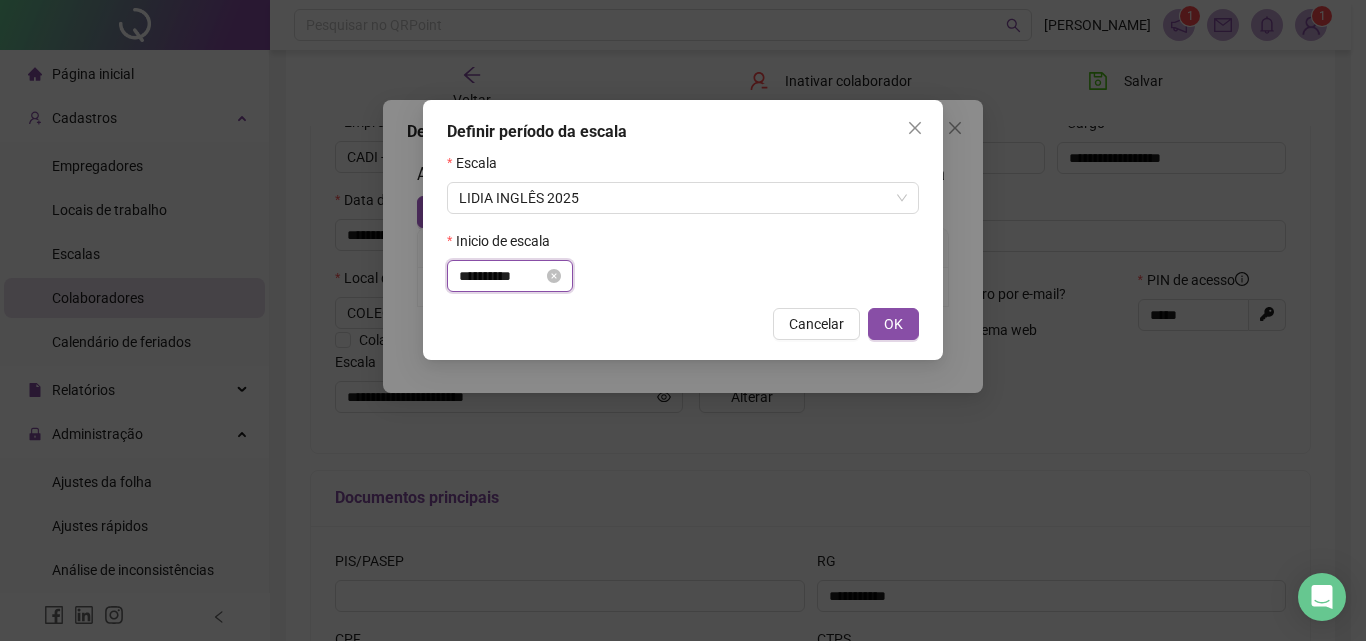 click on "**********" at bounding box center (501, 276) 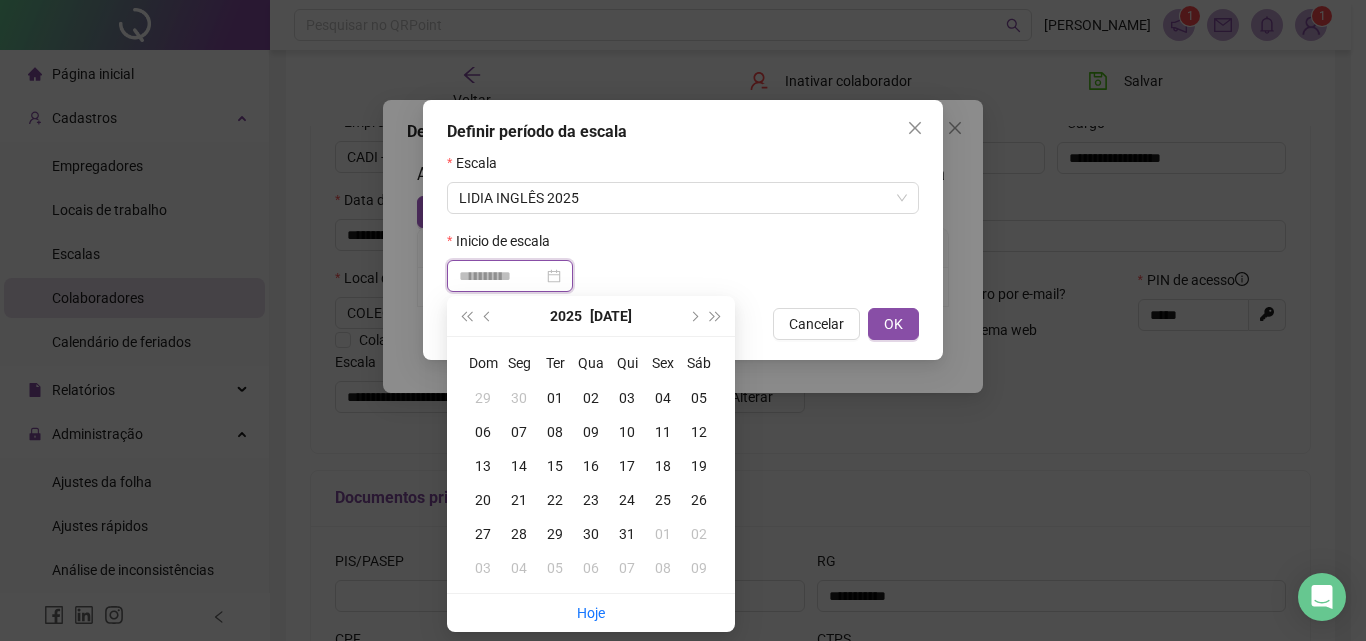type on "**********" 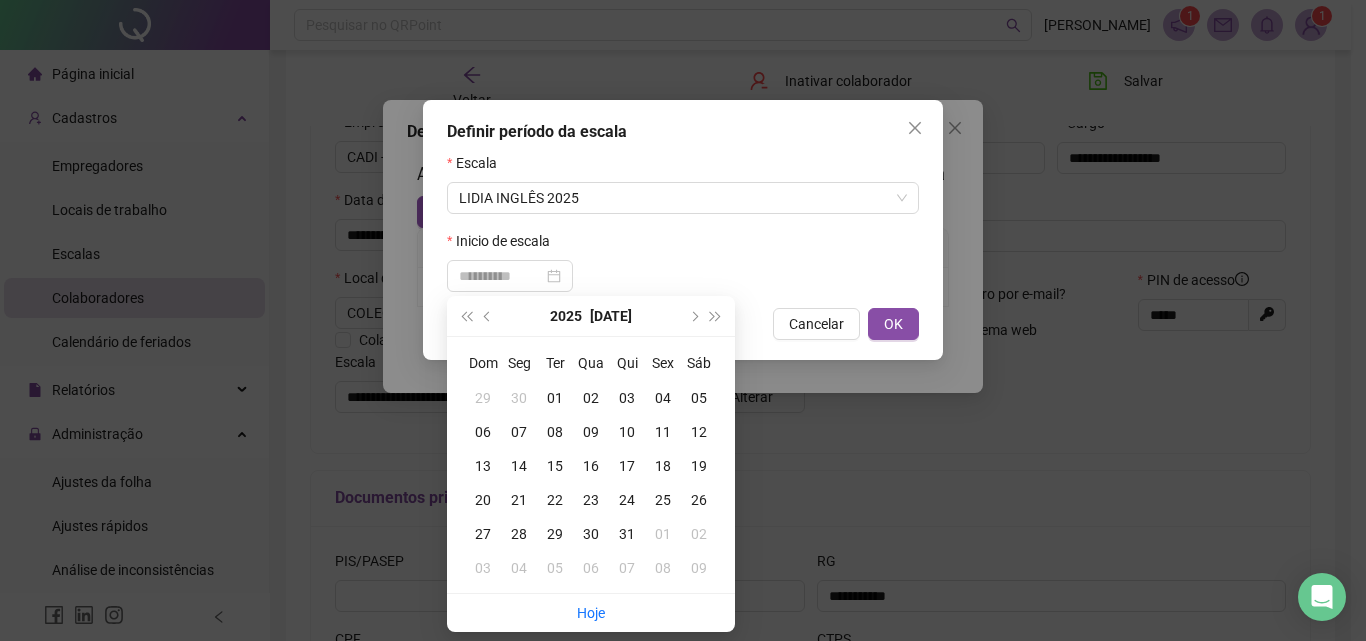 click on "10" at bounding box center [627, 432] 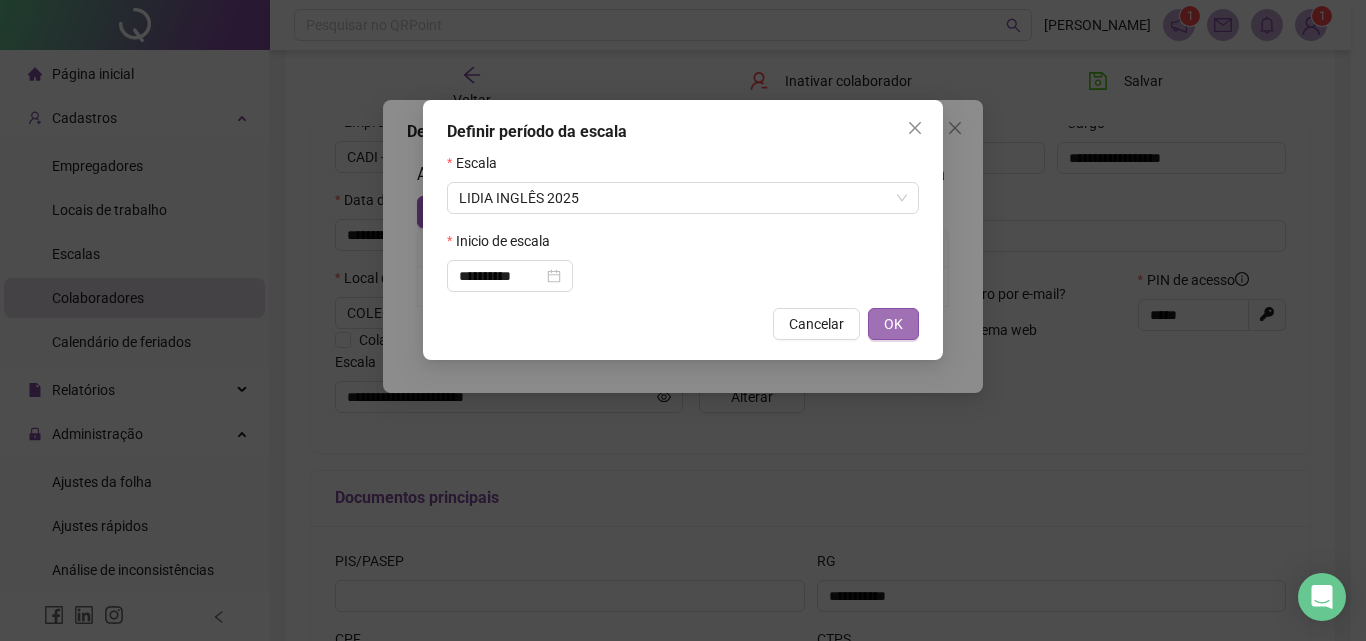click on "OK" at bounding box center (893, 324) 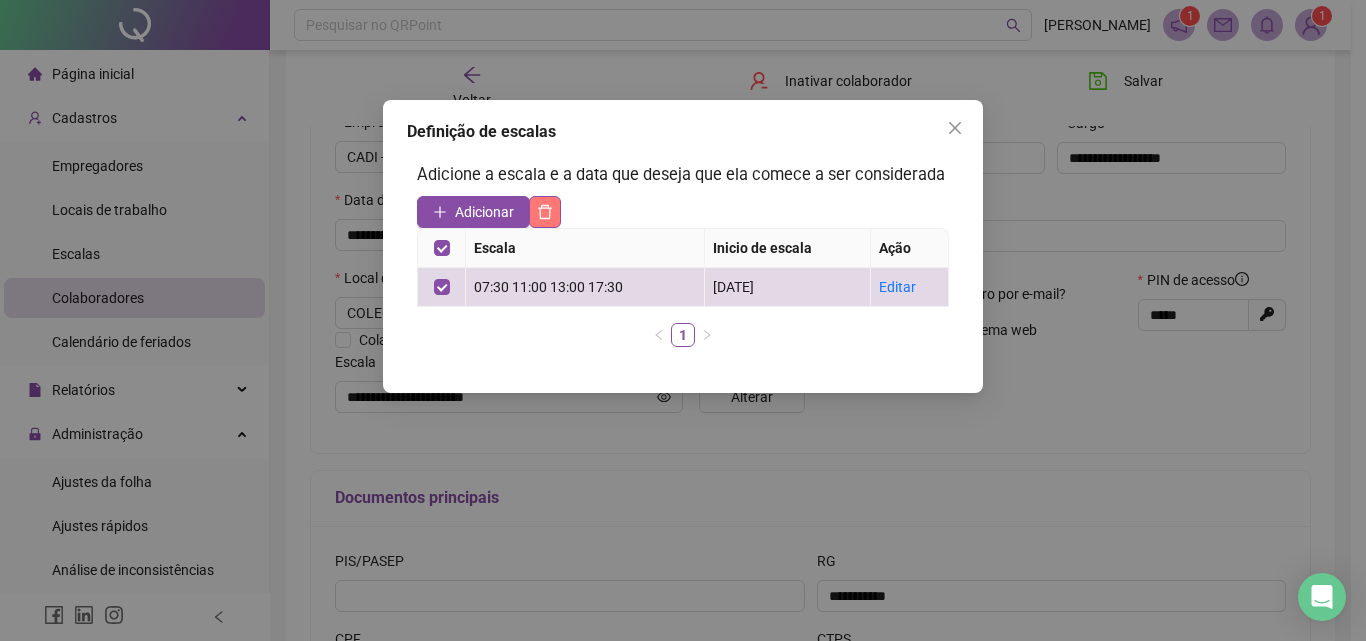 click 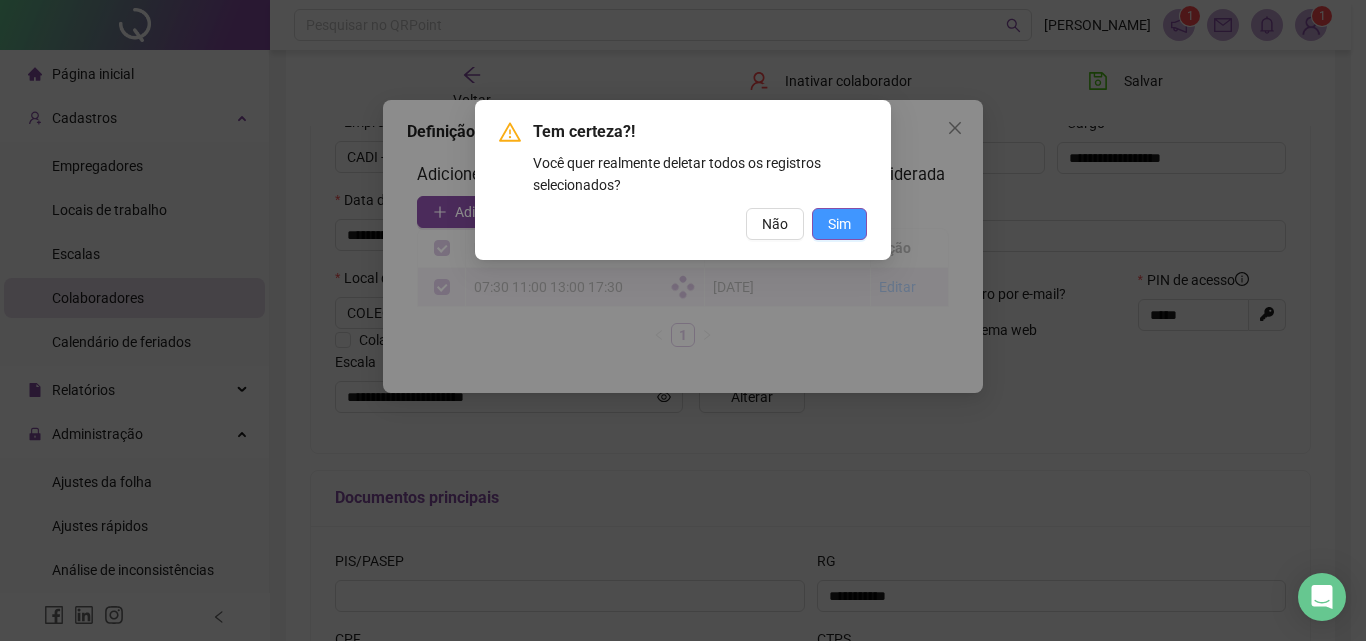 click on "Sim" at bounding box center [839, 224] 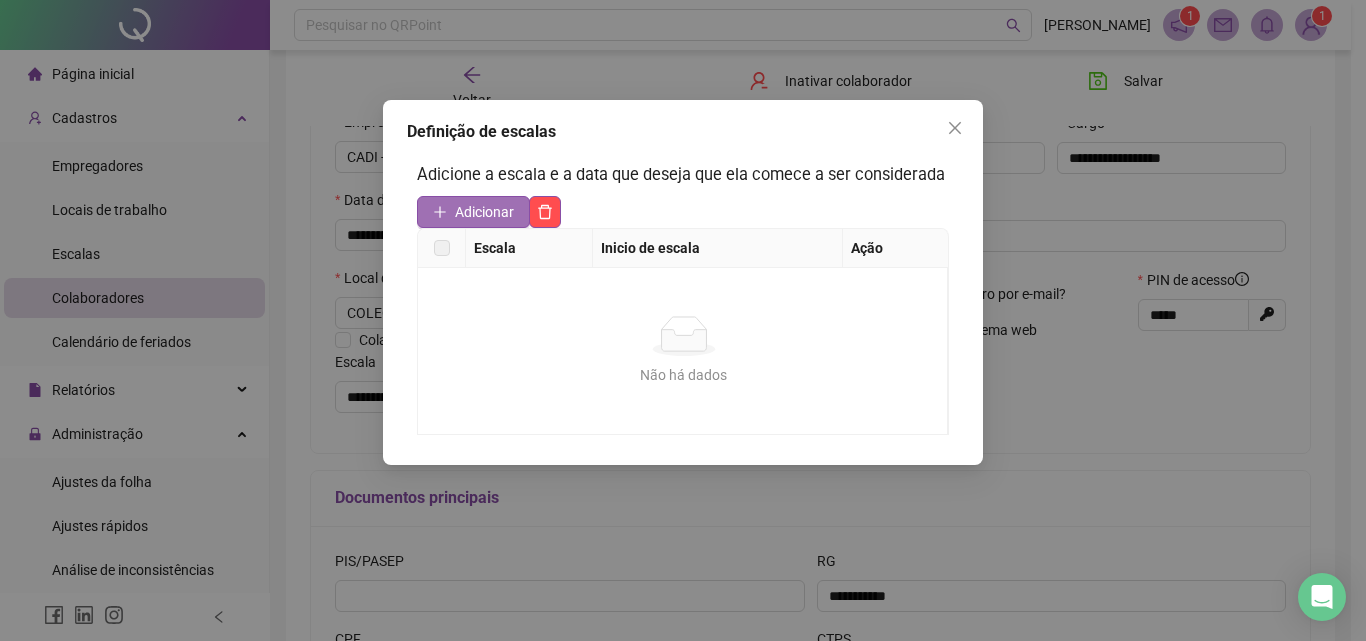 click on "Adicionar" at bounding box center (484, 212) 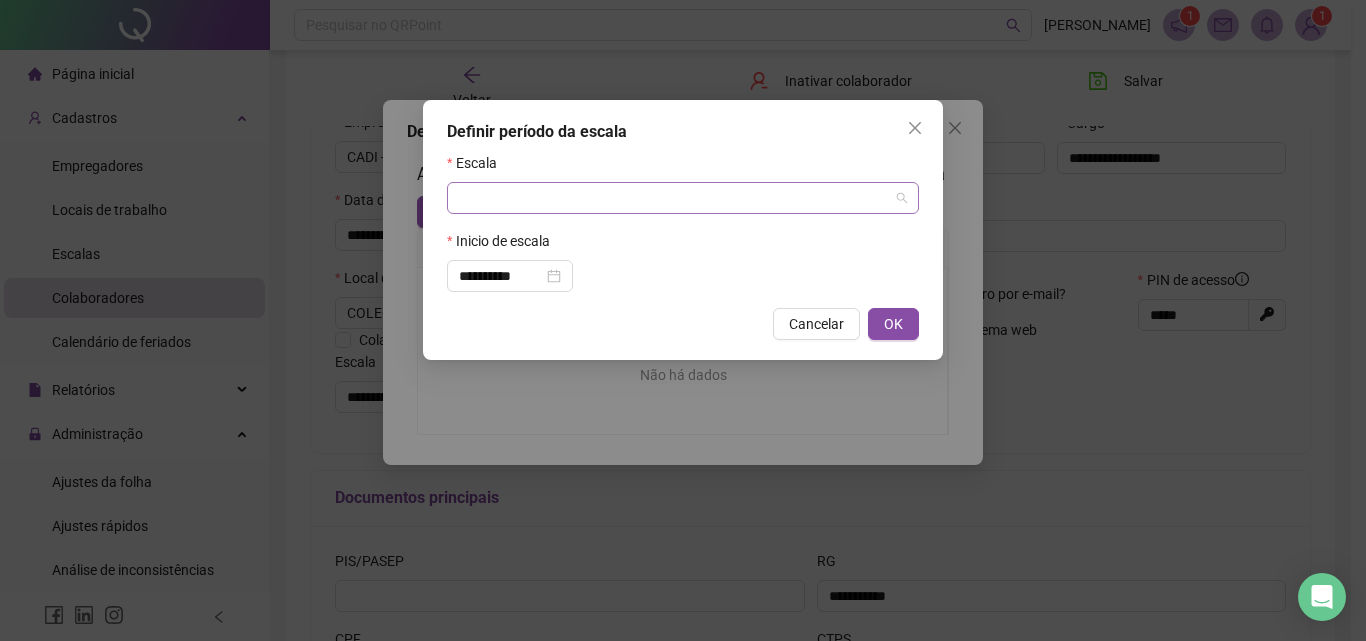 click at bounding box center [677, 198] 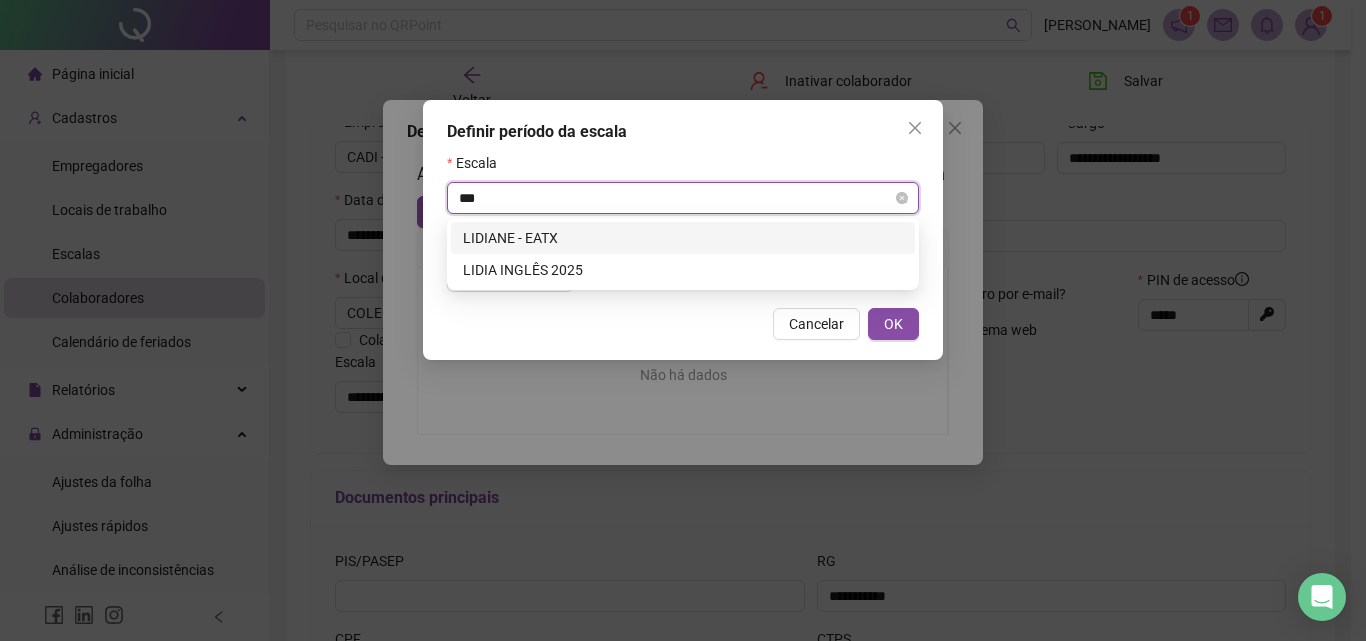 type on "****" 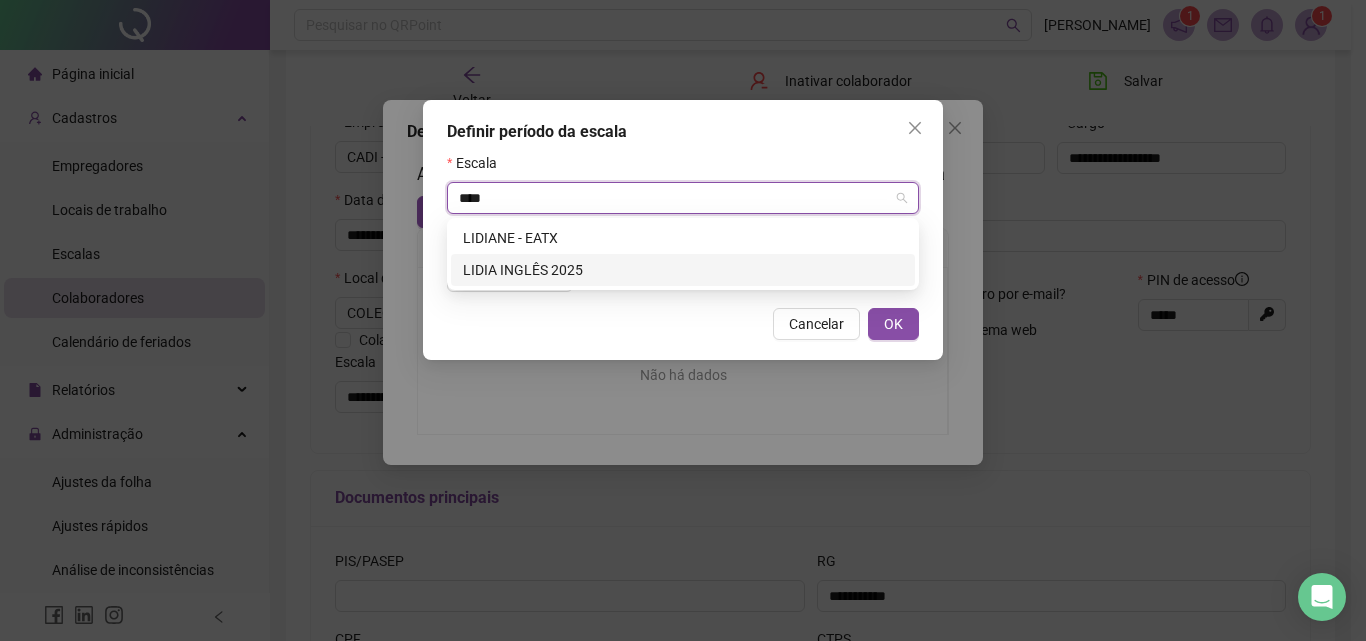 click on "LIDIA INGLÊS 2025" at bounding box center [683, 270] 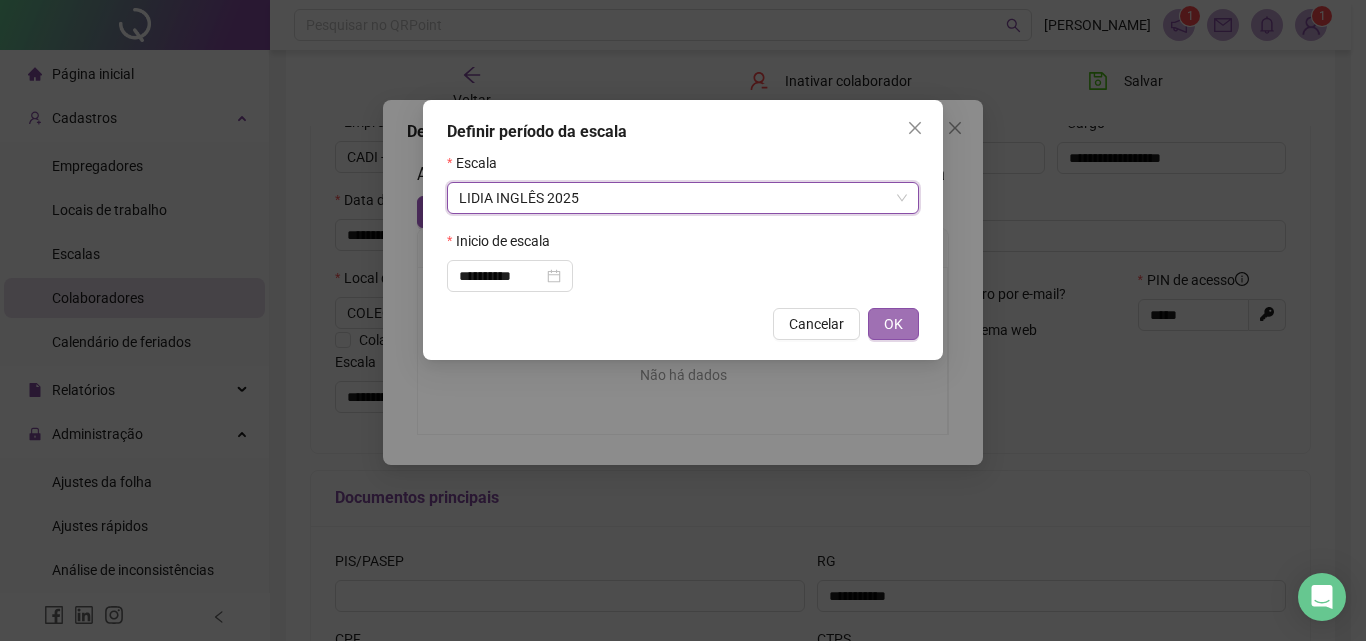 click on "OK" at bounding box center [893, 324] 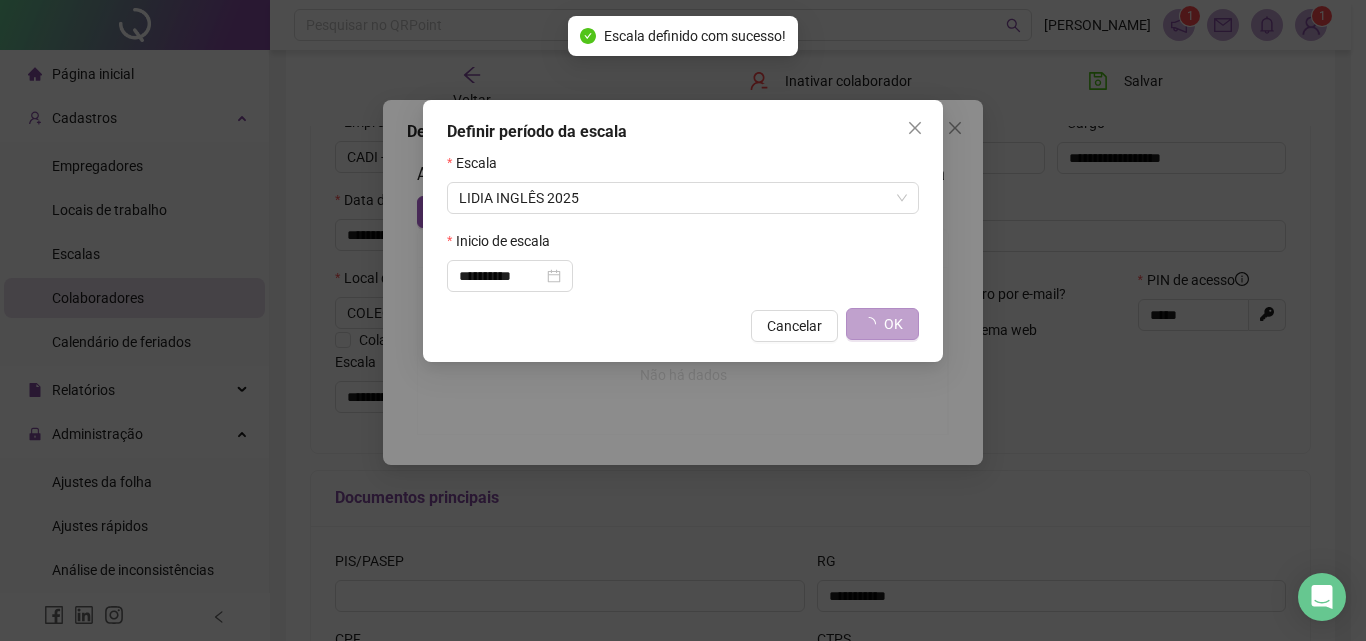 type on "**********" 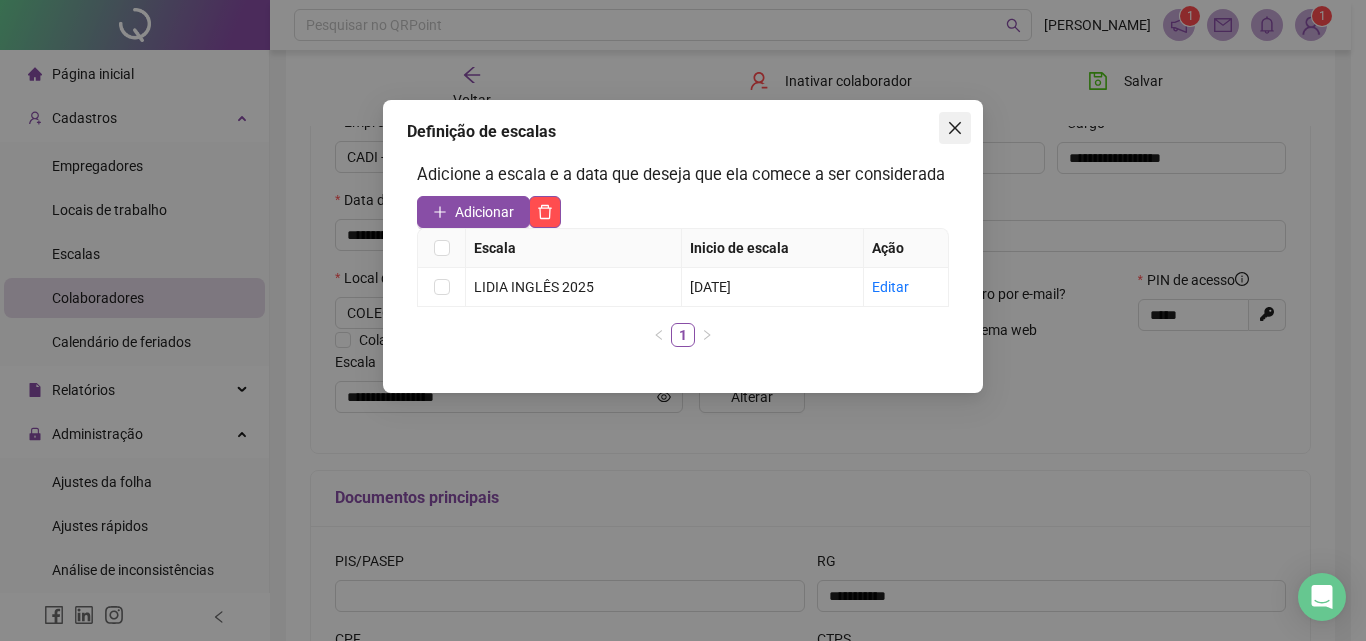 click 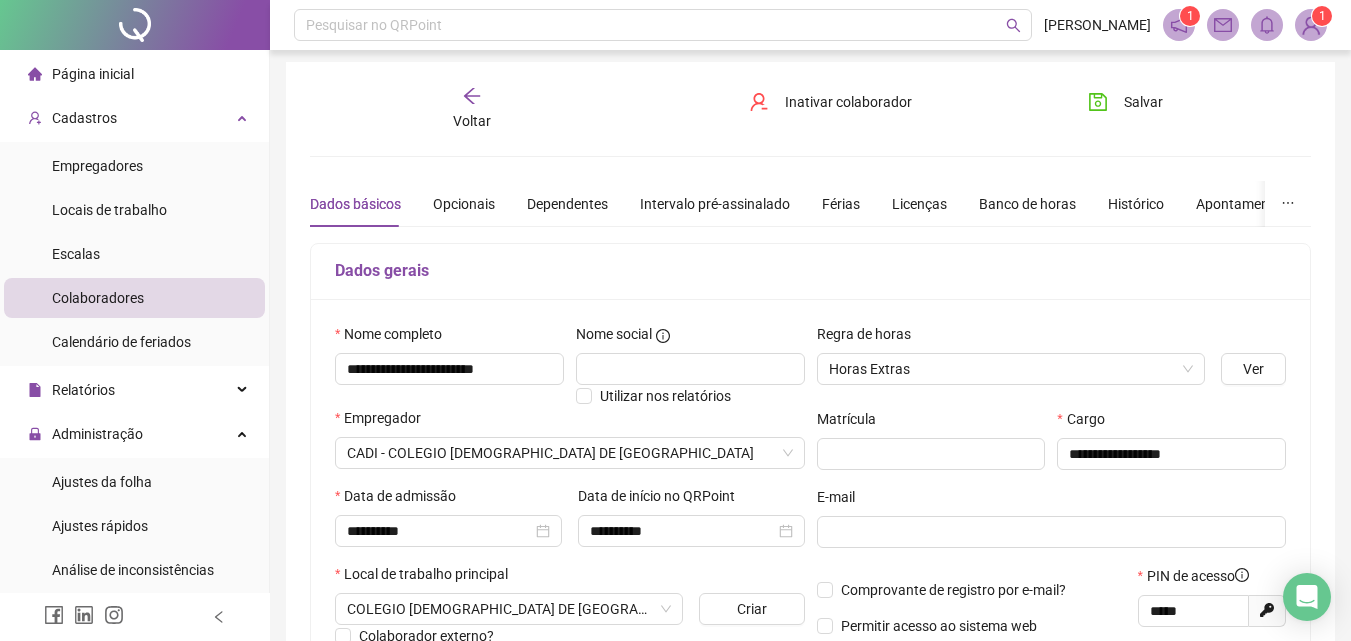 scroll, scrollTop: 0, scrollLeft: 0, axis: both 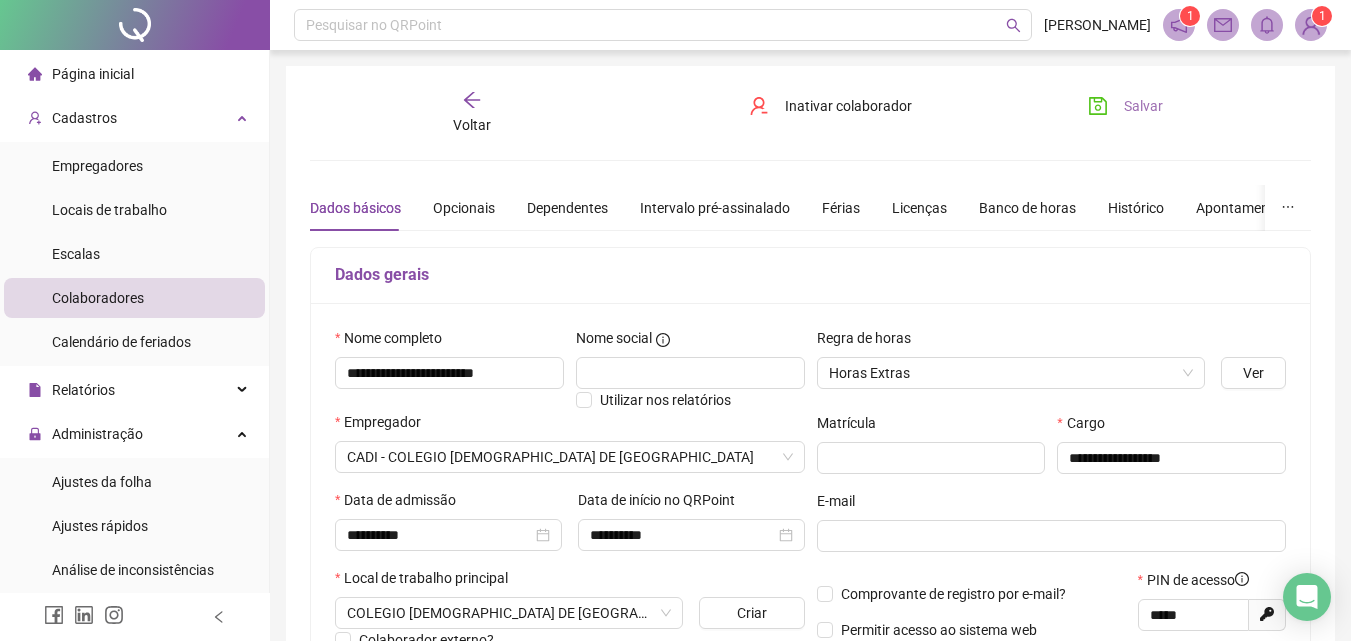 click on "Salvar" at bounding box center [1143, 106] 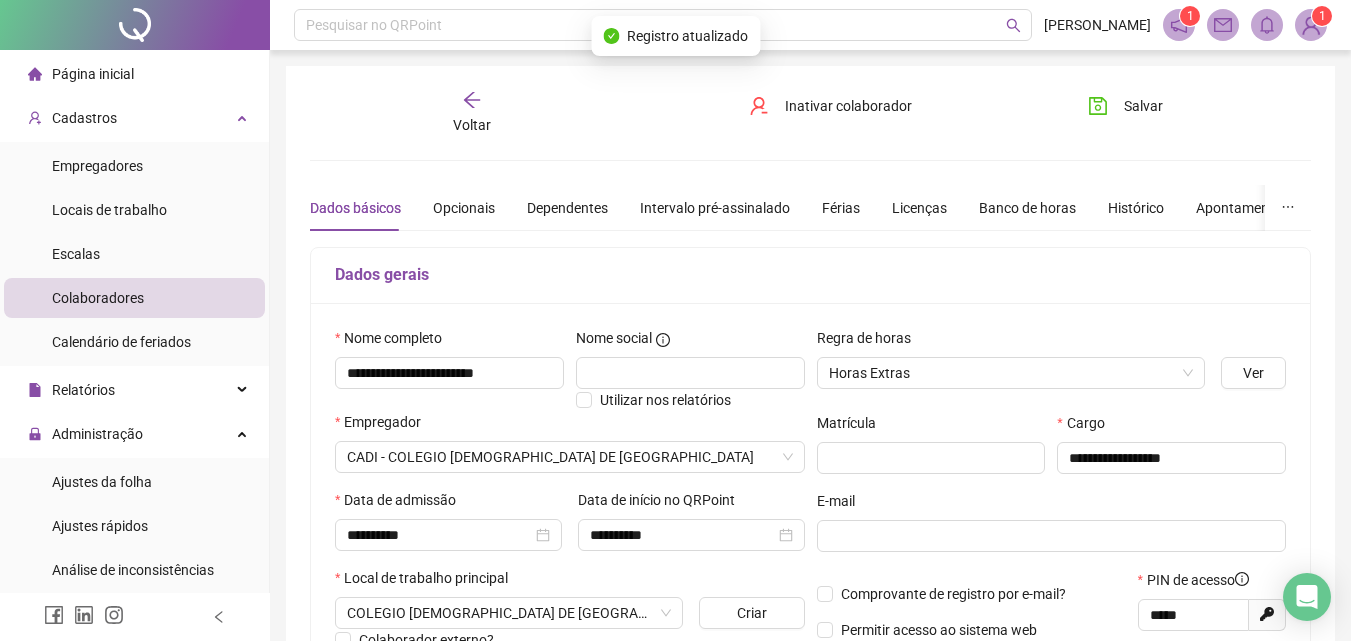 click on "Voltar" at bounding box center [472, 113] 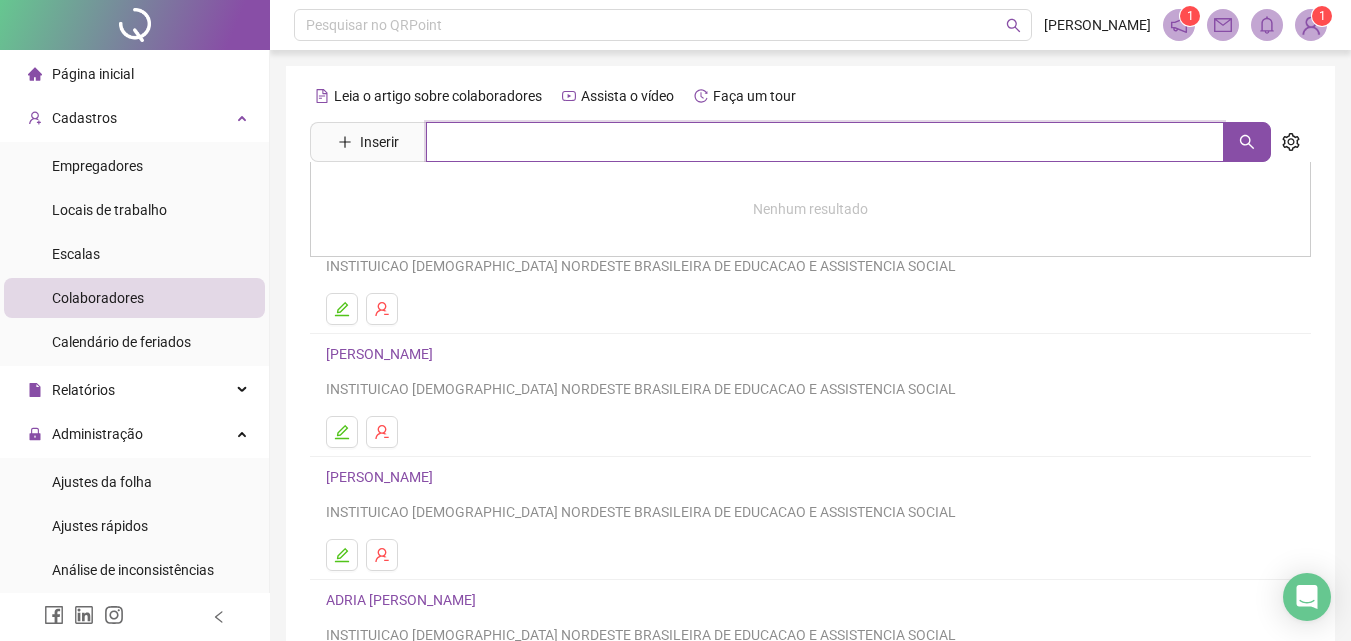 click at bounding box center [825, 142] 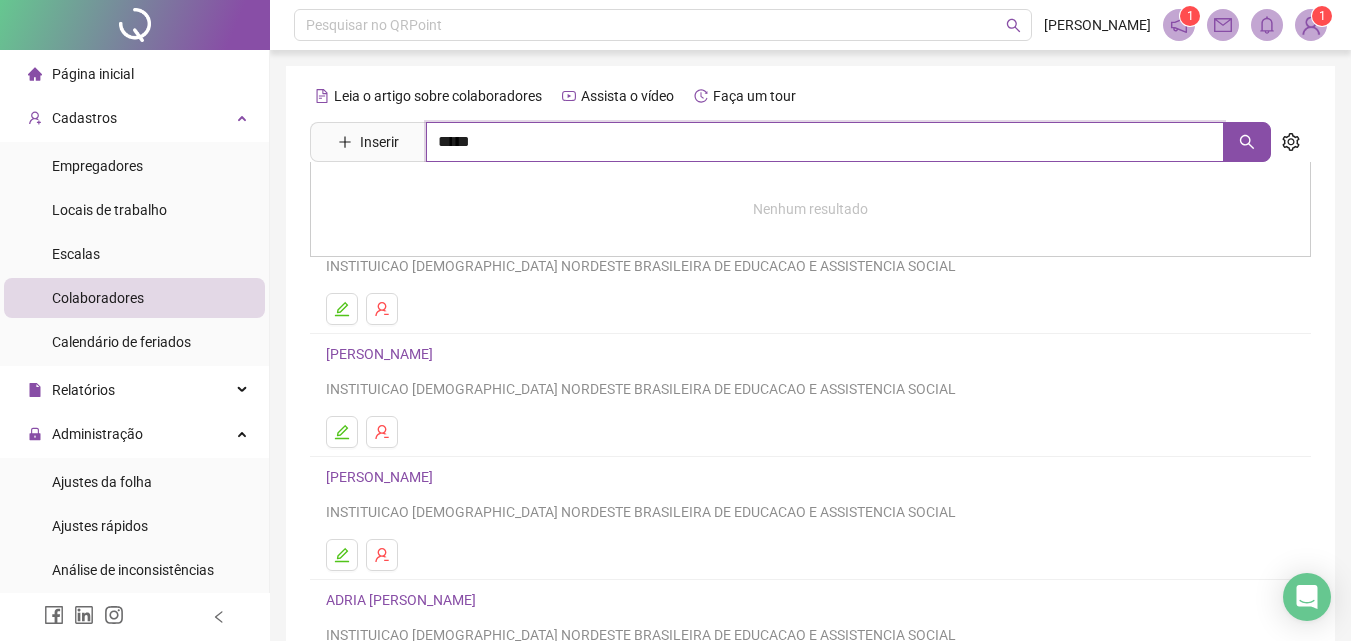 type on "*****" 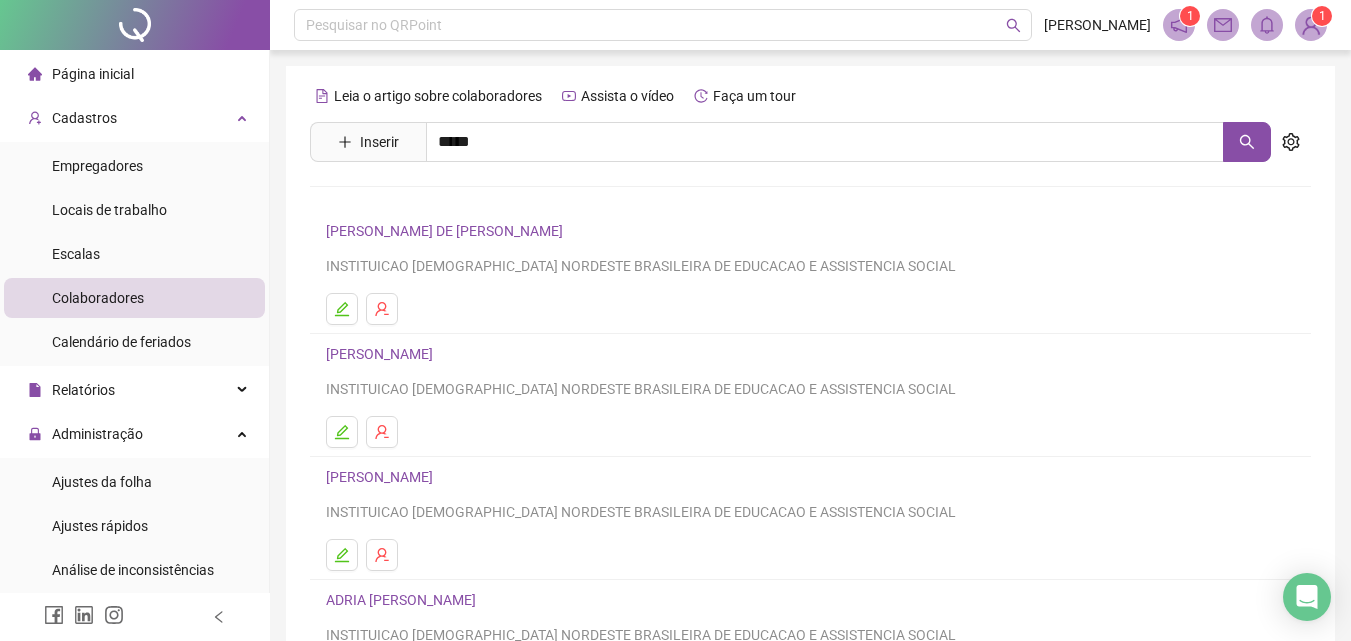 click on "[PERSON_NAME]" at bounding box center (400, 201) 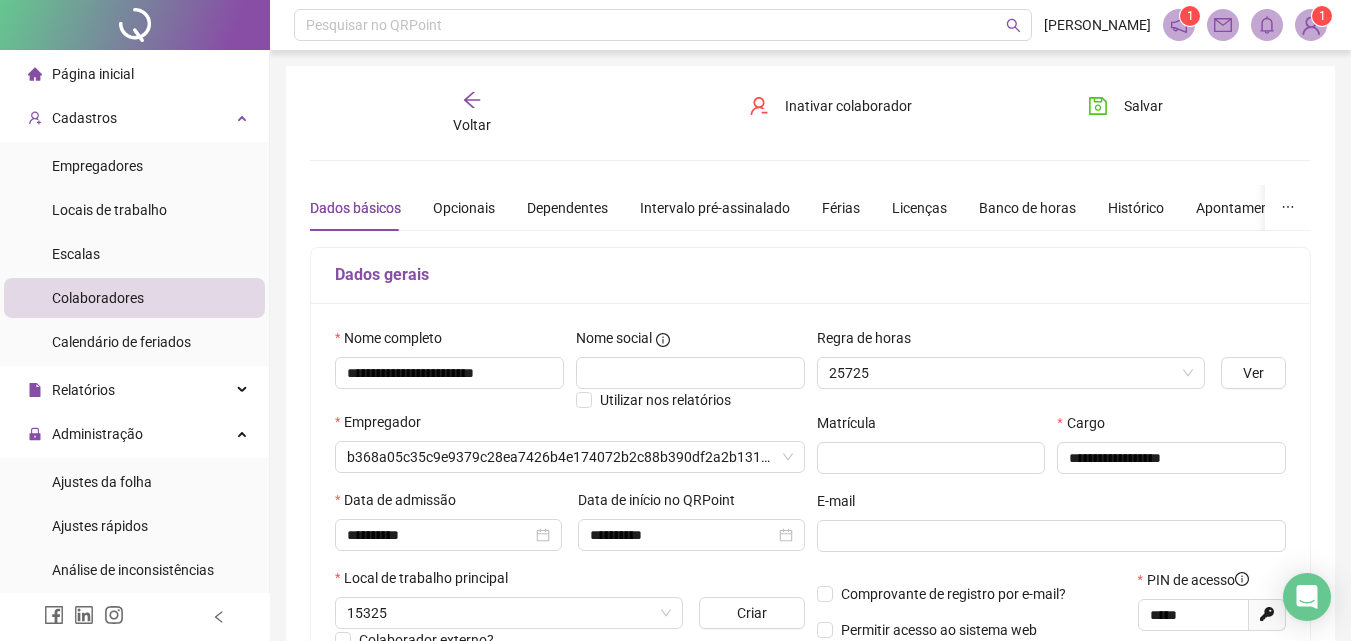 type on "**********" 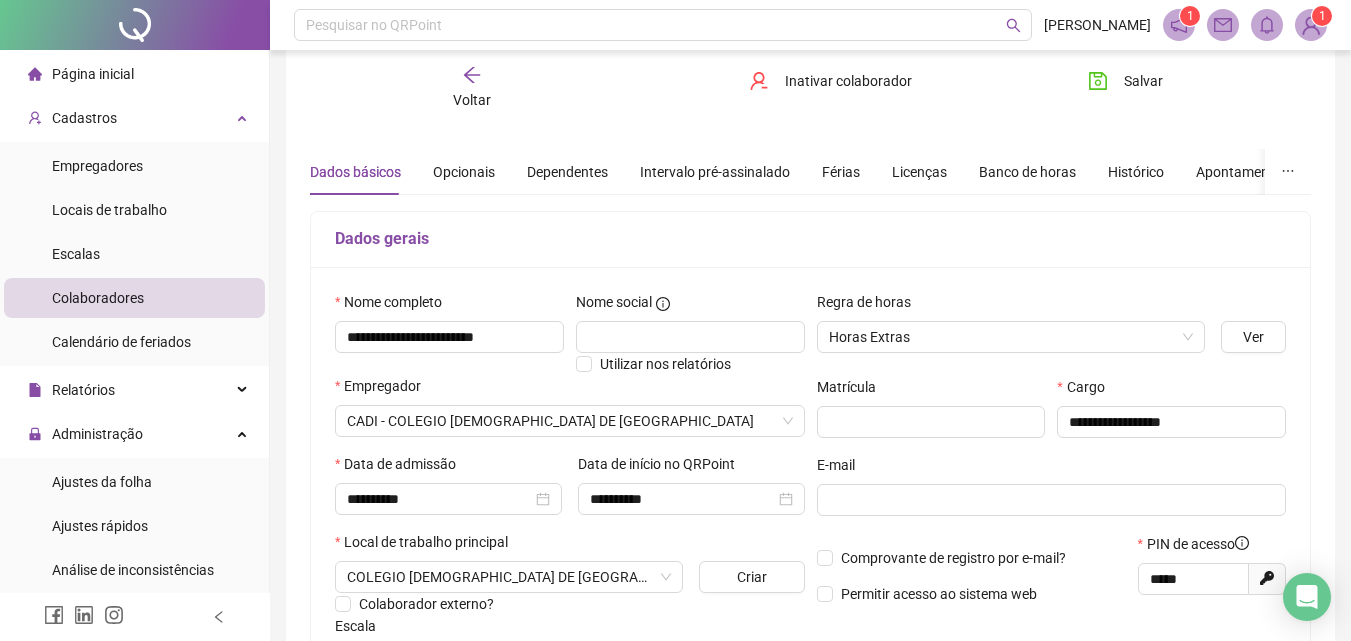 scroll, scrollTop: 0, scrollLeft: 0, axis: both 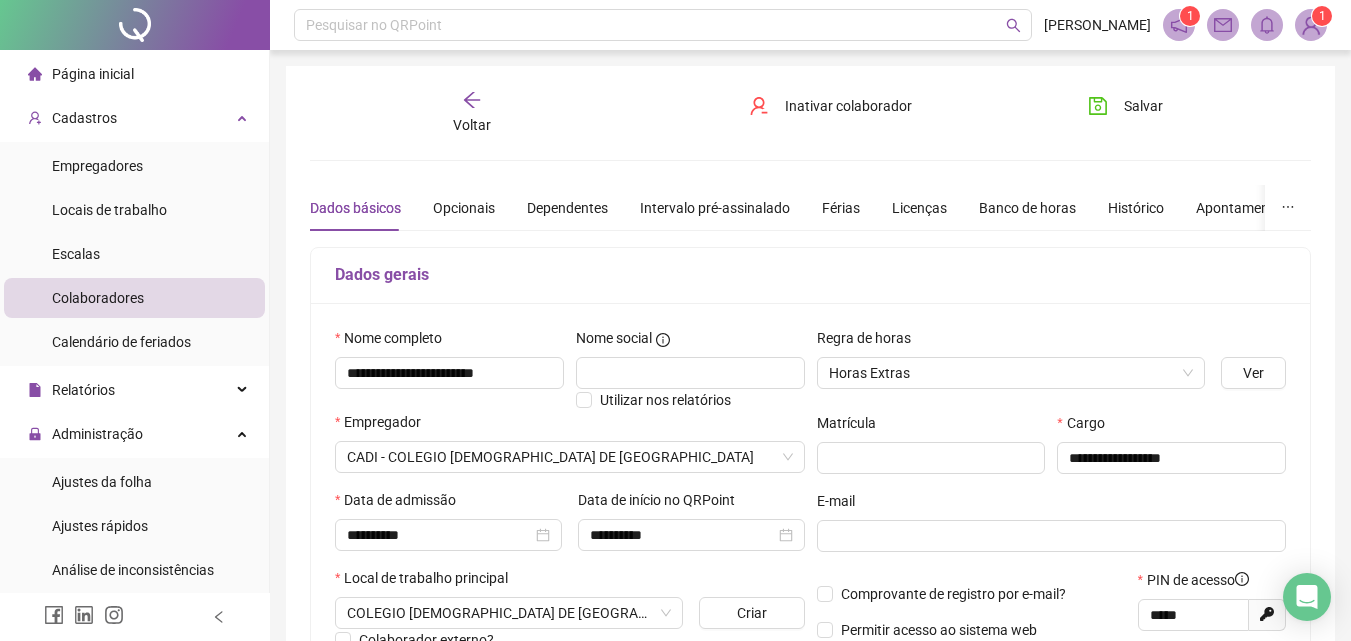 click on "Voltar" at bounding box center [472, 113] 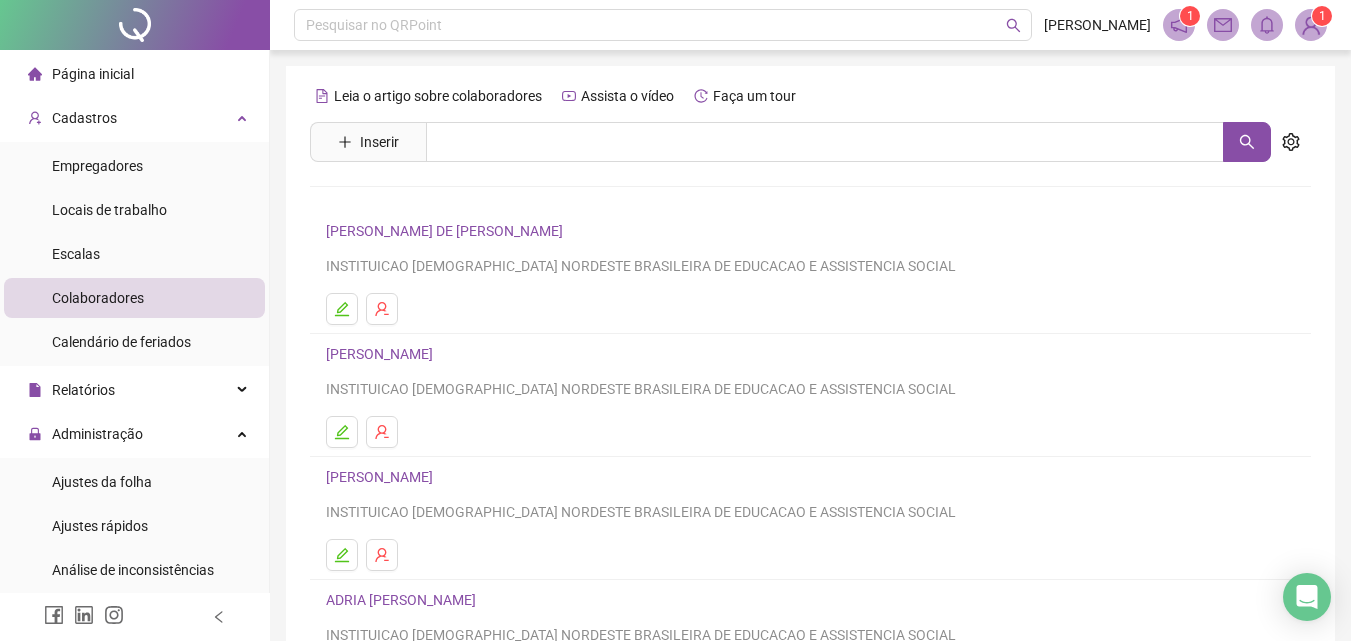 click on "Leia o artigo sobre colaboradores Assista o vídeo Faça um tour Inserir Nenhum resultado [PERSON_NAME] DE NOVAIS MORENO    INSTITUICAO ADVENTISTA NORDESTE BRASILEIRA DE EDUCACAO E ASSISTENCIA SOCIAL ADLY [PERSON_NAME]    INSTITUICAO ADVENTISTA NORDESTE BRASILEIRA DE EDUCACAO E ASSISTENCIA SOCIAL [PERSON_NAME]    INSTITUICAO ADVENTISTA NORDESTE BRASILEIRA DE EDUCACAO E ASSISTENCIA SOCIAL ADRIA [PERSON_NAME]    INSTITUICAO [DEMOGRAPHIC_DATA] NORDESTE BRASILEIRA DE EDUCACAO E ASSISTENCIA SOCIAL [PERSON_NAME]    INSTITUICAO [DEMOGRAPHIC_DATA] NORDESTE BRASILEIRA DE EDUCACAO E ASSISTENCIA SOCIAL 1 2 3 4 5 ••• 28" at bounding box center (810, 468) 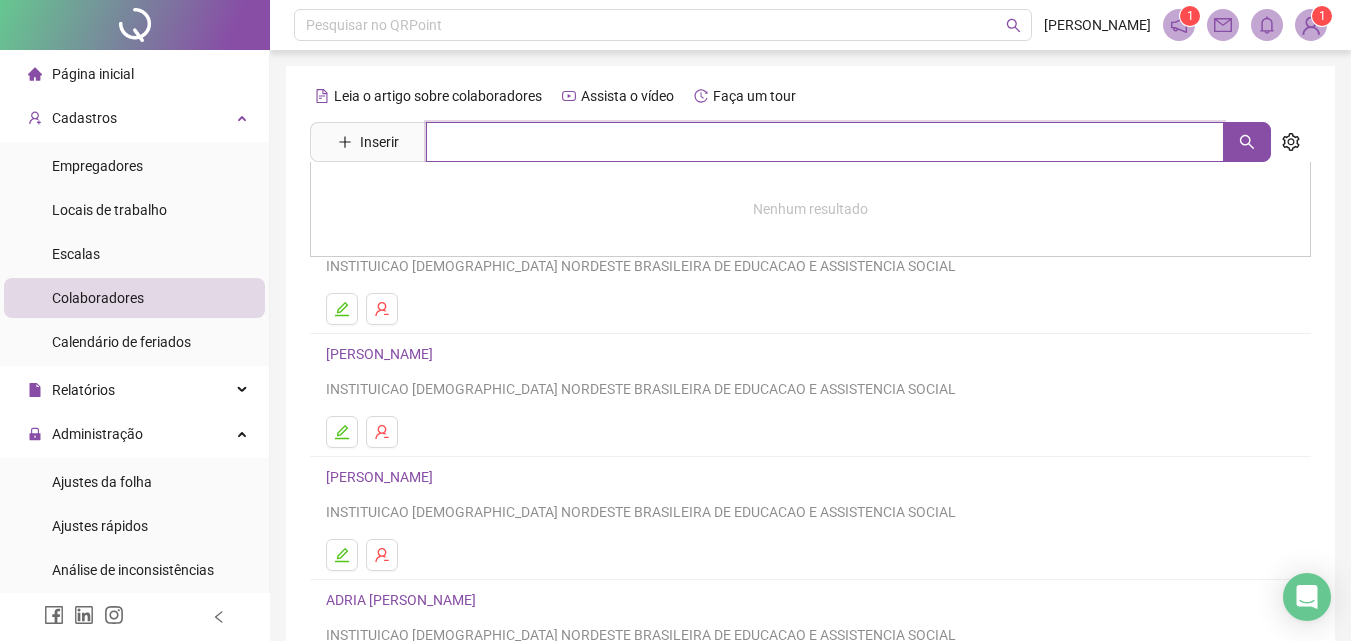 click at bounding box center (825, 142) 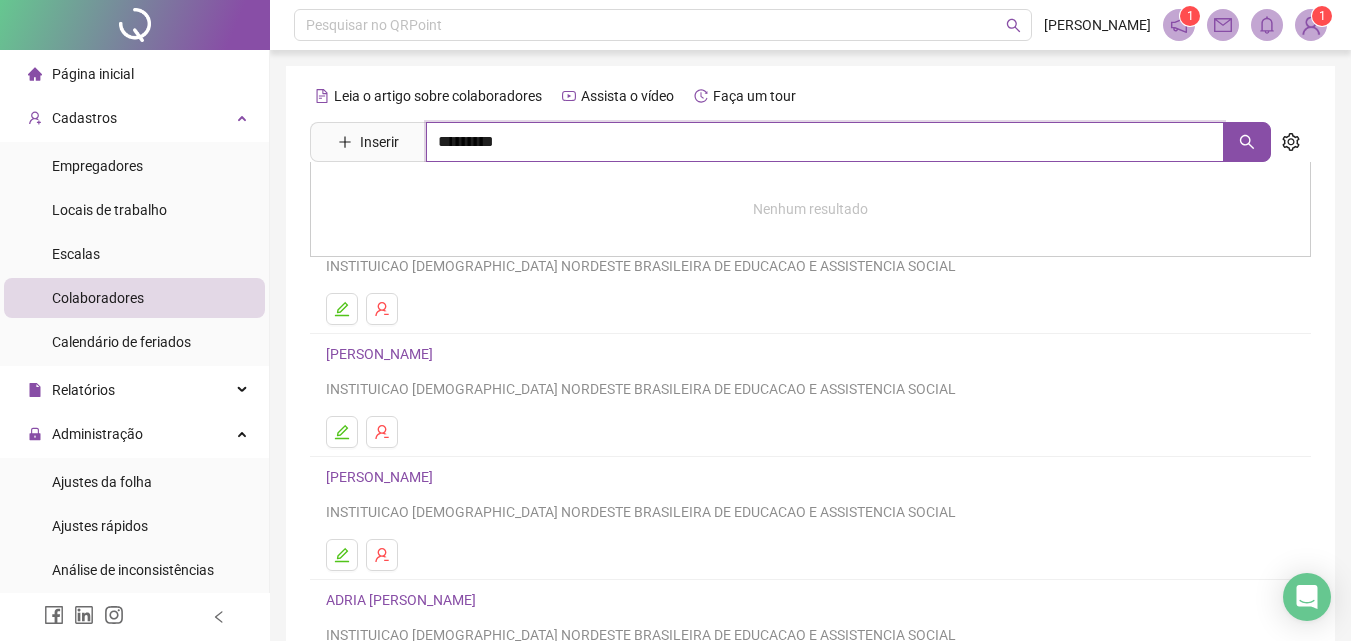 type on "*********" 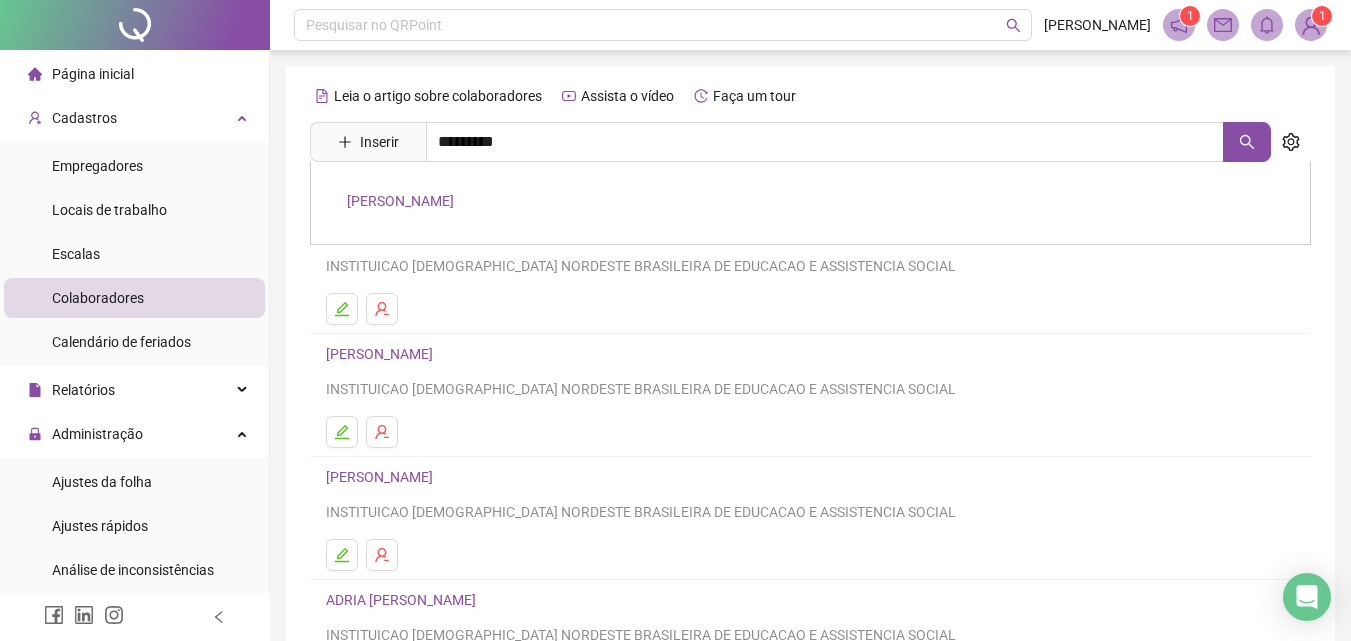 click on "[PERSON_NAME]" at bounding box center [400, 201] 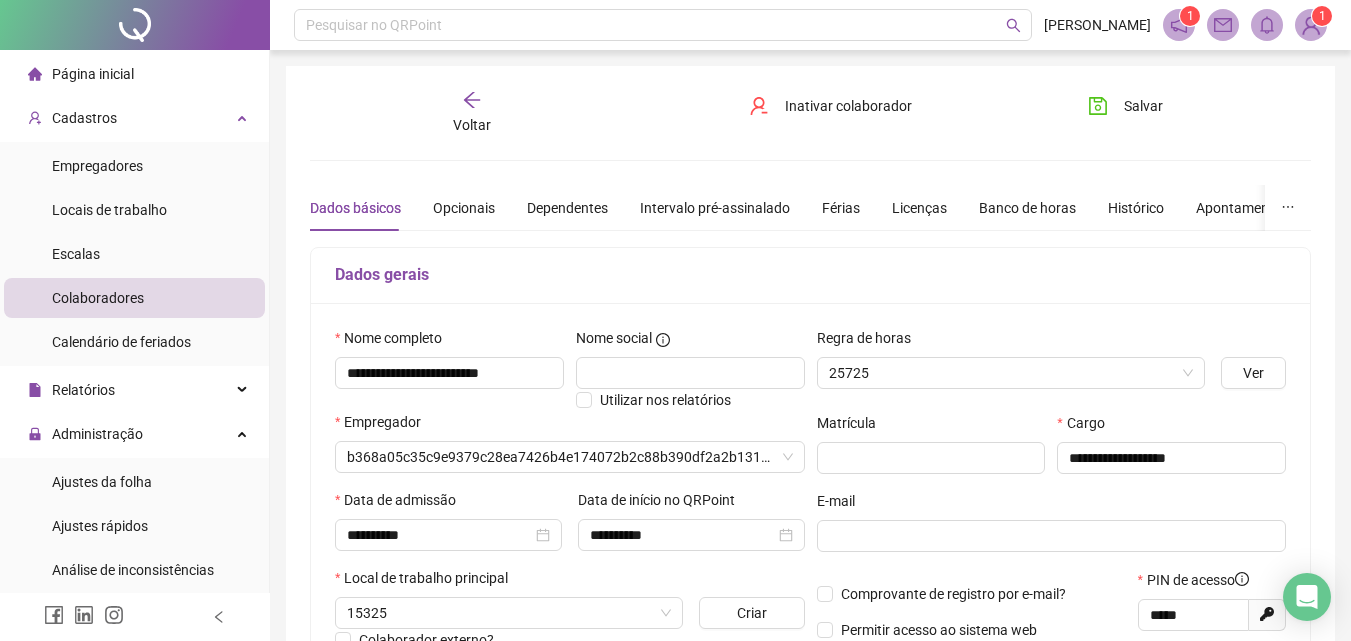 type on "**********" 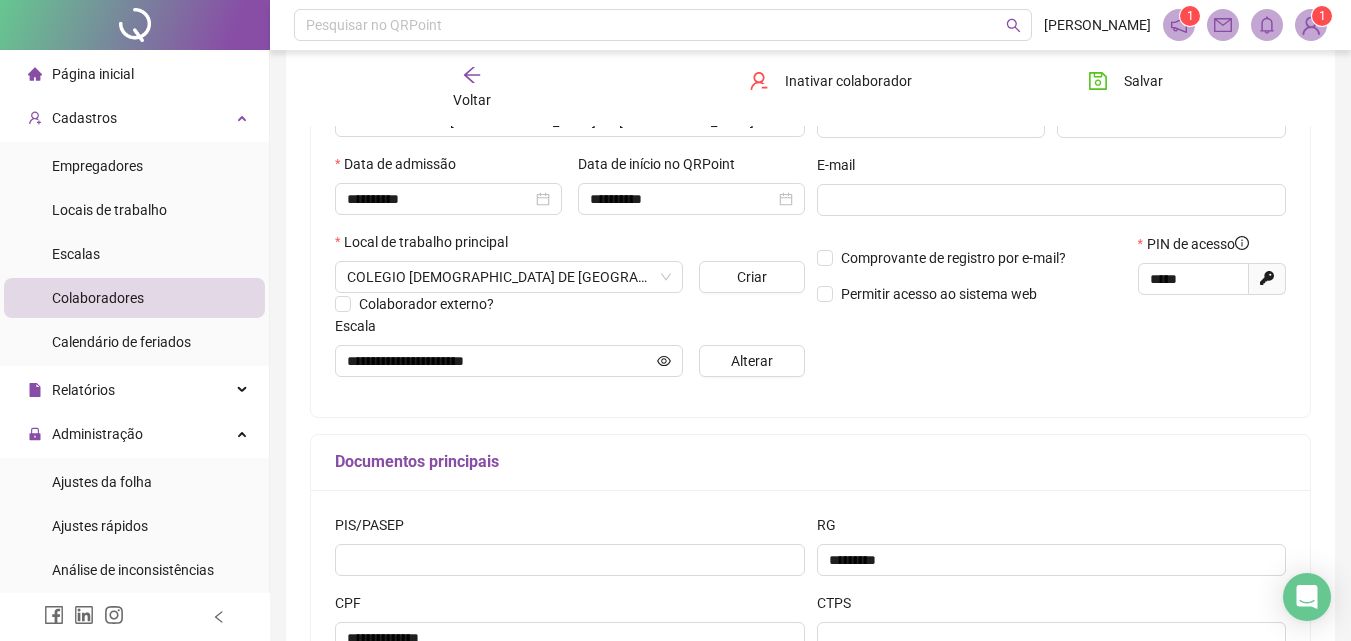 scroll, scrollTop: 200, scrollLeft: 0, axis: vertical 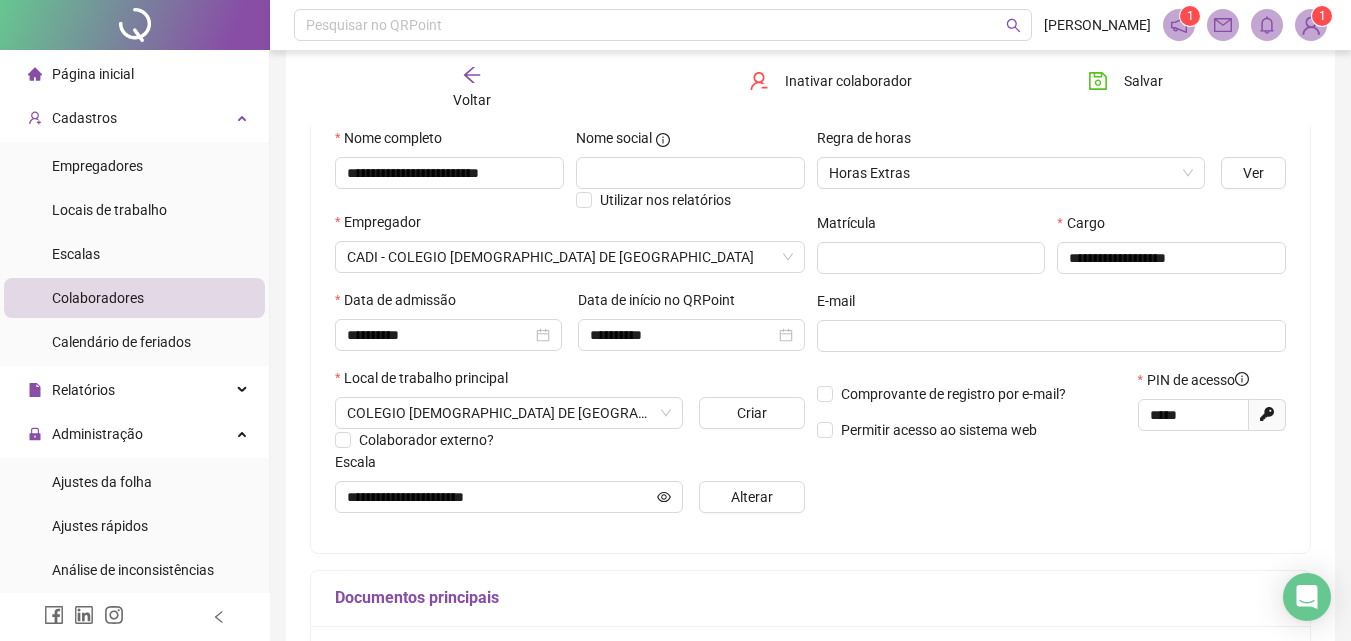 click on "Voltar" at bounding box center (472, 100) 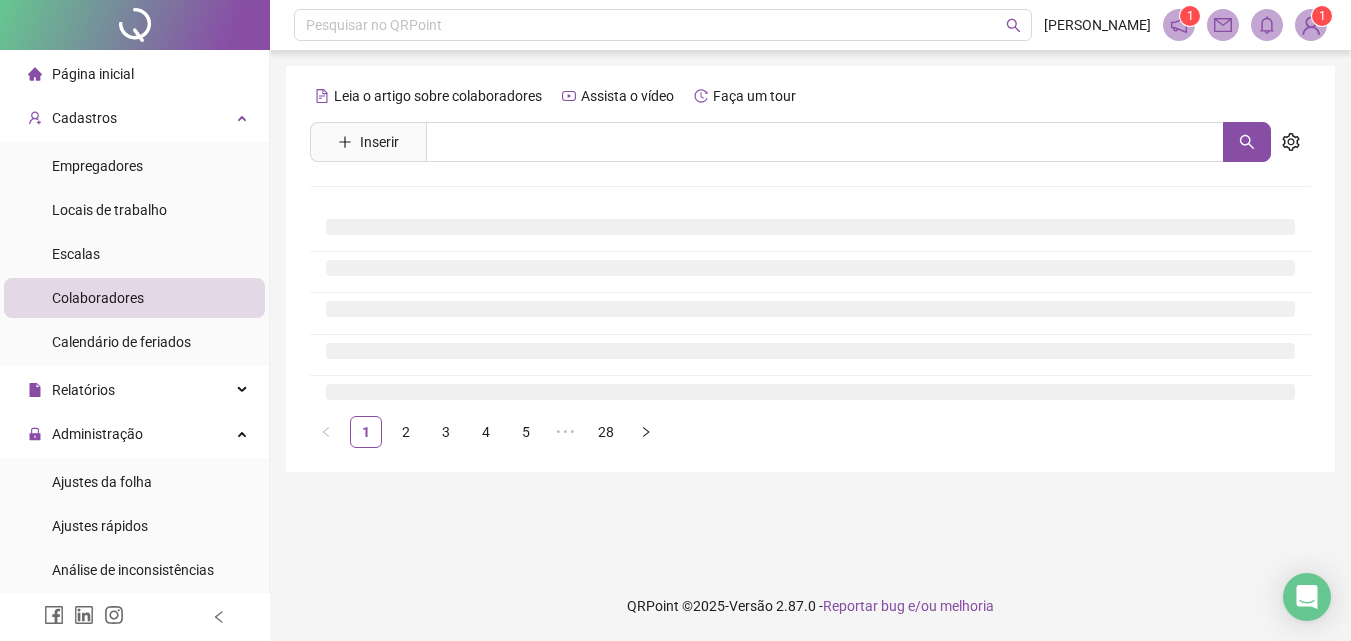 scroll, scrollTop: 0, scrollLeft: 0, axis: both 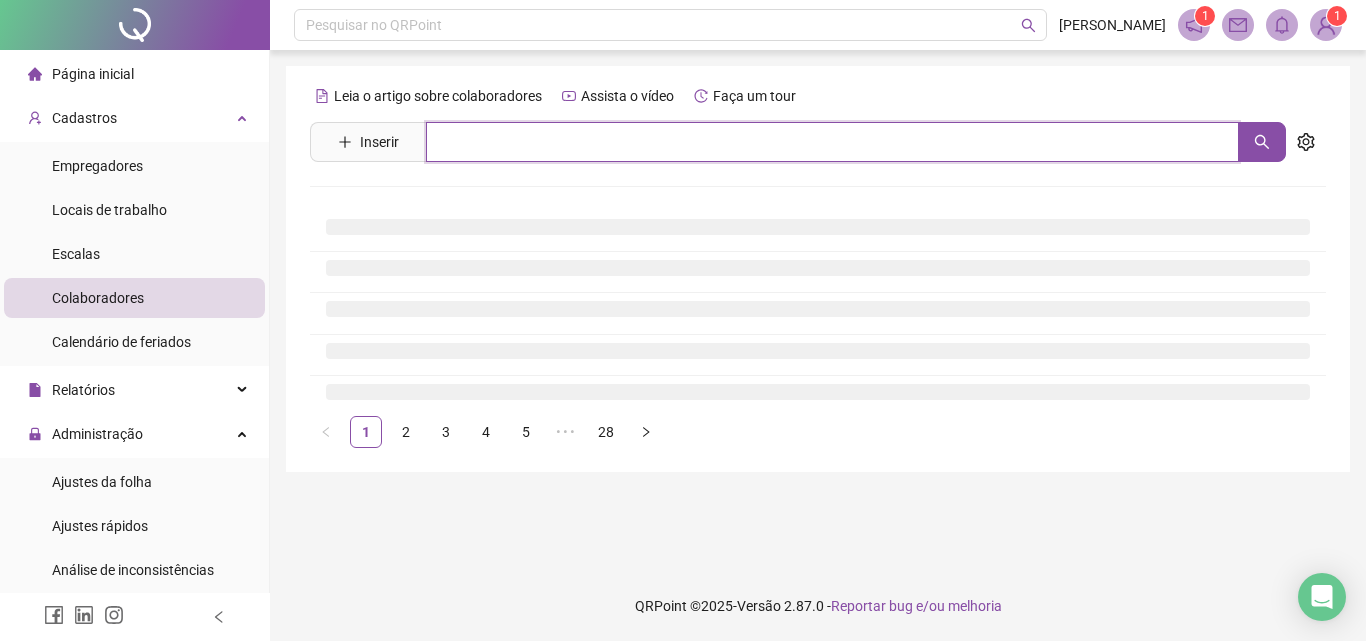 click at bounding box center [832, 142] 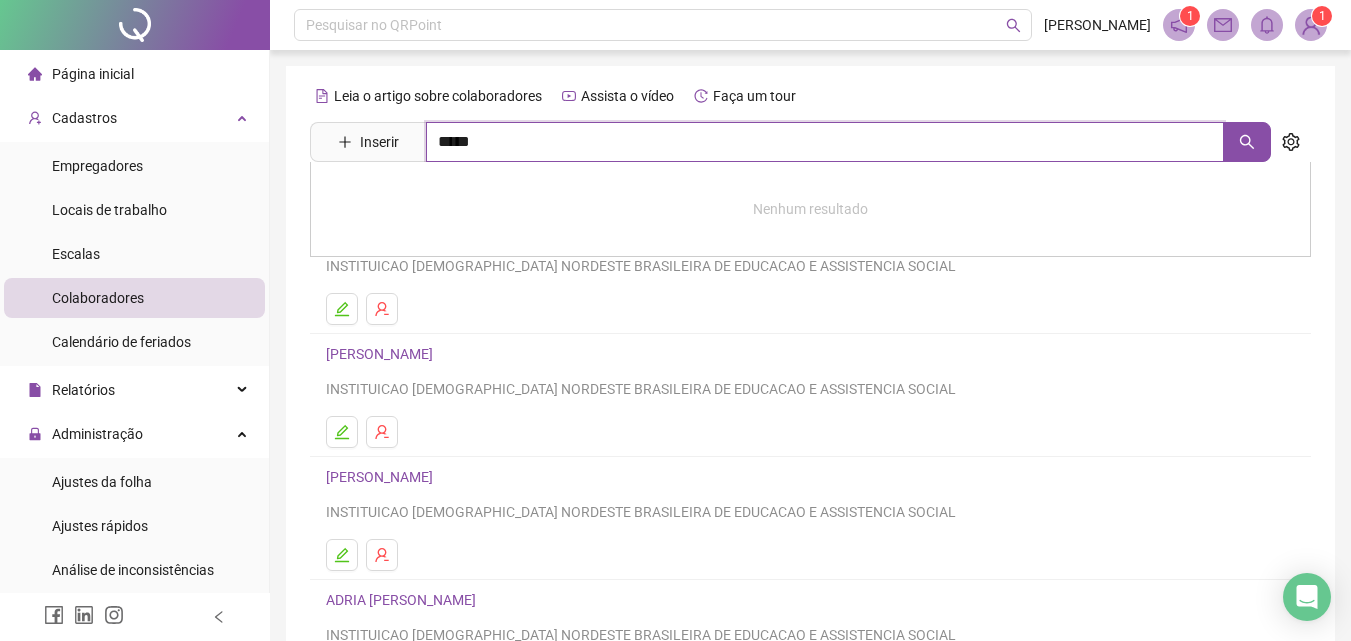 type on "*****" 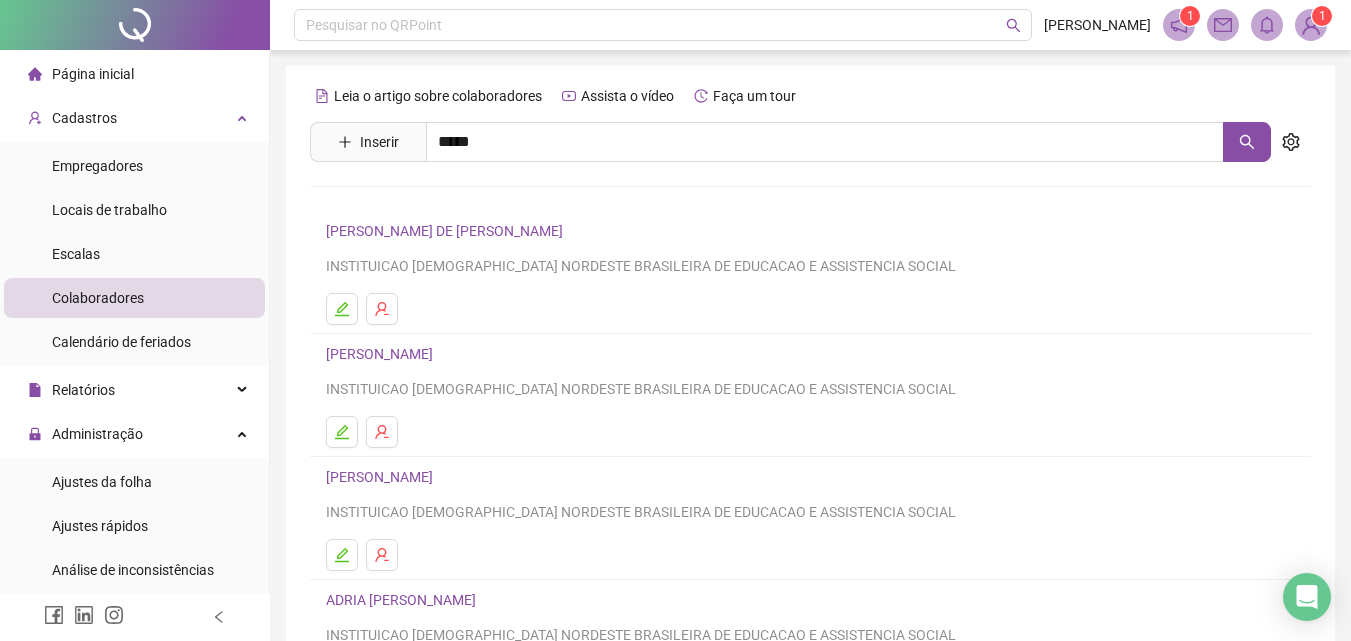 click on "[PERSON_NAME]" at bounding box center (400, 201) 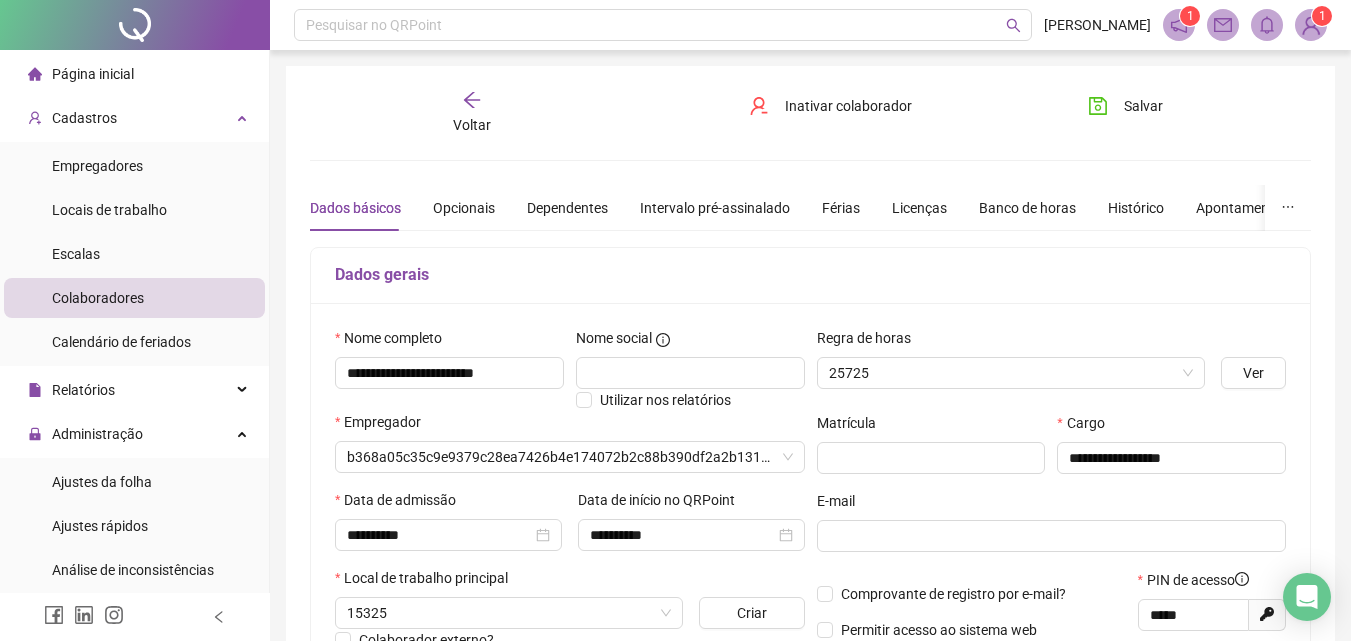 type on "**********" 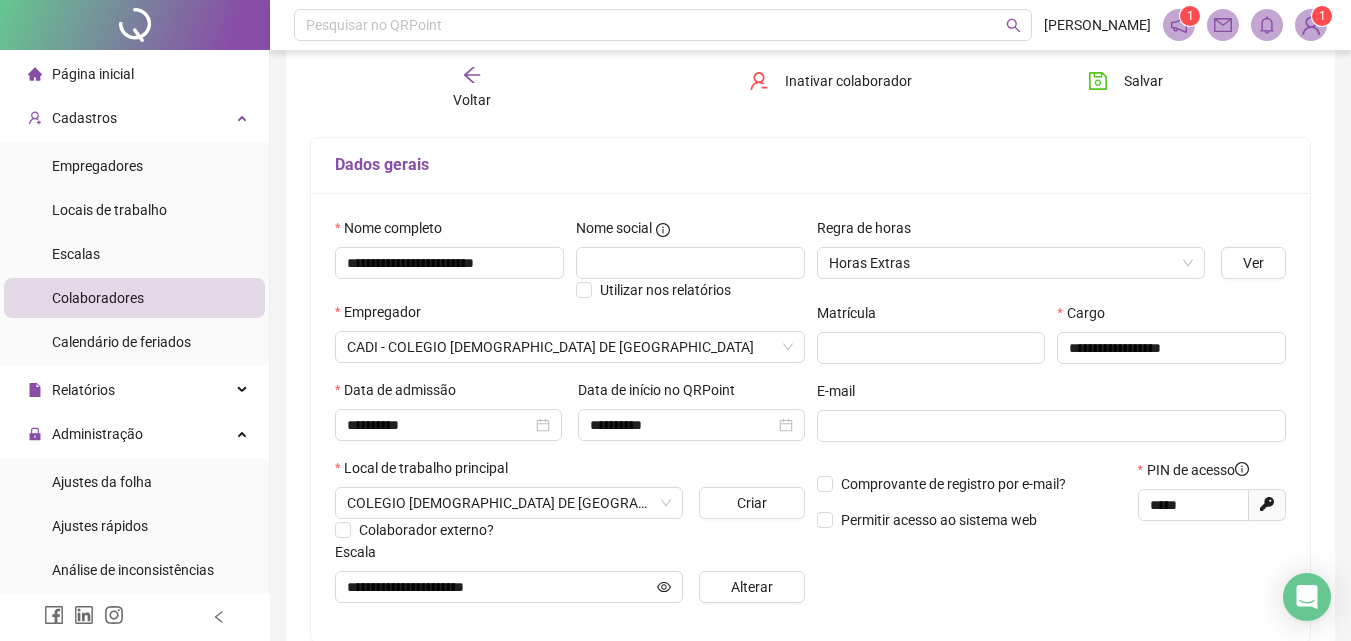 scroll, scrollTop: 0, scrollLeft: 0, axis: both 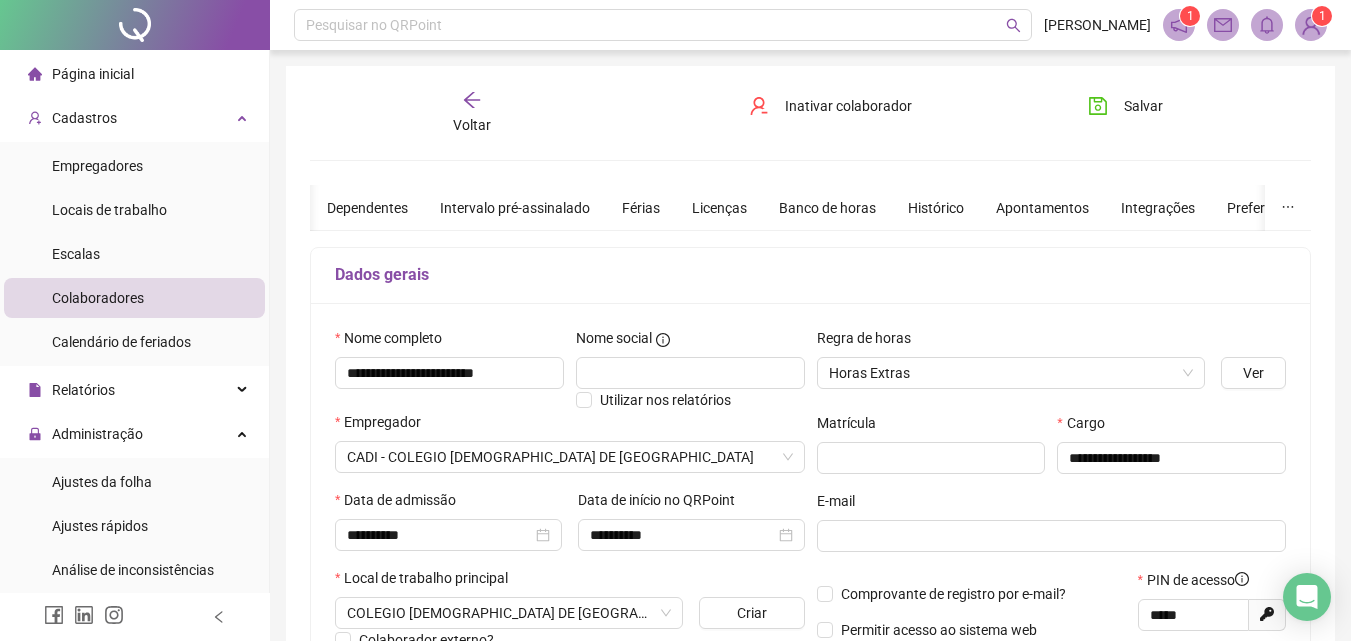 click on "Voltar" at bounding box center [472, 113] 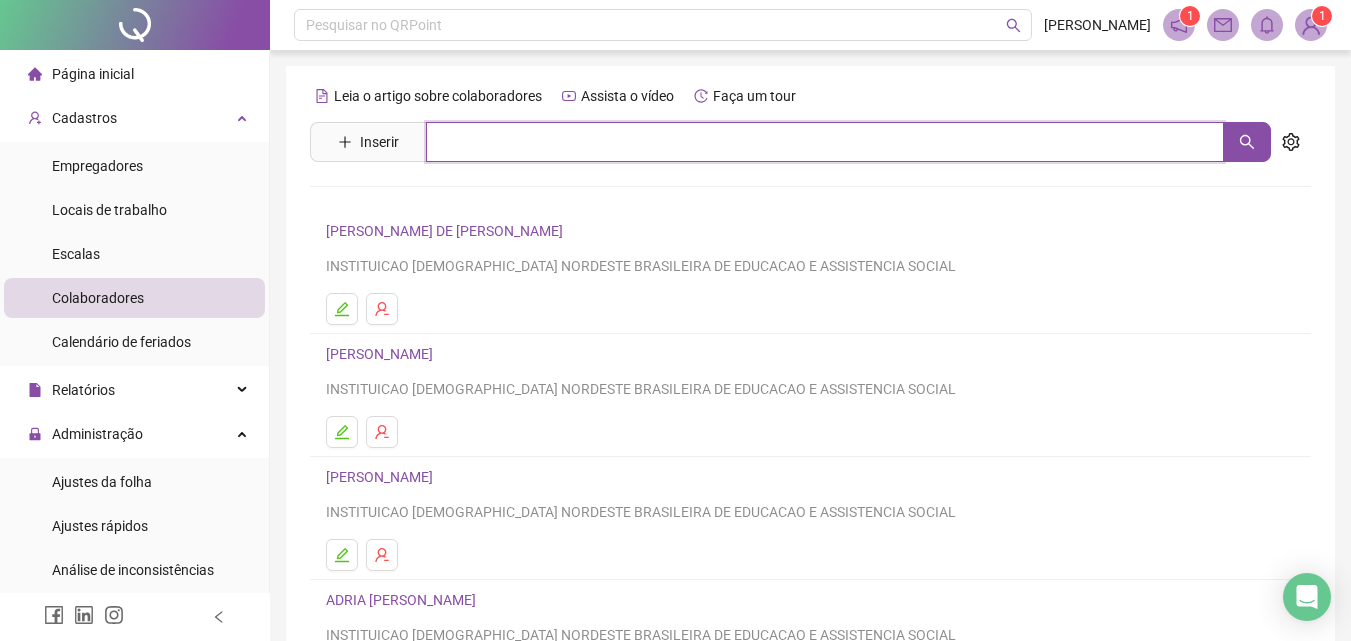 click at bounding box center (825, 142) 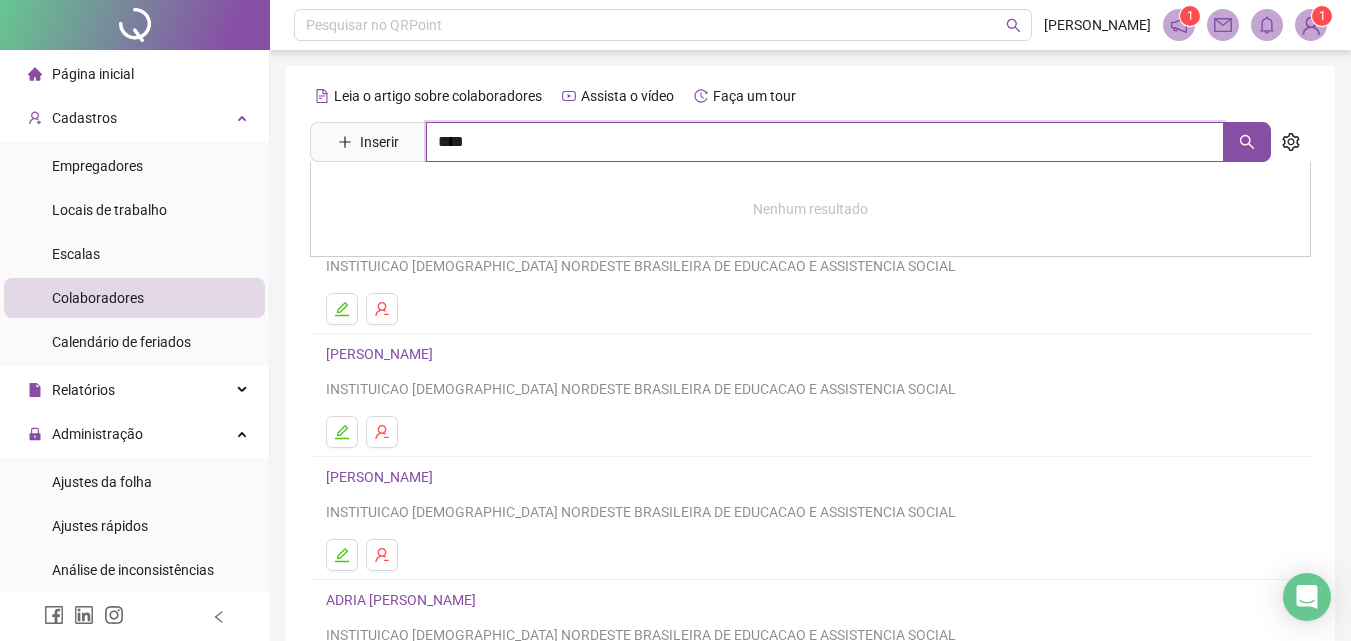 type on "****" 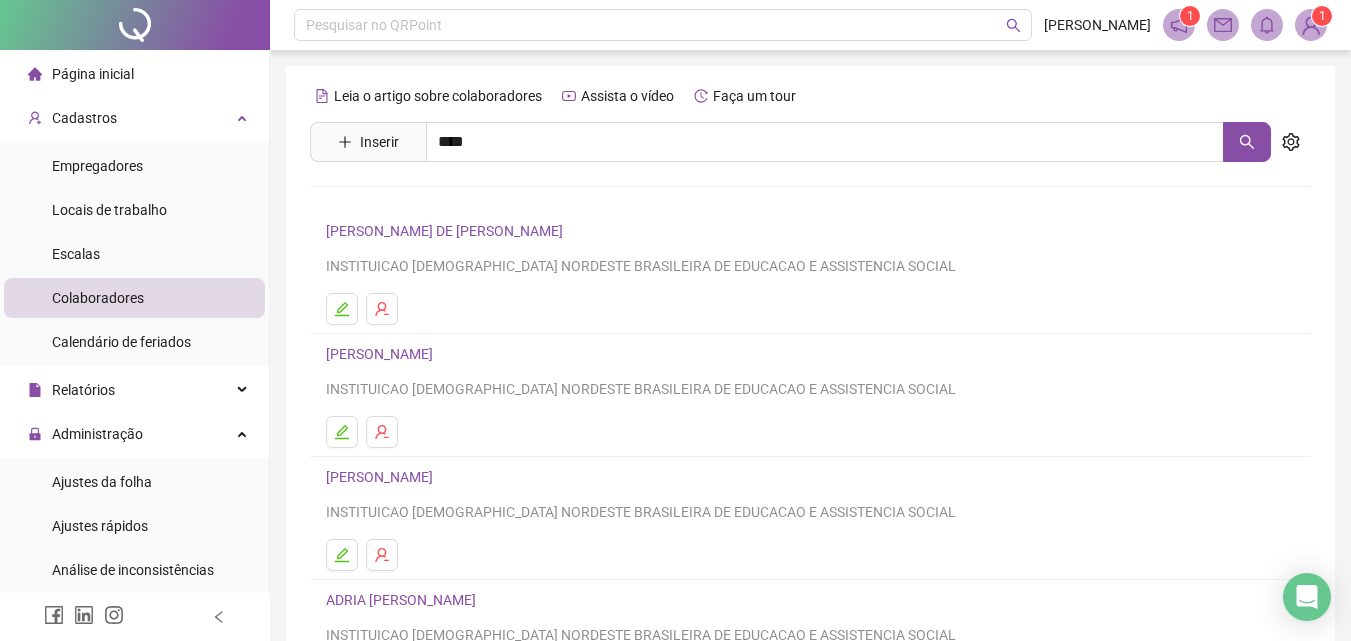 click on "[PERSON_NAME]" at bounding box center (400, 245) 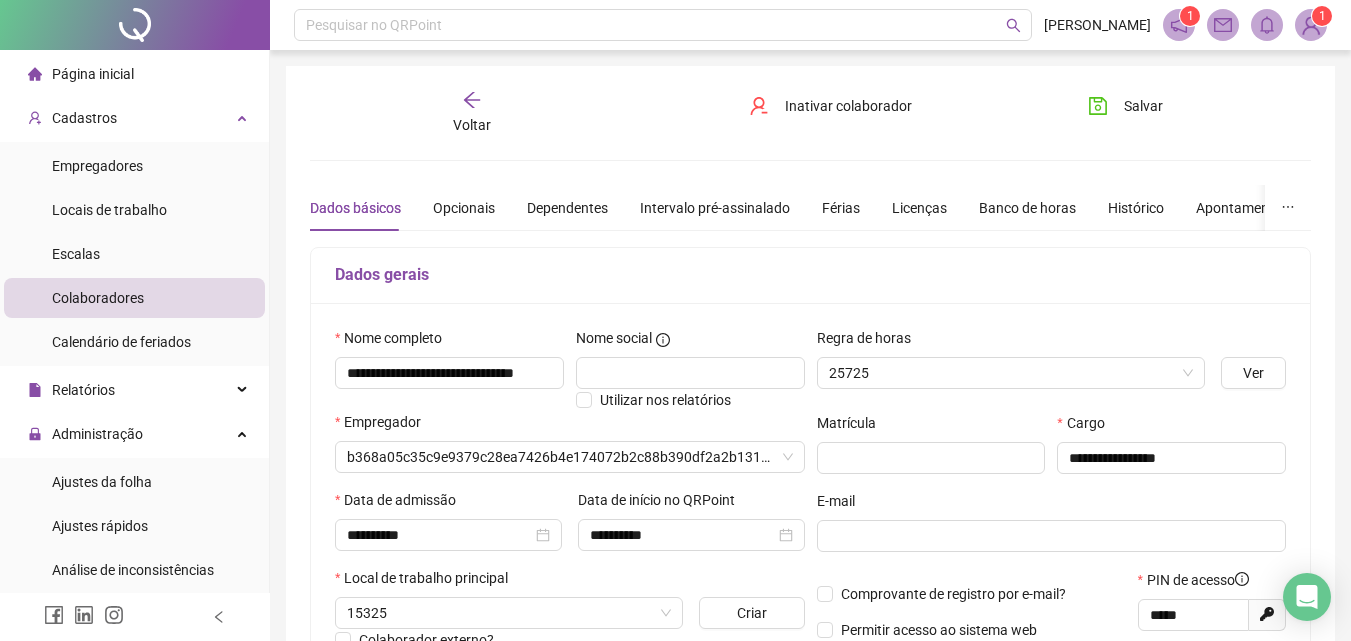 type on "**********" 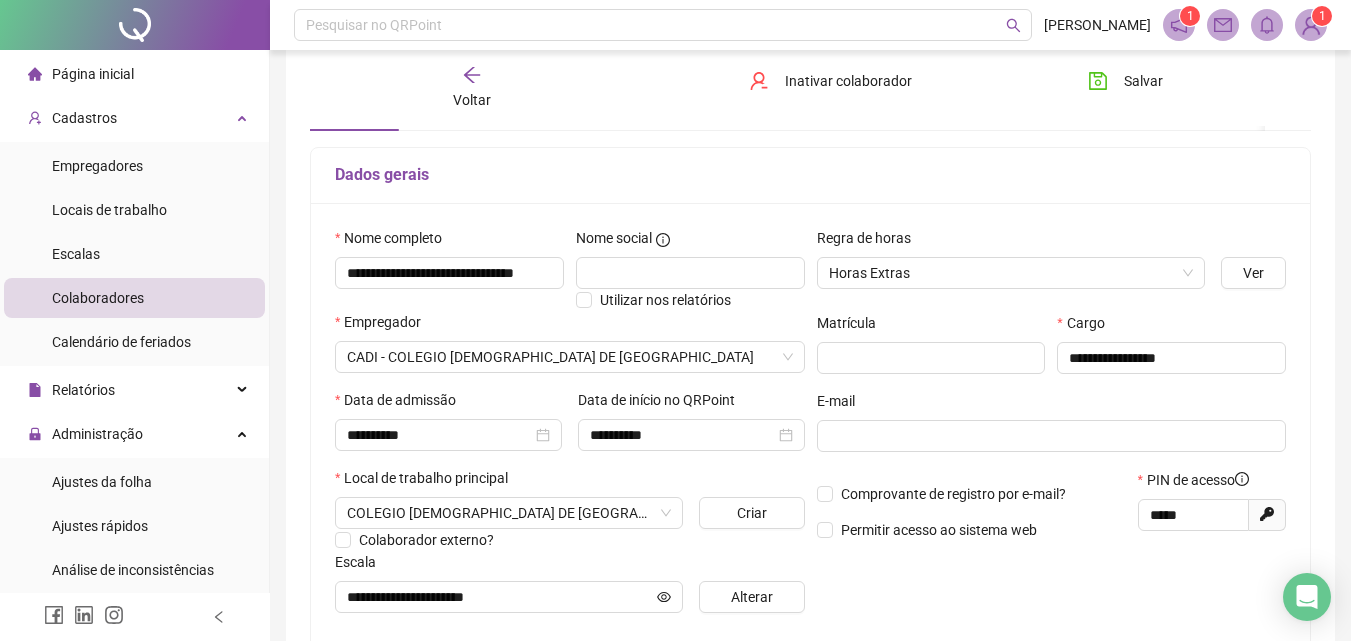 scroll, scrollTop: 0, scrollLeft: 0, axis: both 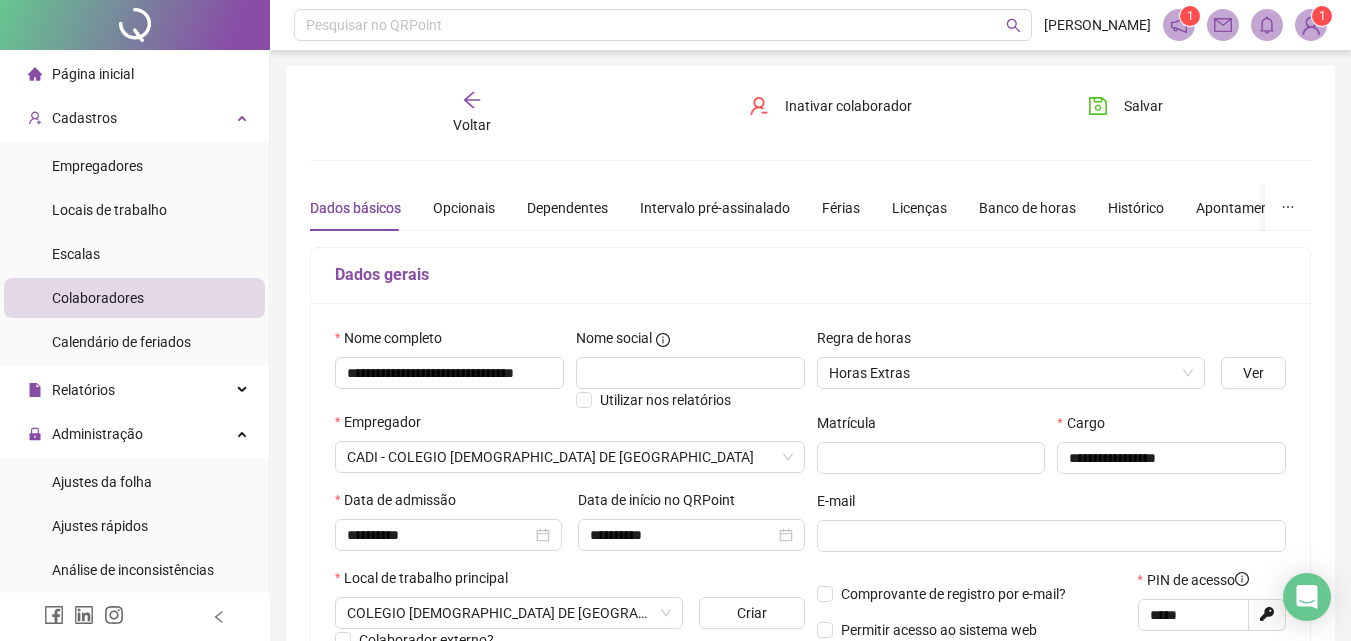 click on "Voltar" at bounding box center (472, 113) 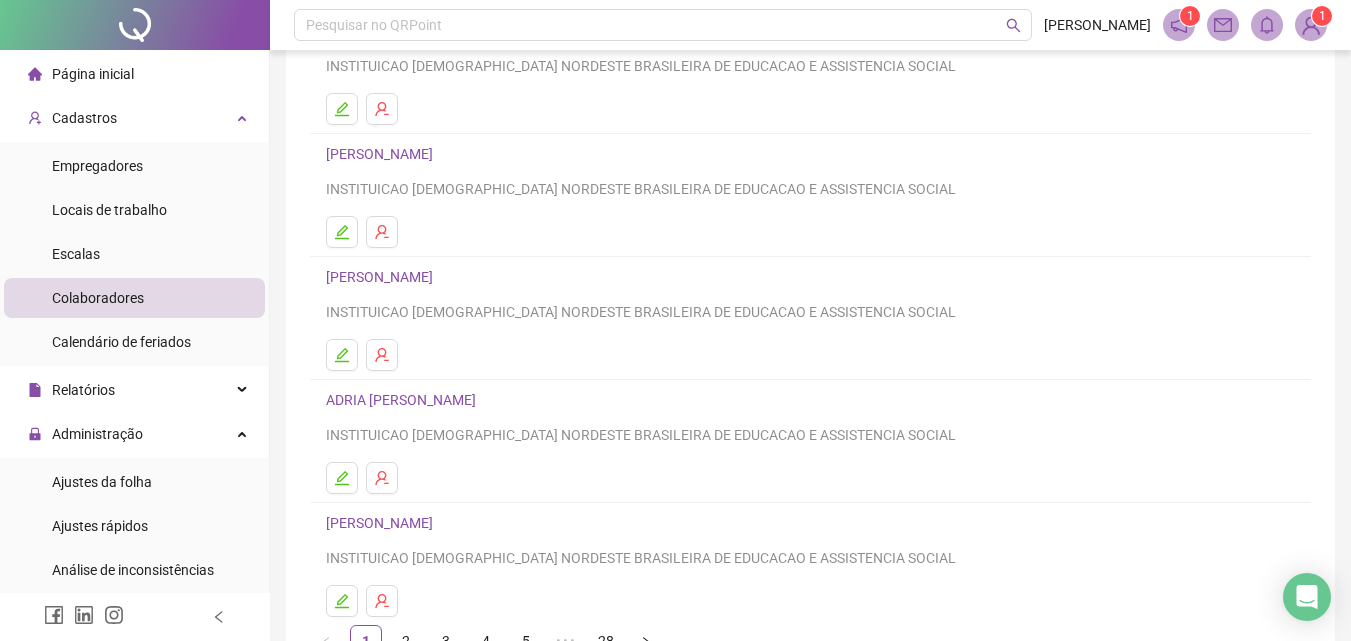 scroll, scrollTop: 300, scrollLeft: 0, axis: vertical 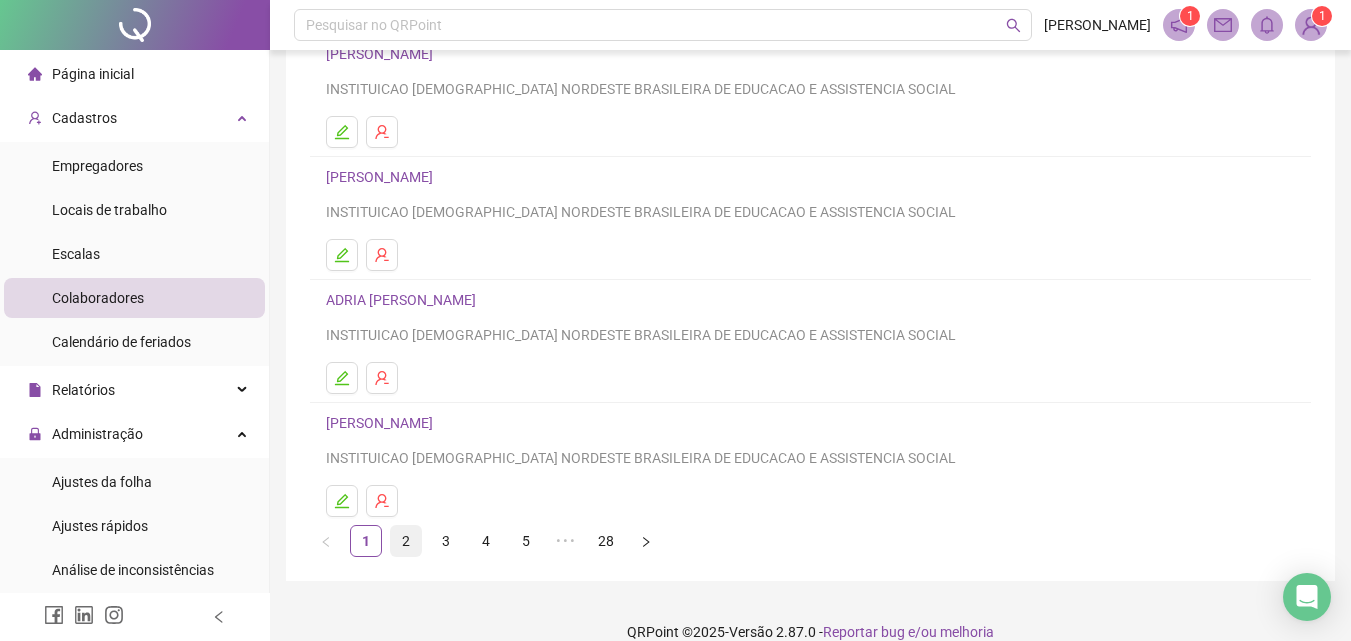 click on "2" at bounding box center (406, 541) 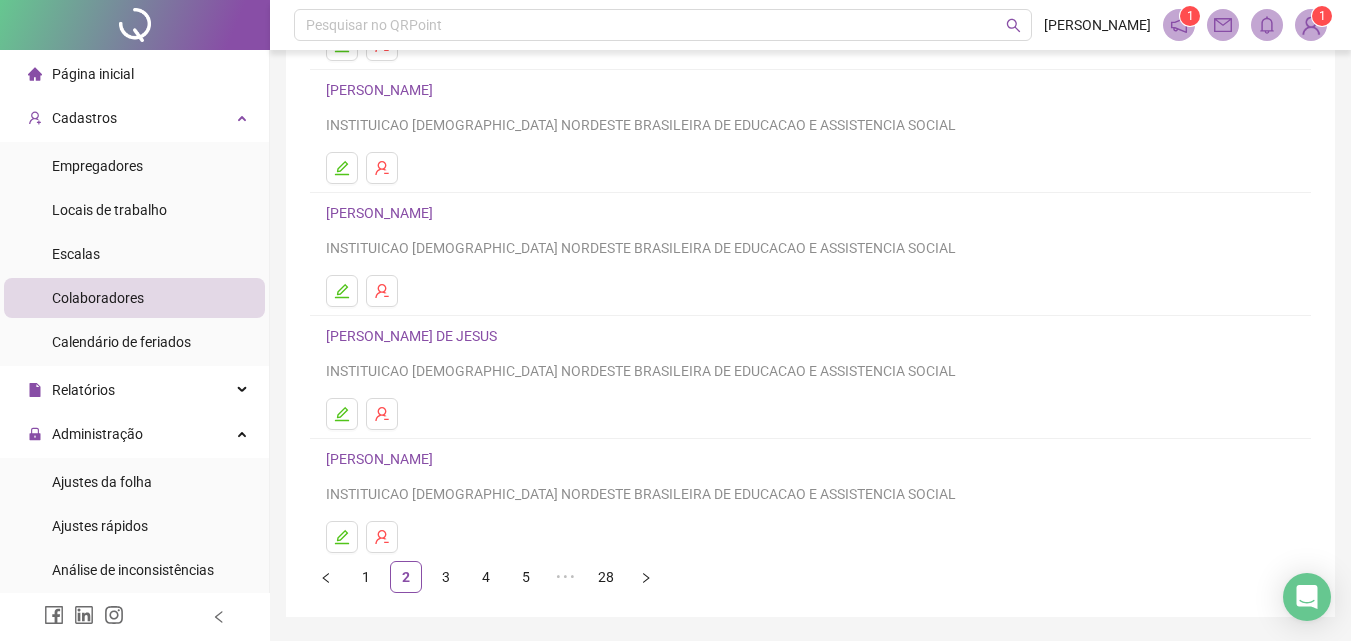 scroll, scrollTop: 300, scrollLeft: 0, axis: vertical 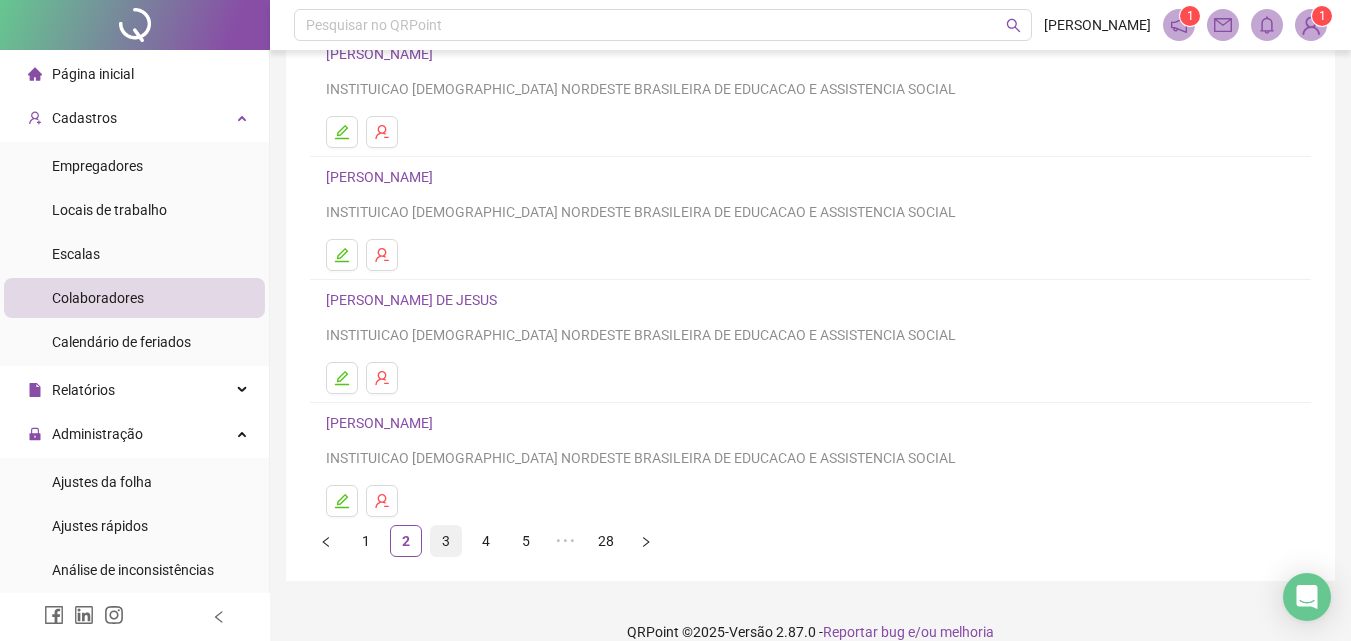 click on "3" at bounding box center [446, 541] 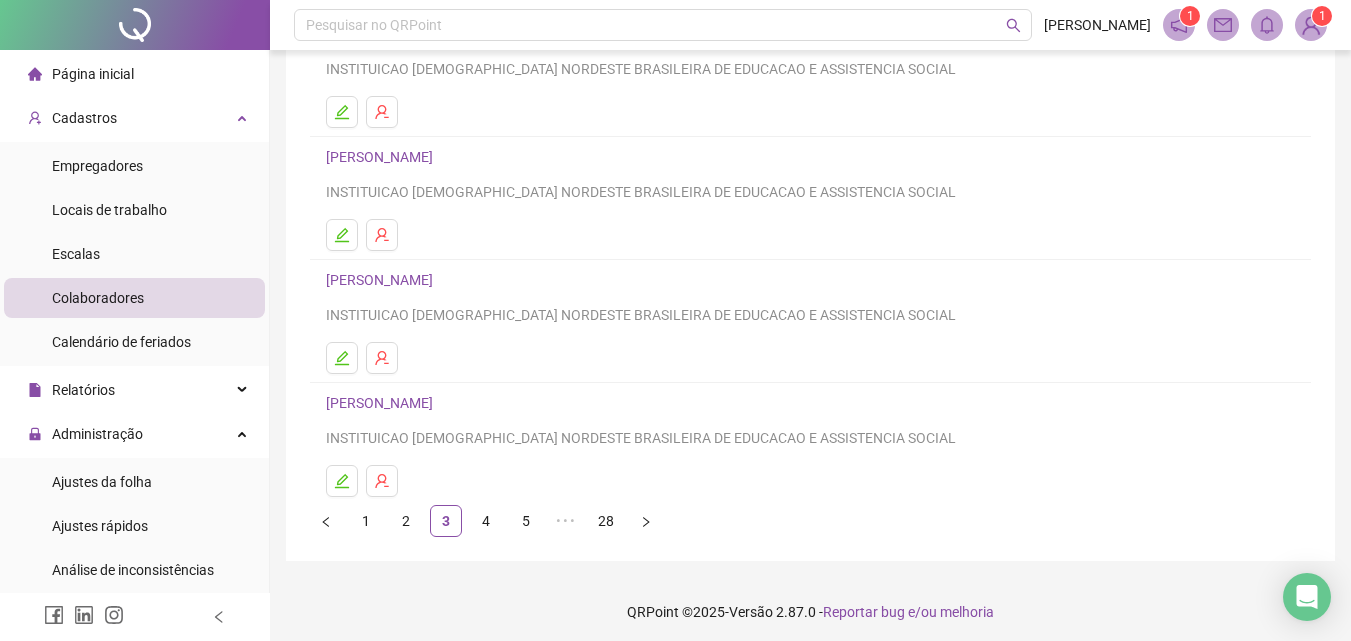 scroll, scrollTop: 326, scrollLeft: 0, axis: vertical 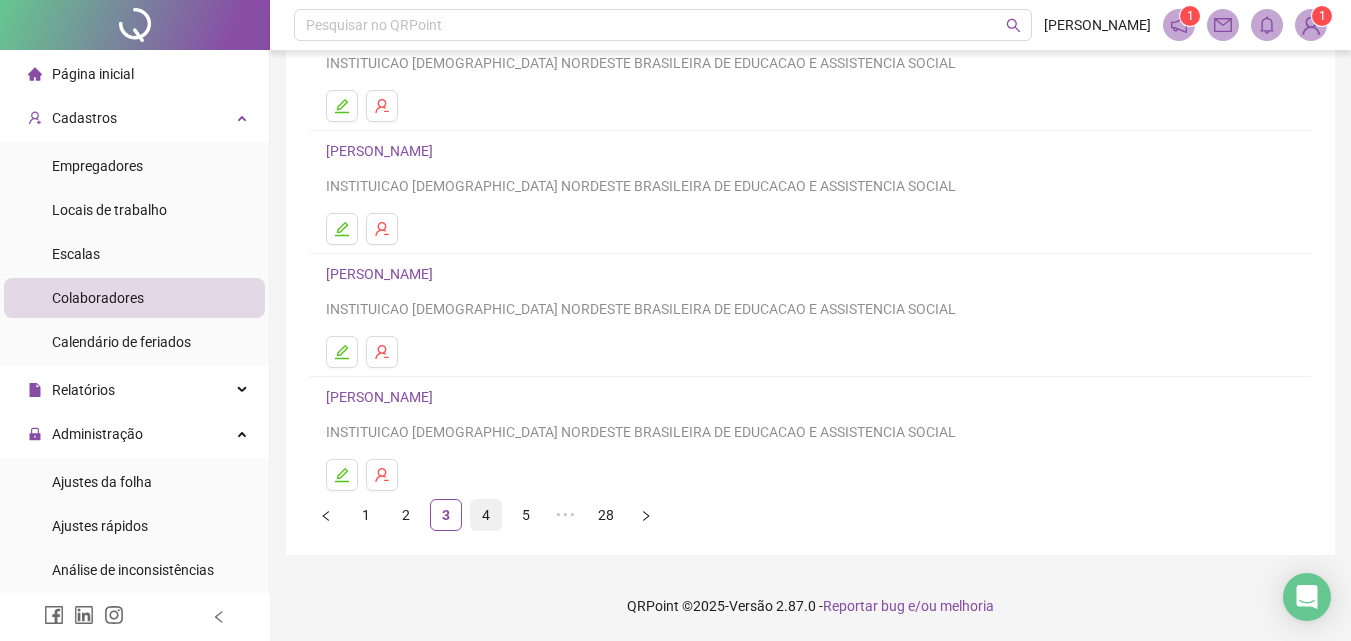 click on "4" at bounding box center [486, 515] 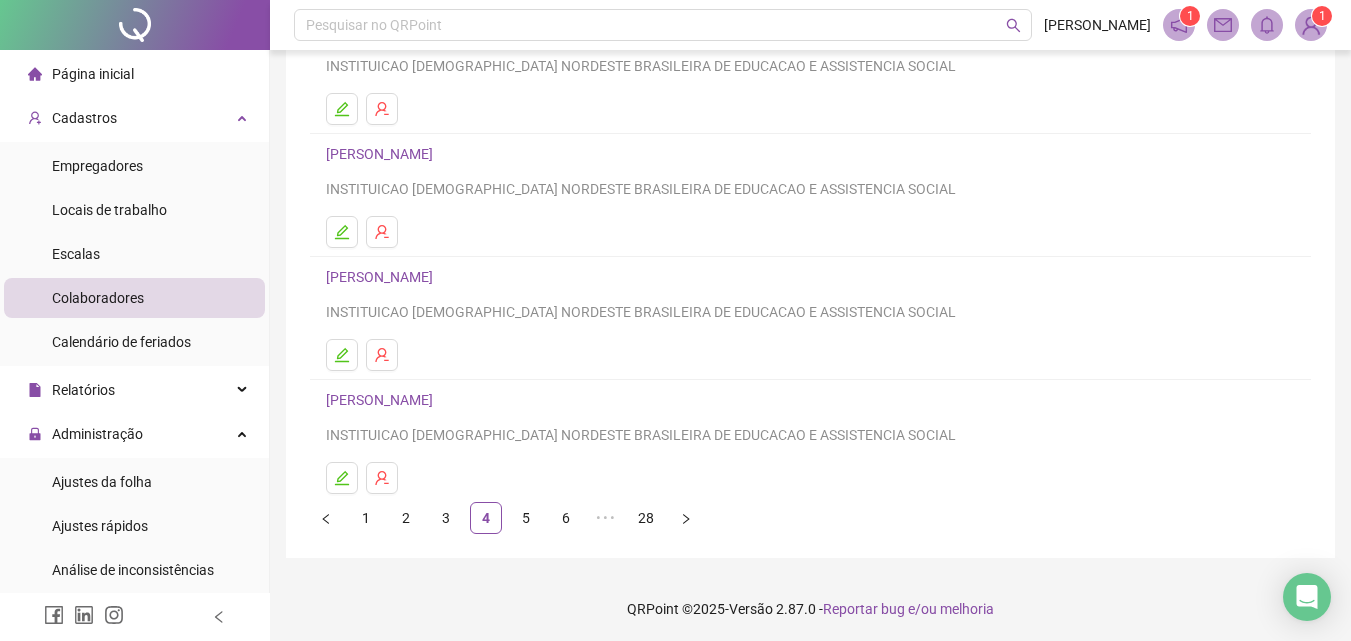 scroll, scrollTop: 326, scrollLeft: 0, axis: vertical 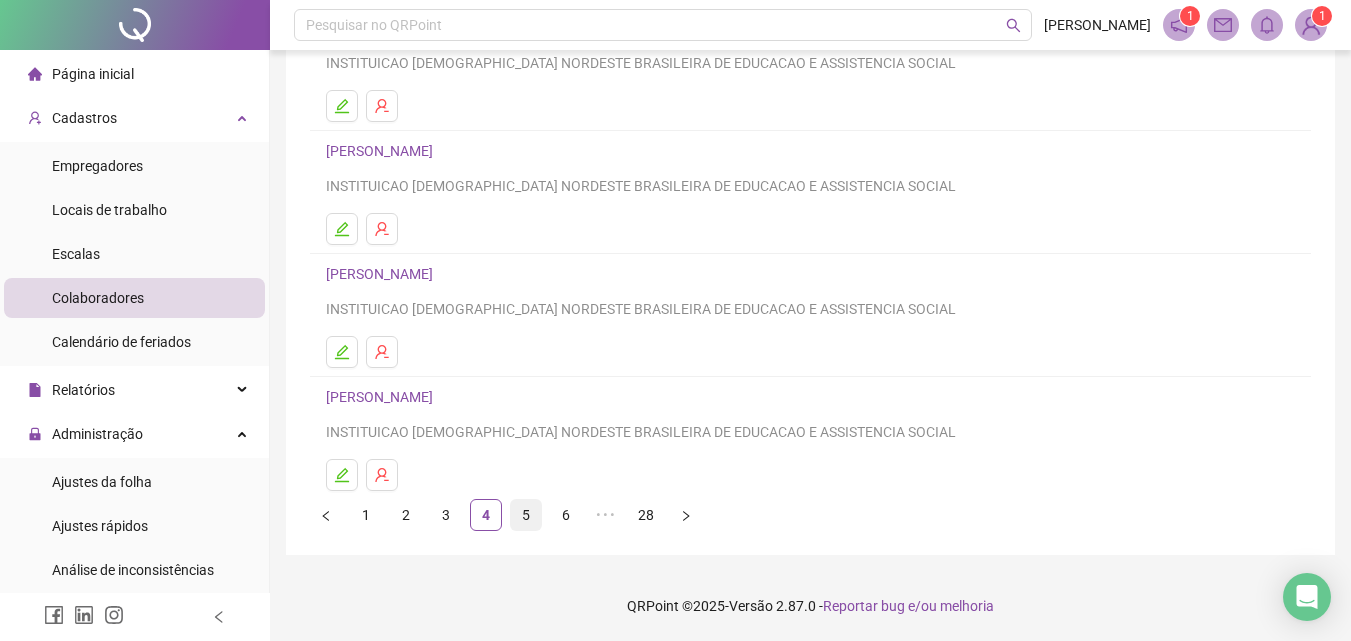 click on "5" at bounding box center (526, 515) 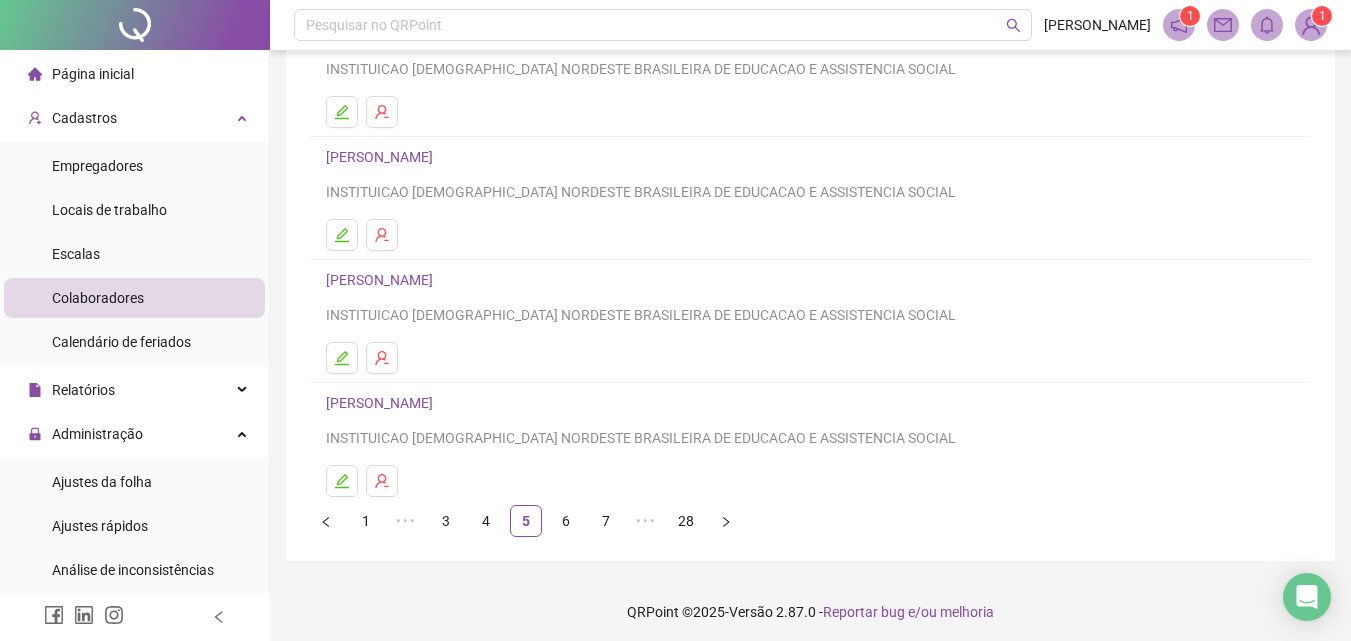 scroll, scrollTop: 326, scrollLeft: 0, axis: vertical 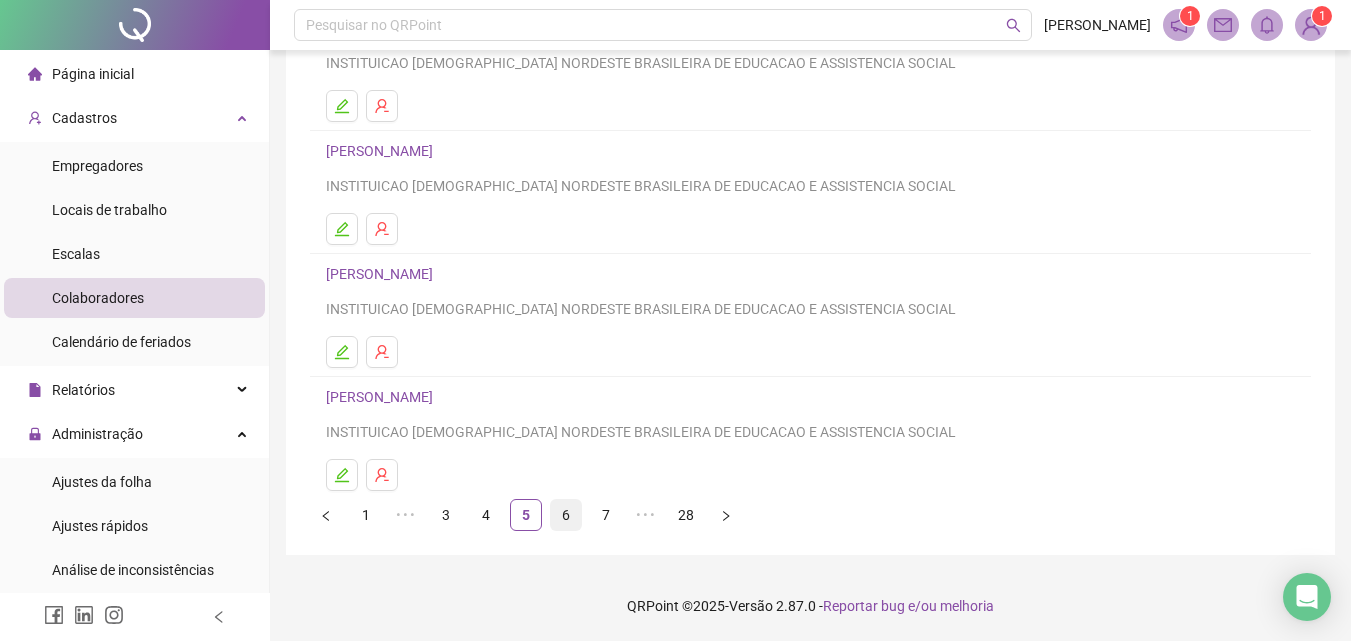 click on "6" at bounding box center [566, 515] 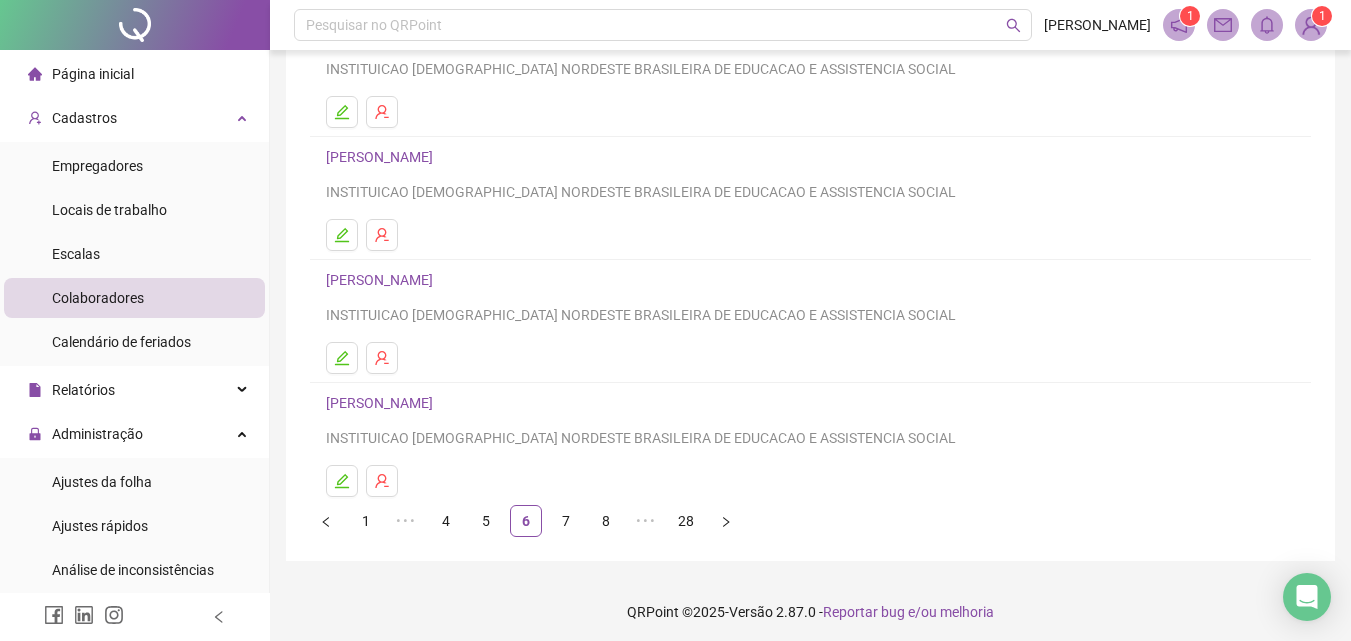 scroll, scrollTop: 326, scrollLeft: 0, axis: vertical 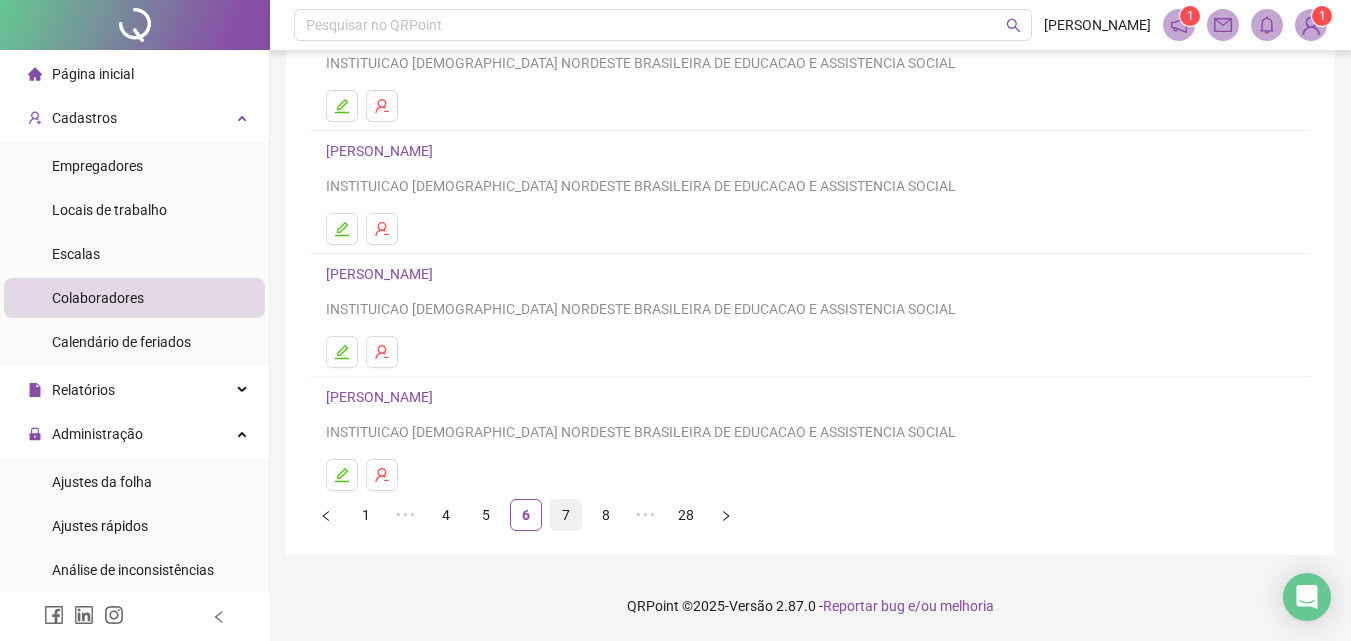 click on "7" at bounding box center [566, 515] 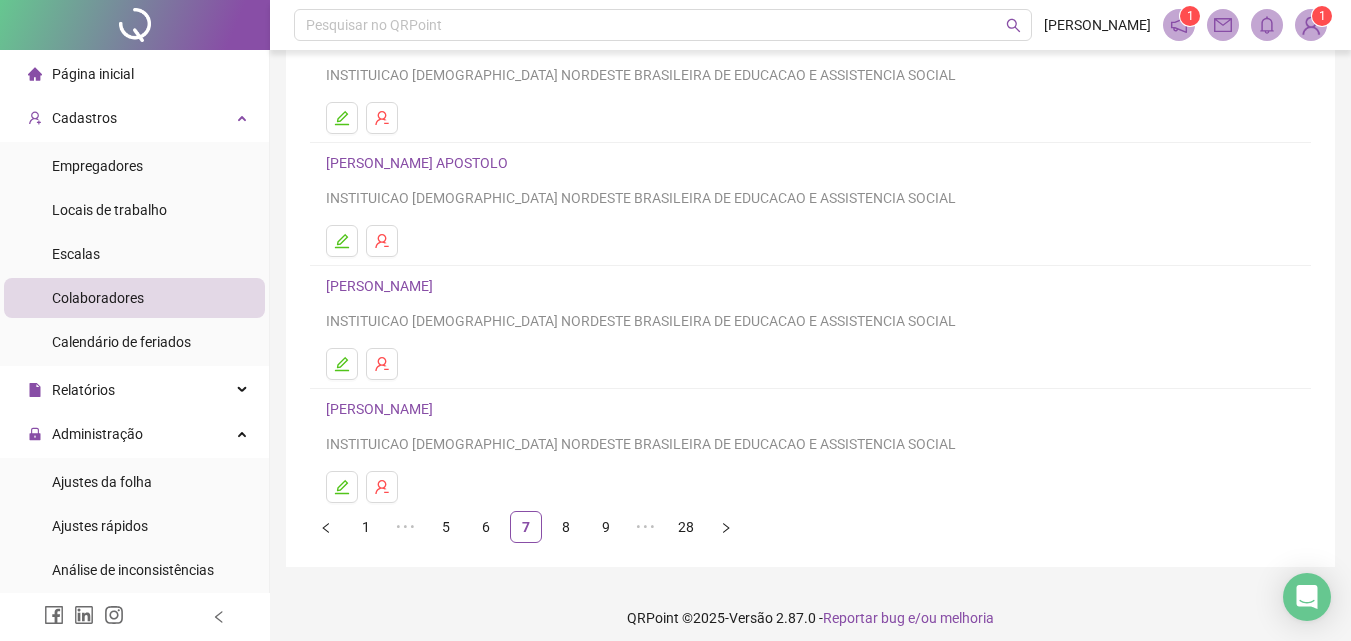 scroll, scrollTop: 326, scrollLeft: 0, axis: vertical 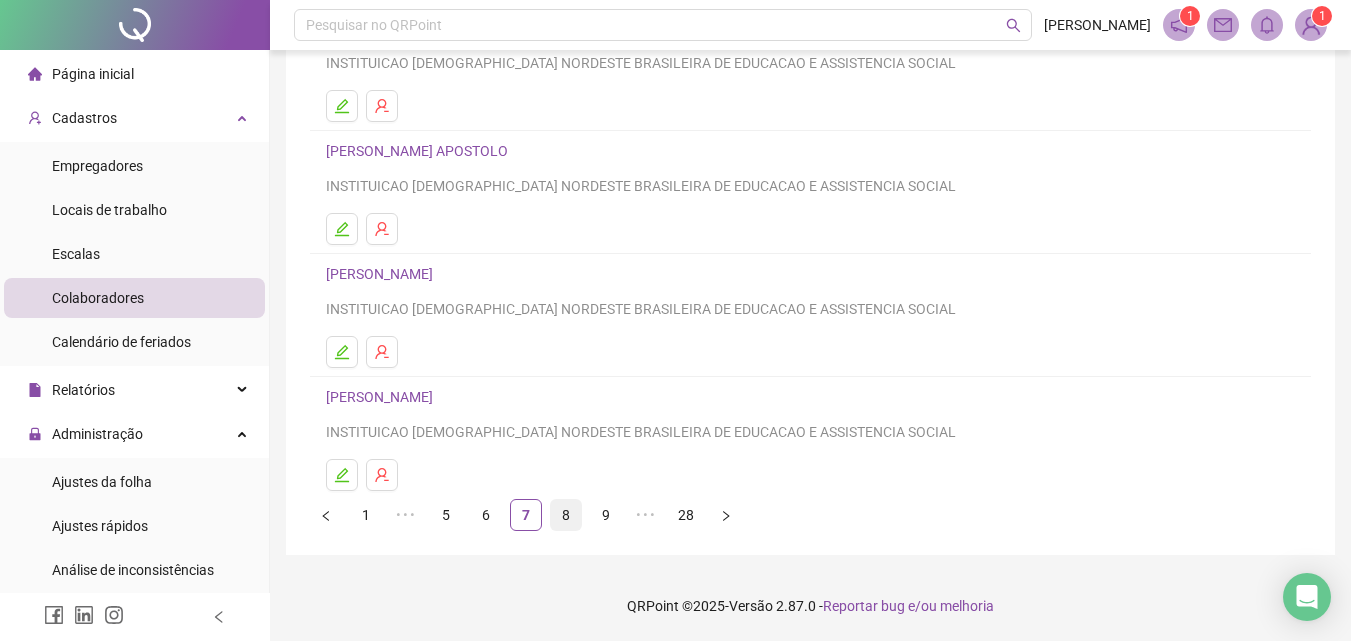 click on "8" at bounding box center [566, 515] 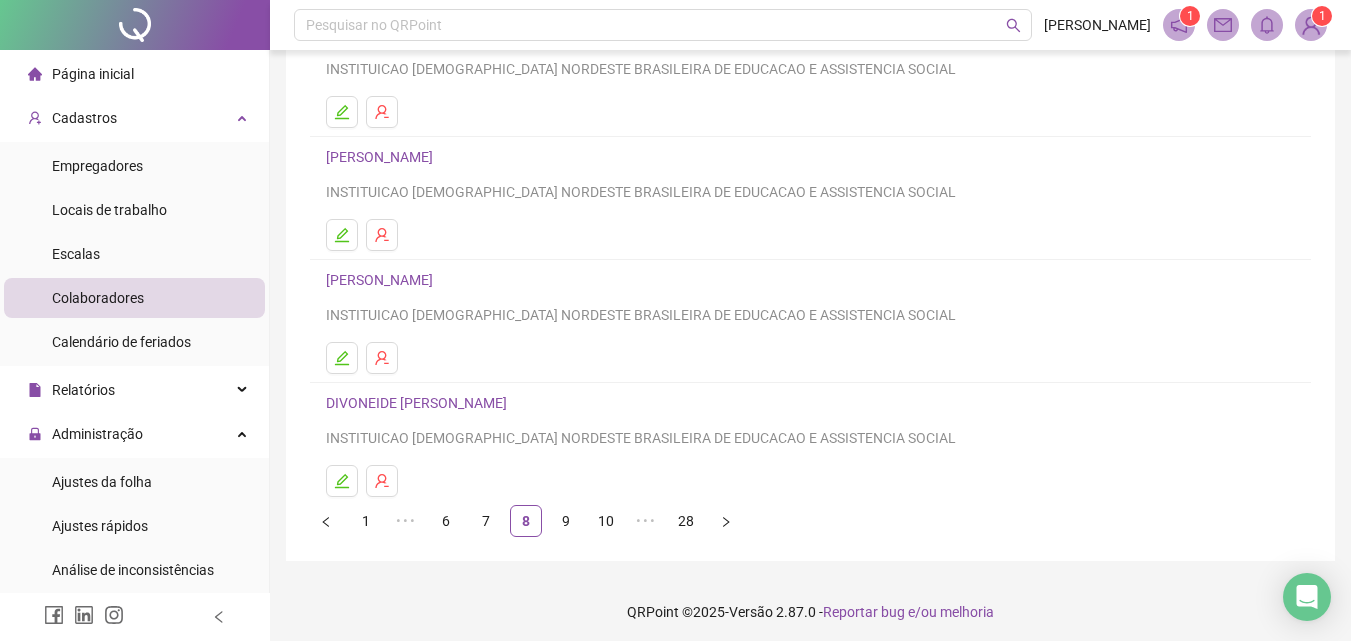 scroll, scrollTop: 326, scrollLeft: 0, axis: vertical 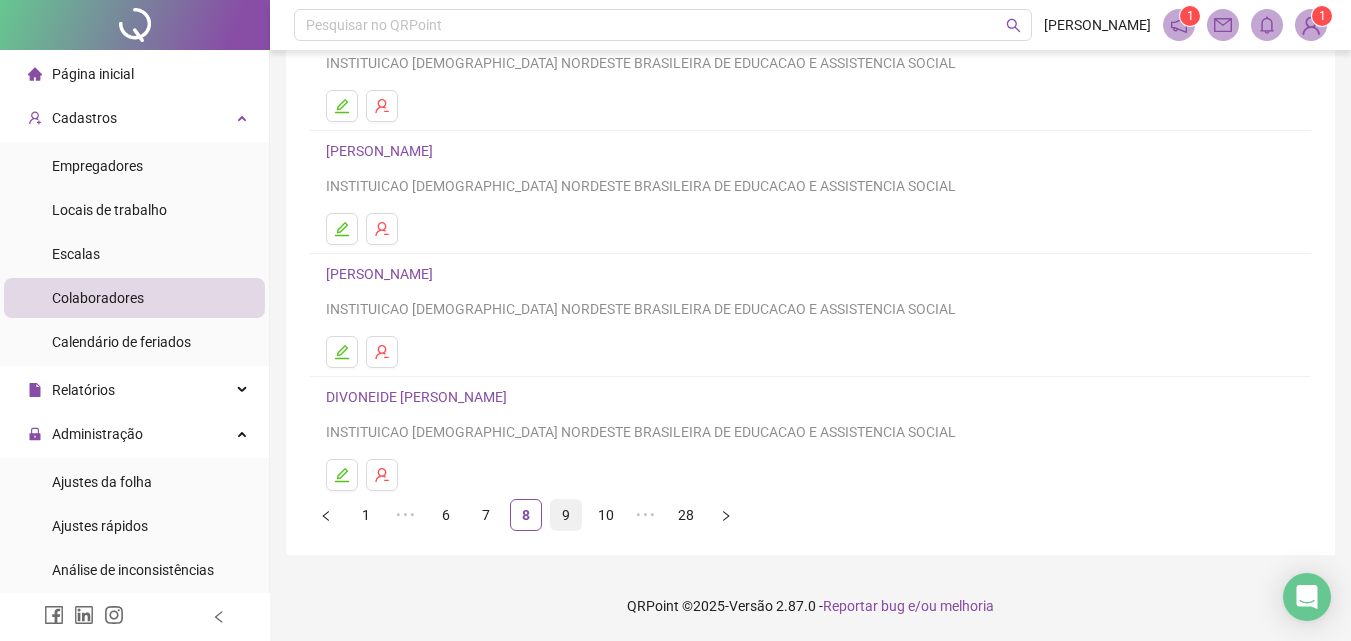 click on "9" at bounding box center [566, 515] 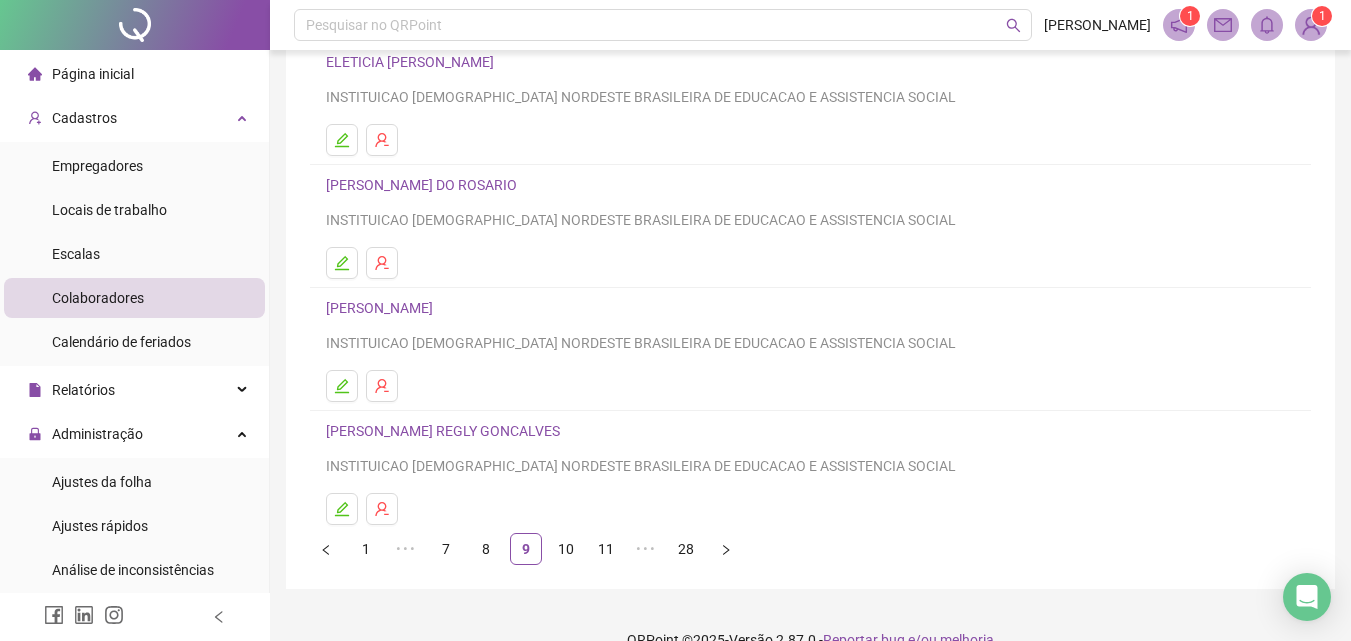 scroll, scrollTop: 300, scrollLeft: 0, axis: vertical 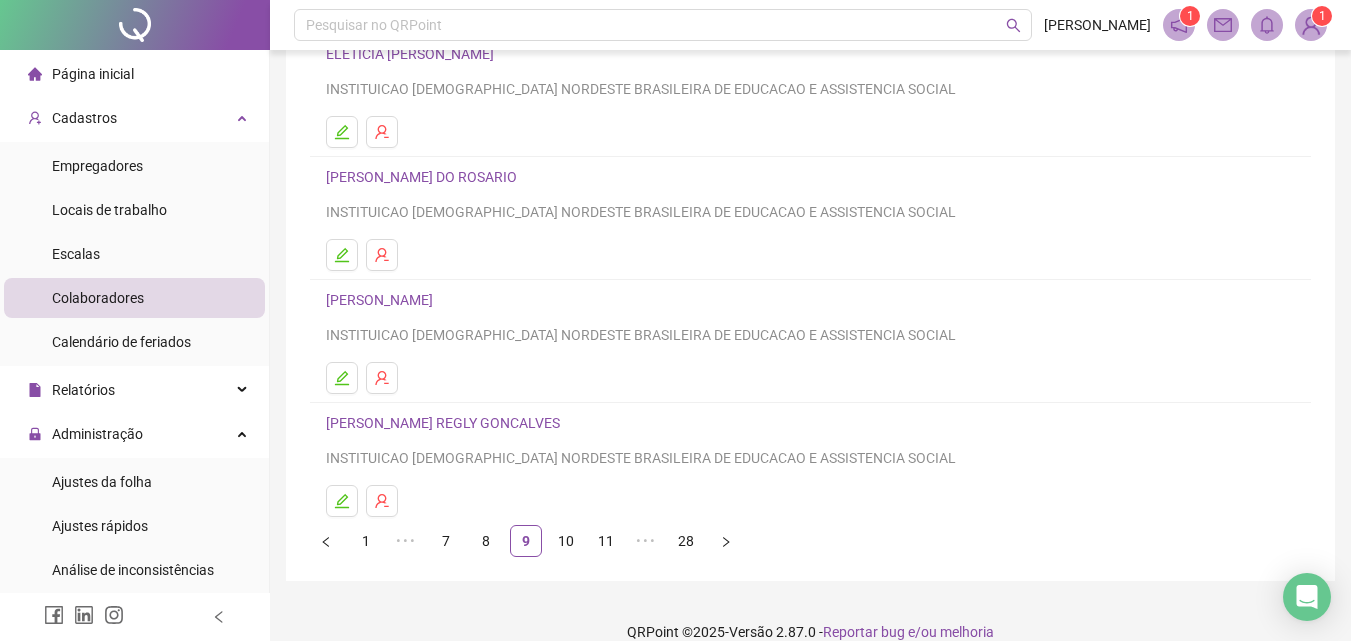click on "10" at bounding box center (566, 541) 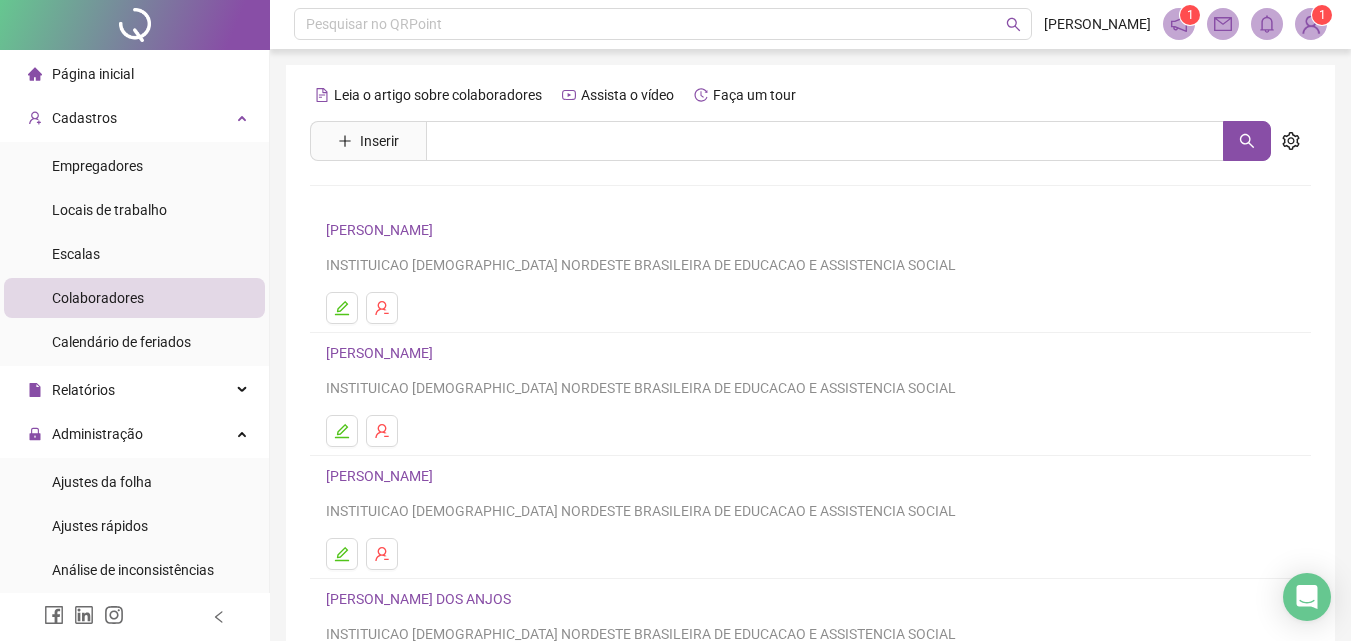scroll, scrollTop: 0, scrollLeft: 0, axis: both 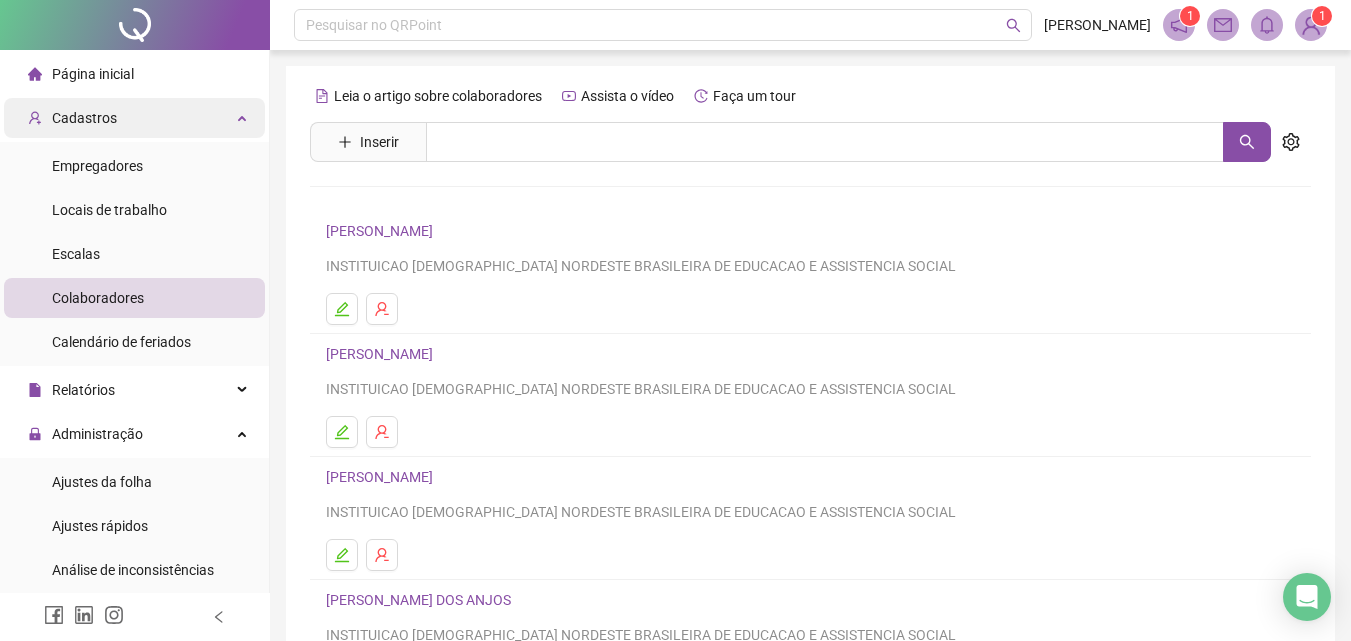 click on "Cadastros" at bounding box center [134, 118] 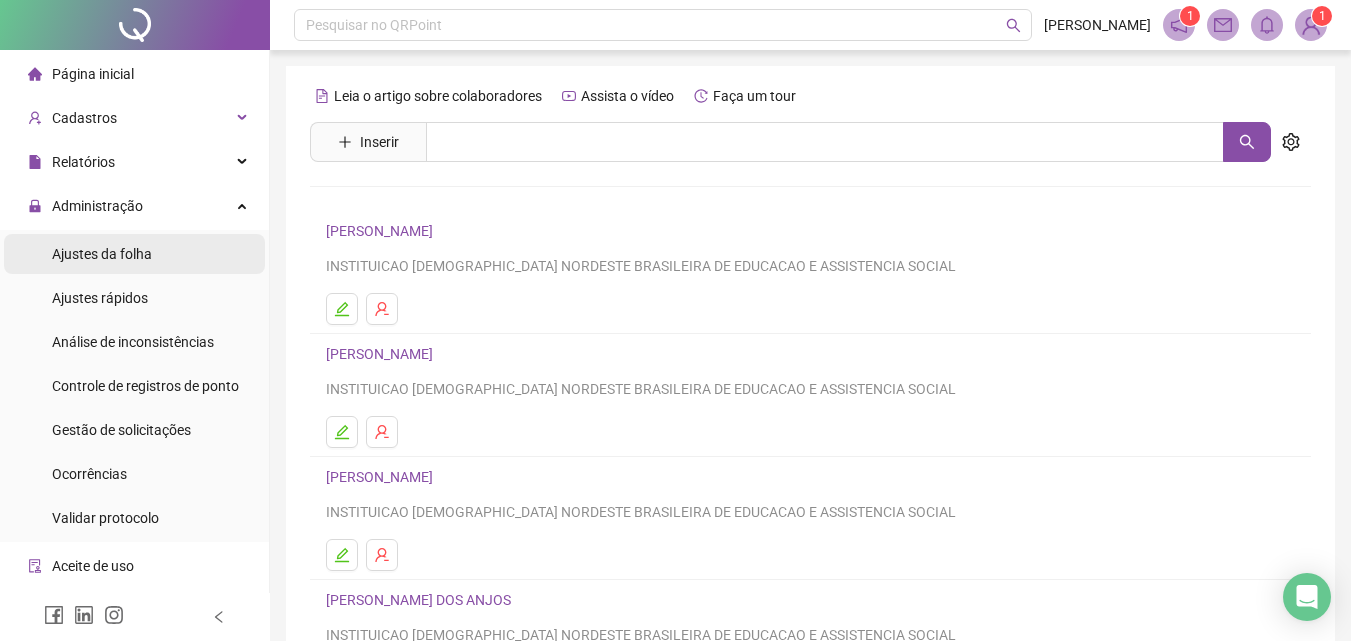 click on "Ajustes da folha" at bounding box center [102, 254] 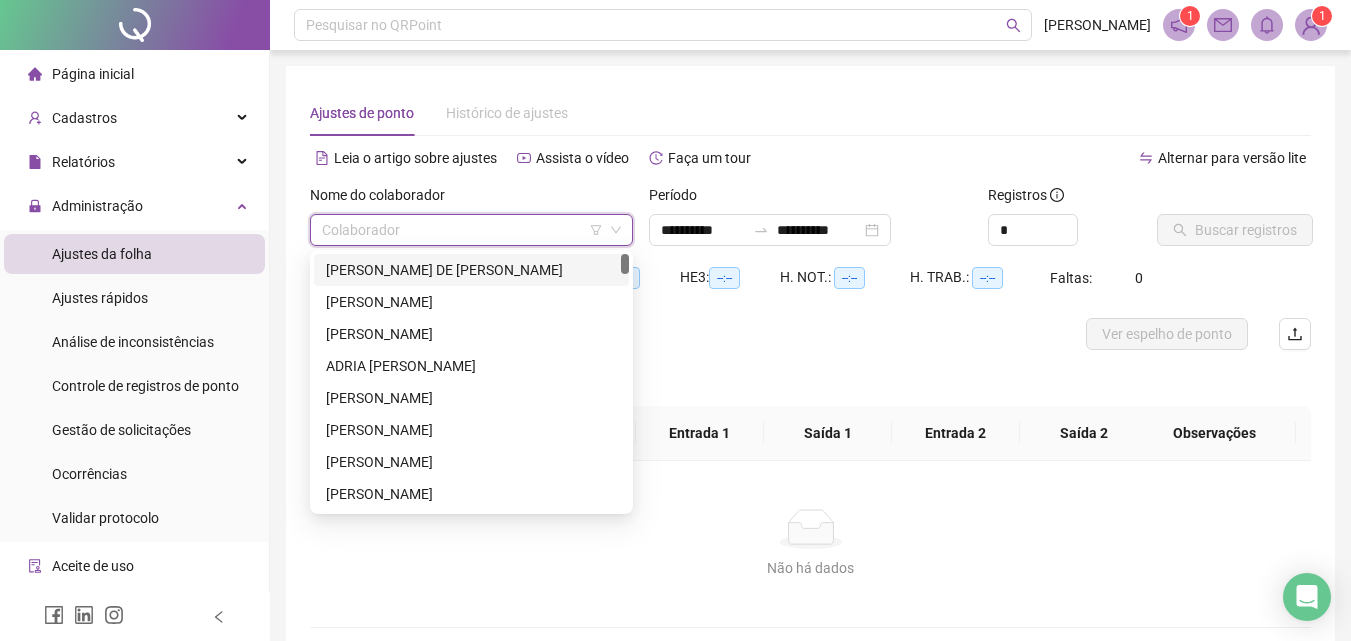 click at bounding box center (465, 230) 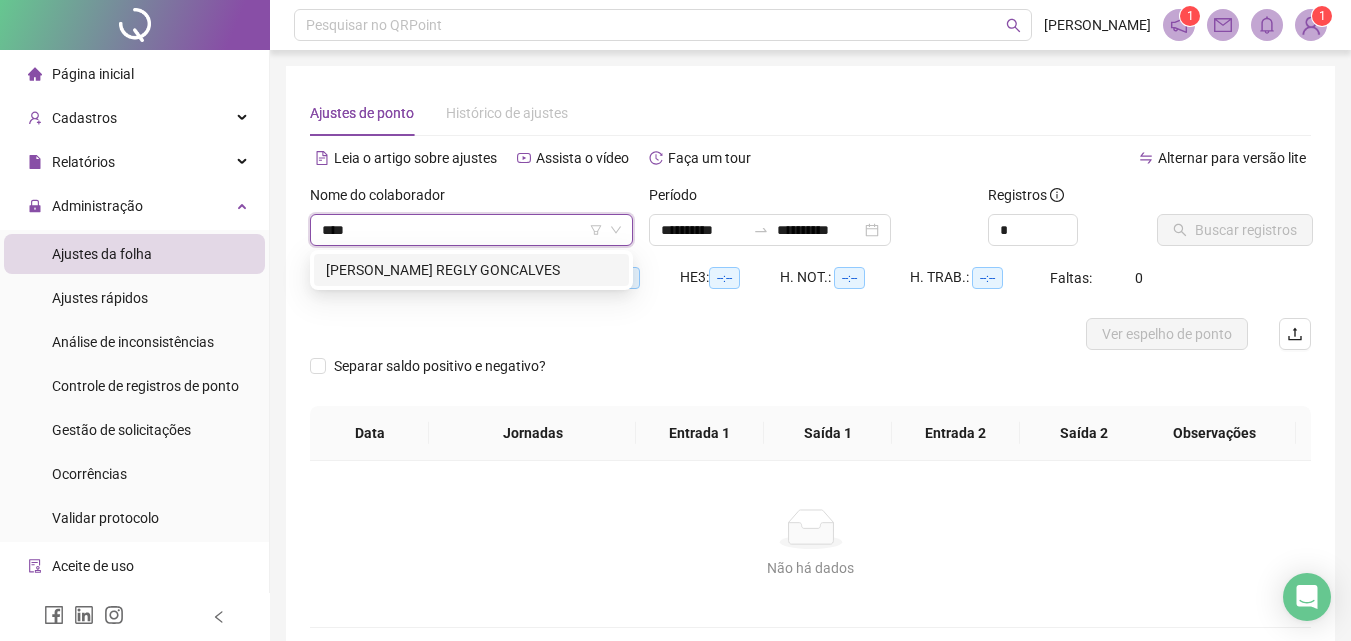 type on "*****" 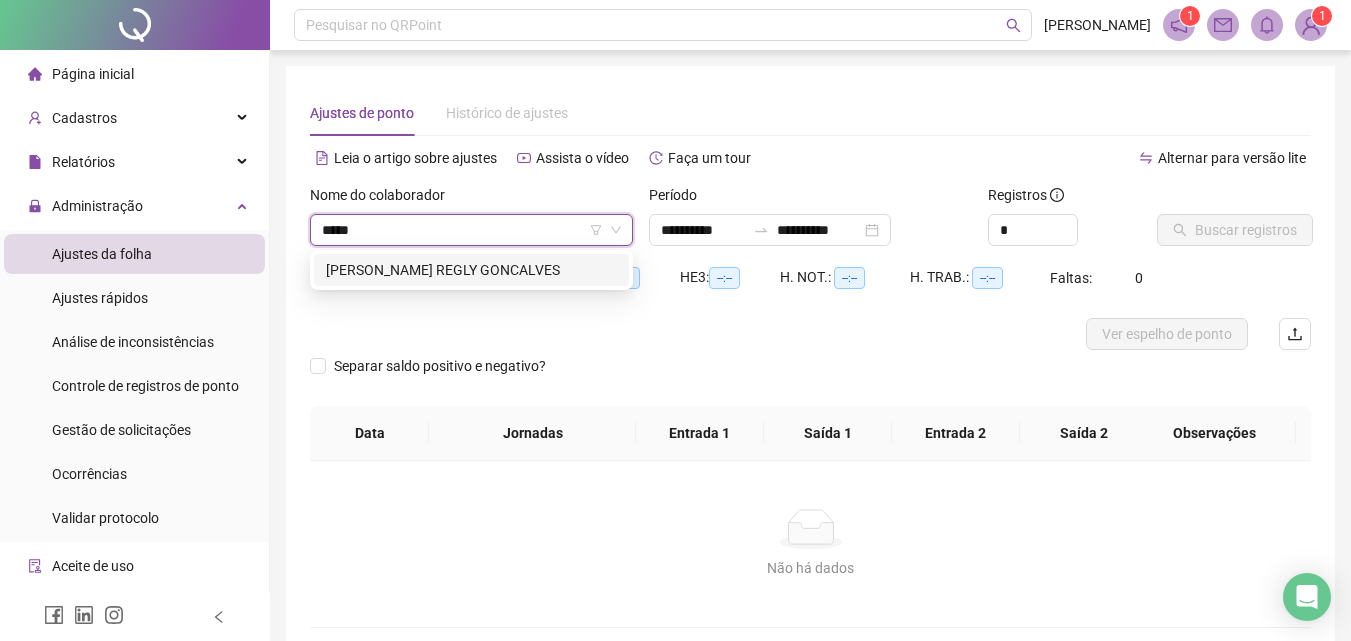 click on "[PERSON_NAME] REGLY GONCALVES" at bounding box center (471, 270) 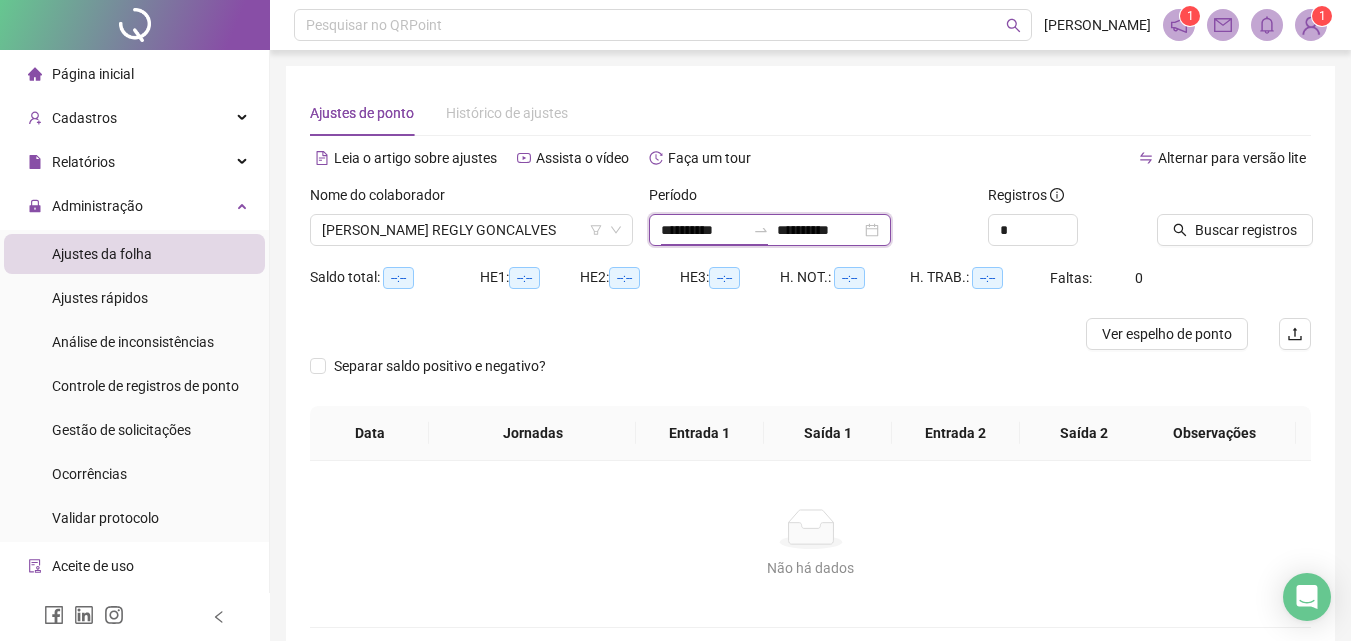 click on "**********" at bounding box center (703, 230) 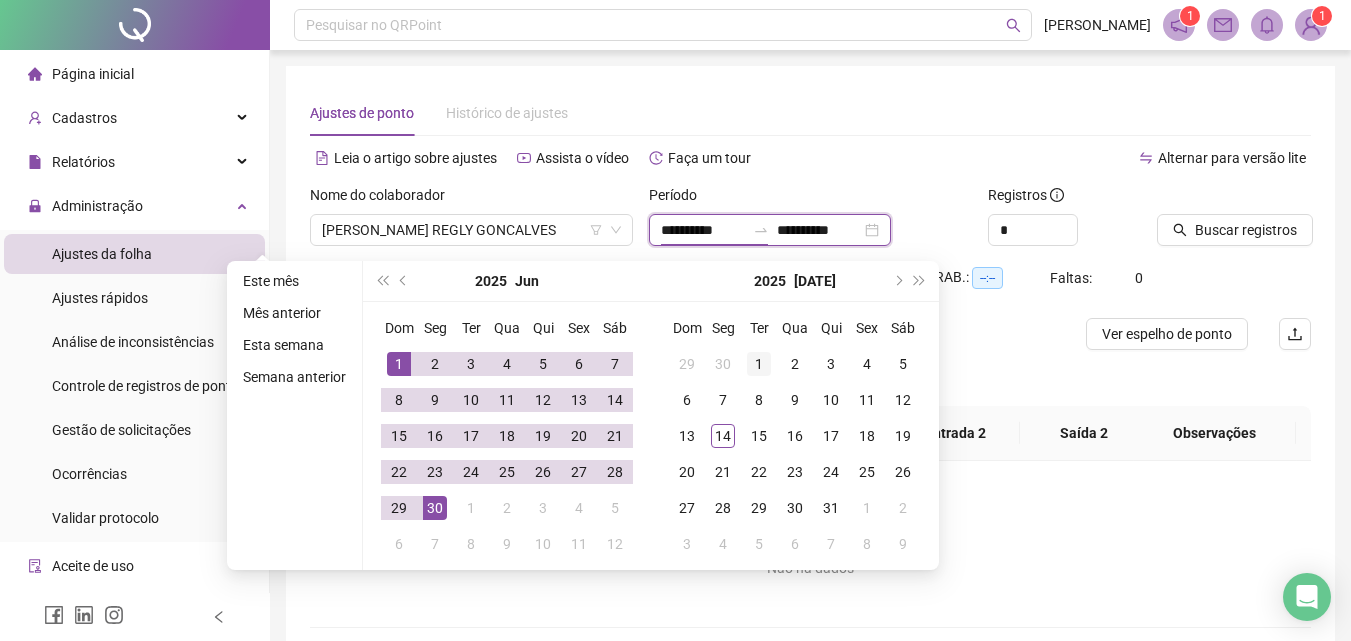 type on "**********" 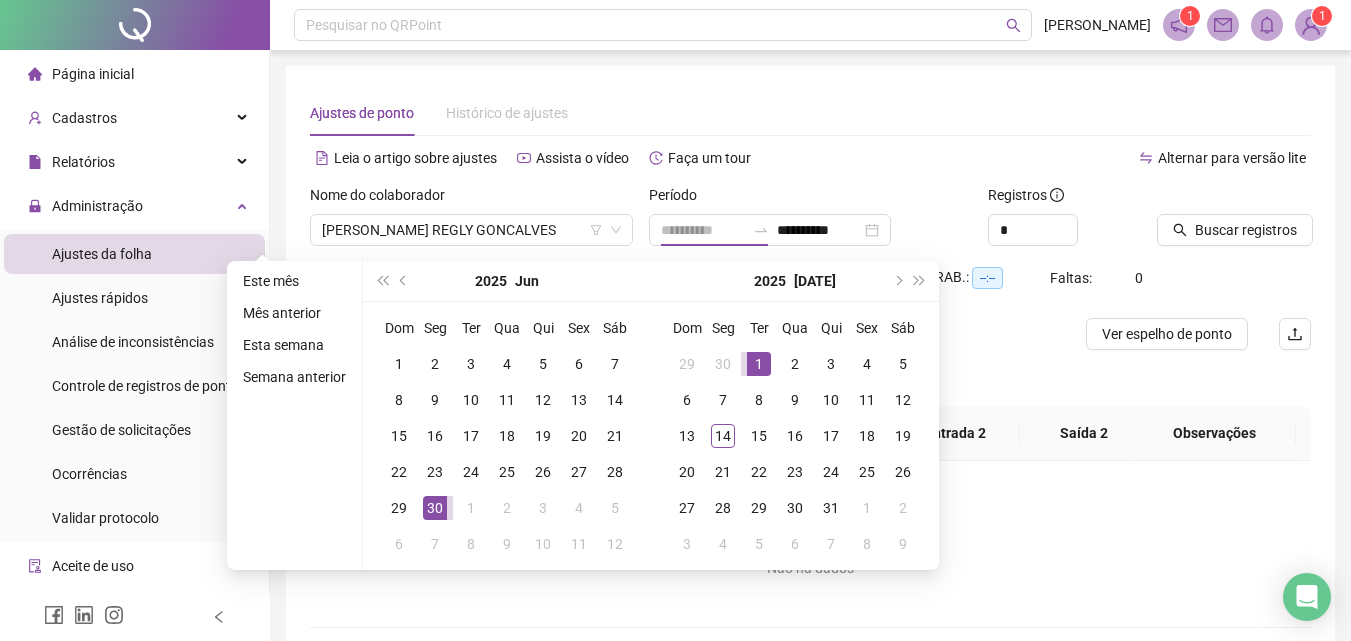 click on "1" at bounding box center [759, 364] 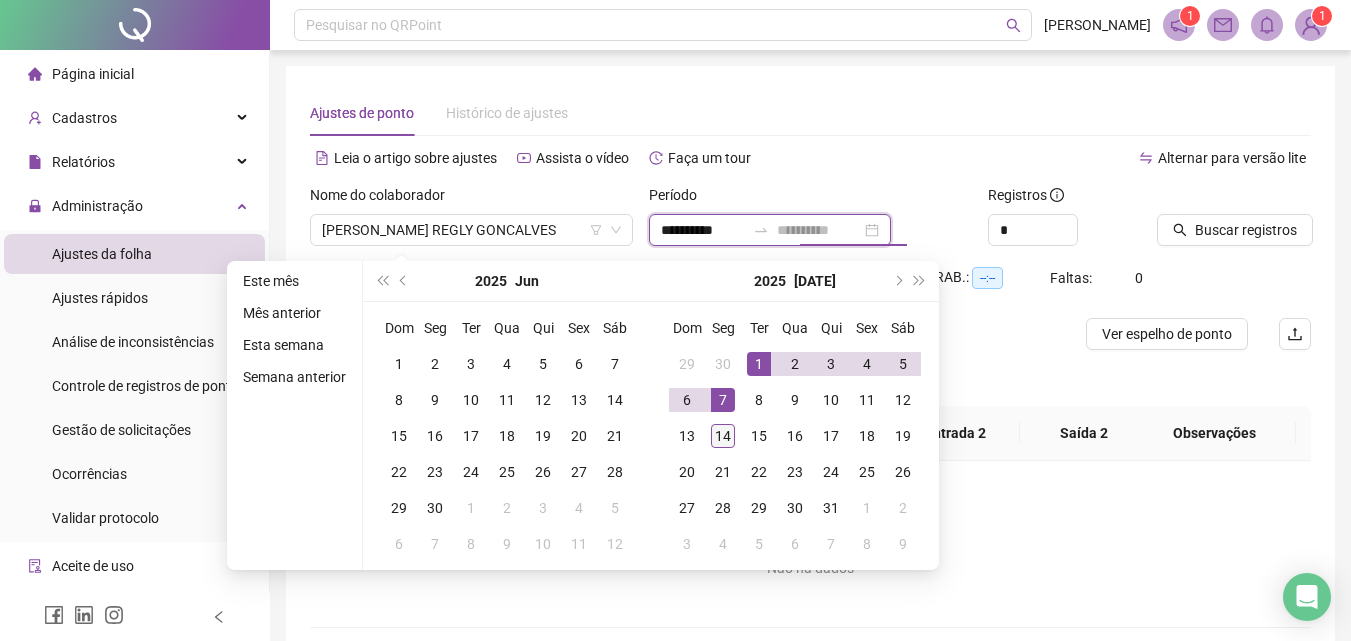 type on "**********" 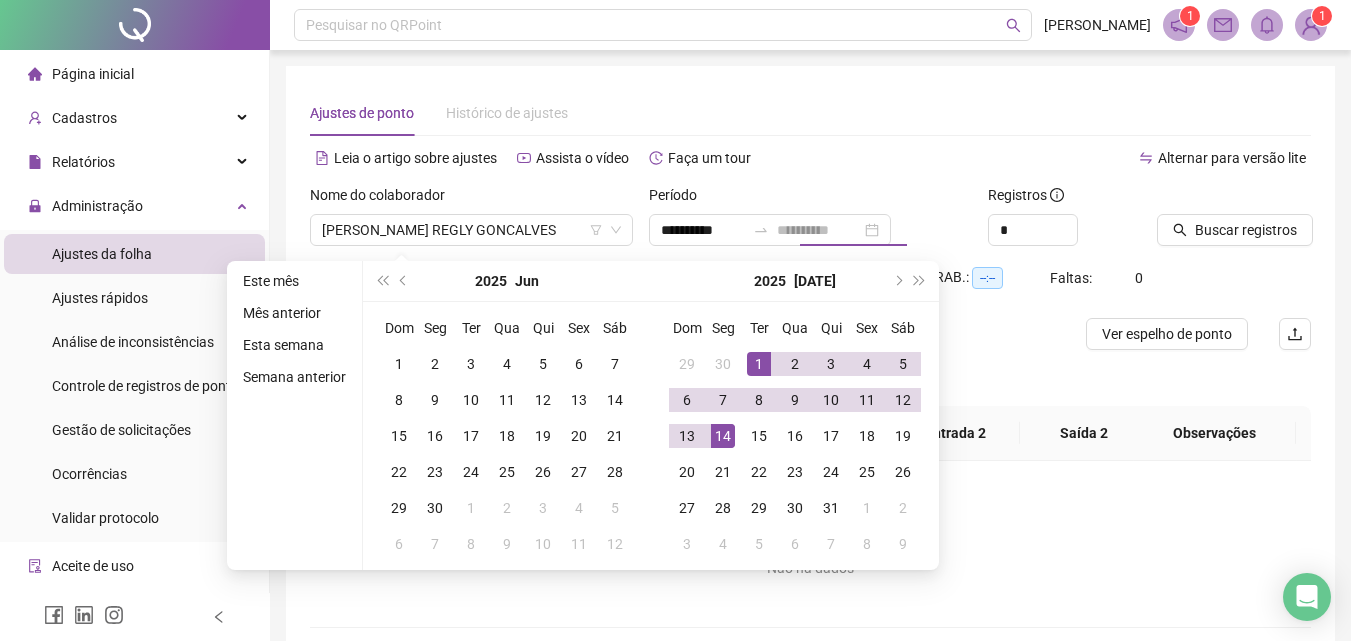 click on "14" at bounding box center [723, 436] 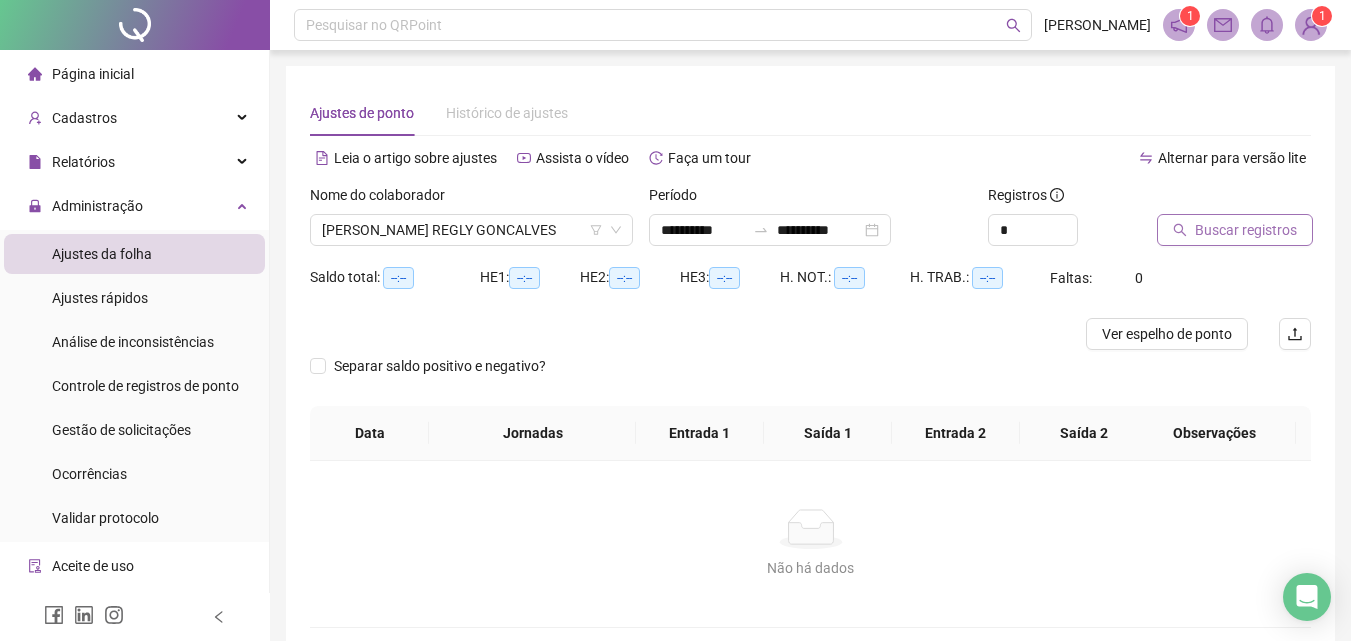 click on "Buscar registros" at bounding box center [1235, 230] 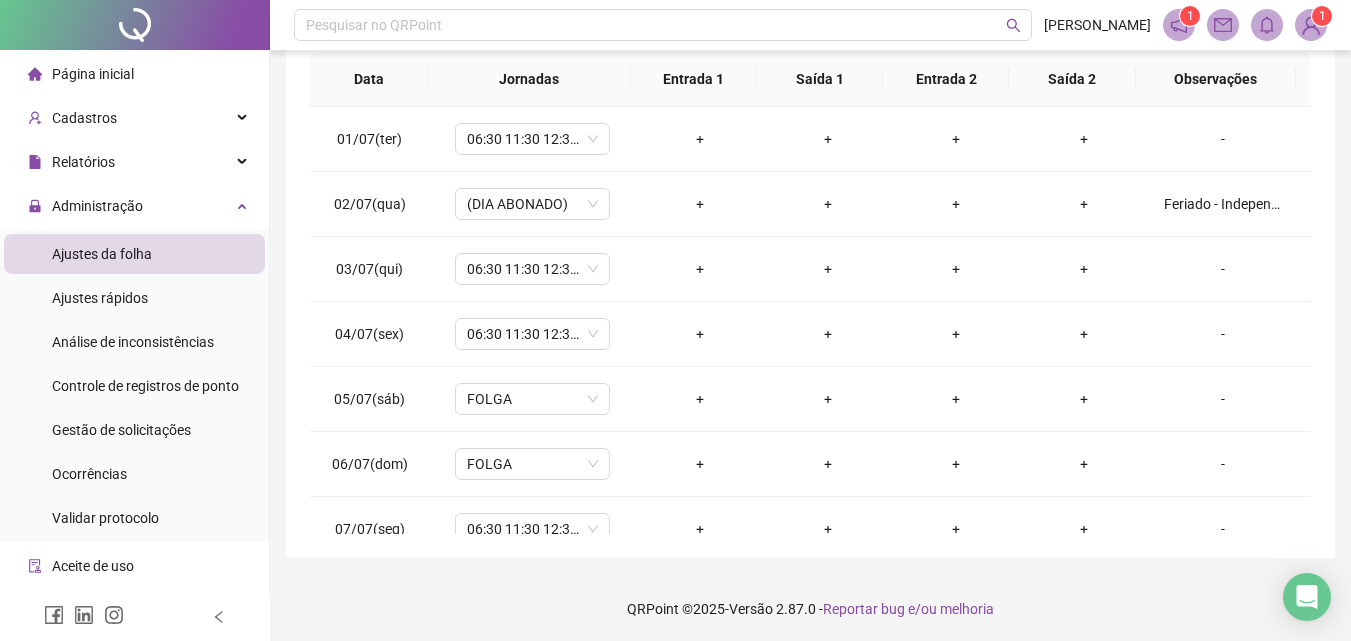 scroll, scrollTop: 381, scrollLeft: 0, axis: vertical 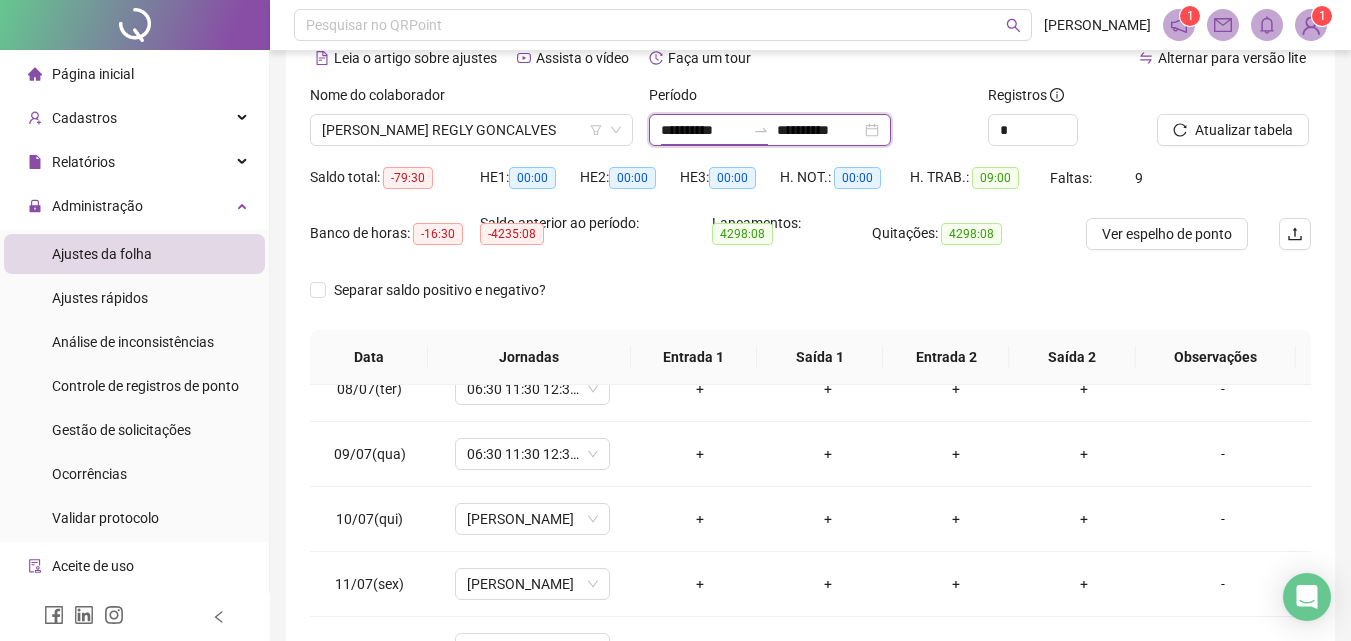 click on "**********" at bounding box center (703, 130) 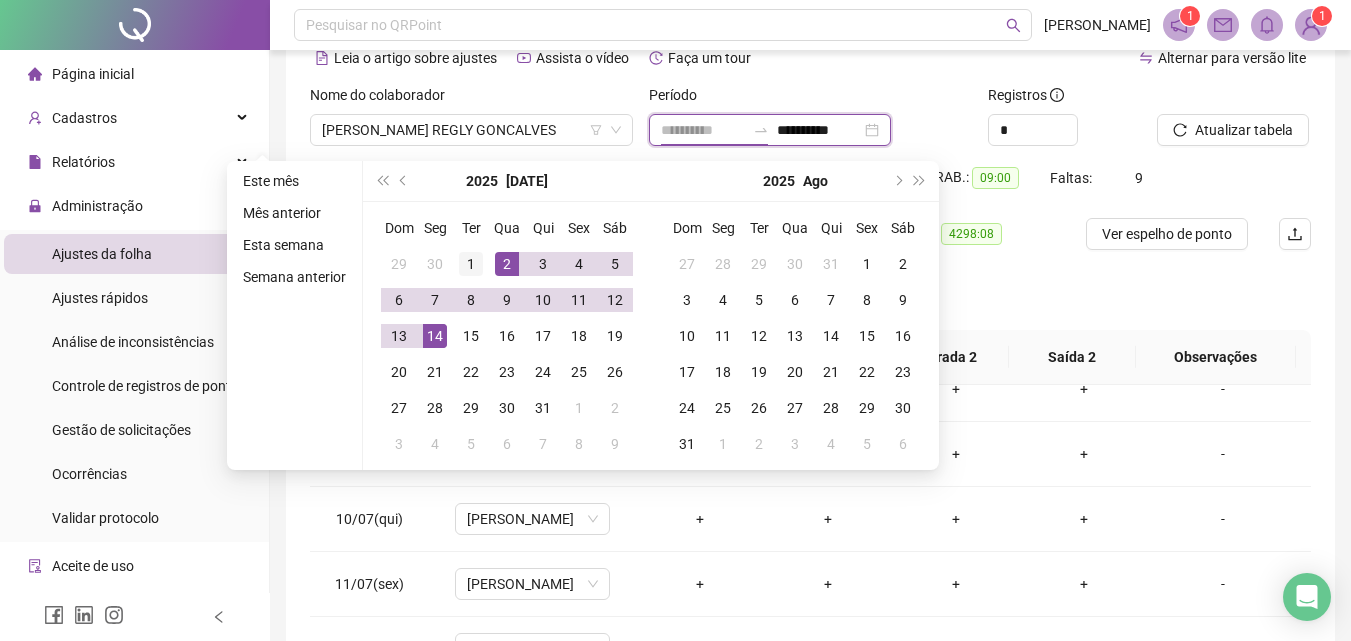 type on "**********" 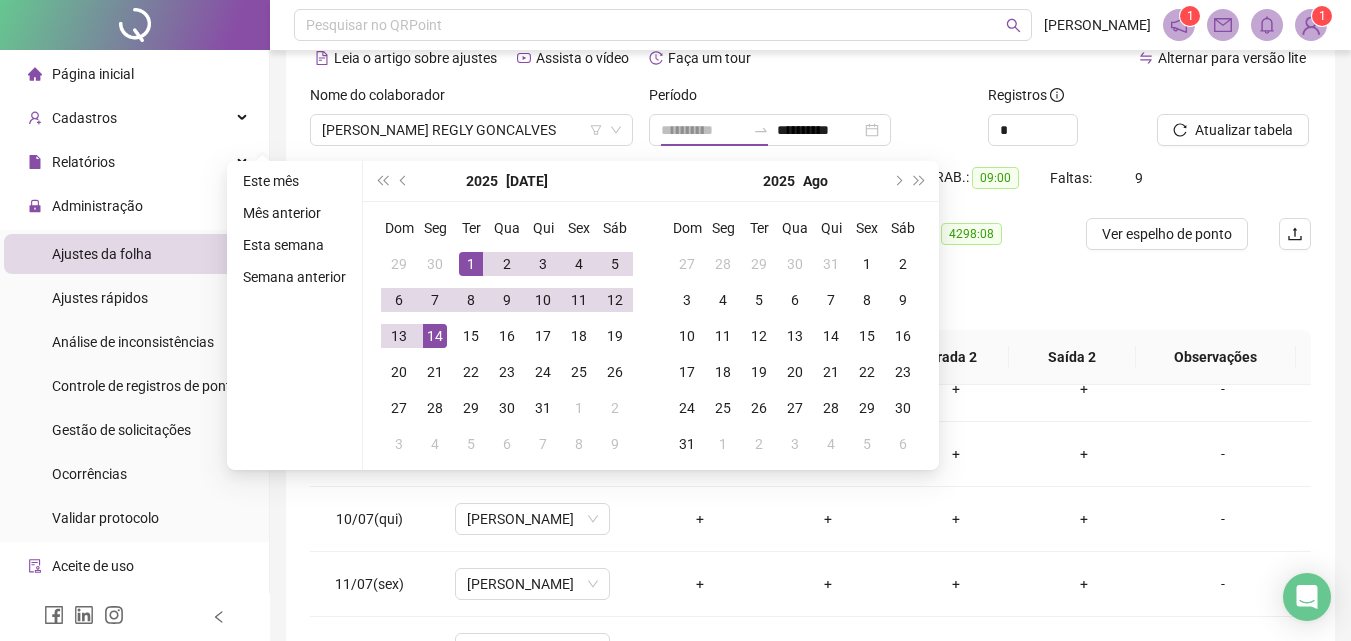 click on "1" at bounding box center [471, 264] 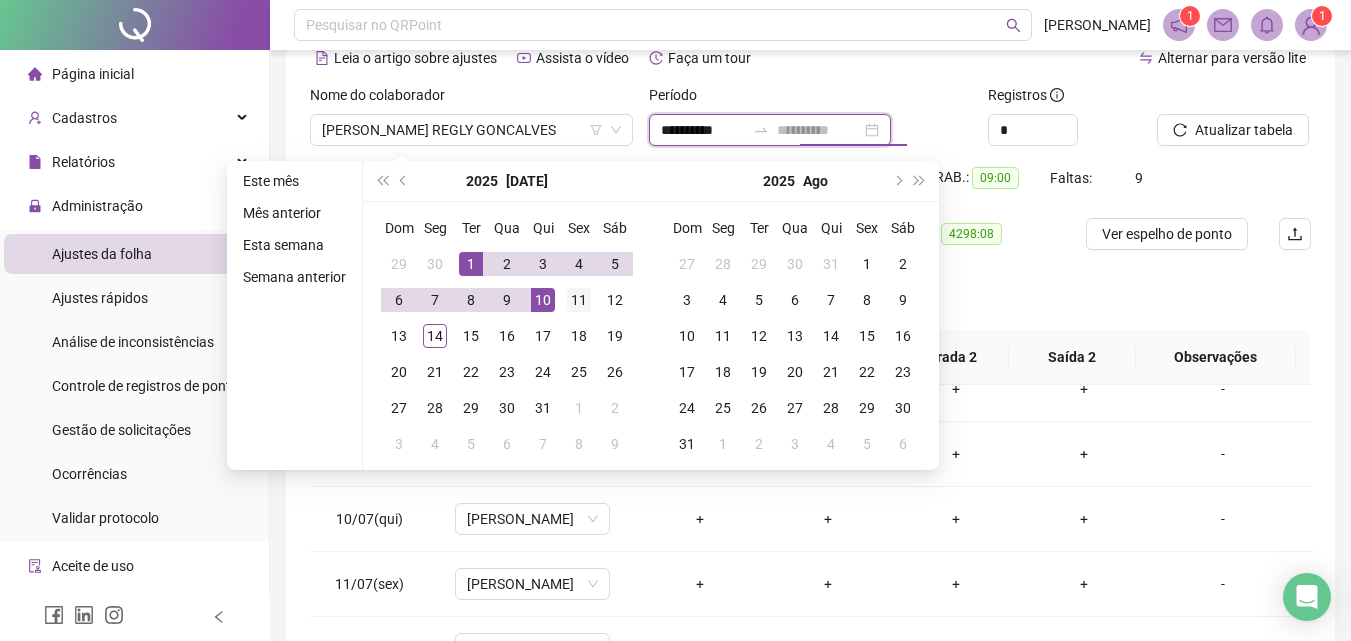 type on "**********" 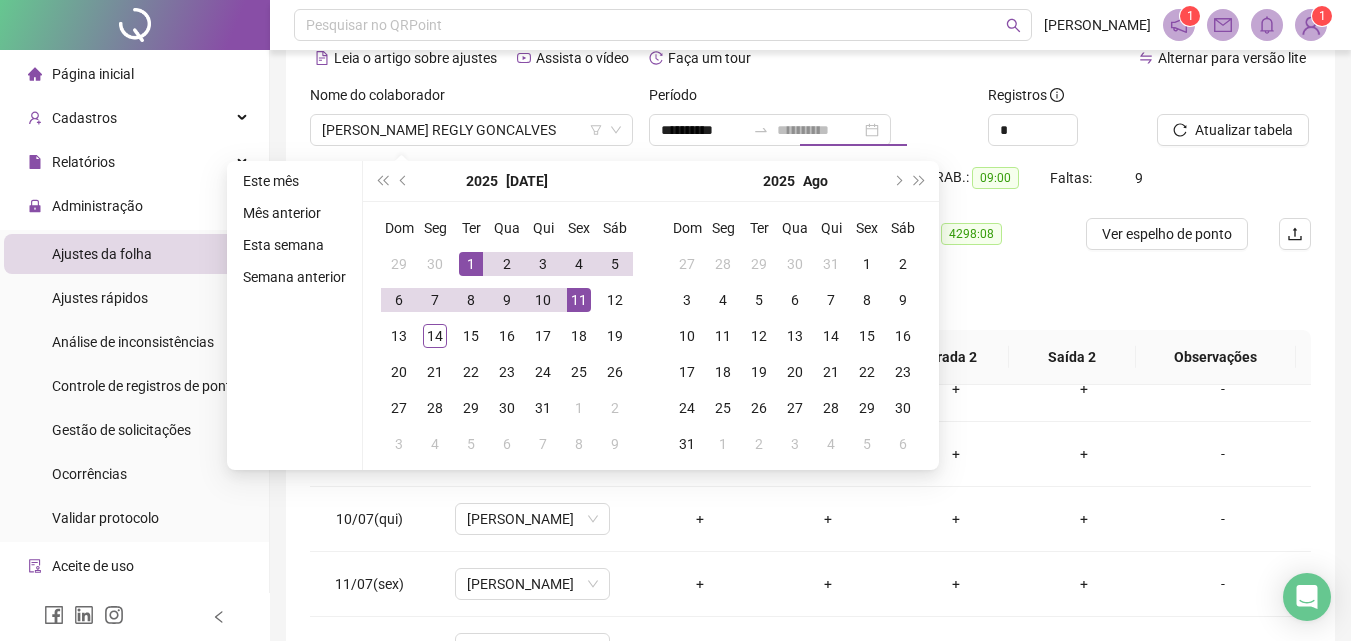click on "11" at bounding box center (579, 300) 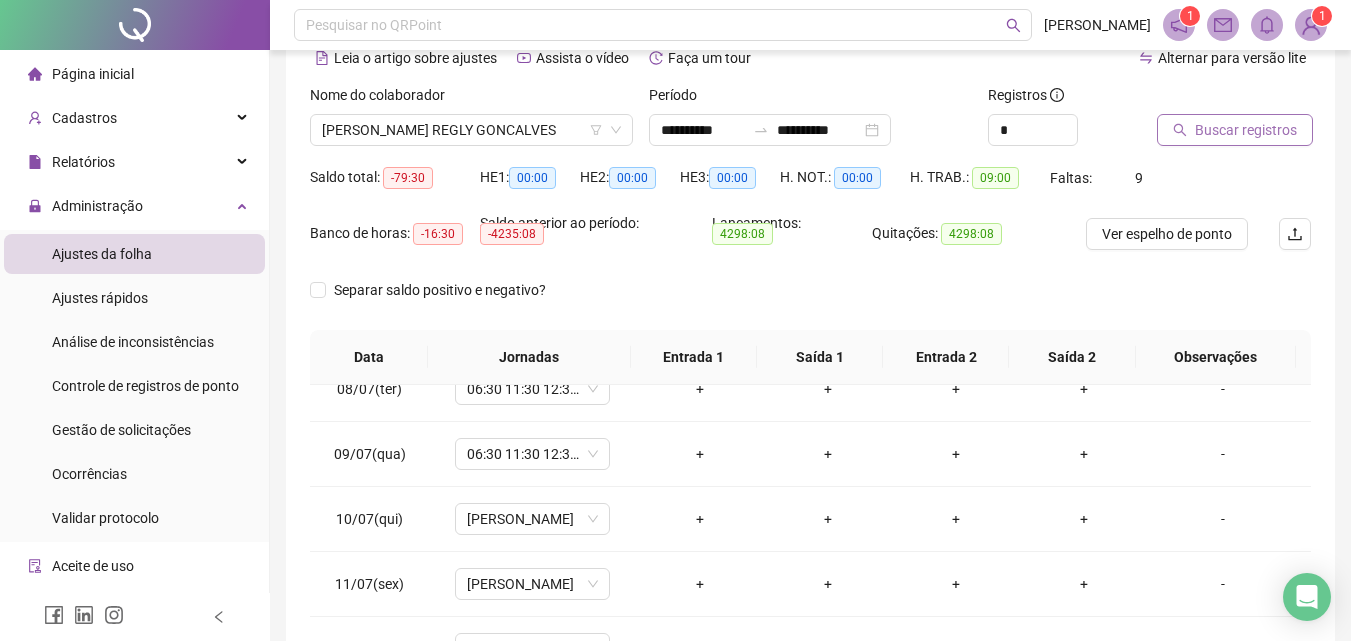 click on "Buscar registros" at bounding box center [1246, 130] 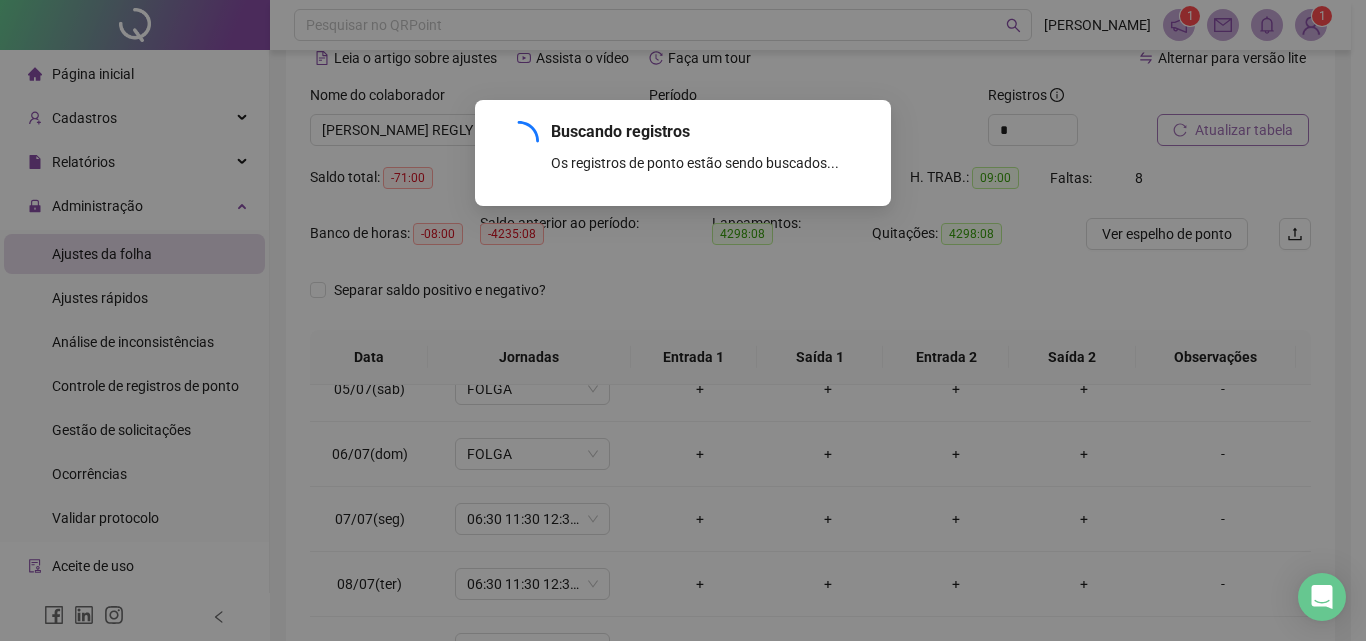 scroll, scrollTop: 288, scrollLeft: 0, axis: vertical 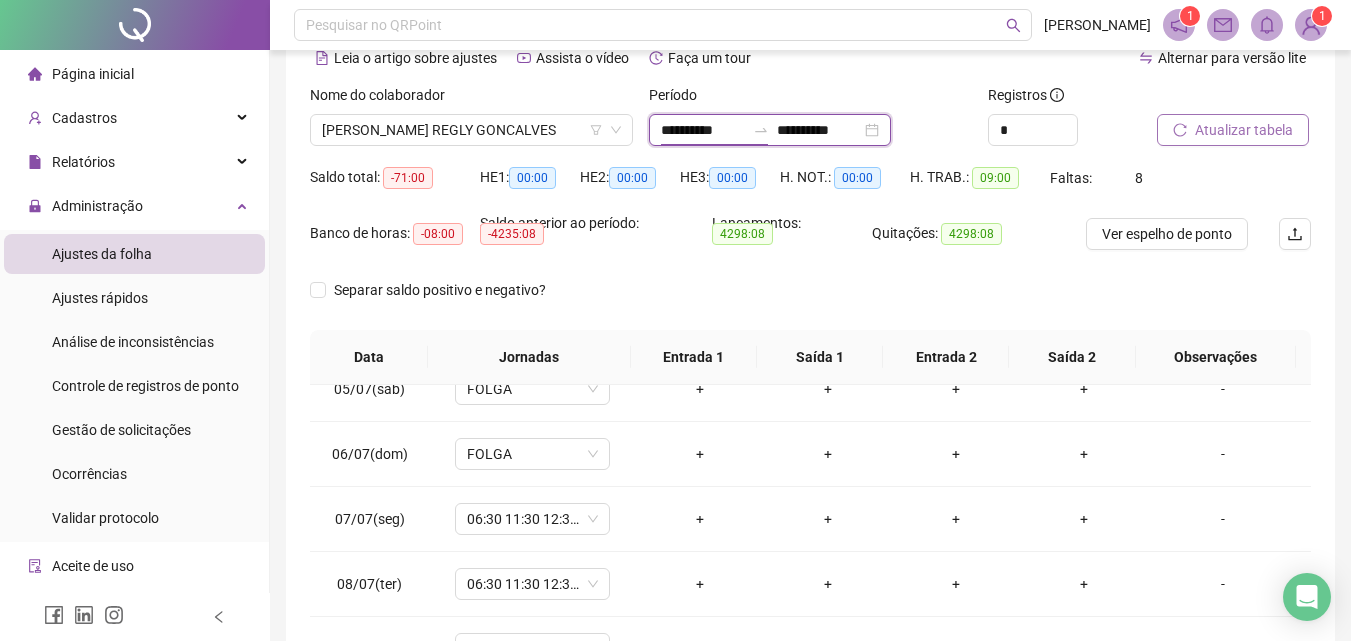 click on "**********" at bounding box center [703, 130] 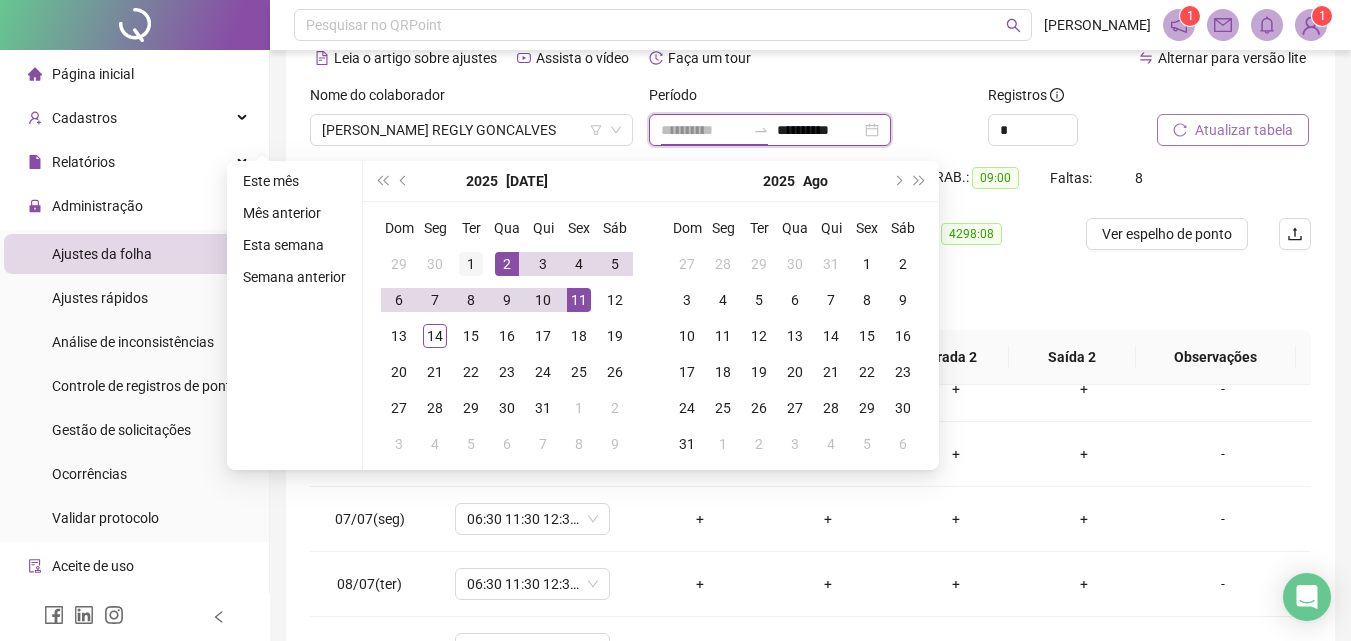 type on "**********" 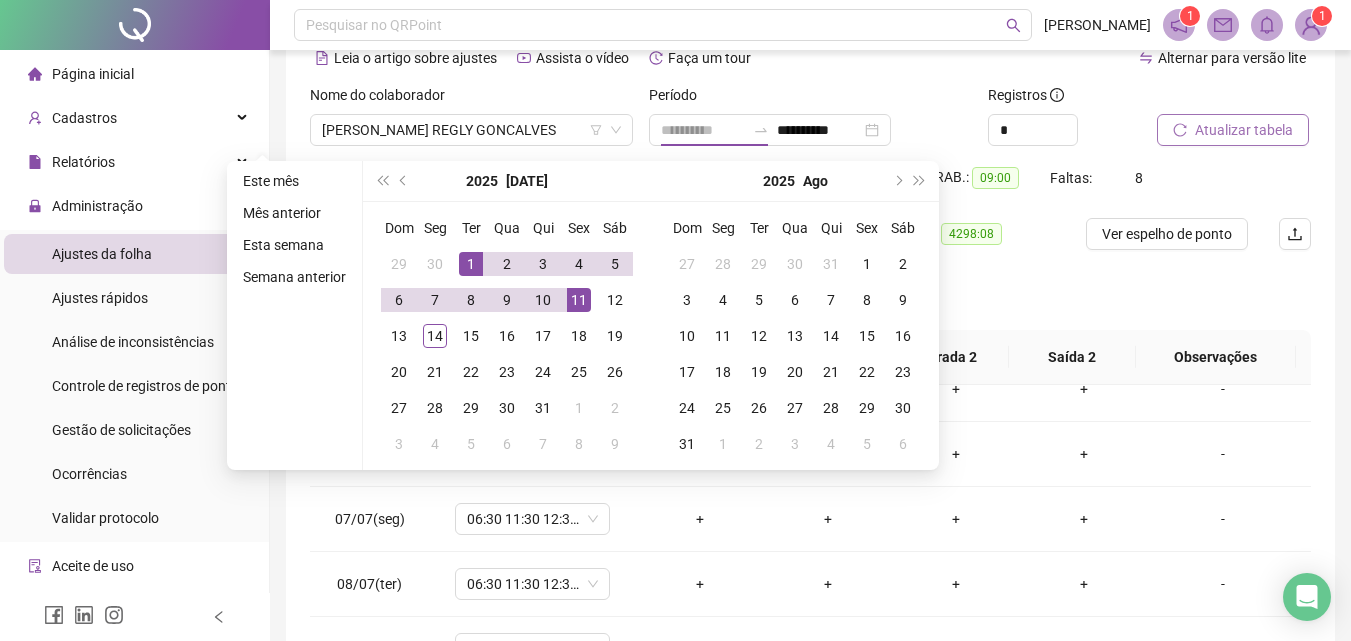 click on "1" at bounding box center (471, 264) 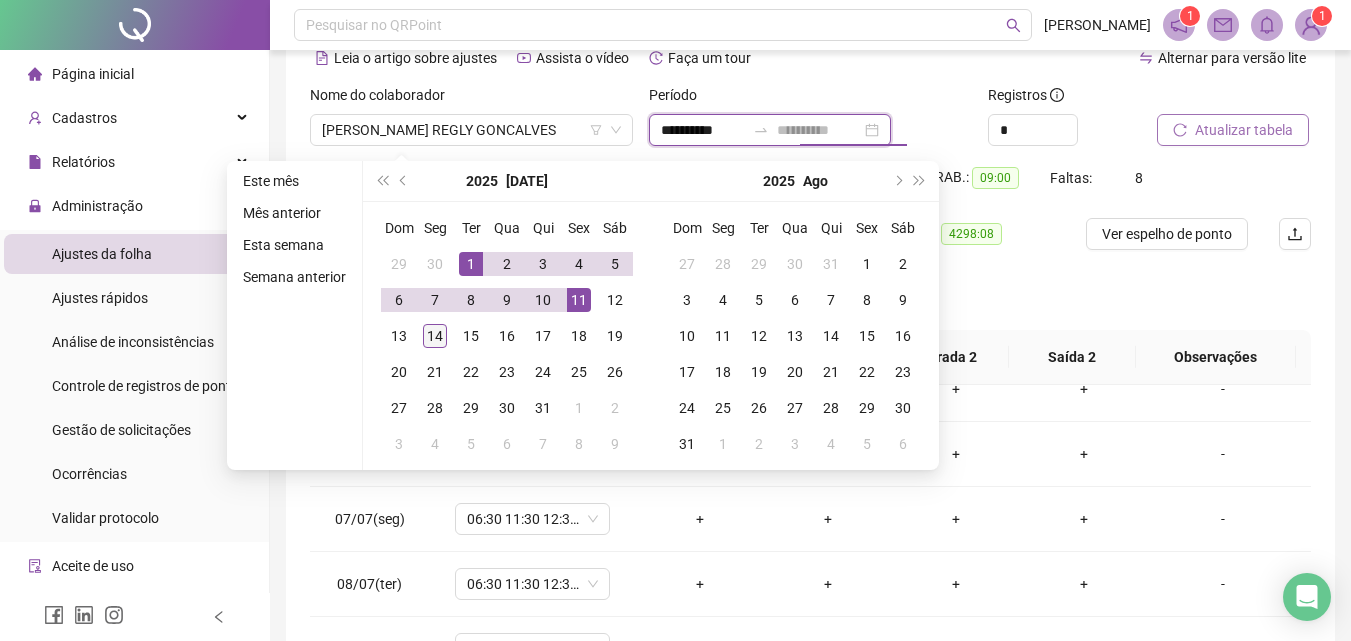 type on "**********" 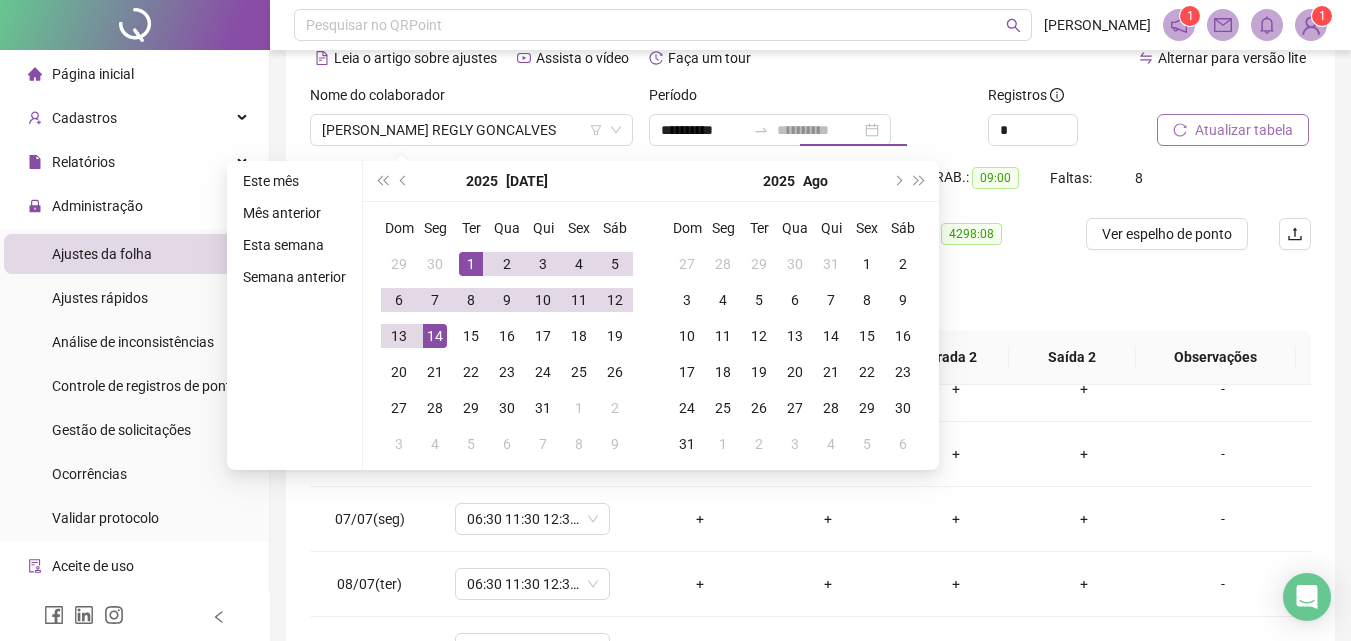 drag, startPoint x: 423, startPoint y: 335, endPoint x: 480, endPoint y: 308, distance: 63.07139 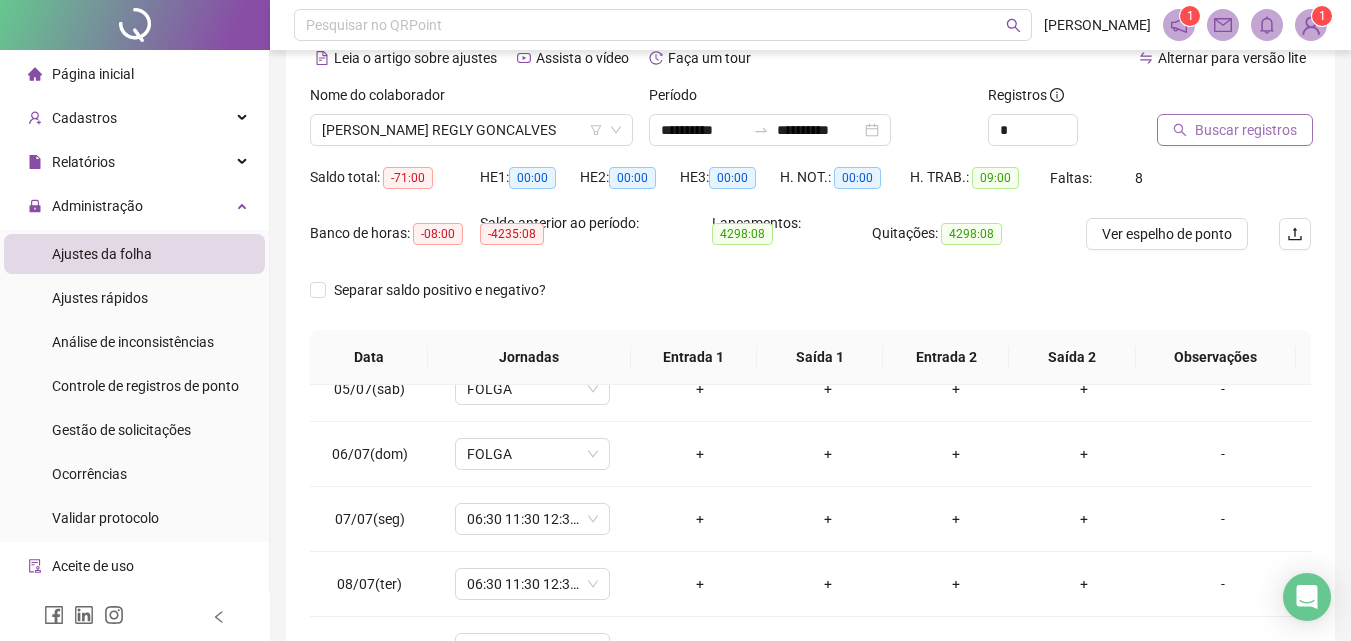 click on "Buscar registros" at bounding box center (1246, 130) 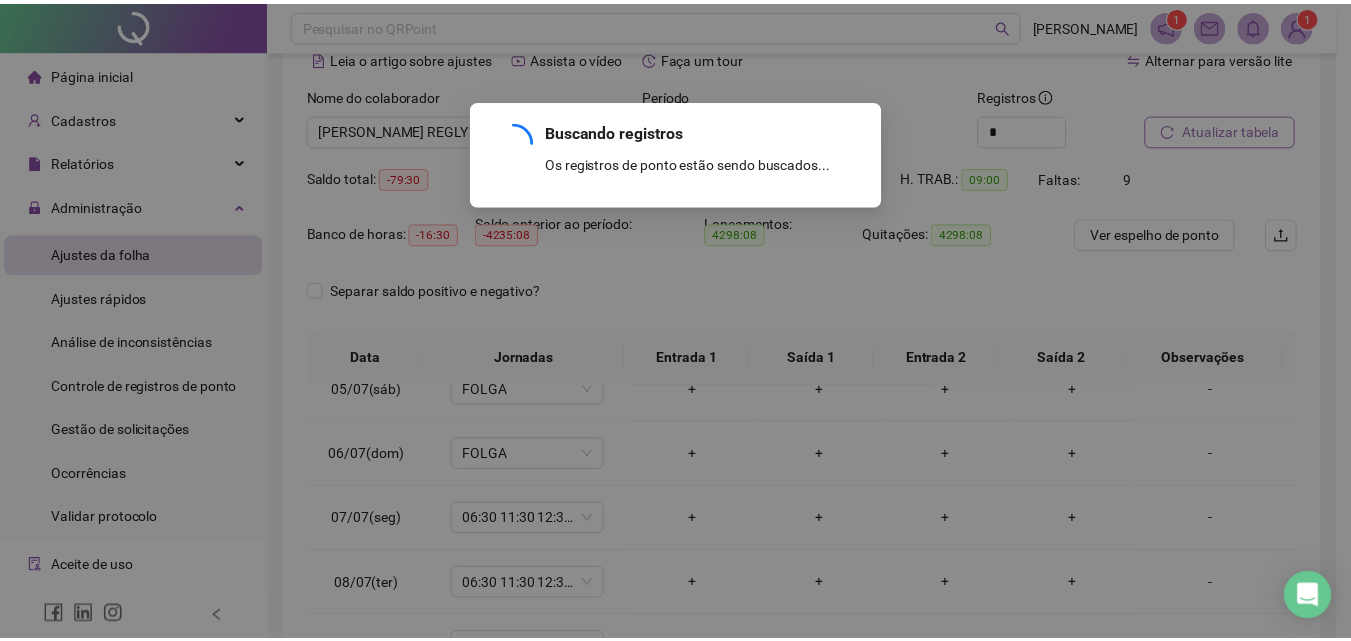 scroll, scrollTop: 483, scrollLeft: 0, axis: vertical 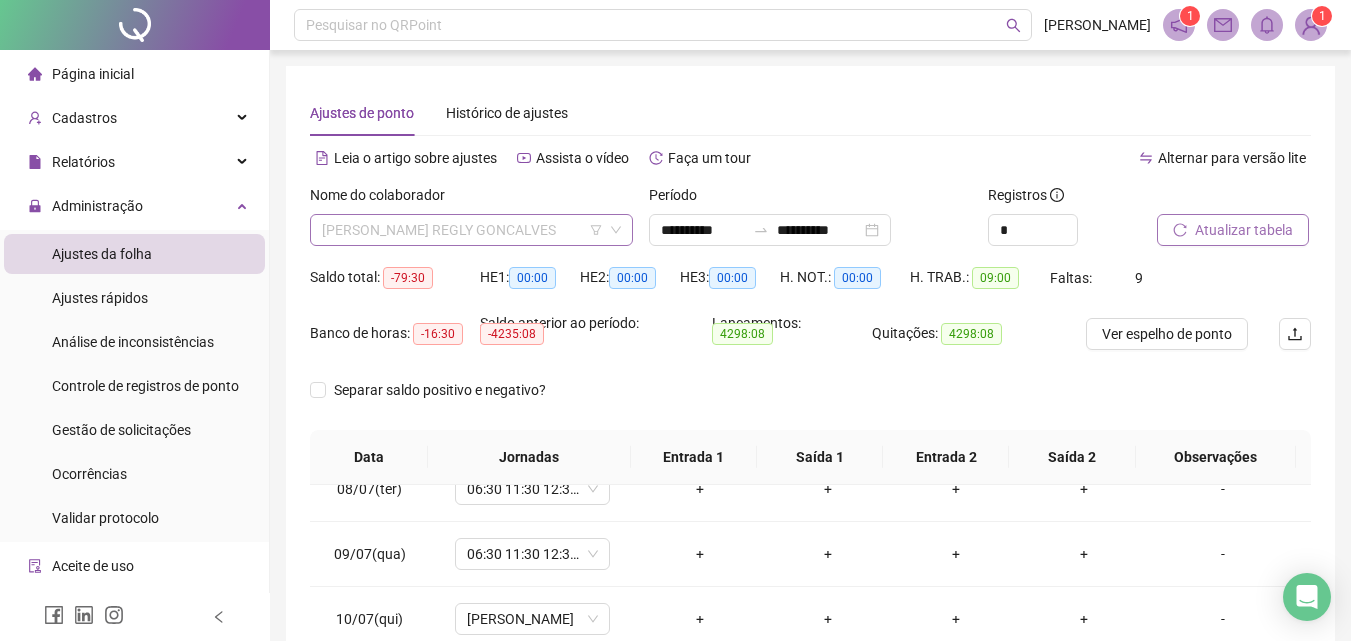 click on "[PERSON_NAME] REGLY GONCALVES" at bounding box center (471, 230) 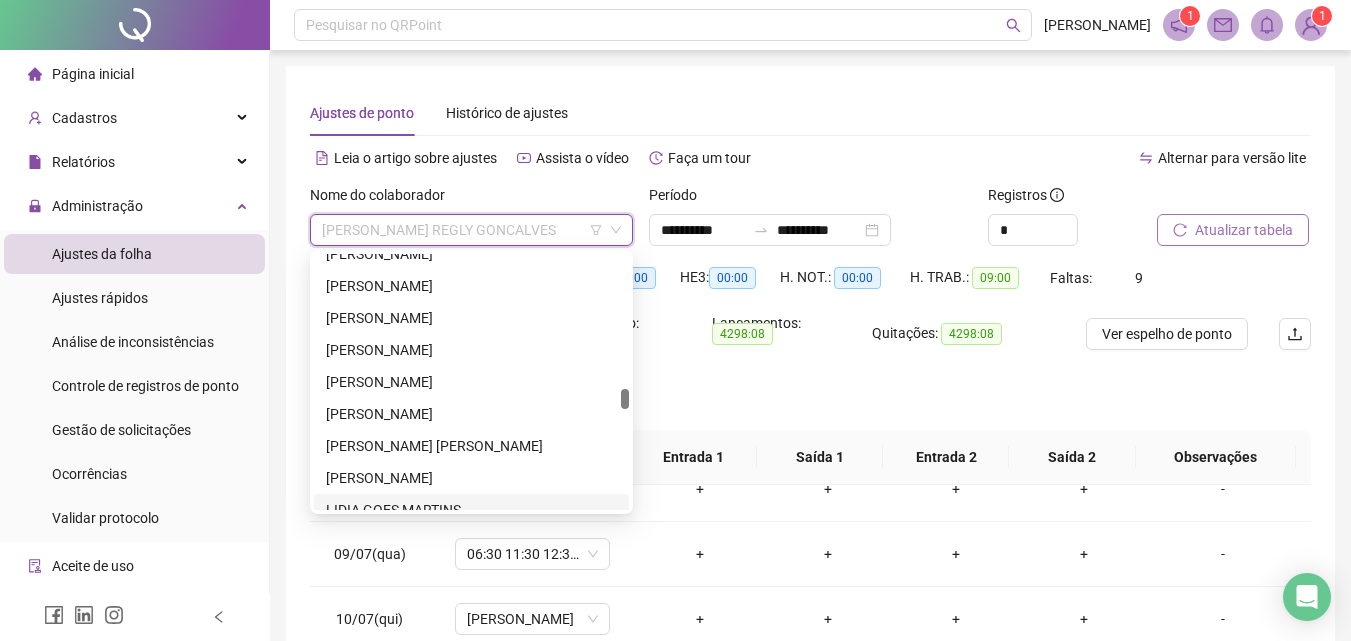 scroll, scrollTop: 2284, scrollLeft: 0, axis: vertical 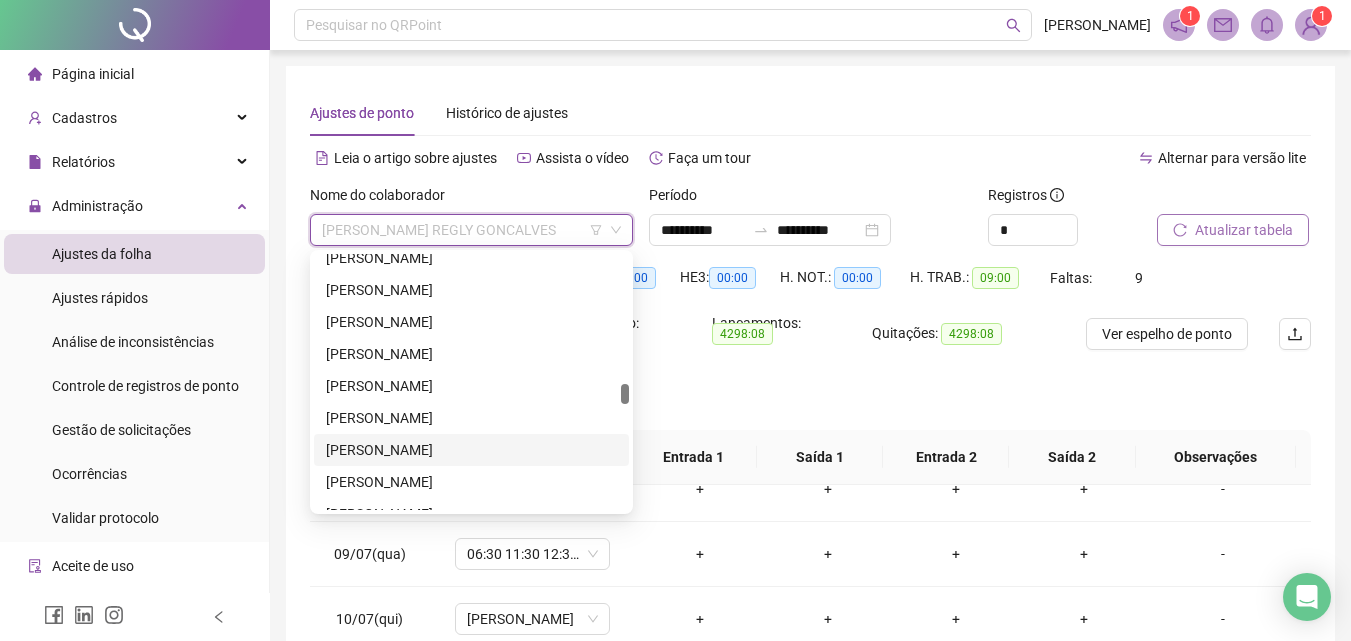 drag, startPoint x: 397, startPoint y: 448, endPoint x: 711, endPoint y: 360, distance: 326.09814 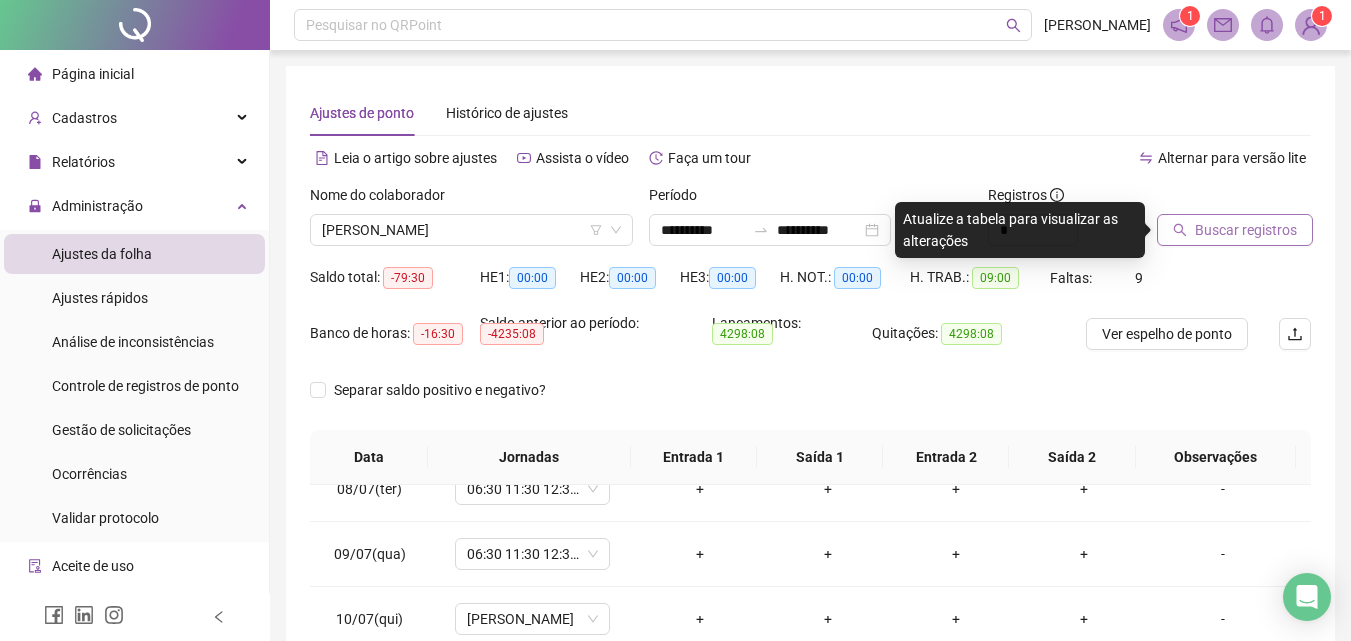 click on "Buscar registros" at bounding box center (1235, 230) 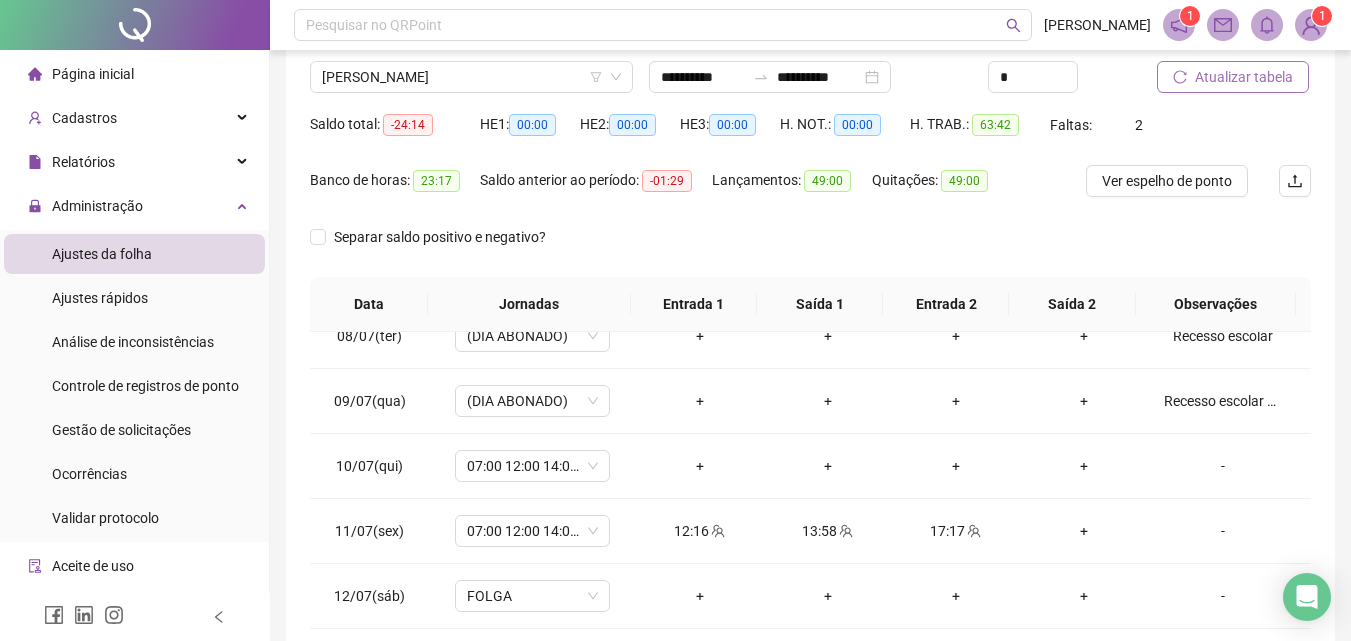 scroll, scrollTop: 300, scrollLeft: 0, axis: vertical 